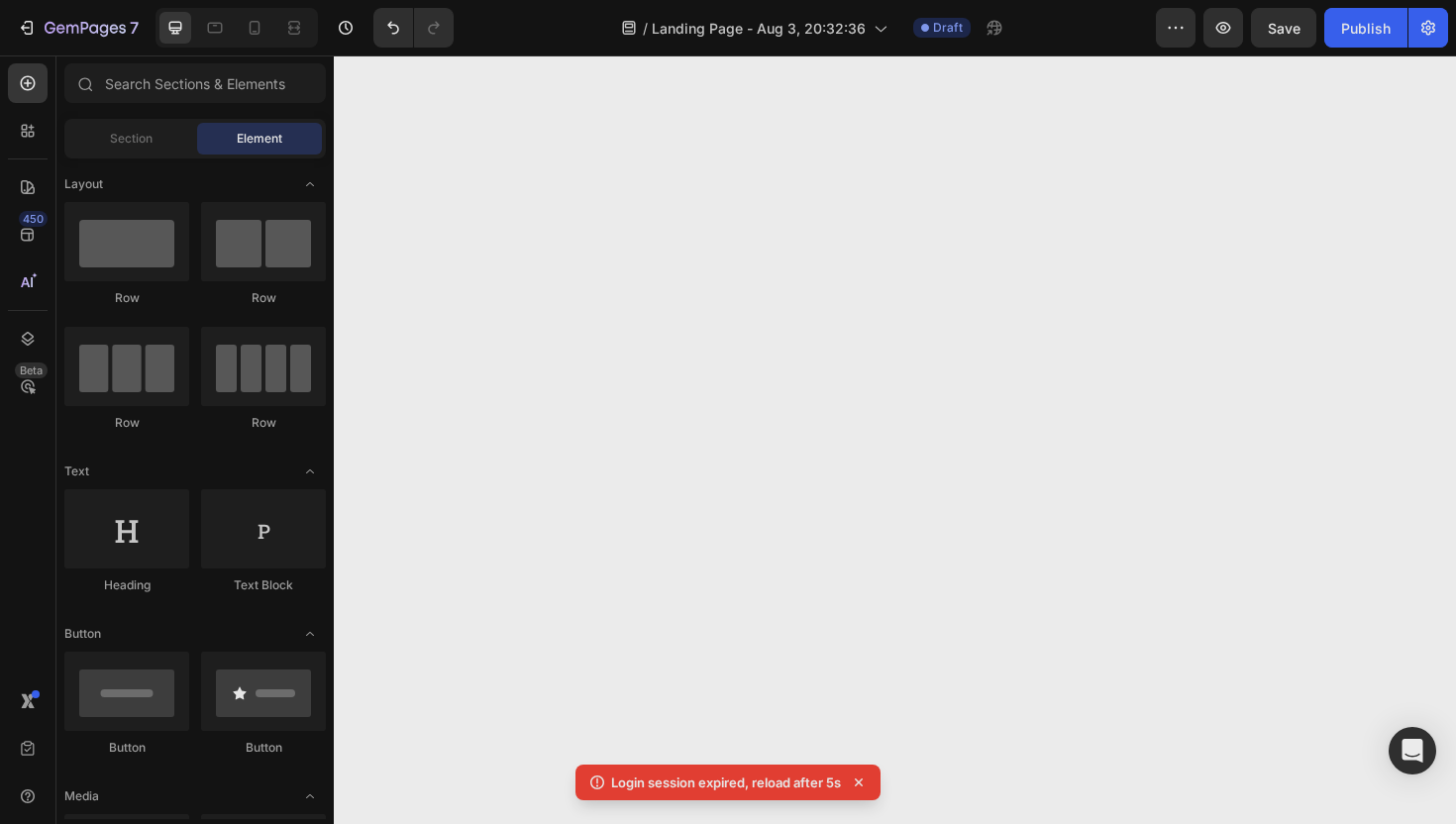scroll, scrollTop: 0, scrollLeft: 0, axis: both 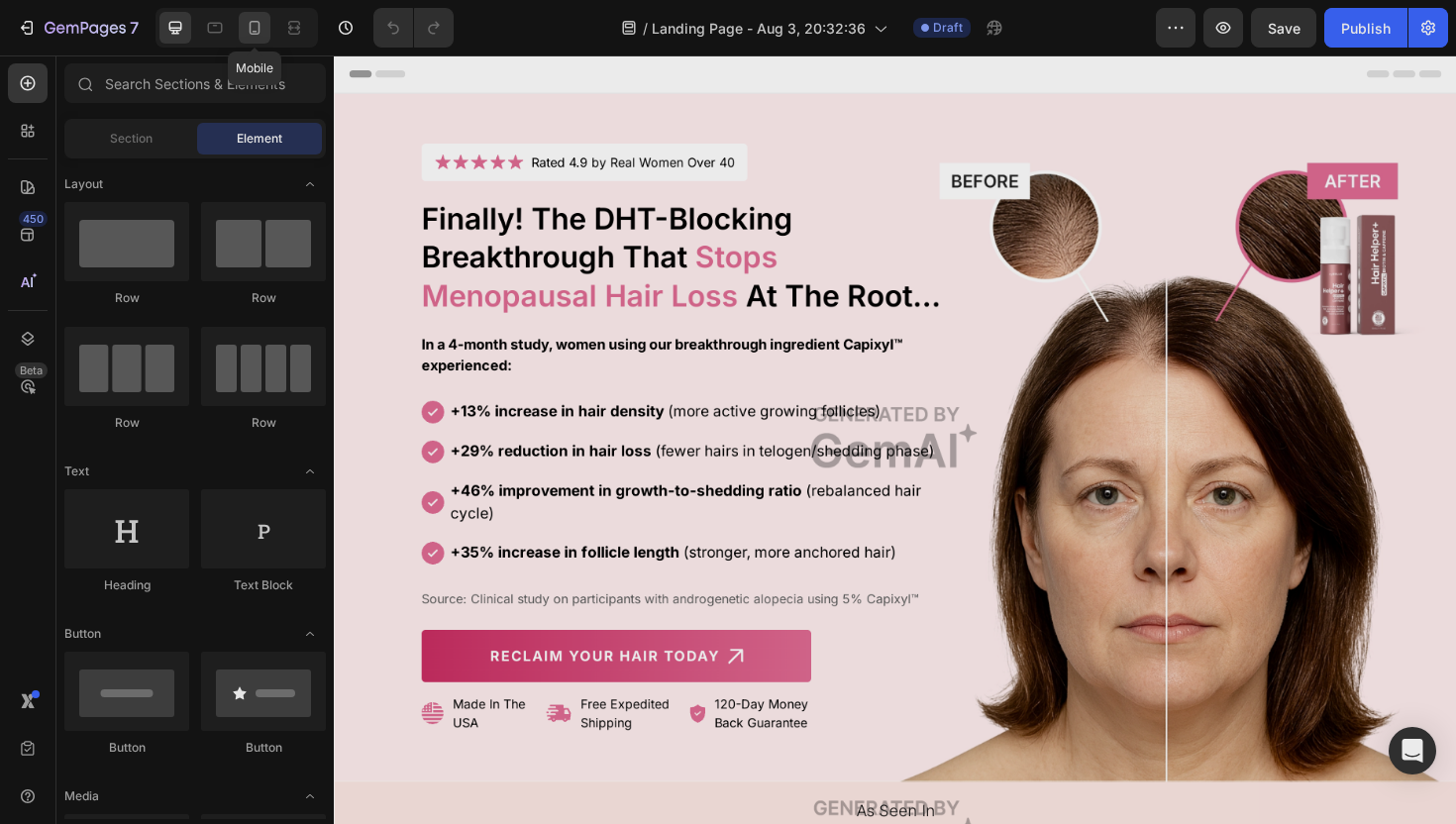 click 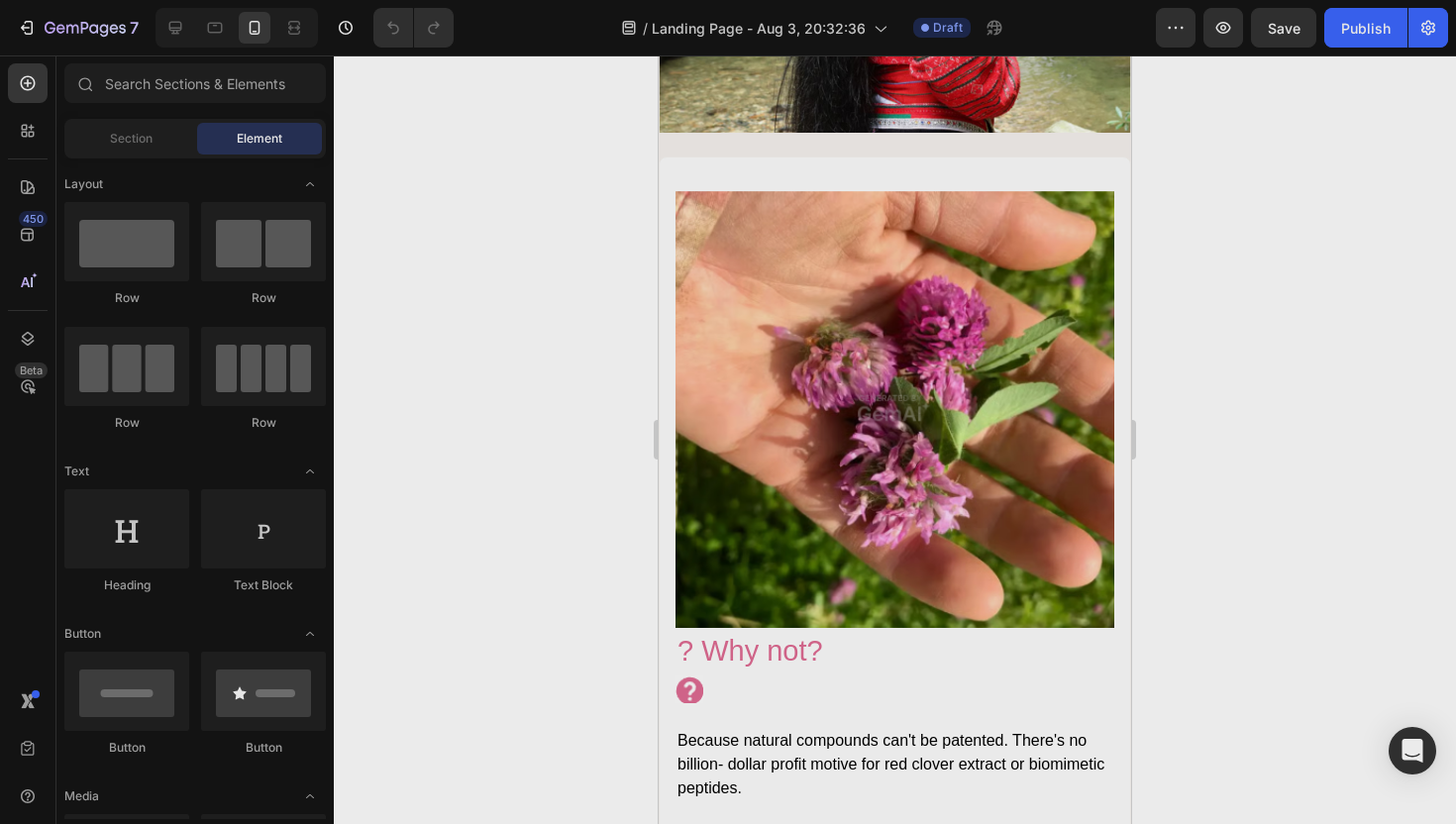 scroll, scrollTop: 4249, scrollLeft: 0, axis: vertical 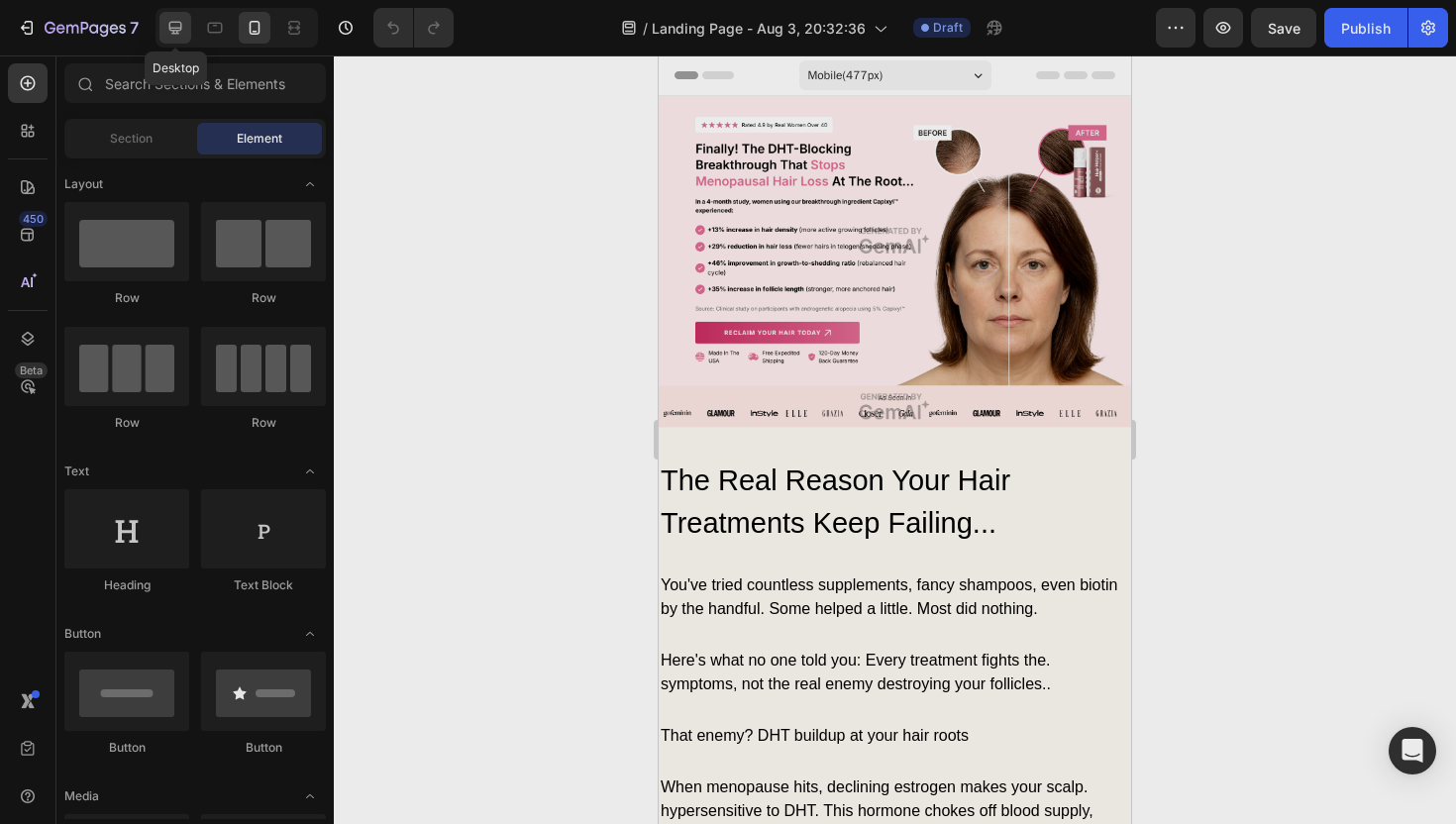 click 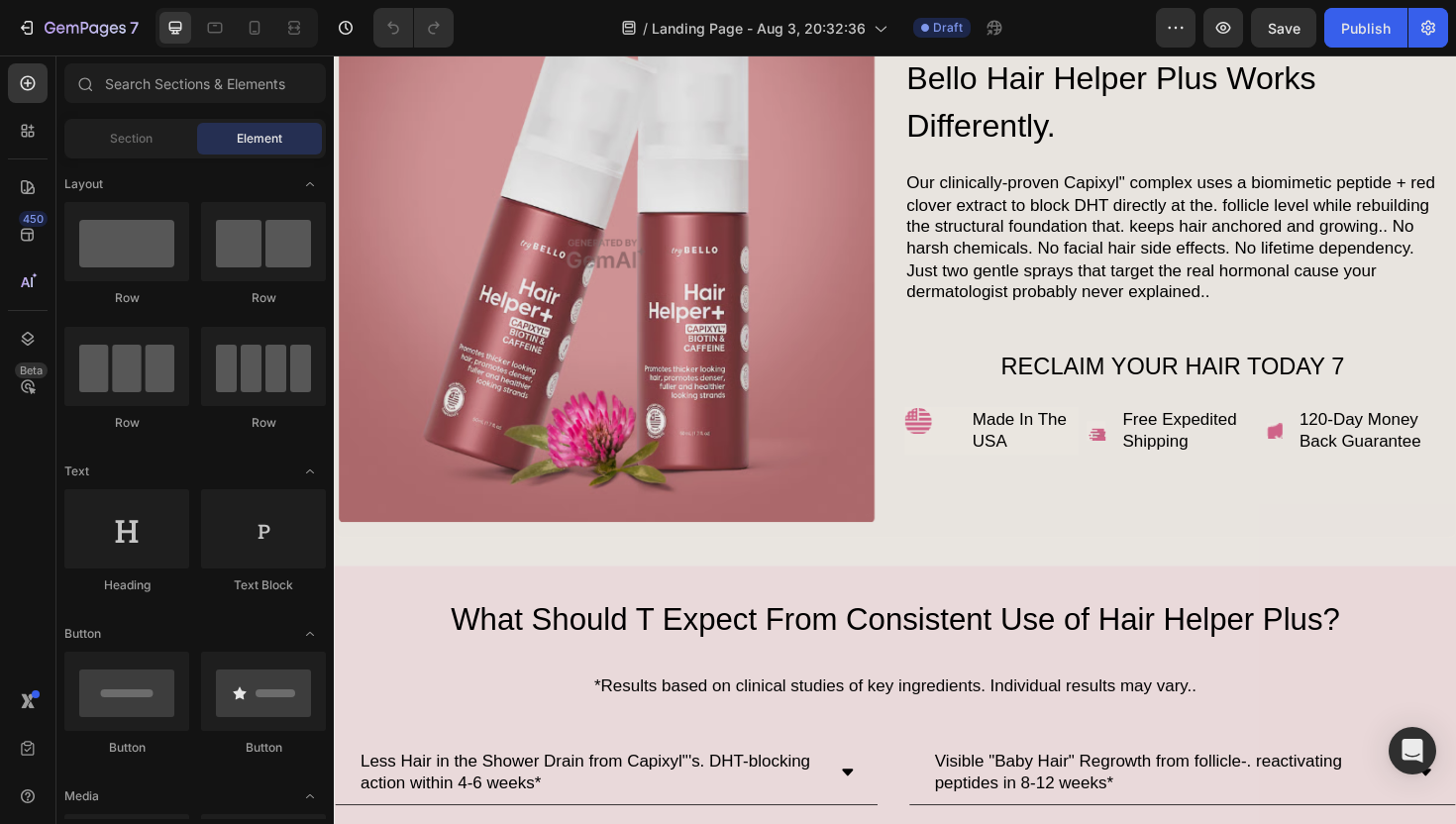 scroll, scrollTop: 1593, scrollLeft: 0, axis: vertical 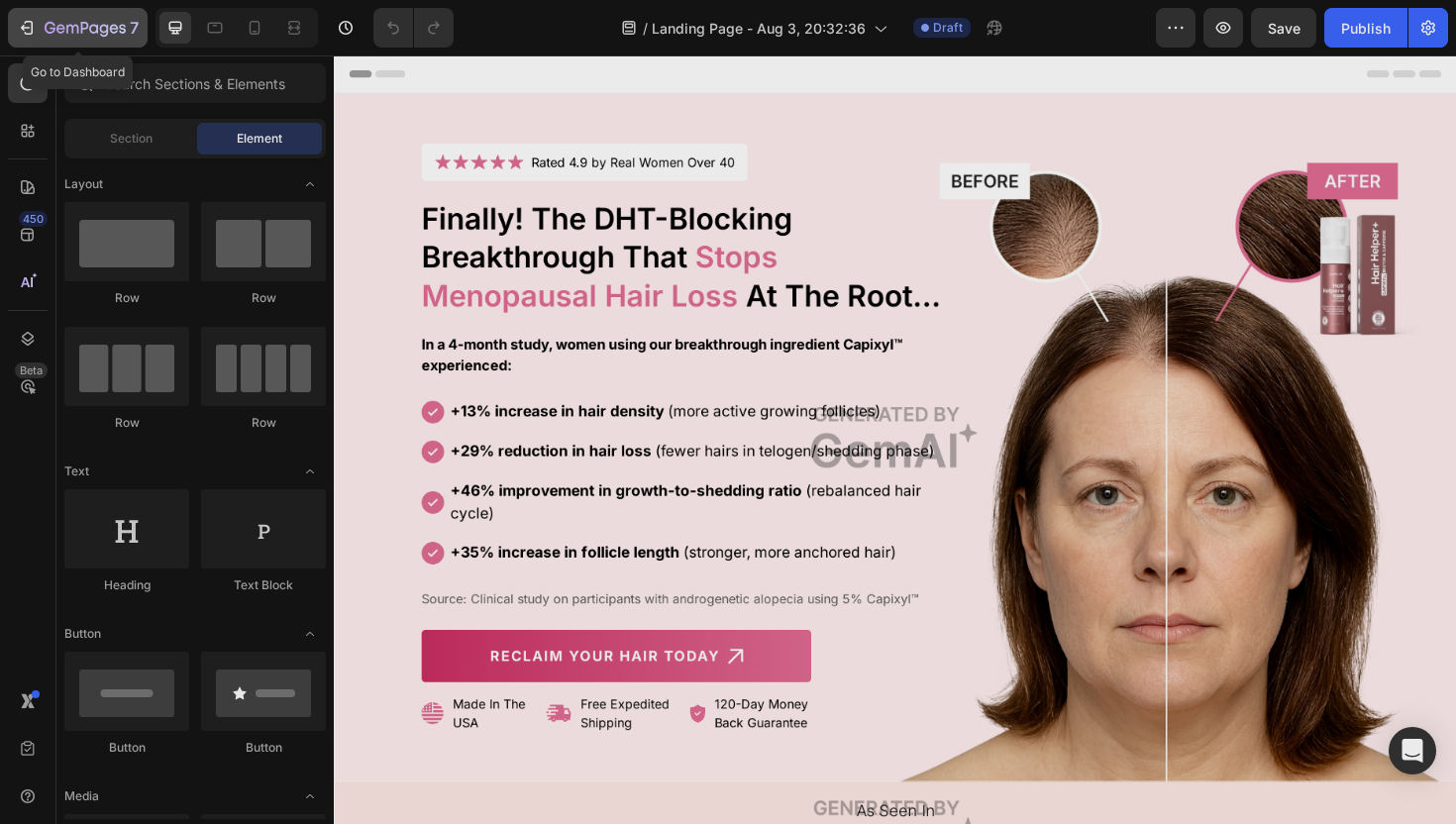 click 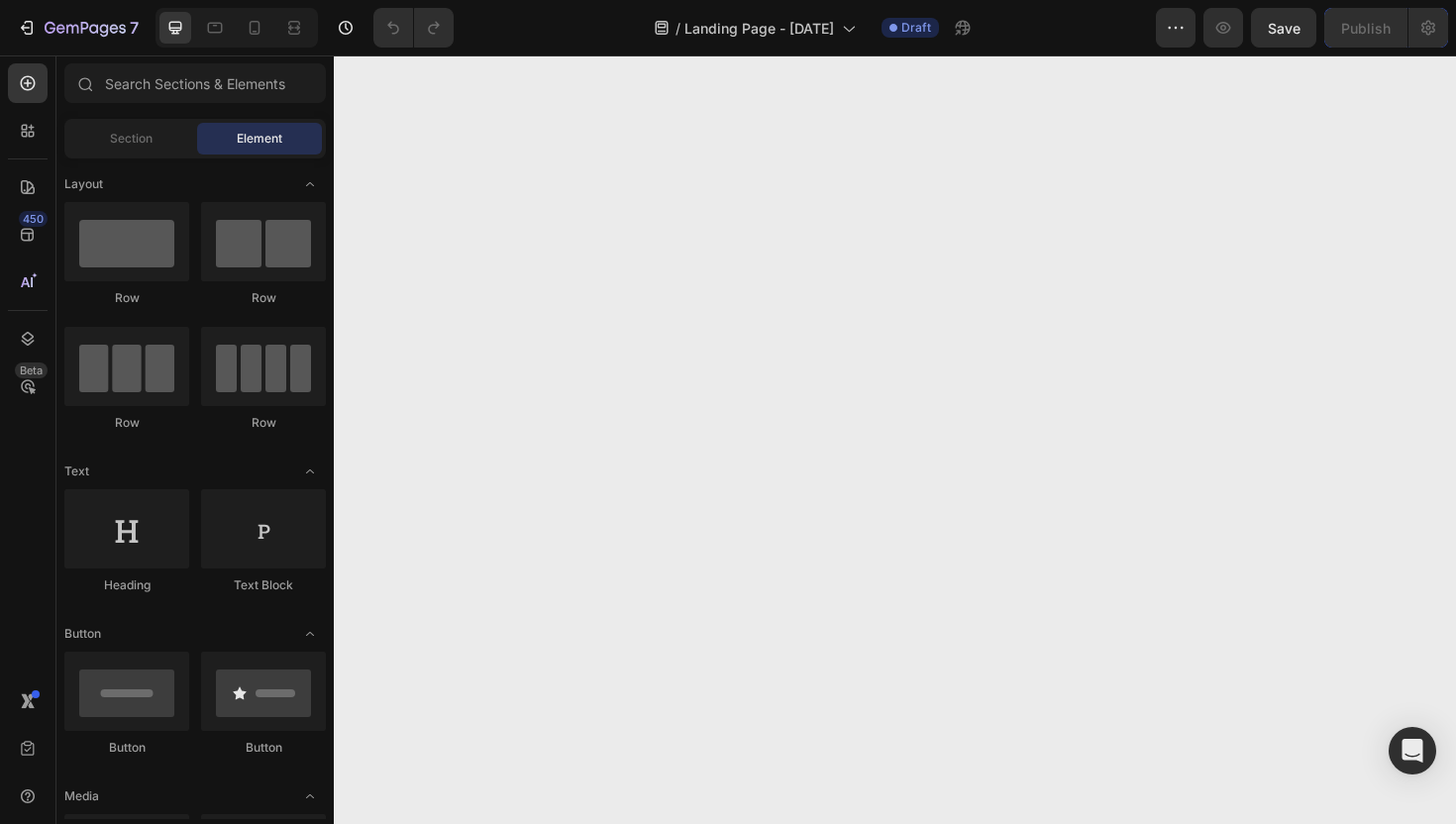 scroll, scrollTop: 0, scrollLeft: 0, axis: both 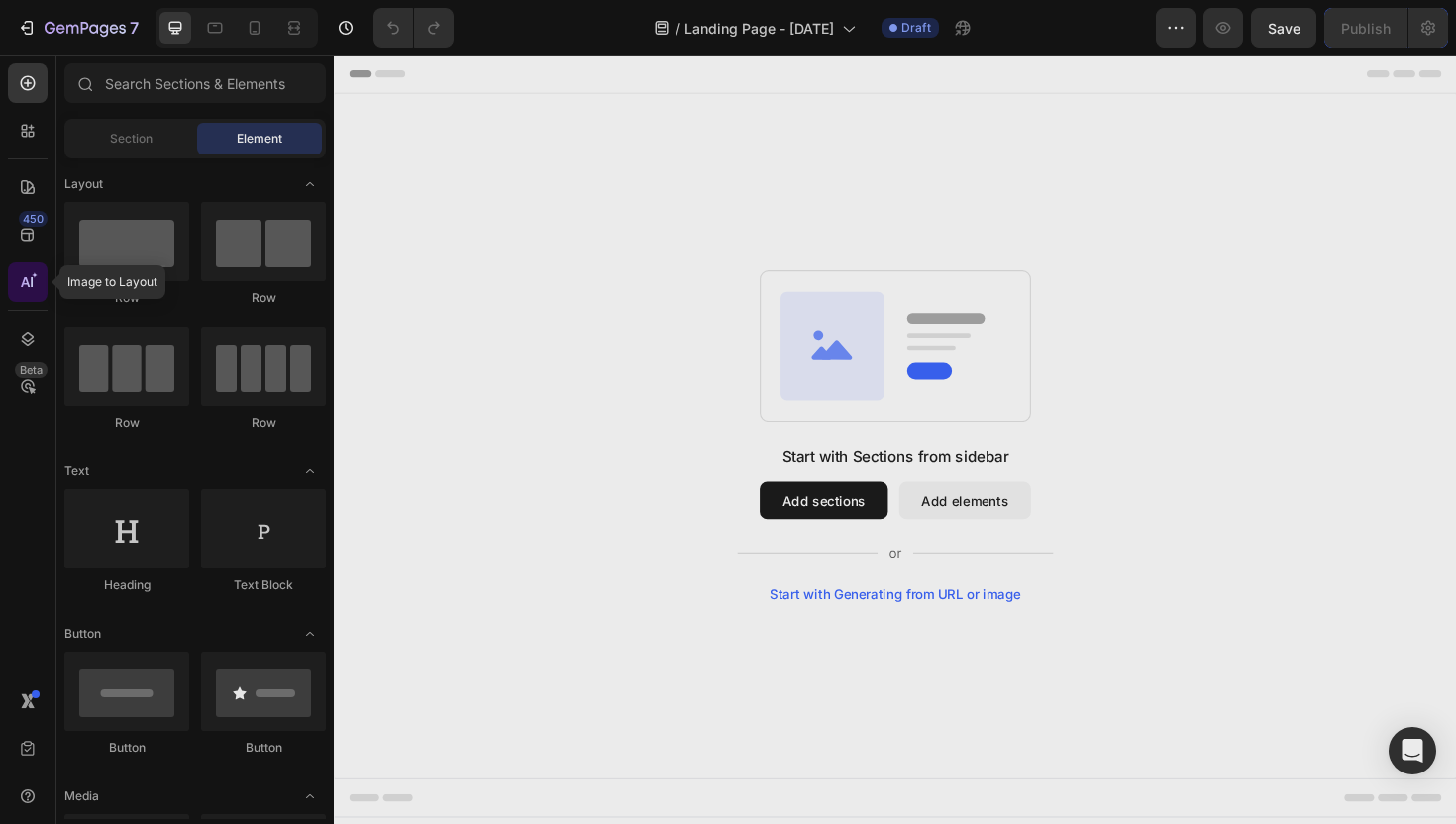 click 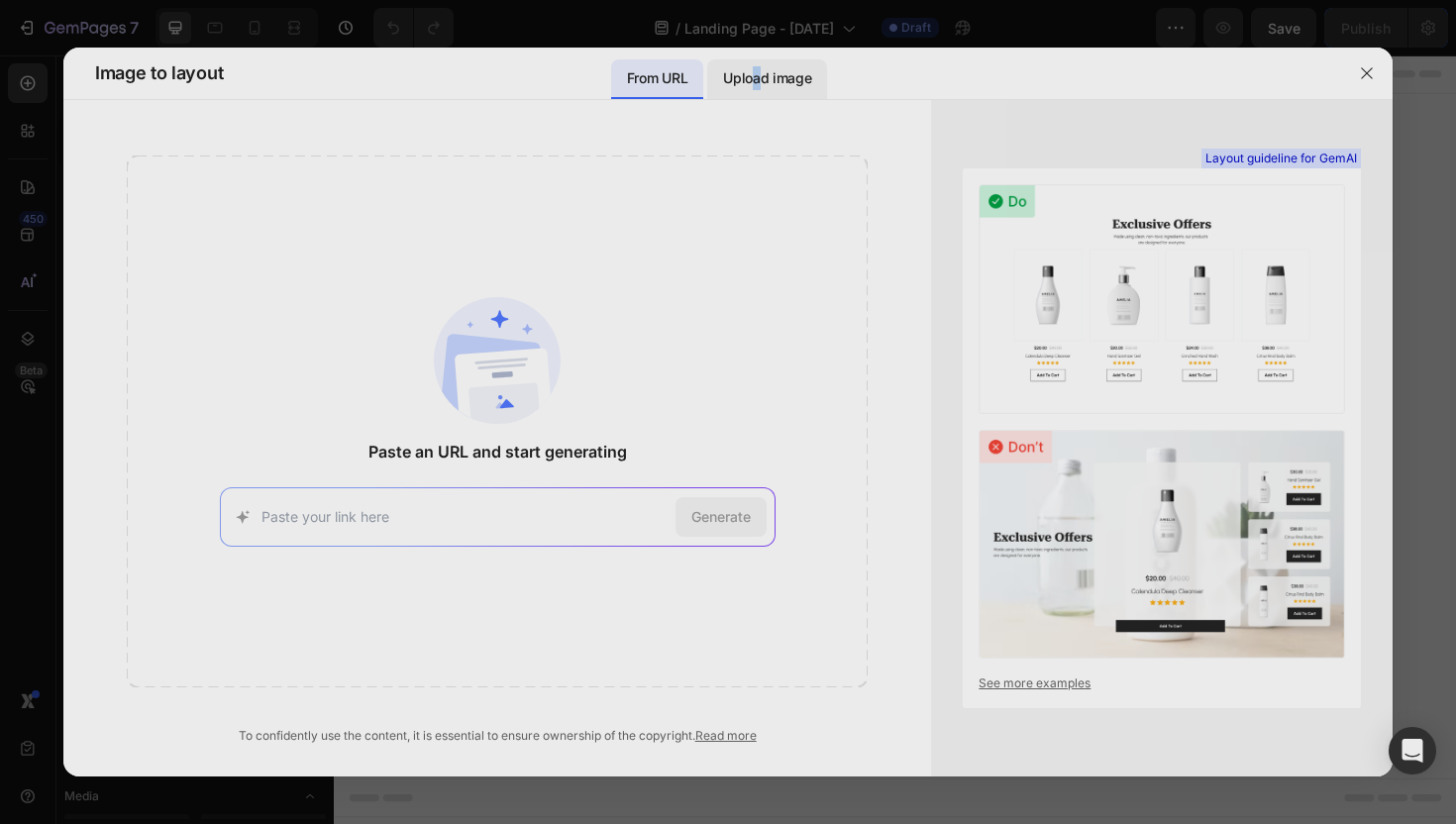 click on "Upload image" at bounding box center [767, 78] 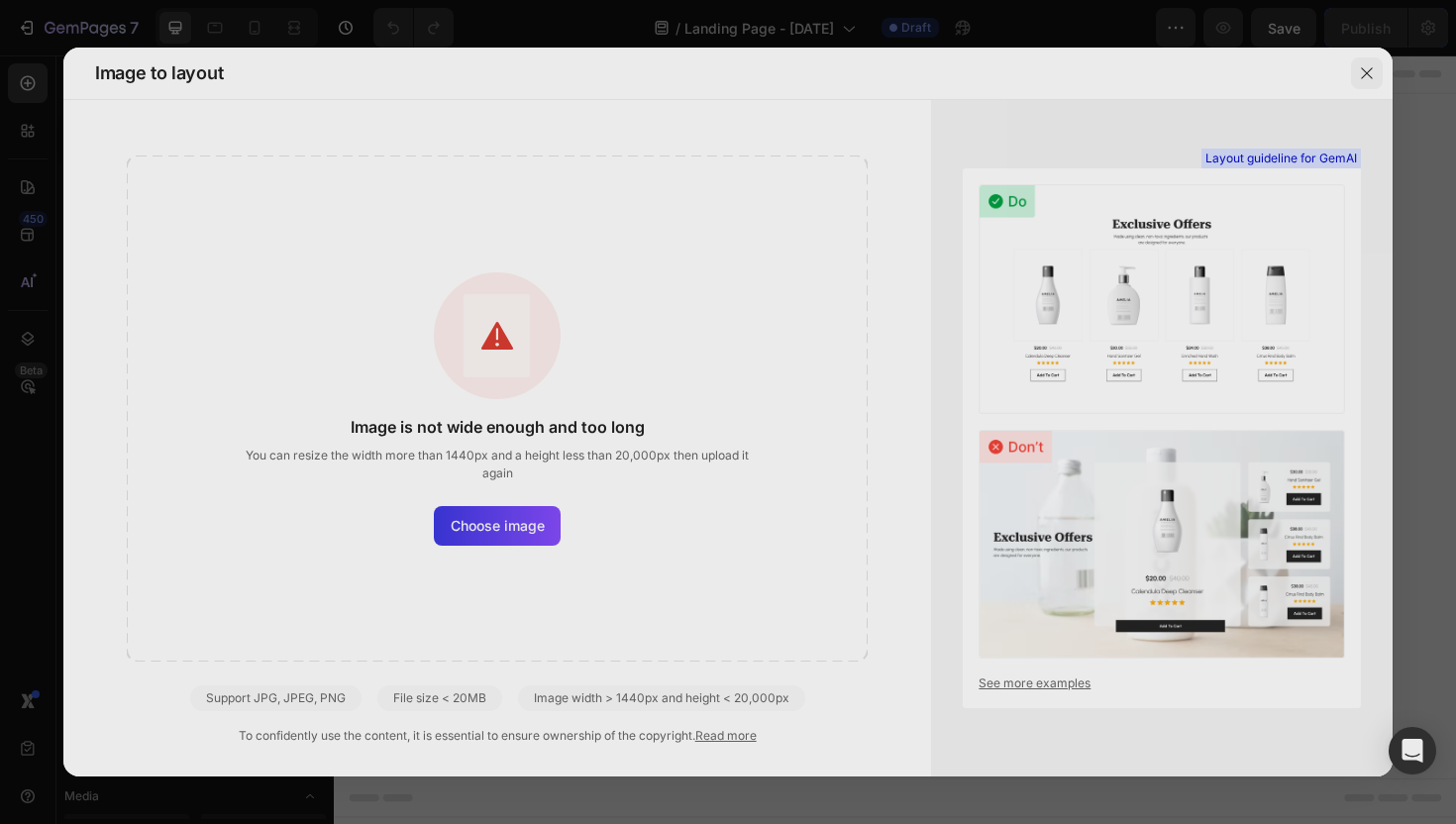 click 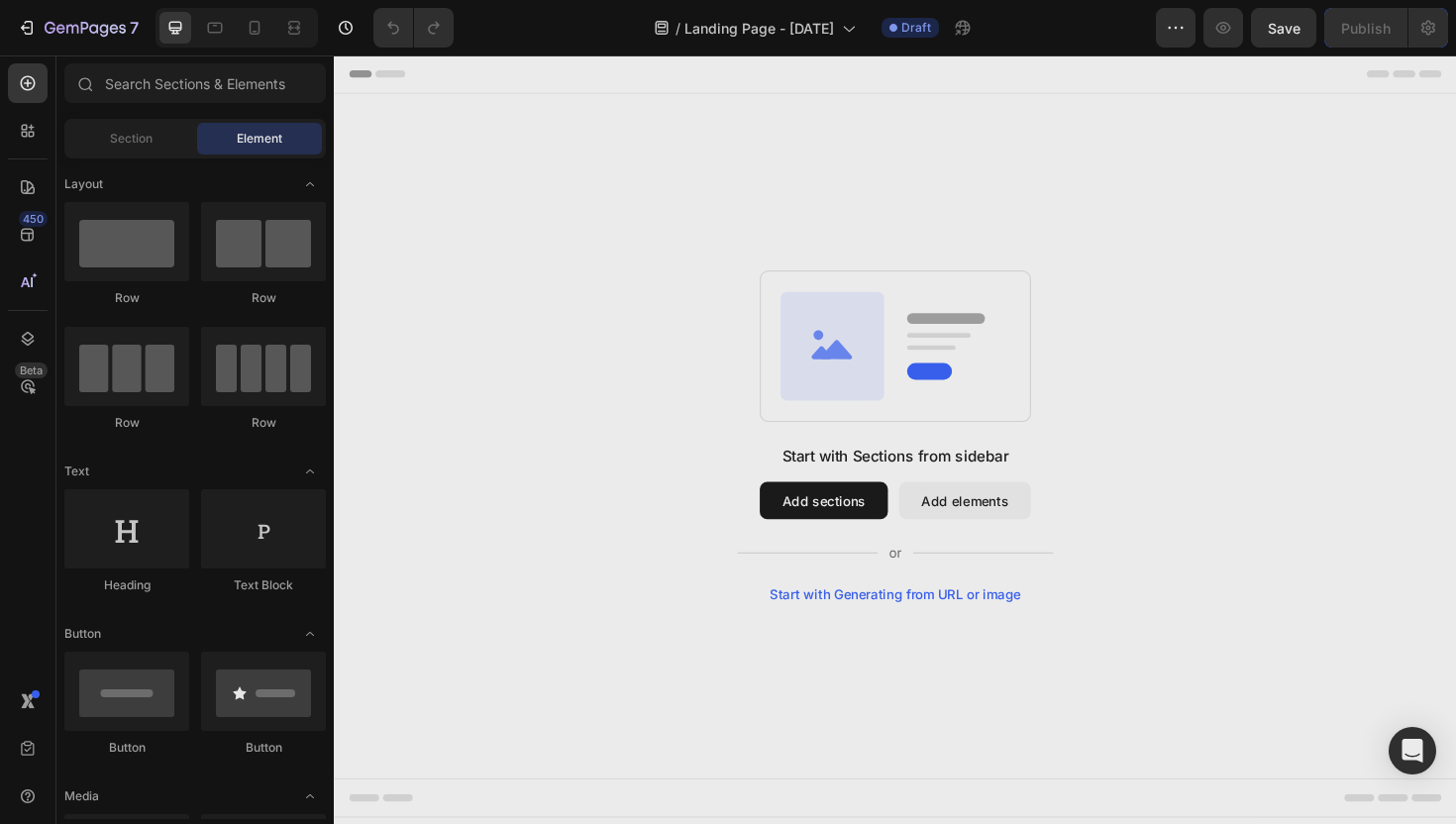 click on "Start with Generating from URL or image" at bounding box center (928, 626) 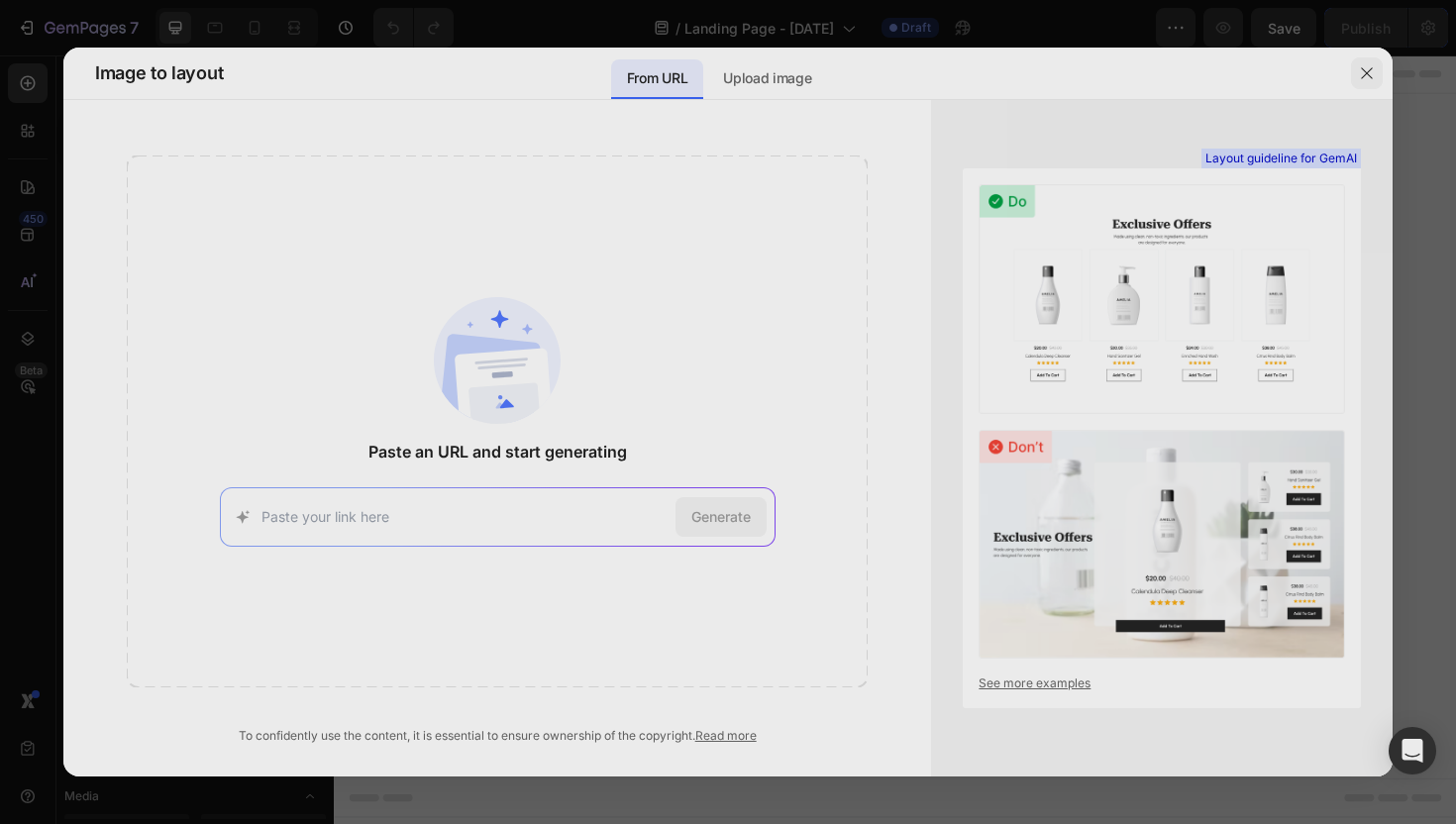 click 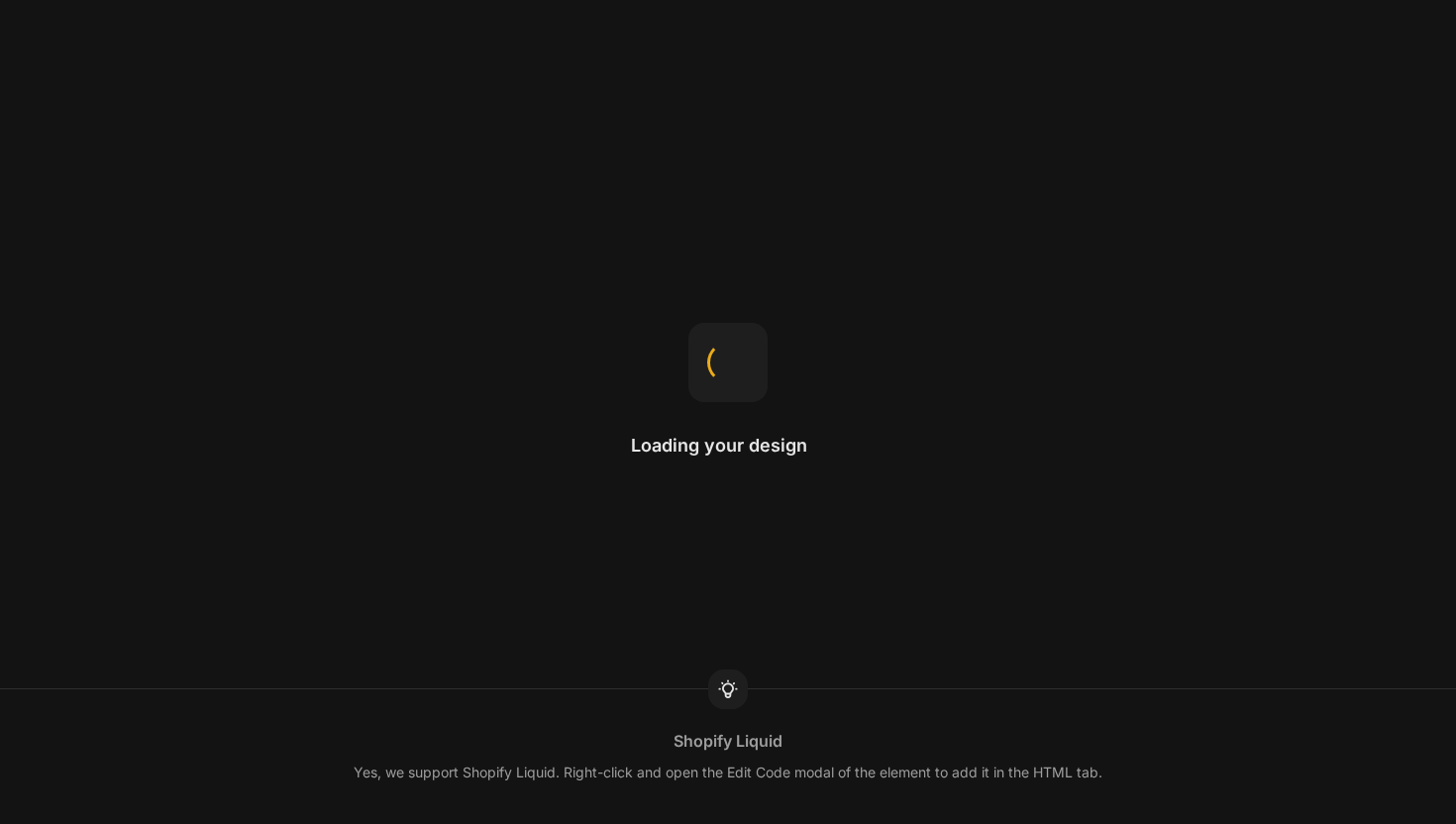 scroll, scrollTop: 0, scrollLeft: 0, axis: both 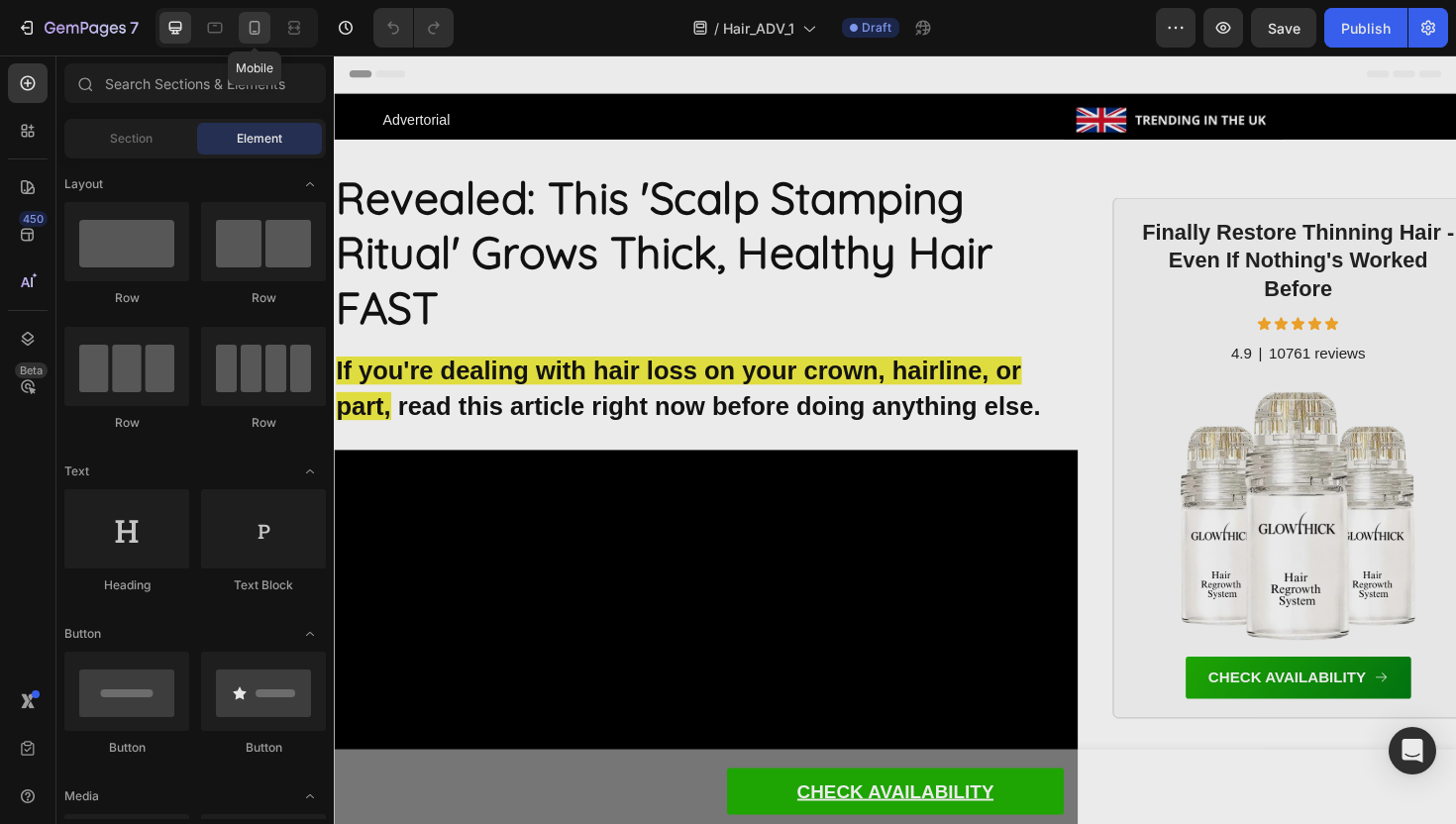 click 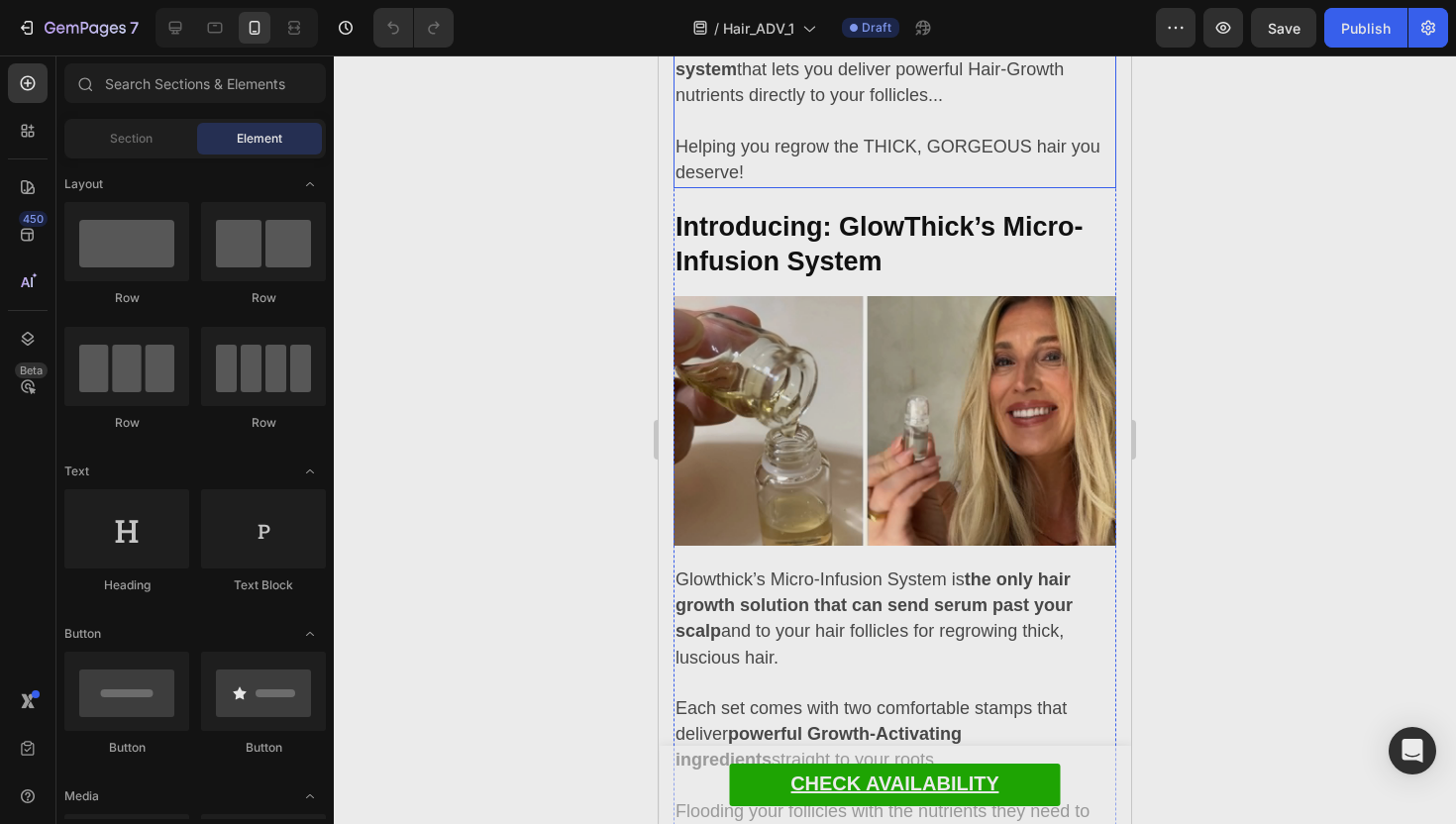 scroll, scrollTop: 4939, scrollLeft: 0, axis: vertical 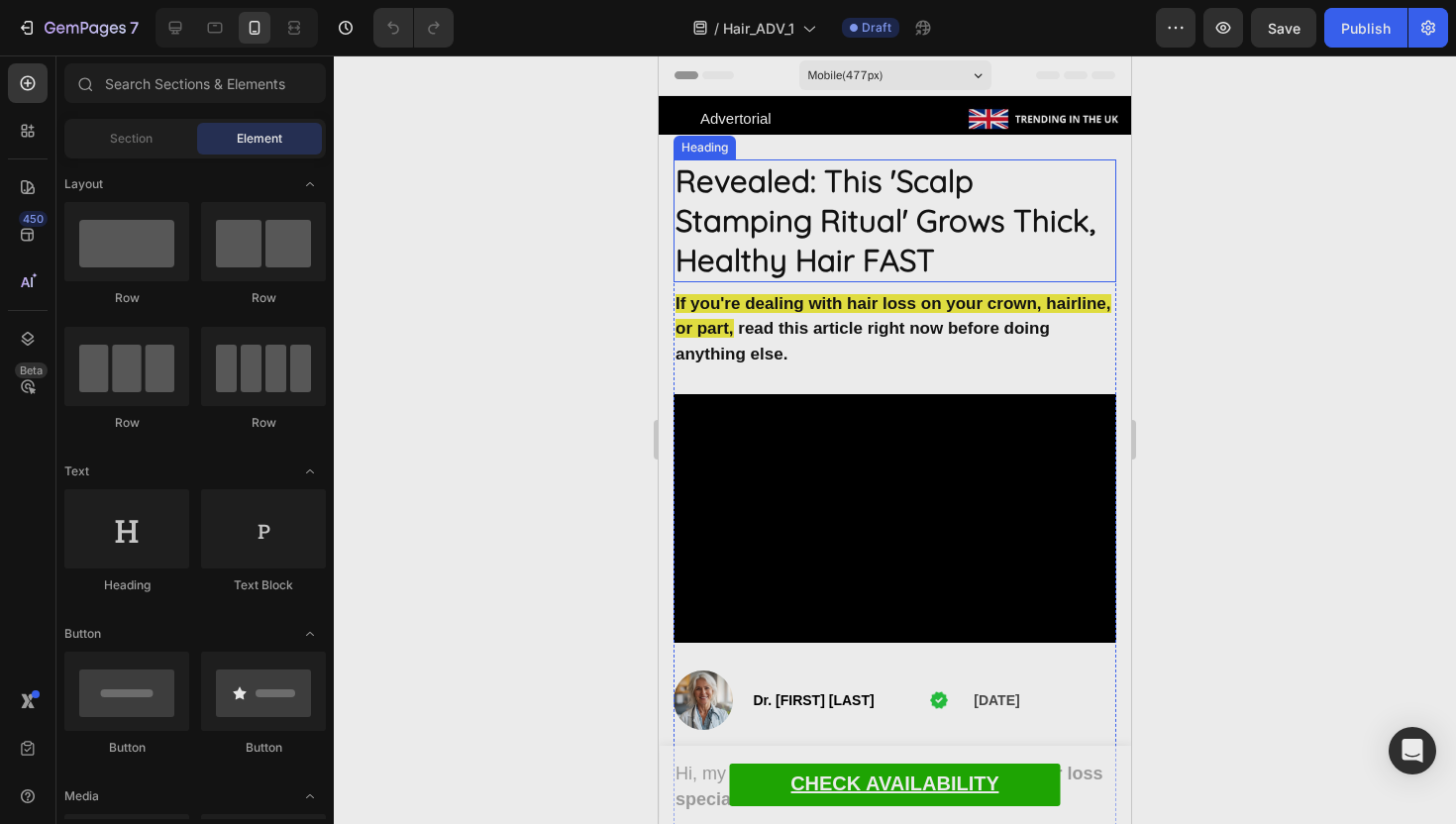 click on "Revealed: This 'Scalp Stamping Ritual' Grows Thick, Healthy Hair FAST" at bounding box center (885, 220) 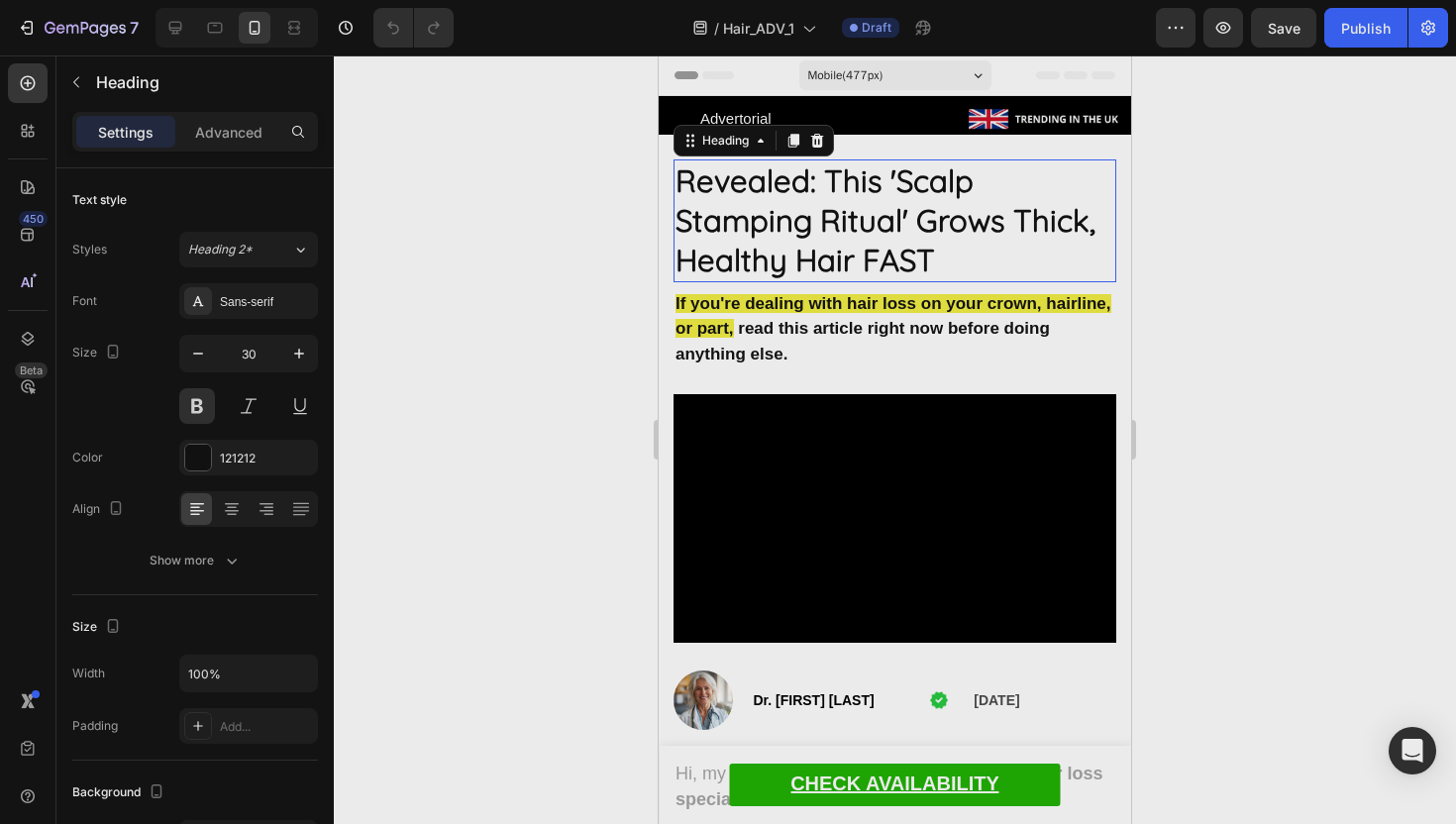 click on "Revealed: This 'Scalp Stamping Ritual' Grows Thick, Healthy Hair FAST" at bounding box center [885, 220] 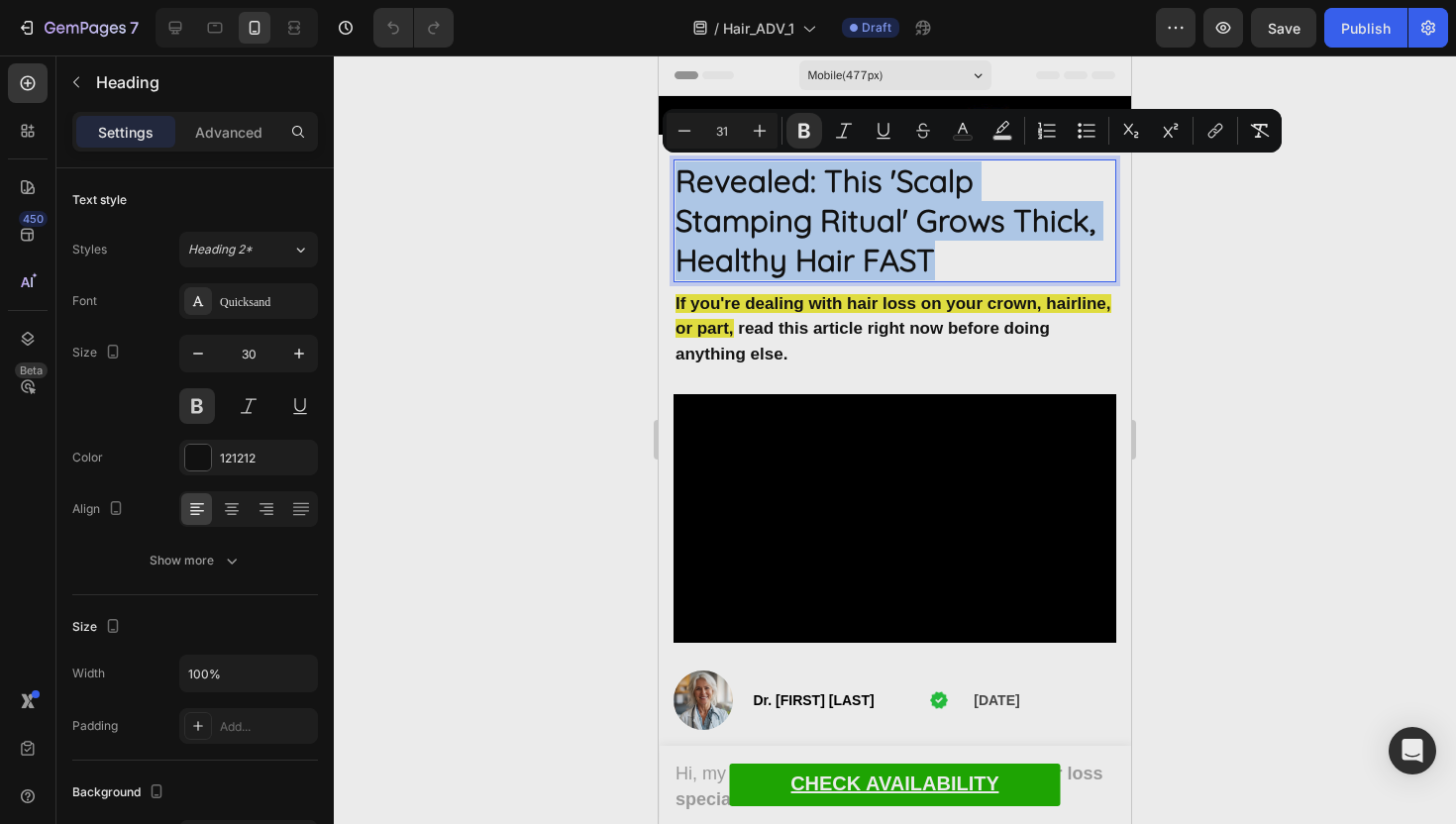 click on "Revealed: This 'Scalp Stamping Ritual' Grows Thick, Healthy Hair FAST" at bounding box center [885, 220] 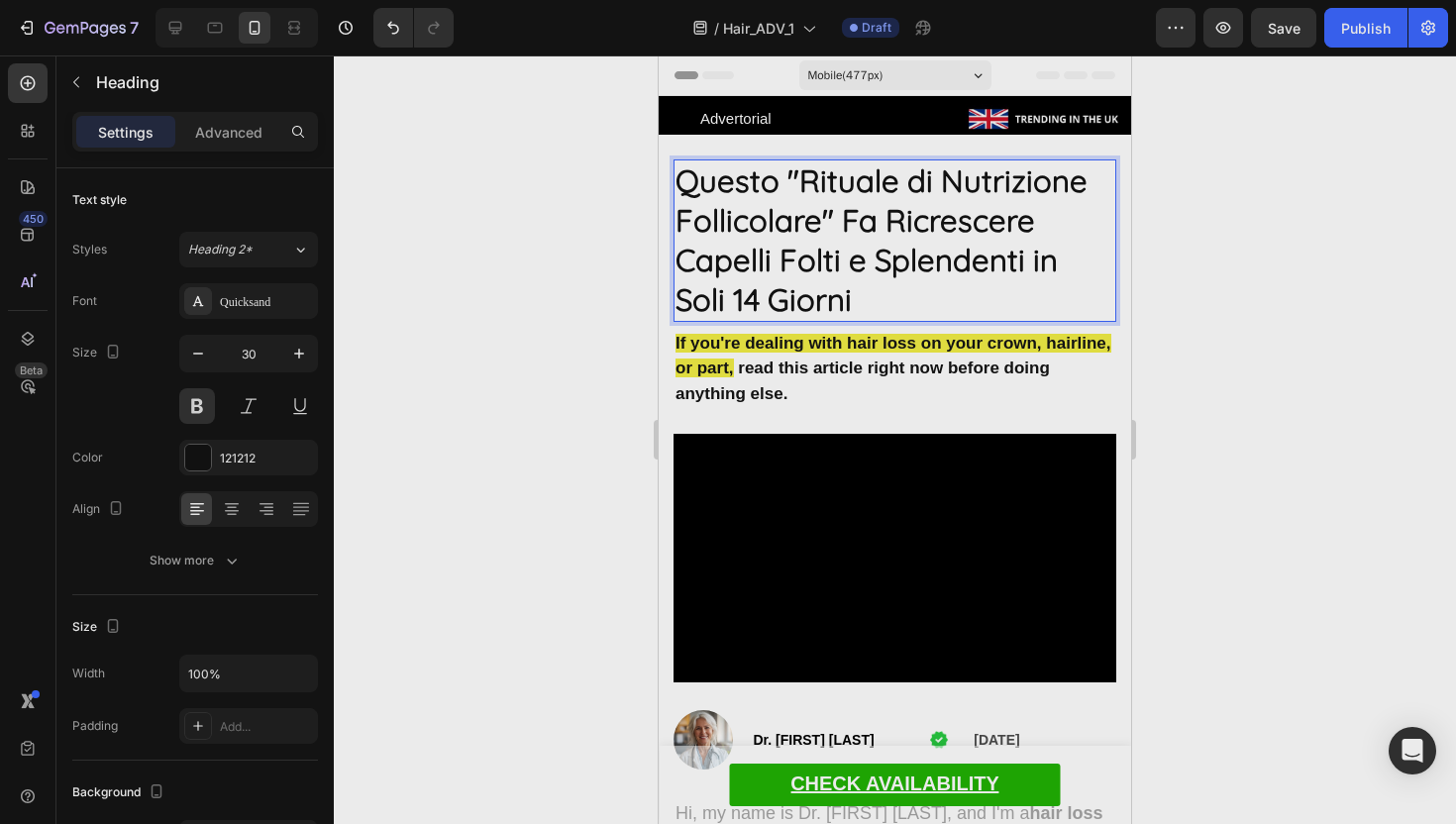 click 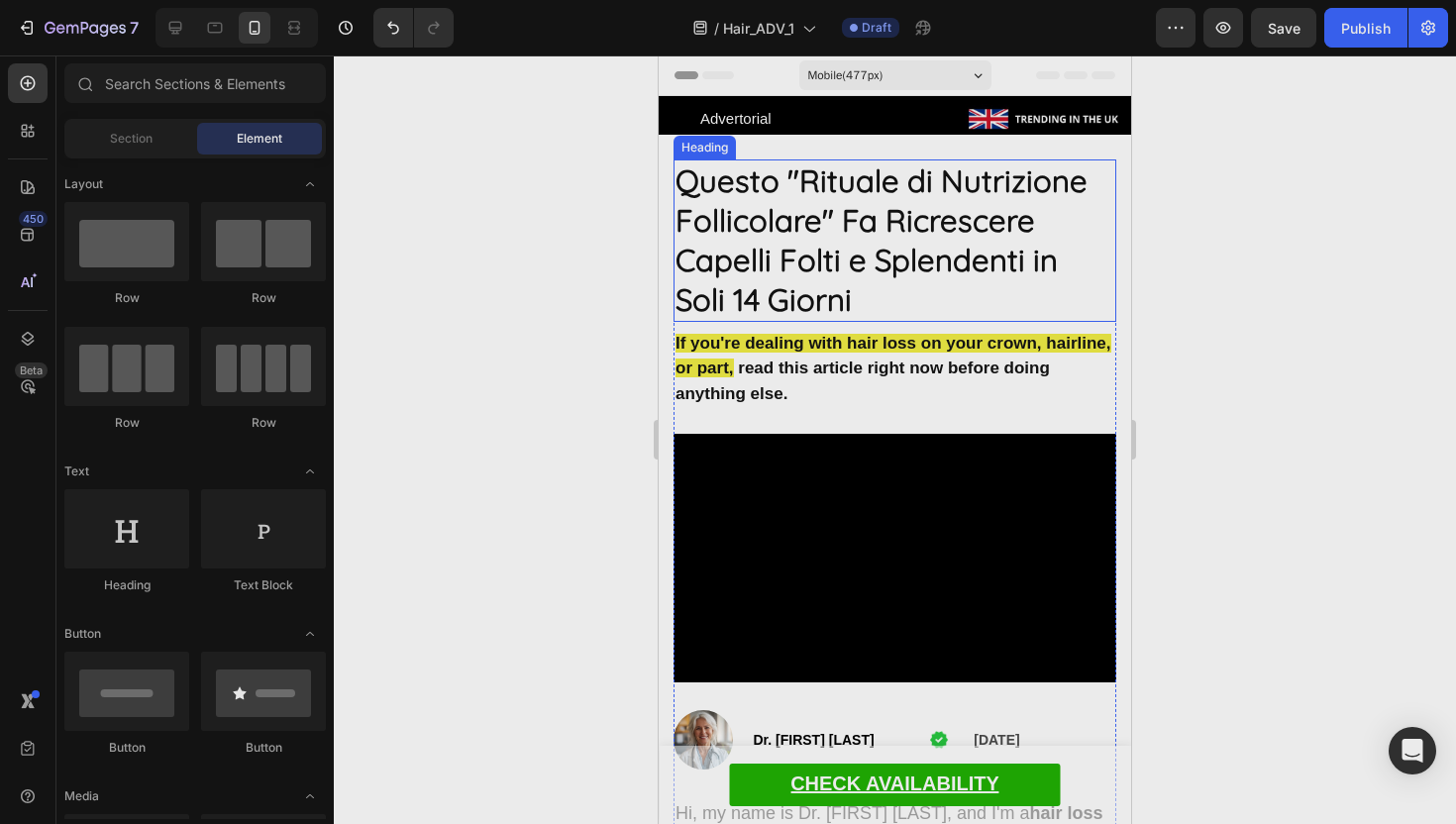 click on "Questo "Rituale di Nutrizione Follicolare" Fa Ricrescere Capelli Folti e Splendenti in Soli 14 Giorni" at bounding box center (882, 240) 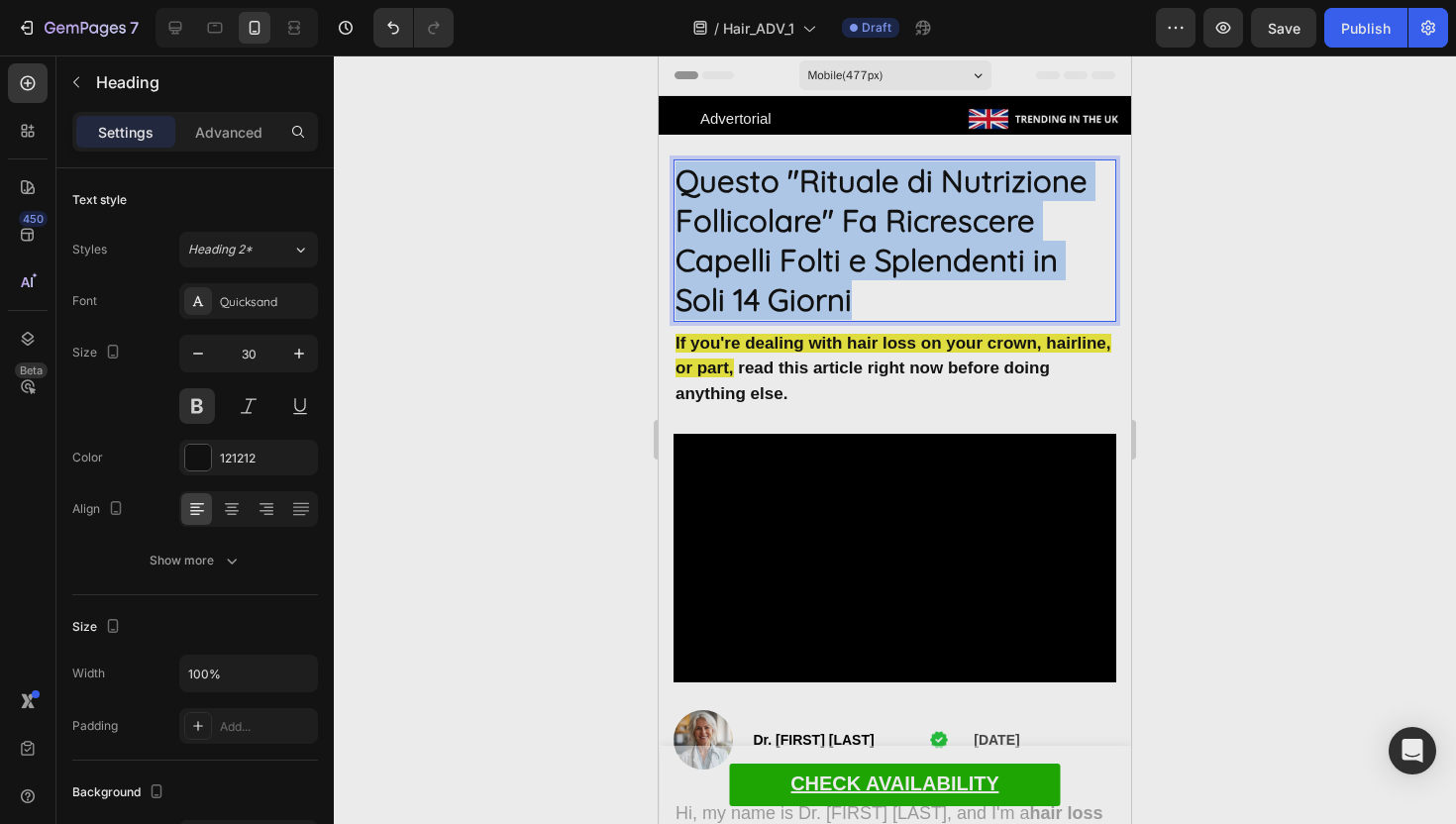 click on "Questo "Rituale di Nutrizione Follicolare" Fa Ricrescere Capelli Folti e Splendenti in Soli 14 Giorni" at bounding box center (882, 240) 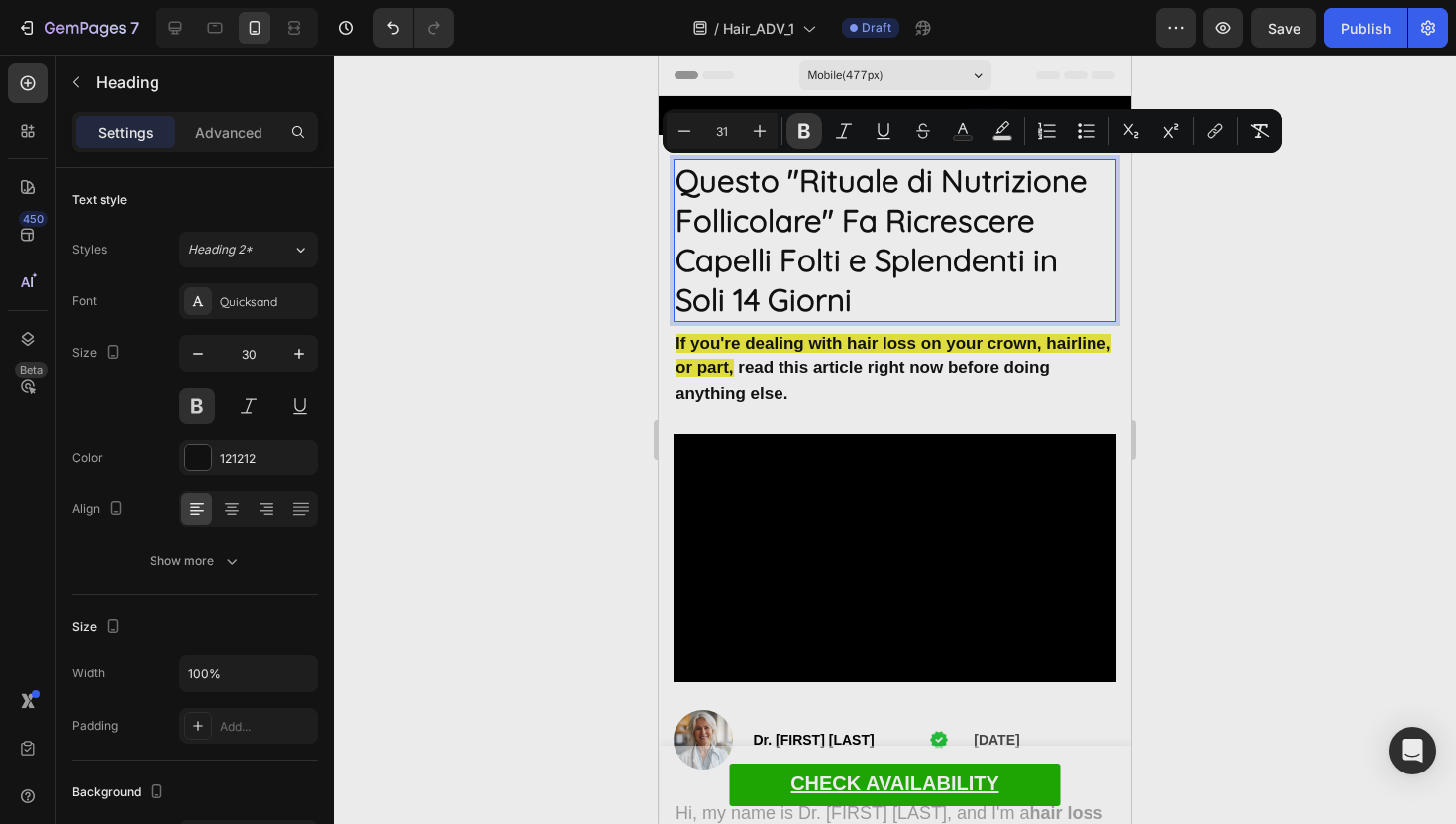 click 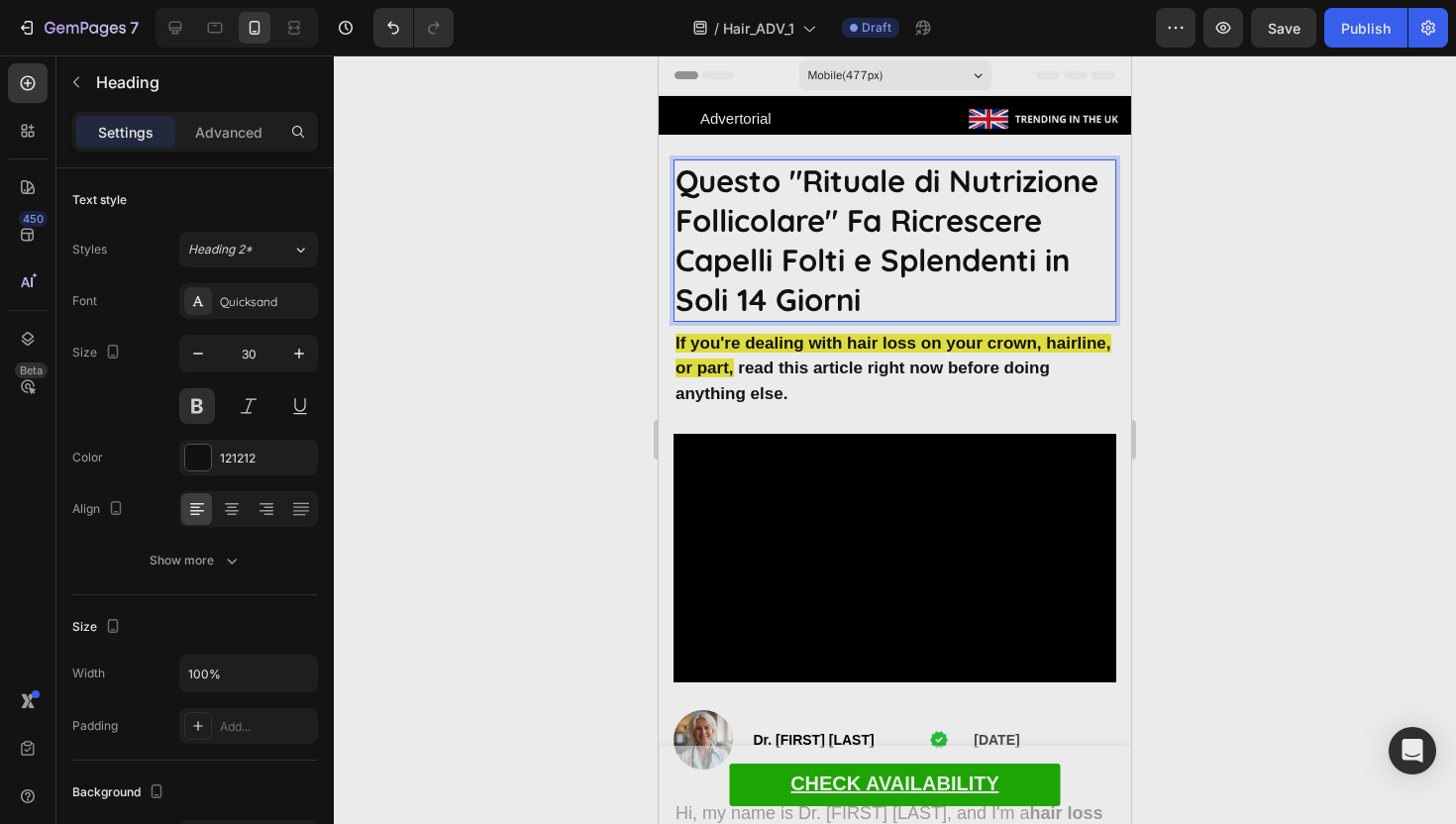 click 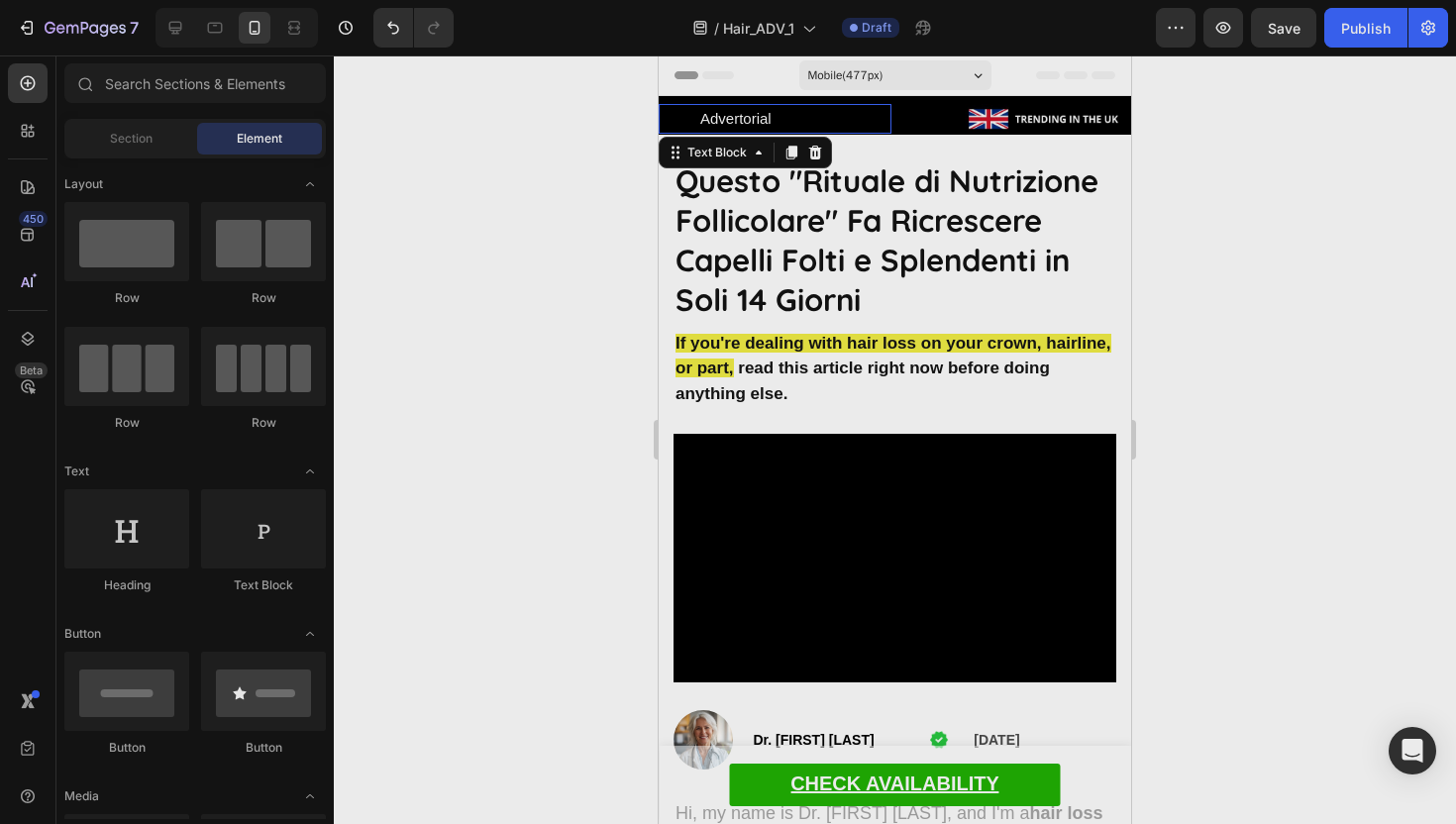 click on "Advertorial" at bounding box center [794, 119] 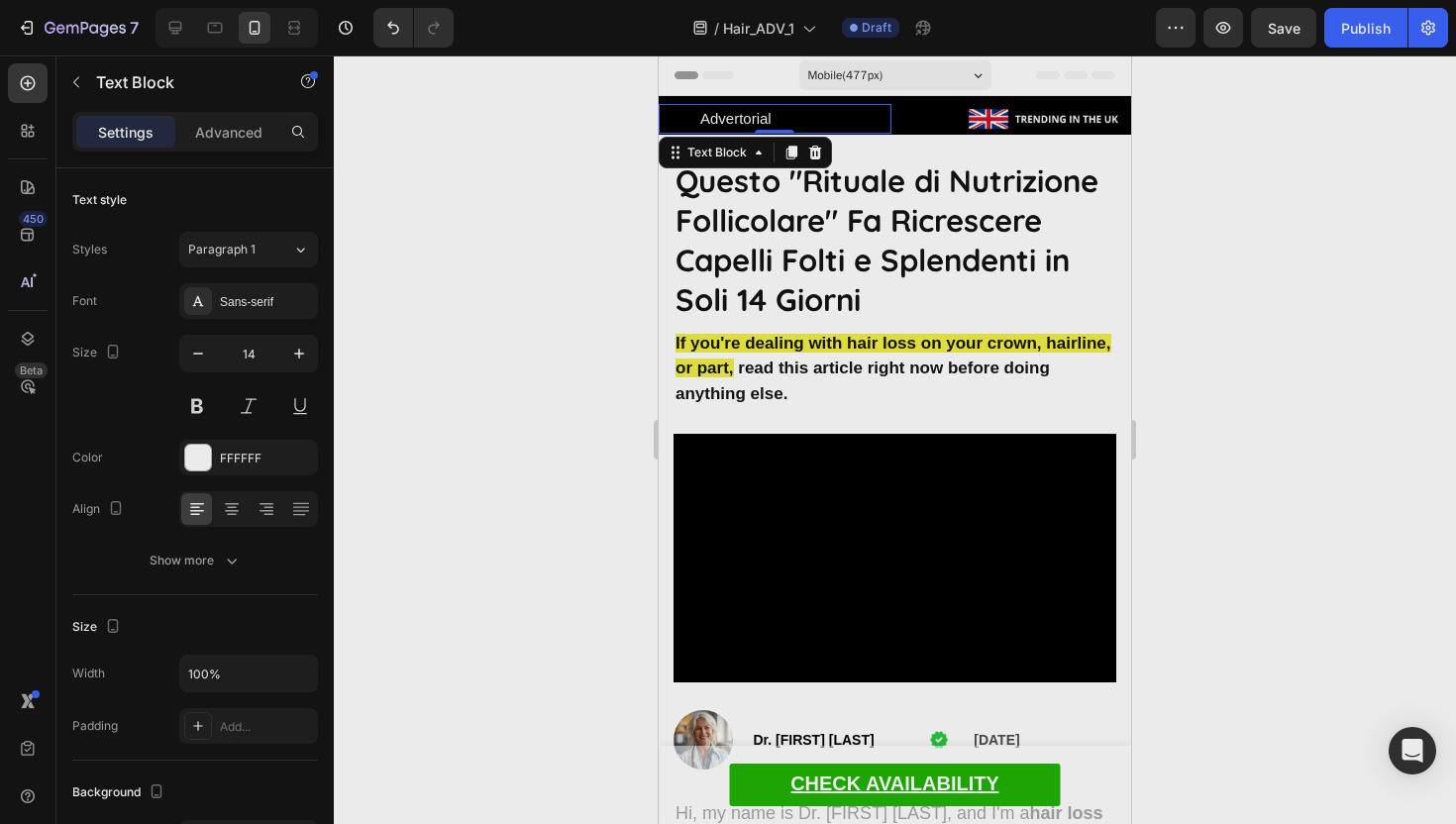click on "Text Block" at bounding box center (745, 153) 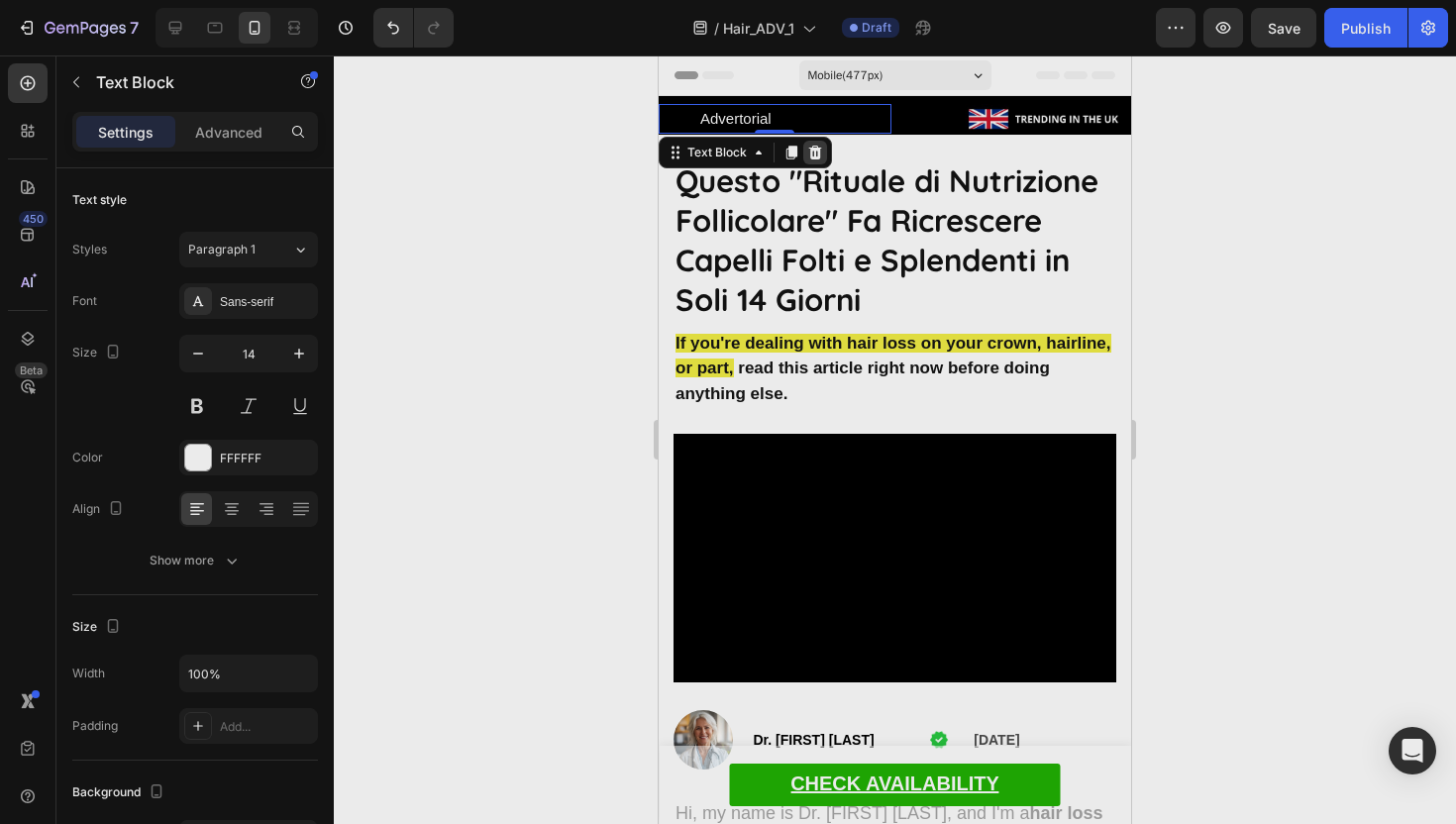 click 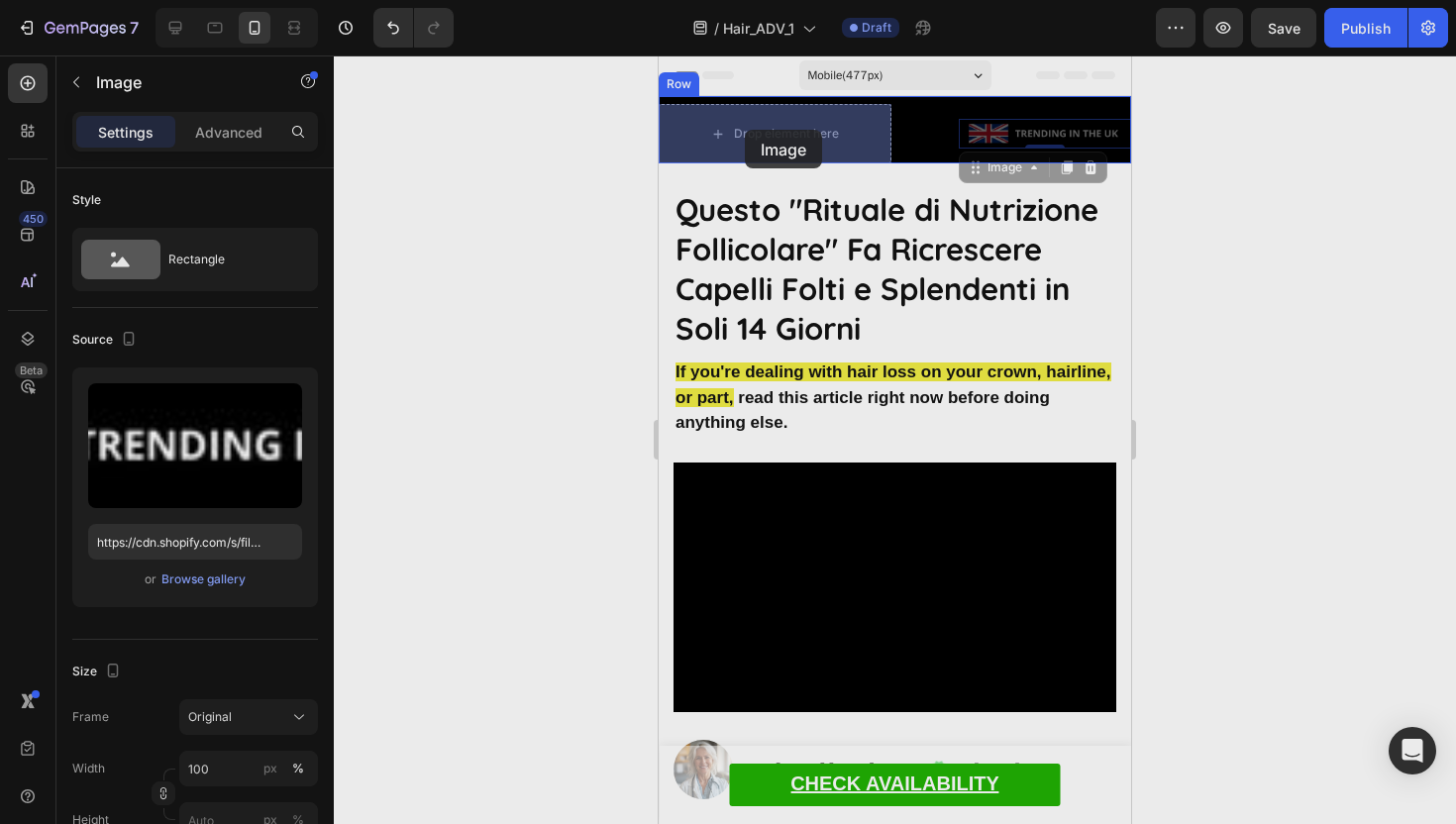 drag, startPoint x: 1052, startPoint y: 139, endPoint x: 747, endPoint y: 132, distance: 305.08032 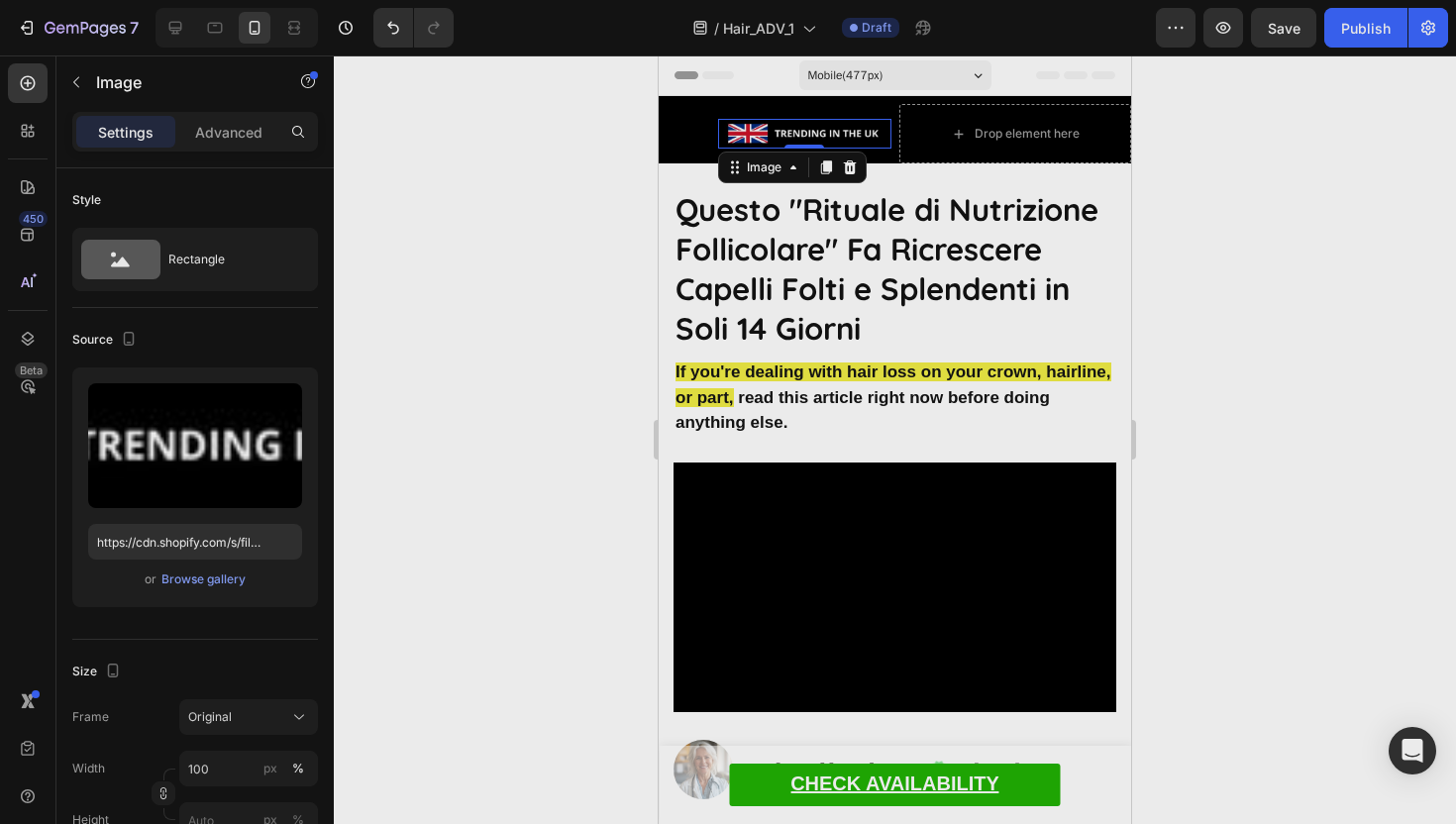 click 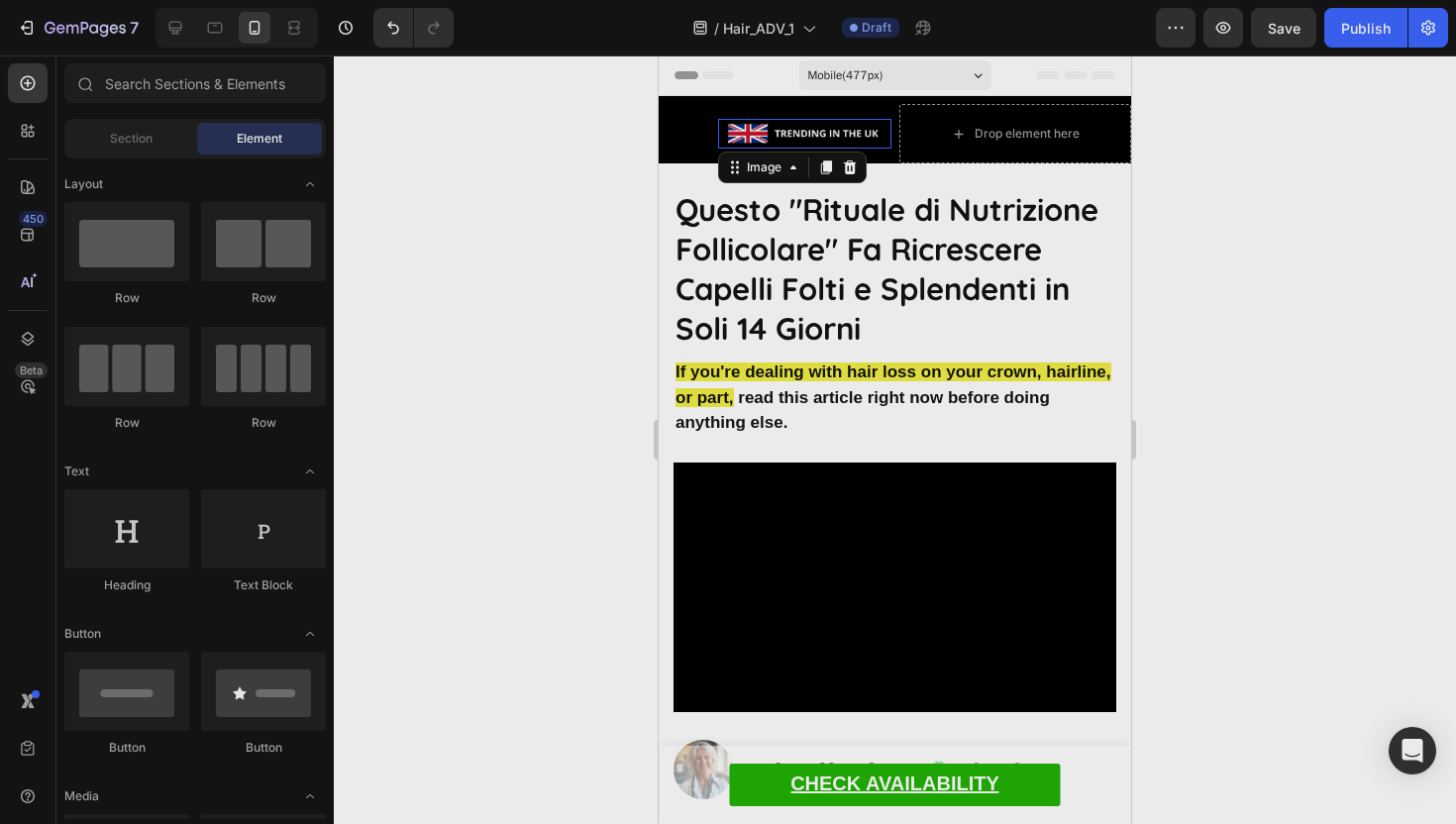 click at bounding box center [804, 134] 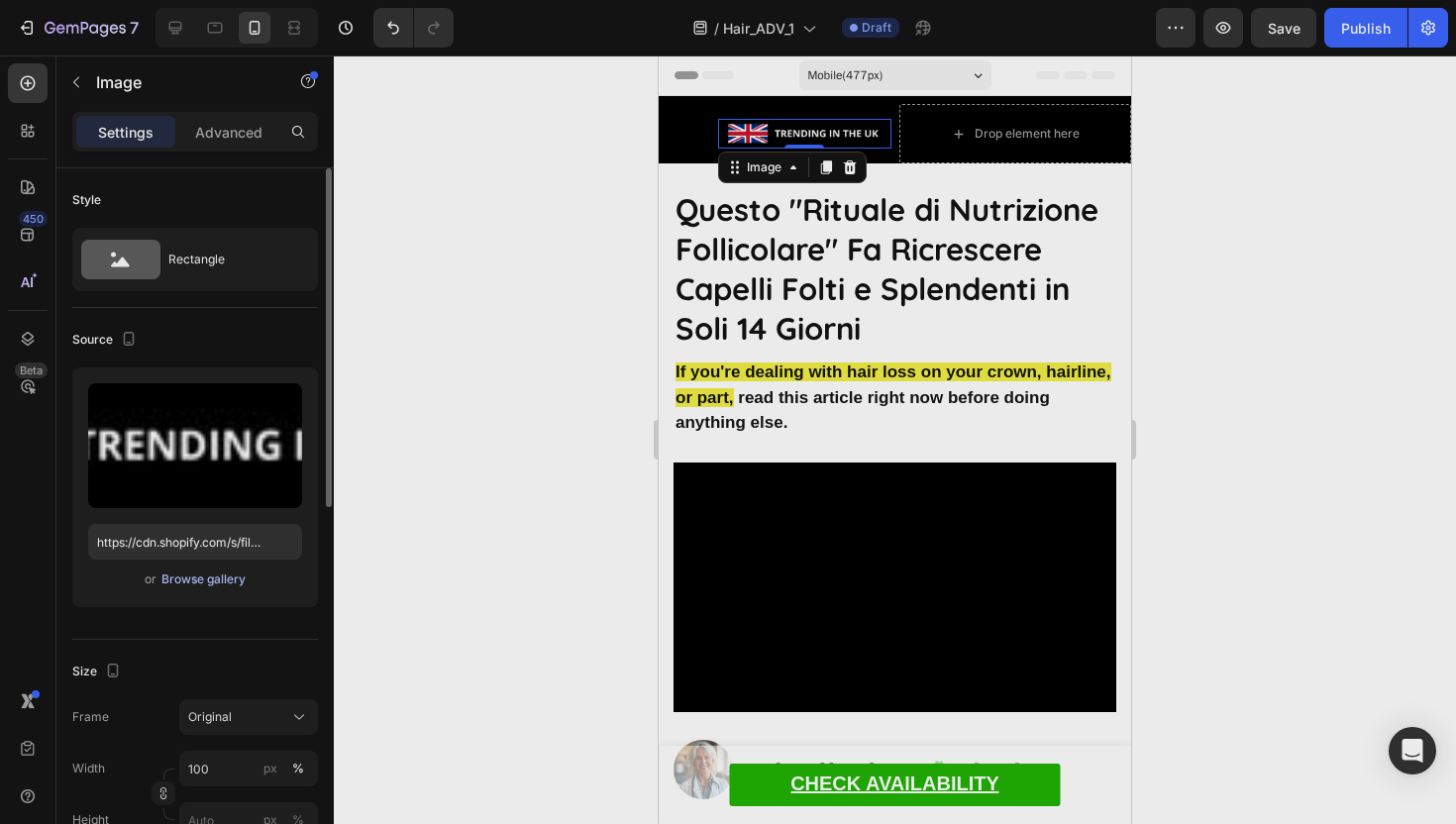 click on "Browse gallery" at bounding box center (203, 579) 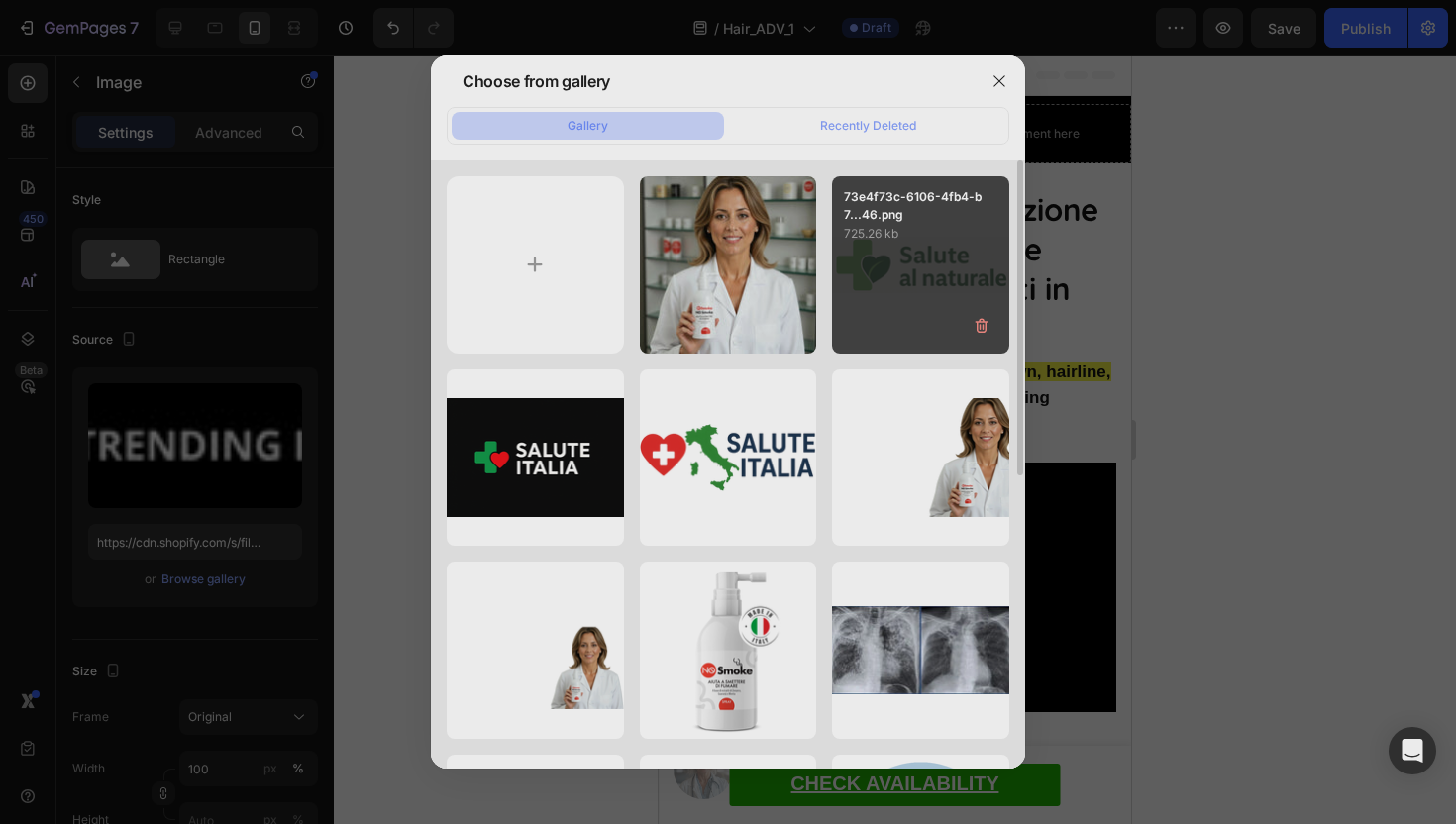 click on "73e4f73c-6106-4fb4-b7...46.png 725.26 kb" at bounding box center (920, 264) 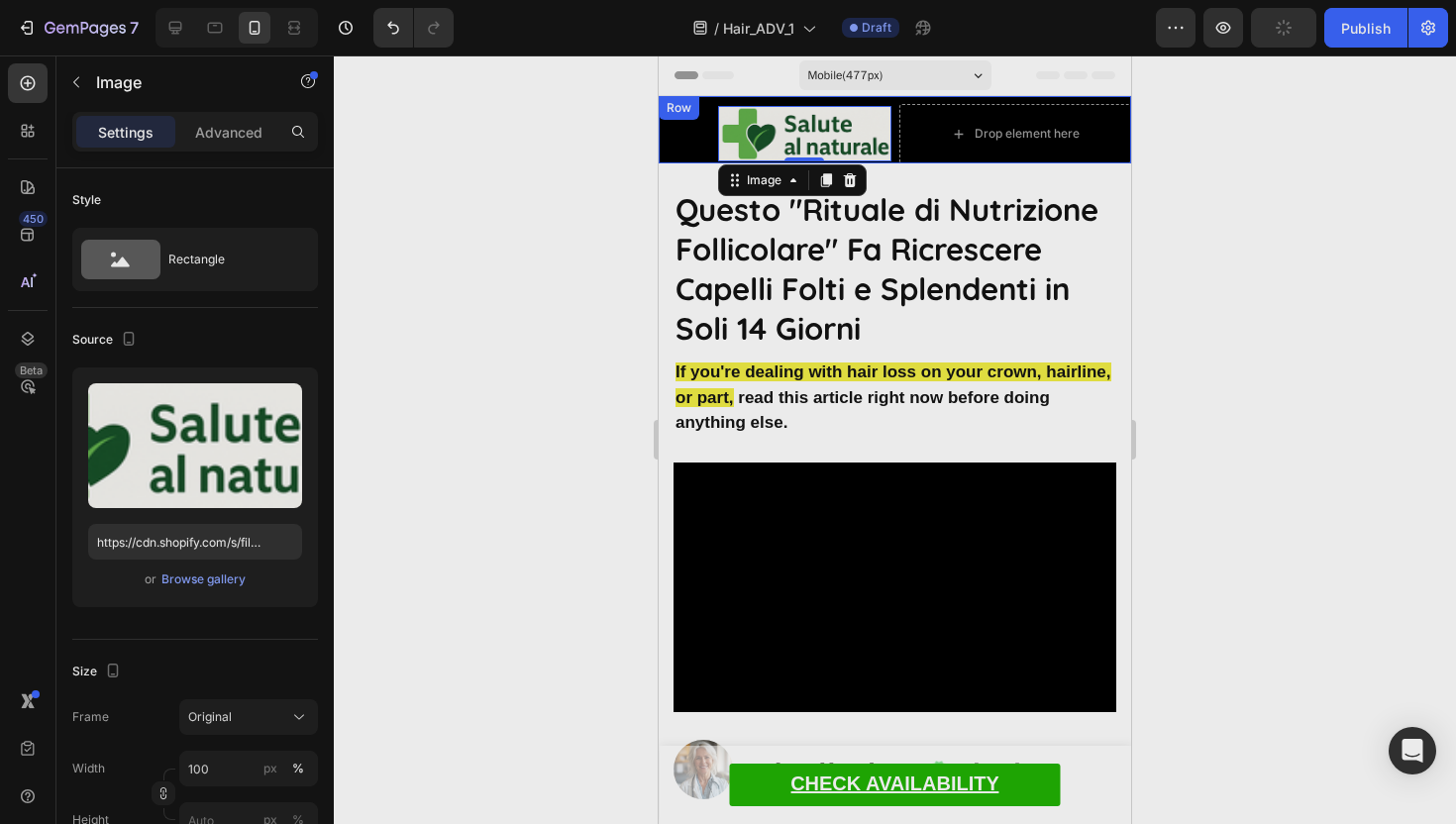 click on "Image   0
Drop element here Row" at bounding box center (894, 130) 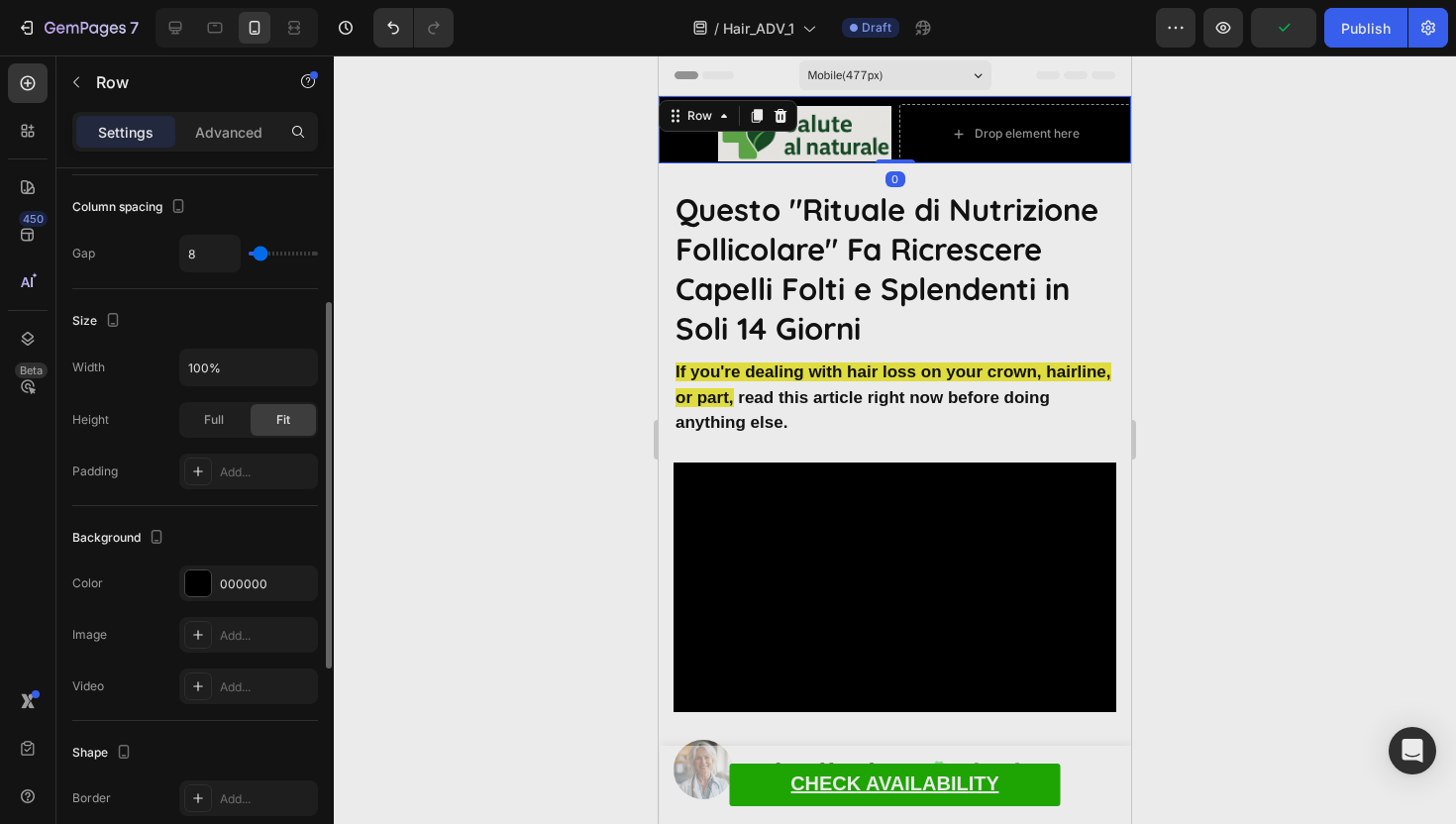 scroll, scrollTop: 375, scrollLeft: 0, axis: vertical 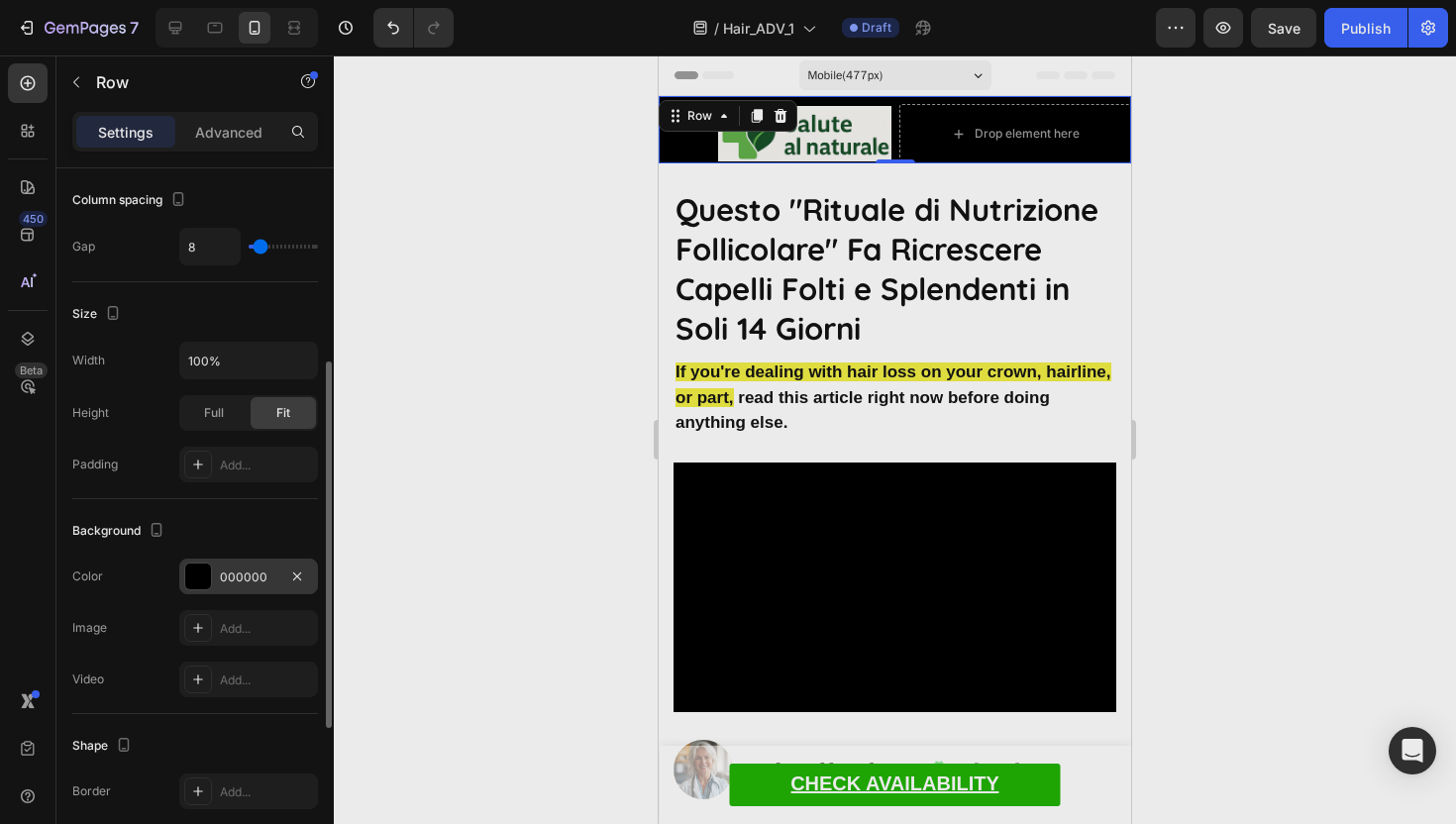 click at bounding box center (198, 576) 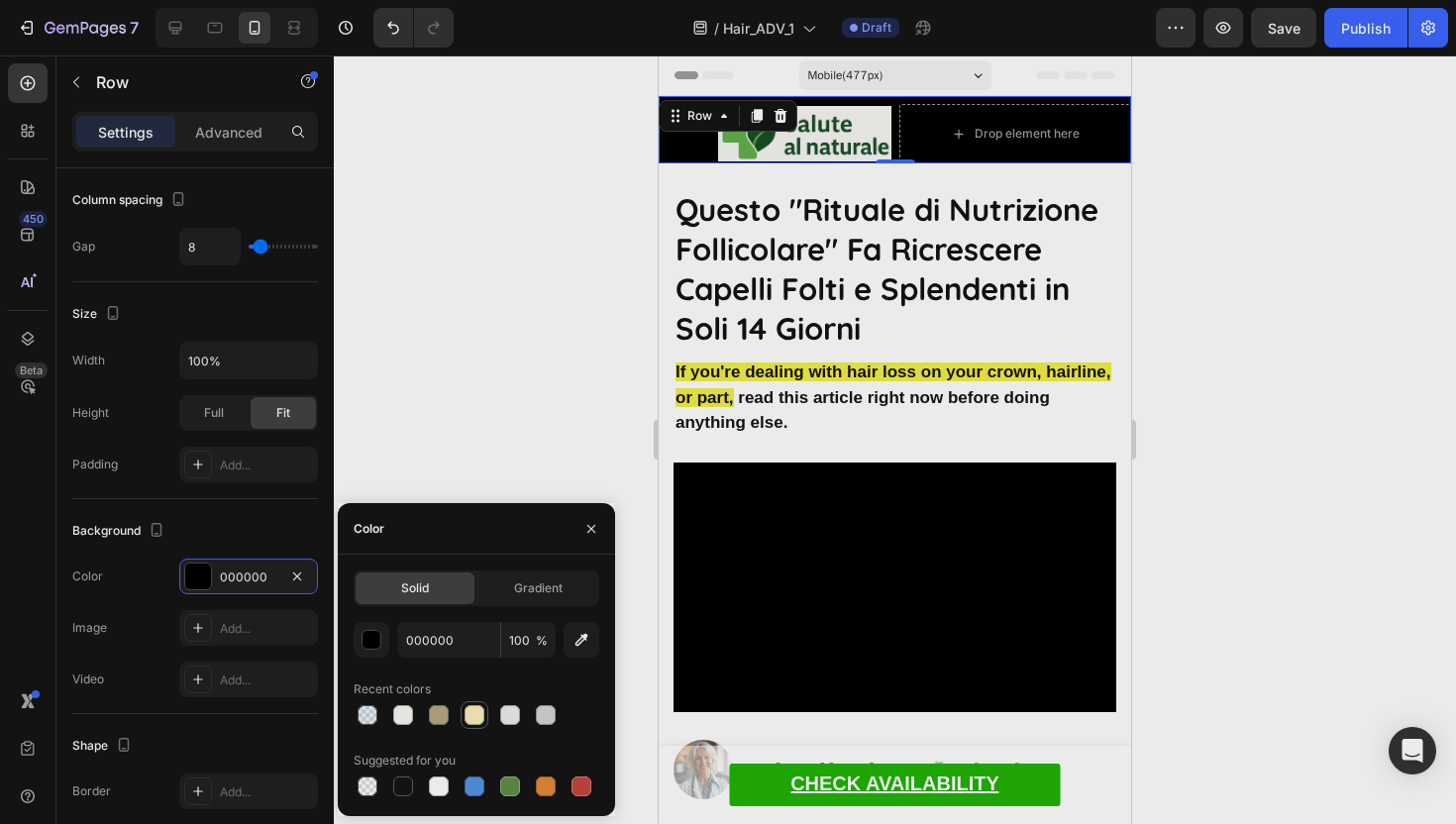 click at bounding box center (474, 715) 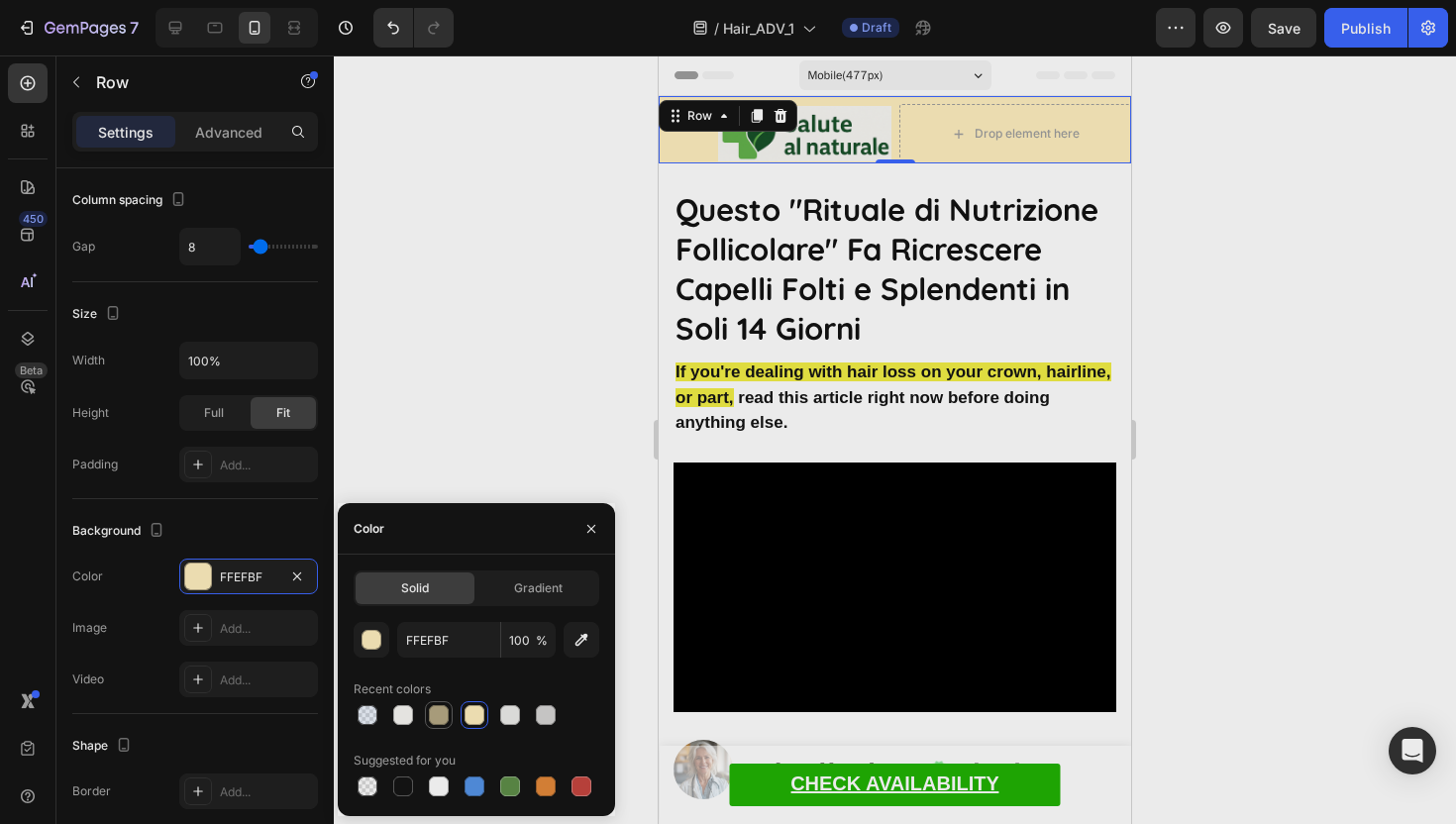 click at bounding box center (439, 715) 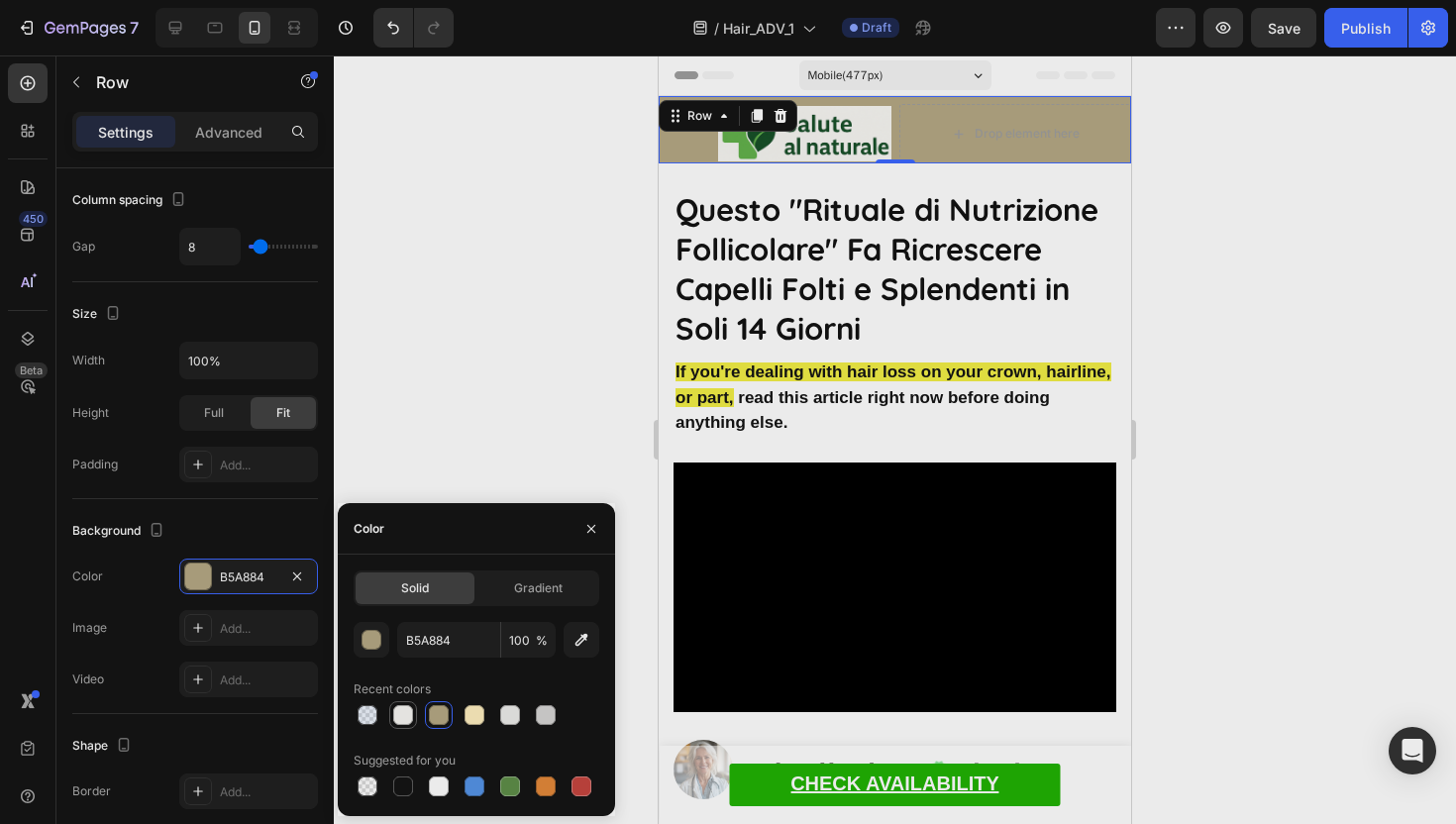 click at bounding box center [403, 715] 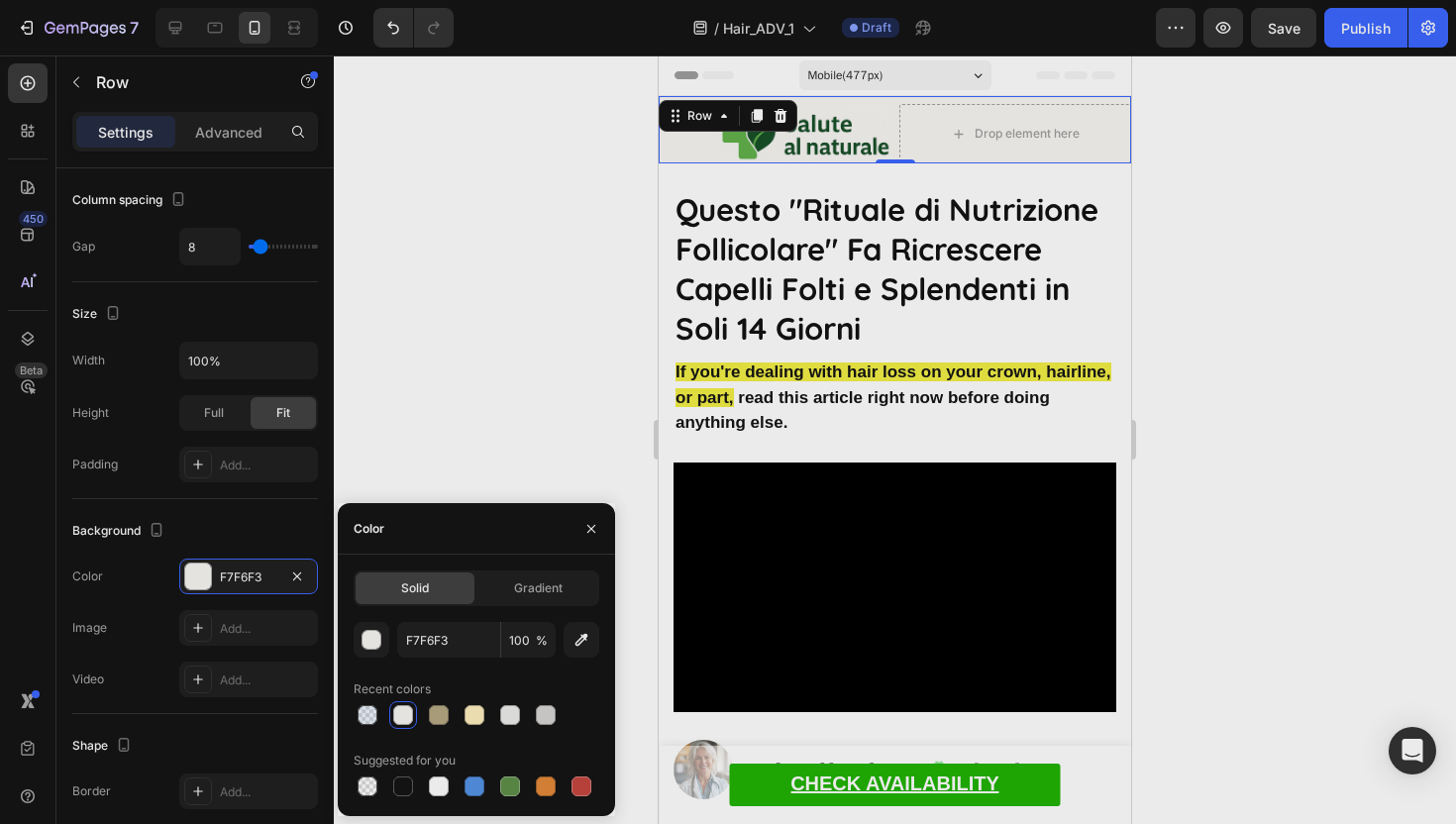click 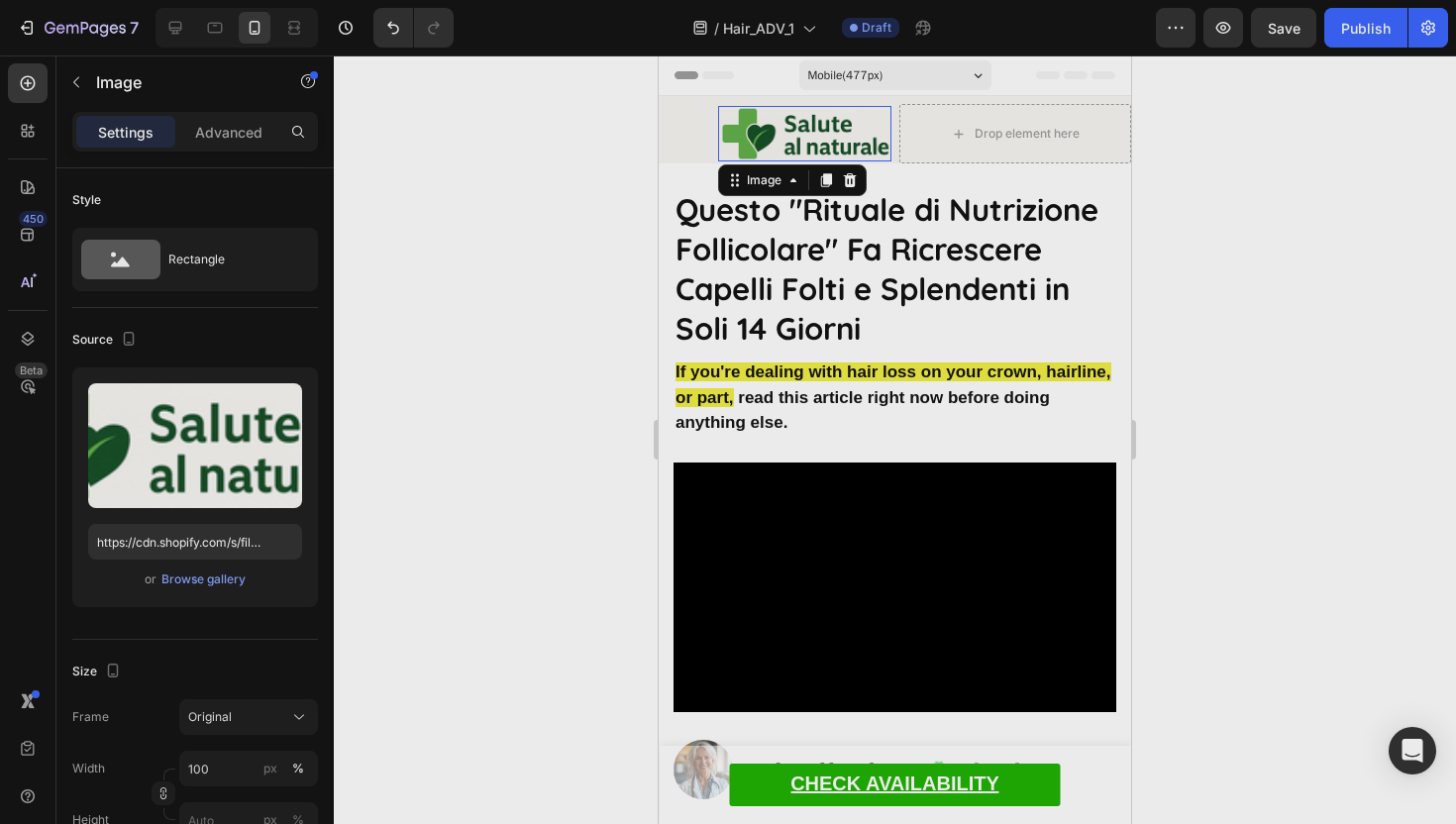 click at bounding box center [804, 134] 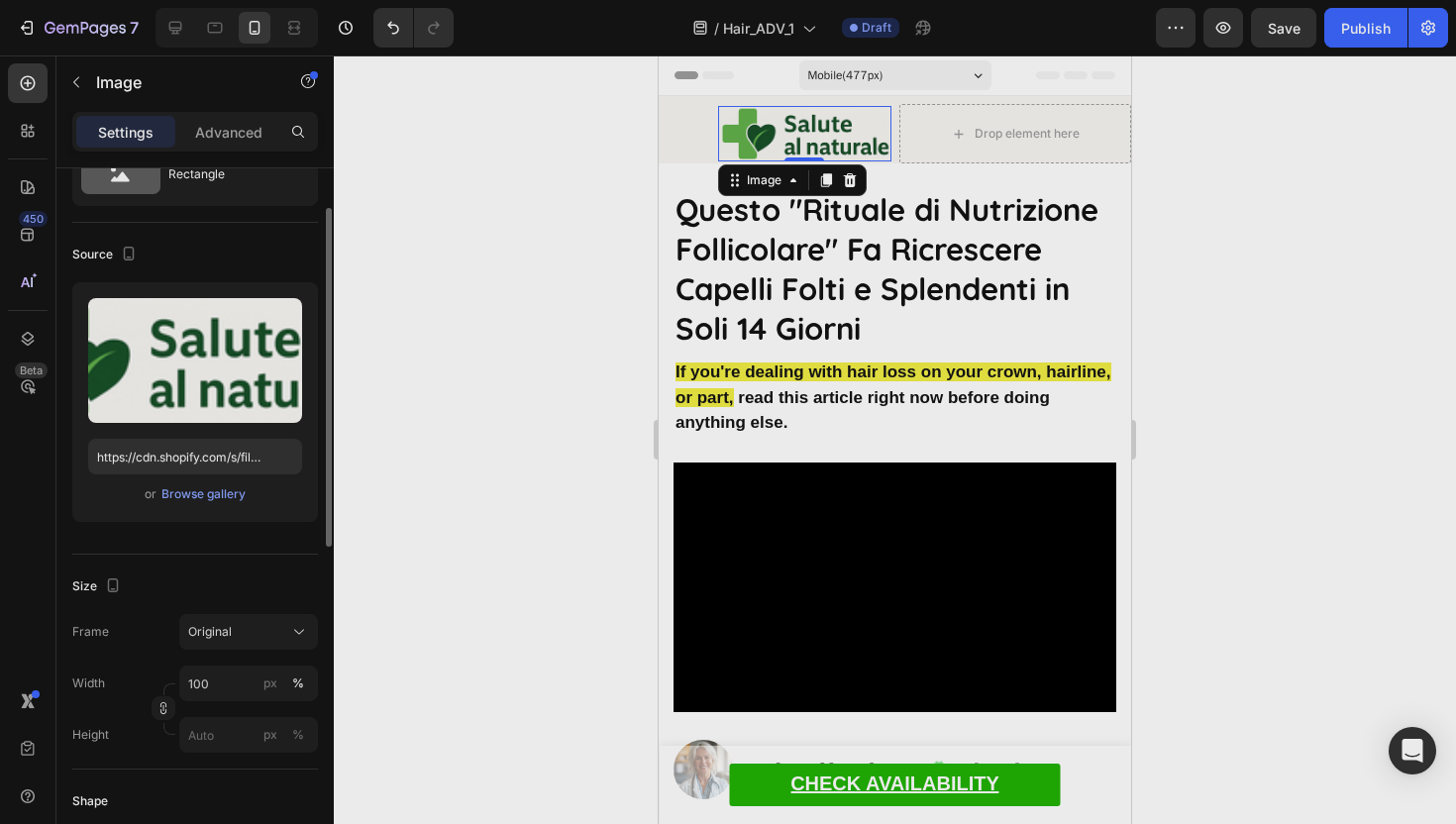 scroll, scrollTop: 153, scrollLeft: 0, axis: vertical 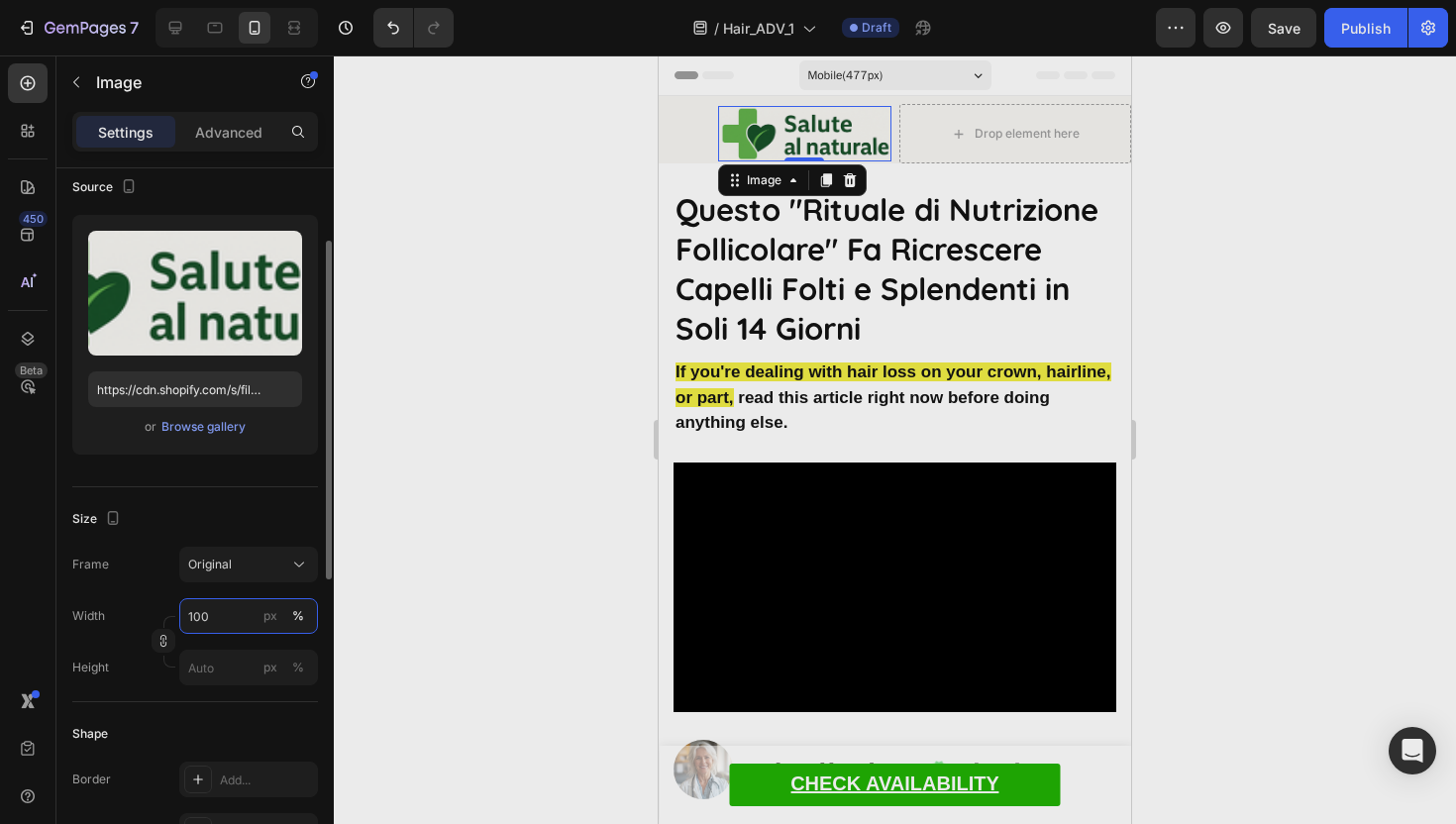 click on "100" at bounding box center [249, 616] 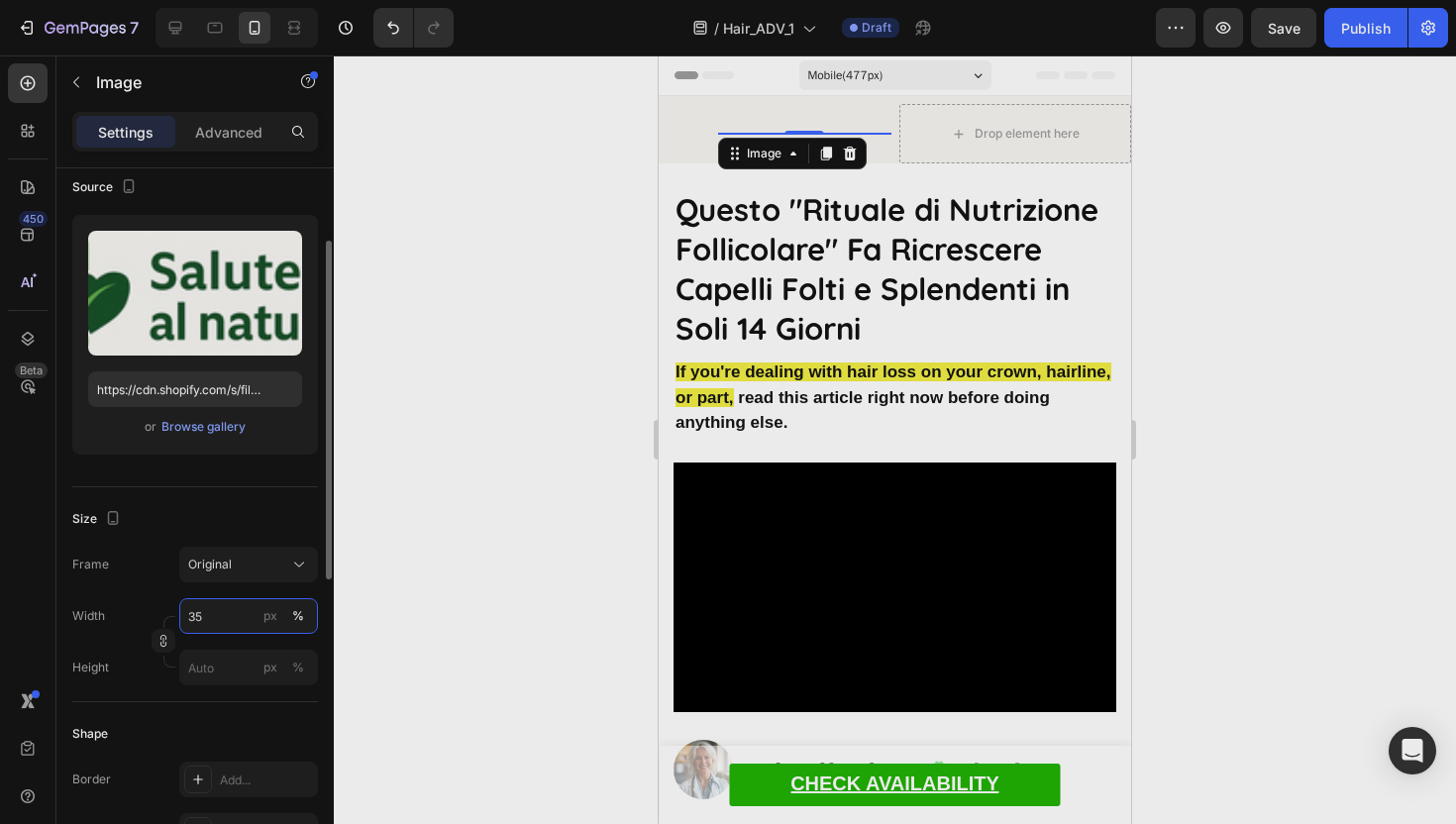 type on "3" 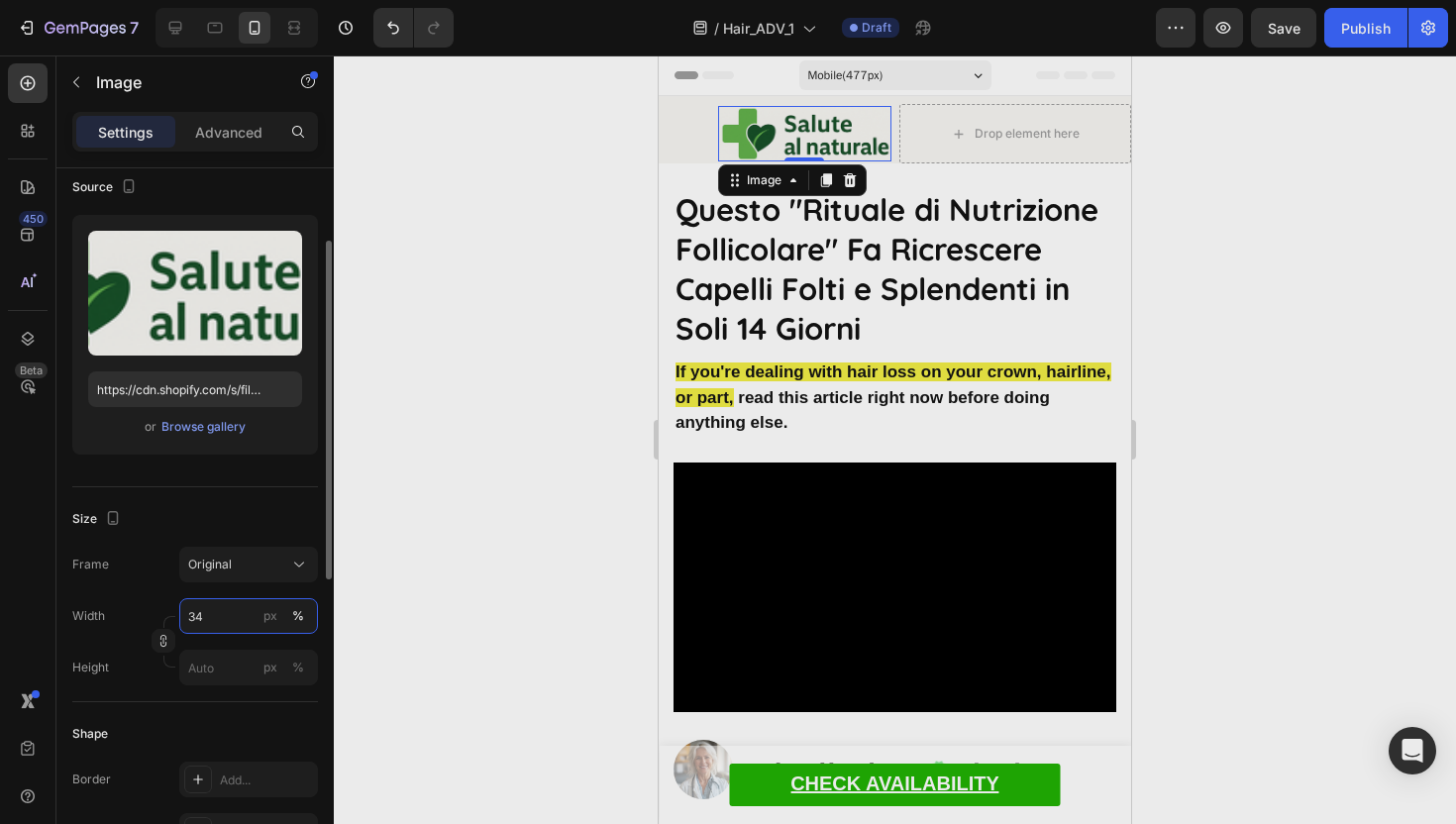 type on "3" 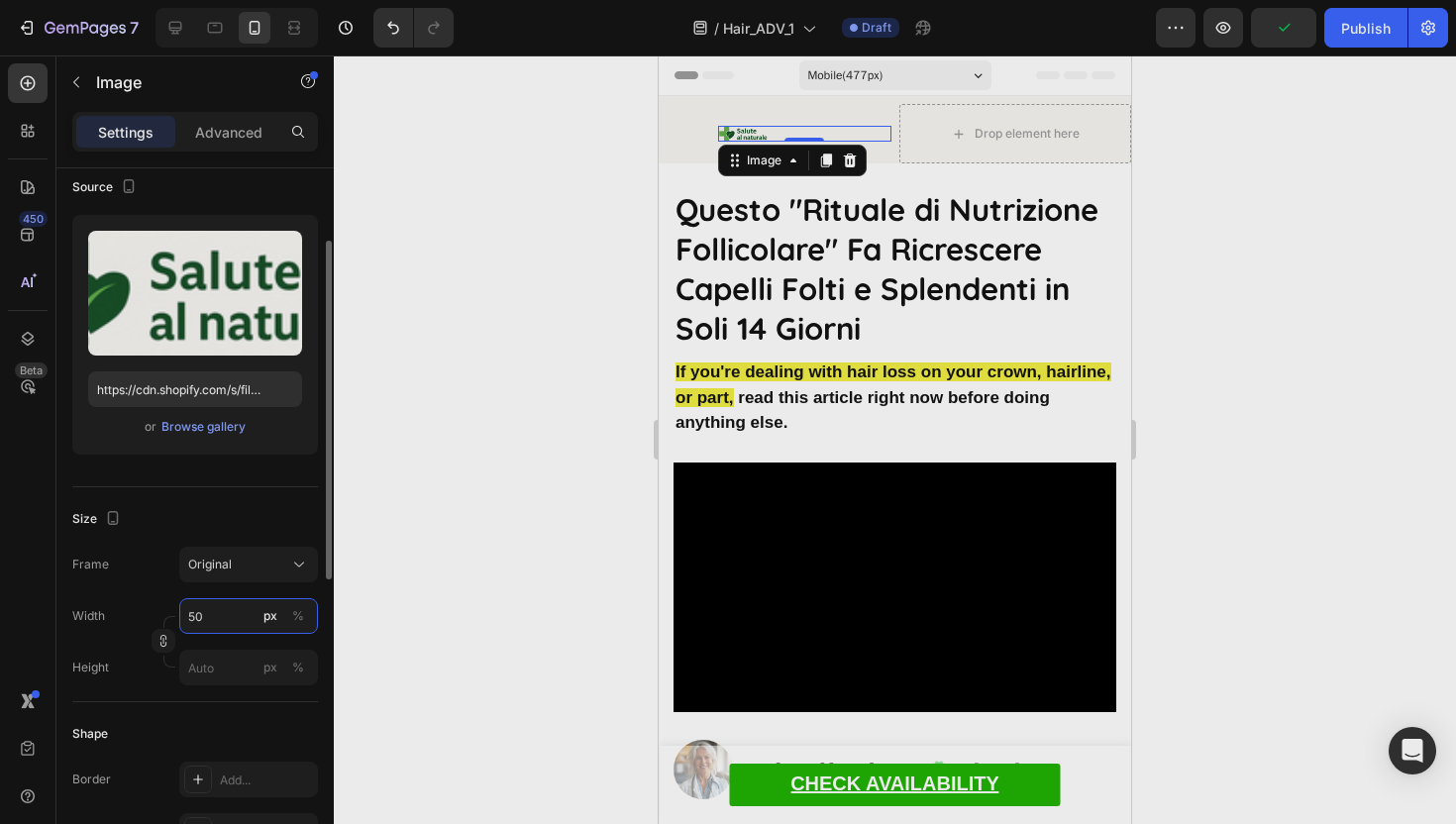 click on "50" at bounding box center (249, 616) 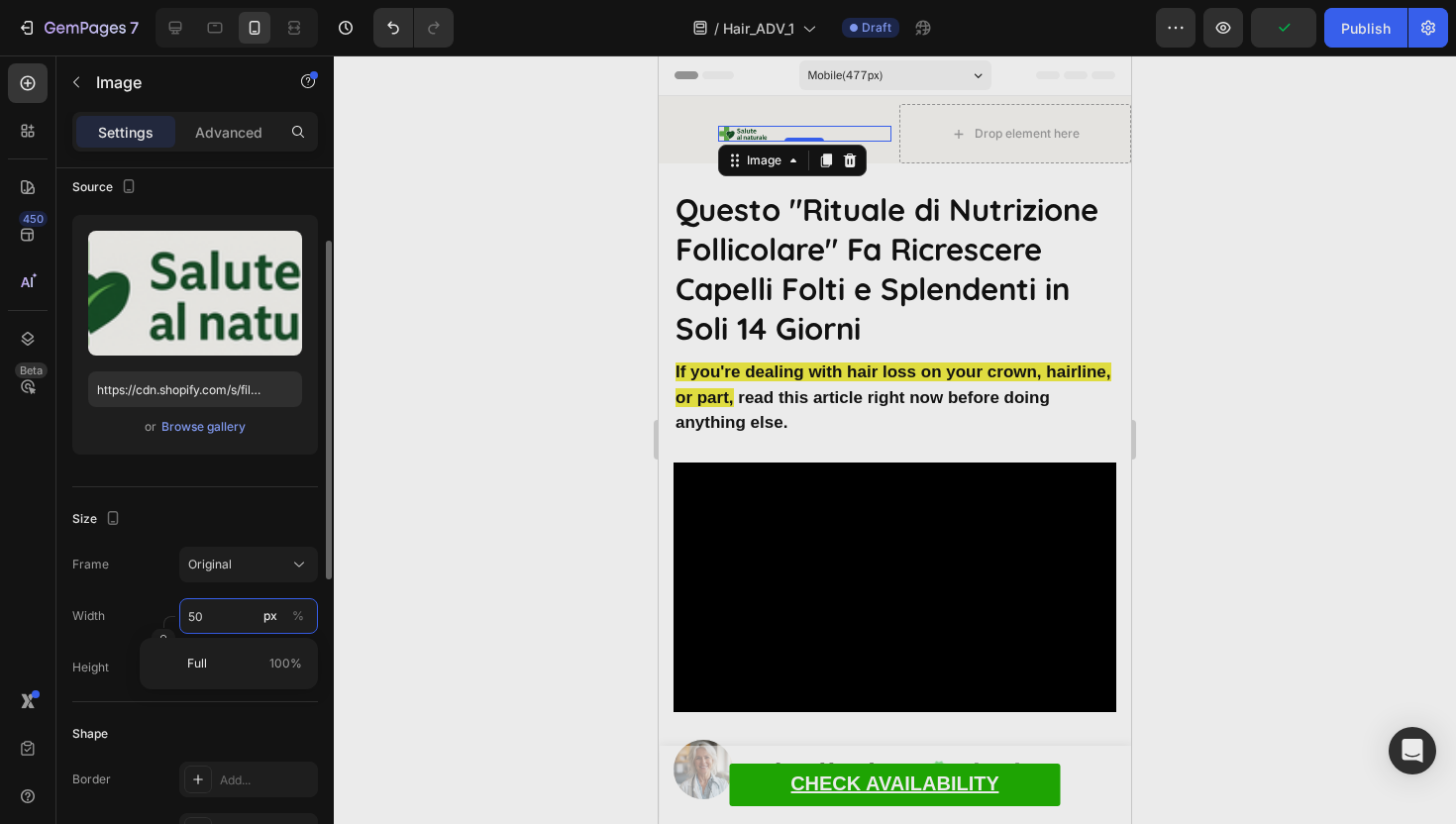 type on "50" 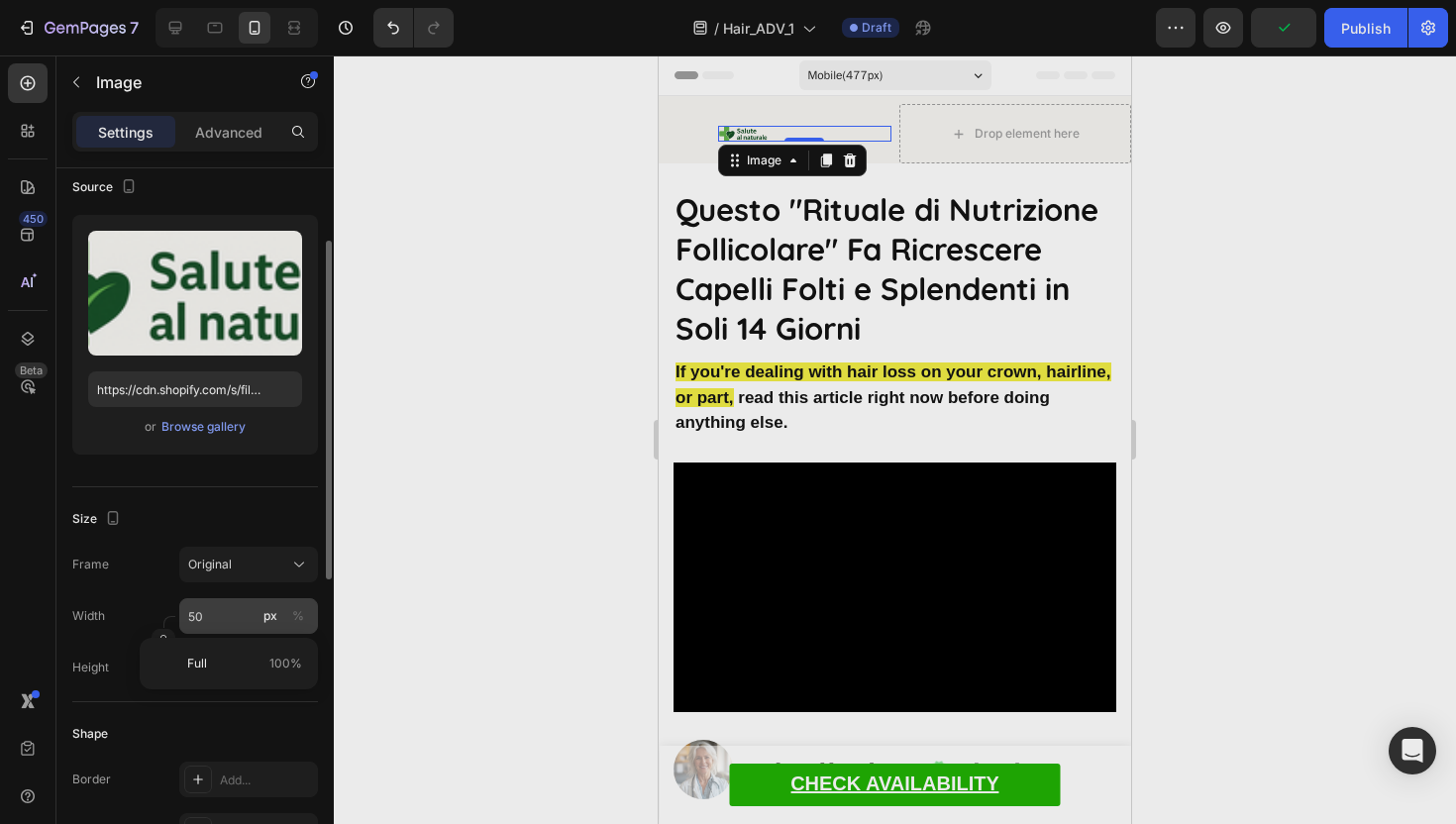 click on "px %" at bounding box center (284, 616) 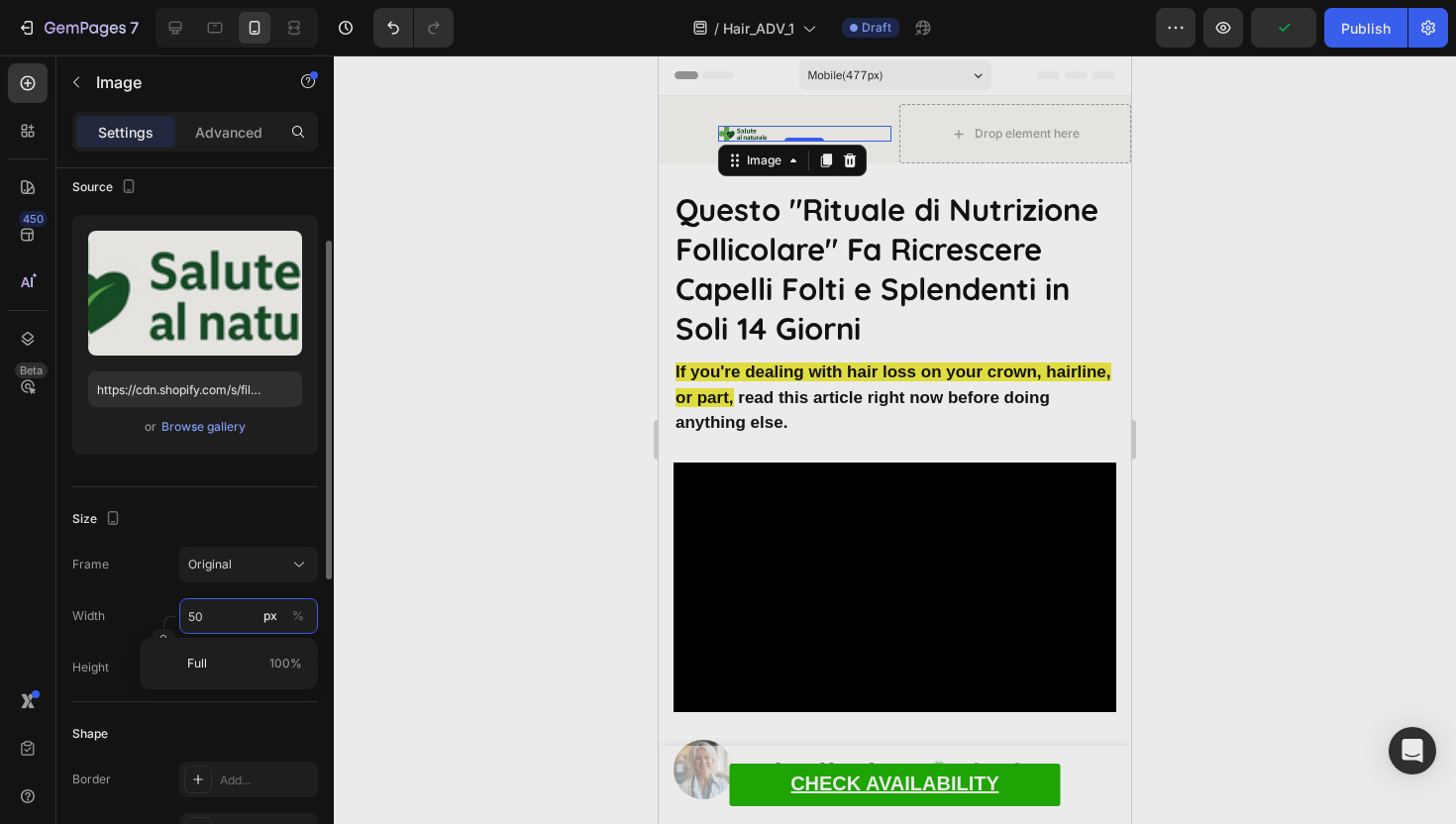 click on "50" at bounding box center [249, 616] 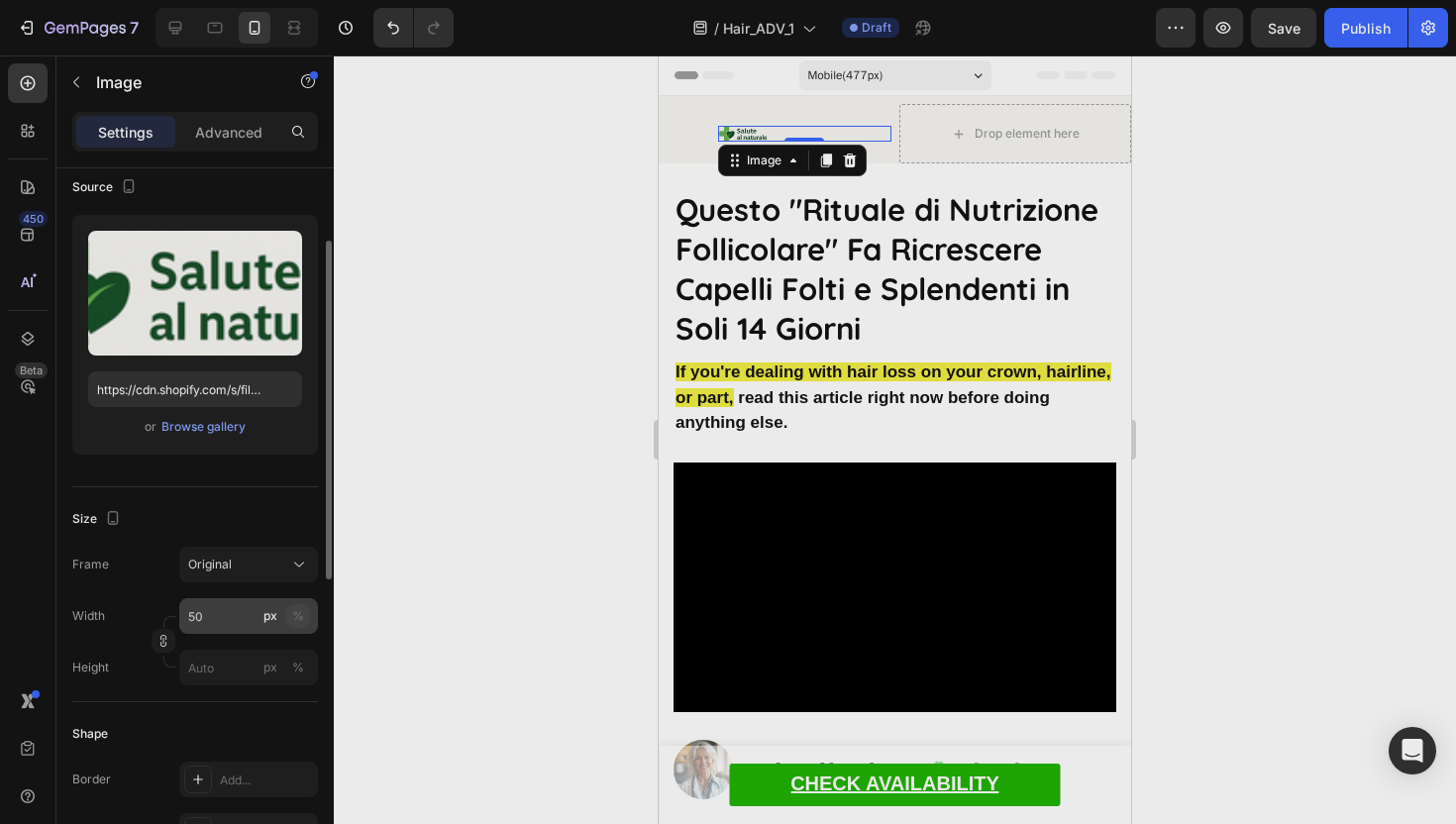 click on "%" 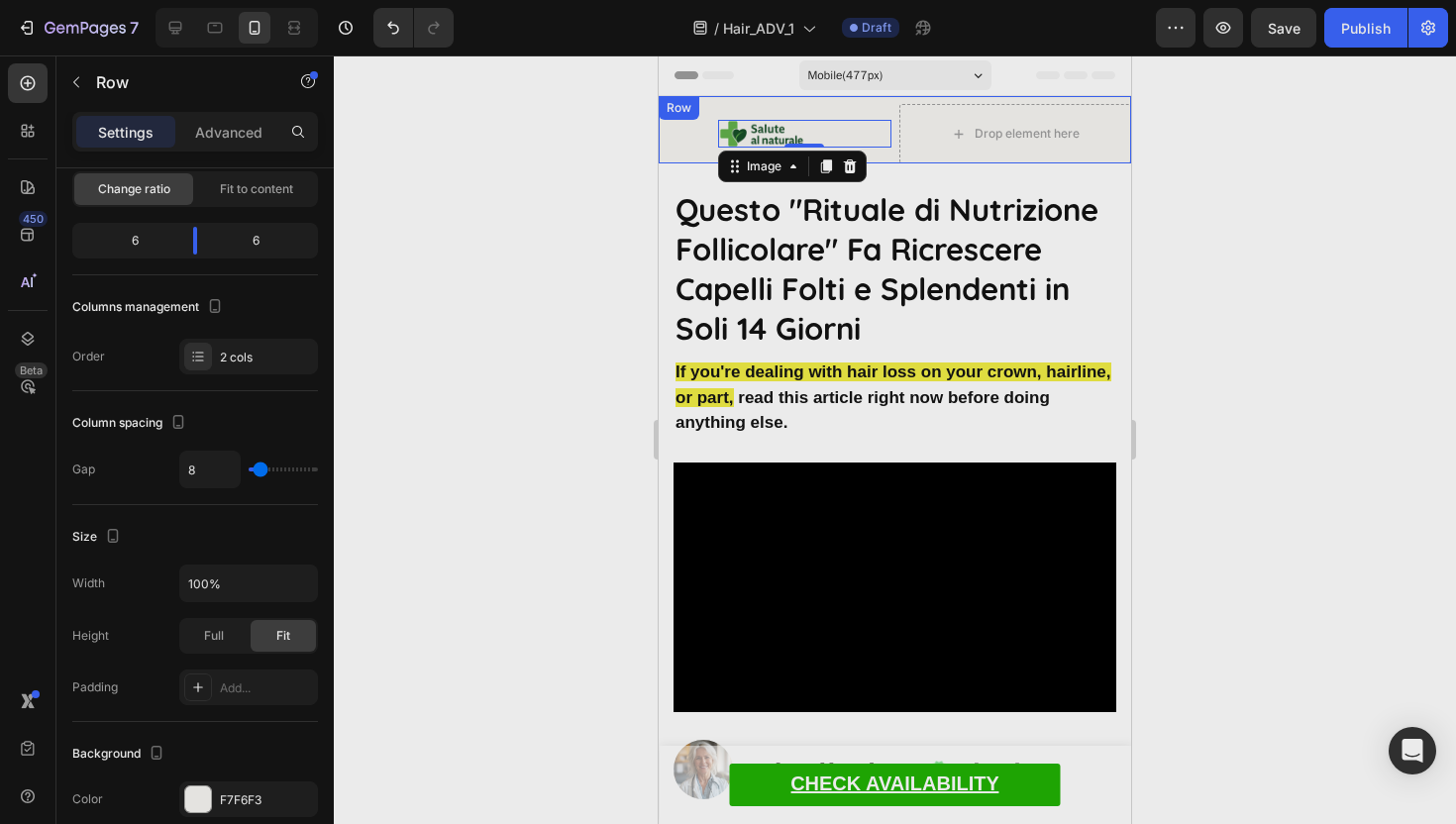 click on "Image   0
Drop element here Row" at bounding box center (894, 130) 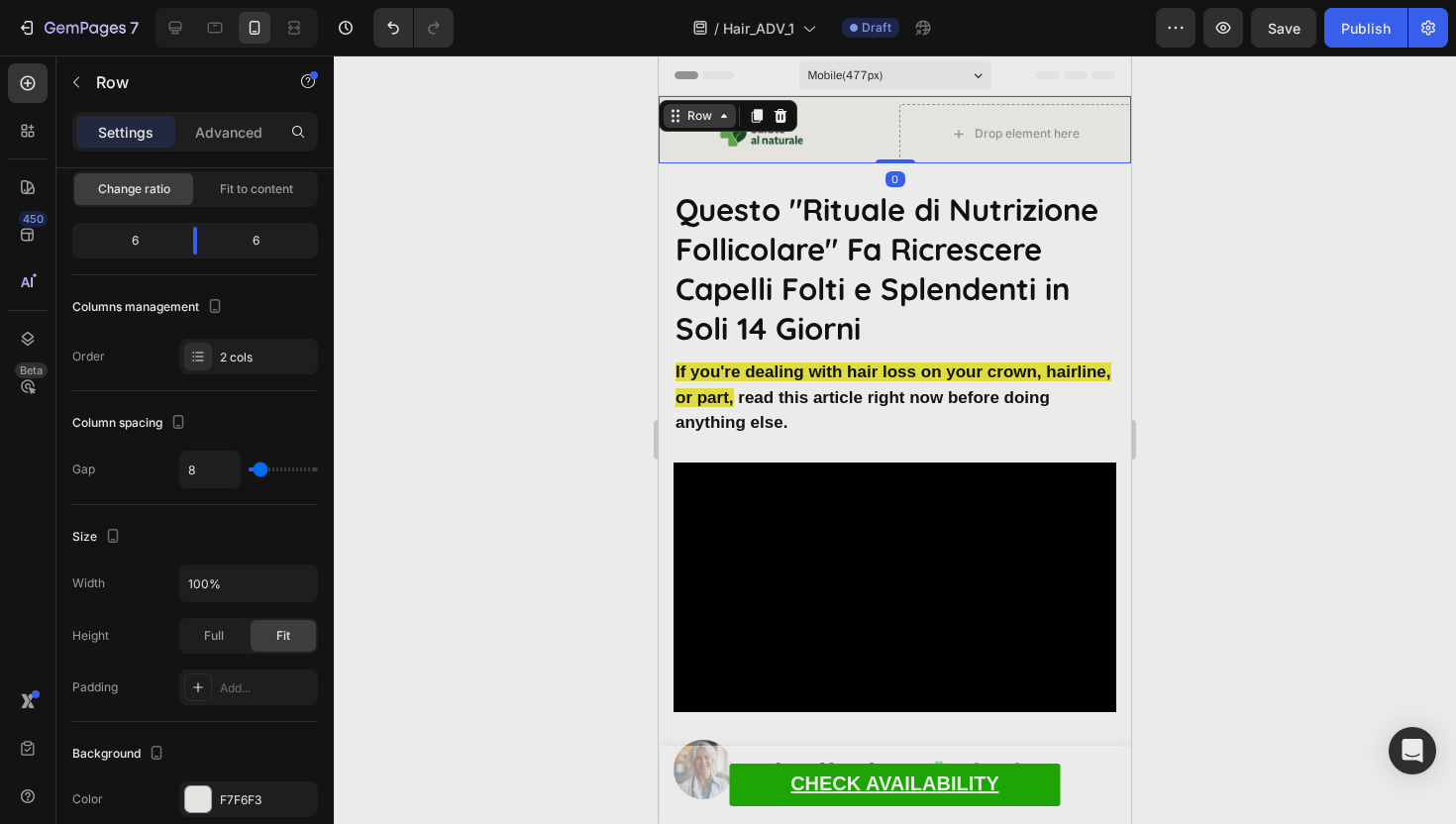 scroll, scrollTop: 0, scrollLeft: 0, axis: both 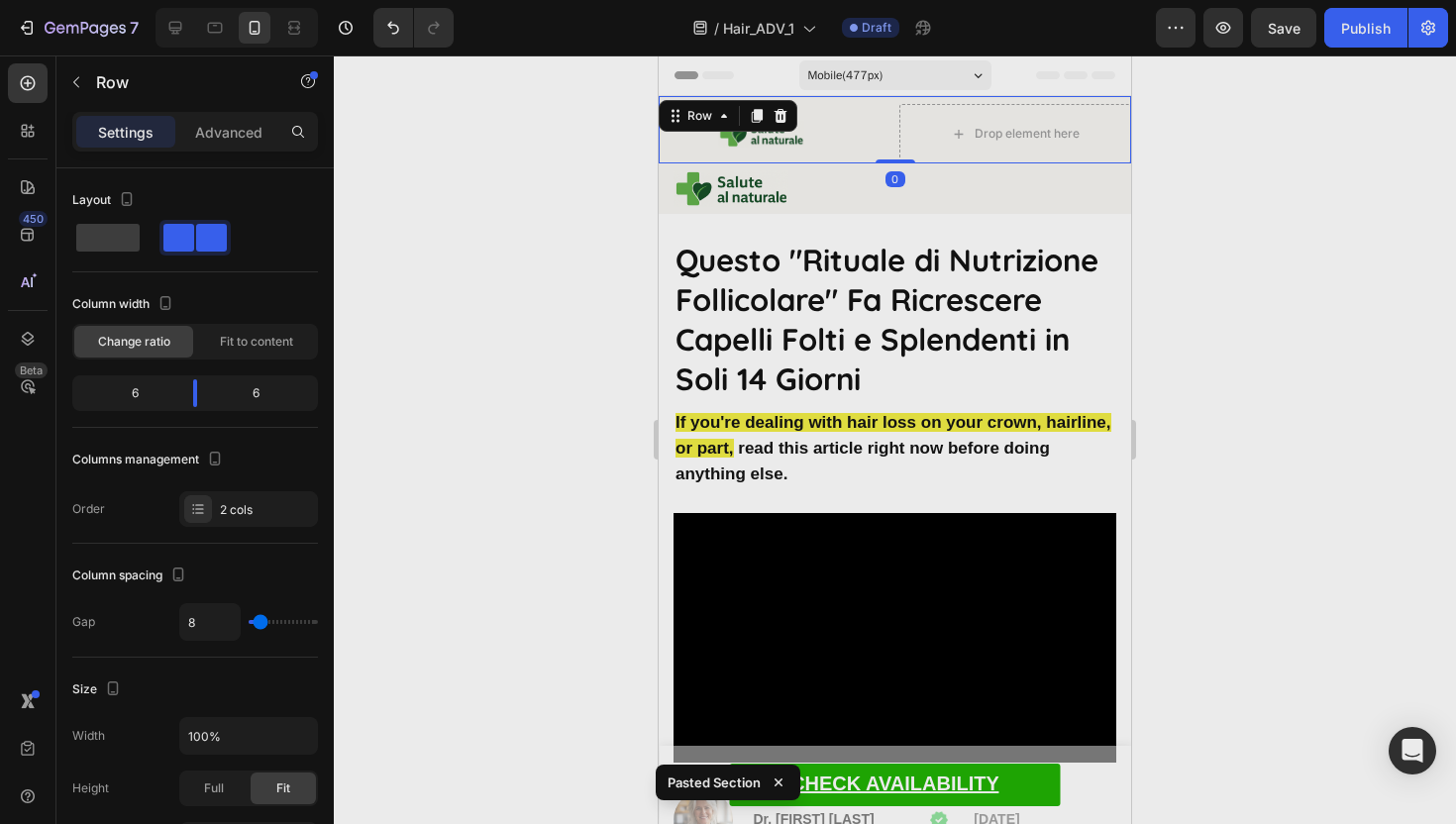 click on "Image
Drop element here Row   0" at bounding box center (894, 130) 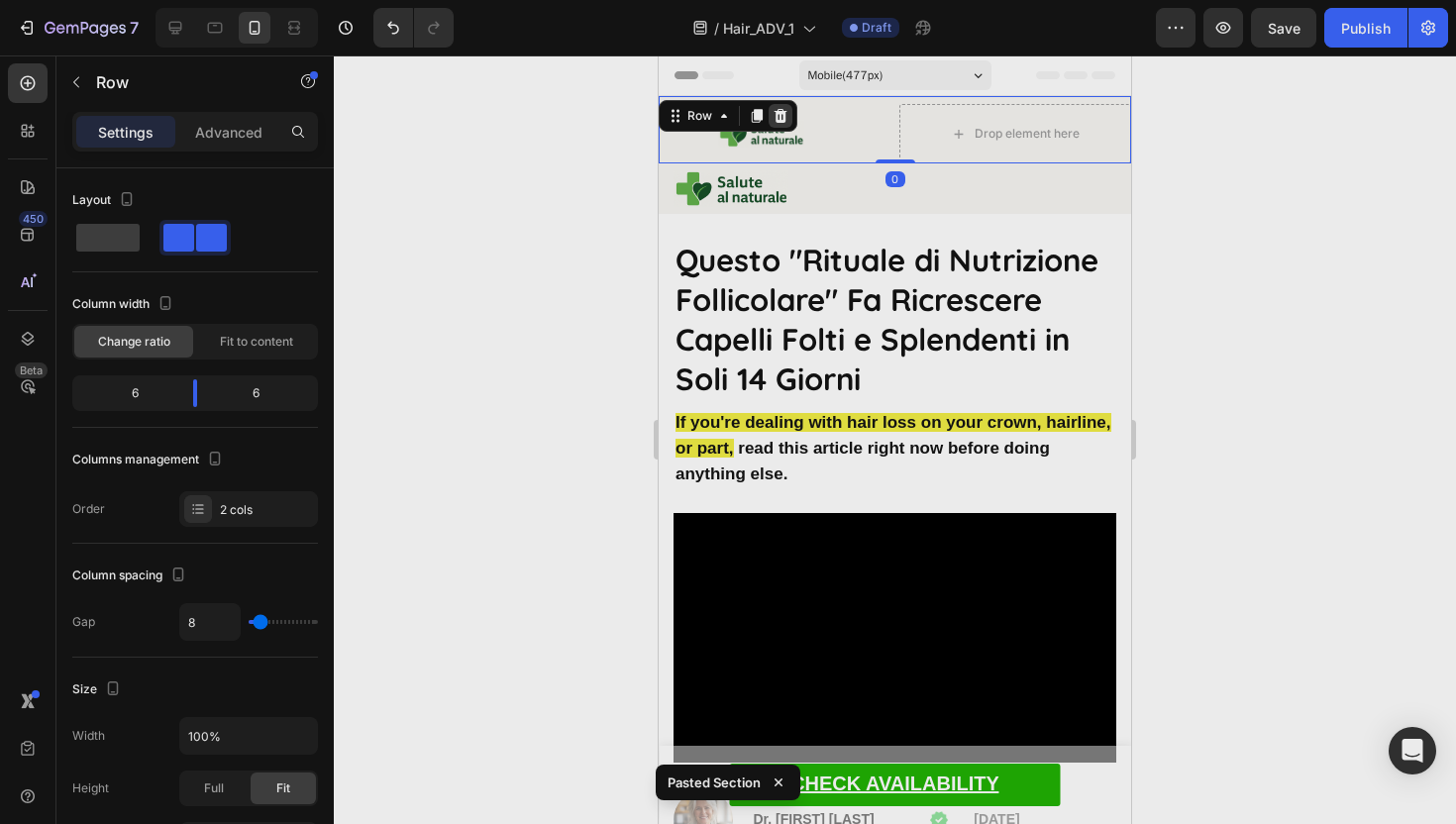 click at bounding box center [780, 116] 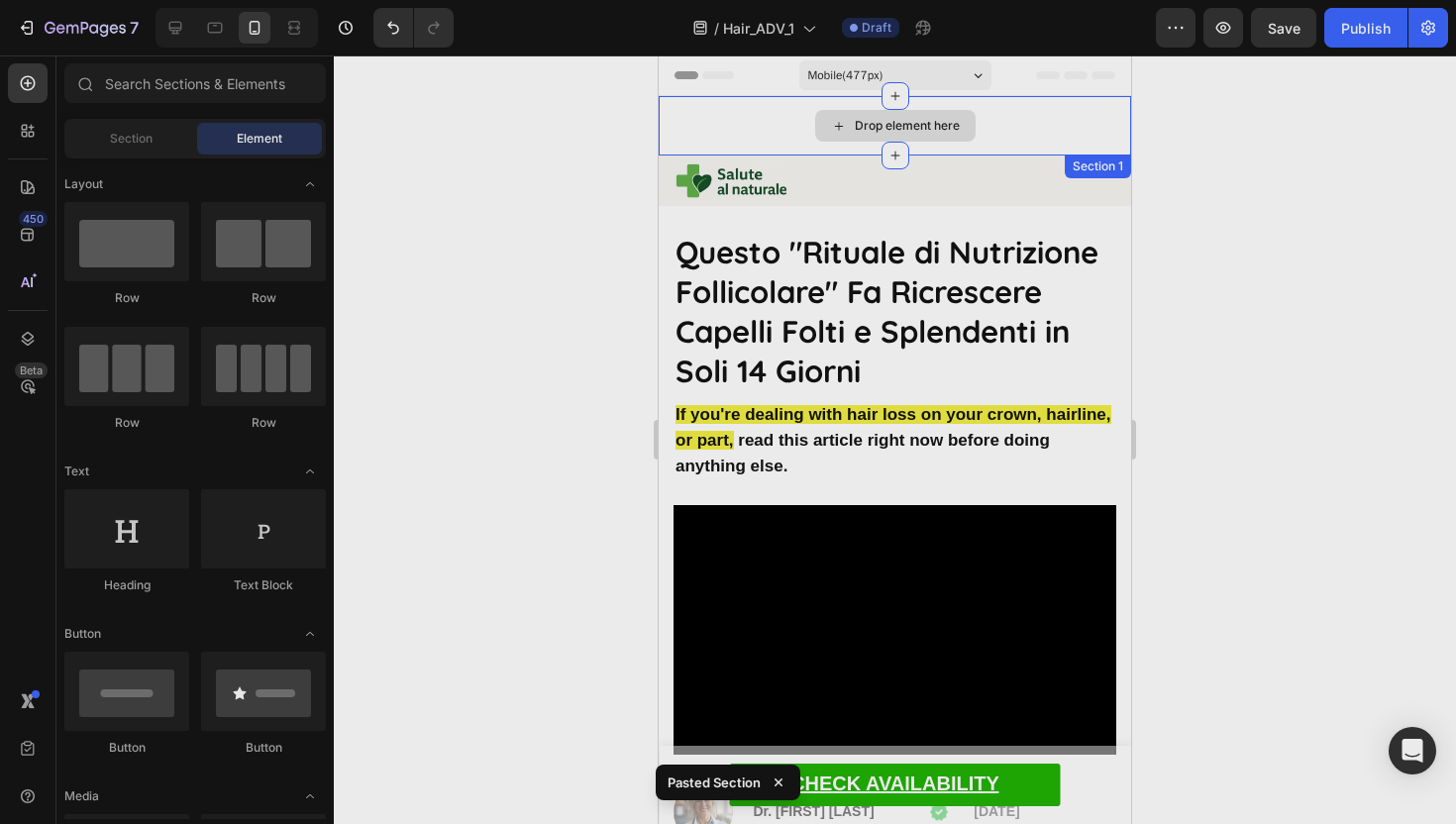 click on "Drop element here" at bounding box center (895, 126) 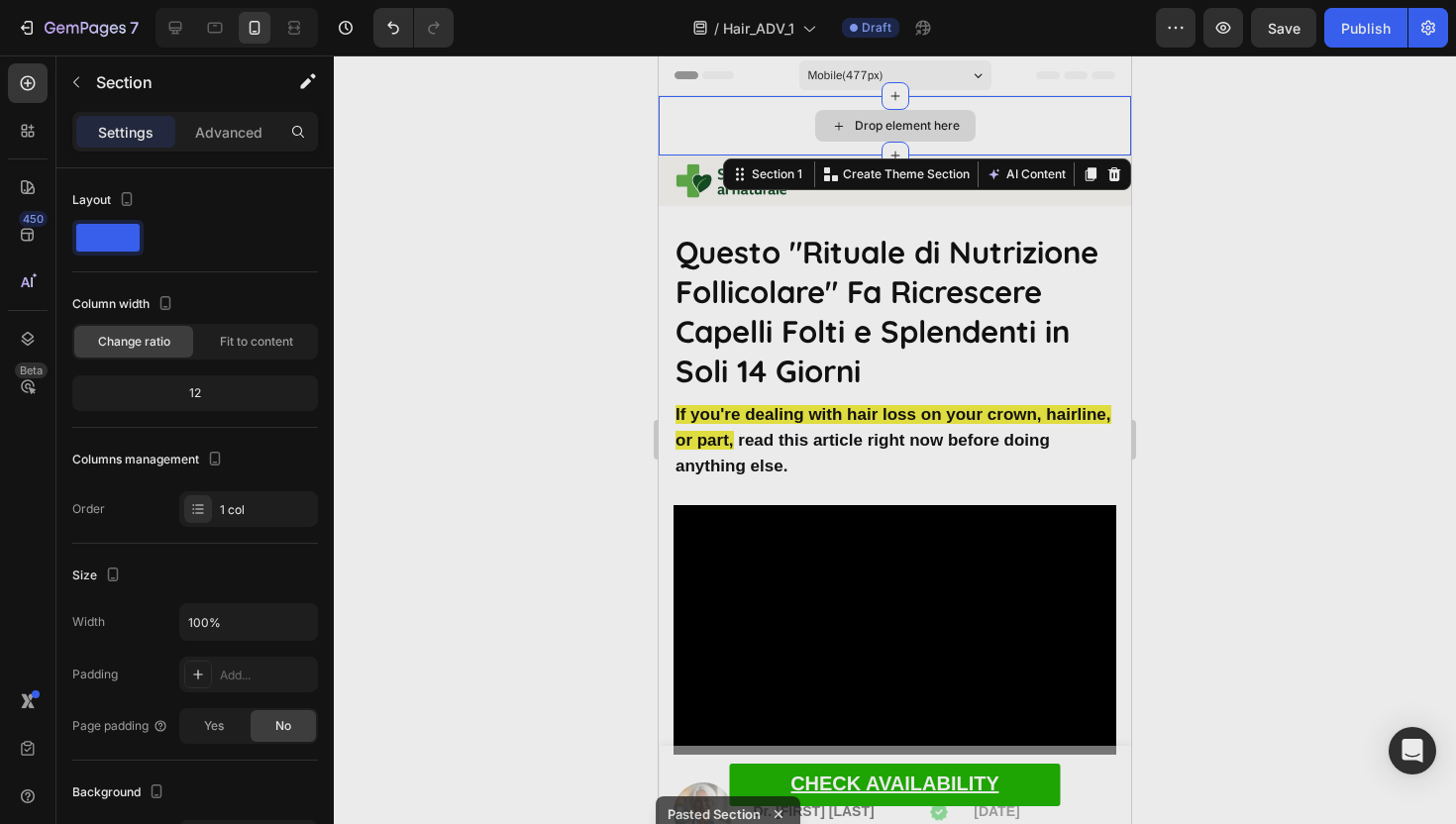 click on "Drop element here" at bounding box center [894, 126] 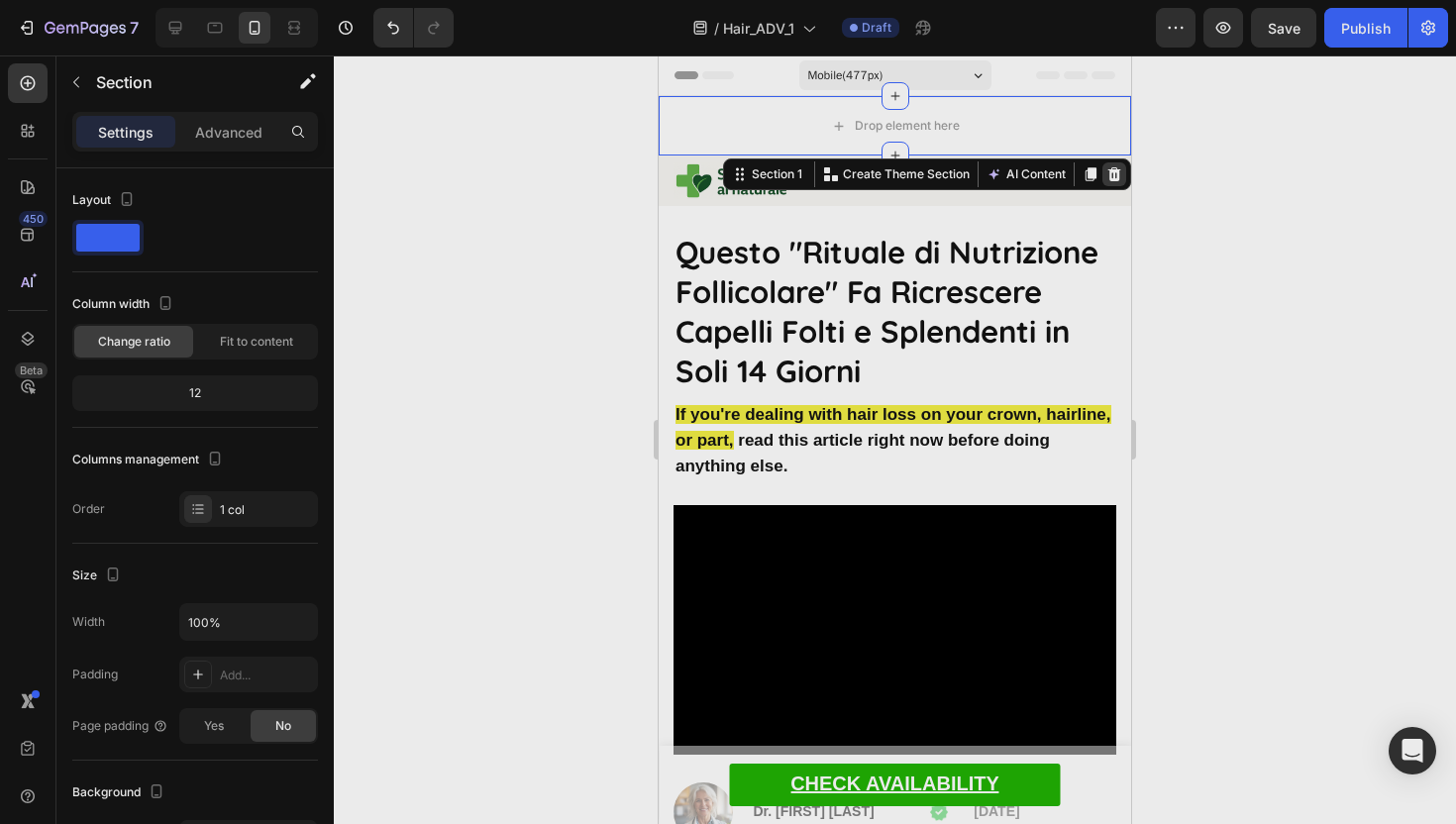 click 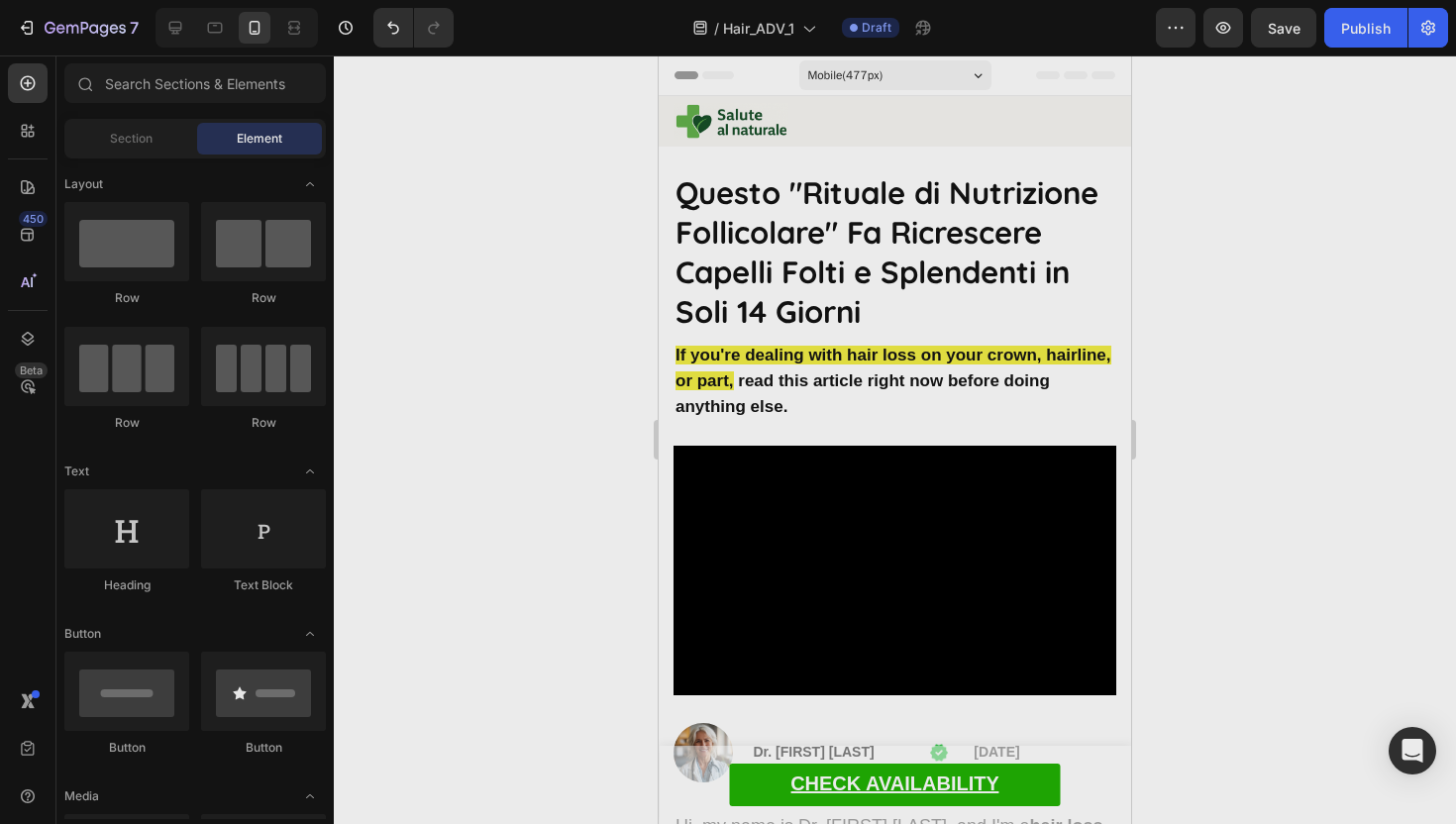 click 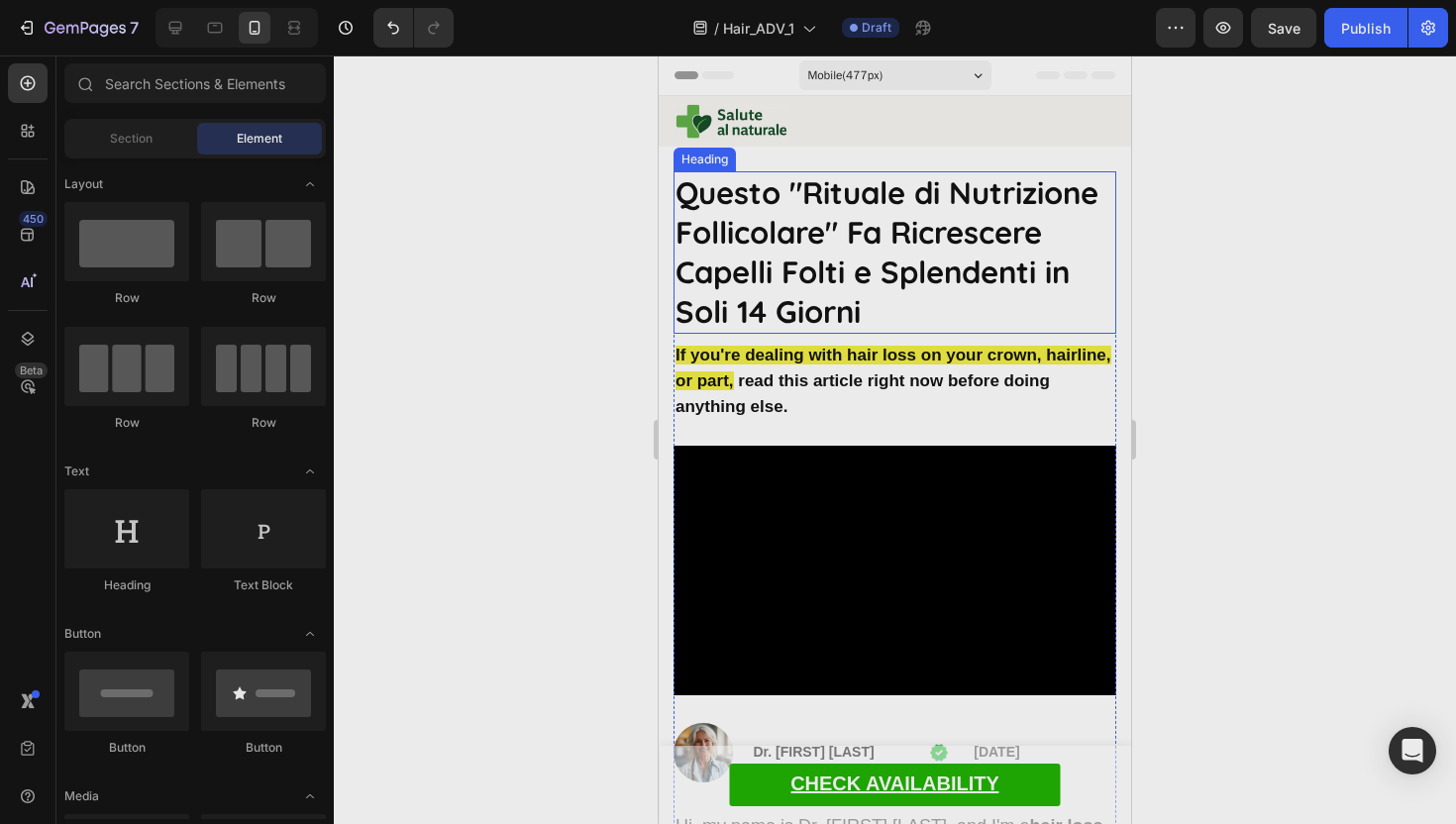 click on "If you're dealing with hair loss on your crown, hairline, or part," at bounding box center (893, 367) 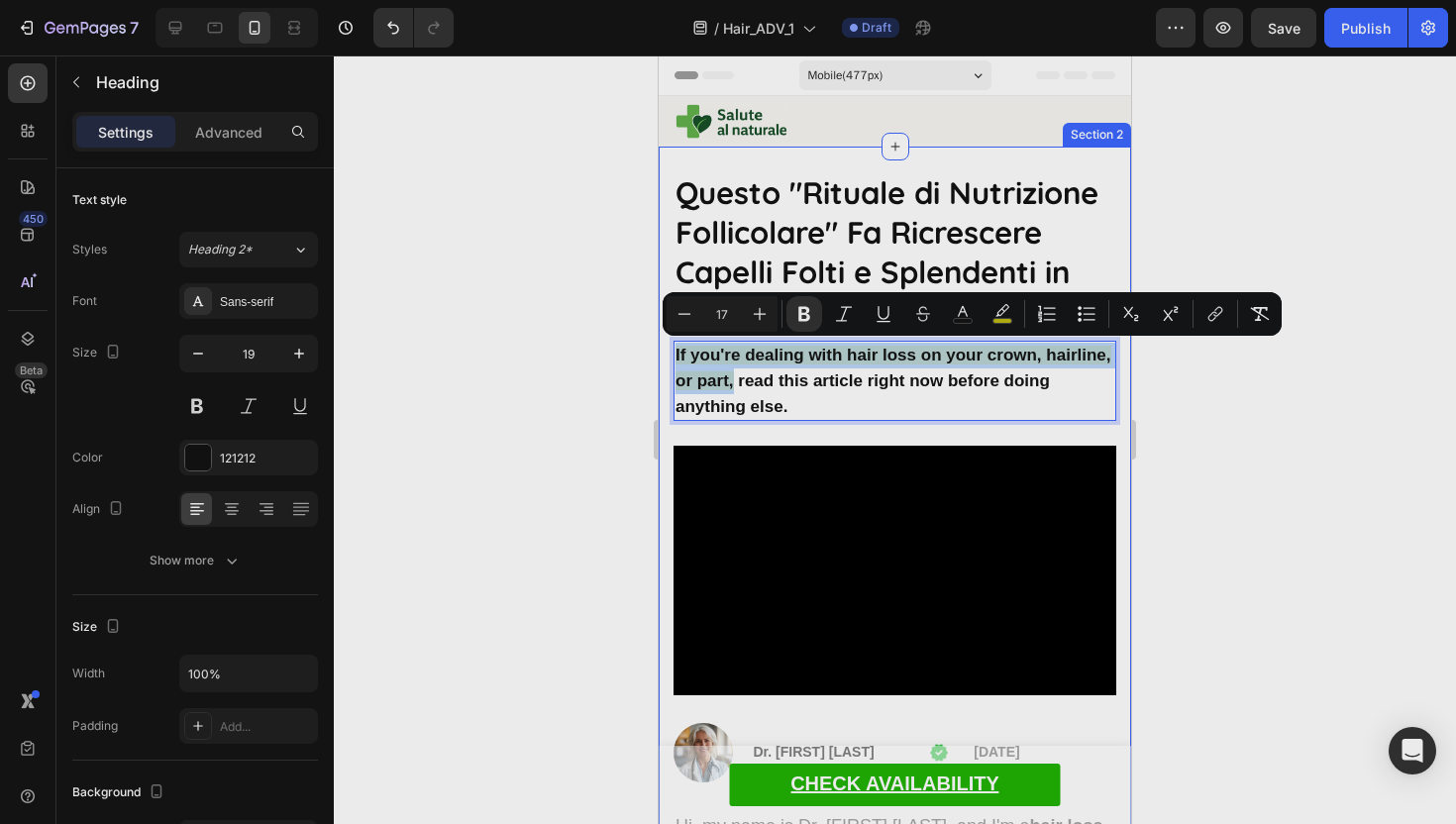 drag, startPoint x: 732, startPoint y: 376, endPoint x: 666, endPoint y: 360, distance: 67.91171 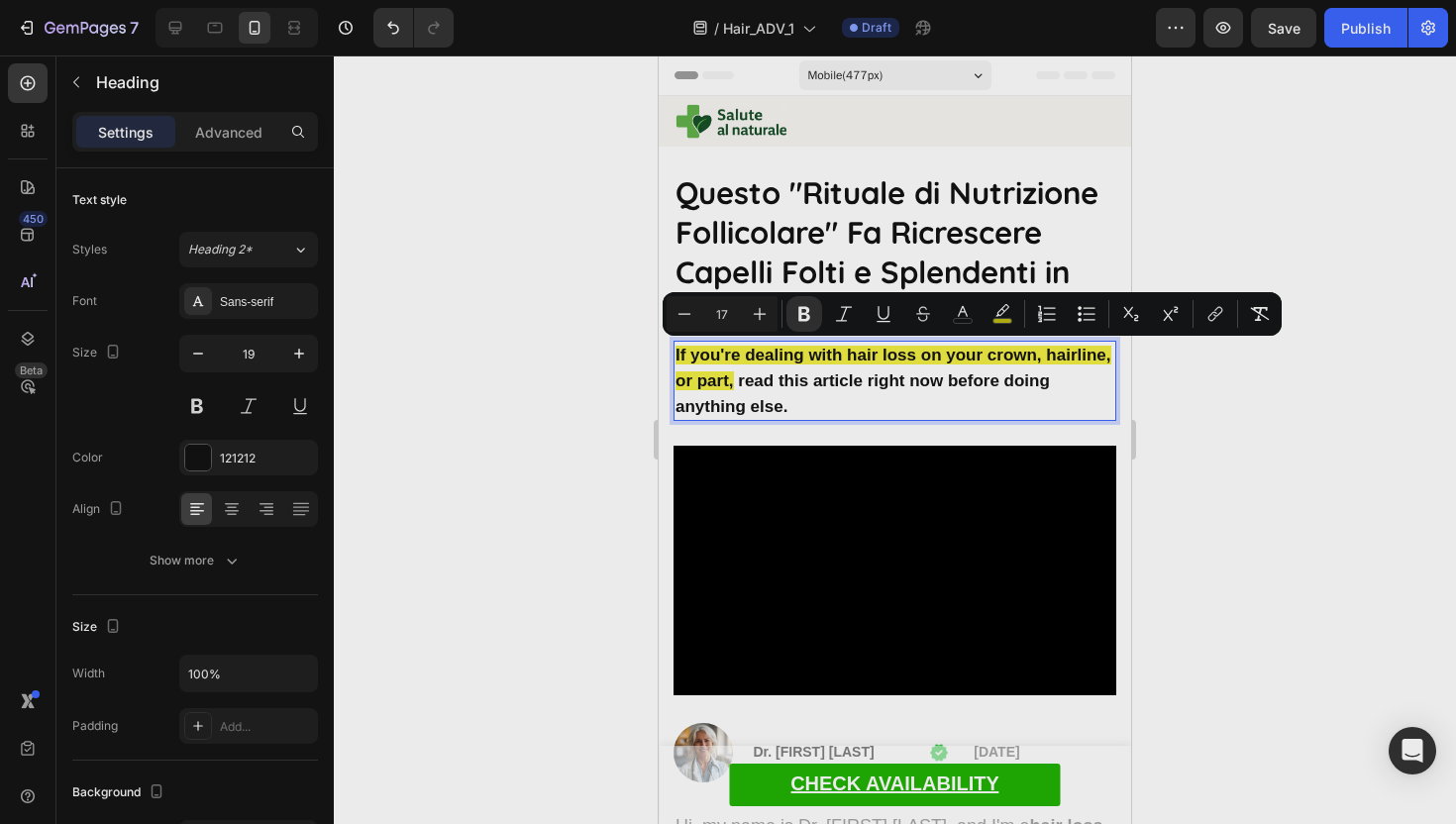 click on "If you're dealing with hair loss on your crown, hairline, or part," at bounding box center (893, 367) 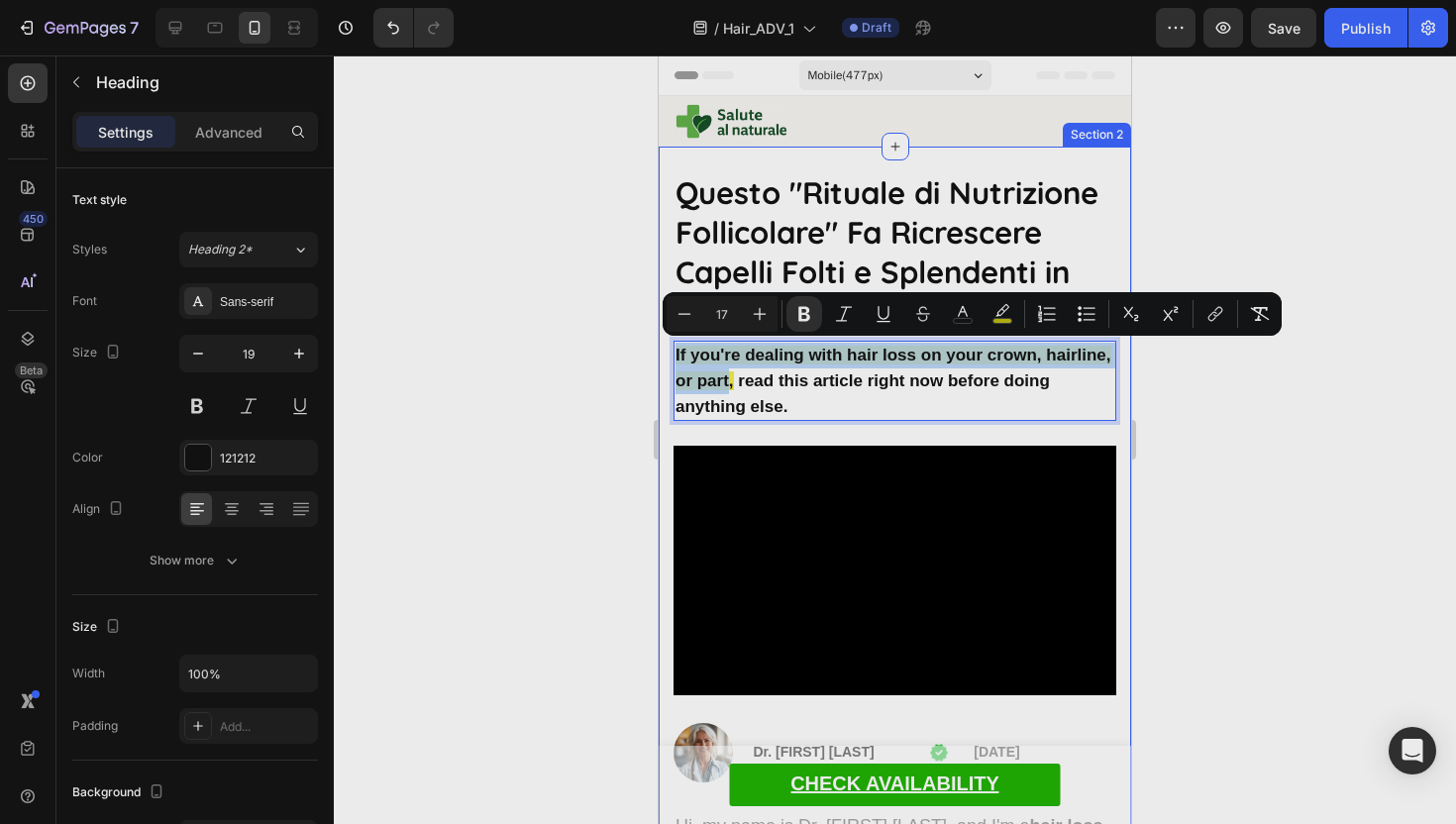 drag, startPoint x: 731, startPoint y: 383, endPoint x: 660, endPoint y: 349, distance: 78.72103 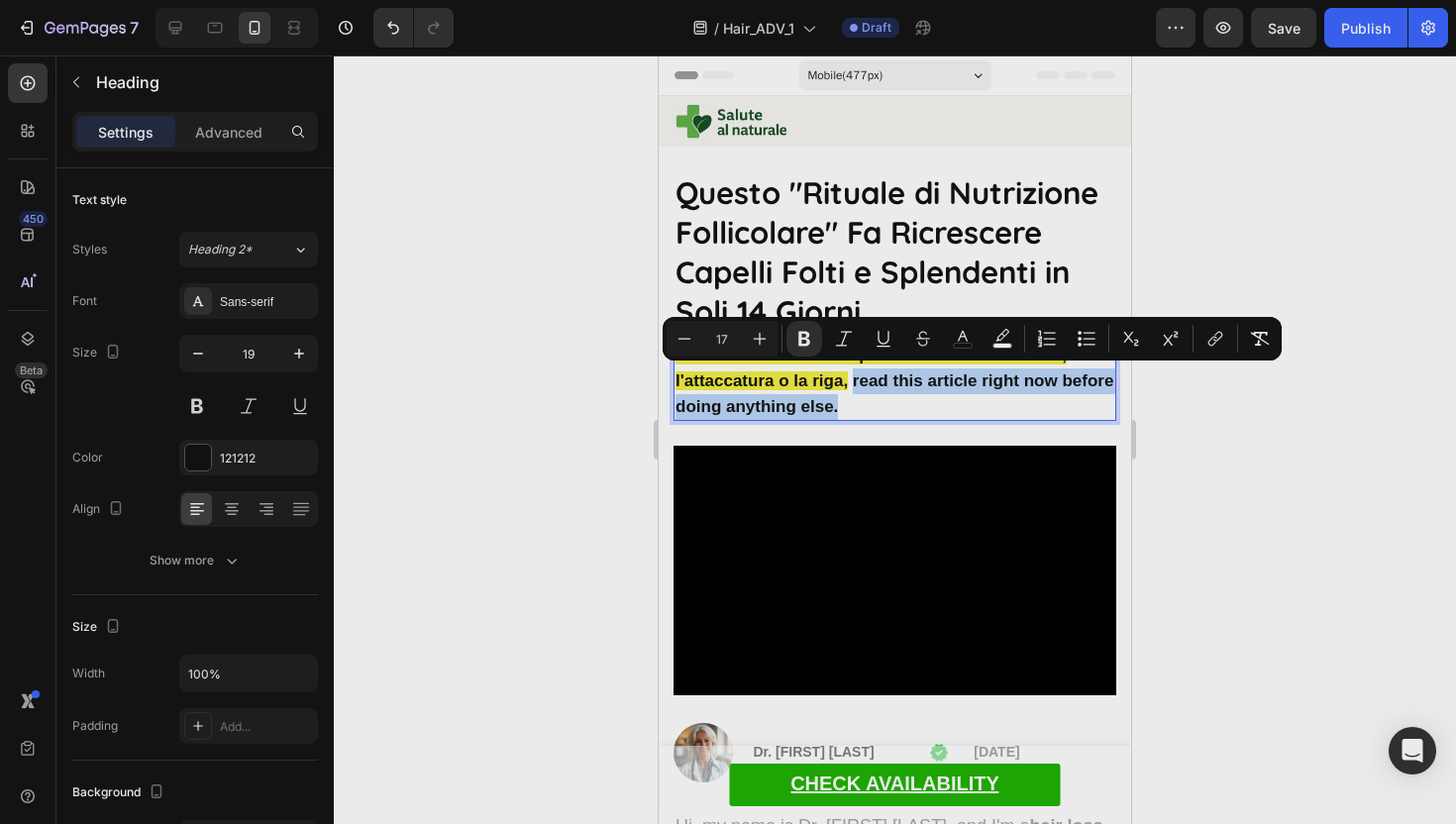 drag, startPoint x: 953, startPoint y: 398, endPoint x: 854, endPoint y: 378, distance: 101 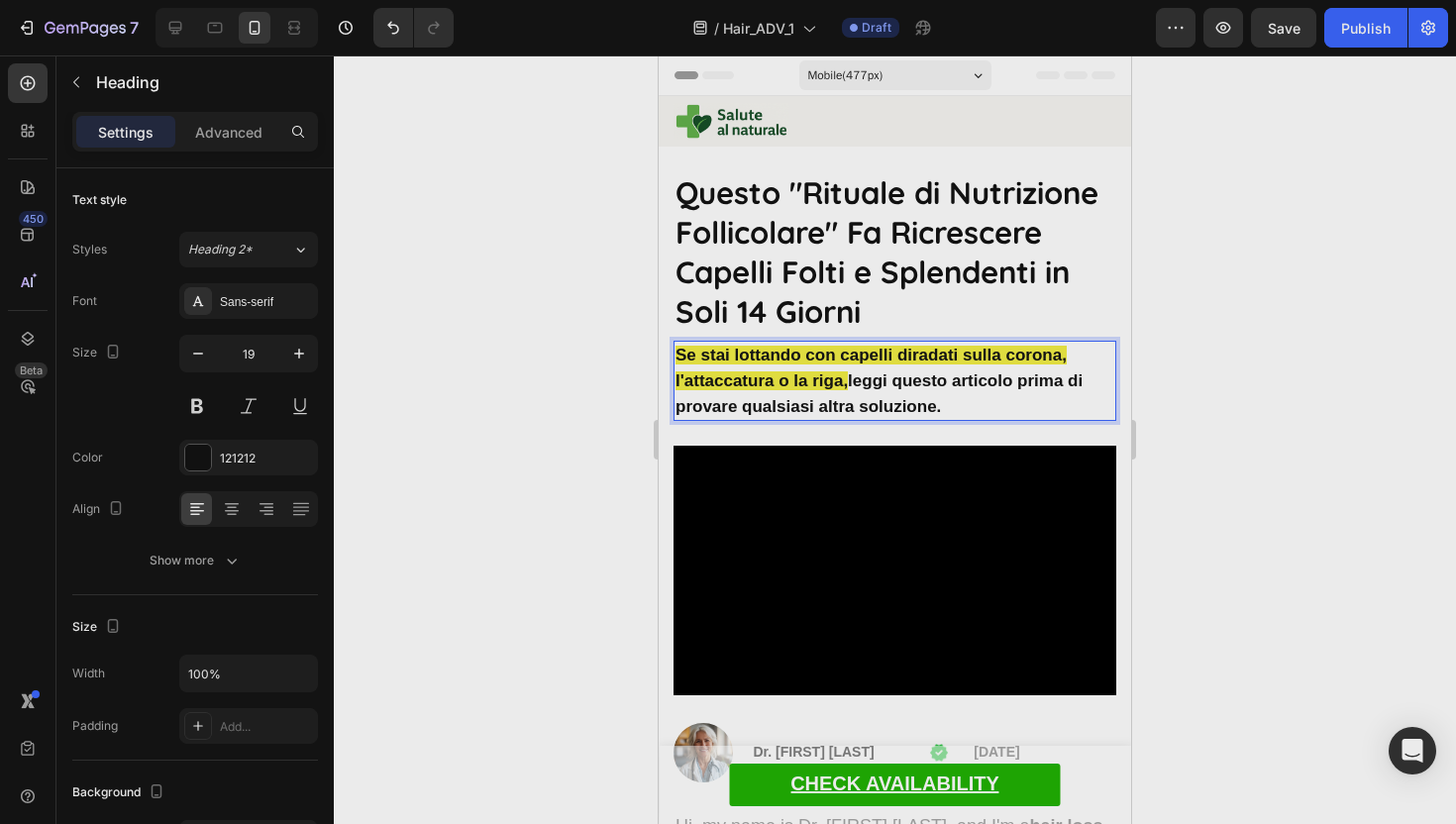 click 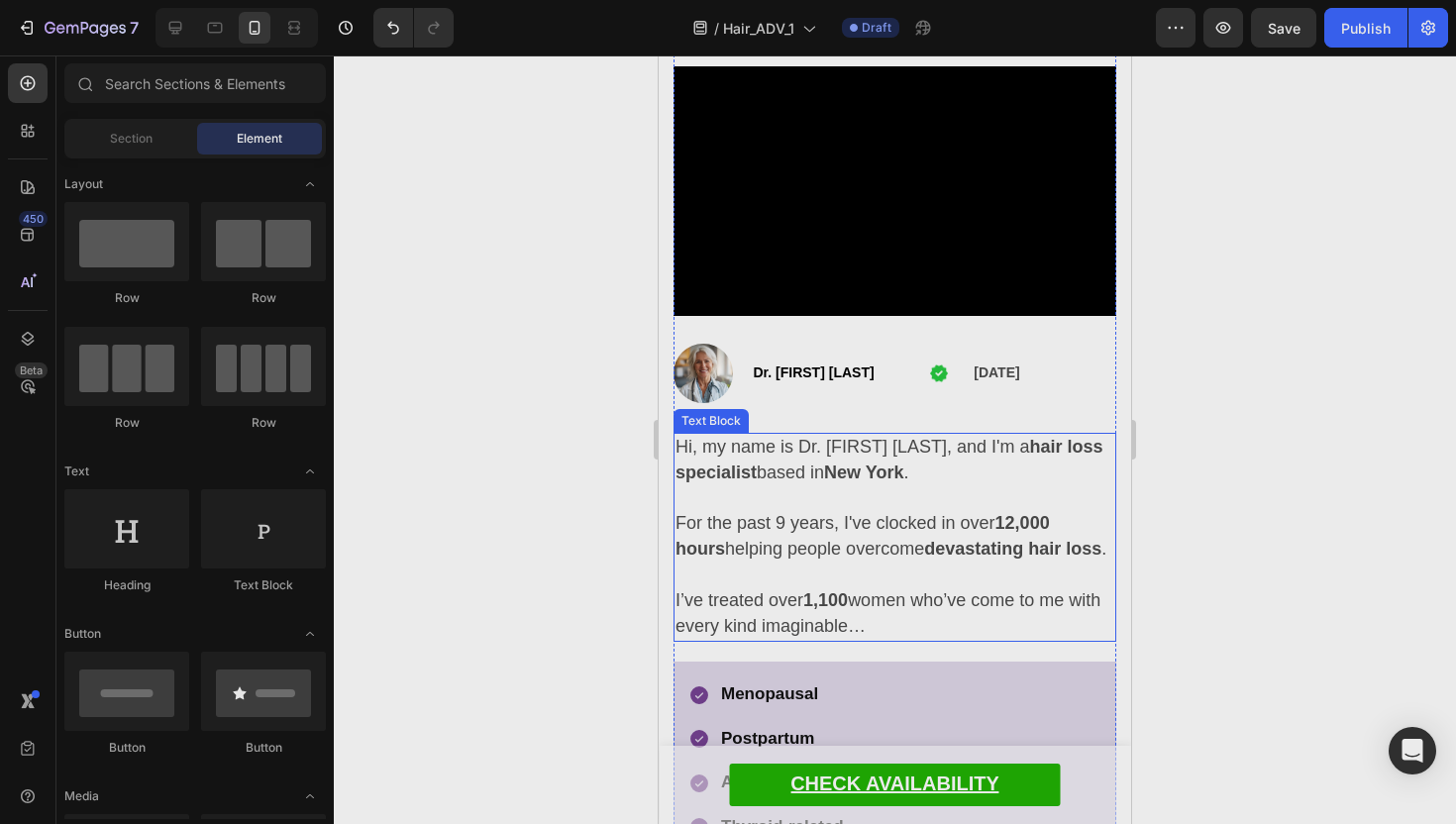 scroll, scrollTop: 426, scrollLeft: 0, axis: vertical 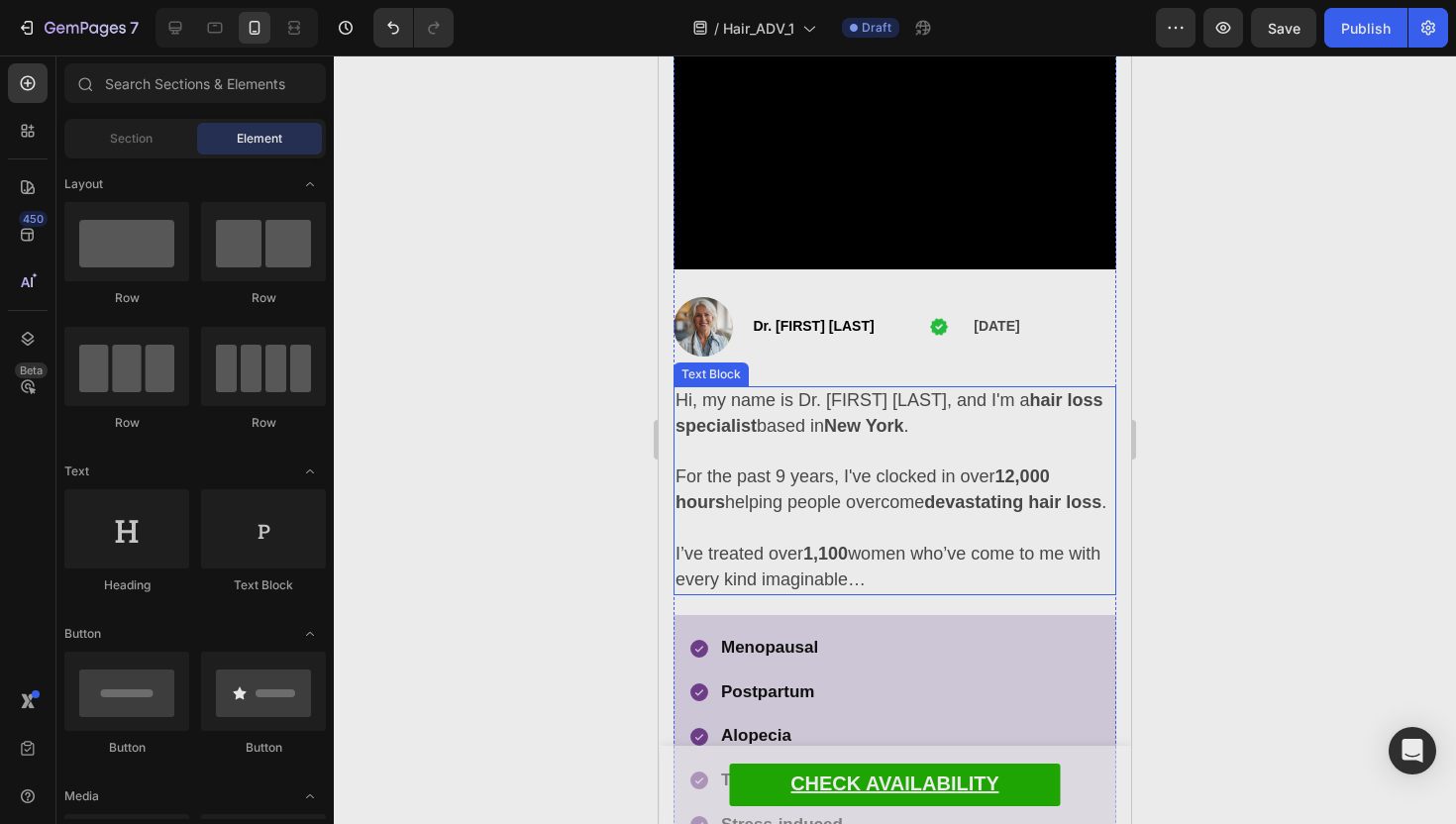 click on "For the past 9 years, I've clocked in over  12,000 hours  helping people overcome  devastating hair loss ." at bounding box center [890, 489] 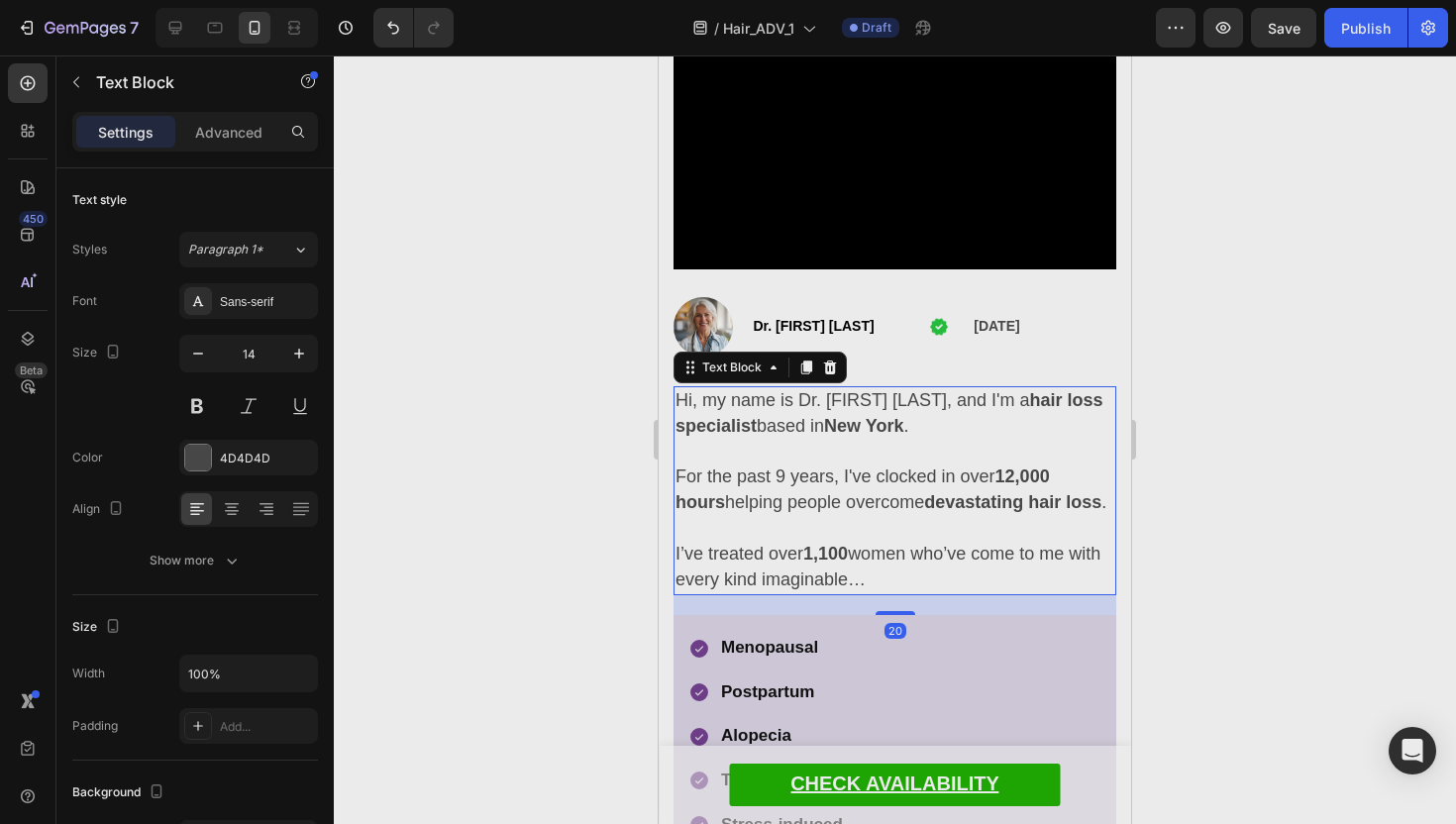 click at bounding box center [894, 452] 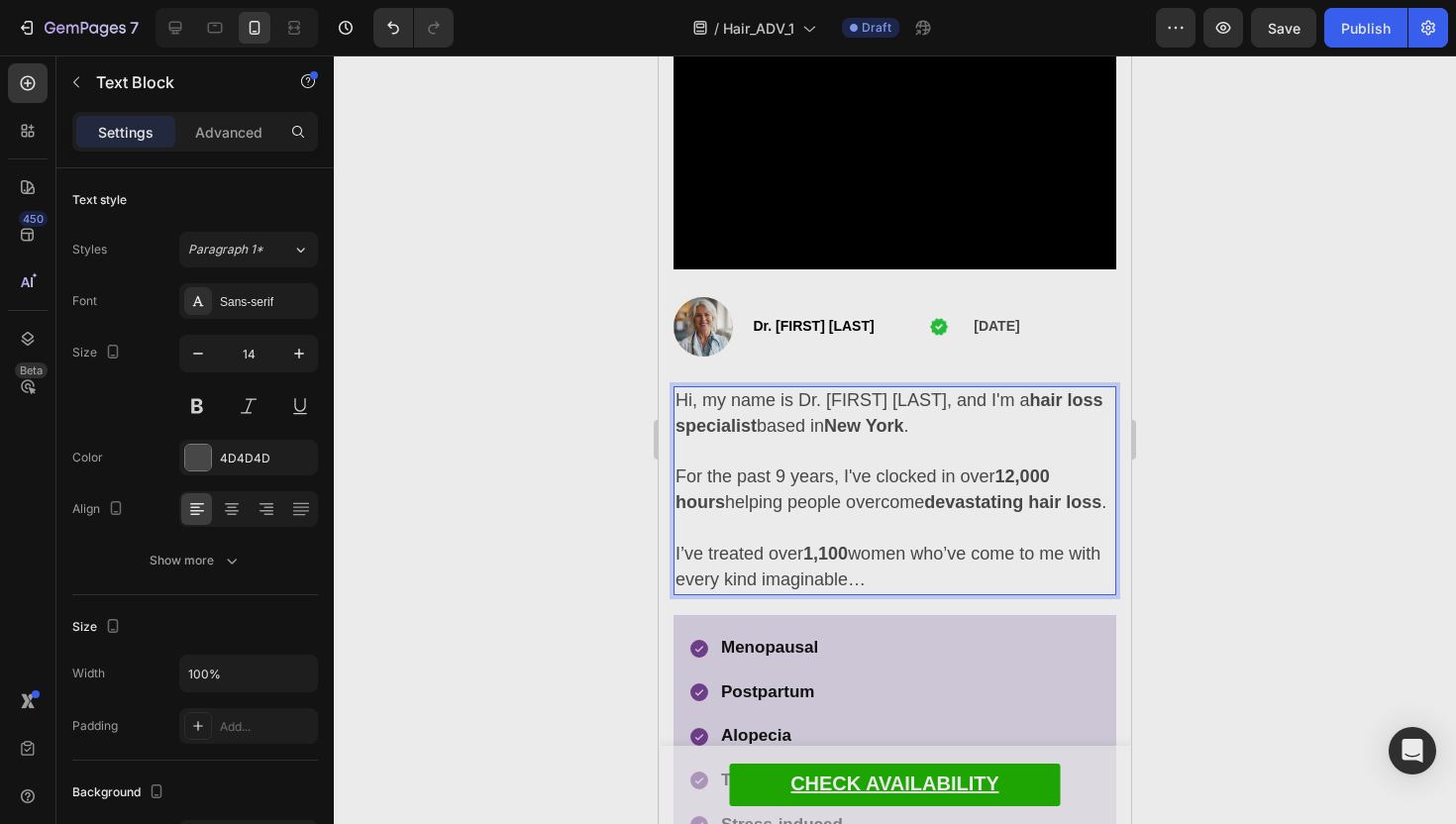 click at bounding box center (894, 452) 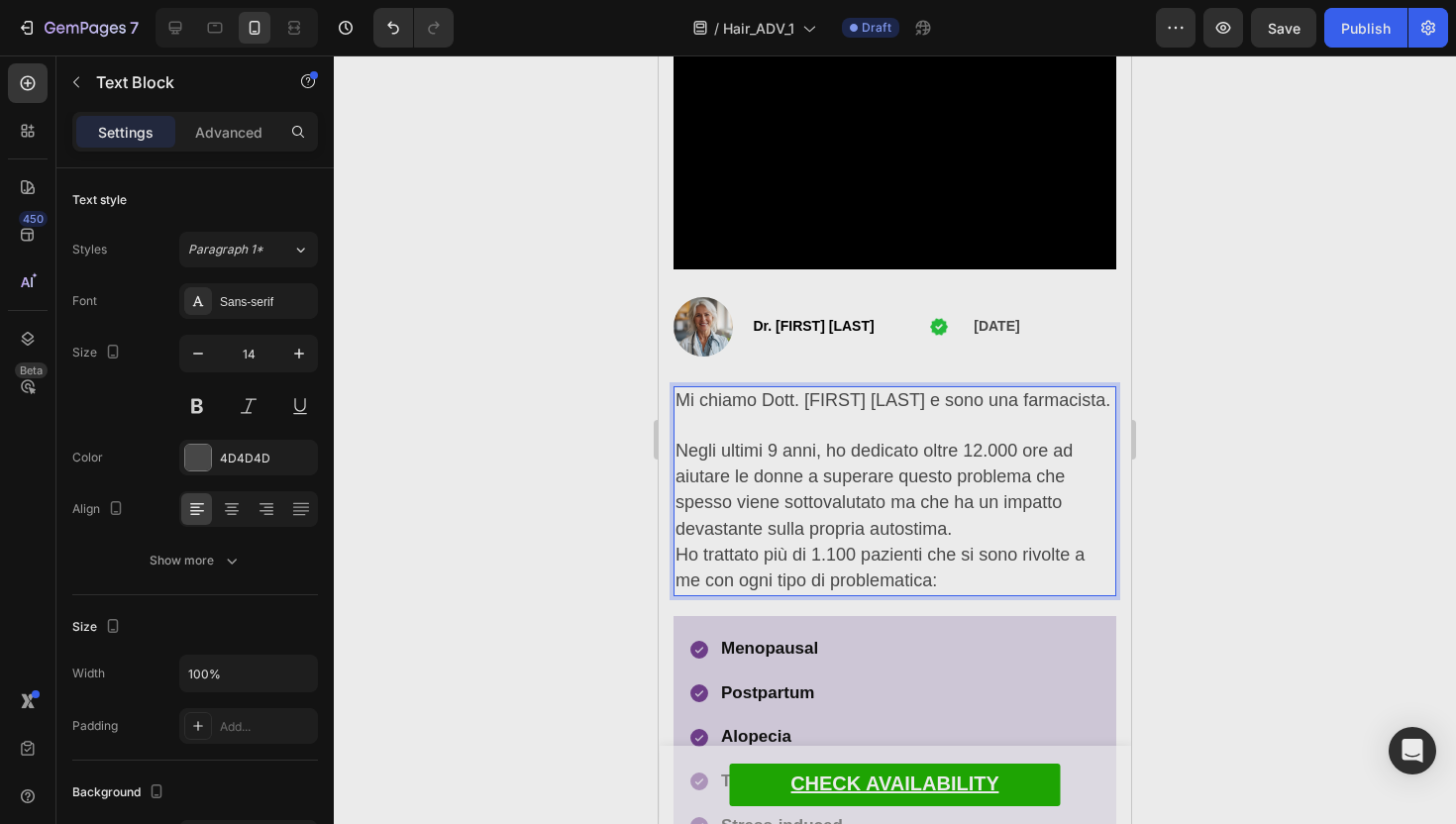 click on "Negli ultimi 9 anni, ho dedicato oltre 12.000 ore ad aiutare le donne a superare questo problema che spesso viene sottovalutato ma che ha un impatto devastante sulla propria autostima." at bounding box center (894, 490) 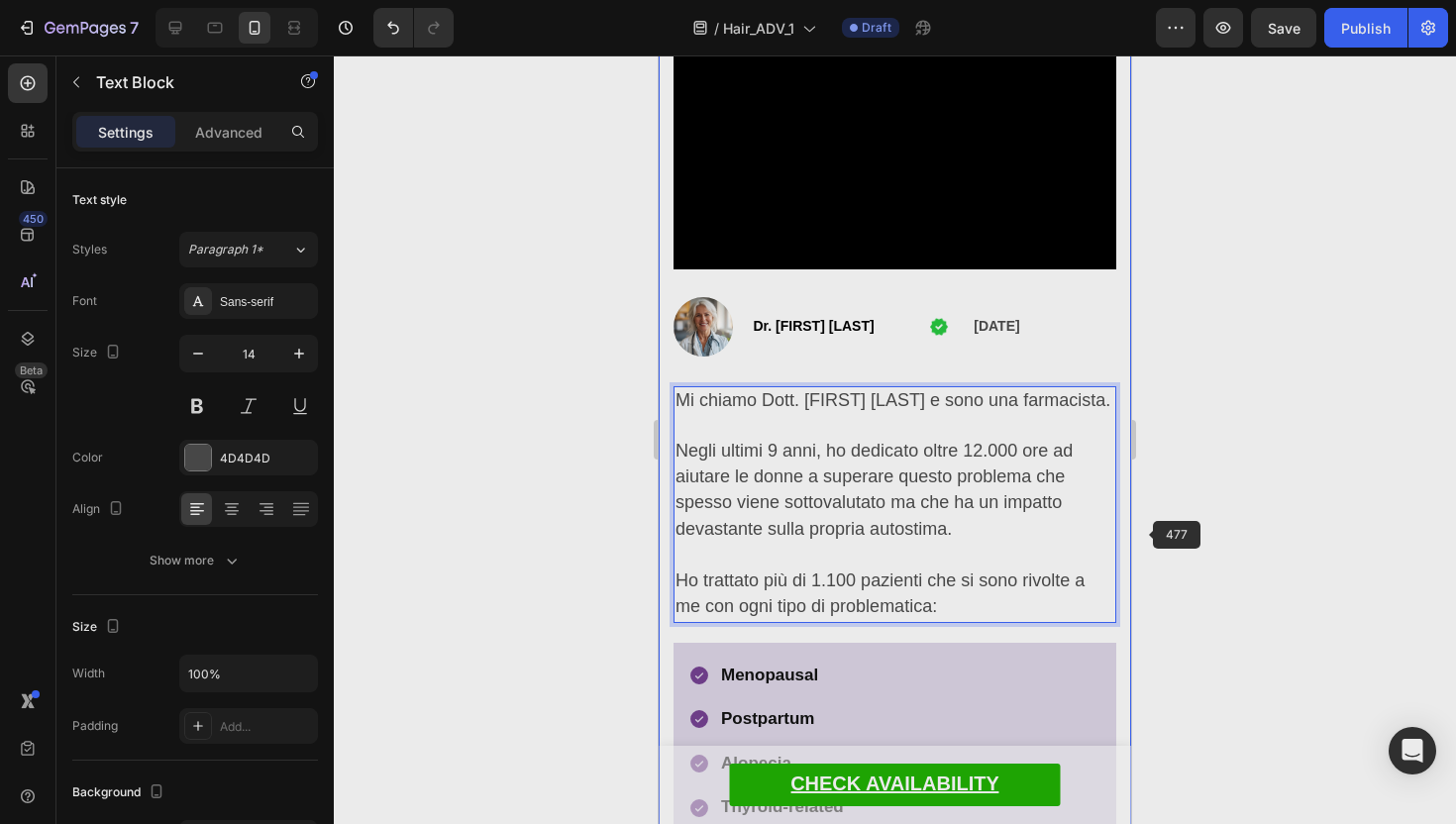 click 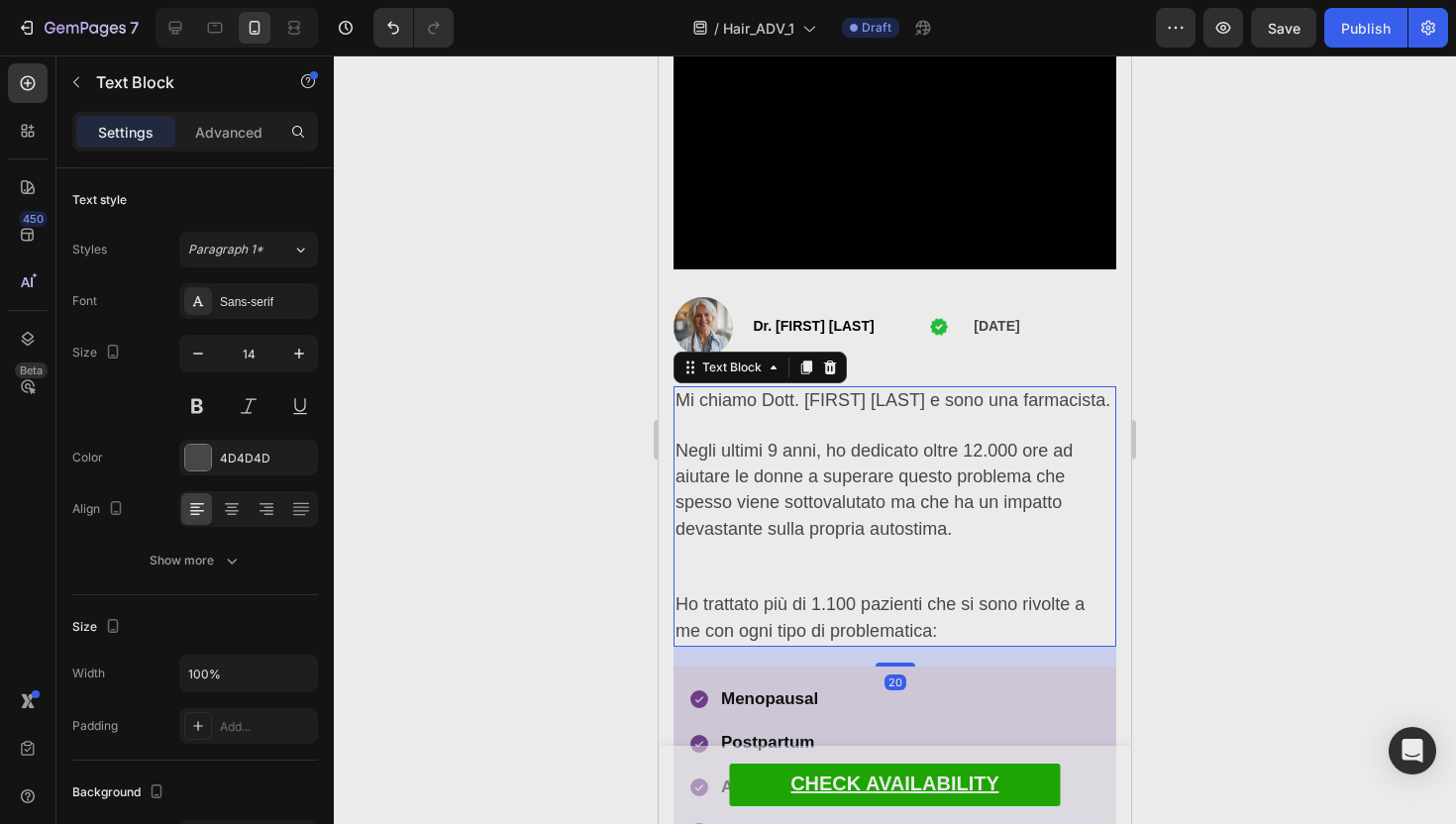 click on "Negli ultimi 9 anni, ho dedicato oltre 12.000 ore ad aiutare le donne a superare questo problema che spesso viene sottovalutato ma che ha un impatto devastante sulla propria autostima." at bounding box center (894, 490) 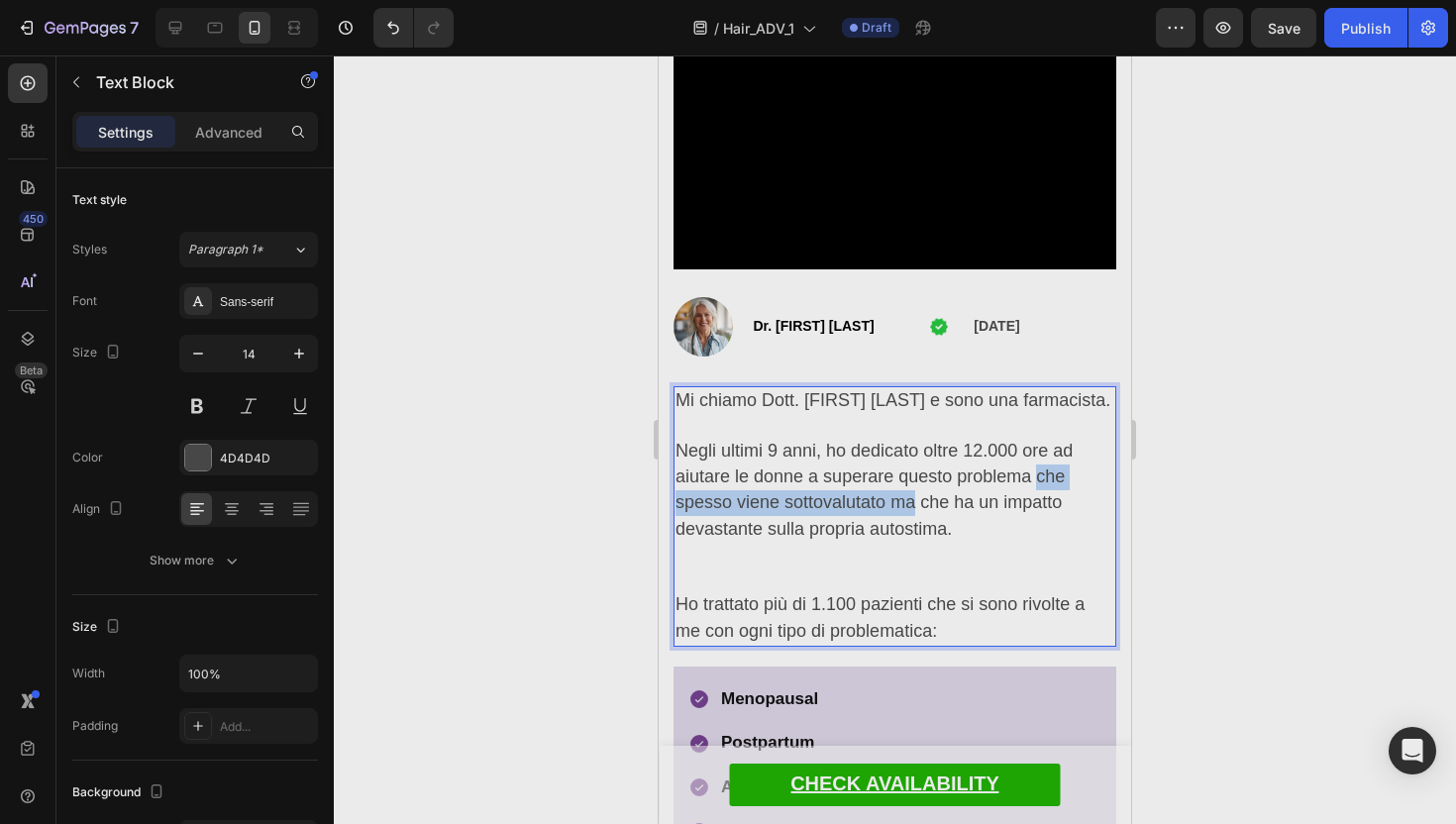 drag, startPoint x: 1036, startPoint y: 466, endPoint x: 904, endPoint y: 494, distance: 134.93702 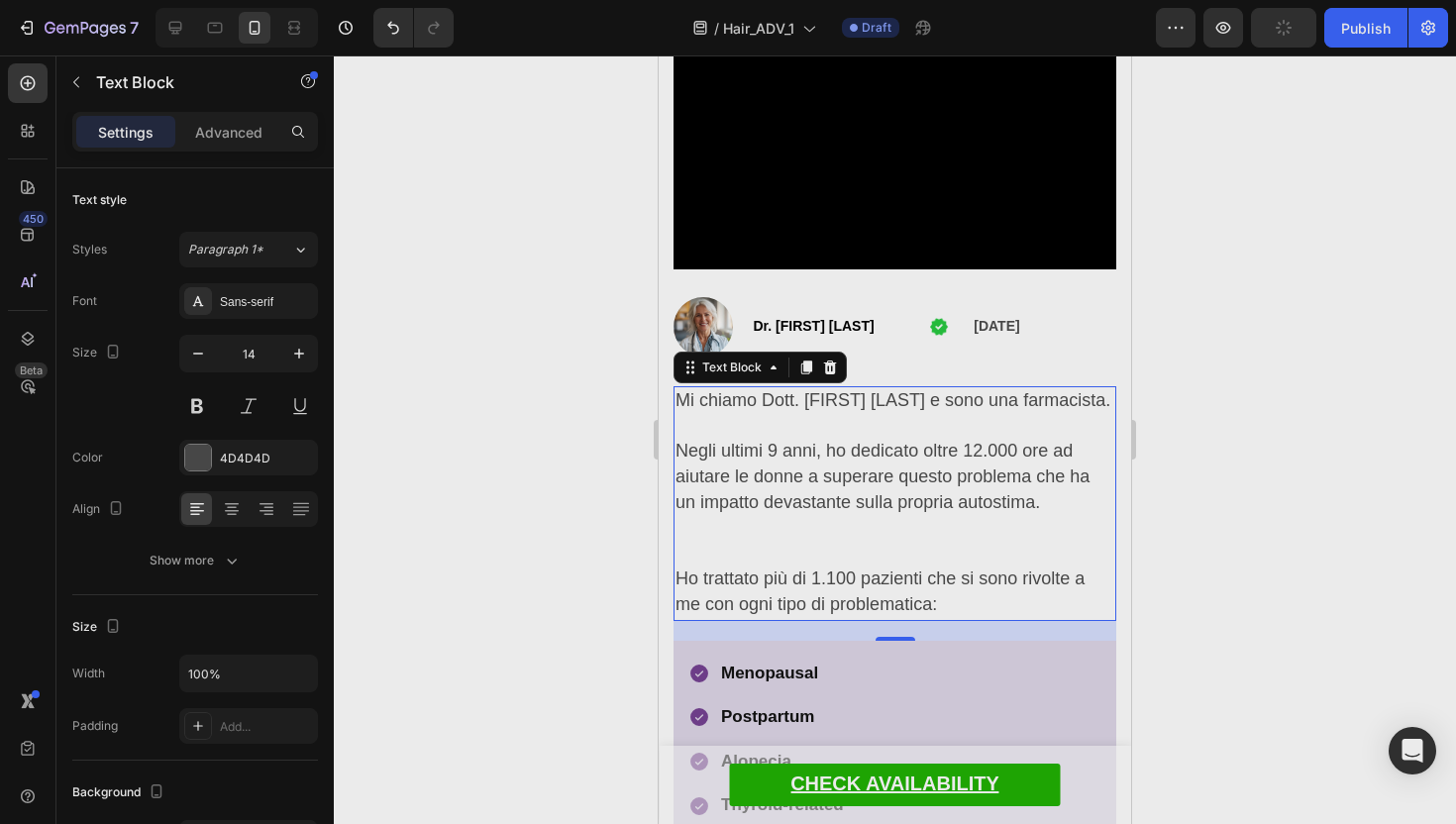 click 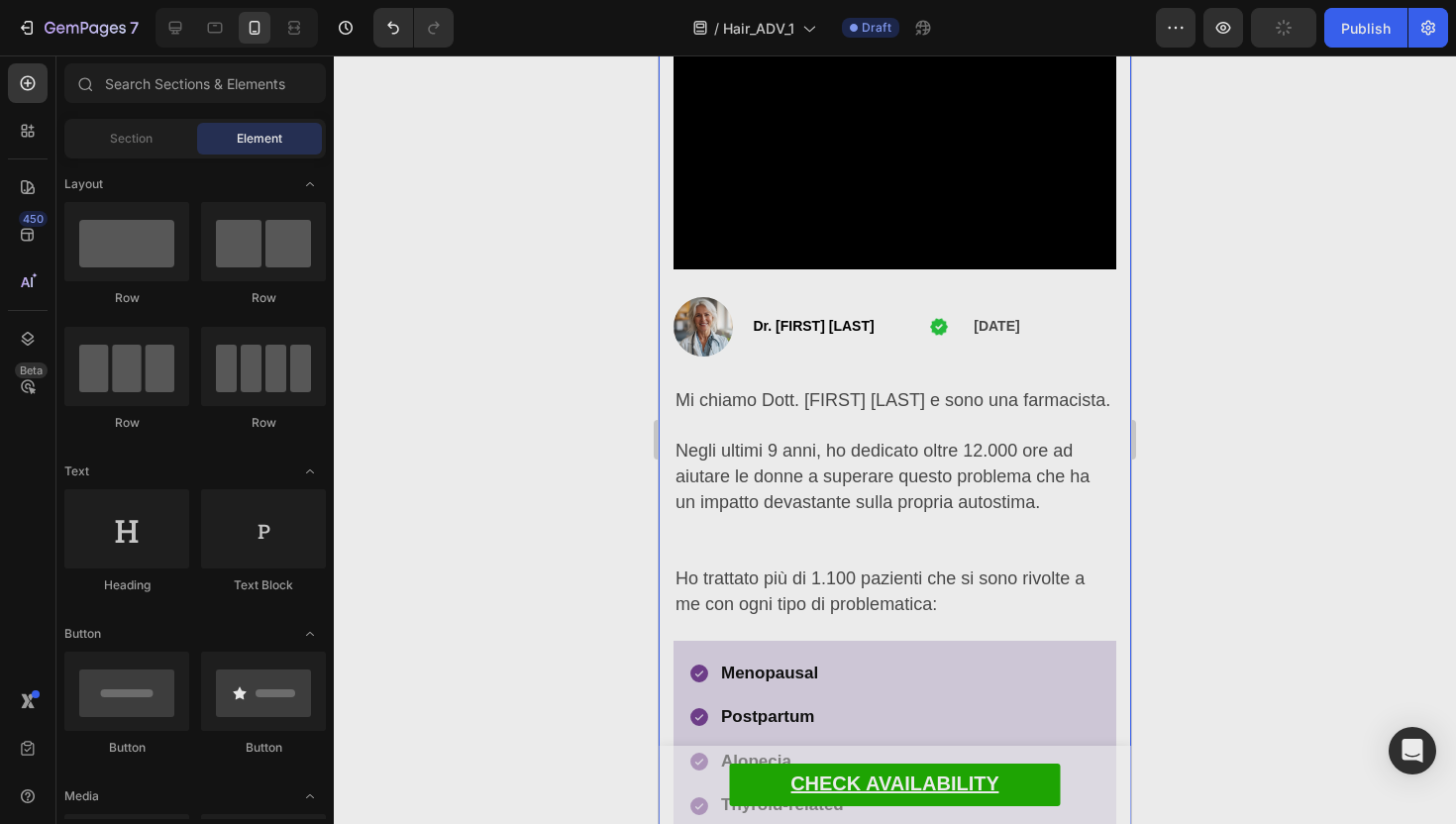 click on "Mi chiamo Dott. Anna Sandrini e sono una farmacista." at bounding box center [894, 401] 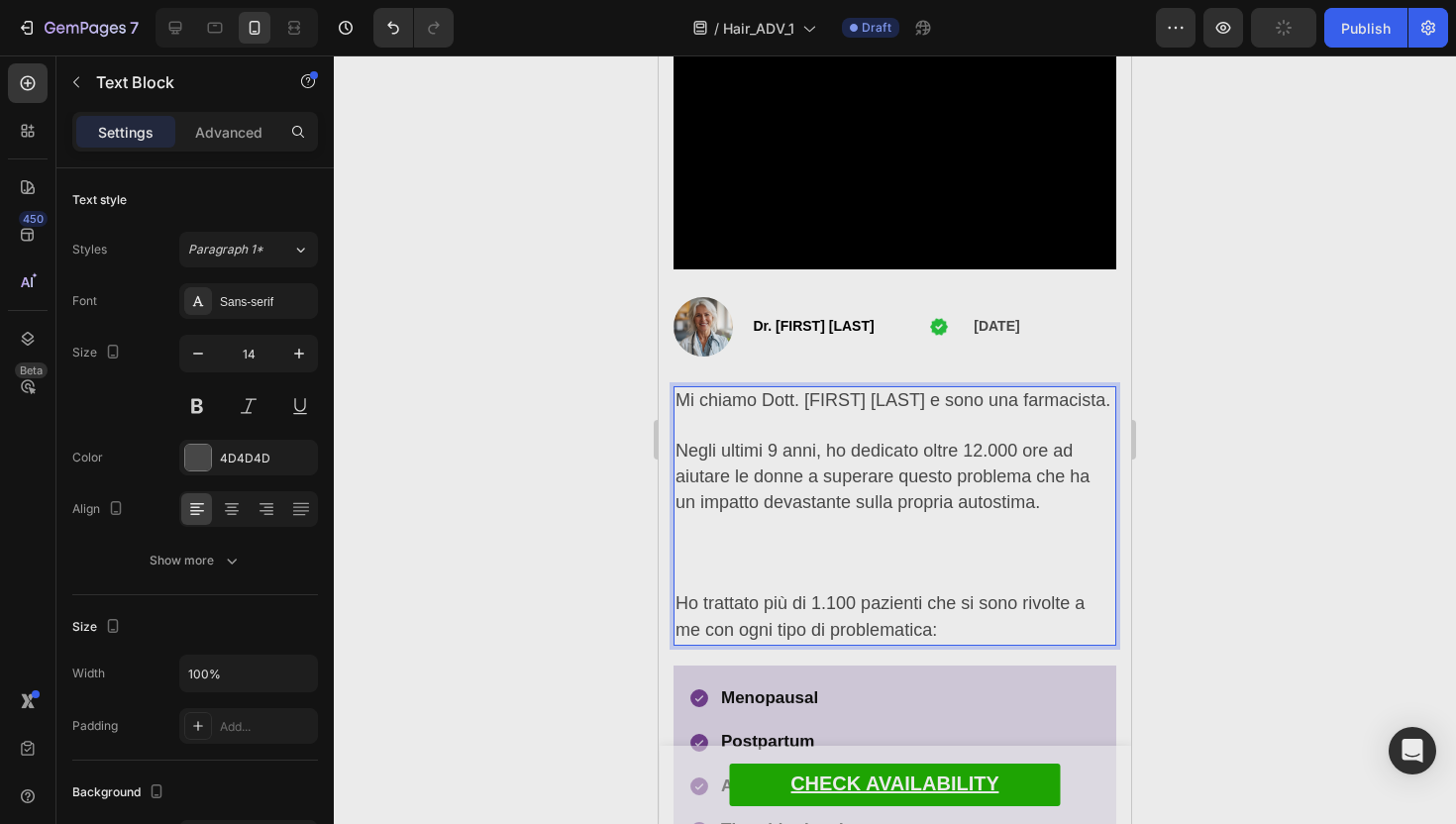 click on "Mi chiamo Dott. Anna Sandrini e sono una farmacista." at bounding box center [892, 400] 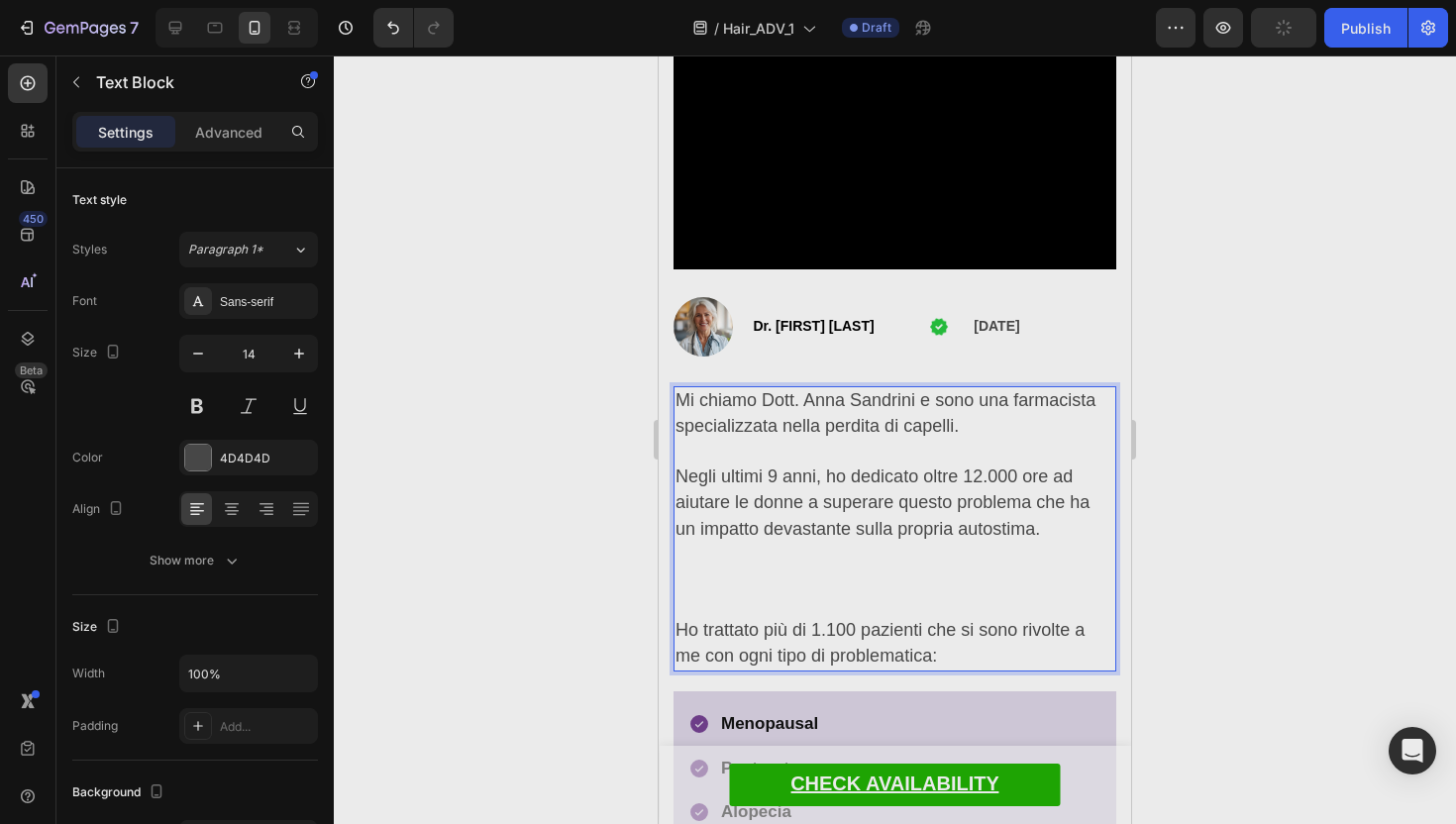 click at bounding box center [894, 580] 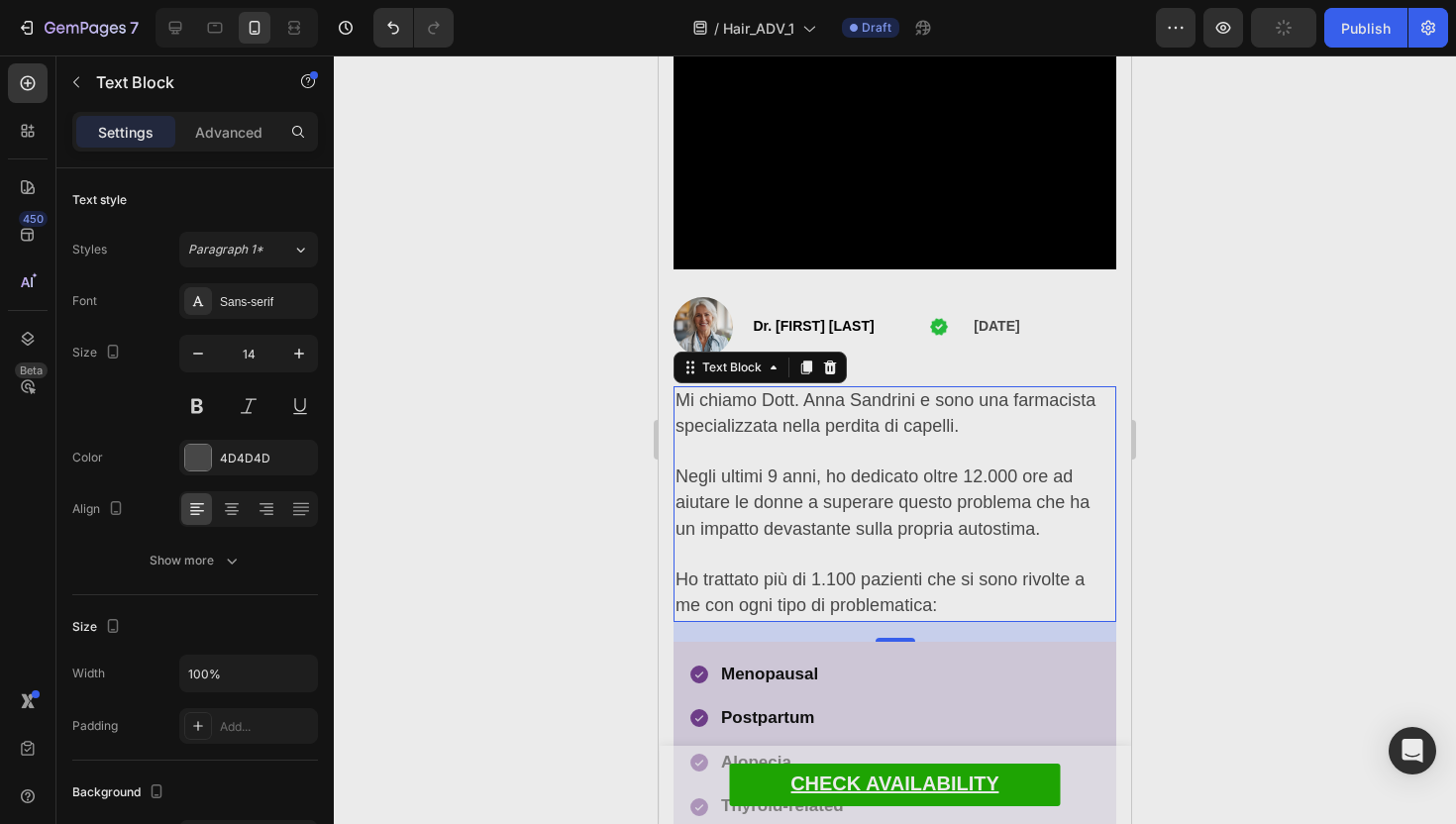 click 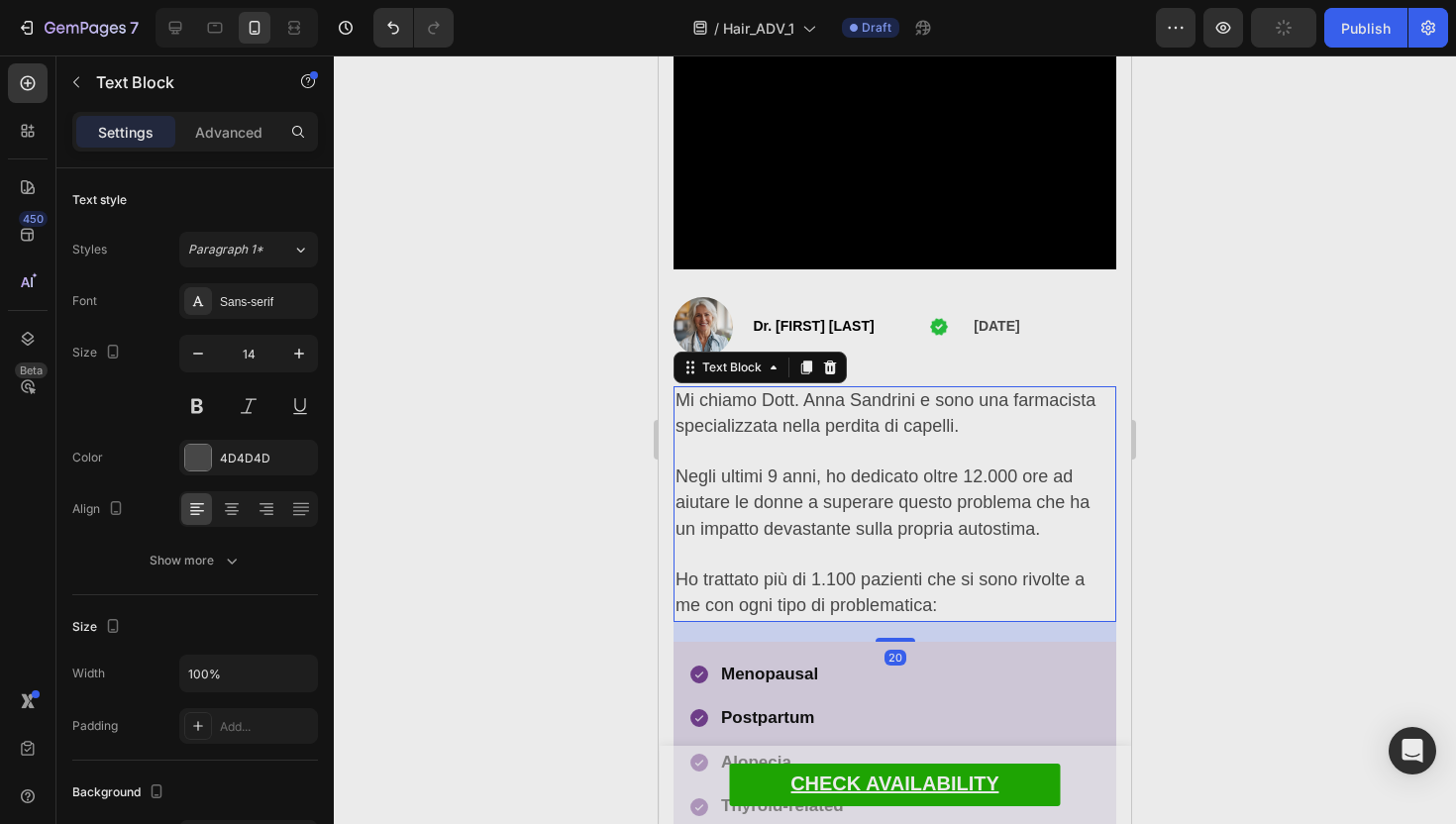 click on "Negli ultimi 9 anni, ho dedicato oltre 12.000 ore ad aiutare le donne a superare questo problema che ha un impatto devastante sulla propria autostima." at bounding box center [883, 502] 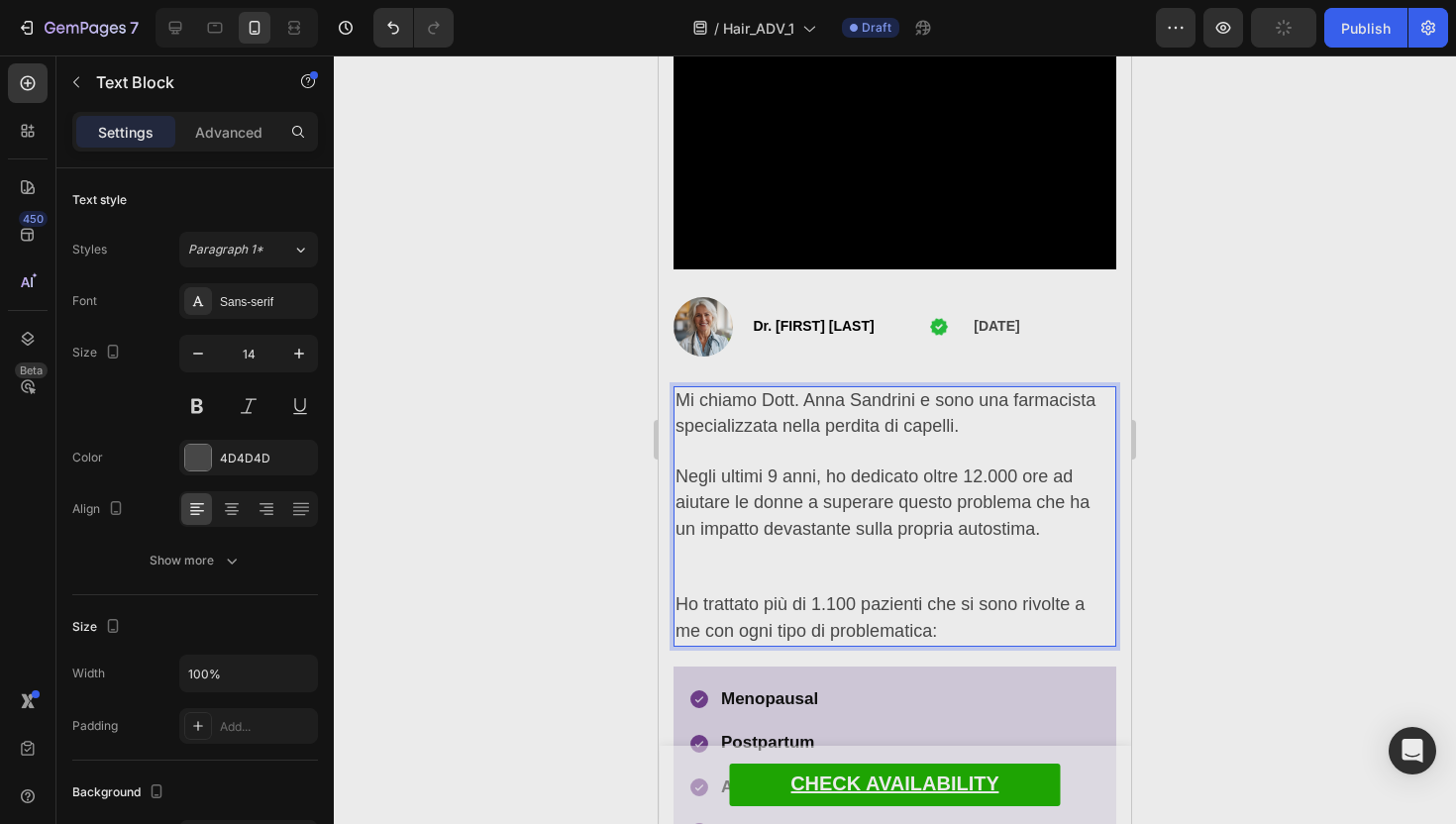 click on "Negli ultimi 9 anni, ho dedicato oltre 12.000 ore ad aiutare le donne a superare questo problema che ha un impatto devastante sulla propria autostima." at bounding box center [883, 502] 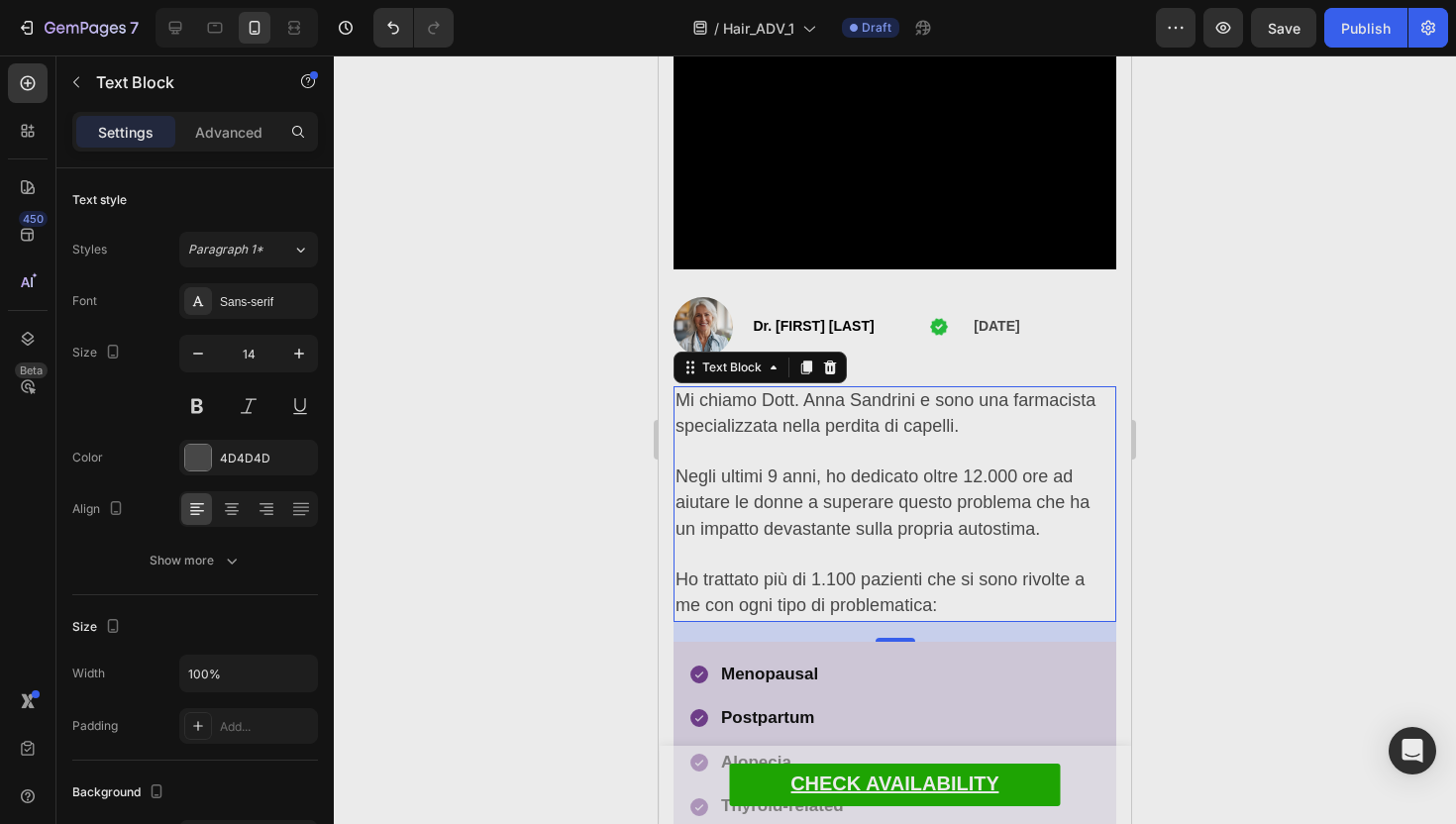 click 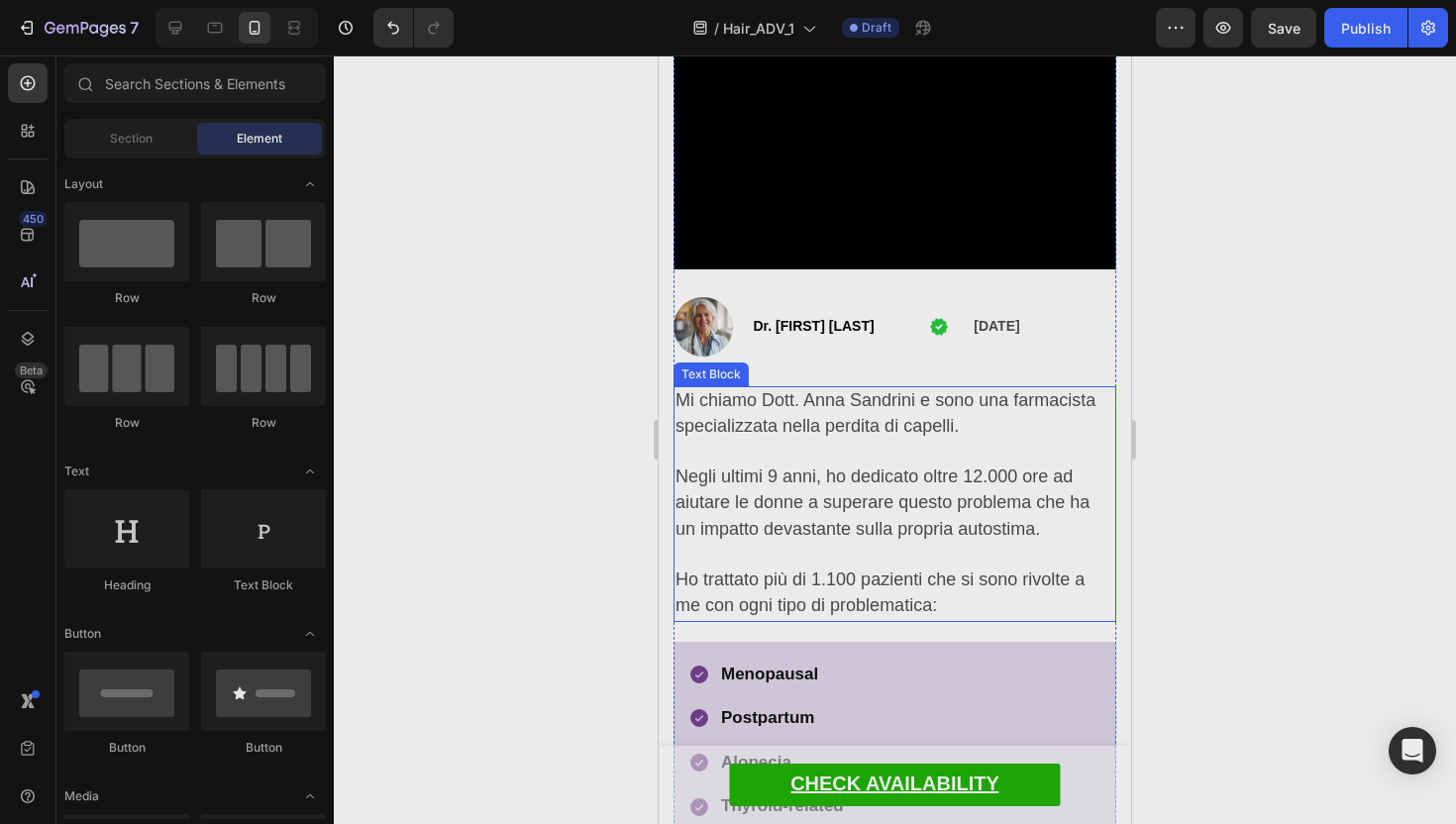 click on "Negli ultimi 9 anni, ho dedicato oltre 12.000 ore ad aiutare le donne a superare questo problema che ha un impatto devastante sulla propria autostima." at bounding box center (883, 502) 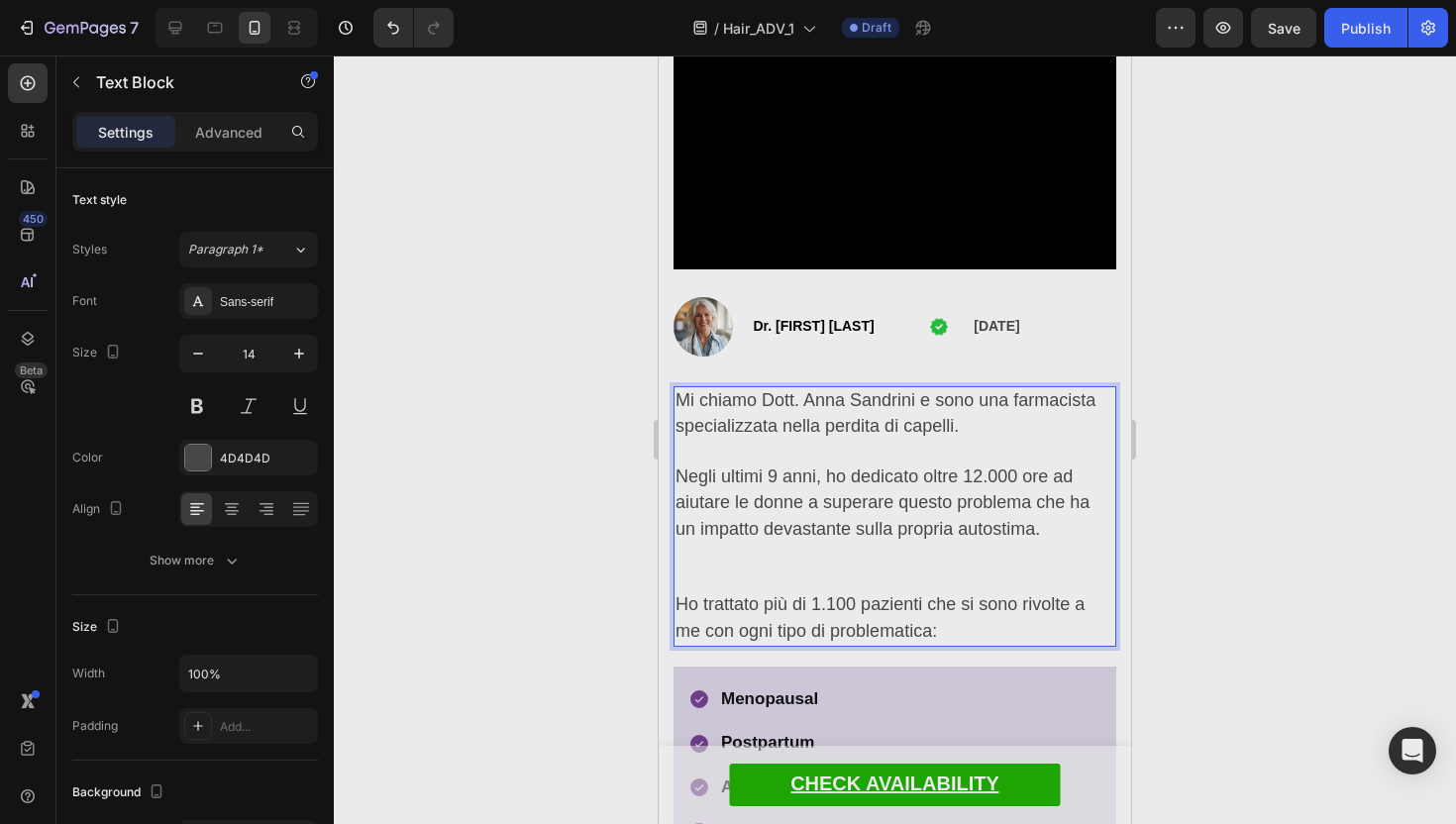 click on "Negli ultimi 9 anni, ho dedicato oltre 12.000 ore ad aiutare le donne a superare questo problema che ha un impatto devastante sulla propria autostima." at bounding box center (894, 528) 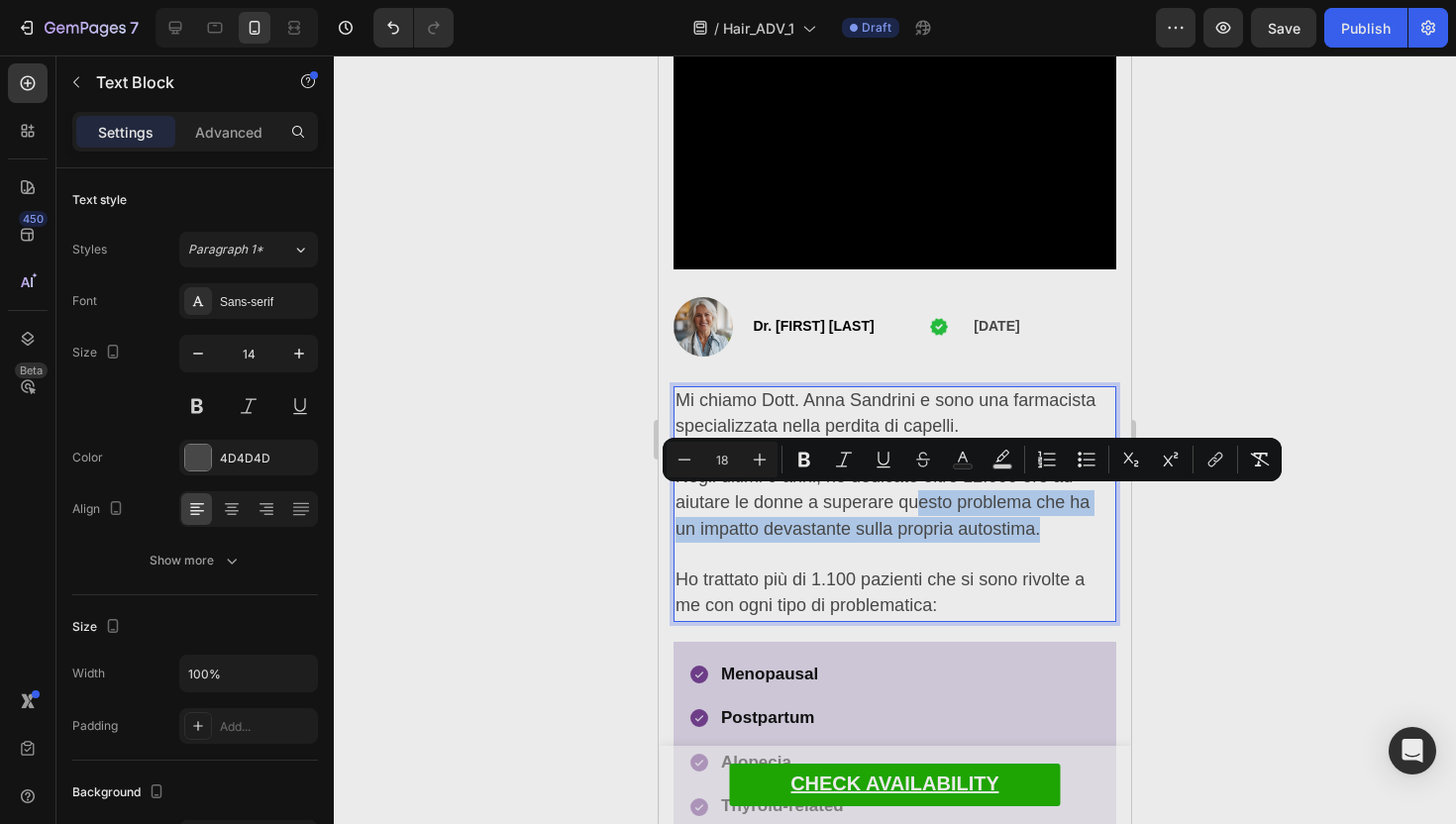 drag, startPoint x: 972, startPoint y: 519, endPoint x: 914, endPoint y: 507, distance: 59.22837 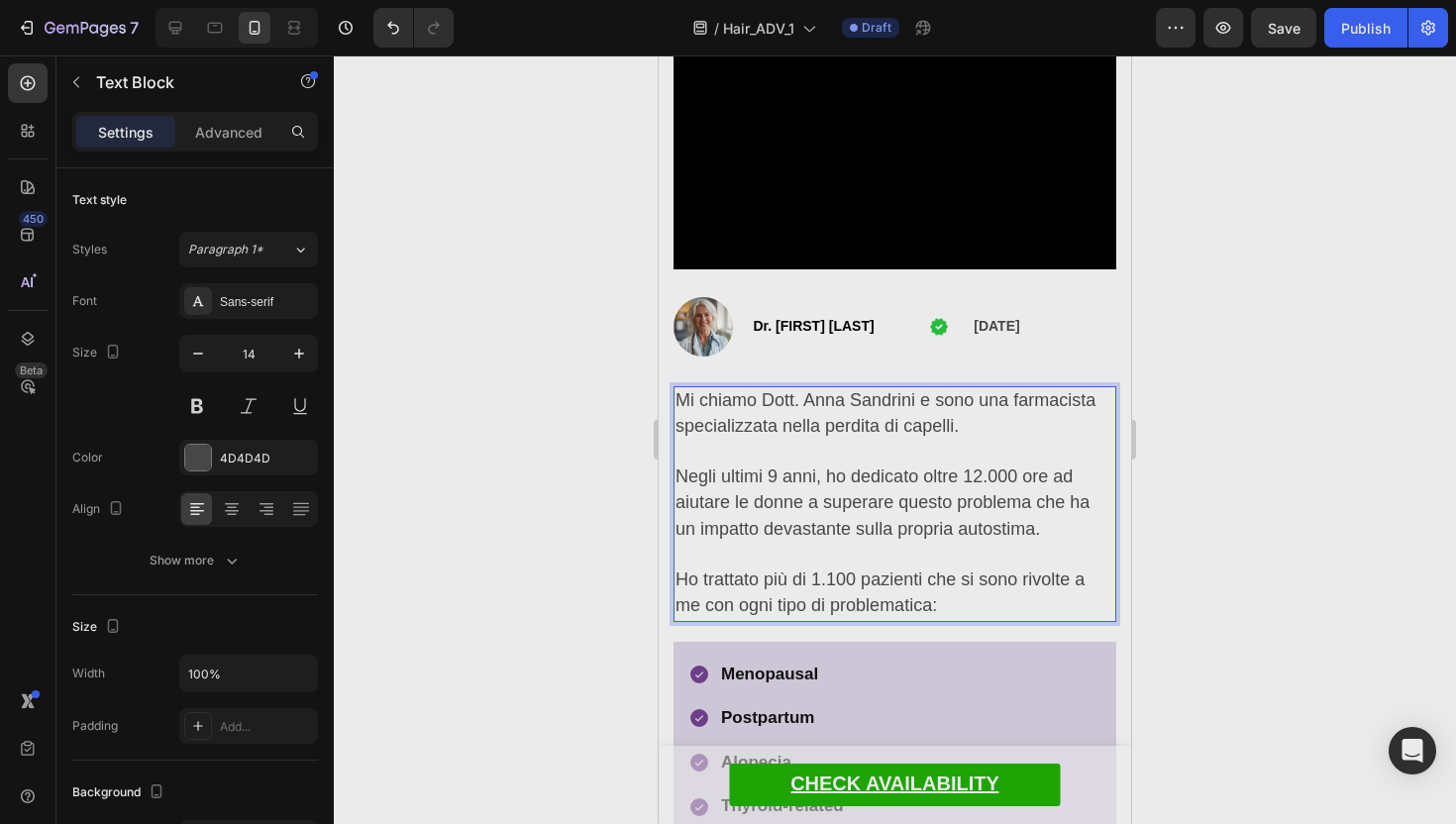 click on "Negli ultimi 9 anni, ho dedicato oltre 12.000 ore ad aiutare le donne a superare questo problema che ha un impatto devastante sulla propria autostima." at bounding box center [894, 516] 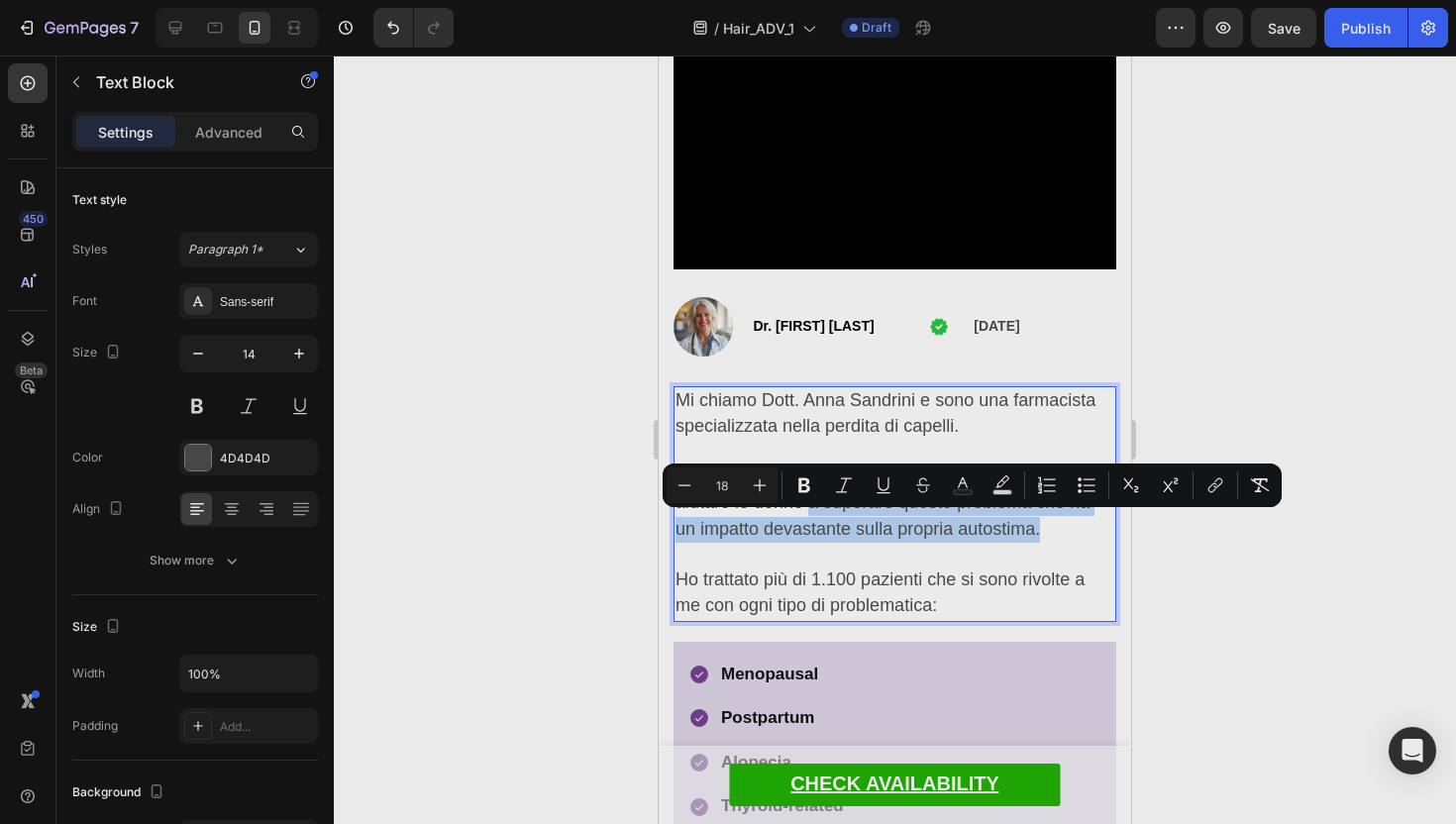 drag, startPoint x: 1054, startPoint y: 526, endPoint x: 811, endPoint y: 501, distance: 244.2826 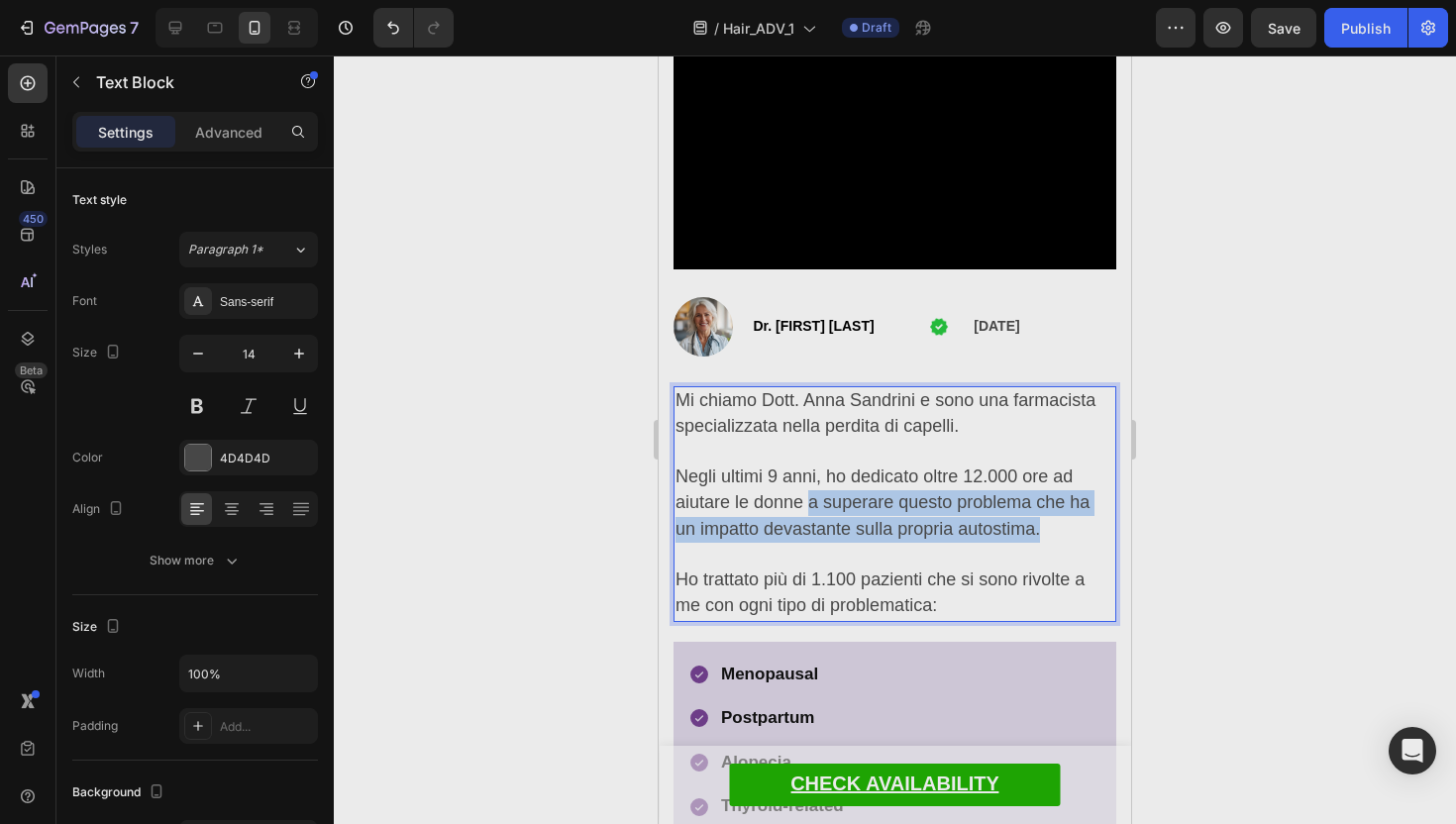click on "Negli ultimi 9 anni, ho dedicato oltre 12.000 ore ad aiutare le donne a superare questo problema che ha un impatto devastante sulla propria autostima." at bounding box center [883, 502] 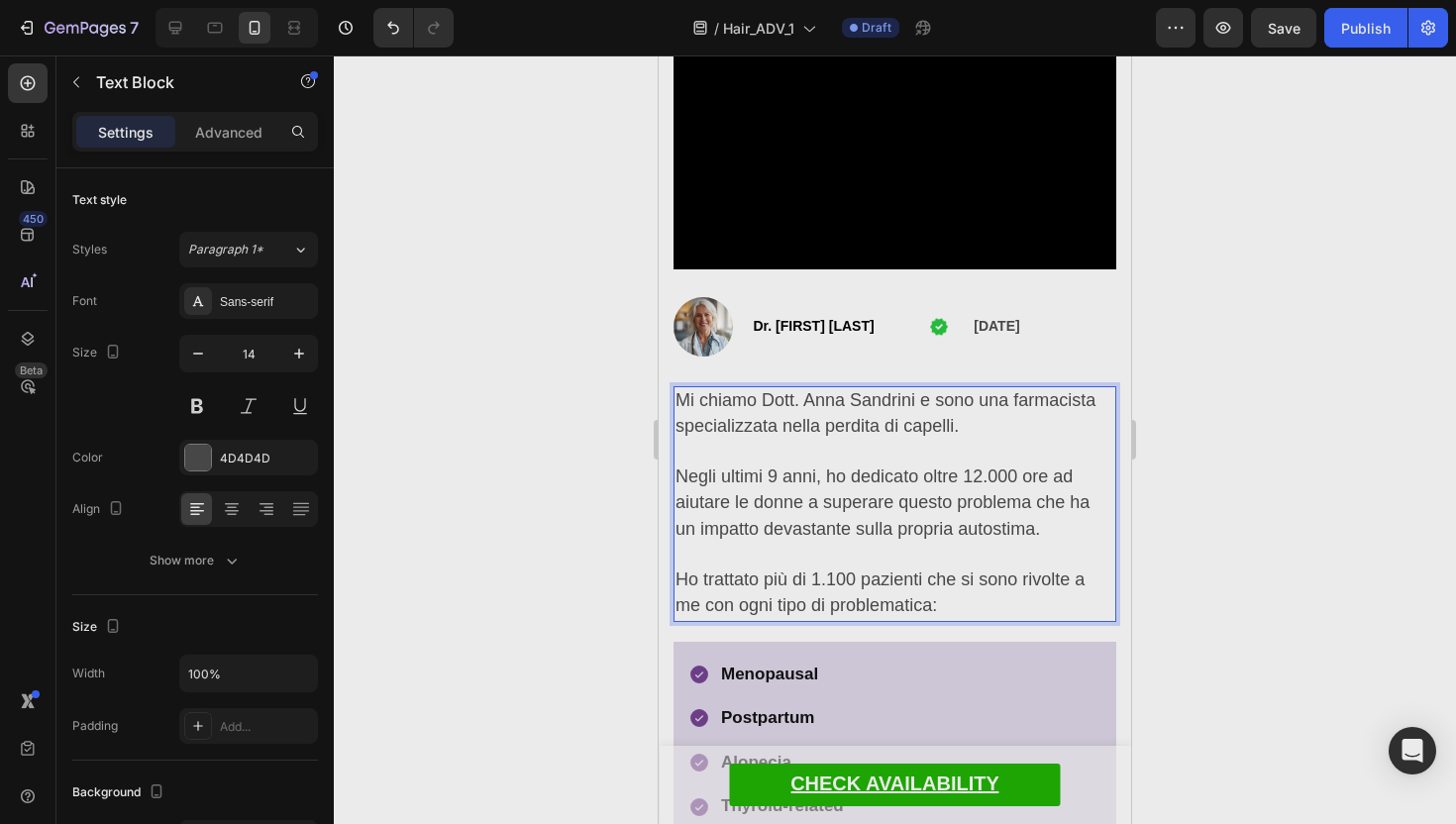 drag, startPoint x: 920, startPoint y: 475, endPoint x: 1026, endPoint y: 472, distance: 106.042444 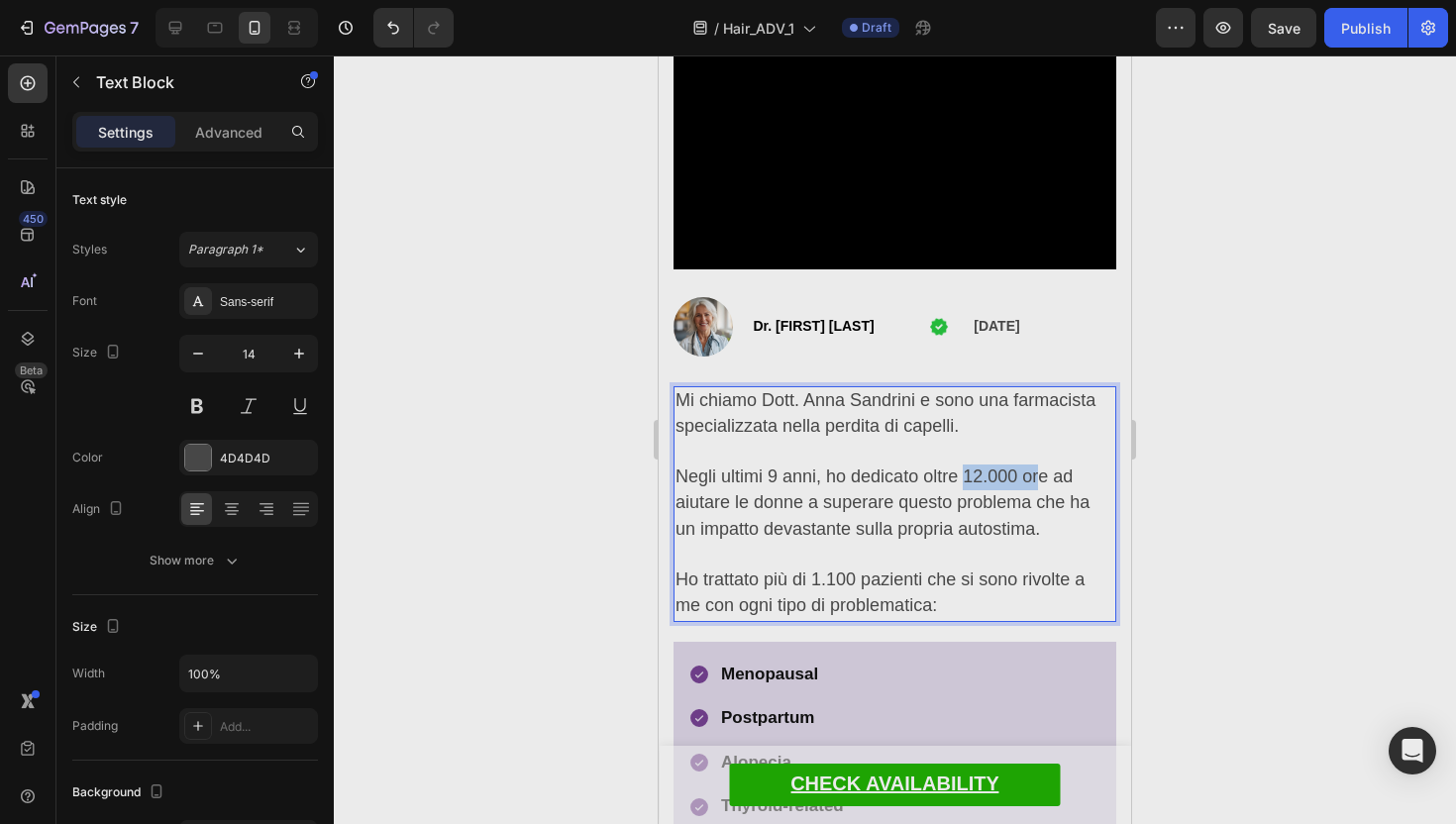 drag, startPoint x: 1042, startPoint y: 473, endPoint x: 963, endPoint y: 473, distance: 79 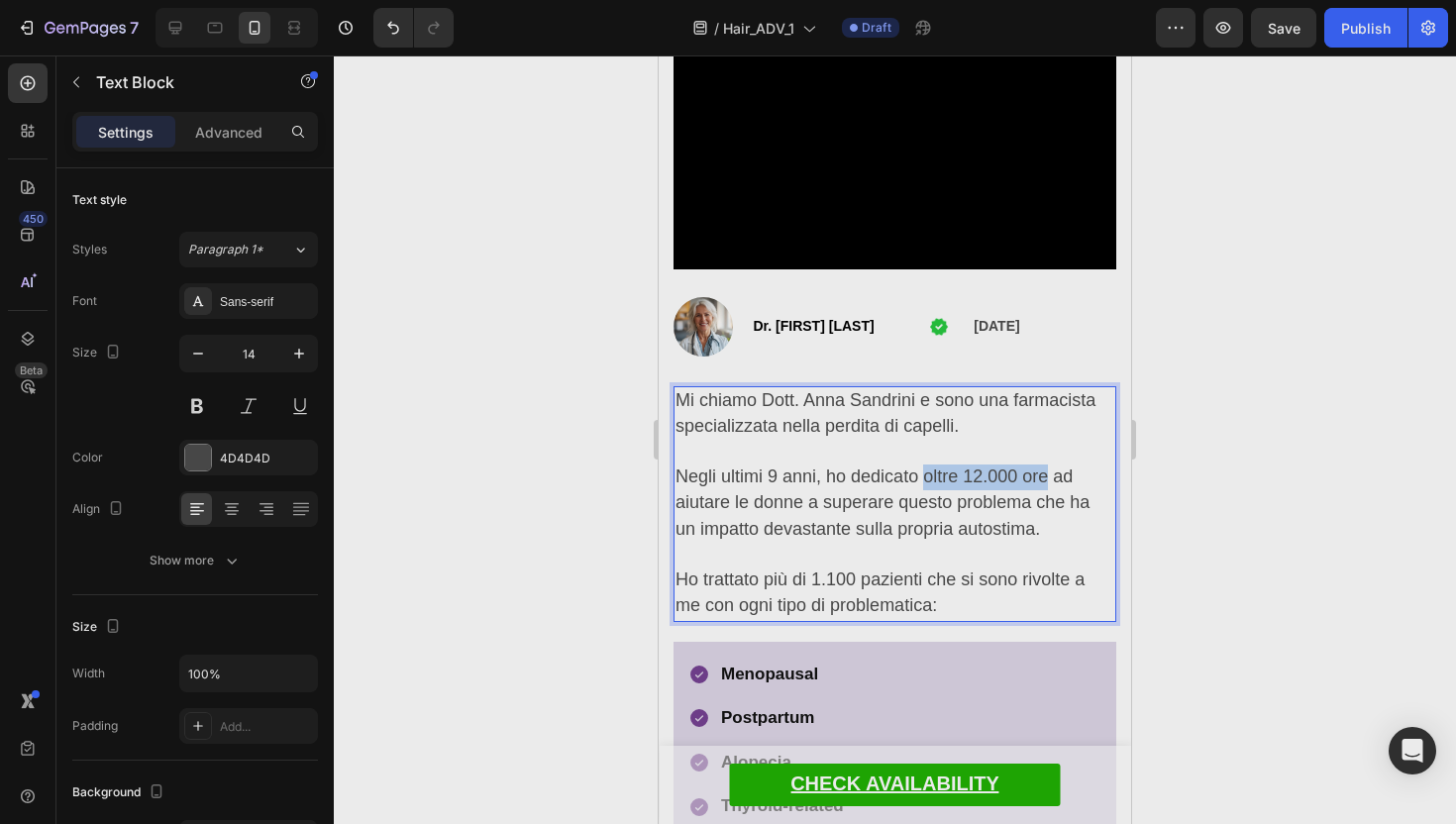 drag, startPoint x: 924, startPoint y: 472, endPoint x: 1048, endPoint y: 471, distance: 124.004 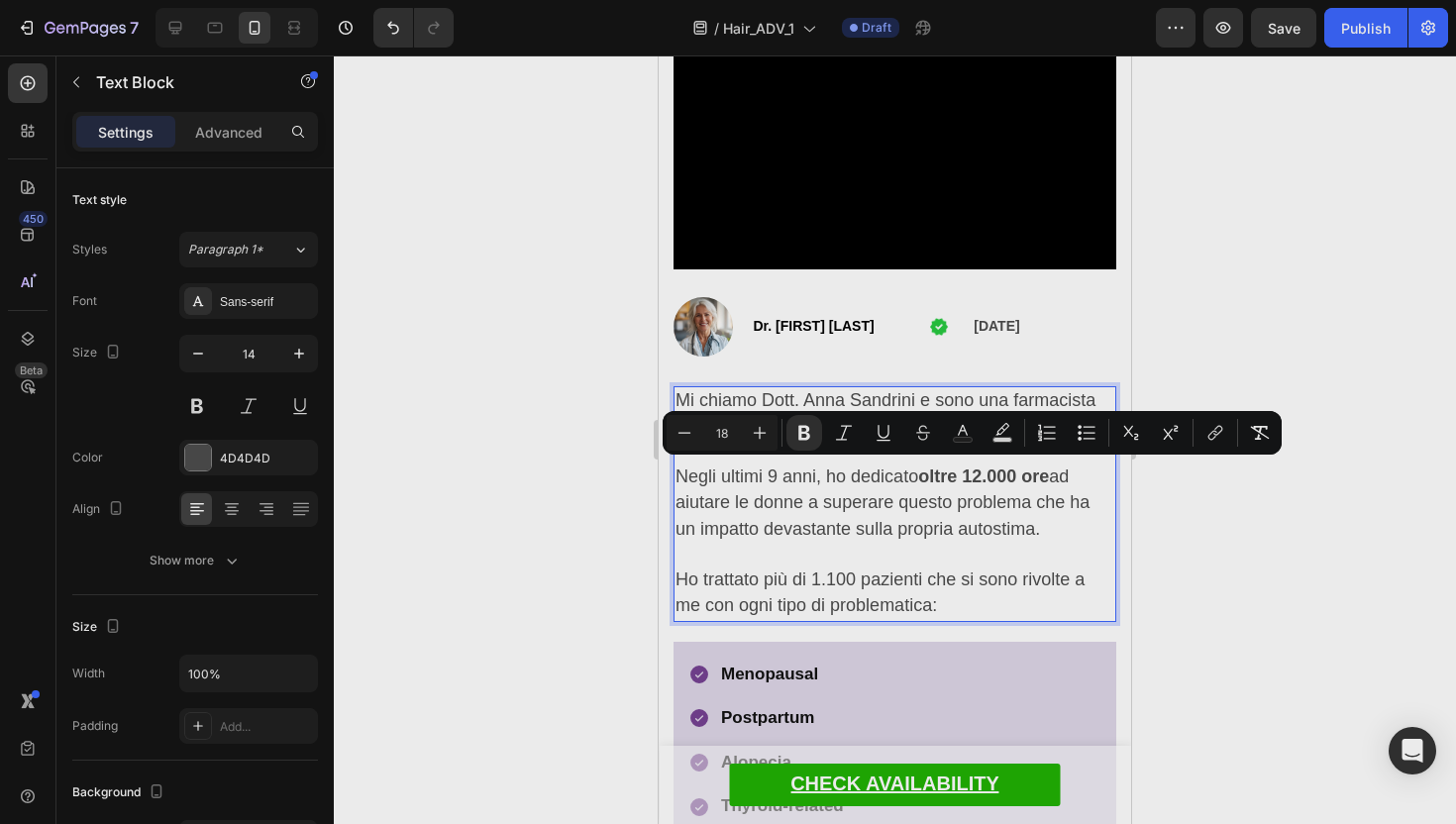 click 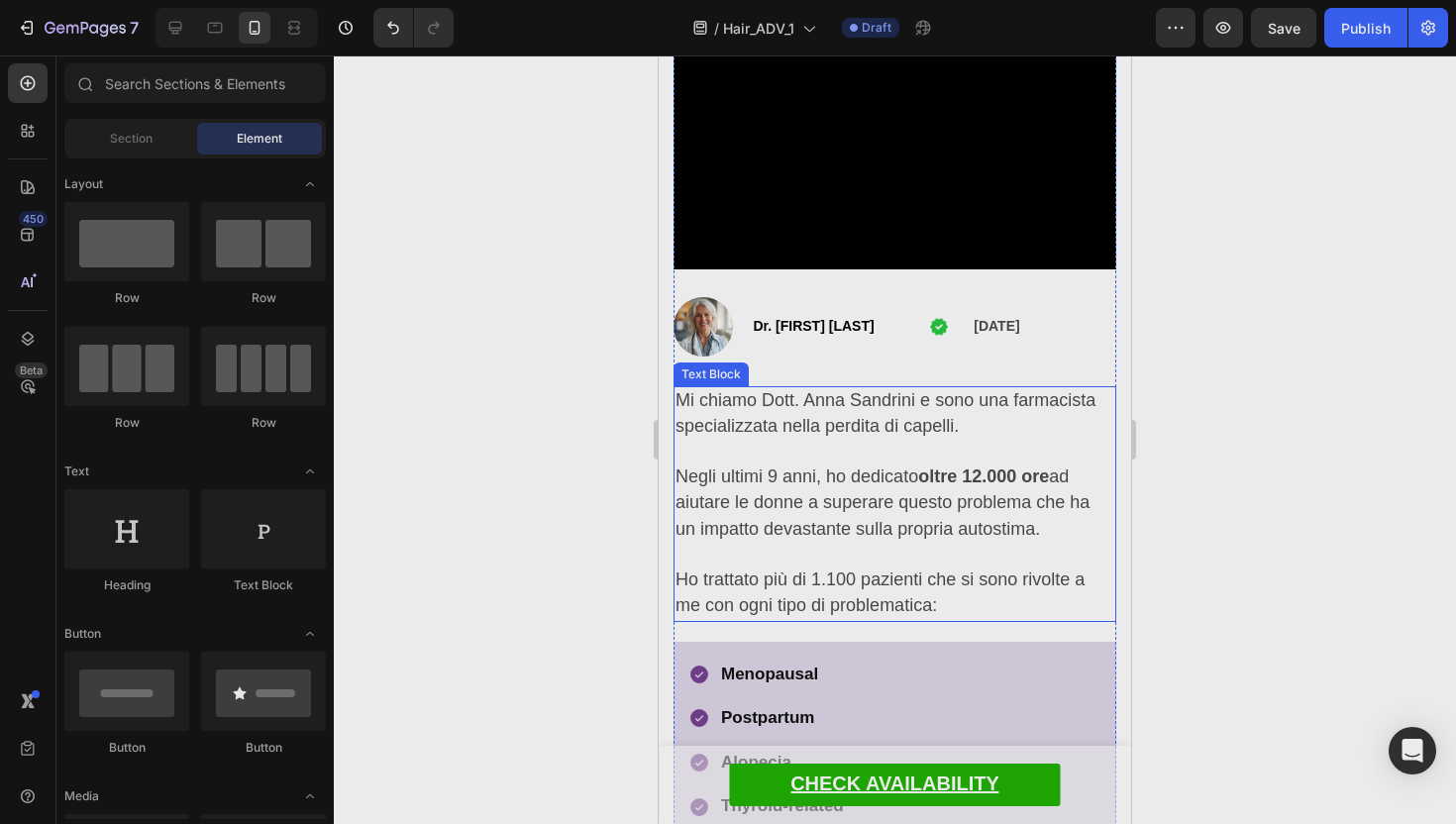 click on "⁠⁠⁠⁠⁠⁠⁠ Questo "Rituale di Nutrizione Follicolare" Fa Ricrescere Capelli Folti e Splendenti in Soli 14 Giorni Heading Revealed: This 'Scalp Stamping Ritual' Grows Thick, Healthy Hair FAST Heading ⁠⁠⁠⁠⁠⁠⁠ Se stai lottando con capelli diradati sulla corona, l'attaccatura o la riga,   leggi questo articolo prima di provare qualsiasi altra soluzione. Heading If you're dealing with hair loss on your crown, hairline, or part,   read this article right now before doing anything else. Heading Video Image Dr. Vanessa Carter Text Block Image 12/04/2025 Text Block Row Mi chiamo Dott. Anna Sandrini e sono una farmacista specializzata nella perdita di capelli. Negli ultimi 9 anni, ho dedicato  oltre 12.000 ore  ad aiutare le donne a superare questo problema che ha un impatto devastante sulla propria autostima. Ho trattato più di 1.100 pazienti che si sono rivolte a me con ogni tipo di problematica: Text Block Menopausal Postpartum Alopecia Thyroid-related Stress-induced Item List" at bounding box center [894, 6778] 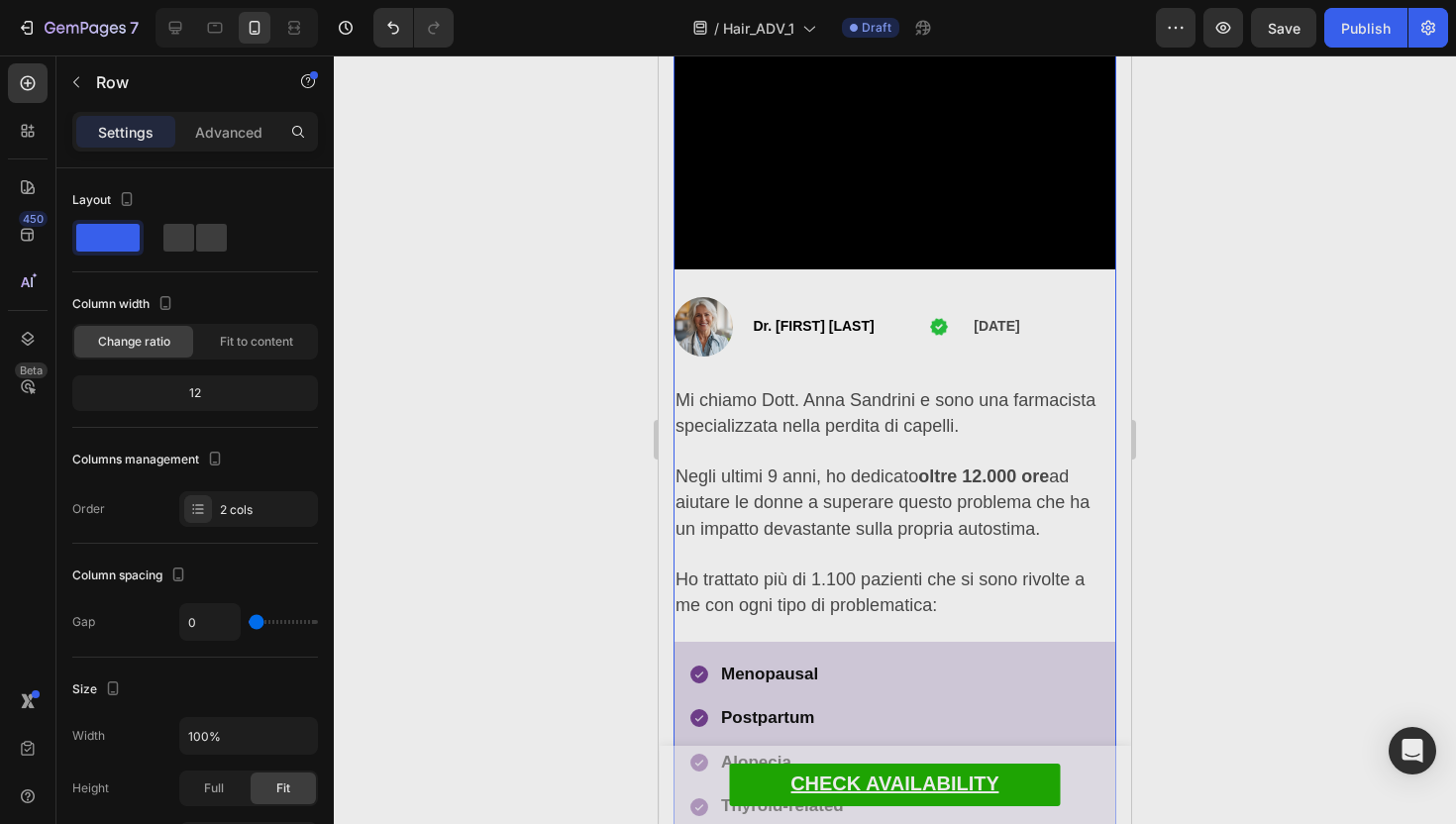 click on "⁠⁠⁠⁠⁠⁠⁠ Questo "Rituale di Nutrizione Follicolare" Fa Ricrescere Capelli Folti e Splendenti in Soli 14 Giorni Heading Revealed: This 'Scalp Stamping Ritual' Grows Thick, Healthy Hair FAST Heading ⁠⁠⁠⁠⁠⁠⁠ Se stai lottando con capelli diradati sulla corona, l'attaccatura o la riga,   leggi questo articolo prima di provare qualsiasi altra soluzione. Heading If you're dealing with hair loss on your crown, hairline, or part,   read this article right now before doing anything else. Heading Video Image Dr. Vanessa Carter Text Block Image 12/04/2025 Text Block Row Mi chiamo Dott. Anna Sandrini e sono una farmacista specializzata nella perdita di capelli. Negli ultimi 9 anni, ho dedicato  oltre 12.000 ore  ad aiutare le donne a superare questo problema che ha un impatto devastante sulla propria autostima. Ho trattato più di 1.100 pazienti che si sono rivolte a me con ogni tipo di problematica: Text Block Menopausal Postpartum Alopecia Thyroid-related Stress-induced Item List" at bounding box center (894, 6778) 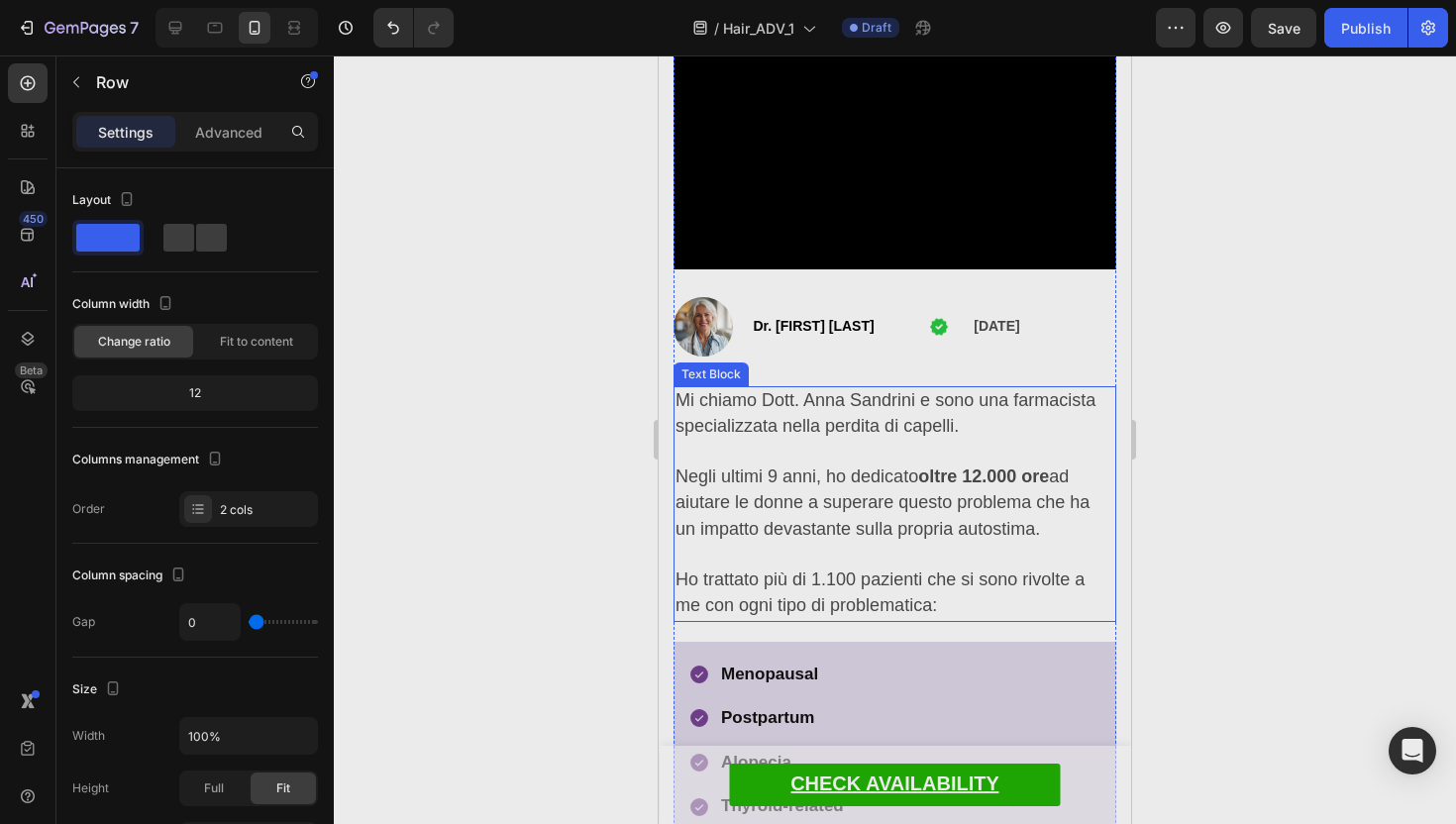 click on "Ho trattato più di 1.100 pazienti che si sono rivolte a me con ogni tipo di problematica:" at bounding box center [880, 592] 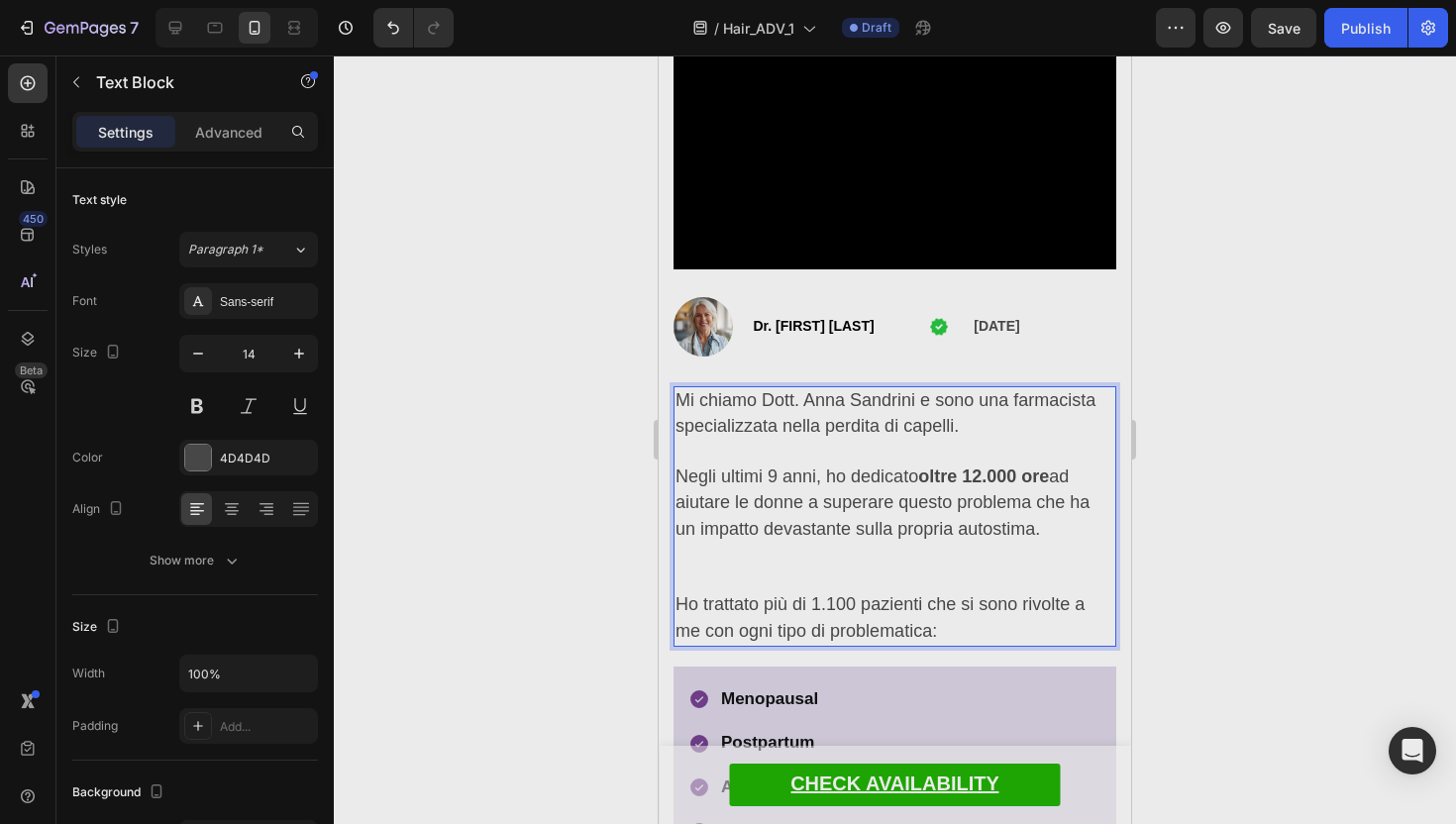click on "Negli ultimi 9 anni, ho dedicato  oltre 12.000 ore  ad aiutare le donne a superare questo problema che ha un impatto devastante sulla propria autostima." at bounding box center [894, 528] 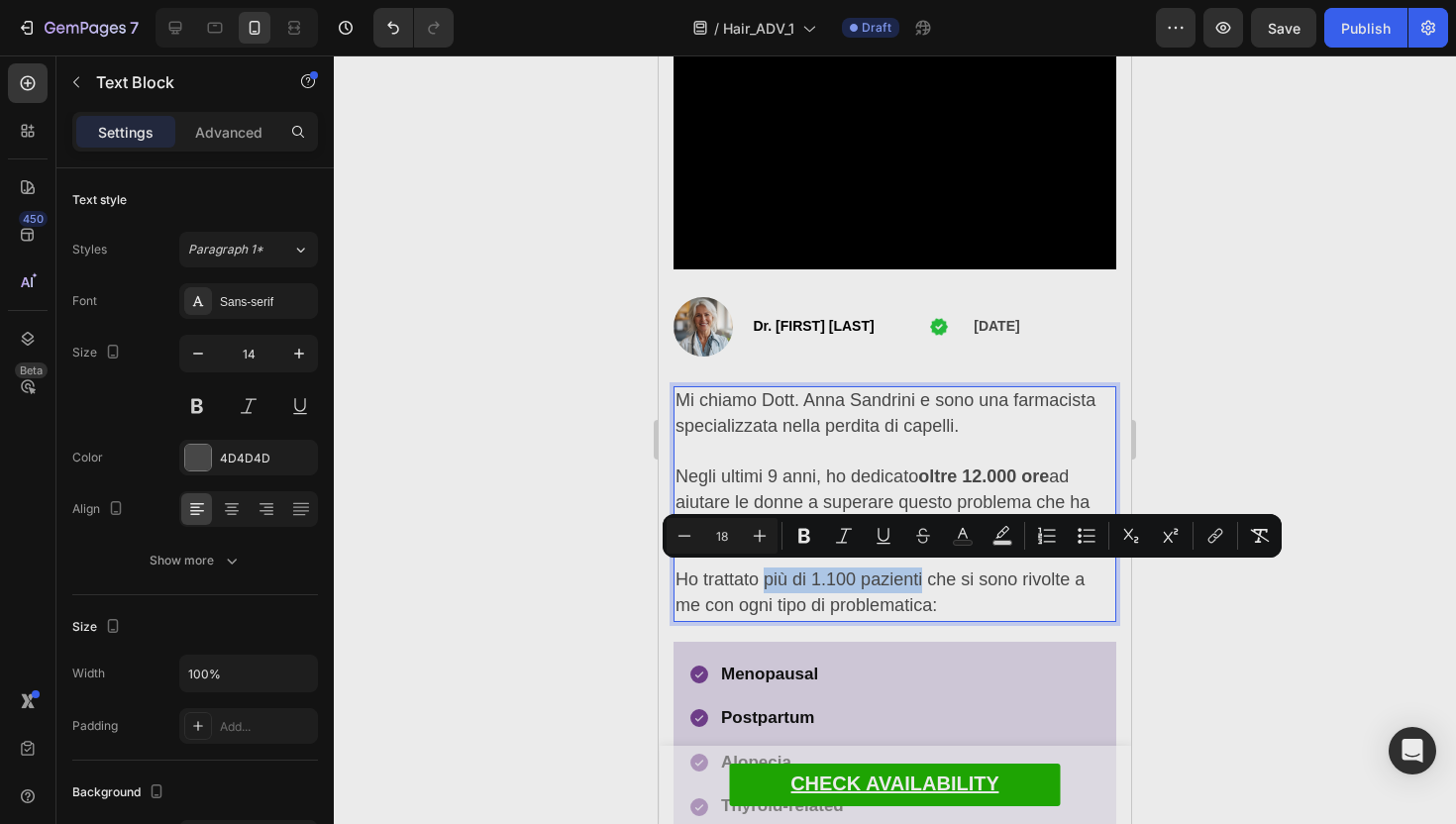 drag, startPoint x: 766, startPoint y: 572, endPoint x: 922, endPoint y: 576, distance: 156.05127 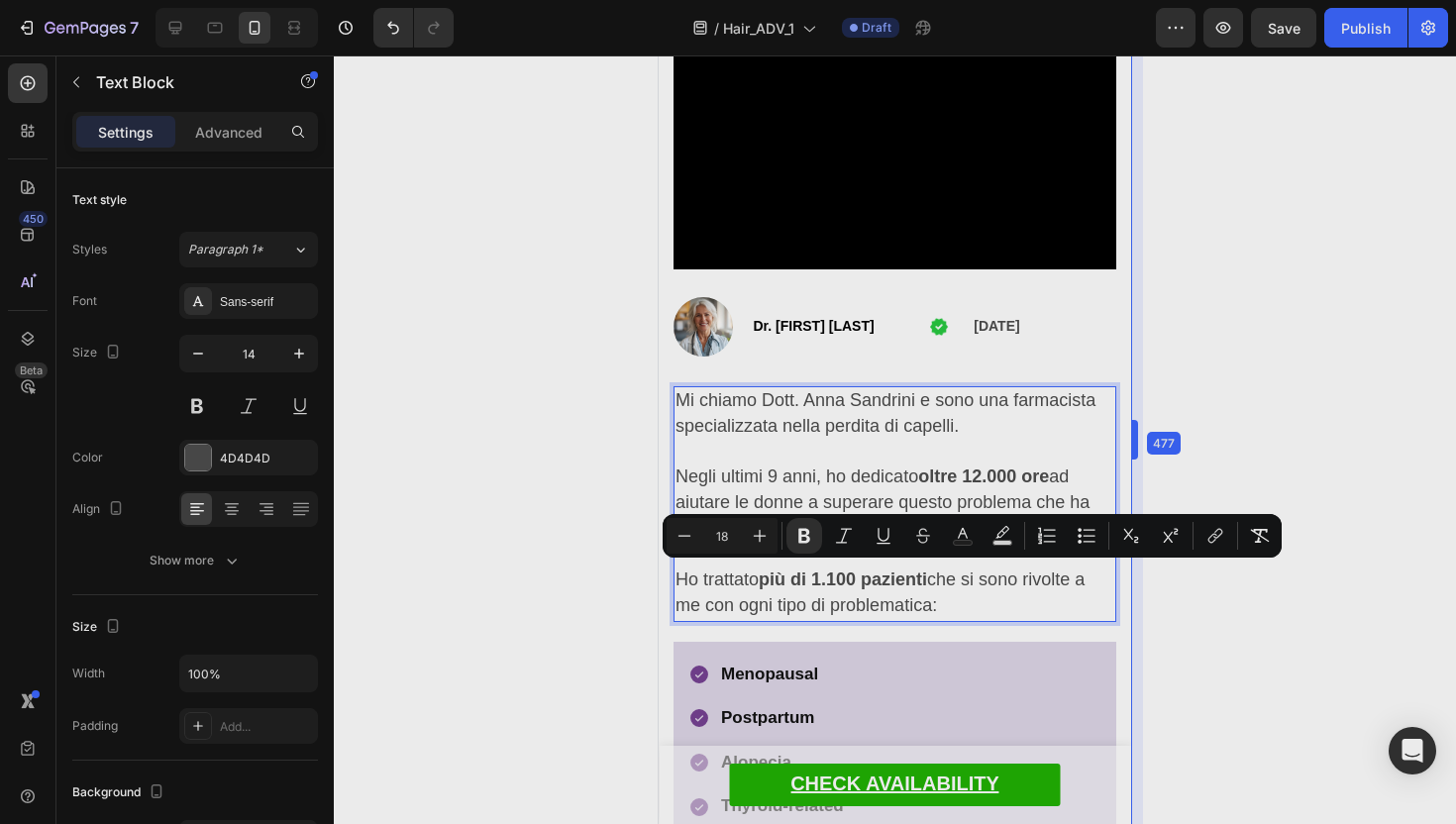 drag, startPoint x: 1135, startPoint y: 609, endPoint x: 469, endPoint y: 554, distance: 668.2672 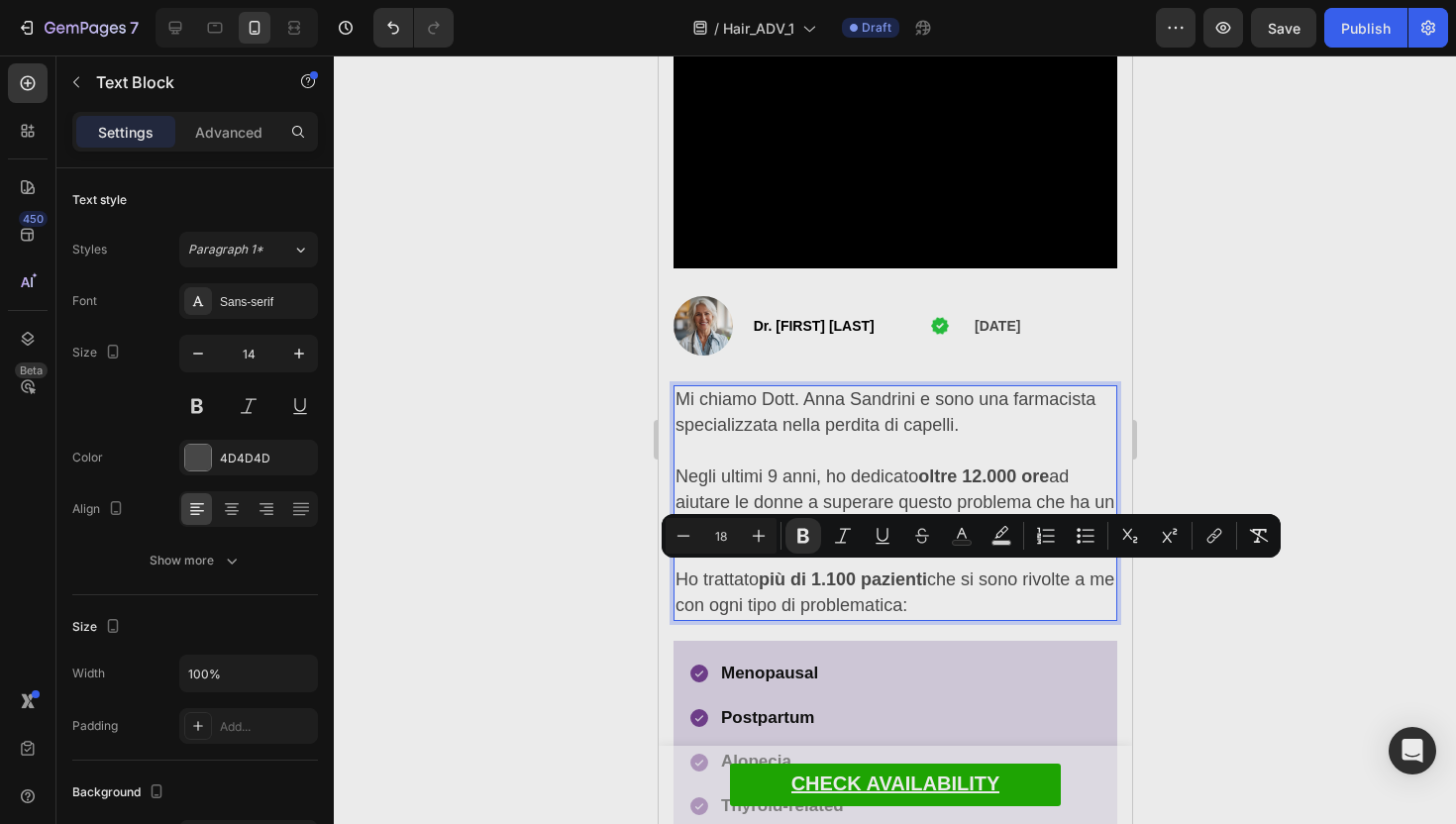 click 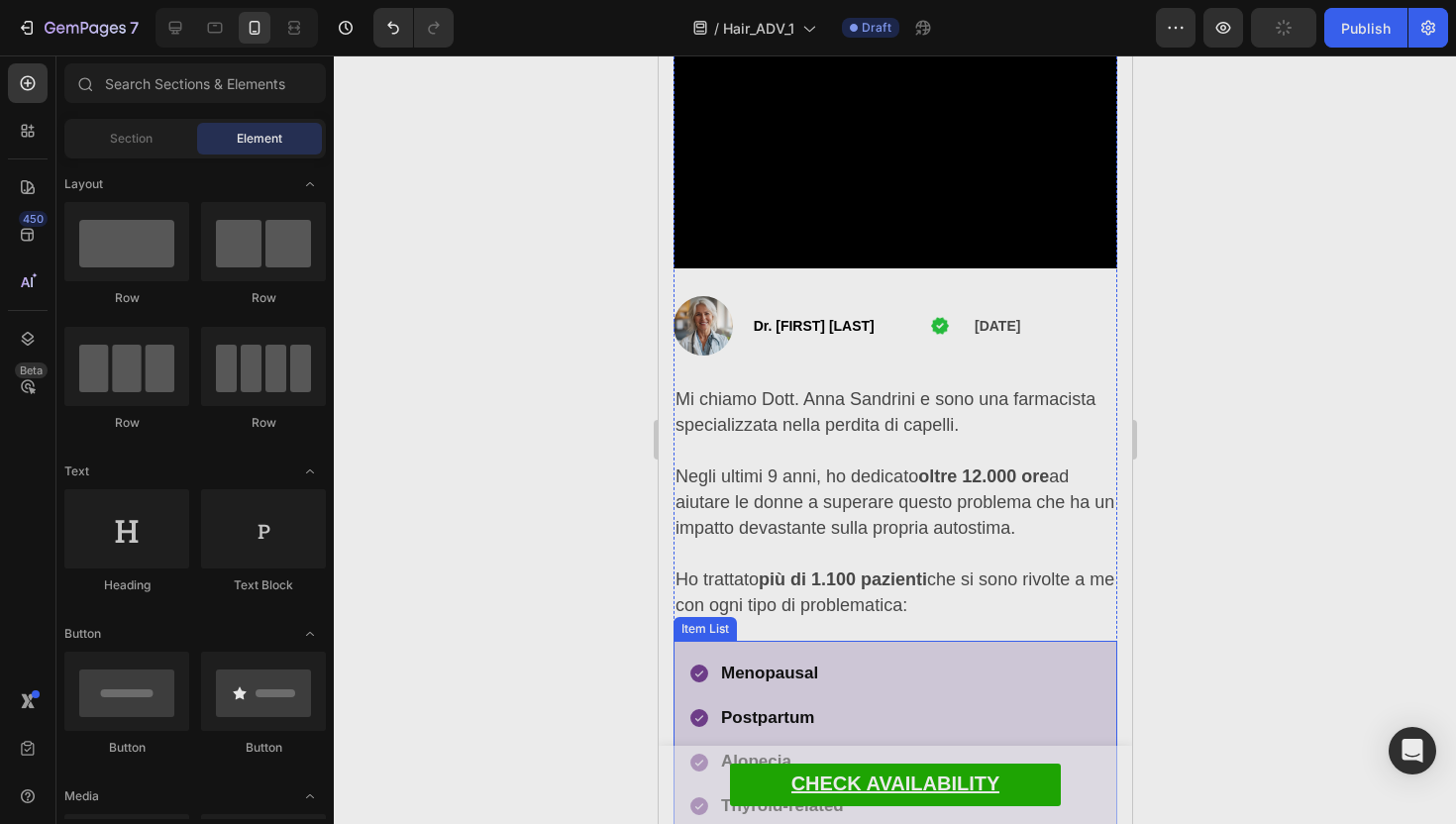 click on "Menopausal" at bounding box center (781, 673) 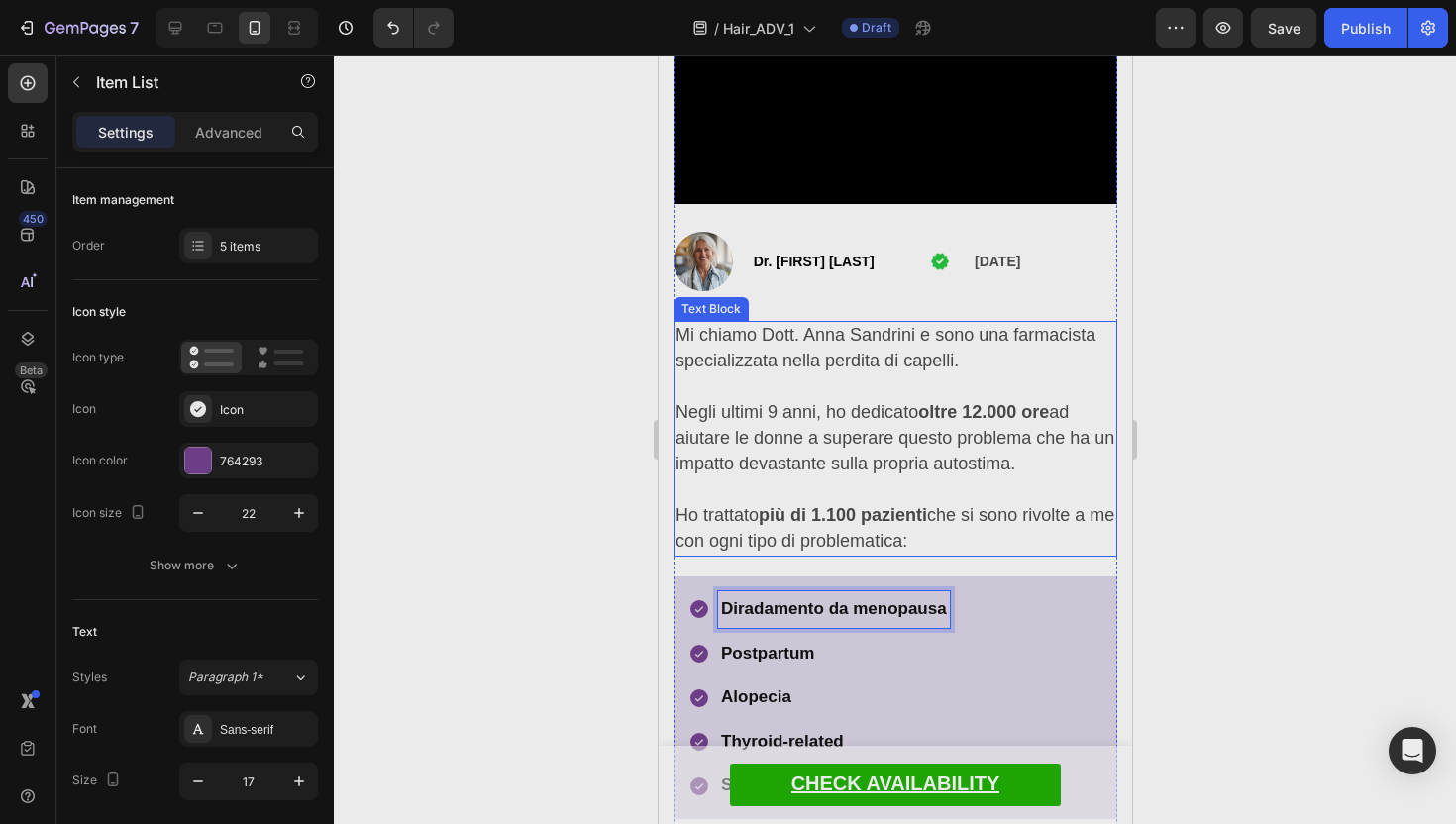 scroll, scrollTop: 593, scrollLeft: 0, axis: vertical 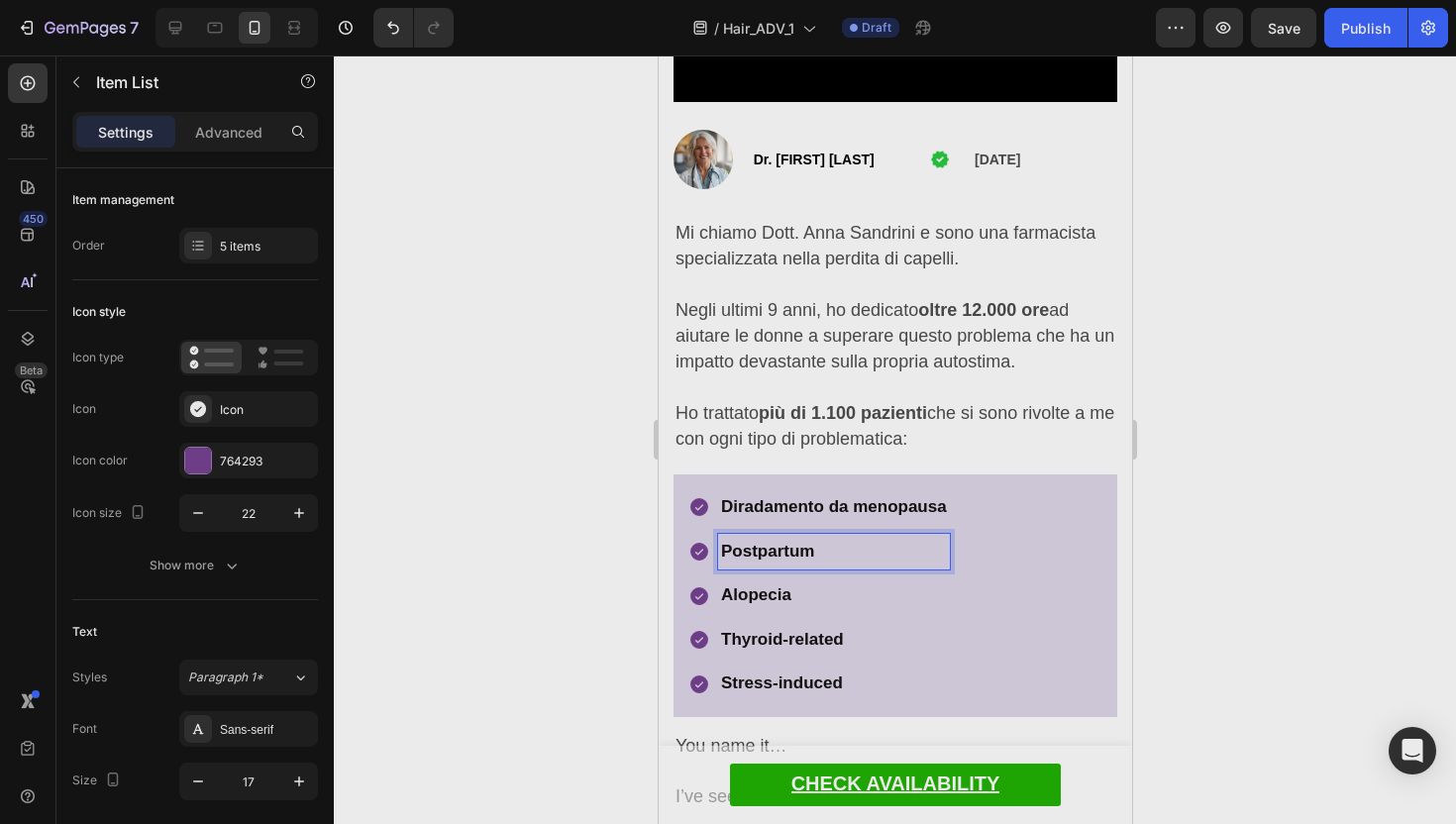 click on "Postpartum" at bounding box center (767, 551) 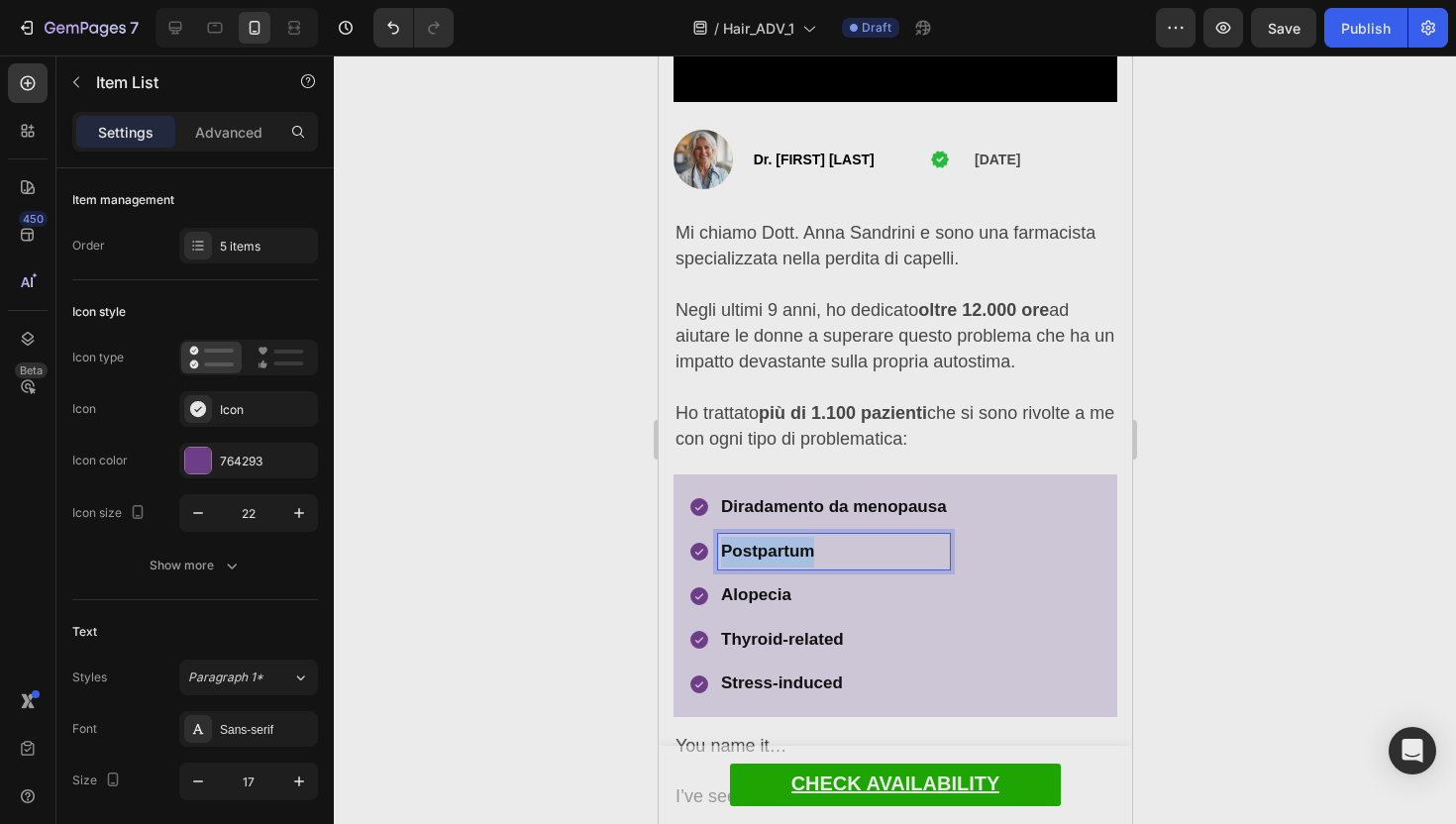 click on "Postpartum" at bounding box center [767, 551] 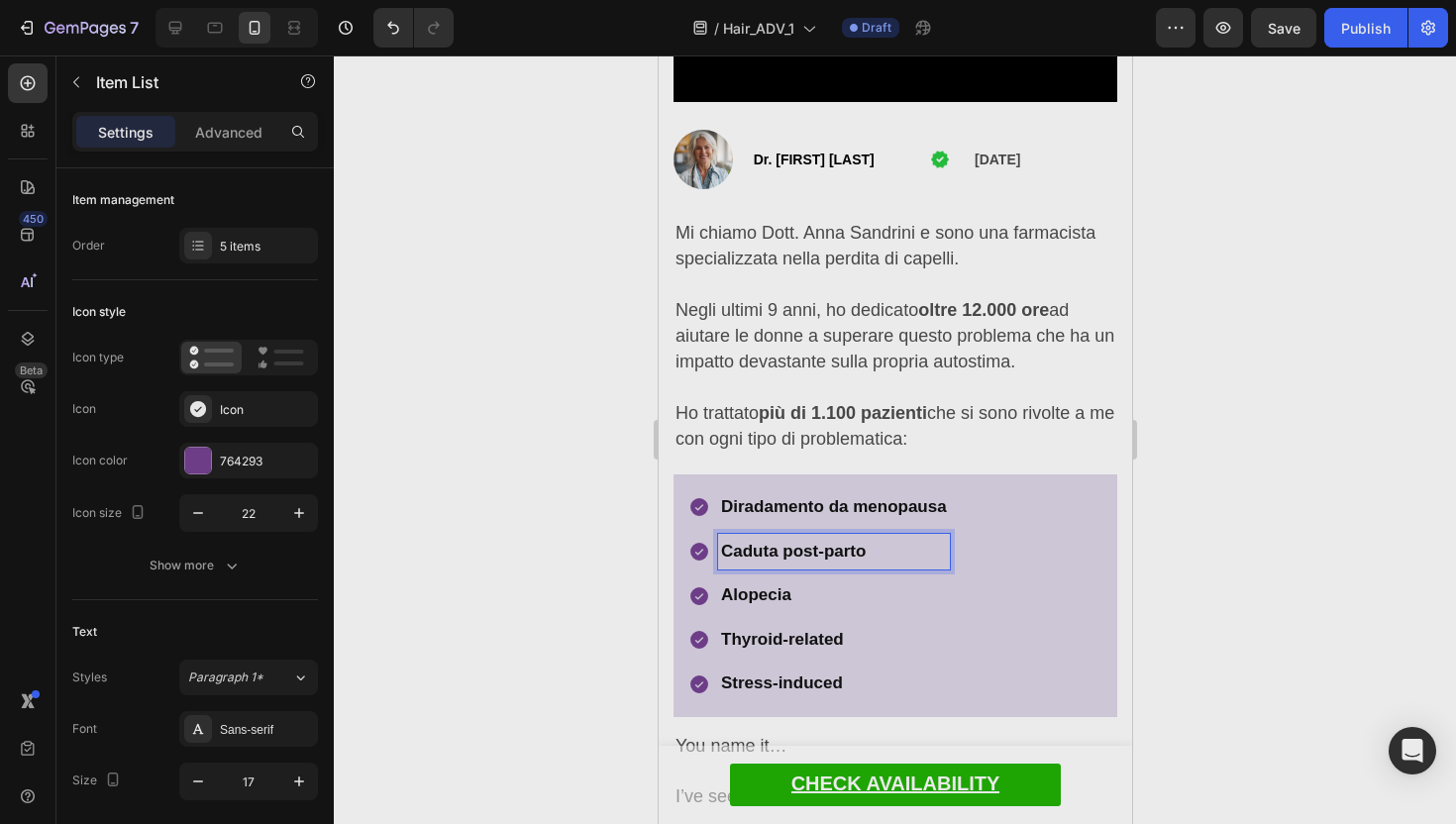 click on "Alopecia" at bounding box center (755, 594) 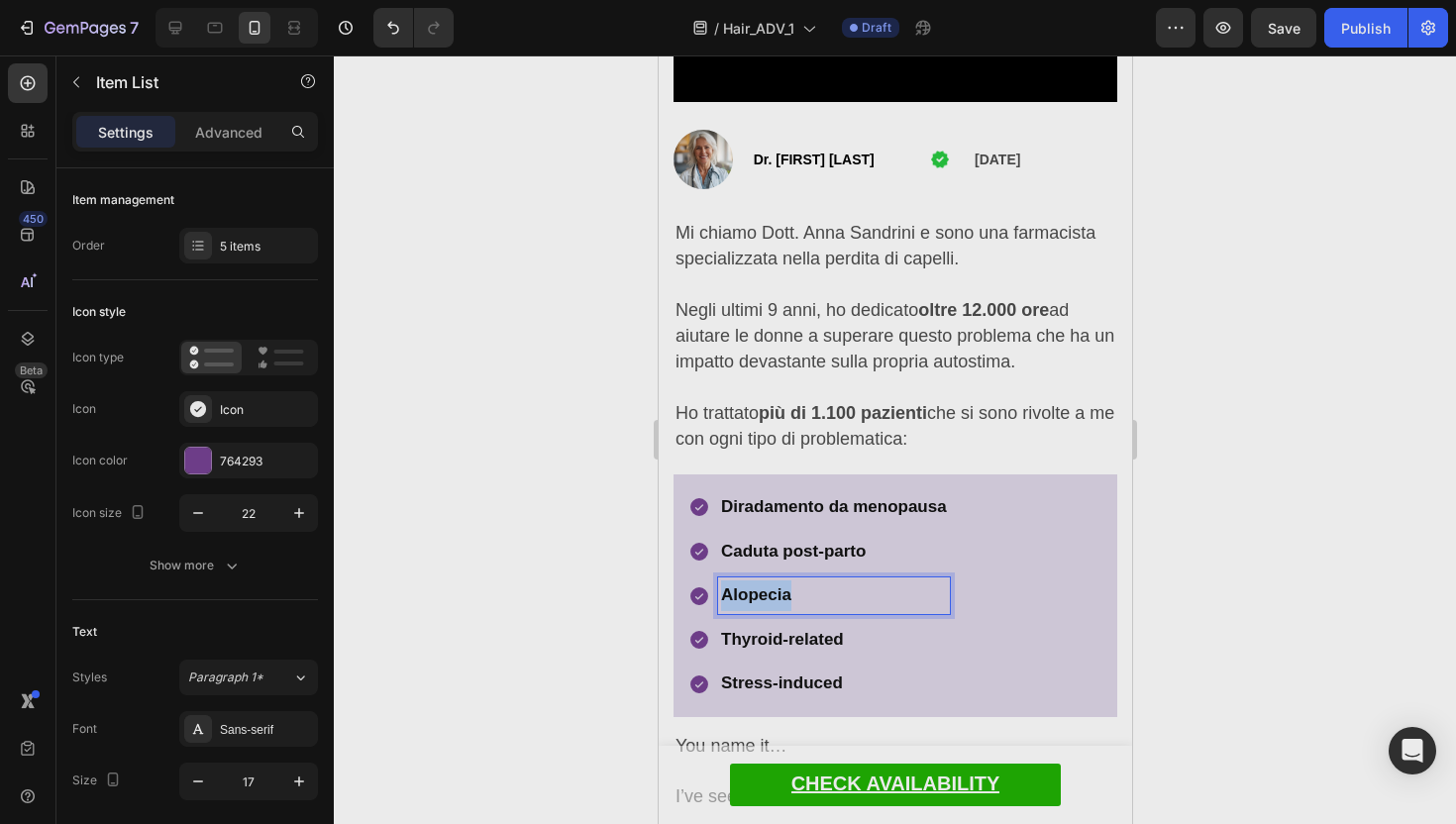 click on "Alopecia" at bounding box center (755, 594) 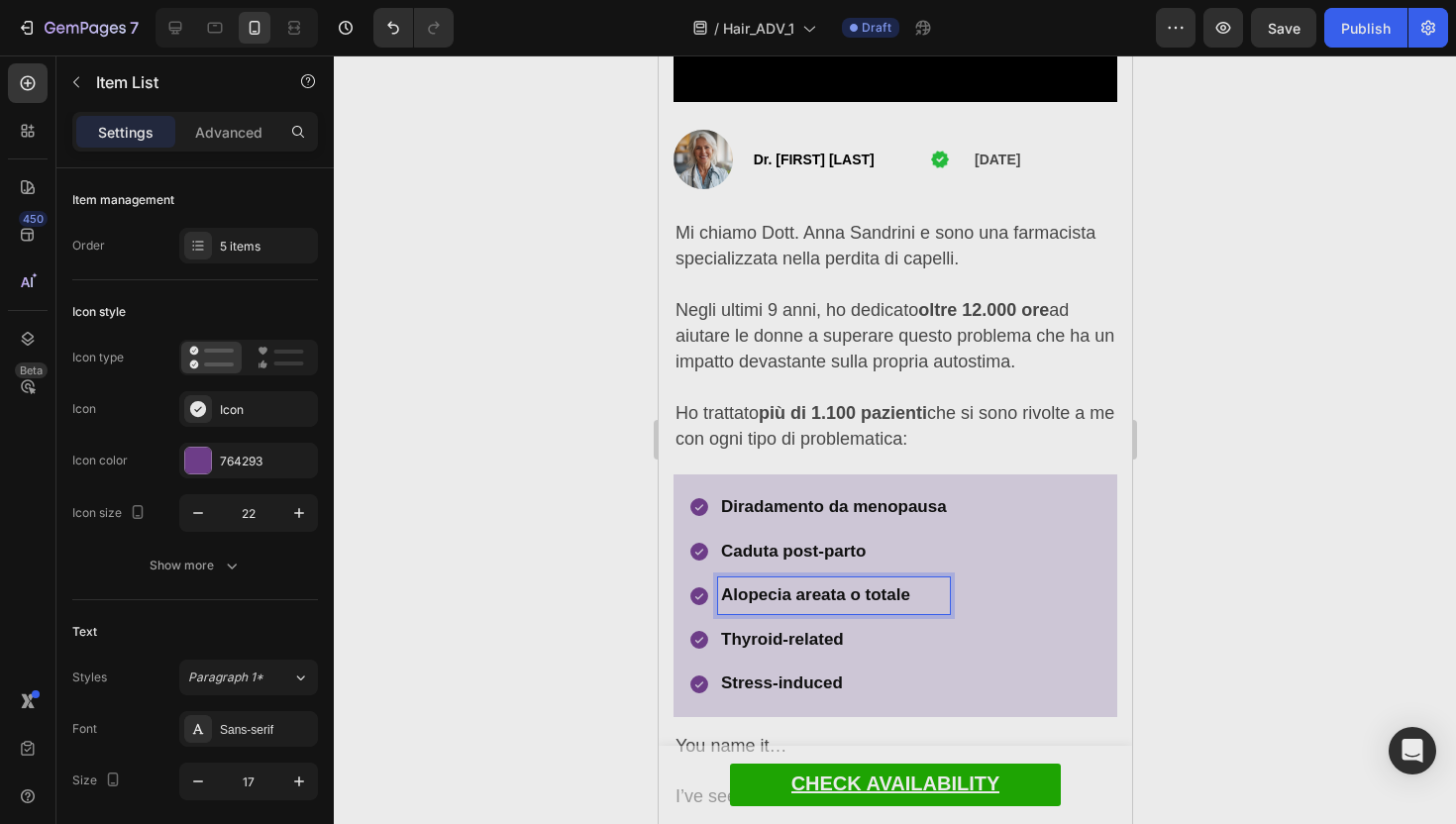 click on "Thyroid-related" at bounding box center [781, 639] 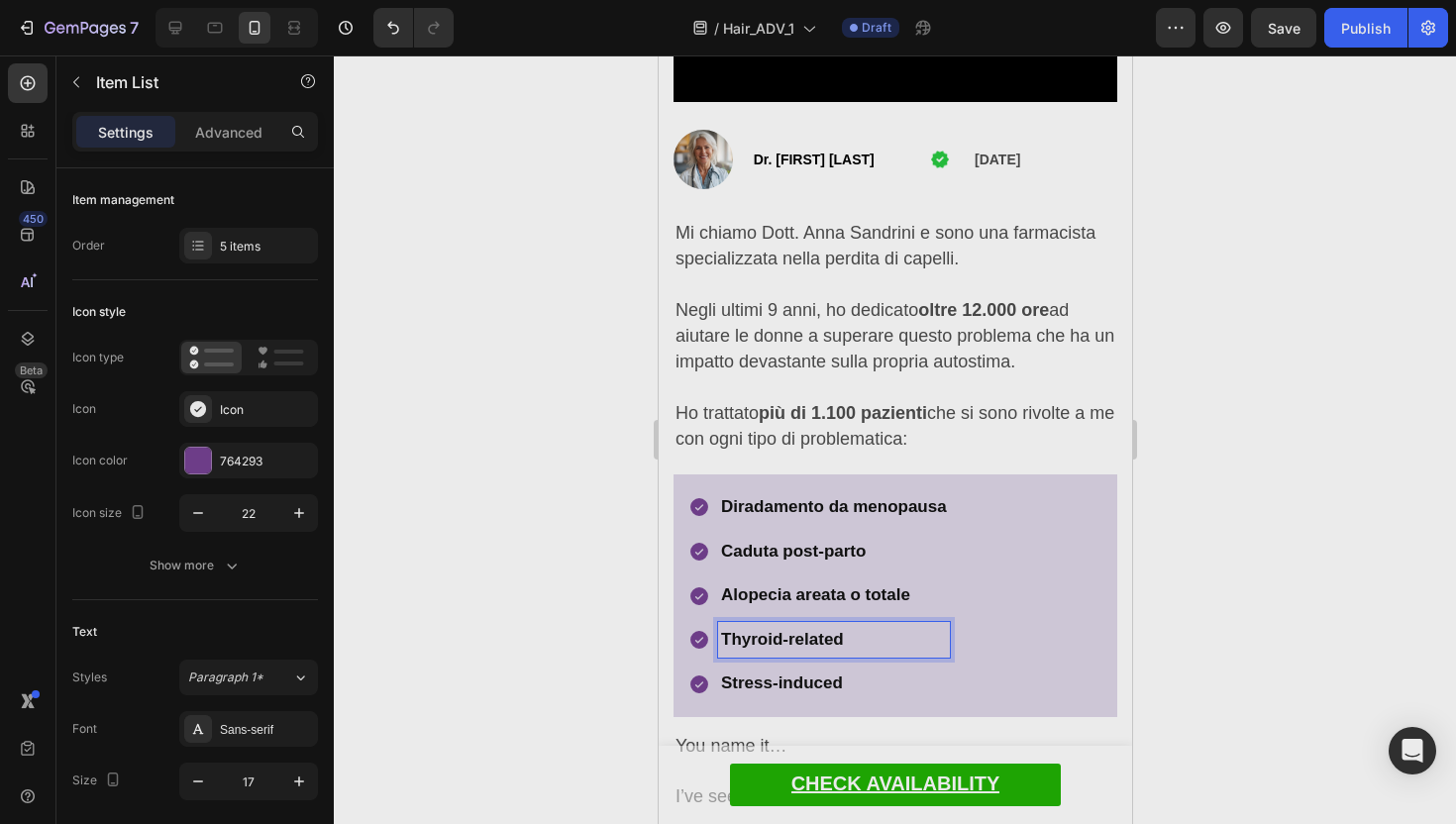 click on "Thyroid-related" at bounding box center [781, 639] 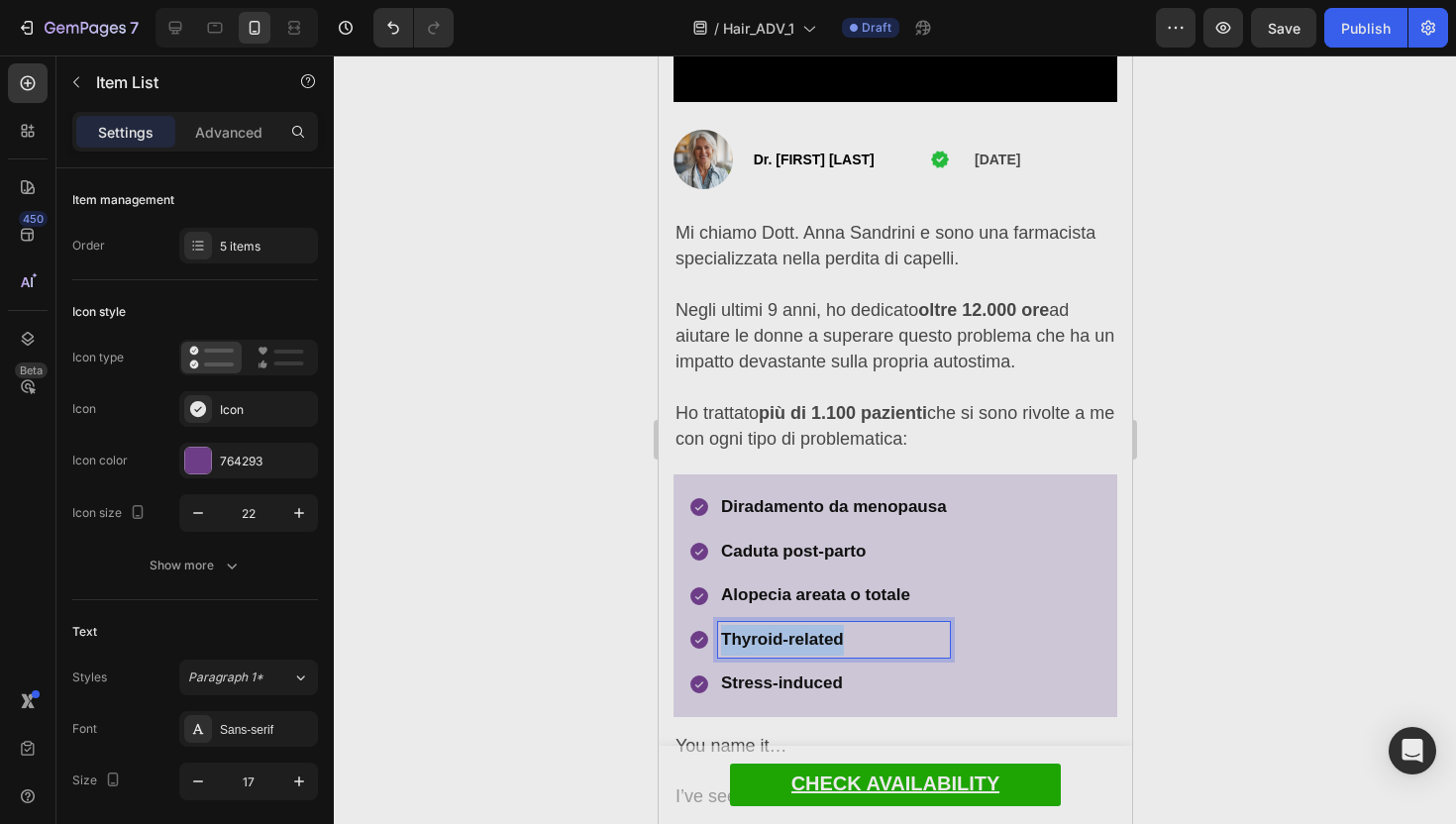 click on "Thyroid-related" at bounding box center [781, 639] 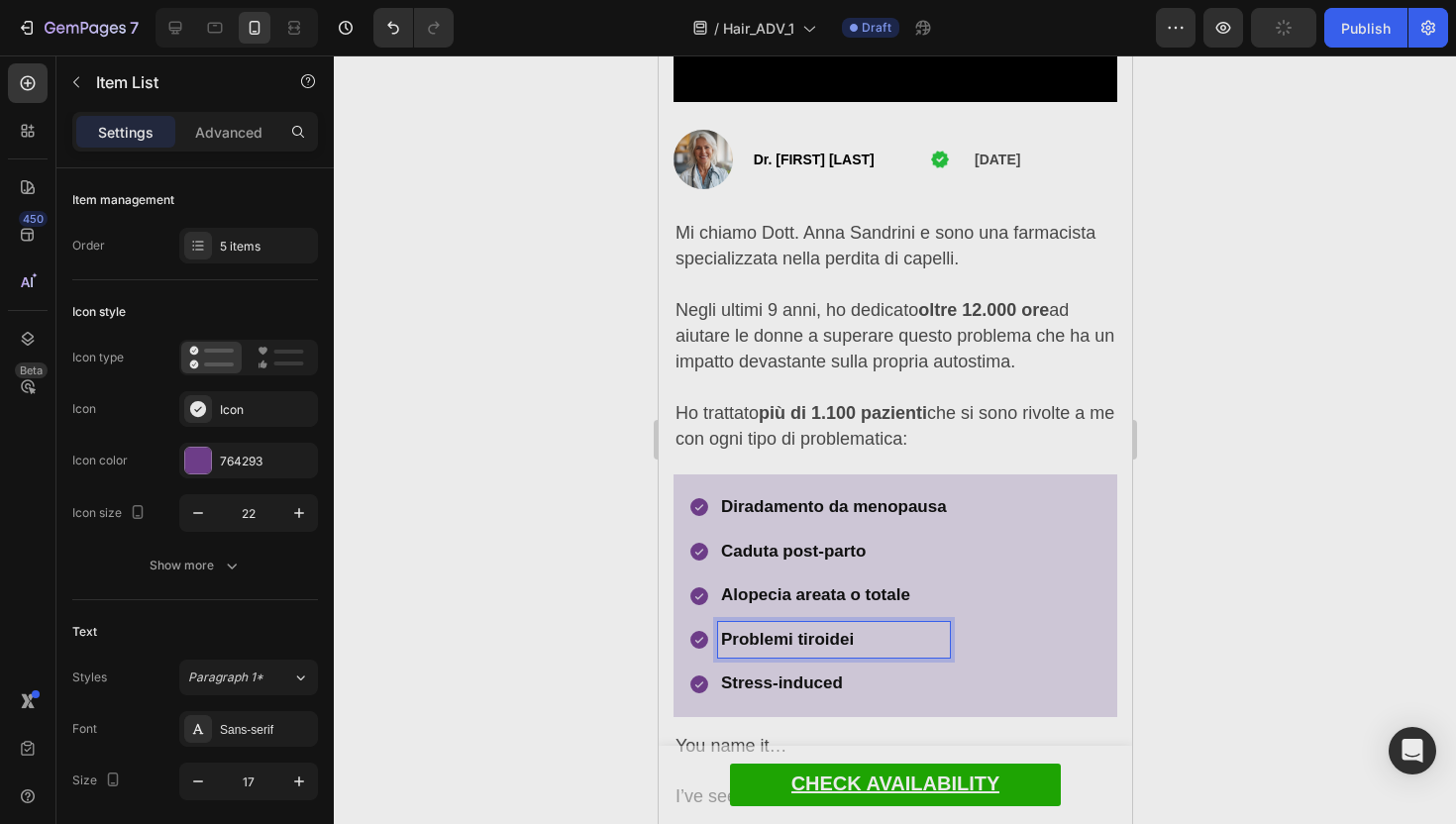 click on "Stress-induced" at bounding box center [780, 682] 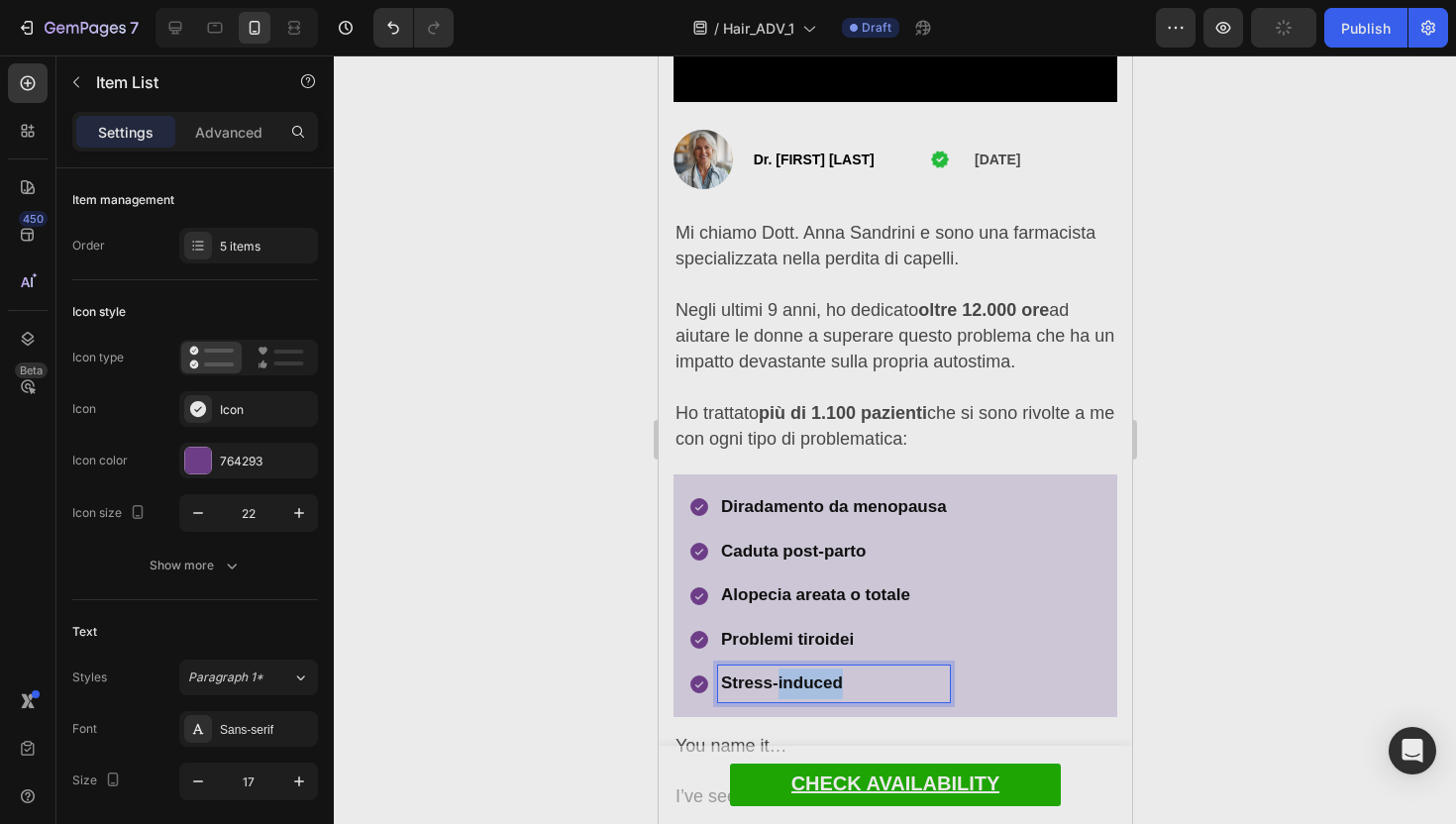 click on "Stress-induced" at bounding box center [780, 682] 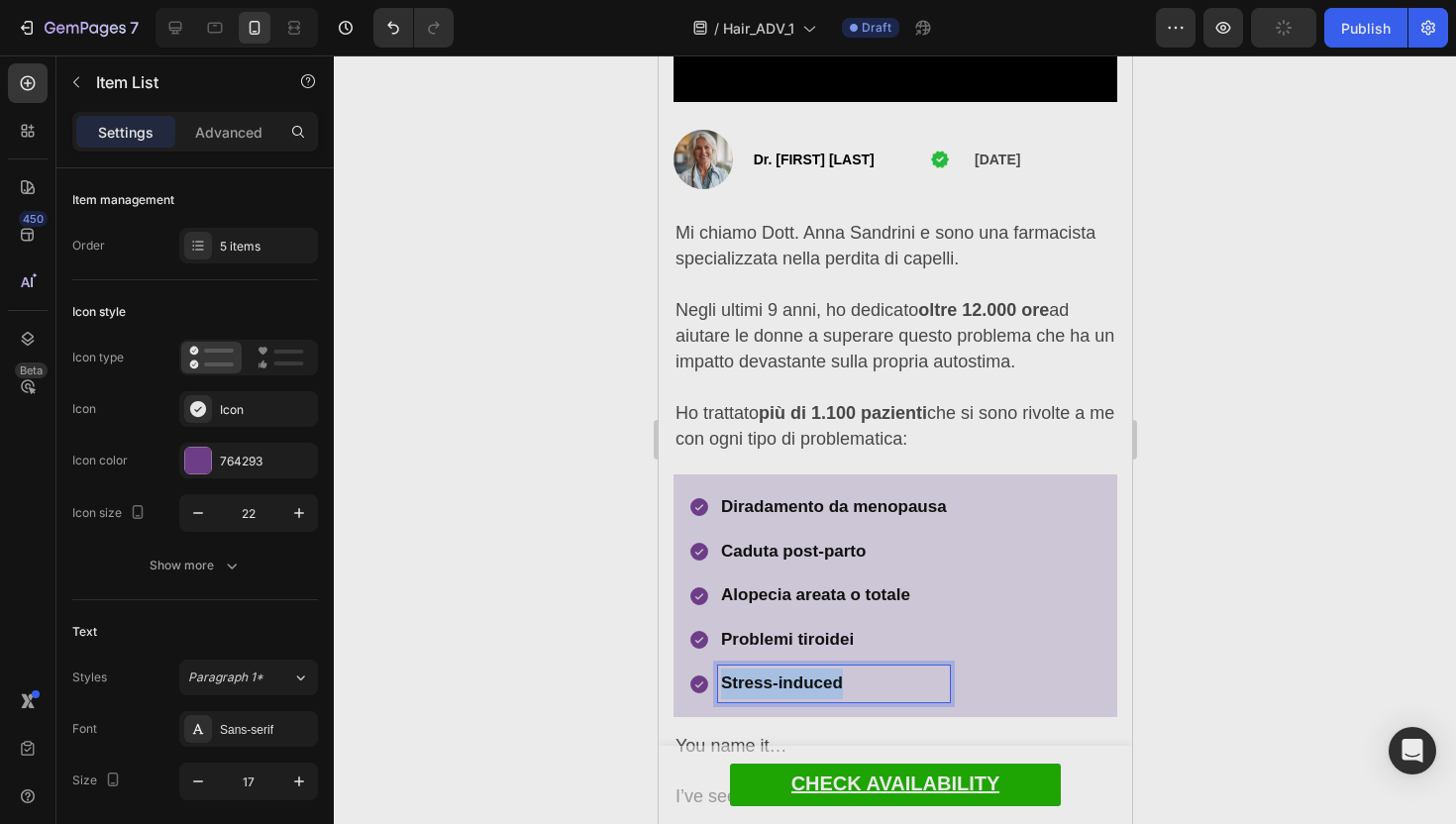 click on "Stress-induced" at bounding box center [780, 682] 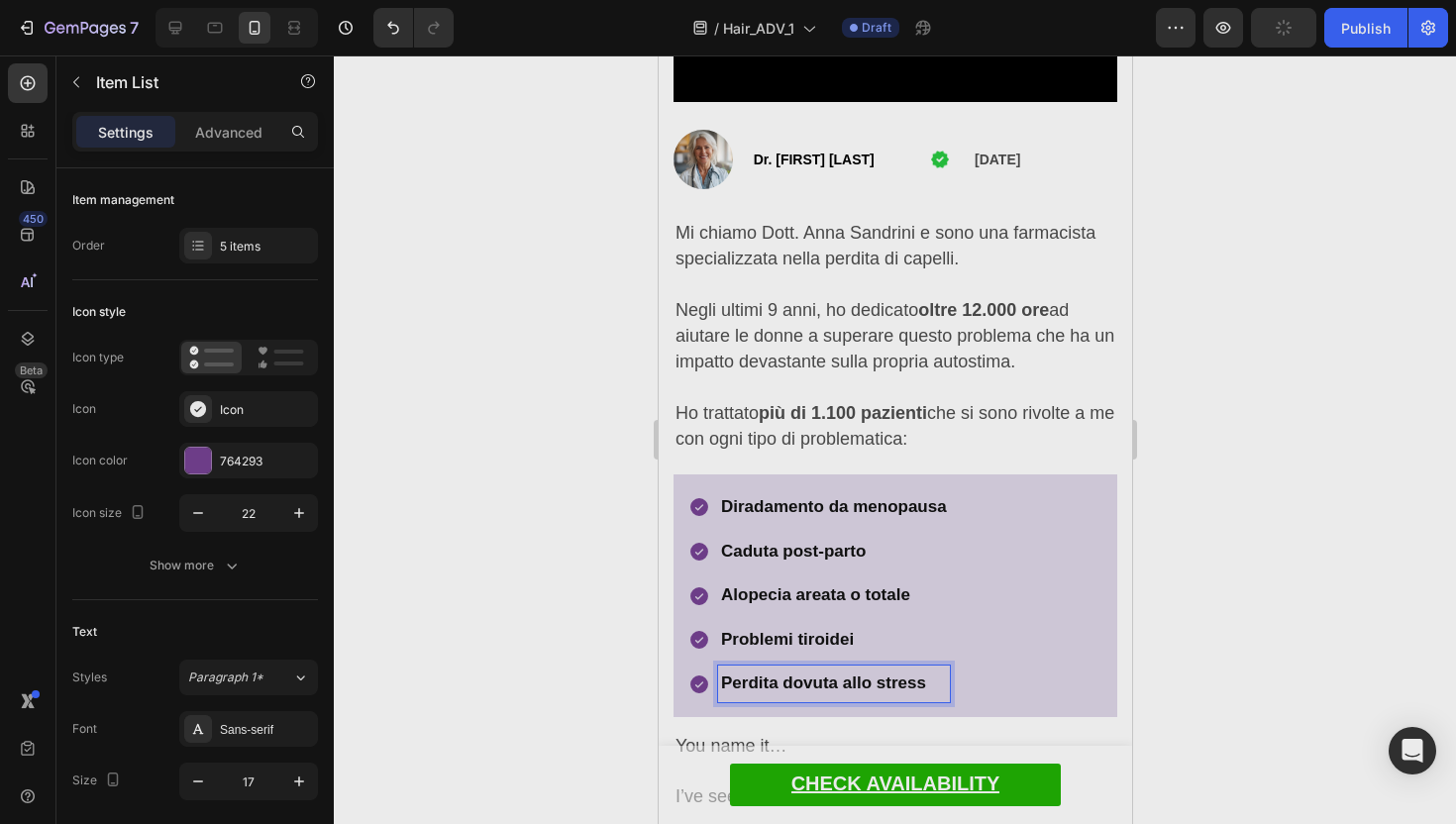 click 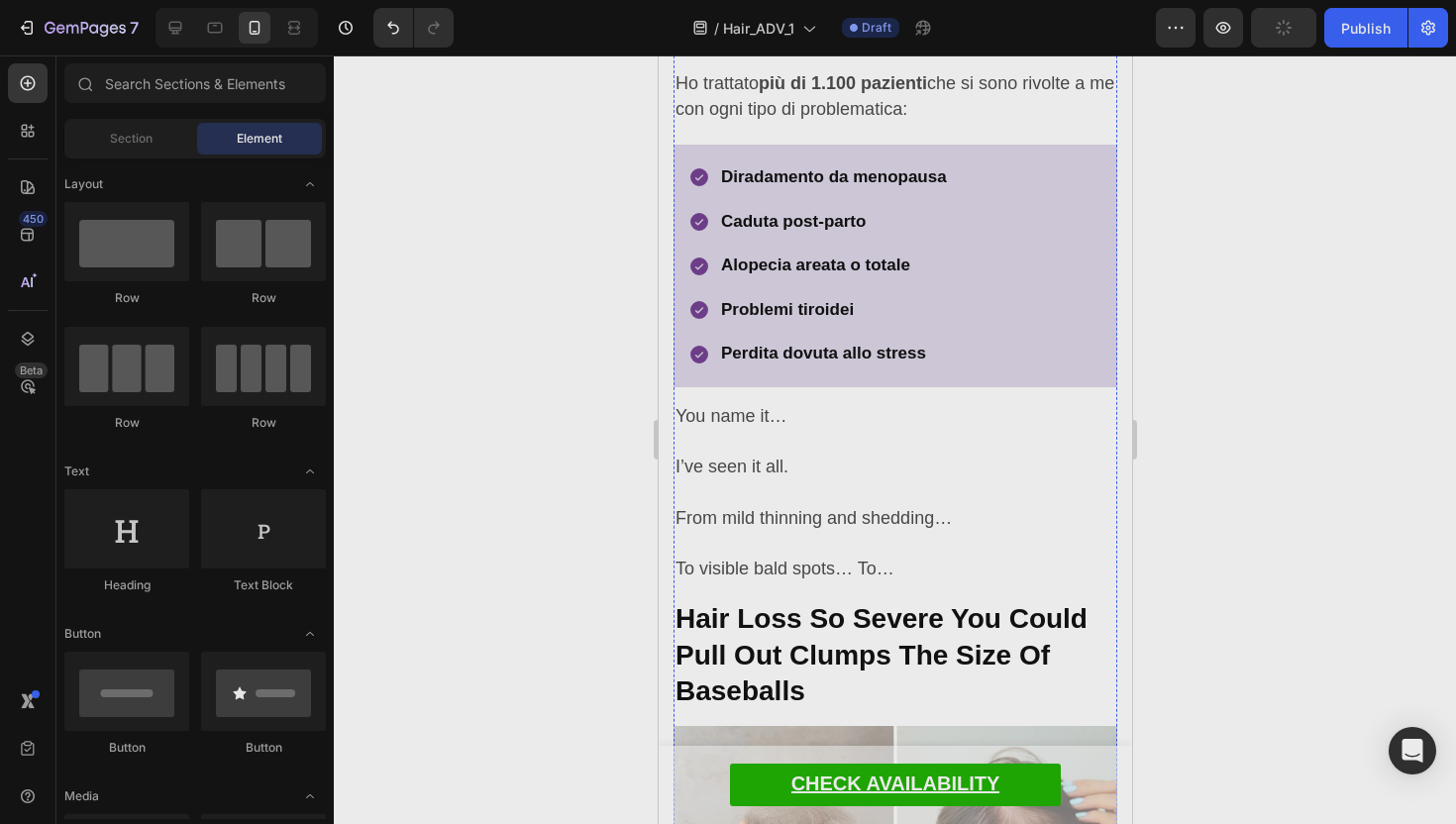 scroll, scrollTop: 951, scrollLeft: 0, axis: vertical 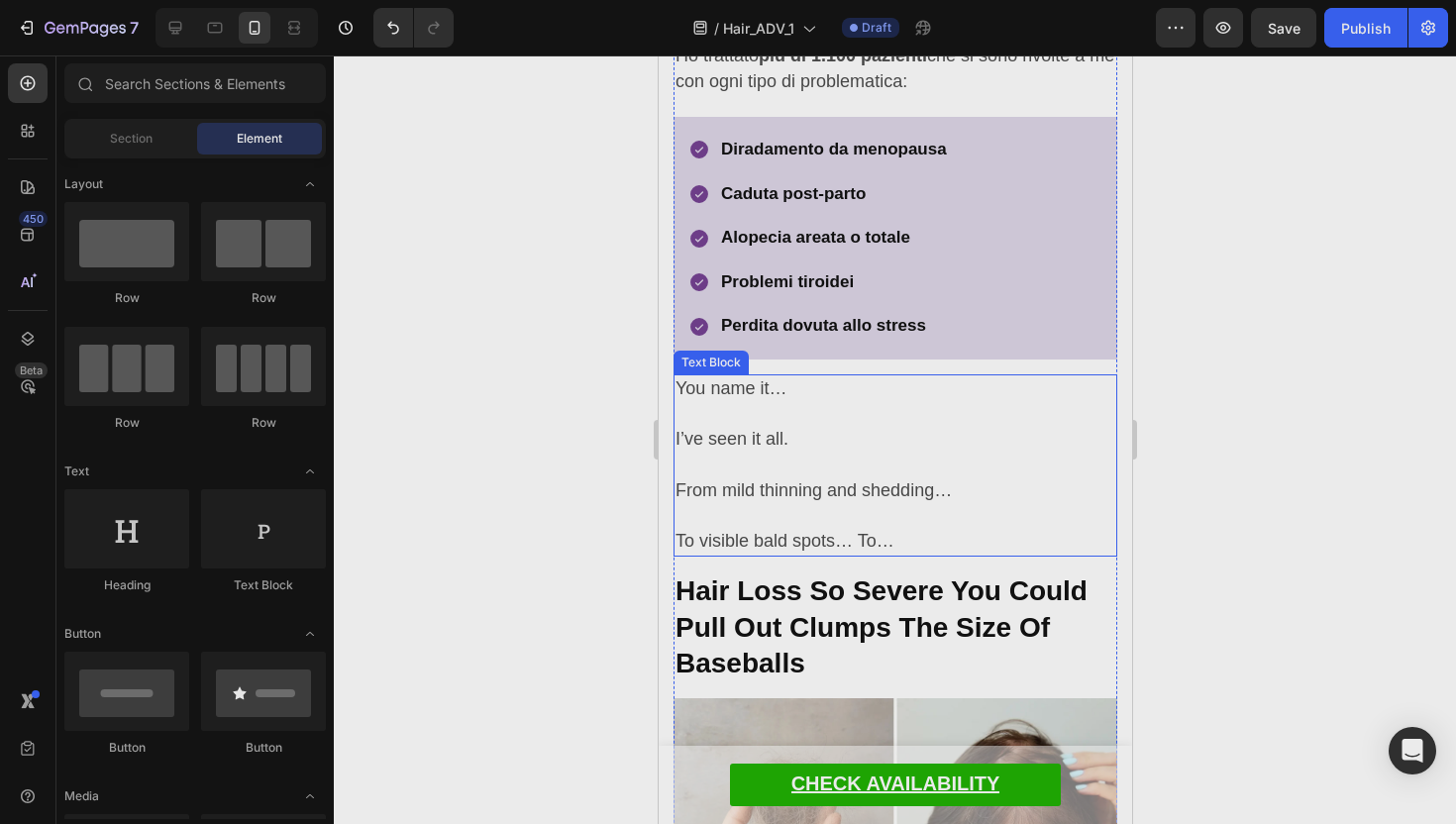 click at bounding box center (894, 516) 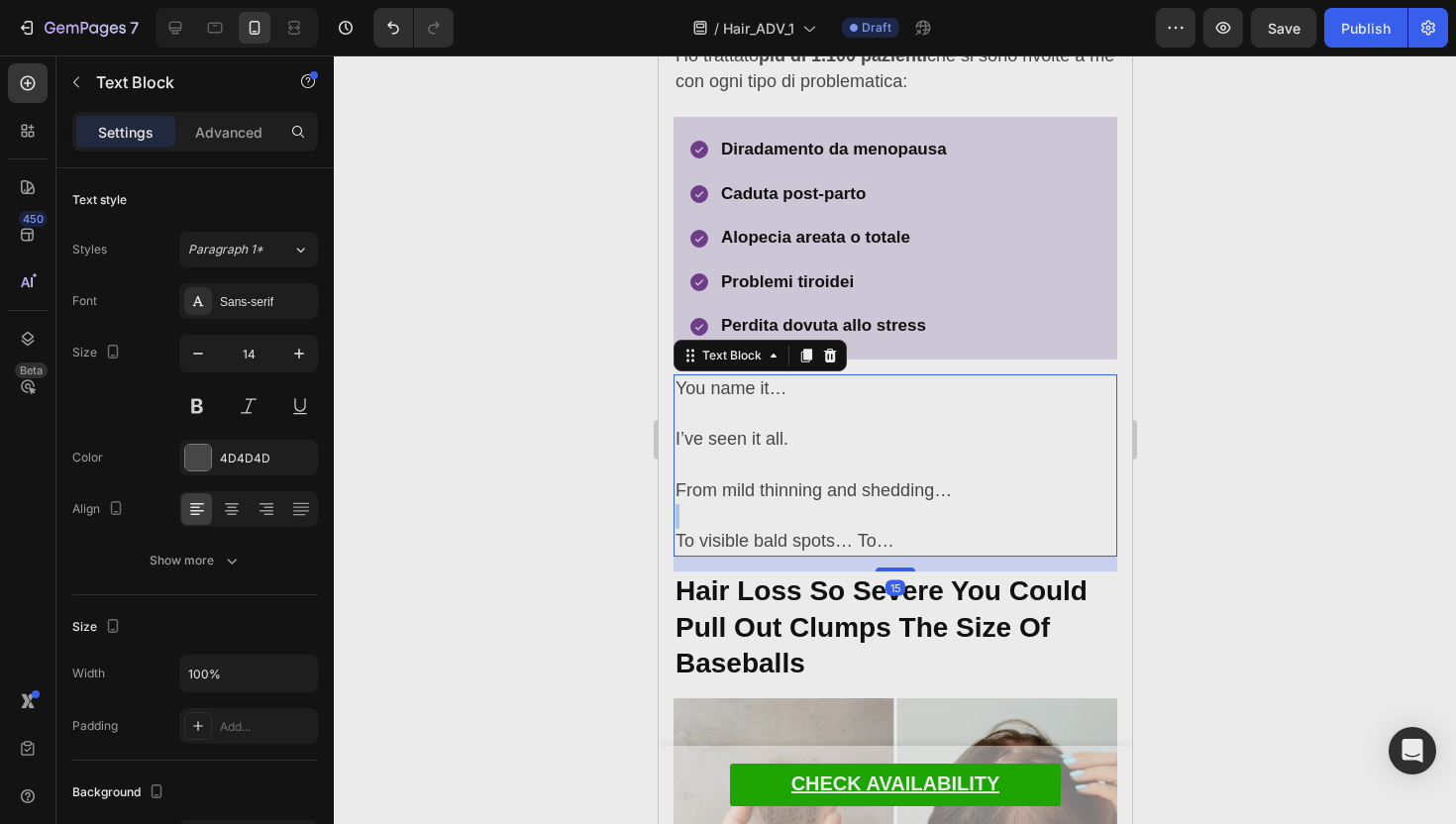 click at bounding box center (894, 516) 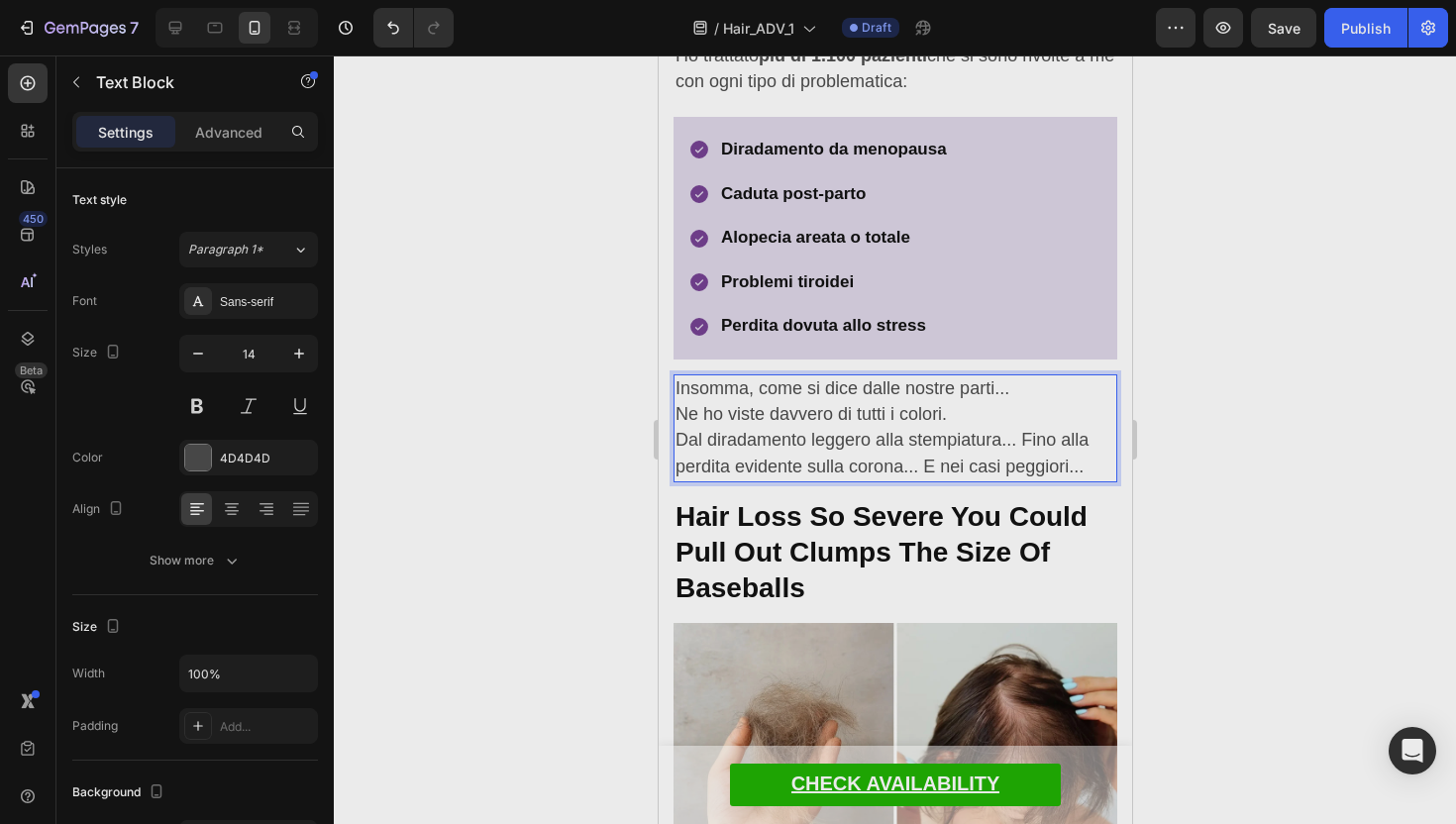 click on "Insomma, come si dice dalle nostre parti..." at bounding box center (894, 389) 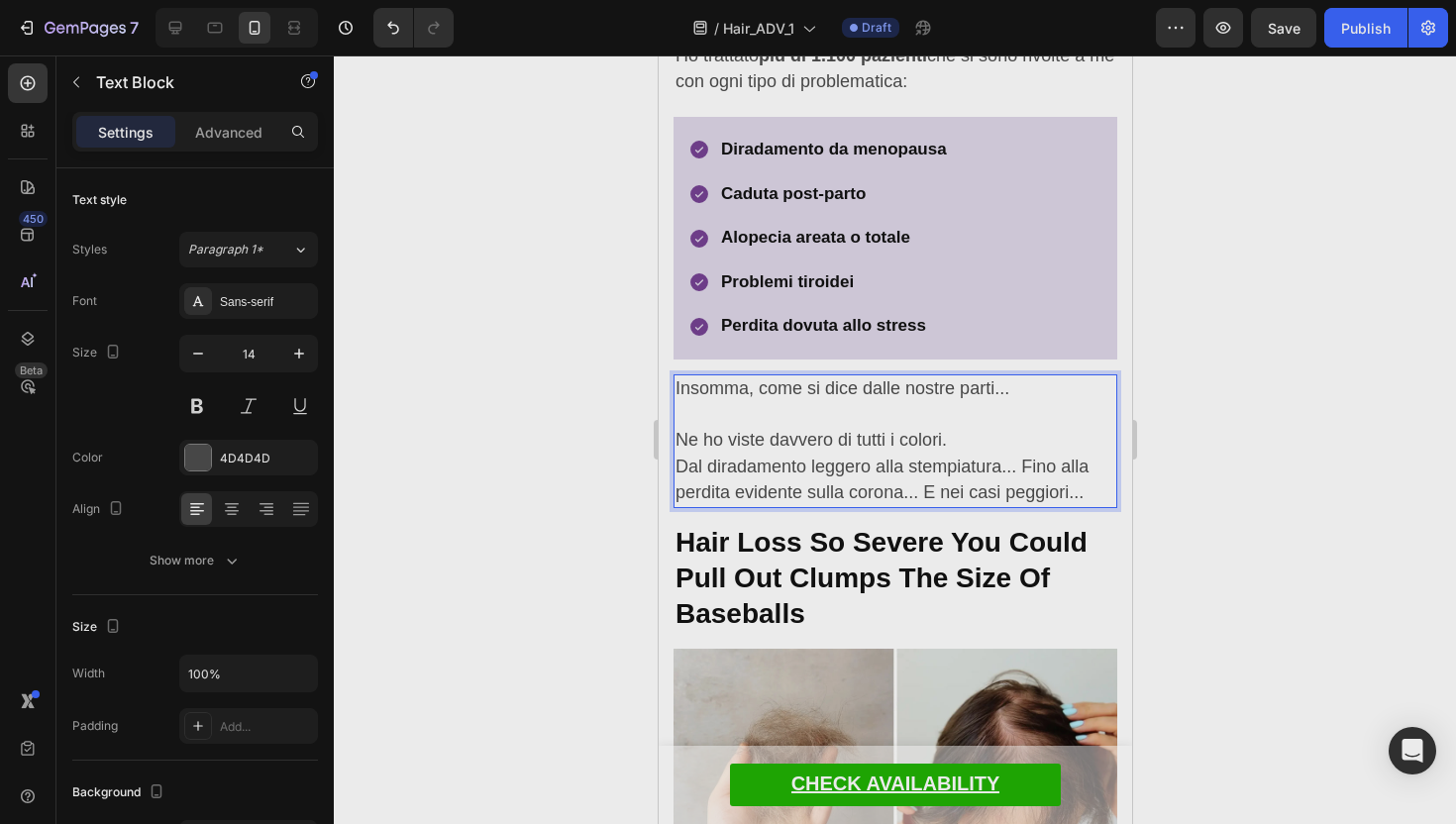 click on "Ne ho viste davvero di tutti i colori." at bounding box center (894, 441) 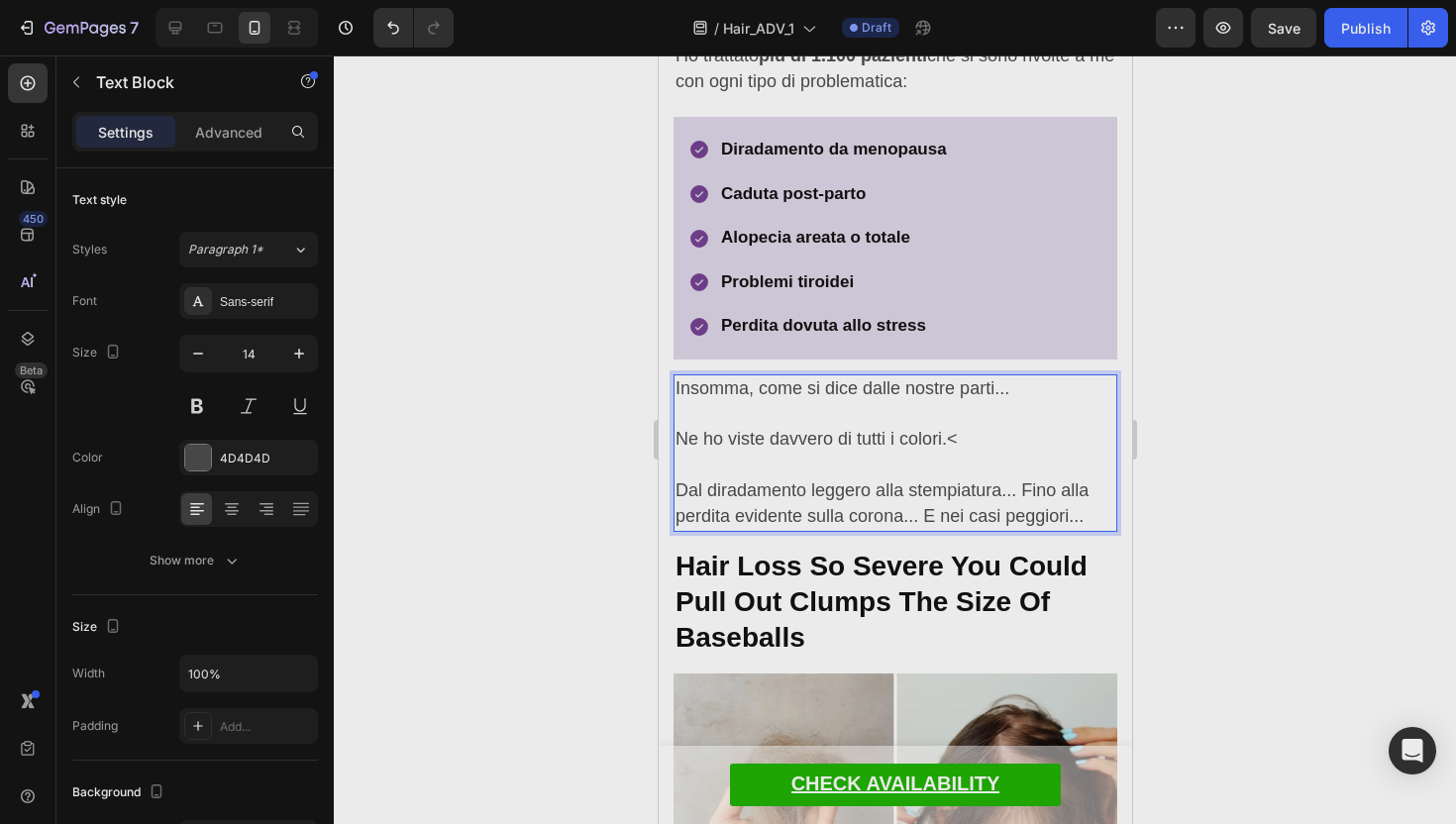 click on "Dal diradamento leggero alla stempiatura... Fino alla perdita evidente sulla corona... E nei casi peggiori..." at bounding box center (881, 503) 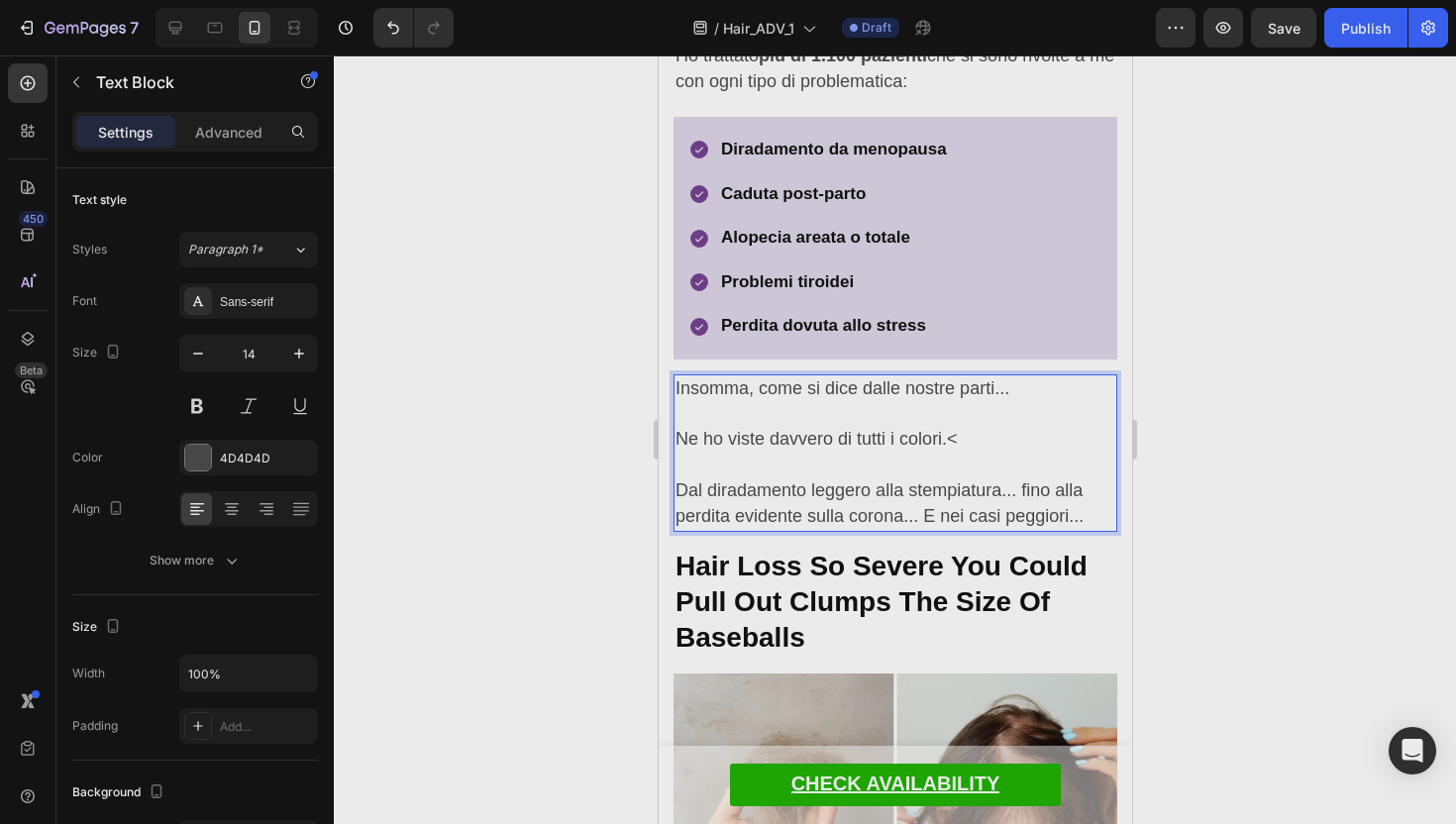click on "Dal diradamento leggero alla stempiatura... fino alla perdita evidente sulla corona... E nei casi peggiori..." at bounding box center (879, 503) 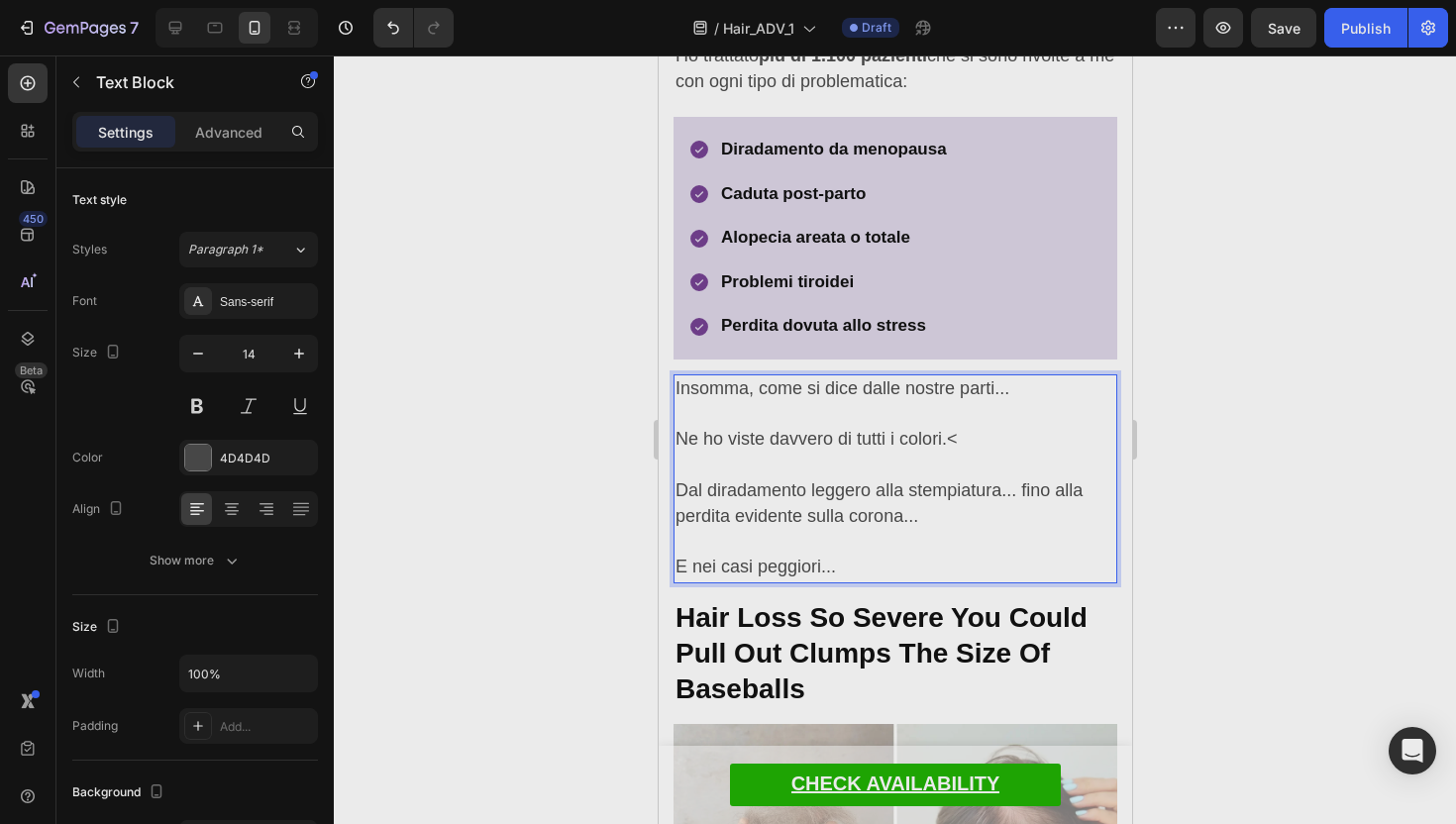 click 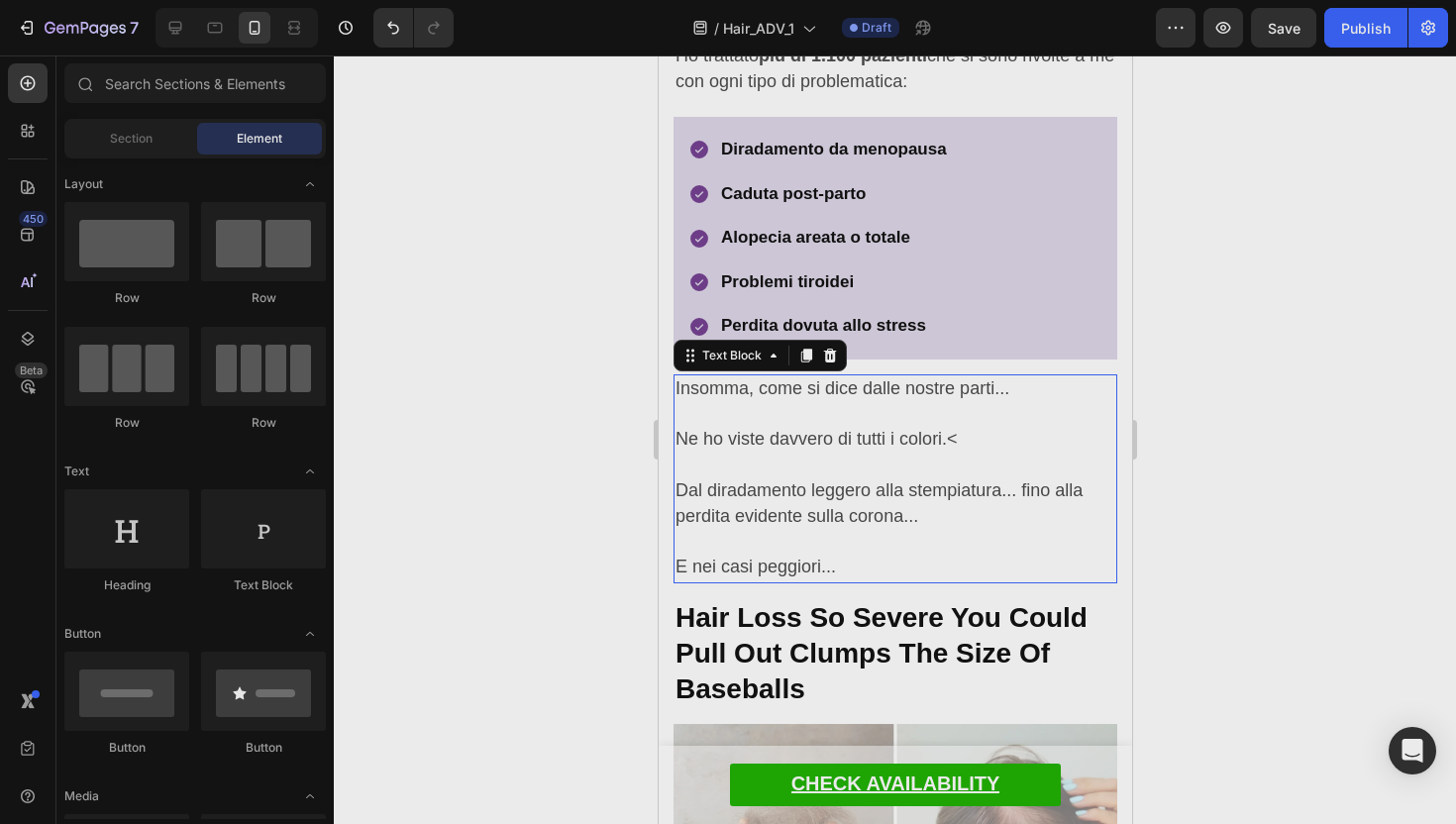 click on "Ne ho viste davvero di tutti i colori.<" at bounding box center (894, 440) 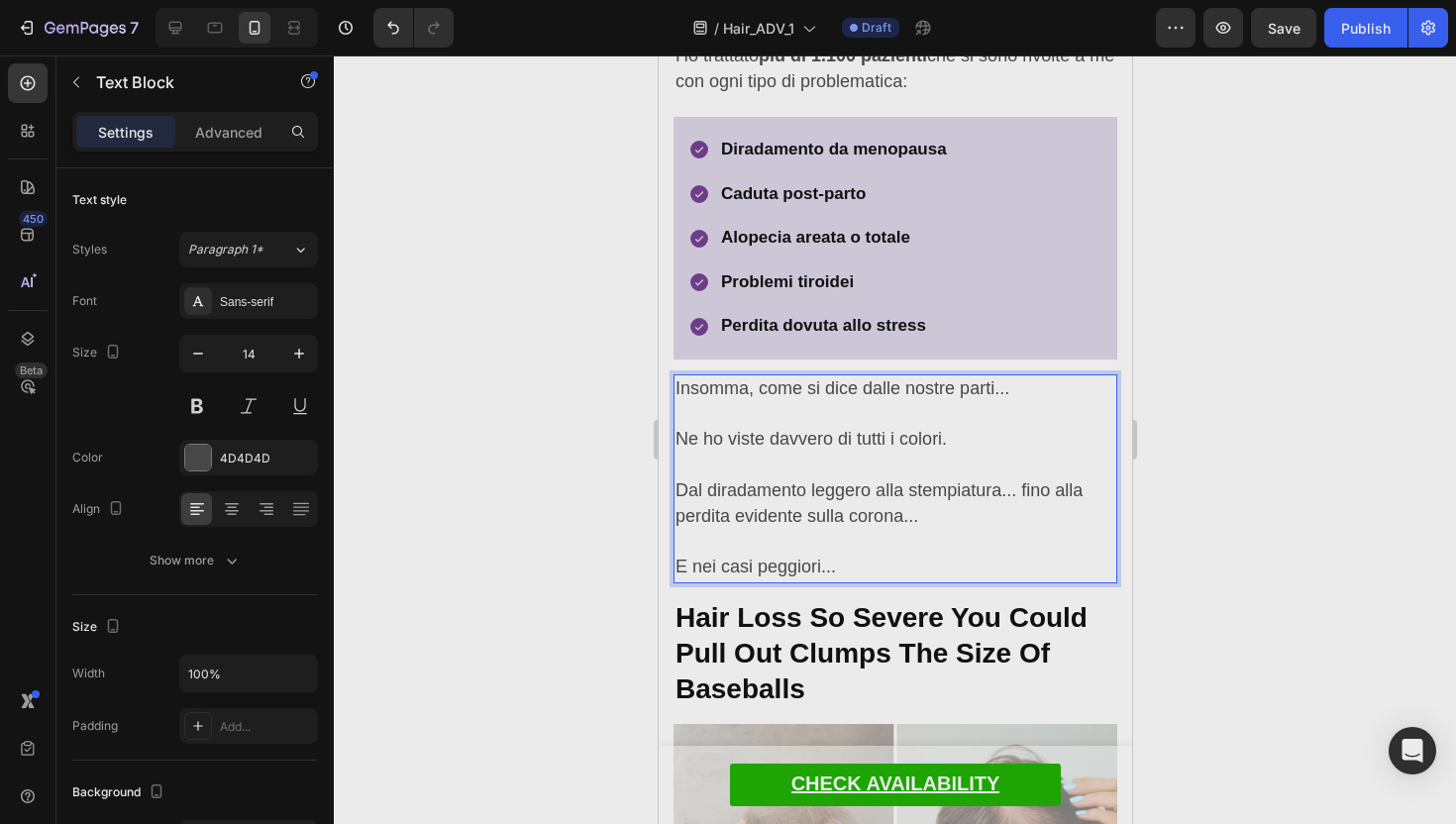 click 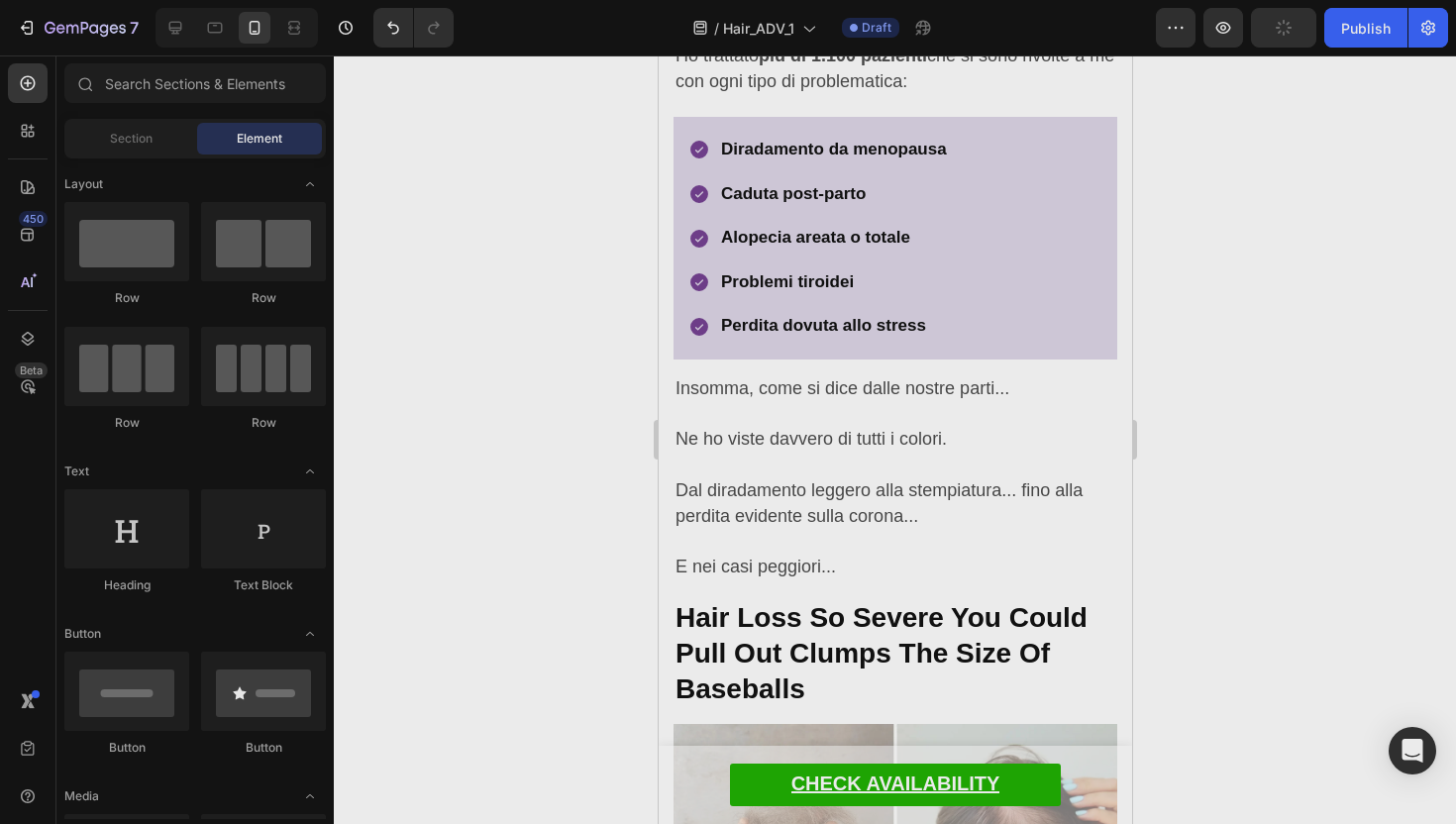 click at bounding box center [894, 414] 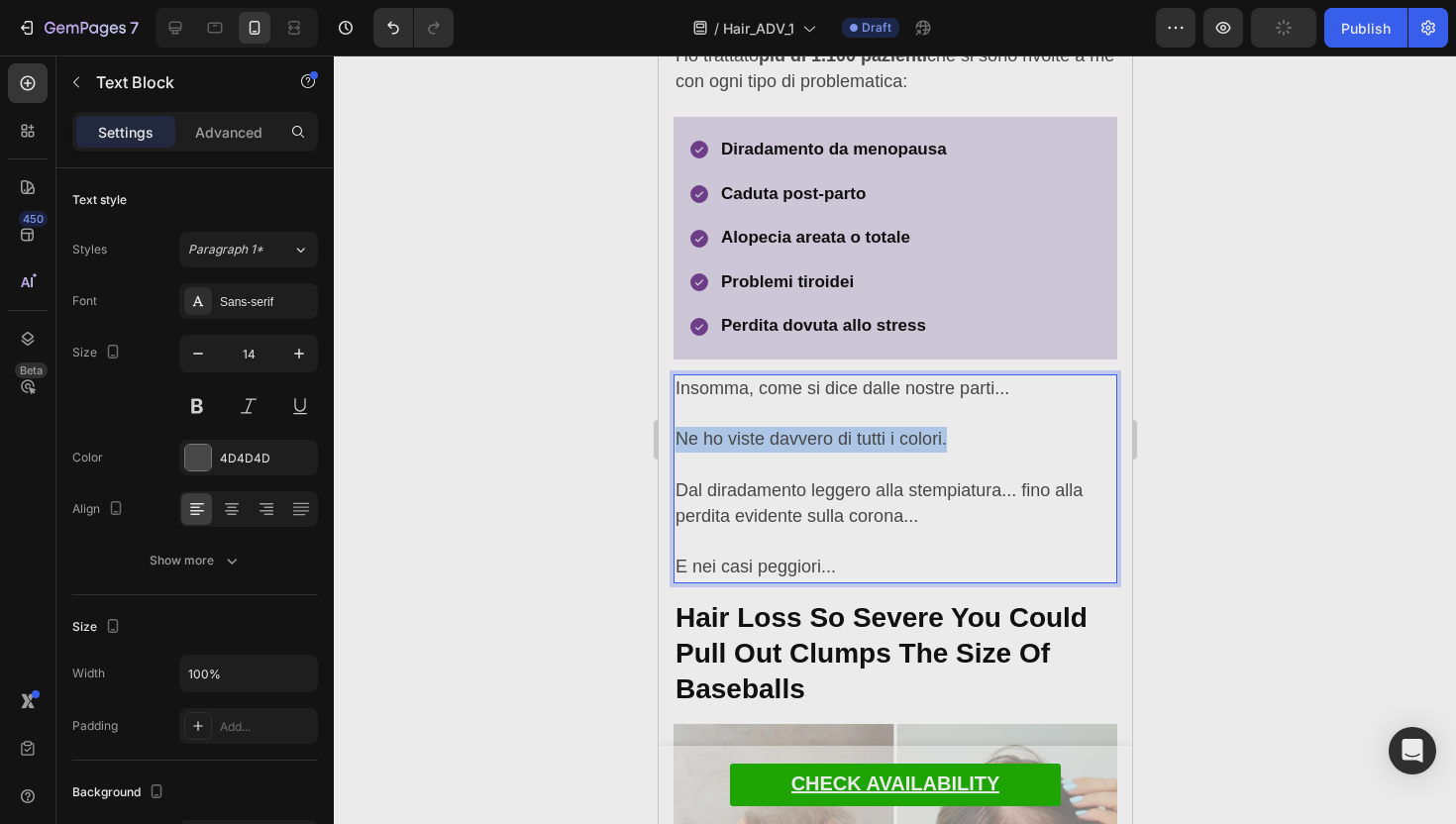 drag, startPoint x: 958, startPoint y: 446, endPoint x: 677, endPoint y: 436, distance: 281.17788 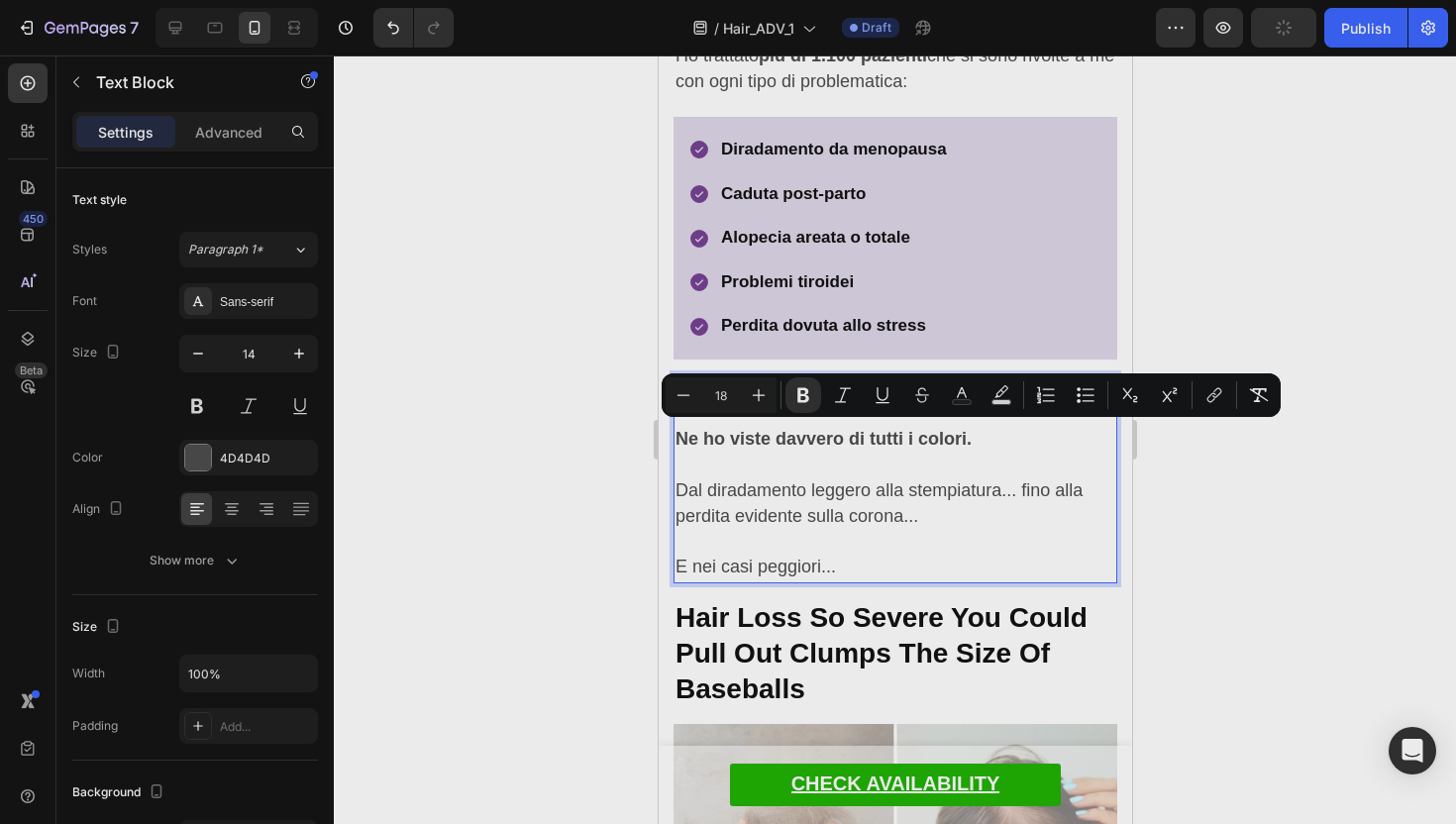 click 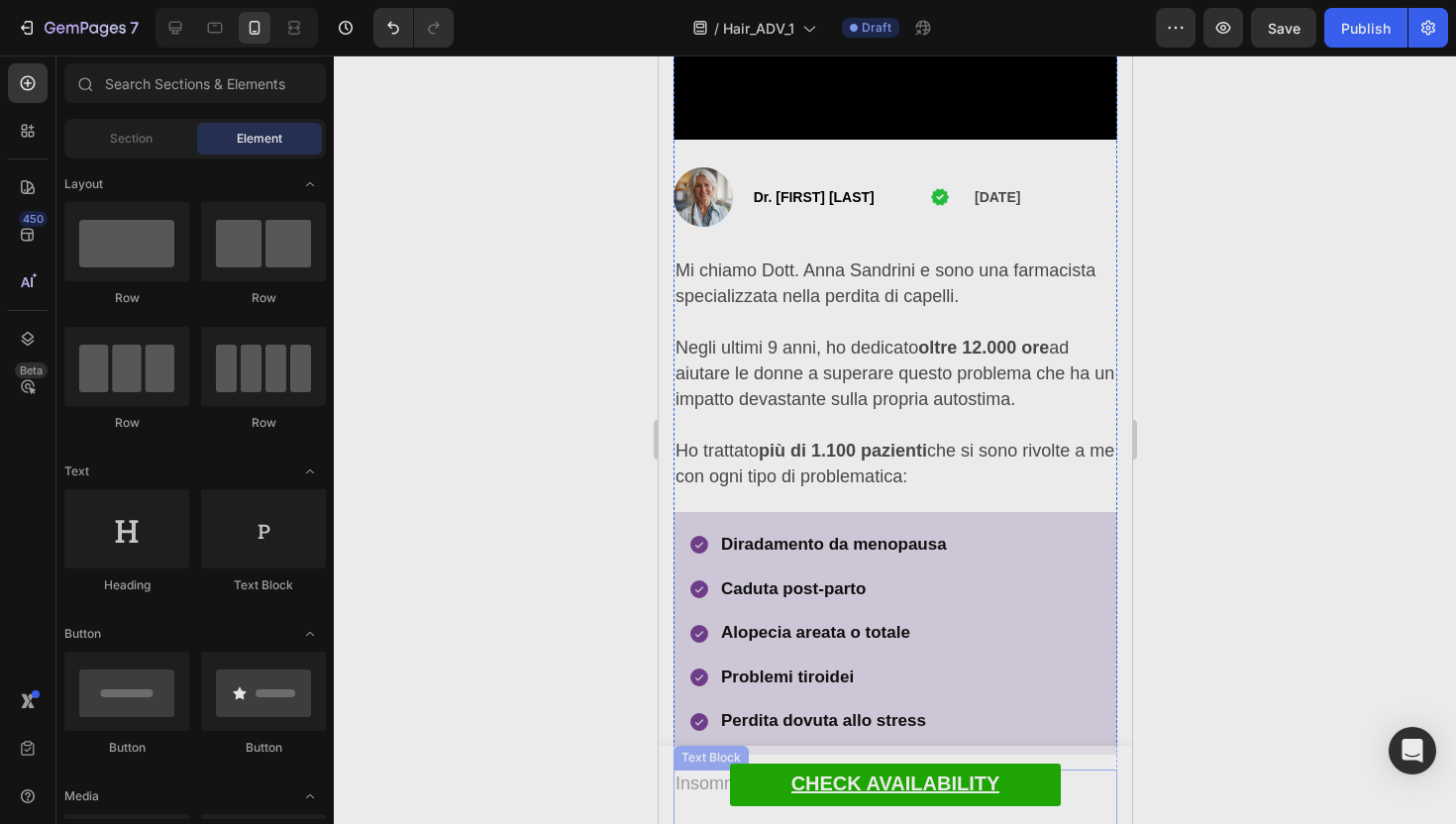 scroll, scrollTop: 541, scrollLeft: 0, axis: vertical 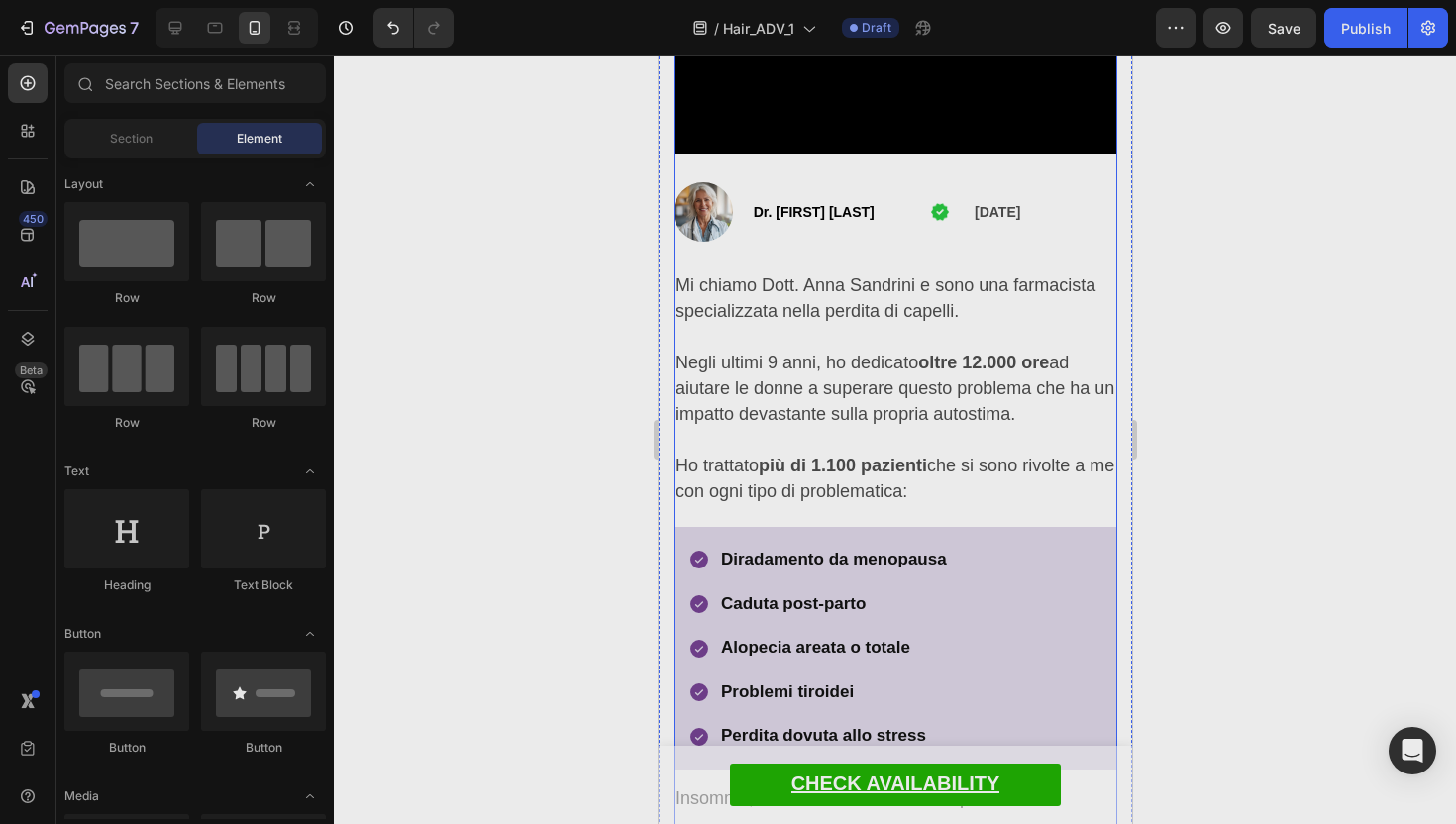 click at bounding box center (702, 212) 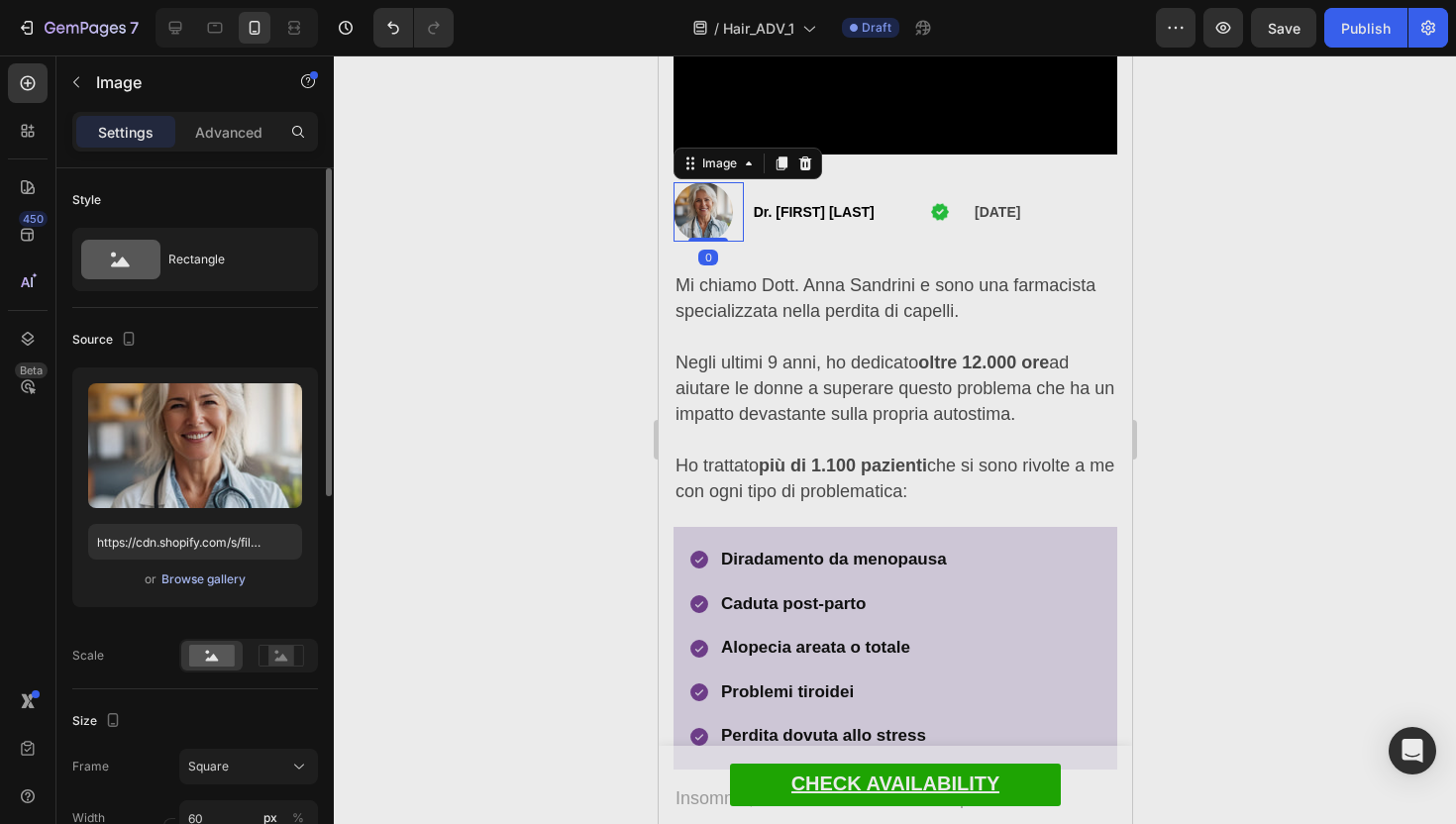 click on "Browse gallery" at bounding box center [203, 579] 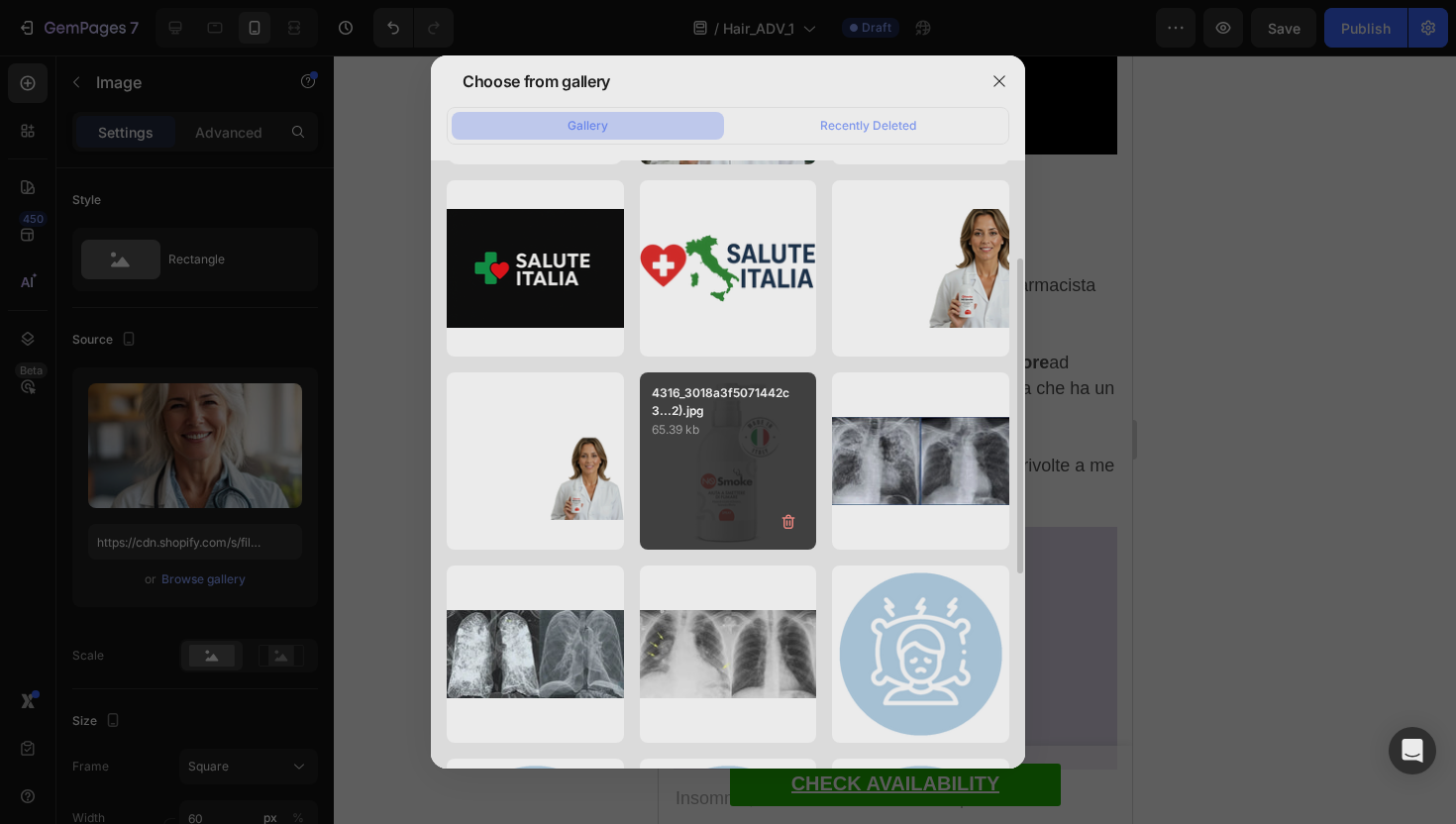 scroll, scrollTop: 191, scrollLeft: 0, axis: vertical 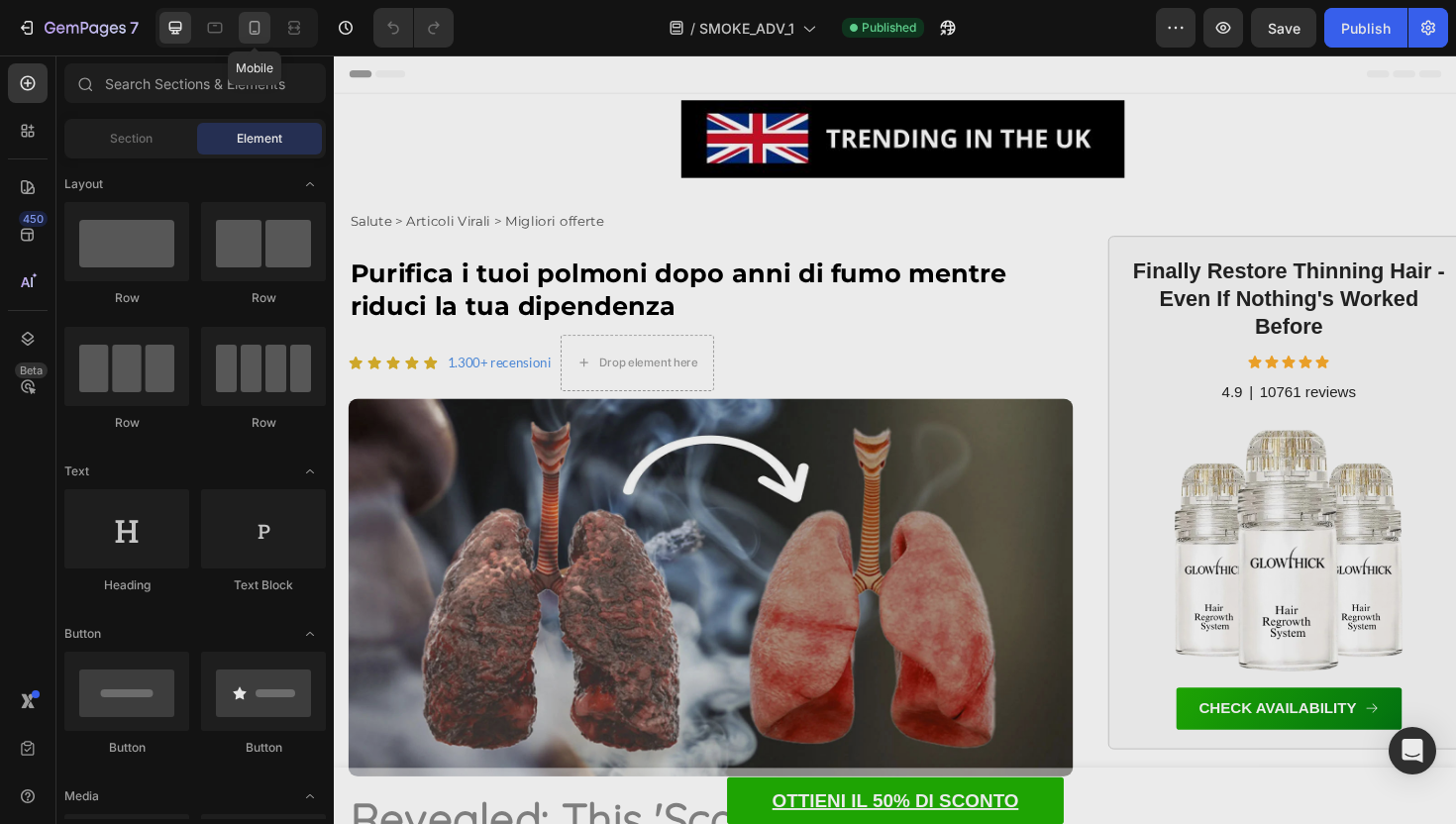 click 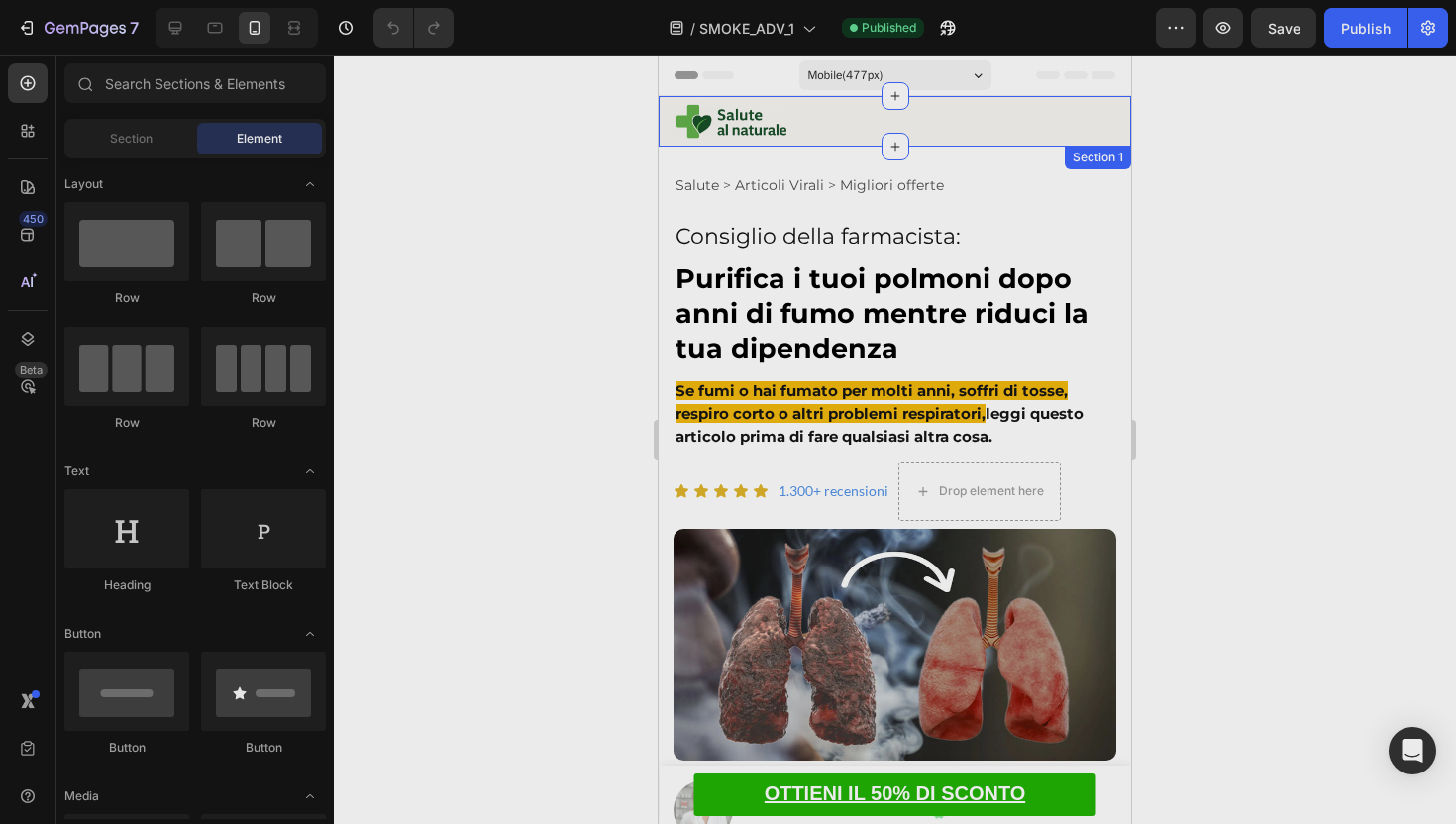 click on "Image Section 1" at bounding box center [894, 121] 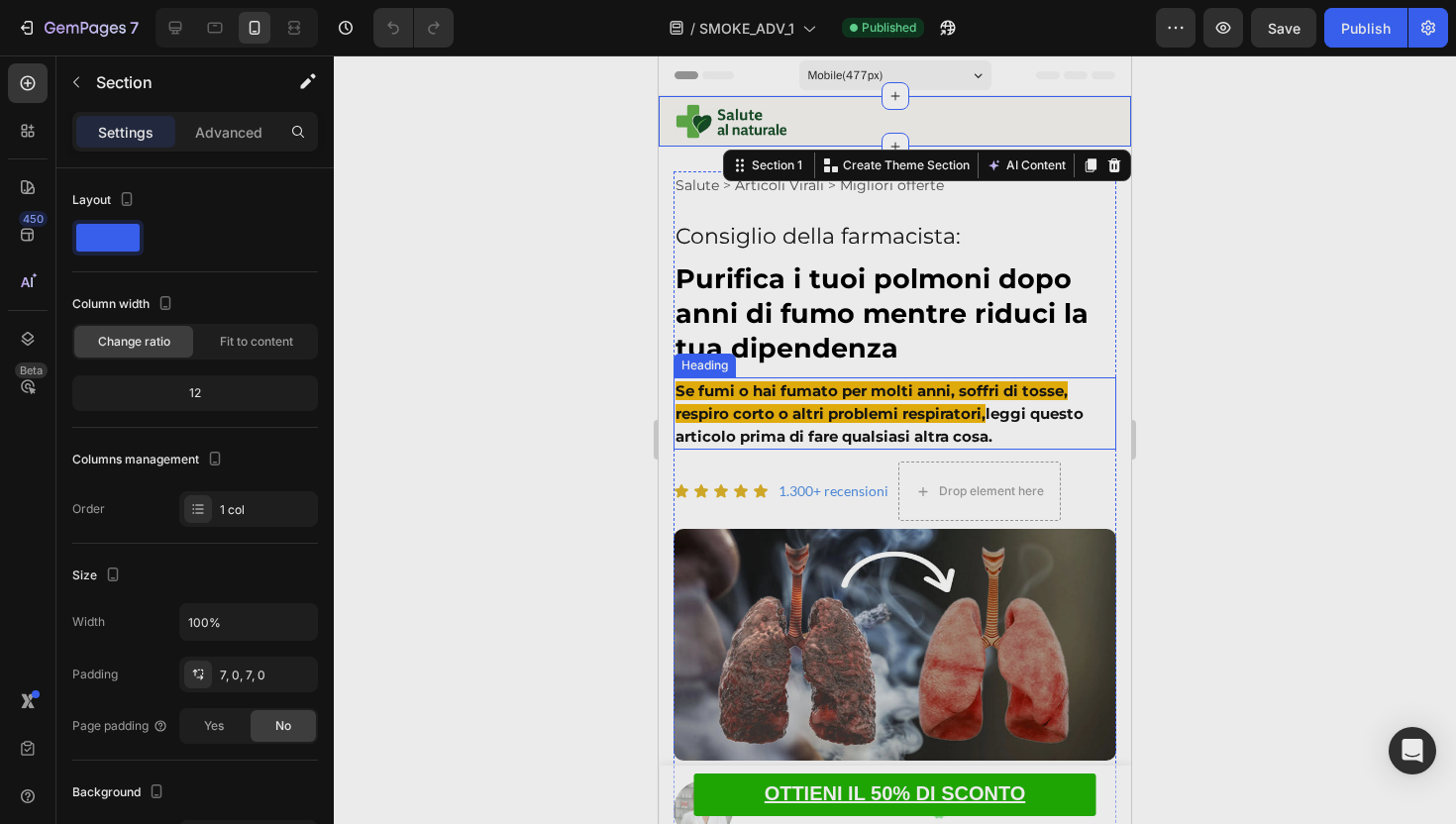 click on "Se fumi o hai fumato per molti anni, soffri di tosse, respiro corto o altri problemi respiratori," at bounding box center [872, 402] 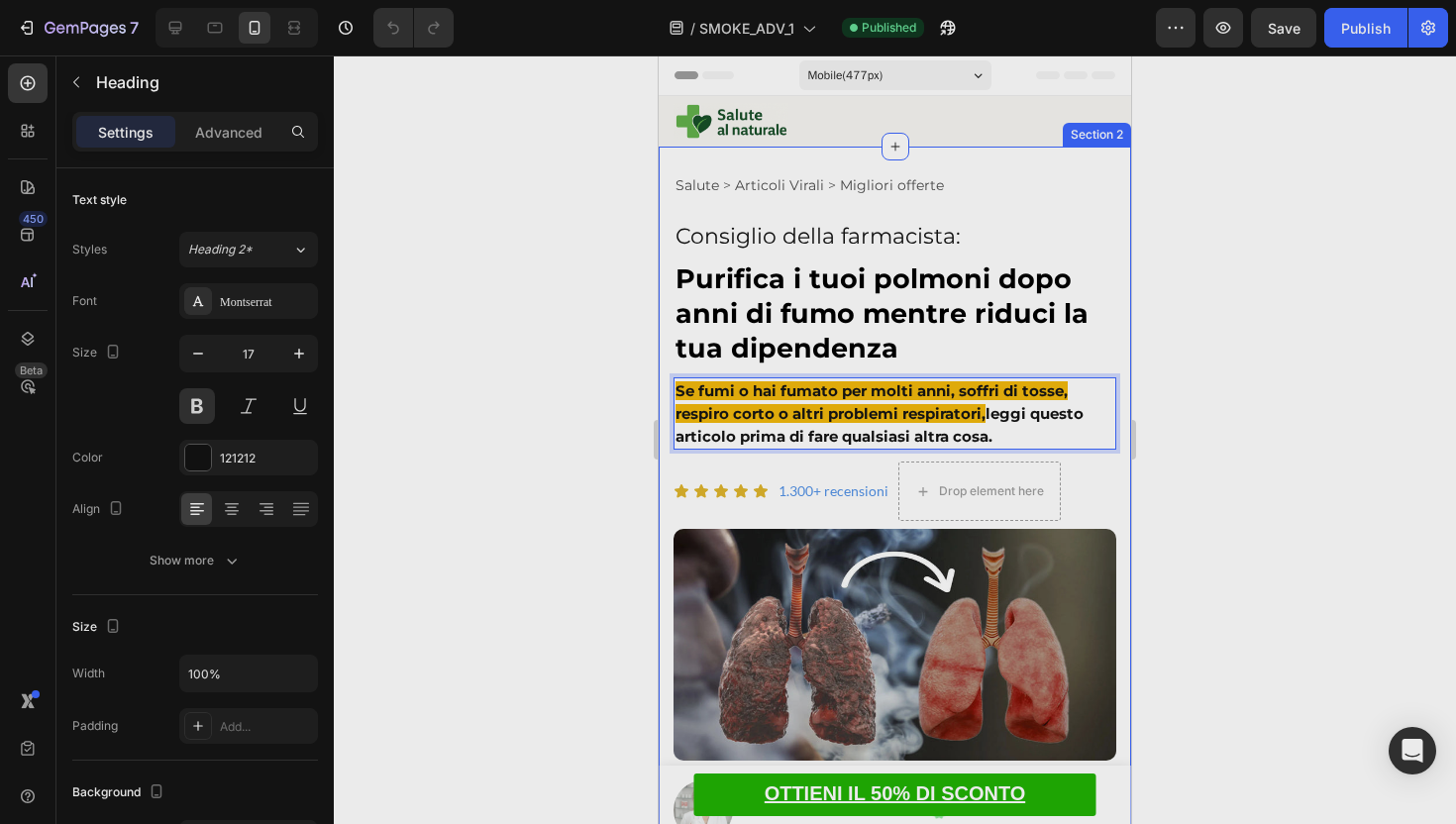 drag, startPoint x: 990, startPoint y: 414, endPoint x: 673, endPoint y: 388, distance: 318.06446 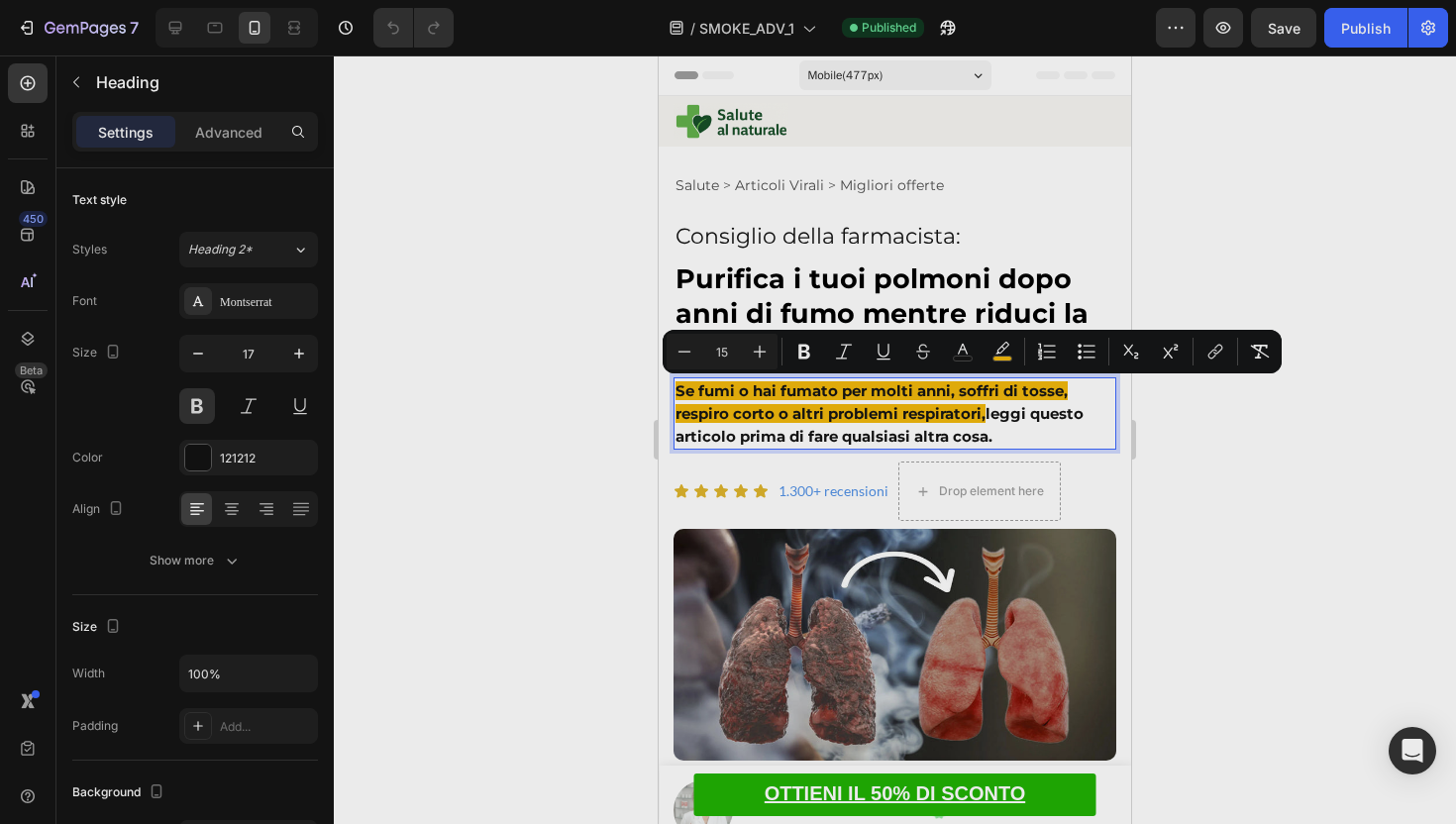 click on "Se fumi o hai fumato per molti anni, soffri di tosse, respiro corto o altri problemi respiratori,   leggi questo articolo prima di fare qualsiasi altra cosa." at bounding box center [894, 413] 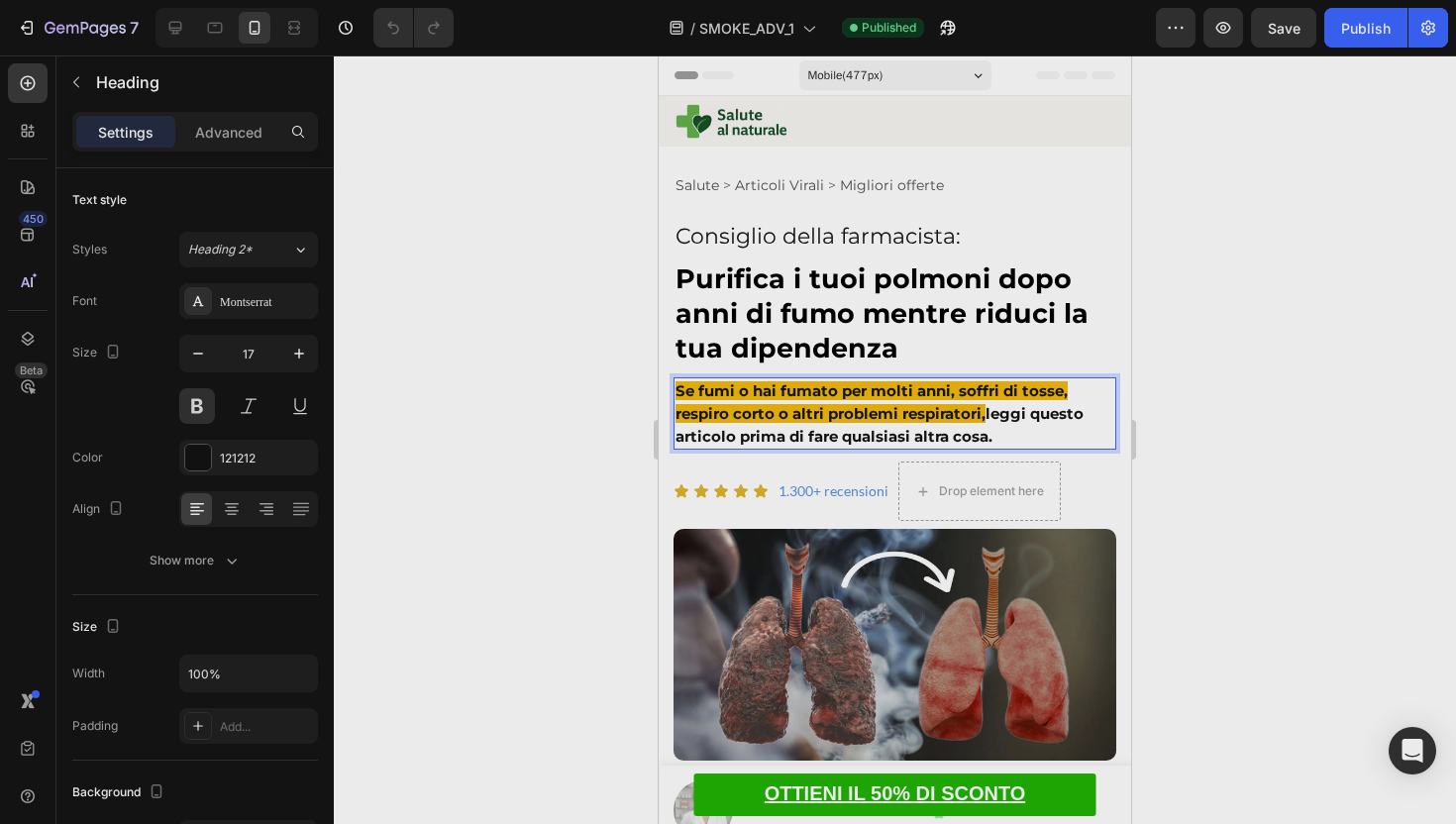 drag, startPoint x: 1042, startPoint y: 440, endPoint x: 996, endPoint y: 405, distance: 57.801384 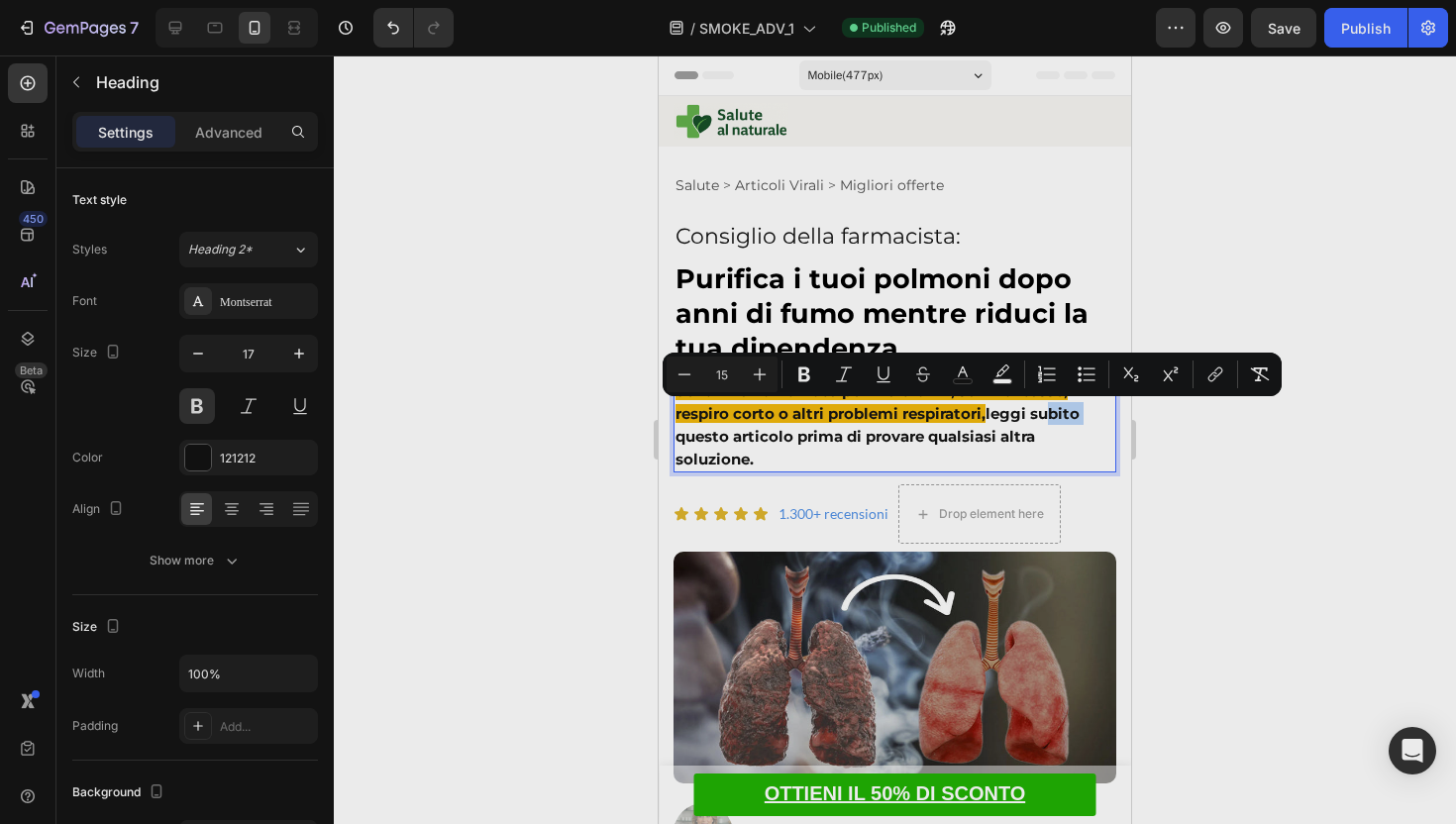 drag, startPoint x: 1043, startPoint y: 413, endPoint x: 1076, endPoint y: 403, distance: 34.48188 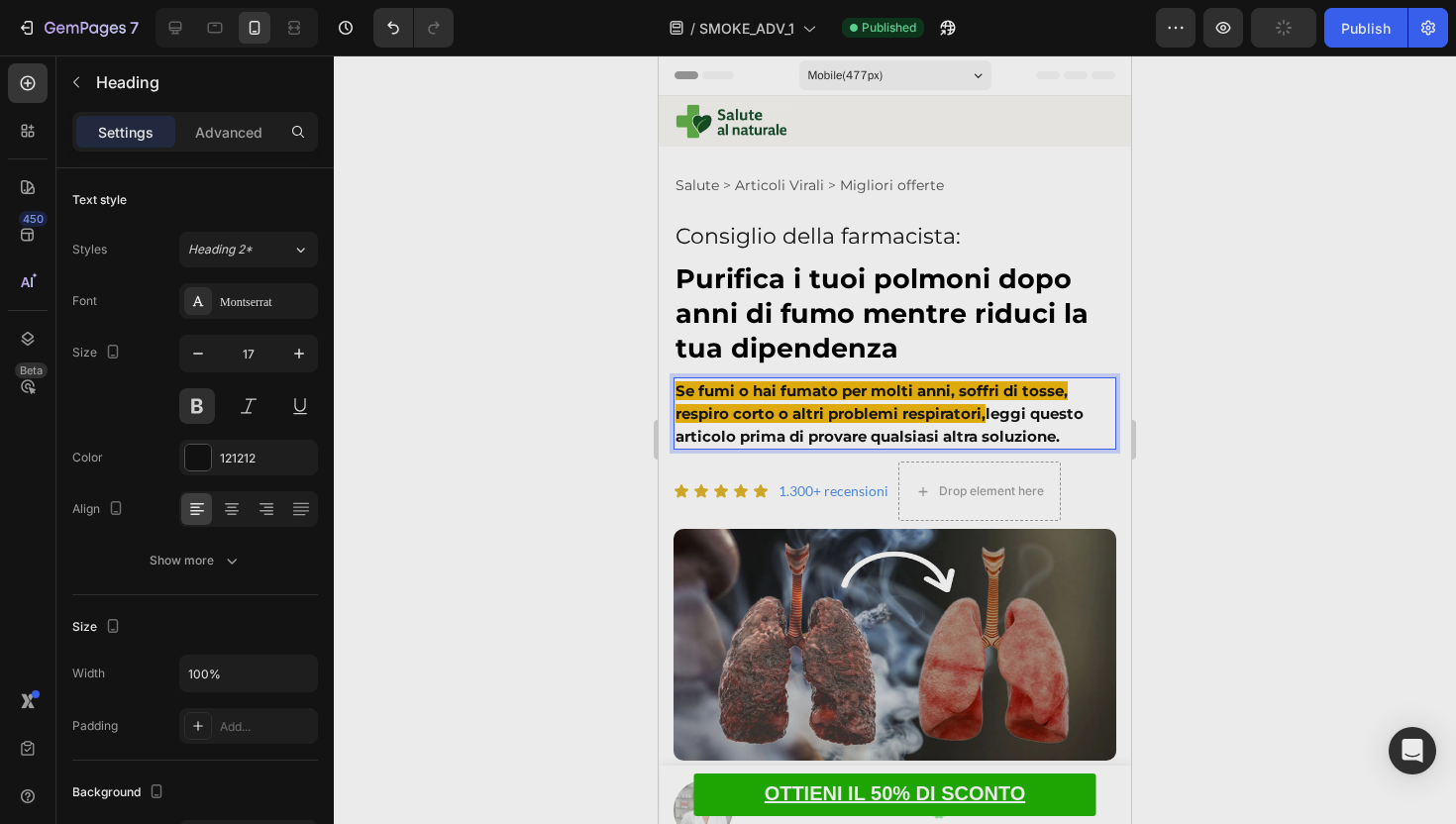 drag, startPoint x: 1088, startPoint y: 438, endPoint x: 808, endPoint y: 441, distance: 280.01607 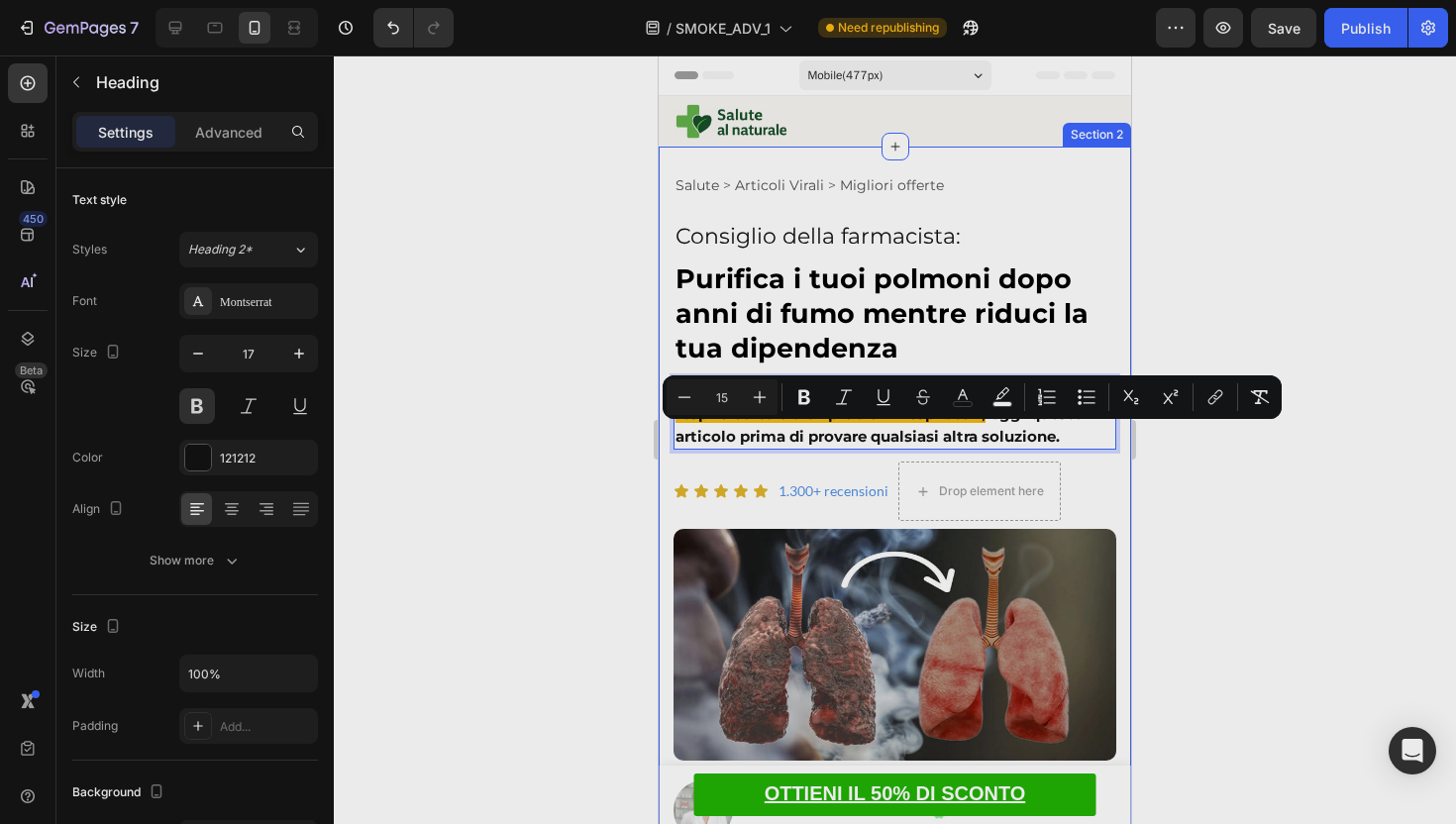 click 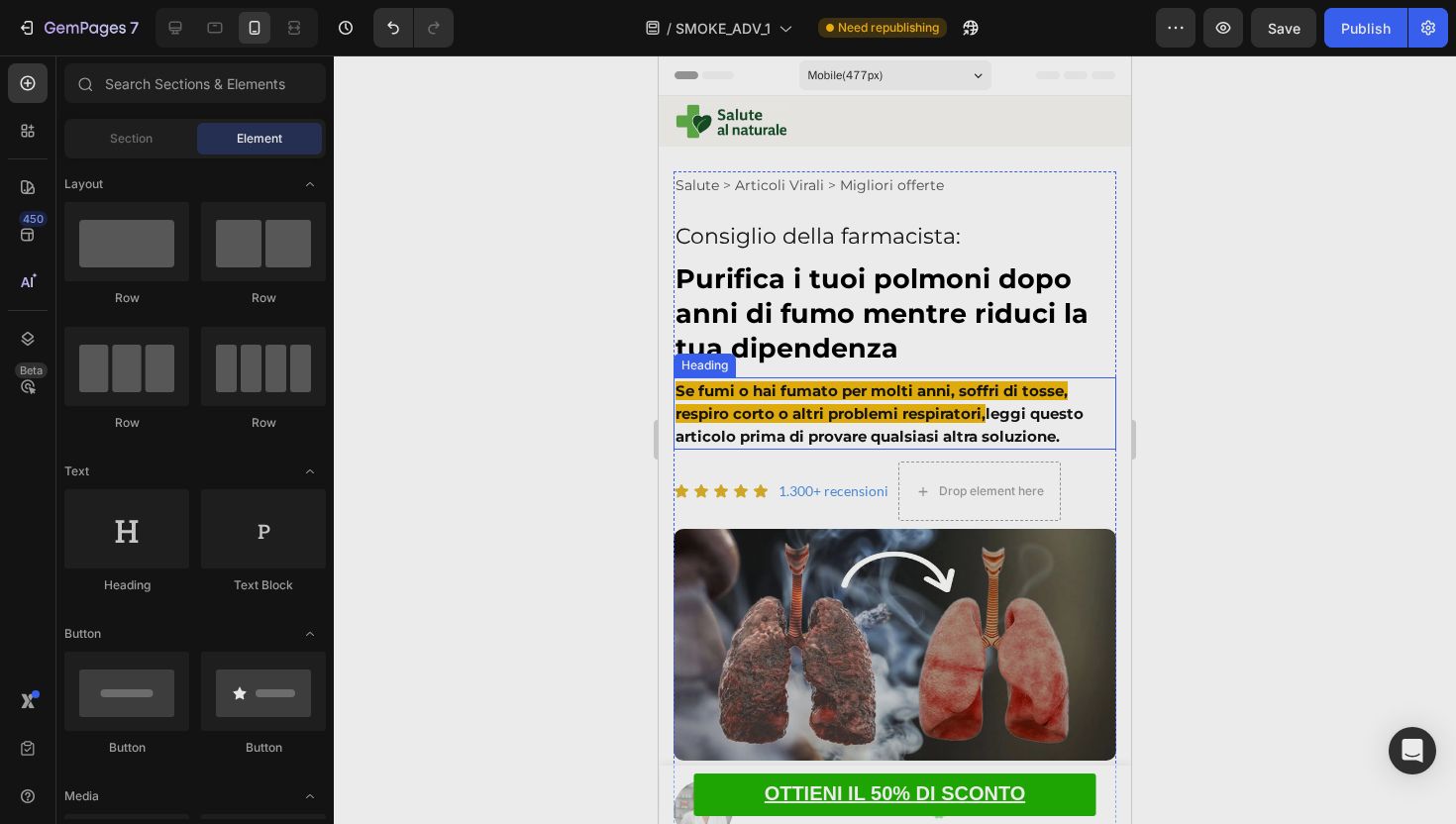 click on "Se fumi o hai fumato per molti anni, soffri di tosse, respiro corto o altri problemi respiratori," at bounding box center [872, 402] 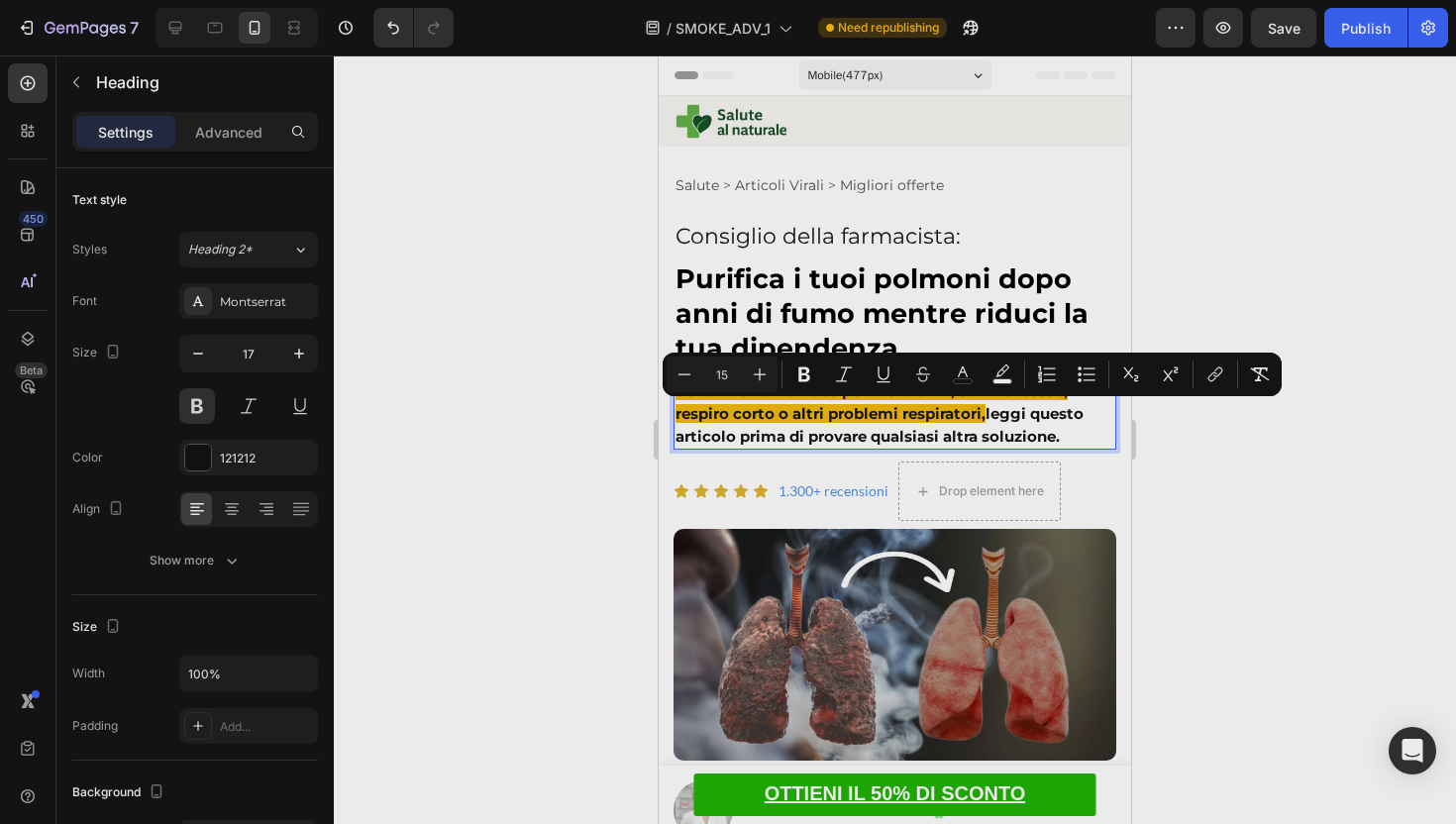 copy on "leggi questo articolo prima di provare qualsiasi altra soluzione." 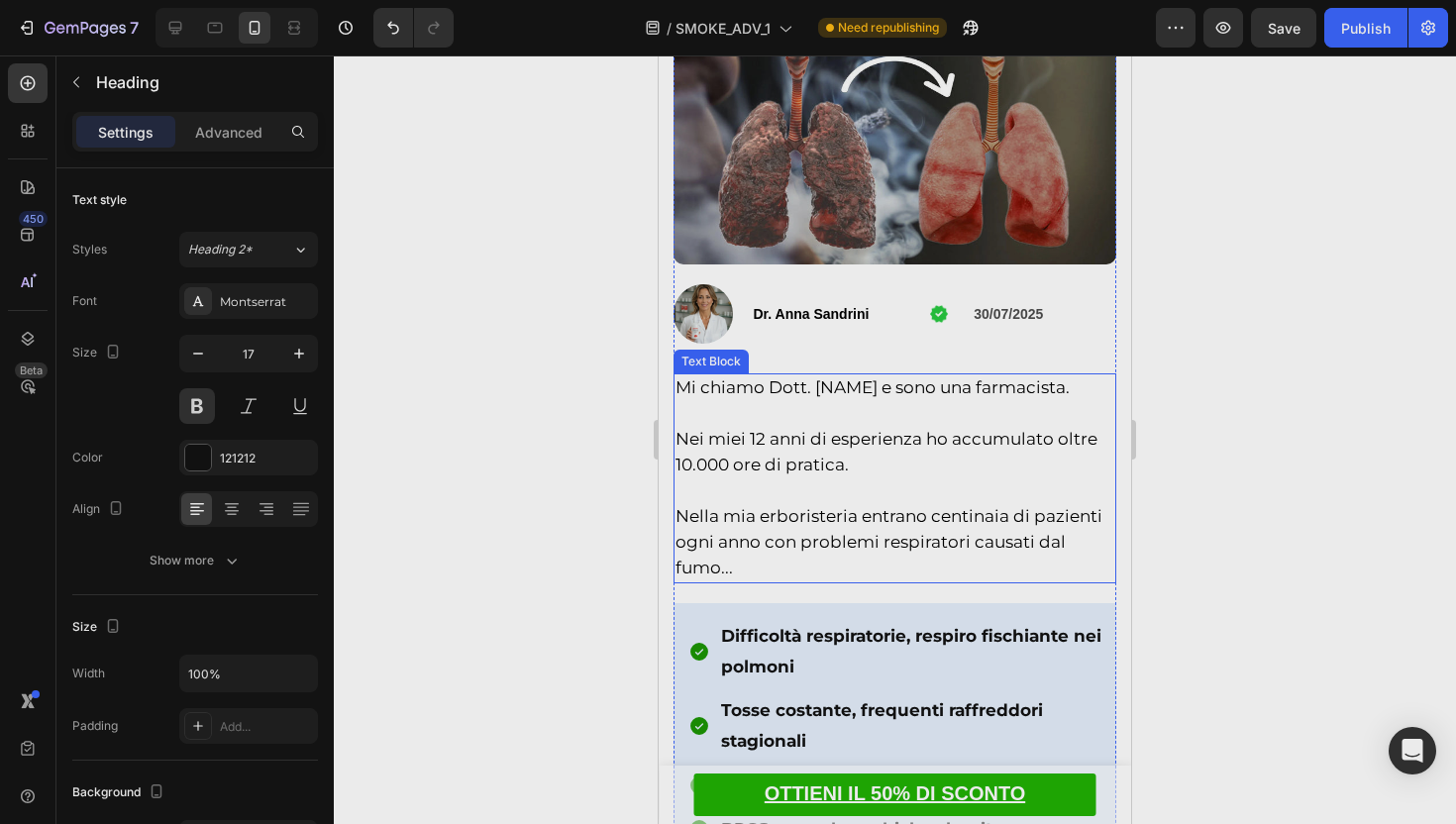 scroll, scrollTop: 498, scrollLeft: 0, axis: vertical 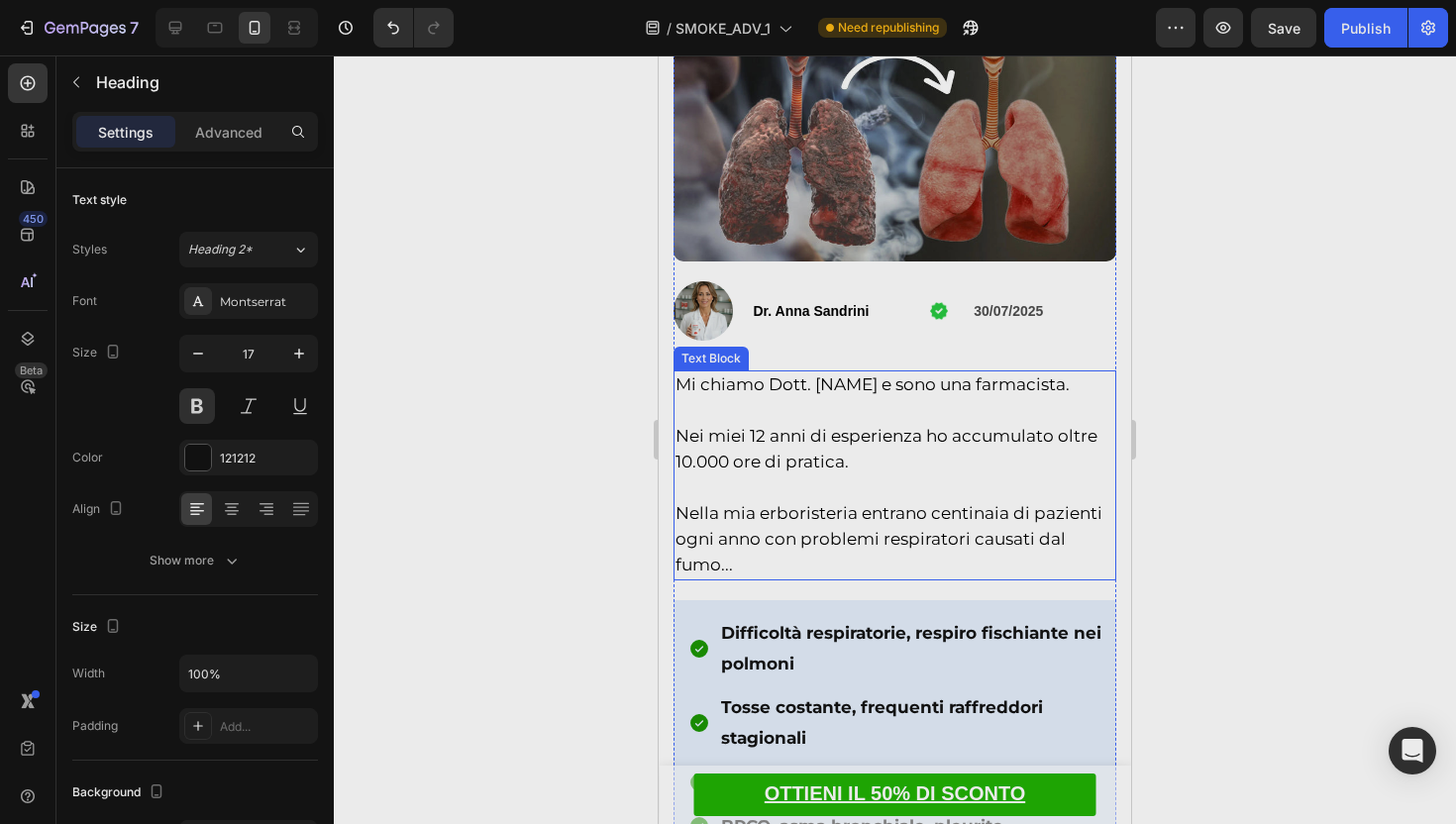 click on "Mi chiamo Dott. Anna Sandrini e sono una farmacista." at bounding box center [894, 385] 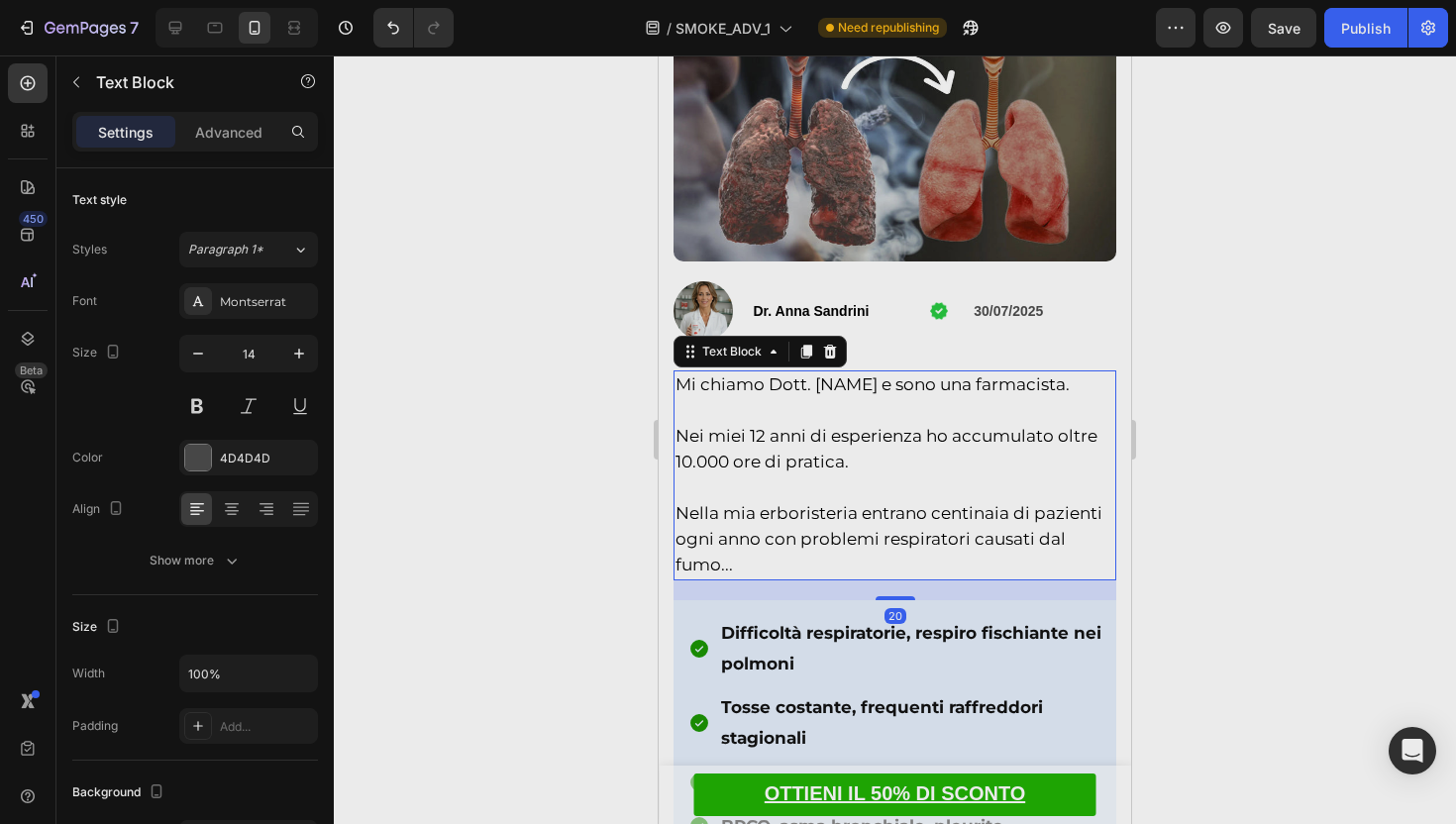 click on "Mi chiamo Dott. Anna Sandrini e sono una farmacista." at bounding box center [894, 385] 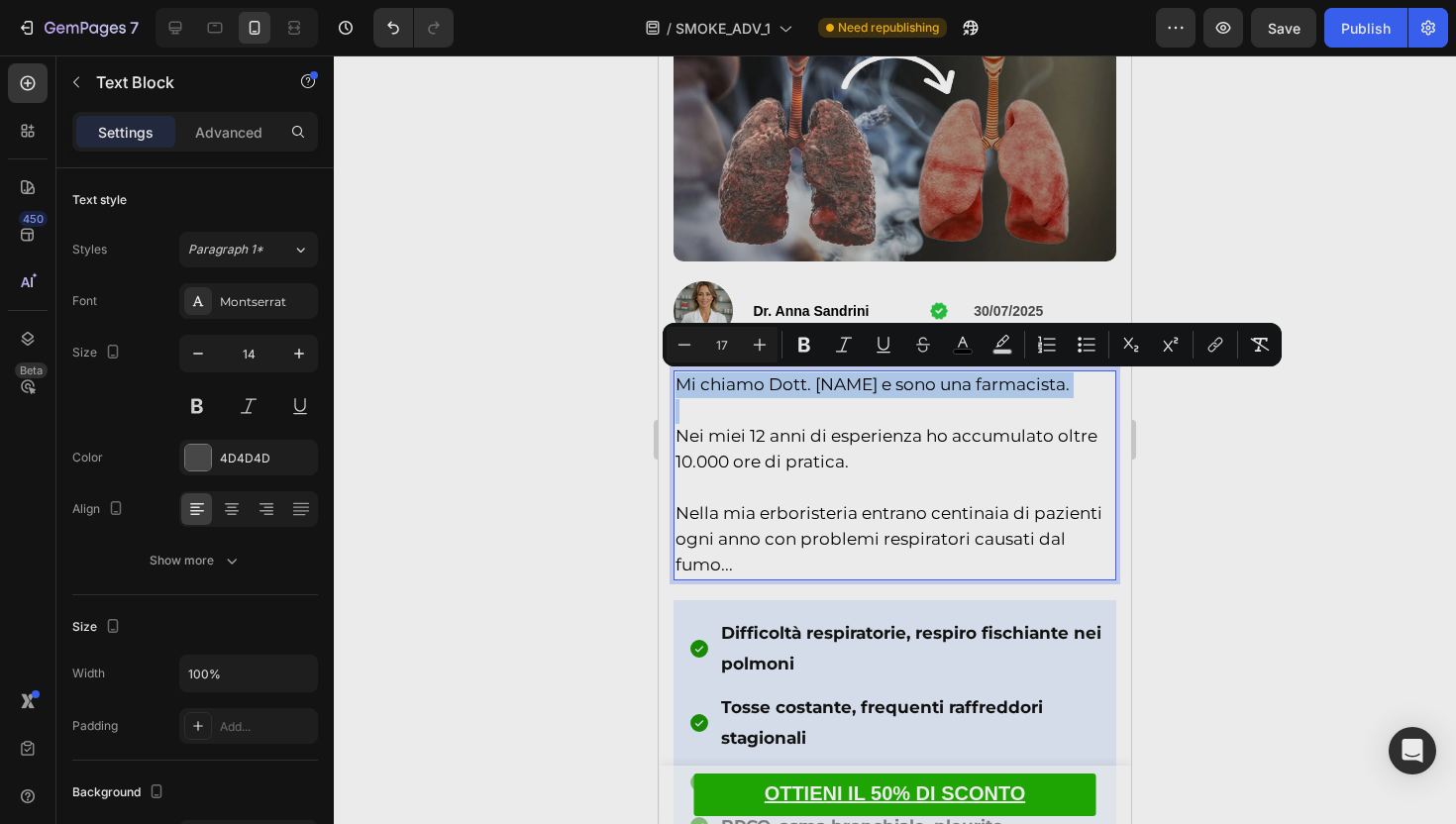 drag, startPoint x: 853, startPoint y: 411, endPoint x: 682, endPoint y: 388, distance: 172.53985 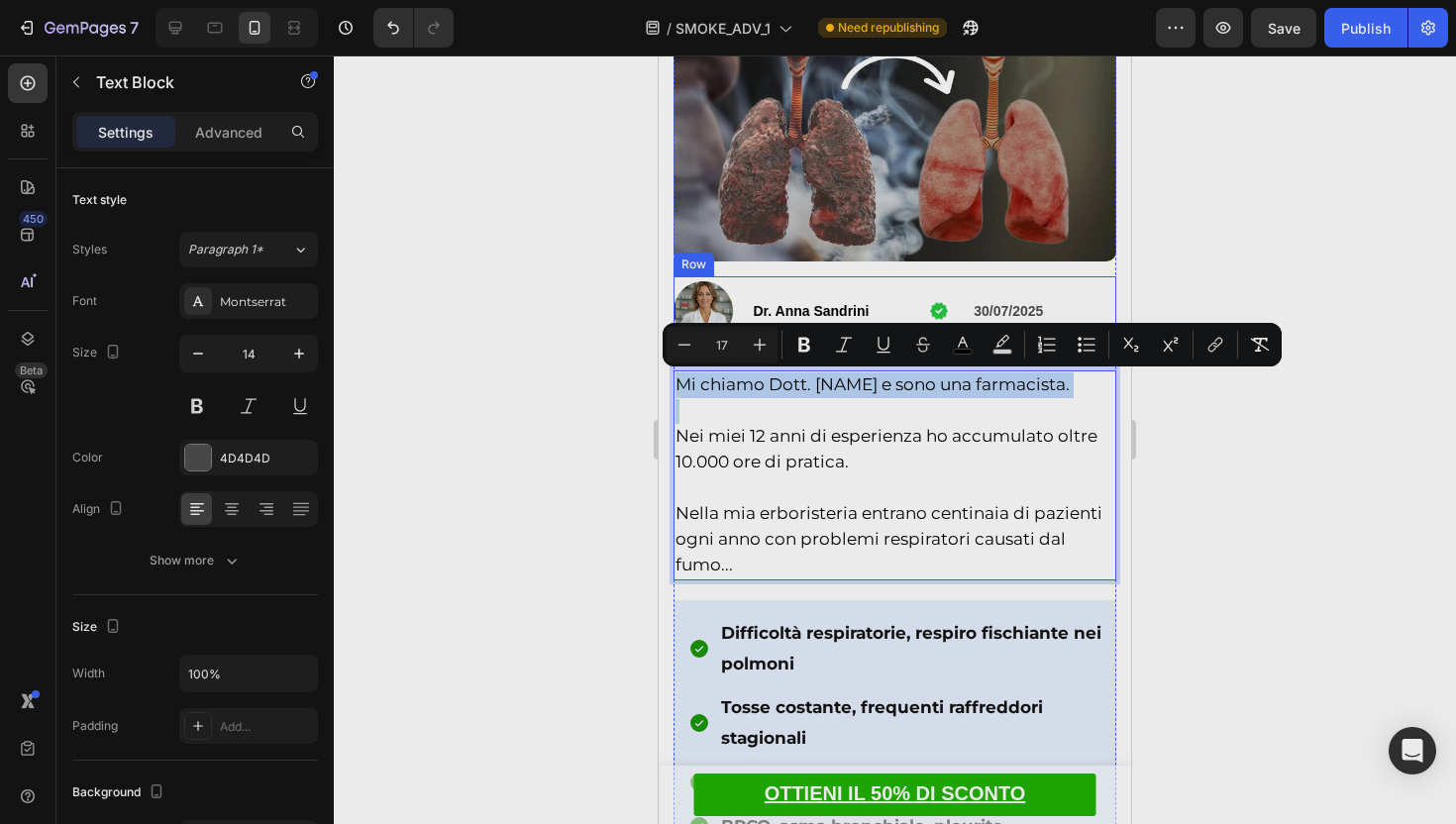 copy on "Mi chiamo Dott. Anna Sandrini e sono una farmacista." 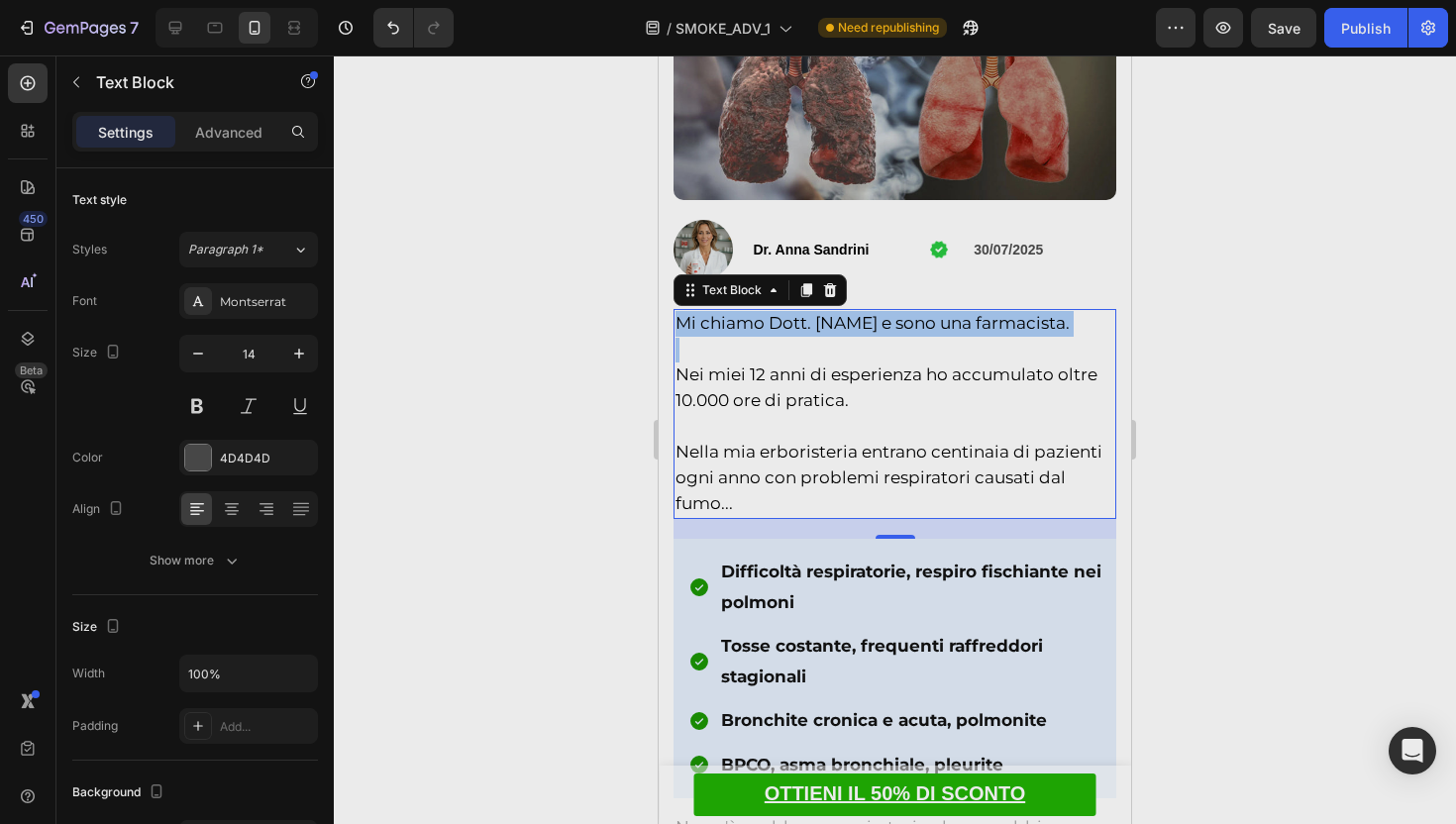 scroll, scrollTop: 608, scrollLeft: 0, axis: vertical 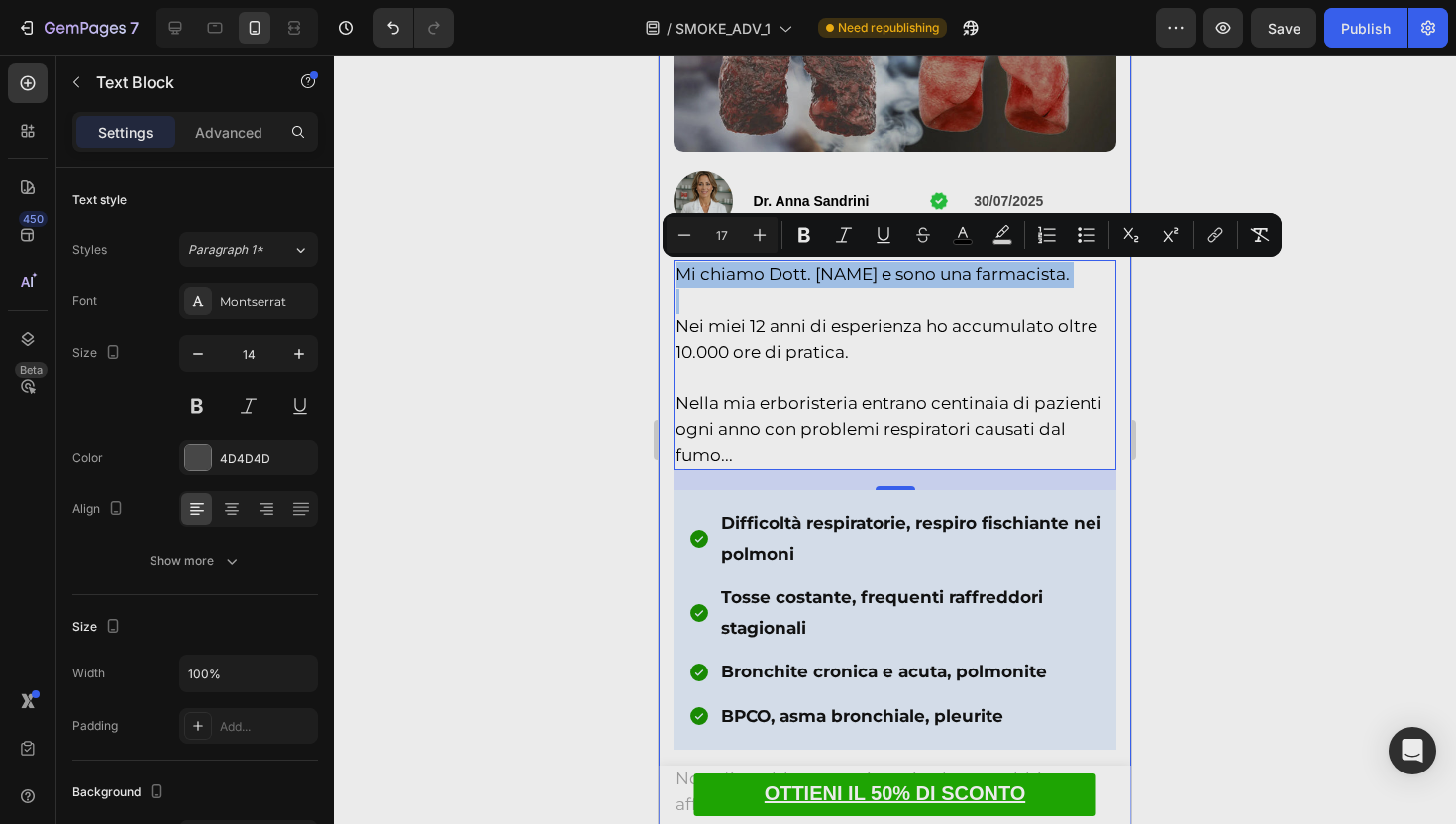click 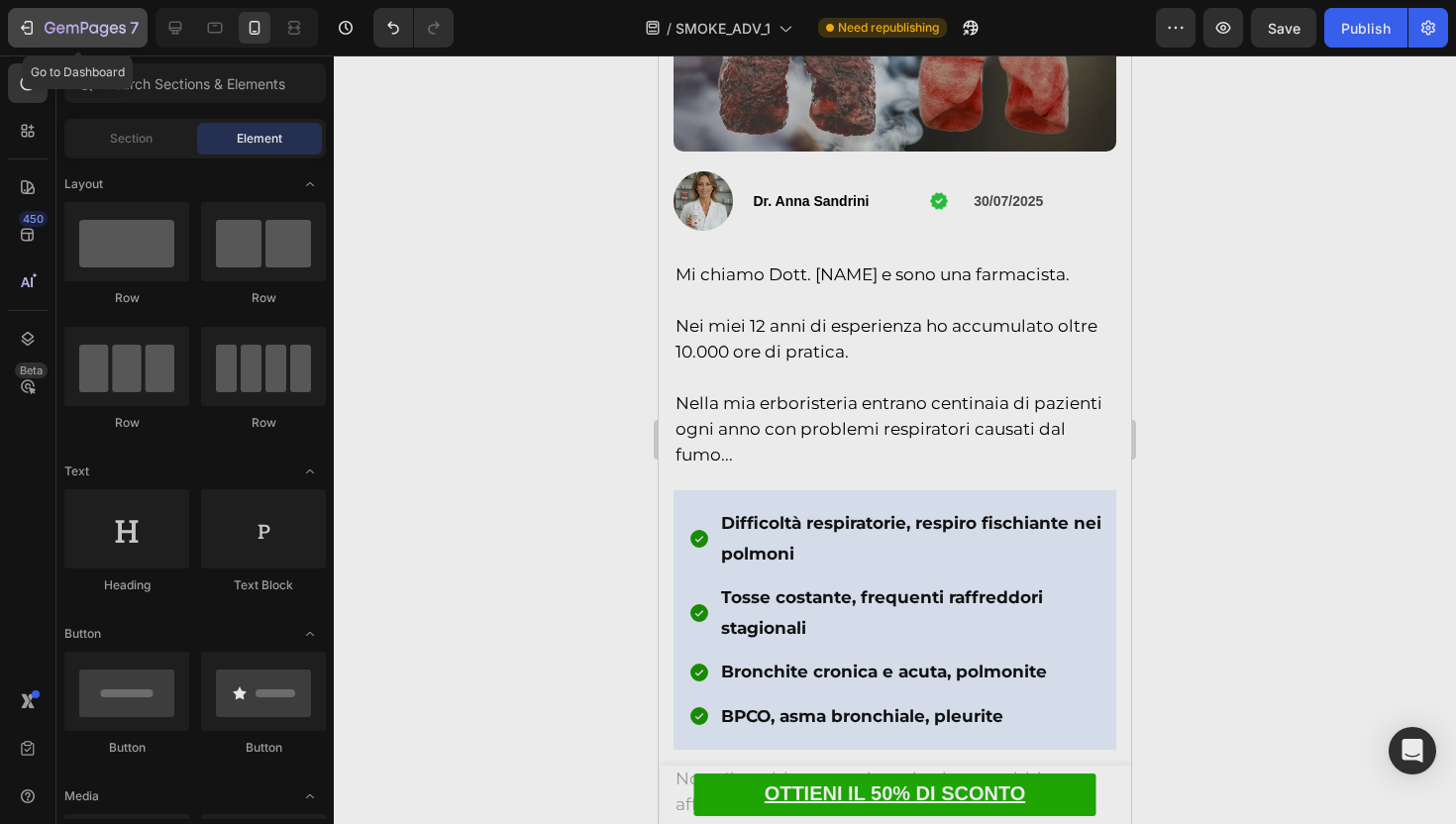 click 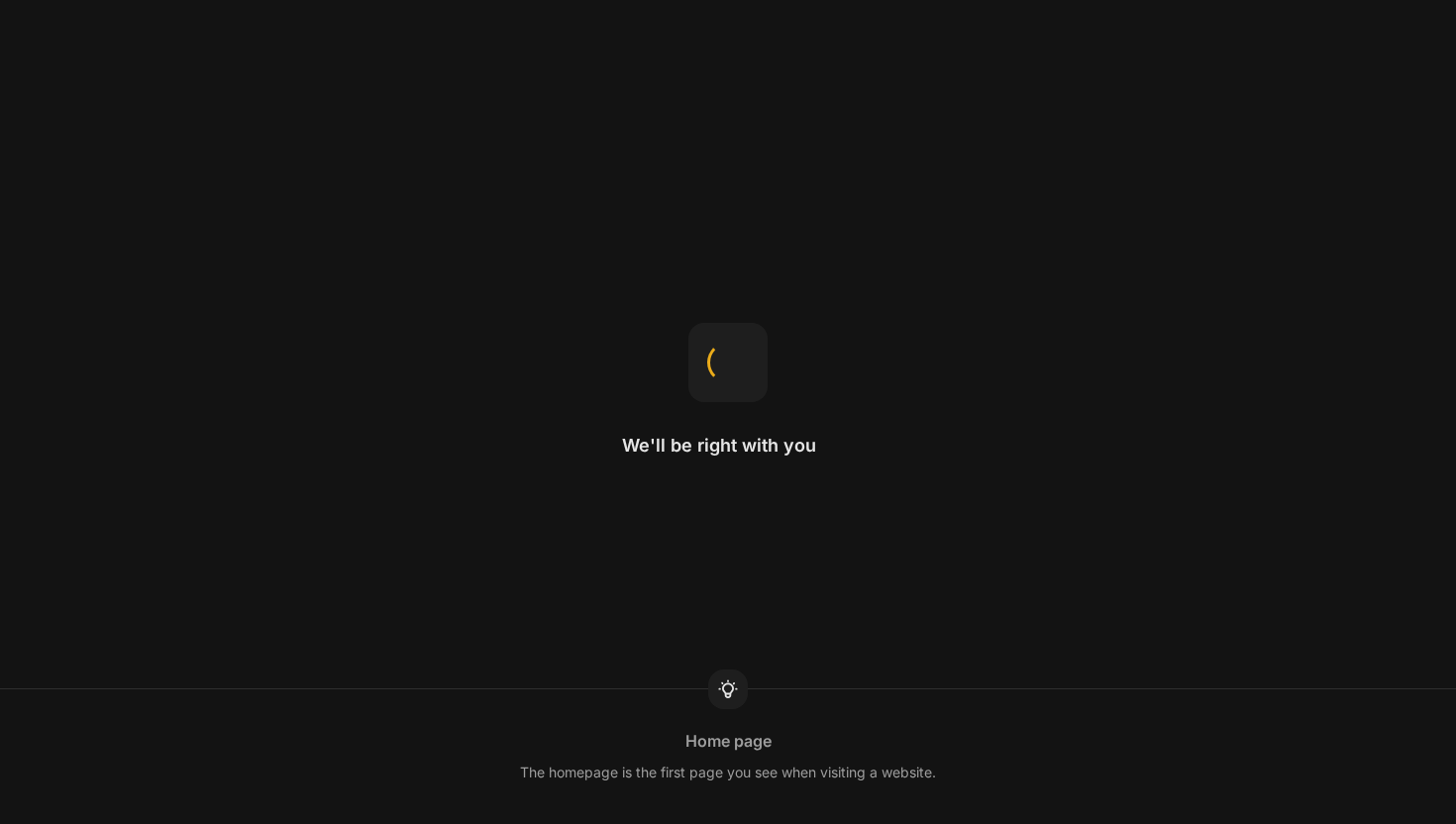 scroll, scrollTop: 0, scrollLeft: 0, axis: both 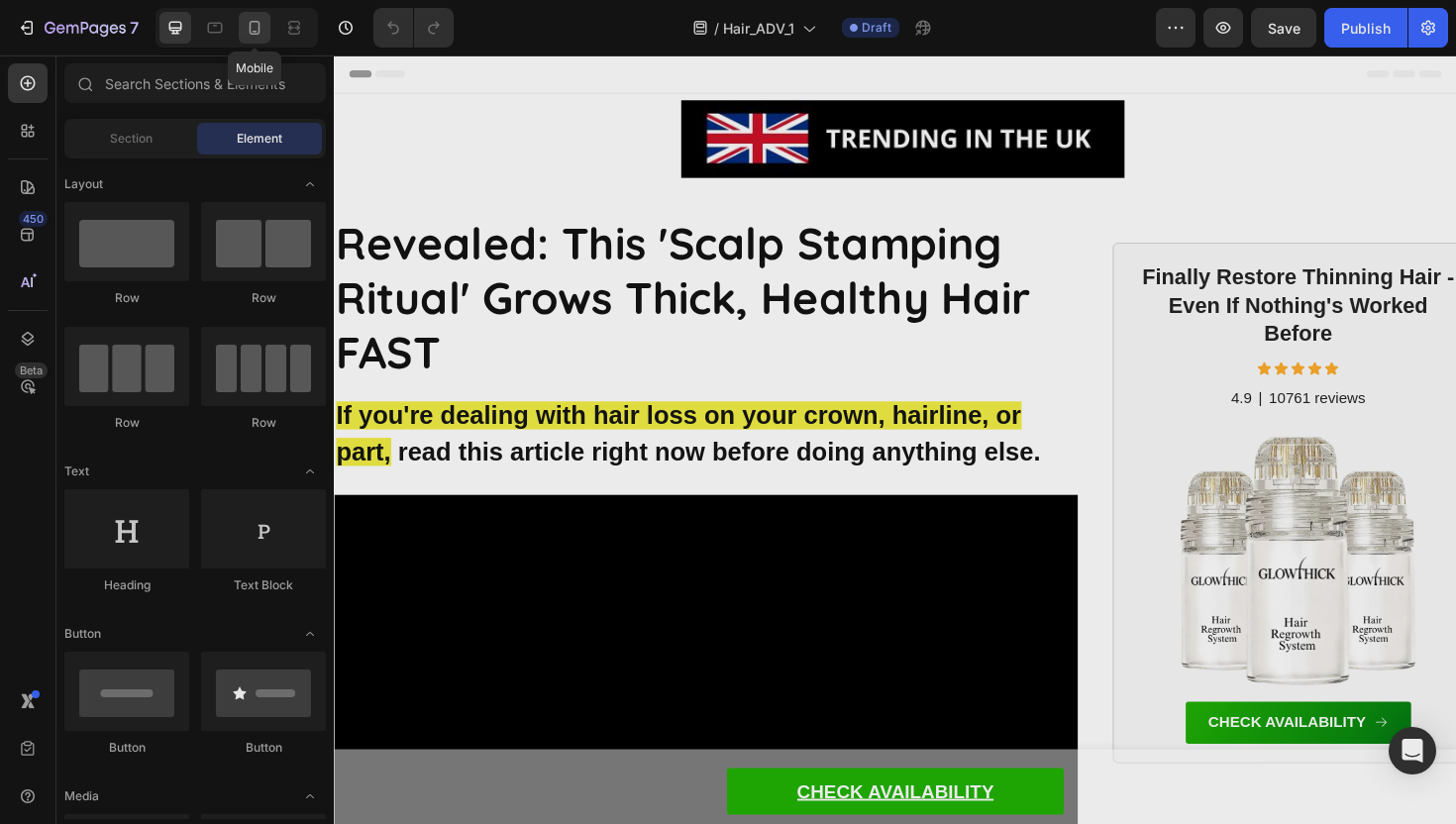 click 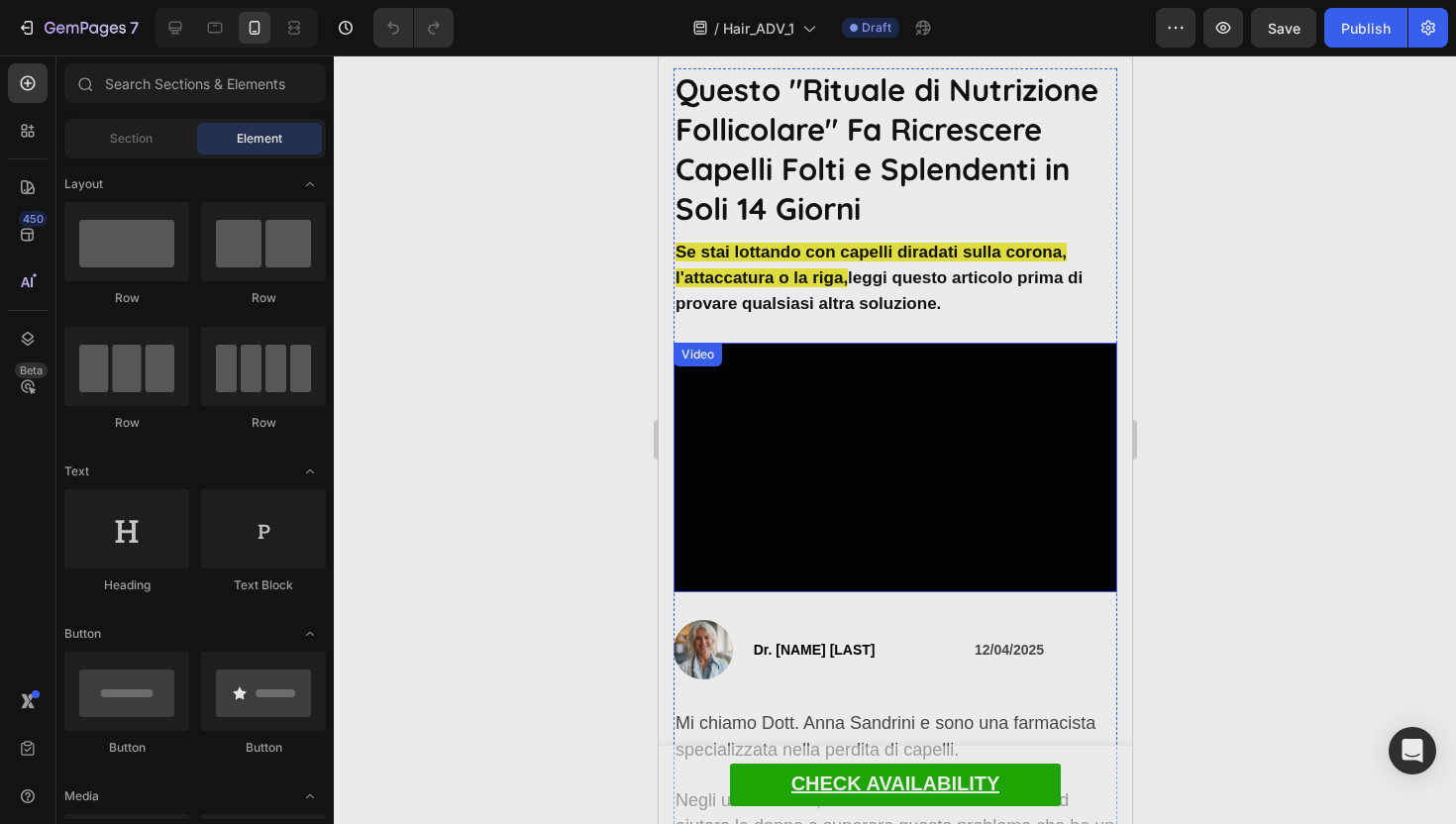 scroll, scrollTop: 130, scrollLeft: 0, axis: vertical 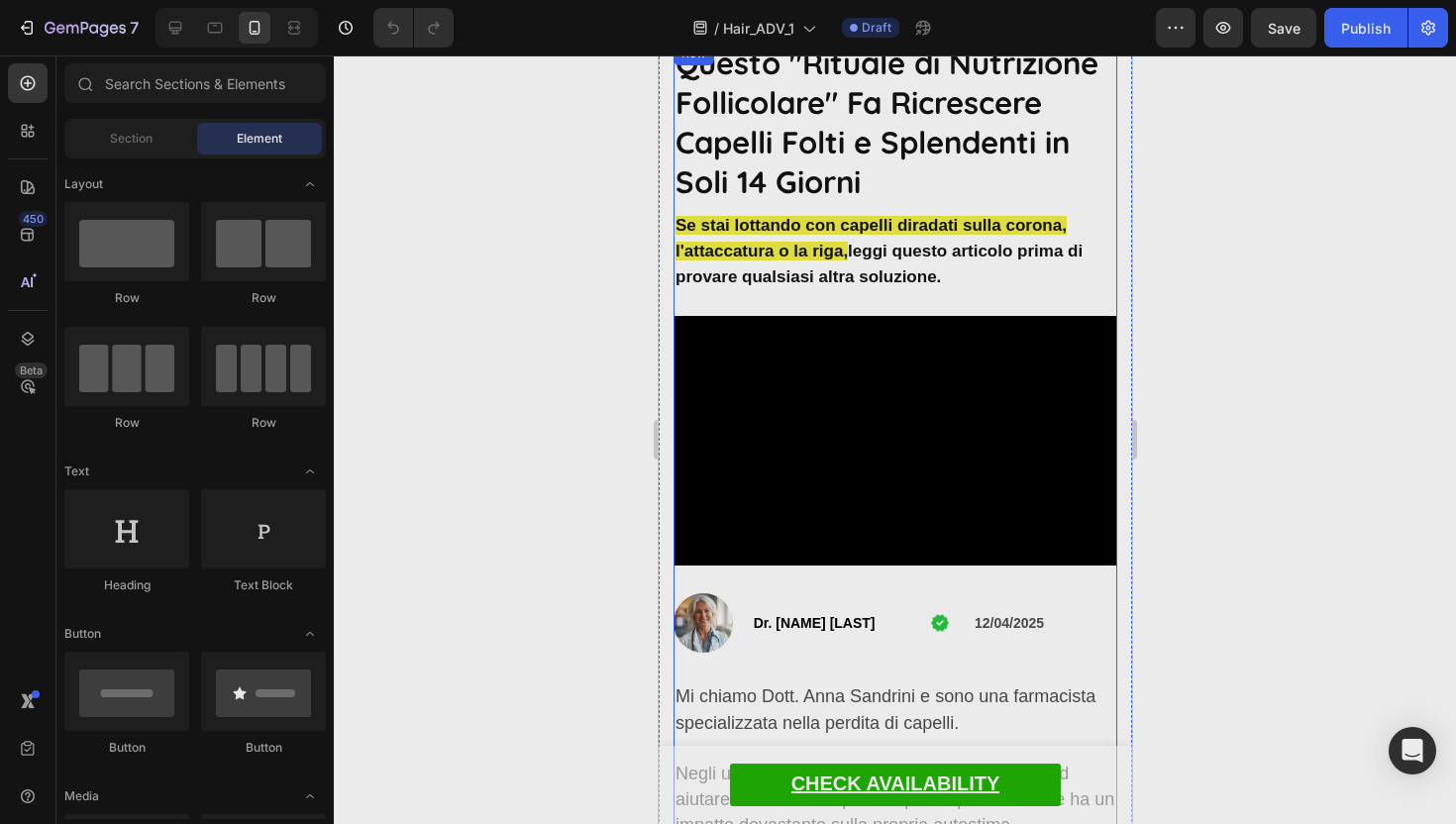click at bounding box center (702, 623) 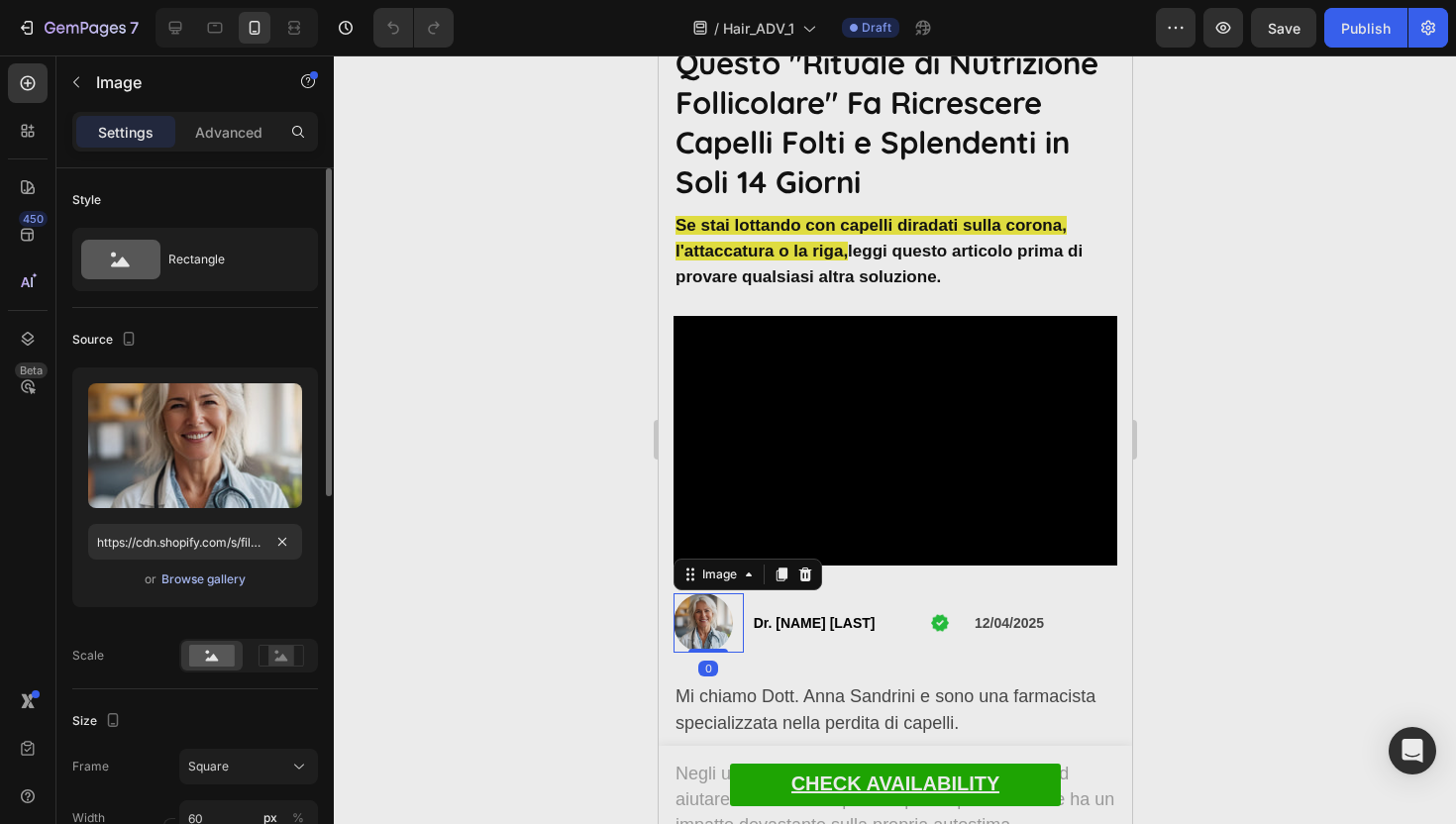 click on "Browse gallery" at bounding box center [203, 579] 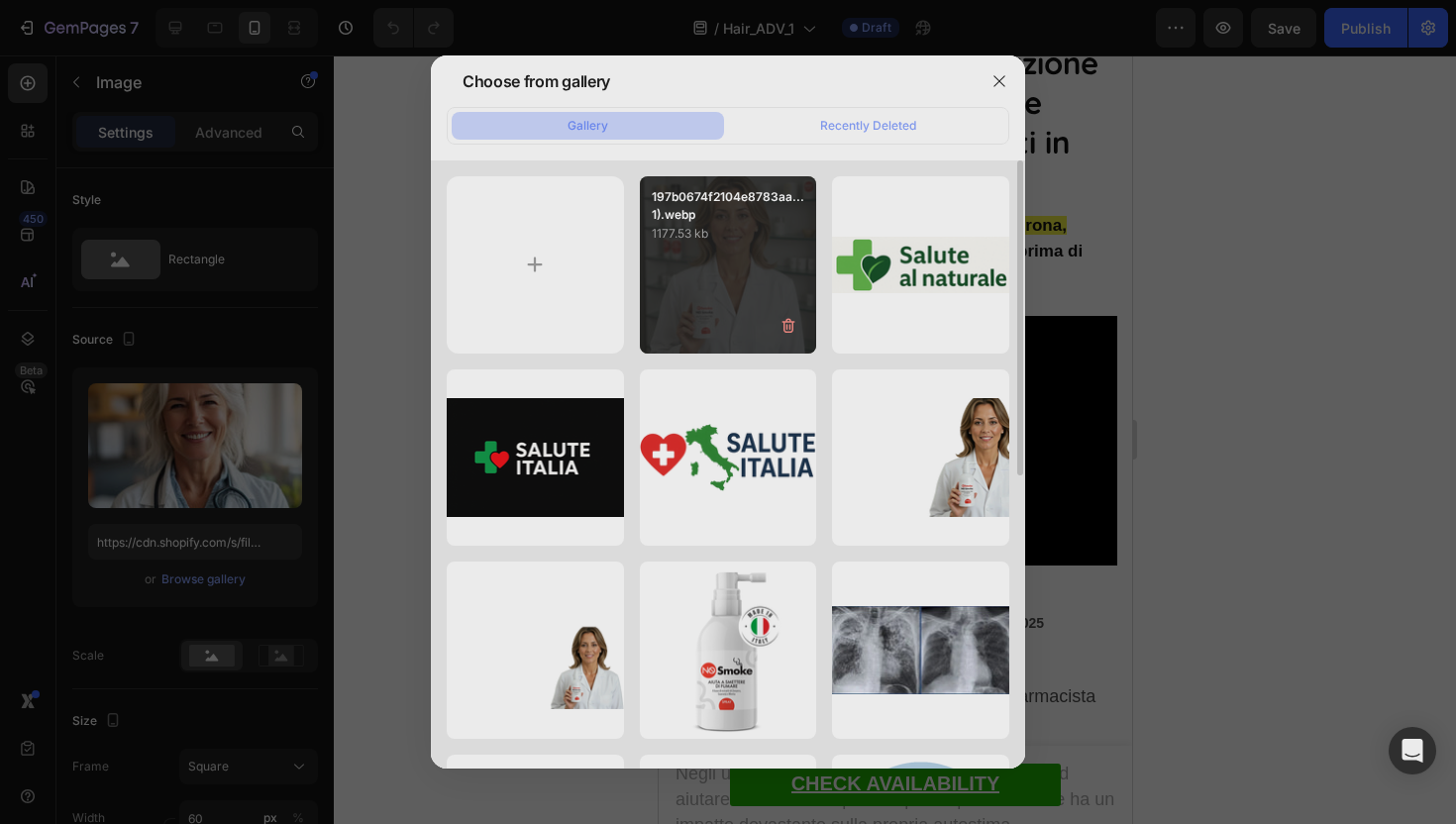 click on "197b0674f2104e8783aa...1).webp 1177.53 kb" at bounding box center (728, 264) 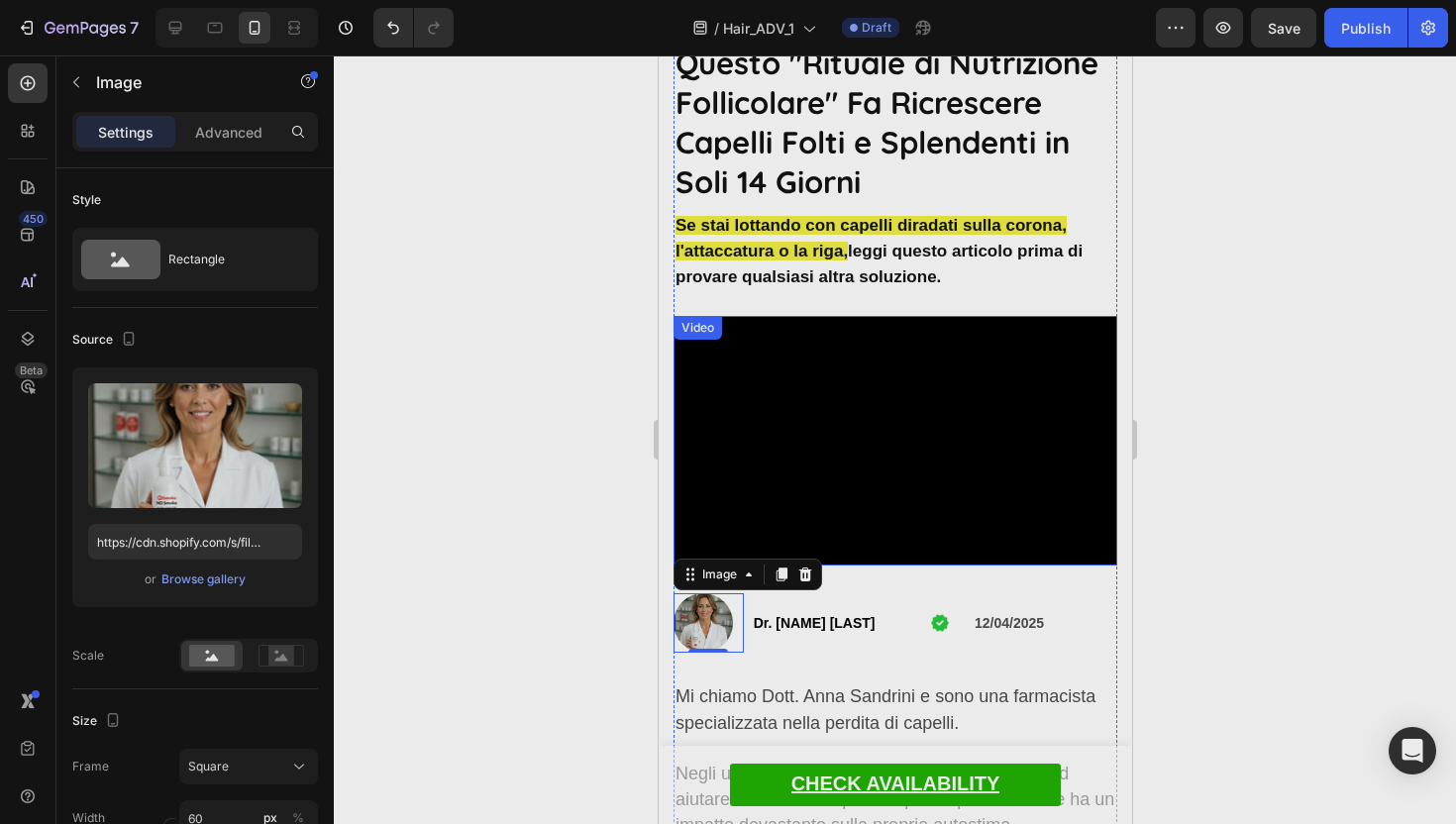 click 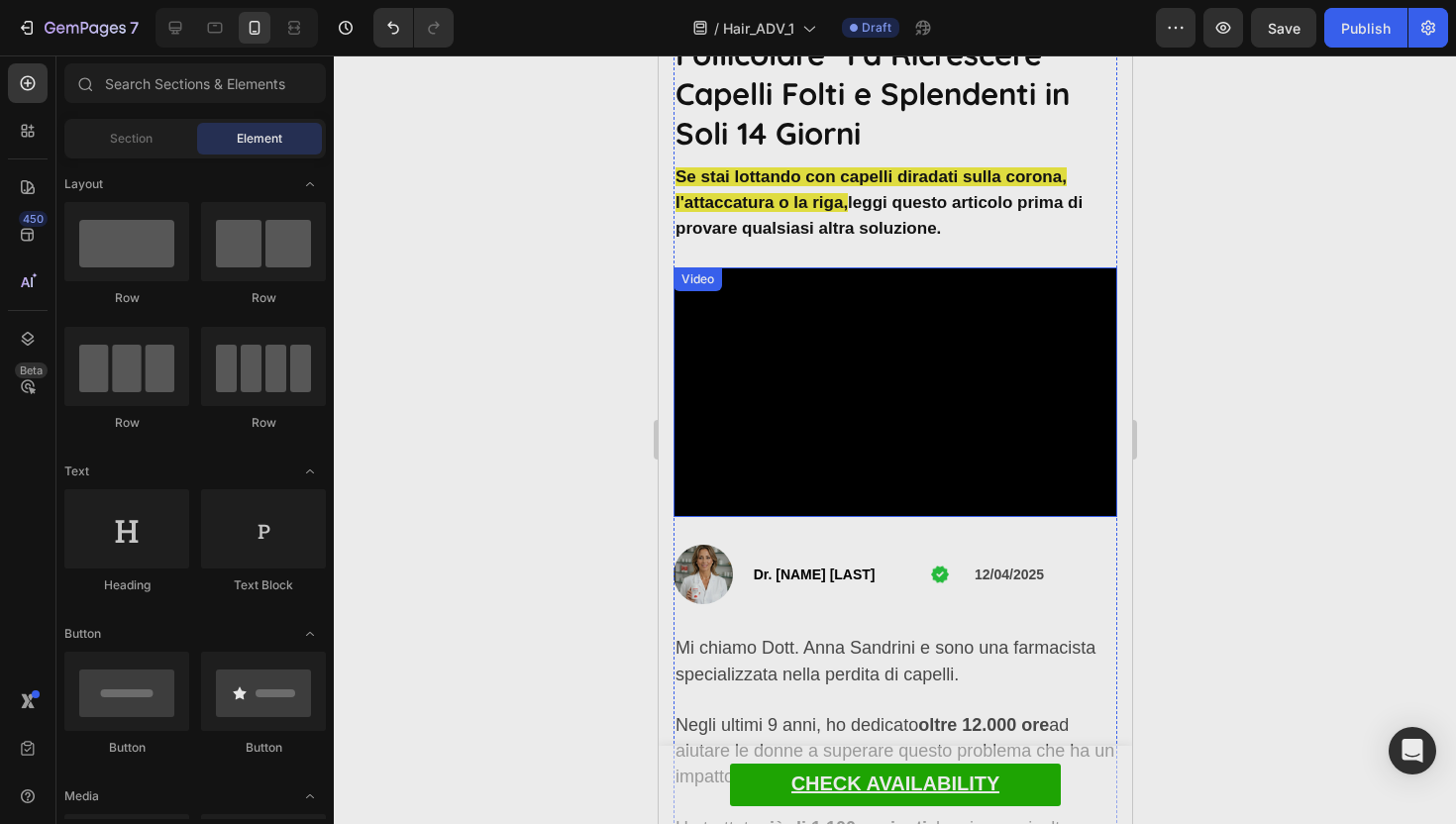 scroll, scrollTop: 207, scrollLeft: 0, axis: vertical 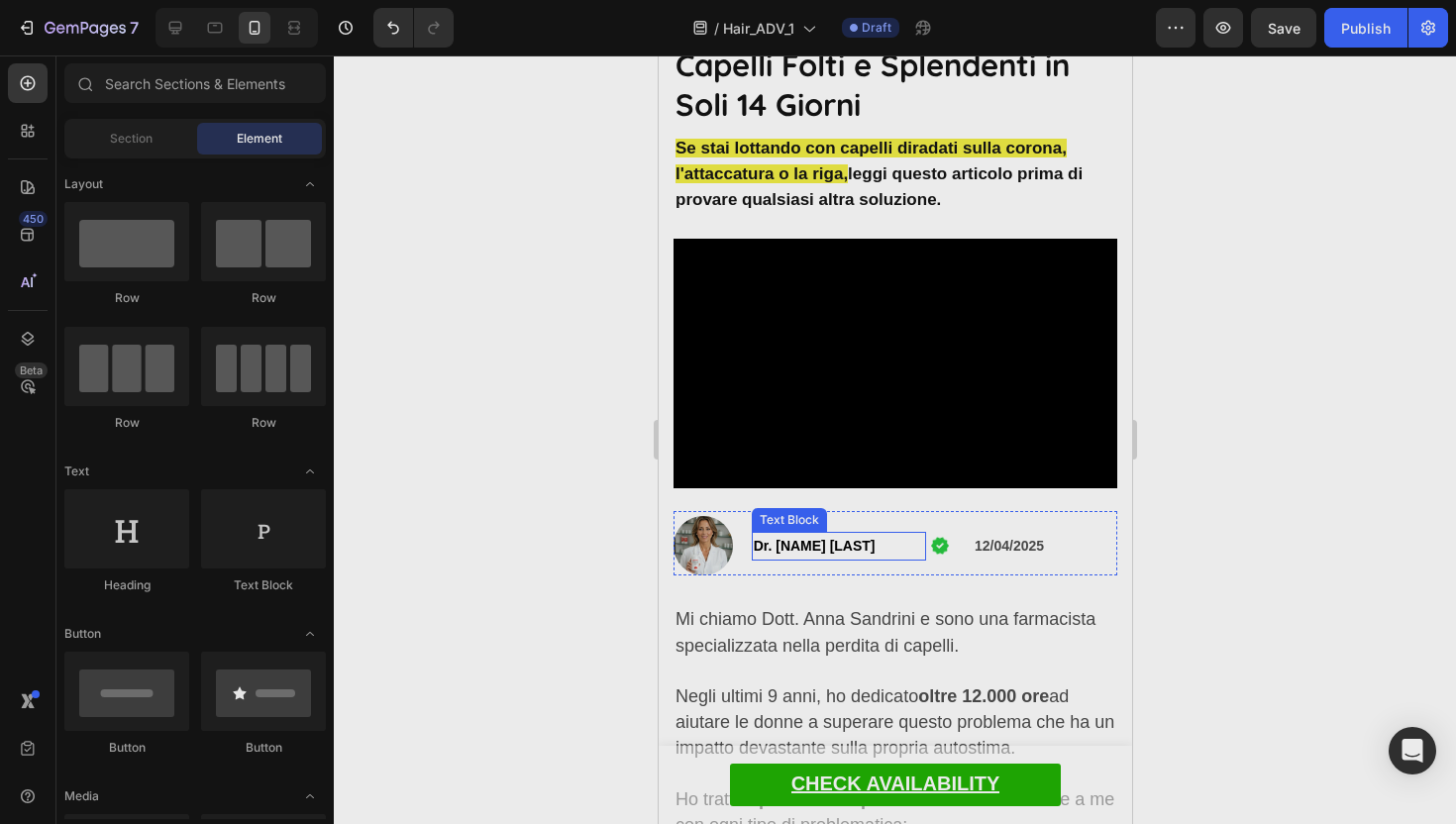 click on "Dr. Vanessa Carter" at bounding box center [838, 546] 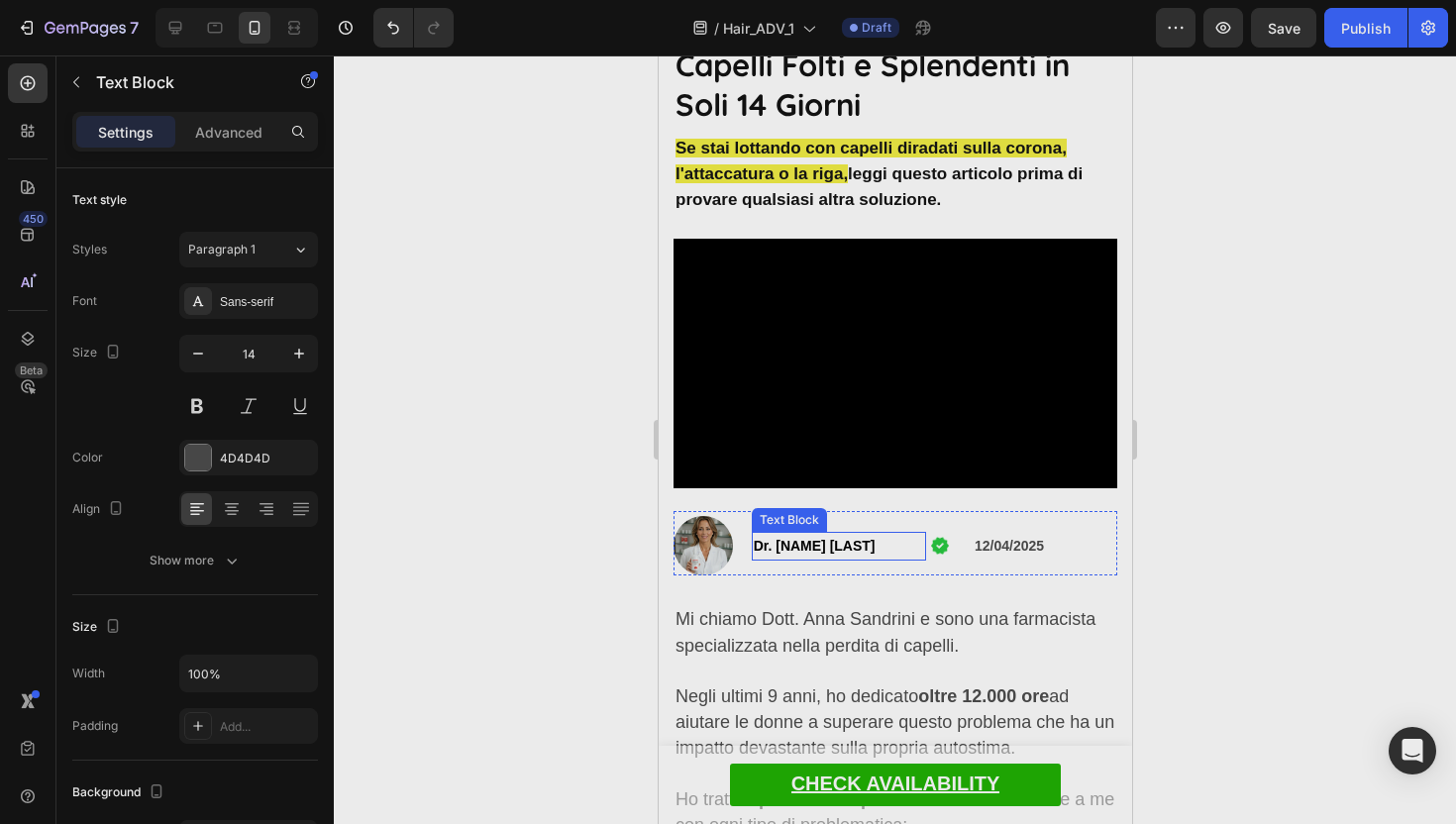 click on "Dr. Vanessa Carter" at bounding box center [838, 546] 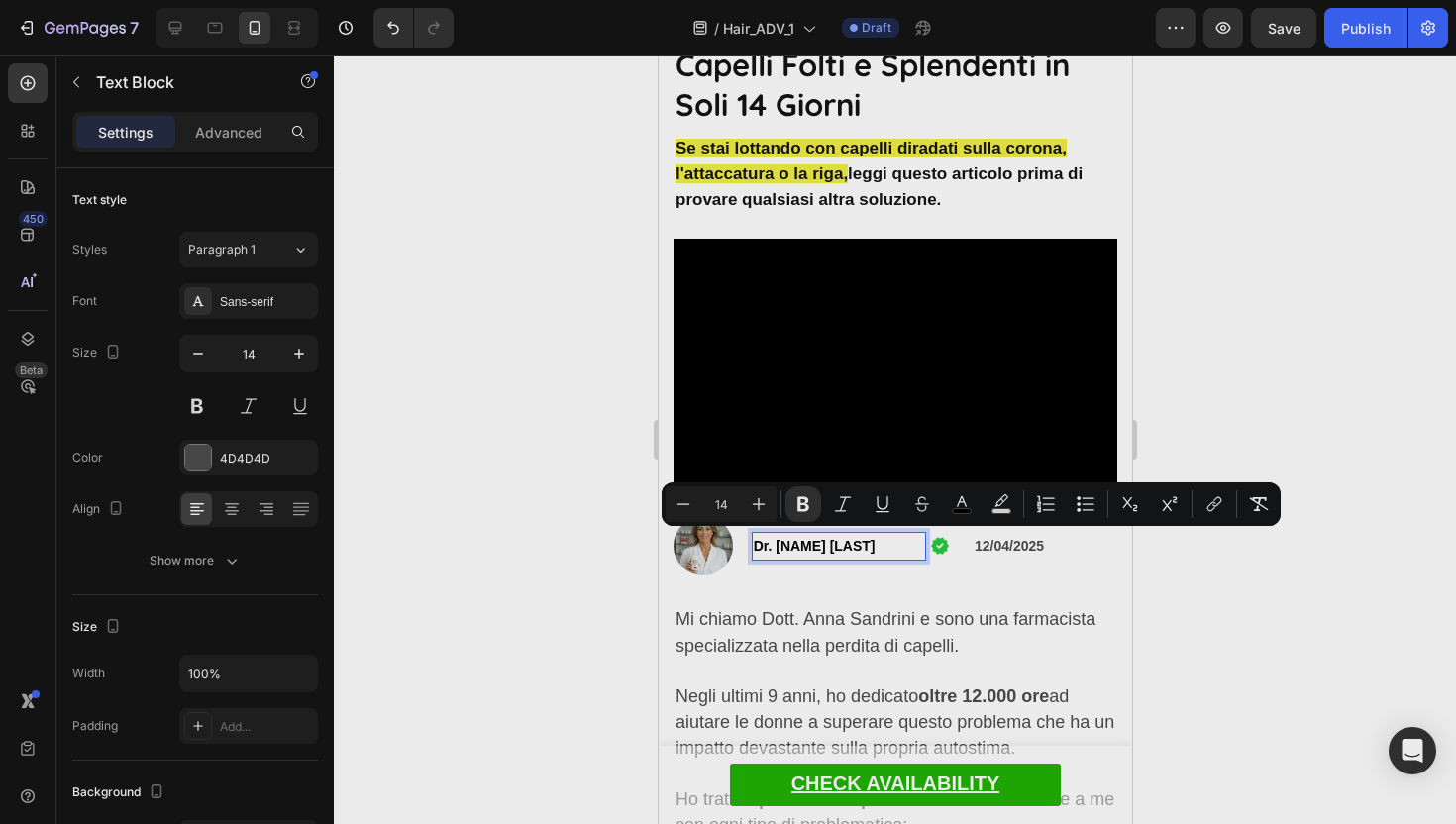 click on "Dr. Vanessa Carter" at bounding box center [838, 546] 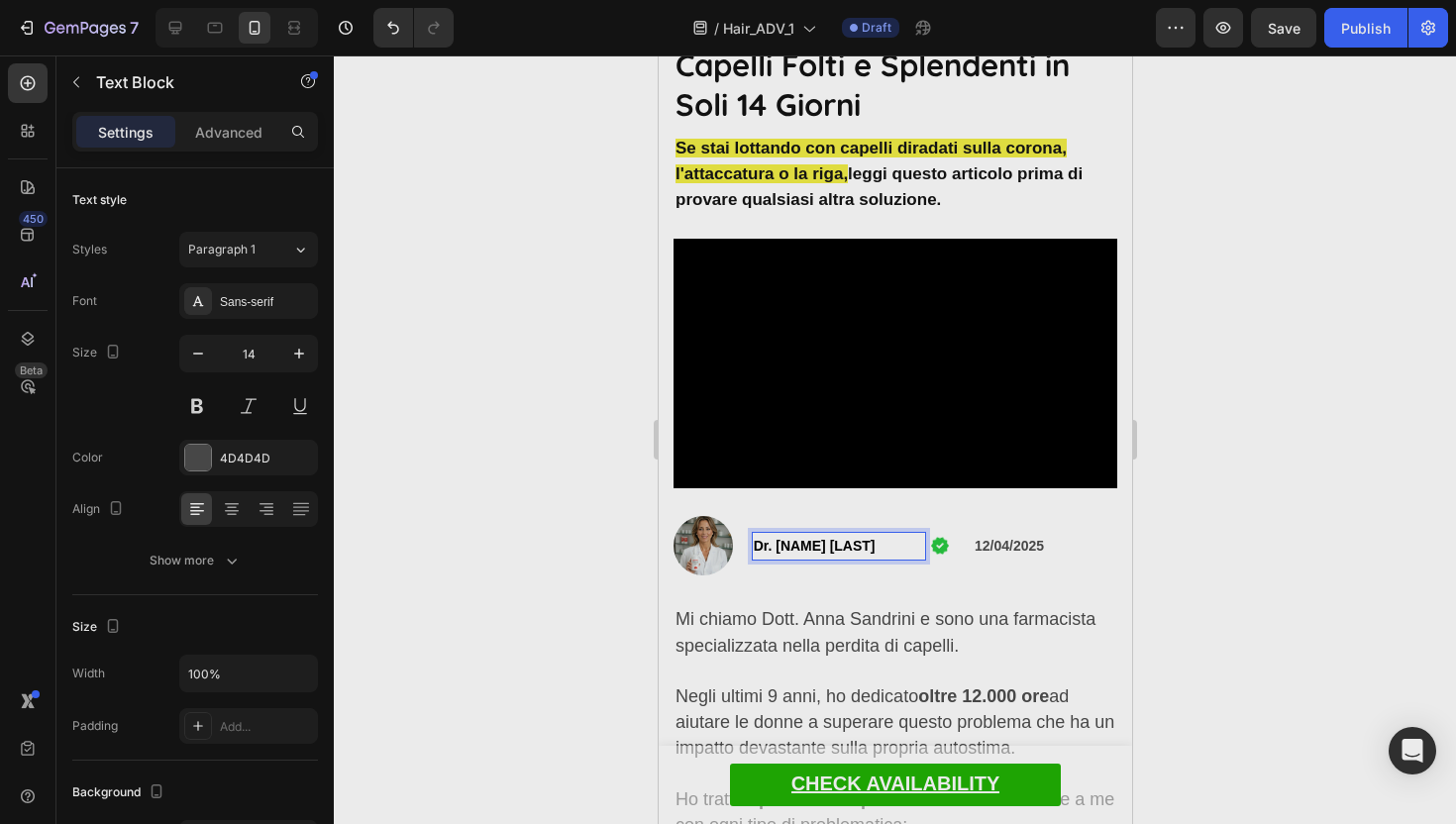 drag, startPoint x: 887, startPoint y: 542, endPoint x: 779, endPoint y: 540, distance: 108.01852 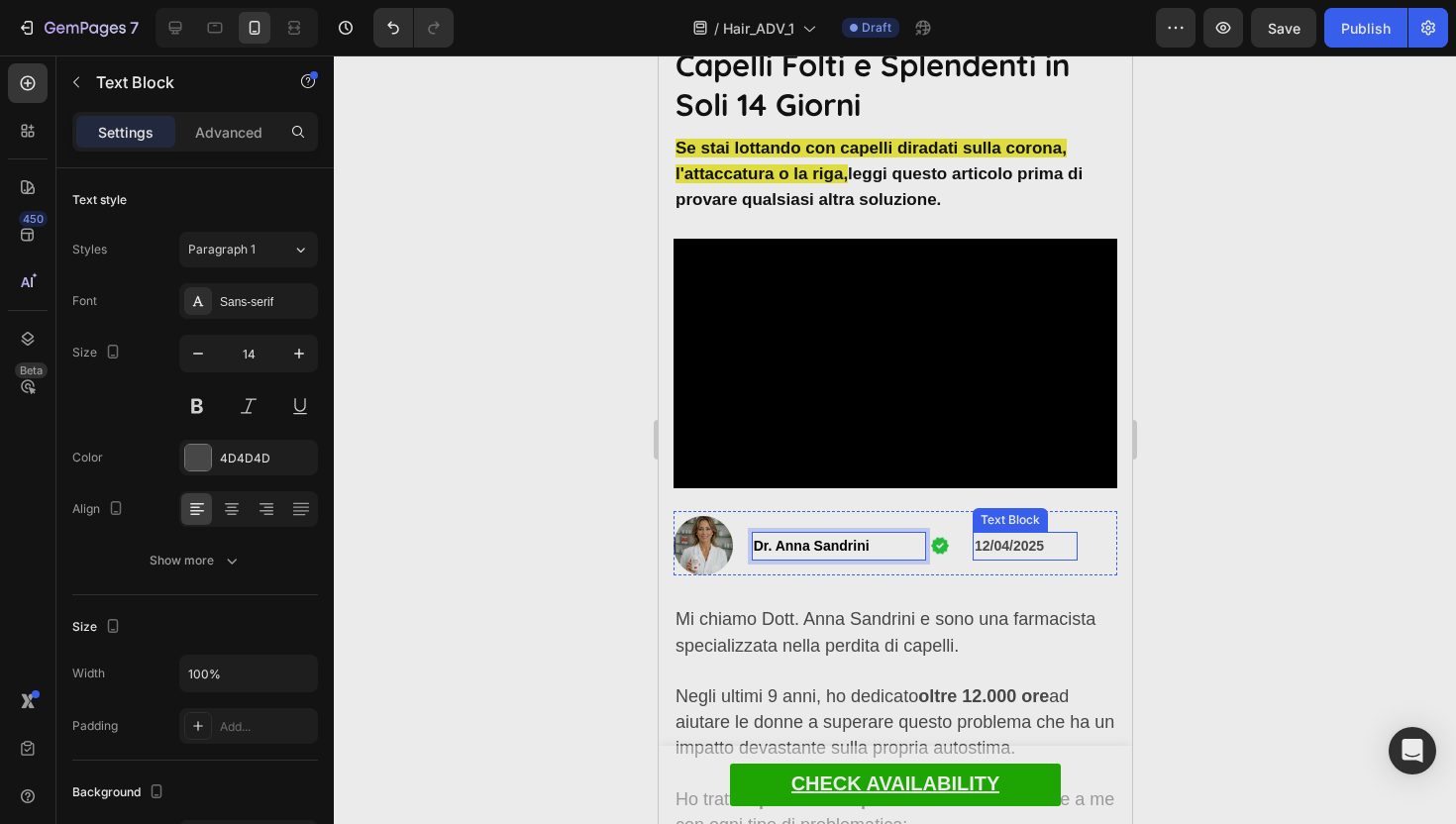 click on "12/04/2025" at bounding box center [1008, 546] 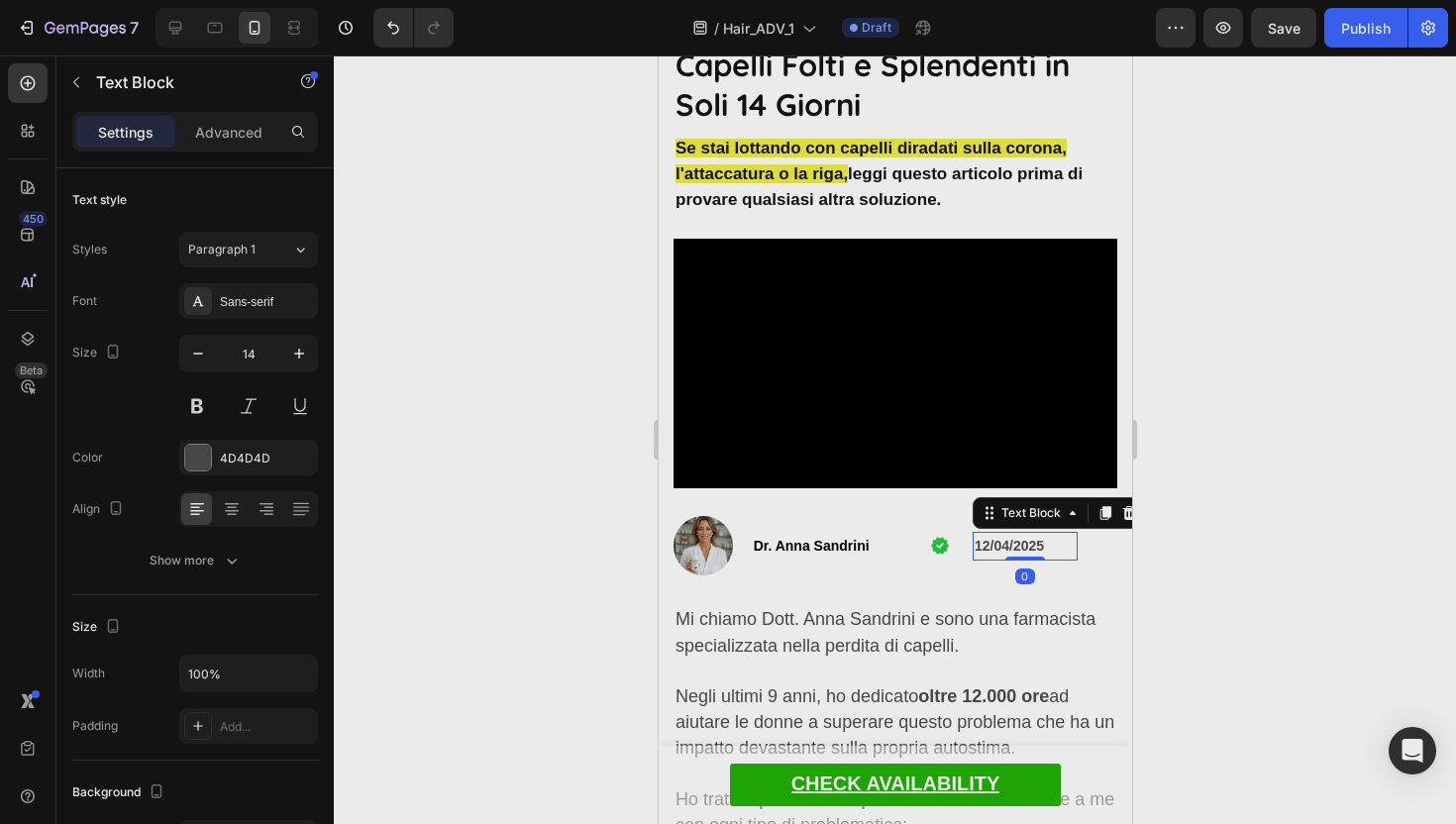 click on "12/04/2025" at bounding box center [1008, 546] 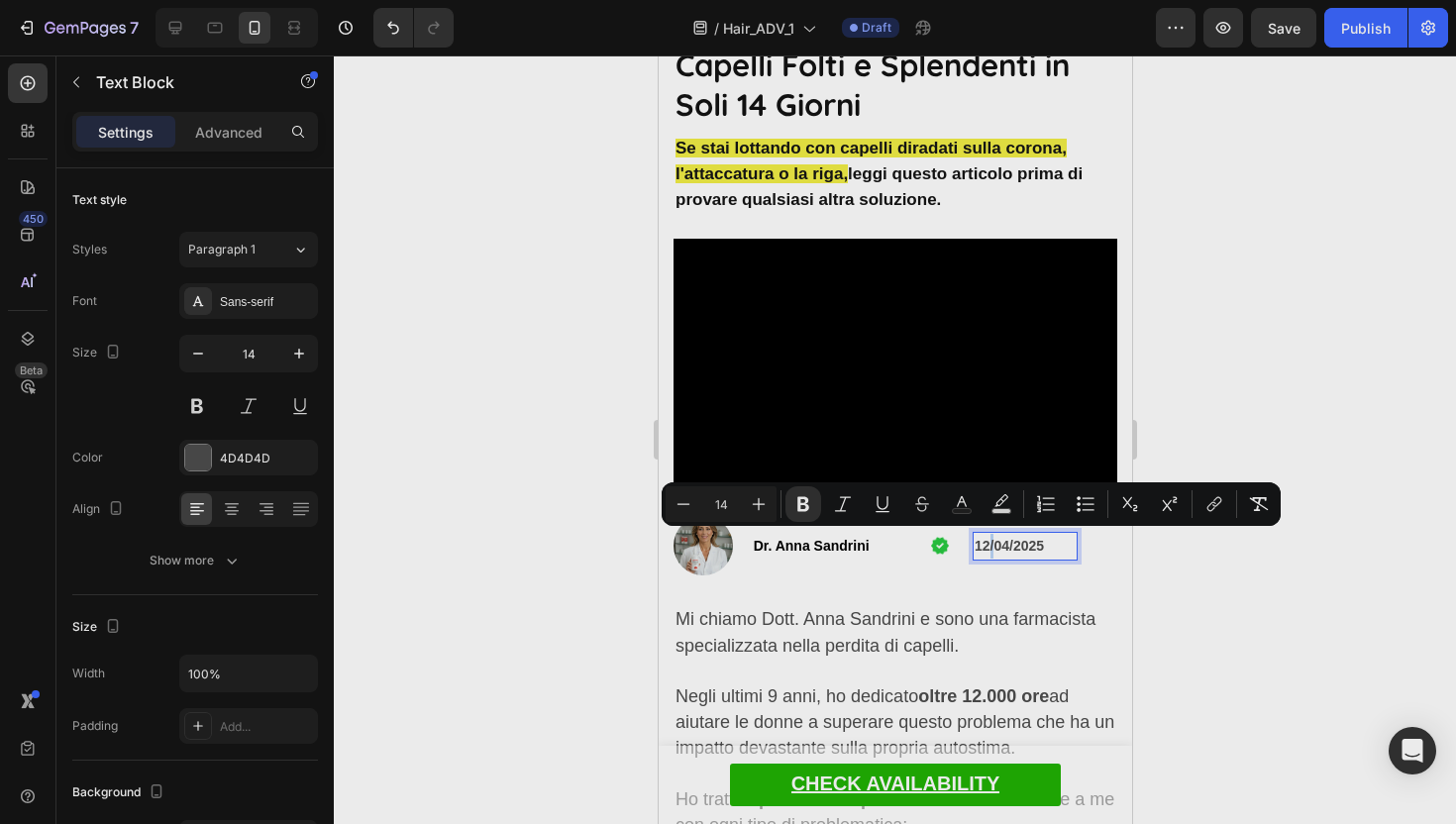 click on "12/04/2025" at bounding box center [1008, 546] 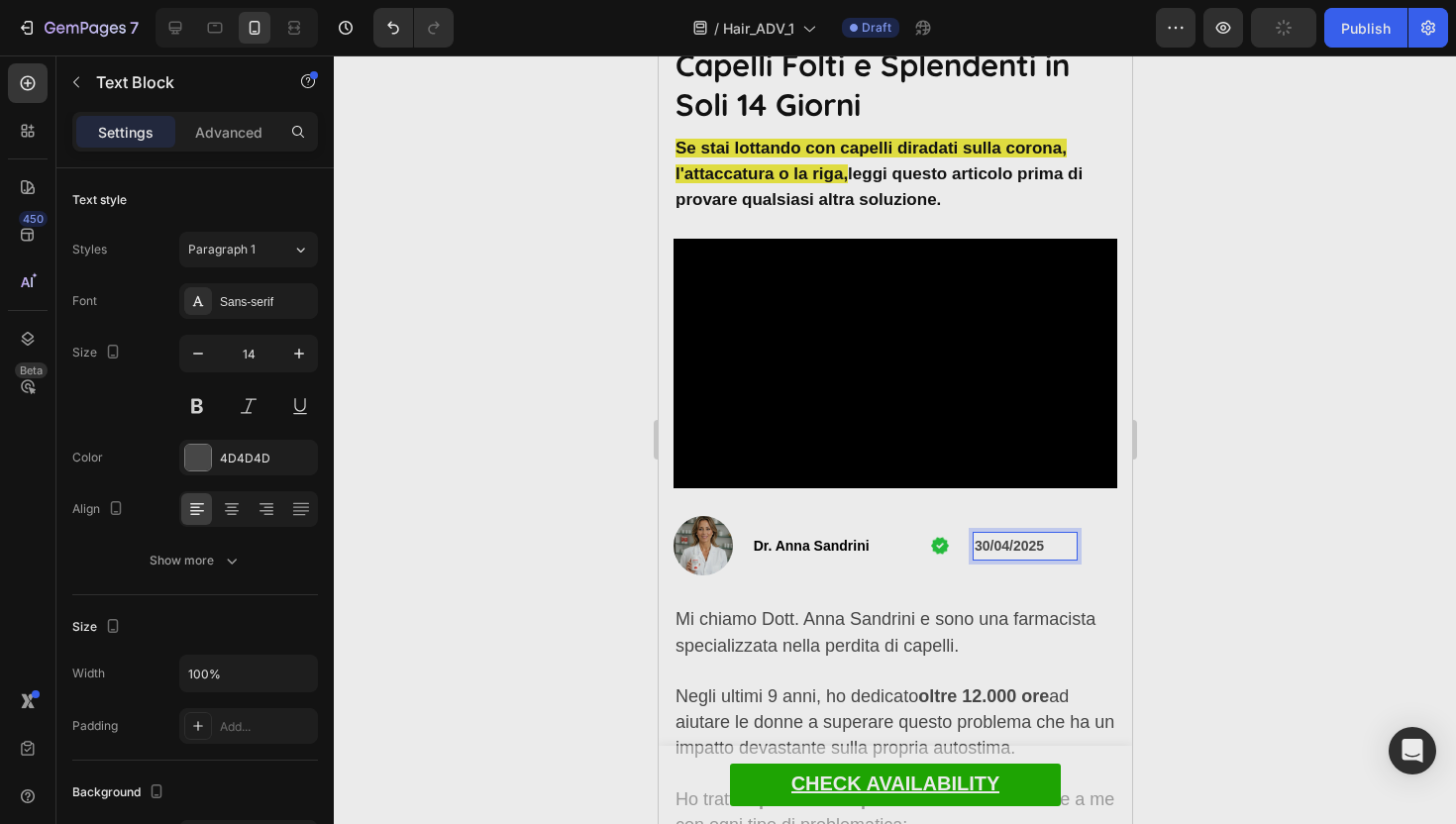 click on "30/04/2025" at bounding box center [1008, 546] 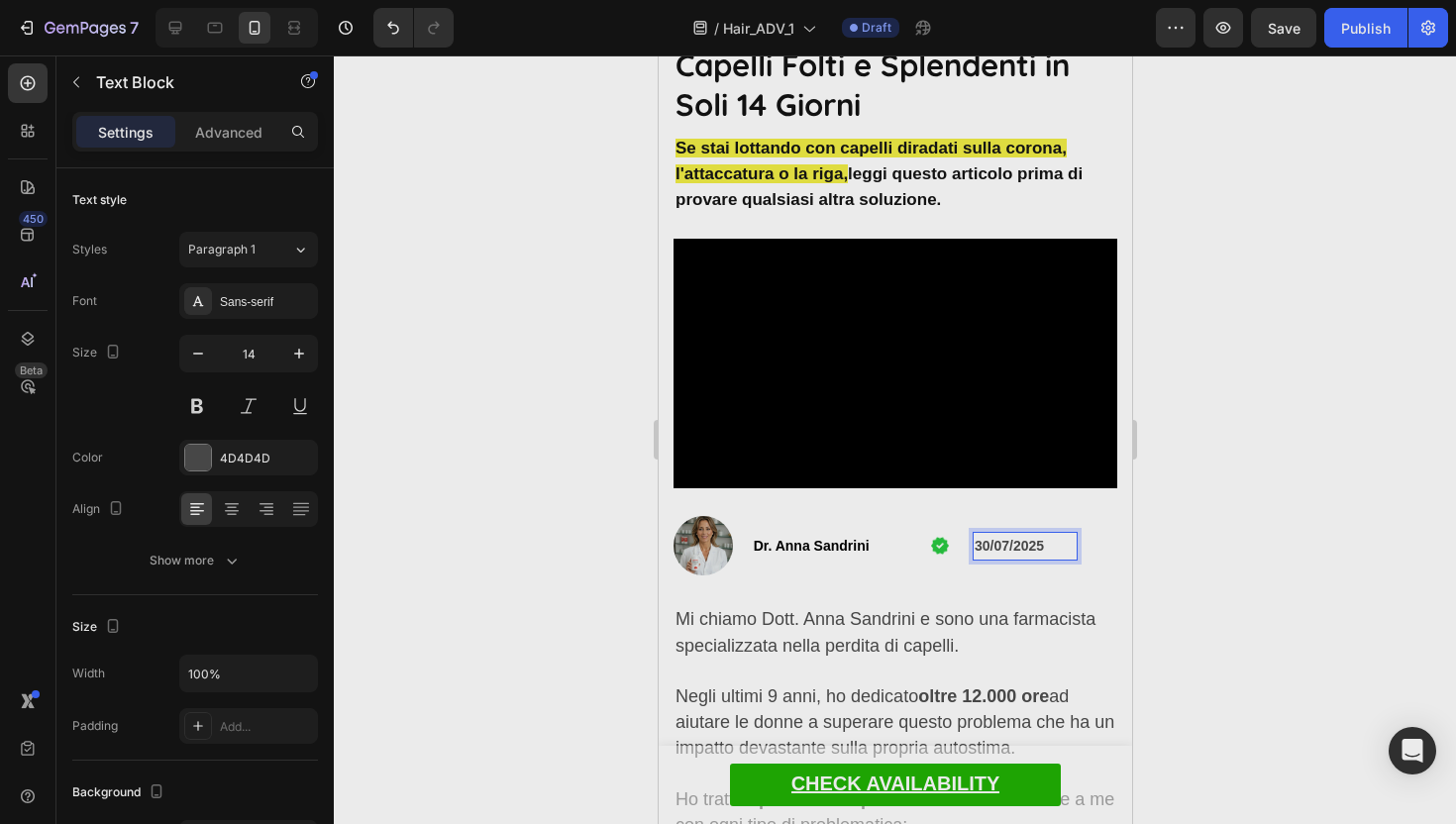 click 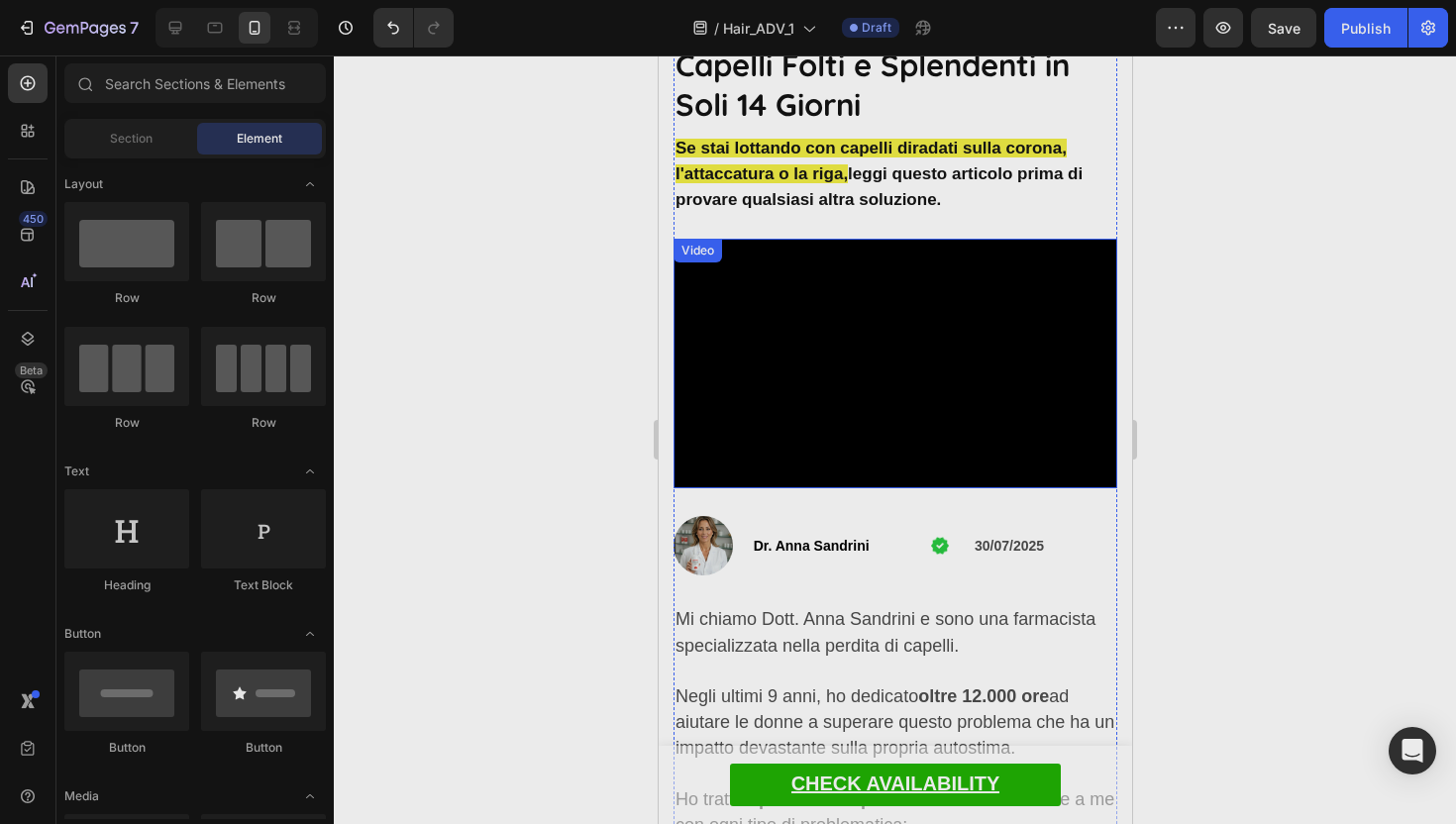 click at bounding box center (894, 363) 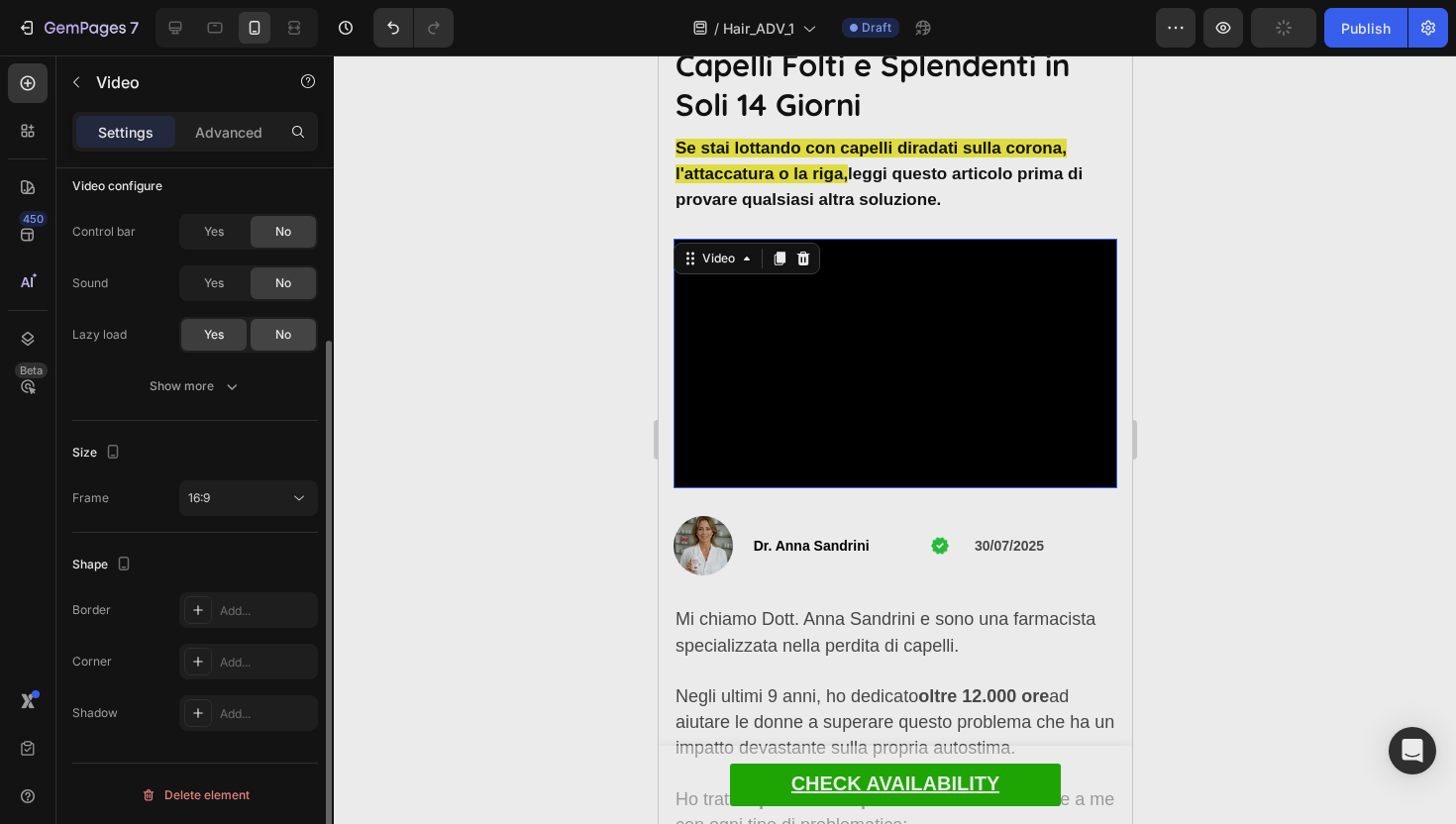 scroll, scrollTop: 231, scrollLeft: 0, axis: vertical 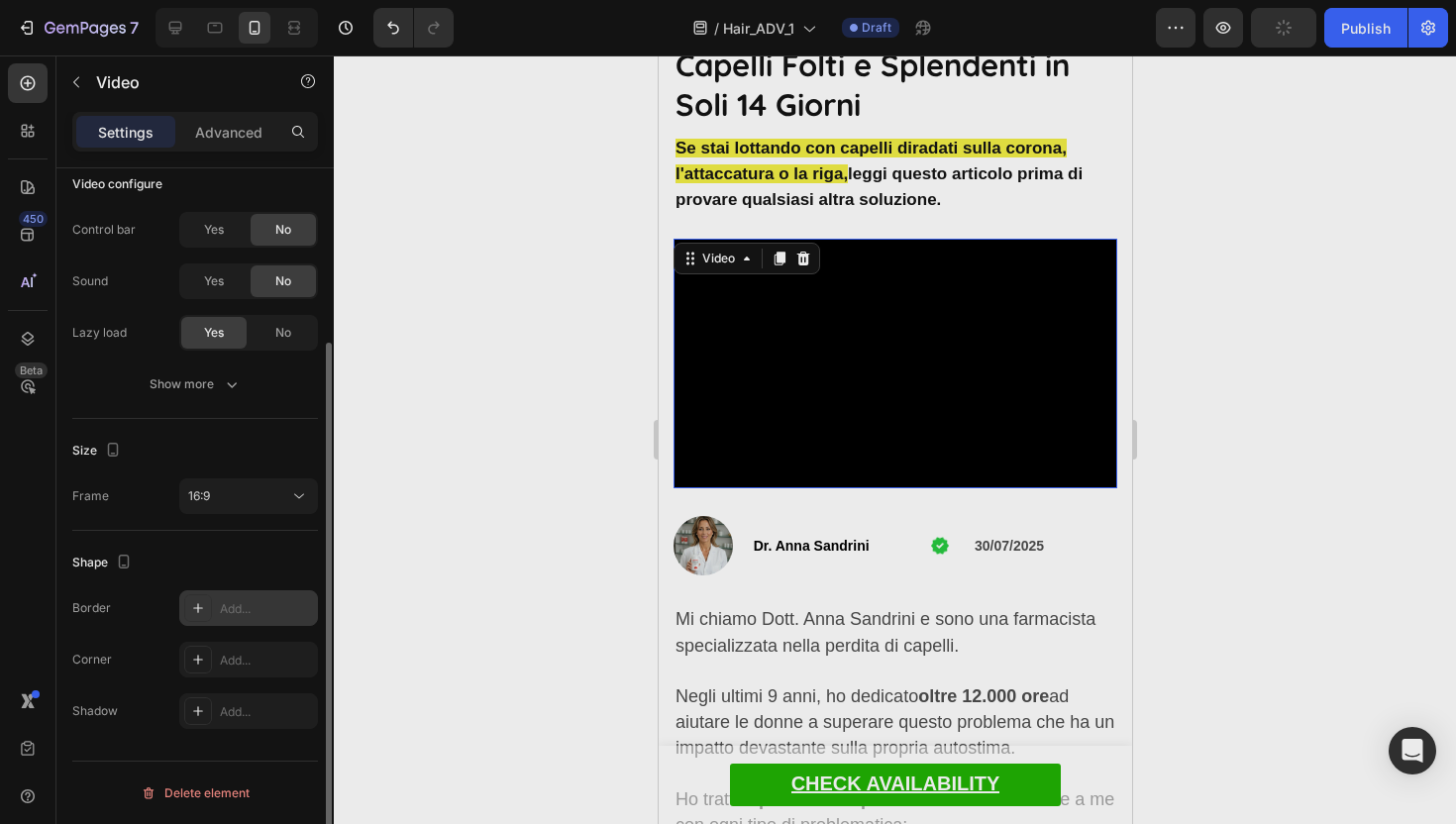 click on "Add..." at bounding box center [266, 609] 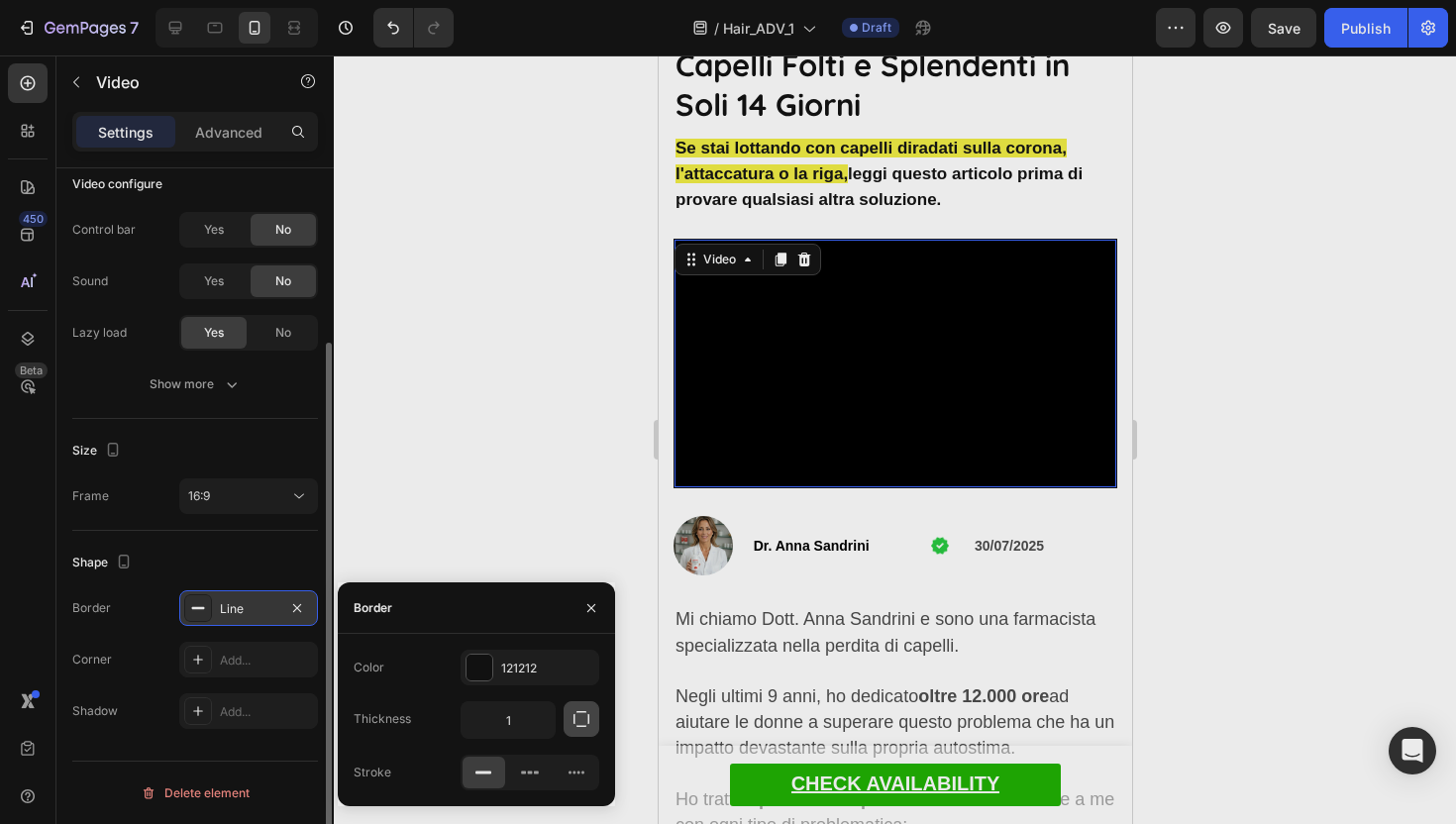 click 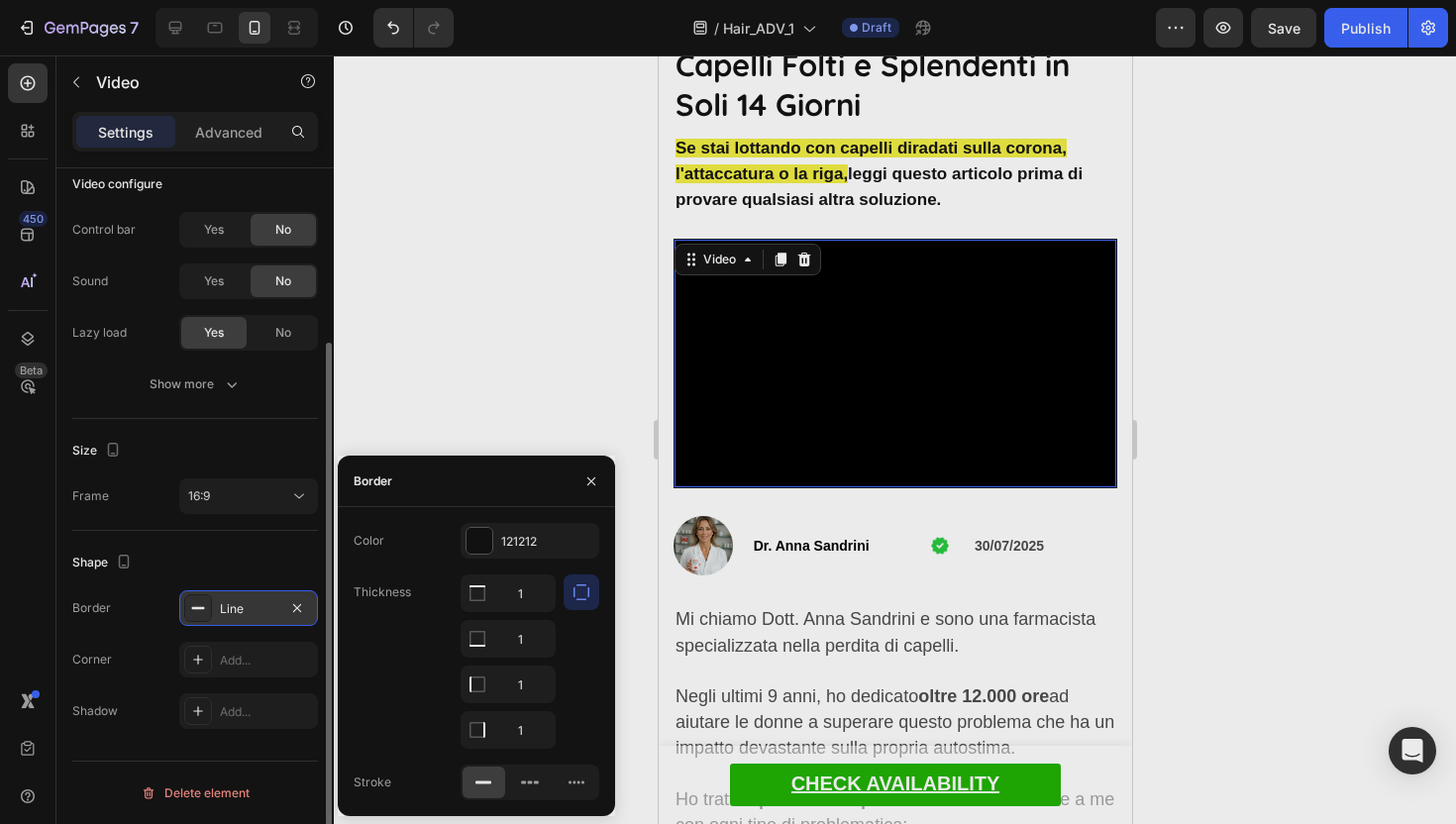 click 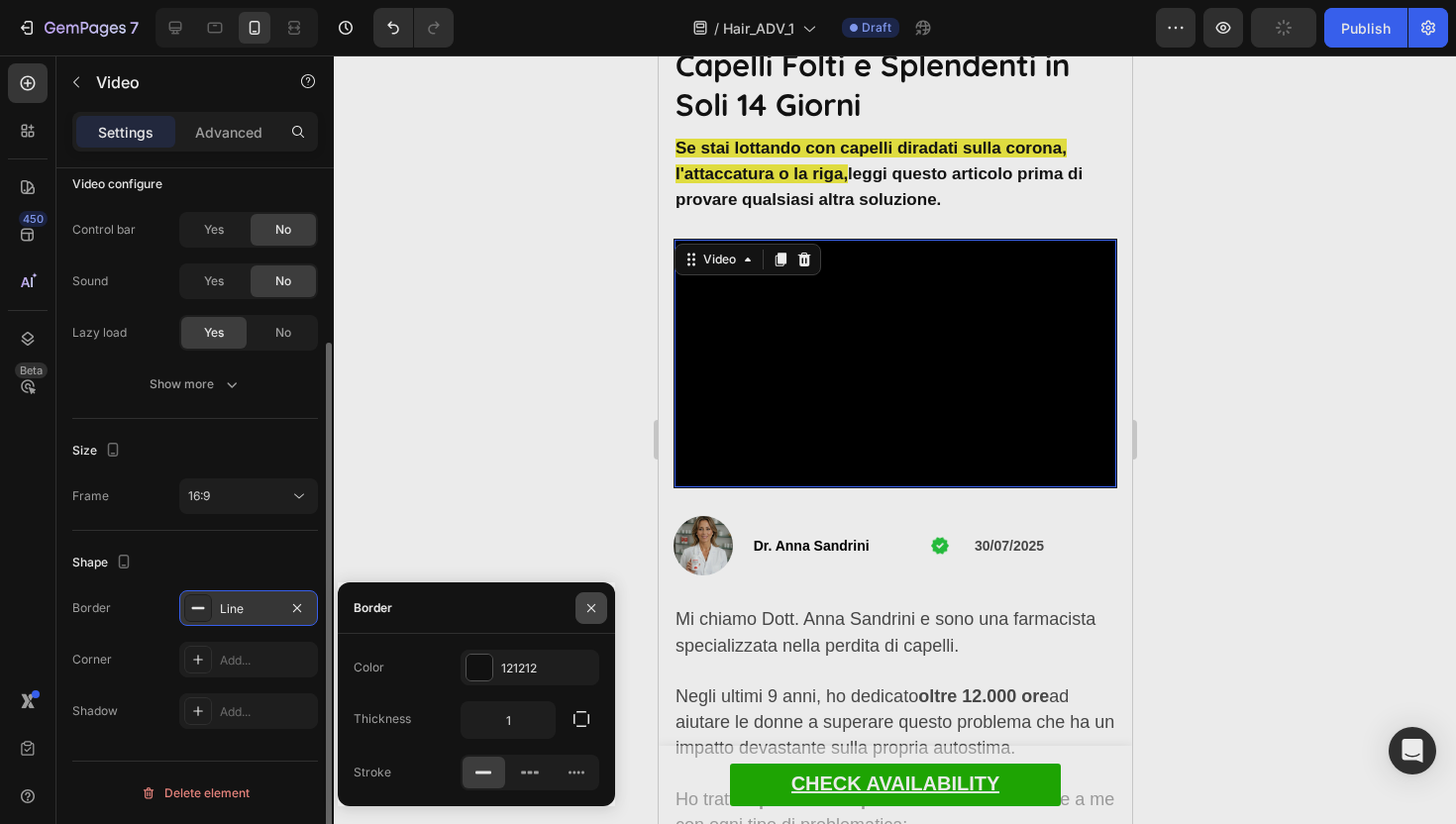 click at bounding box center (591, 608) 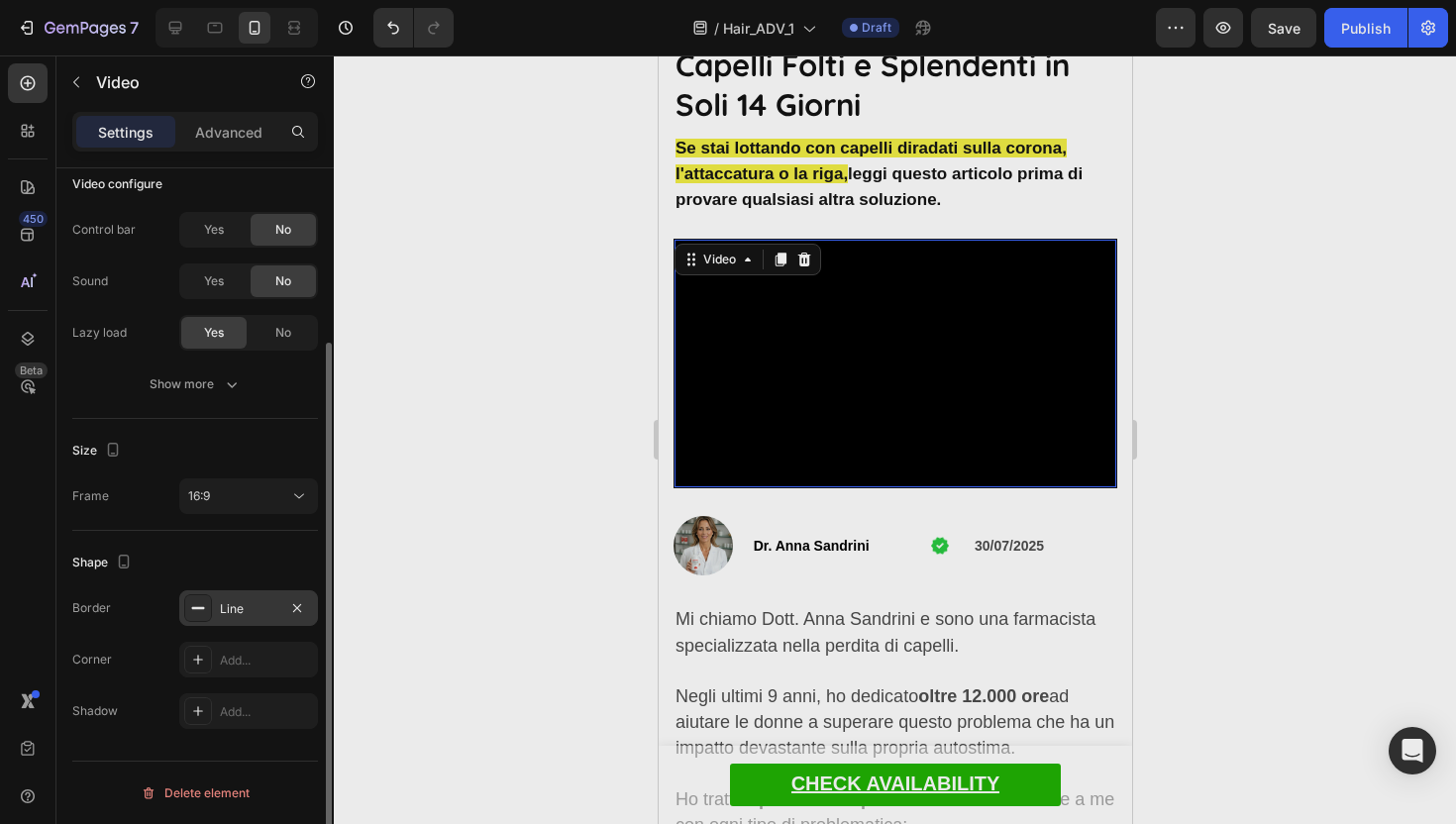 click on "Line" at bounding box center (249, 608) 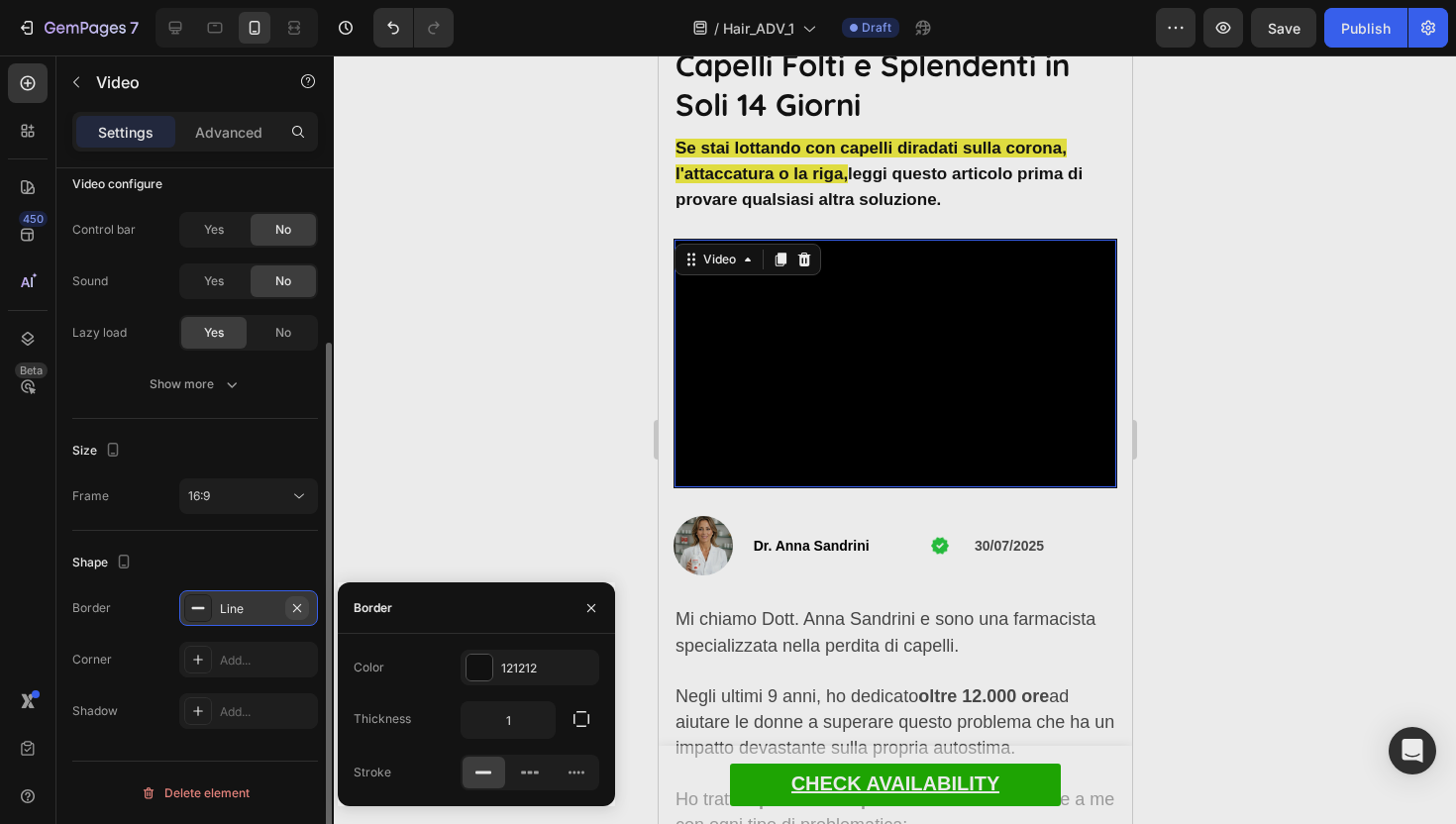 click 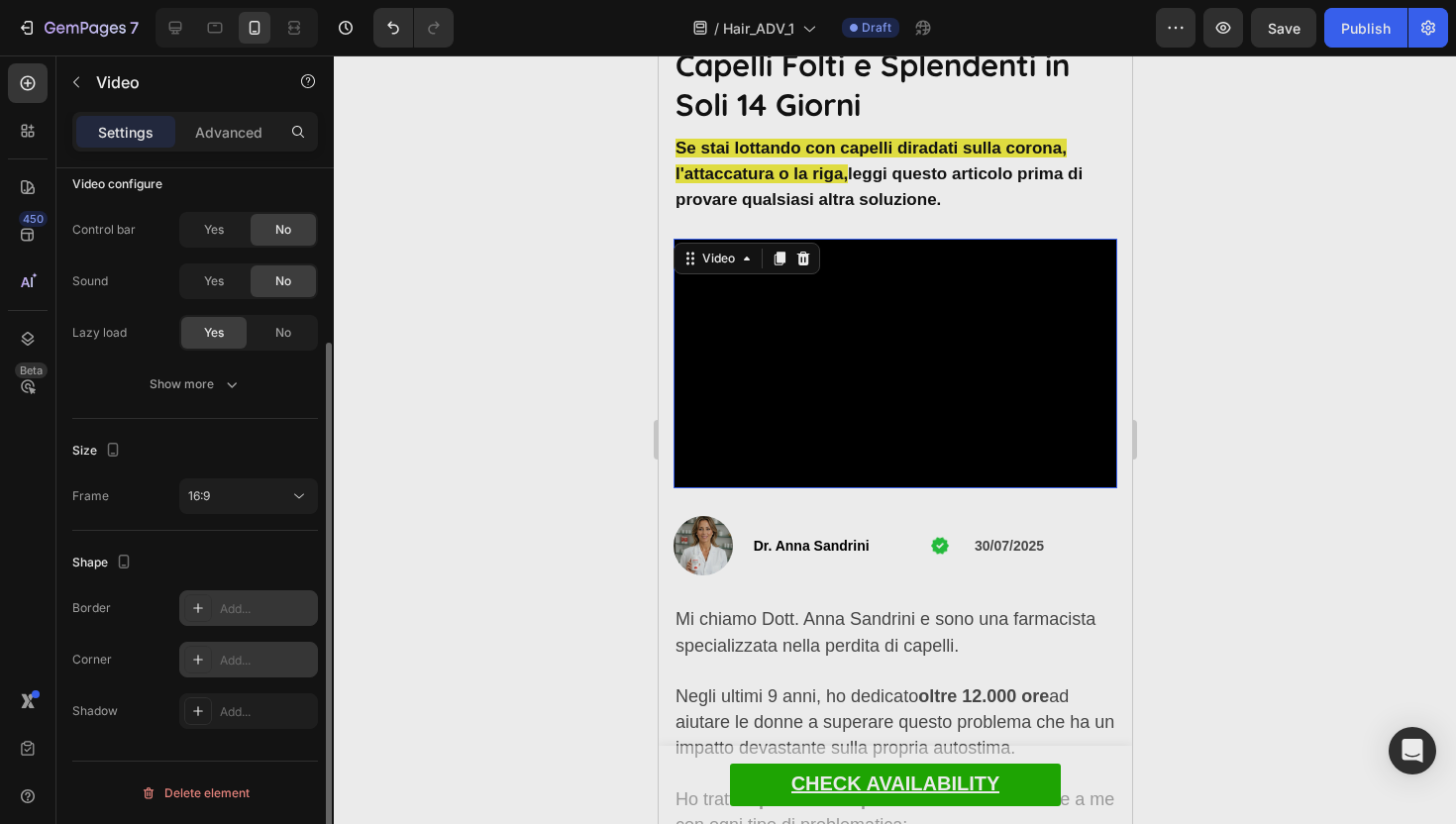 click on "Add..." at bounding box center [266, 661] 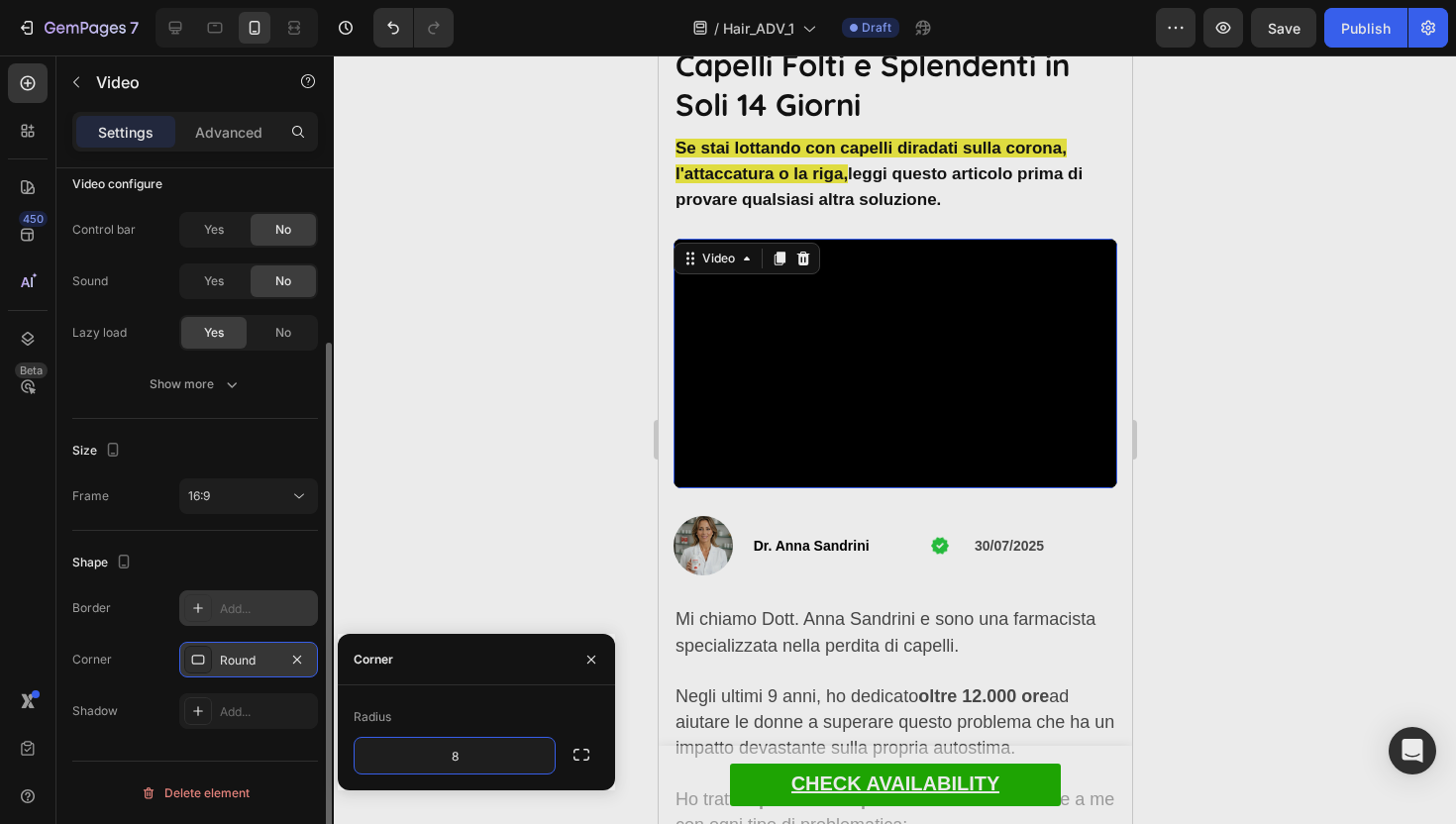 click 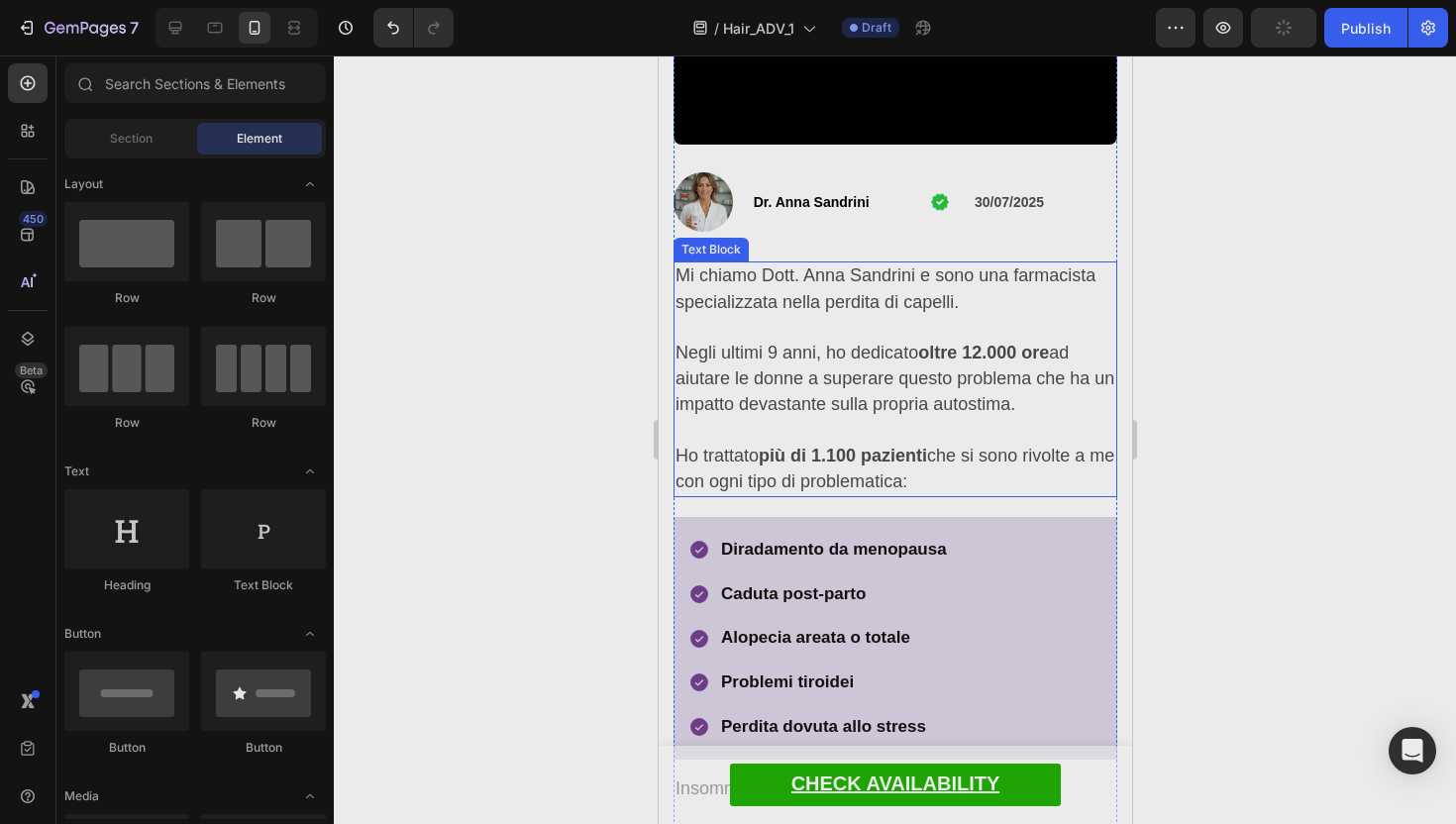 scroll, scrollTop: 555, scrollLeft: 0, axis: vertical 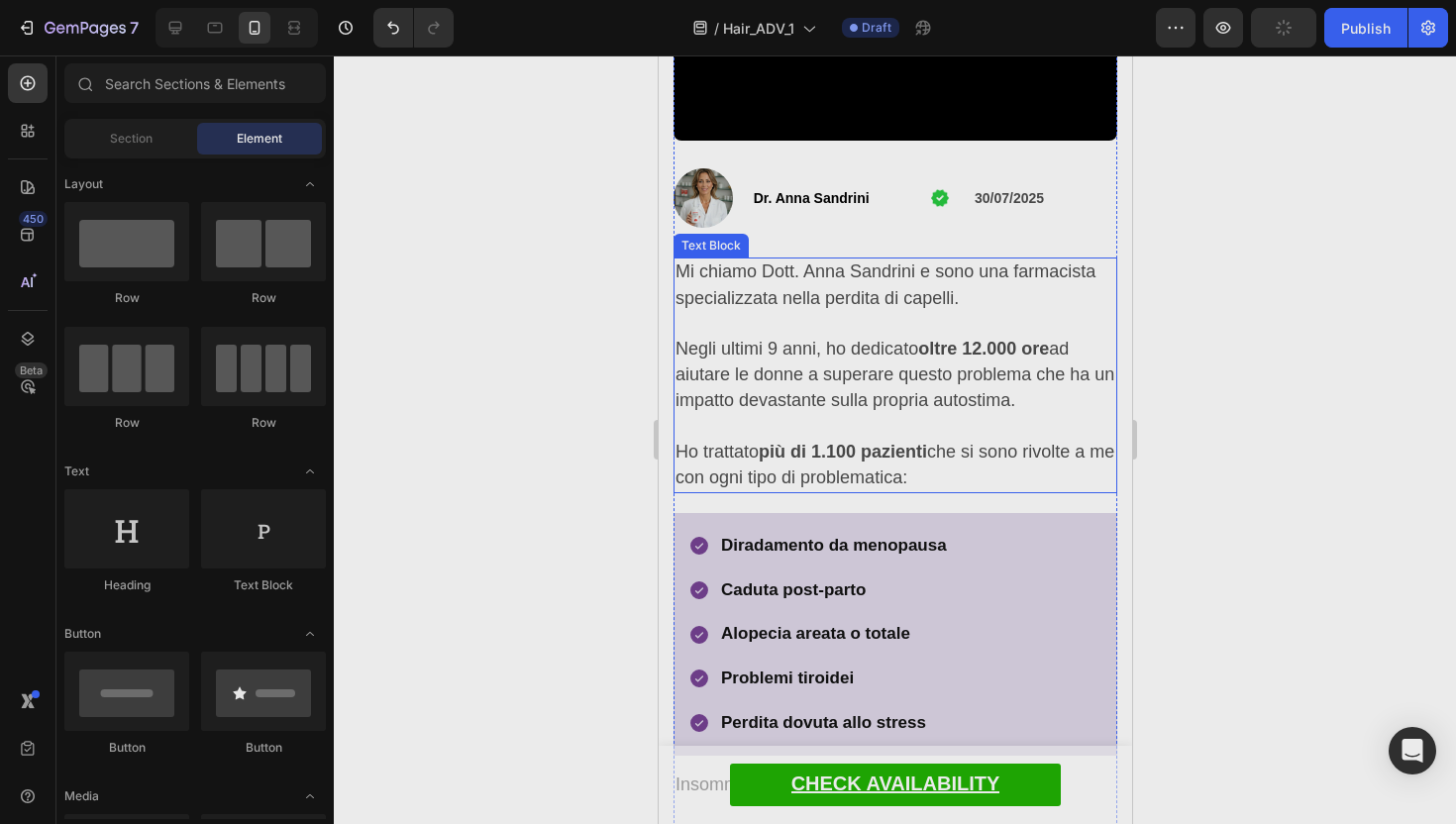 click on "Mi chiamo Dott. Anna Sandrini e sono una farmacista specializzata nella perdita di capelli." at bounding box center (884, 284) 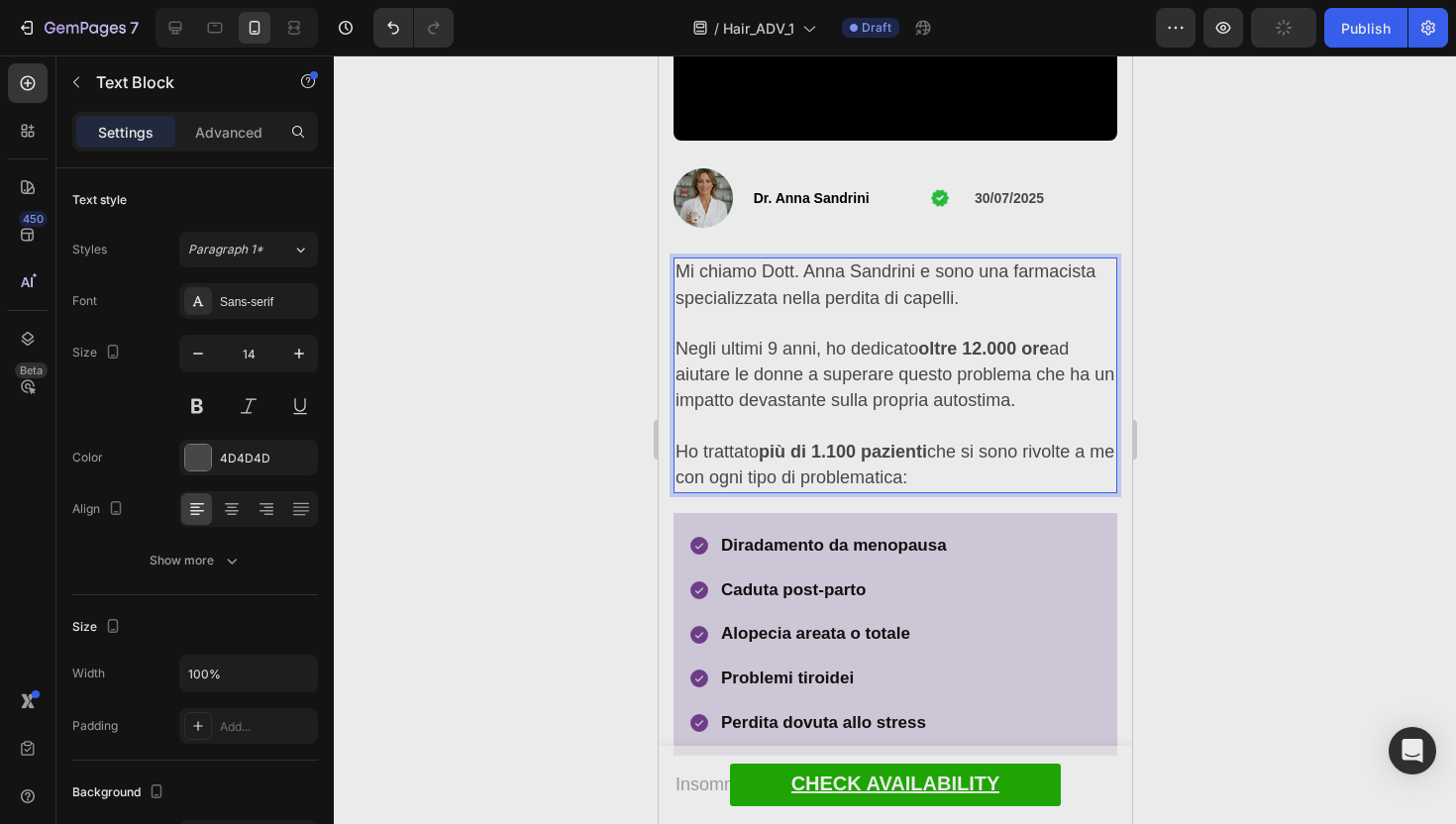 click on "Mi chiamo Dott. Anna Sandrini e sono una farmacista specializzata nella perdita di capelli." at bounding box center [884, 284] 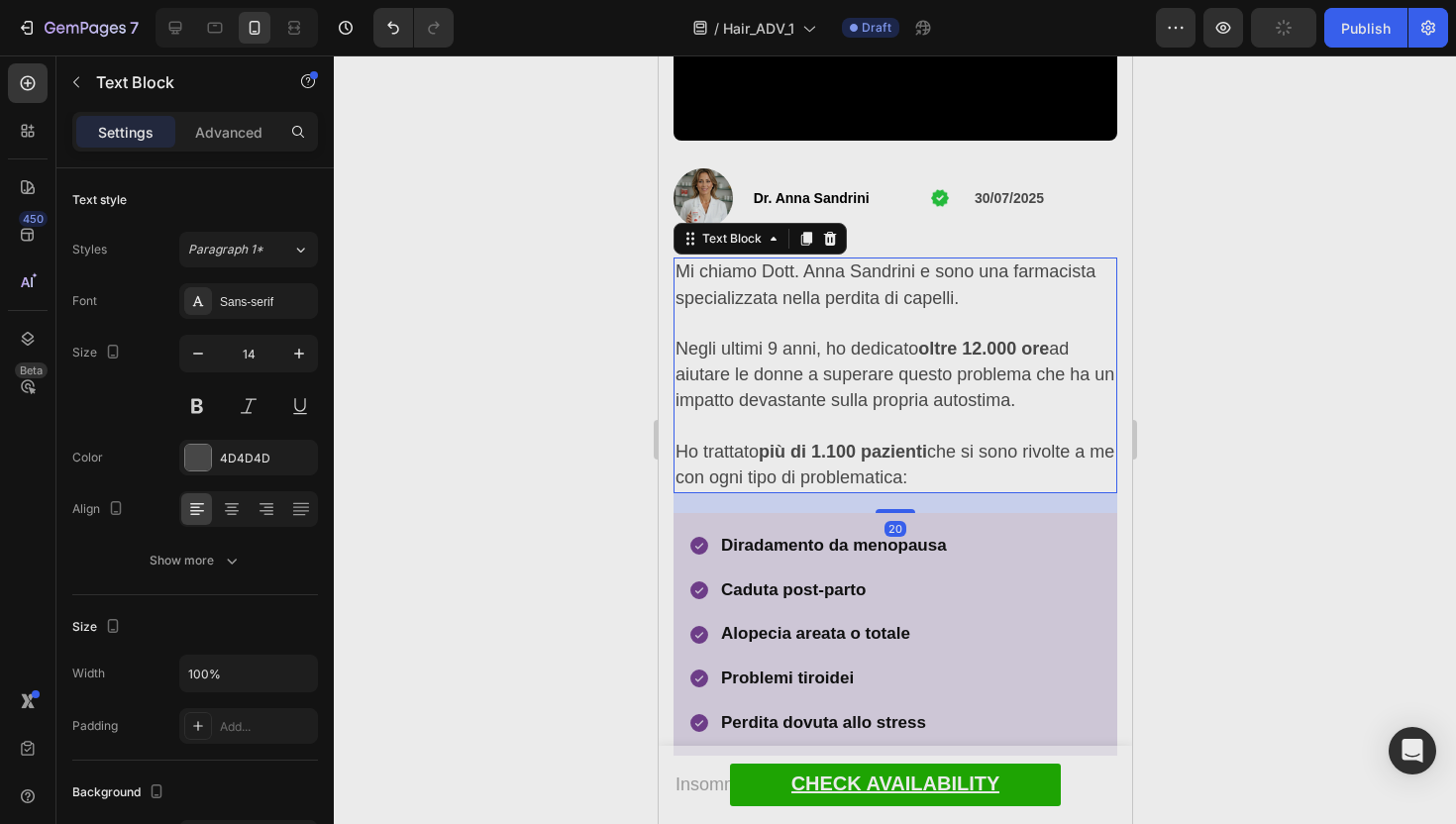 click 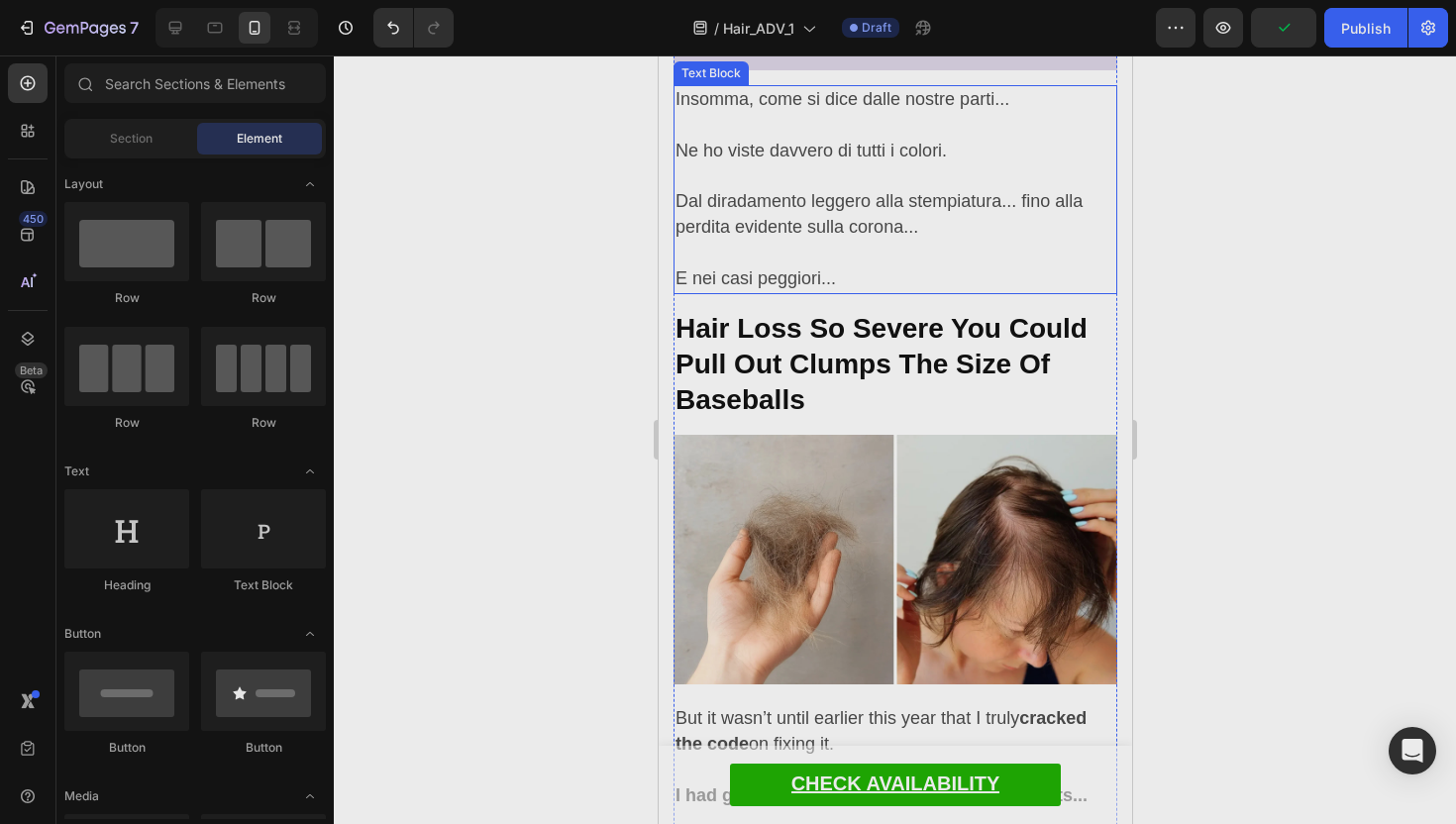 scroll, scrollTop: 1261, scrollLeft: 0, axis: vertical 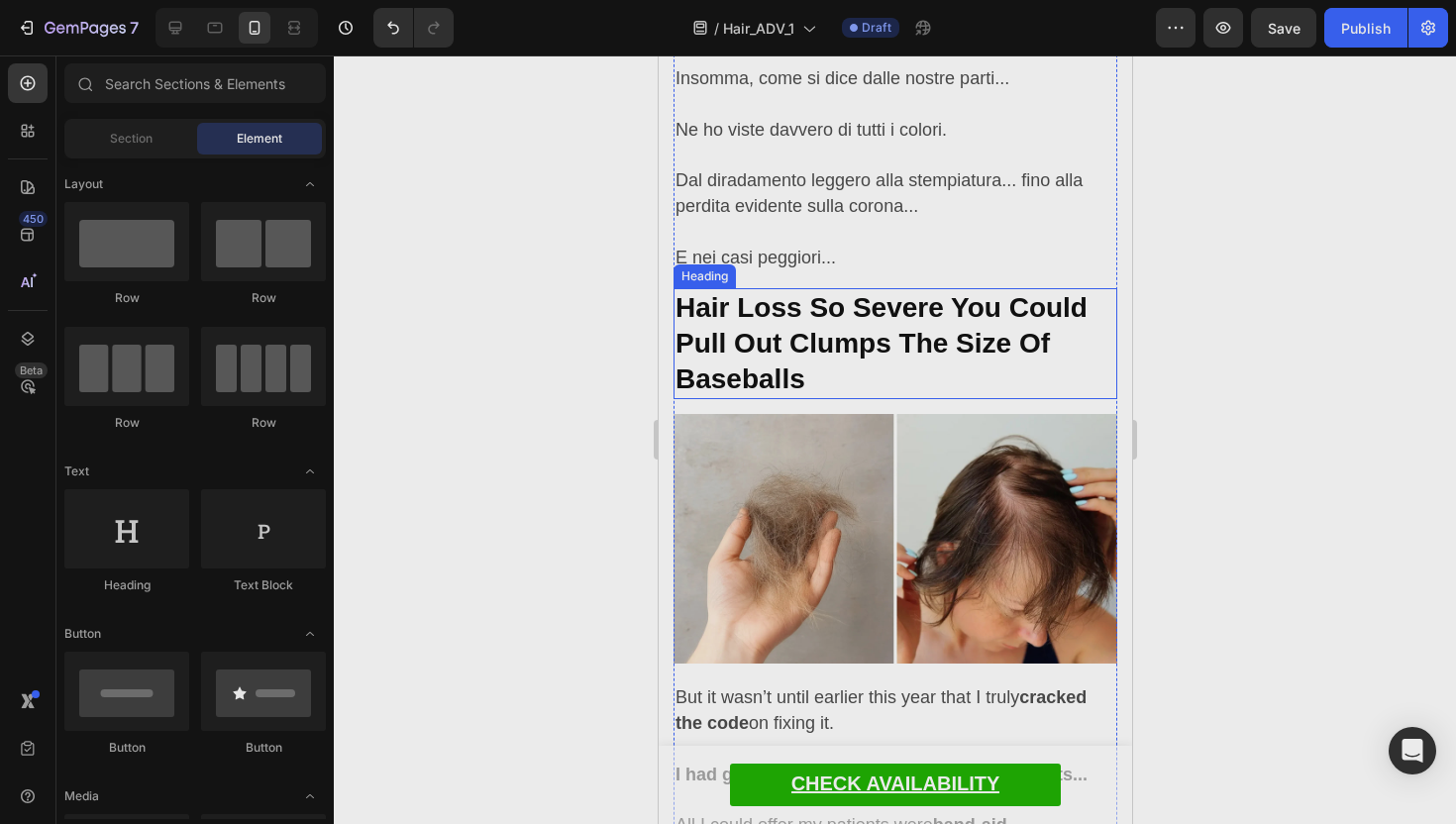 click on "Hair Loss So Severe You Could Pull Out Clumps The Size Of Baseballs" at bounding box center (894, 344) 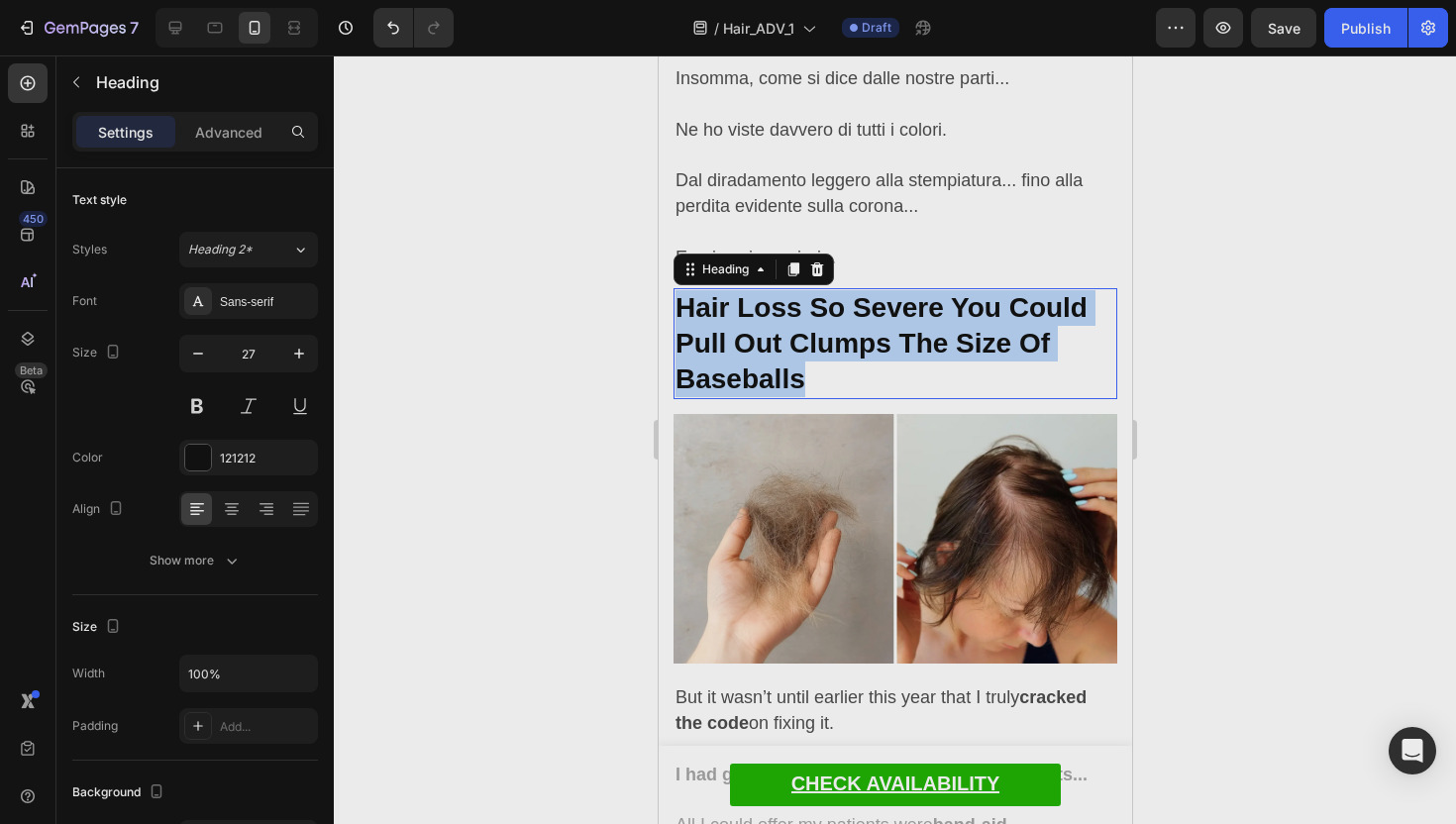click on "Hair Loss So Severe You Could Pull Out Clumps The Size Of Baseballs" at bounding box center (894, 344) 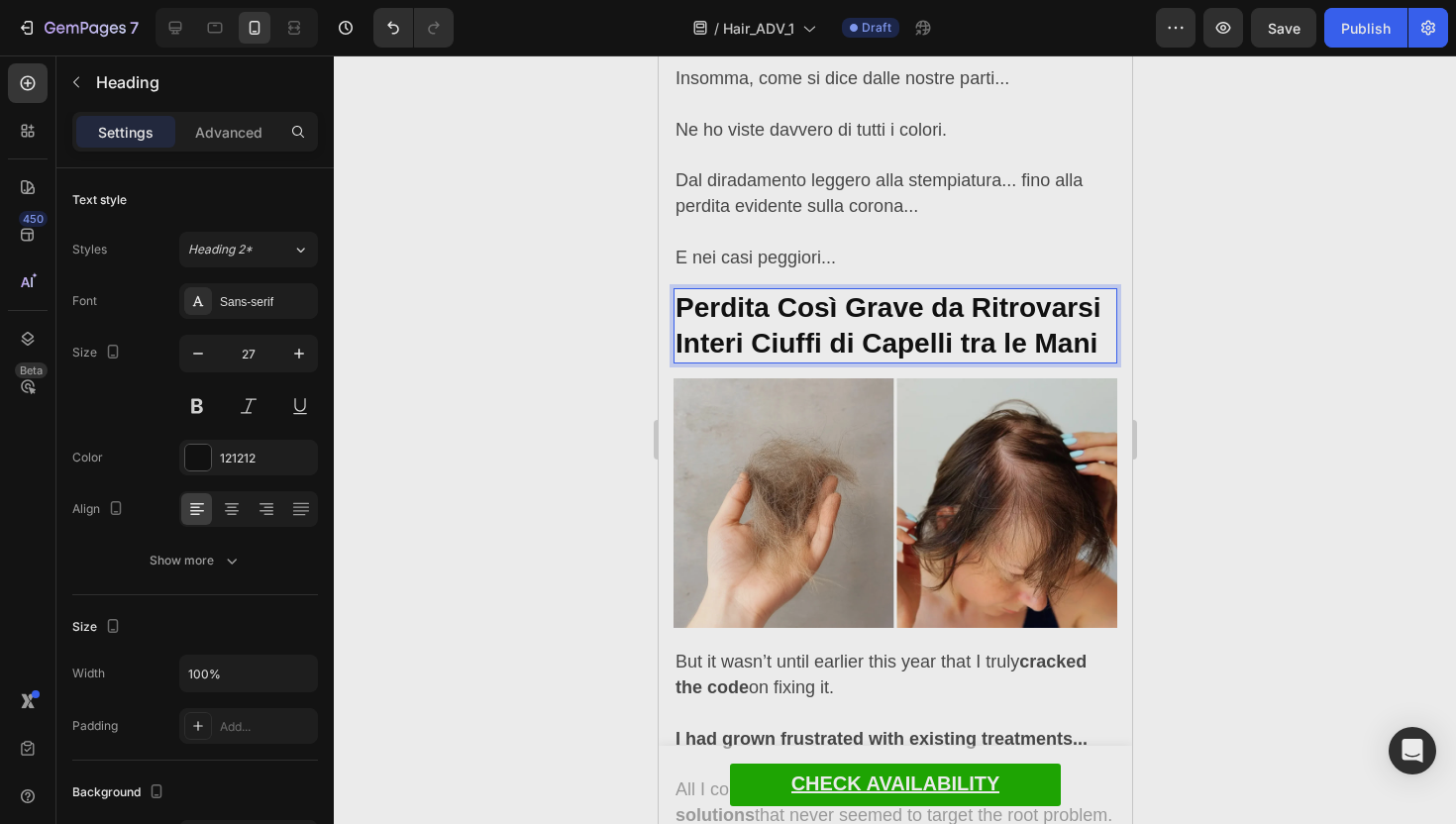 click 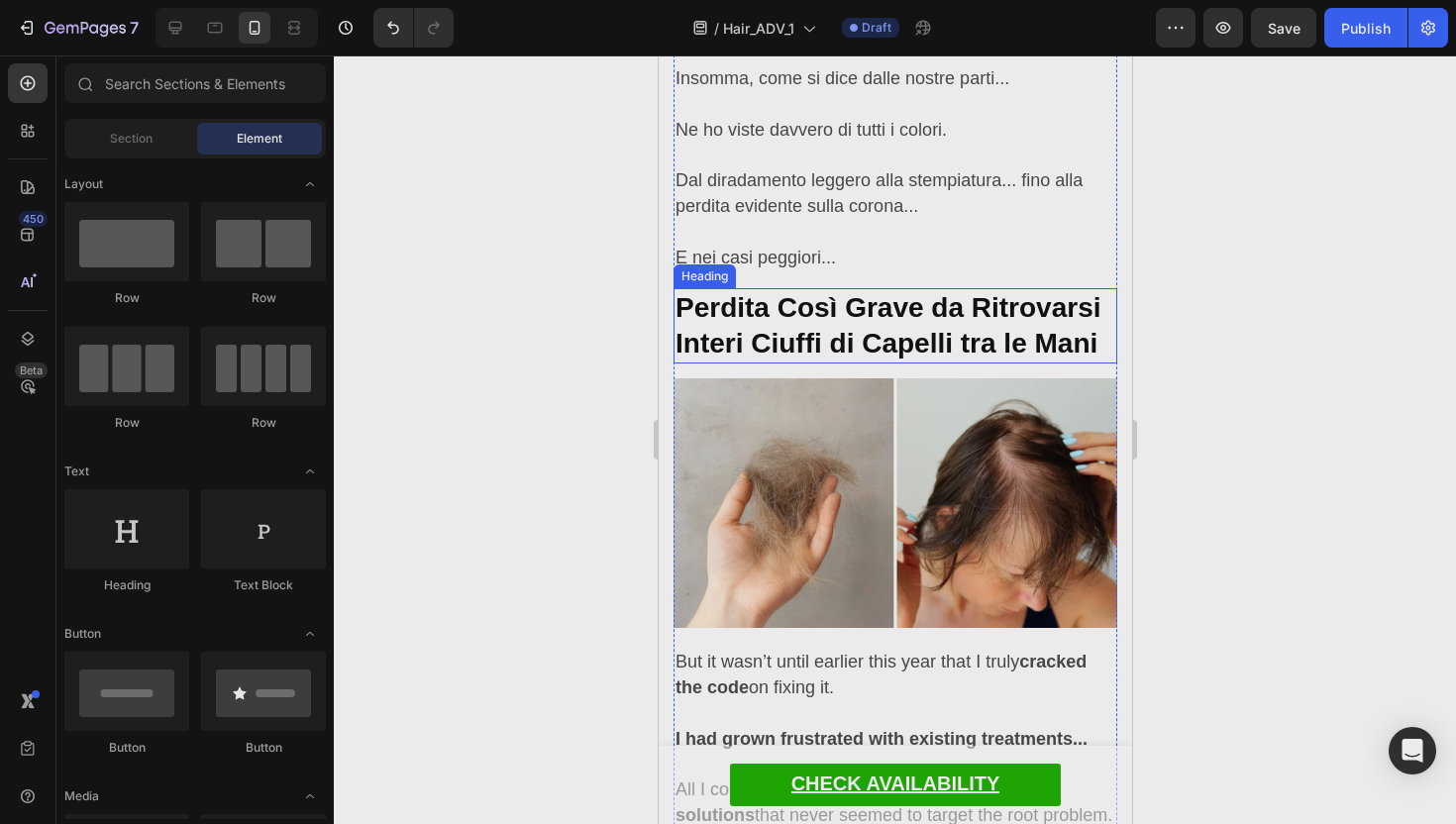 click on "Perdita Così Grave da Ritrovarsi Interi Ciuffi di Capelli tra le Mani" at bounding box center (887, 325) 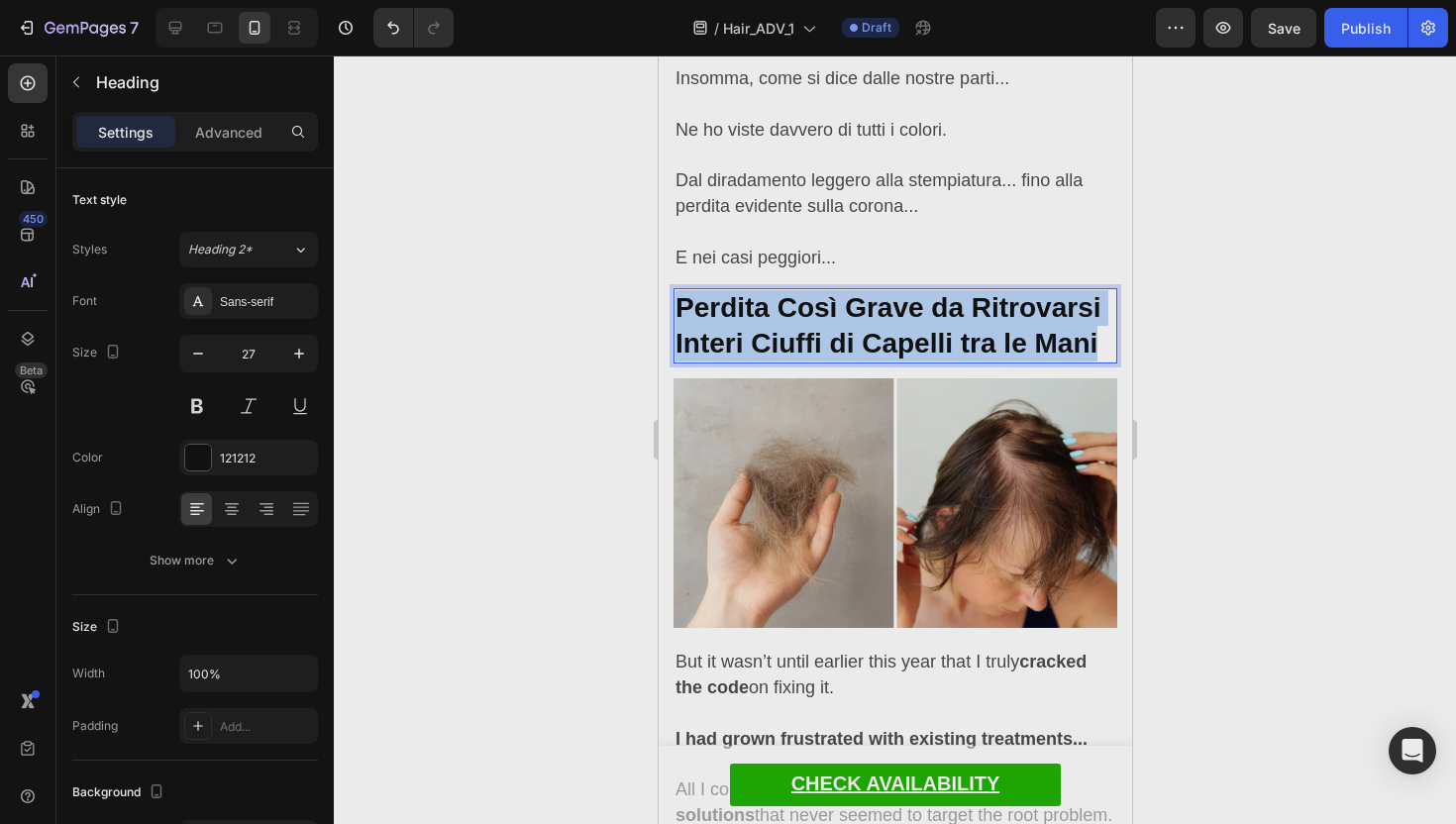 click on "Perdita Così Grave da Ritrovarsi Interi Ciuffi di Capelli tra le Mani" at bounding box center [887, 325] 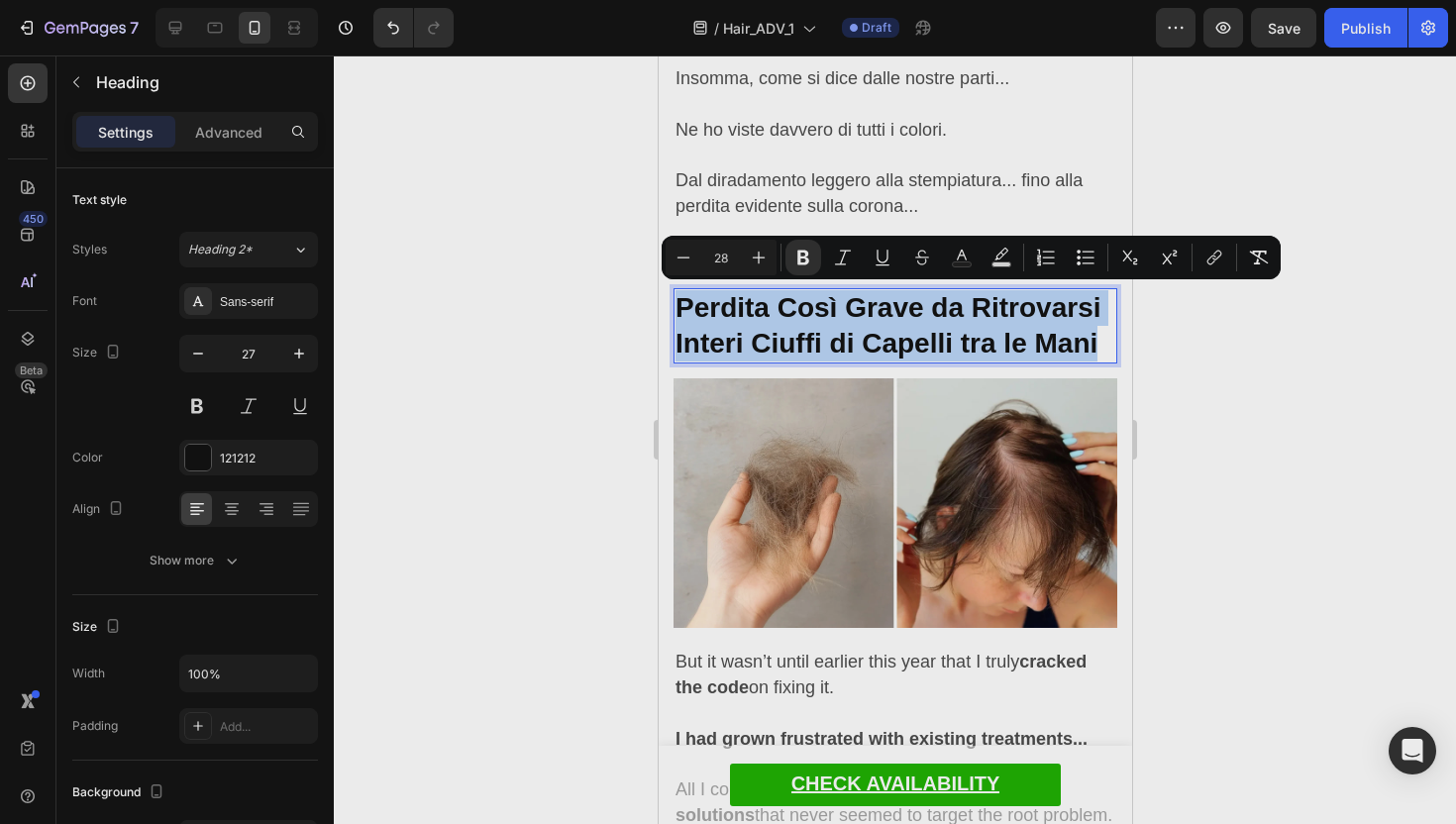 click on "Perdita Così Grave da Ritrovarsi Interi Ciuffi di Capelli tra le Mani" at bounding box center (887, 325) 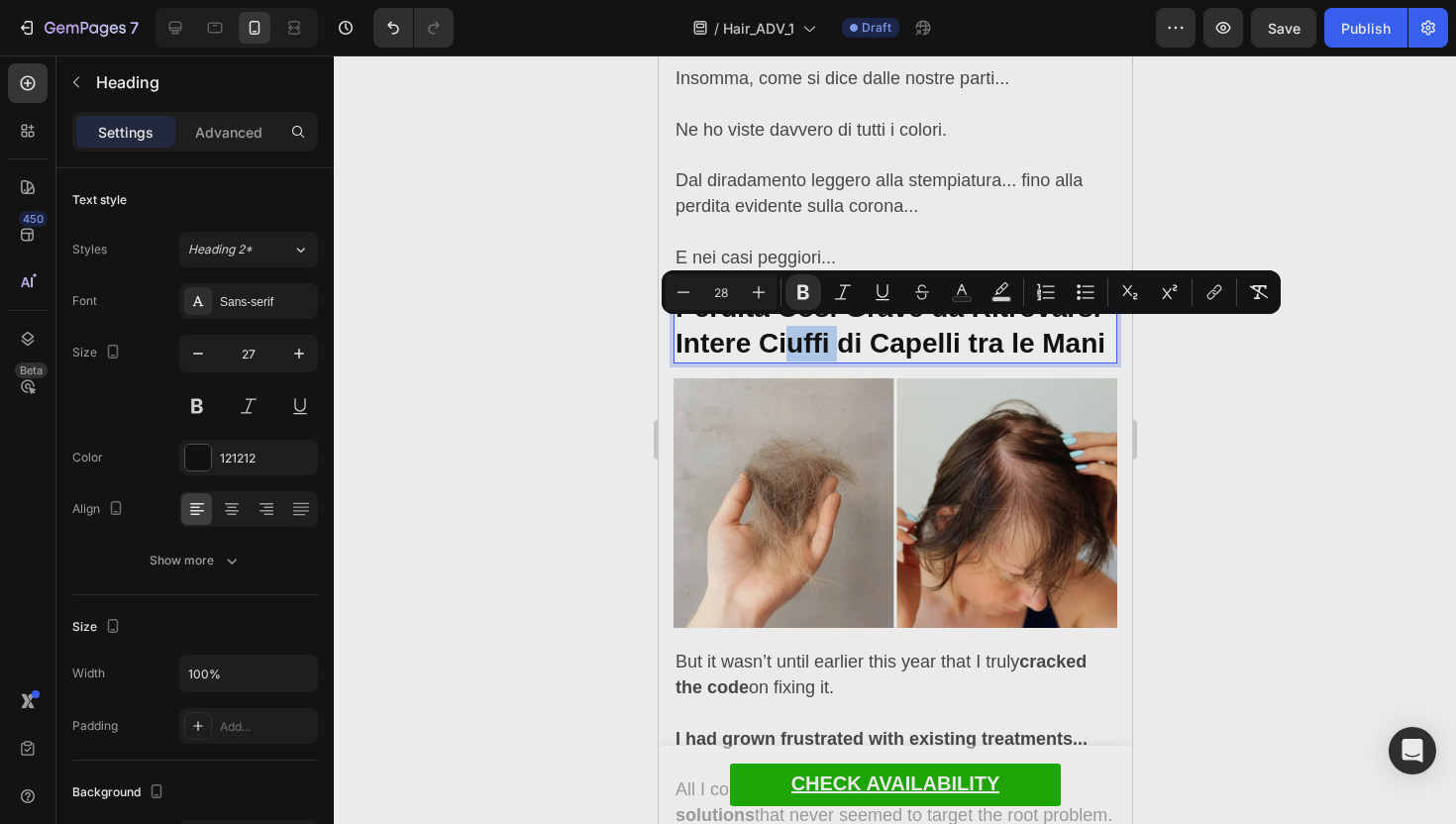 drag, startPoint x: 832, startPoint y: 335, endPoint x: 792, endPoint y: 335, distance: 40 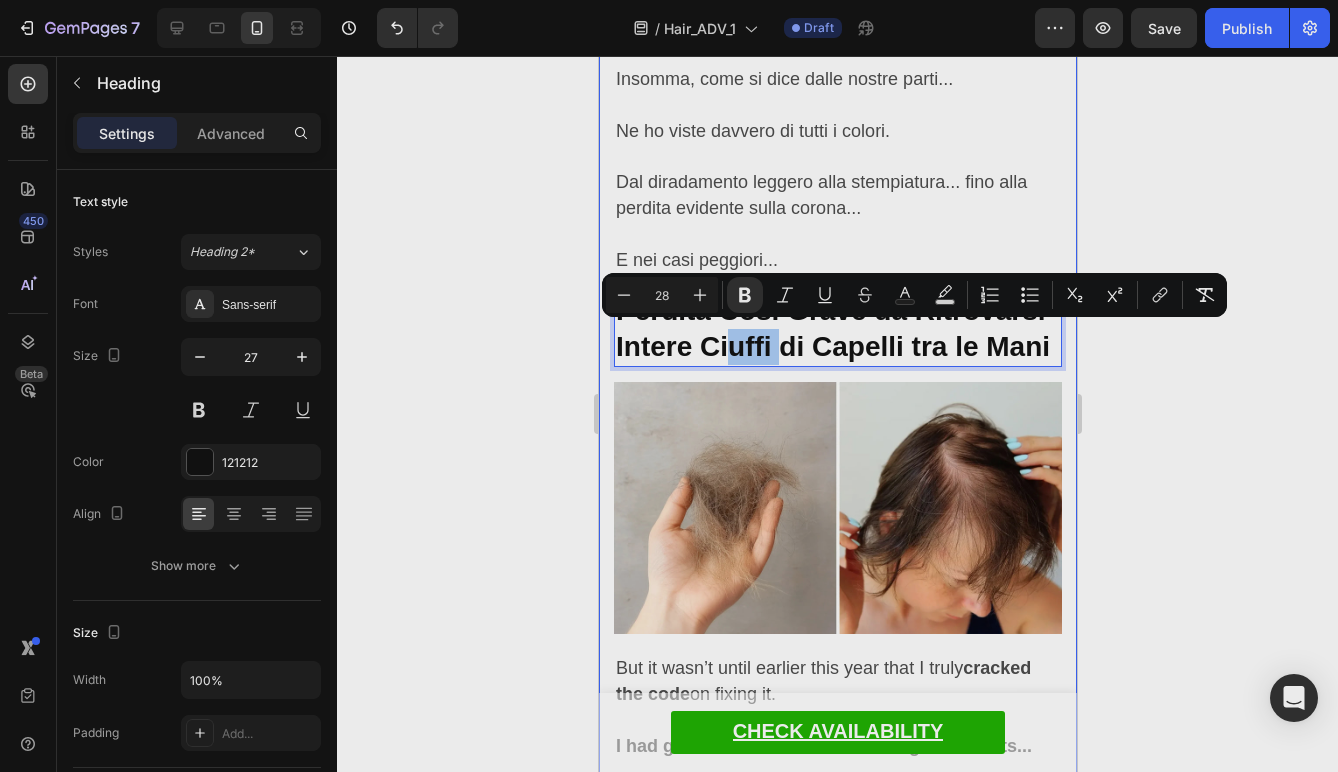 click 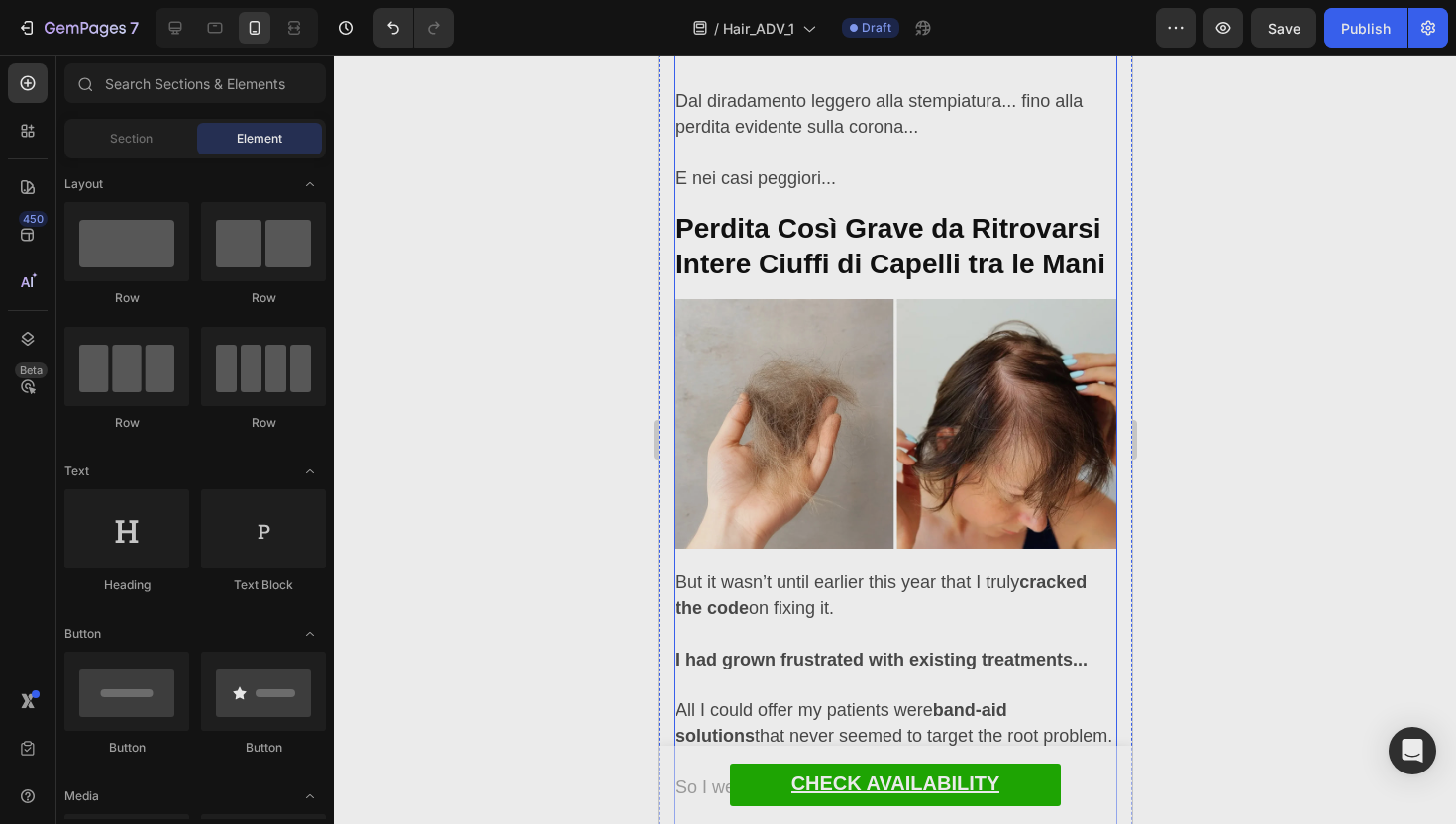 scroll, scrollTop: 1356, scrollLeft: 0, axis: vertical 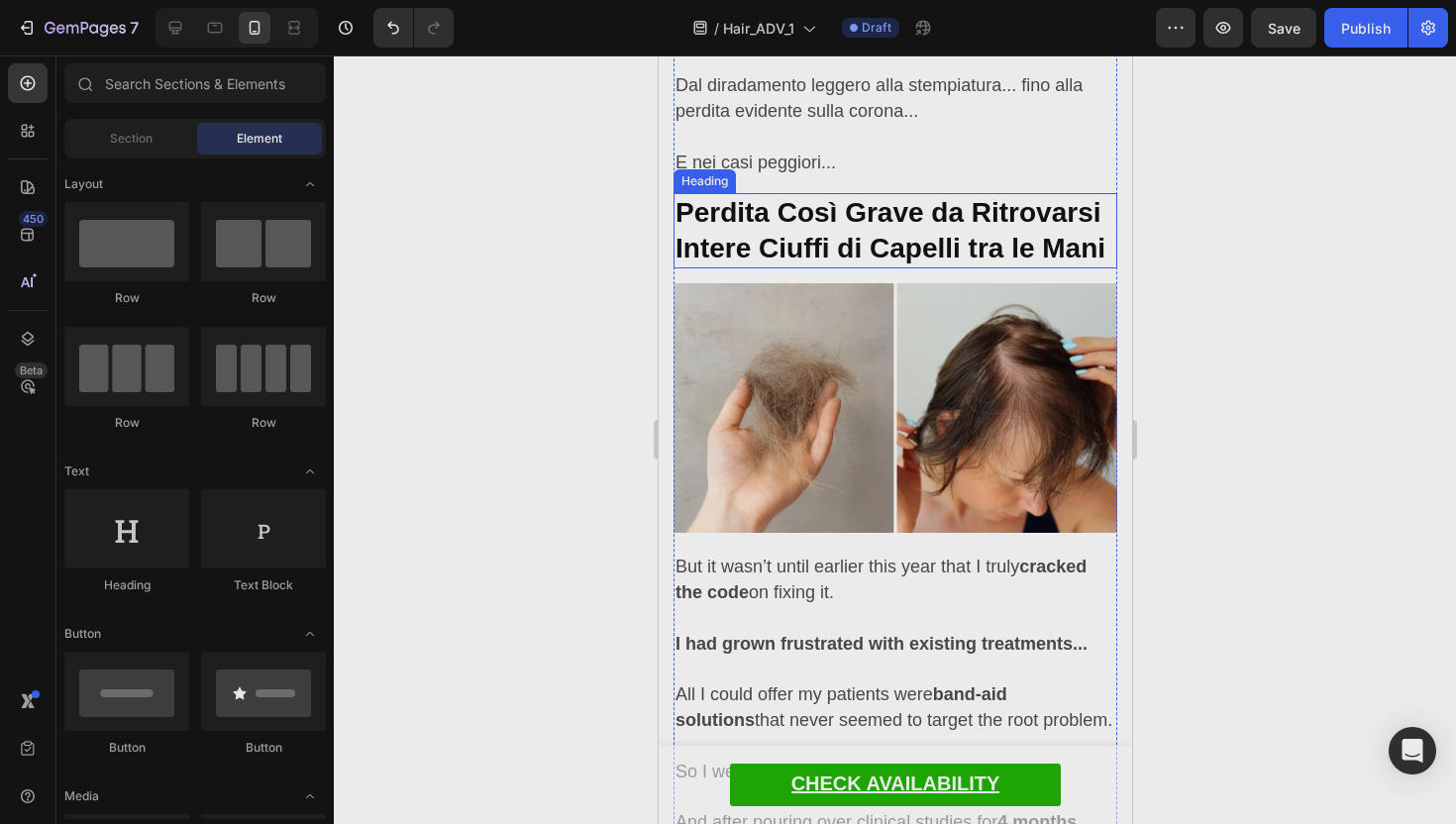 click on "Perdita Così Grave da Ritrovarsi Intere Ciuffi di Capelli tra le Mani" at bounding box center (889, 230) 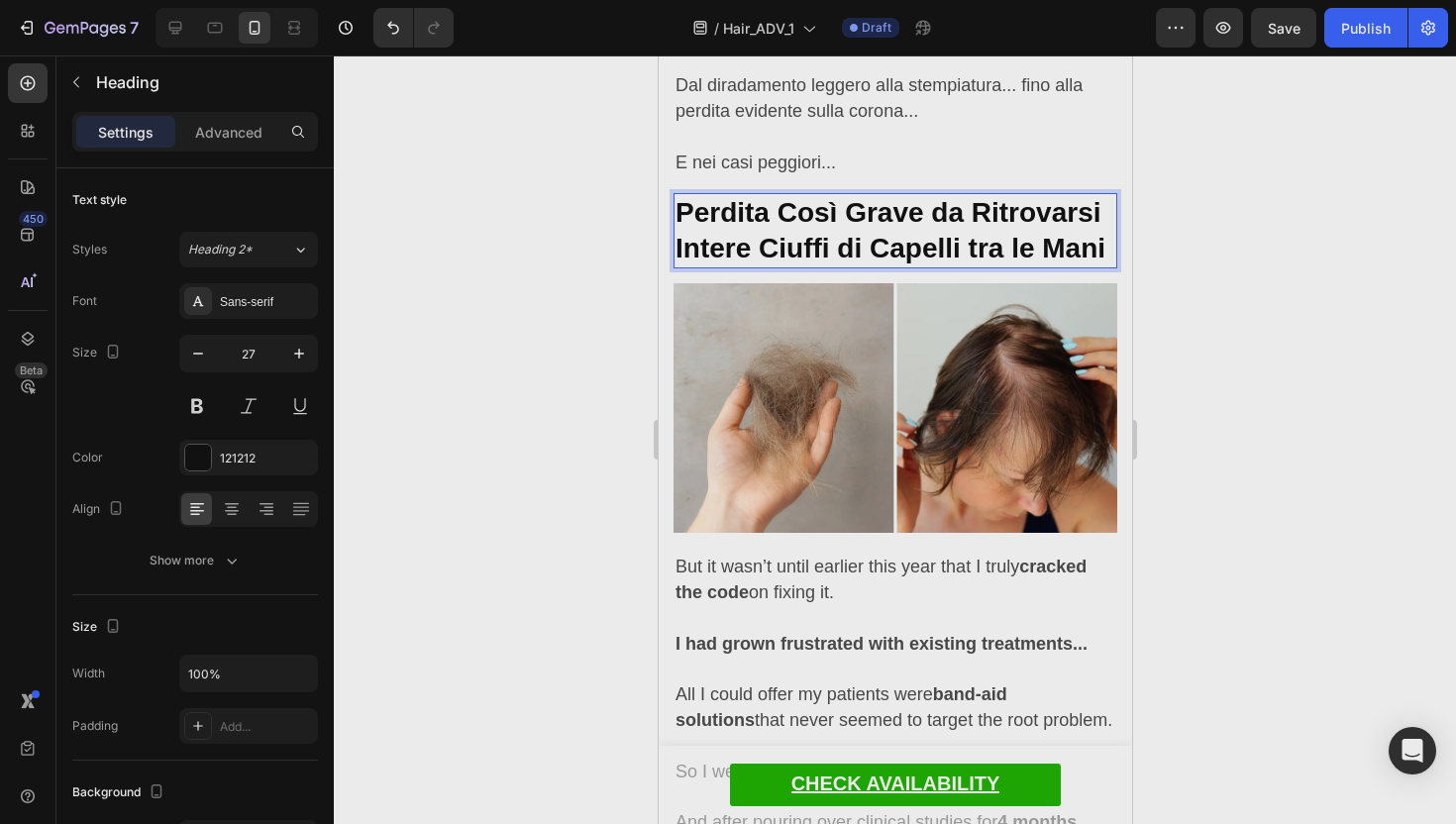 click on "Perdita Così Grave da Ritrovarsi Intere Ciuffi di Capelli tra le Mani" at bounding box center [889, 230] 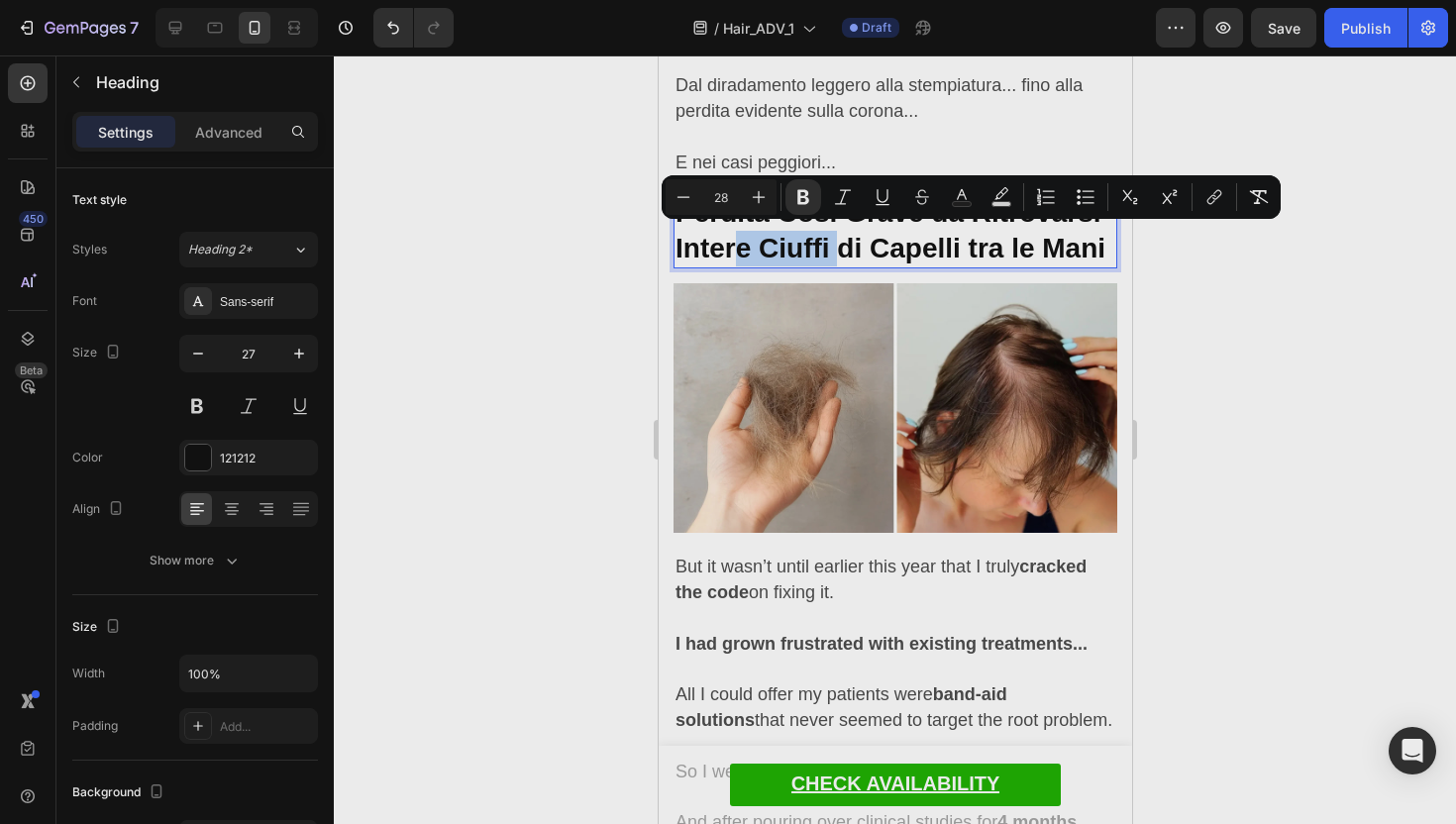 drag, startPoint x: 834, startPoint y: 235, endPoint x: 740, endPoint y: 243, distance: 94.33981 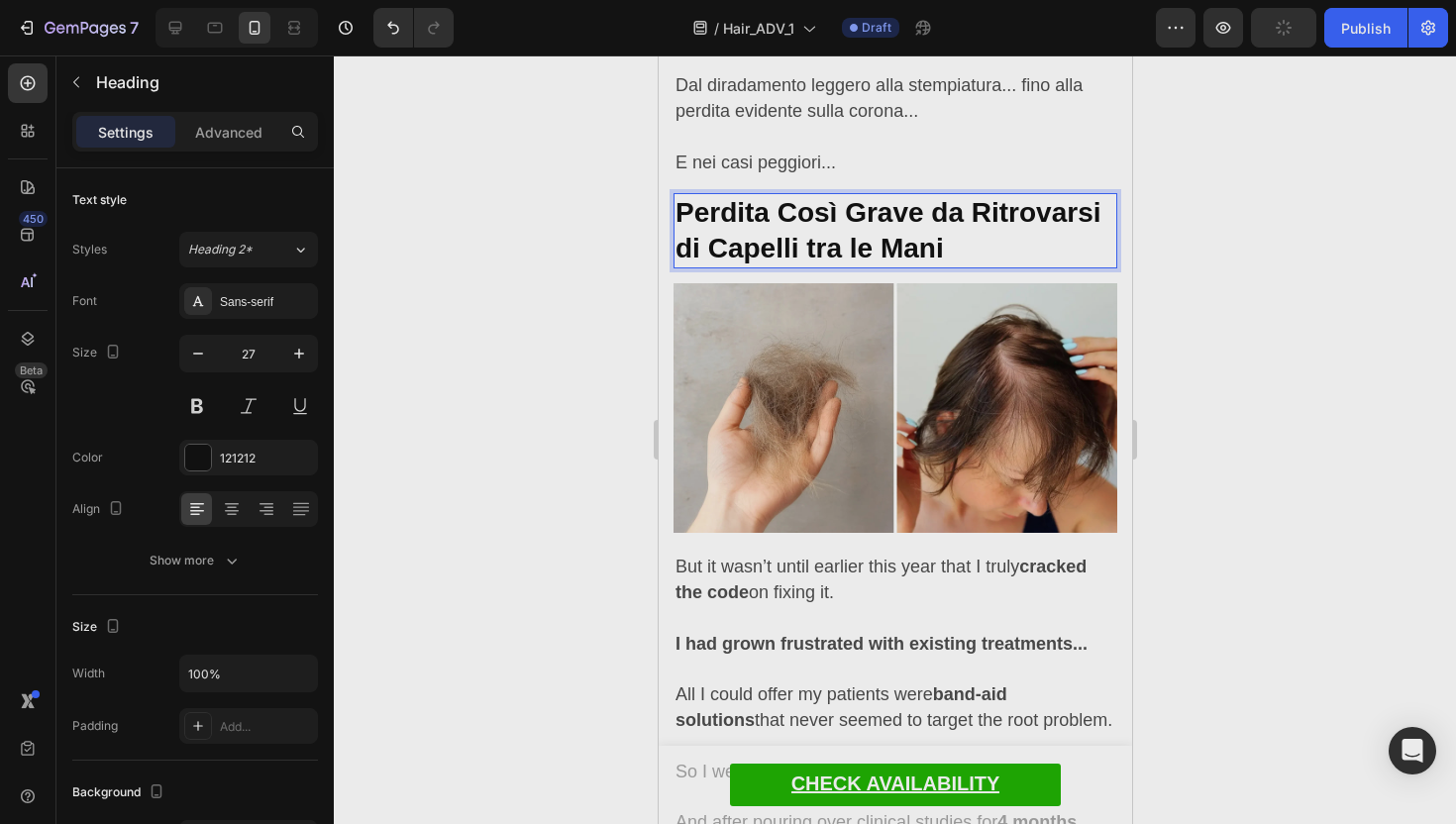click on "Perdita Così Grave da Ritrovarsi di Capelli tra le Mani" at bounding box center (894, 231) 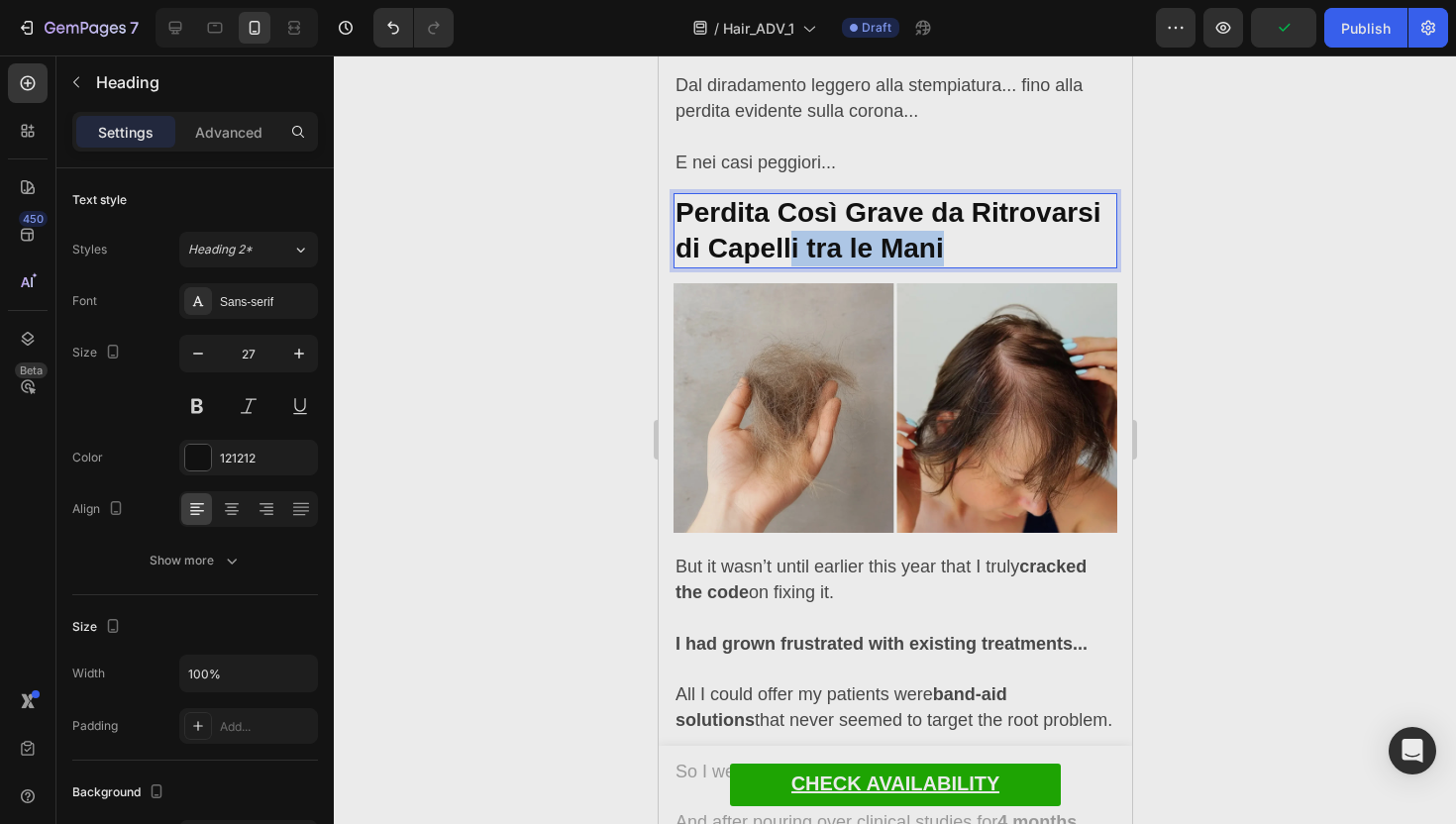 drag, startPoint x: 1011, startPoint y: 229, endPoint x: 791, endPoint y: 240, distance: 220.27483 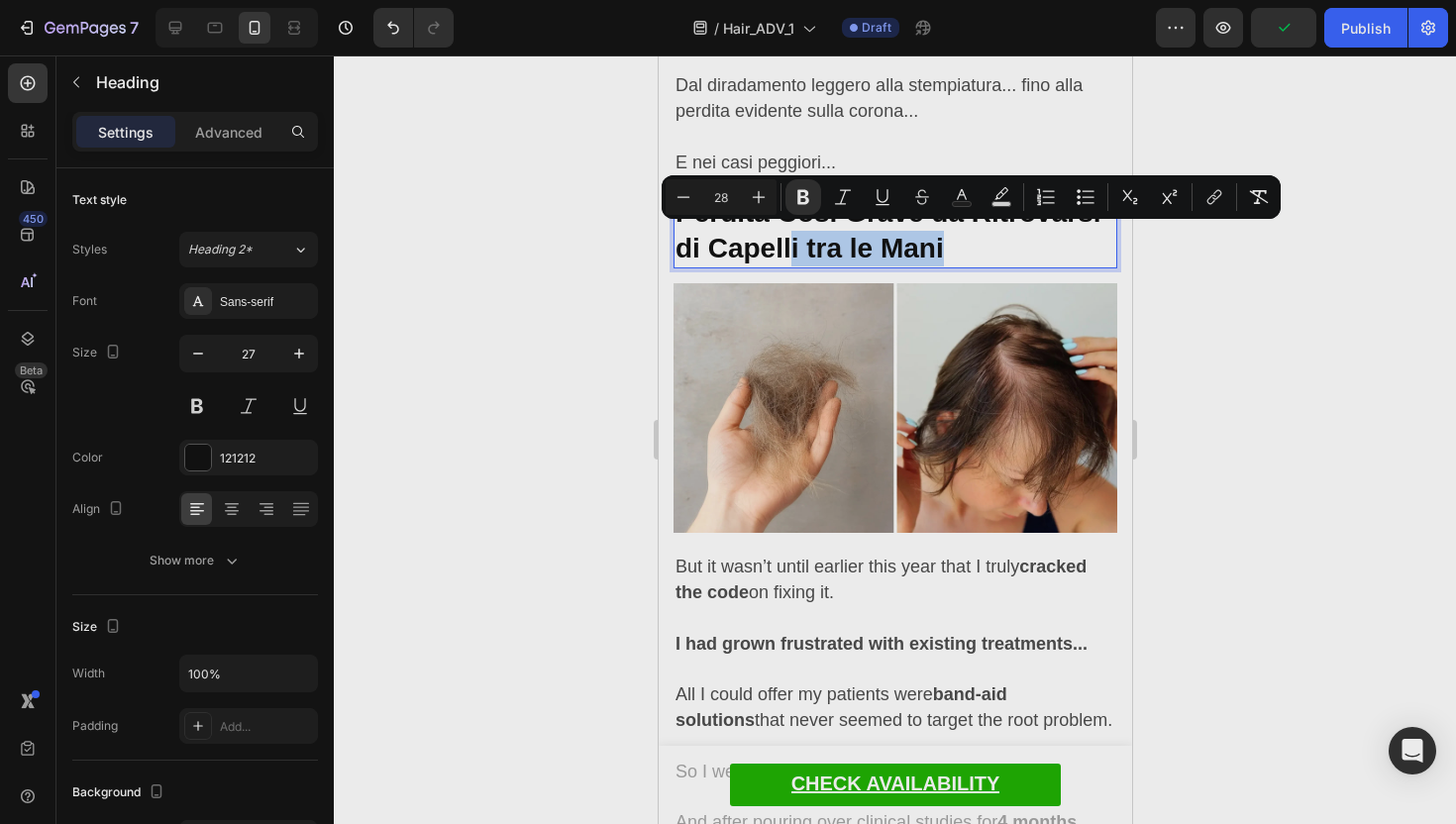 click on "Perdita Così Grave da Ritrovarsi di Capelli tra le Mani" at bounding box center [887, 230] 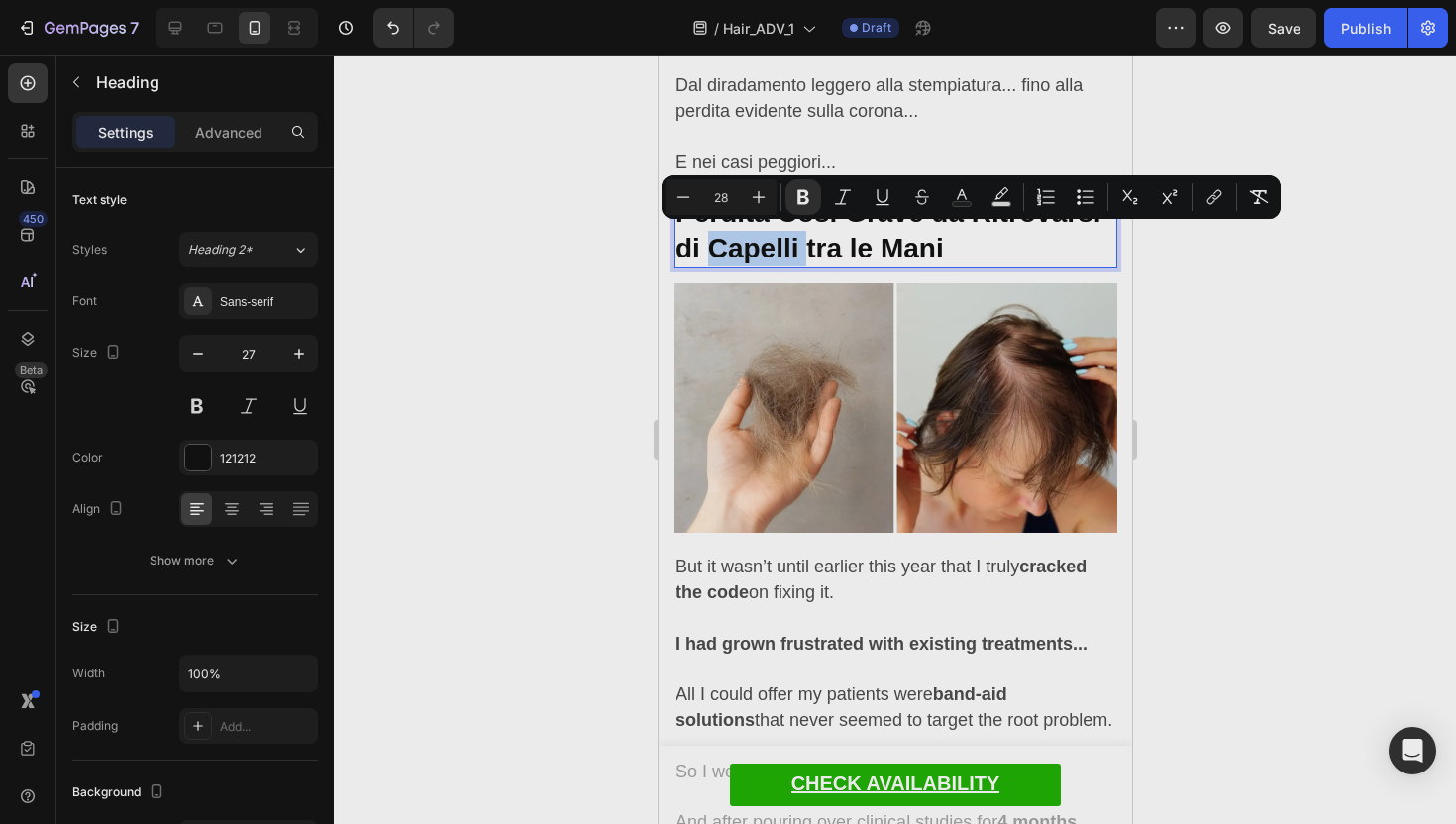 drag, startPoint x: 803, startPoint y: 243, endPoint x: 706, endPoint y: 241, distance: 97.02062 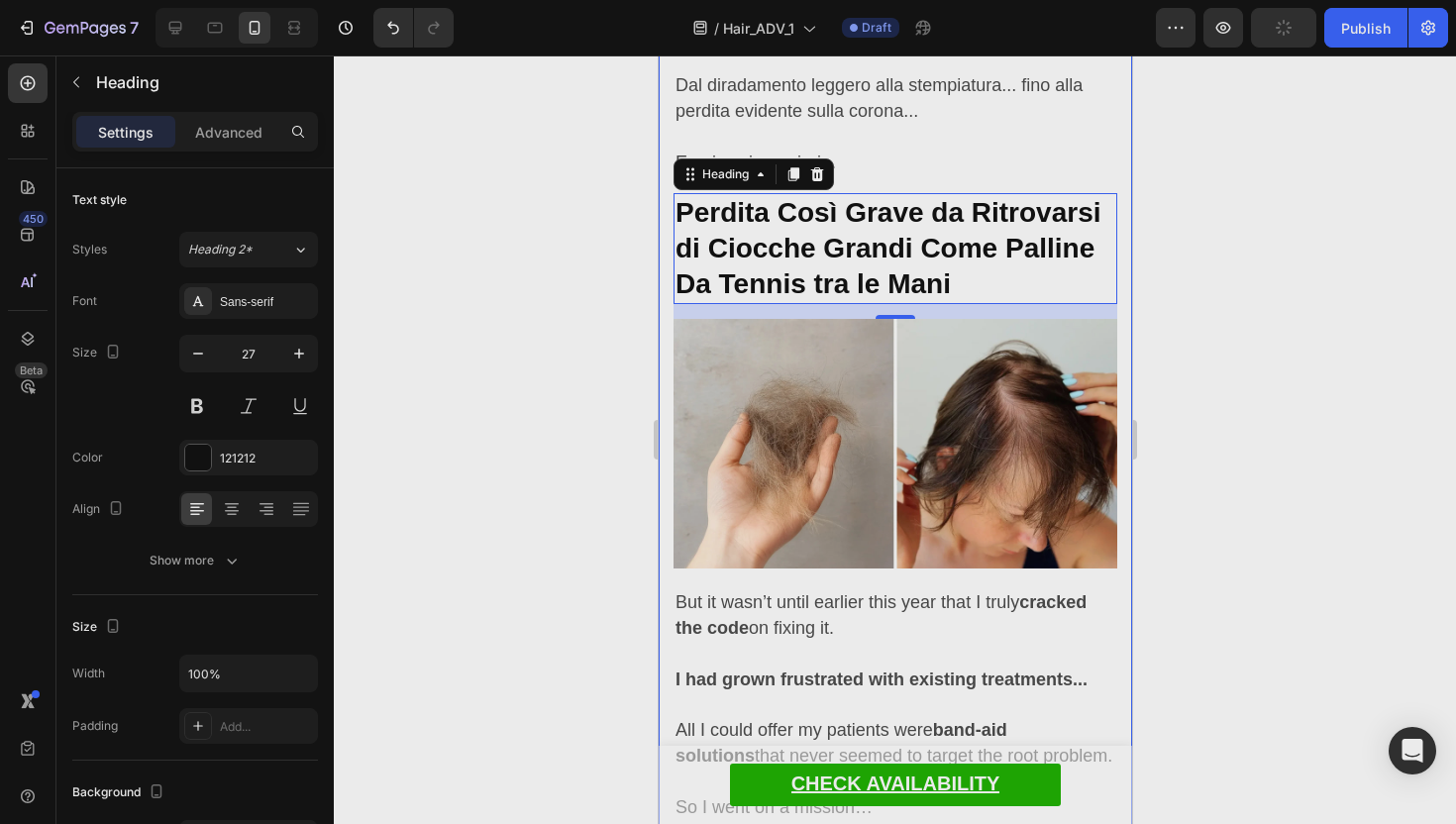click 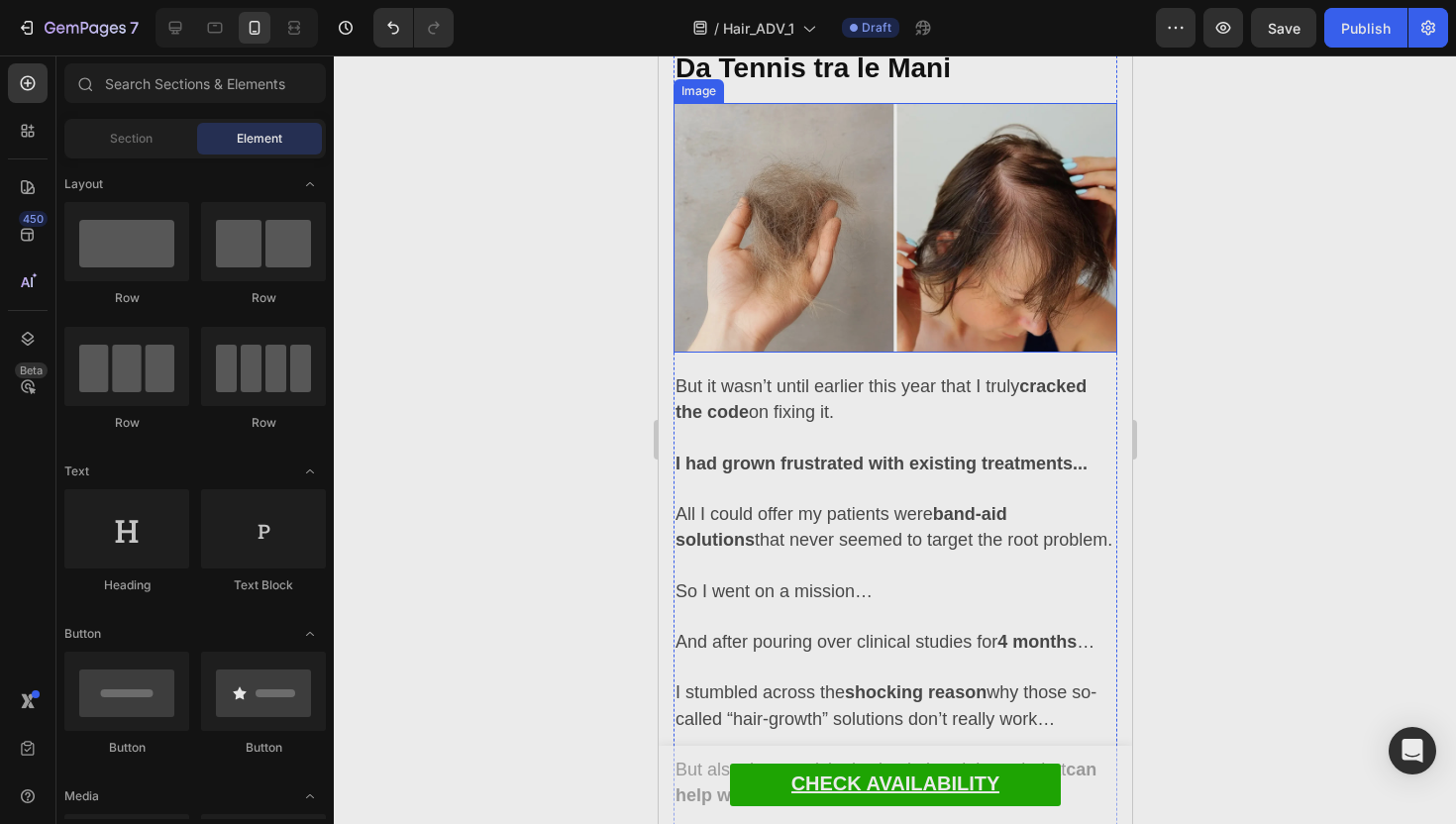 scroll, scrollTop: 1635, scrollLeft: 0, axis: vertical 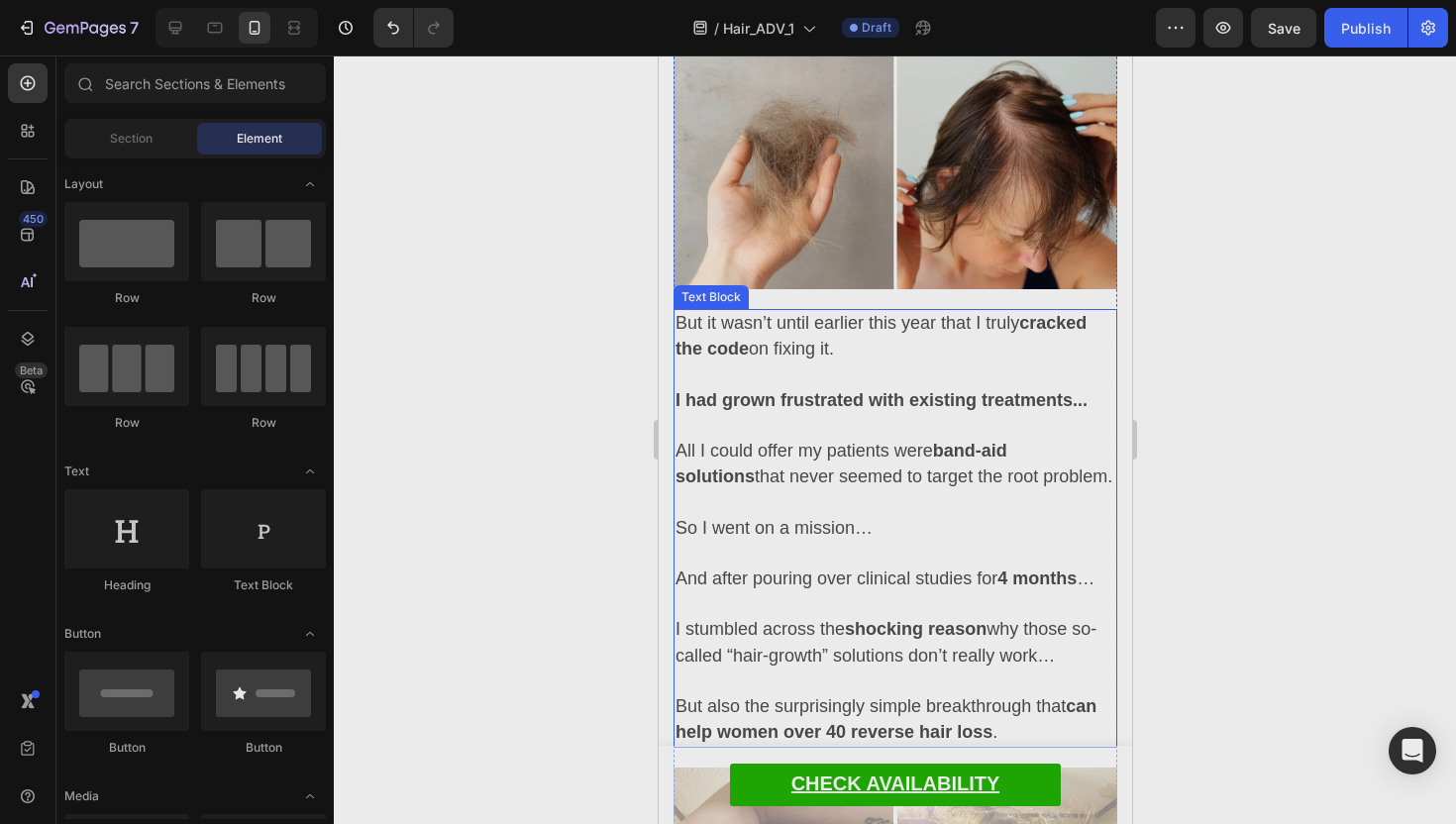 click at bounding box center (894, 426) 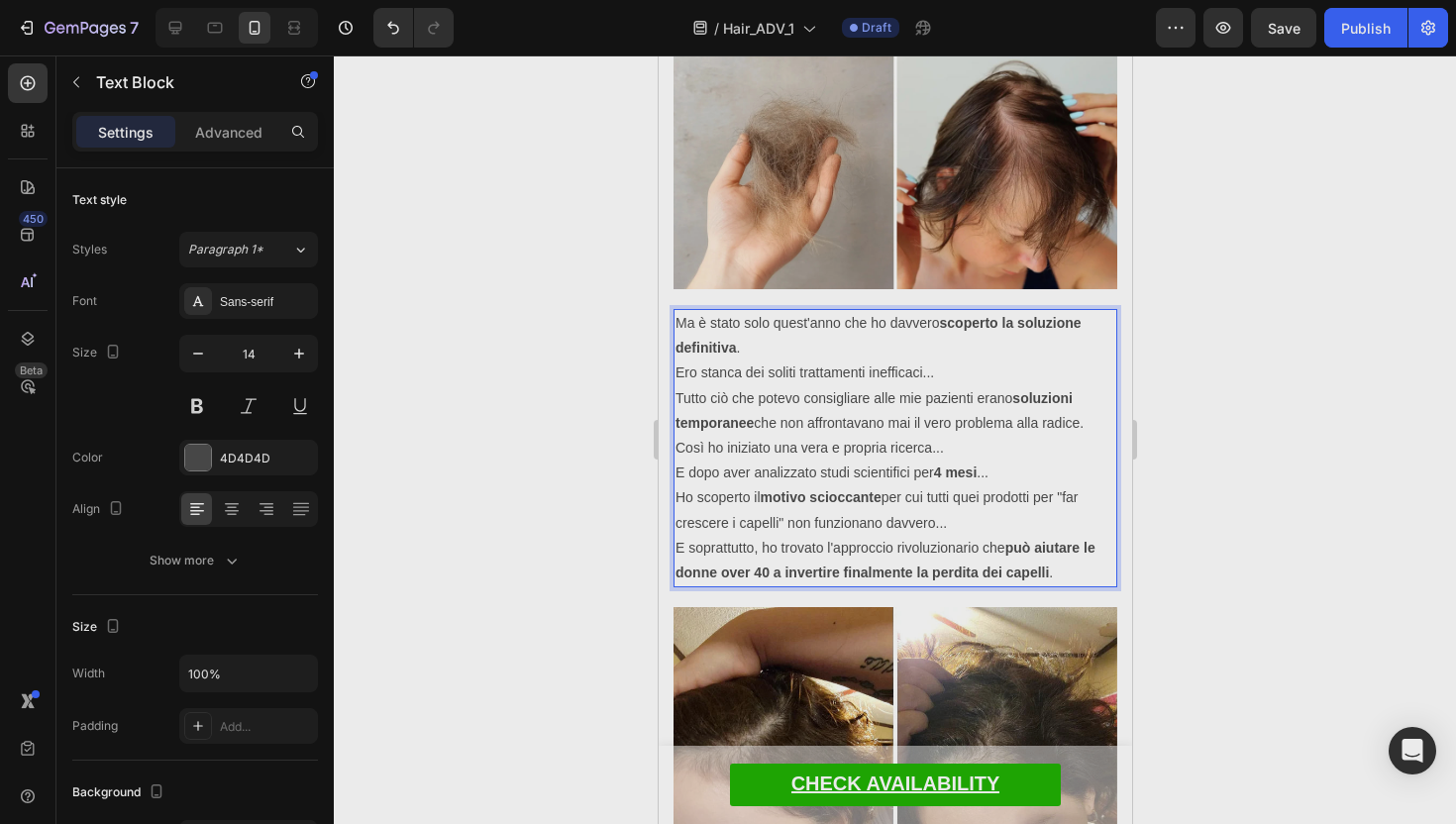 click on "Ma è stato solo quest'anno che ho davvero  scoperto la soluzione definitiva ." at bounding box center (894, 336) 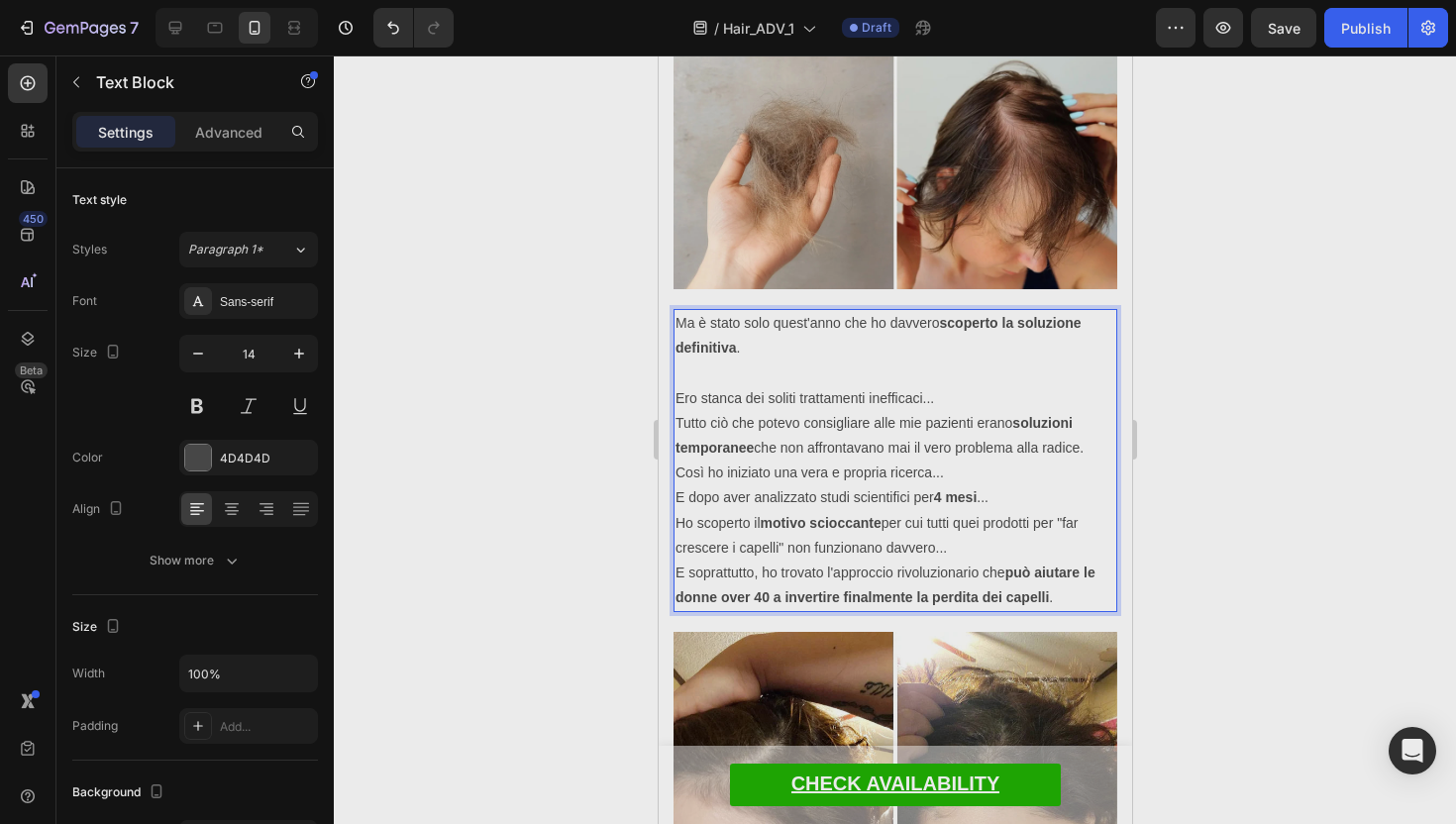 click at bounding box center [894, 372] 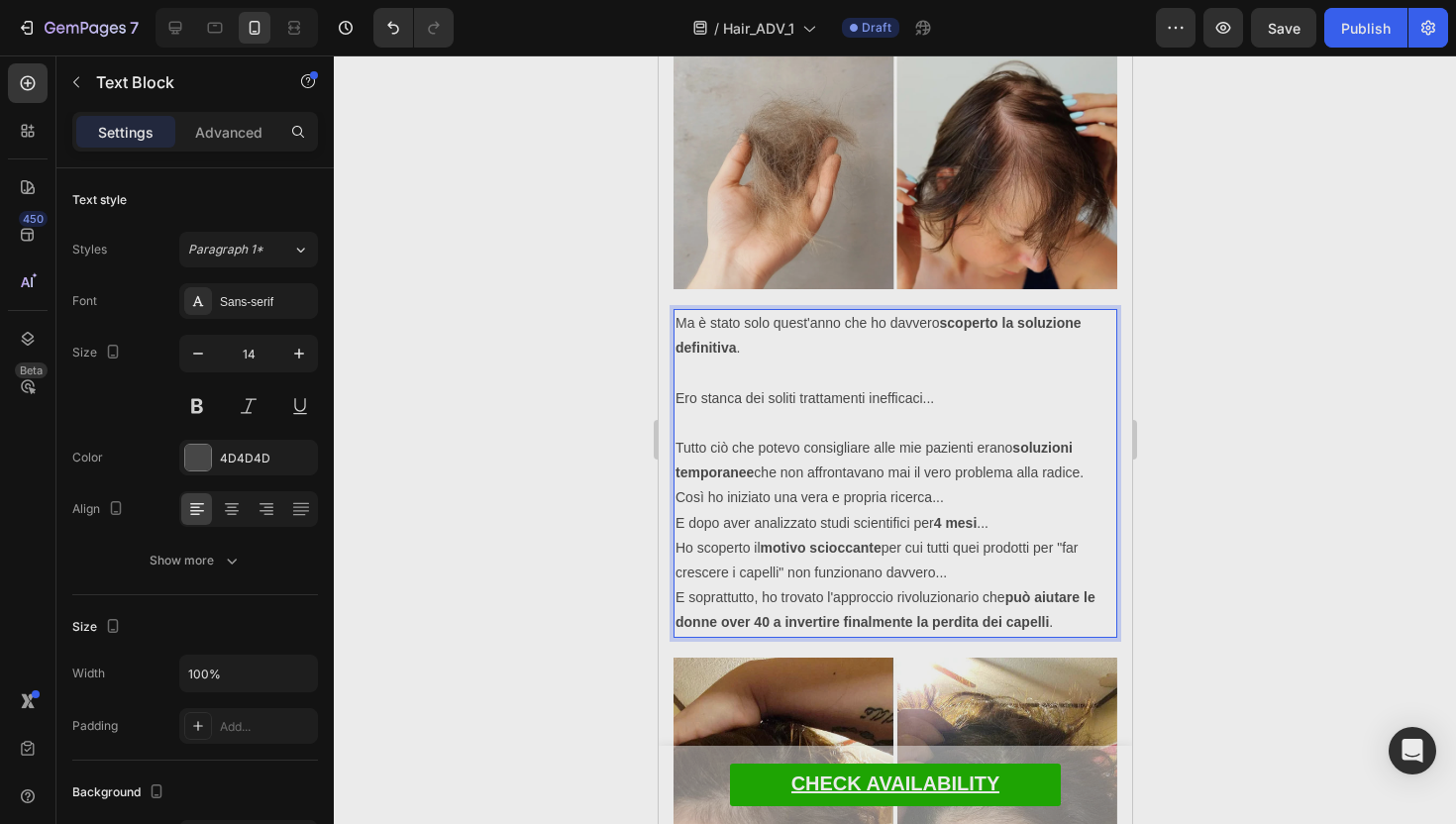 click on "Tutto ciò che potevo consigliare alle mie pazienti erano  soluzioni temporanee  che non affrontavano mai il vero problema alla radice." at bounding box center (894, 461) 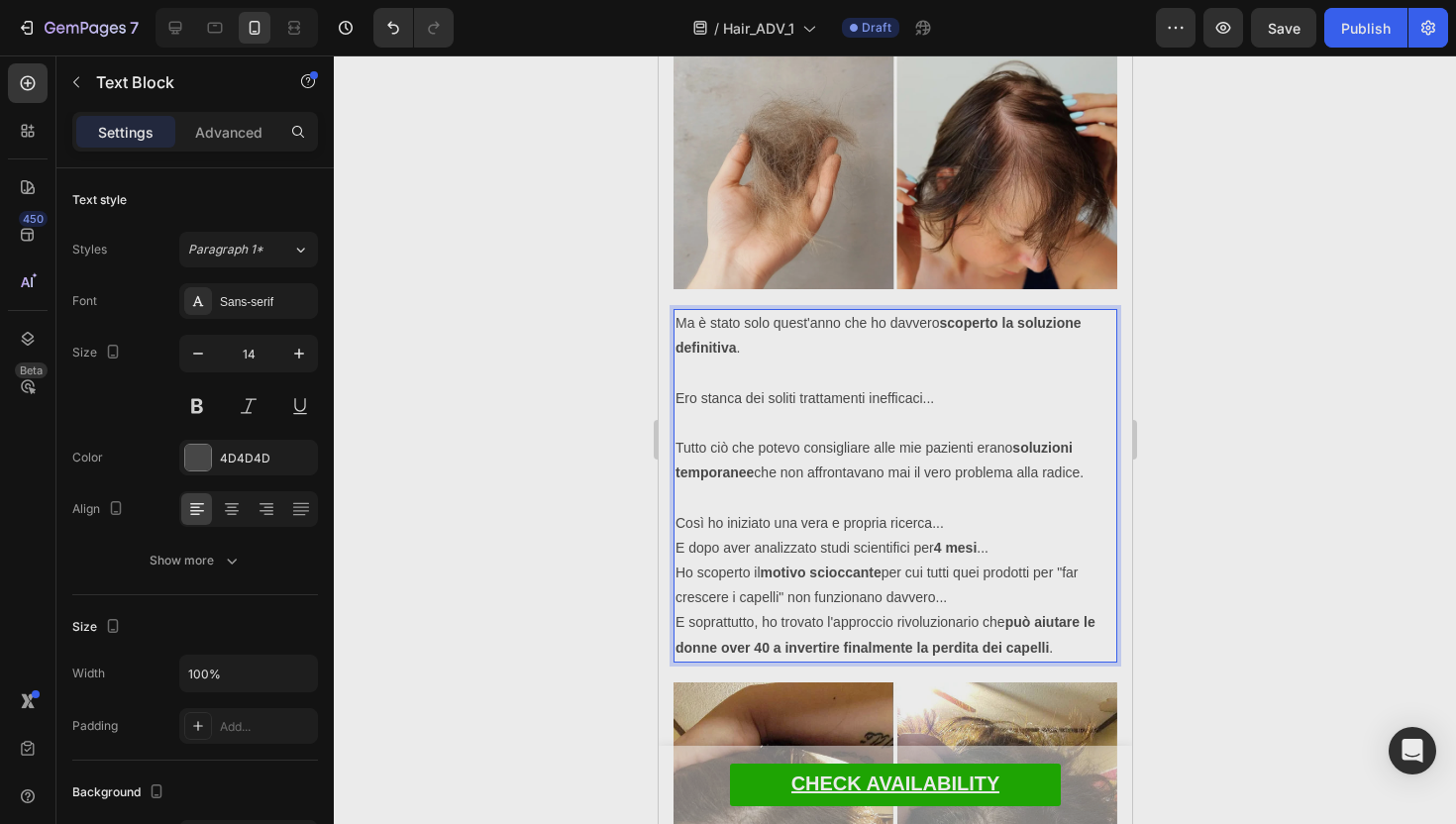click on "Così ho iniziato una vera e propria ricerca..." at bounding box center (894, 523) 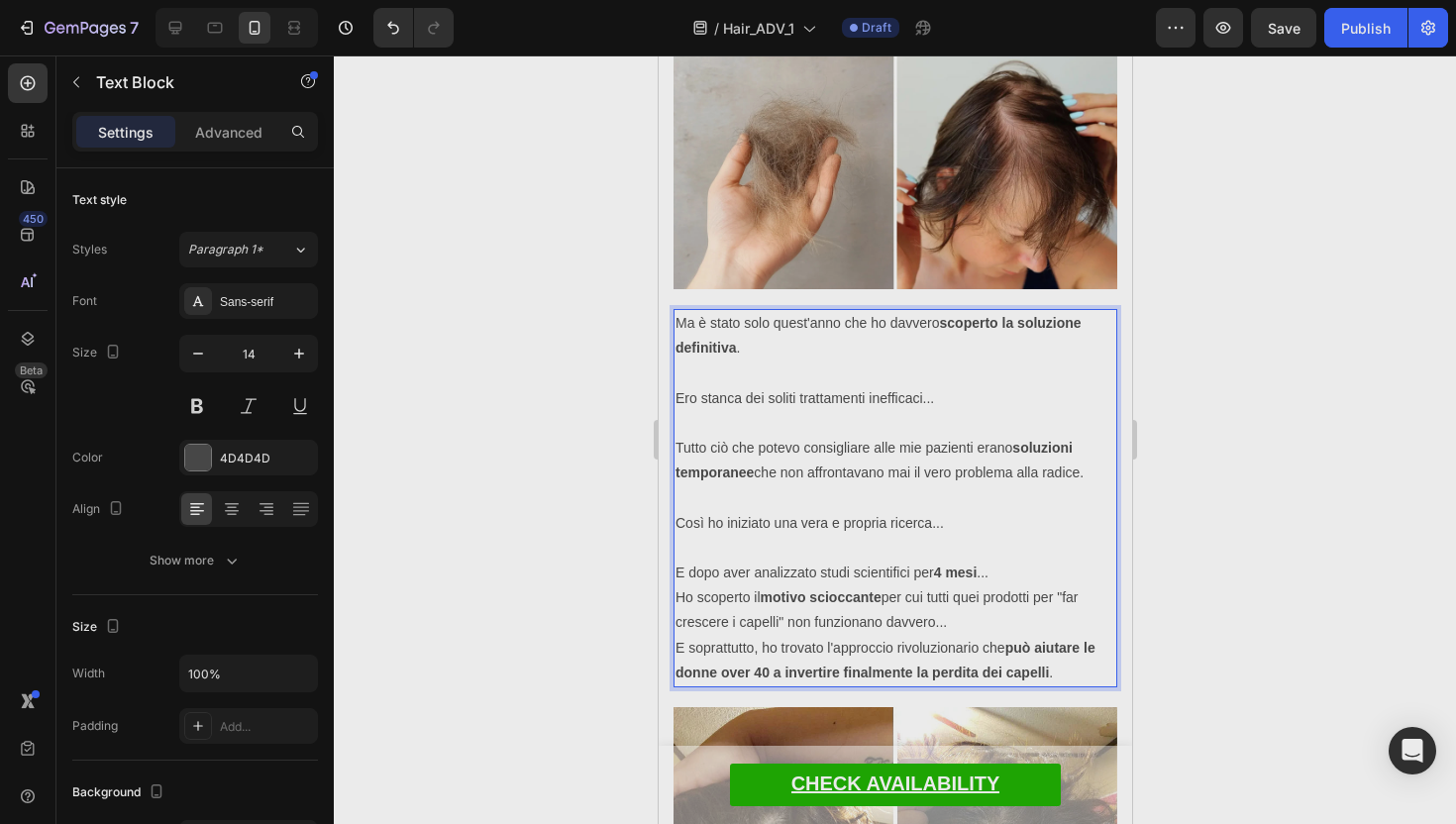 click on "E dopo aver analizzato studi scientifici per  4 mesi ..." at bounding box center [894, 572] 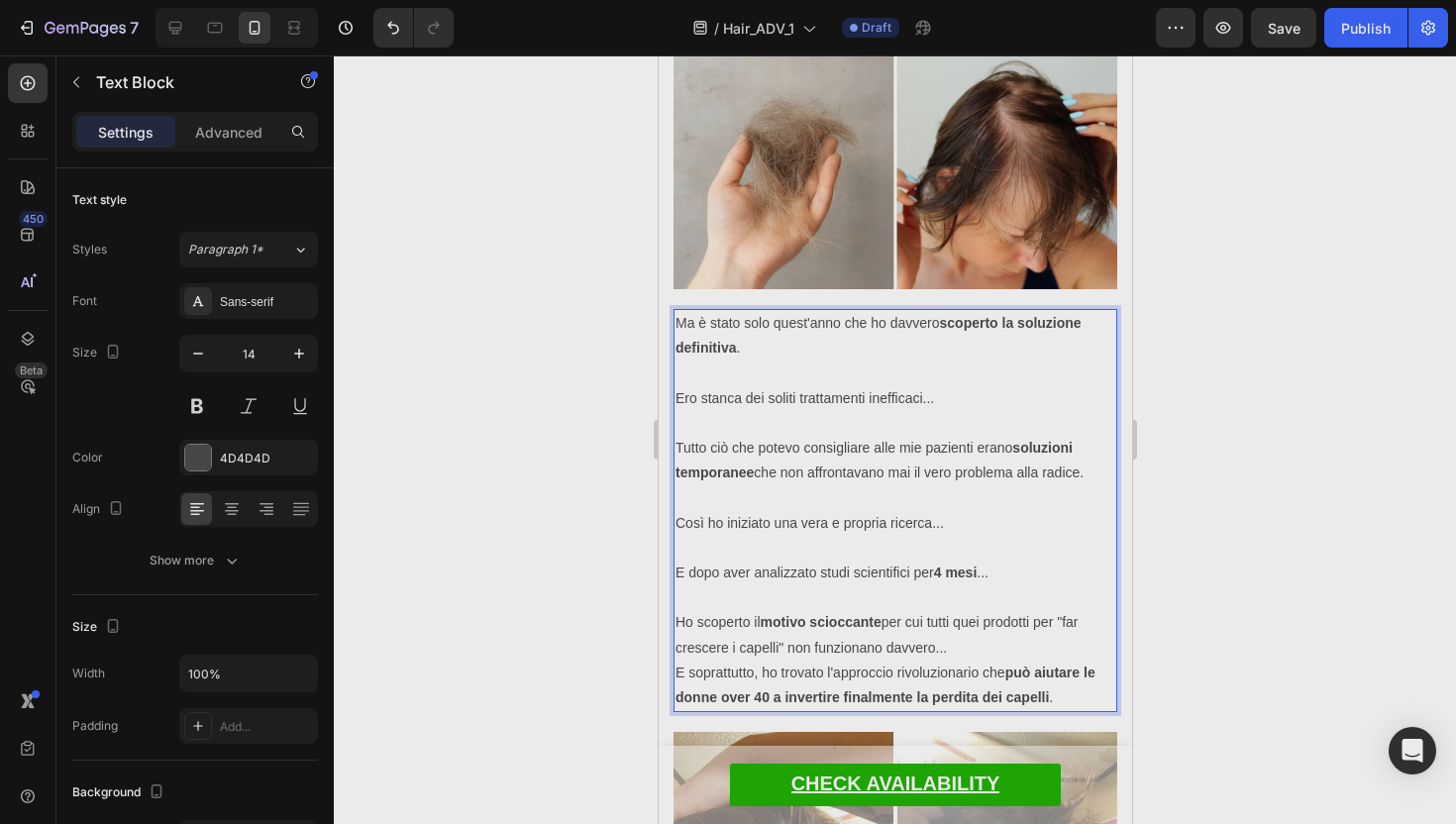 click on "Ho scoperto il  motivo scioccante  per cui tutti quei prodotti per "far crescere i capelli" non funzionano davvero..." at bounding box center (894, 635) 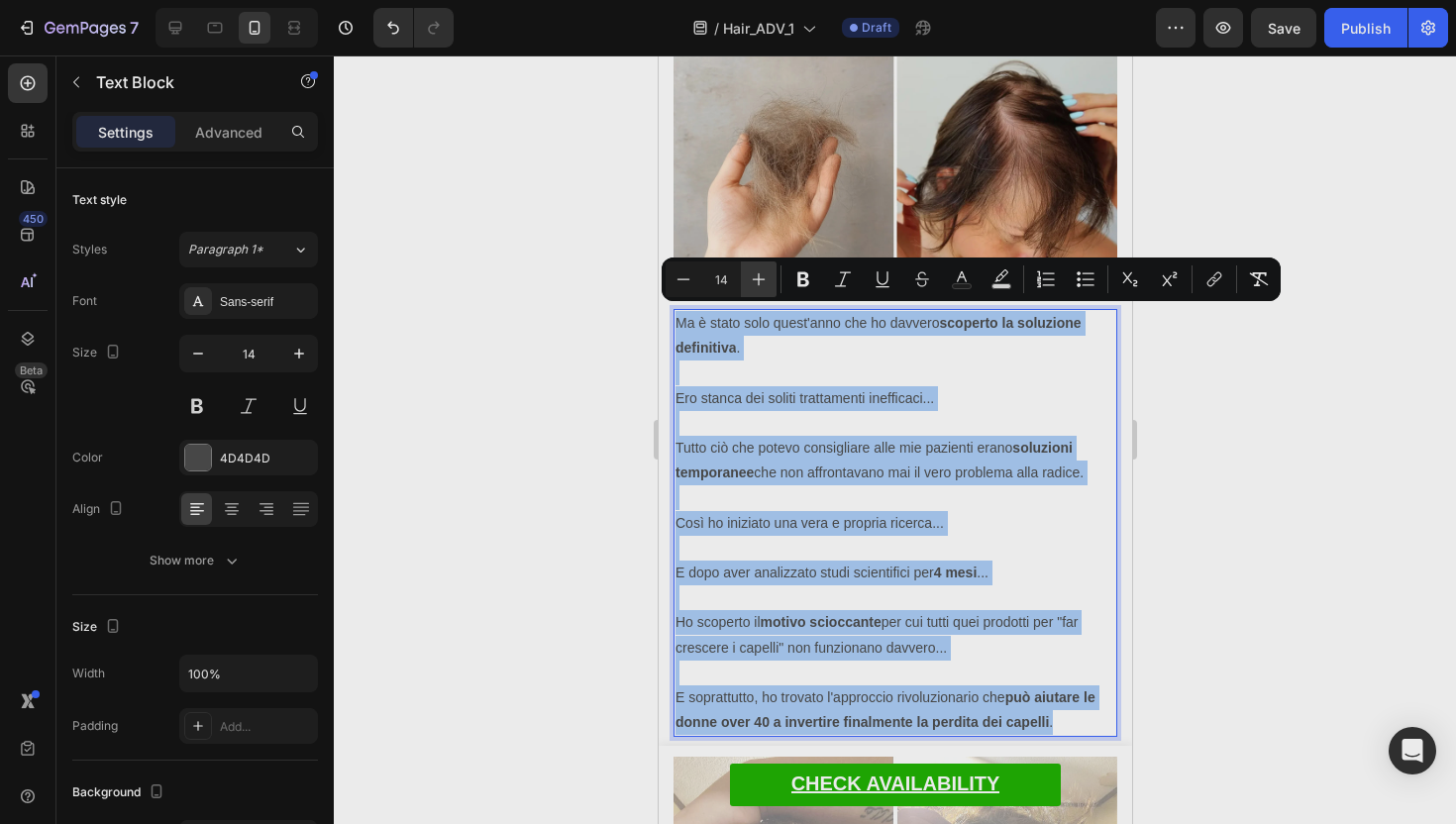 click on "Plus" at bounding box center [759, 279] 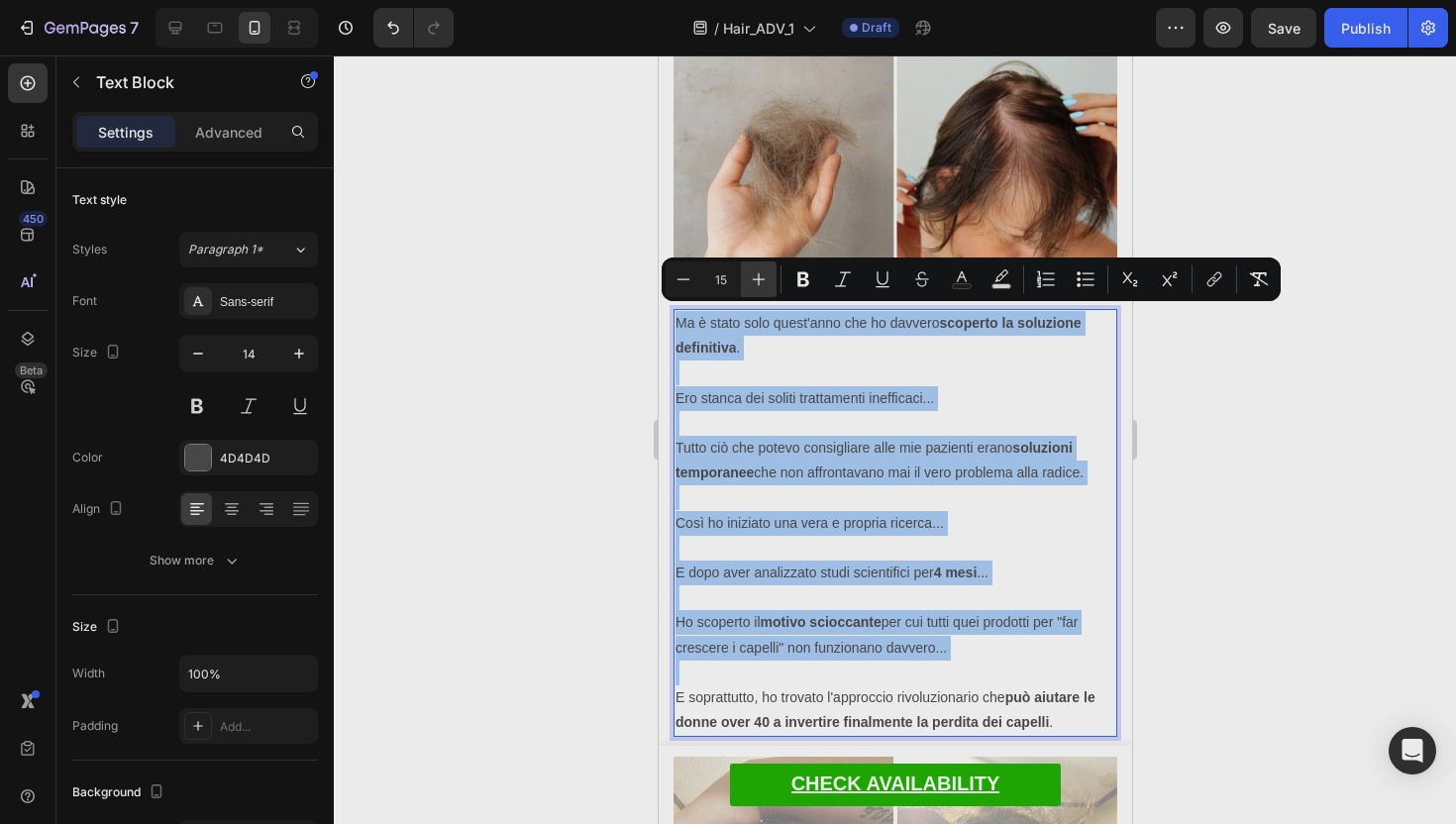 click on "Plus" at bounding box center [759, 279] 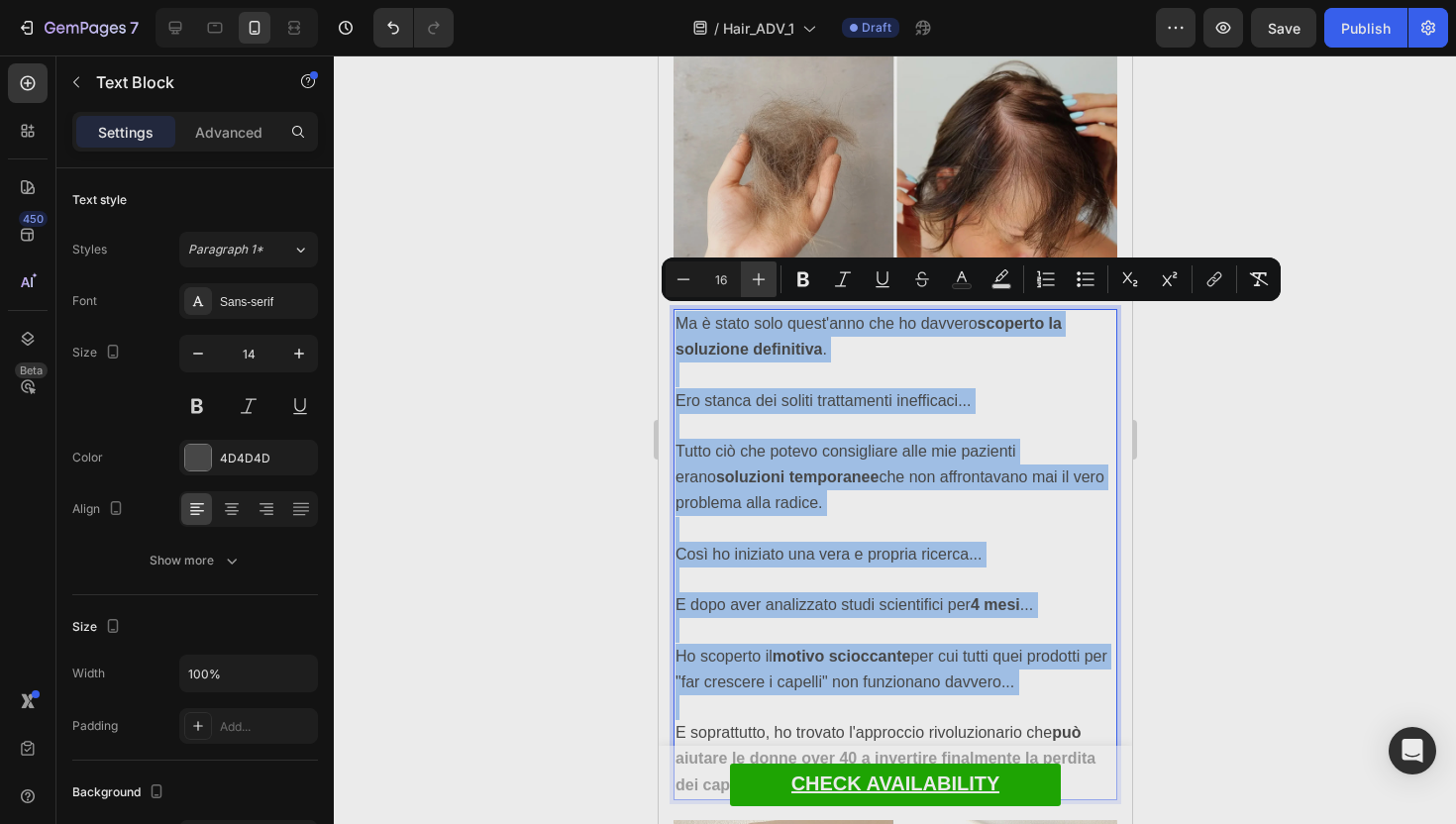 click on "Plus" at bounding box center (759, 279) 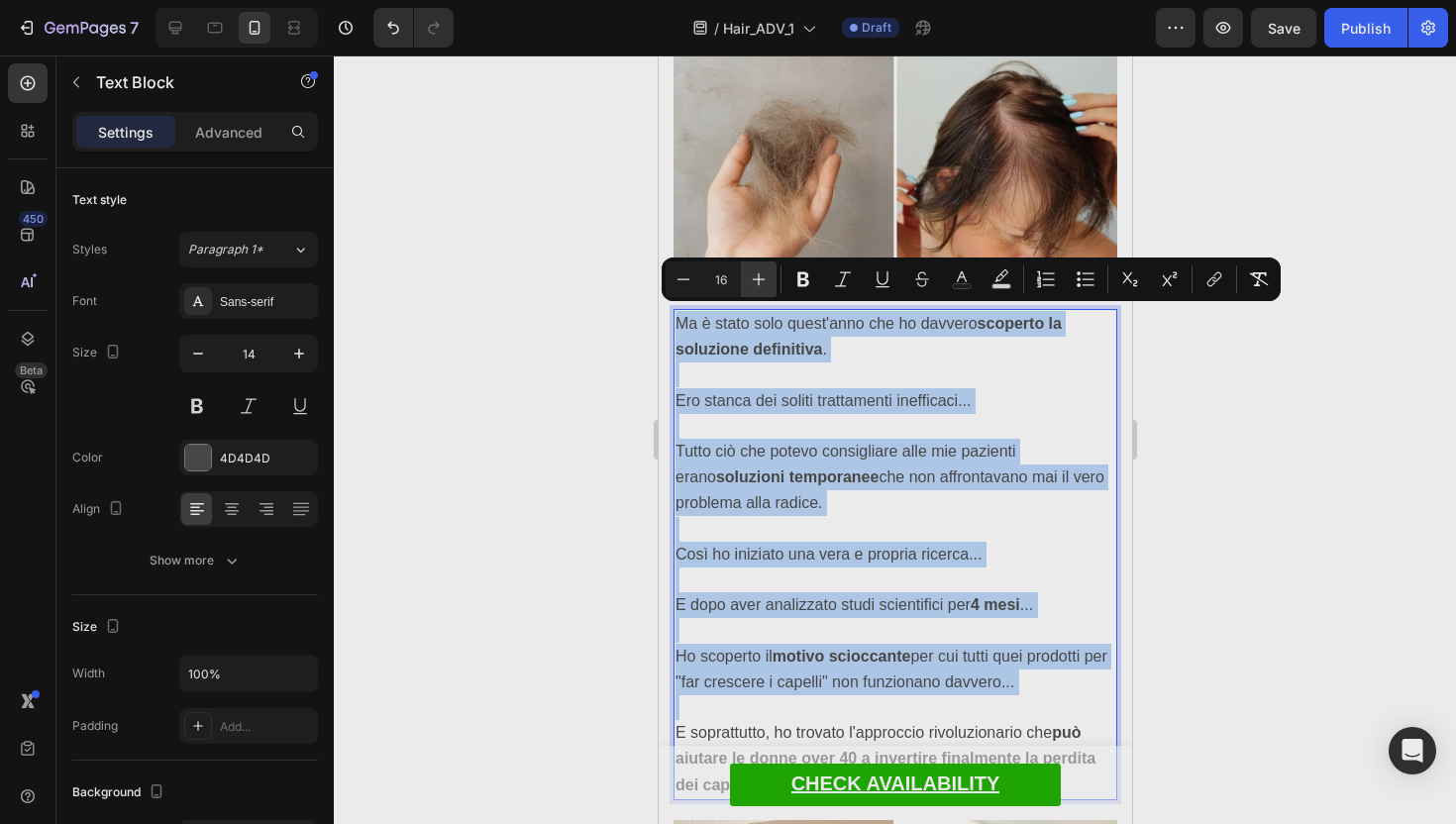 type on "17" 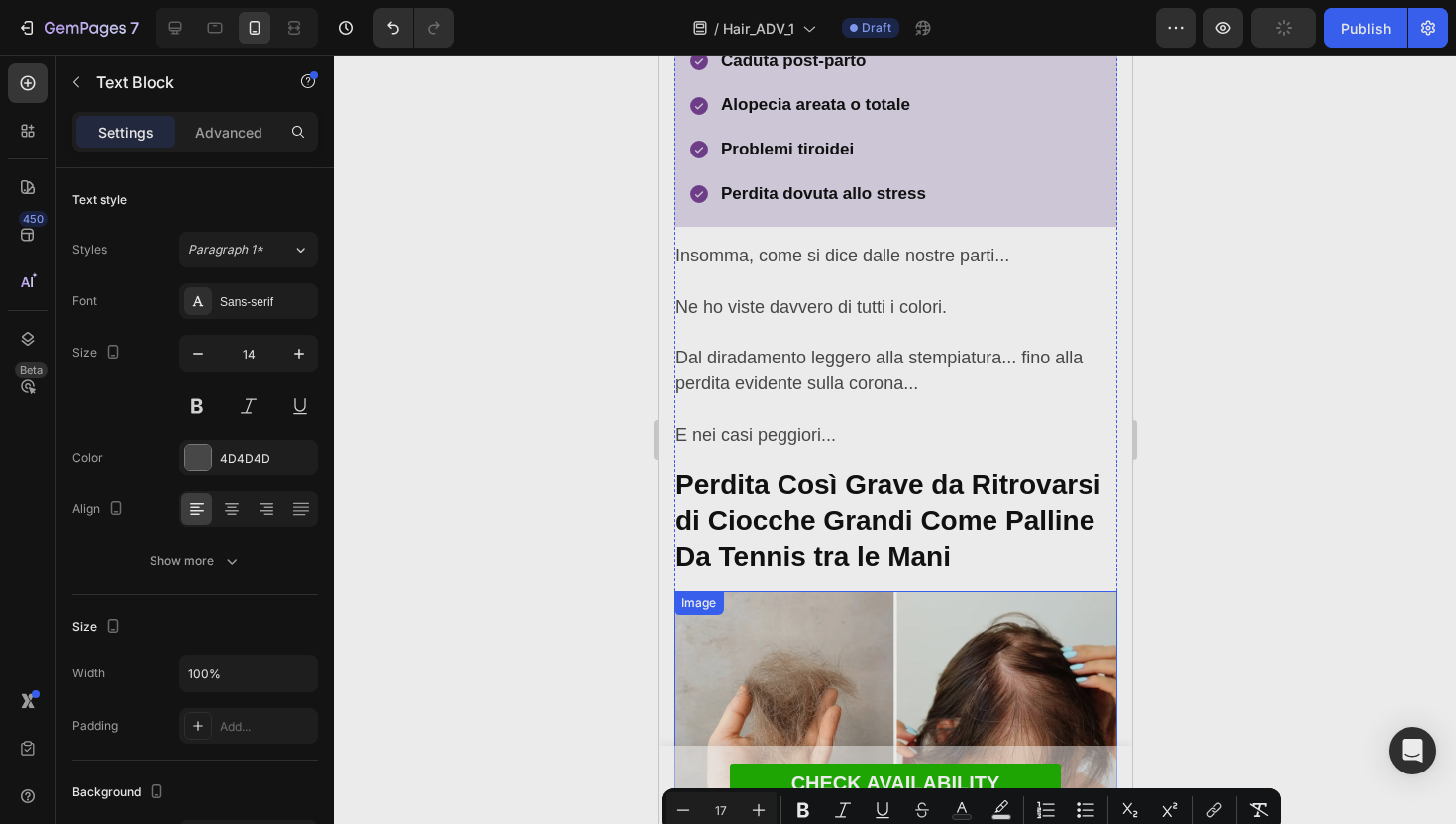 scroll, scrollTop: 1051, scrollLeft: 0, axis: vertical 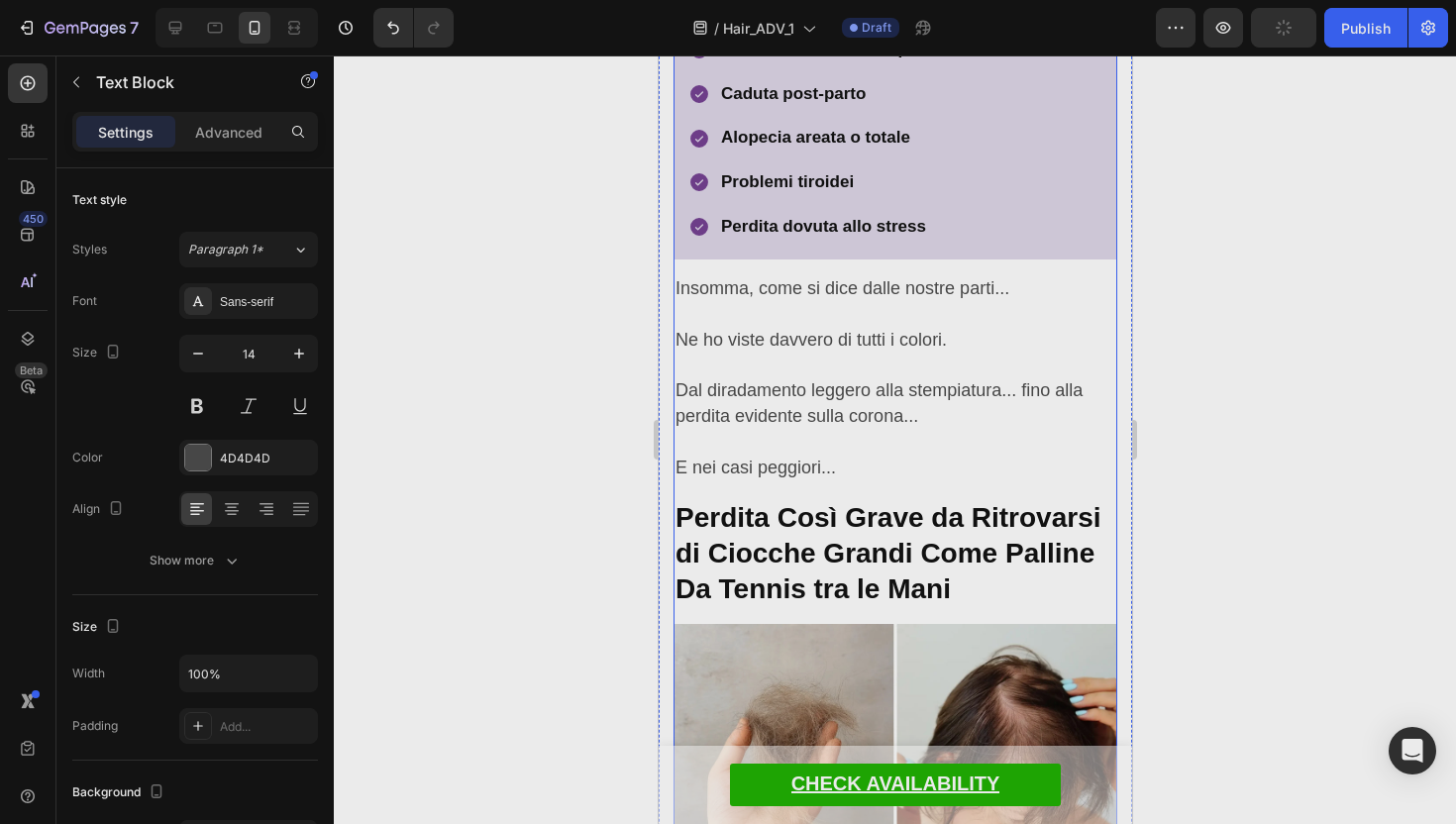 click on "Ne ho viste davvero di tutti i colori." at bounding box center (810, 340) 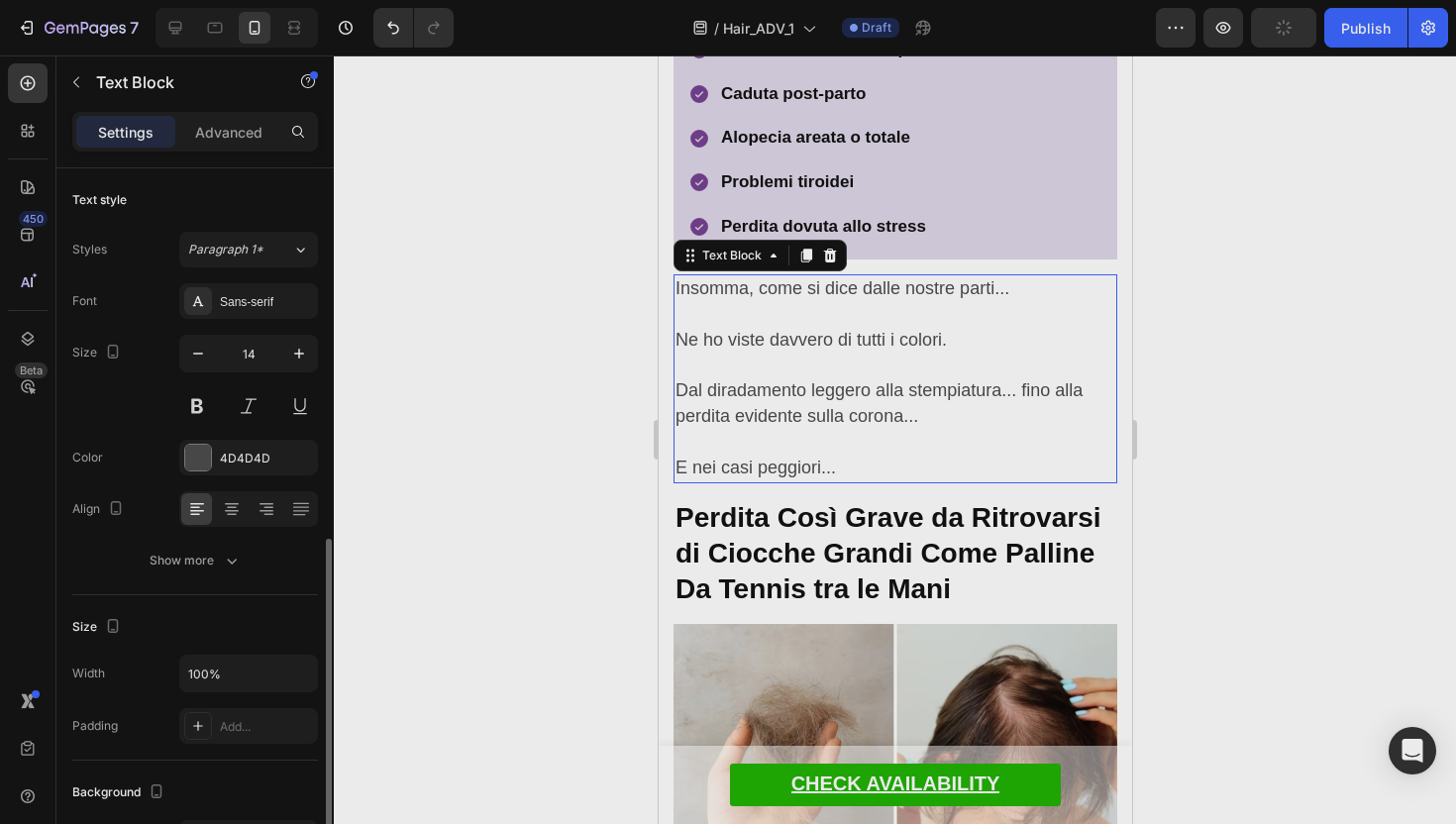 scroll, scrollTop: 231, scrollLeft: 0, axis: vertical 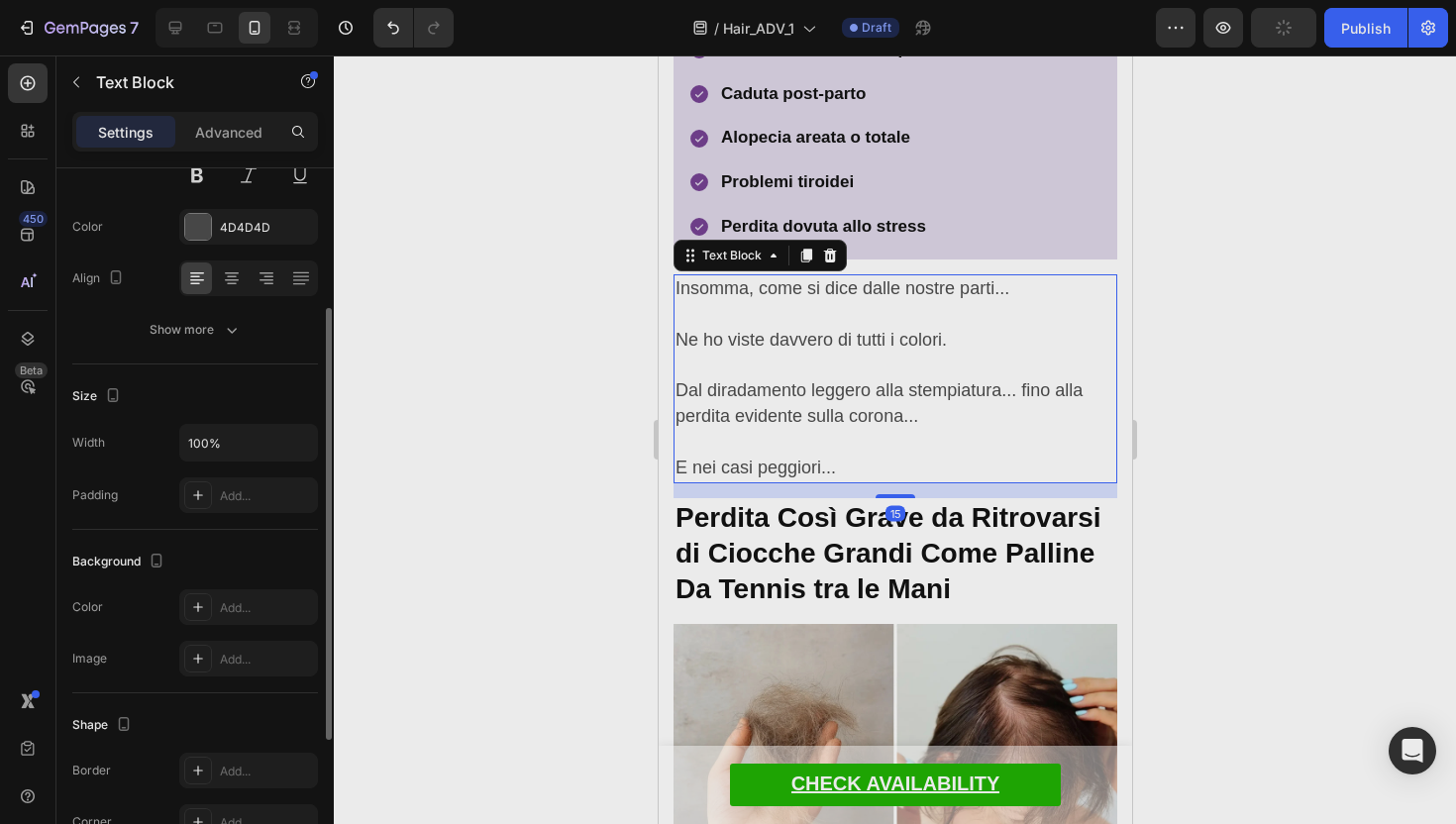 click on "Ne ho viste davvero di tutti i colori." at bounding box center [810, 340] 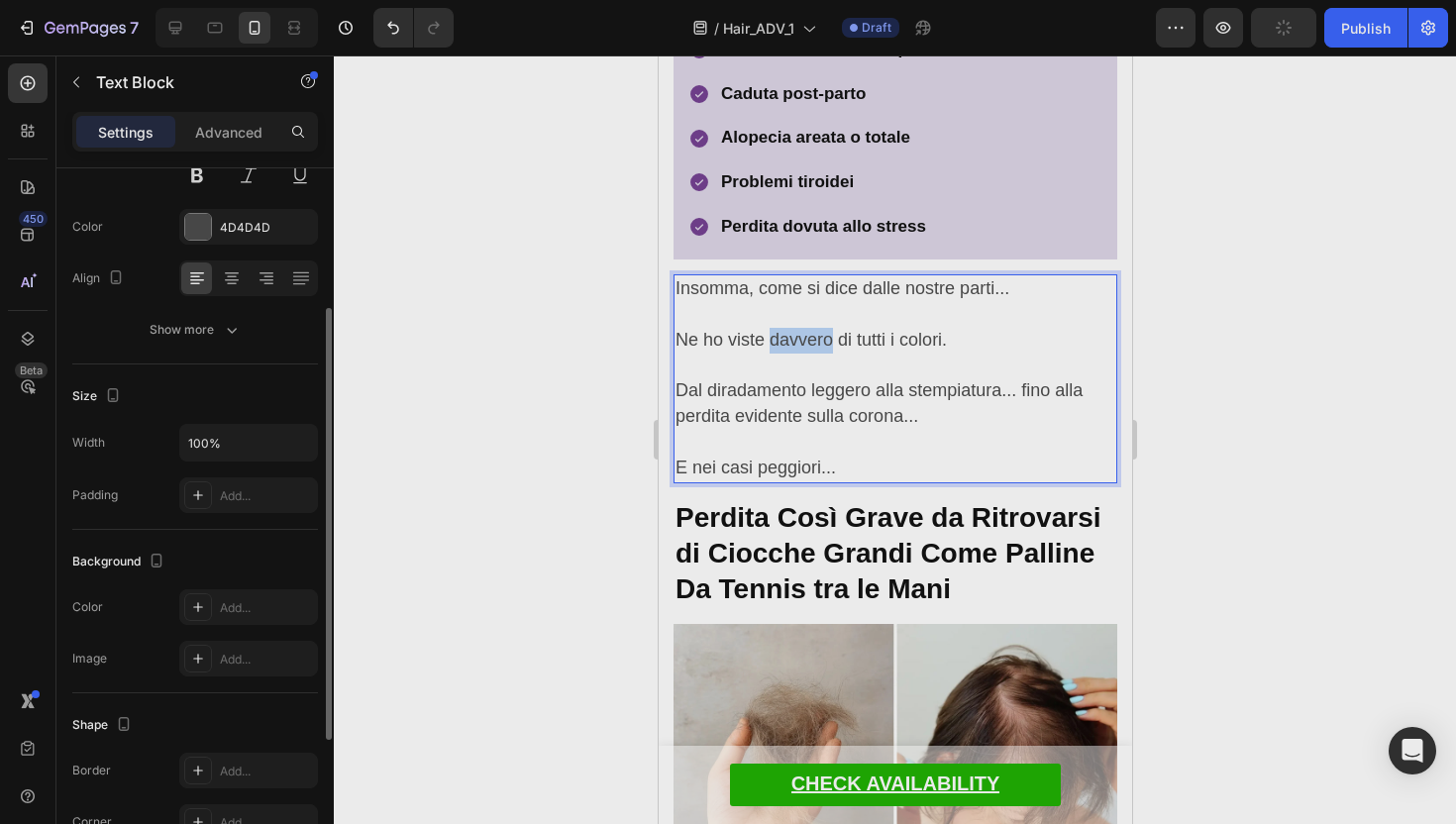 click on "Ne ho viste davvero di tutti i colori." at bounding box center (810, 340) 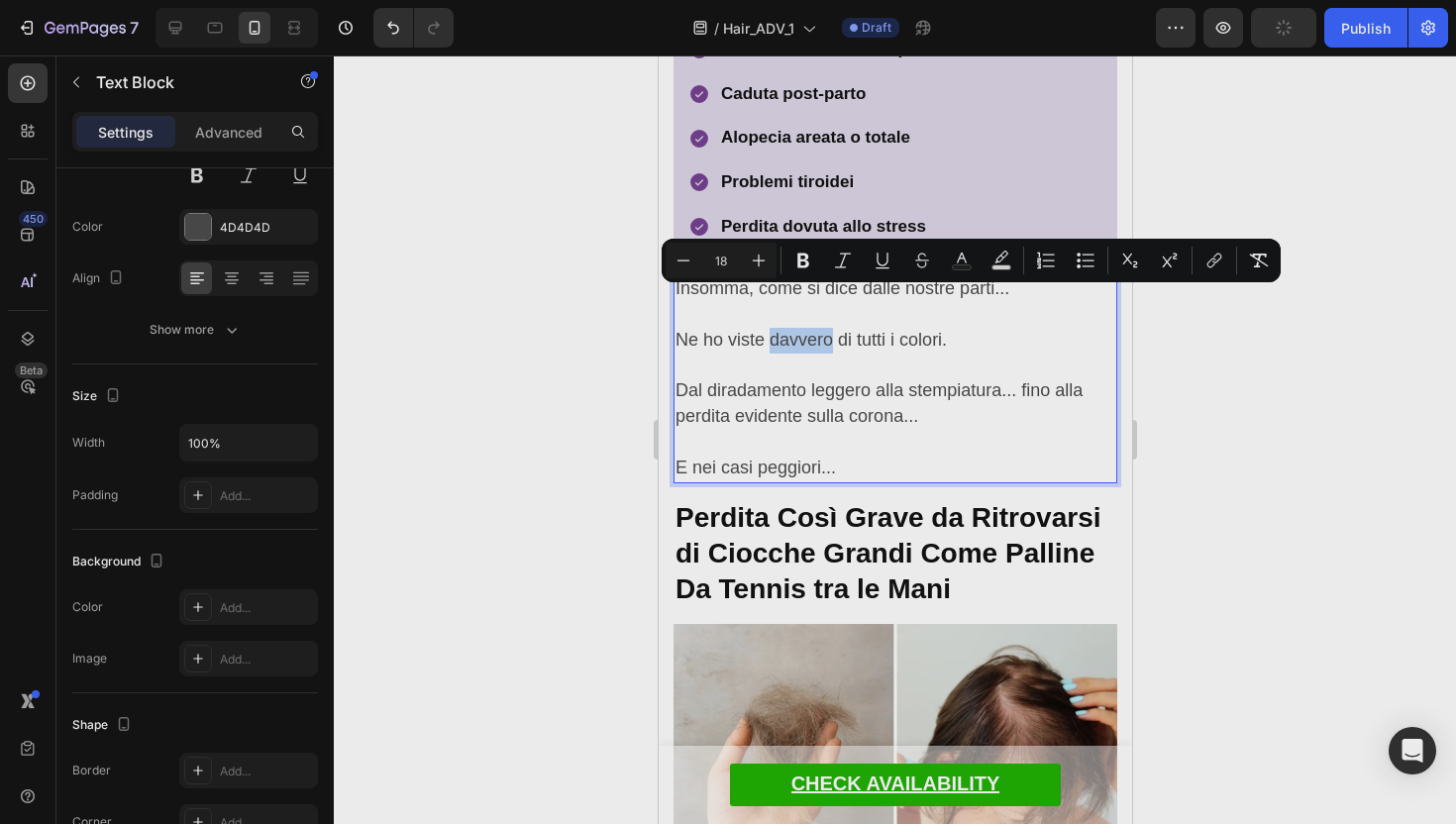 scroll, scrollTop: 1571, scrollLeft: 0, axis: vertical 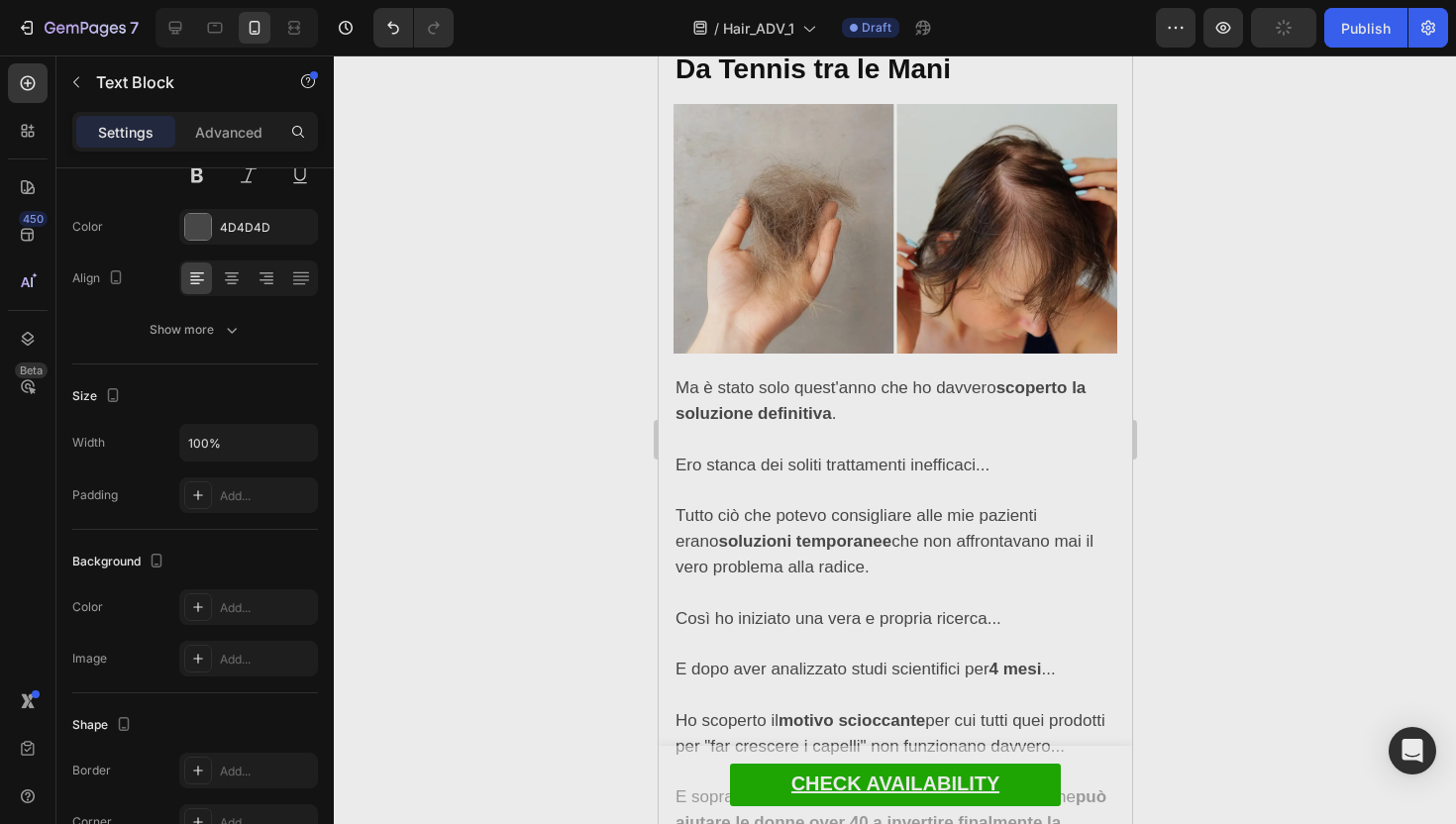 click on "soluzioni temporanee" at bounding box center [803, 541] 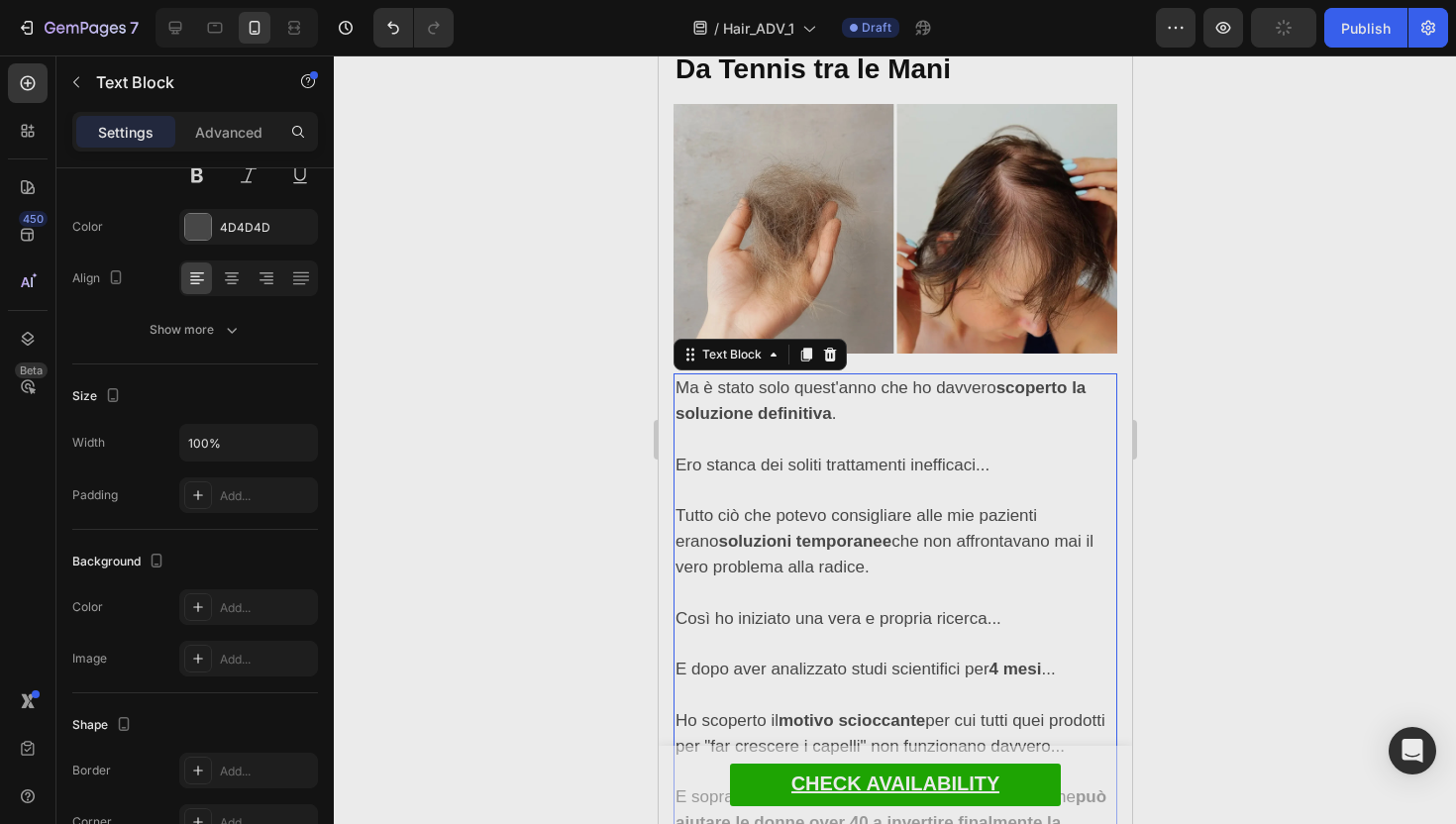 click on "soluzioni temporanee" at bounding box center [803, 541] 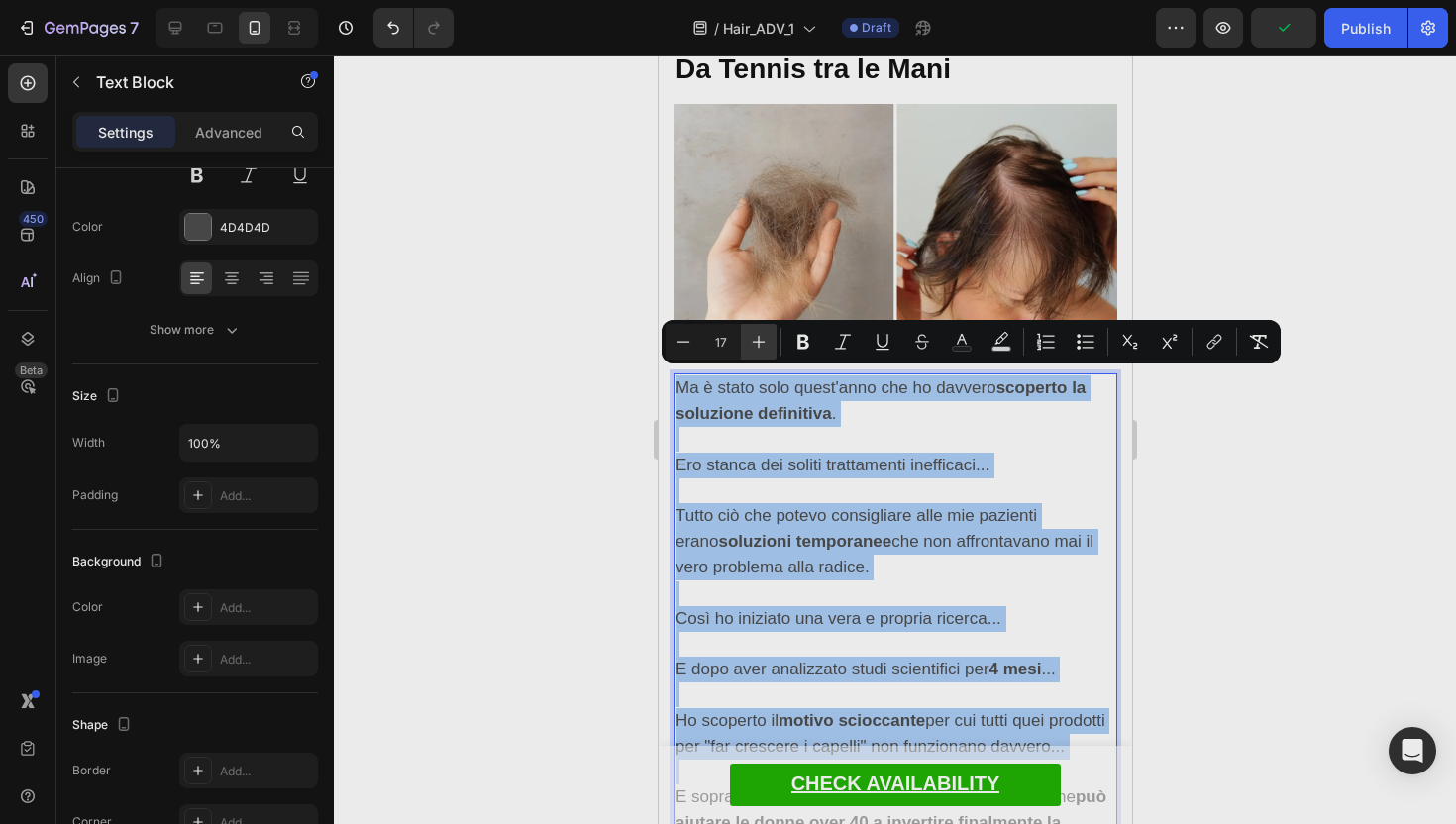 click 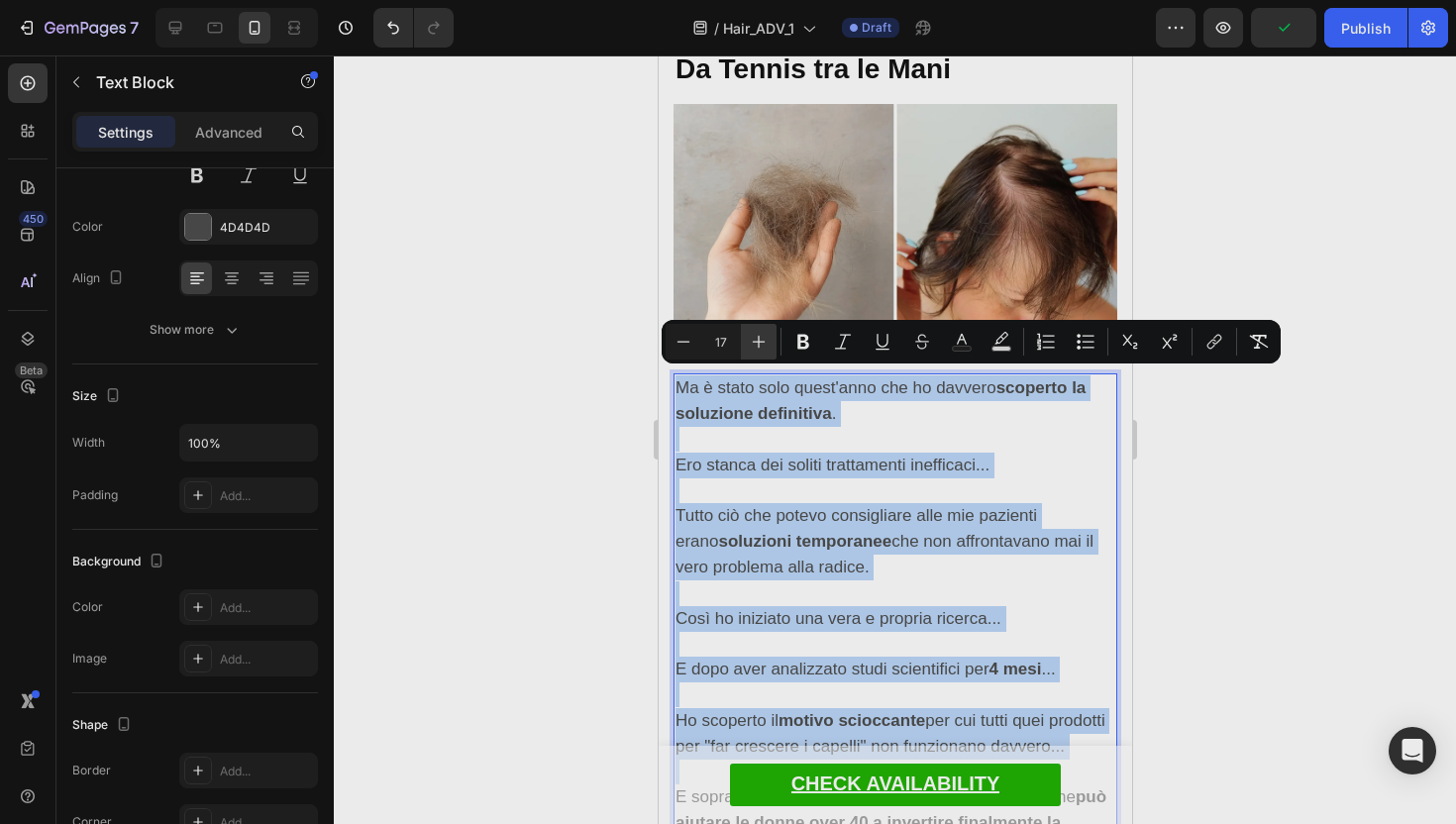 type on "18" 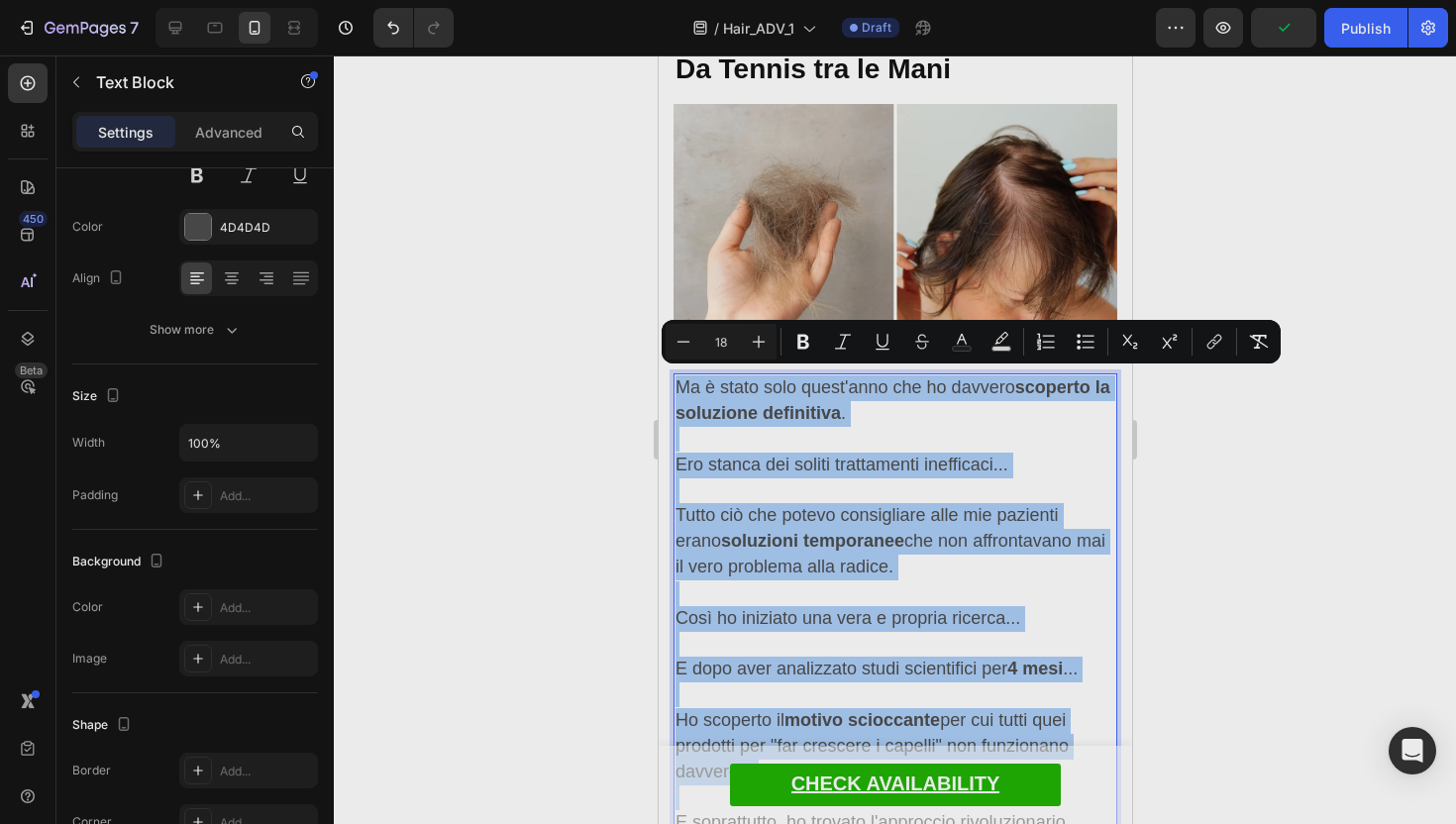 click 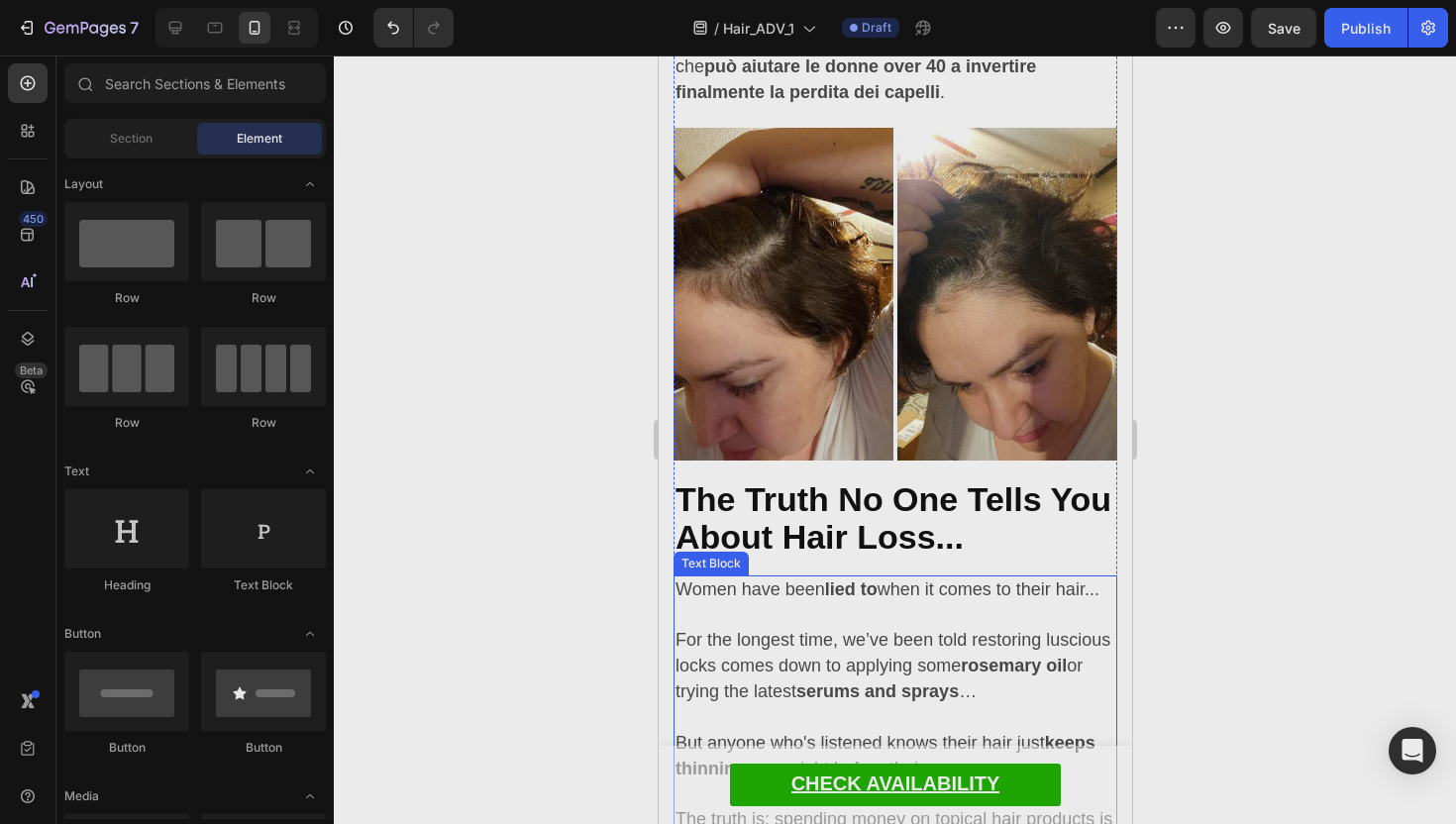 scroll, scrollTop: 2343, scrollLeft: 0, axis: vertical 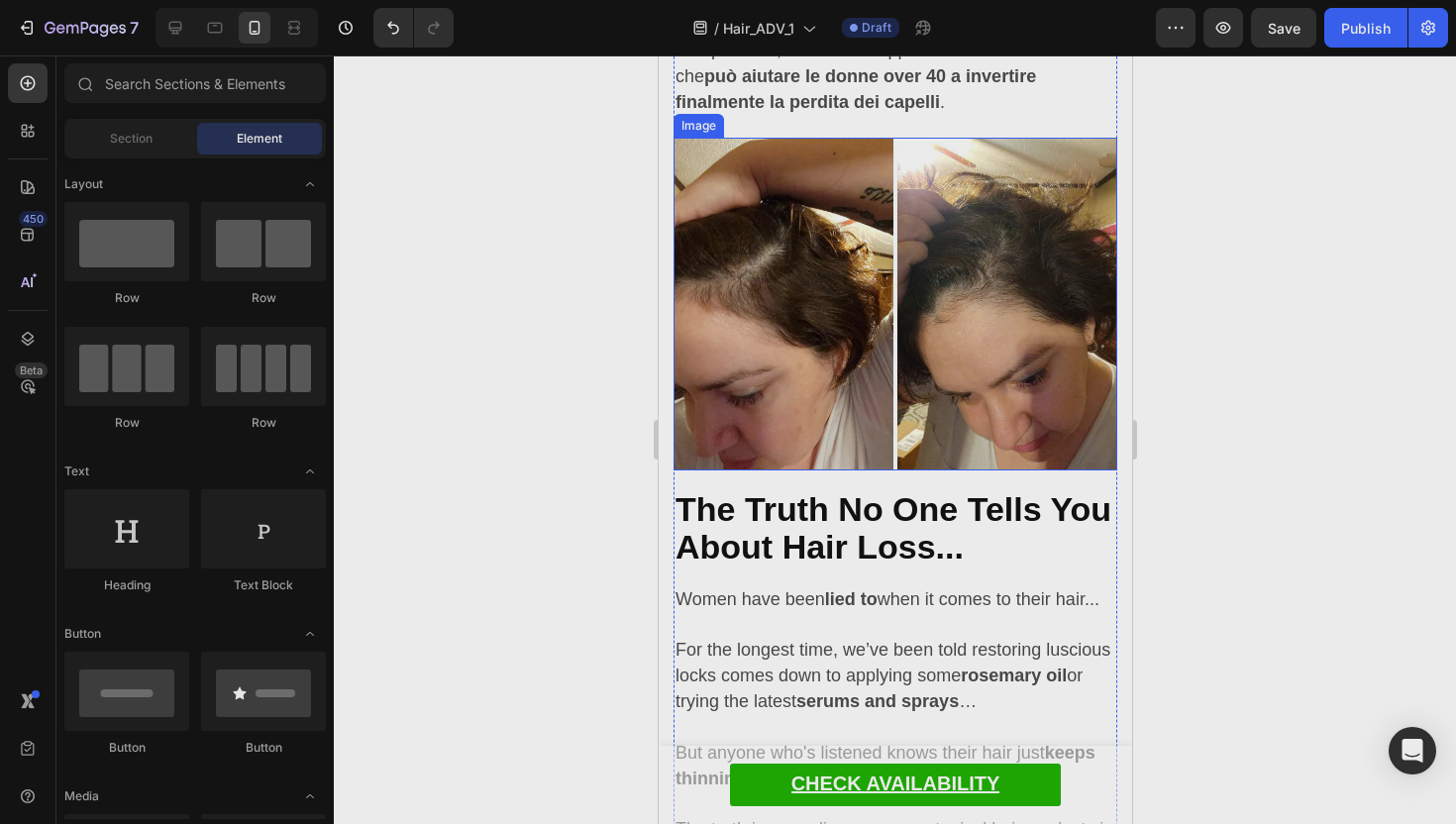 click at bounding box center (894, 304) 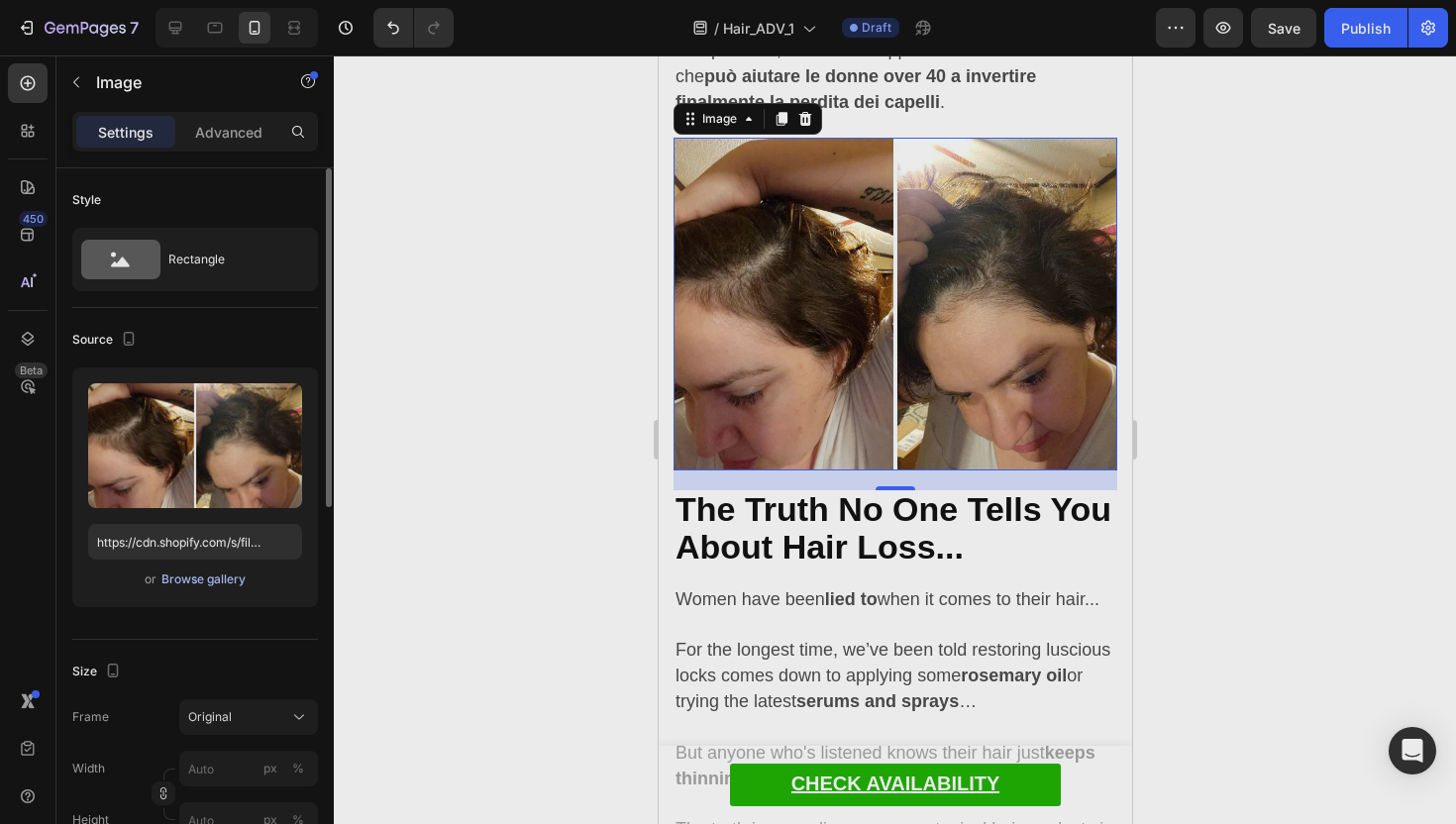 click on "Browse gallery" at bounding box center [203, 579] 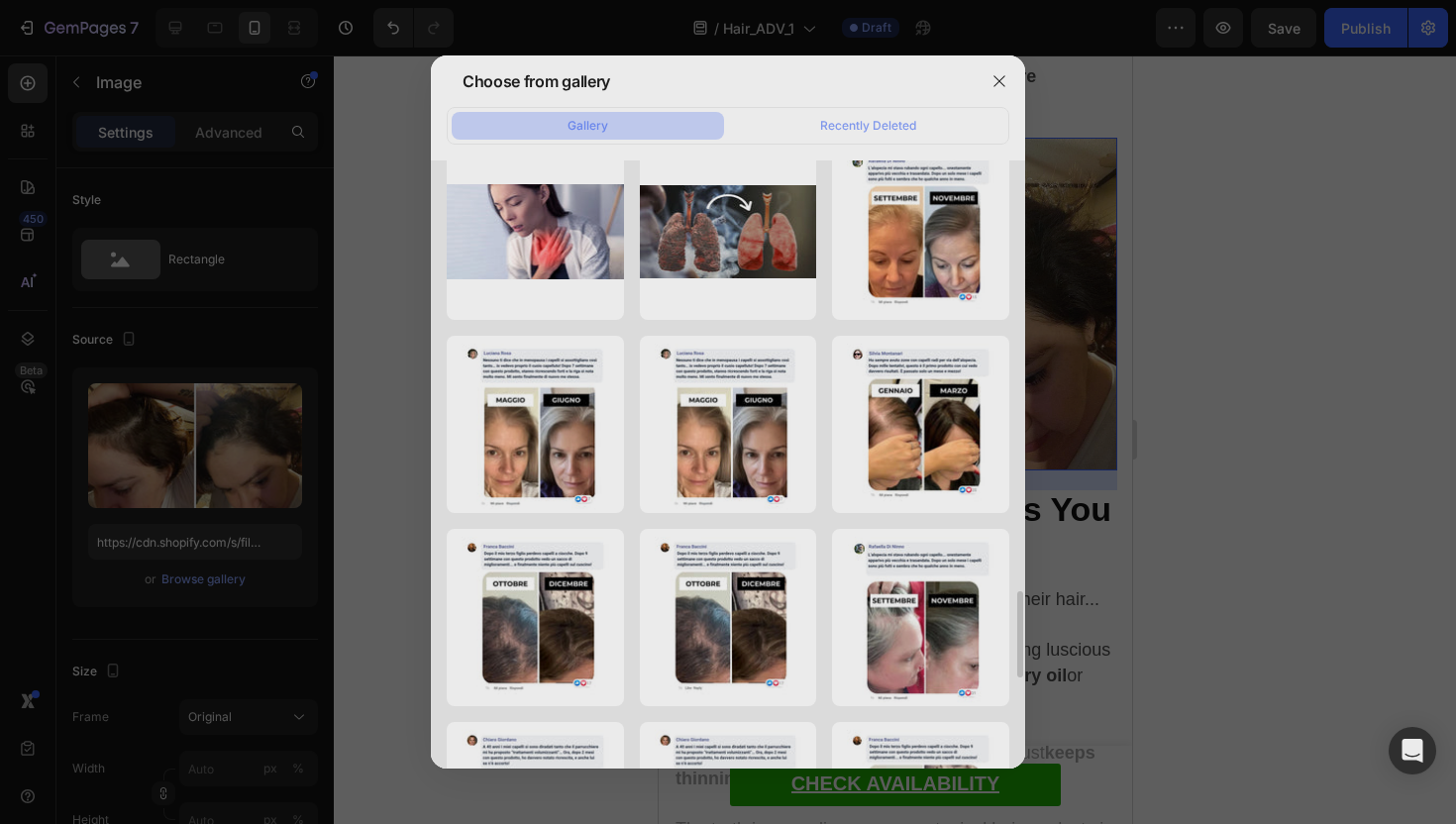 scroll, scrollTop: 3103, scrollLeft: 0, axis: vertical 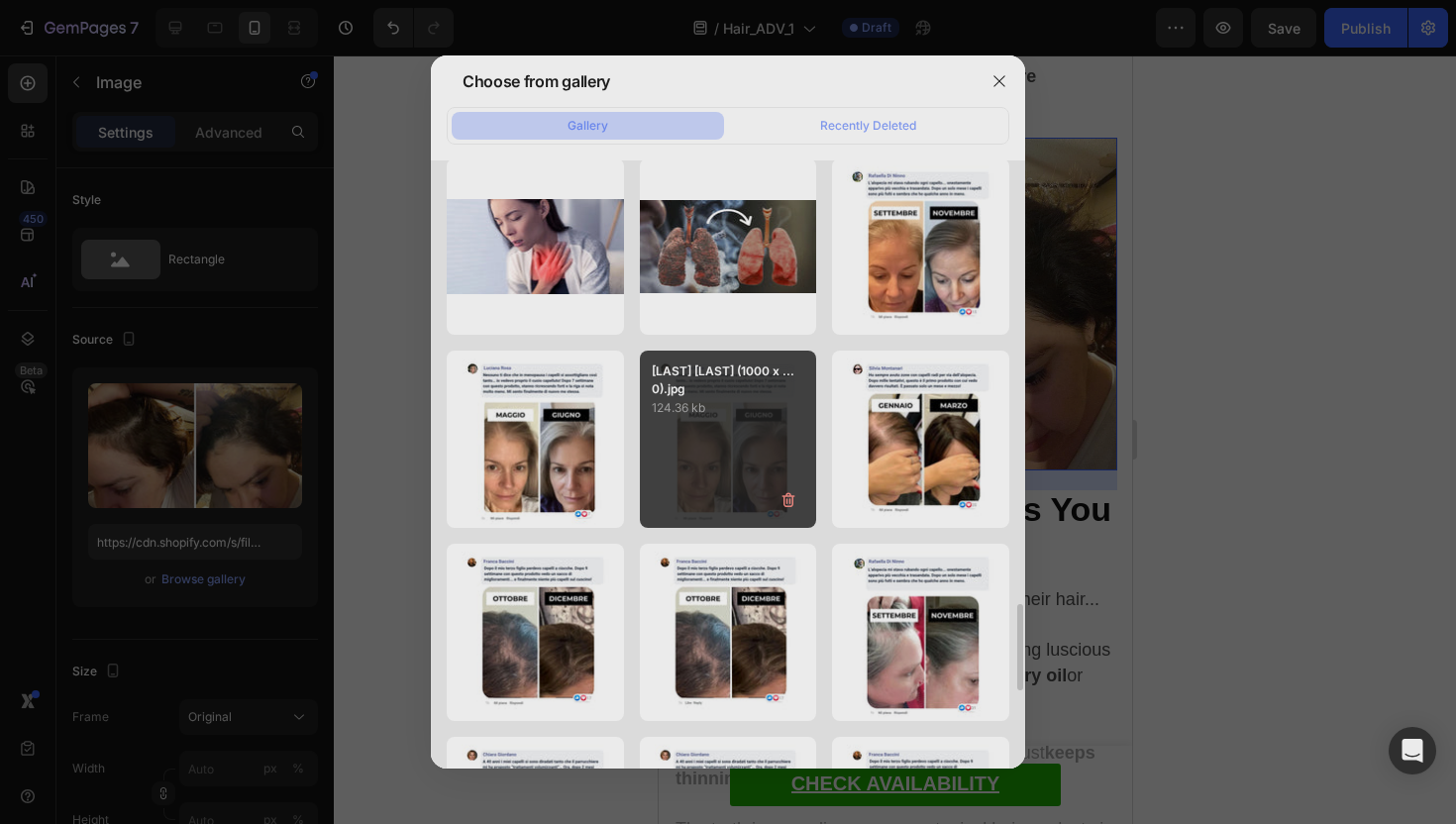click on "124.36 kb" at bounding box center (728, 408) 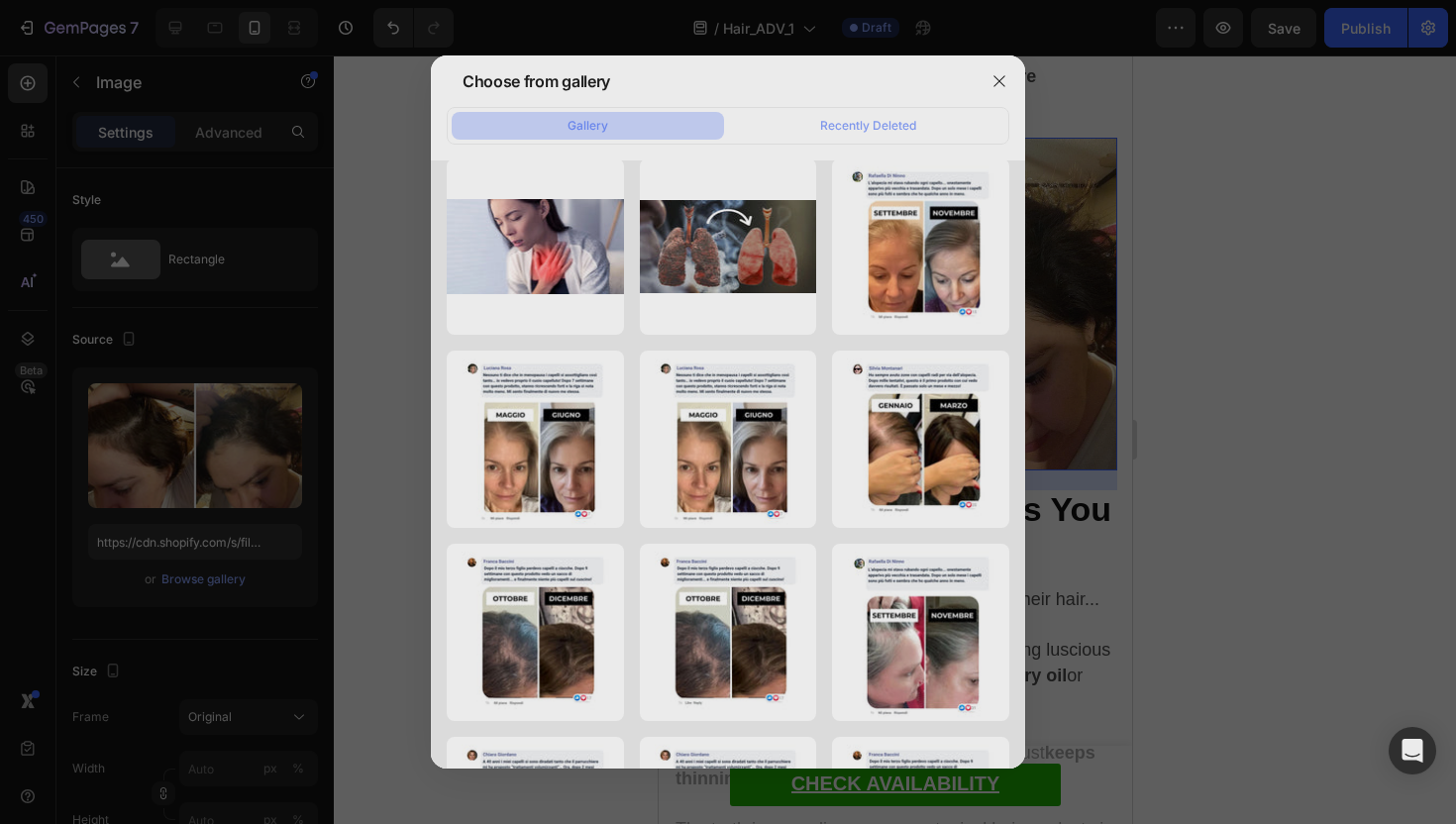 type on "https://cdn.shopify.com/s/files/1/0931/8069/0767/files/gempages_561972038995018657-4875d562-6b19-4858-95d3-edf74ca0a685.jpg" 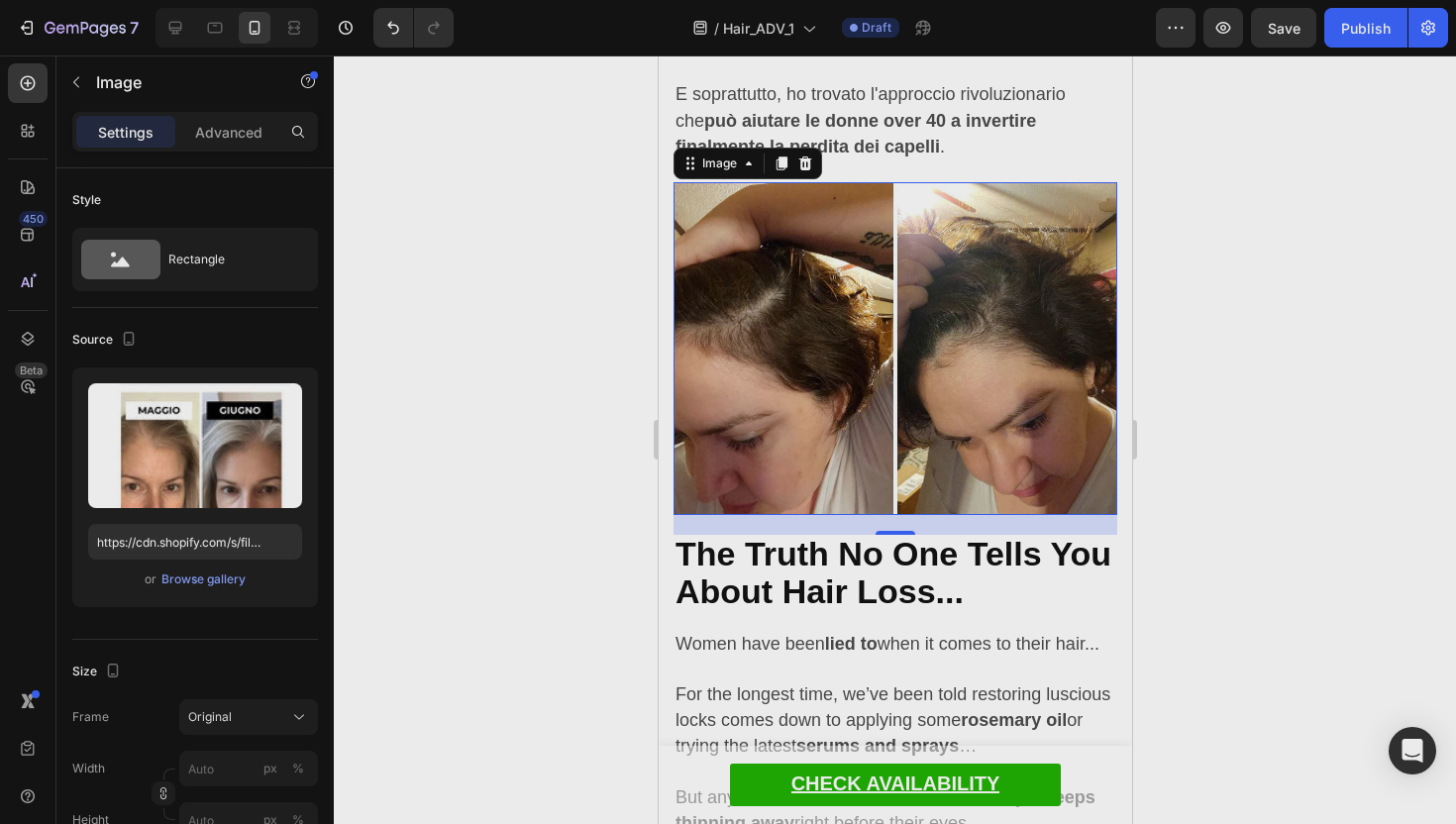 scroll, scrollTop: 2297, scrollLeft: 0, axis: vertical 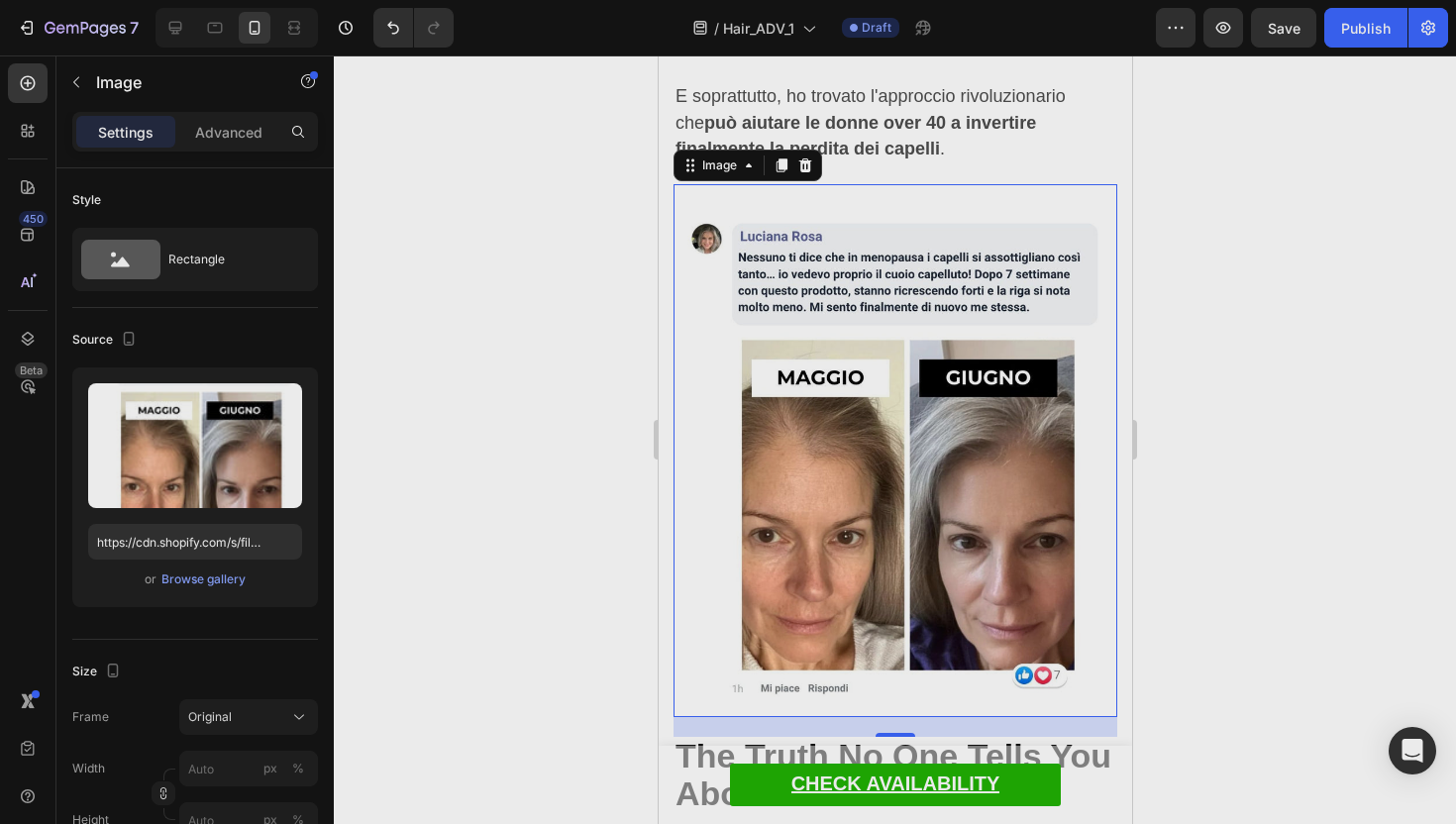 click 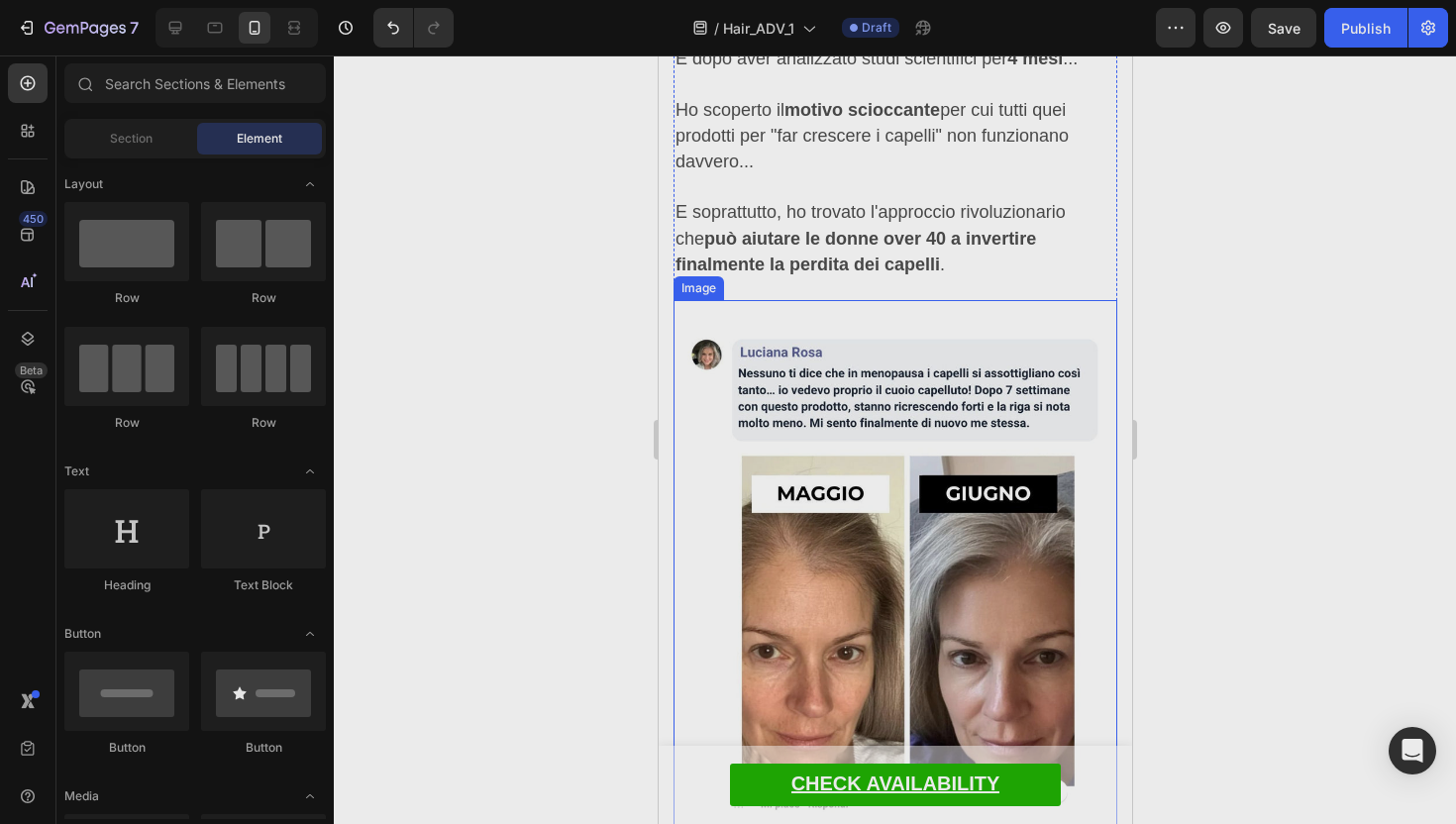 scroll, scrollTop: 2173, scrollLeft: 0, axis: vertical 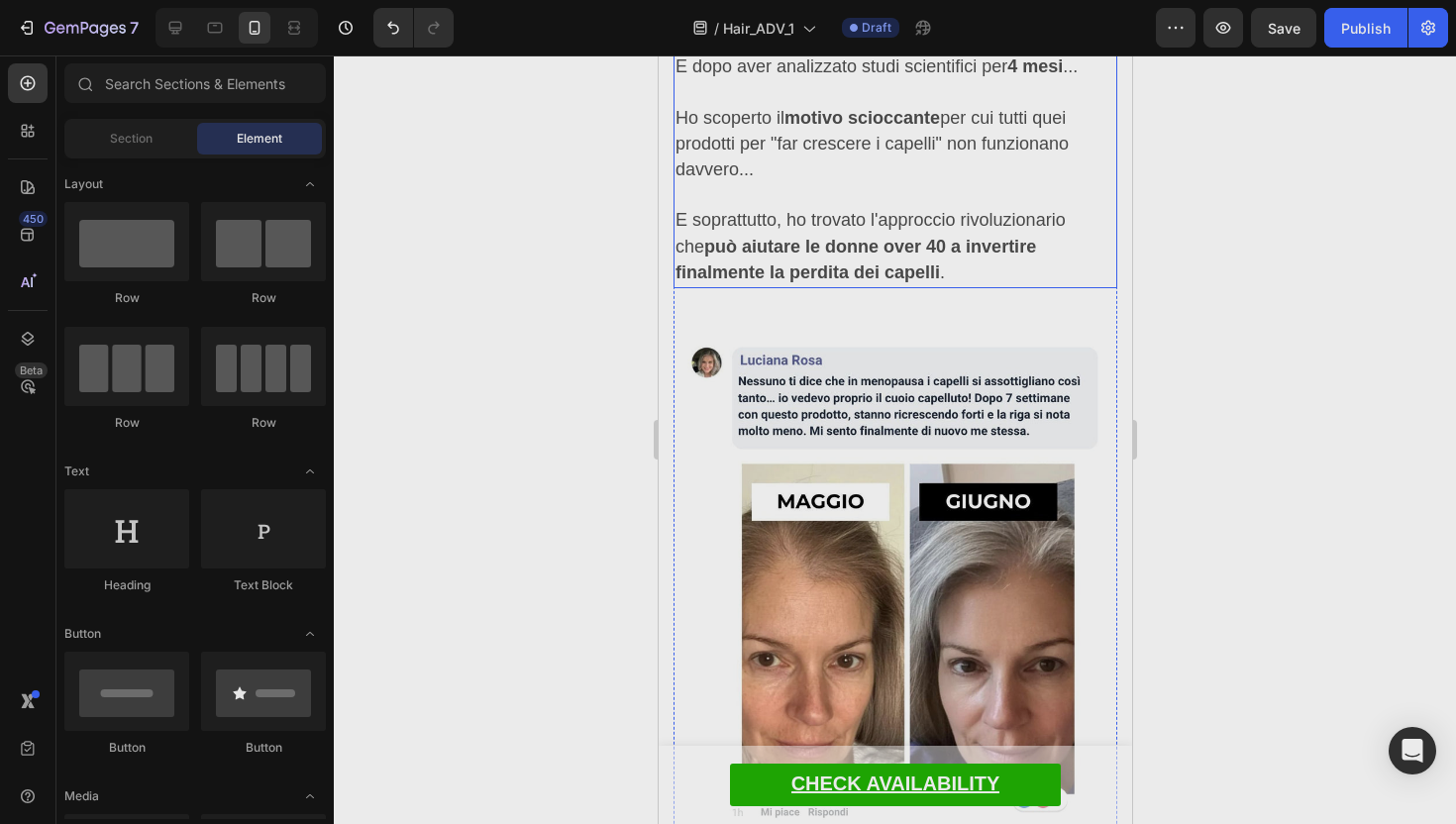 click on "può aiutare le donne over 40 a invertire finalmente la perdita dei capelli" at bounding box center (855, 259) 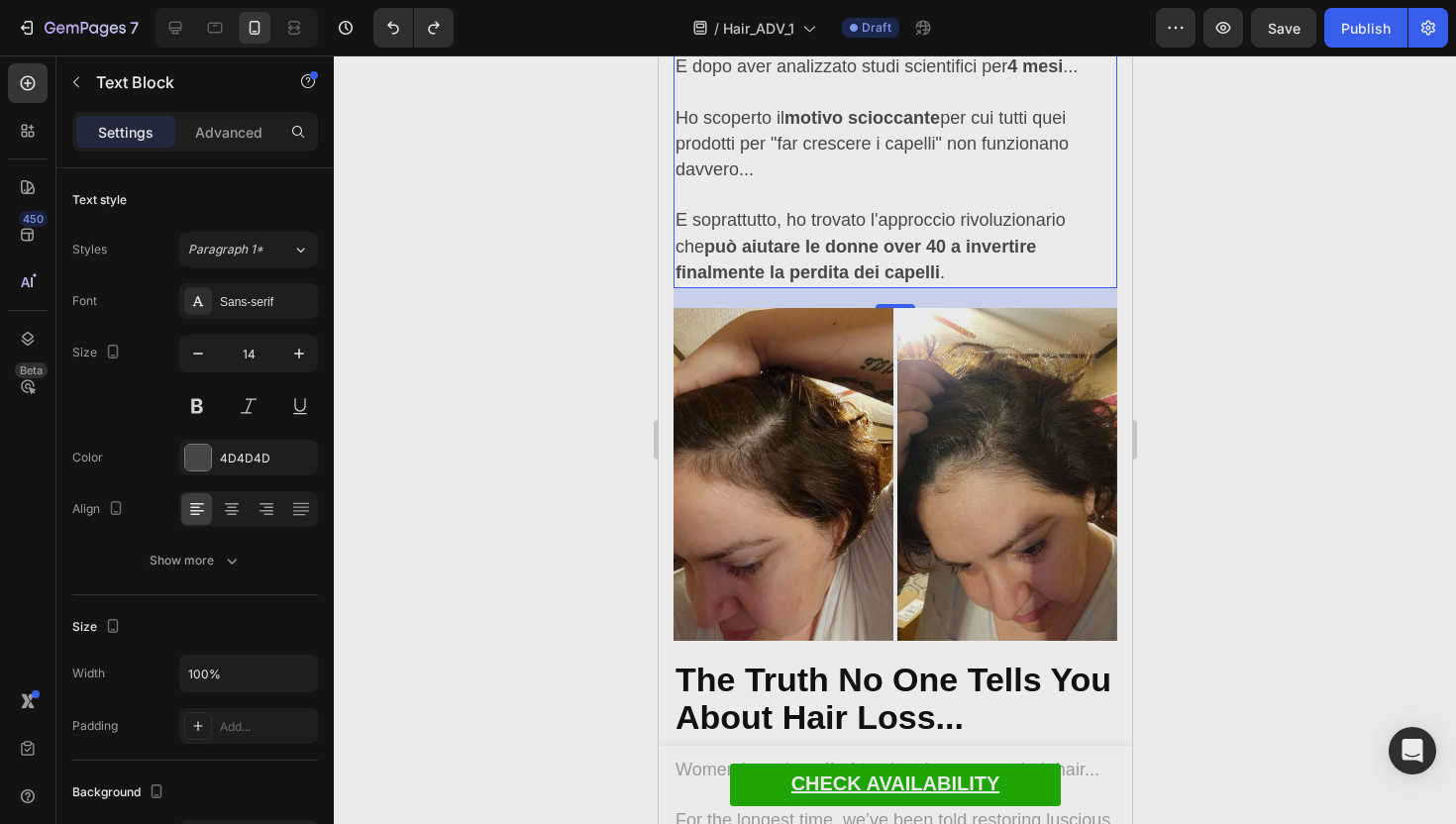 click 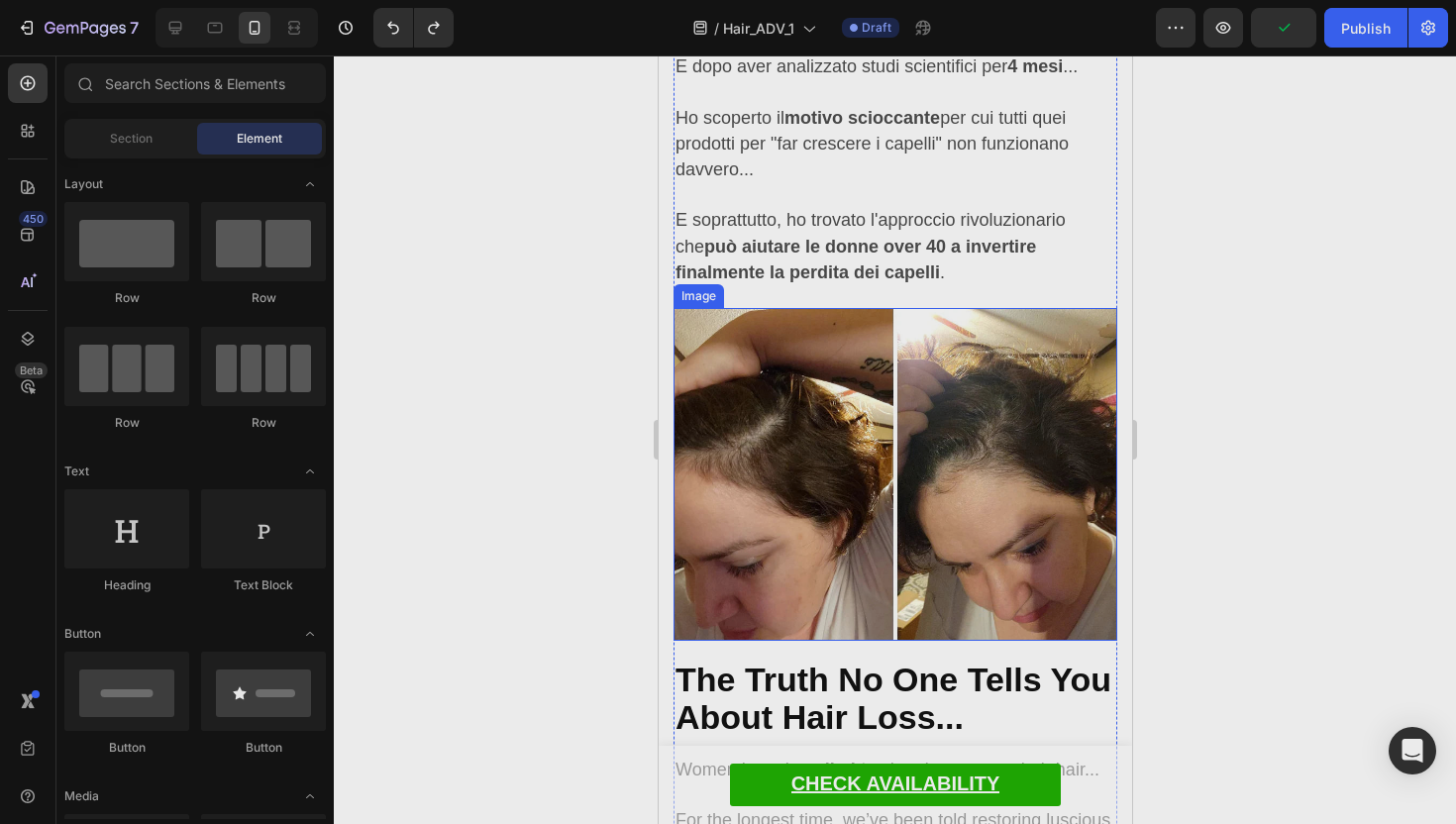click at bounding box center [894, 474] 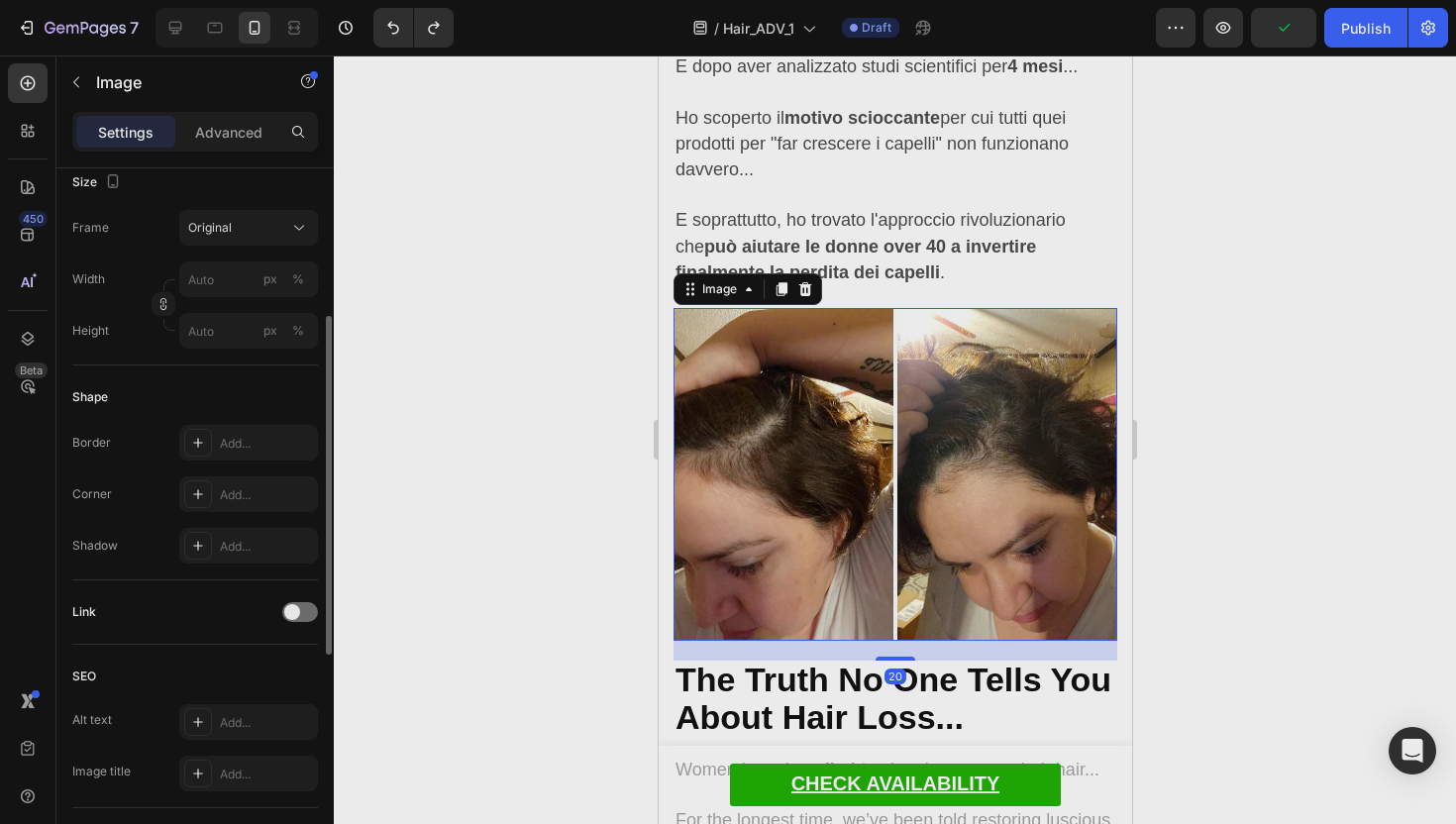 scroll, scrollTop: 518, scrollLeft: 0, axis: vertical 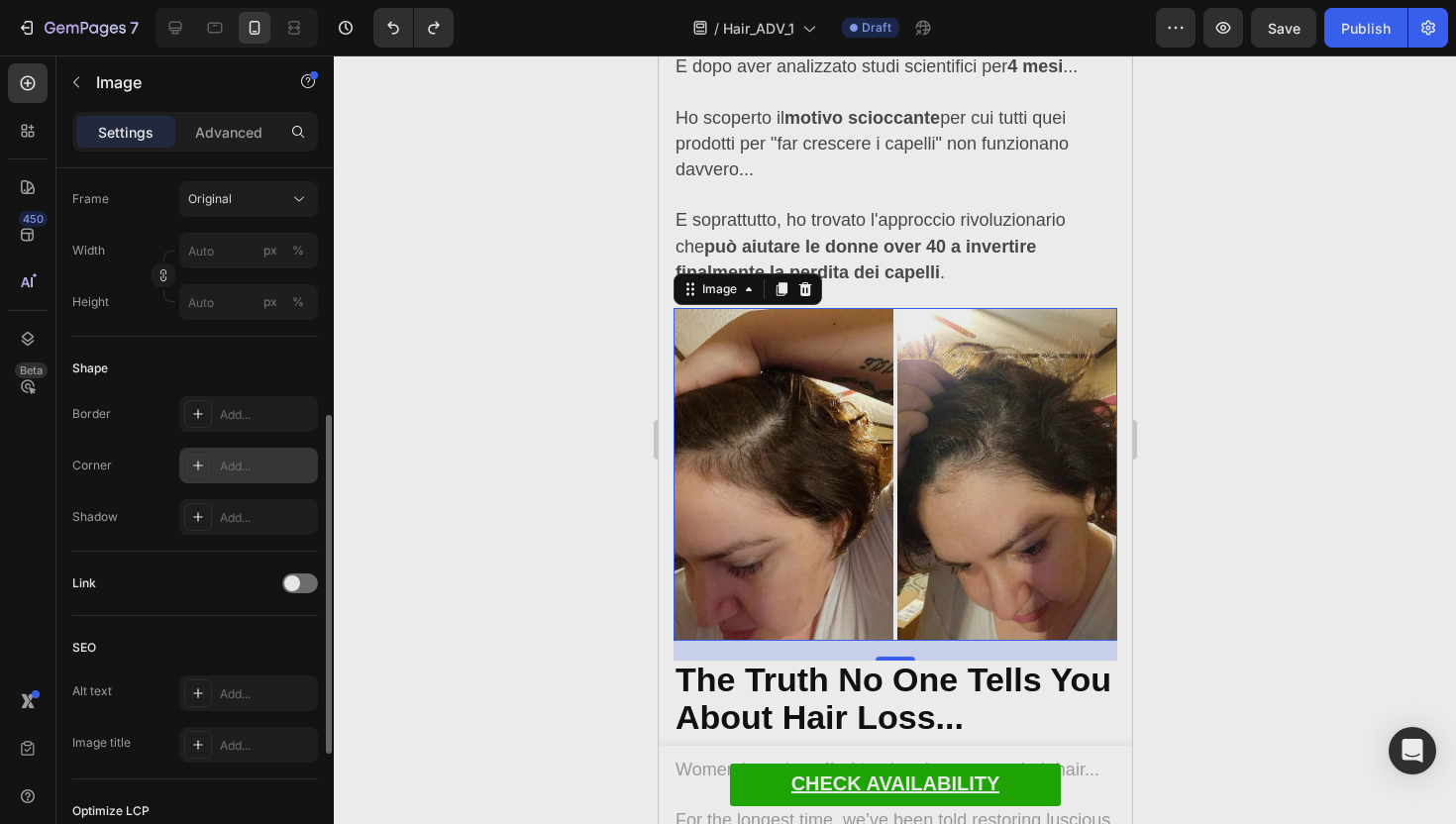 click on "Add..." at bounding box center (266, 466) 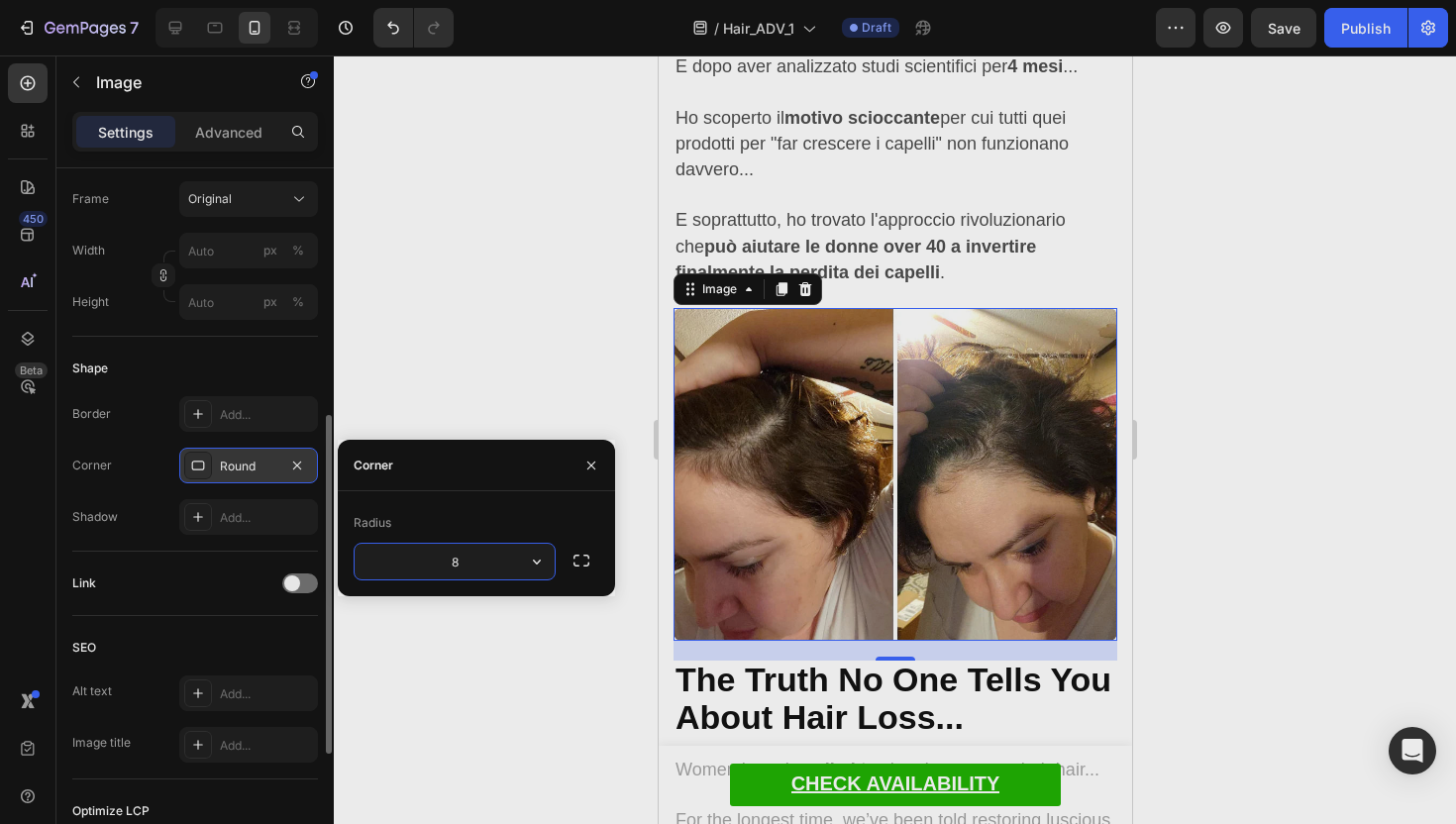 click 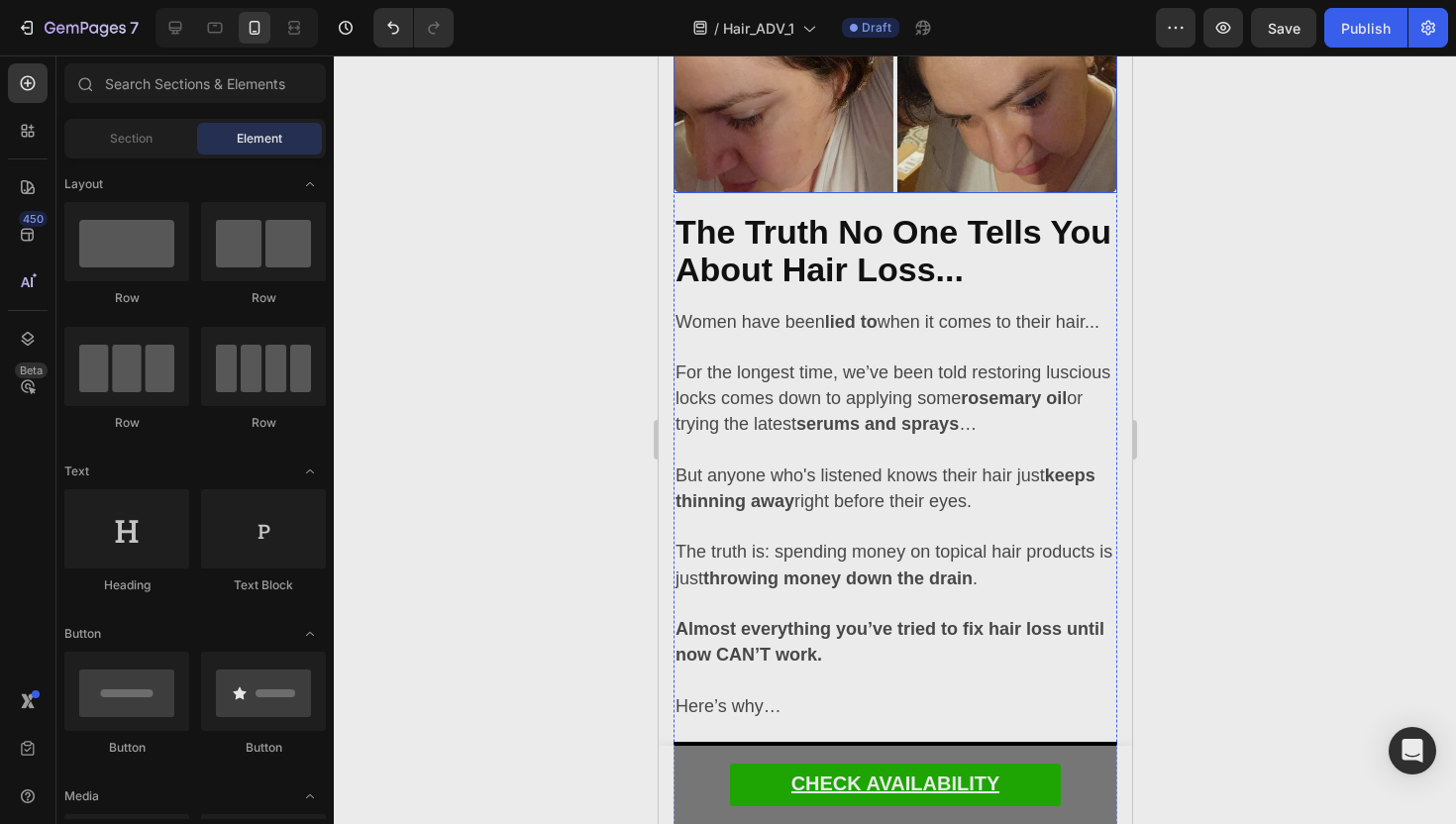 scroll, scrollTop: 2648, scrollLeft: 0, axis: vertical 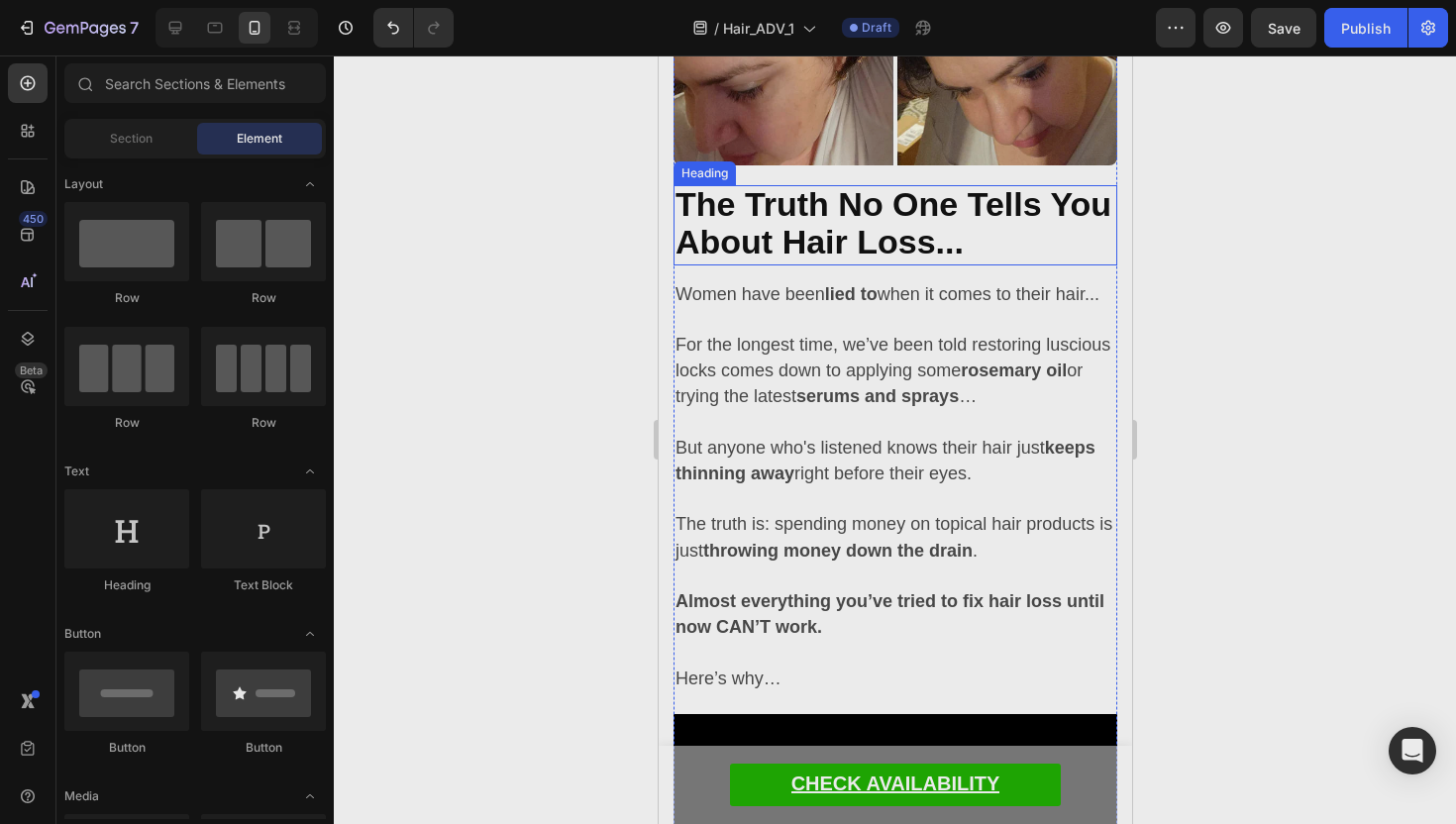 click on "The Truth No One Tells You About Hair Loss..." at bounding box center (892, 223) 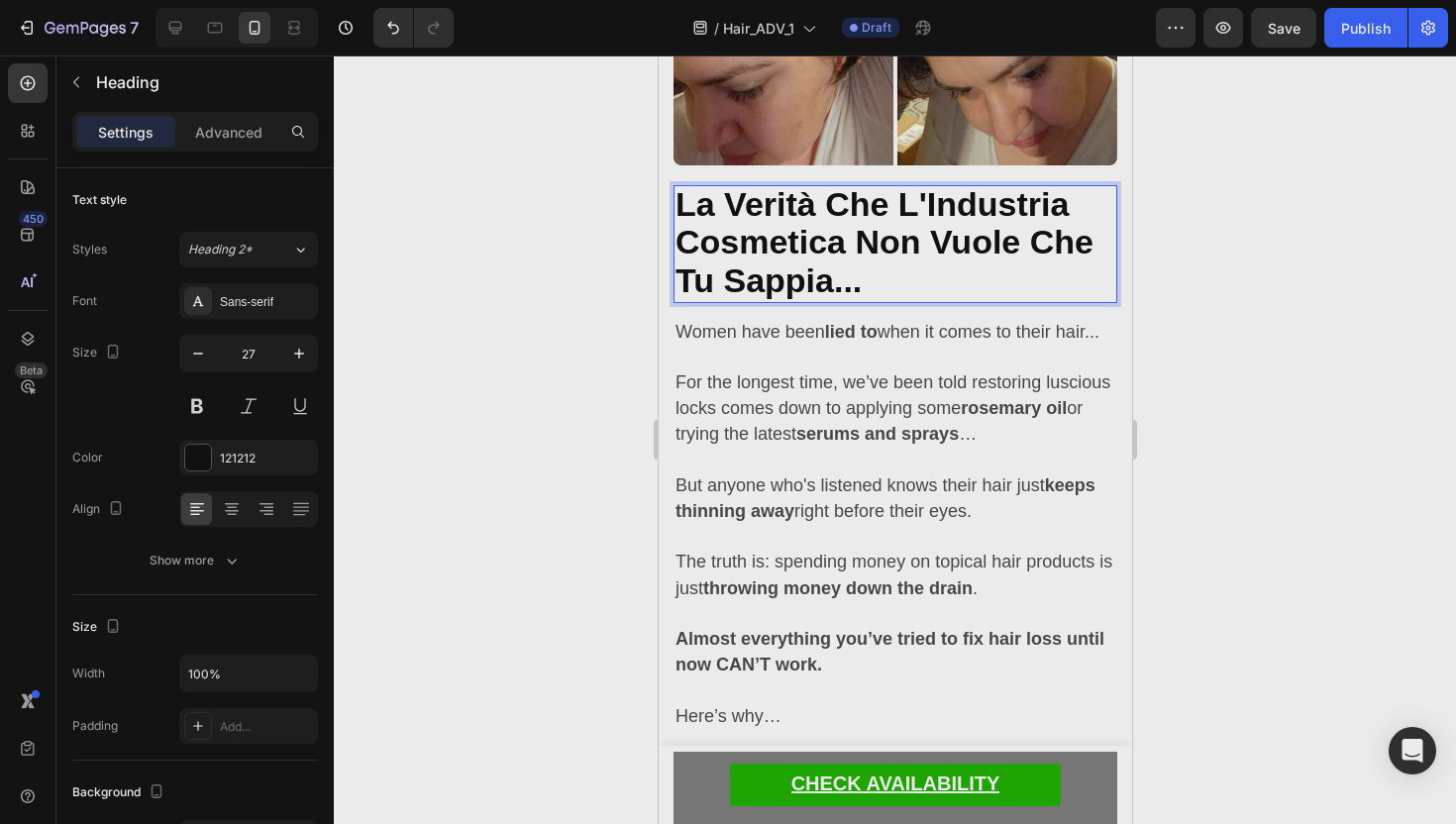 click 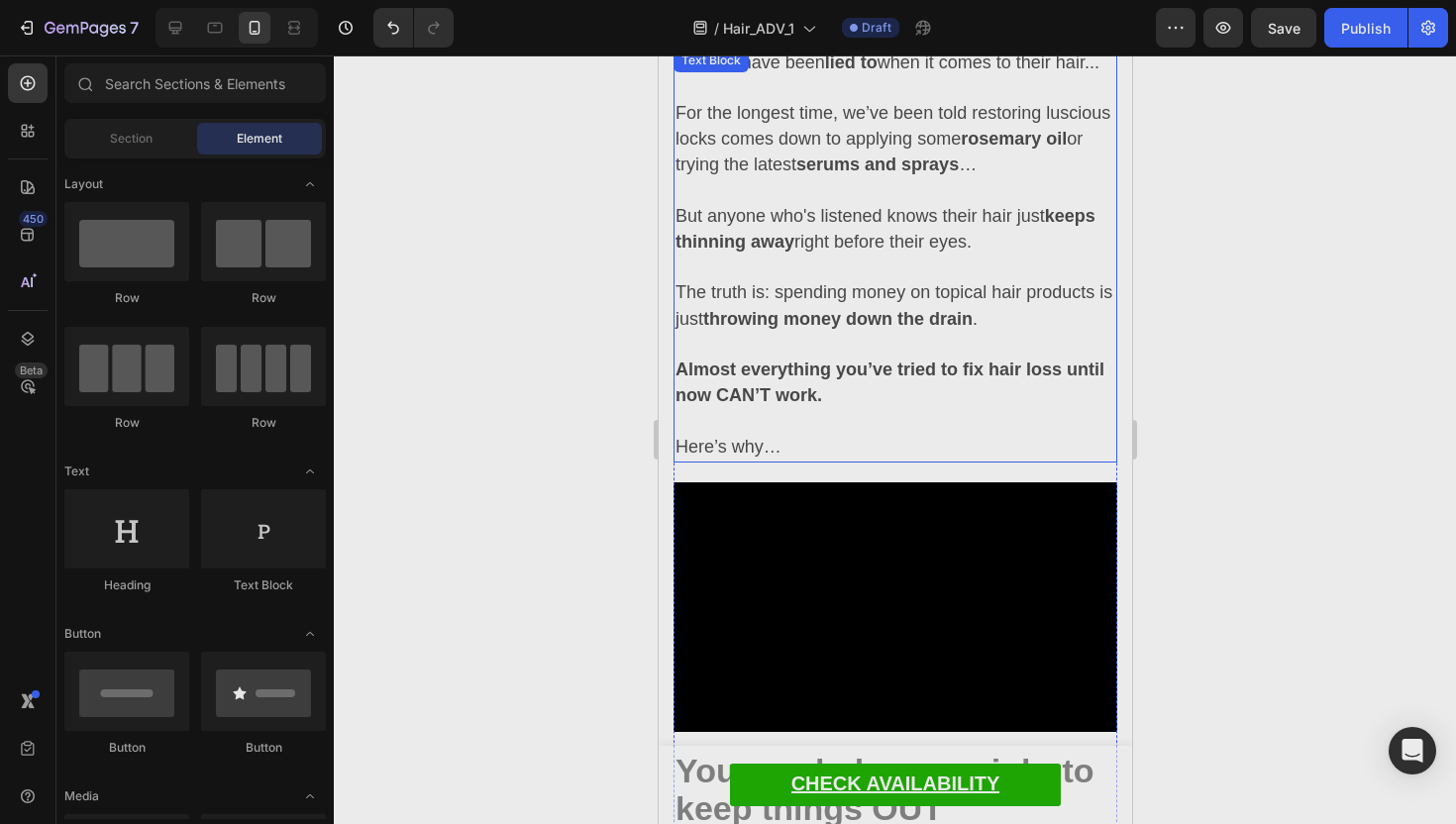 scroll, scrollTop: 2878, scrollLeft: 0, axis: vertical 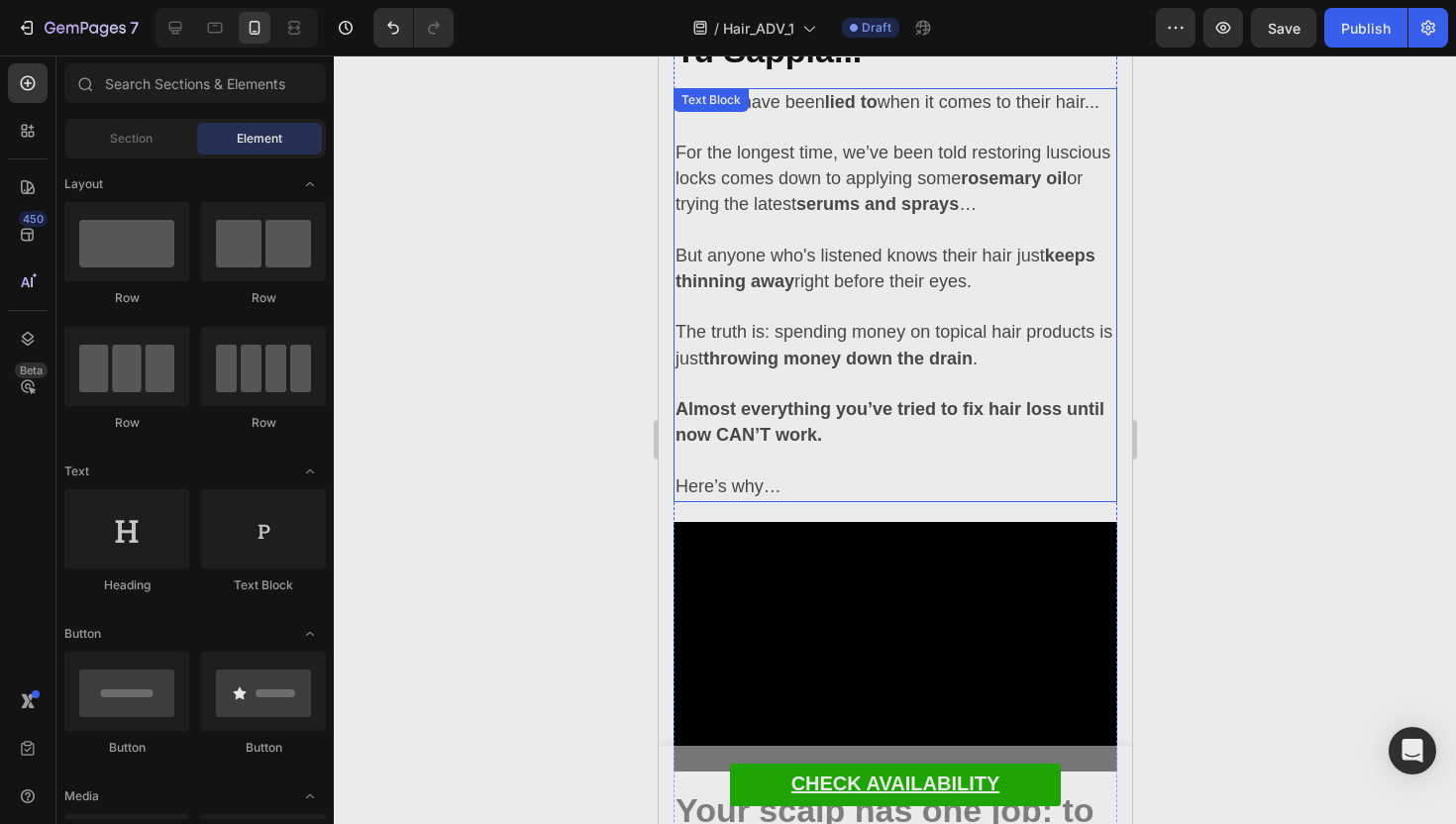 click on "The truth is: spending money on topical hair products is just  throwing money down the drain ." at bounding box center (894, 334) 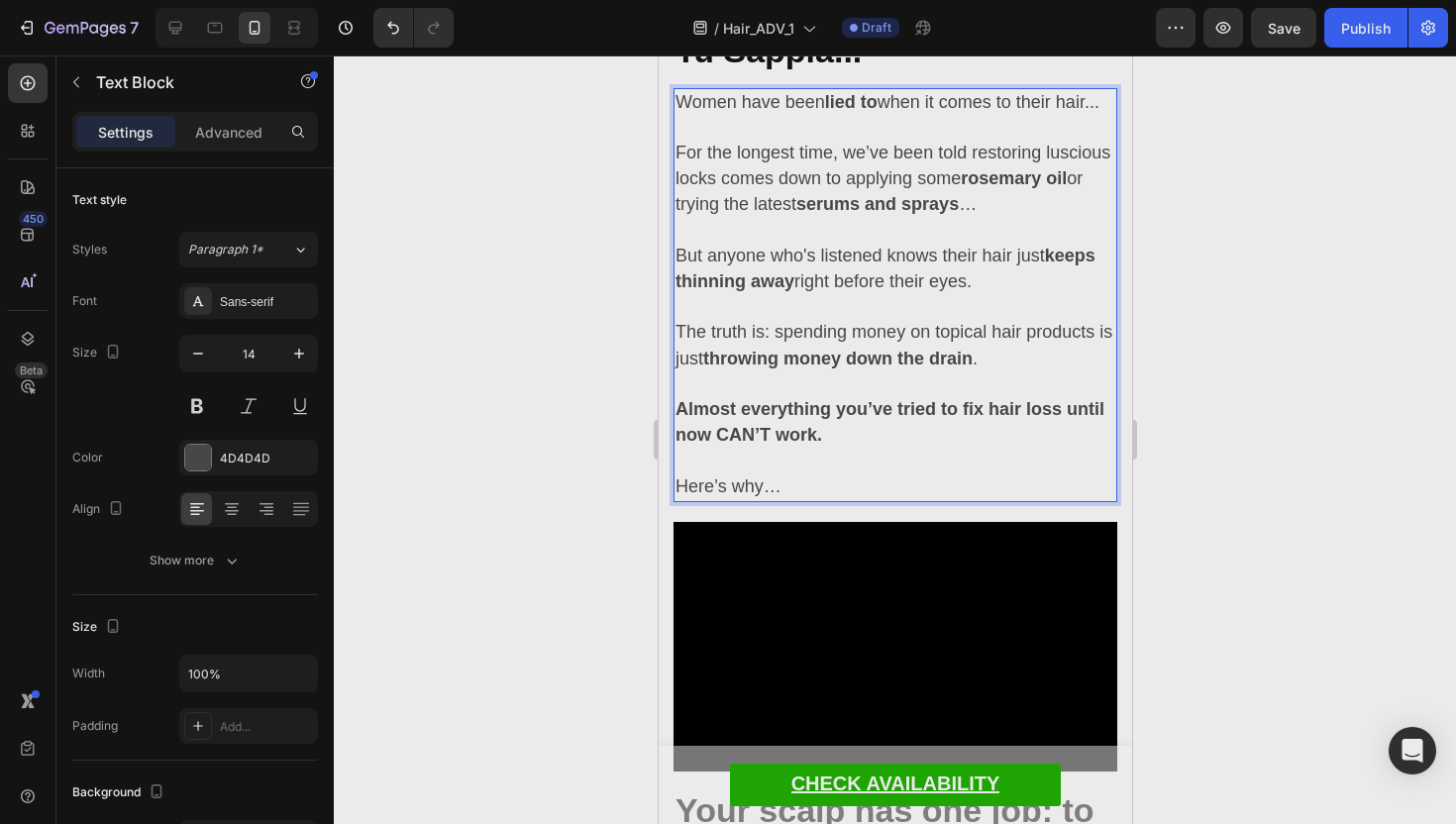scroll, scrollTop: 2872, scrollLeft: 0, axis: vertical 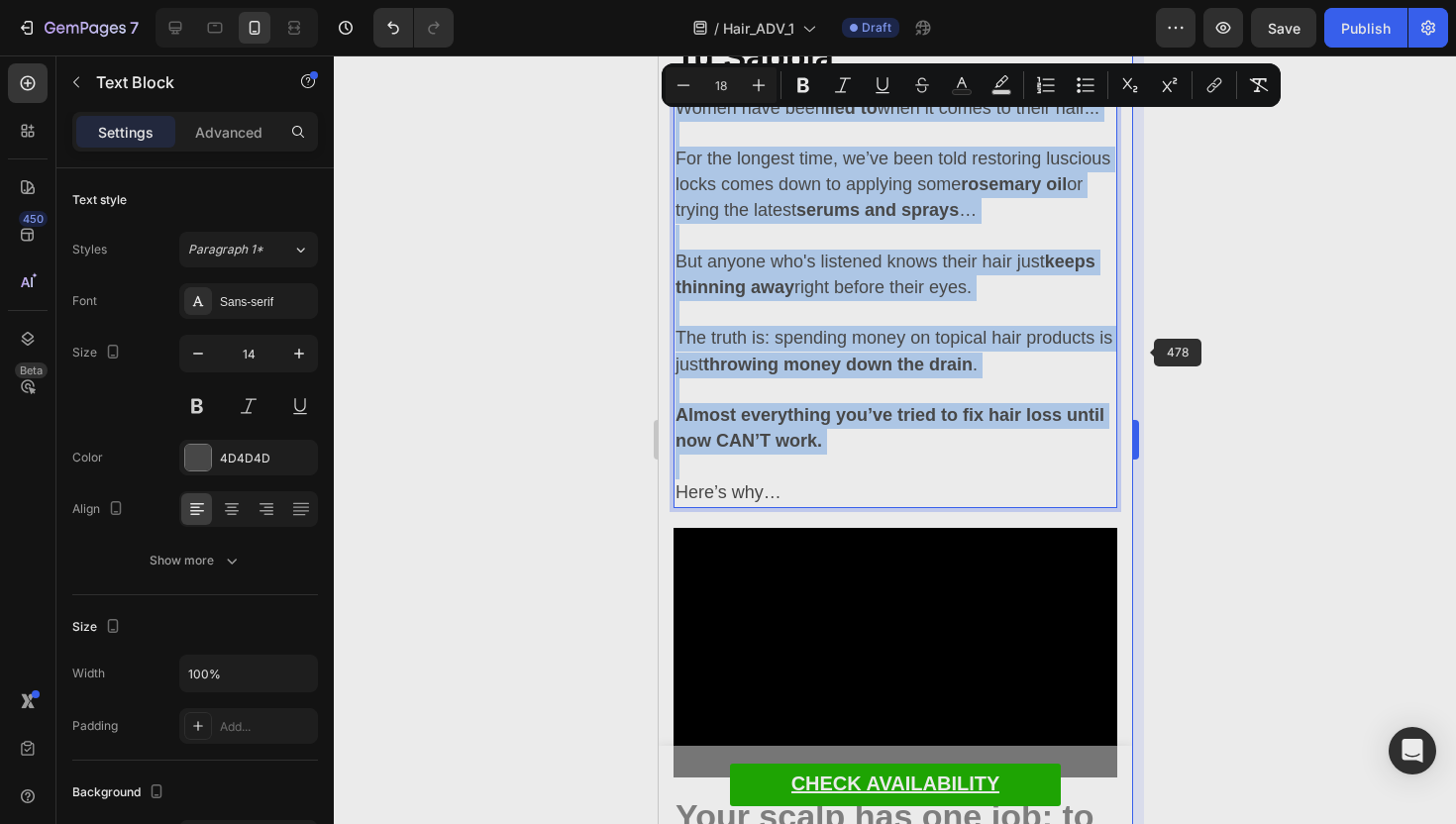 type on "14" 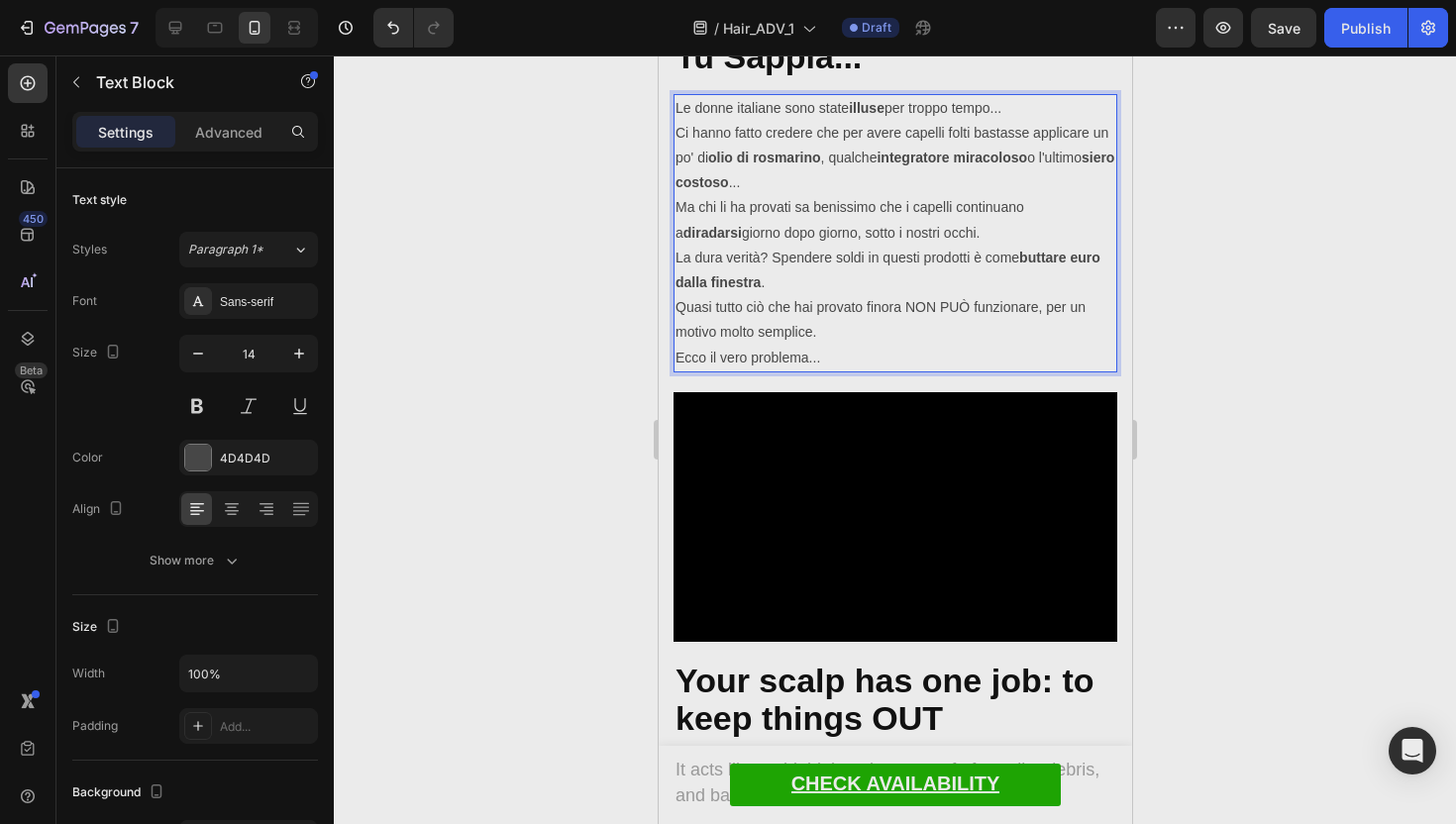 scroll, scrollTop: 2671, scrollLeft: 0, axis: vertical 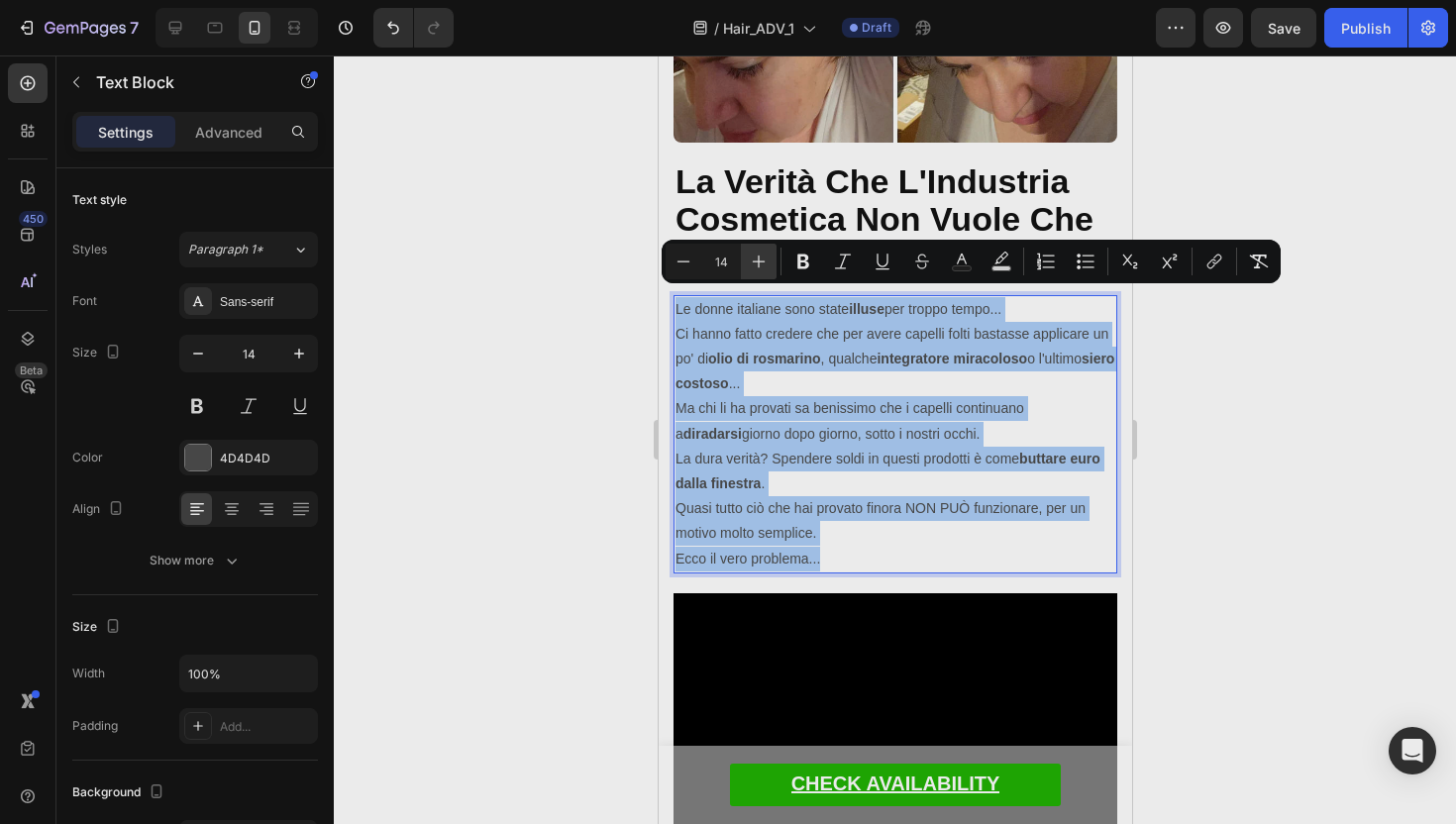 click 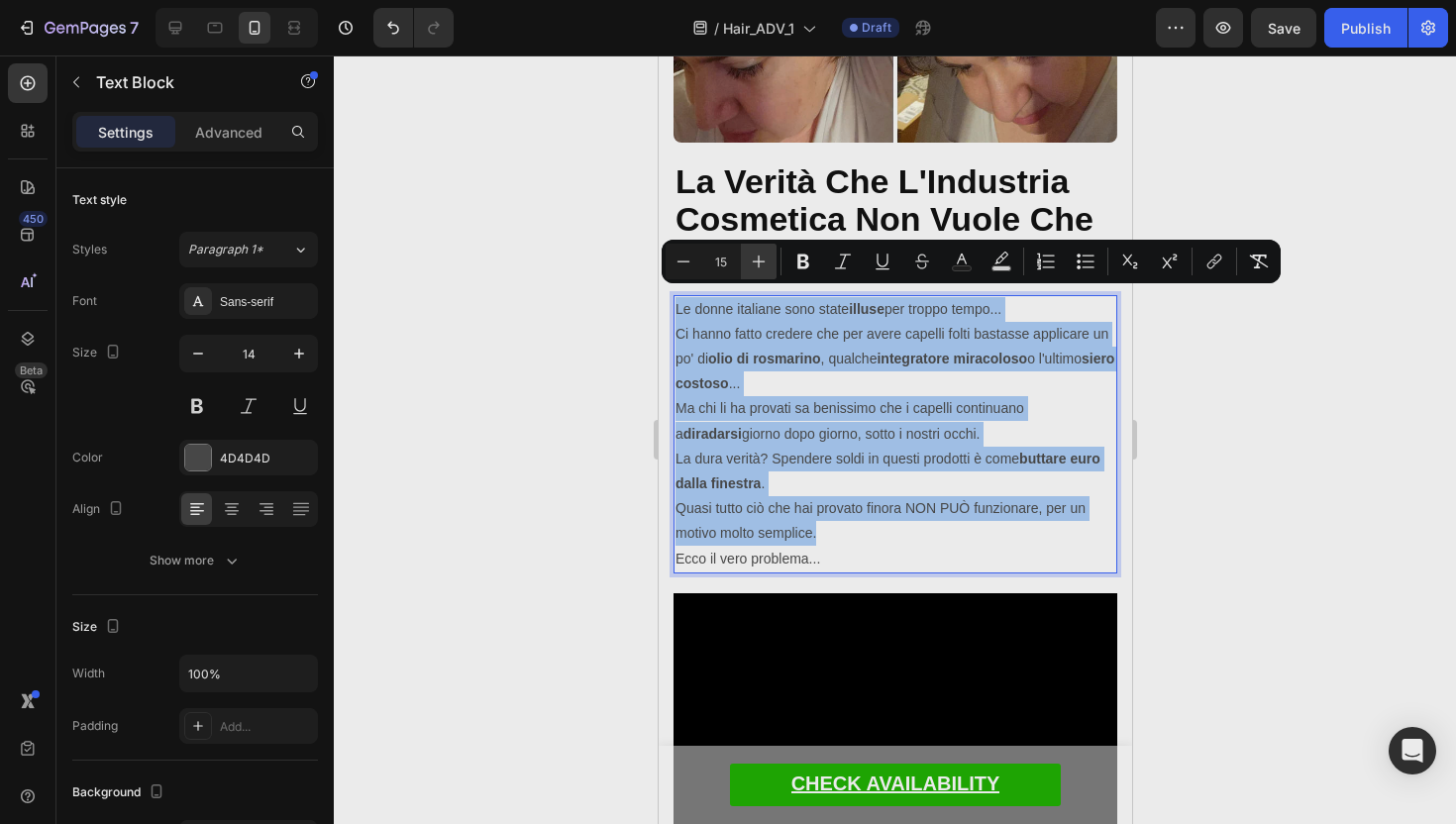 click 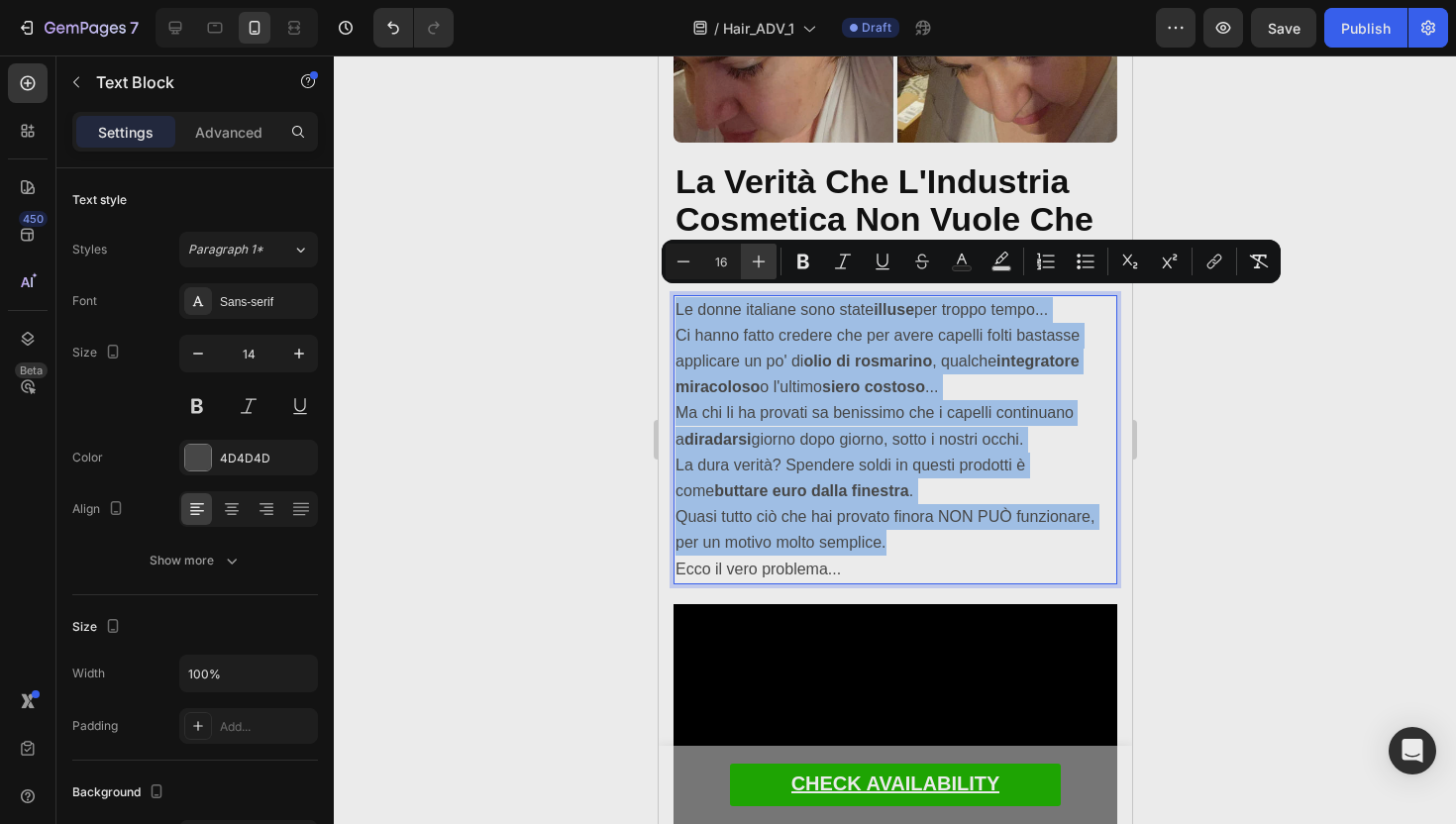 click 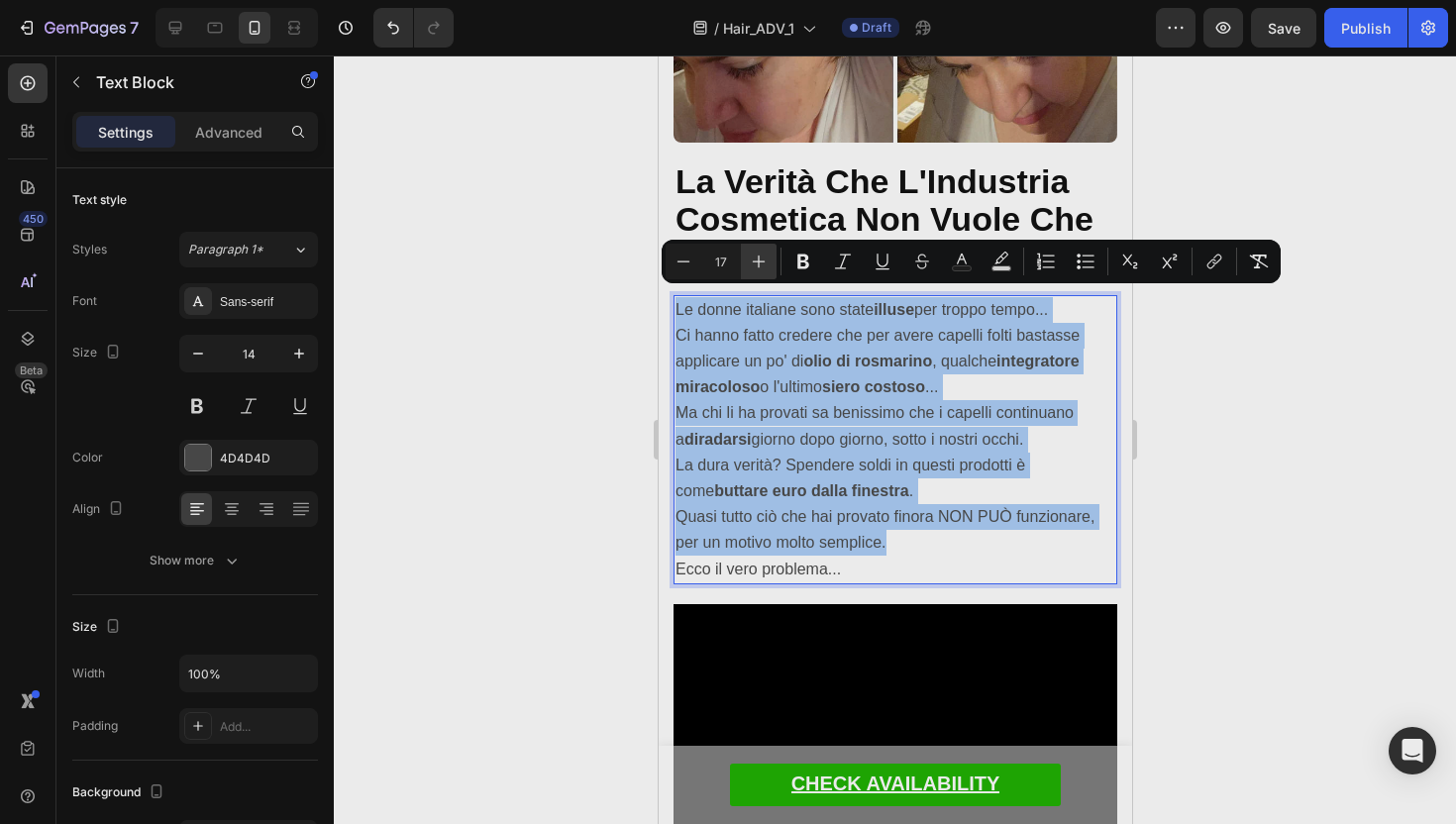 click 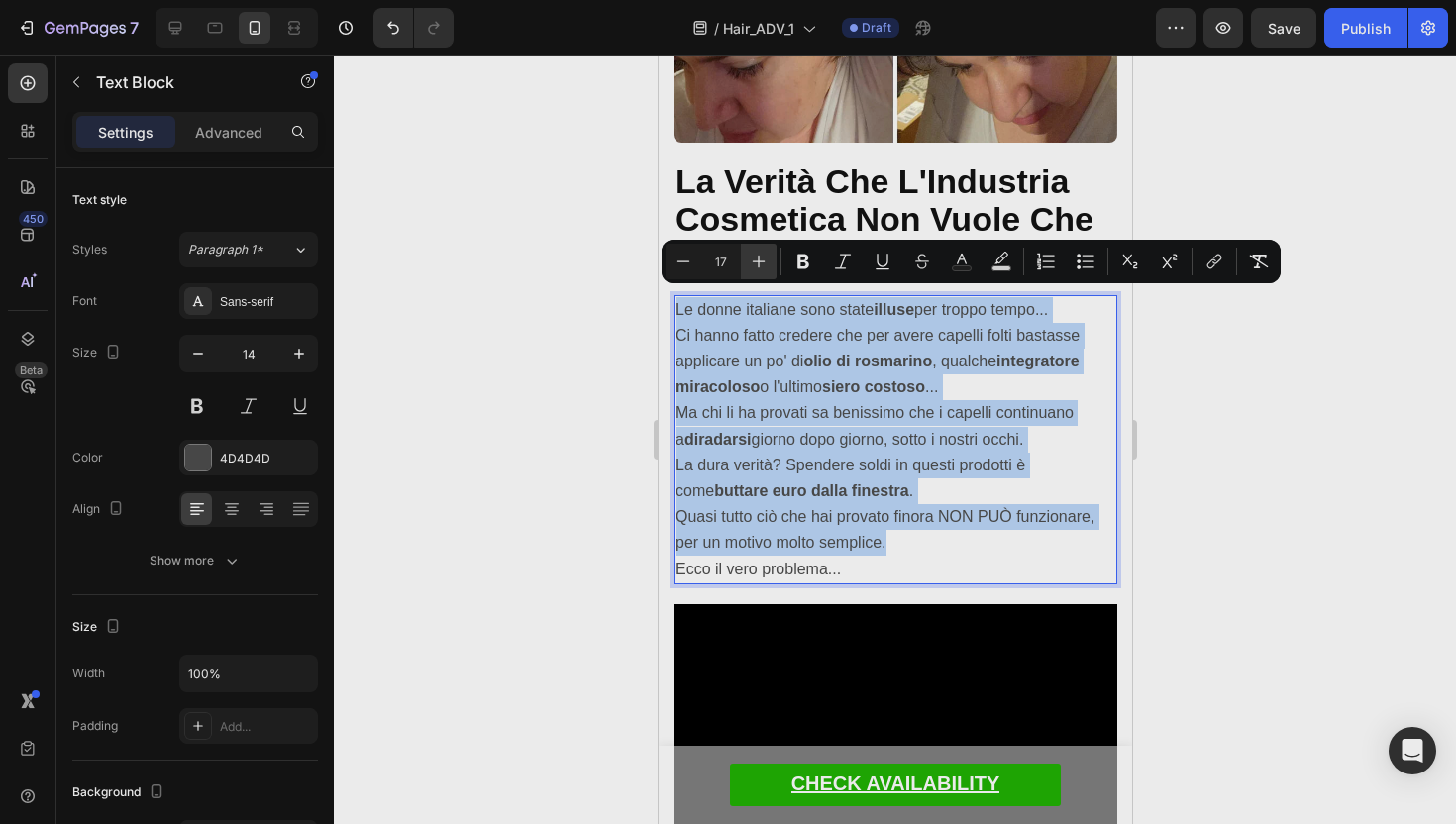 type on "18" 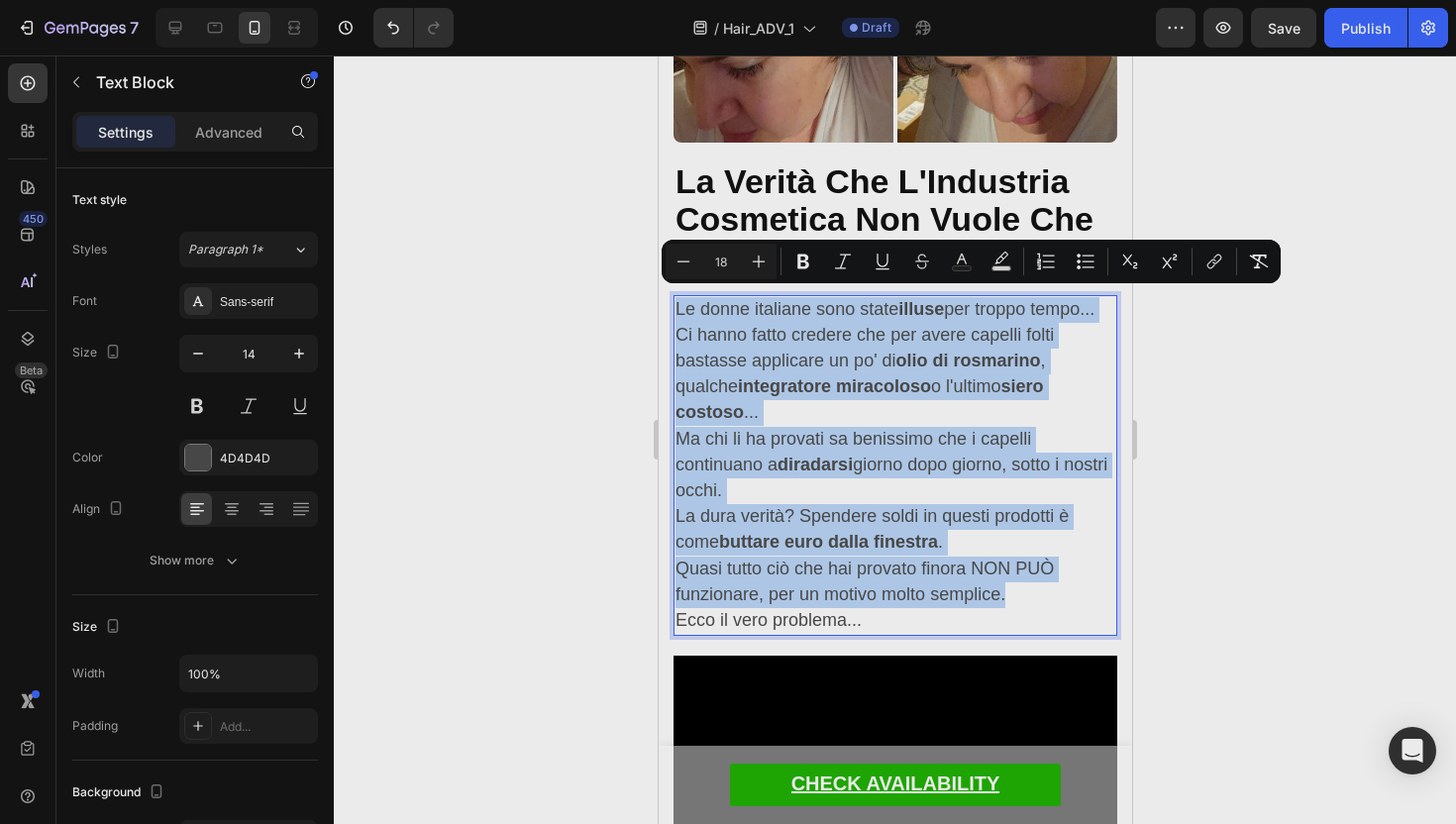 click on "Ma chi li ha provati sa benissimo che i capelli continuano a  diradarsi  giorno dopo giorno, sotto i nostri occhi." at bounding box center [890, 464] 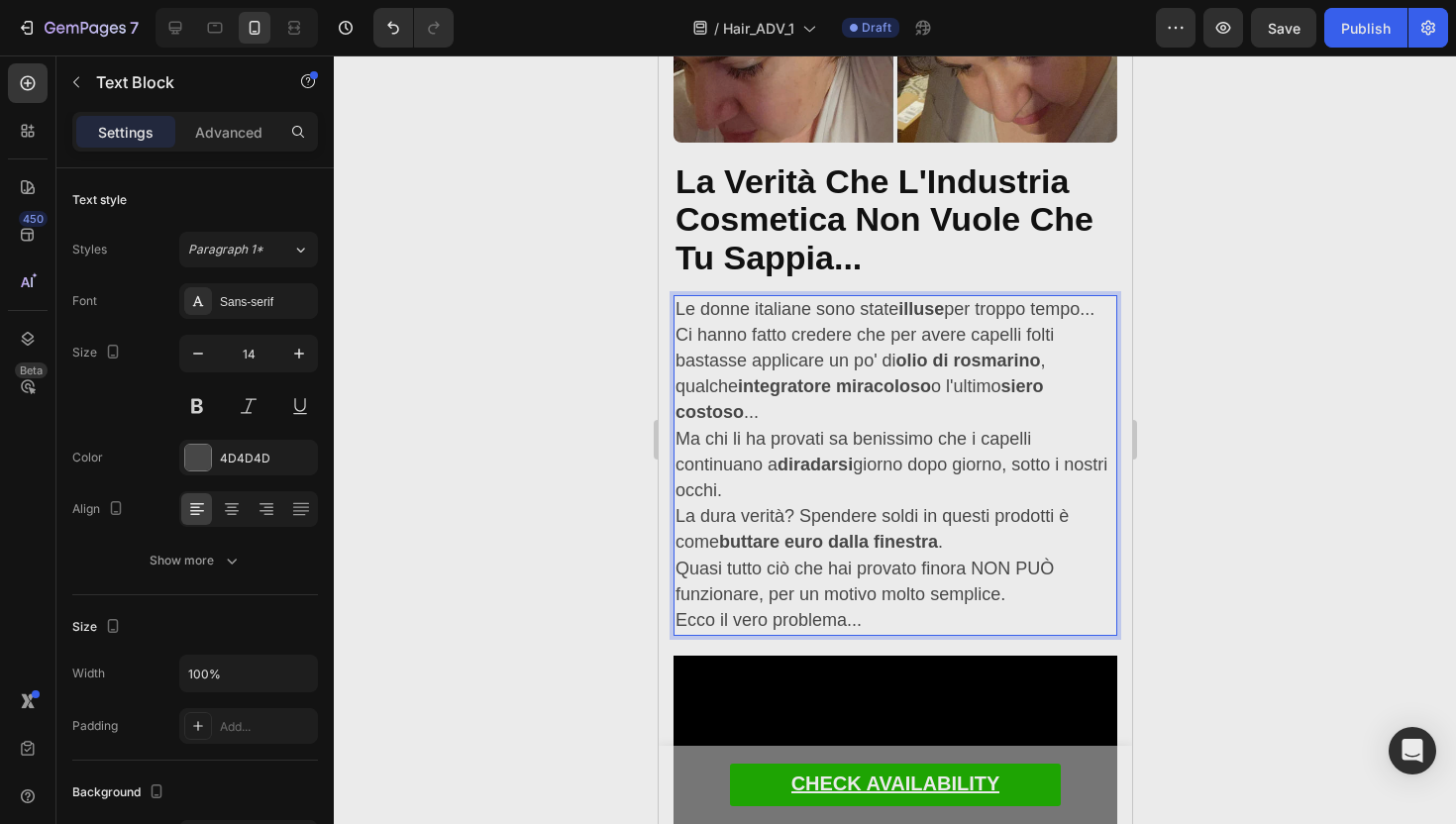 click on "Le donne italiane sono state  illuse  per troppo tempo..." at bounding box center (894, 310) 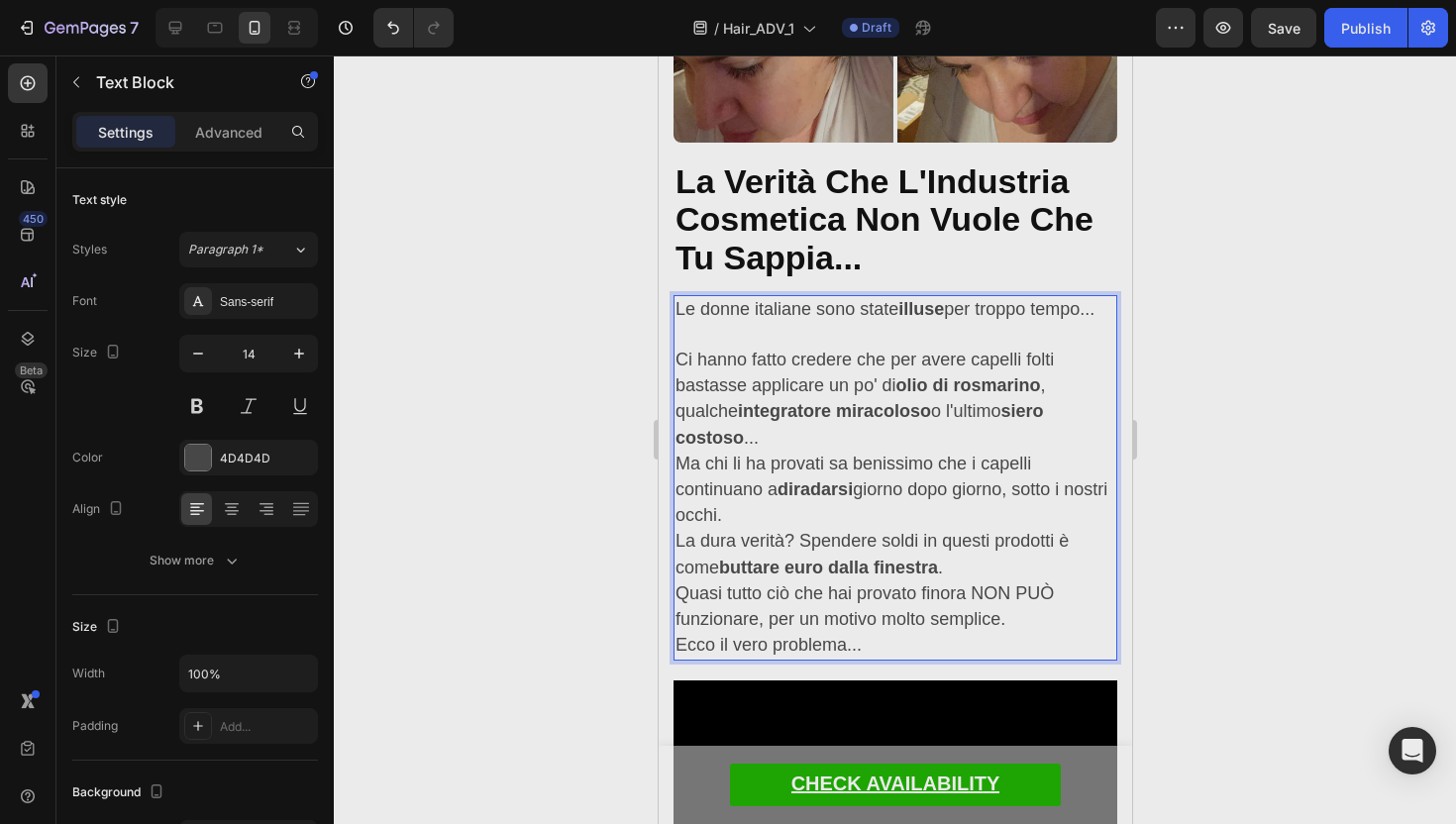 click on "Ci hanno fatto credere che per avere capelli folti bastasse applicare un po' di  olio di rosmarino , qualche  integratore miracoloso  o l'ultimo  siero costoso ..." at bounding box center [894, 399] 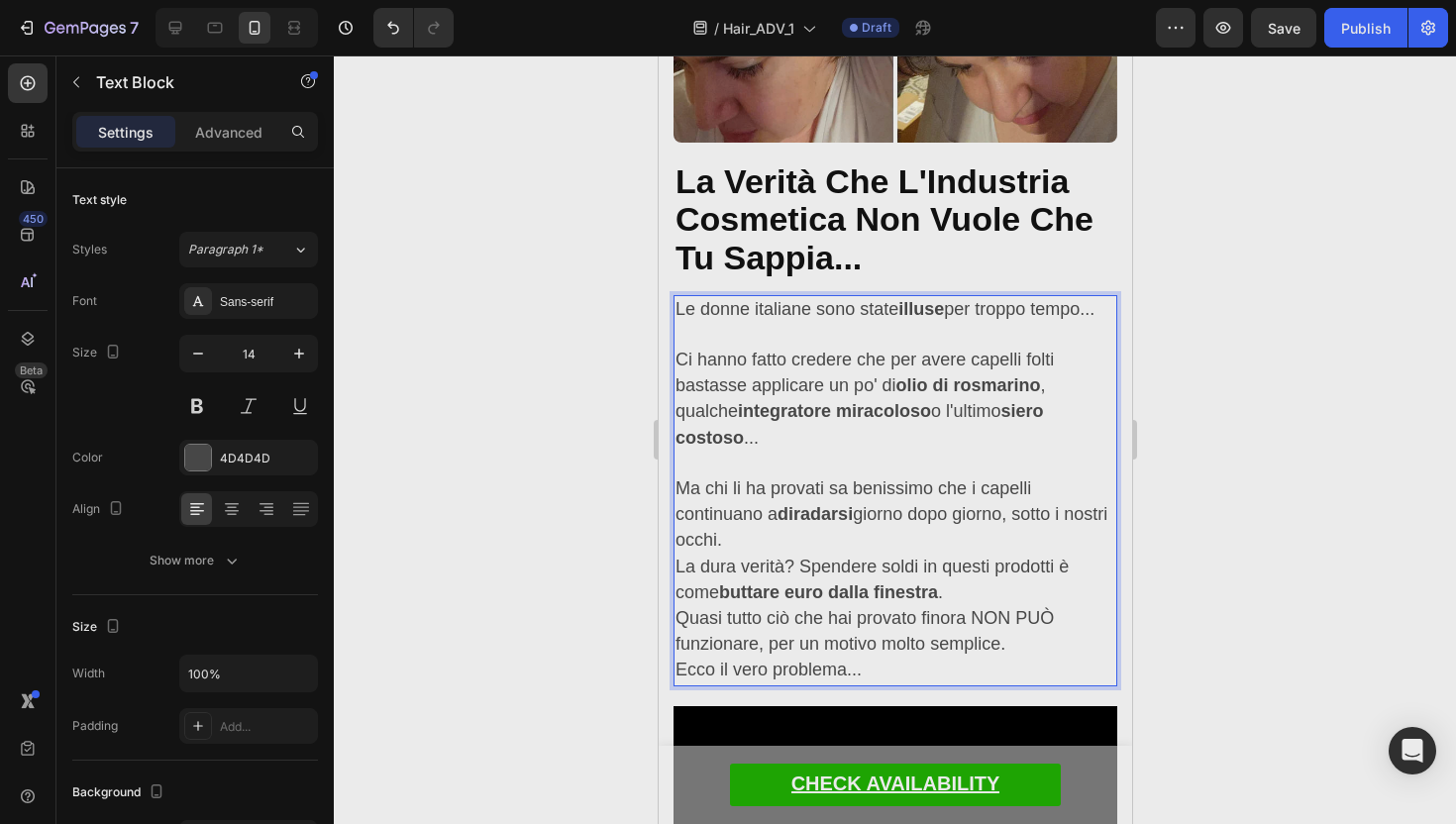 click on "Ma chi li ha provati sa benissimo che i capelli continuano a  diradarsi  giorno dopo giorno, sotto i nostri occhi." at bounding box center (894, 515) 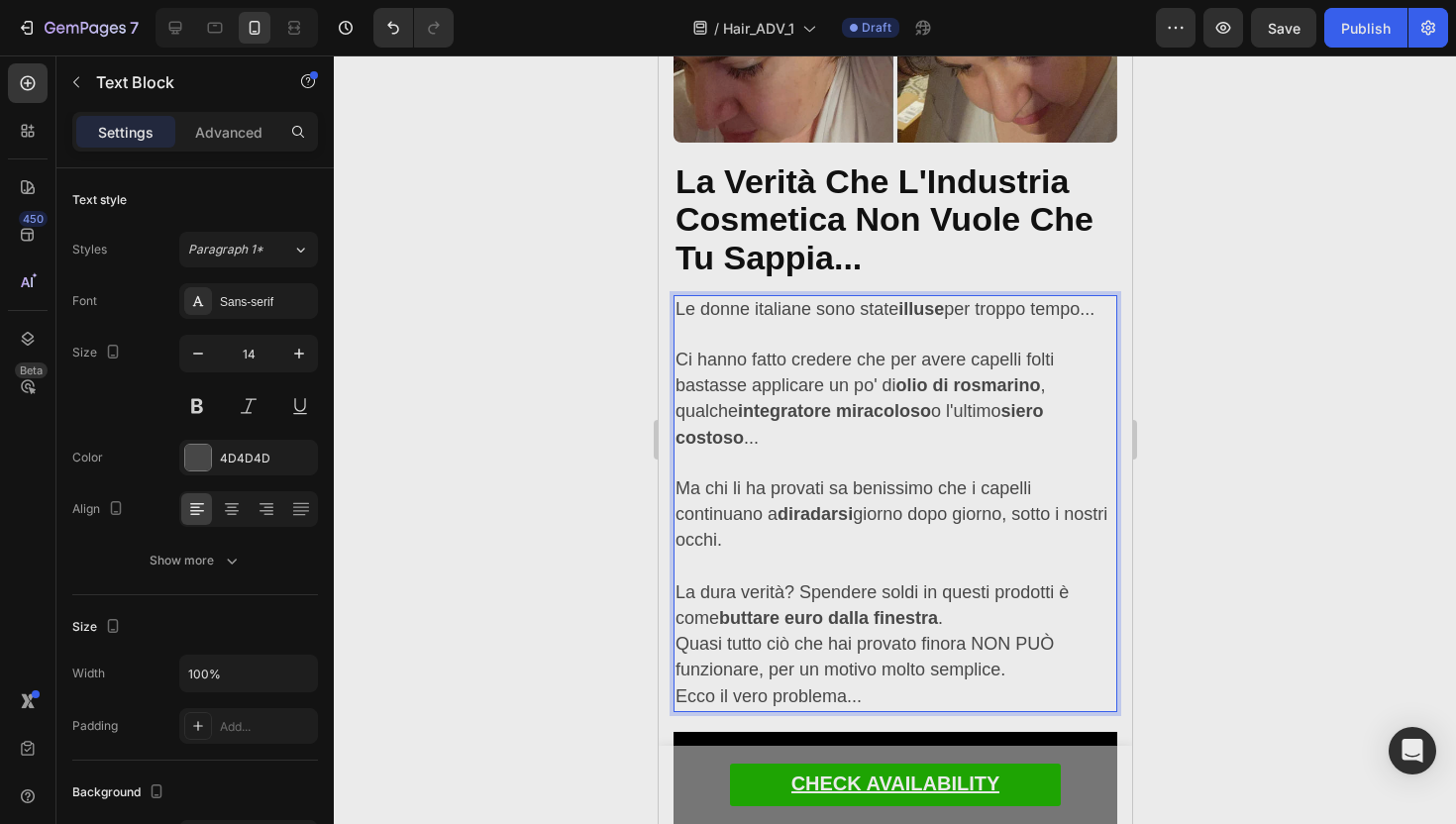 click on "Quasi tutto ciò che hai provato finora NON PUÒ funzionare, per un motivo molto semplice." at bounding box center (864, 657) 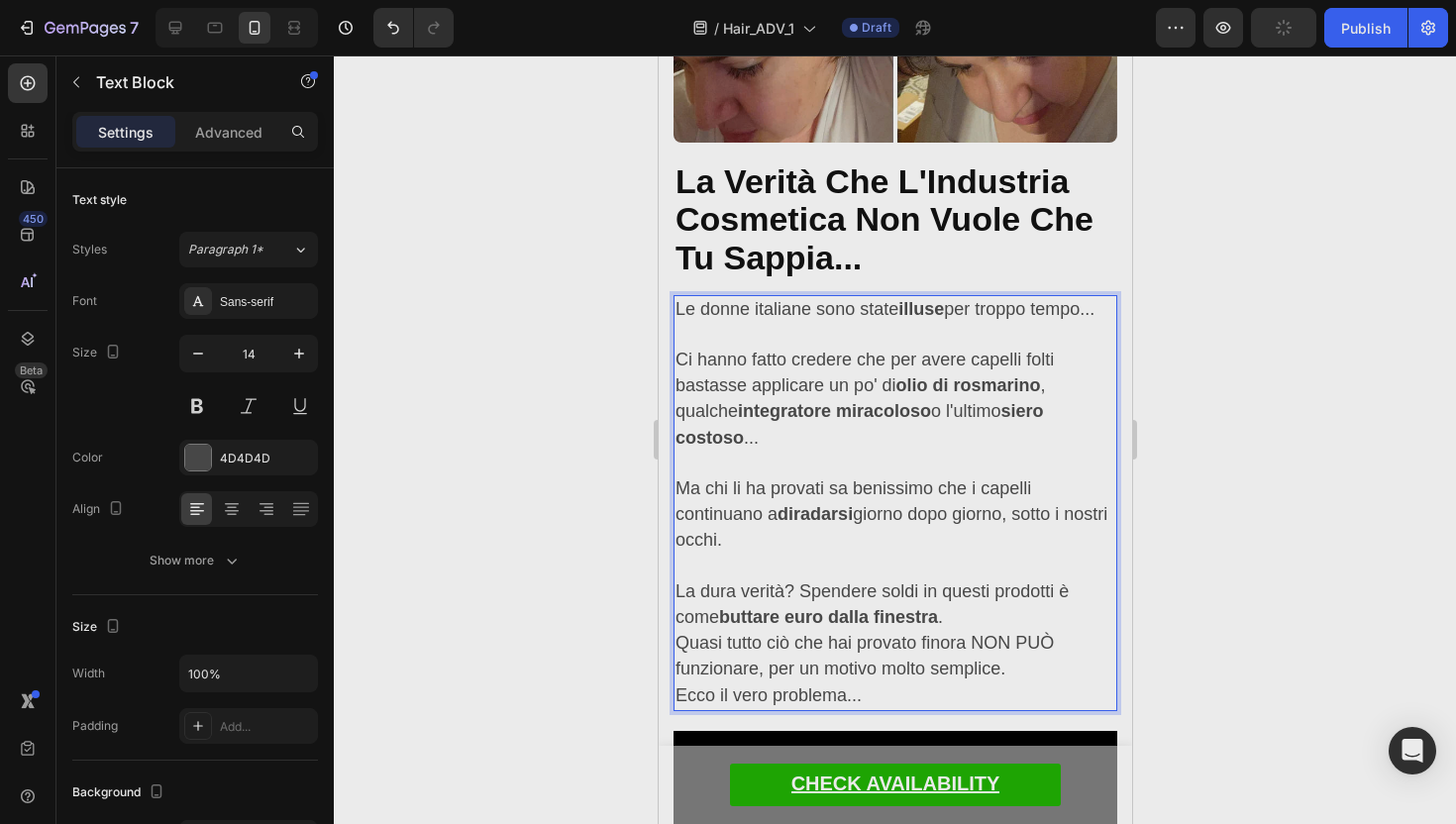 click on "La dura verità? Spendere soldi in questi prodotti è come  buttare euro dalla finestra ." at bounding box center (894, 605) 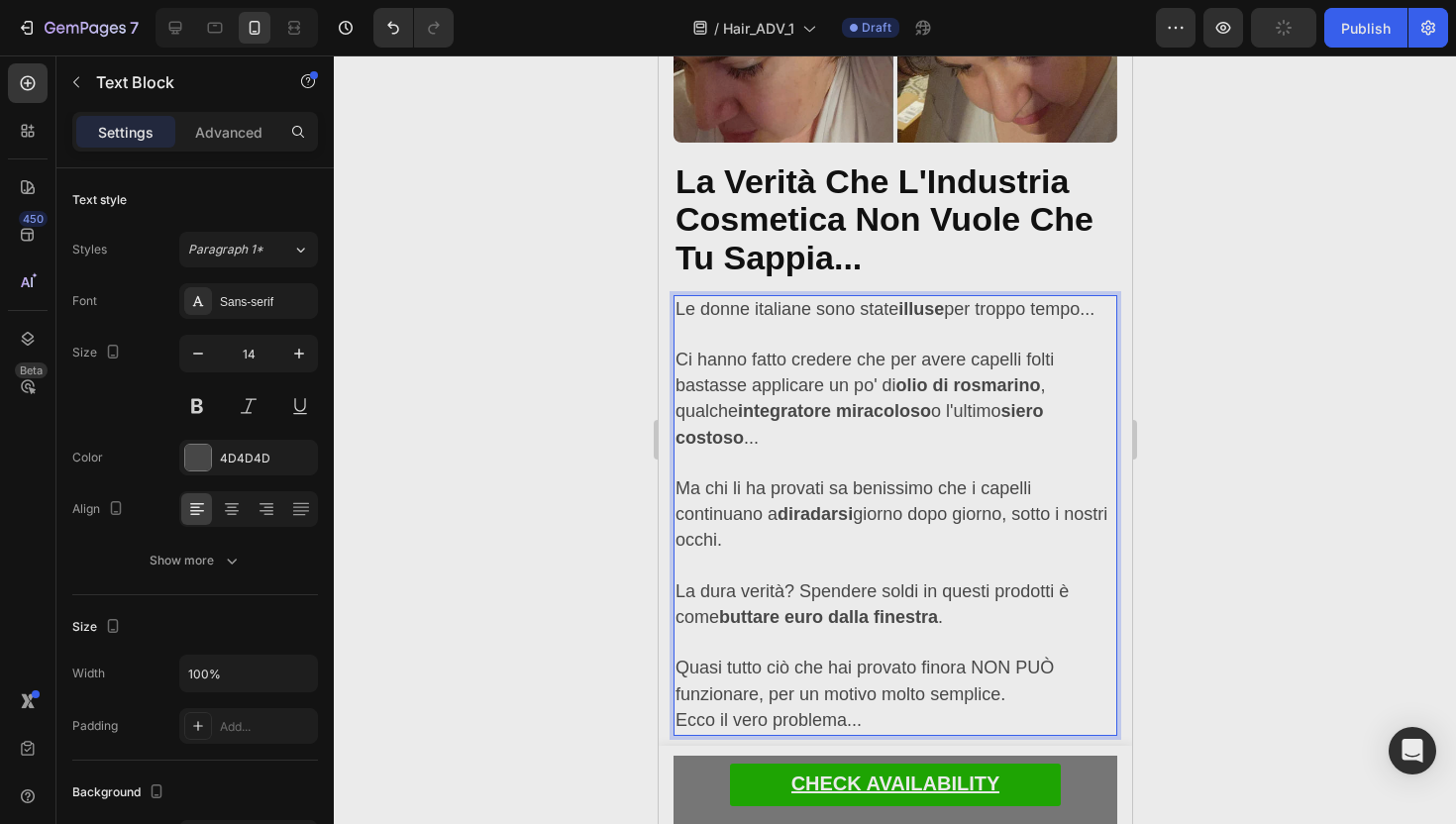 click on "Quasi tutto ciò che hai provato finora NON PUÒ funzionare, per un motivo molto semplice." at bounding box center [894, 681] 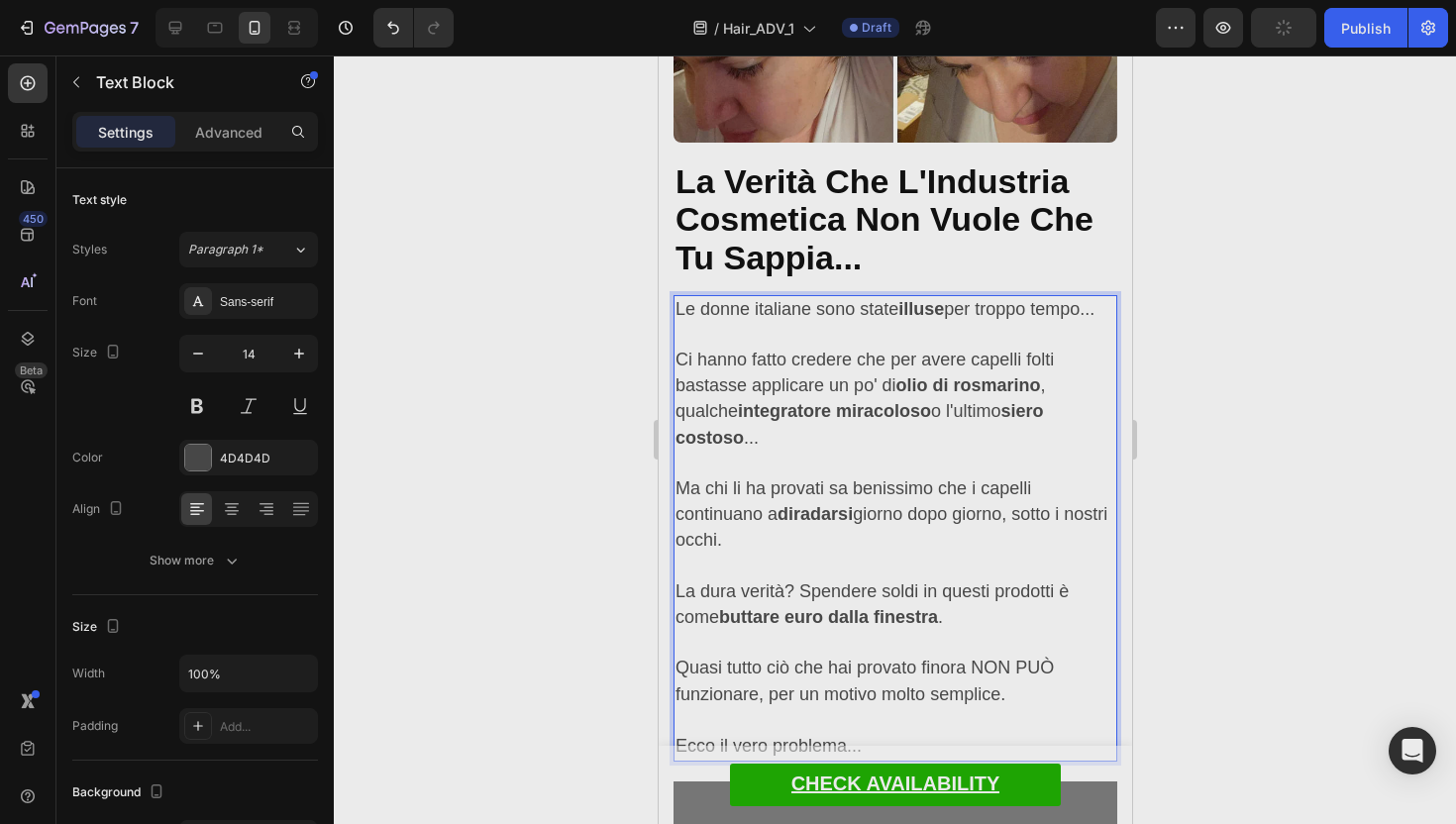 click 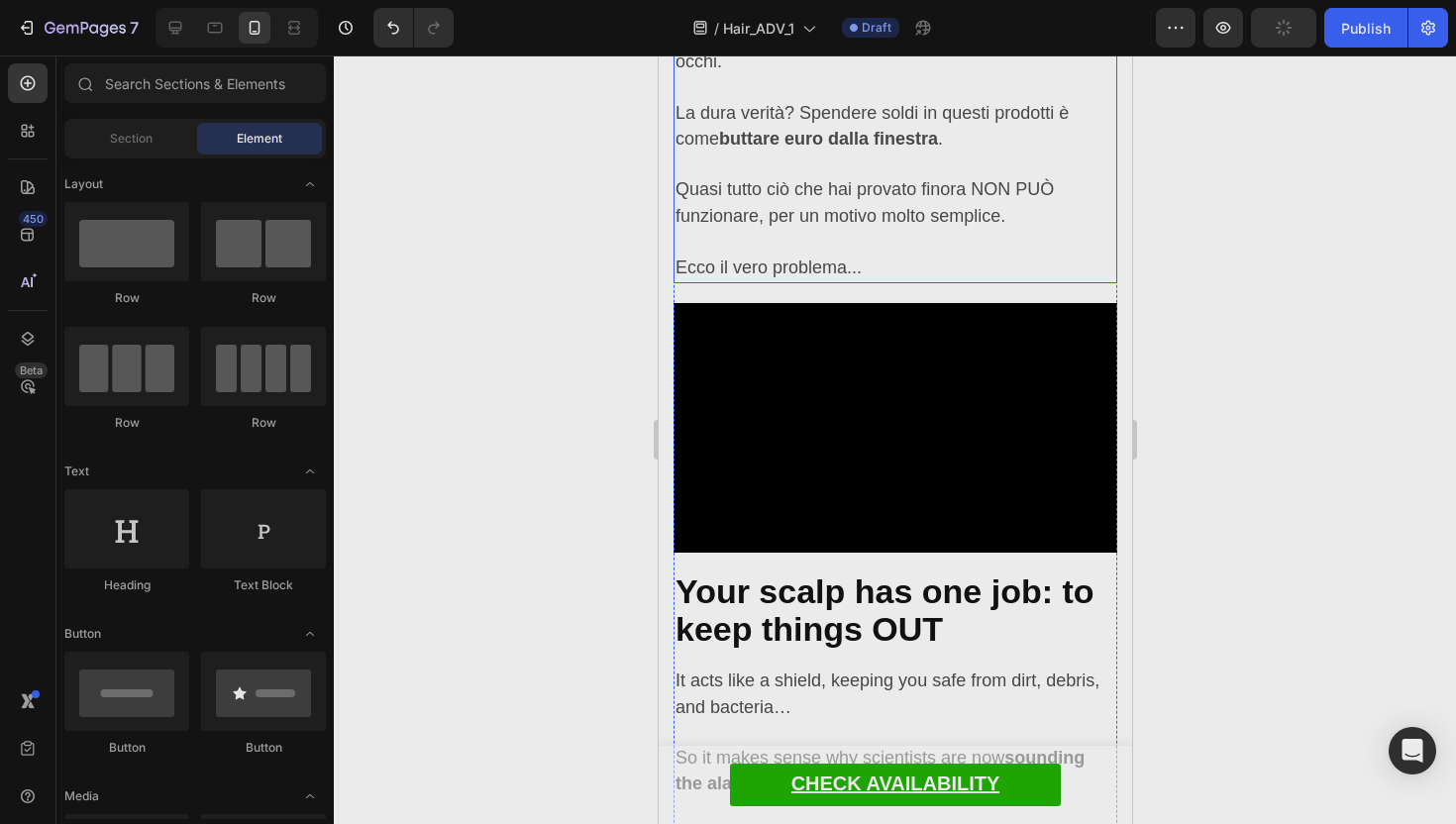 scroll, scrollTop: 3348, scrollLeft: 0, axis: vertical 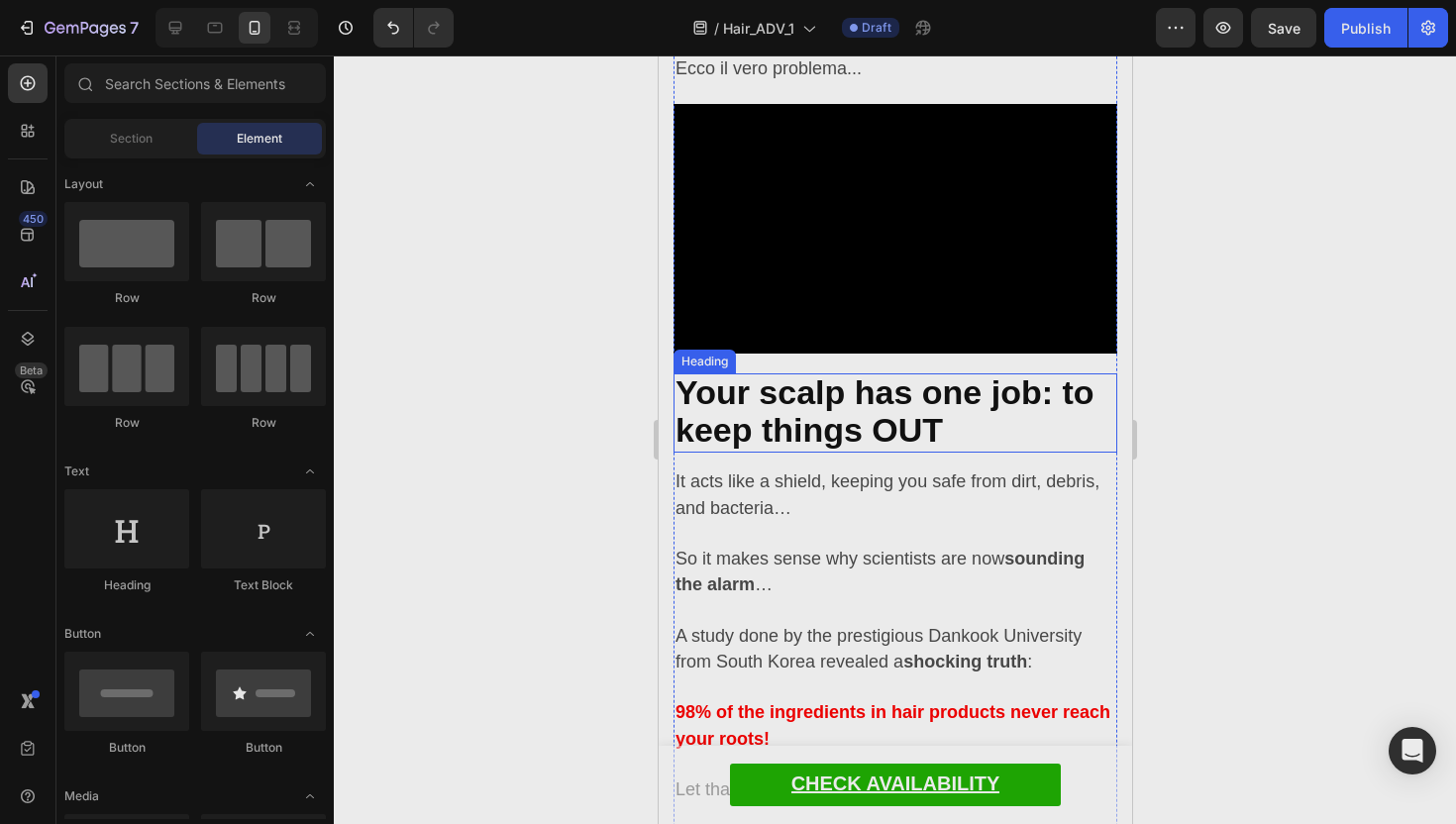click on "Your scalp has one job: to keep things OUT" at bounding box center (884, 411) 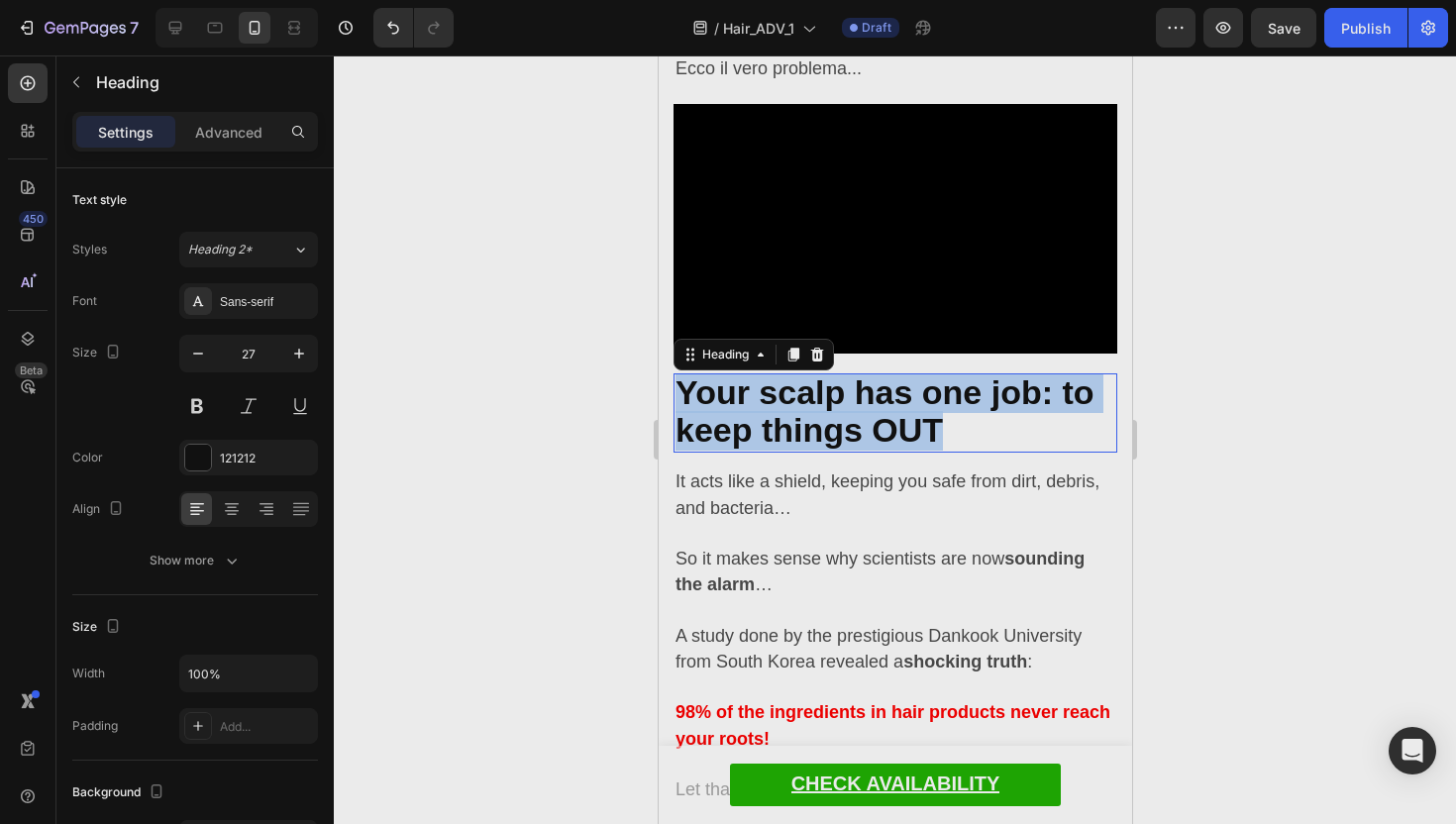 click on "Your scalp has one job: to keep things OUT" at bounding box center [884, 411] 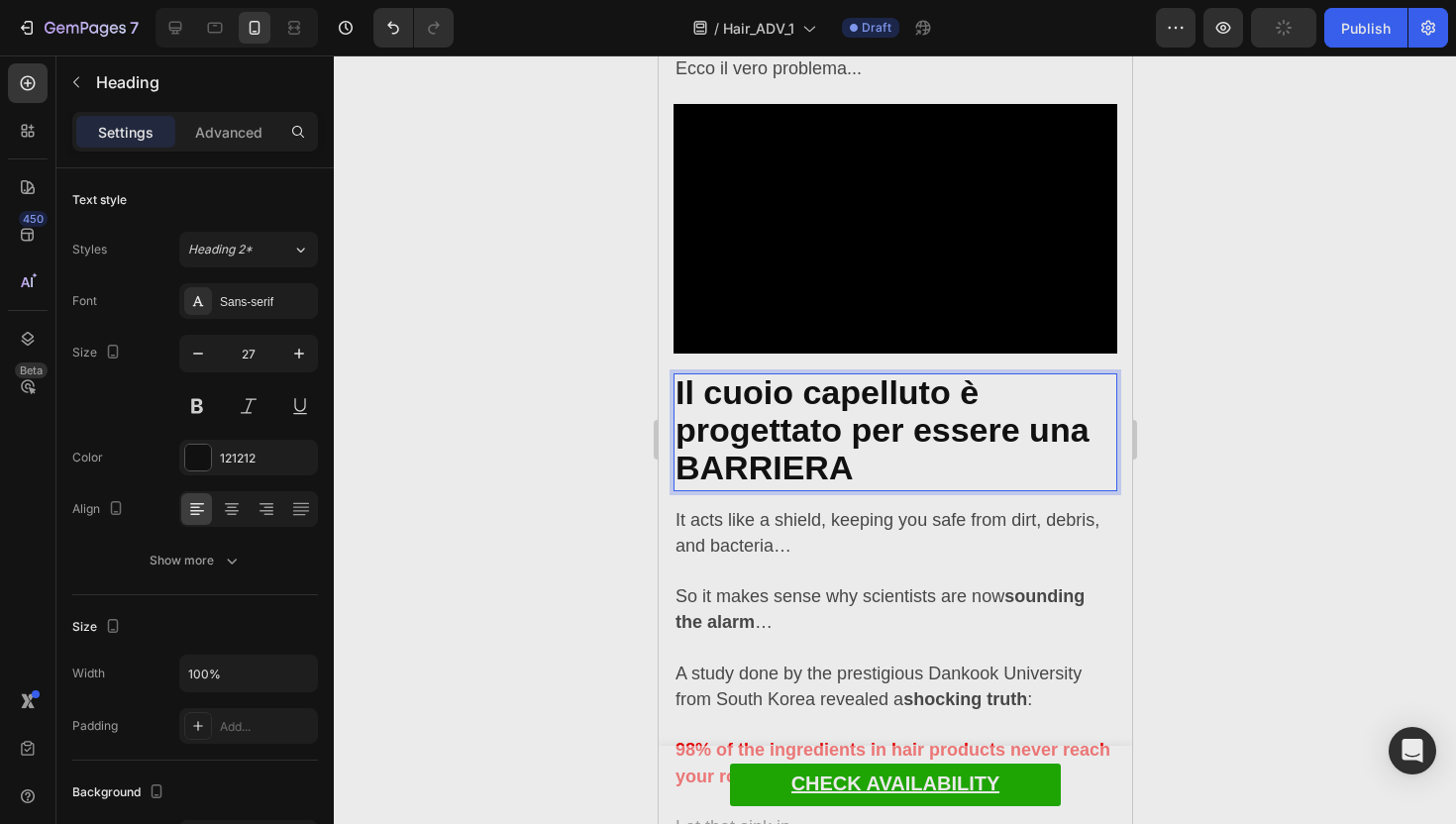 click 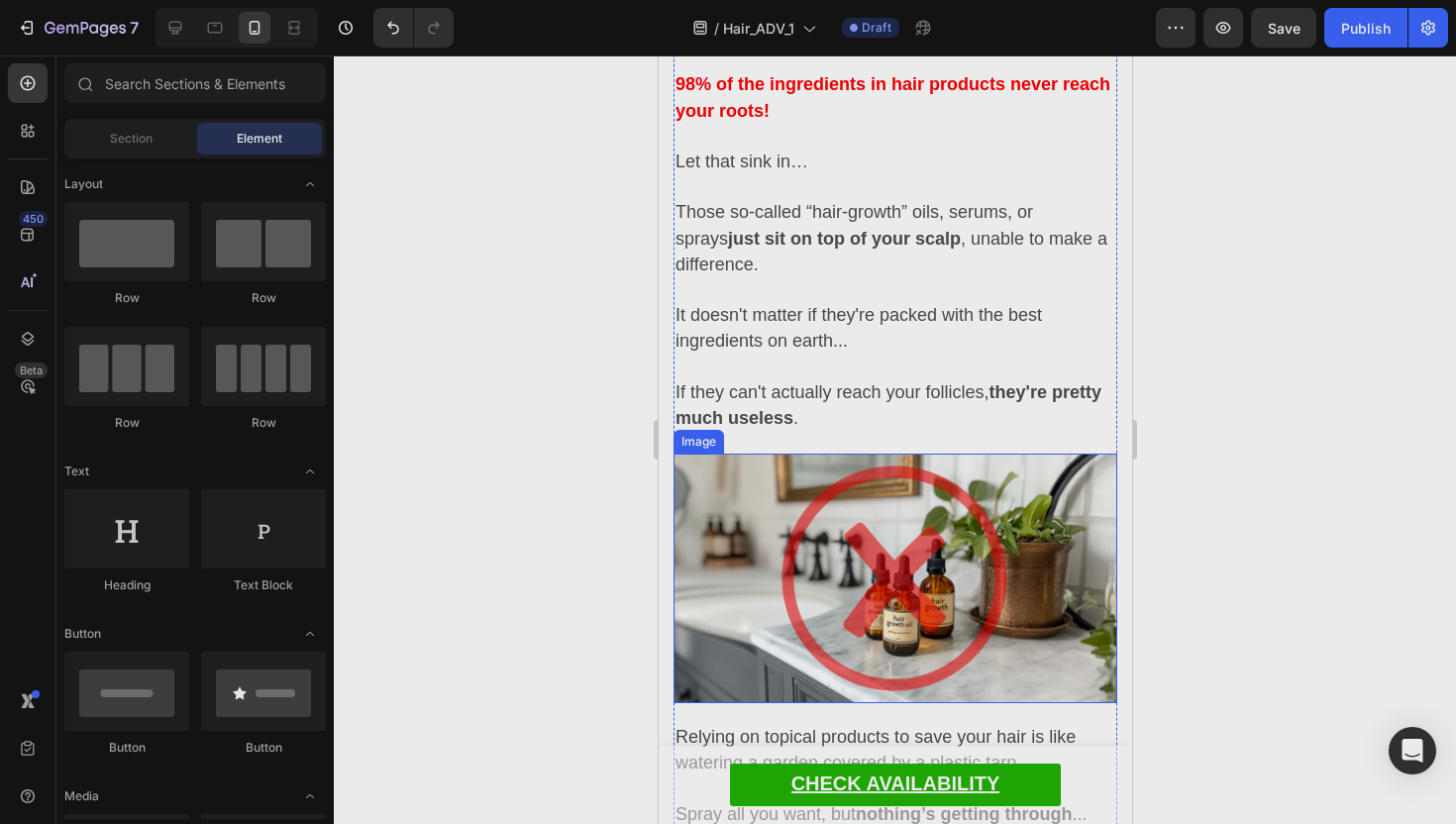 scroll, scrollTop: 3984, scrollLeft: 0, axis: vertical 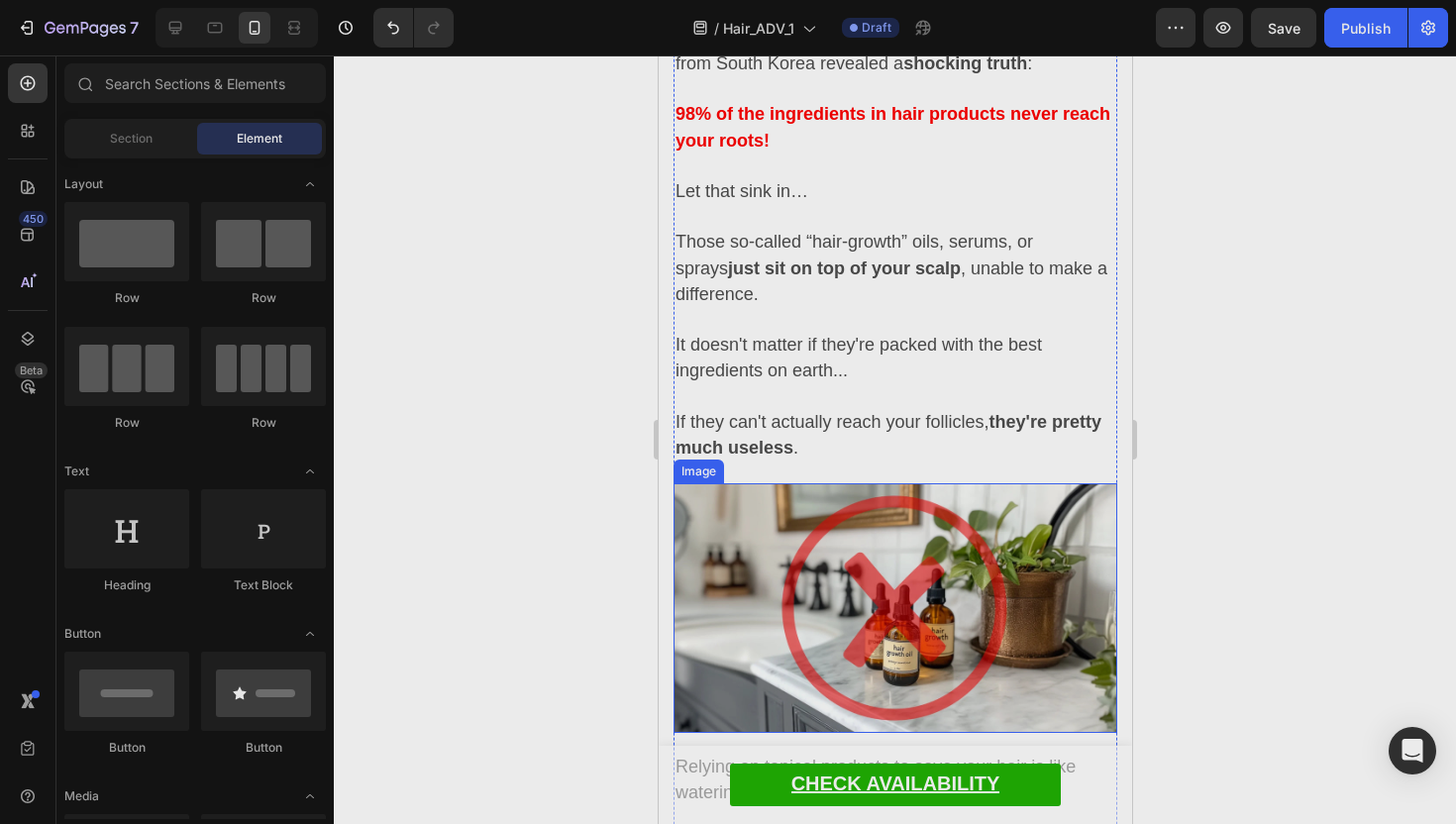 click on "If they can't actually reach your follicles,  they're pretty much useless ." at bounding box center [887, 435] 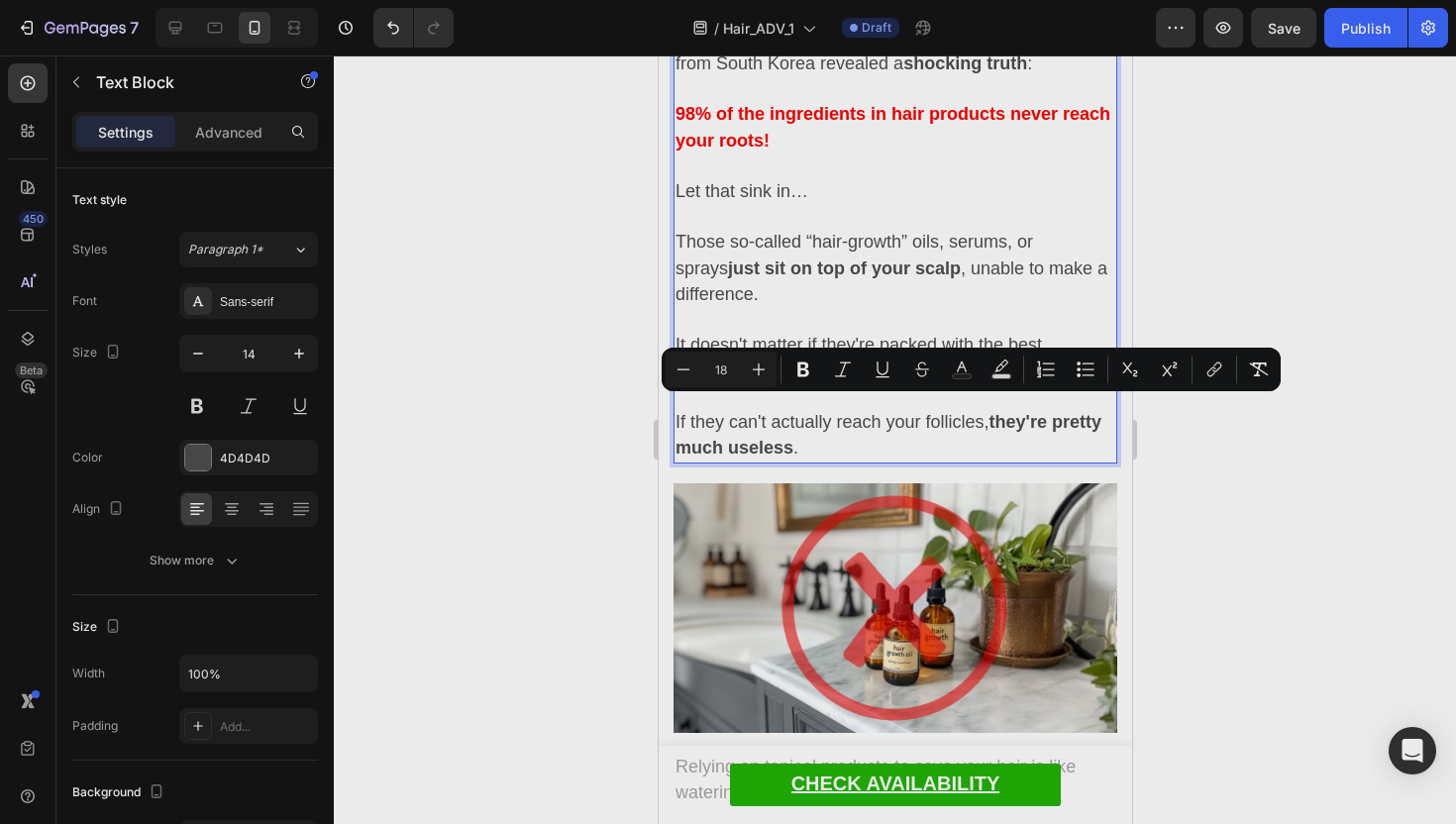 click on "just sit on top of your scalp" at bounding box center [843, 268] 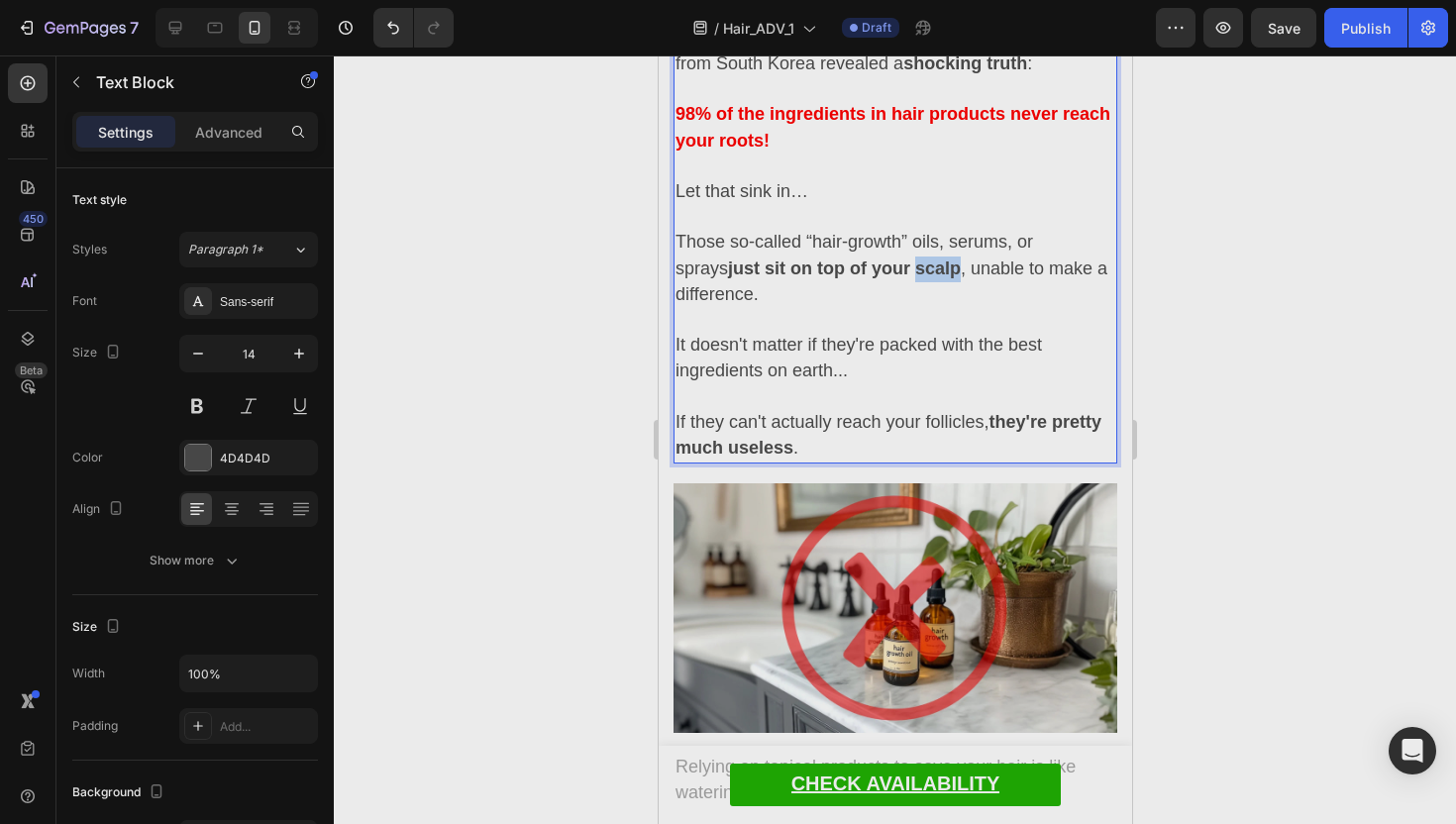 click on "just sit on top of your scalp" at bounding box center (843, 268) 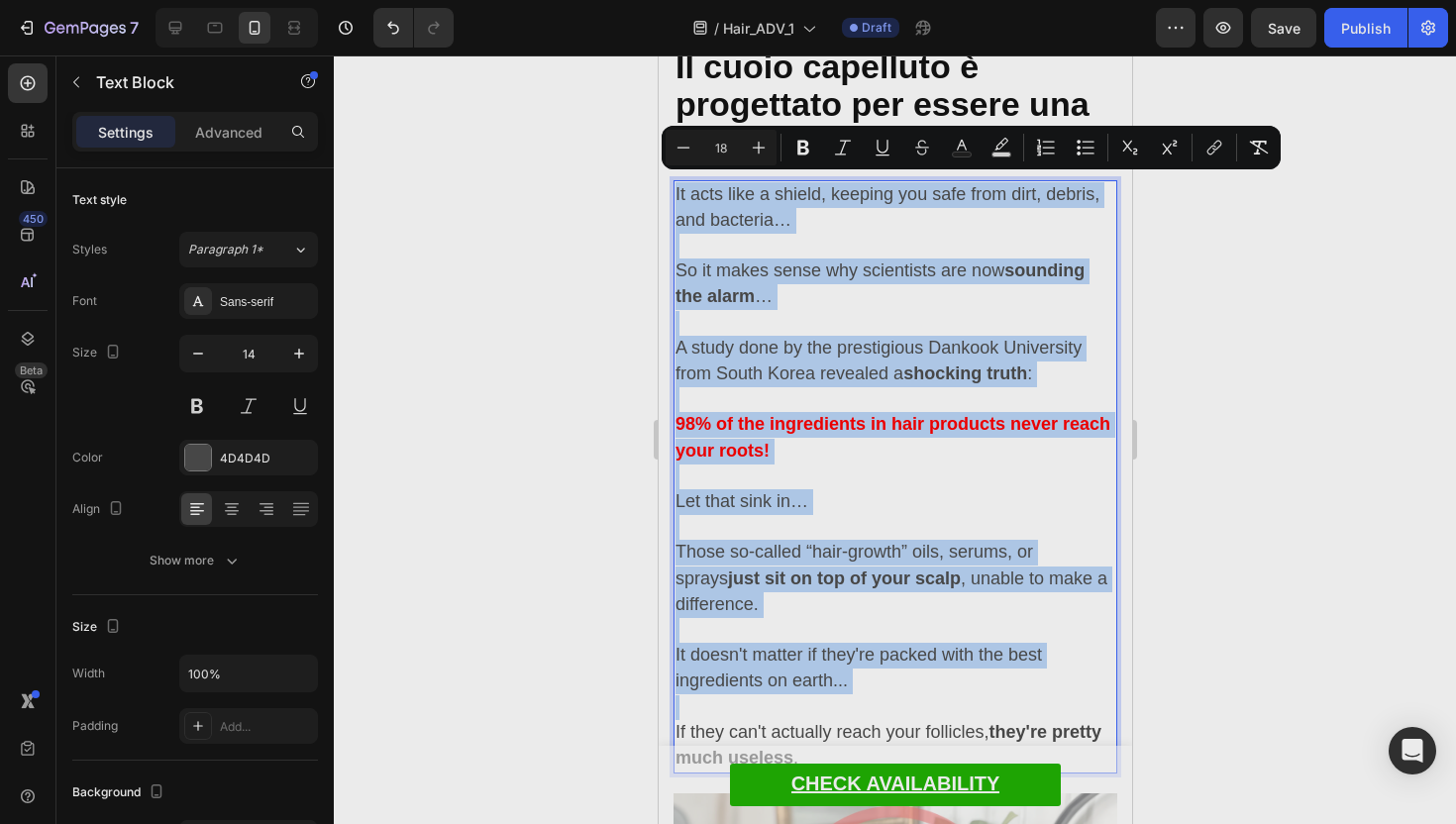 scroll, scrollTop: 3658, scrollLeft: 0, axis: vertical 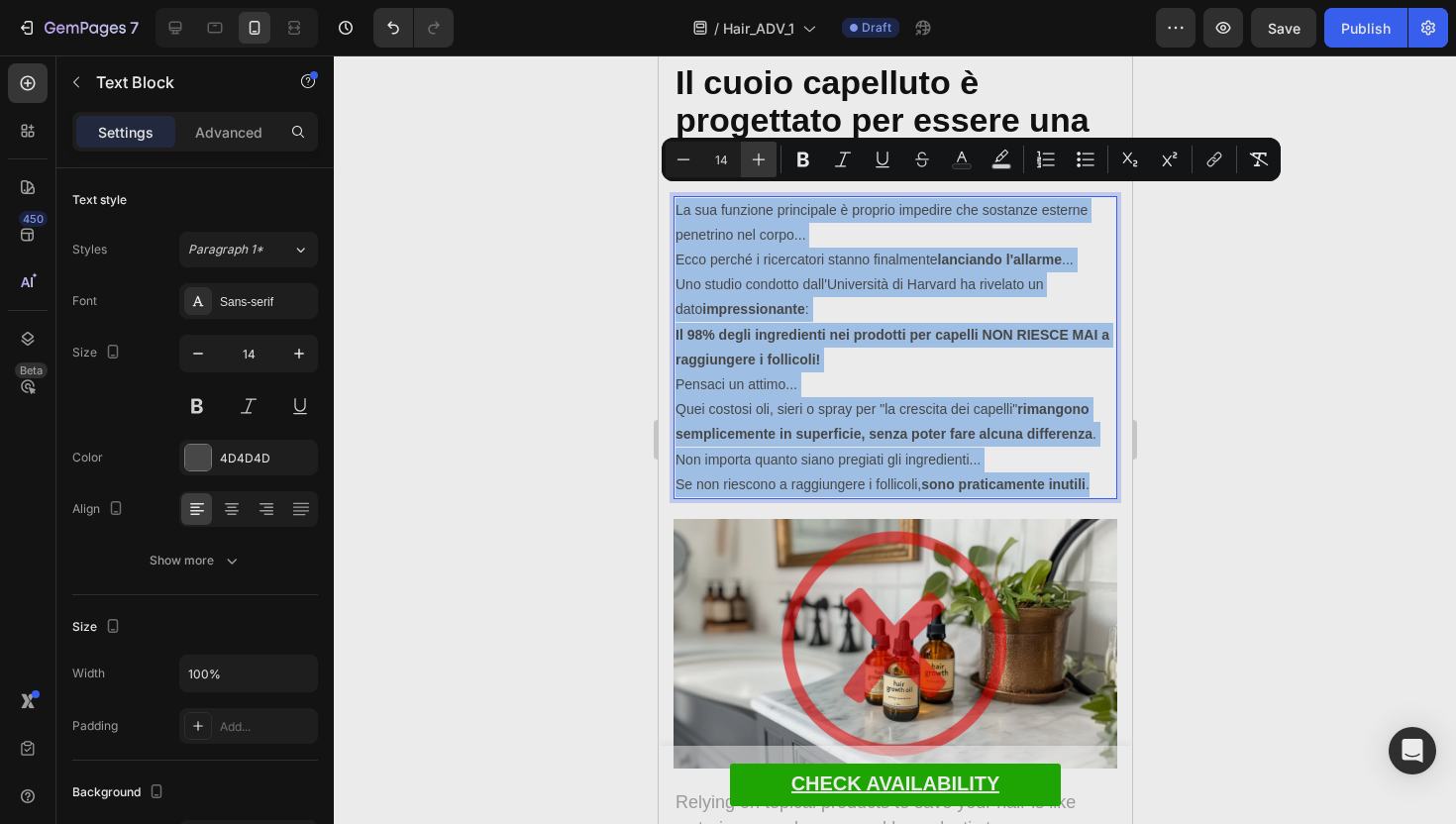 click on "Plus" at bounding box center (759, 159) 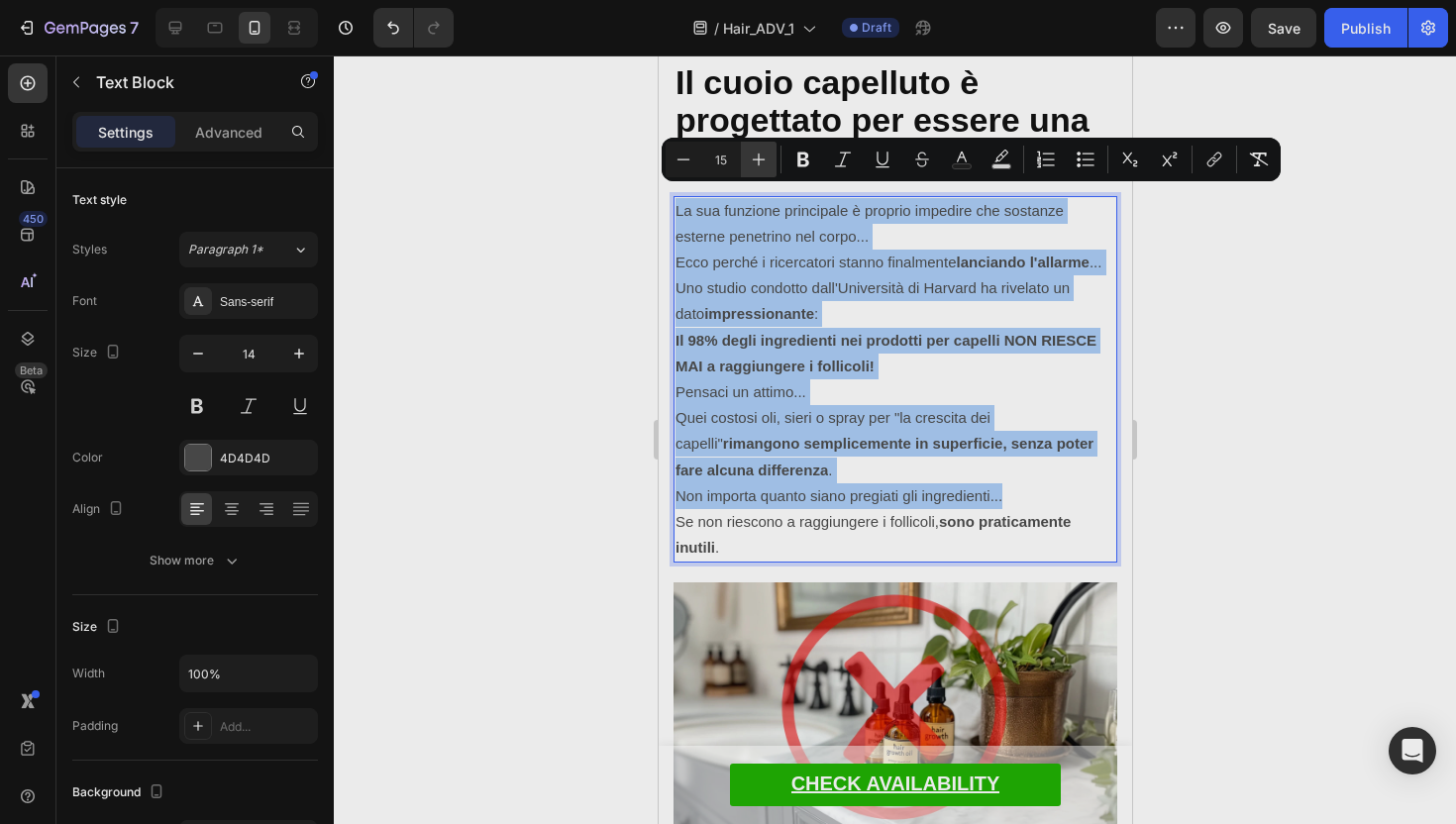click on "Plus" at bounding box center (759, 159) 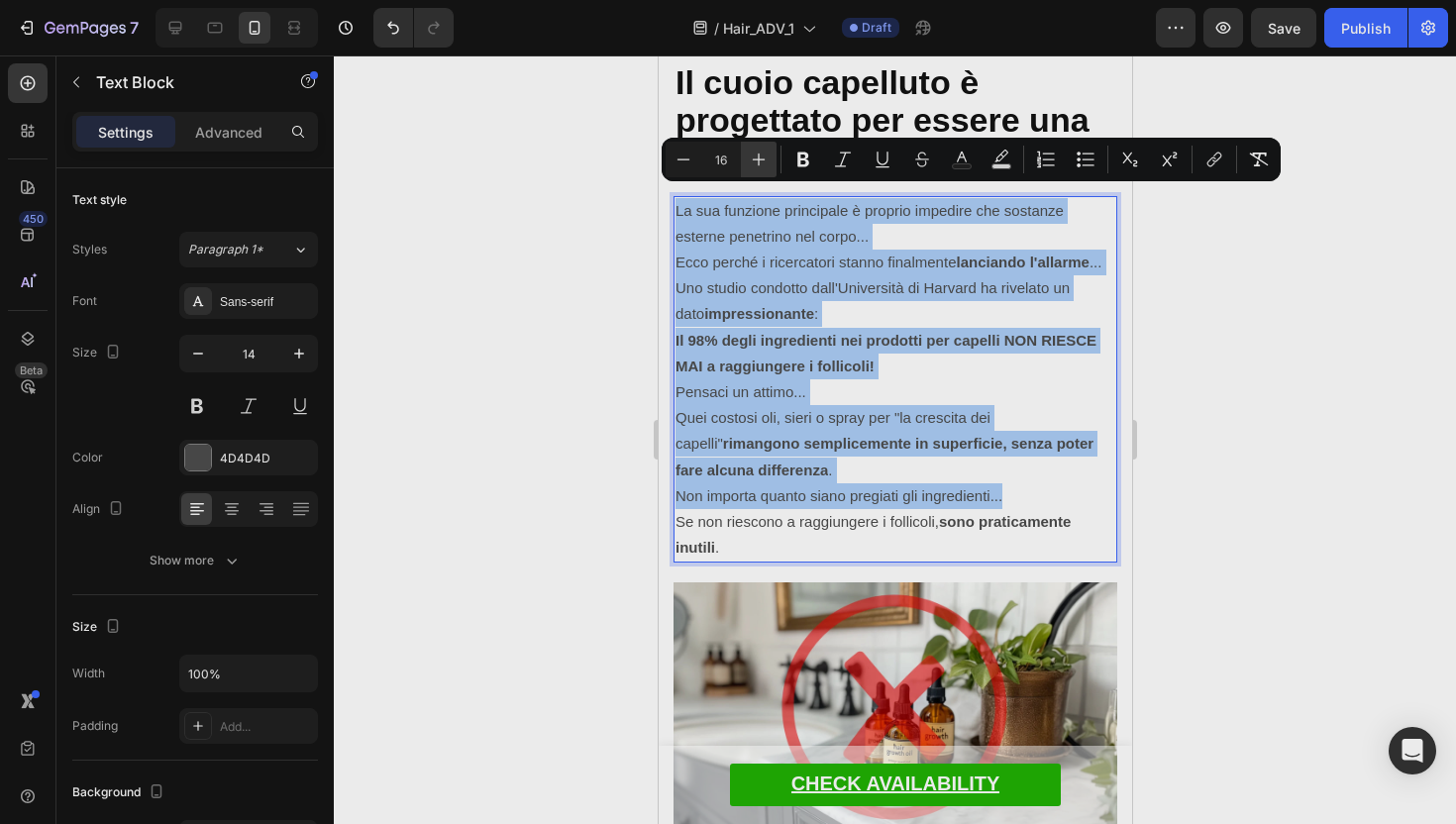 click on "Plus" at bounding box center (759, 159) 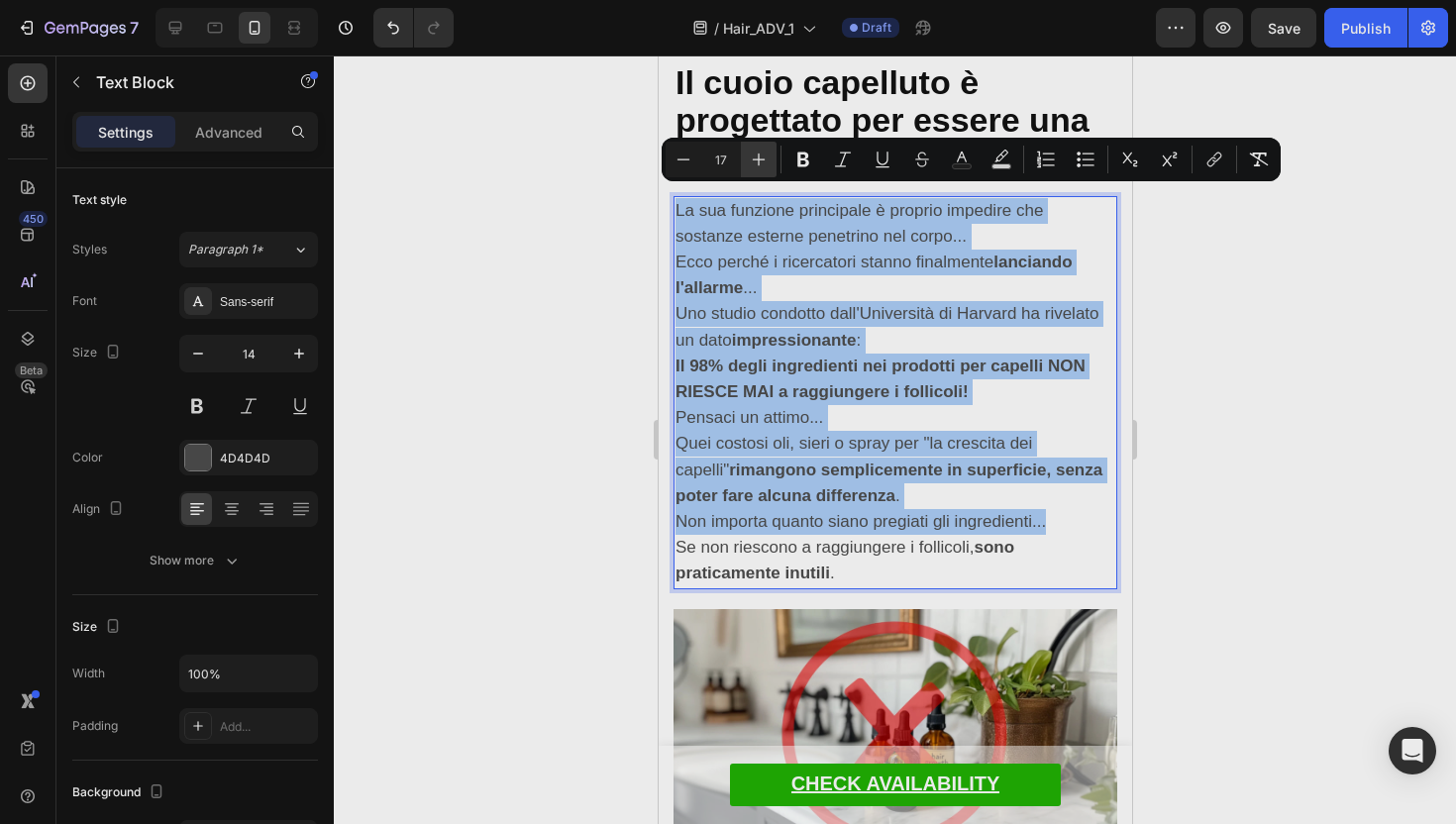click on "Plus" at bounding box center (759, 159) 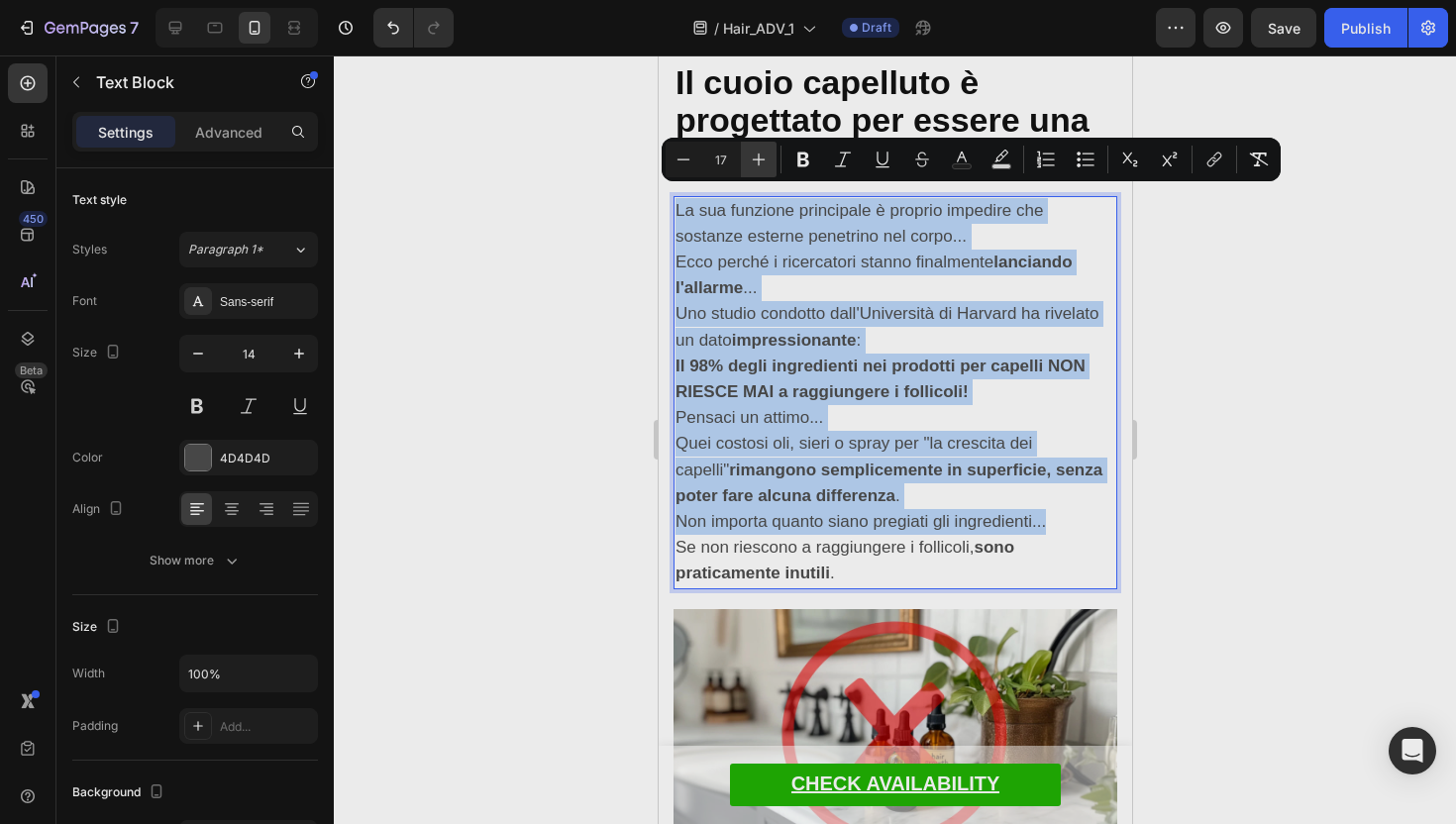 type on "18" 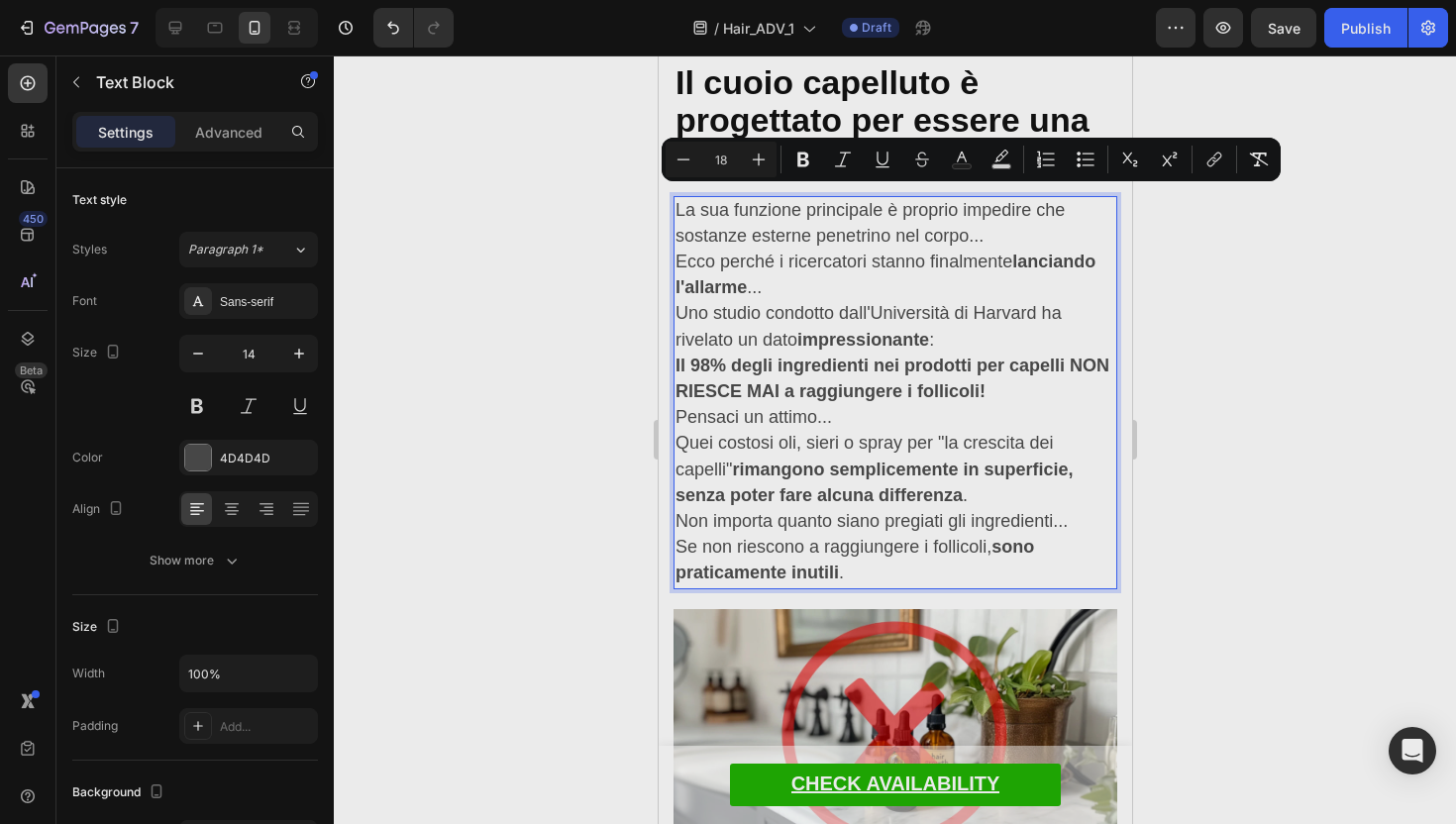 click on "La sua funzione principale è proprio impedire che sostanze esterne penetrino nel corpo..." at bounding box center (894, 224) 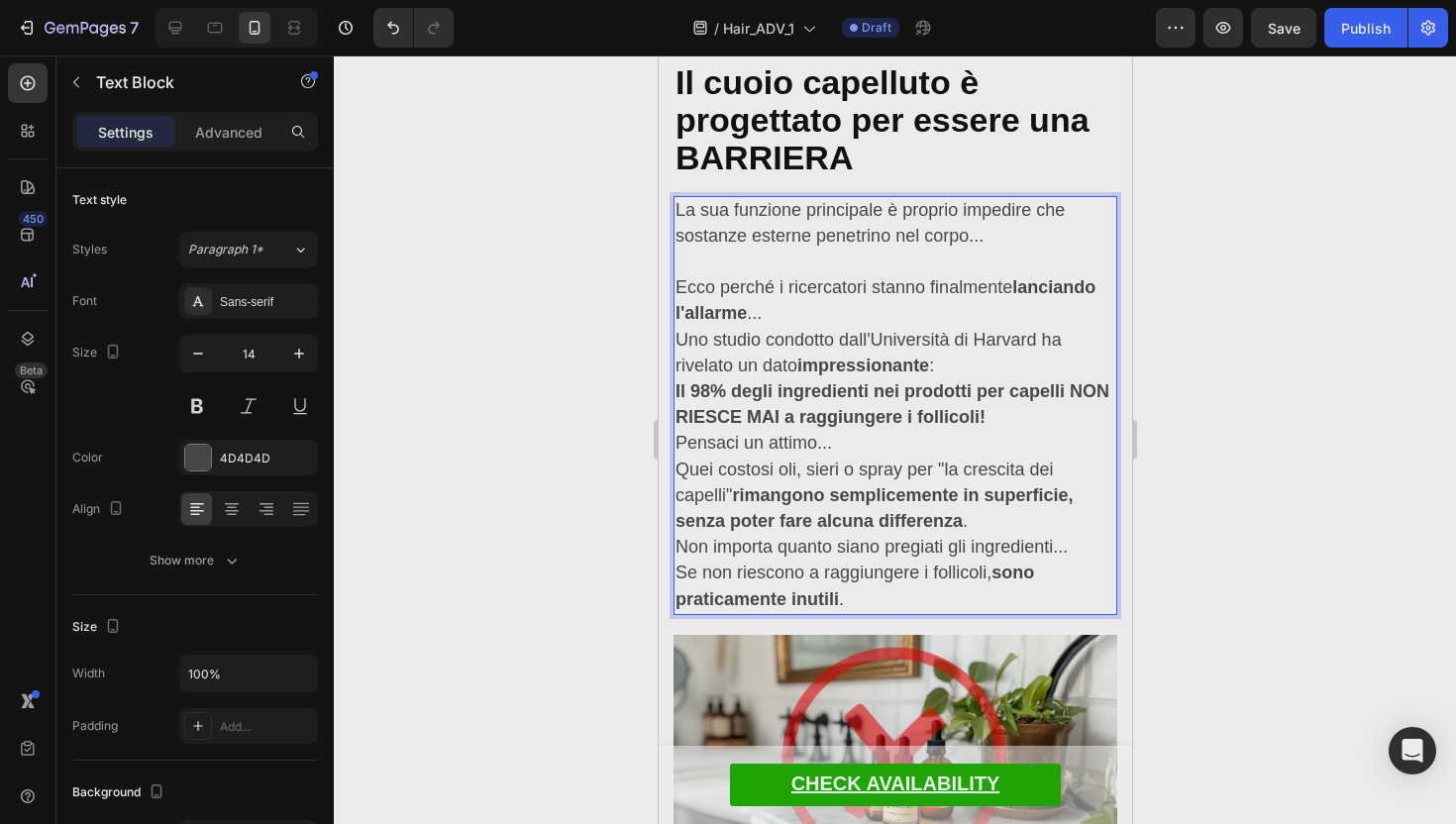 click on "Ecco perché i ricercatori stanno finalmente  lanciando l'allarme ..." at bounding box center [894, 301] 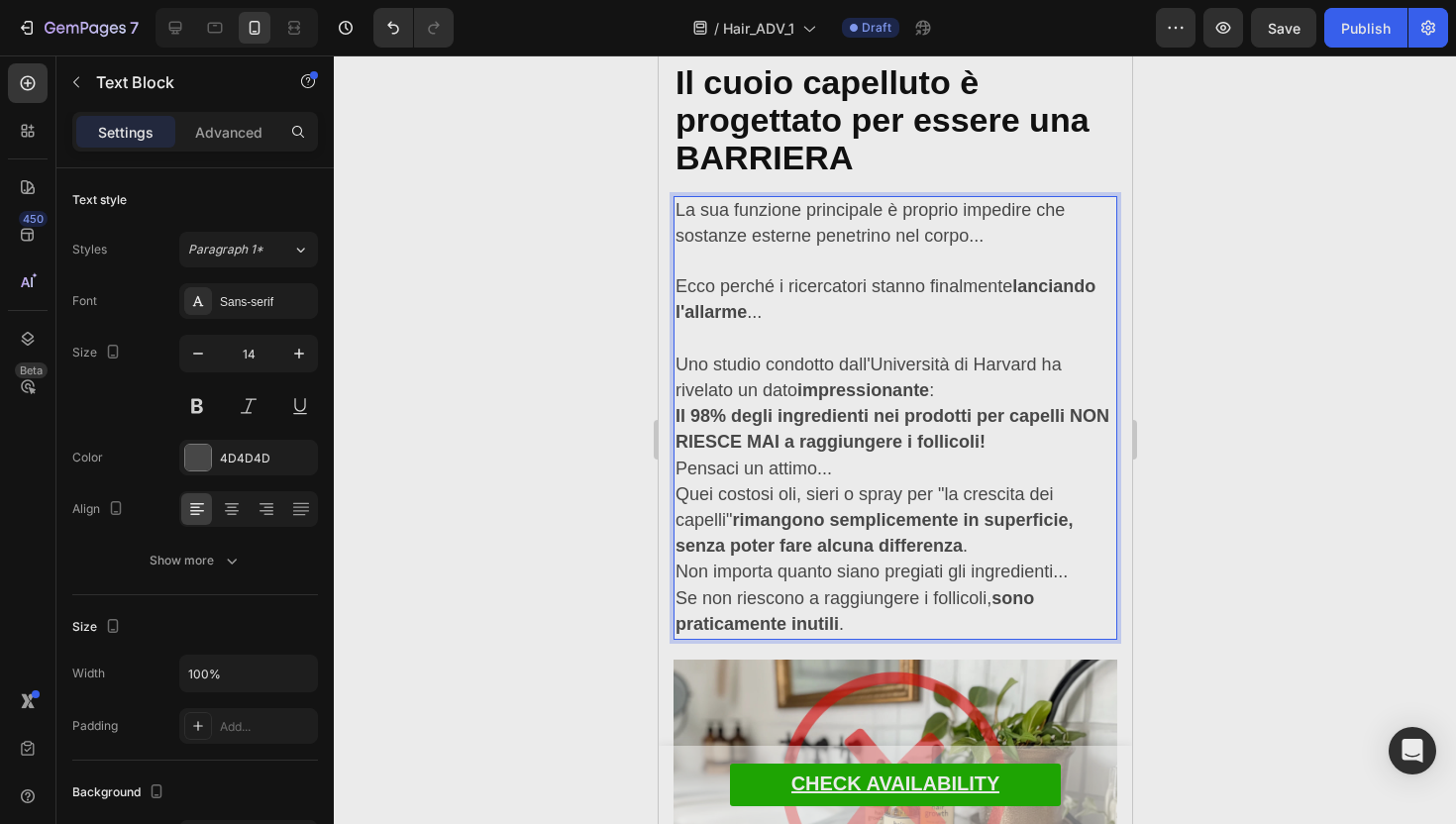 click on "Uno studio condotto dall'Università di Harvard ha rivelato un dato  impressionante :" at bounding box center (894, 378) 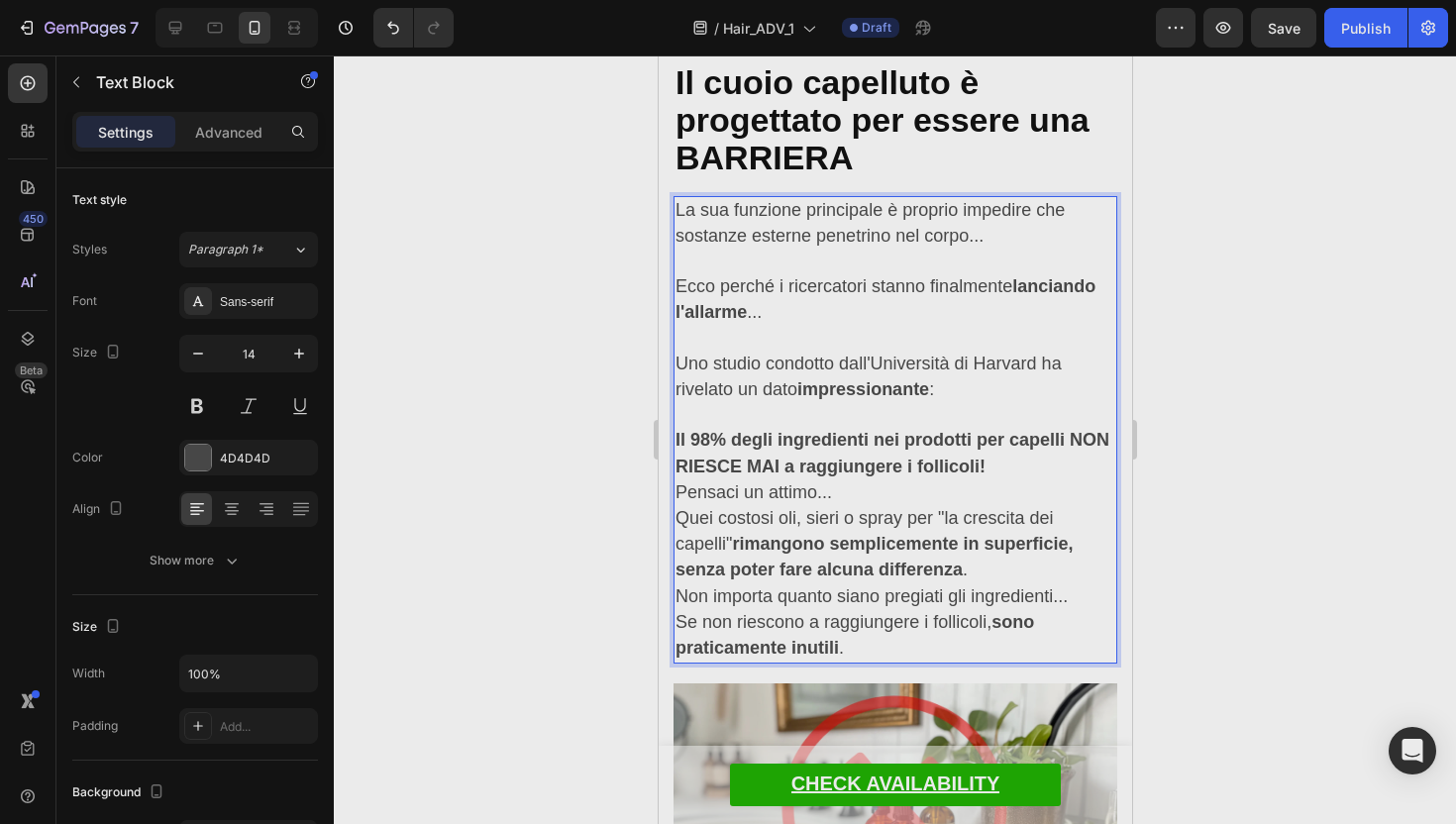 click on "Il 98% degli ingredienti nei prodotti per capelli NON RIESCE MAI a raggiungere i follicoli!" at bounding box center (894, 454) 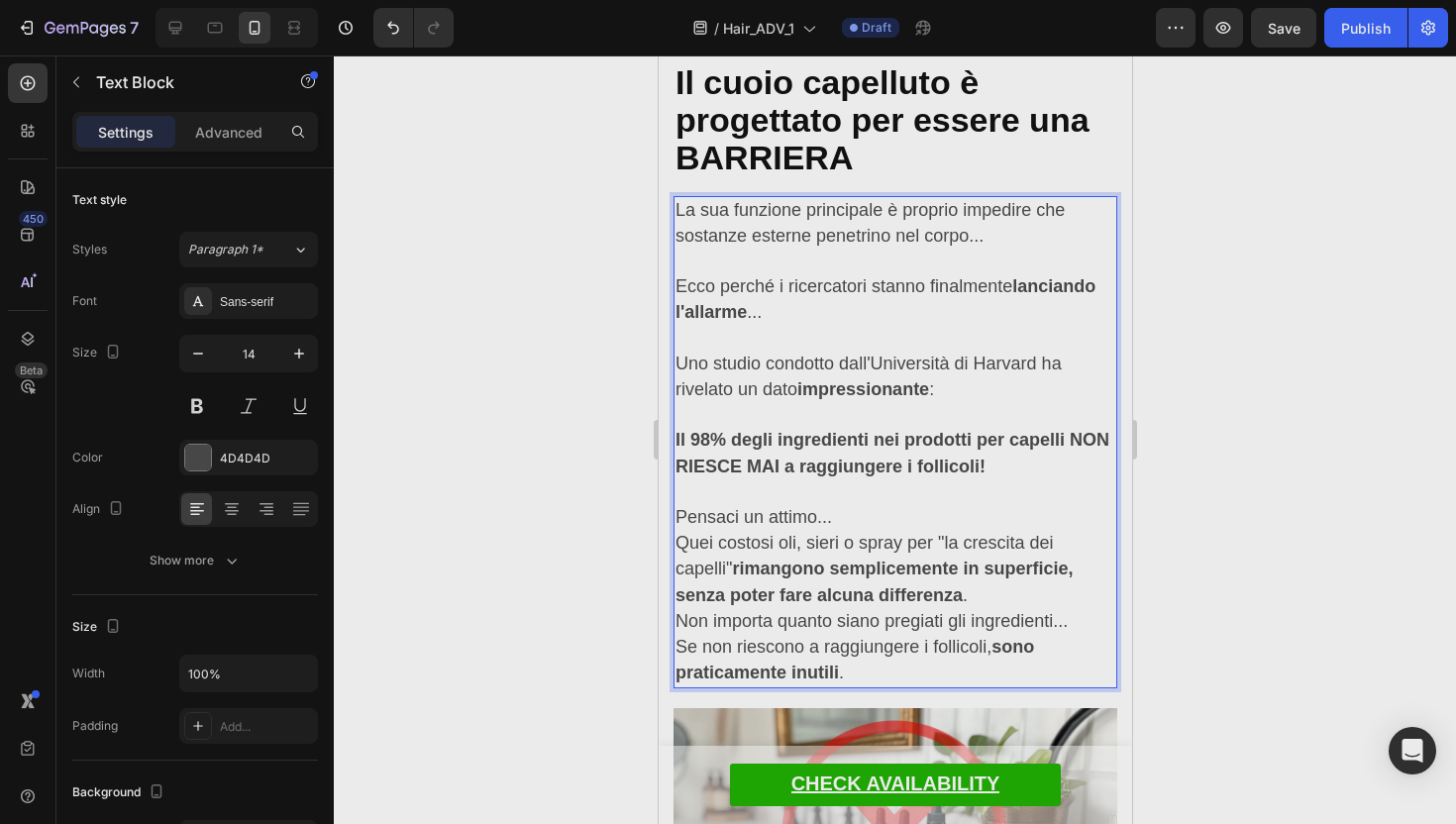 click on "Pensaci un attimo..." at bounding box center (894, 518) 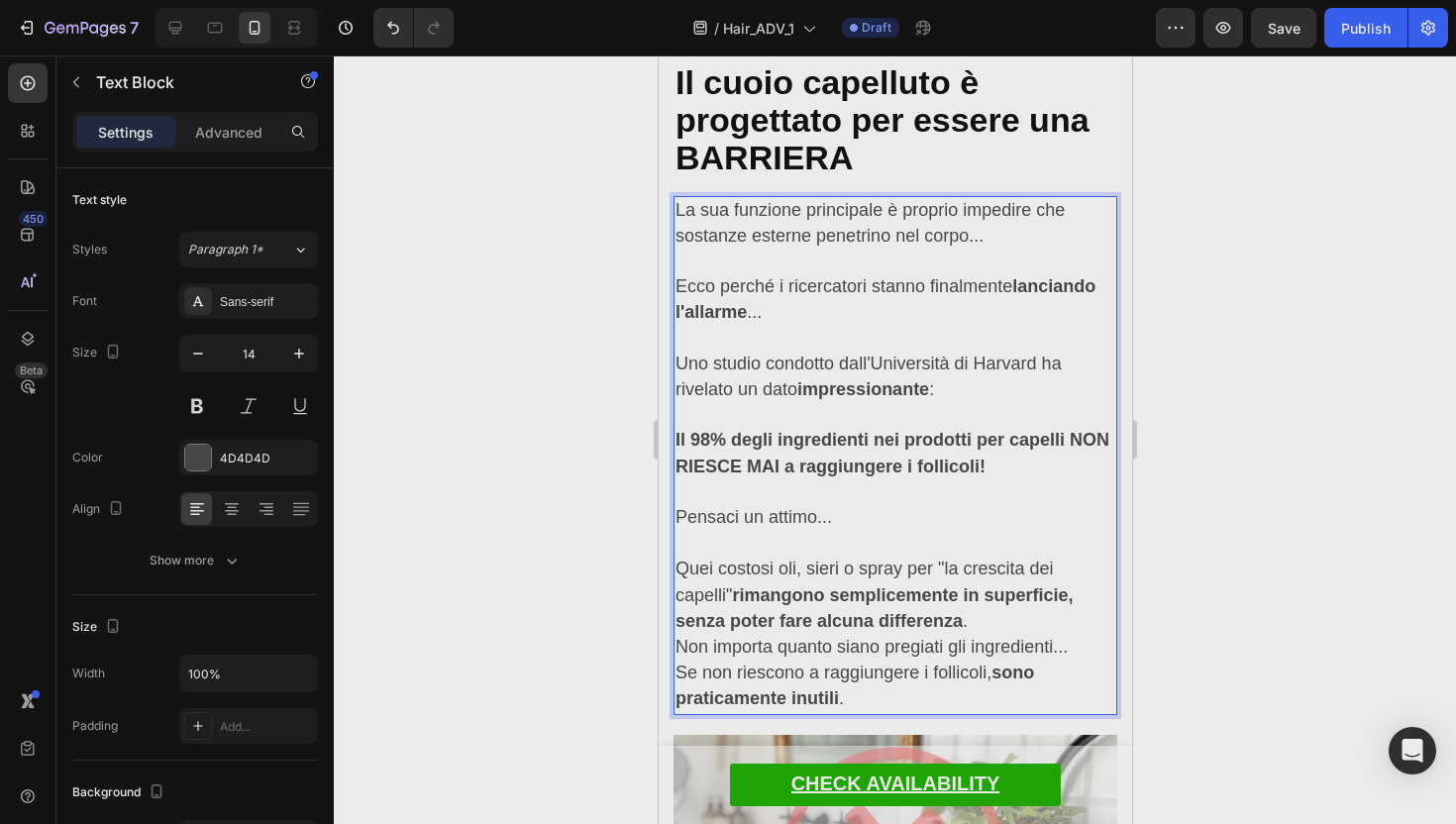 click on "Quei costosi oli, sieri o spray per "la crescita dei capelli"  rimangono semplicemente in superficie, senza poter fare alcuna differenza ." at bounding box center (894, 595) 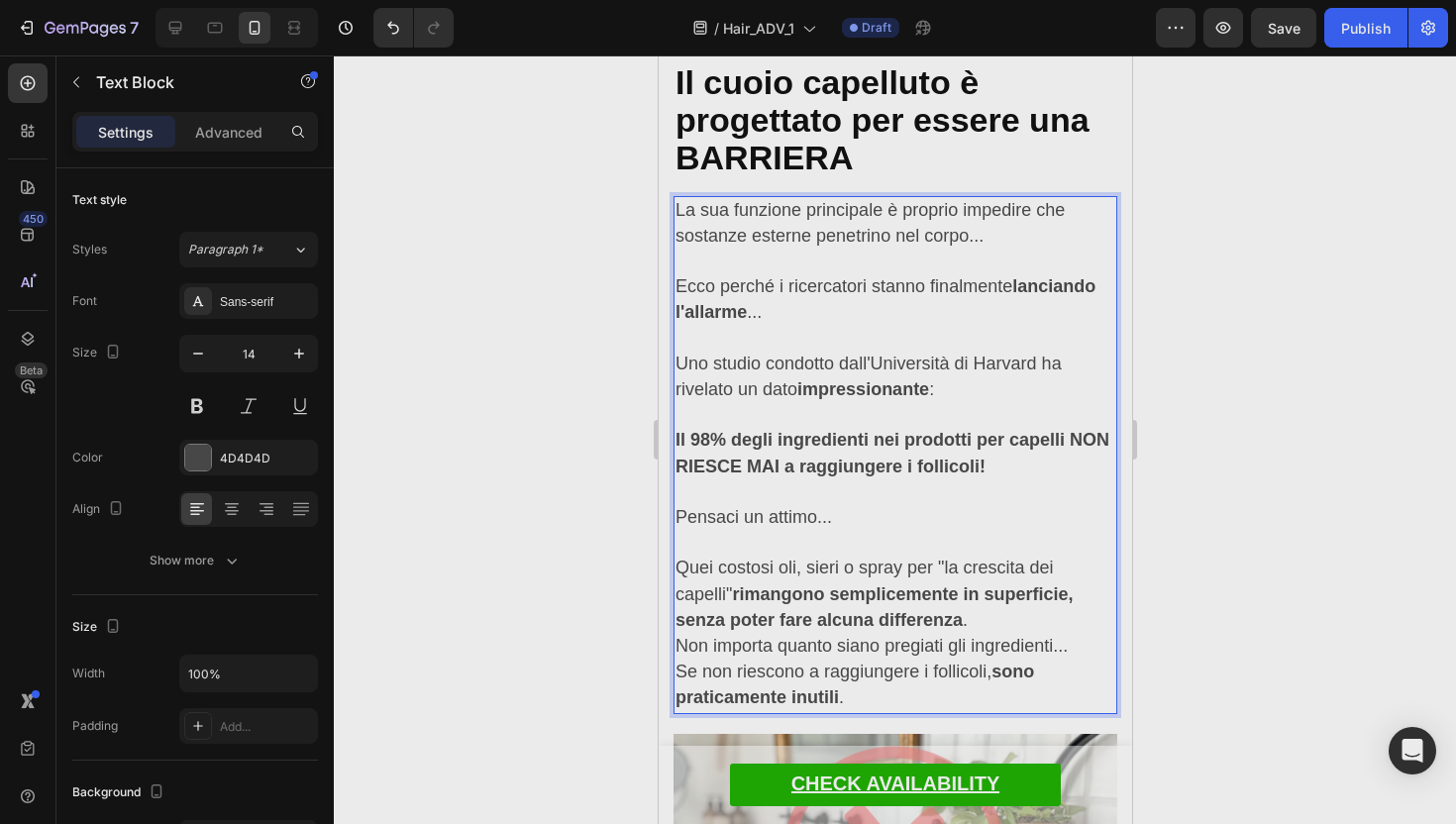 click on "Quei costosi oli, sieri o spray per "la crescita dei capelli"  rimangono semplicemente in superficie, senza poter fare alcuna differenza ." at bounding box center [894, 594] 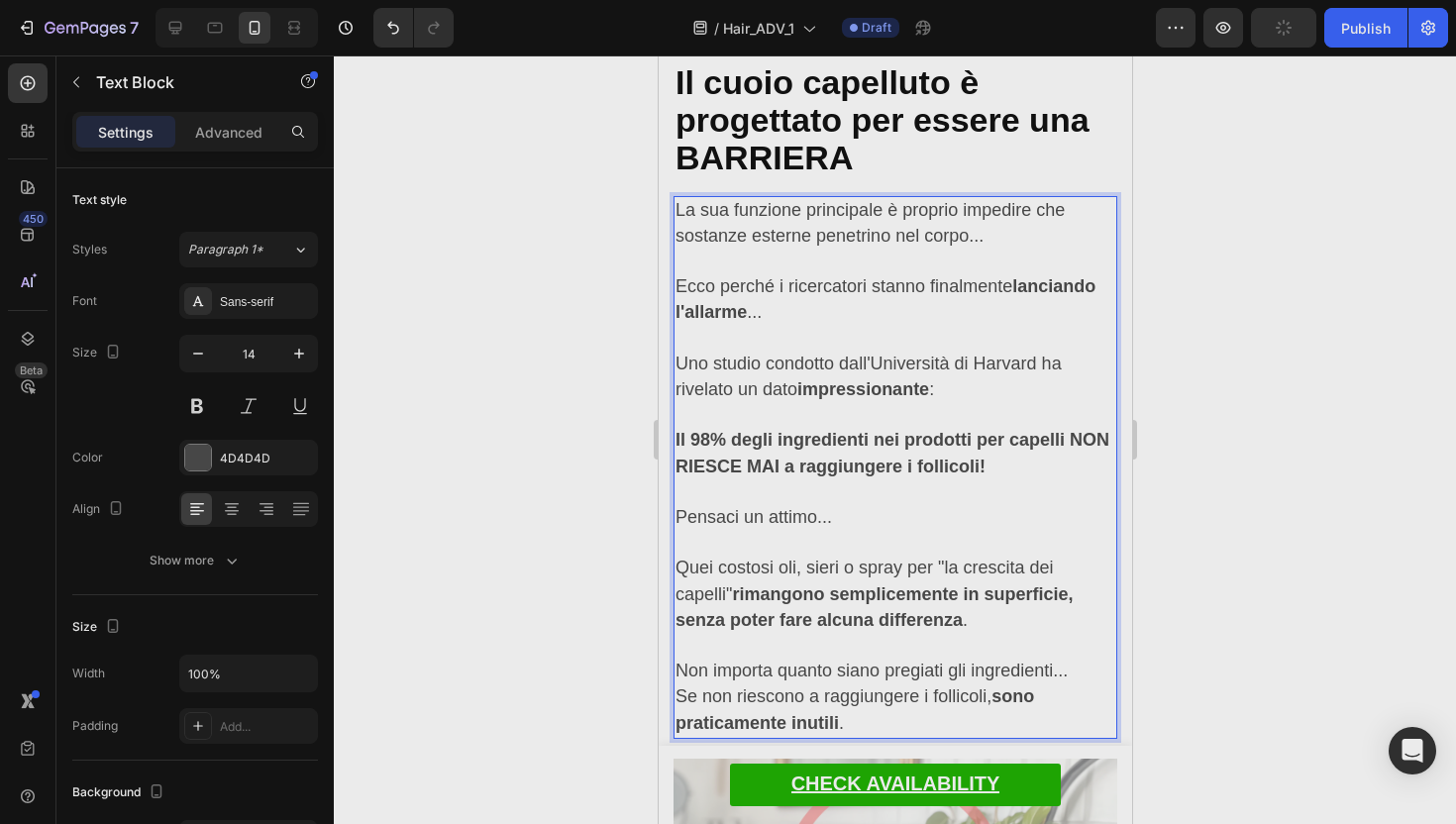 click on "Non importa quanto siano pregiati gli ingredienti..." at bounding box center [894, 671] 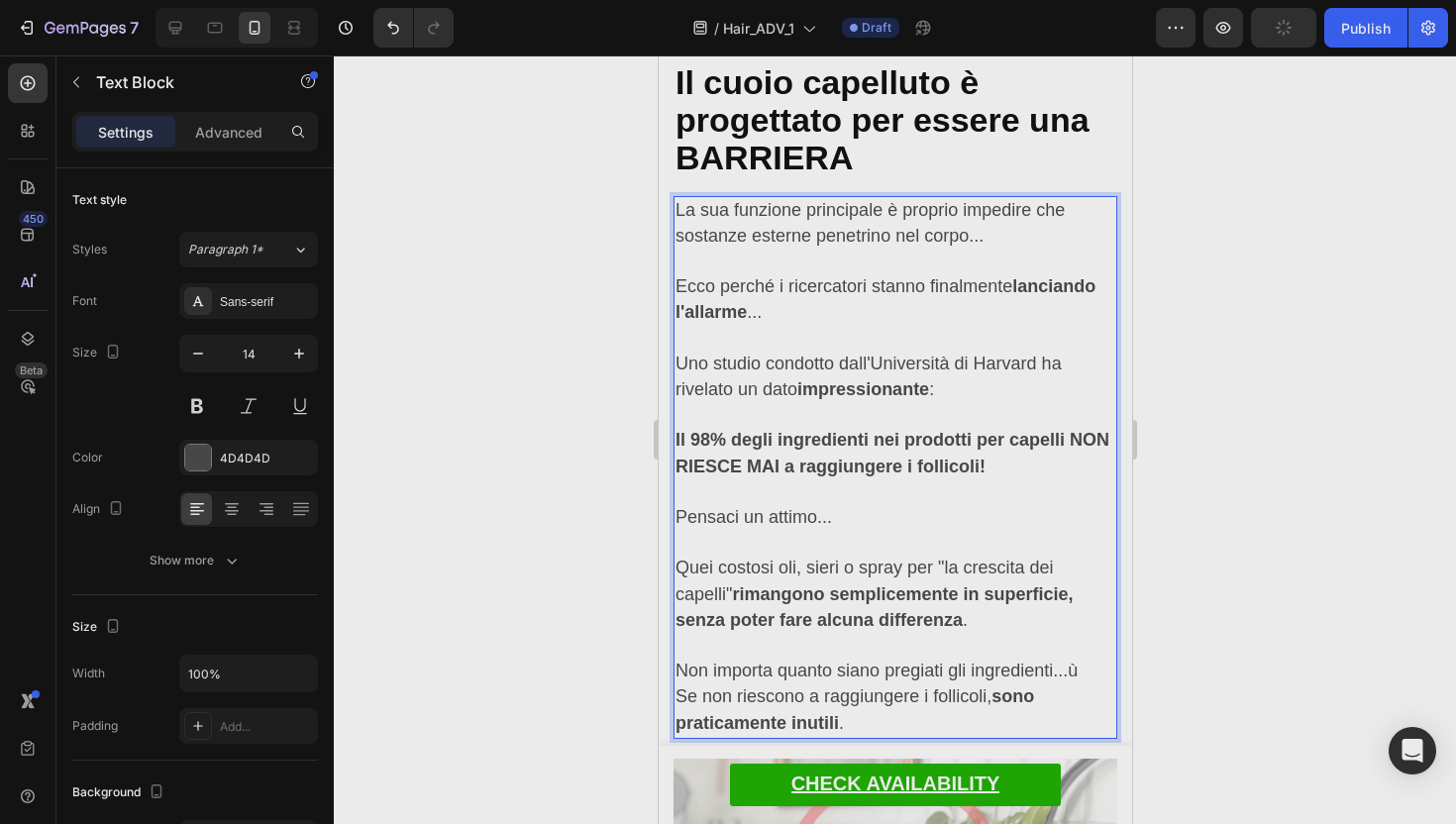 click 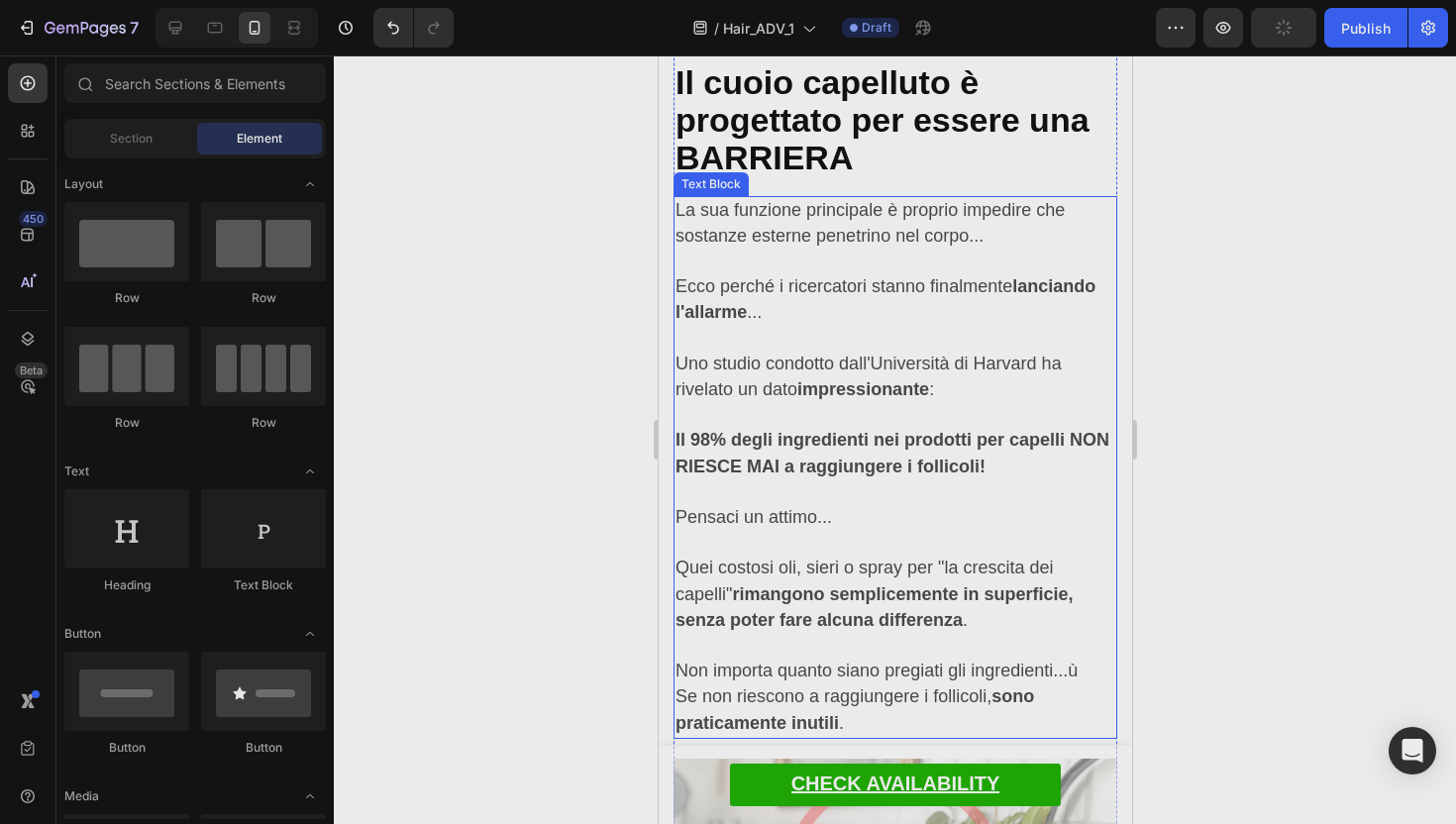 click on "Non importa quanto siano pregiati gli ingredienti...ù" at bounding box center (894, 671) 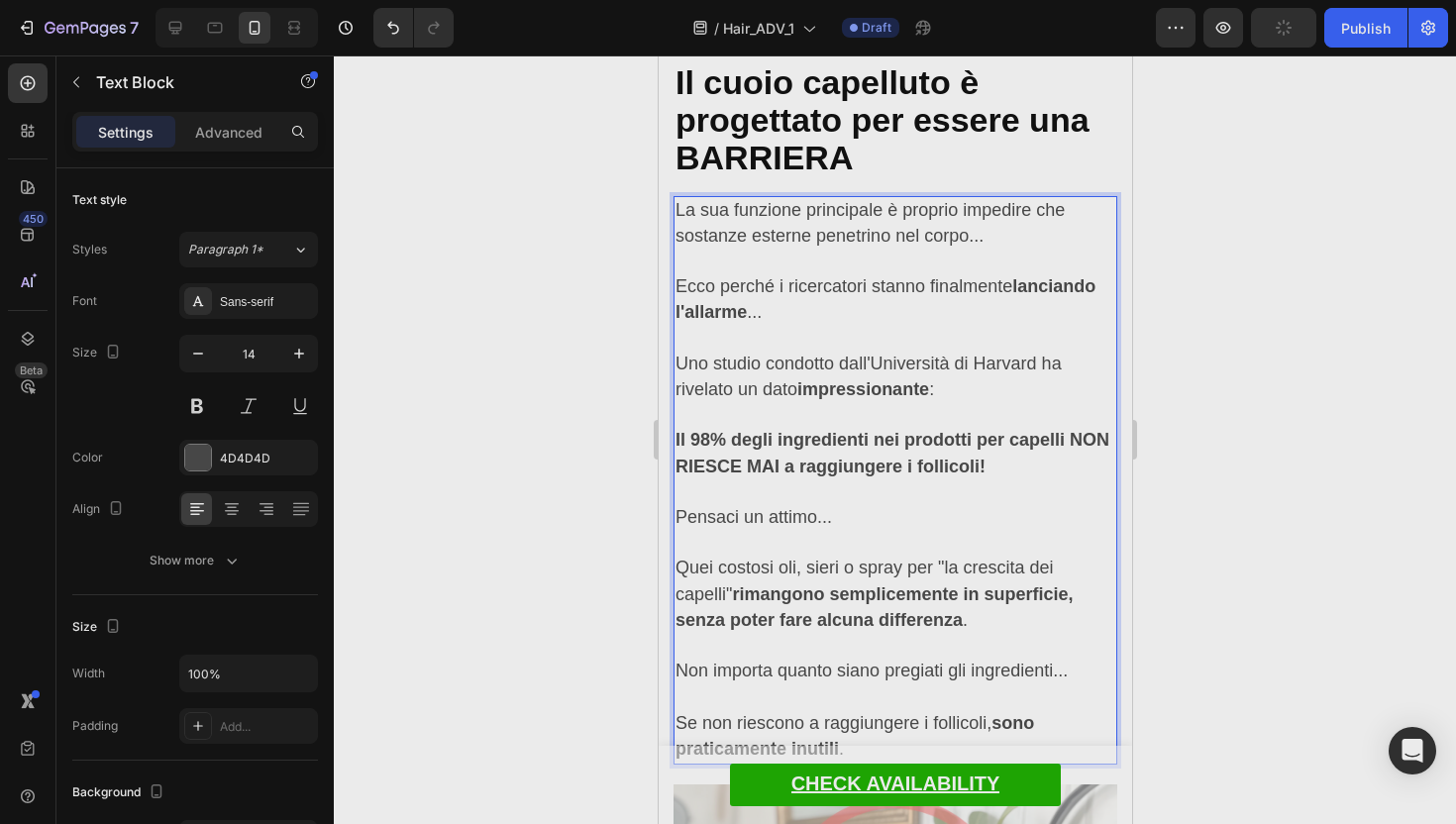 click 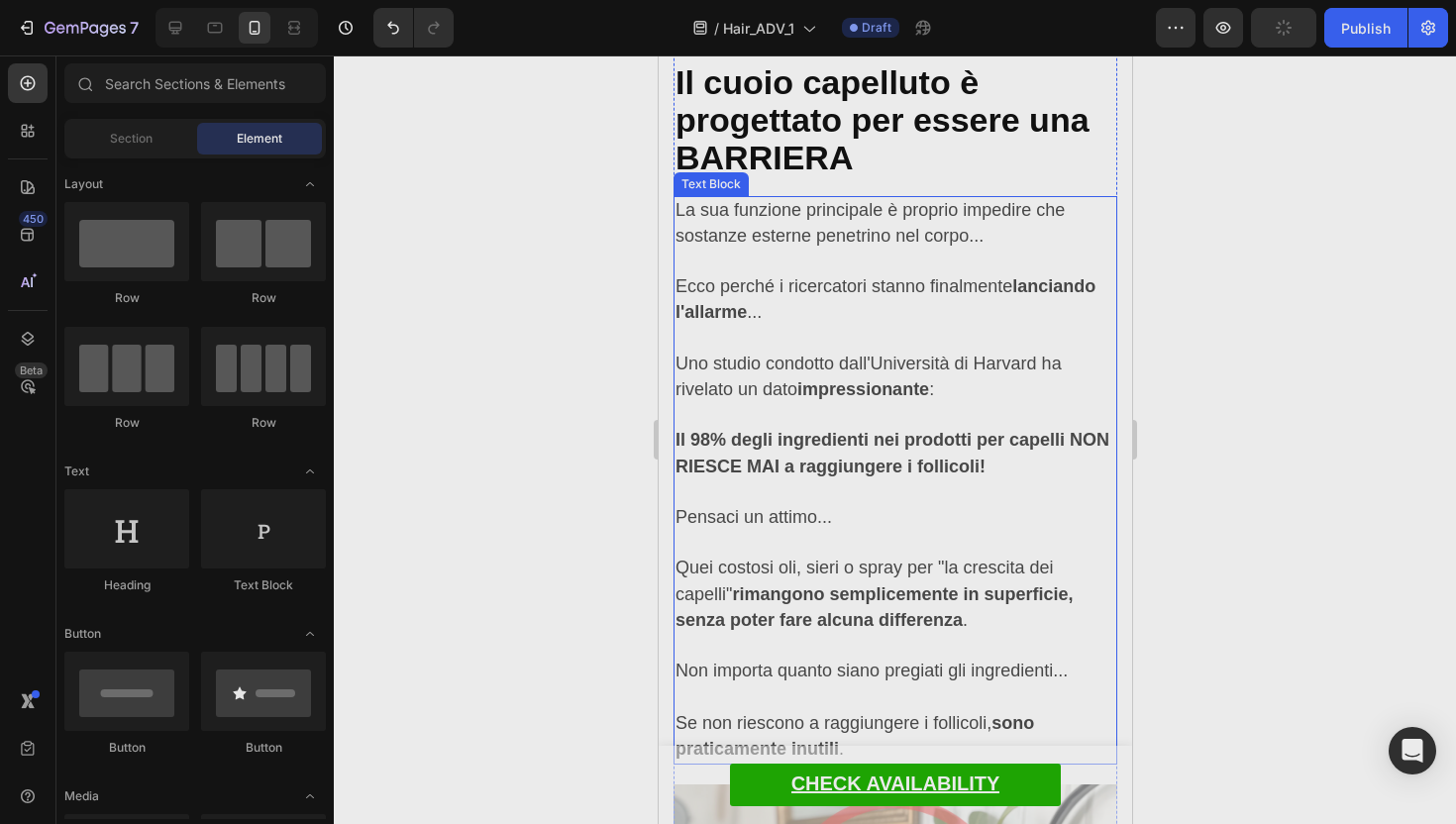 click at bounding box center (894, 415) 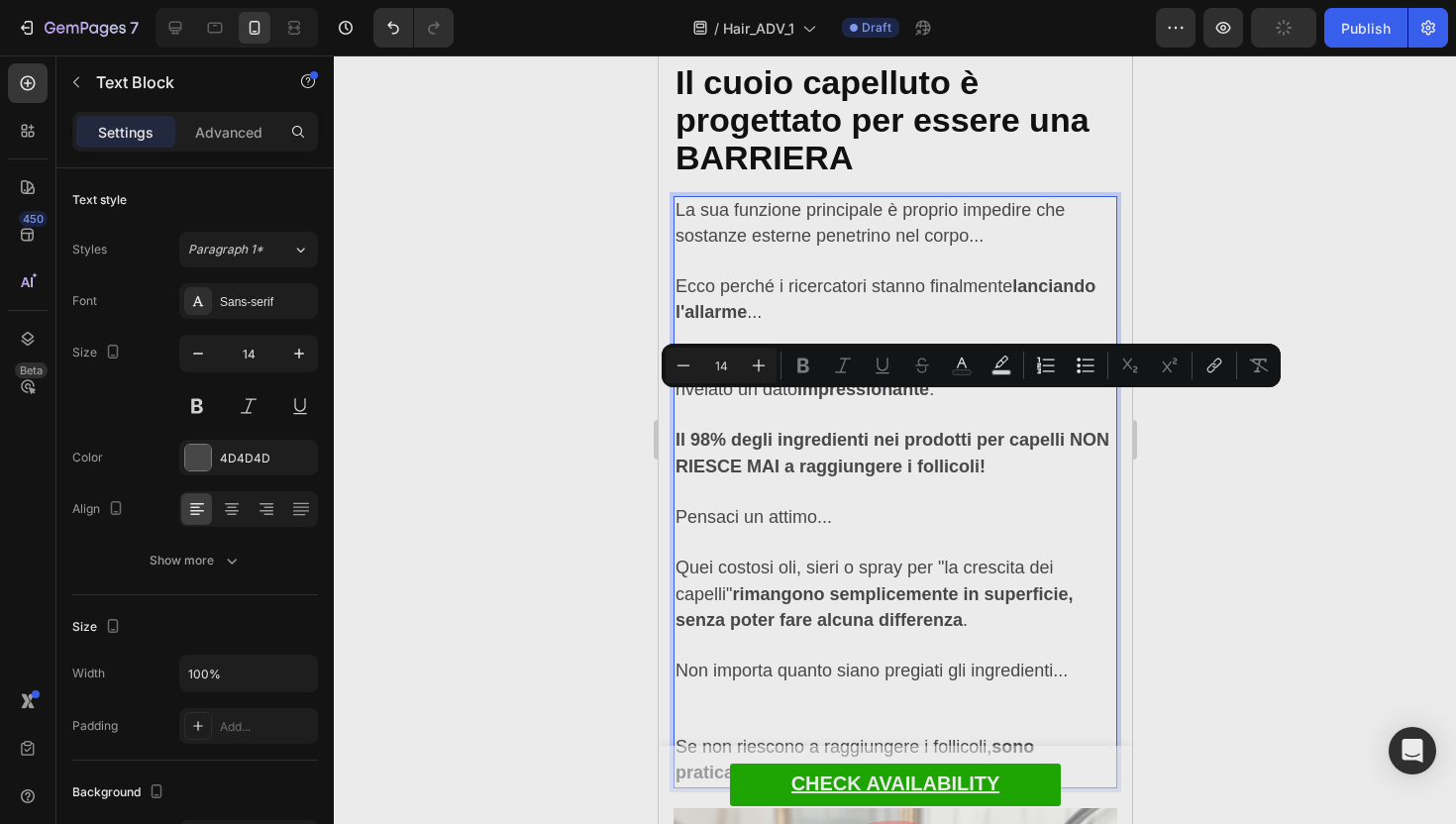 type on "18" 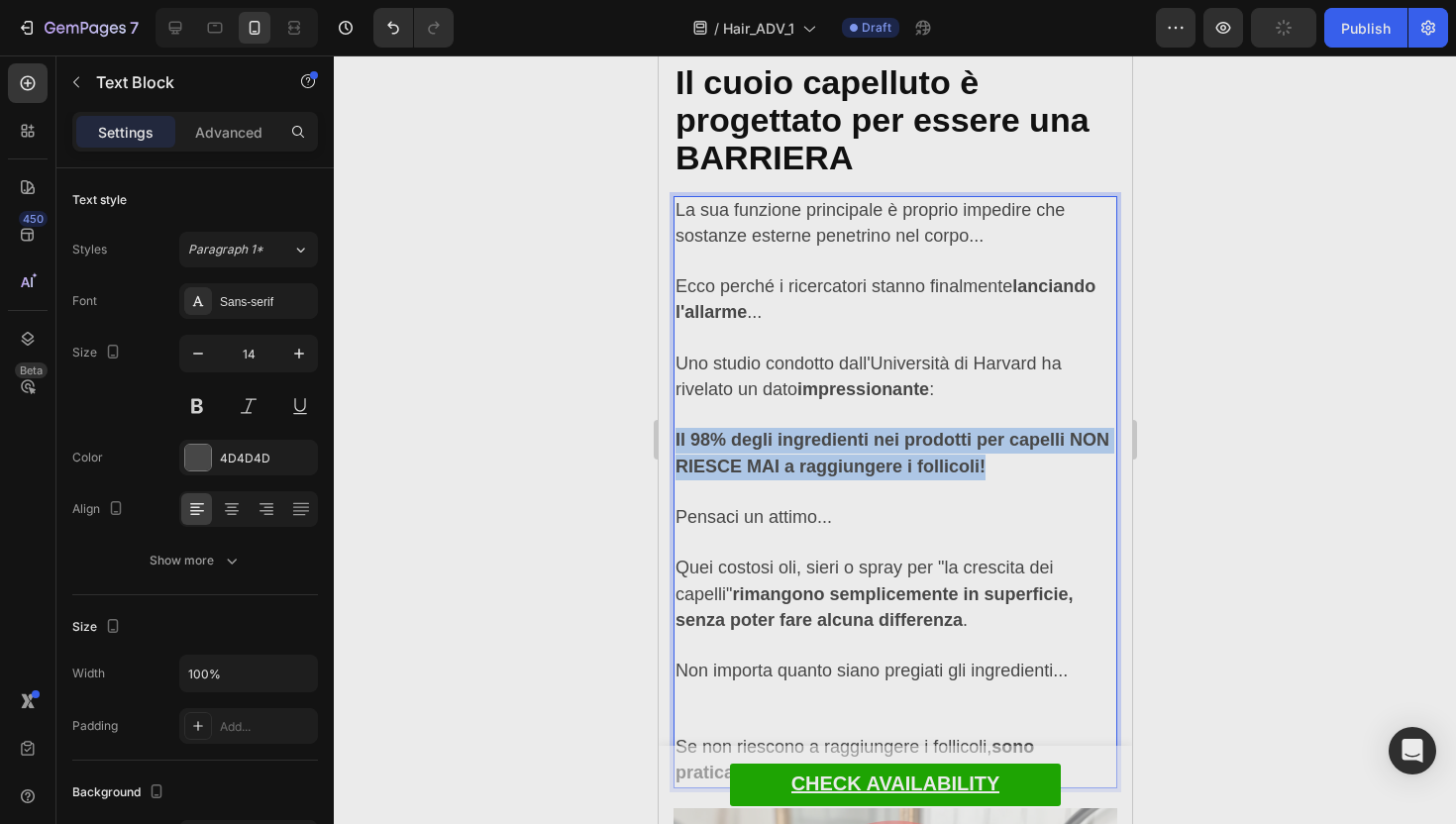 drag, startPoint x: 996, startPoint y: 449, endPoint x: 613, endPoint y: 431, distance: 383.42274 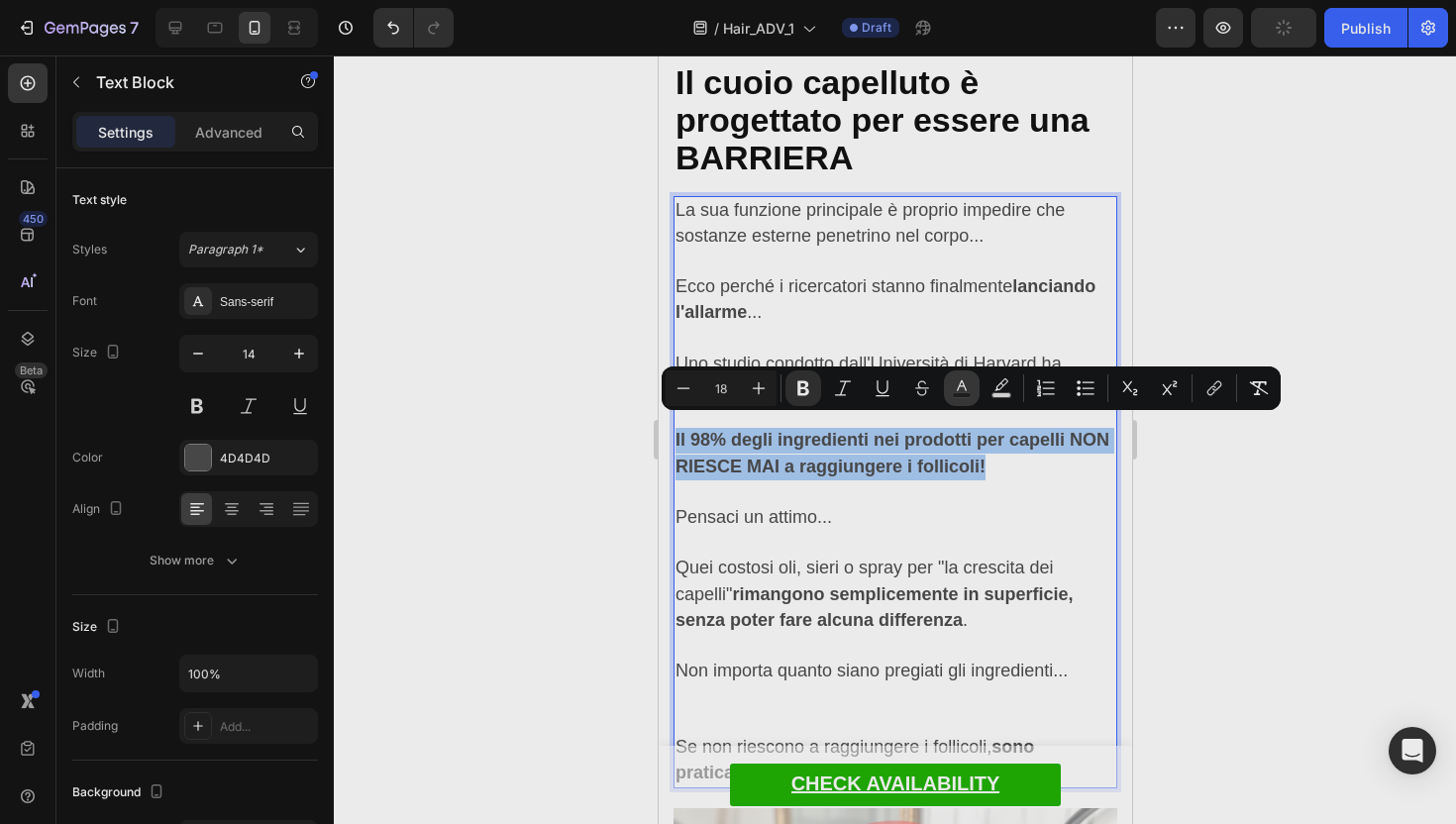 click 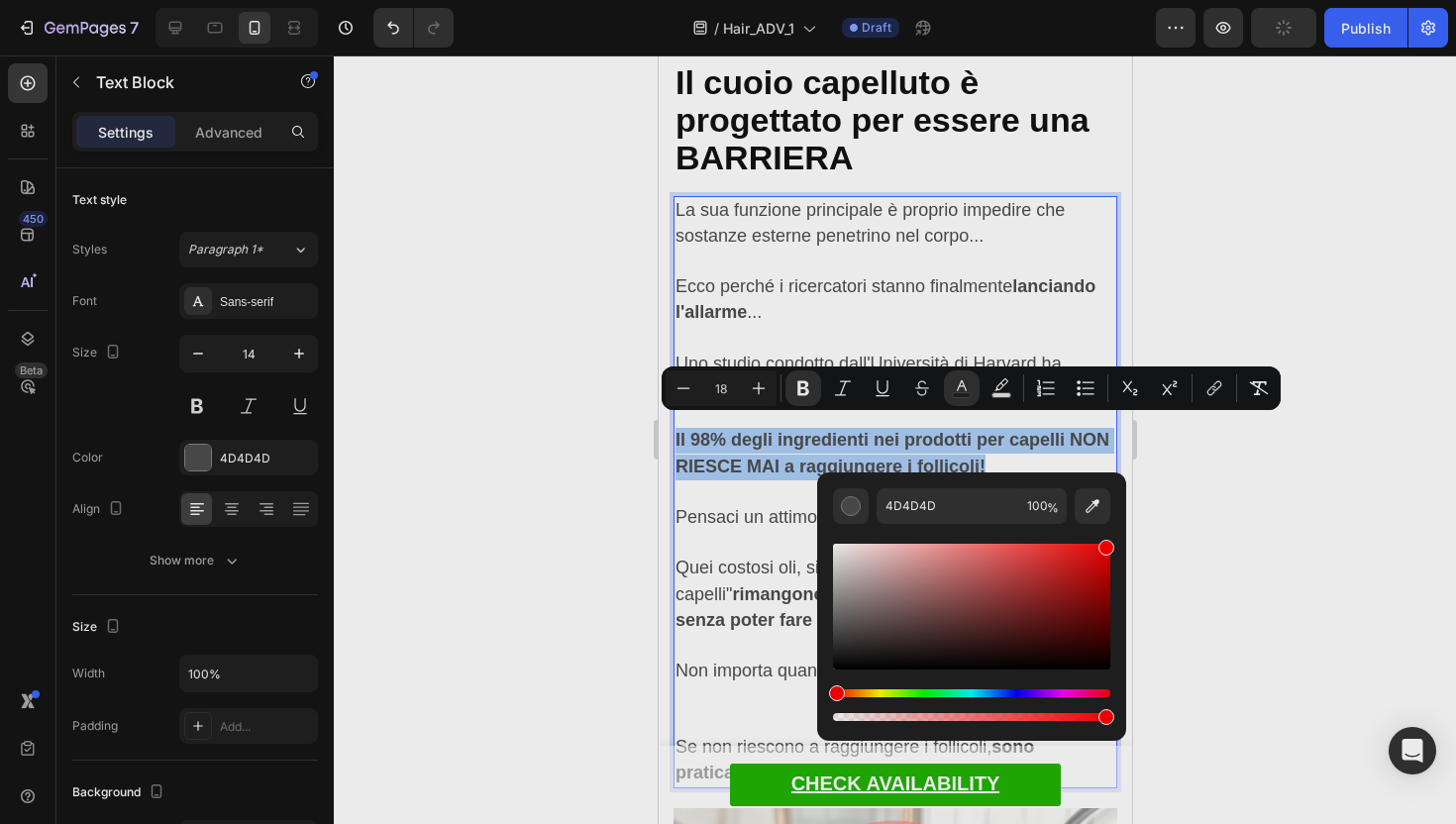 drag, startPoint x: 909, startPoint y: 600, endPoint x: 1163, endPoint y: 483, distance: 279.6516 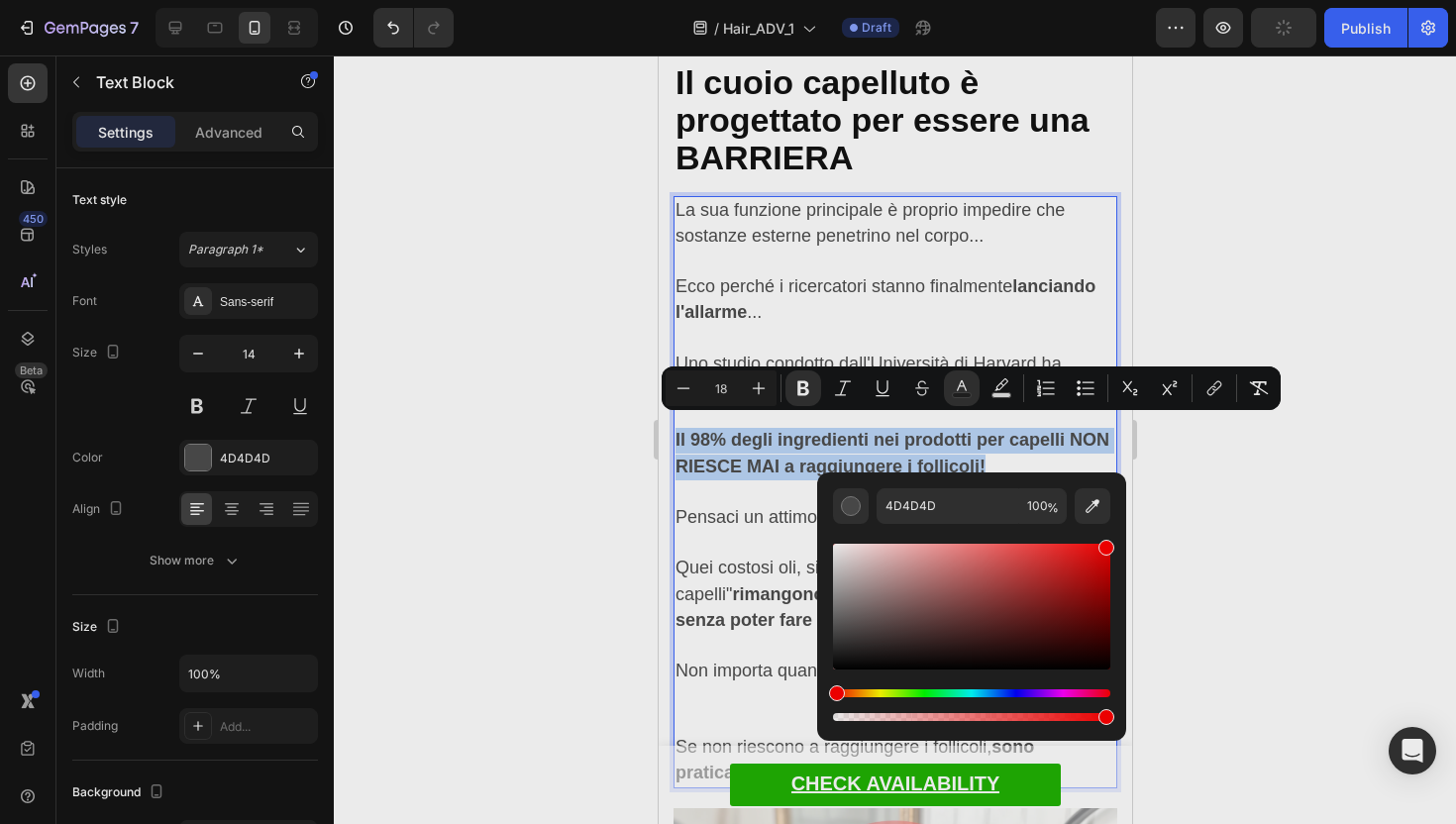 type on "FF0000" 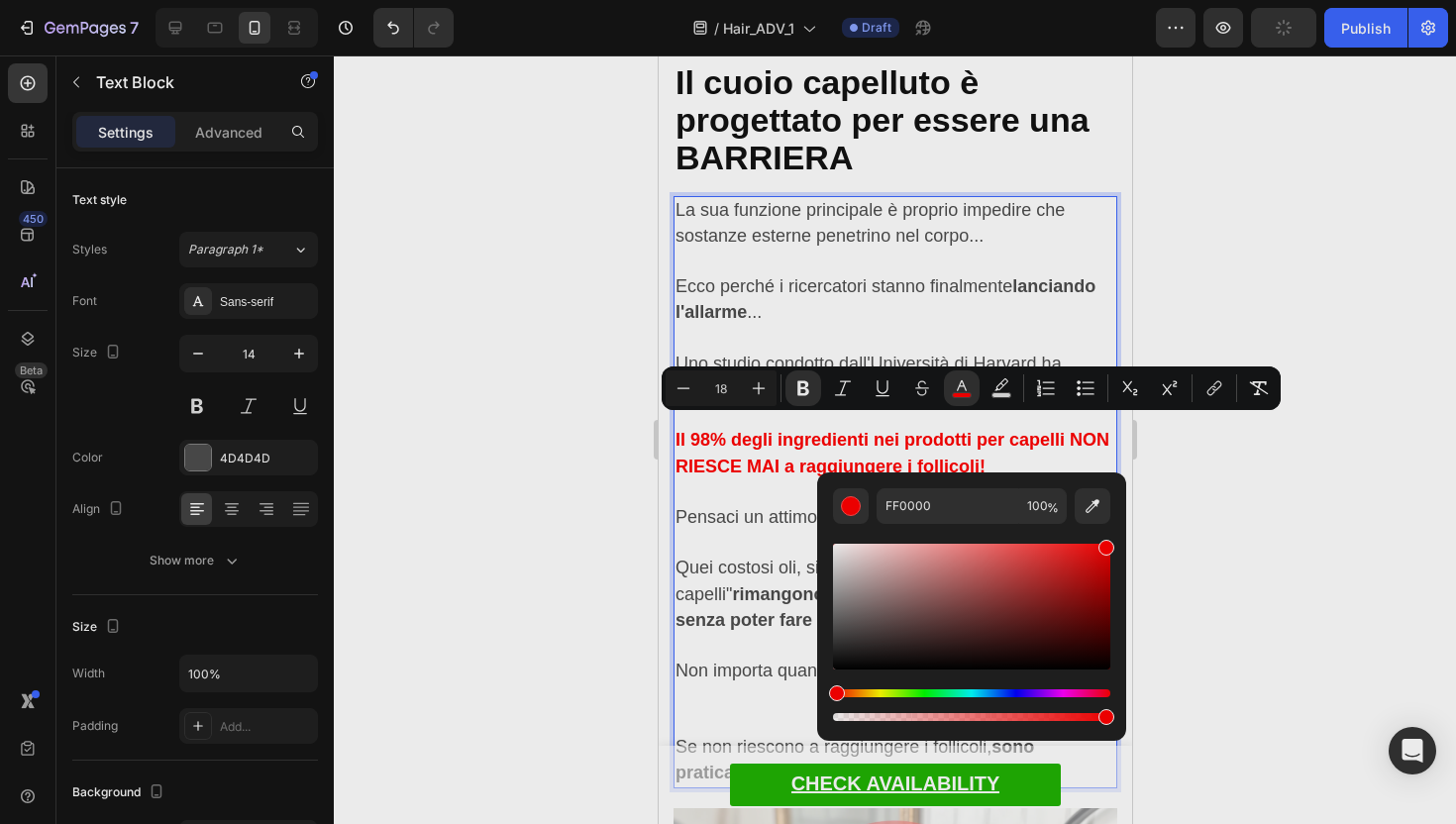 click 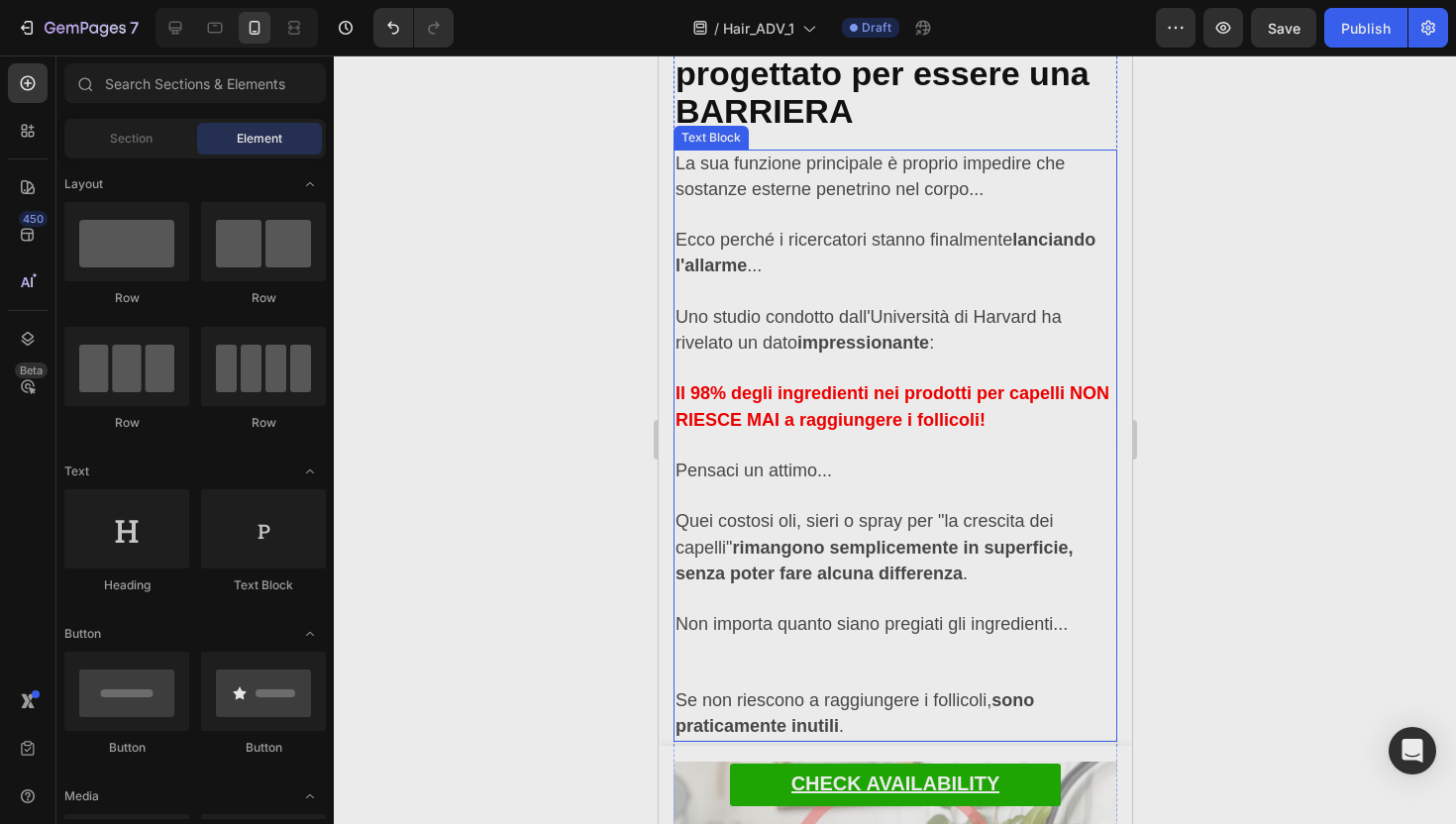 scroll, scrollTop: 3745, scrollLeft: 0, axis: vertical 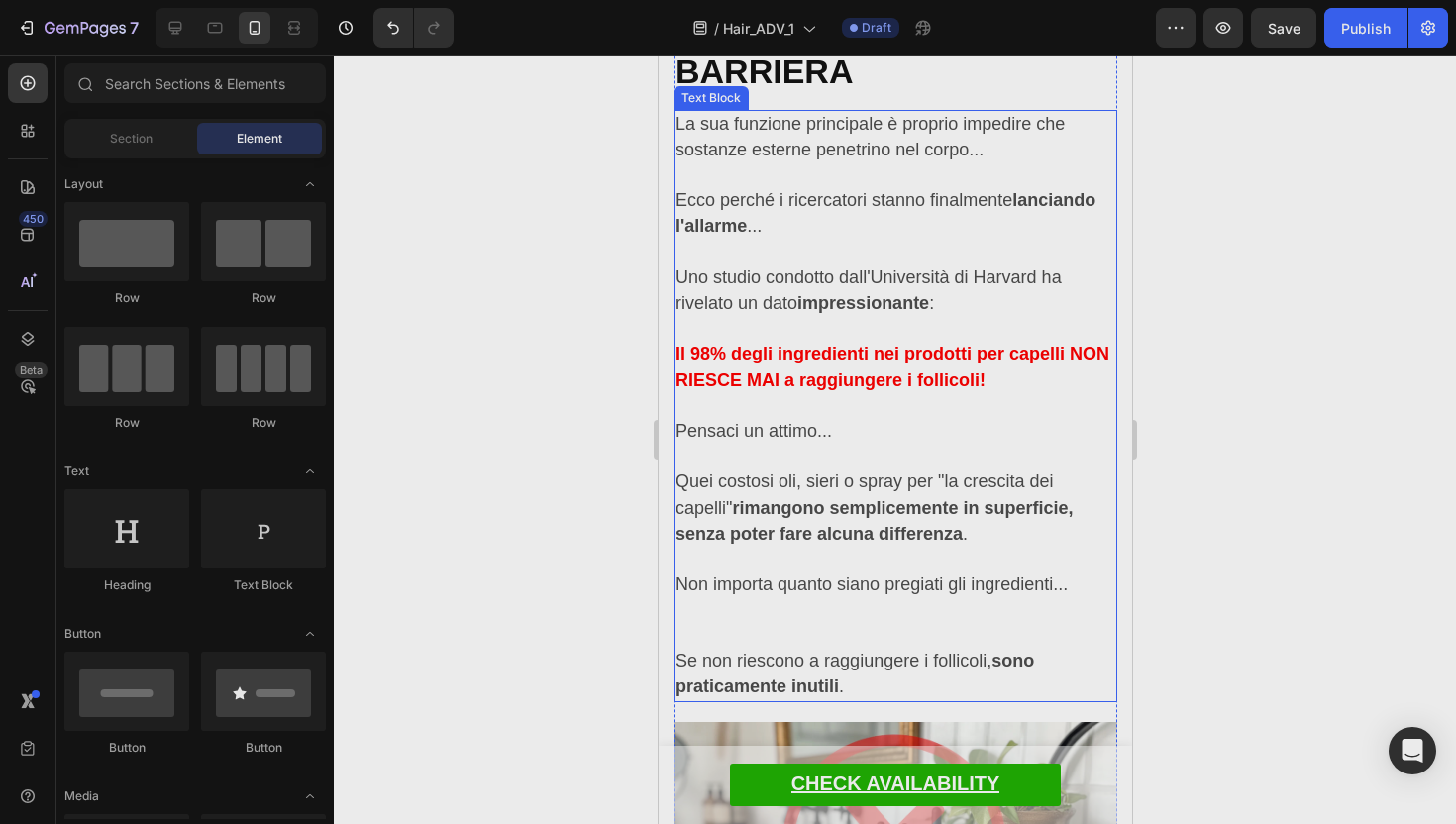 click at bounding box center (894, 623) 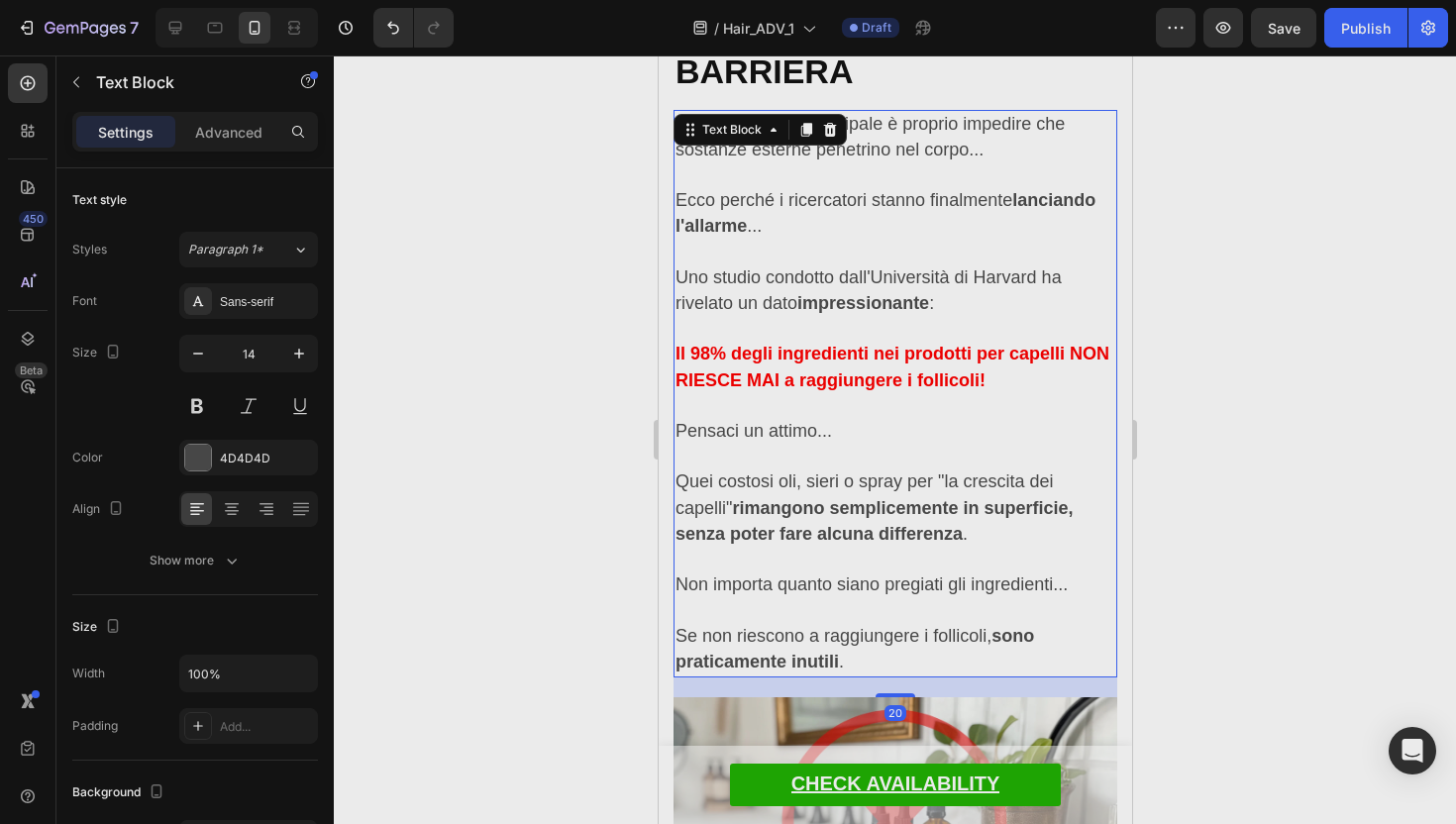 click 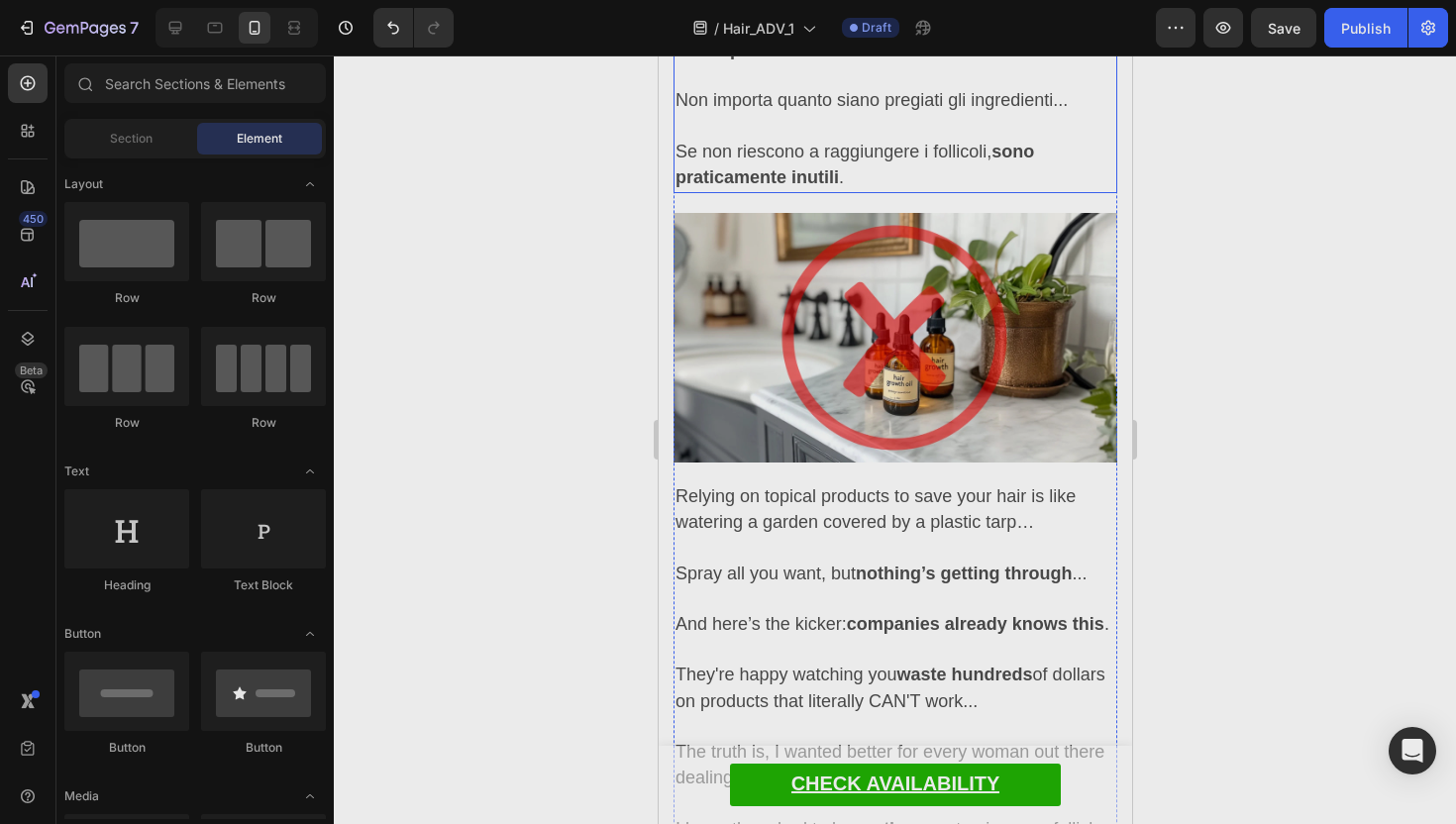 scroll, scrollTop: 4294, scrollLeft: 0, axis: vertical 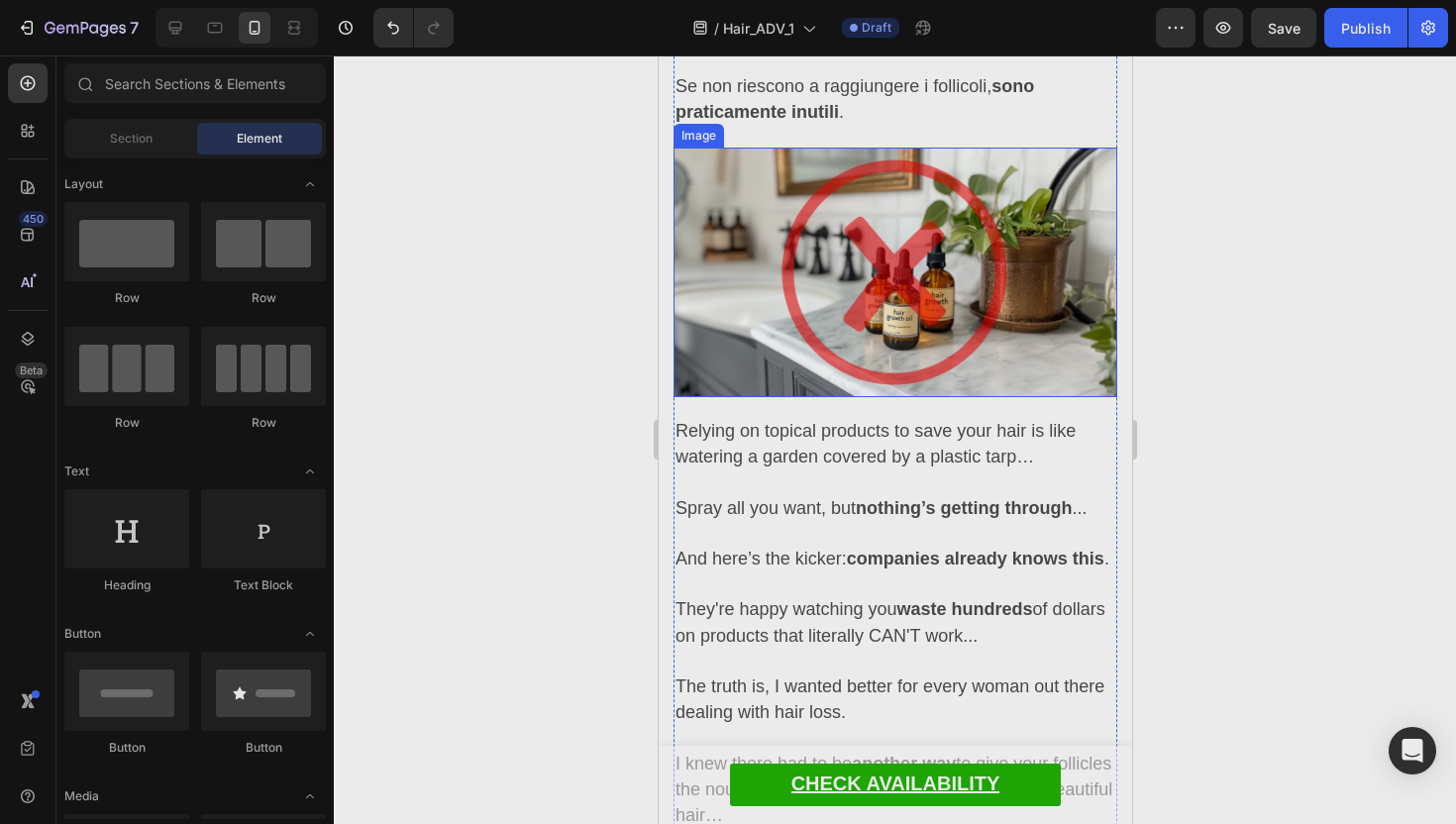 click at bounding box center [894, 272] 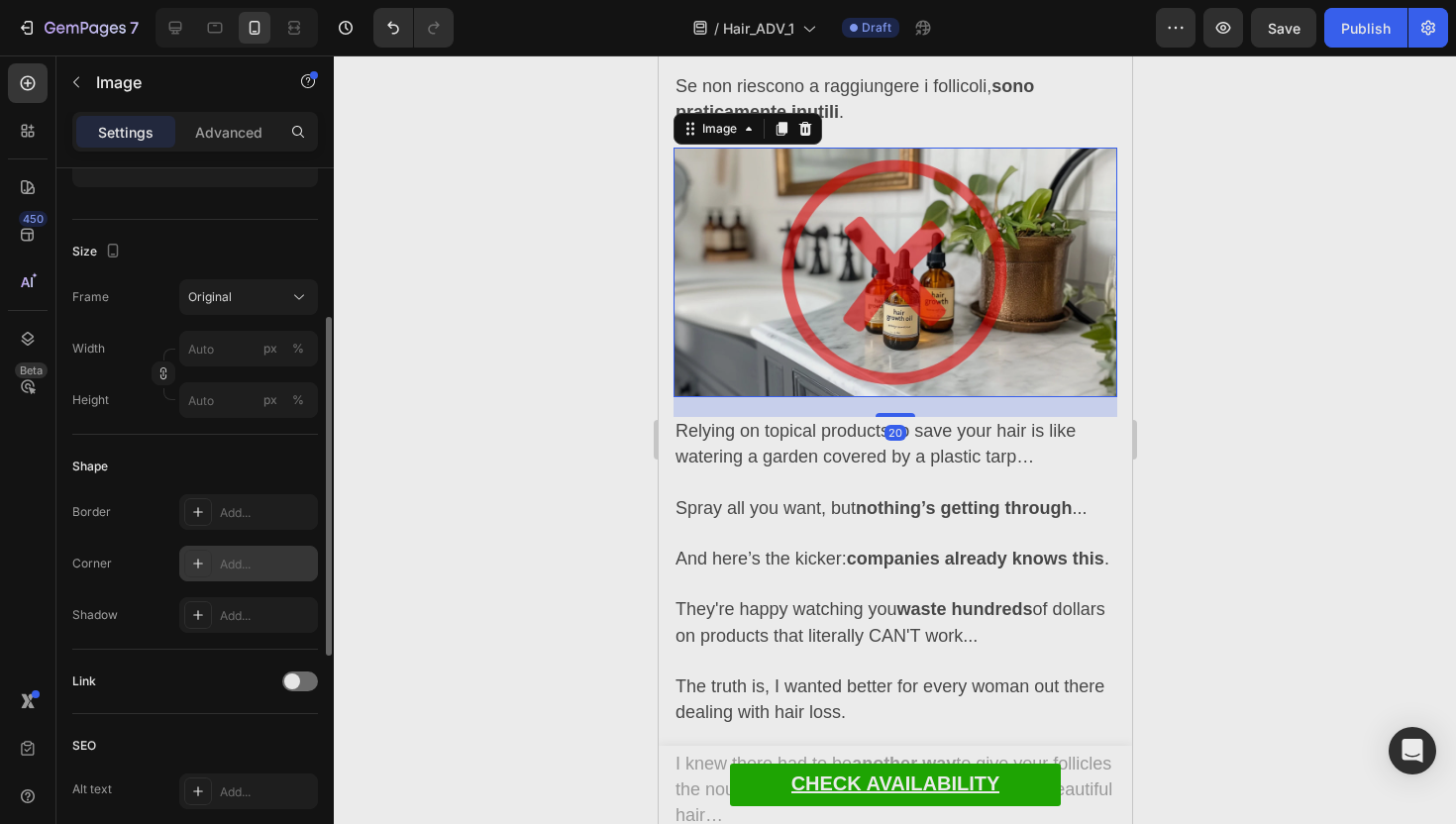 scroll, scrollTop: 424, scrollLeft: 0, axis: vertical 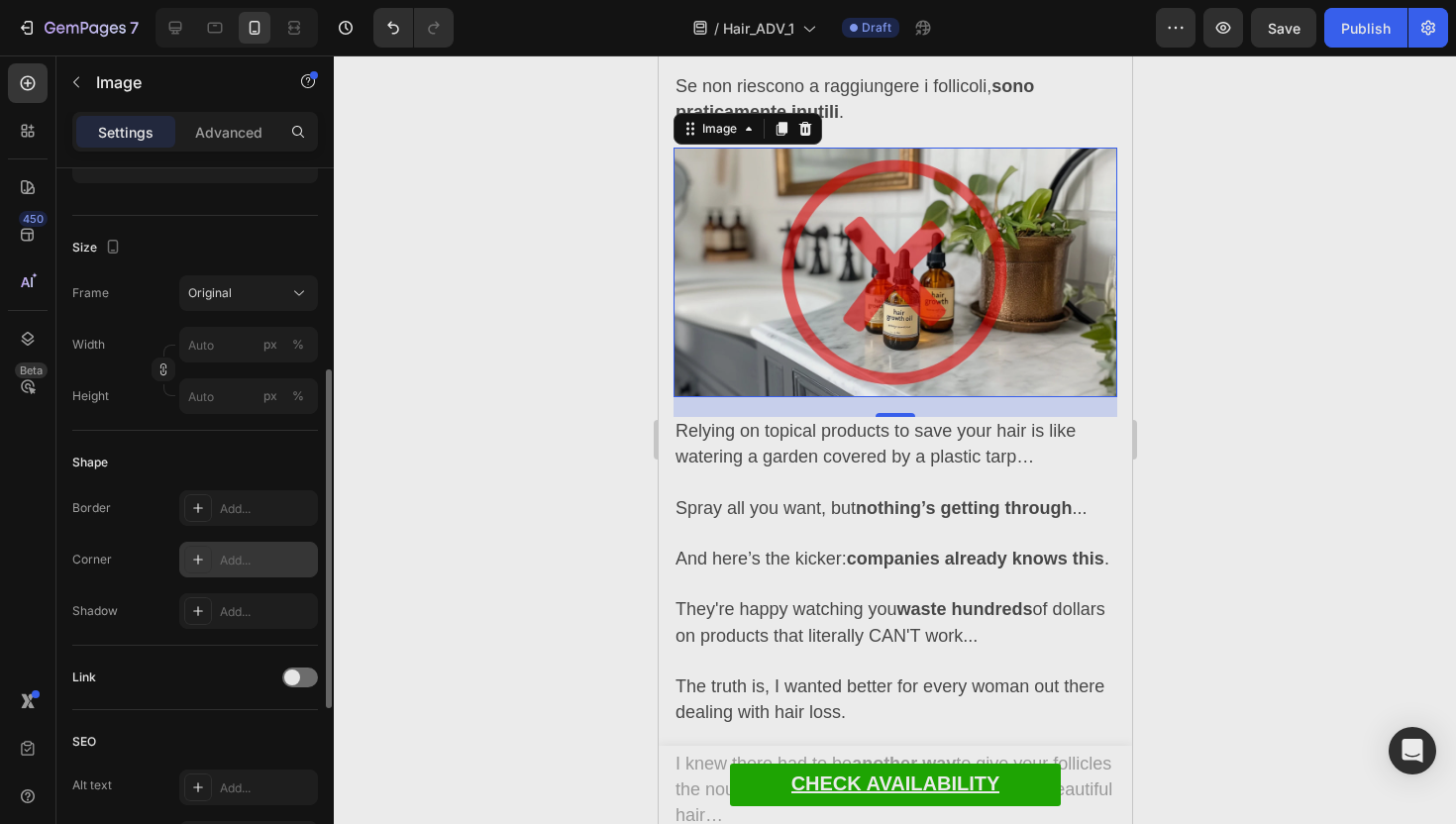 click at bounding box center [198, 560] 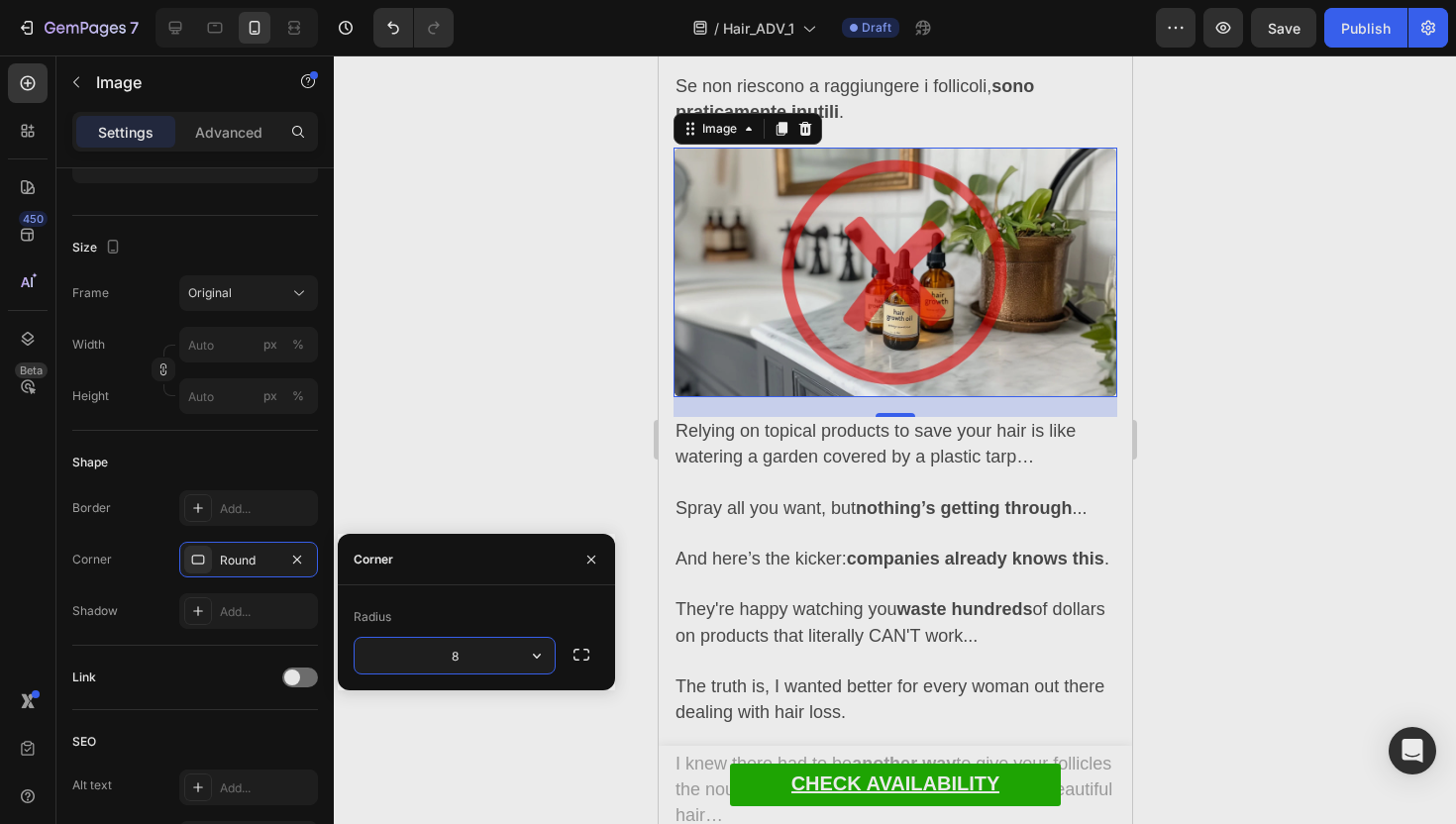 click 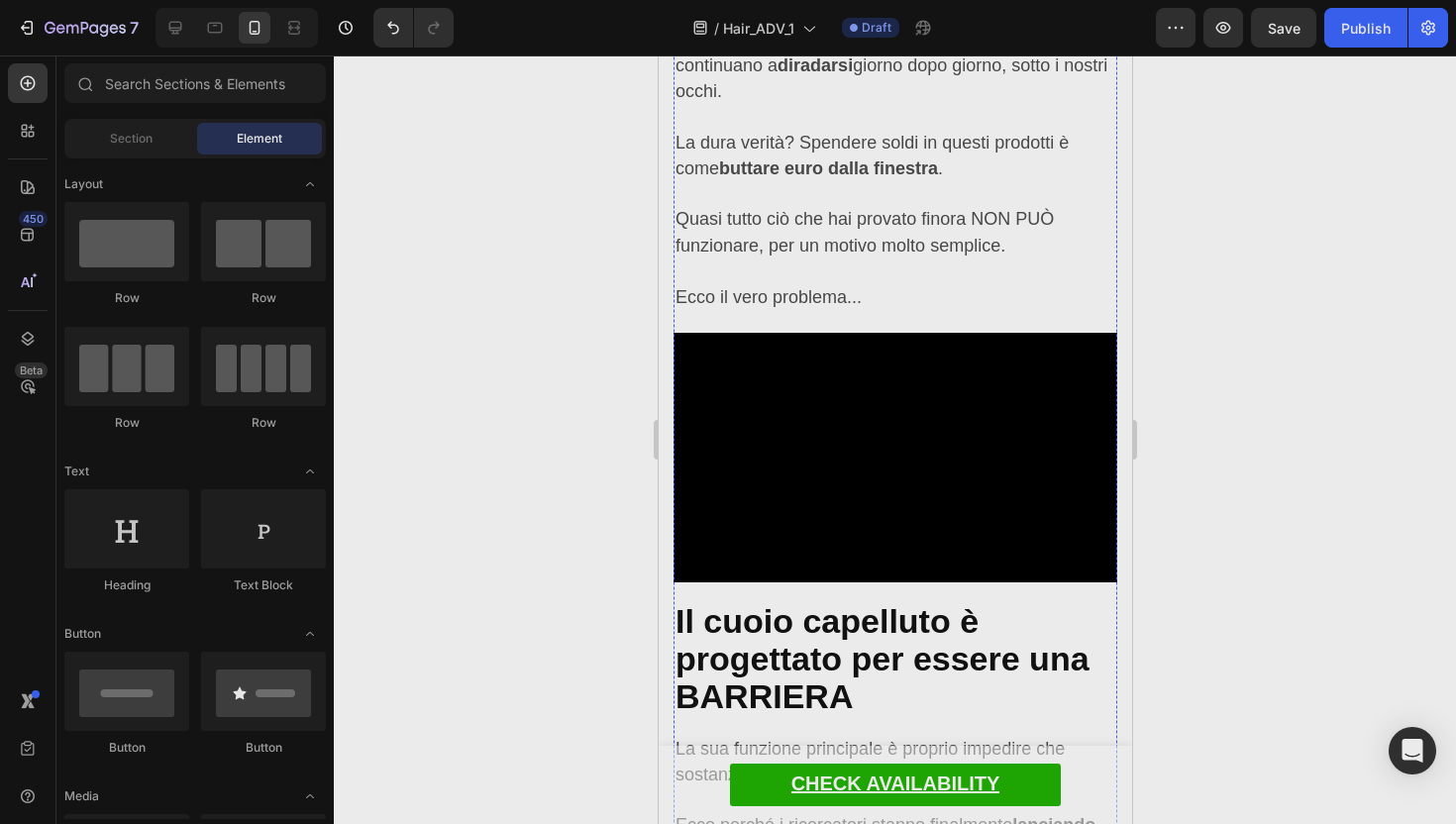 scroll, scrollTop: 3128, scrollLeft: 0, axis: vertical 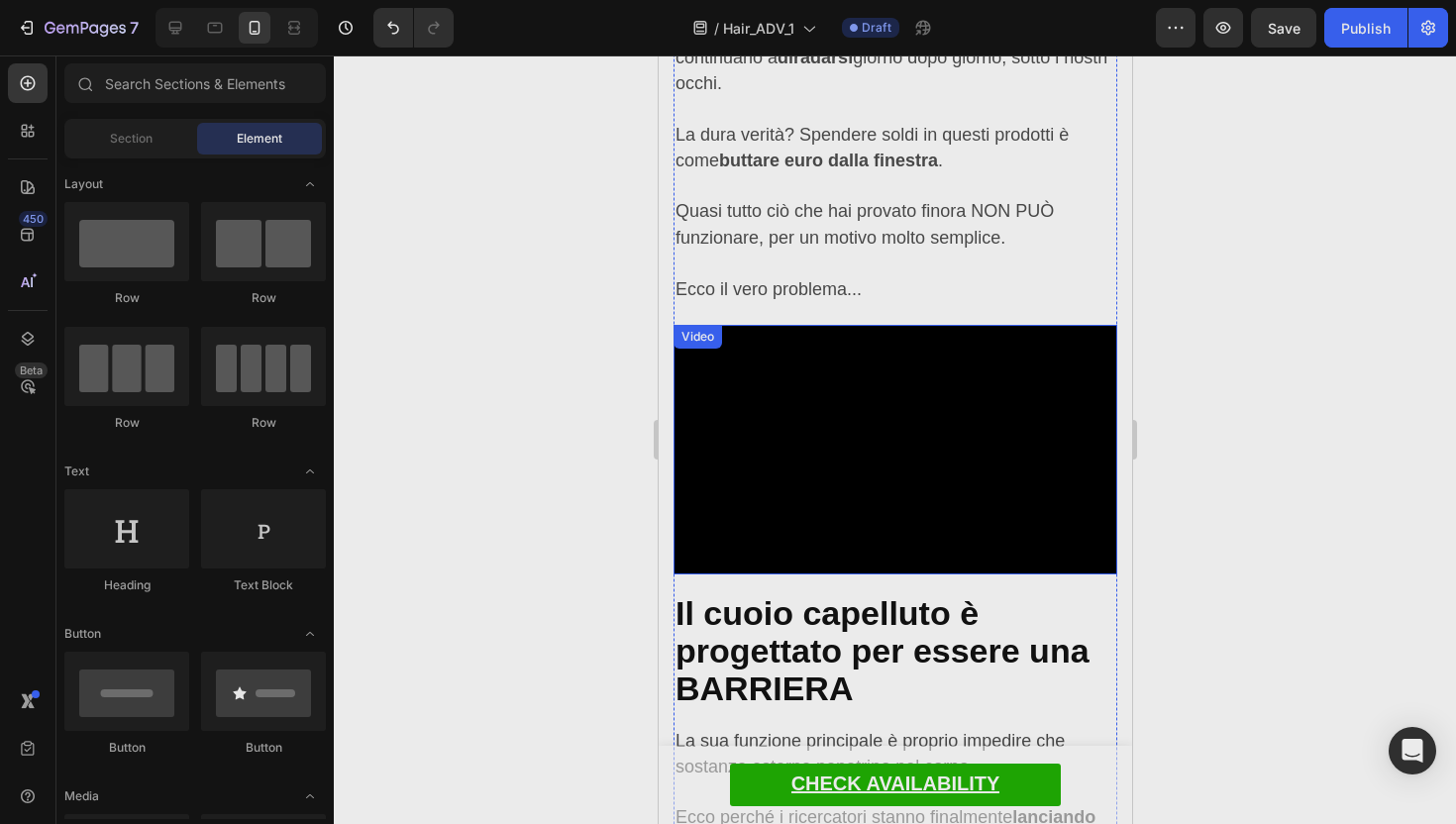 click at bounding box center [894, 450] 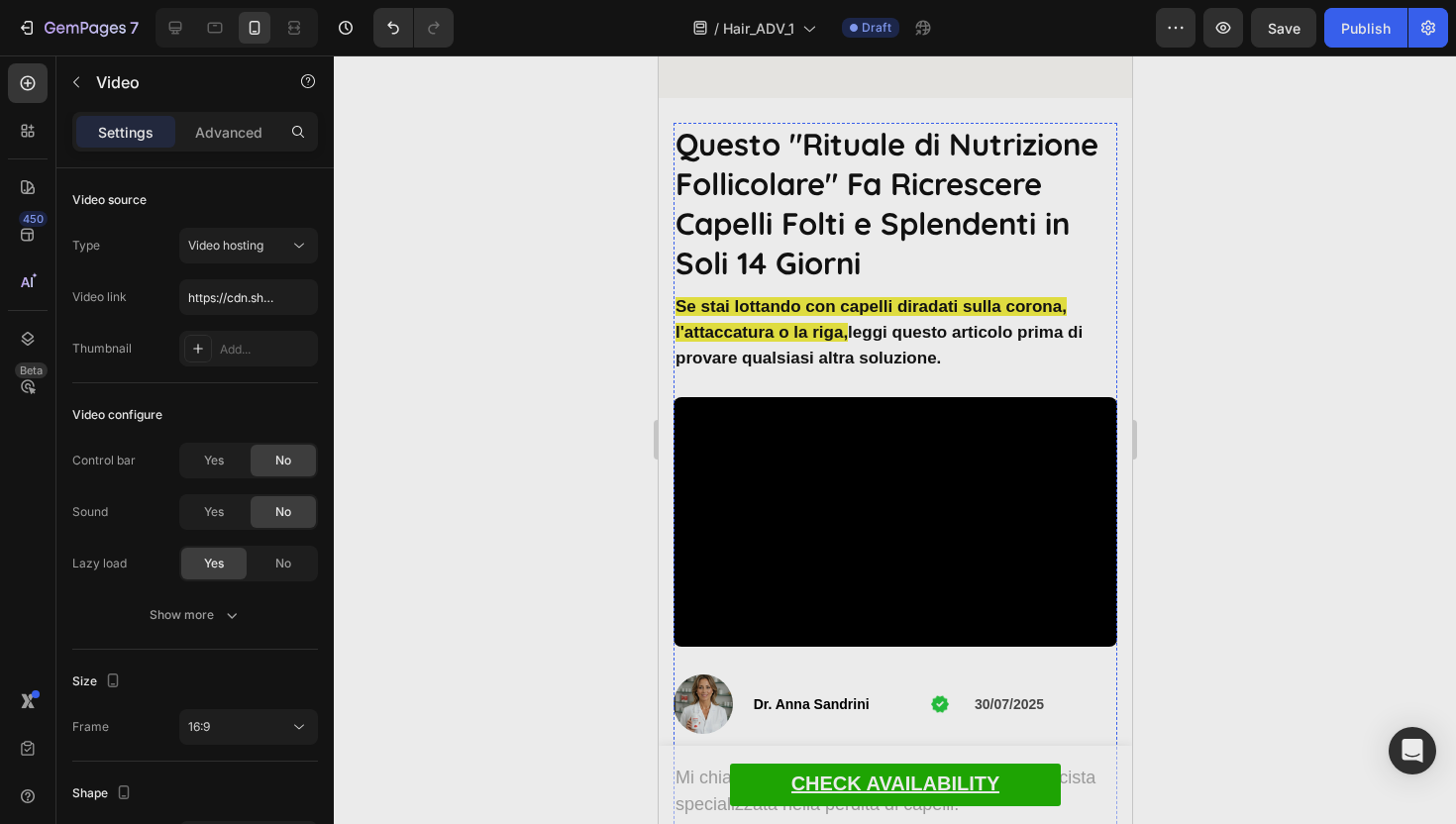 scroll, scrollTop: 0, scrollLeft: 0, axis: both 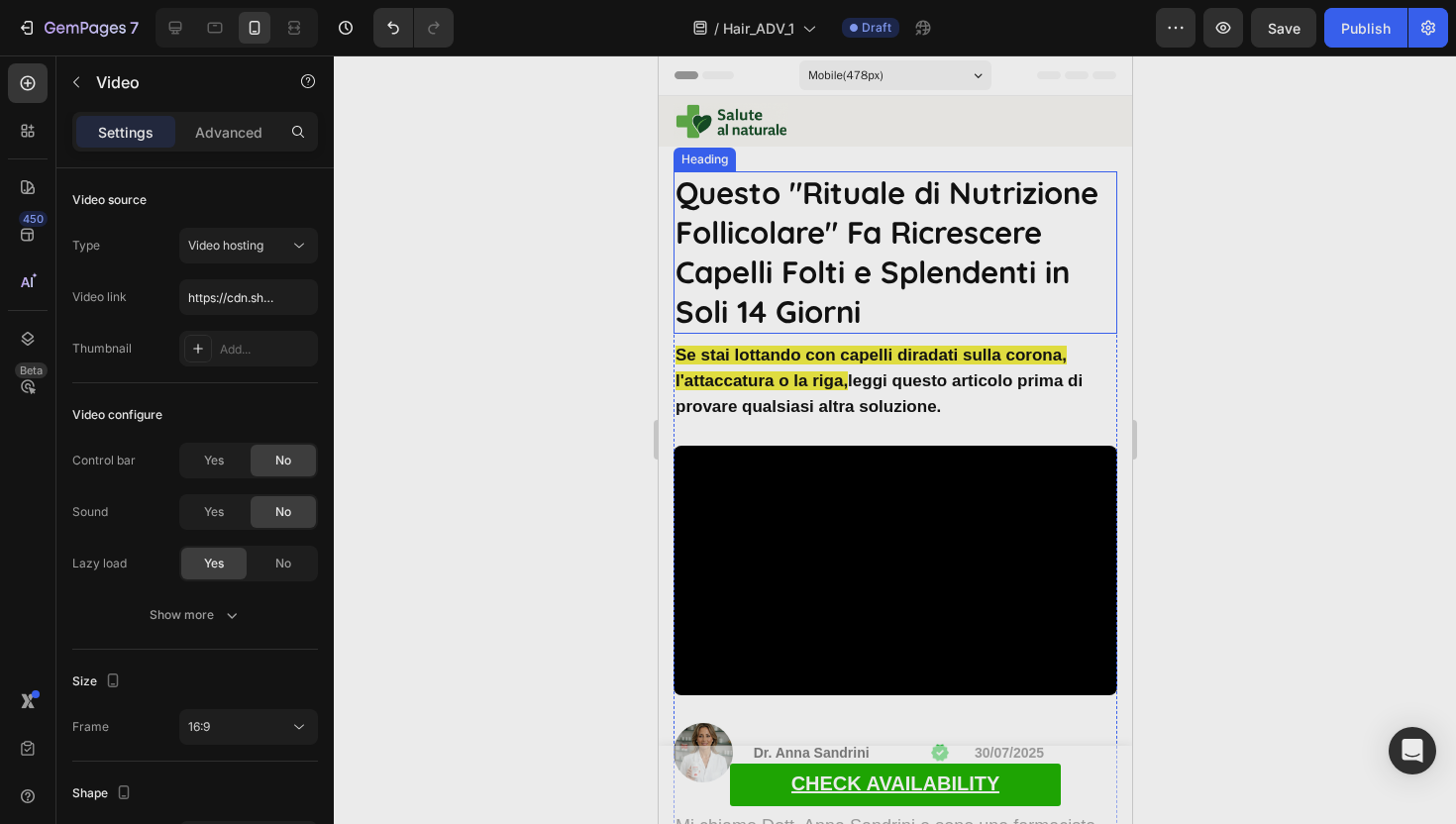 click on "Questo "Rituale di Nutrizione Follicolare" Fa Ricrescere Capelli Folti e Splendenti in Soli 14 Giorni" at bounding box center [885, 252] 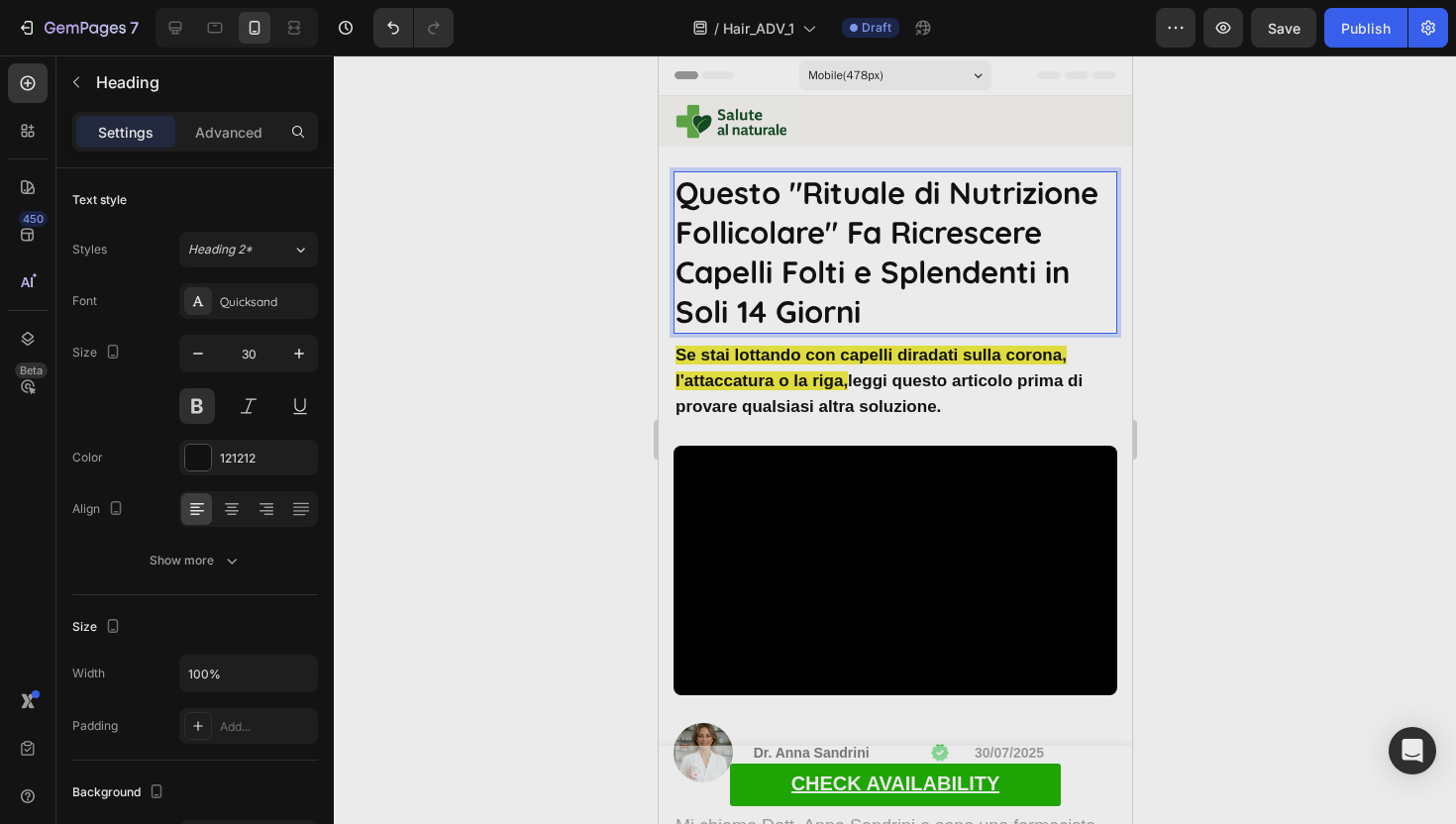 click on "Questo "Rituale di Nutrizione Follicolare" Fa Ricrescere Capelli Folti e Splendenti in Soli 14 Giorni" at bounding box center (885, 252) 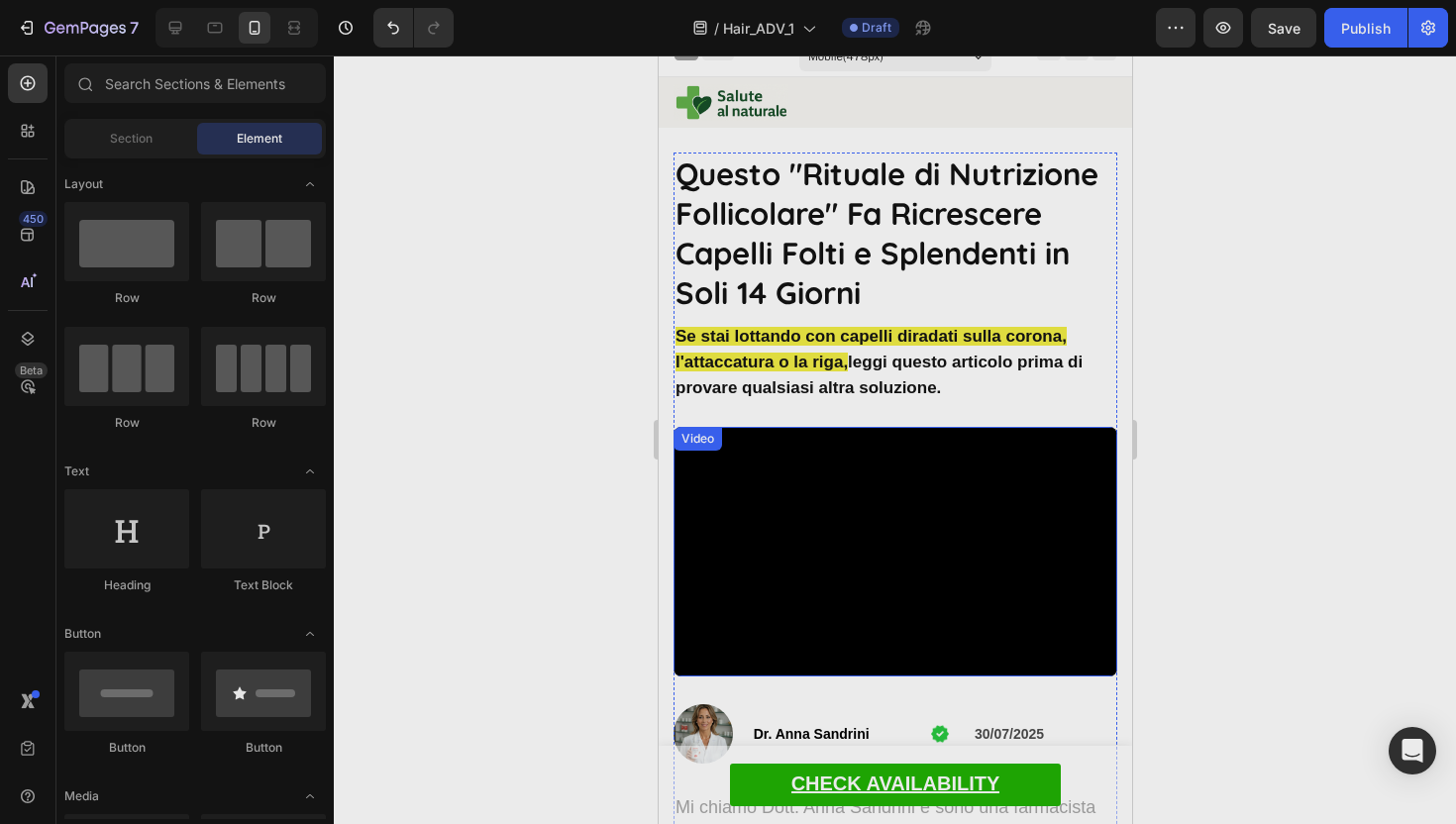 scroll, scrollTop: 18, scrollLeft: 0, axis: vertical 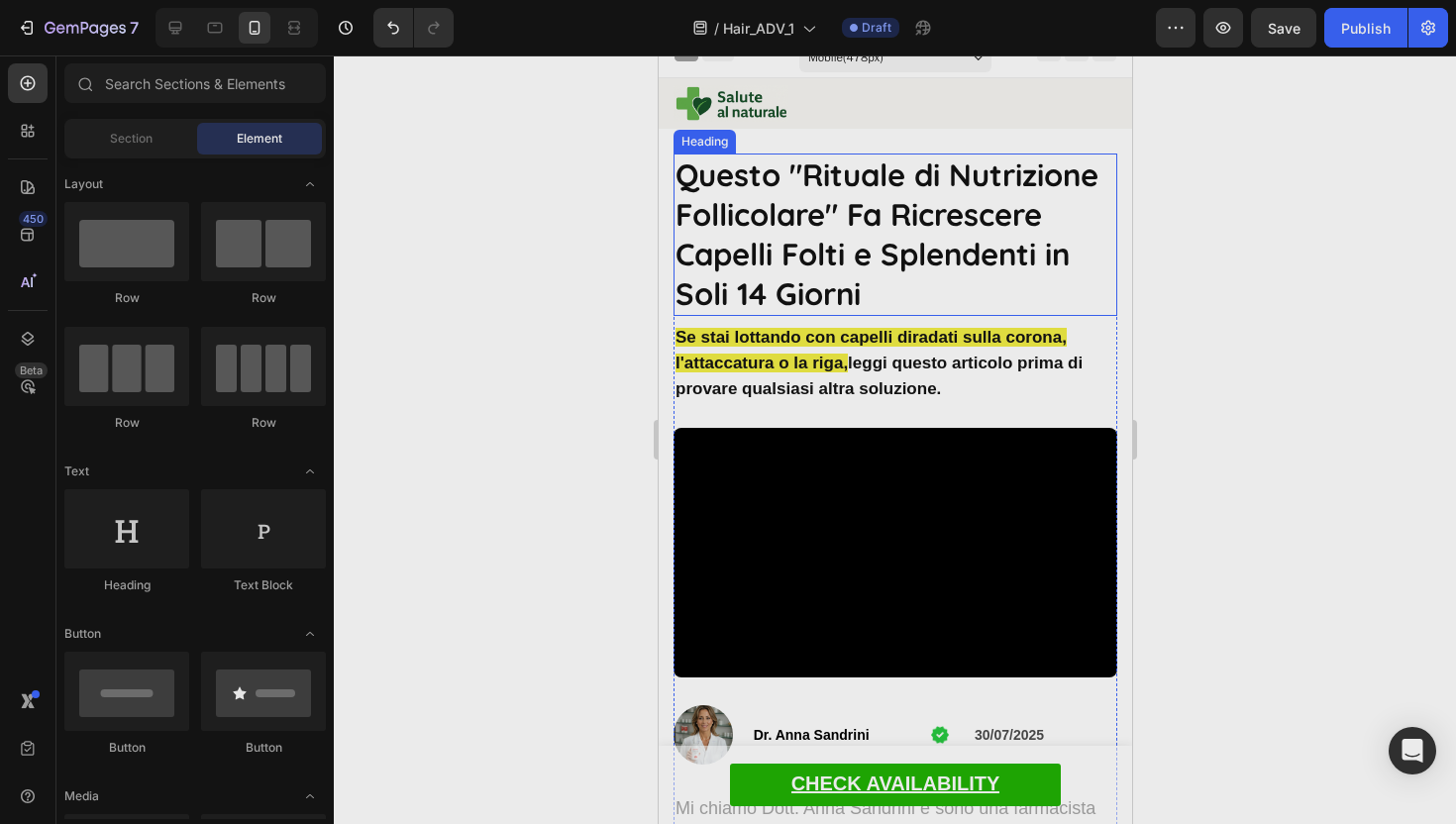 click on "Questo "Rituale di Nutrizione Follicolare" Fa Ricrescere Capelli Folti e Splendenti in Soli 14 Giorni" at bounding box center (885, 234) 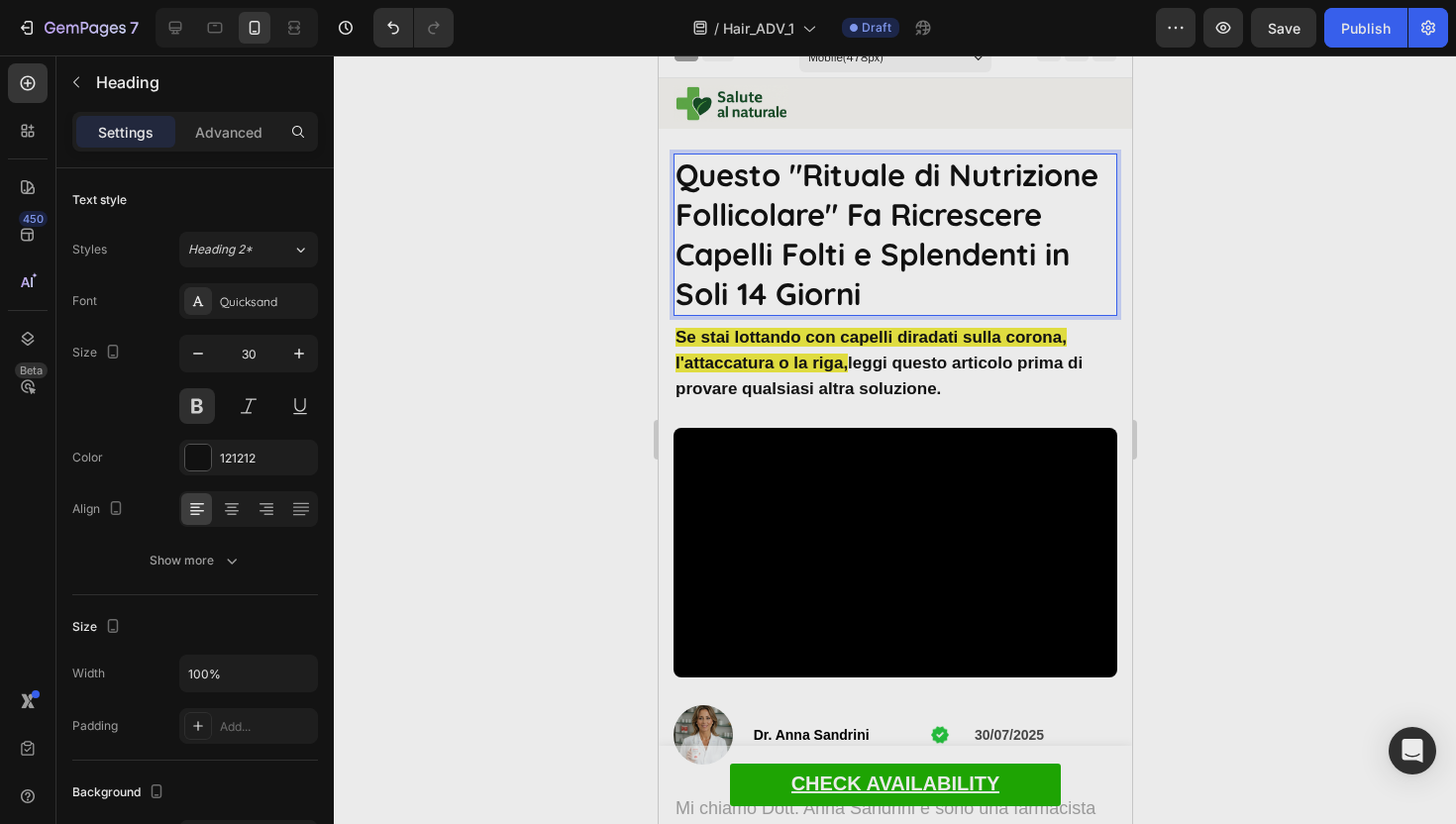 click on "Questo "Rituale di Nutrizione Follicolare" Fa Ricrescere Capelli Folti e Splendenti in Soli 14 Giorni" at bounding box center (885, 234) 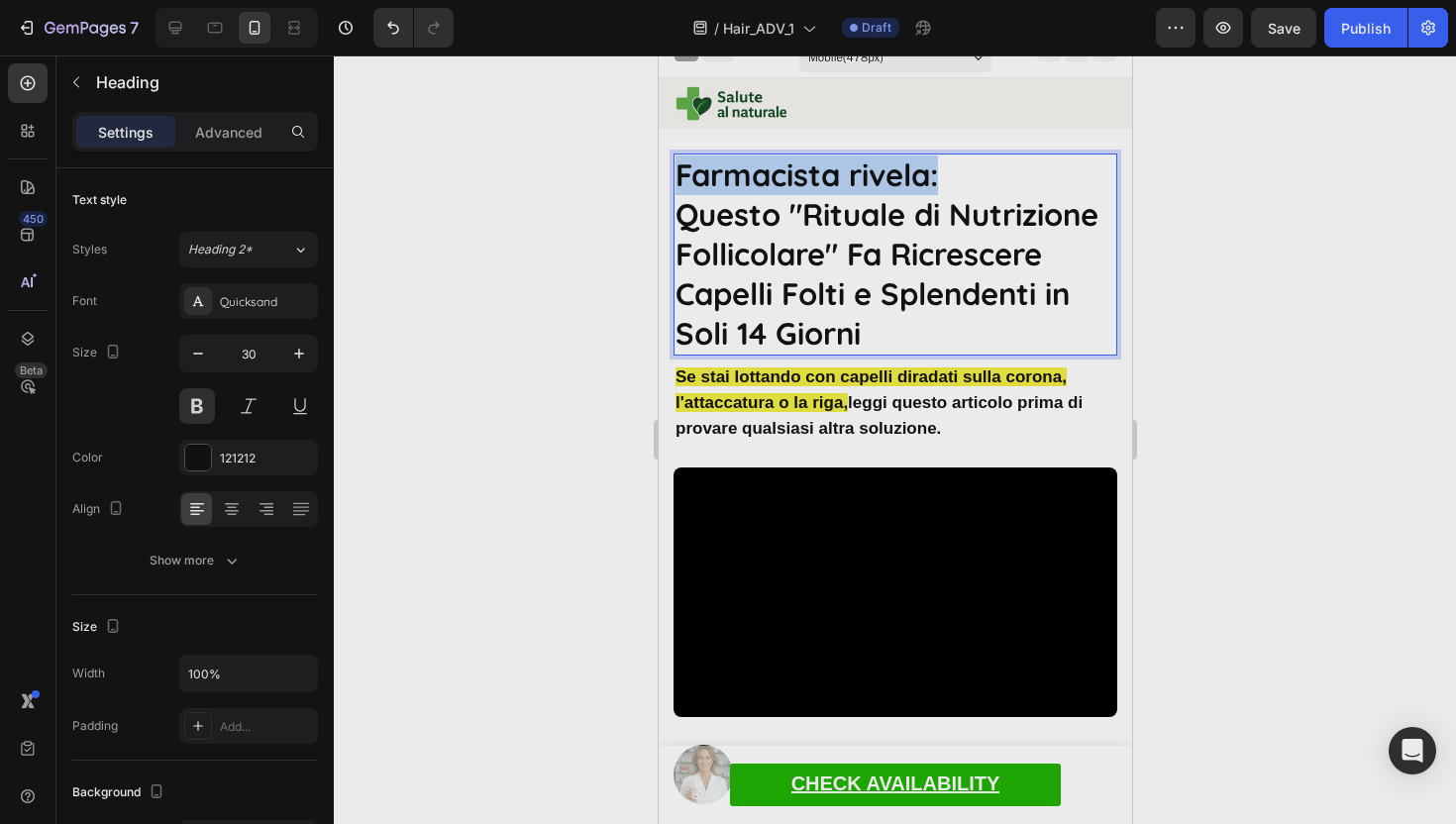 drag, startPoint x: 995, startPoint y: 183, endPoint x: 679, endPoint y: 188, distance: 316.03955 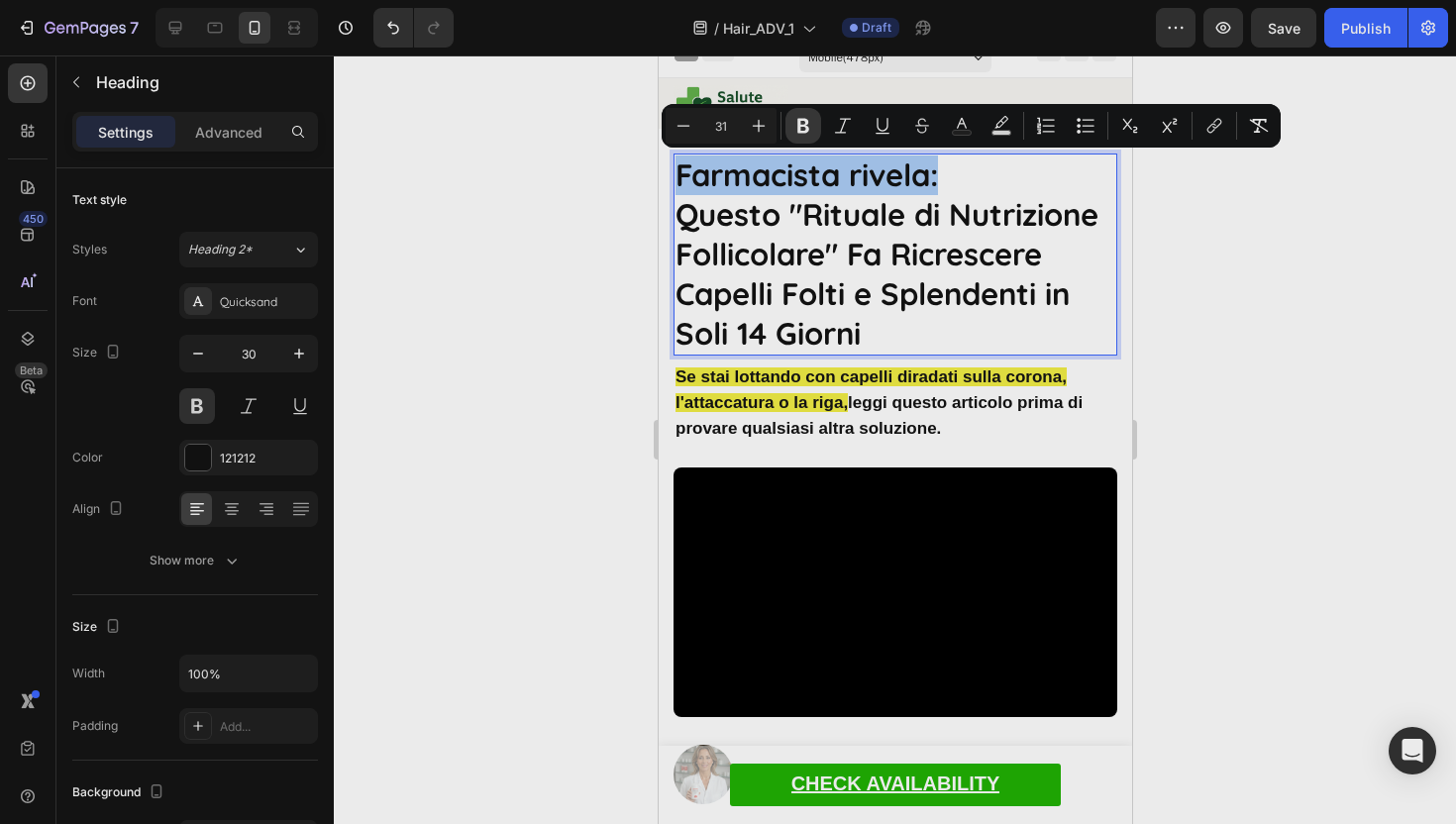 click 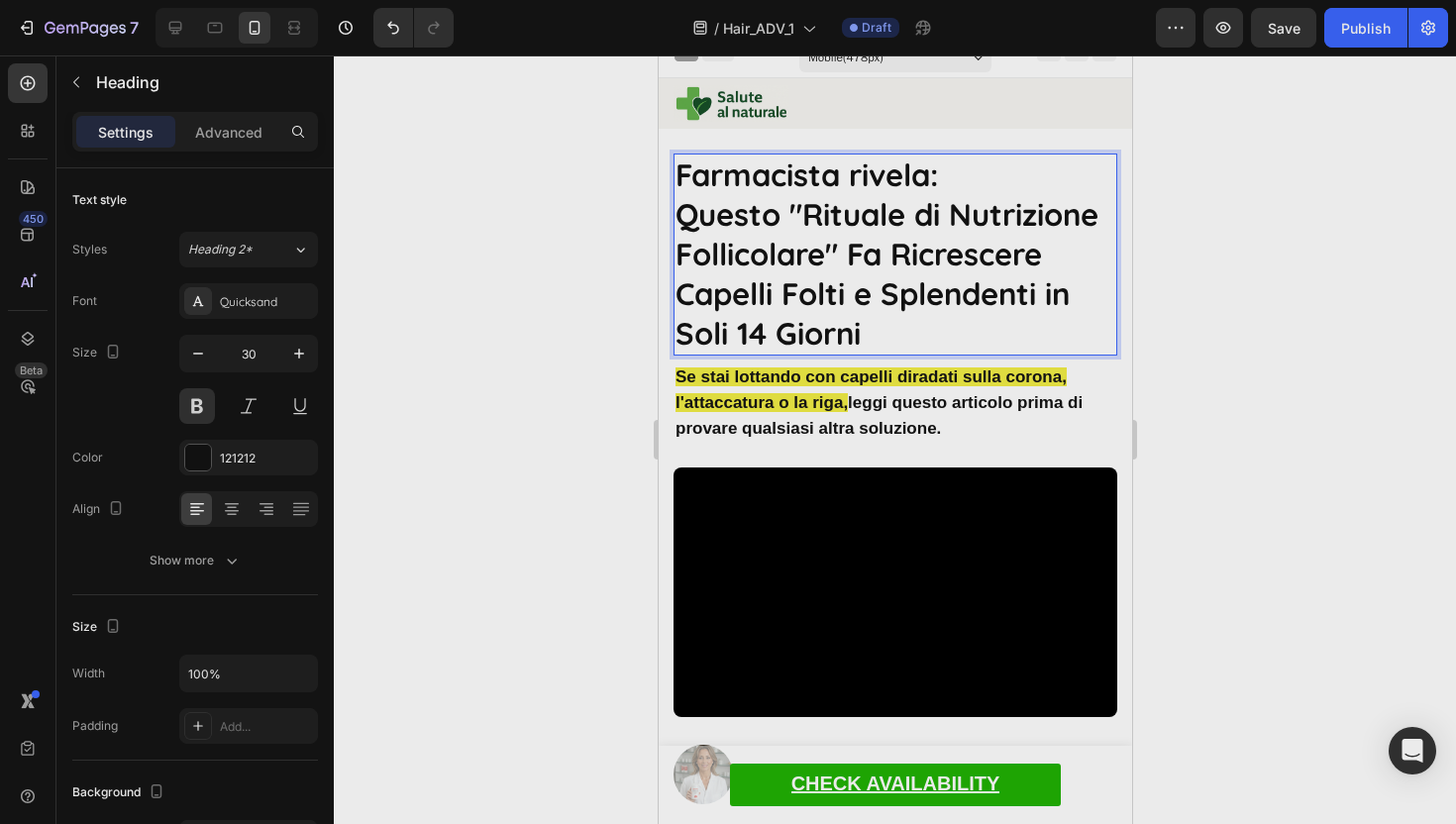 click on "Farmacista rivela:" at bounding box center [805, 174] 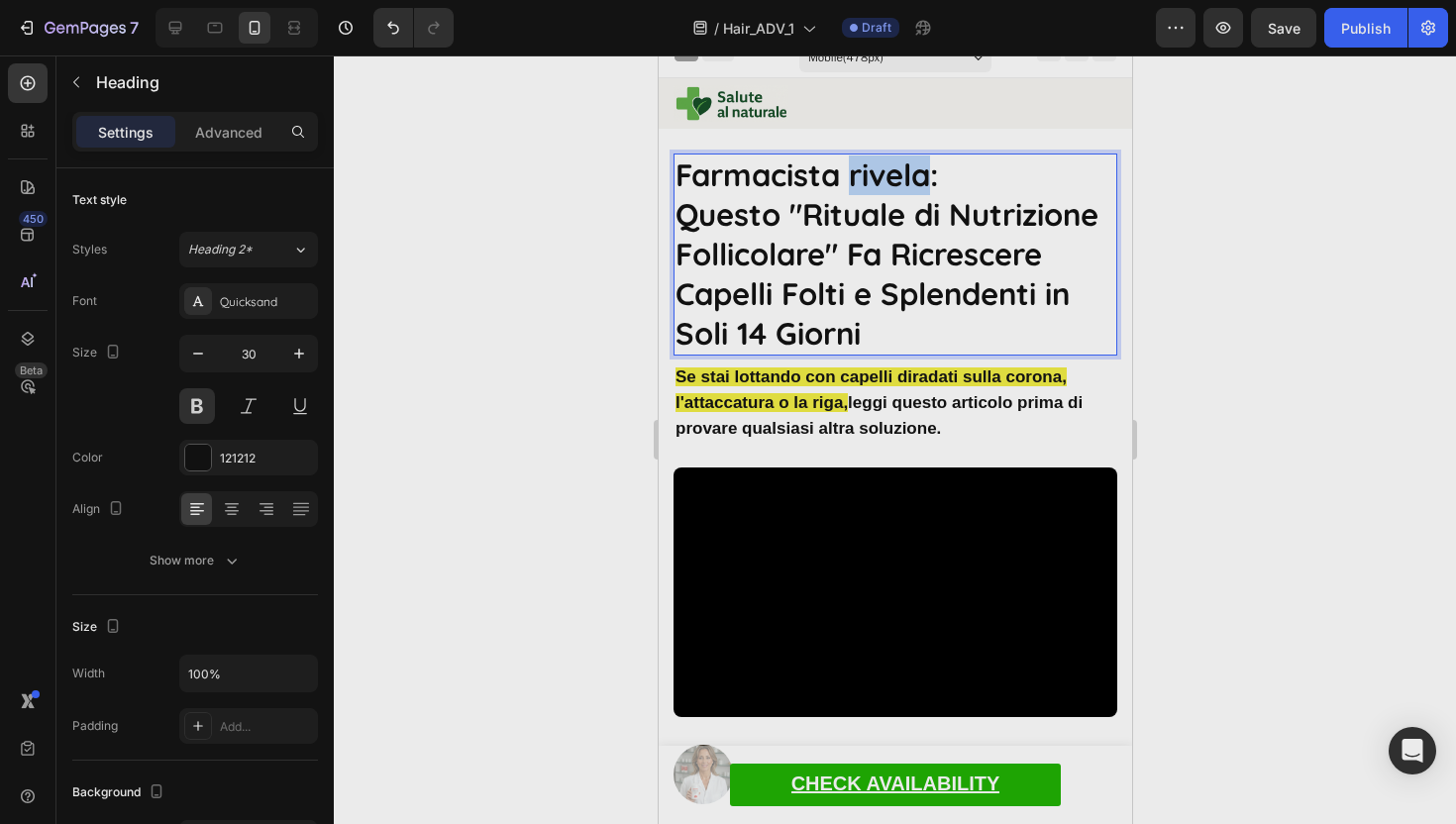 click on "Farmacista rivela:" at bounding box center [805, 174] 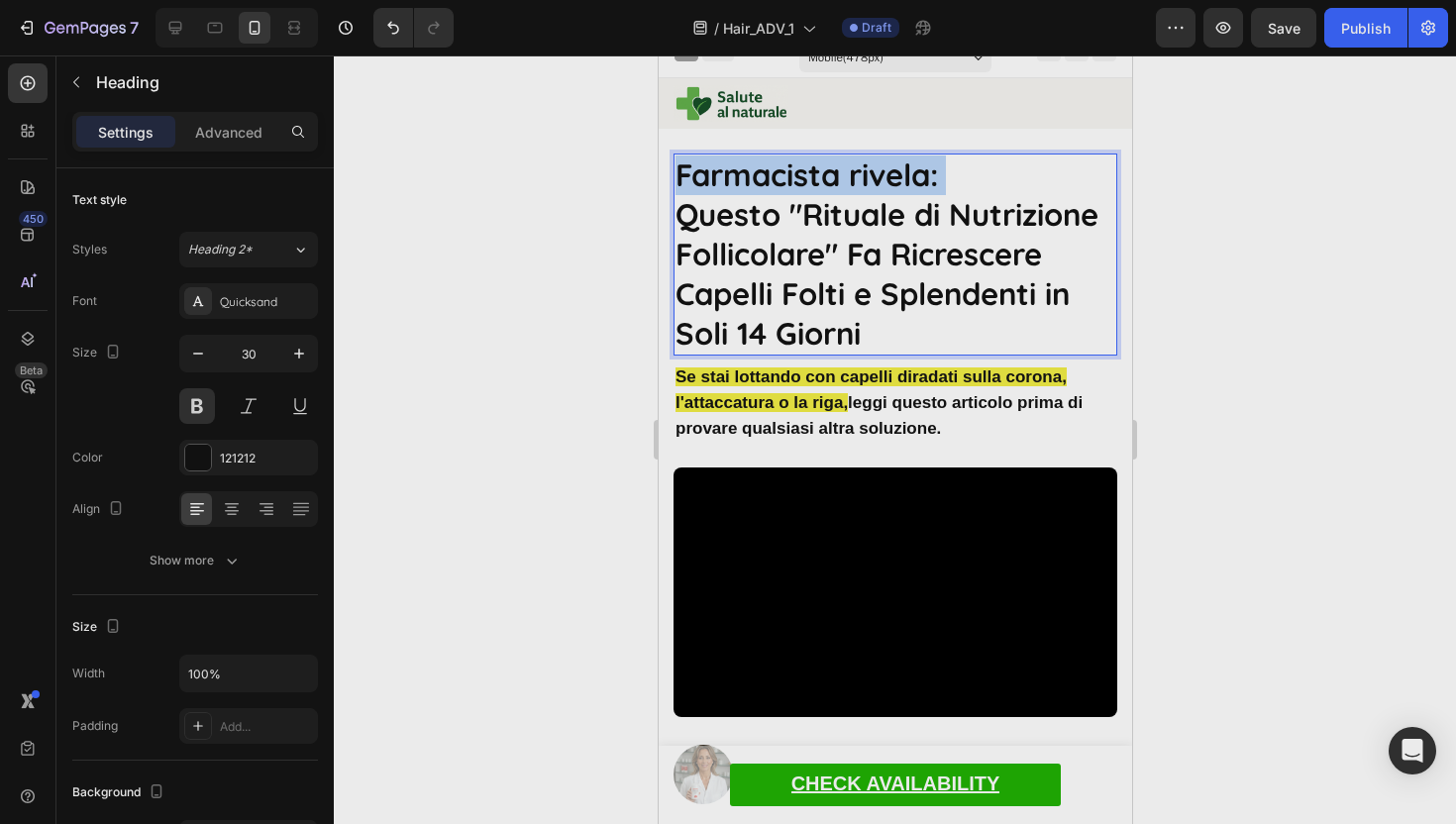 click on "Farmacista rivela:" at bounding box center (805, 174) 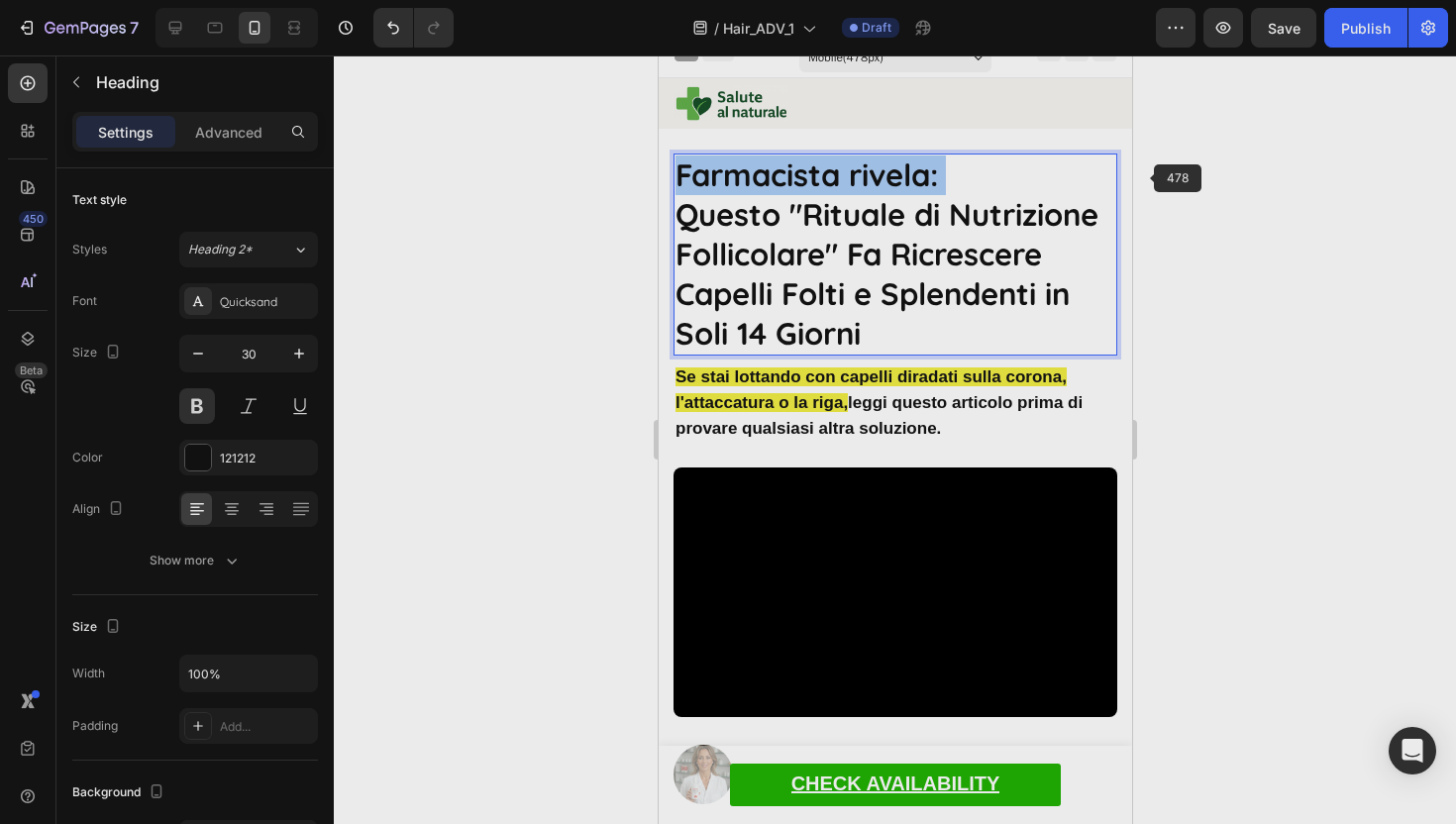 click 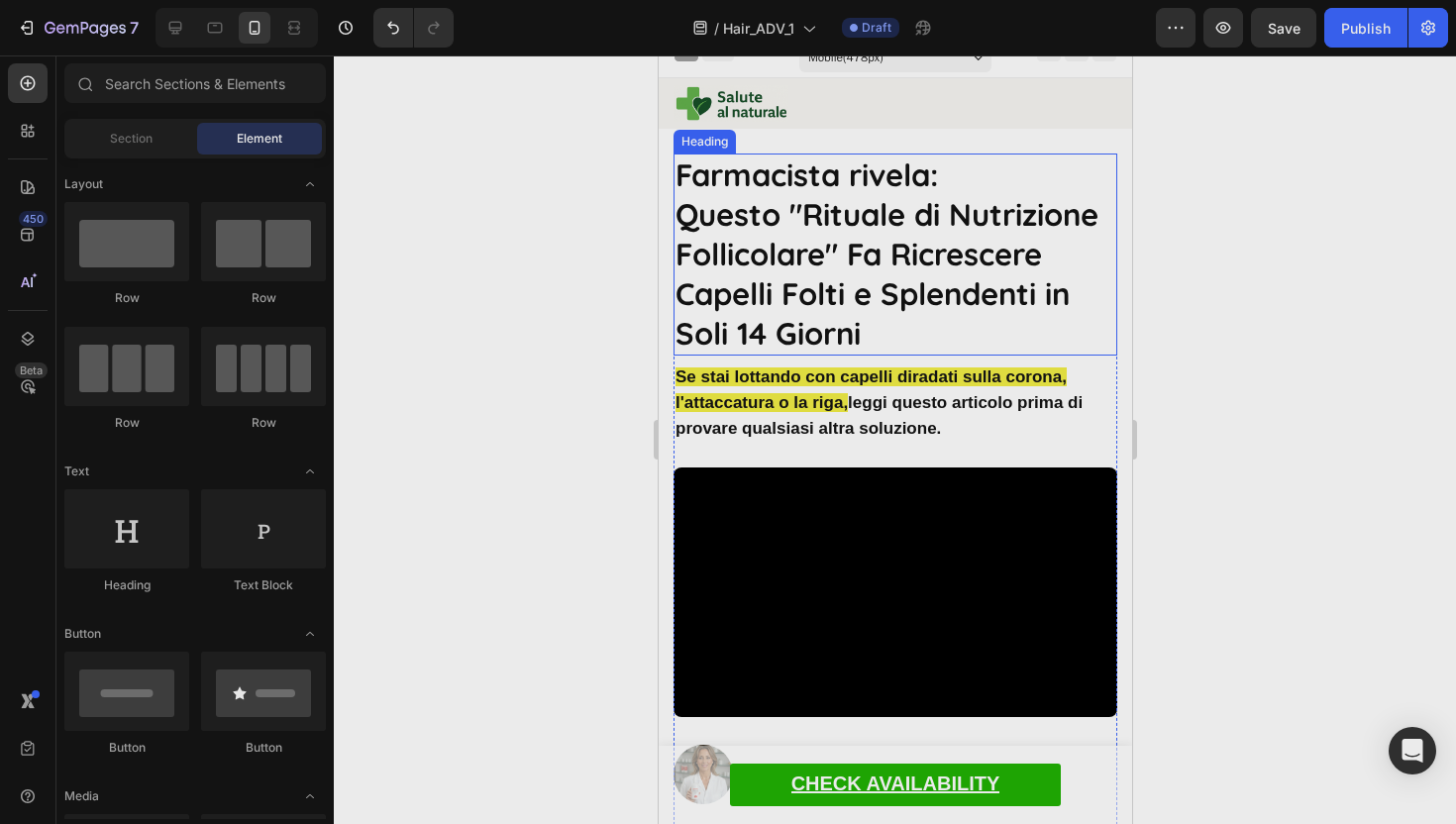 click on "Farmacista rivela:" at bounding box center (805, 174) 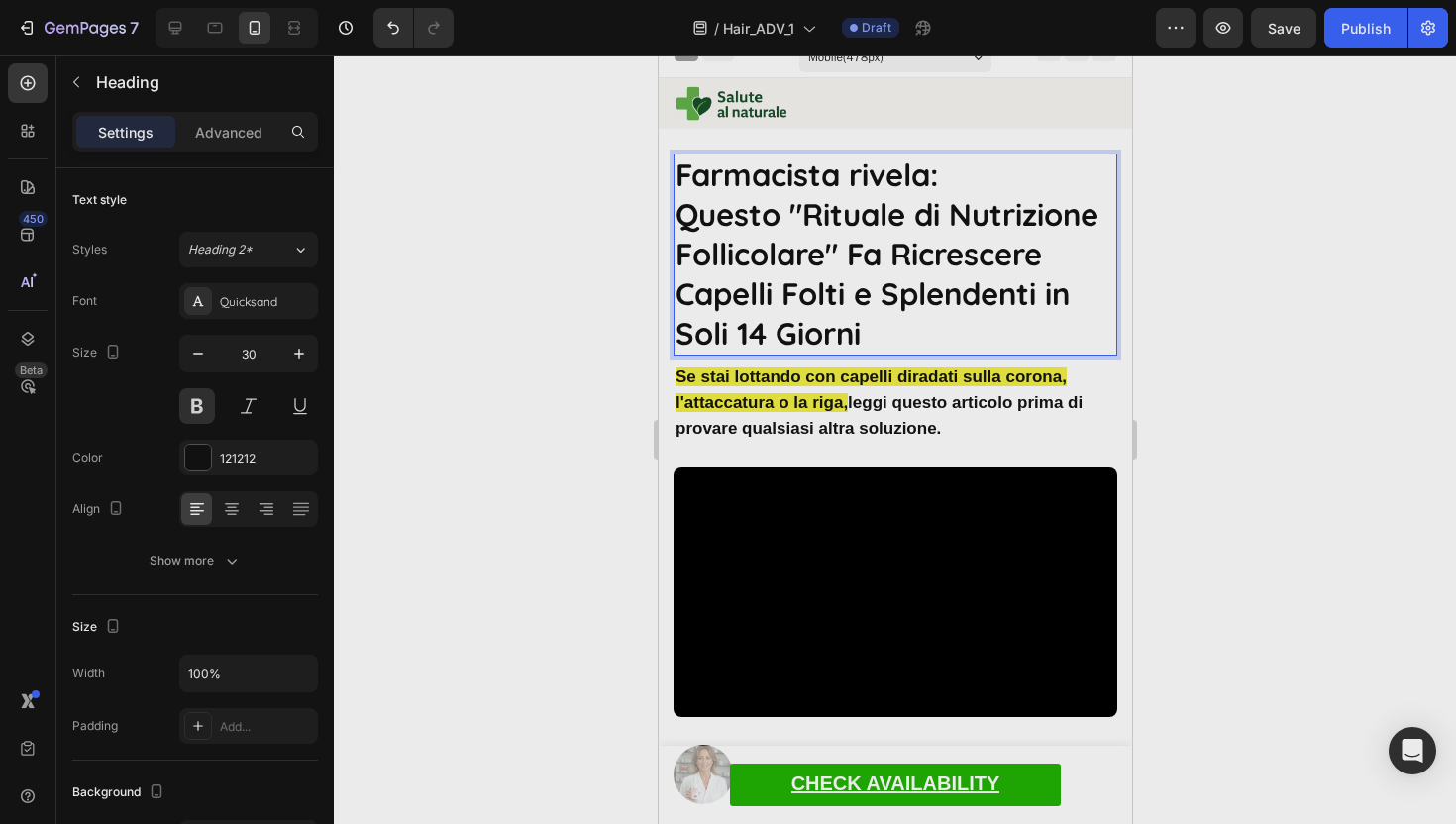 click on "Farmacista rivela: Questo "Rituale di Nutrizione Follicolare" Fa Ricrescere Capelli Folti e Splendenti in Soli 14 Giorni" at bounding box center [894, 255] 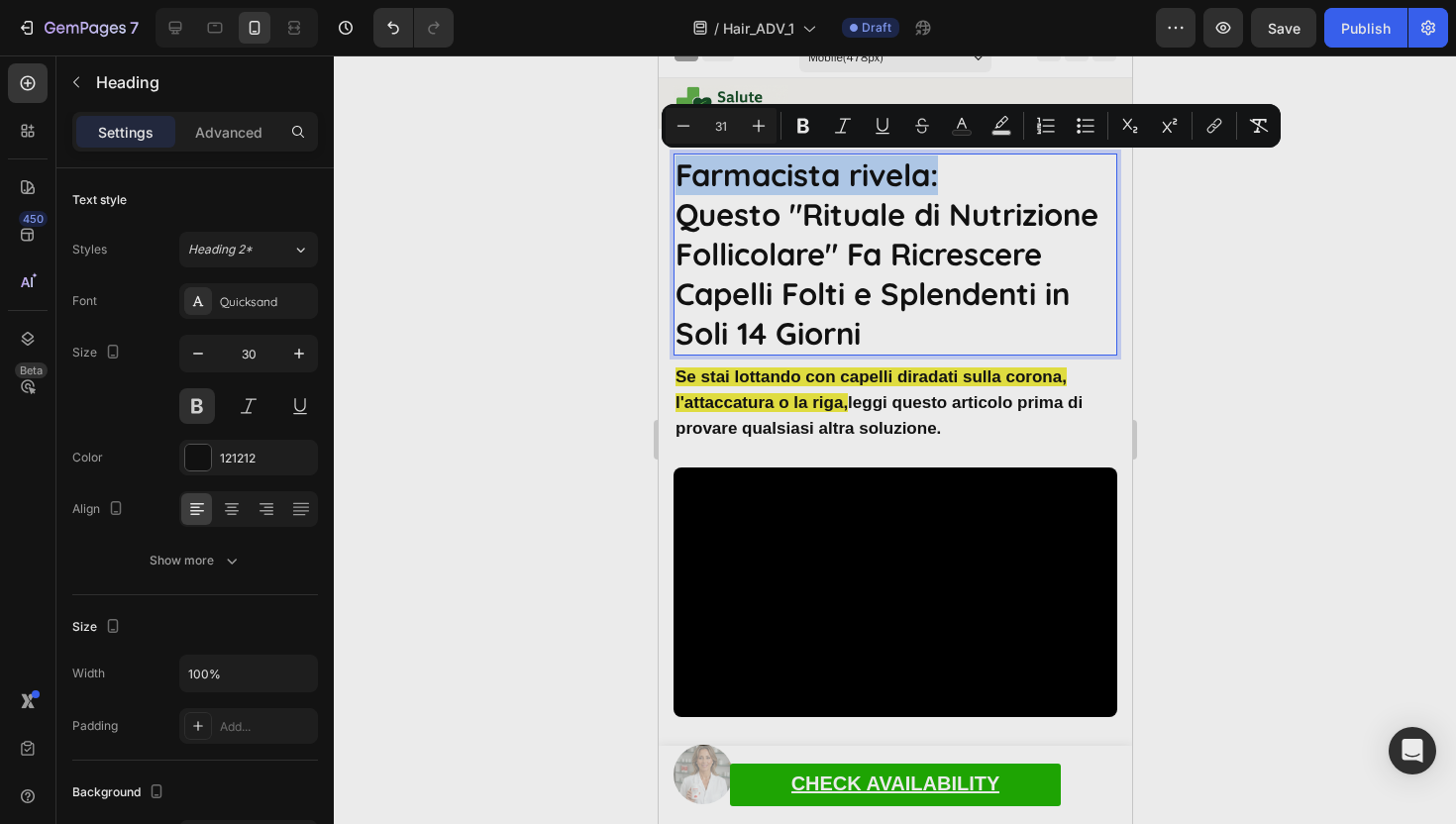 drag, startPoint x: 945, startPoint y: 173, endPoint x: 674, endPoint y: 173, distance: 271 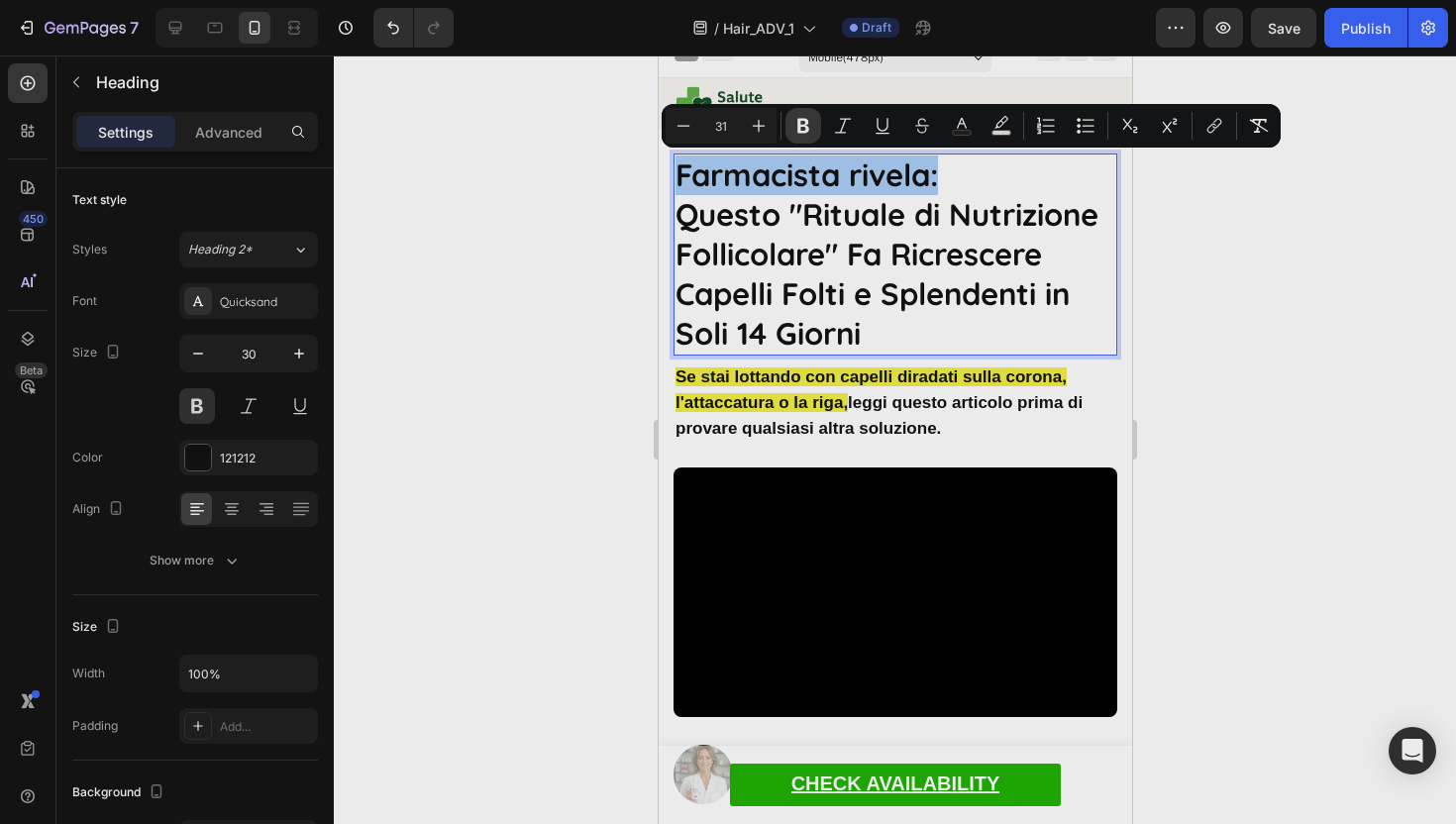 click on "Bold" at bounding box center (803, 126) 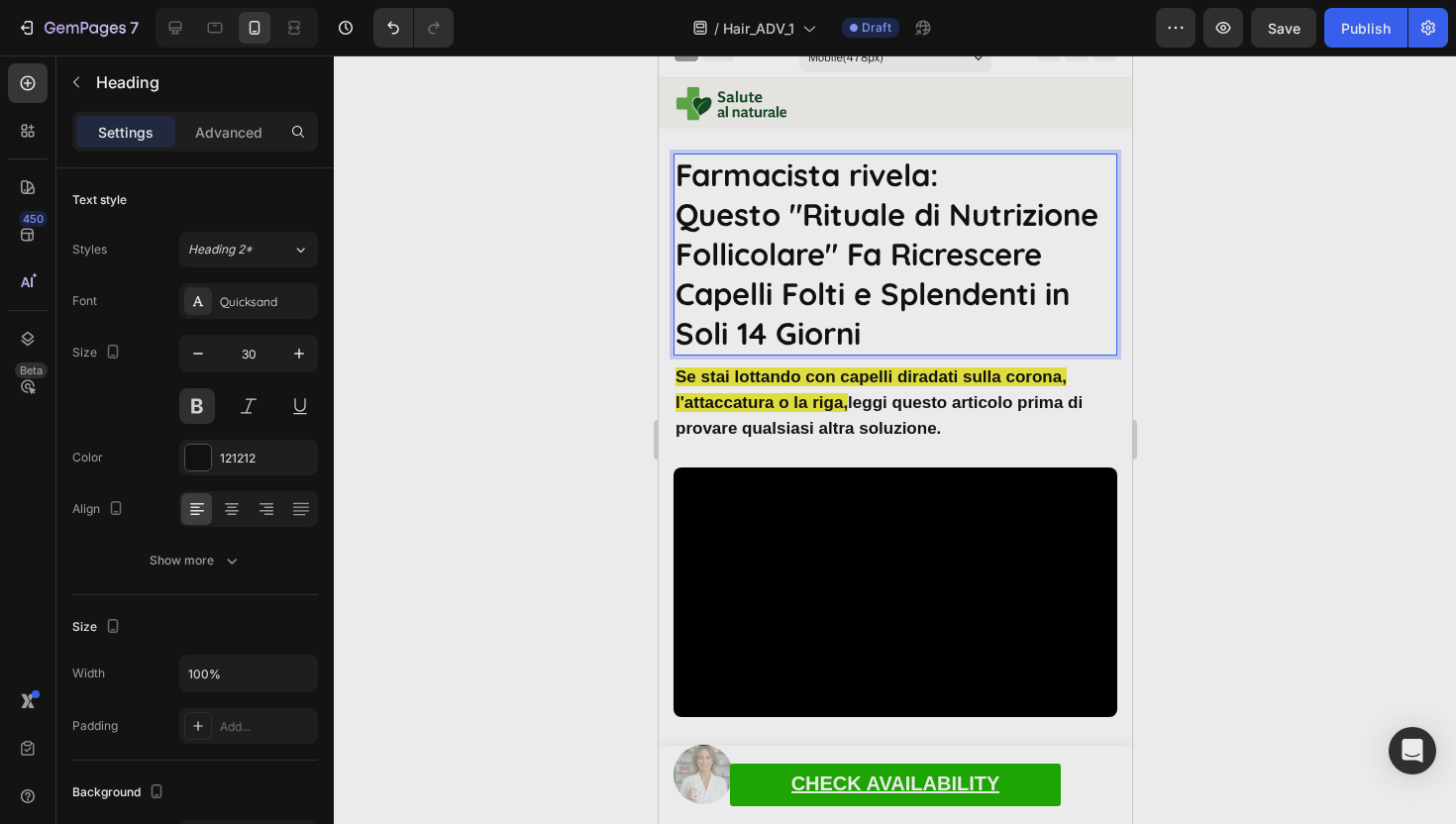 click on "Questo "Rituale di Nutrizione Follicolare" Fa Ricrescere Capelli Folti e Splendenti in Soli 14 Giorni" at bounding box center (885, 273) 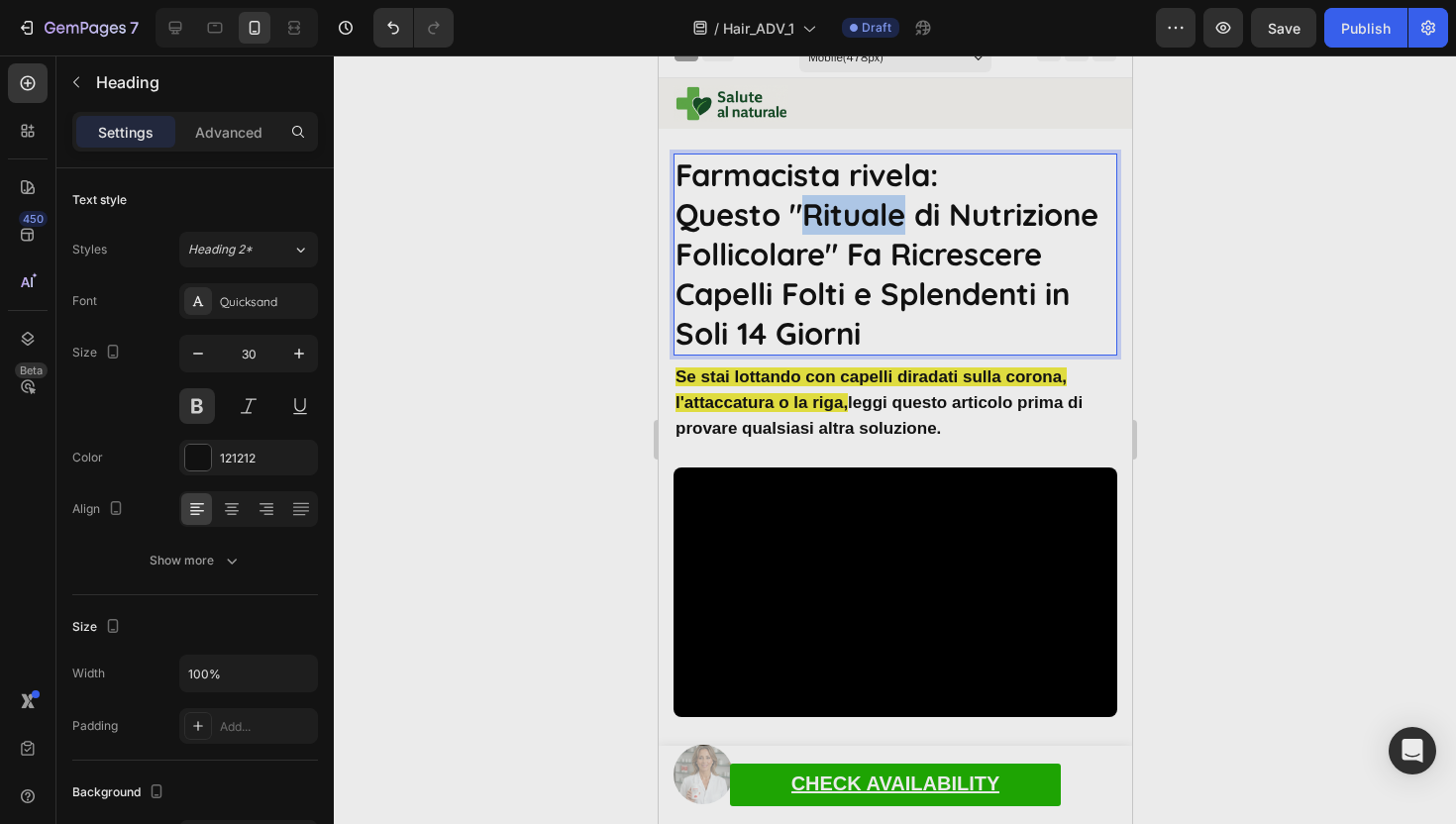 click on "Questo "Rituale di Nutrizione Follicolare" Fa Ricrescere Capelli Folti e Splendenti in Soli 14 Giorni" at bounding box center [885, 273] 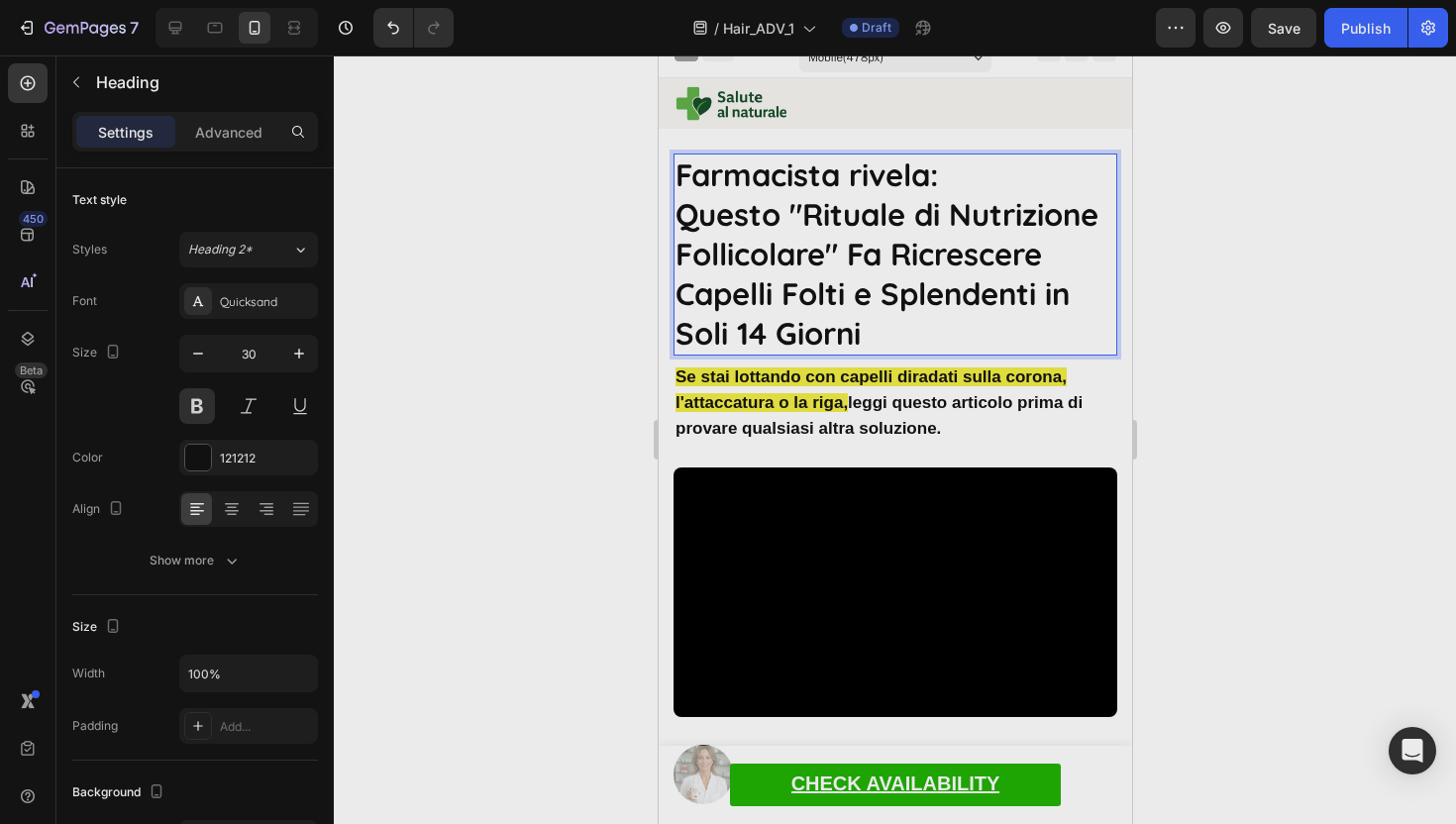 click on "Questo "Rituale di Nutrizione Follicolare" Fa Ricrescere Capelli Folti e Splendenti in Soli 14 Giorni" at bounding box center [885, 273] 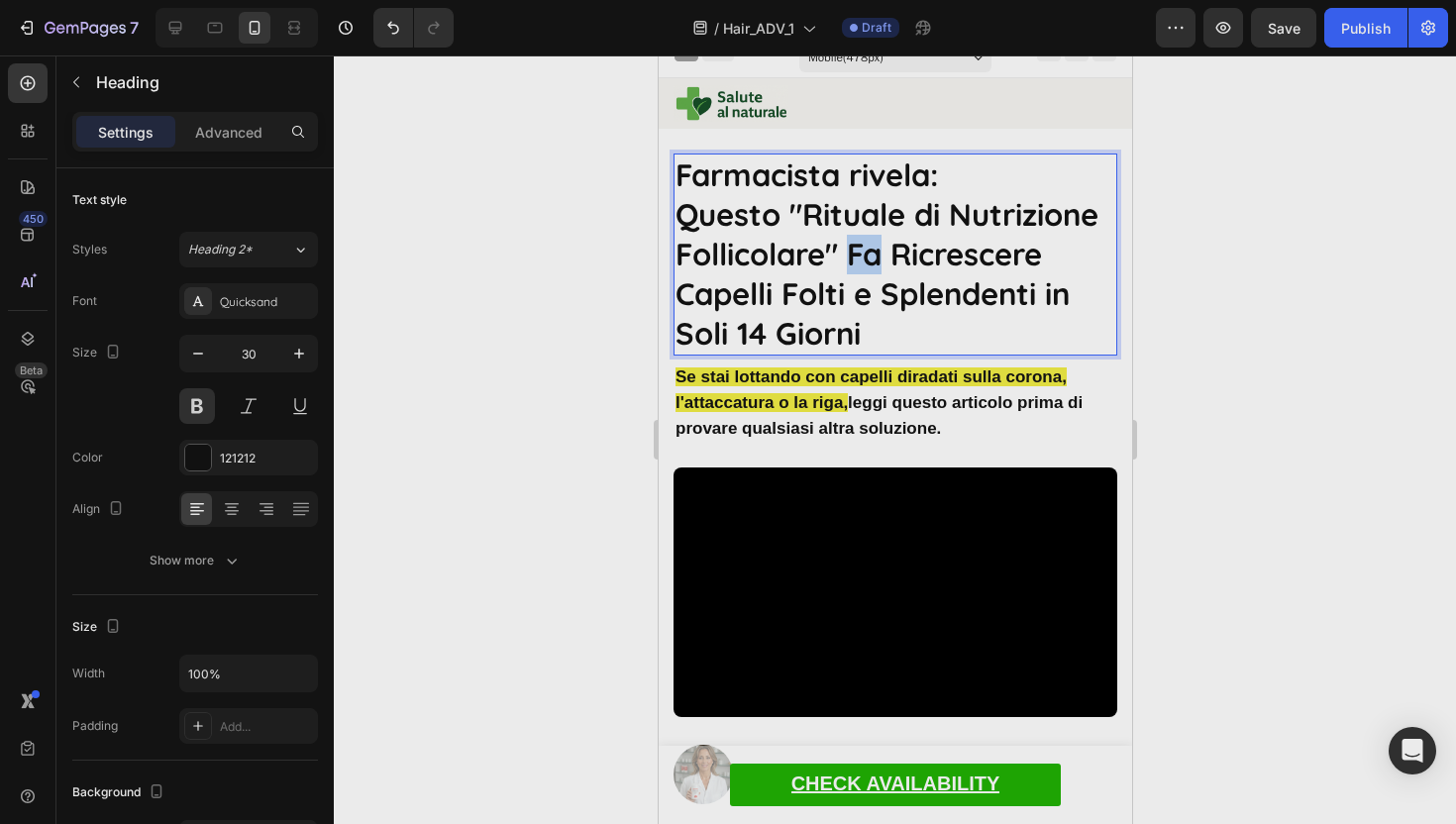 click on "Questo "Rituale di Nutrizione Follicolare" Fa Ricrescere Capelli Folti e Splendenti in Soli 14 Giorni" at bounding box center [885, 273] 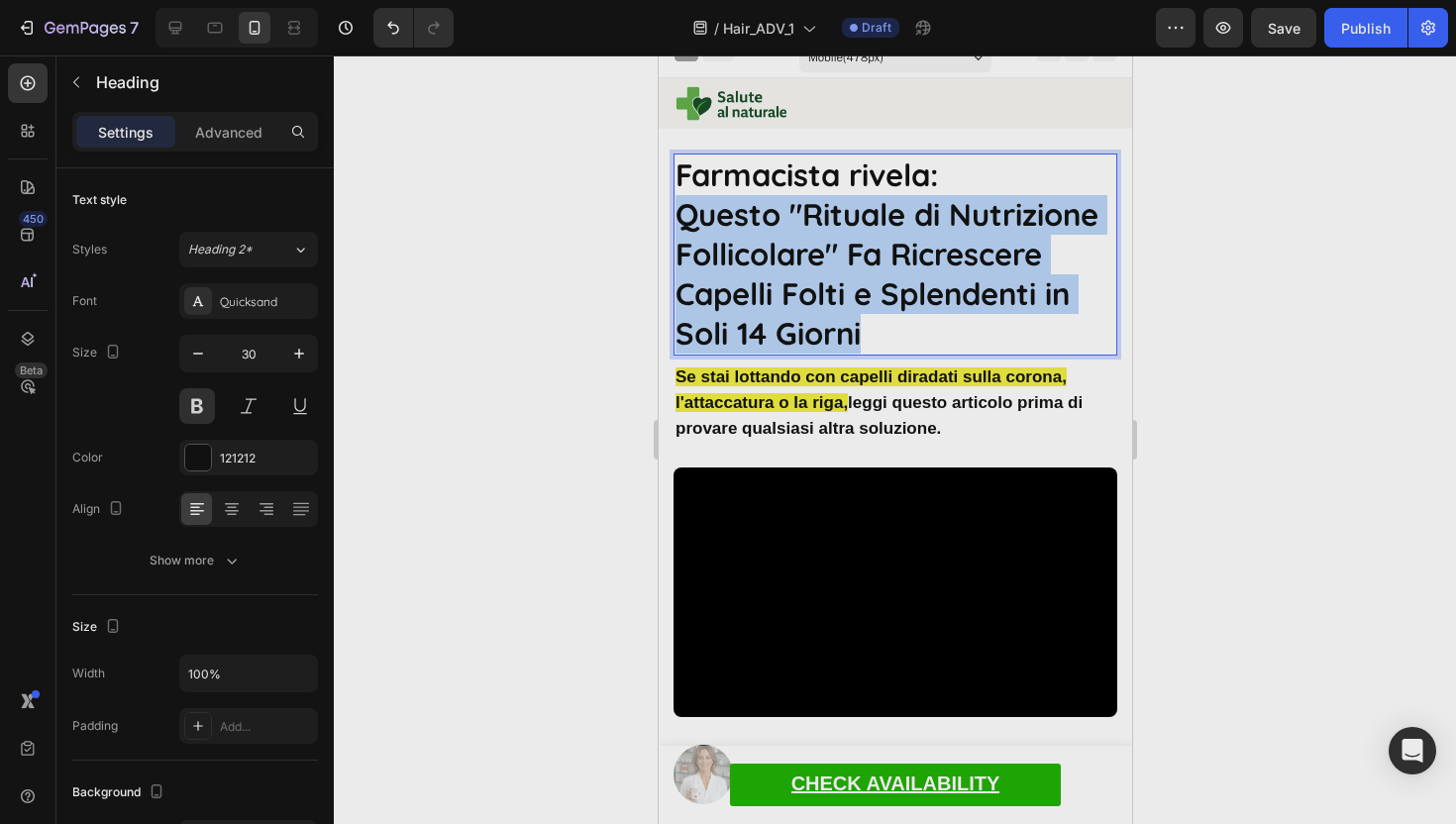 click on "Questo "Rituale di Nutrizione Follicolare" Fa Ricrescere Capelli Folti e Splendenti in Soli 14 Giorni" at bounding box center (885, 273) 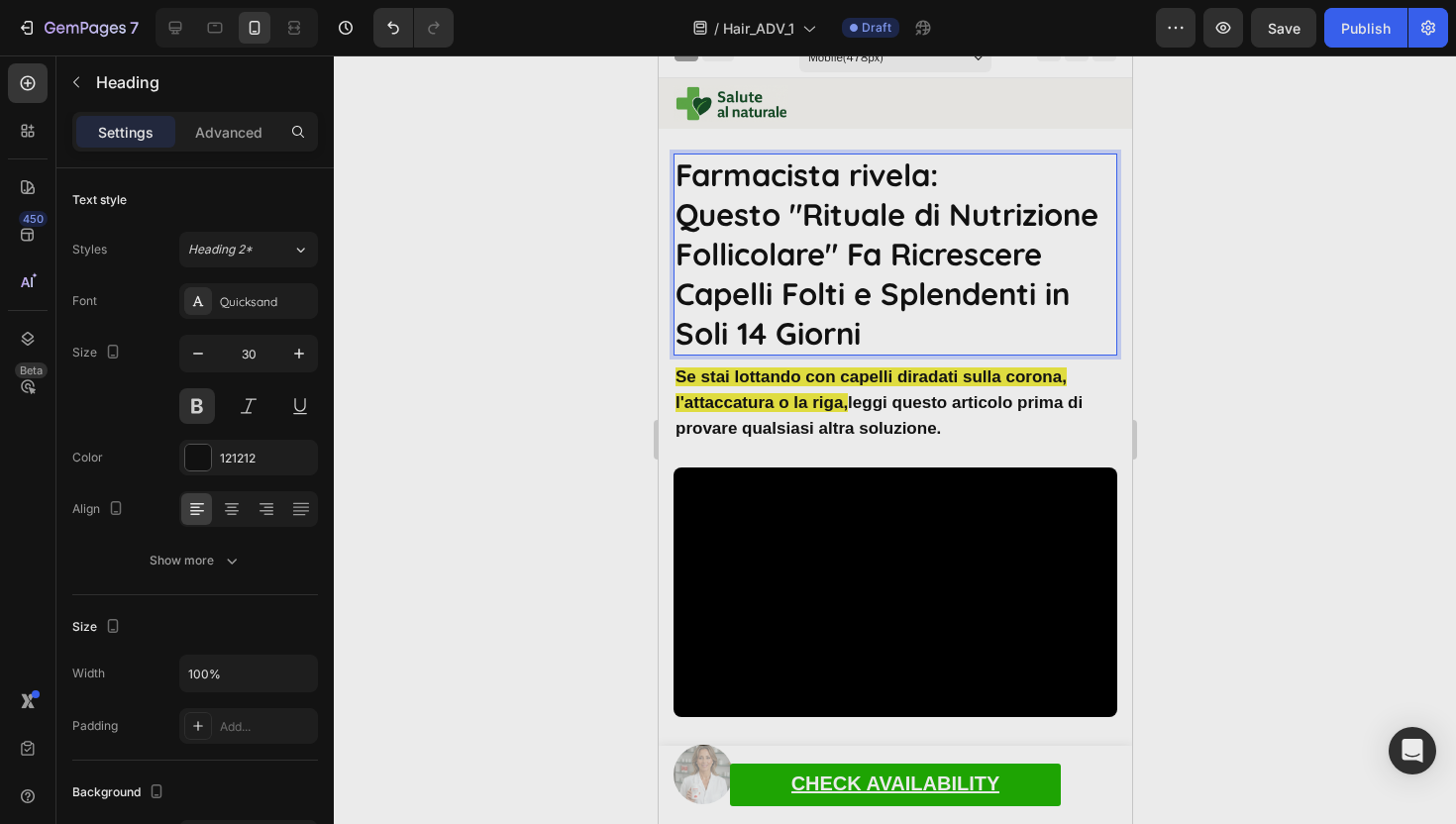 click on "Farmacista rivela:" at bounding box center (805, 174) 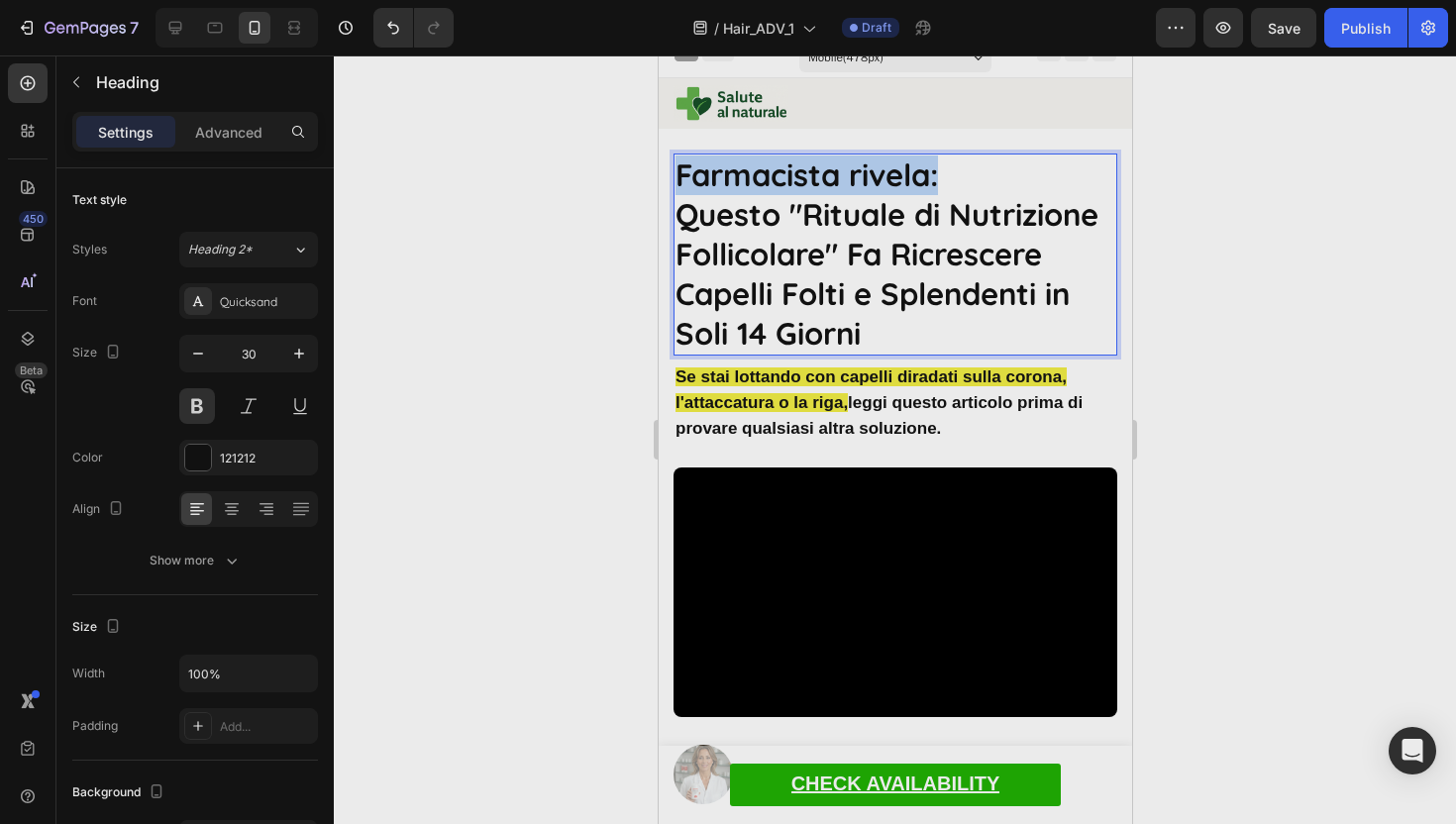 drag, startPoint x: 949, startPoint y: 172, endPoint x: 640, endPoint y: 170, distance: 309.0065 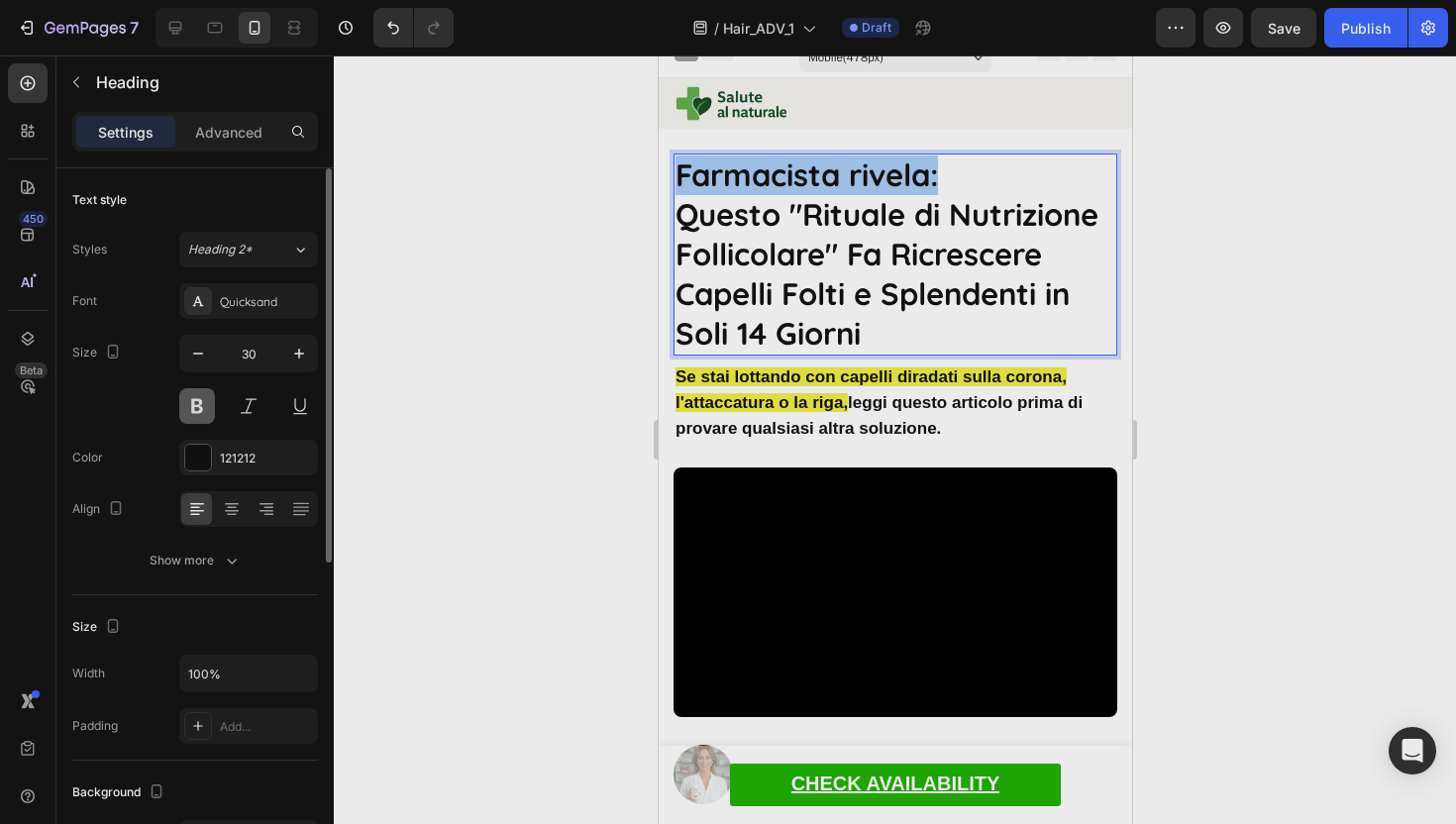click at bounding box center [197, 406] 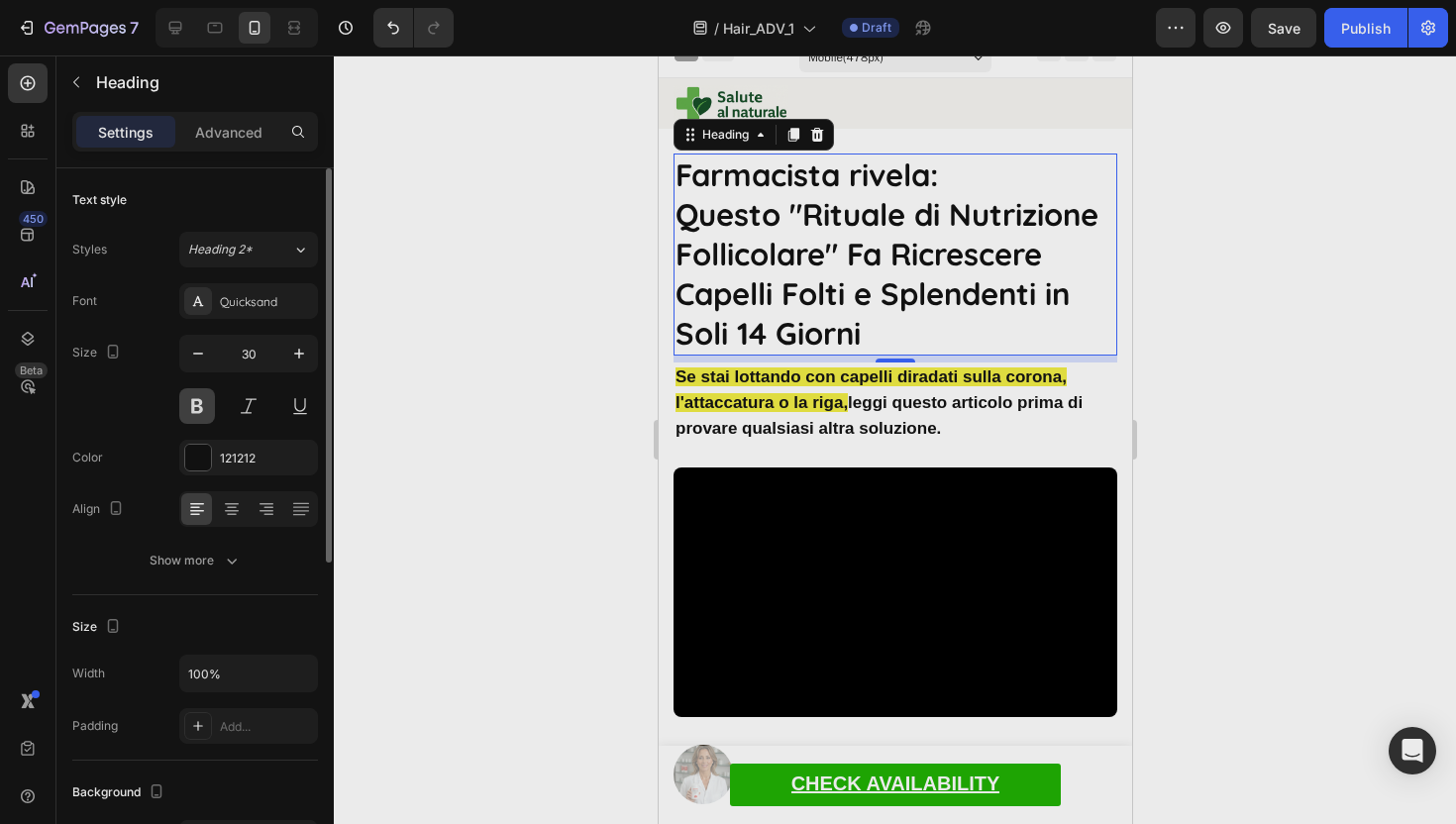 click at bounding box center (197, 406) 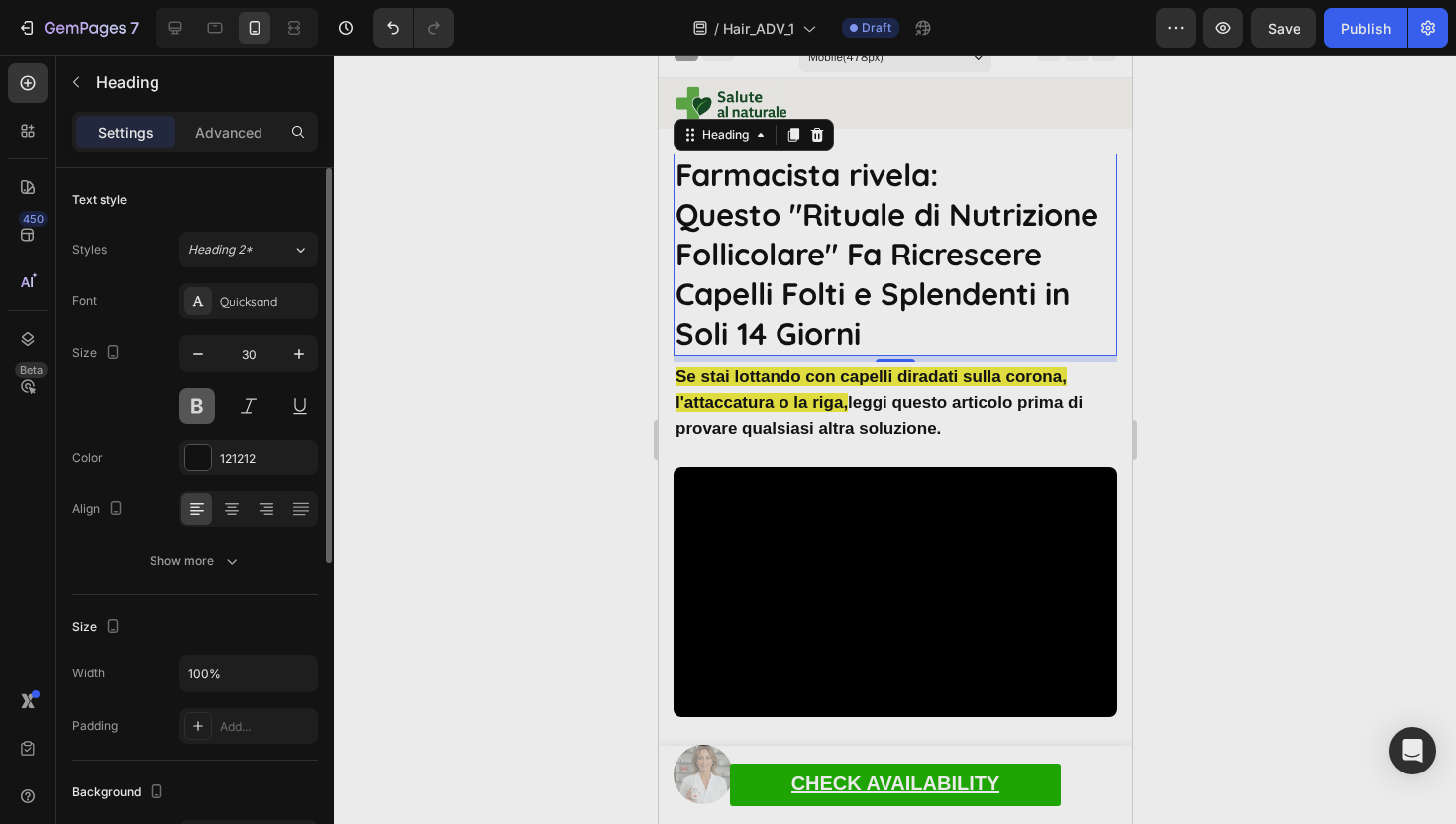 click at bounding box center [197, 406] 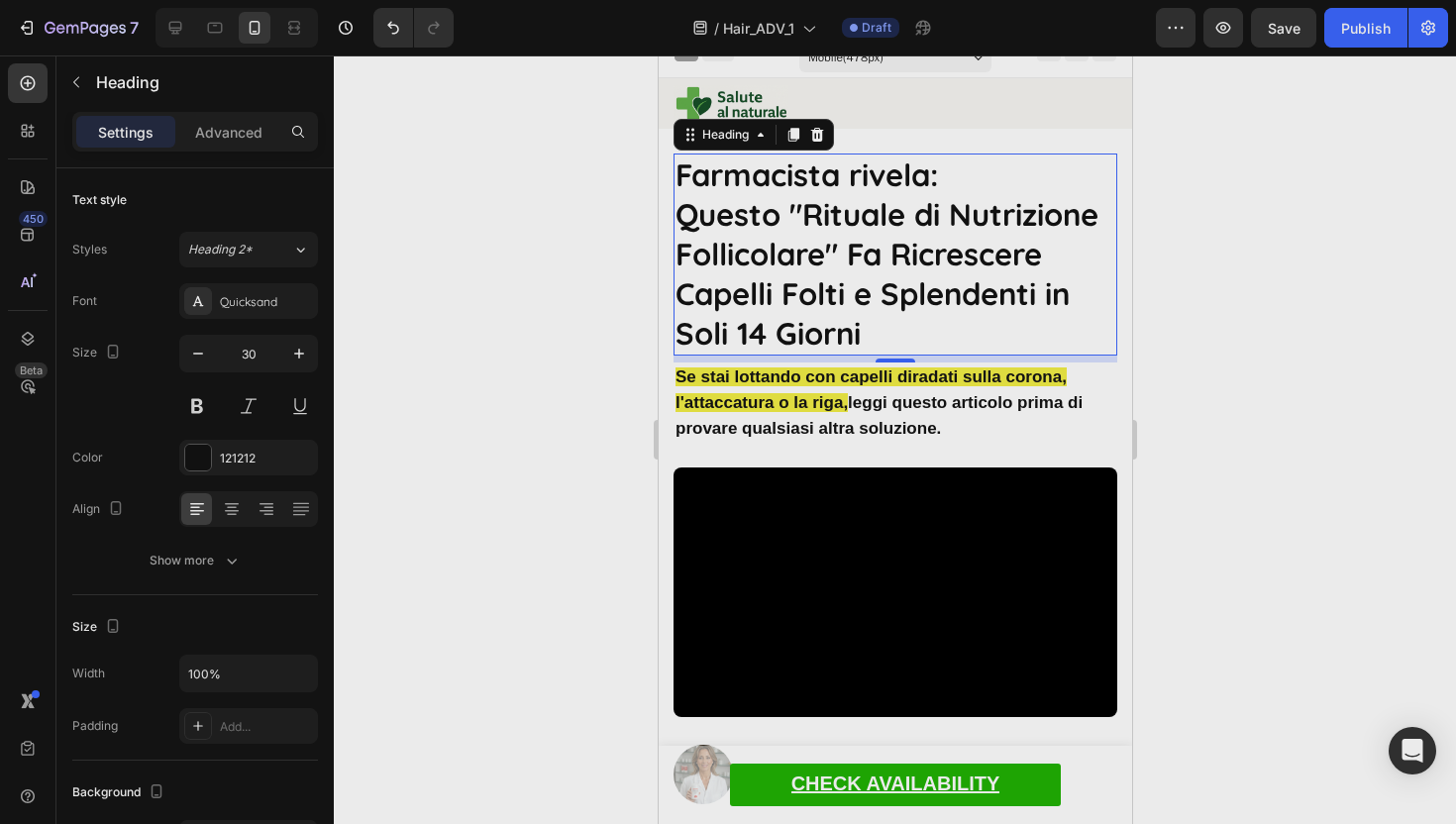 click on "Questo "Rituale di Nutrizione Follicolare" Fa Ricrescere Capelli Folti e Splendenti in Soli 14 Giorni" at bounding box center [885, 273] 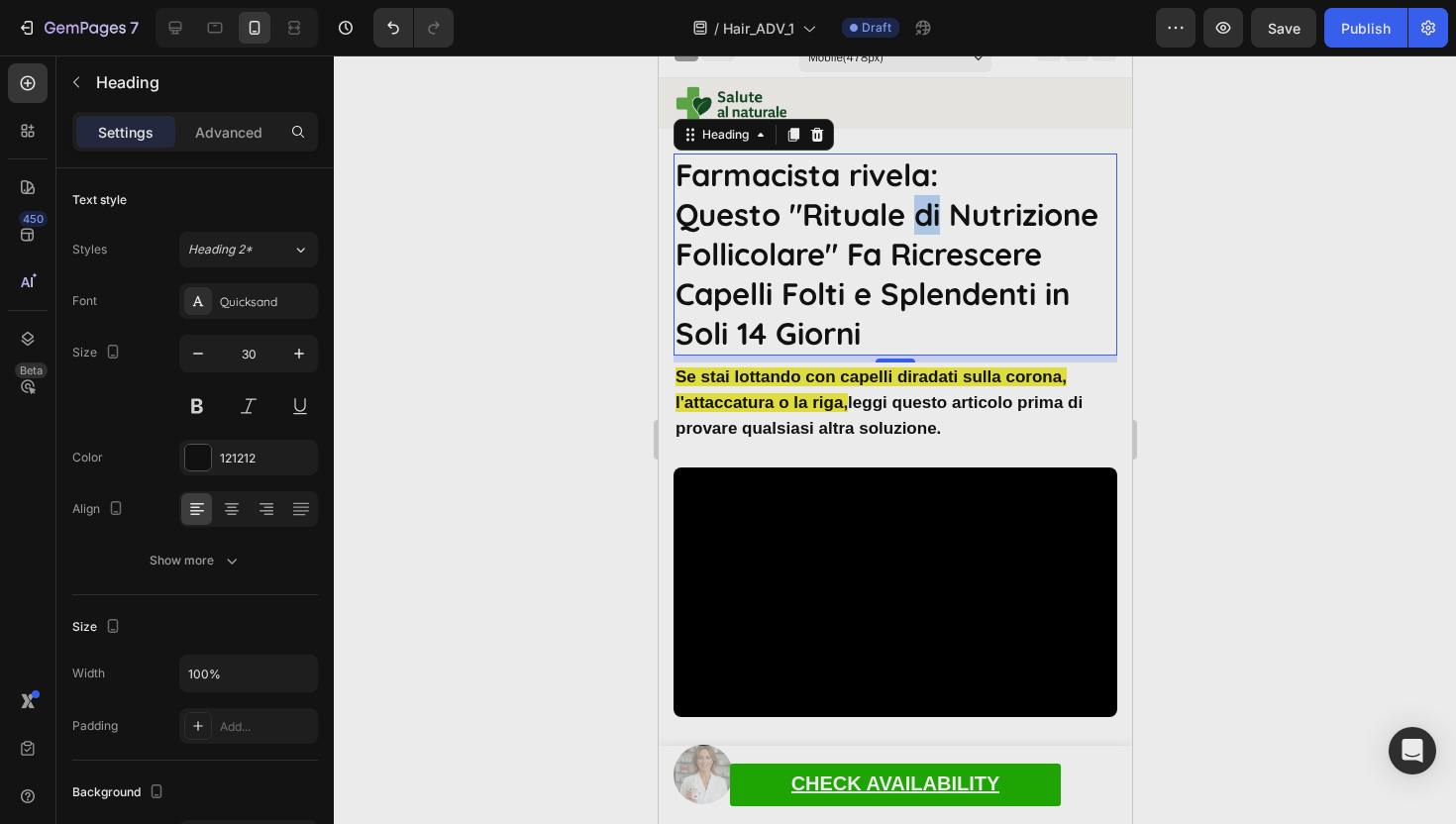 click on "Questo "Rituale di Nutrizione Follicolare" Fa Ricrescere Capelli Folti e Splendenti in Soli 14 Giorni" at bounding box center (885, 273) 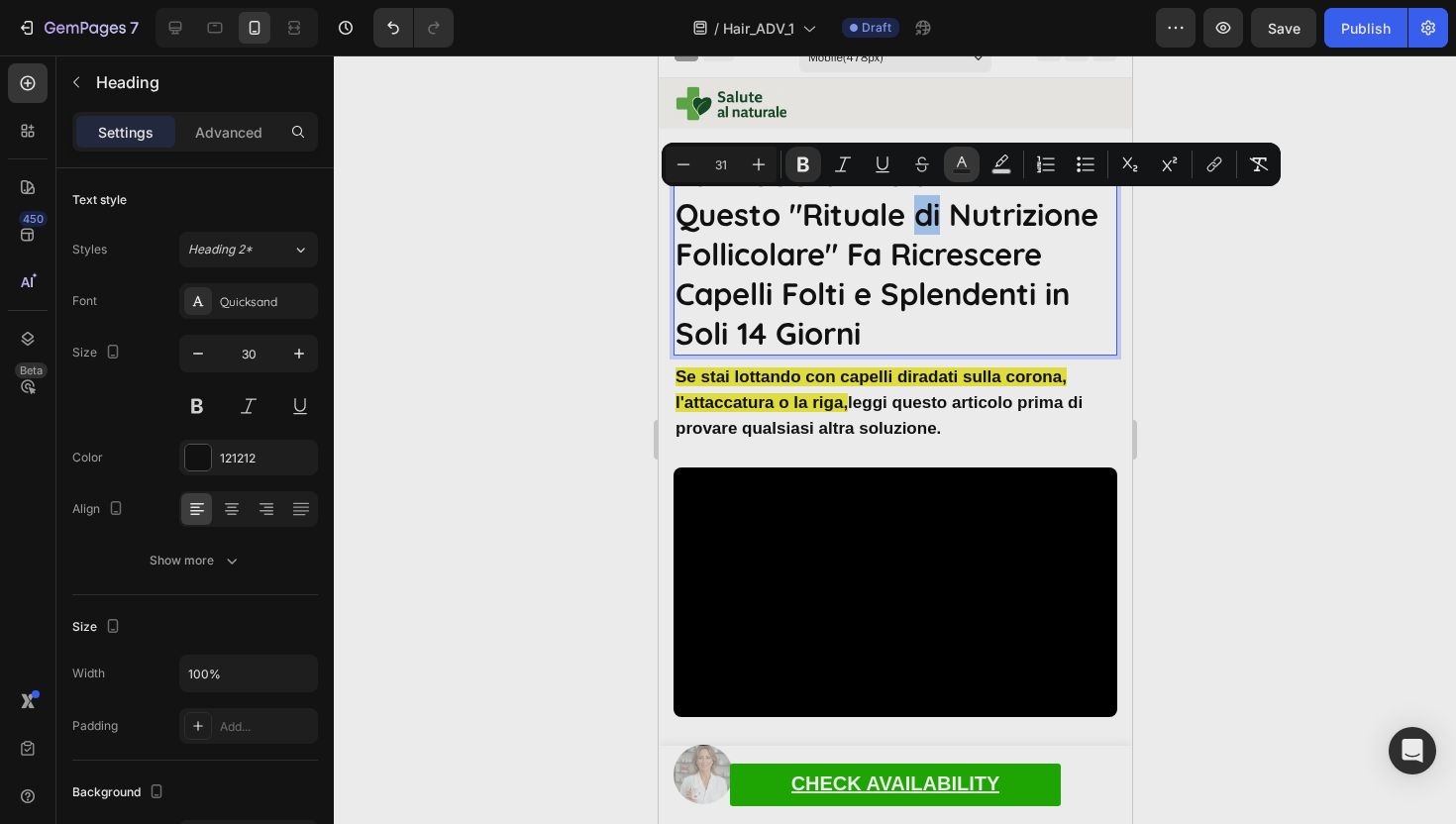 click on "Text Color" at bounding box center (962, 164) 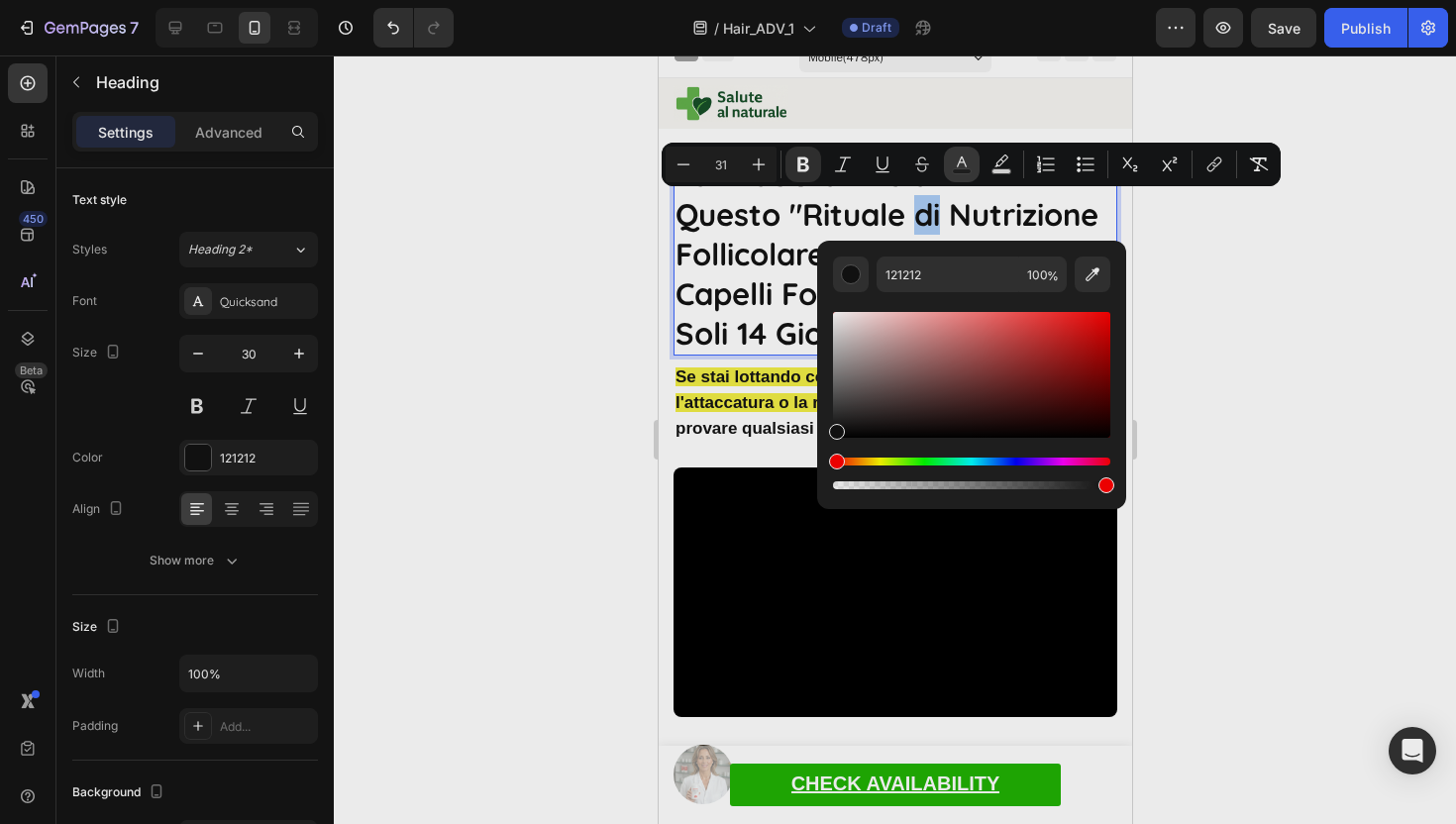 click on "Text Color" at bounding box center [962, 164] 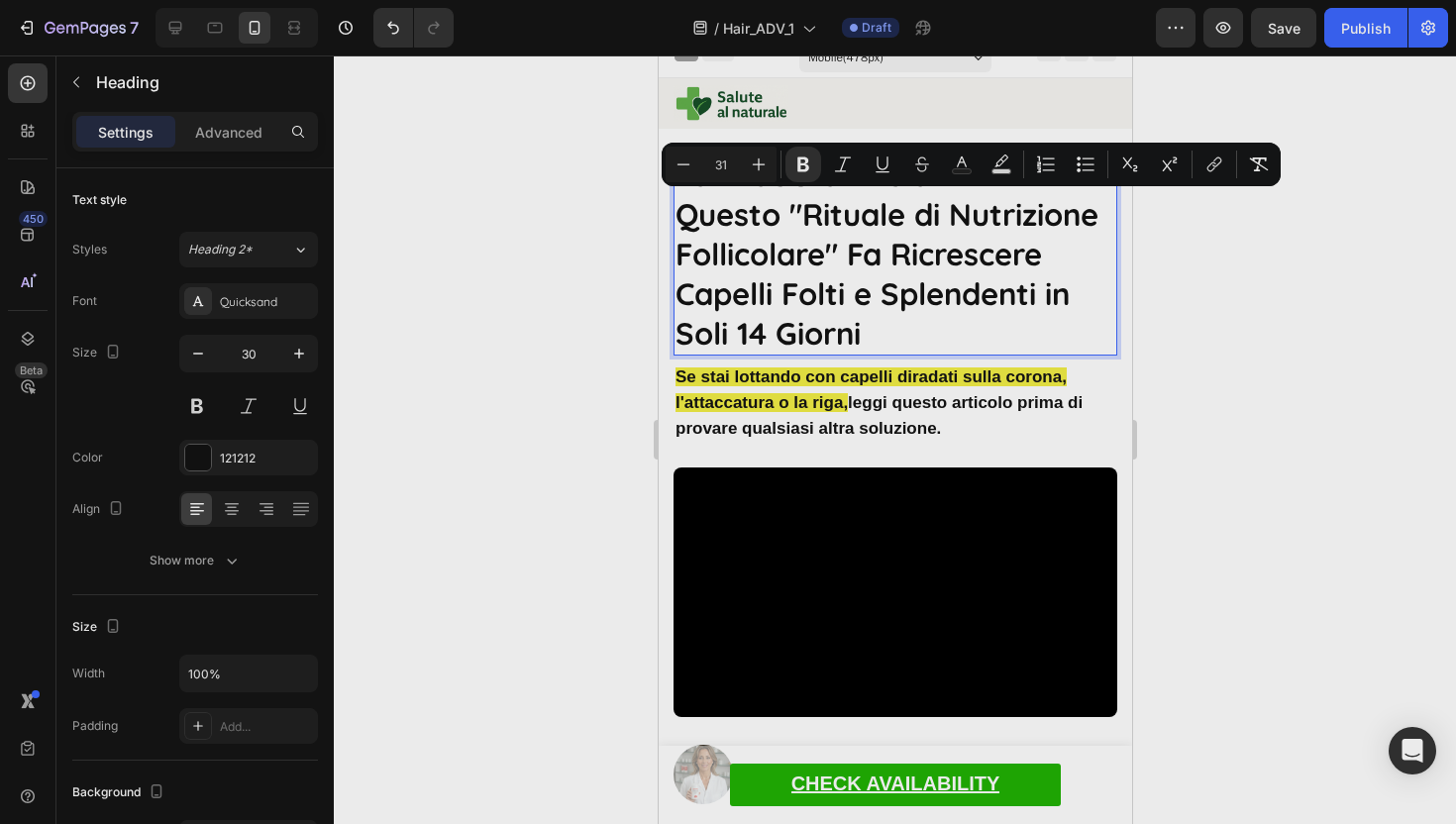 click on "Questo "Rituale di Nutrizione Follicolare" Fa Ricrescere Capelli Folti e Splendenti in Soli 14 Giorni" at bounding box center [885, 273] 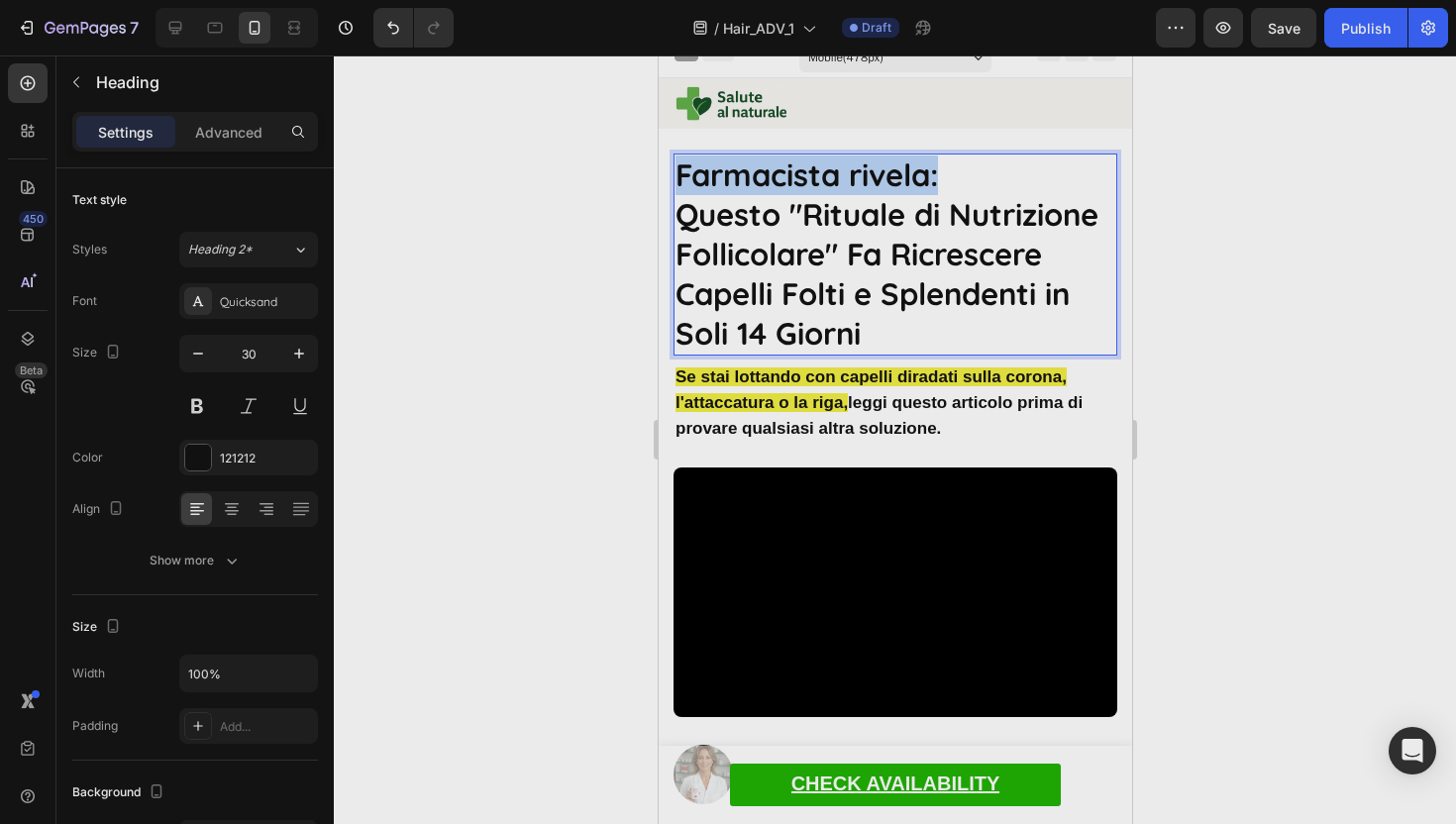 drag, startPoint x: 902, startPoint y: 173, endPoint x: 656, endPoint y: 172, distance: 246.00203 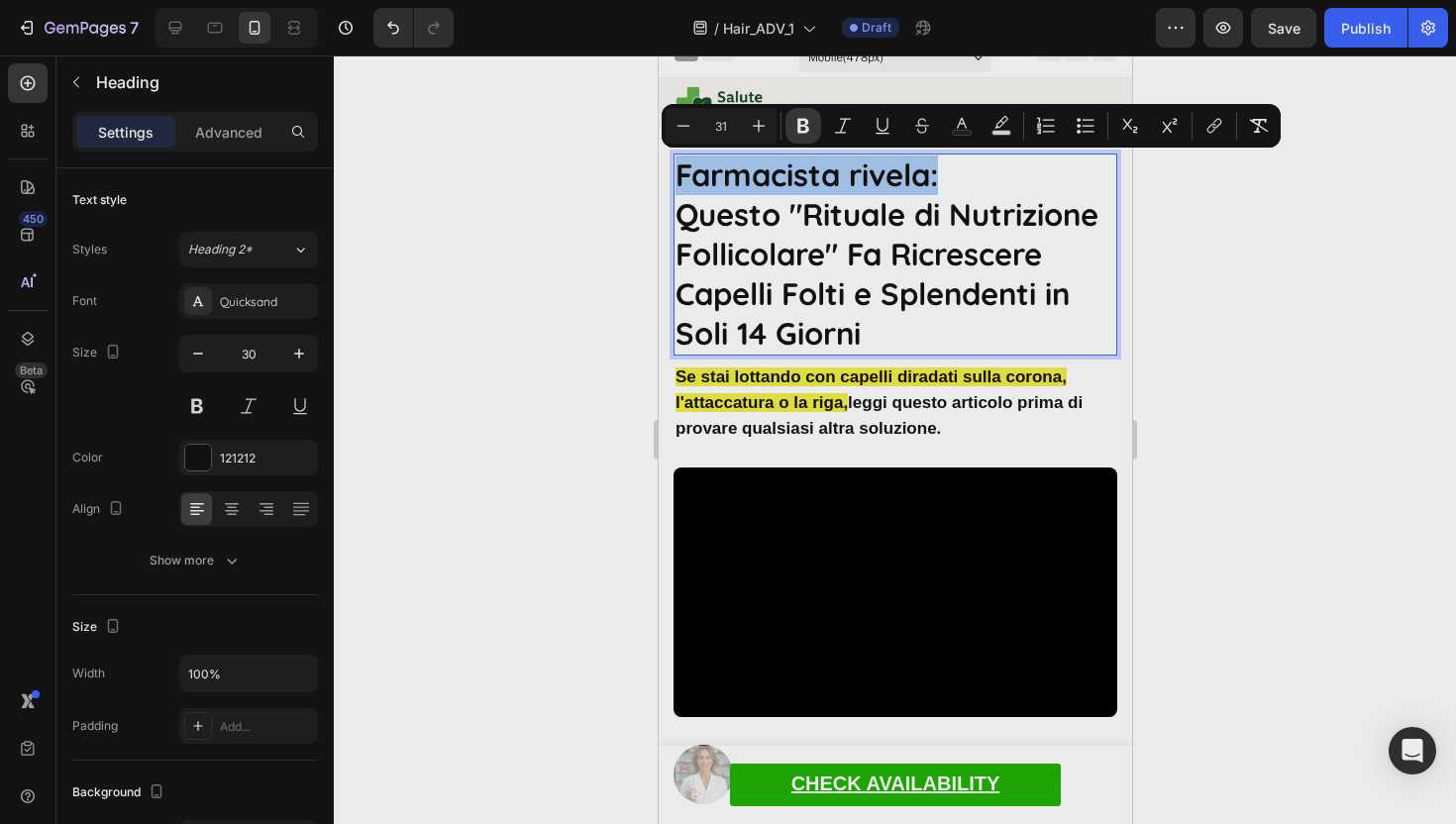 drag, startPoint x: 794, startPoint y: 121, endPoint x: 190, endPoint y: 113, distance: 604.053 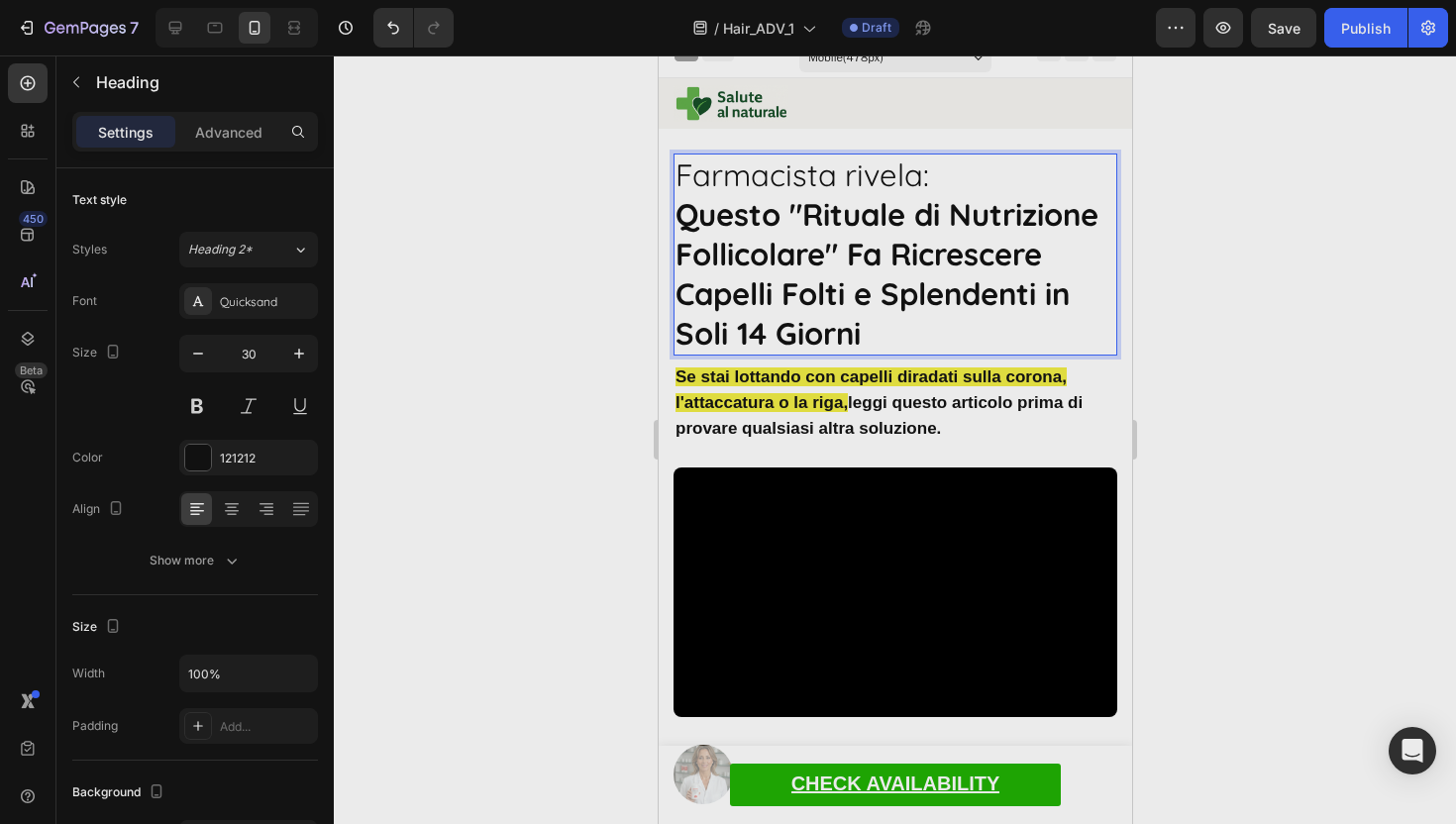 click on "Questo "Rituale di Nutrizione Follicolare" Fa Ricrescere Capelli Folti e Splendenti in Soli 14 Giorni" at bounding box center [885, 273] 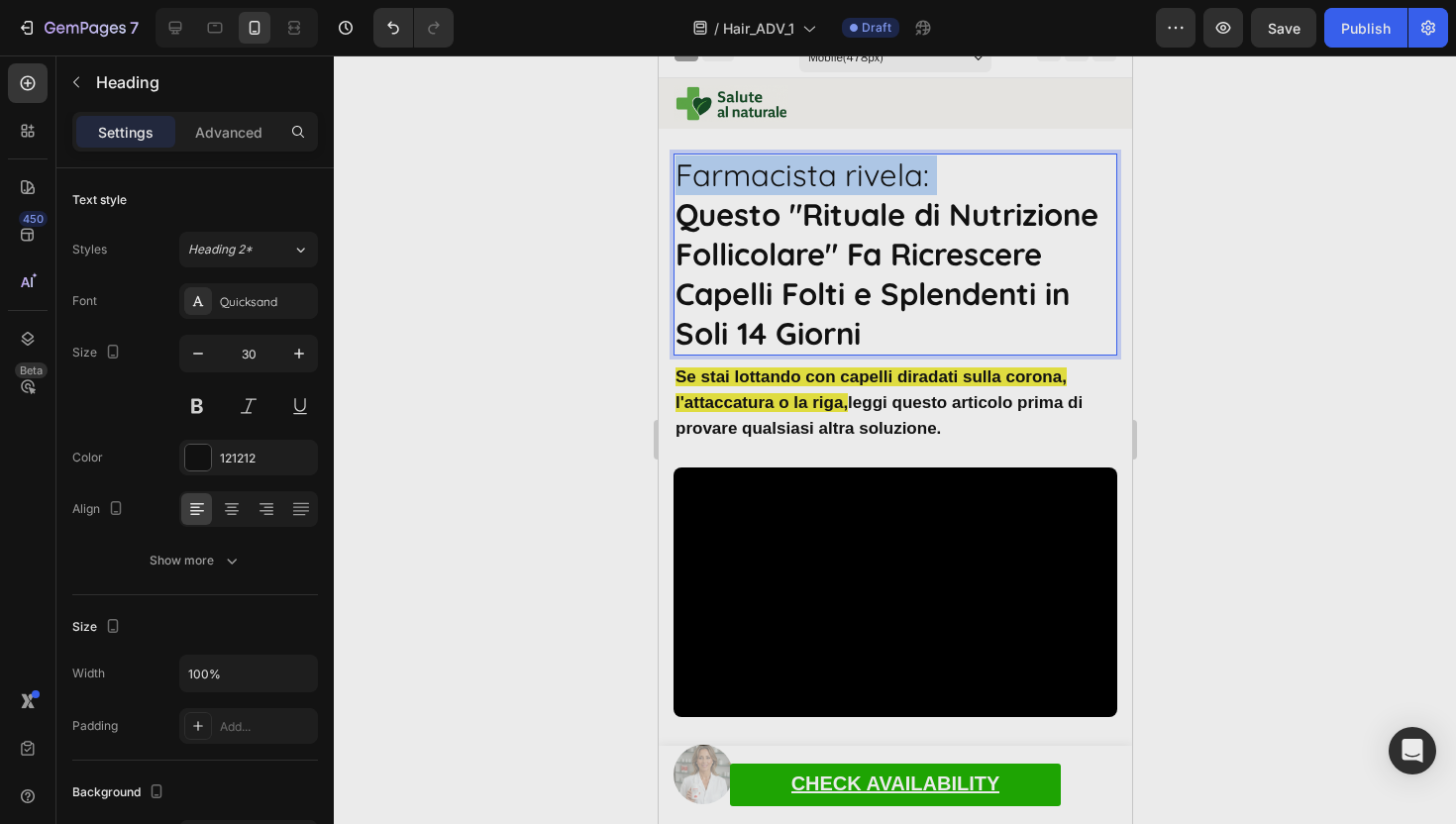click on "Farmacista rivela: Questo "Rituale di Nutrizione Follicolare" Fa Ricrescere Capelli Folti e Splendenti in Soli 14 Giorni" at bounding box center [894, 255] 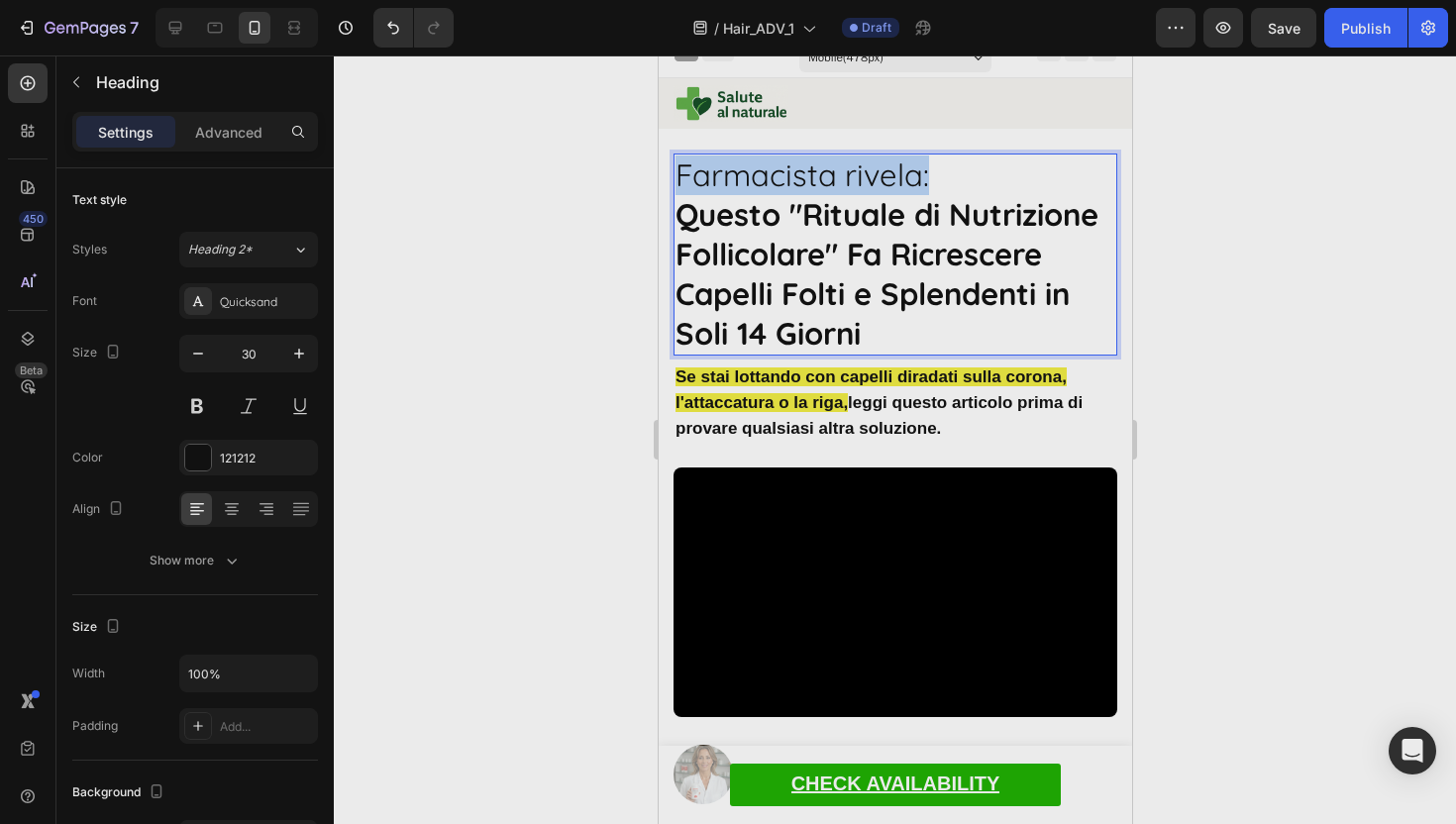 drag, startPoint x: 938, startPoint y: 173, endPoint x: 681, endPoint y: 171, distance: 257.00778 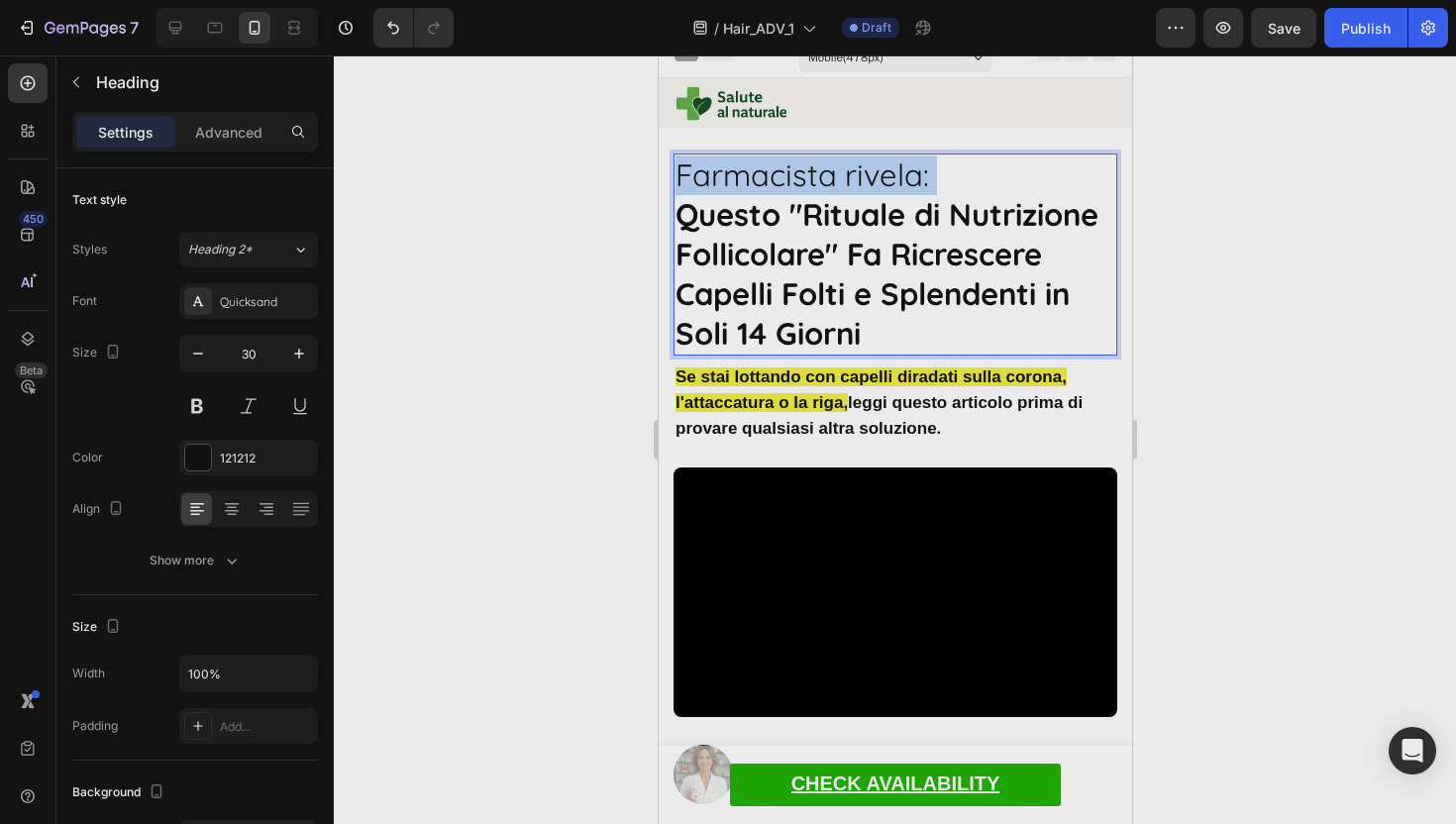 click on "Farmacista rivela:" at bounding box center (801, 174) 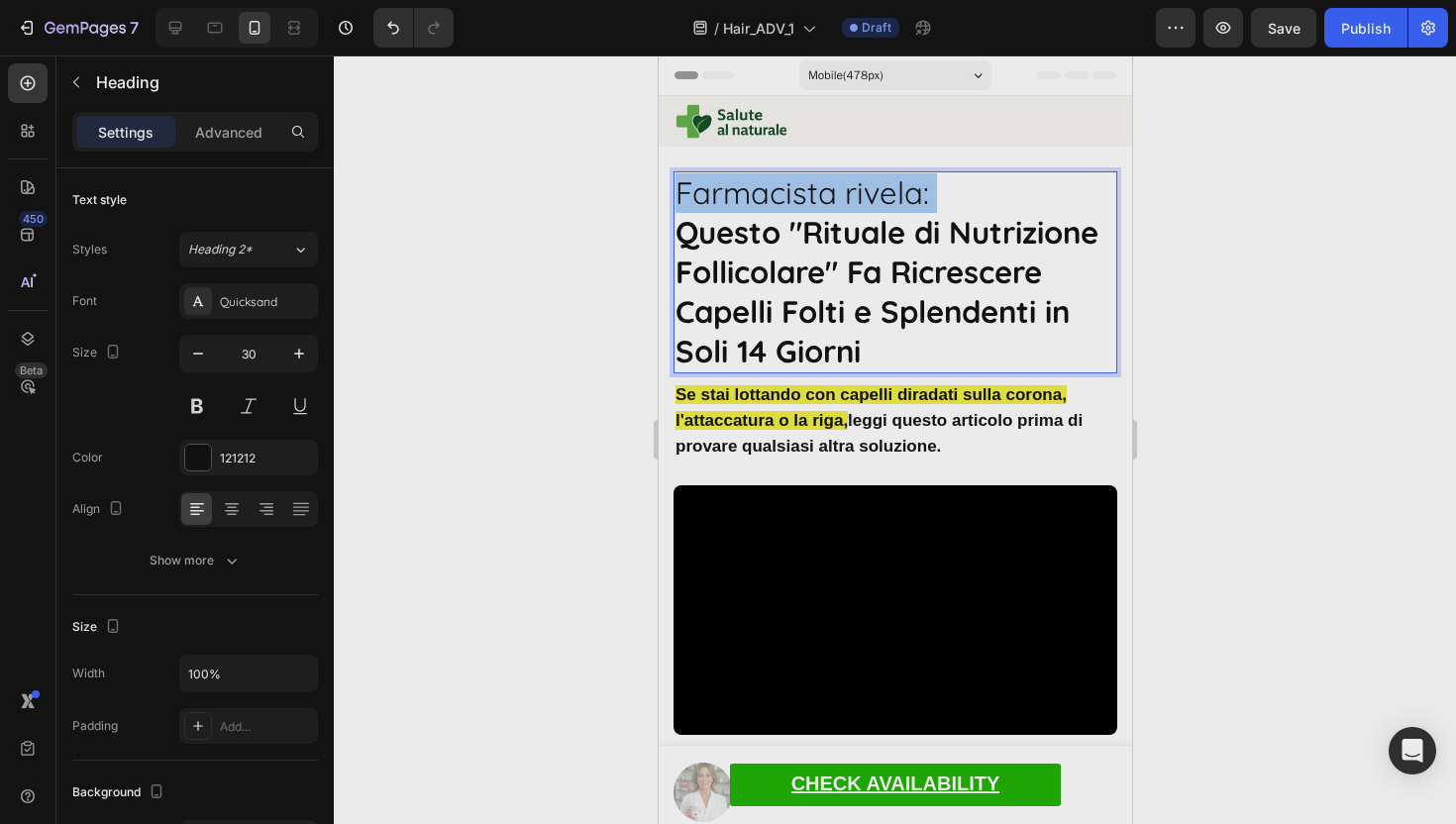 click 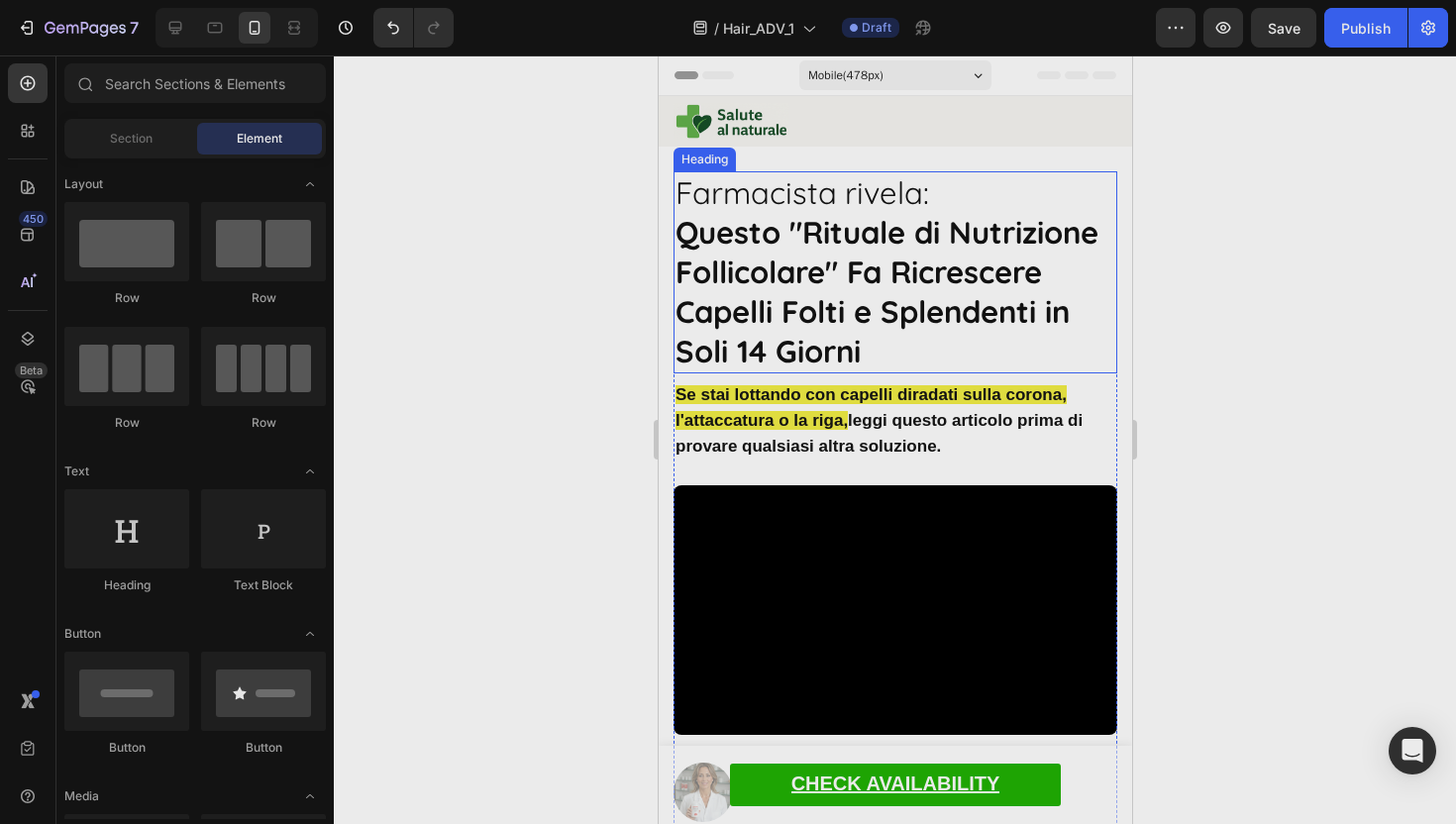 click on "Questo "Rituale di Nutrizione Follicolare" Fa Ricrescere Capelli Folti e Splendenti in Soli 14 Giorni" at bounding box center (885, 291) 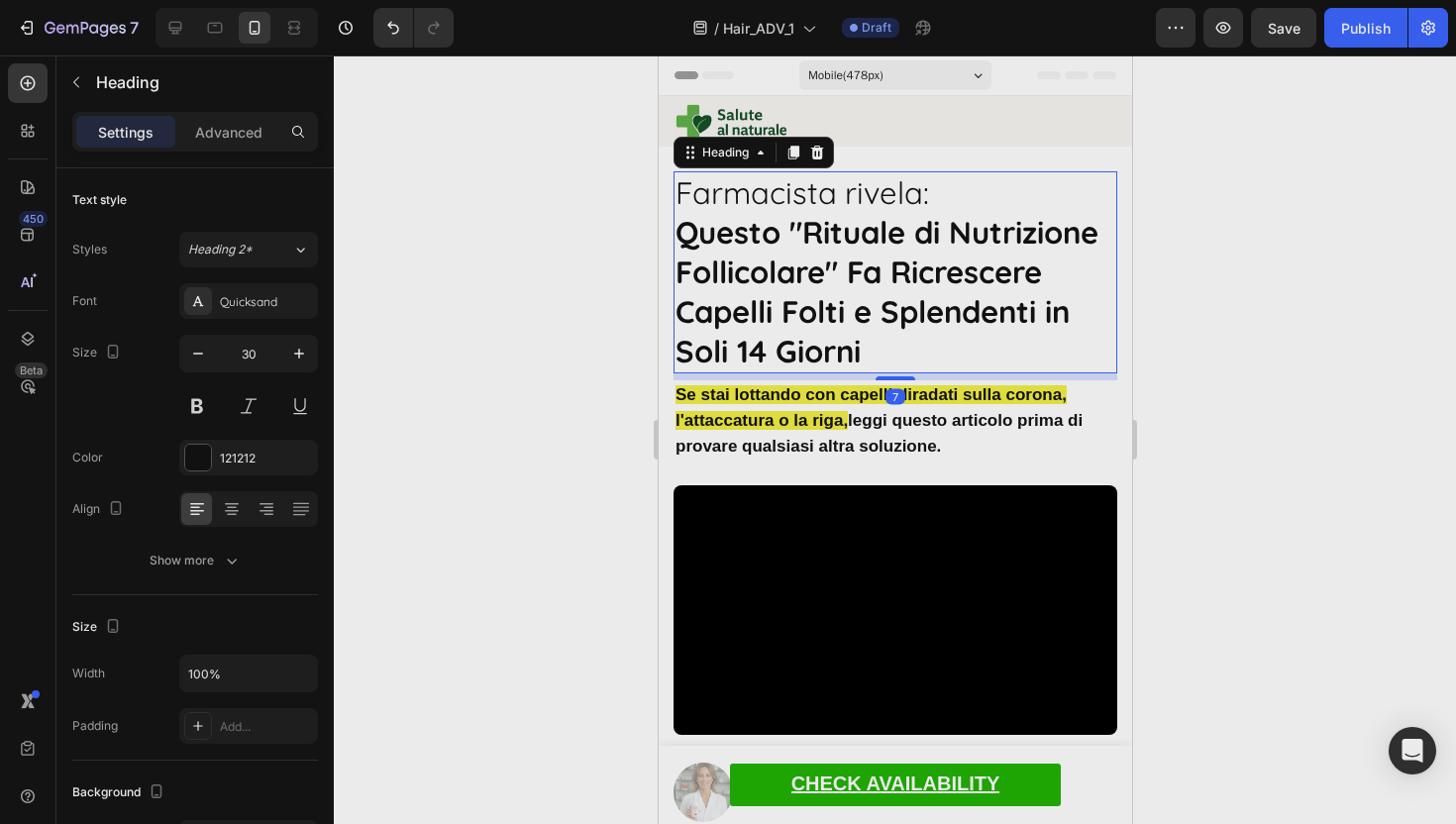 click 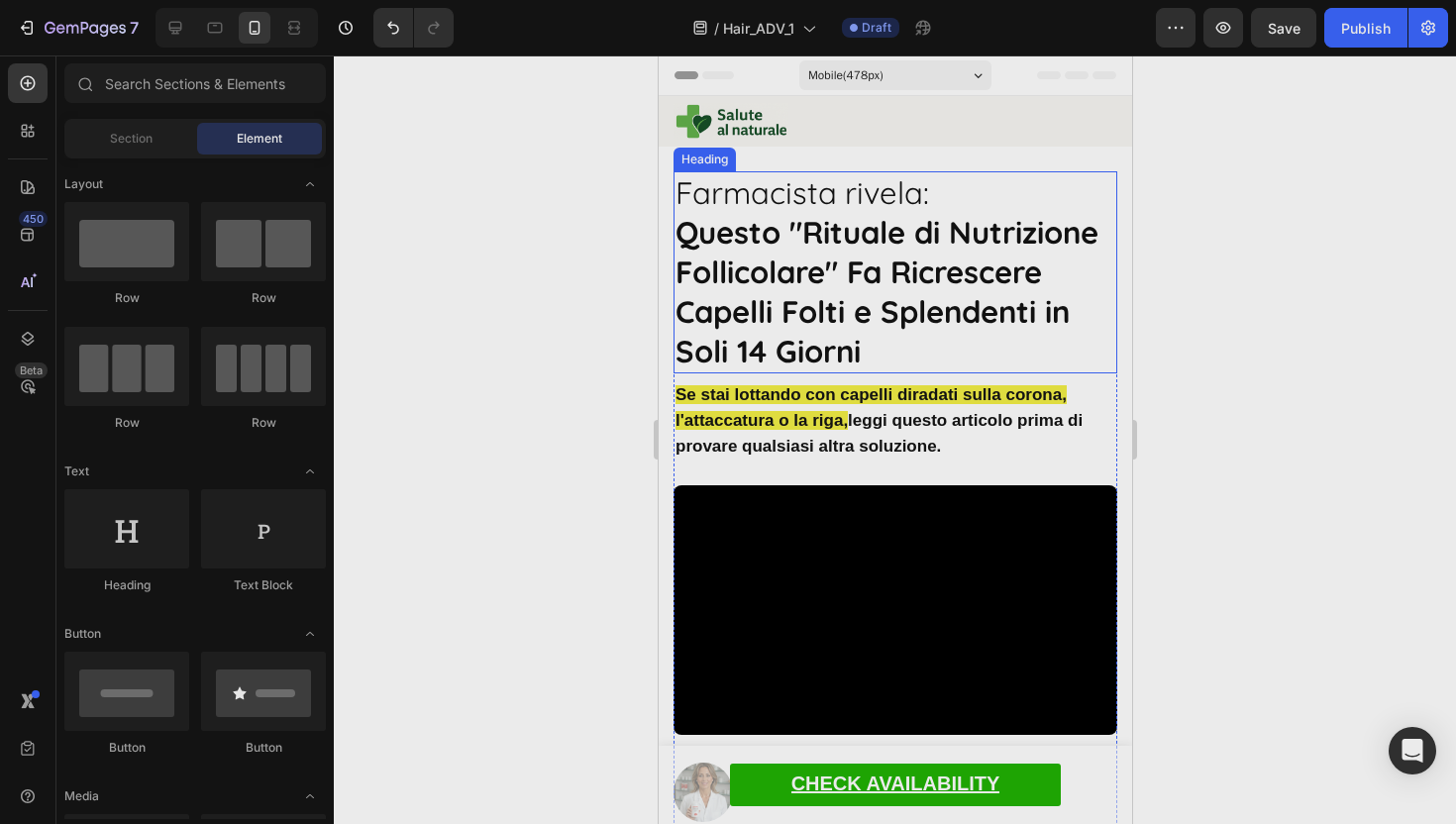click on "Questo "Rituale di Nutrizione Follicolare" Fa Ricrescere Capelli Folti e Splendenti in Soli 14 Giorni" at bounding box center (885, 291) 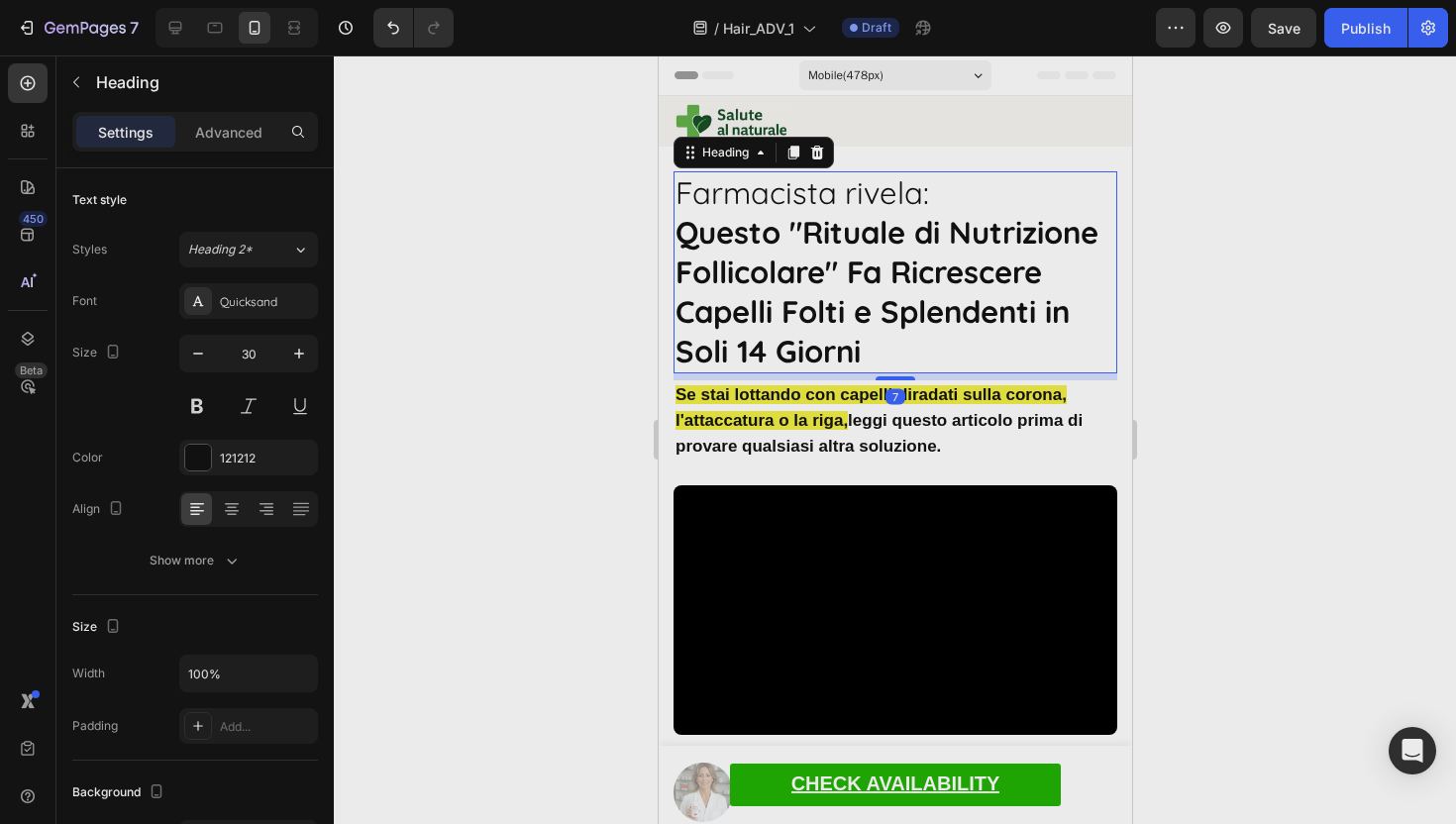 click 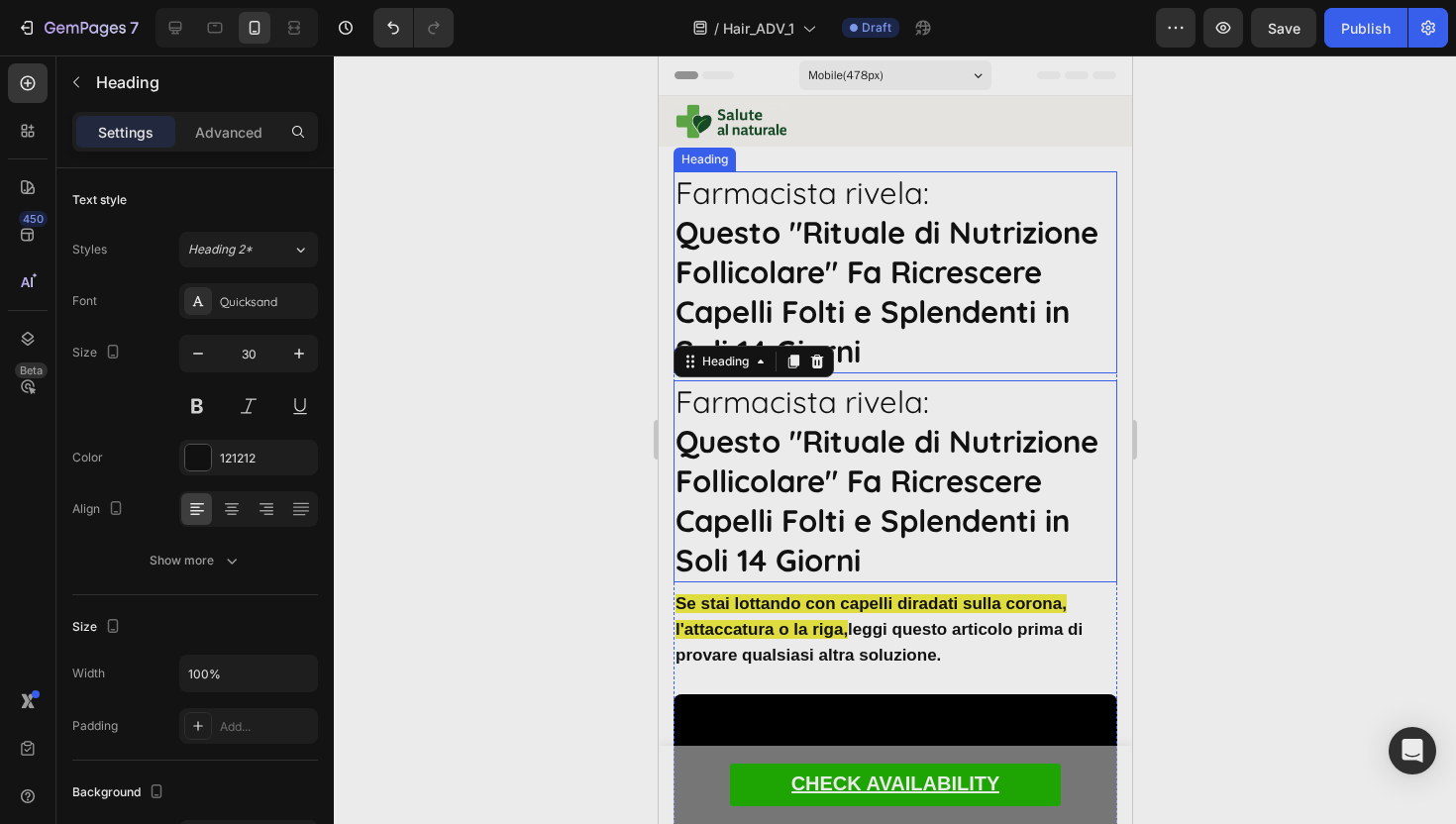 scroll, scrollTop: 424, scrollLeft: 0, axis: vertical 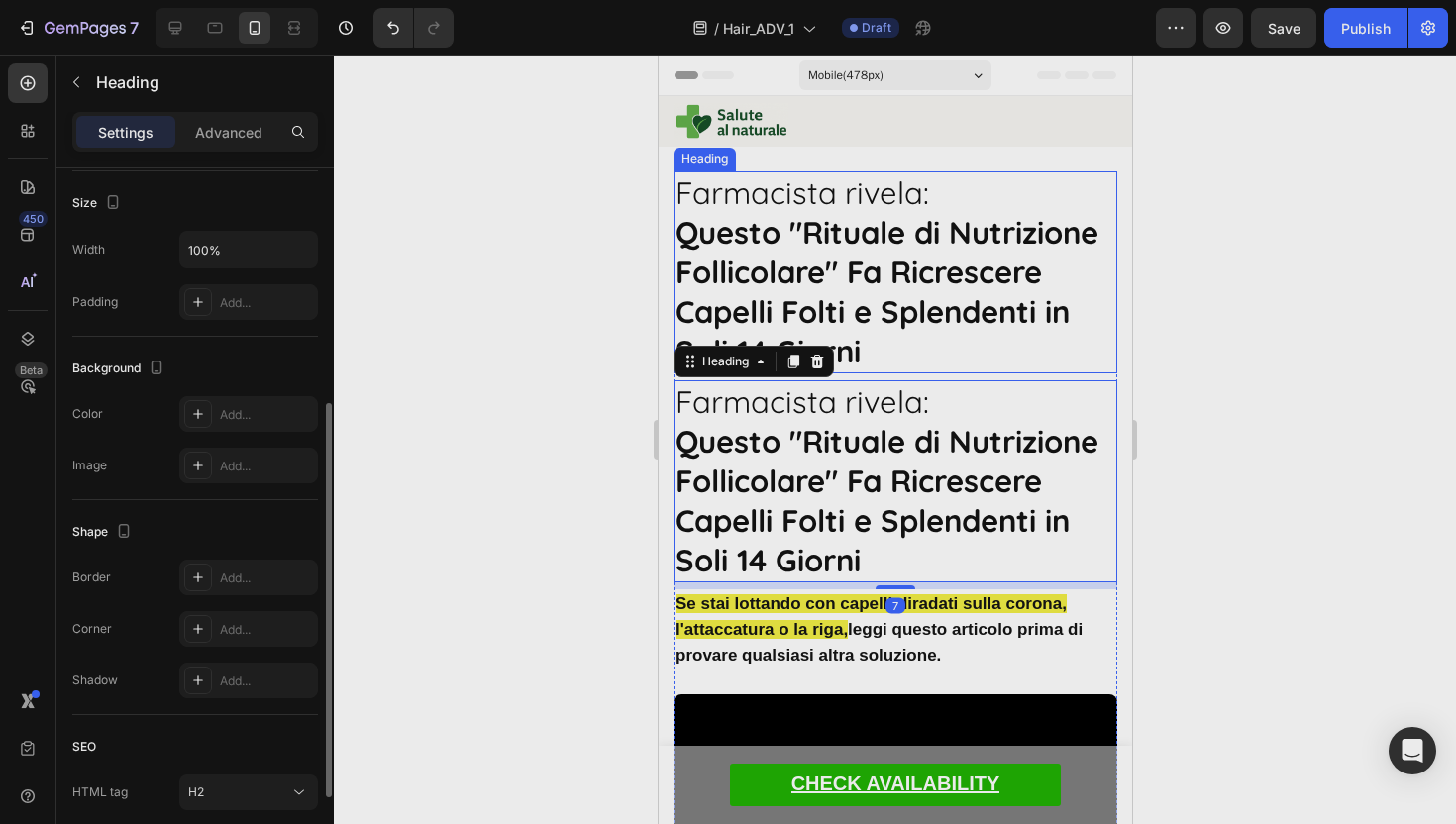 click on "Questo "Rituale di Nutrizione Follicolare" Fa Ricrescere Capelli Folti e Splendenti in Soli 14 Giorni" at bounding box center [885, 291] 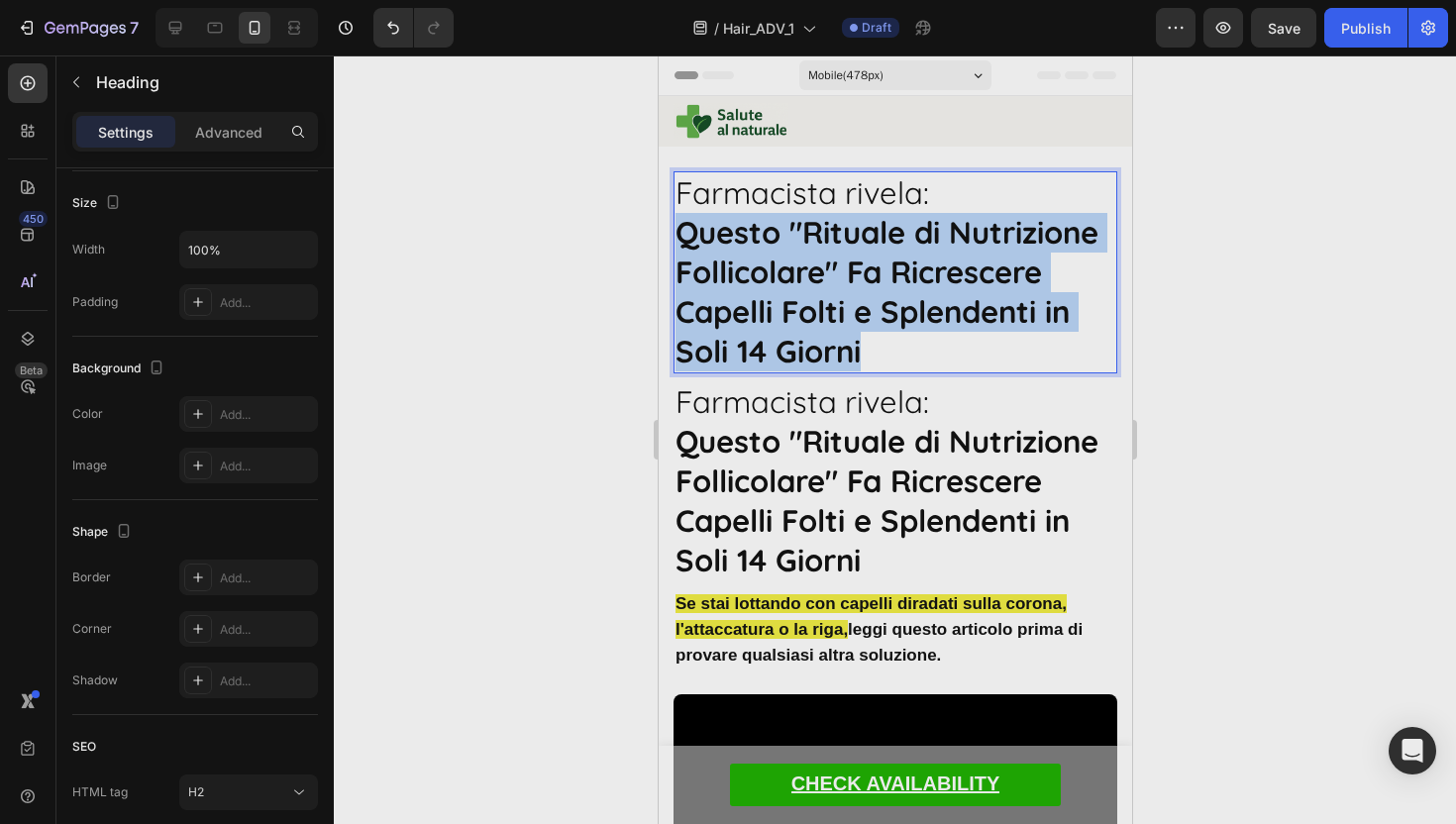drag, startPoint x: 899, startPoint y: 349, endPoint x: 676, endPoint y: 233, distance: 251.36627 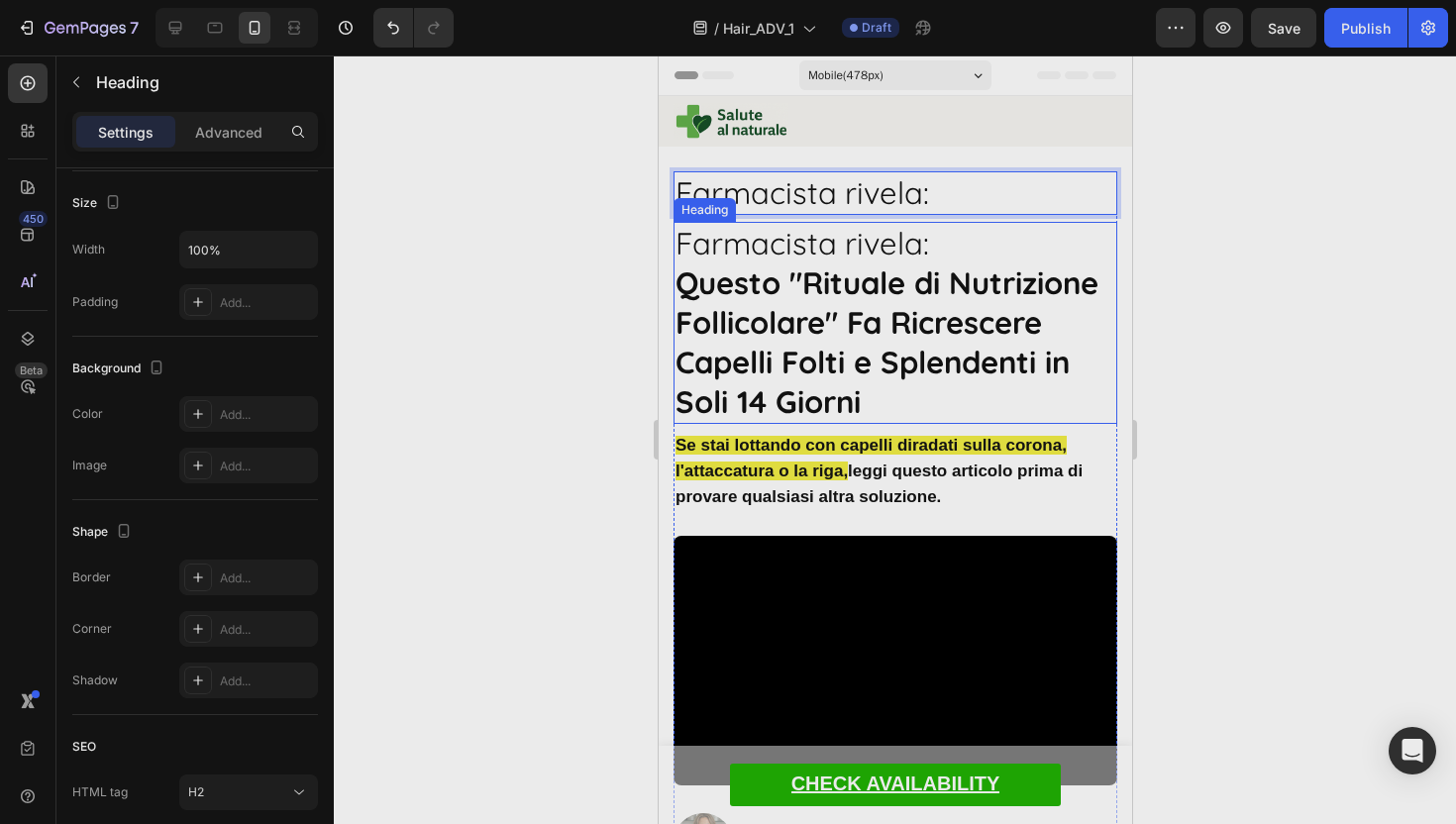 click on "Farmacista rivela:" at bounding box center [801, 243] 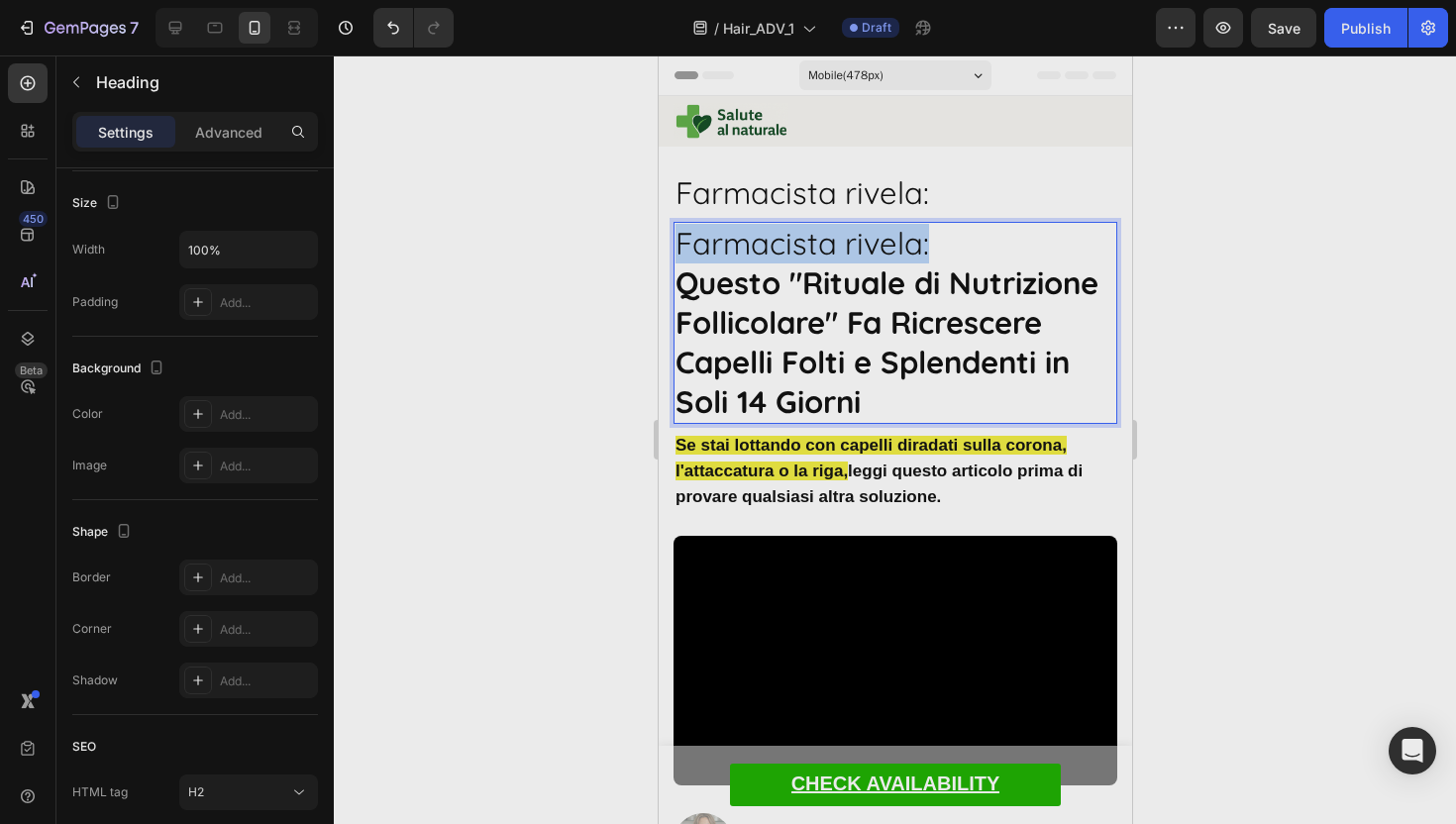 drag, startPoint x: 943, startPoint y: 248, endPoint x: 682, endPoint y: 245, distance: 261.01724 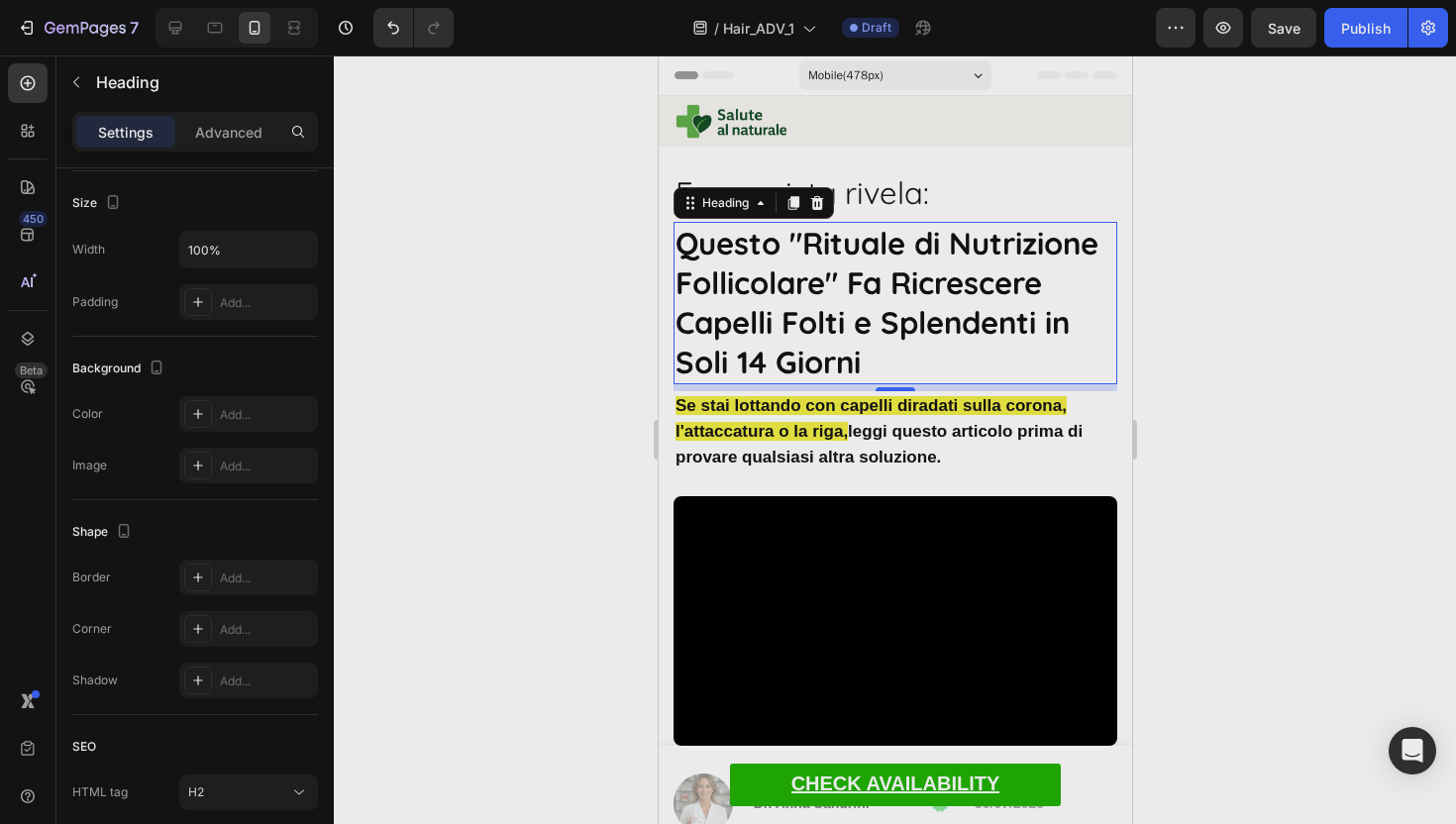 click 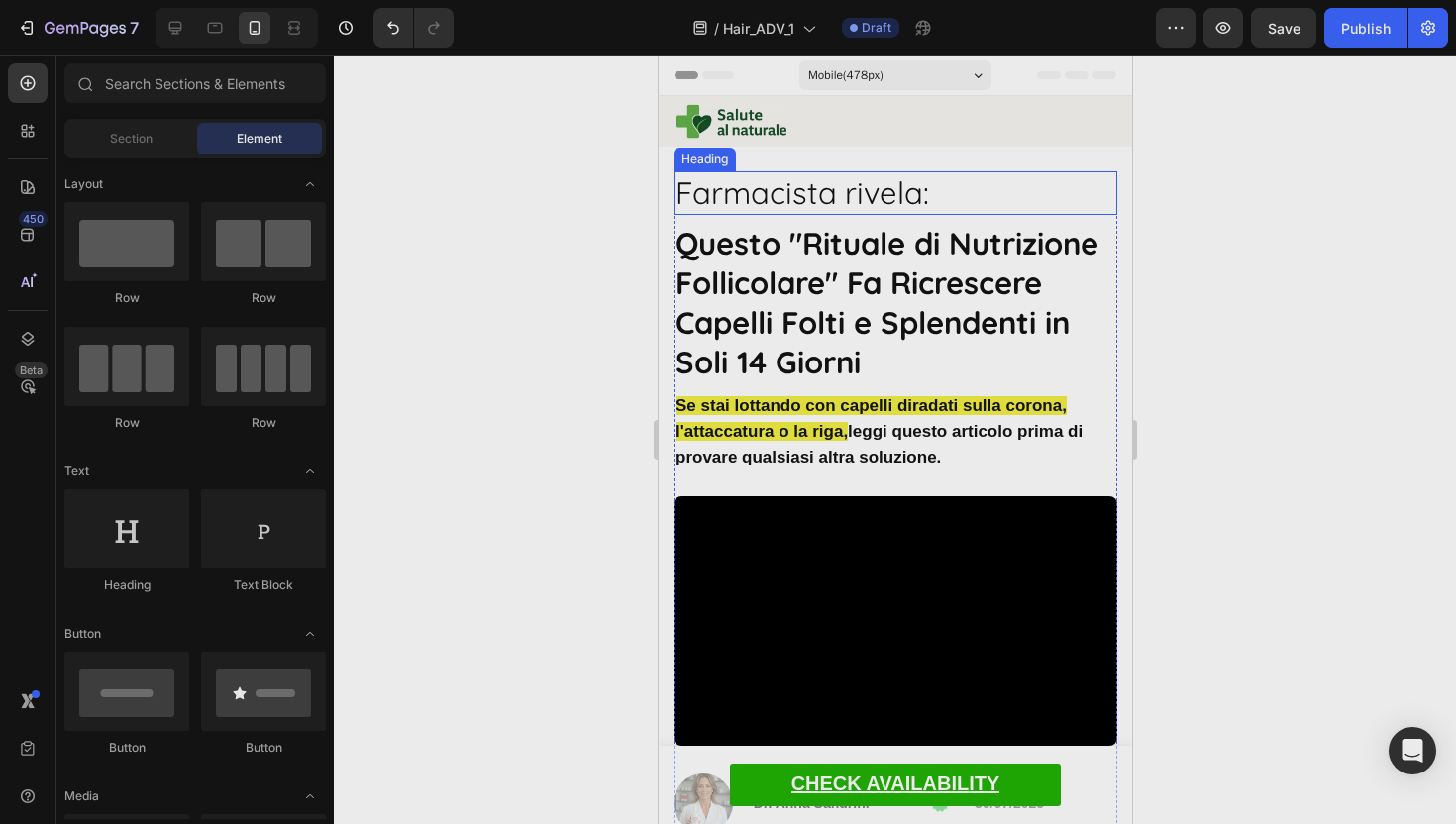 click on "⁠⁠⁠⁠⁠⁠⁠ Farmacista rivela:" at bounding box center [894, 193] 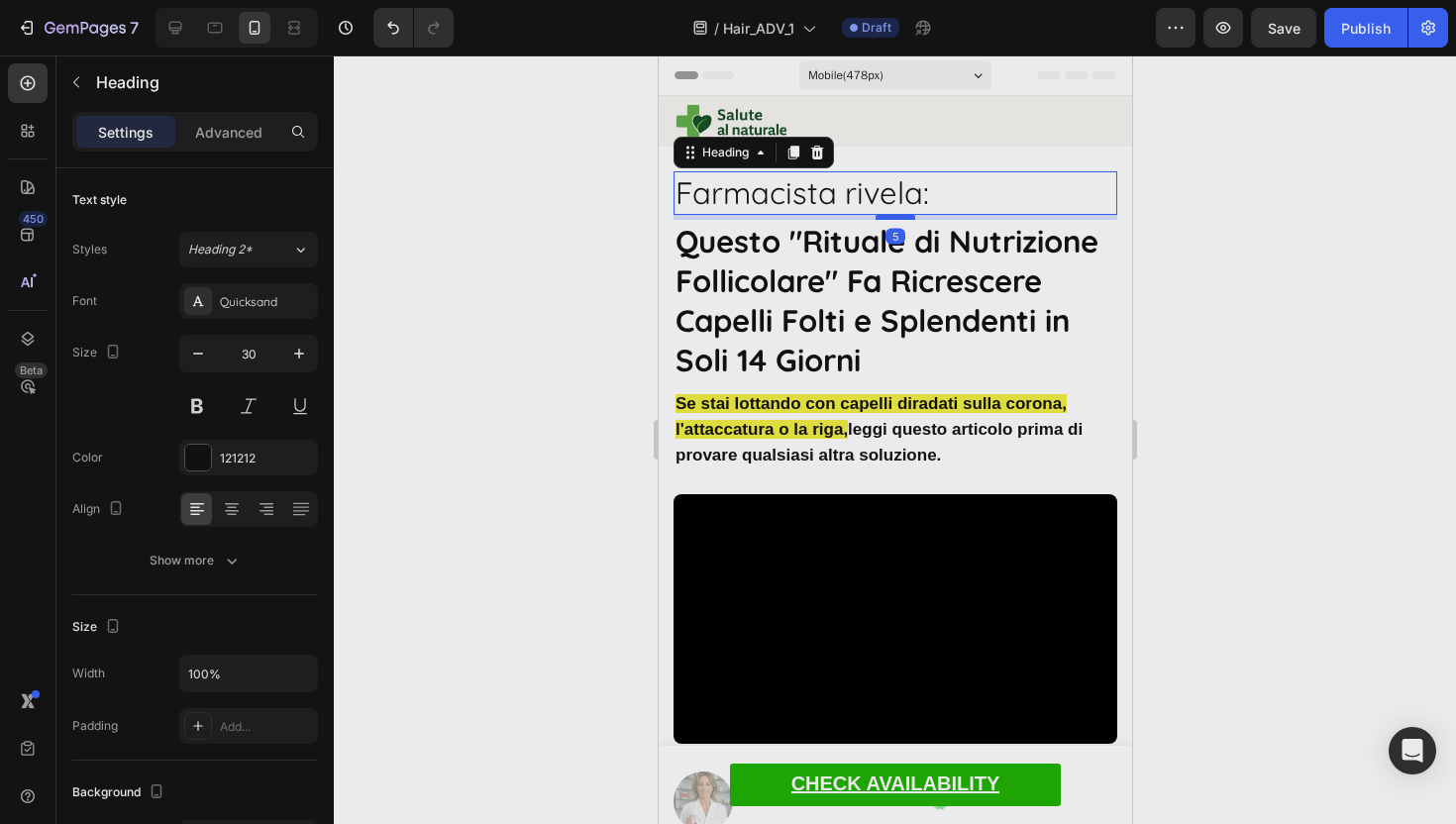 click at bounding box center (894, 217) 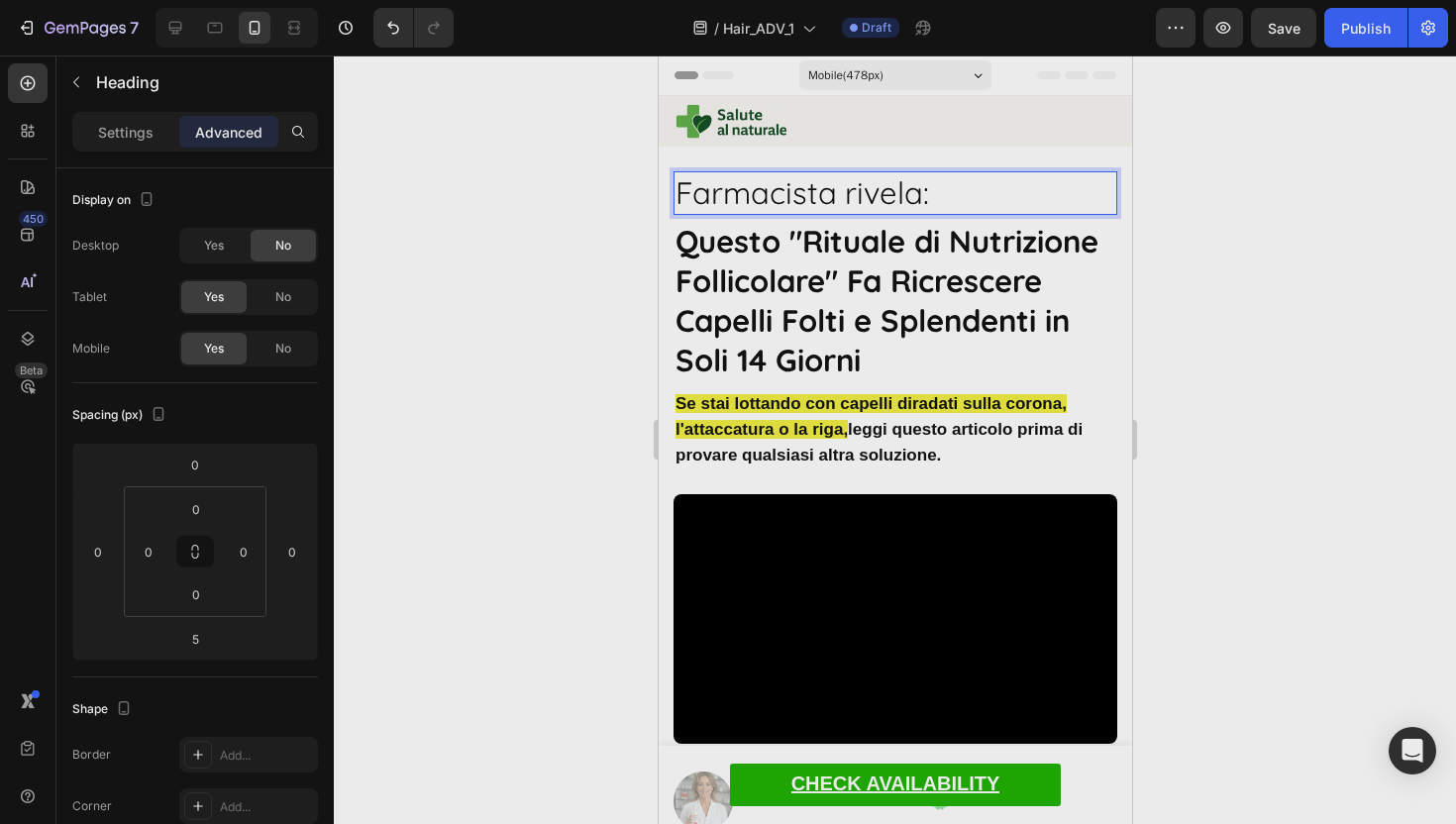 click on "Farmacista rivela:" at bounding box center (801, 192) 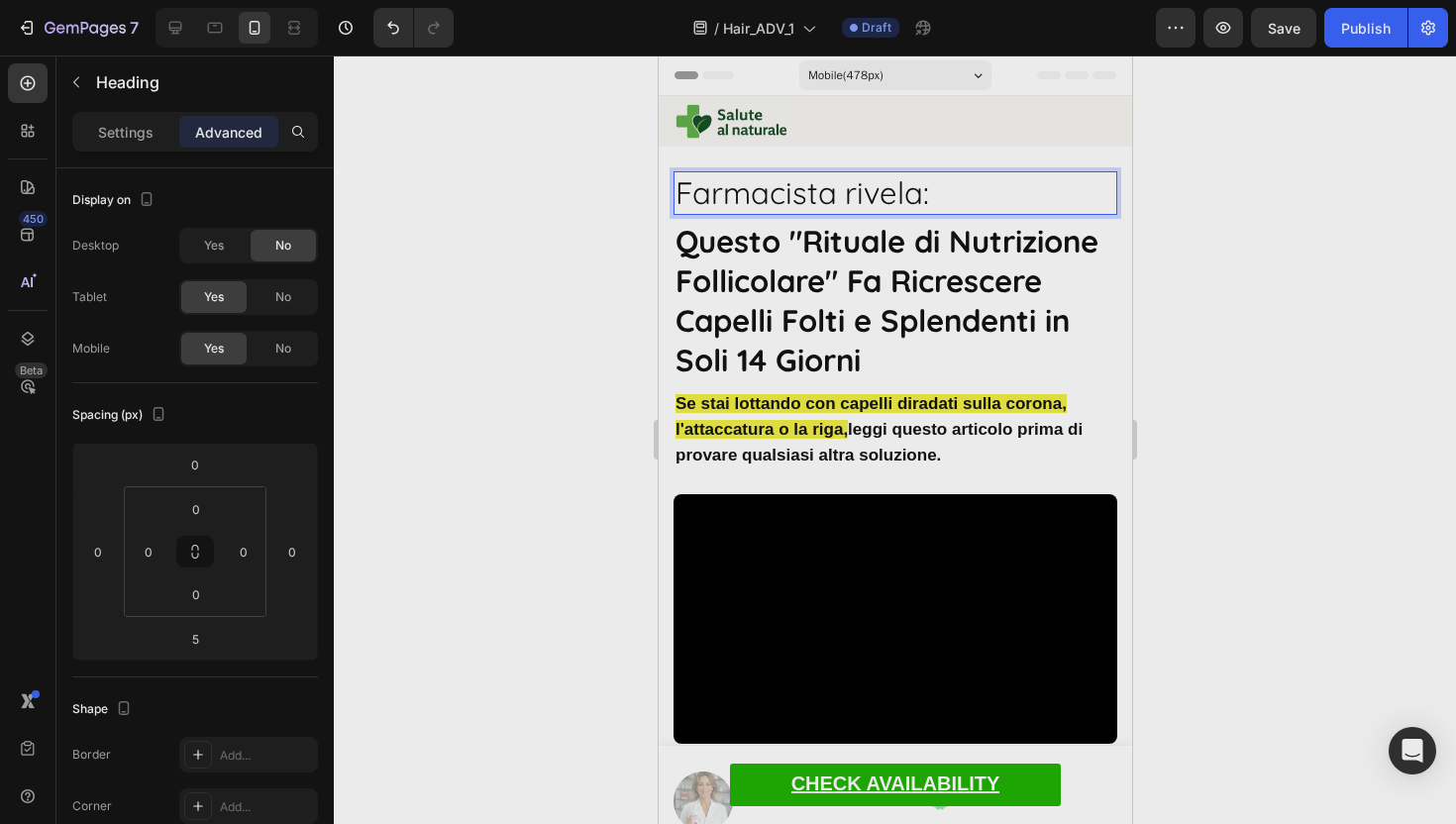 click on "Farmacista rivela:" at bounding box center [801, 192] 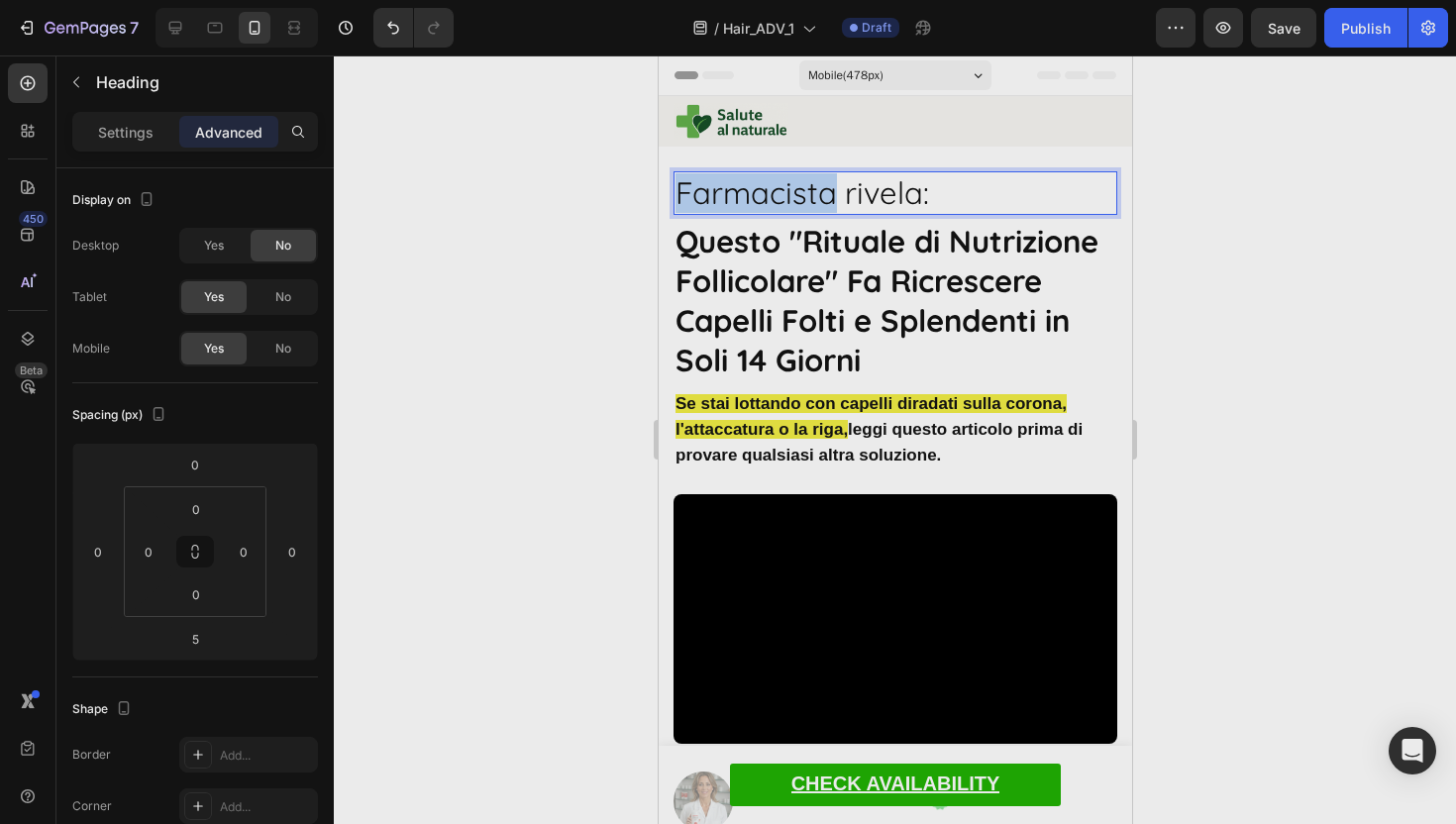 click on "Farmacista rivela:" at bounding box center (801, 192) 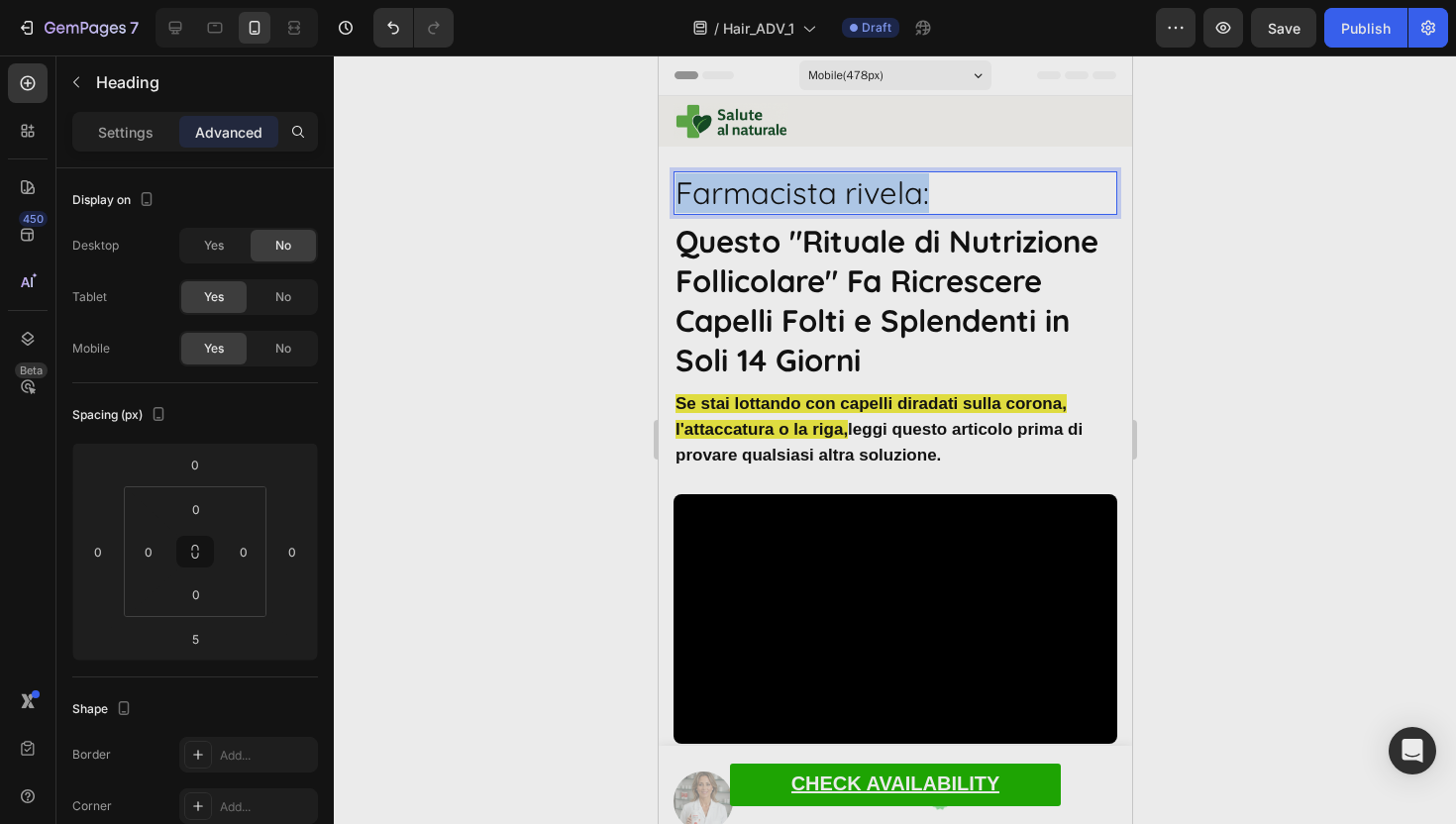 click on "Farmacista rivela:" at bounding box center (801, 192) 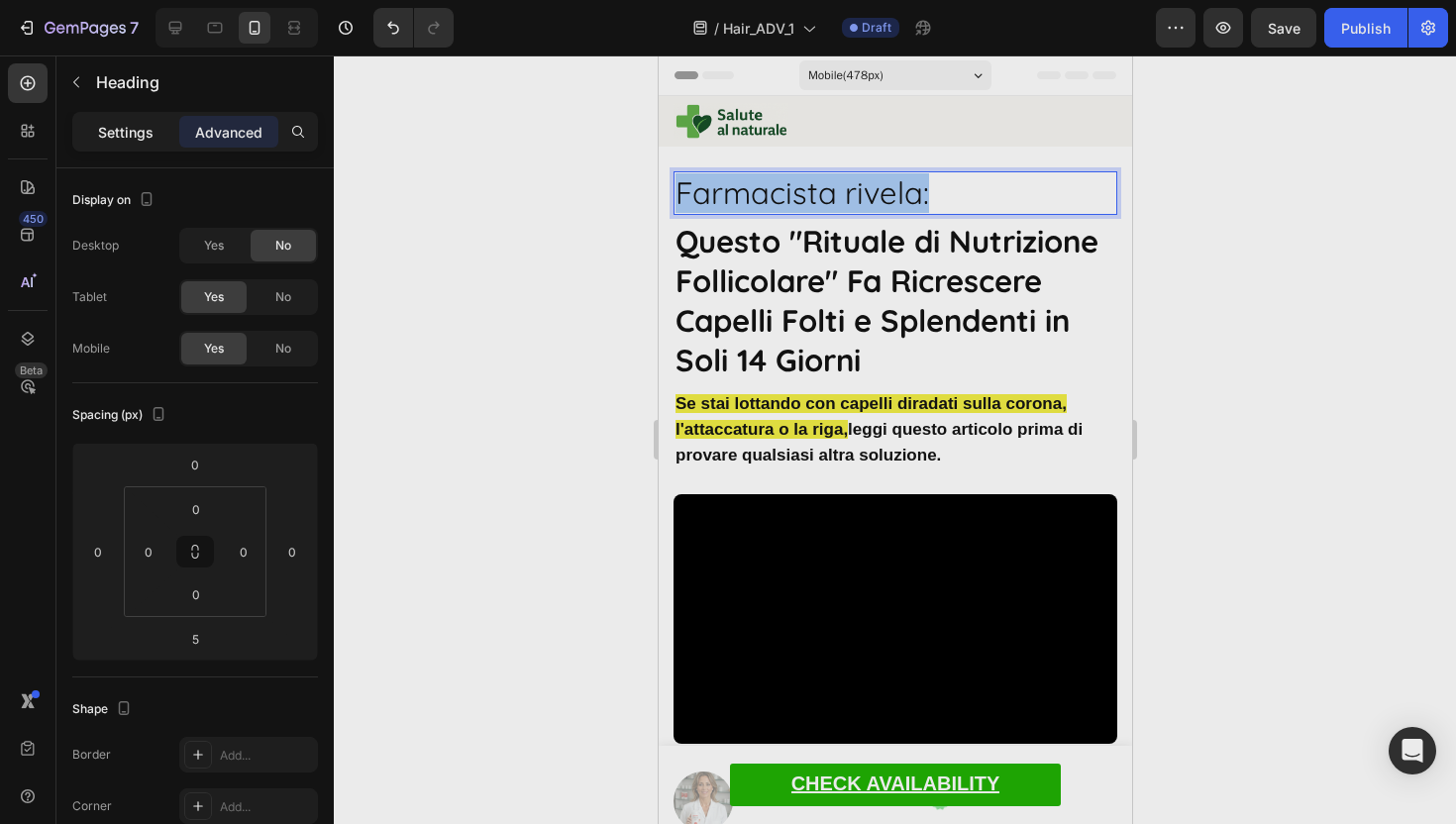 click on "Settings" at bounding box center [126, 132] 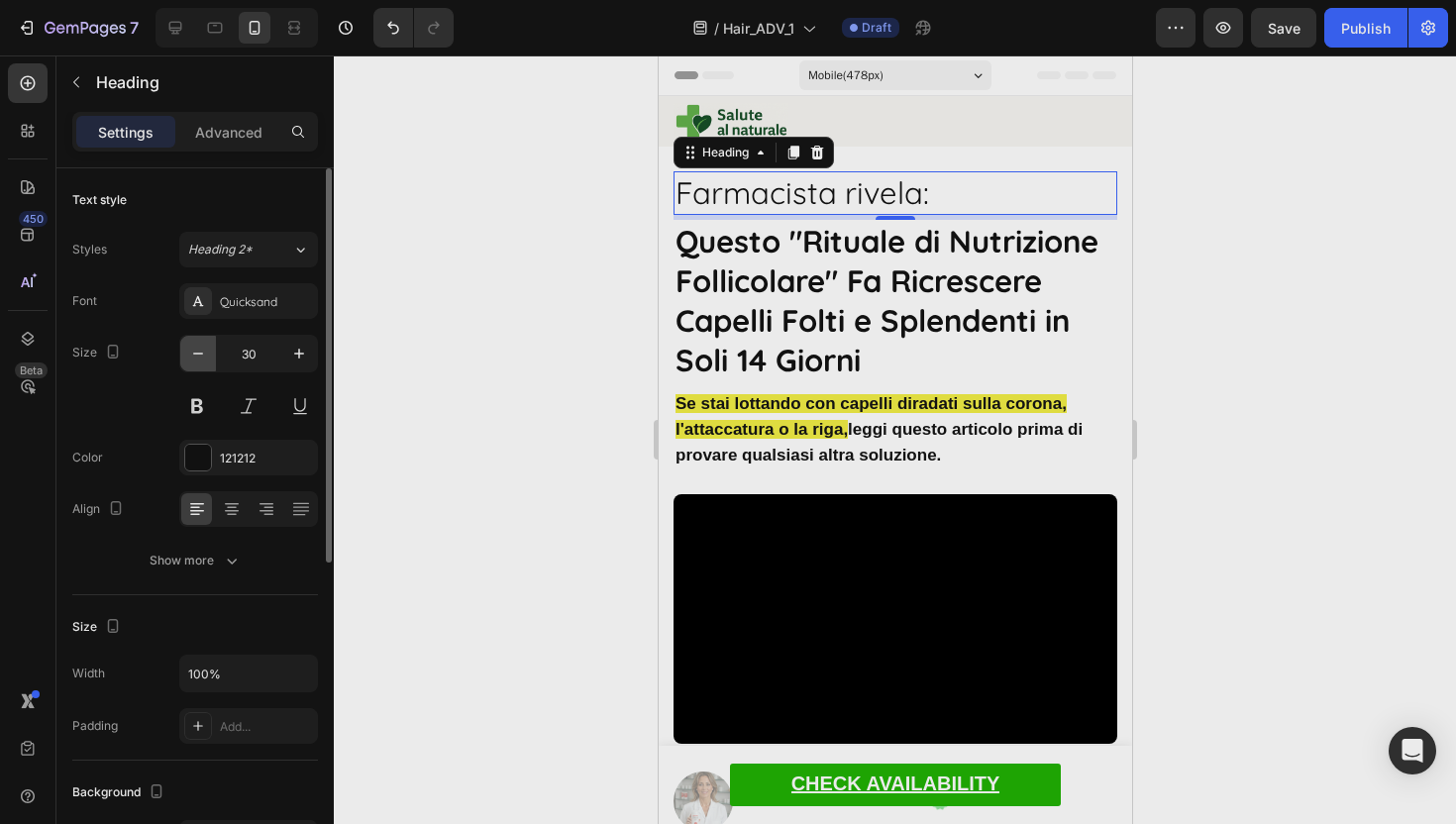 click at bounding box center (198, 354) 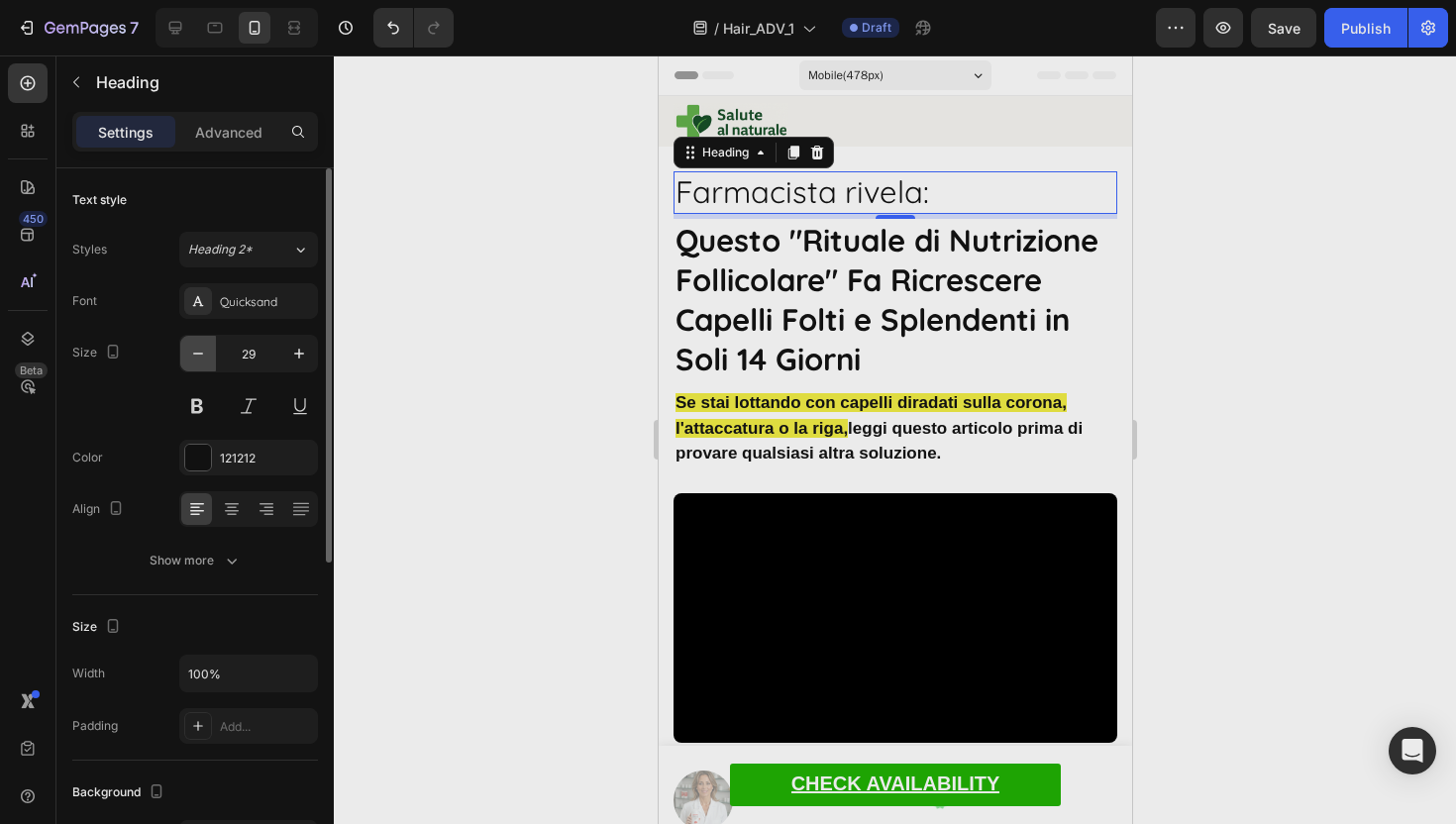 click 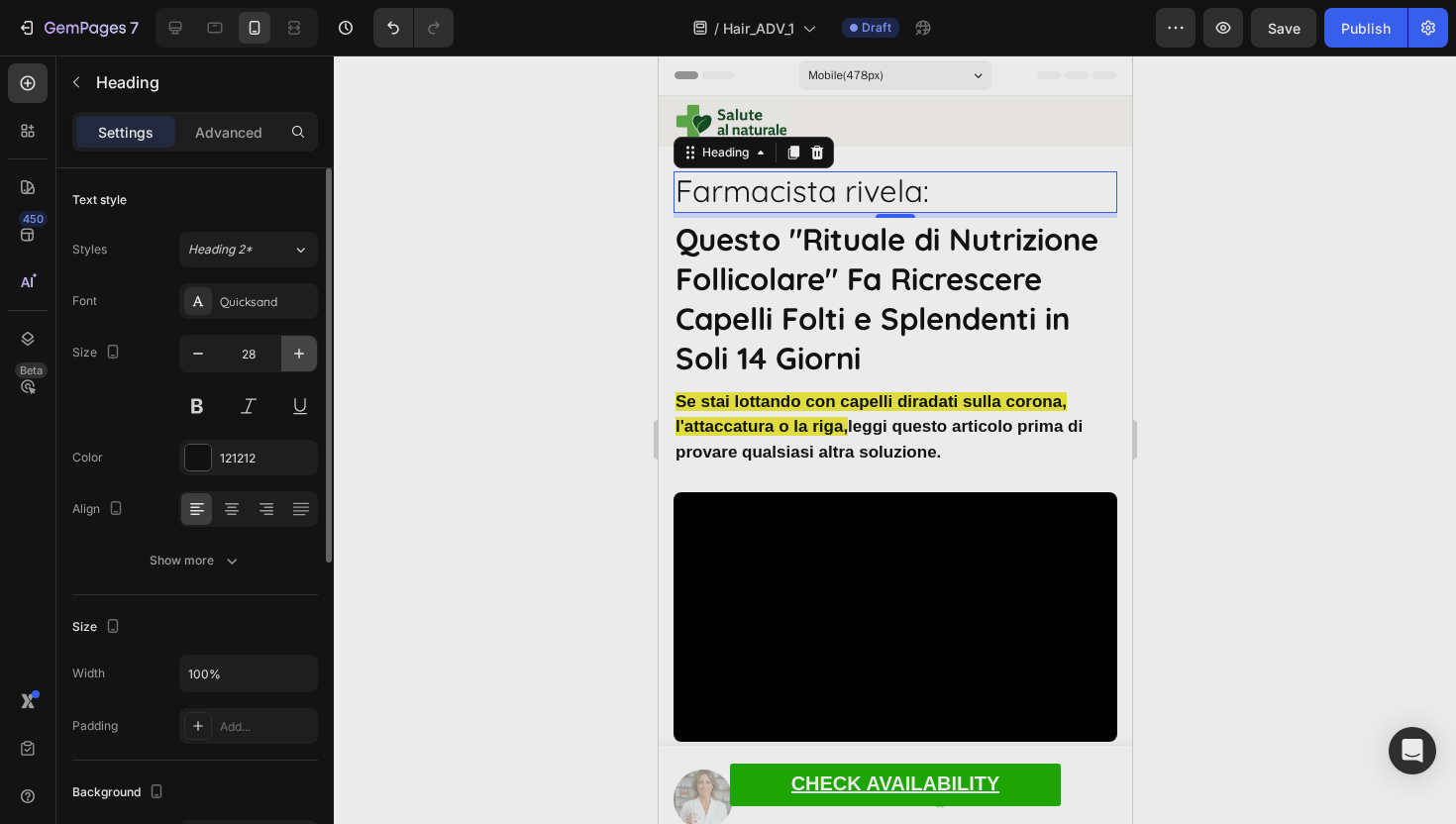 click 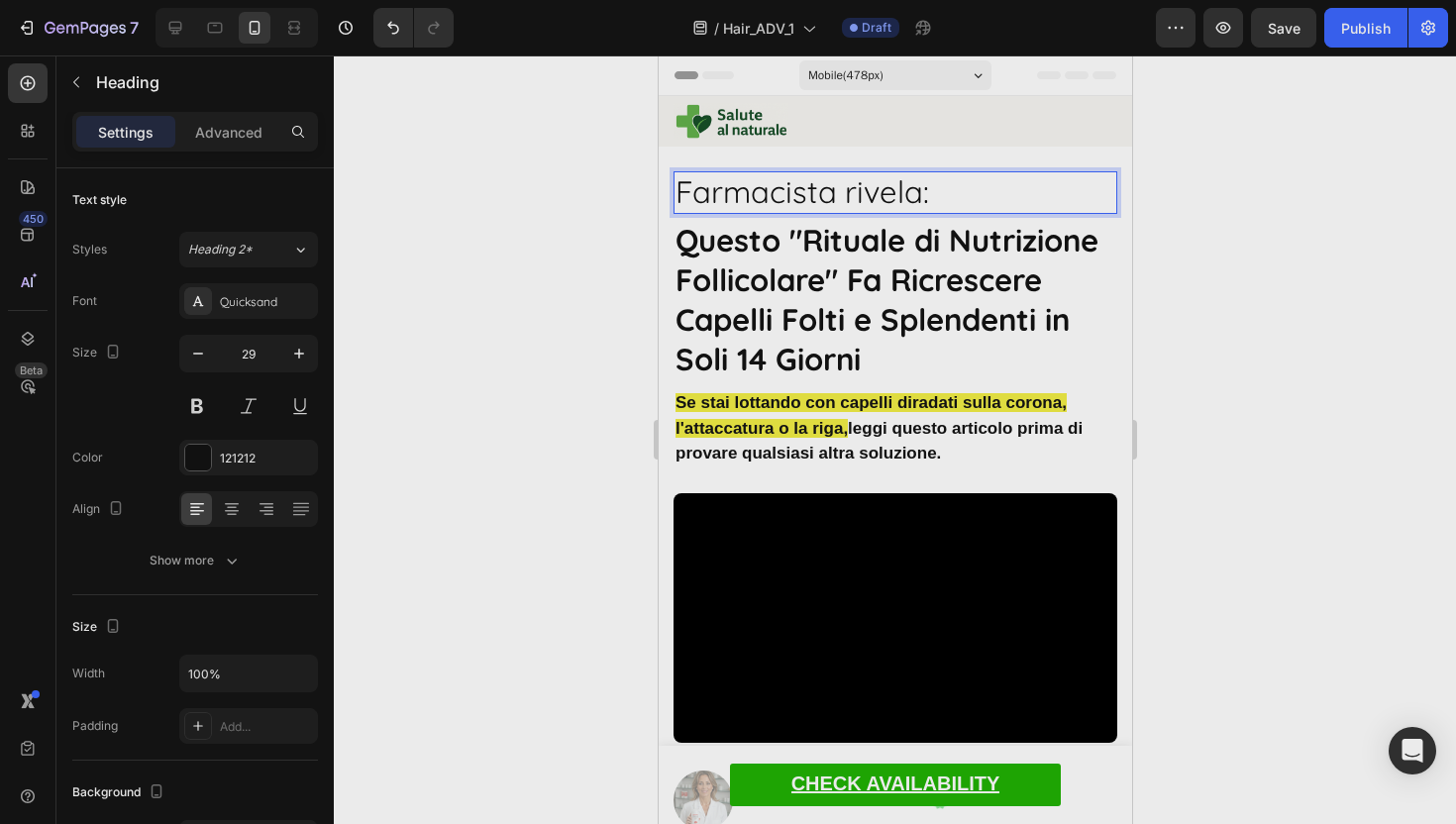 click on "Farmacista rivela:" at bounding box center [894, 192] 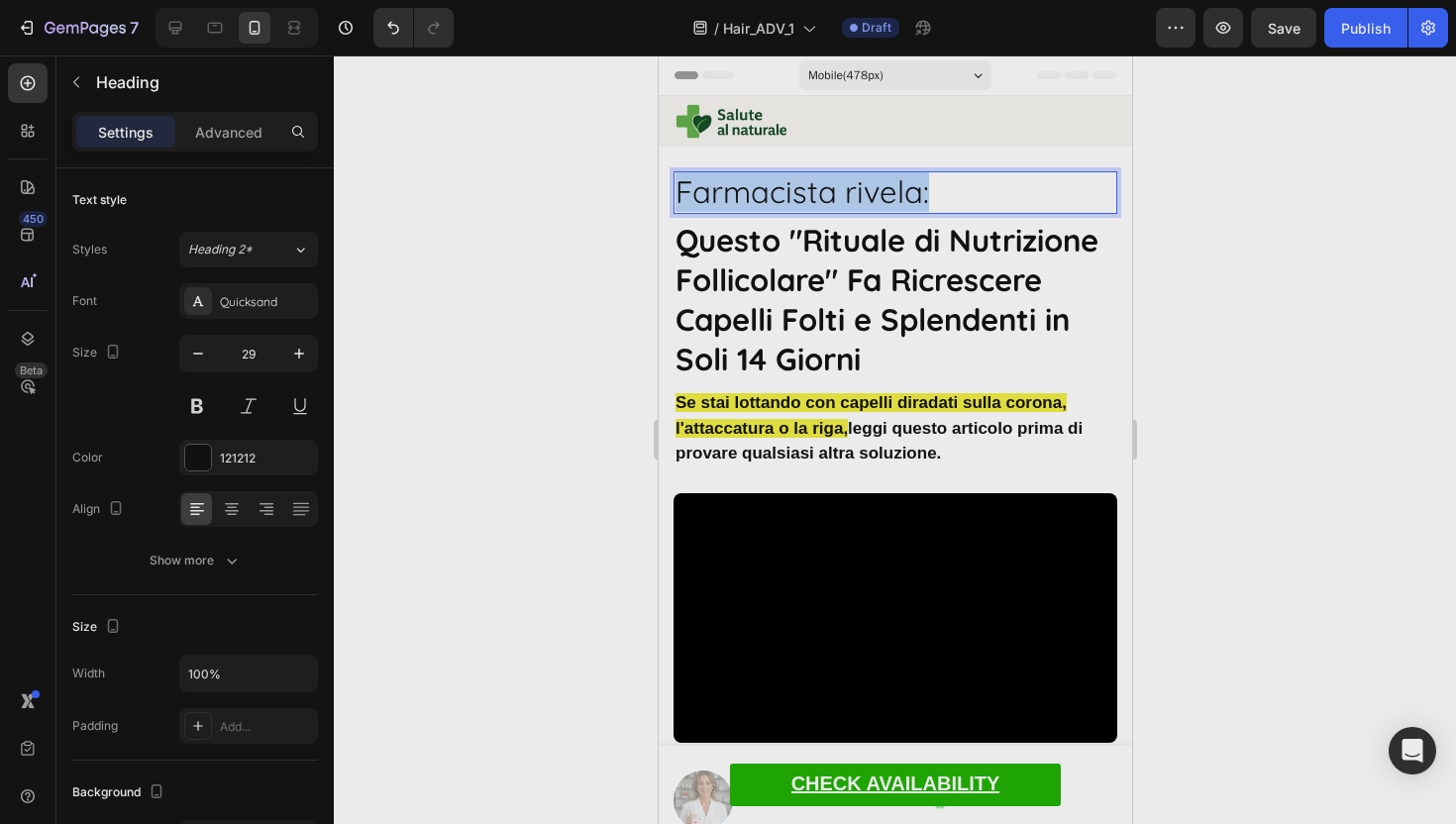 click on "Farmacista rivela:" at bounding box center (894, 192) 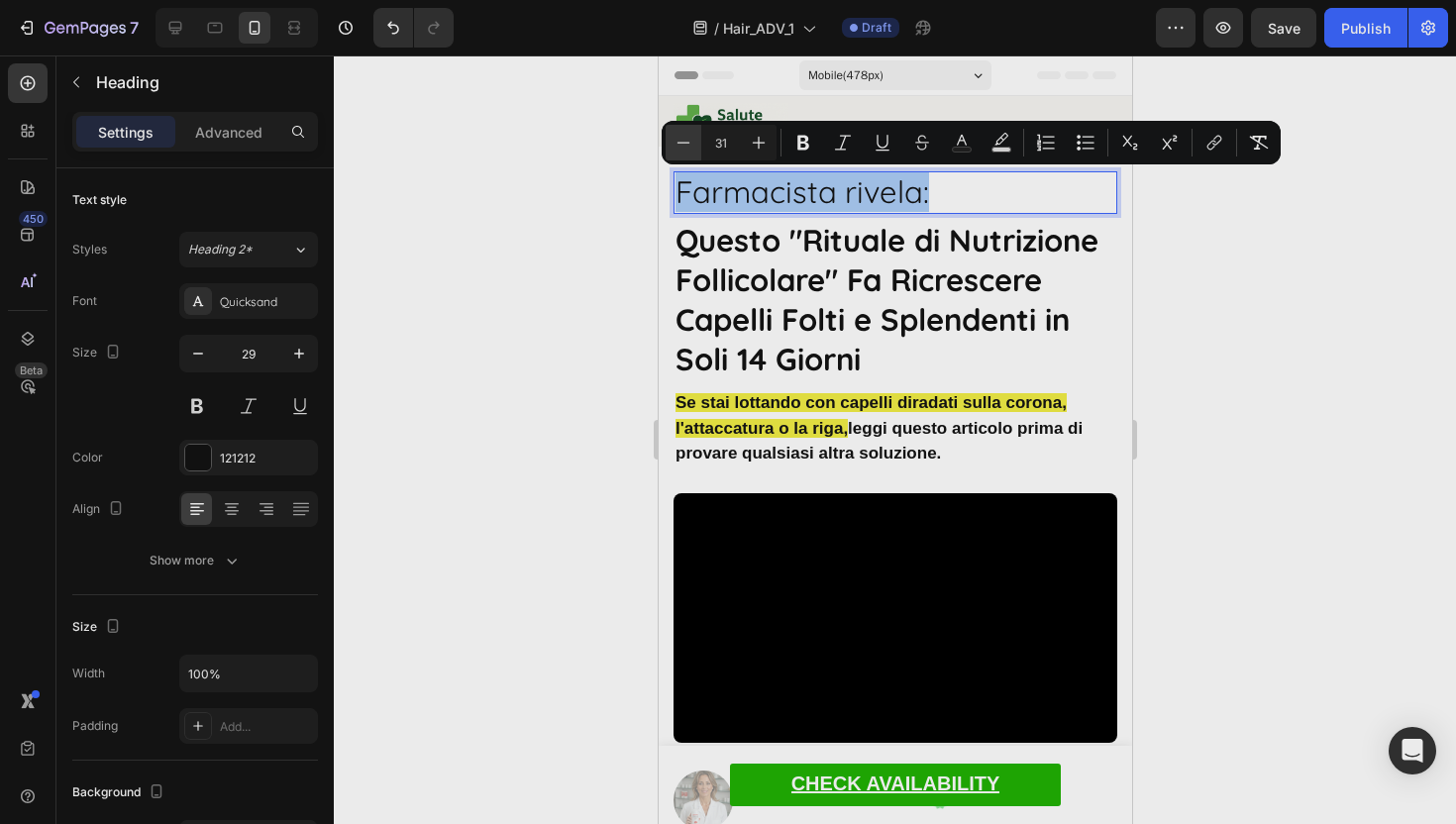 click 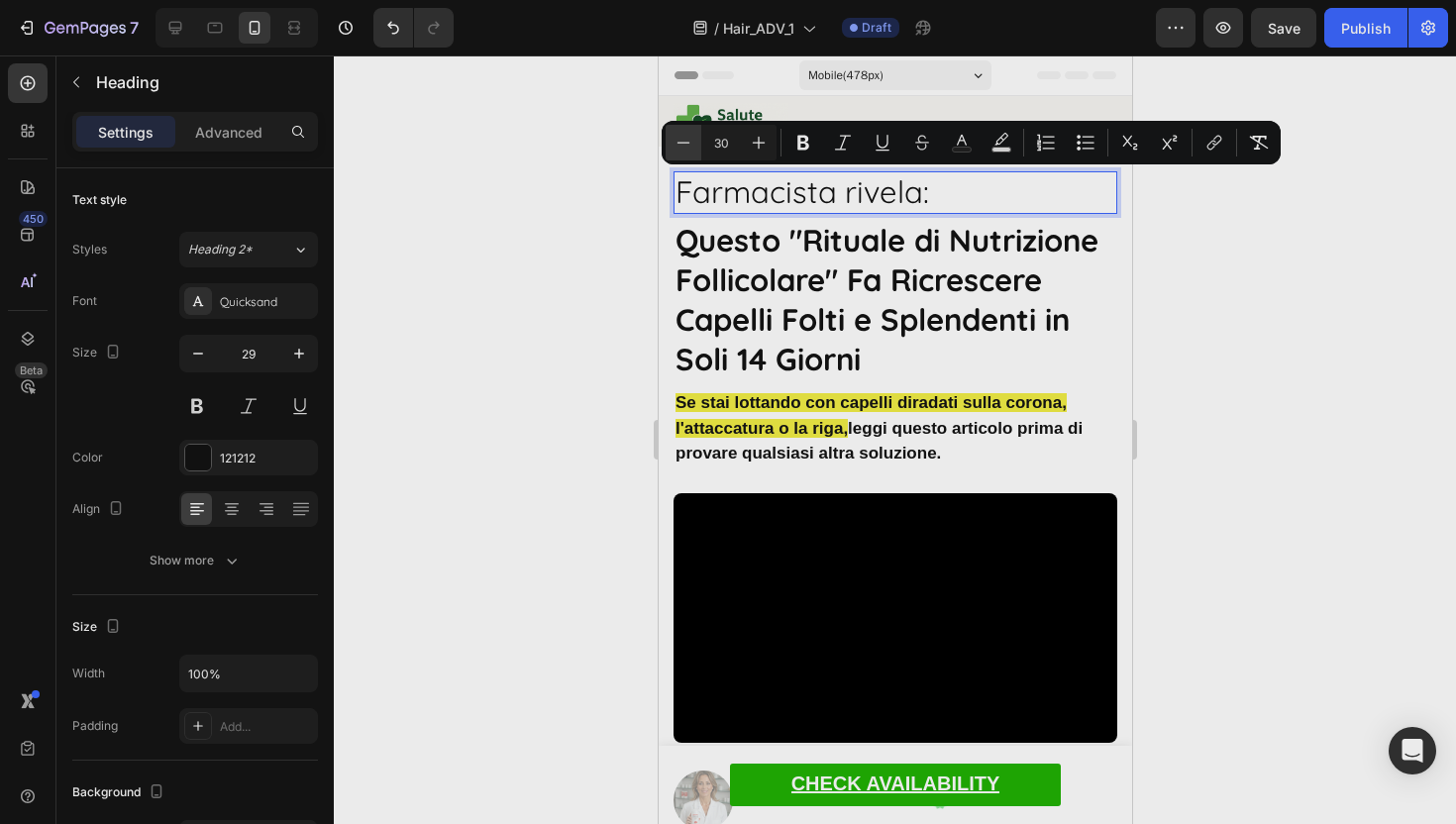click 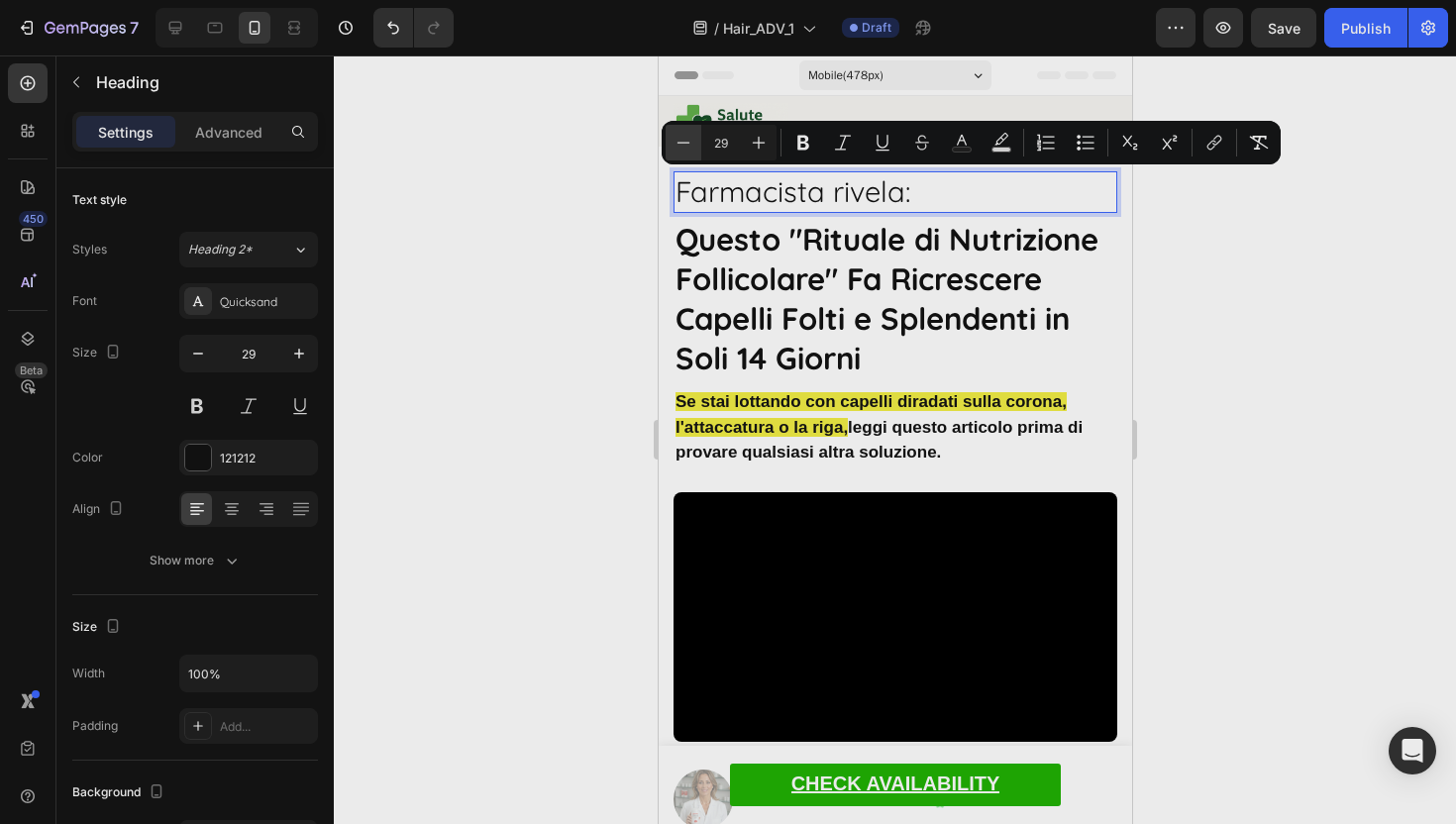 click 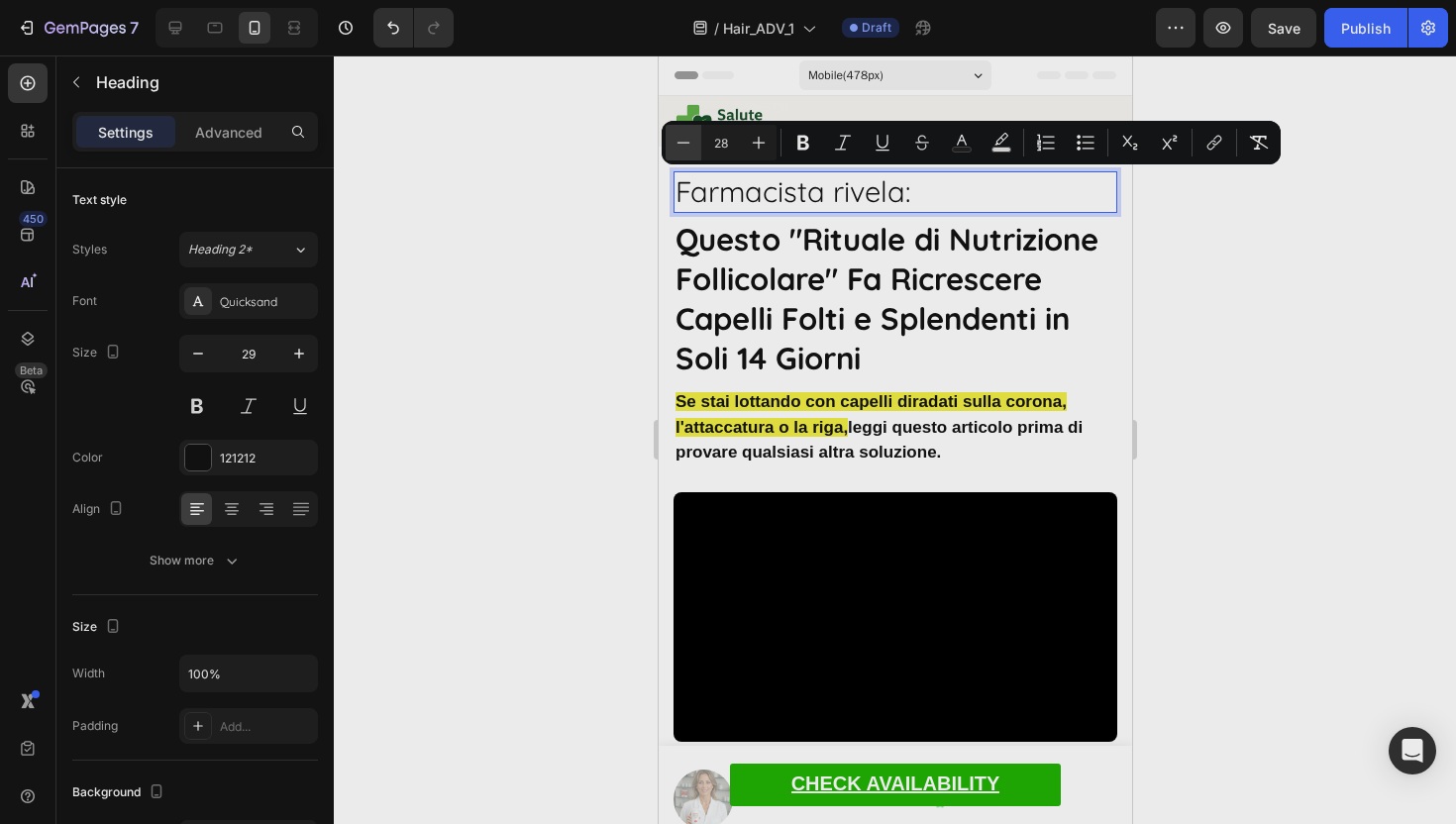 click 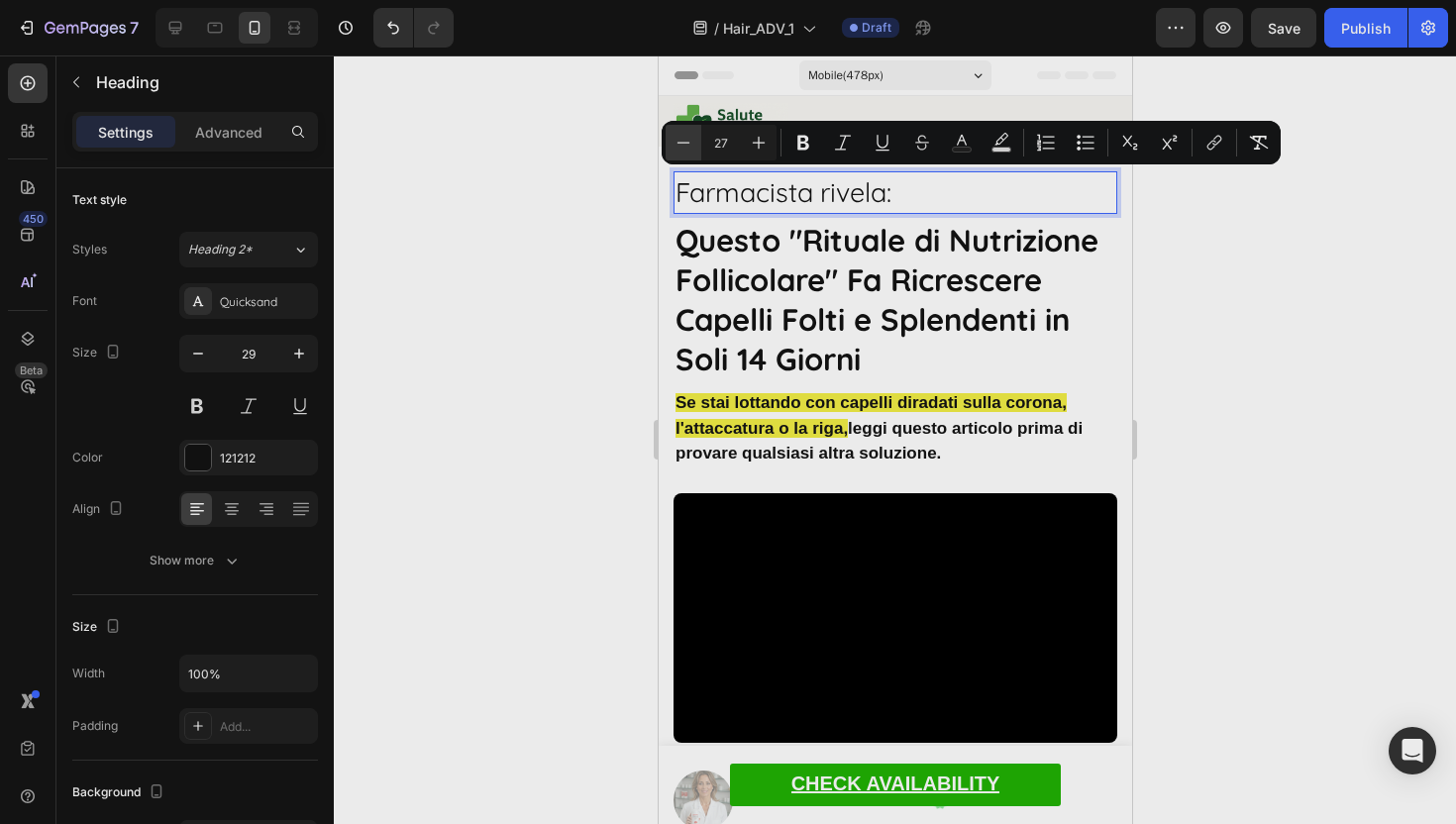 click 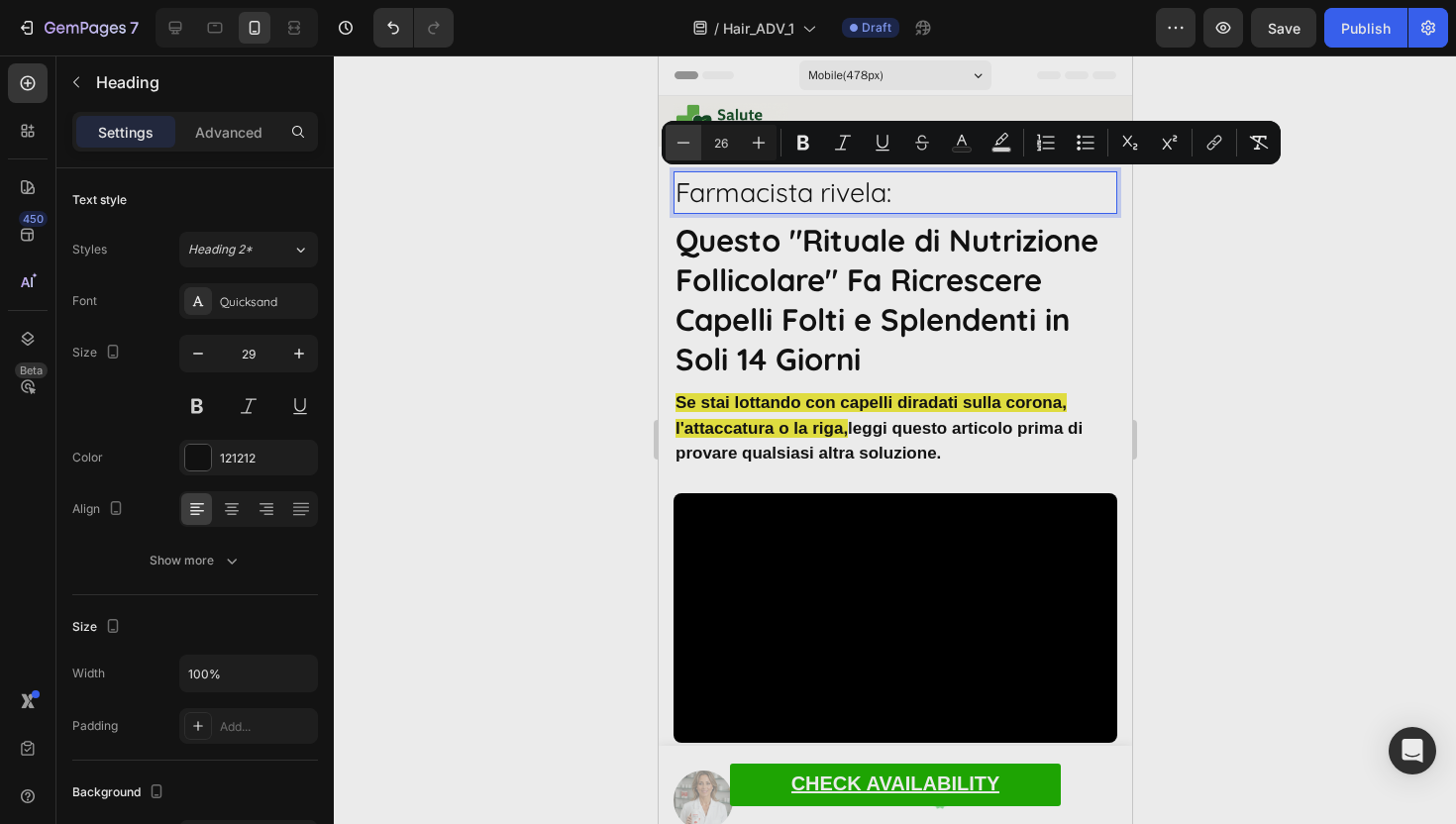 click 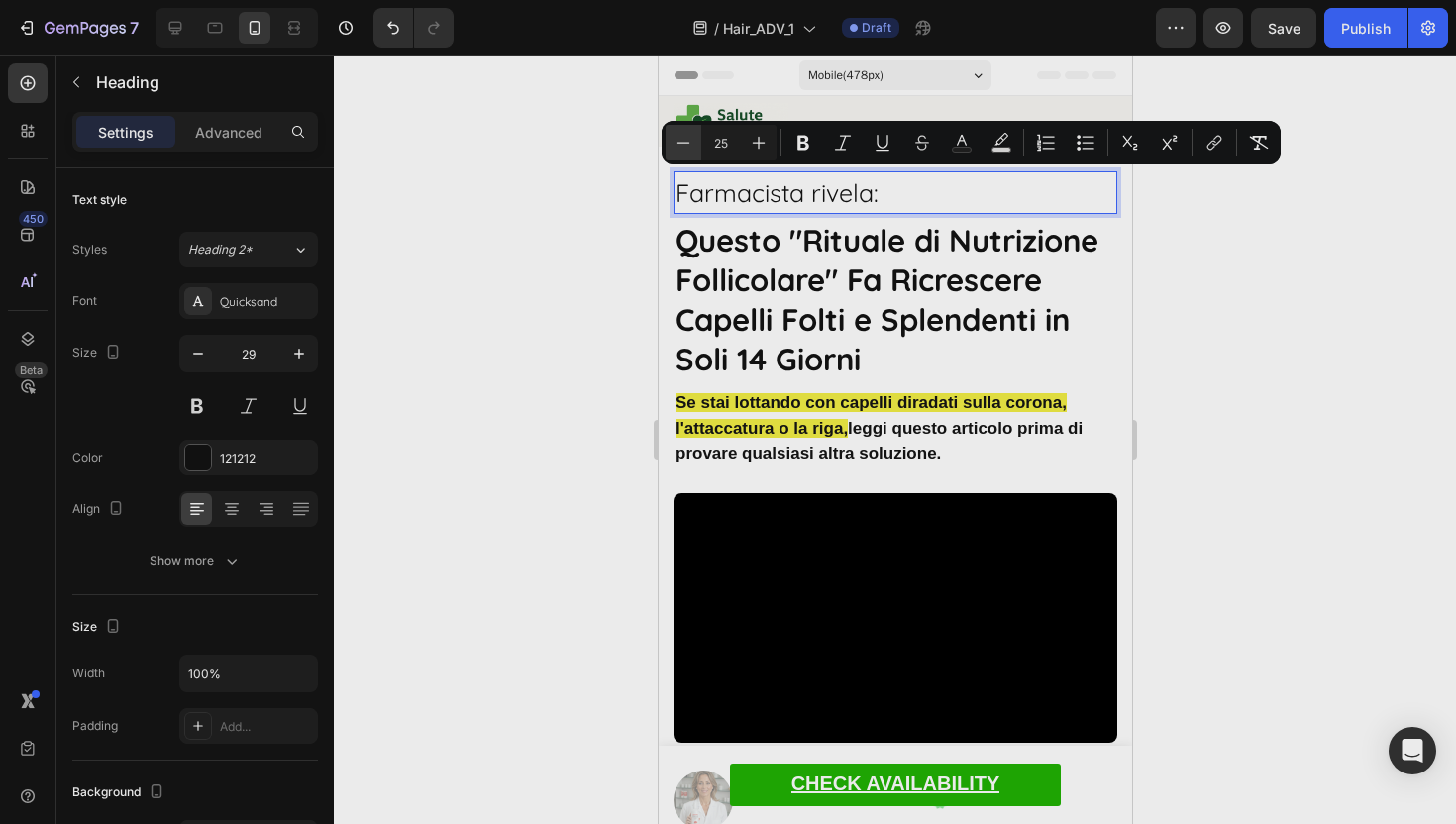 click 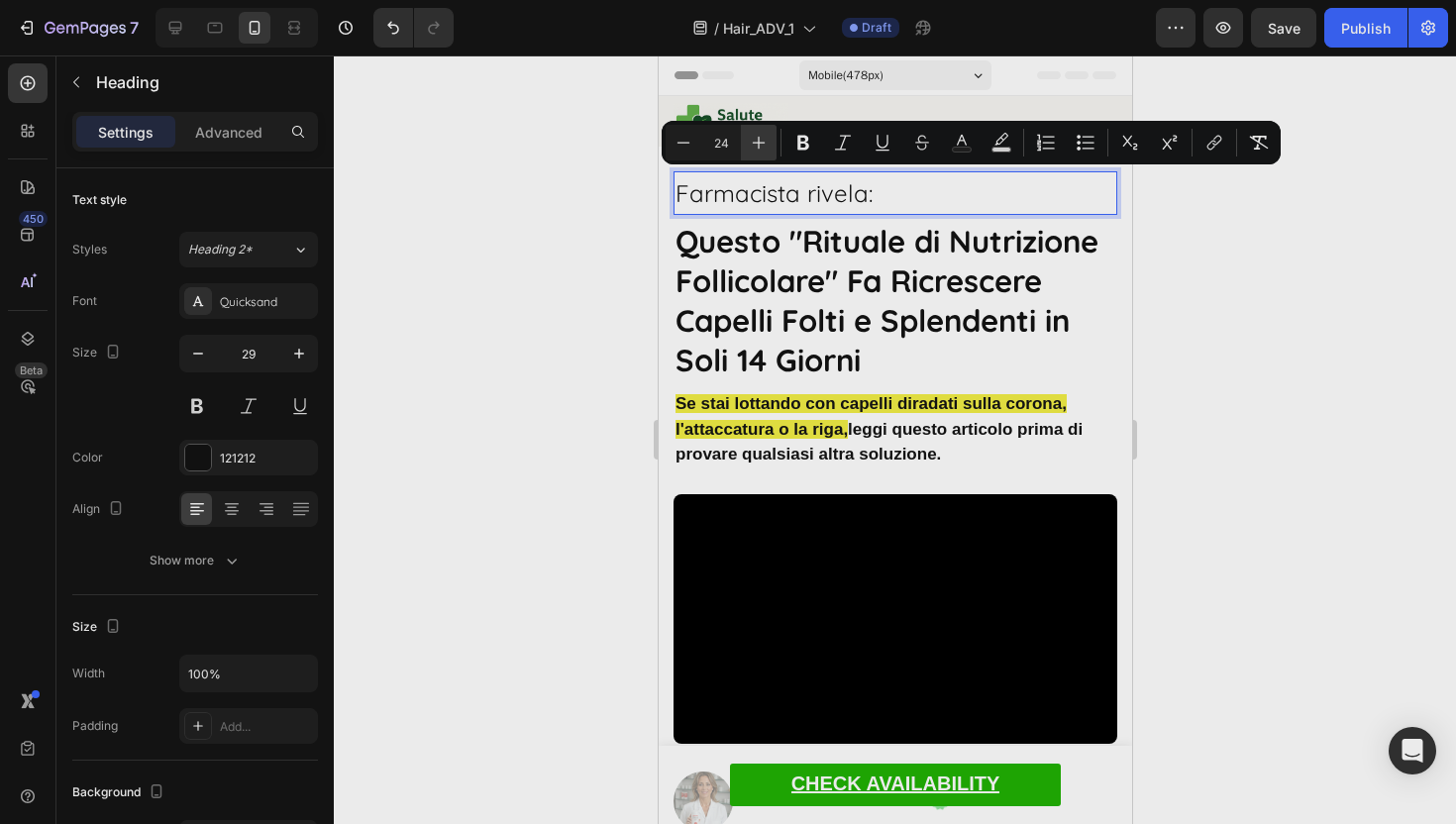 click 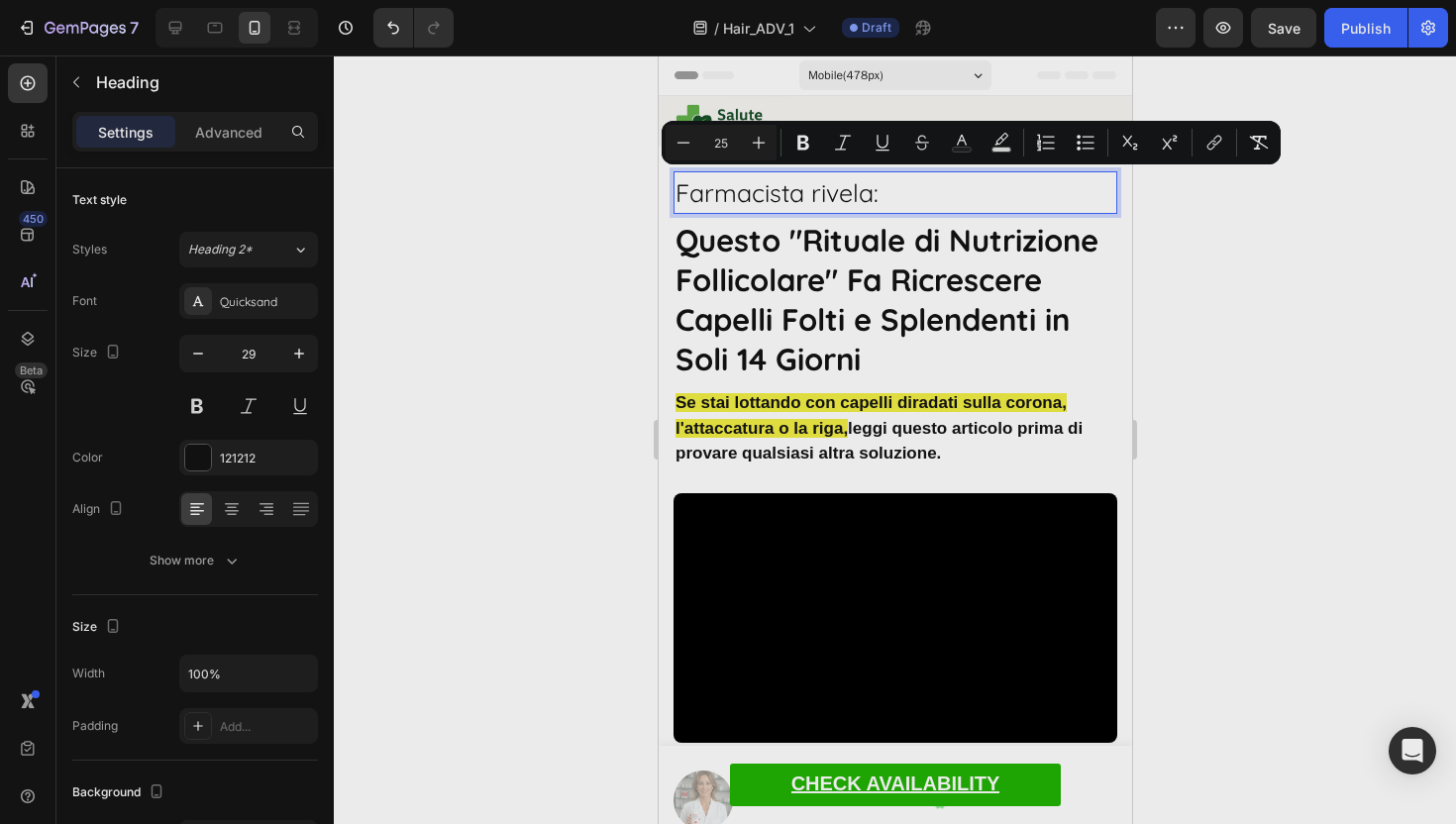 click 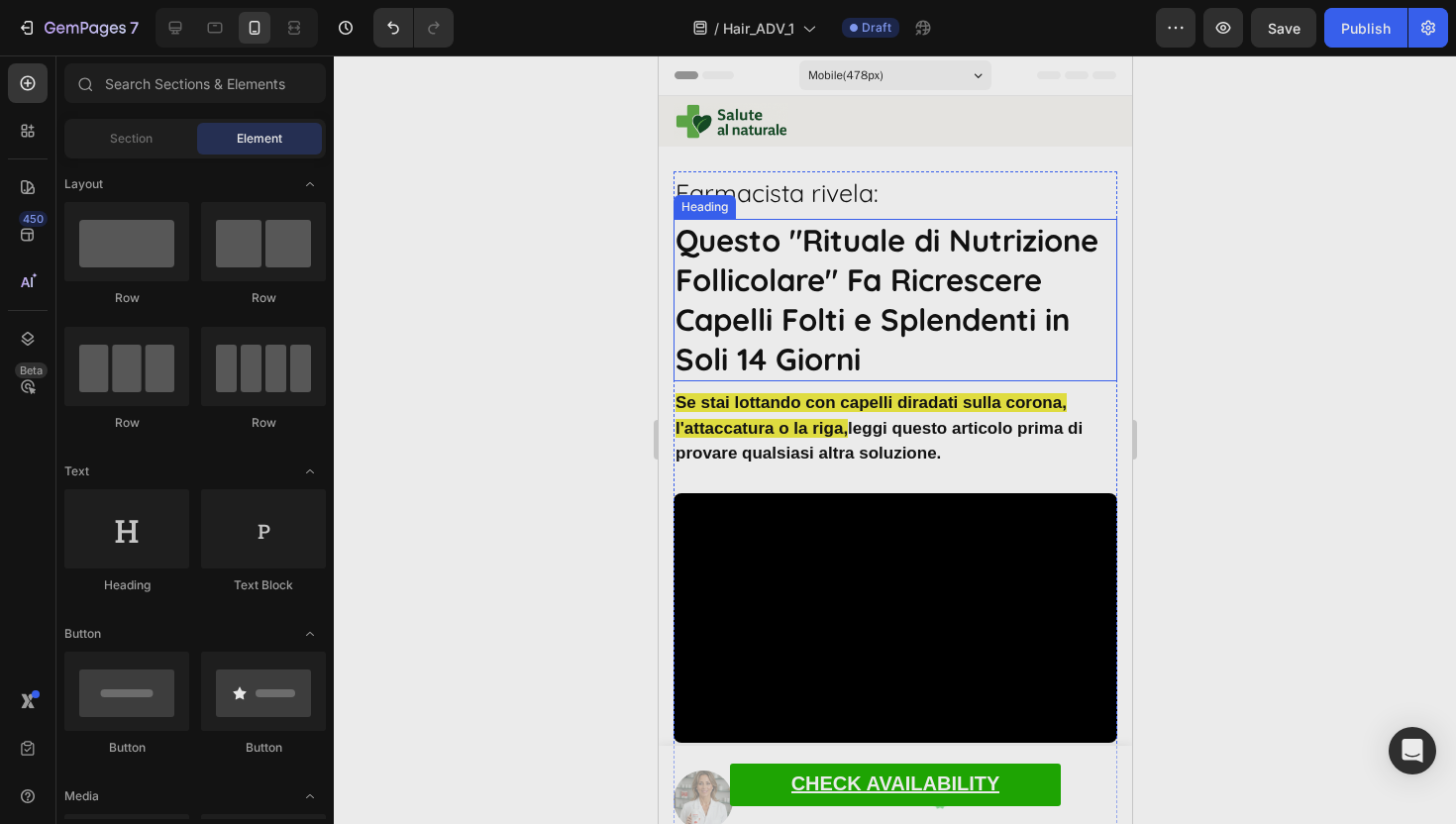 click on "Questo "Rituale di Nutrizione Follicolare" Fa Ricrescere Capelli Folti e Splendenti in Soli 14 Giorni" at bounding box center [885, 299] 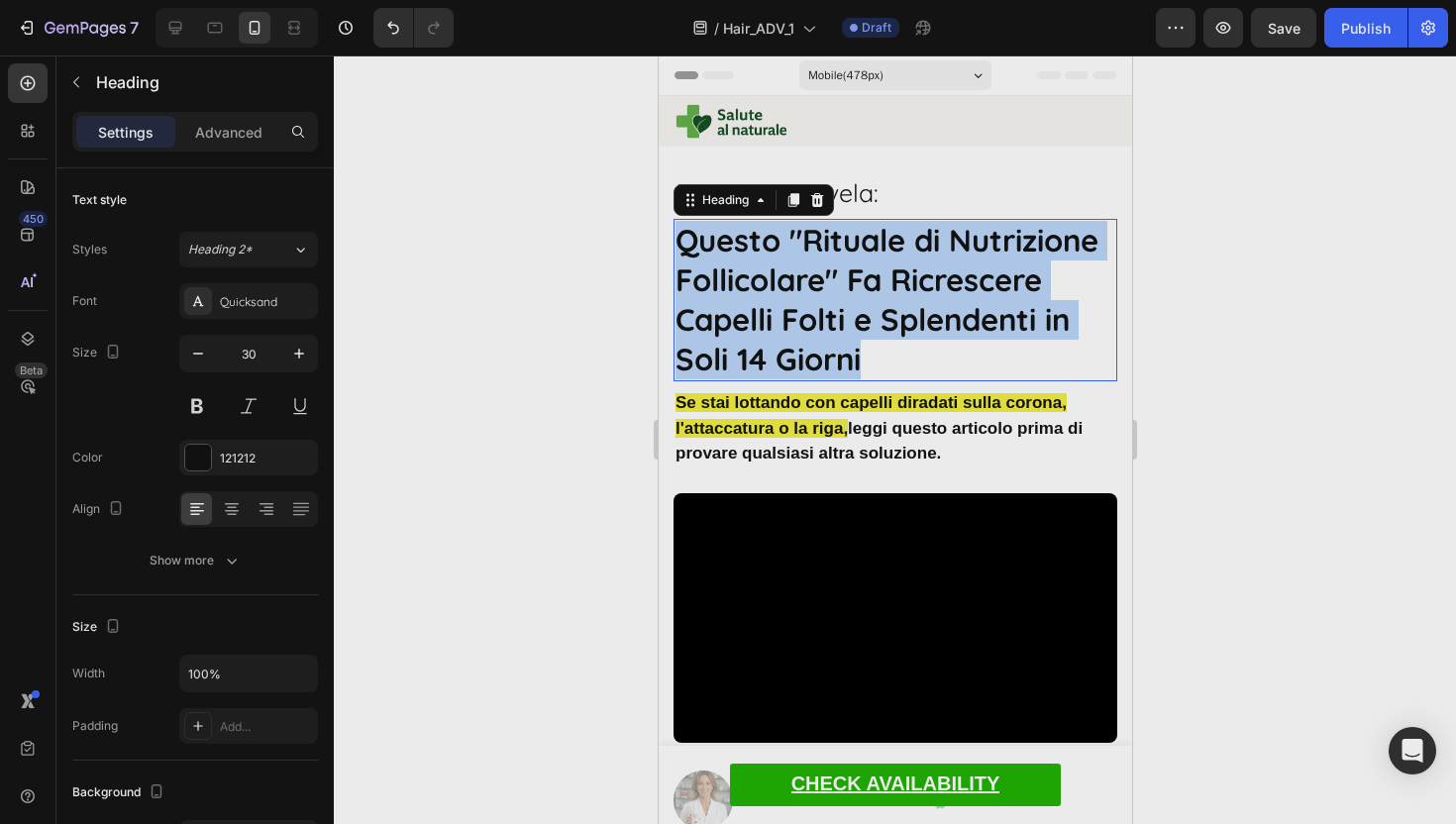 click on "Questo "Rituale di Nutrizione Follicolare" Fa Ricrescere Capelli Folti e Splendenti in Soli 14 Giorni" at bounding box center [885, 299] 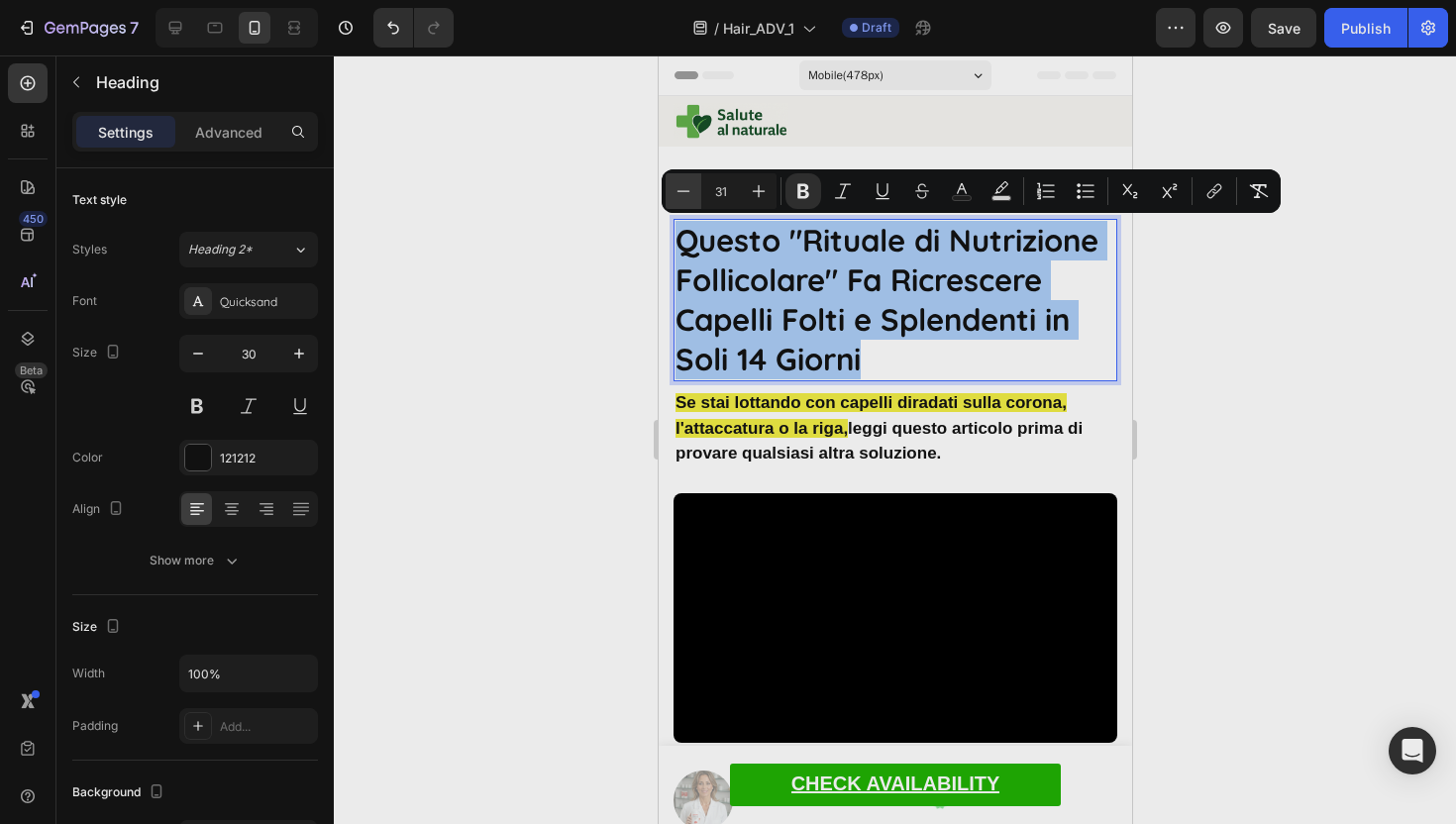 click 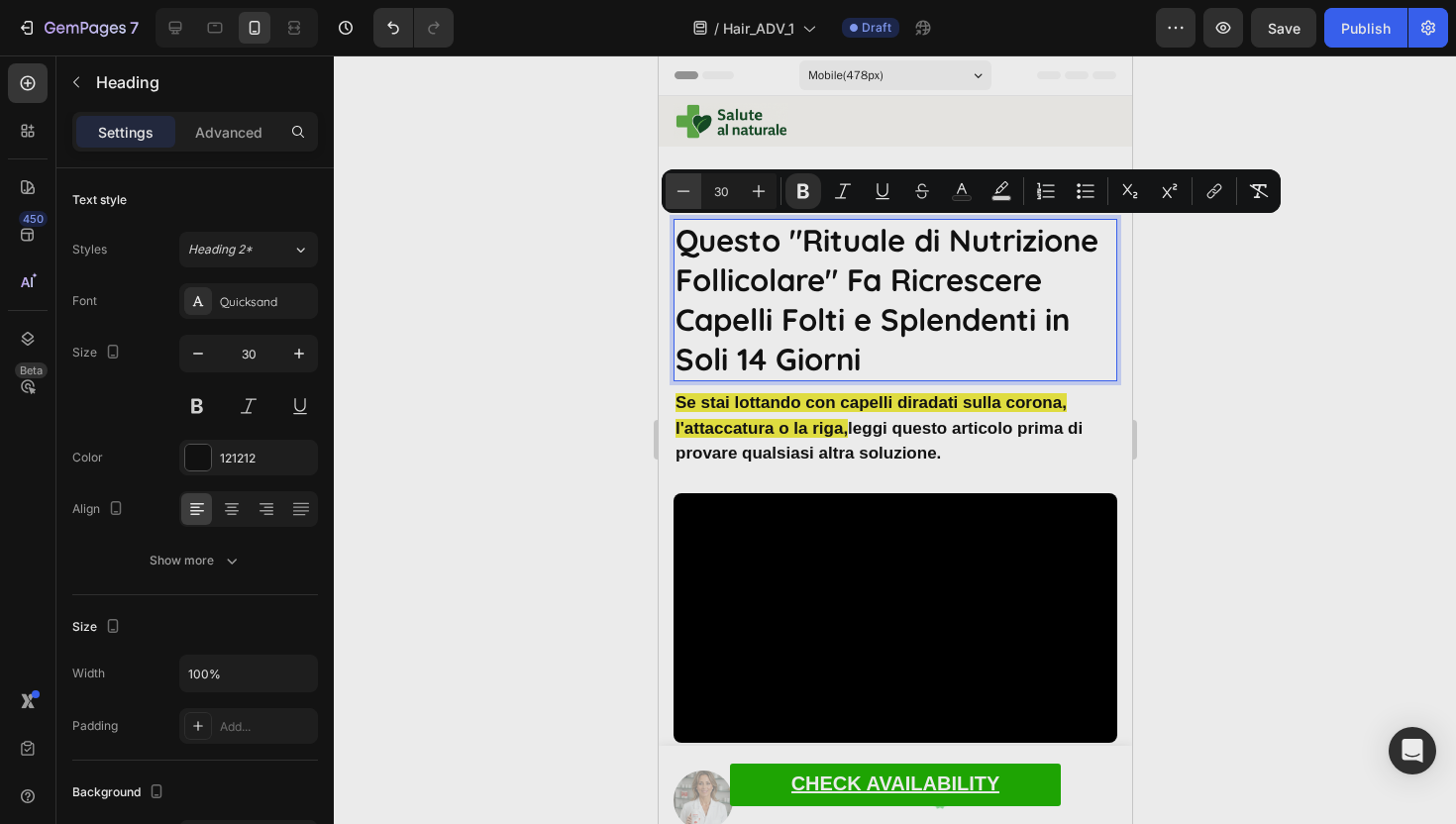 click 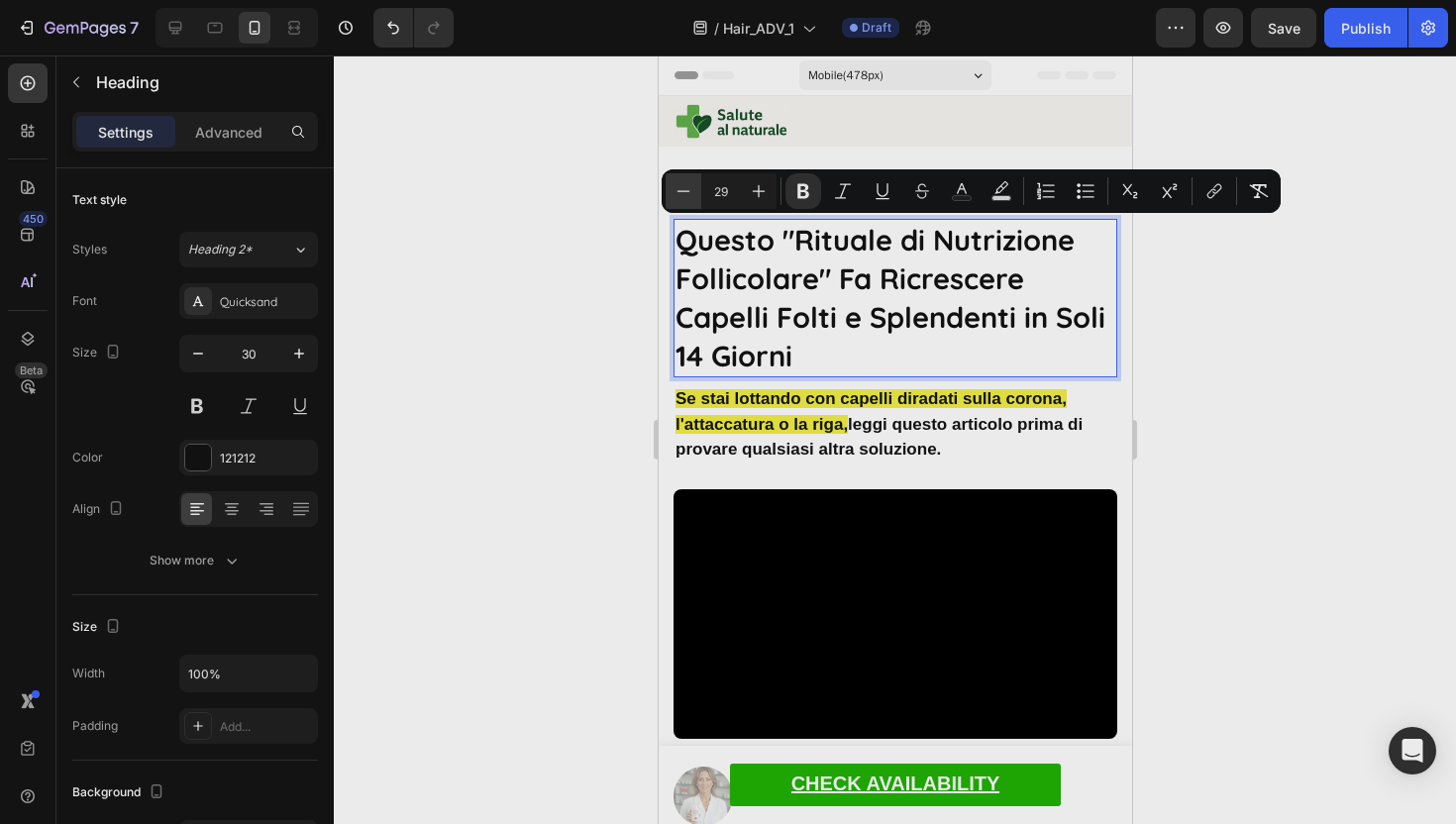 click 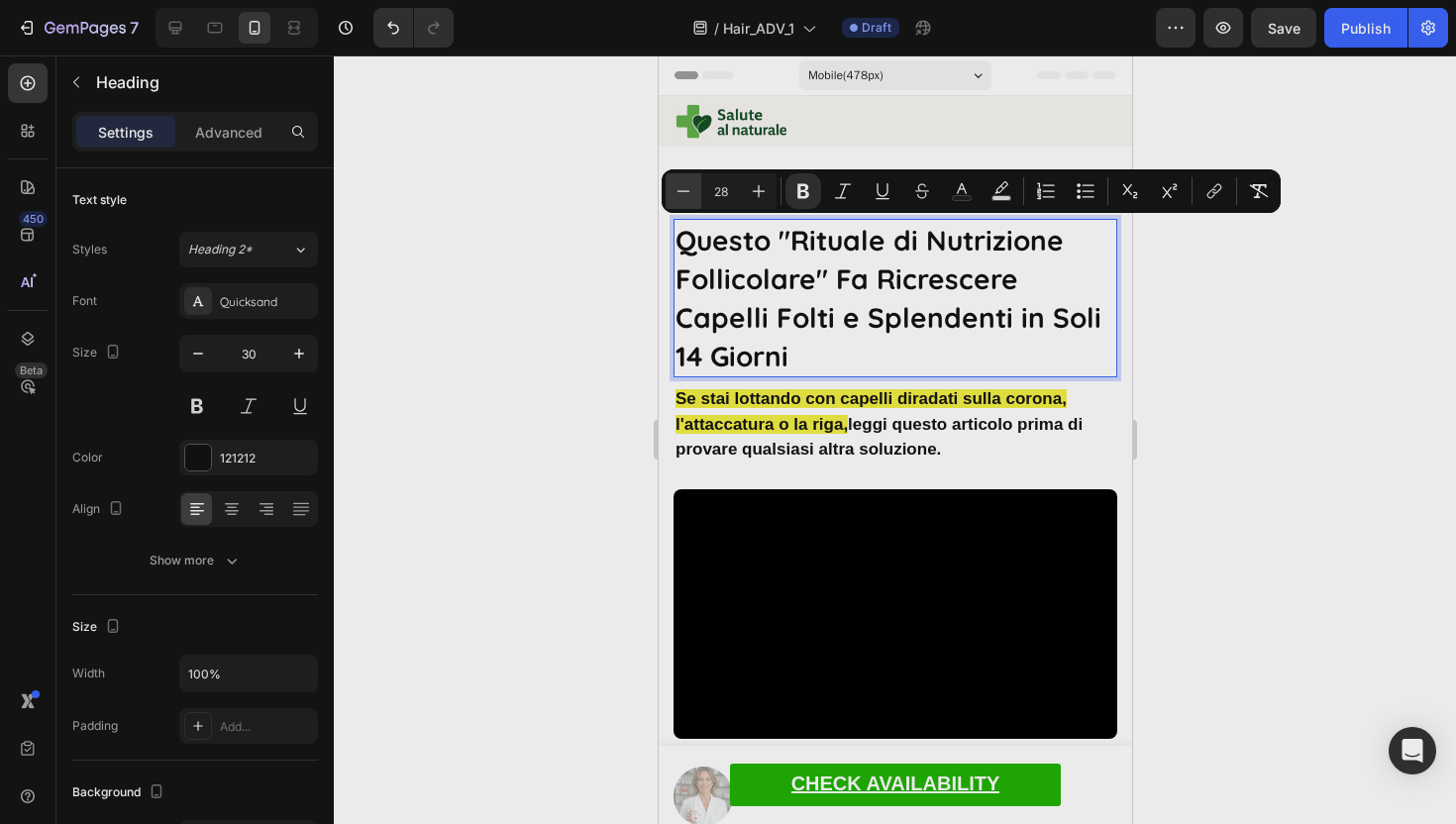 click 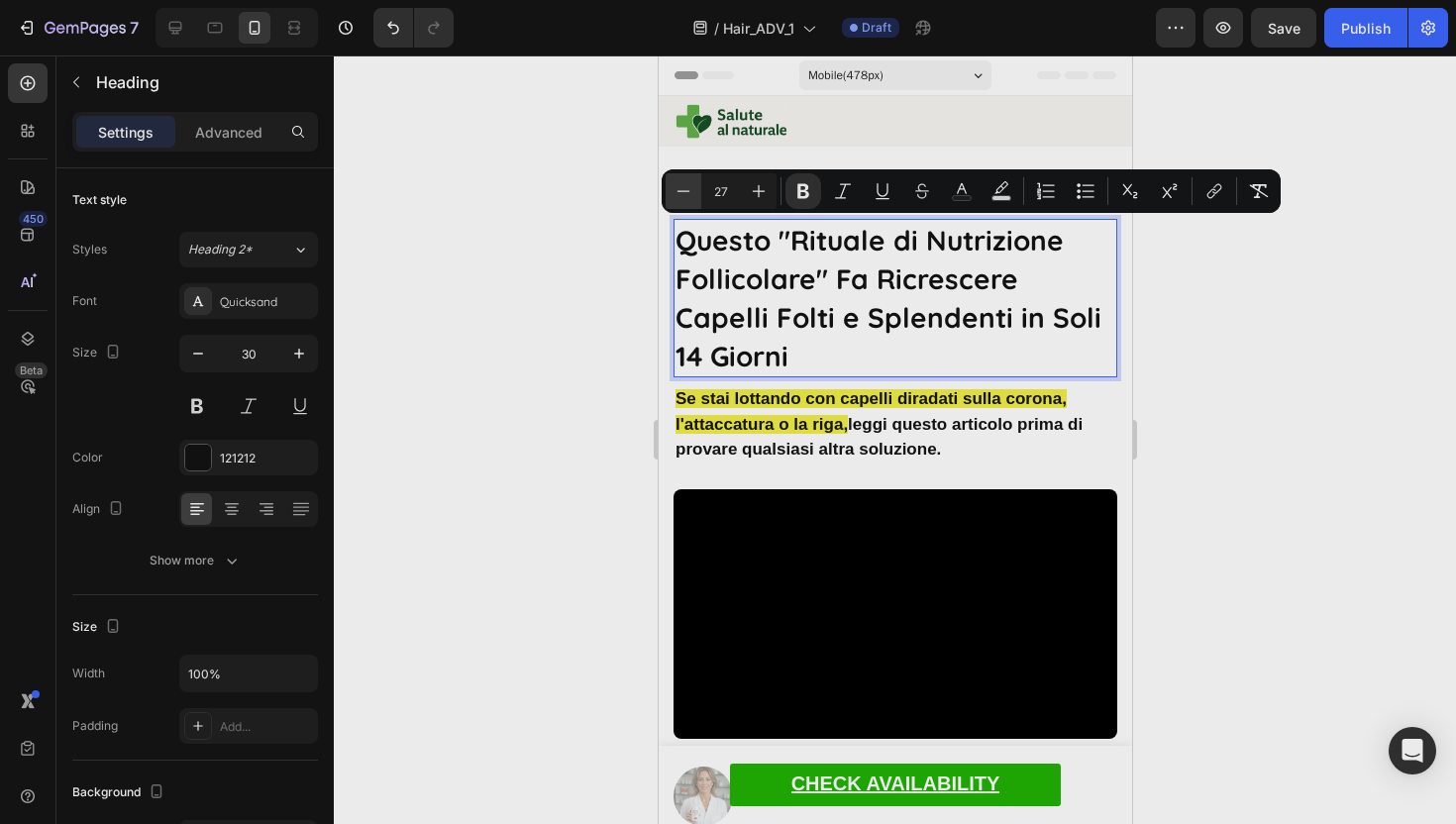 click 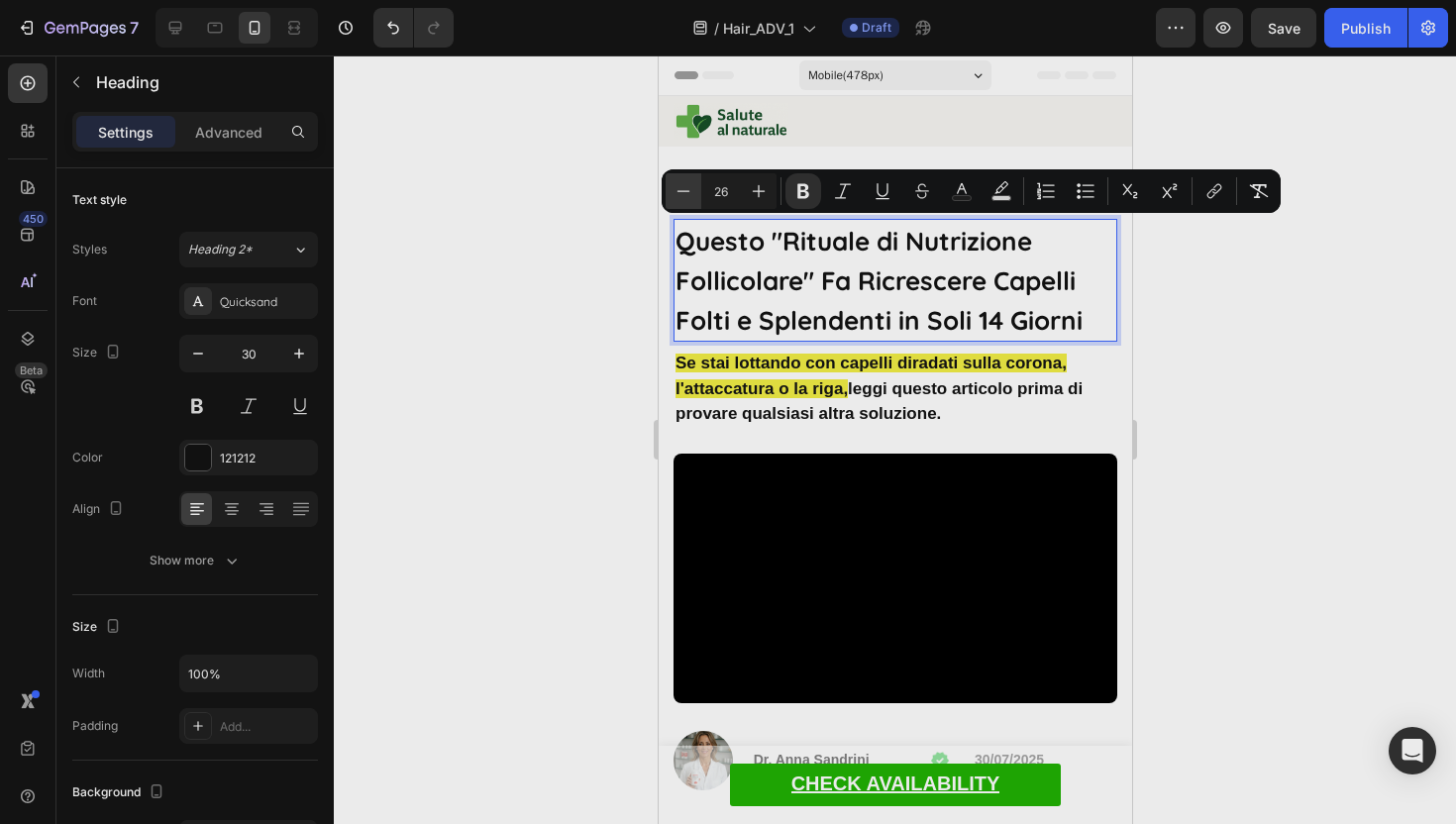click on "Minus" at bounding box center [683, 191] 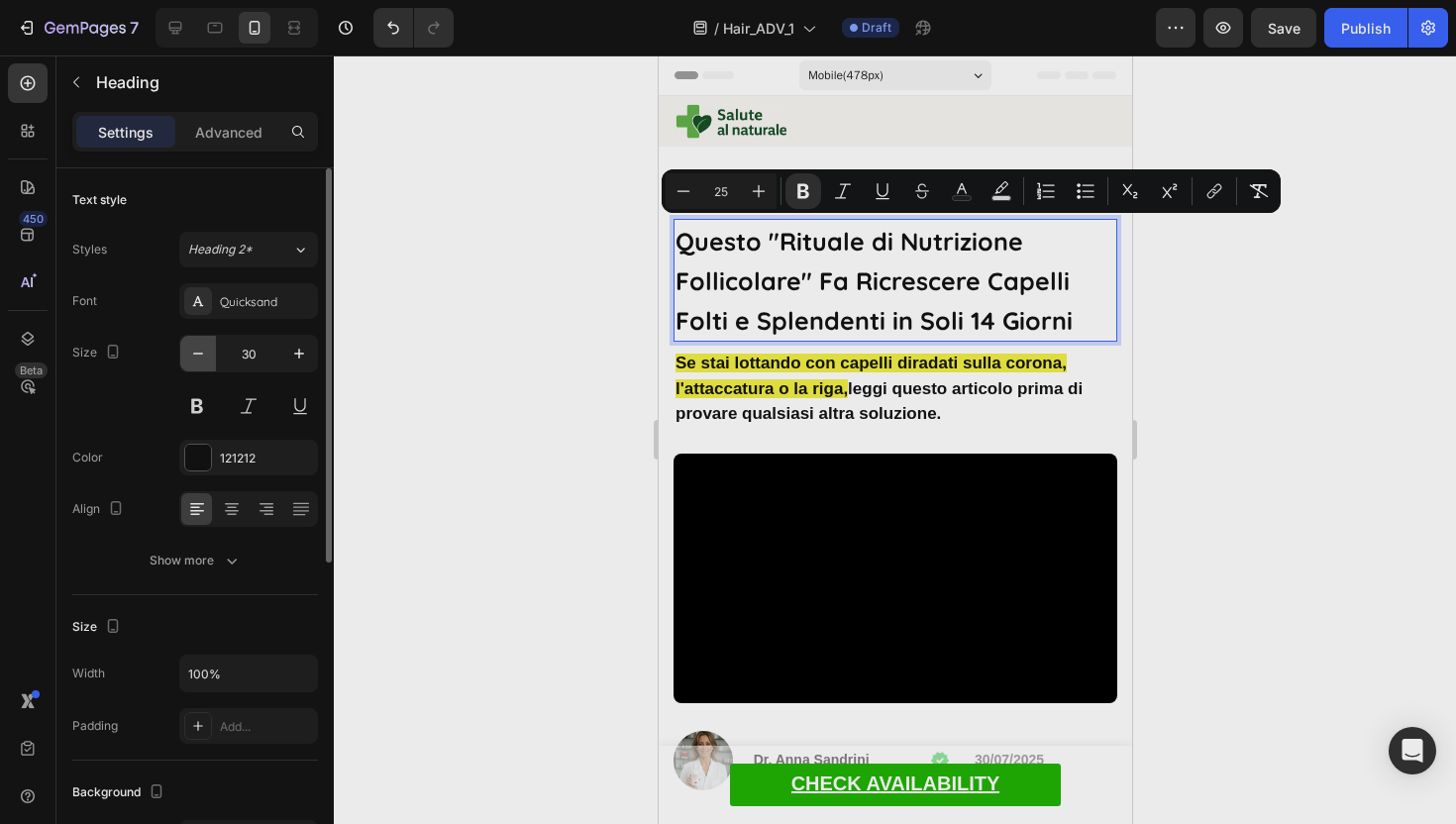 click at bounding box center (198, 354) 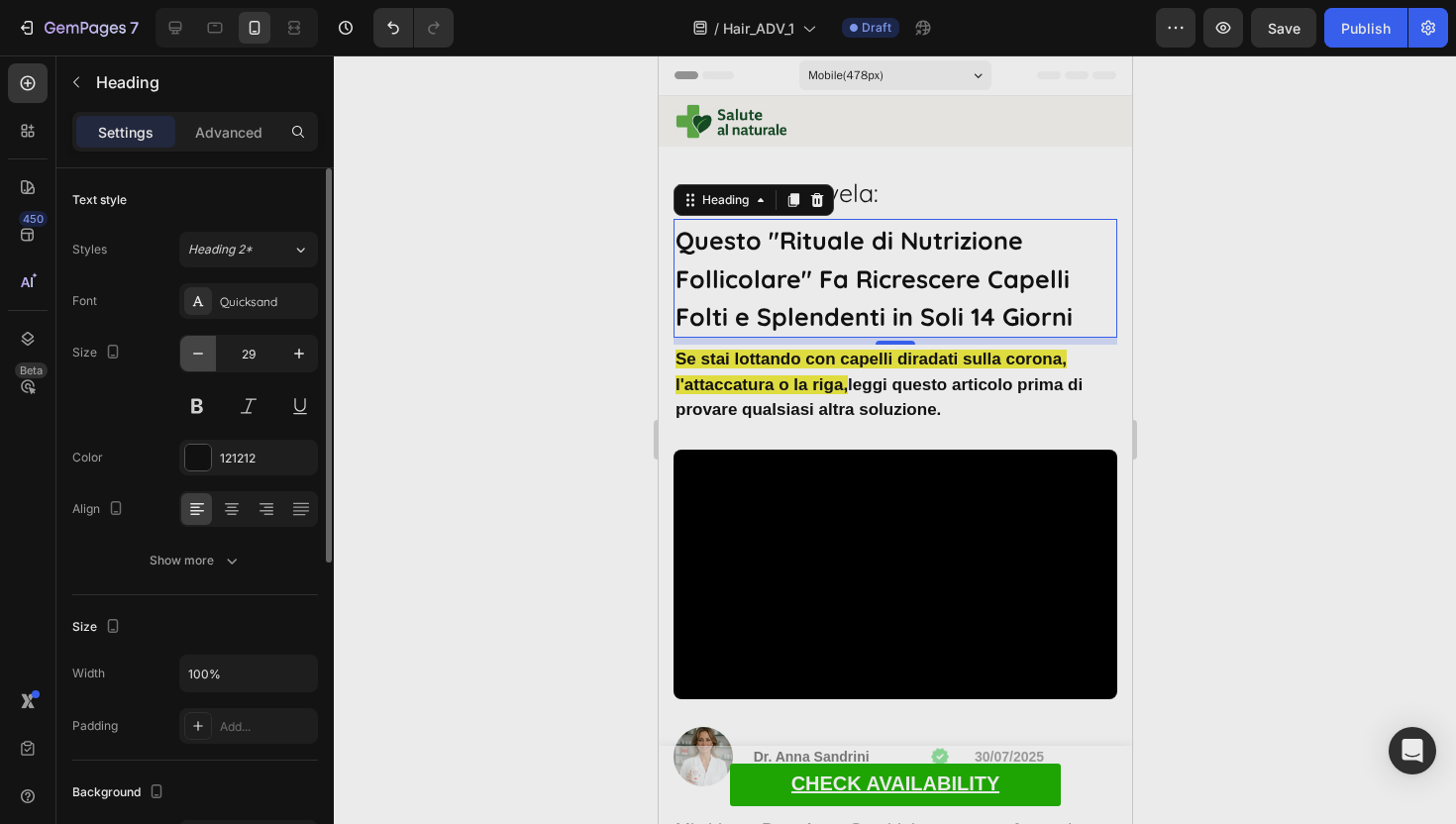 type on "28" 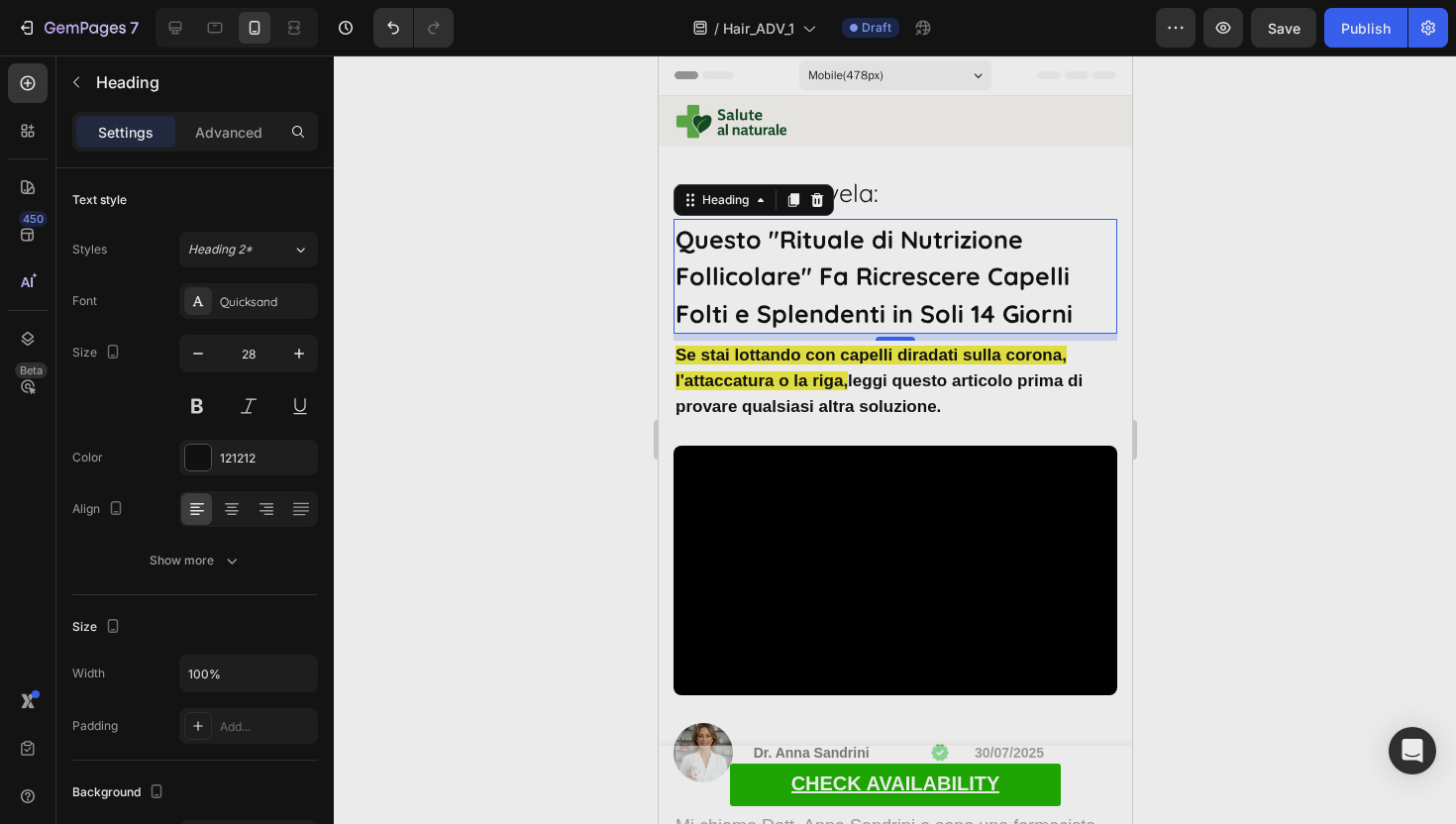 click 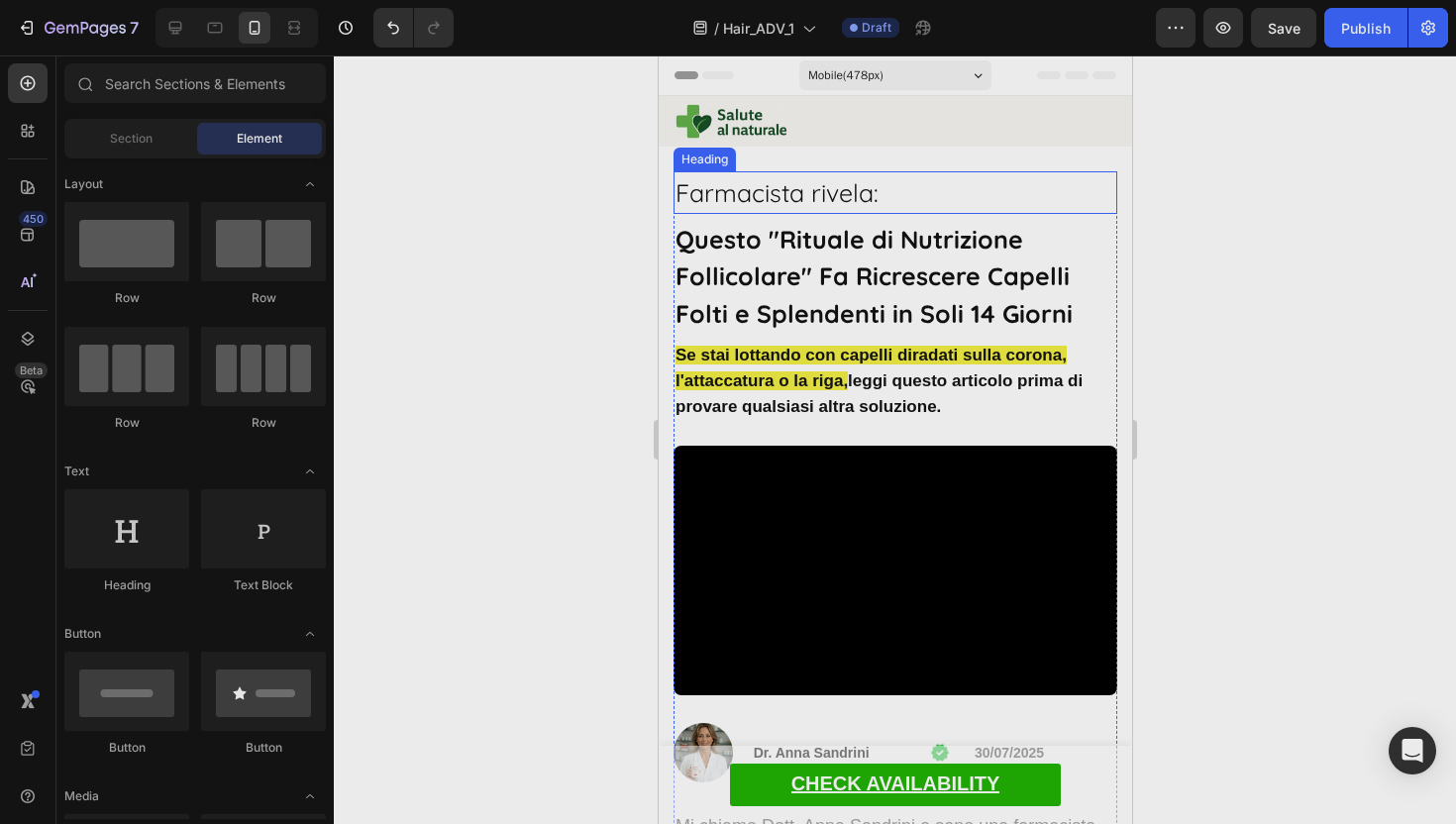 click on "⁠⁠⁠⁠⁠⁠⁠ Farmacista rivela:" at bounding box center [894, 192] 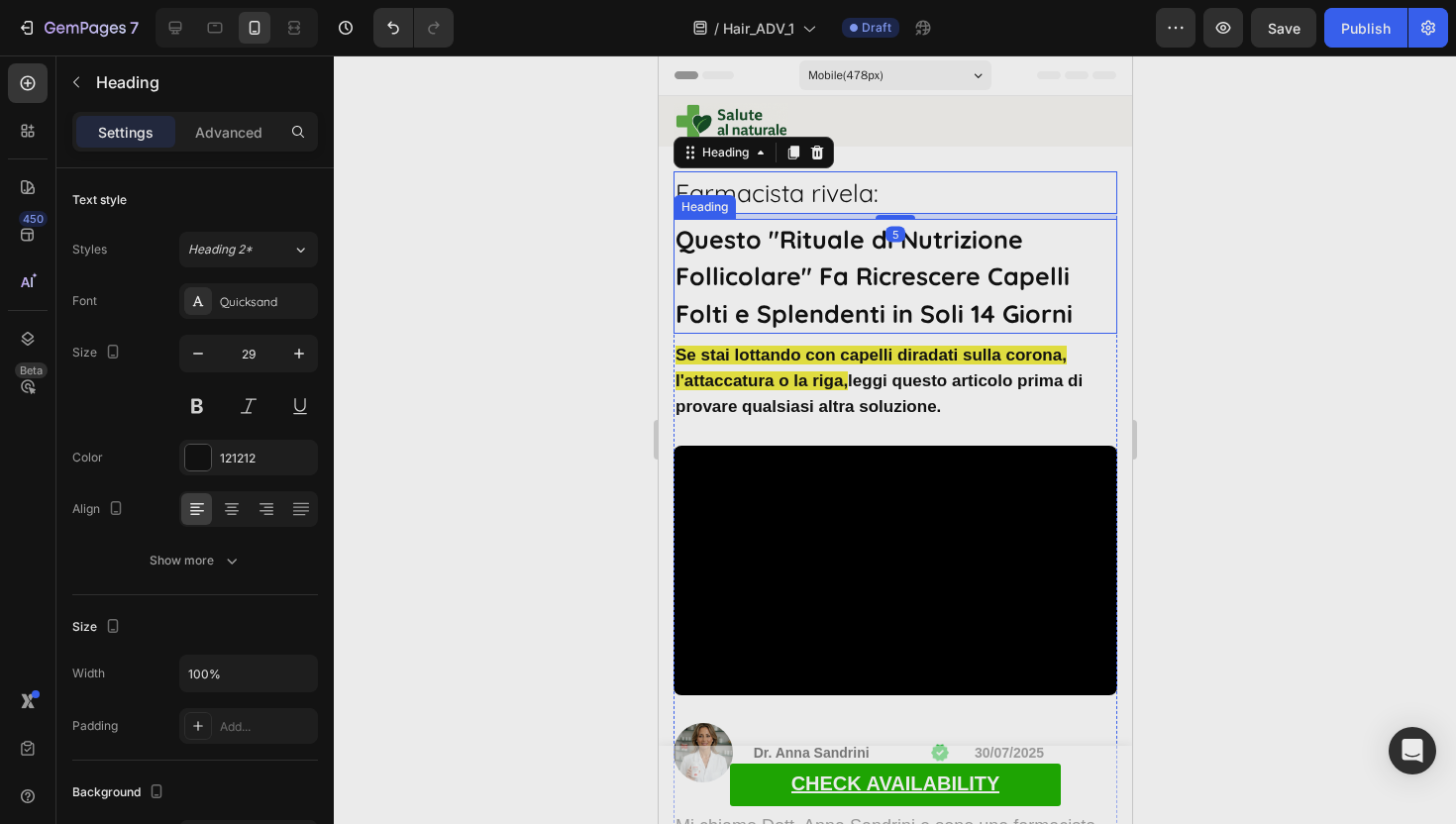 click 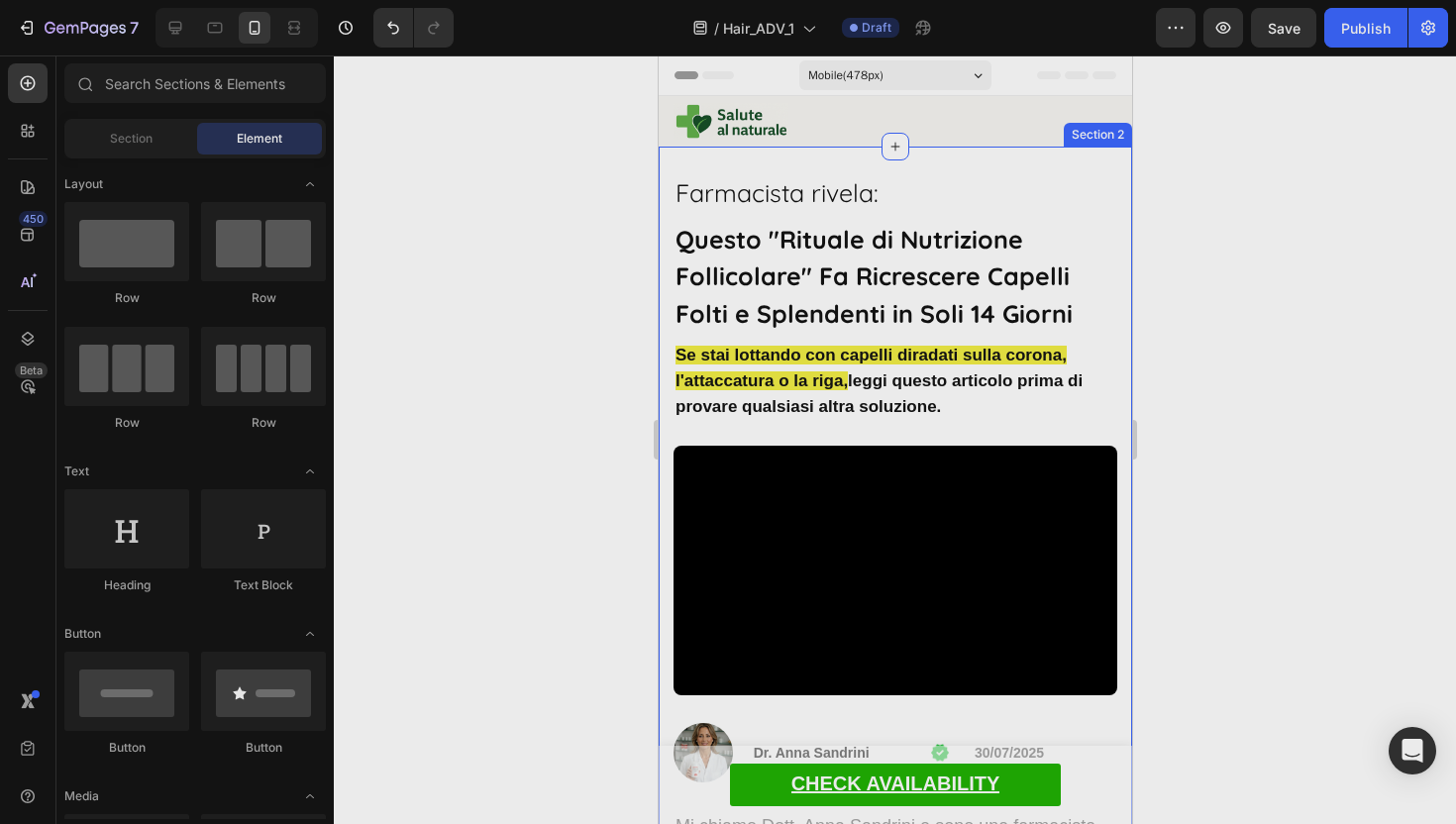 click on "Se stai lottando con capelli diradati sulla corona, l'attaccatura o la riga,   leggi questo articolo prima di provare qualsiasi altra soluzione." at bounding box center (894, 380) 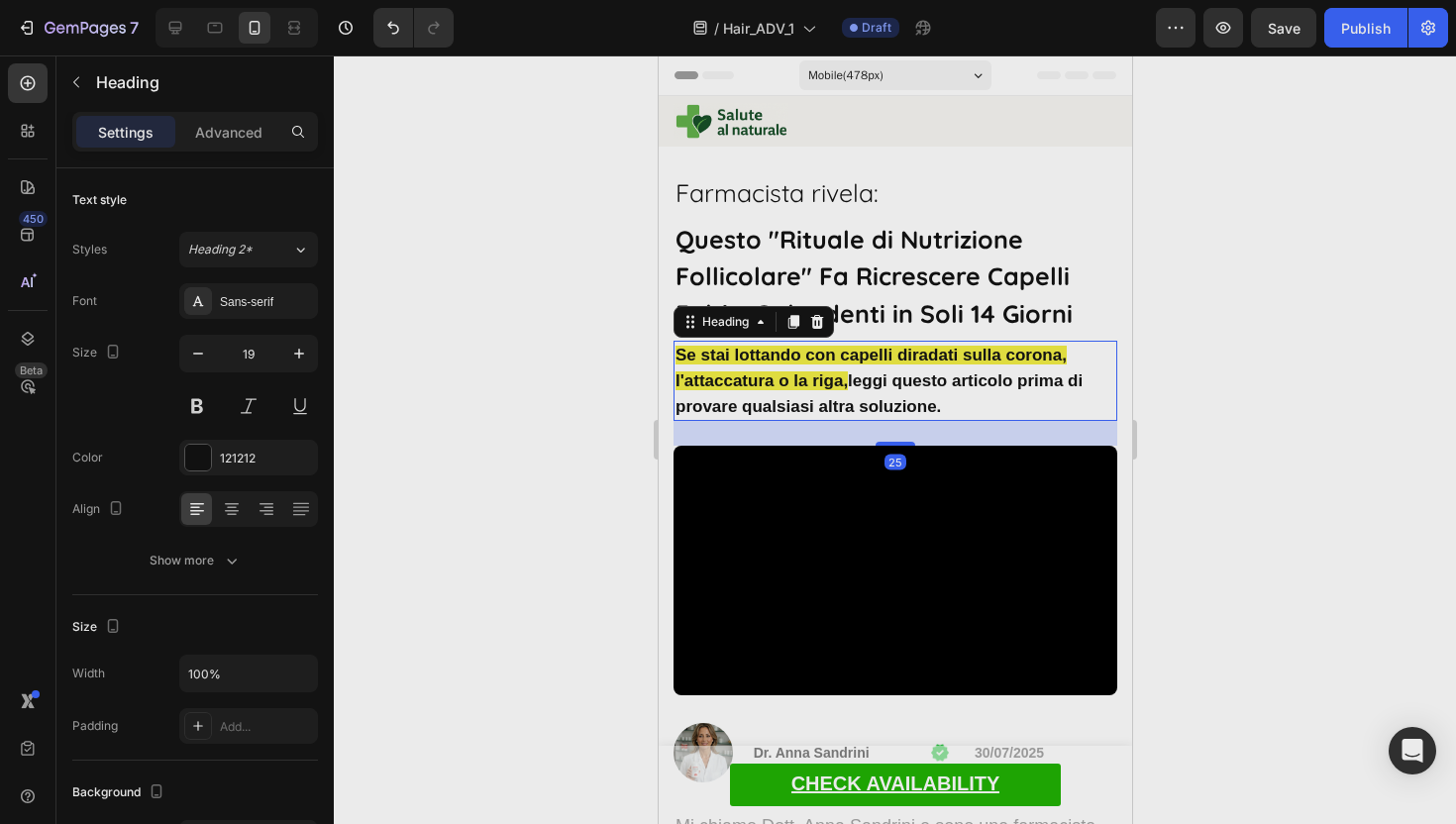 click on "Se stai lottando con capelli diradati sulla corona, l'attaccatura o la riga,   leggi questo articolo prima di provare qualsiasi altra soluzione." at bounding box center [894, 380] 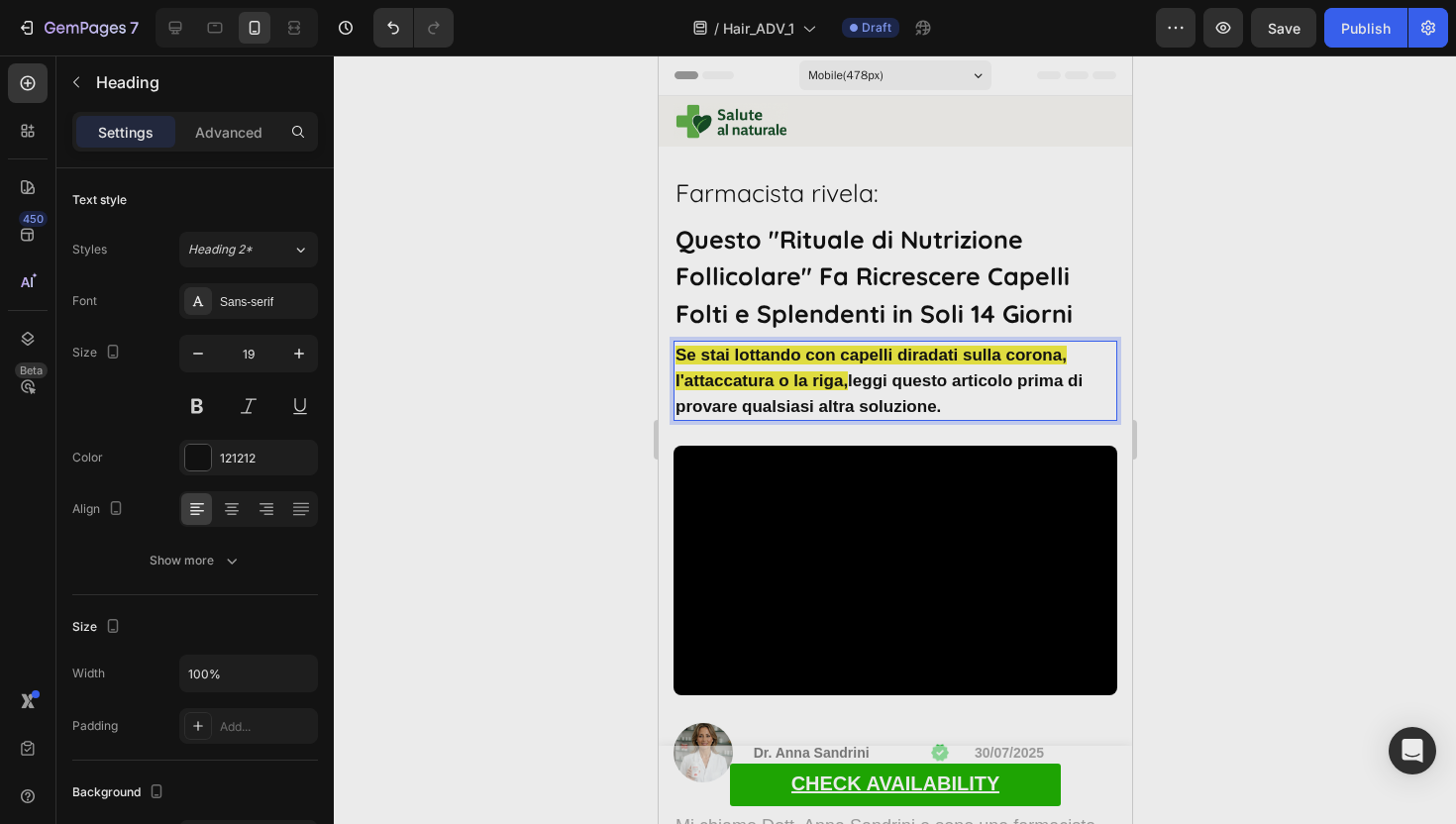 click on "Se stai lottando con capelli diradati sulla corona, l'attaccatura o la riga,   leggi questo articolo prima di provare qualsiasi altra soluzione." at bounding box center [894, 380] 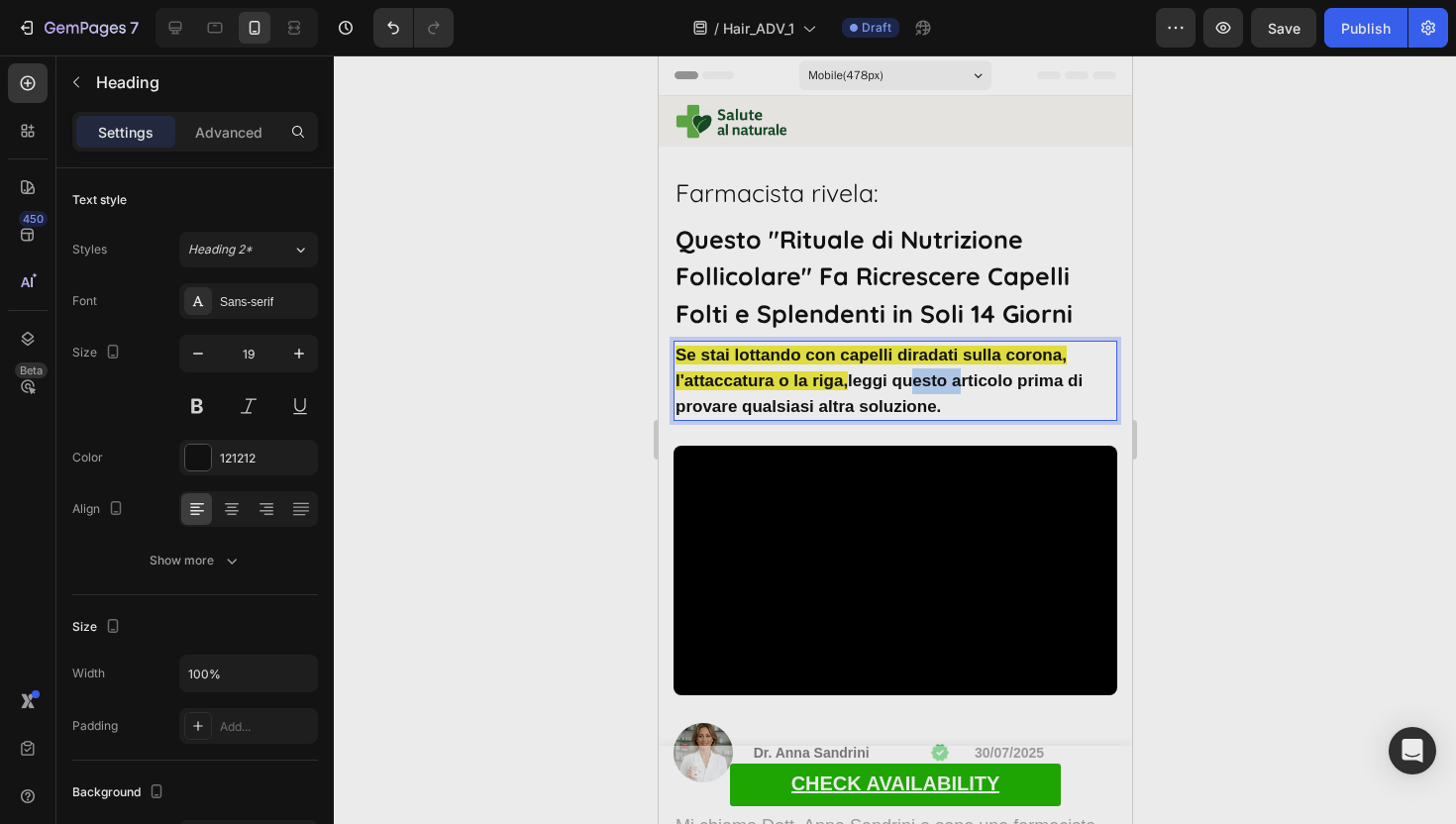 click on "leggi questo articolo prima di provare qualsiasi altra soluzione." at bounding box center (878, 393) 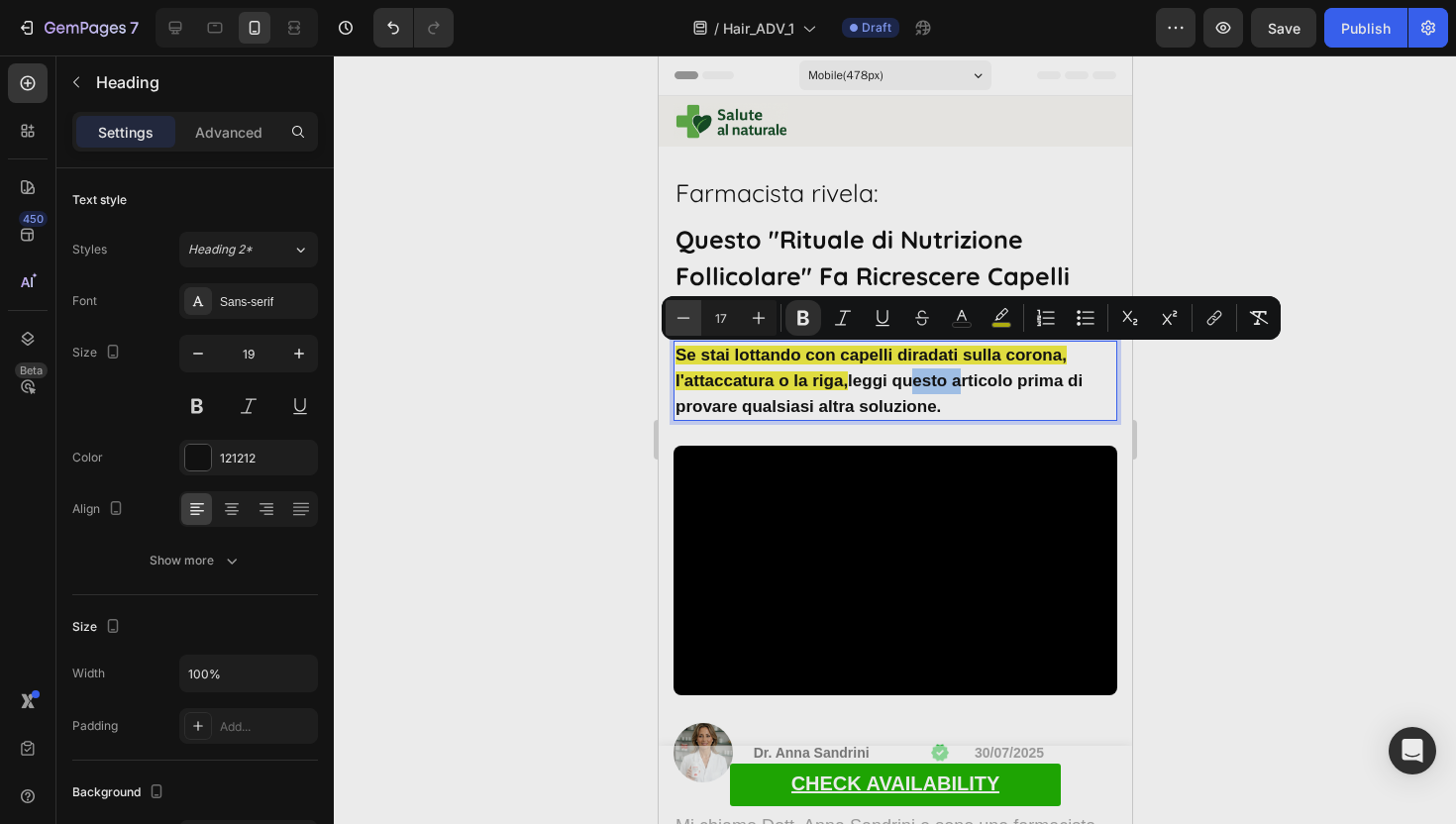 click 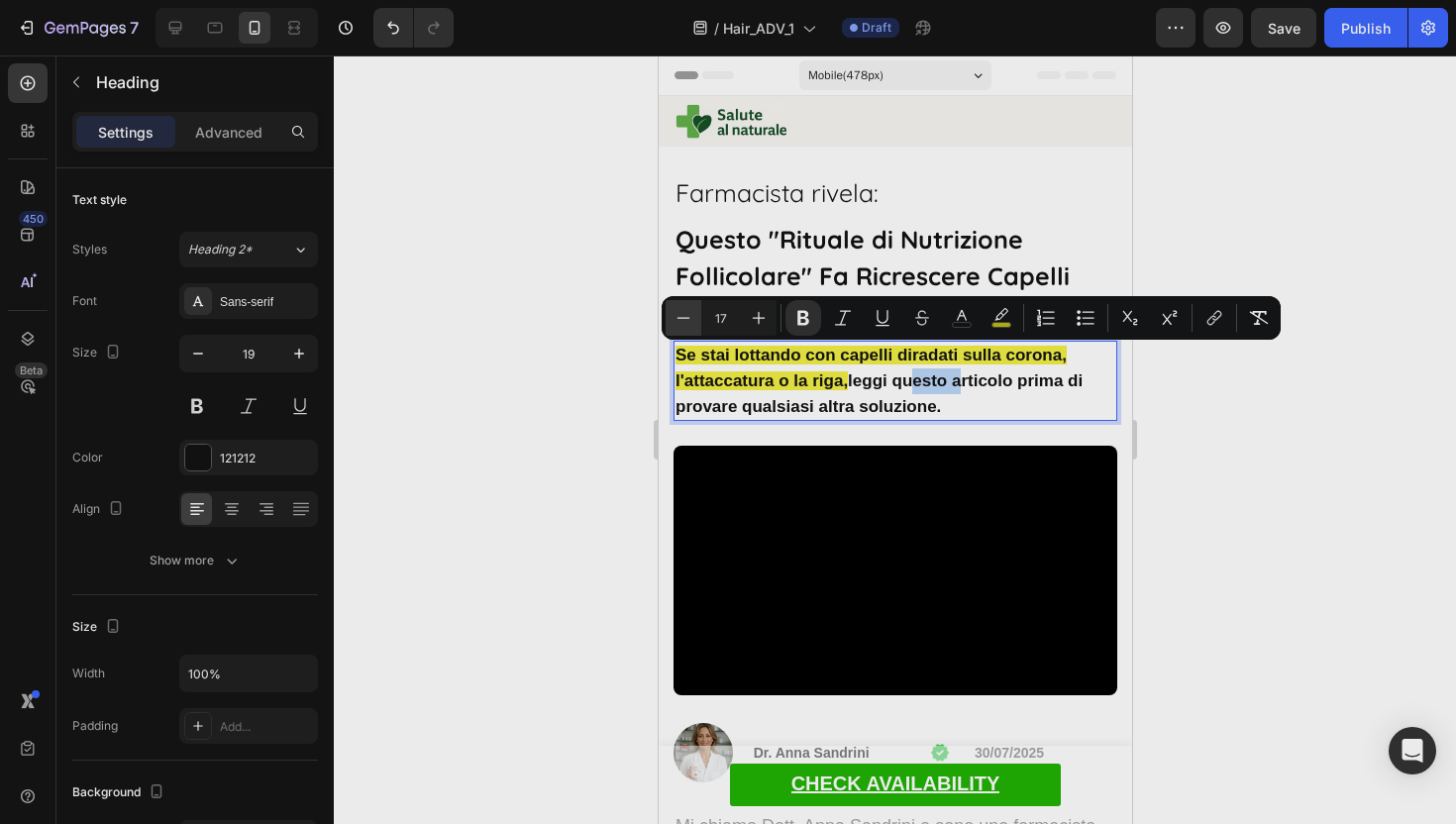 type on "16" 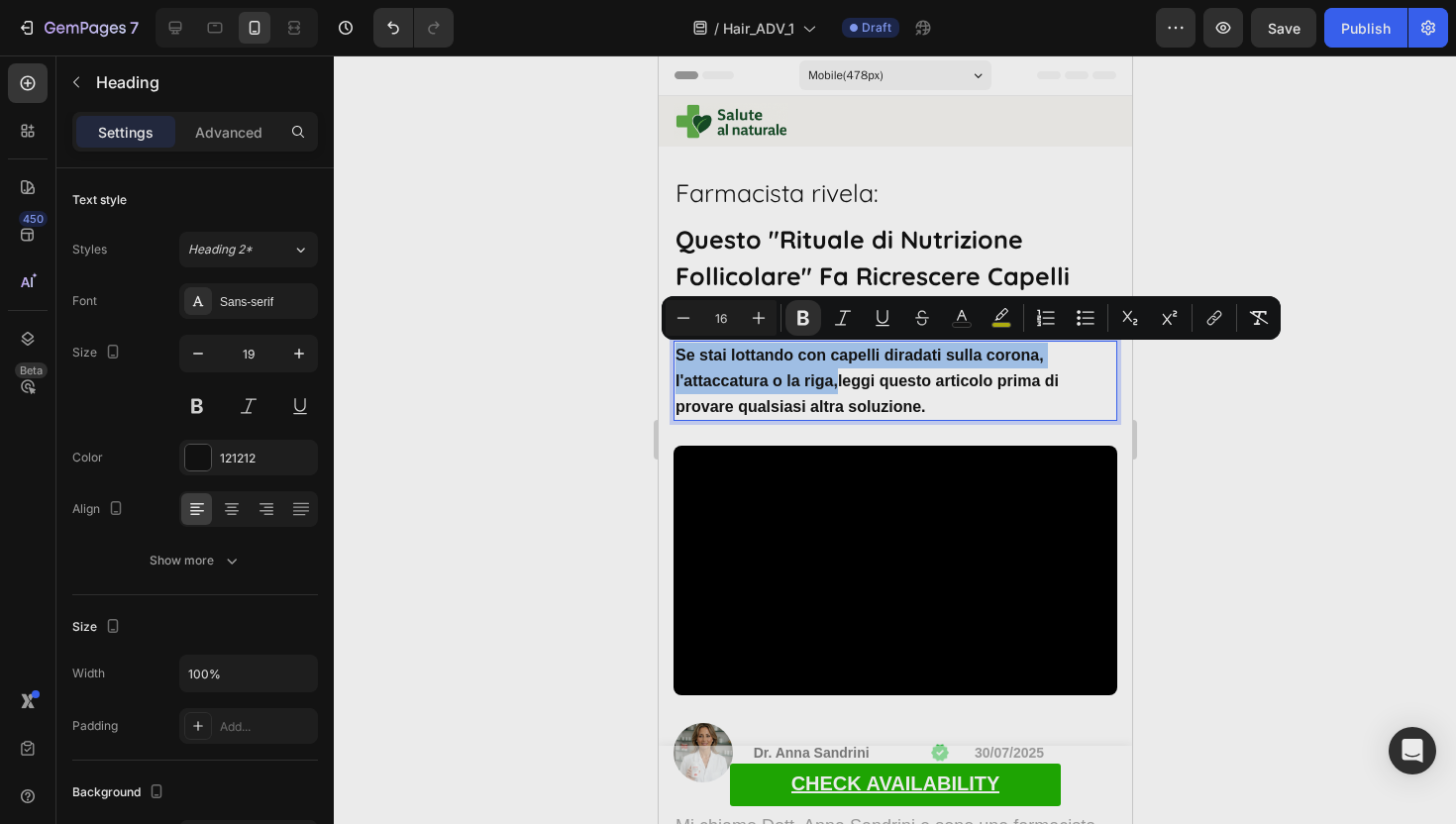 click 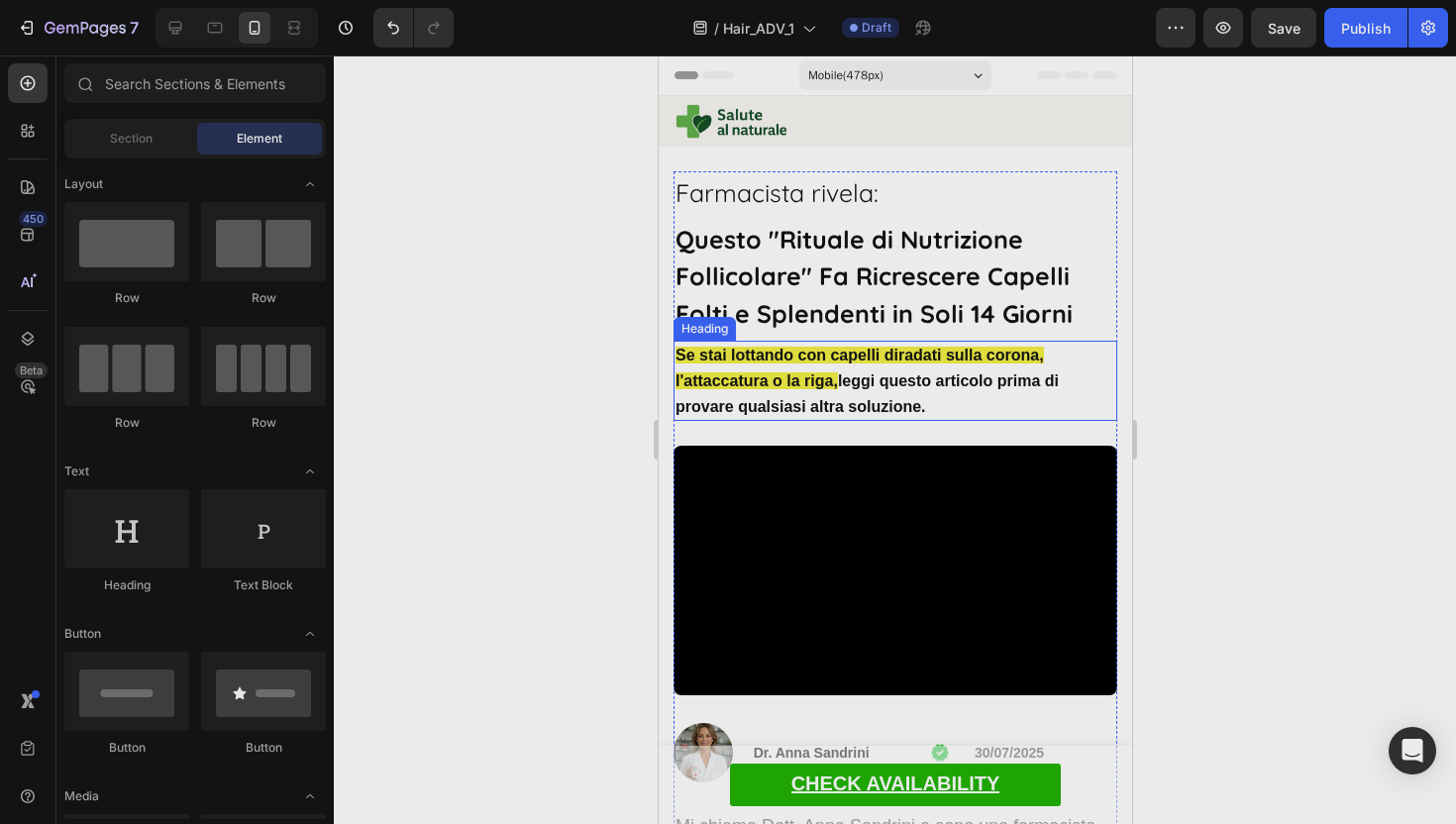 click on "leggi questo articolo prima di provare qualsiasi altra soluzione." at bounding box center (866, 393) 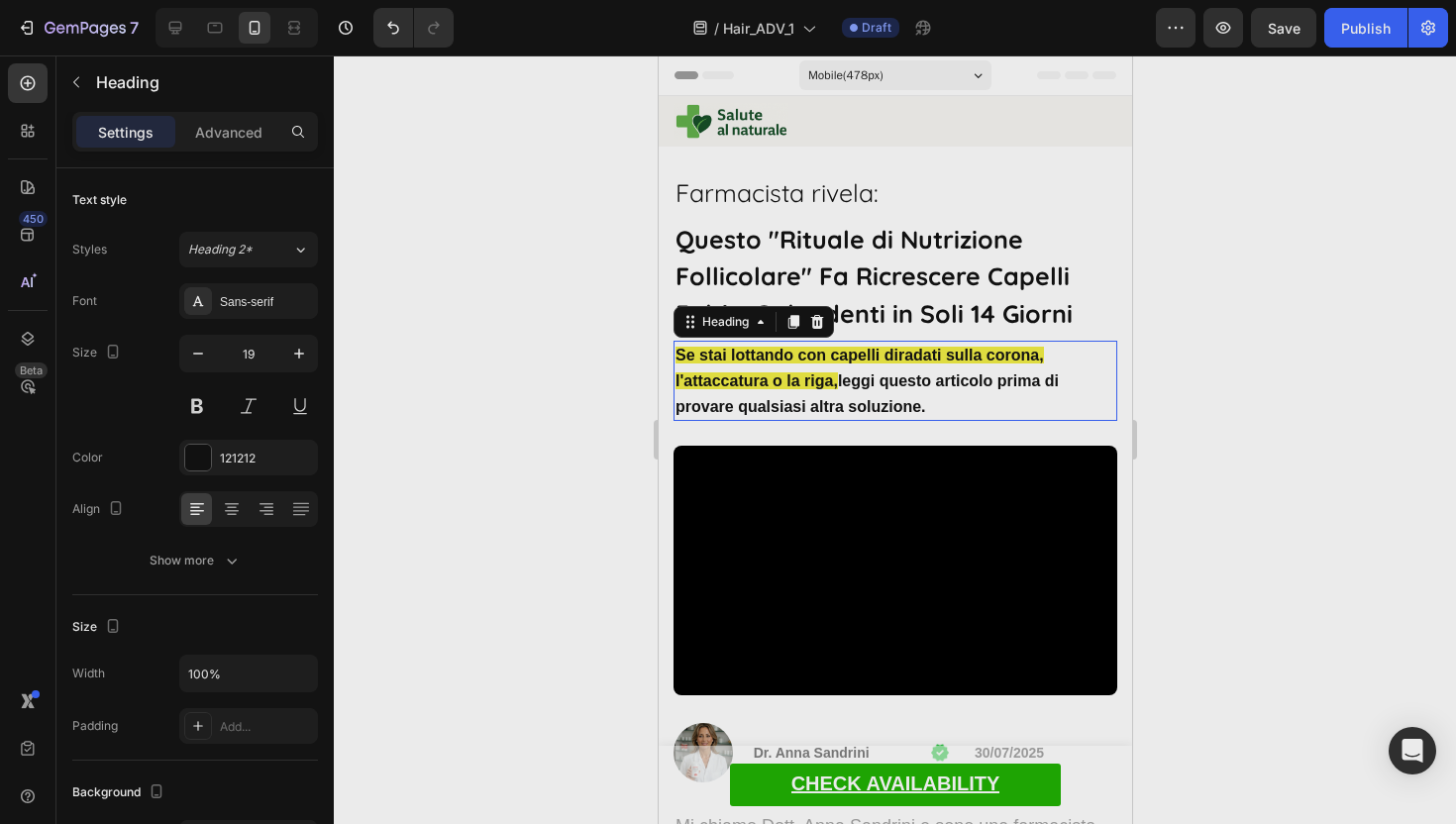click on "leggi questo articolo prima di provare qualsiasi altra soluzione." at bounding box center (866, 393) 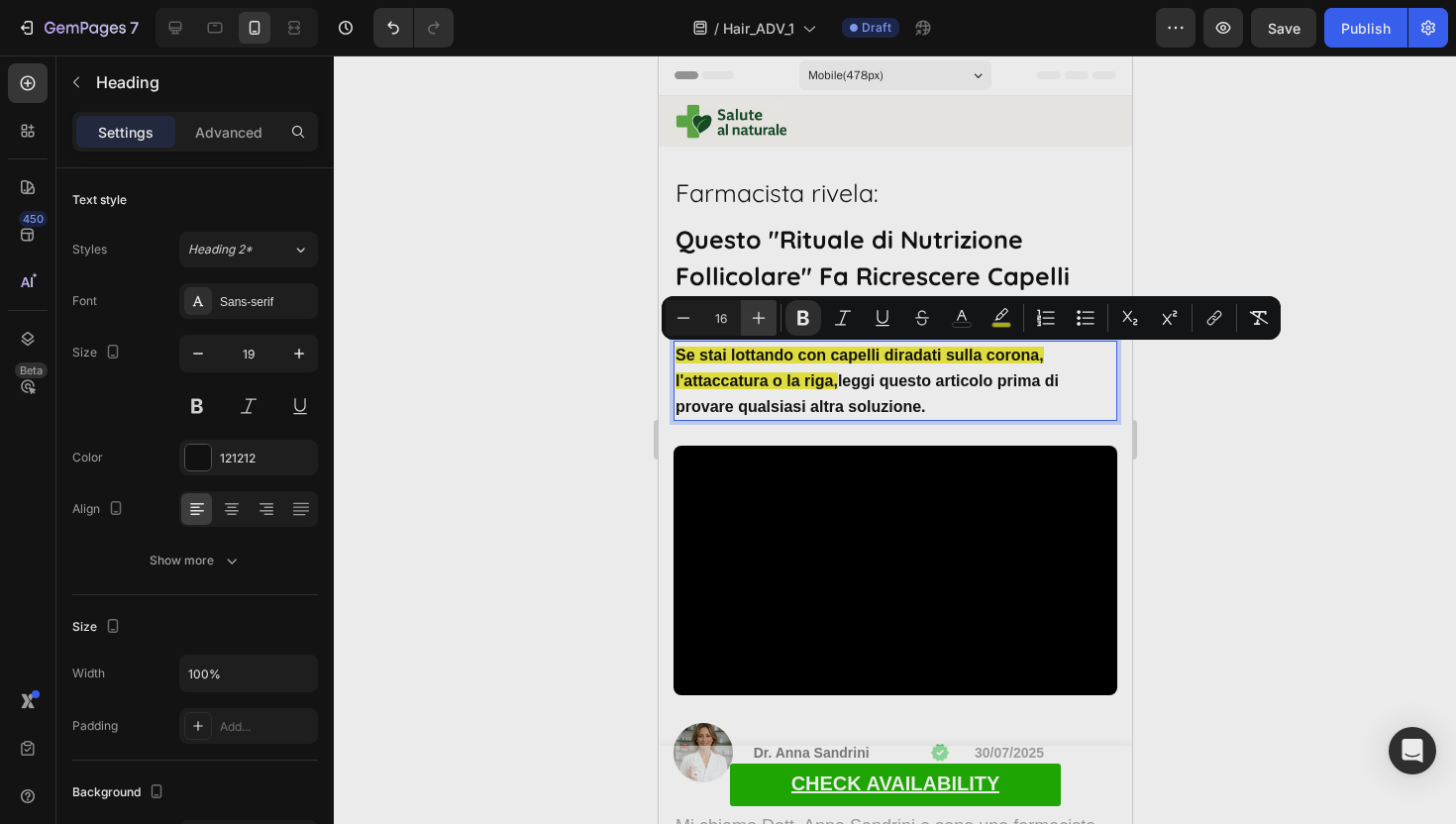 click 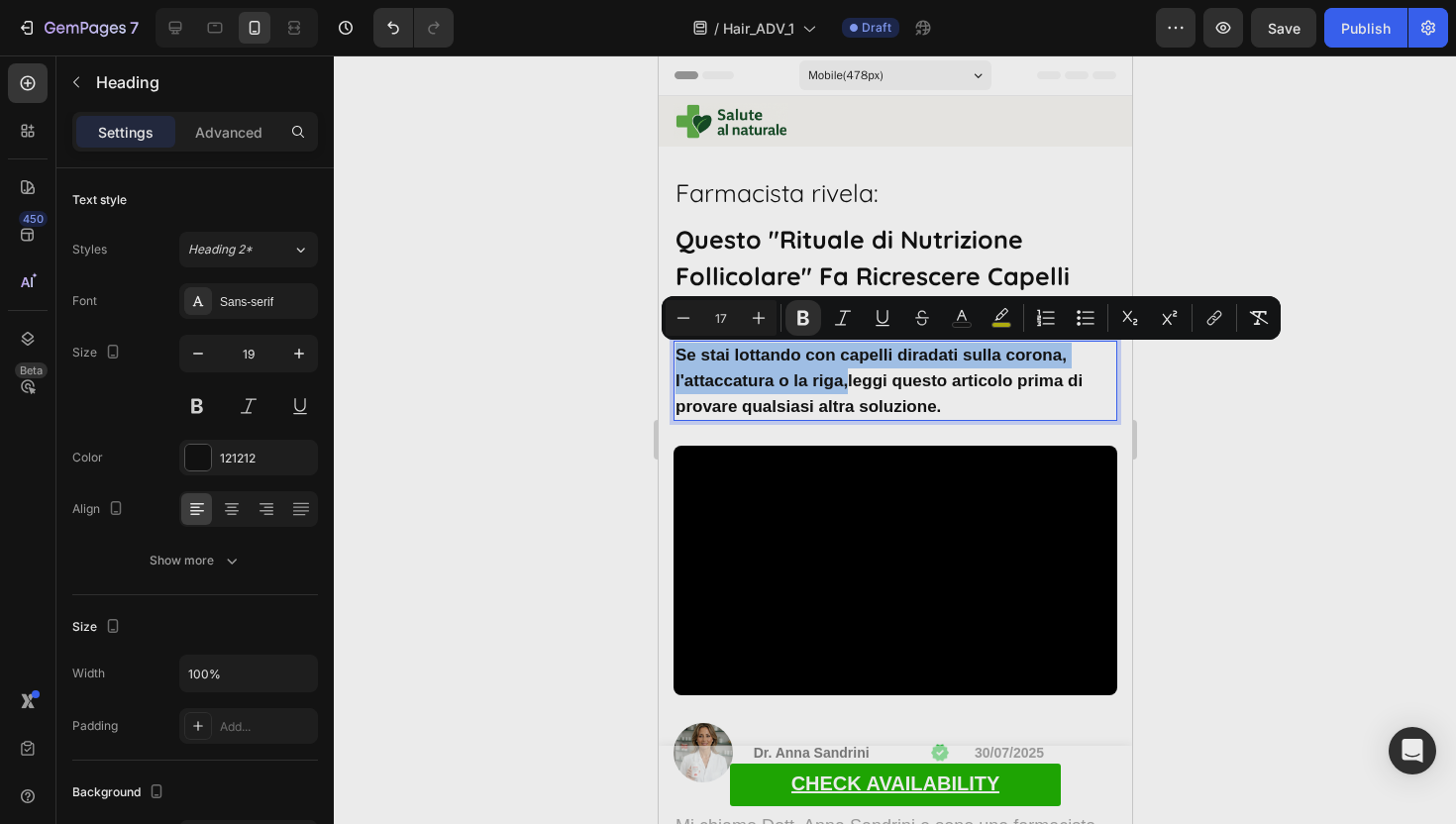 click 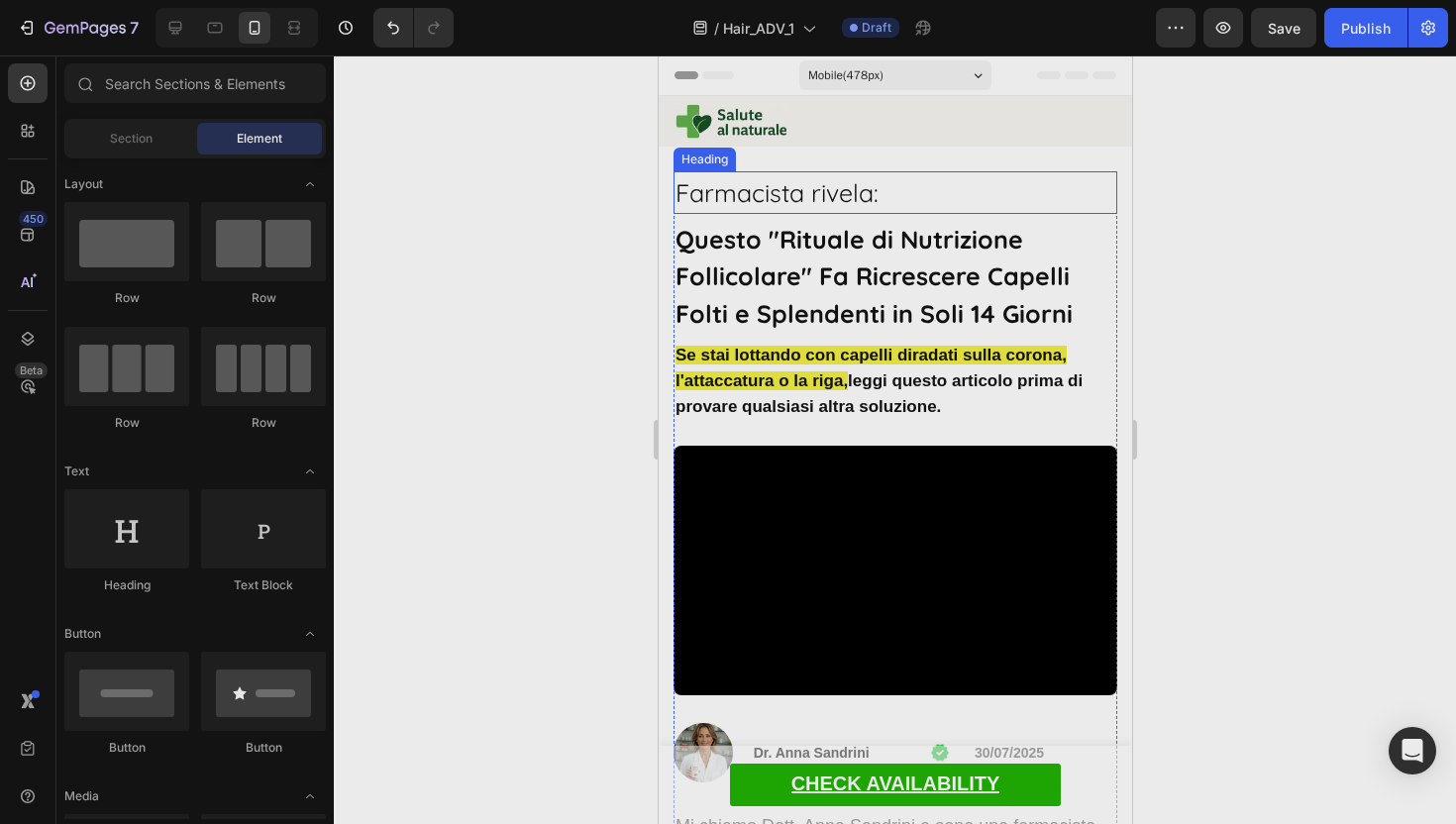 click on "Questo "Rituale di Nutrizione Follicolare" Fa Ricrescere Capelli Folti e Splendenti in Soli 14 Giorni" at bounding box center (873, 276) 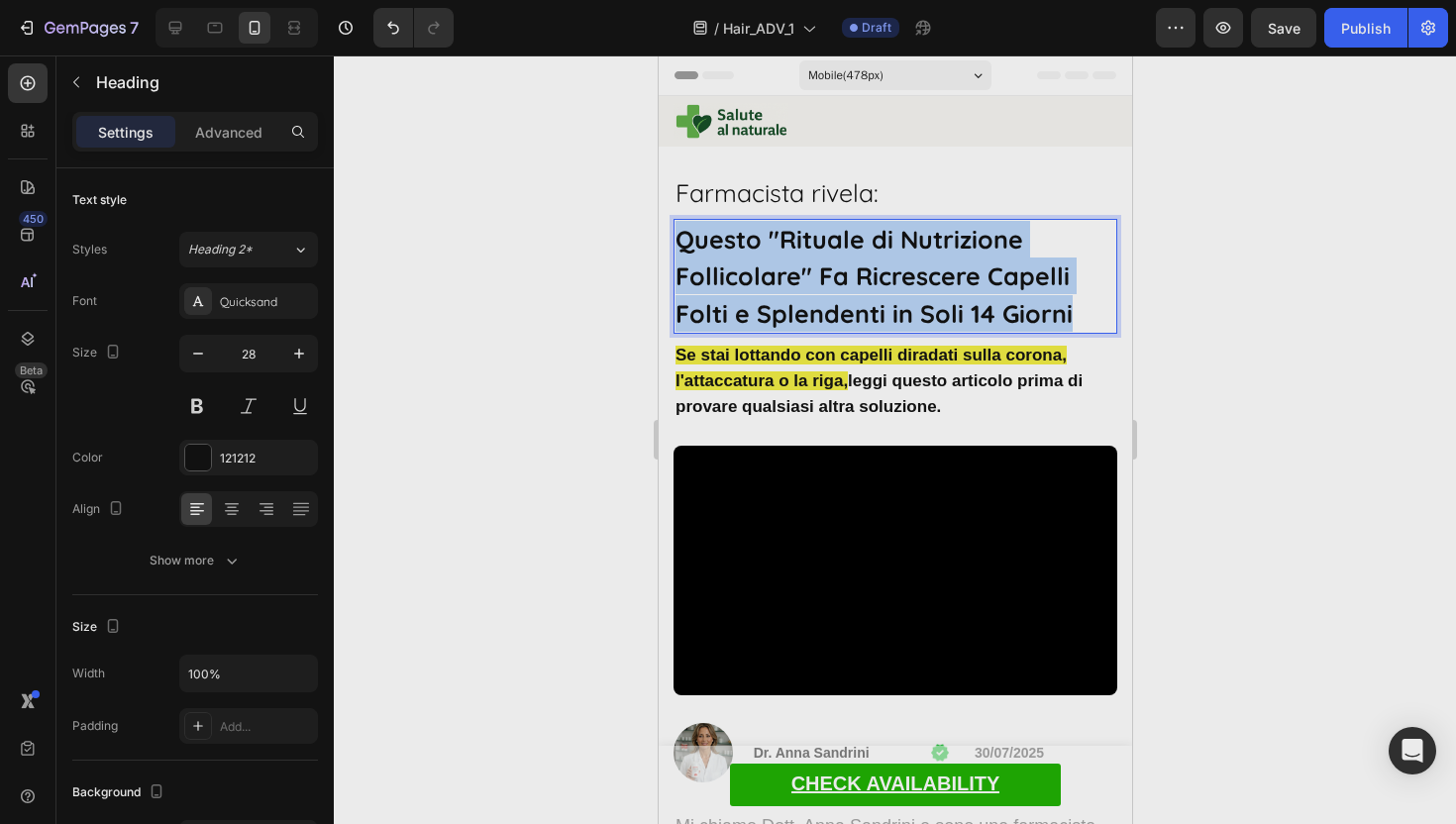 click on "Questo "Rituale di Nutrizione Follicolare" Fa Ricrescere Capelli Folti e Splendenti in Soli 14 Giorni" at bounding box center [873, 276] 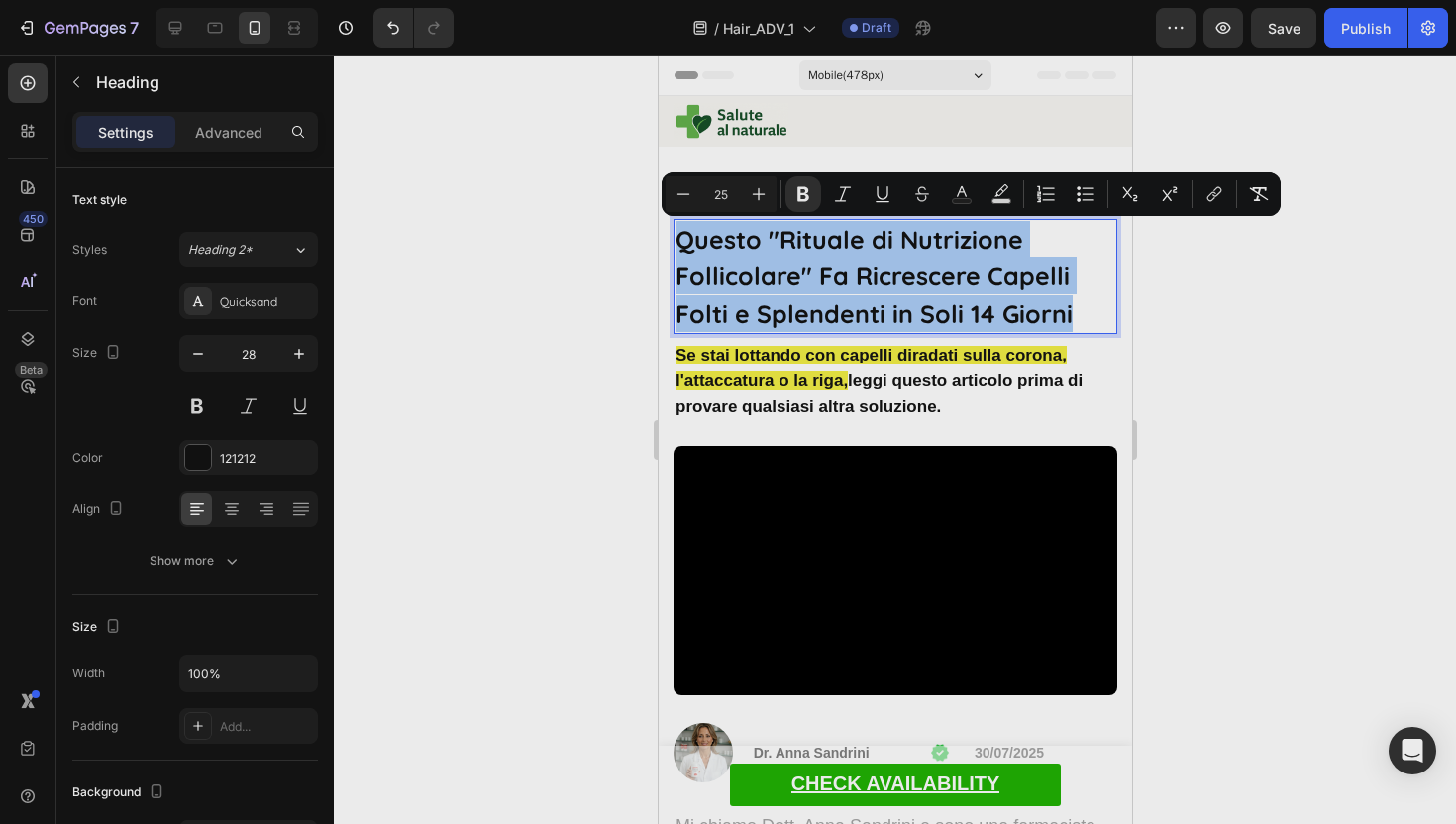 click 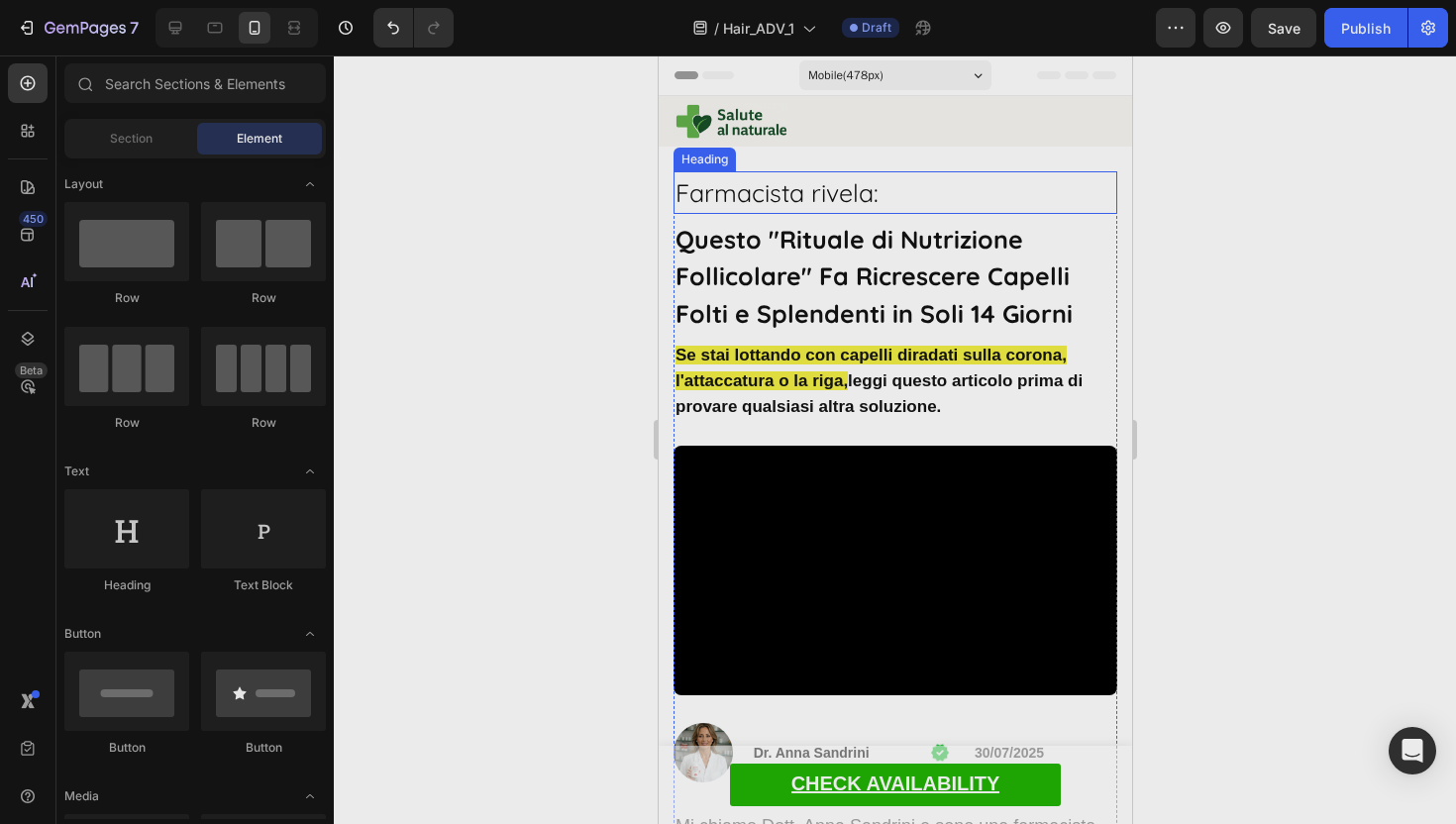 click on "⁠⁠⁠⁠⁠⁠⁠ Farmacista rivela:" at bounding box center [894, 192] 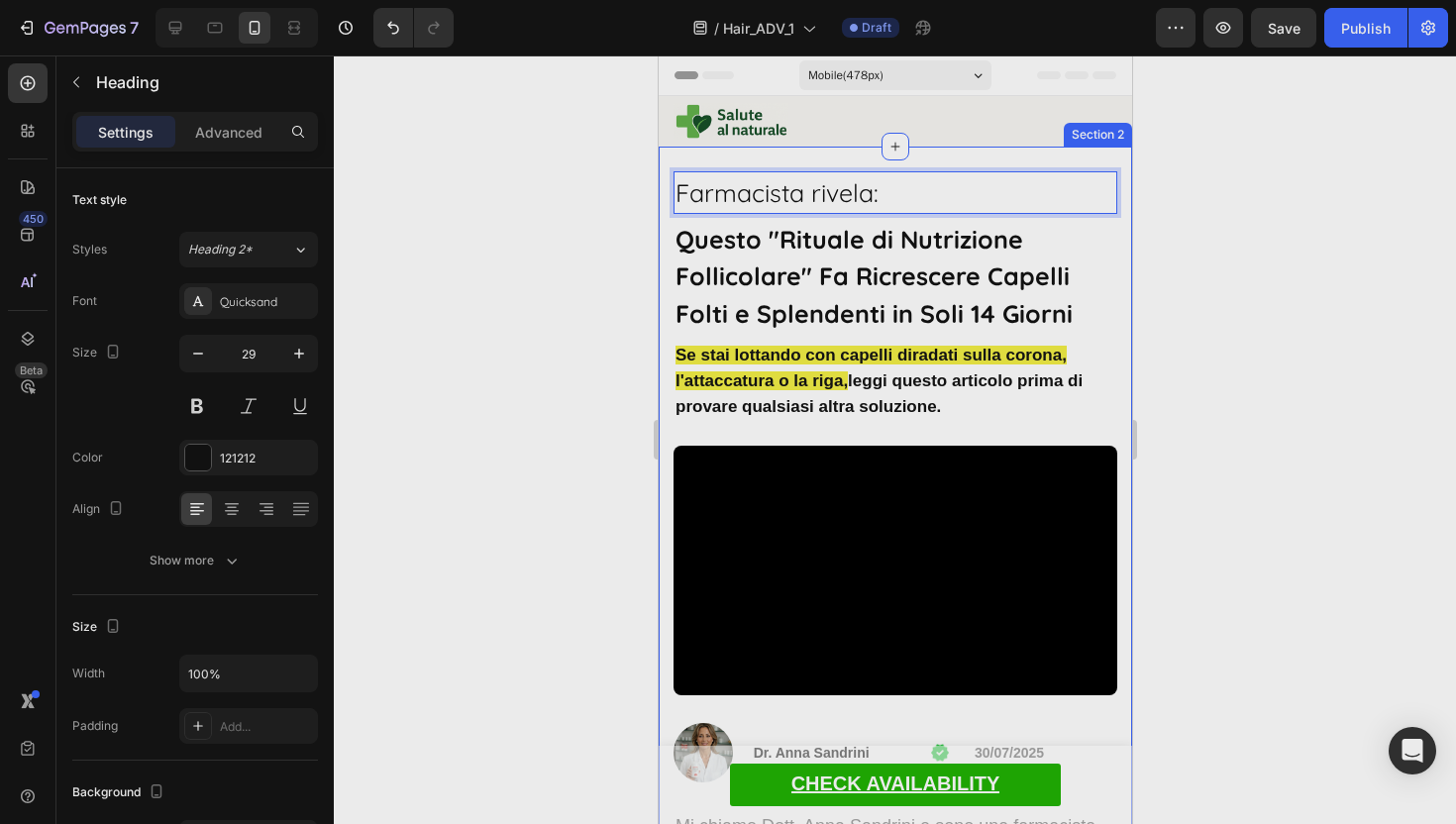 click on "Farmacista rivela:" at bounding box center (776, 192) 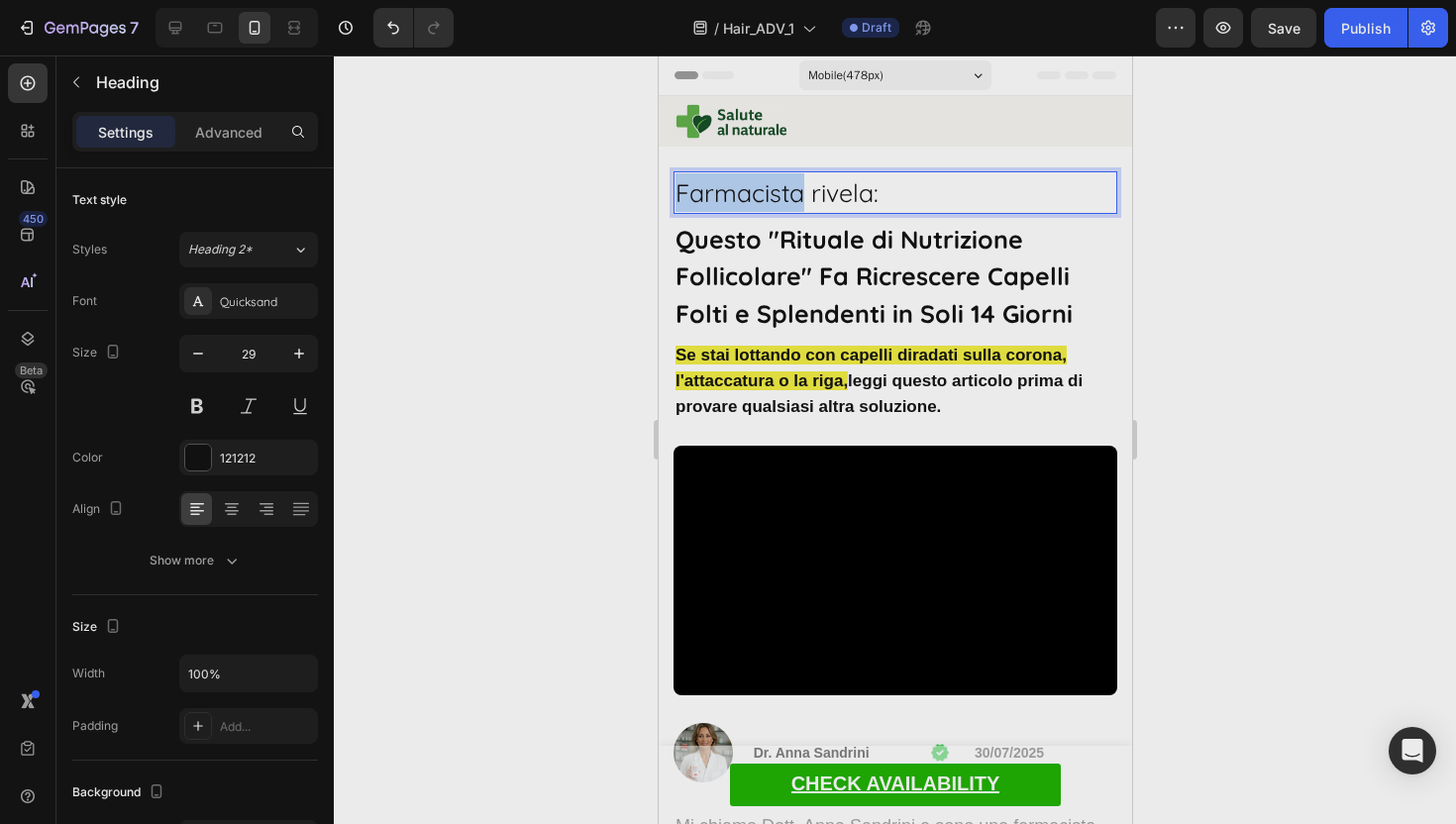 click on "Farmacista rivela:" at bounding box center [776, 192] 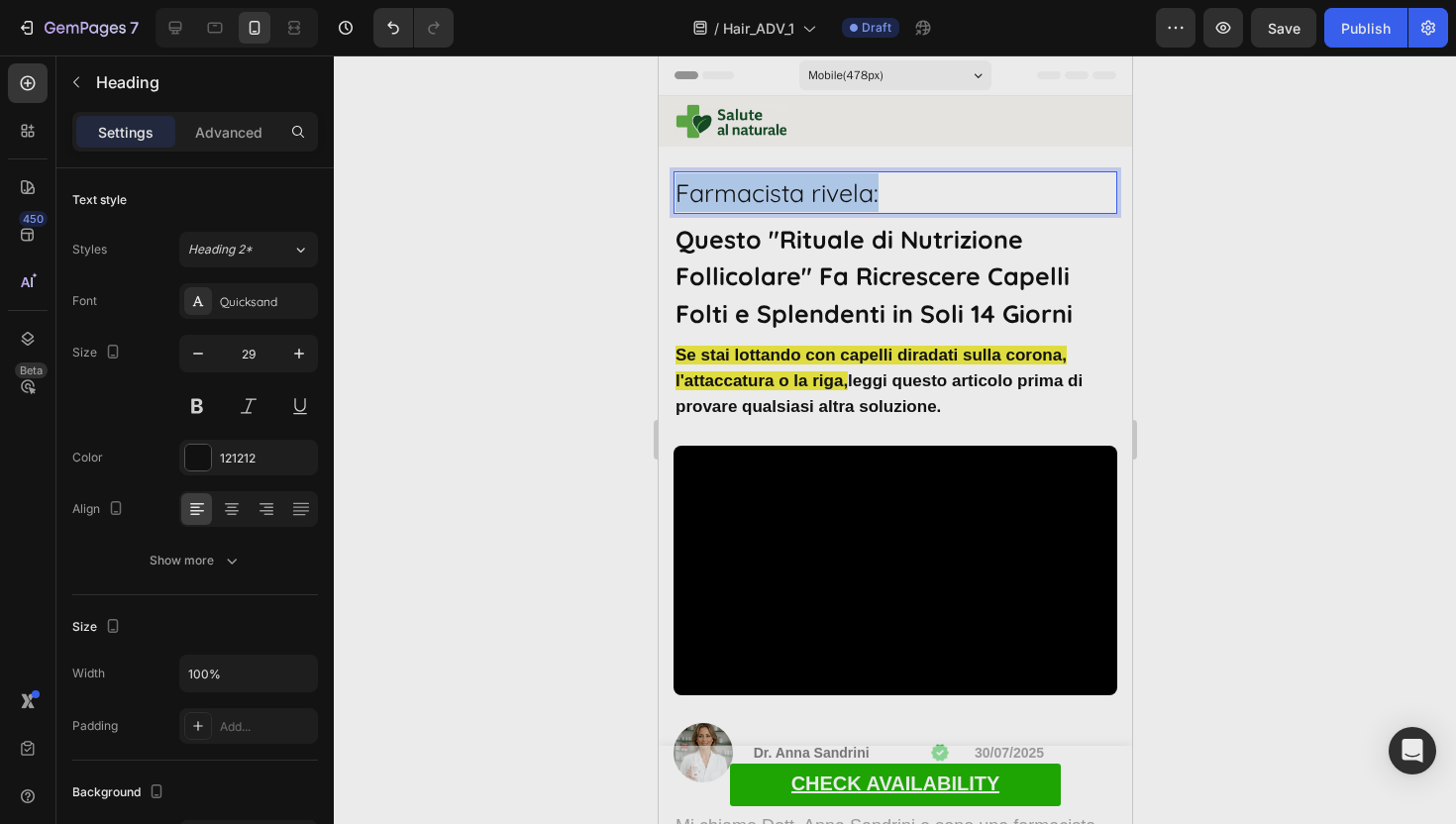 click on "Farmacista rivela:" at bounding box center [776, 192] 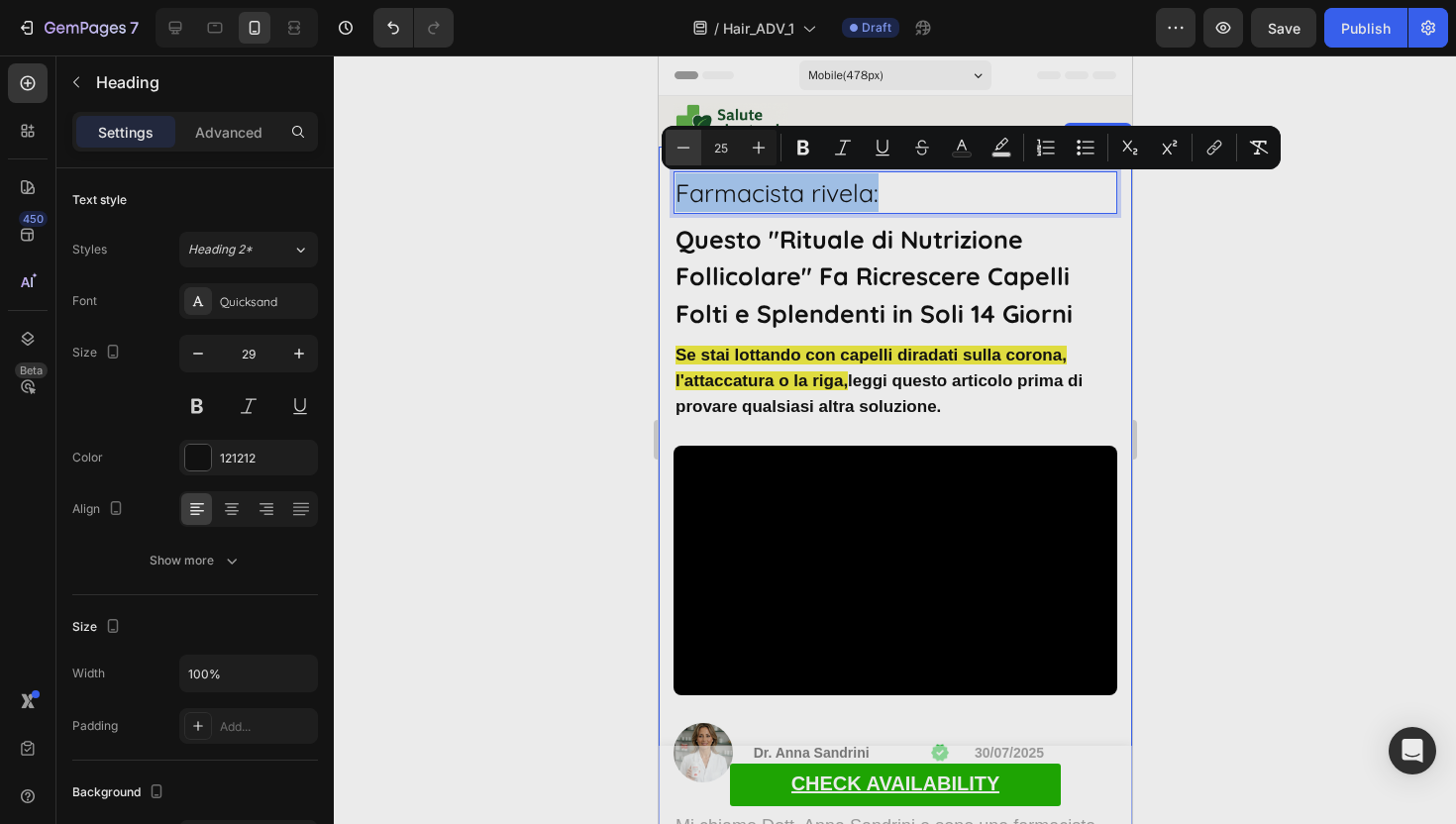 click on "Minus" at bounding box center (683, 148) 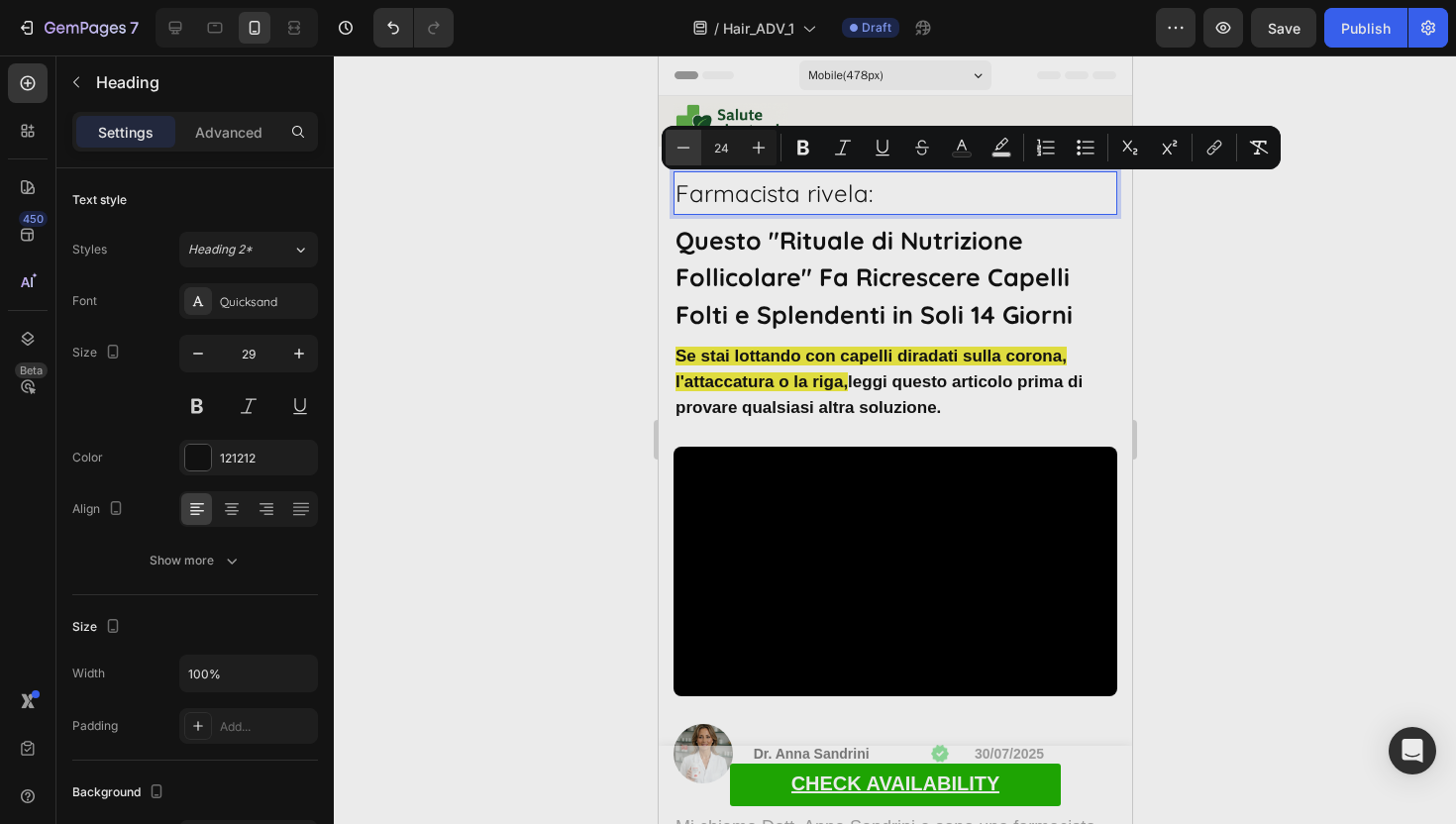 click on "Minus" at bounding box center (683, 148) 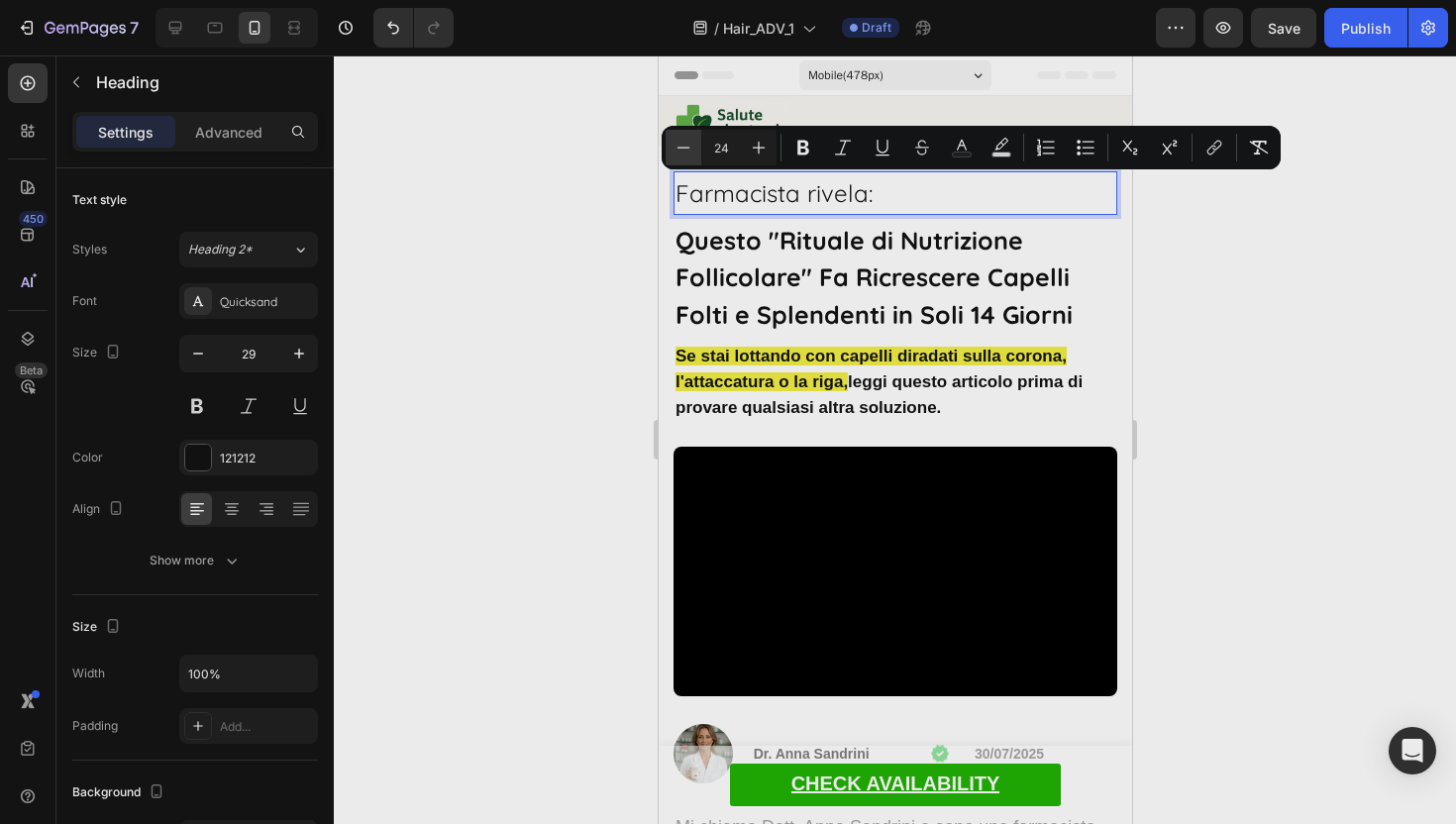 type on "23" 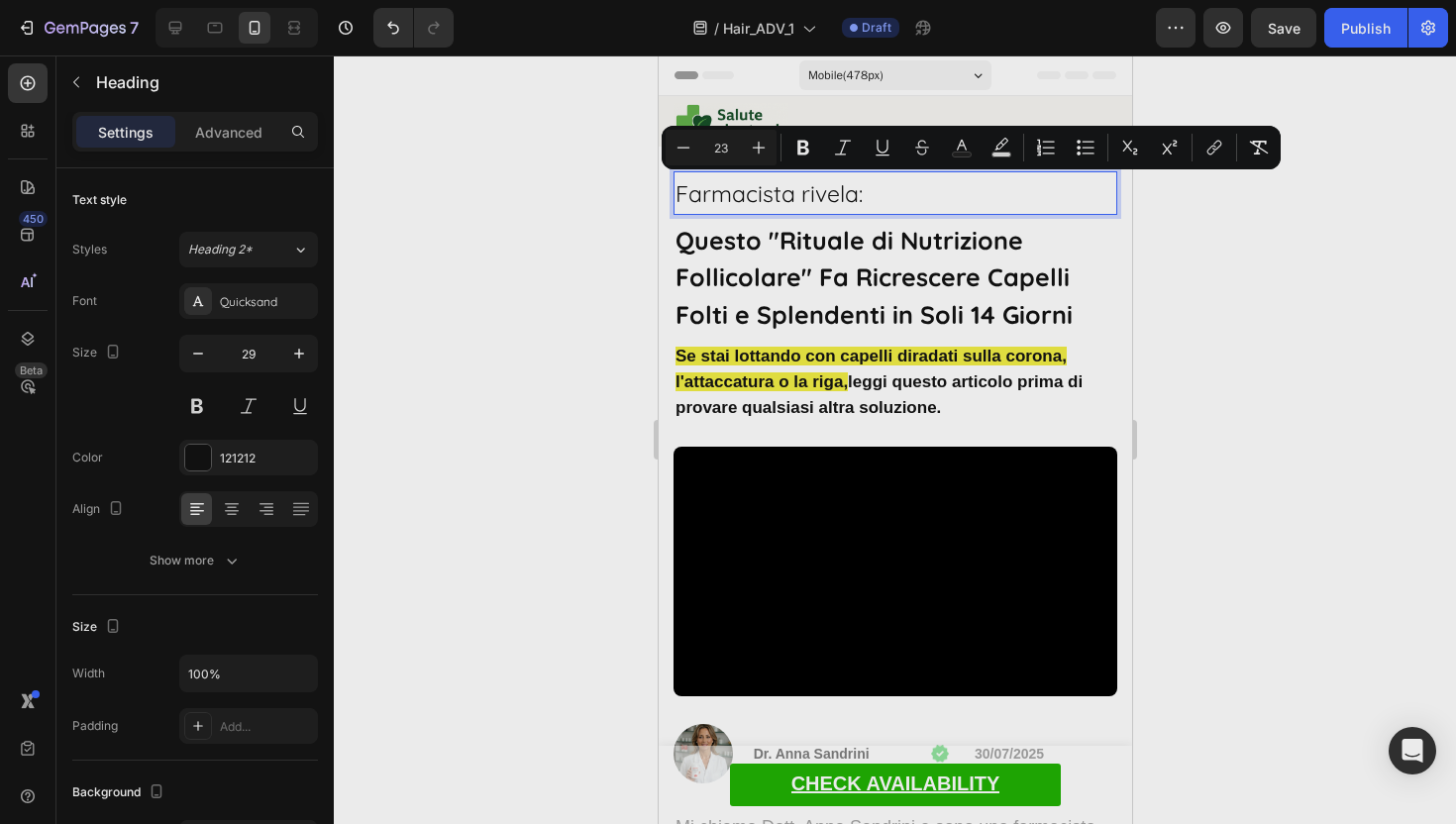 click 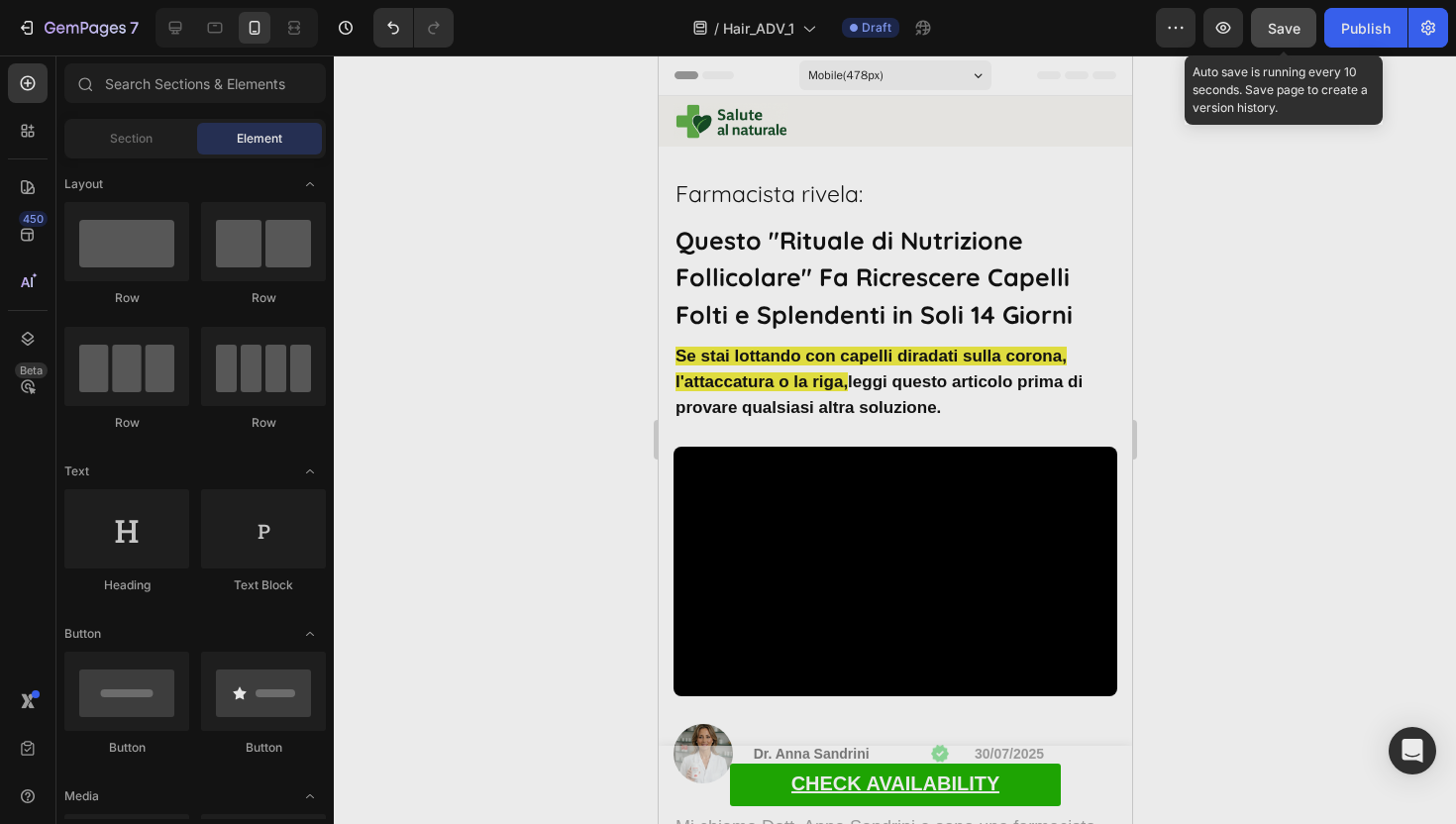 click on "Save" at bounding box center (1284, 28) 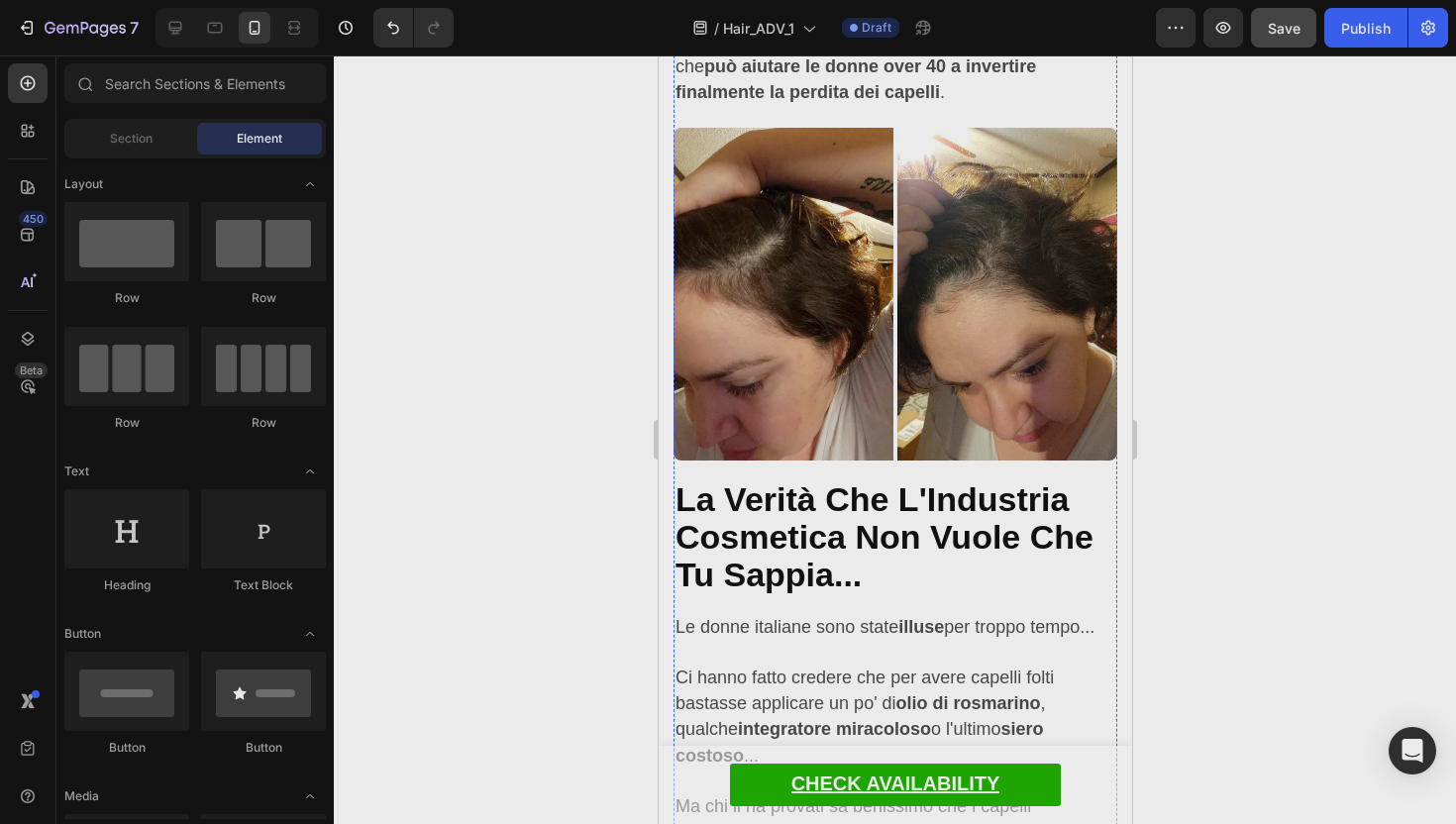 scroll, scrollTop: 2304, scrollLeft: 0, axis: vertical 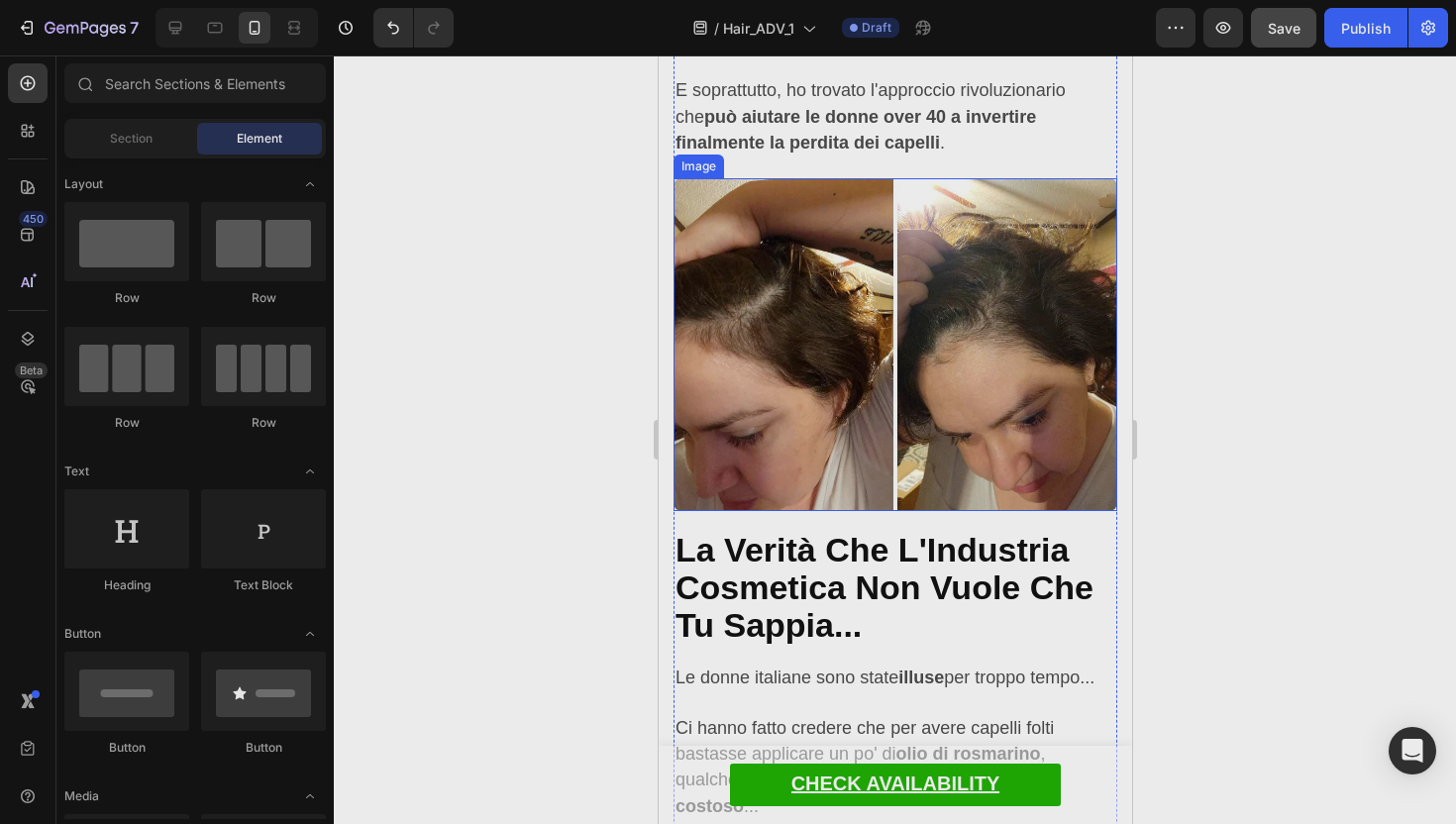 click at bounding box center [894, 345] 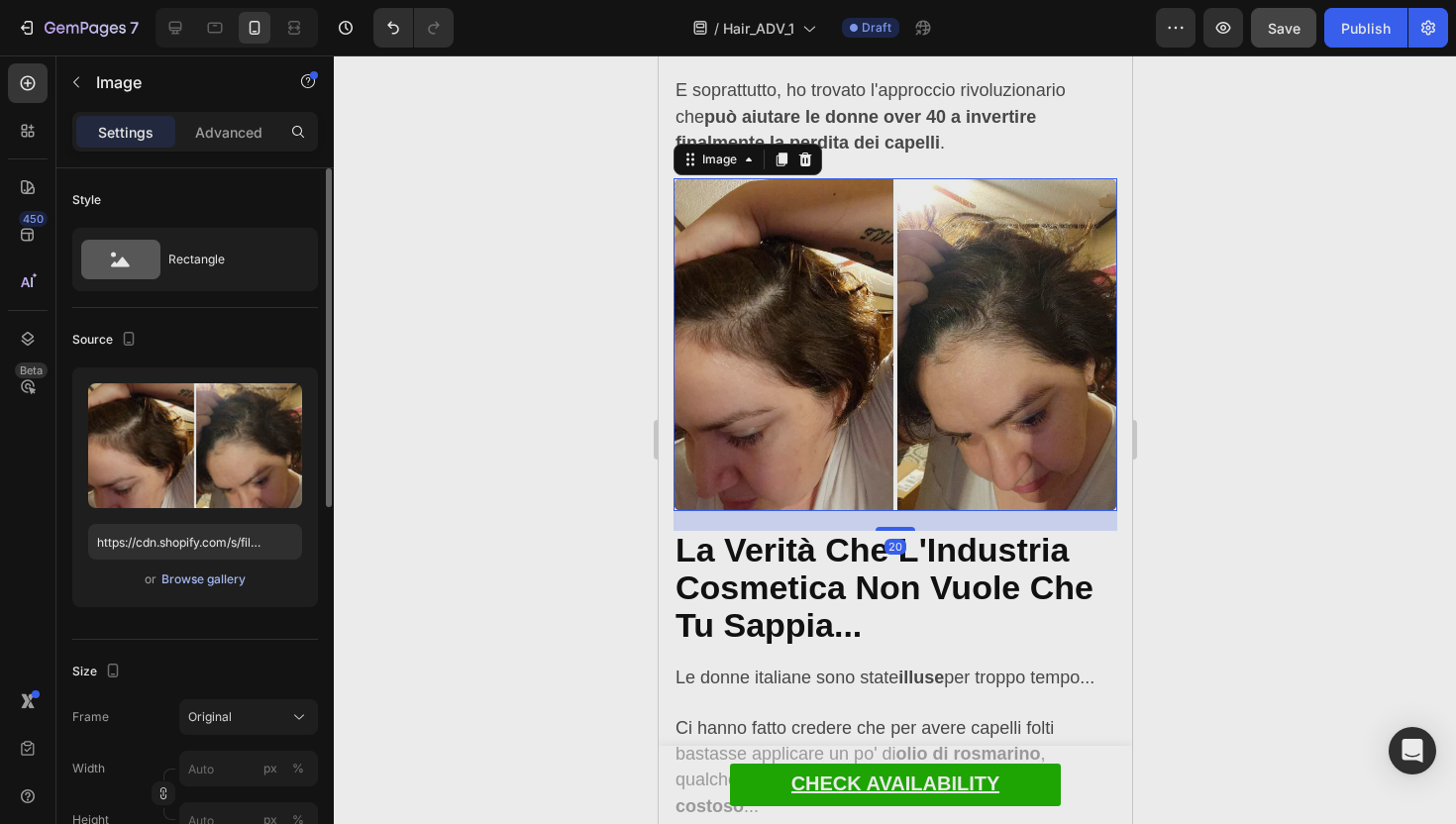 click on "Browse gallery" at bounding box center [203, 579] 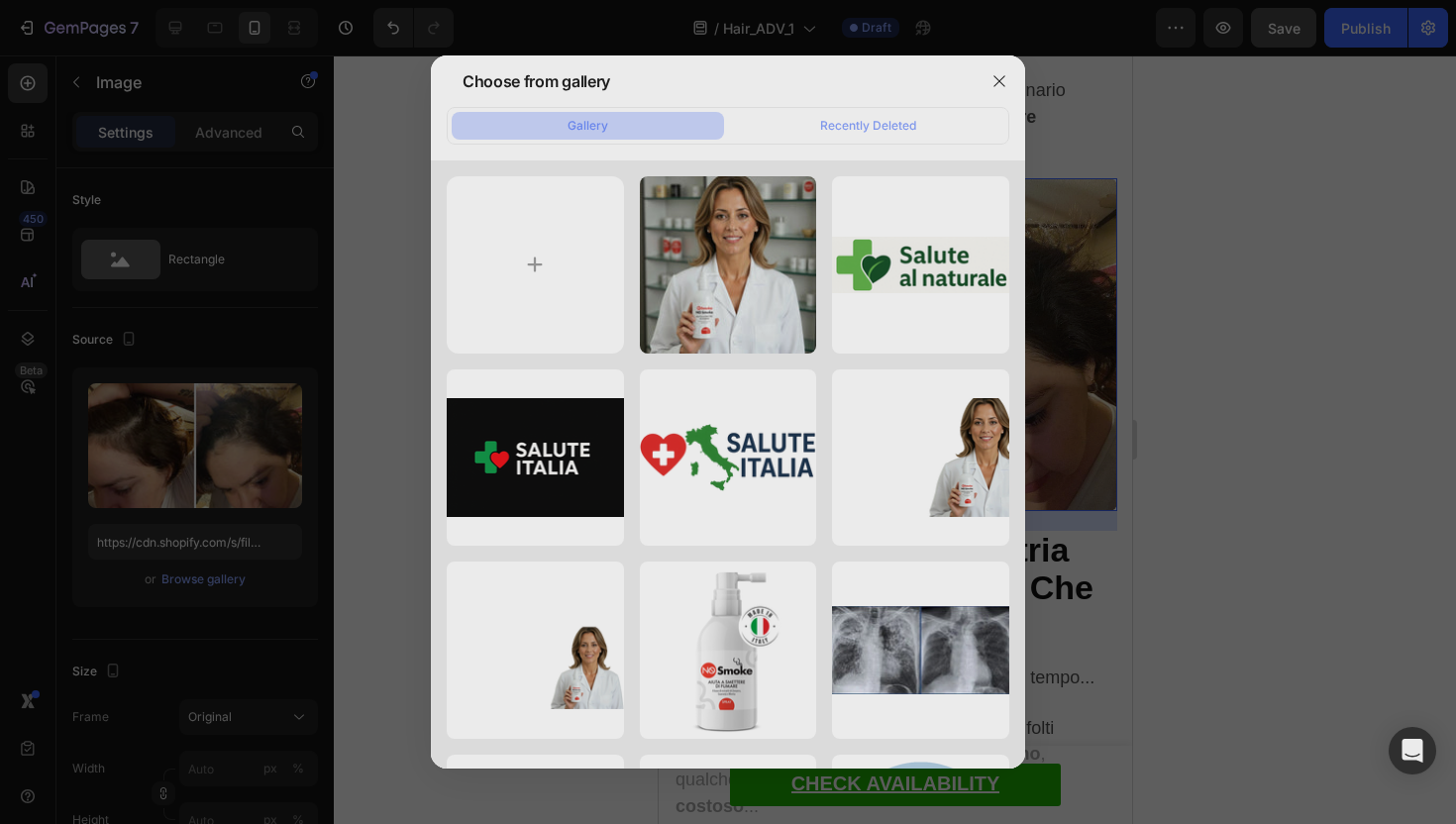 type on "C:\fakepath\1720034274-image (3).webp" 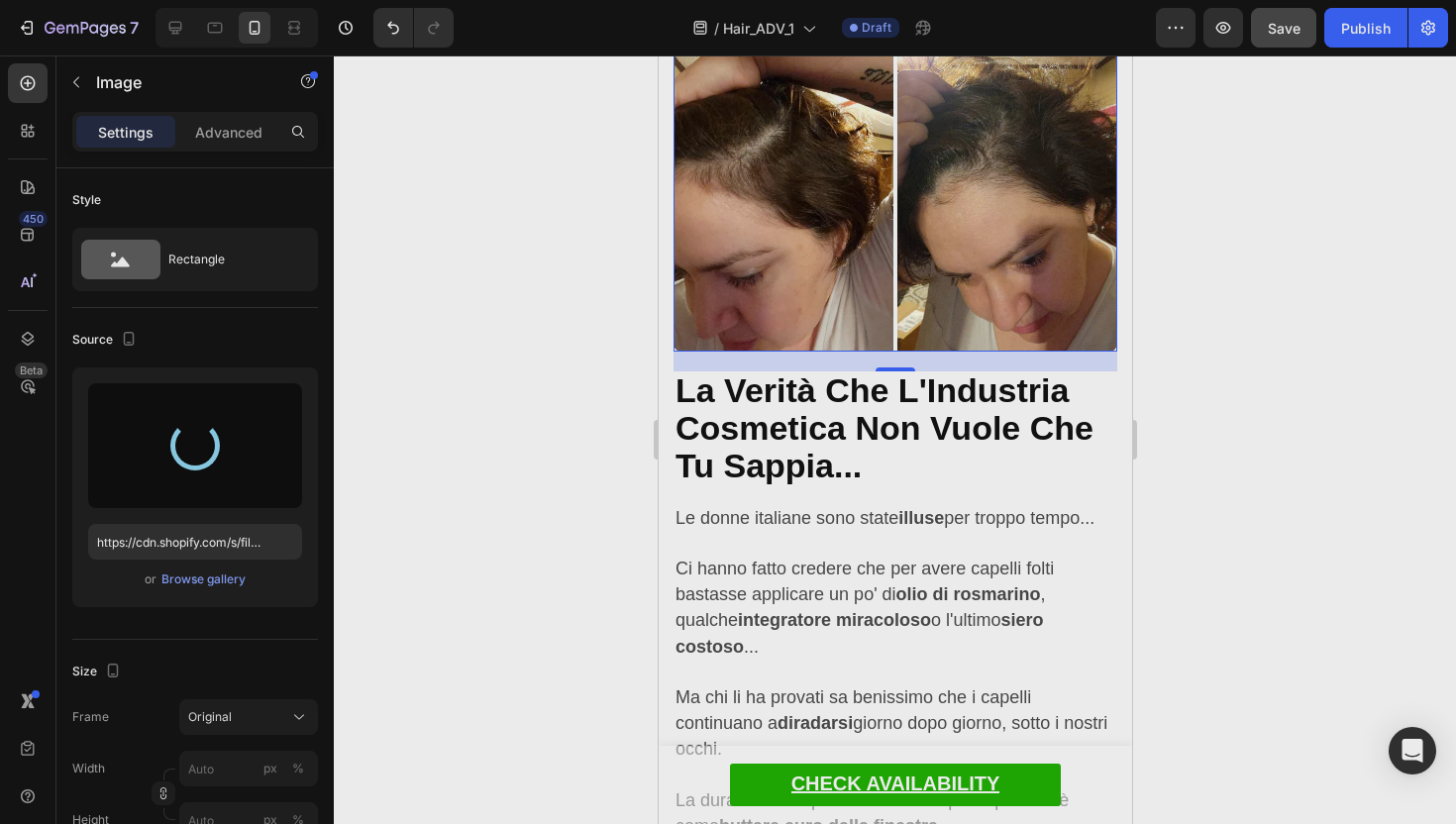 scroll, scrollTop: 2254, scrollLeft: 0, axis: vertical 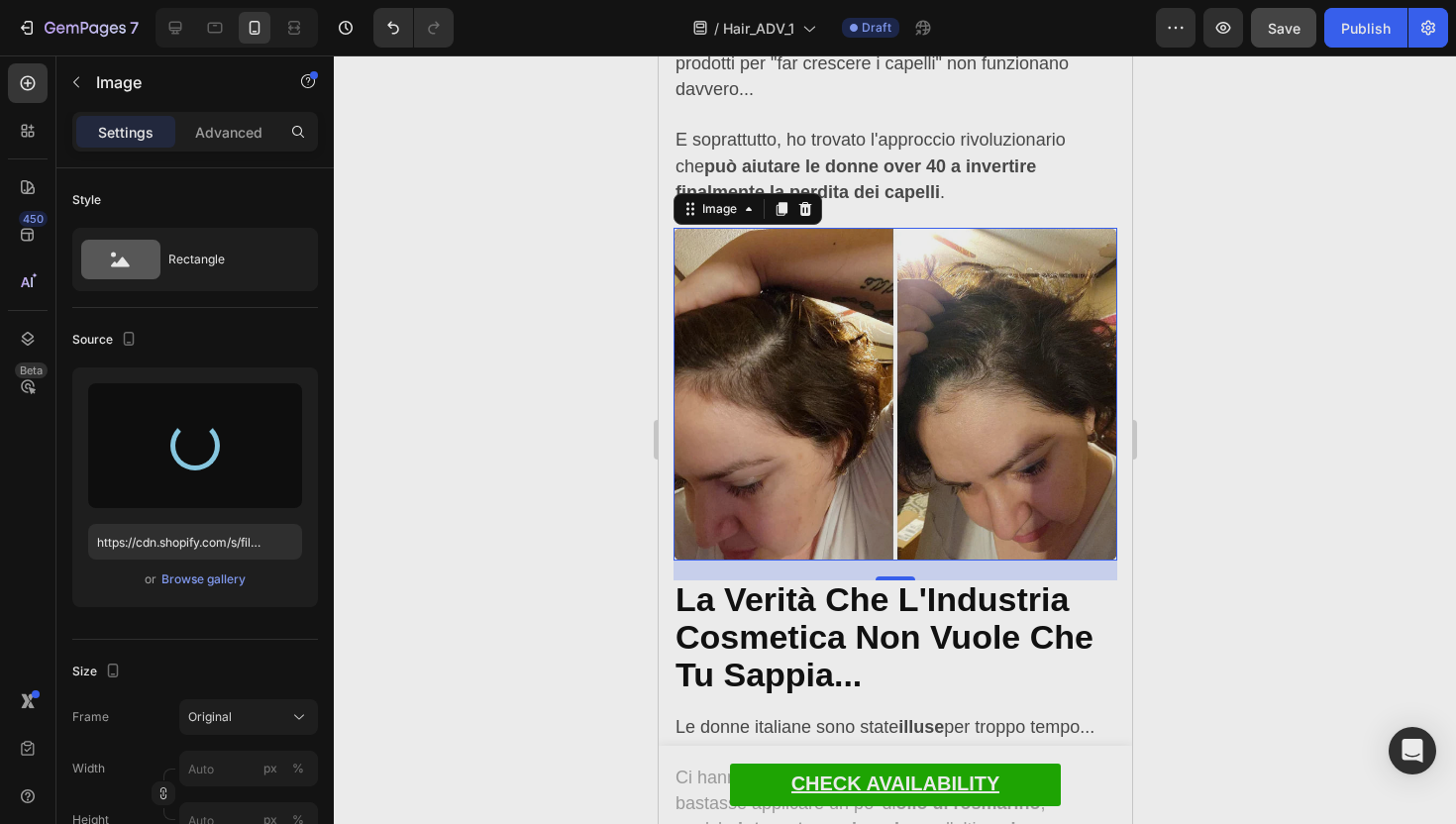type on "https://cdn.shopify.com/s/files/1/0931/8069/0767/files/gempages_561972038995018657-684485f0-a072-4d3b-9fef-5a9df229e6c3.webp" 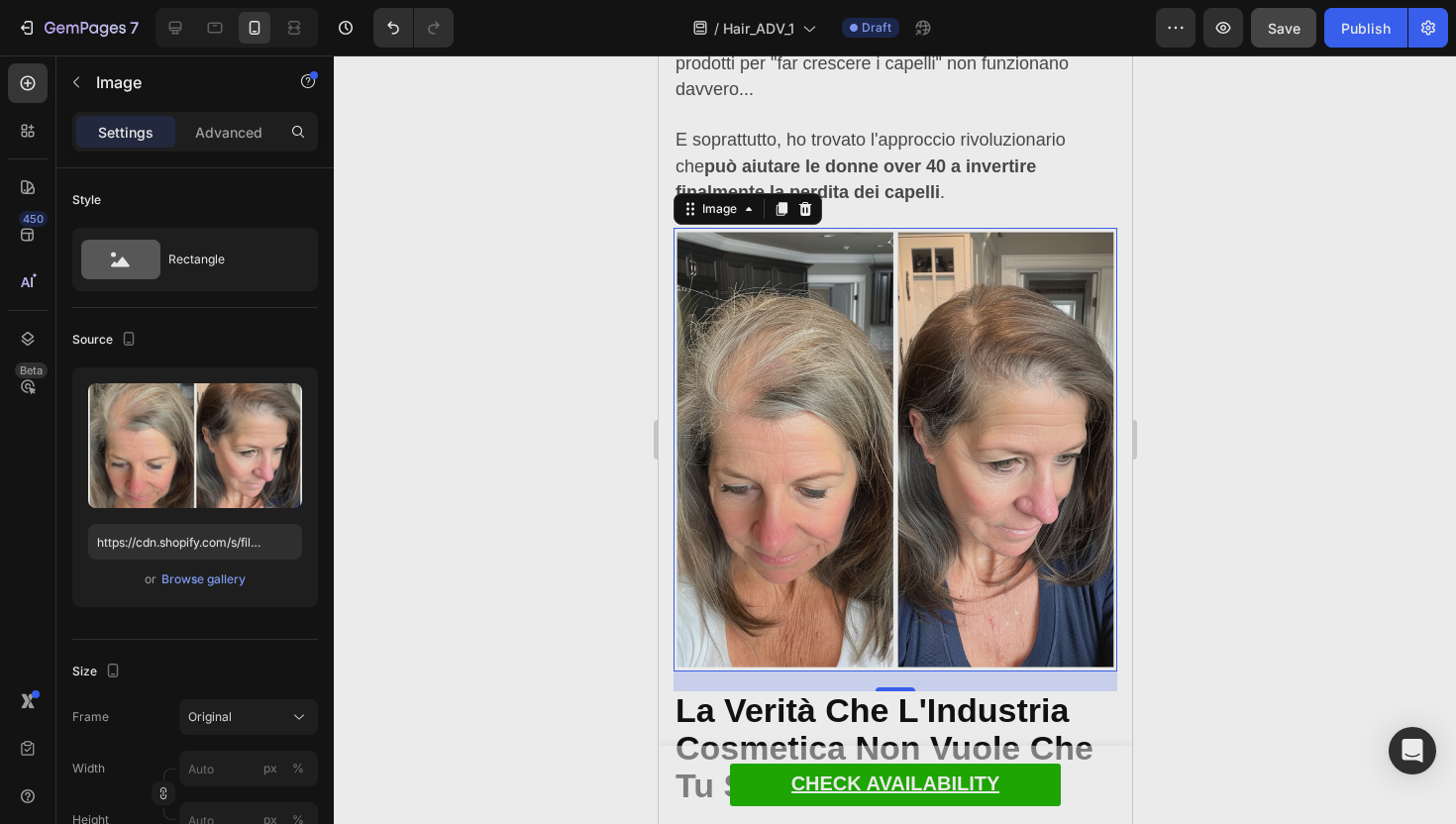 click 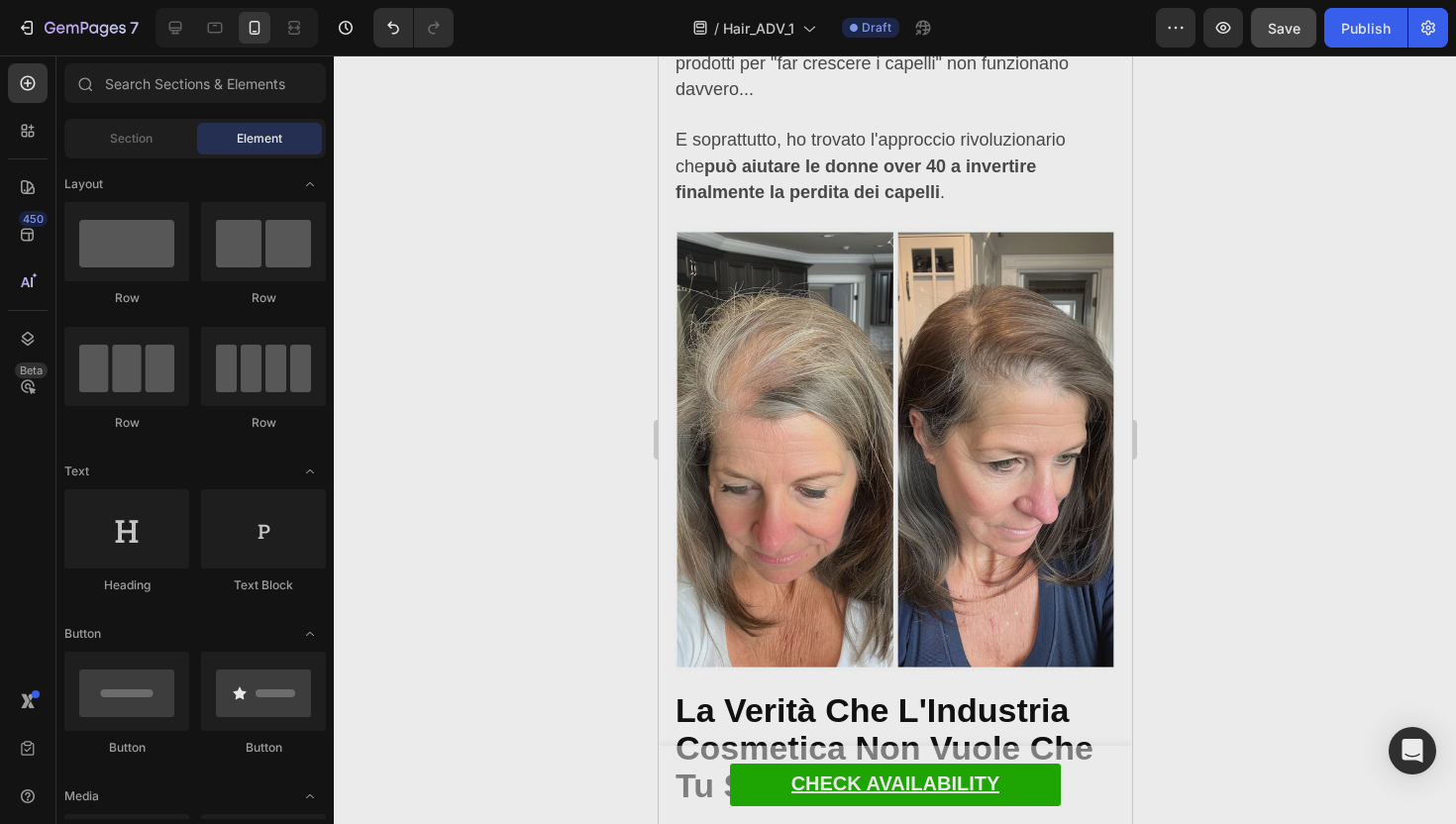 click at bounding box center [894, 450] 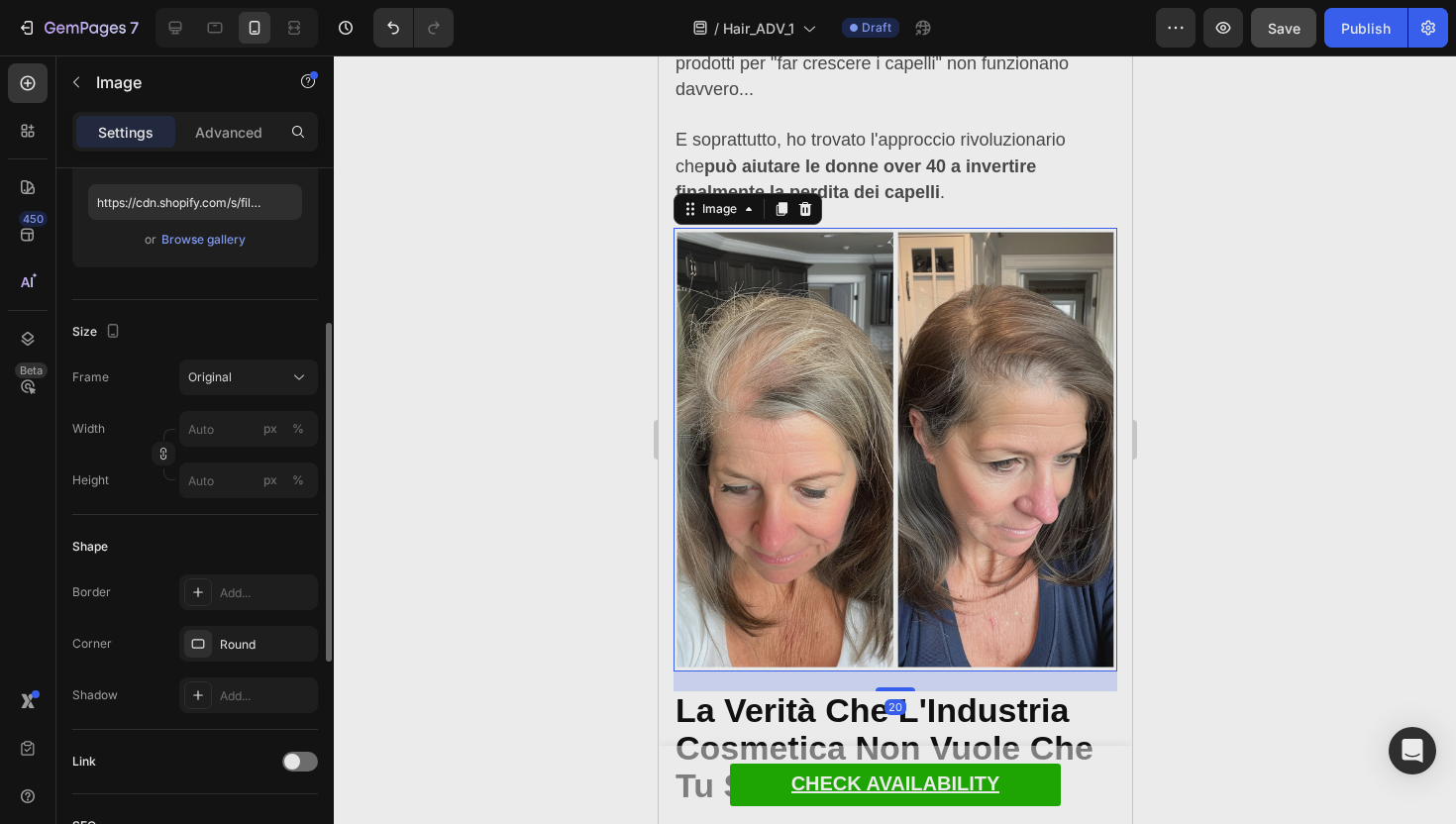 scroll, scrollTop: 371, scrollLeft: 0, axis: vertical 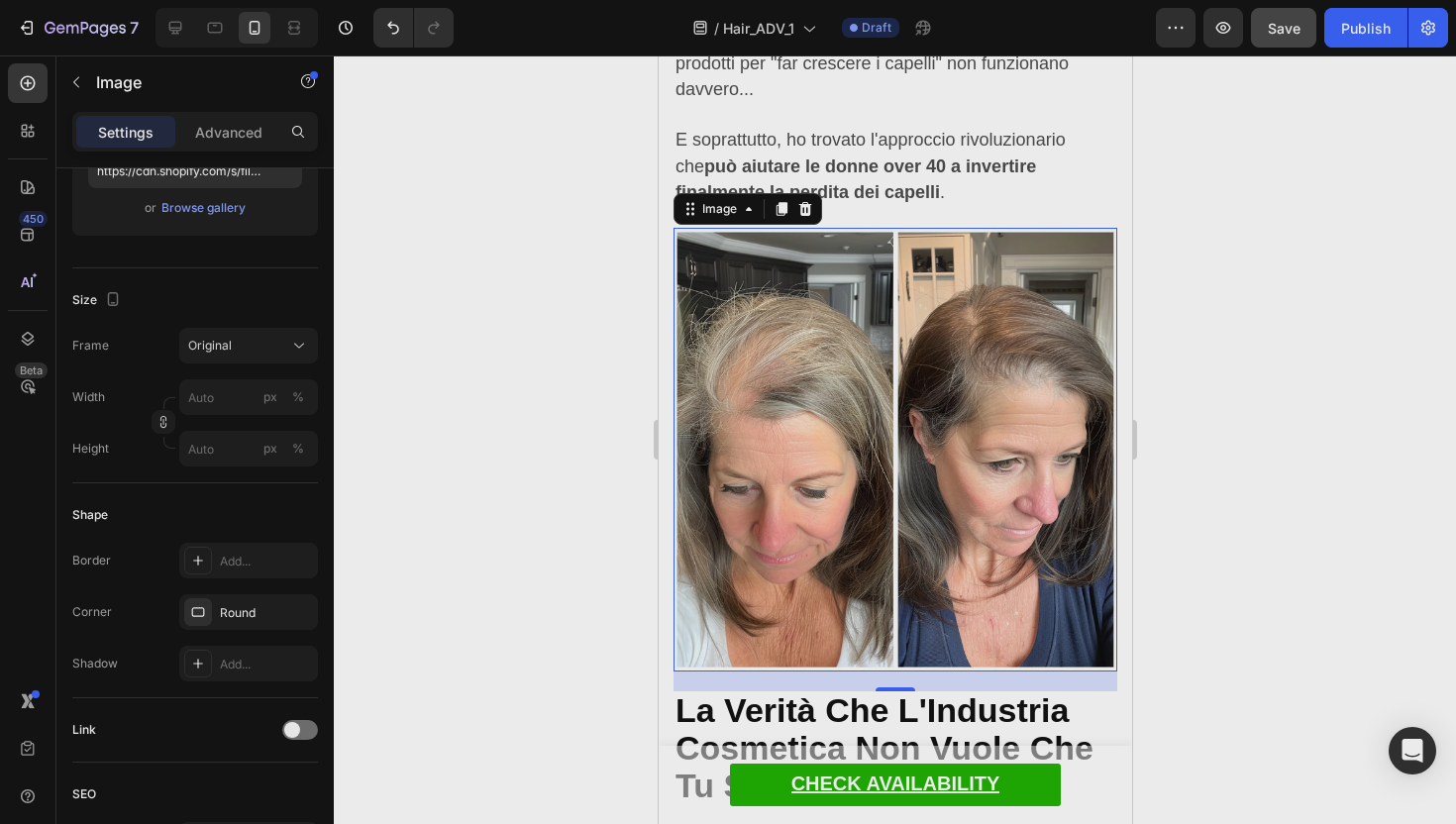 click 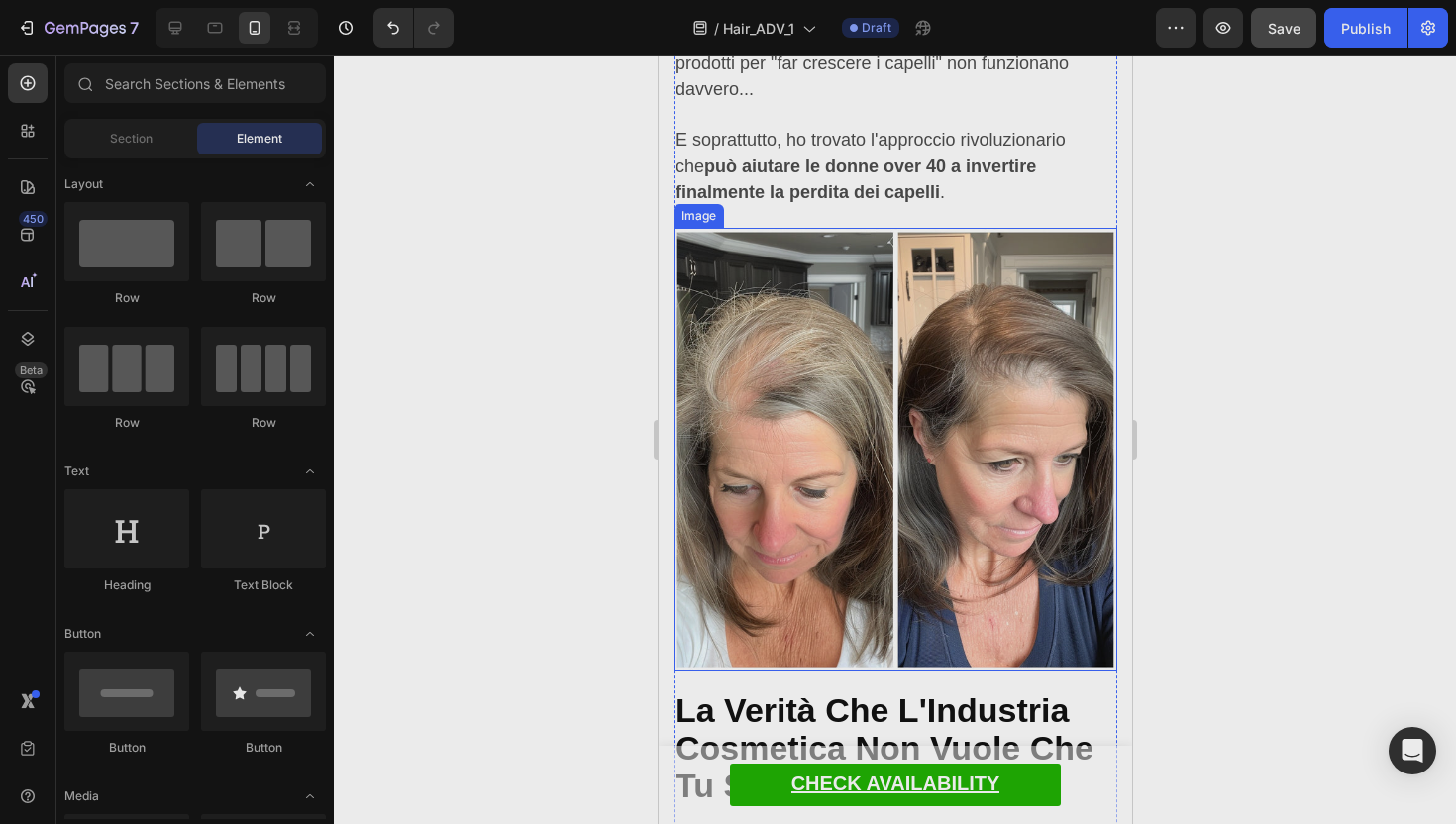 click at bounding box center (894, 450) 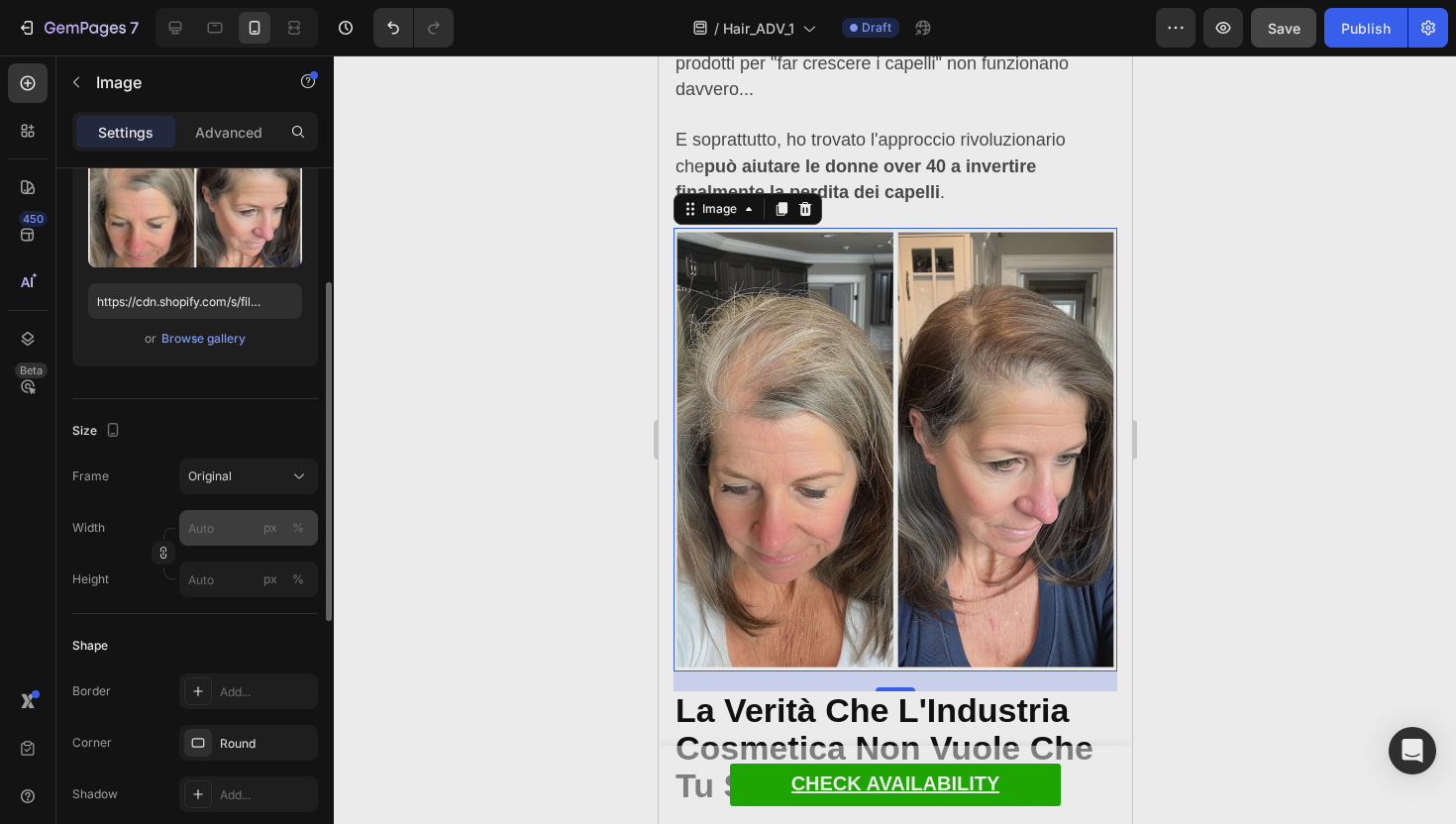 scroll, scrollTop: 403, scrollLeft: 0, axis: vertical 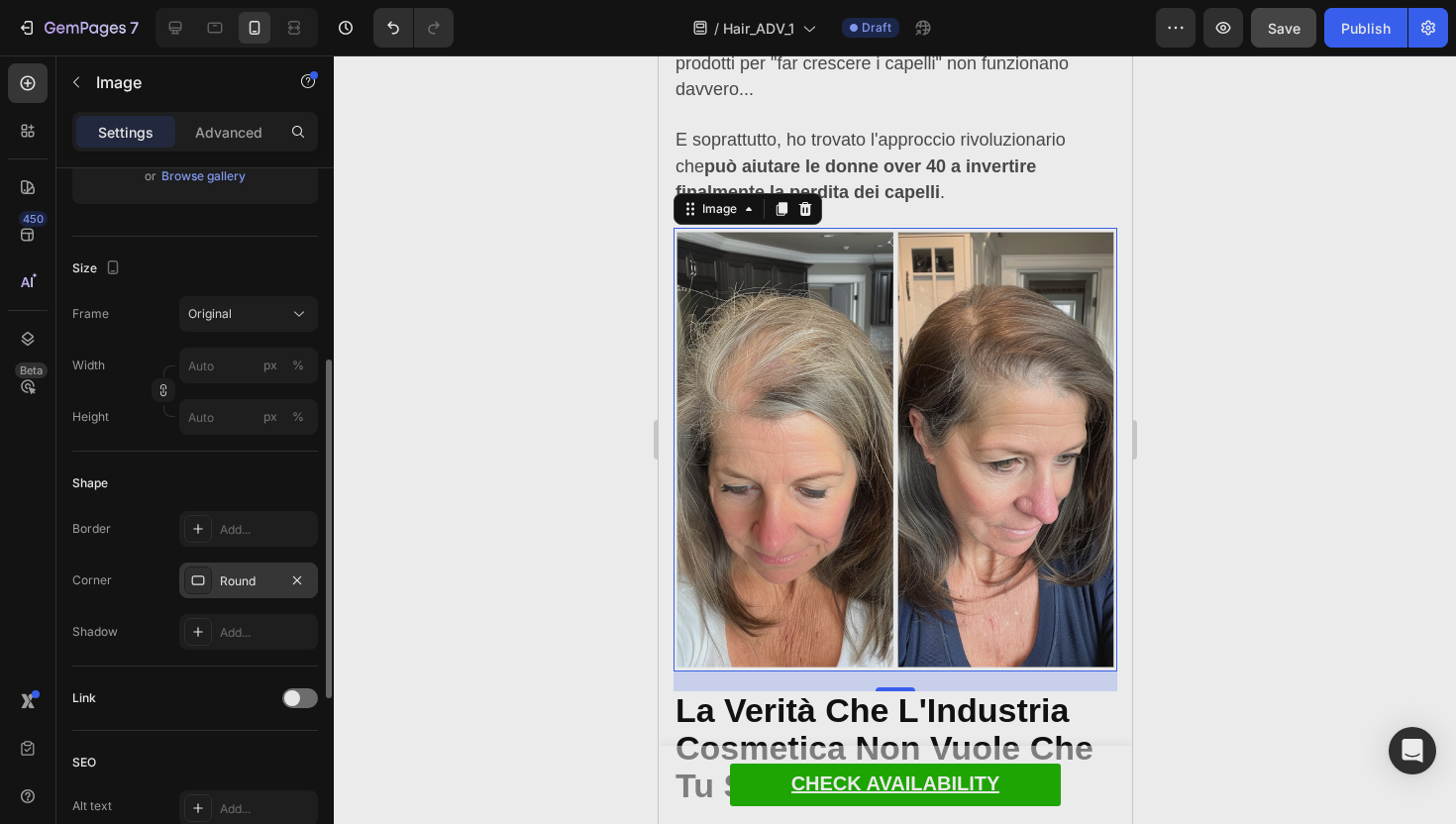 click on "Round" at bounding box center [249, 581] 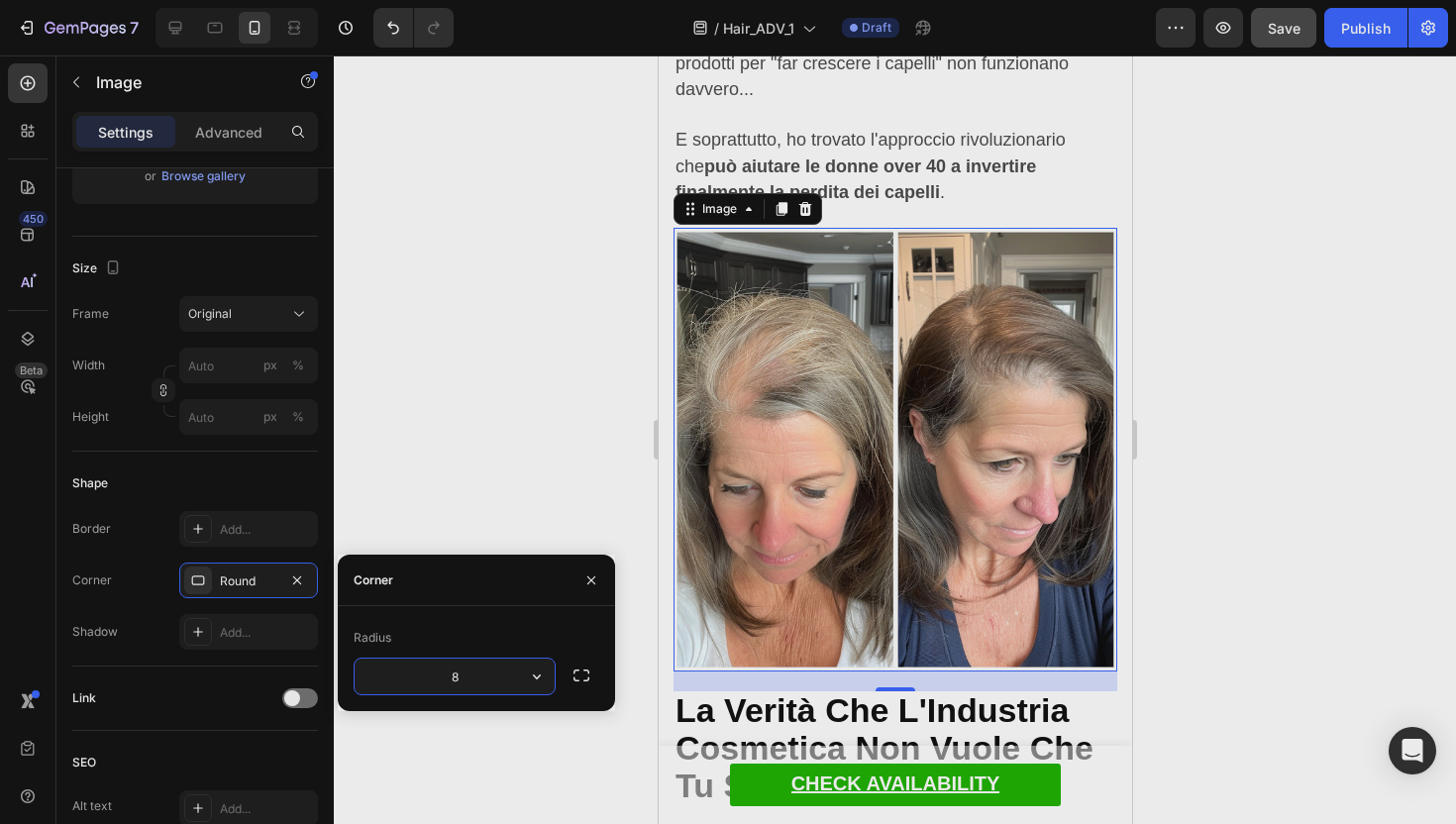 click on "8" at bounding box center [455, 676] 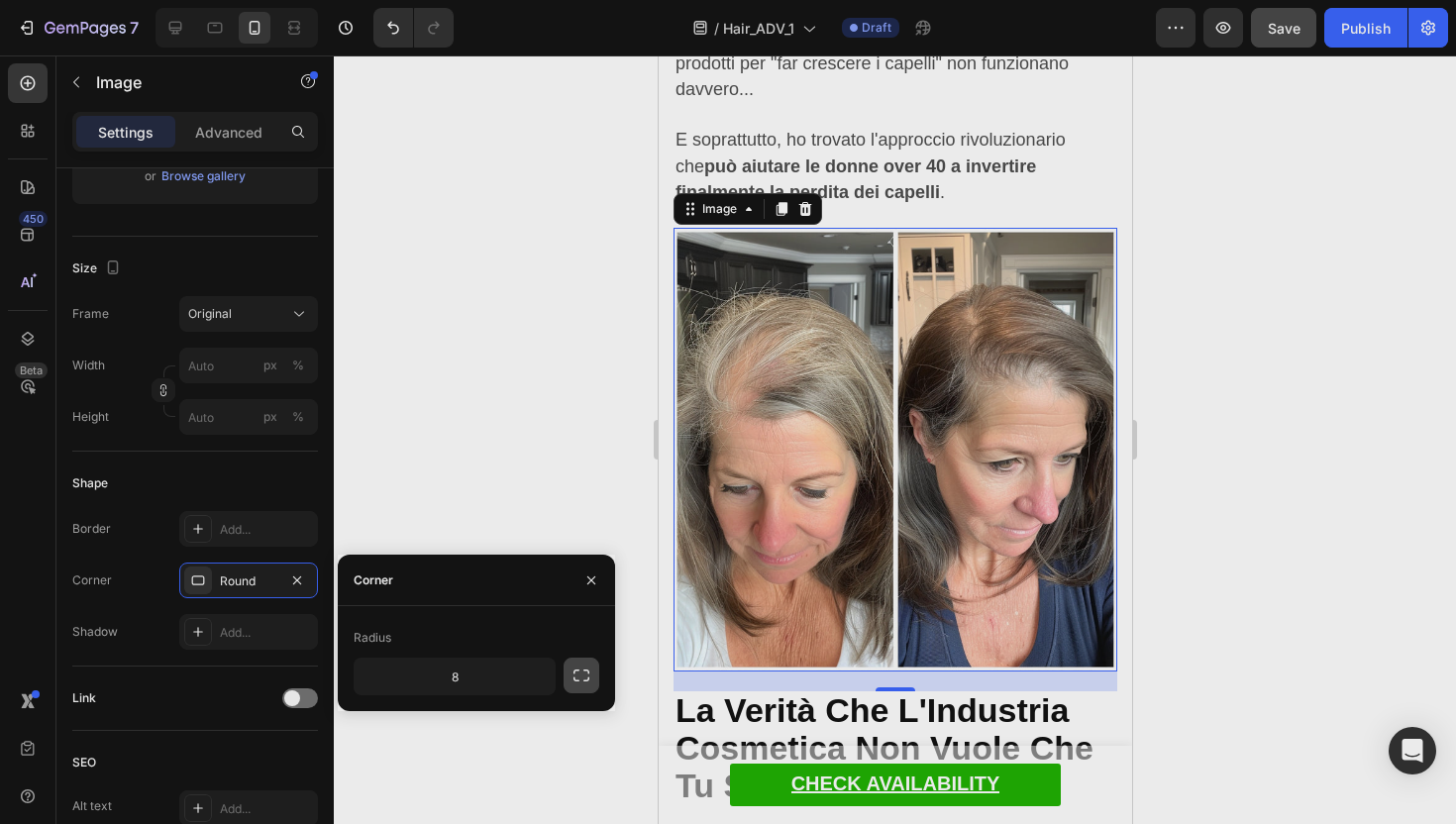 click 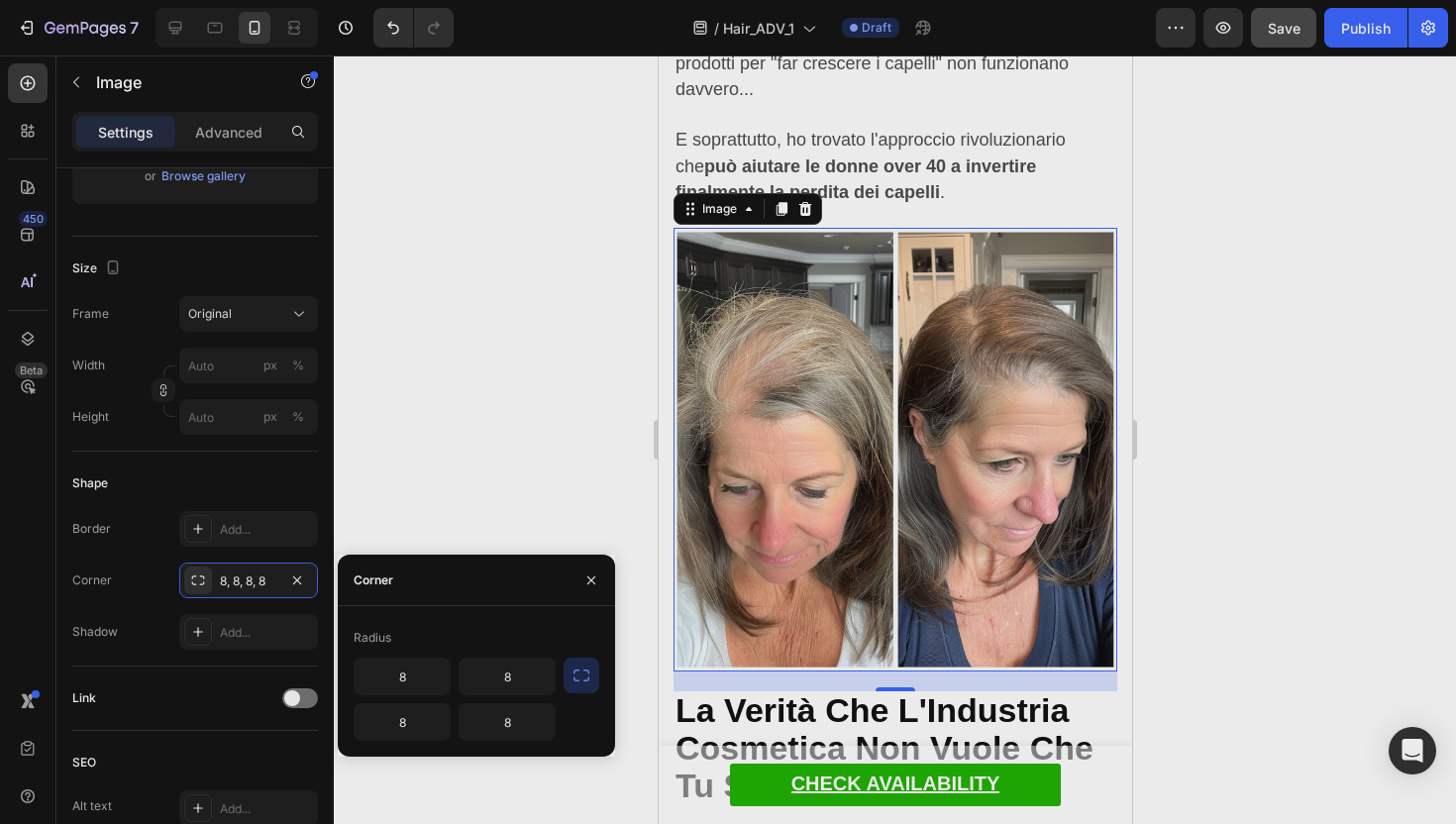 click 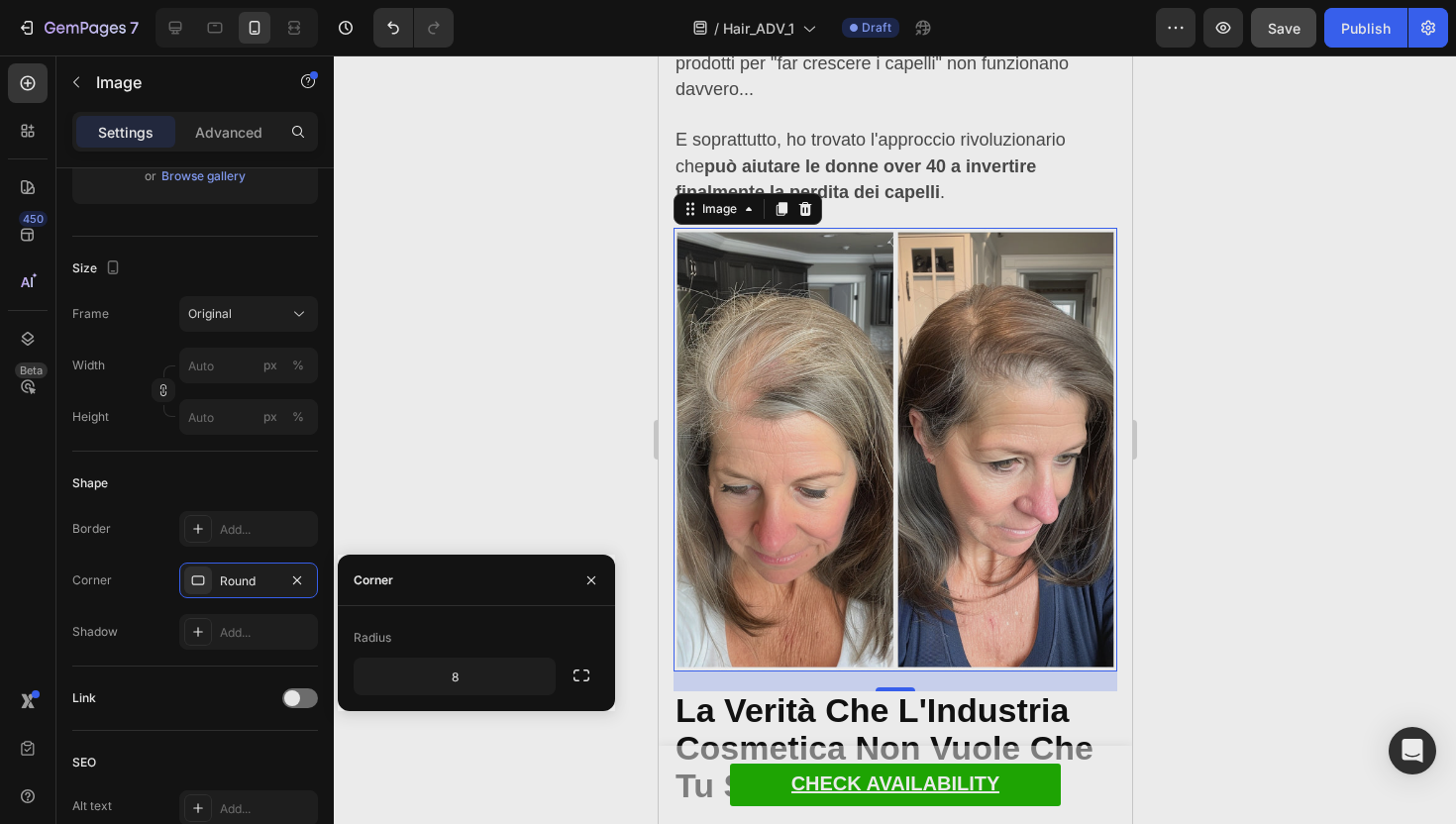 click 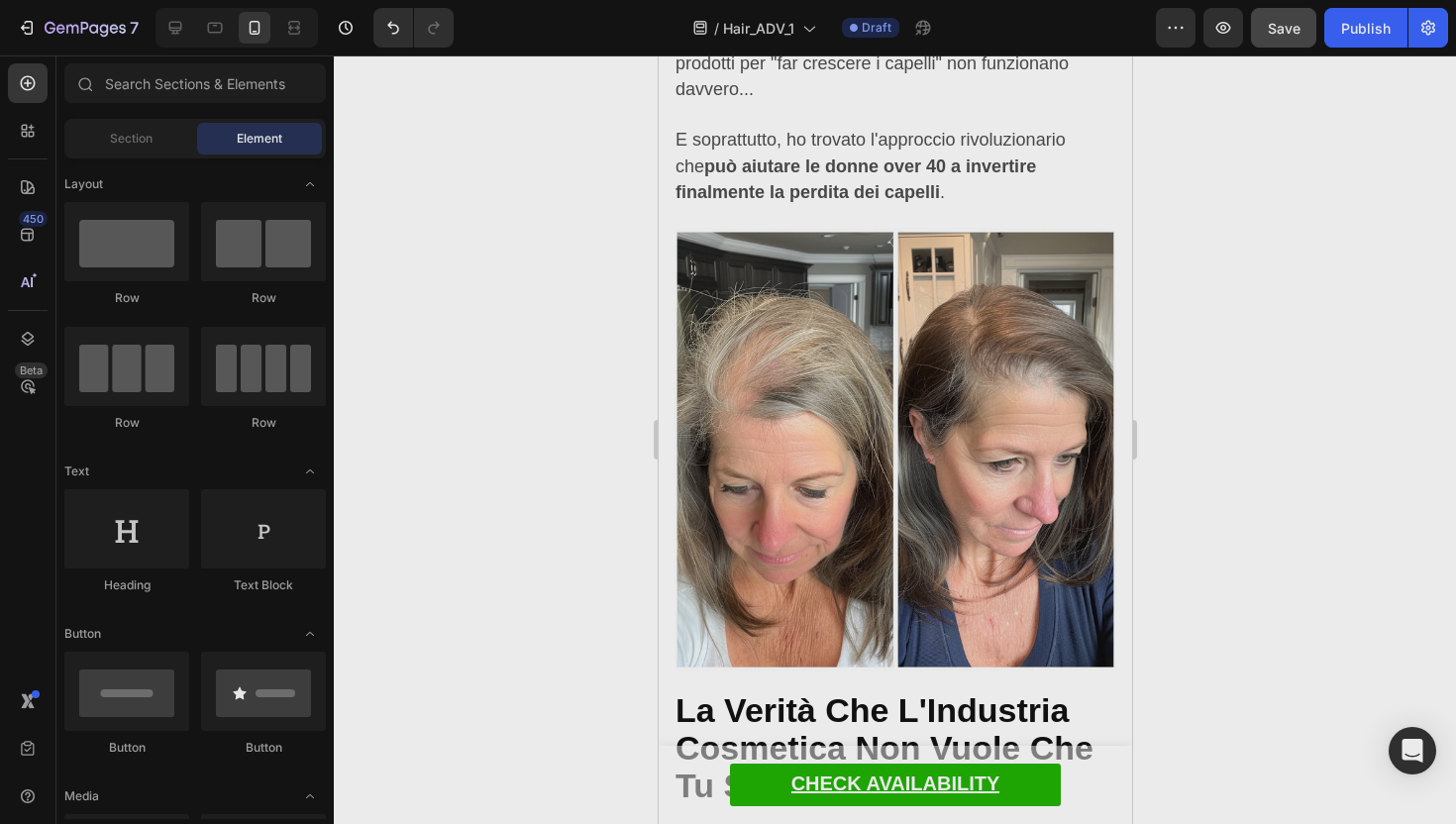 click at bounding box center (894, 450) 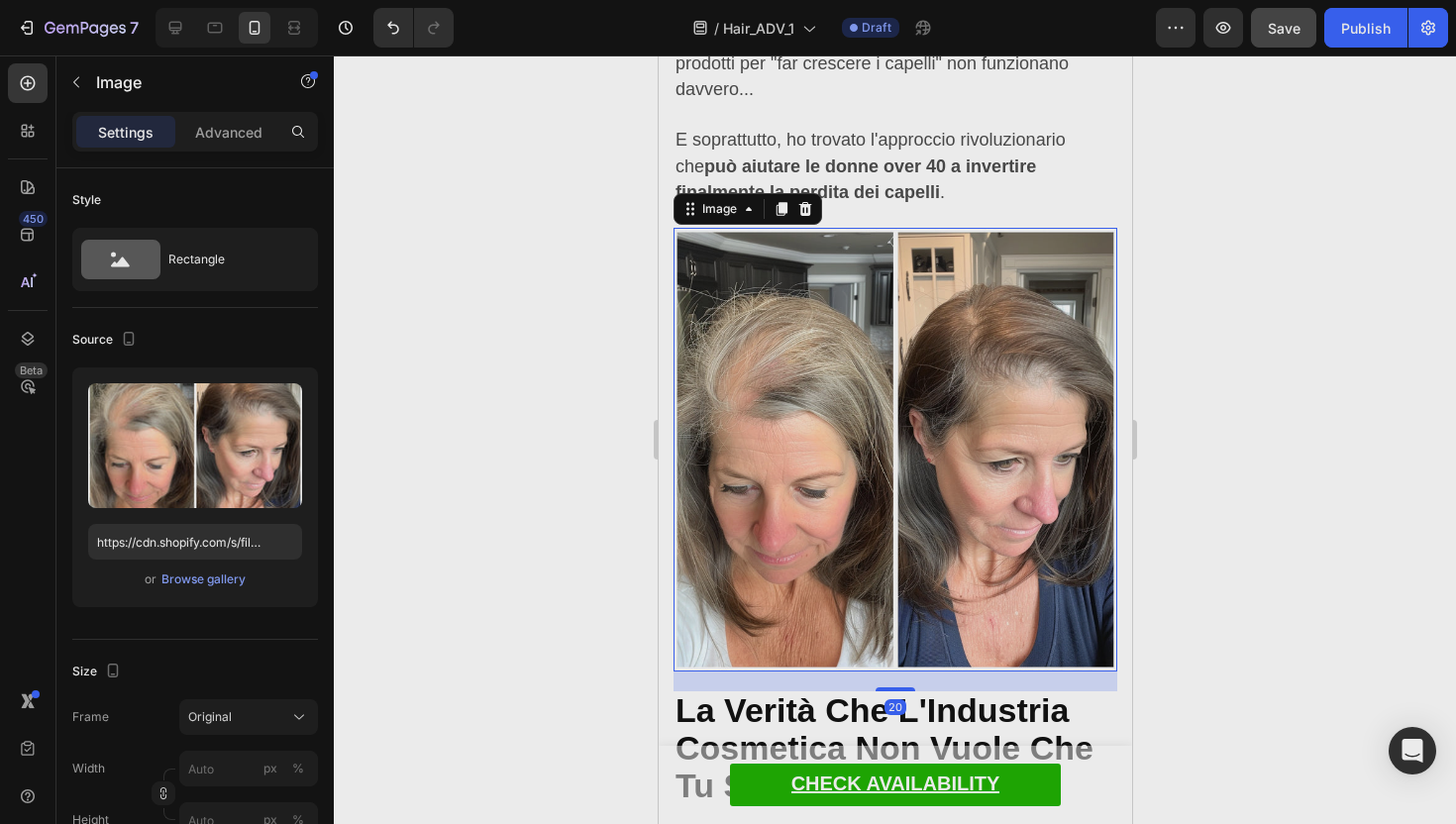 click 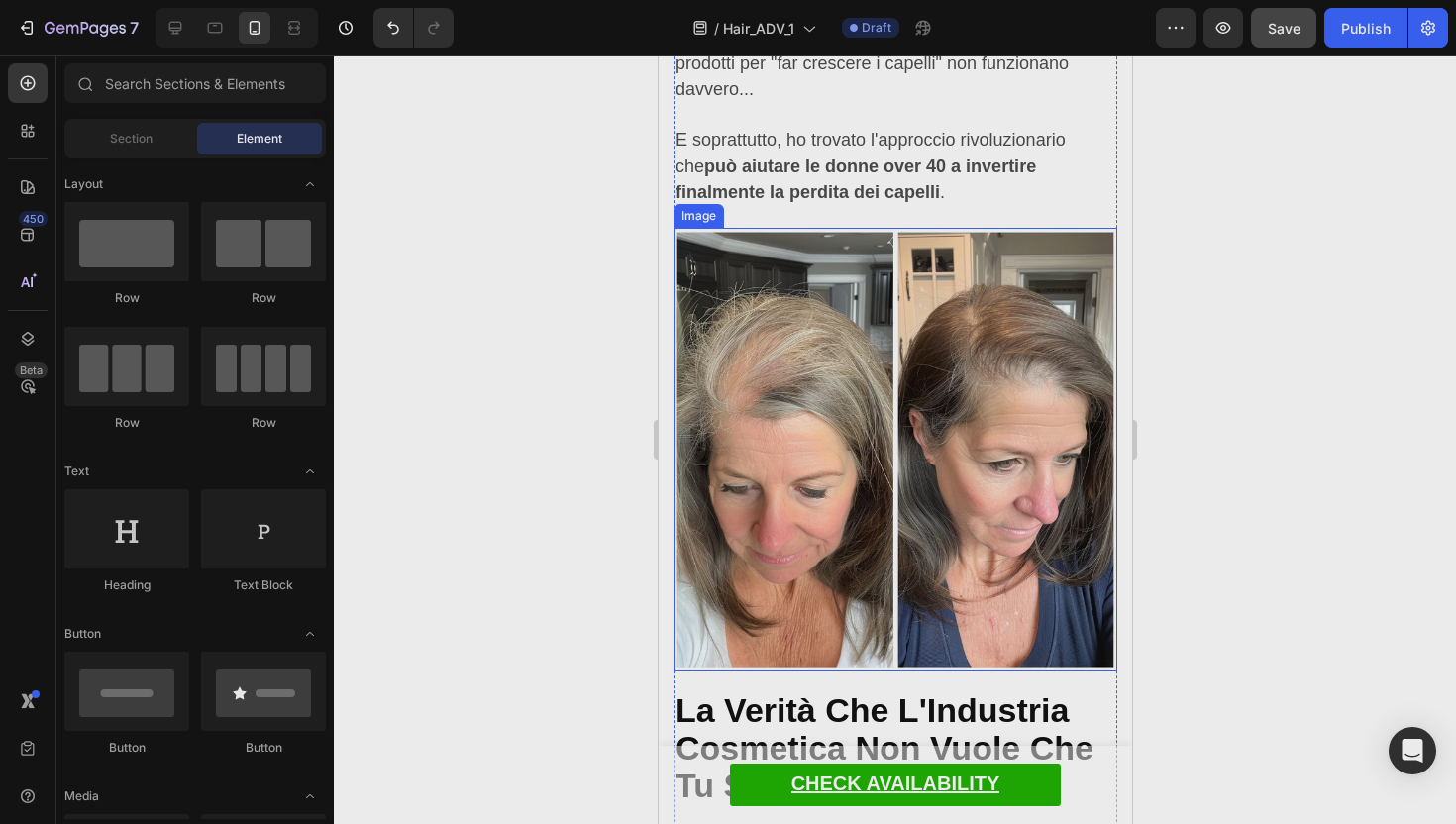 click at bounding box center [894, 450] 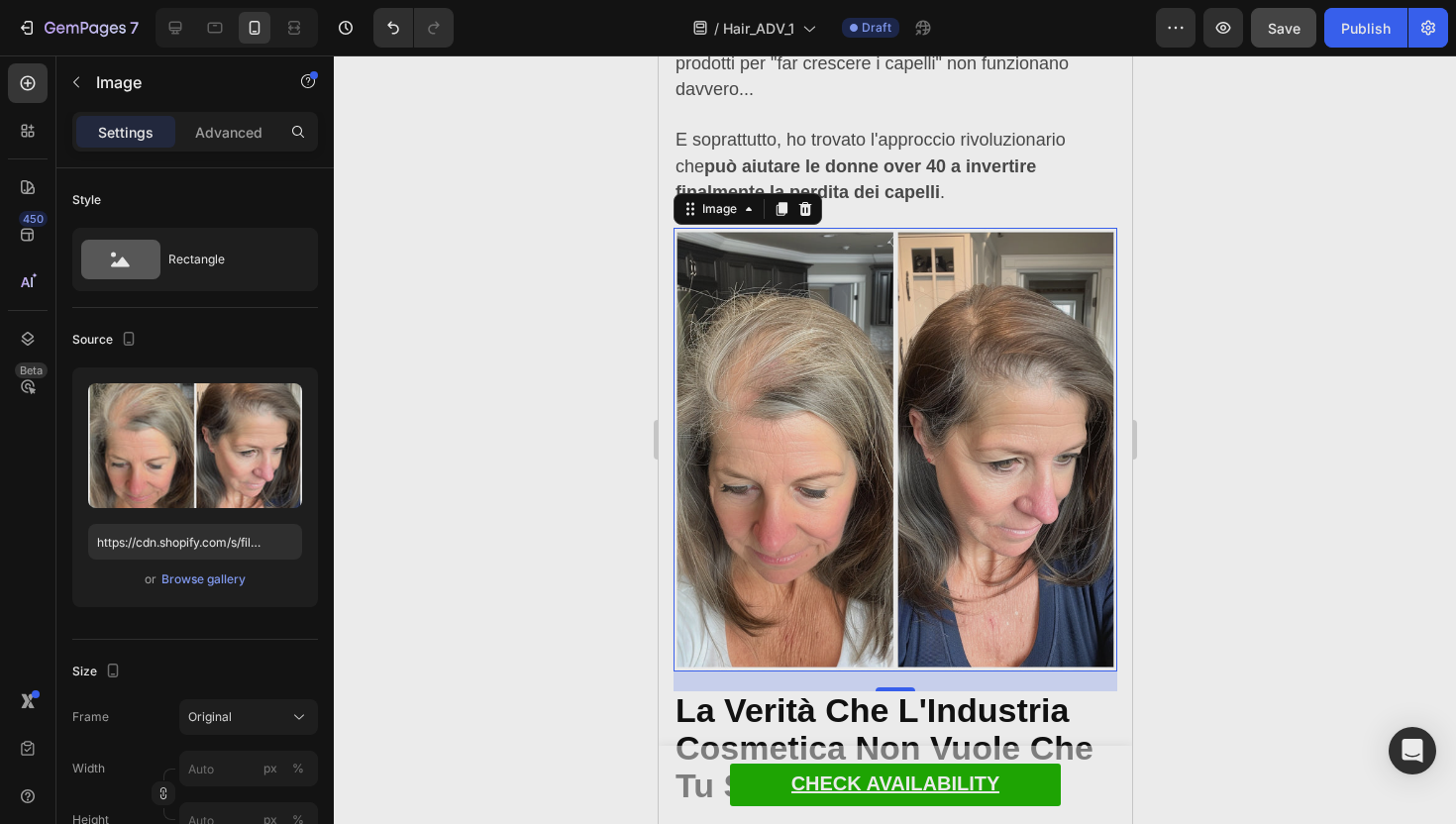 click 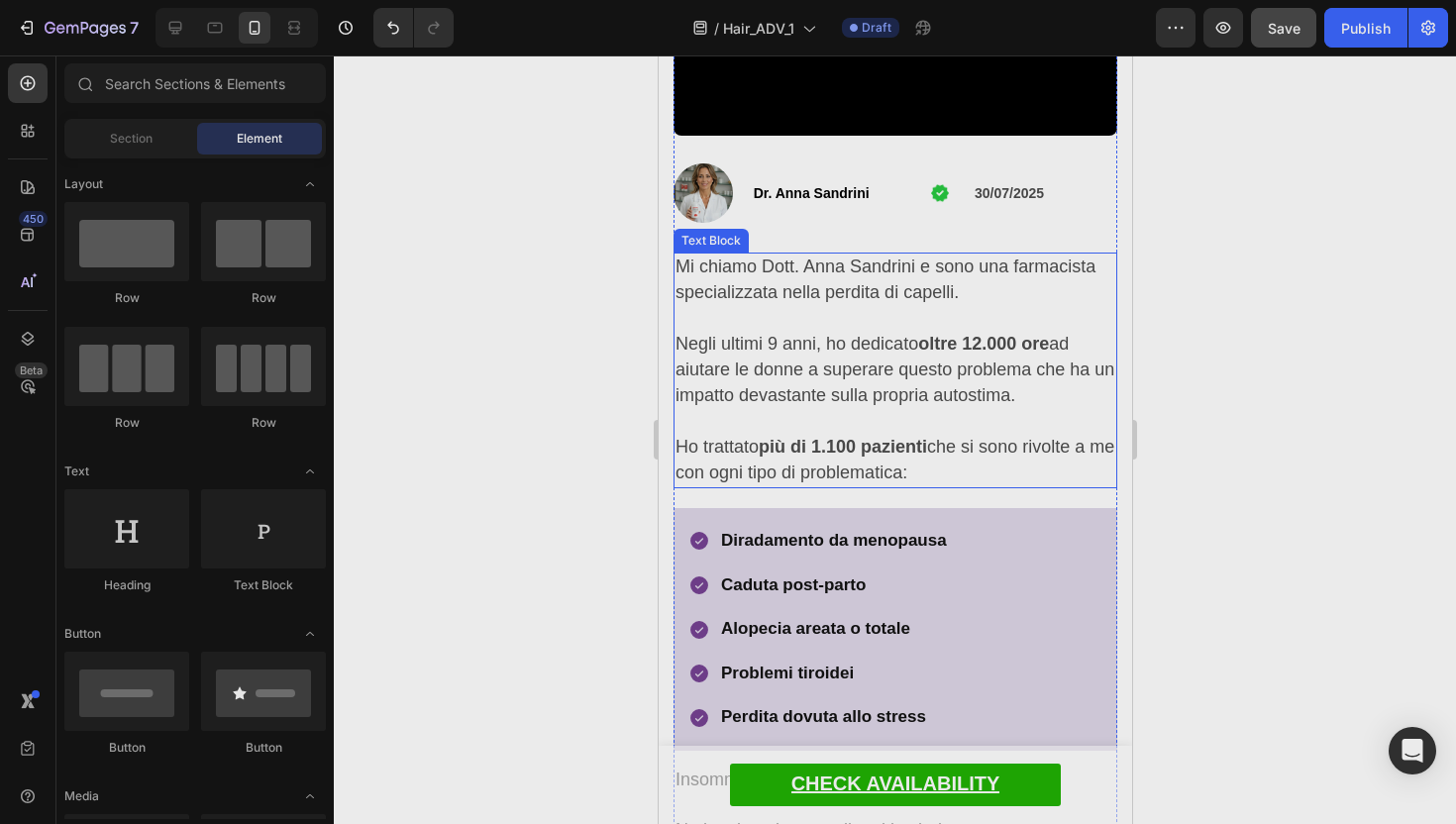 scroll, scrollTop: 567, scrollLeft: 0, axis: vertical 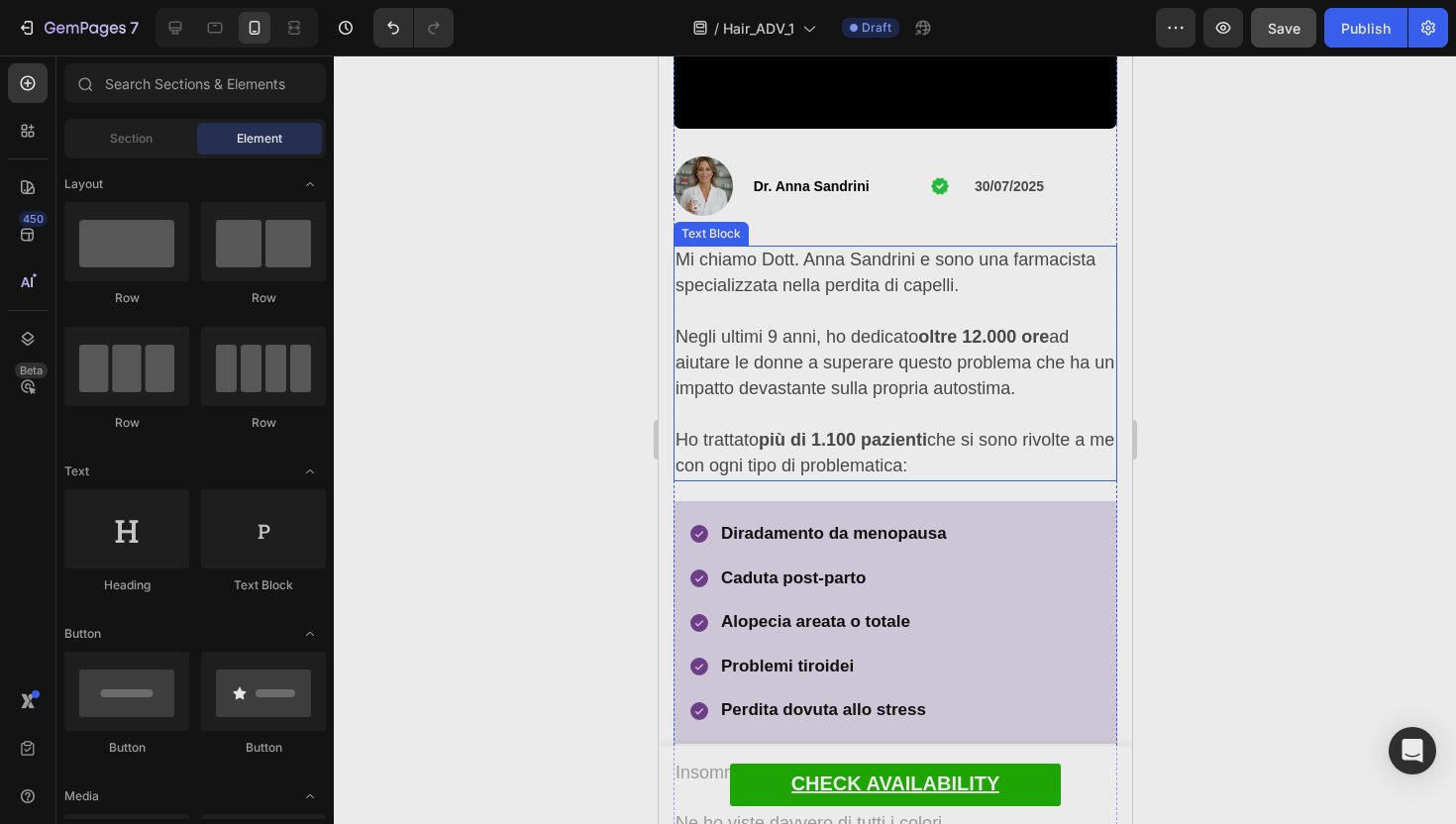 click at bounding box center (894, 312) 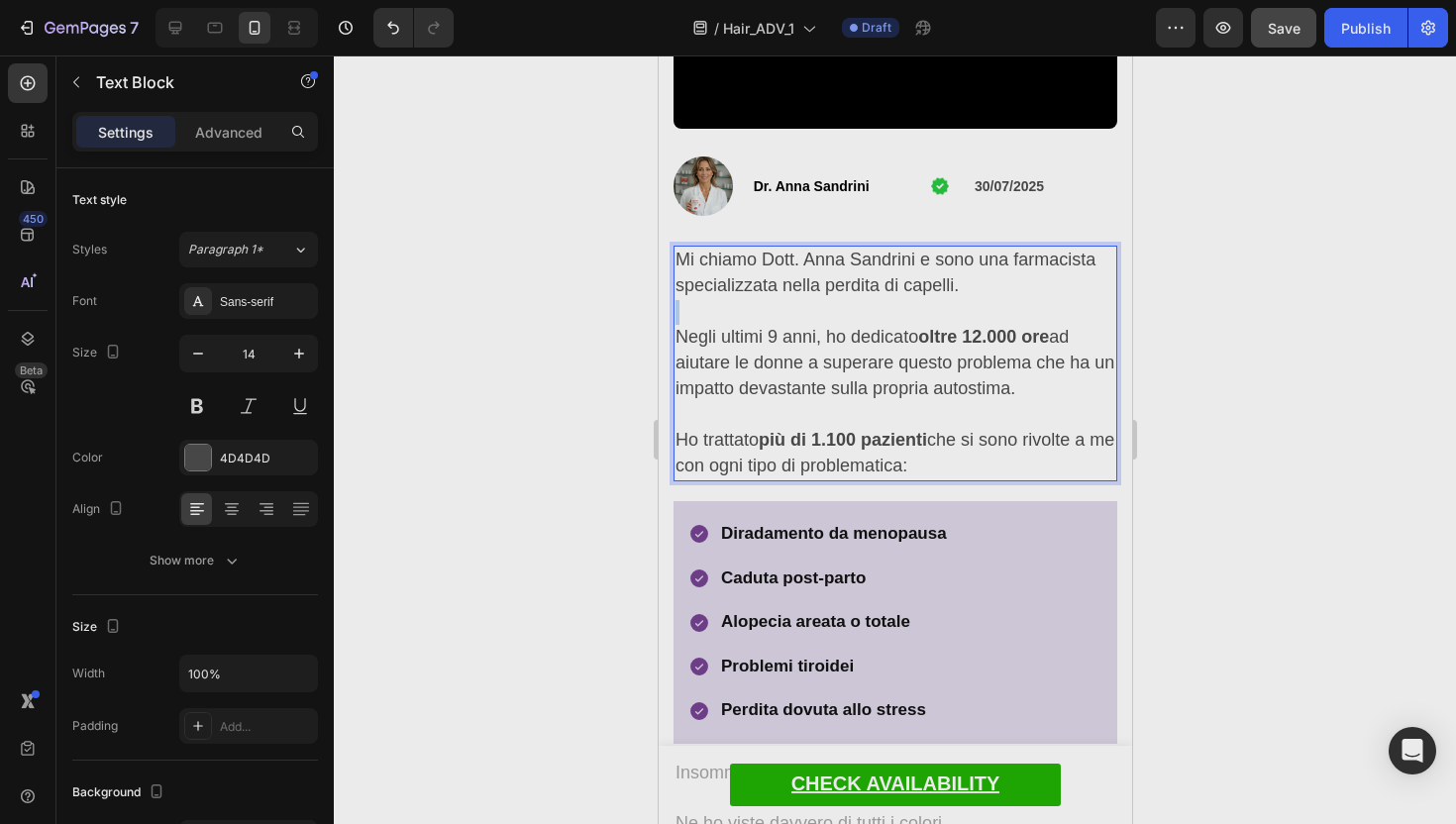 click at bounding box center (894, 312) 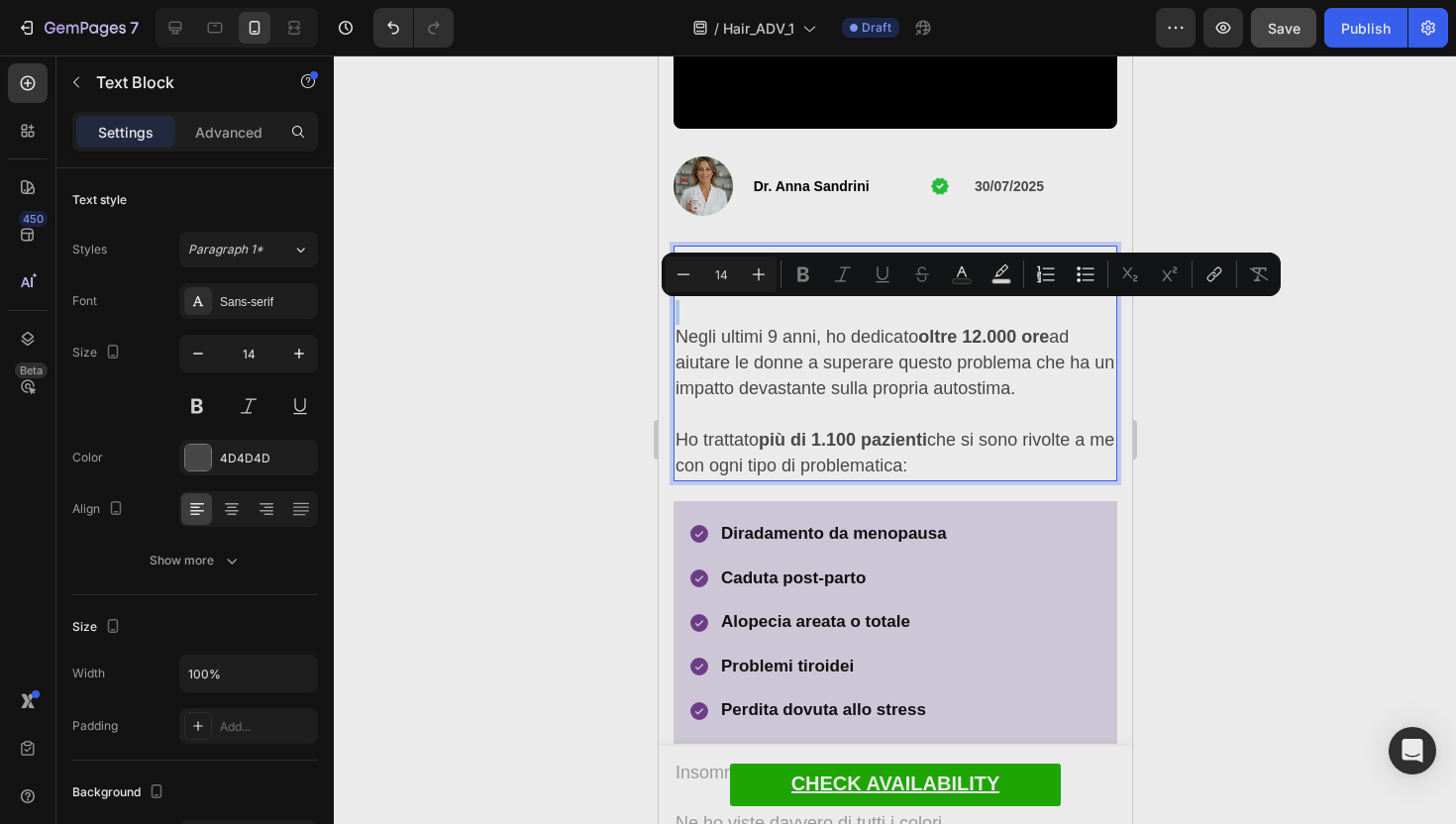 type on "18" 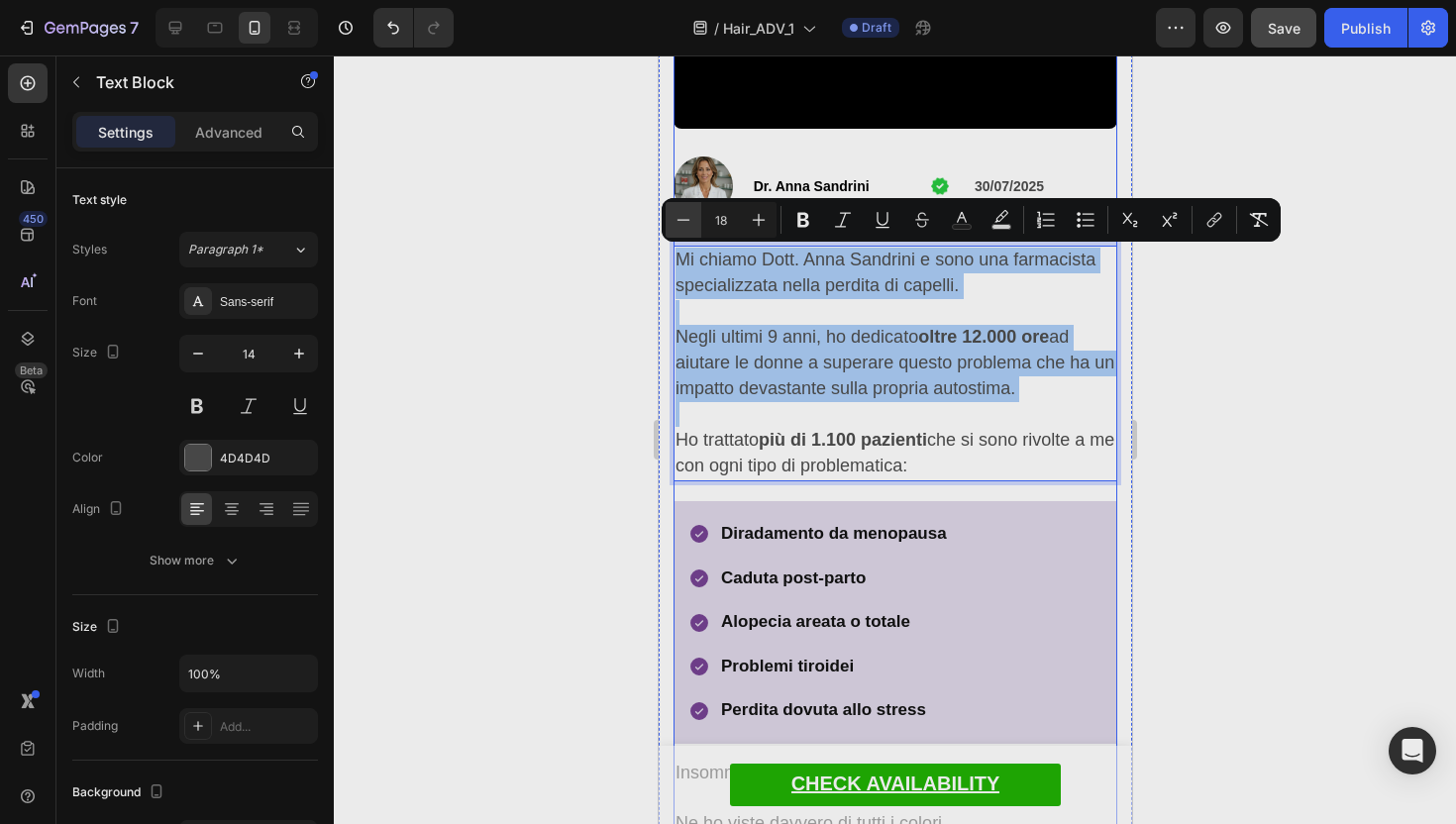 click 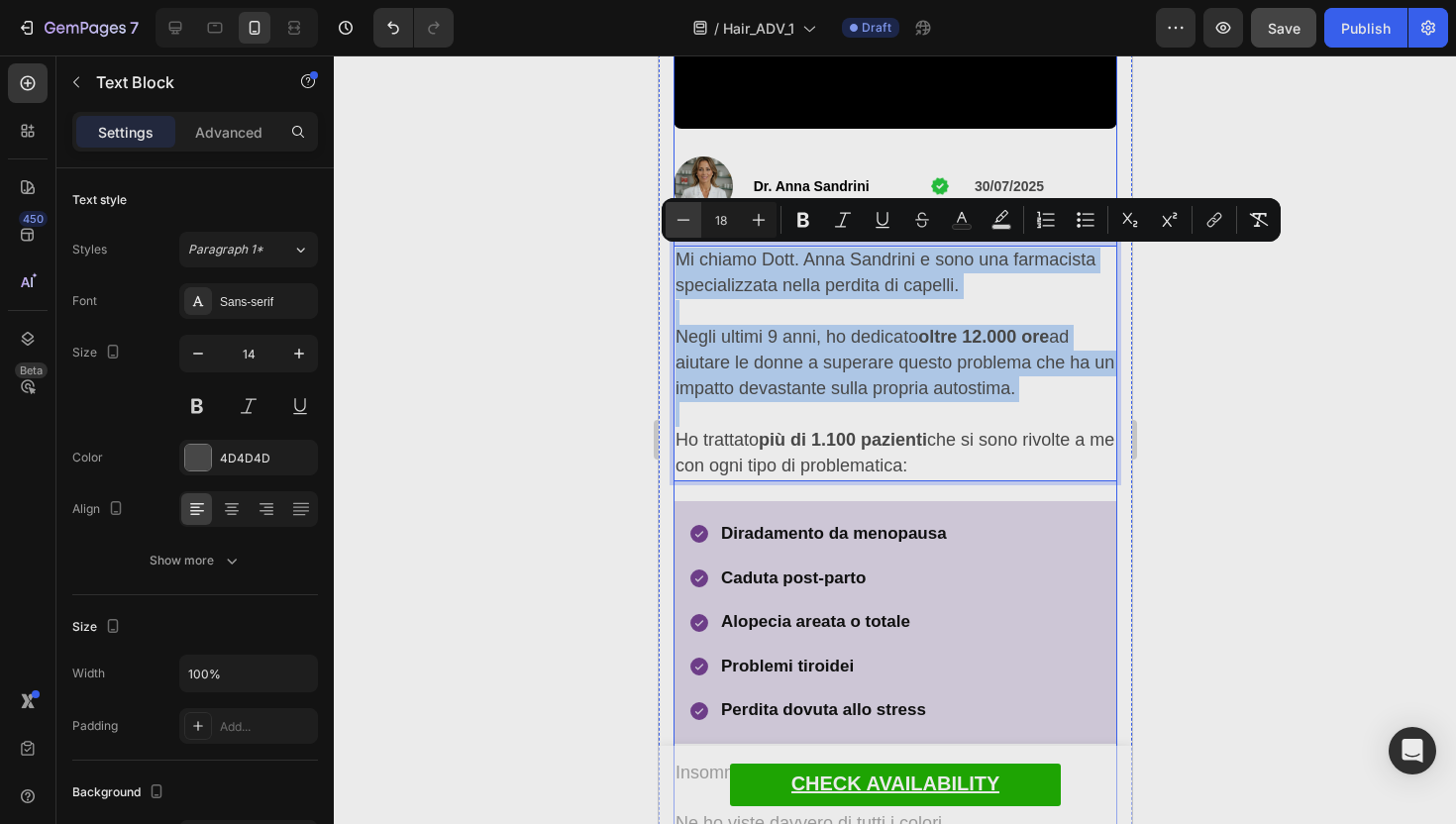 type on "17" 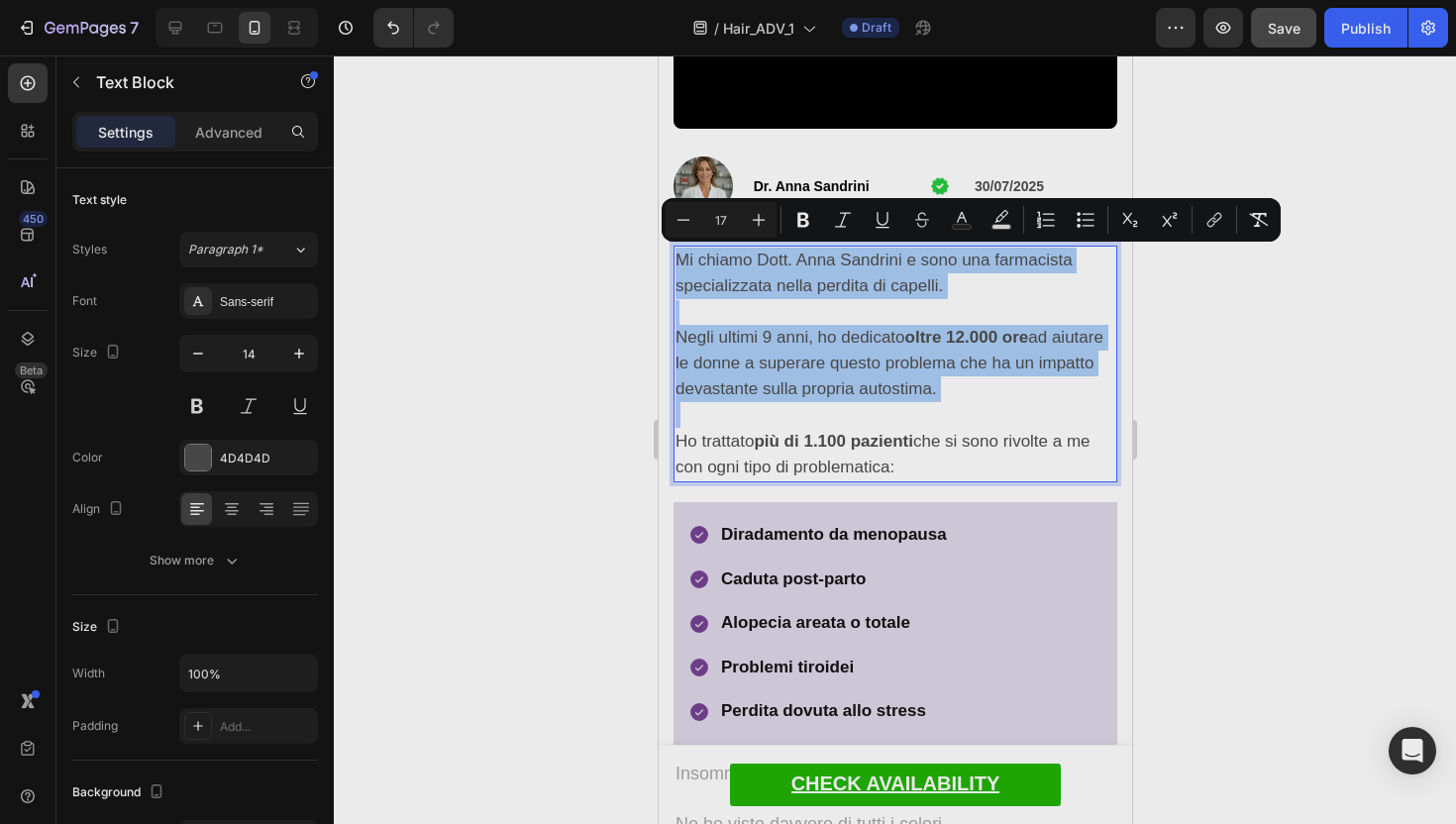 click 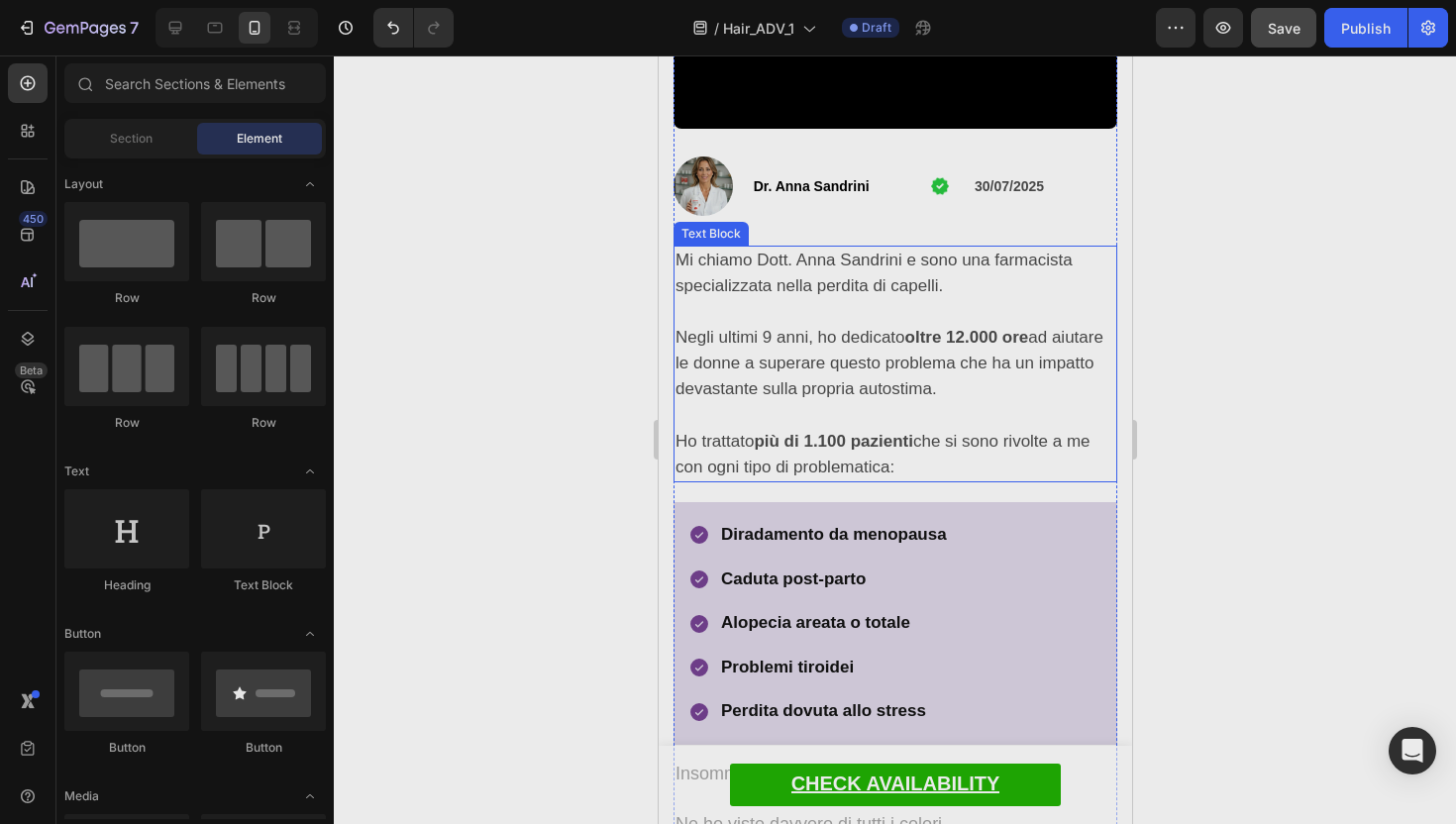 click on "Negli ultimi 9 anni, ho dedicato  oltre 12.000 ore  ad aiutare le donne a superare questo problema che ha un impatto devastante sulla propria autostima." at bounding box center [888, 362] 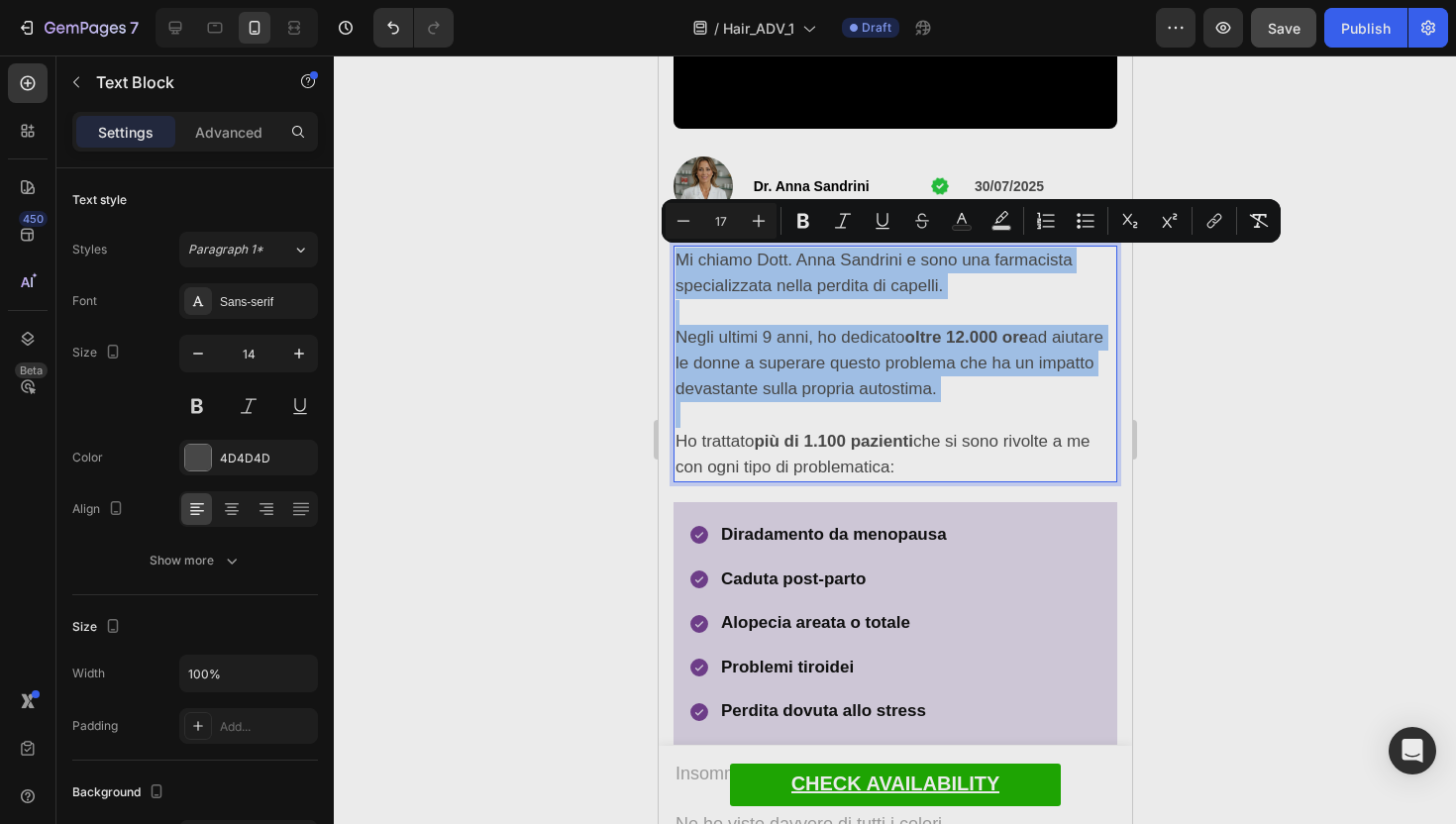 click 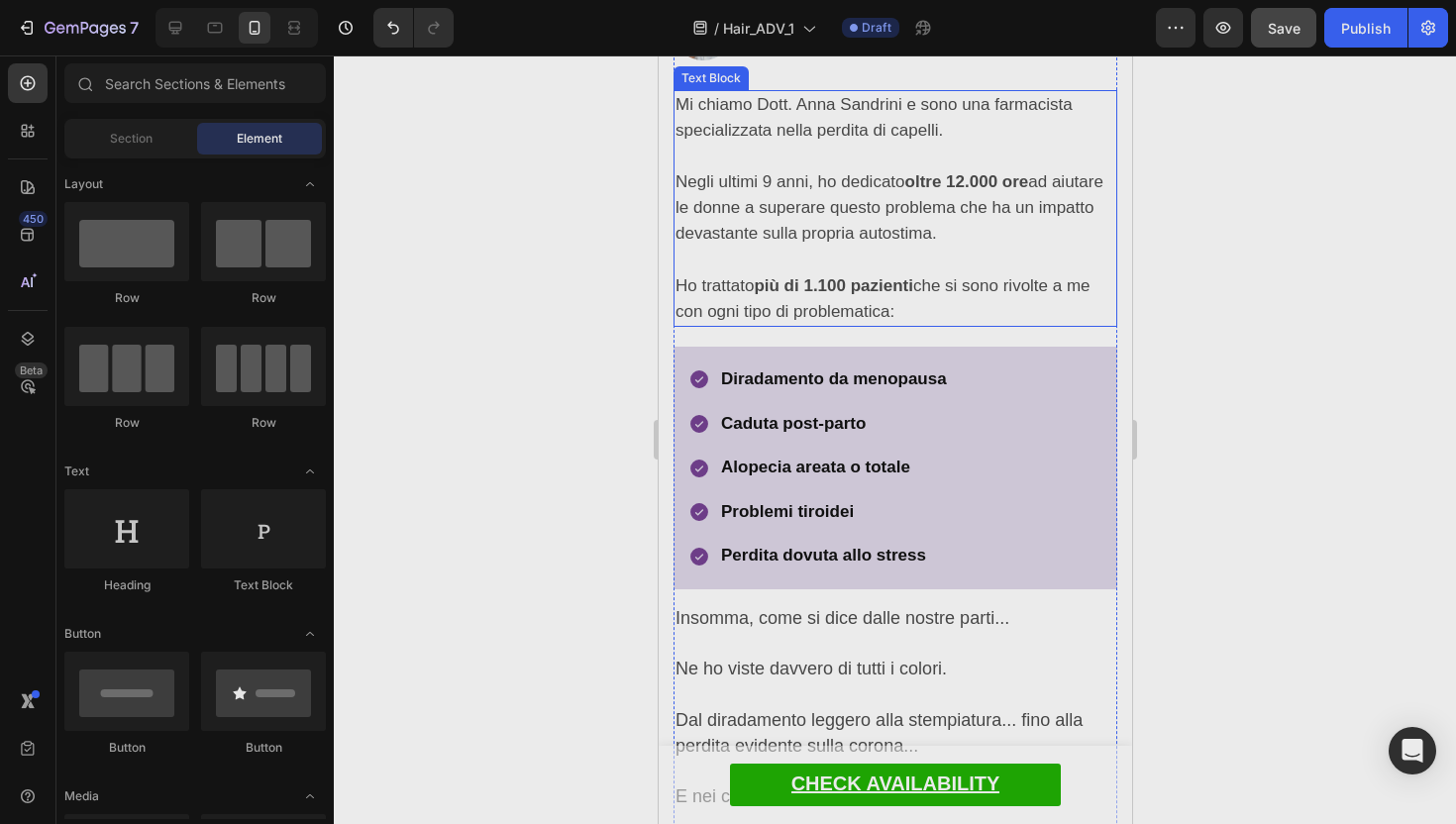scroll, scrollTop: 763, scrollLeft: 0, axis: vertical 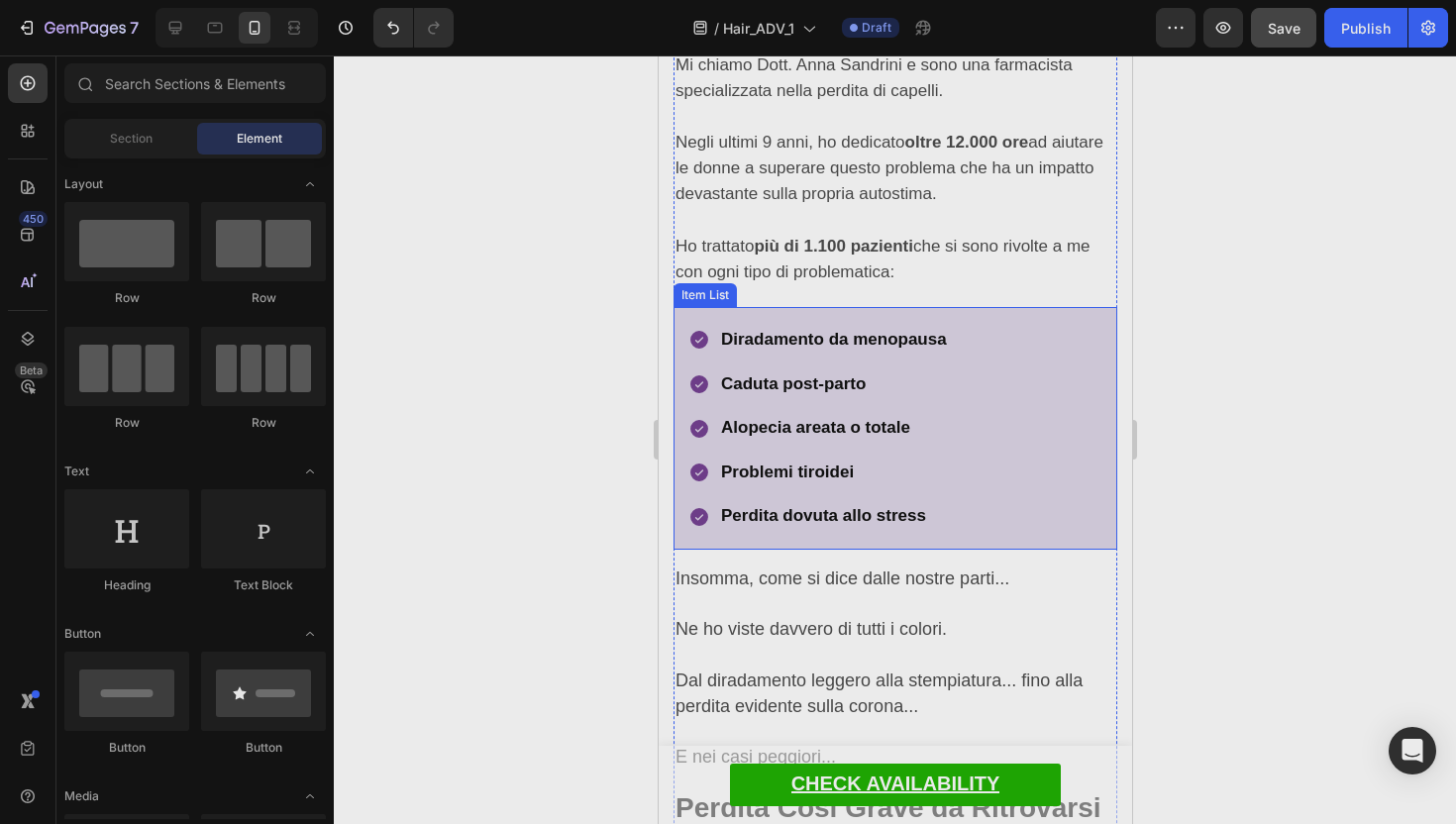 click on "Diradamento da menopausa" at bounding box center [833, 340] 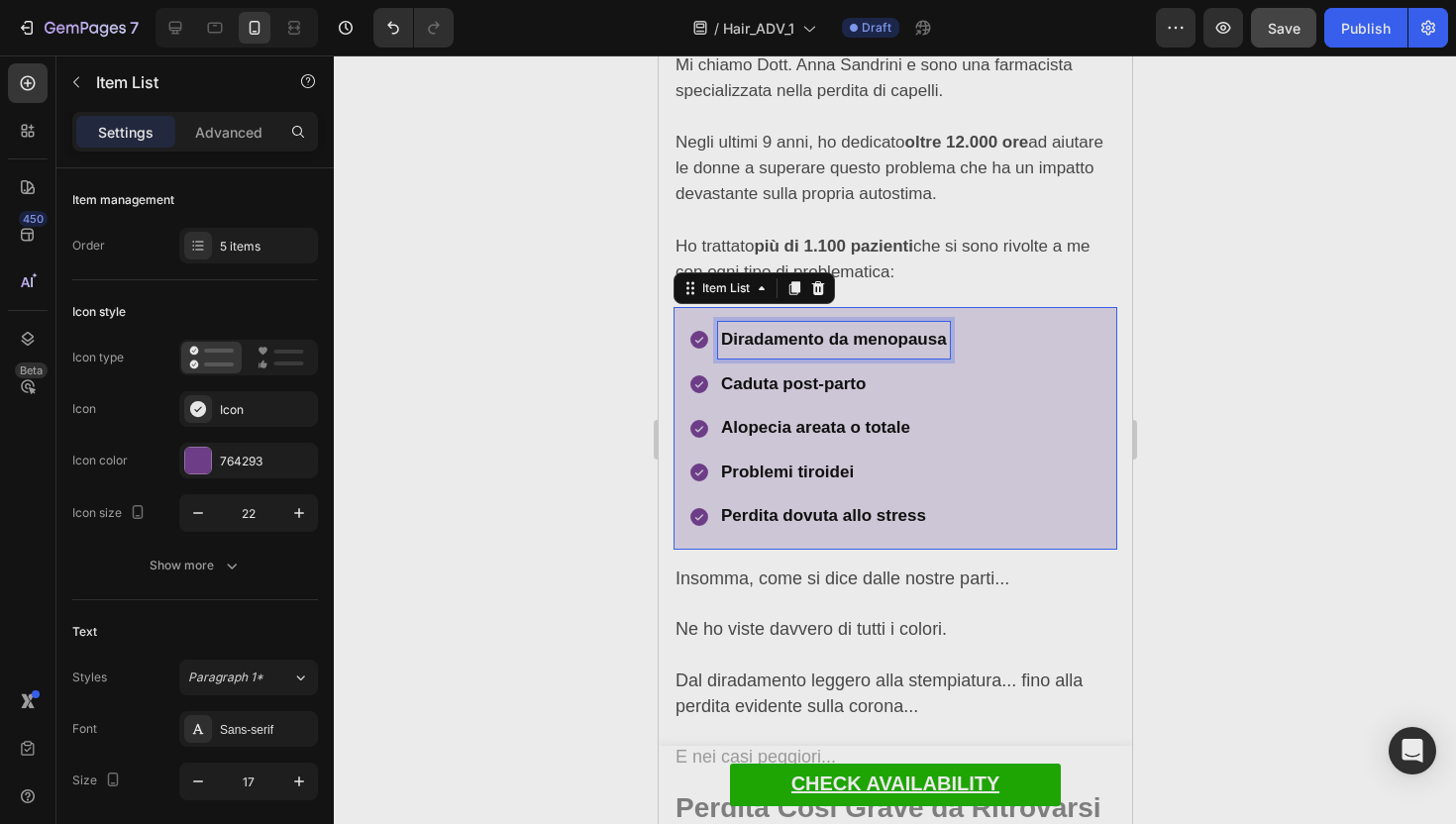click on "Diradamento da menopausa" at bounding box center (833, 340) 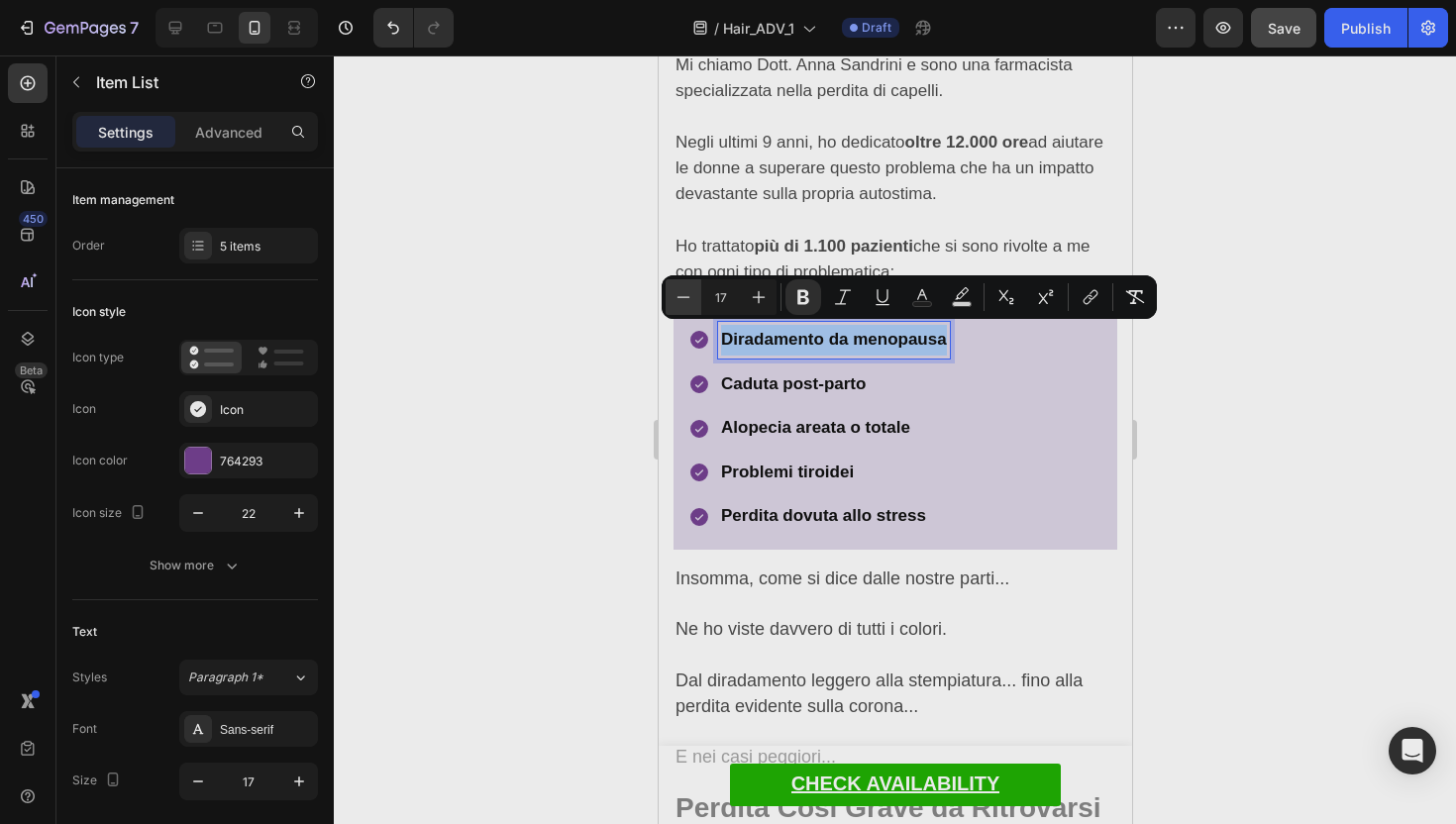 click 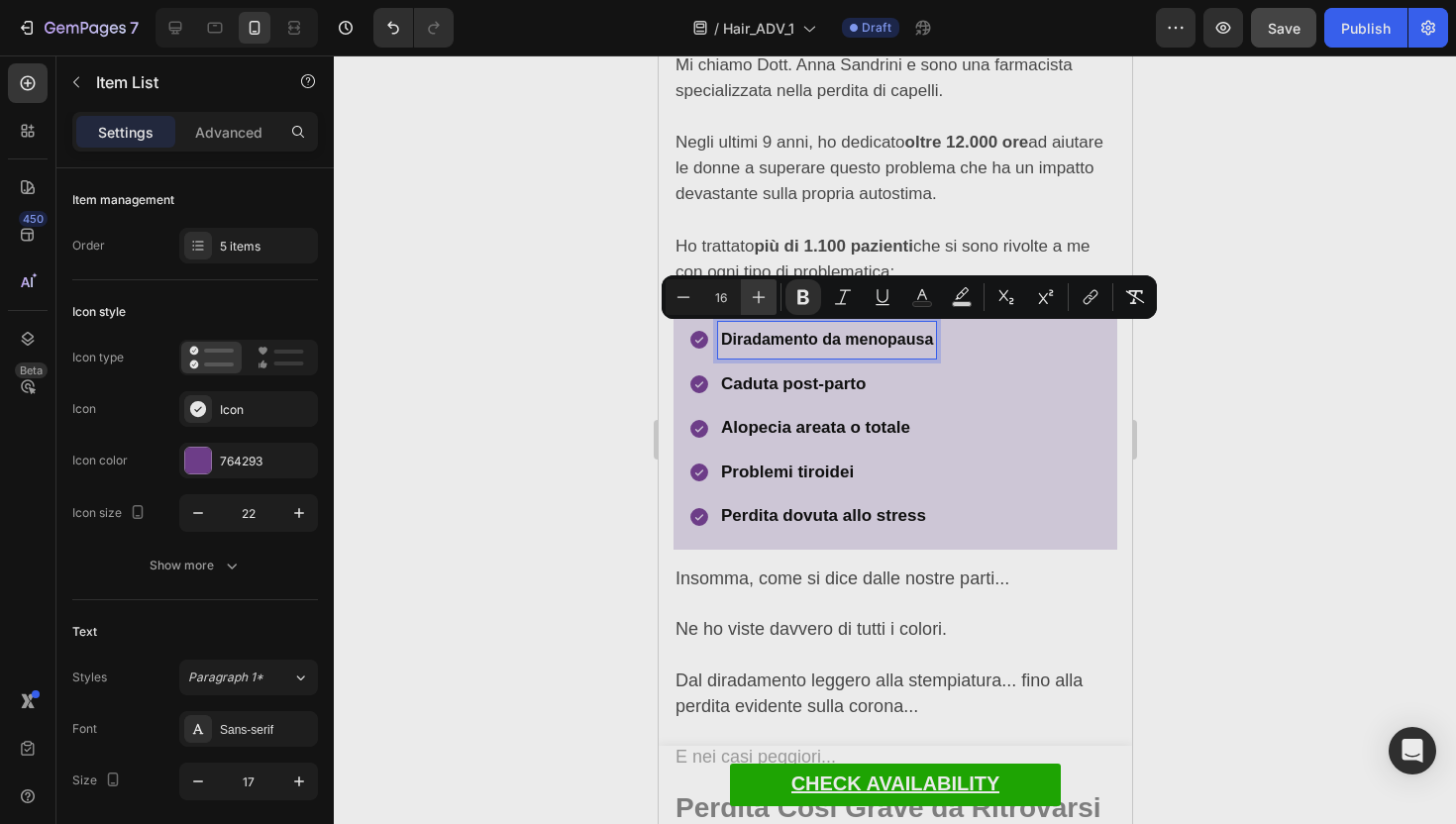 click 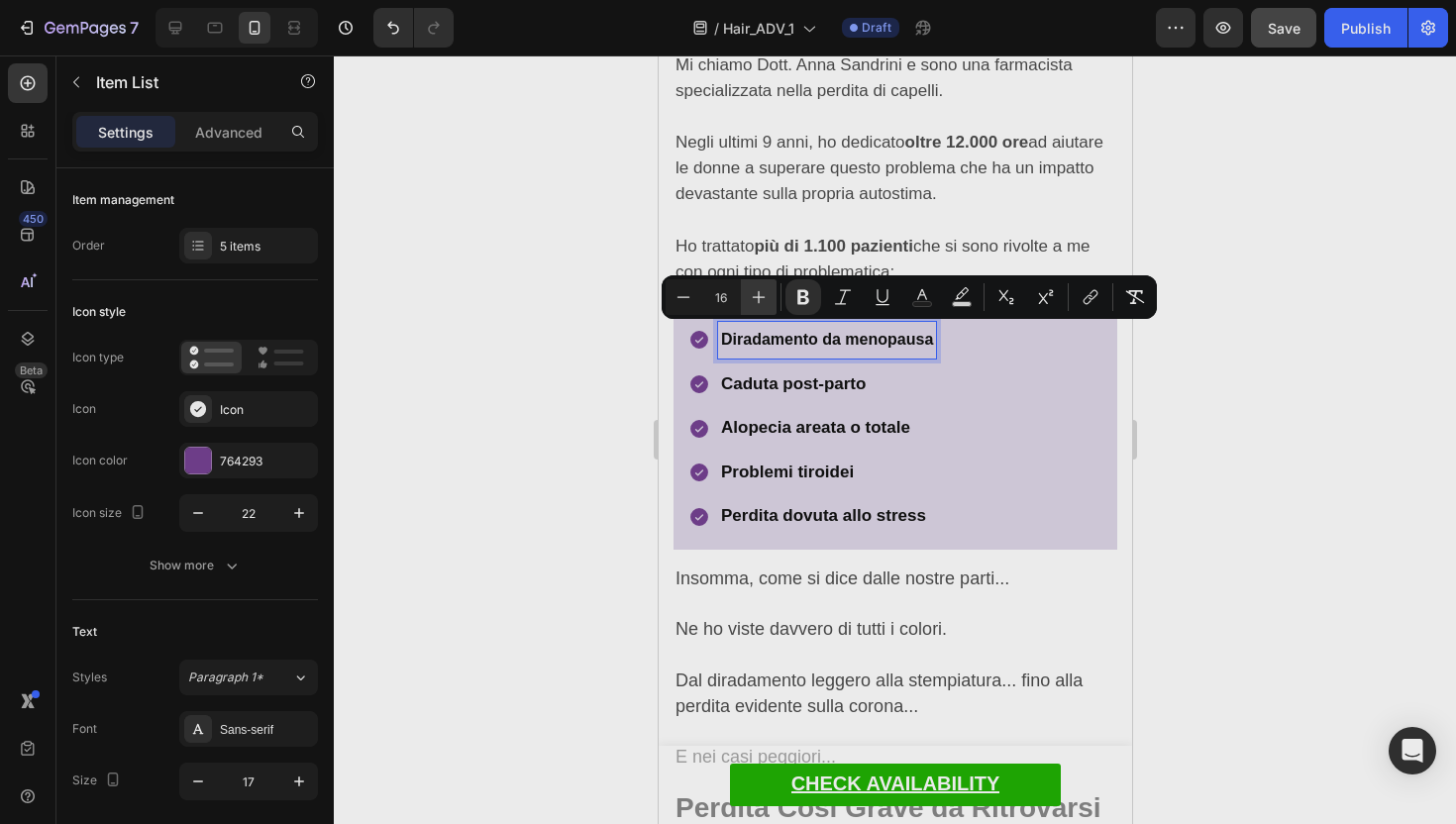 type on "17" 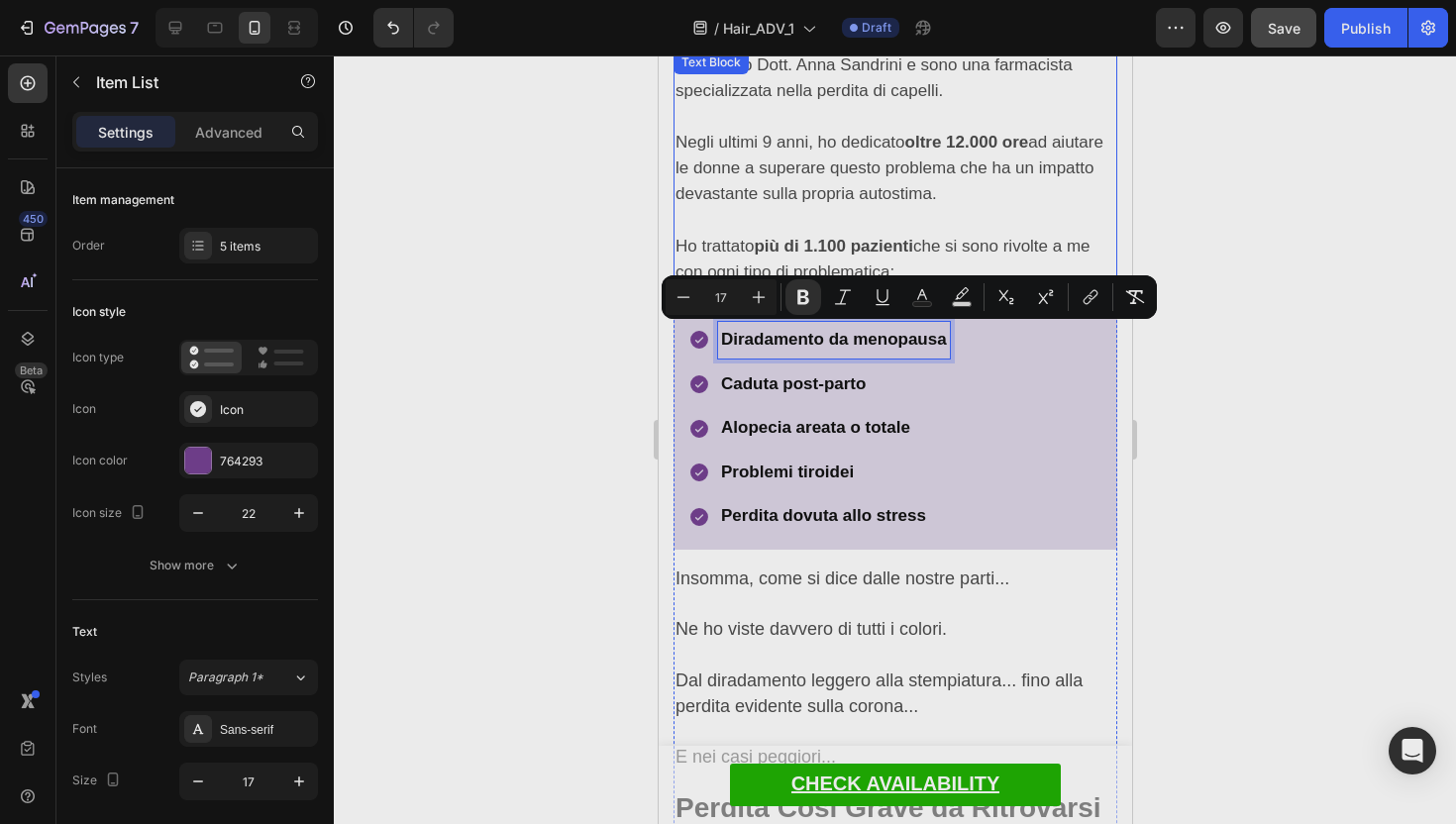 click on "Negli ultimi 9 anni, ho dedicato  oltre 12.000 ore  ad aiutare le donne a superare questo problema che ha un impatto devastante sulla propria autostima." at bounding box center (894, 181) 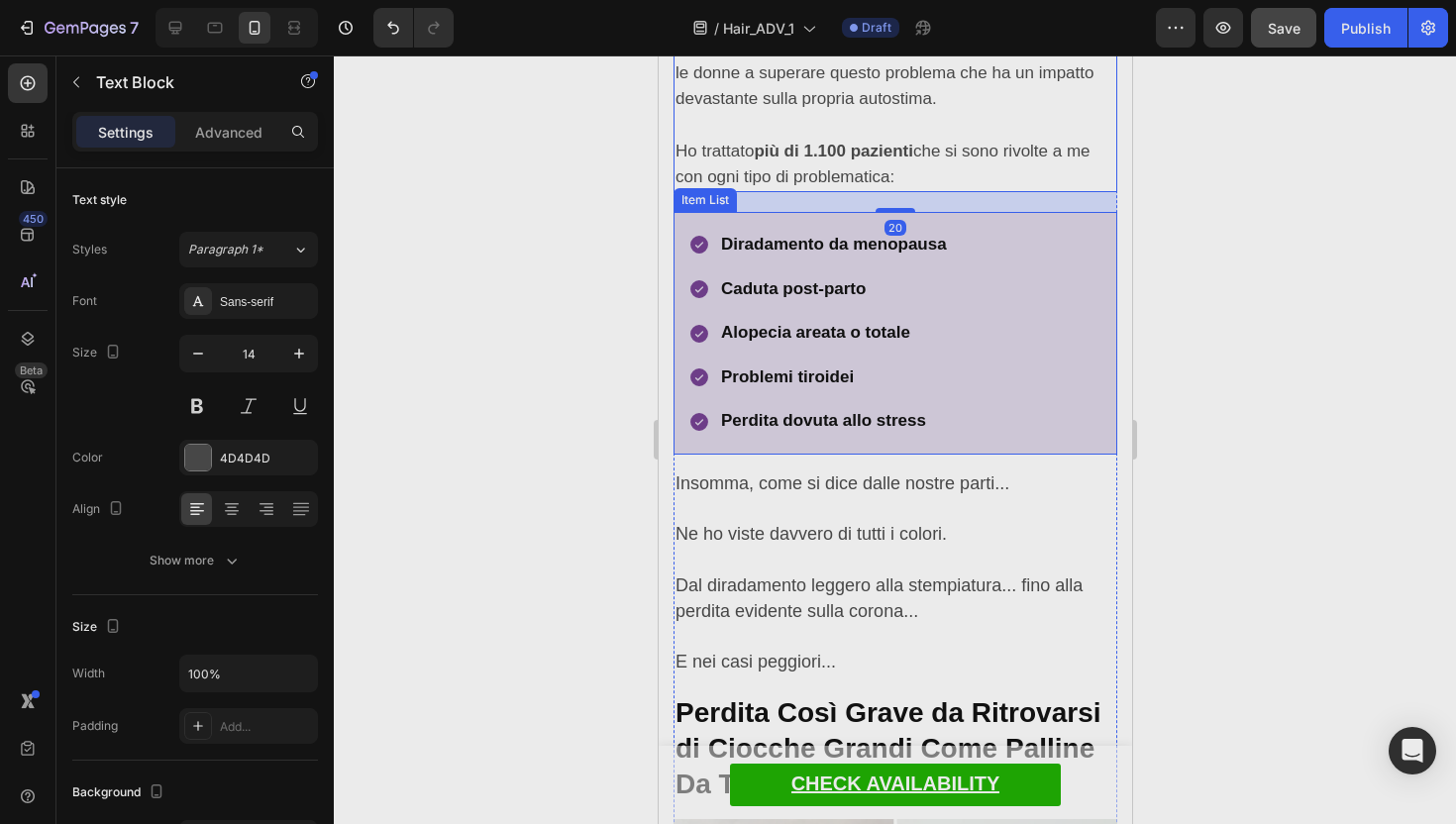 scroll, scrollTop: 1047, scrollLeft: 0, axis: vertical 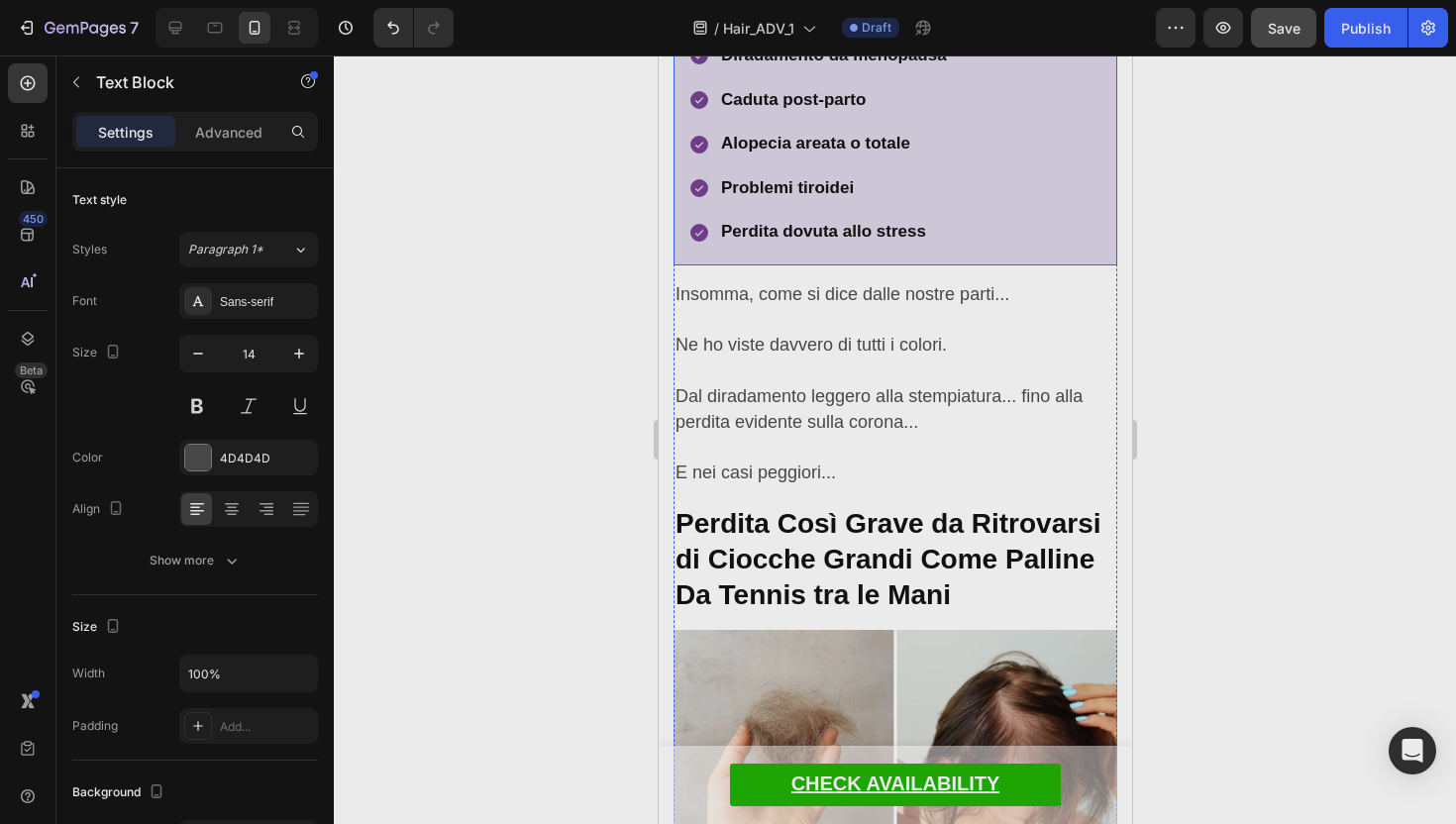 click on "Ne ho viste davvero di tutti i colori." at bounding box center [810, 345] 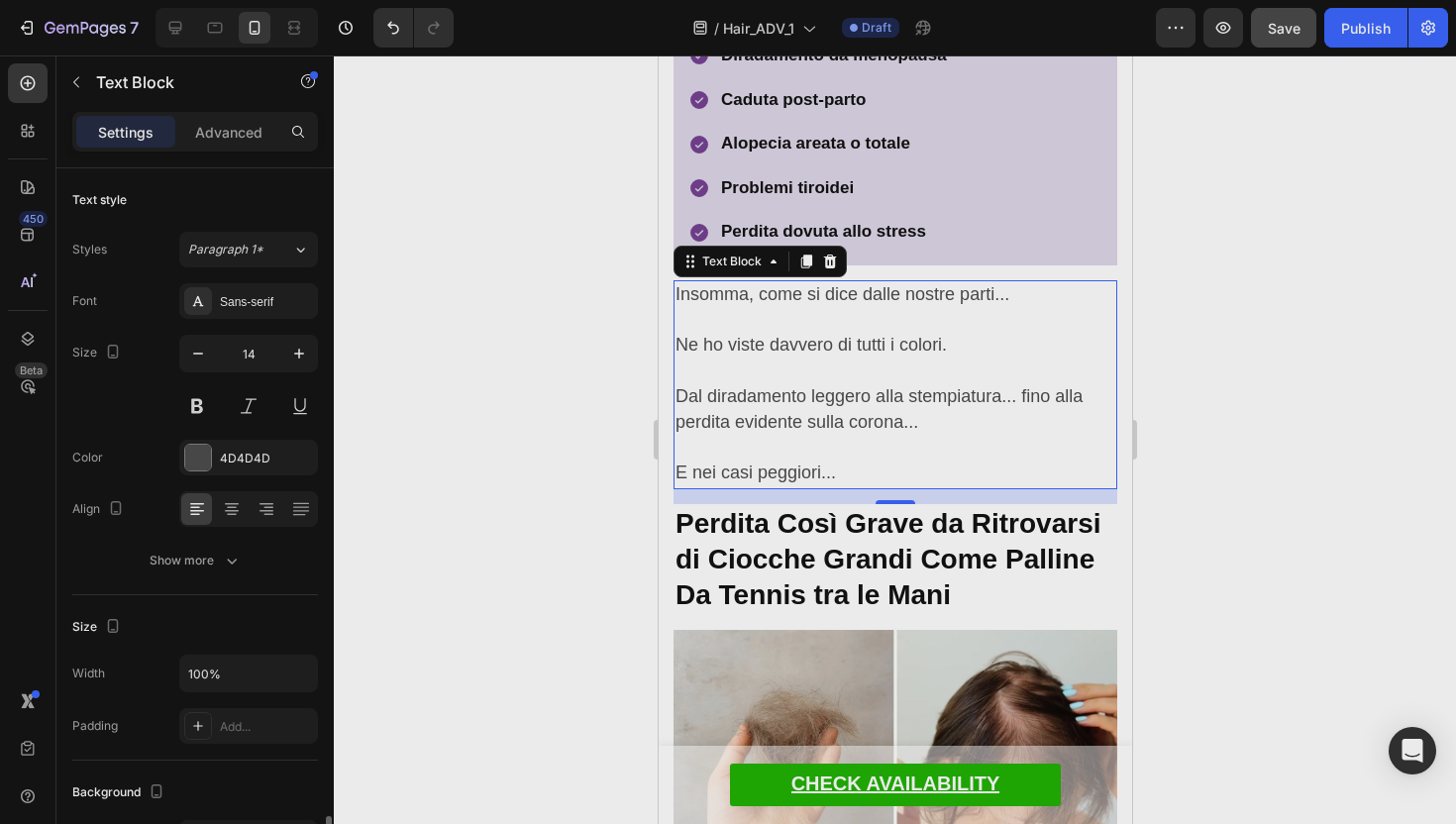 scroll, scrollTop: 403, scrollLeft: 0, axis: vertical 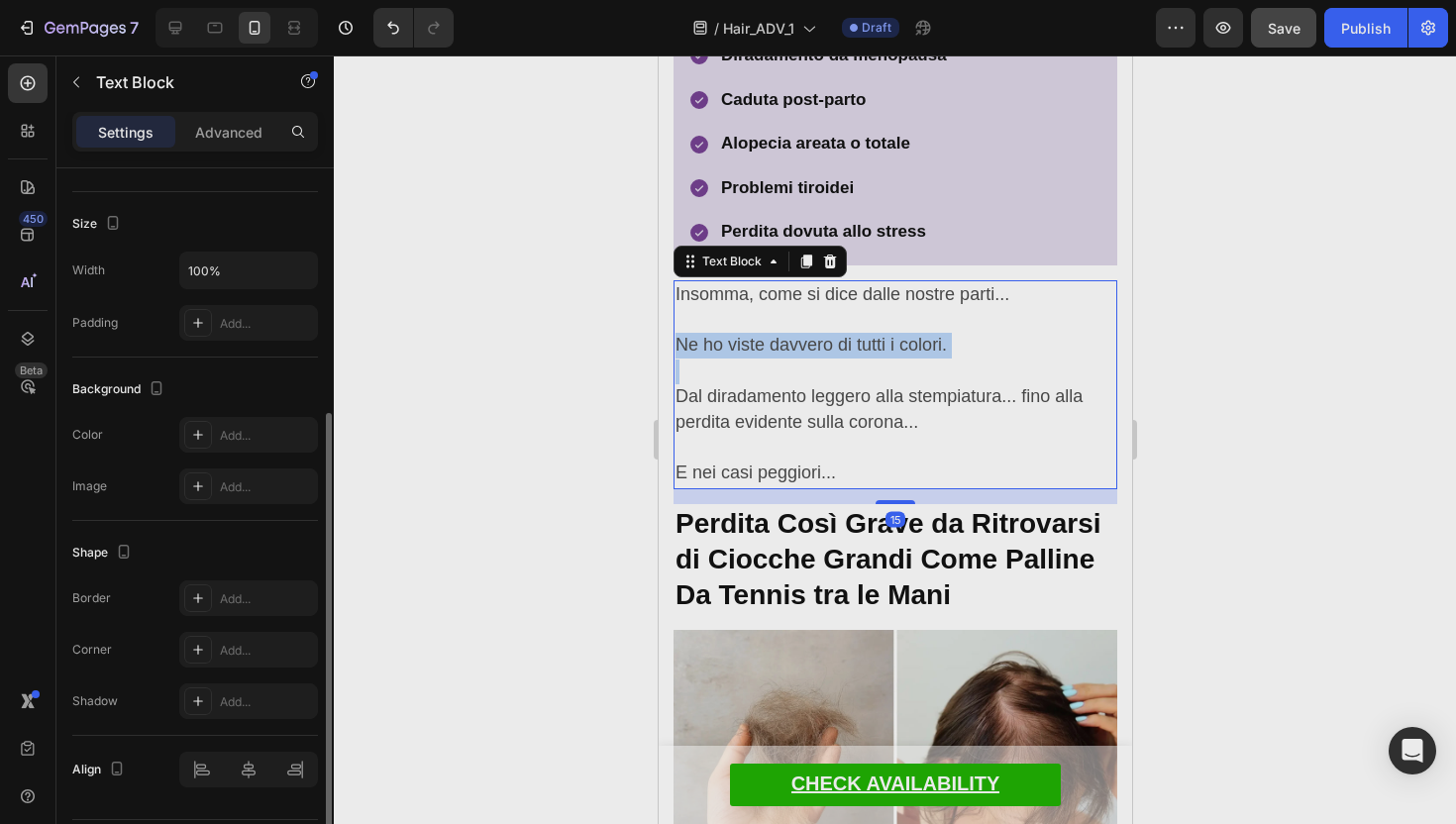 click on "Ne ho viste davvero di tutti i colori." at bounding box center [810, 345] 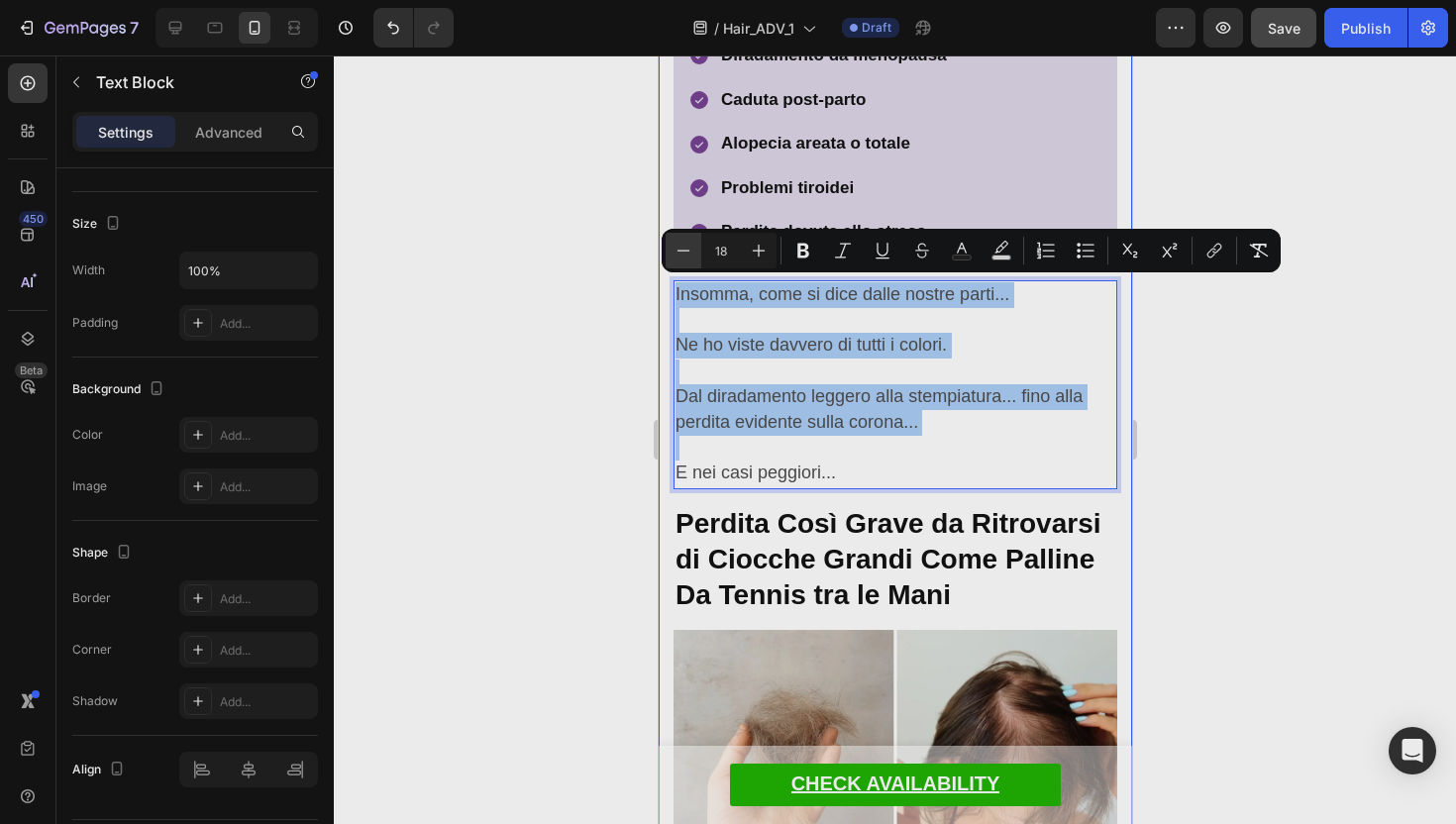 click on "Minus" at bounding box center (683, 251) 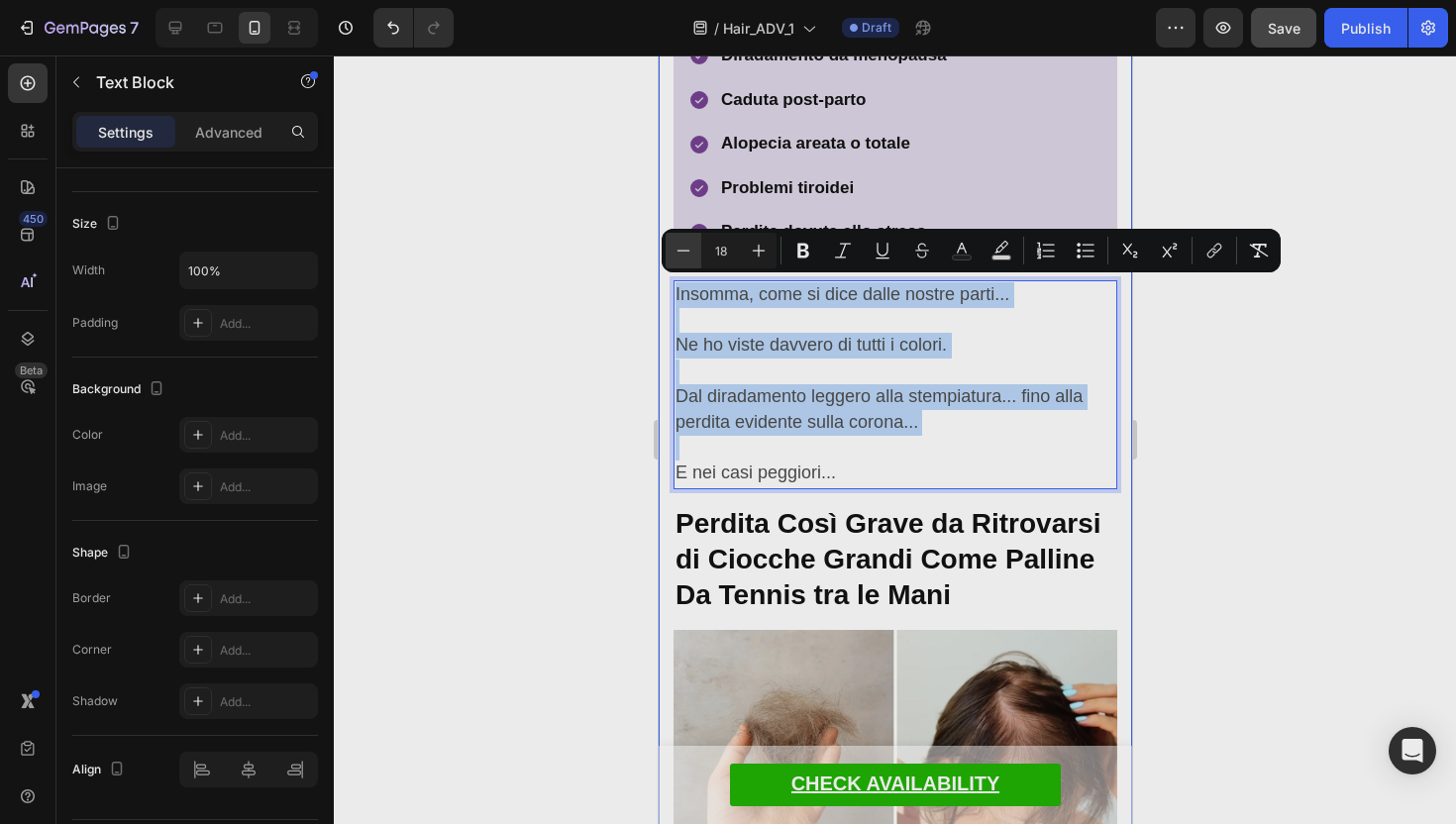 type on "17" 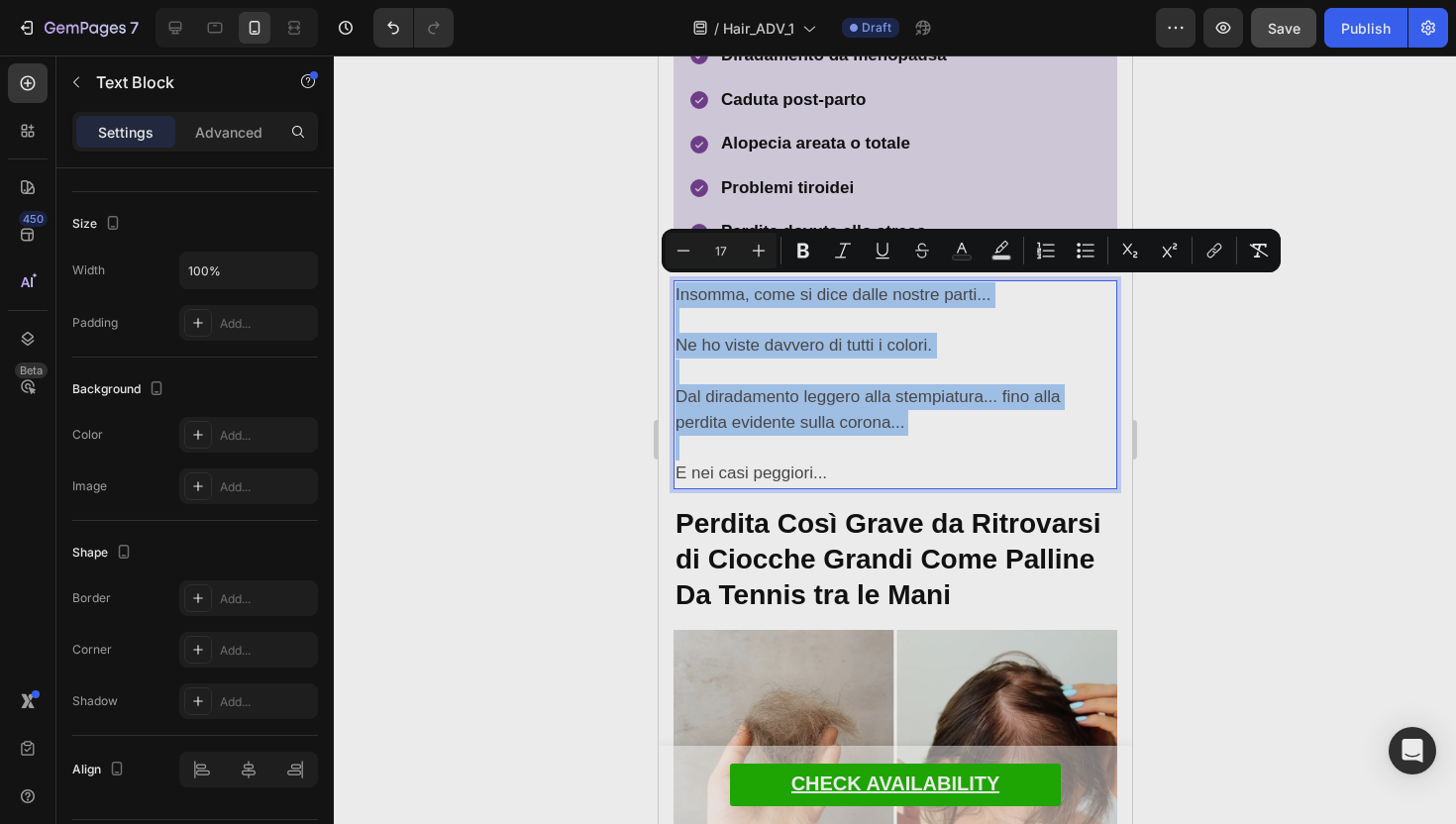 drag, startPoint x: 1266, startPoint y: 399, endPoint x: 423, endPoint y: 283, distance: 850.94359 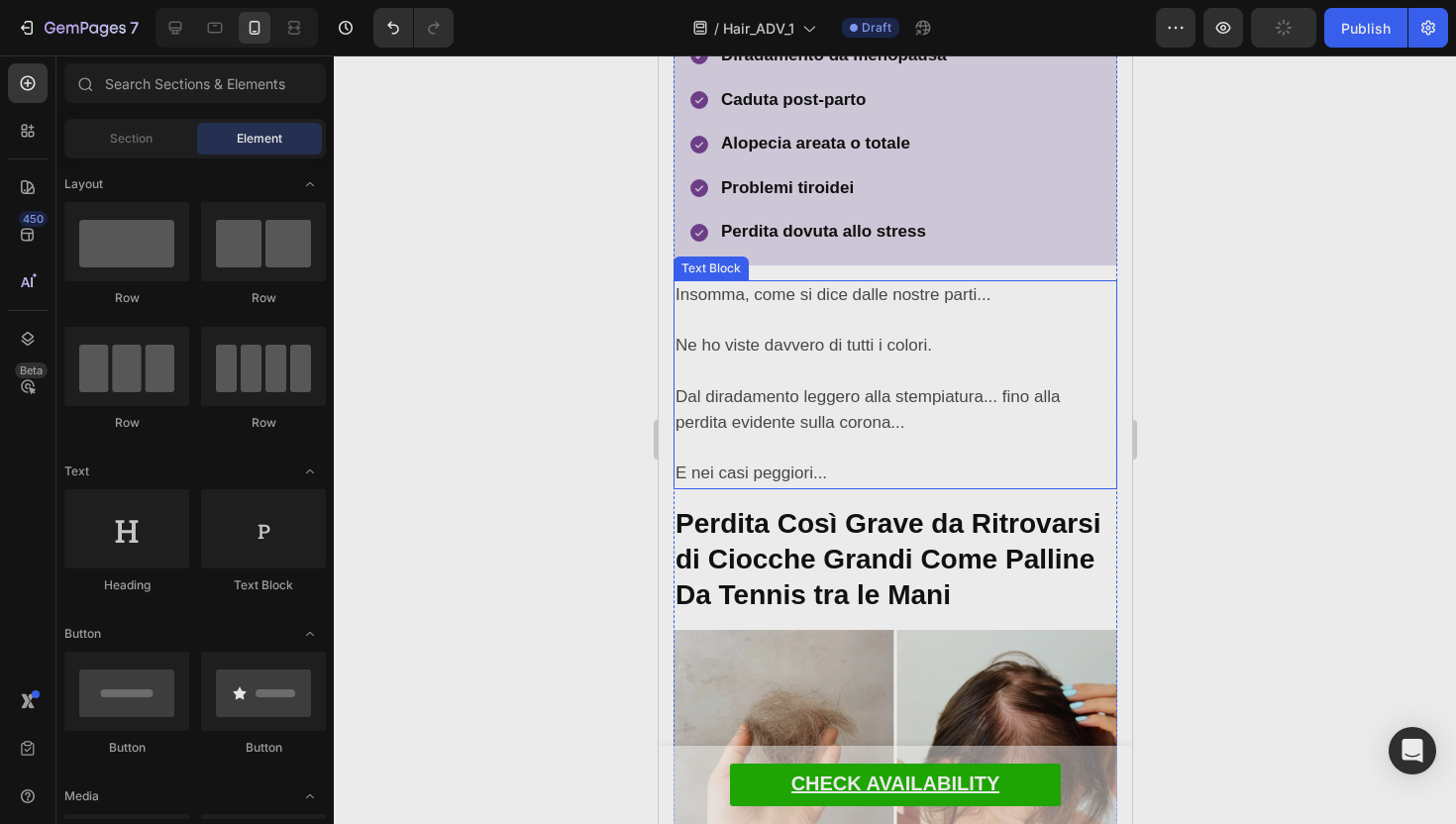 click on "Ne ho viste davvero di tutti i colori." at bounding box center [894, 346] 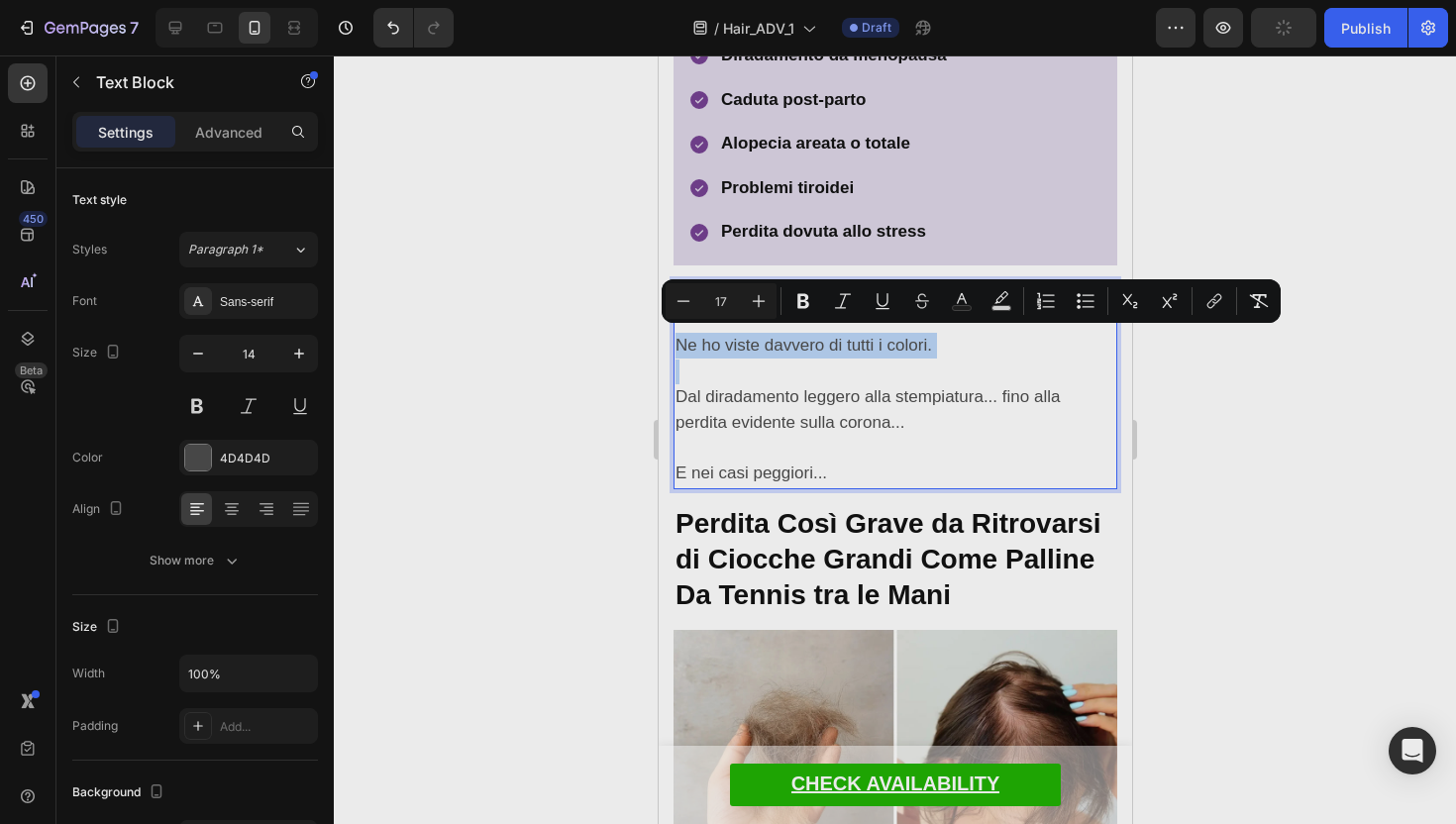 drag, startPoint x: 982, startPoint y: 347, endPoint x: 675, endPoint y: 344, distance: 307.01466 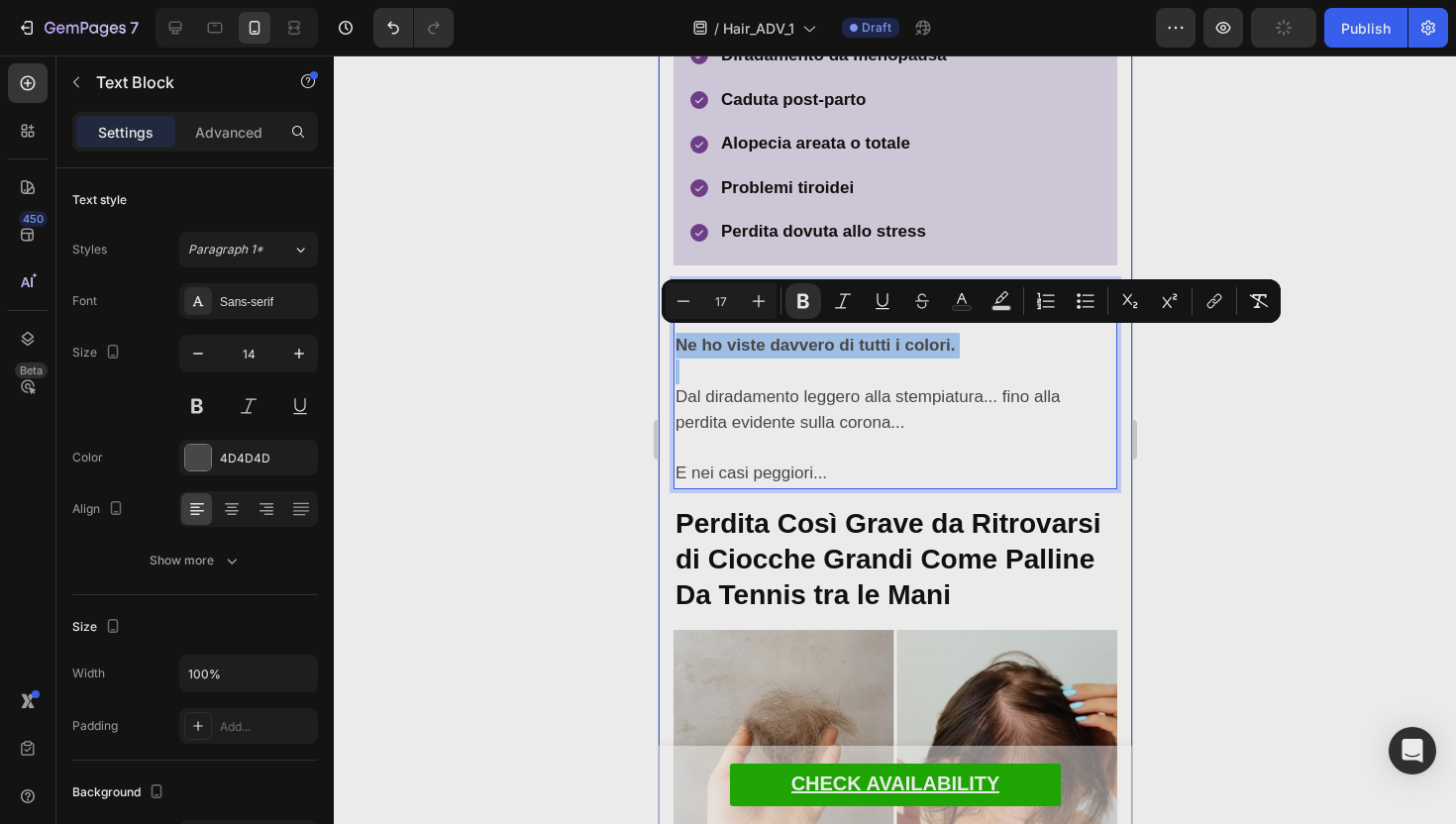 click 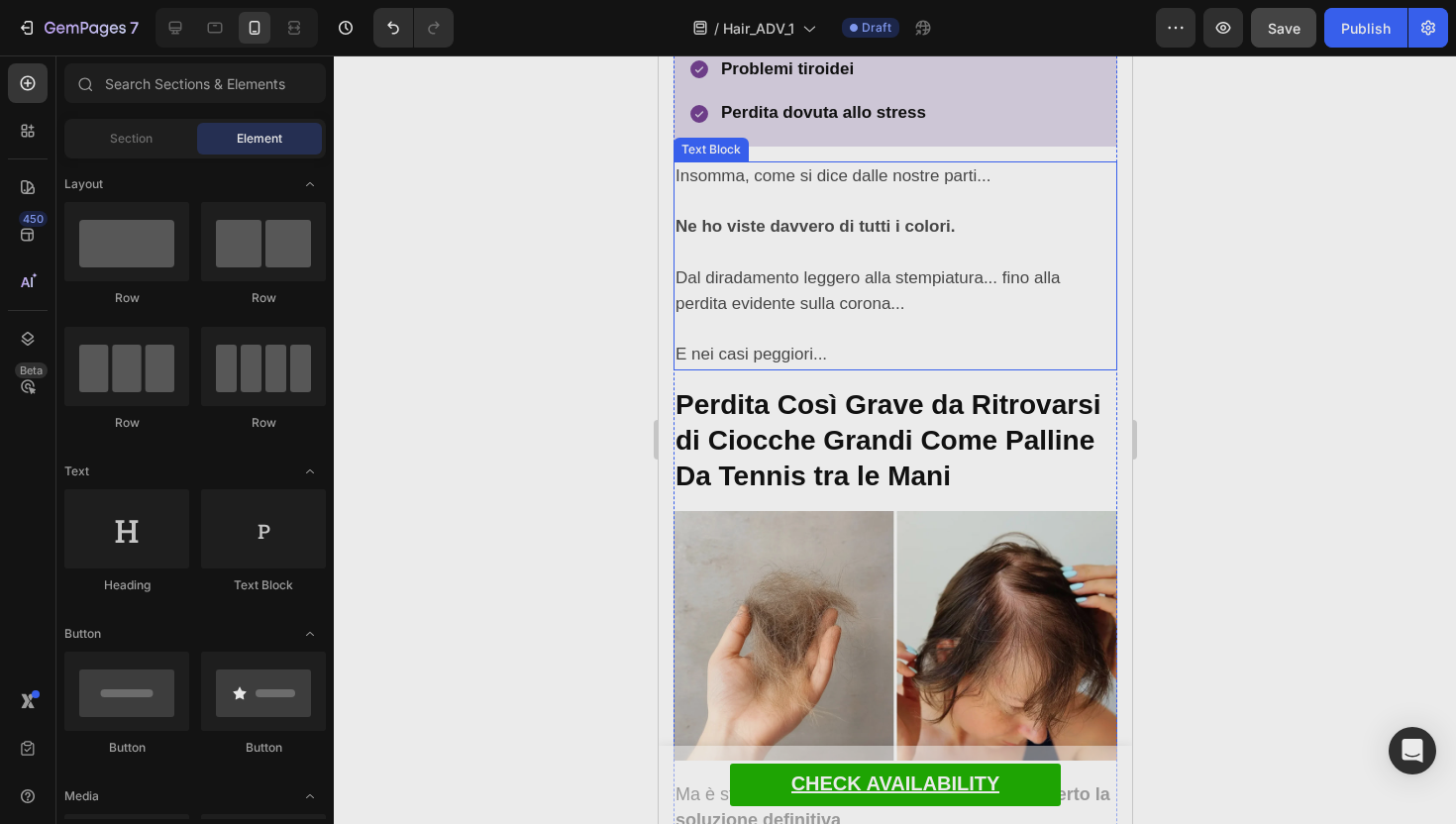 scroll, scrollTop: 1205, scrollLeft: 0, axis: vertical 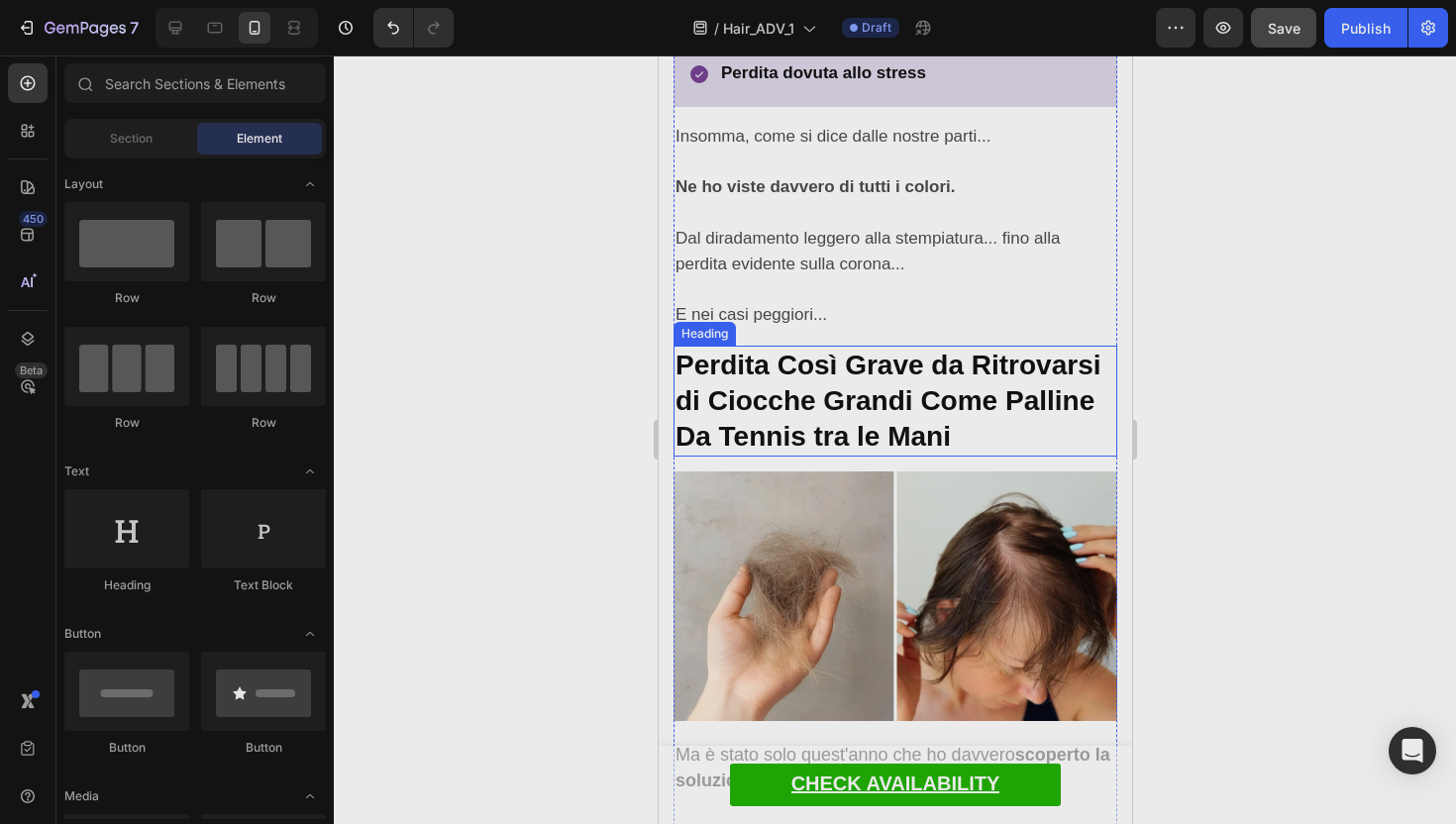 click on "Perdita Così Grave da Ritrovarsi di Ciocche Grandi Come Palline Da Tennis tra le Mani" at bounding box center (887, 400) 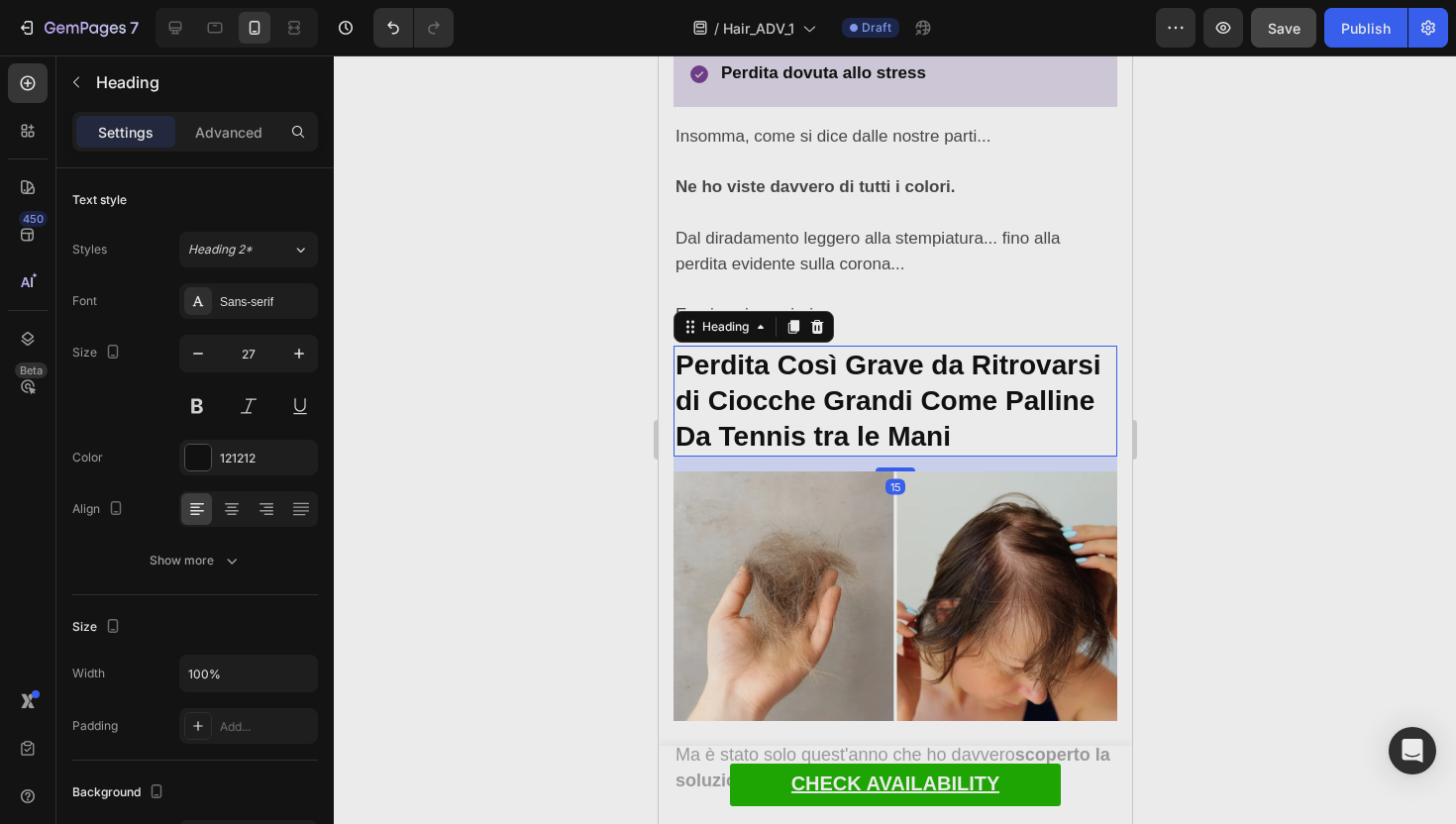 click on "Perdita Così Grave da Ritrovarsi di Ciocche Grandi Come Palline Da Tennis tra le Mani" at bounding box center (887, 400) 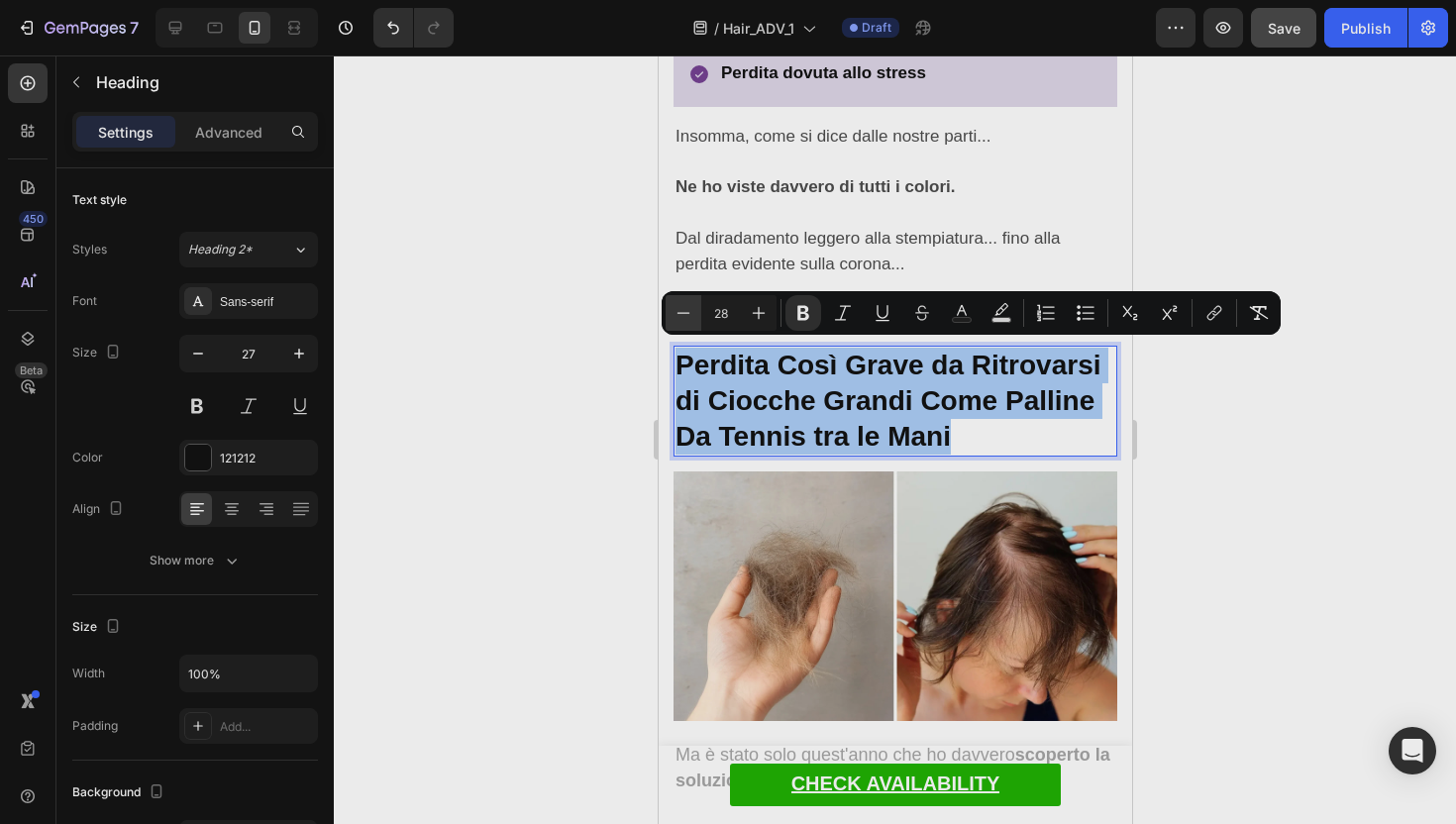 click on "Minus" at bounding box center [683, 313] 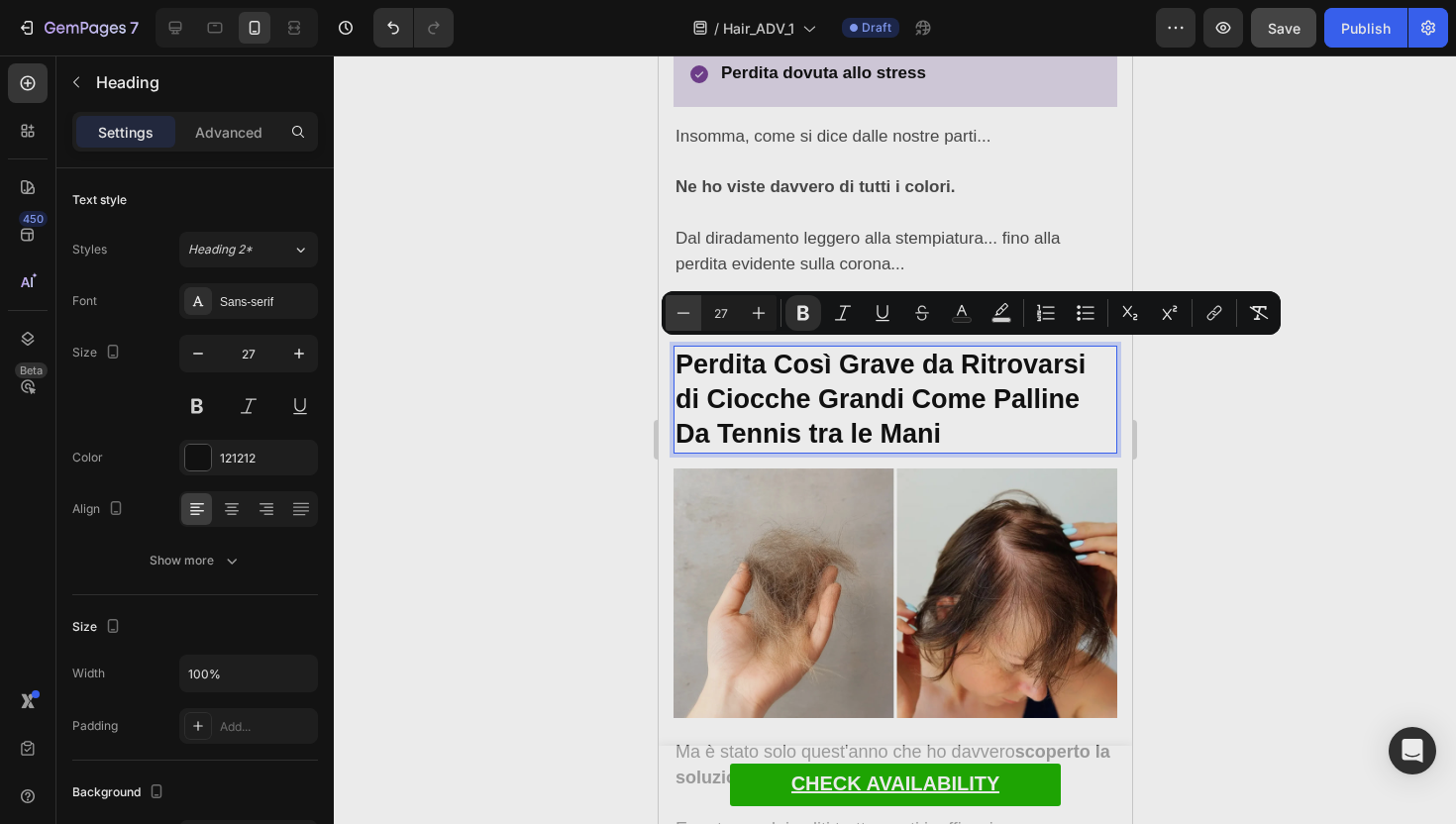 click on "Minus" at bounding box center (683, 313) 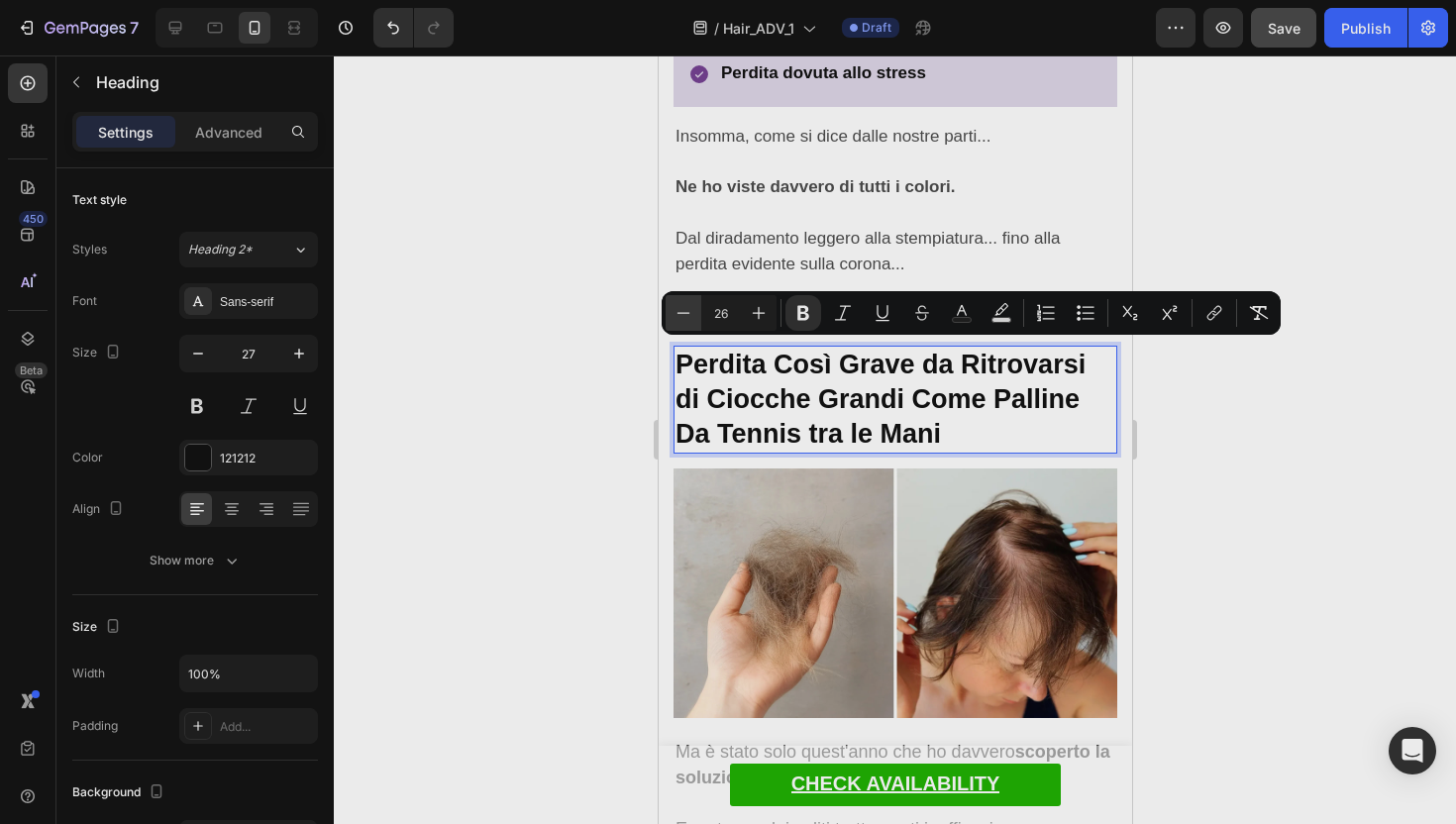 click on "Minus" at bounding box center (683, 313) 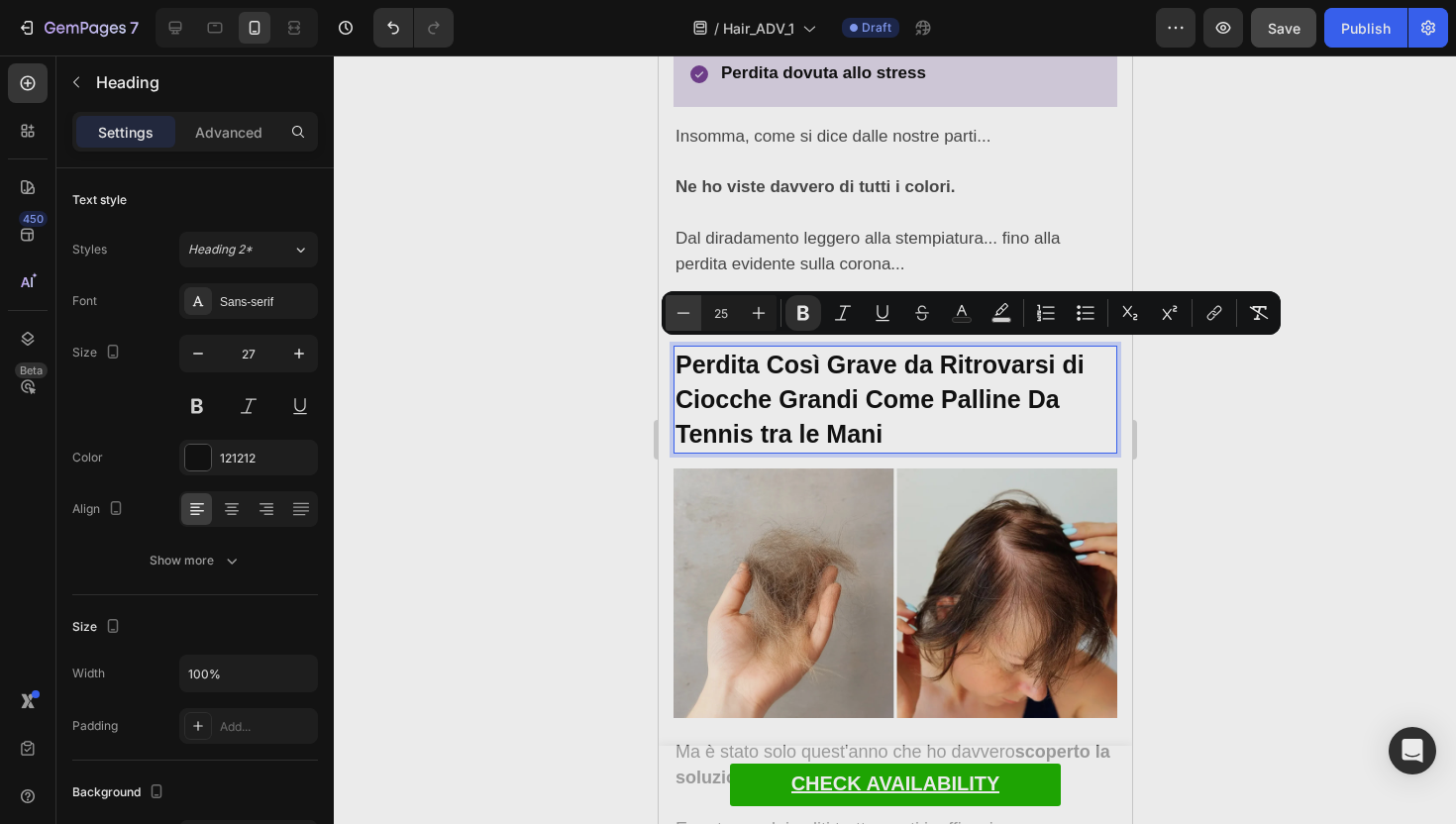 click on "Minus" at bounding box center (683, 313) 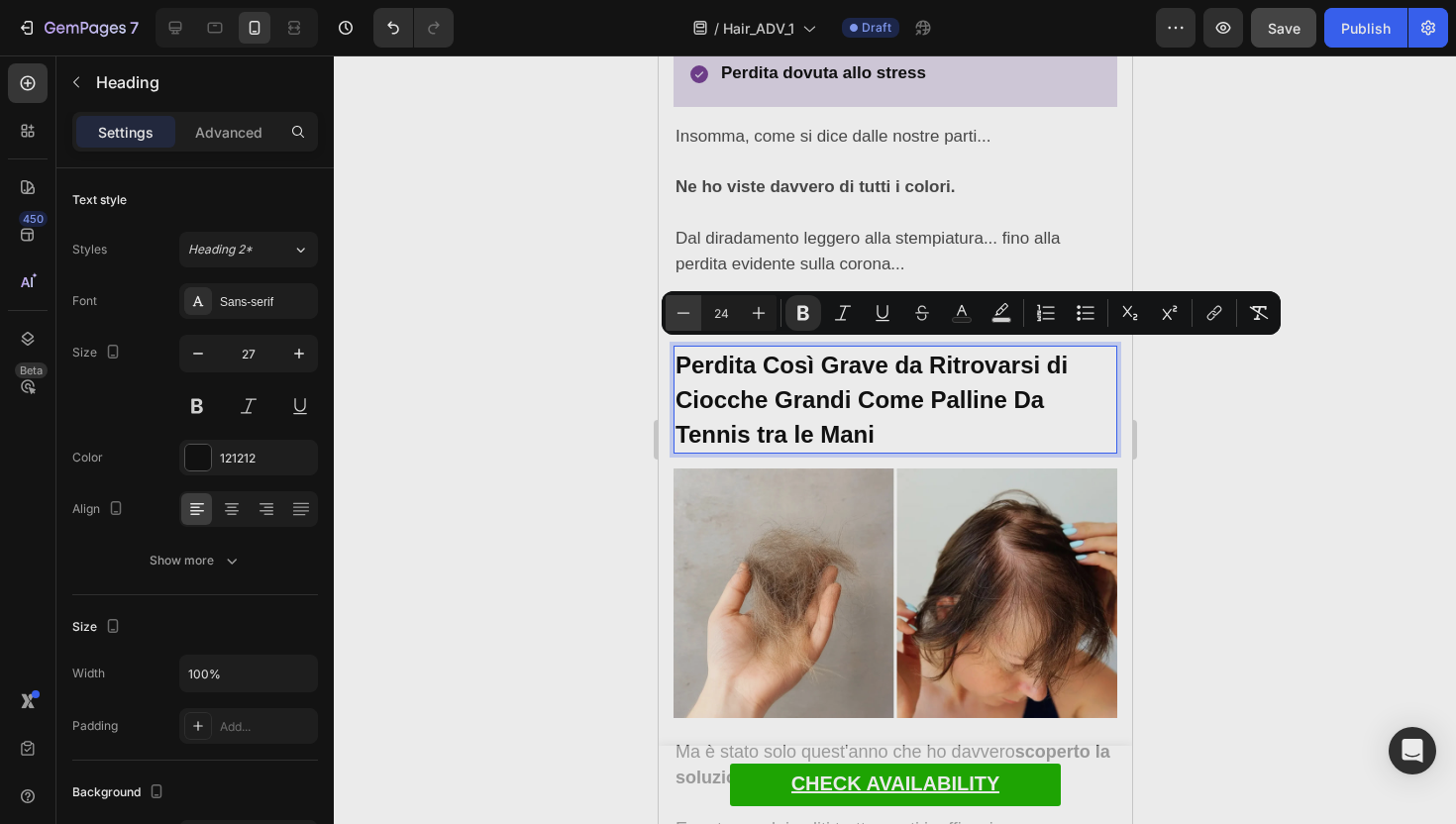 click on "Minus" at bounding box center (683, 313) 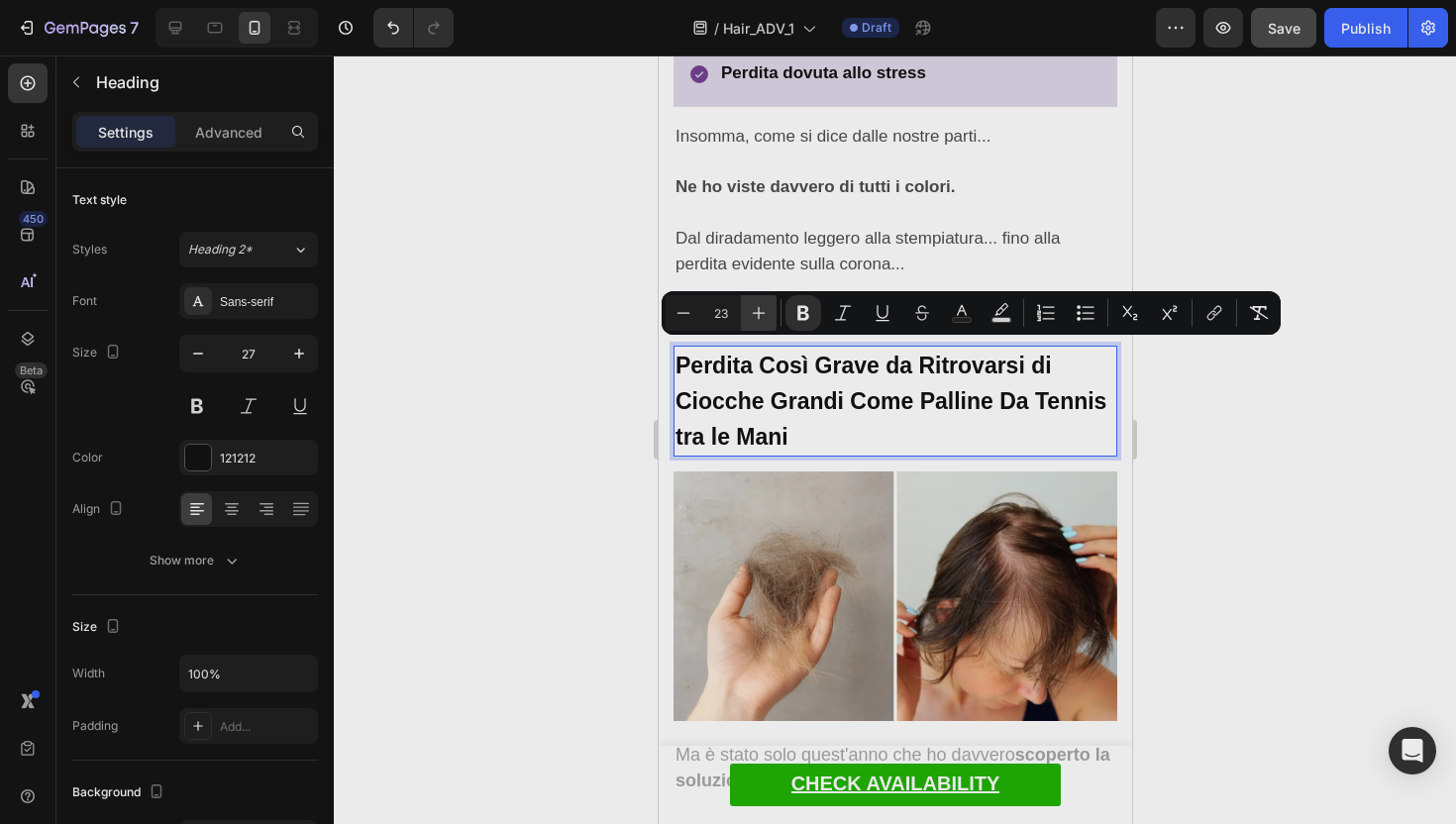 click 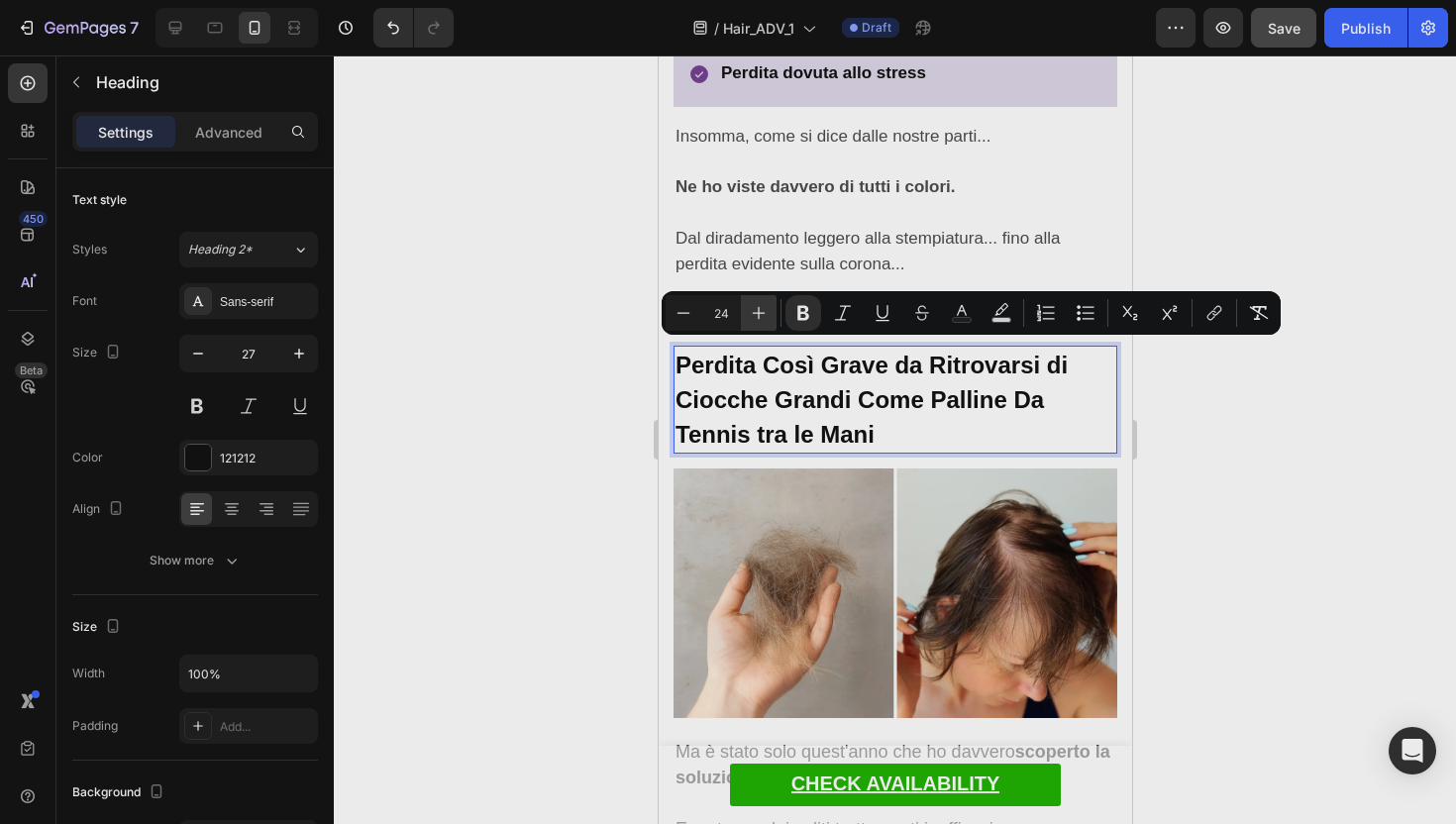click 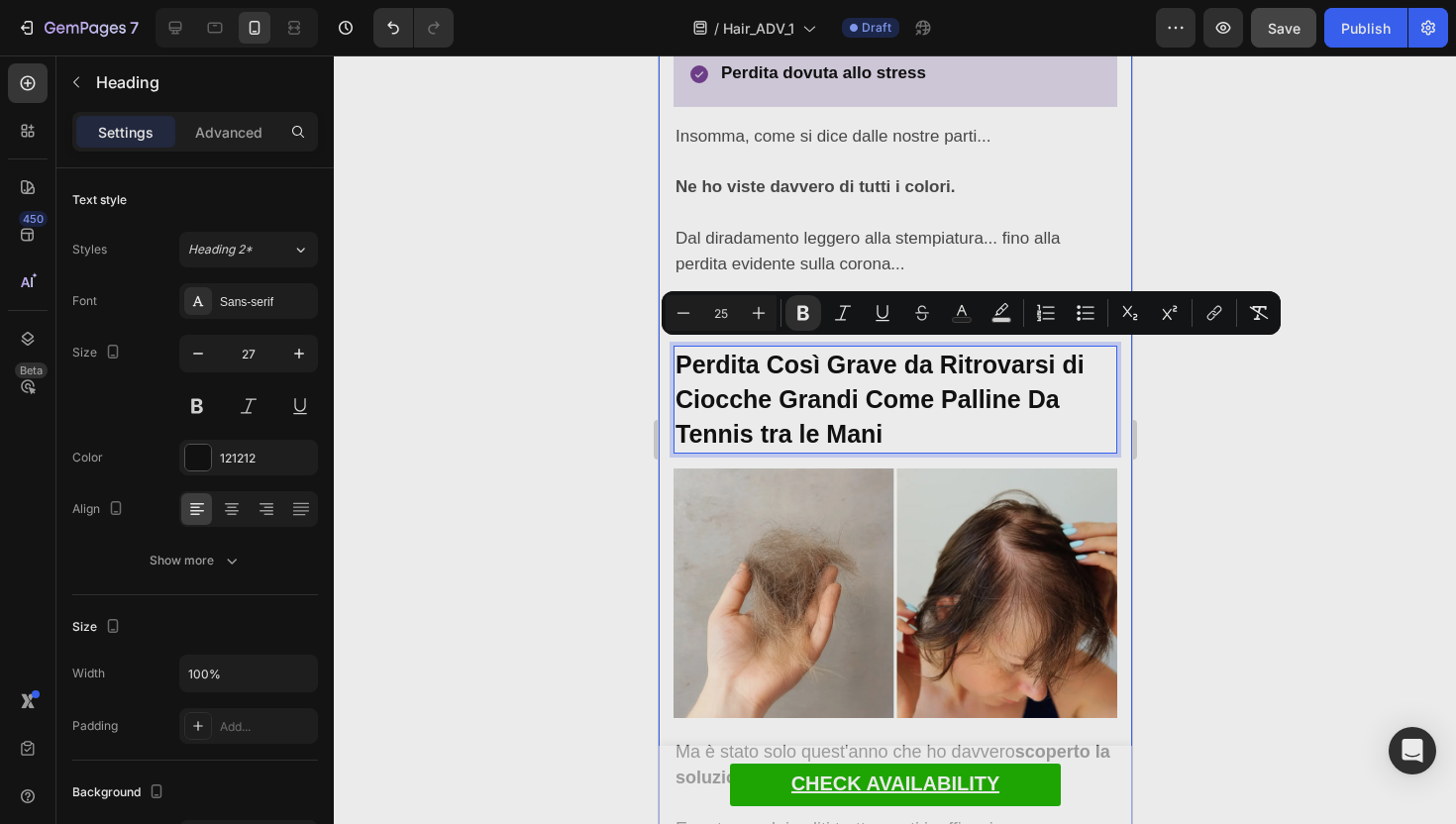 click 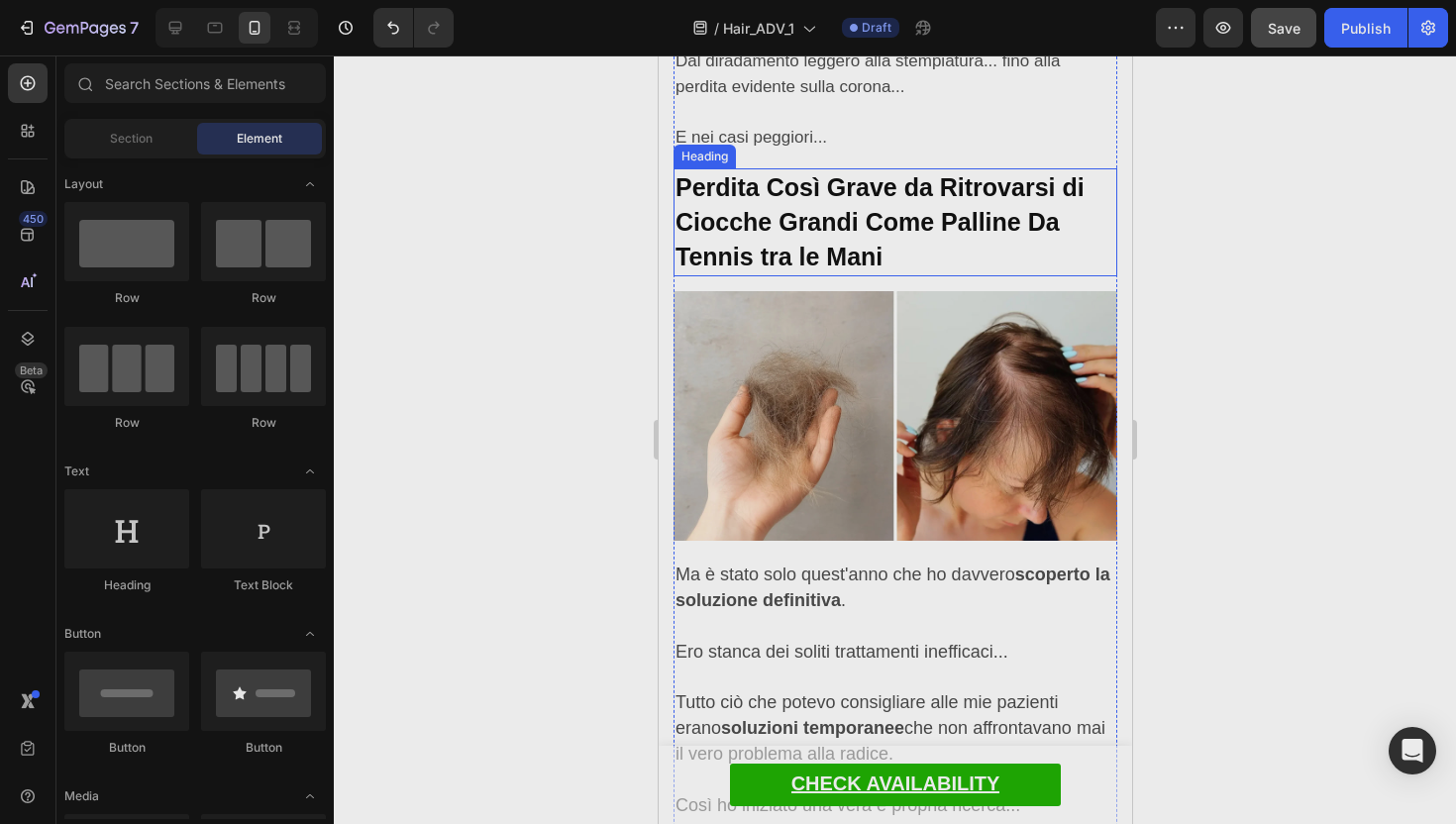scroll, scrollTop: 1456, scrollLeft: 0, axis: vertical 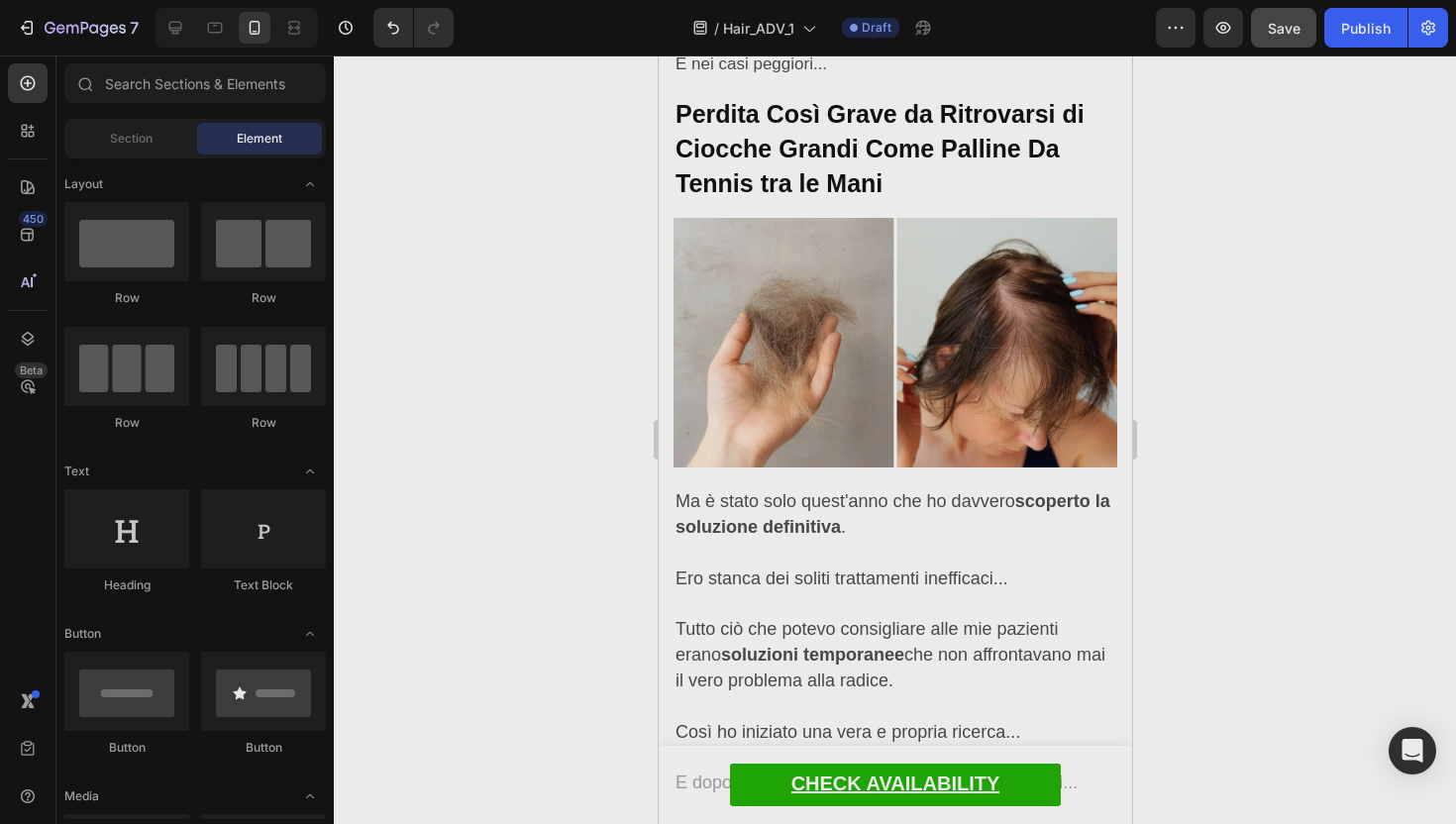 click at bounding box center (894, 343) 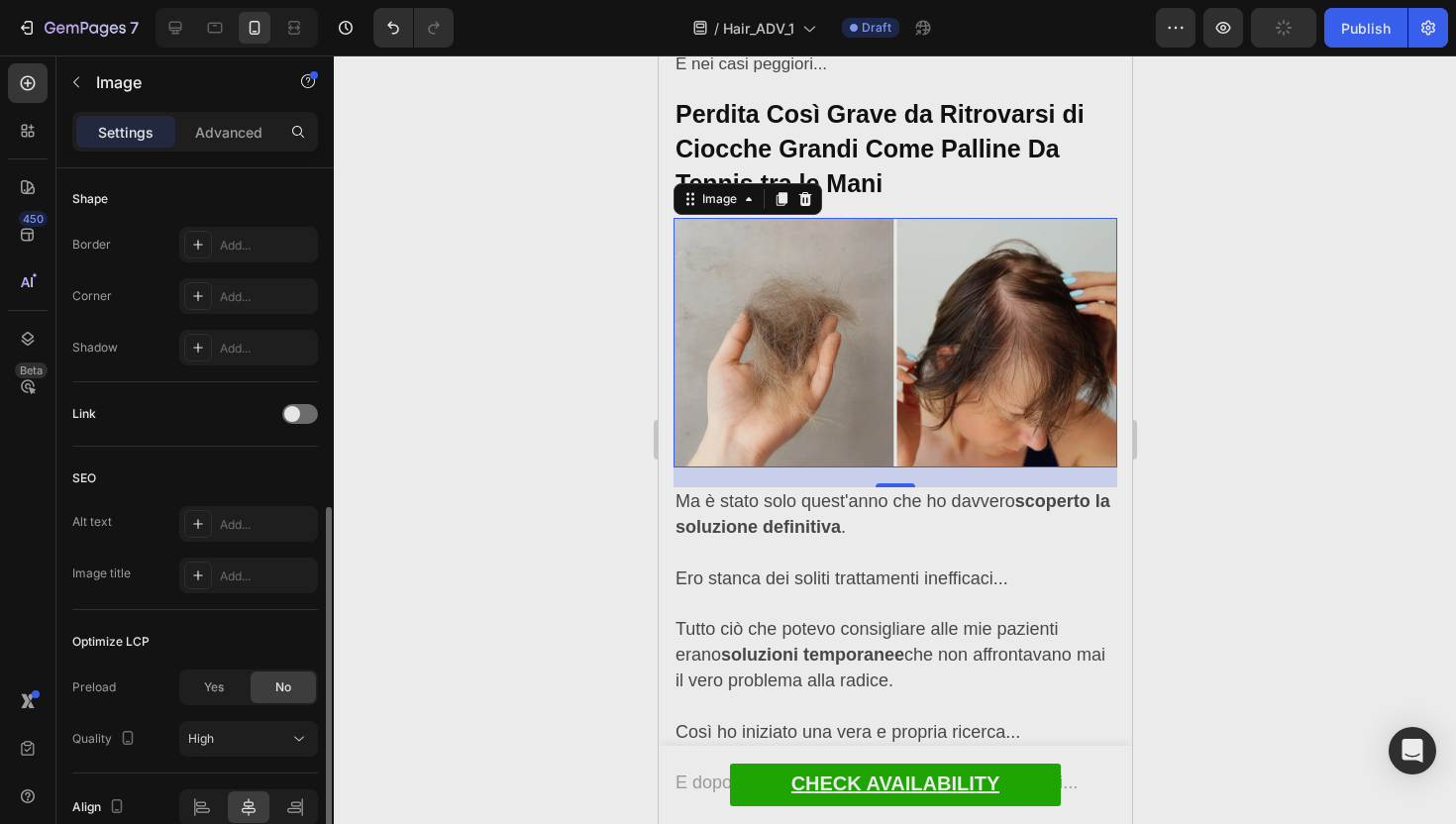 scroll, scrollTop: 670, scrollLeft: 0, axis: vertical 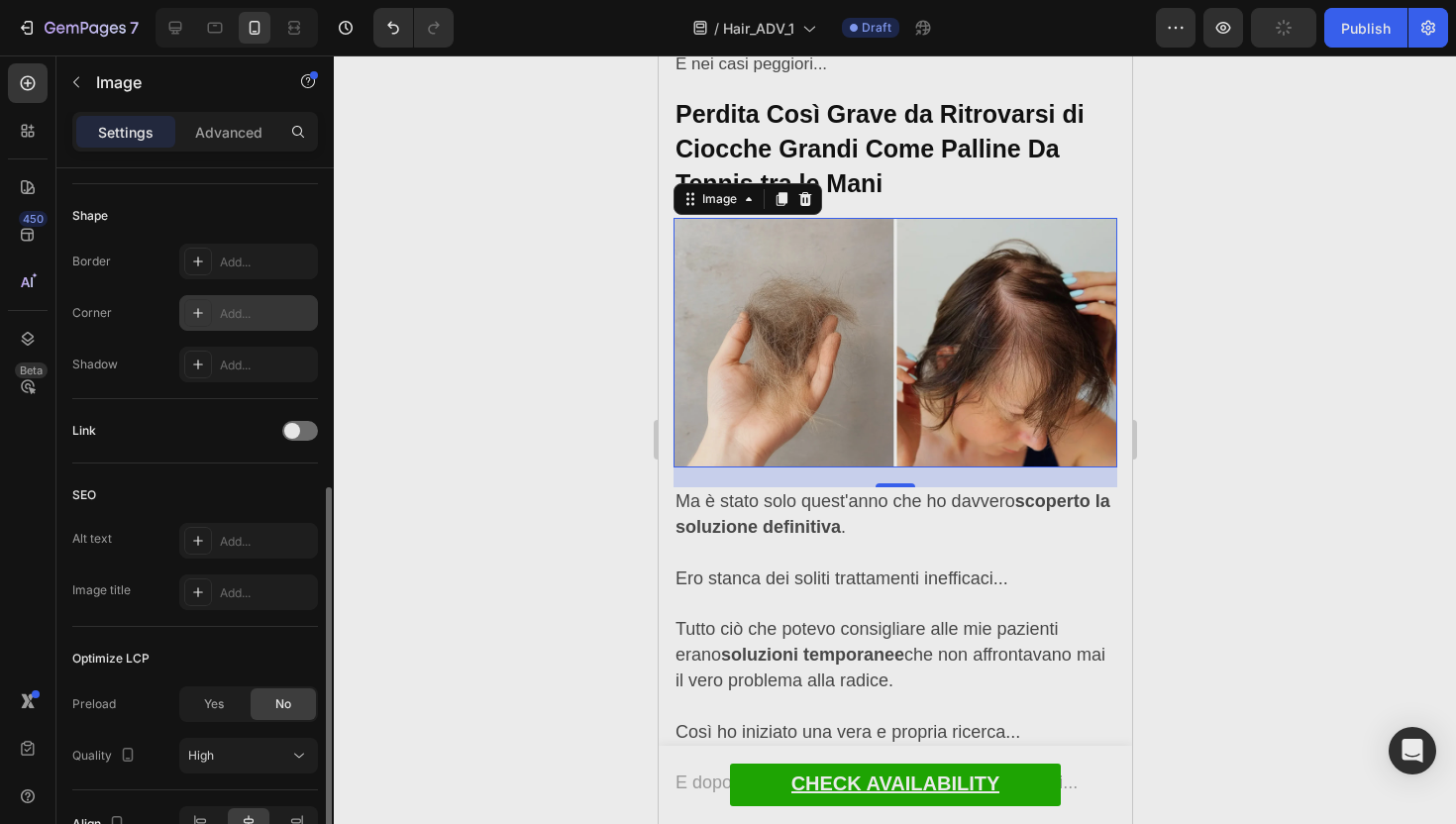 click on "Add..." at bounding box center [266, 314] 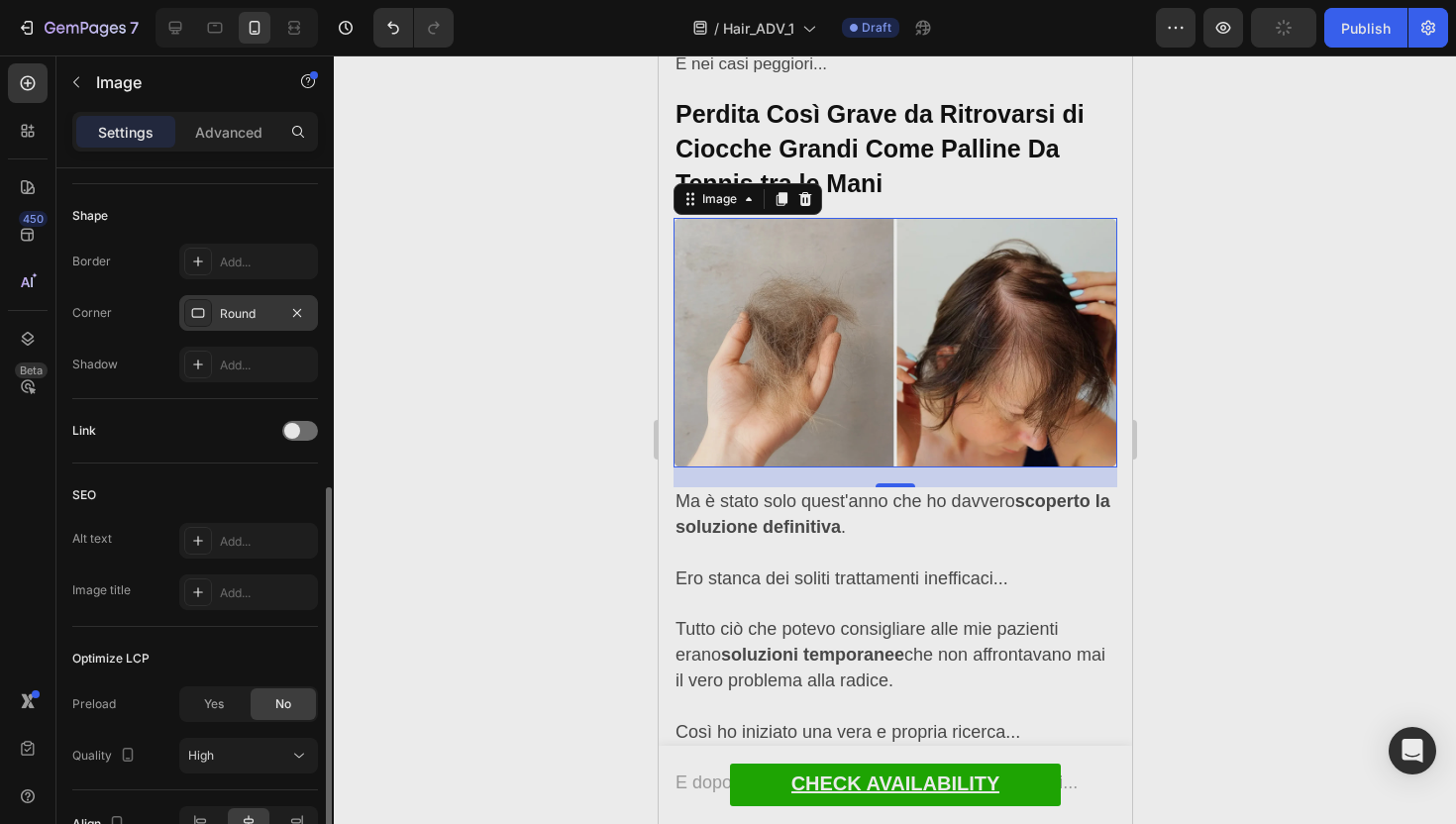 click 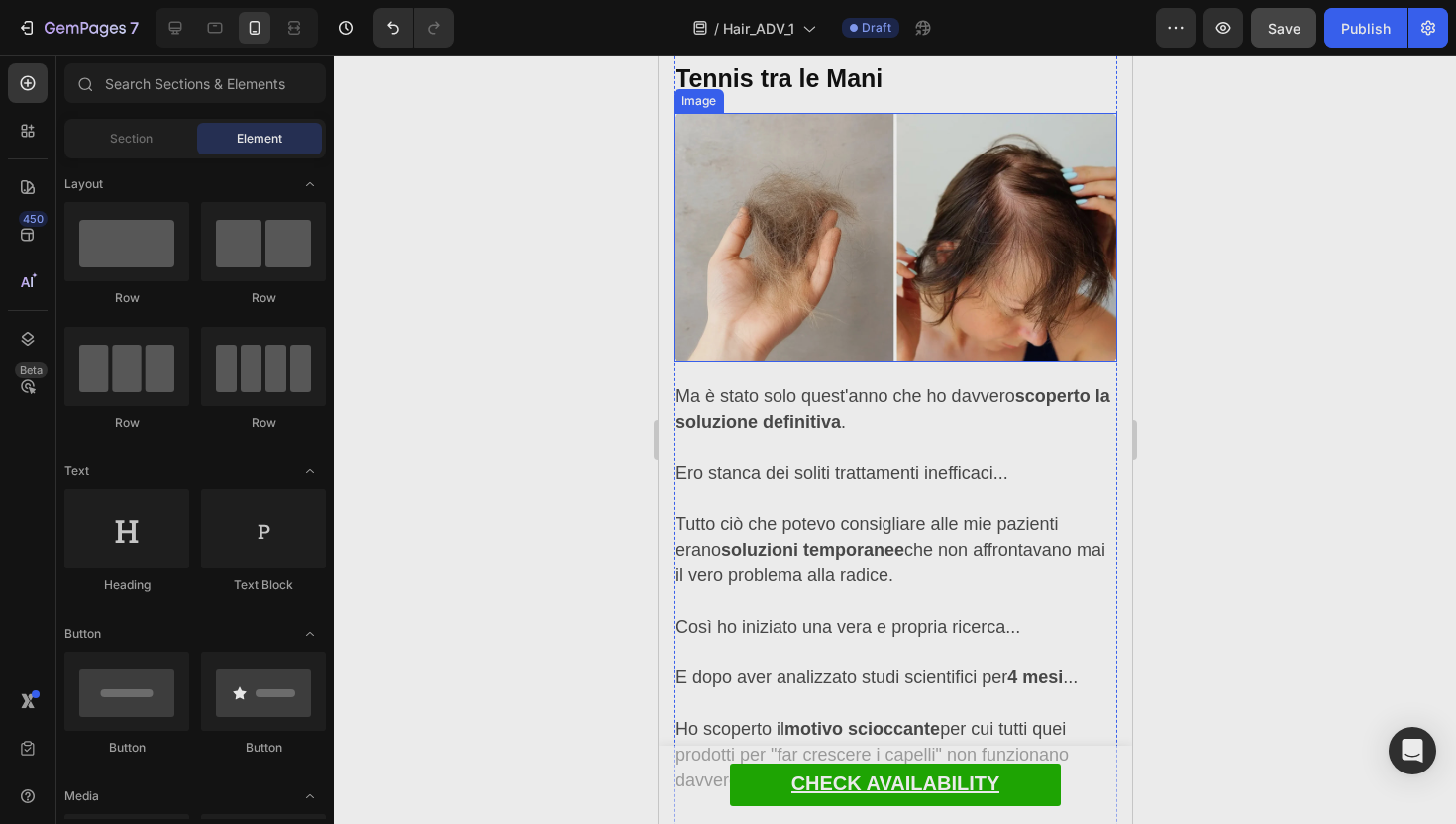 scroll, scrollTop: 1702, scrollLeft: 0, axis: vertical 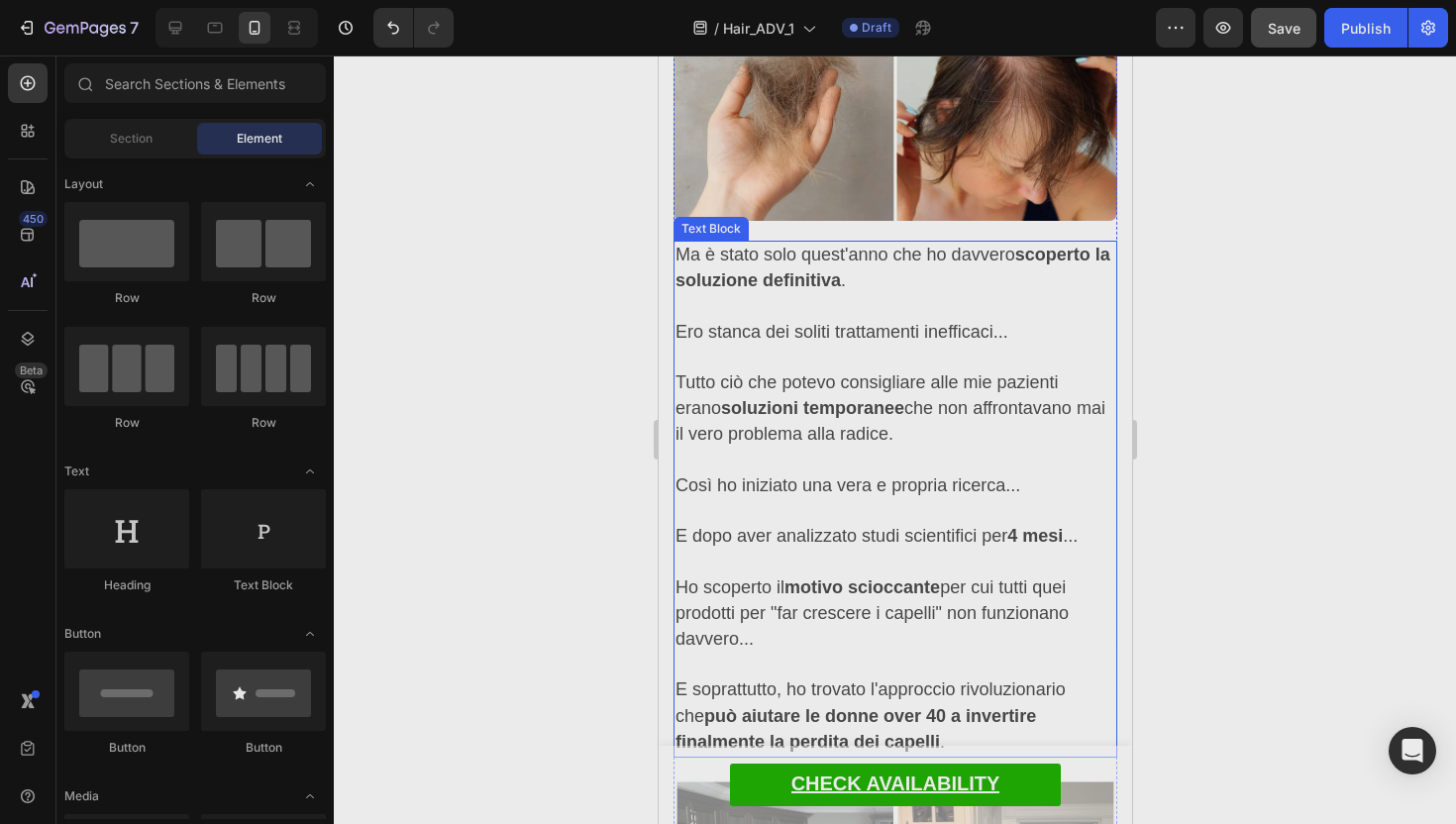 click at bounding box center [894, 358] 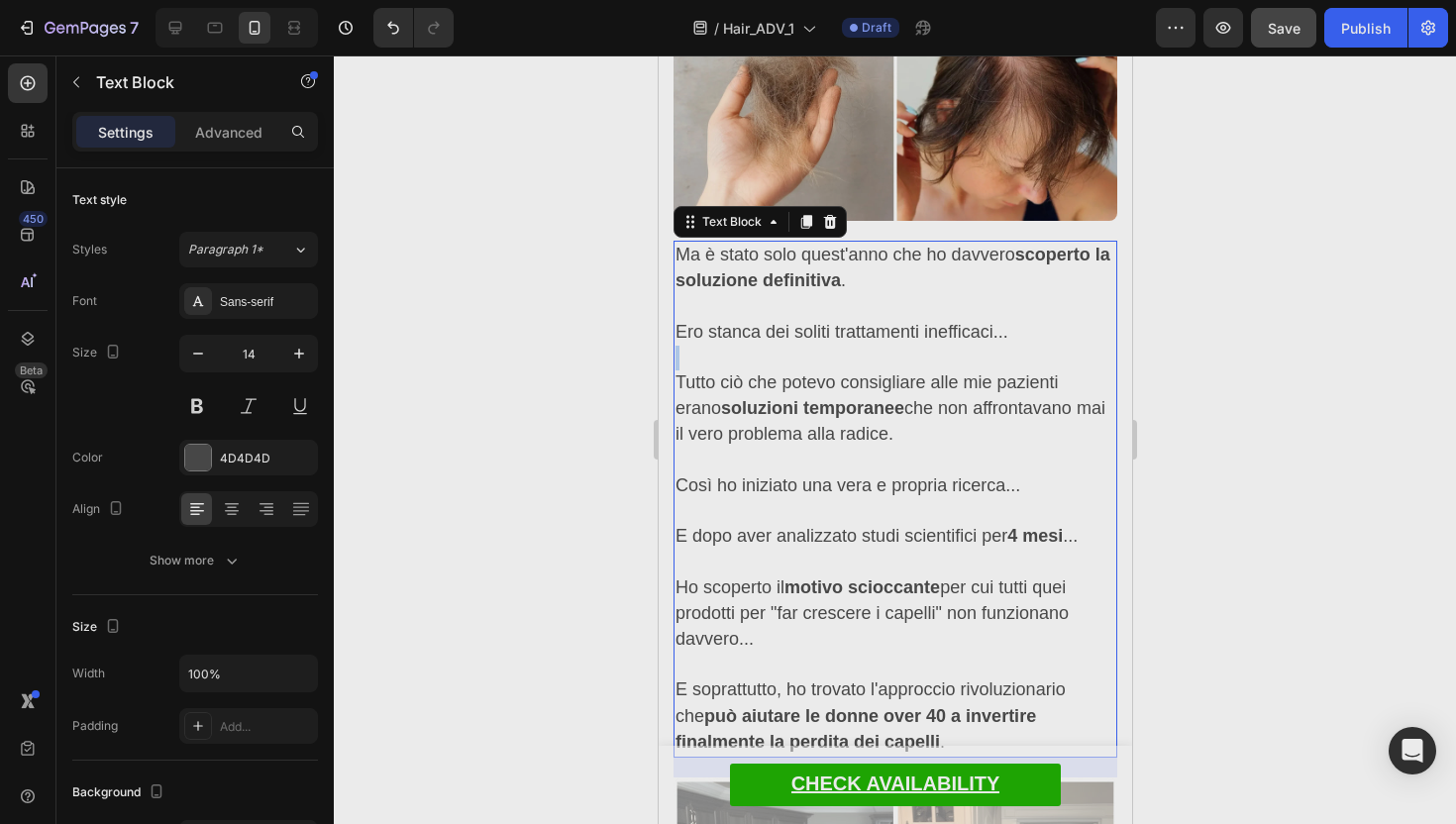 click at bounding box center (894, 358) 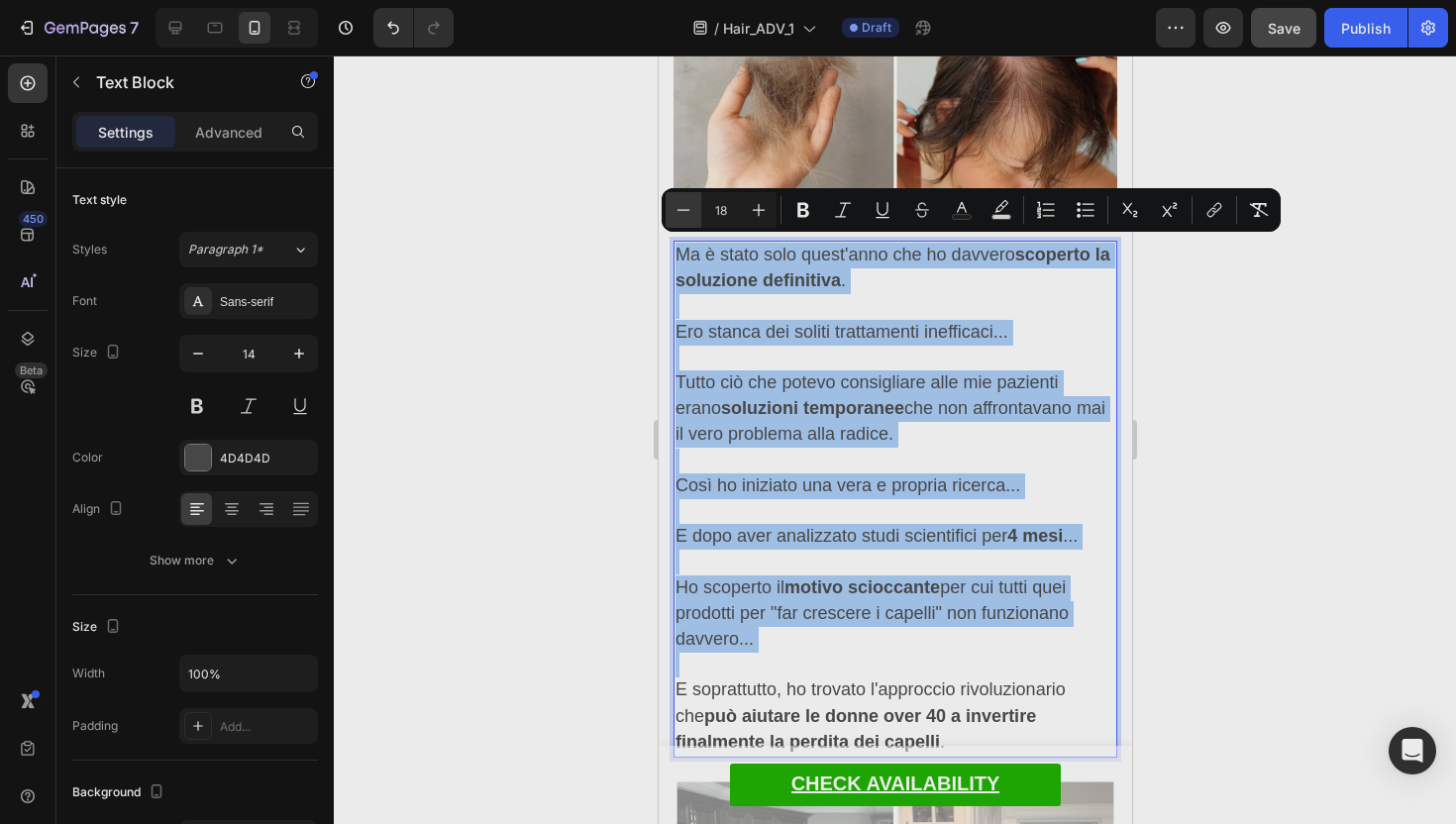 click 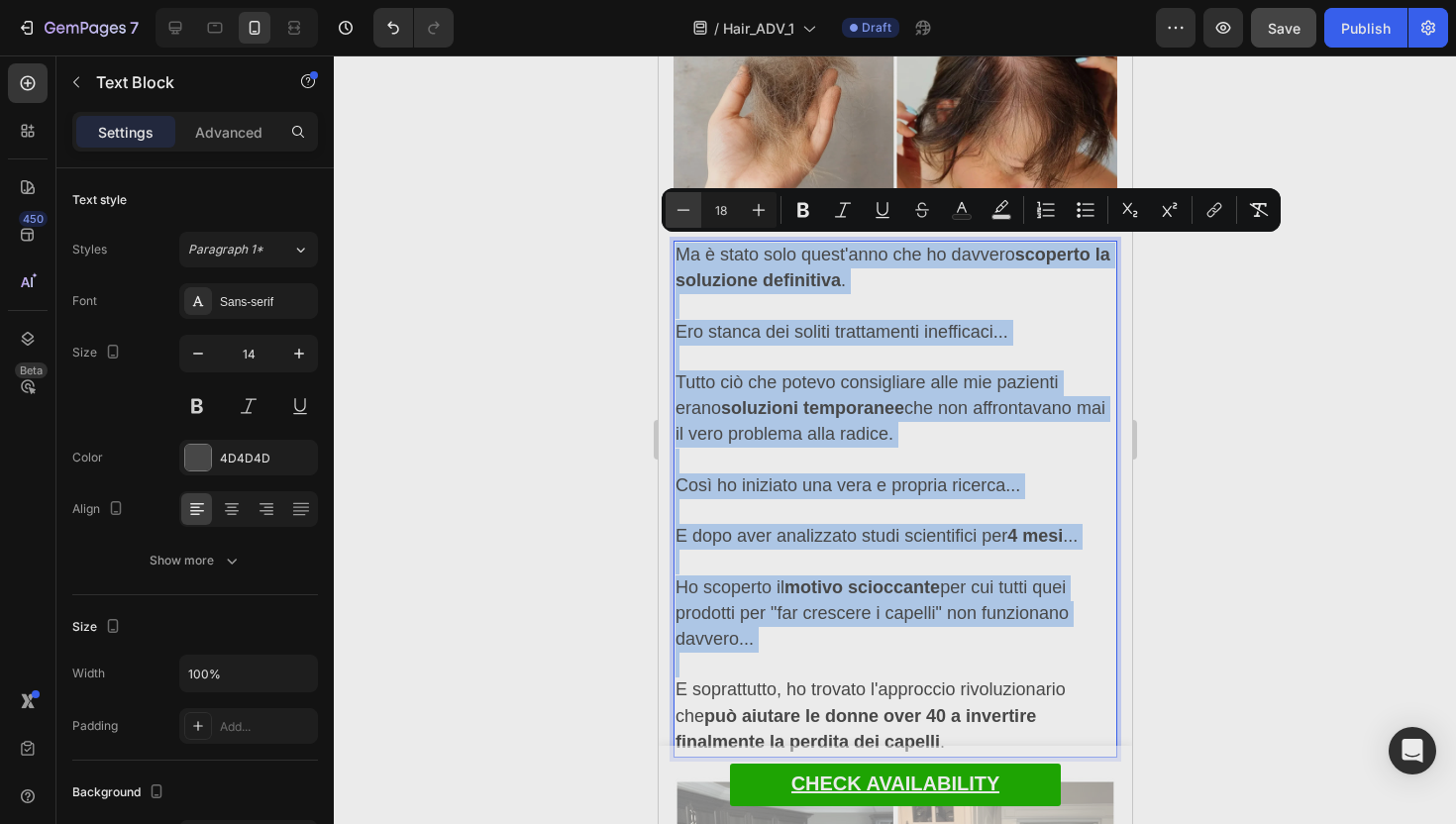 type on "17" 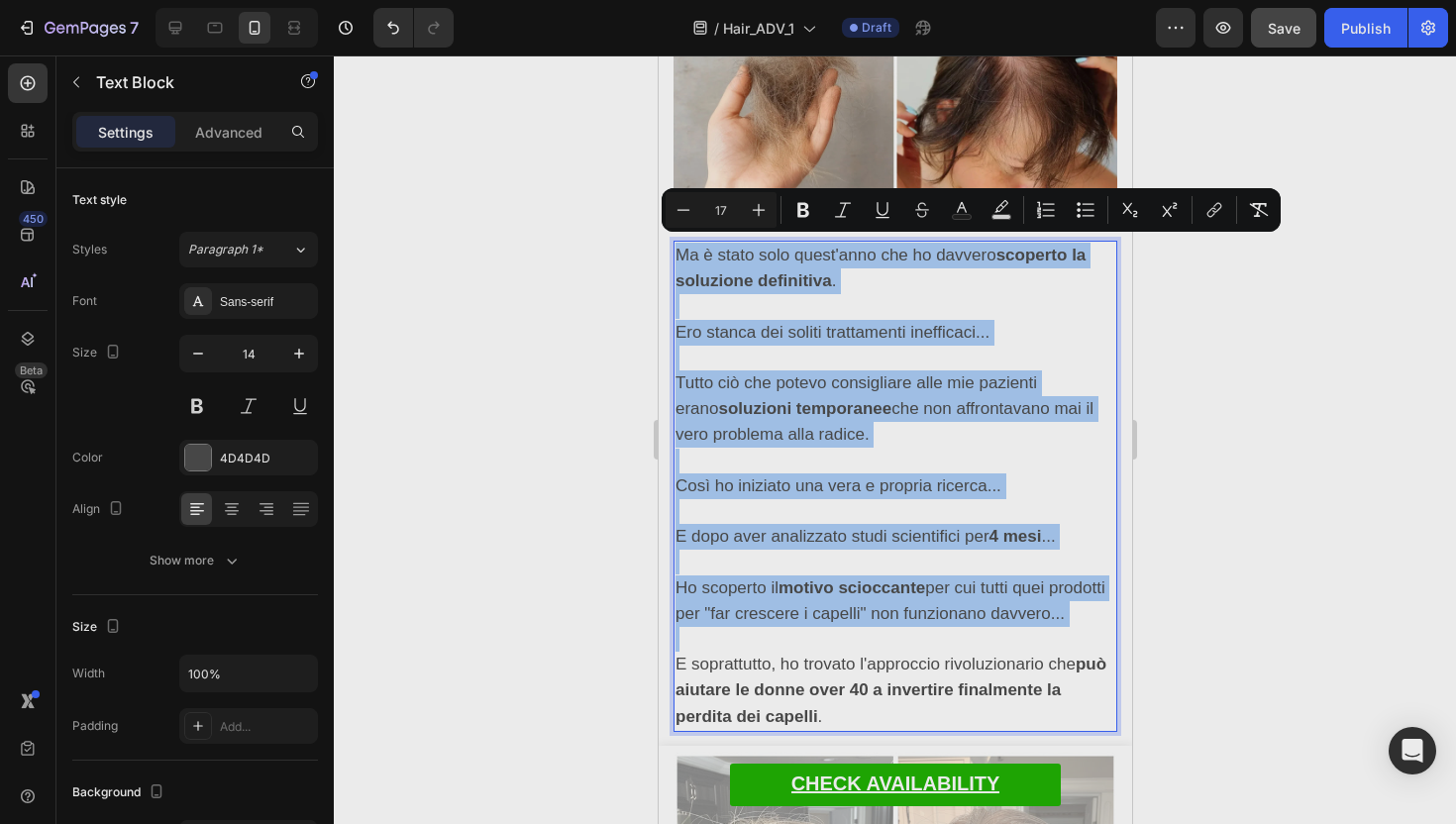 click 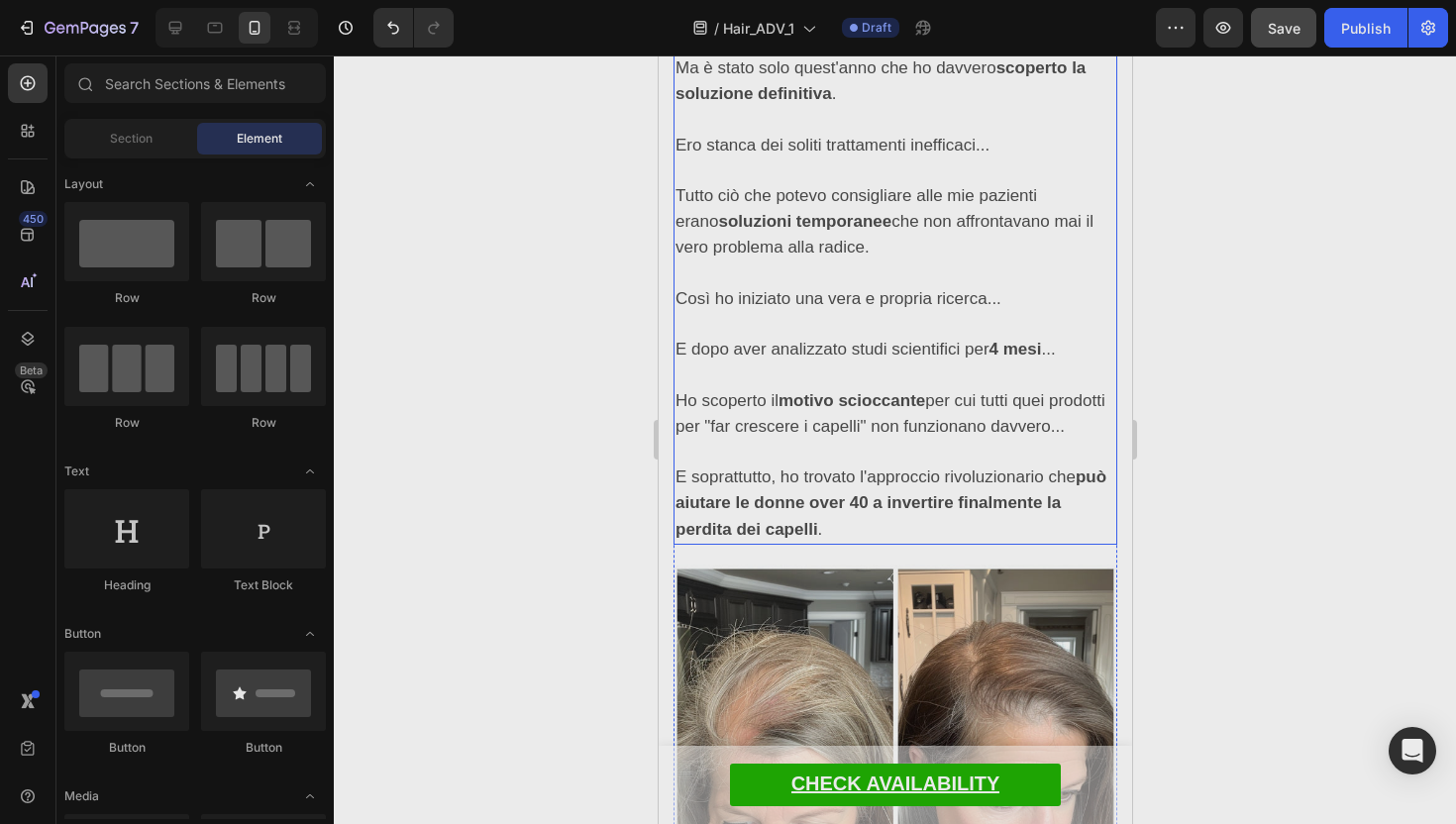 scroll, scrollTop: 2006, scrollLeft: 0, axis: vertical 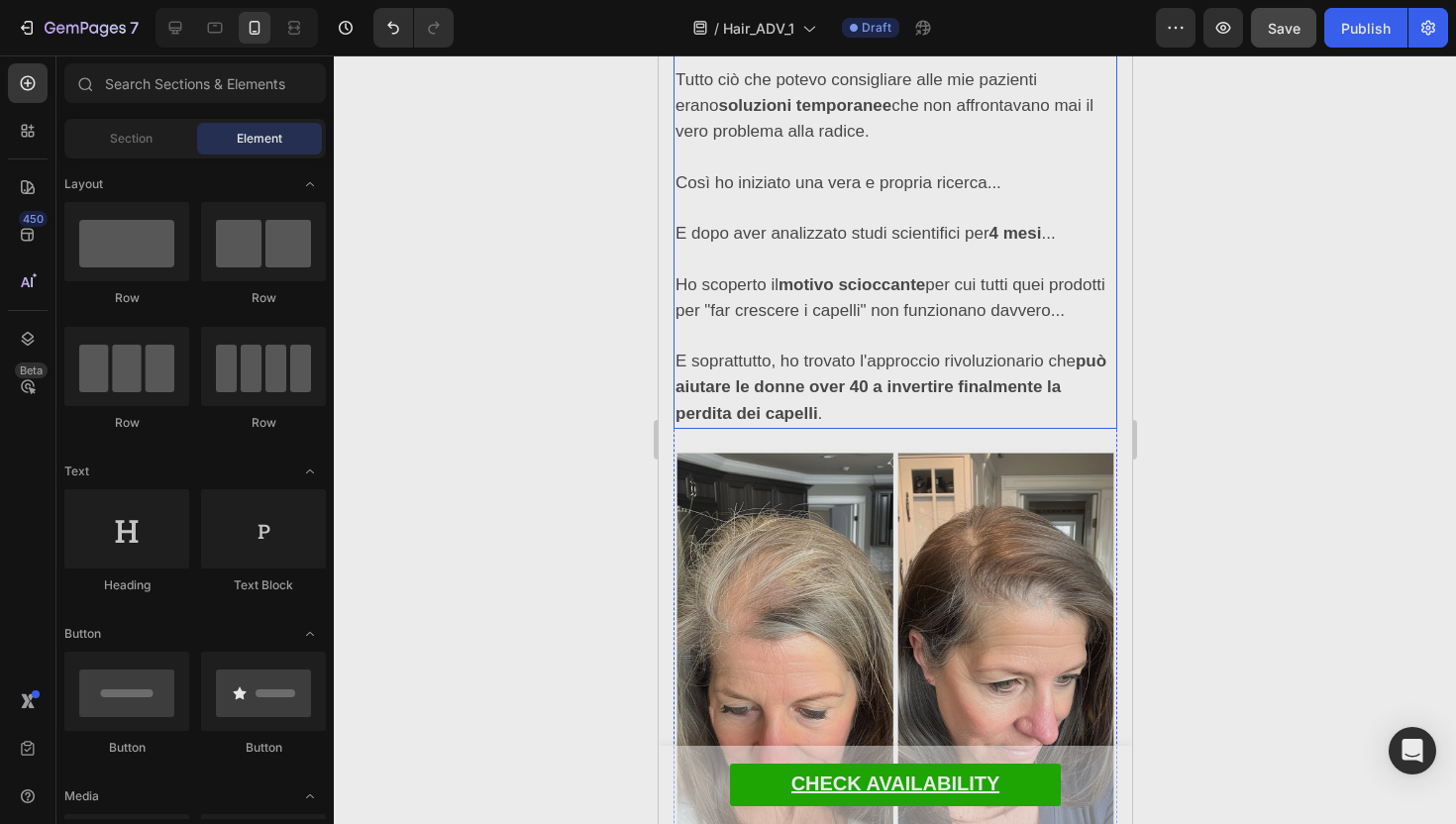 click at bounding box center (894, 670) 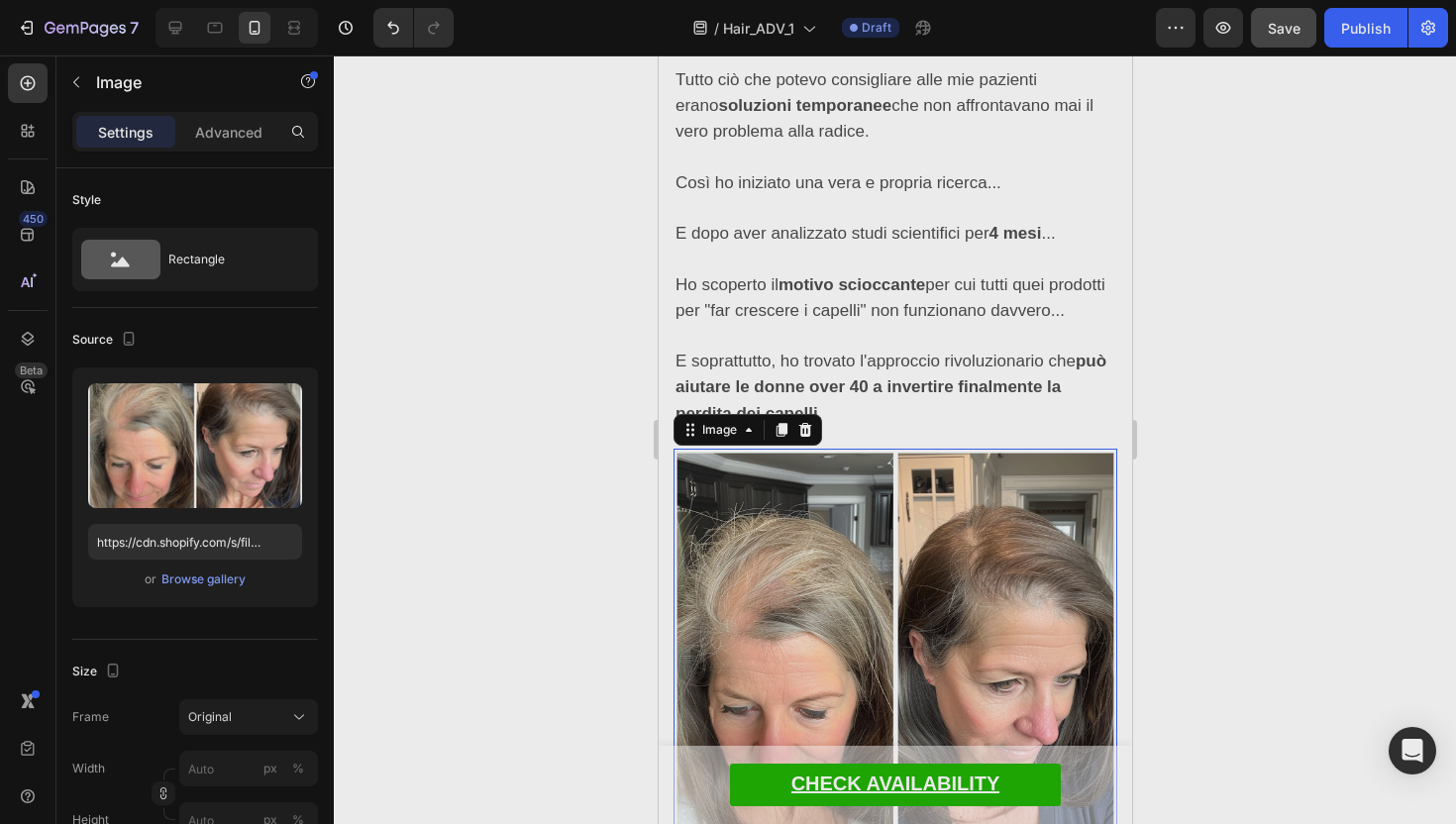 click 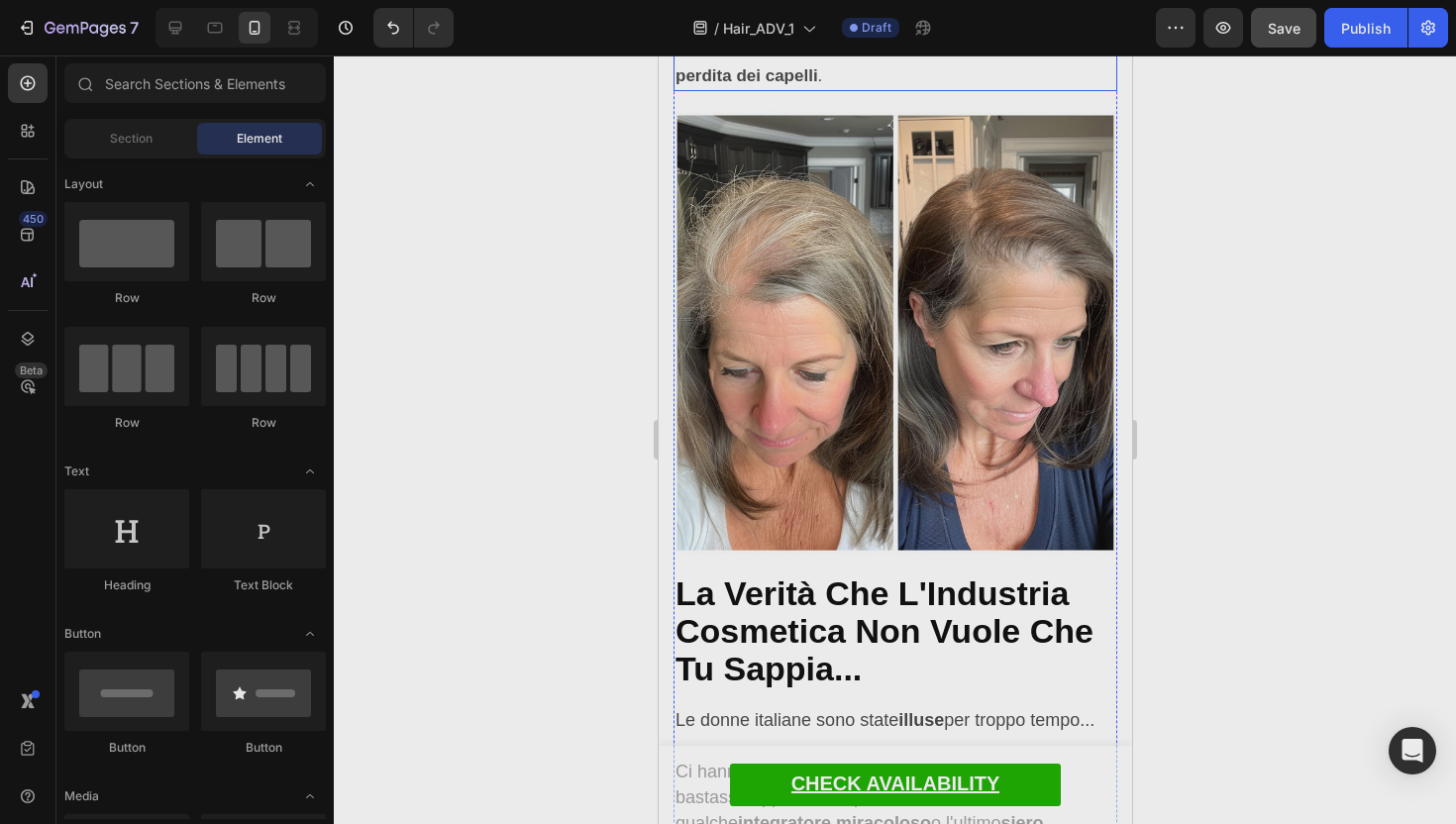 scroll, scrollTop: 2523, scrollLeft: 0, axis: vertical 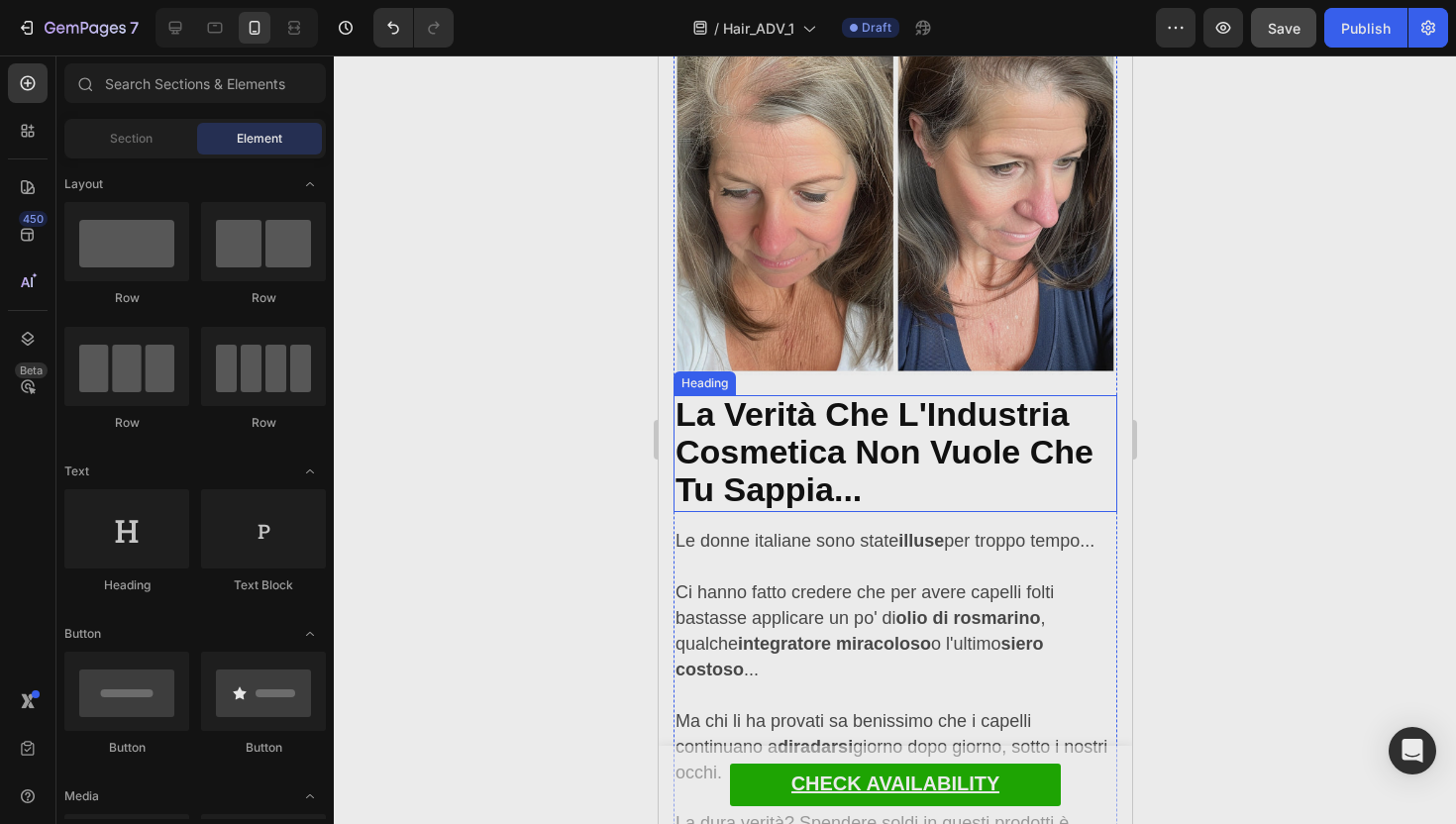 click on "La Verità Che L'Industria Cosmetica Non Vuole Che Tu Sappia..." at bounding box center (884, 452) 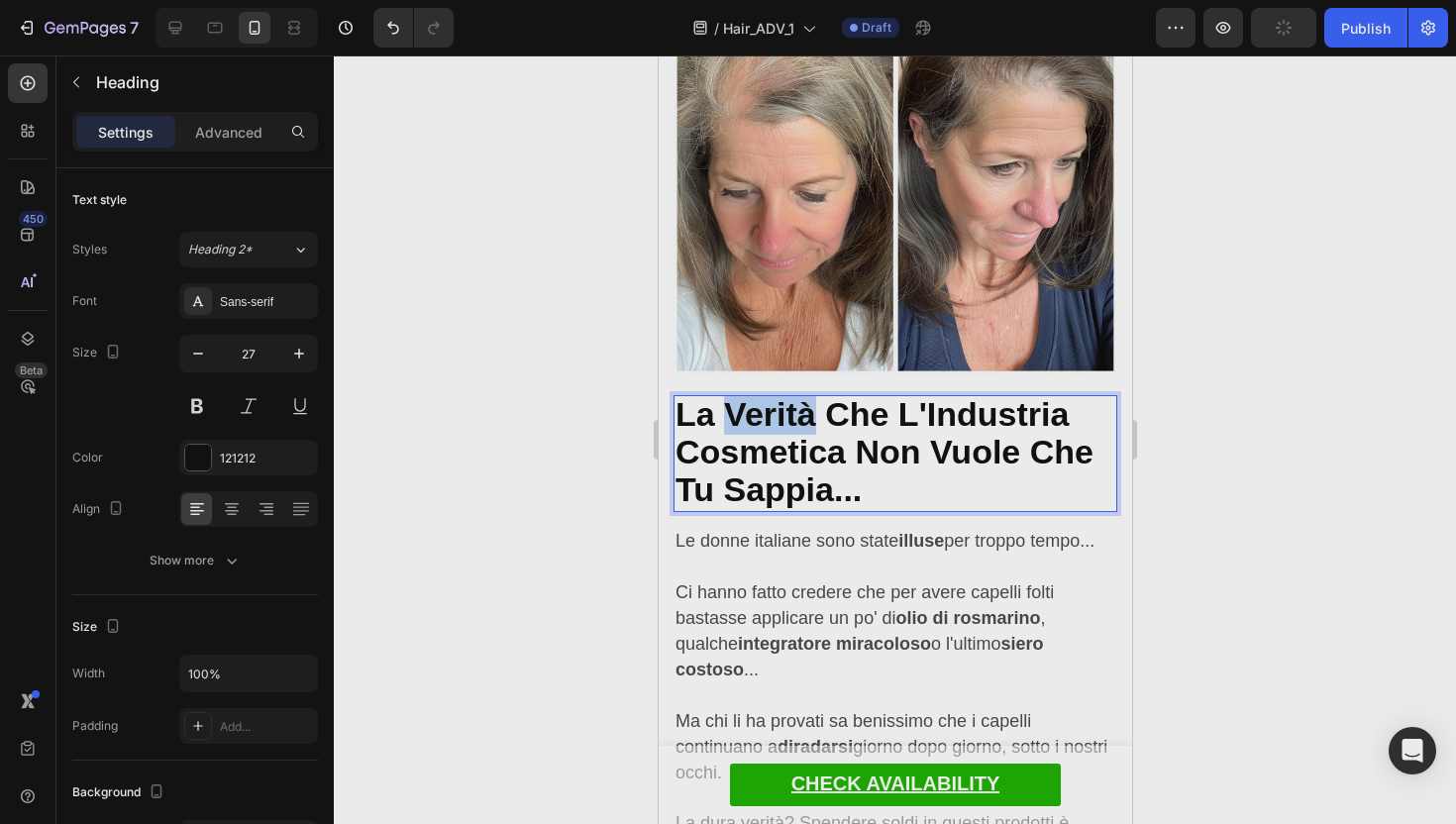 click on "La Verità Che L'Industria Cosmetica Non Vuole Che Tu Sappia..." at bounding box center [884, 452] 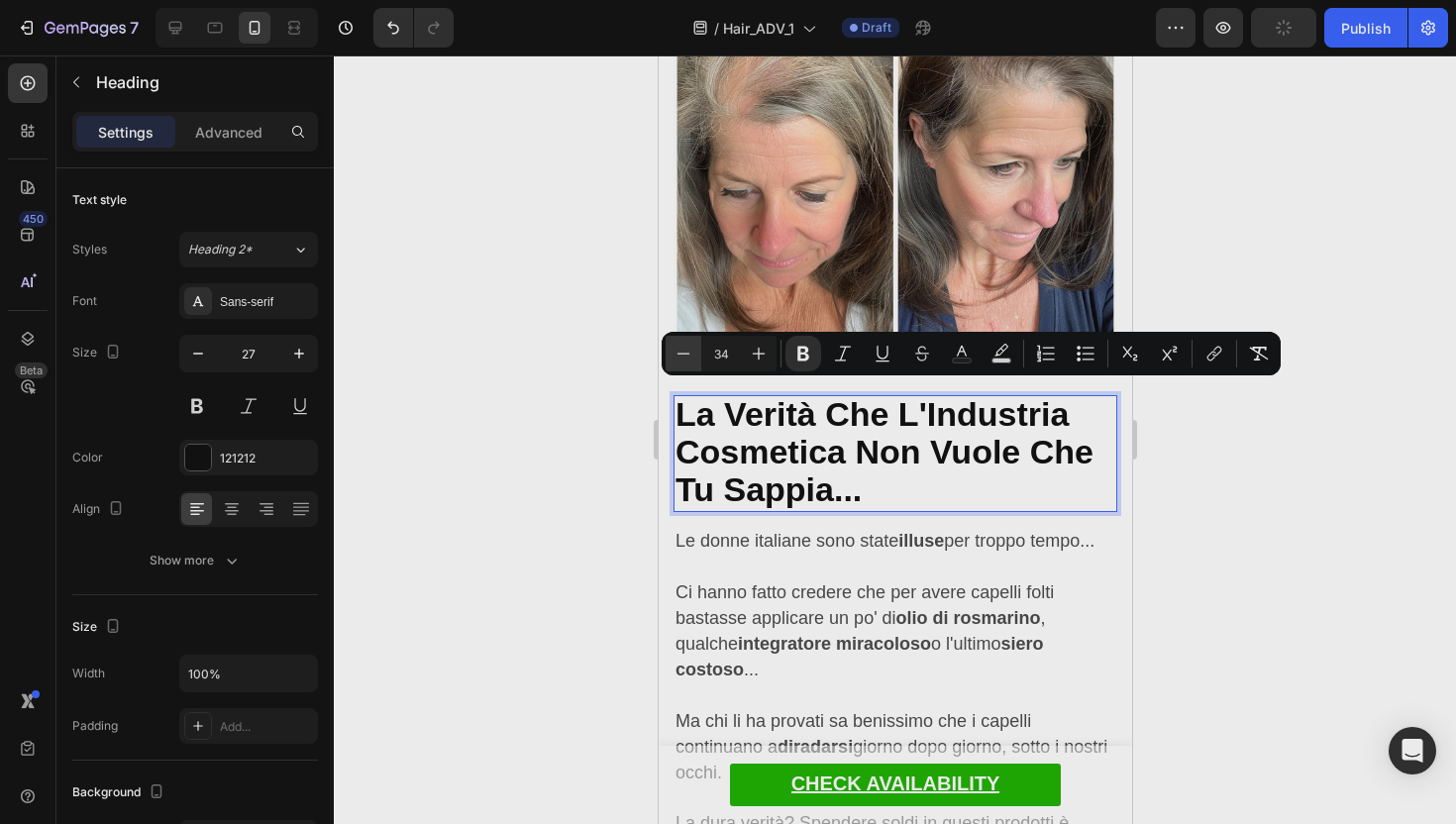 click 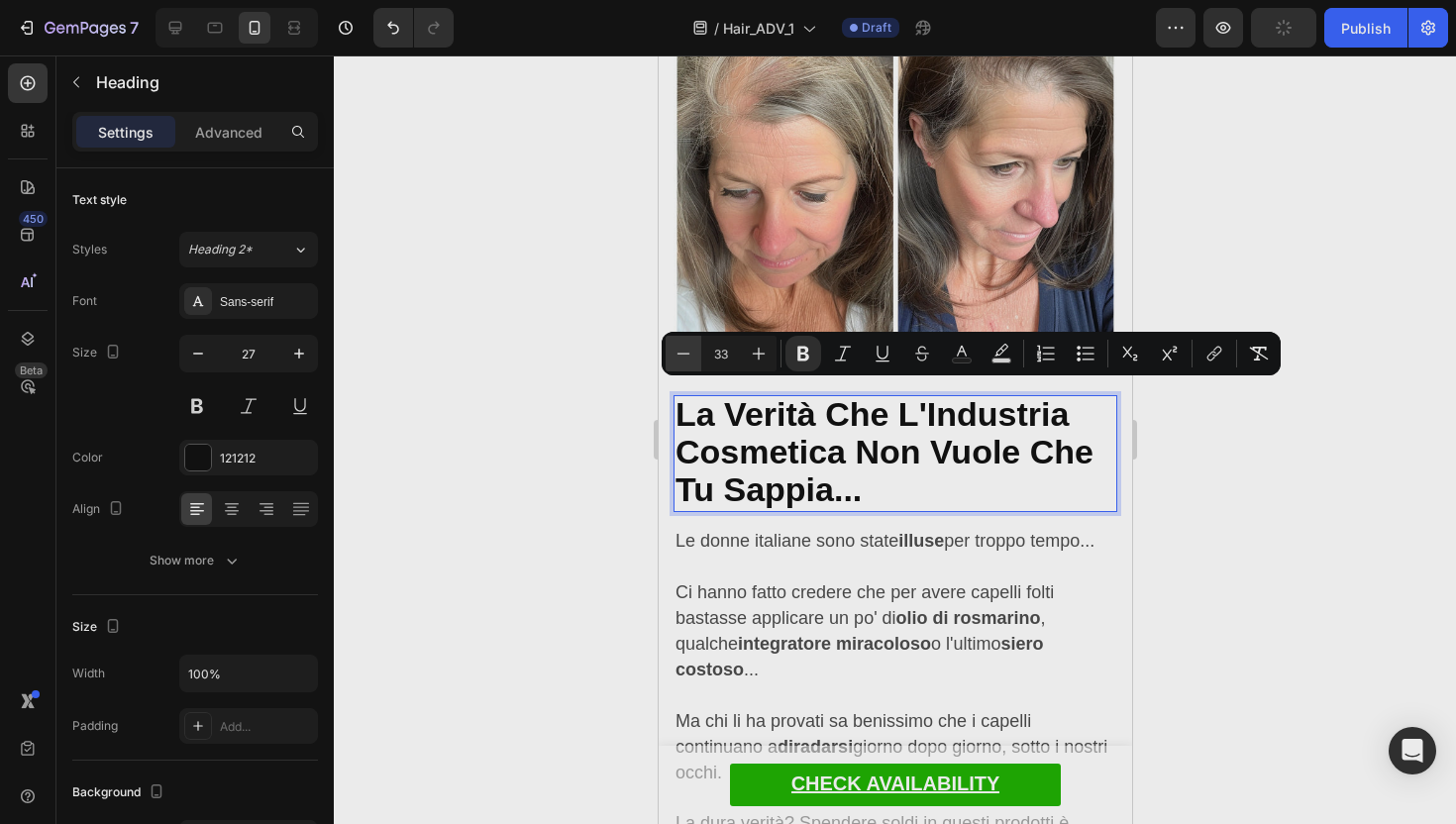 click 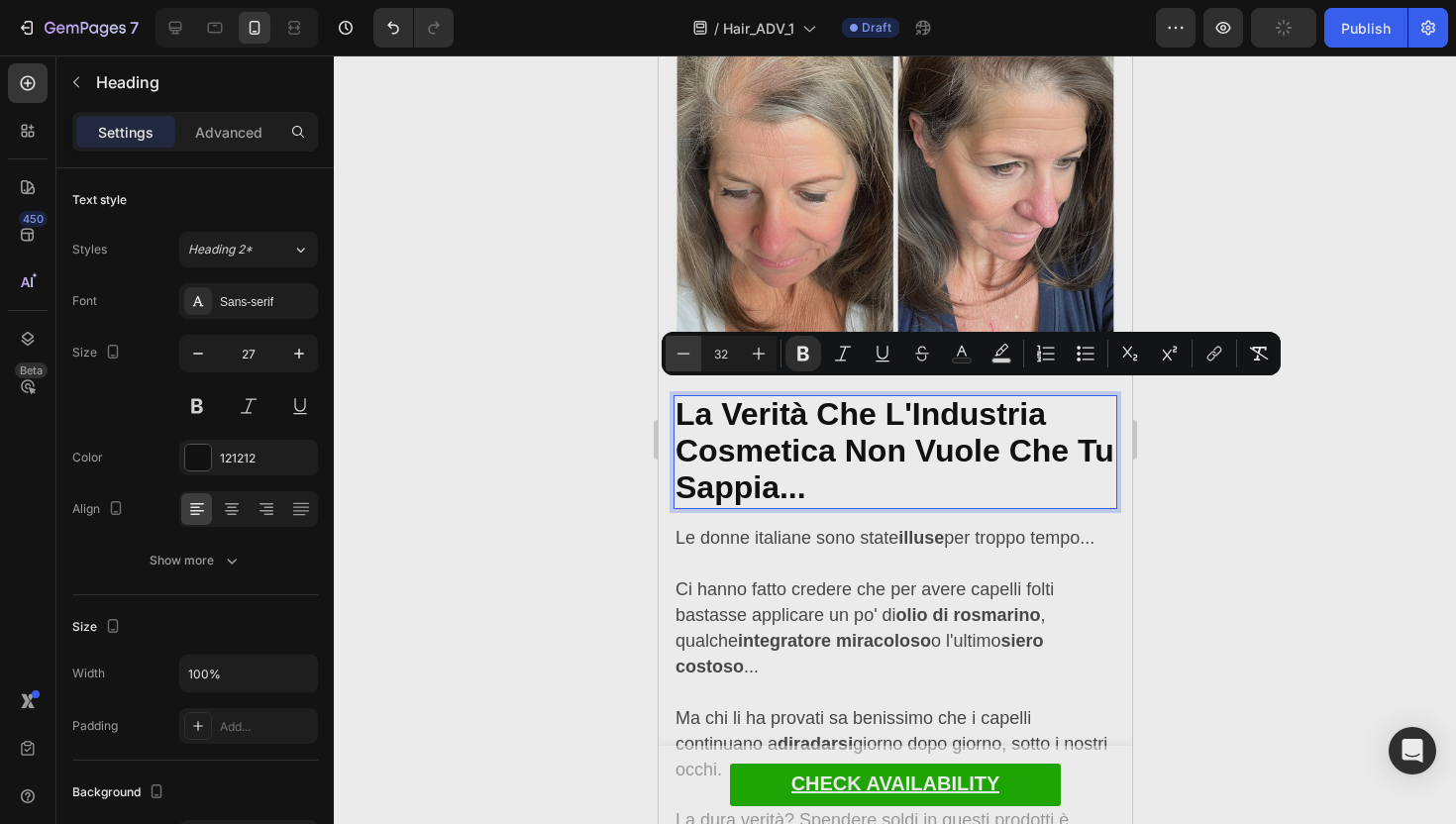 click 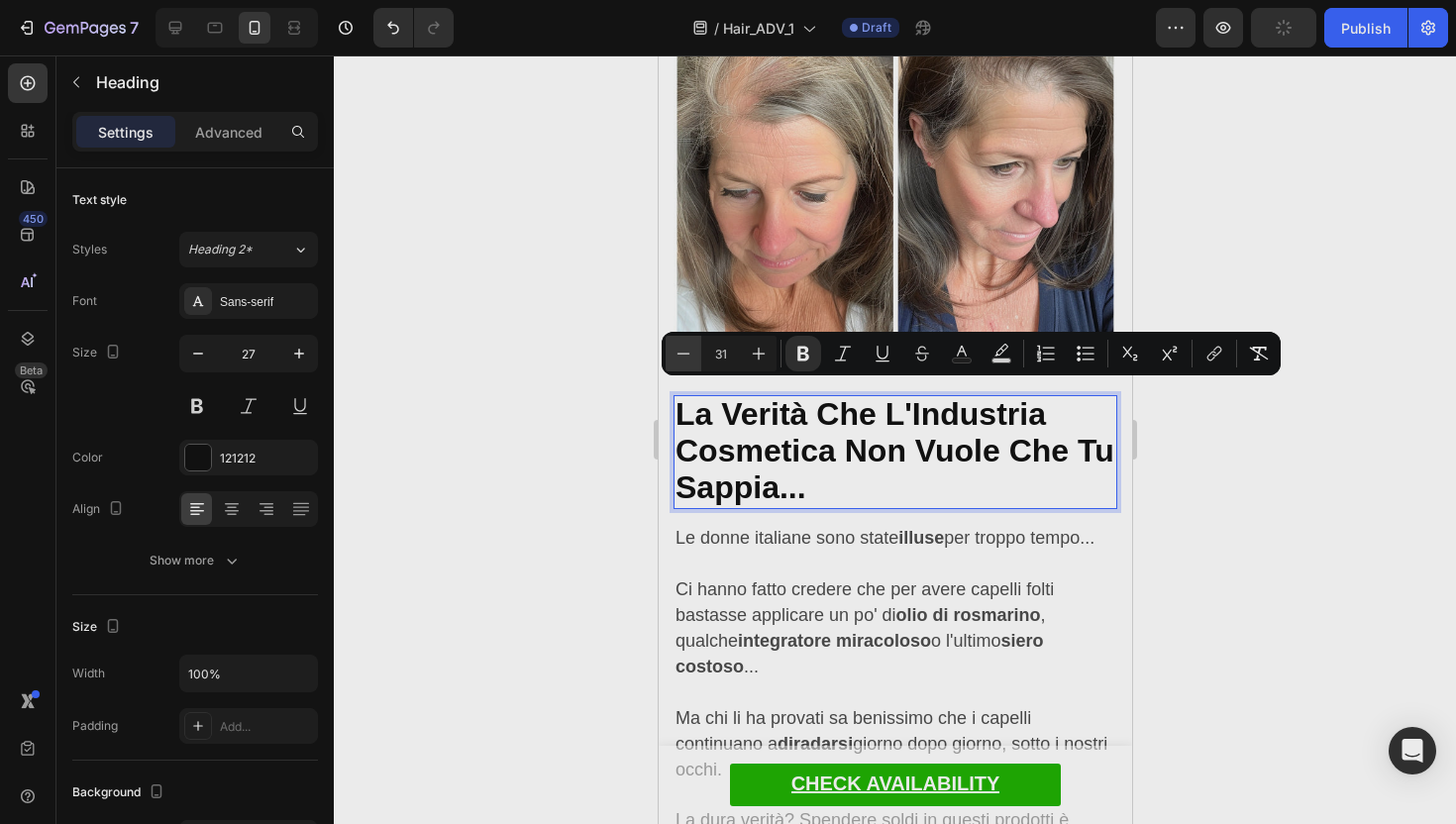 click 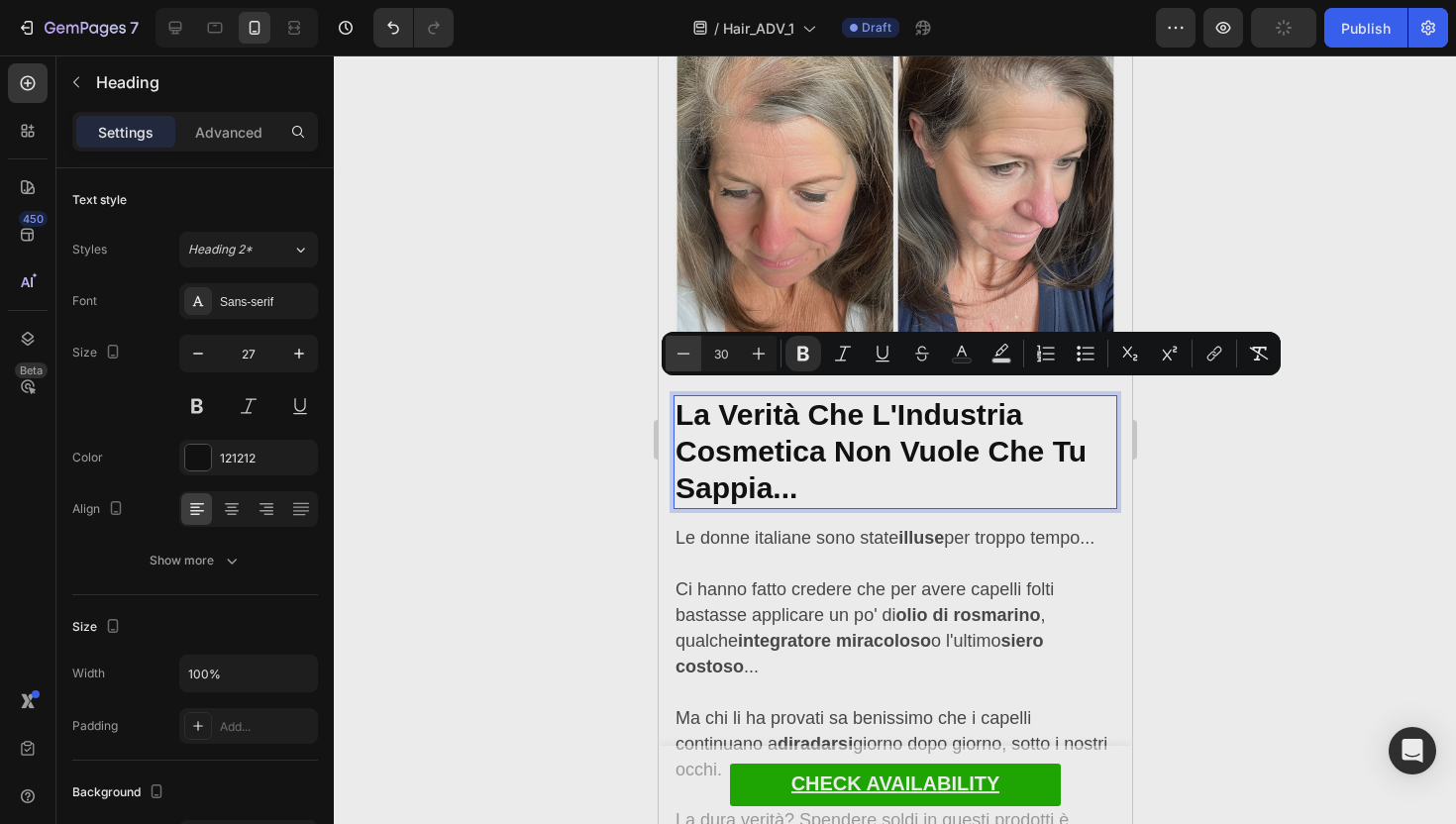 click 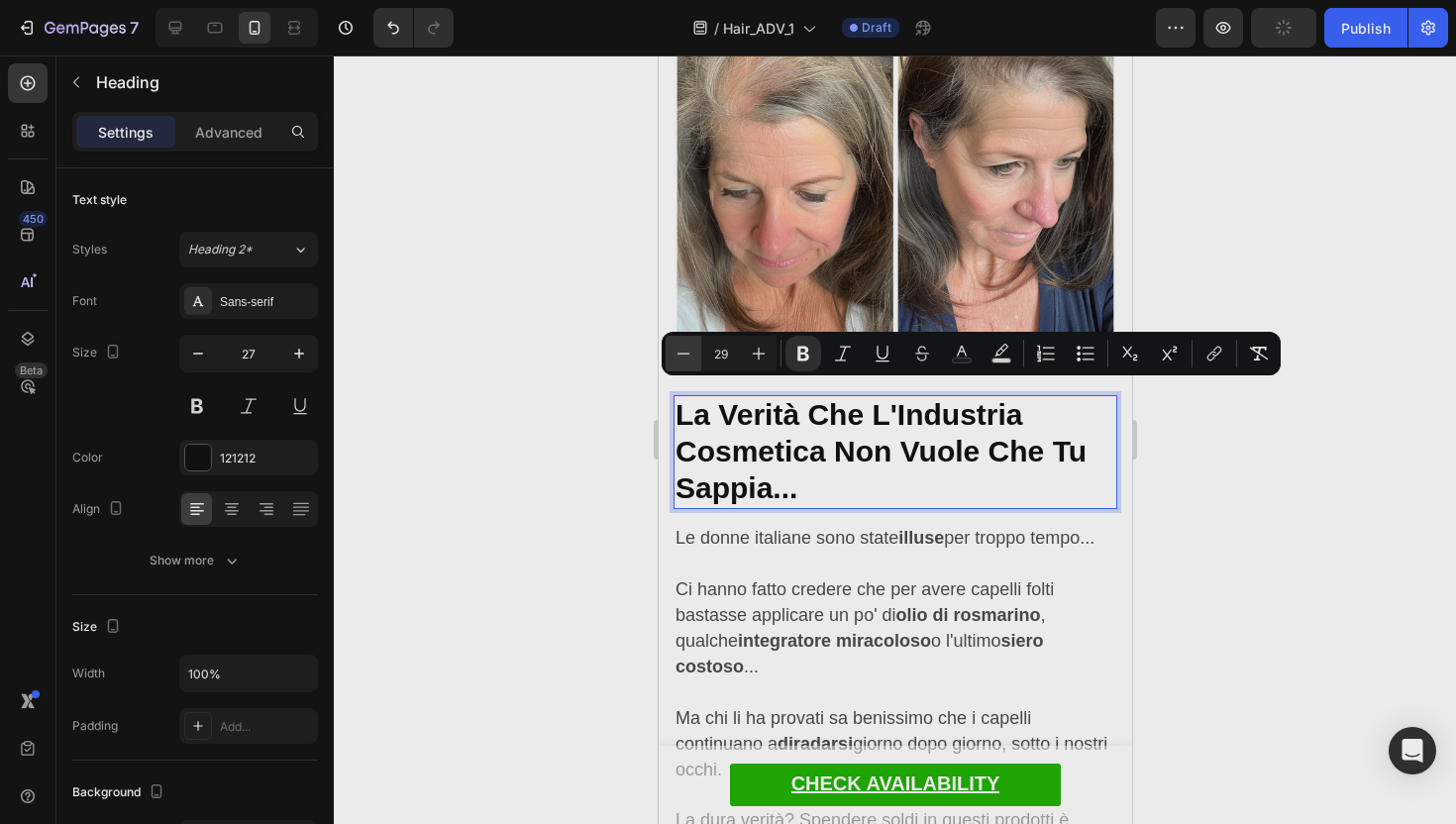 click 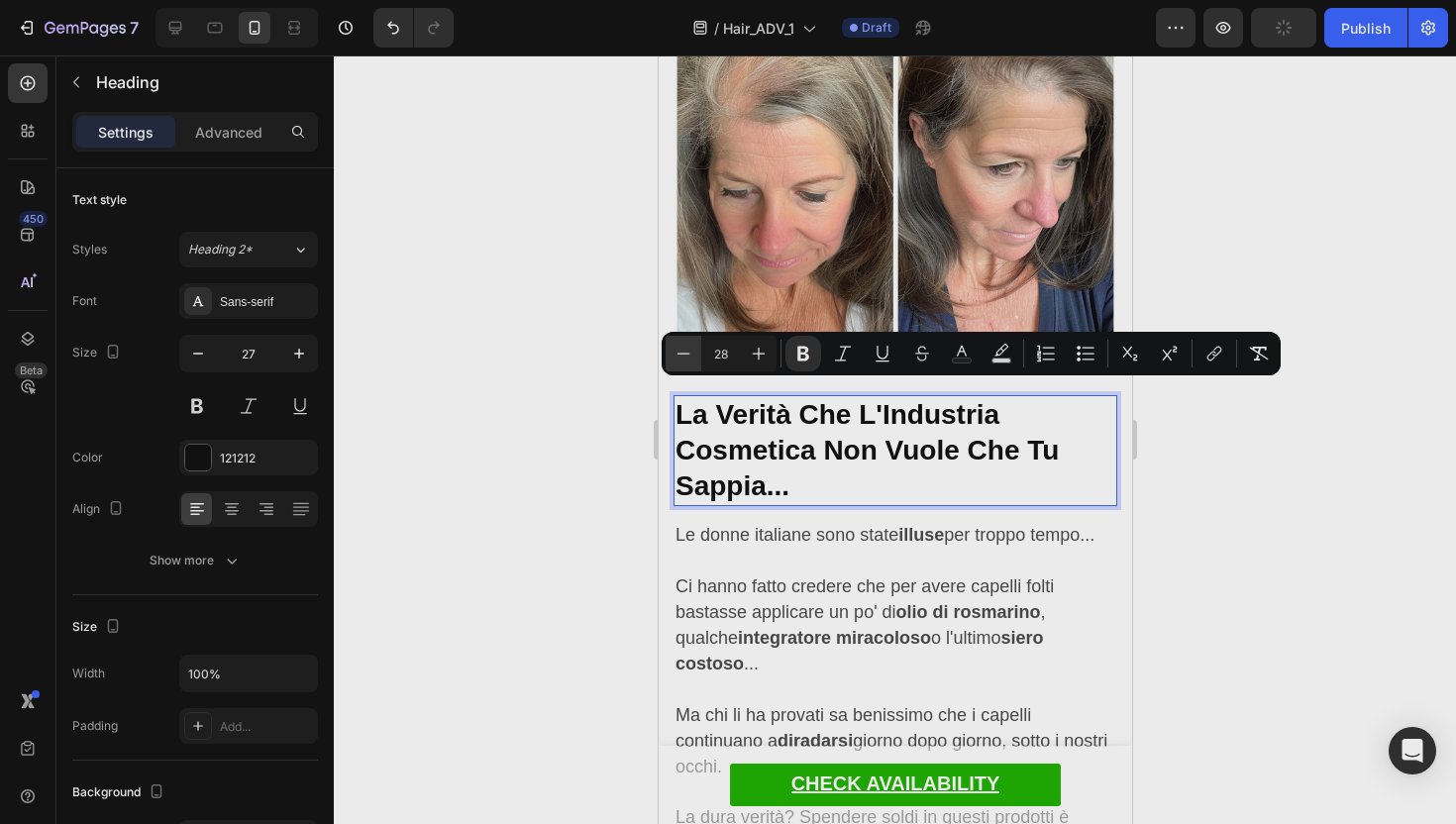 click 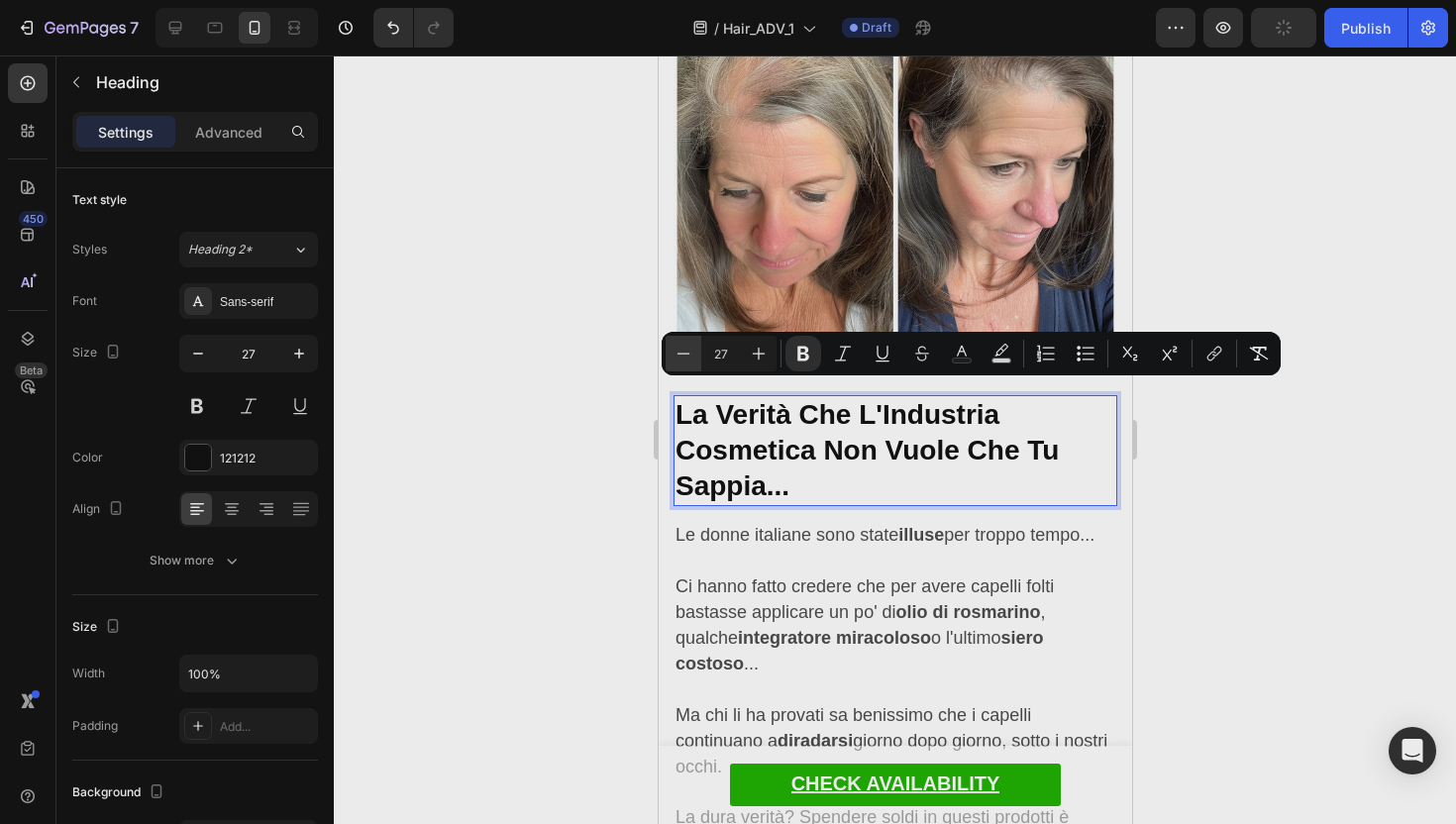 click 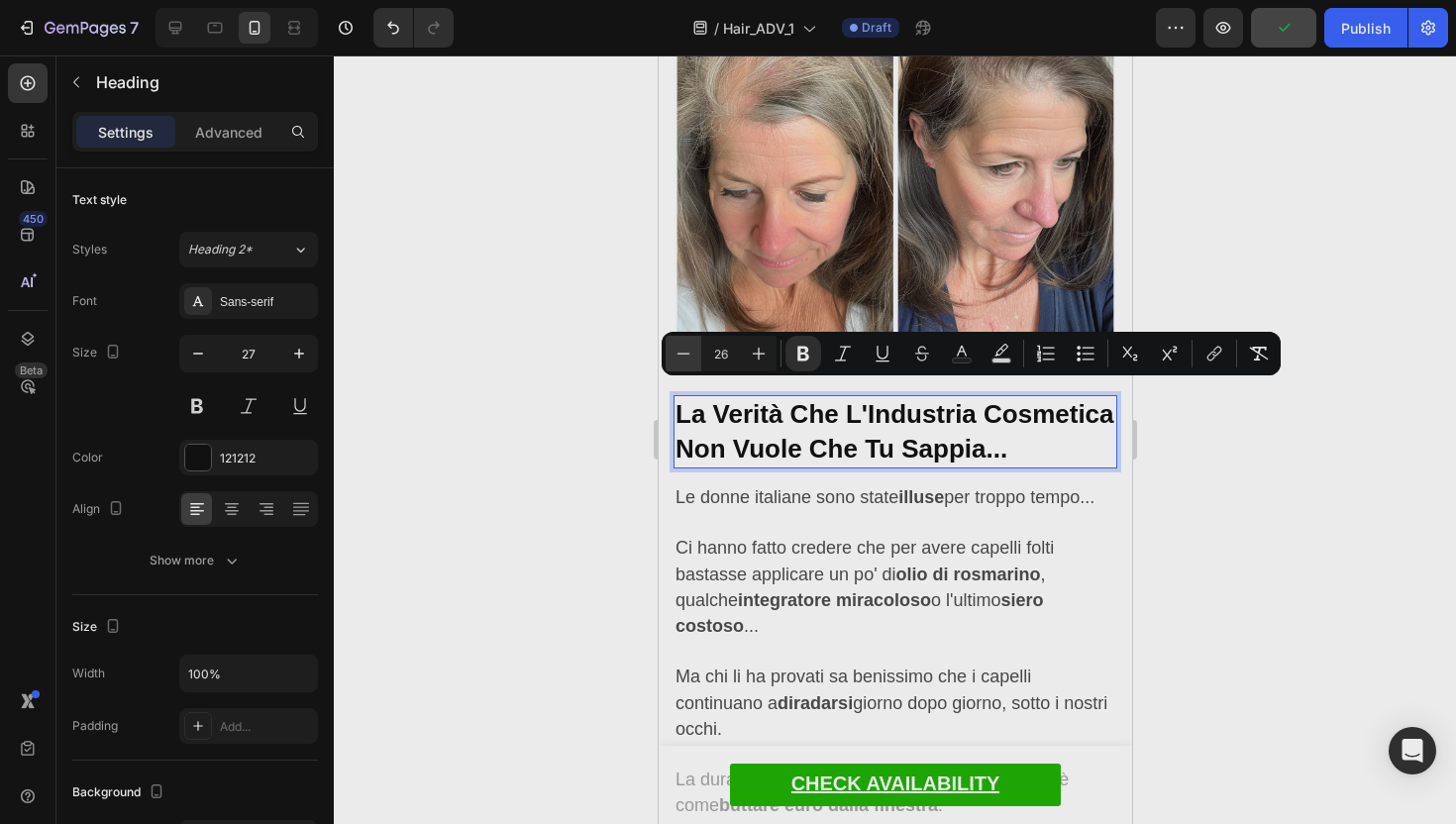 click 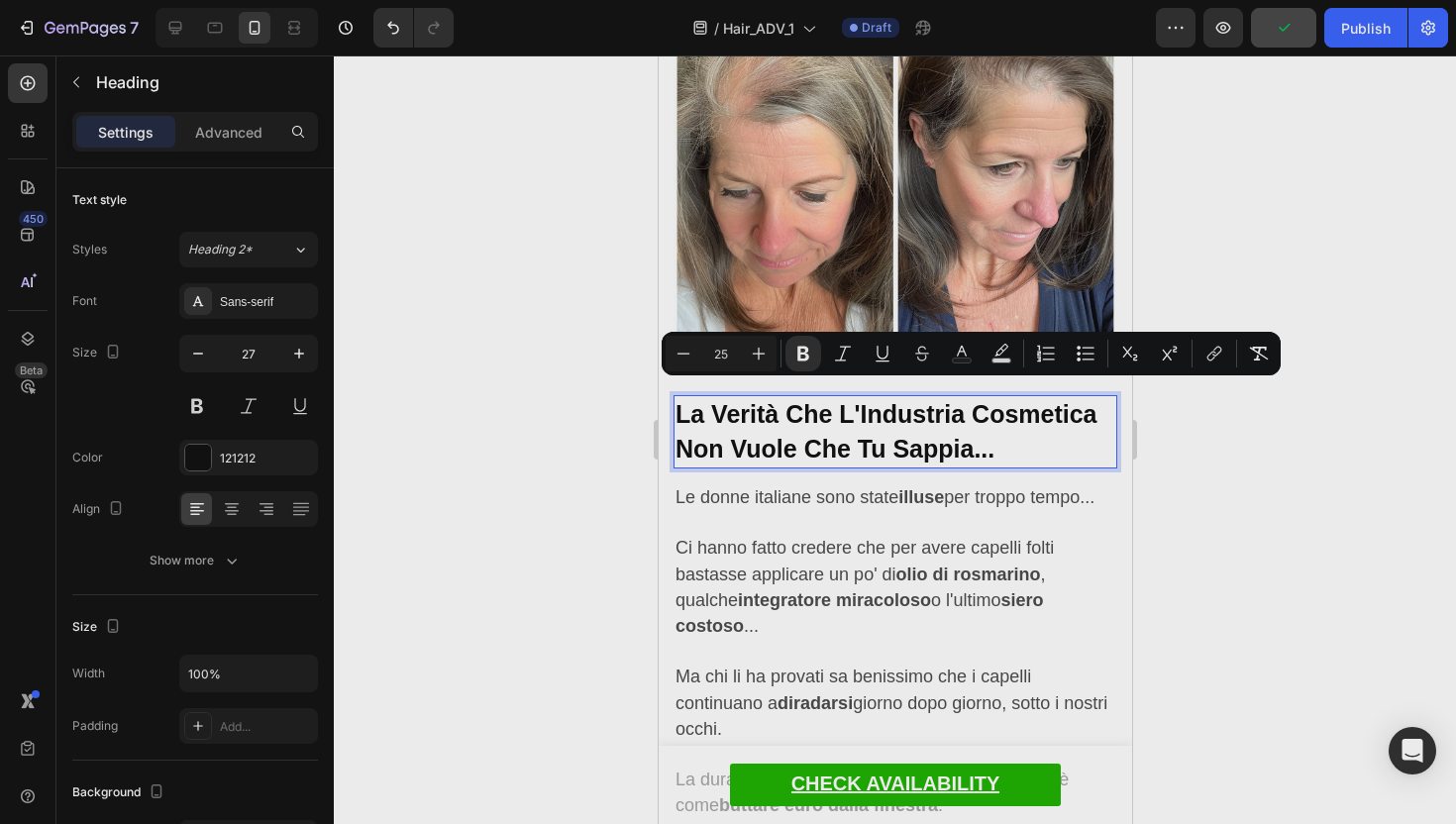 click 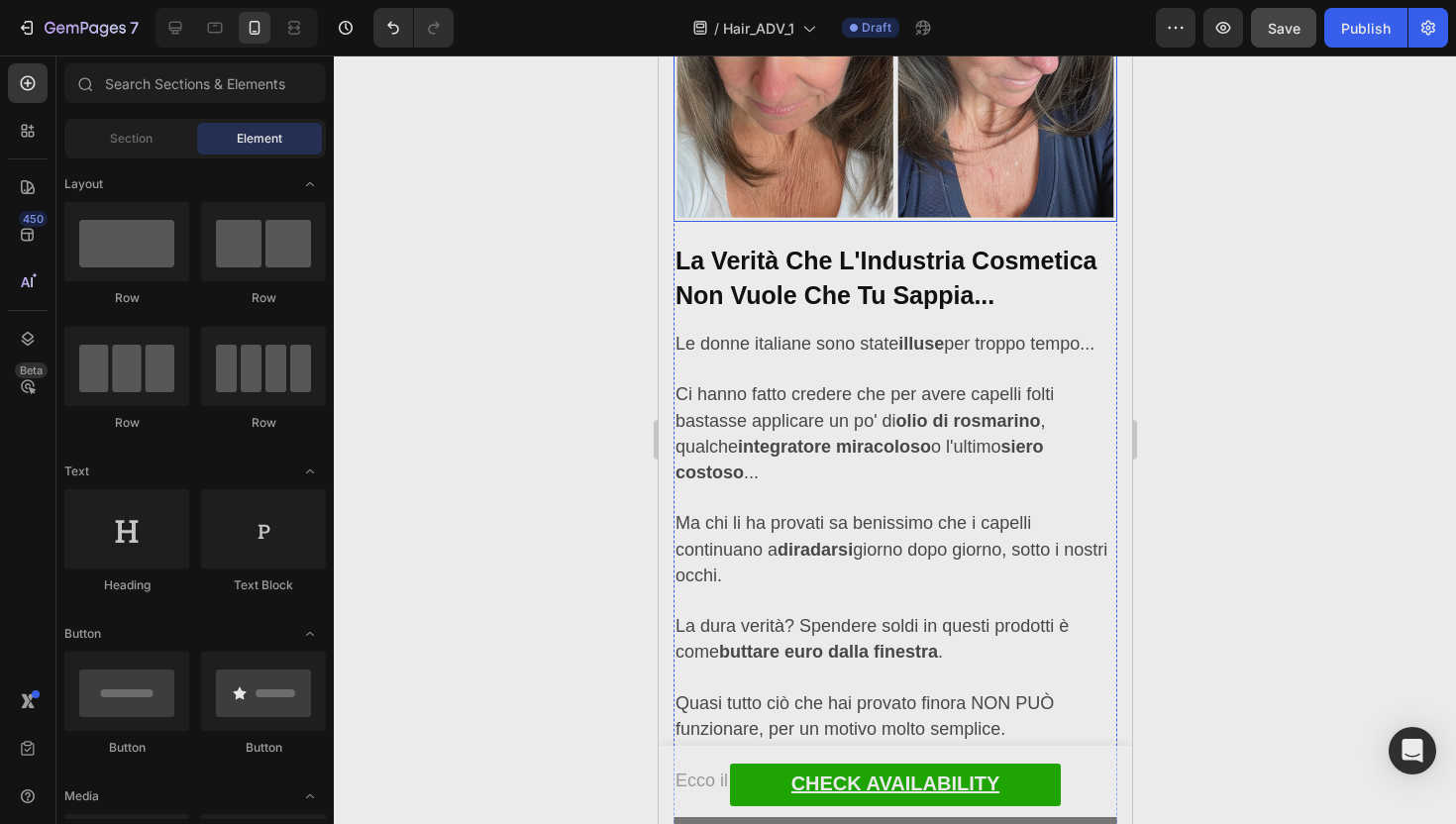 scroll, scrollTop: 2684, scrollLeft: 0, axis: vertical 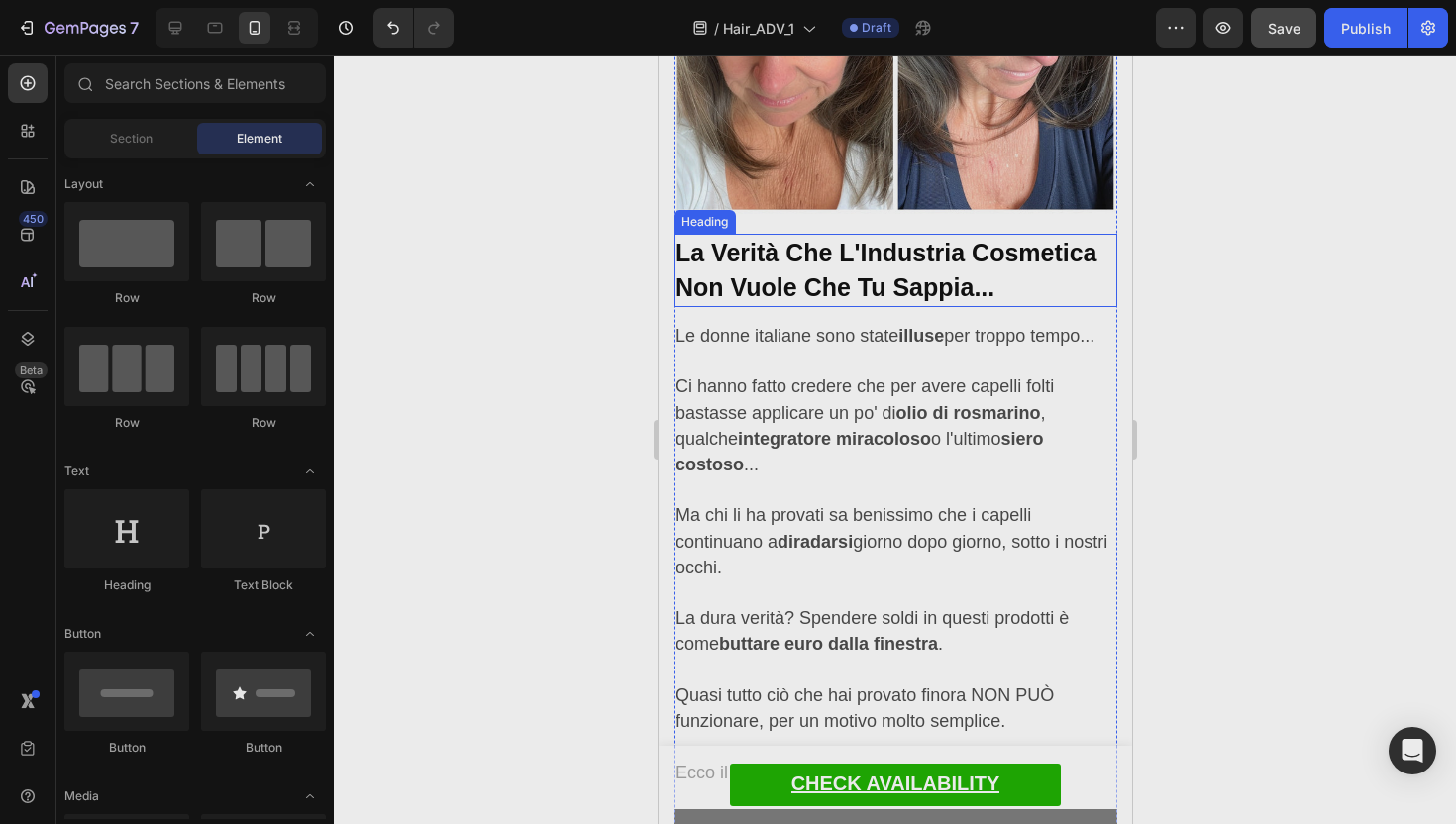 click at bounding box center [894, 361] 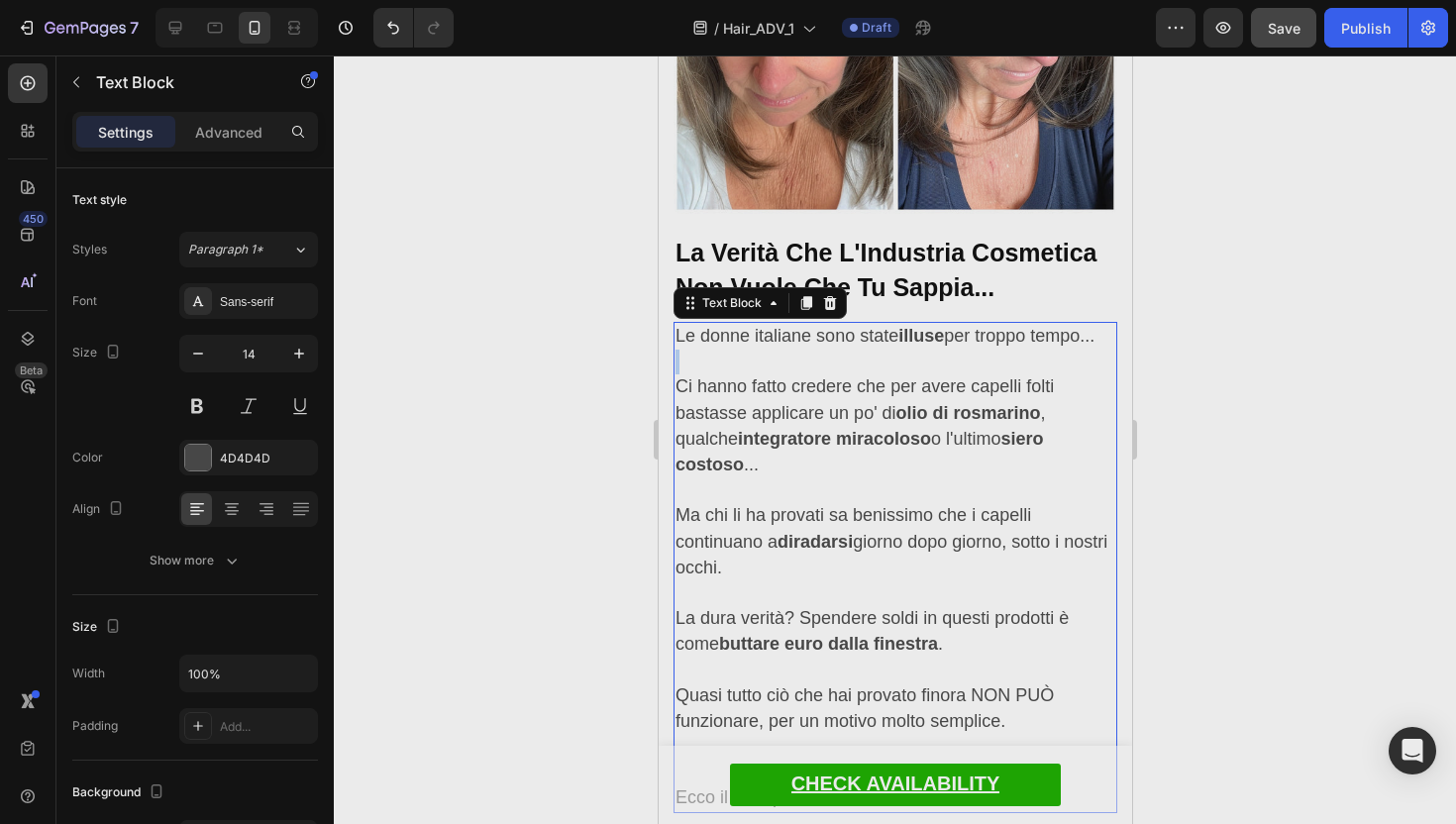 click at bounding box center [894, 361] 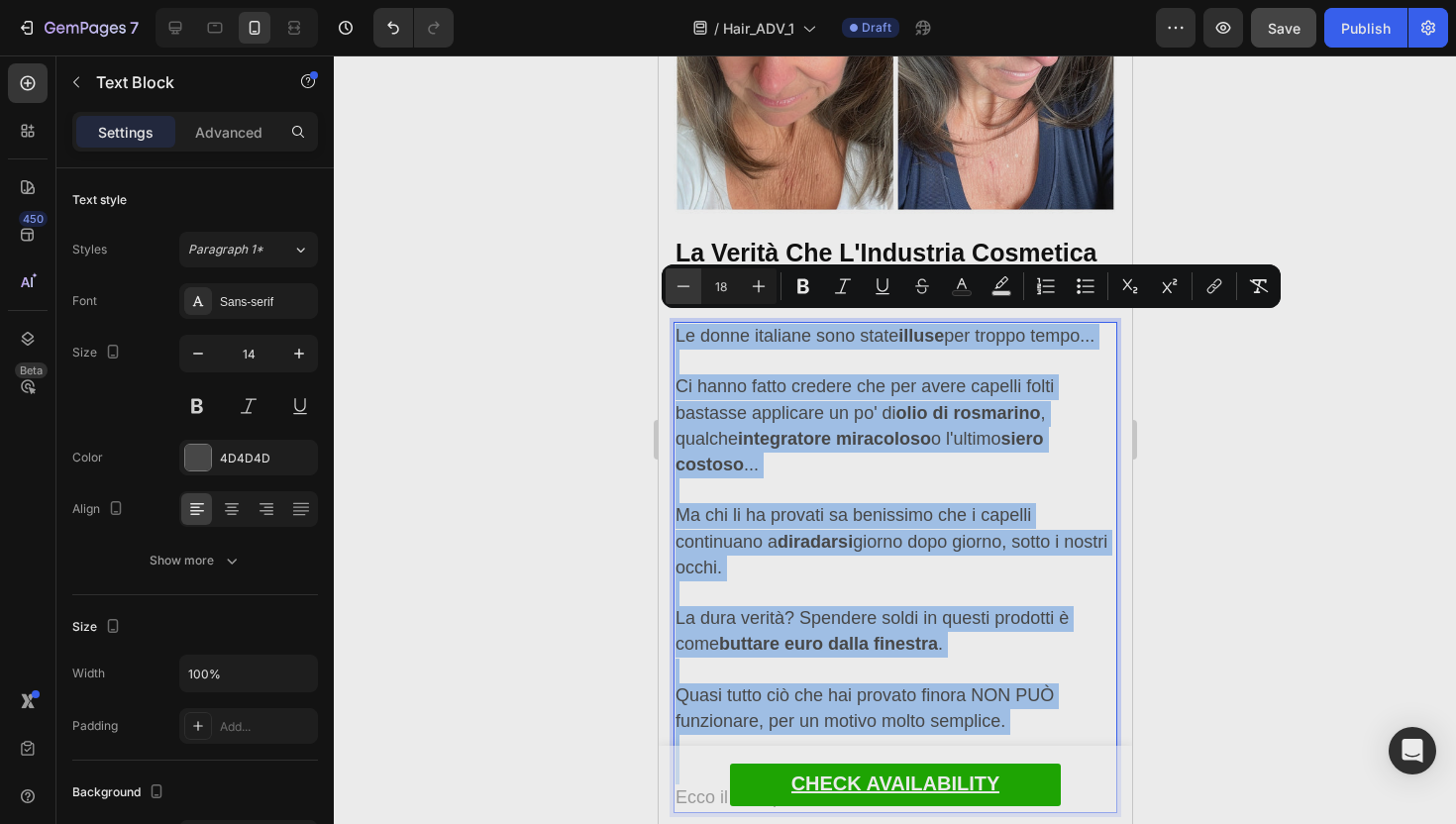 click 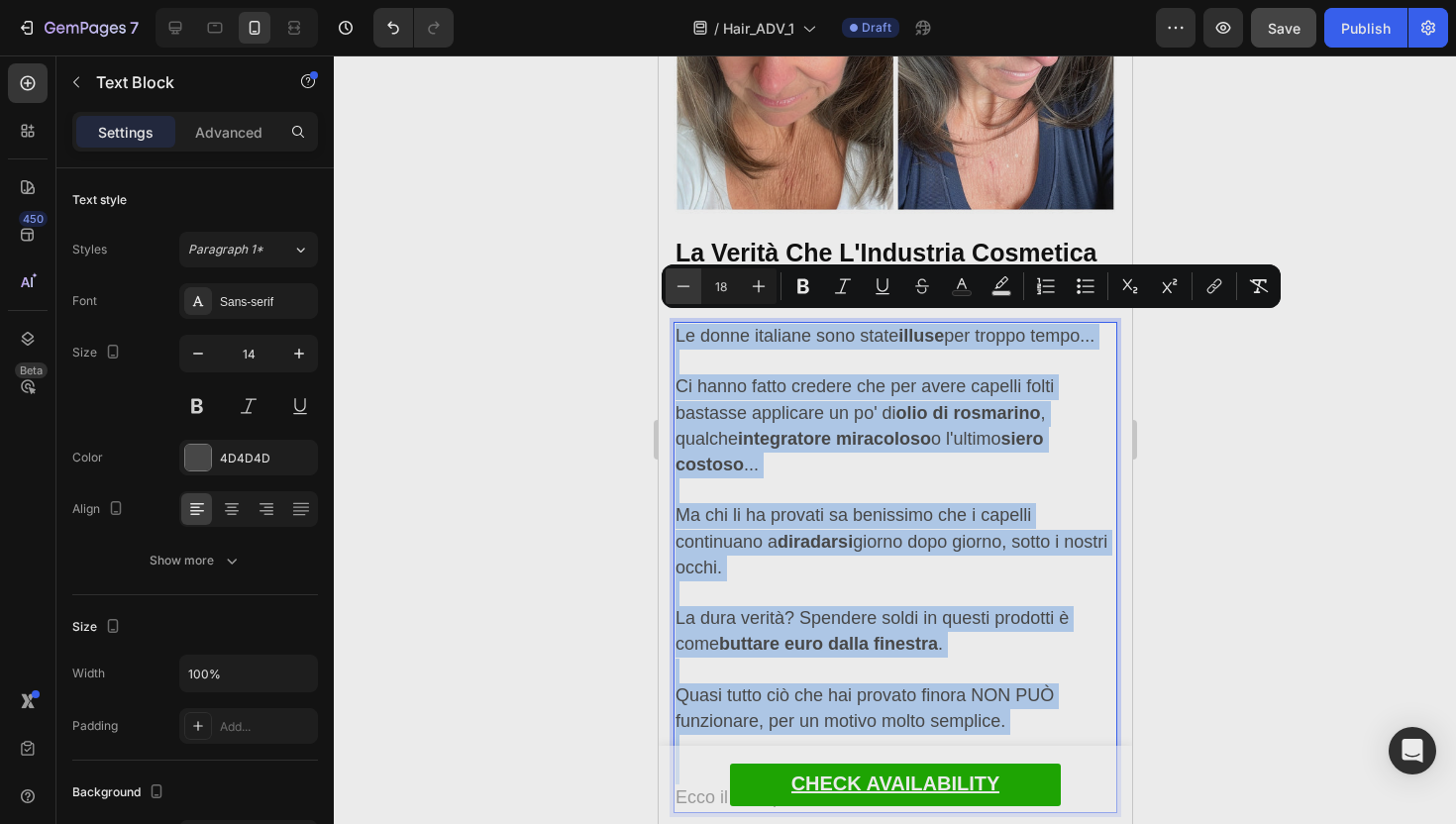 type on "17" 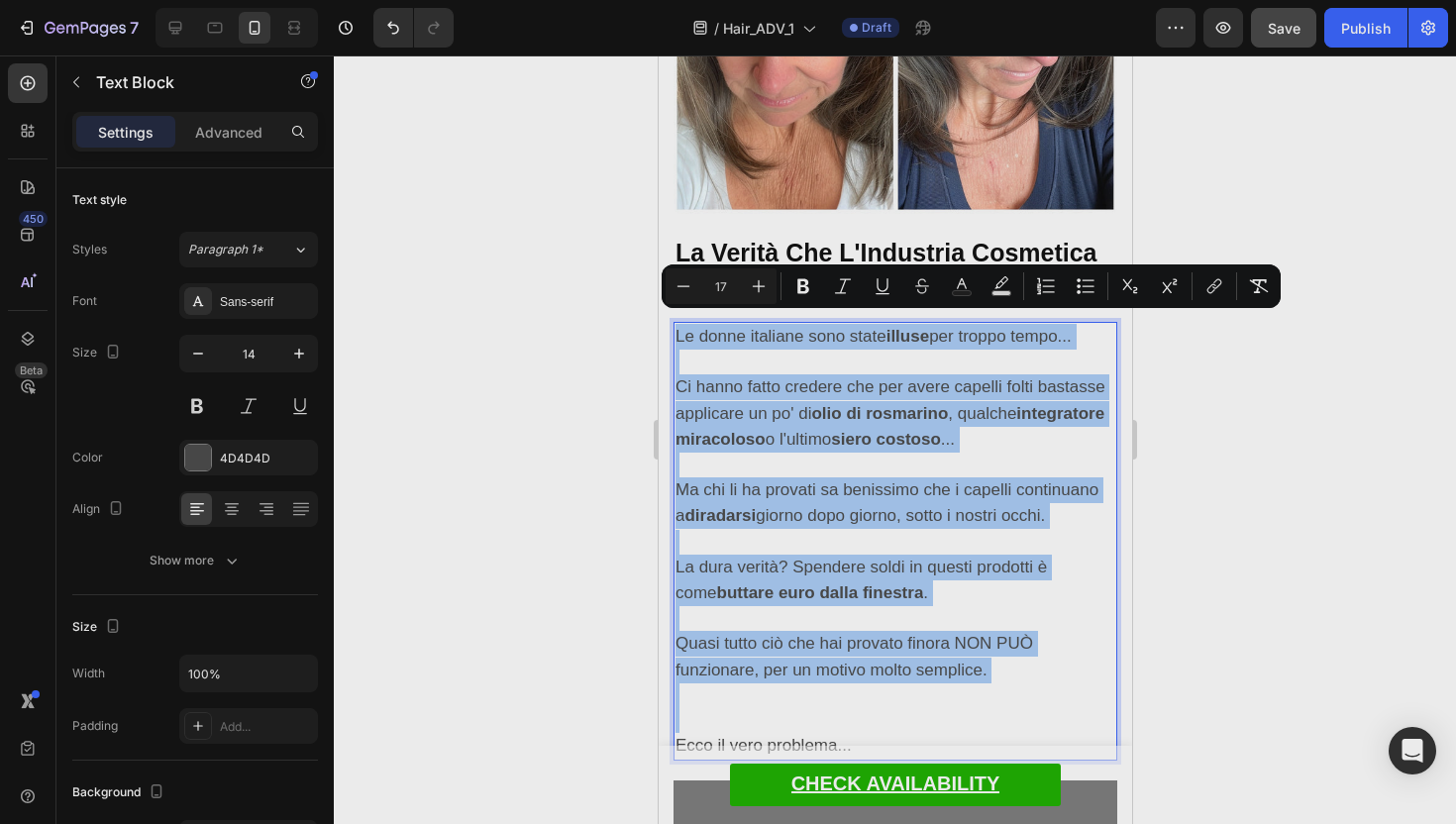 click 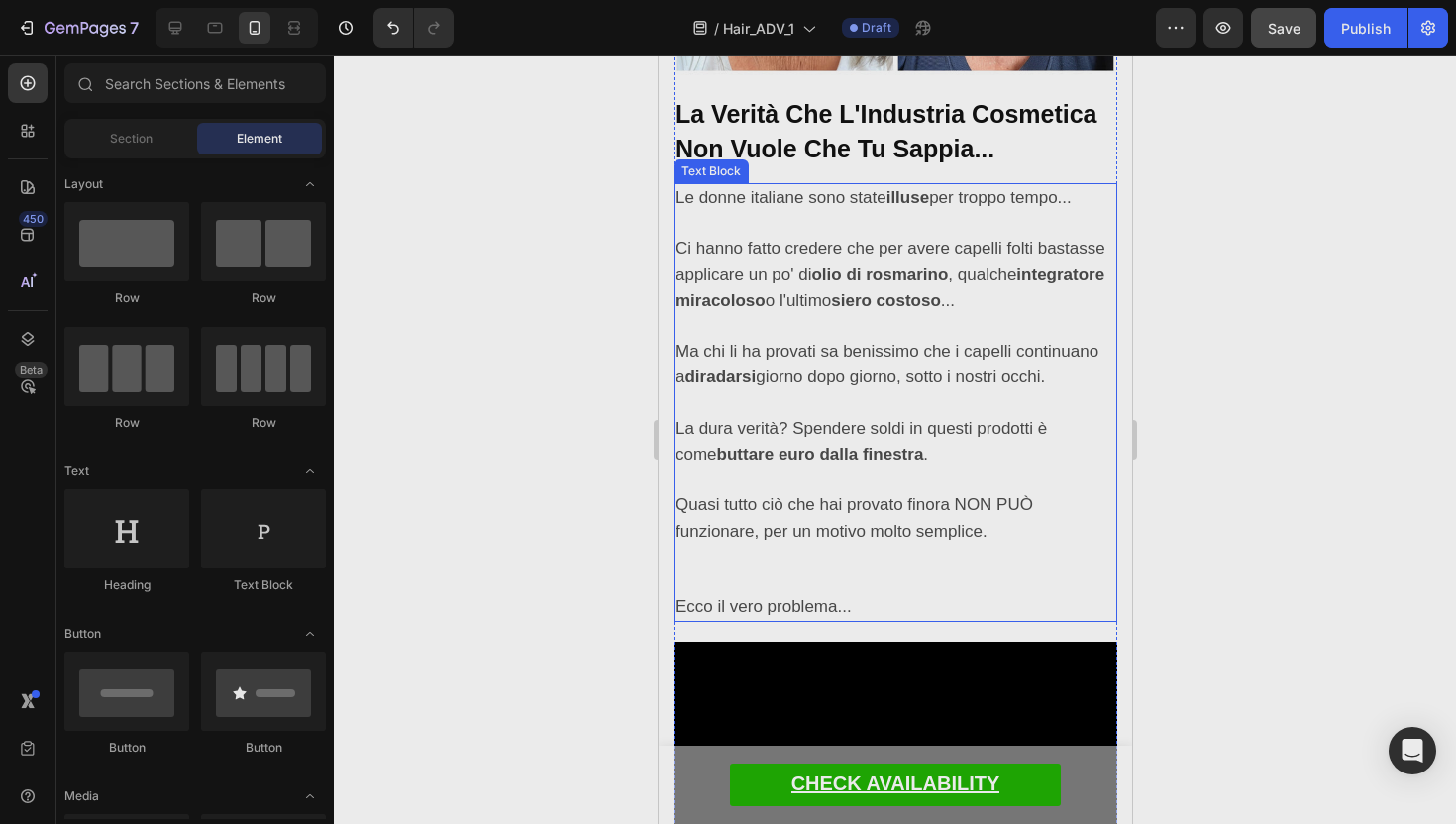 scroll, scrollTop: 2884, scrollLeft: 0, axis: vertical 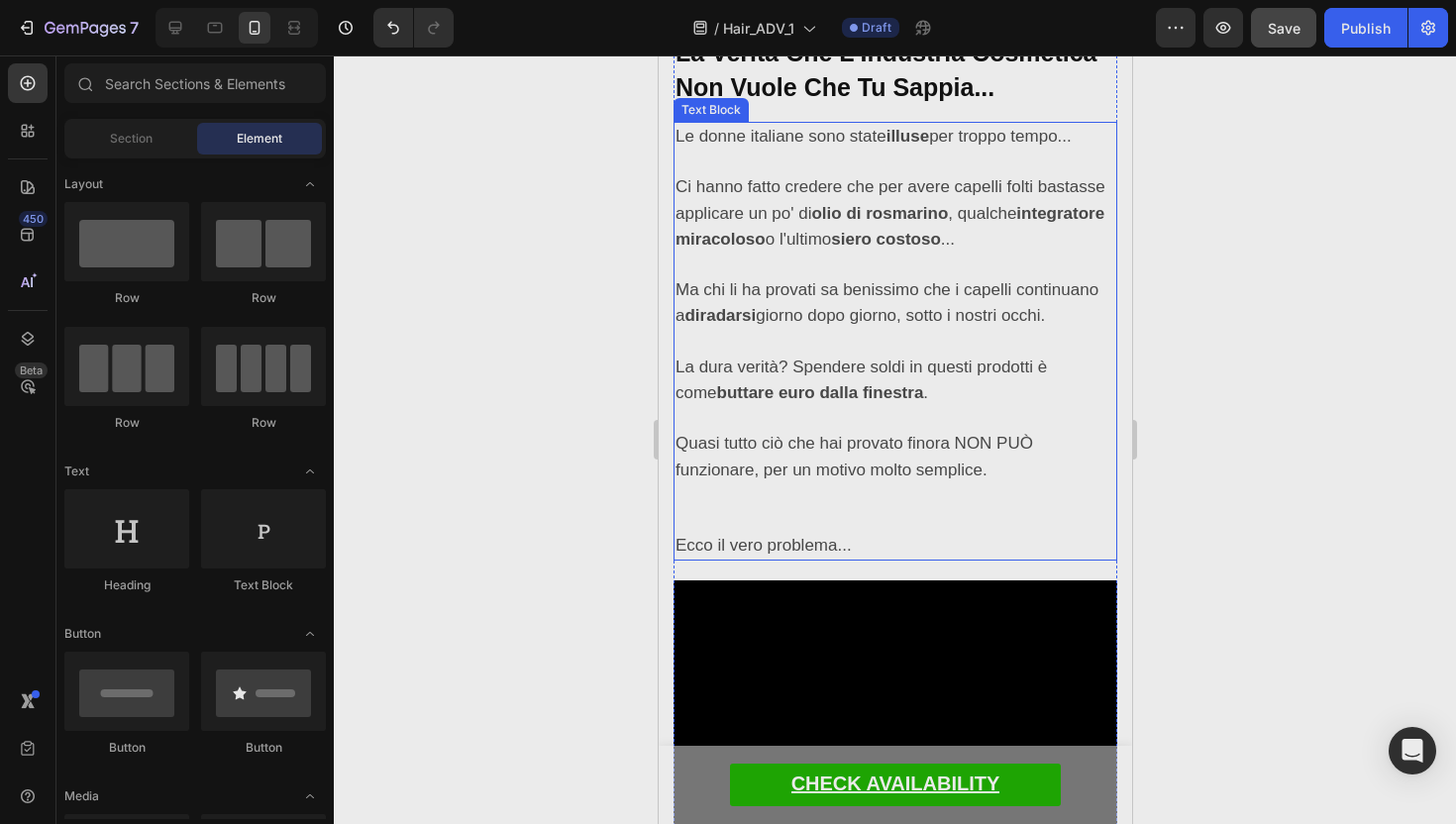click at bounding box center [894, 508] 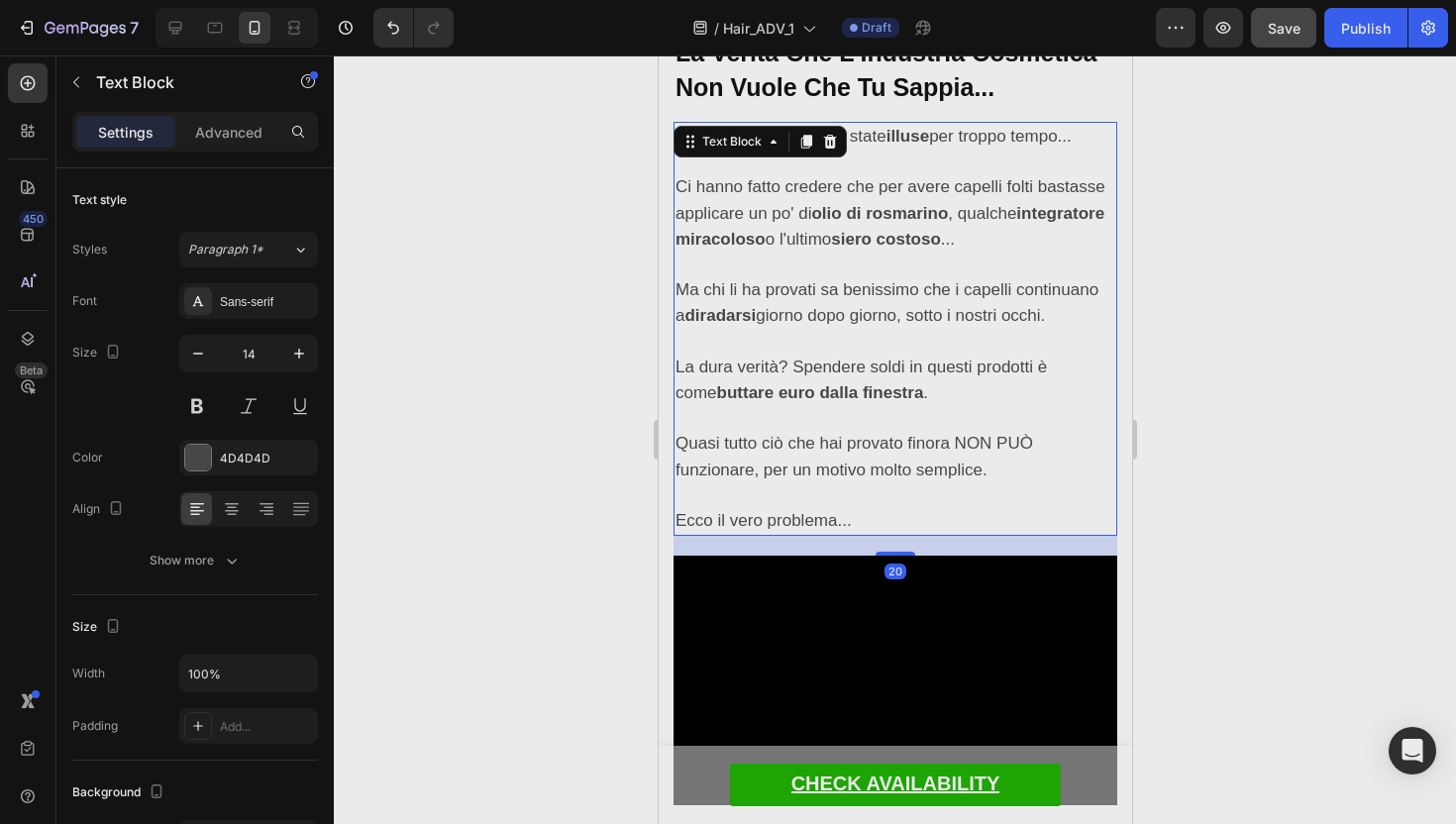 click 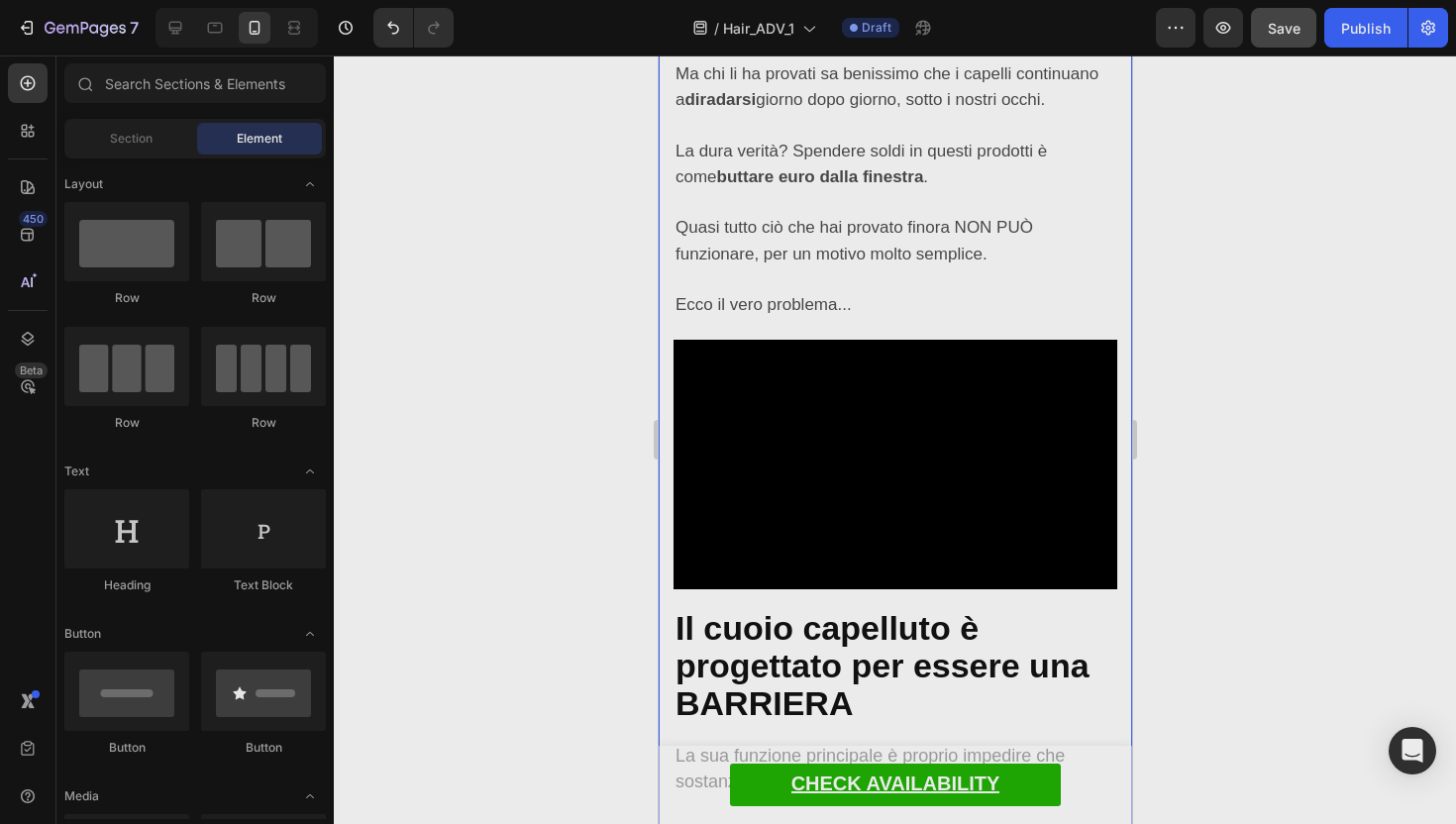 scroll, scrollTop: 3142, scrollLeft: 0, axis: vertical 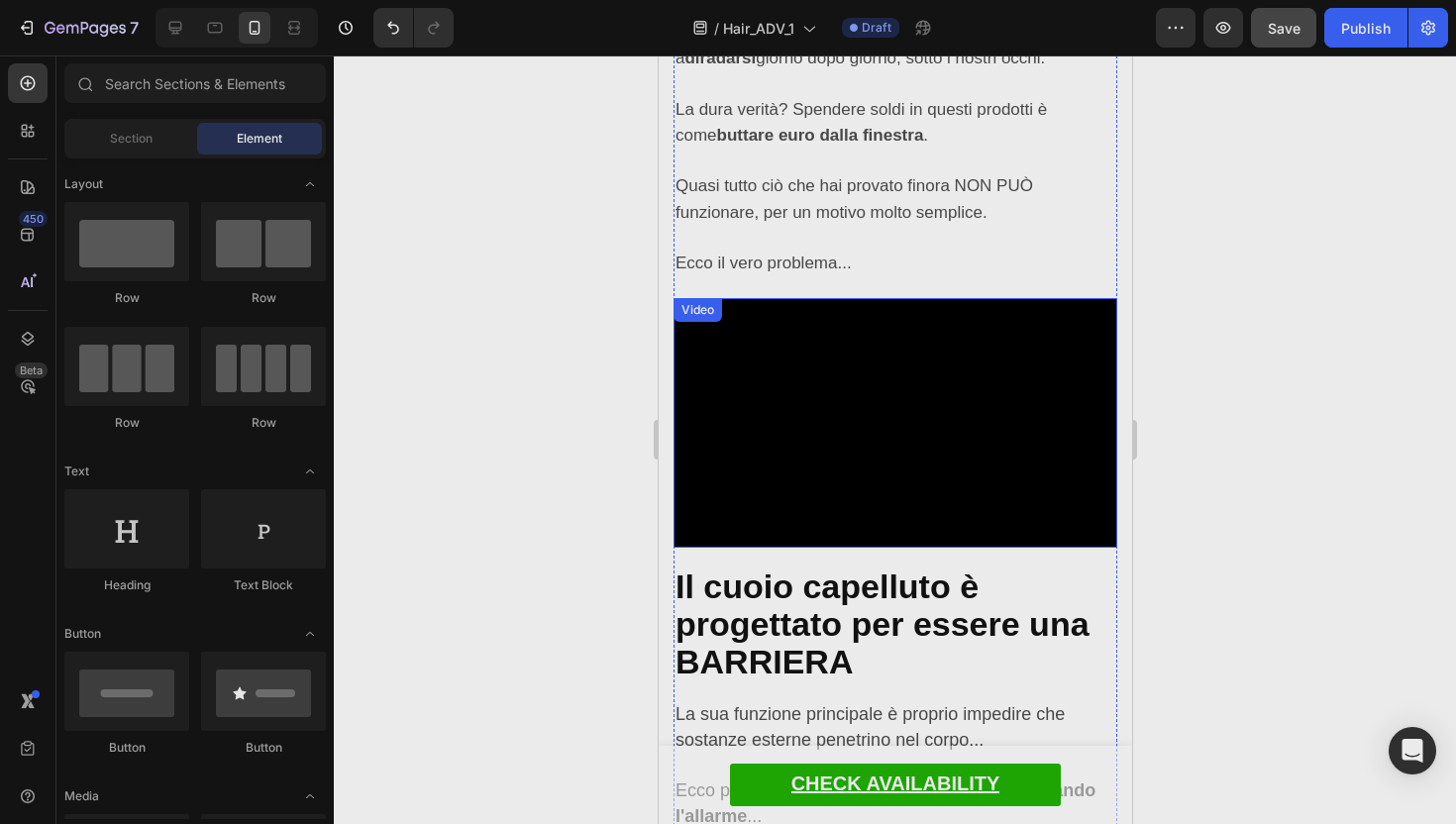 click at bounding box center (894, 423) 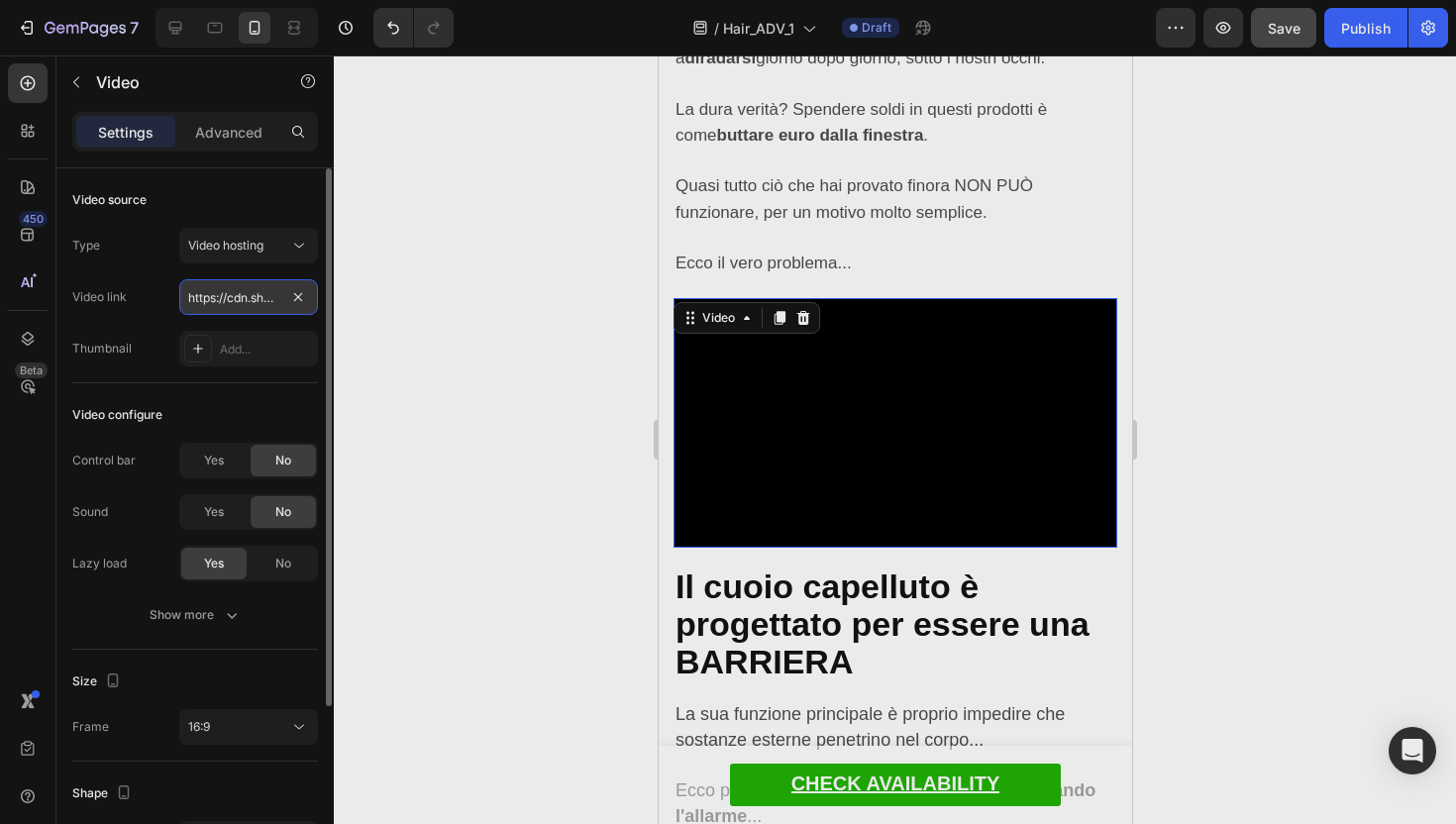 click on "https://cdn.shopify.com/videos/c/o/v/5e16451b1a8c4a4bac1dbb90f73a395f.mov" at bounding box center [249, 297] 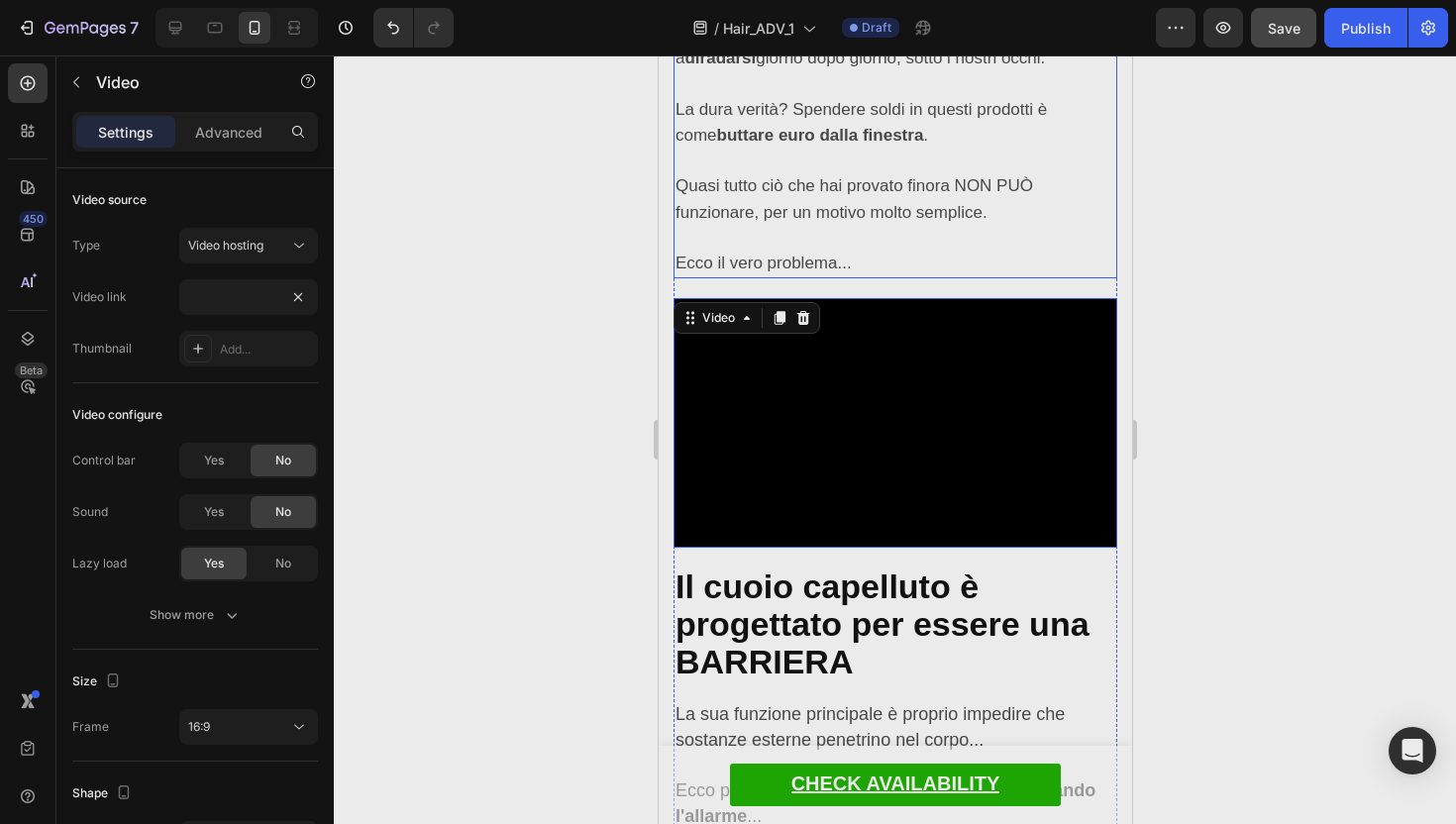 click 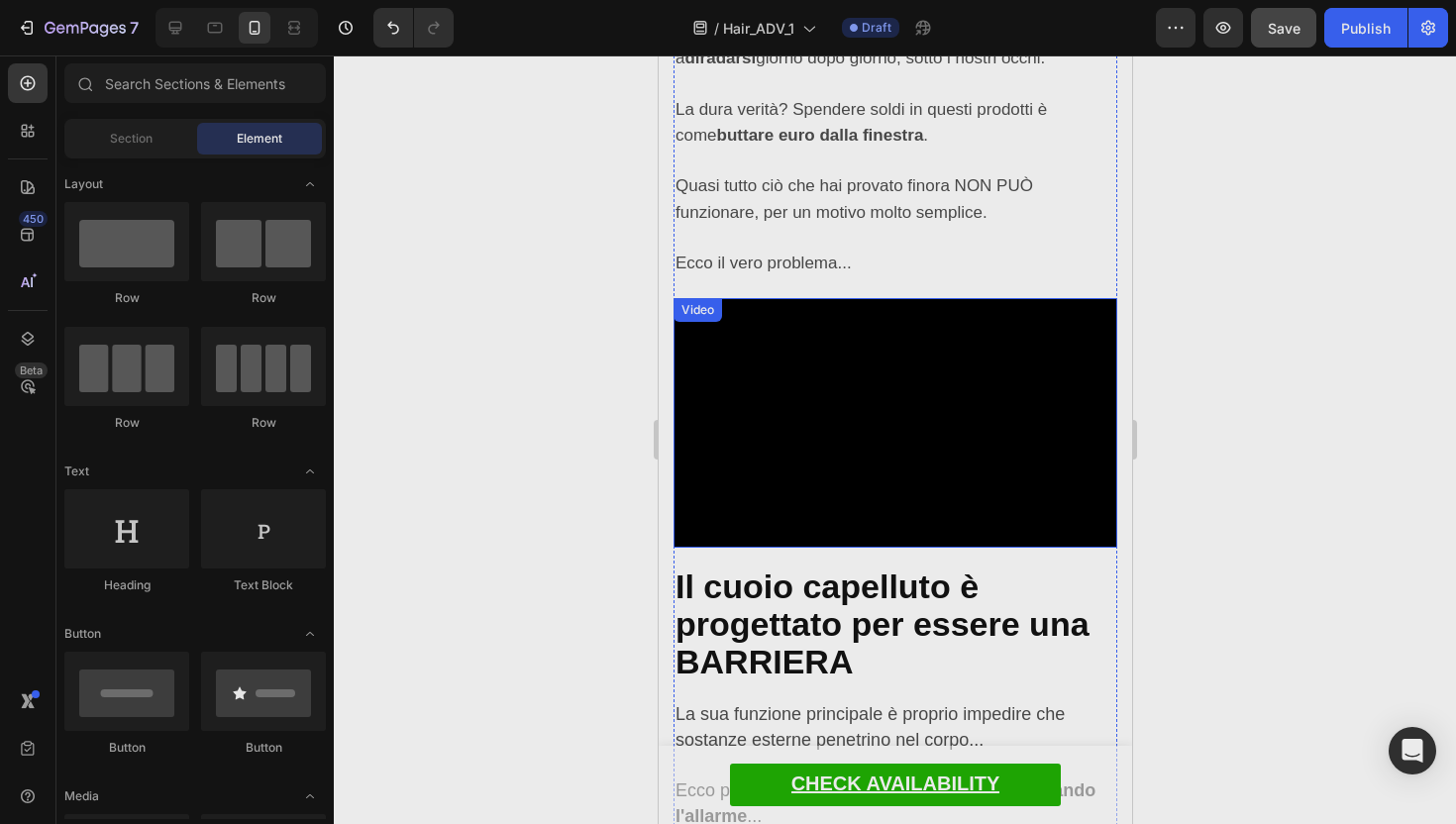 click at bounding box center (894, 423) 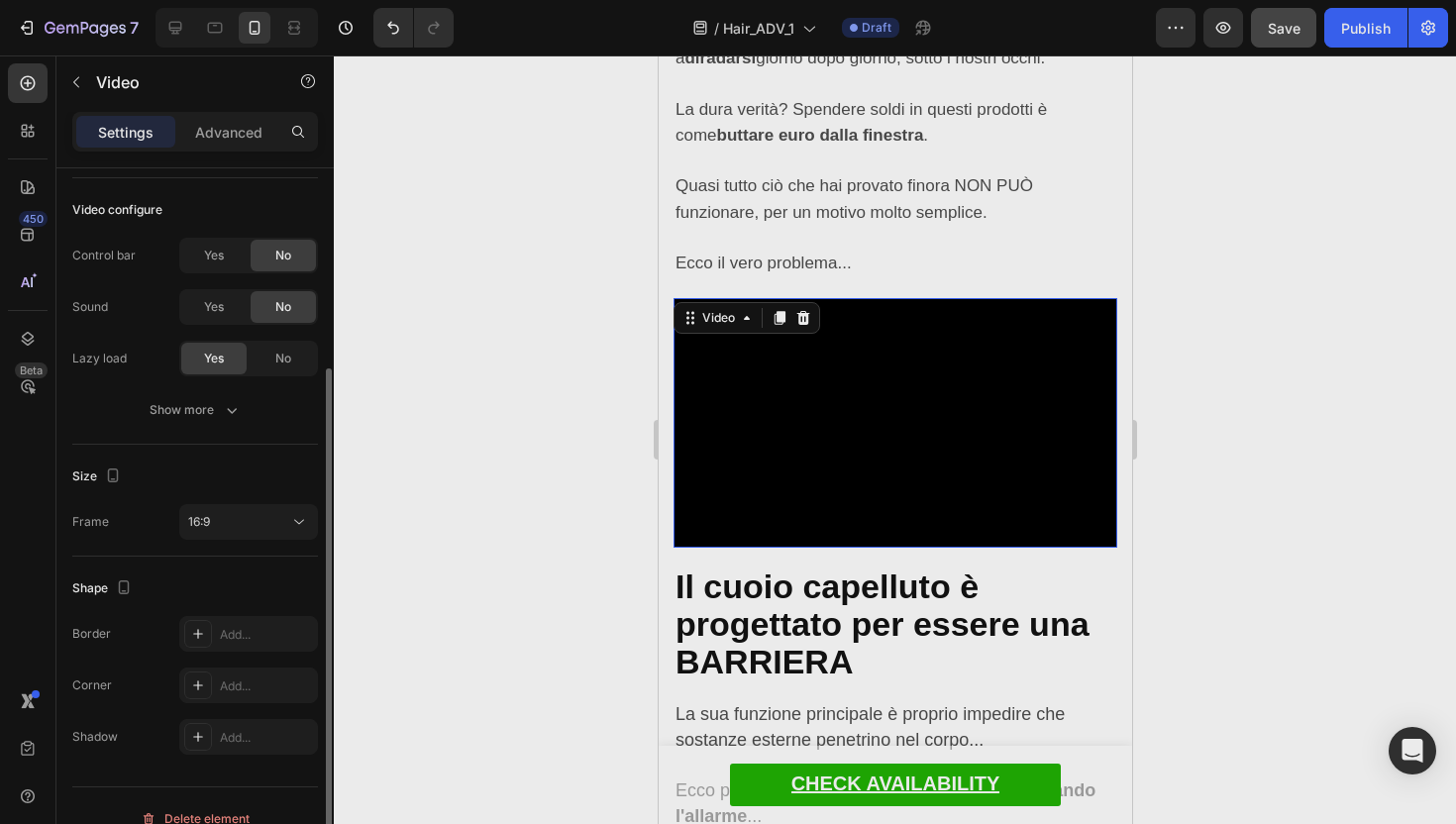 scroll, scrollTop: 231, scrollLeft: 0, axis: vertical 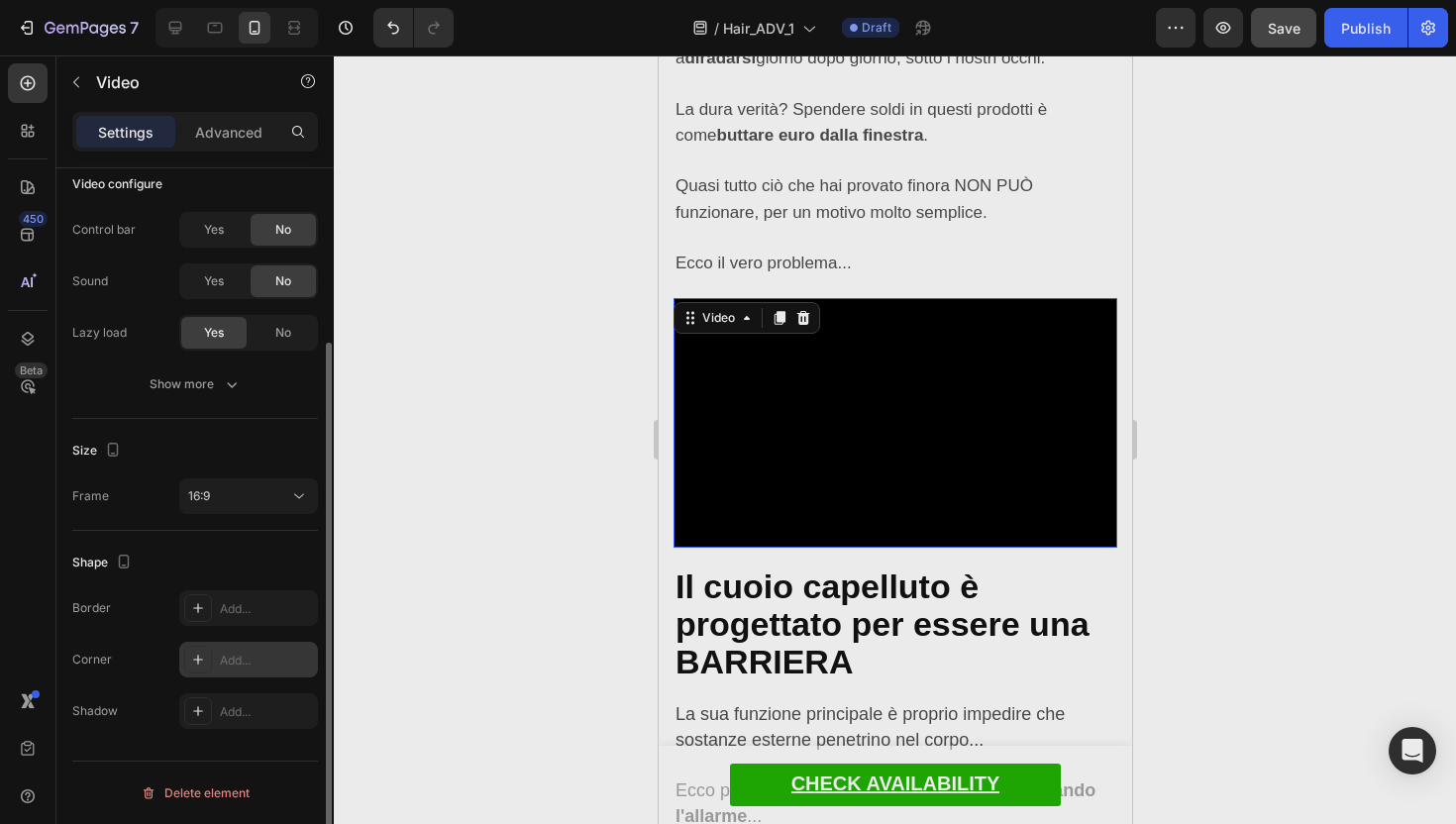 click on "Add..." at bounding box center (249, 660) 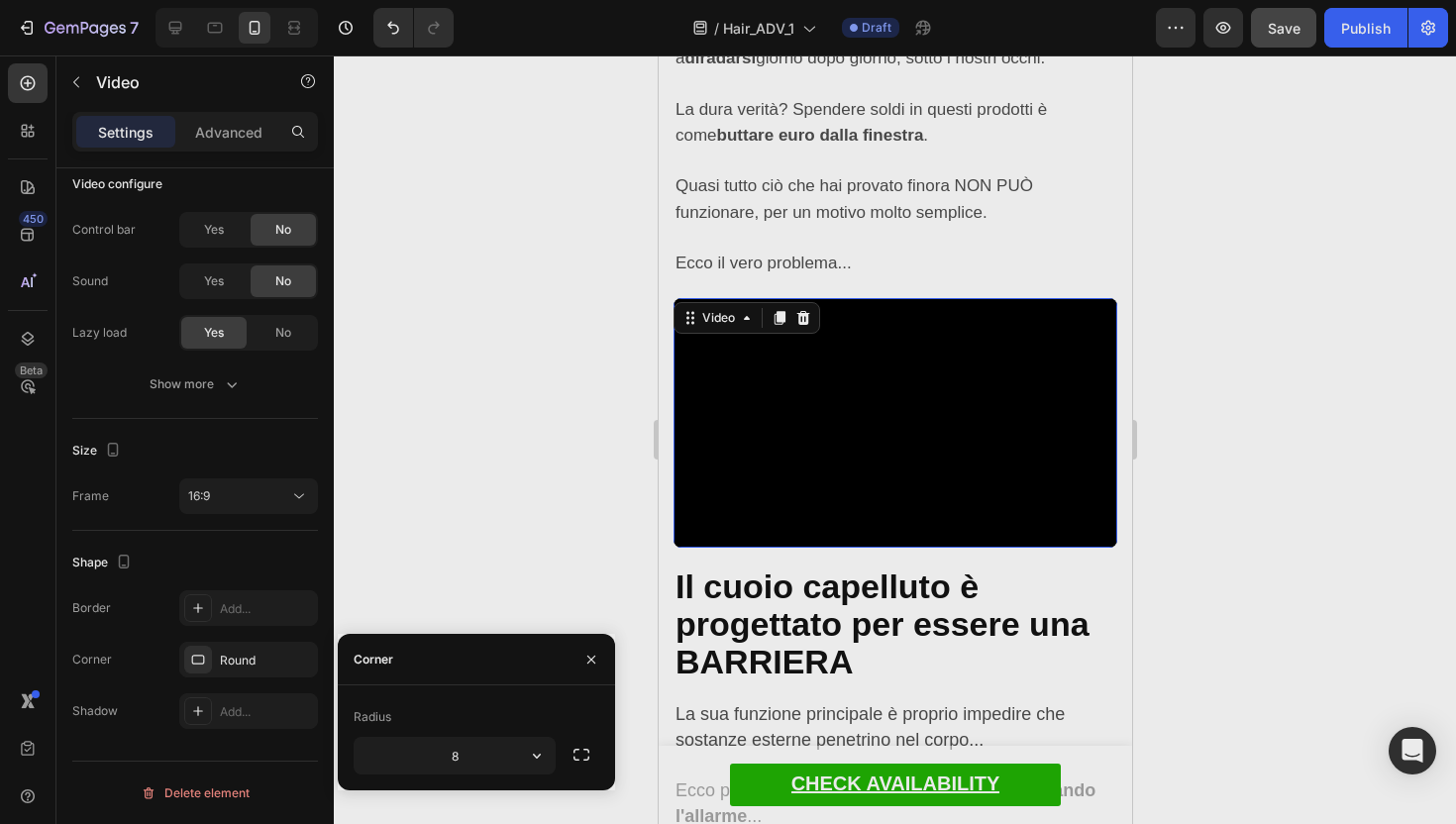 click 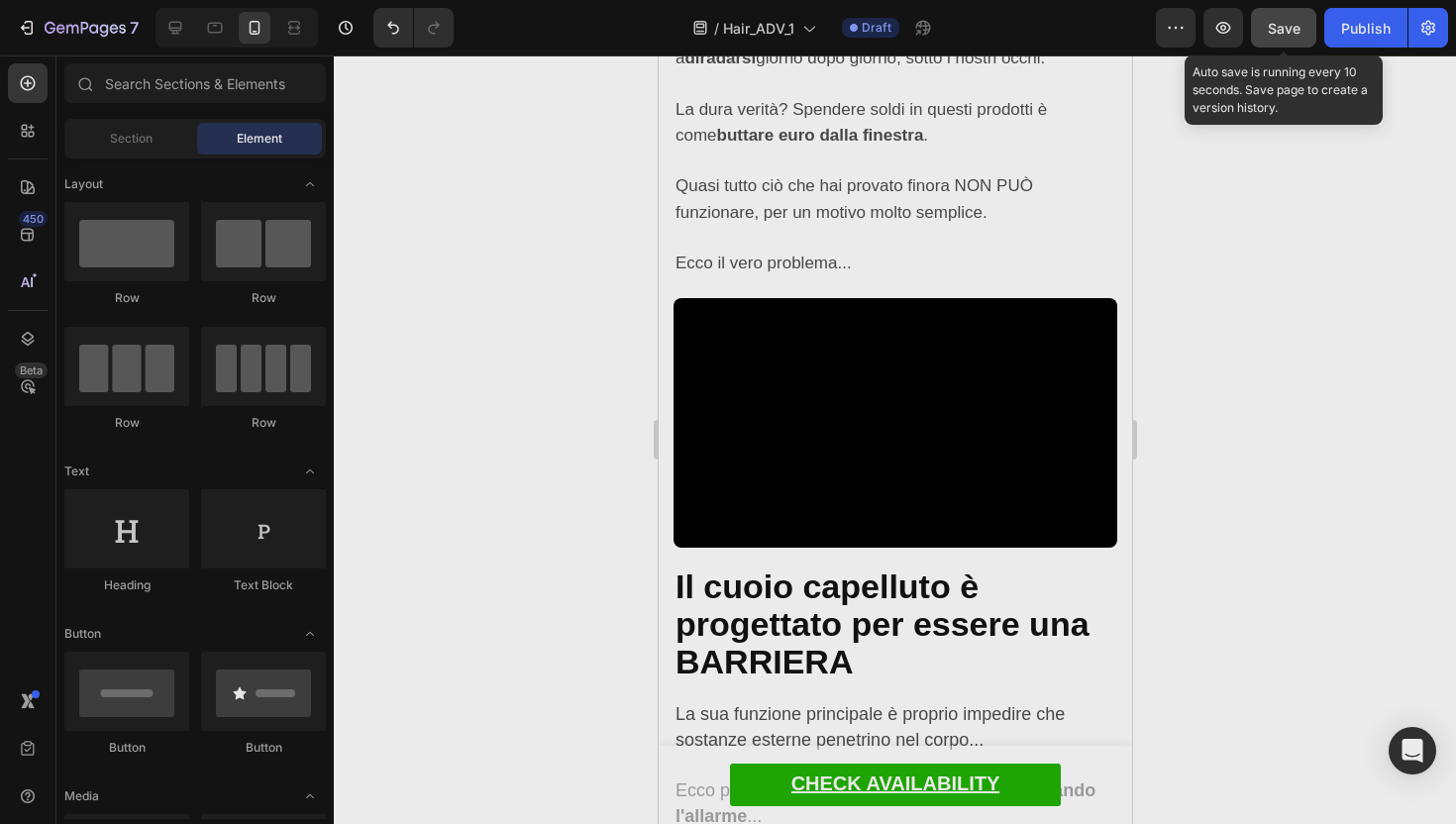 click on "Save" 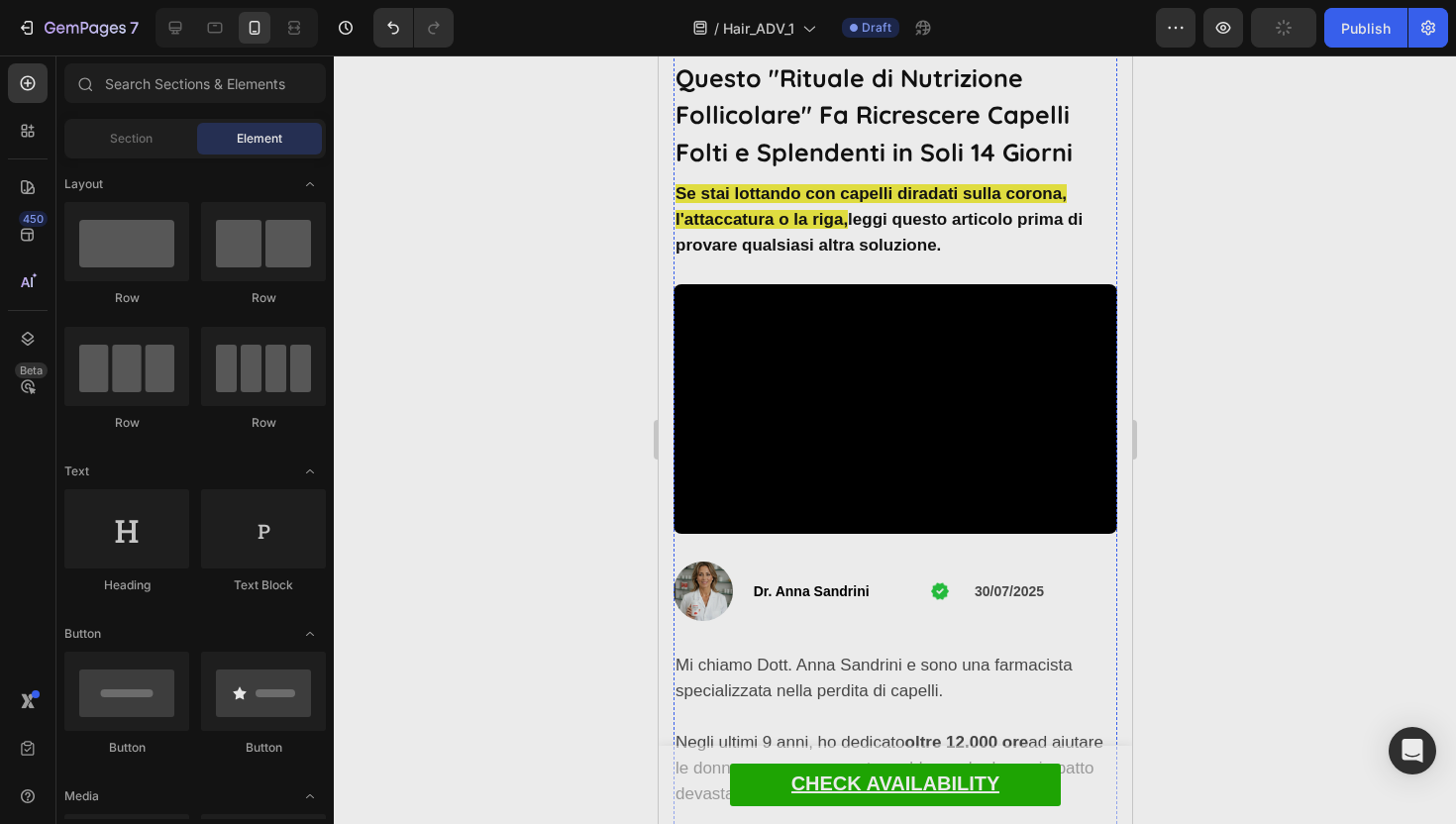 scroll, scrollTop: 0, scrollLeft: 0, axis: both 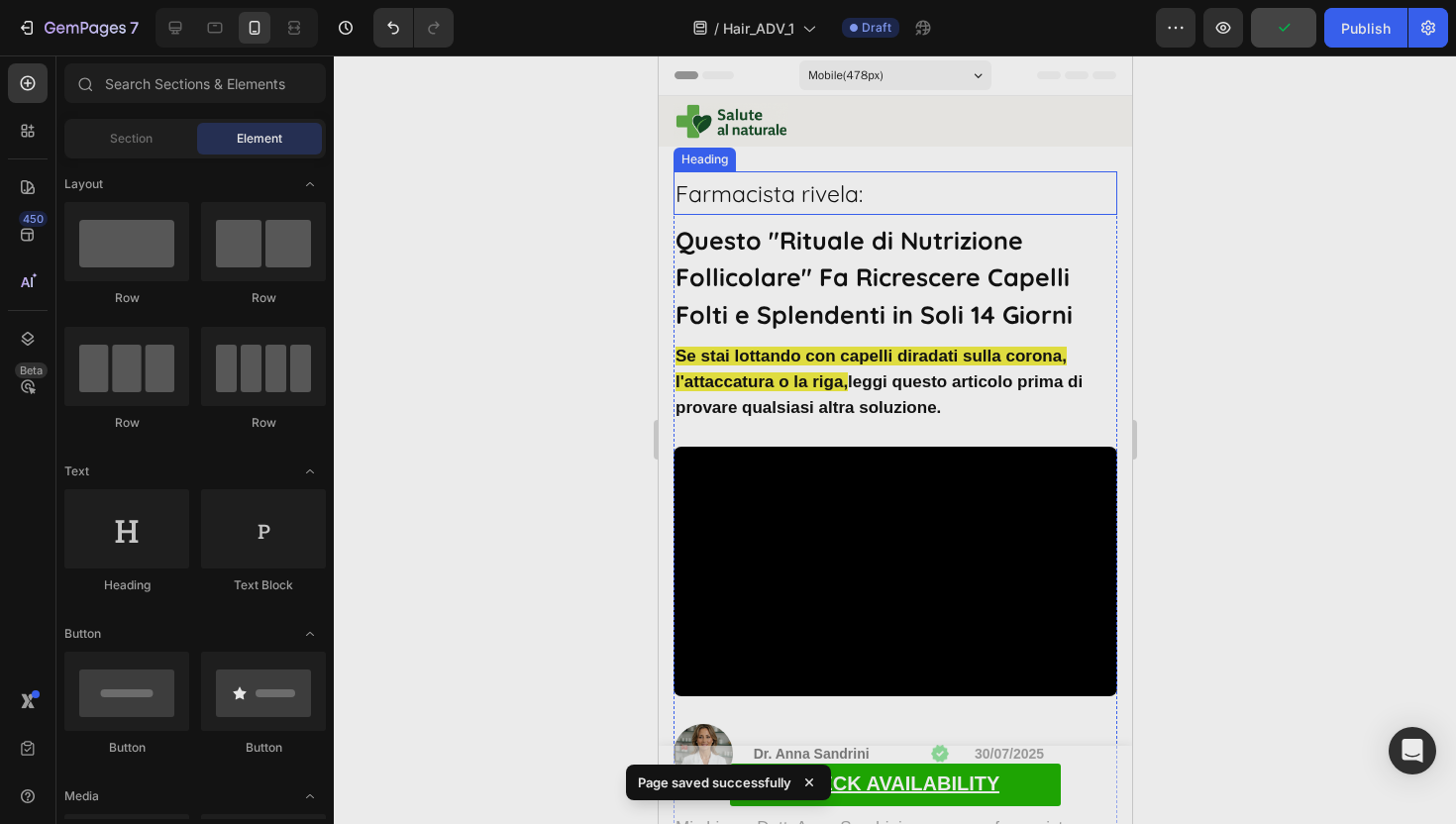 click on "⁠⁠⁠⁠⁠⁠⁠ Farmacista rivela:" at bounding box center [894, 193] 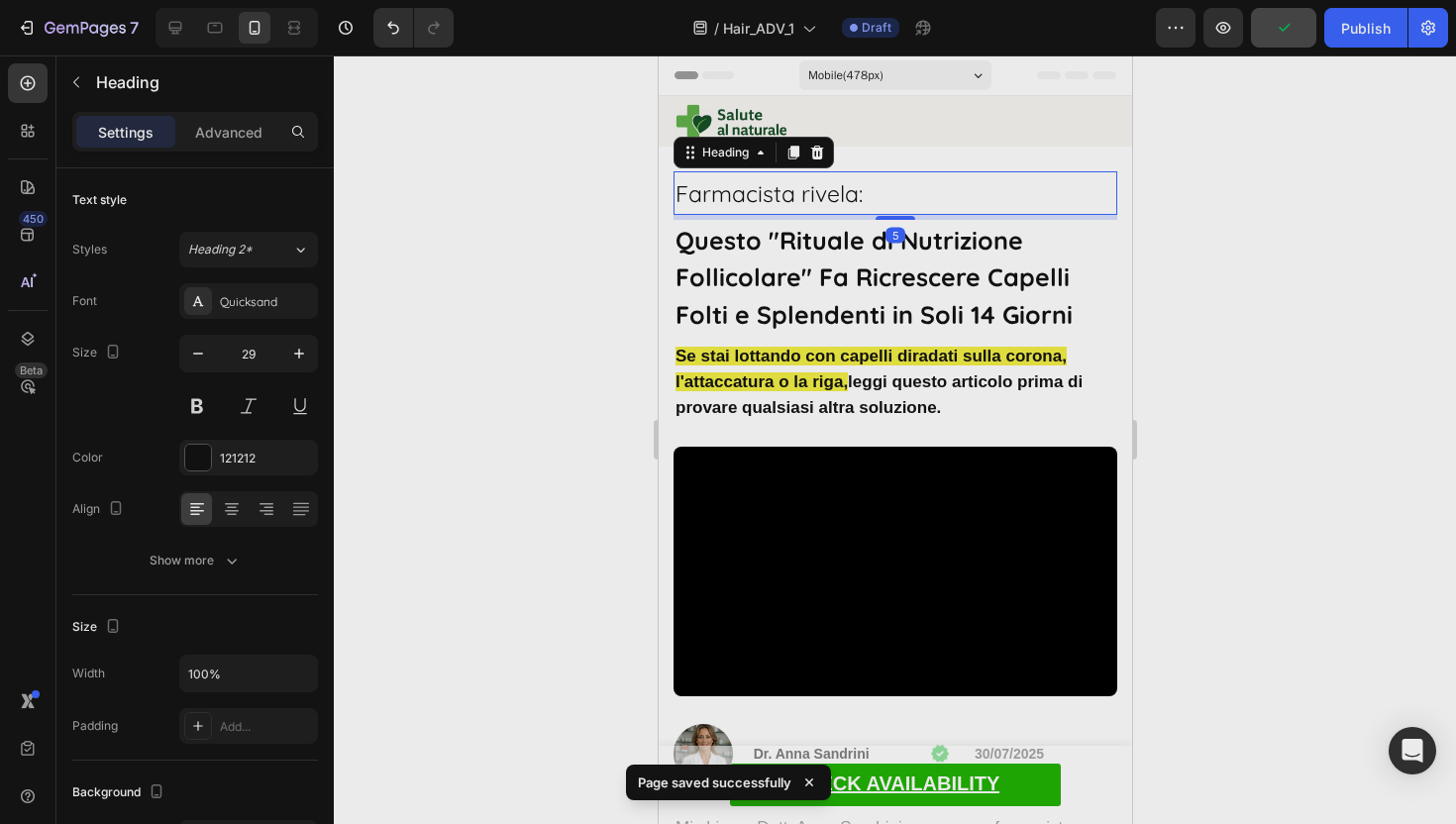 click 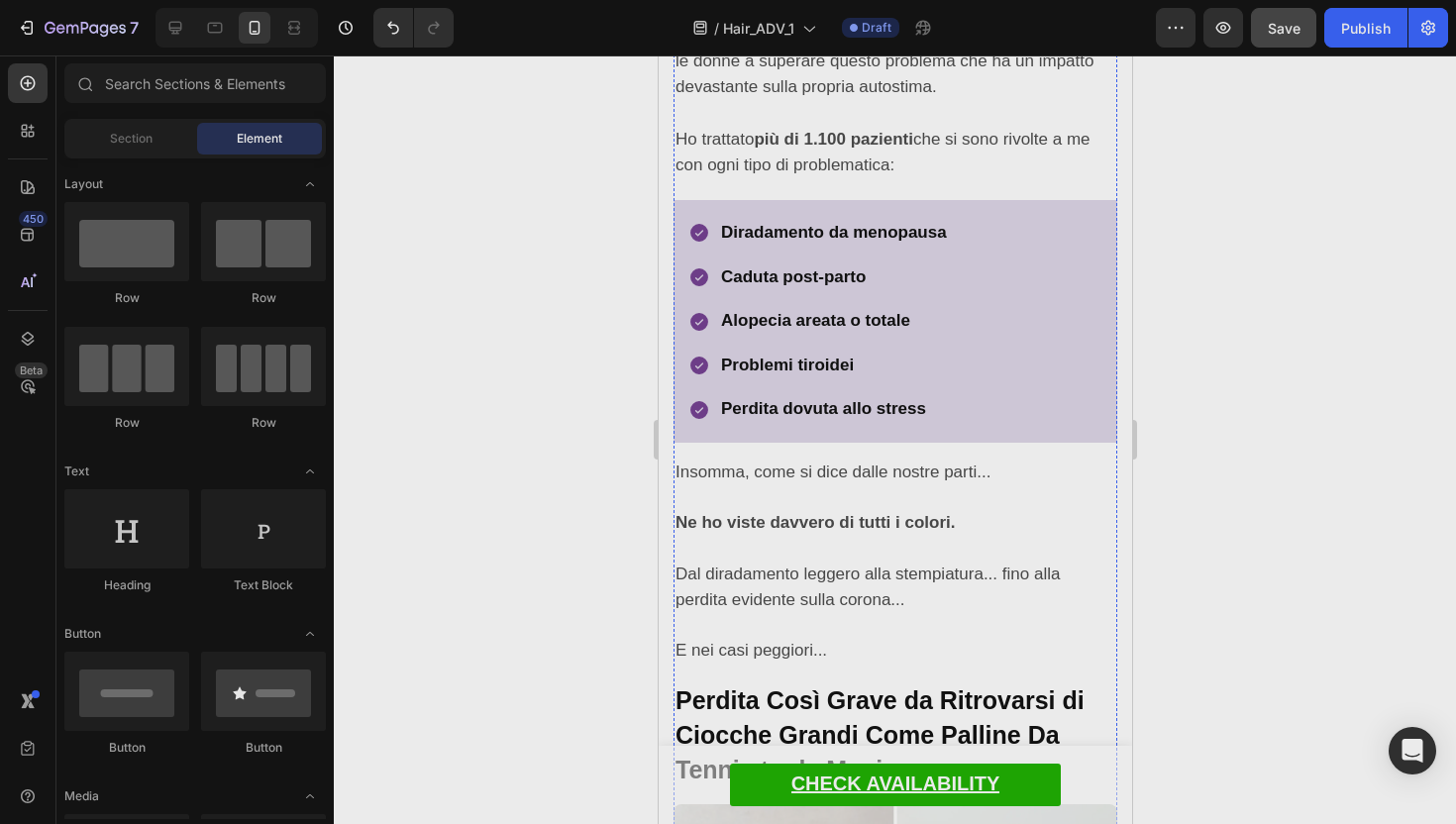 scroll, scrollTop: 889, scrollLeft: 0, axis: vertical 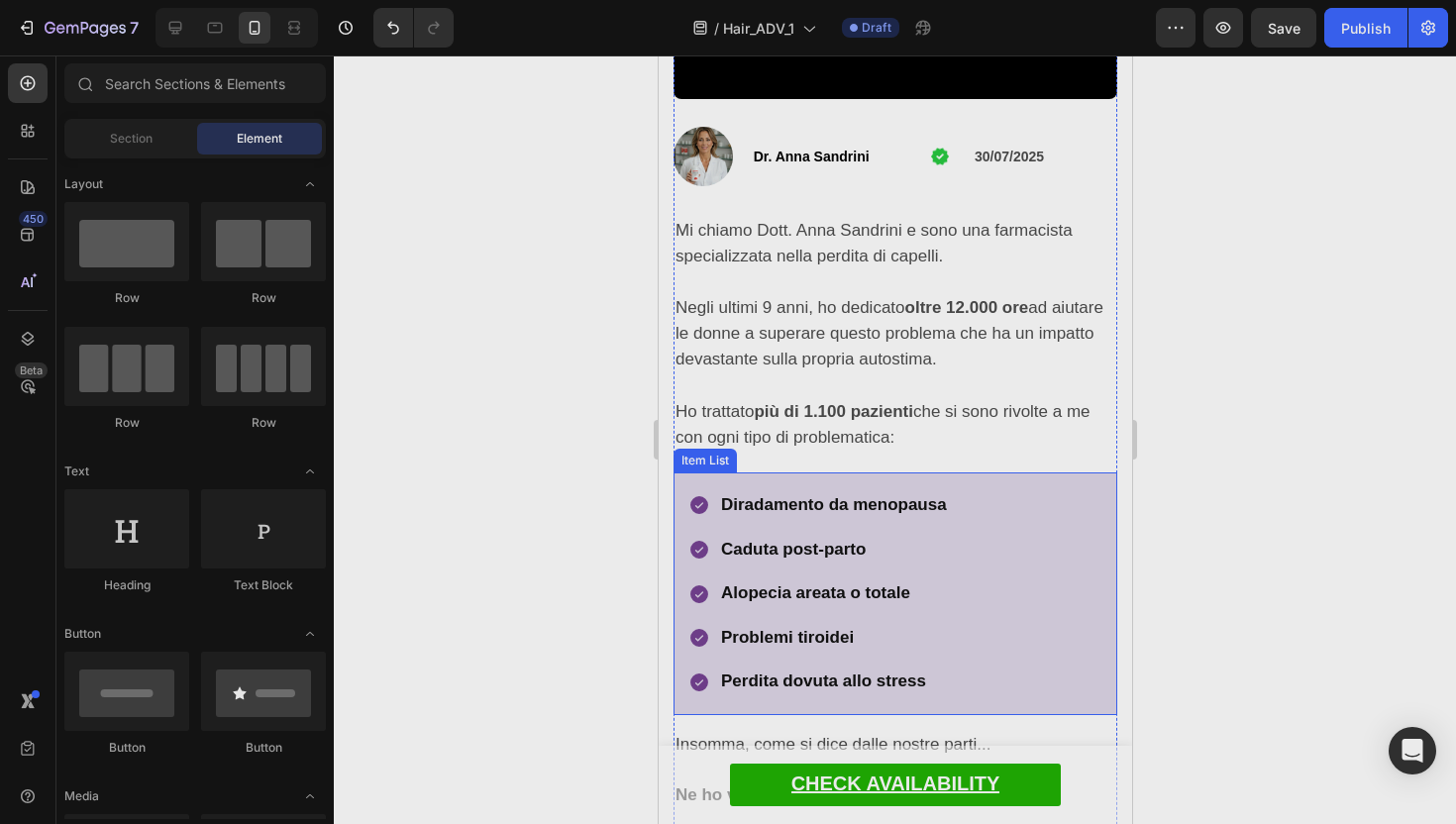 click on "Diradamento da menopausa Caduta post-parto Alopecia areata o totale Problemi tiroidei Perdita dovuta allo stress" at bounding box center (894, 593) 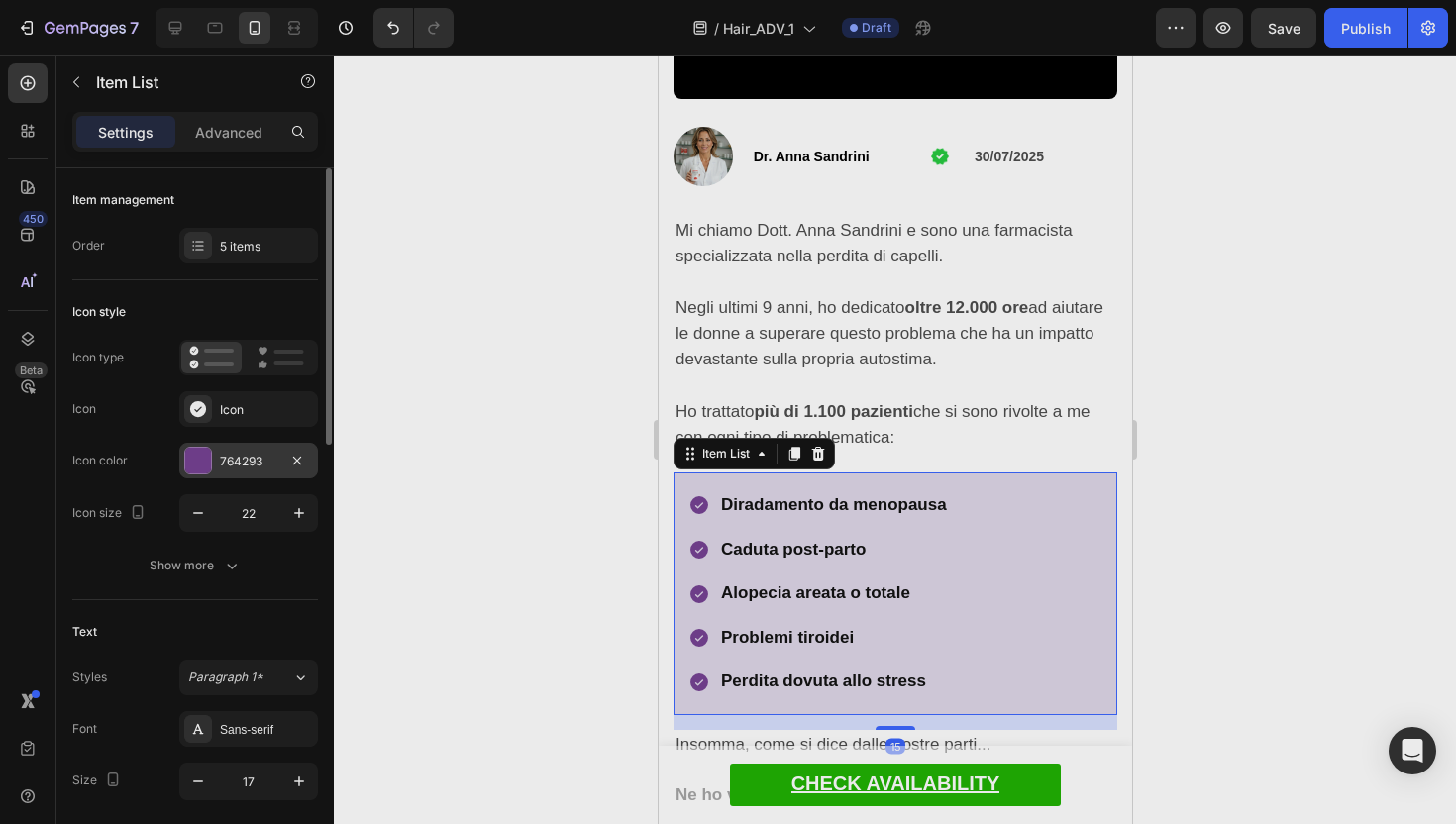 click on "764293" at bounding box center (249, 461) 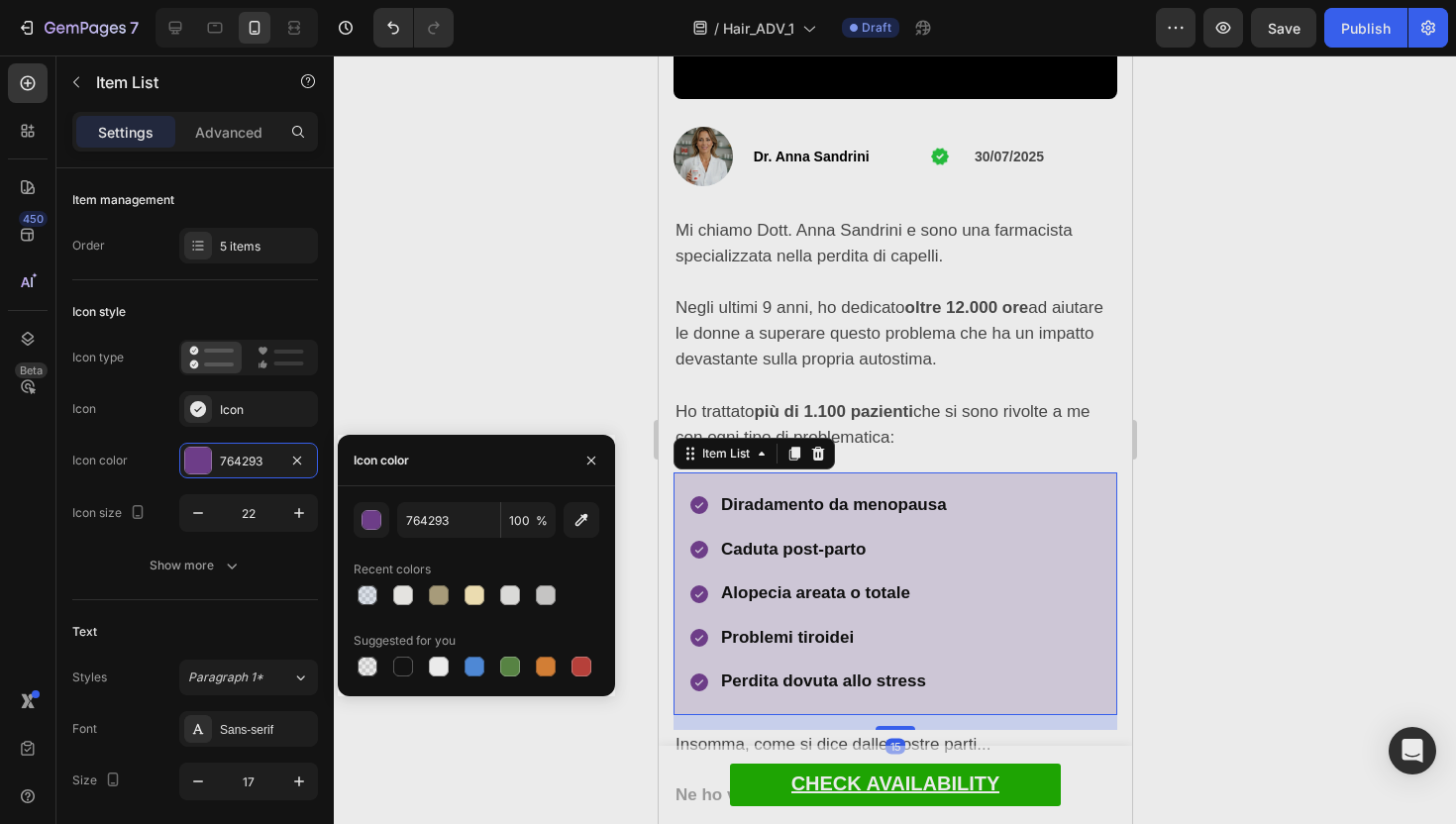 click 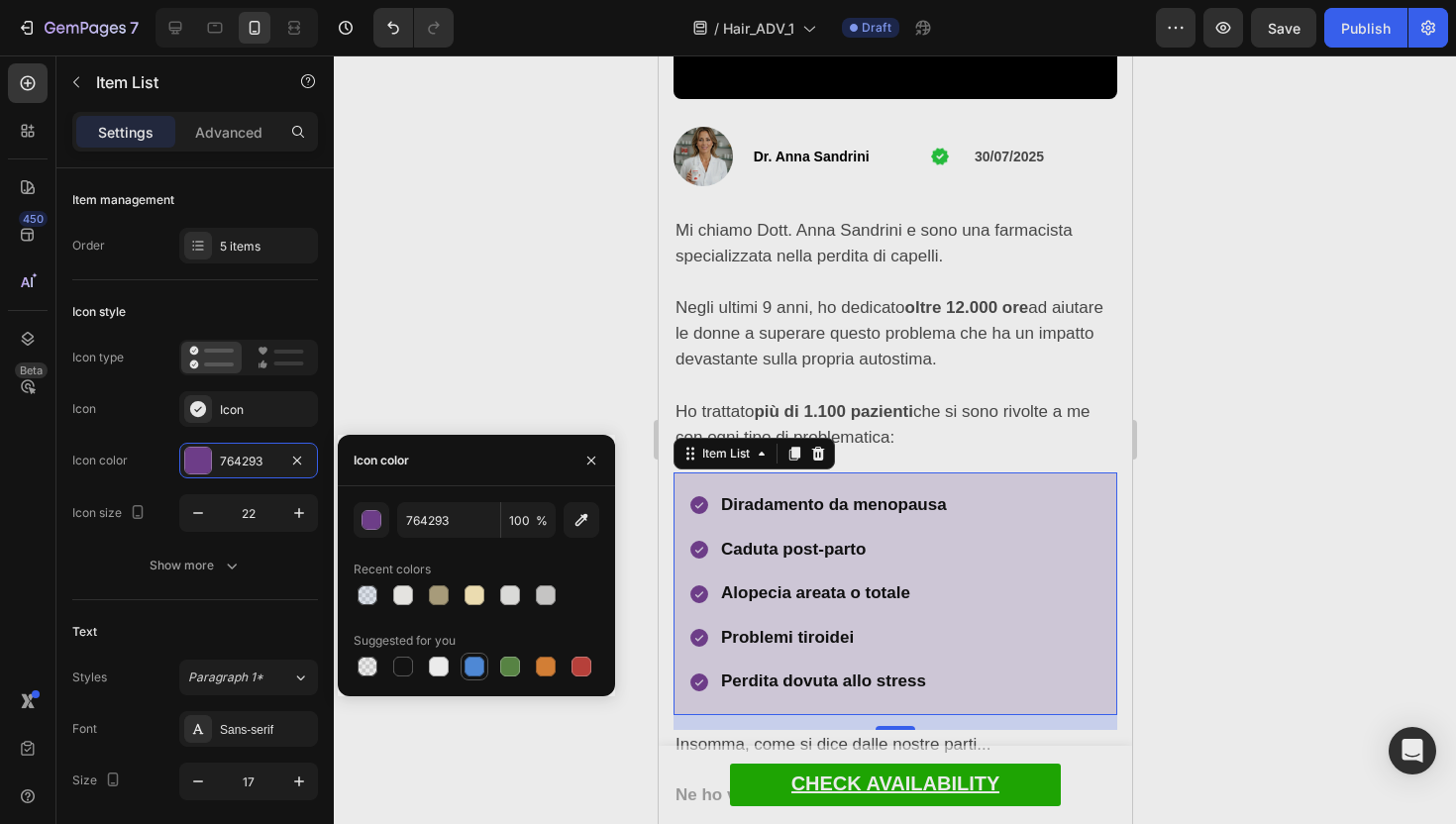 click at bounding box center (474, 667) 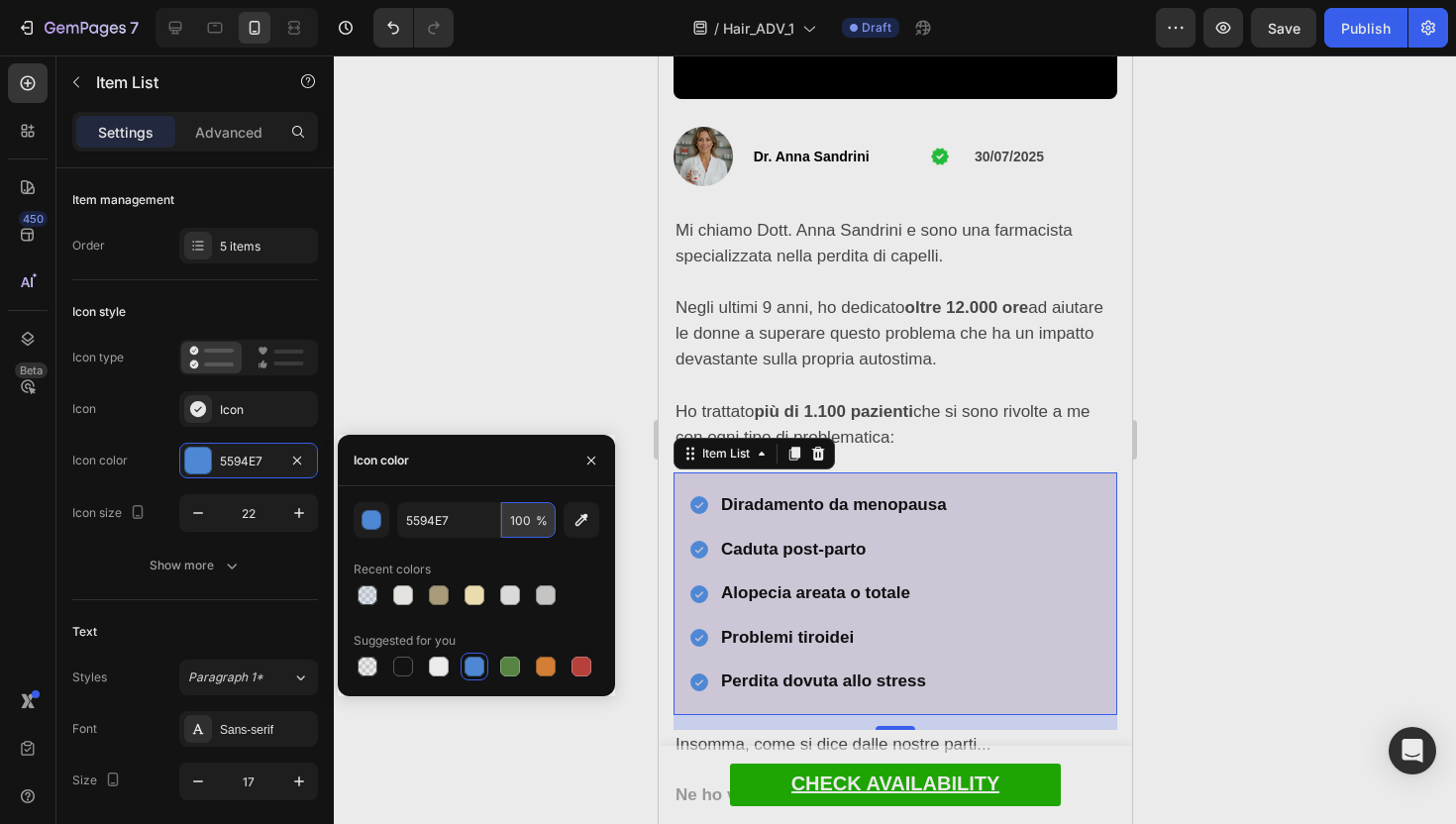 click on "100" at bounding box center (528, 520) 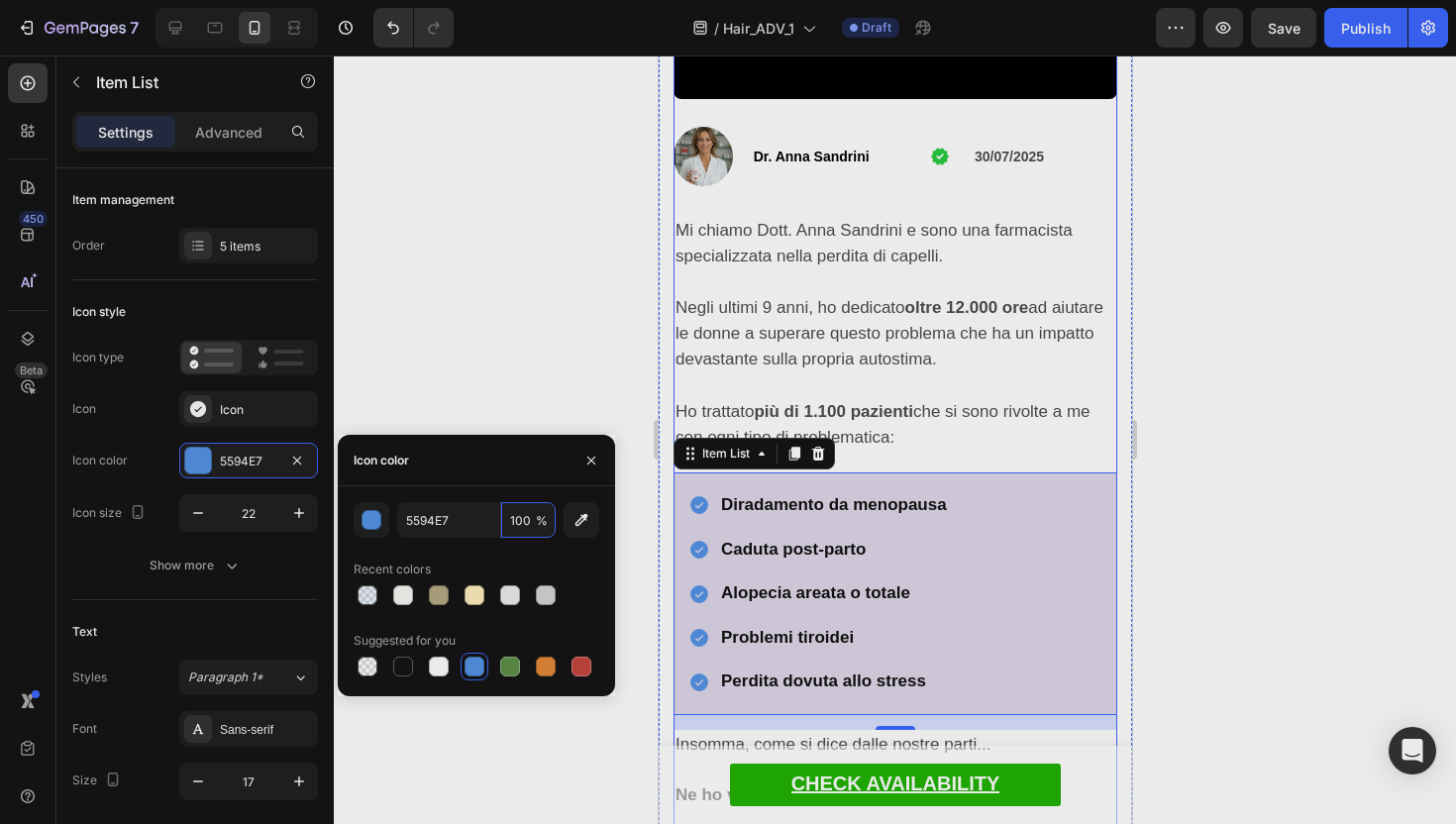 type on "764293" 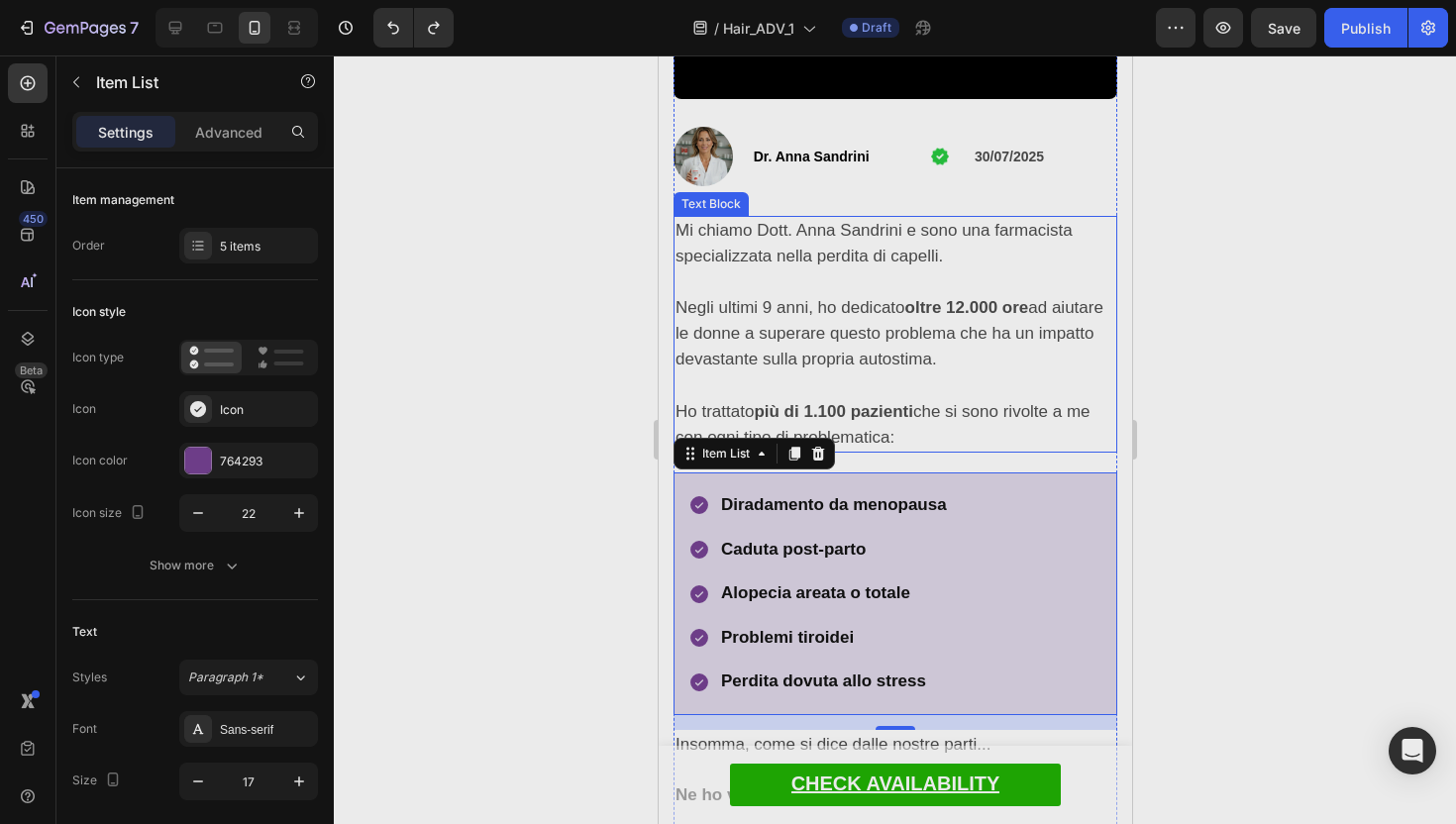 click 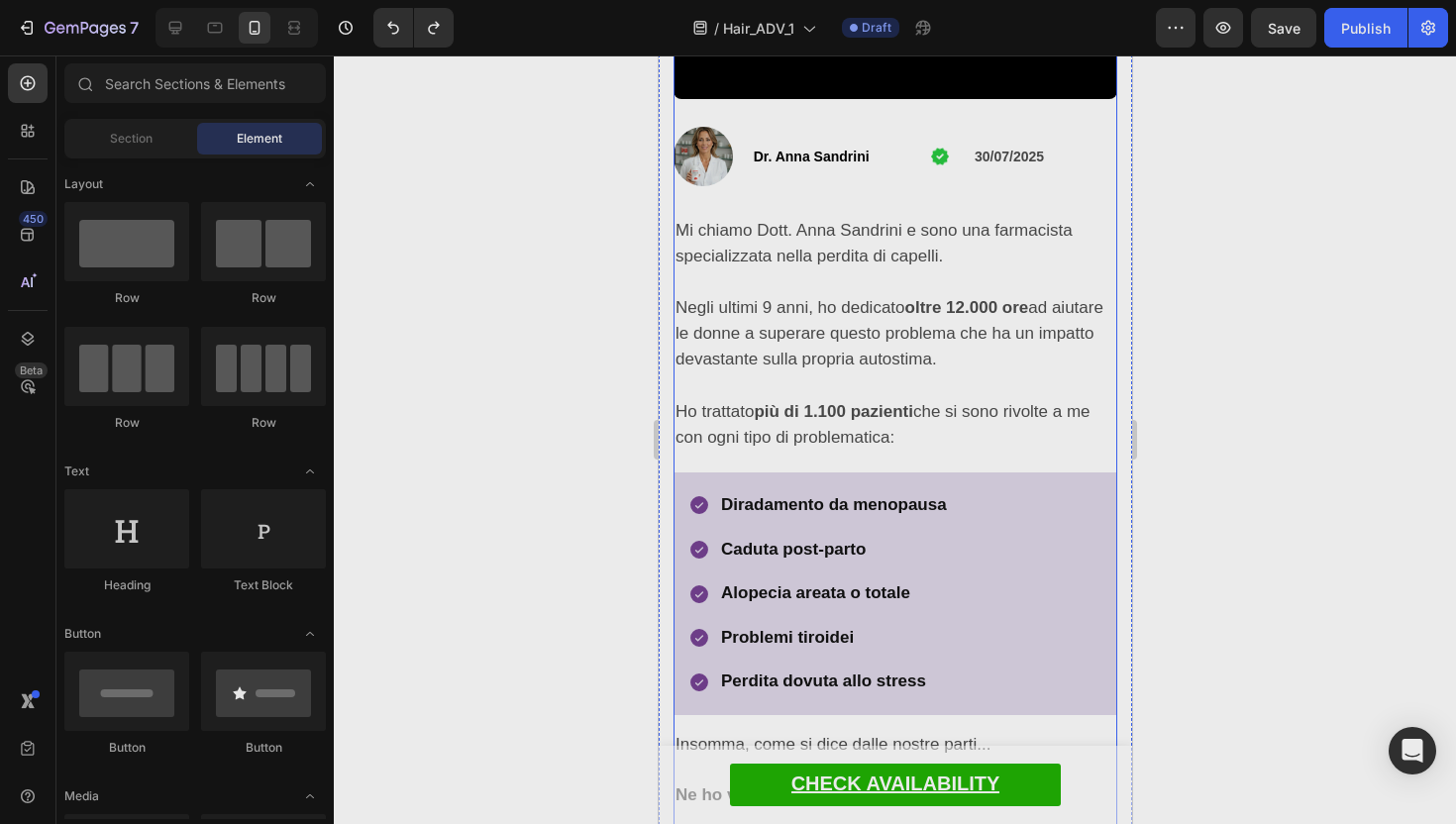 click on "⁠⁠⁠⁠⁠⁠⁠ Farmacista rivela: Heading ⁠⁠⁠⁠⁠⁠⁠ Questo "Rituale di Nutrizione Follicolare" Fa Ricrescere Capelli Folti e Splendenti in Soli [DAYS] Giorni Heading Revealed: This 'Scalp Stamping Ritual' Grows Thick, Healthy Hair FAST Heading ⁠⁠⁠⁠⁠⁠⁠ Se stai lottando con capelli diradati sulla corona, l'attaccatura o la riga, leggi questo articolo prima di provare qualsiasi altra soluzione. Heading If you're dealing with hair loss on your crown, hairline, or part, read this article right now before doing anything else. Heading Video Image Dr. [LAST_NAME] Text Block Image [DD]/[MM]/[YYYY] Text Block Row Mi chiamo Dott. [LAST_NAME] e sono una farmacista specializzata nella perdita di capelli. Negli ultimi [YEARS] anni, ho dedicato oltre [HOURS] ore ad aiutare le donne a superare questo problema che ha un impatto devastante sulla propria autostima. Ho trattato più di [PATIENTS] pazienti che si sono rivolte a me con ogni tipo di problematica: Text Block Diradamento da menopausa Image" at bounding box center (894, 6000) 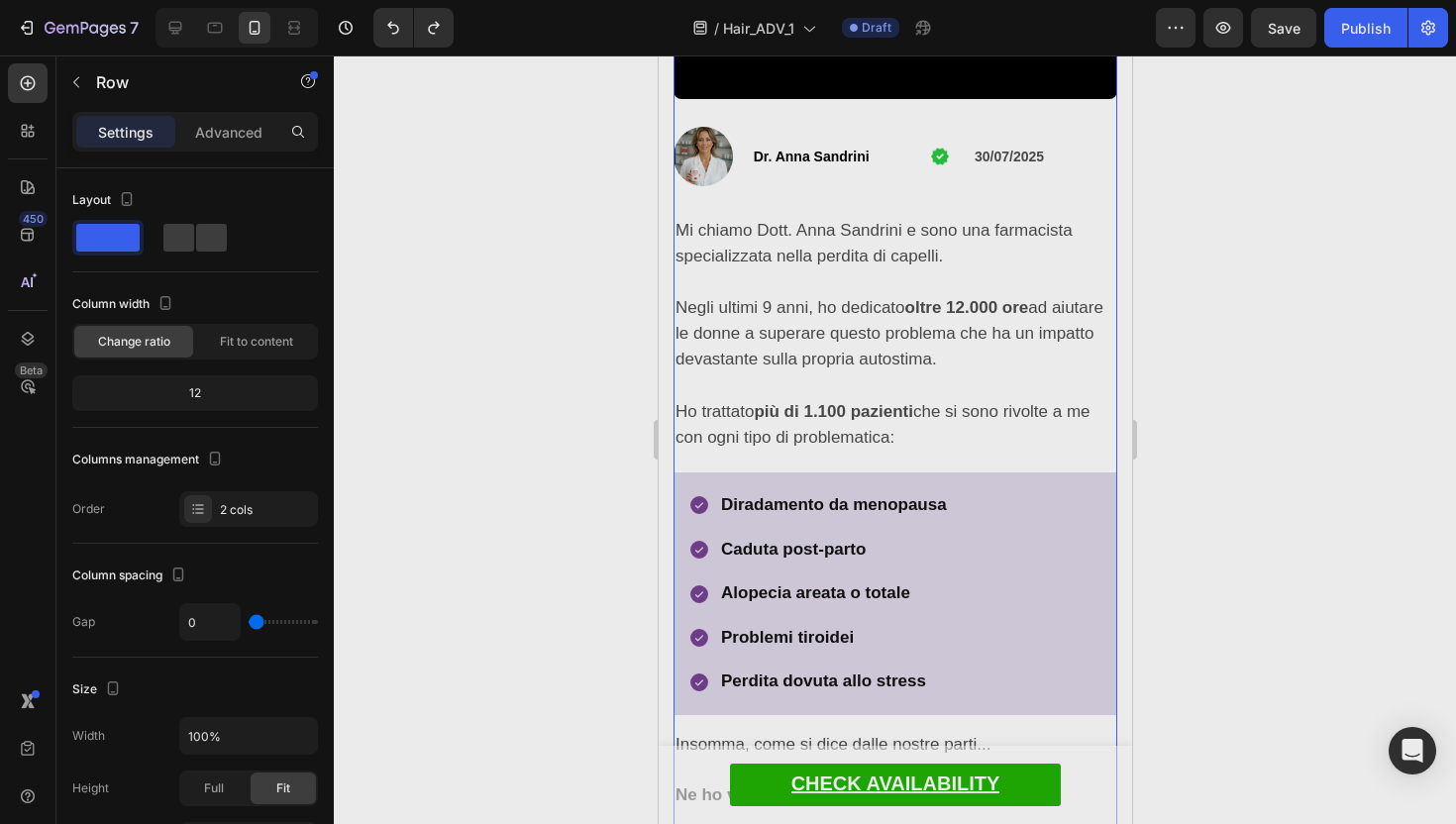 click 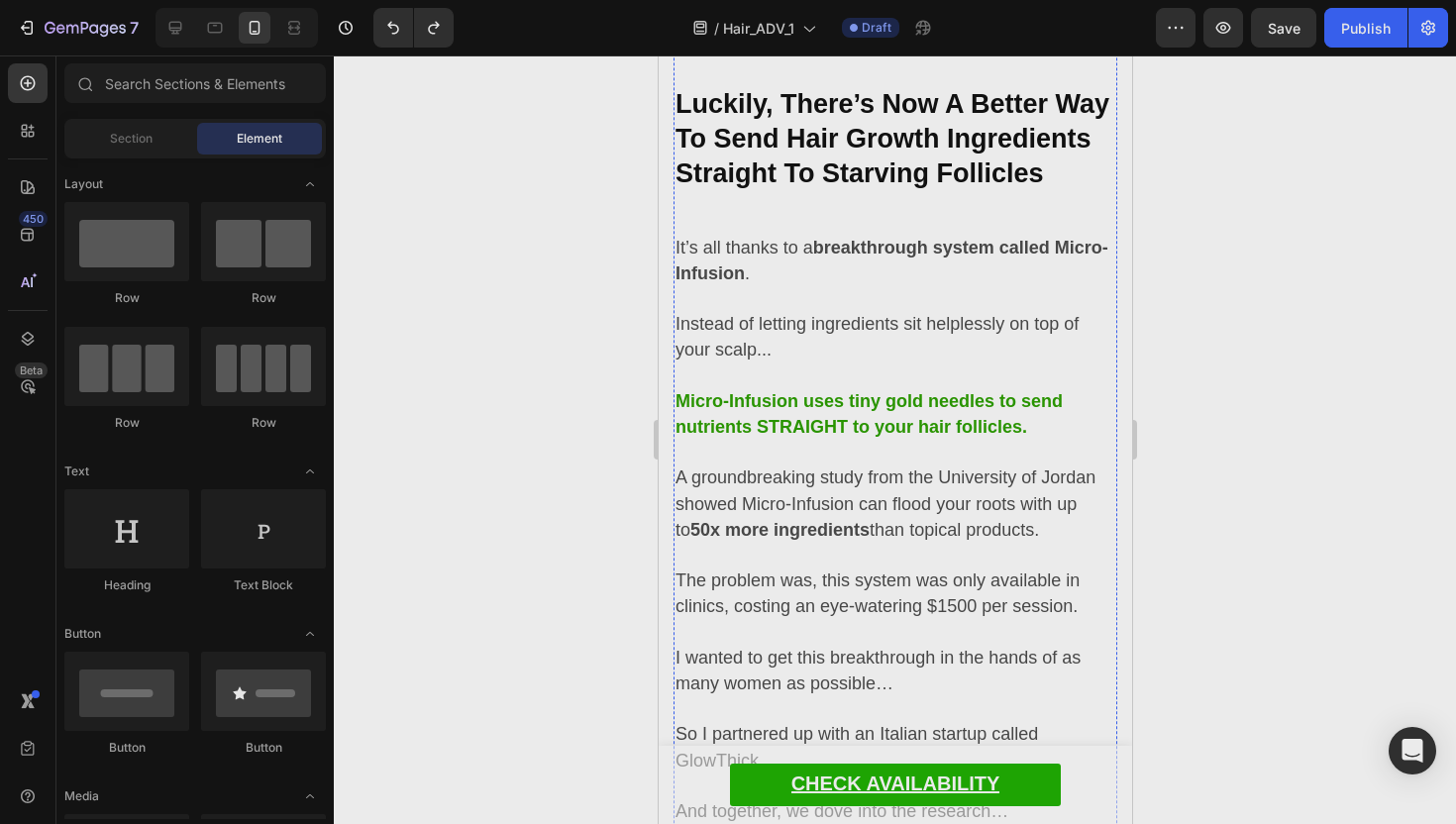 scroll, scrollTop: 4411, scrollLeft: 0, axis: vertical 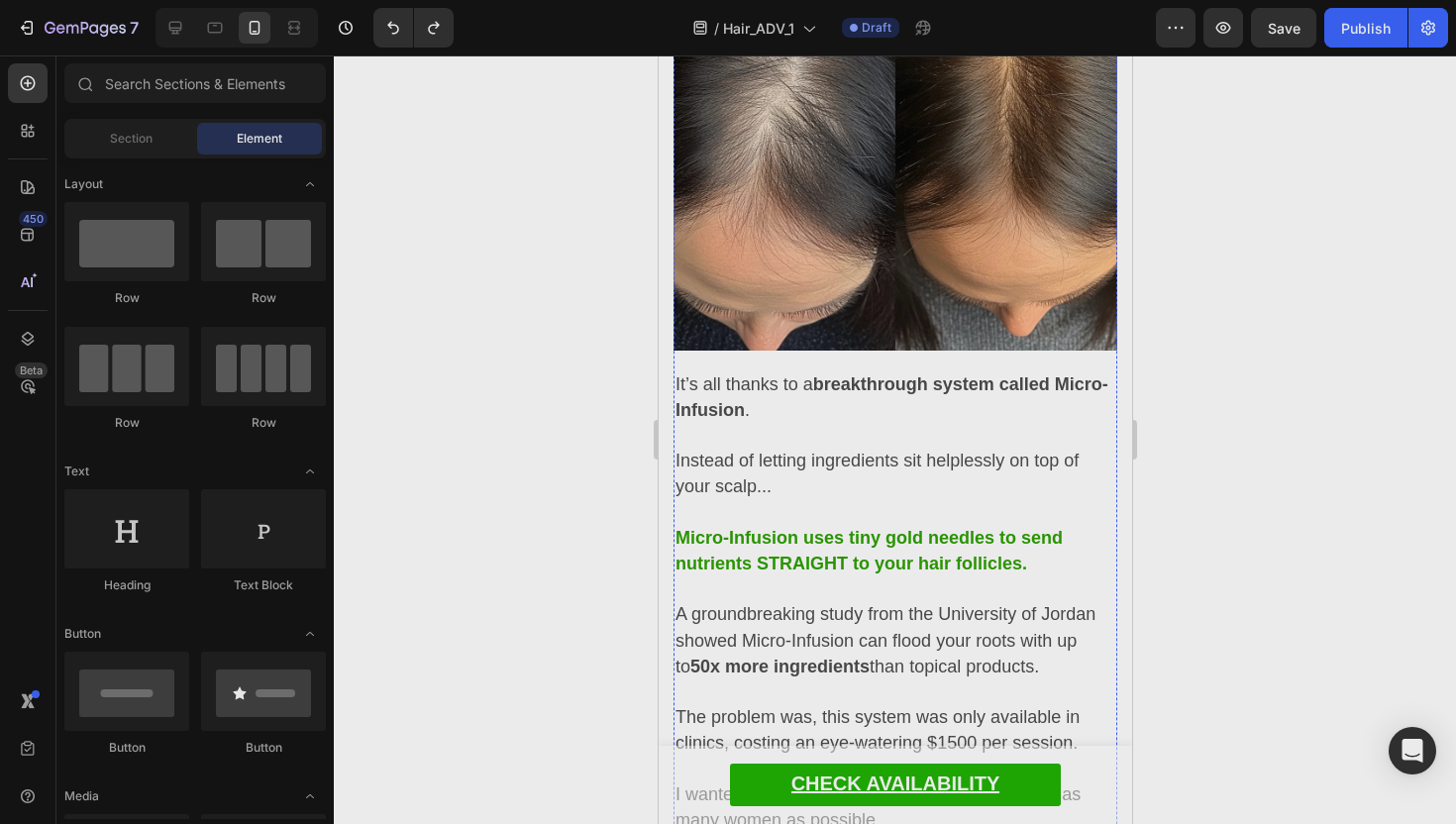 click at bounding box center [894, -675] 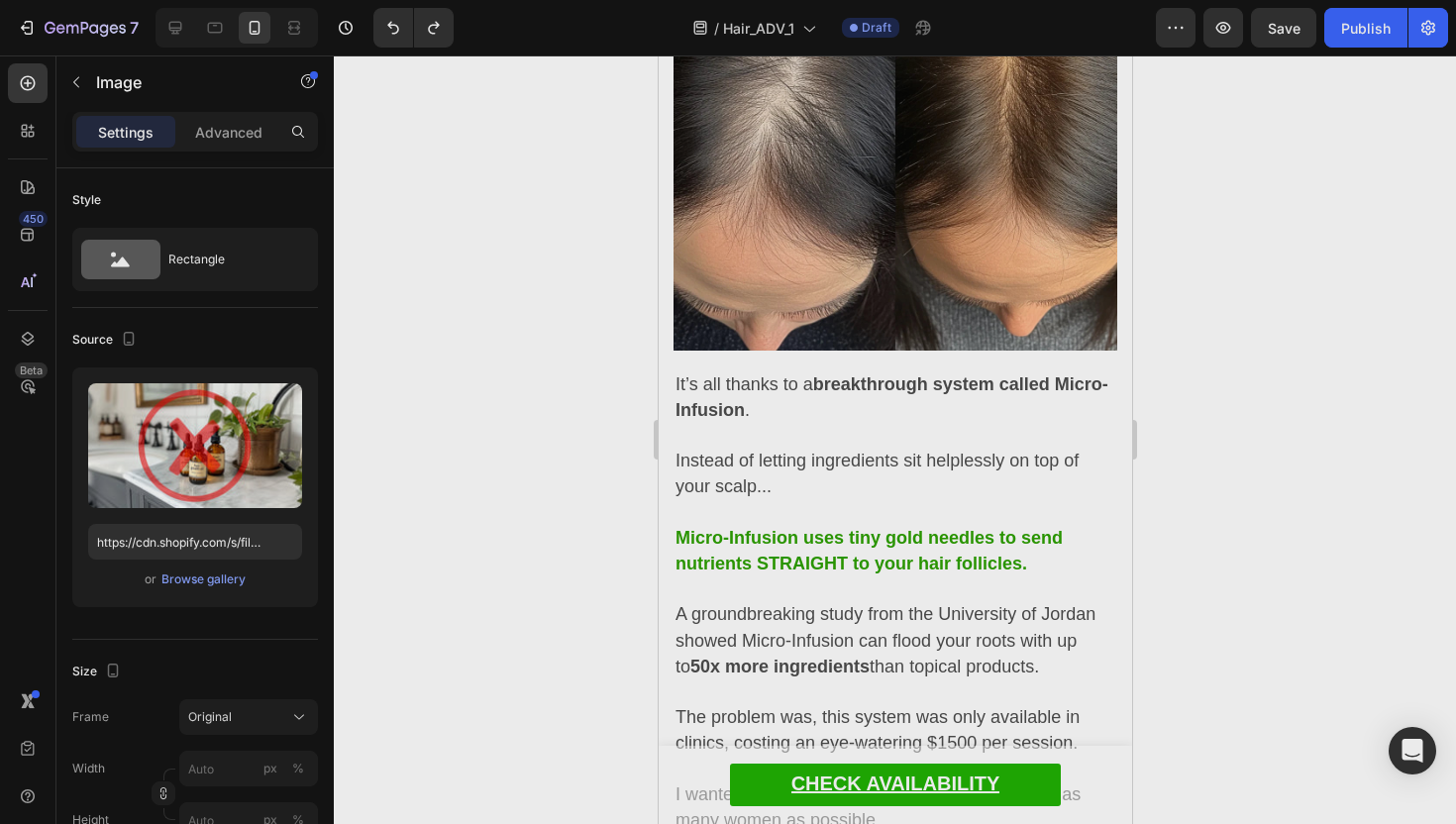 click 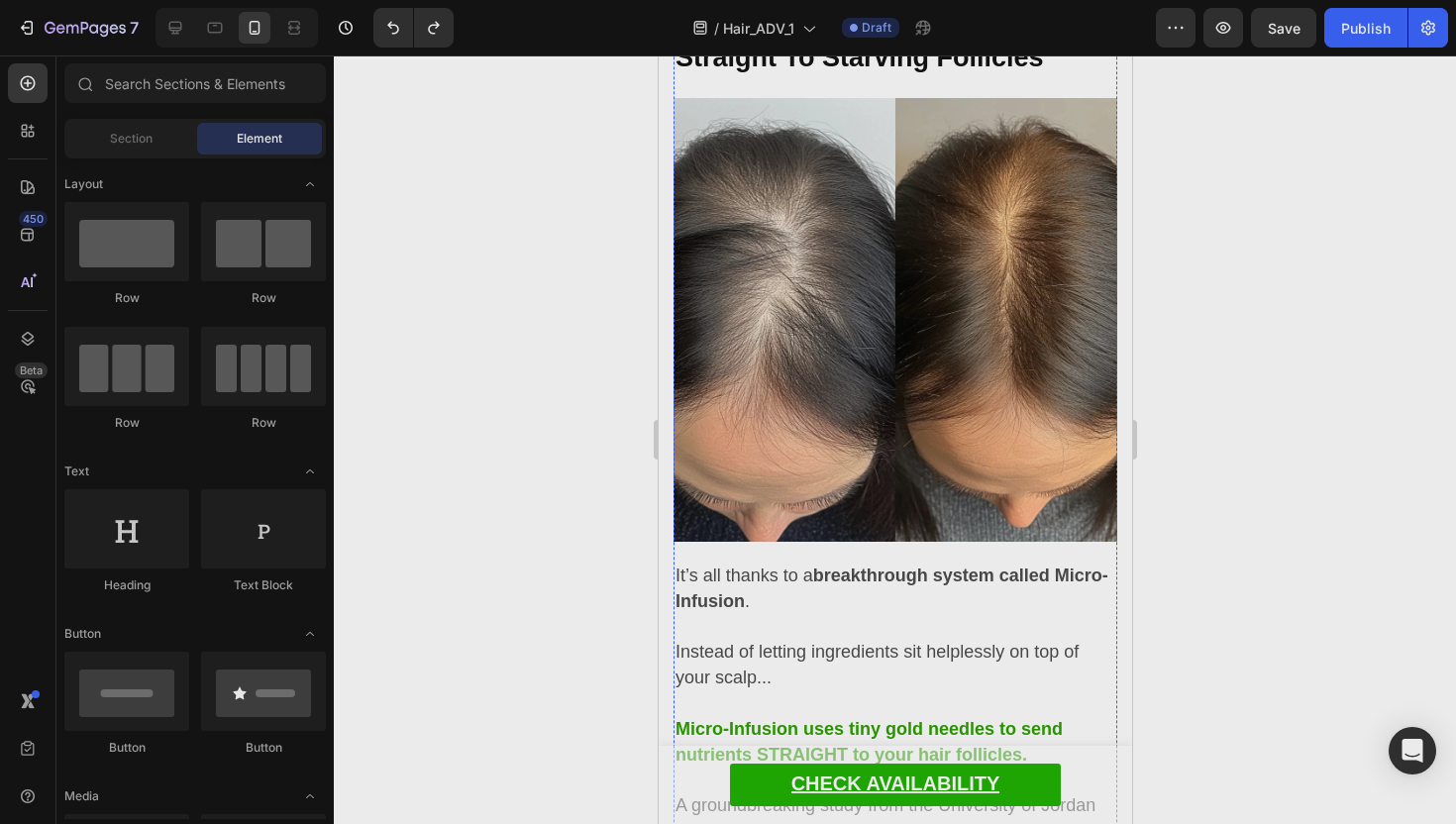 scroll, scrollTop: 4208, scrollLeft: 0, axis: vertical 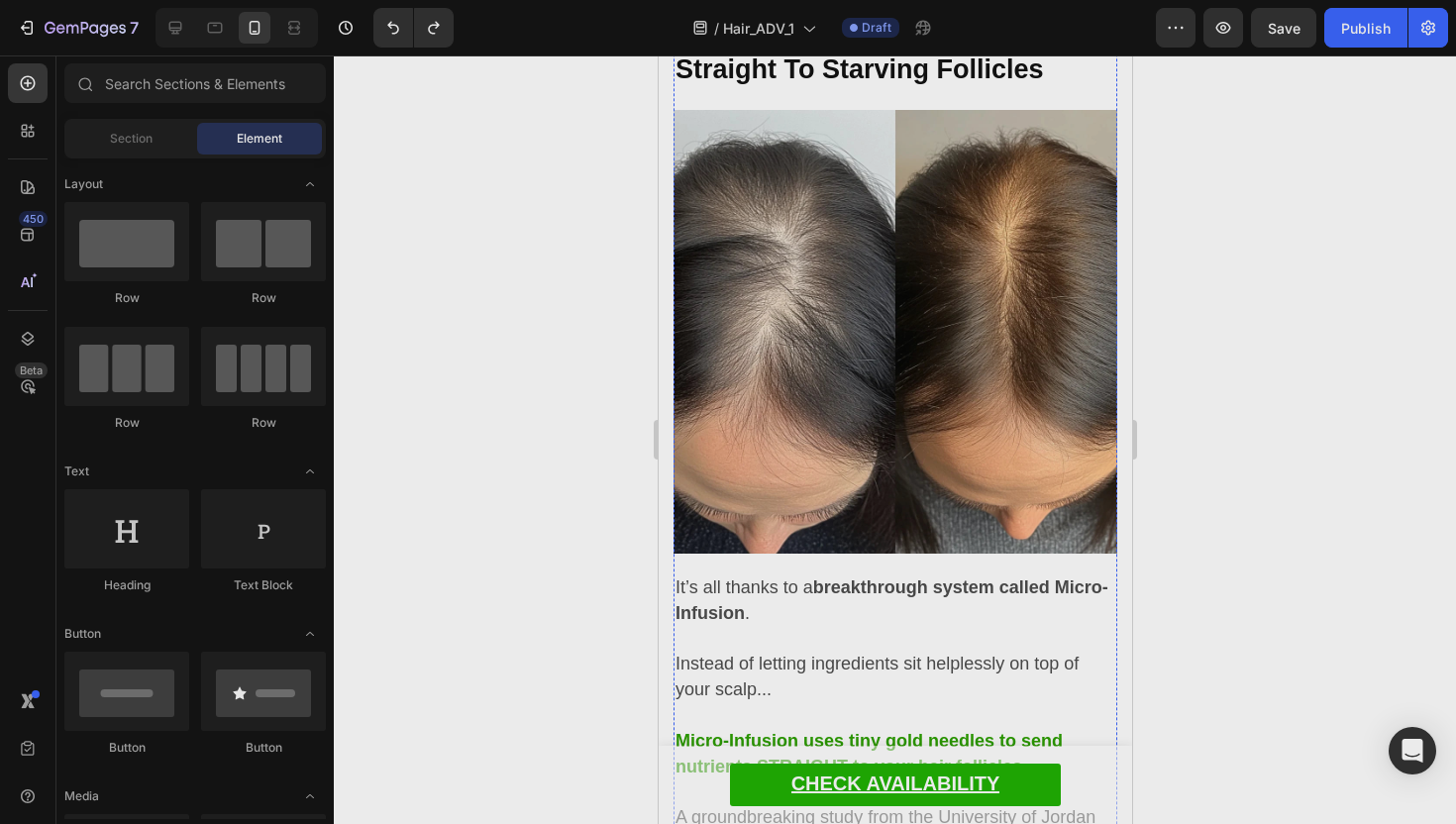 click at bounding box center (894, -472) 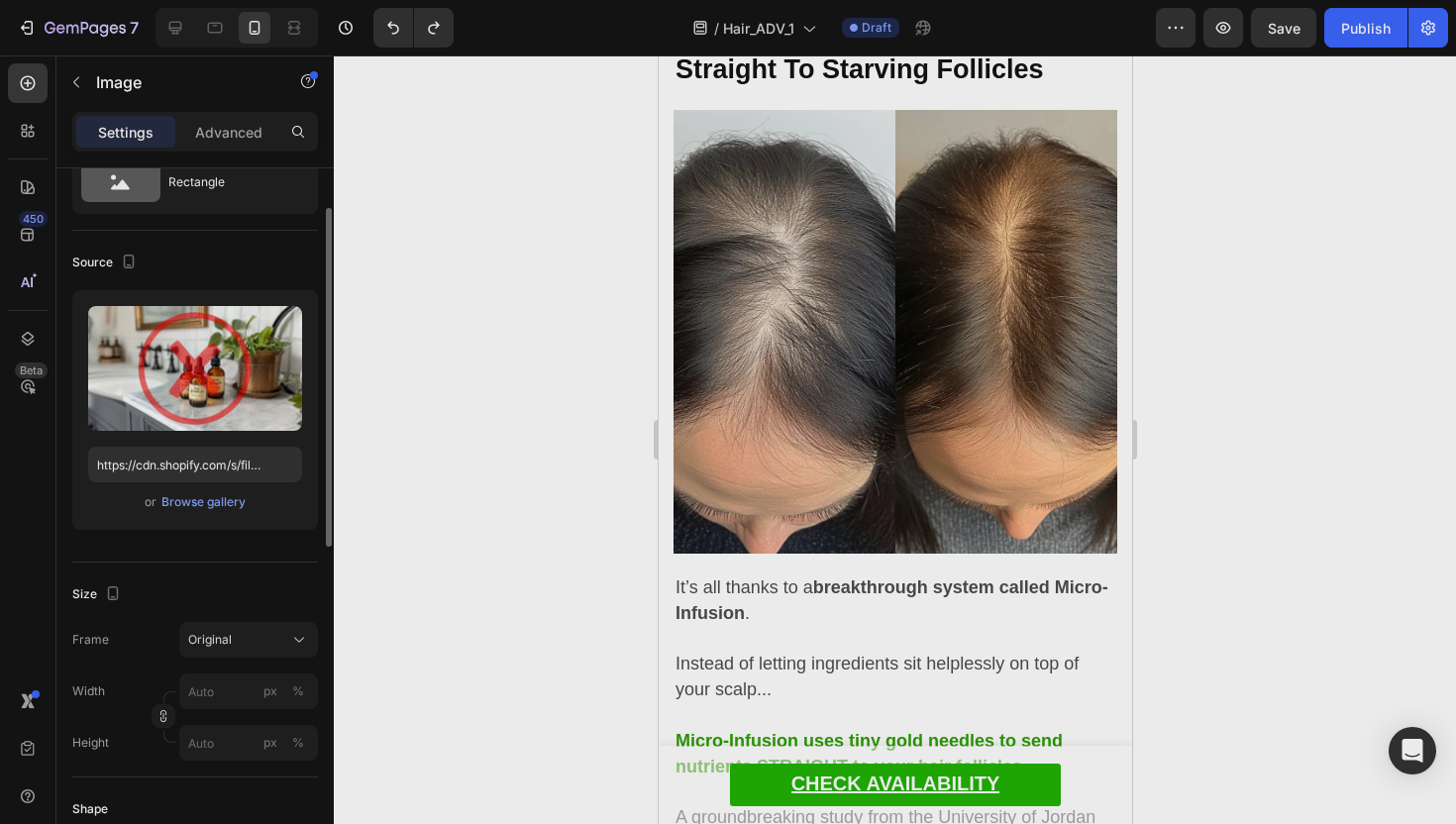 scroll, scrollTop: 79, scrollLeft: 0, axis: vertical 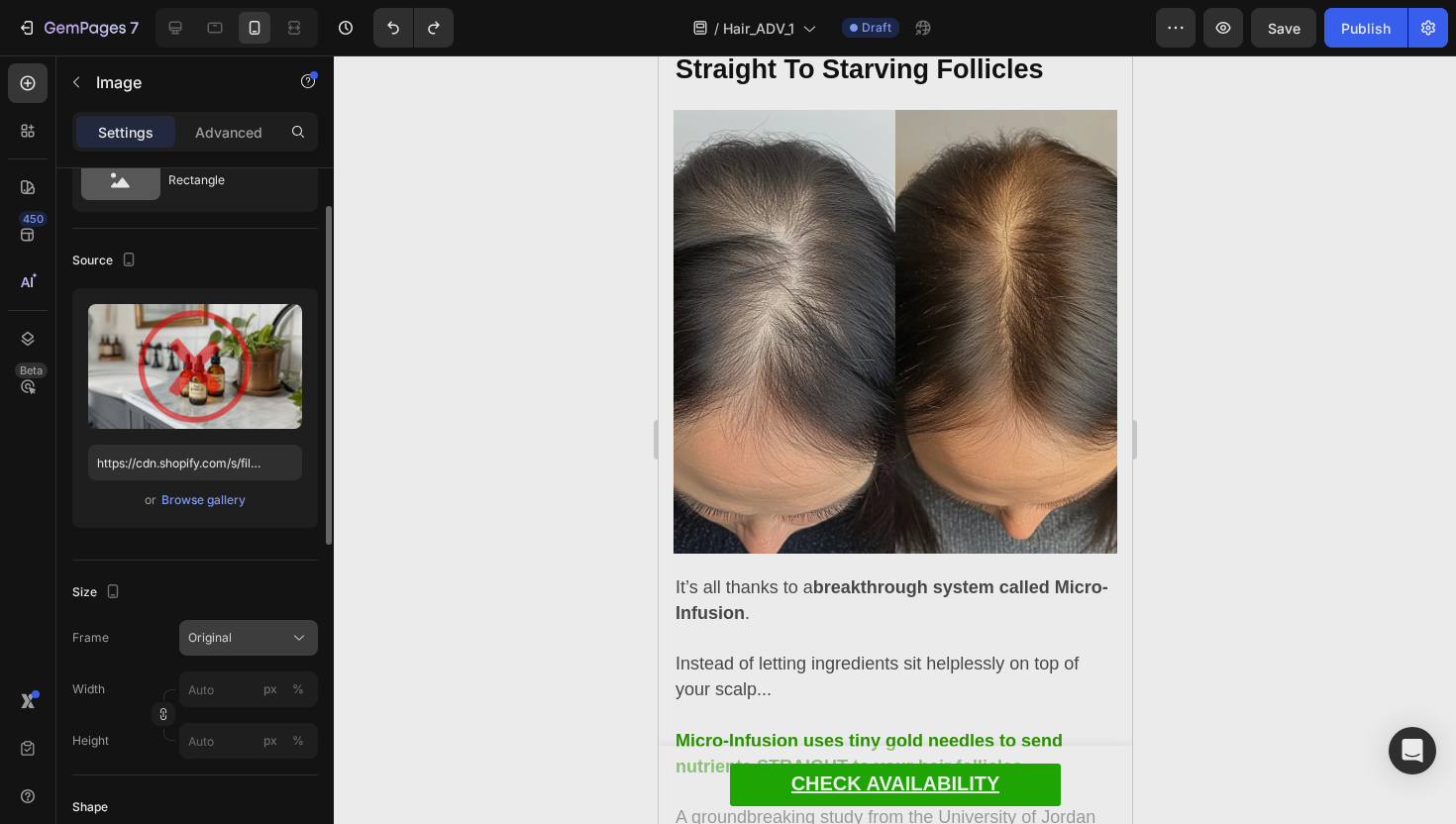 click on "Original" 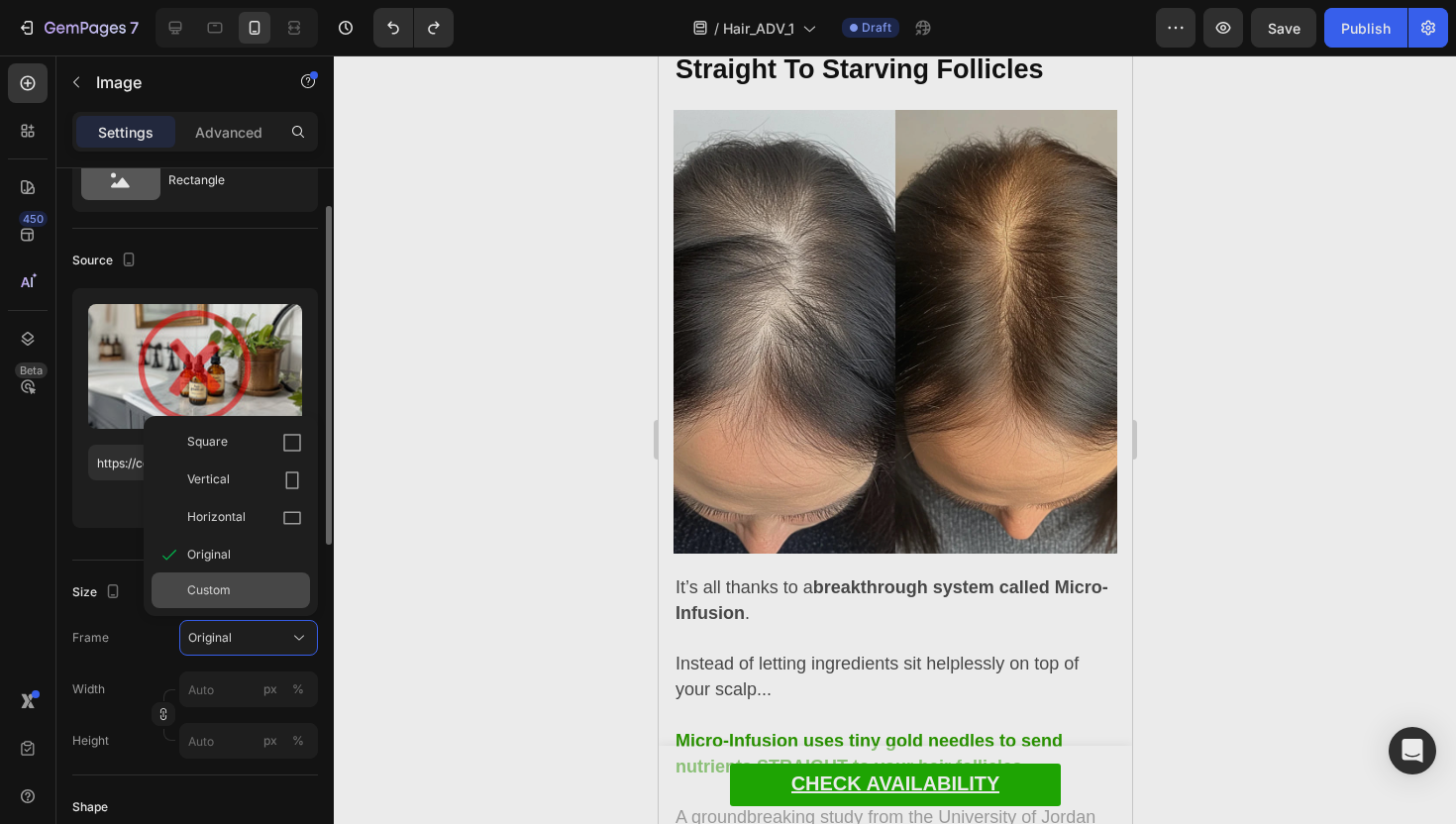 click on "Custom" at bounding box center [245, 590] 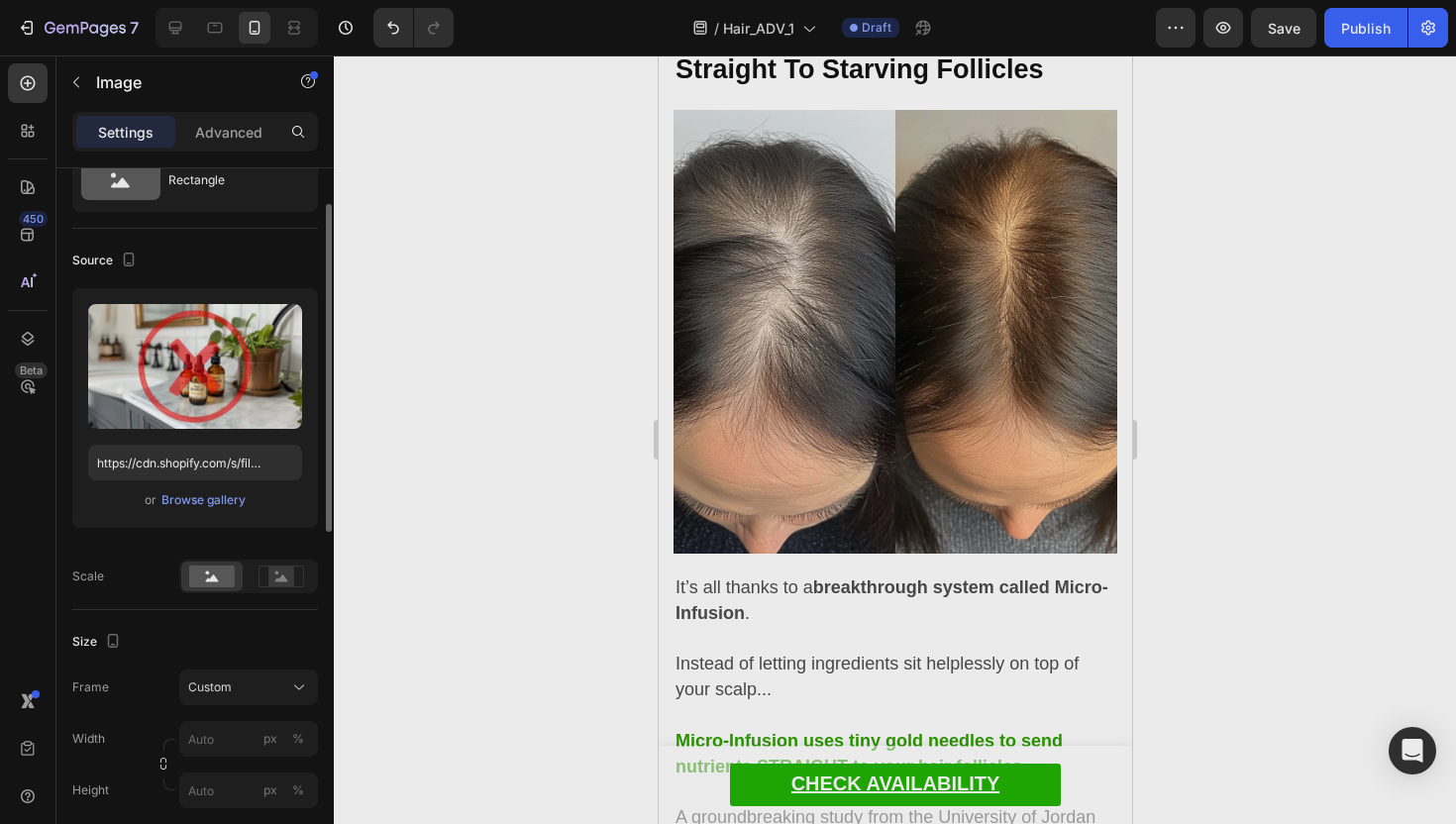 click 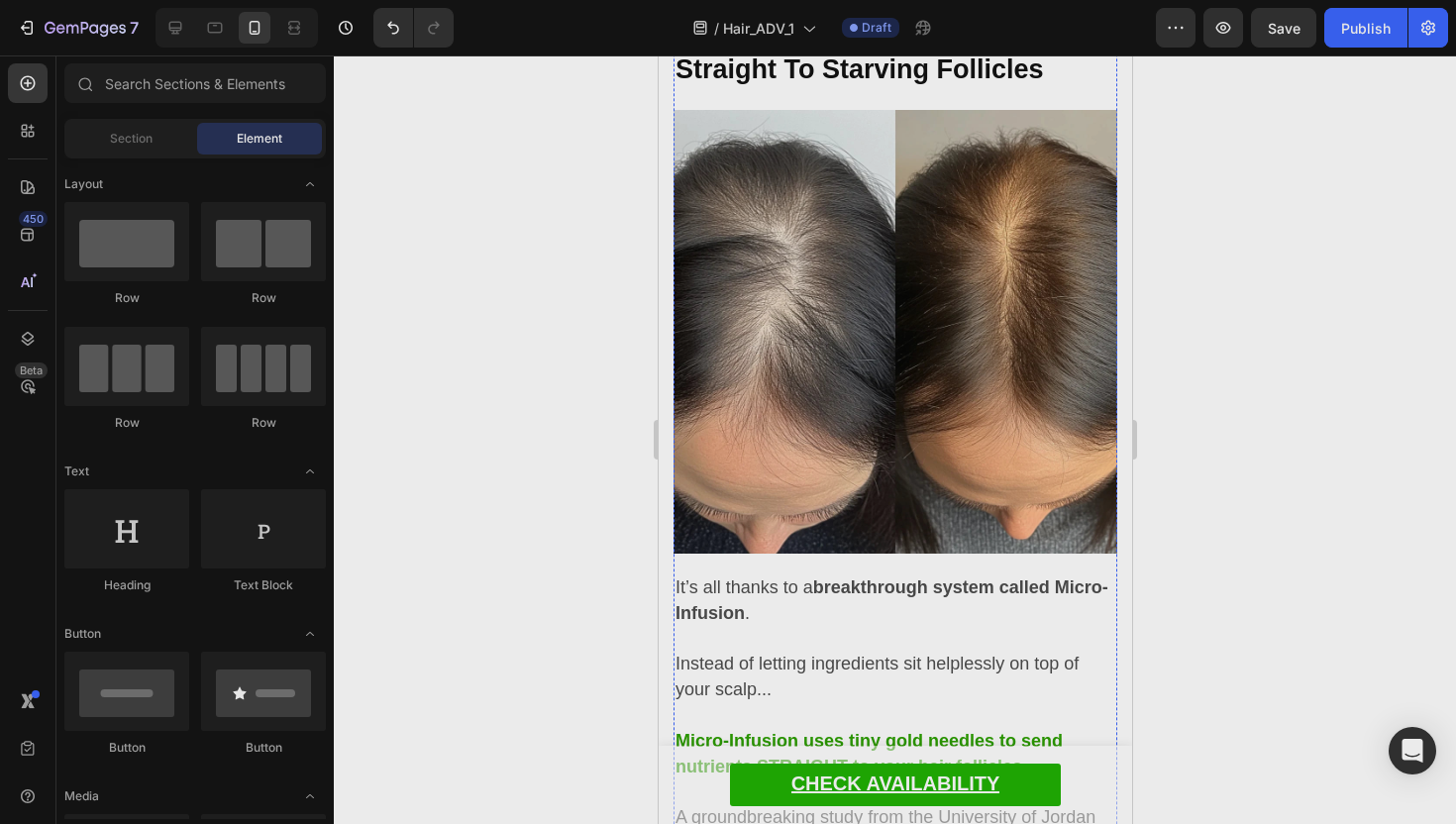 click at bounding box center (894, -472) 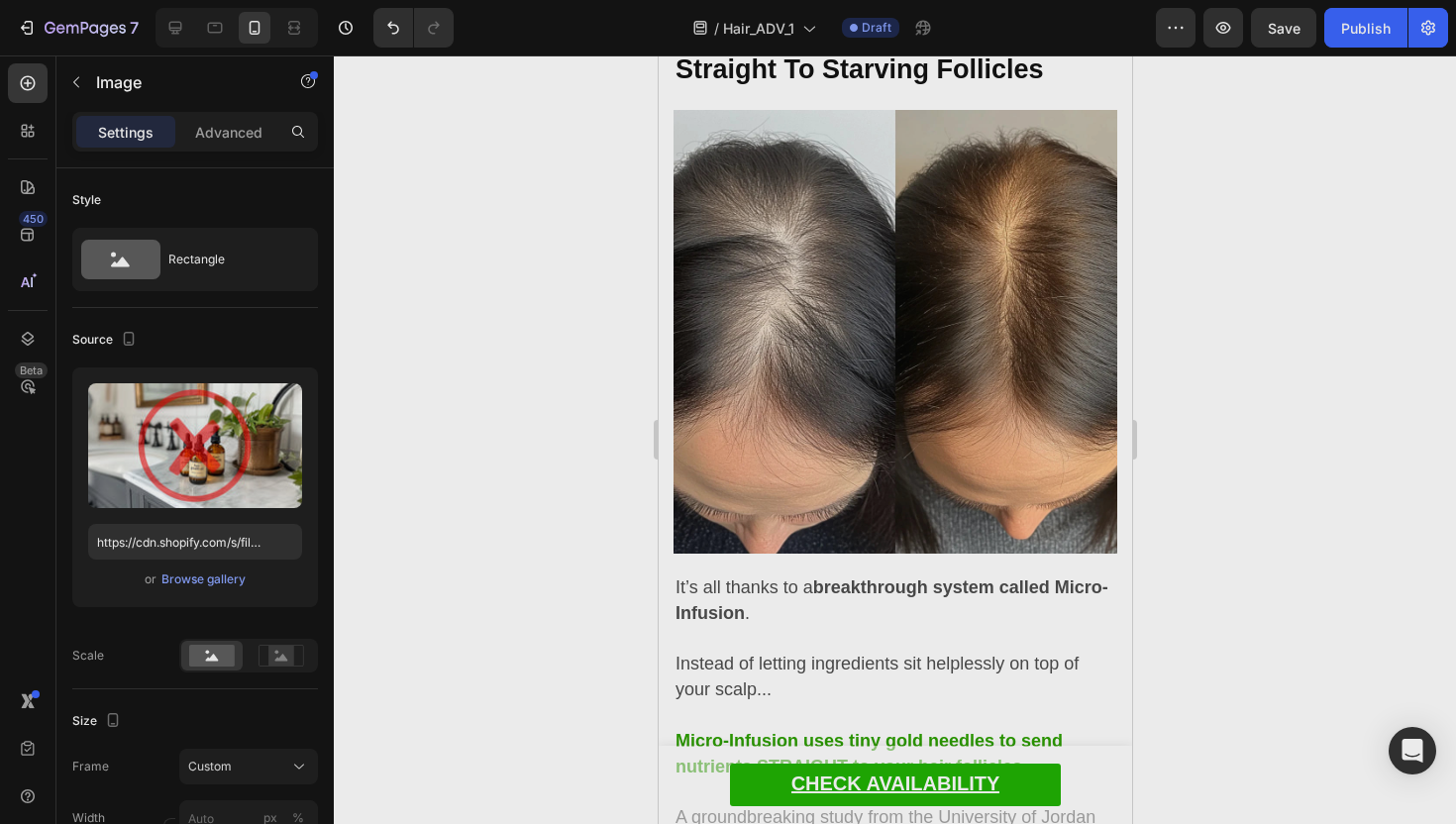 scroll, scrollTop: 4342, scrollLeft: 0, axis: vertical 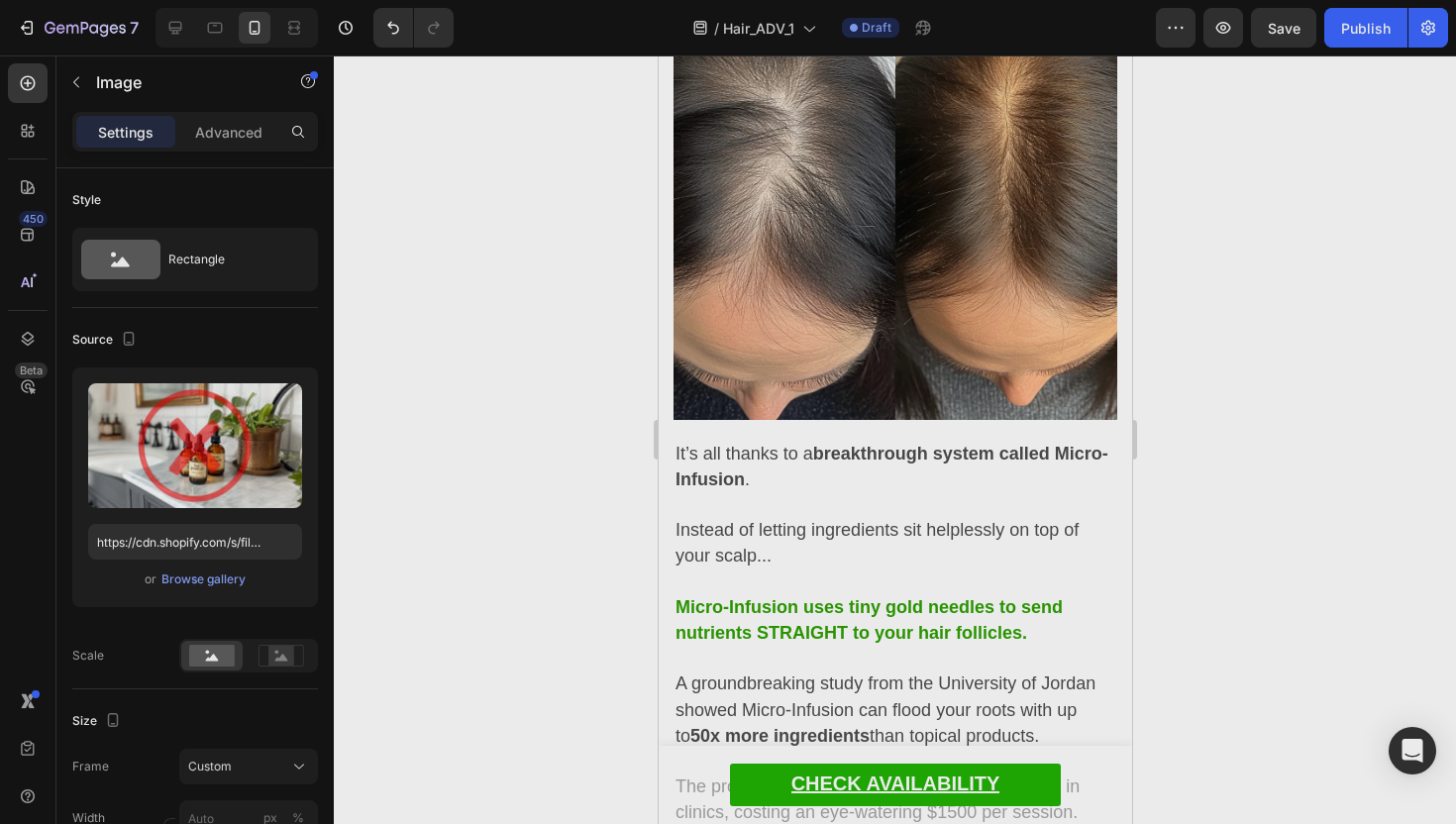drag, startPoint x: 1214, startPoint y: 386, endPoint x: 1089, endPoint y: 3, distance: 402.8821 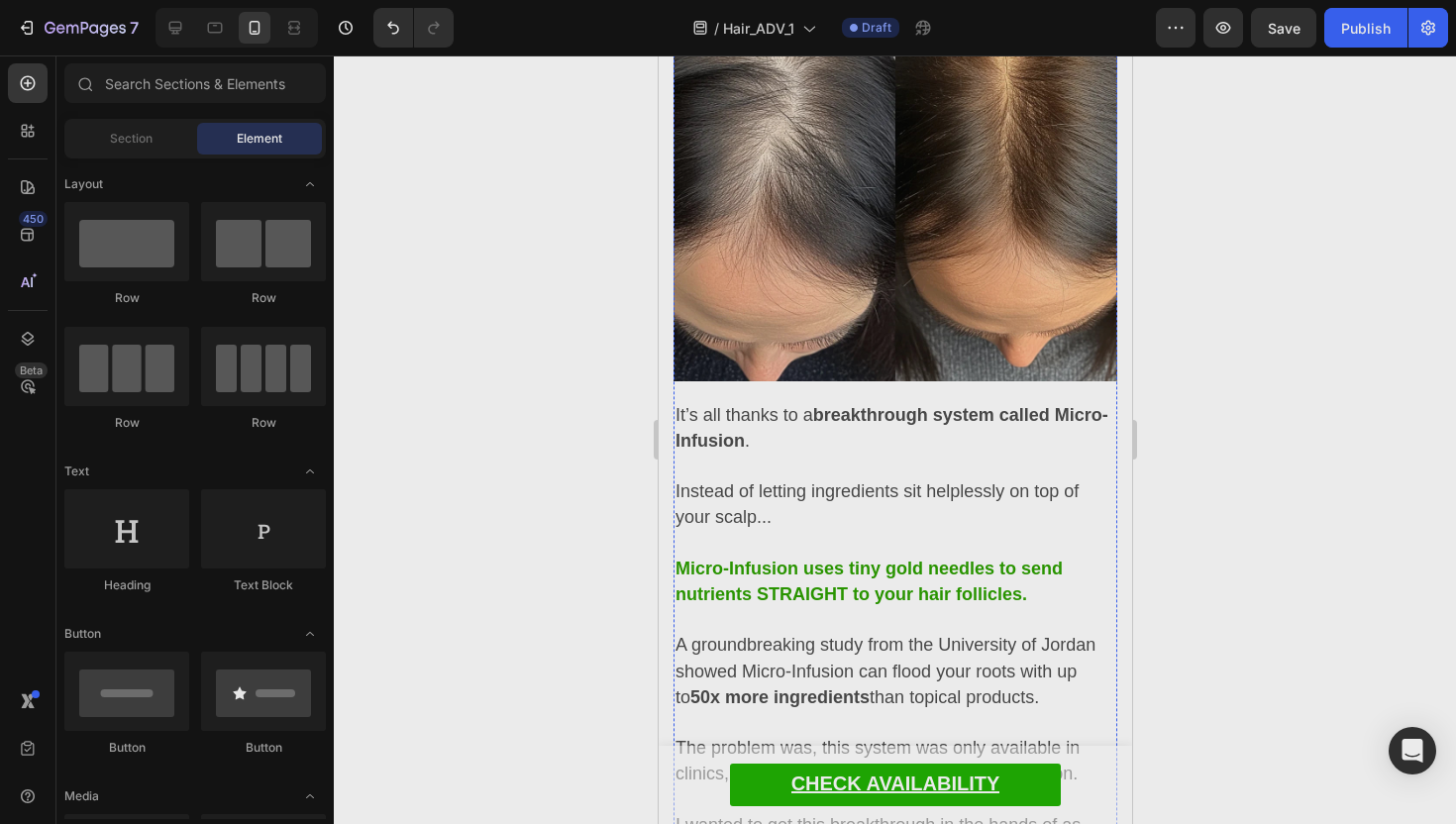 scroll, scrollTop: 4394, scrollLeft: 0, axis: vertical 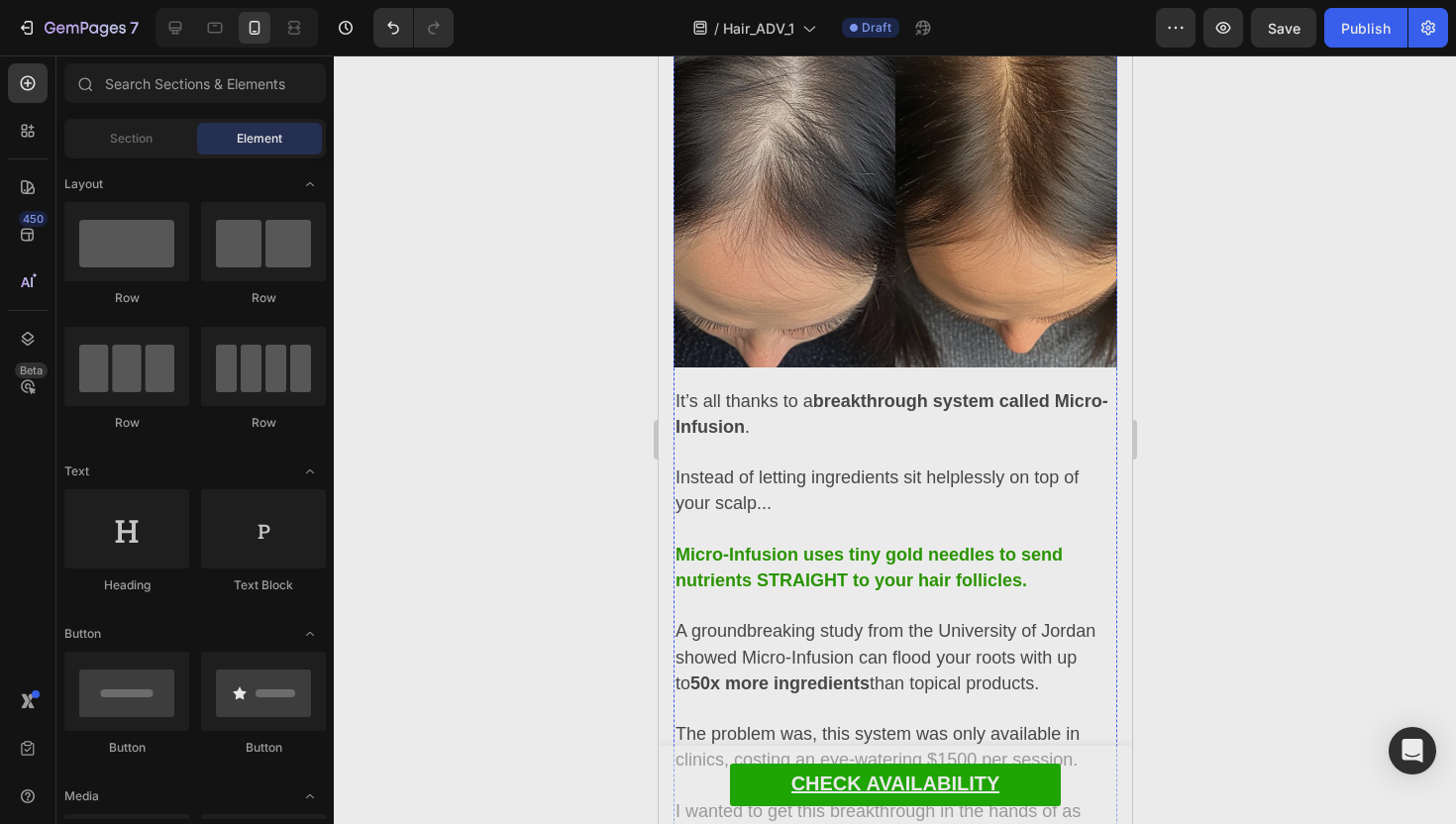 click on "And here’s the kicker:  companies already knows this ." at bounding box center [891, -497] 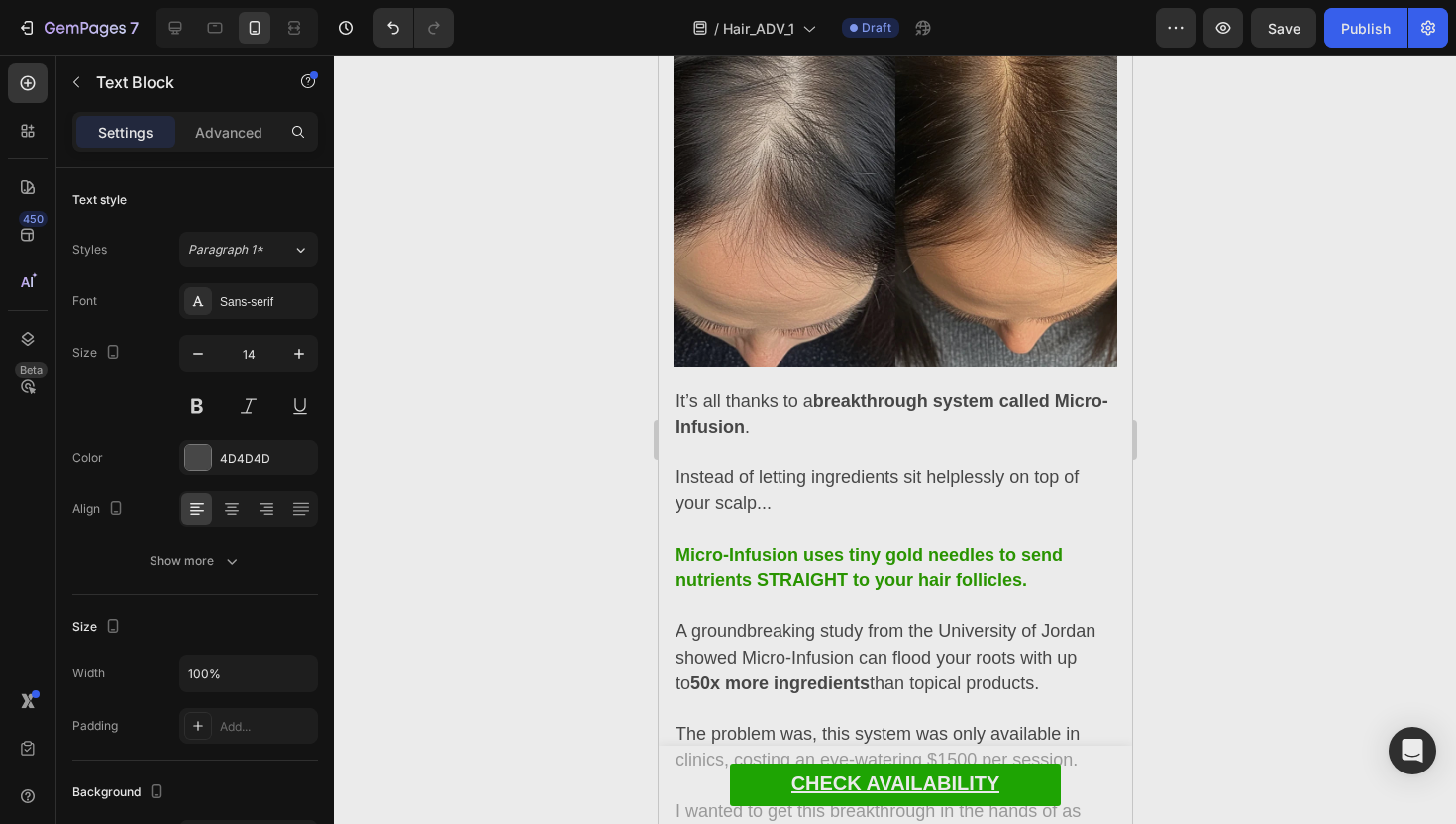 click on "And here’s the kicker:  companies already knows this ." at bounding box center [891, -497] 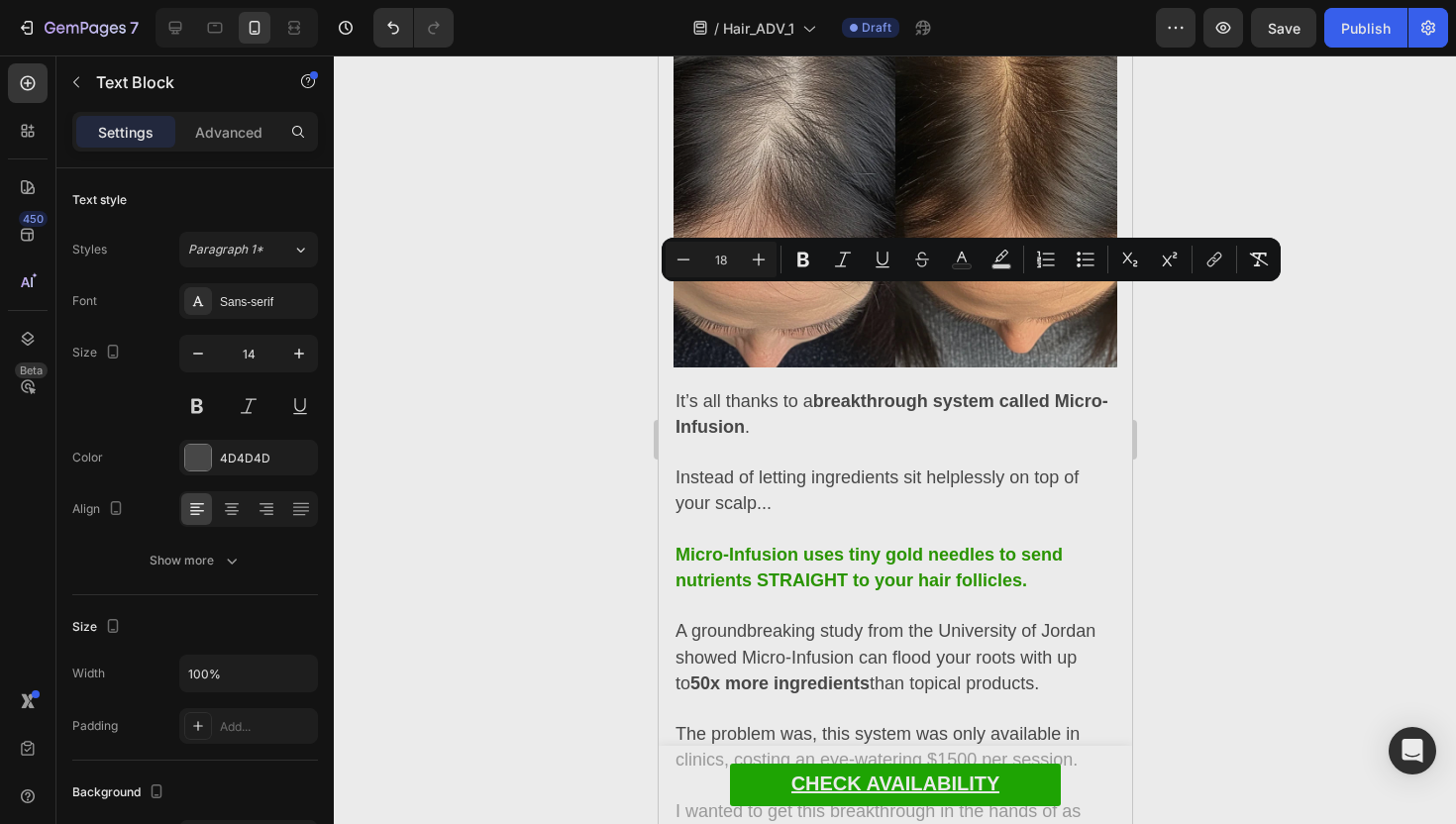type on "14" 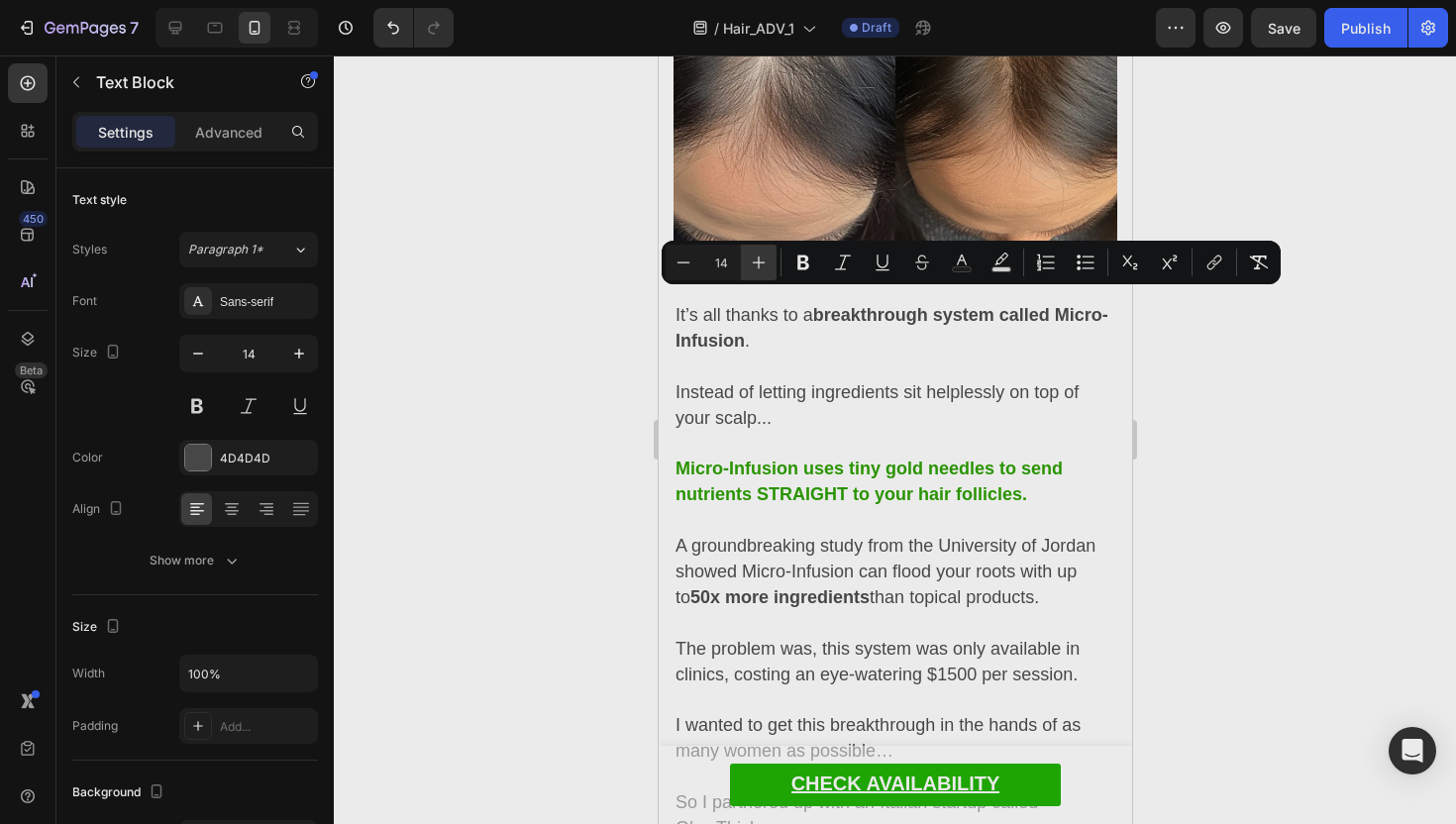 click 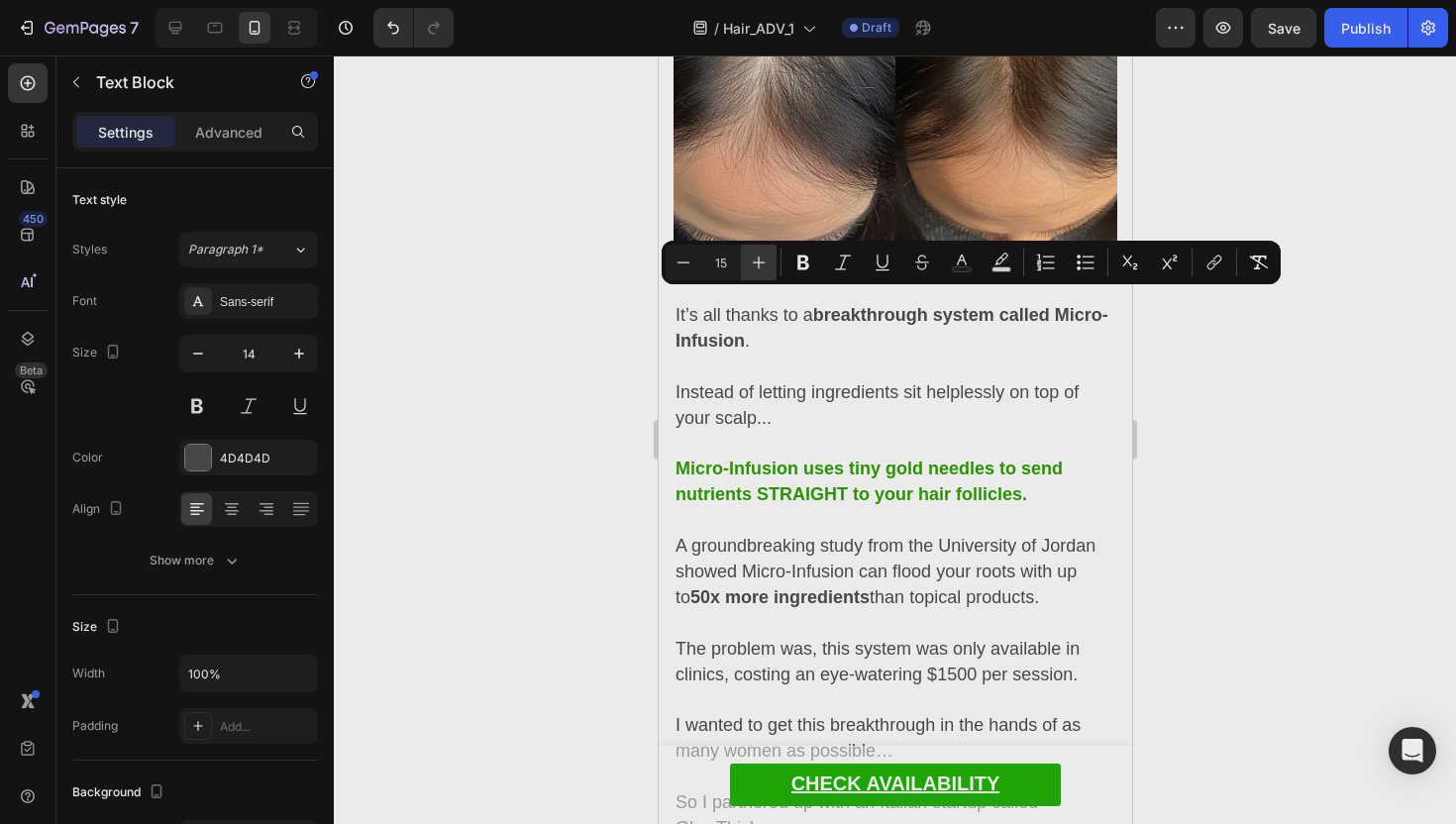 click 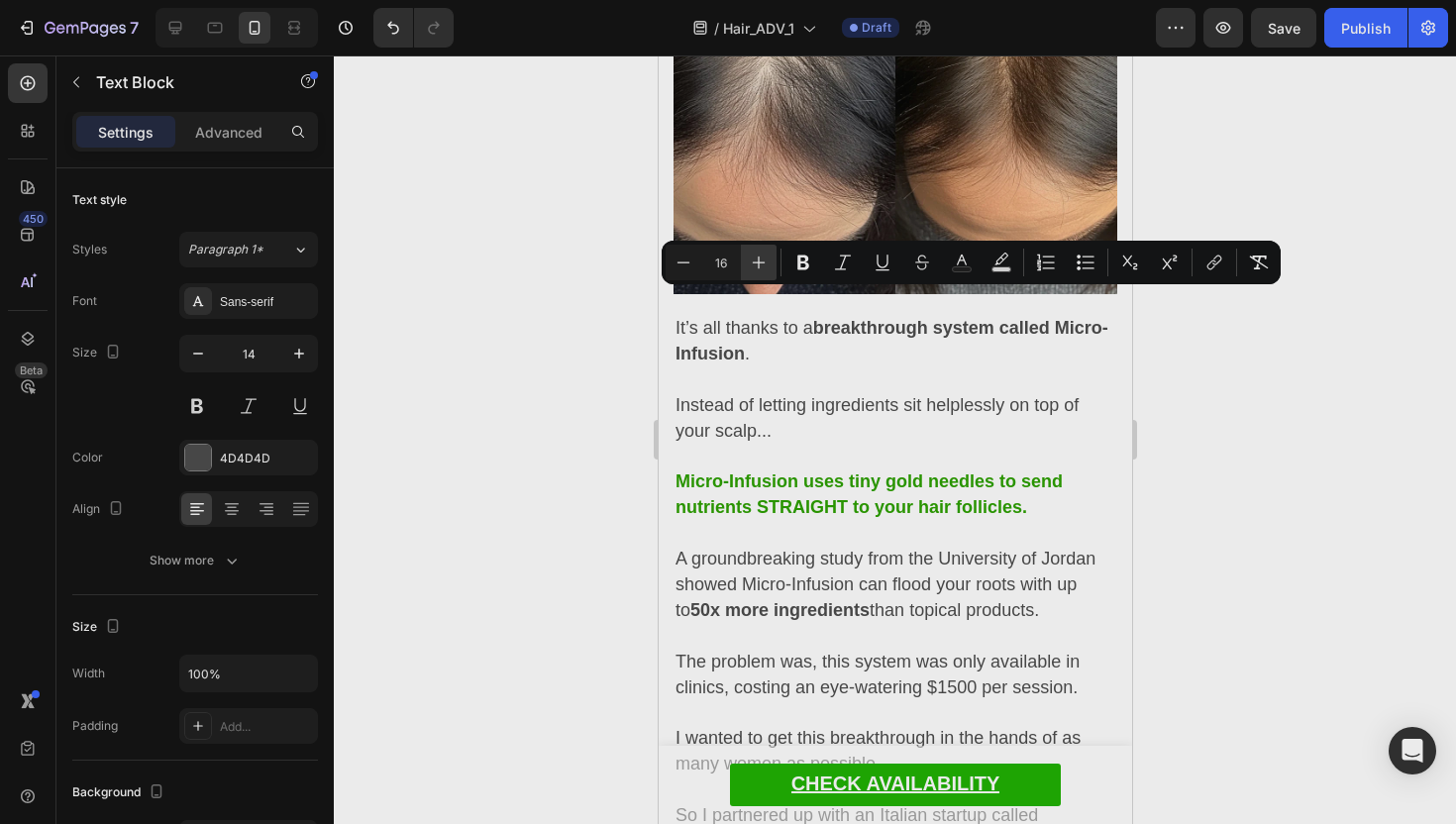 click 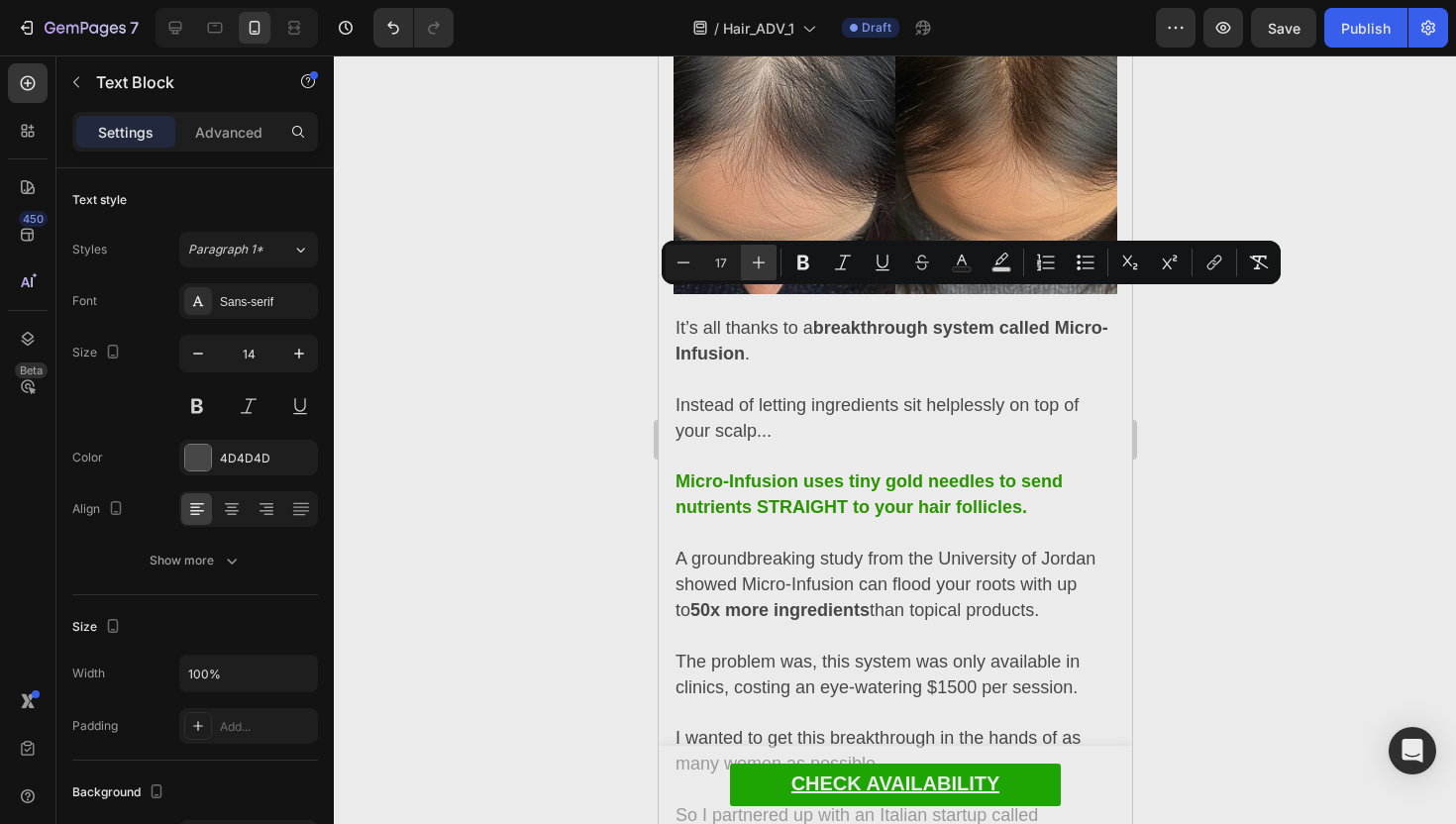 click 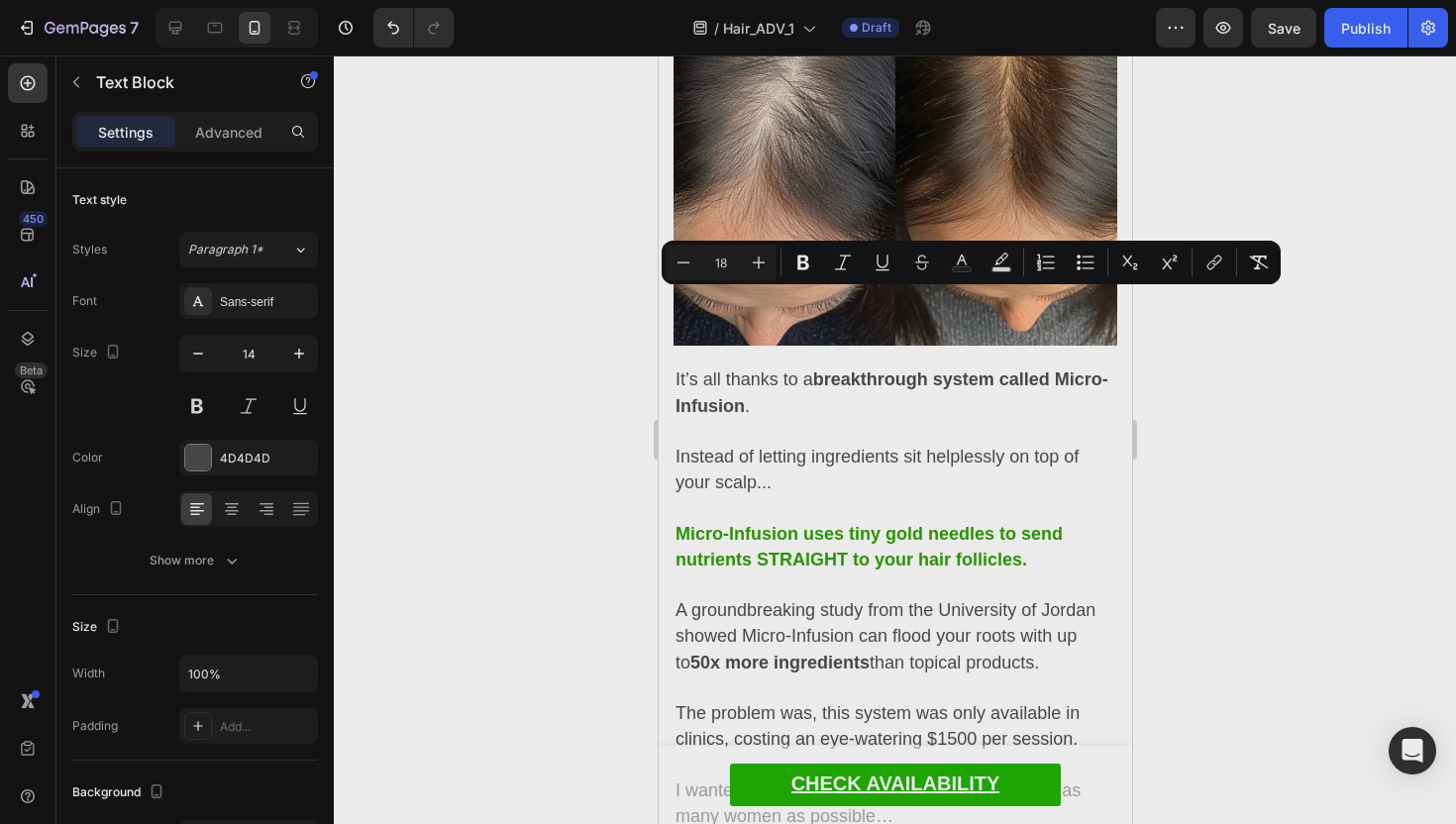 click on "È come annaffiare un vaso di fiori coperto da un cellophane..." at bounding box center (894, -611) 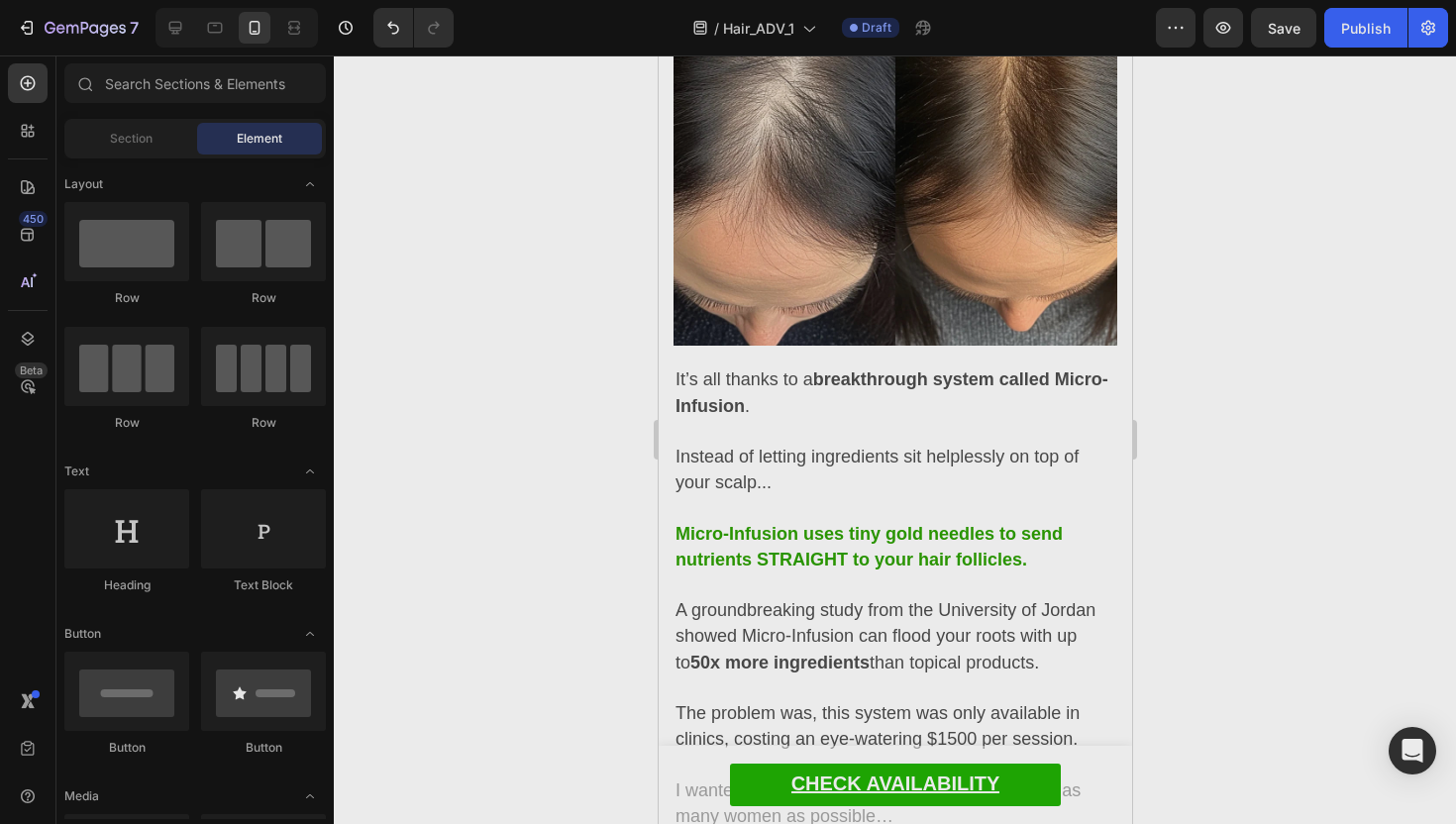 click on "niente arriverà mai alle radici" at bounding box center [889, -561] 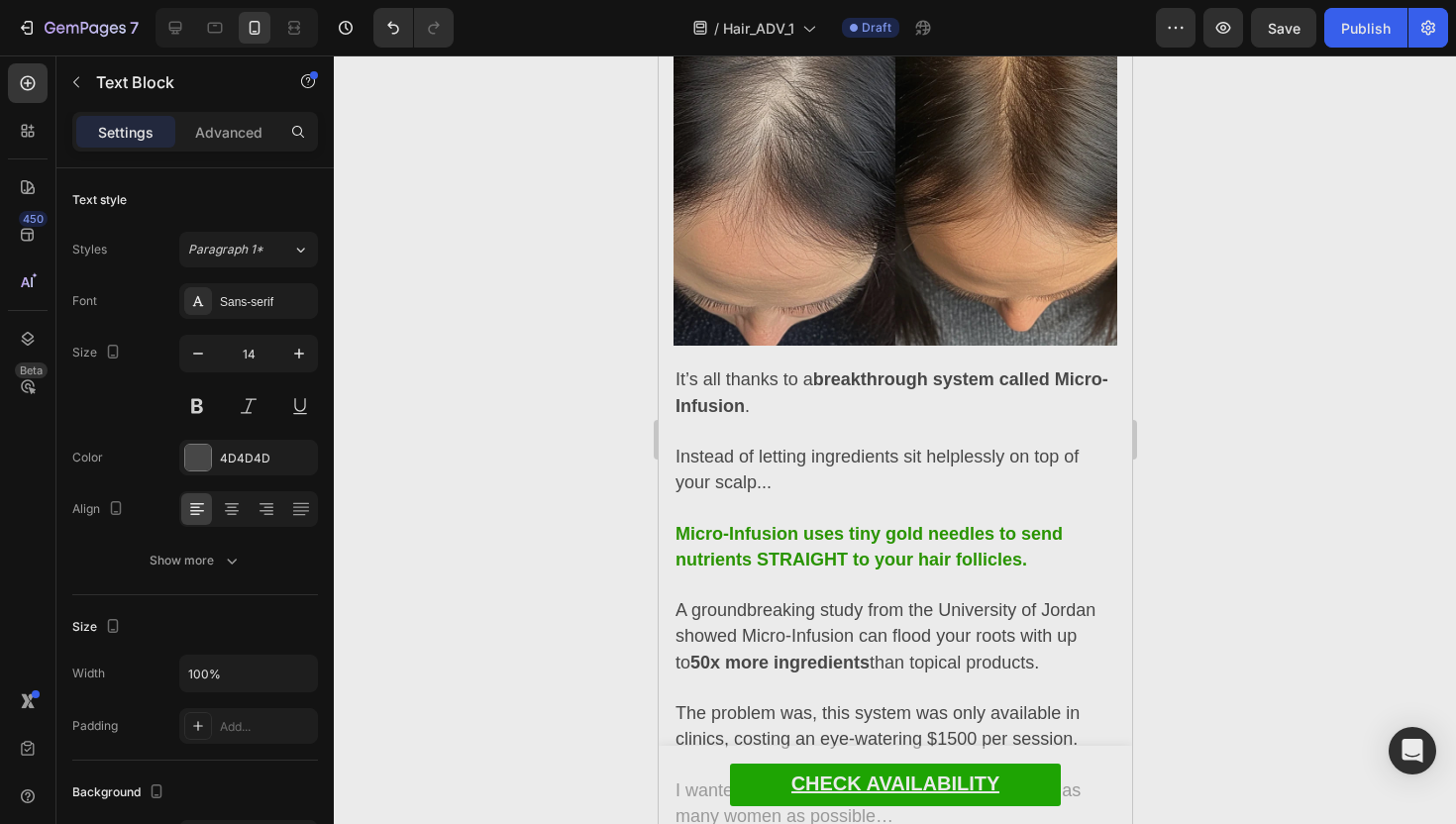 click on "È come annaffiare un vaso di fiori coperto da un cellophane..." at bounding box center (894, -611) 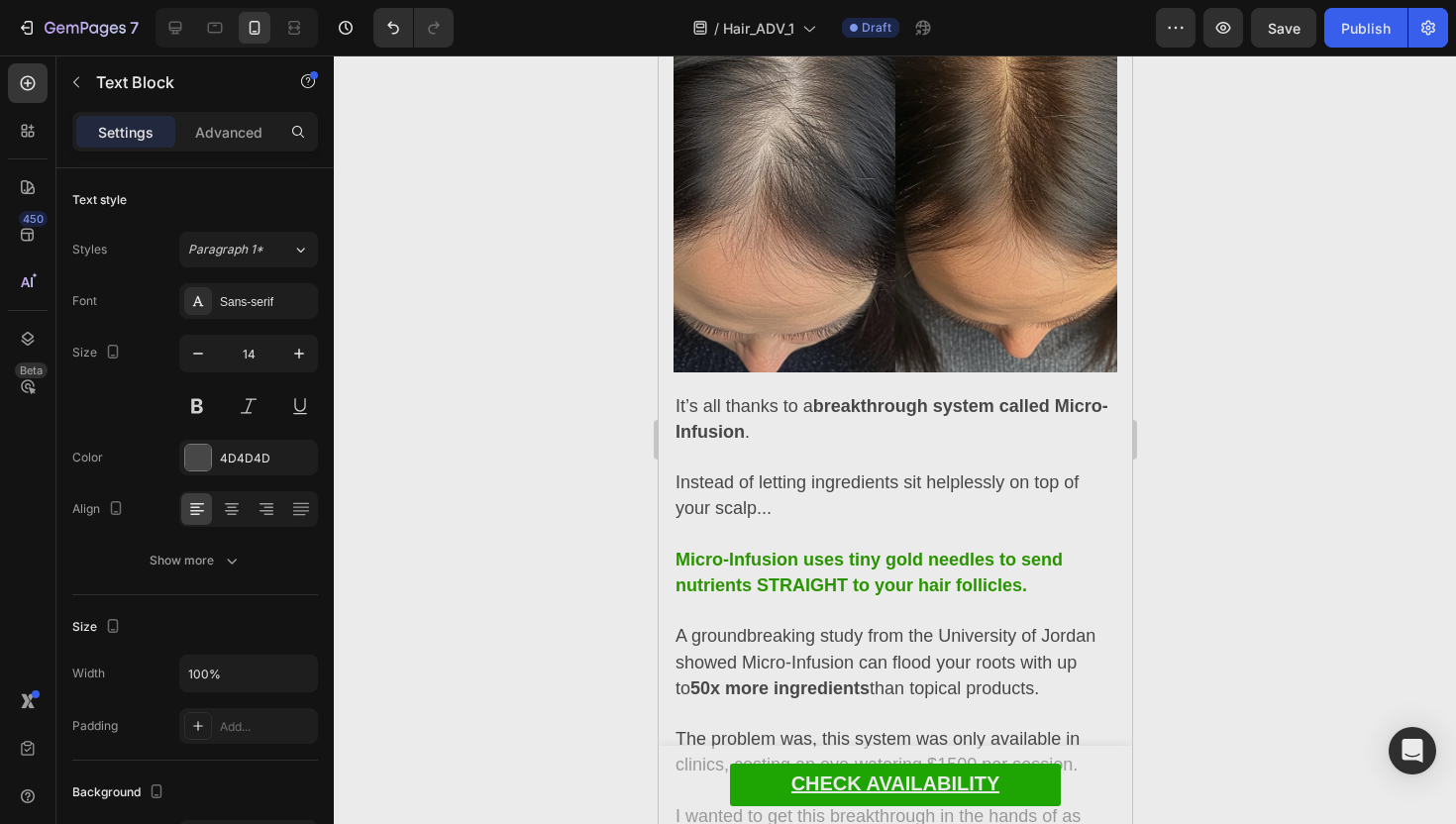 click on "Puoi versare tutta l'acqua che vuoi, ma  niente arriverà mai alle radici ..." at bounding box center (894, -533) 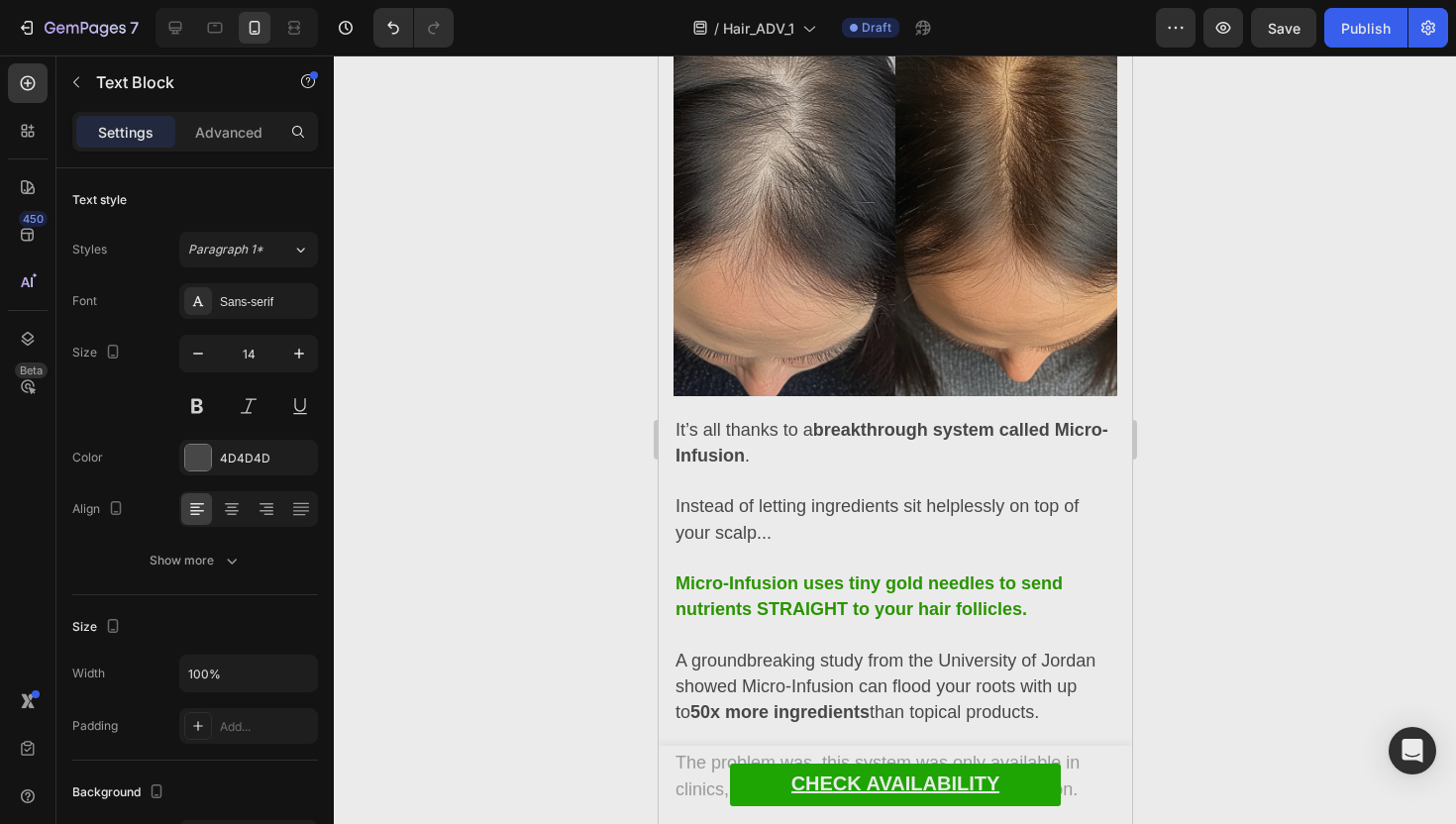 click on "E il paradosso è che:" at bounding box center [894, -470] 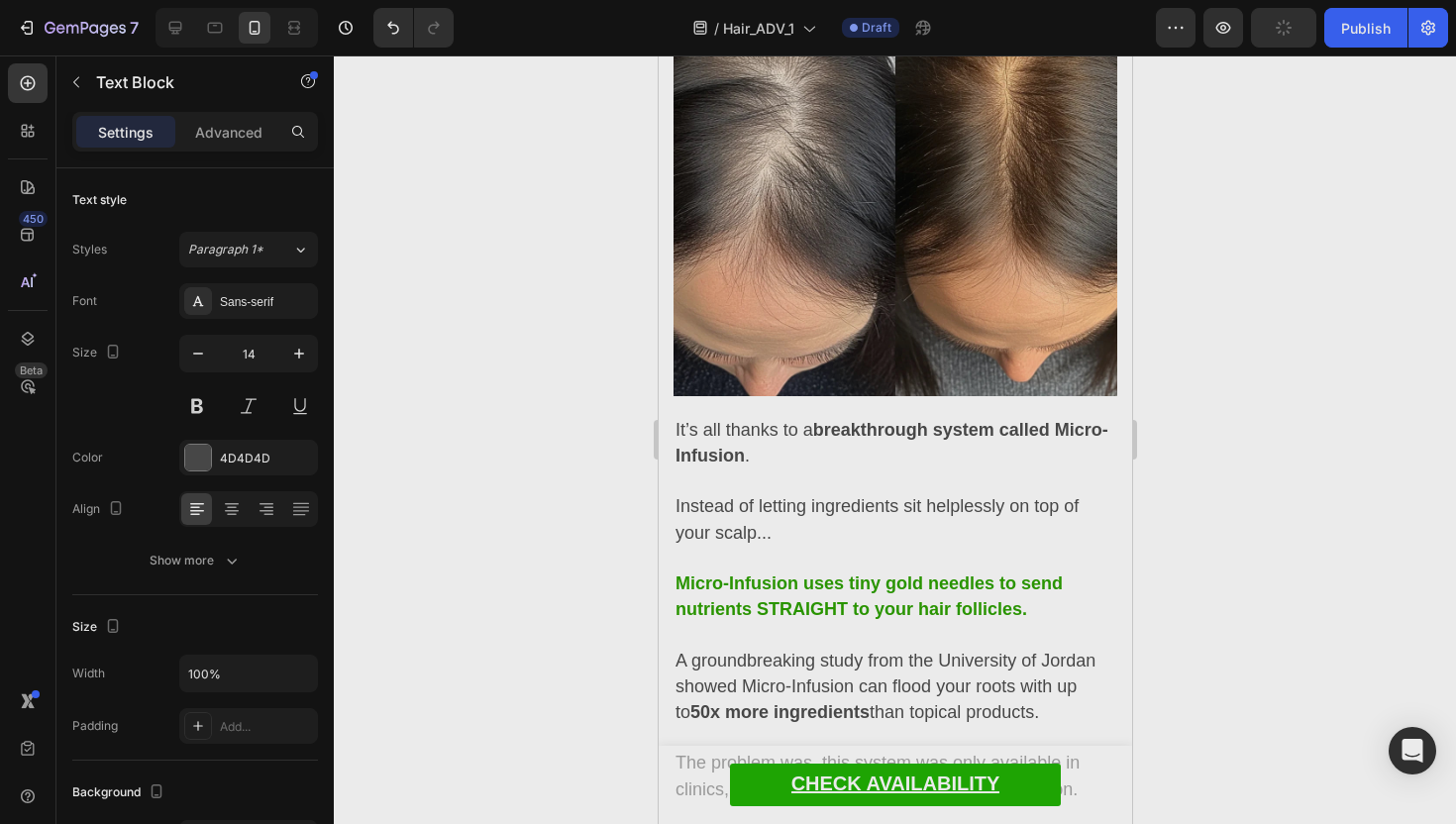 click on "E il paradosso è che:  le aziende lo sanno perfettamente ." at bounding box center (894, -458) 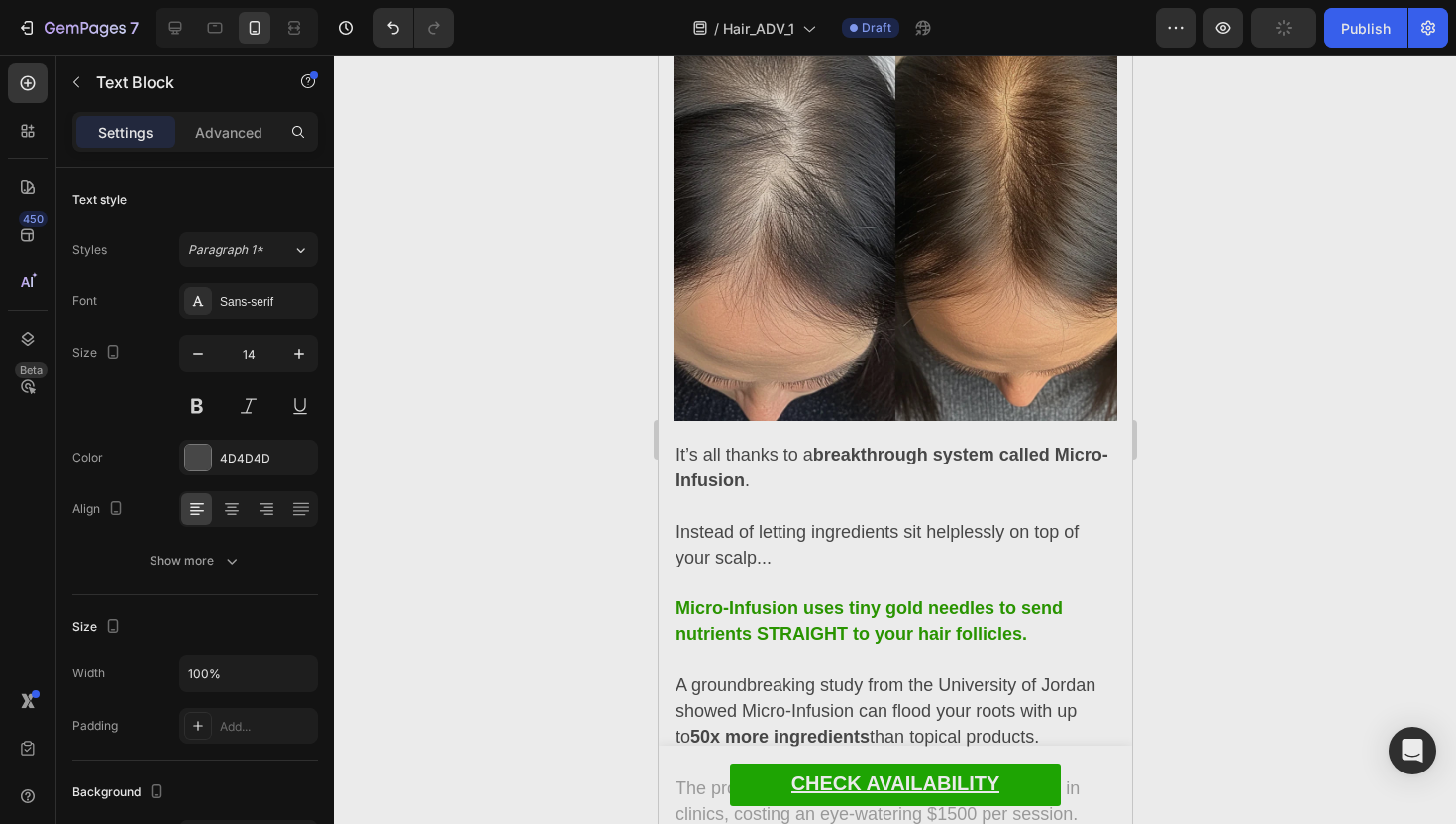 click on "Sono felici di vederti  sprecare centinaia di euro in prodotti che letteralmente NON POSSONO funzionare ..." at bounding box center (894, -367) 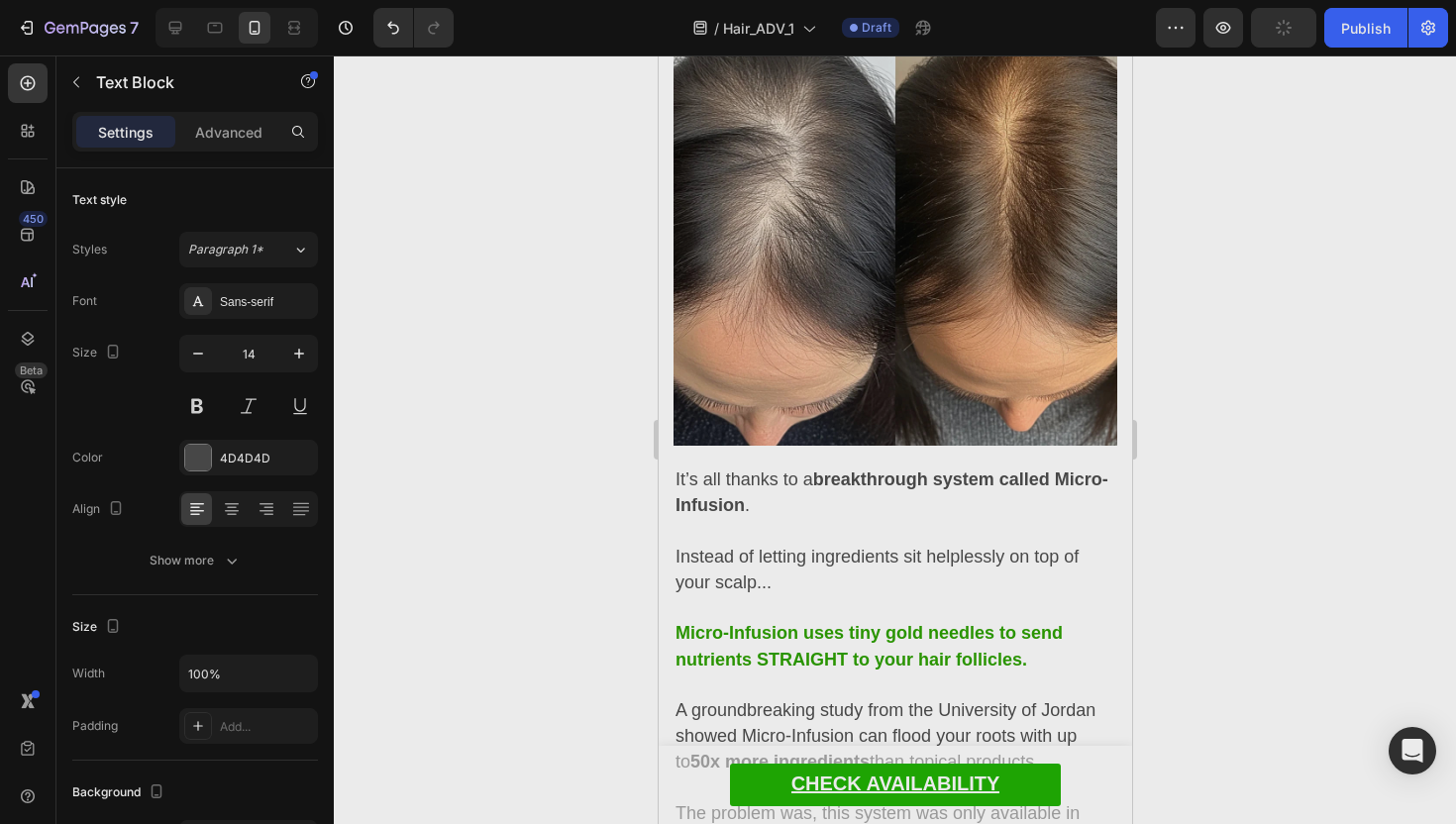 click on "Come farmacista,  volevo trovare una soluzione reale per tutte le donne italiane  che ogni giorno mi confidano questa loro preoccupazione." at bounding box center [894, -264] 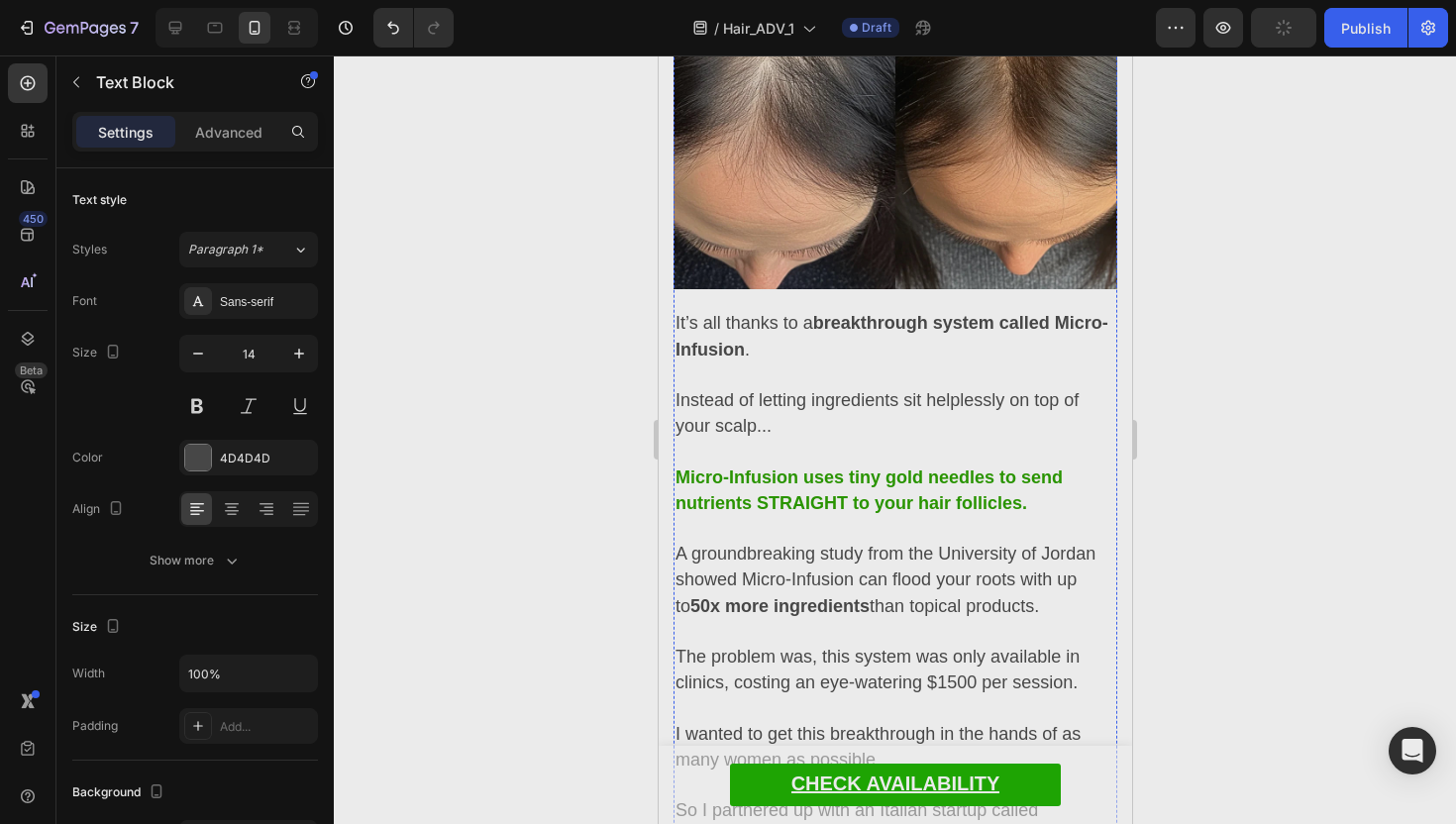 scroll, scrollTop: 4599, scrollLeft: 0, axis: vertical 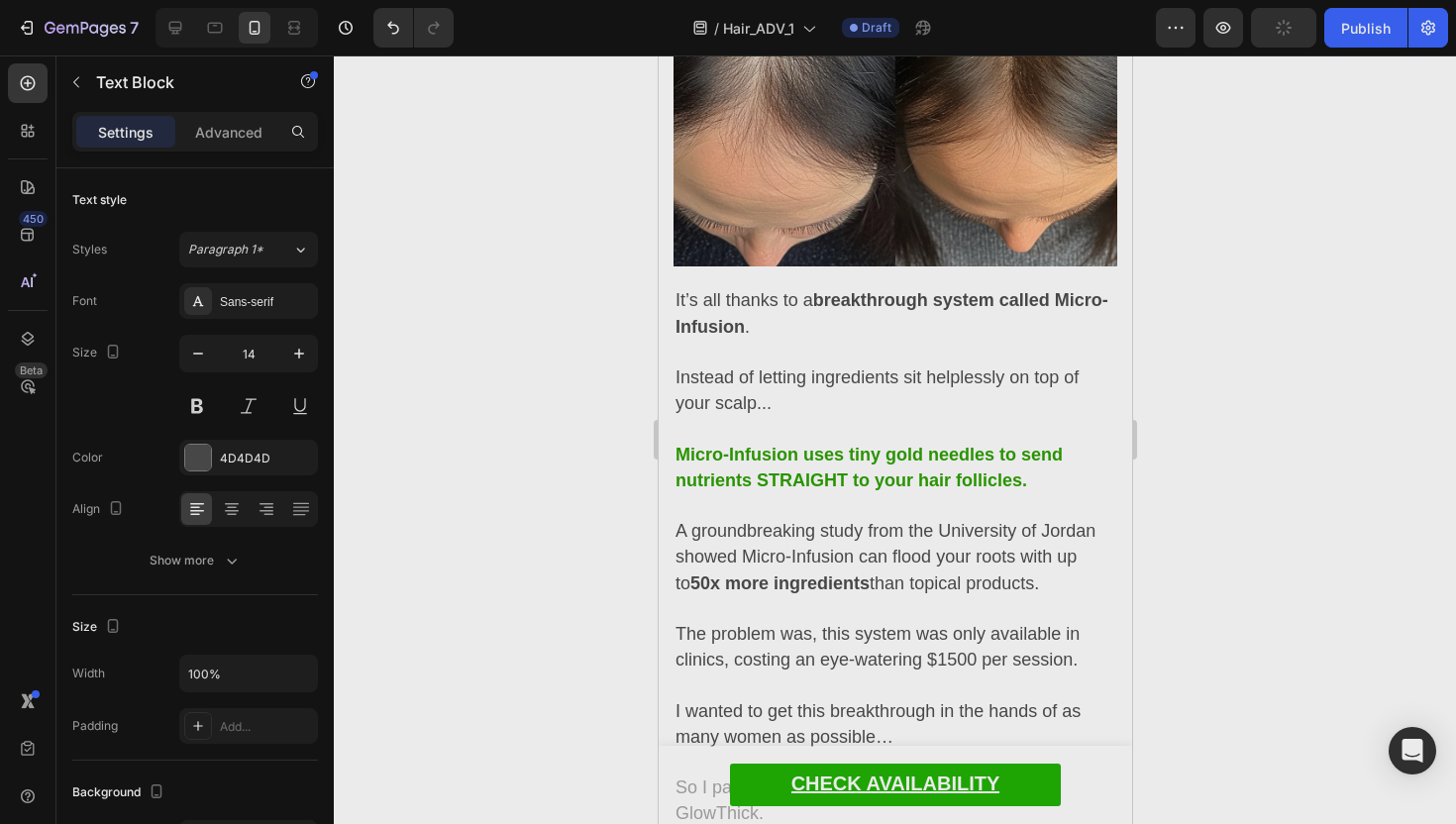click 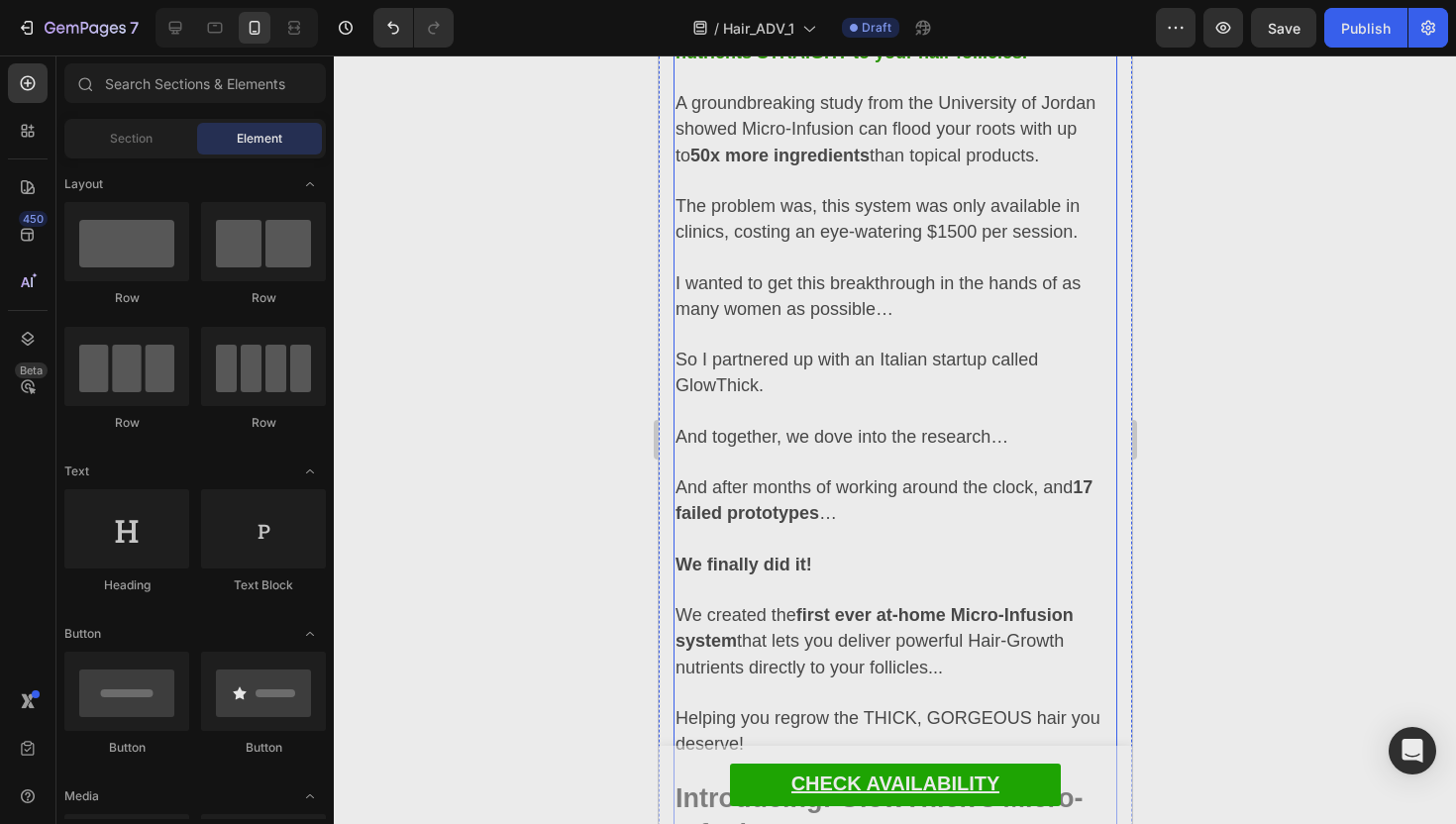 scroll, scrollTop: 5037, scrollLeft: 0, axis: vertical 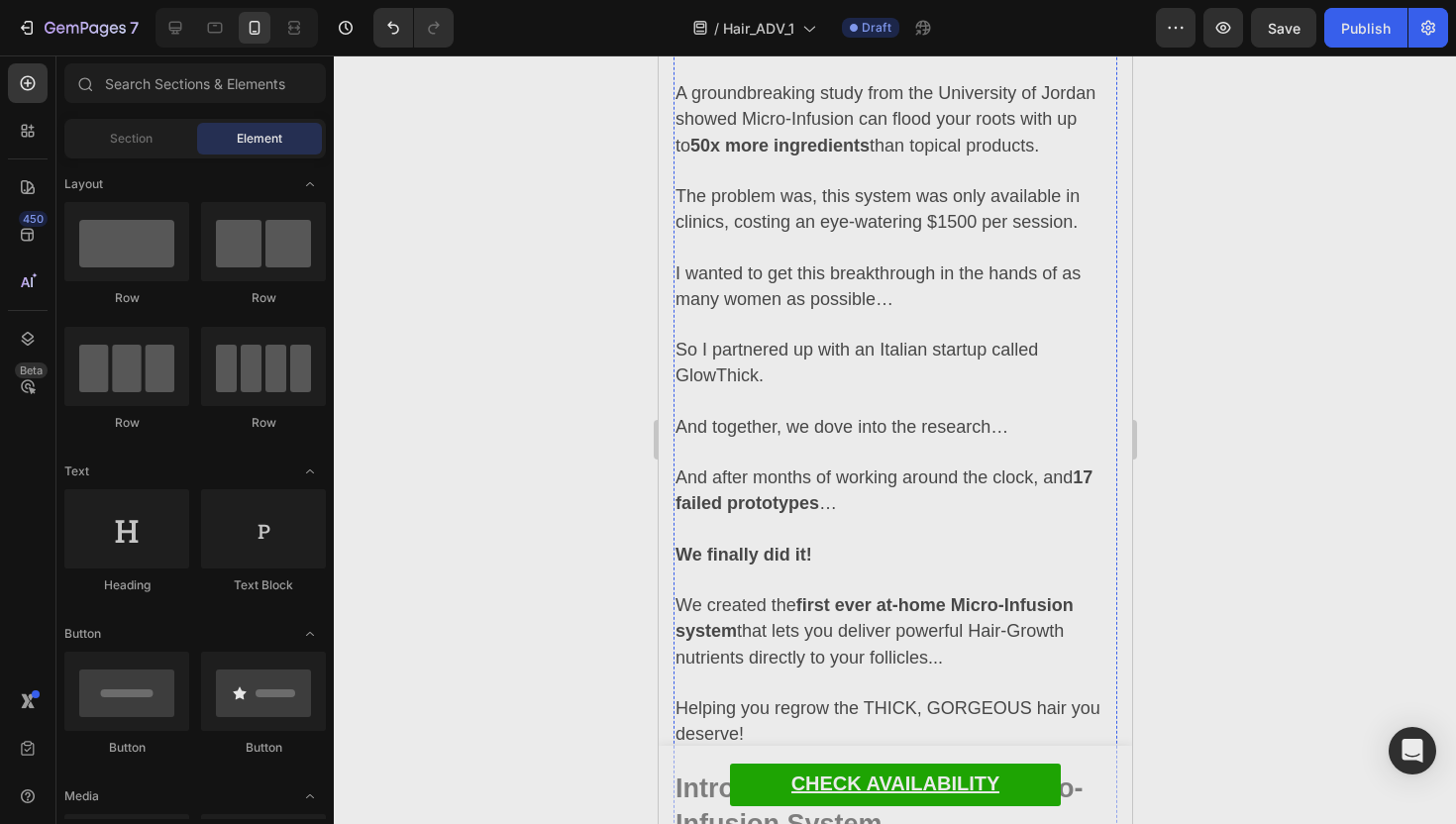 click on "Luckily, There’s Now A Better Way To Send Hair Growth Ingredients Straight To Starving Follicles" at bounding box center [891, -689] 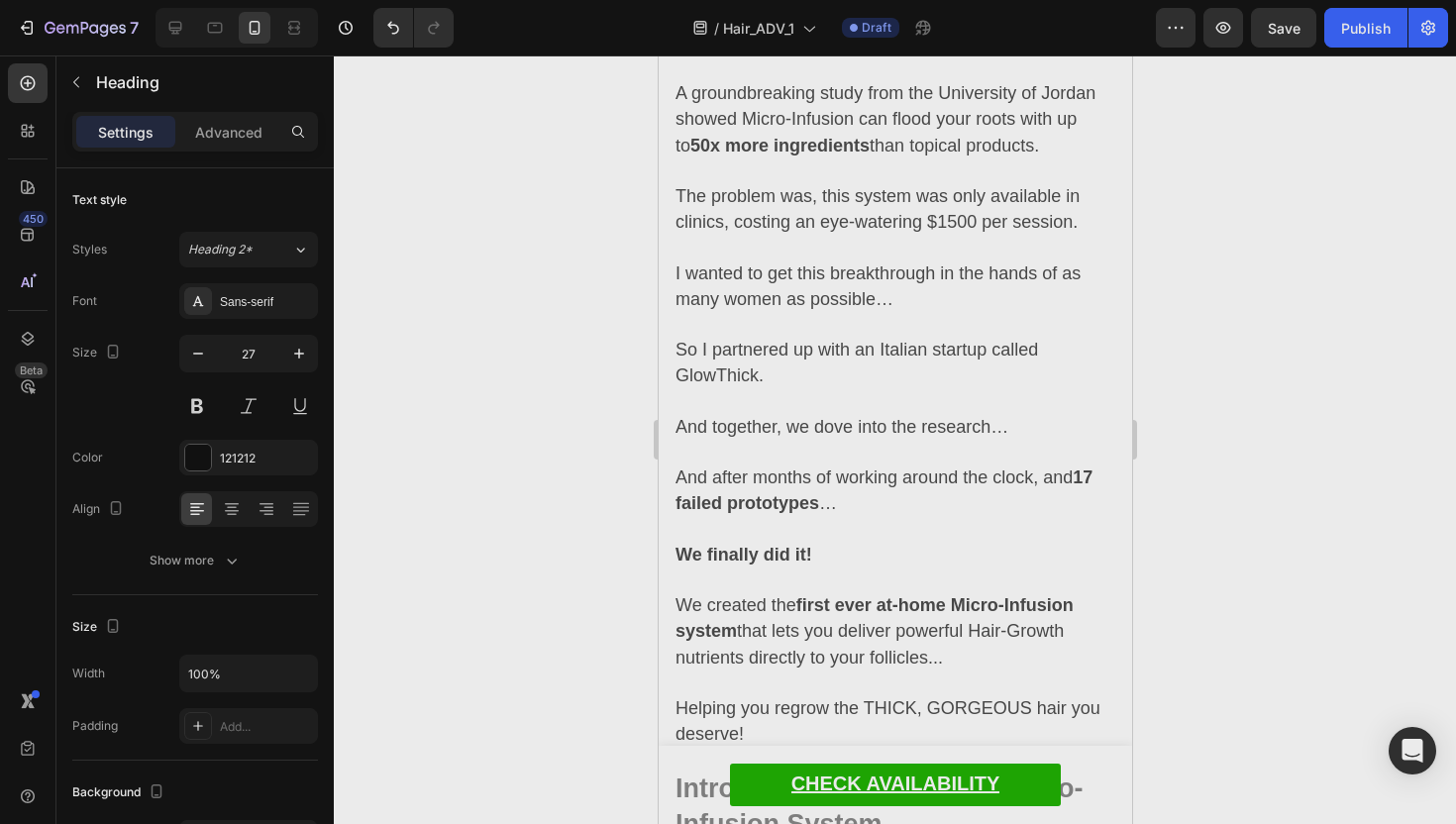 click 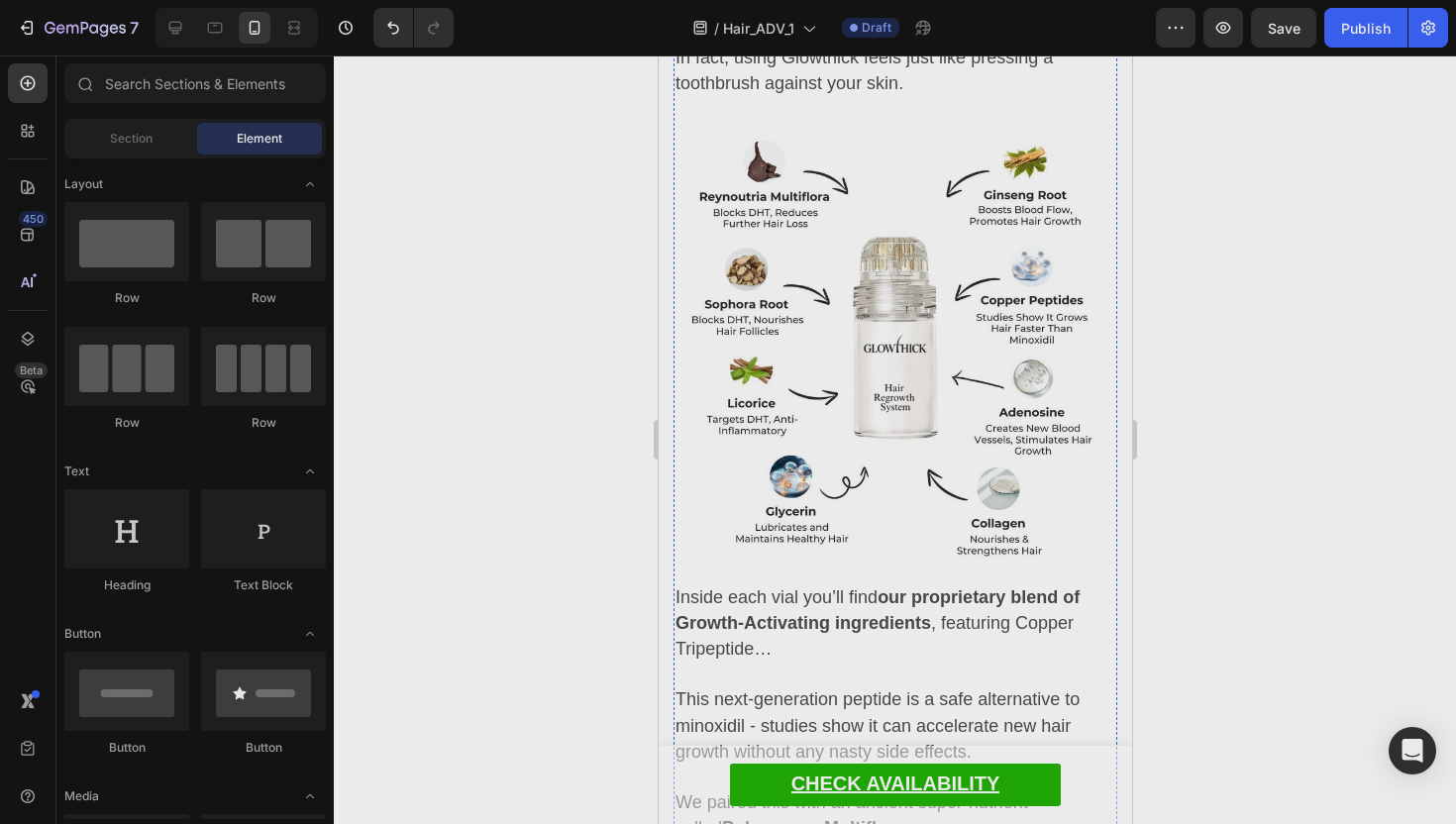 scroll, scrollTop: 6278, scrollLeft: 0, axis: vertical 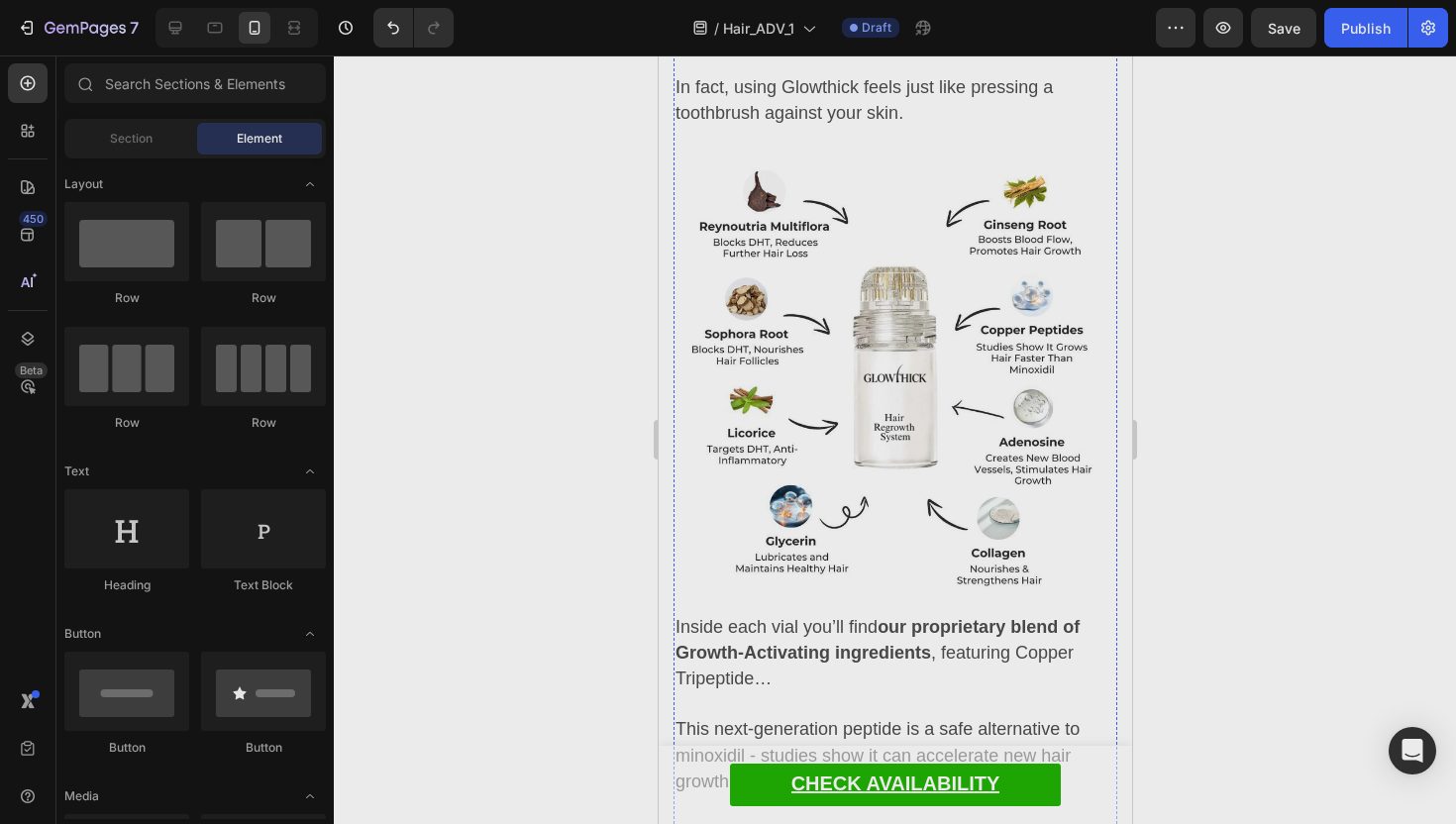 click on "We created the  first ever at-home Micro-Infusion system  that lets you deliver powerful Hair-Growth nutrients directly to your follicles..." at bounding box center [874, -610] 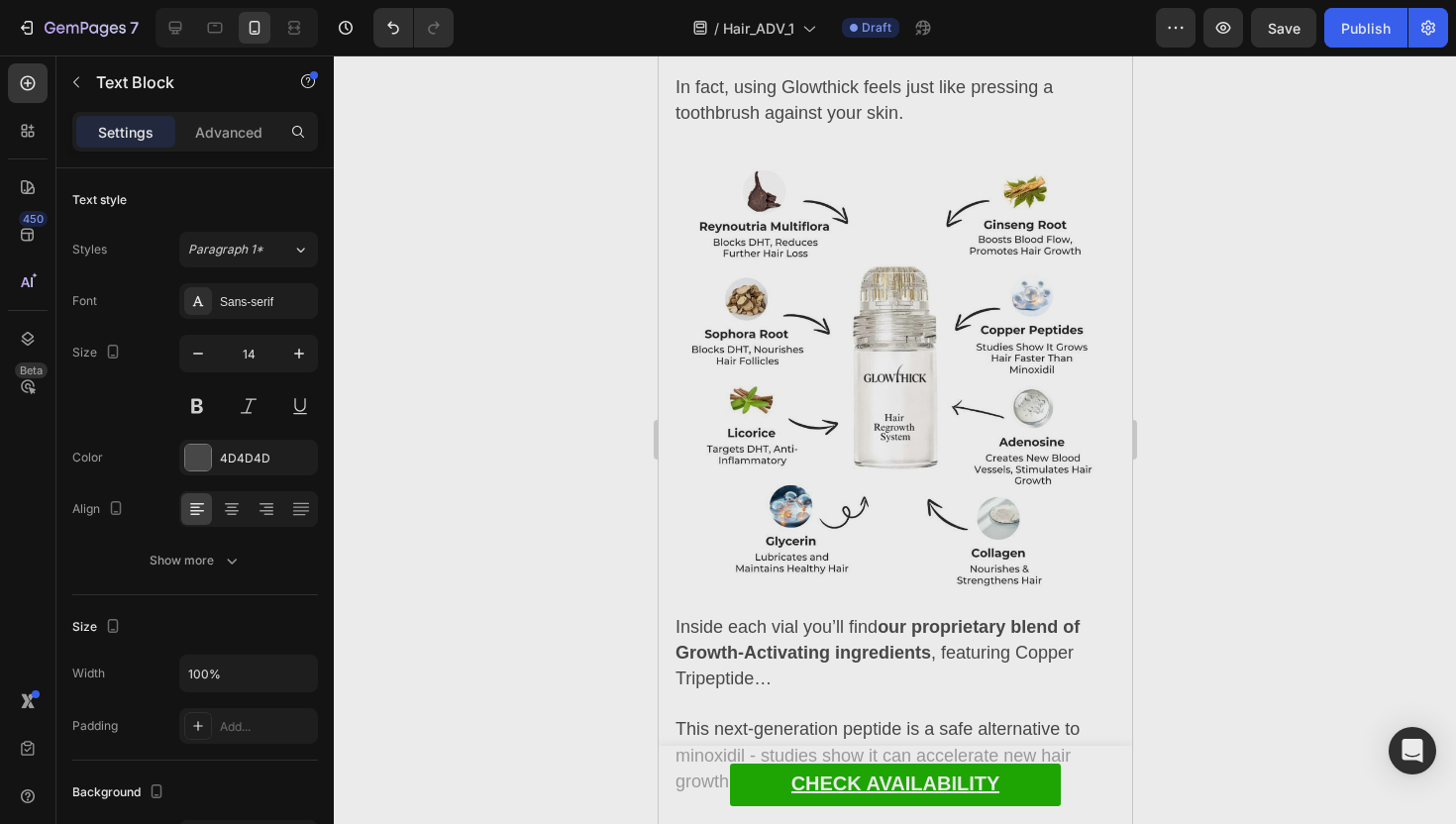 click on "We created the  first ever at-home Micro-Infusion system  that lets you deliver powerful Hair-Growth nutrients directly to your follicles..." at bounding box center [874, -610] 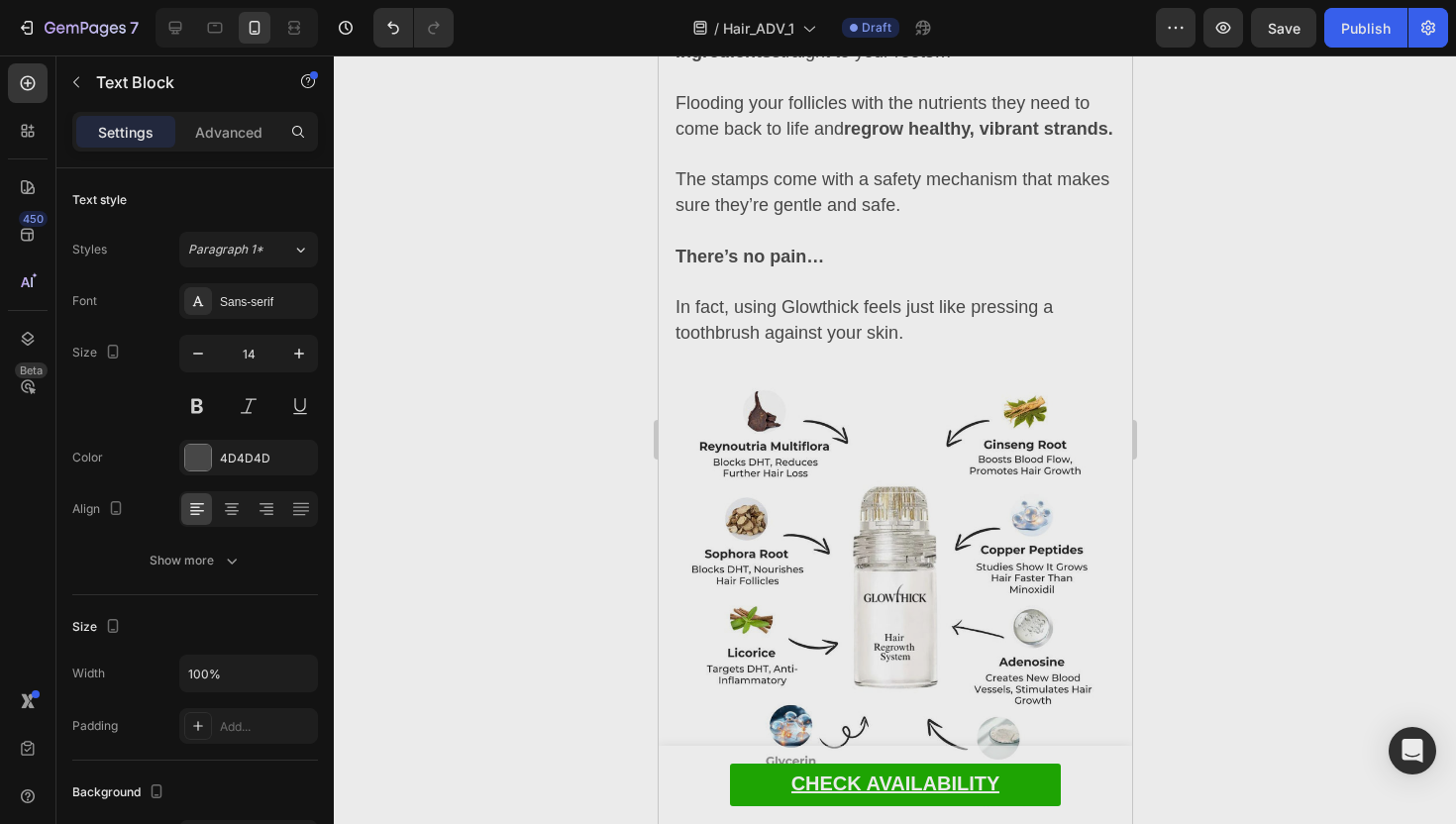 scroll, scrollTop: 5696, scrollLeft: 0, axis: vertical 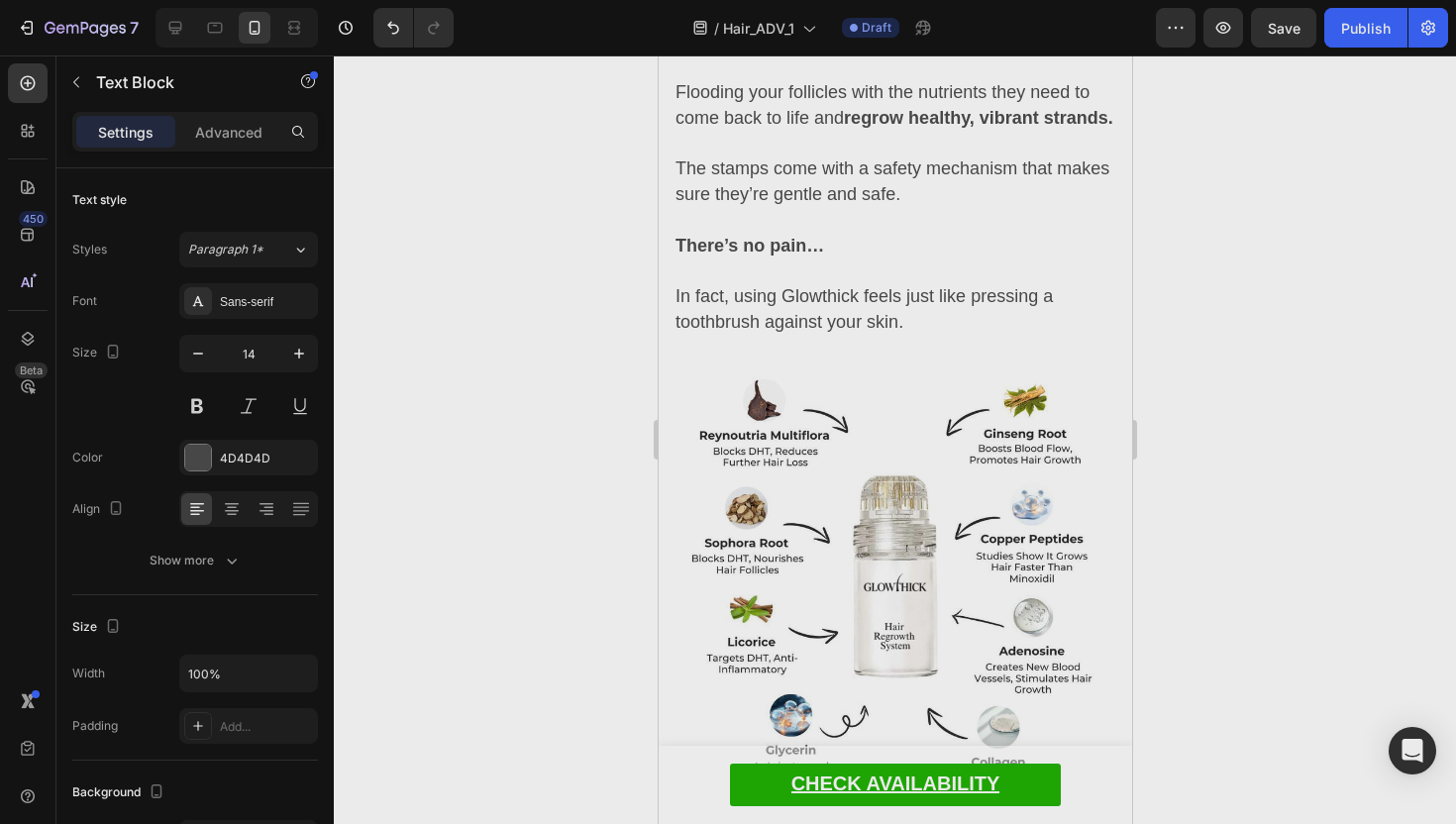 click on "Volevo rendere questa innovazione accessibile a tutte le donne..." at bounding box center [894, -521] 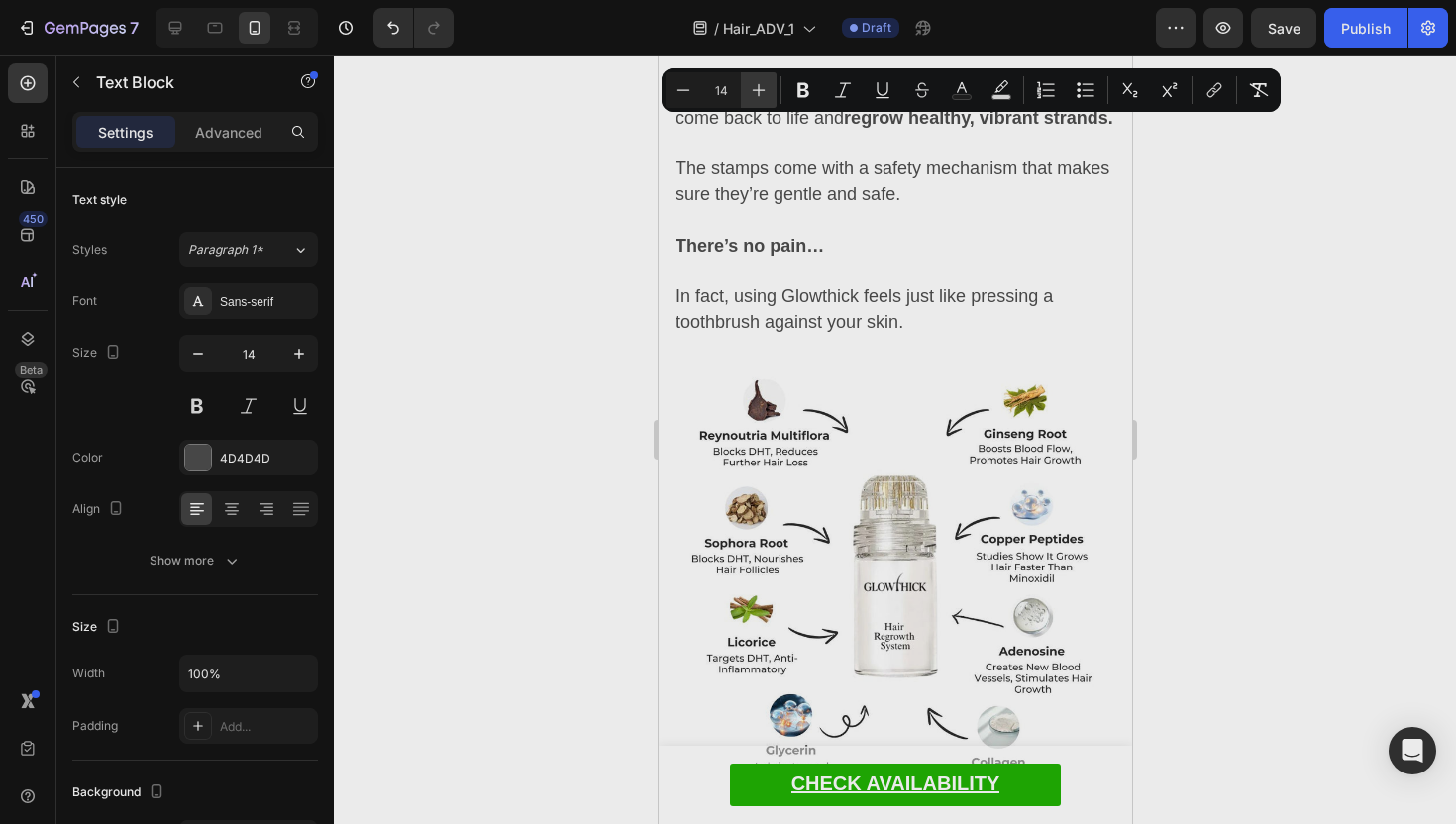 click on "Plus" at bounding box center (759, 90) 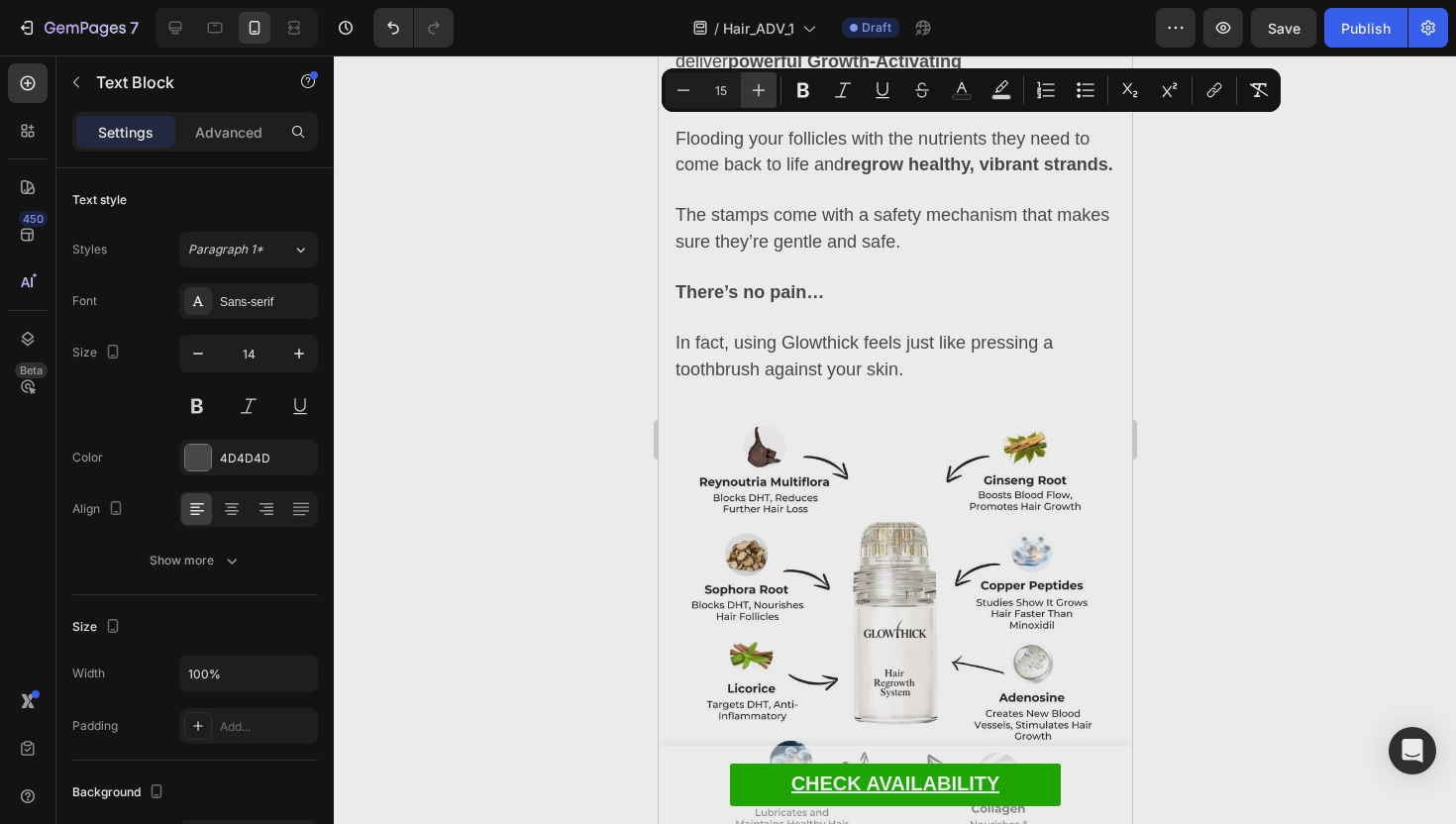 click on "Plus" at bounding box center [759, 90] 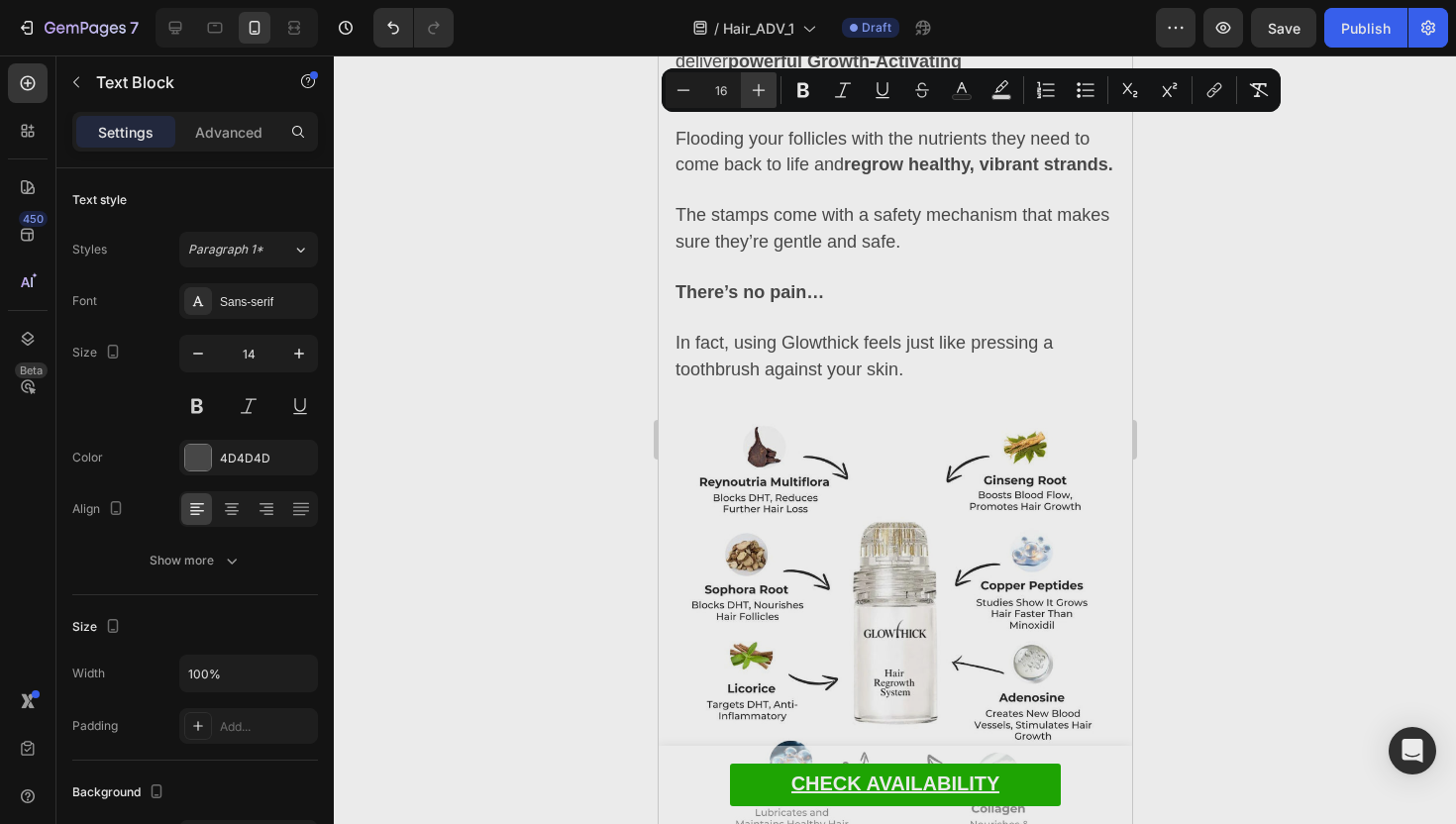 click on "Plus" at bounding box center [759, 90] 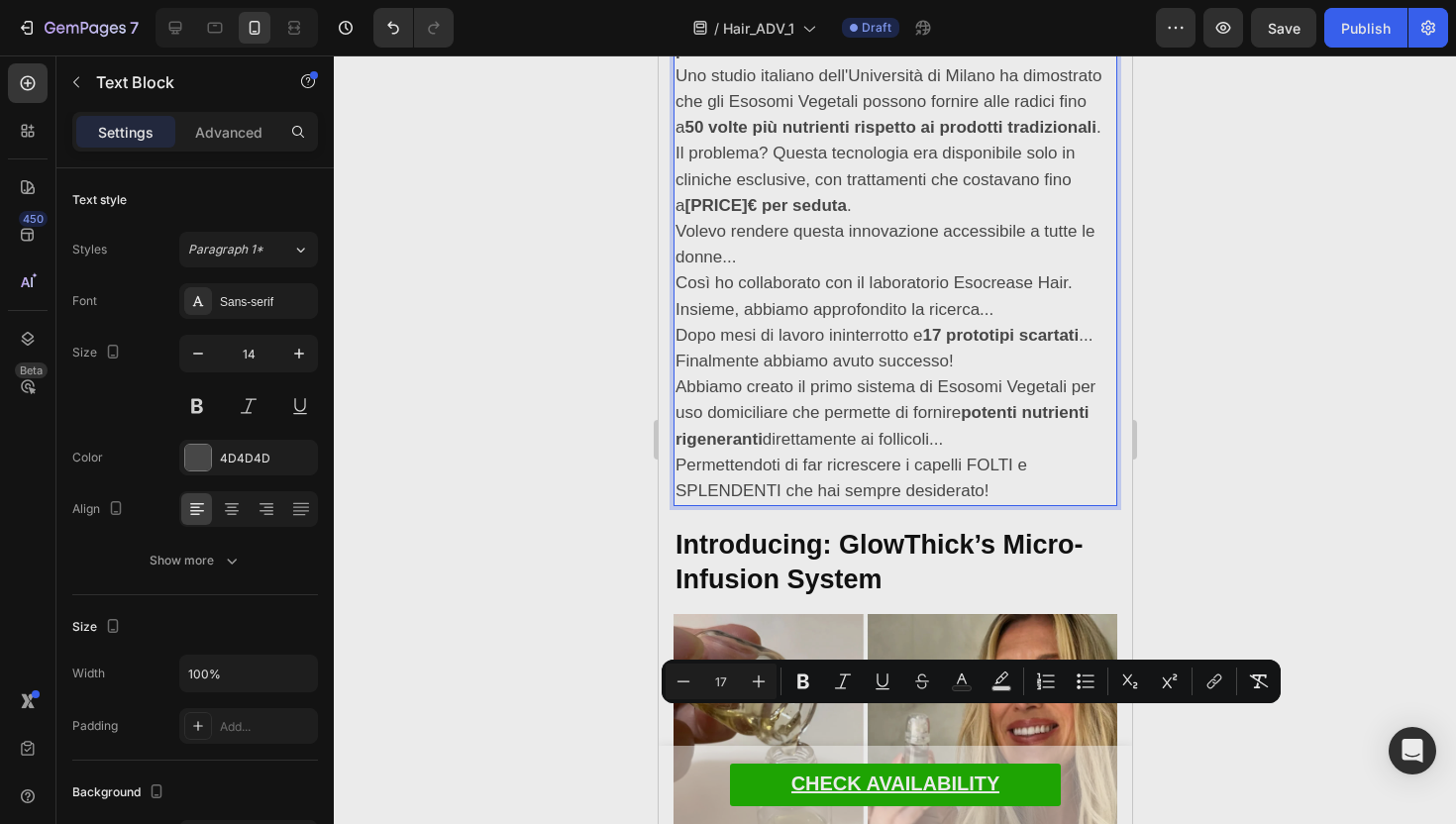 scroll, scrollTop: 4928, scrollLeft: 0, axis: vertical 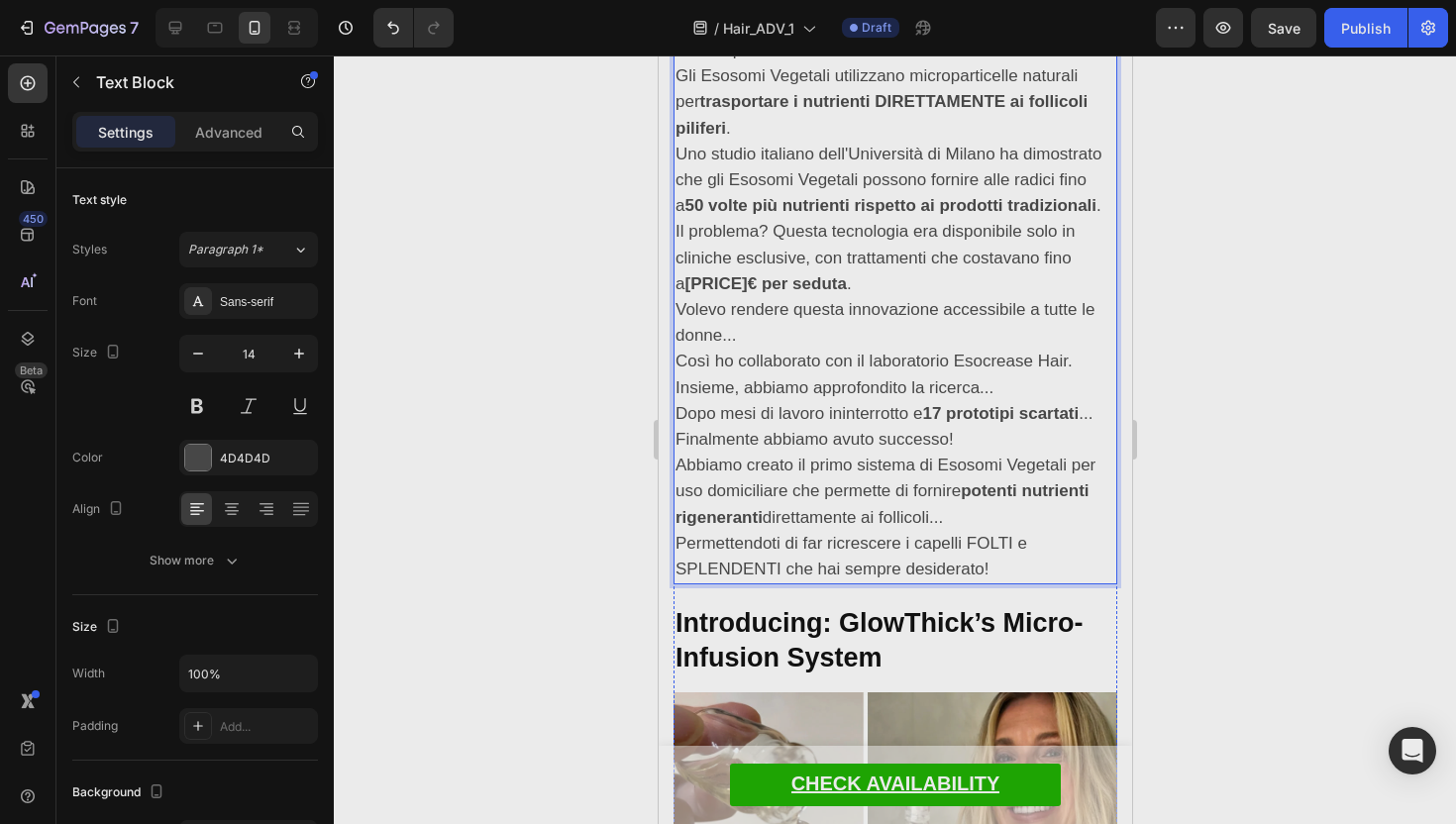 click on "Sapevo che doveva esistere un modo per far arrivare il nutrimento direttamente ai follicoli affamati, per trasformarli di nuovo in capelli folti e splendenti..." at bounding box center (894, -695) 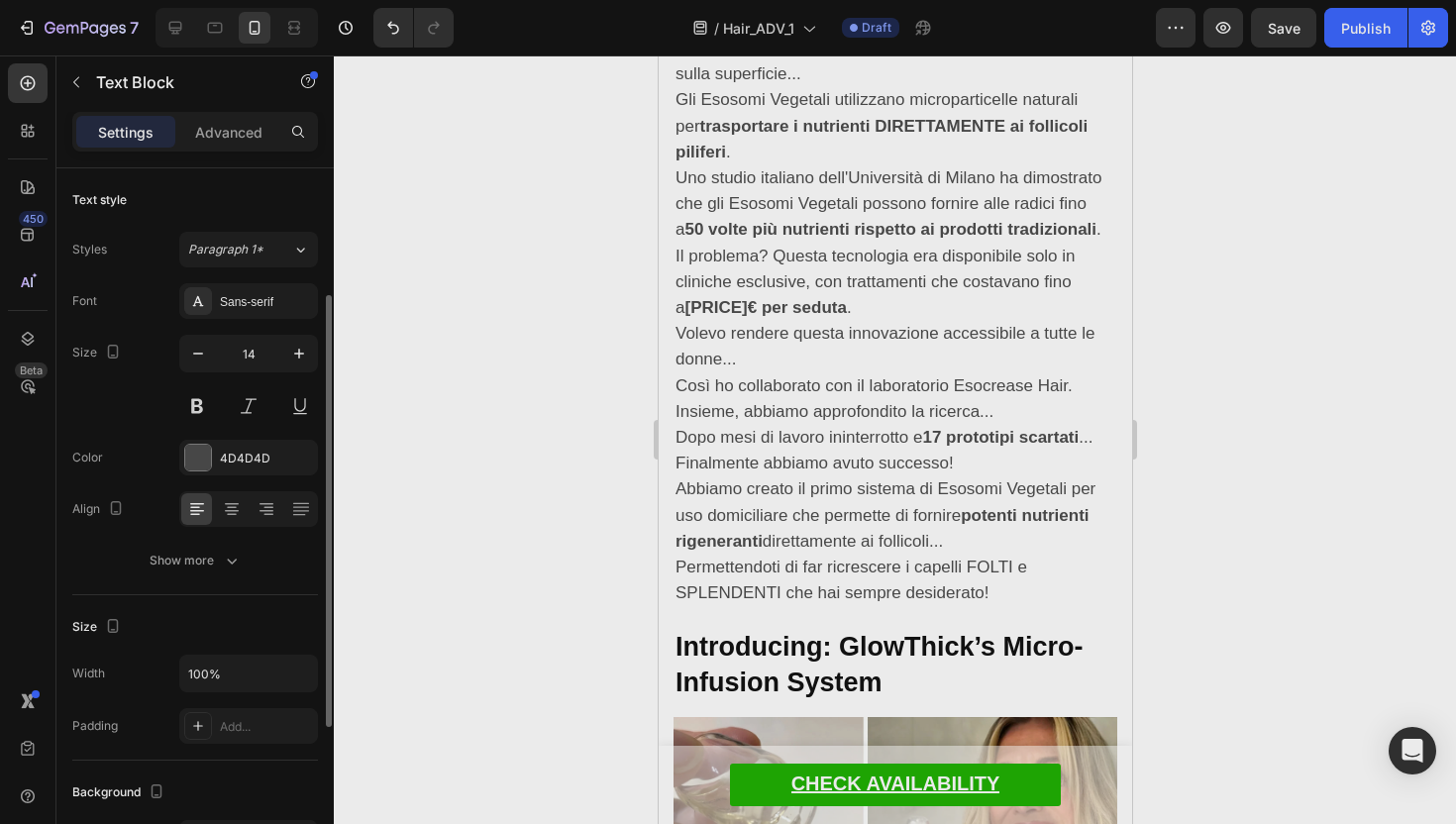 scroll, scrollTop: 79, scrollLeft: 0, axis: vertical 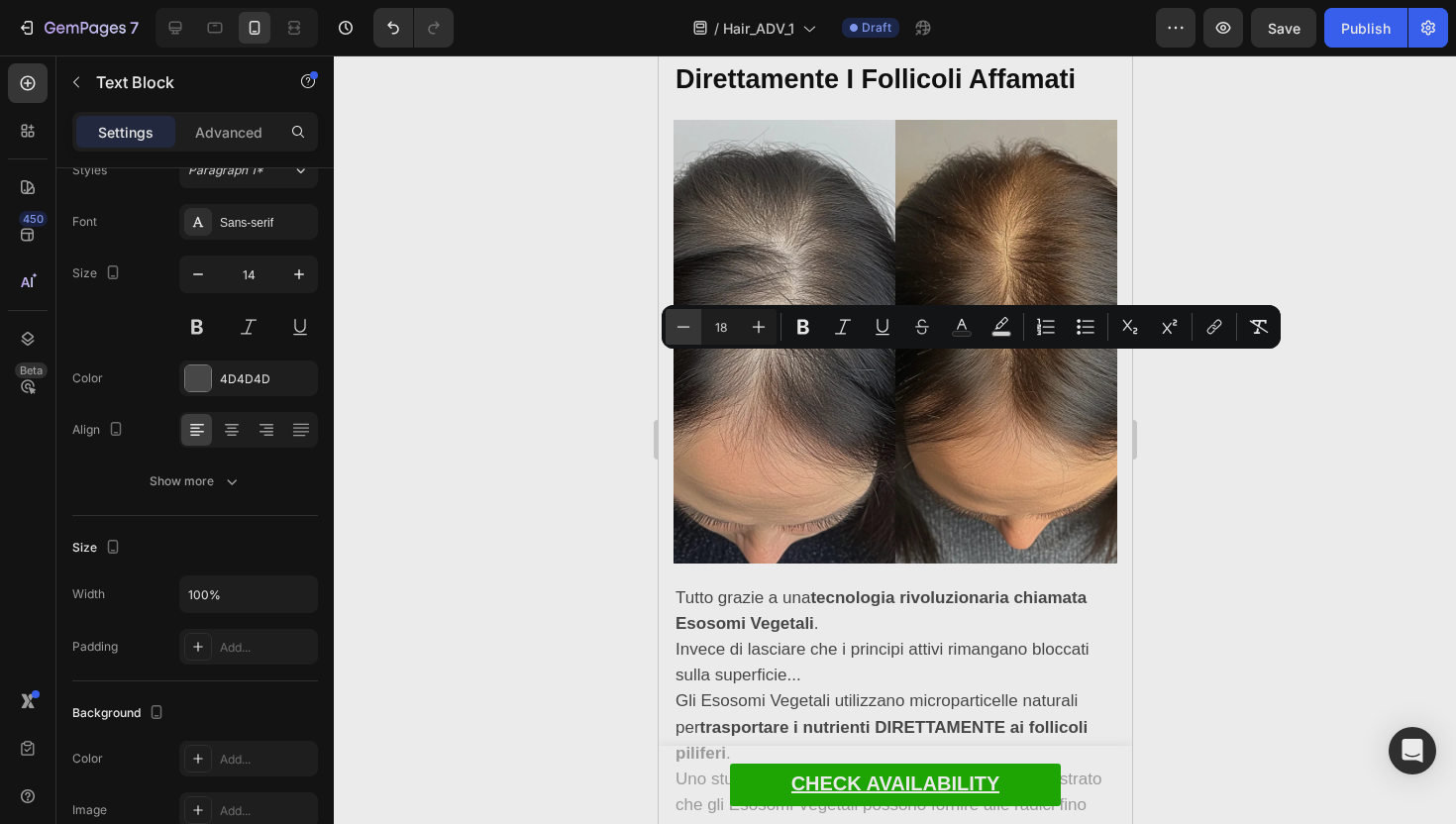 click 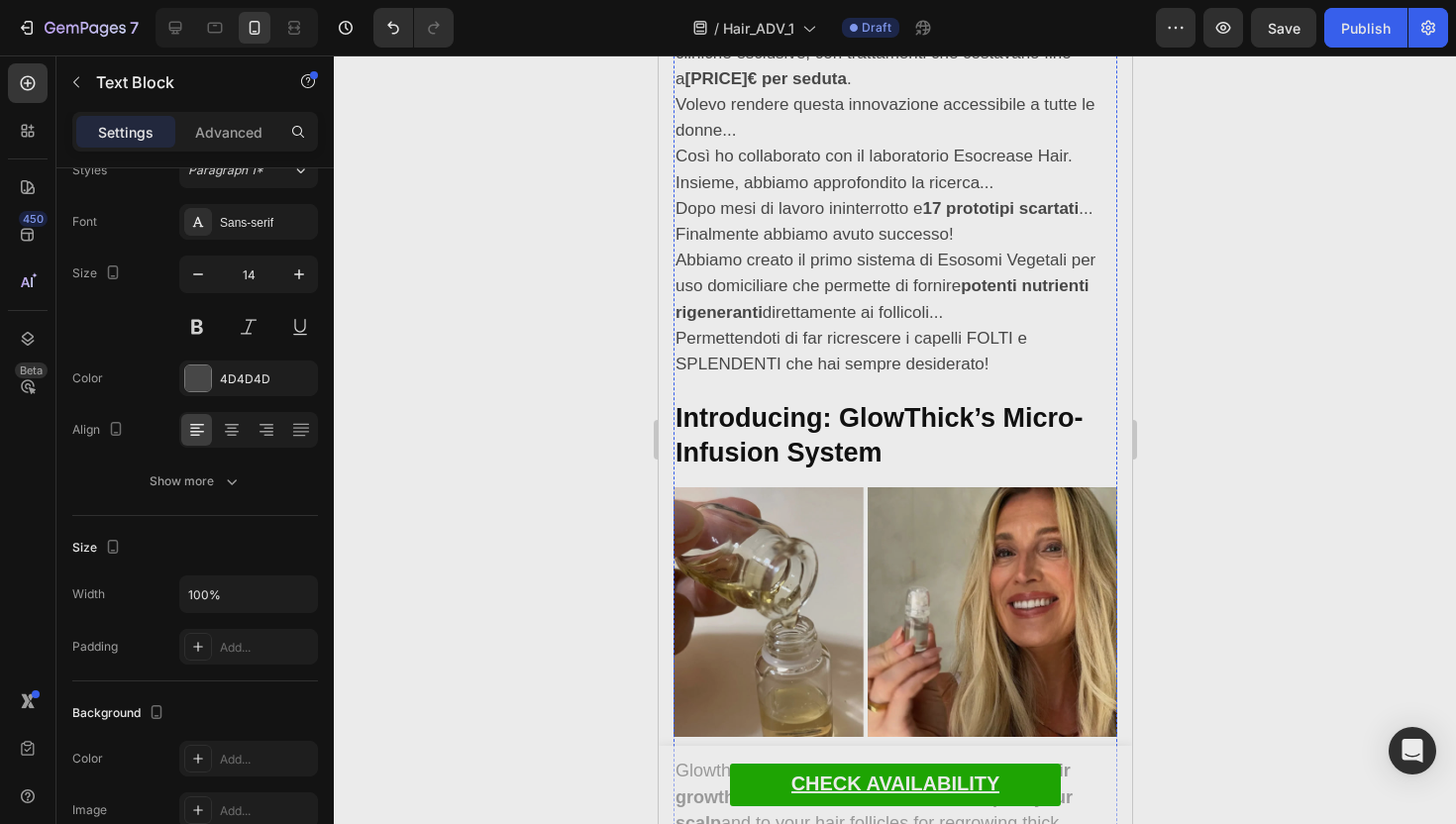 scroll, scrollTop: 5723, scrollLeft: 0, axis: vertical 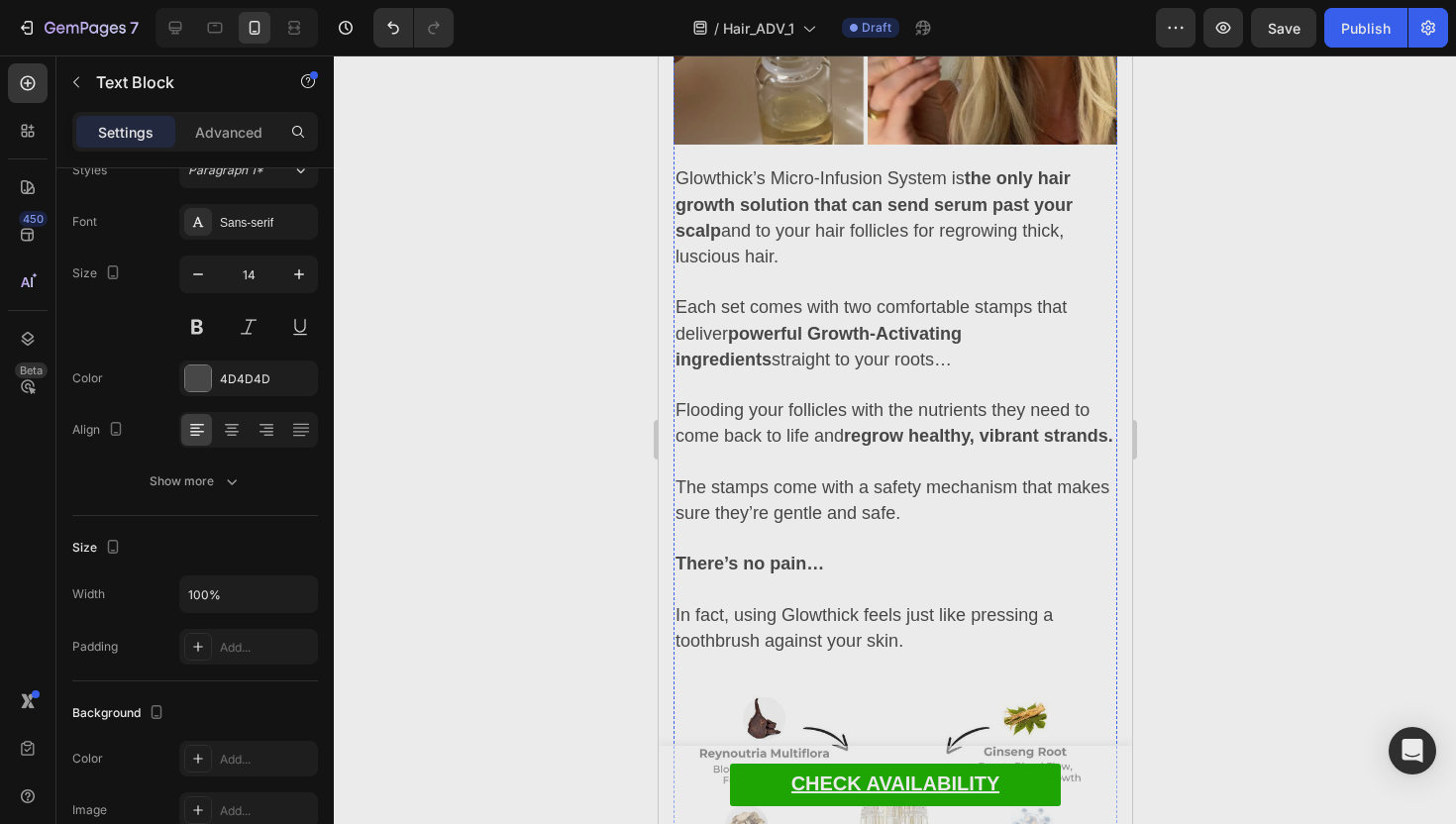 click on "Il problema? Questa tecnologia era disponibile solo in cliniche esclusive, con trattamenti che costavano fino a  500€ per seduta ." at bounding box center (894, -540) 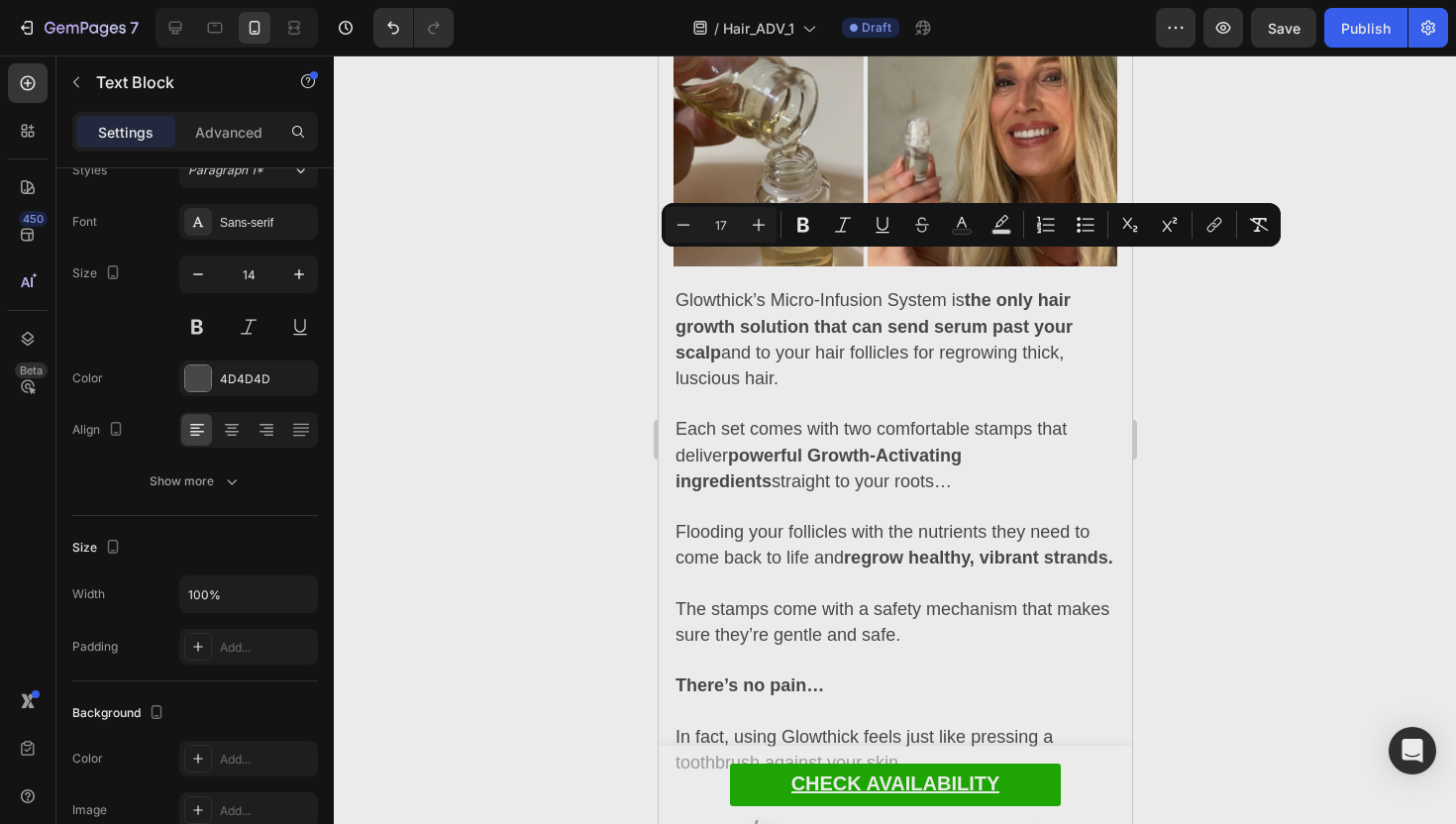 scroll, scrollTop: 5498, scrollLeft: 0, axis: vertical 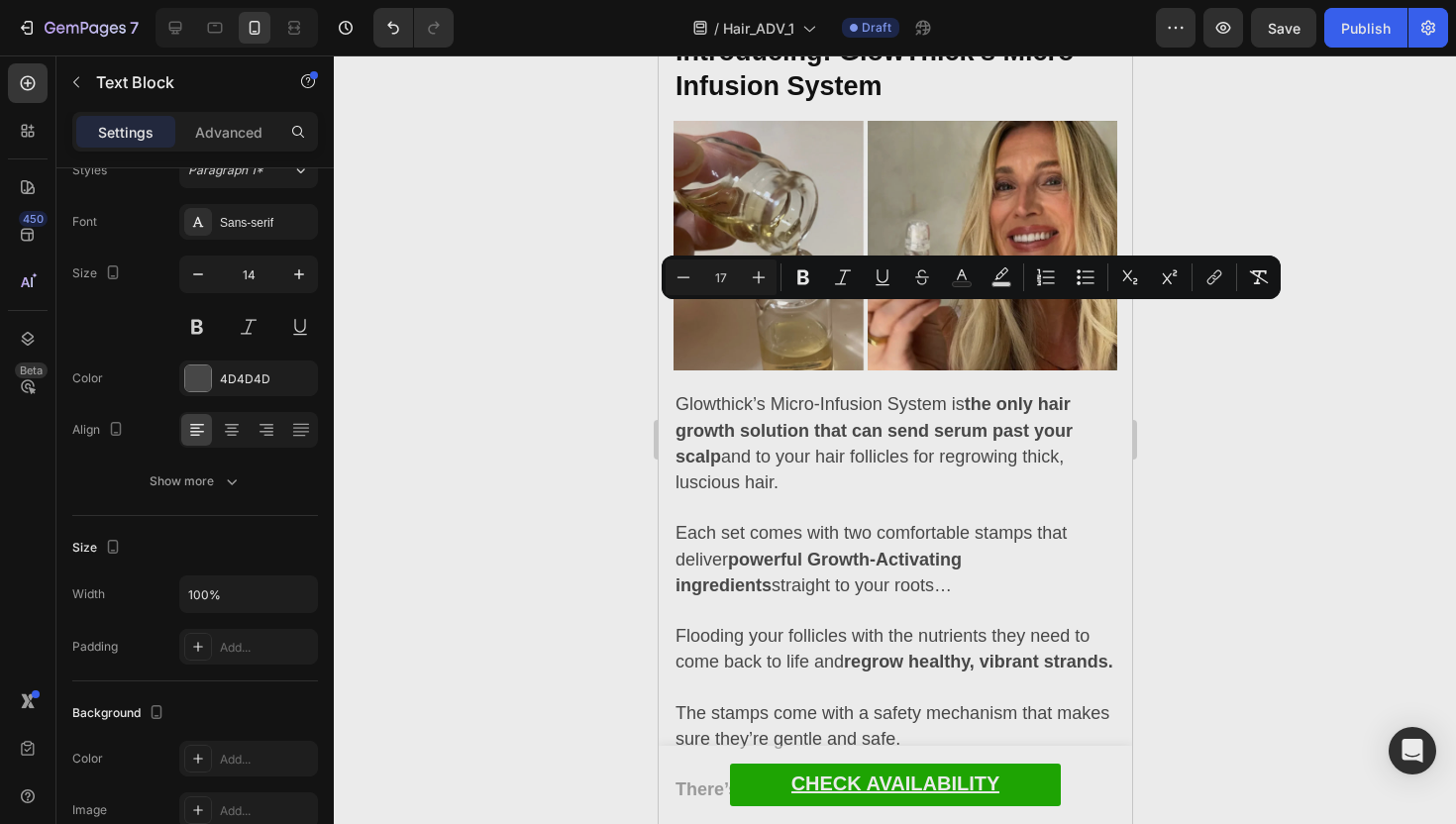 click on "Invece di lasciare che i principi attivi rimangano bloccati sulla superficie..." at bounding box center [882, -535] 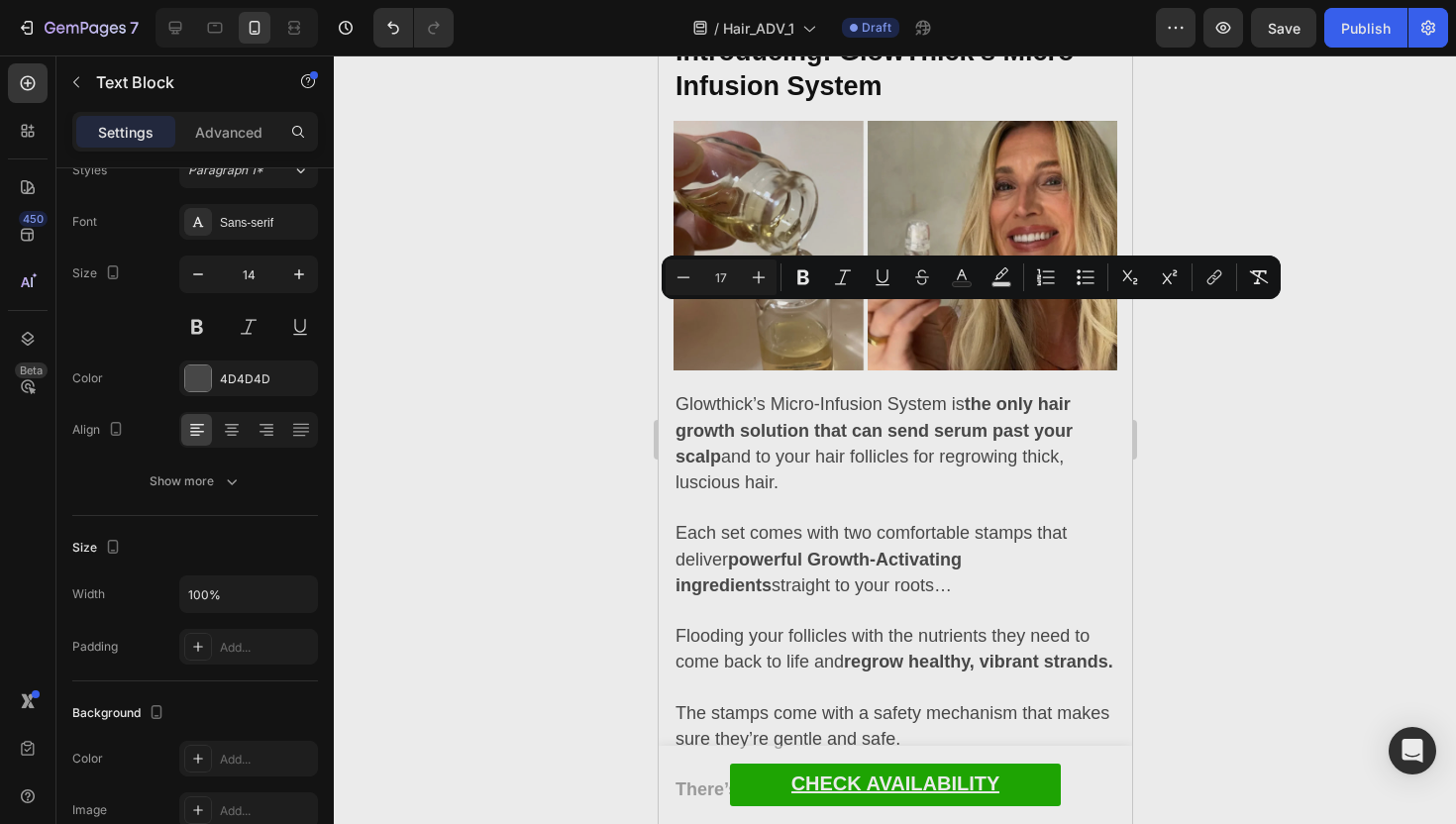 click 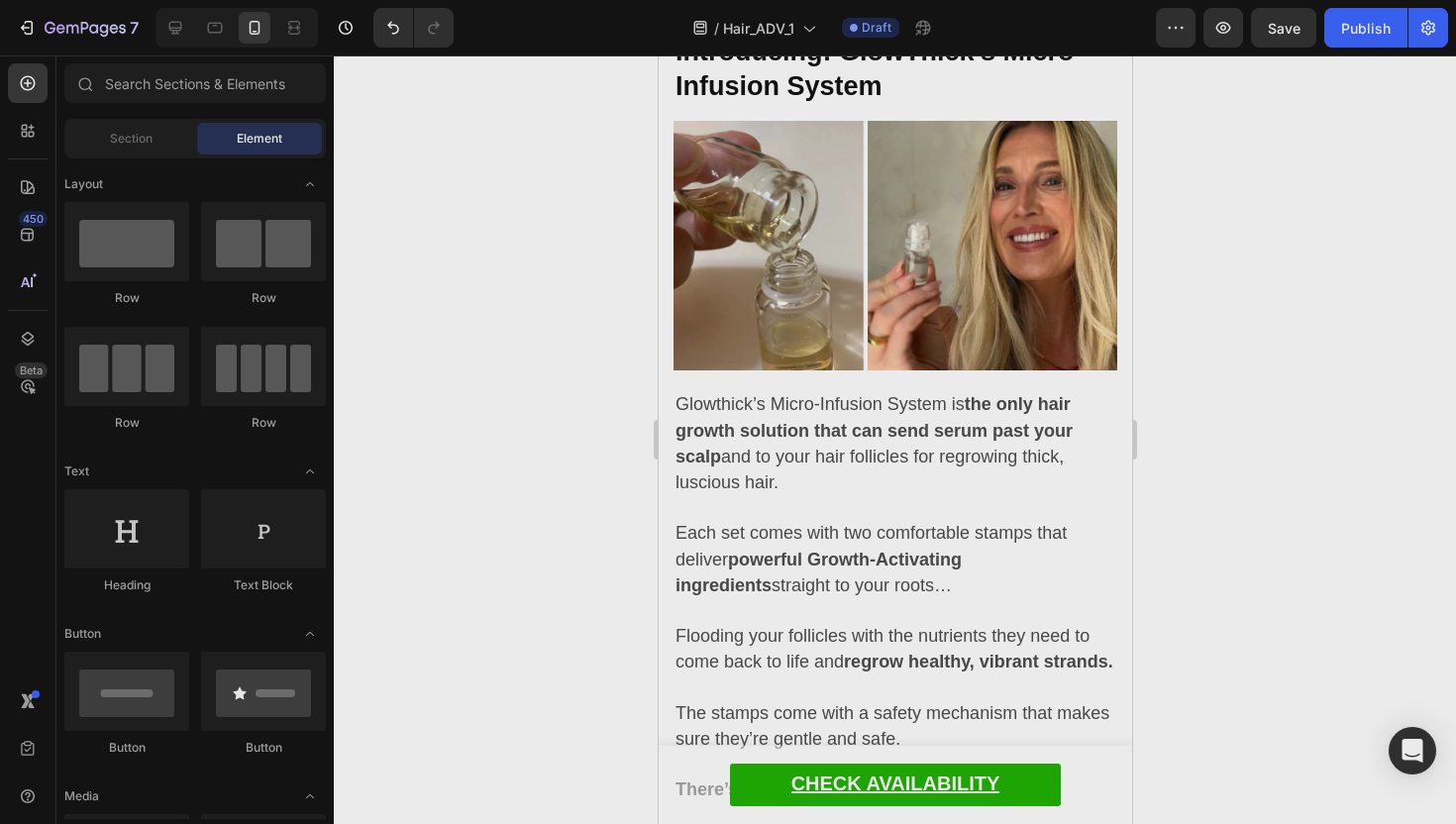 click on "Tutto grazie a una  tecnologia rivoluzionaria chiamata Esosomi Vegetali ." at bounding box center [894, -586] 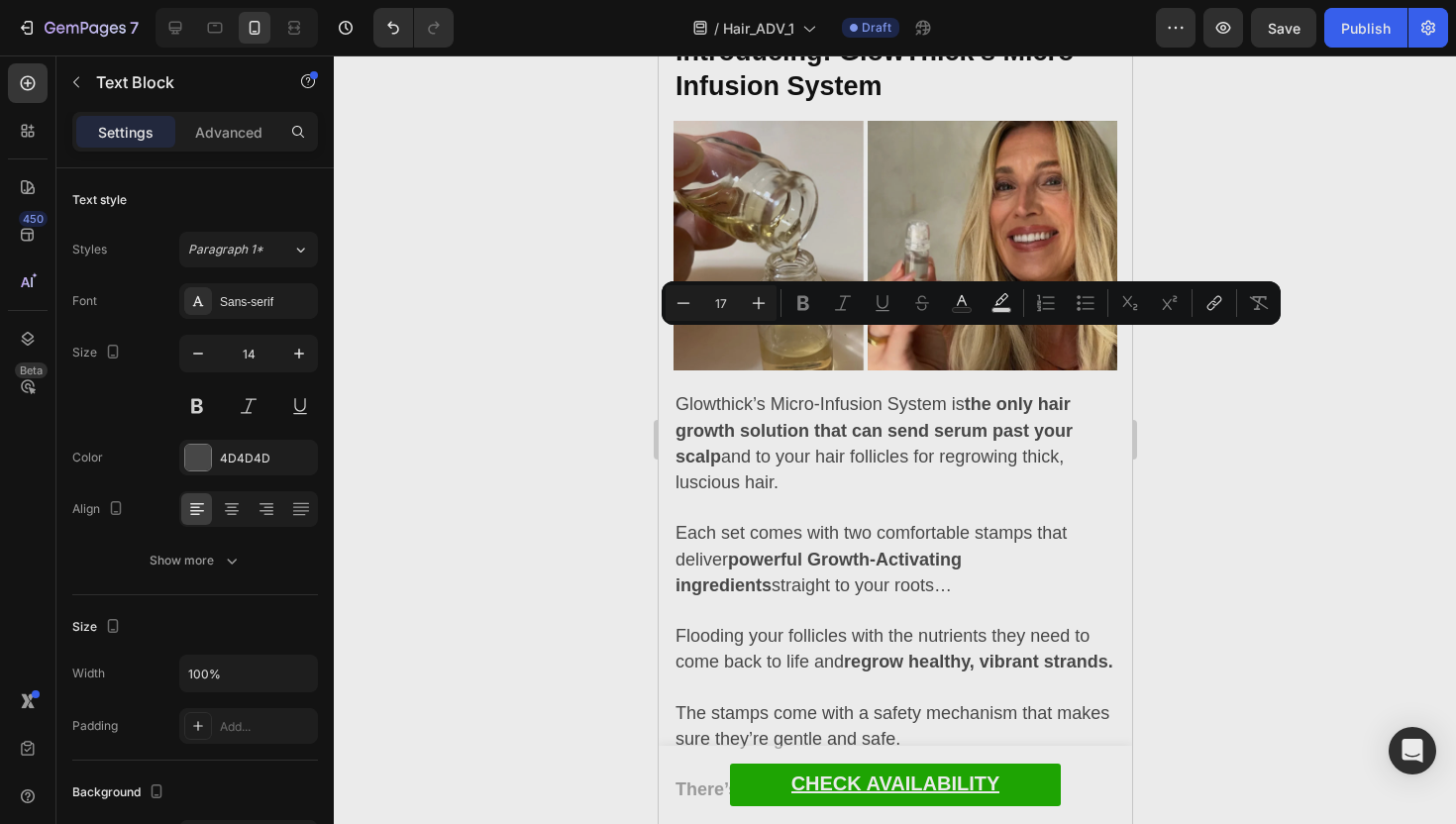 click on "Tutto grazie a una  tecnologia rivoluzionaria chiamata Esosomi Vegetali ." at bounding box center (894, -586) 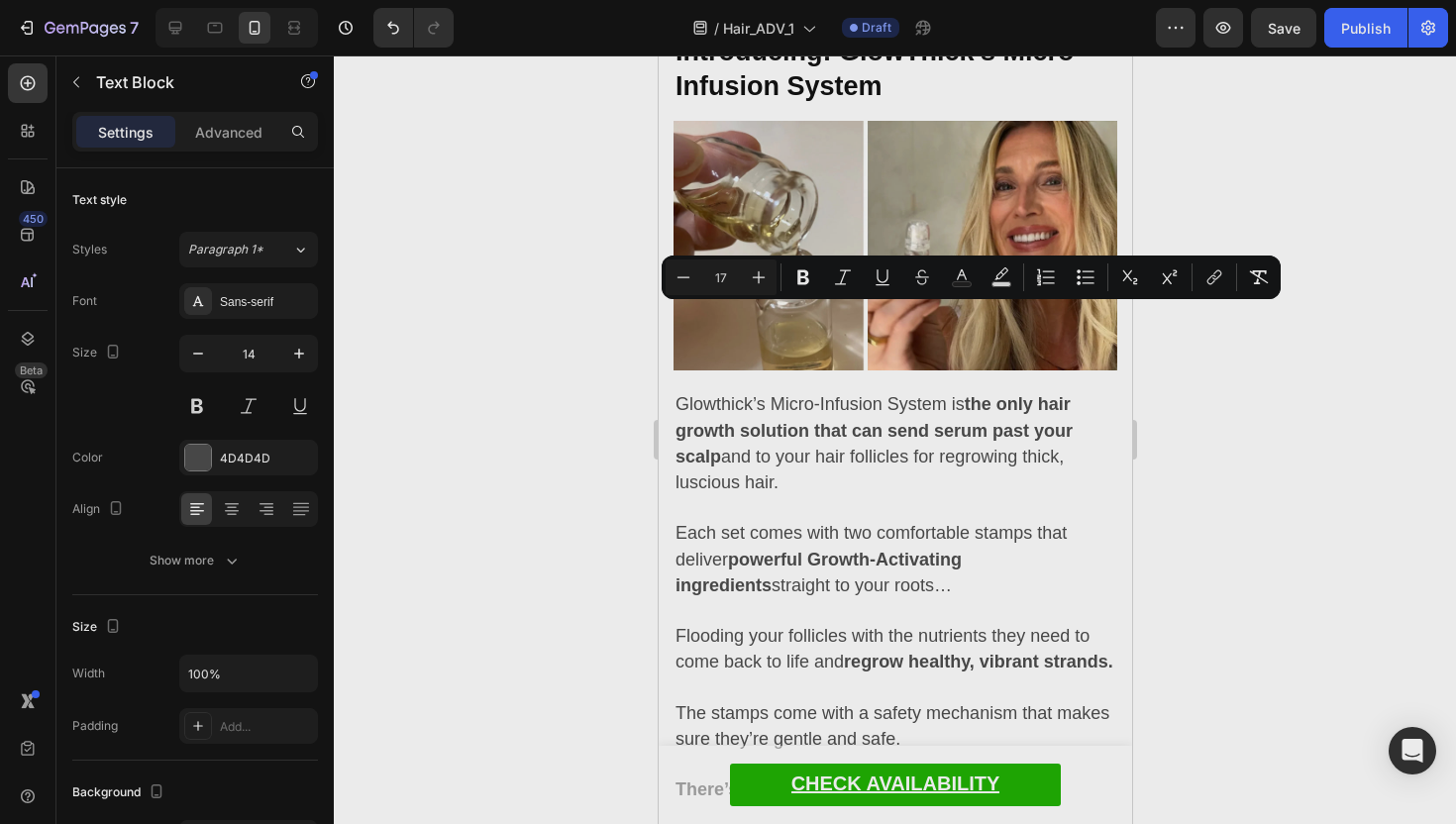 click on "Tutto grazie a una  tecnologia rivoluzionaria chiamata Esosomi Vegetali ." at bounding box center (894, -586) 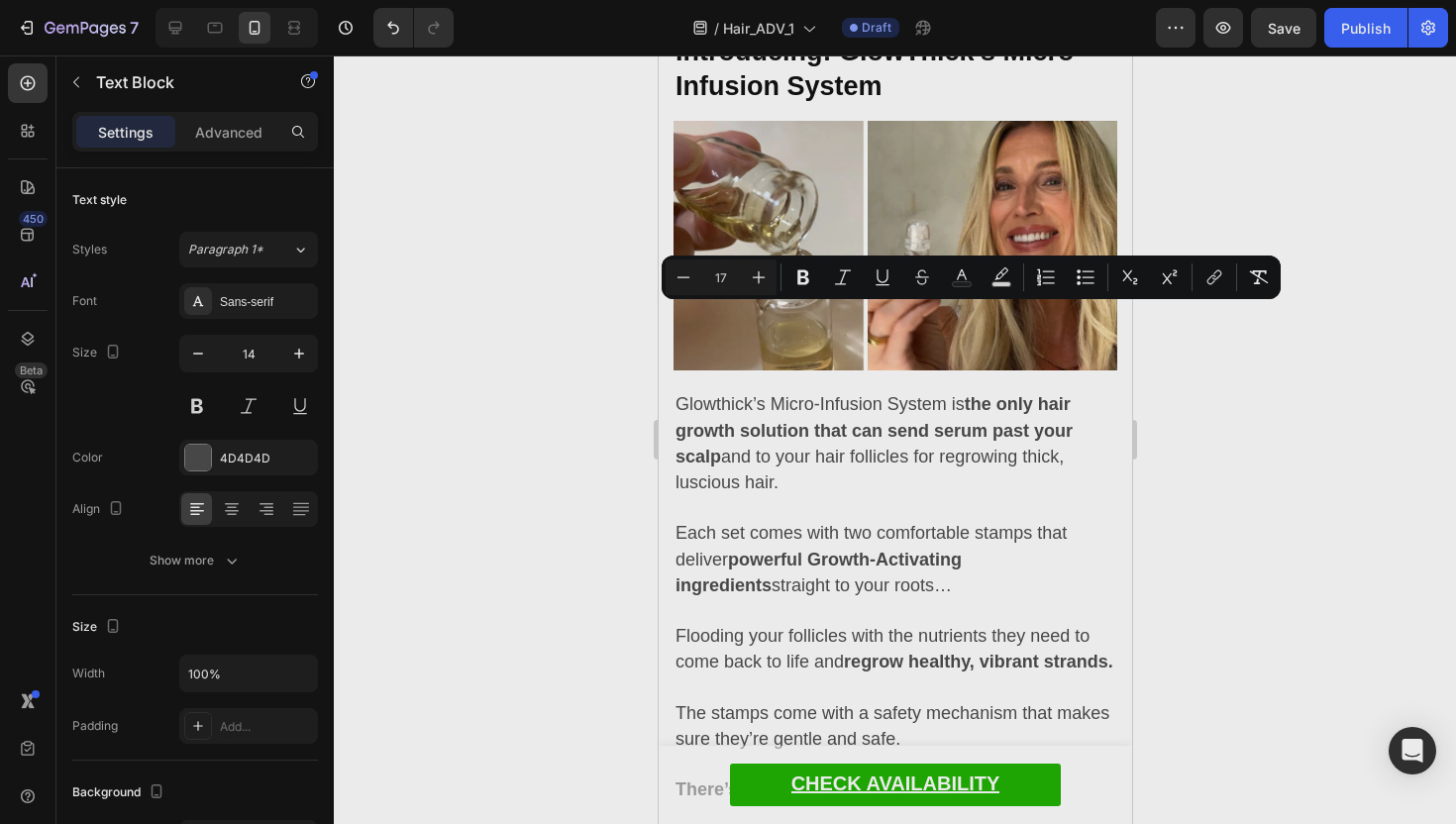click 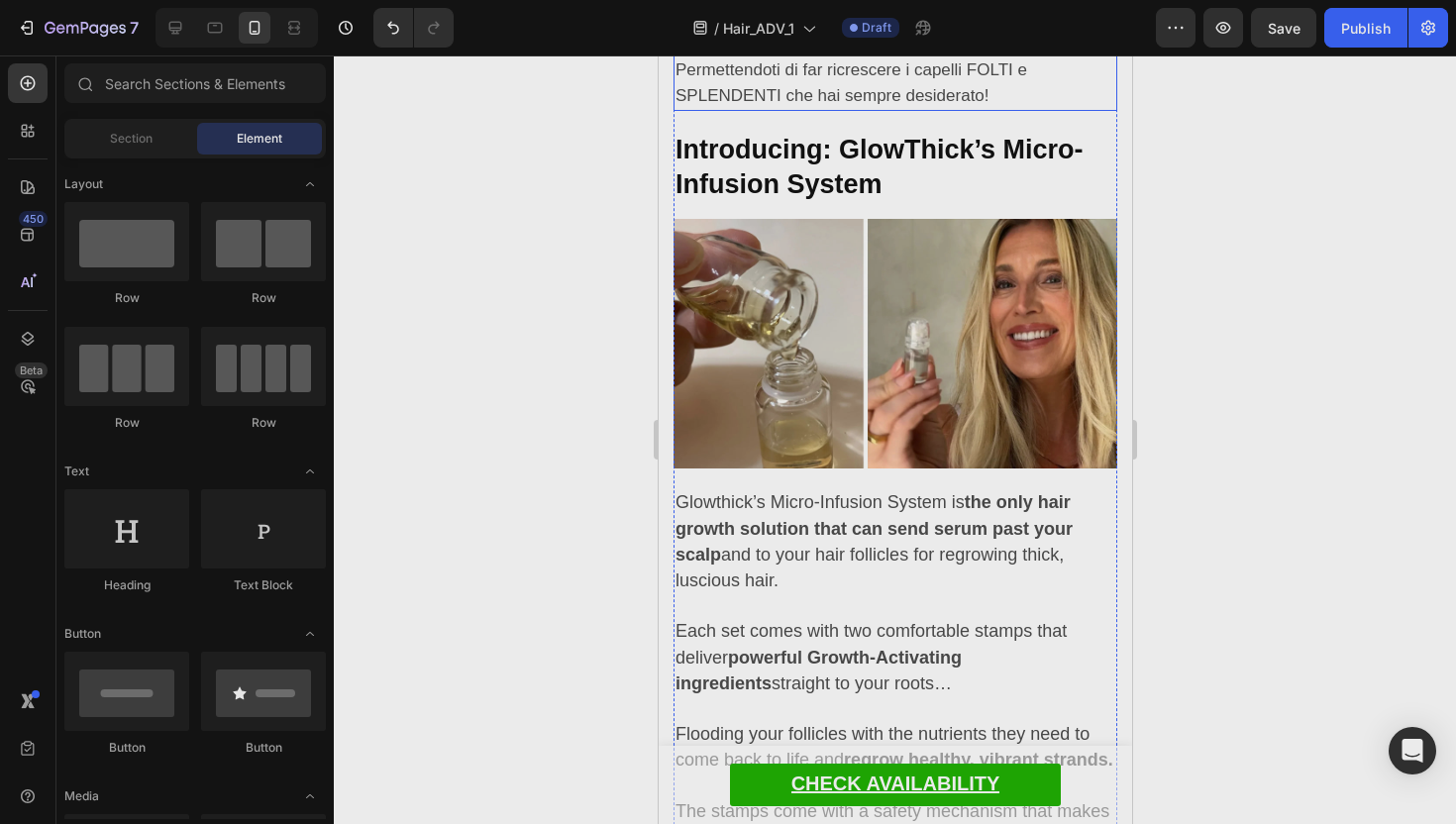 scroll, scrollTop: 5323, scrollLeft: 0, axis: vertical 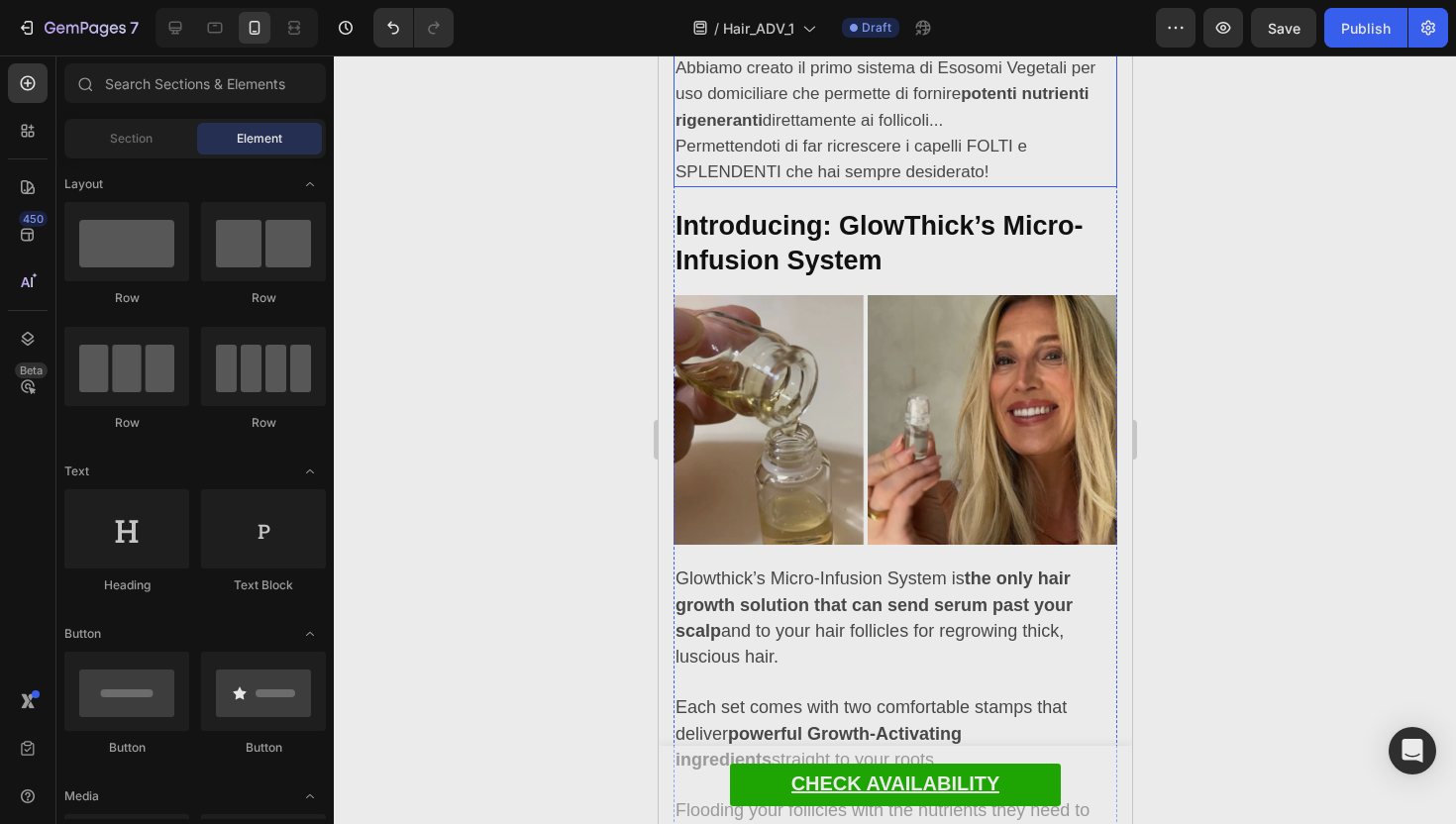 click on "Invece di lasciare che i principi attivi rimangano bloccati sulla superficie..." at bounding box center (882, -360) 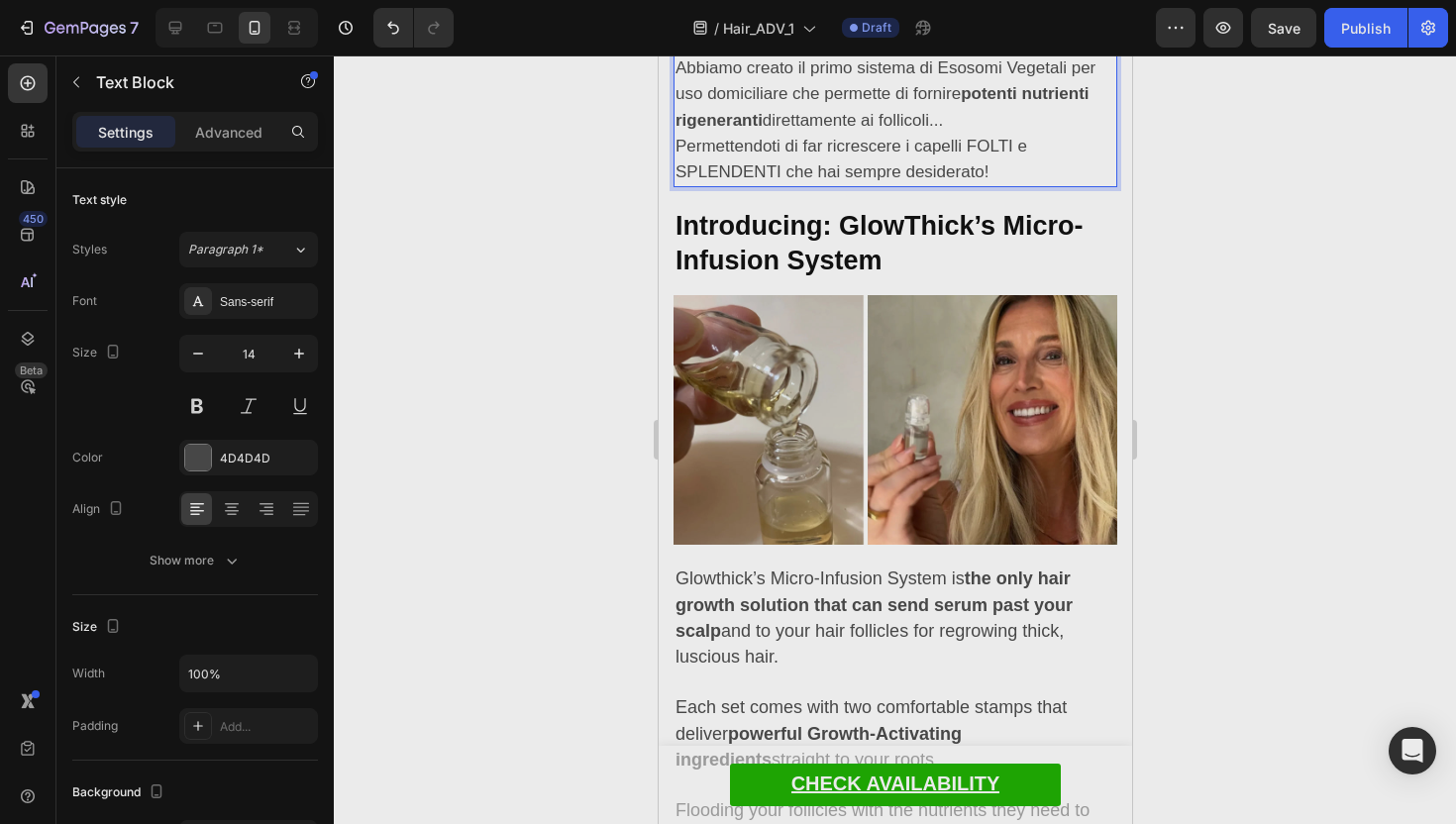 click on "Tutto grazie a una  tecnologia rivoluzionaria chiamata Esosomi Vegetali ." at bounding box center [894, -412] 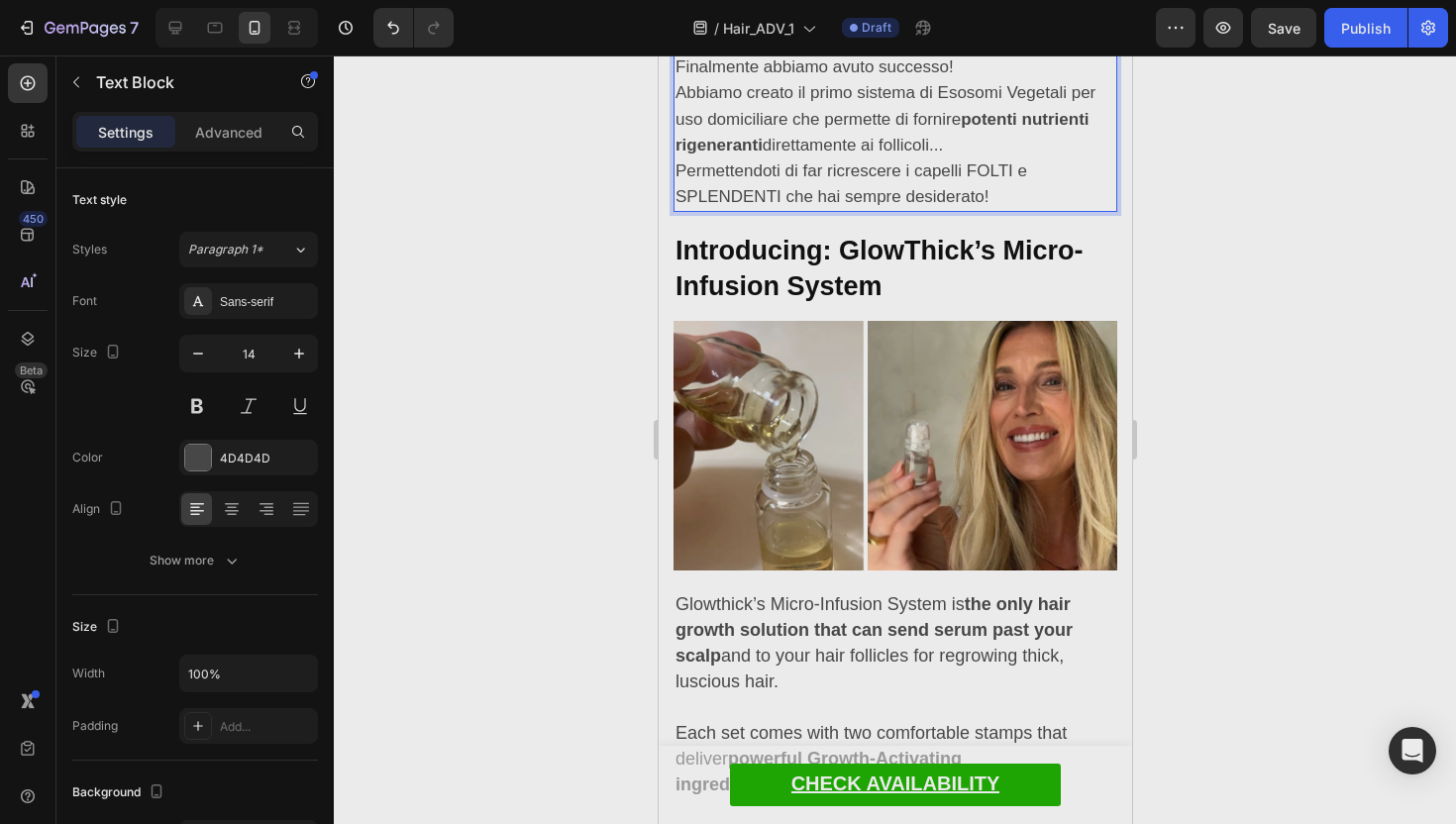 click on "Invece di lasciare che i principi attivi rimangano bloccati sulla superficie..." at bounding box center (894, -335) 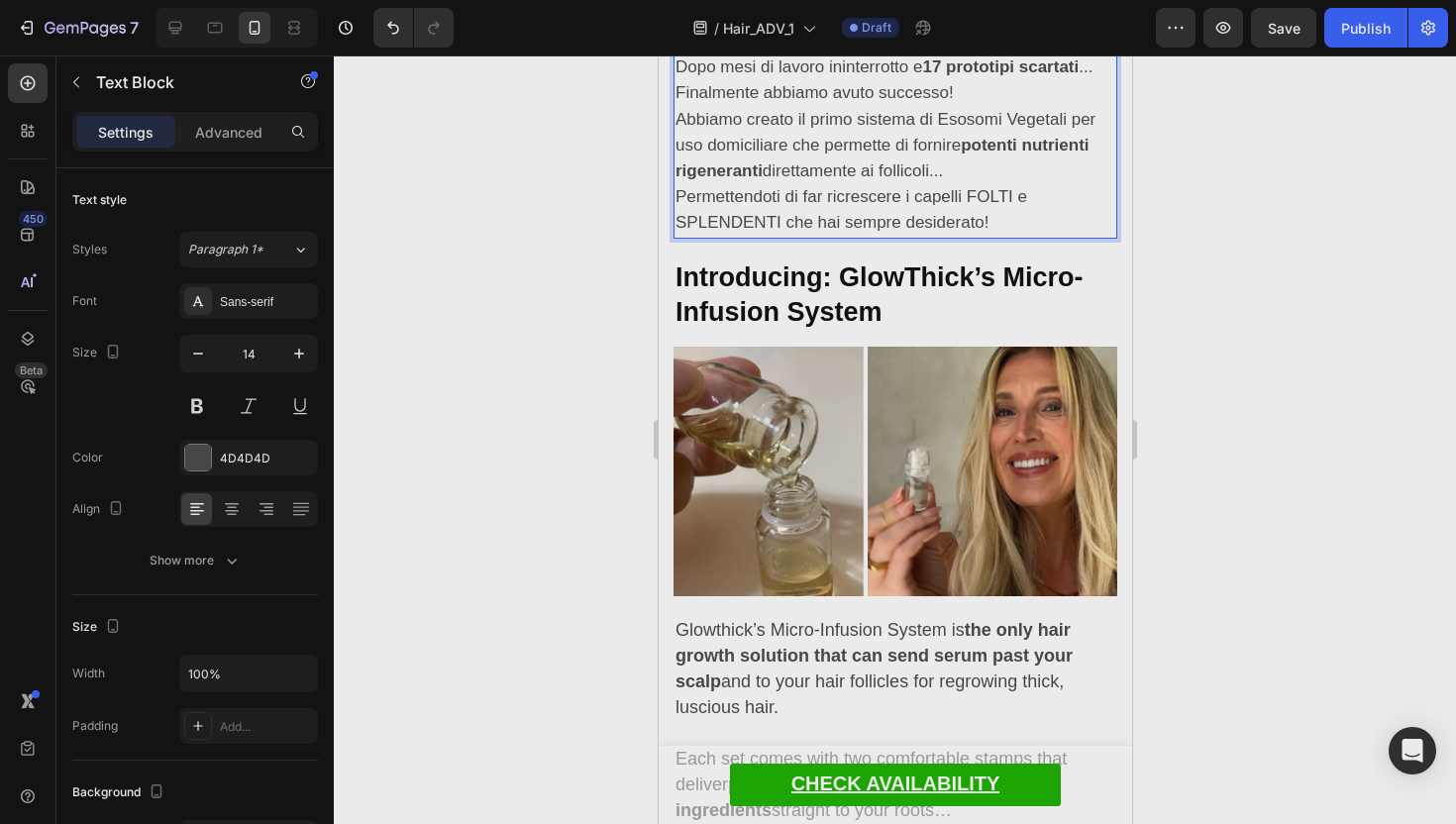 click on "Gli Esosomi Vegetali utilizzano microparticelle naturali per  trasportare i nutrienti DIRETTAMENTE ai follicoli piliferi ." at bounding box center [894, -244] 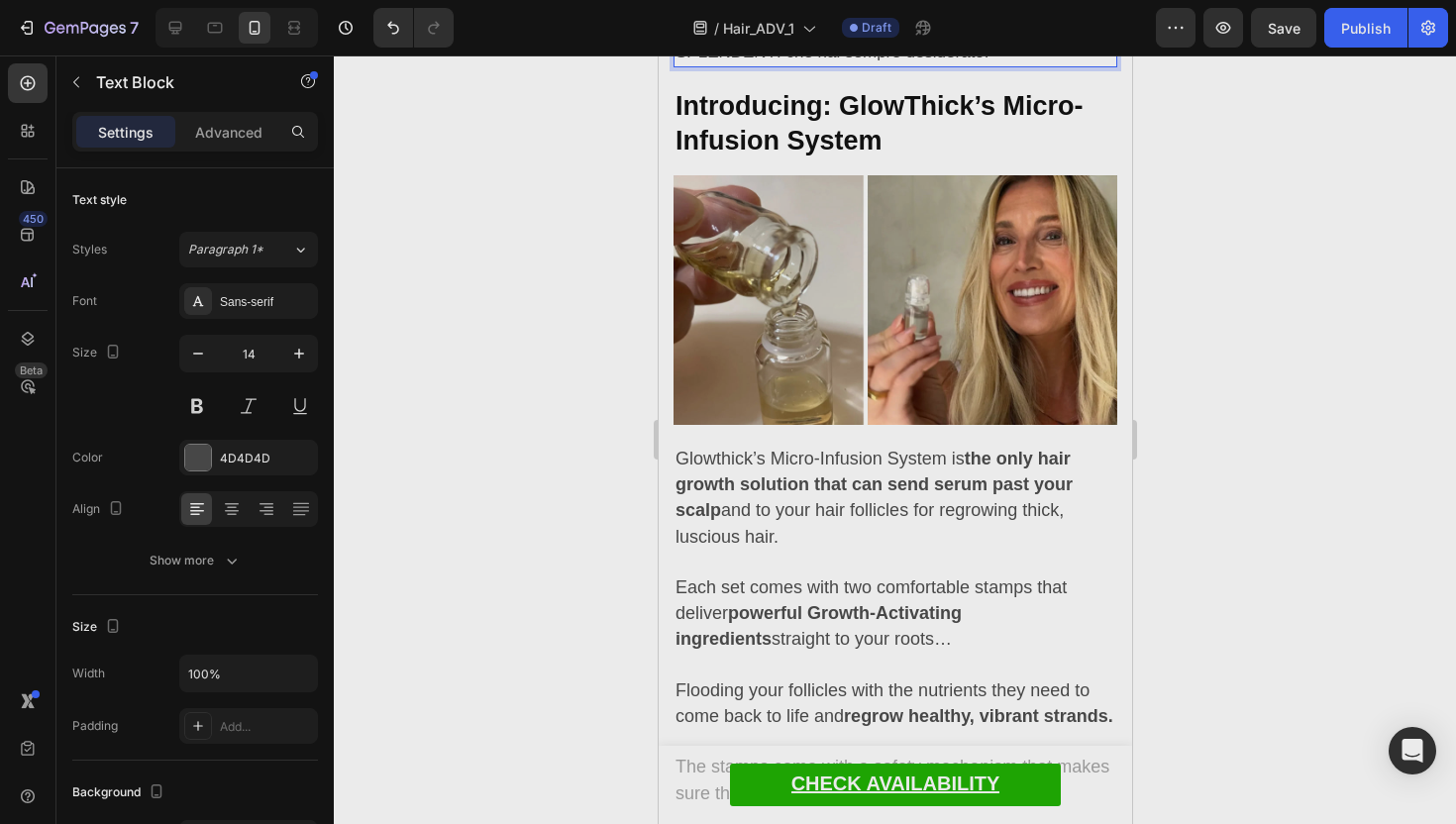 scroll, scrollTop: 5662, scrollLeft: 0, axis: vertical 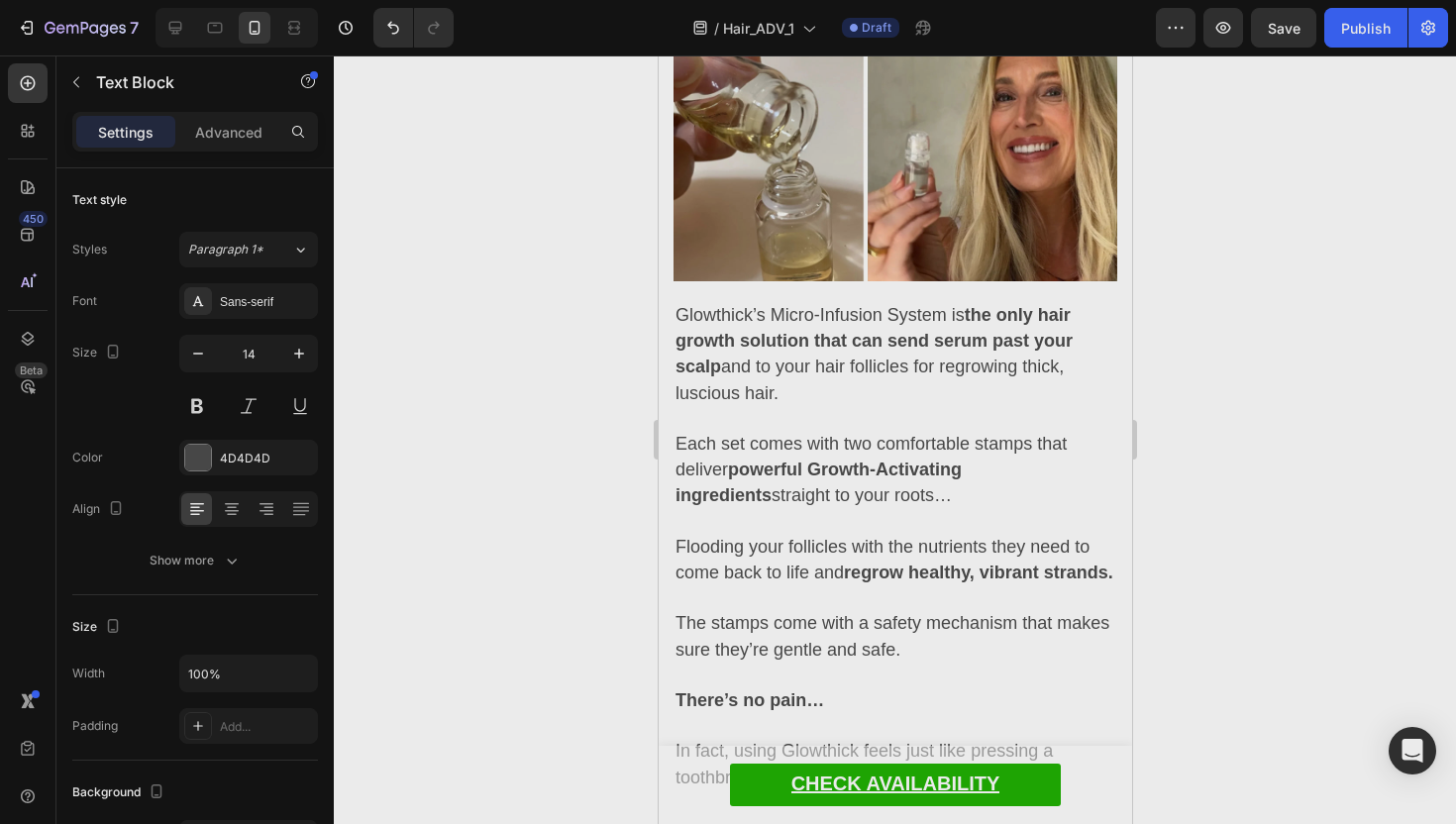click on "Uno studio italiano dell'Università di Milano ha dimostrato che gli Esosomi Vegetali possono fornire alle radici fino a  50 volte più nutrienti rispetto ai prodotti tradizionali ." at bounding box center (894, -481) 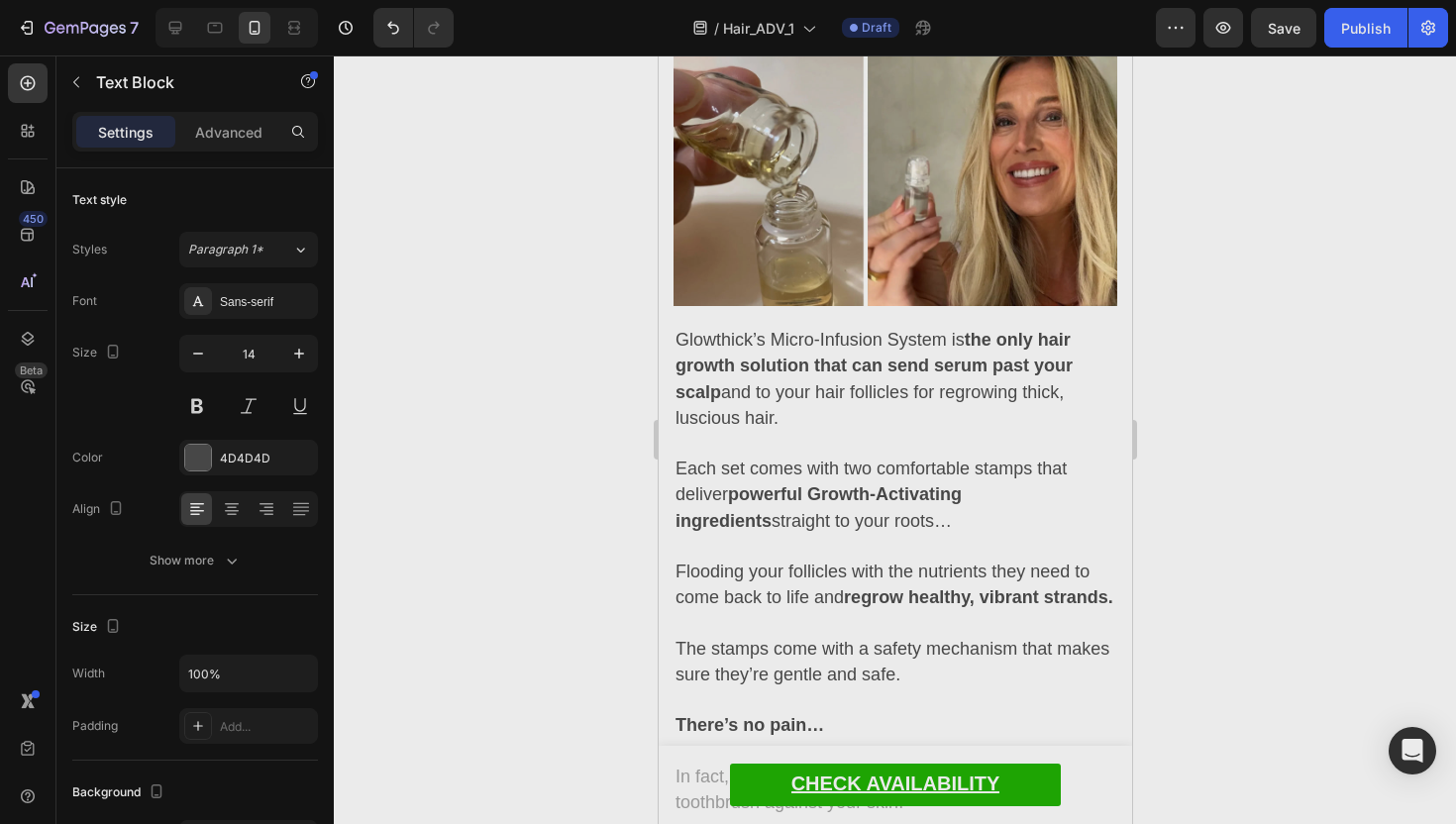 click on "Il problema? Questa tecnologia era disponibile solo in cliniche esclusive, con trattamenti che costavano fino a  500€ per seduta ." at bounding box center [894, -378] 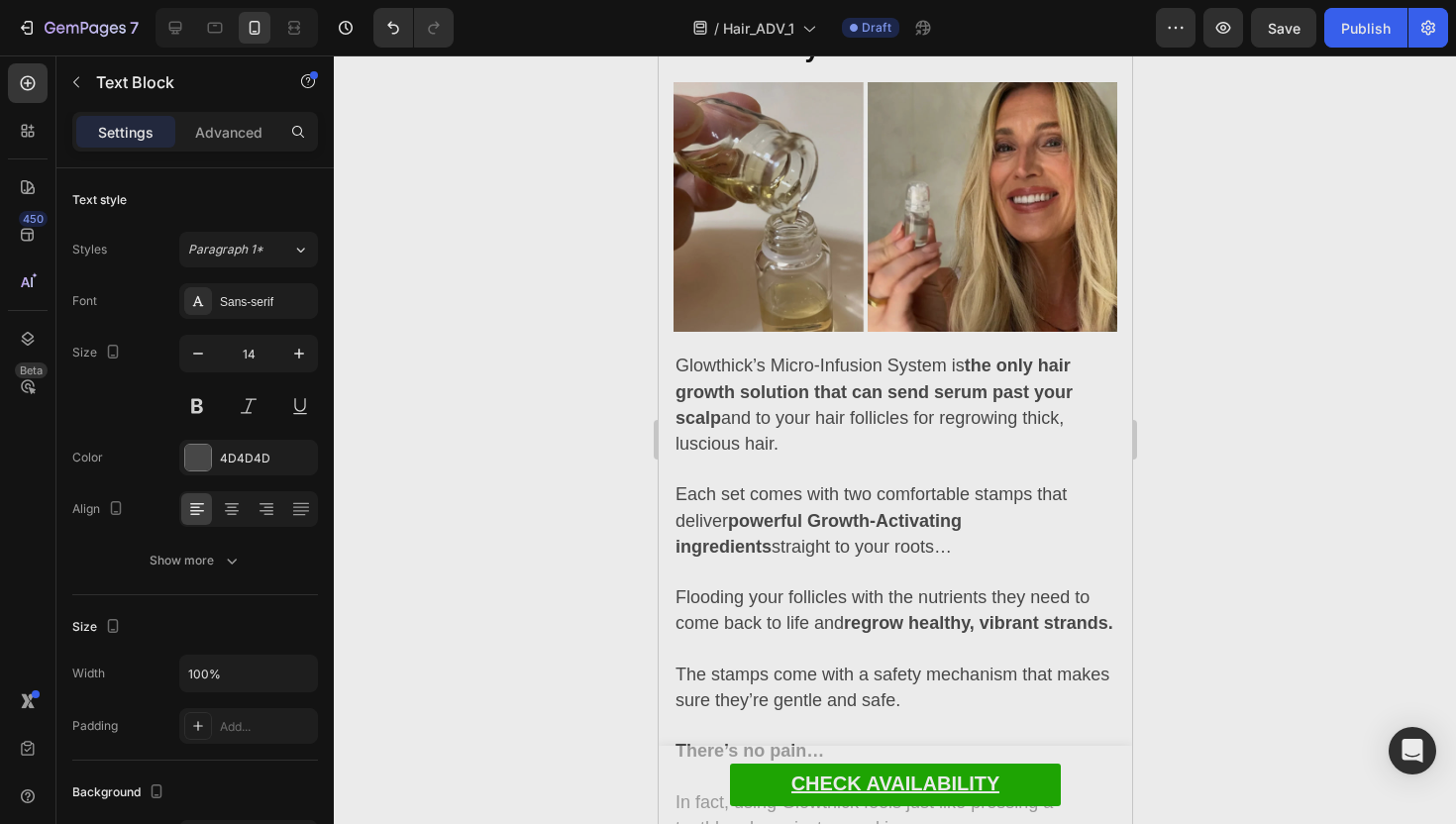 click on "Volevo rendere questa innovazione accessibile a tutte le donne..." at bounding box center [894, -287] 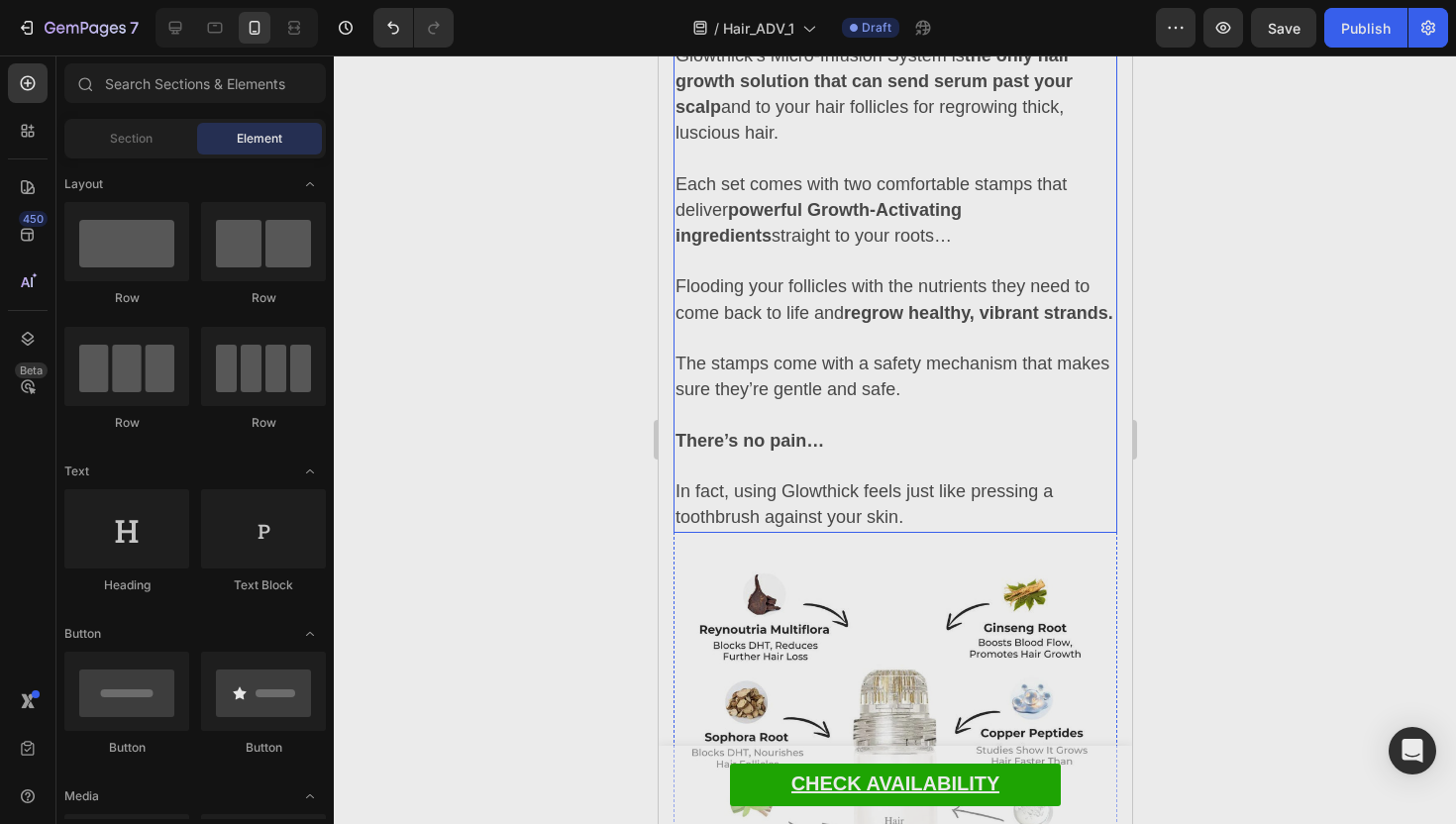 scroll, scrollTop: 5988, scrollLeft: 0, axis: vertical 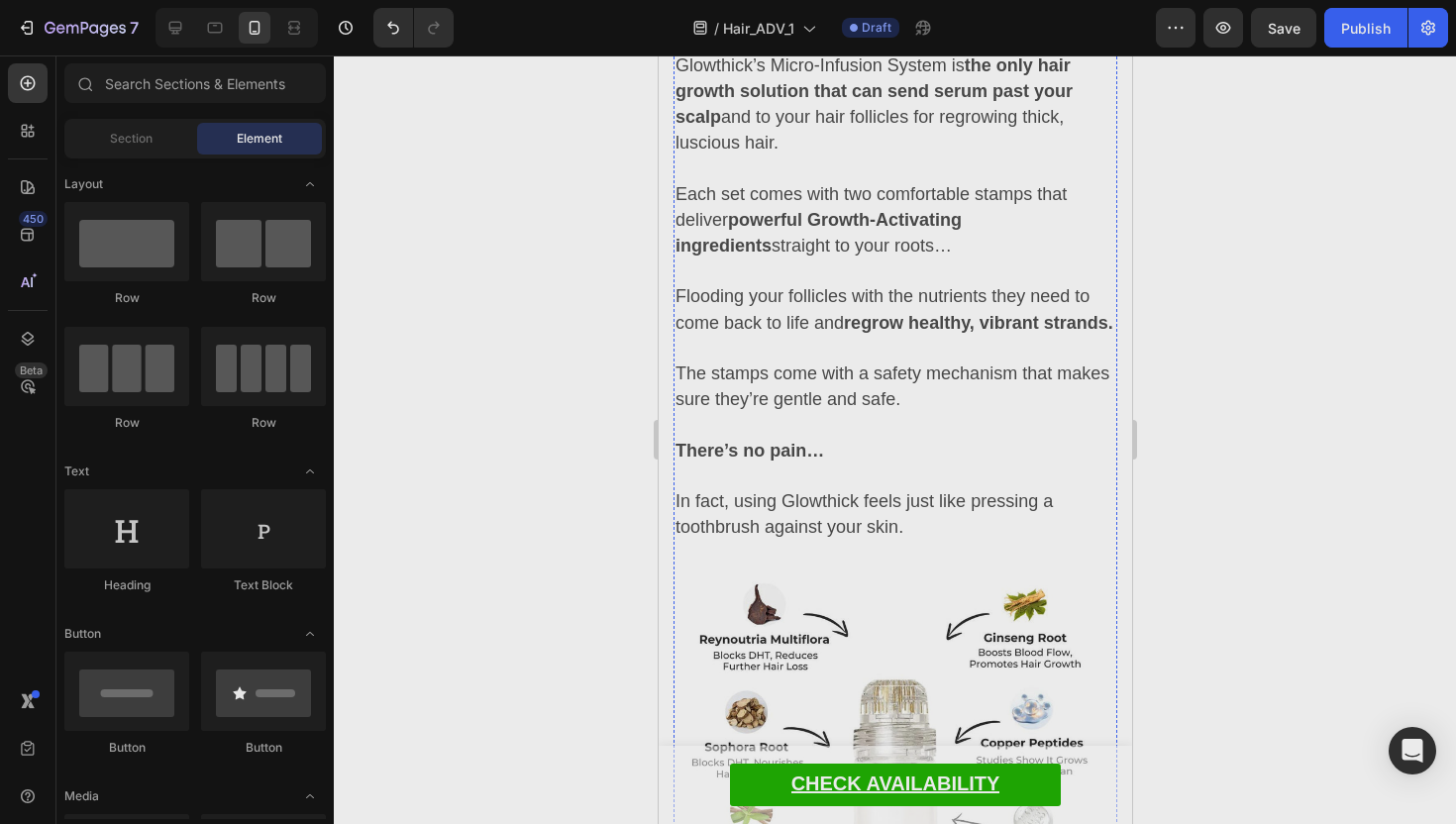click on "Così ho collaborato con il laboratorio Esocrease Hair." at bounding box center [894, -549] 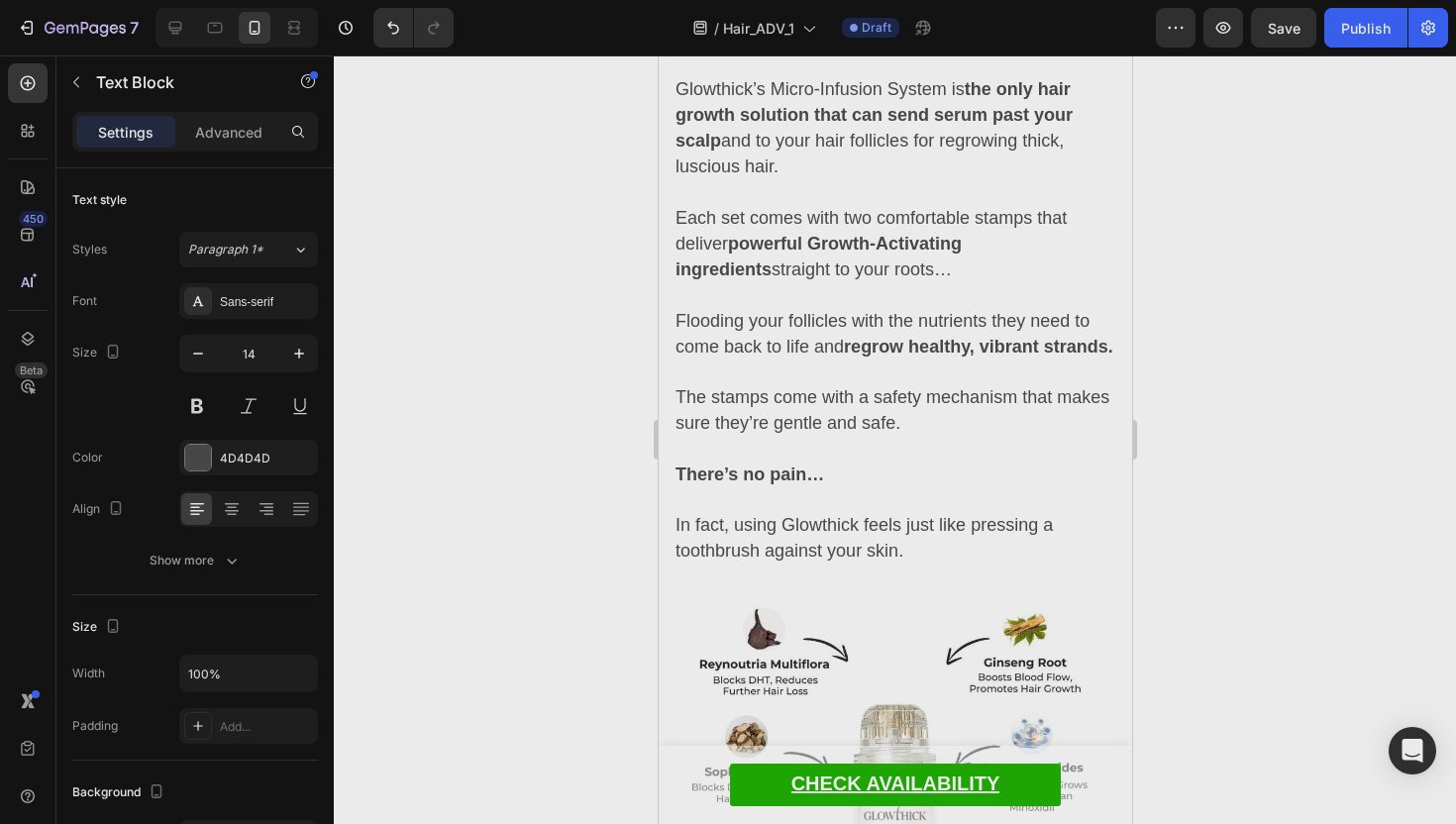 click at bounding box center [894, -564] 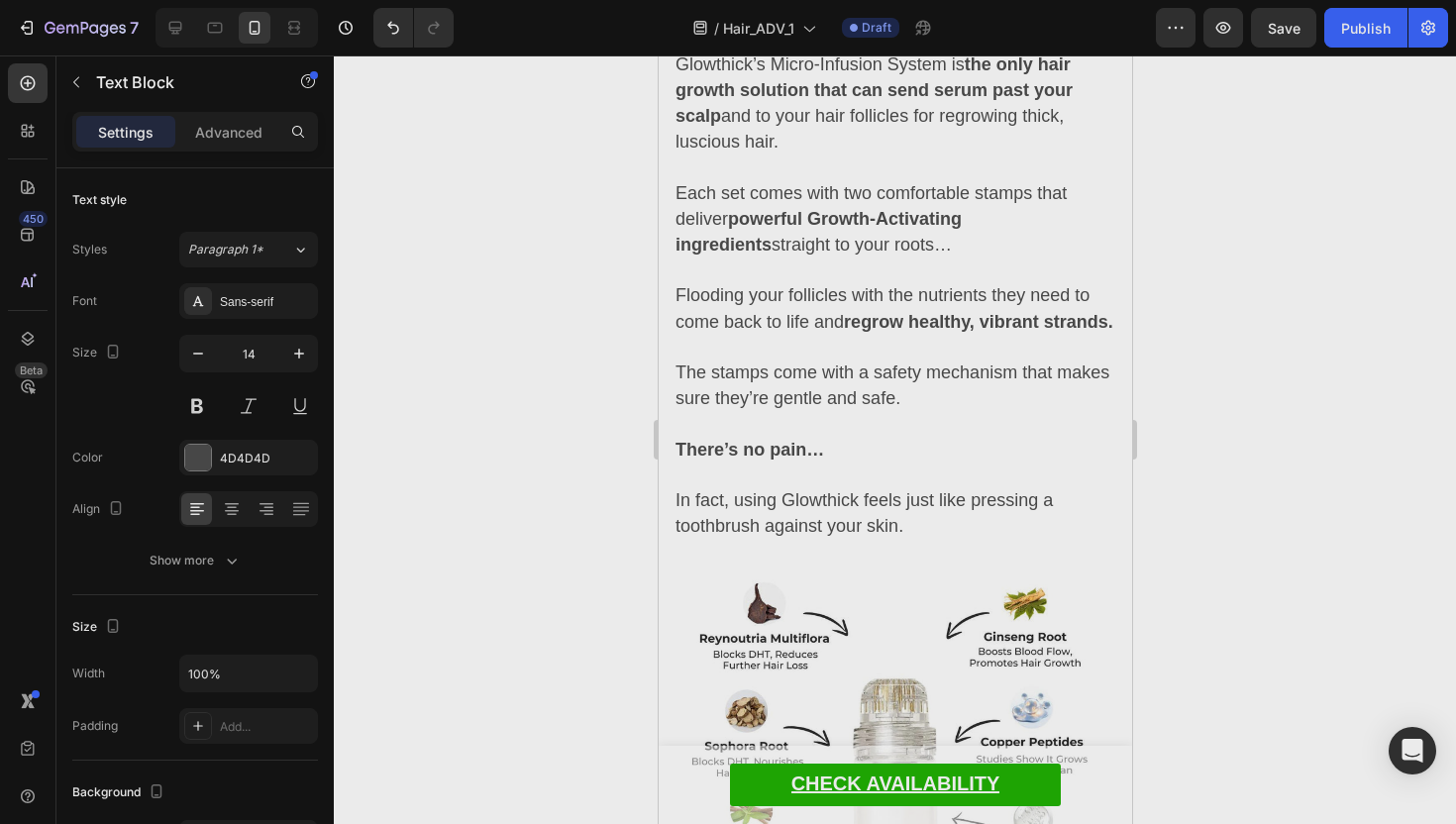 click on "Così ho collaborato con il laboratorio Esocrease Hair." at bounding box center [894, -550] 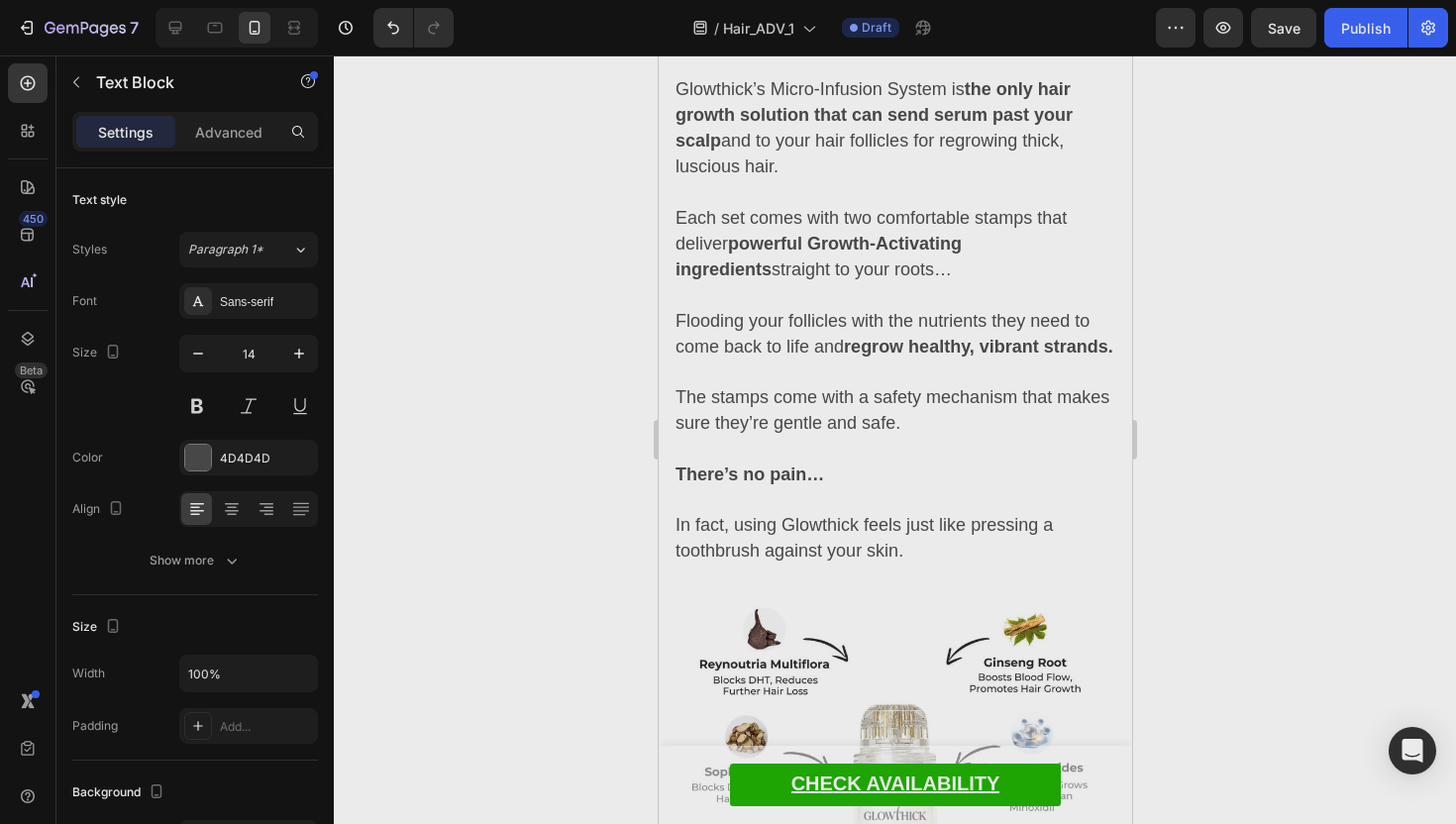 click on "Insieme, abbiamo approfondito la ricerca..." at bounding box center (894, -499) 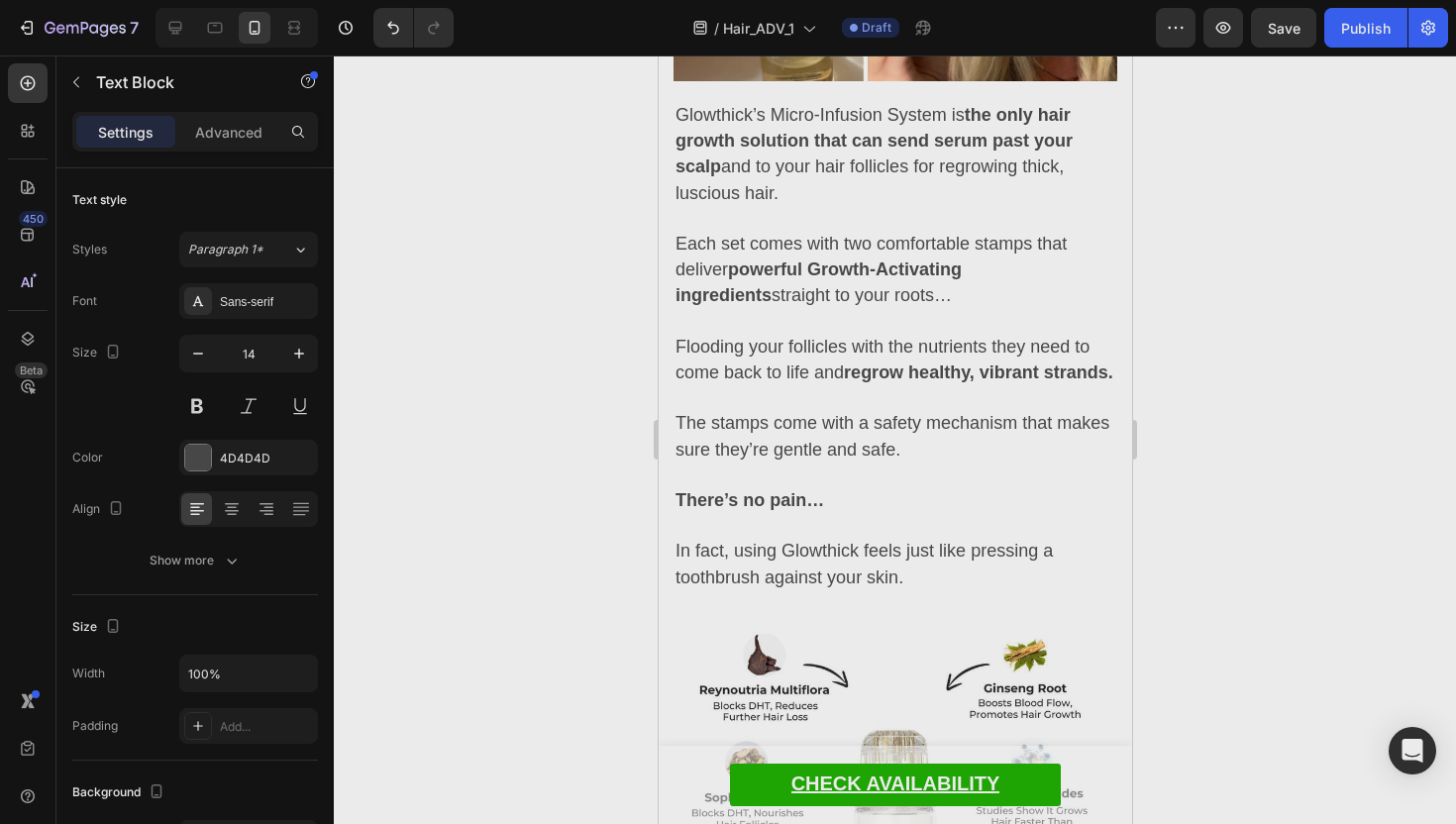 click on "Dopo mesi di lavoro ininterrotto e  17 prototipi scartati ..." at bounding box center [894, -448] 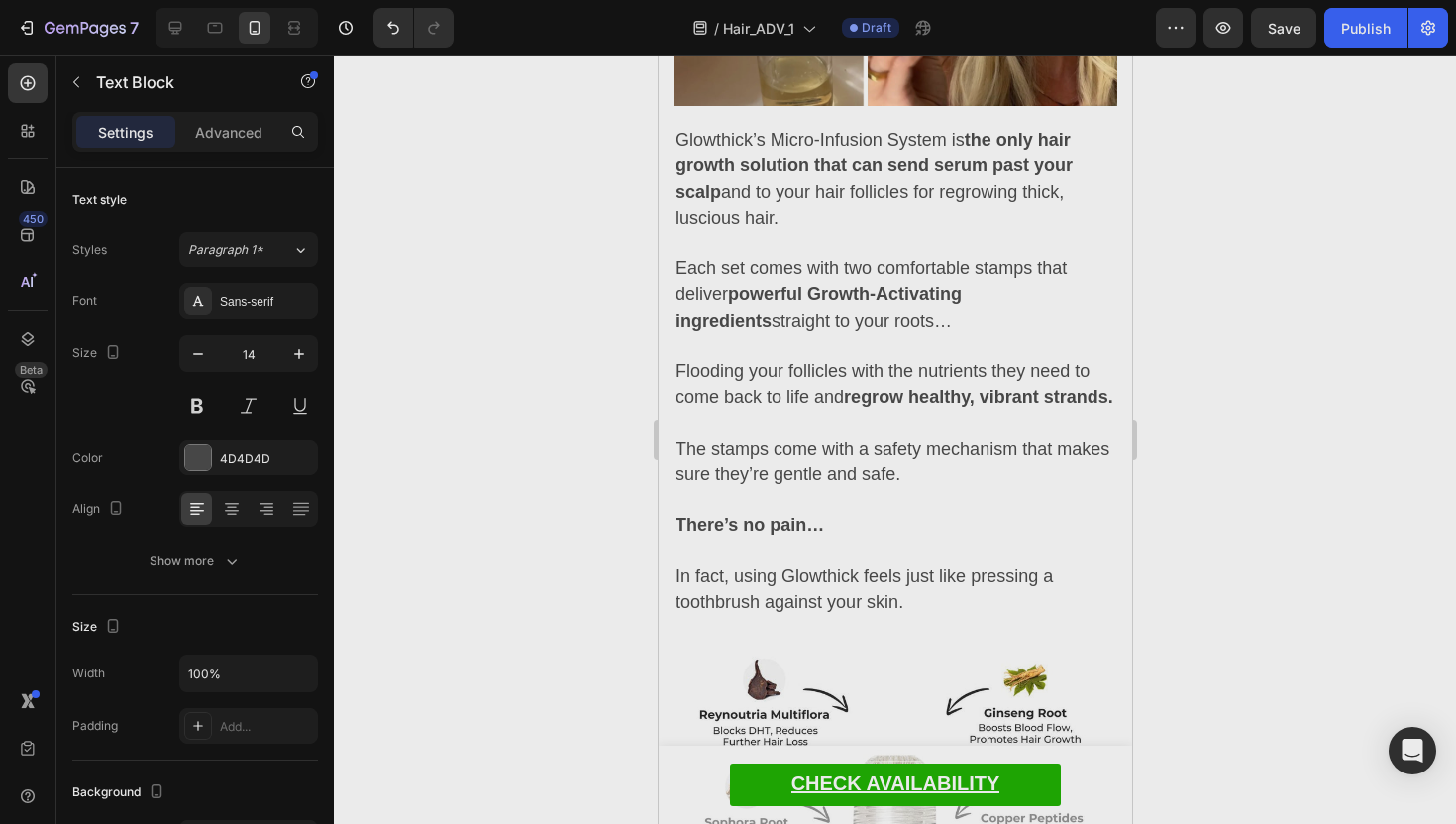 click on "Finalmente abbiamo avuto successo!" at bounding box center (894, -396) 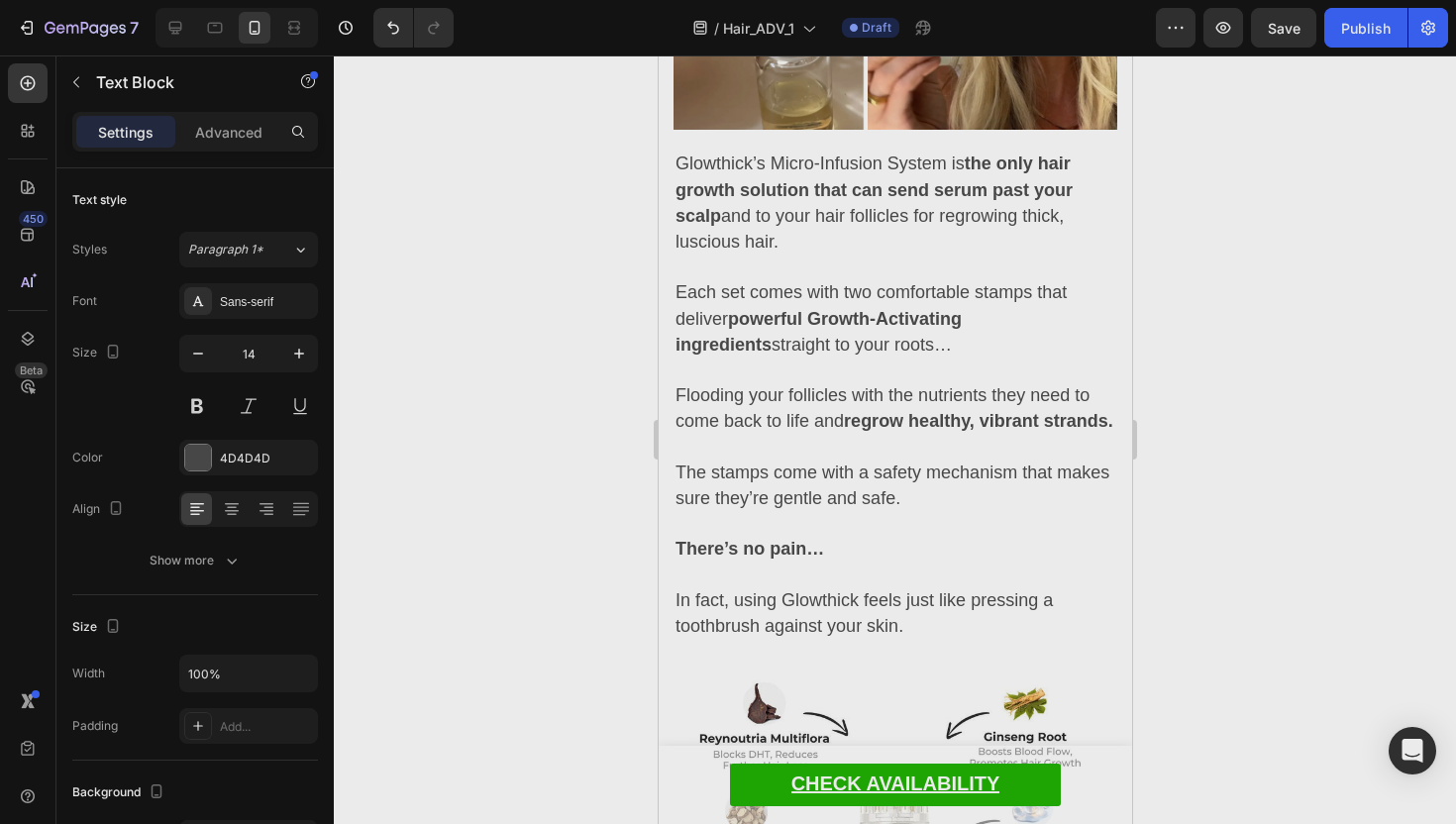 click on "Abbiamo creato il primo sistema di Esosomi Vegetali per uso domiciliare che permette di fornire  potenti nutrienti rigeneranti  direttamente ai follicoli..." at bounding box center (894, -321) 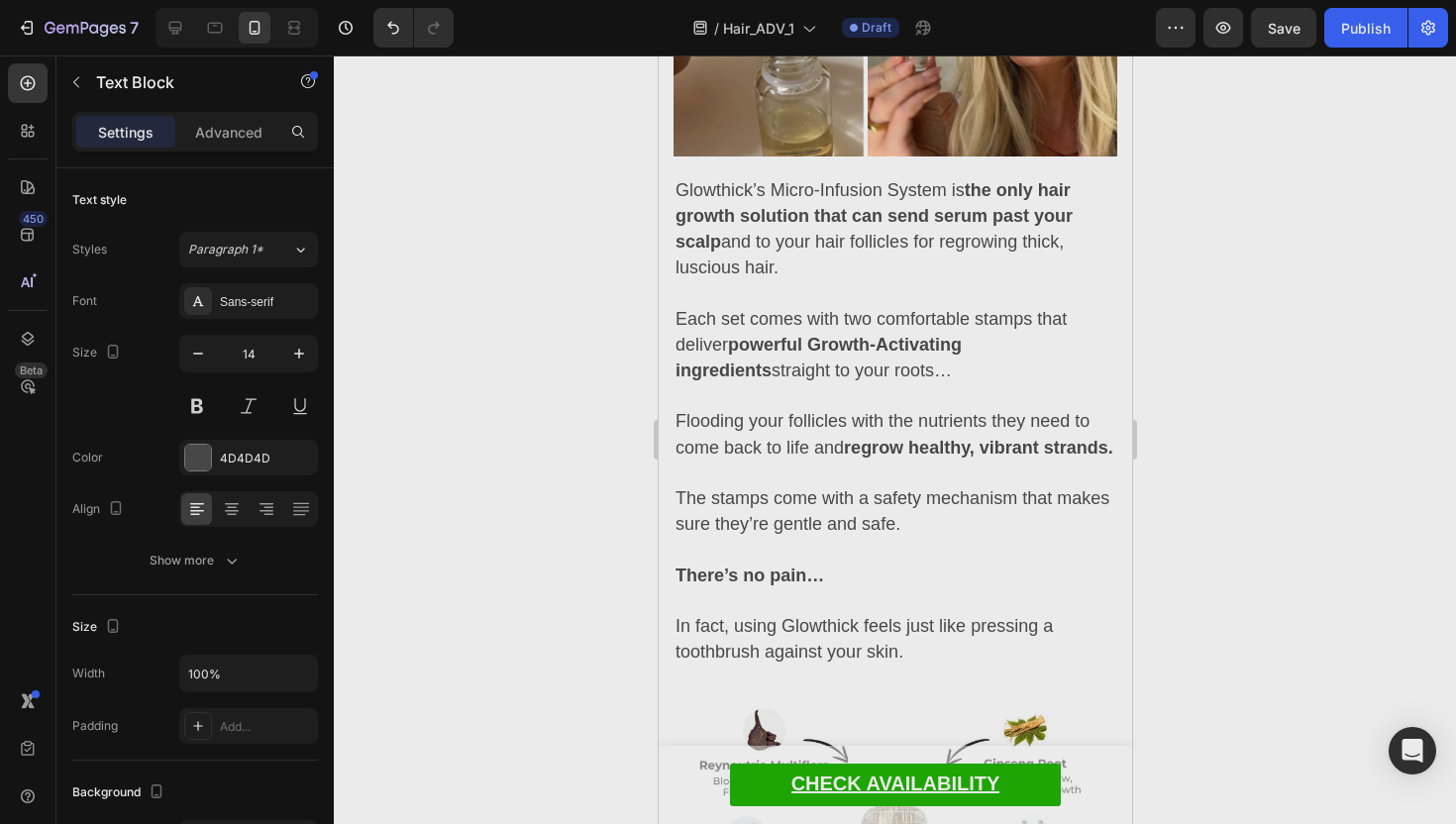 click 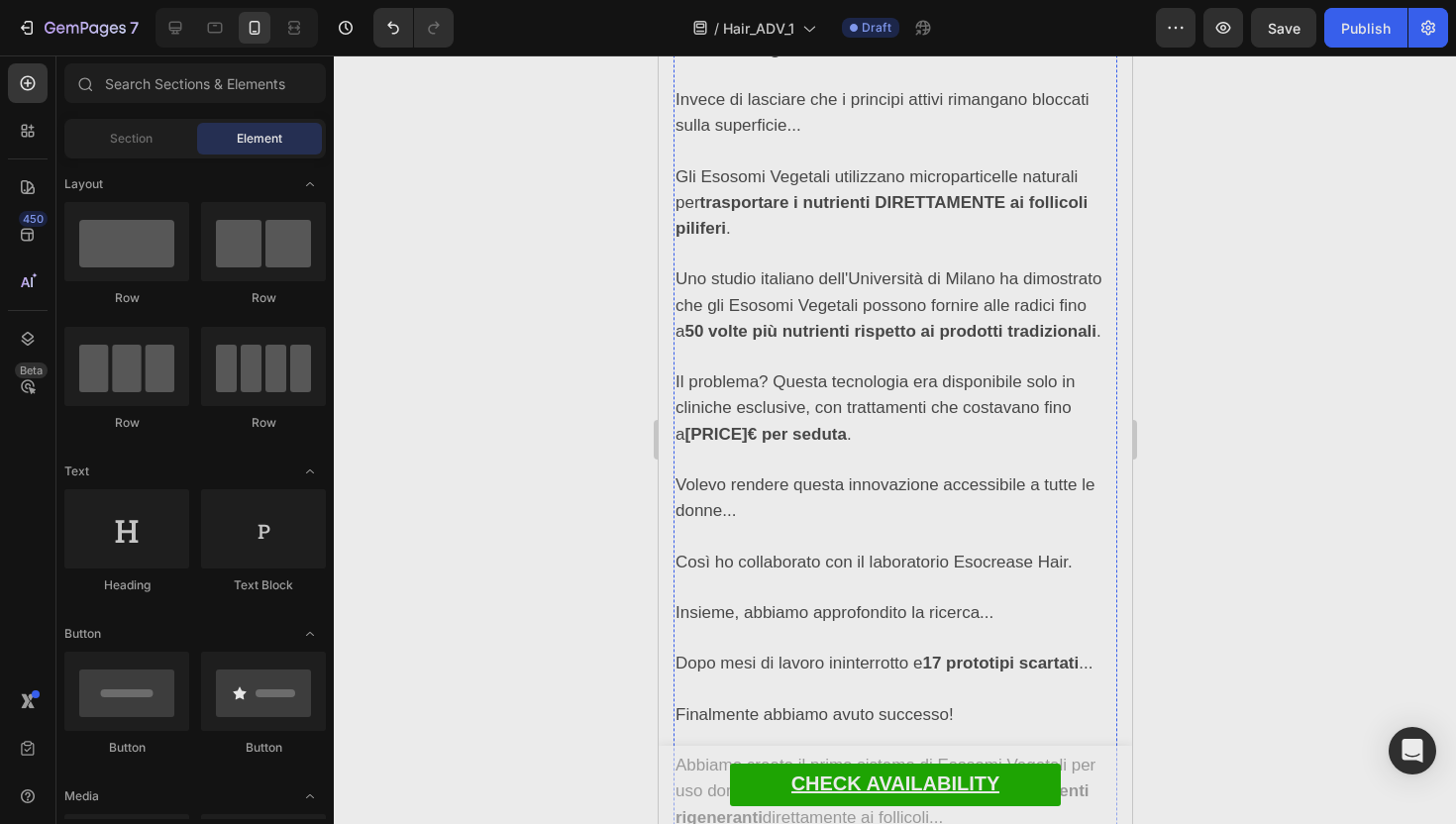 scroll, scrollTop: 4747, scrollLeft: 0, axis: vertical 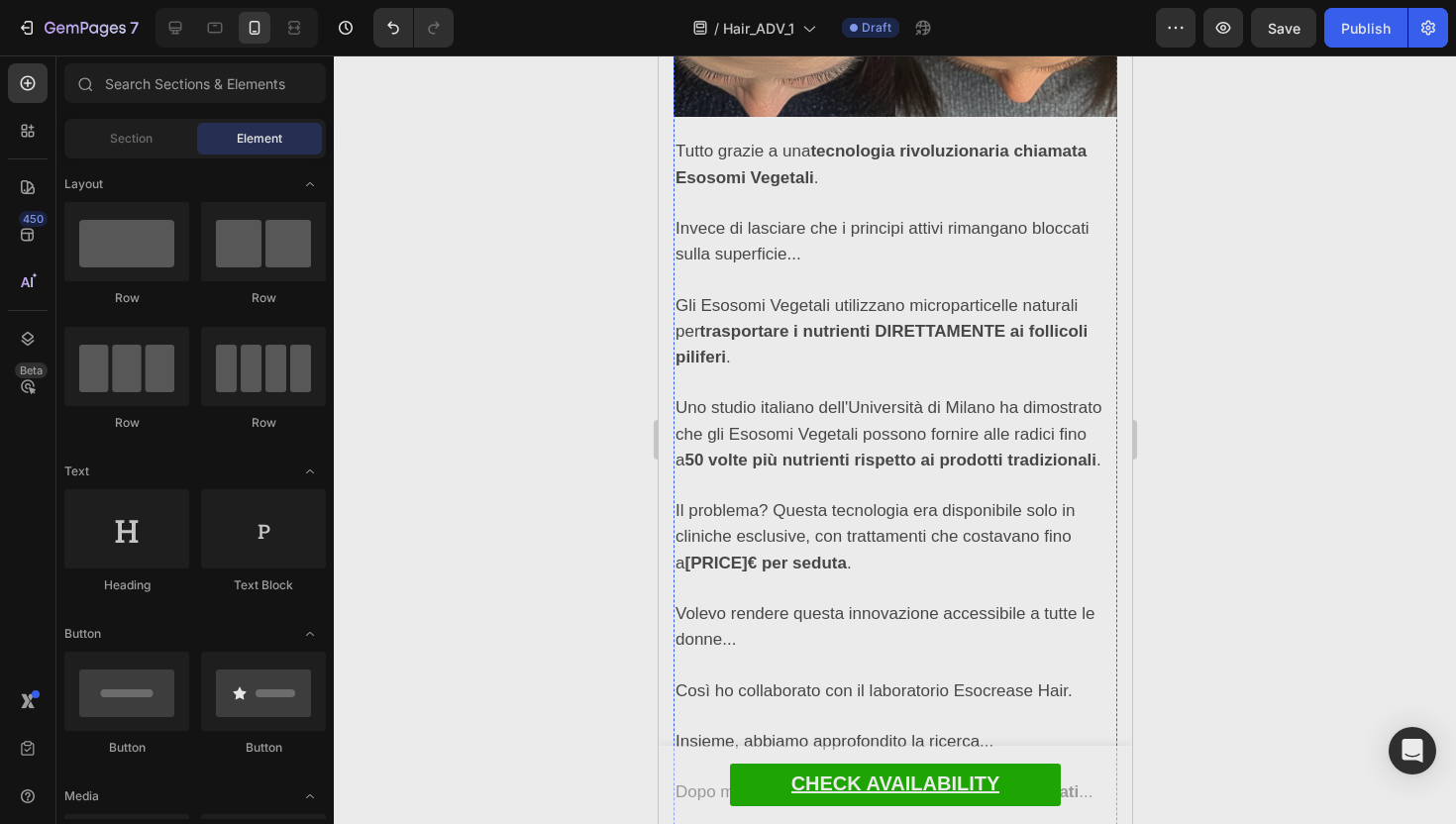 click on "Finalmente, La Scienza Ha Trovato Un Metodo Per Nutrire Direttamente I Follicoli Affamati" at bounding box center (875, -401) 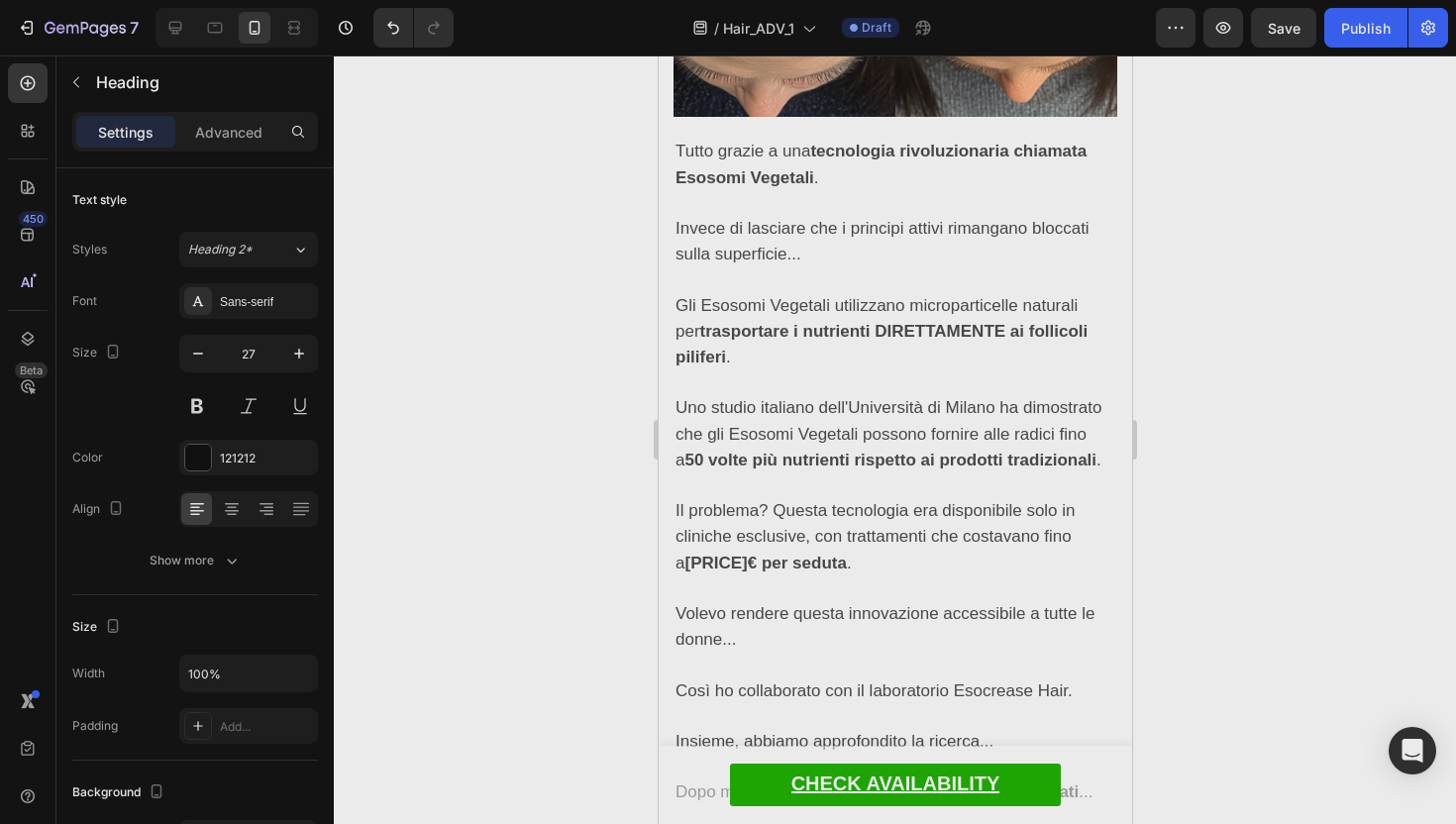 click on "Finalmente, La Scienza Ha Trovato Un Metodo Per Nutrire Direttamente I Follicoli Affamati" at bounding box center [875, -401] 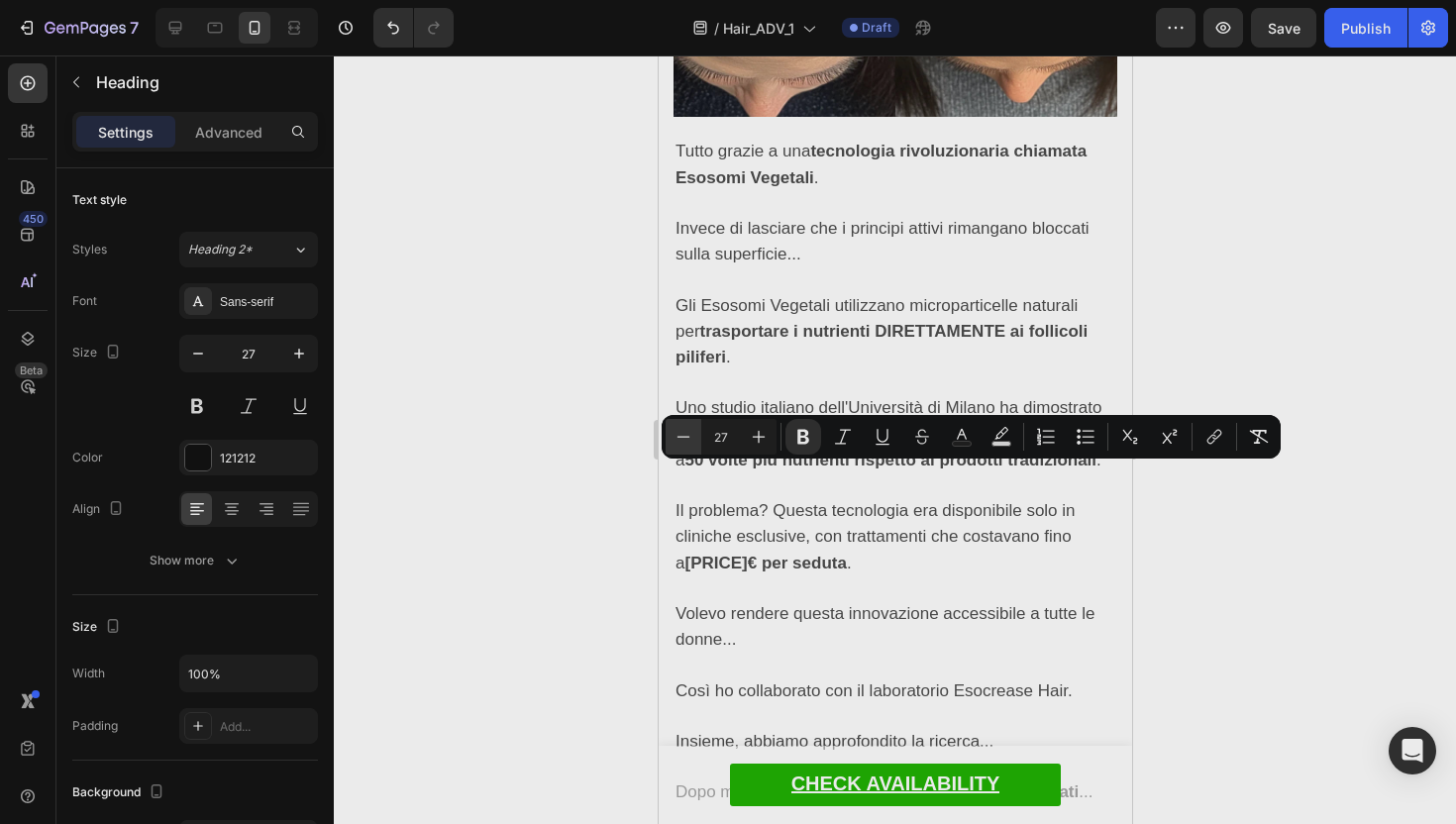 click 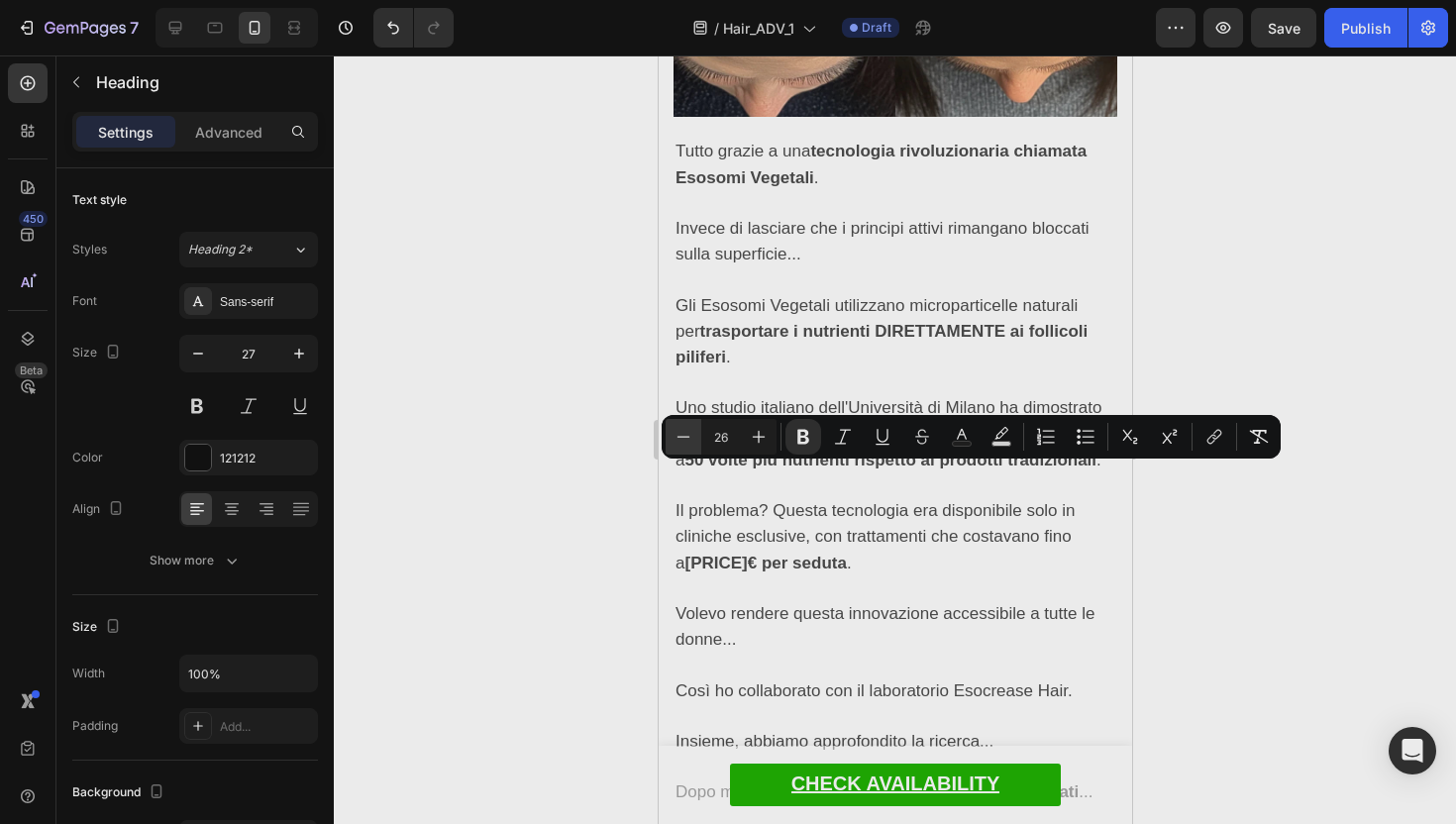 click 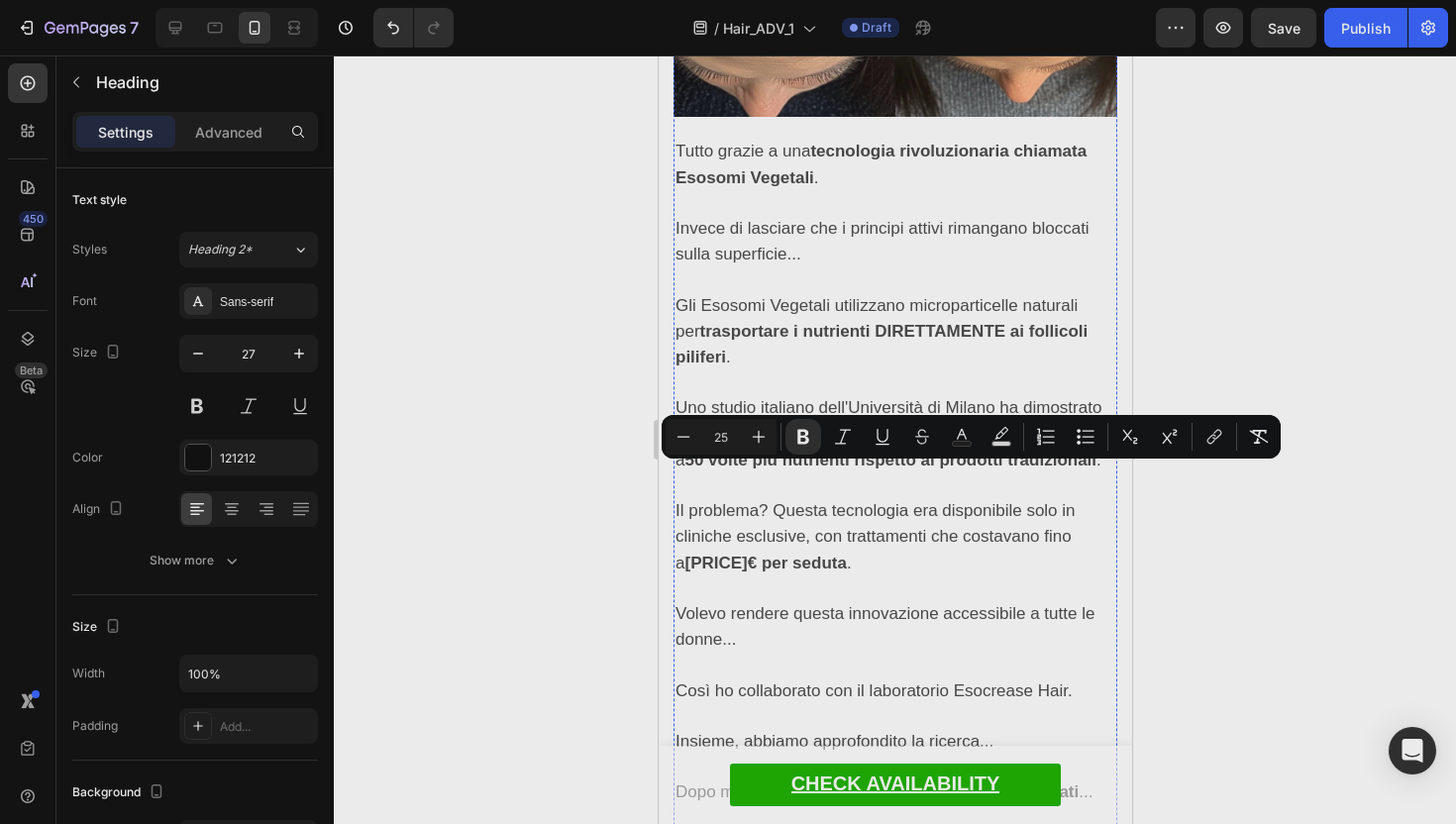 click 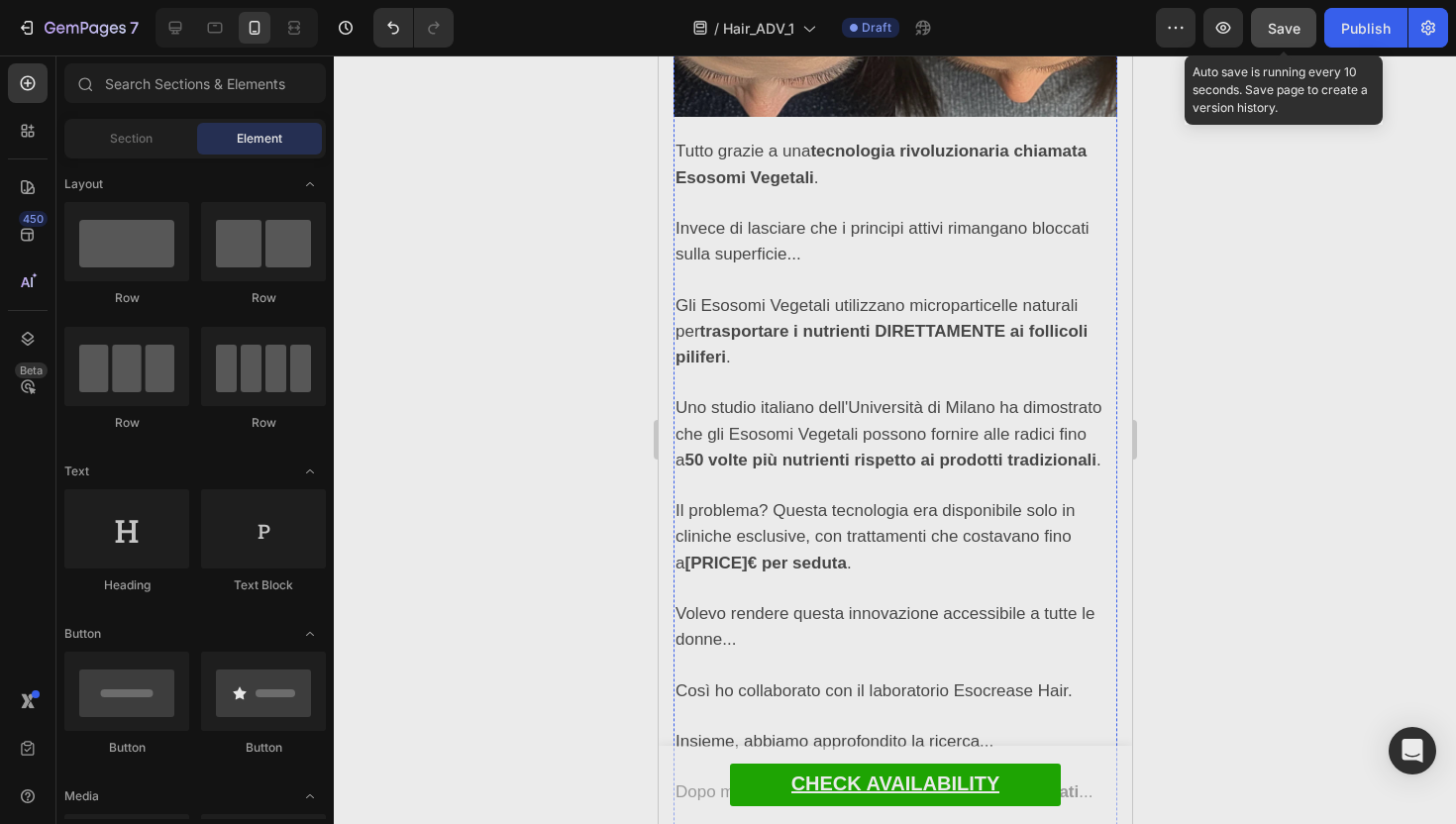 click on "Save" 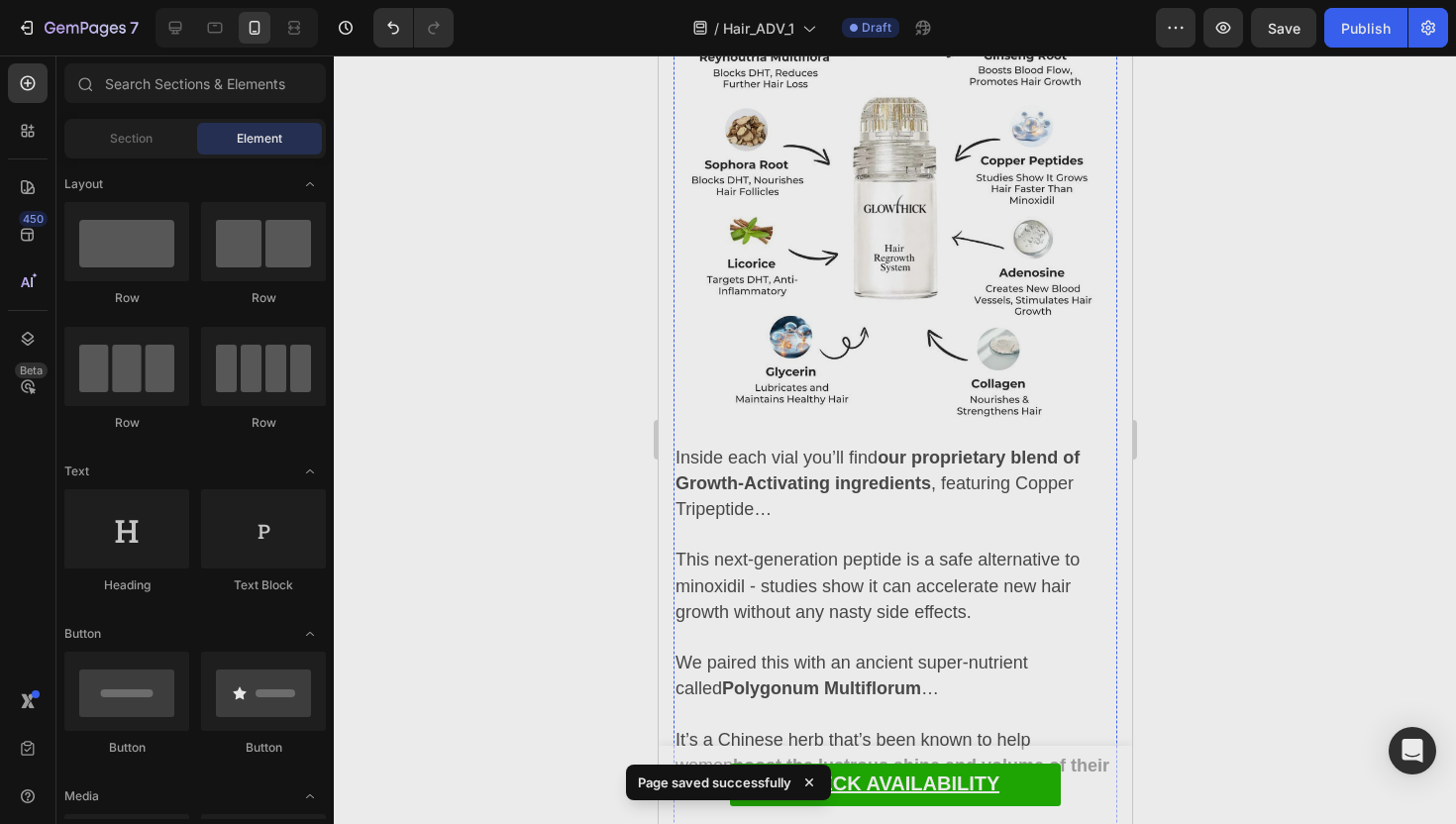 scroll, scrollTop: 6627, scrollLeft: 0, axis: vertical 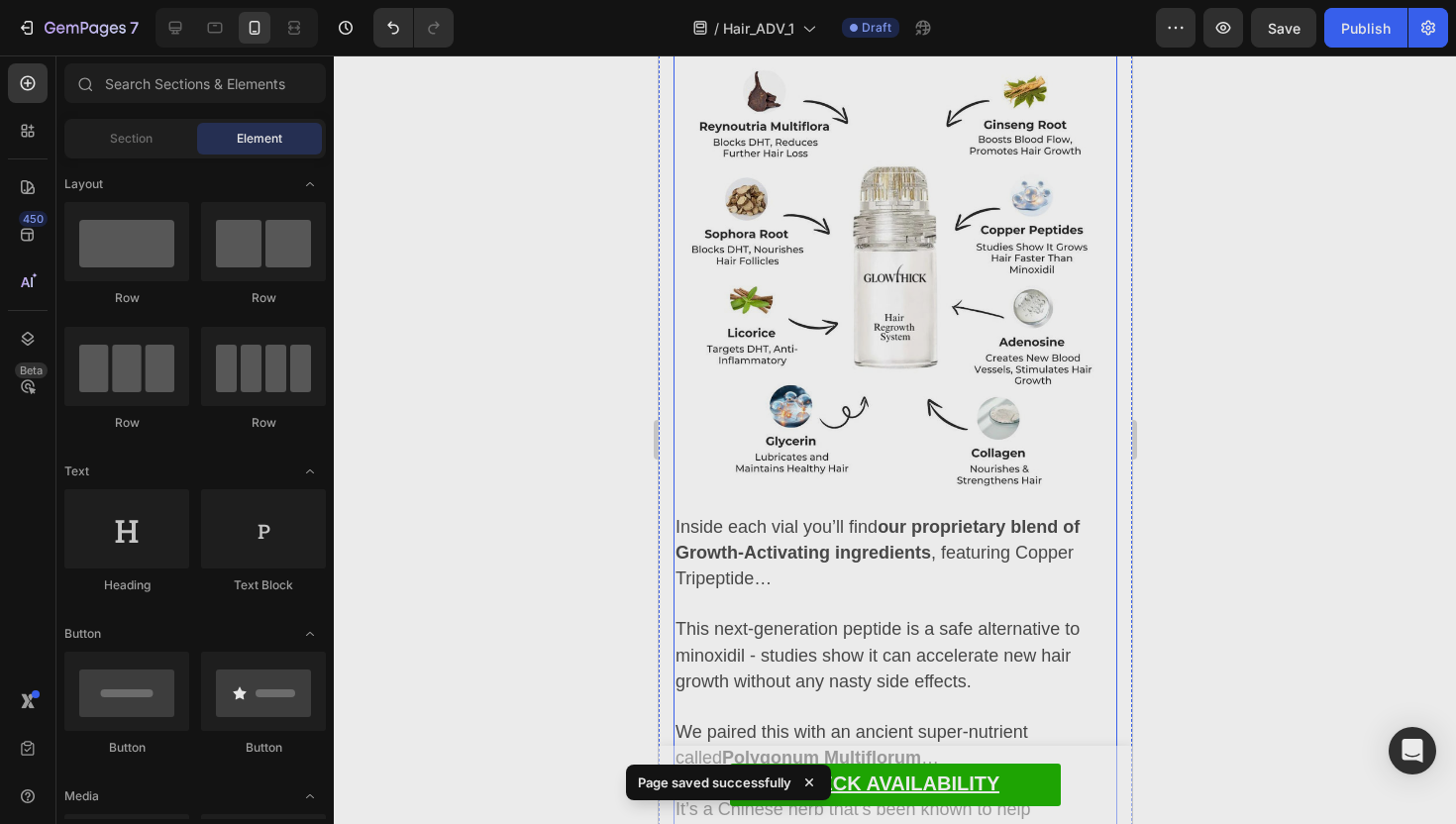 click on "Glowthick’s Micro-Infusion System is  the only hair growth solution that can send serum past your scalp  and to your hair follicles for regrowing thick, luscious hair." at bounding box center (894, -409) 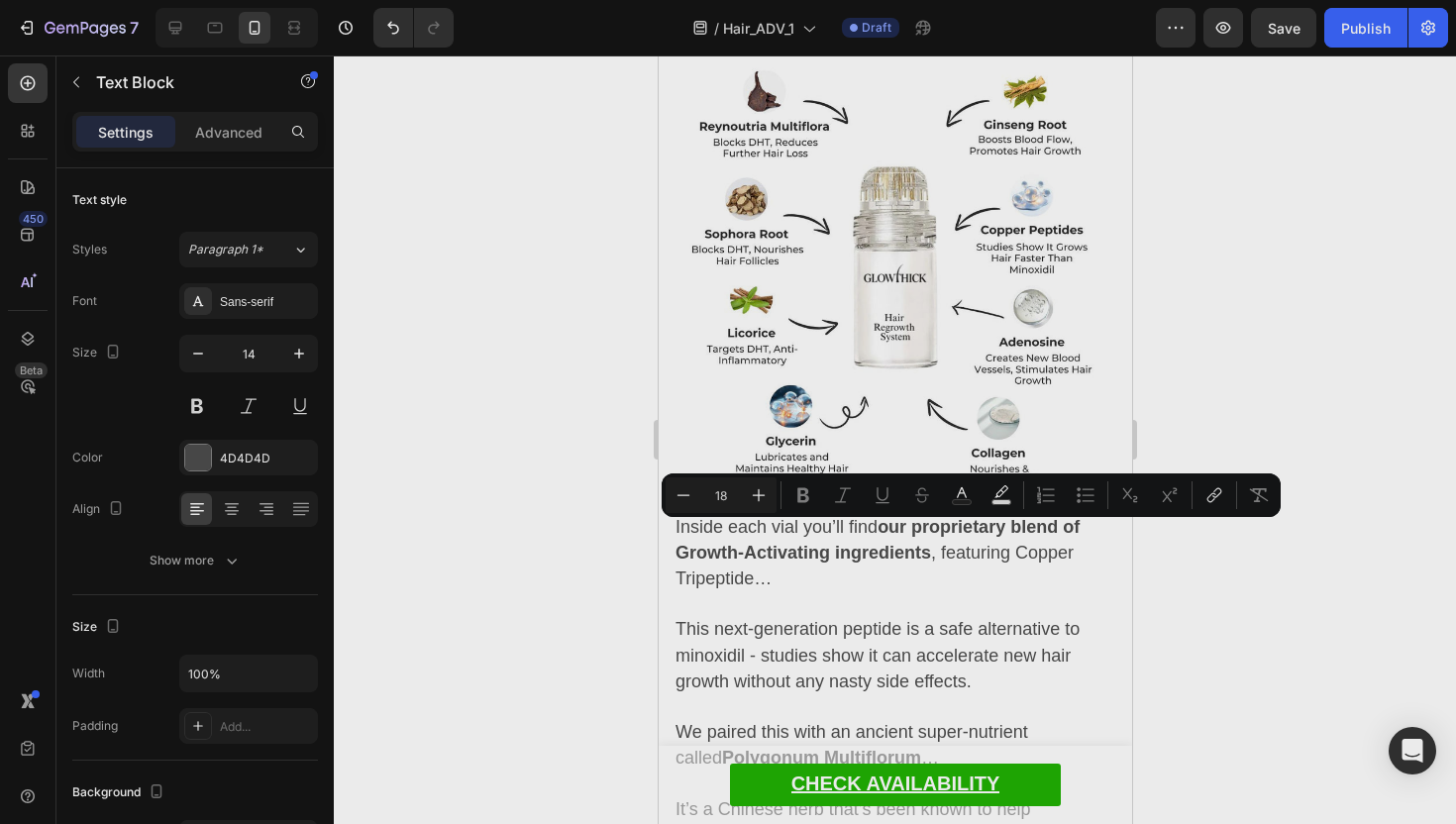 click 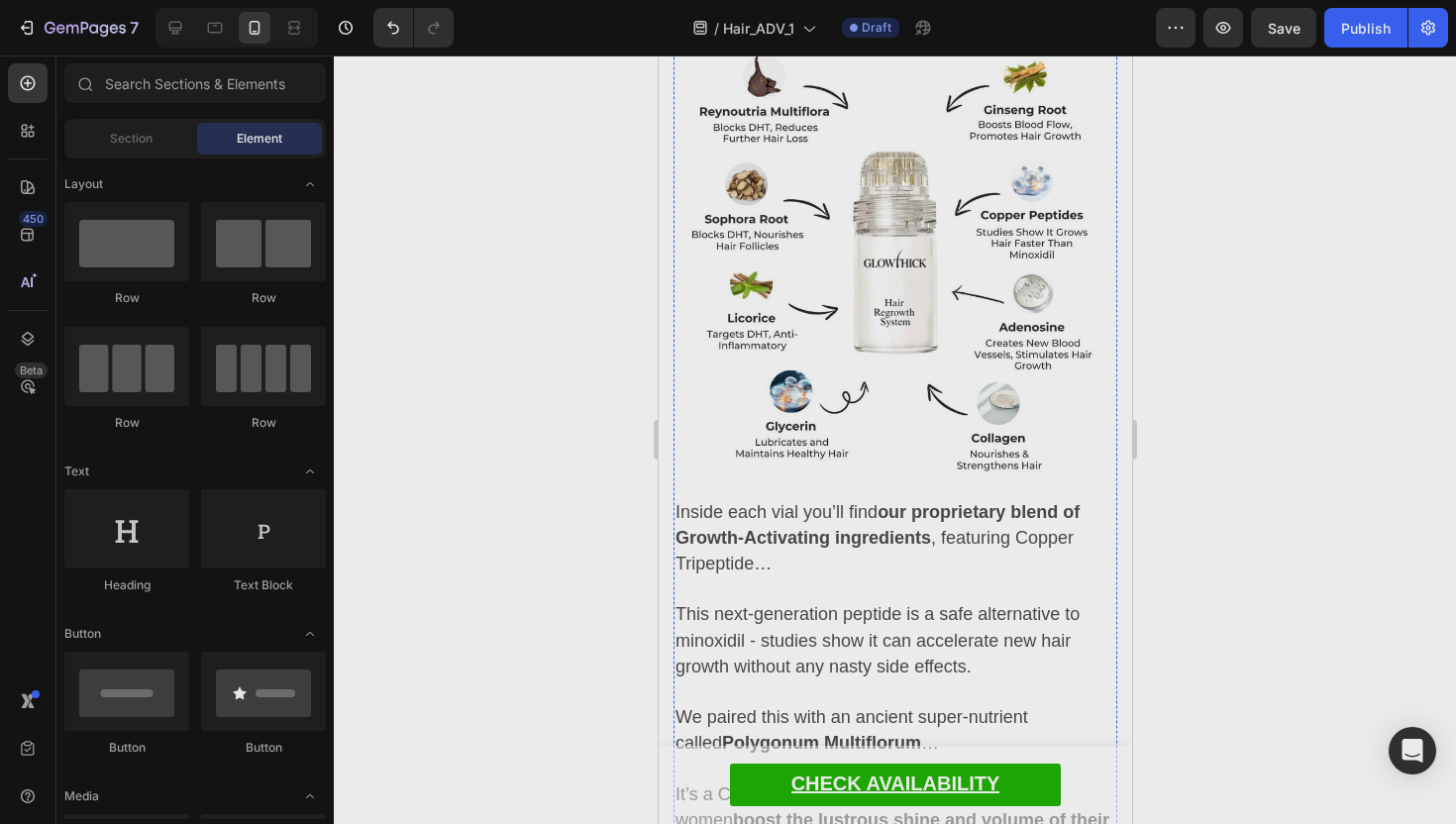 scroll, scrollTop: 6637, scrollLeft: 0, axis: vertical 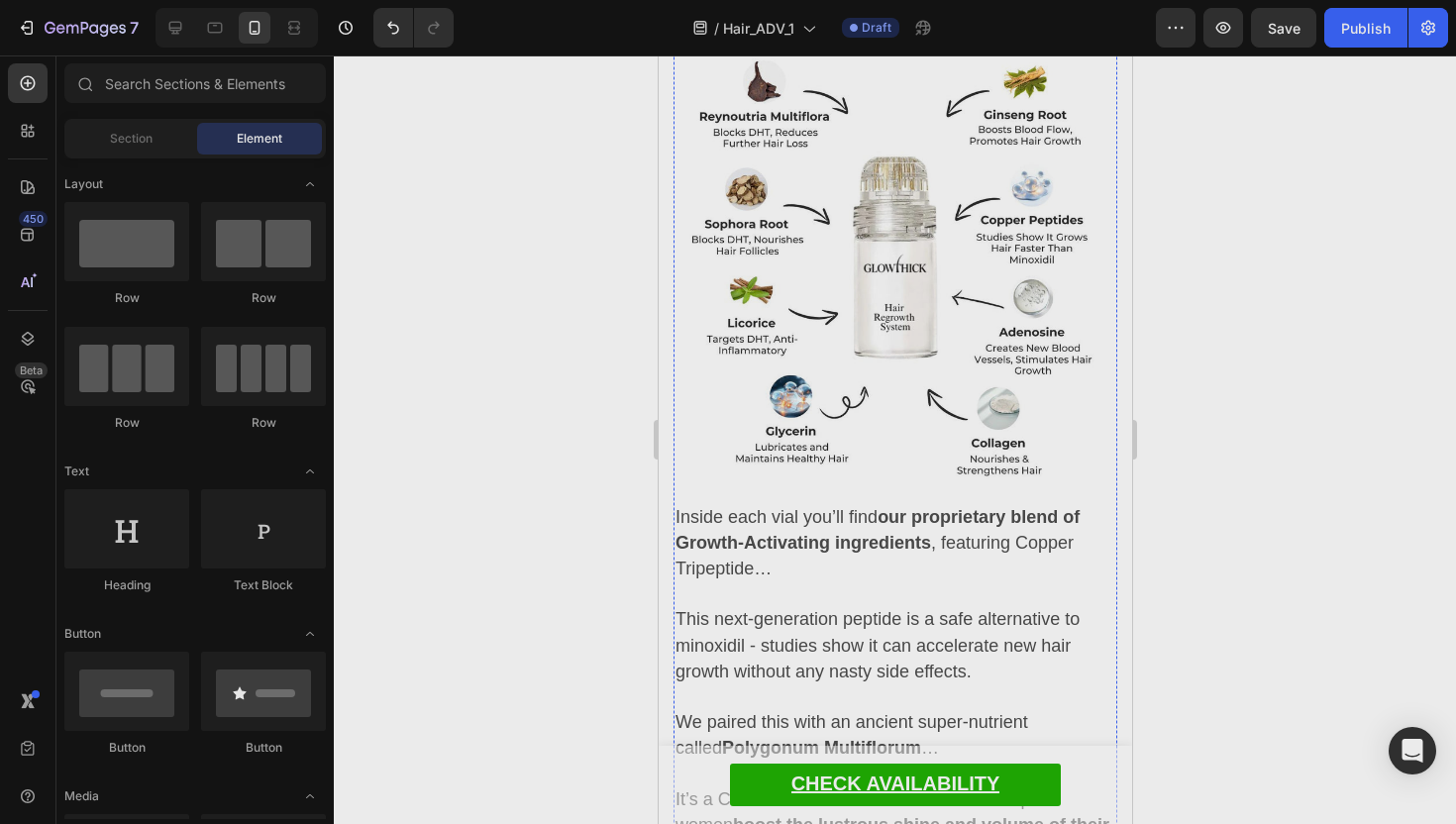 click on "Introducing: GlowThick’s Micro-Infusion System" at bounding box center [879, -795] 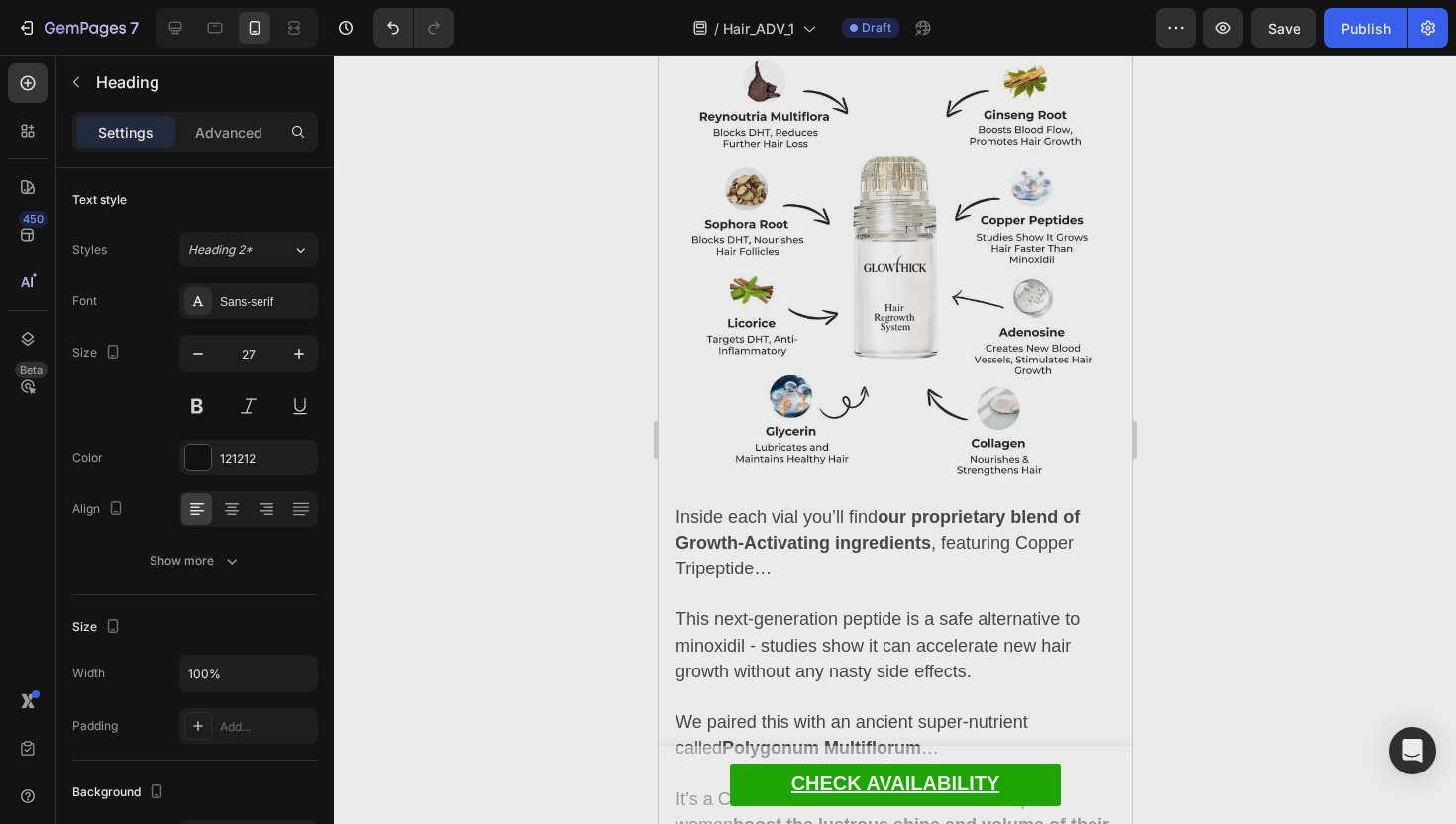 drag, startPoint x: 849, startPoint y: 98, endPoint x: 677, endPoint y: 97, distance: 172.00291 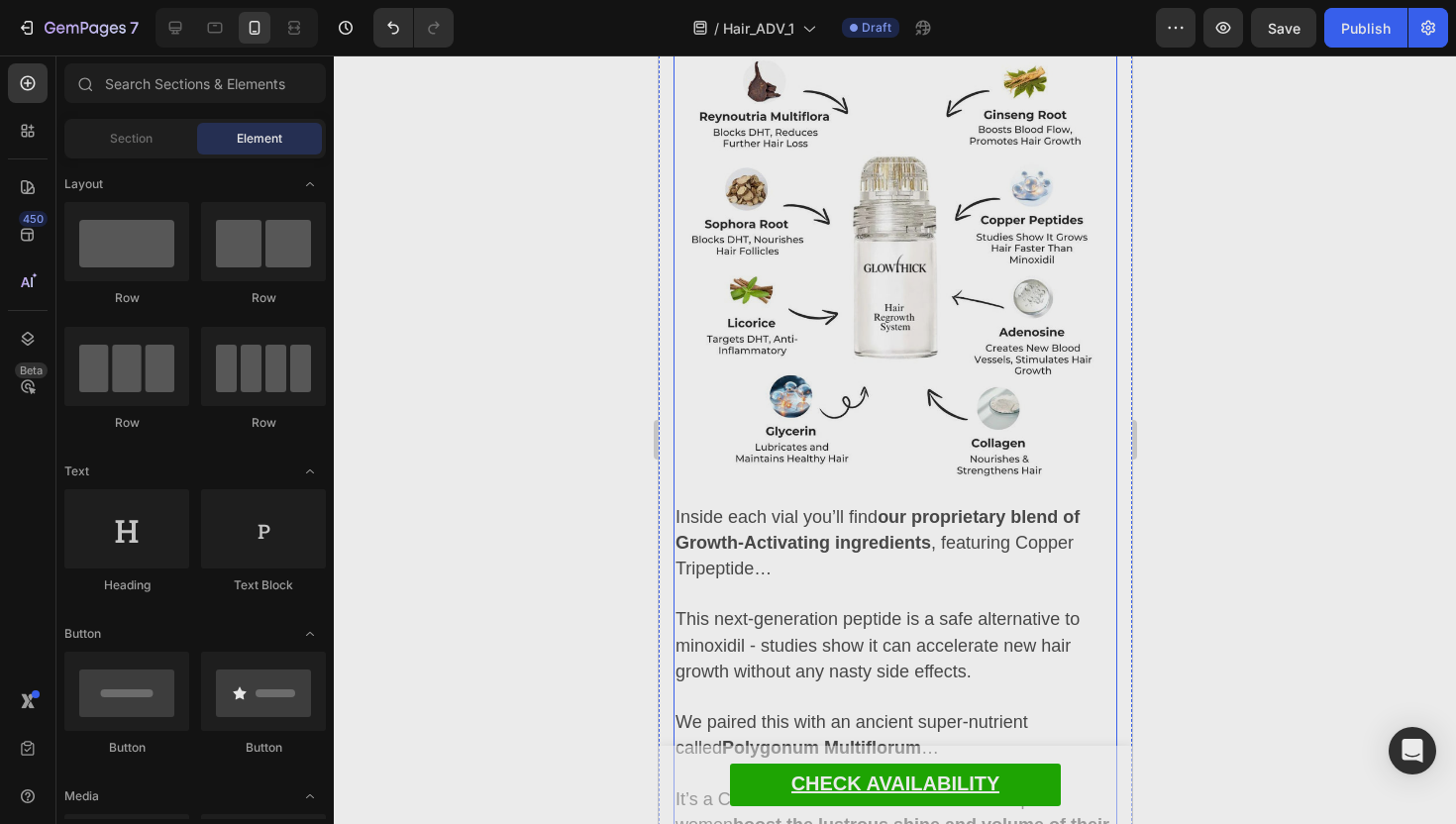 click at bounding box center [894, -617] 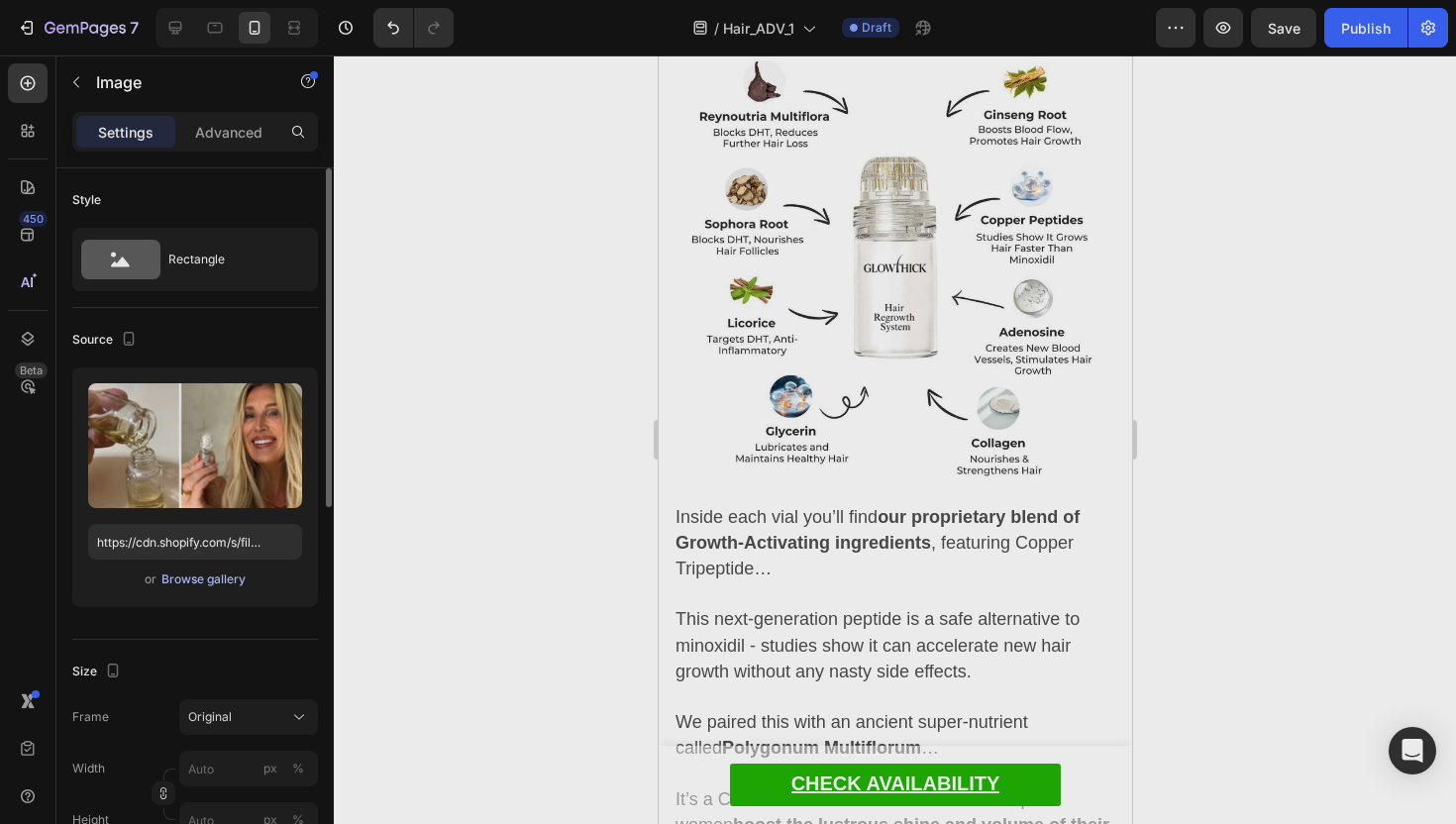 click on "Browse gallery" at bounding box center [203, 579] 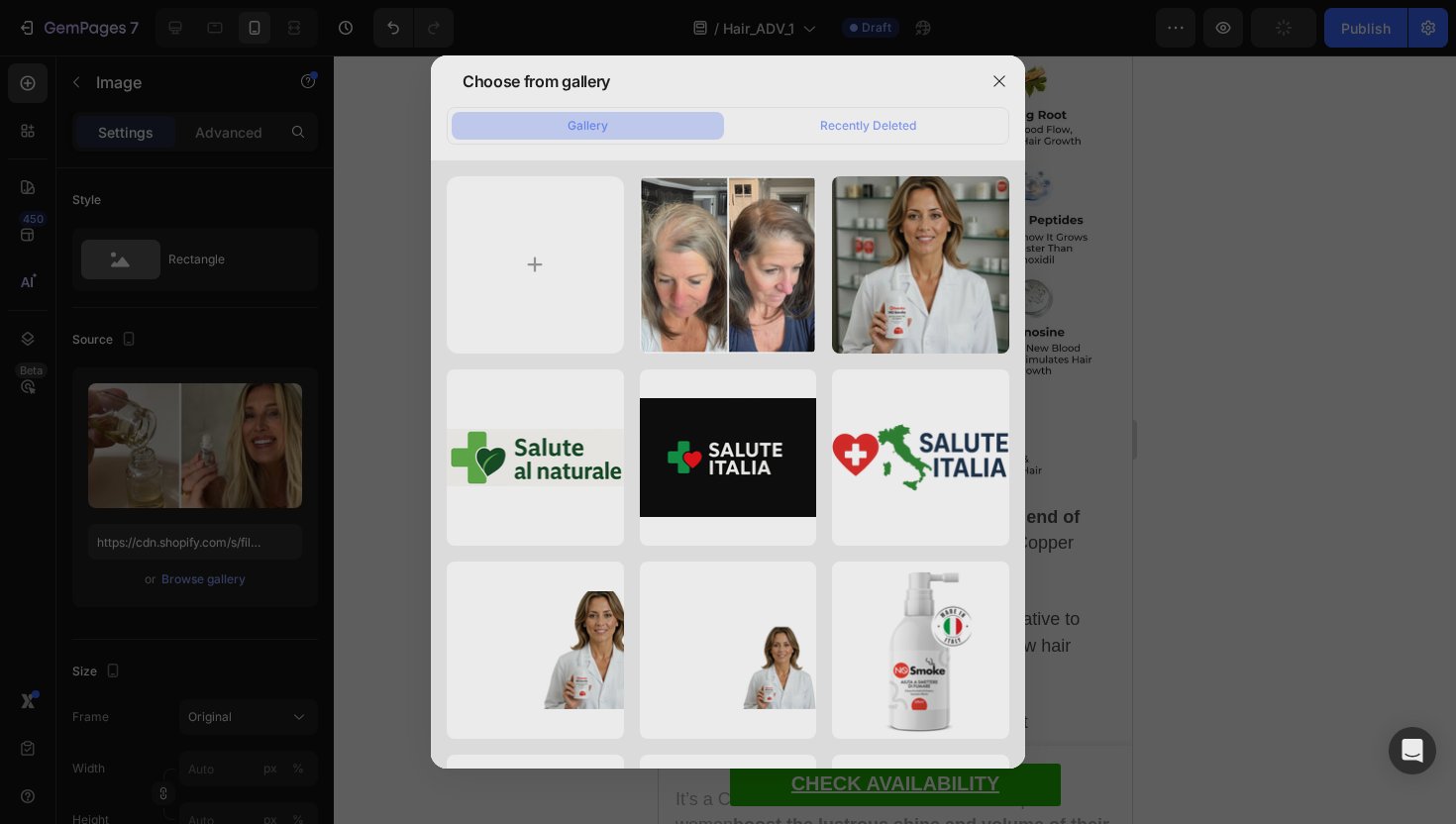 click at bounding box center (728, 412) 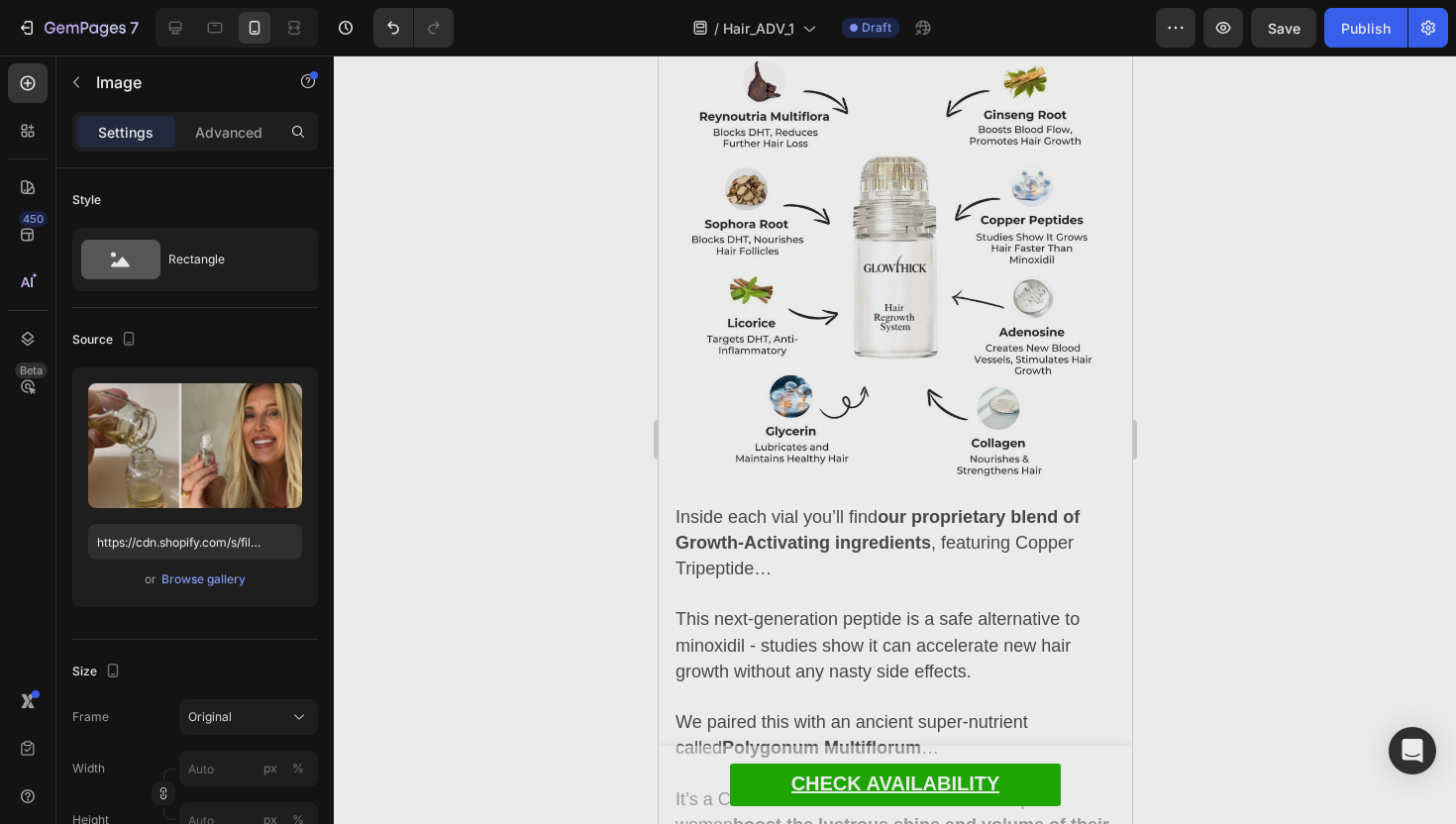 click 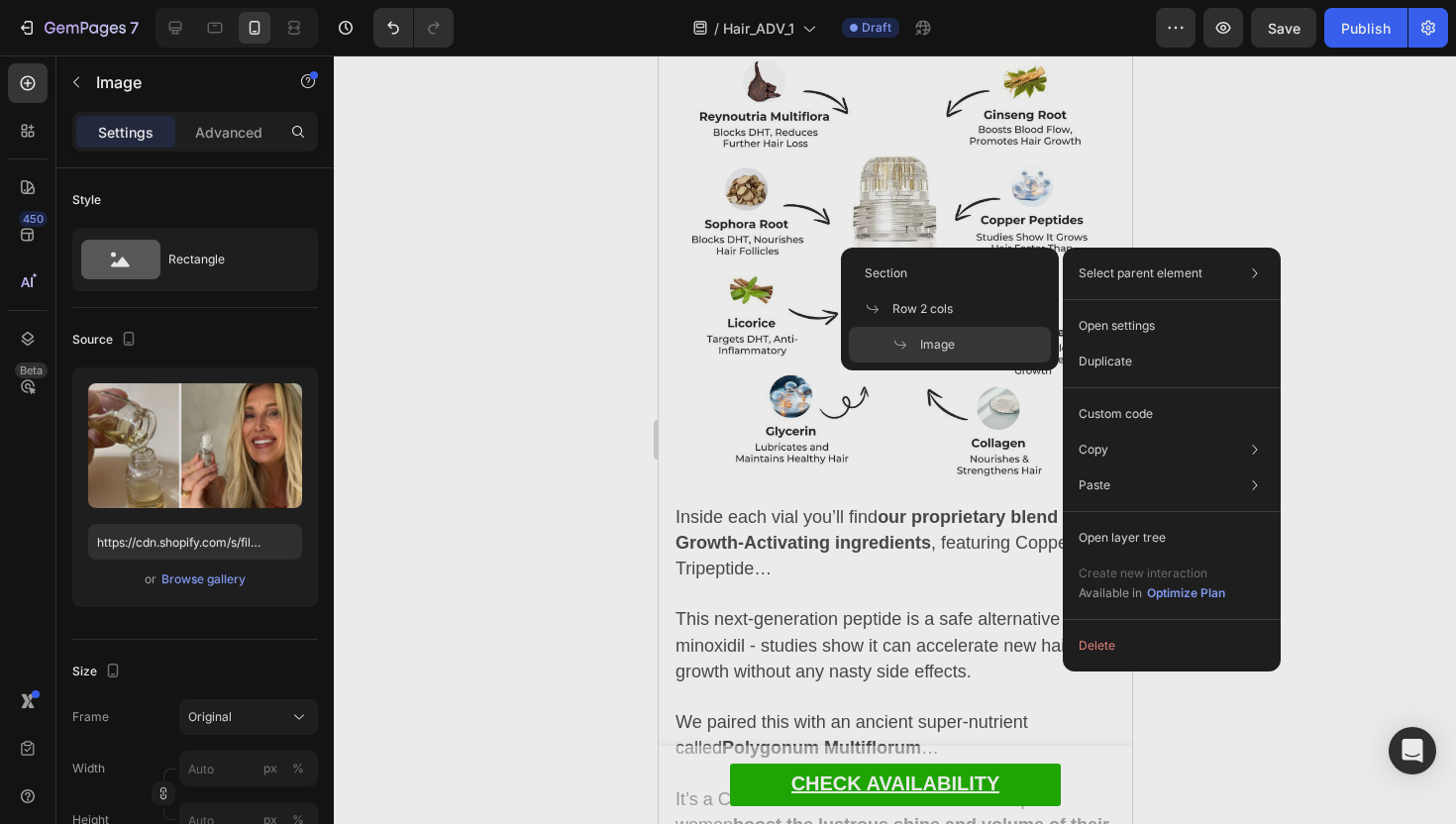 click 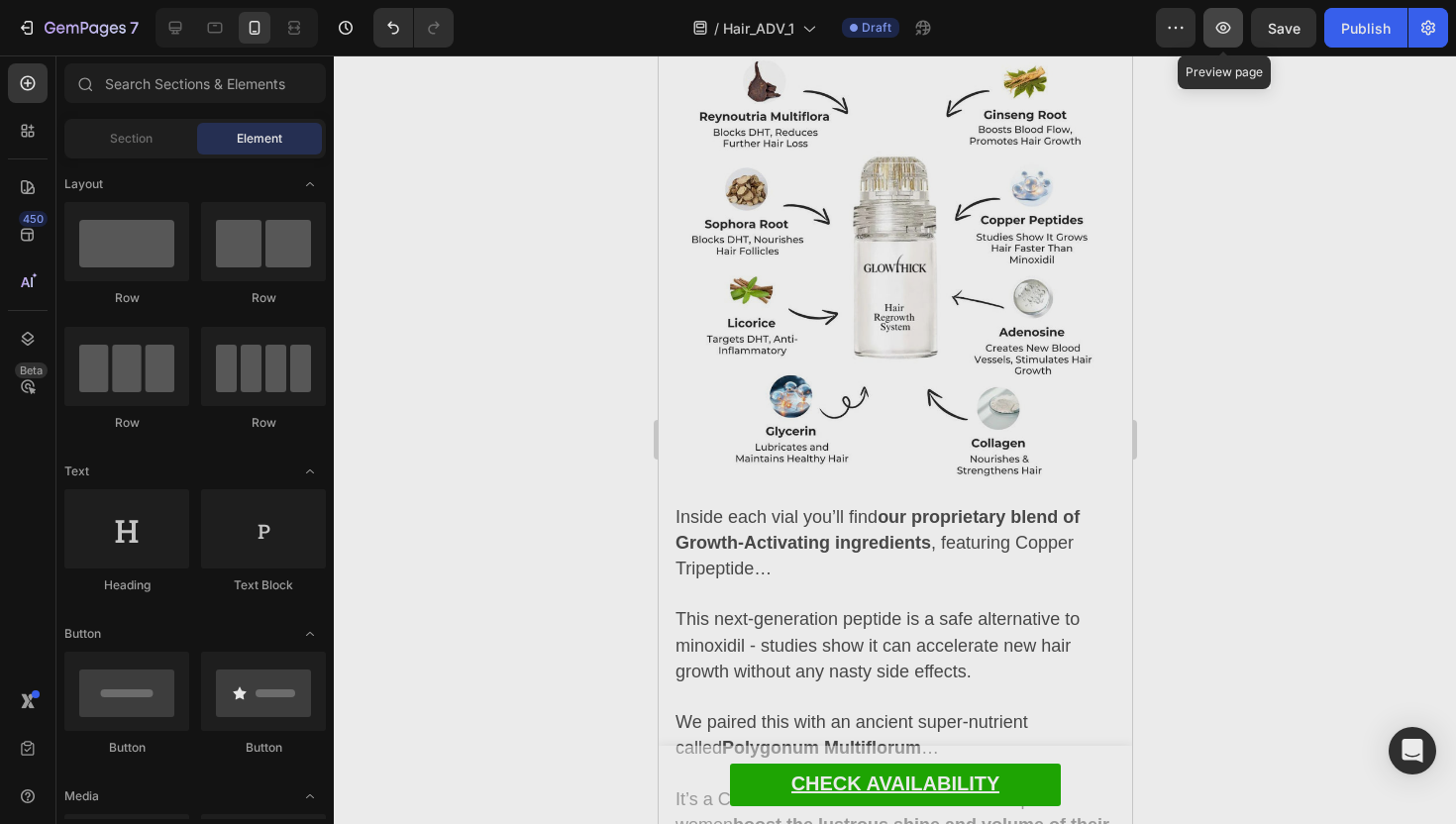 click 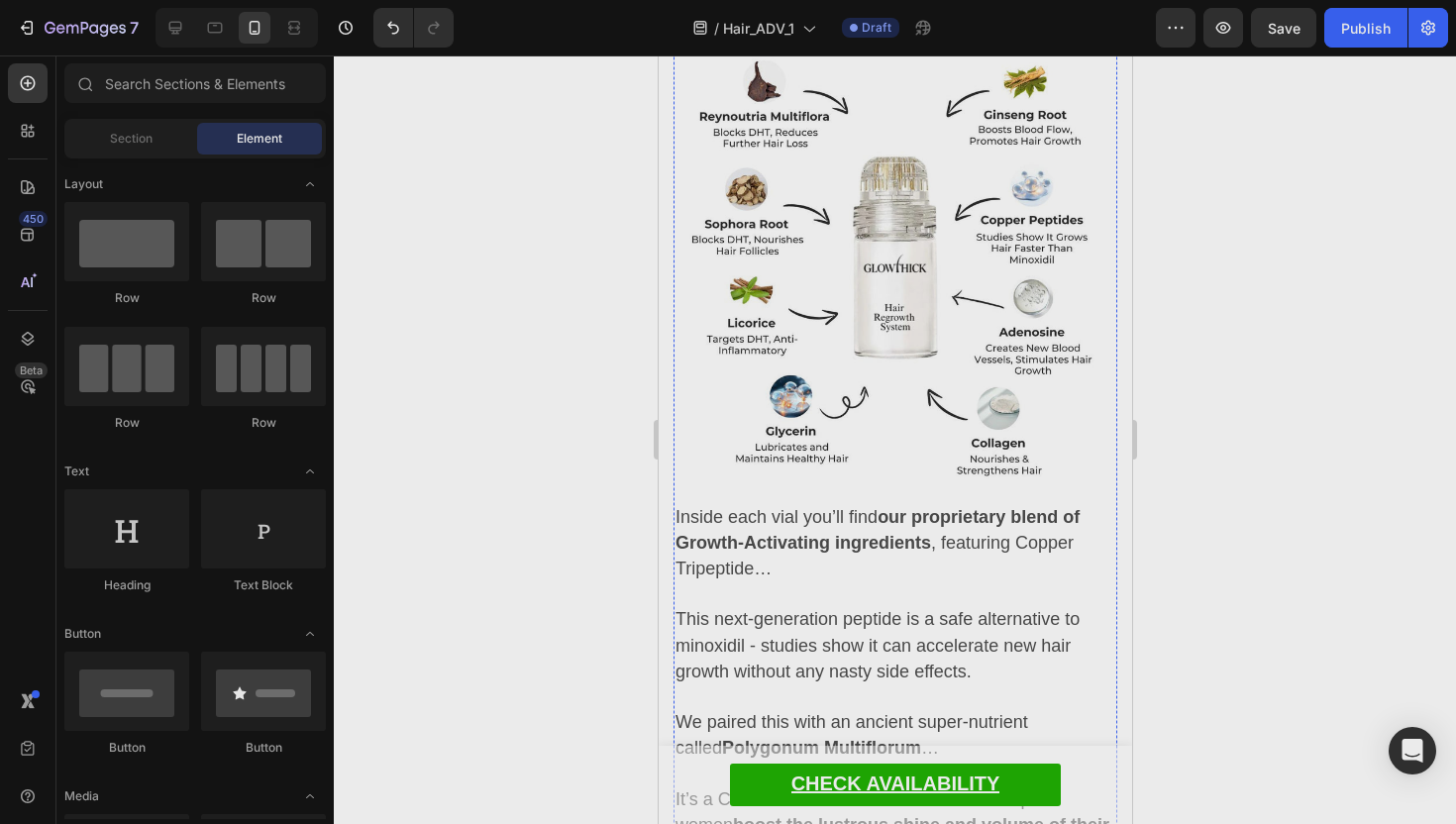 click at bounding box center [894, -617] 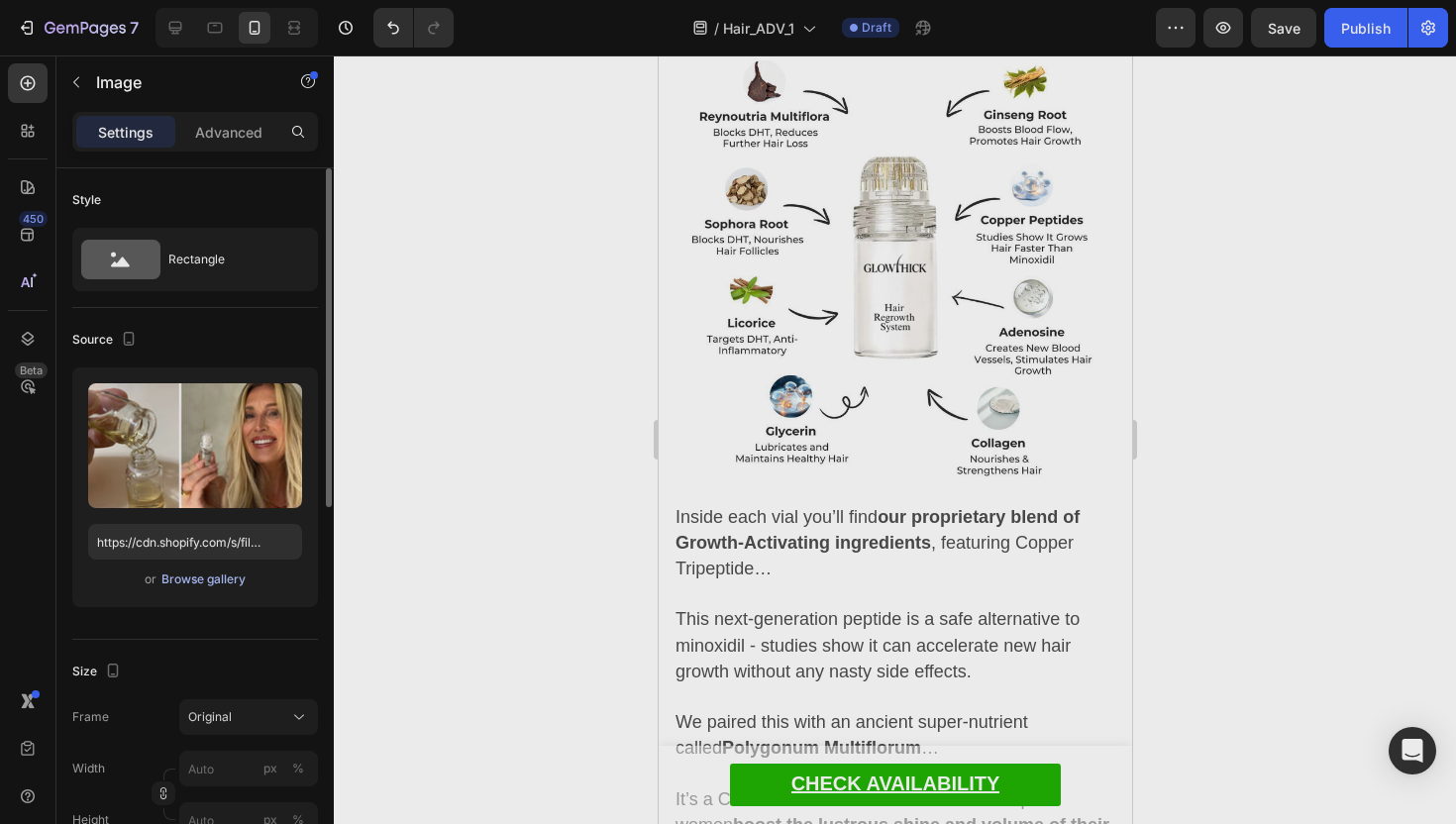 click on "Browse gallery" at bounding box center (203, 579) 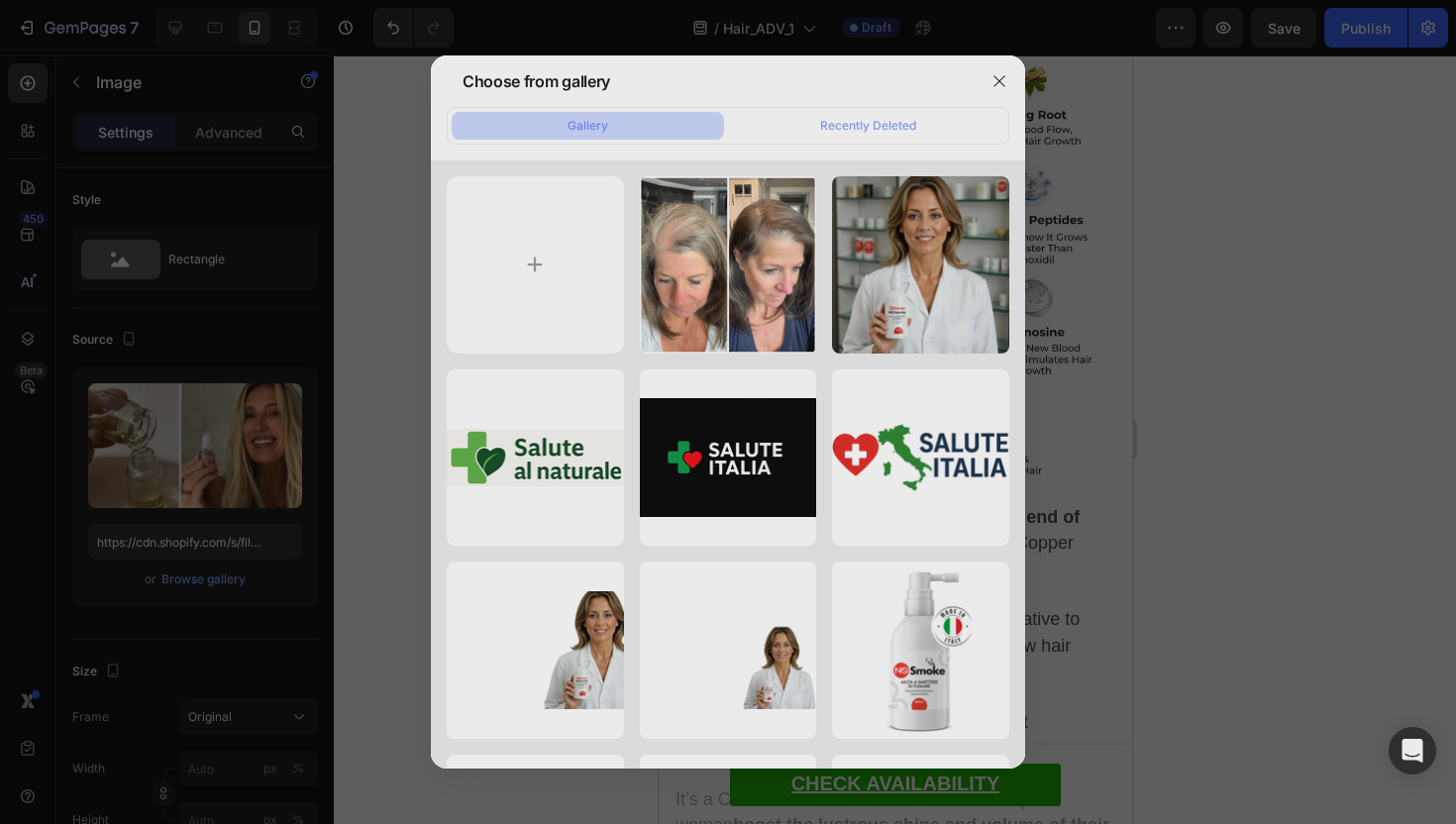 type on "C:\fakepath\Progetto senza titolo (38).jpg" 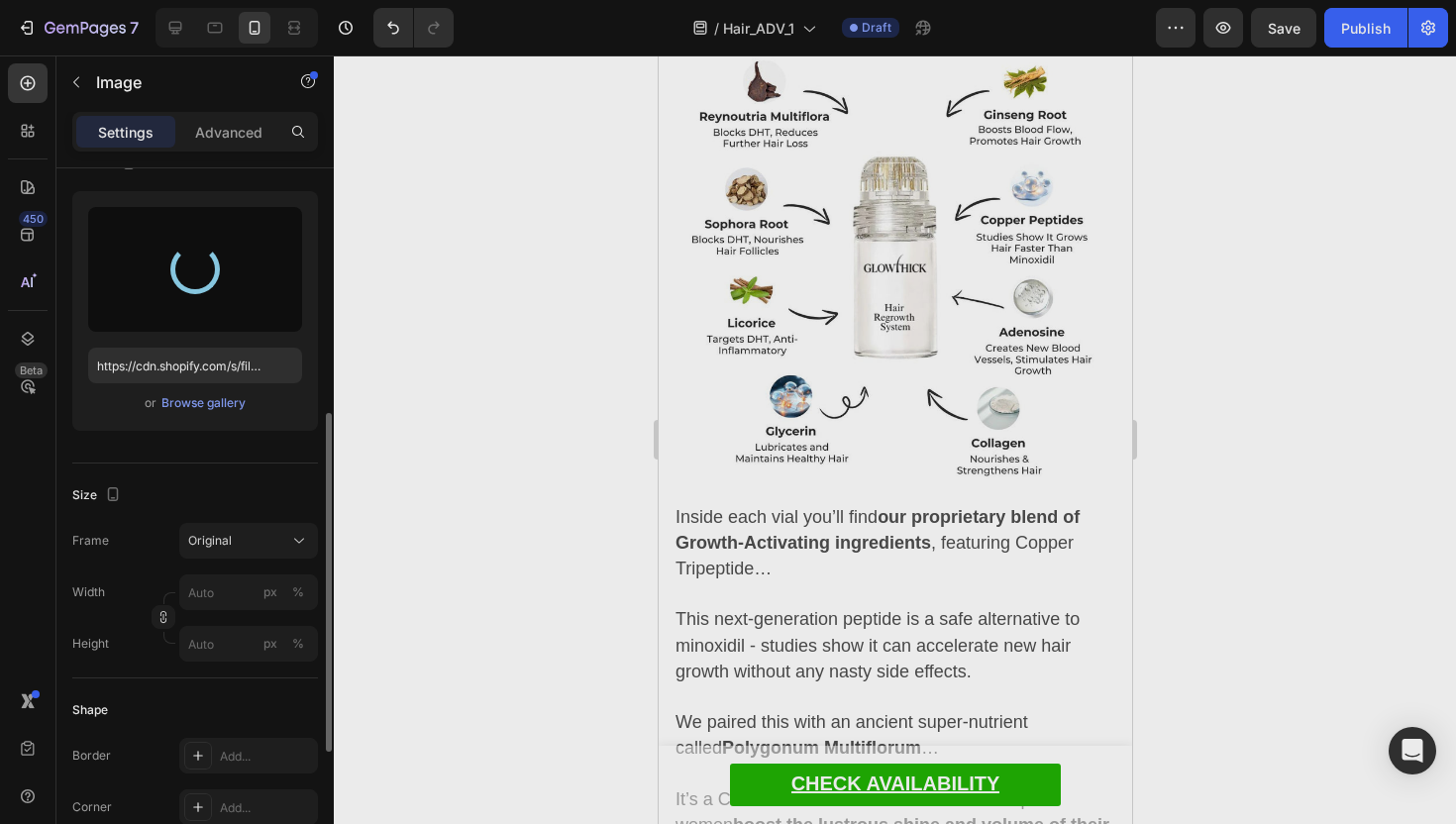 scroll, scrollTop: 326, scrollLeft: 0, axis: vertical 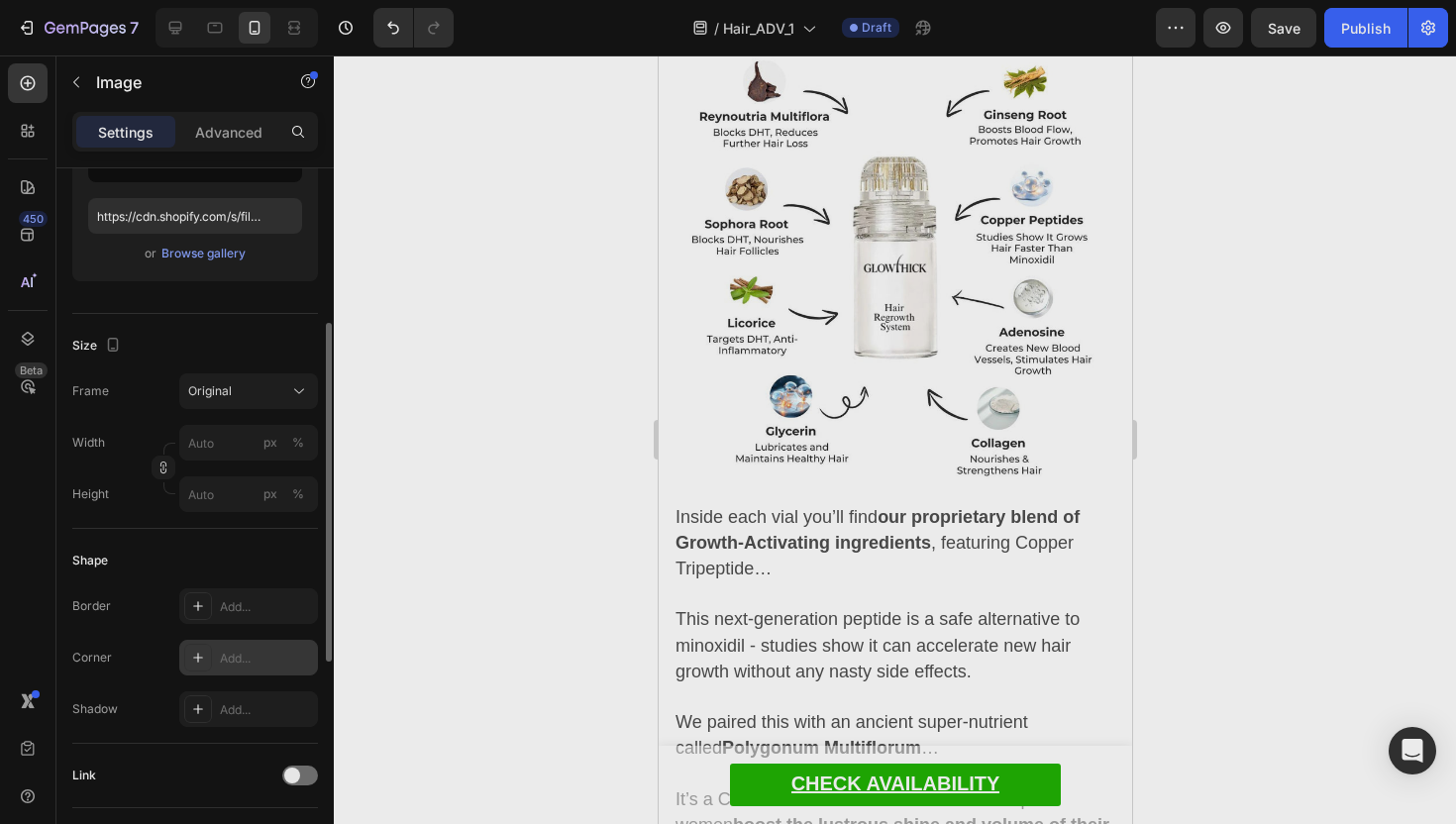 type on "https://cdn.shopify.com/s/files/1/0931/8069/0767/files/gempages_561972038995018657-b722018c-aa99-459c-98bd-61b2b41cd723.jpg" 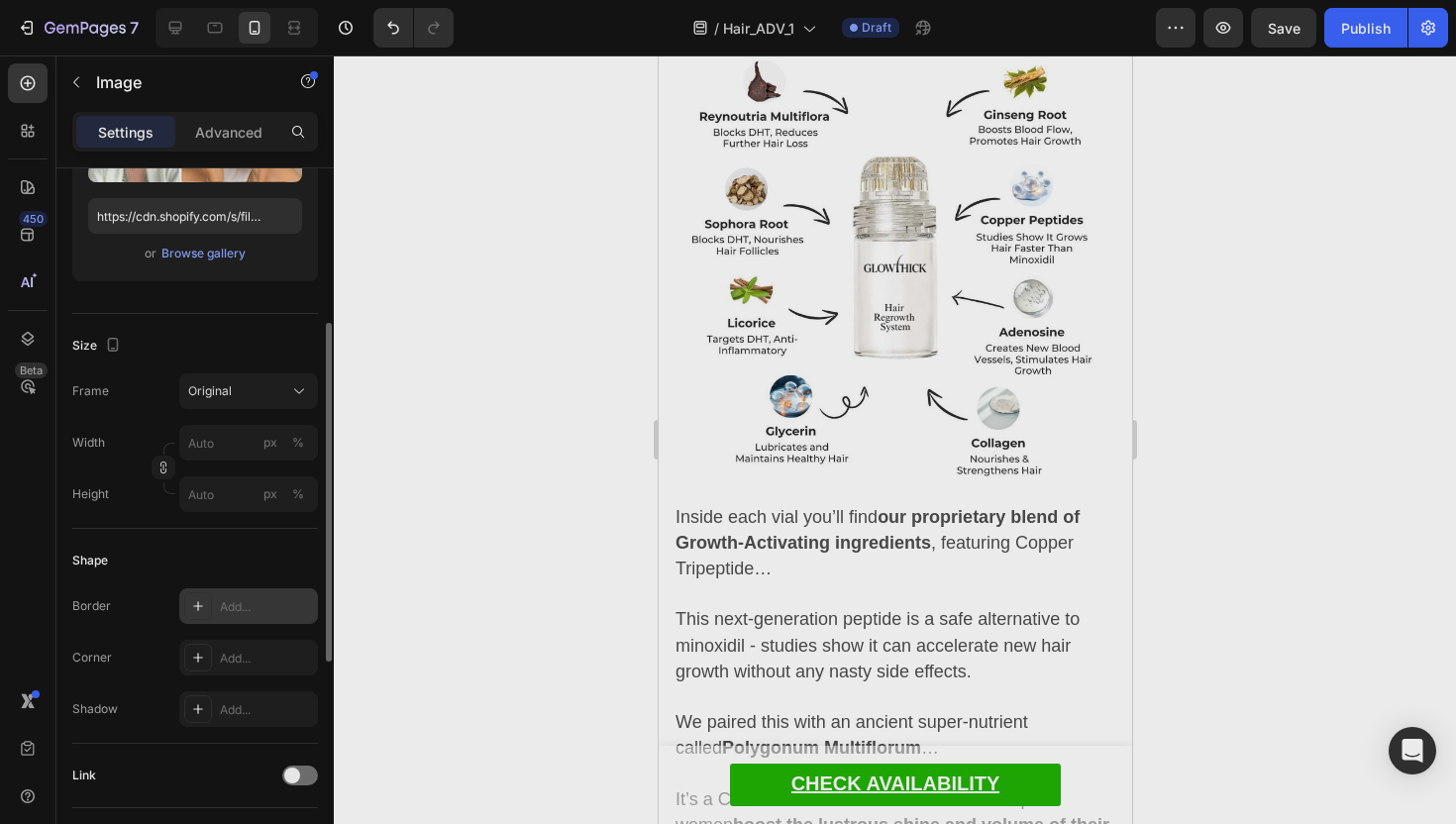 click on "Add..." at bounding box center [266, 607] 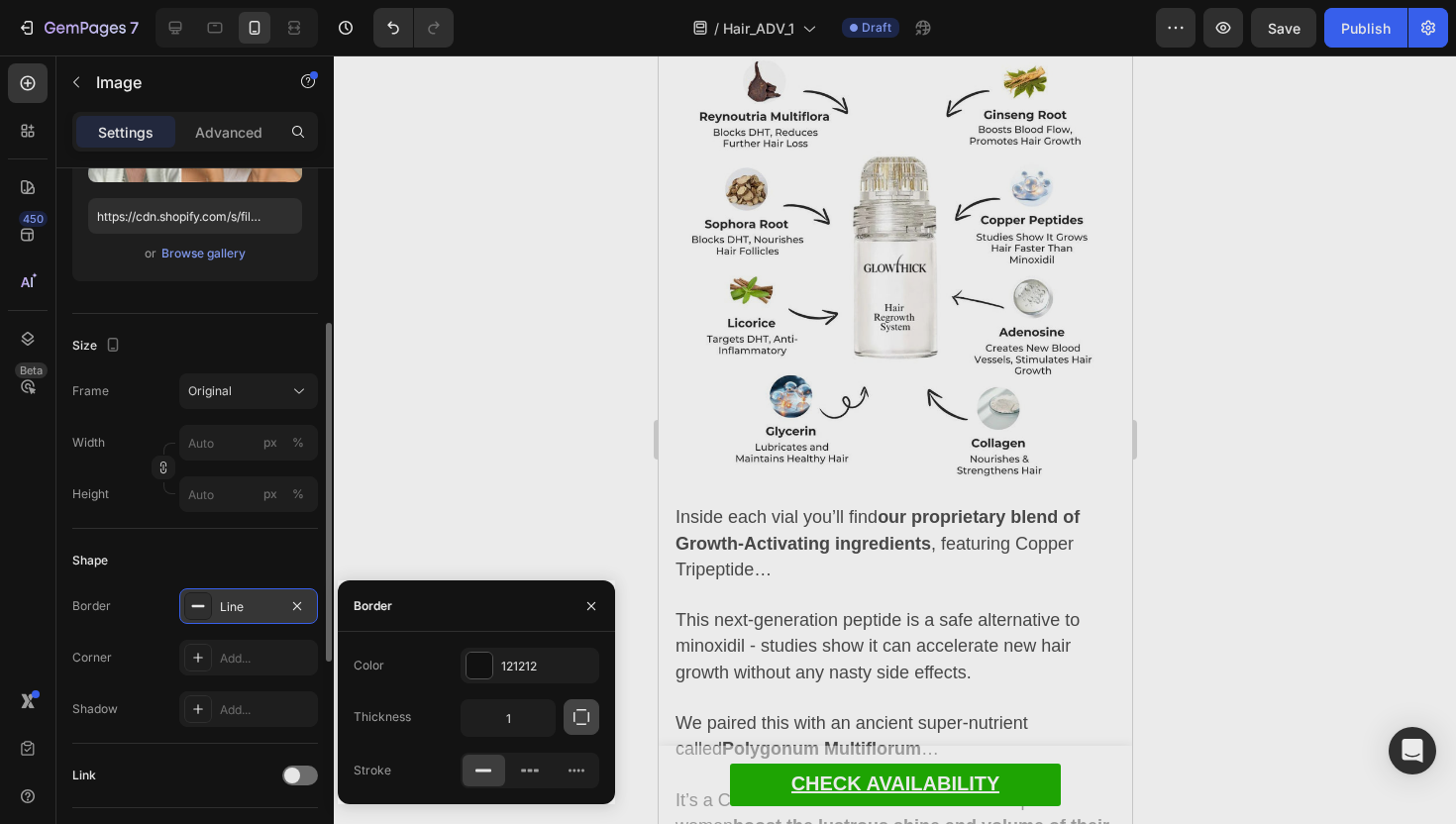 click 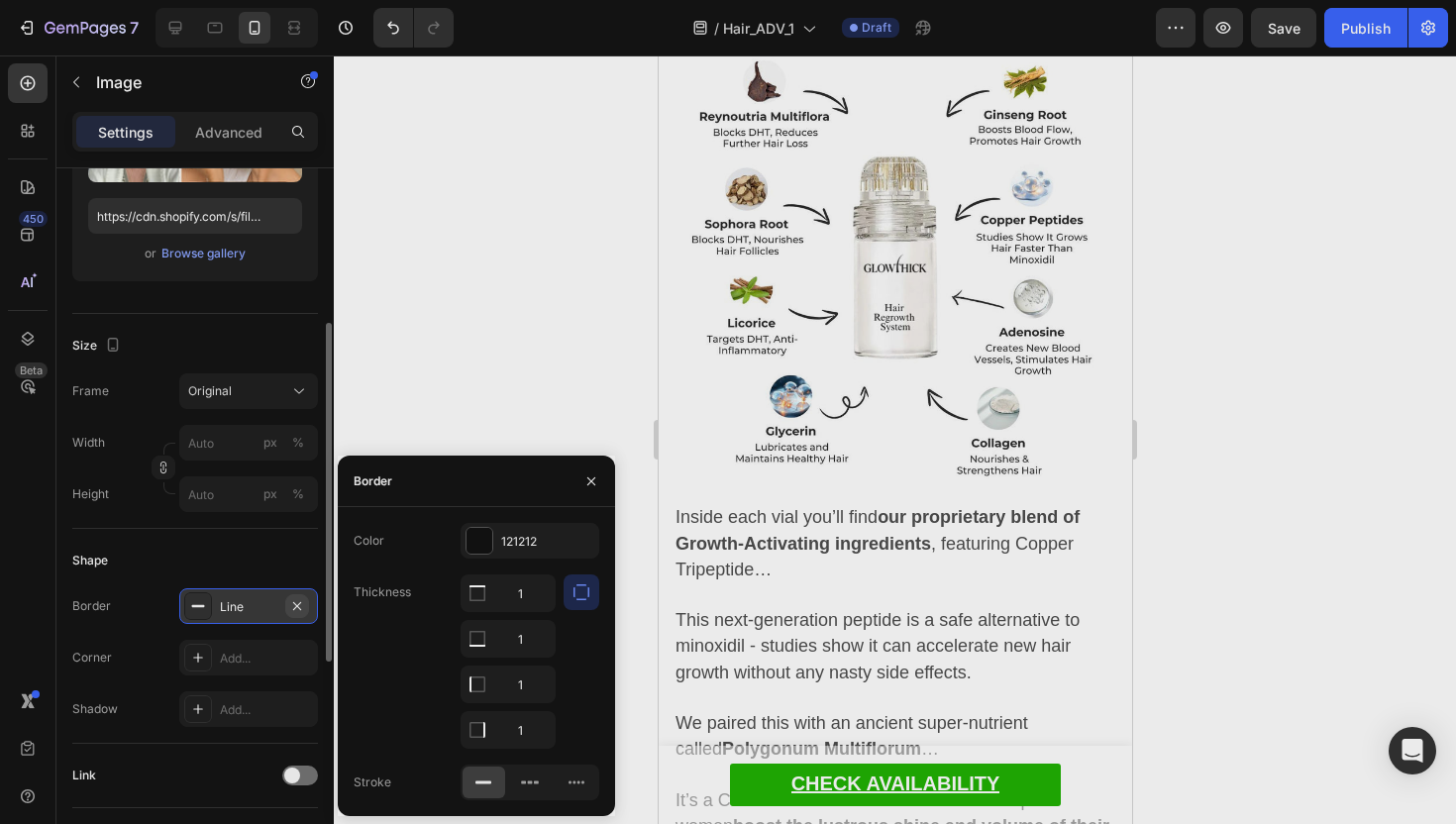 click 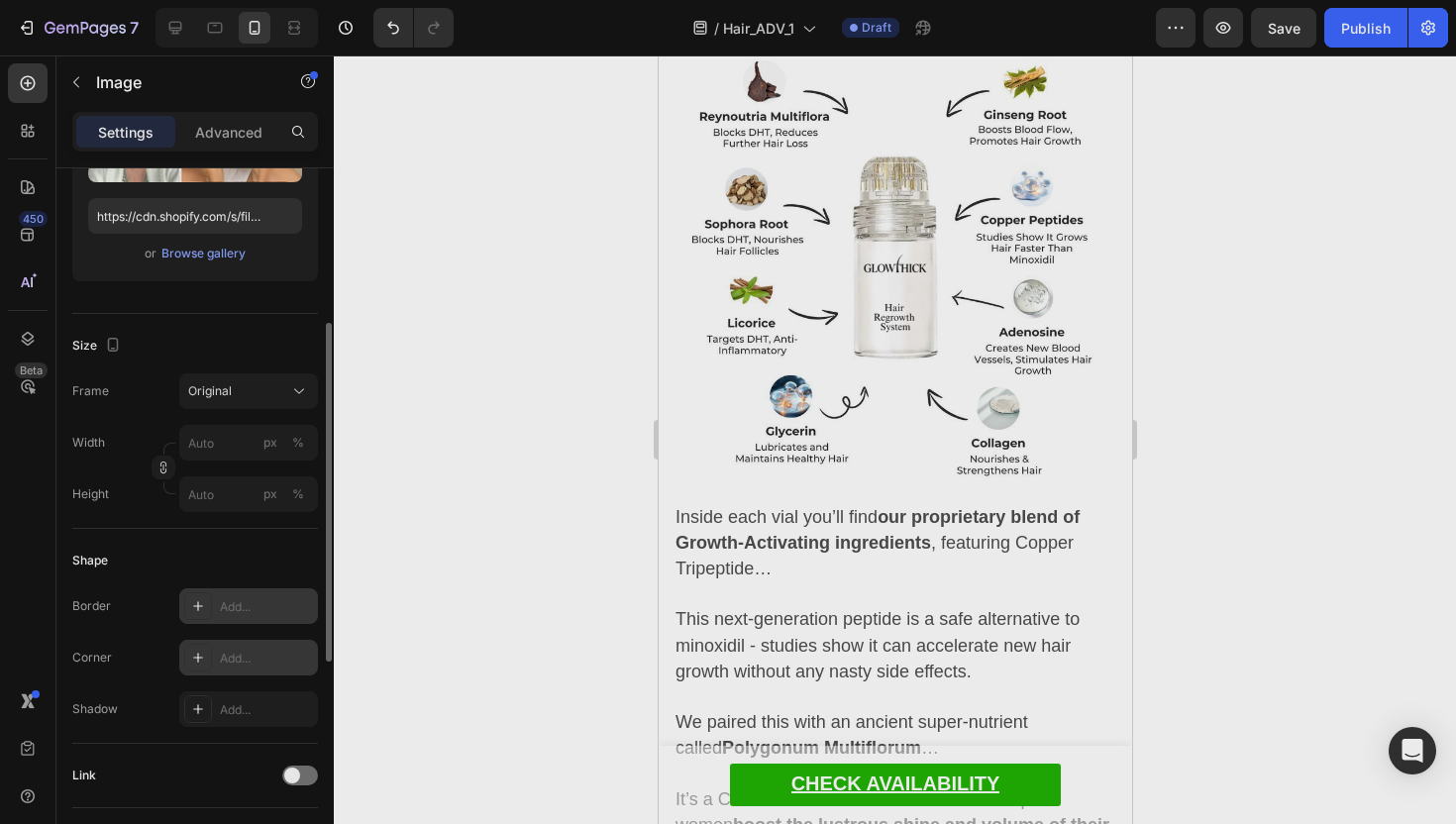 click on "Add..." at bounding box center (249, 658) 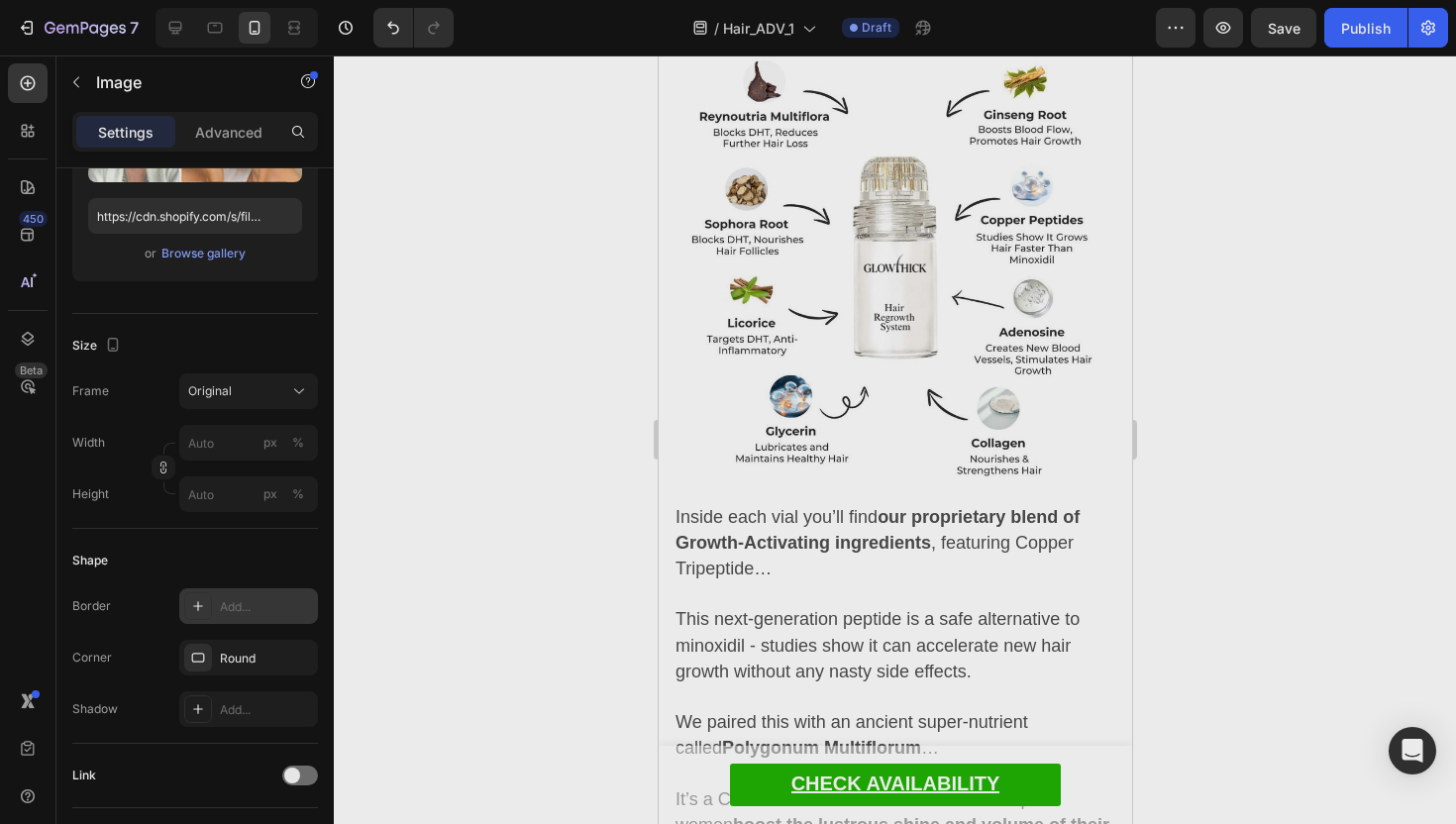 click 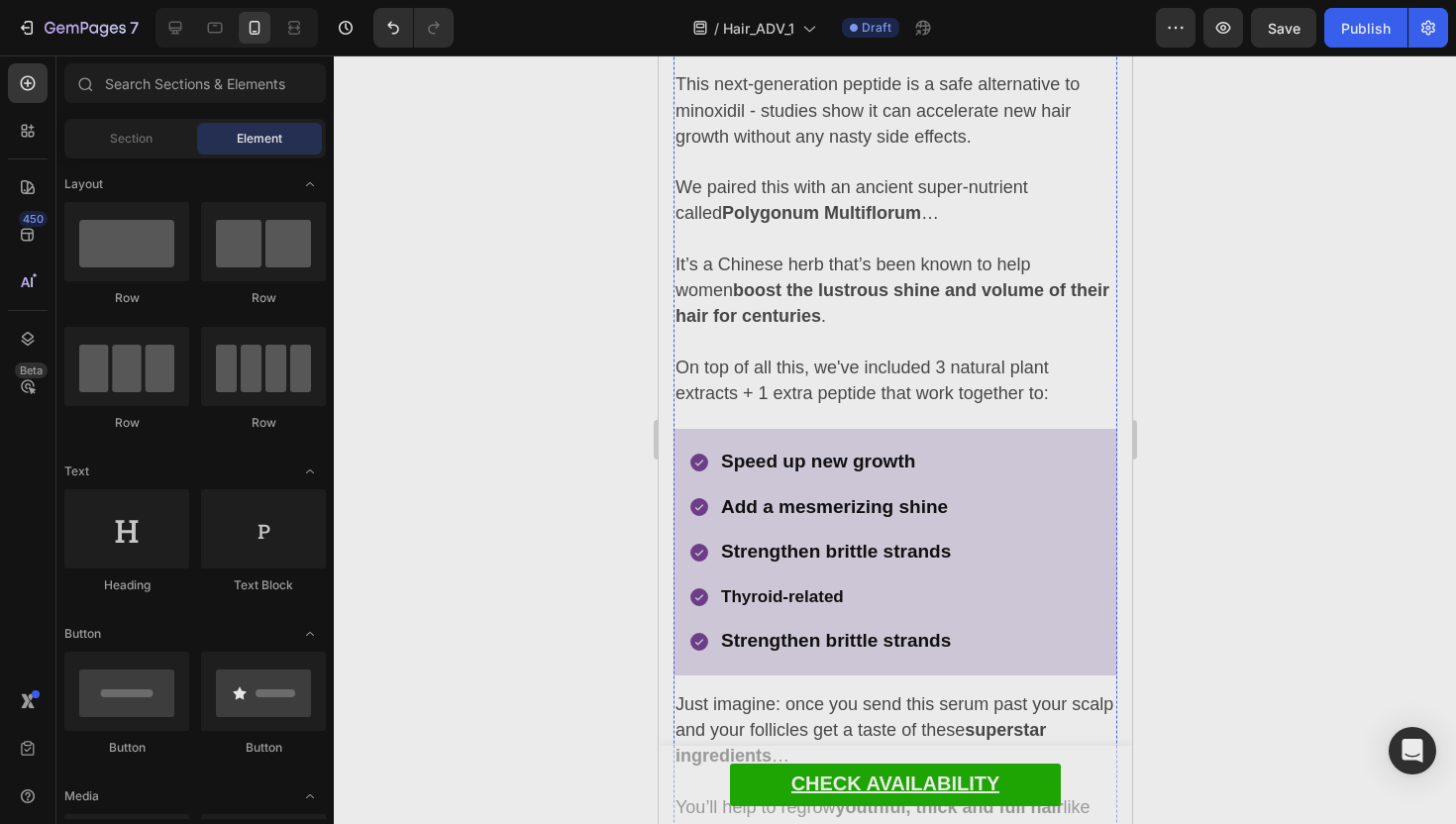 scroll, scrollTop: 7131, scrollLeft: 0, axis: vertical 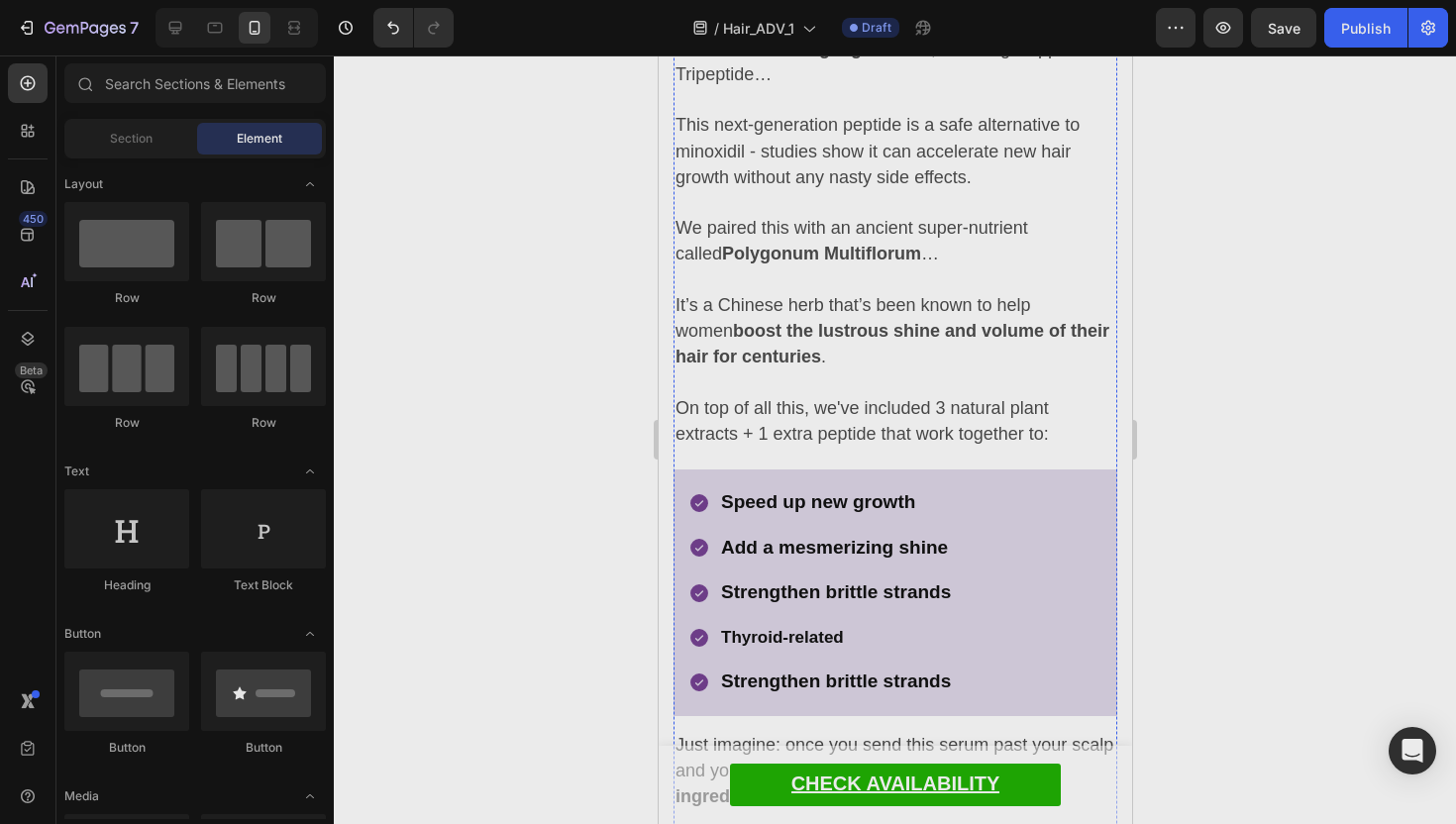 click on "The stamps come with a safety mechanism that makes sure they’re gentle and safe." at bounding box center (891, -632) 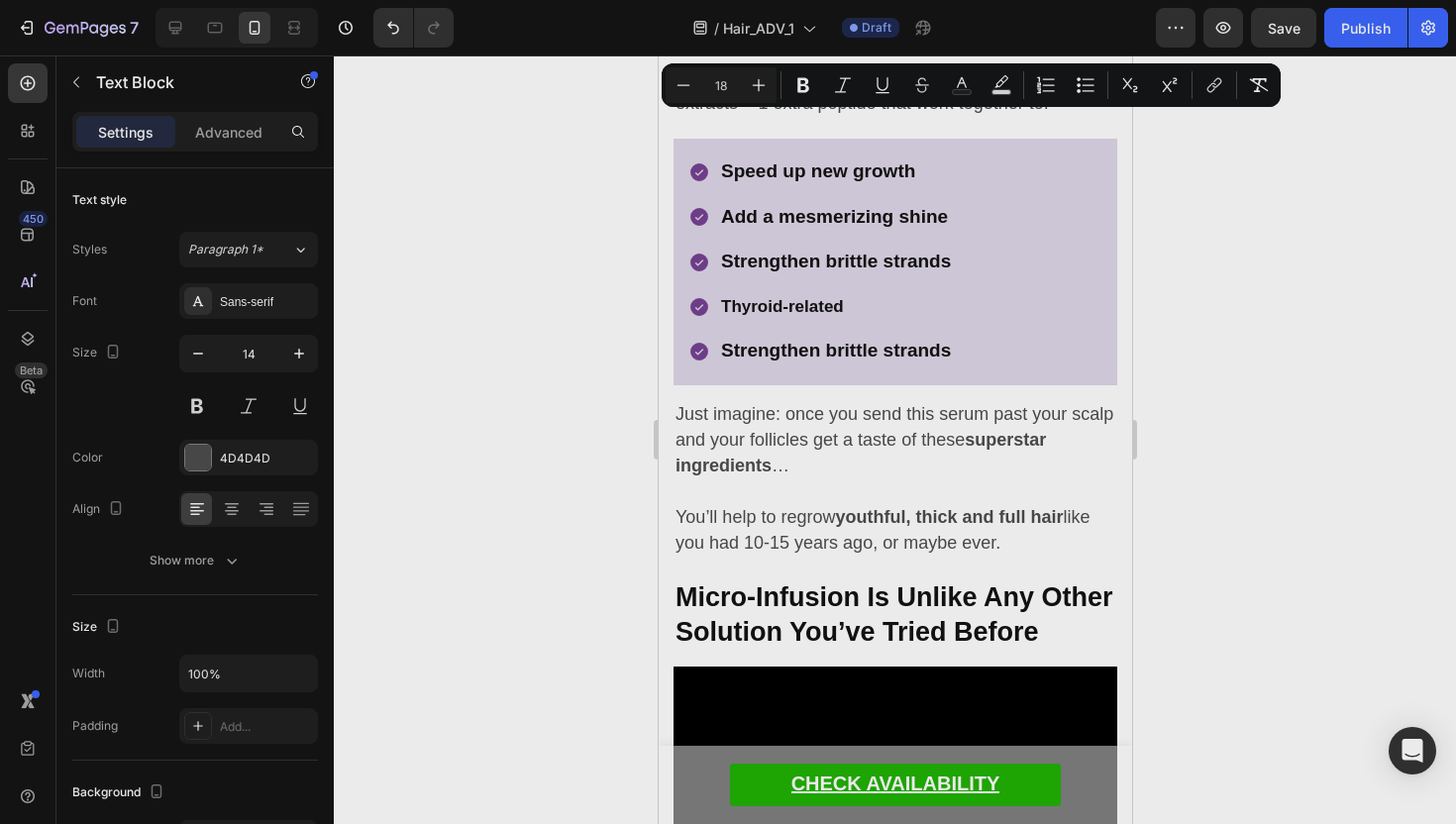 scroll, scrollTop: 7461, scrollLeft: 0, axis: vertical 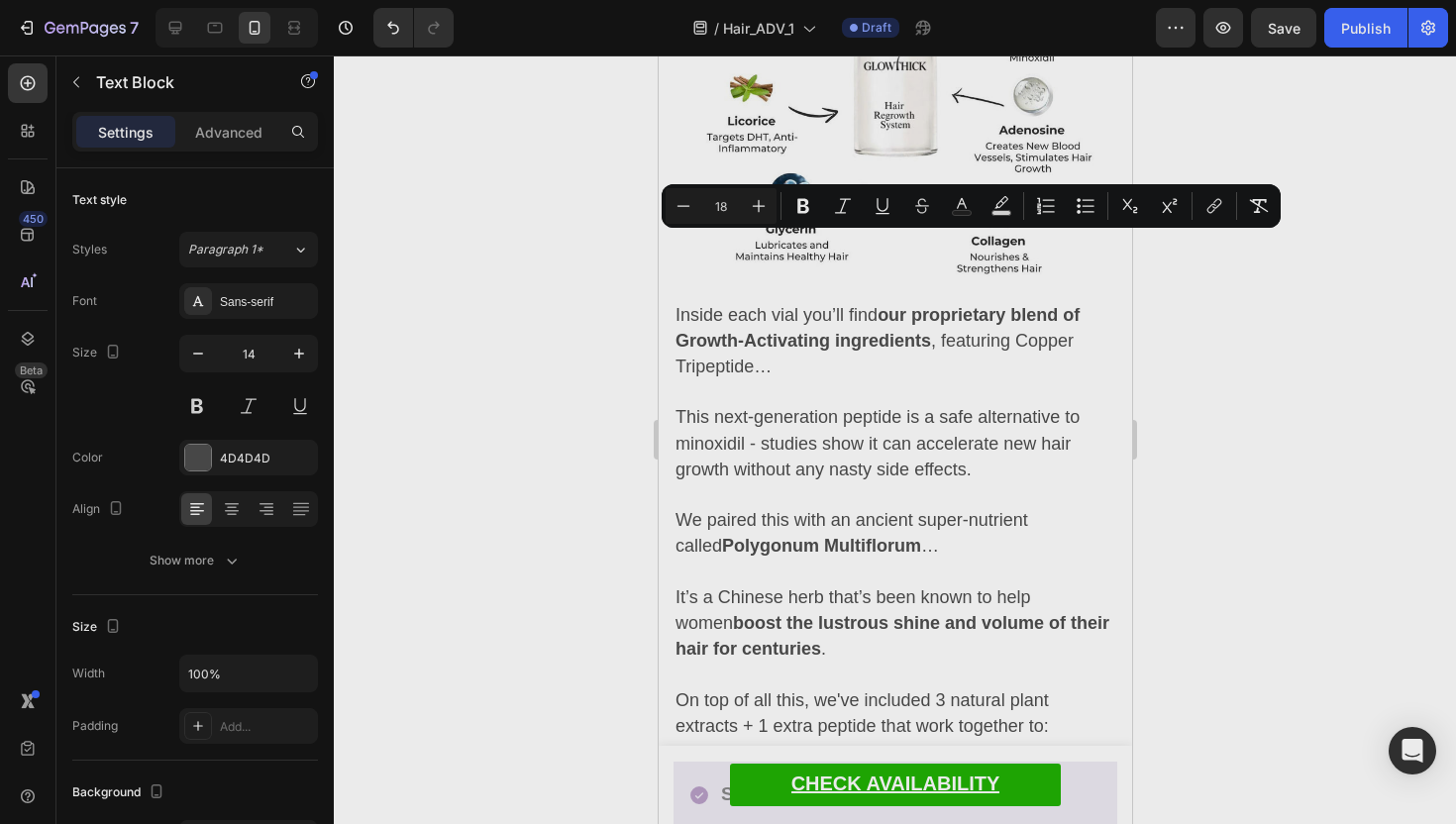 type on "14" 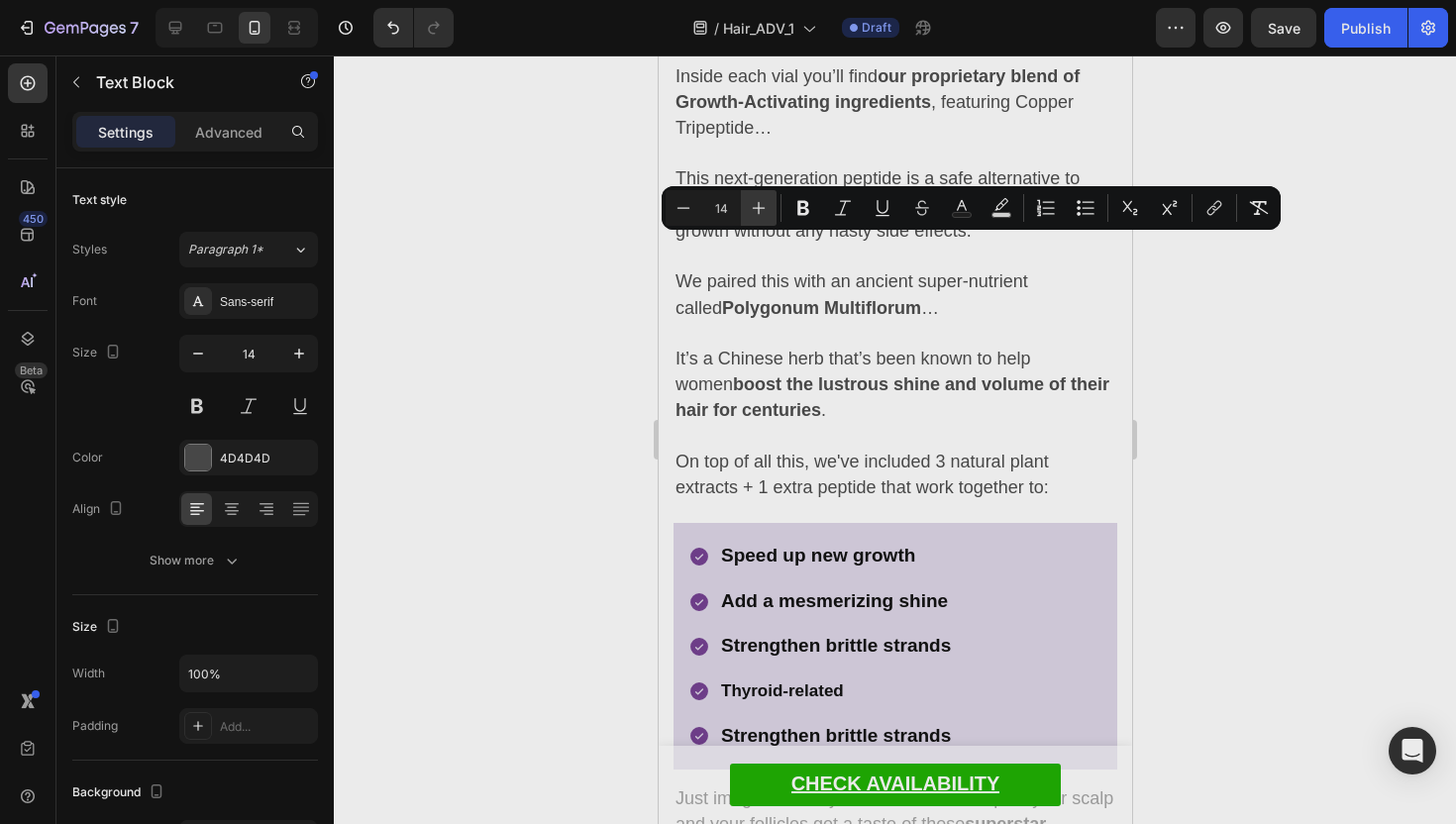 click 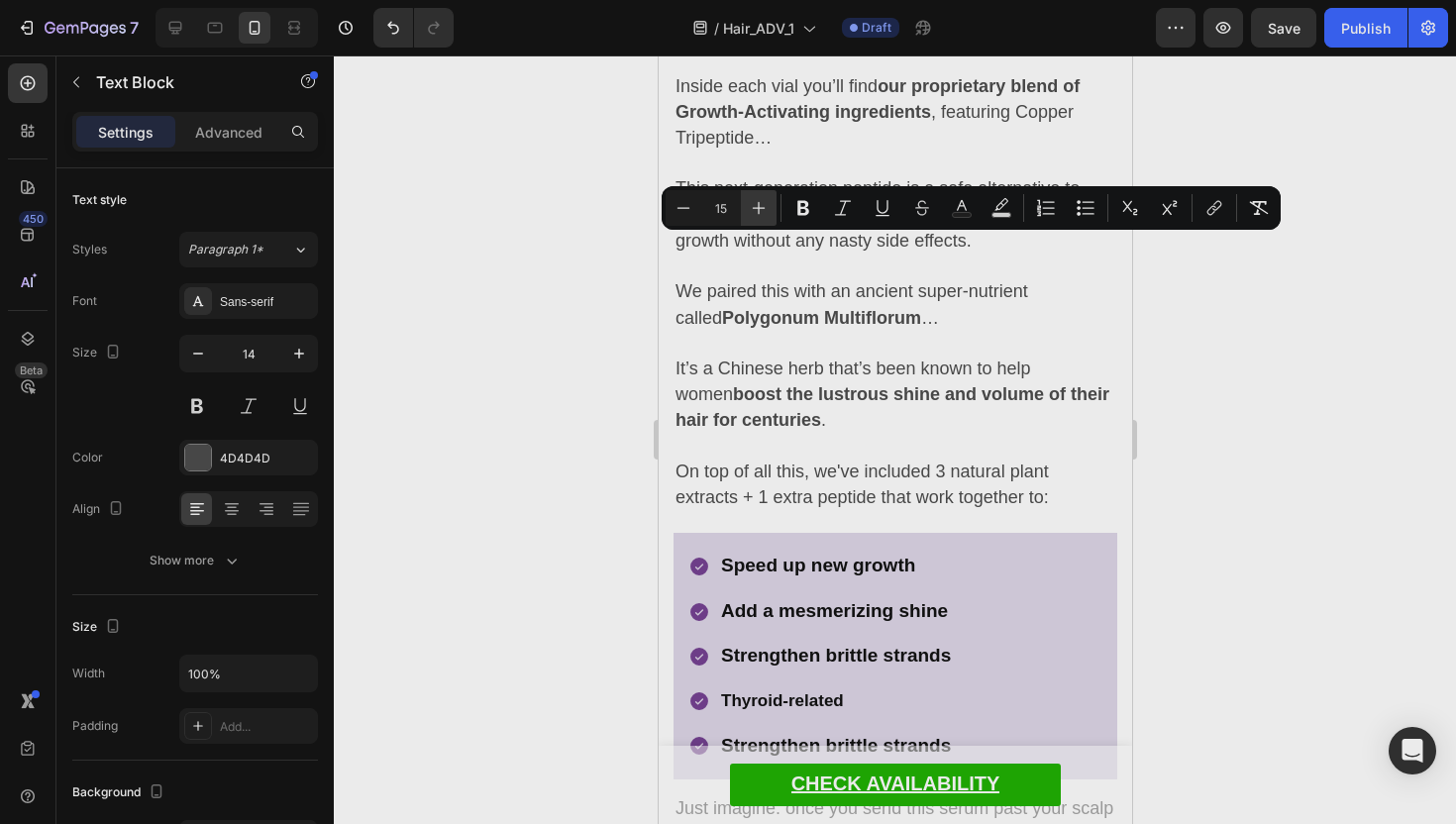 click 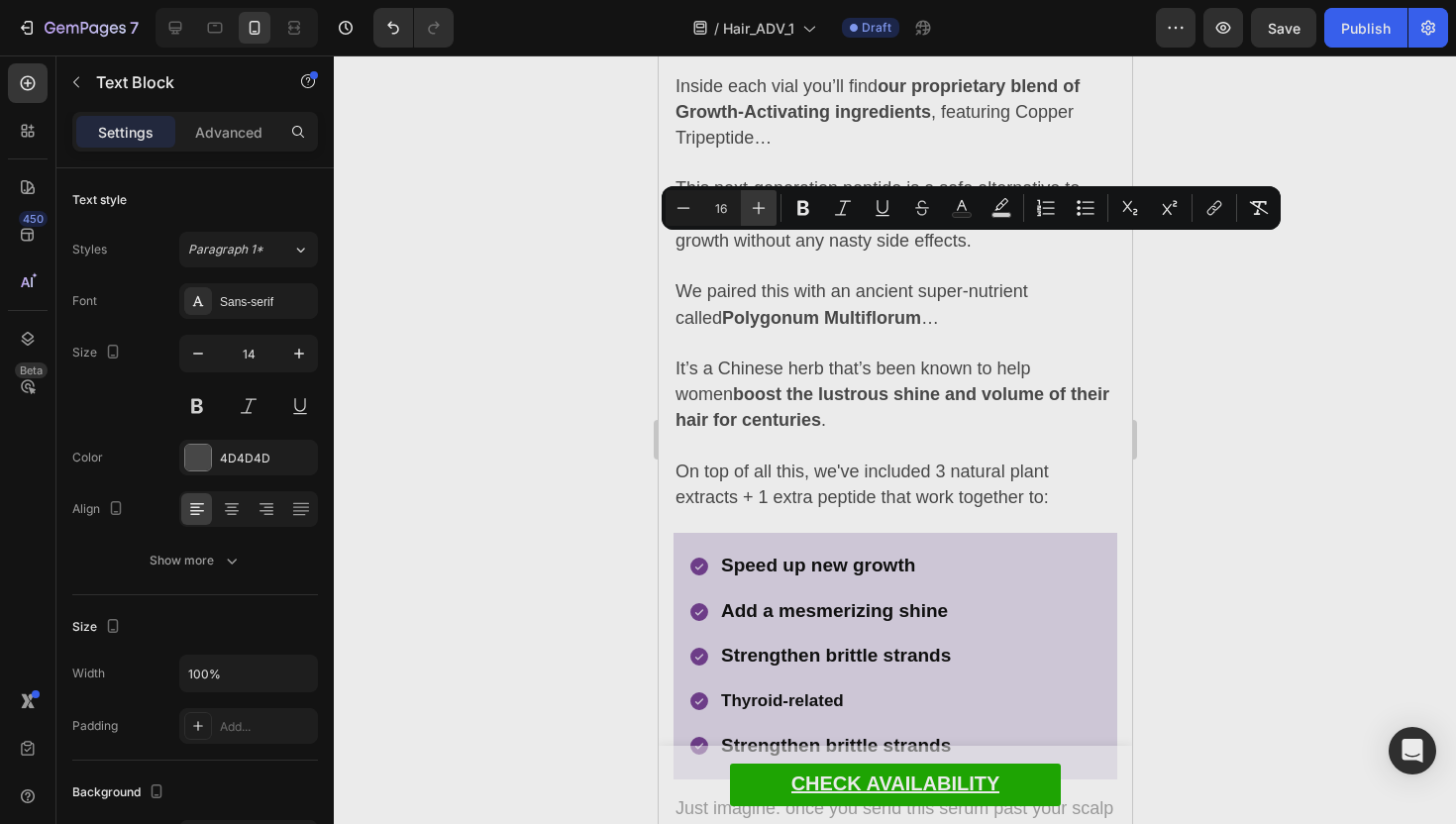 click 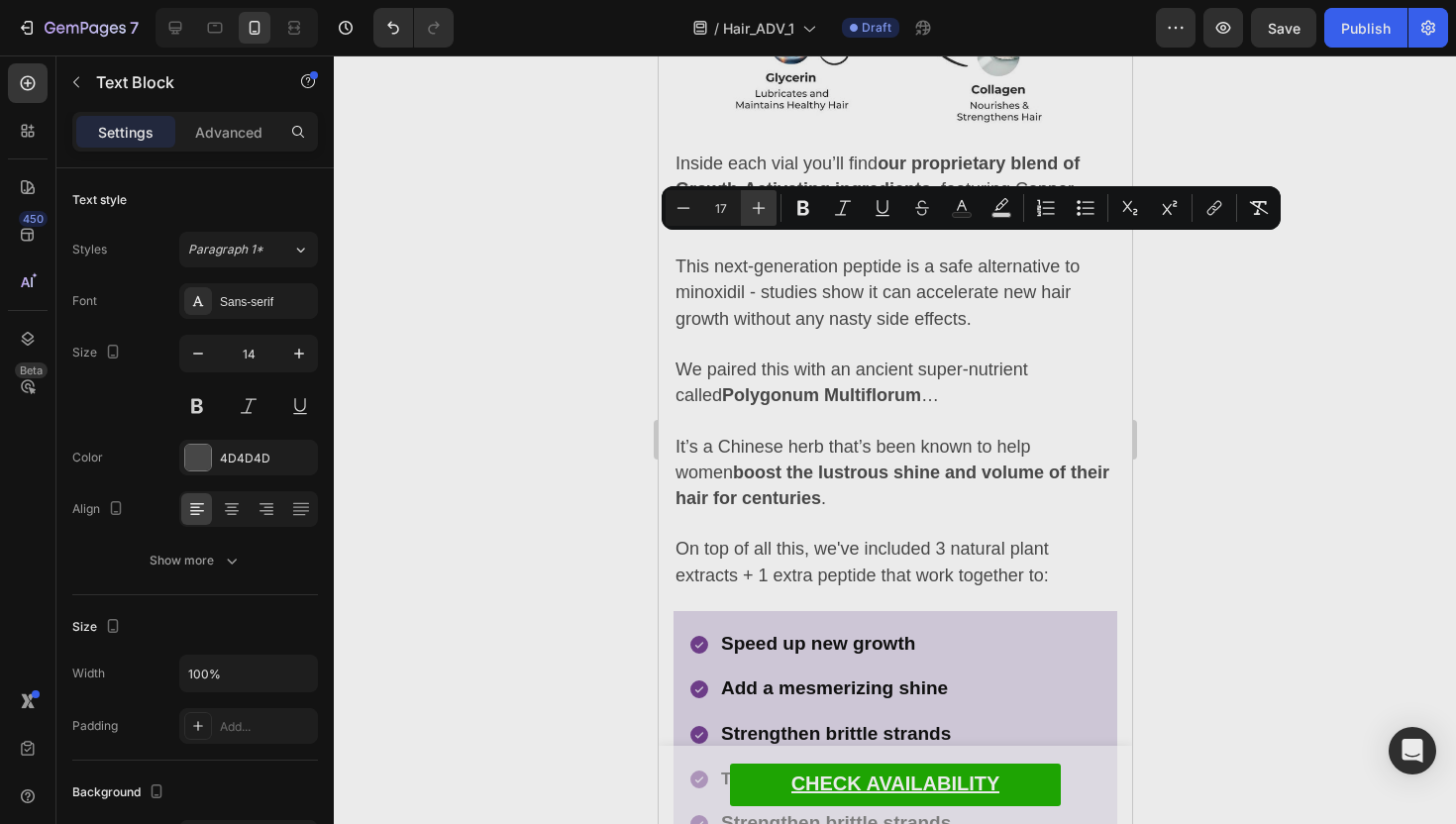 click 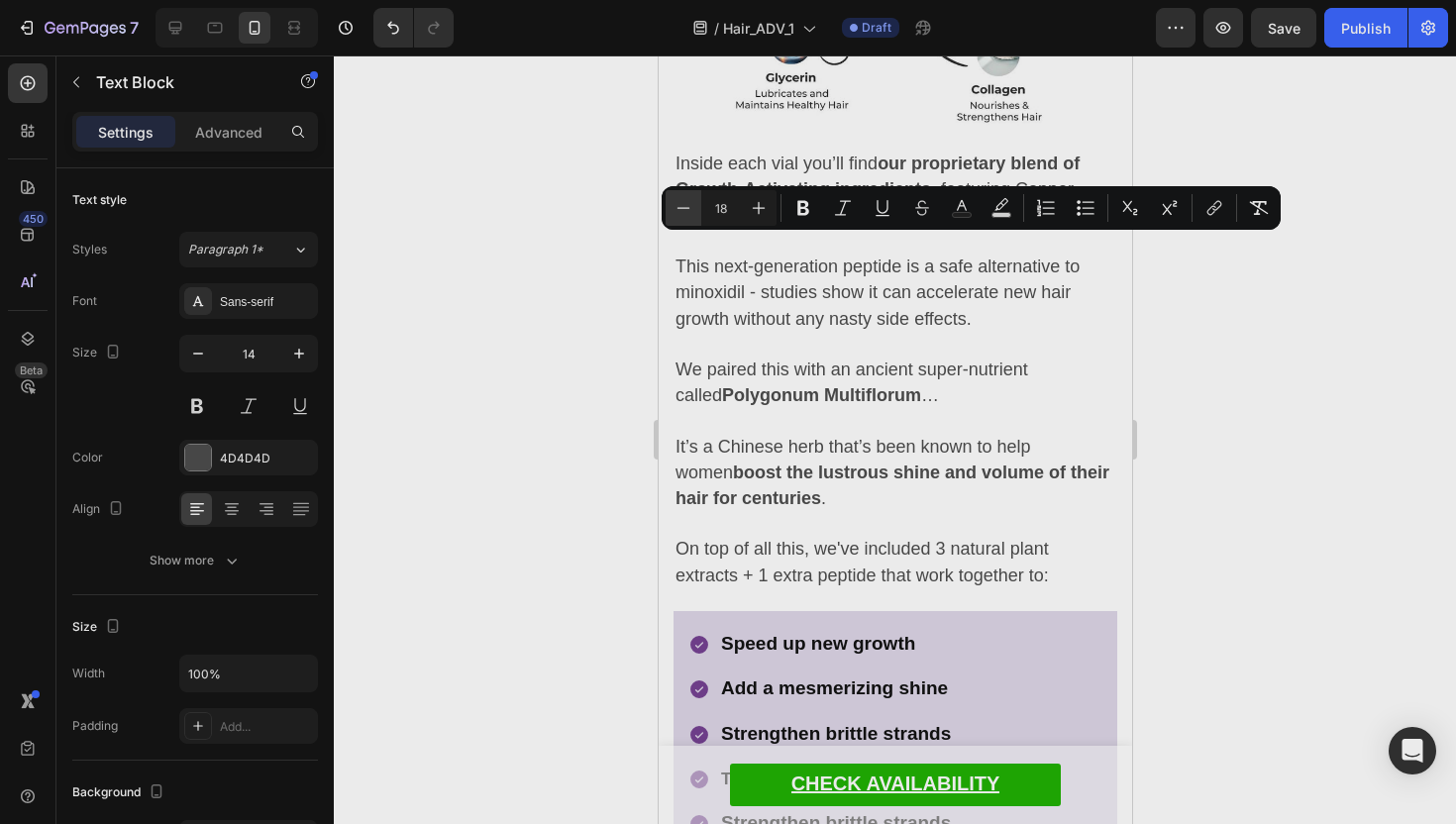 click 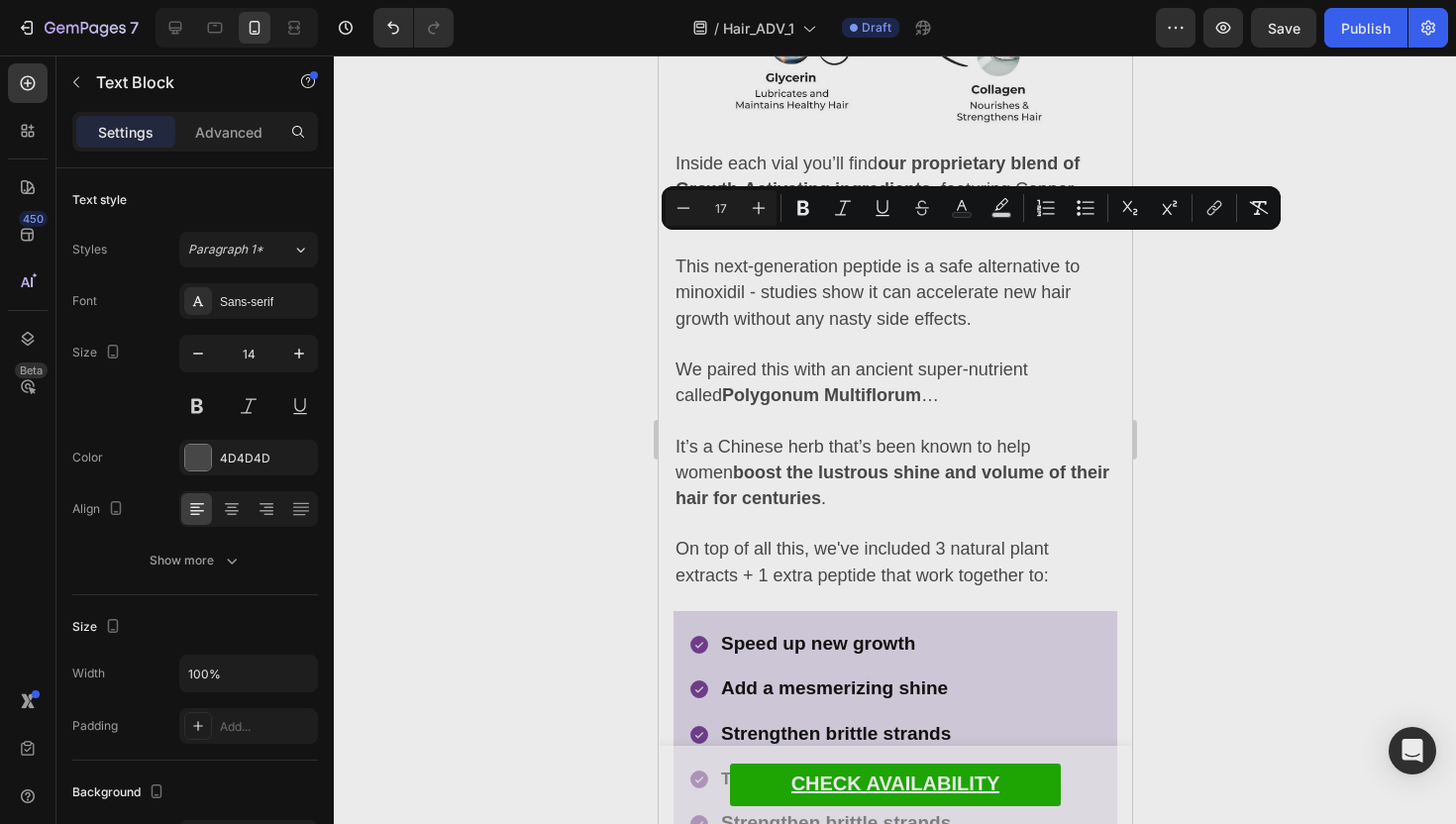 click on "Il Siero Esocrease Hair è l'unica soluzione che può superare la barriera del cuoio capelluto e portare nutrimento  direttamente ai follicoli  per far ricrescere capelli folti e luminosi." at bounding box center (894, -621) 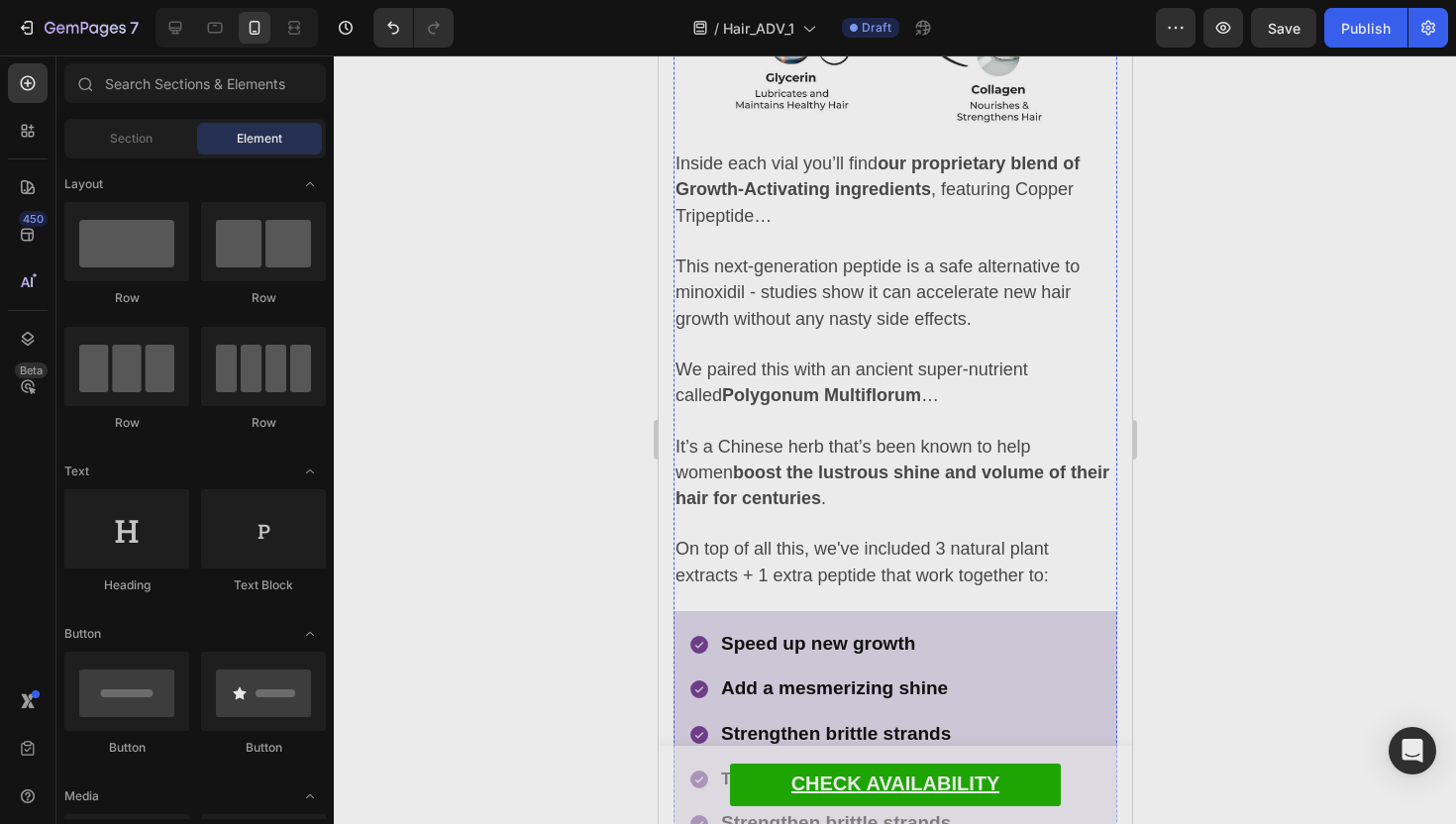 click on "potenti ingredienti attivi" at bounding box center (943, -558) 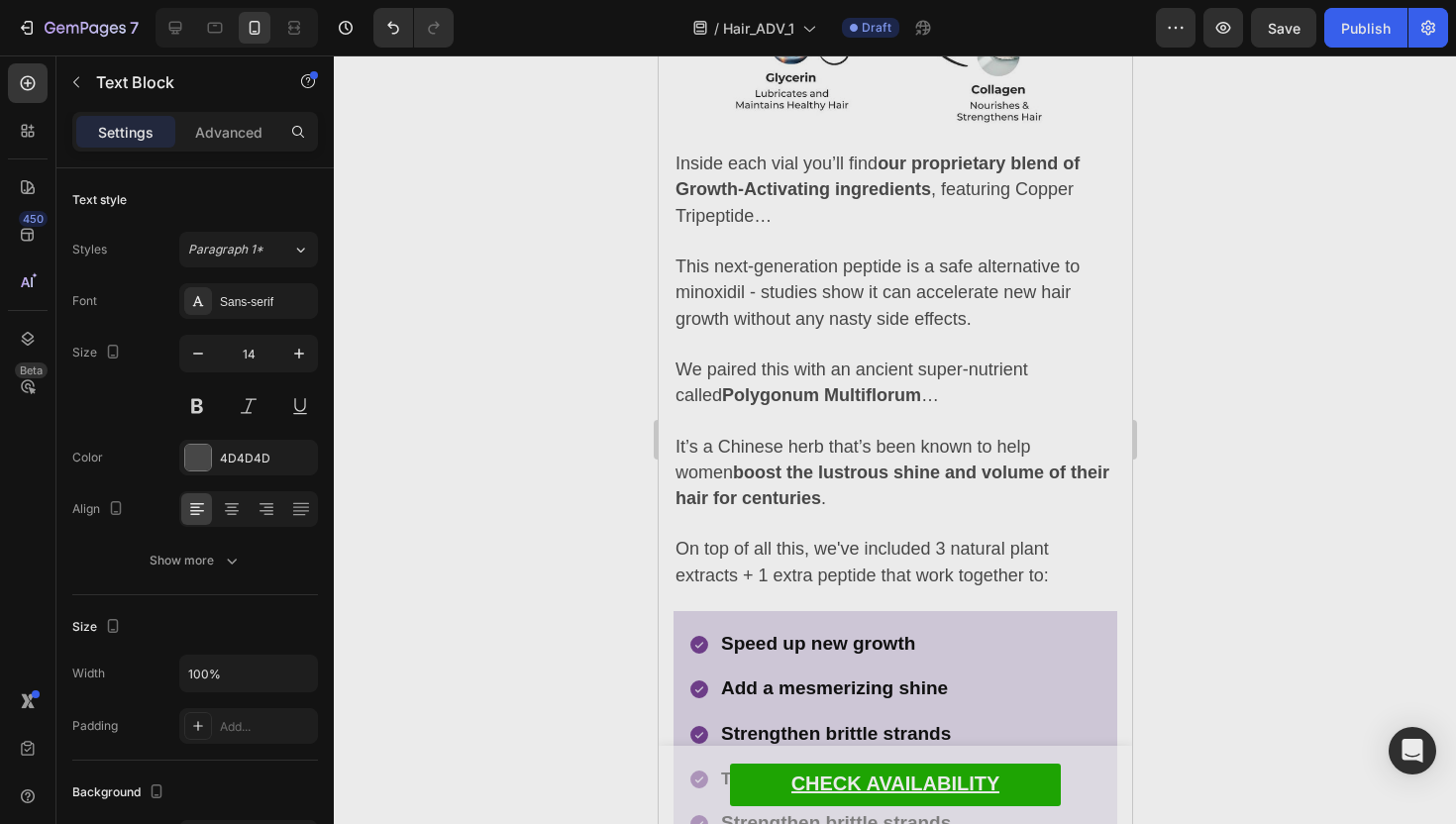 click on "Il Siero Esocrease Hair è l'unica soluzione che può superare la barriera del cuoio capelluto e portare nutrimento  direttamente ai follicoli  per far ricrescere capelli folti e luminosi." at bounding box center [894, -621] 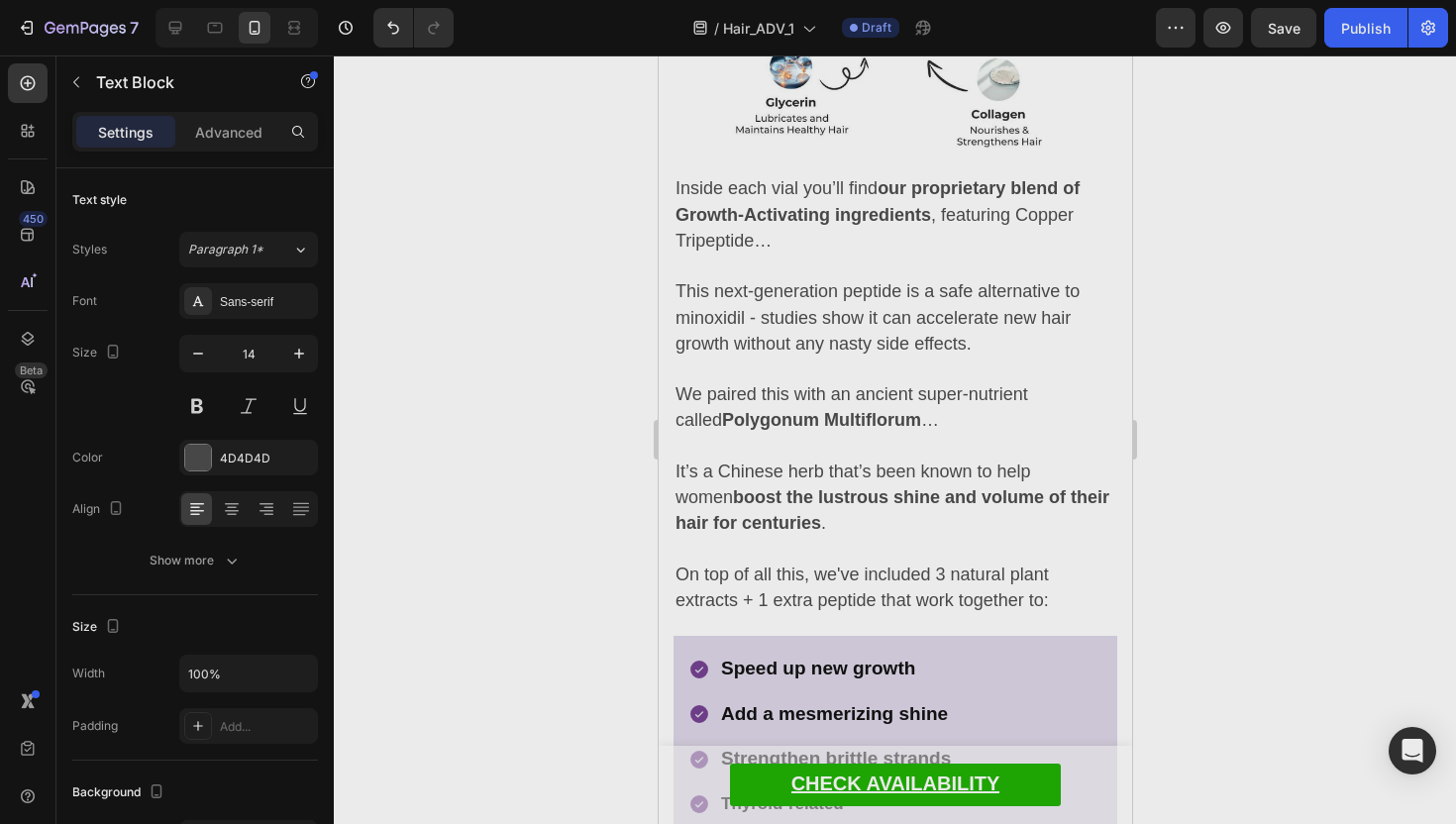 click on "Ogni applicazione invia  potenti ingredienti attivi  alle radici..." at bounding box center [894, -518] 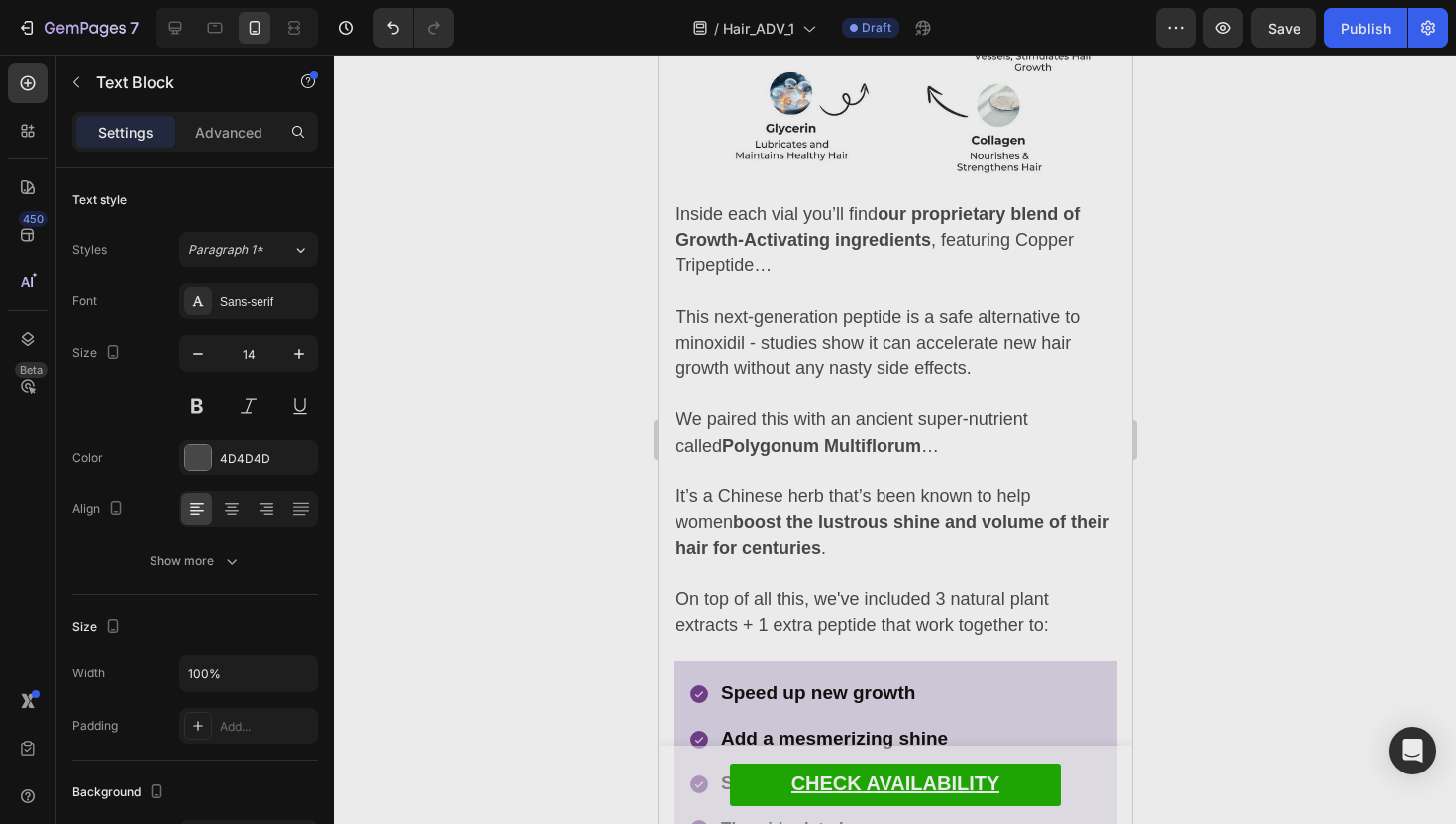click on "Nutrendo i follicoli con esattamente ciò di cui hanno bisogno per risvegliarsi e  generare nuovi capelli sani e vitali ." at bounding box center [894, -429] 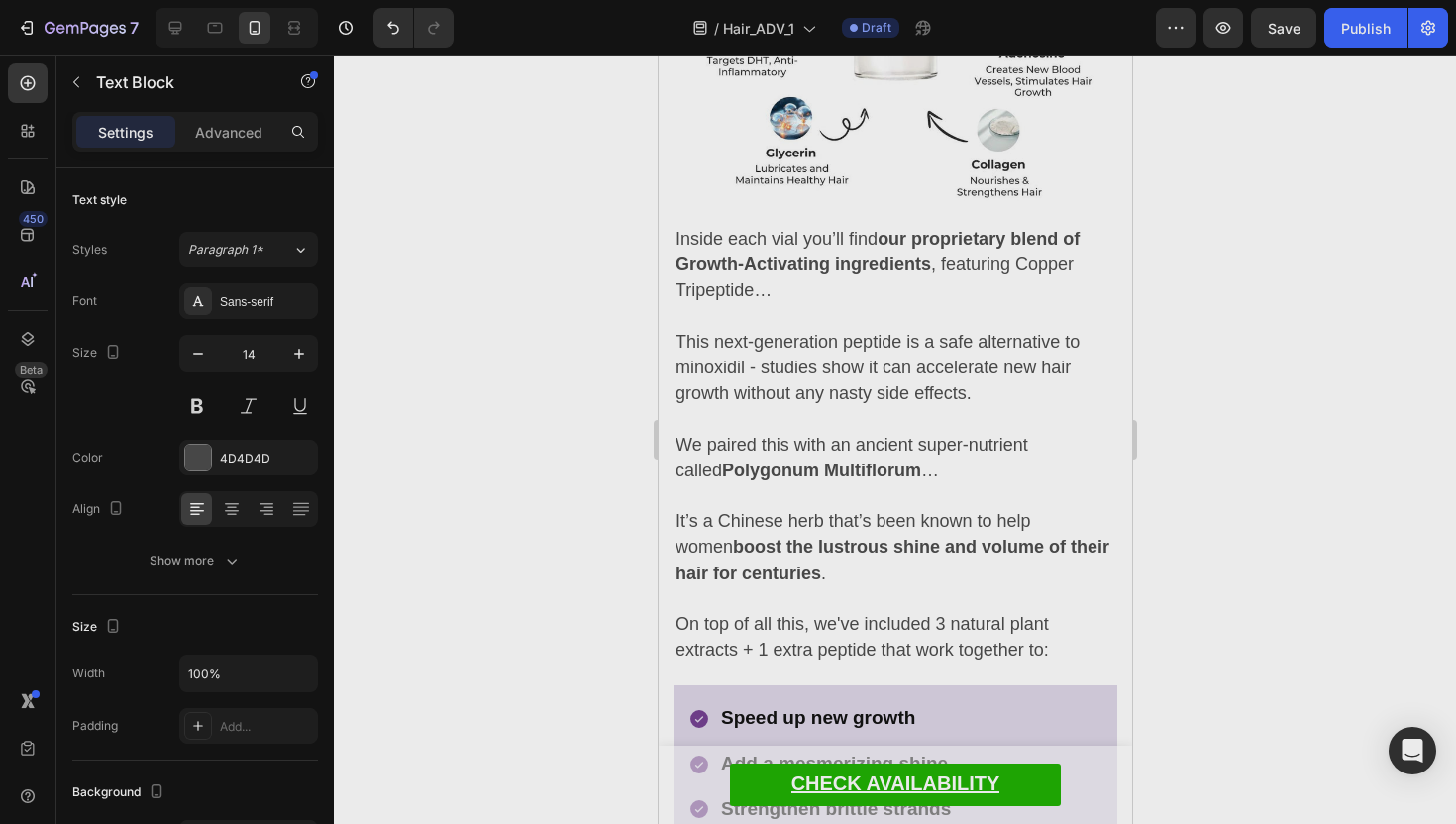 click on "Non provoca alcun fastidio..." at bounding box center [894, -326] 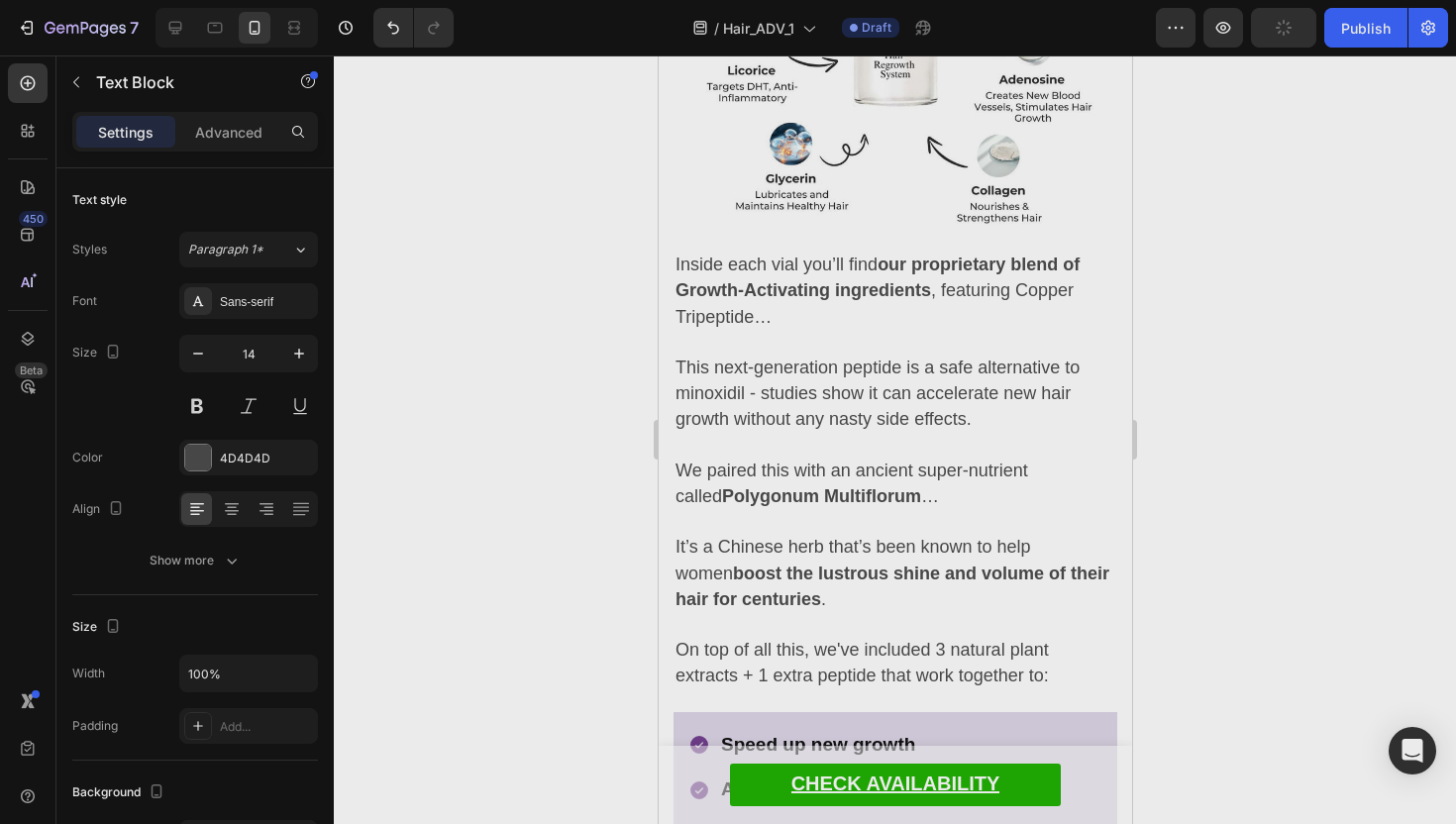 click on "La formula è stata studiata per essere delicata e sicura." at bounding box center (894, -352) 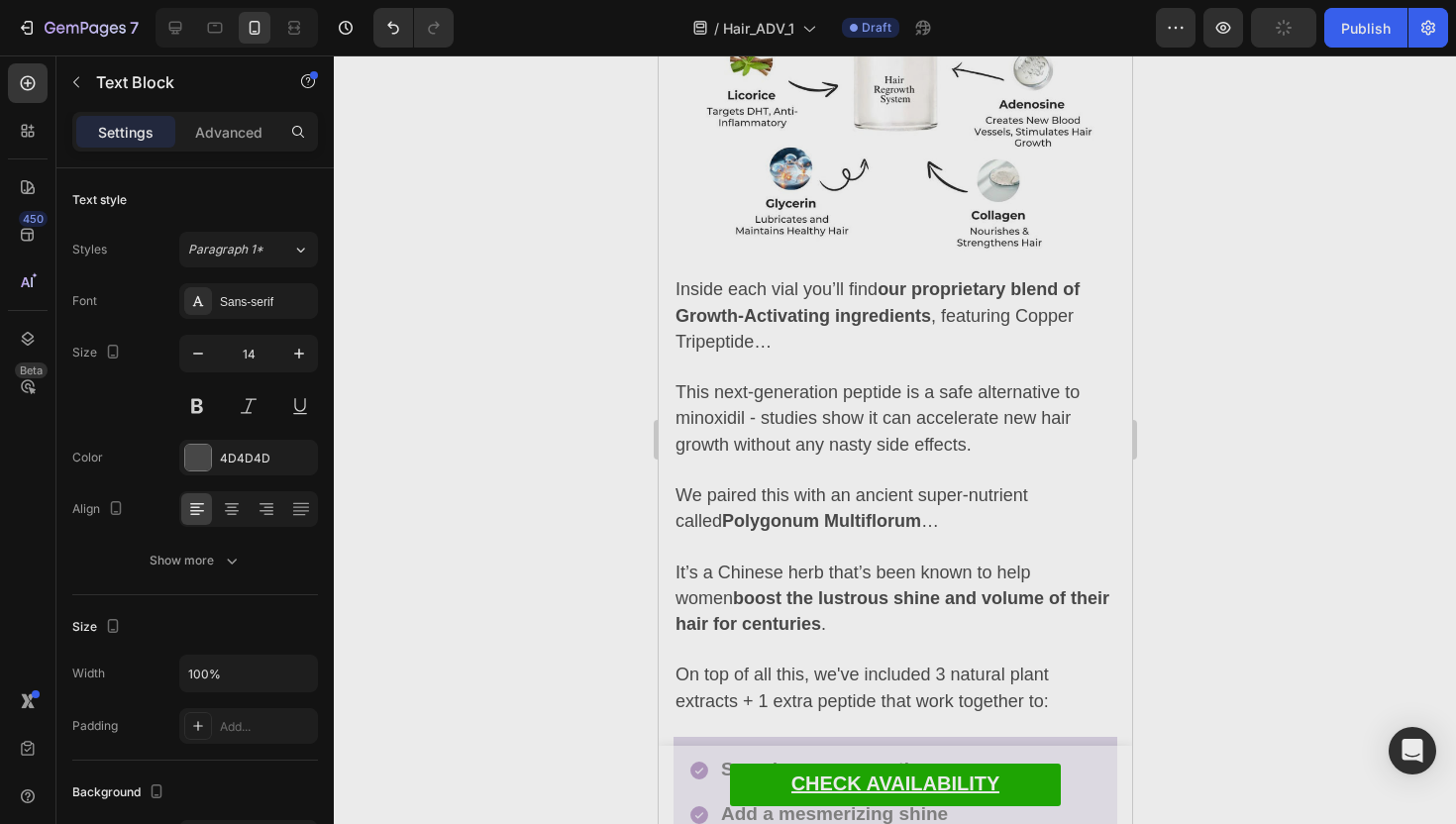 click on "Usare Esocrease Hair è semplice come  applicare una normale crema sul viso ." at bounding box center [894, -236] 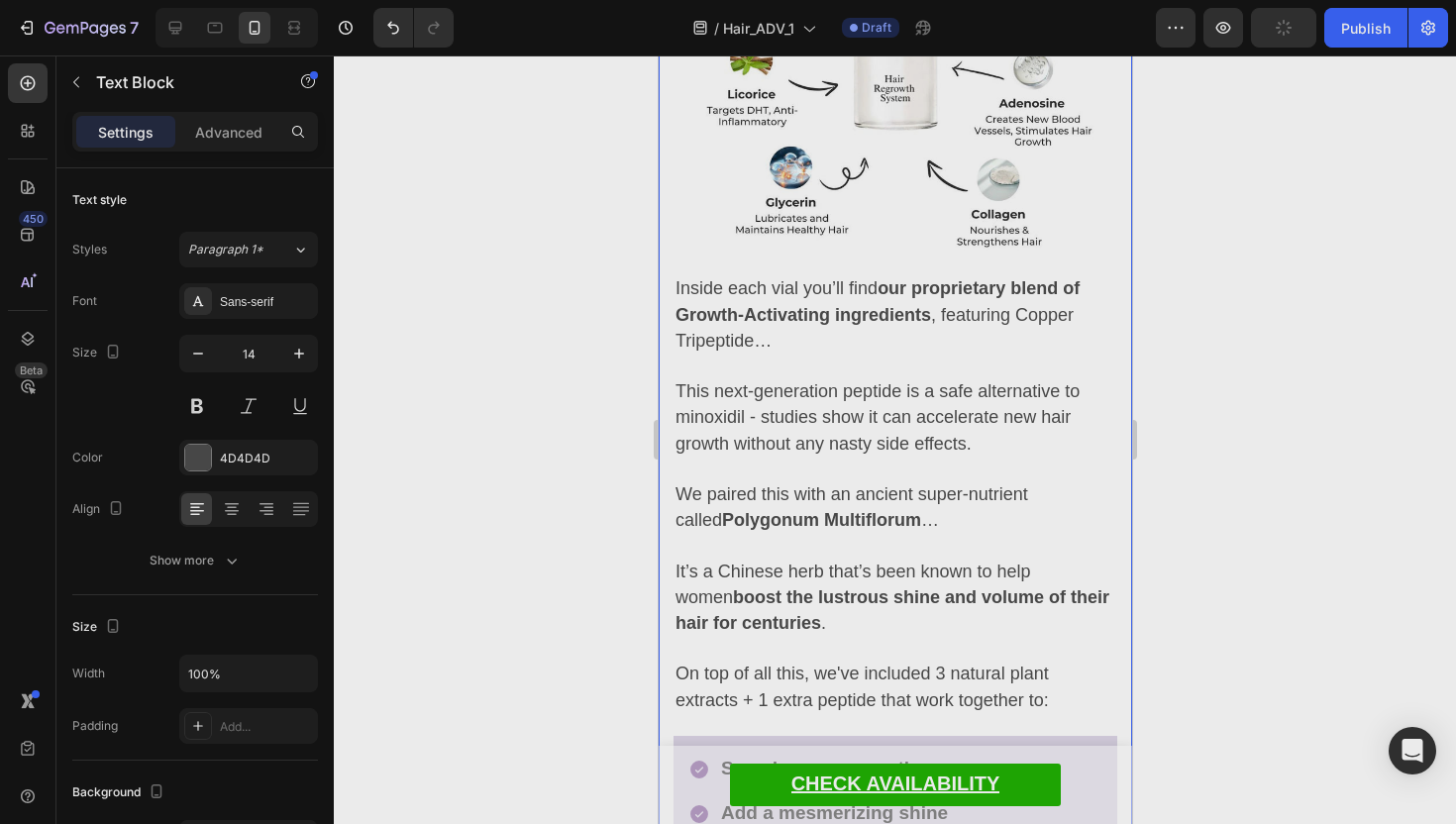 click 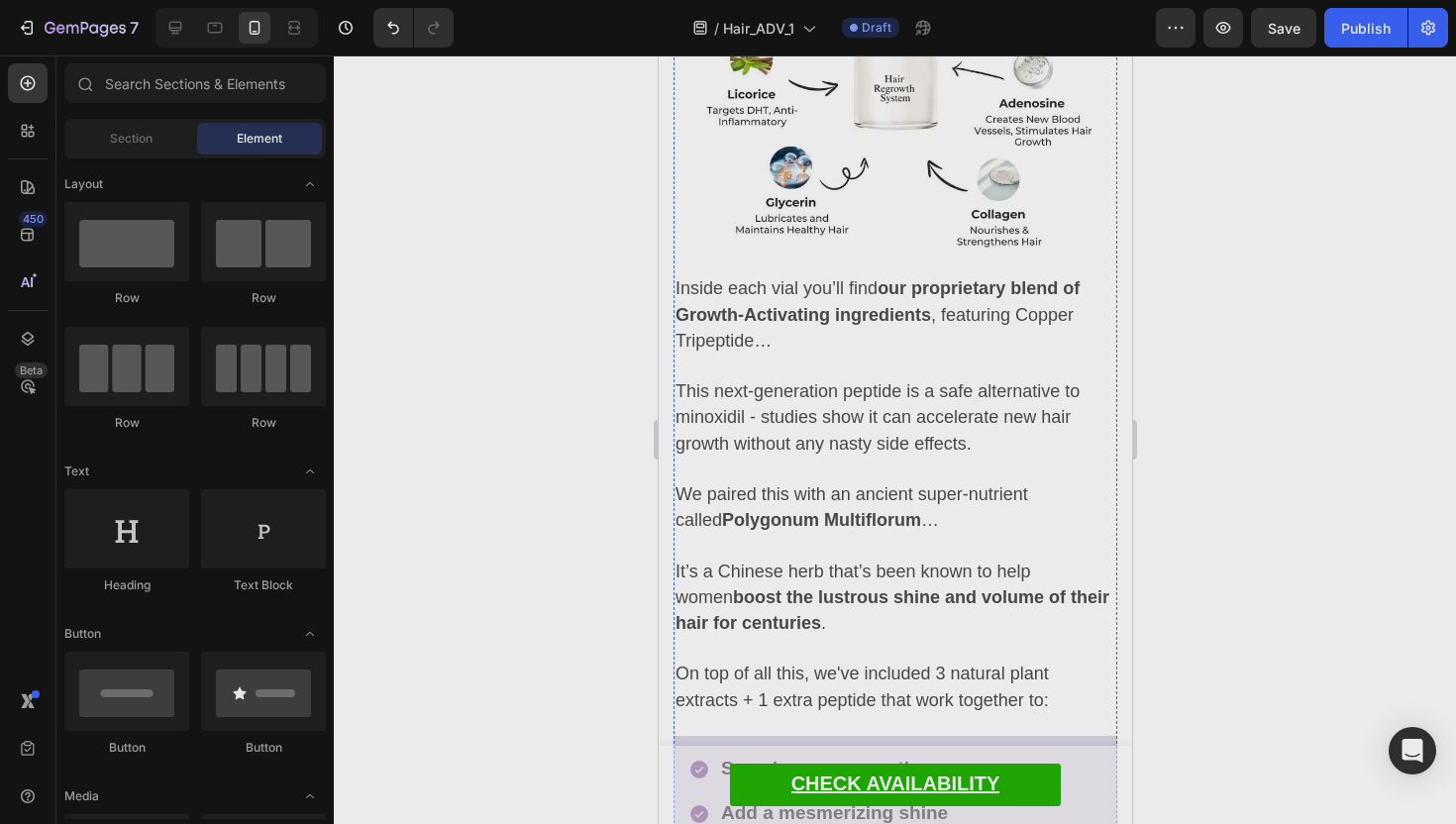 click at bounding box center [894, -275] 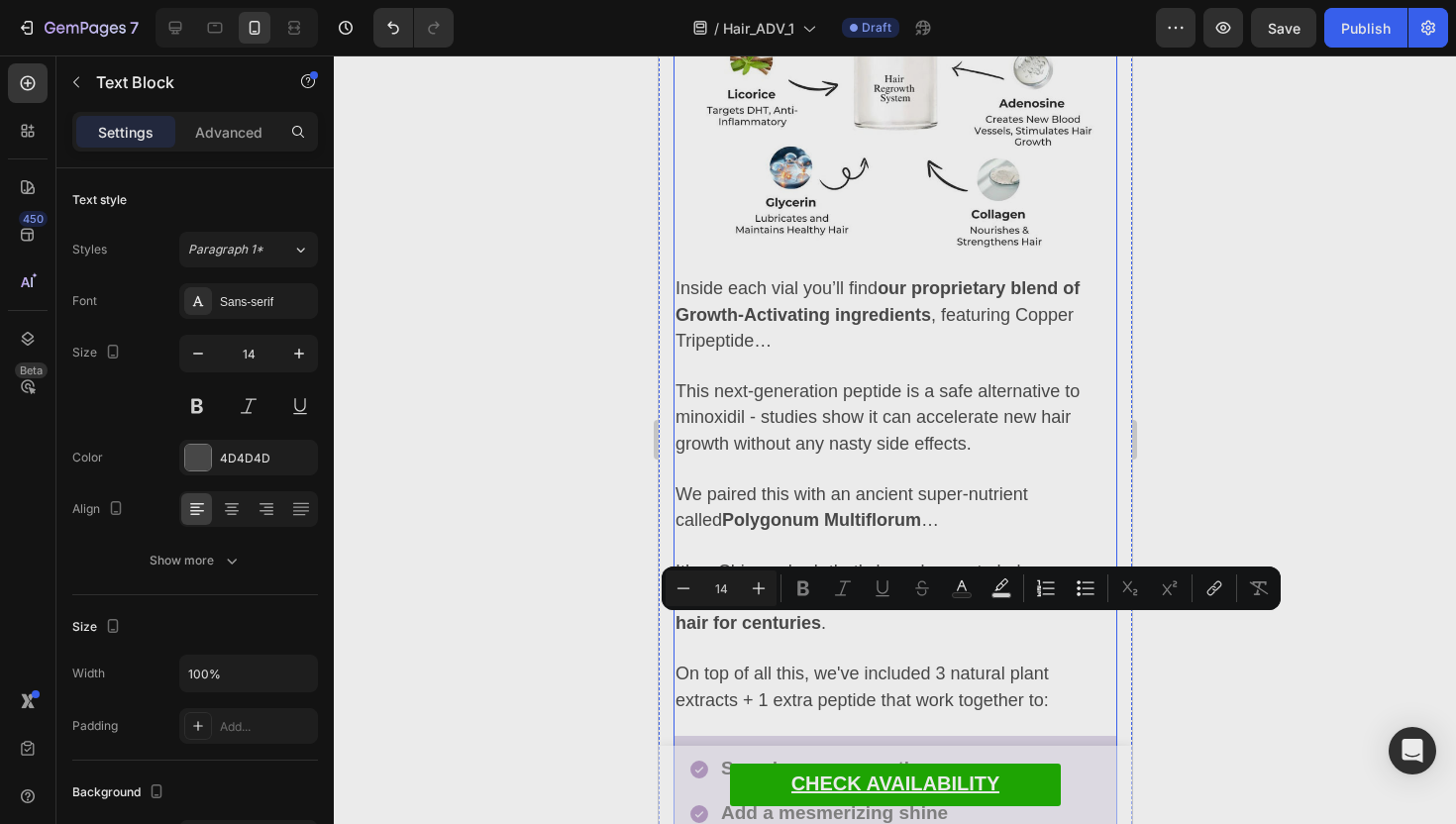 click on "Video Image Dr. Anna Sandrini Text Block Image 30/07/2025 Text Block Row Mi chiamo Dott. Anna Sandrini e sono una farmacista specializzata nella perdita di capelli. Negli ultimi 9 anni, ho dedicato  oltre 12.000 ore  ad aiutare le donne a superare questo problema che ha un impatto devastante sulla propria autostima.   Ho trattato  più di 1.100 pazienti  che si sono rivolte a me con ogni tipo di problematica: Text Block Diradamento da menopausa Image" at bounding box center [894, 365] 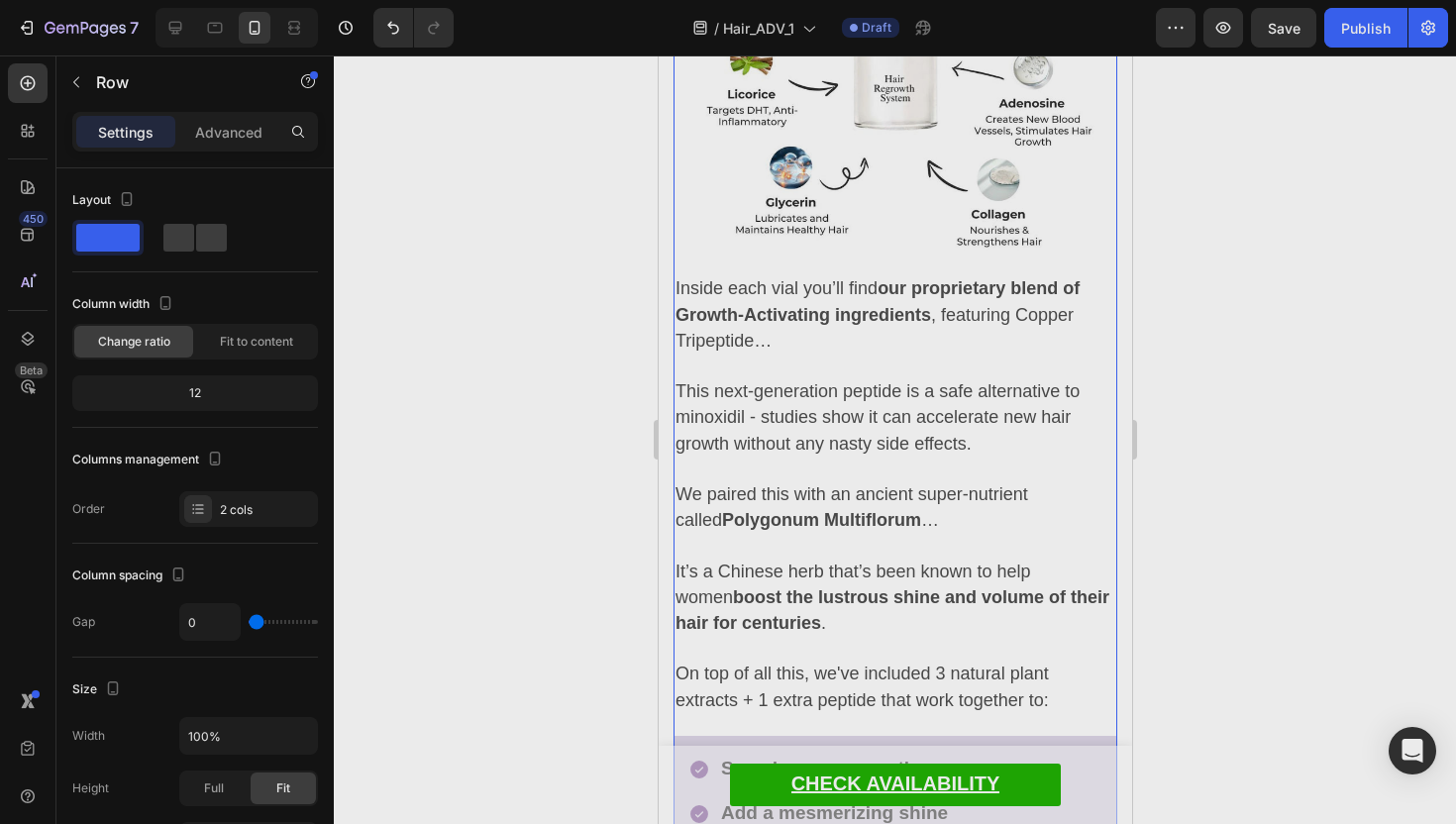 click on "Usare Esocrease Hair è semplice come  applicare una normale crema sul viso ." at bounding box center (894, -237) 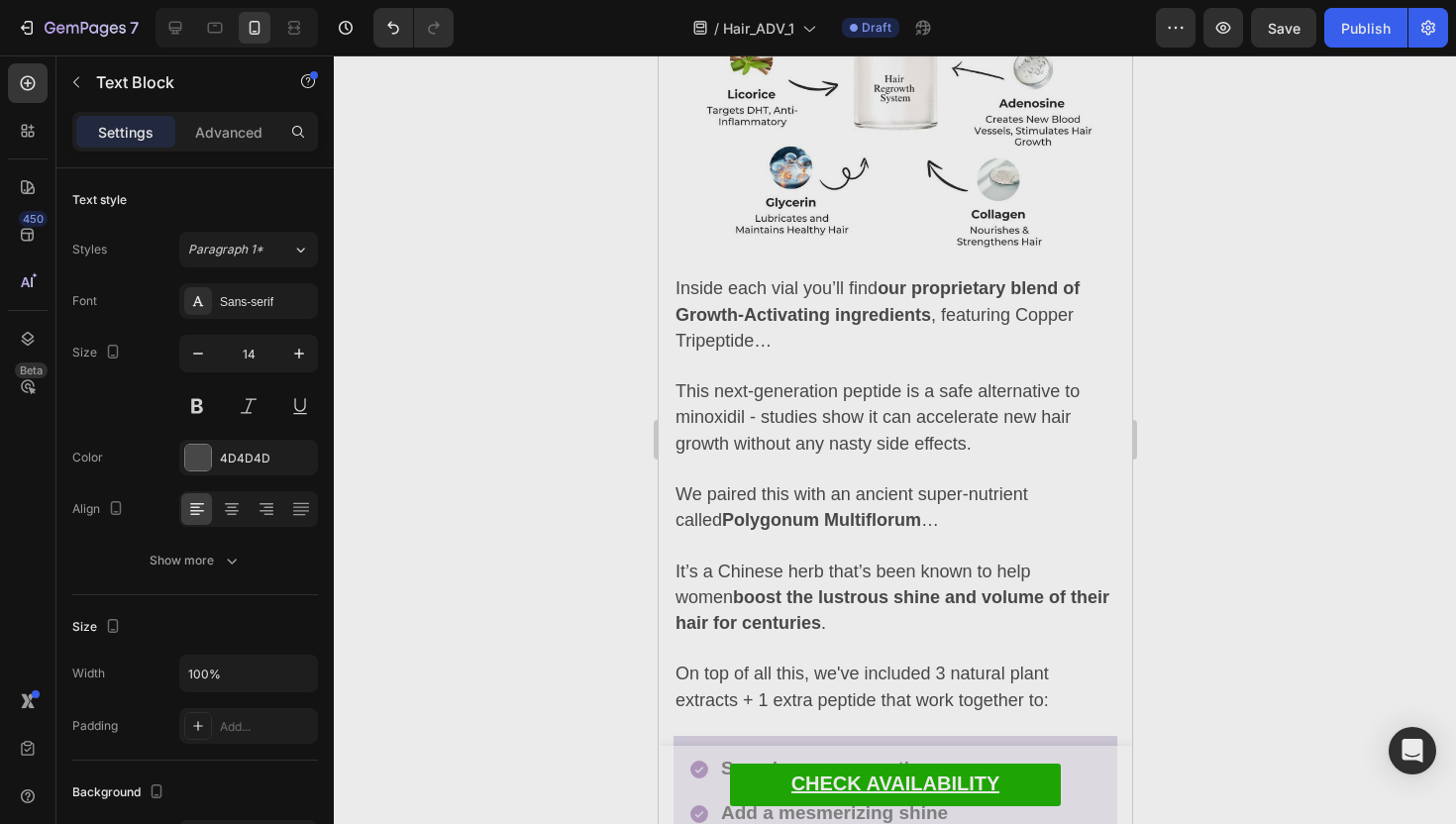 click on "Usare Esocrease Hair è semplice come  applicare una normale crema sul viso ." at bounding box center (894, -237) 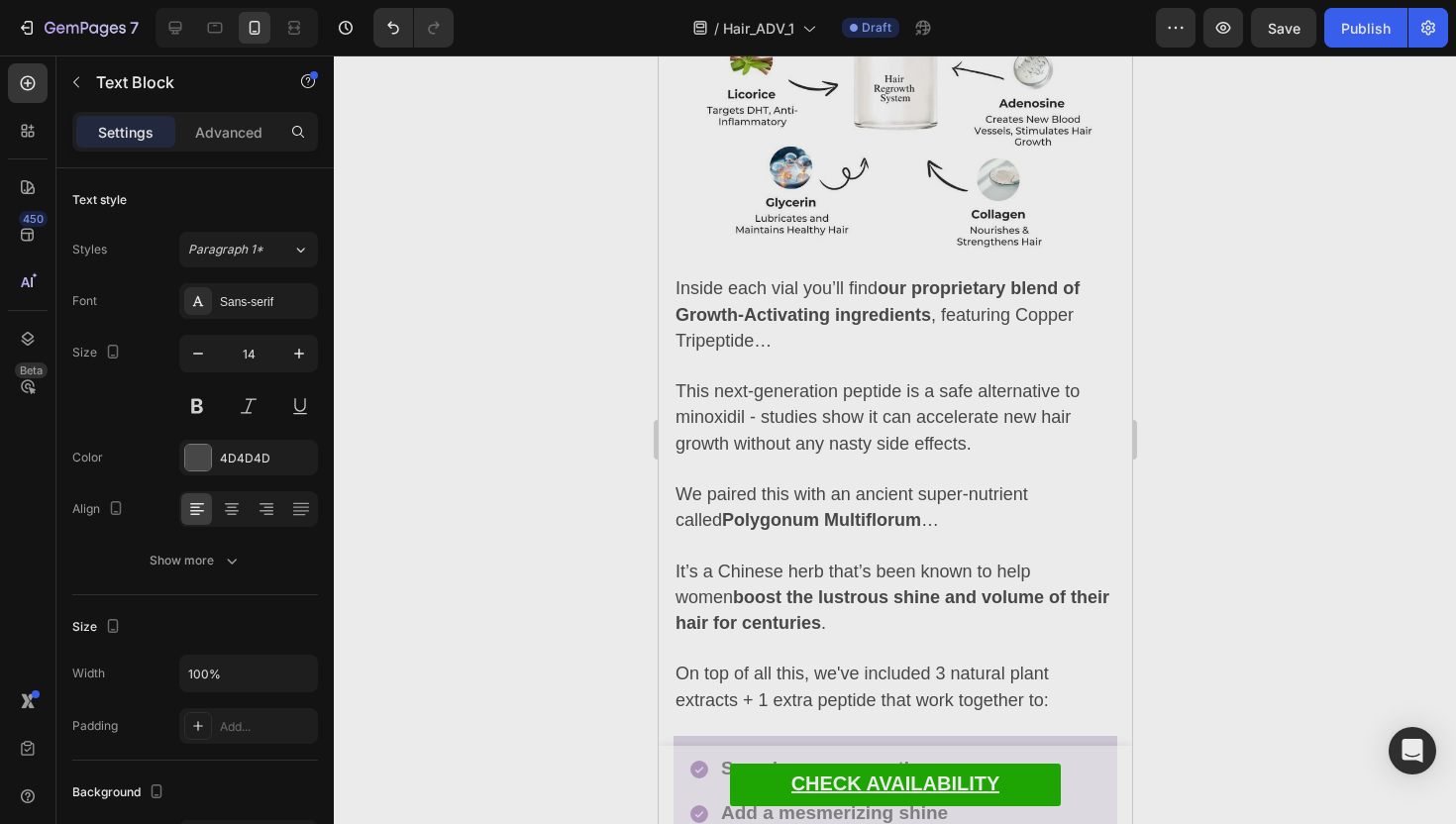 drag, startPoint x: 1045, startPoint y: 679, endPoint x: 1011, endPoint y: 666, distance: 36.400549 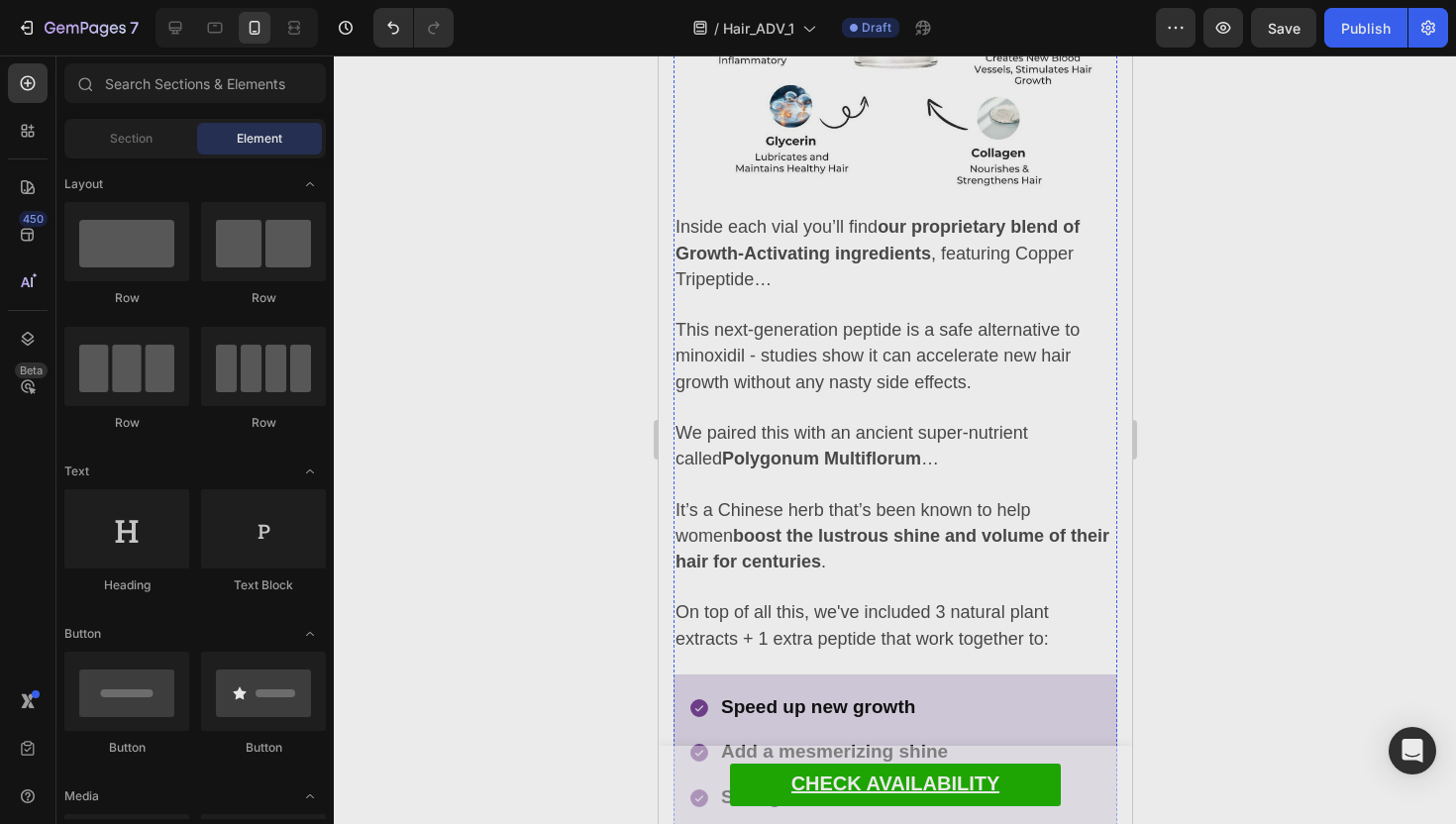 scroll, scrollTop: 6928, scrollLeft: 0, axis: vertical 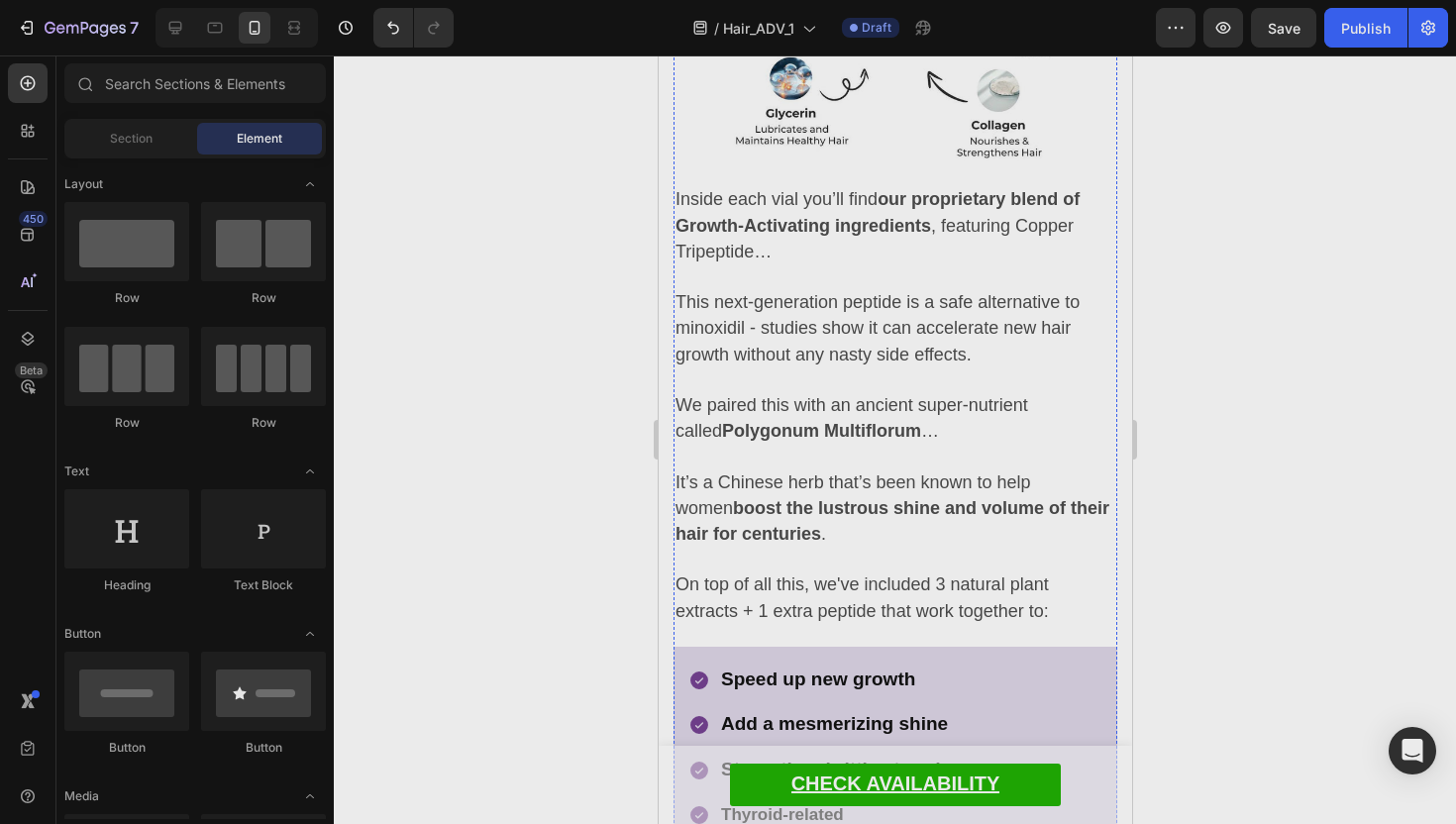 click on "Usare Esocrease Hair è semplice come  applicare una normale crema sul viso ." at bounding box center (877, -327) 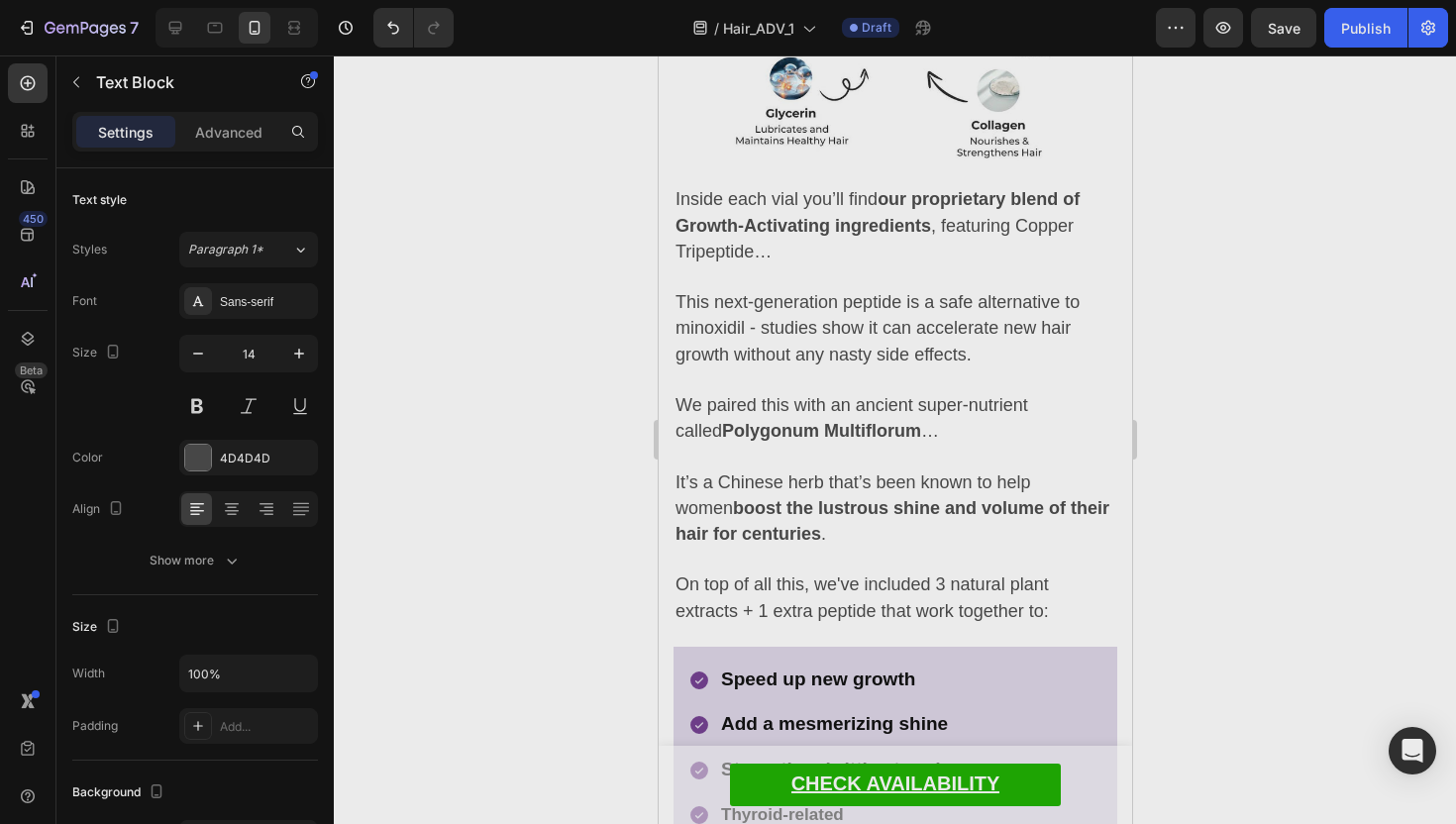 click on "Usare Esocrease Hair è semplice come  applicare una normale crema sul viso ." at bounding box center (894, -326) 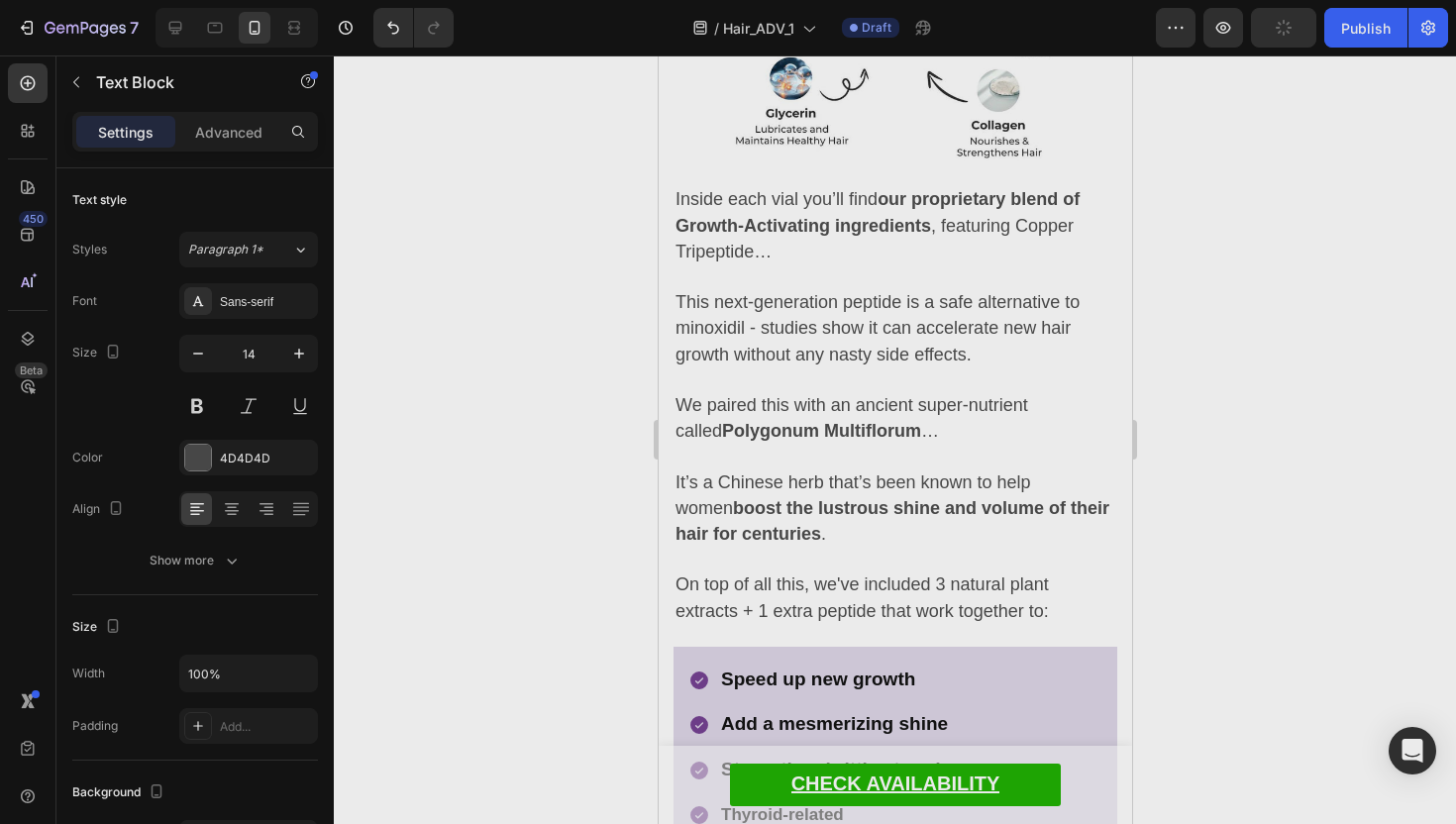 drag, startPoint x: 1027, startPoint y: 583, endPoint x: 925, endPoint y: 561, distance: 104.34558 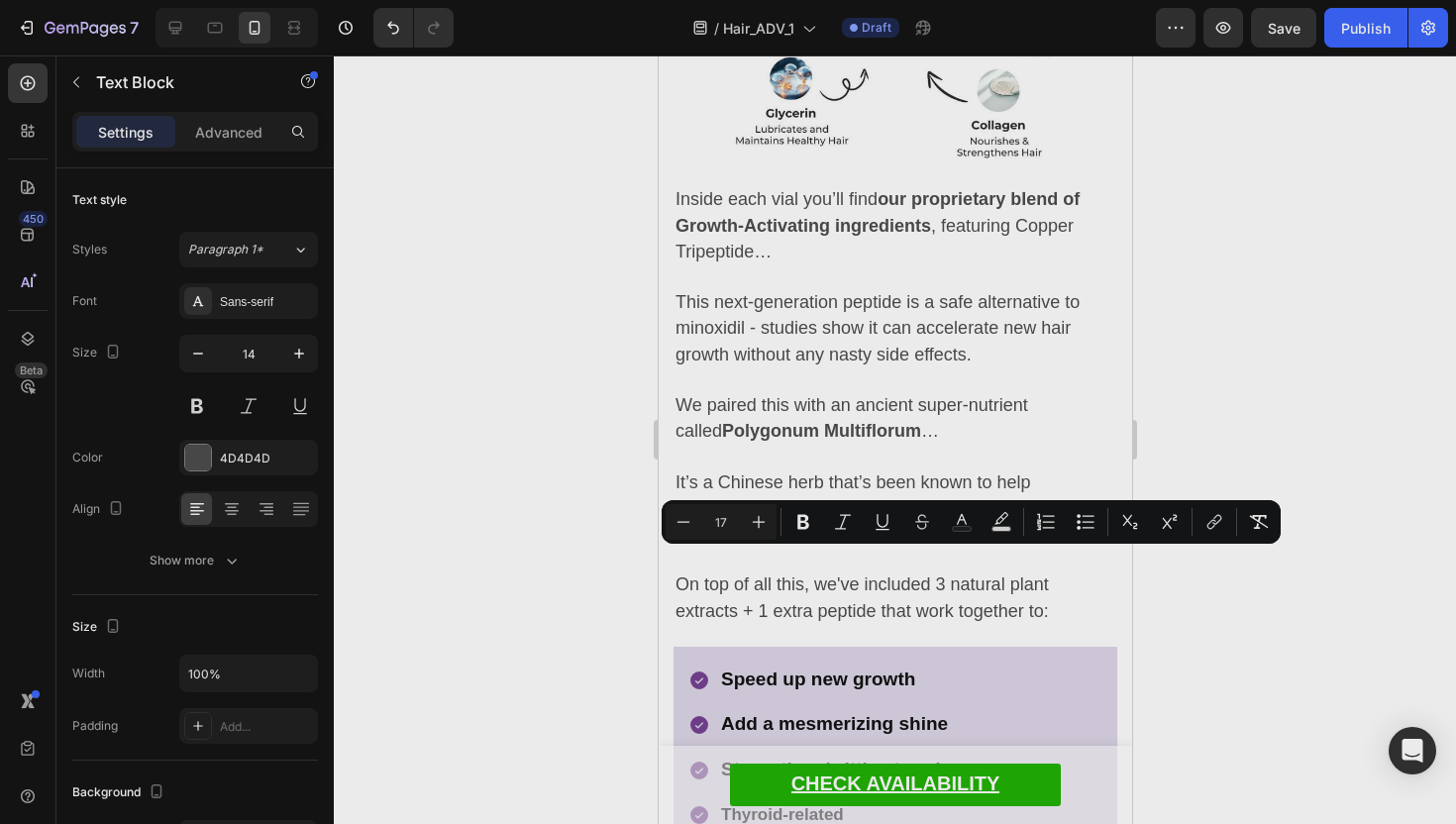 drag, startPoint x: 935, startPoint y: 555, endPoint x: 991, endPoint y: 590, distance: 66.03787 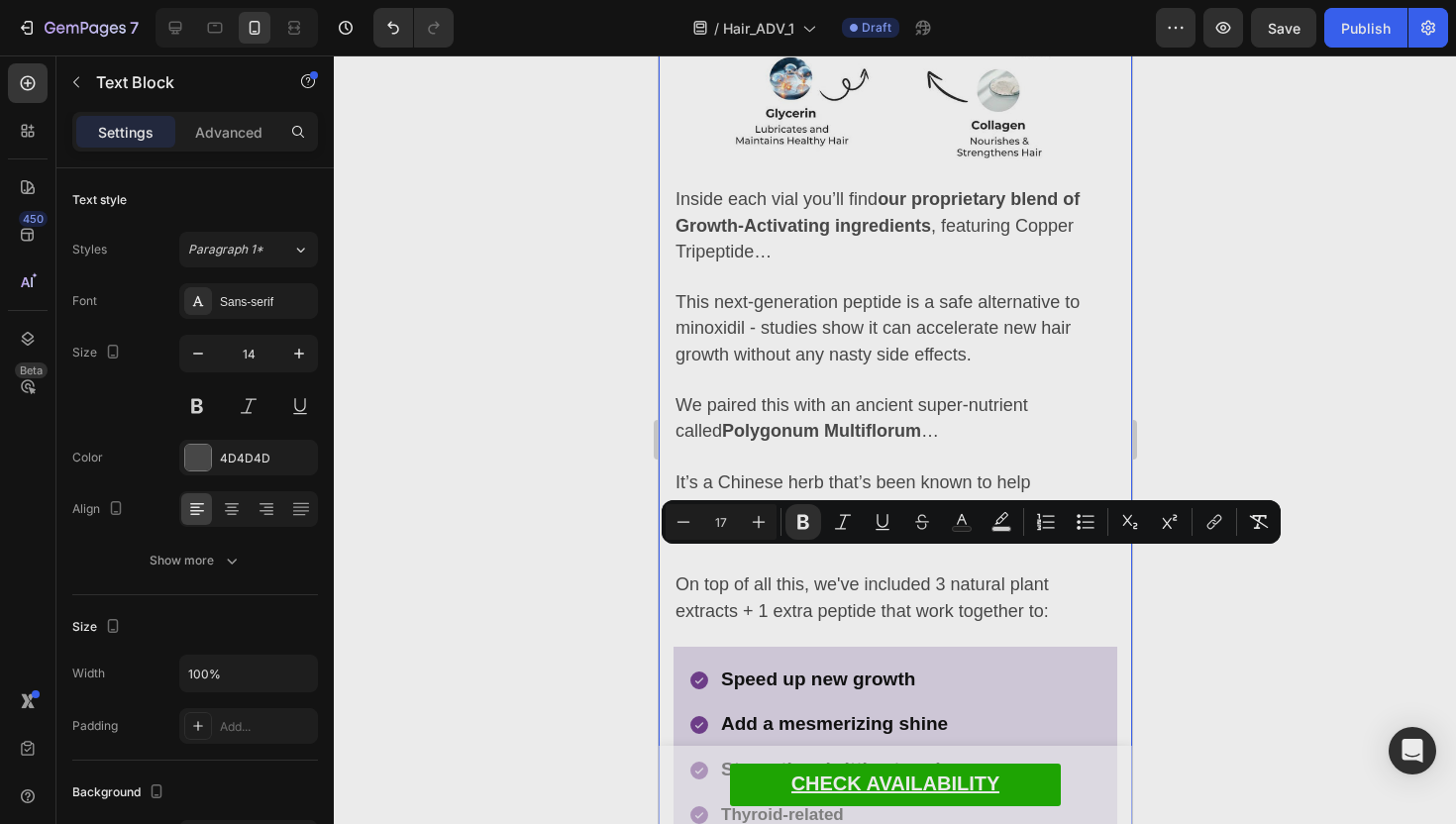click 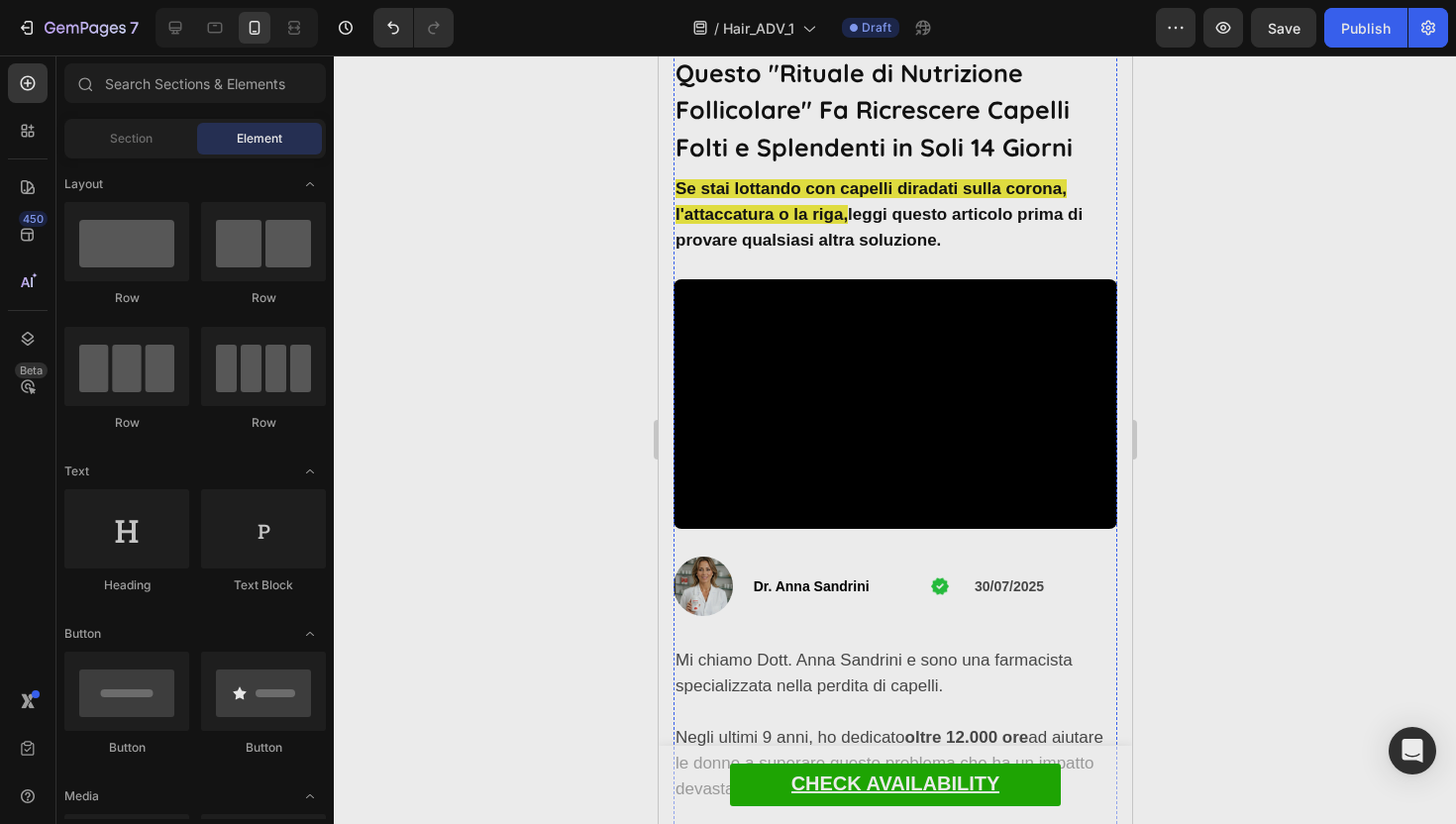 scroll, scrollTop: 0, scrollLeft: 0, axis: both 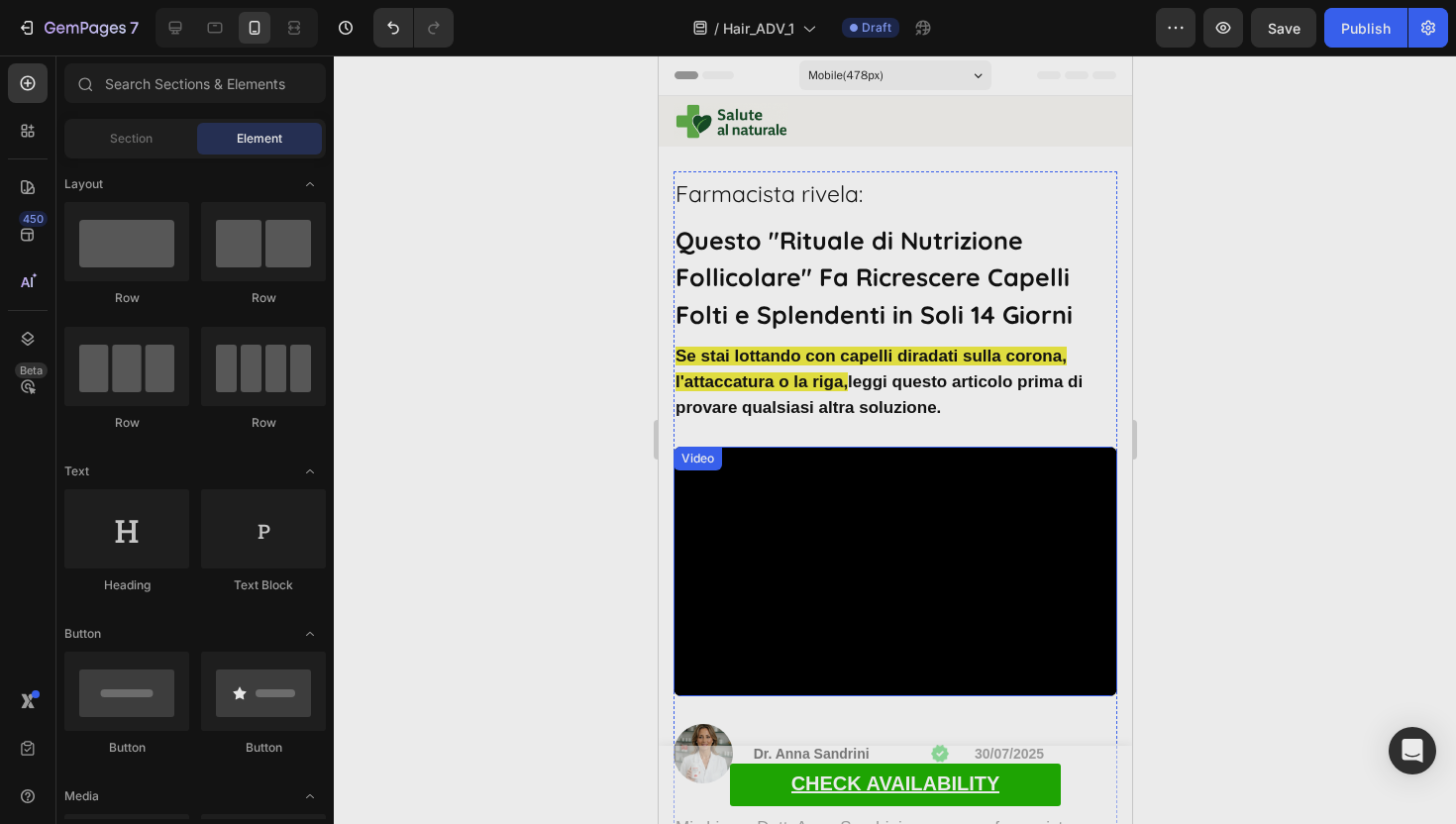 click at bounding box center [894, 571] 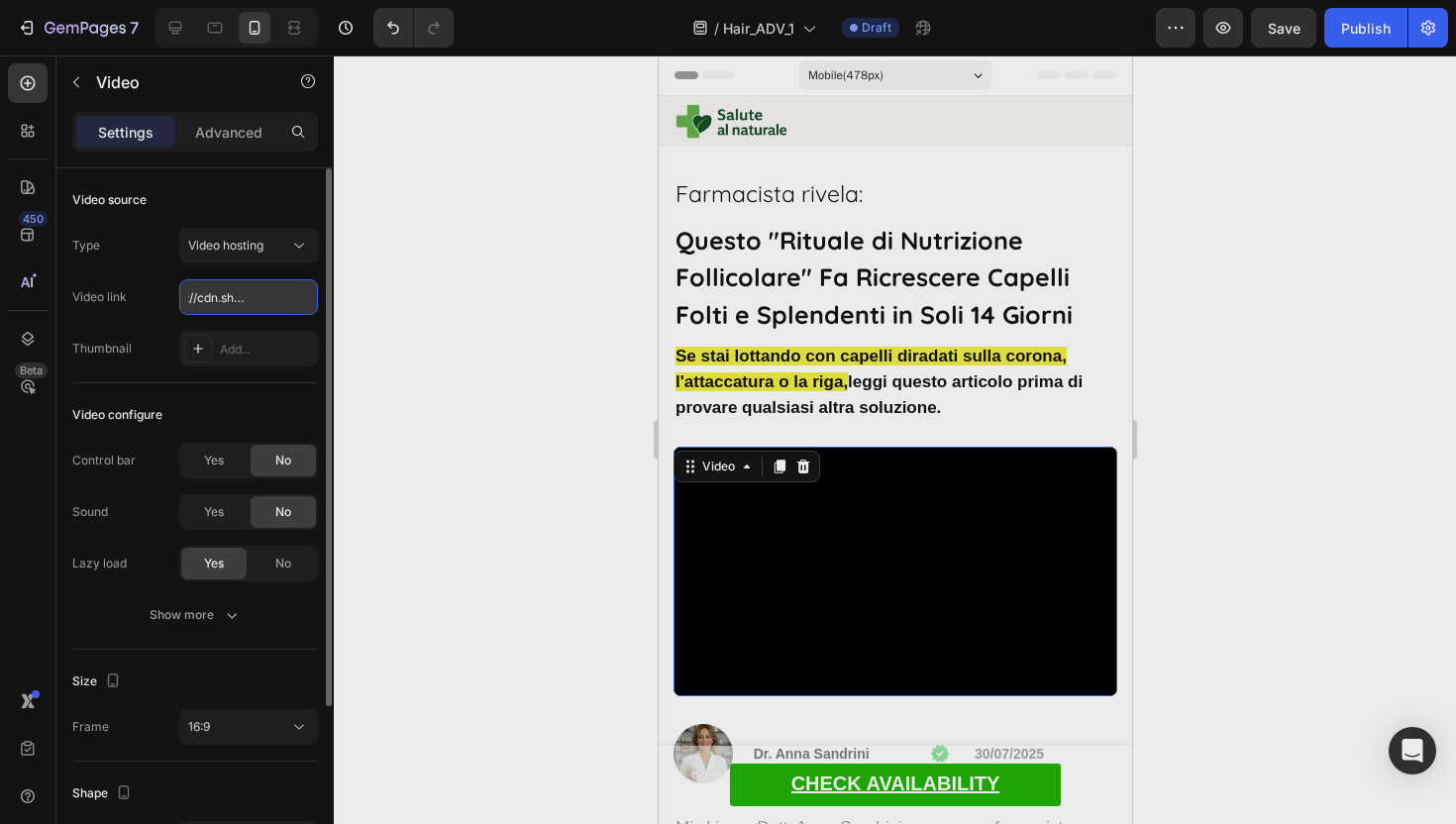 click on "https://cdn.shopify.com/videos/c/o/v/85110b84db2d4efc96a9996f798d2e21.mp4" at bounding box center [249, 297] 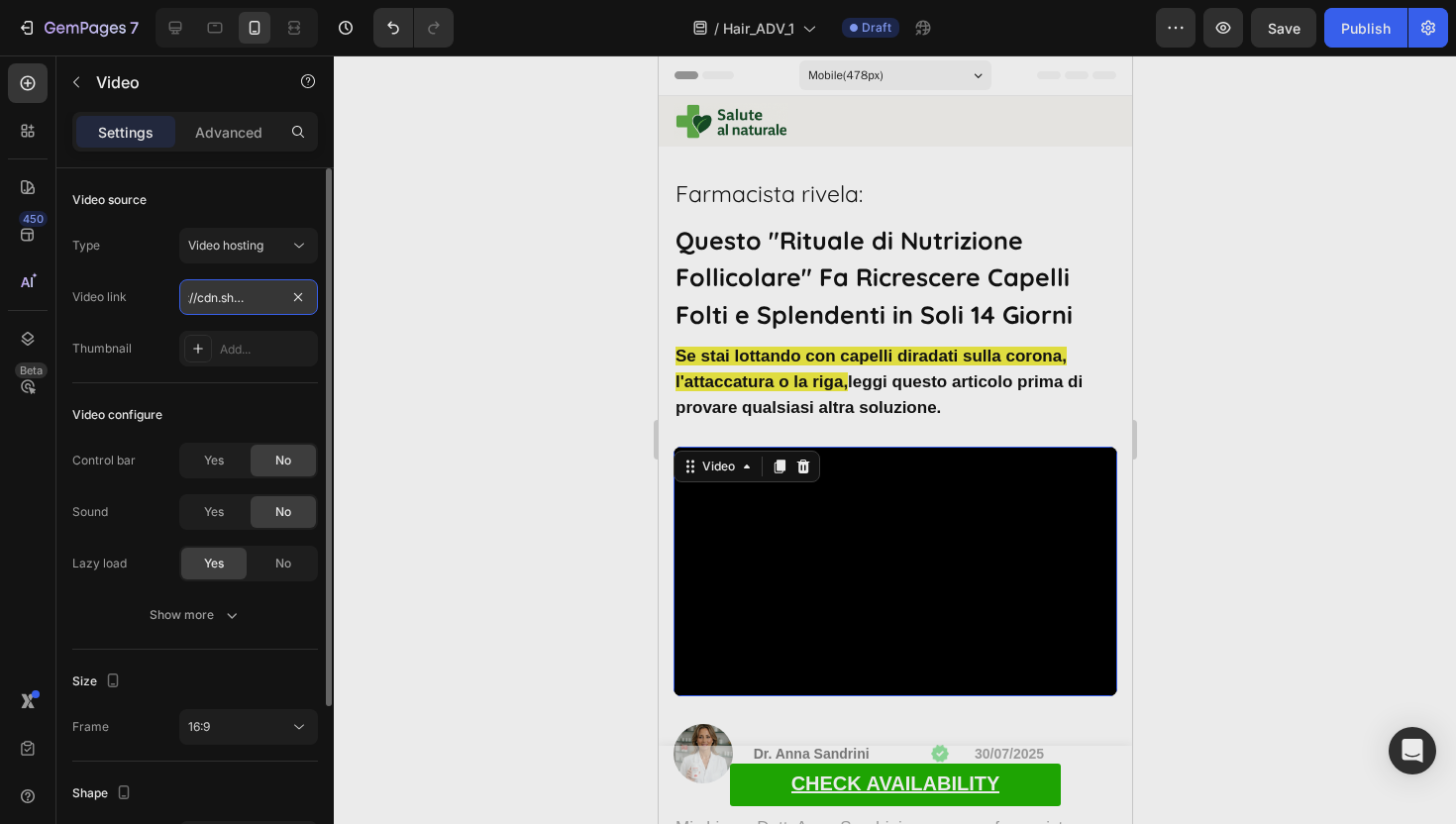 scroll, scrollTop: 0, scrollLeft: 35, axis: horizontal 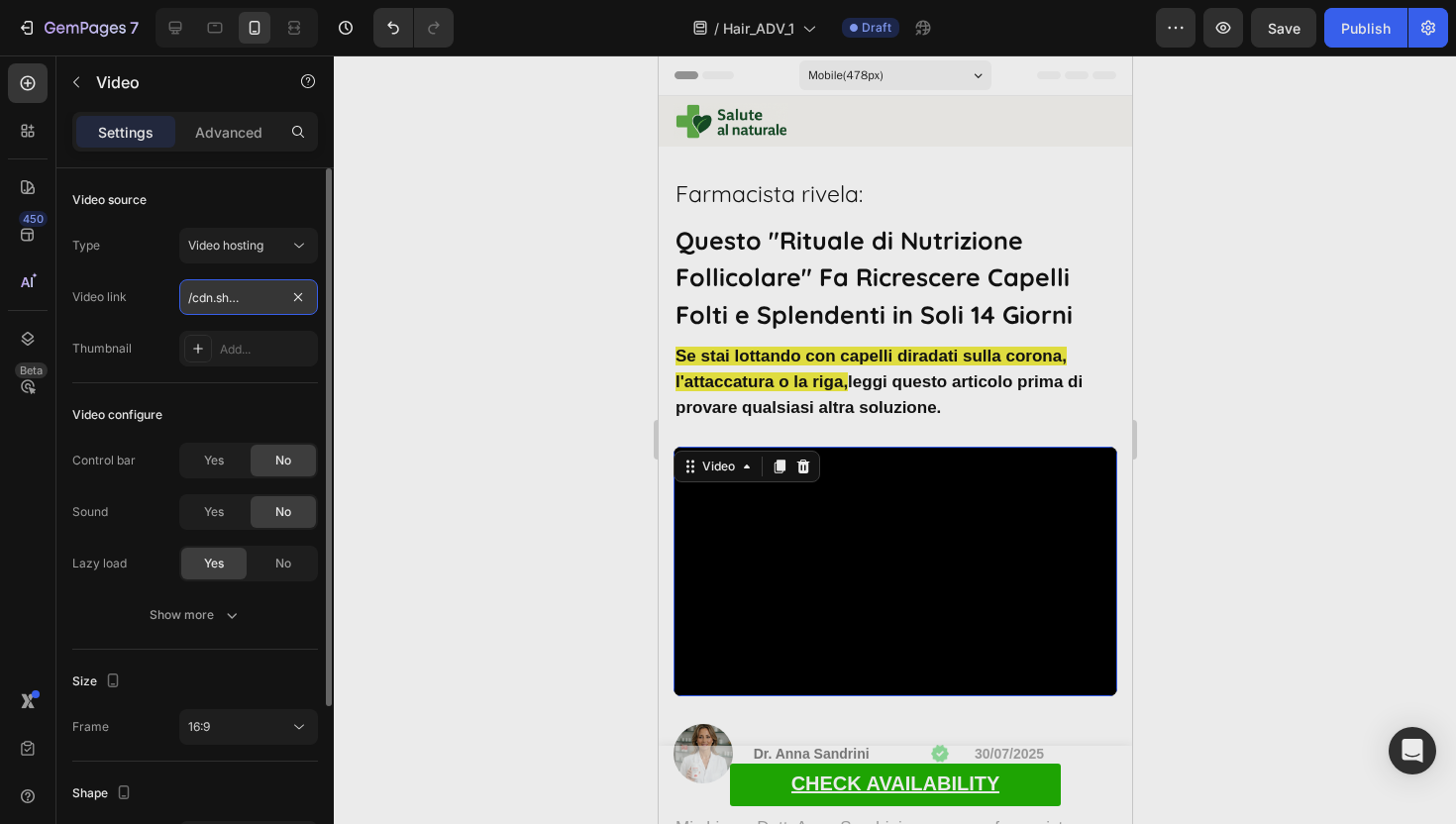 paste on "be1d2aae957044409441a3f49376d31" 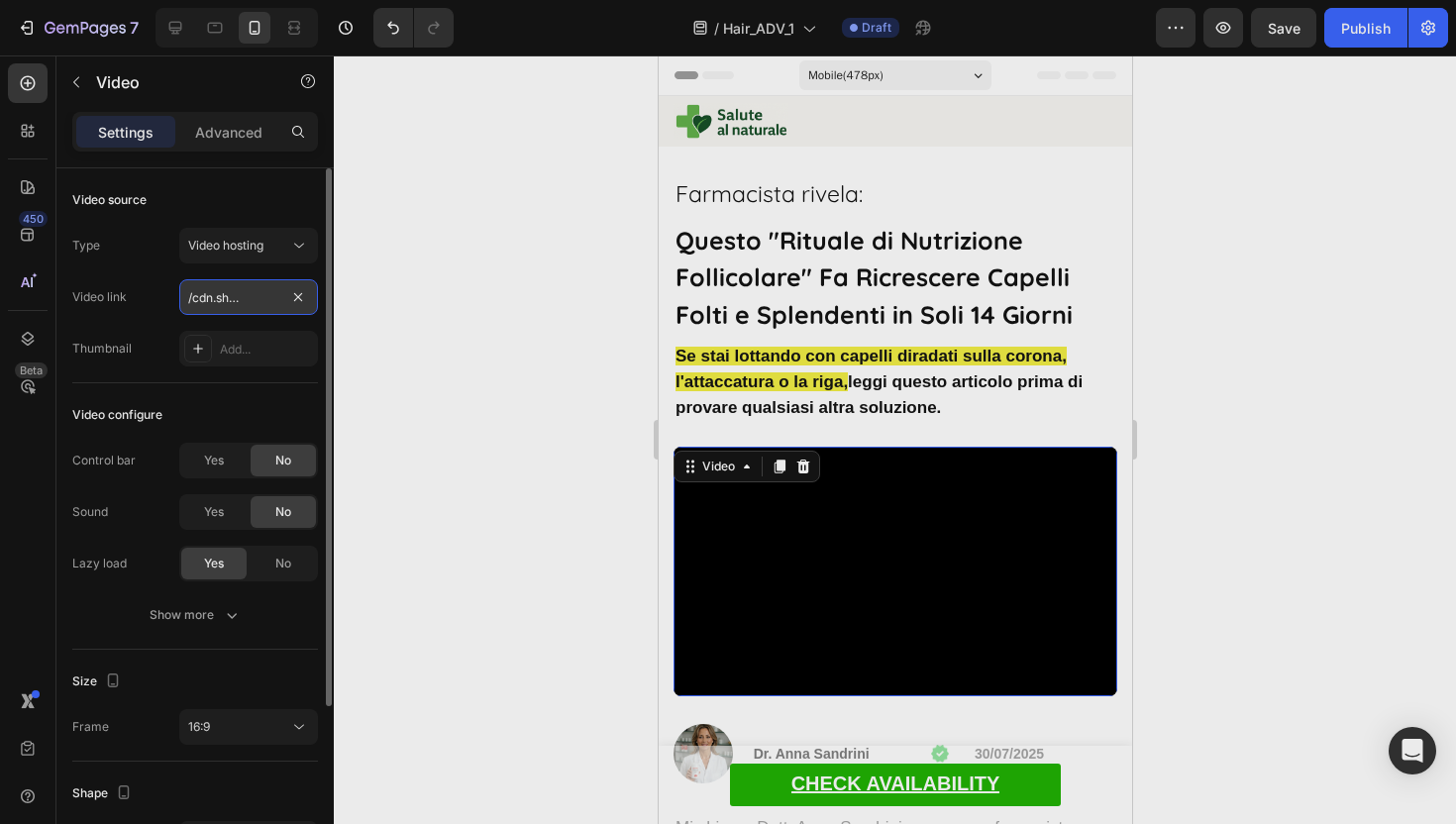 scroll, scrollTop: 0, scrollLeft: 369, axis: horizontal 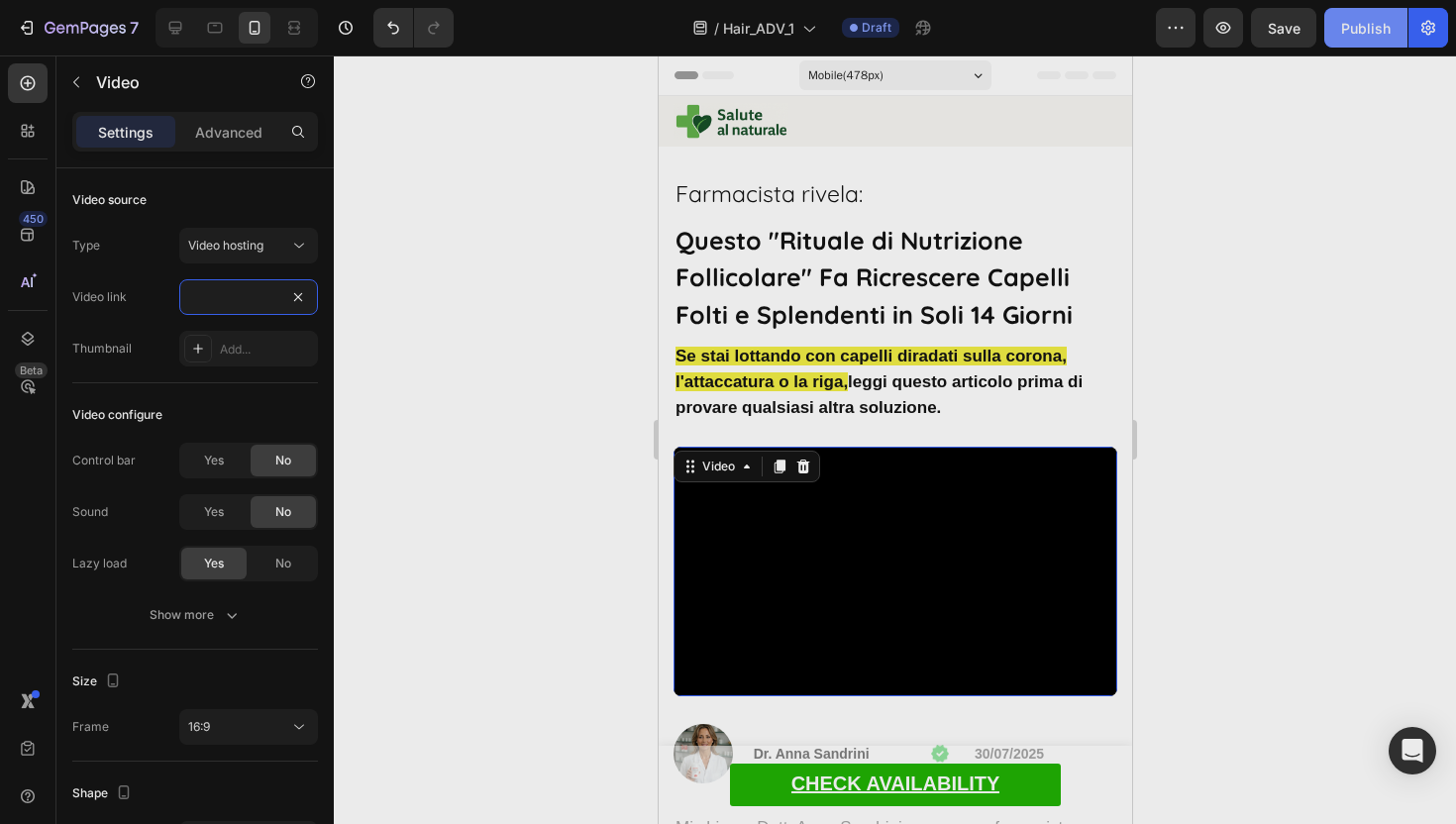 type on "https://cdn.shopify.com/videos/c/o/v/be1d2aae957044409441a3f49376d311.mp4" 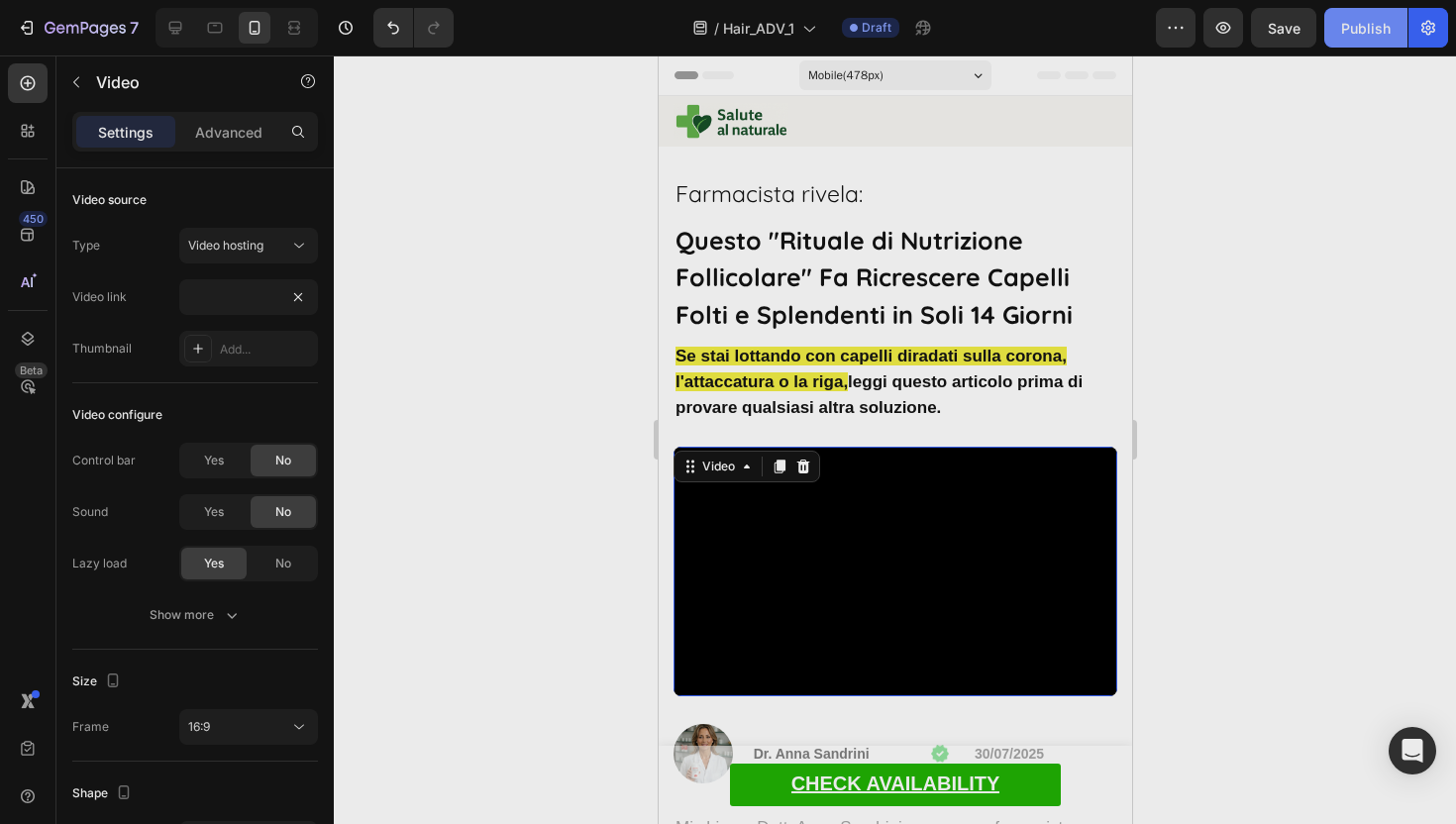 click on "Publish" at bounding box center [1366, 28] 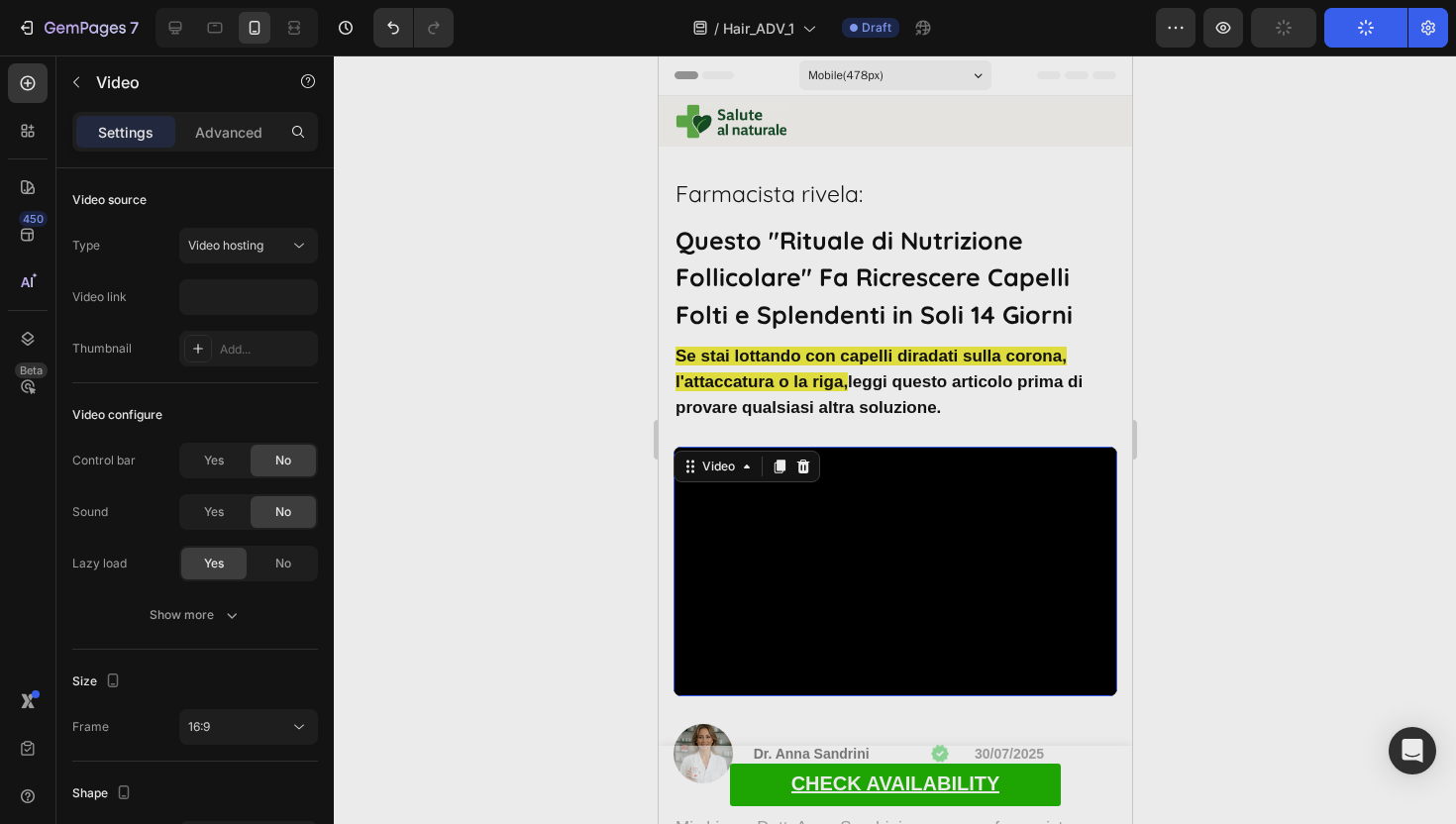 scroll, scrollTop: 0, scrollLeft: 0, axis: both 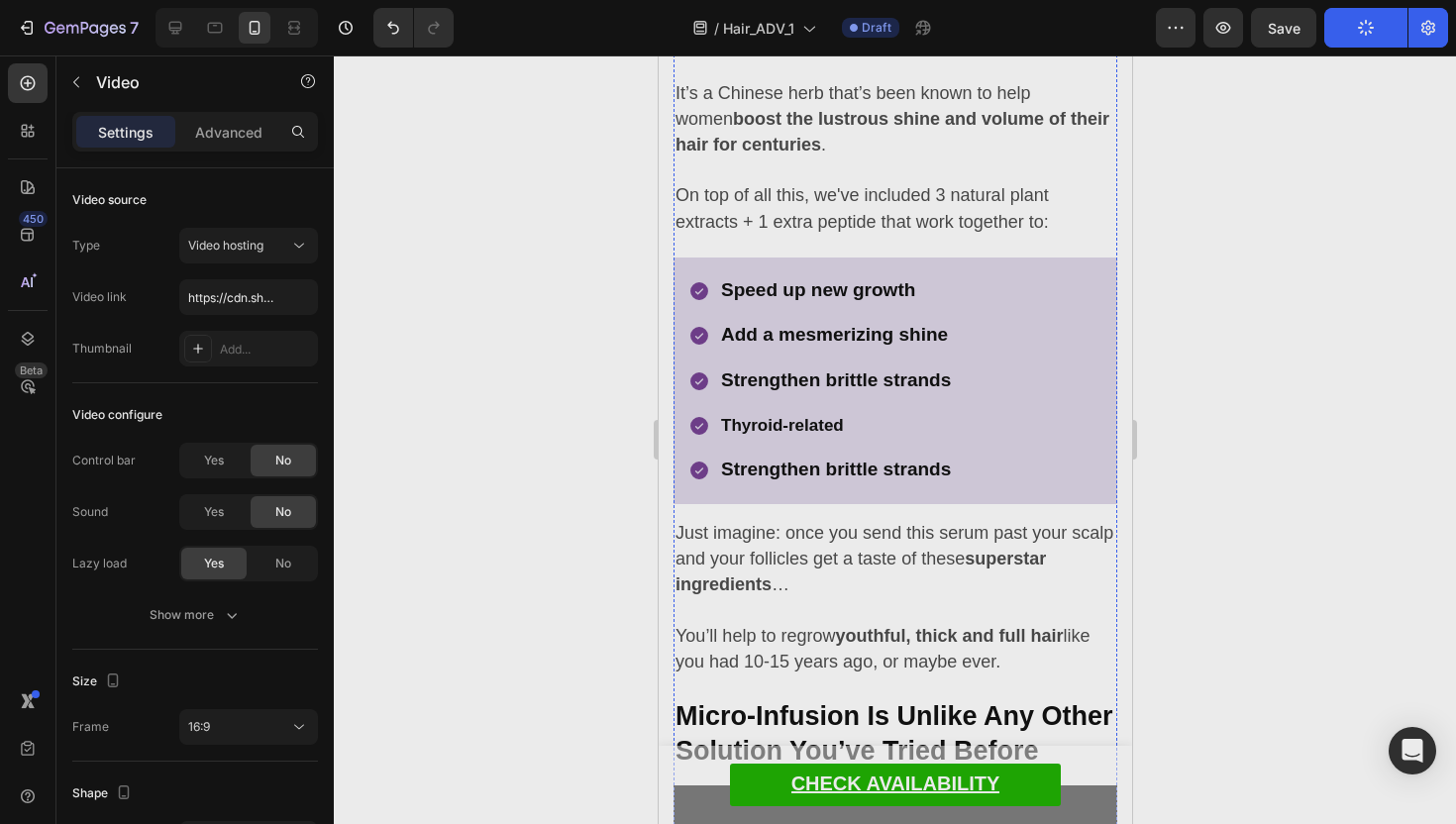 click at bounding box center (894, -446) 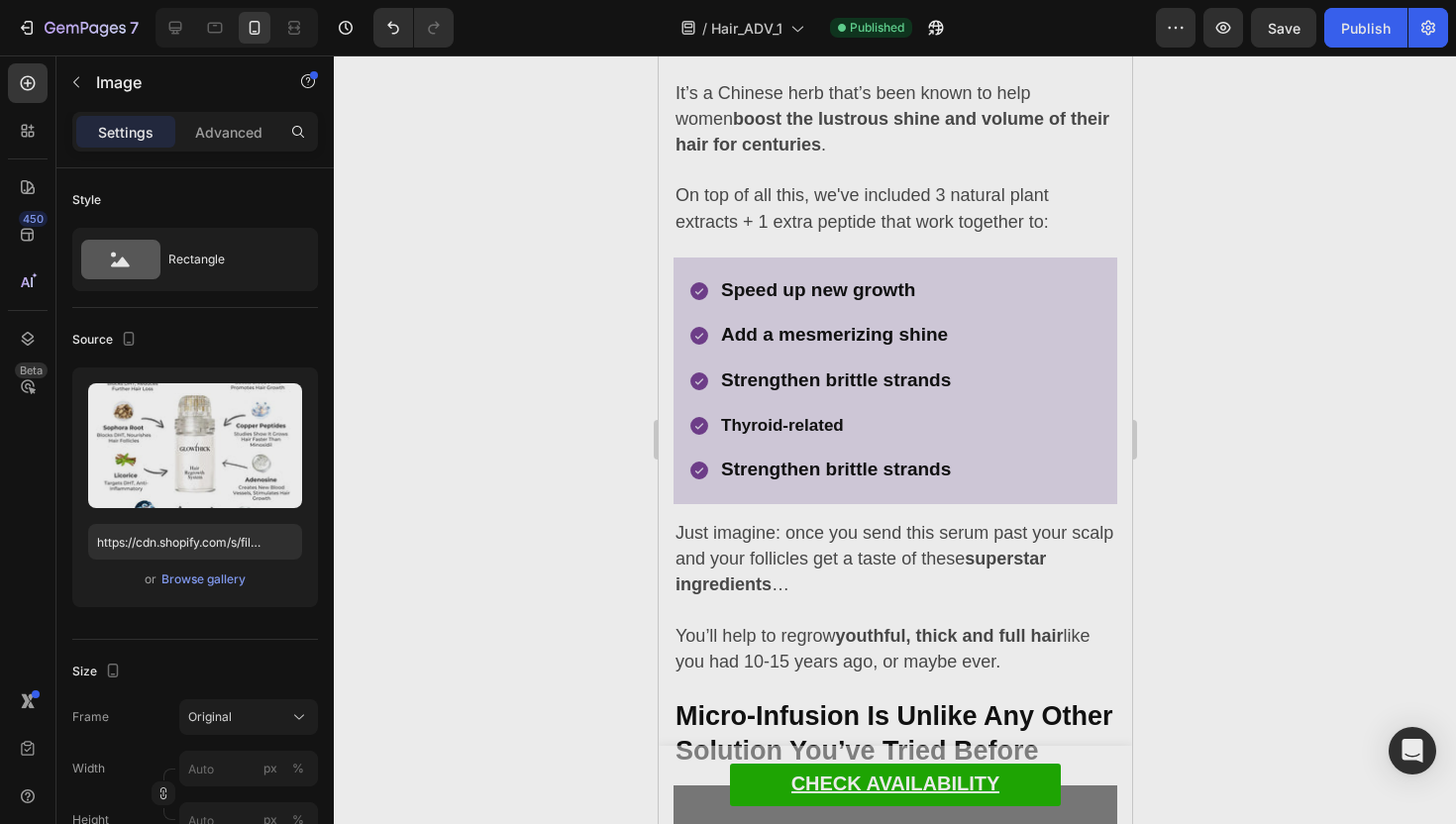 click 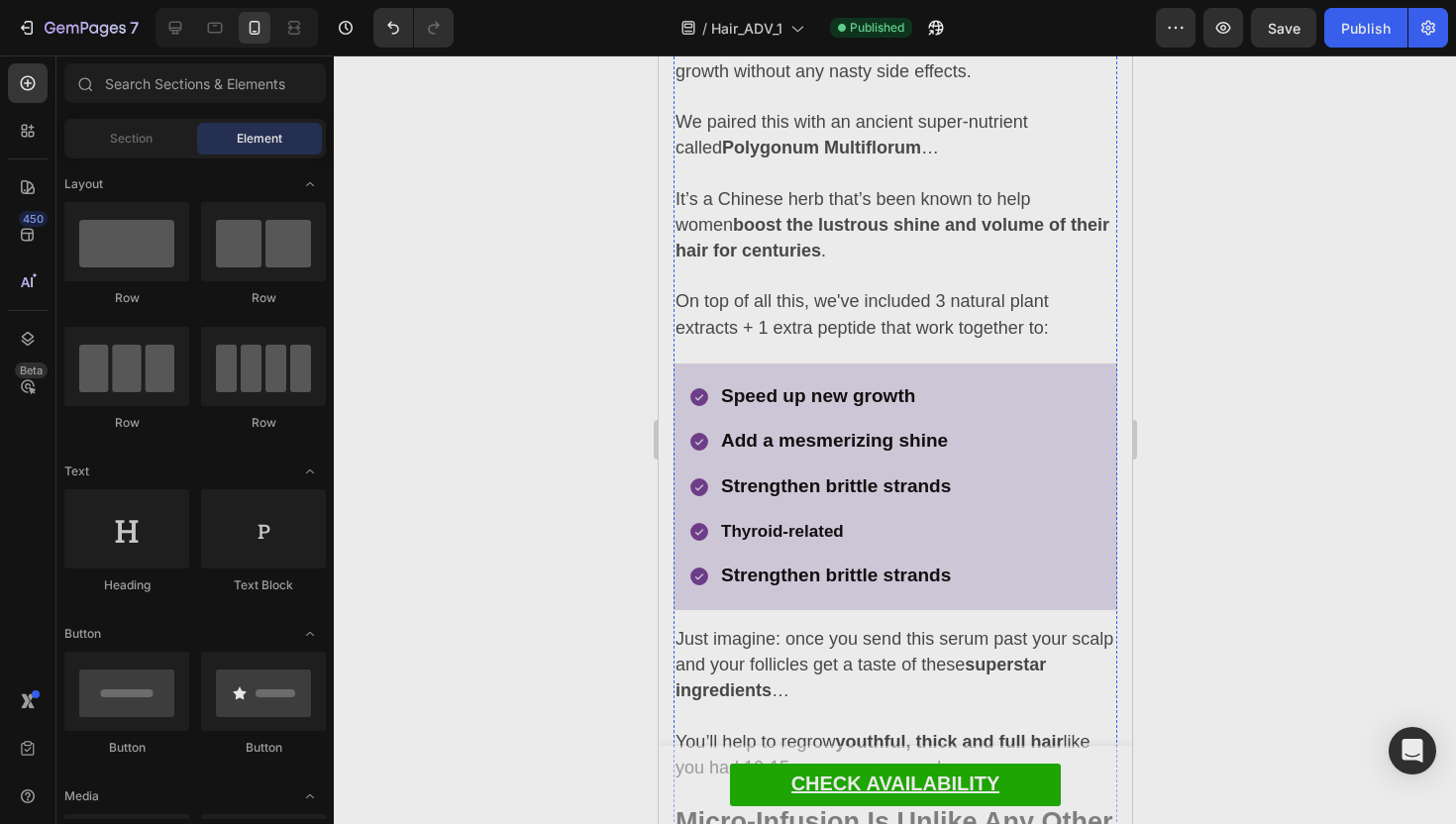 scroll, scrollTop: 7236, scrollLeft: 0, axis: vertical 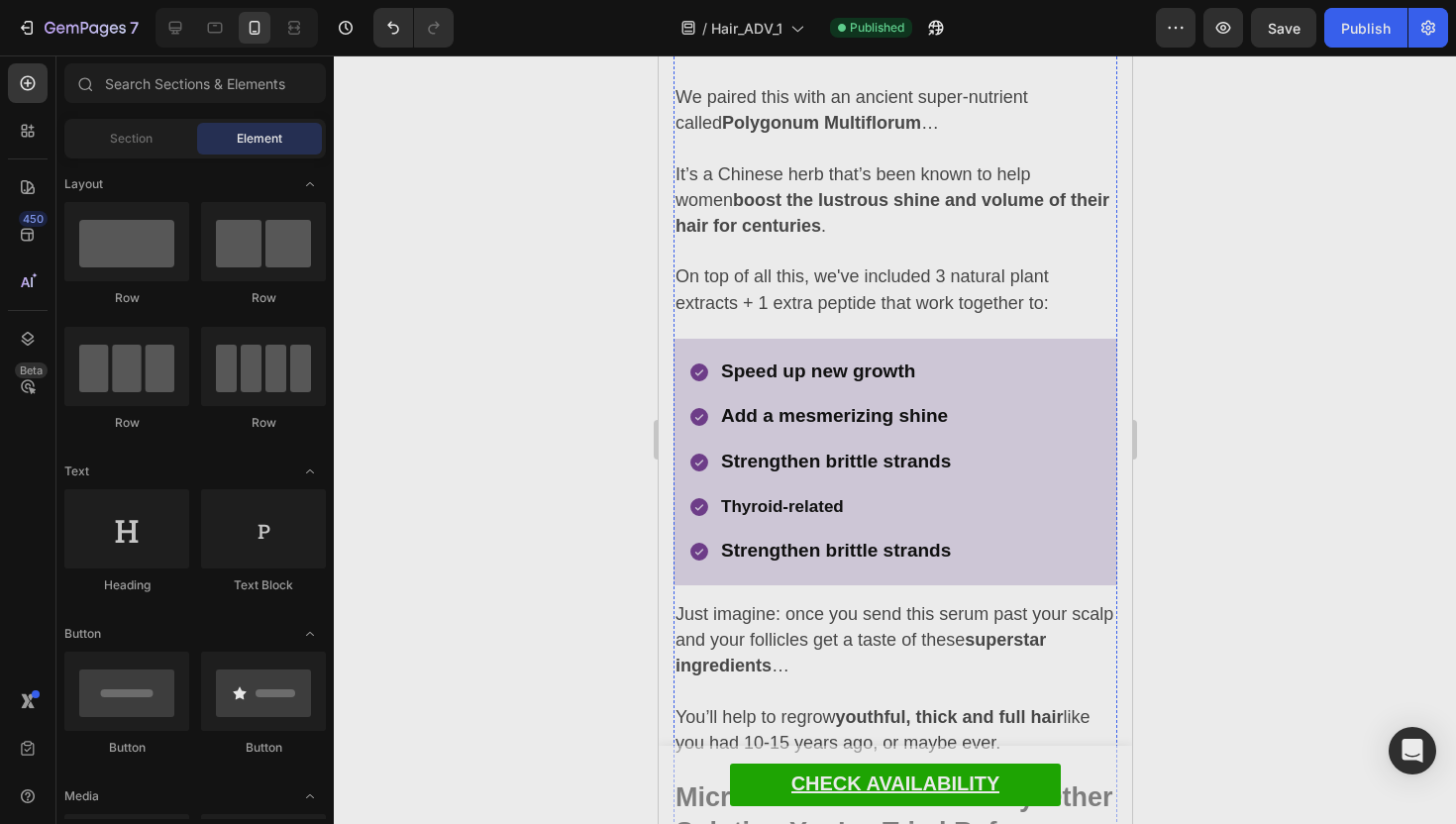 click at bounding box center [894, -364] 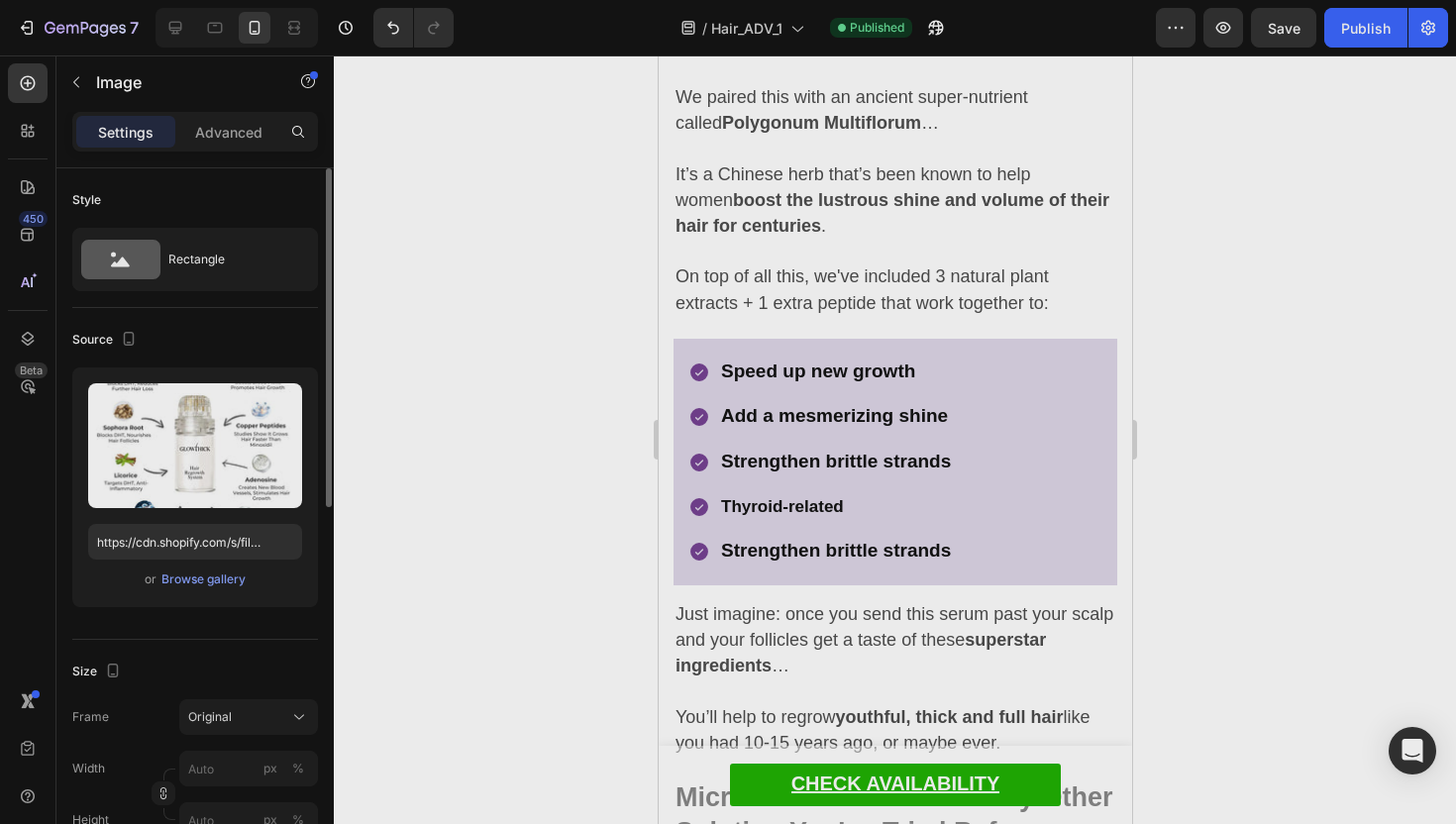 click on "Upload Image https://cdn.shopify.com/s/files/1/0931/8069/0767/files/gempages_561972038995018657-f428f81f-0a59-4567-93c0-ddb58c7e7e44.jpg or  Browse gallery" at bounding box center (195, 487) 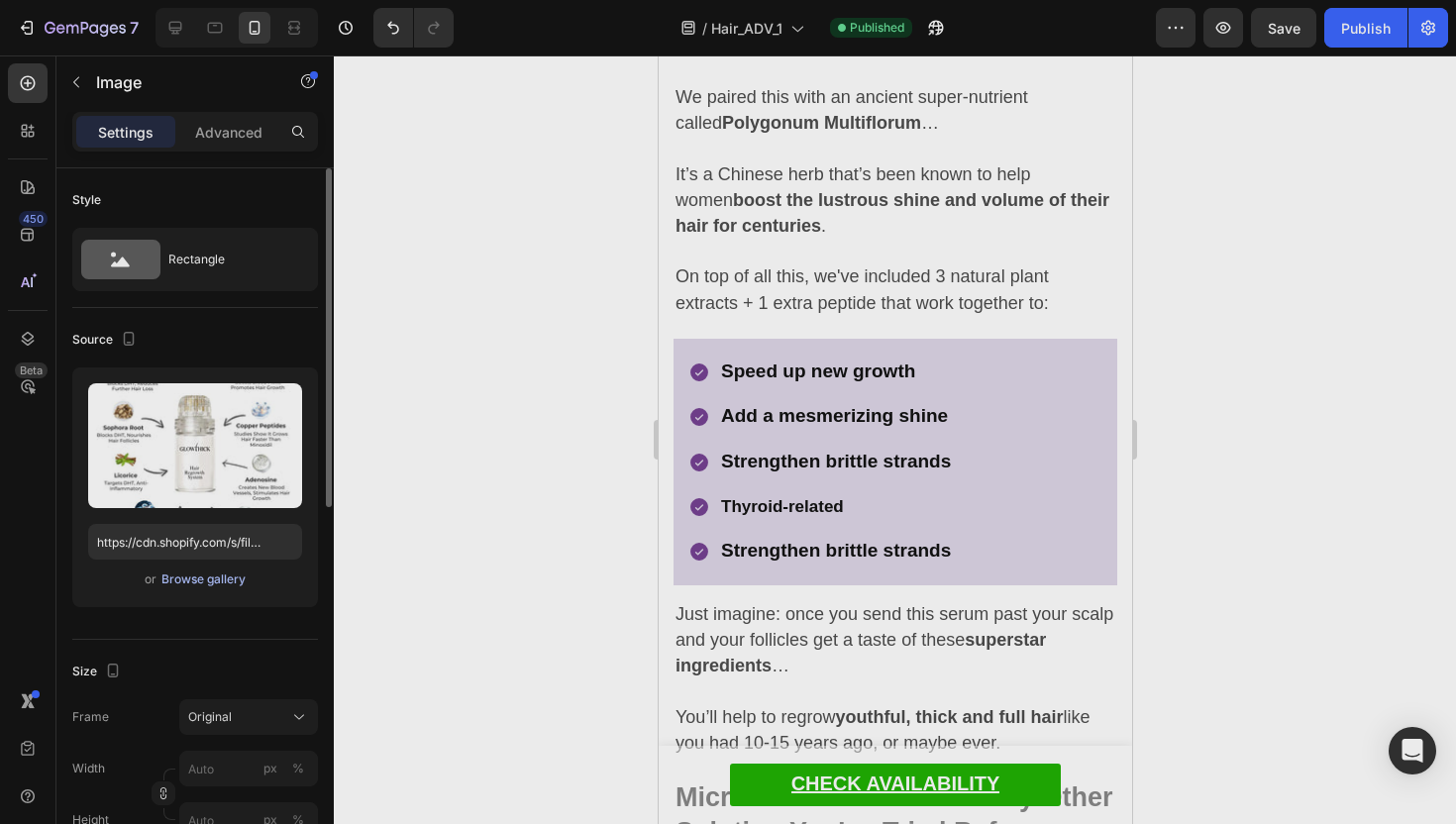 click on "Browse gallery" at bounding box center [203, 579] 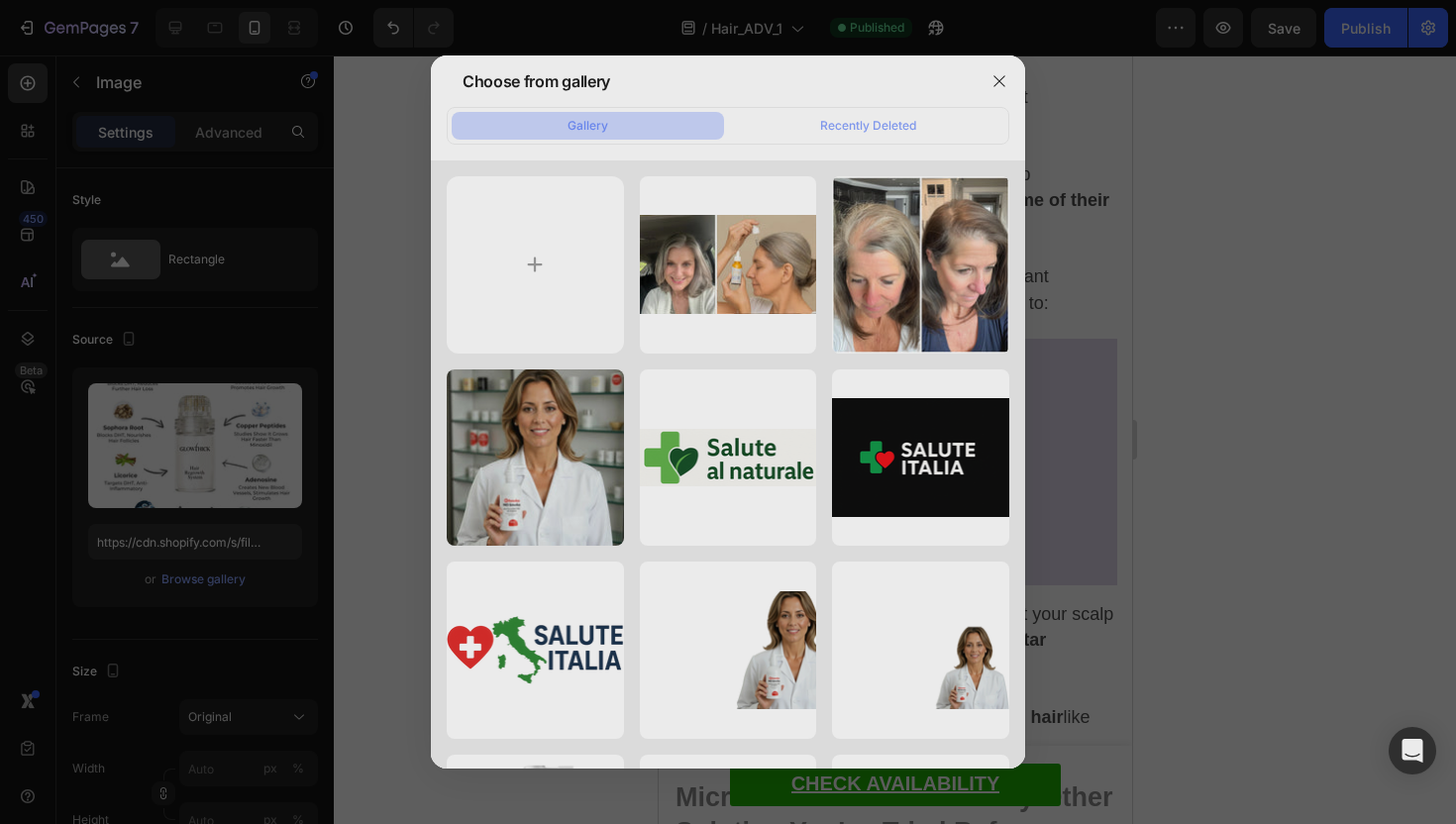 type on "C:\fakepath\6de9a679-e4fd-435f-9e12-6298ee762e91.png" 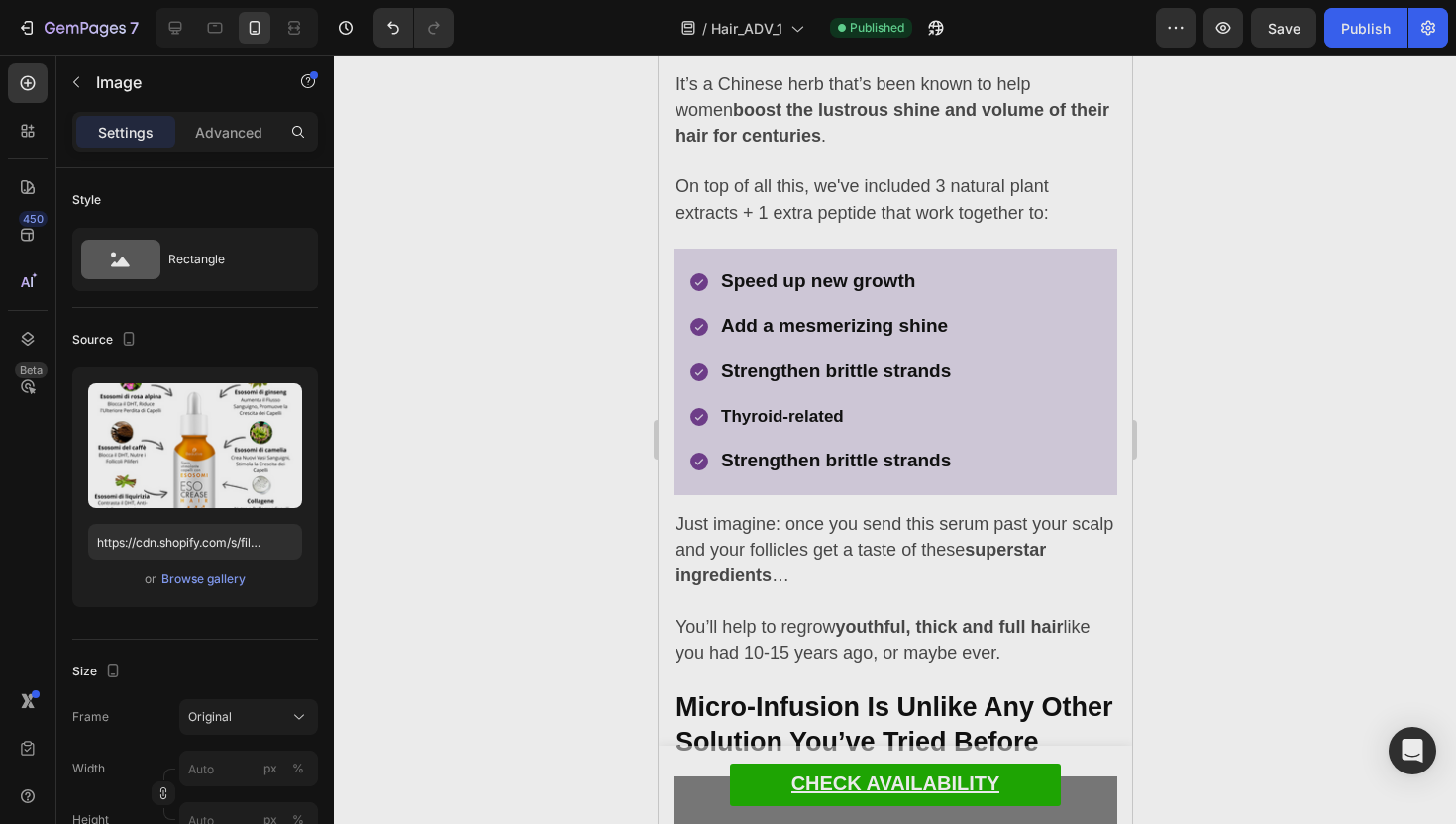 type on "https://cdn.shopify.com/s/files/1/0931/8069/0767/files/gempages_561972038995018657-460b6b0f-d310-4478-a5dc-406238dfafb5.png" 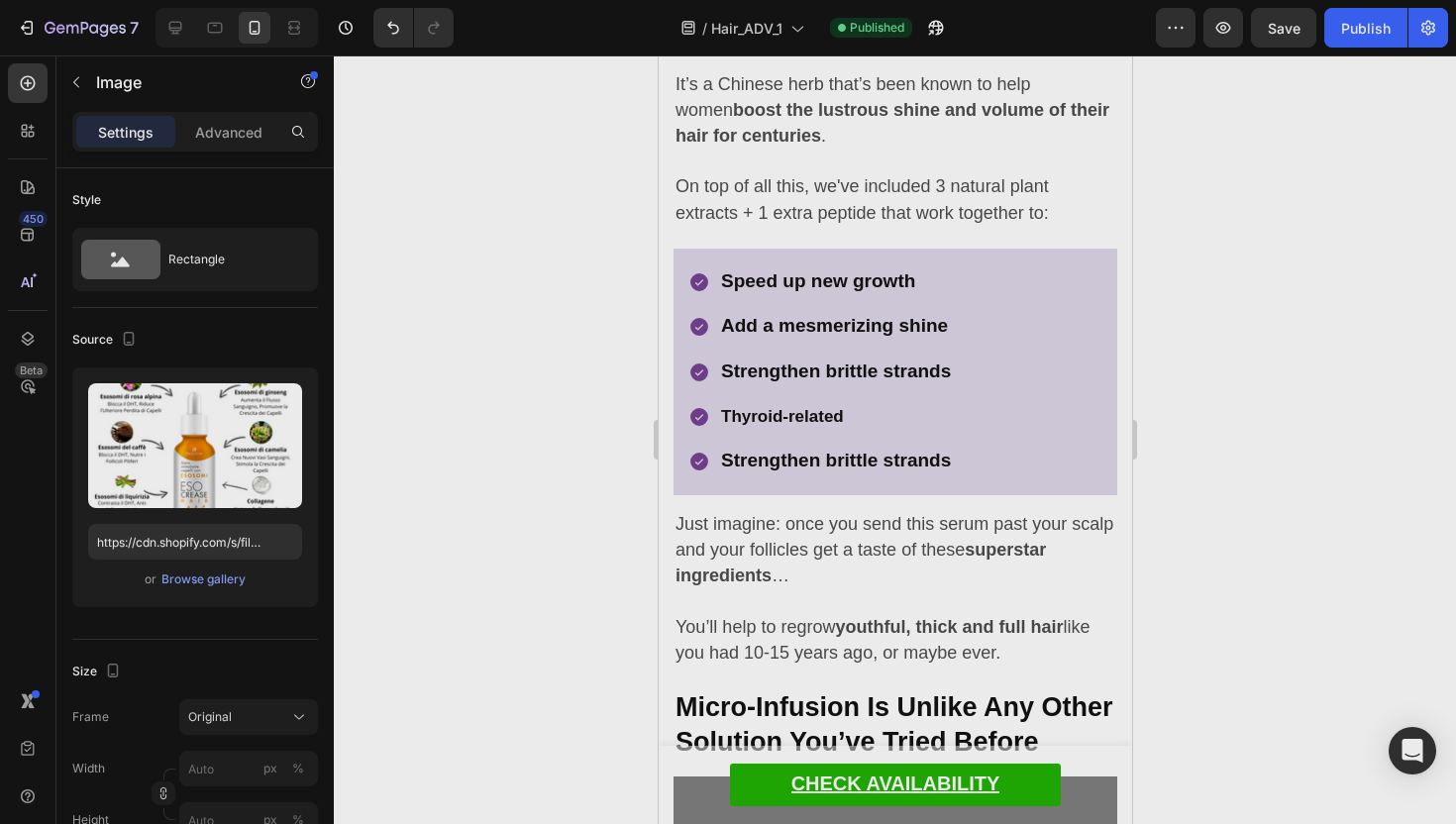 click 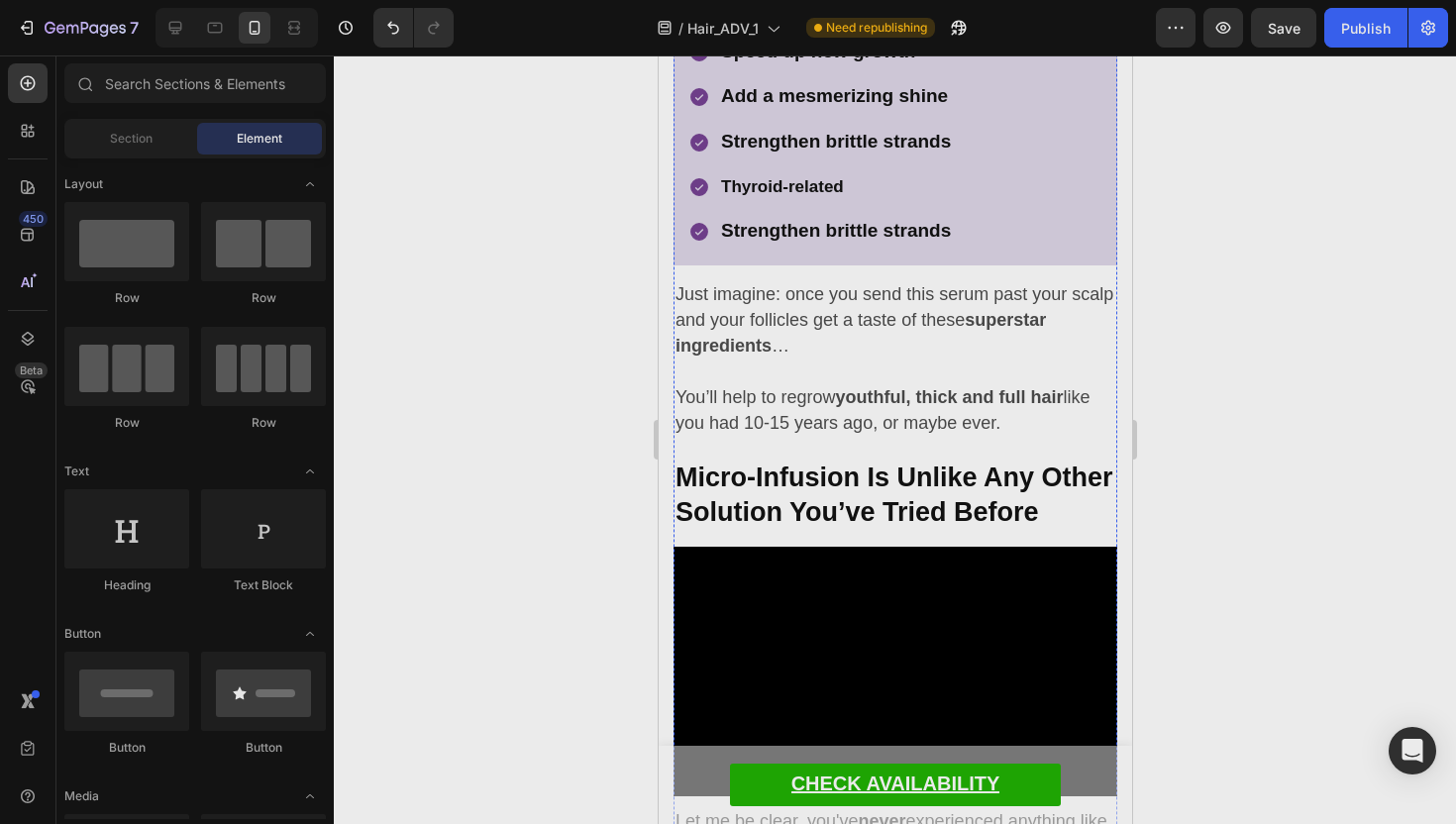 scroll, scrollTop: 7676, scrollLeft: 0, axis: vertical 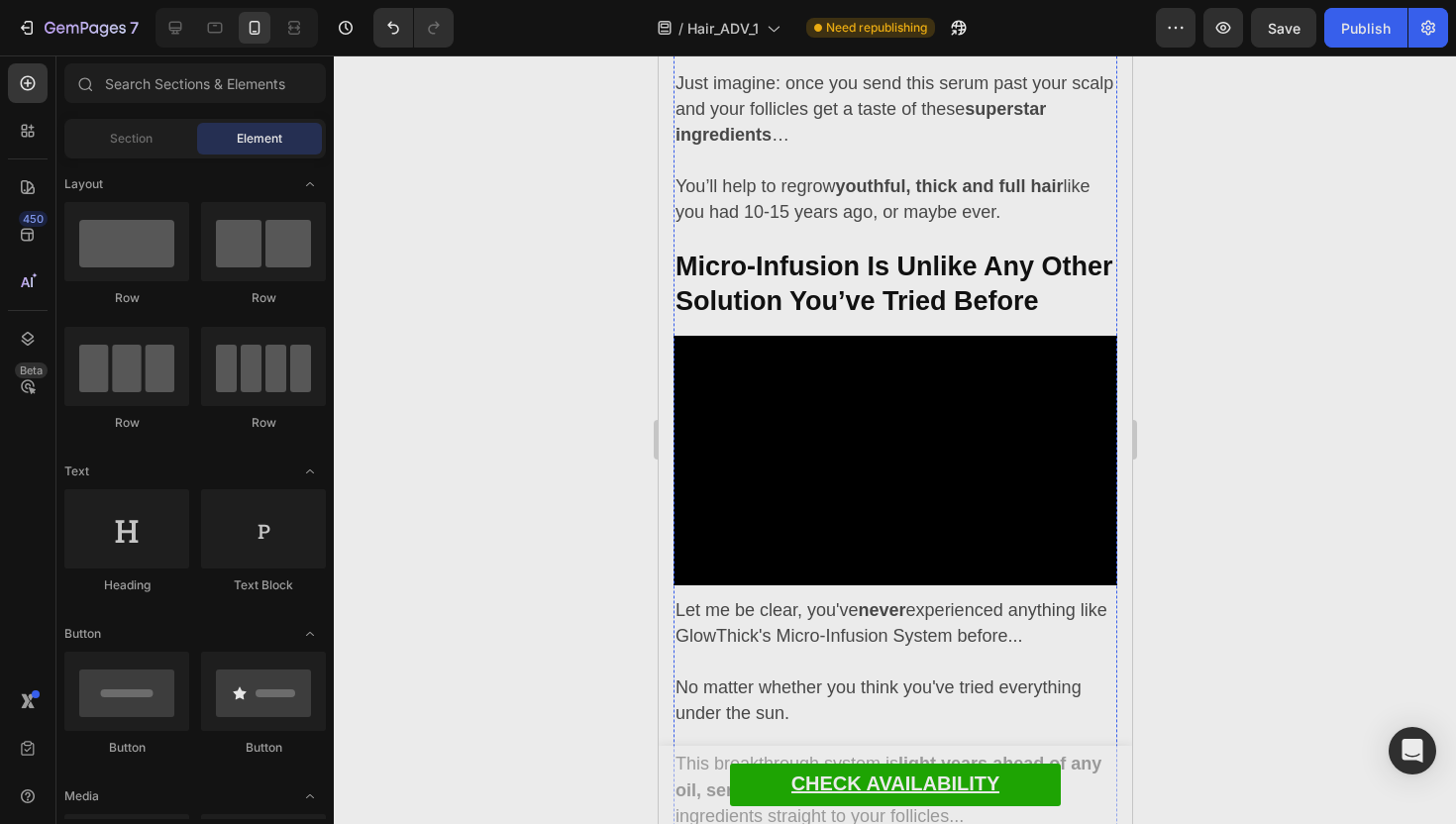 click on "boost the lustrous shine and volume of their hair for centuries" at bounding box center (891, -318) 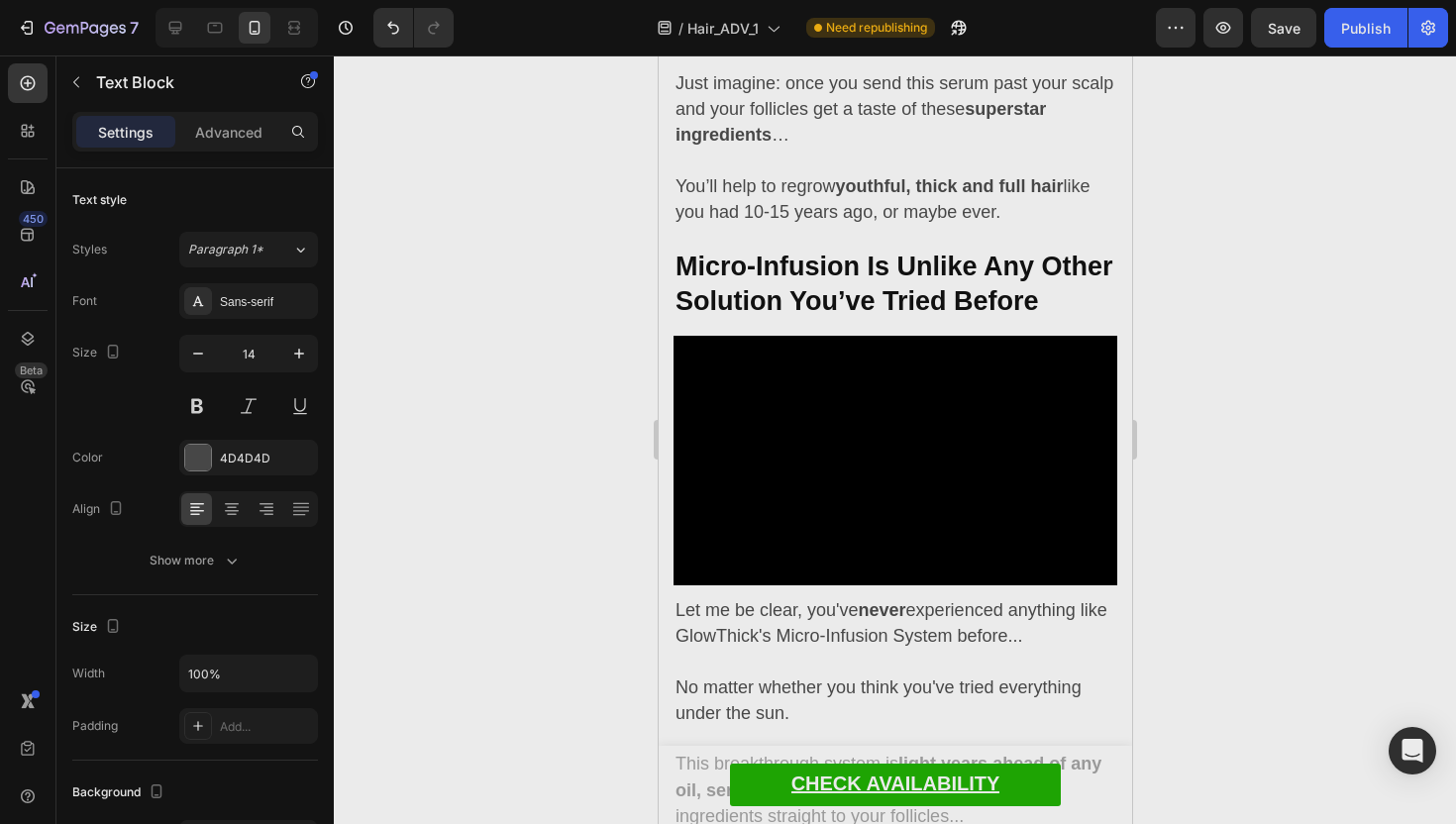 click on "boost the lustrous shine and volume of their hair for centuries" at bounding box center (891, -318) 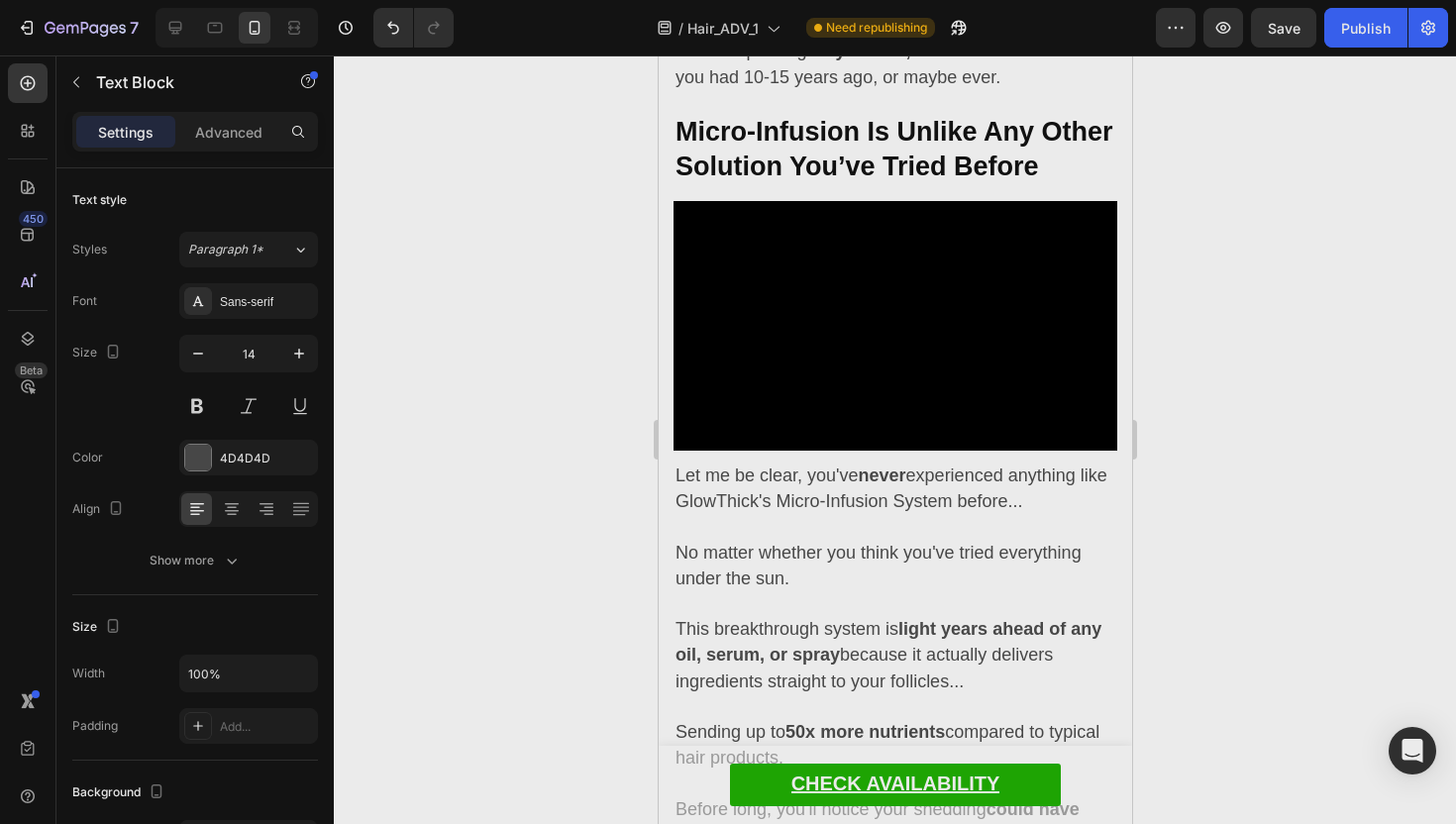 click on "In ogni flacone troverai  la nostra miscela esclusiva di ingredienti attivi , con  Esosomi di Rosa Alpina ..." at bounding box center [894, -627] 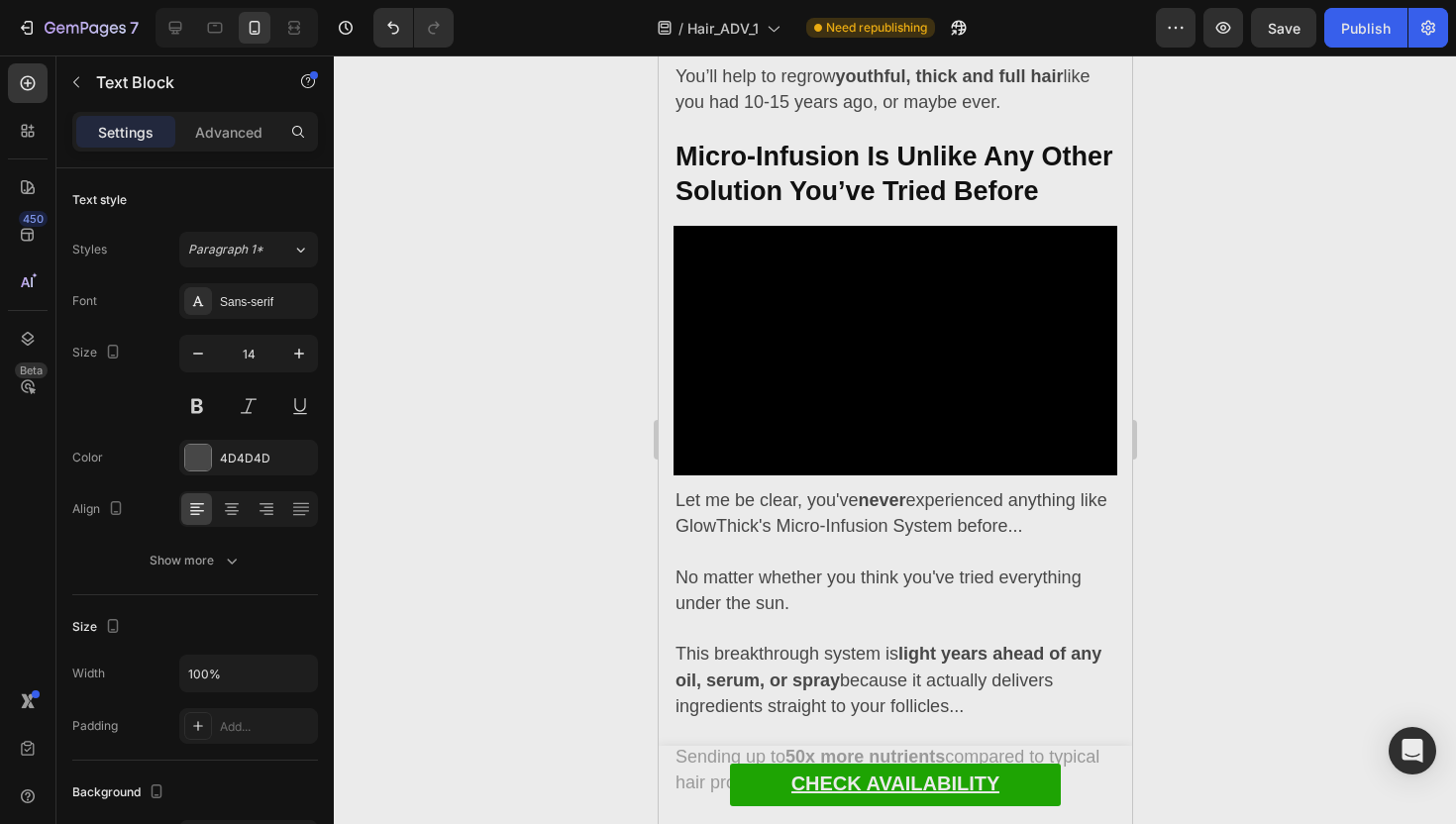 click on "Questo principio attivo avanzato è un'alternativa naturale e sicura al minoxidil - gli studi clinici dimostrano che può  stimolare la crescita di nuovi capelli  senza effetti collaterali." at bounding box center [894, -539] 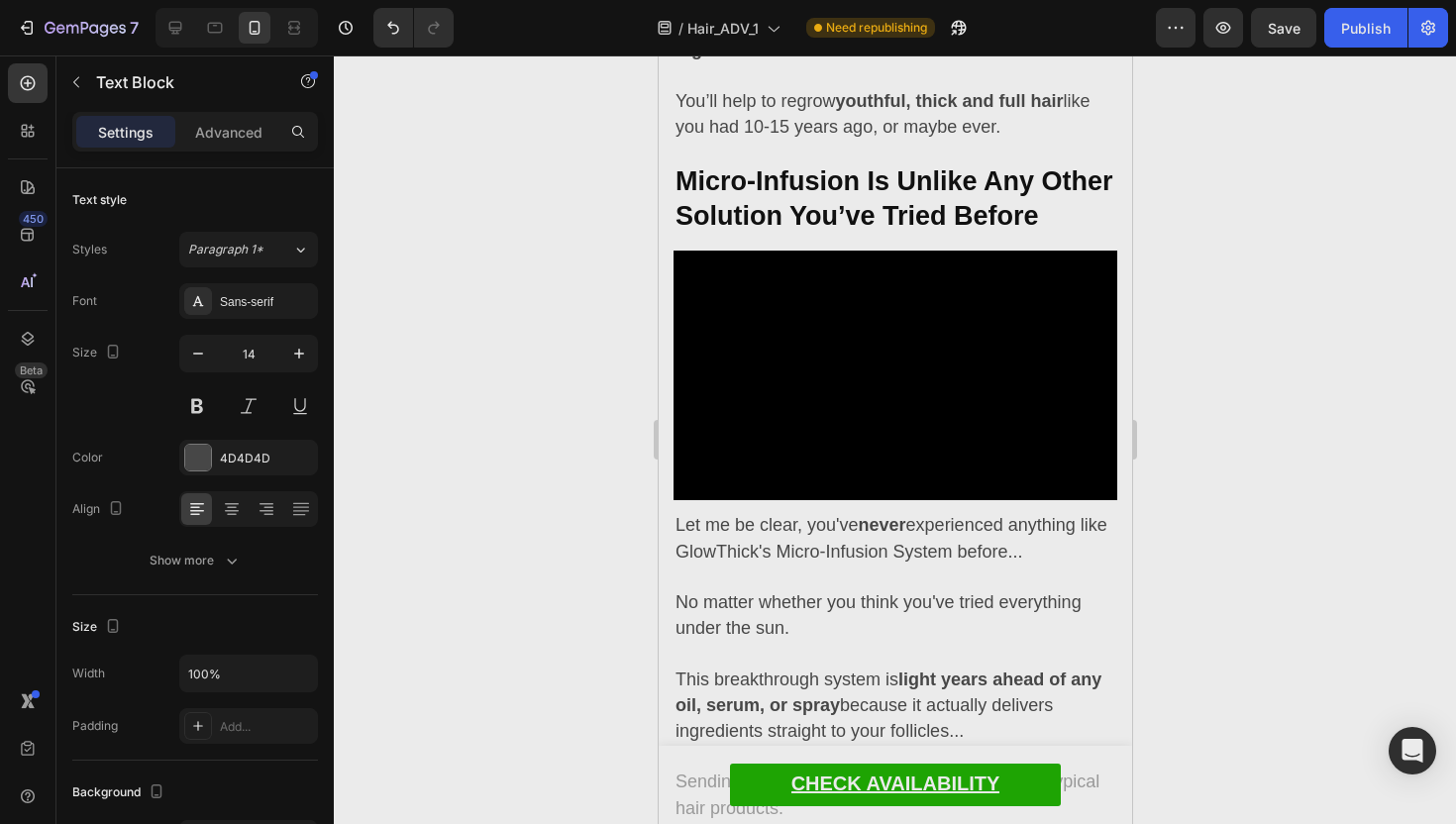 click on "Lo abbiamo combinato con gli  Esosomi di Liquirizia ..." at bounding box center (894, -464) 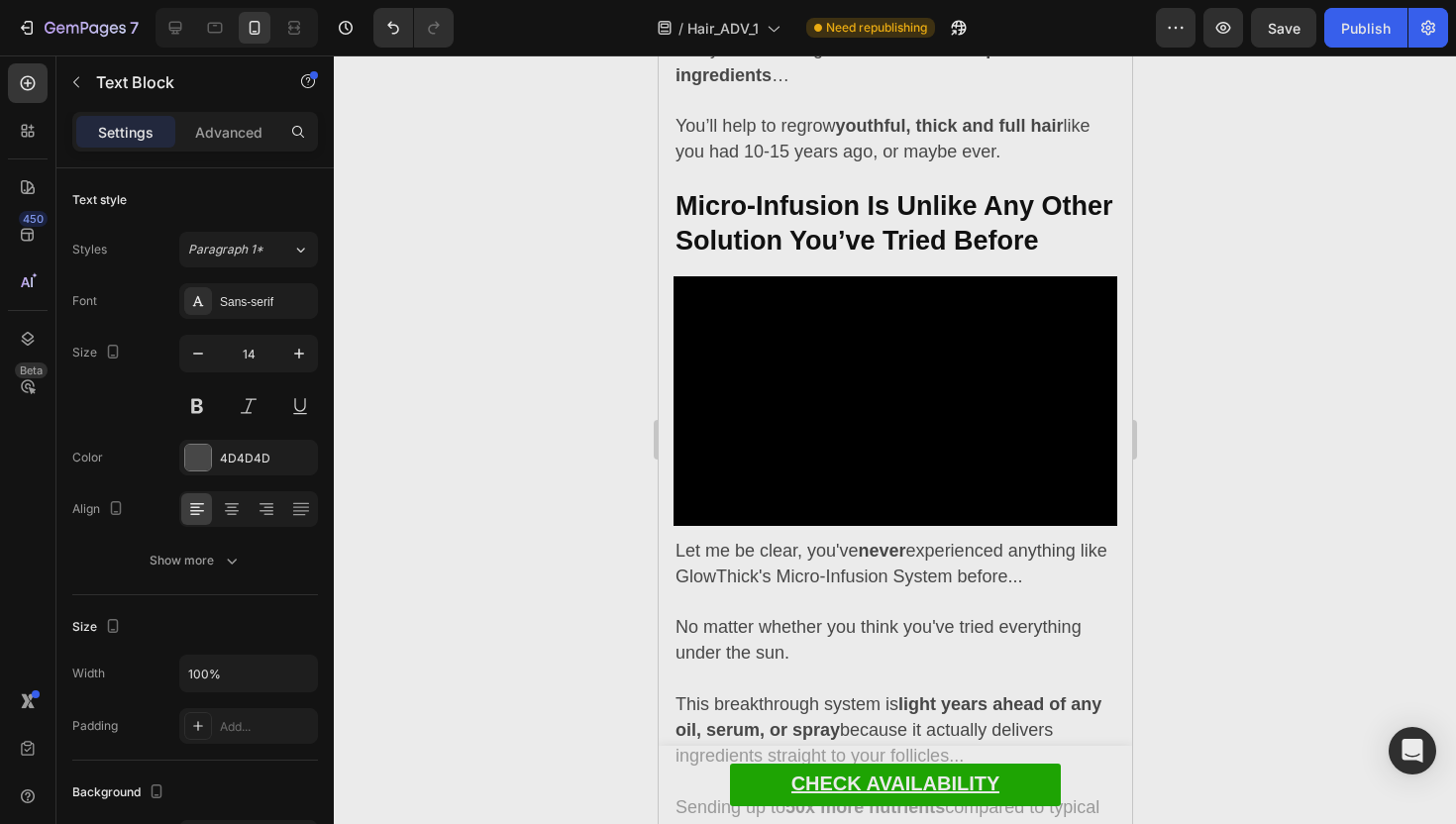 click on "Un ingrediente tradizionale usato da secoli per  aumentare la lucentezza e il volume dei capelli femminili ." at bounding box center (894, -402) 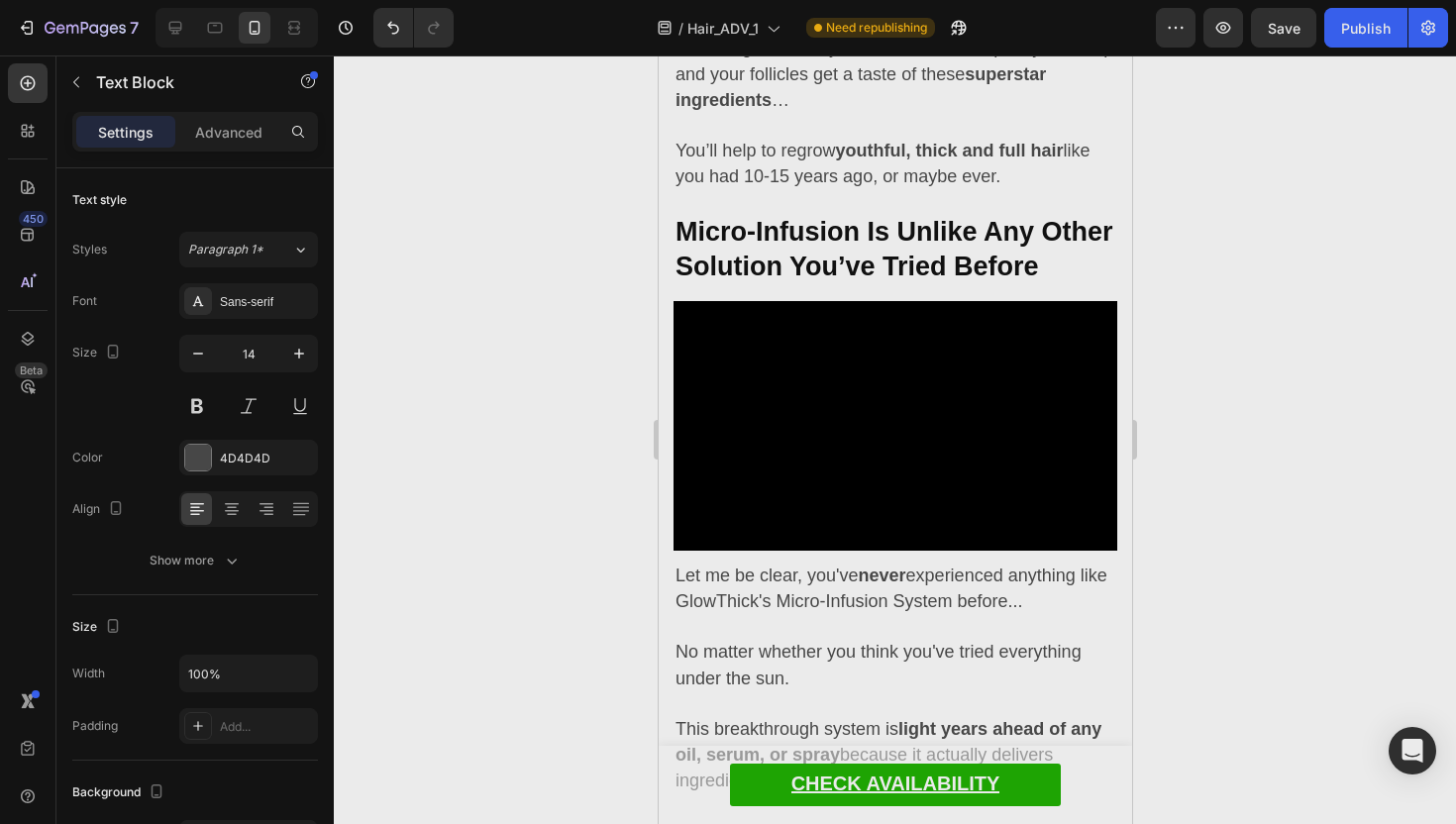 click at bounding box center [914, -276] 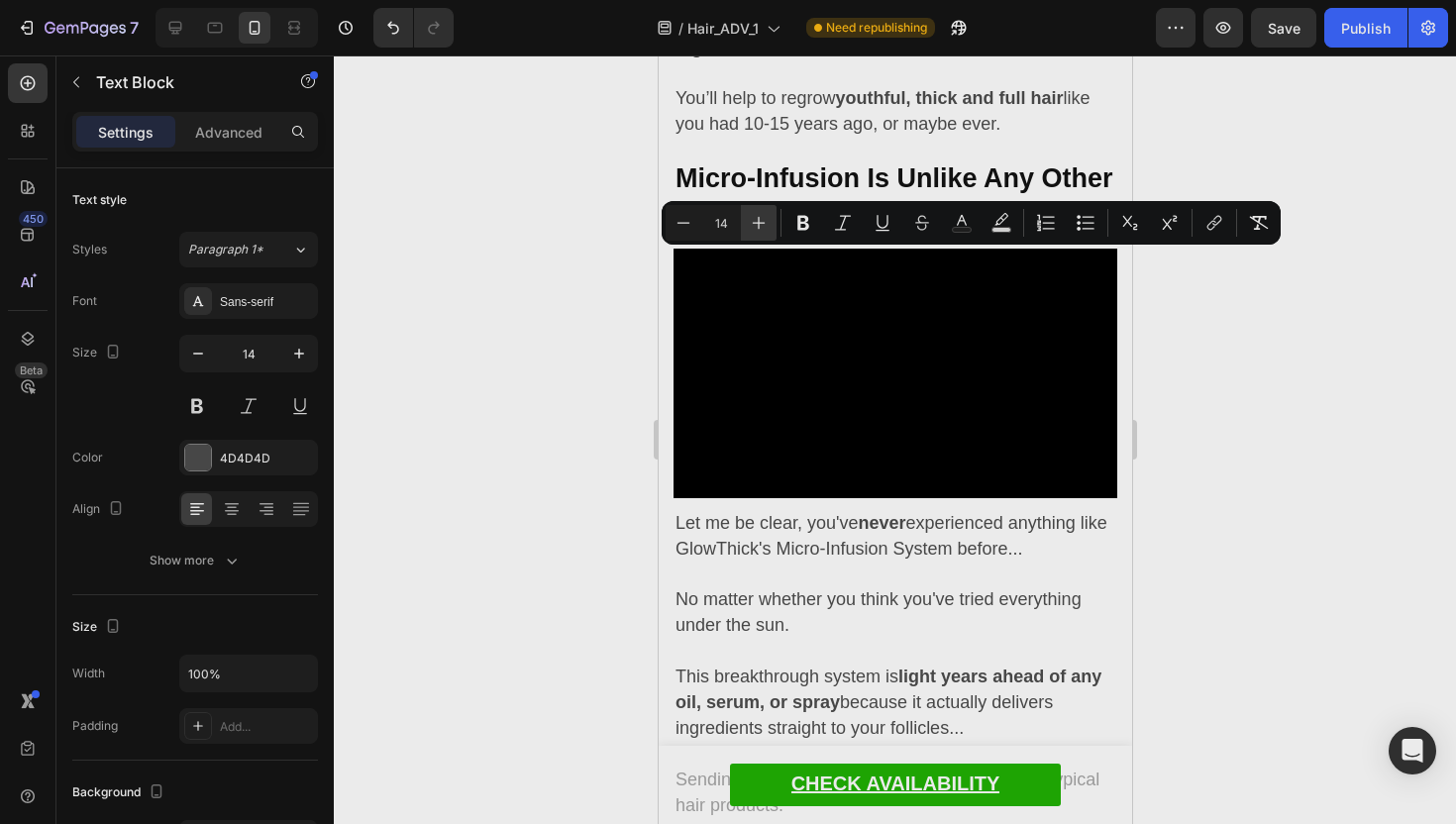 click 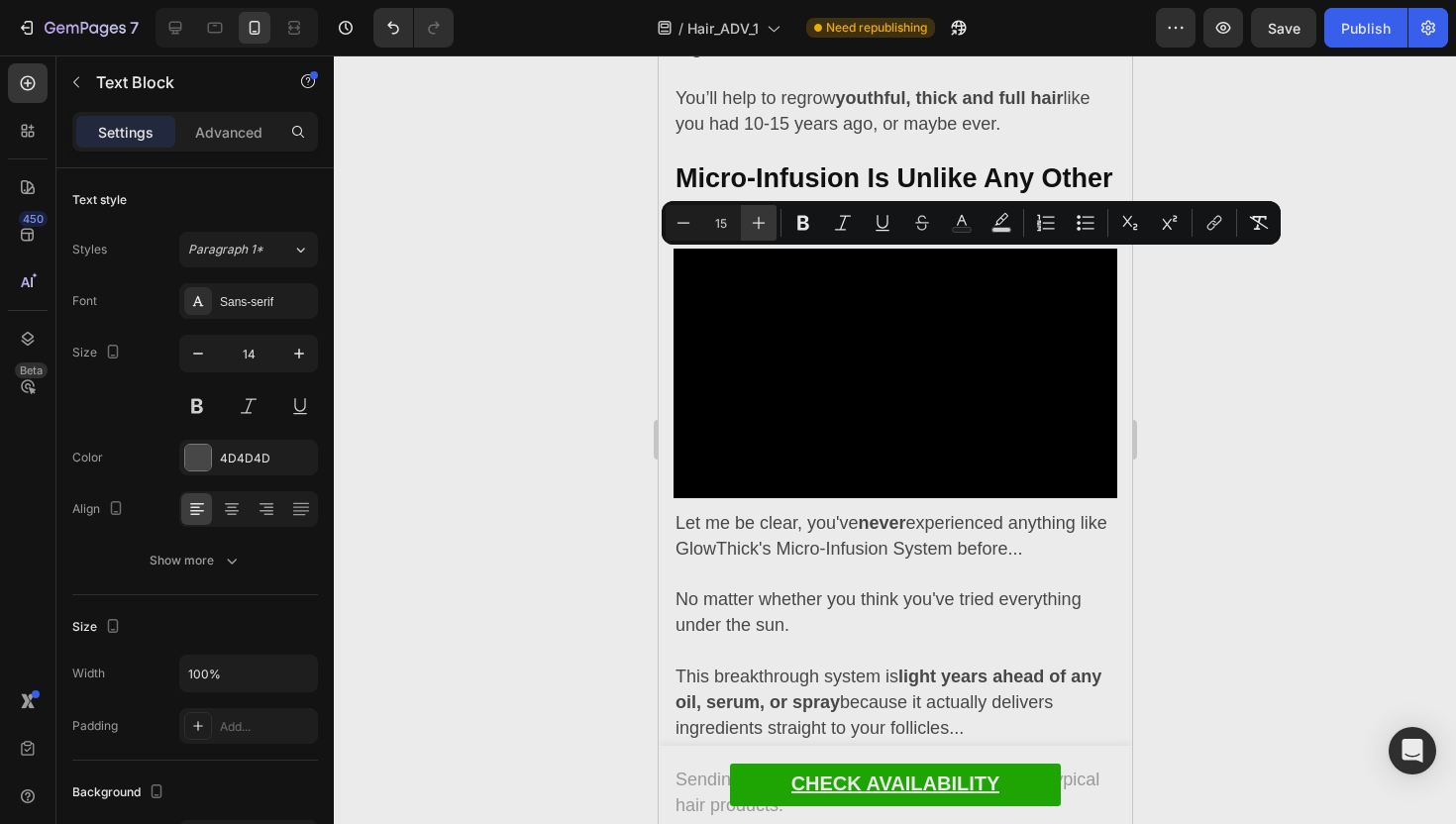 click 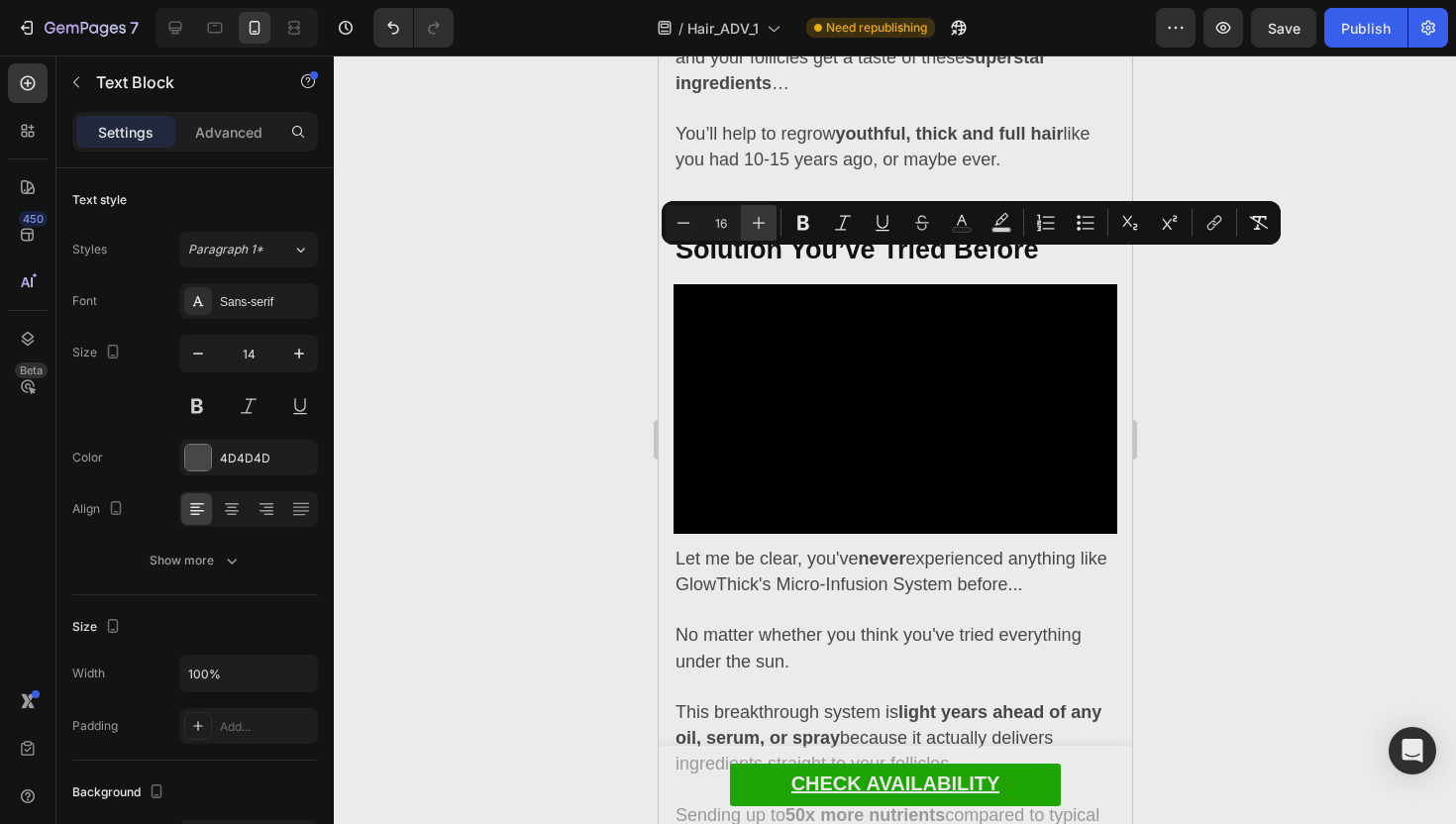 click 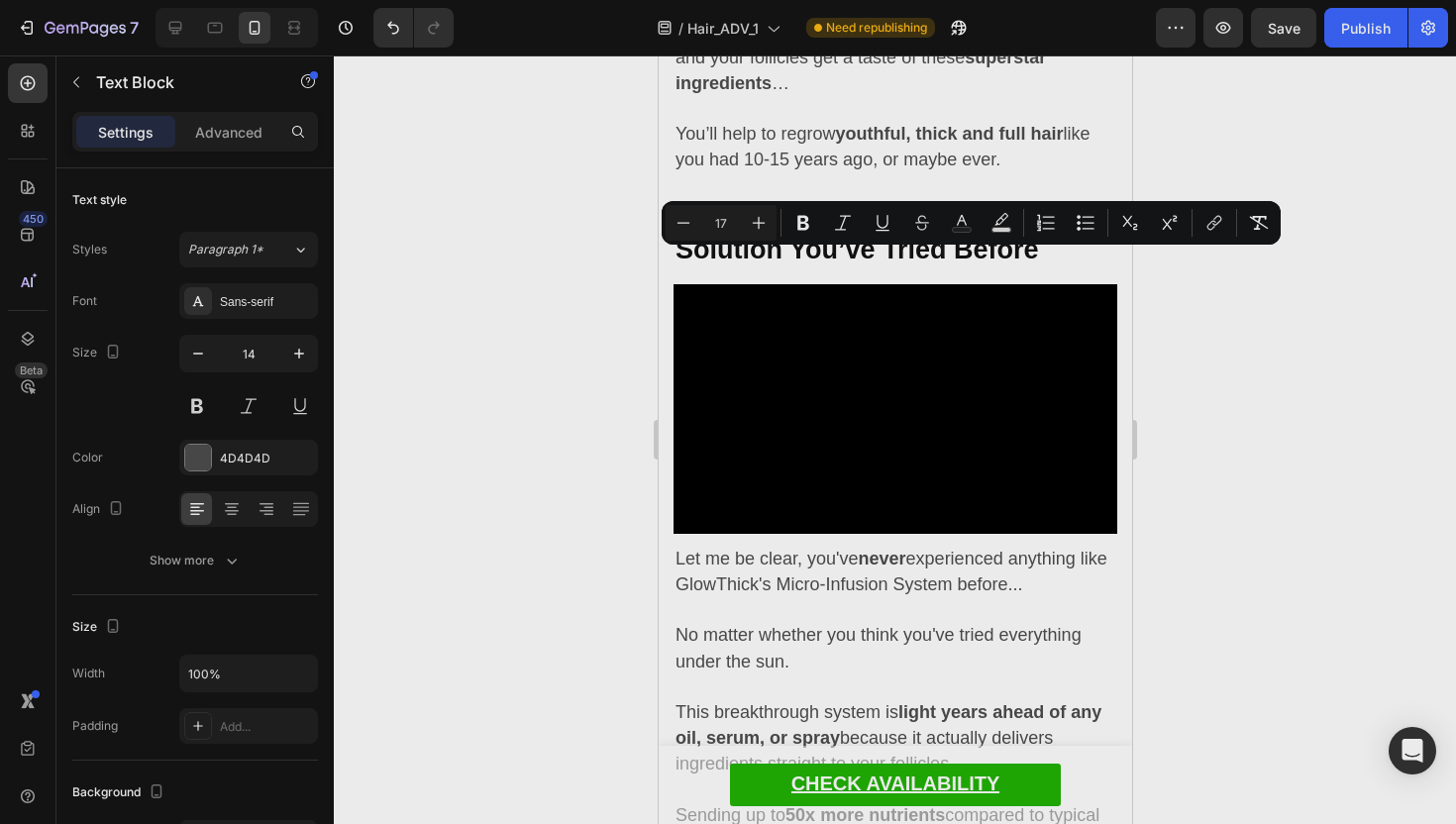 click on "Video Image Dr. Anna Sandrini Text Block Image 30/07/2025 Text Block Row Mi chiamo Dott. Anna Sandrini e sono una farmacista specializzata nella perdita di capelli. Negli ultimi 9 anni, ho dedicato  oltre 12.000 ore  ad aiutare le donne a superare questo problema che ha un impatto devastante sulla propria autostima.   Ho trattato  più di 1.100 pazienti  che si sono rivolte a me con ogni tipo di problematica: Text Block Diradamento da menopausa Image" at bounding box center [894, -540] 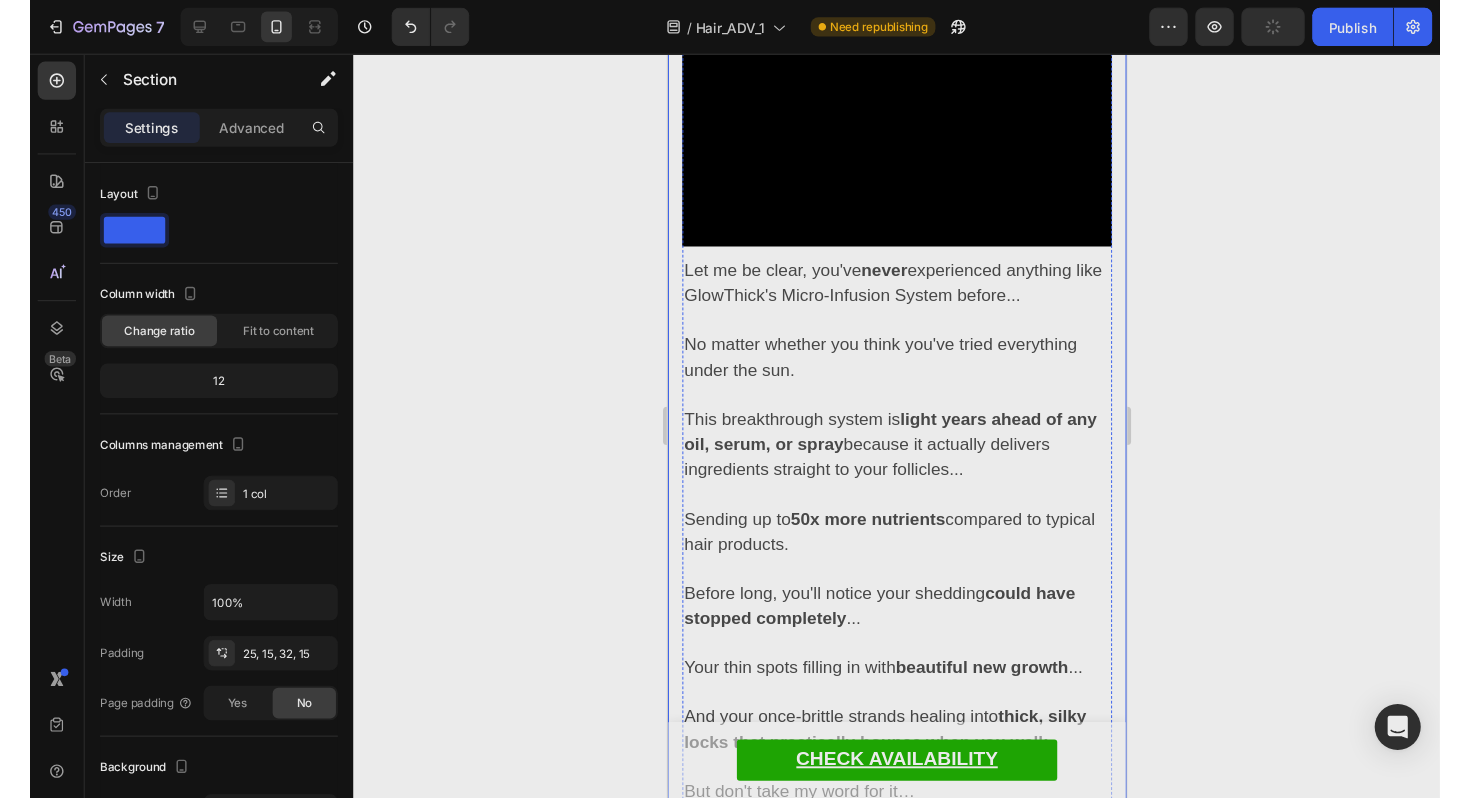 scroll, scrollTop: 8175, scrollLeft: 0, axis: vertical 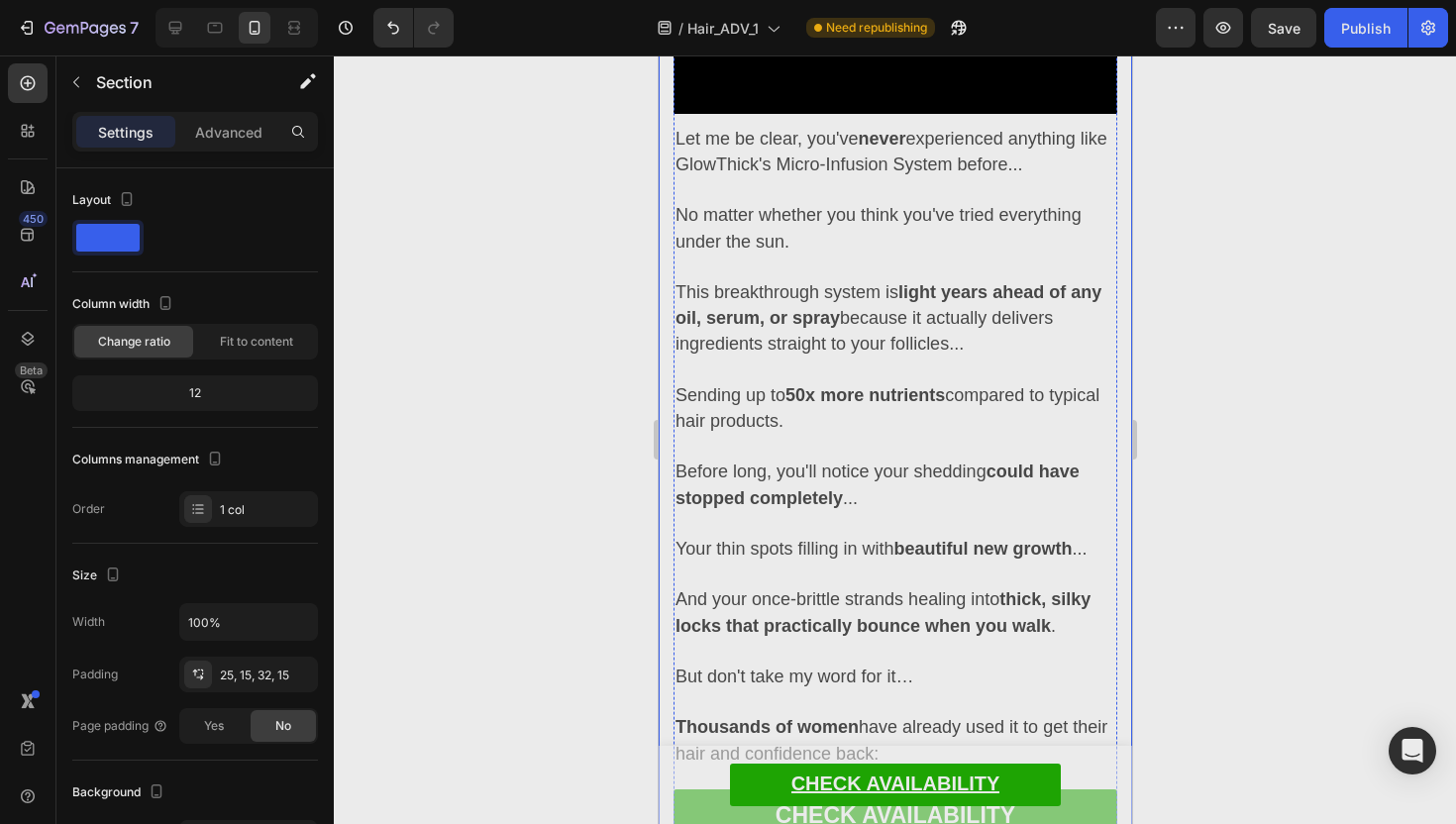 click on "Speed up new growth" at bounding box center (817, -633) 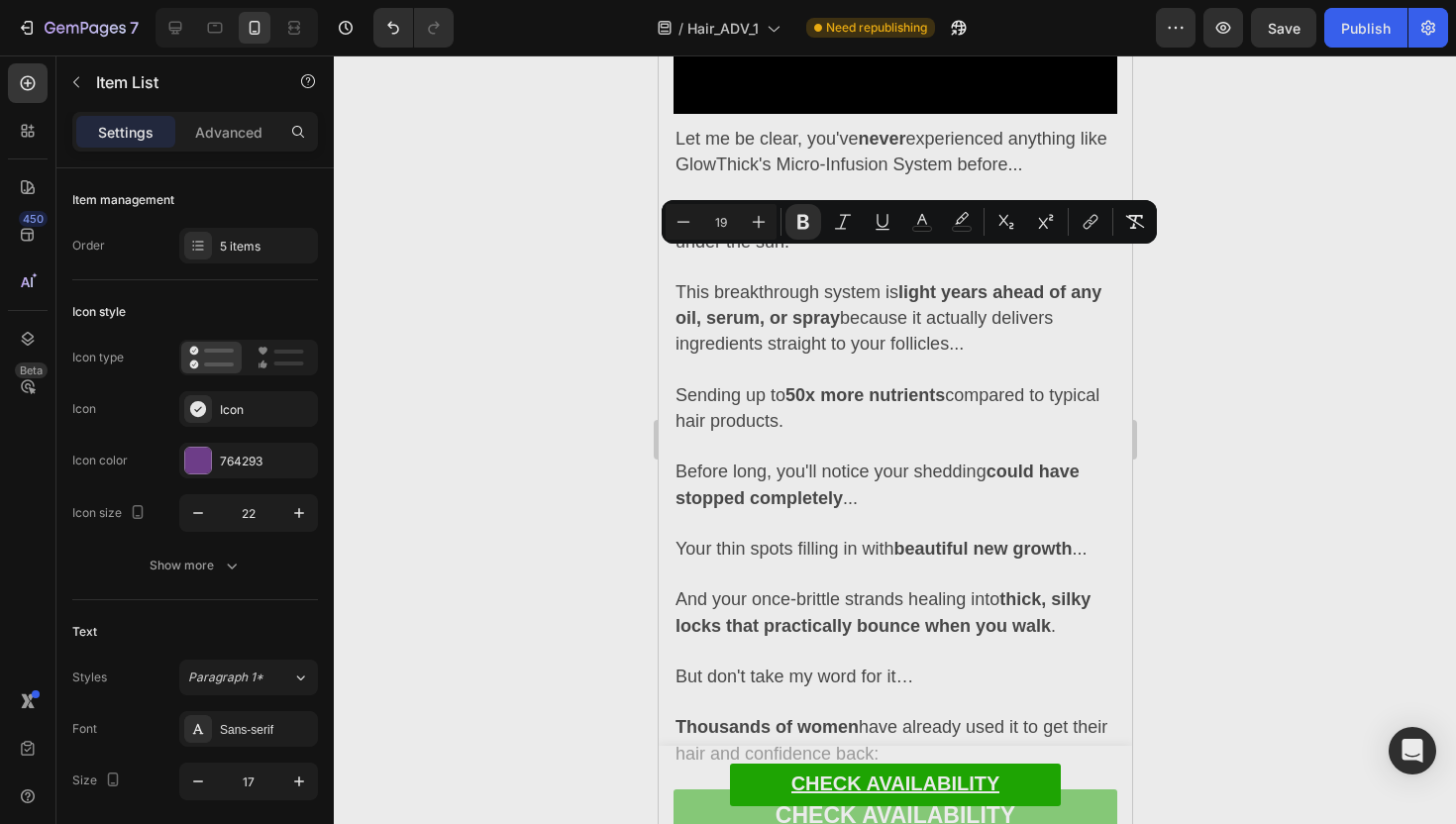 click on "Speed up new growth" at bounding box center [817, -633] 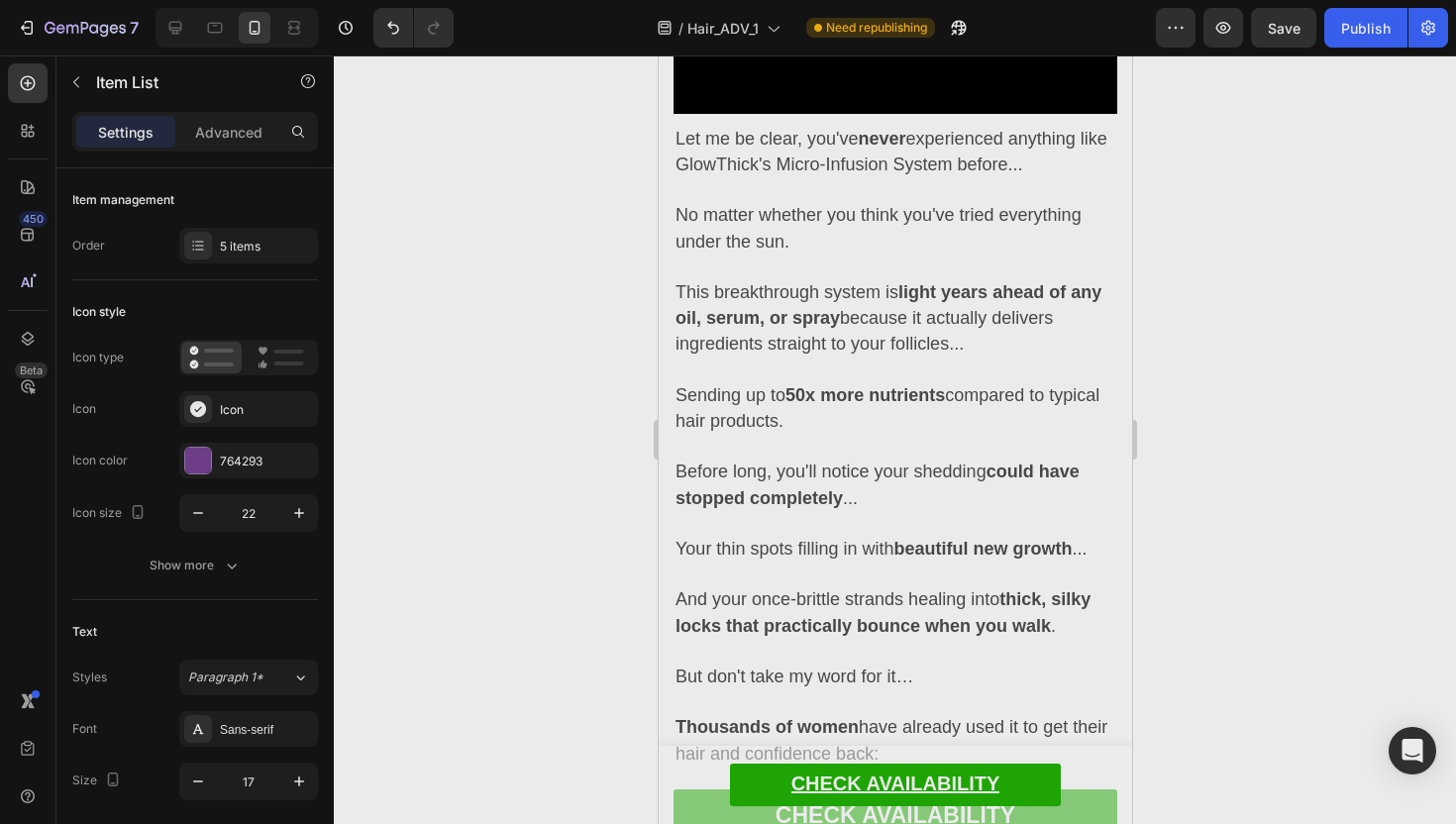 click on "Add a mesmerizing shine" at bounding box center [833, -587] 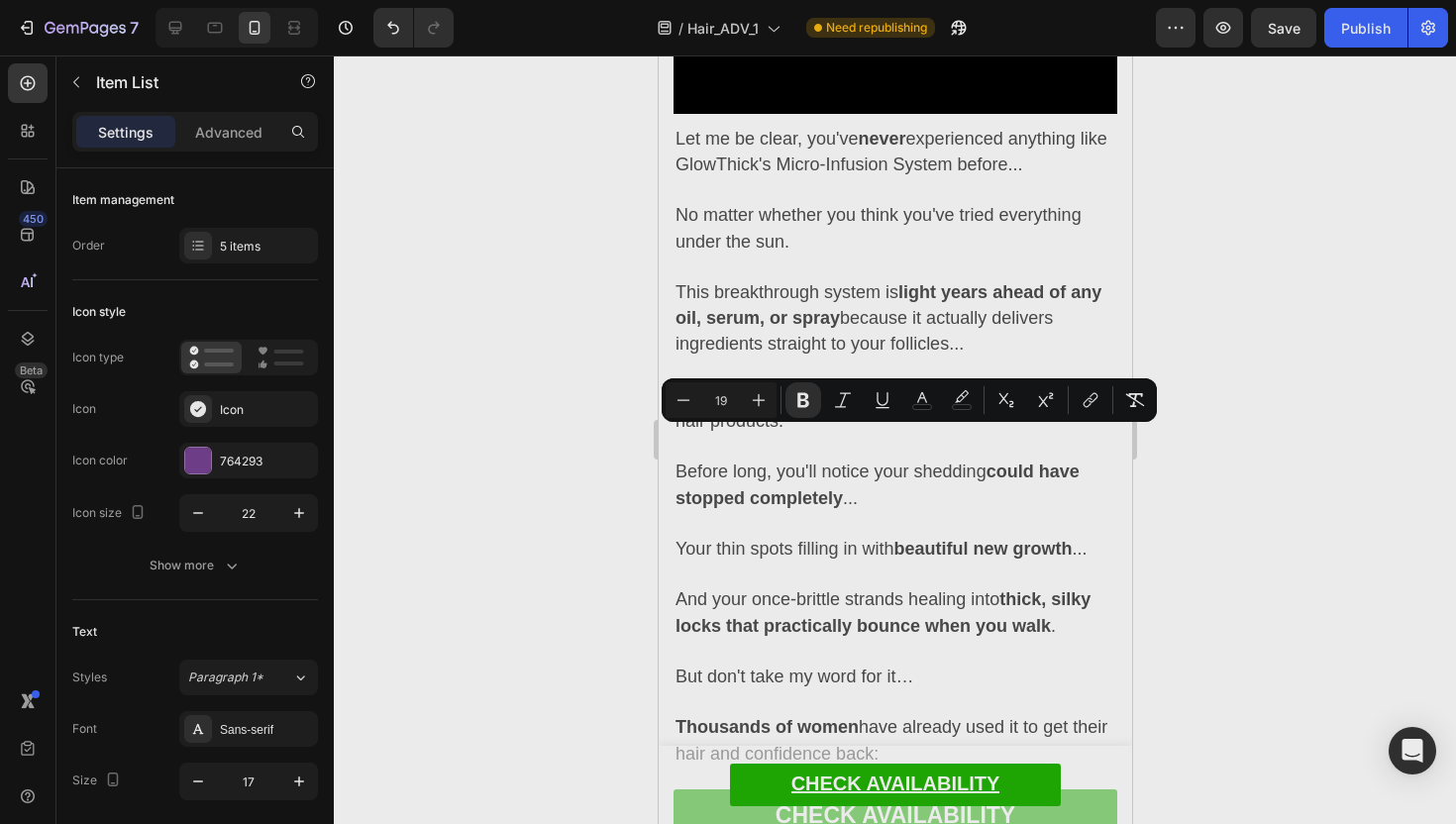 click 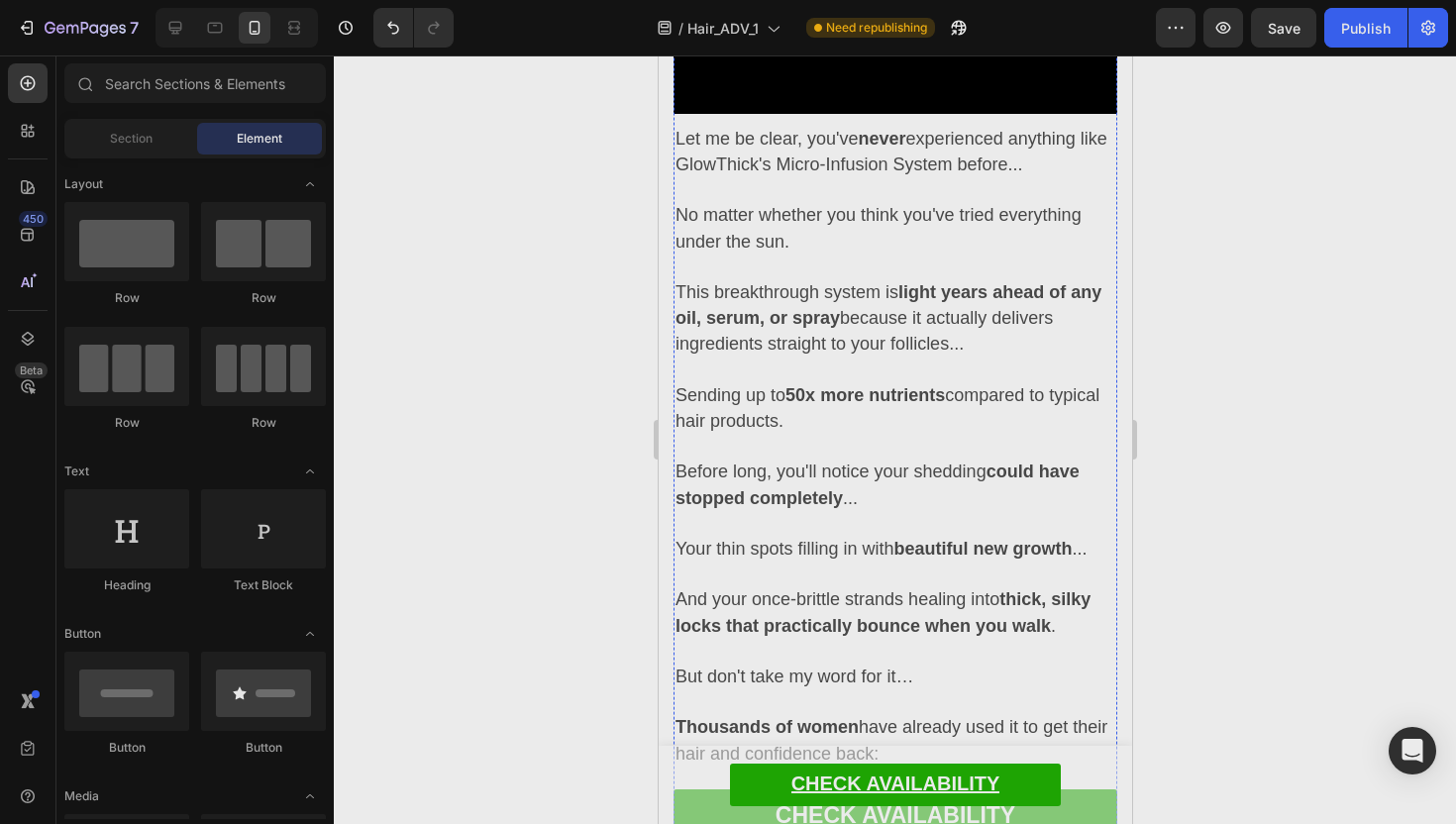 click on "Thyroid-related" at bounding box center (892, -496) 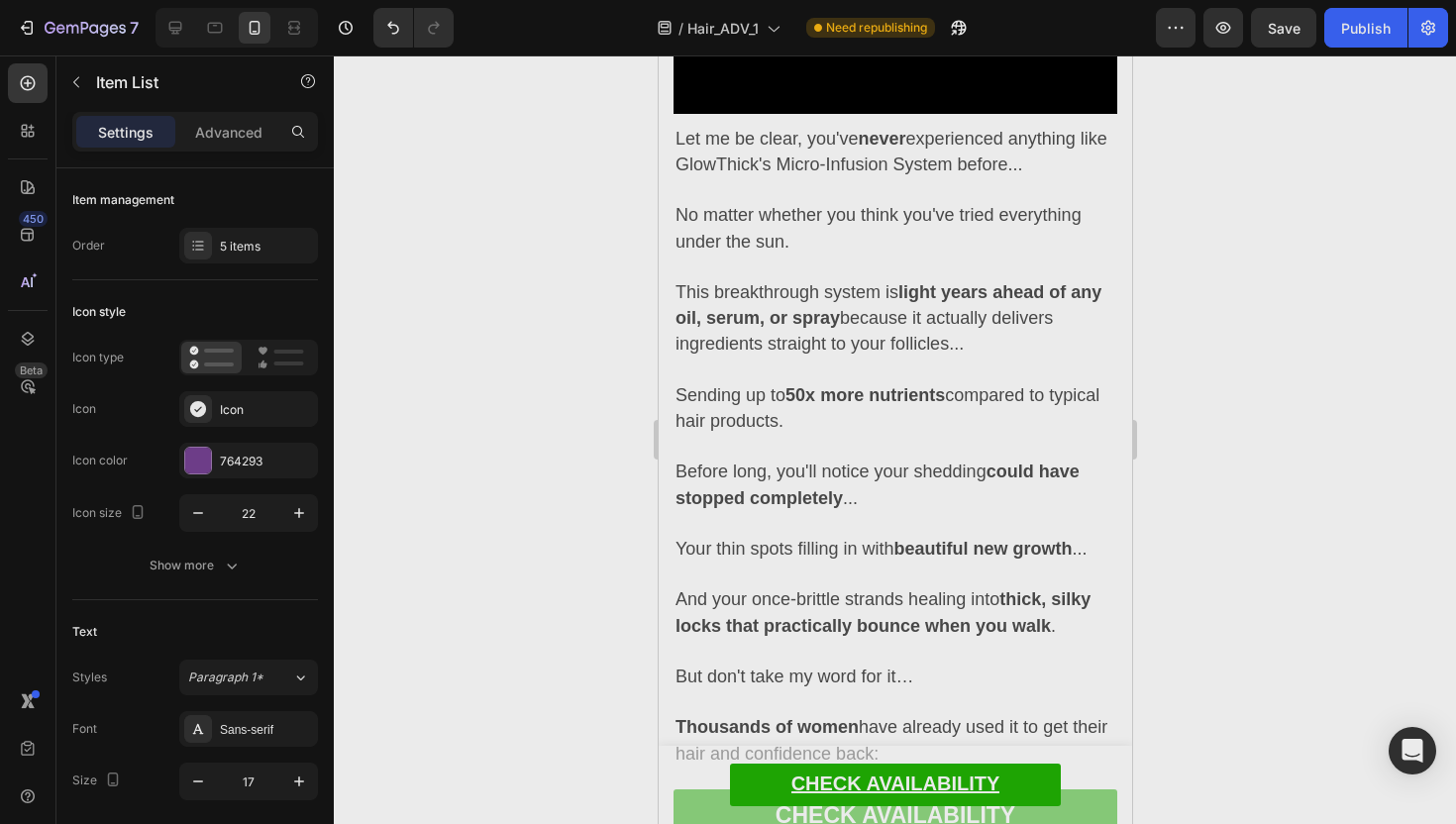 click on "Thyroid-related" at bounding box center (892, -496) 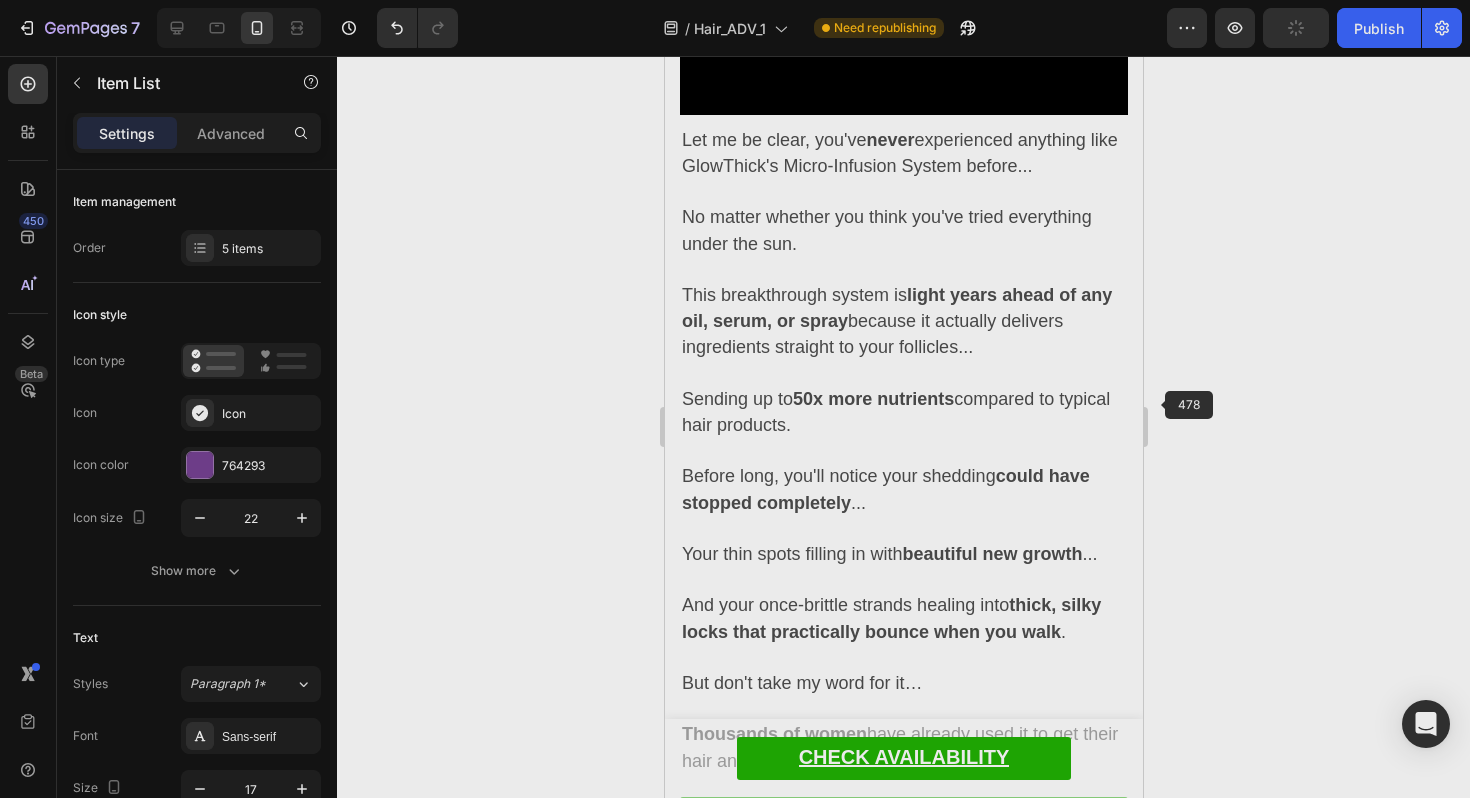 click 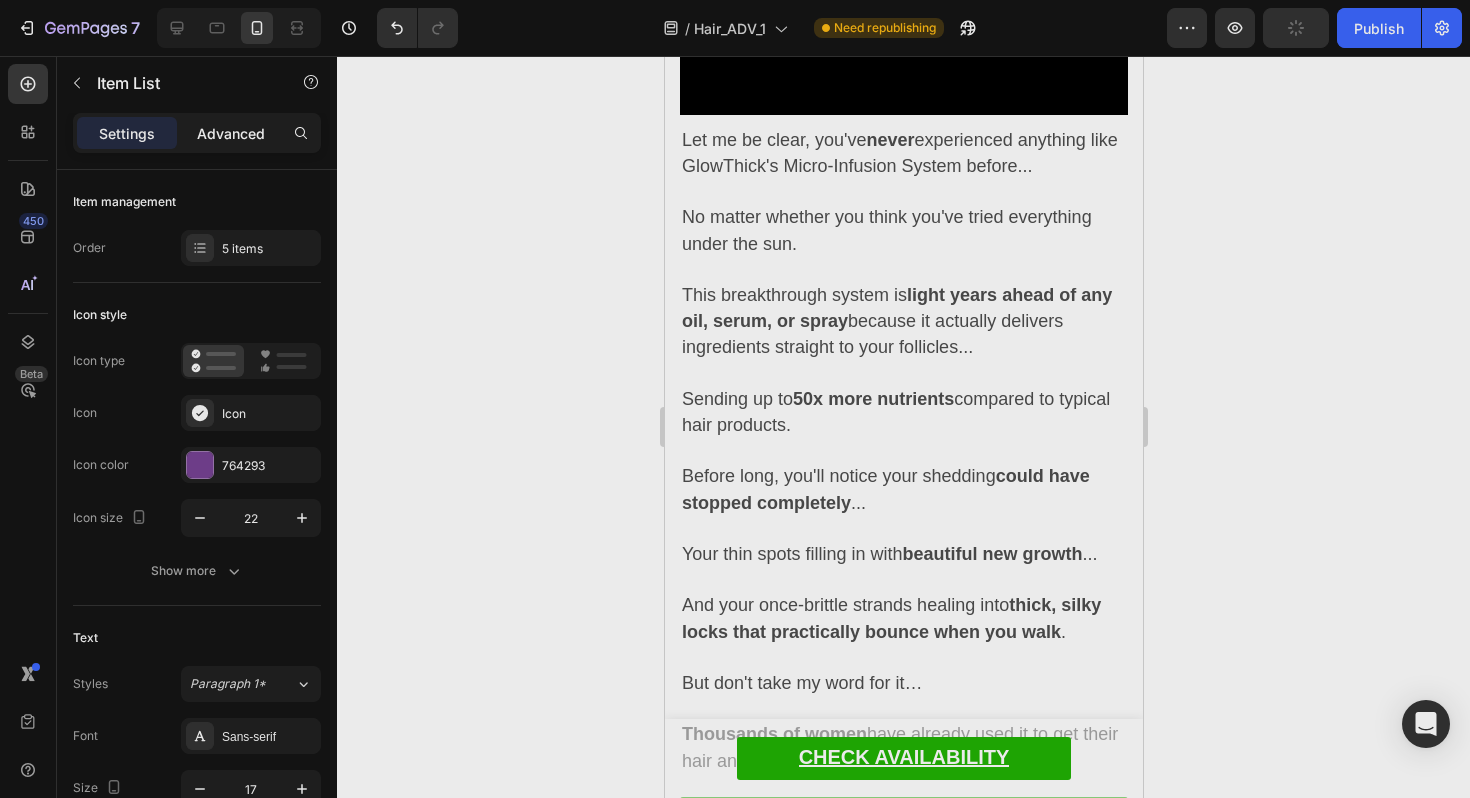 click on "Advanced" 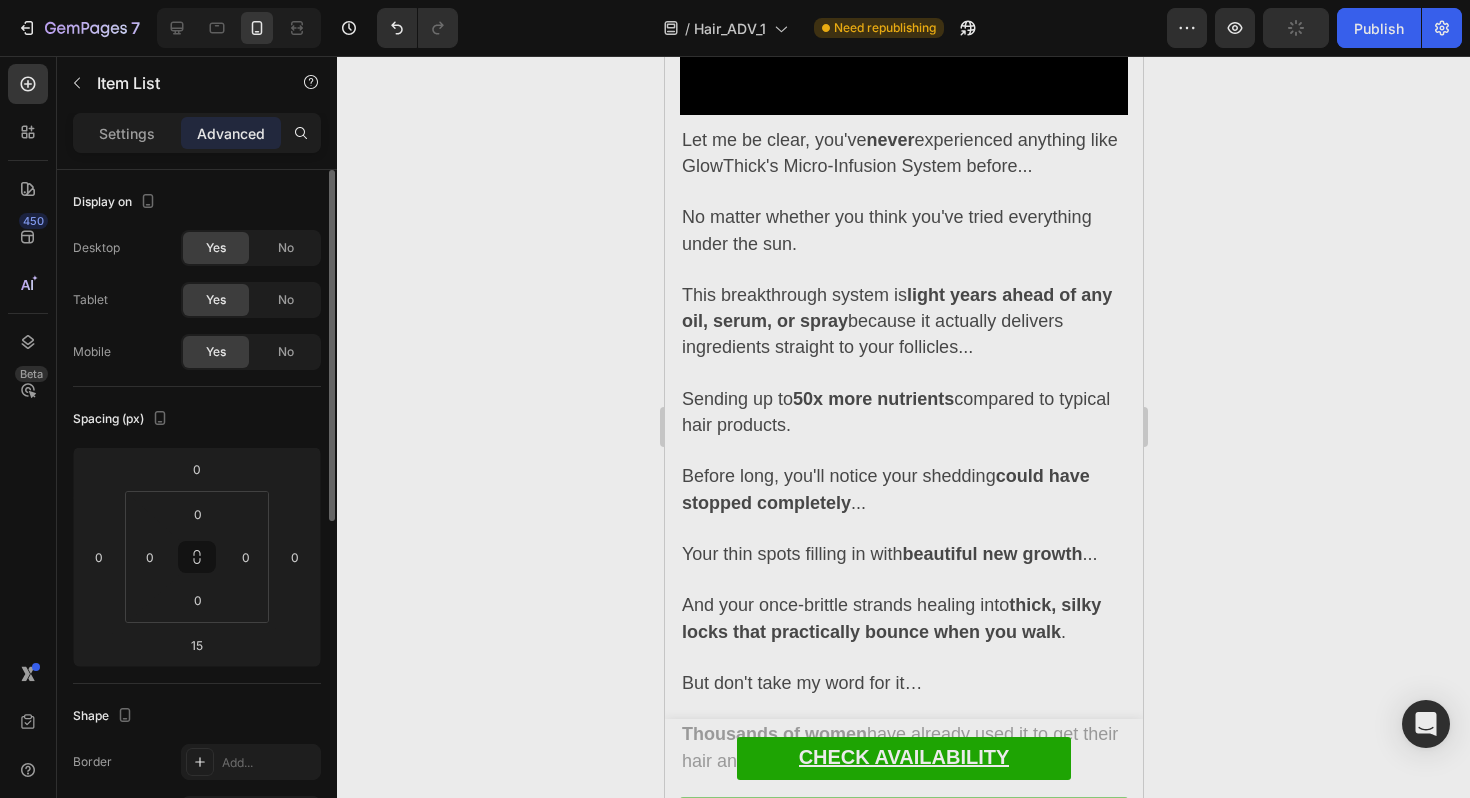 click on "Settings" at bounding box center [127, 133] 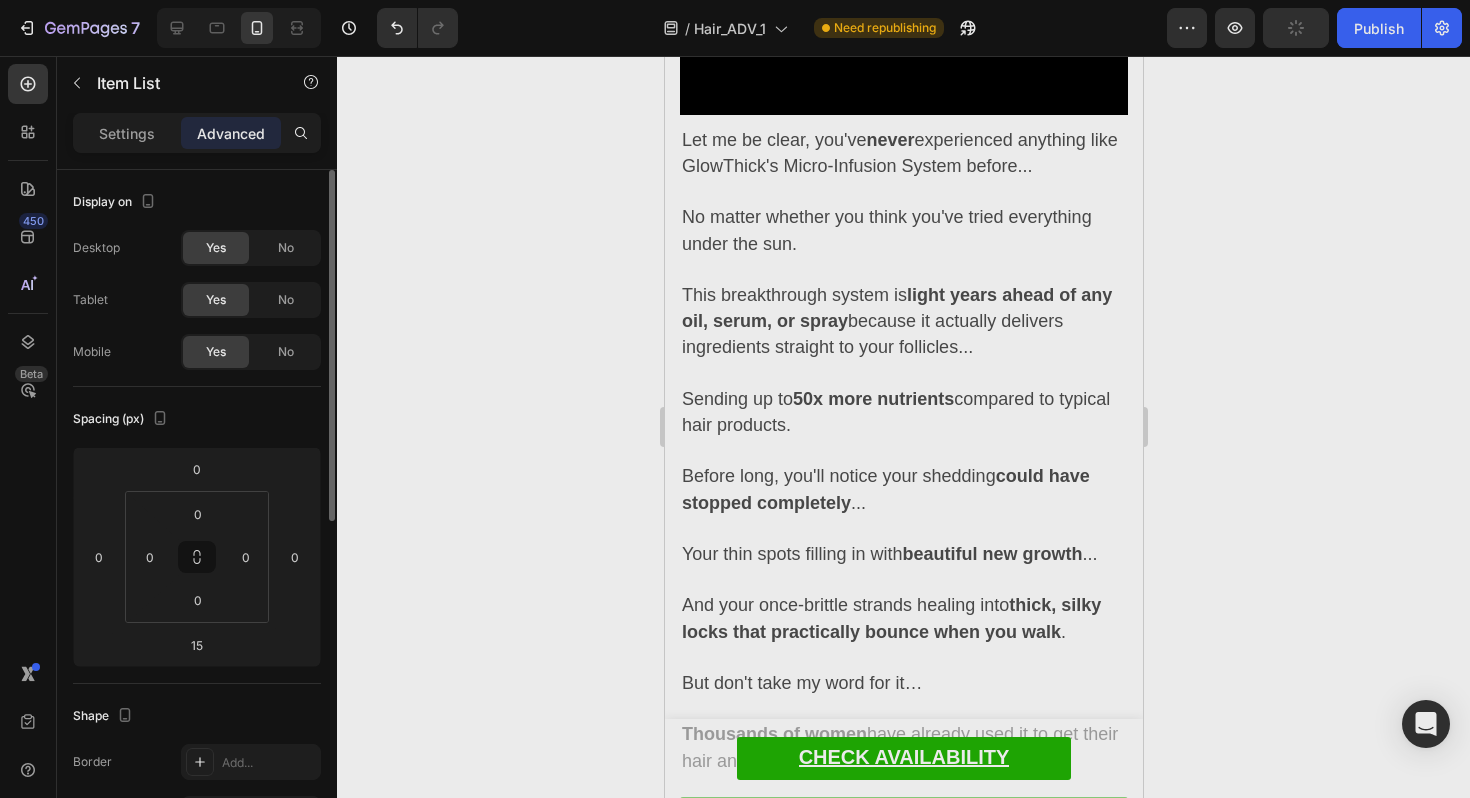 type on "8" 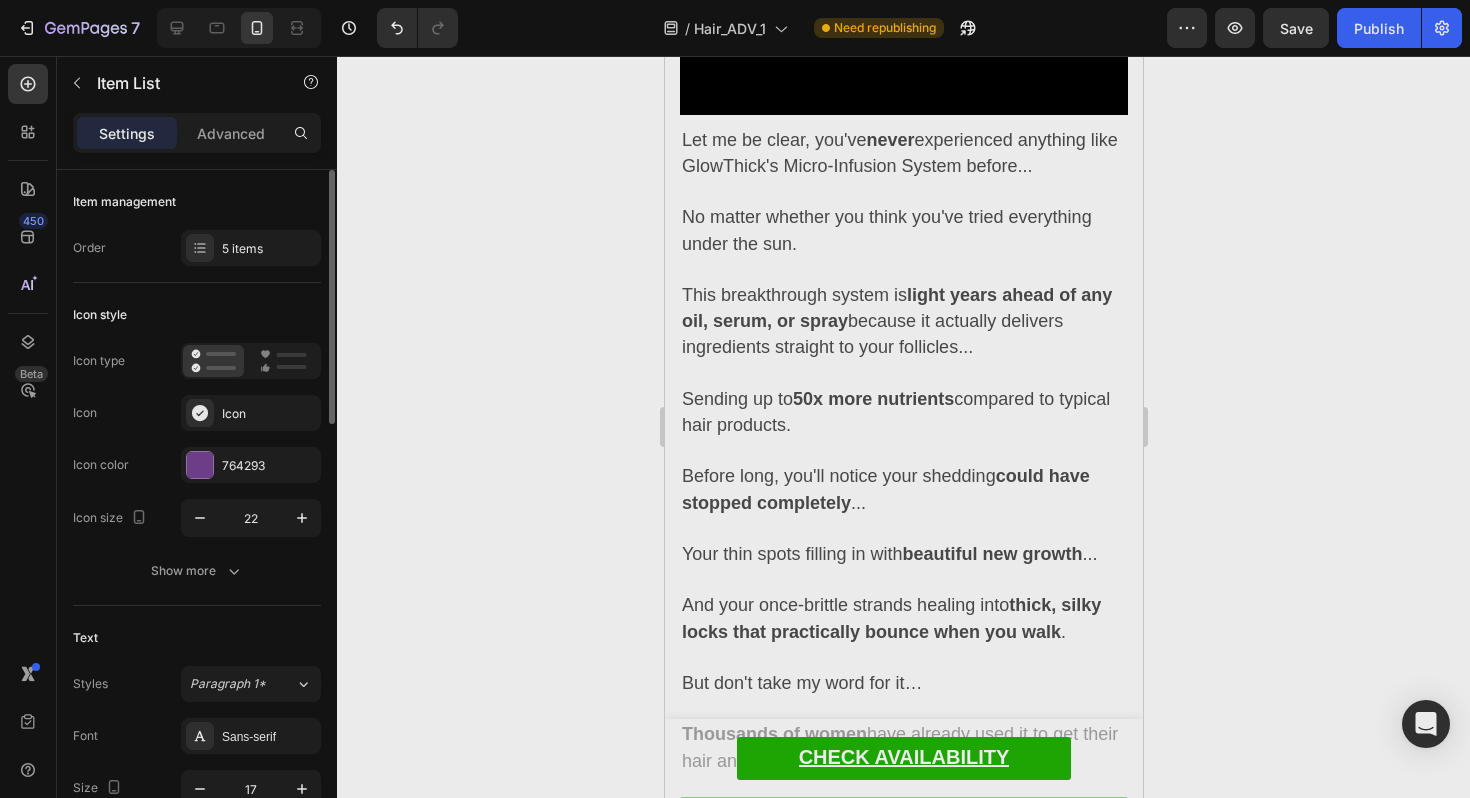 click on "Item management Order 5 items" 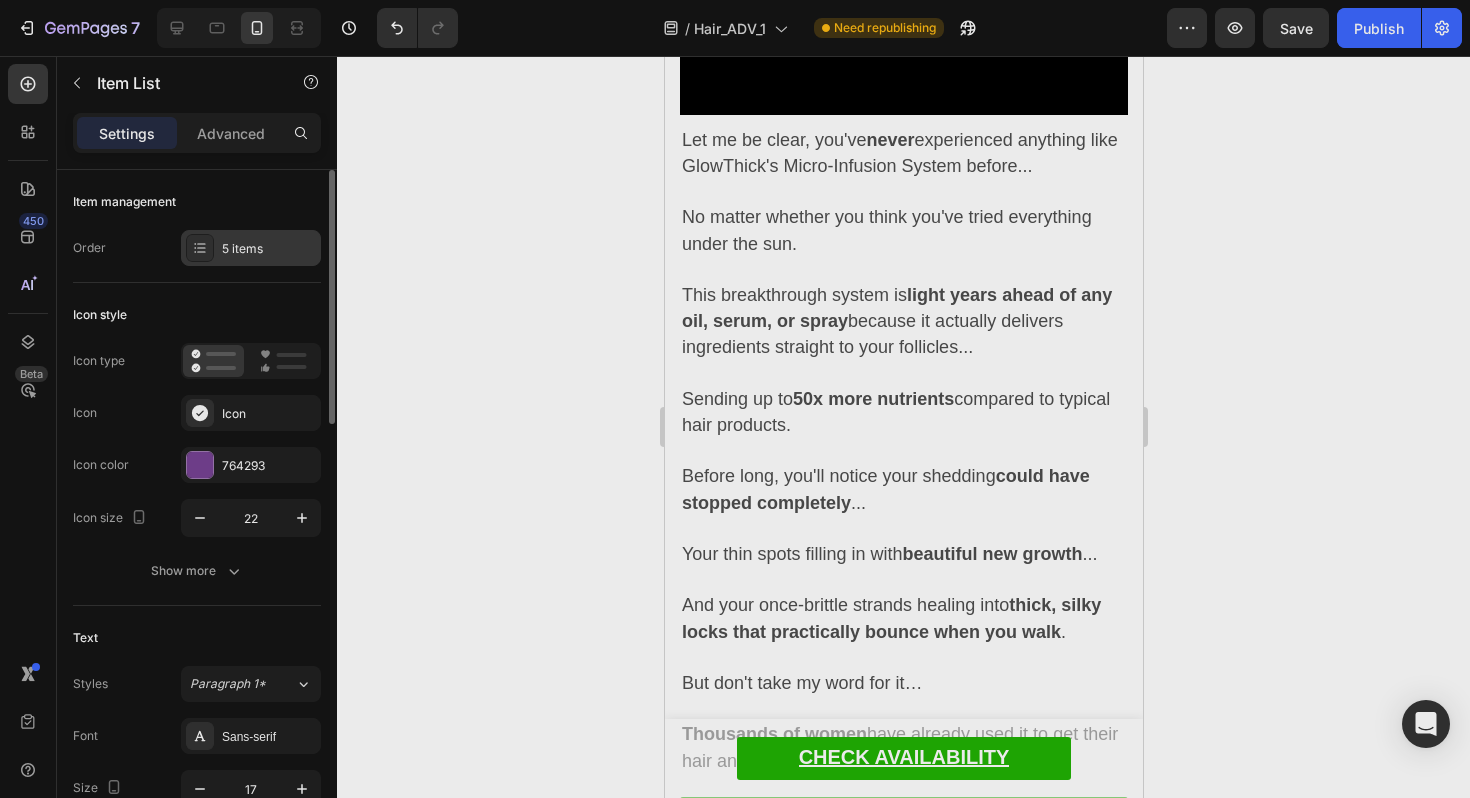 click on "5 items" at bounding box center [269, 249] 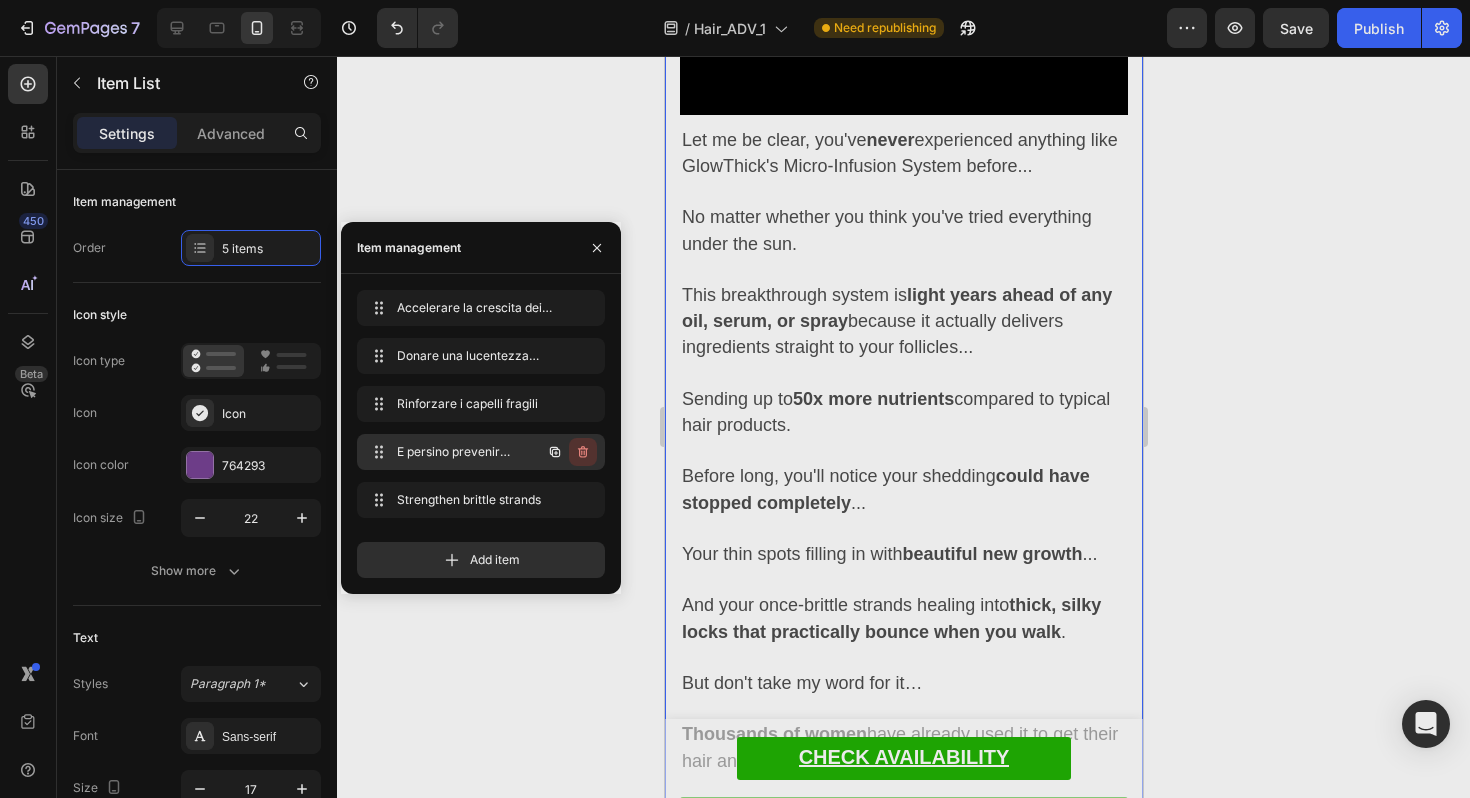 click 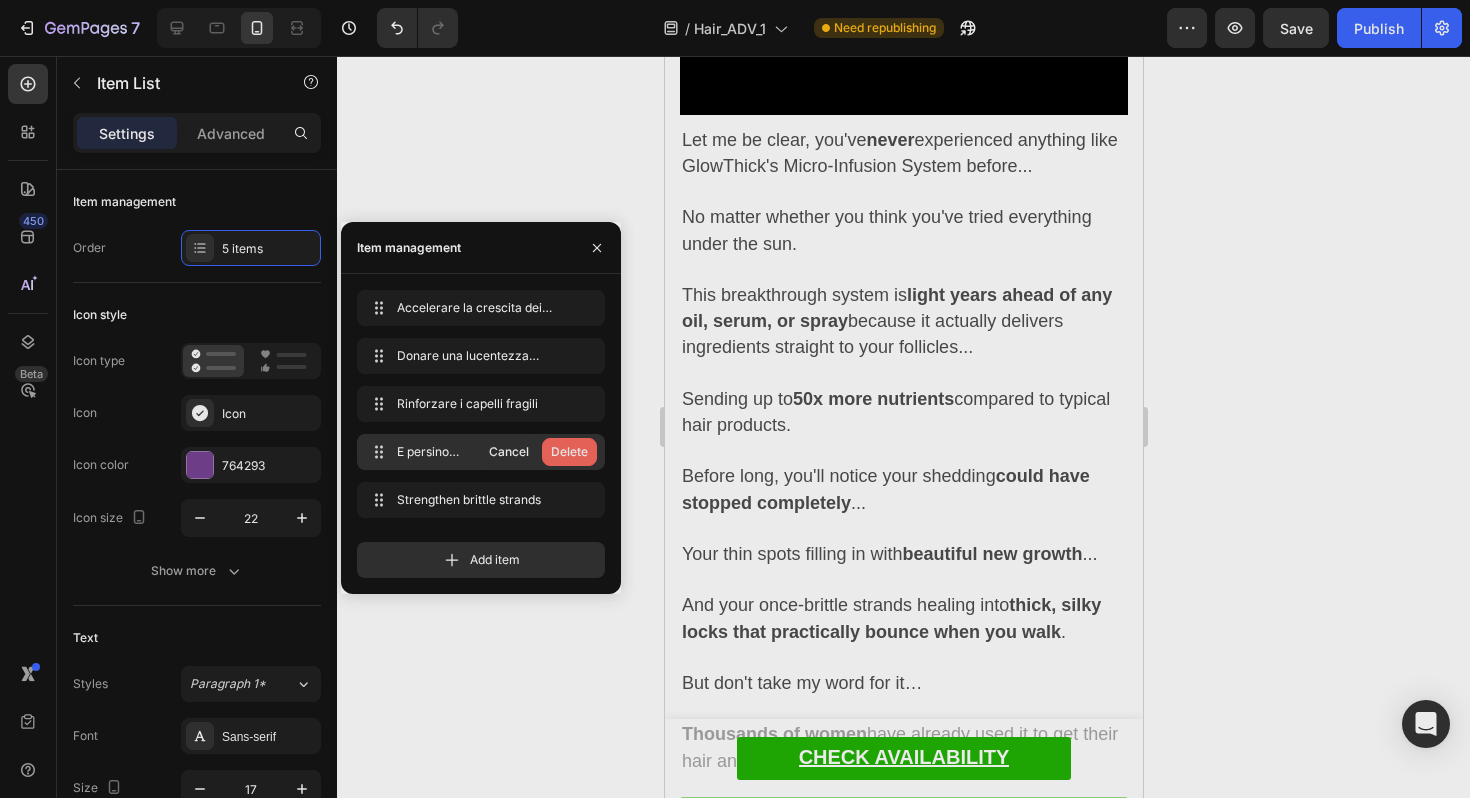 click on "Delete" at bounding box center [569, 452] 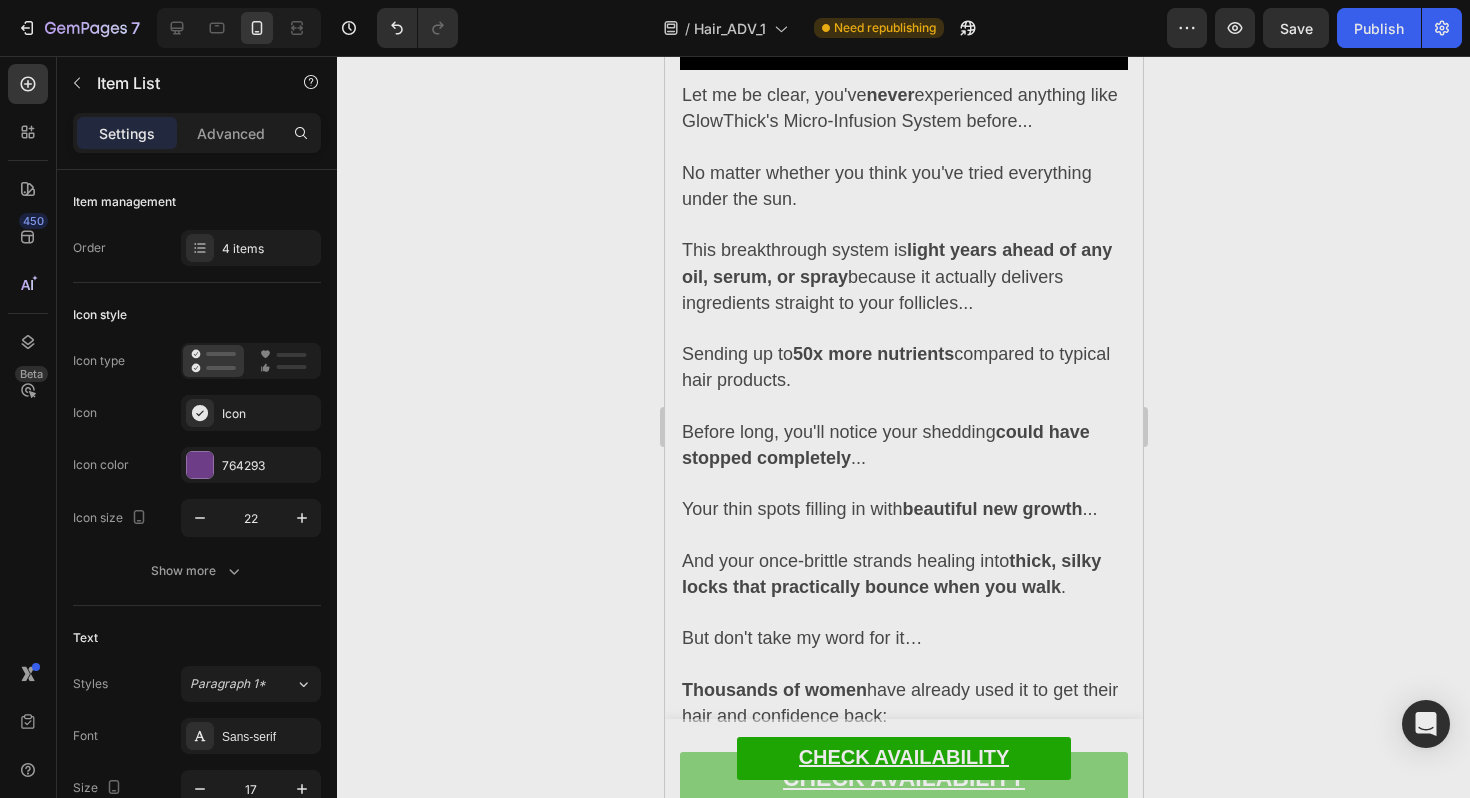 click on "Strengthen brittle strands" at bounding box center [843, -502] 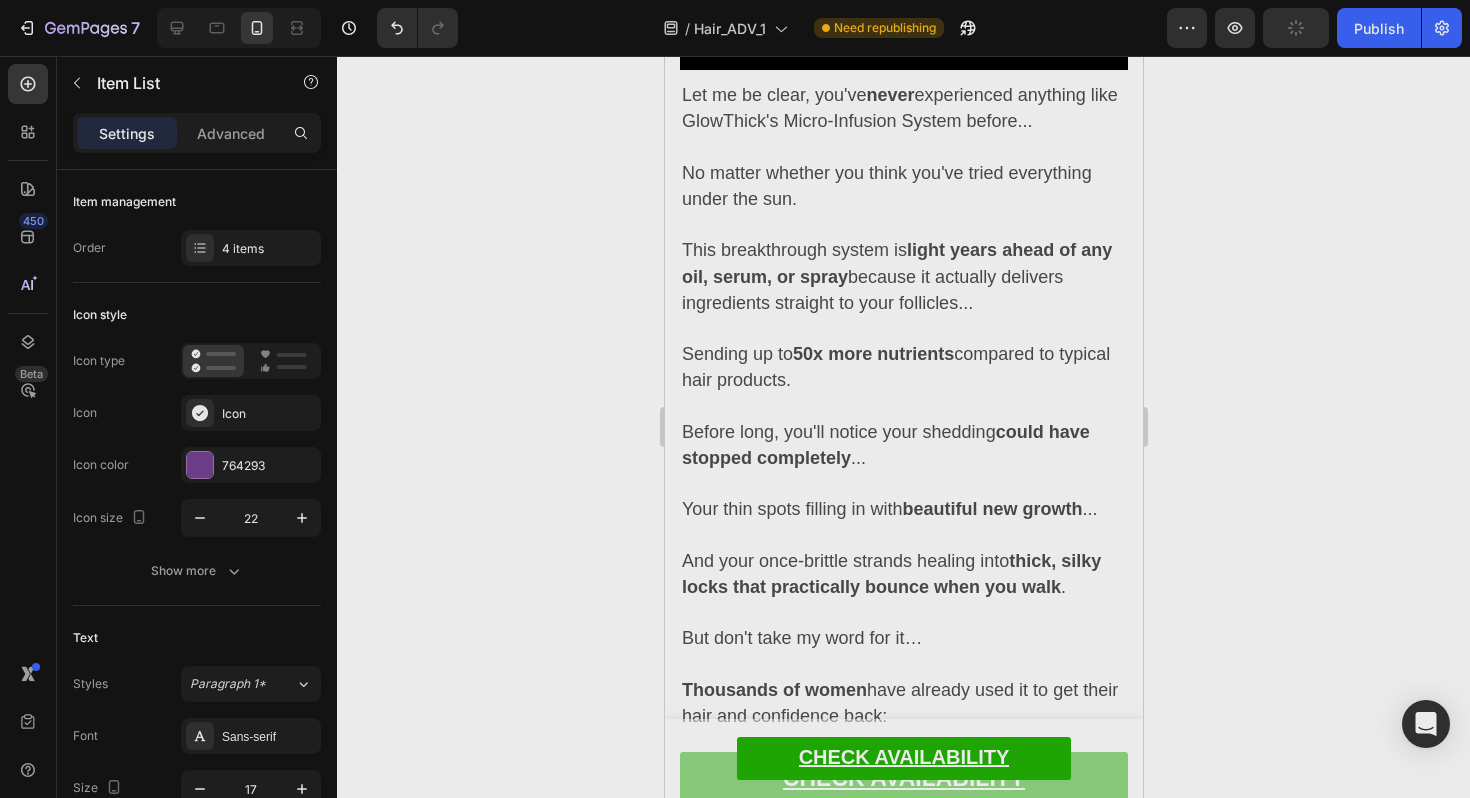click 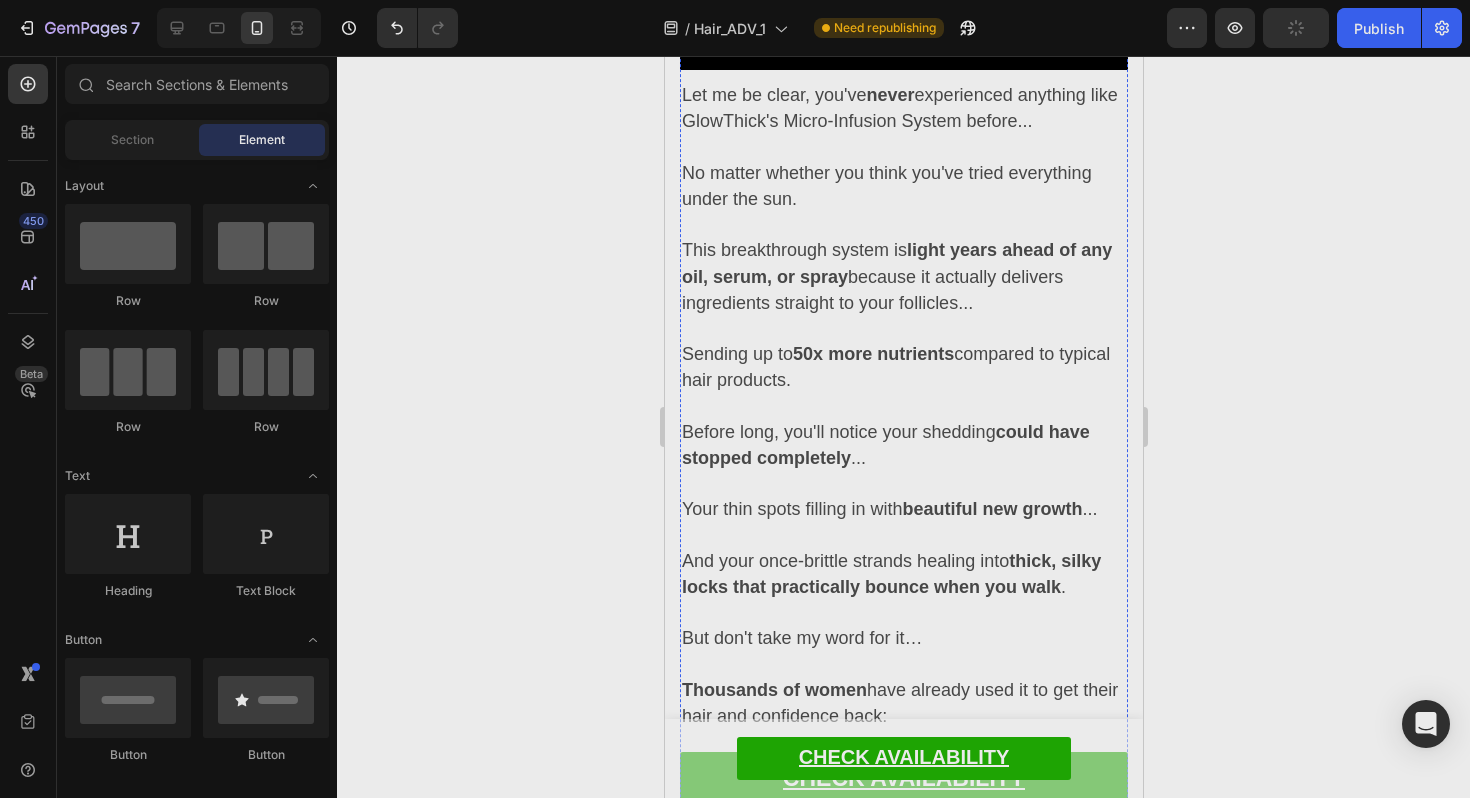 click on "E persino prevenire l'ingrigimento precoce" at bounding box center (920, -502) 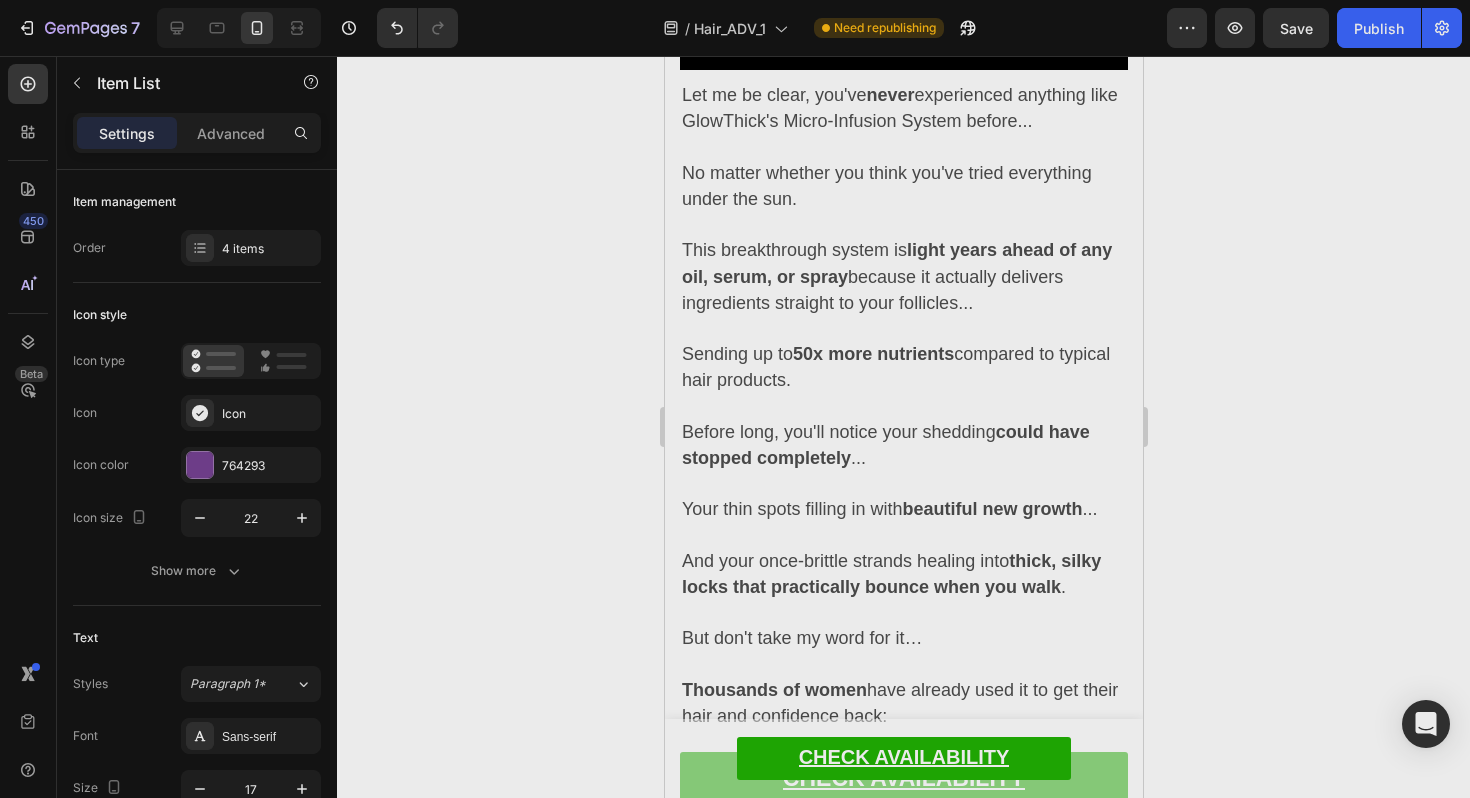 click on "Rinforzare i capelli fragili" at bounding box center (920, -545) 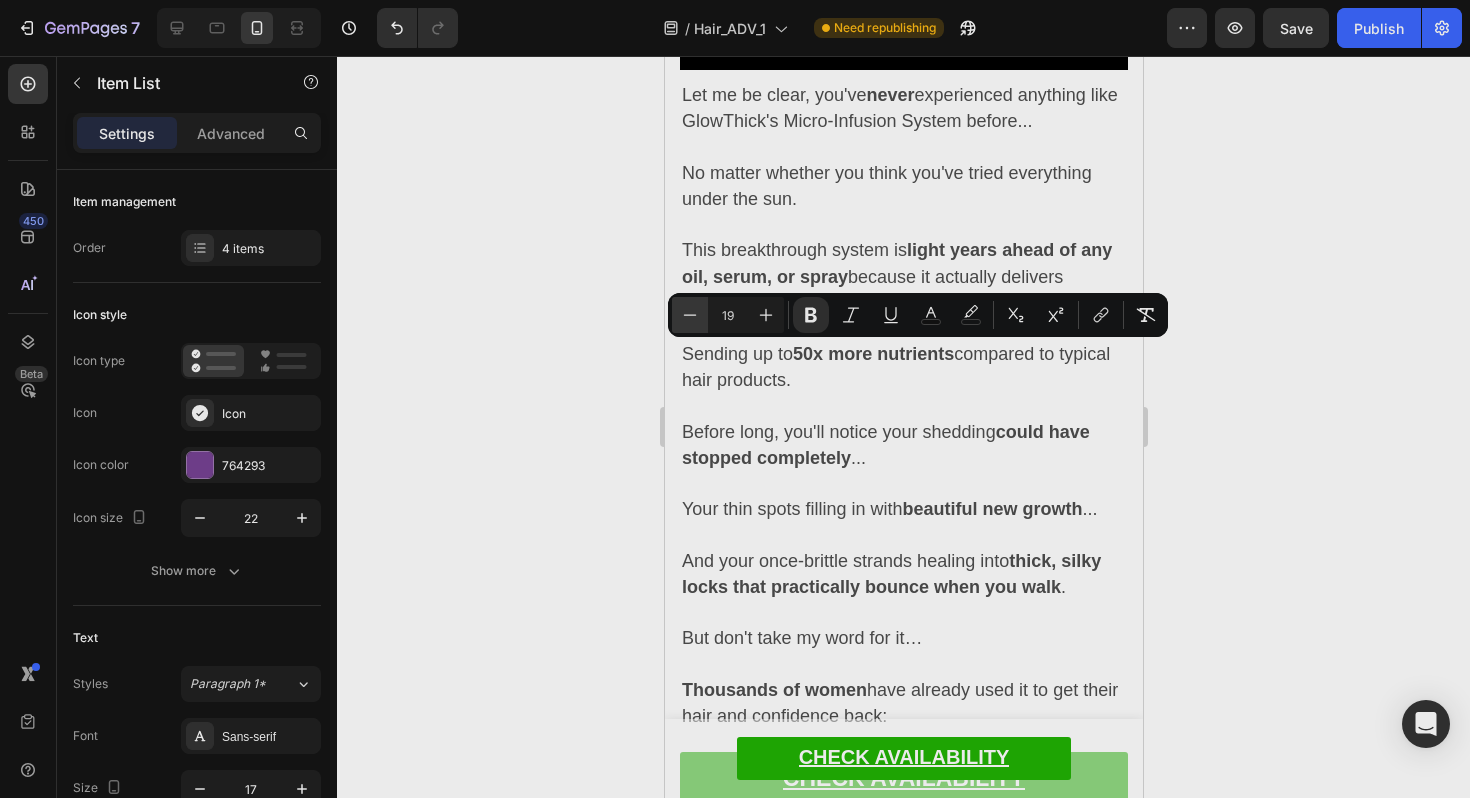 click 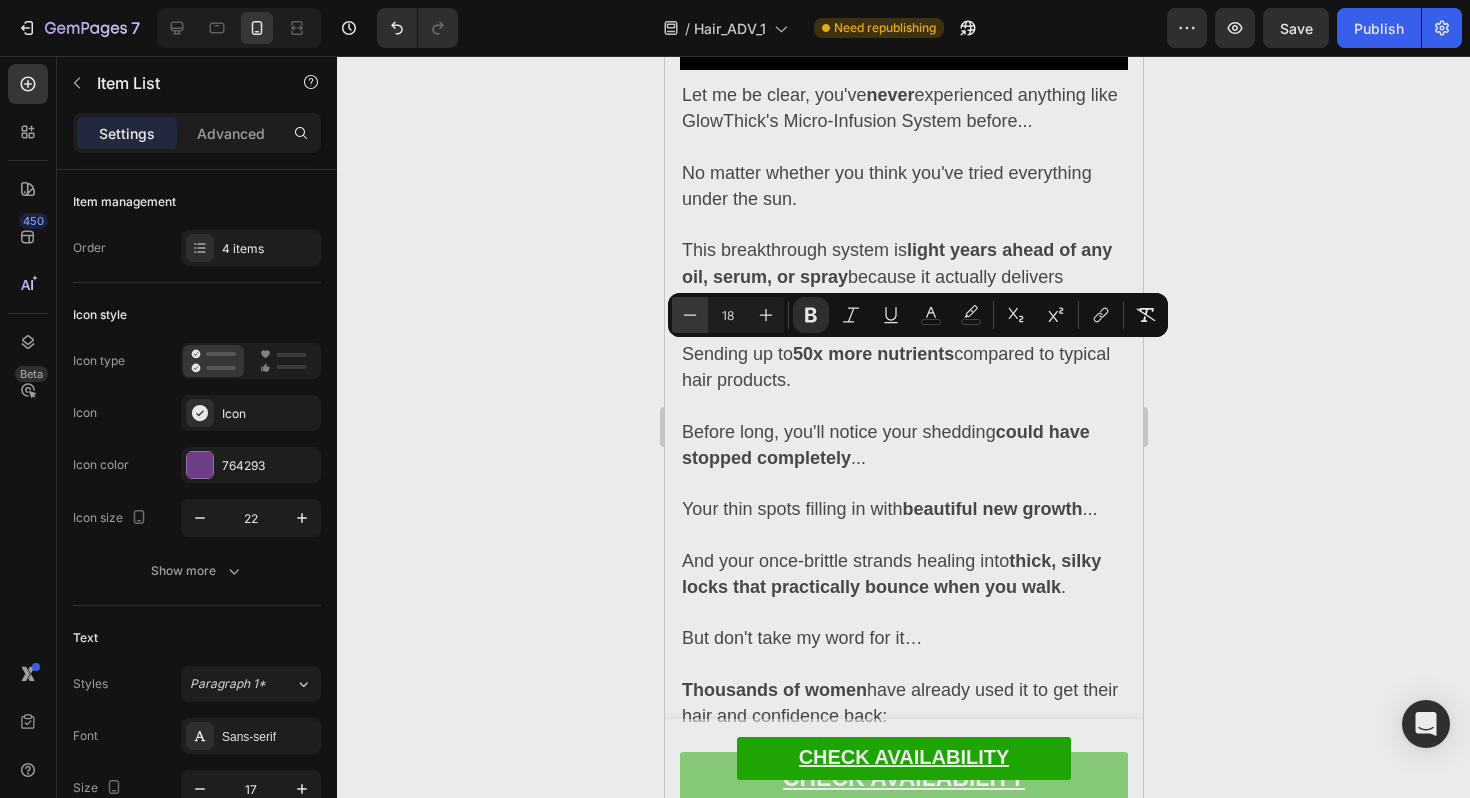 click 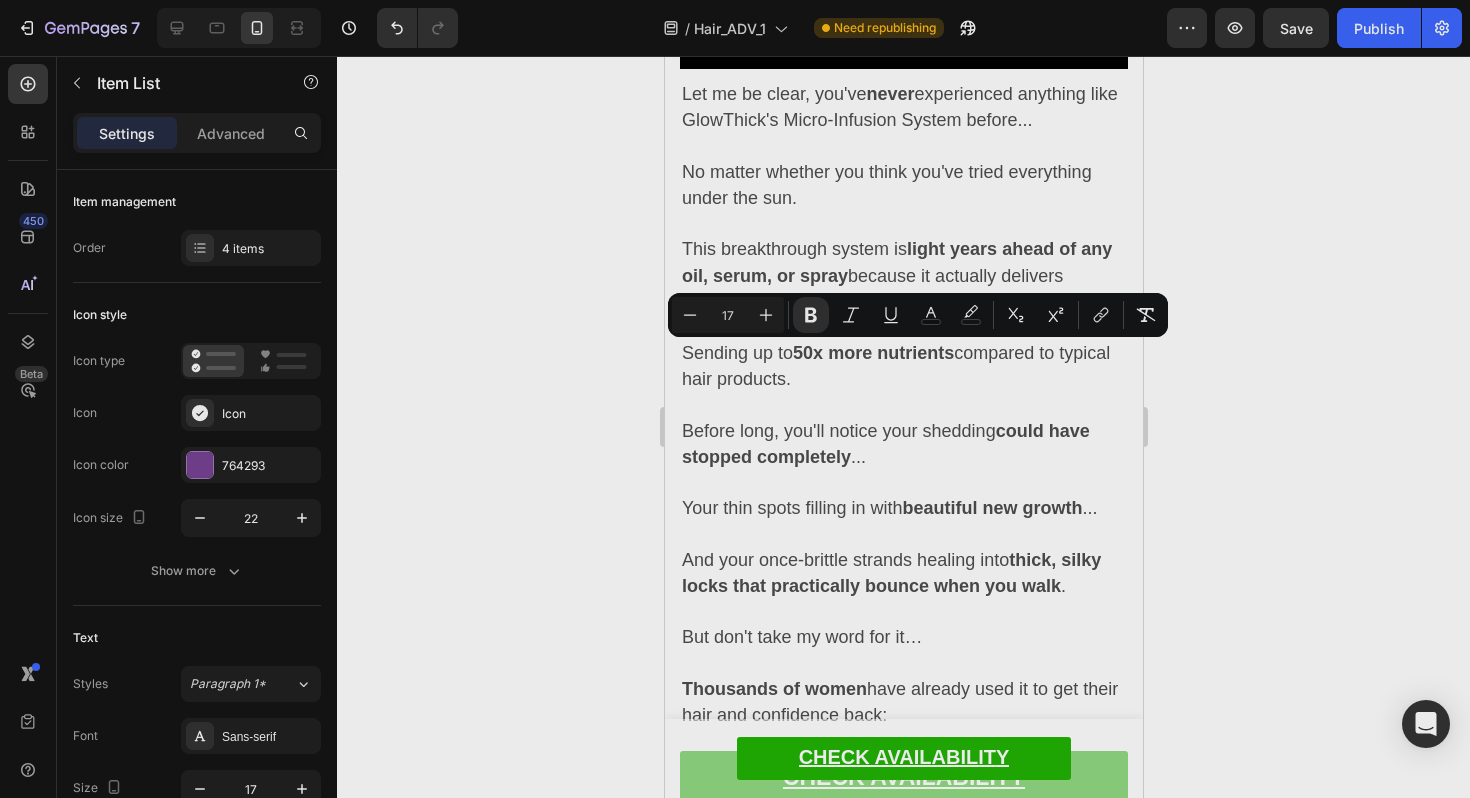 click on "Accelerare la crescita dei nuovi capelli" at bounding box center (901, -639) 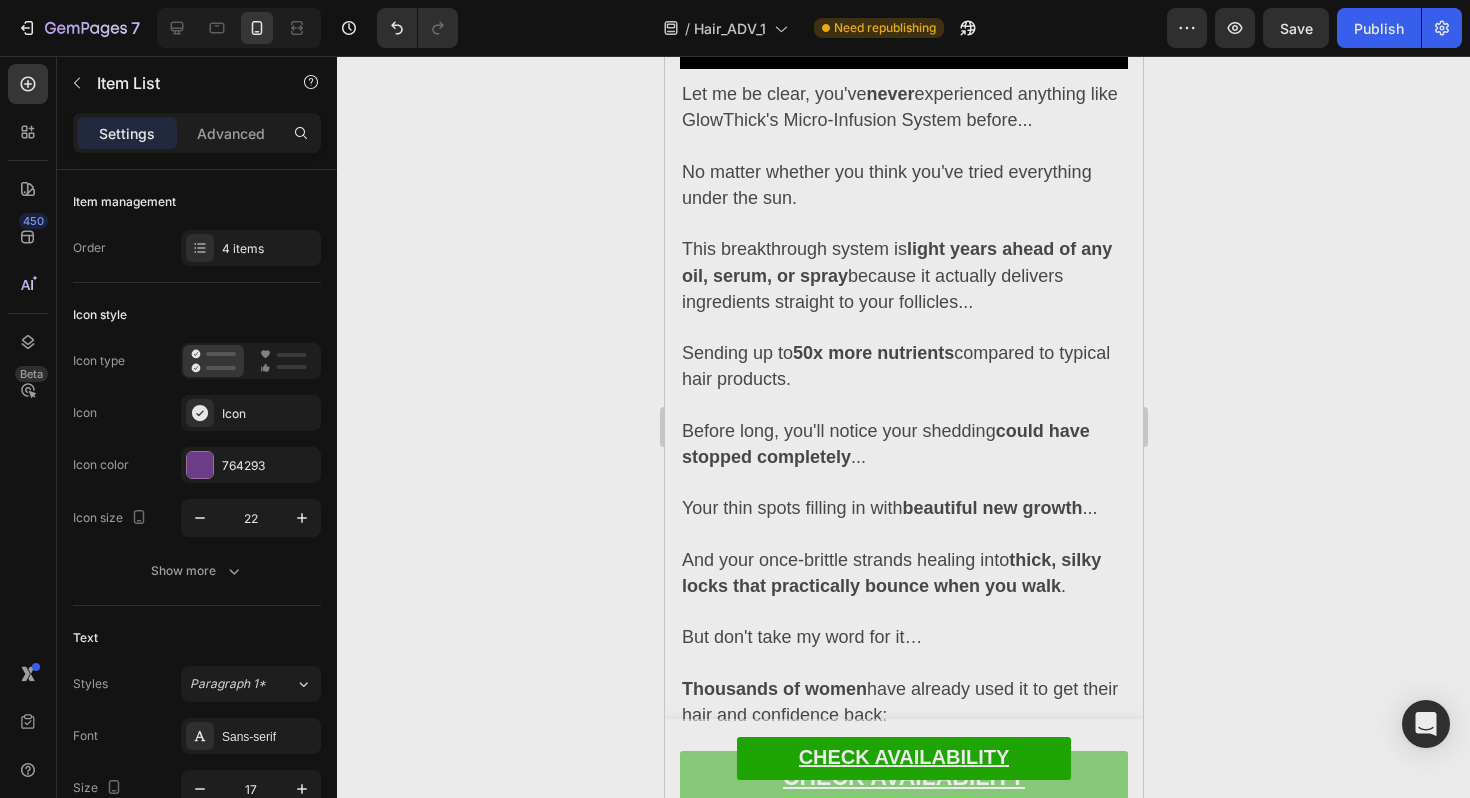 click on "Accelerare la crescita dei nuovi capelli" at bounding box center [901, -639] 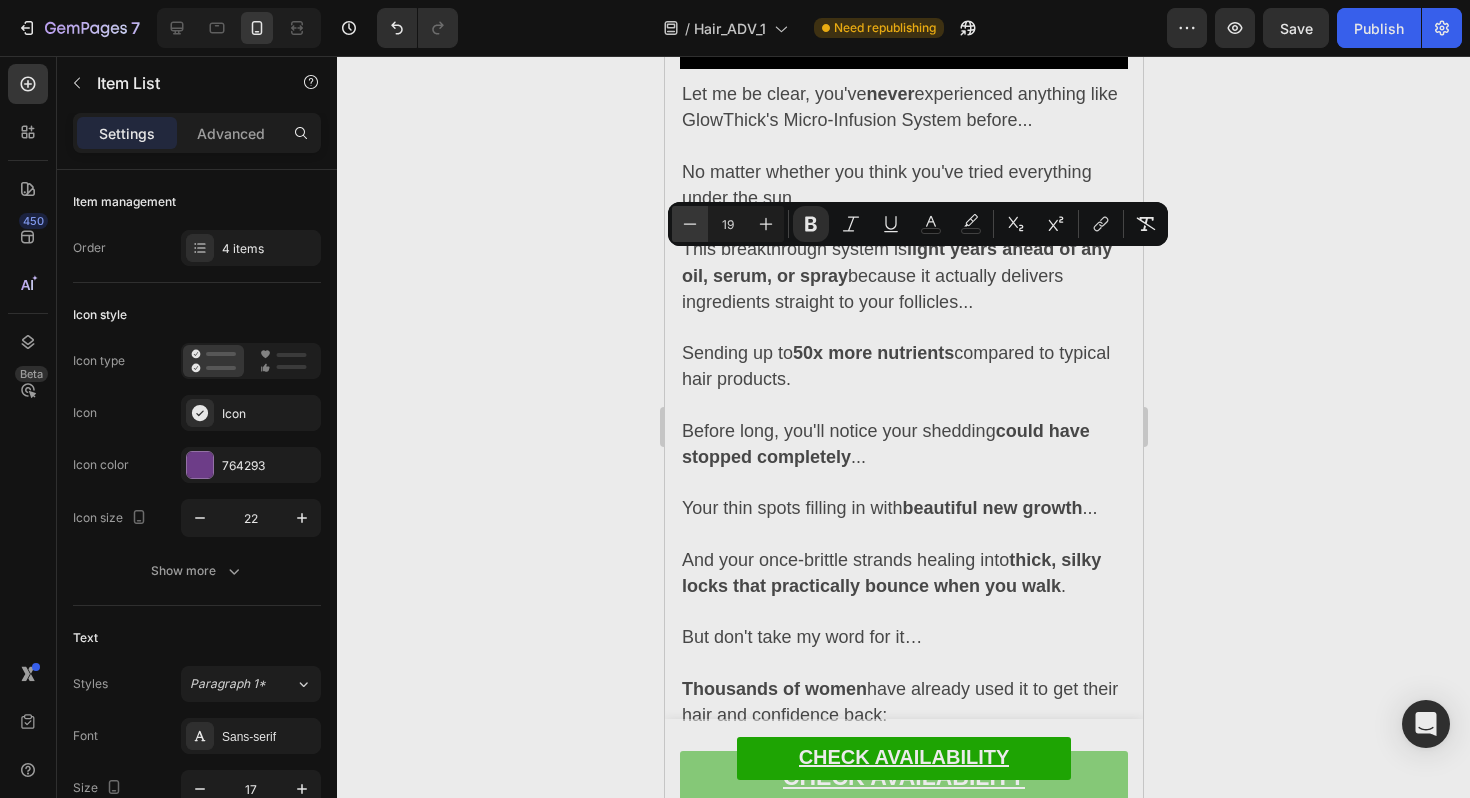 click 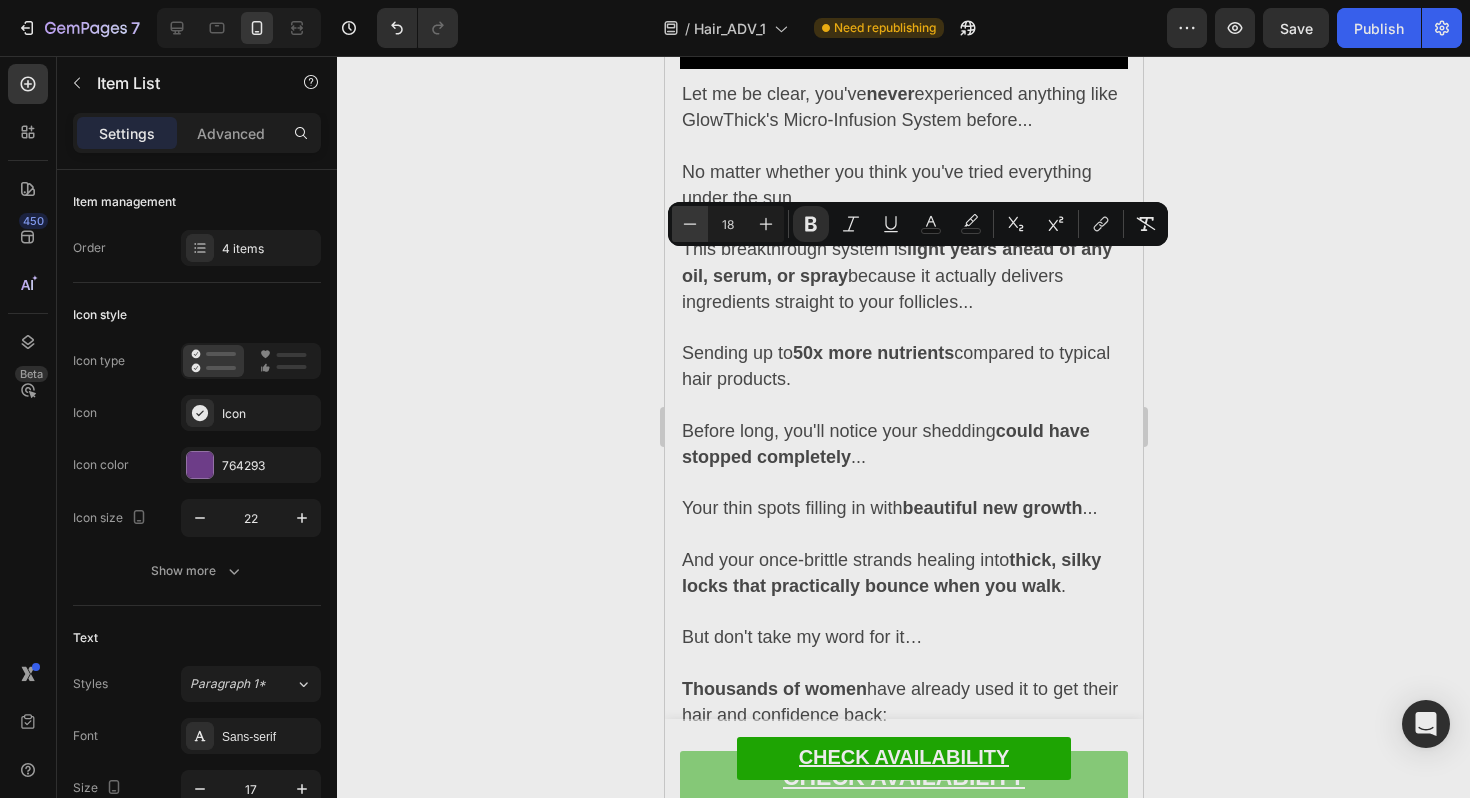 click 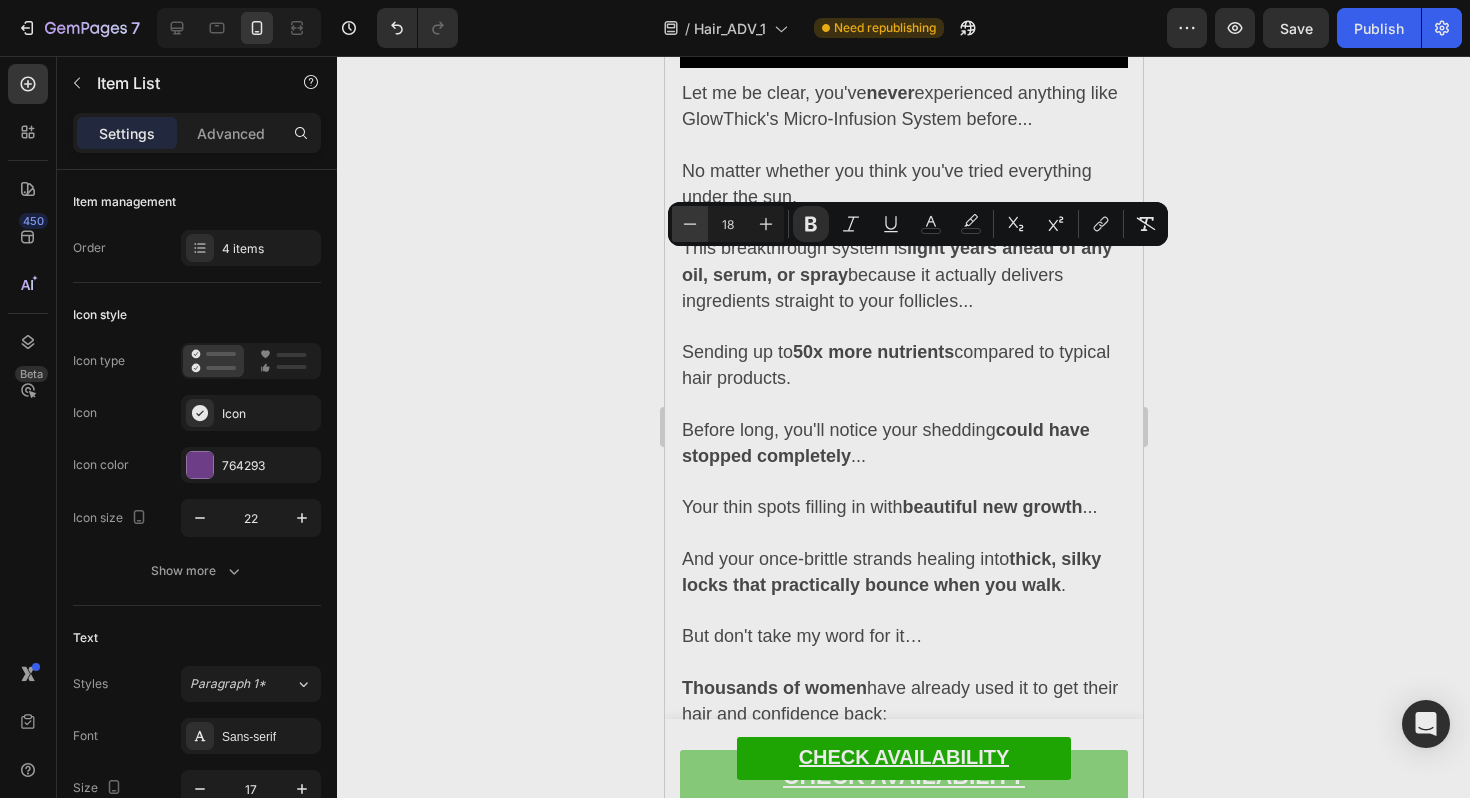 type on "17" 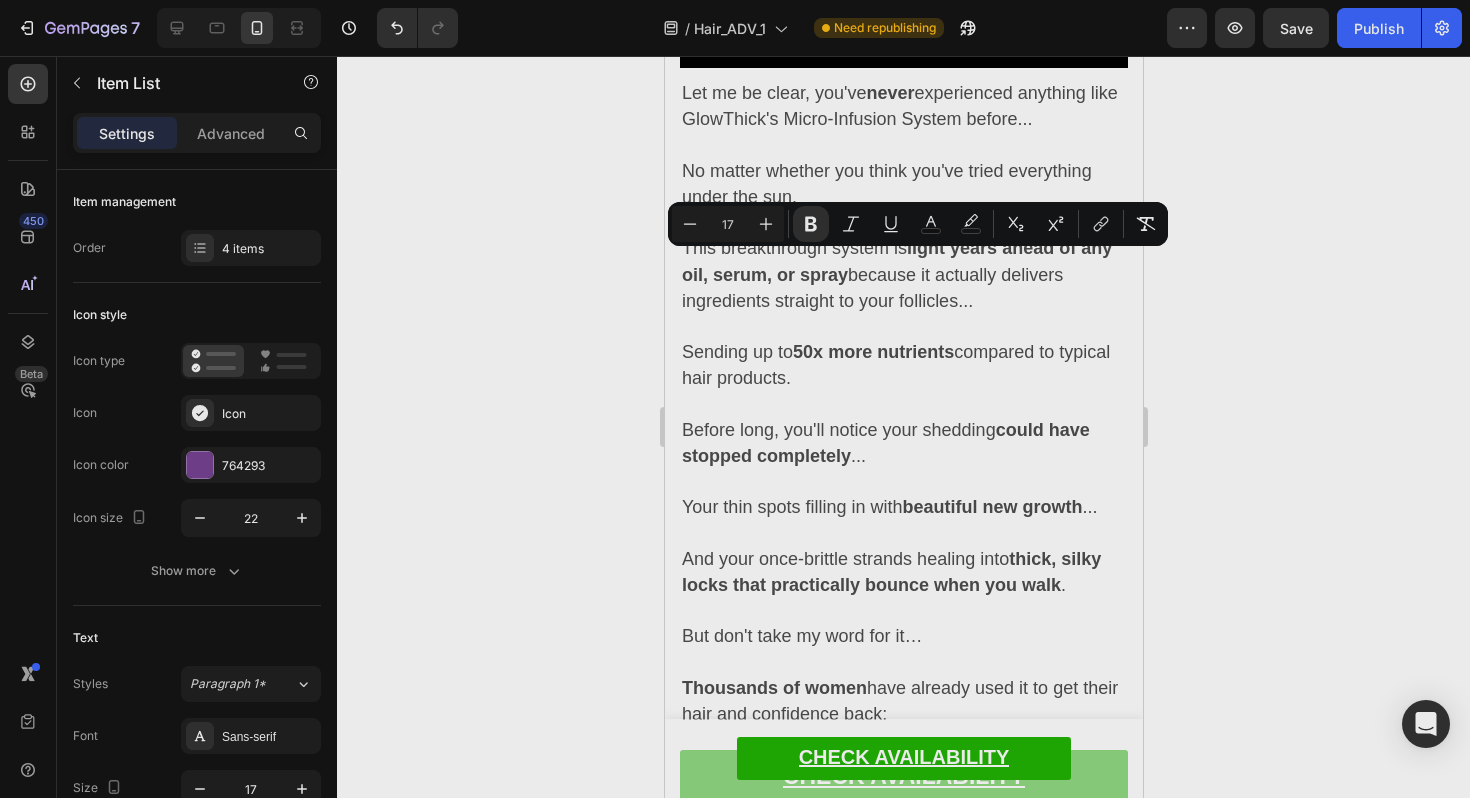 click on "Donare una lucentezza straordinaria" at bounding box center (890, -594) 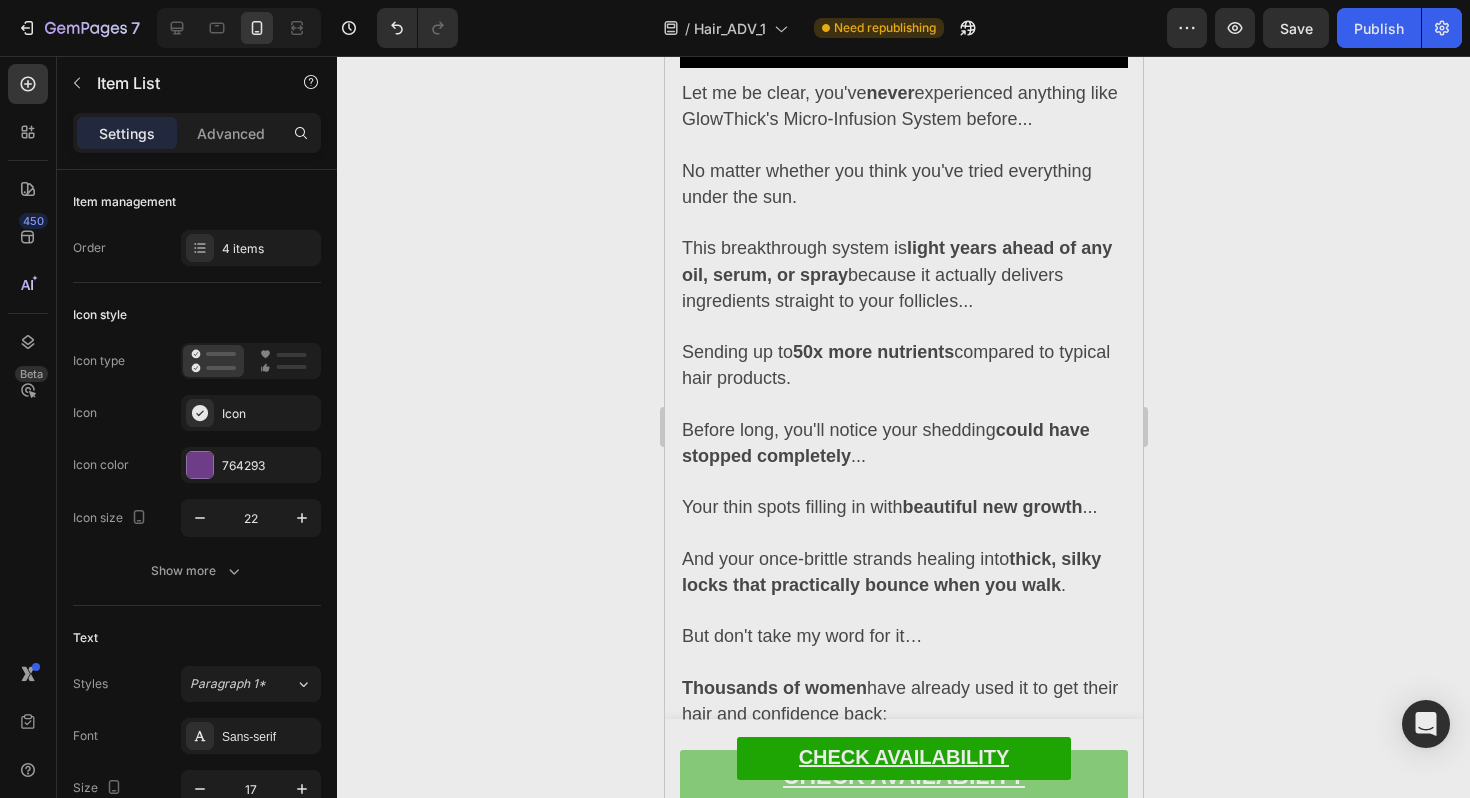 click on "Donare una lucentezza straordinaria" at bounding box center (890, -594) 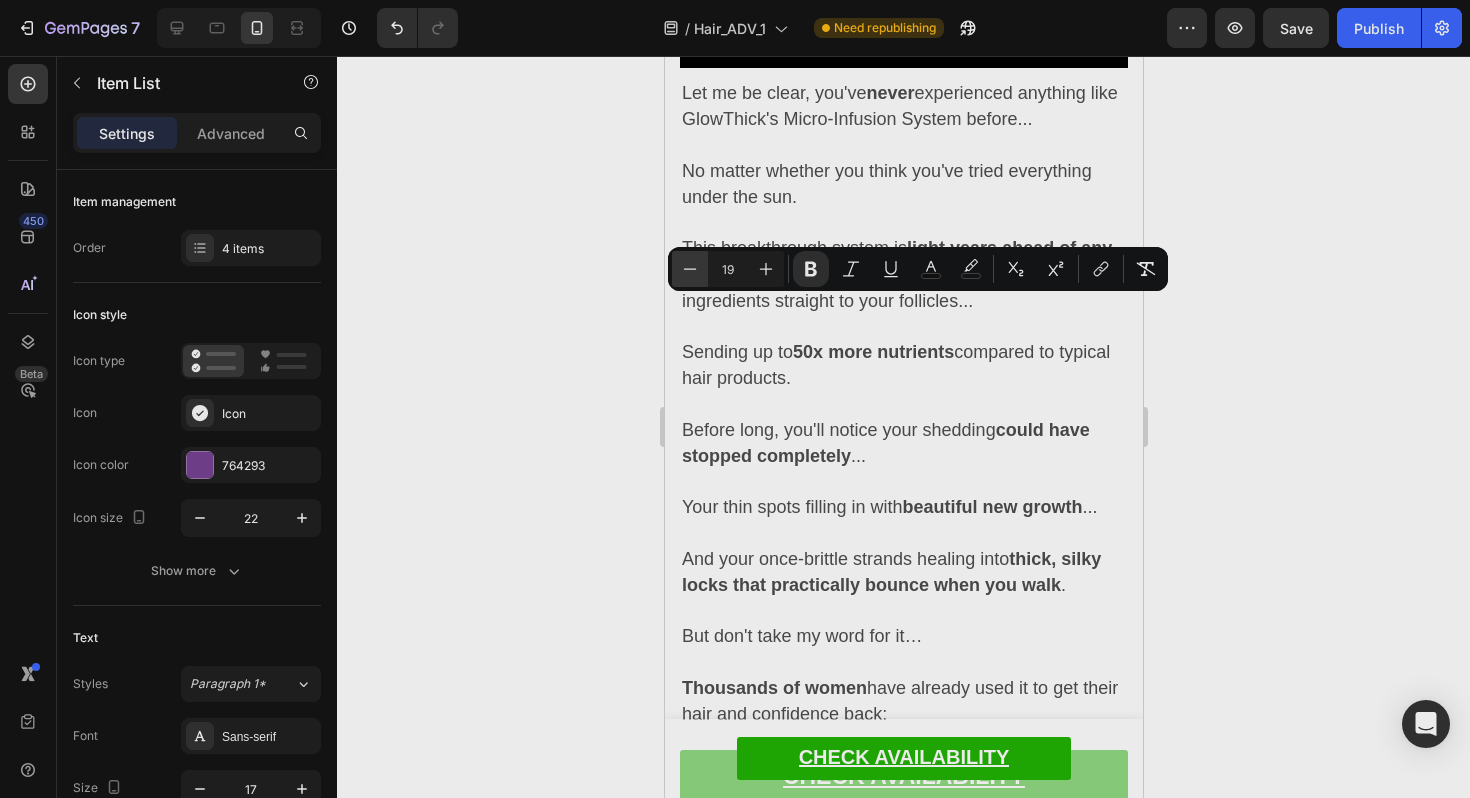 drag, startPoint x: 32, startPoint y: 189, endPoint x: 690, endPoint y: 254, distance: 661.2027 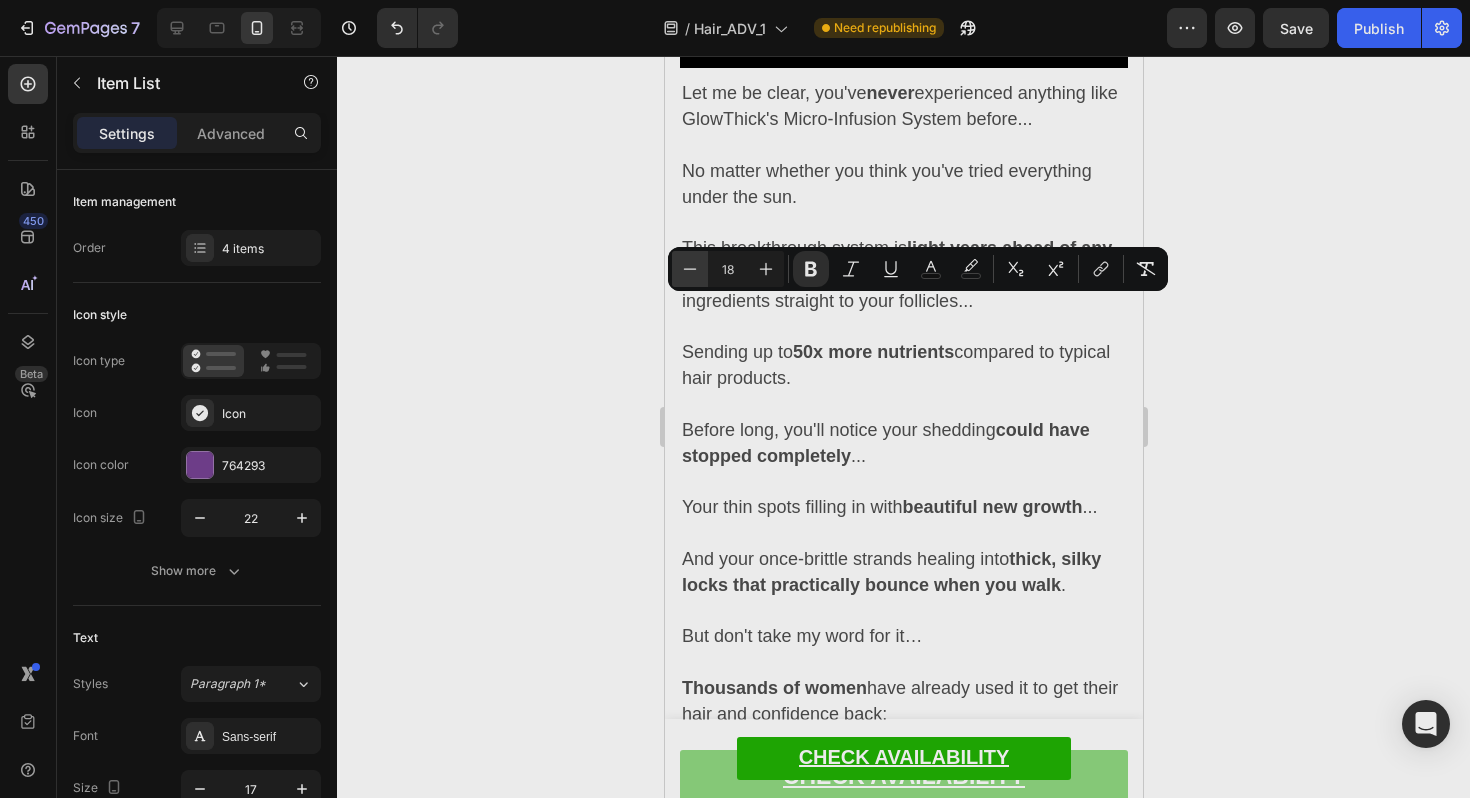 click on "Minus" at bounding box center [690, 269] 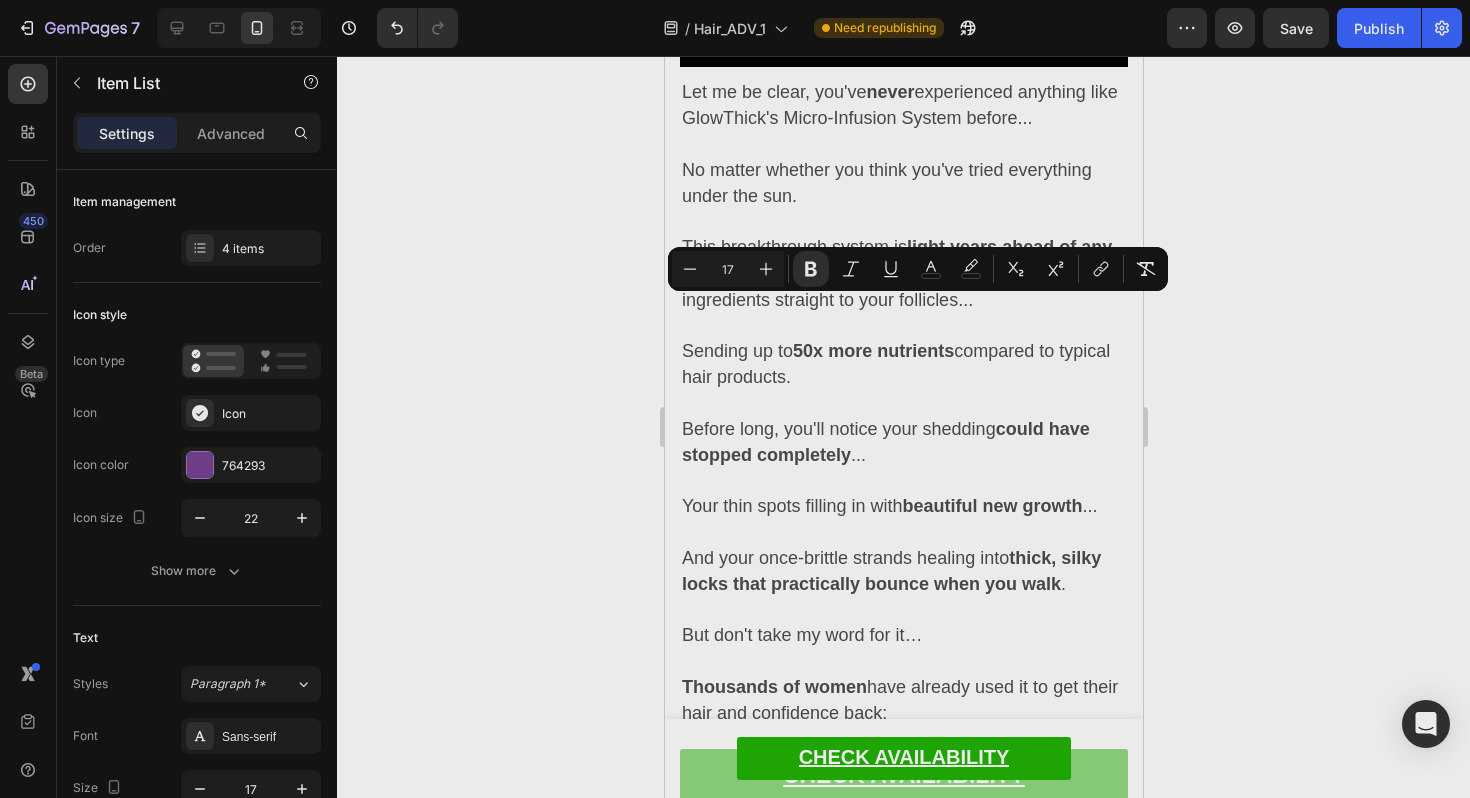click on "Rinforzare i capelli fragili" at bounding box center (828, -549) 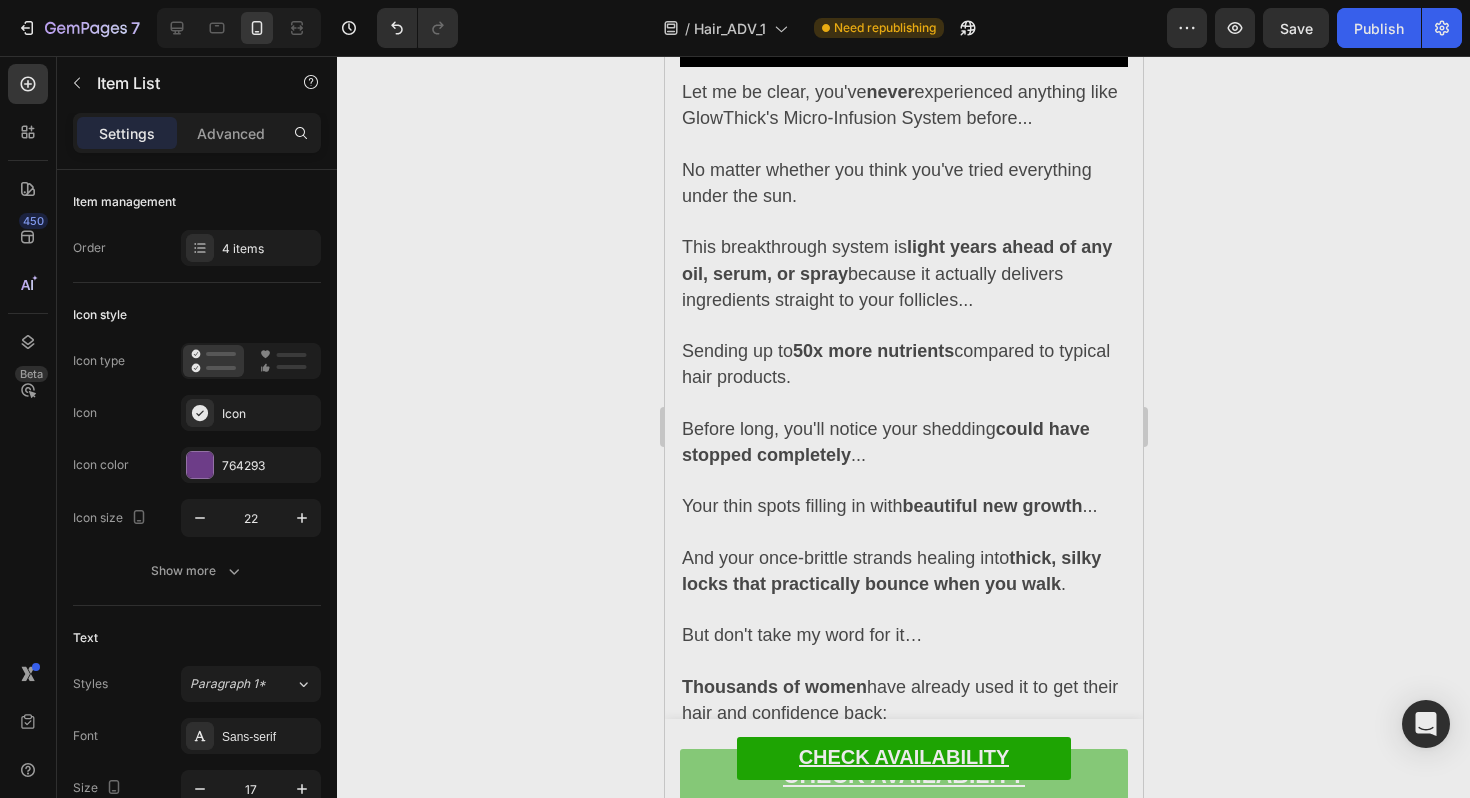click on "Rinforzare i capelli fragili" at bounding box center [828, -549] 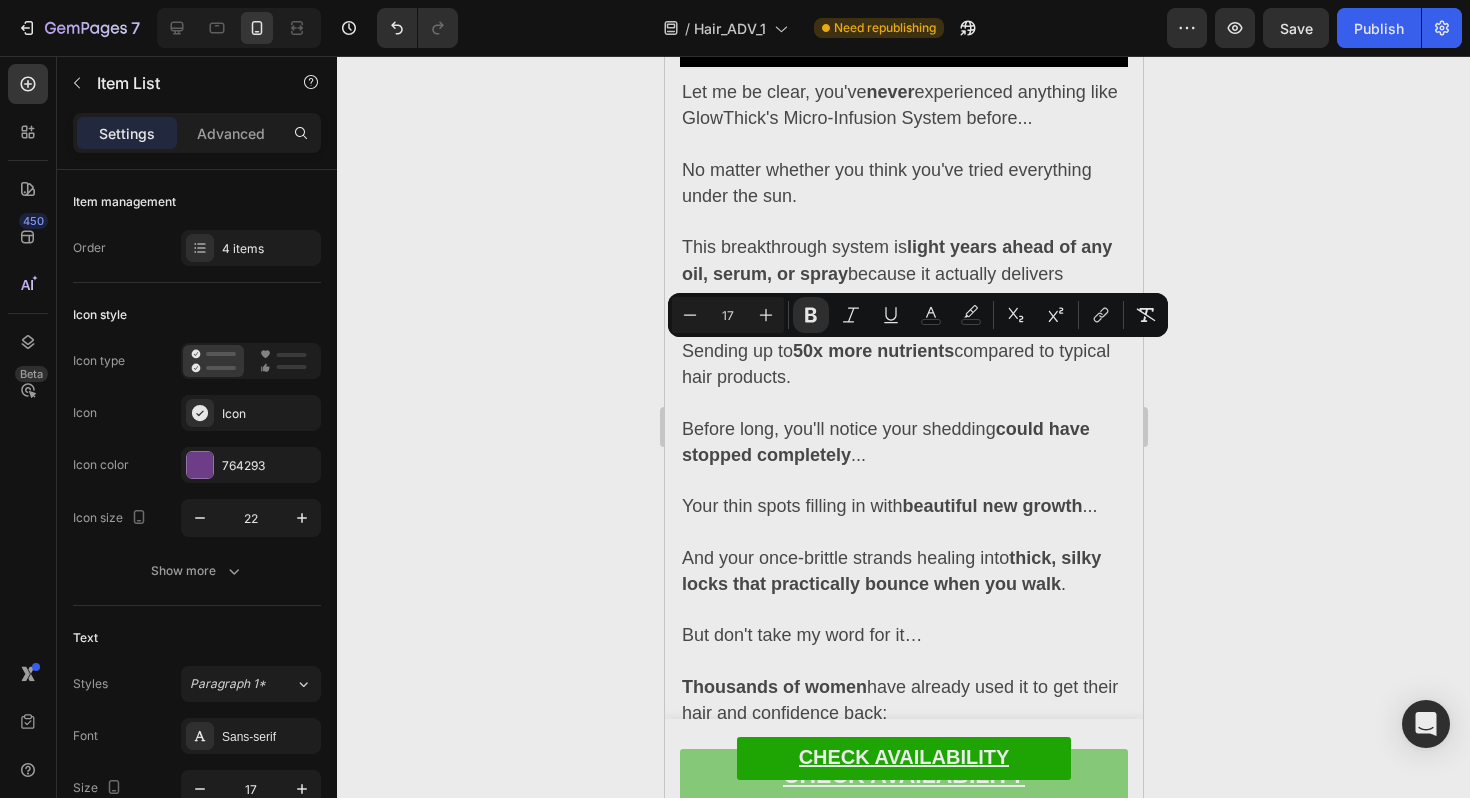click on "E persino prevenire l'ingrigimento precoce" at bounding box center [920, -505] 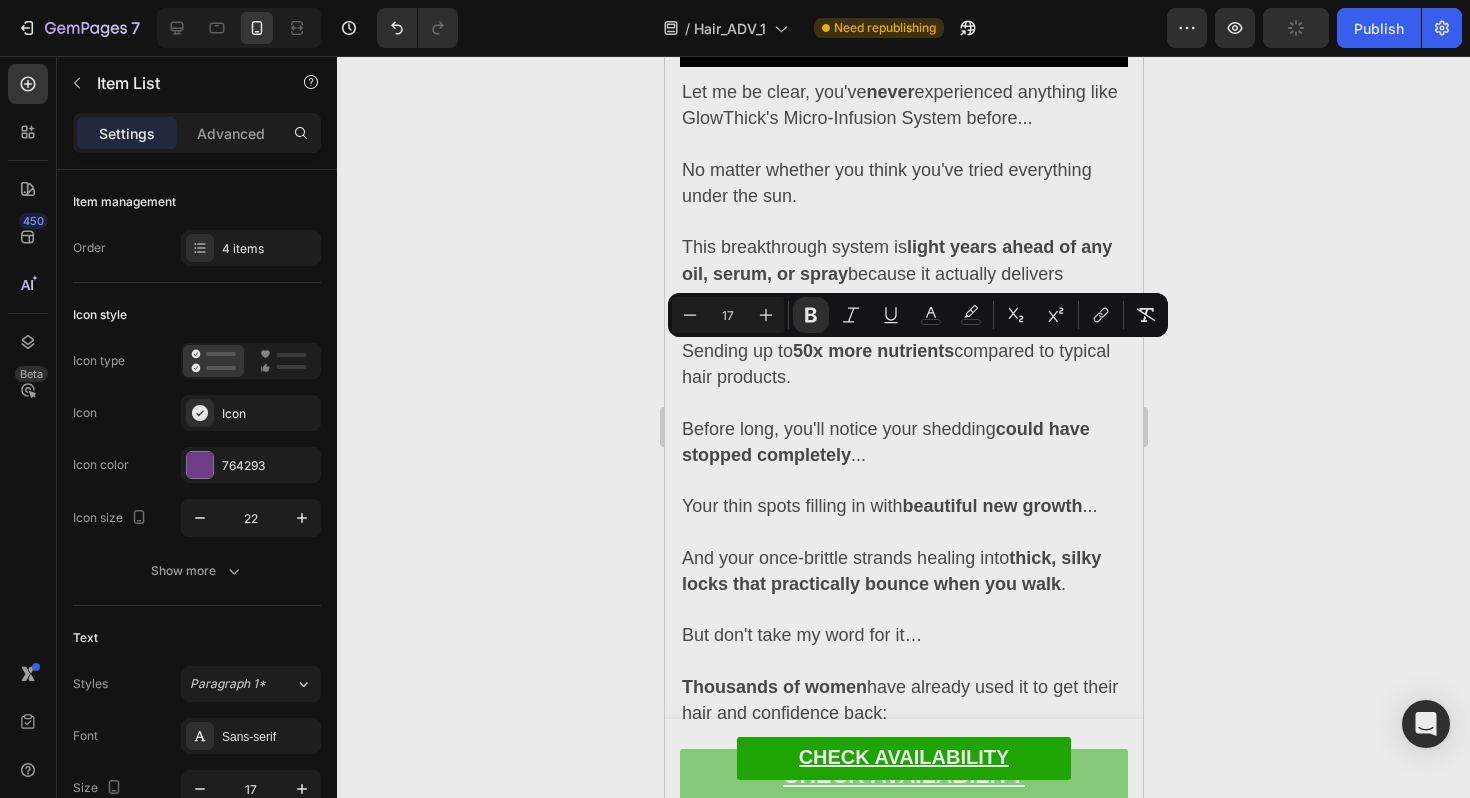 click on "E persino prevenire l'ingrigimento precoce" at bounding box center [920, -505] 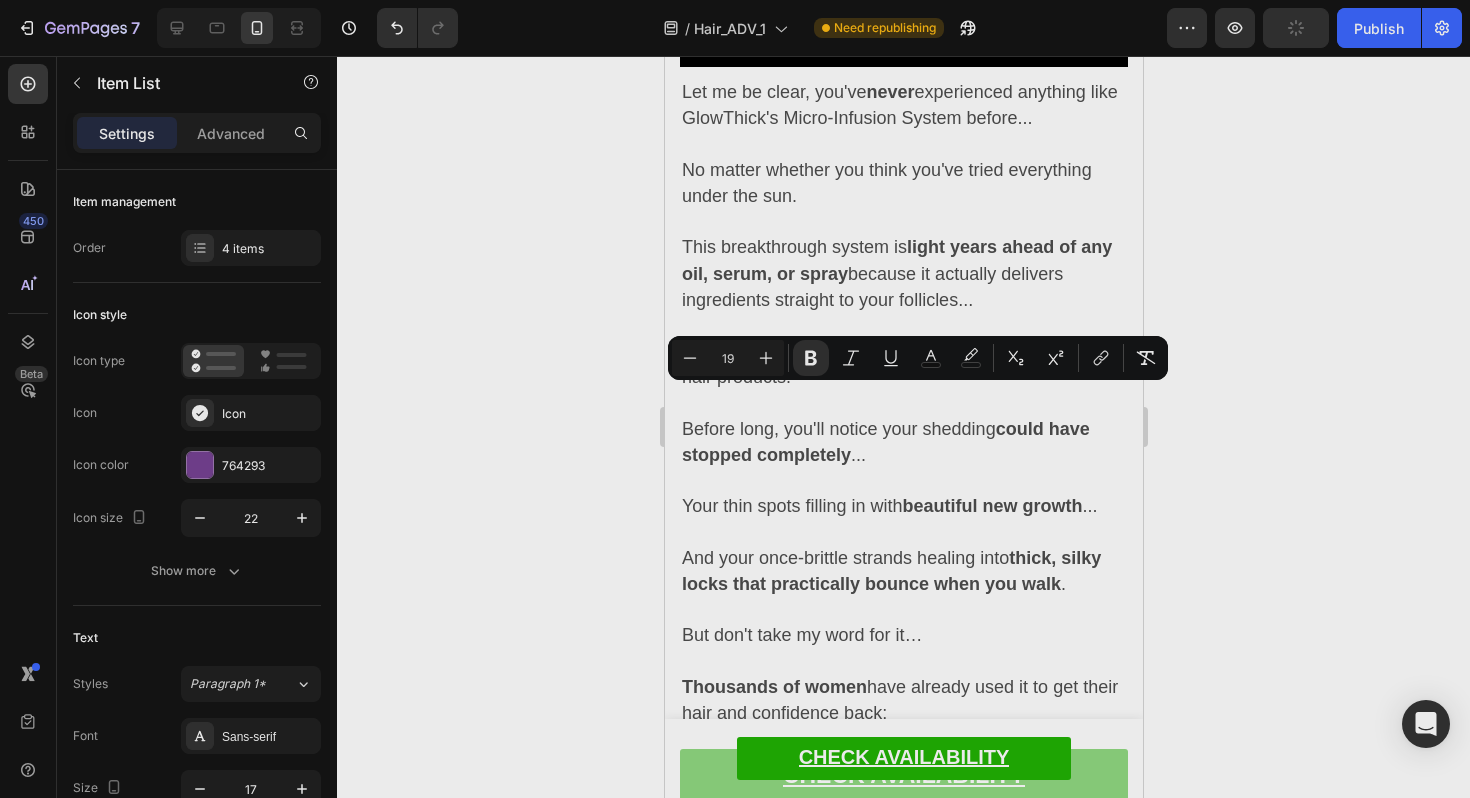 click on "E persino prevenire l'ingrigimento precoce" at bounding box center [920, -505] 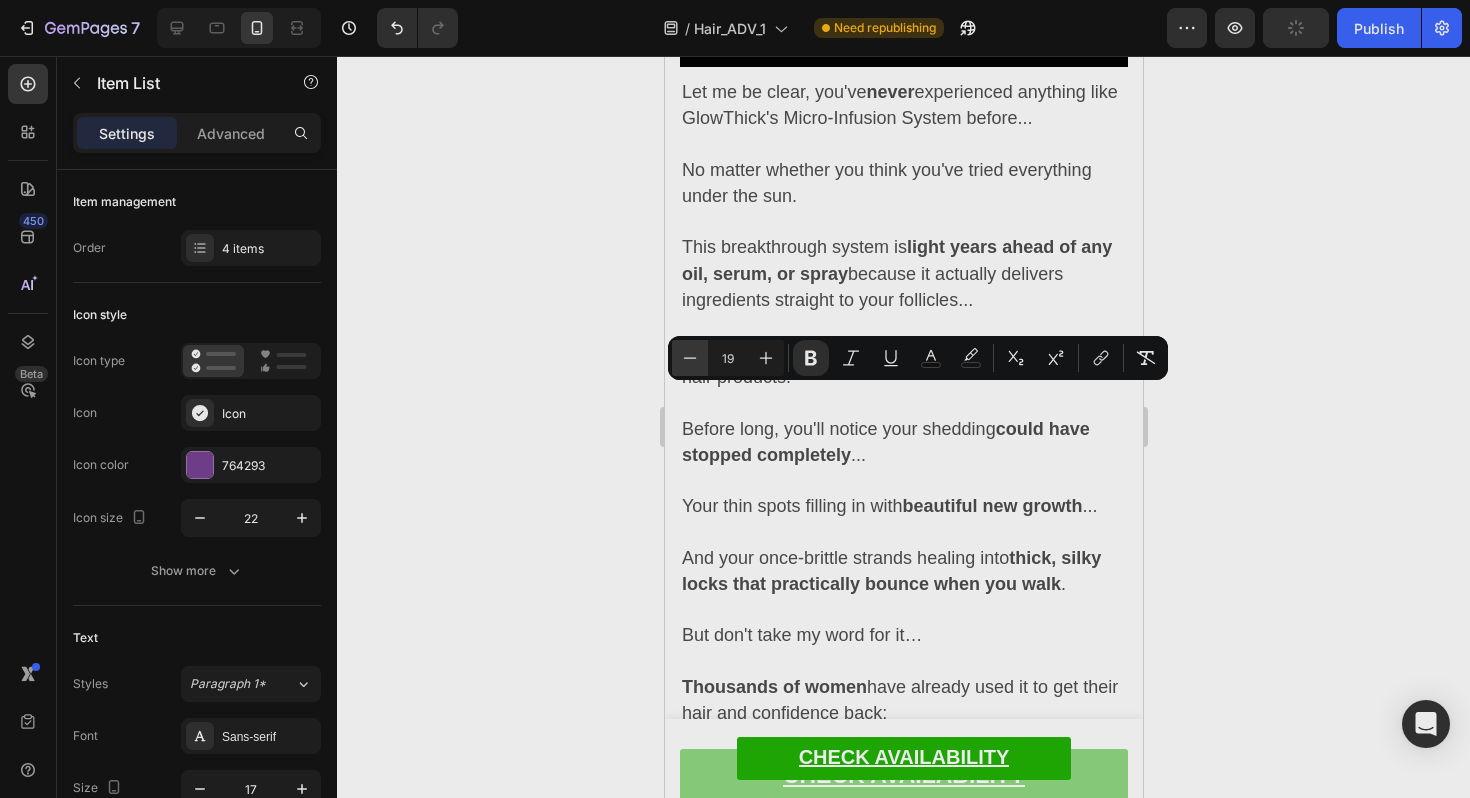 click 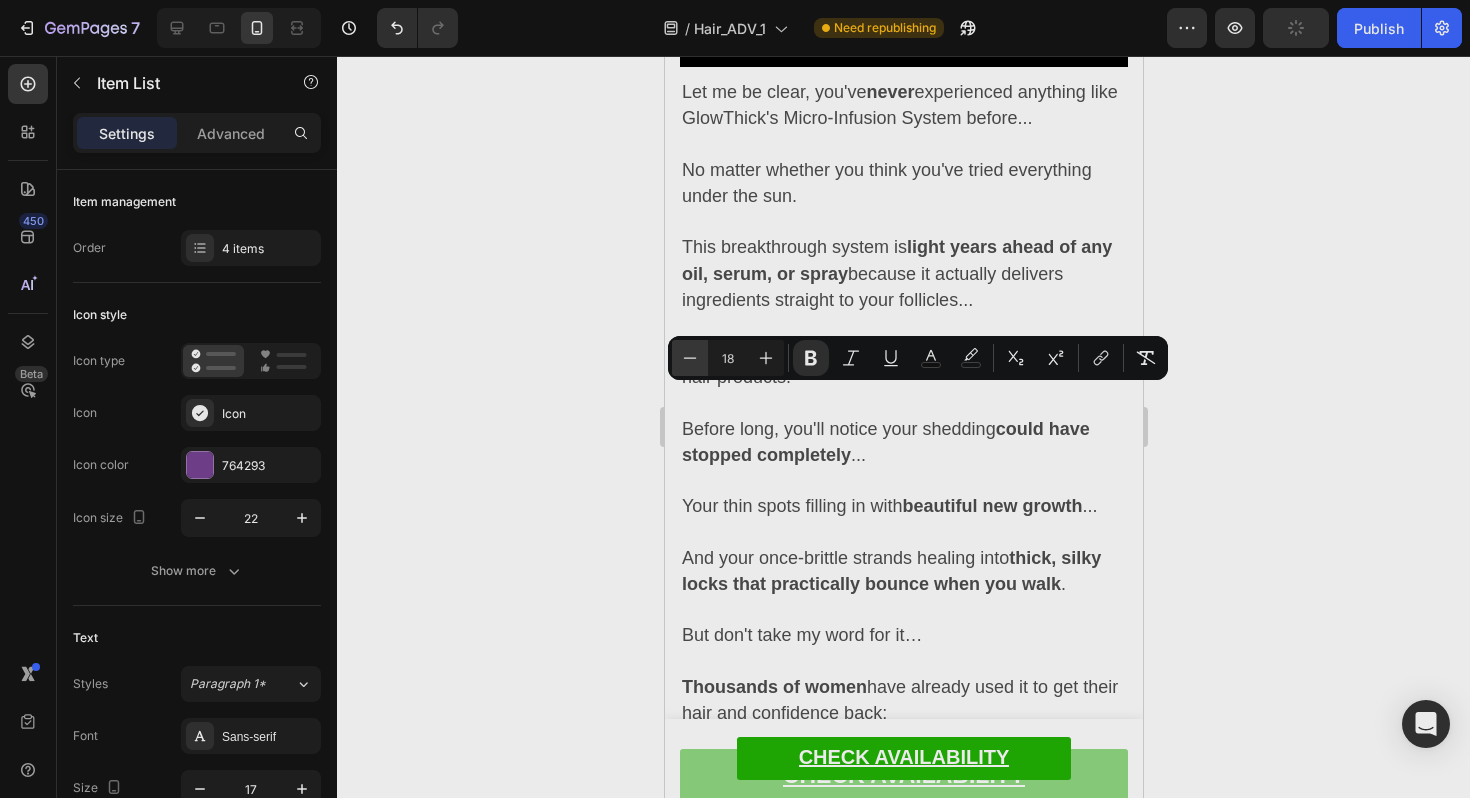 click 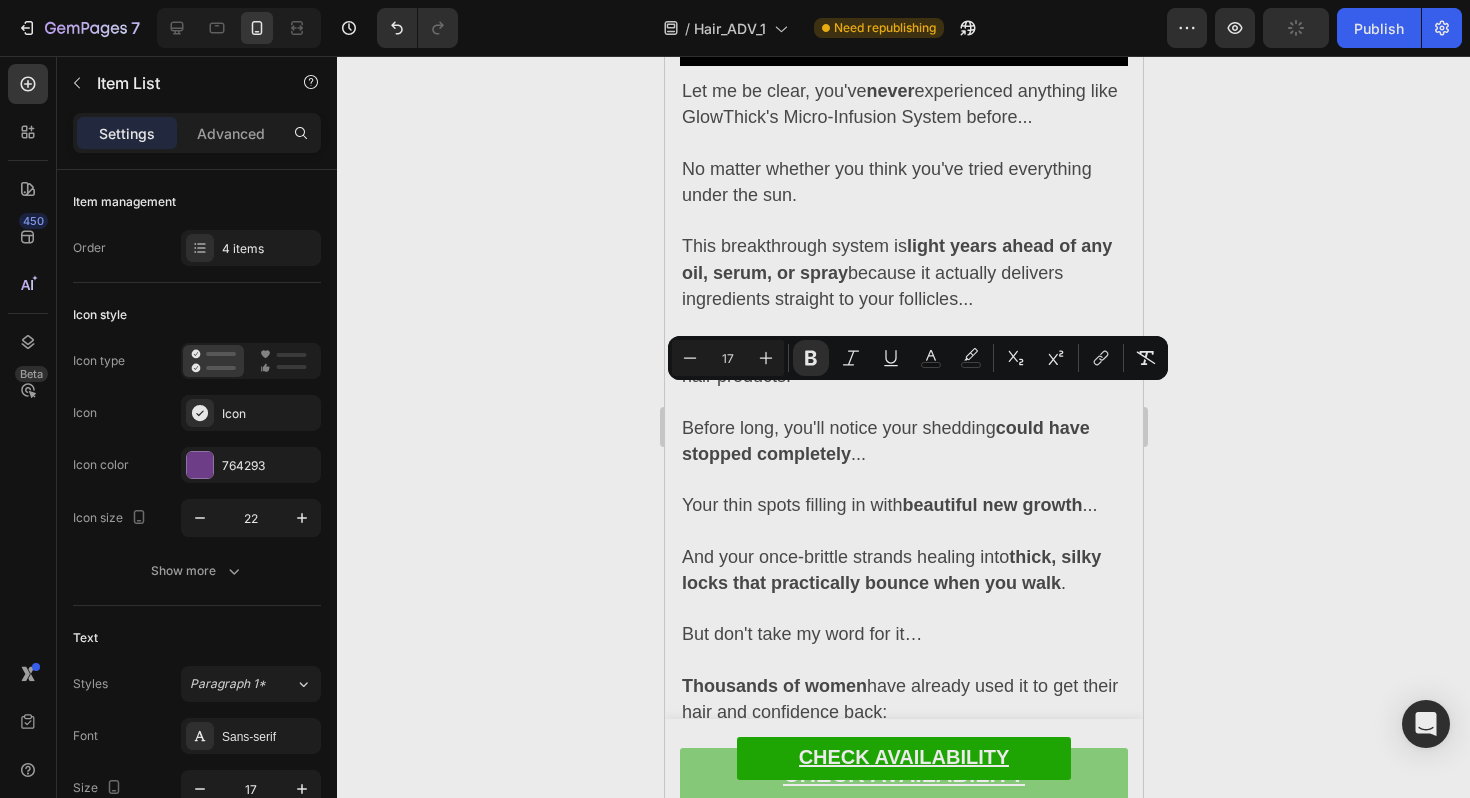 click 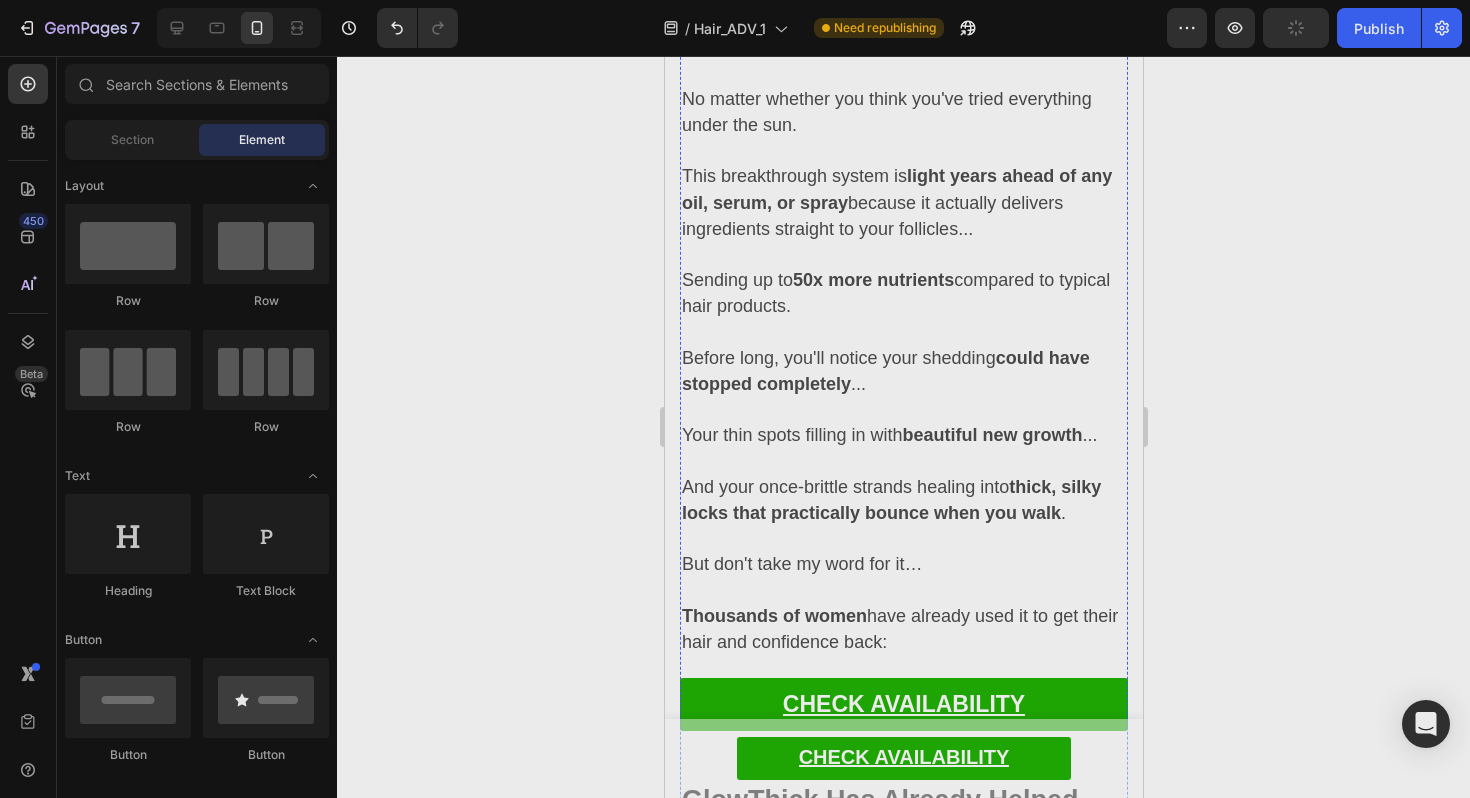 scroll, scrollTop: 8256, scrollLeft: 0, axis: vertical 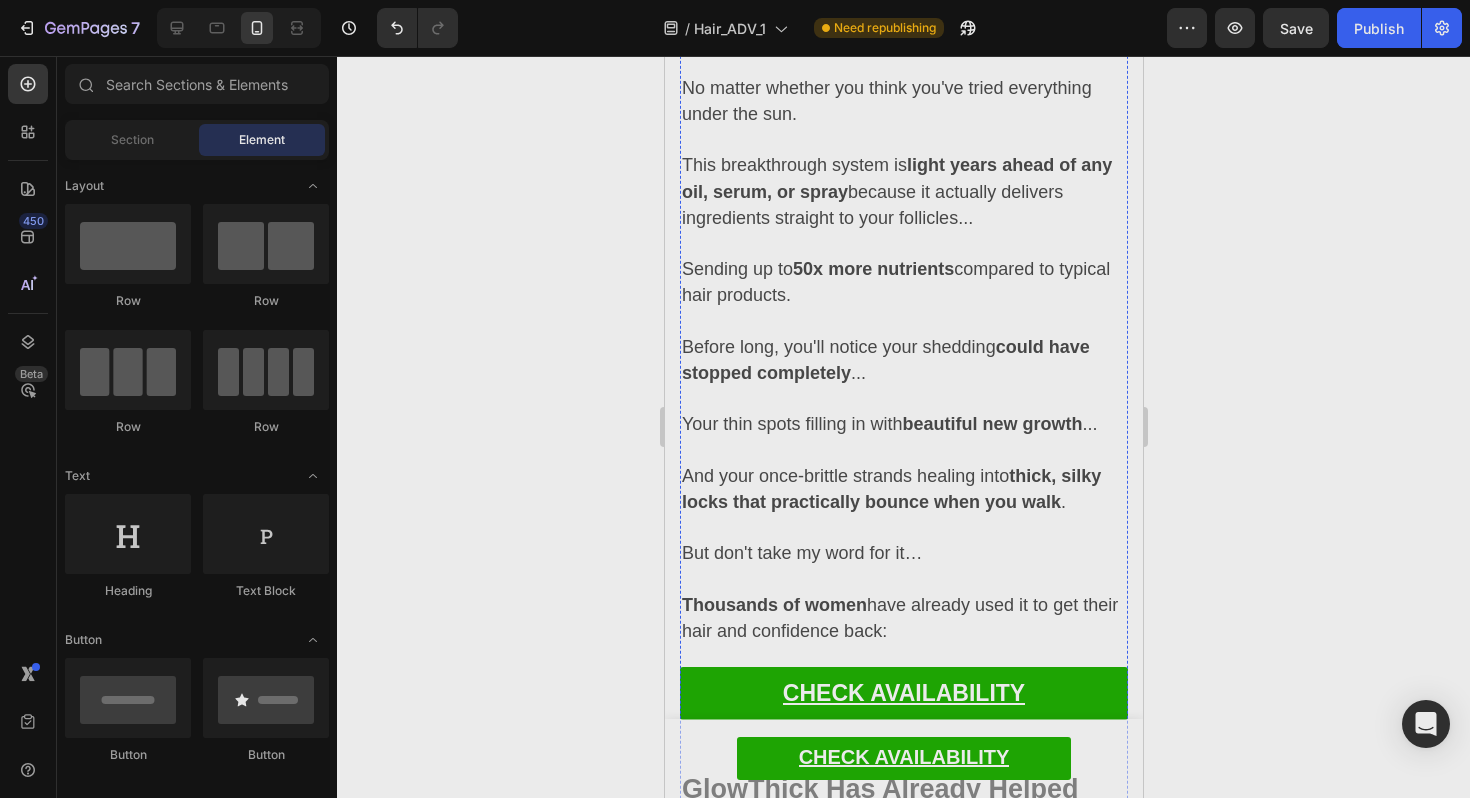 click on "Just imagine: once you send this serum past your scalp and your follicles get a taste of these  superstar ingredients …" at bounding box center [903, -495] 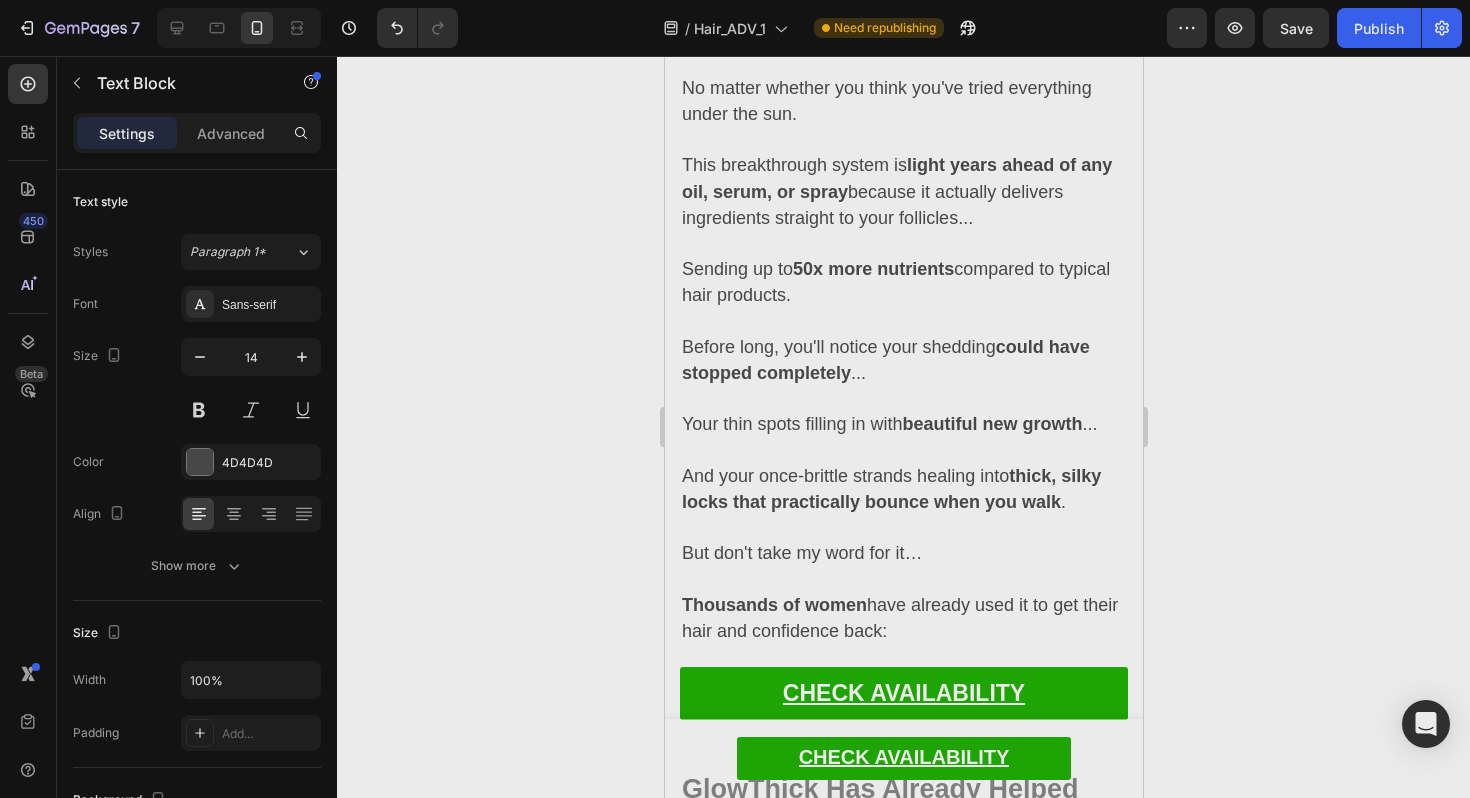 click on "Just imagine: once you send this serum past your scalp and your follicles get a taste of these  superstar ingredients …" at bounding box center (903, -495) 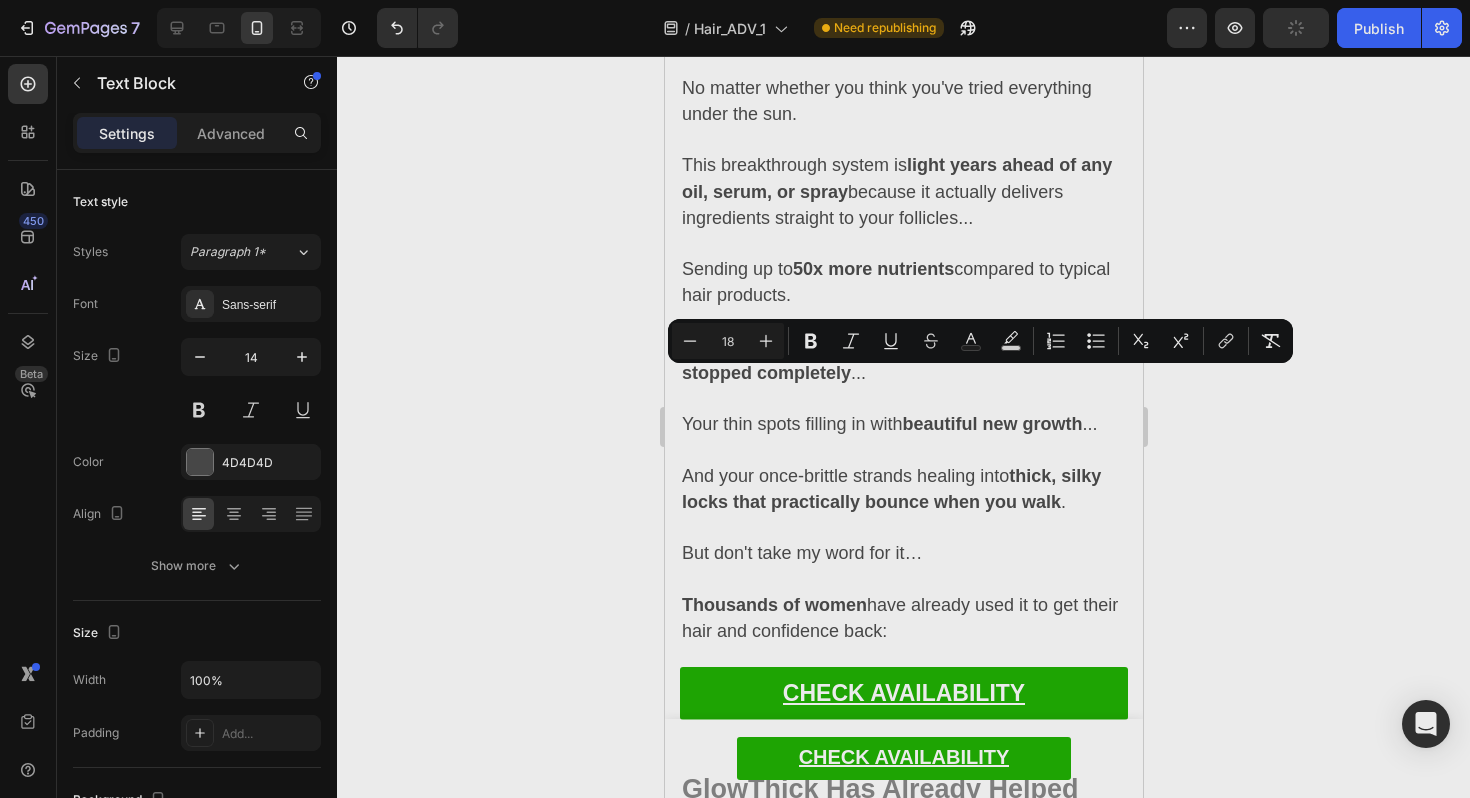type on "14" 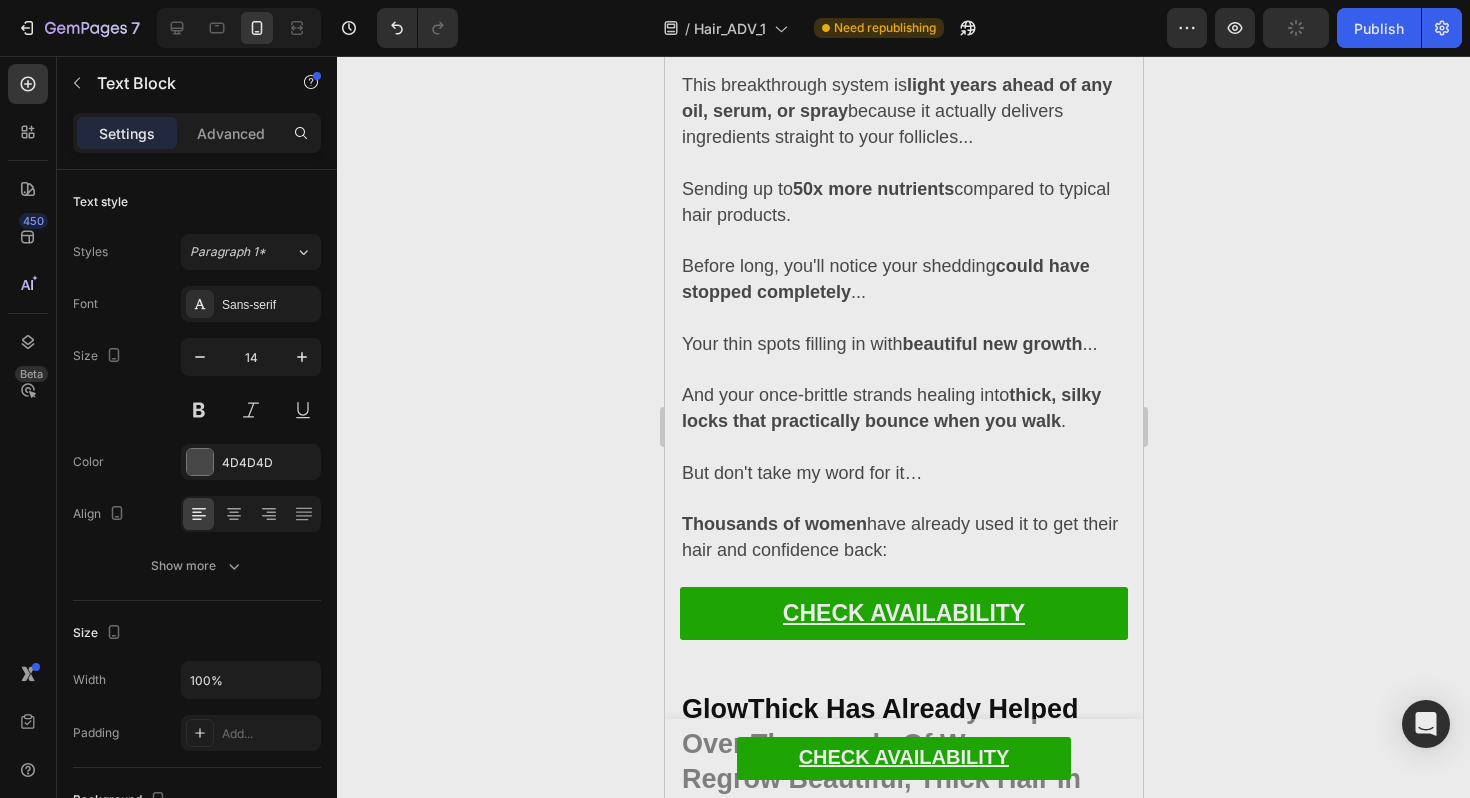 click on "Pensa: non appena questi principi attivi raggiungono i tuoi follicoli..." at bounding box center (903, -522) 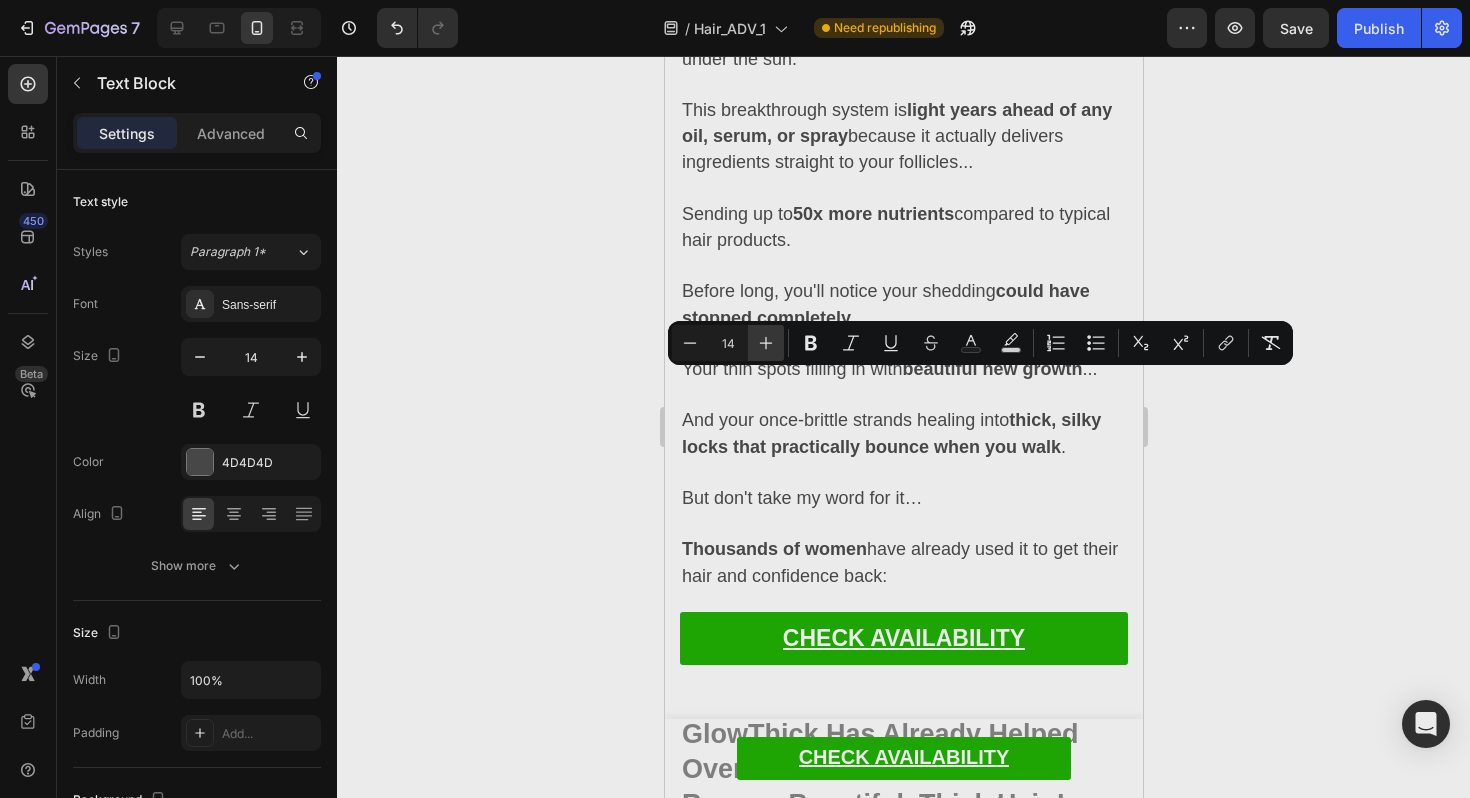click on "Plus" at bounding box center (766, 343) 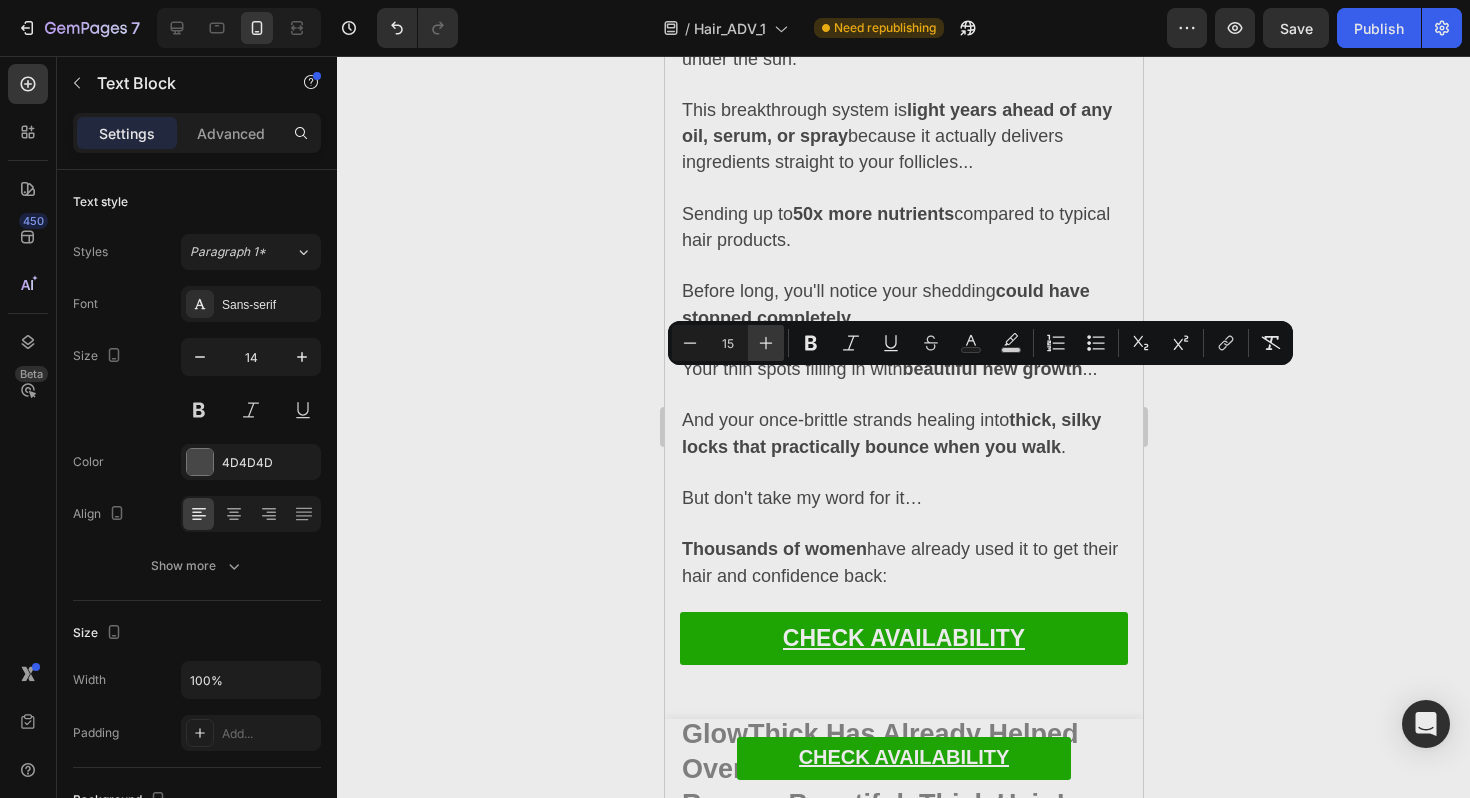 click on "Plus" at bounding box center [766, 343] 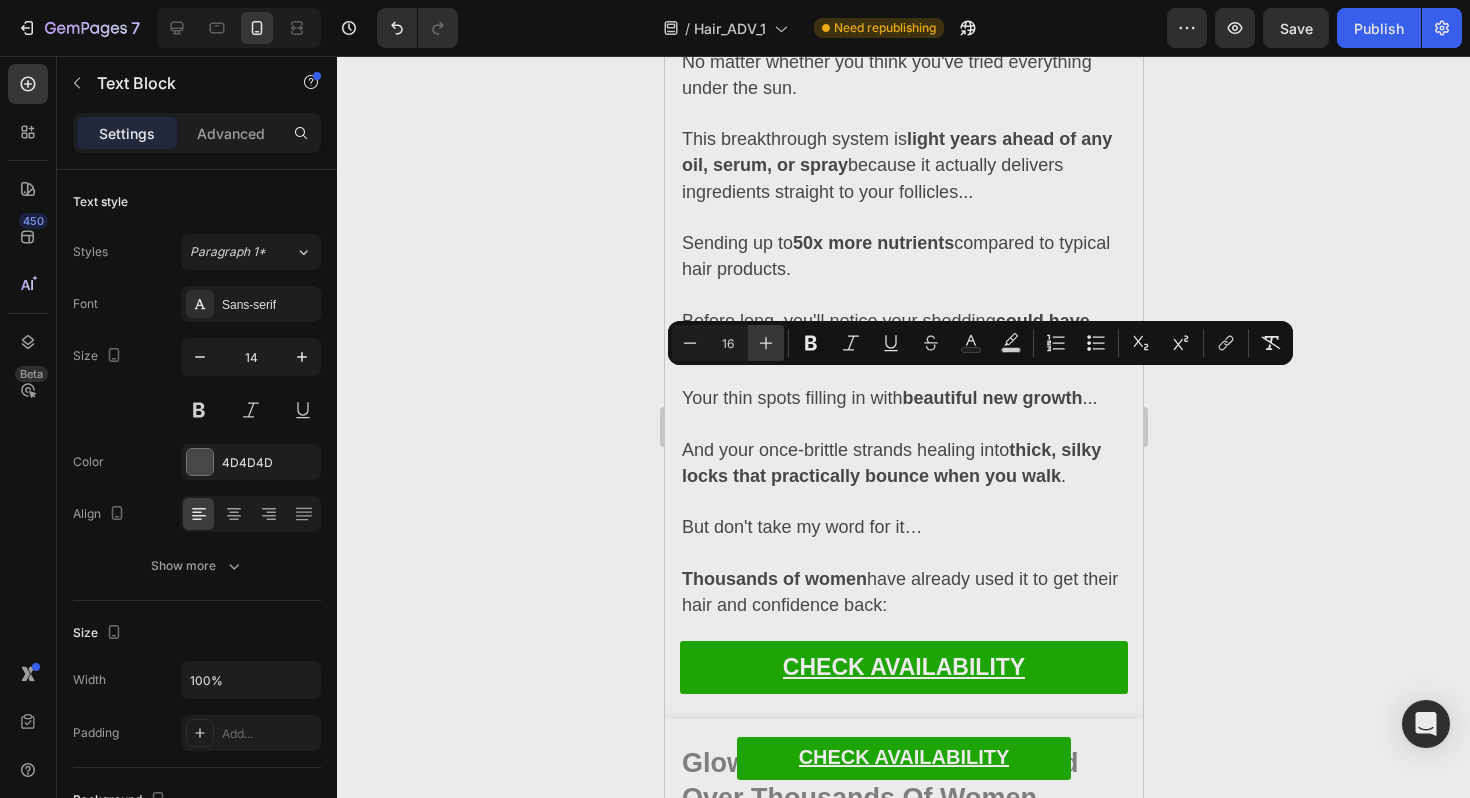 click on "Plus" at bounding box center [766, 343] 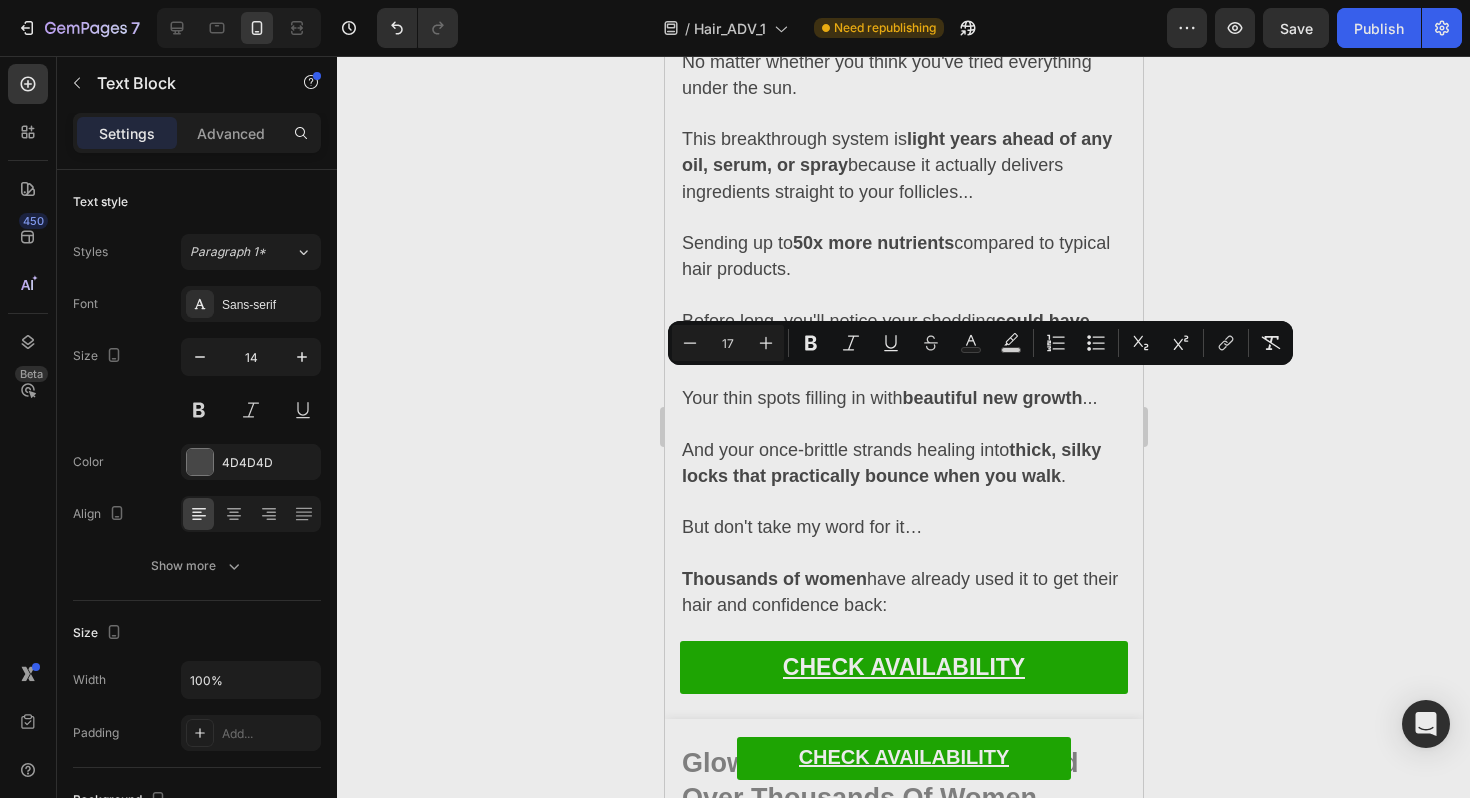 click 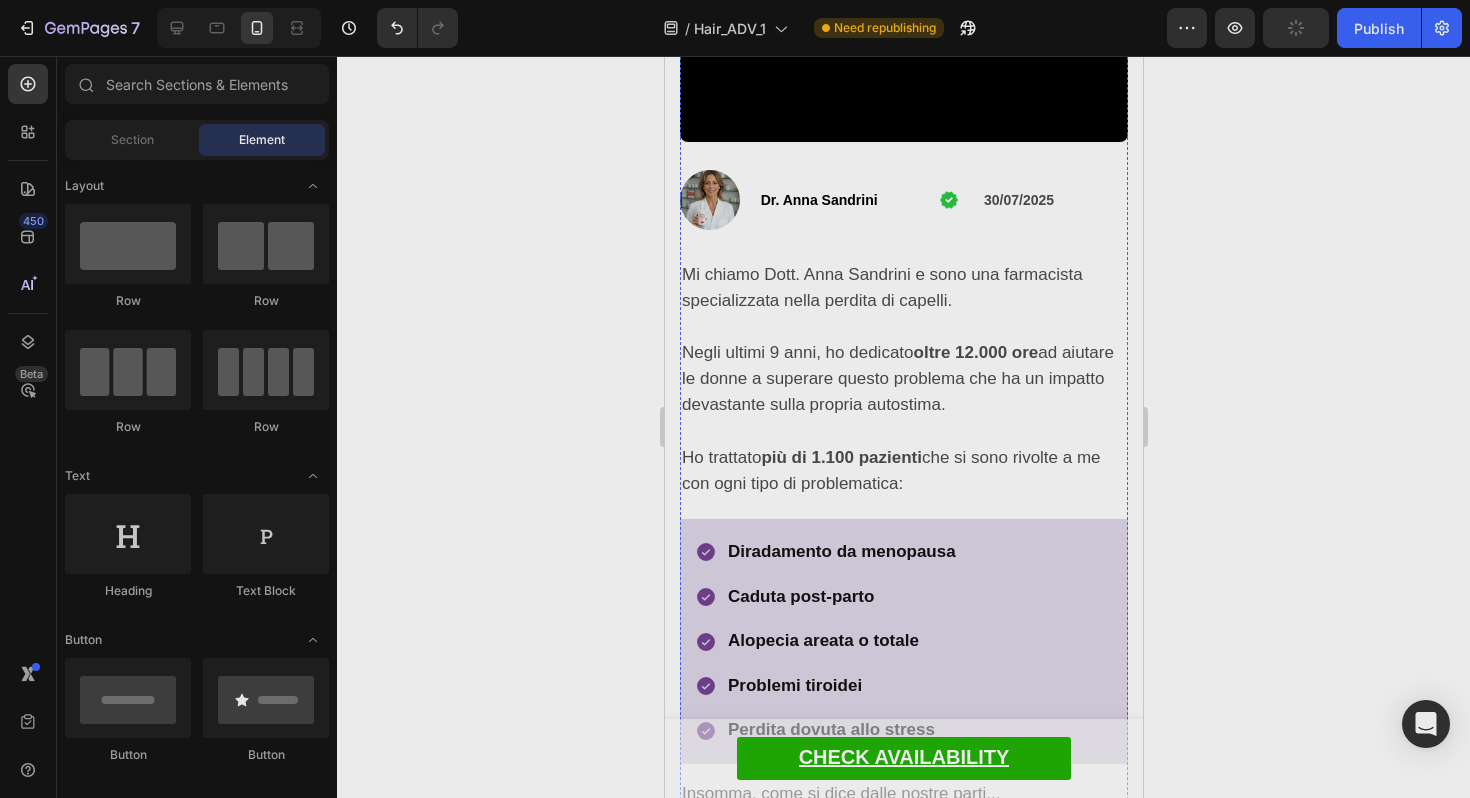 scroll, scrollTop: 575, scrollLeft: 0, axis: vertical 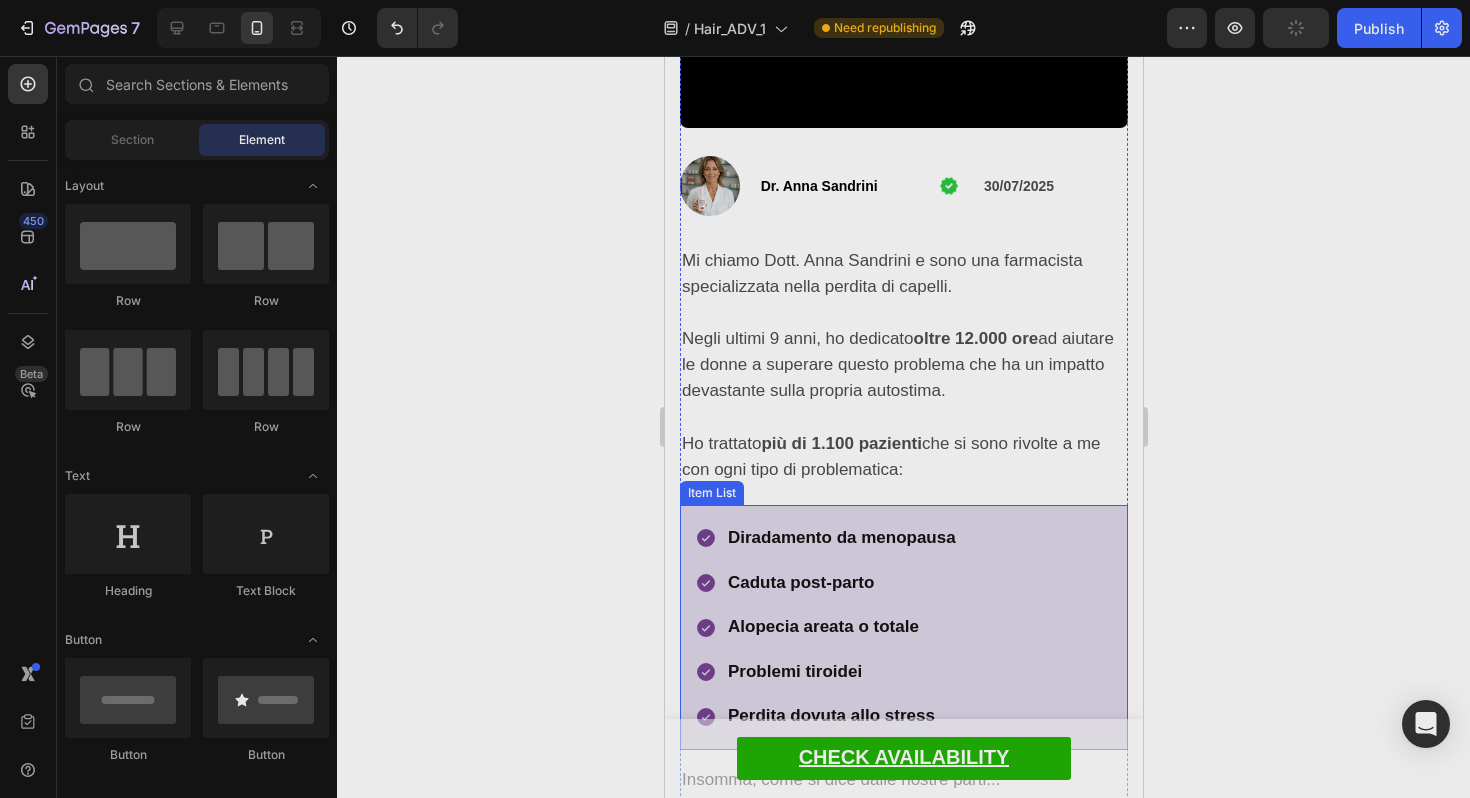 click on "Diradamento da menopausa" at bounding box center (841, 538) 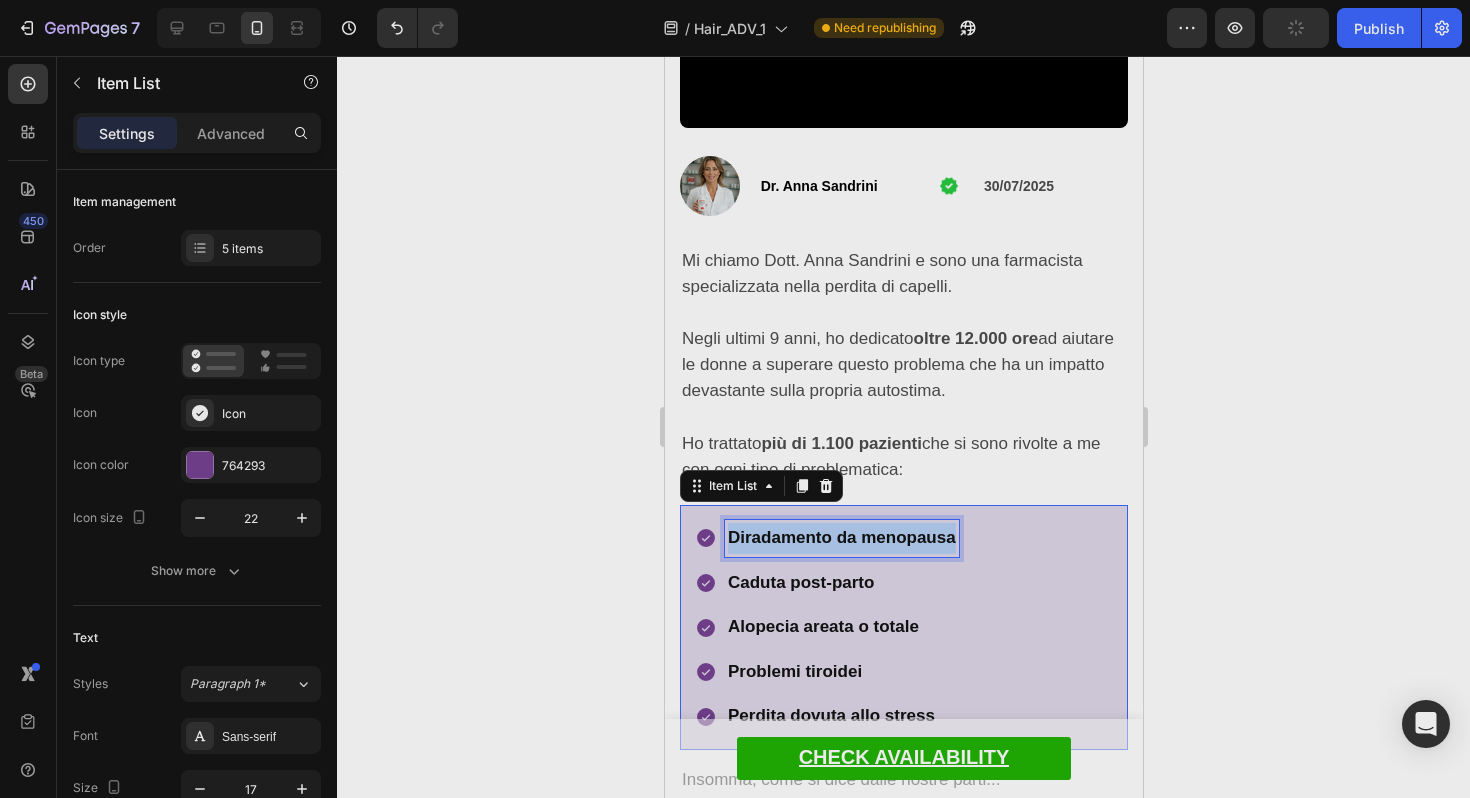 click on "Diradamento da menopausa" at bounding box center (841, 538) 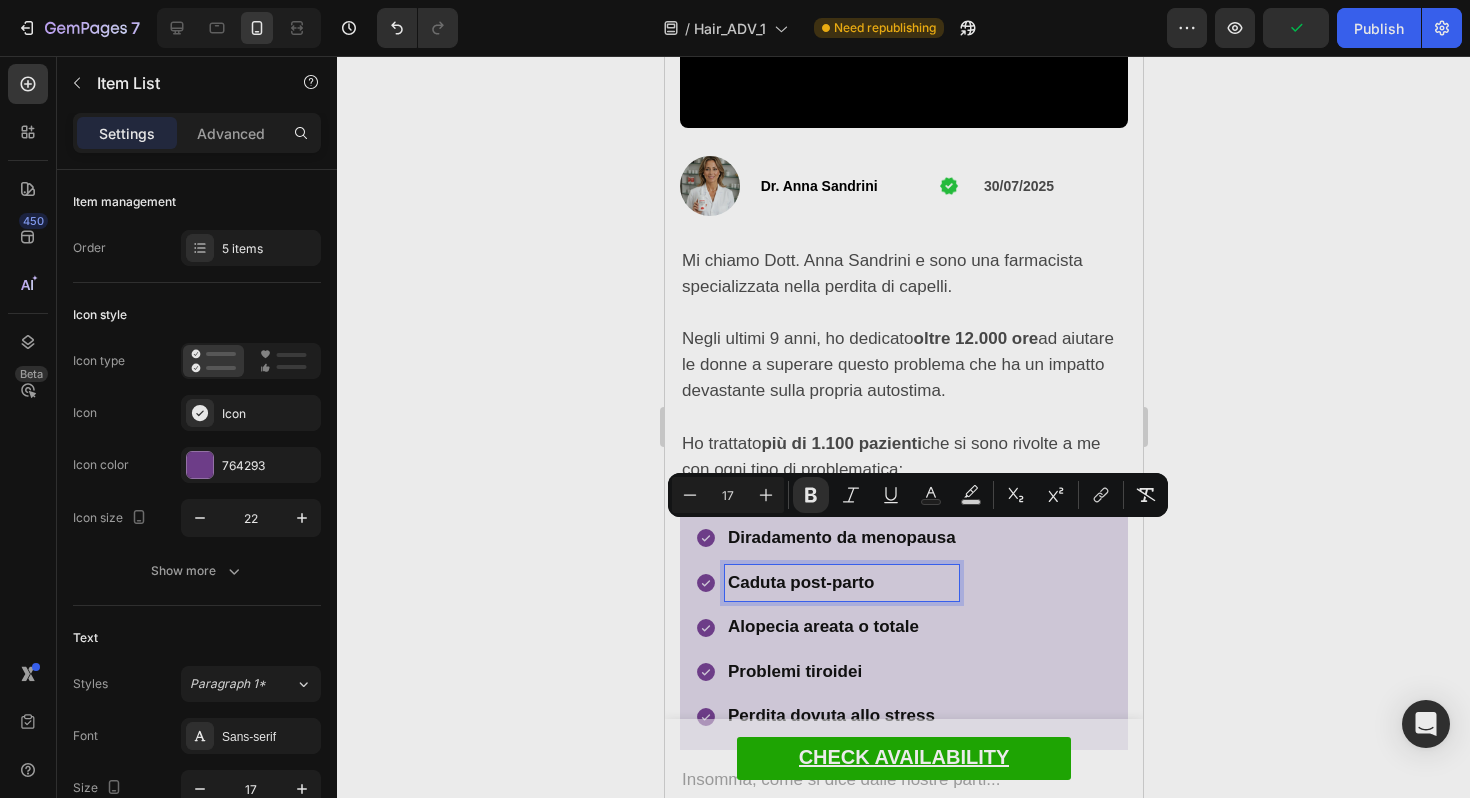 click on "Caduta post-parto" at bounding box center (800, 582) 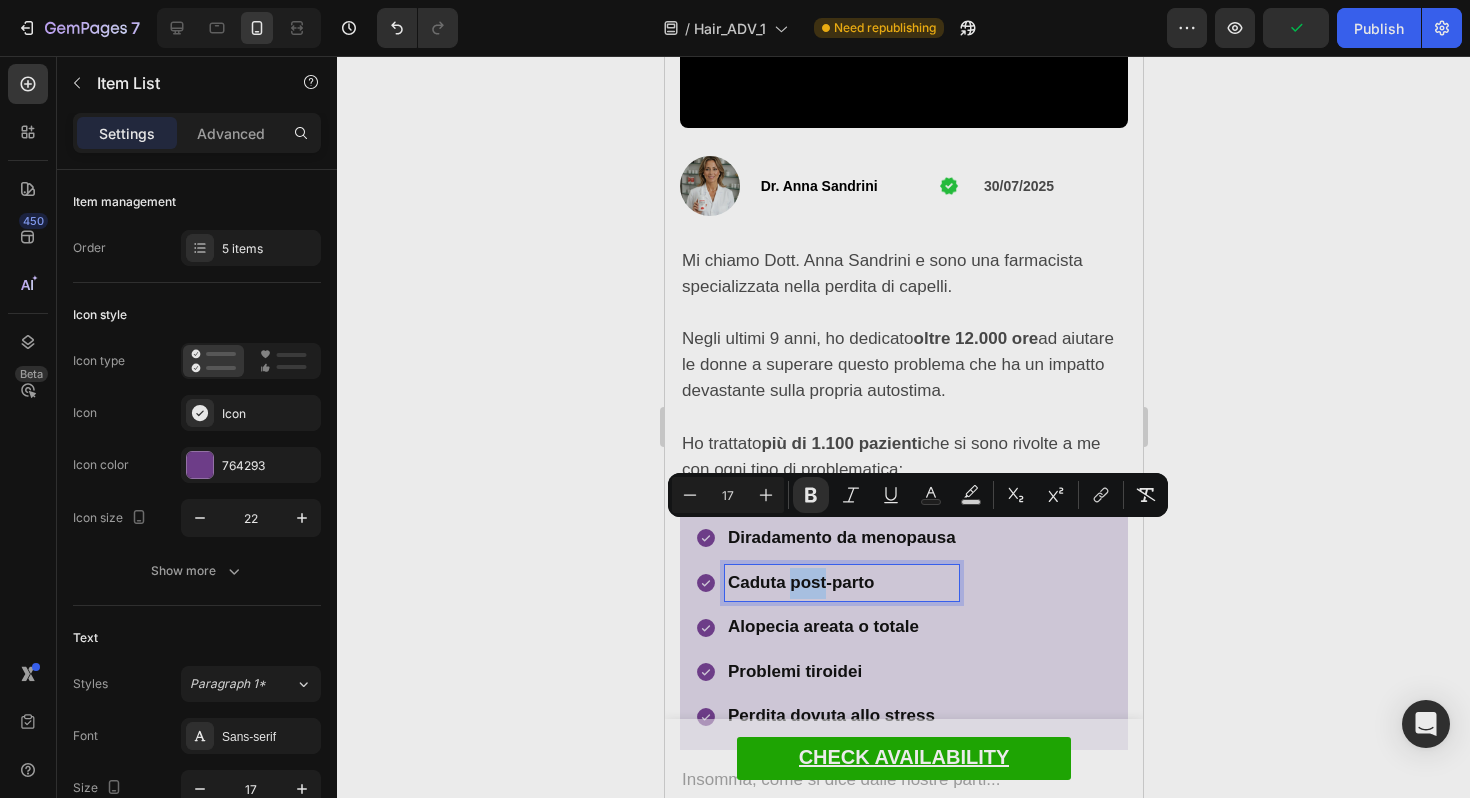 click on "Caduta post-parto" at bounding box center [800, 582] 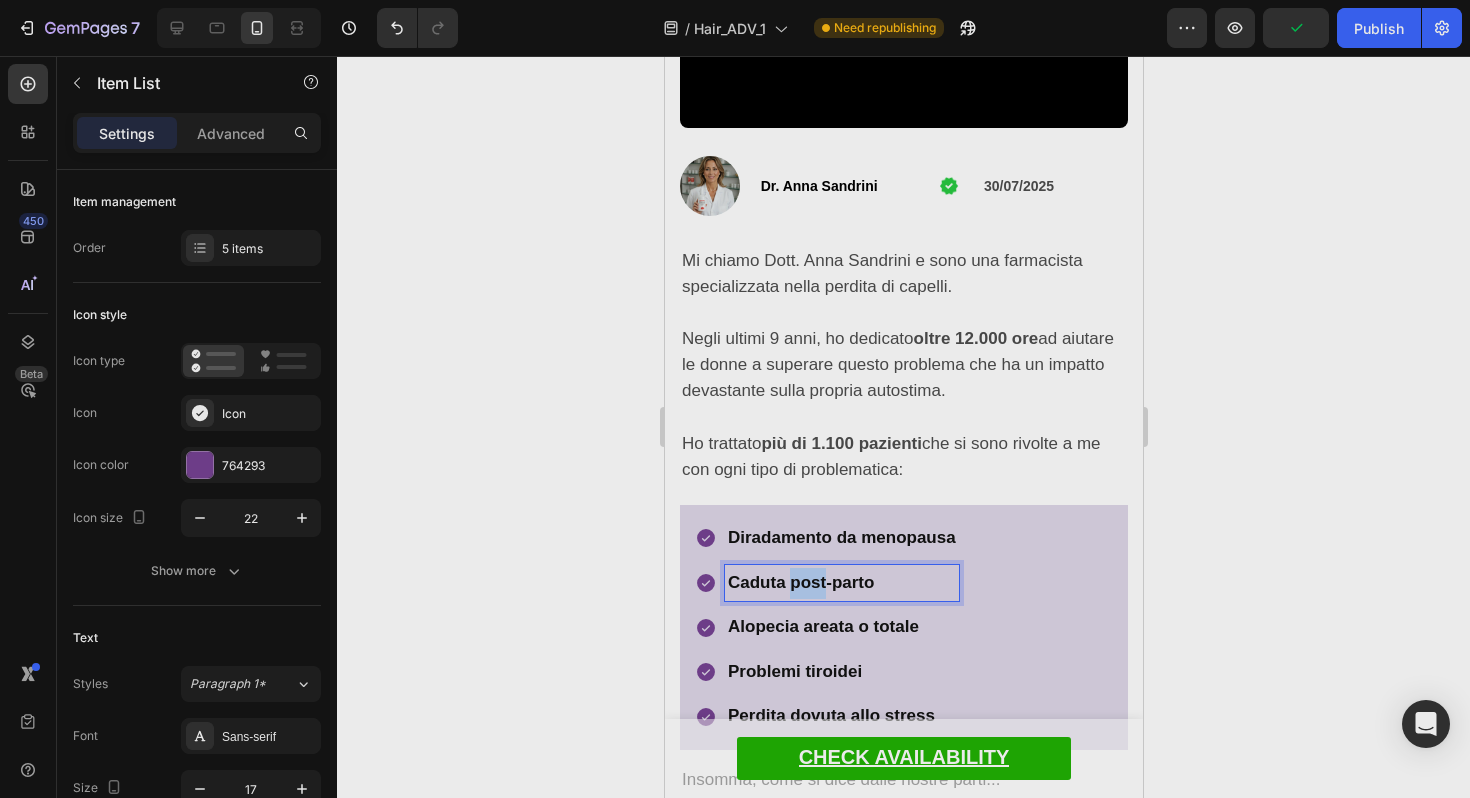 click on "Caduta post-parto" at bounding box center [800, 582] 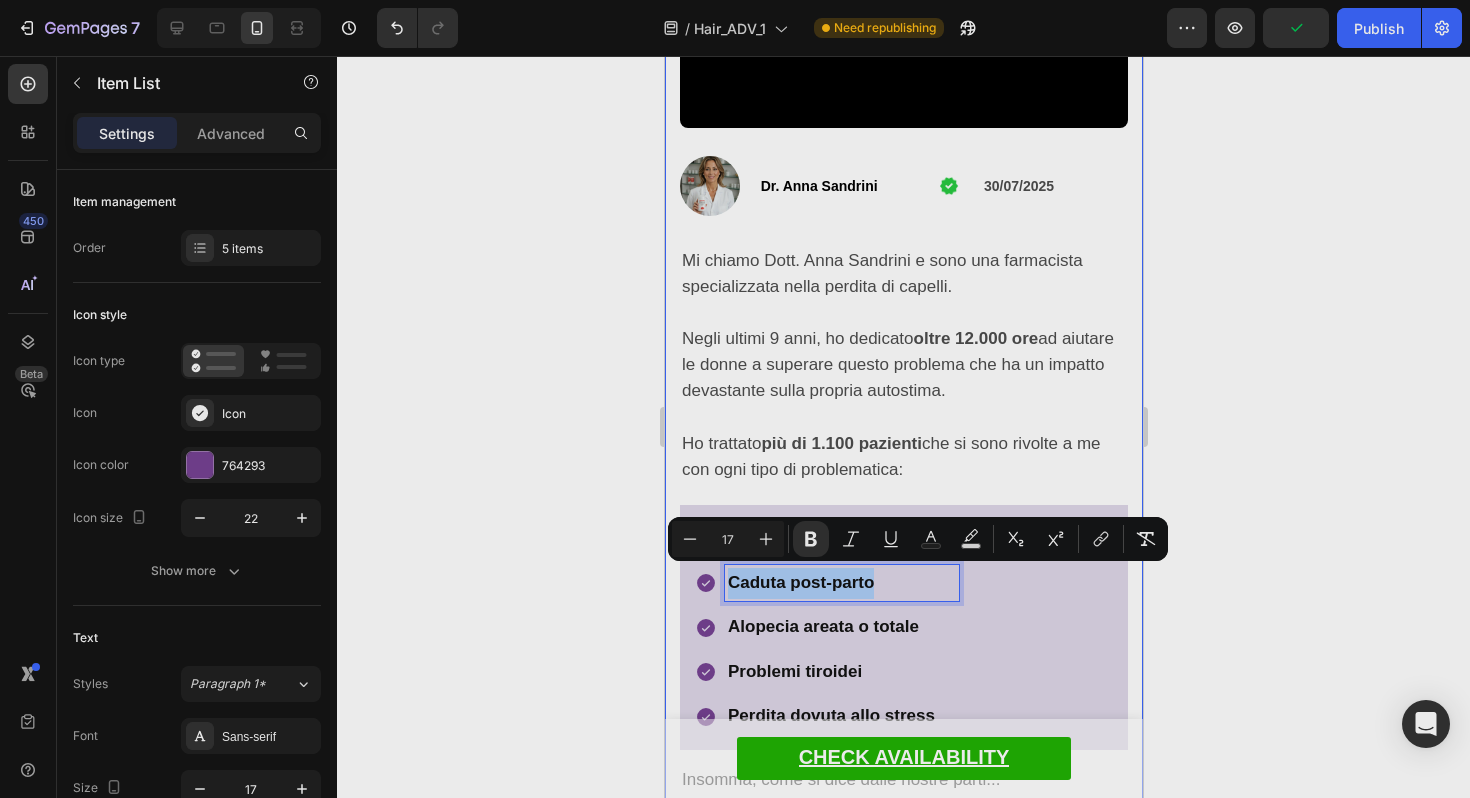click 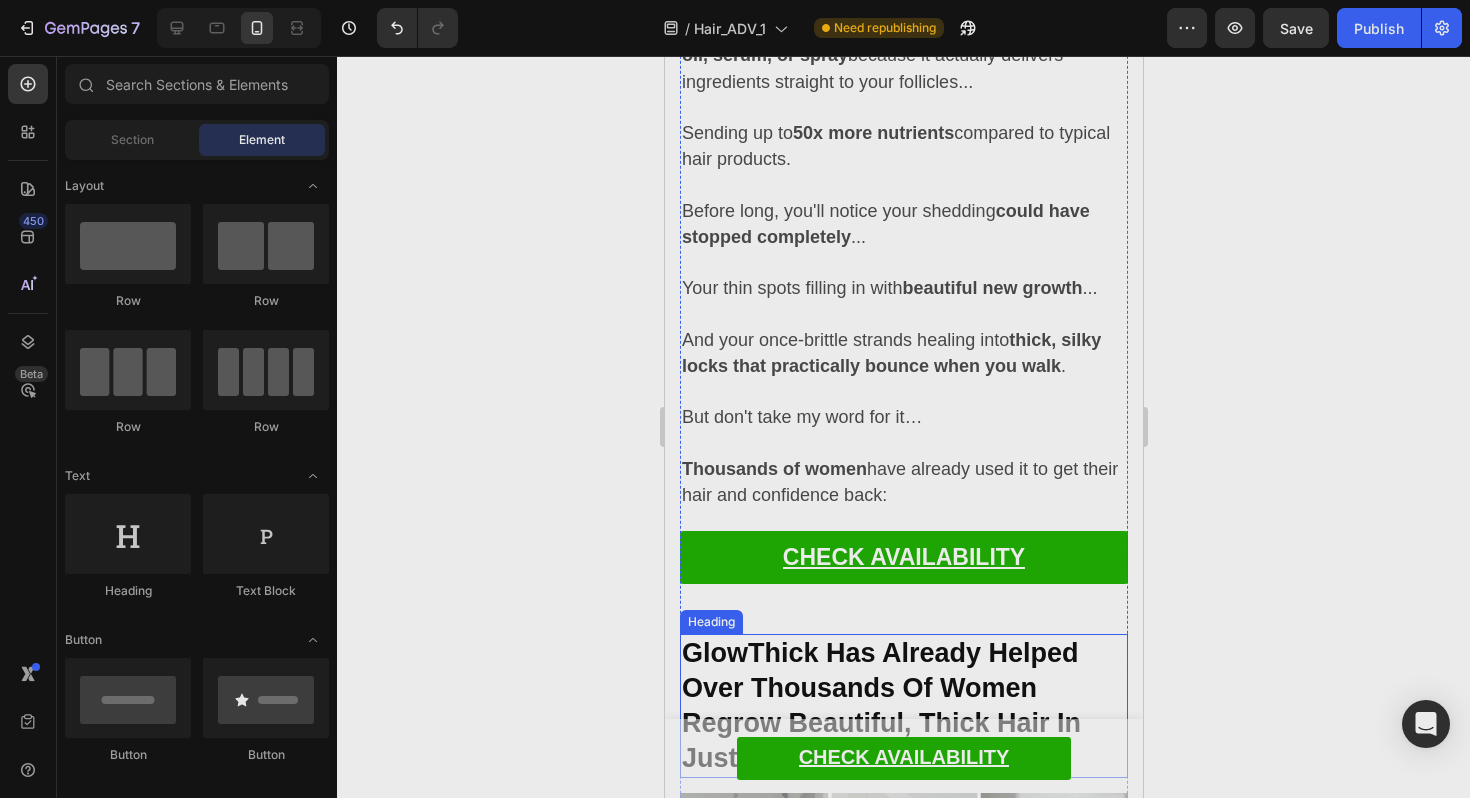scroll, scrollTop: 8626, scrollLeft: 0, axis: vertical 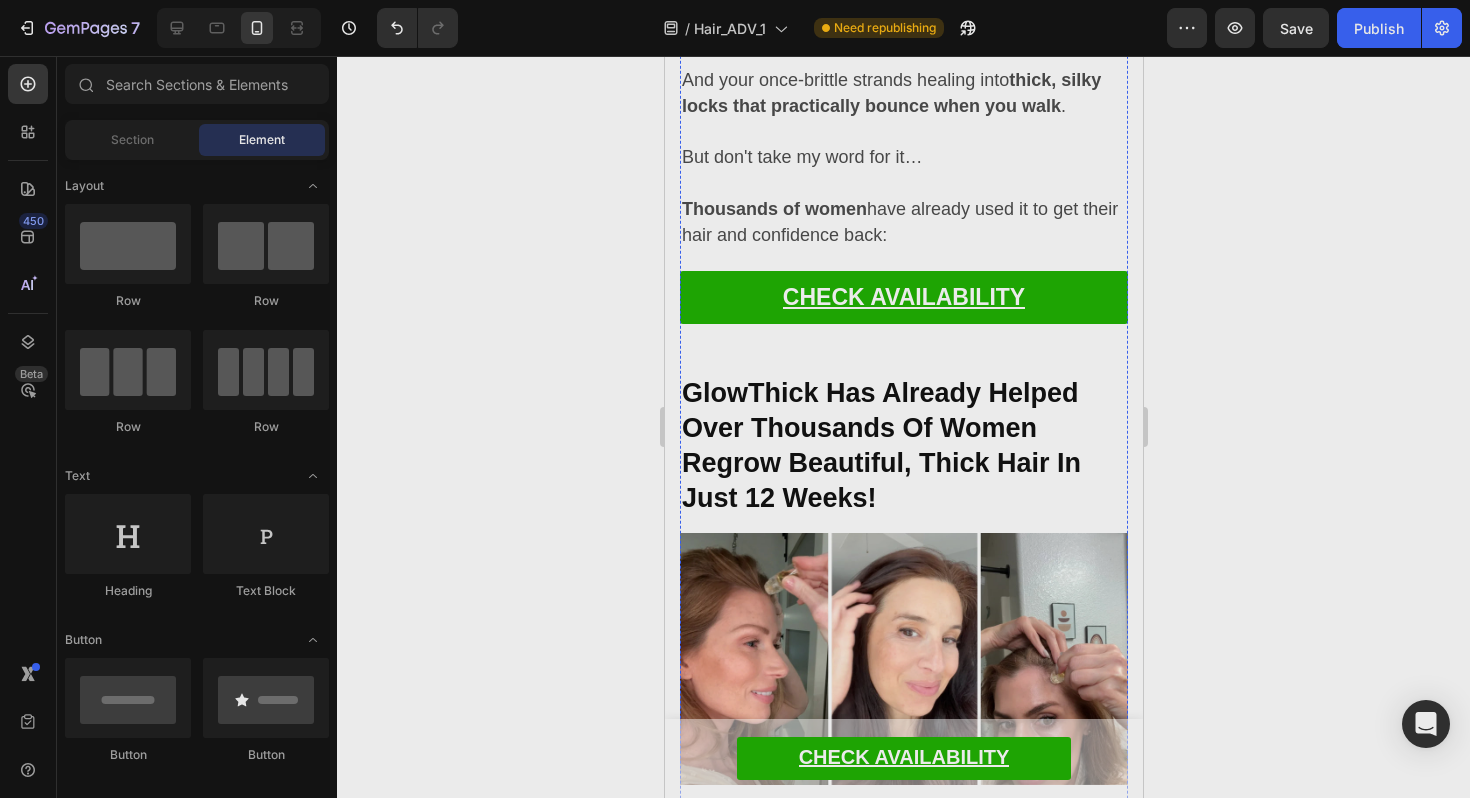 click at bounding box center [903, -537] 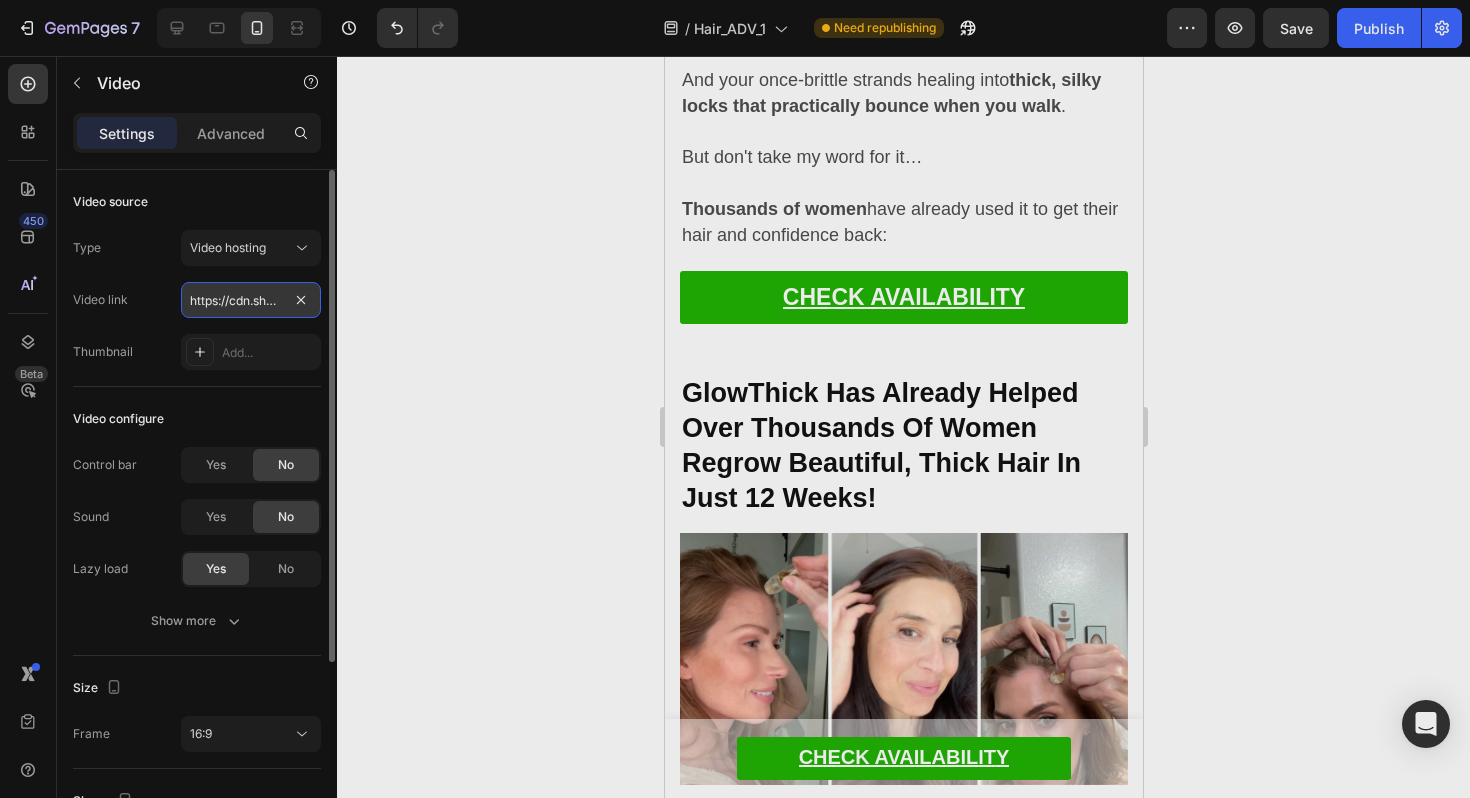 click on "https://cdn.shopify.com/videos/c/o/v/5e16451b1a8c4a4bac1dbb90f73a395f.mov" at bounding box center (251, 300) 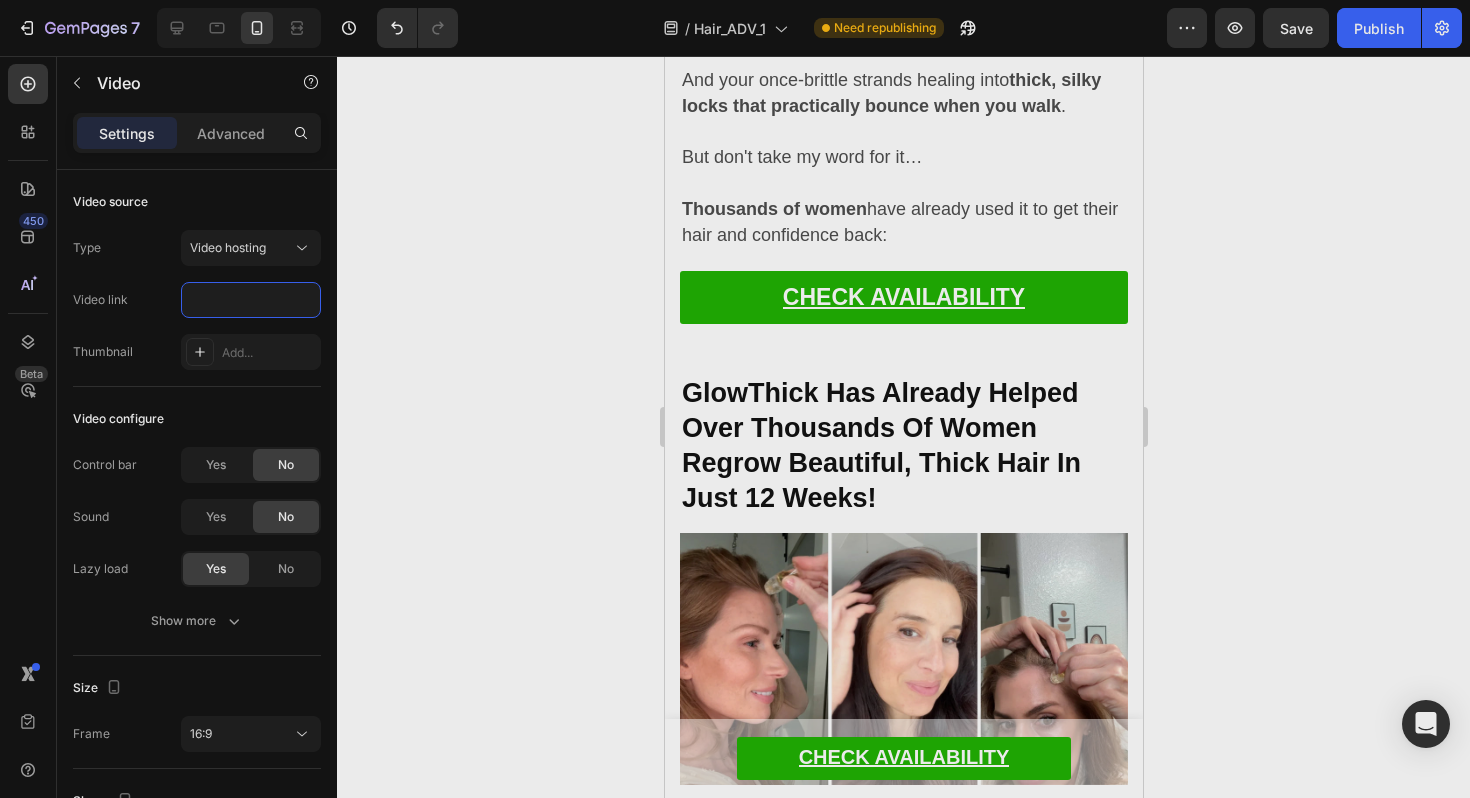 scroll, scrollTop: 0, scrollLeft: 0, axis: both 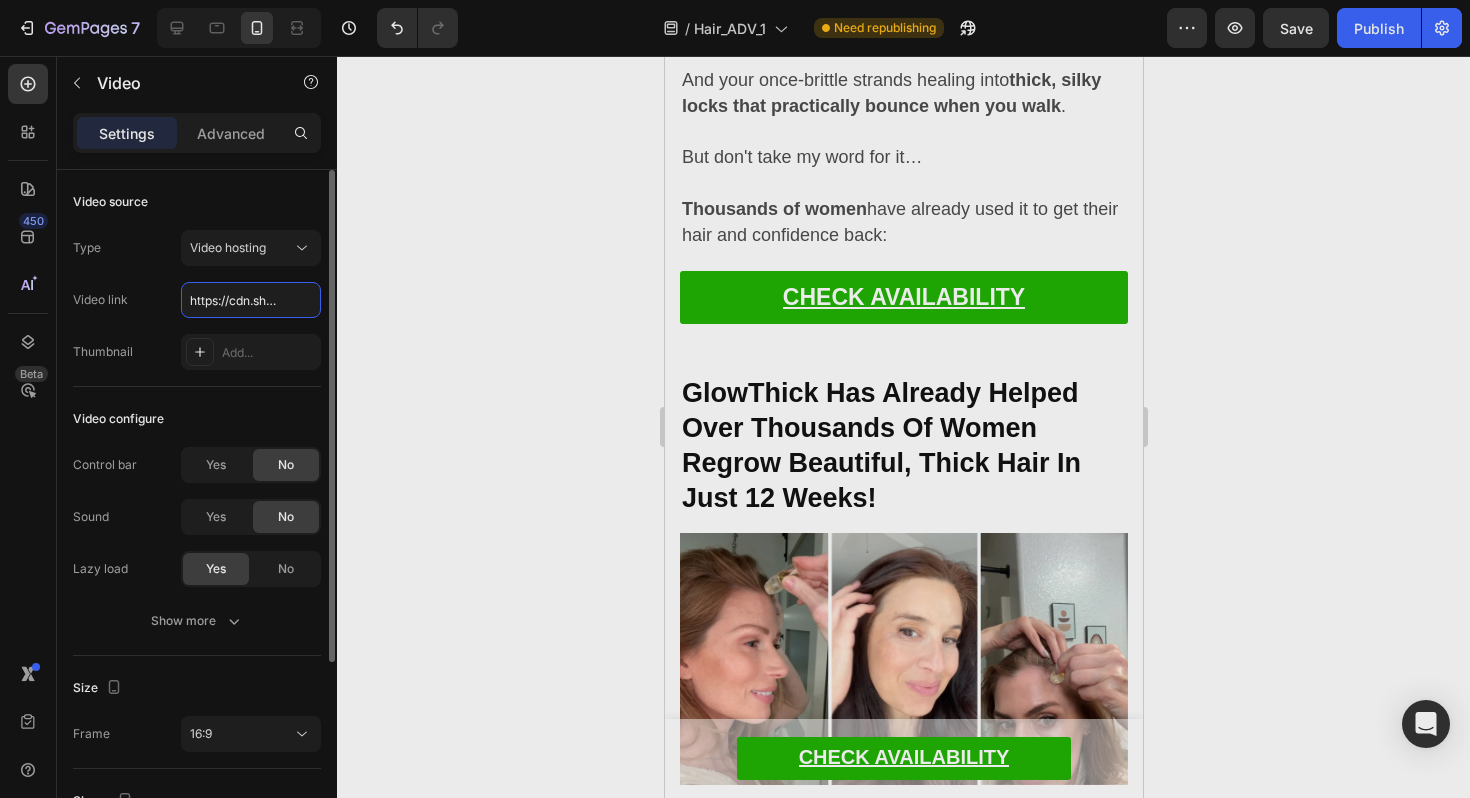 paste on "b563dc169b7f4acda29467030b1054f3" 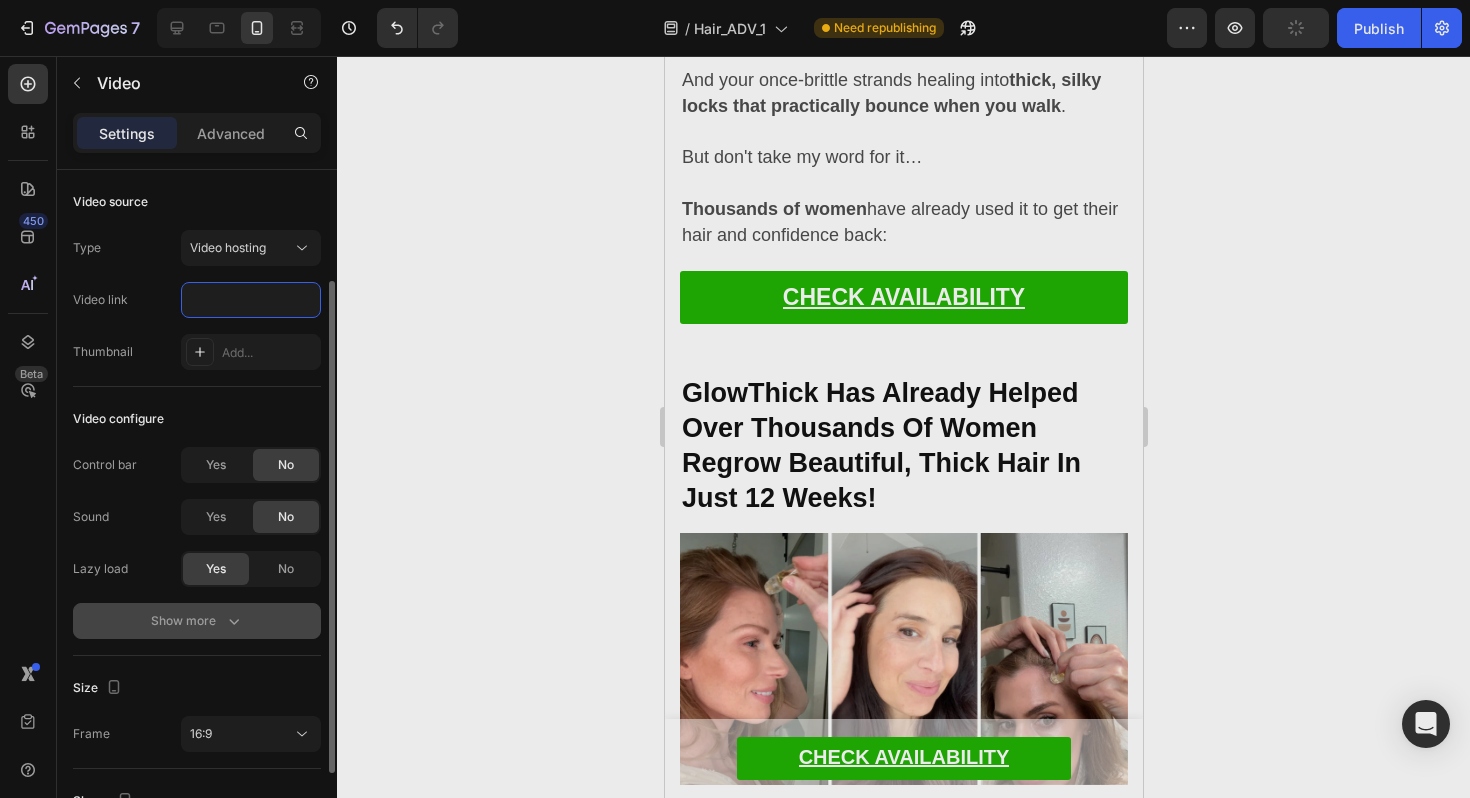 scroll, scrollTop: 267, scrollLeft: 0, axis: vertical 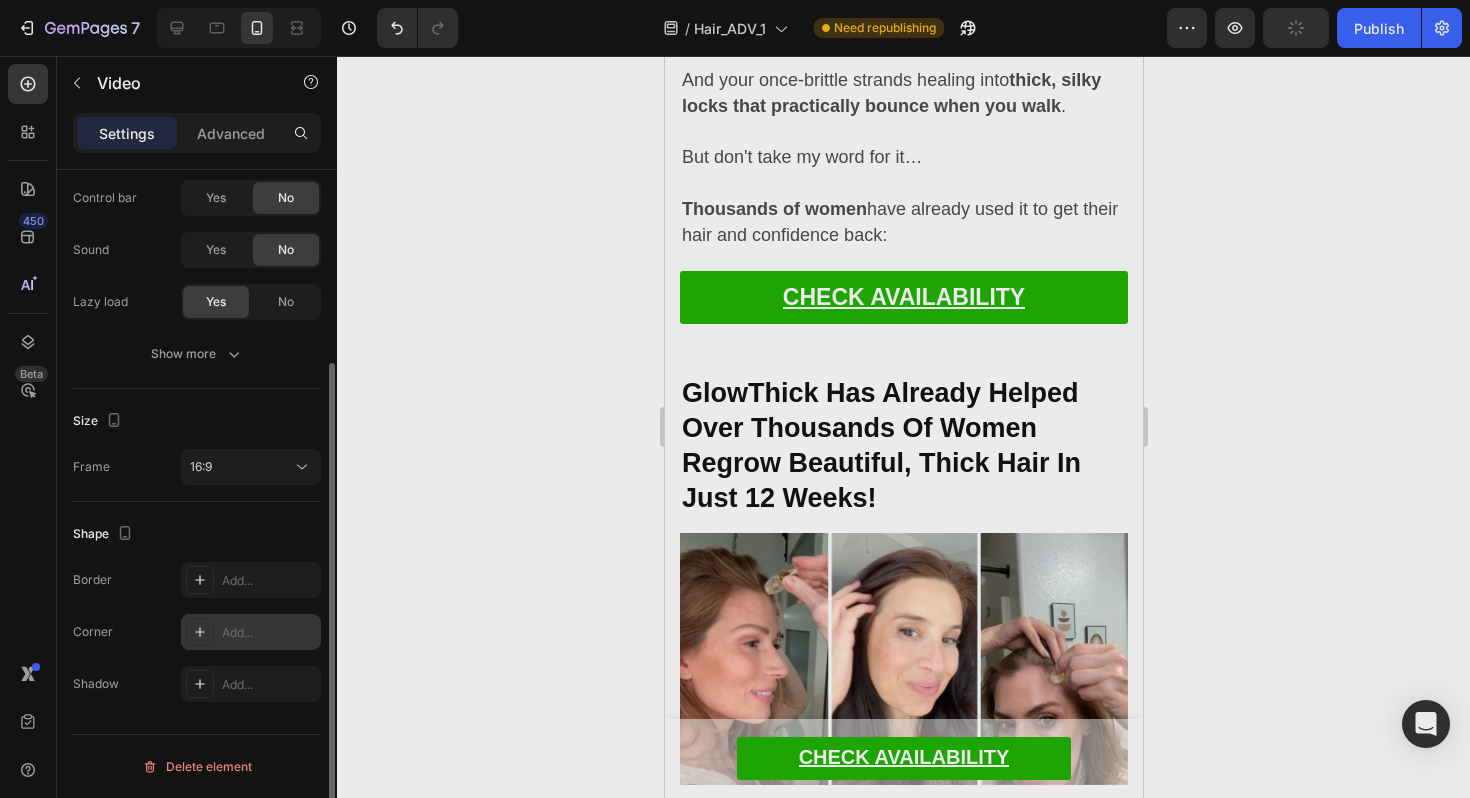 type on "https://cdn.shopify.com/videos/c/o/v/b563dc169b7f4acda29467030b1054f3.mp4" 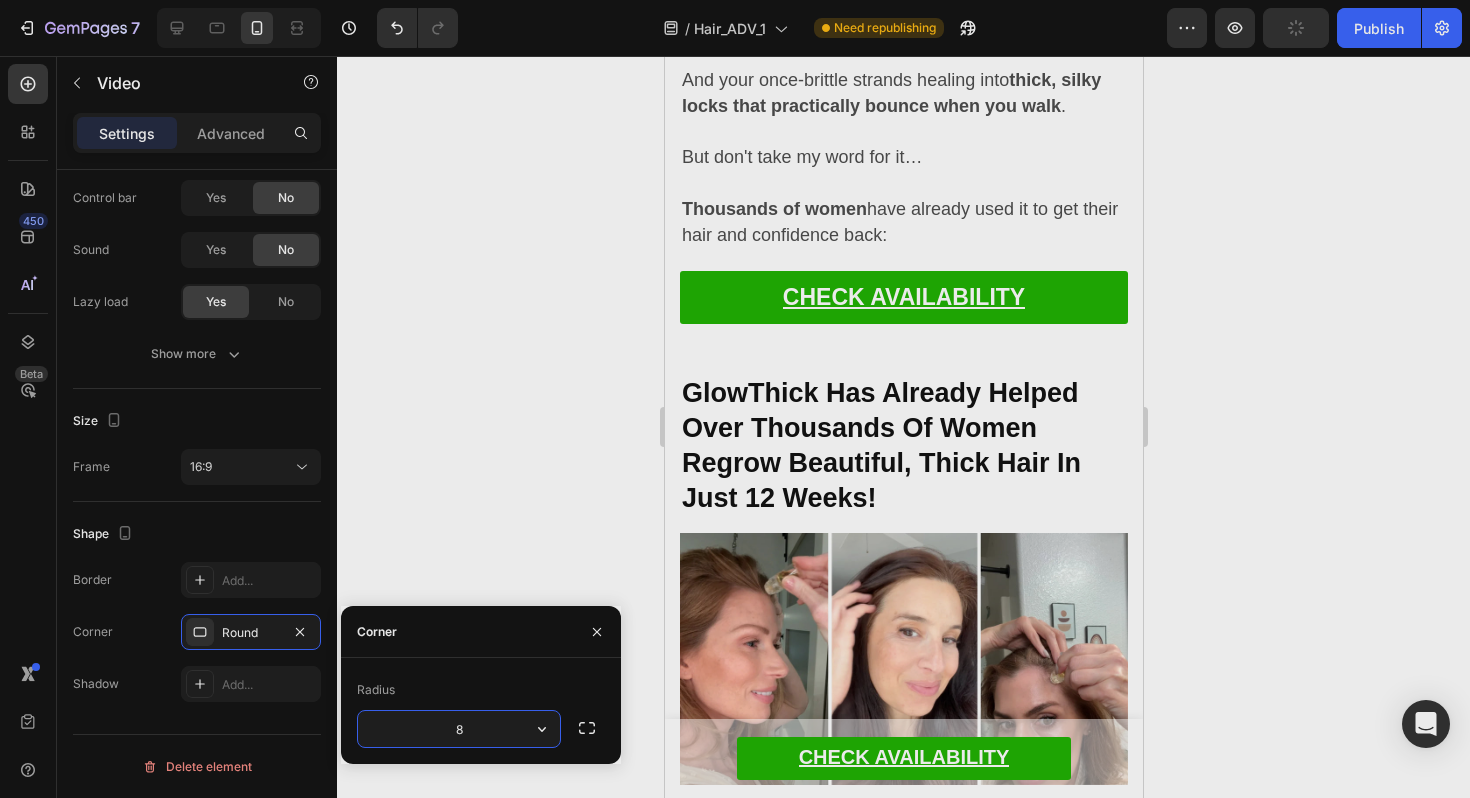 scroll, scrollTop: 0, scrollLeft: 0, axis: both 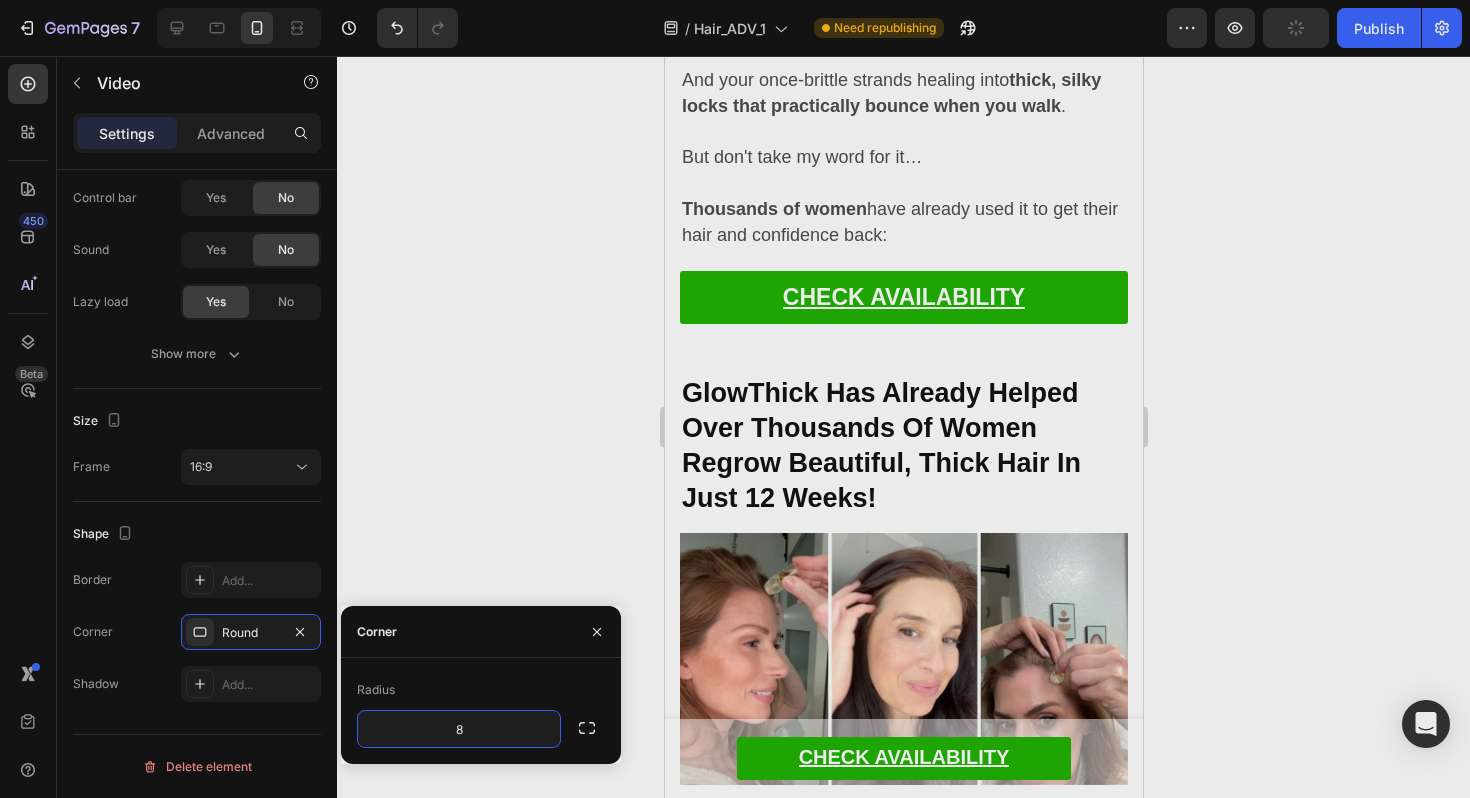 click 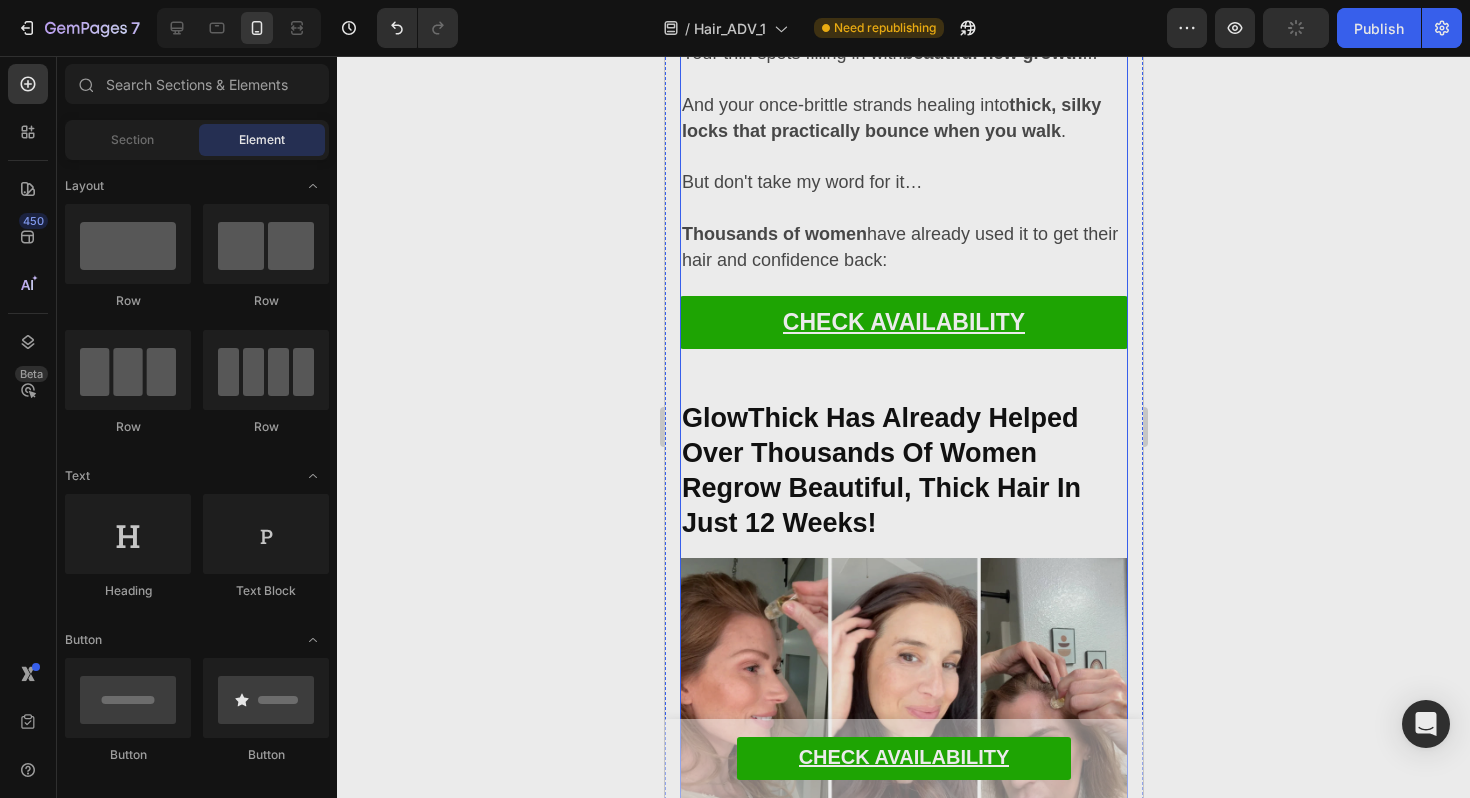 scroll, scrollTop: 8629, scrollLeft: 0, axis: vertical 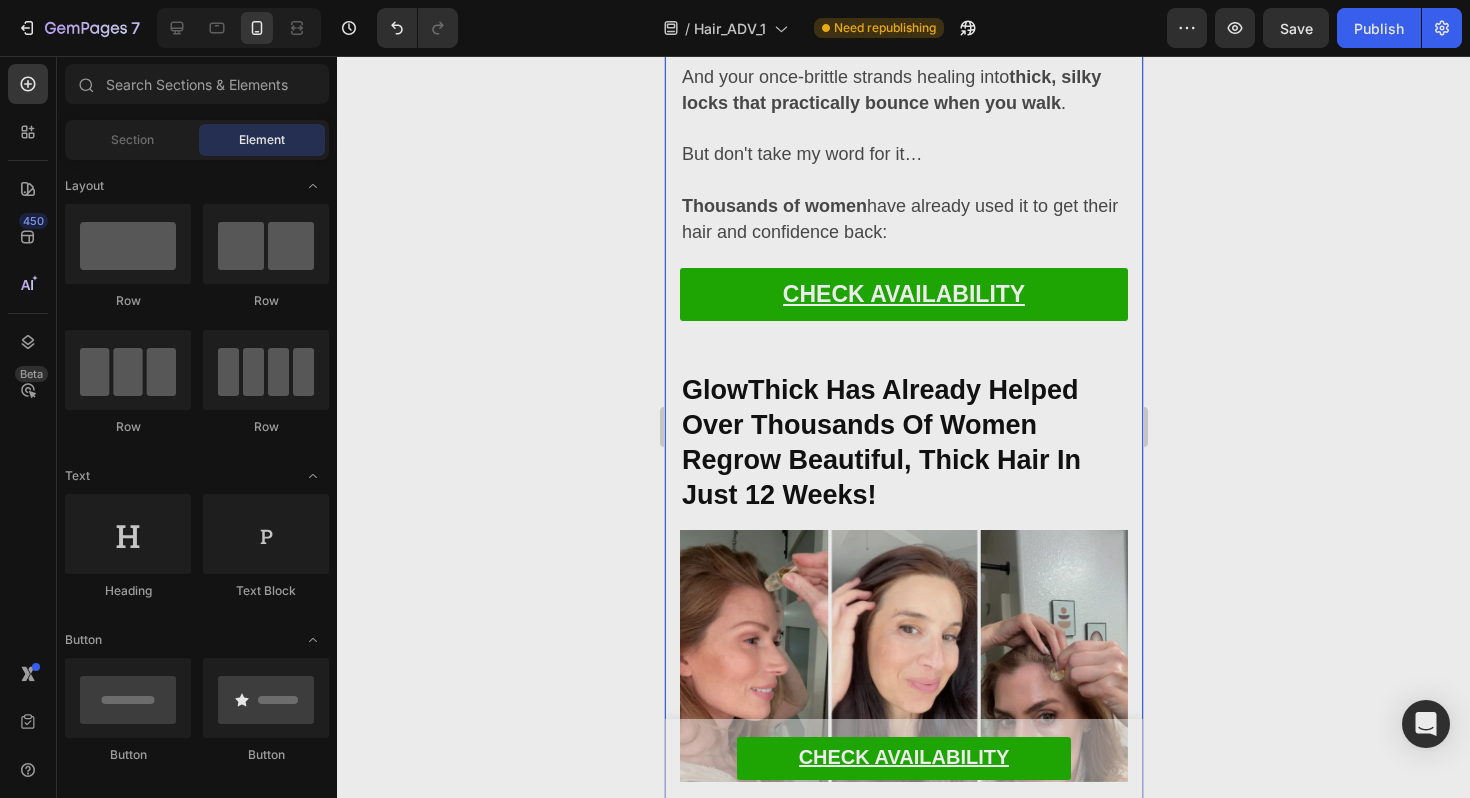 click on "Micro-Infusion Is Unlike Any Other Solution You’ve Tried Before" at bounding box center [903, -718] 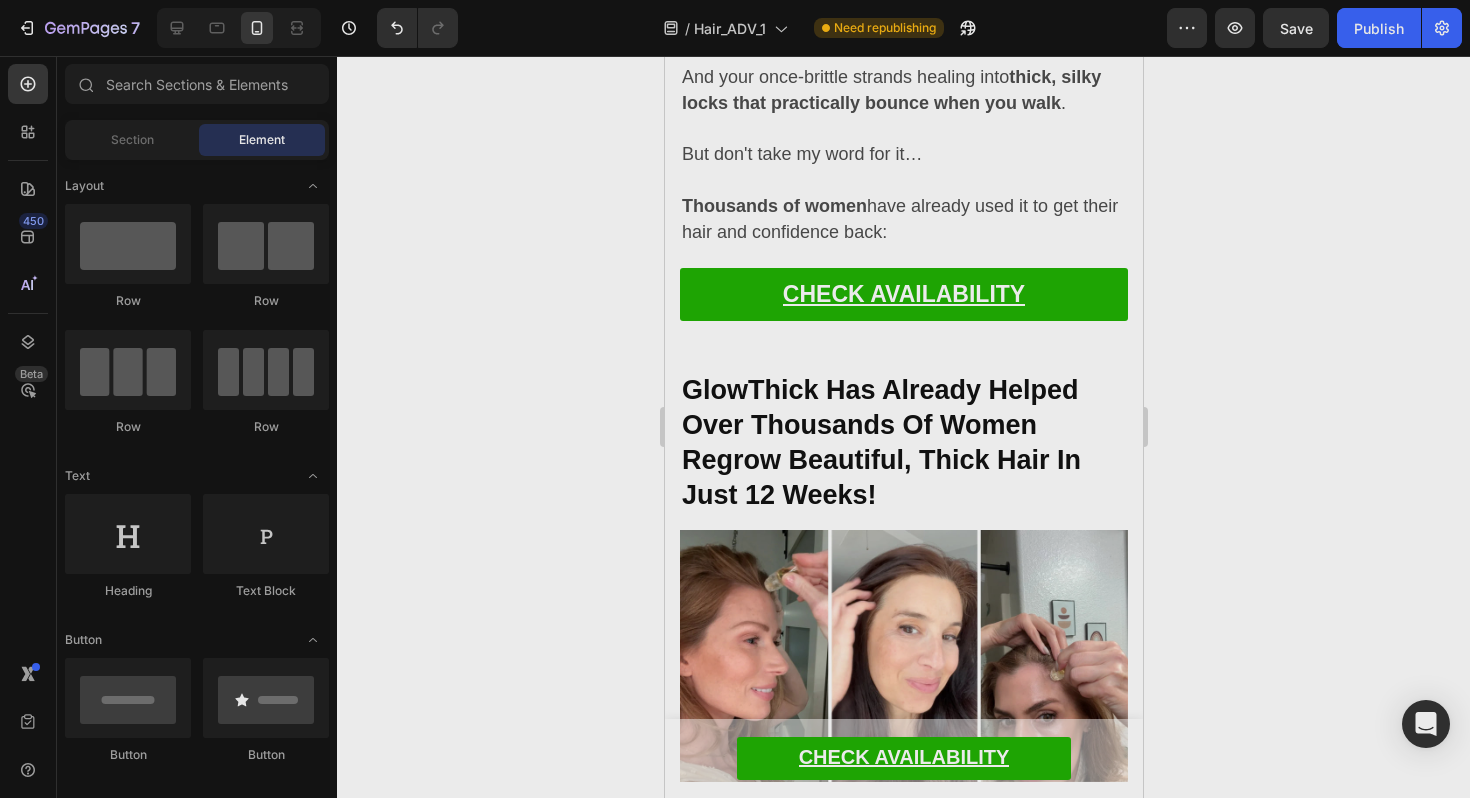 click on "Micro-Infusion Is Unlike Any Other Solution You’ve Tried Before" at bounding box center (903, -718) 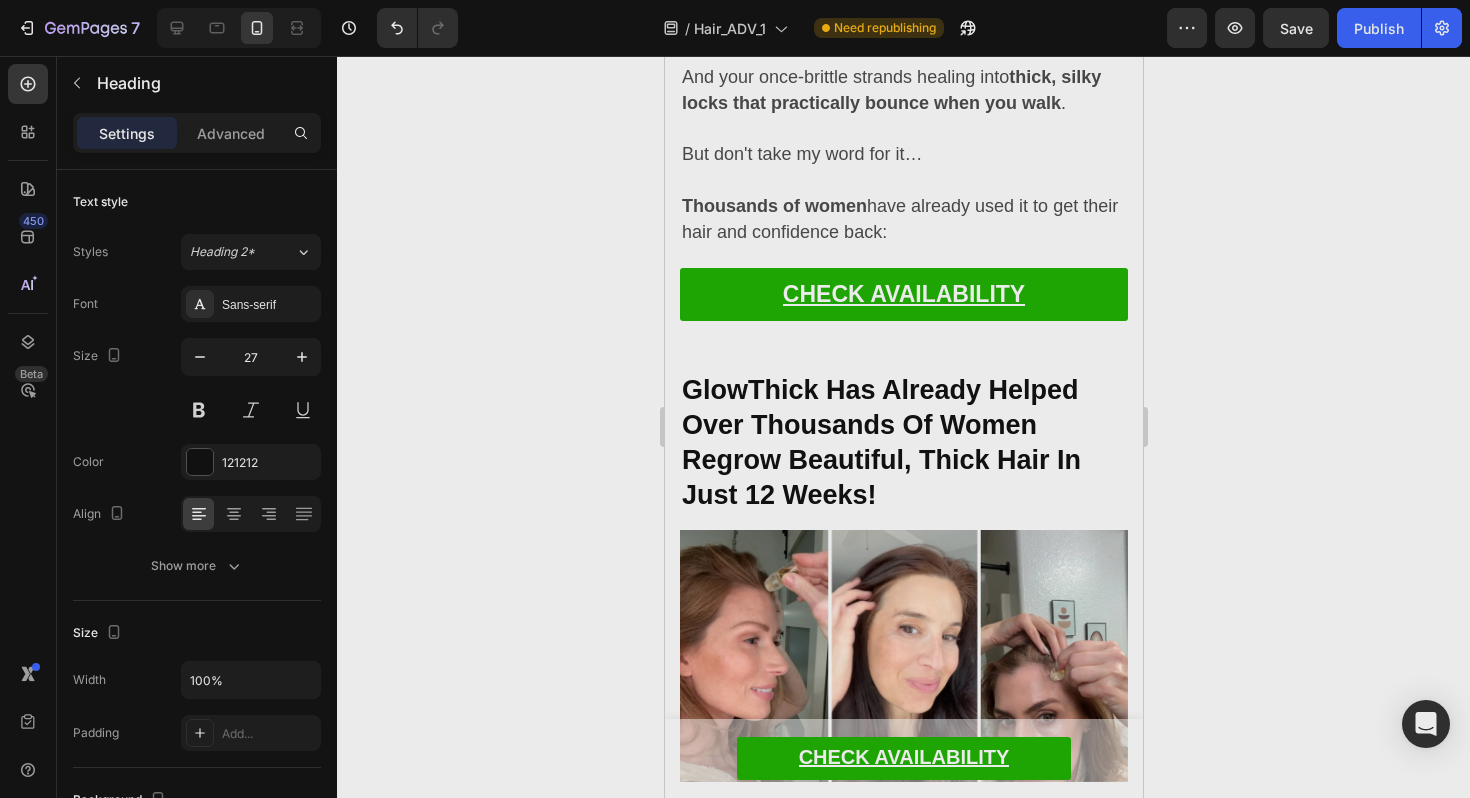 click on "Micro-Infusion Is Unlike Any Other Solution You’ve Tried Before" at bounding box center (903, -718) 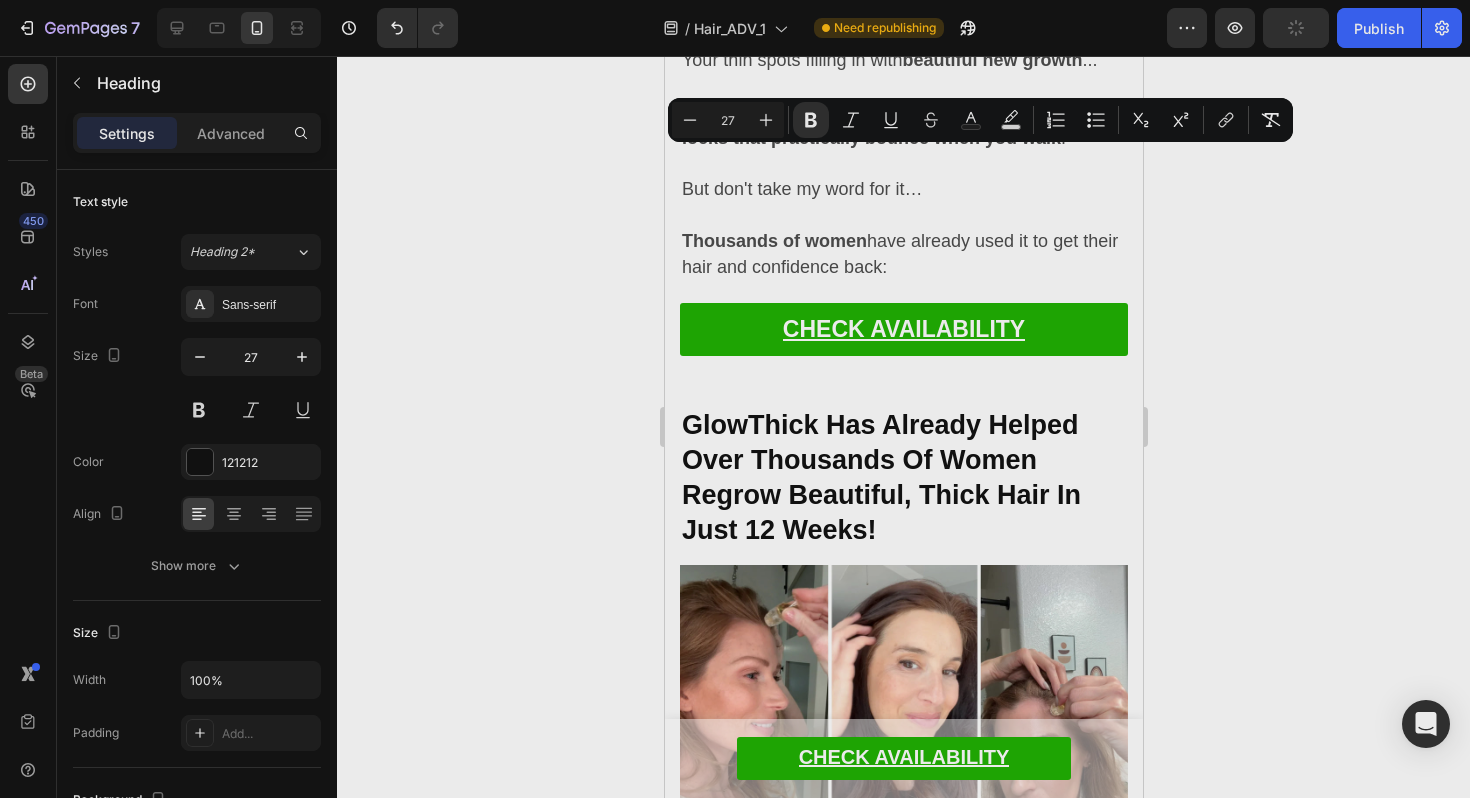drag, startPoint x: 950, startPoint y: 159, endPoint x: 843, endPoint y: 157, distance: 107.01869 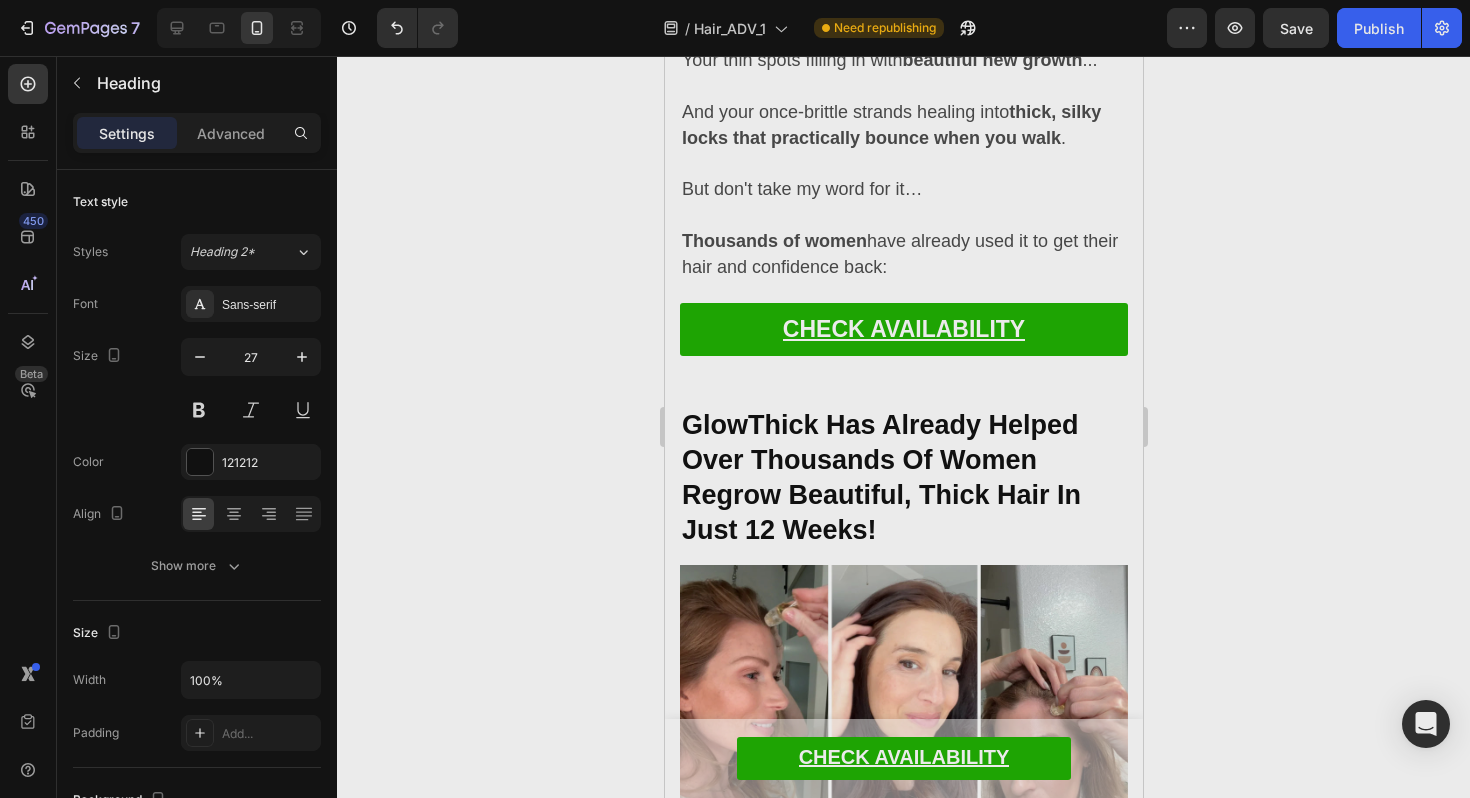 drag, startPoint x: 1087, startPoint y: 222, endPoint x: 1046, endPoint y: 188, distance: 53.263496 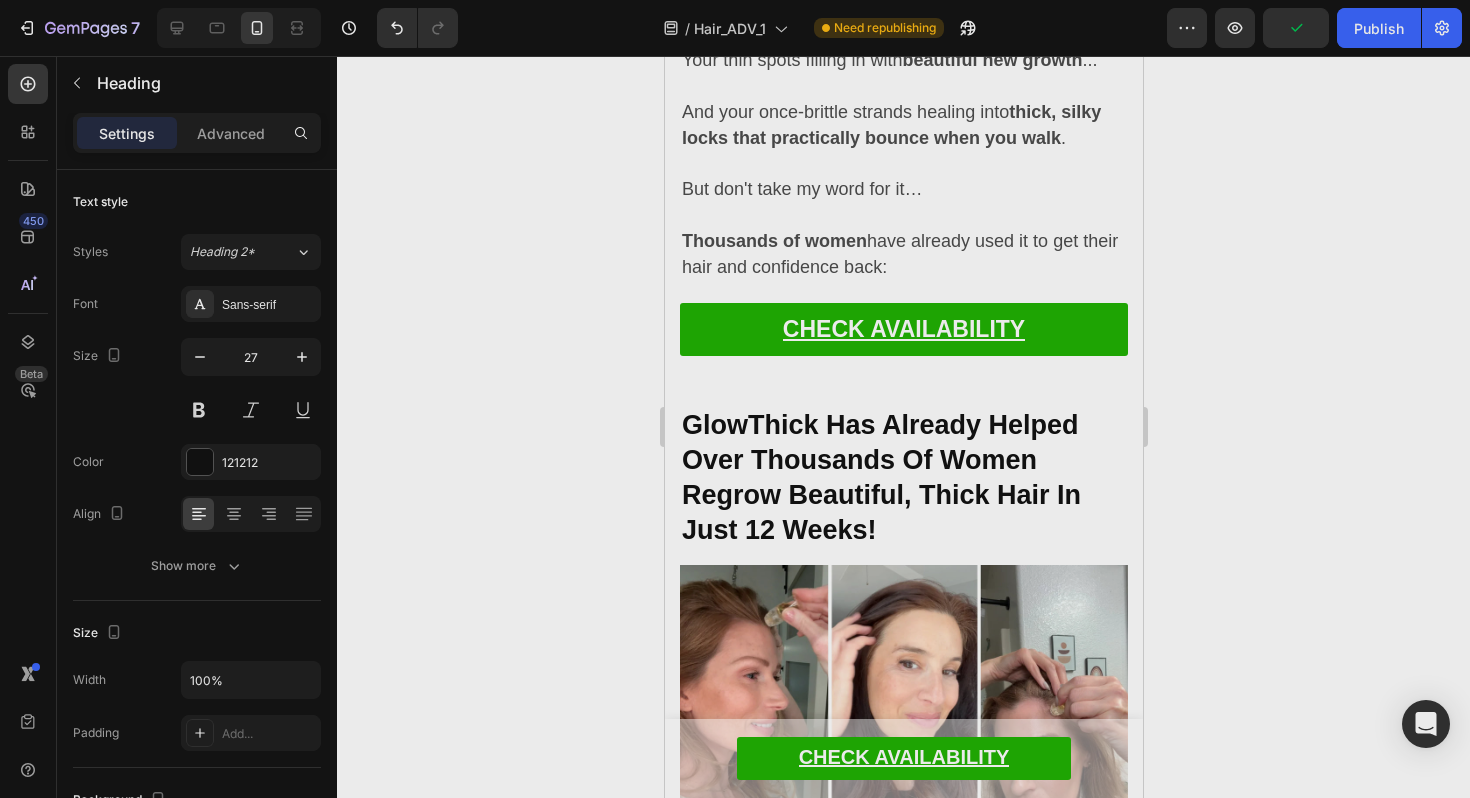 click 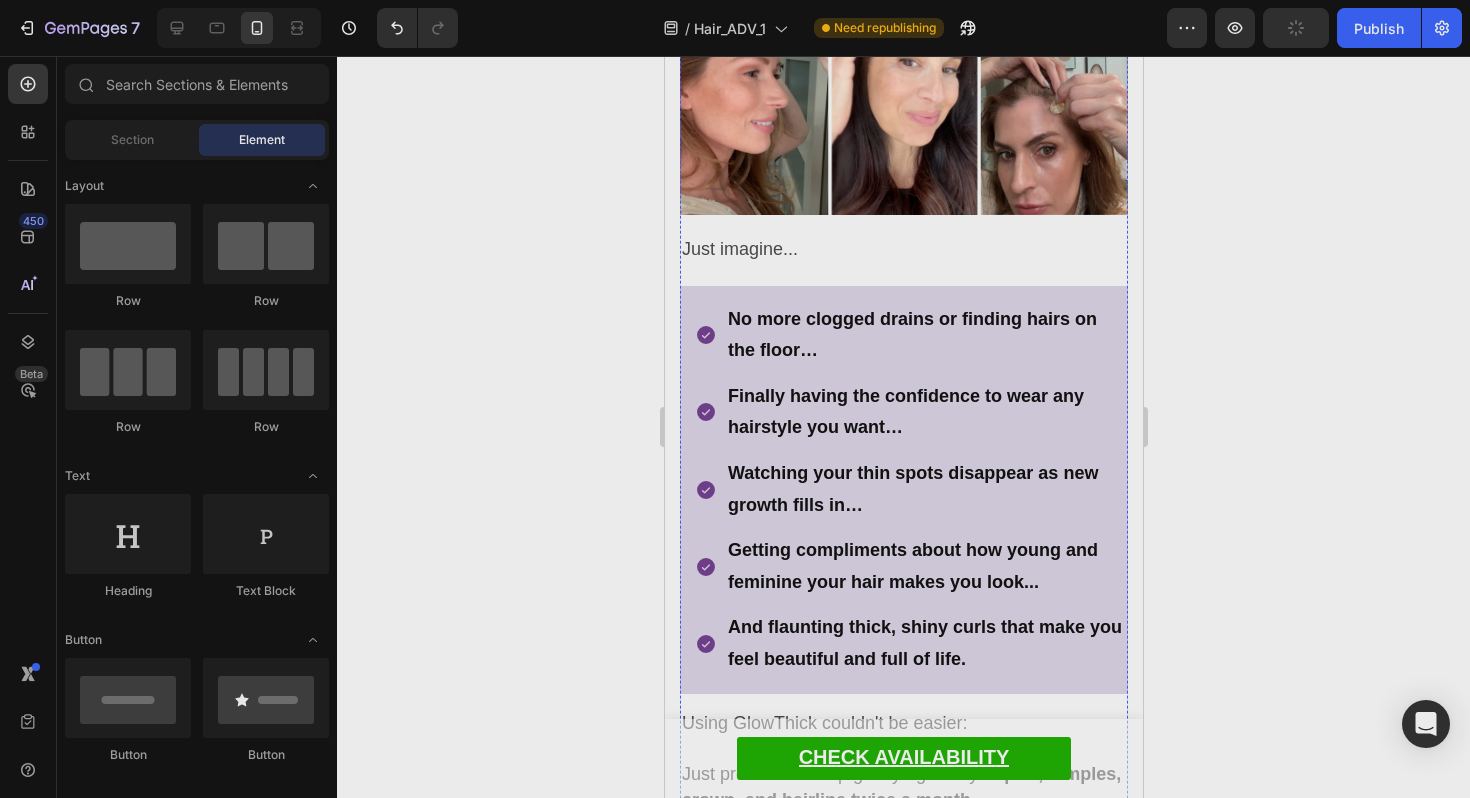 scroll, scrollTop: 9376, scrollLeft: 0, axis: vertical 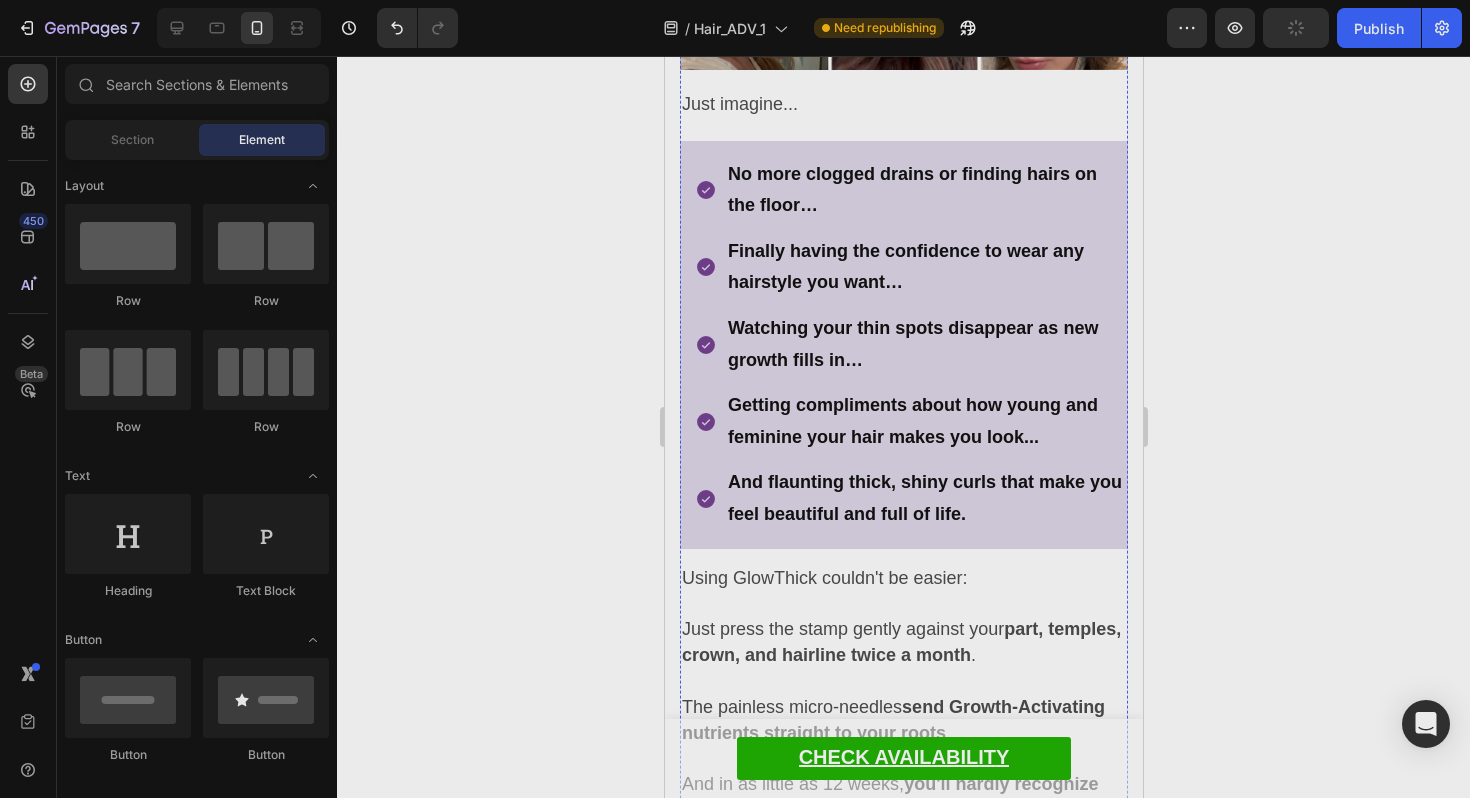 click on "And your once-brittle strands healing into  thick, silky locks that practically bounce when you walk ." at bounding box center (903, -621) 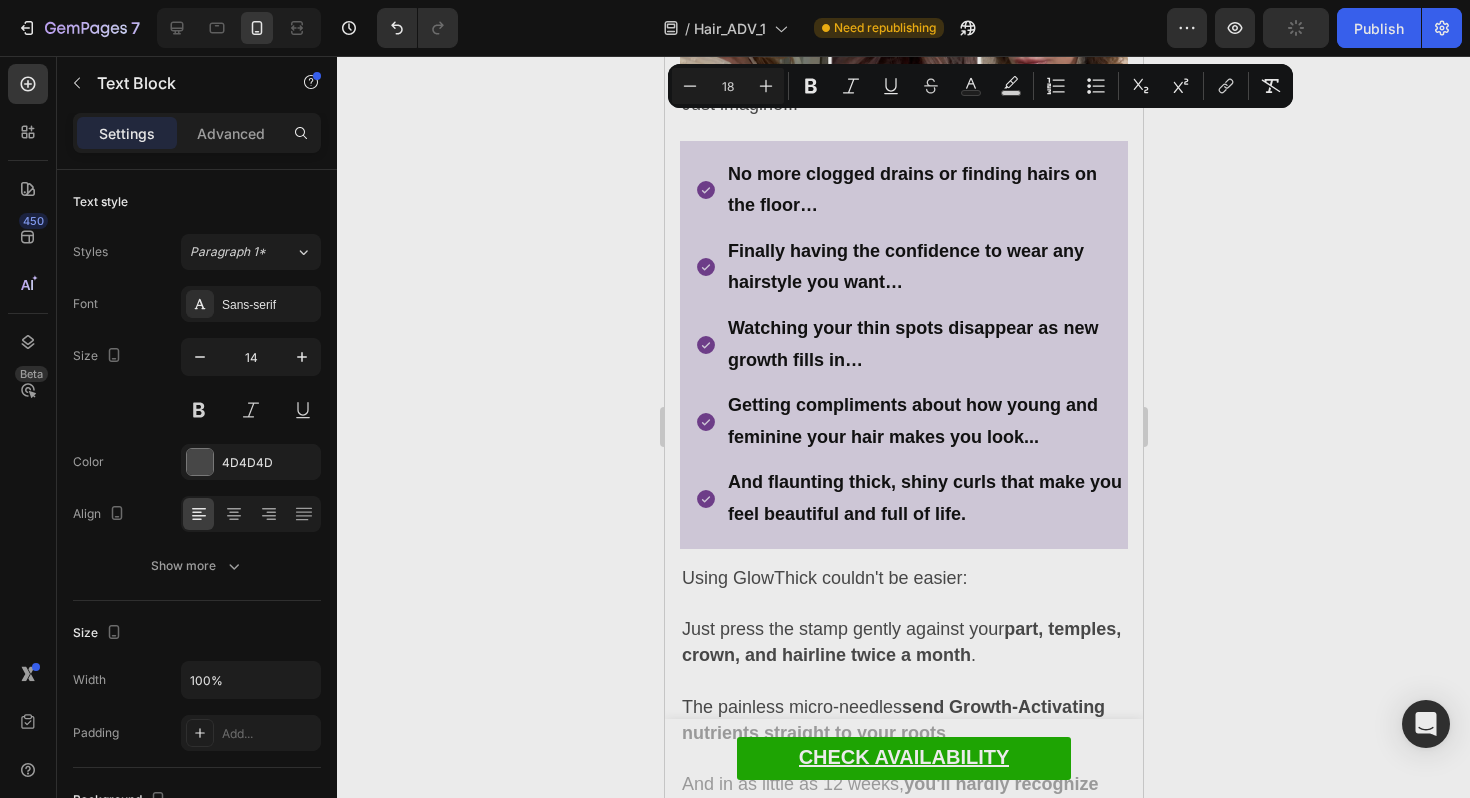 type on "14" 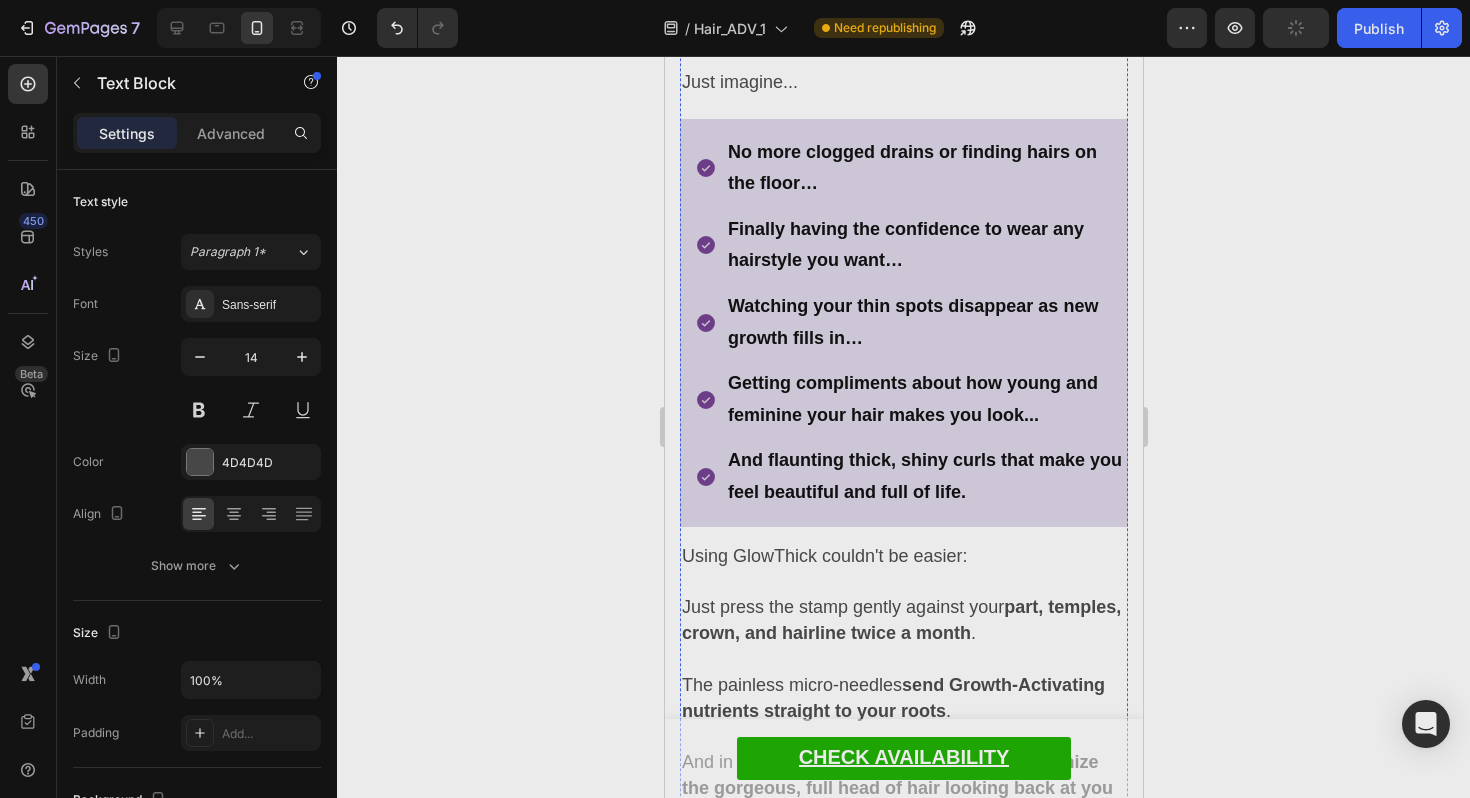 scroll, scrollTop: 9027, scrollLeft: 0, axis: vertical 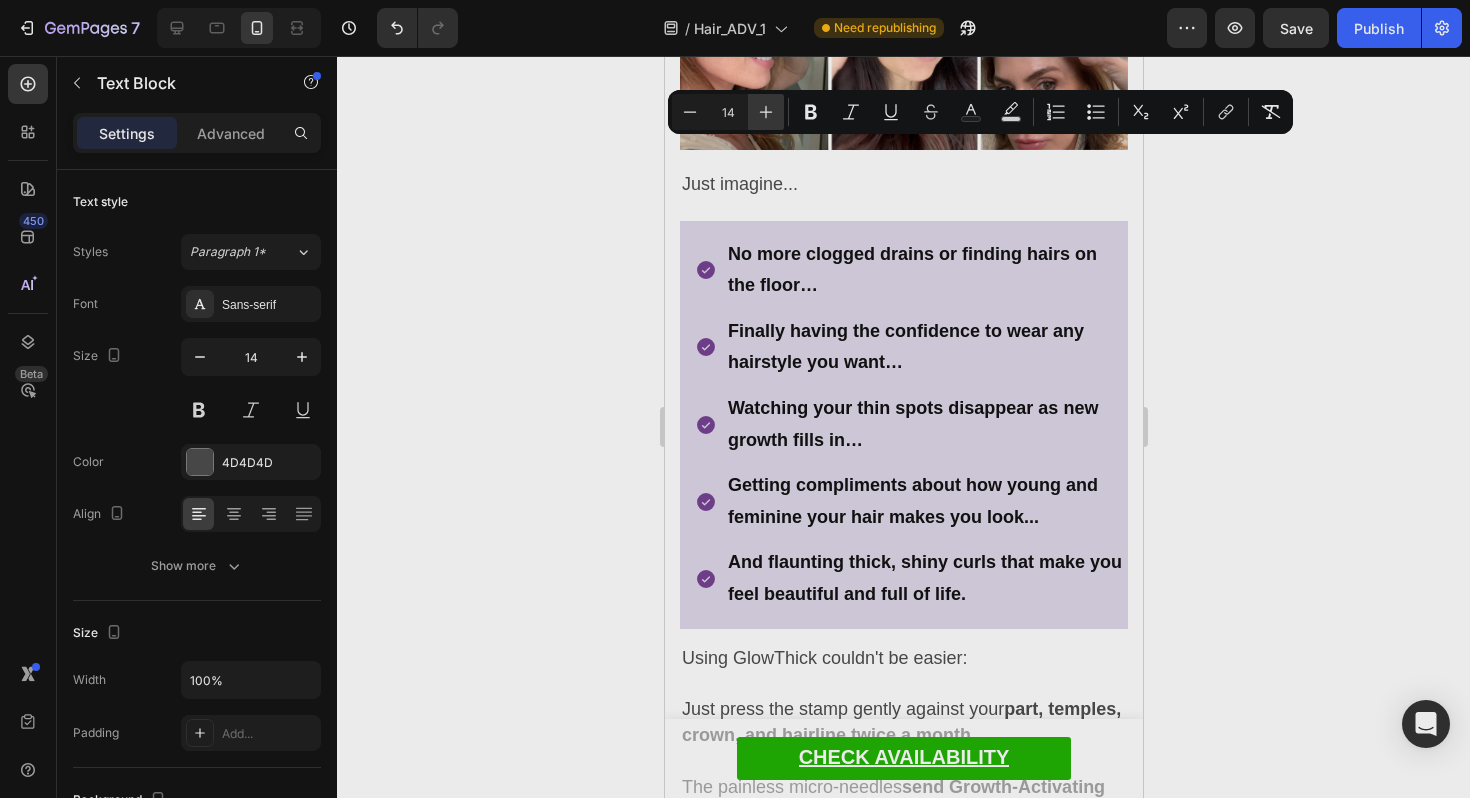 click 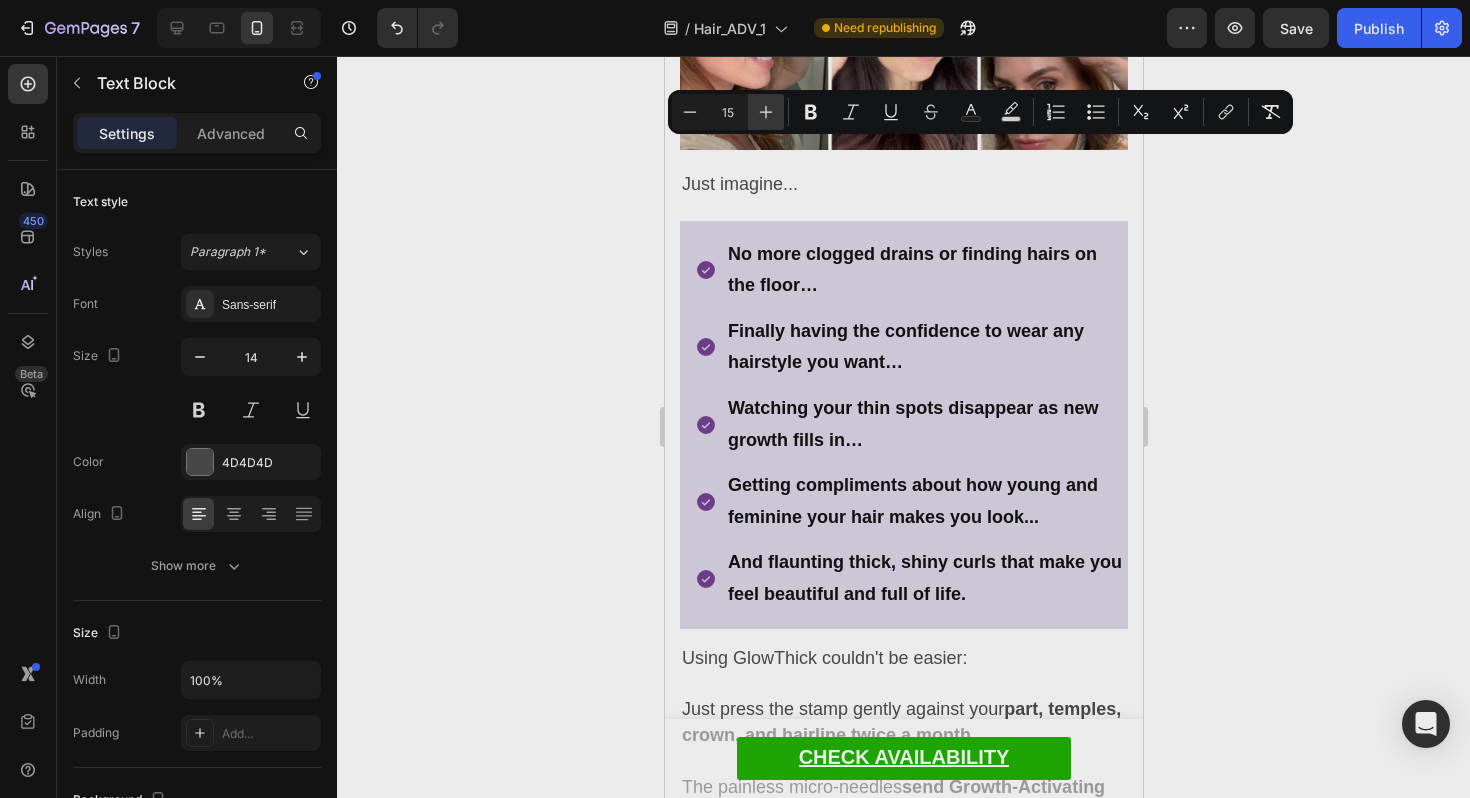 click 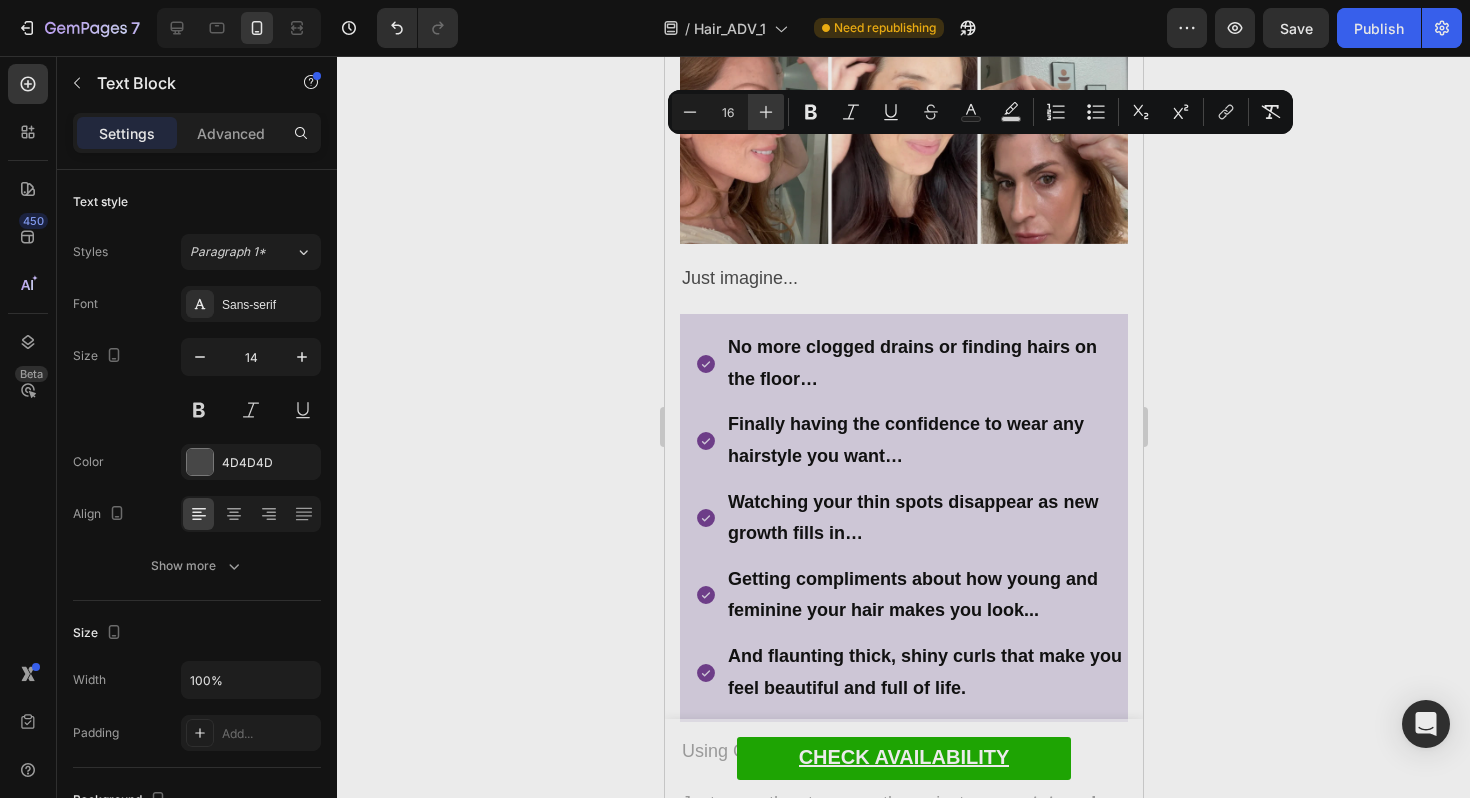 click 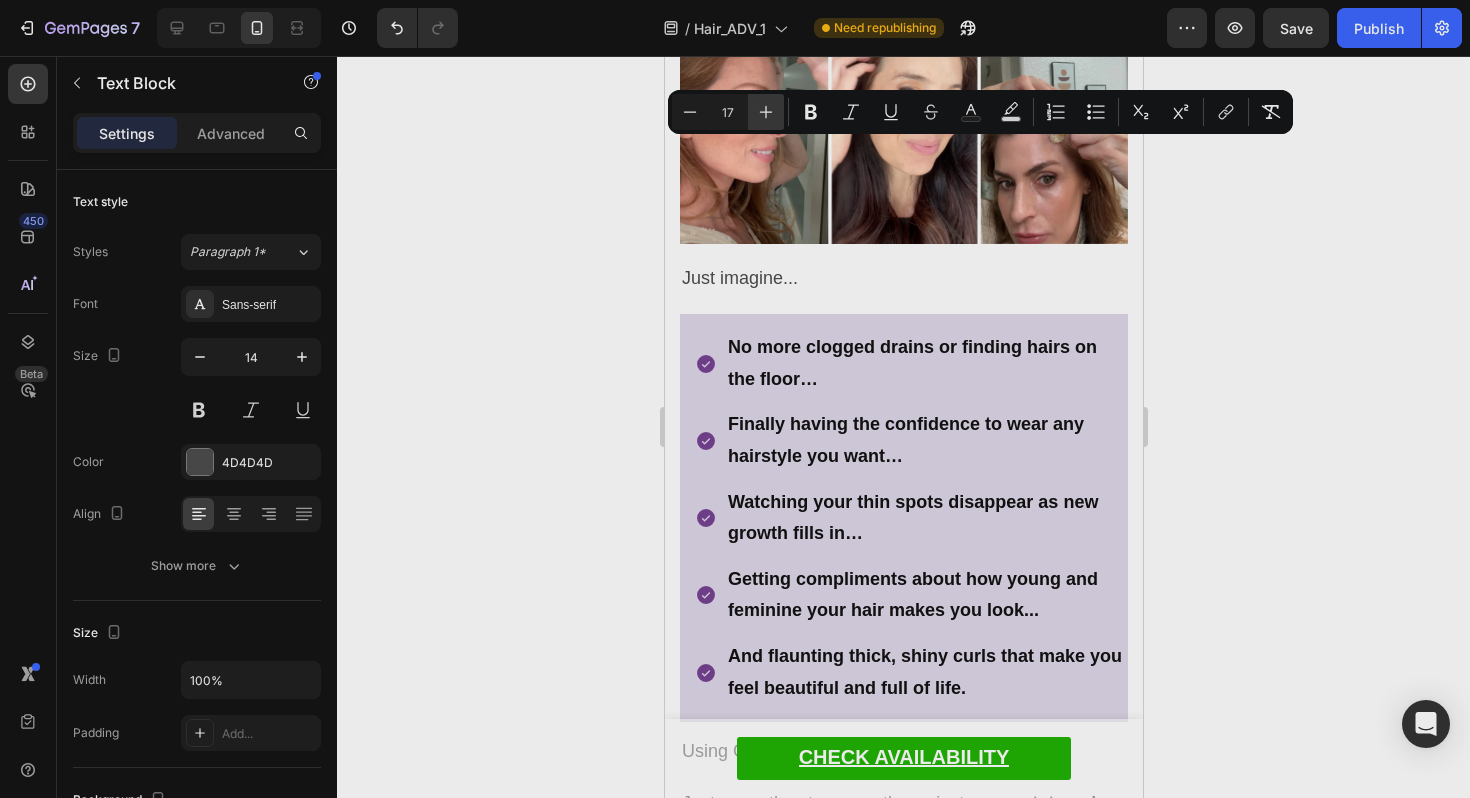 click 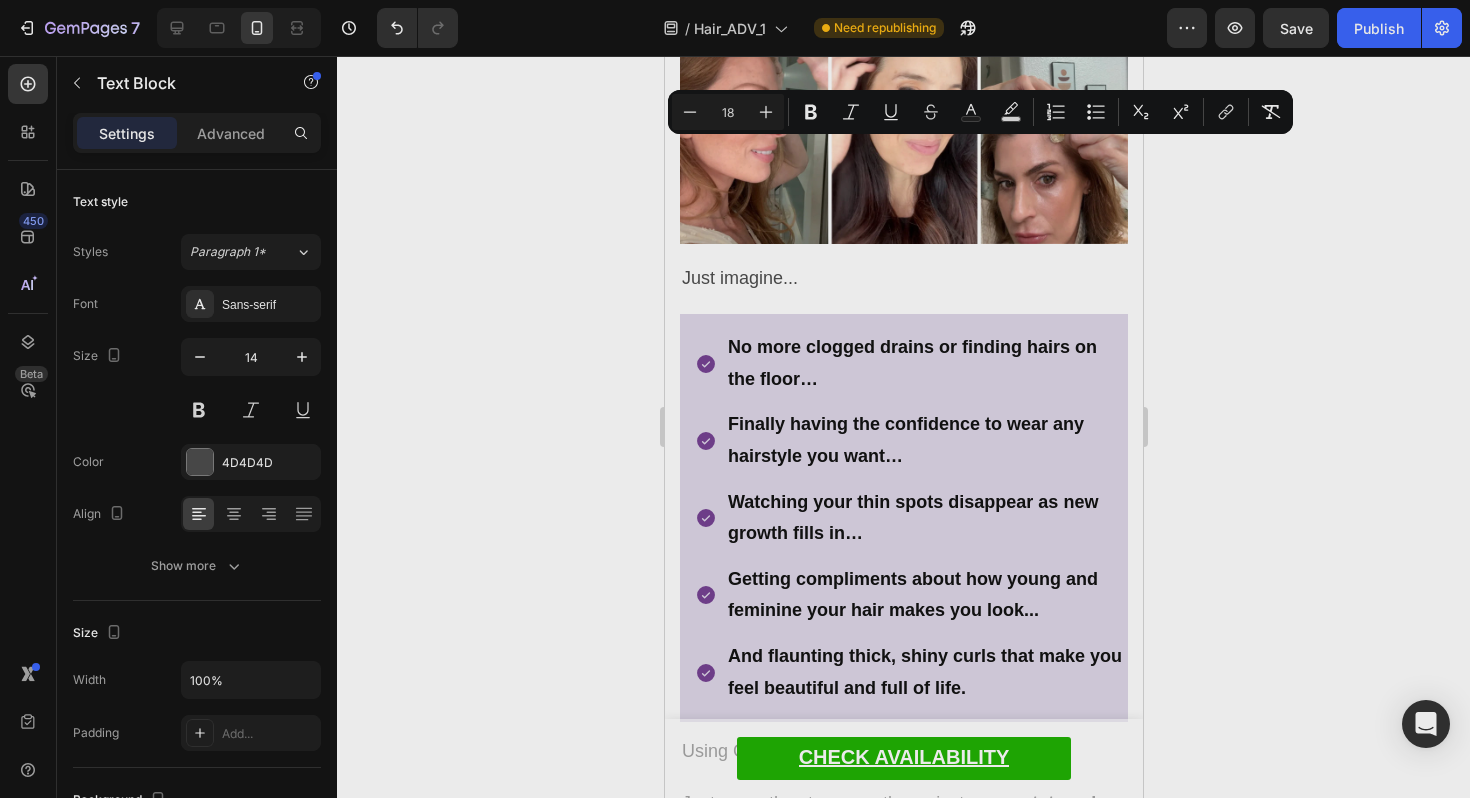 click on "E i tuoi capelli, una volta fragili e spenti, si trasformano in  una chioma folta e setosa che si muove con grazia ad ogni passo ." at bounding box center (898, -412) 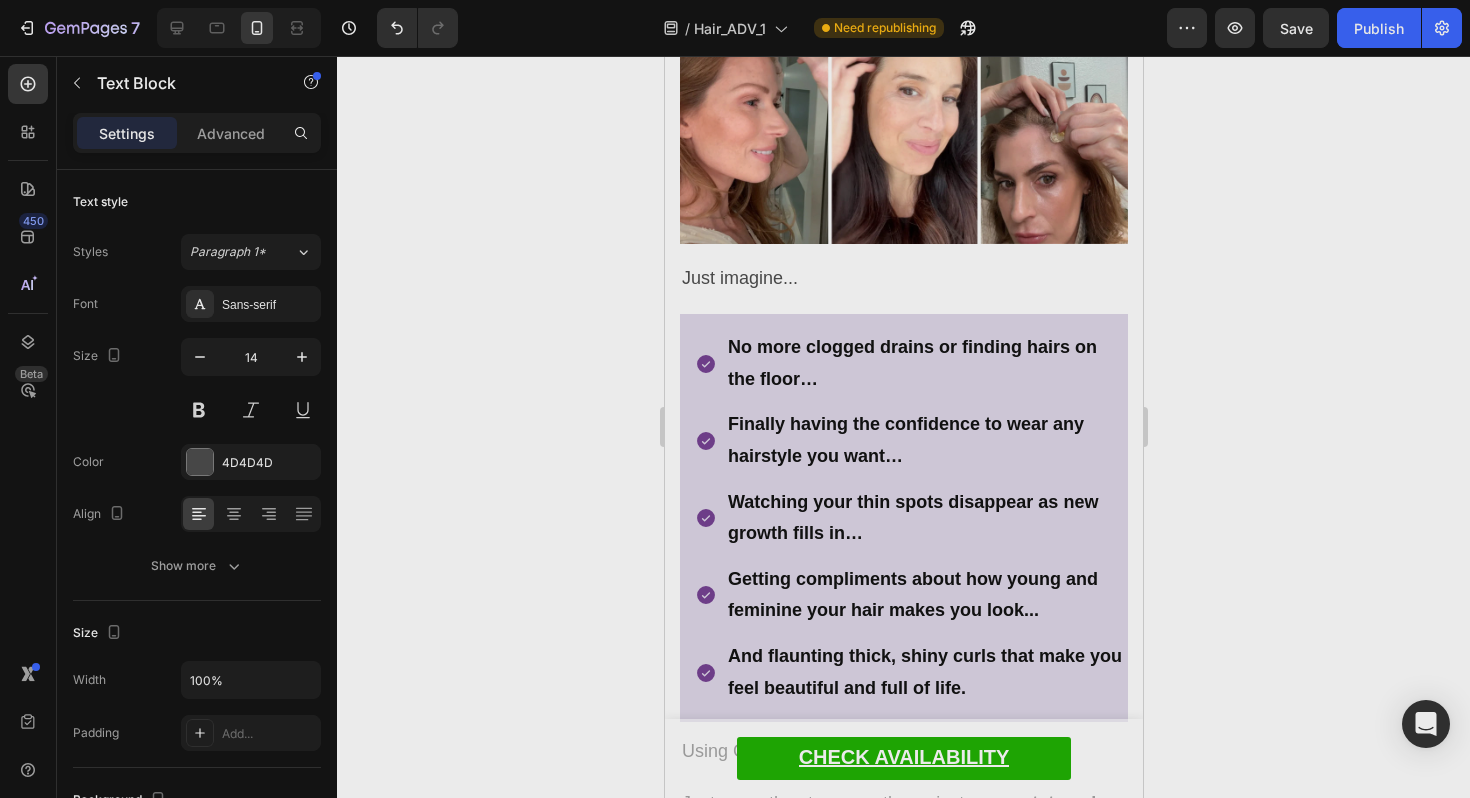 click on "Voglio essere chiara, non hai  mai  provato nulla di simile al Siero Esocrease Hair..." at bounding box center [903, -738] 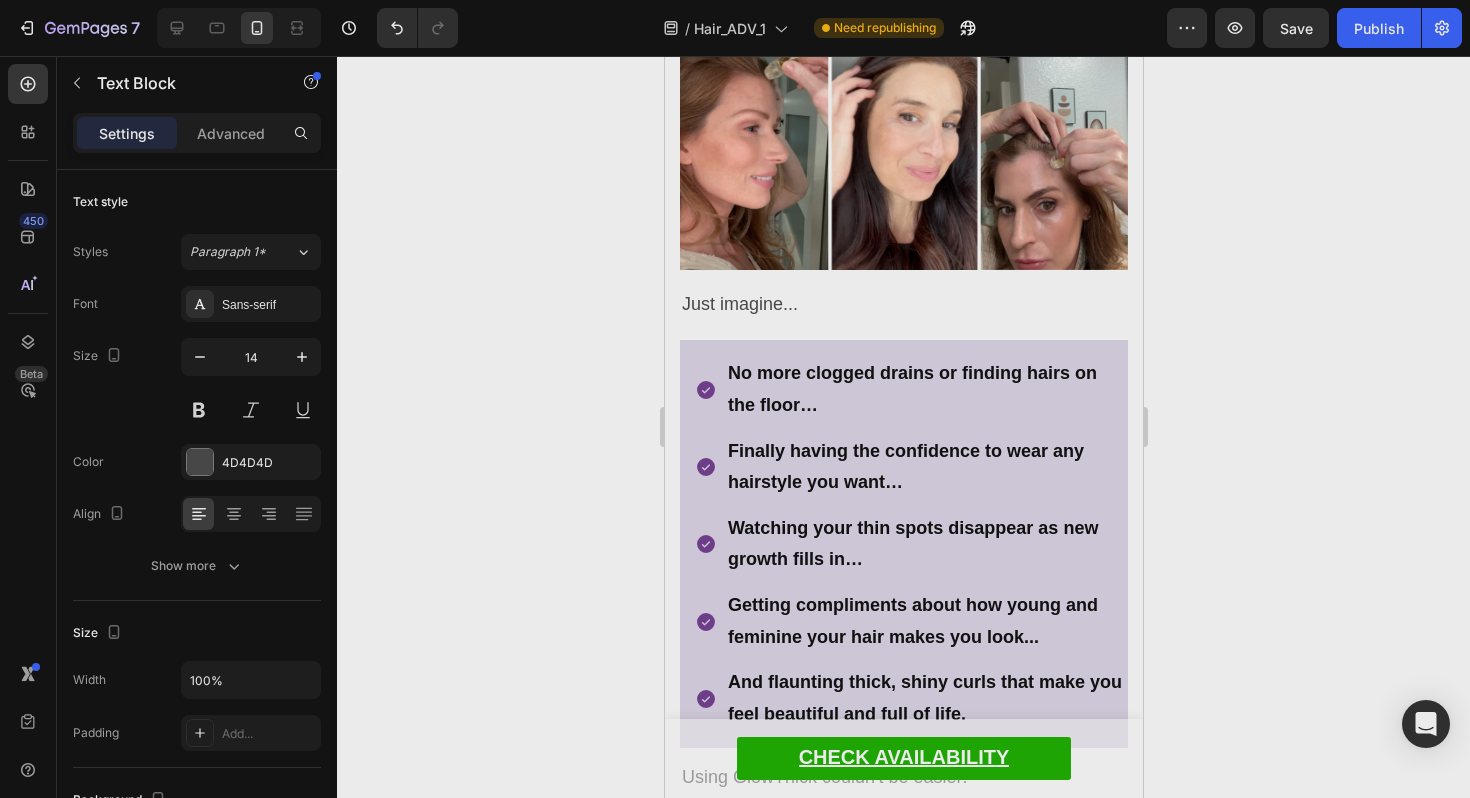 click on "Anche se credi di aver già sperimentato qualsiasi soluzione possibile." at bounding box center [903, -659] 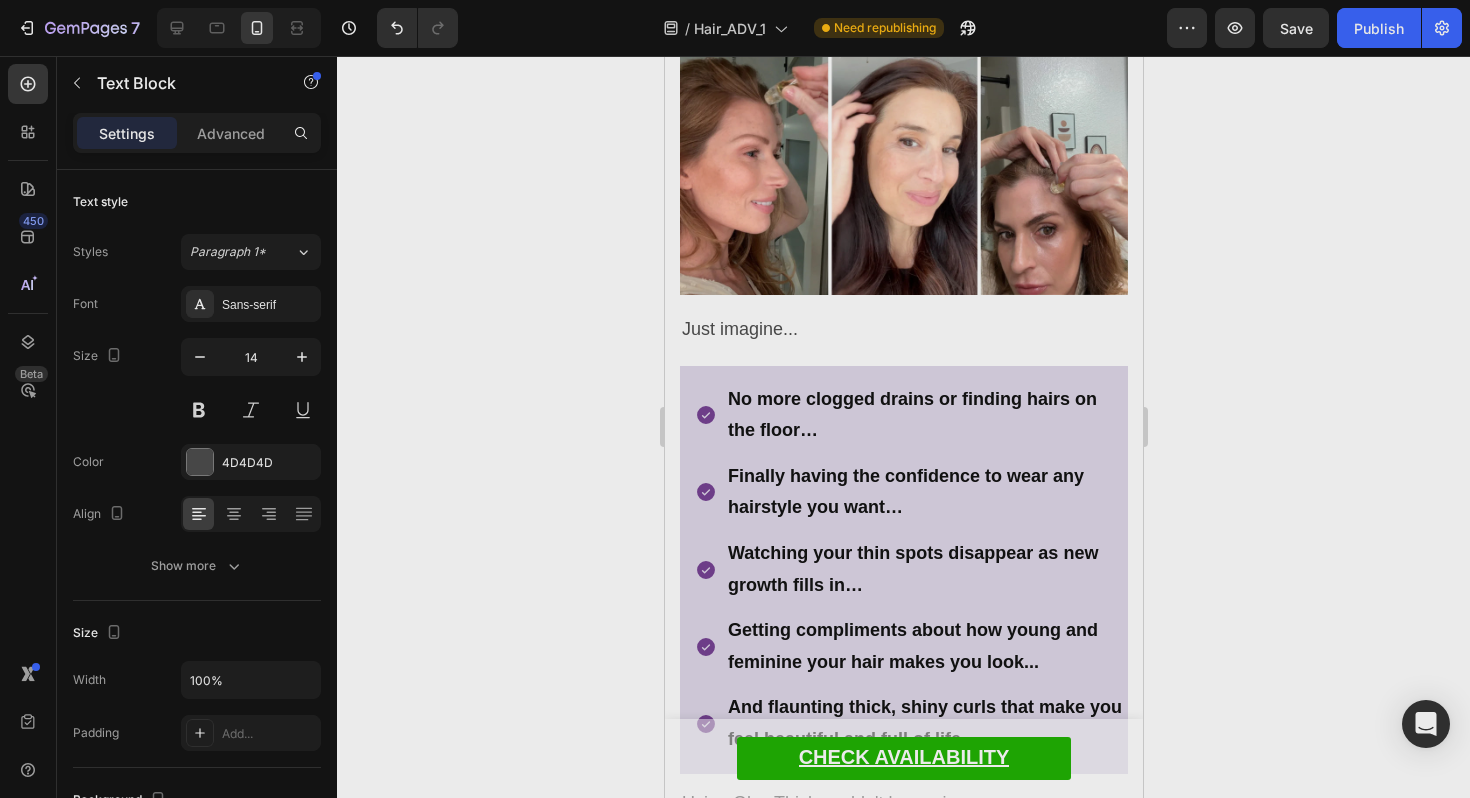click on "Questa tecnologia innovativa è  infinitamente più efficace di qualsiasi olio, siero o maschera  perché finalmente porta i nutrienti dove servono davvero..." at bounding box center [903, -569] 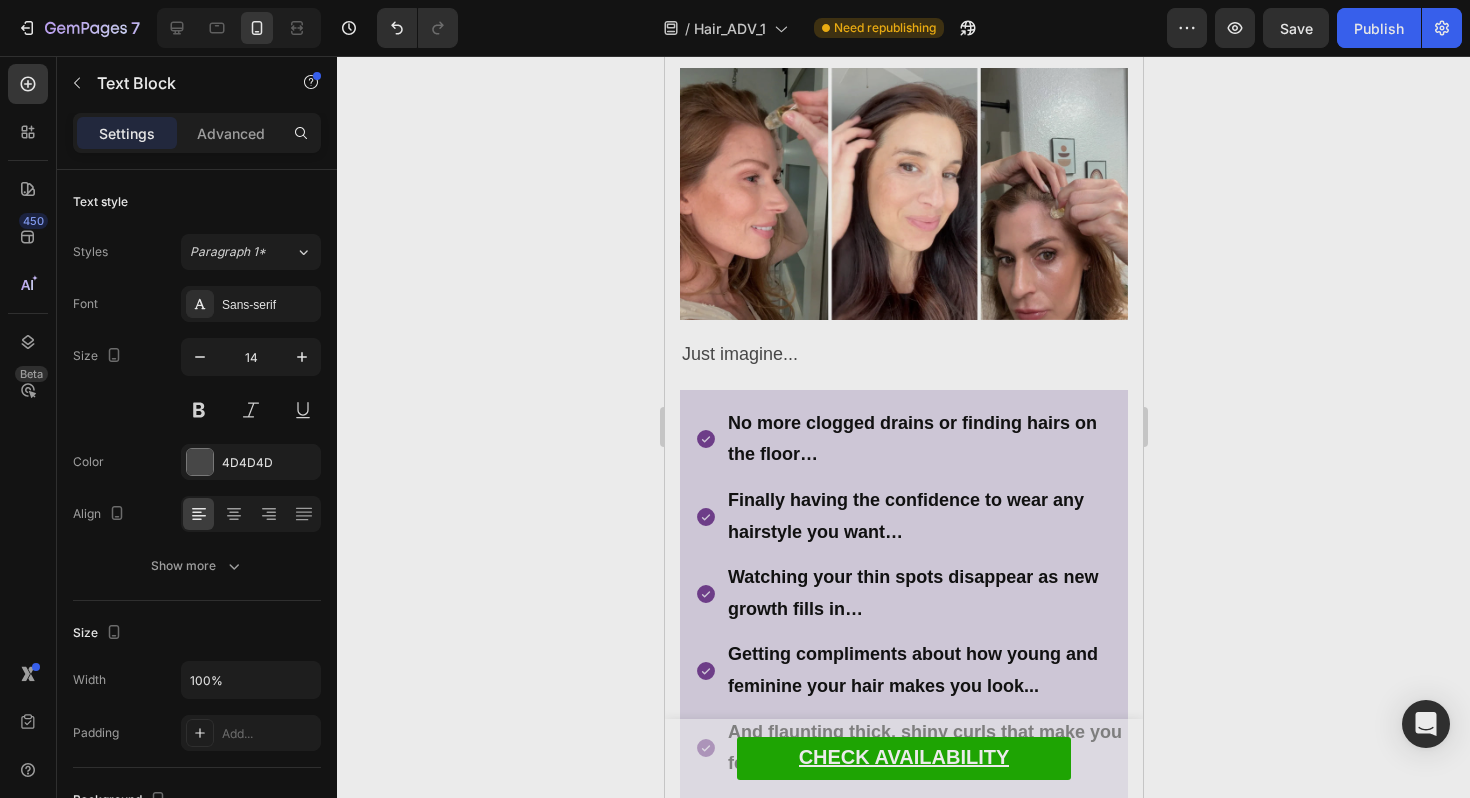 click on "Fornendo fino a  50 volte più principi attivi  rispetto ai prodotti tradizionali." at bounding box center [903, -479] 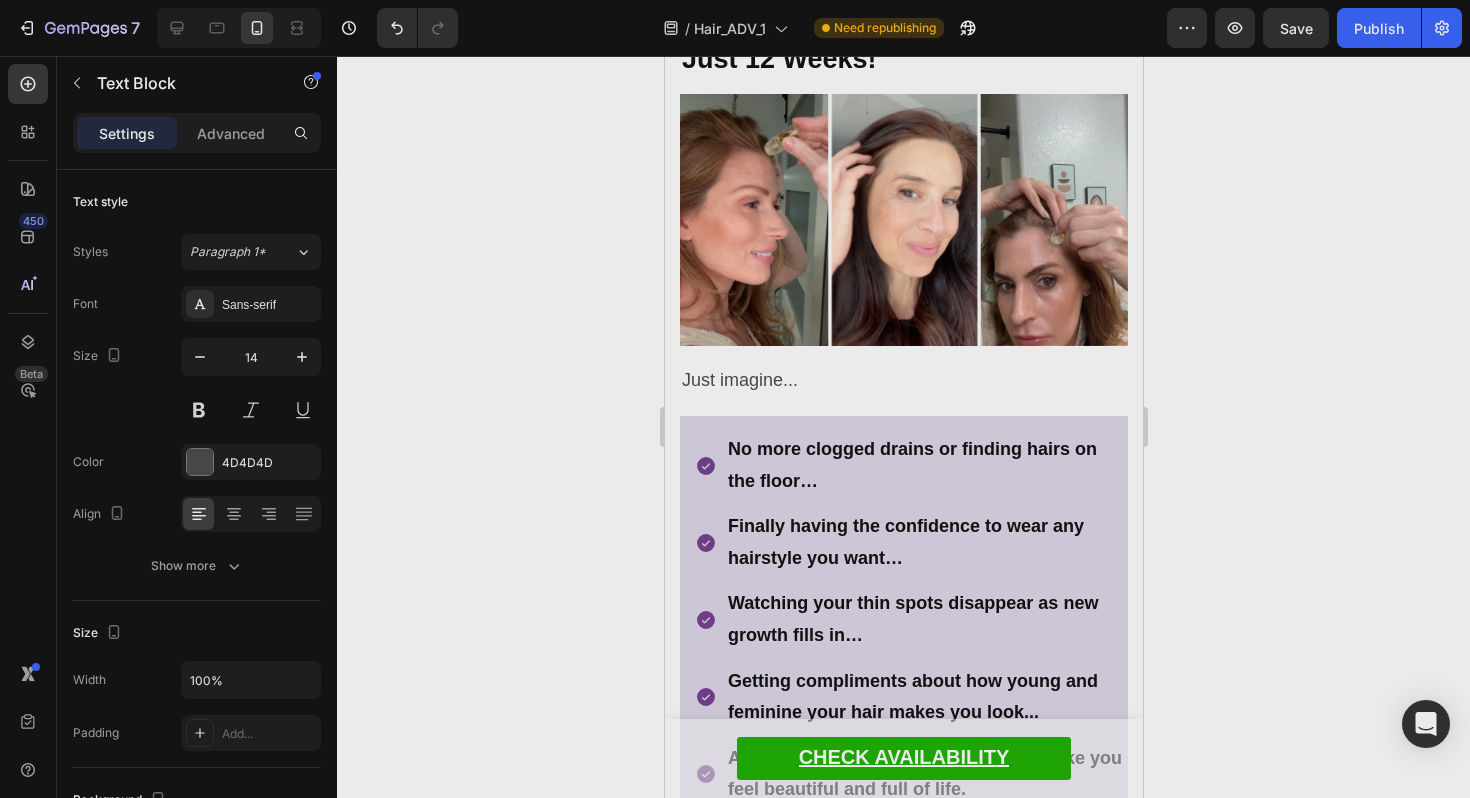 click on "In poco tempo, noterai che la caduta si  arresta completamente ..." at bounding box center [903, -400] 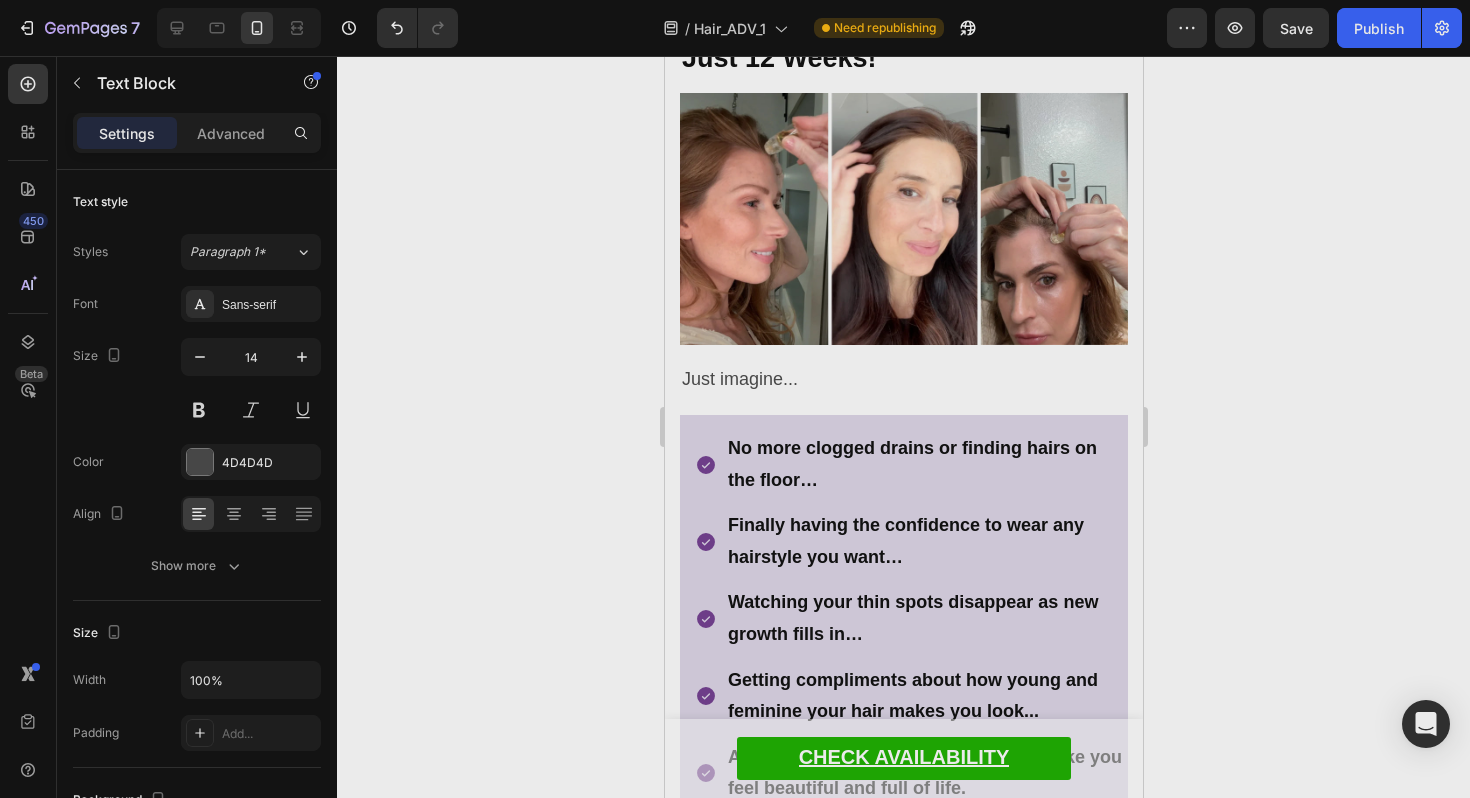 click on "In poco tempo, noterai che la caduta si  arresta completamente ..." at bounding box center (903, -401) 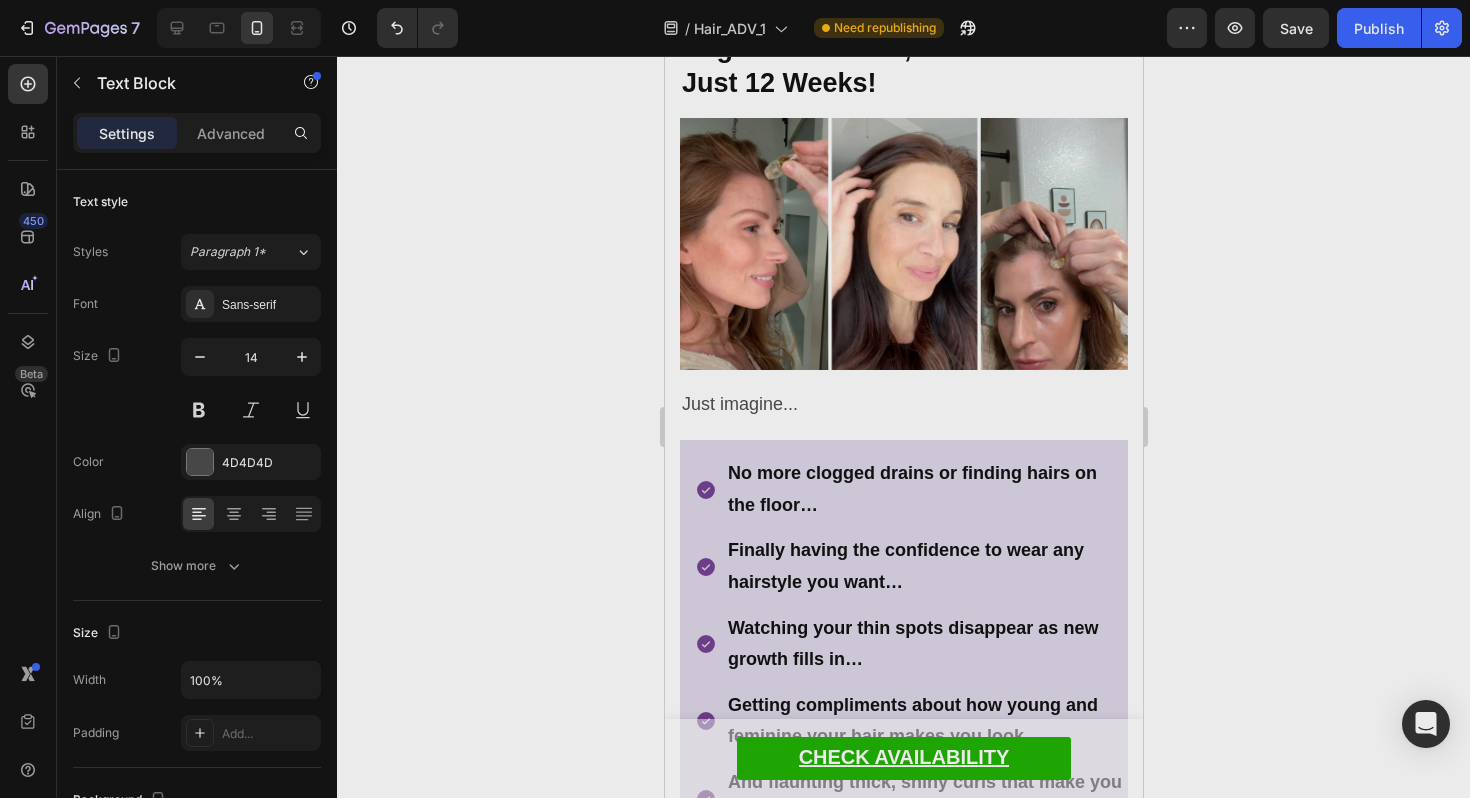 click on "Le zone diradate si riempiono di  nuovi capelli sani ..." at bounding box center (903, -337) 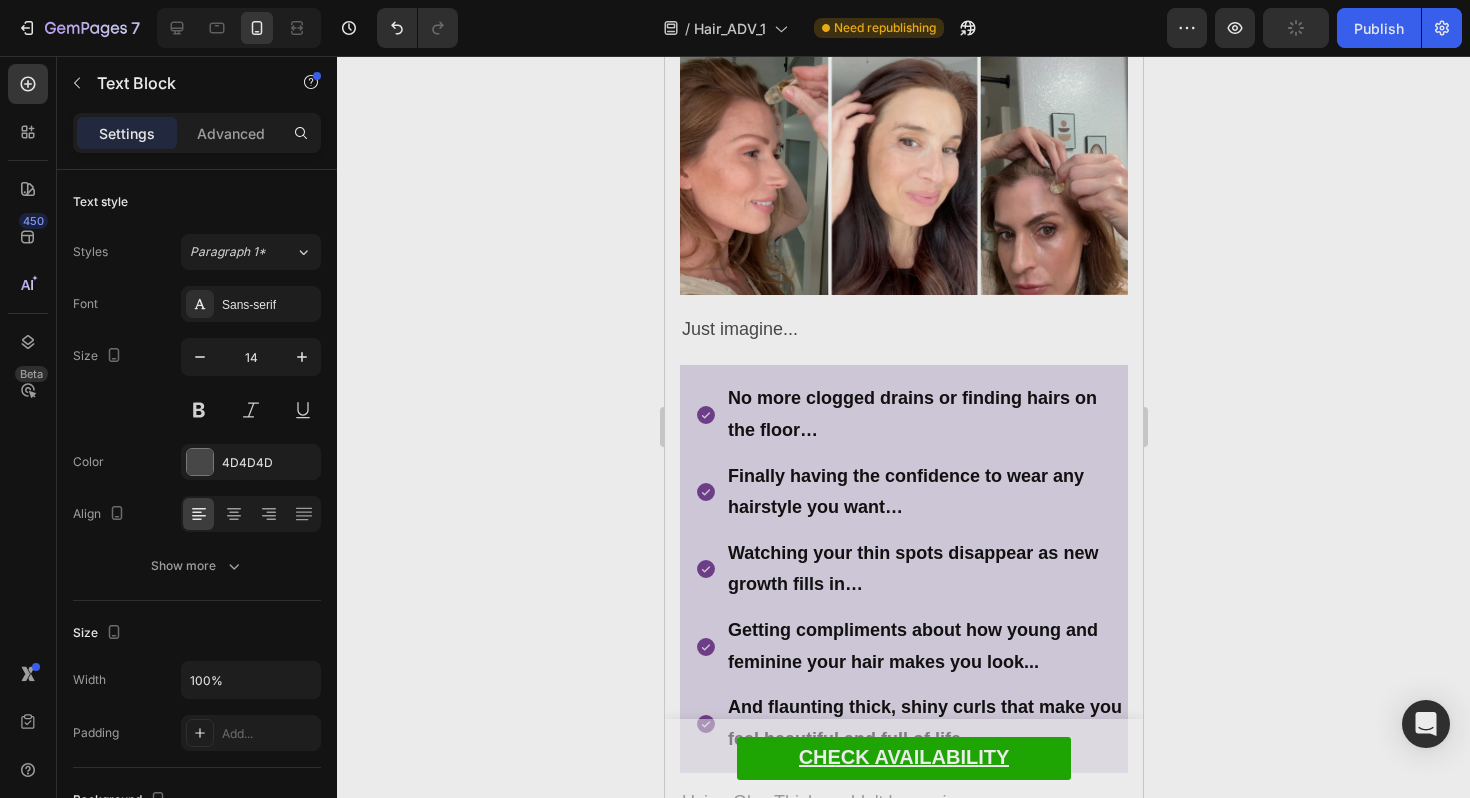 scroll, scrollTop: 9135, scrollLeft: 0, axis: vertical 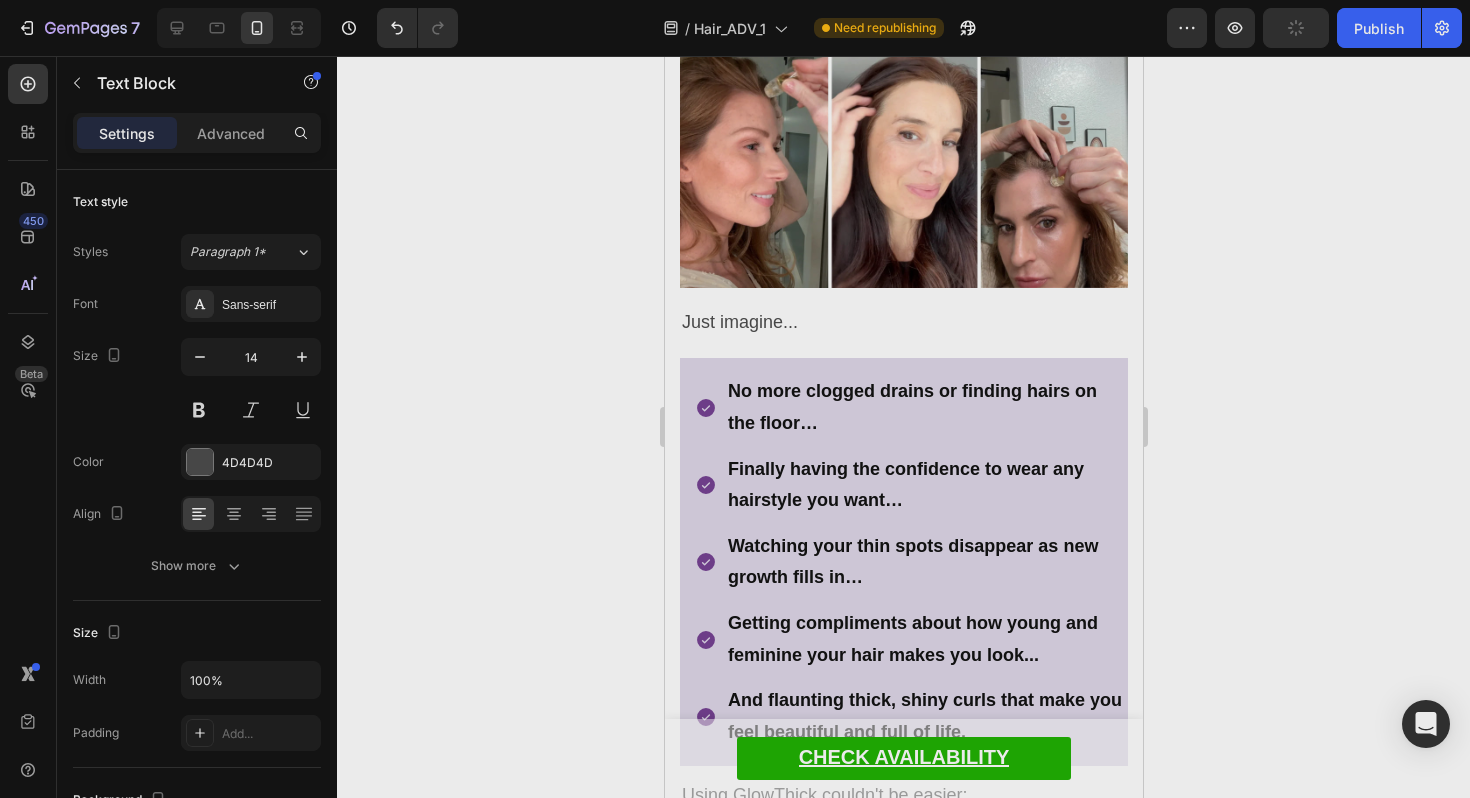 click on "E i tuoi capelli, una volta fragili e spenti, si trasformano in  una chioma folta e setosa che si muove con grazia ad ogni passo ." at bounding box center (903, -366) 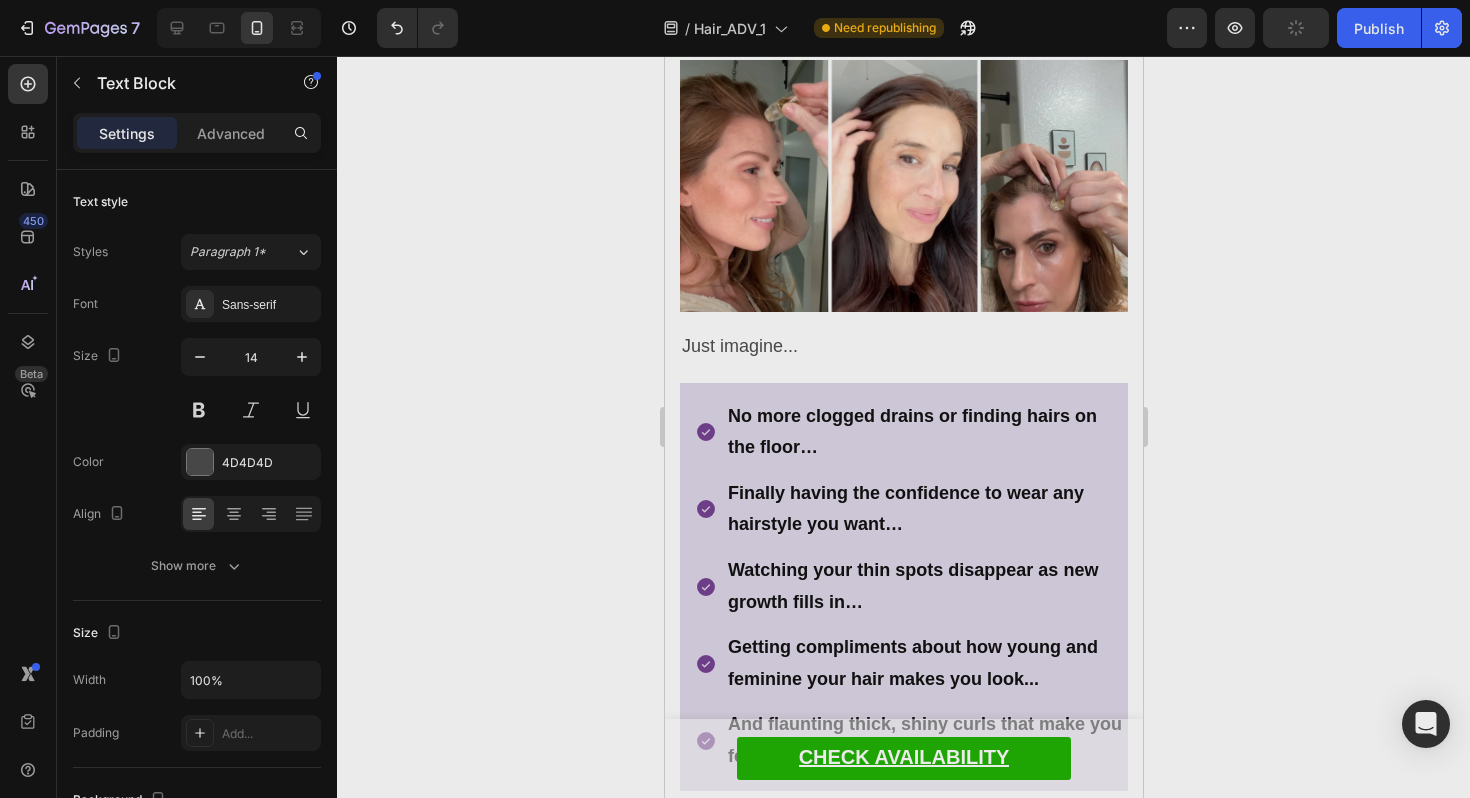 click on "Ma non devi credere solo alle mie parole..." at bounding box center [903, -290] 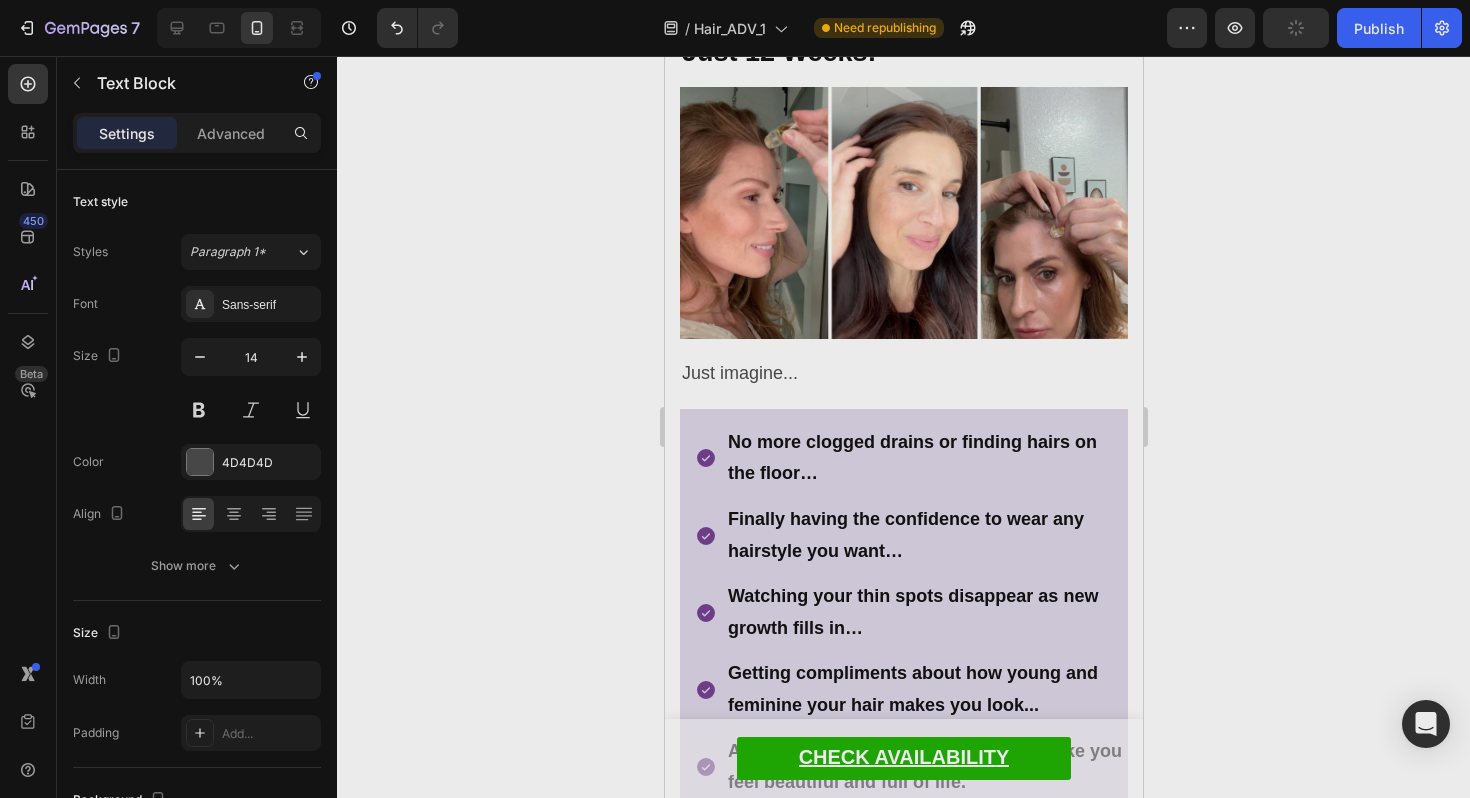 click 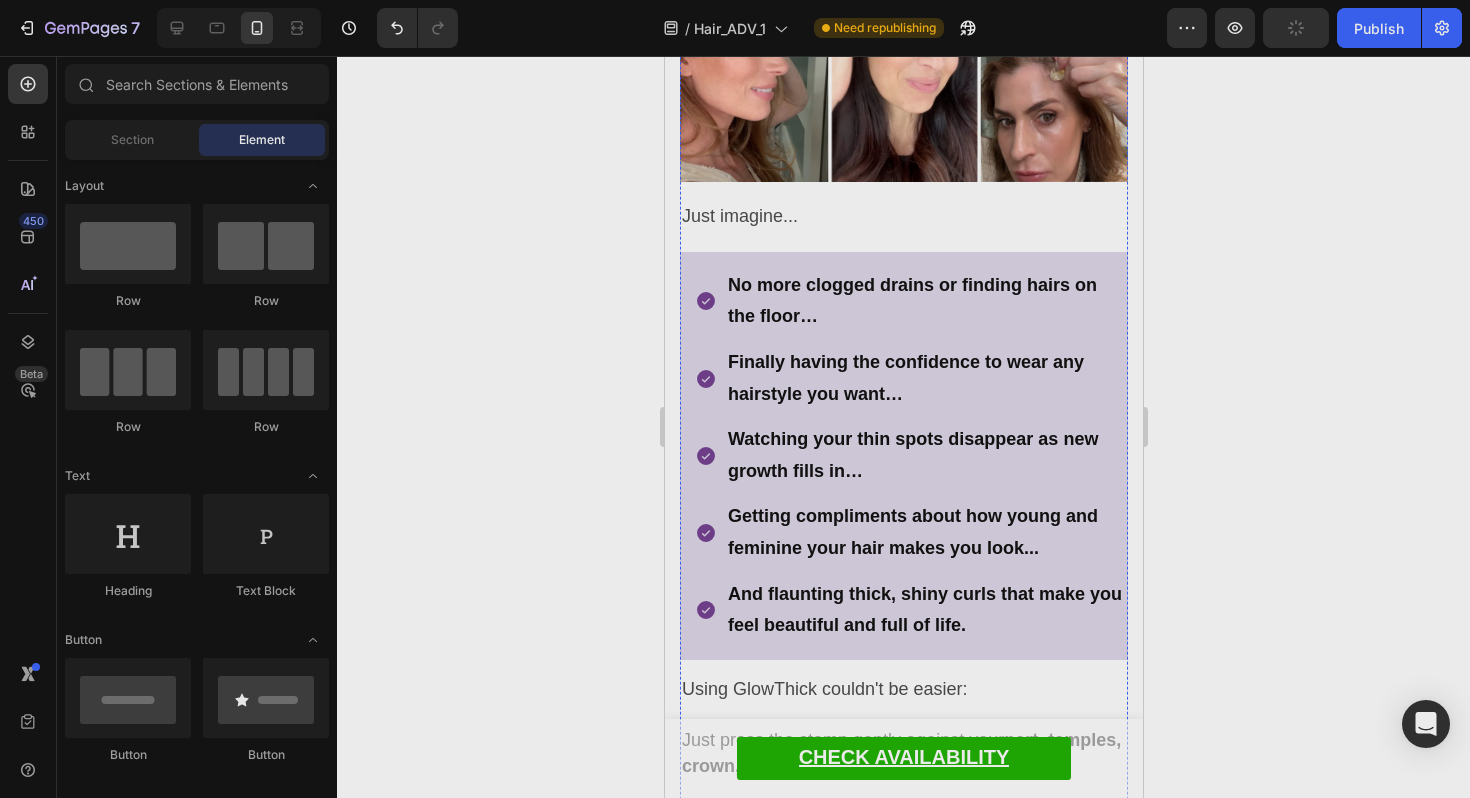 scroll, scrollTop: 9480, scrollLeft: 0, axis: vertical 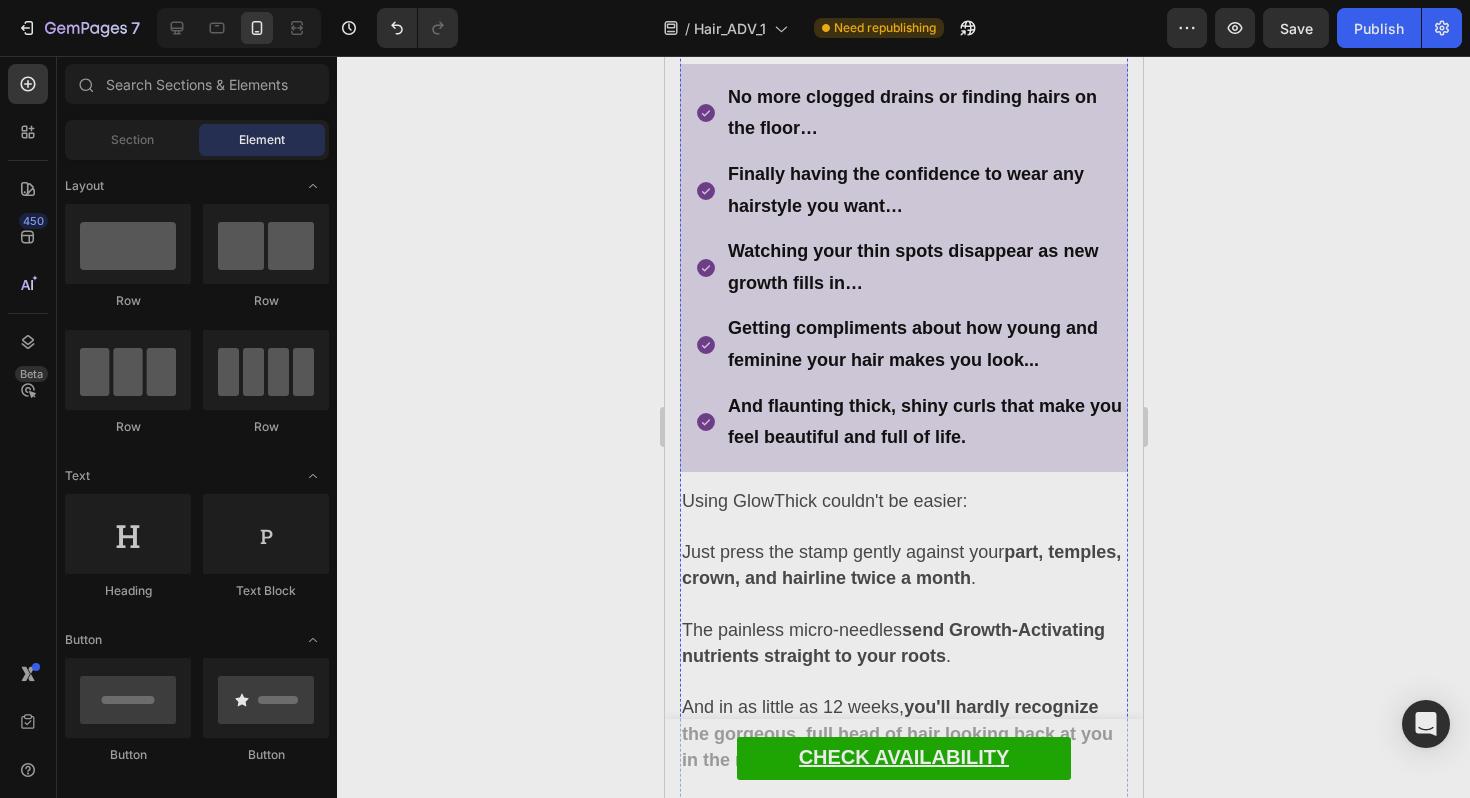 click on "CHECK AVAILABILITY" at bounding box center (903, -495) 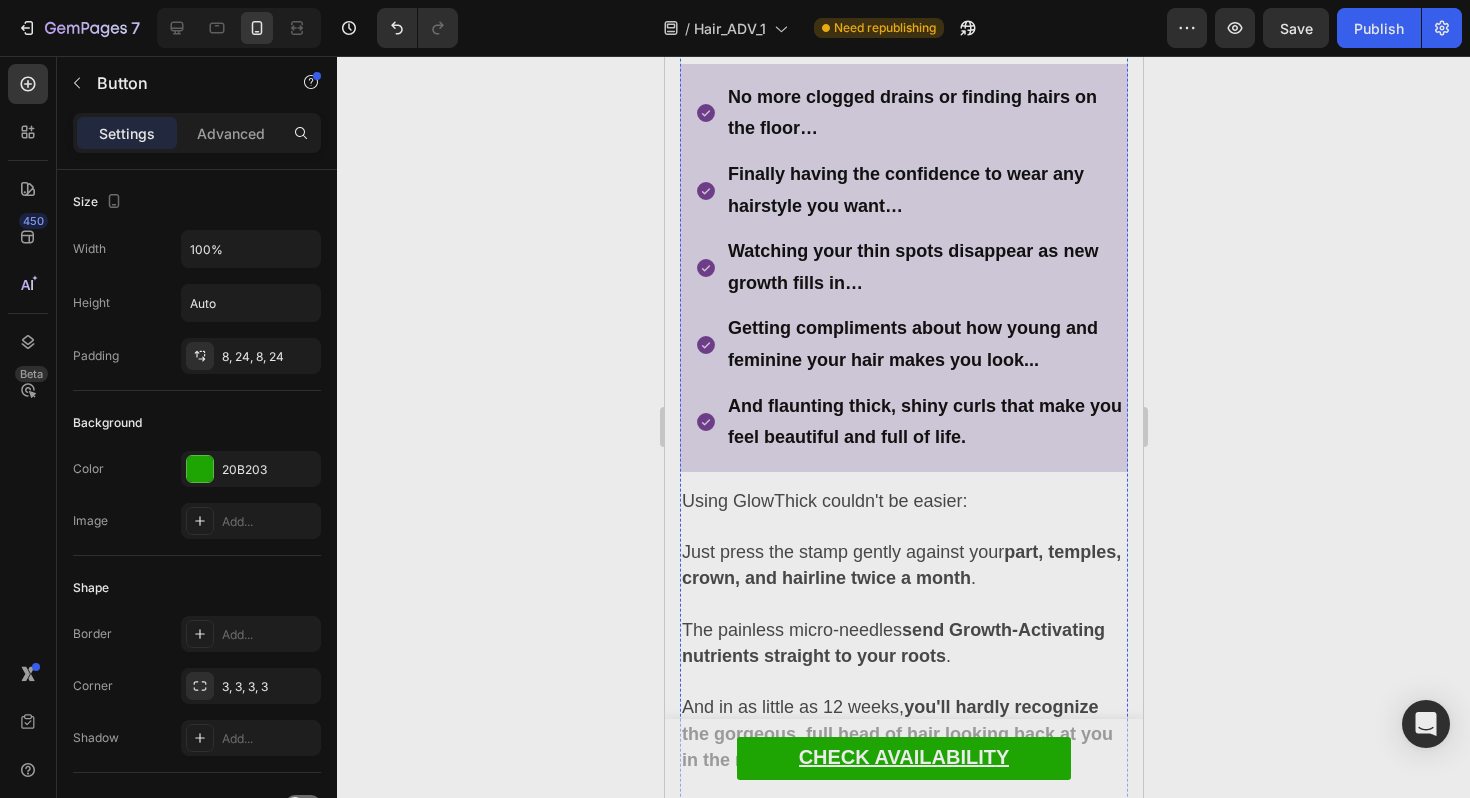 click on "CHECK AVAILABILITY" at bounding box center (903, -495) 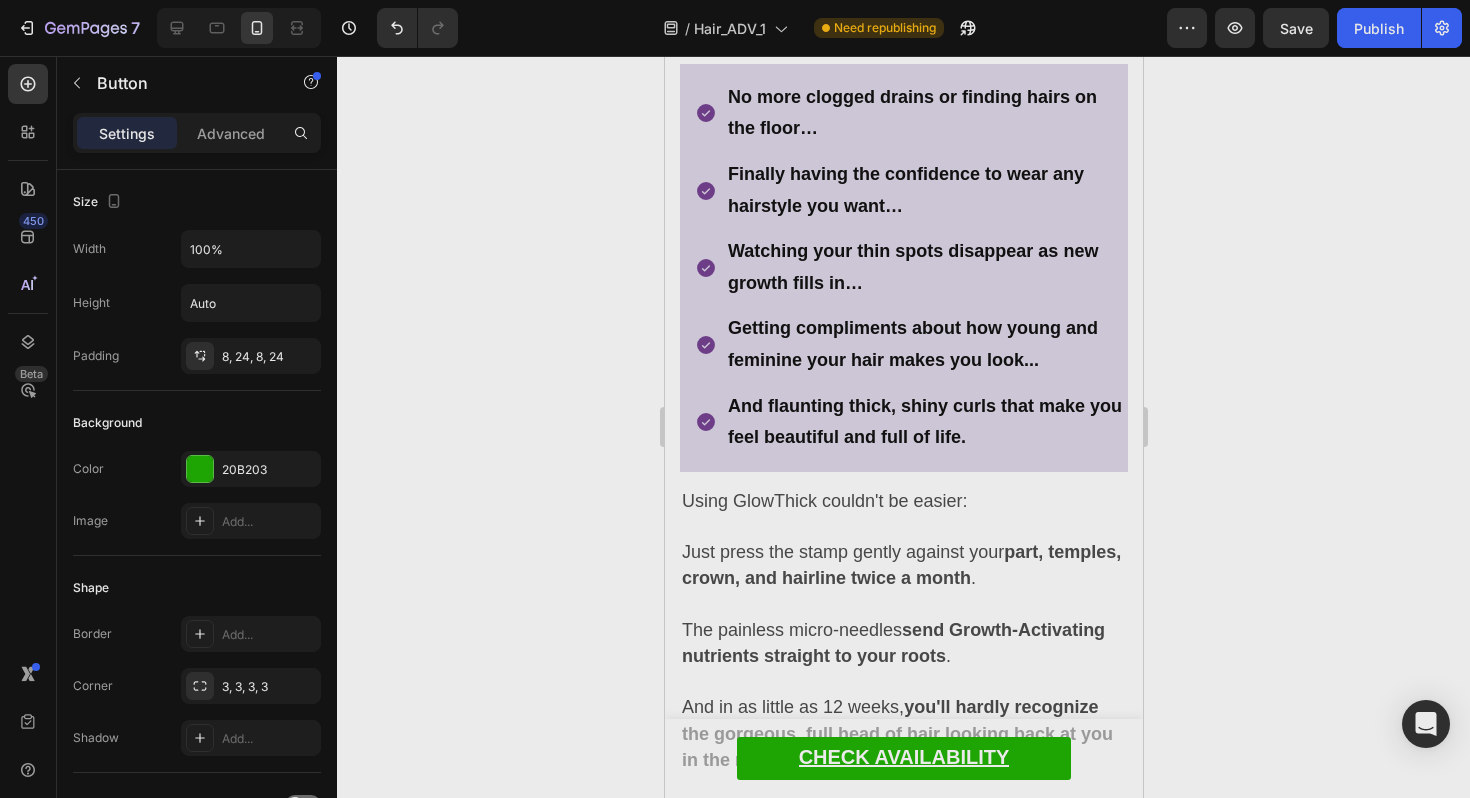 click on "CHECK AVAILABILITY" at bounding box center (903, -495) 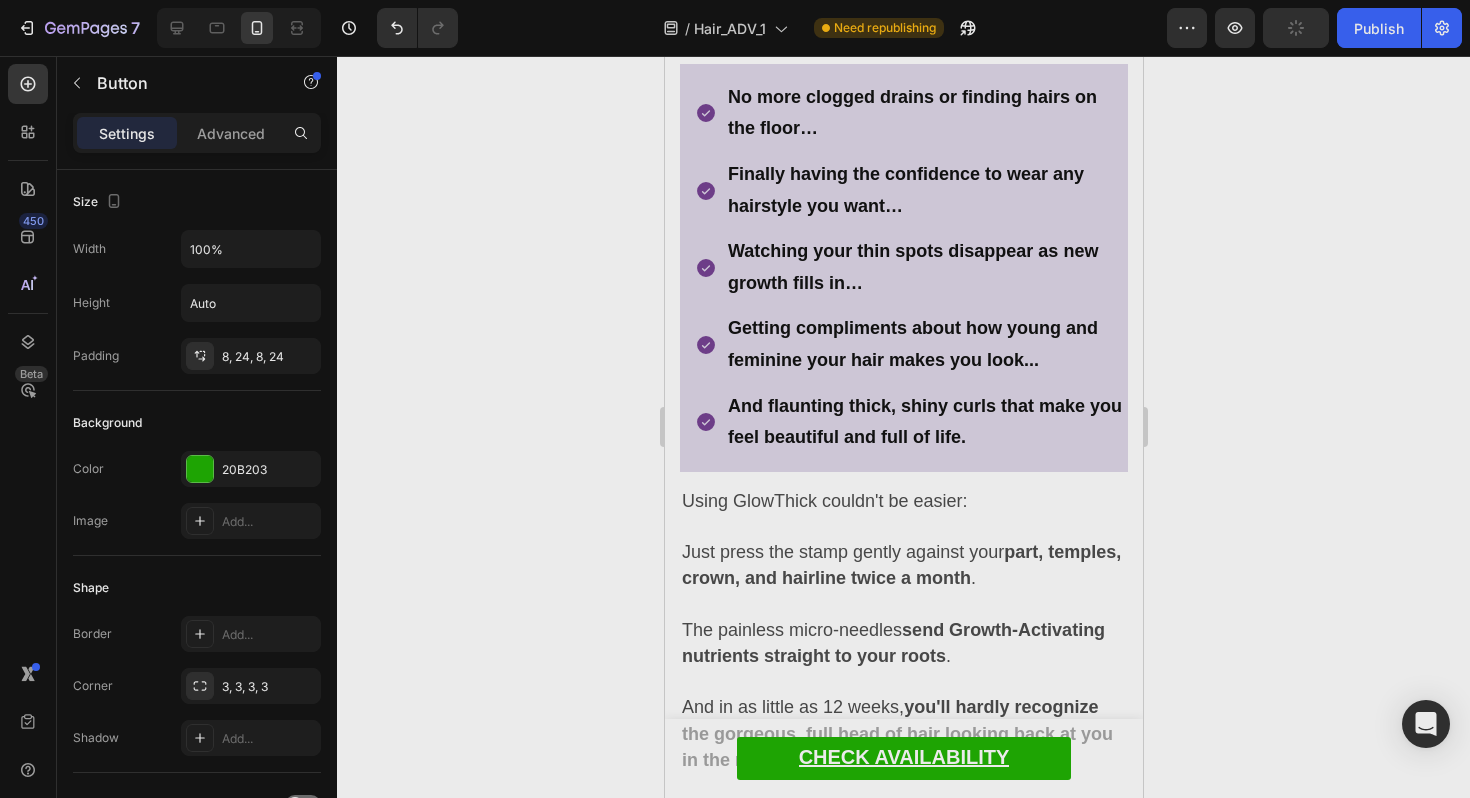 click 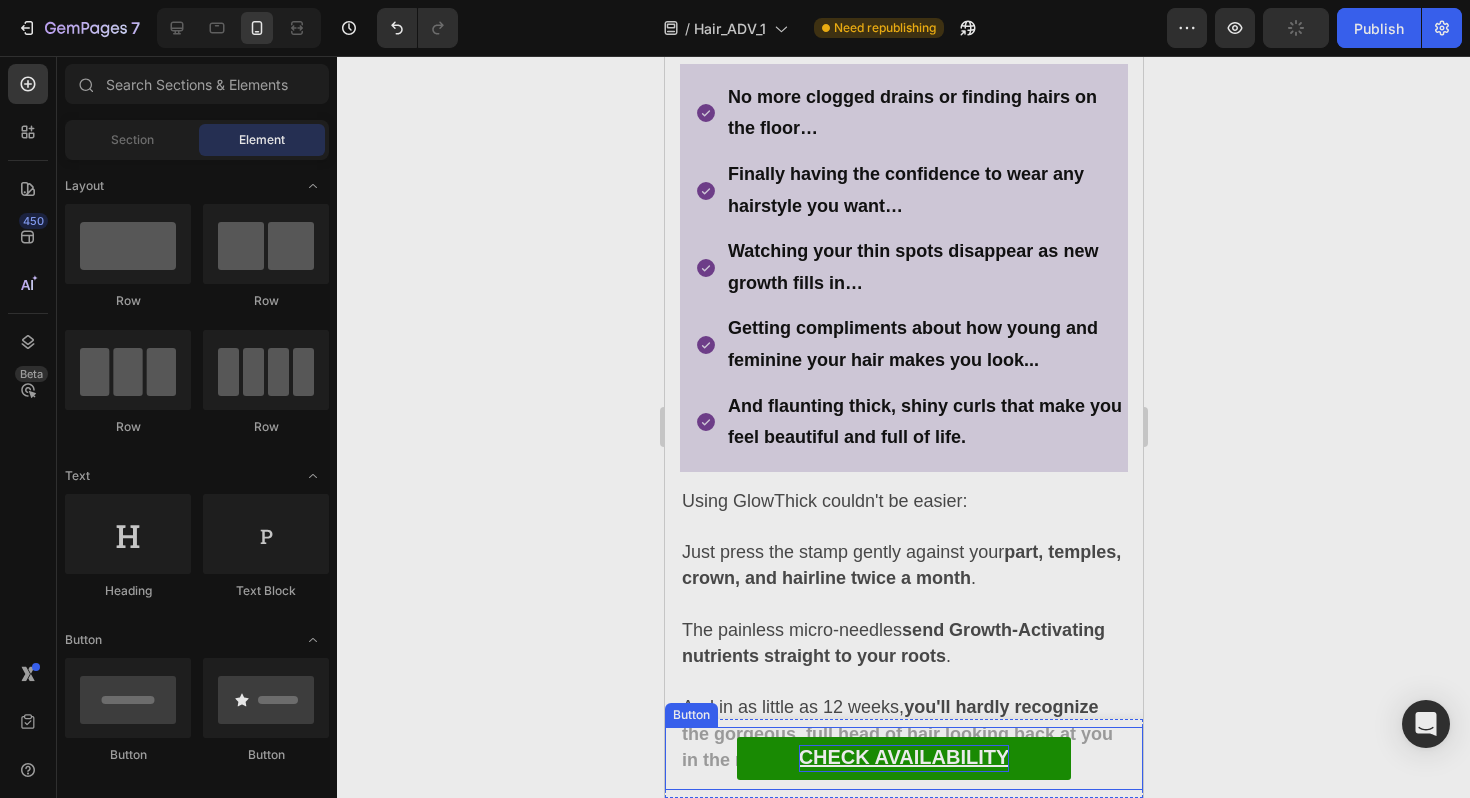 click on "CHECK AVAILABILITY" at bounding box center (903, 757) 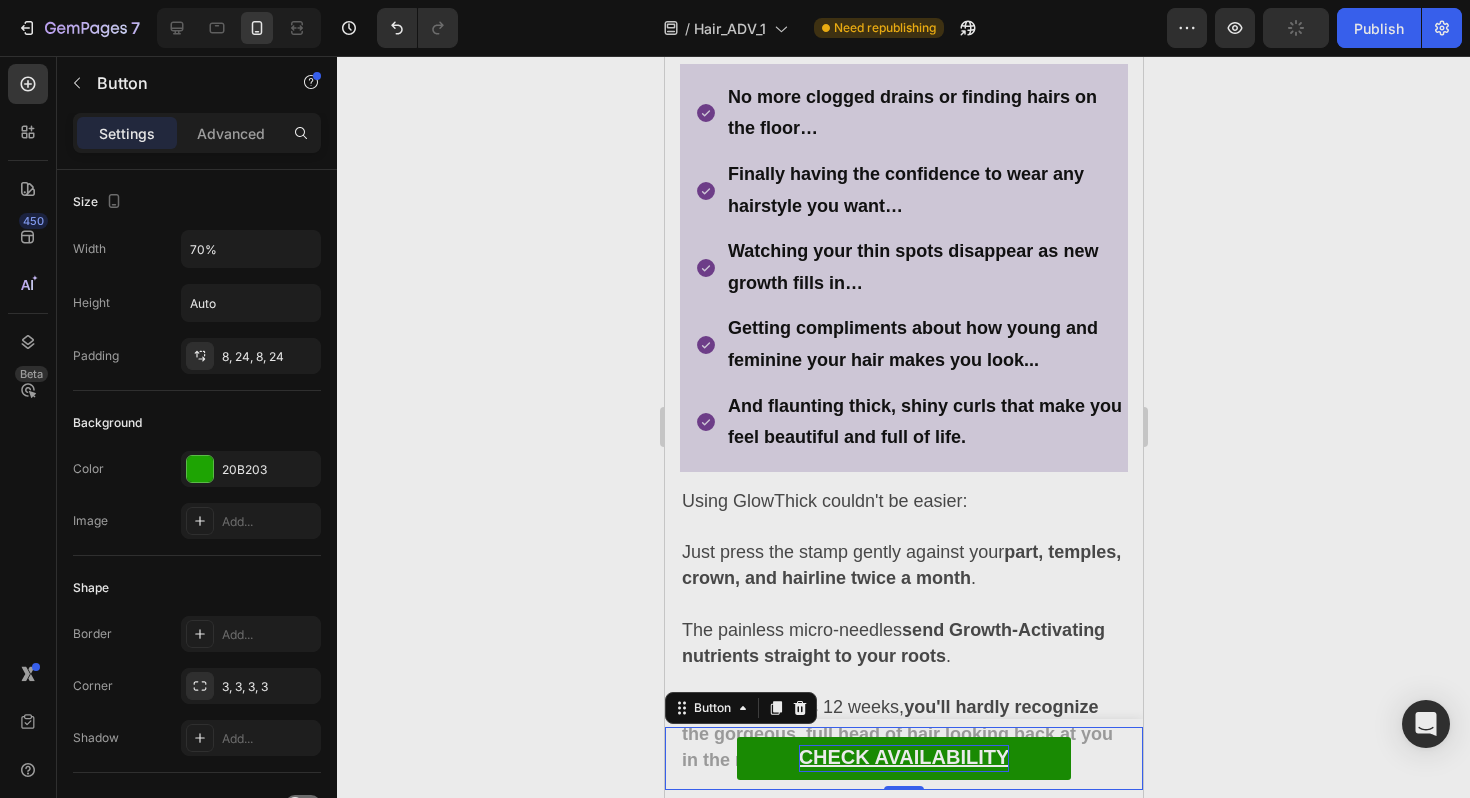 click on "CHECK AVAILABILITY" at bounding box center (903, 757) 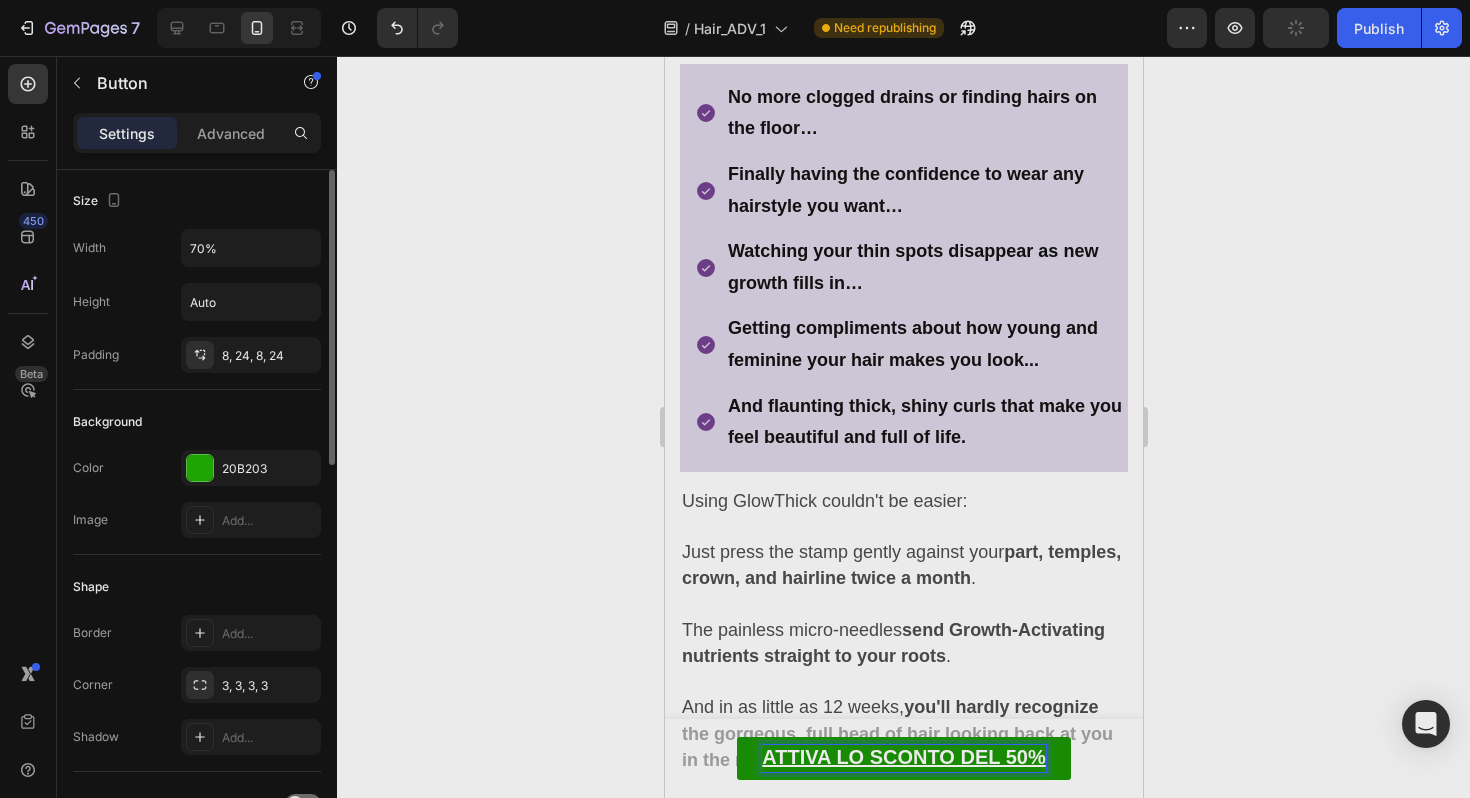 scroll, scrollTop: 0, scrollLeft: 0, axis: both 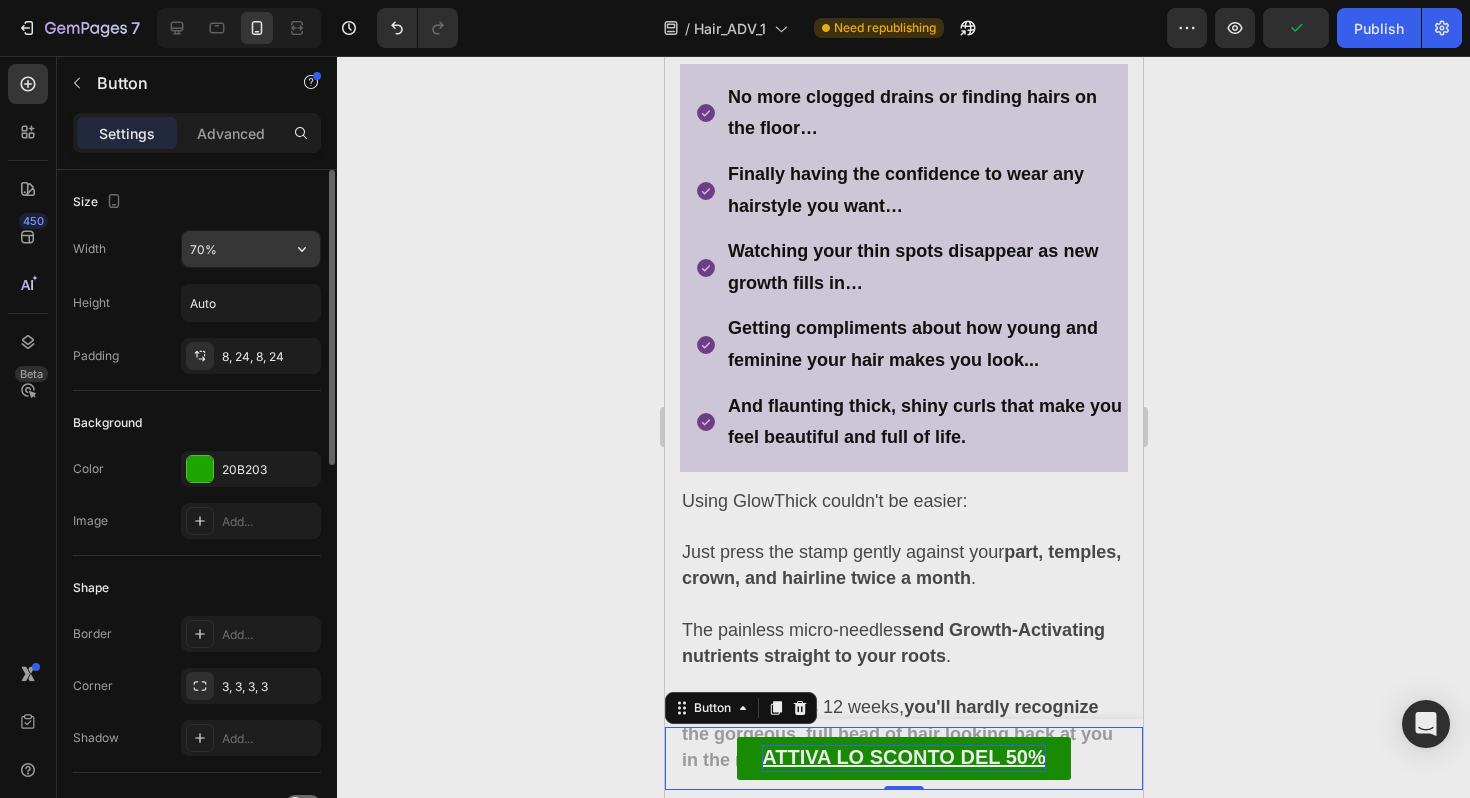 click on "70%" at bounding box center [251, 249] 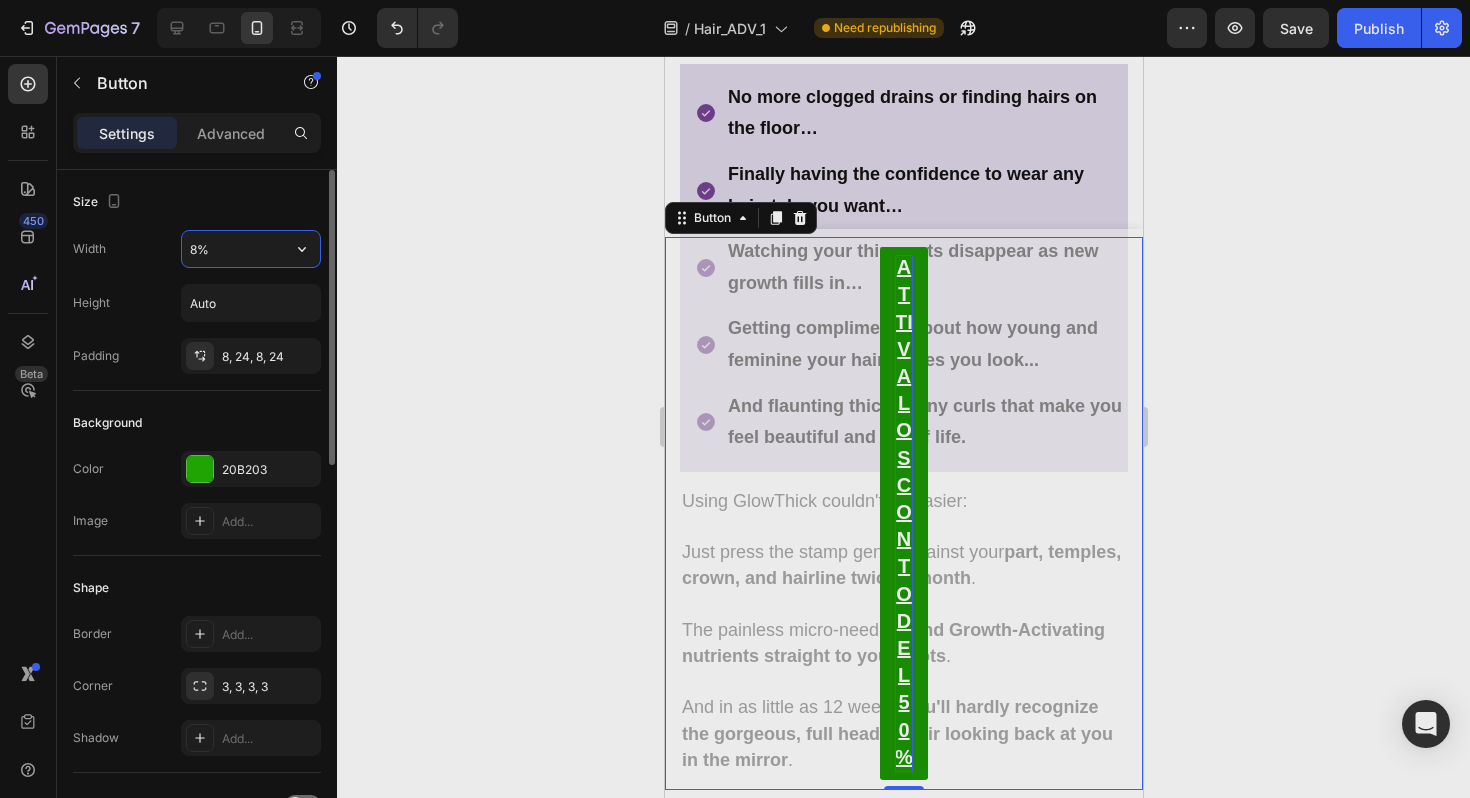 type on "85%" 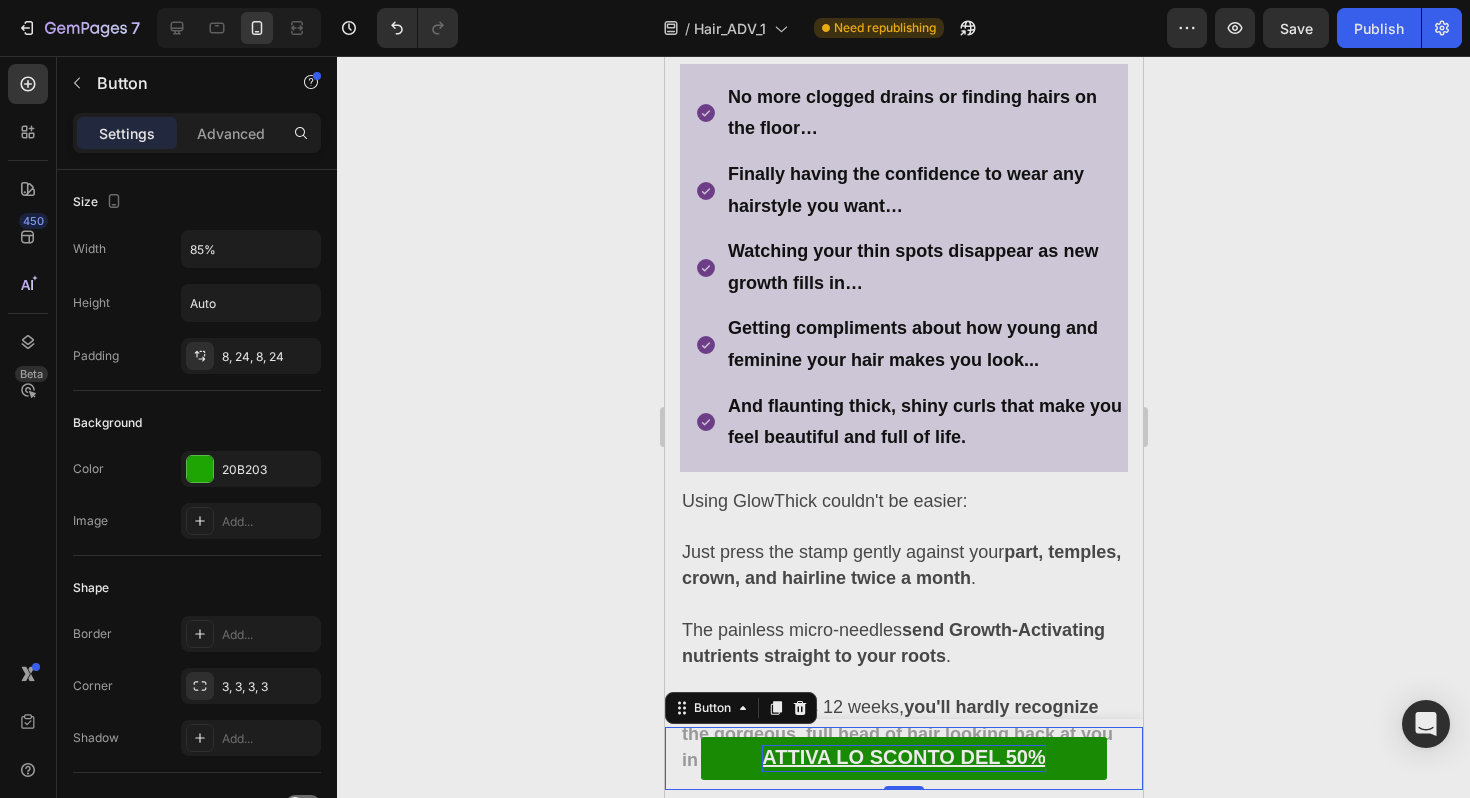 click 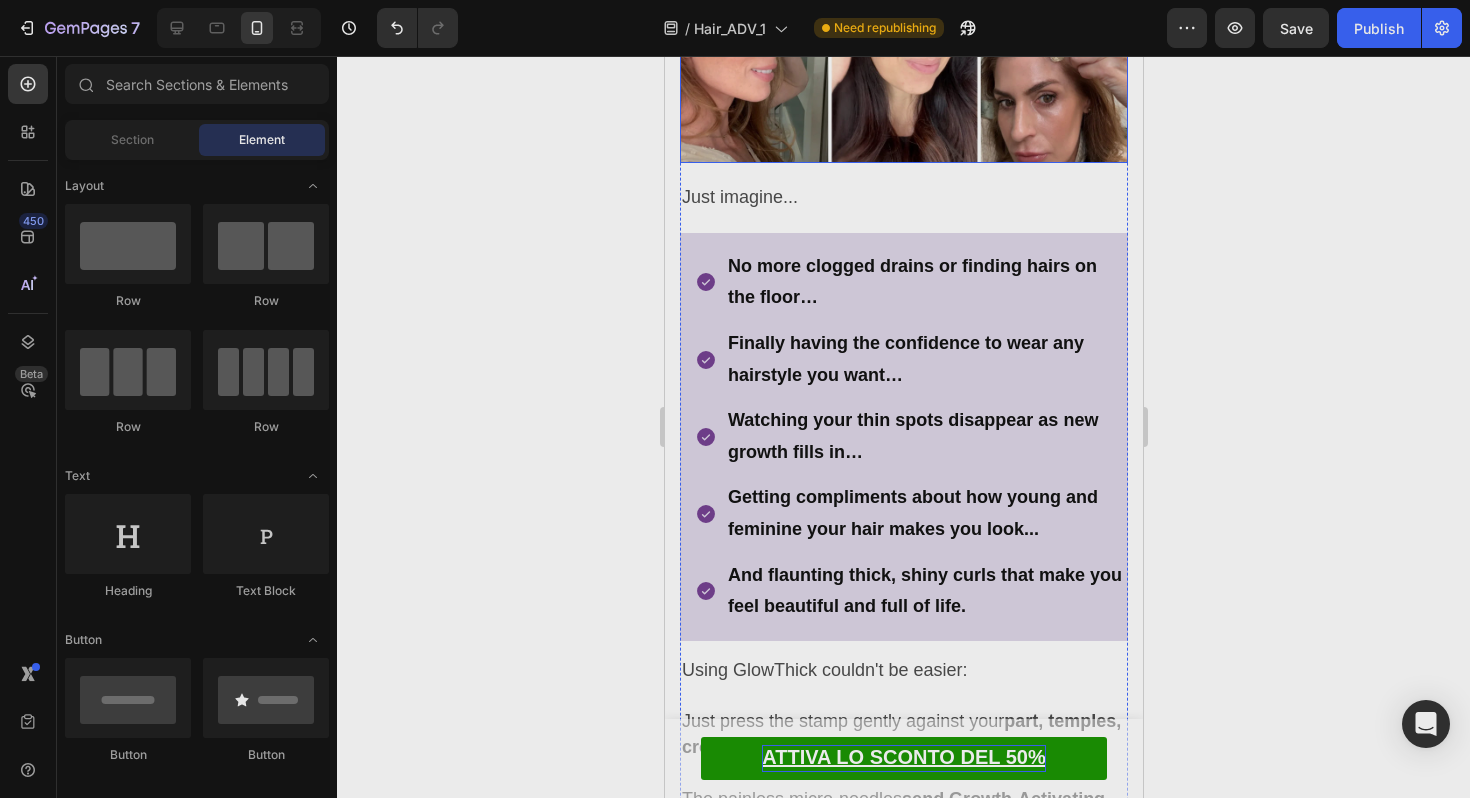 scroll, scrollTop: 9495, scrollLeft: 0, axis: vertical 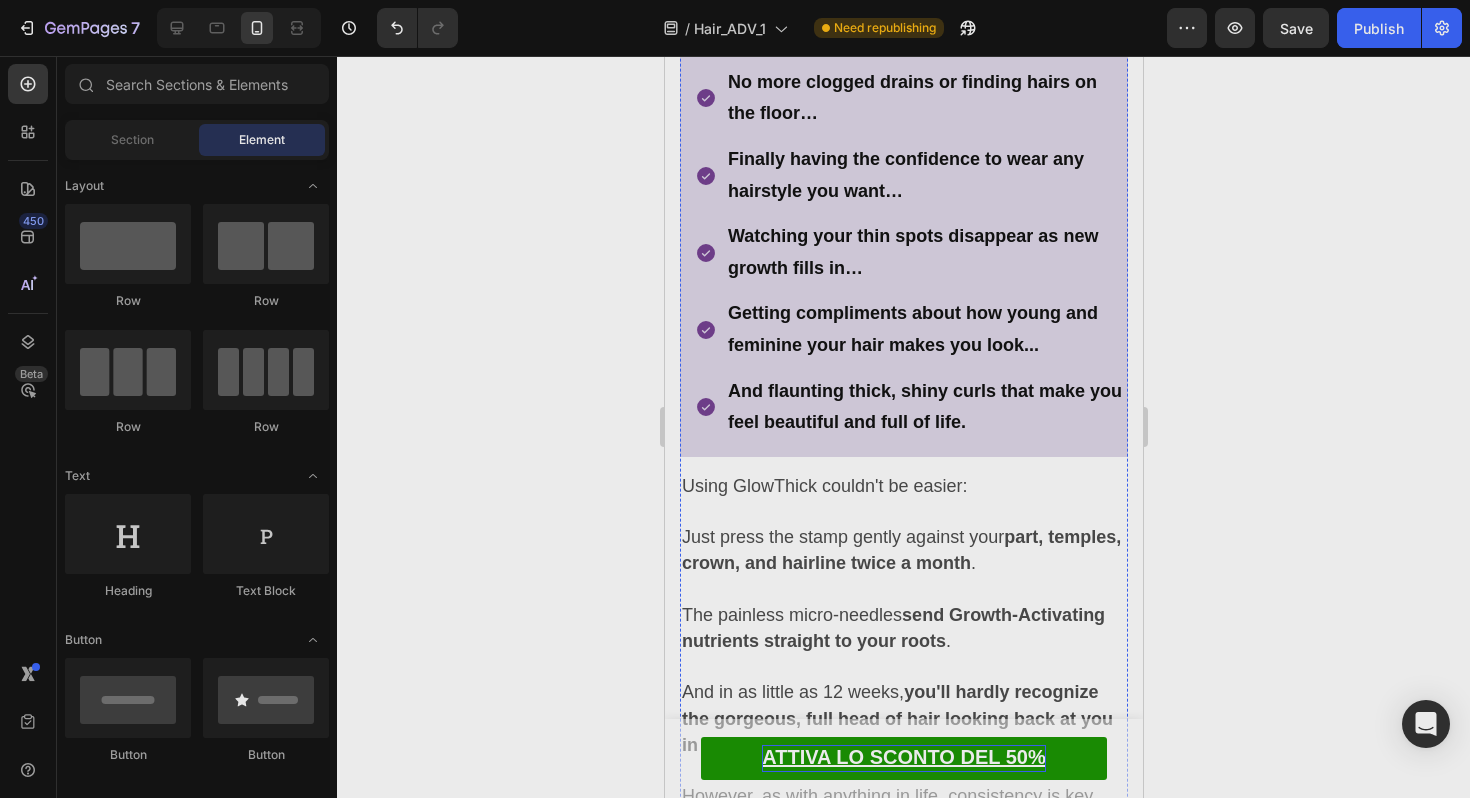 click on "GlowThick Has Already Helped Over Thousands Of Women Regrow Beautiful, Thick Hair In Just 12 Weeks!" at bounding box center (880, -362) 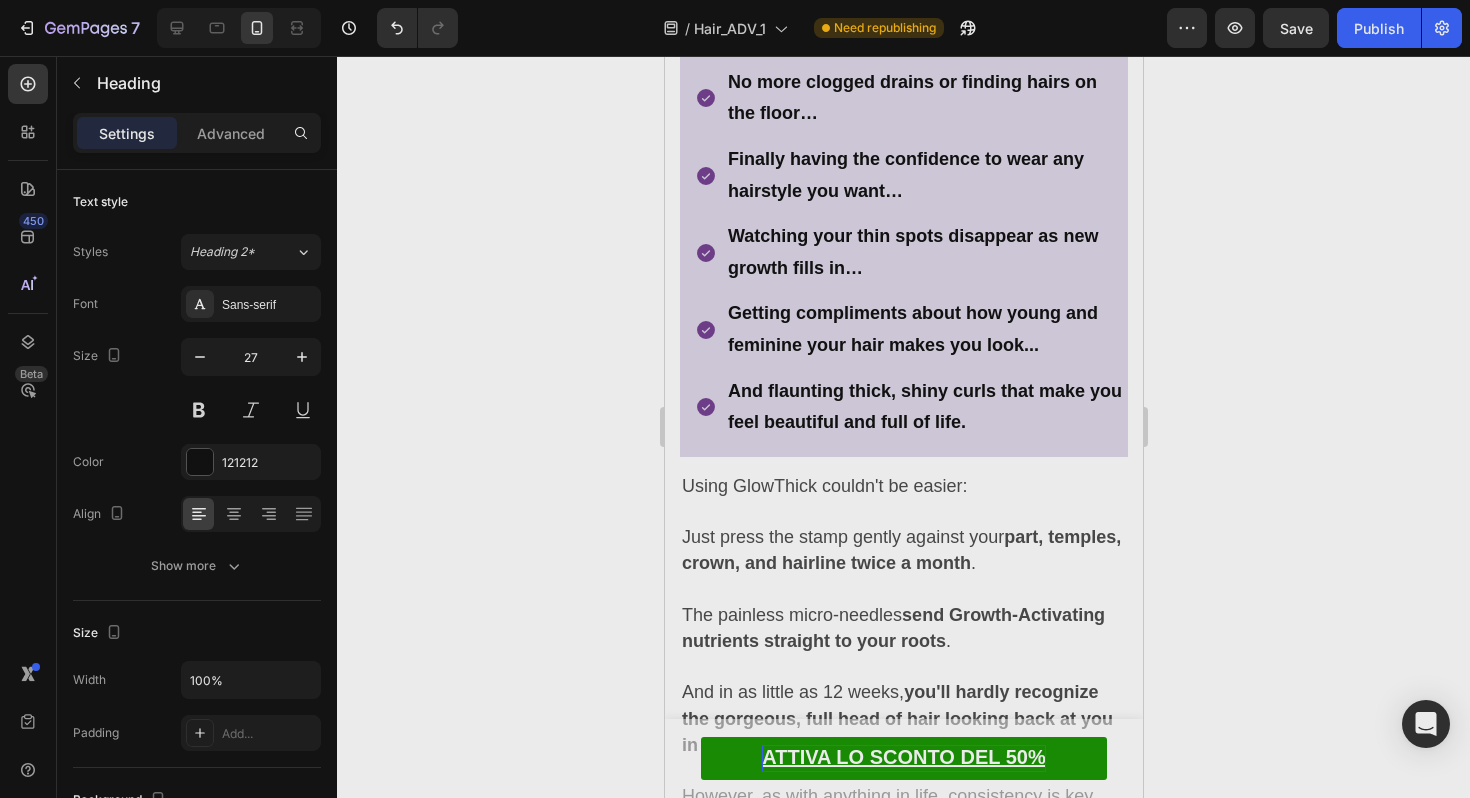 click on "GlowThick Has Already Helped Over Thousands Of Women Regrow Beautiful, Thick Hair In Just 12 Weeks!" at bounding box center (880, -362) 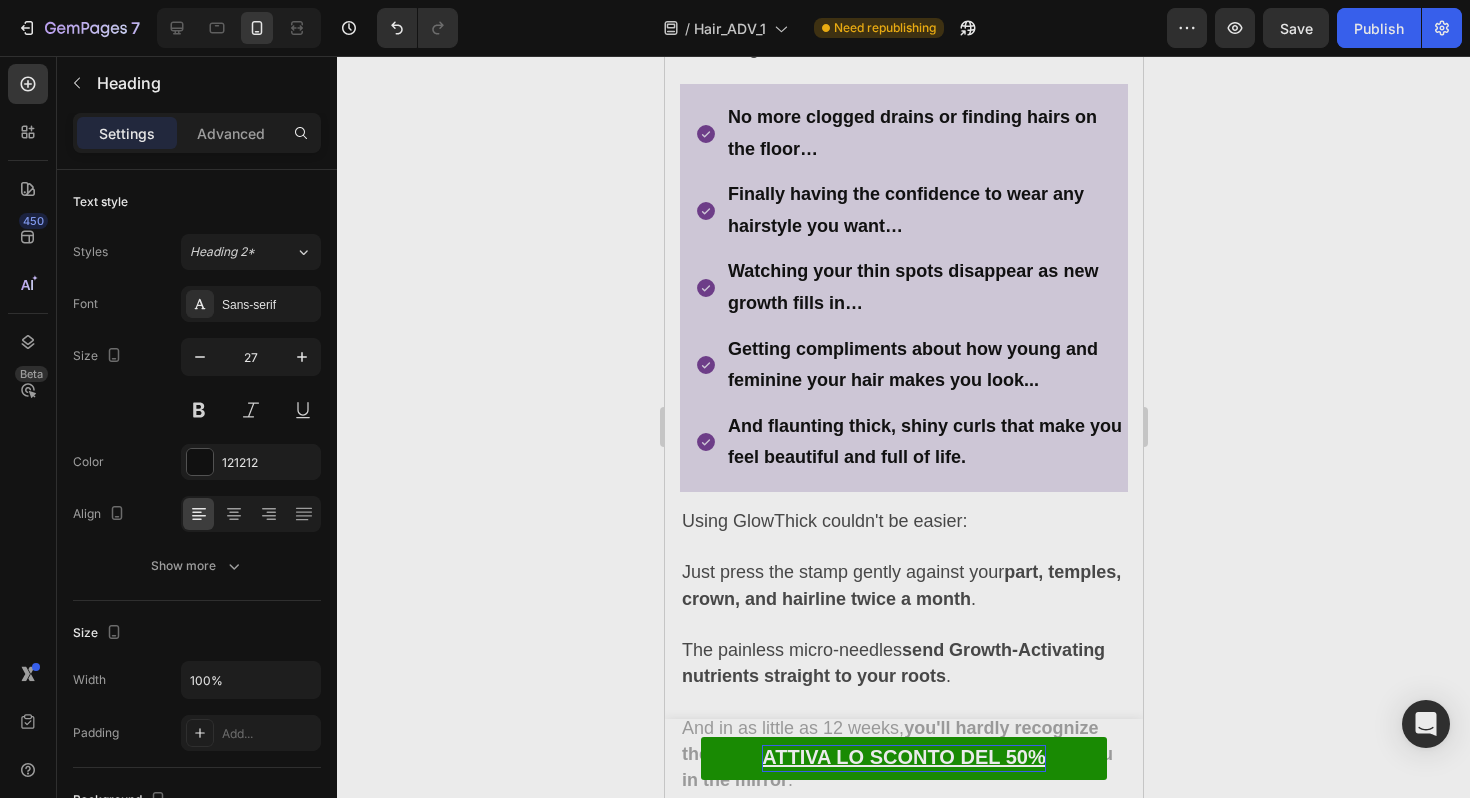 click 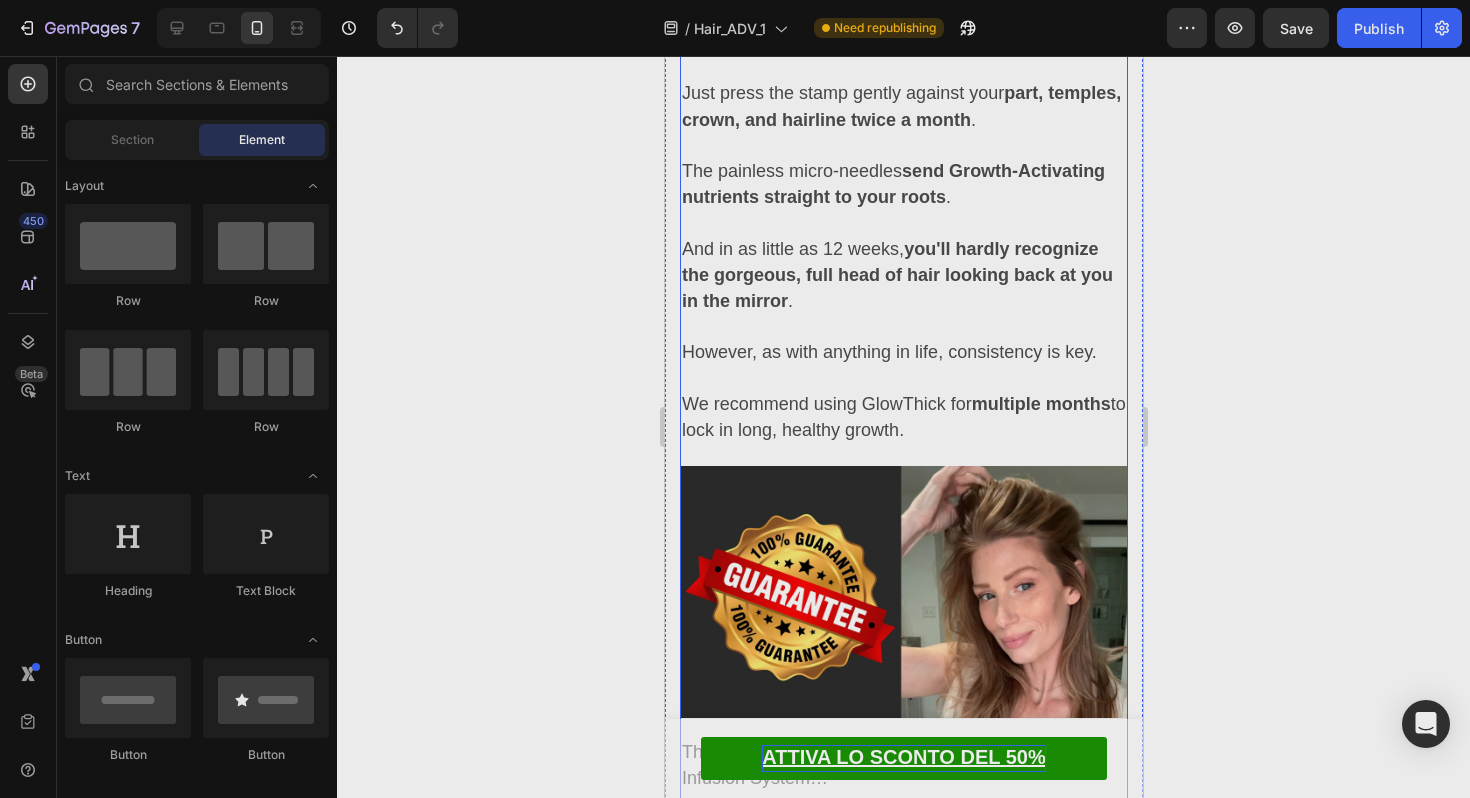 scroll, scrollTop: 10001, scrollLeft: 0, axis: vertical 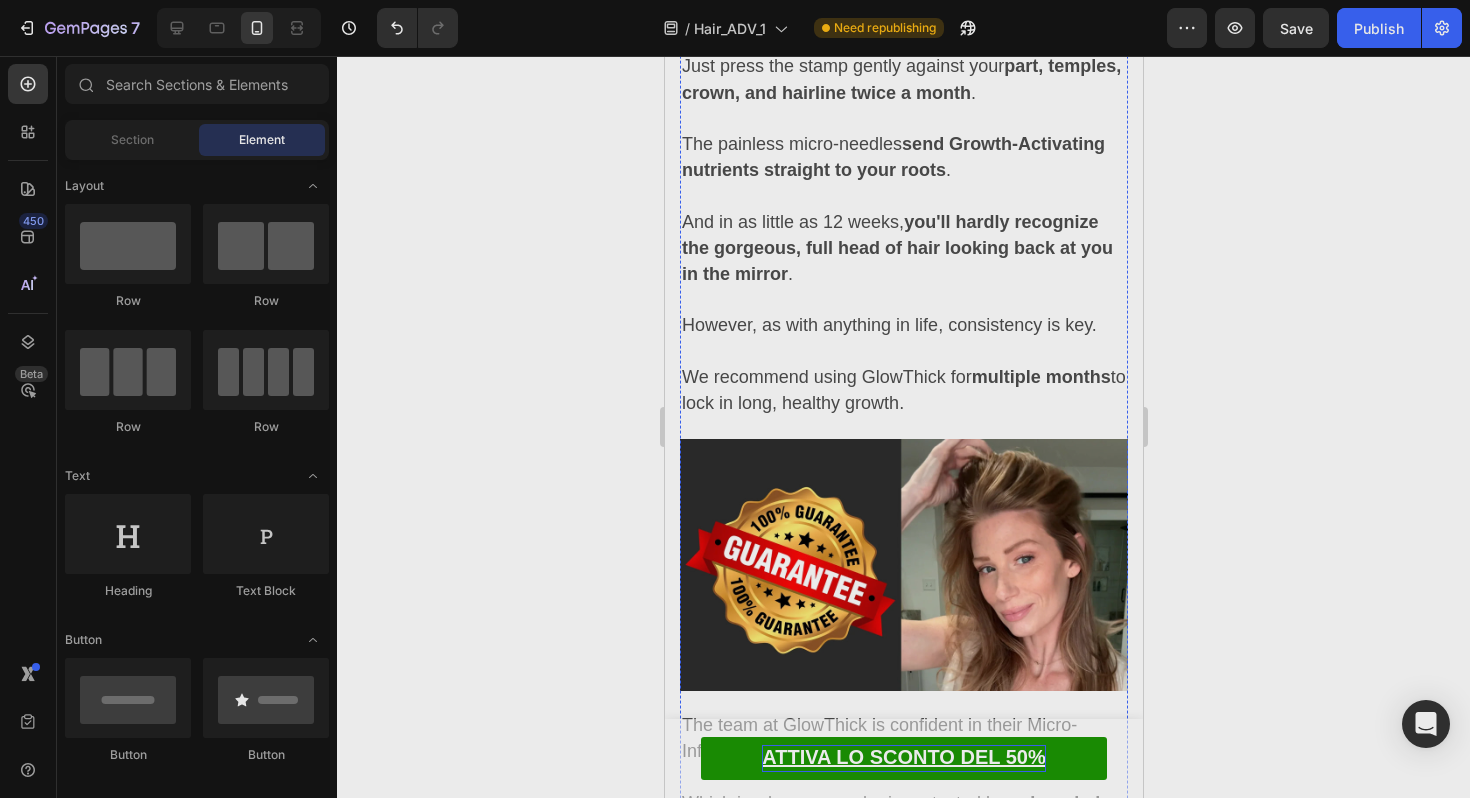 click at bounding box center (903, -618) 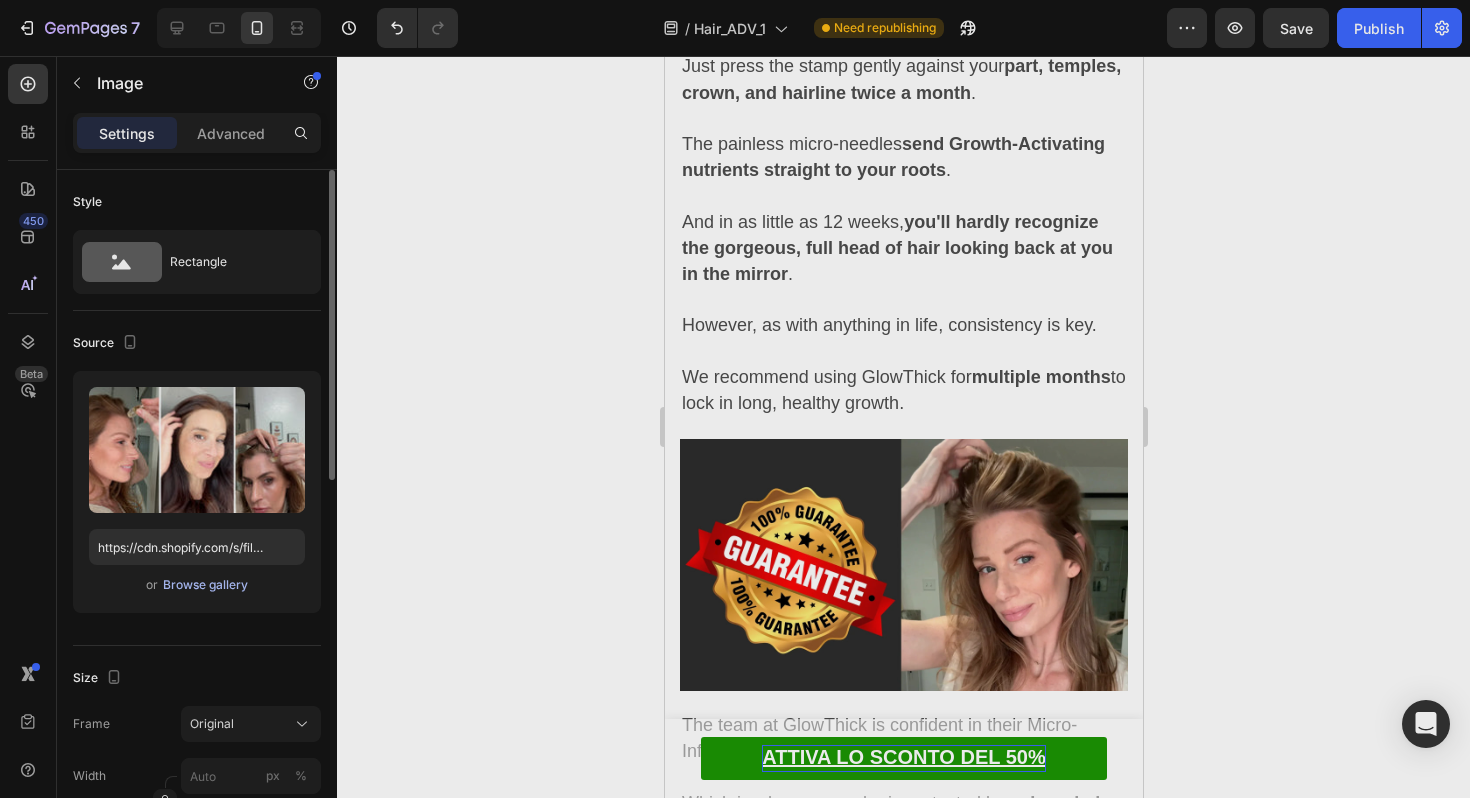 click on "Browse gallery" at bounding box center [205, 585] 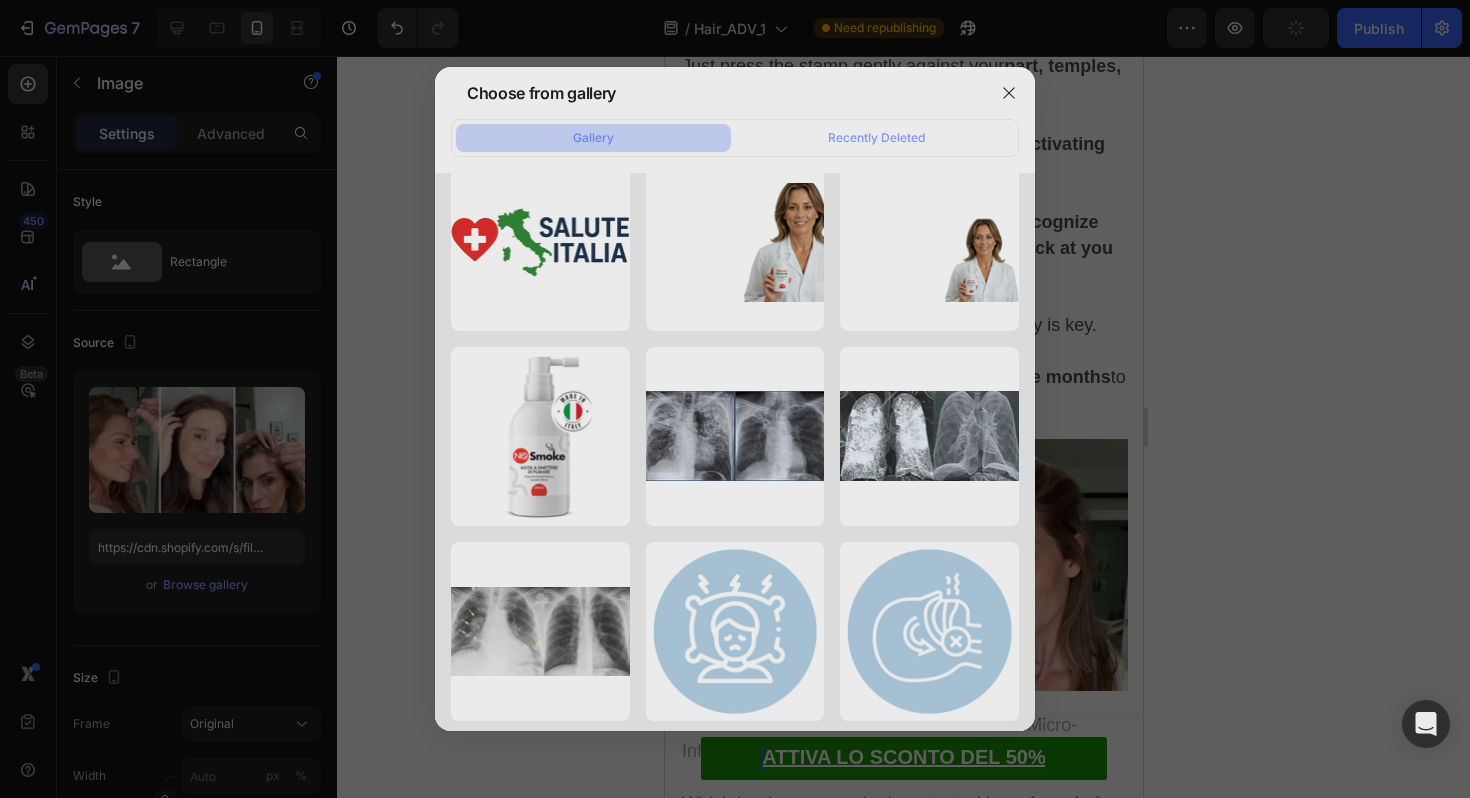 scroll, scrollTop: 3672, scrollLeft: 0, axis: vertical 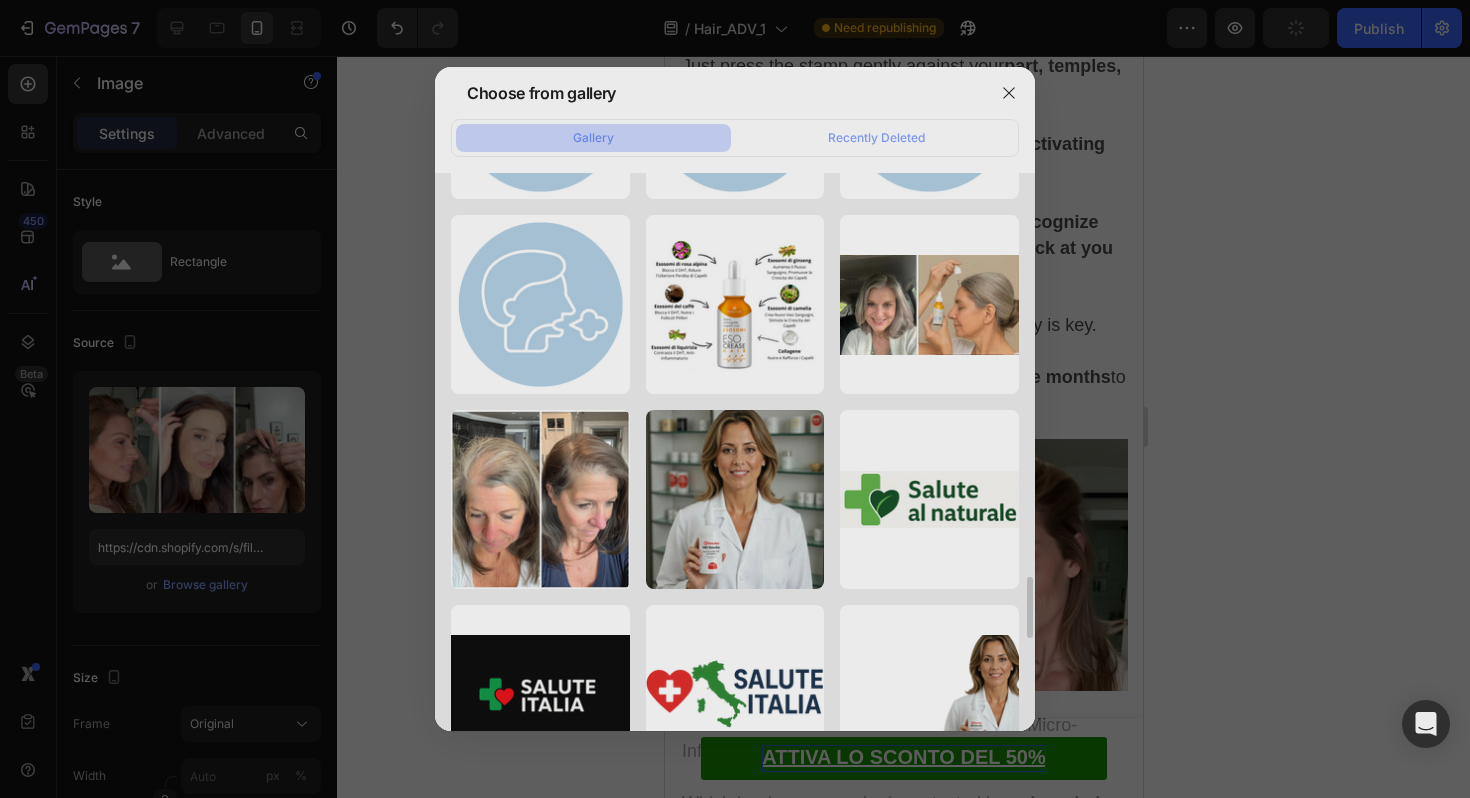 click at bounding box center (735, 399) 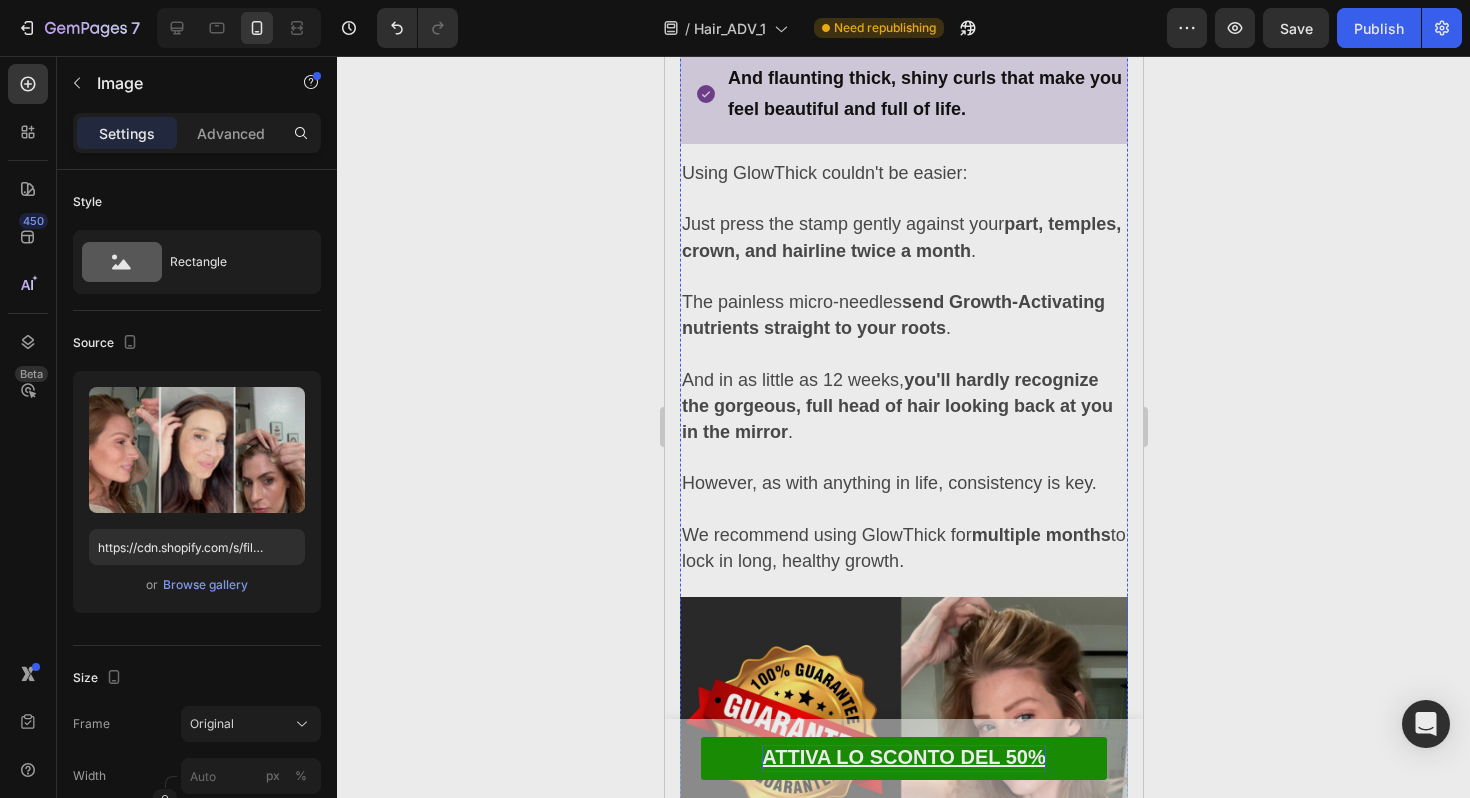 scroll, scrollTop: 9844, scrollLeft: 0, axis: vertical 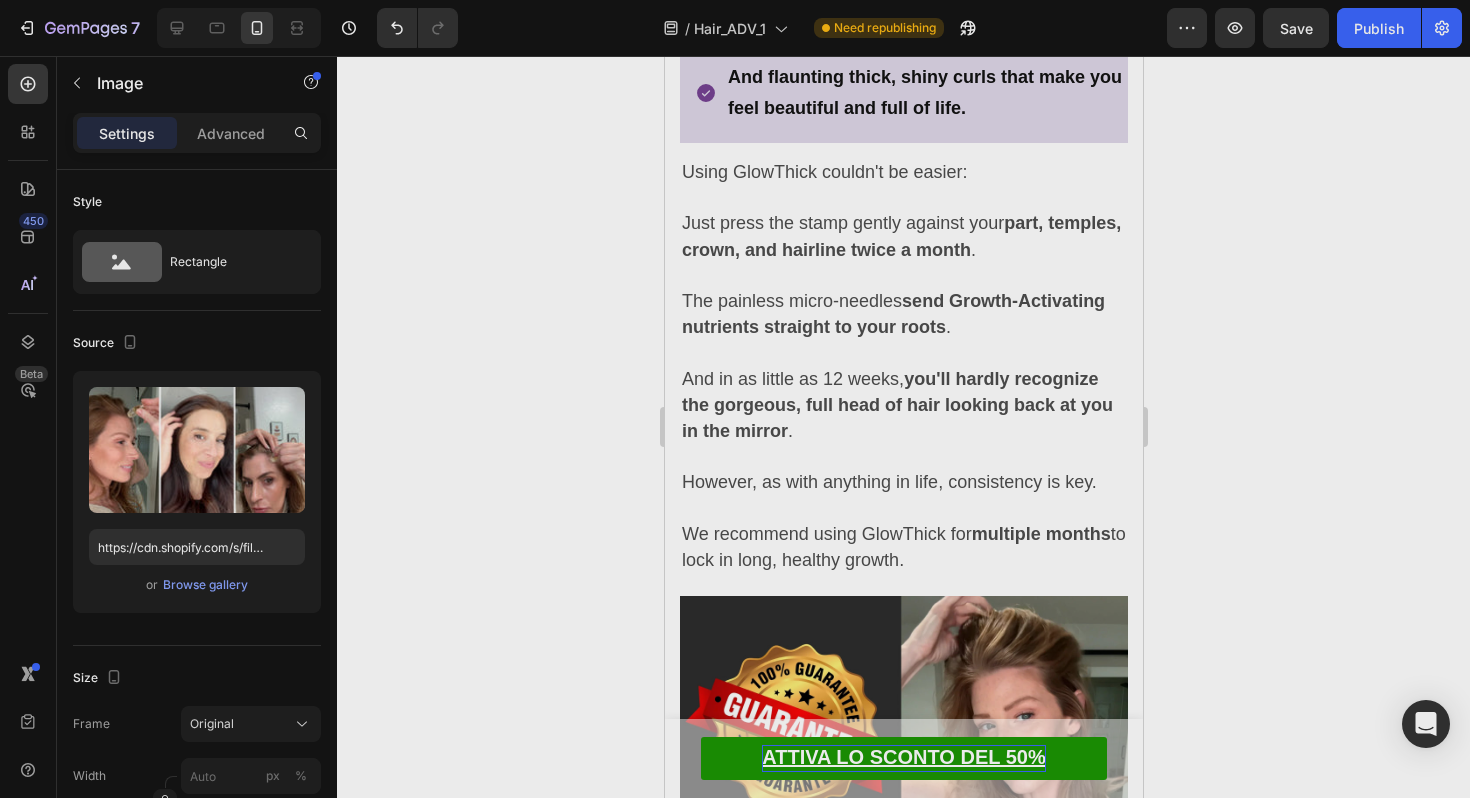 click 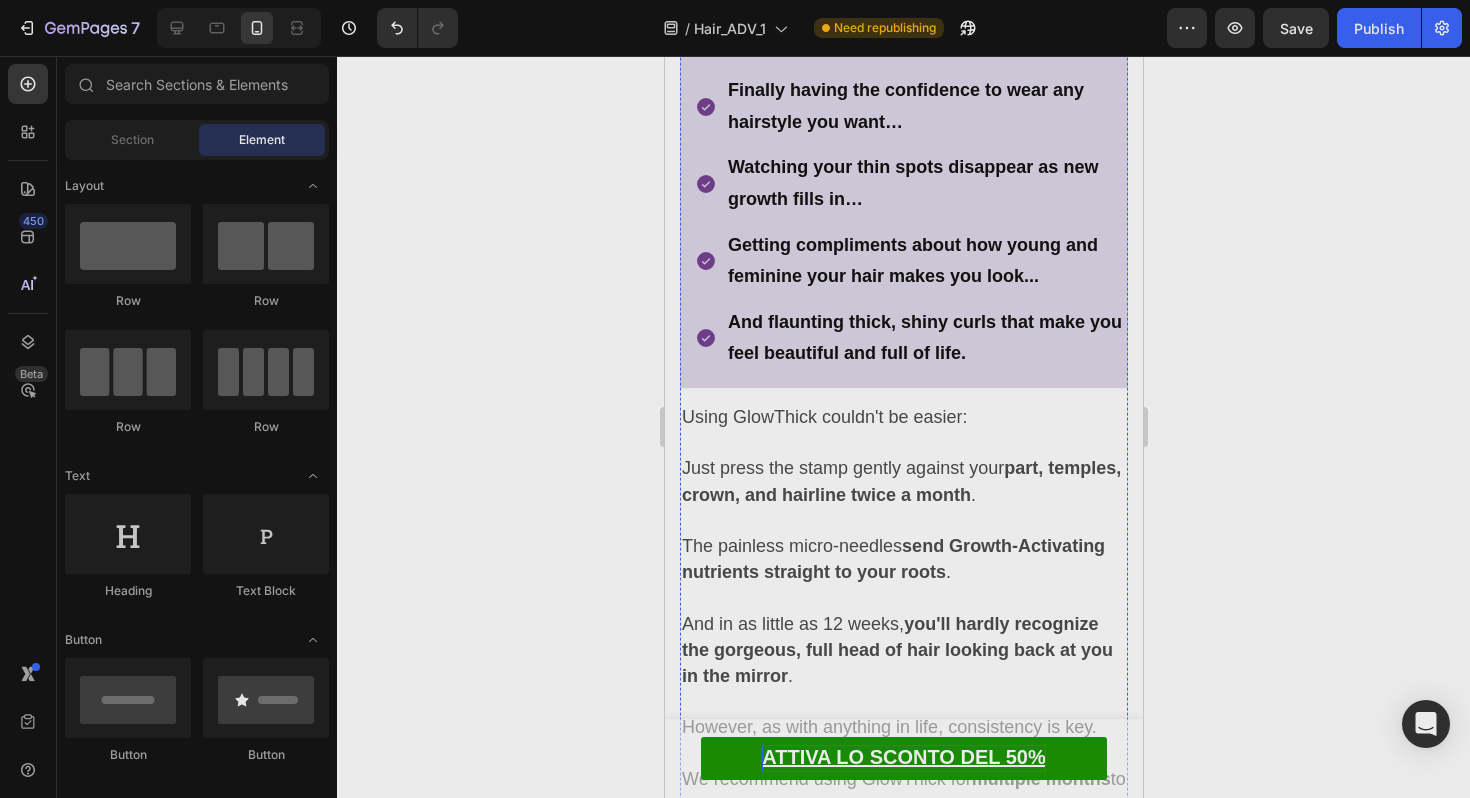 scroll, scrollTop: 9674, scrollLeft: 0, axis: vertical 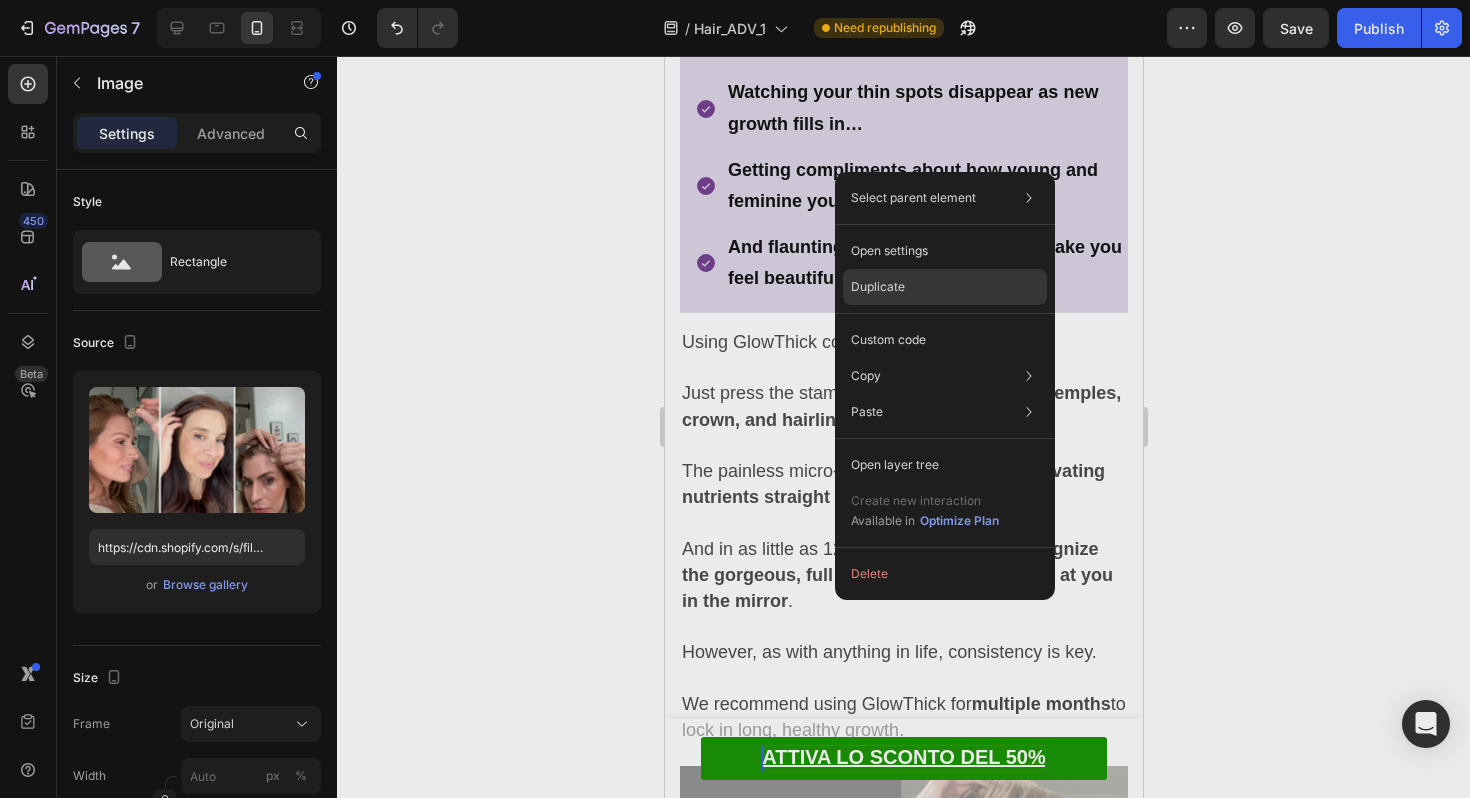 click on "Duplicate" at bounding box center [878, 287] 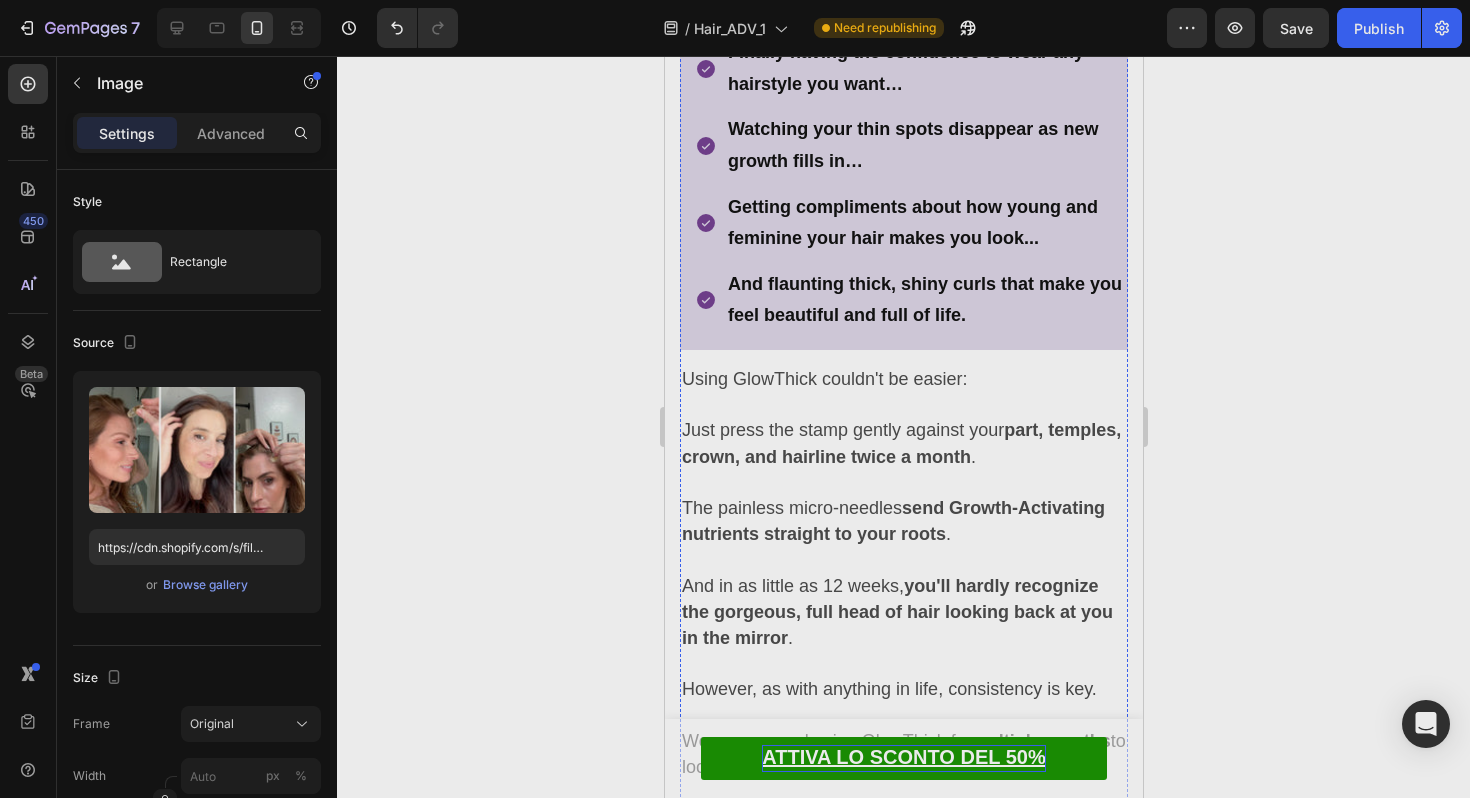 scroll, scrollTop: 9985, scrollLeft: 0, axis: vertical 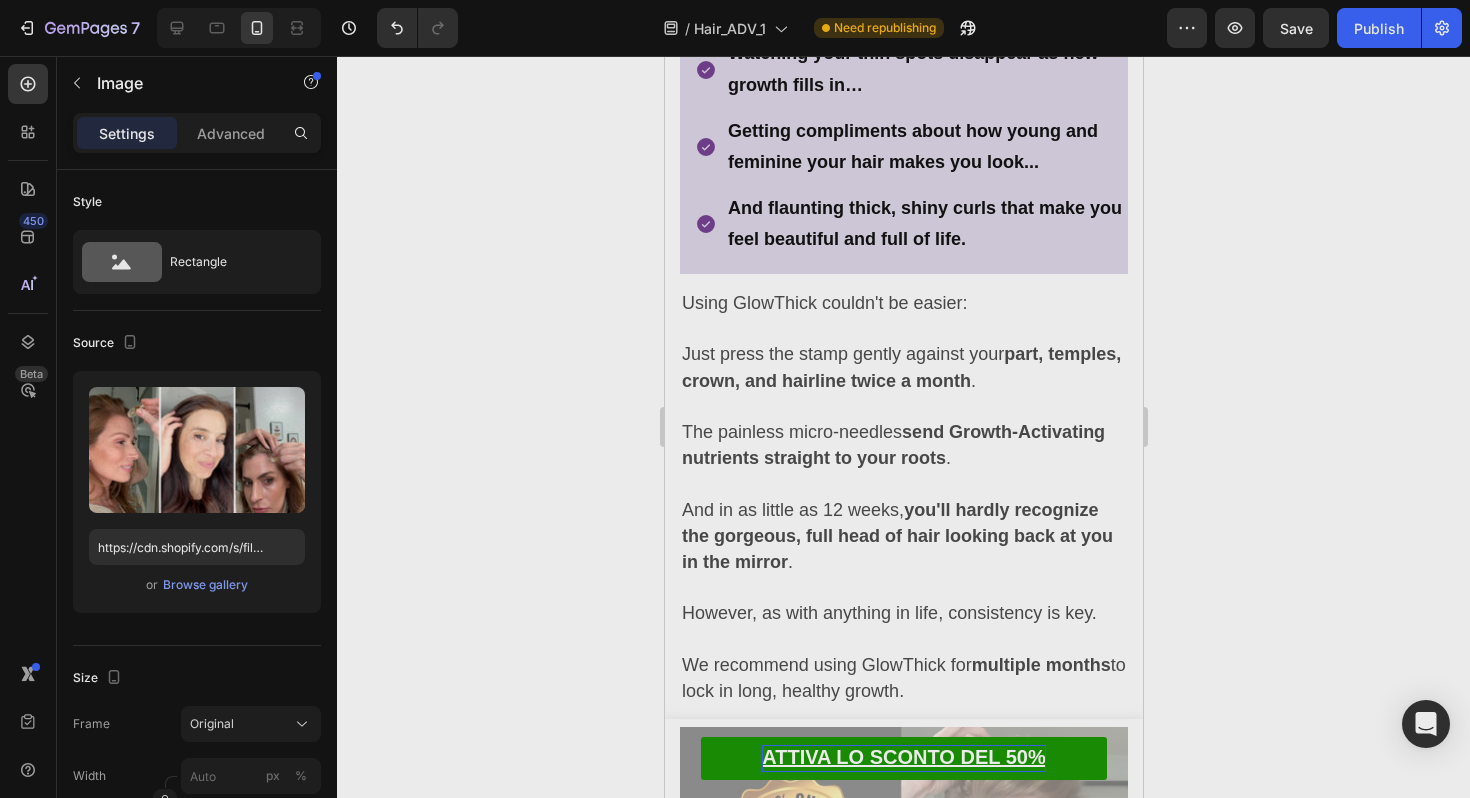 click at bounding box center (903, -330) 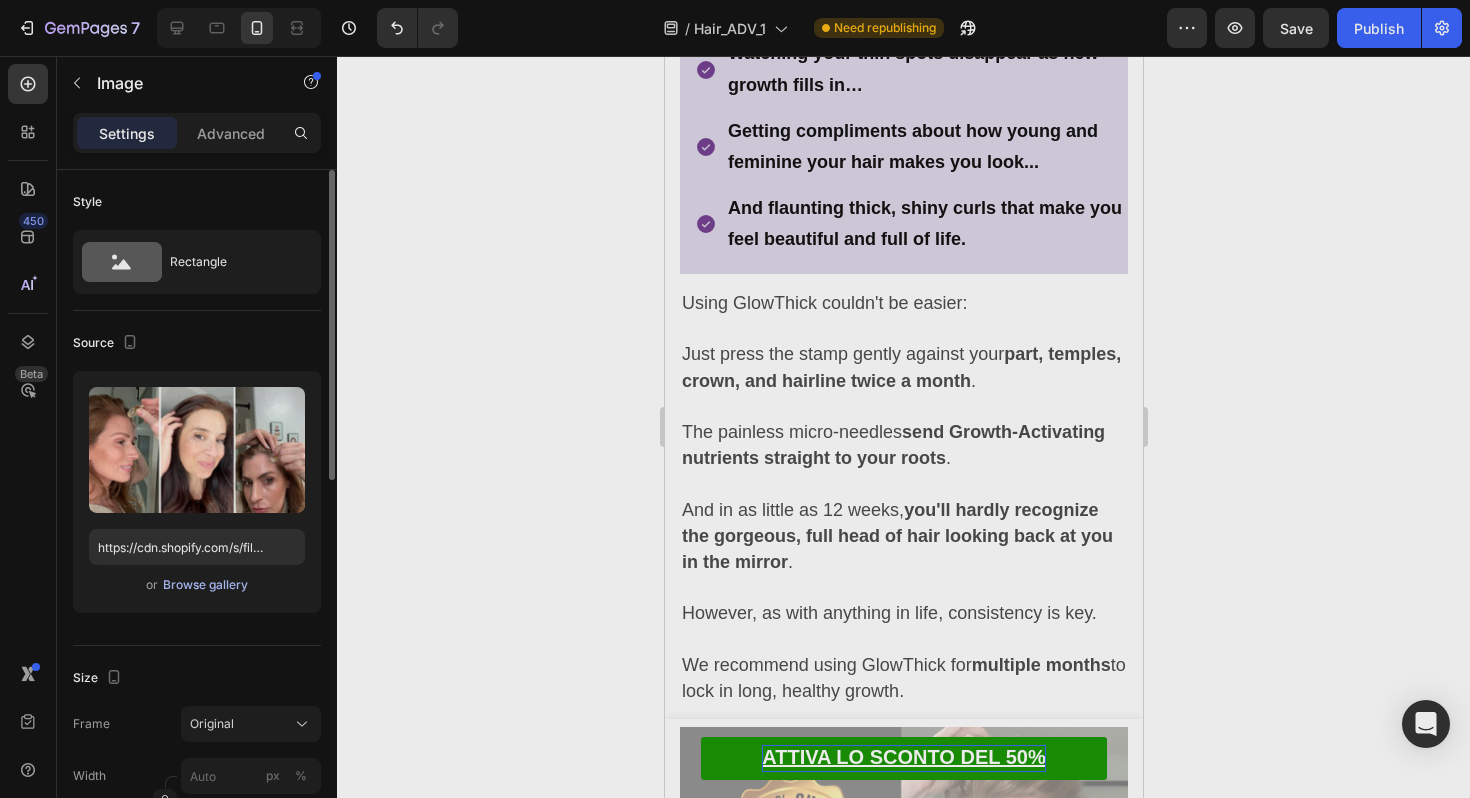 click on "Browse gallery" at bounding box center [205, 585] 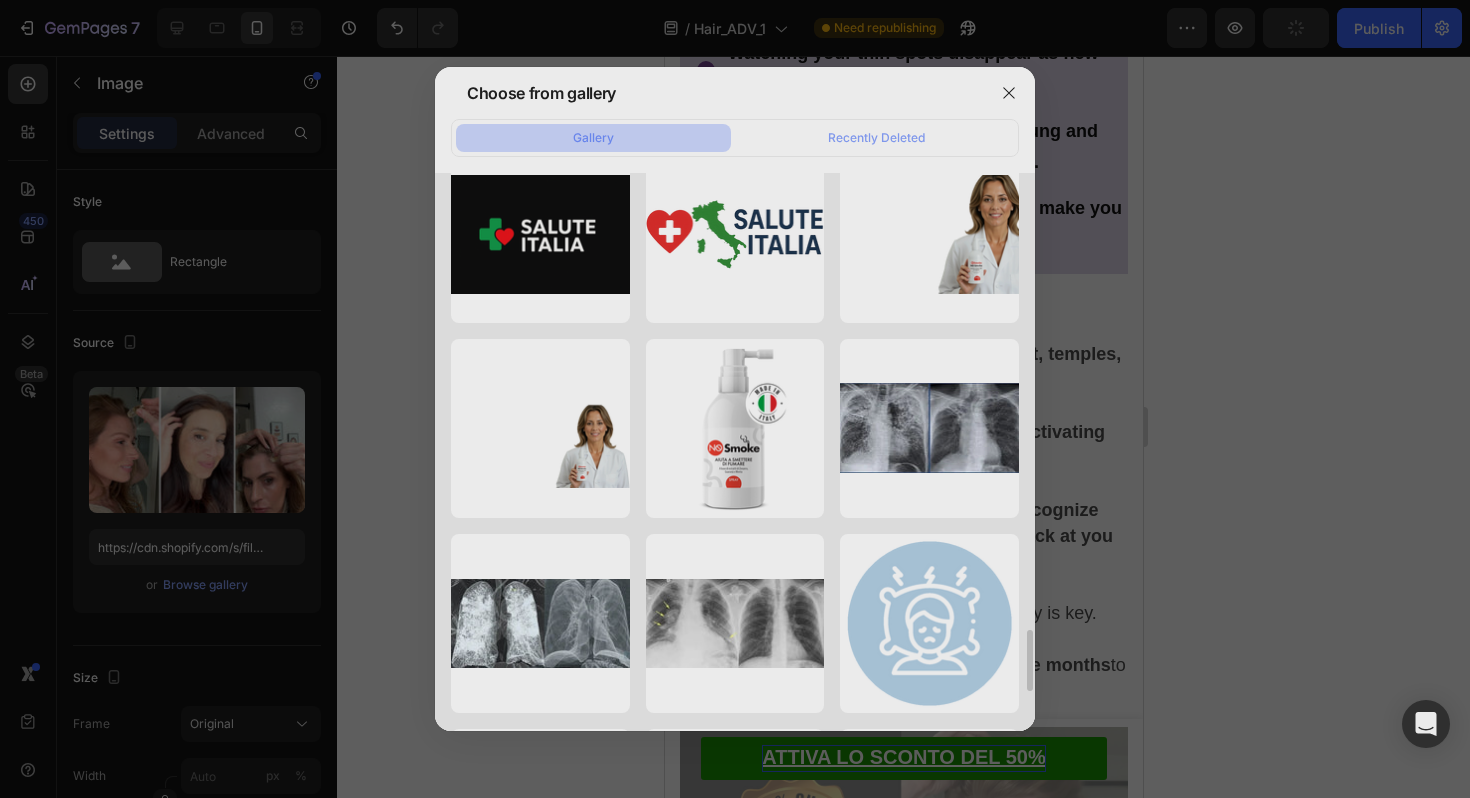 scroll, scrollTop: 4134, scrollLeft: 0, axis: vertical 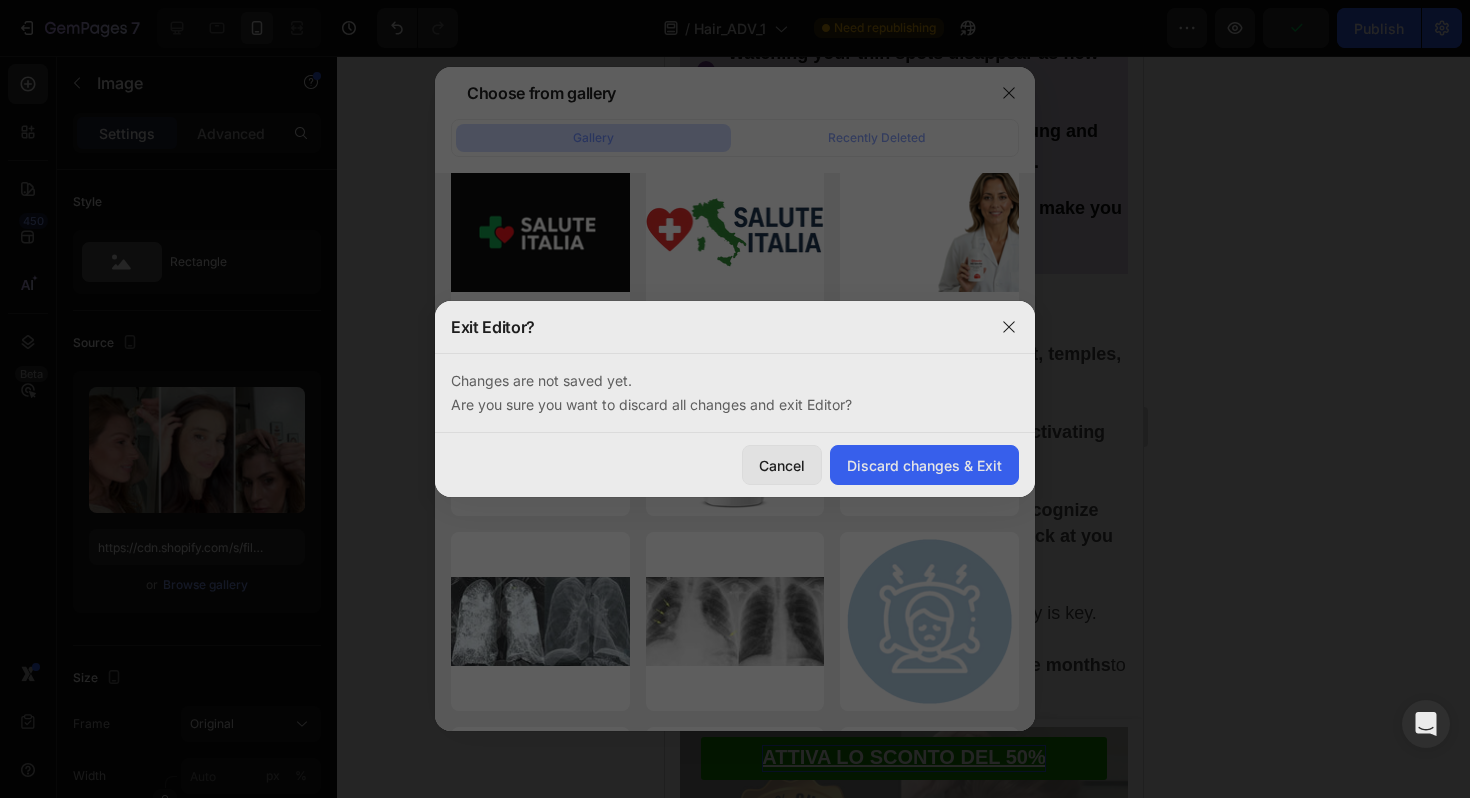 click at bounding box center [735, 399] 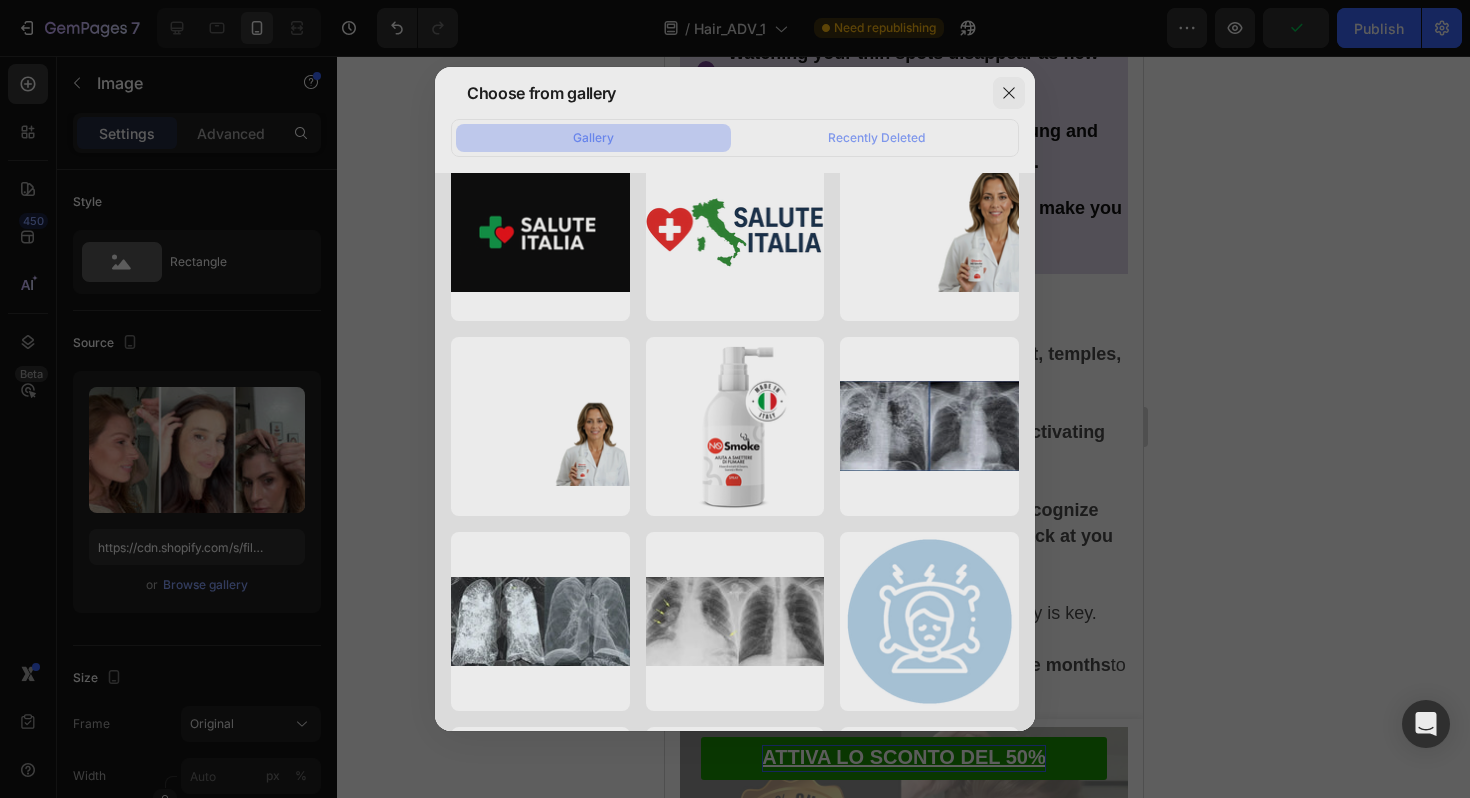 click 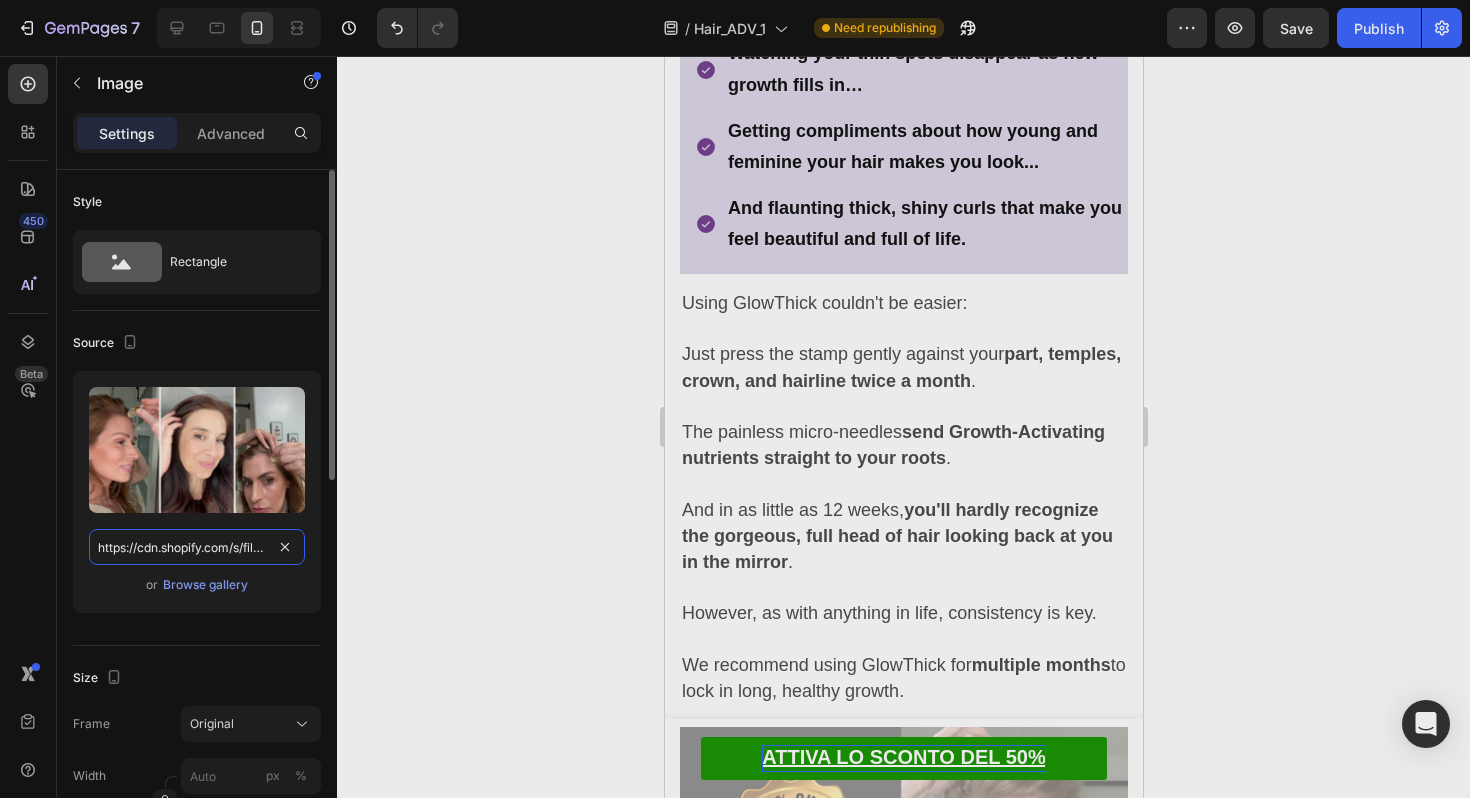 click on "https://cdn.shopify.com/s/files/1/0931/8069/0767/files/gempages_561972038995018657-234a4cb3-0ba8-47ea-ab21-899a292f6612.webp" at bounding box center (197, 547) 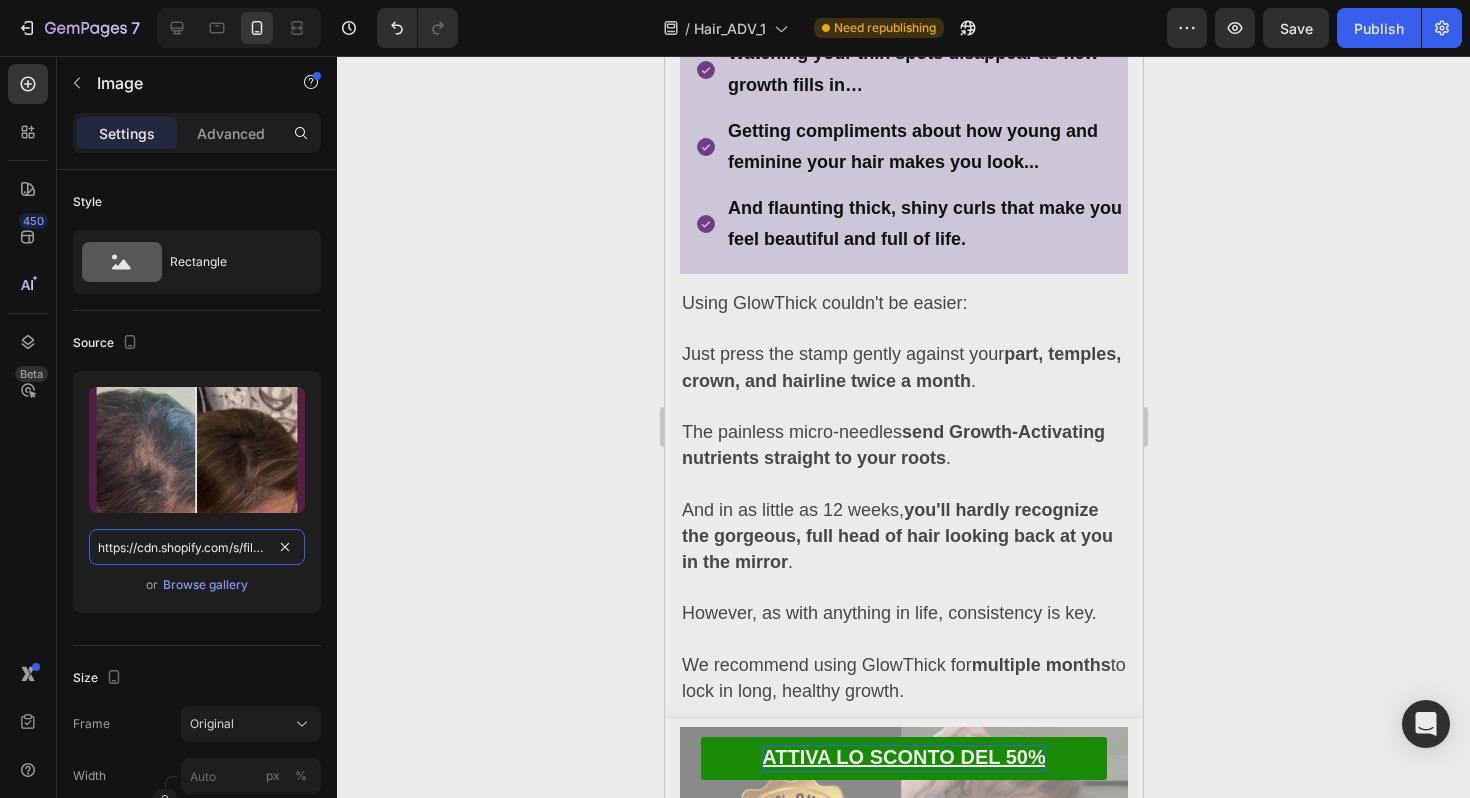scroll, scrollTop: 0, scrollLeft: 703, axis: horizontal 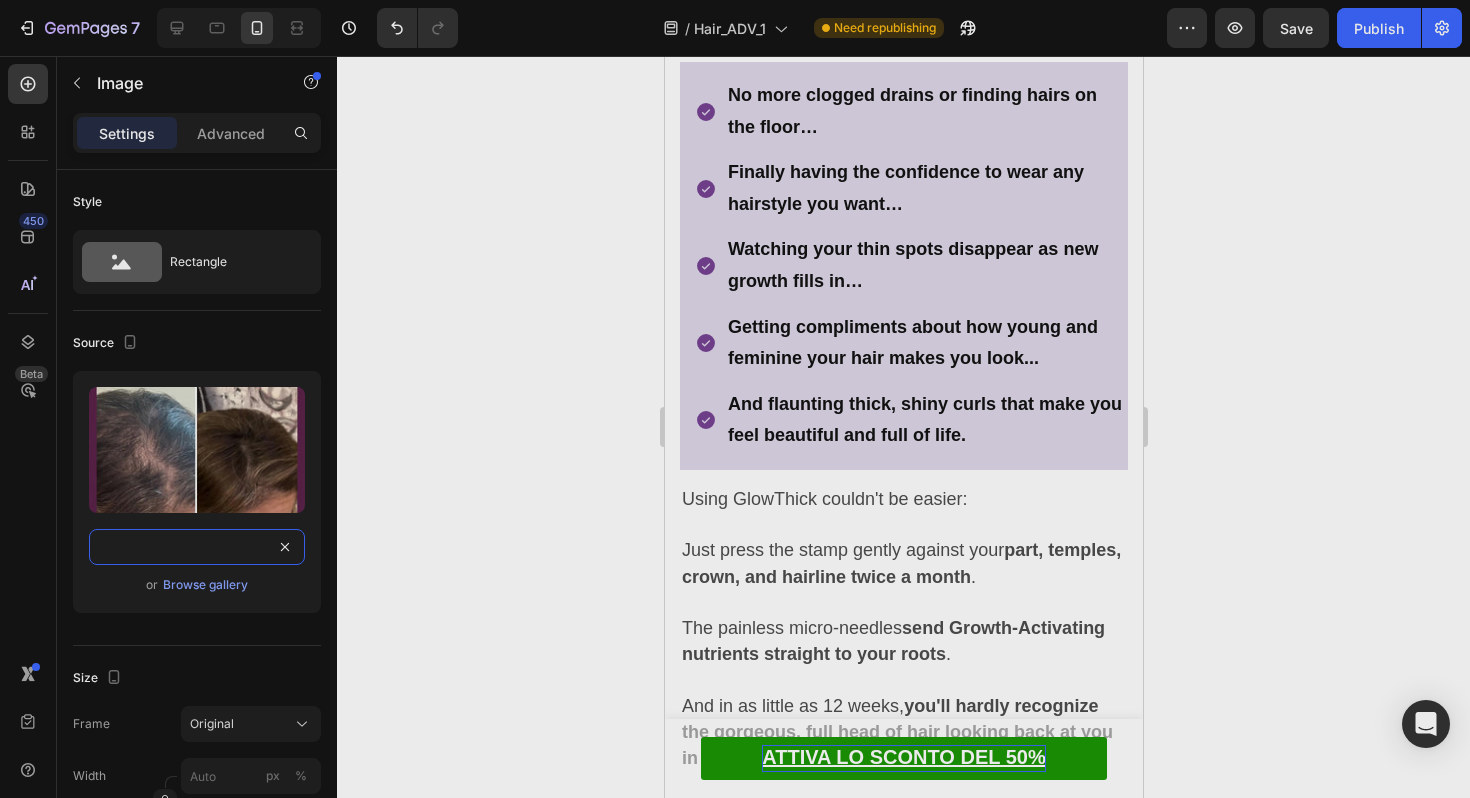 type on "https://cdn.shopify.com/s/files/1/0931/8069/0767/files/gempages_561972038995018657-4605940d-b25d-42e0-b8fb-8c225d94fcac.jpg?v=1751994585" 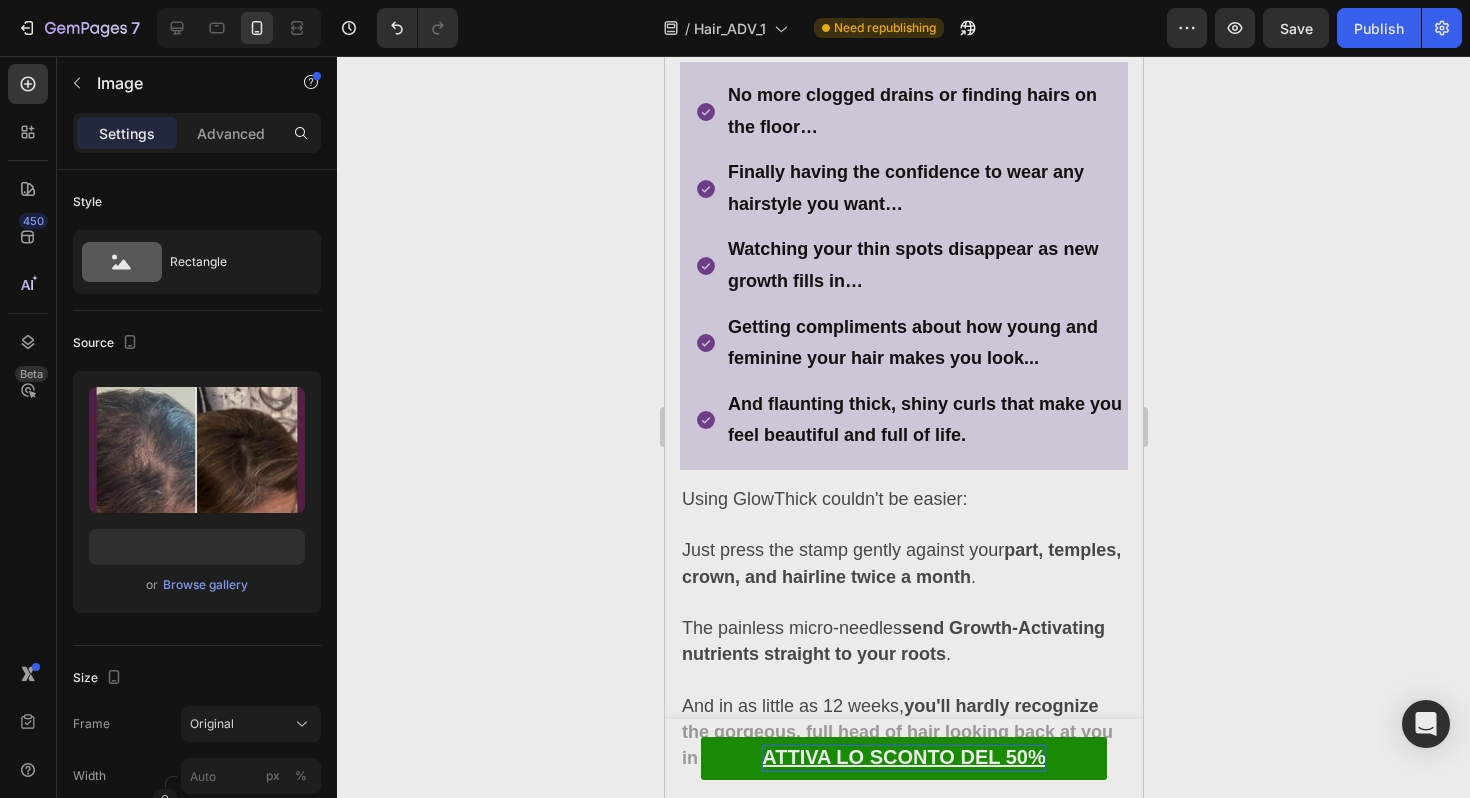 click 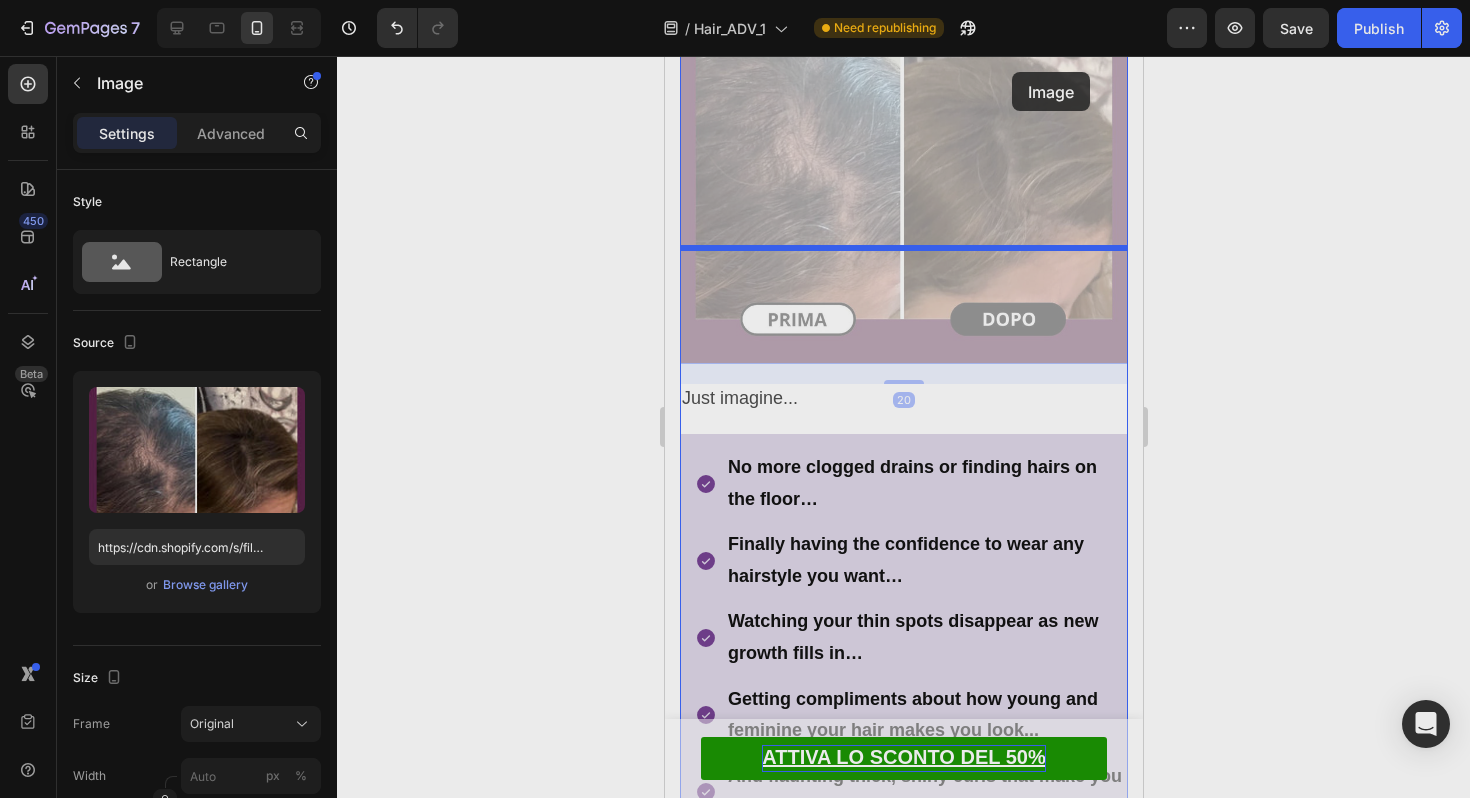scroll, scrollTop: 9507, scrollLeft: 0, axis: vertical 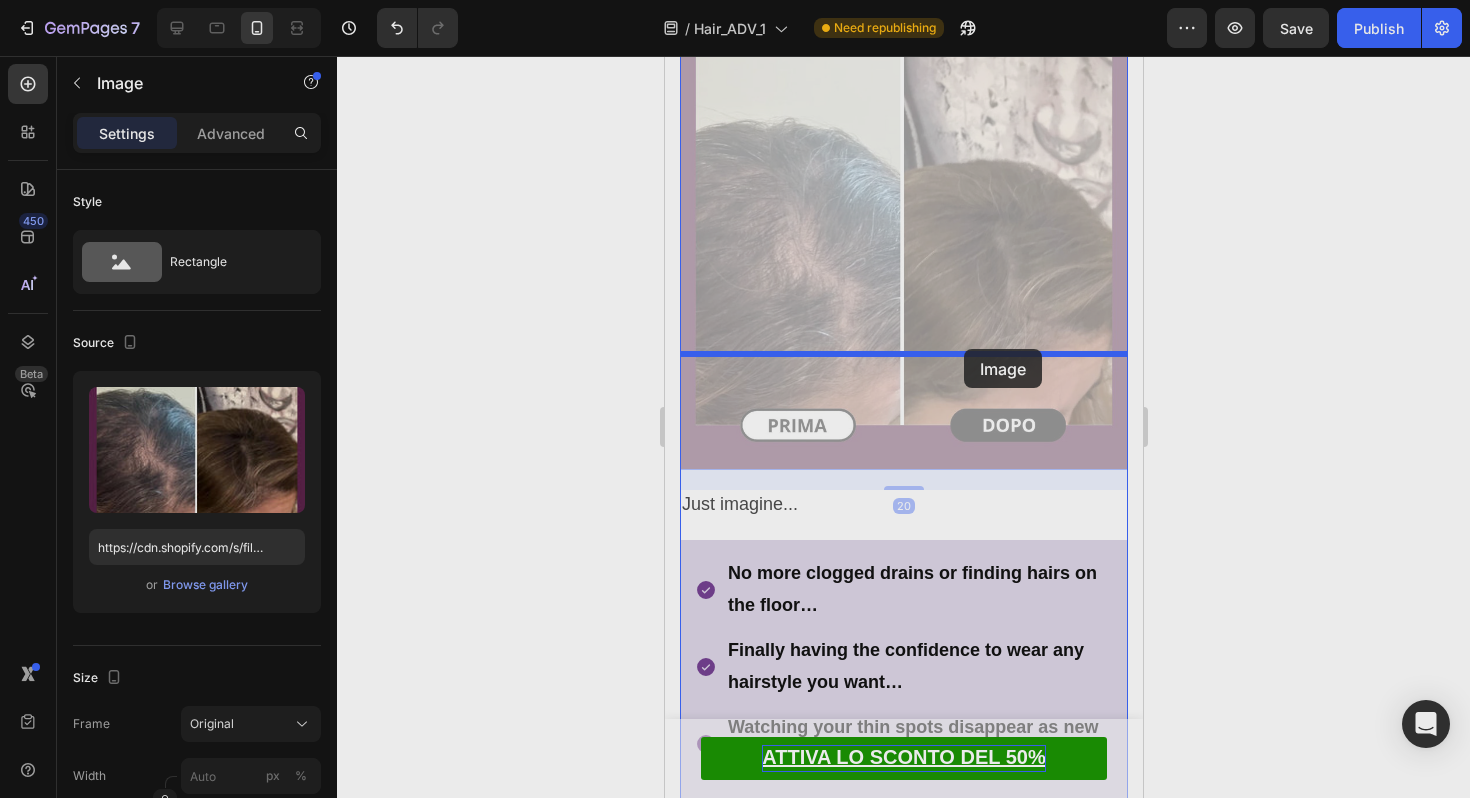 drag, startPoint x: 951, startPoint y: 533, endPoint x: 1890, endPoint y: 478, distance: 940.6094 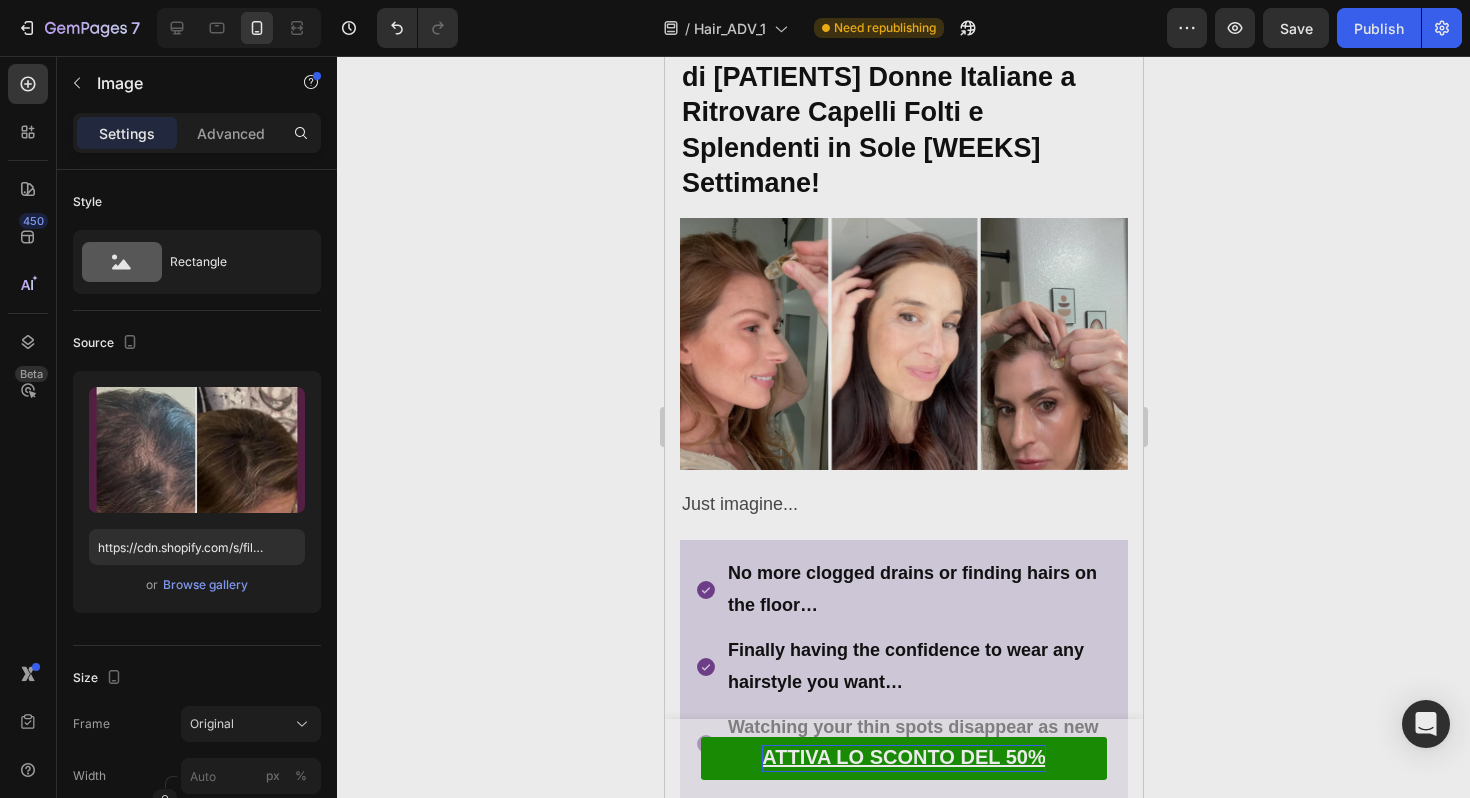 click 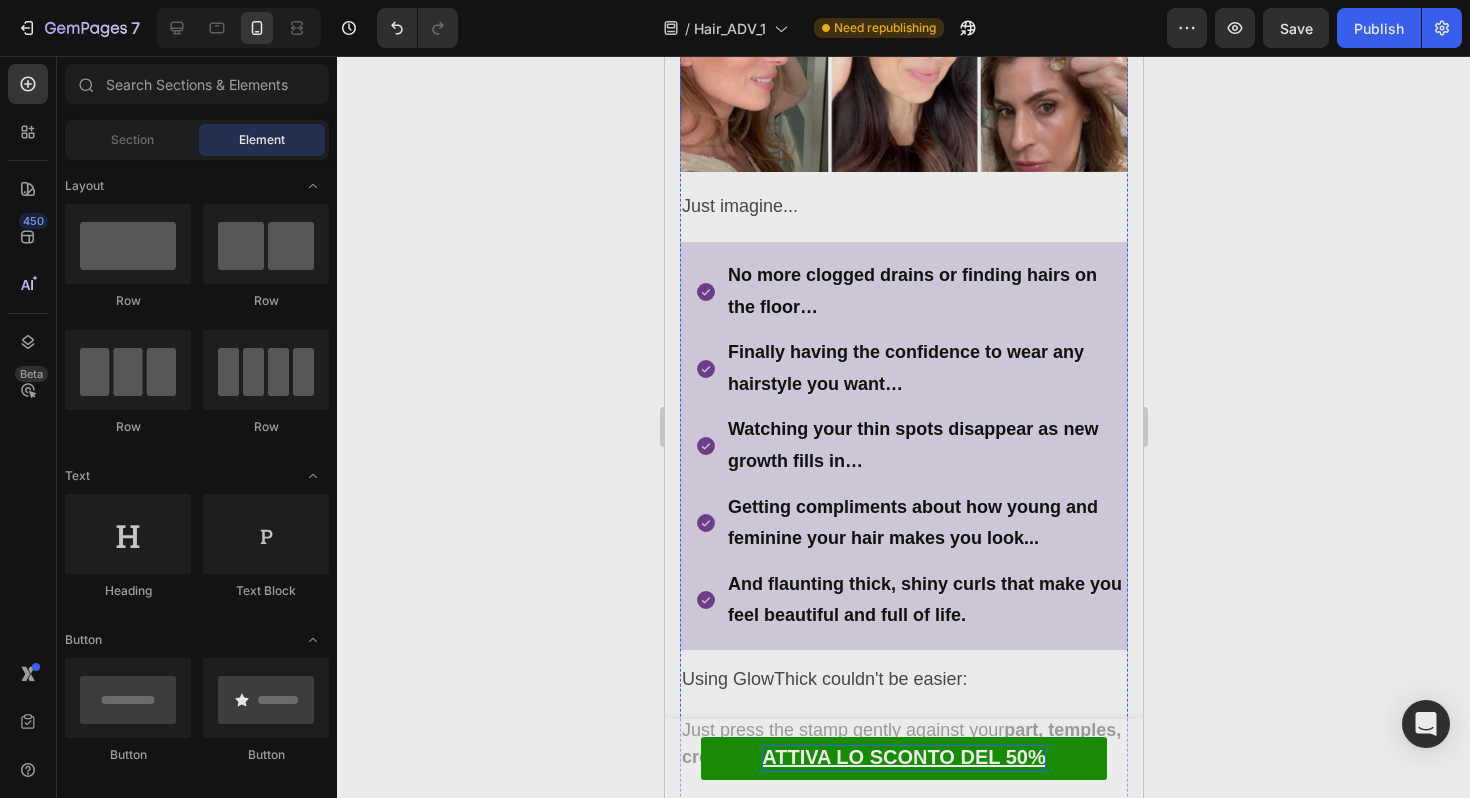 scroll, scrollTop: 9913, scrollLeft: 0, axis: vertical 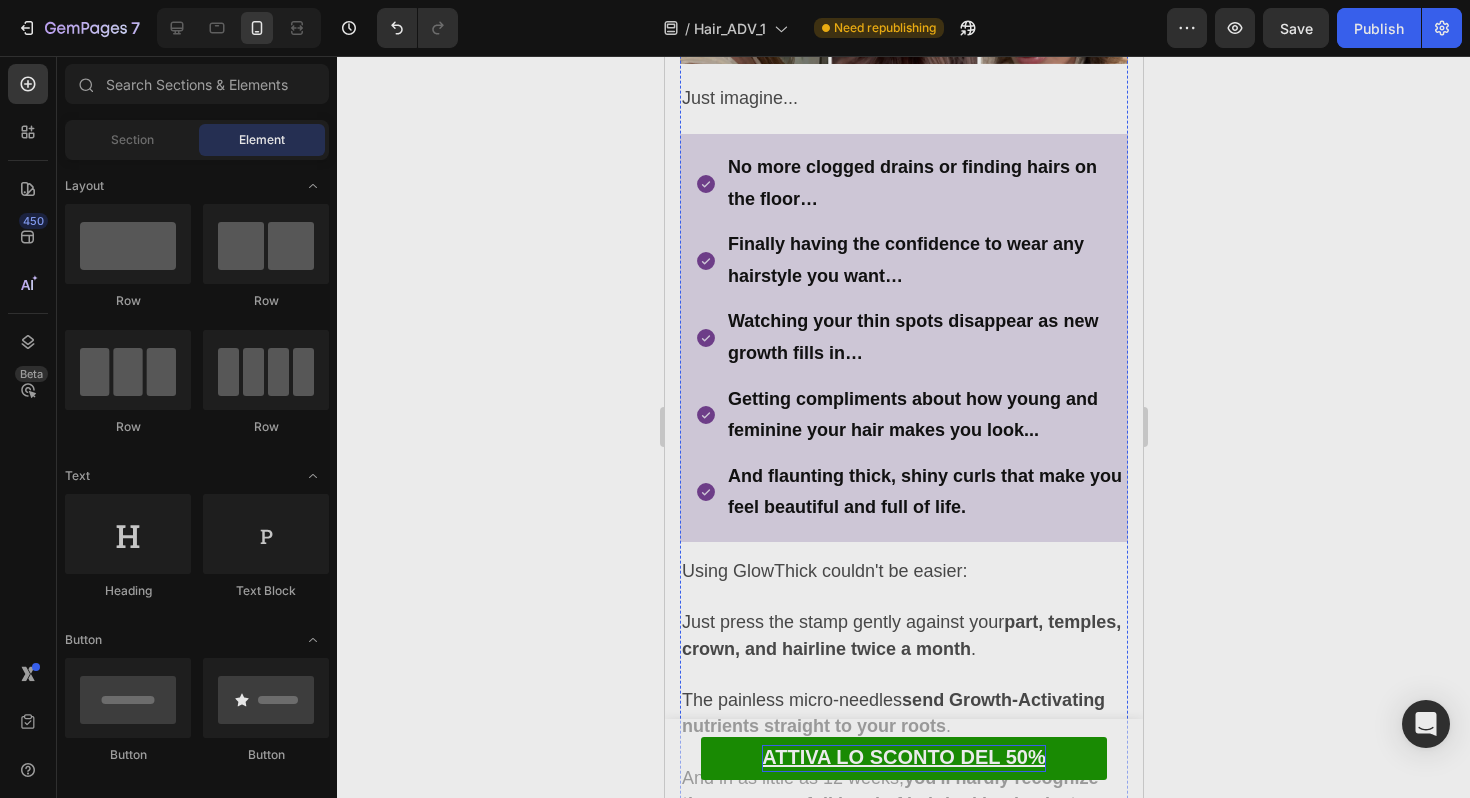 click at bounding box center [903, -730] 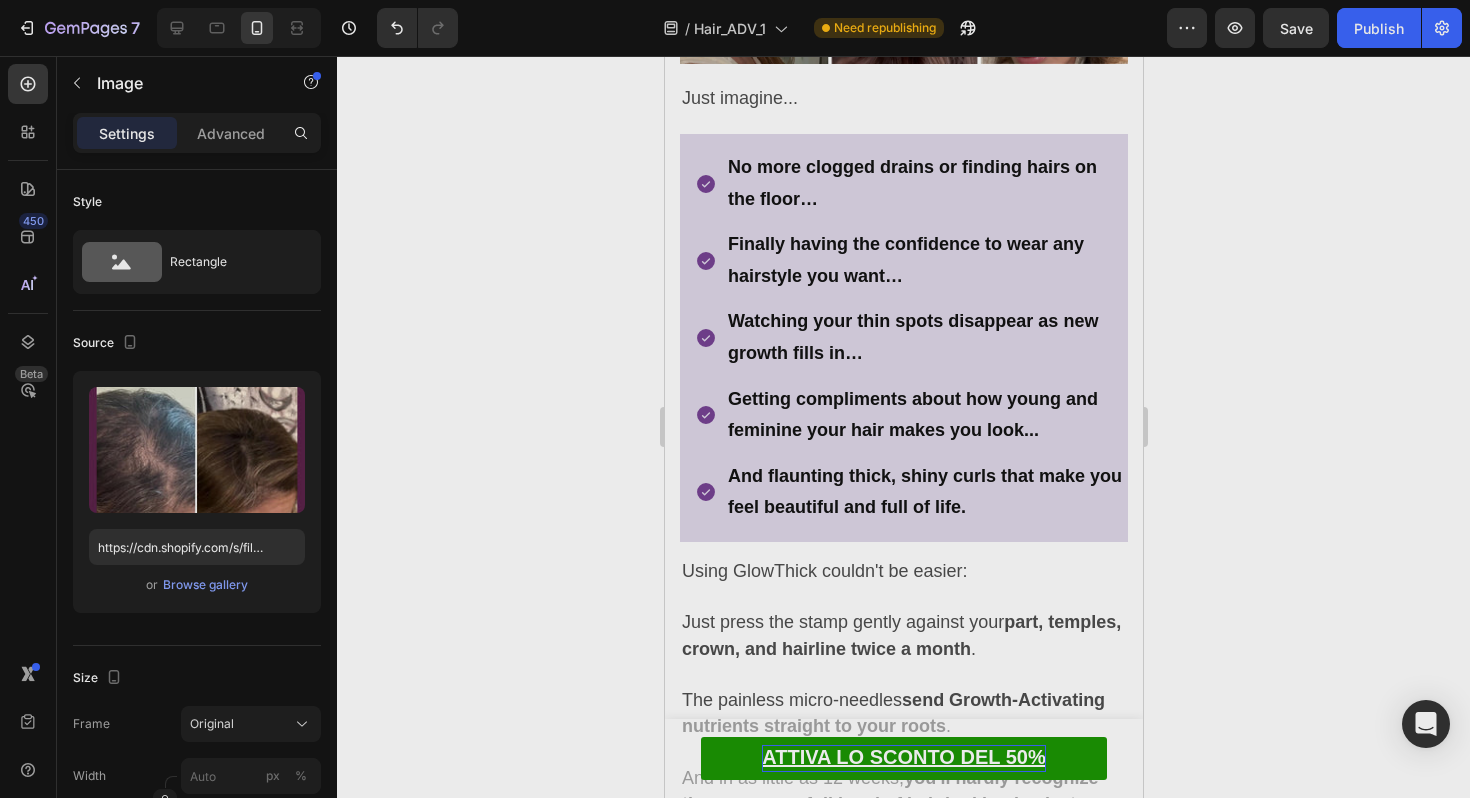 click at bounding box center [903, -730] 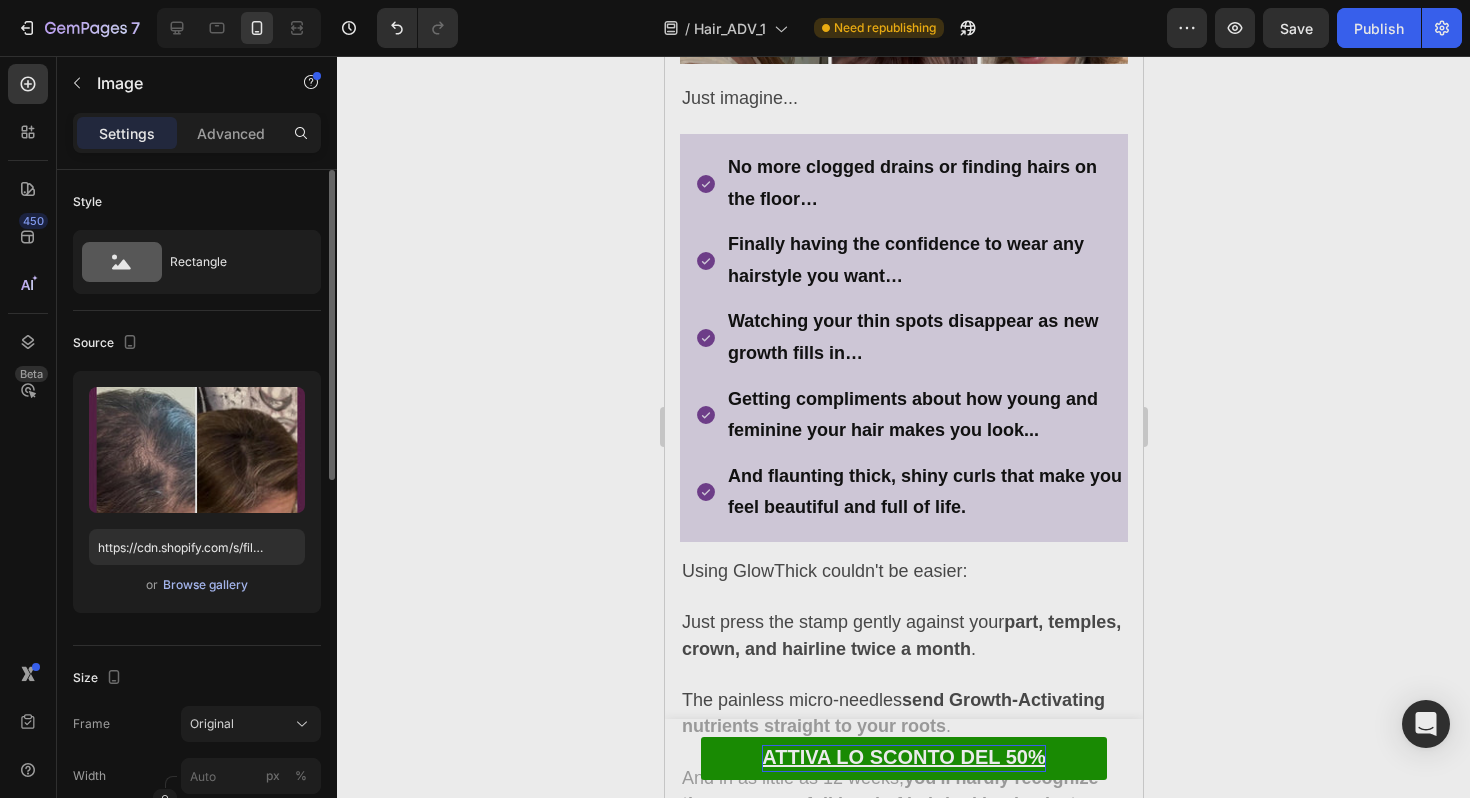click on "Browse gallery" at bounding box center (205, 585) 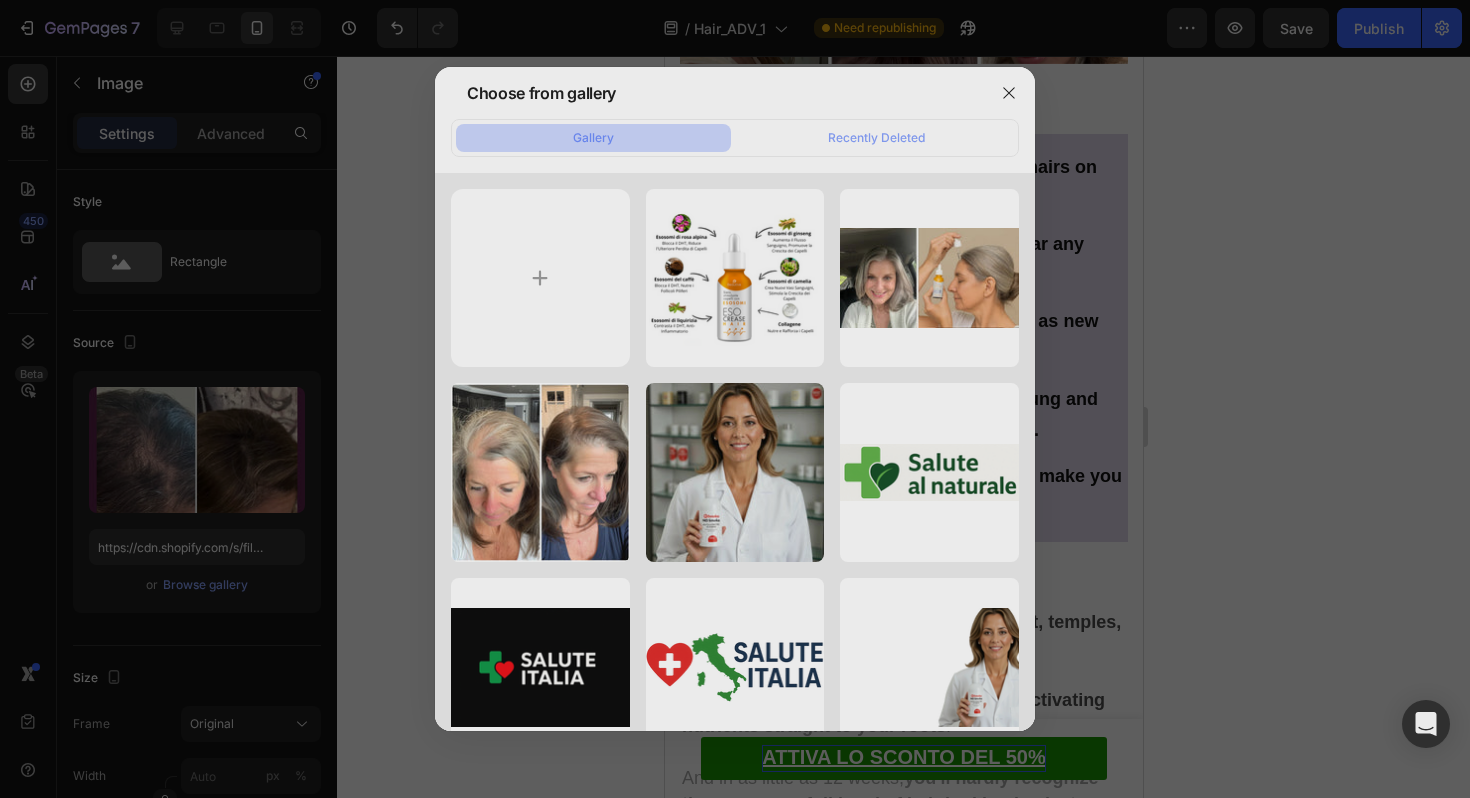 click at bounding box center [735, 399] 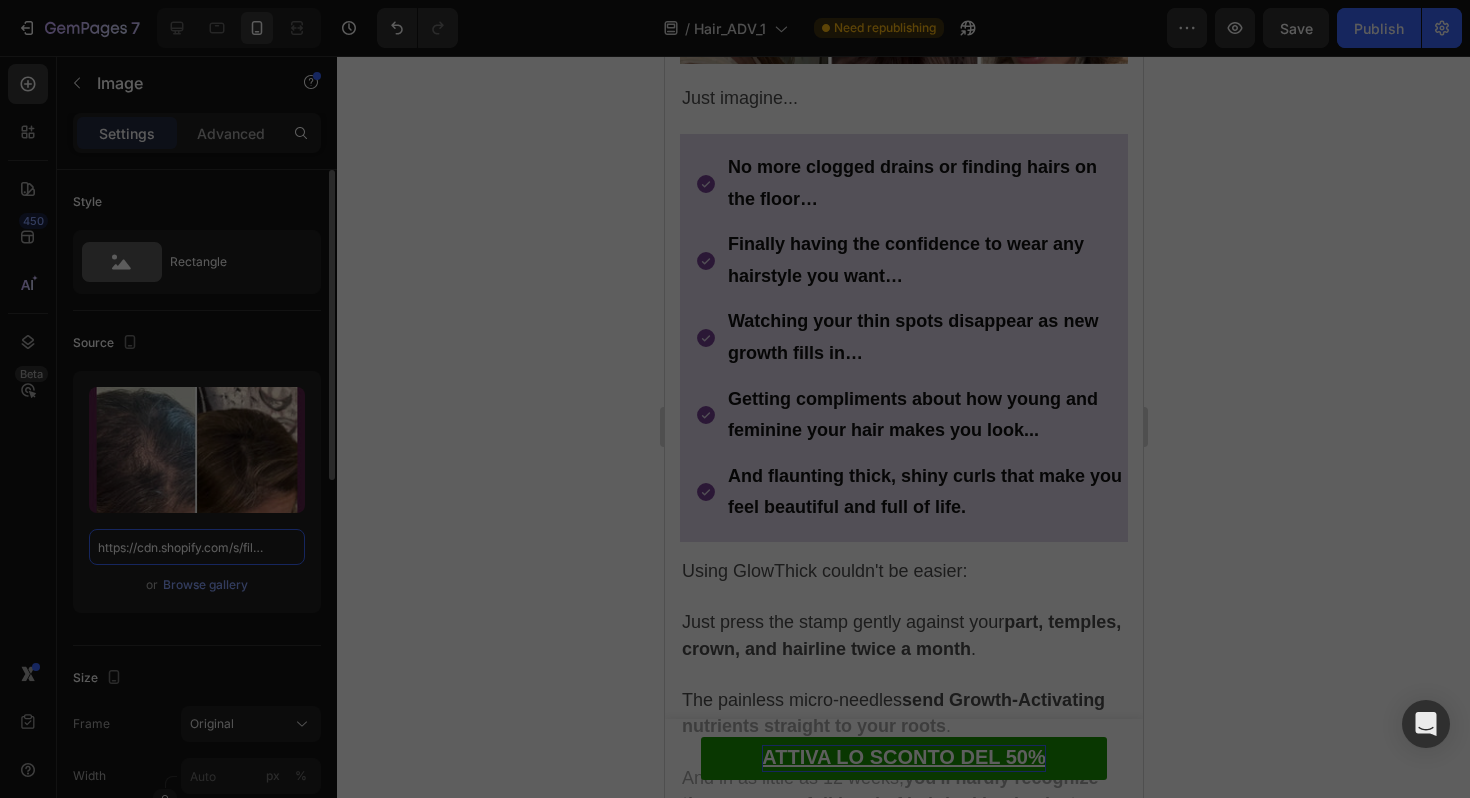 click on "https://cdn.shopify.com/s/files/1/0931/8069/0767/files/gempages_561972038995018657-4605940d-b25d-42e0-b8fb-8c225d94fcac.jpg?v=1751994585" at bounding box center [197, 547] 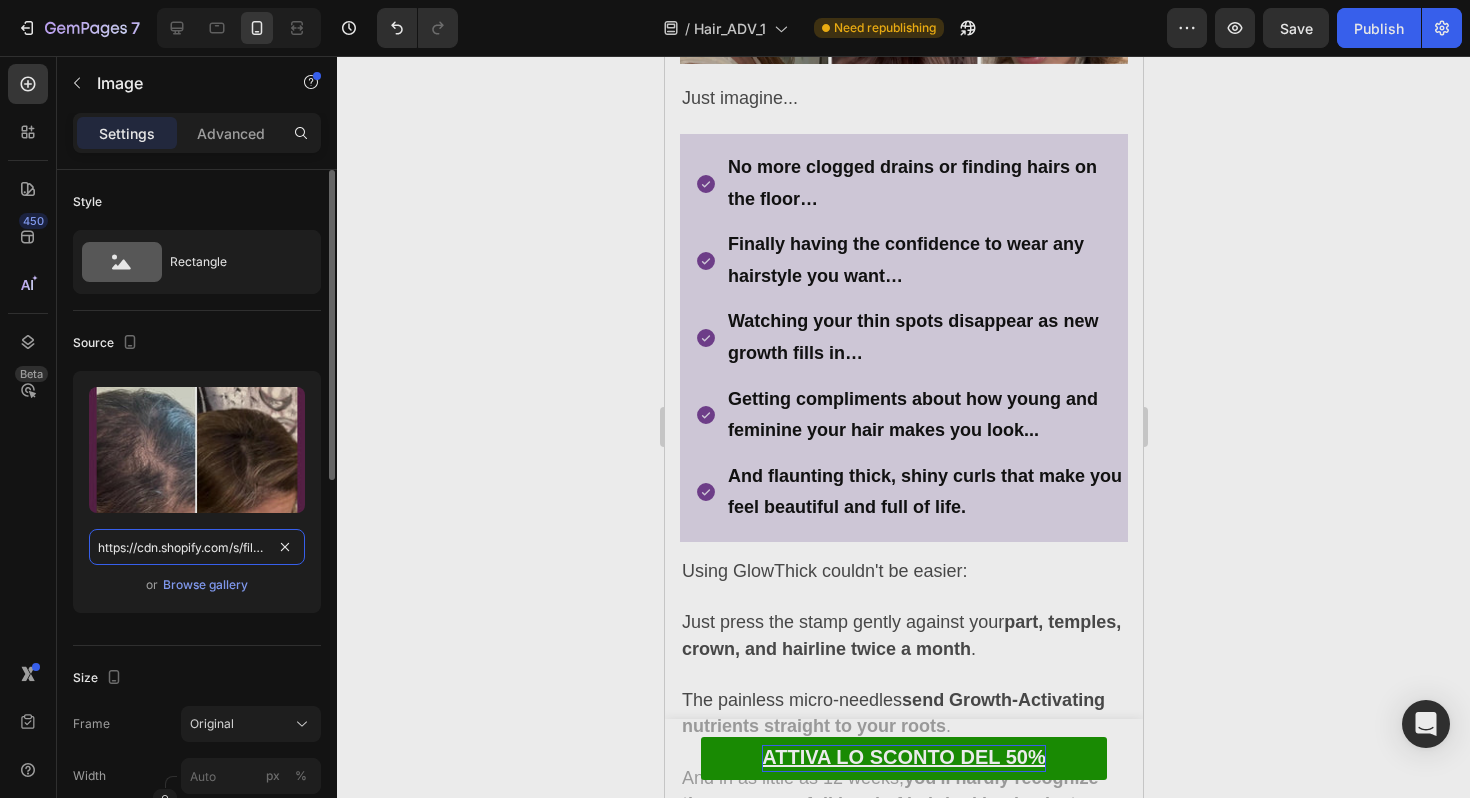 paste on "1cb36797-d660-4910-8f5b-b967446938b5.jpg?v=1753033721" 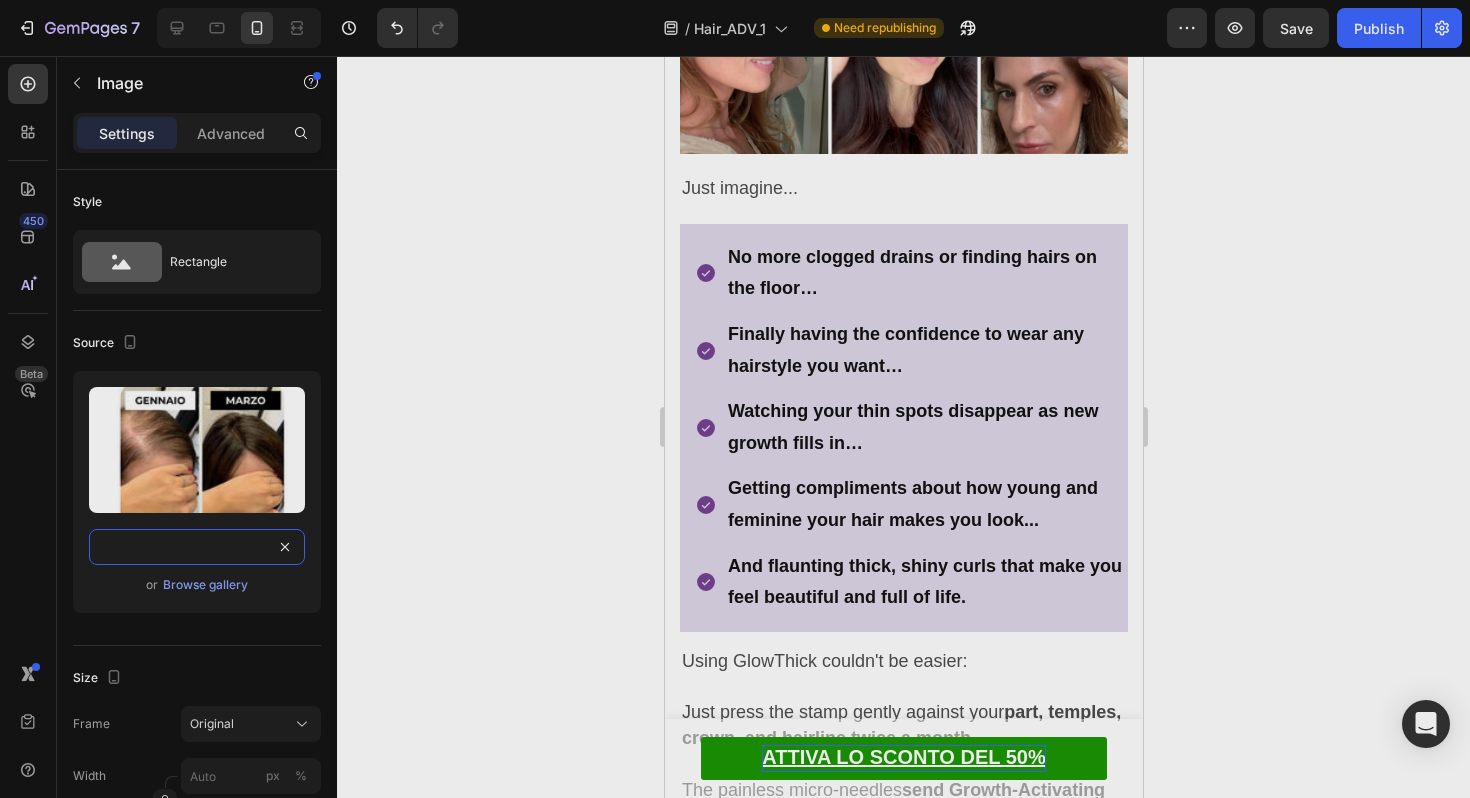 type on "https://cdn.shopify.com/s/files/1/0931/8069/0767/files/gempages_561972038995018657-1cb36797-d660-4910-8f5b-b967446938b5.jpg?v=1753033721" 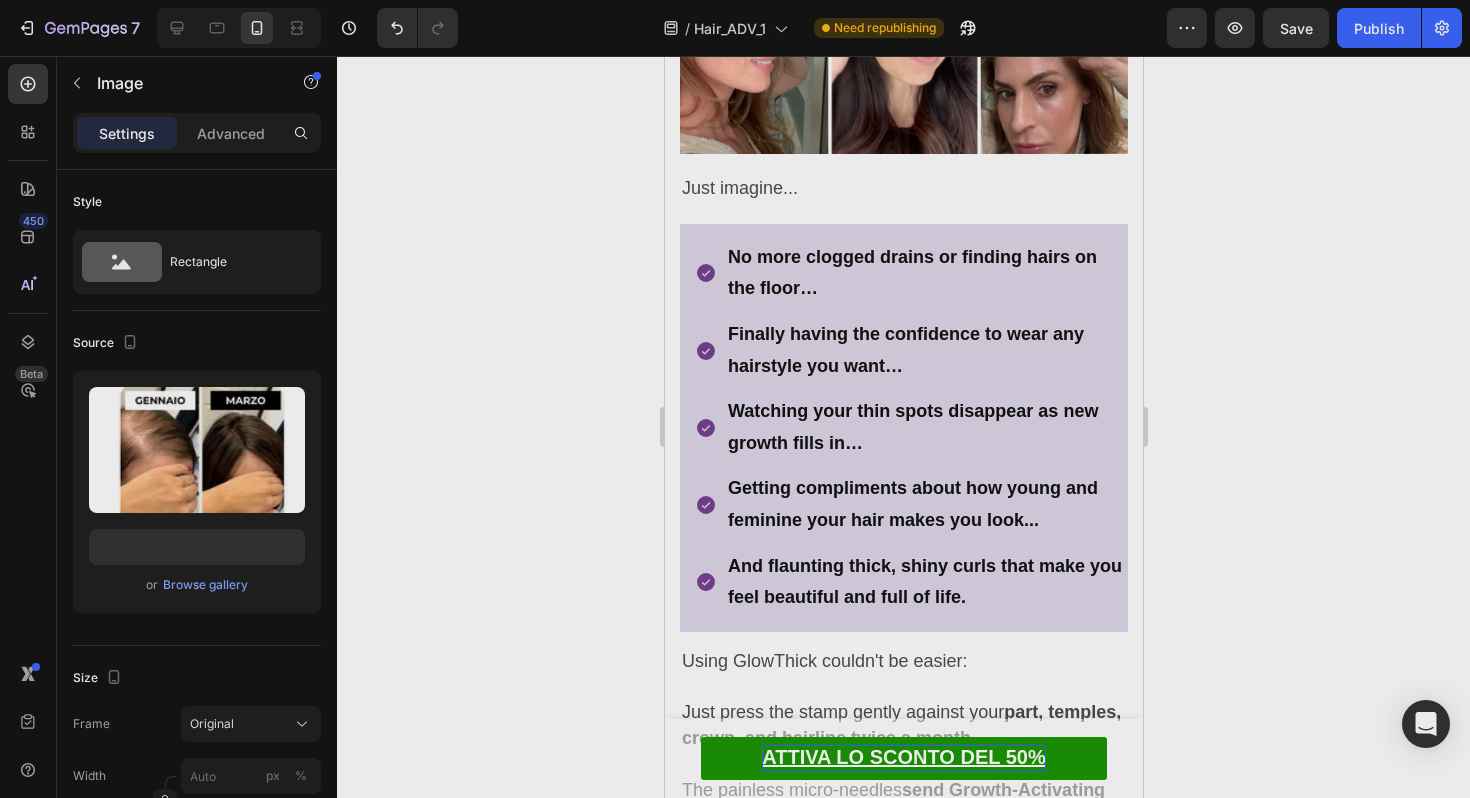 scroll, scrollTop: 0, scrollLeft: 0, axis: both 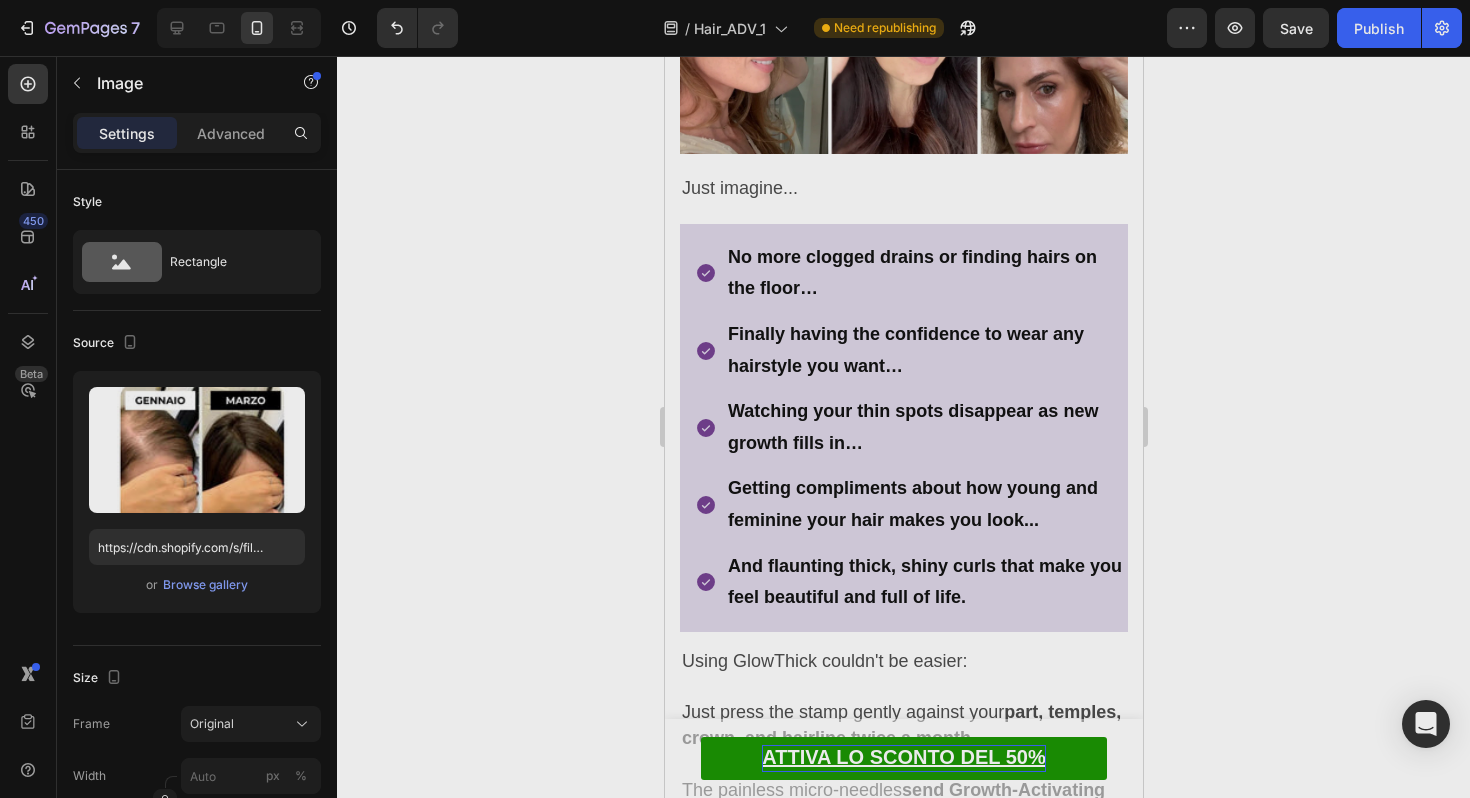 click 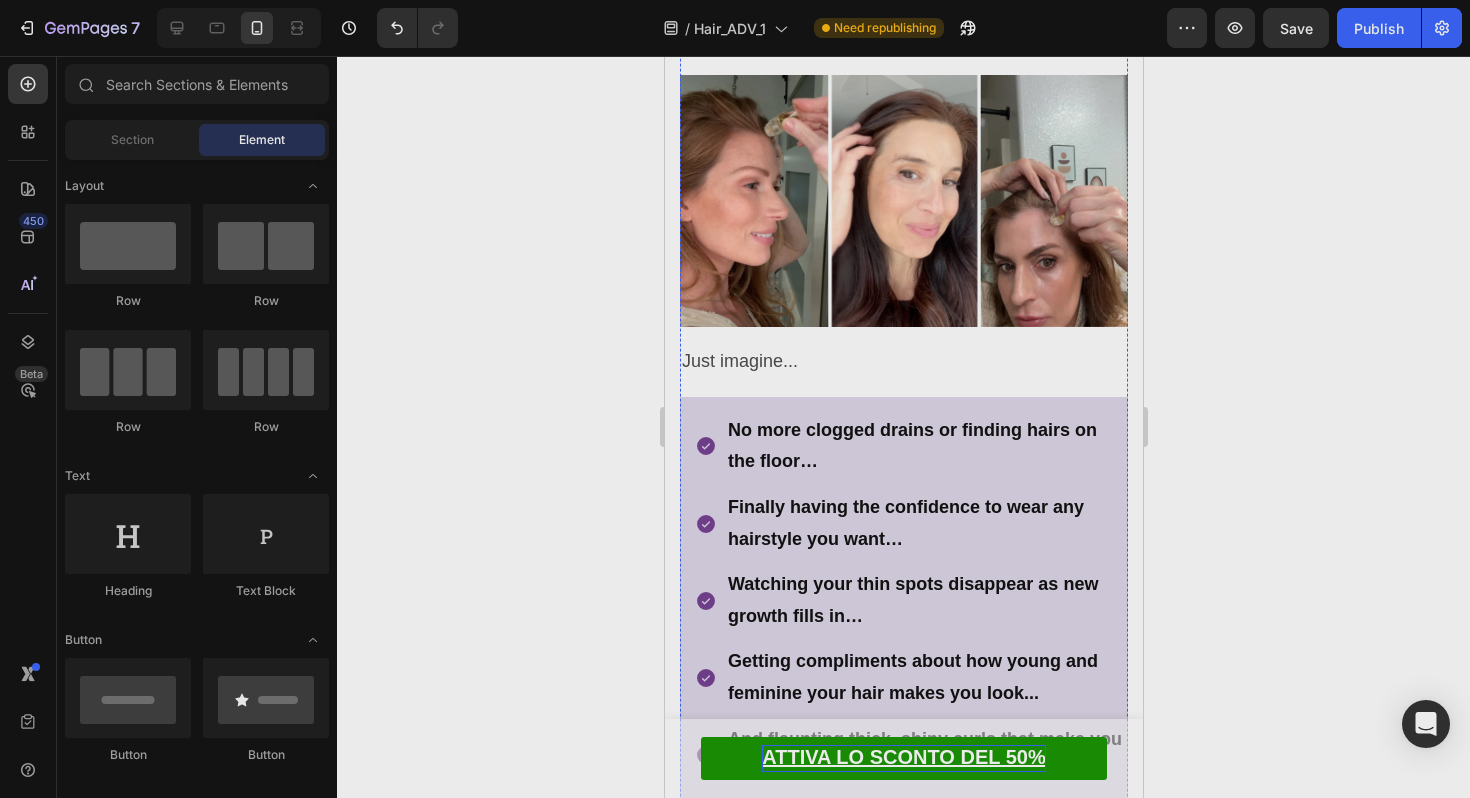 scroll, scrollTop: 9753, scrollLeft: 0, axis: vertical 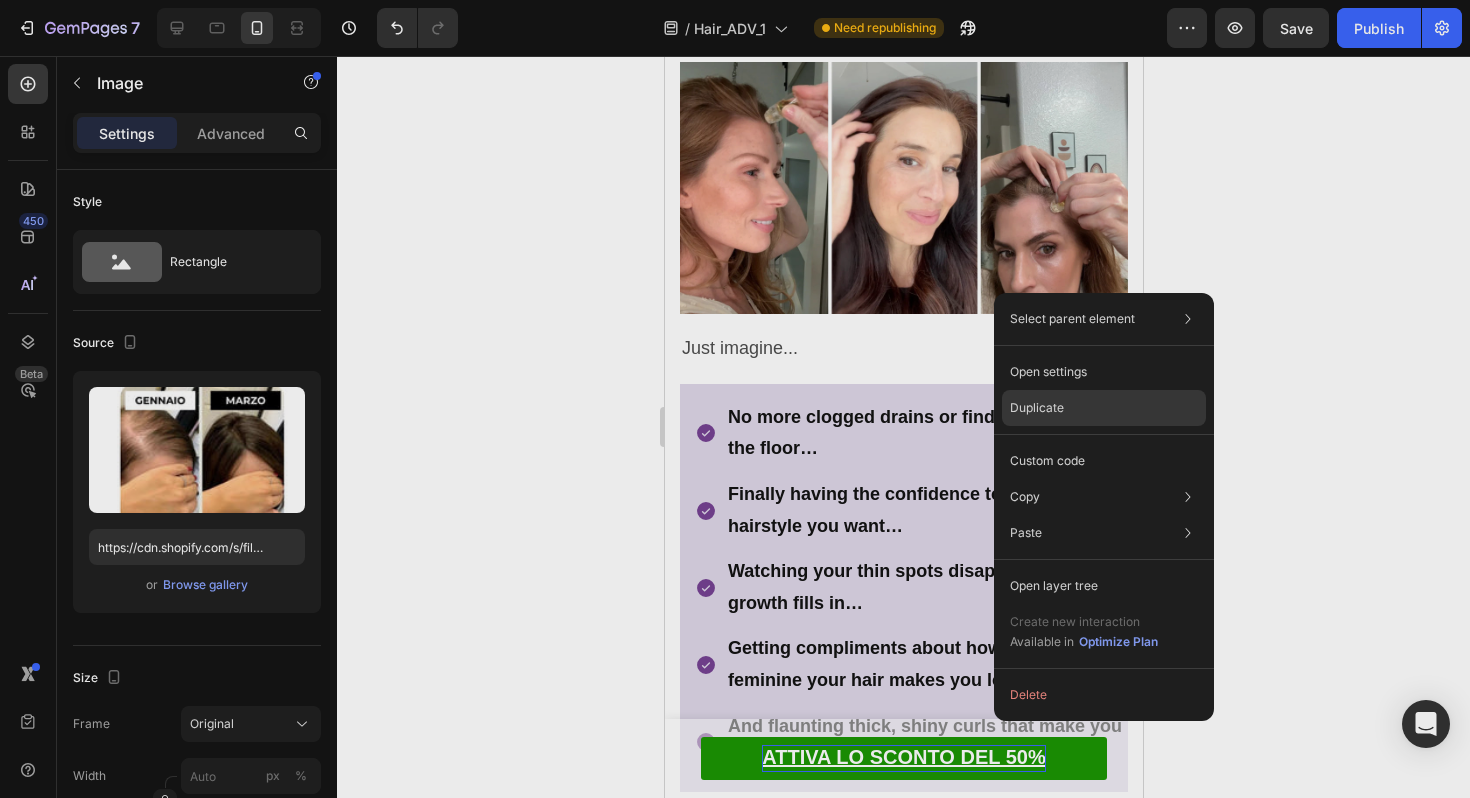 click on "Duplicate" 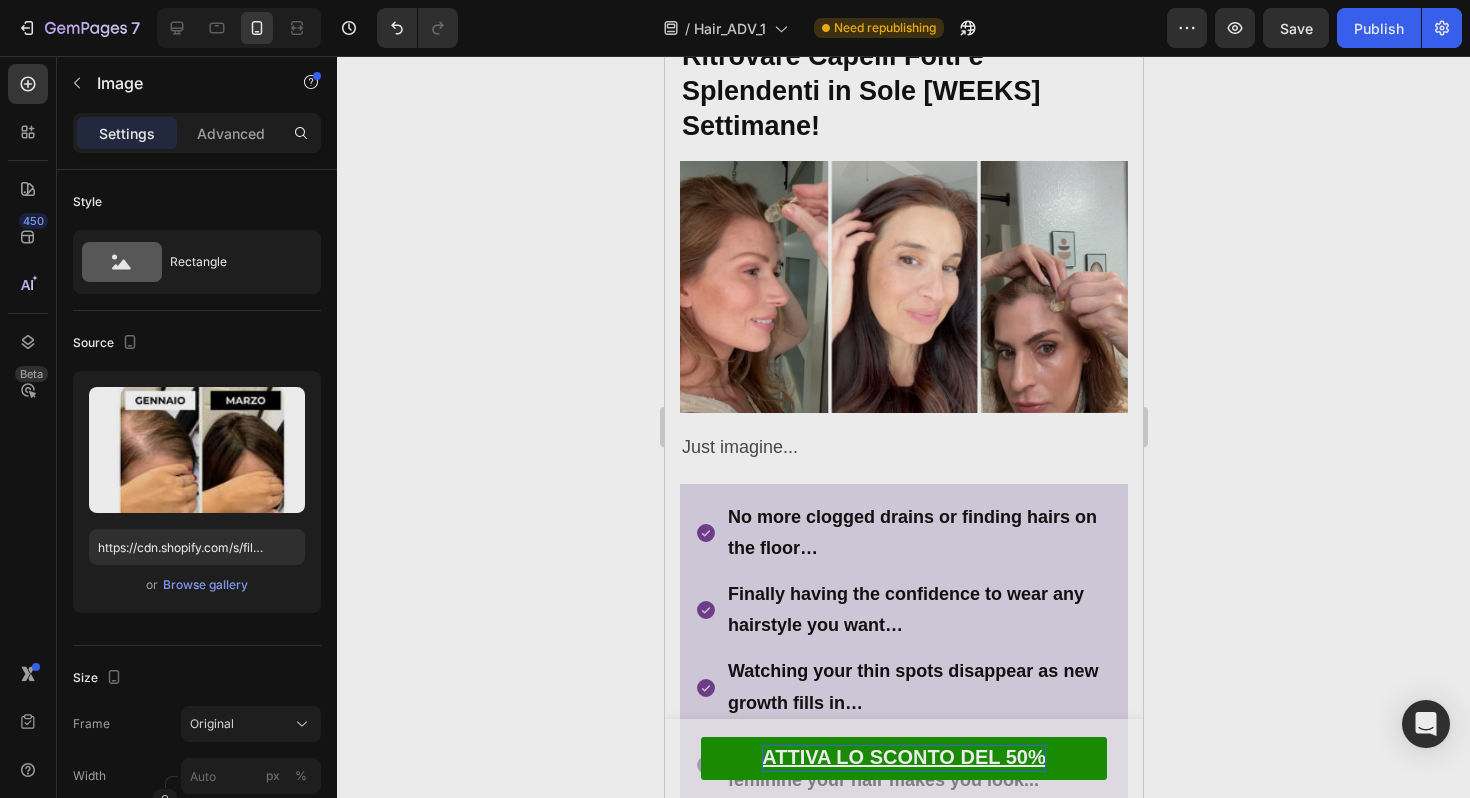 scroll, scrollTop: 10293, scrollLeft: 0, axis: vertical 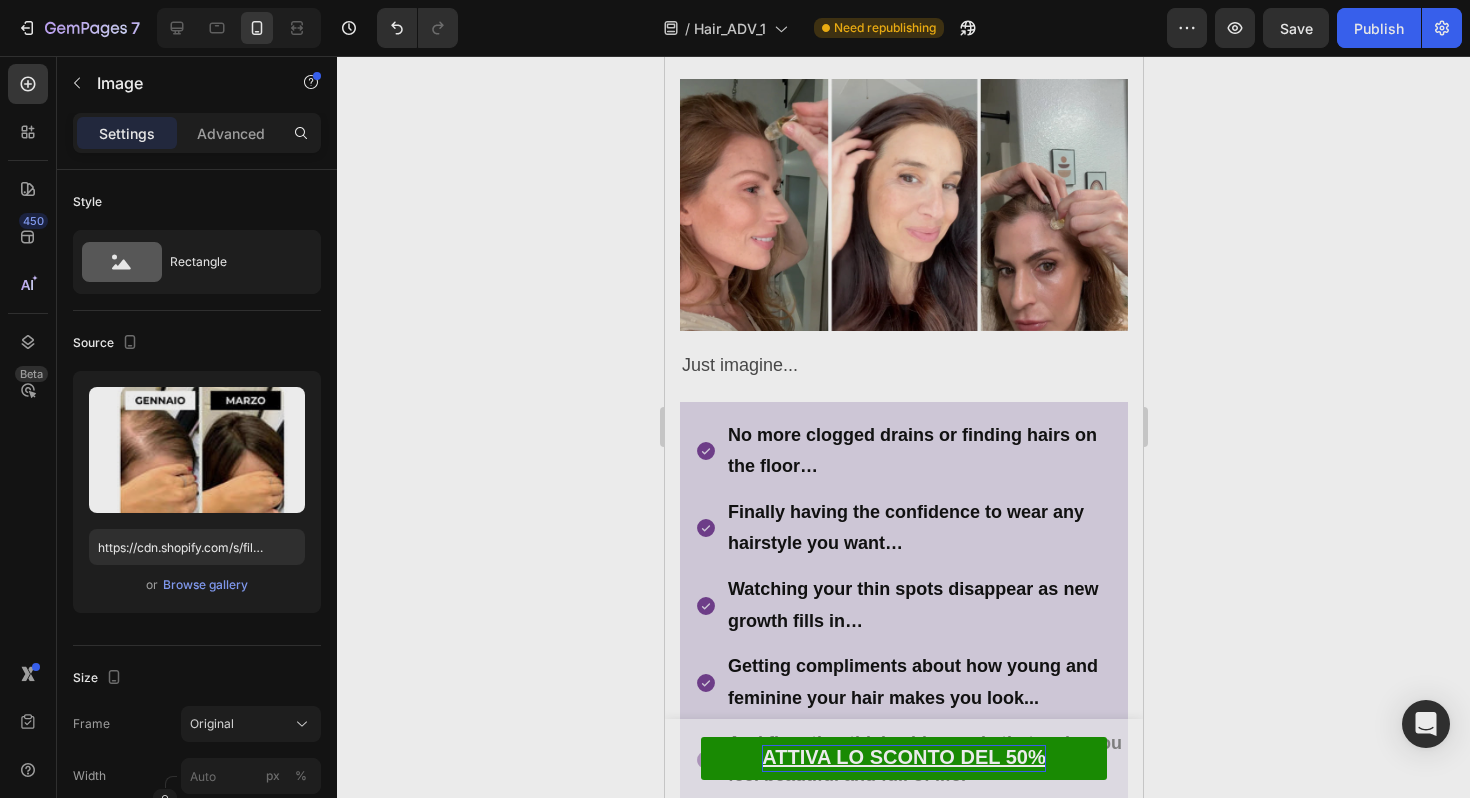 click at bounding box center (903, -507) 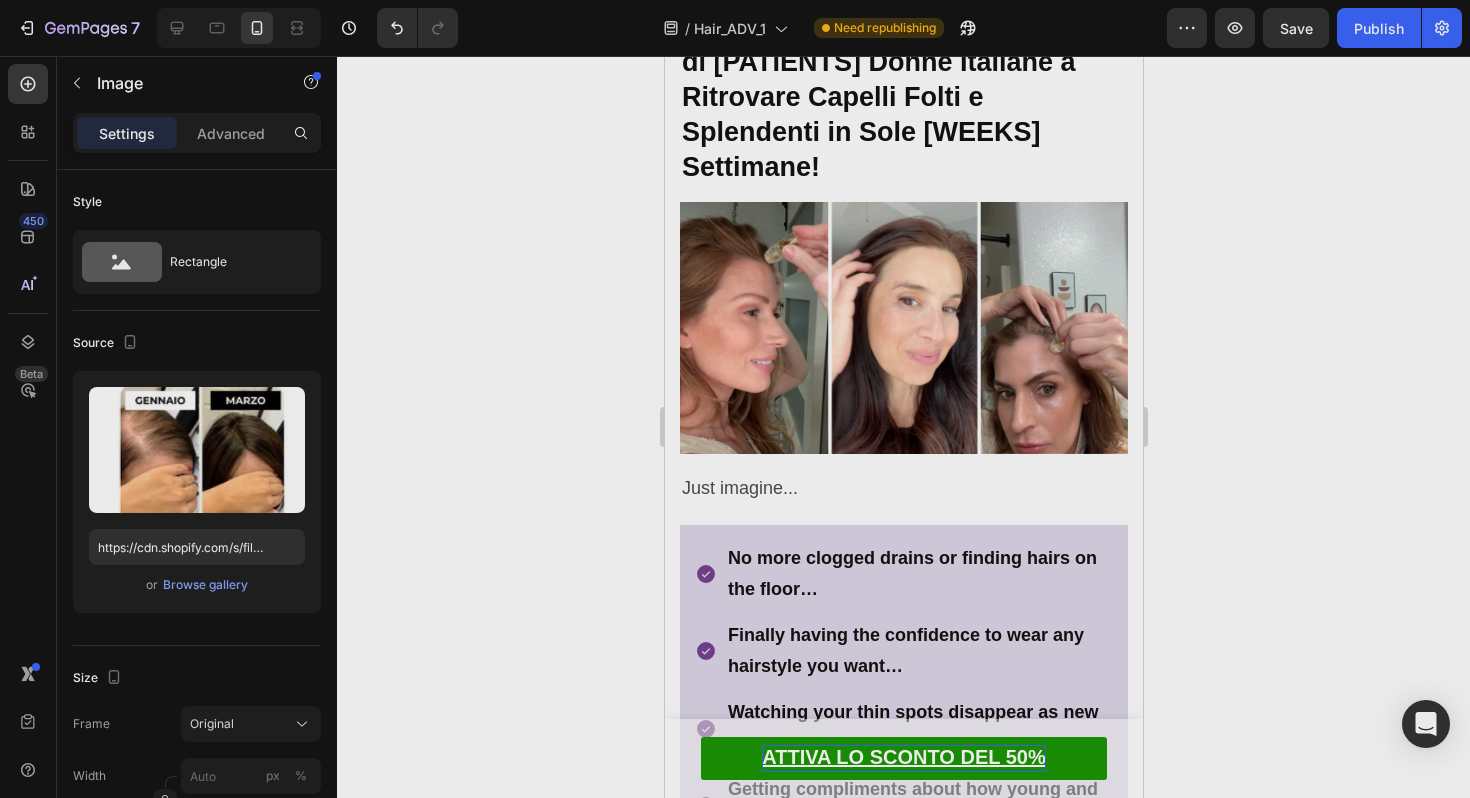 scroll, scrollTop: 10168, scrollLeft: 0, axis: vertical 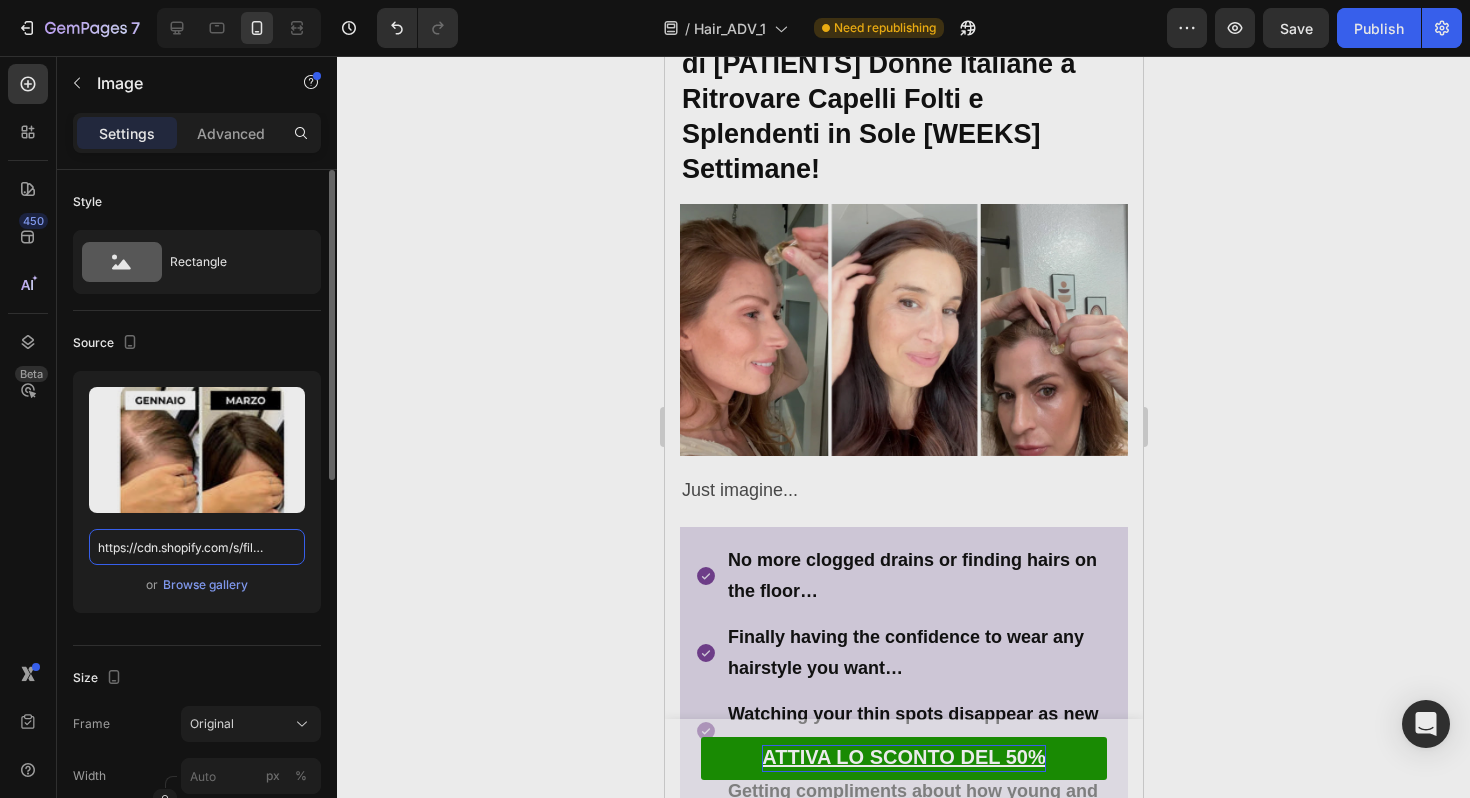 click on "https://cdn.shopify.com/s/files/1/0931/8069/0767/files/gempages_561972038995018657-1cb36797-d660-4910-8f5b-b967446938b5.jpg?v=1753033721" at bounding box center (197, 547) 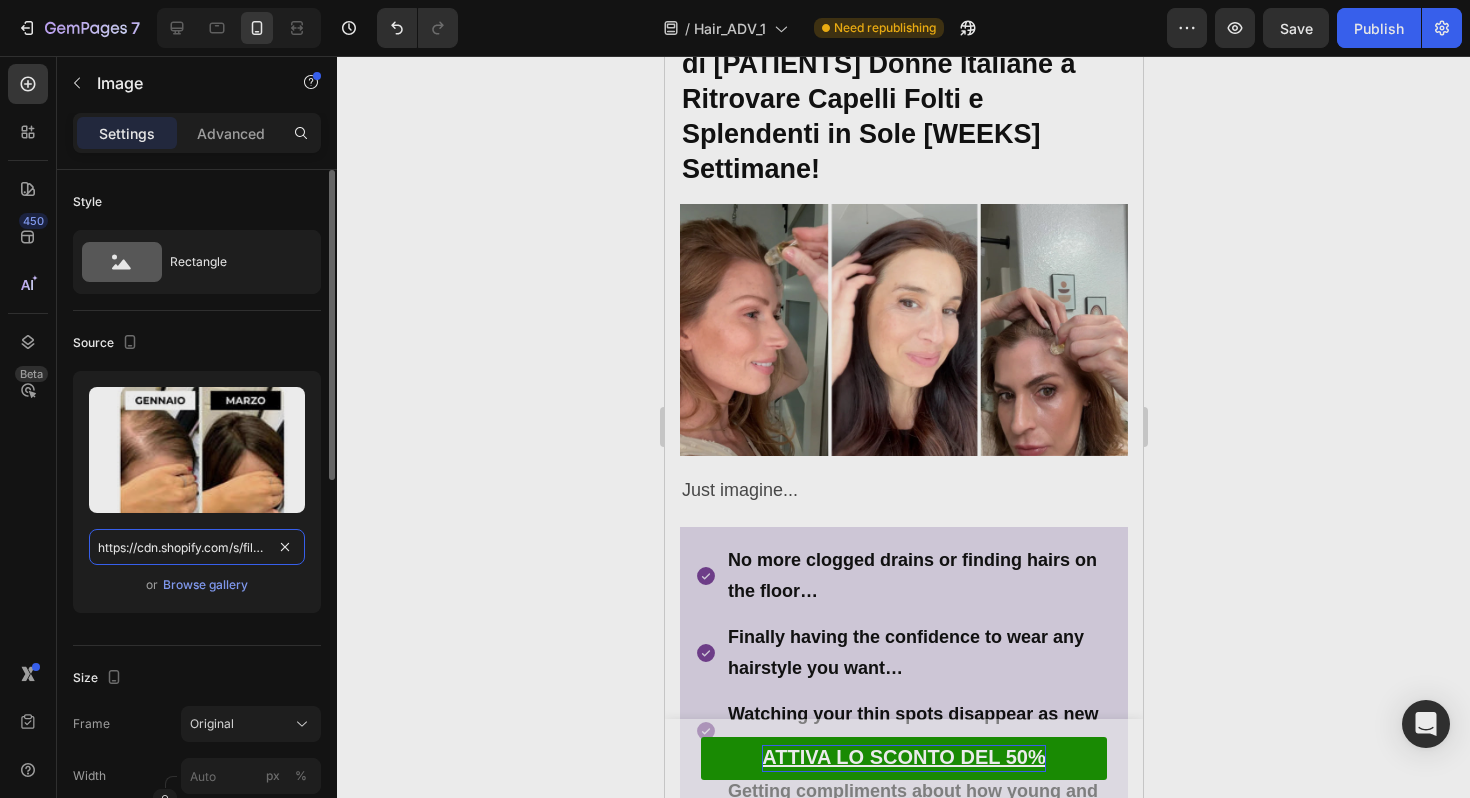 scroll, scrollTop: 0, scrollLeft: 20, axis: horizontal 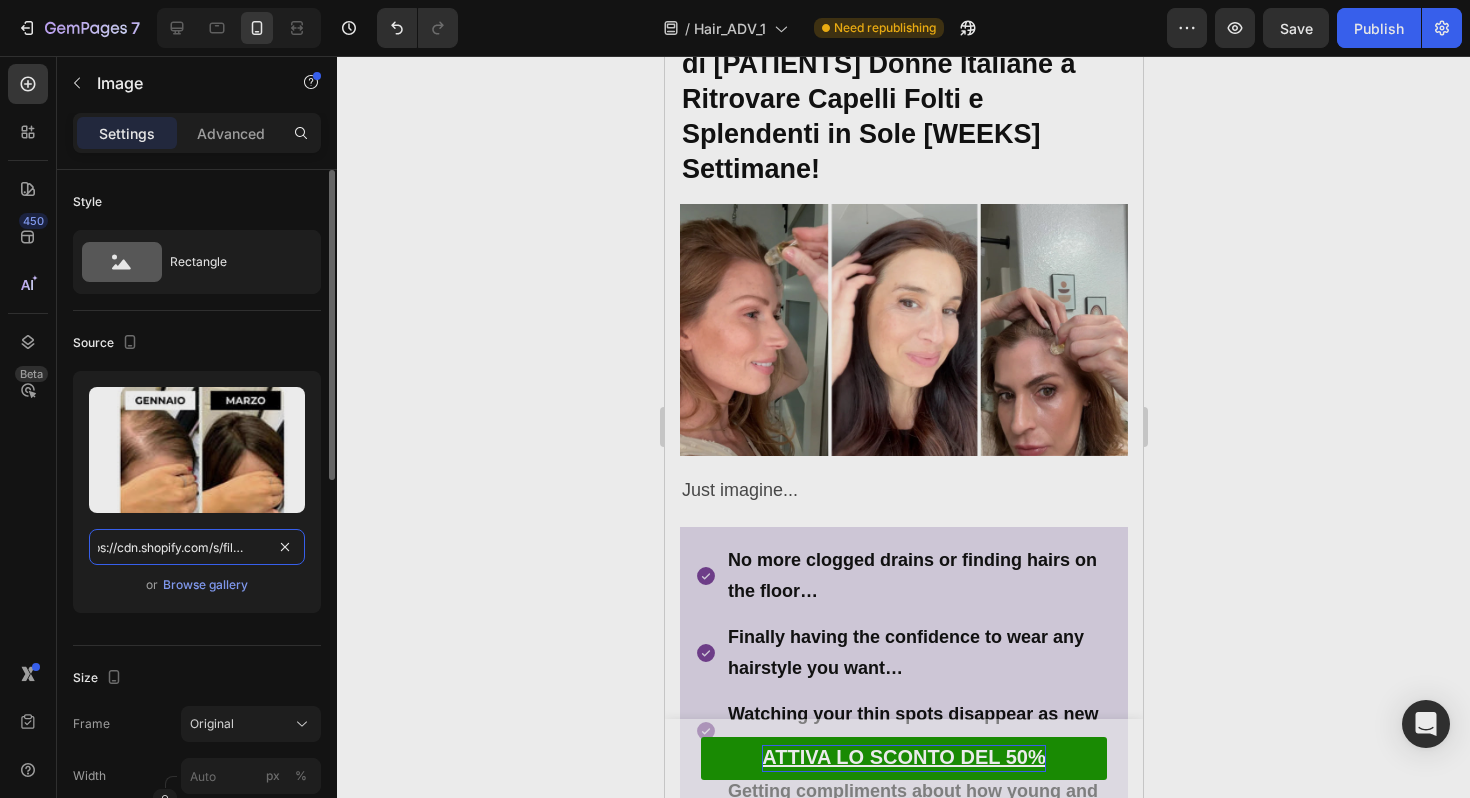 paste on "6b298edb-f4c5-48c8-acf6-f66f2e1f2d8d.jpg?v=1753034375" 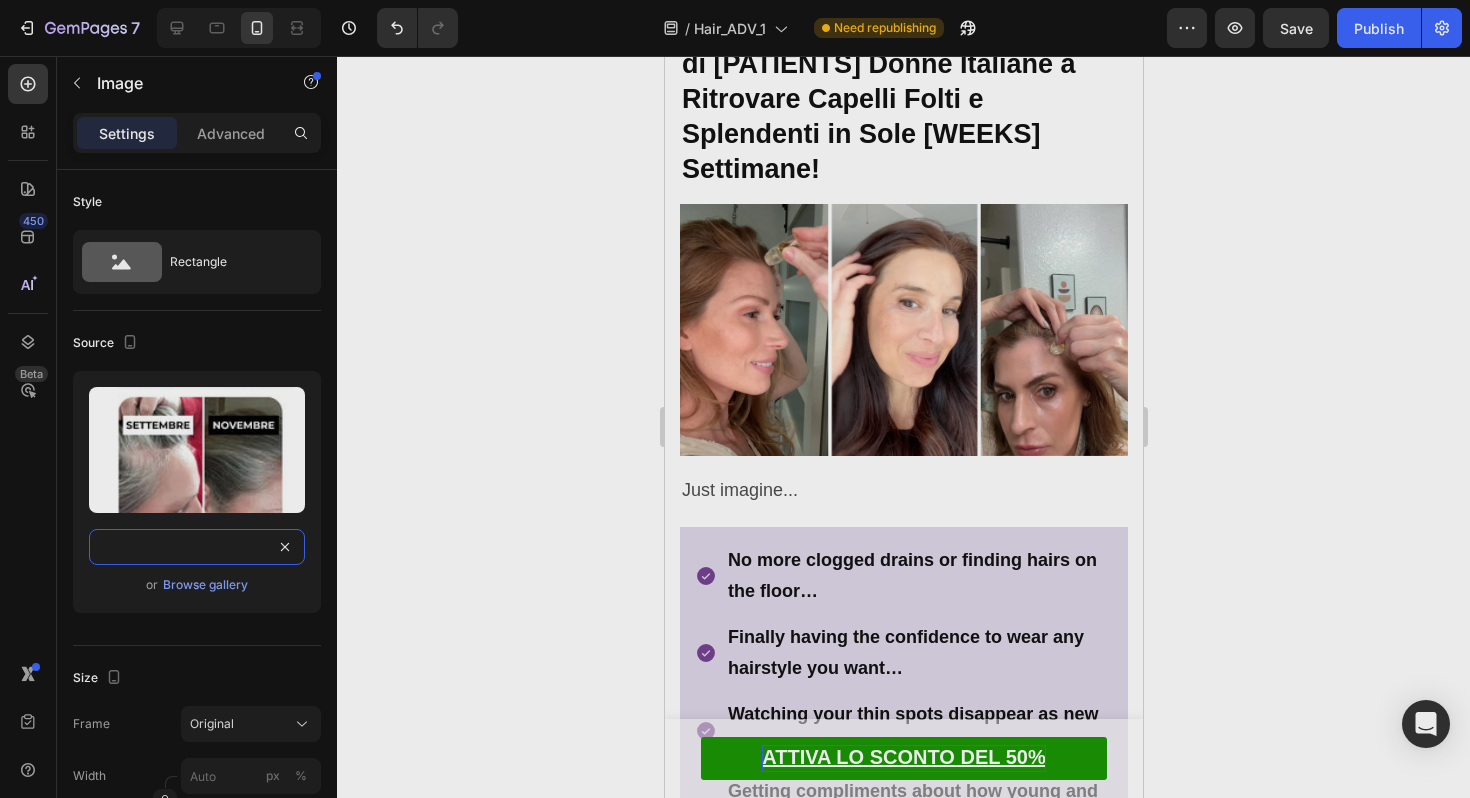 type on "https://cdn.shopify.com/s/files/1/0931/8069/0767/files/gempages_561972038995018657-6b298edb-f4c5-48c8-acf6-f66f2e1f2d8d.jpg?v=1753034375" 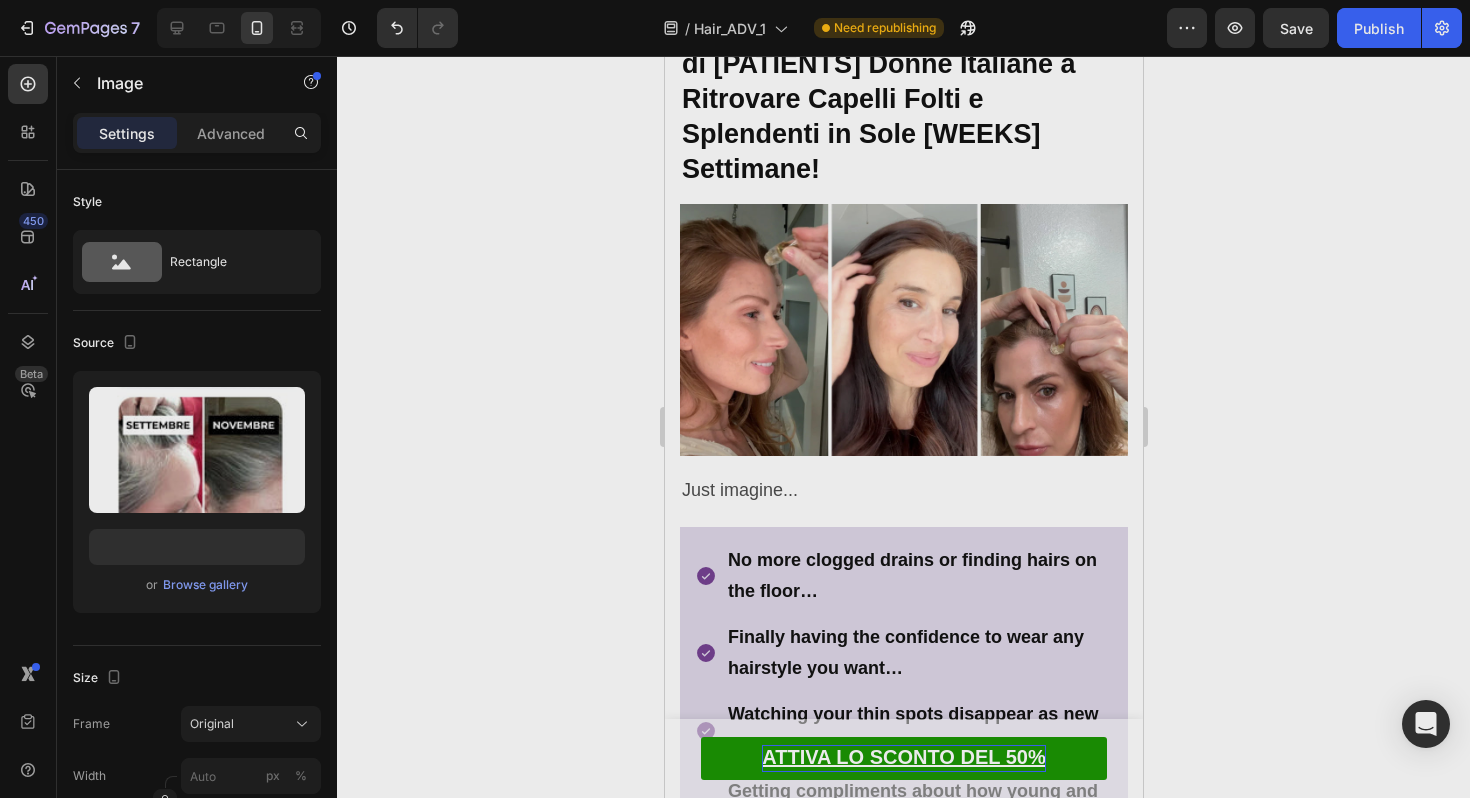 scroll, scrollTop: 0, scrollLeft: 0, axis: both 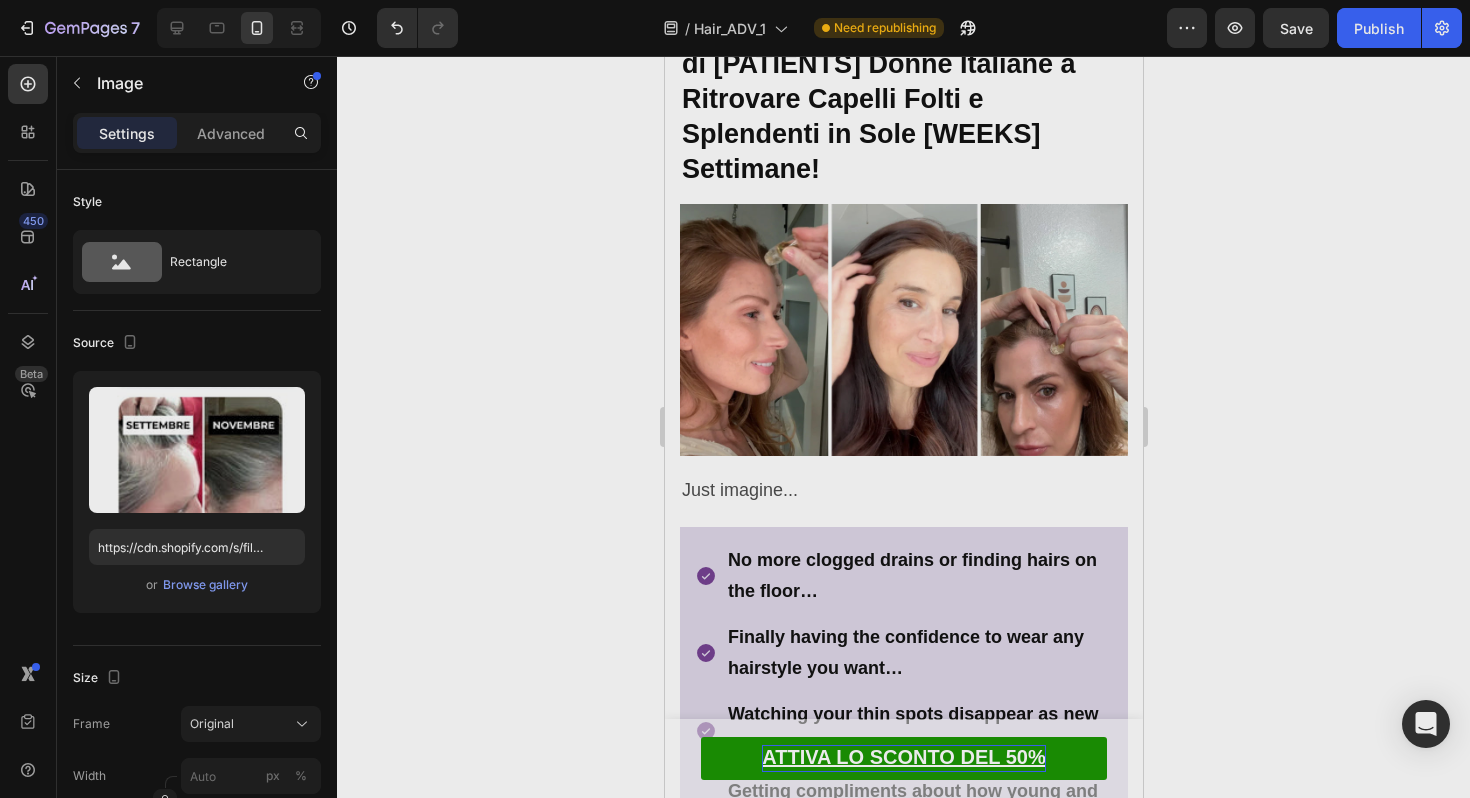 click 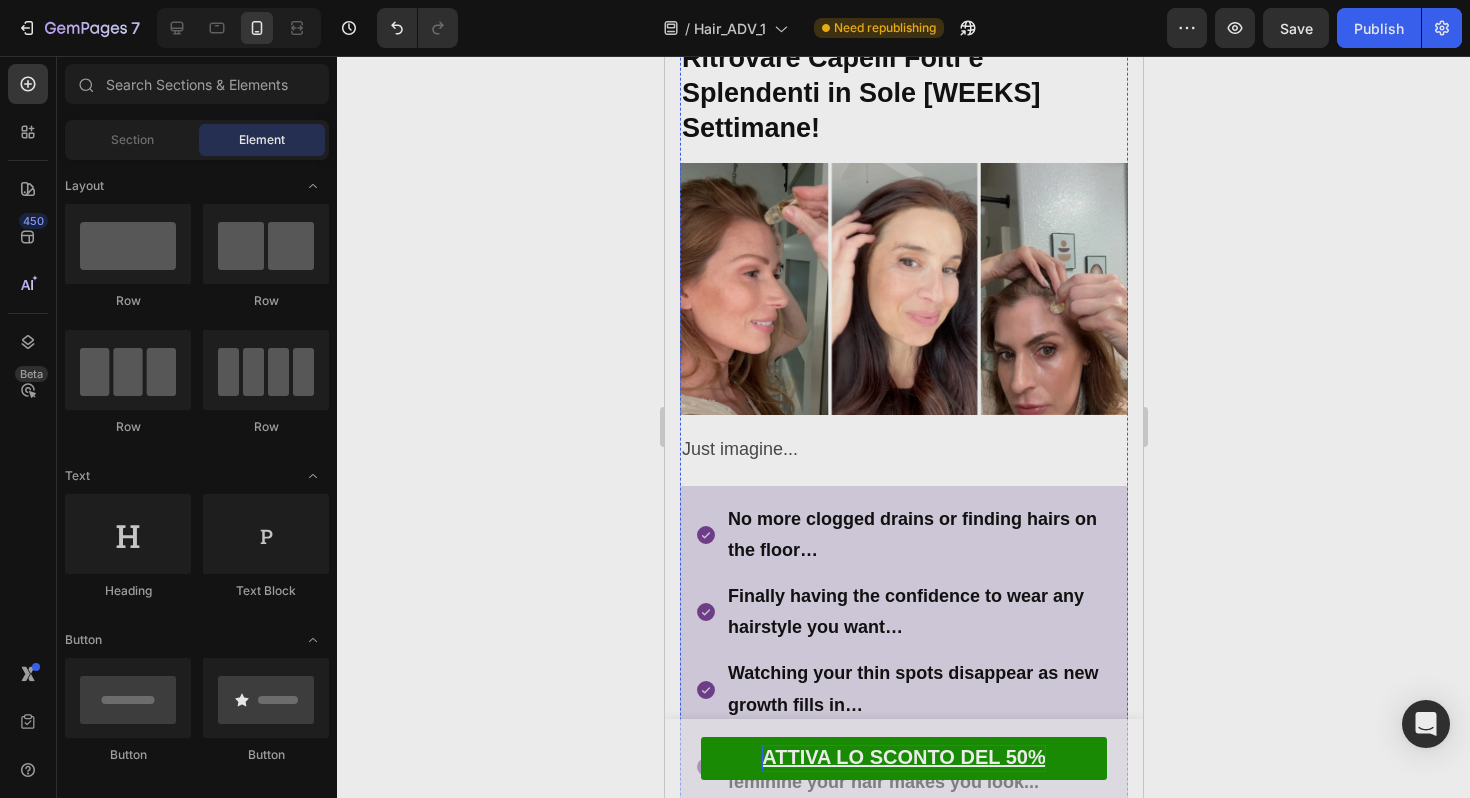 scroll, scrollTop: 10115, scrollLeft: 0, axis: vertical 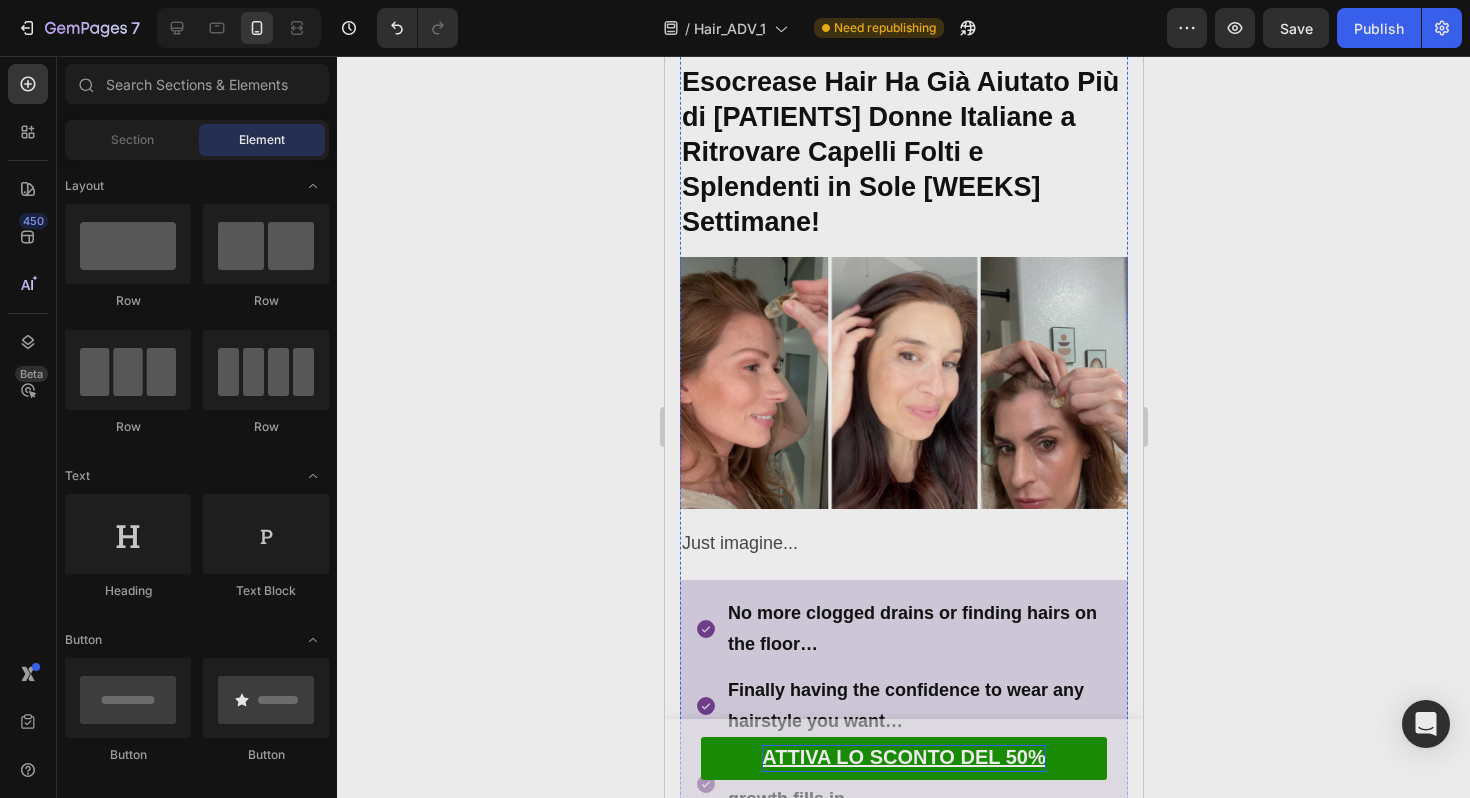click at bounding box center [903, -887] 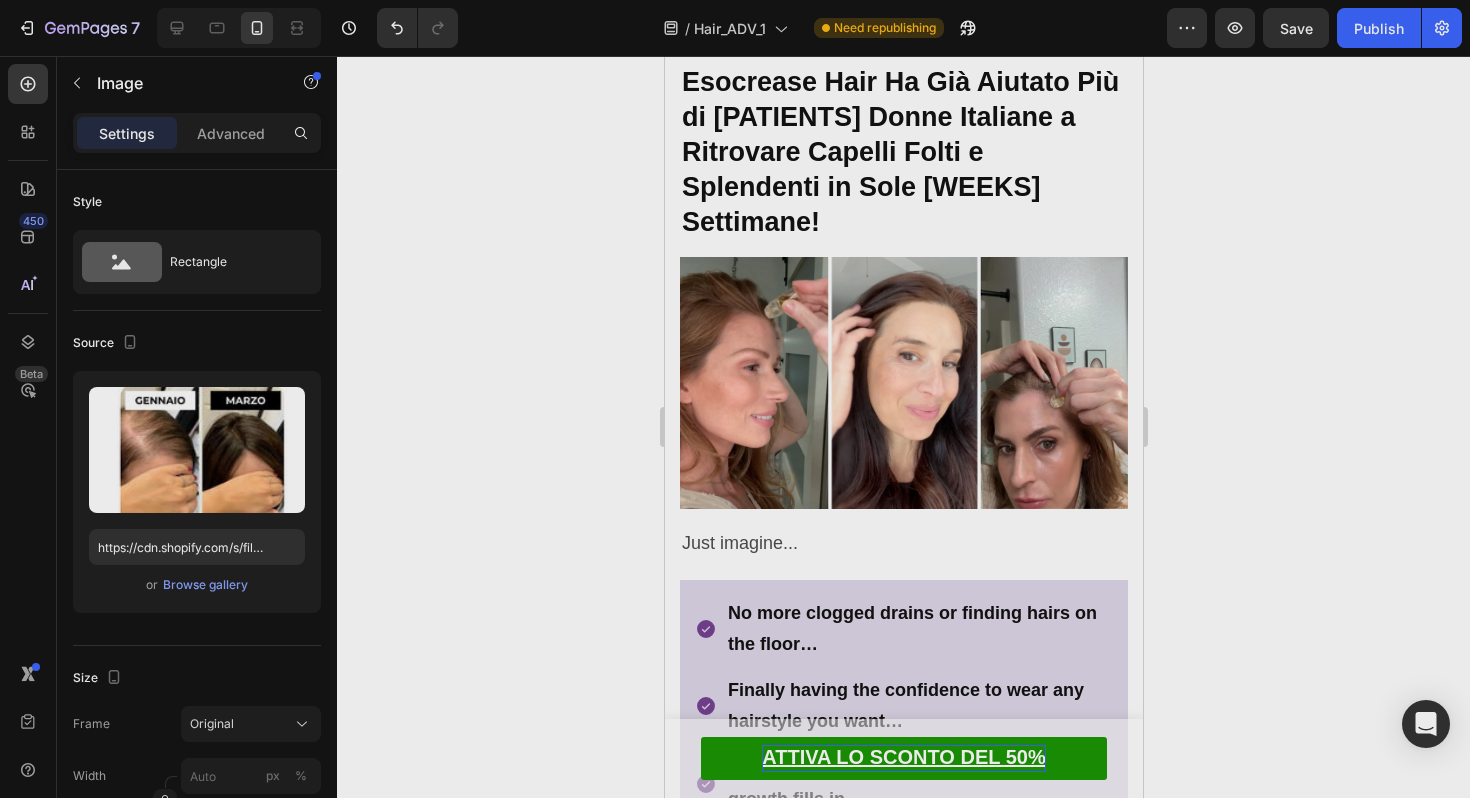 drag, startPoint x: 902, startPoint y: 299, endPoint x: 959, endPoint y: 214, distance: 102.34256 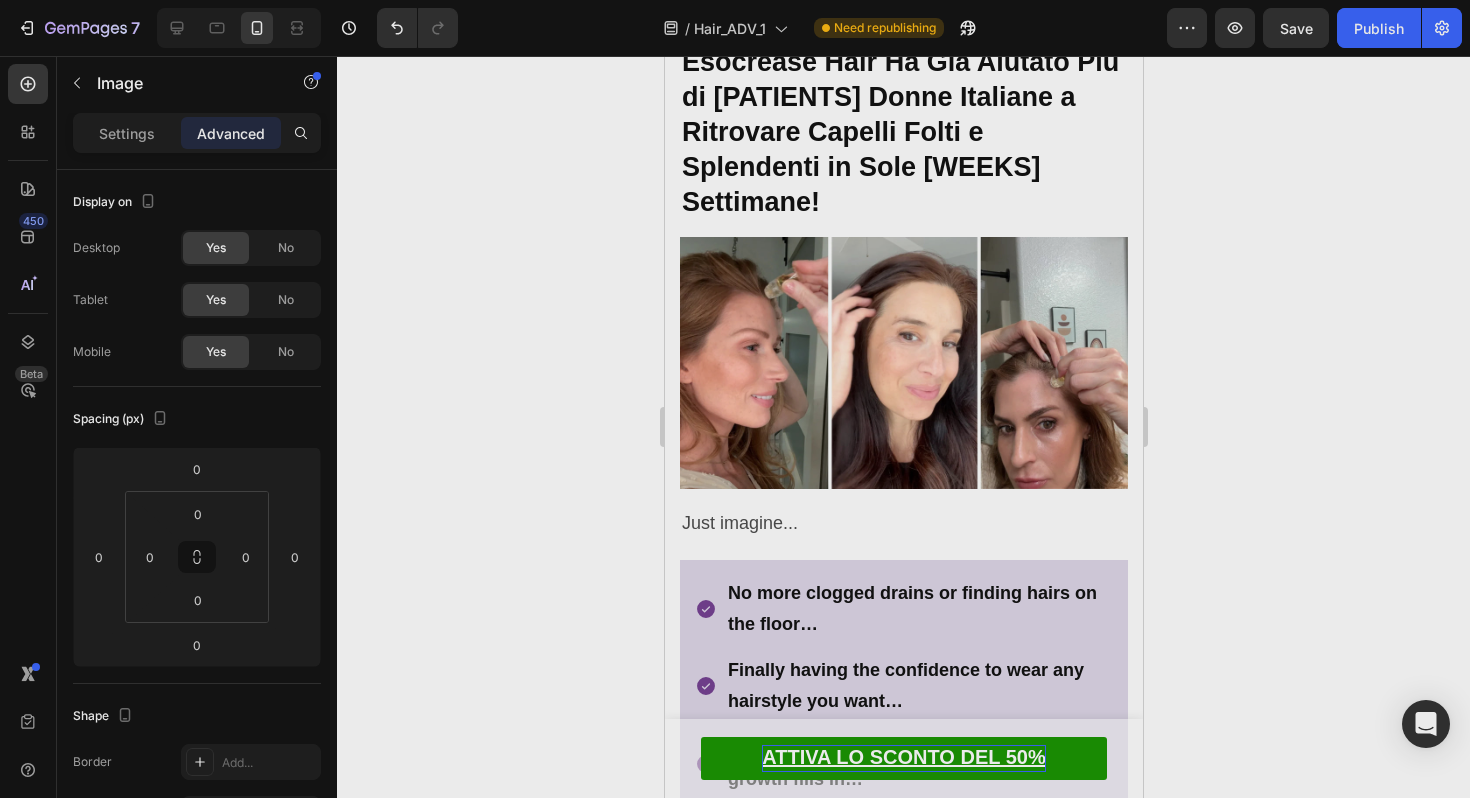 click 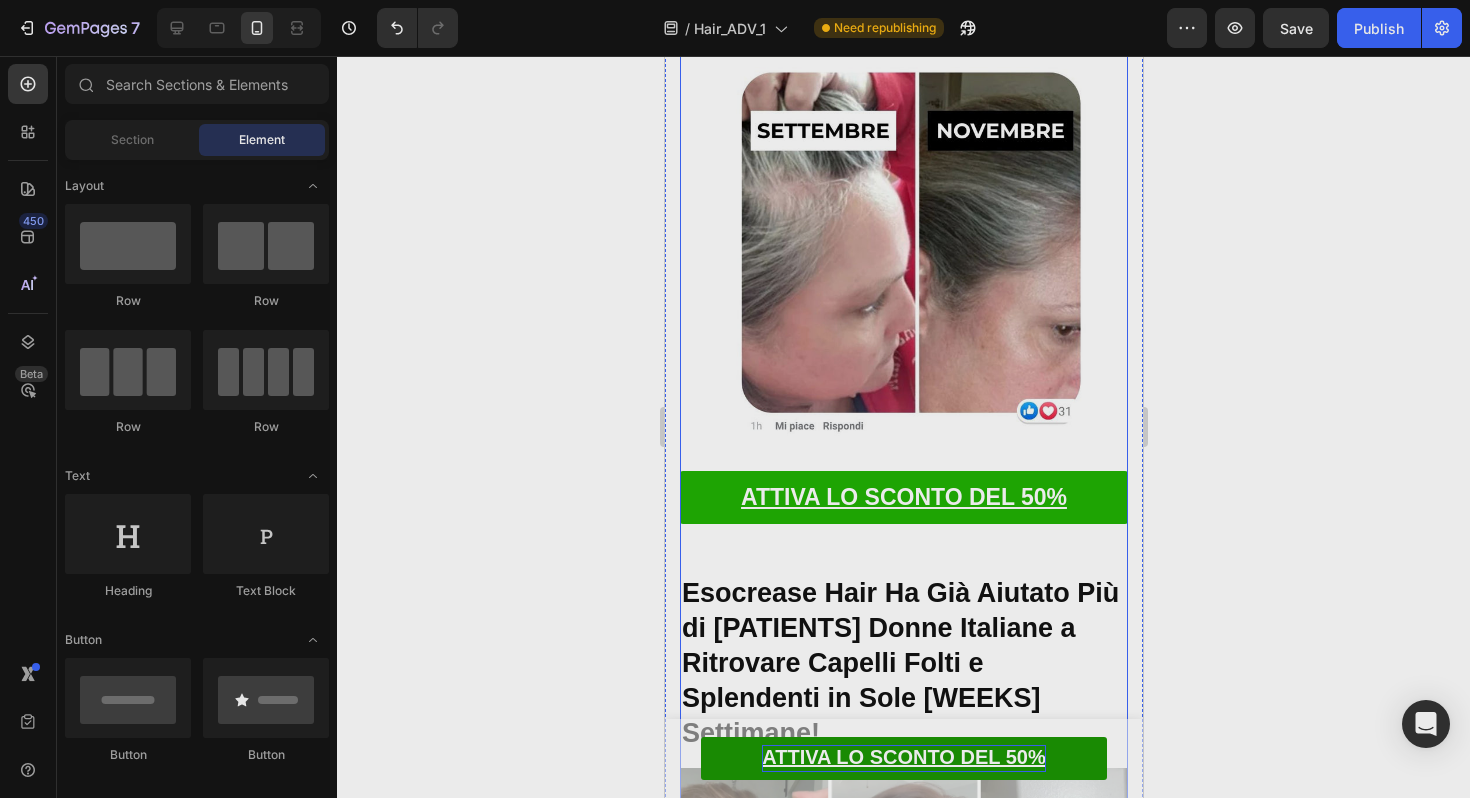scroll, scrollTop: 9567, scrollLeft: 0, axis: vertical 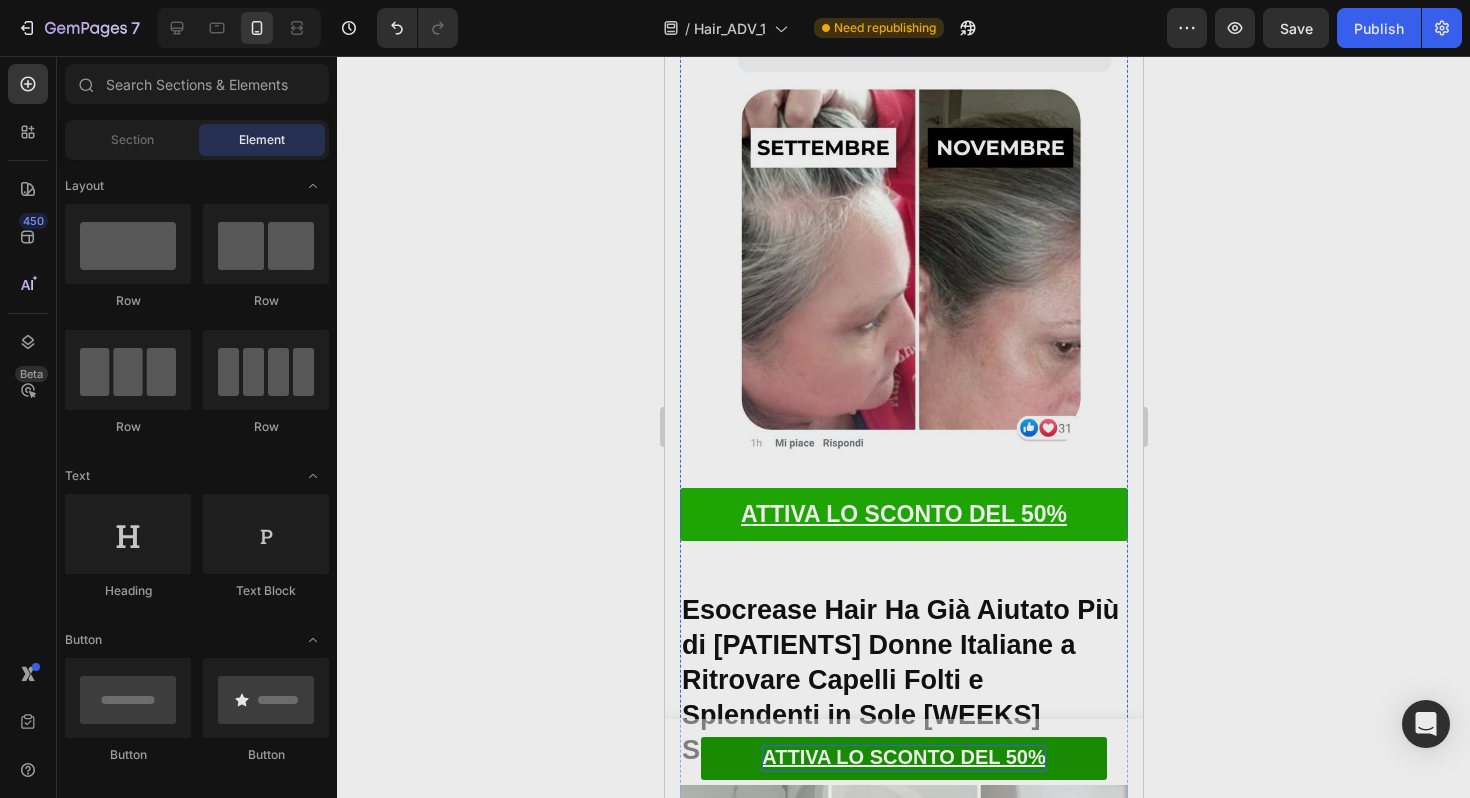 click on "Oltre 1300 donne italiane  lo hanno già utilizzato con risultati straordinari:" at bounding box center [903, -656] 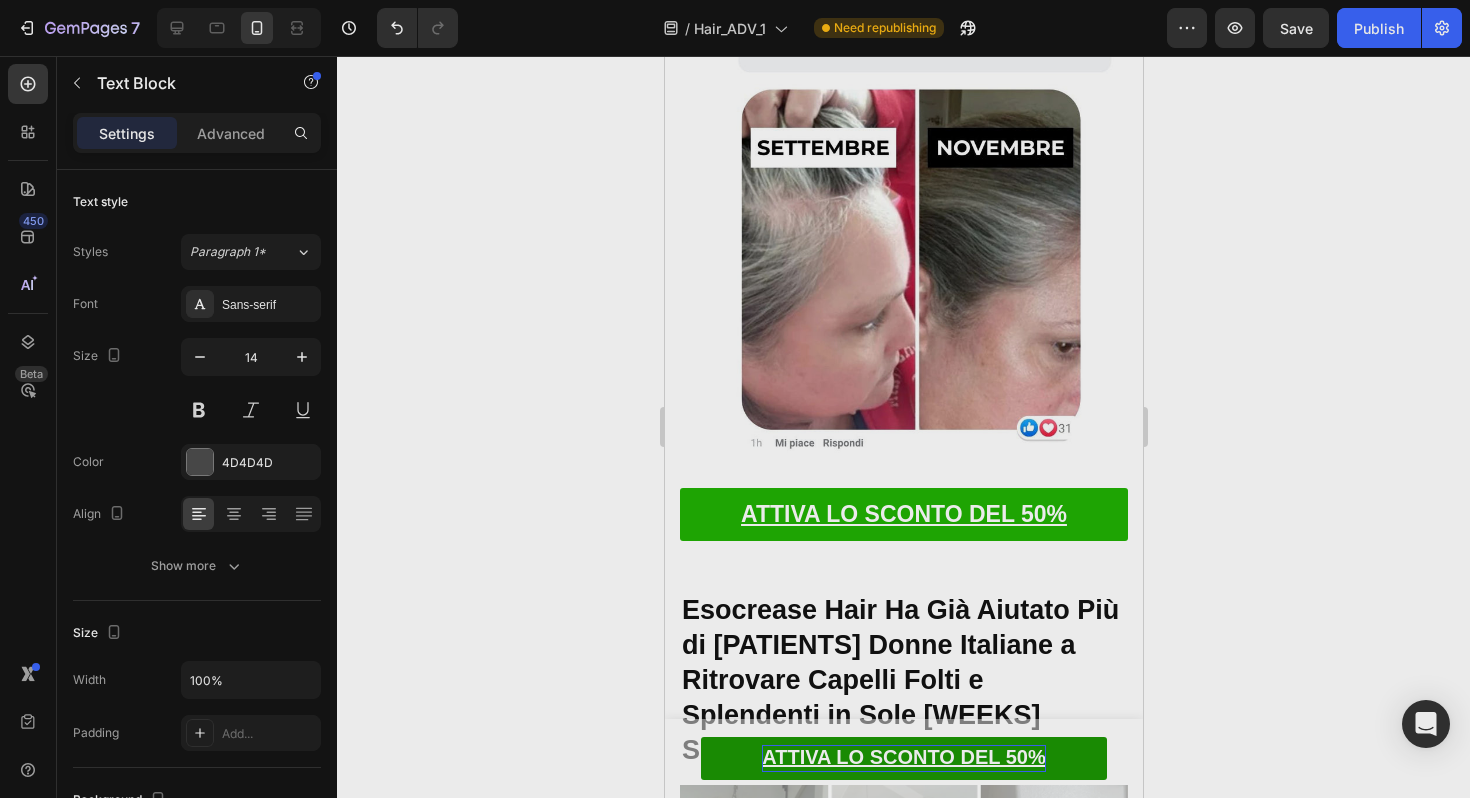 click on "20" at bounding box center (903, -618) 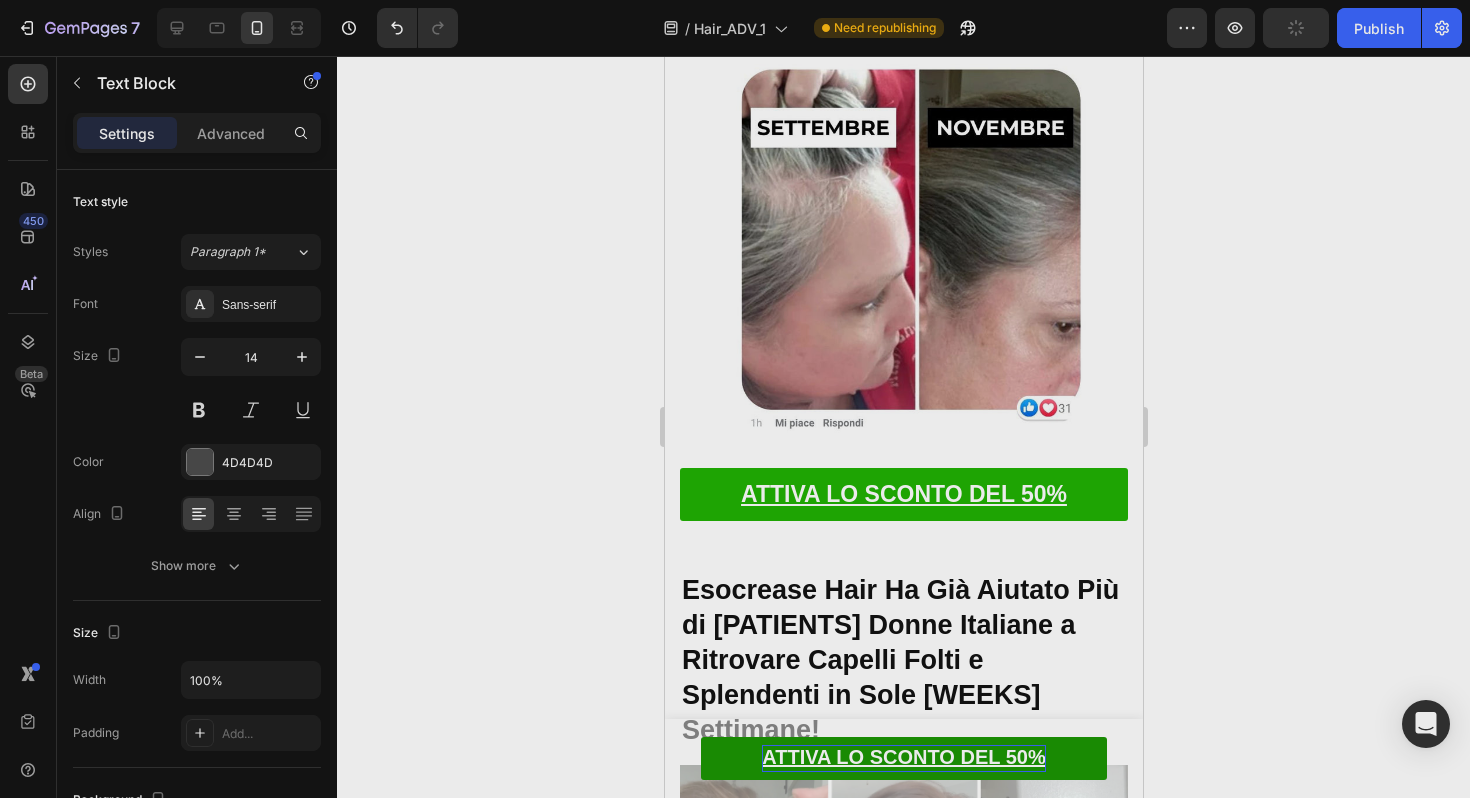 drag, startPoint x: 907, startPoint y: 291, endPoint x: 907, endPoint y: 261, distance: 30 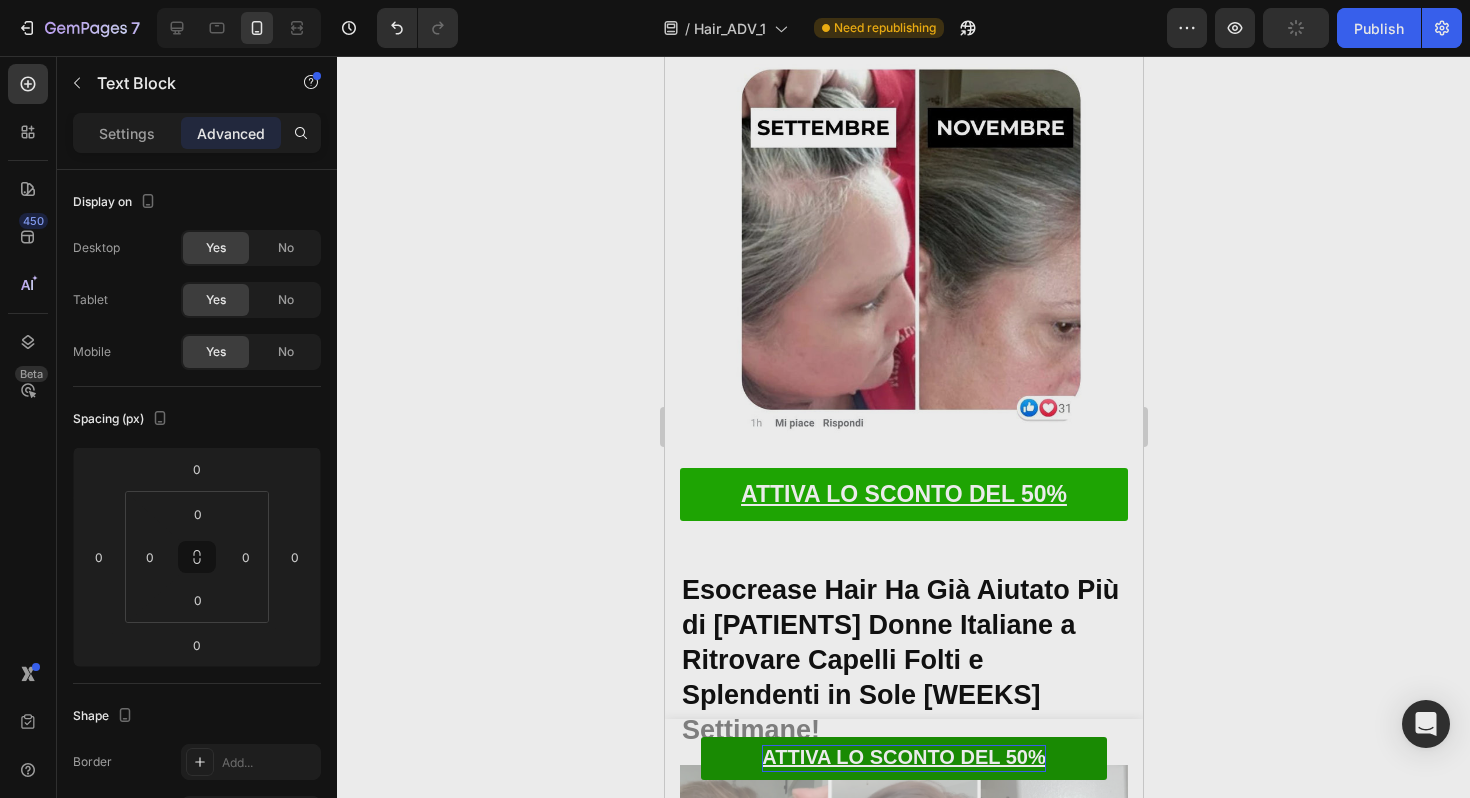 click 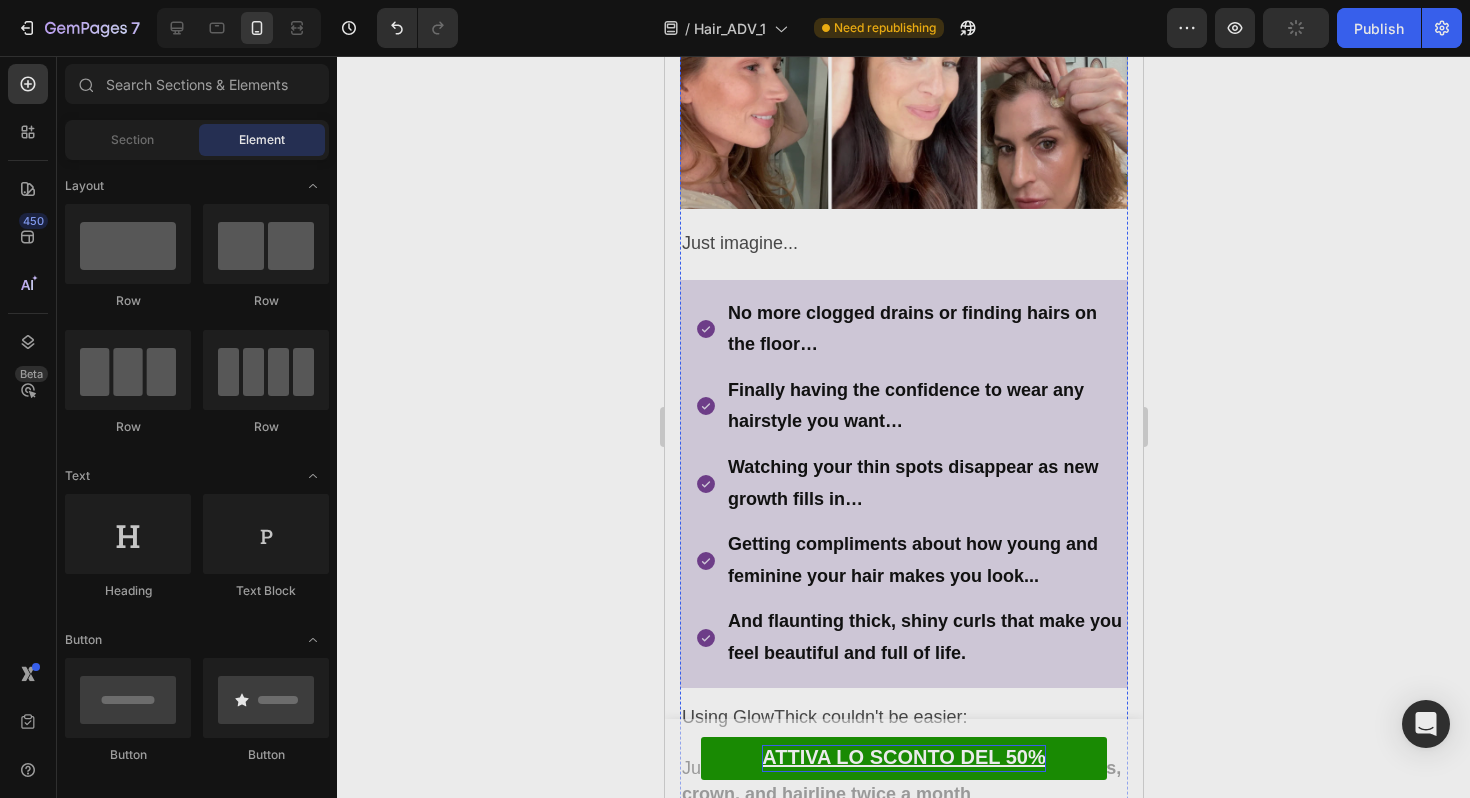 scroll, scrollTop: 10387, scrollLeft: 0, axis: vertical 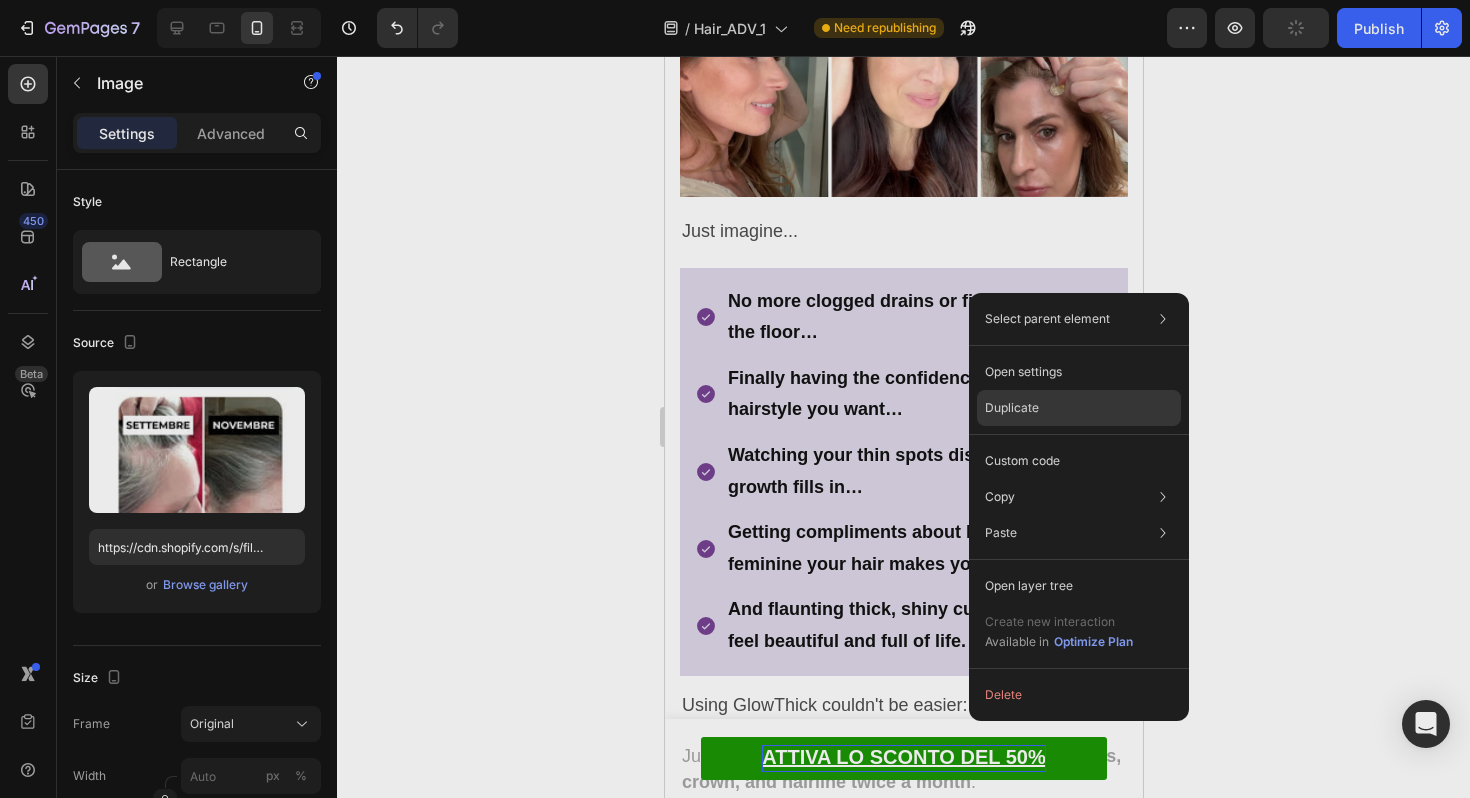 drag, startPoint x: 1028, startPoint y: 398, endPoint x: 348, endPoint y: 421, distance: 680.38885 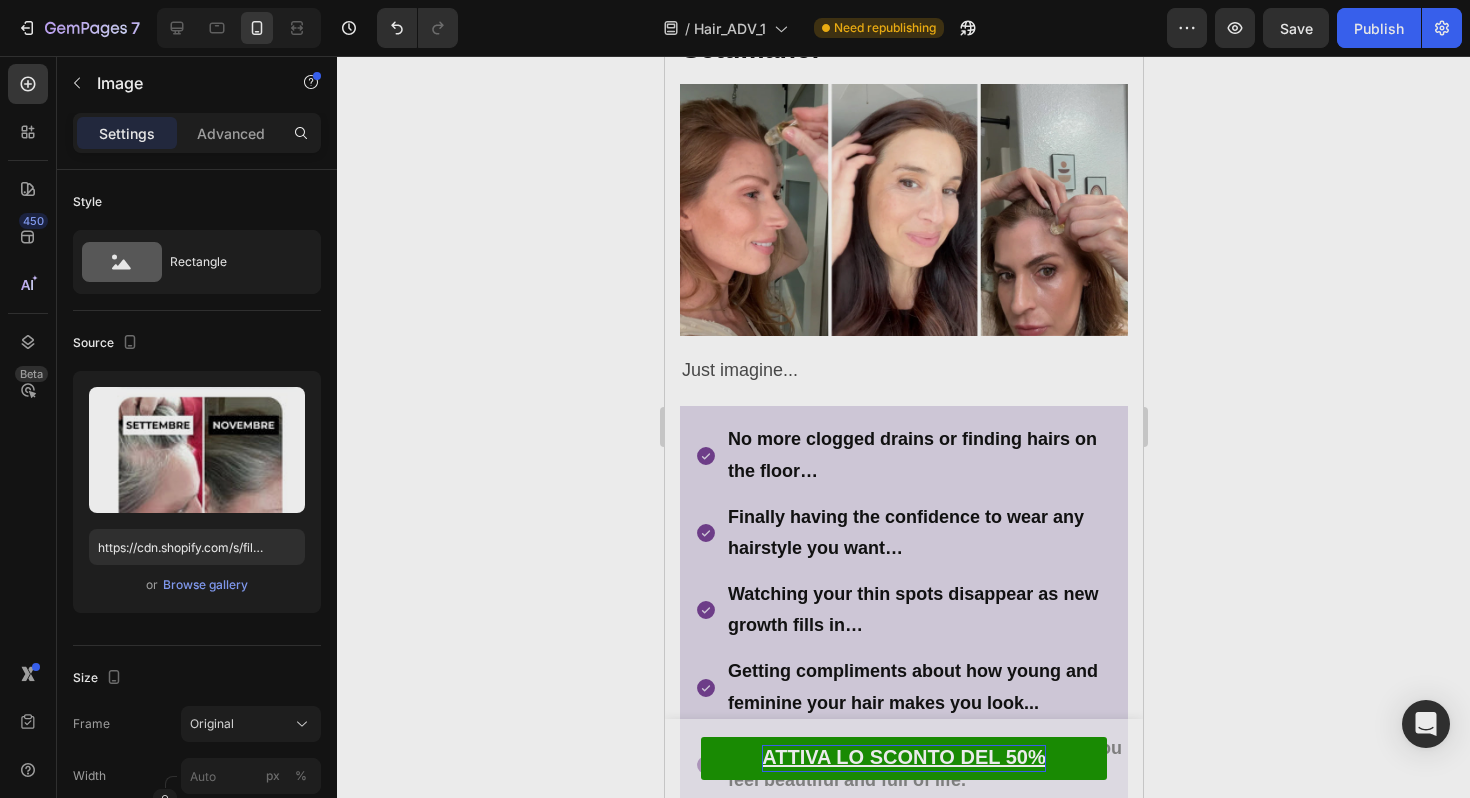 scroll, scrollTop: 10810, scrollLeft: 0, axis: vertical 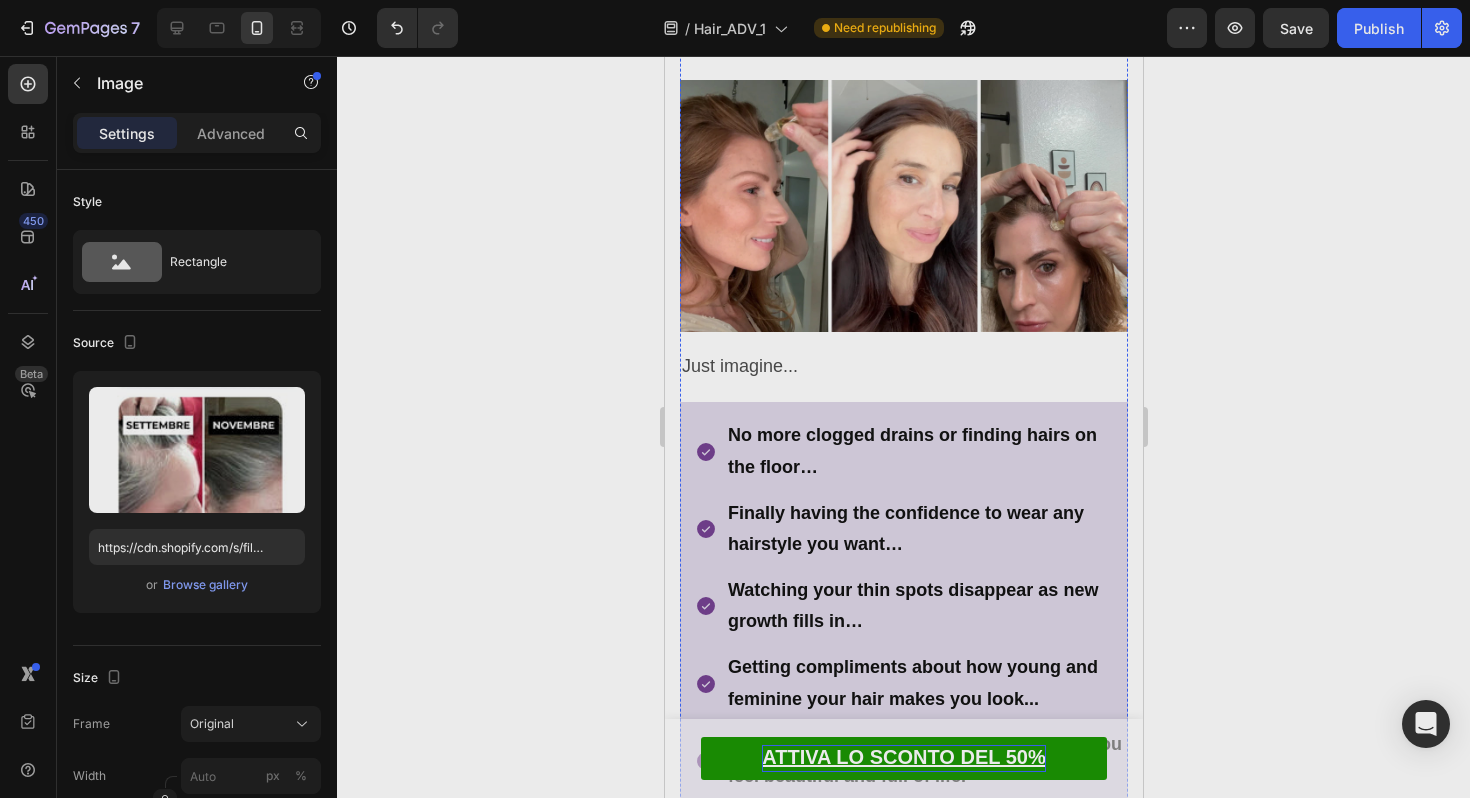 click at bounding box center [903, -1064] 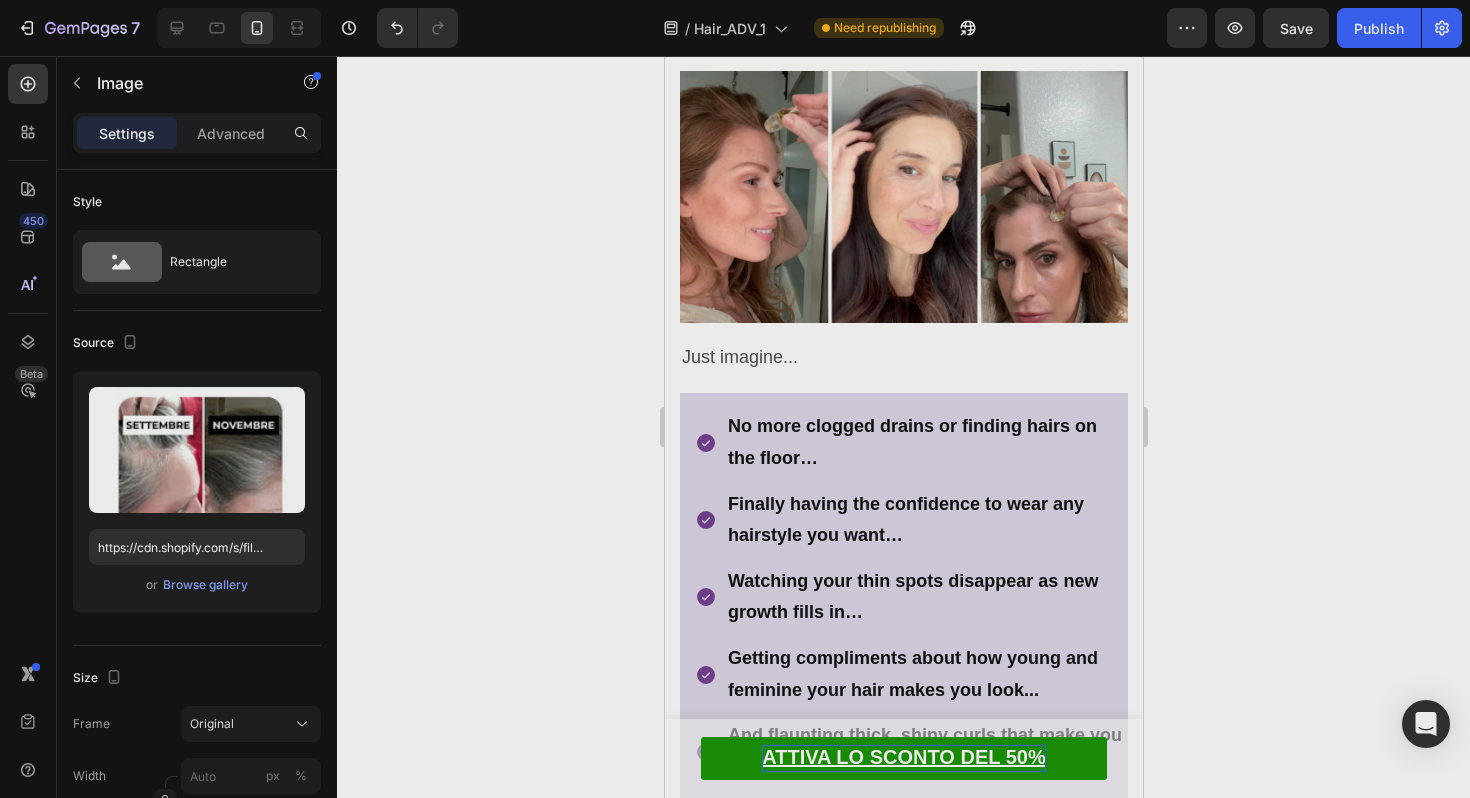 drag, startPoint x: 911, startPoint y: 124, endPoint x: 926, endPoint y: 69, distance: 57.00877 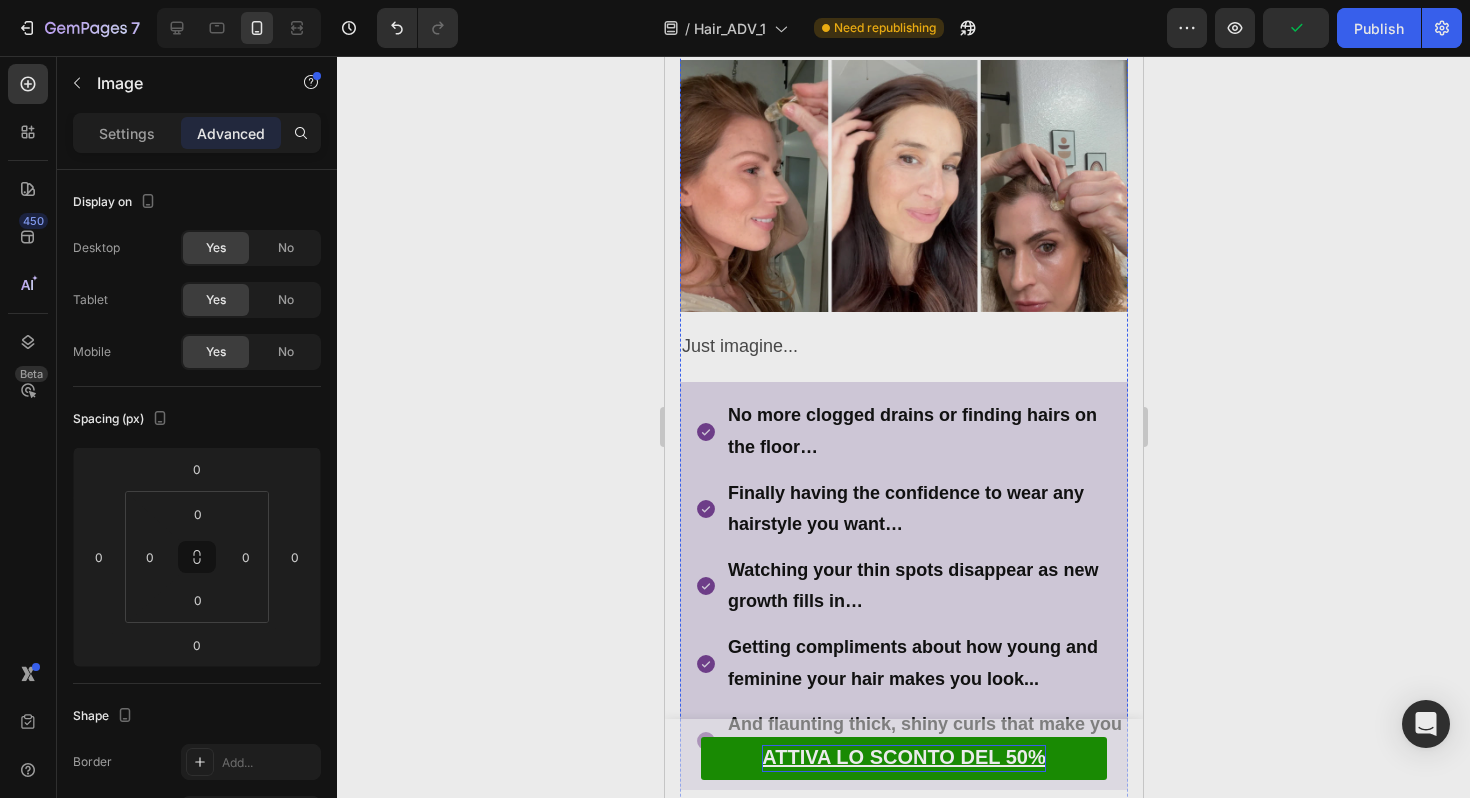 click at bounding box center [903, -526] 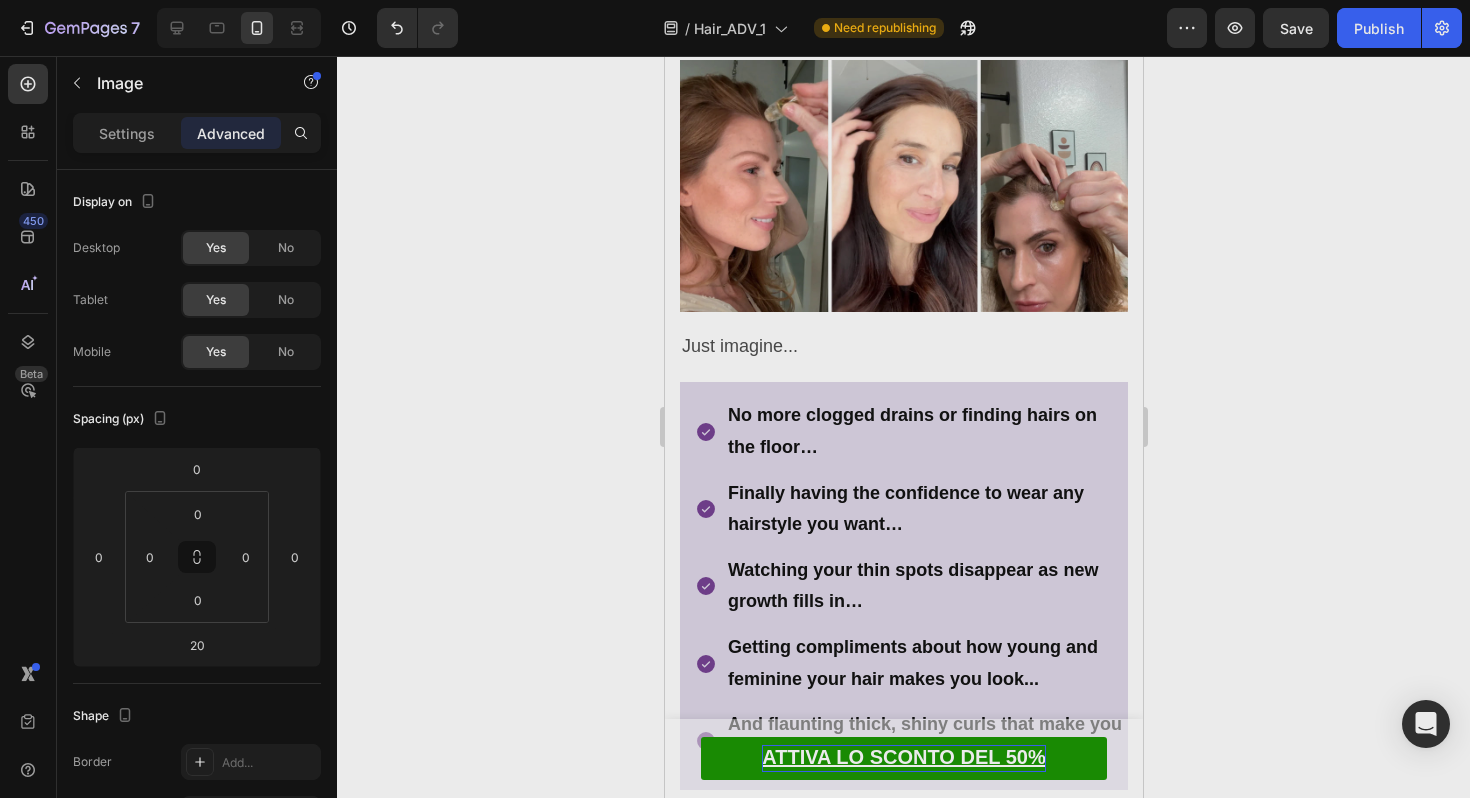 click on "Settings" at bounding box center (127, 133) 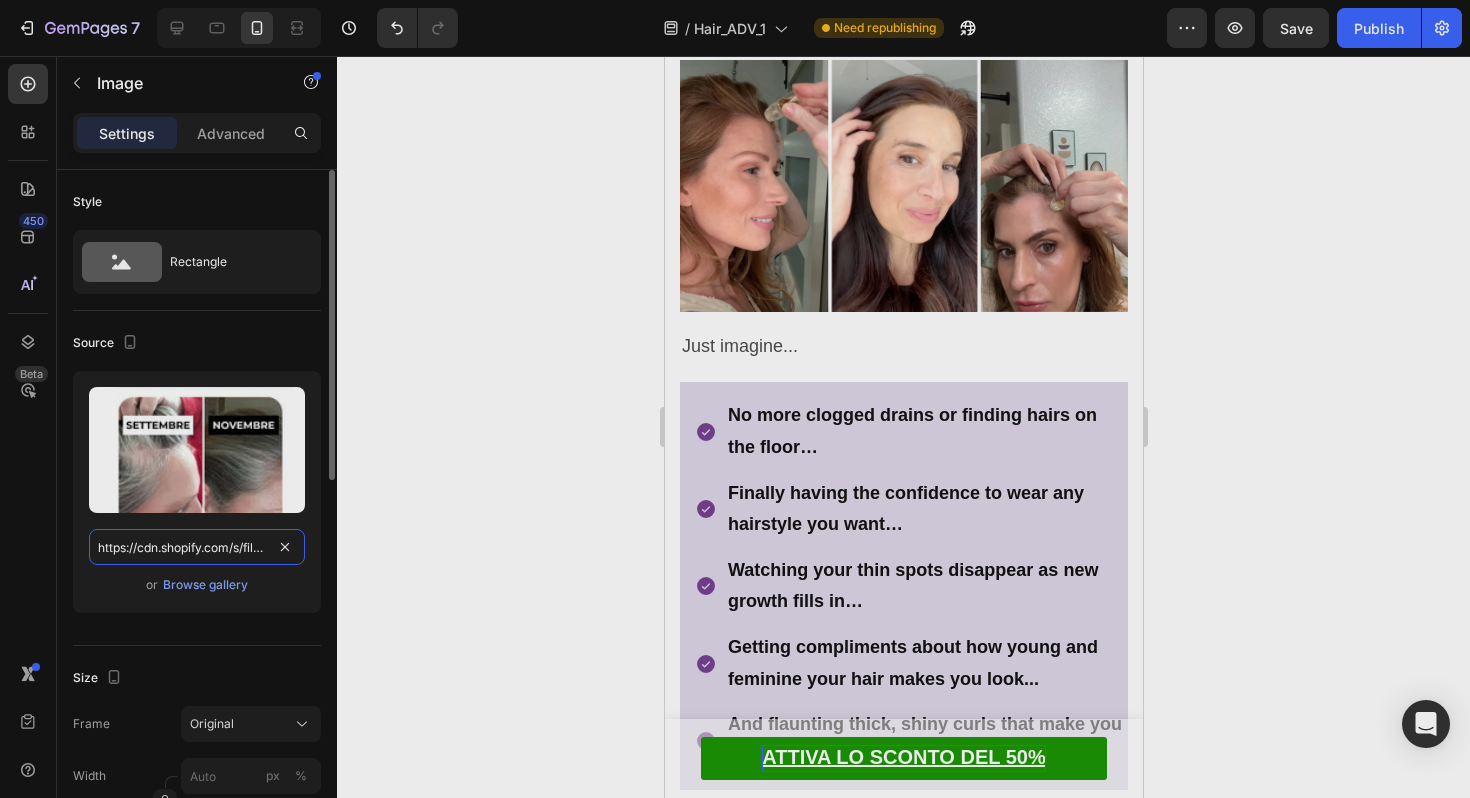 click on "https://cdn.shopify.com/s/files/1/0931/8069/0767/files/gempages_561972038995018657-6b298edb-f4c5-48c8-acf6-f66f2e1f2d8d.jpg?v=1753034375" at bounding box center (197, 547) 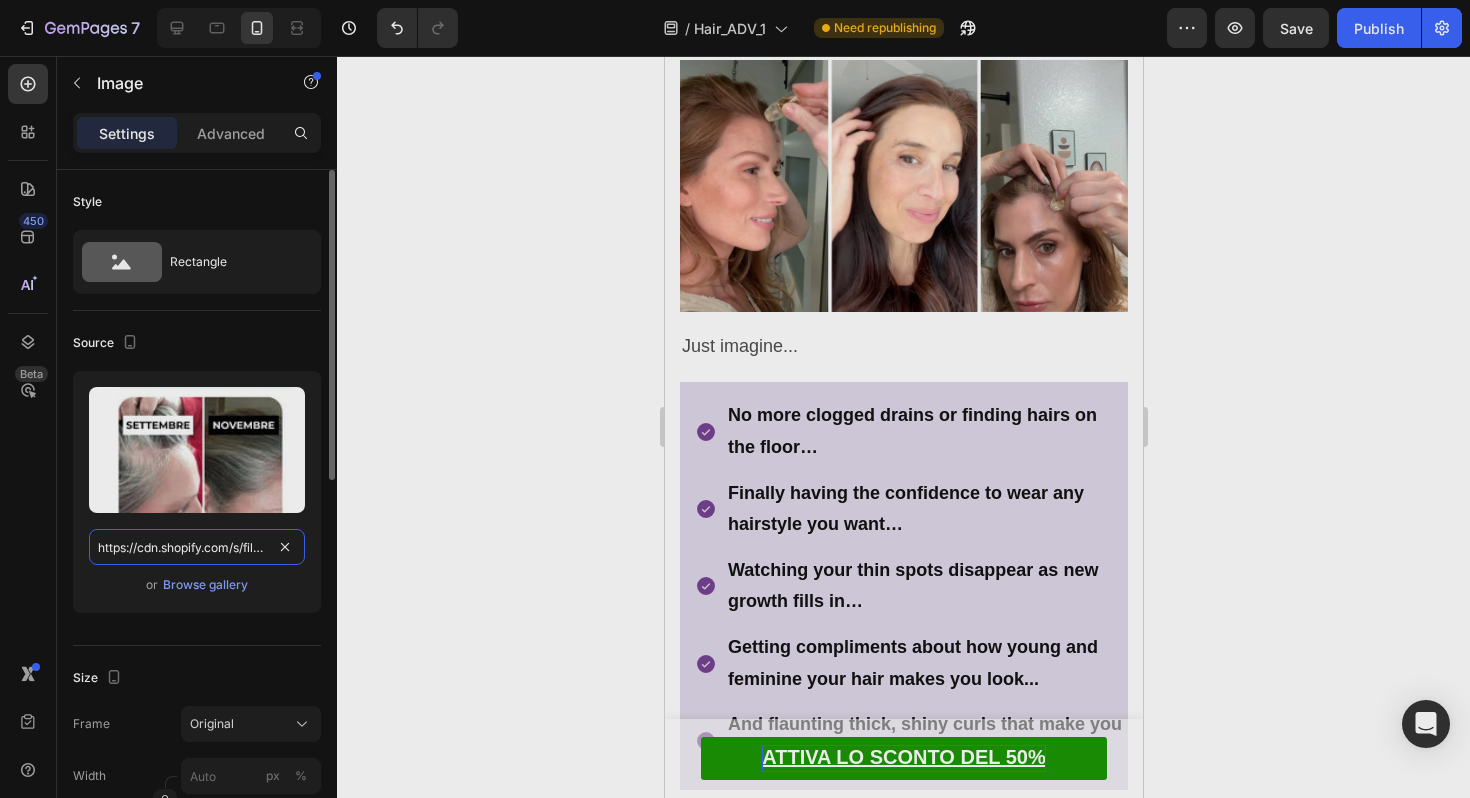paste on "49e237d1-c2fd-4843-94dc-c42da0d6240d.jpg?v=1753033042" 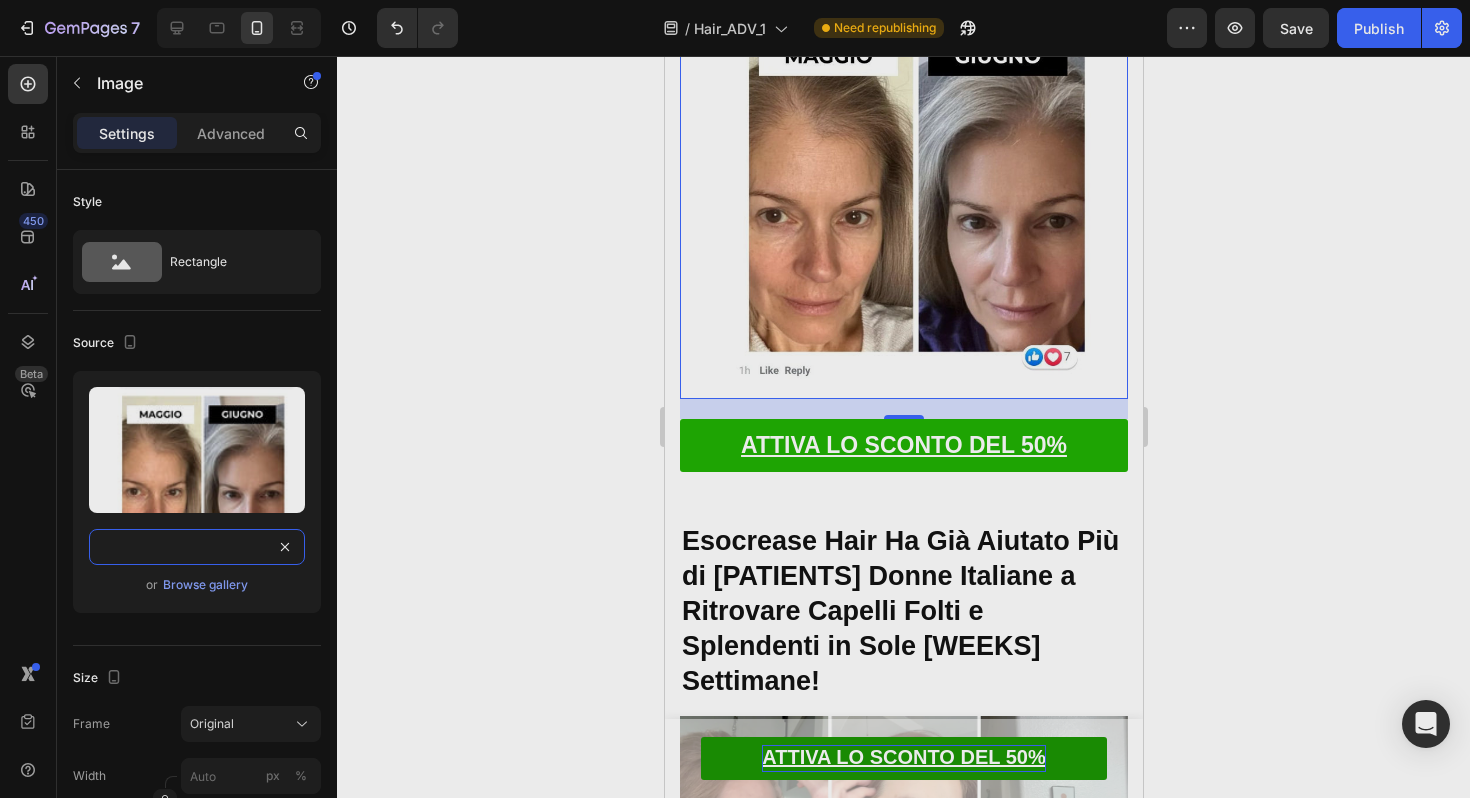 scroll, scrollTop: 10158, scrollLeft: 0, axis: vertical 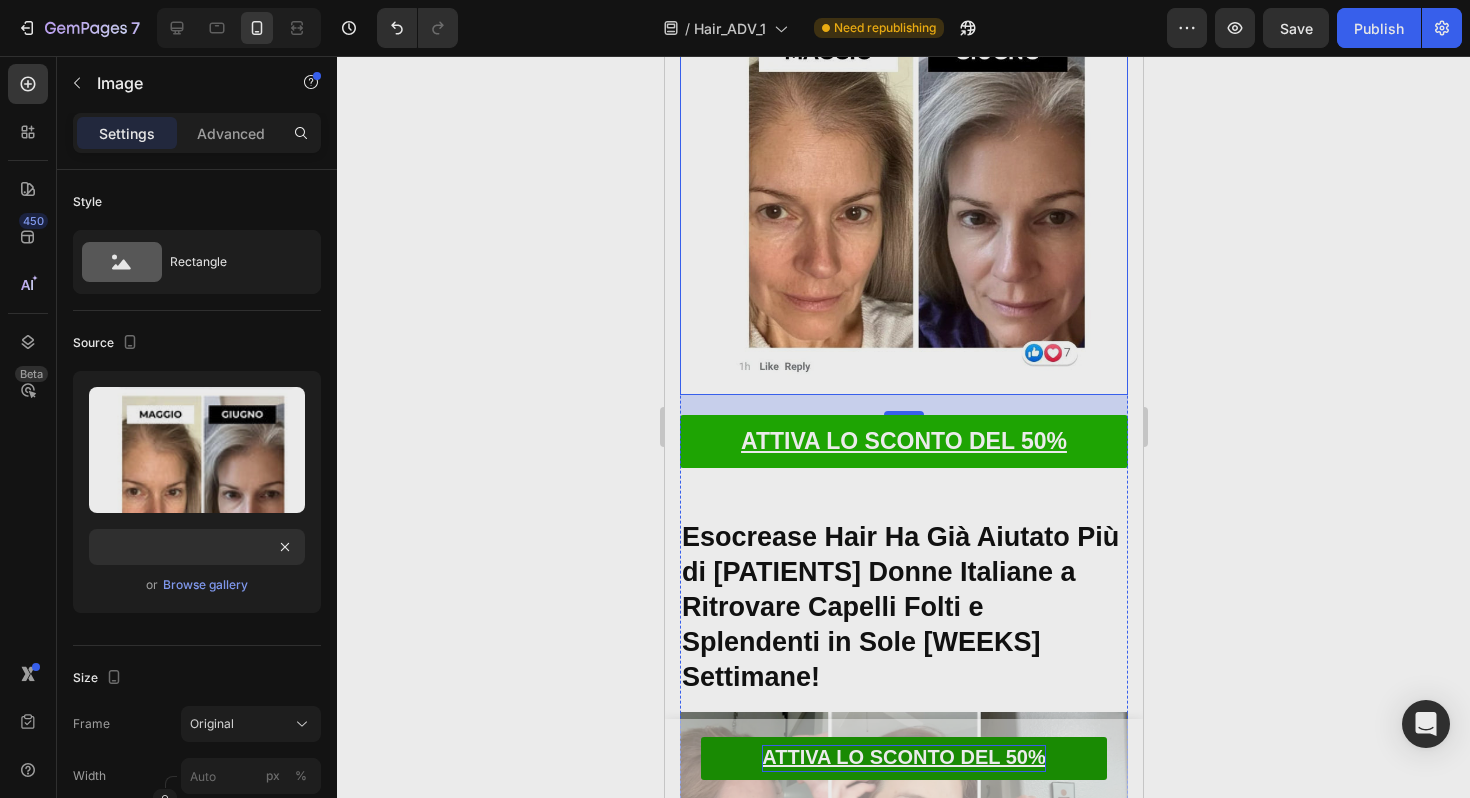 click at bounding box center (903, -412) 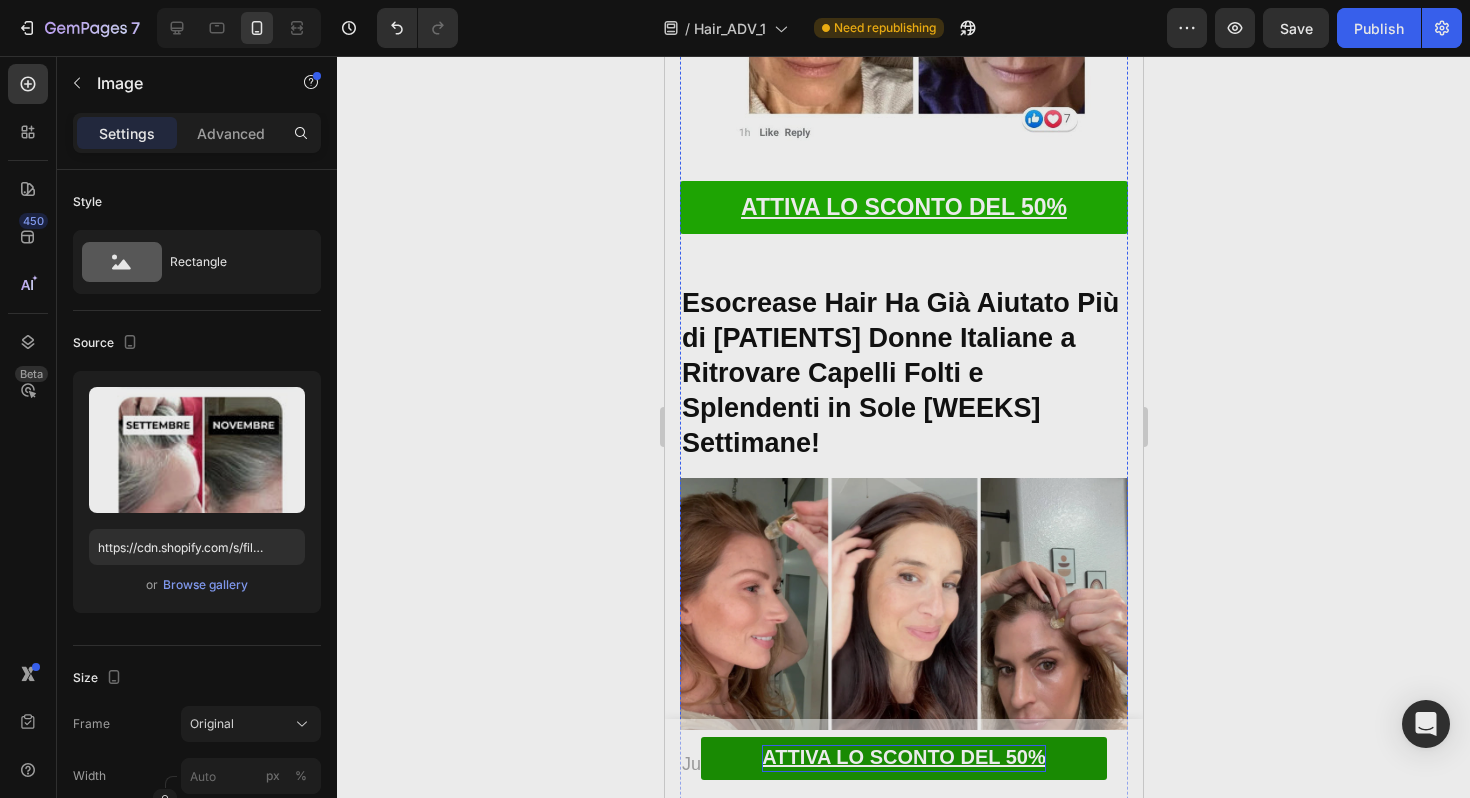 scroll, scrollTop: 10812, scrollLeft: 0, axis: vertical 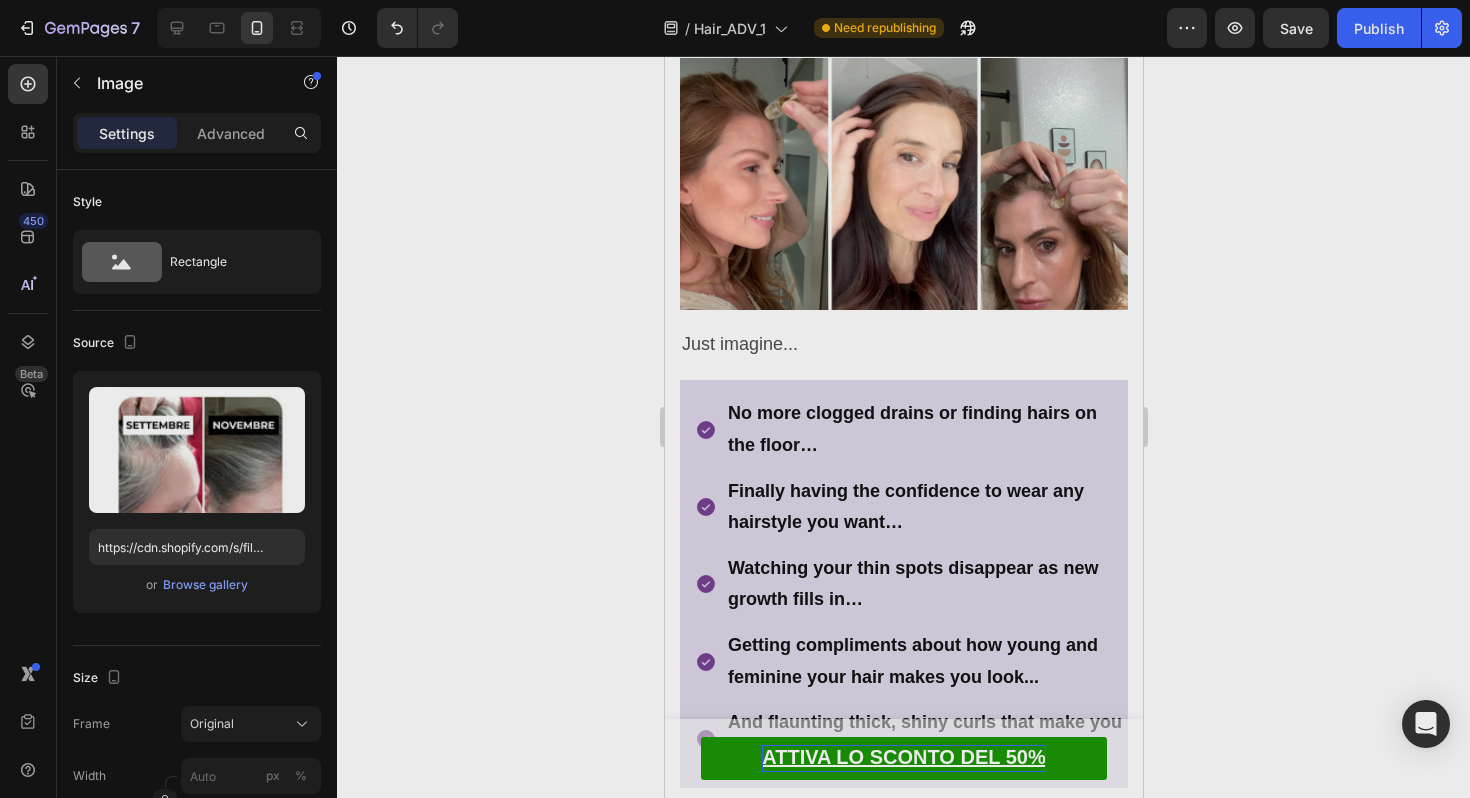 click 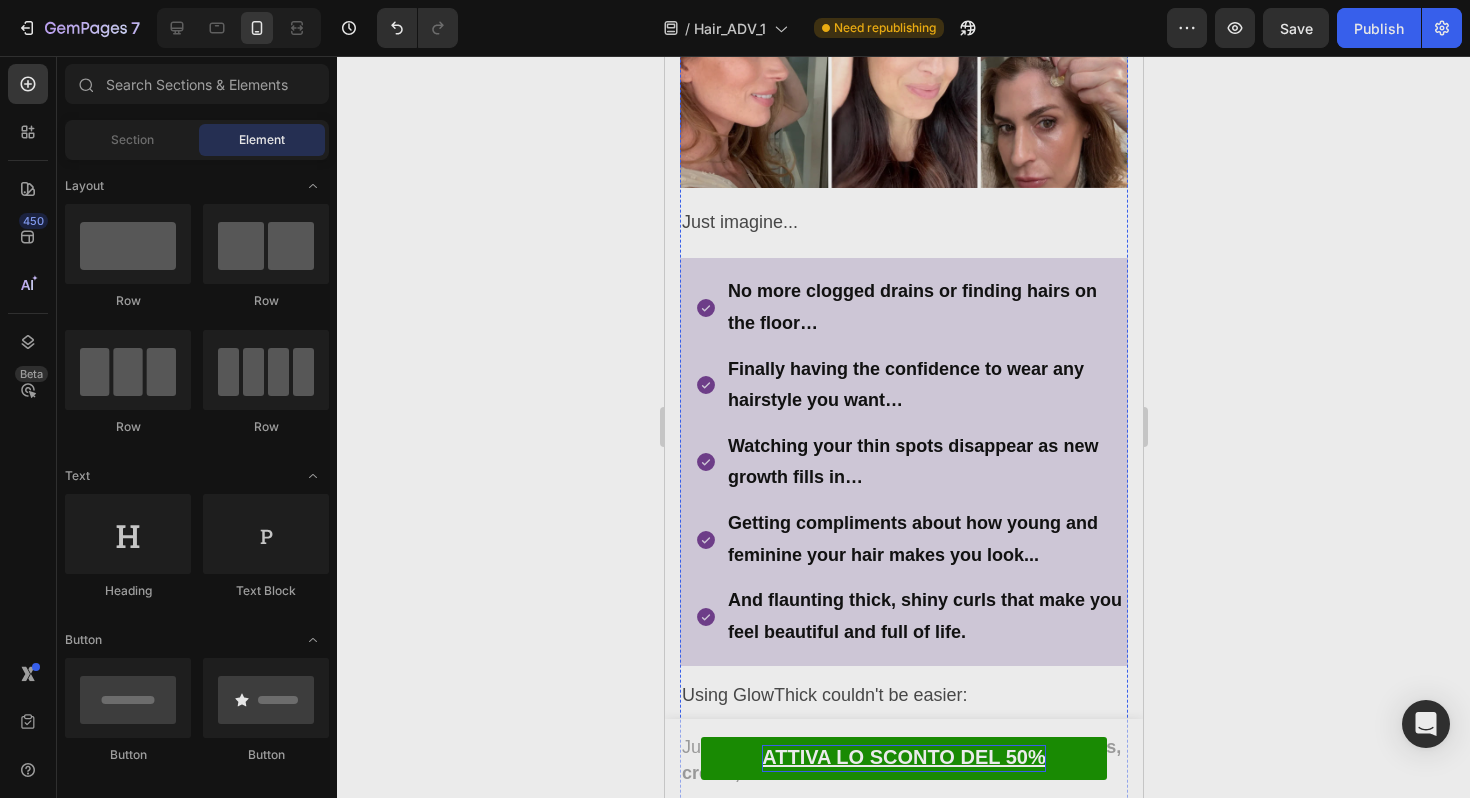 scroll, scrollTop: 10962, scrollLeft: 0, axis: vertical 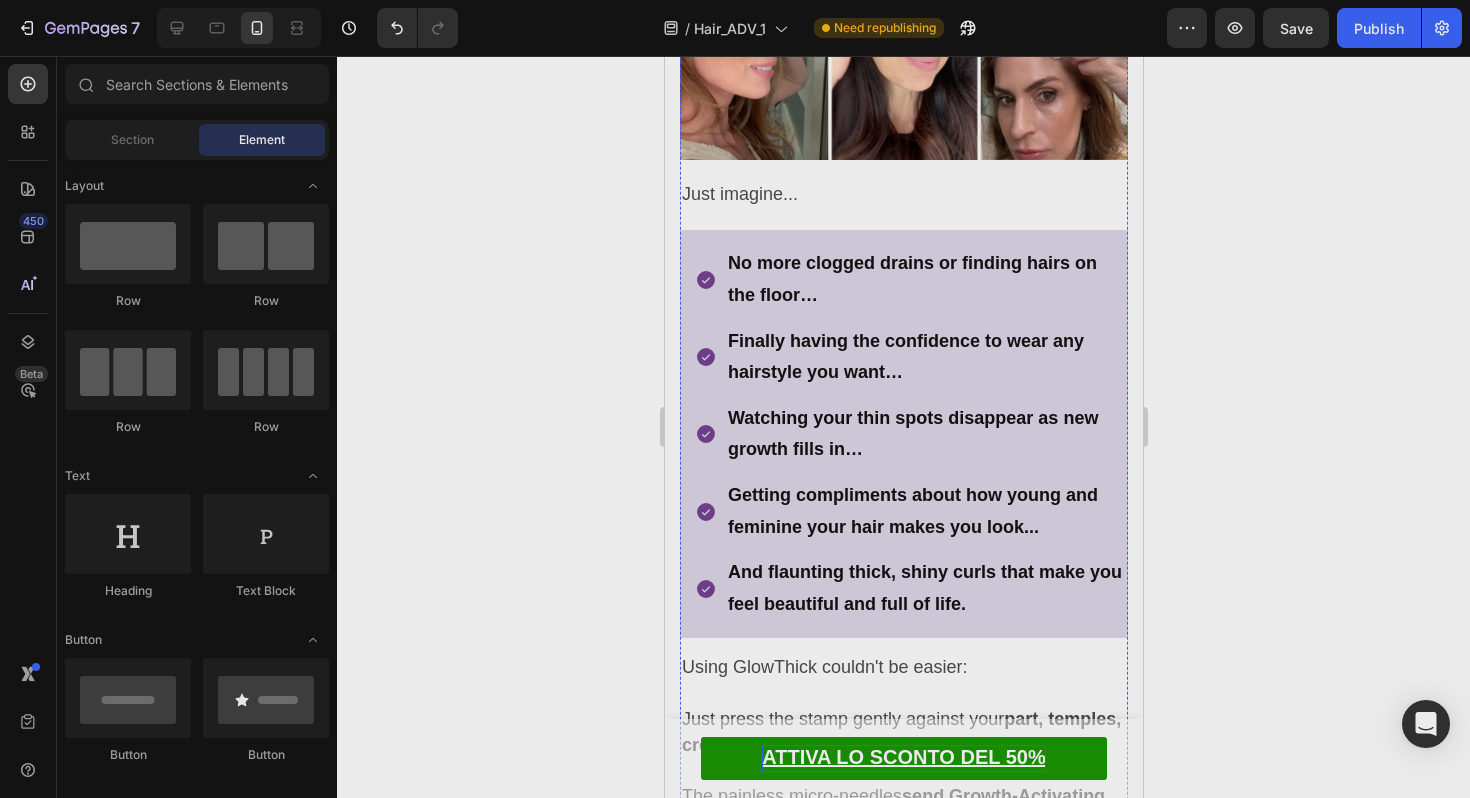 click at bounding box center (903, -678) 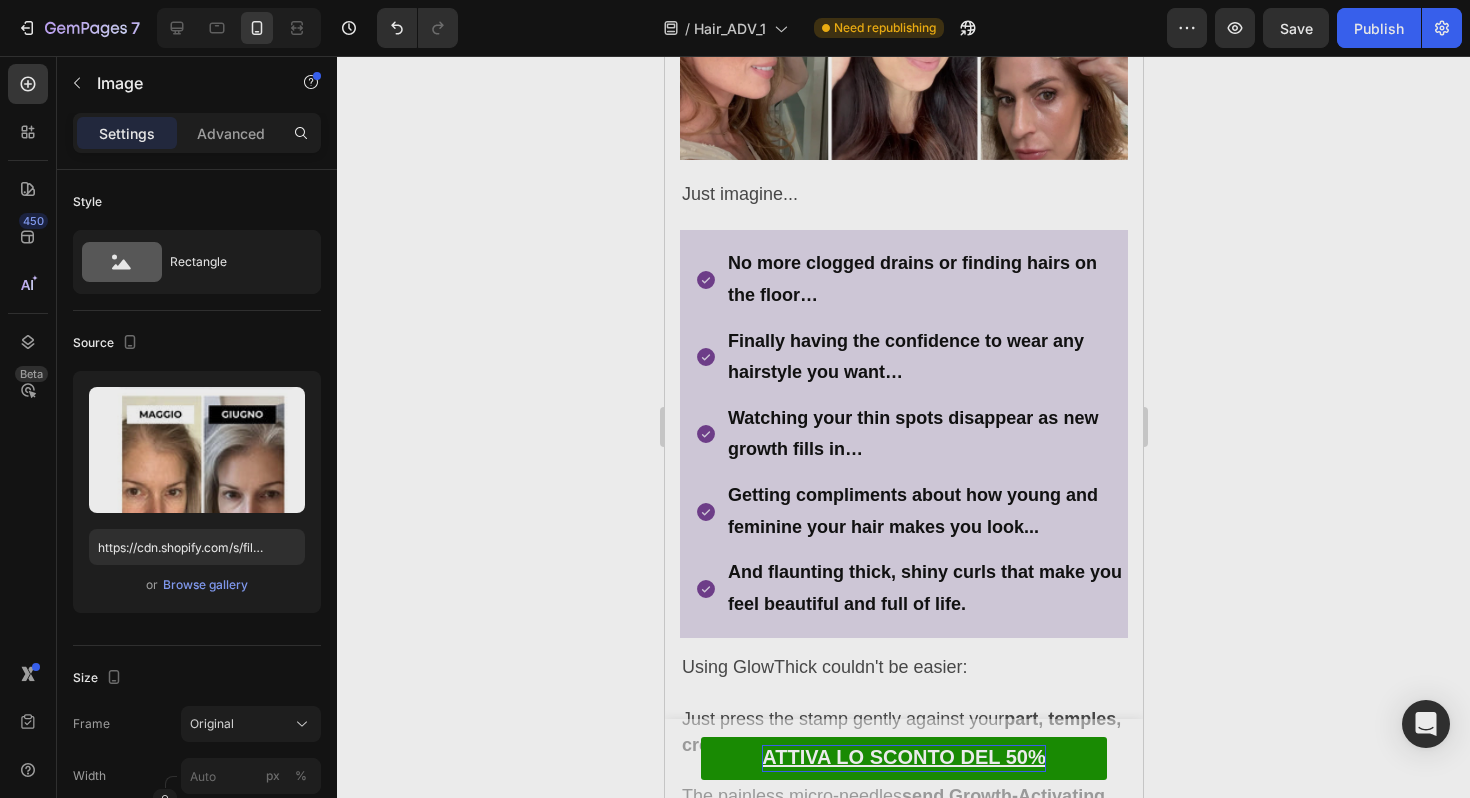 click 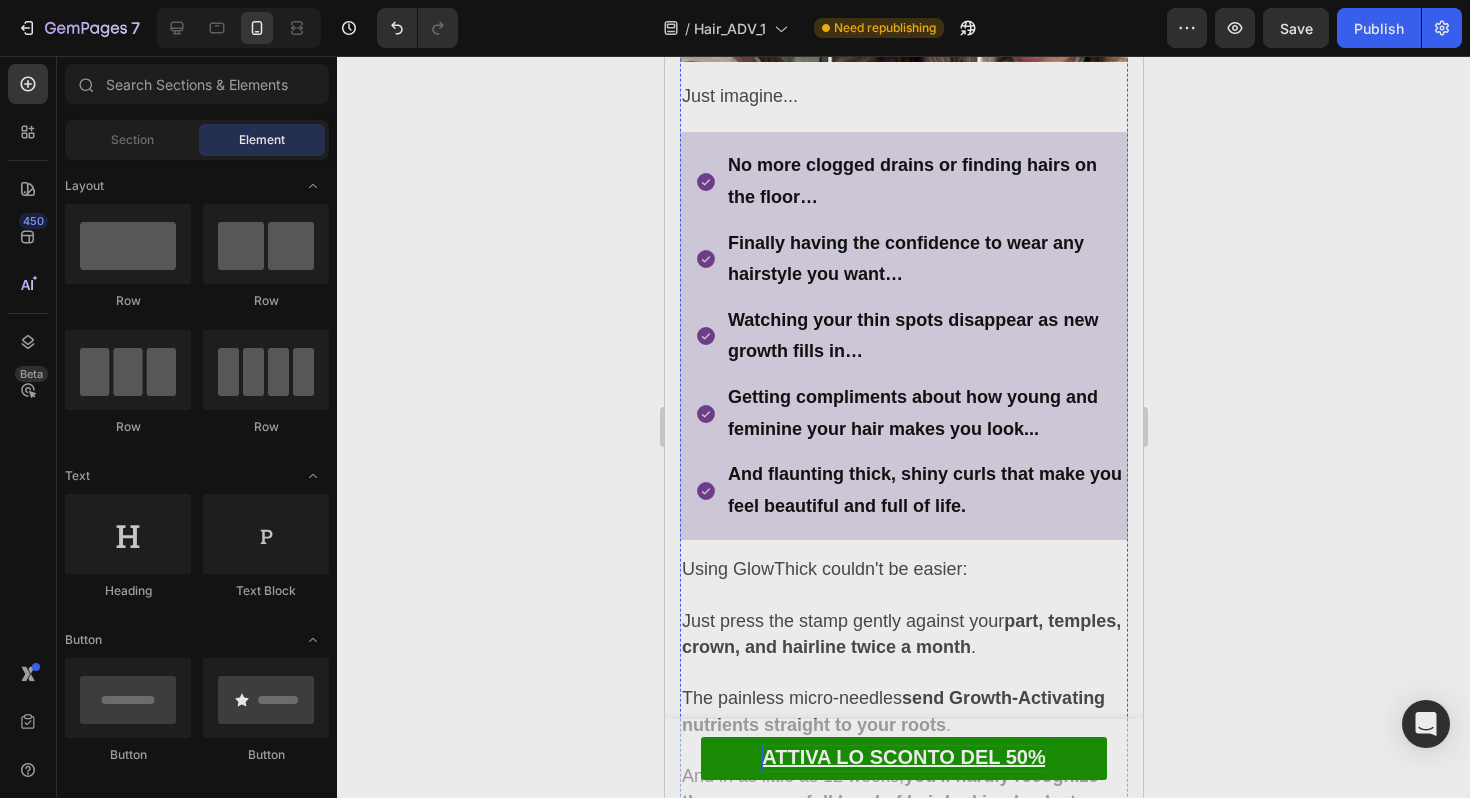 scroll, scrollTop: 11141, scrollLeft: 0, axis: vertical 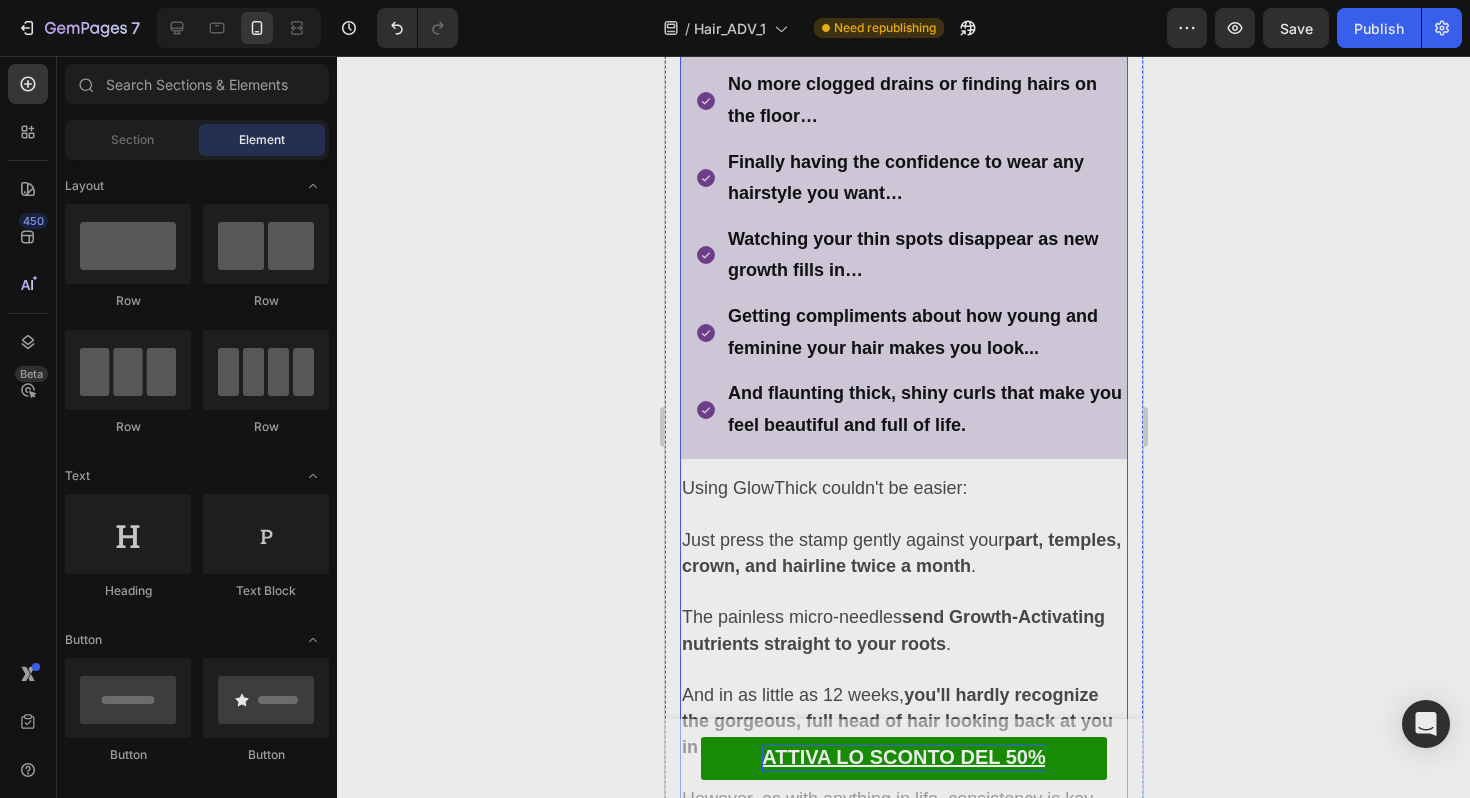 click on "ATTIVA LO SCONTO DEL 50%" at bounding box center (903, -542) 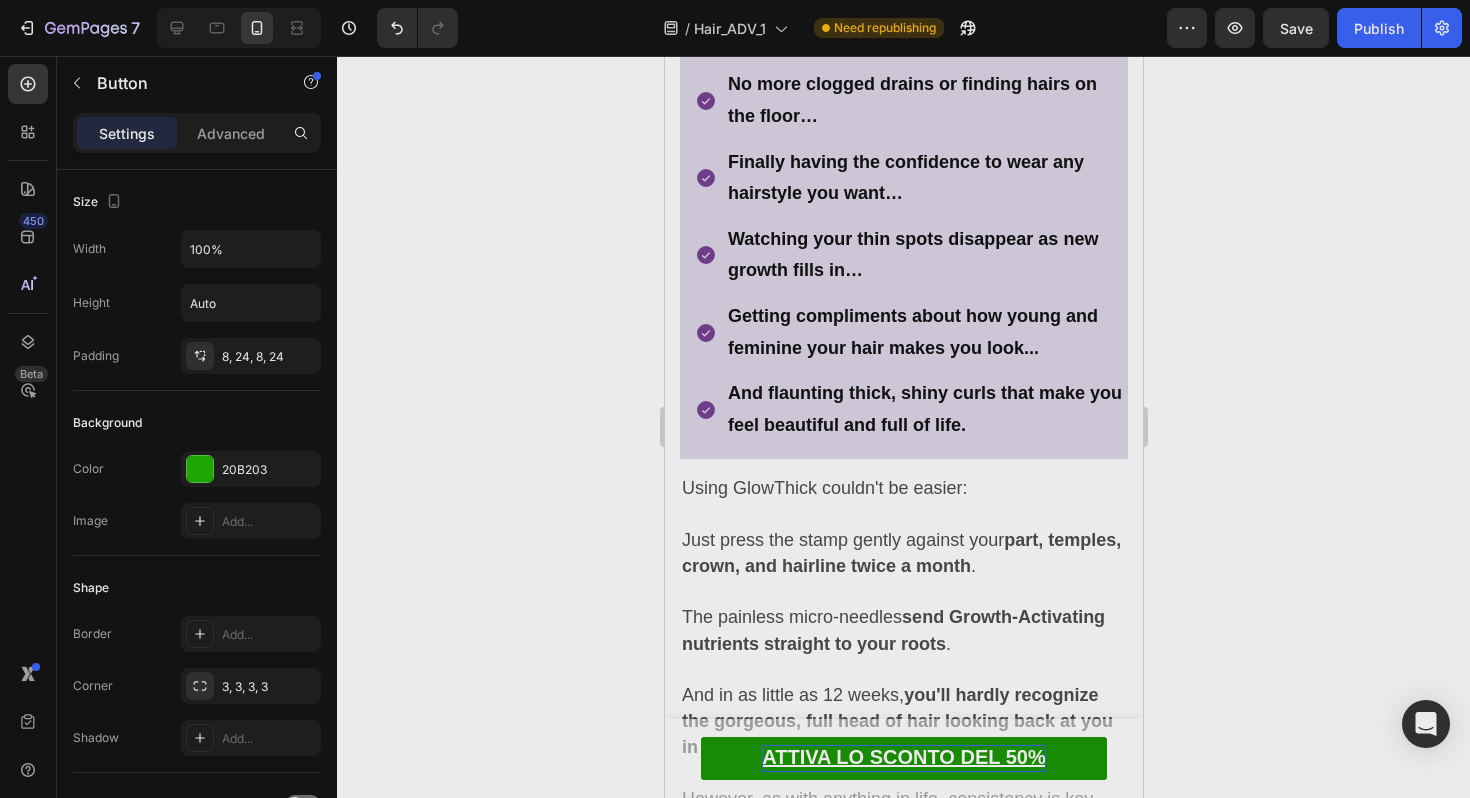 click 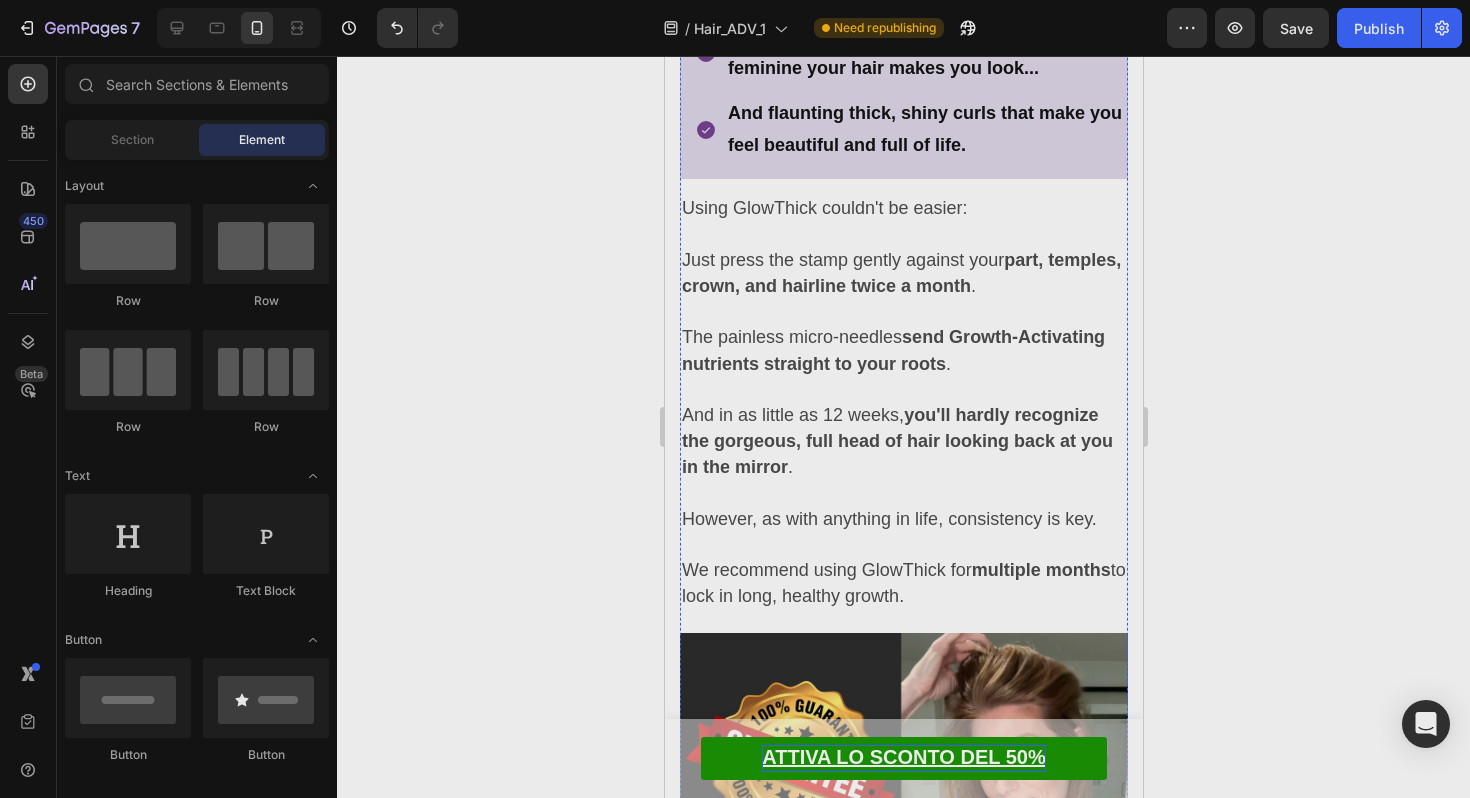 scroll, scrollTop: 11486, scrollLeft: 0, axis: vertical 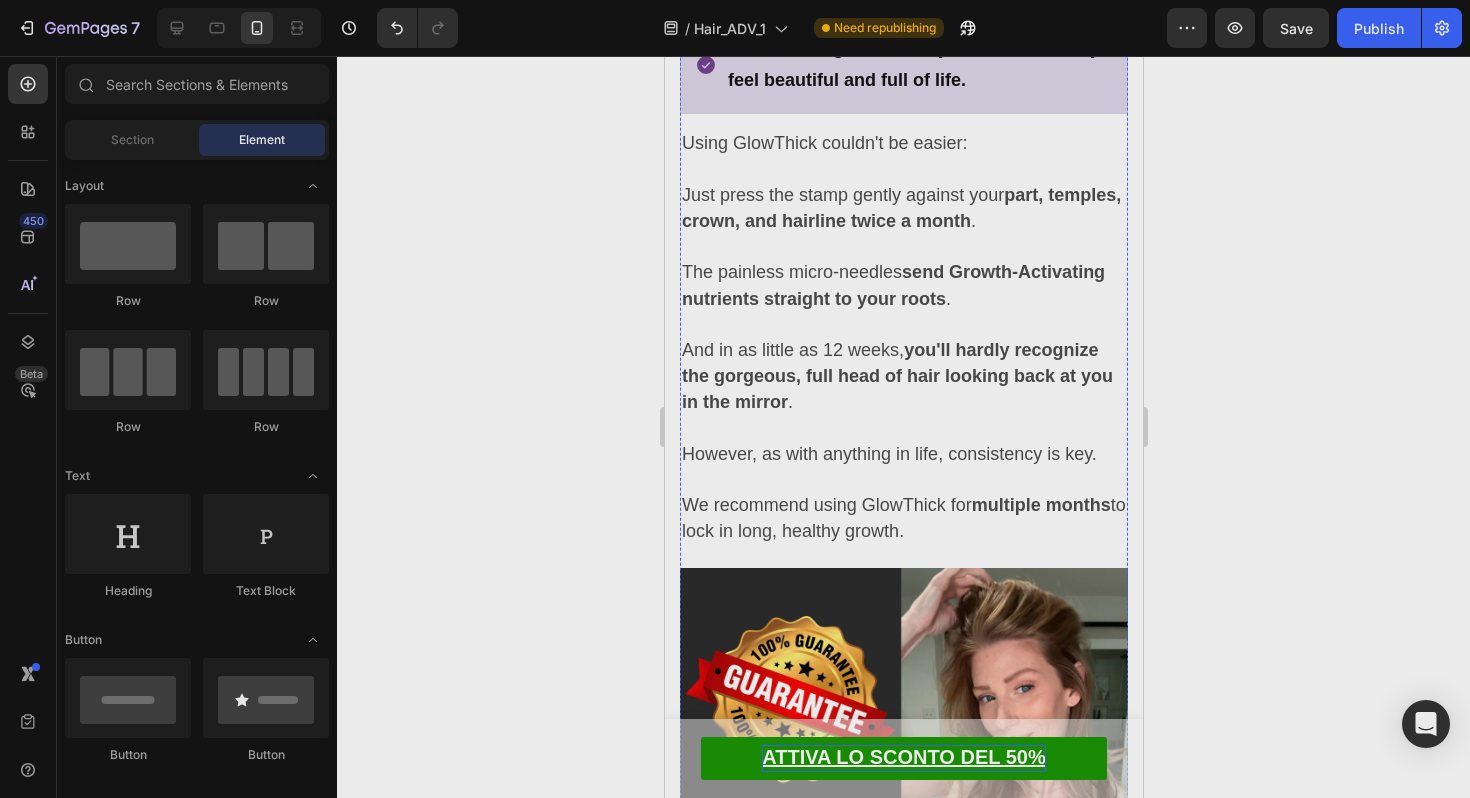 click at bounding box center [903, -490] 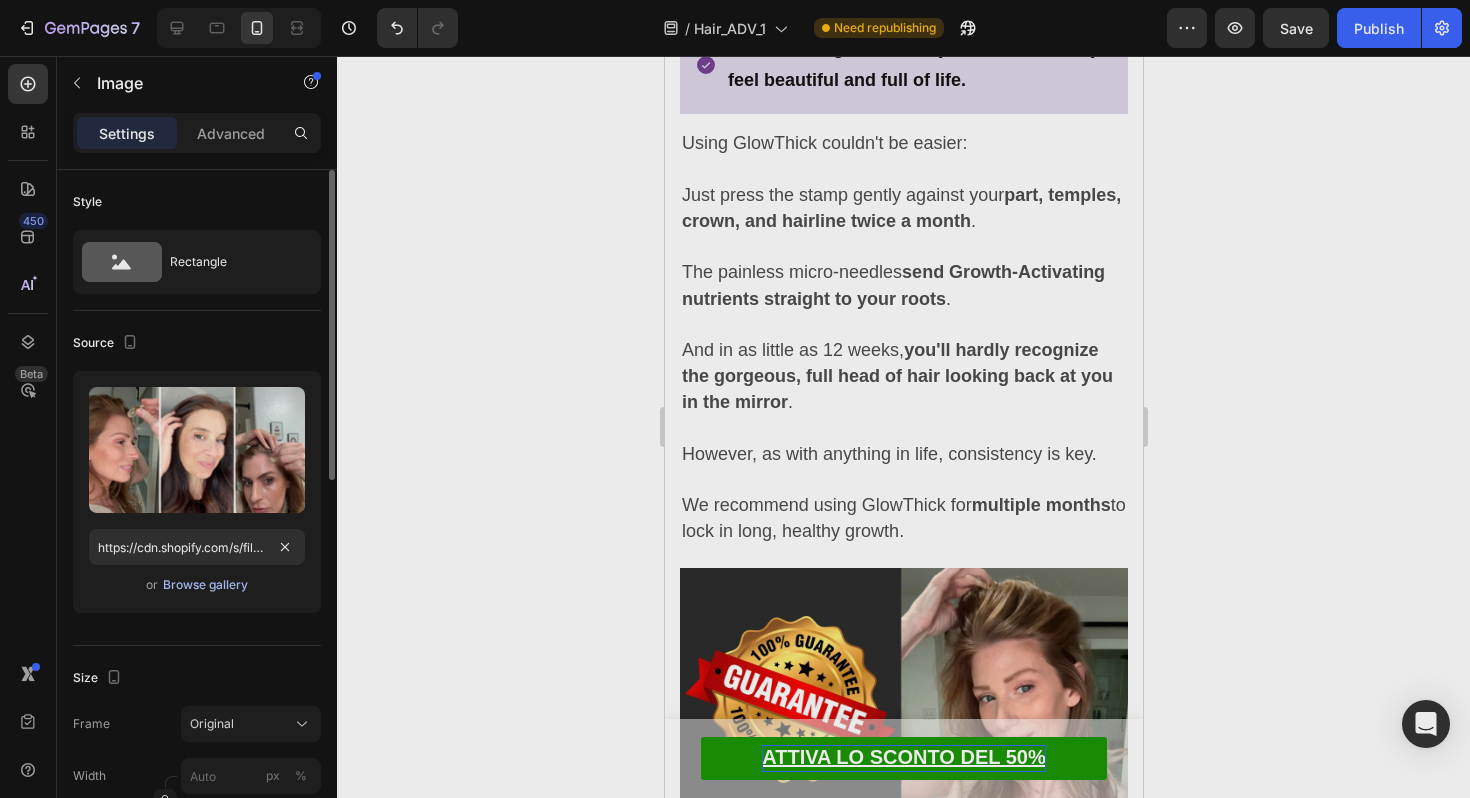 click on "Browse gallery" at bounding box center (205, 585) 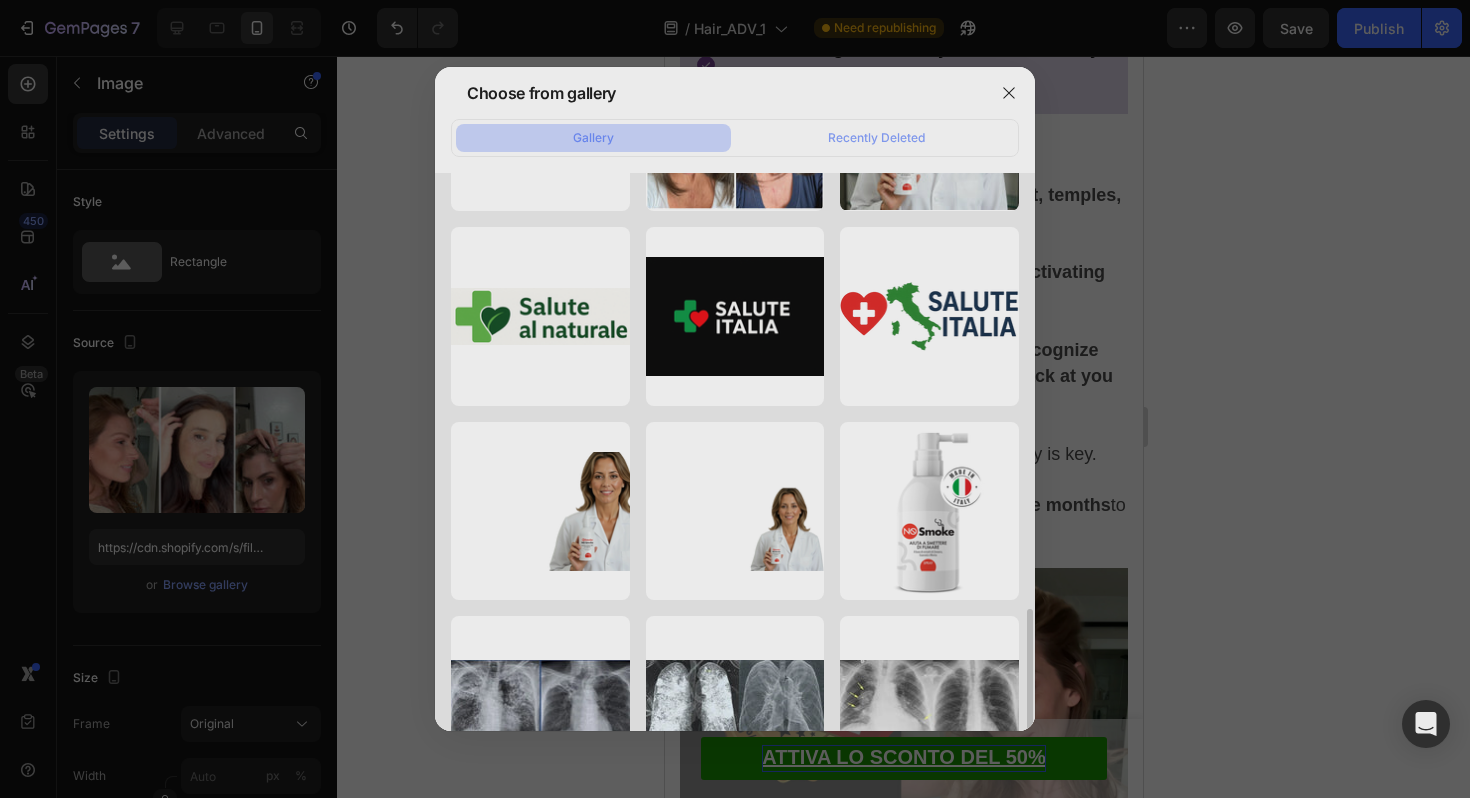 scroll, scrollTop: 1603, scrollLeft: 0, axis: vertical 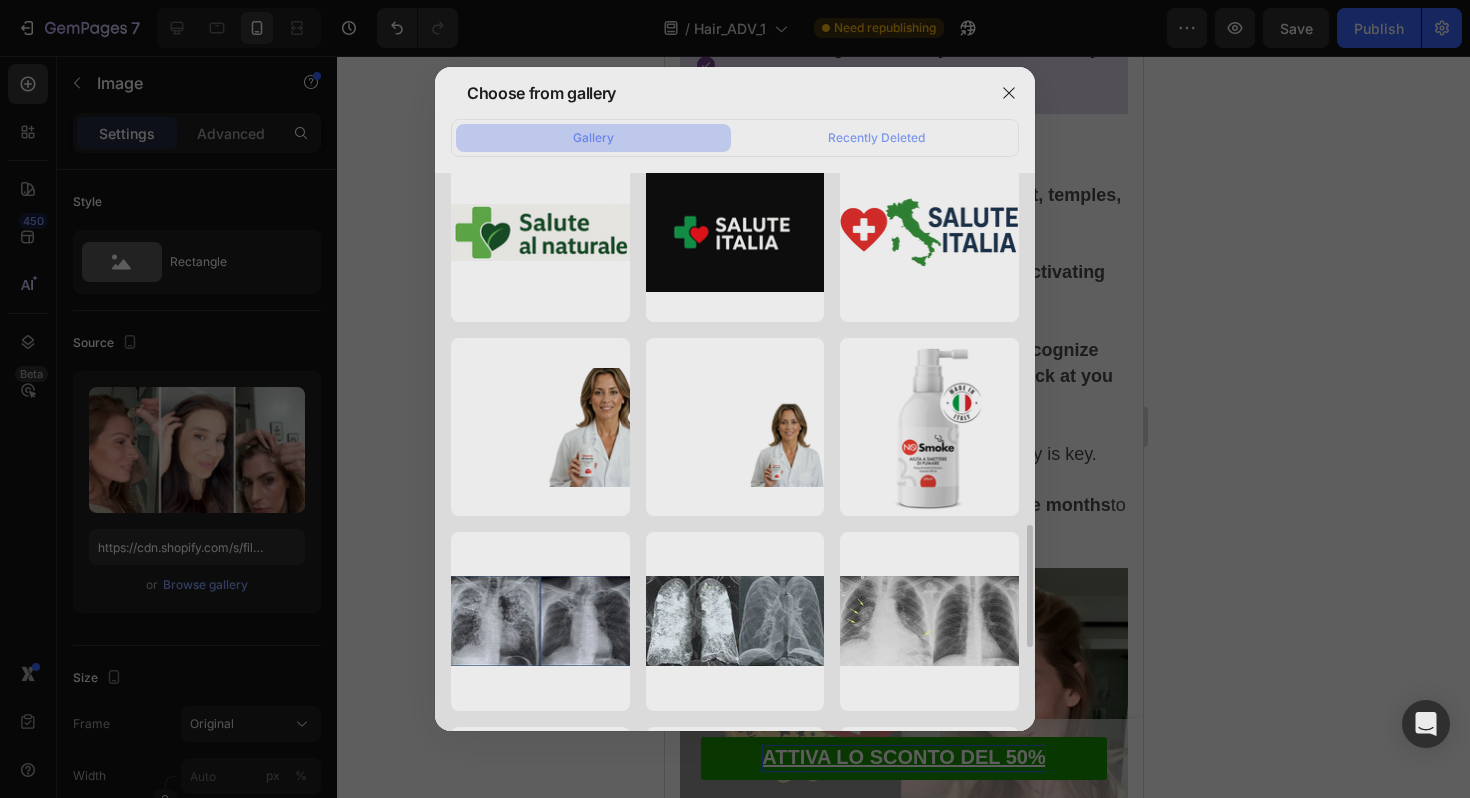 click at bounding box center [735, 399] 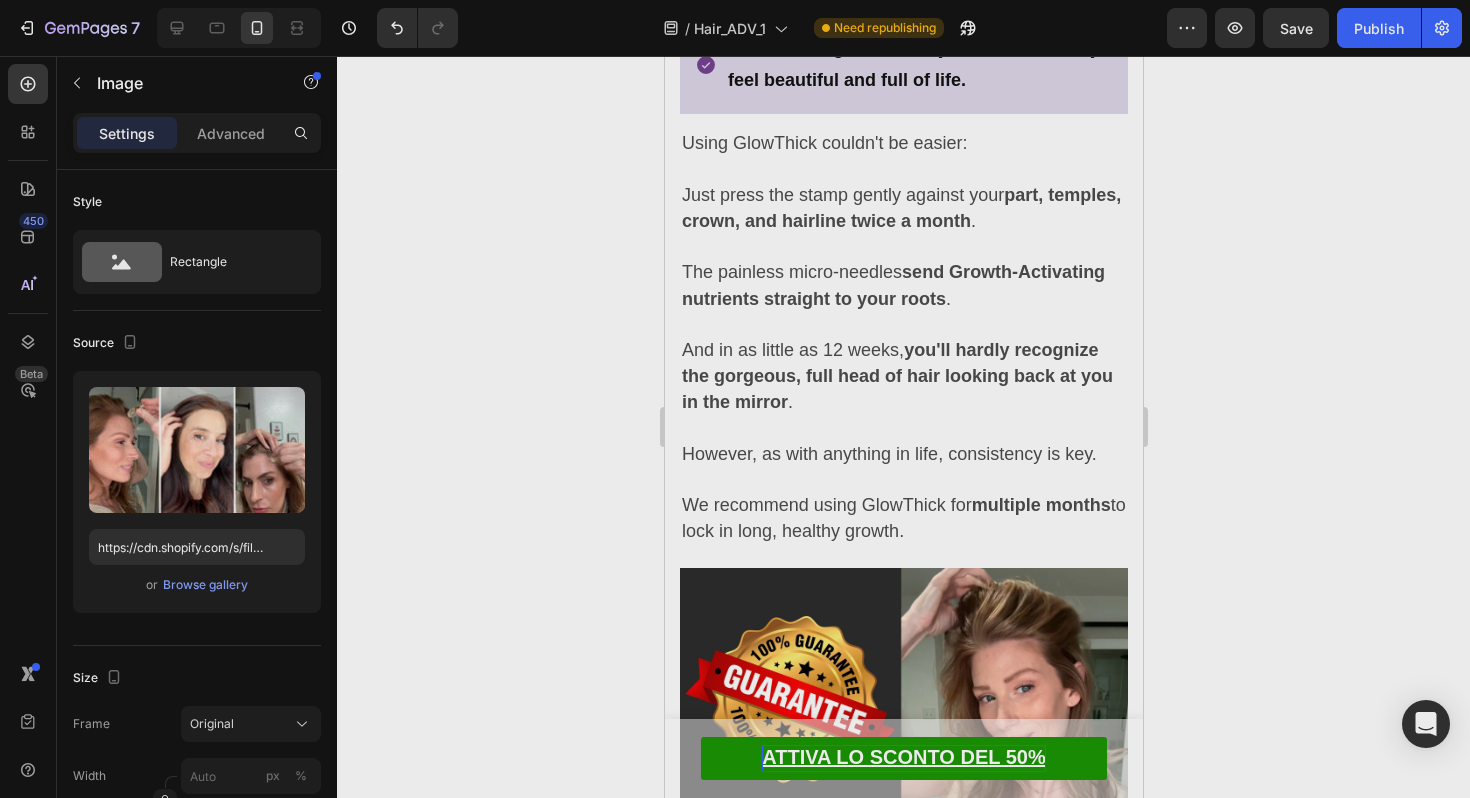 click at bounding box center (903, -490) 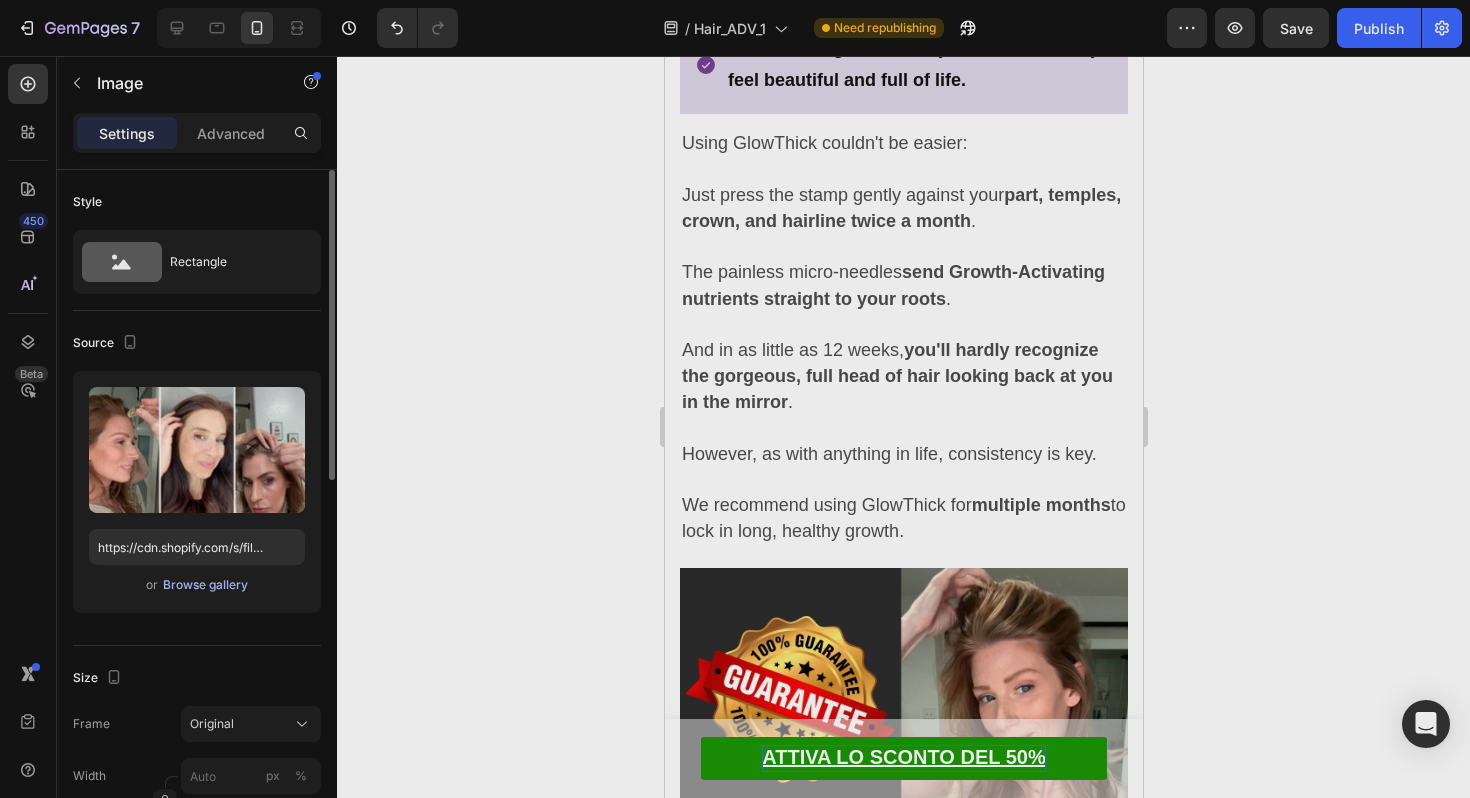 click on "Browse gallery" at bounding box center [205, 585] 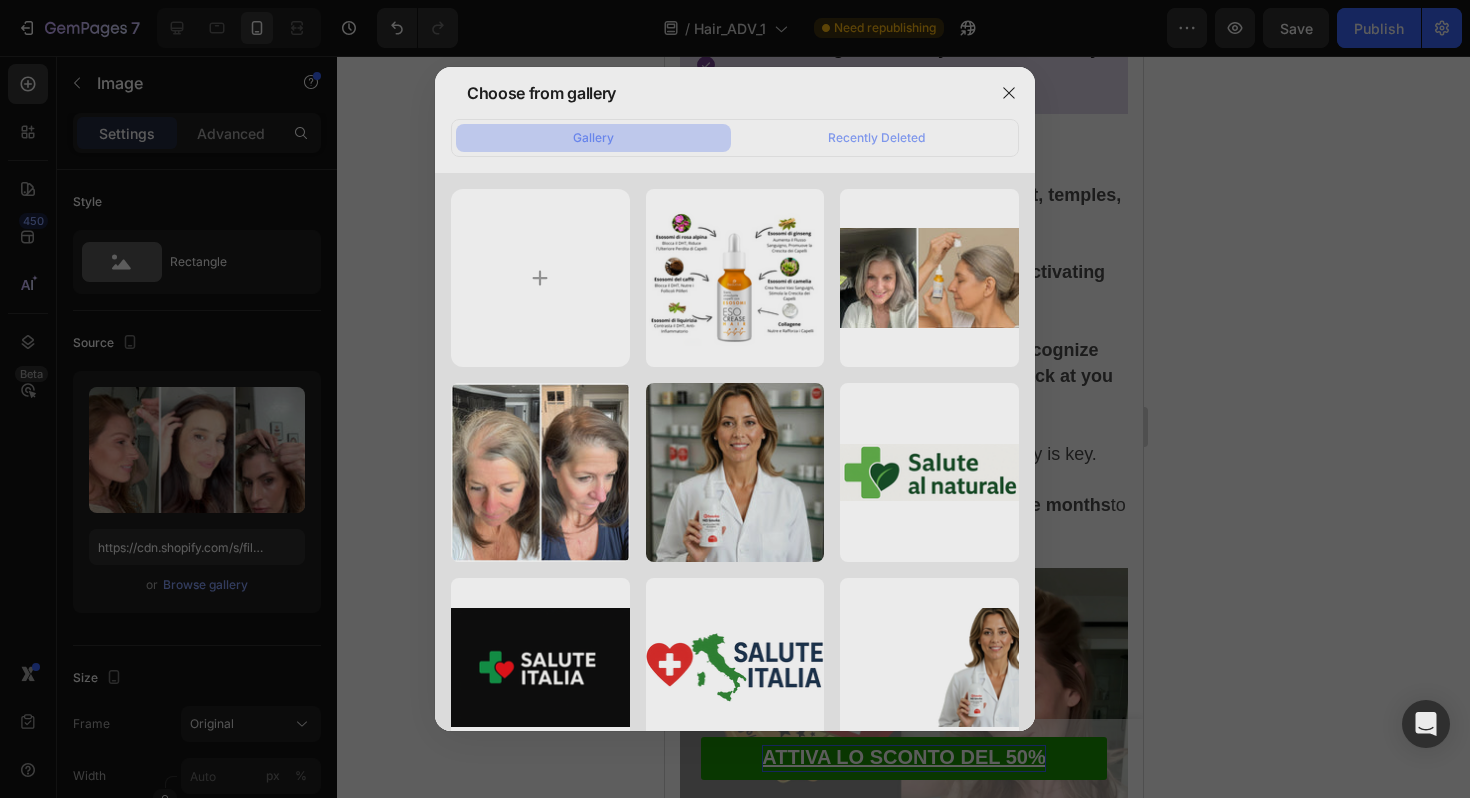 click at bounding box center (735, 399) 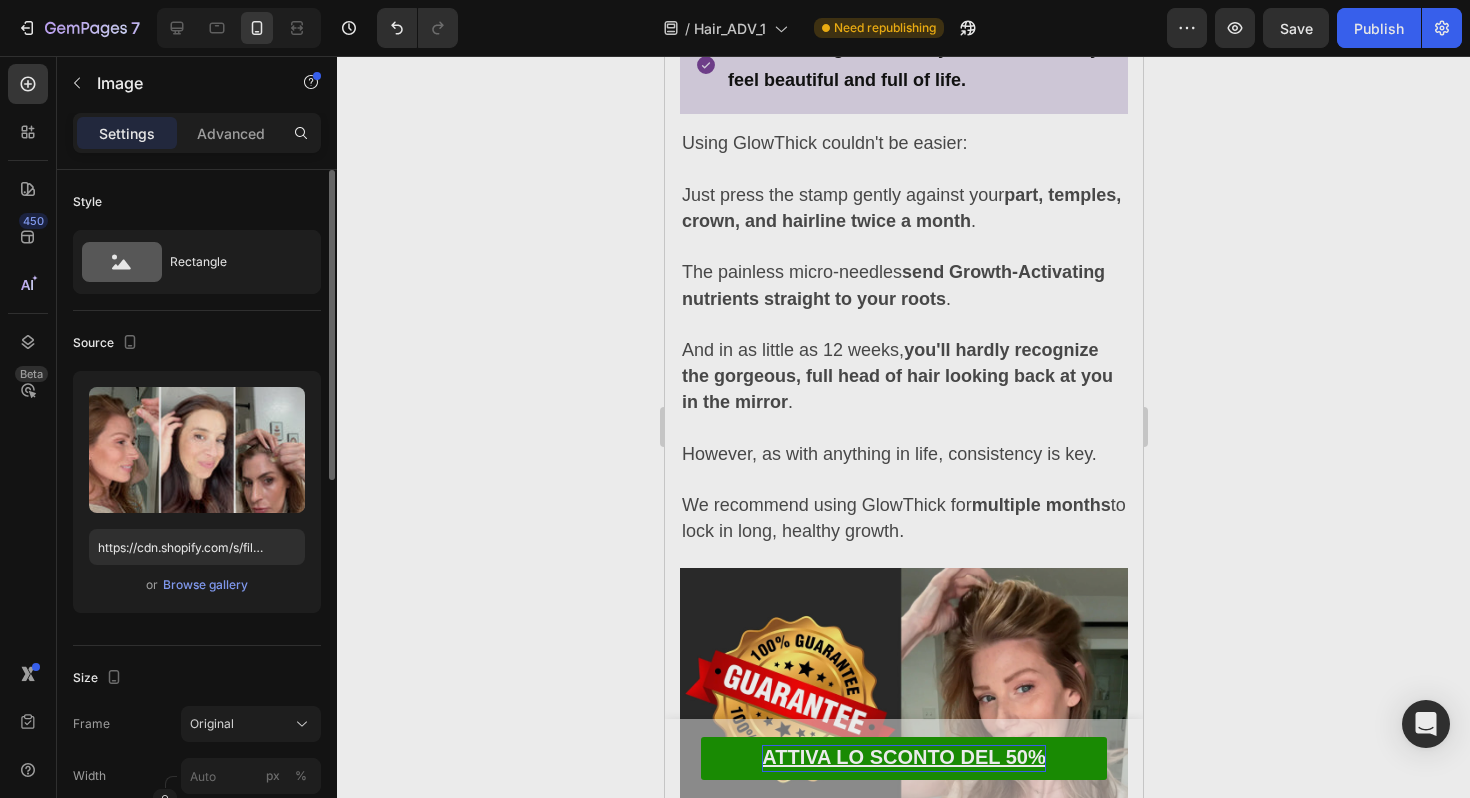 click on "Upload Image https://cdn.shopify.com/s/files/1/0931/8069/0767/files/gempages_561972038995018657-234a4cb3-0ba8-47ea-ab21-899a292f6612.webp or  Browse gallery" at bounding box center [197, 492] 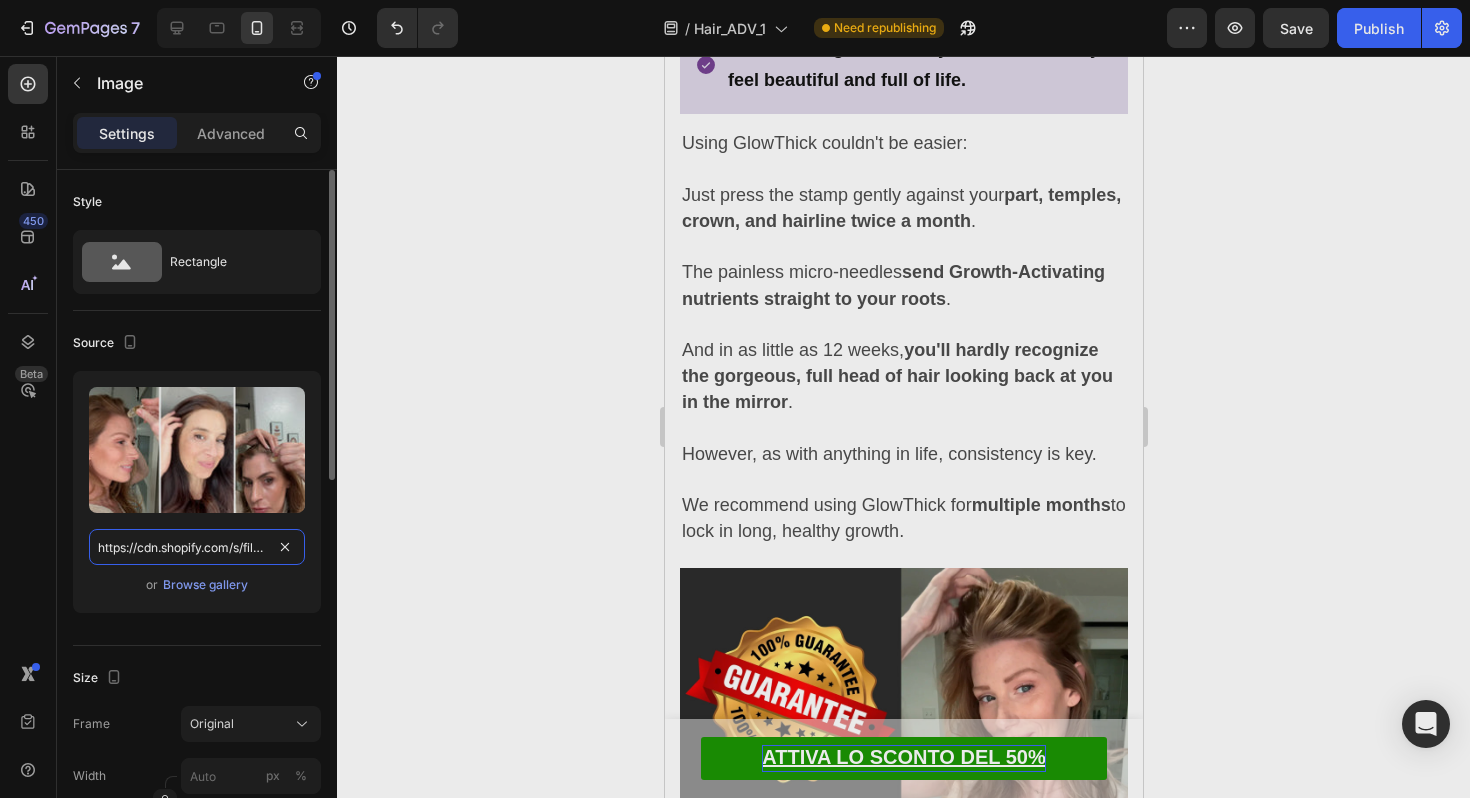 click on "https://cdn.shopify.com/s/files/1/0931/8069/0767/files/gempages_561972038995018657-234a4cb3-0ba8-47ea-ab21-899a292f6612.webp" at bounding box center (197, 547) 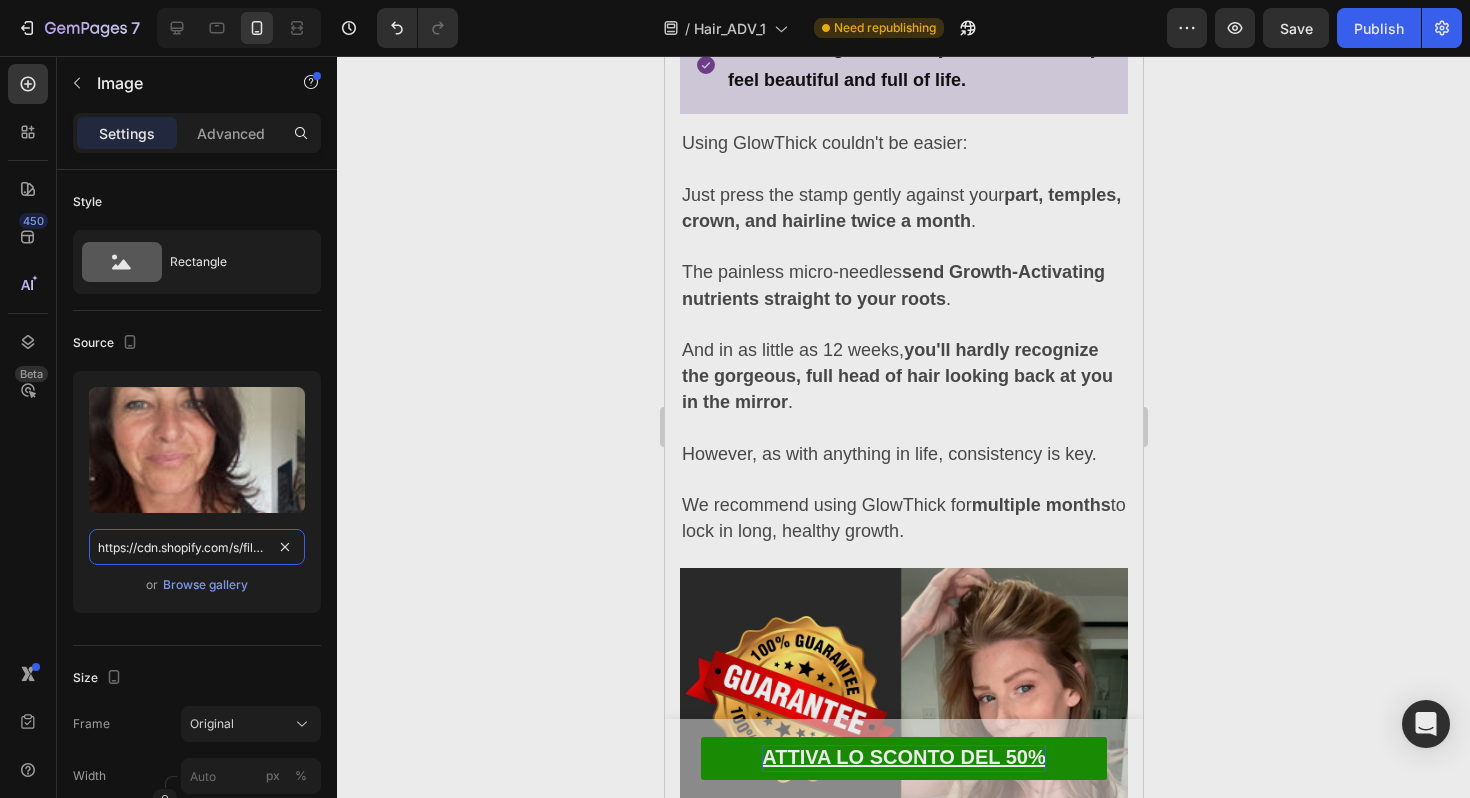 scroll, scrollTop: 0, scrollLeft: 712, axis: horizontal 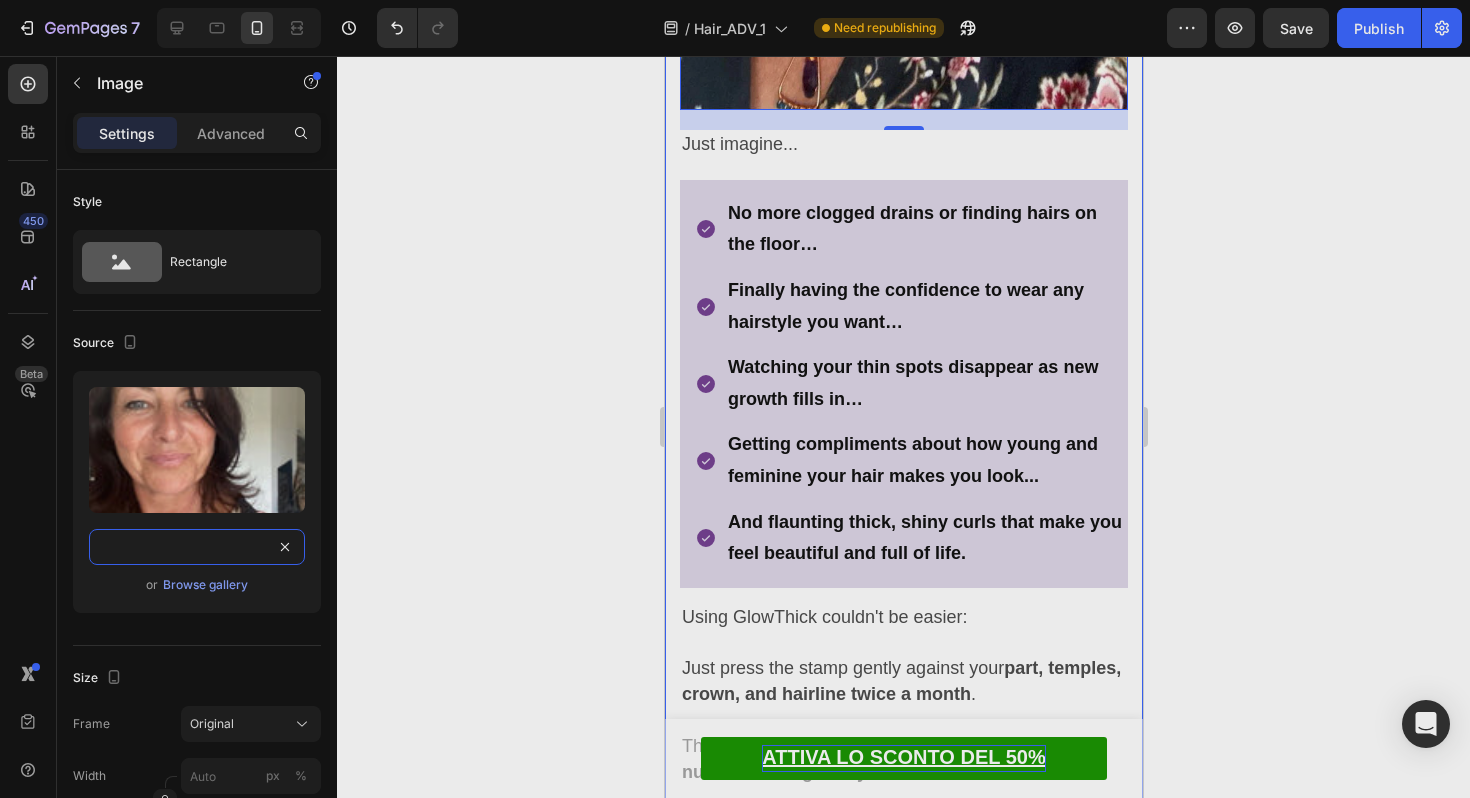 type on "https://cdn.shopify.com/s/files/1/0931/8069/0767/files/gempages_561972038995018657-fe895832-ae85-4c24-a793-41b56306a88c.webp?v=1752072191" 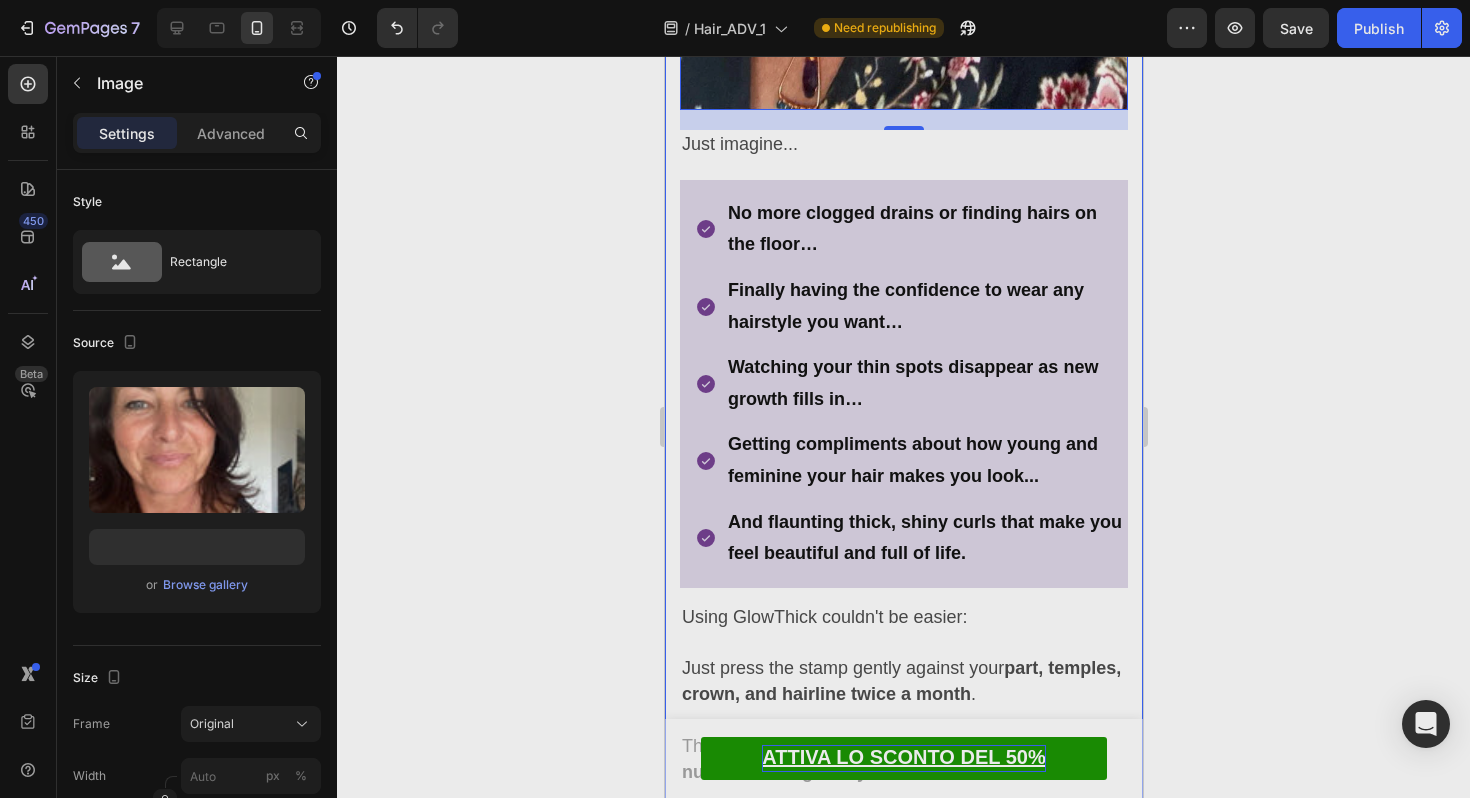 scroll, scrollTop: 0, scrollLeft: 0, axis: both 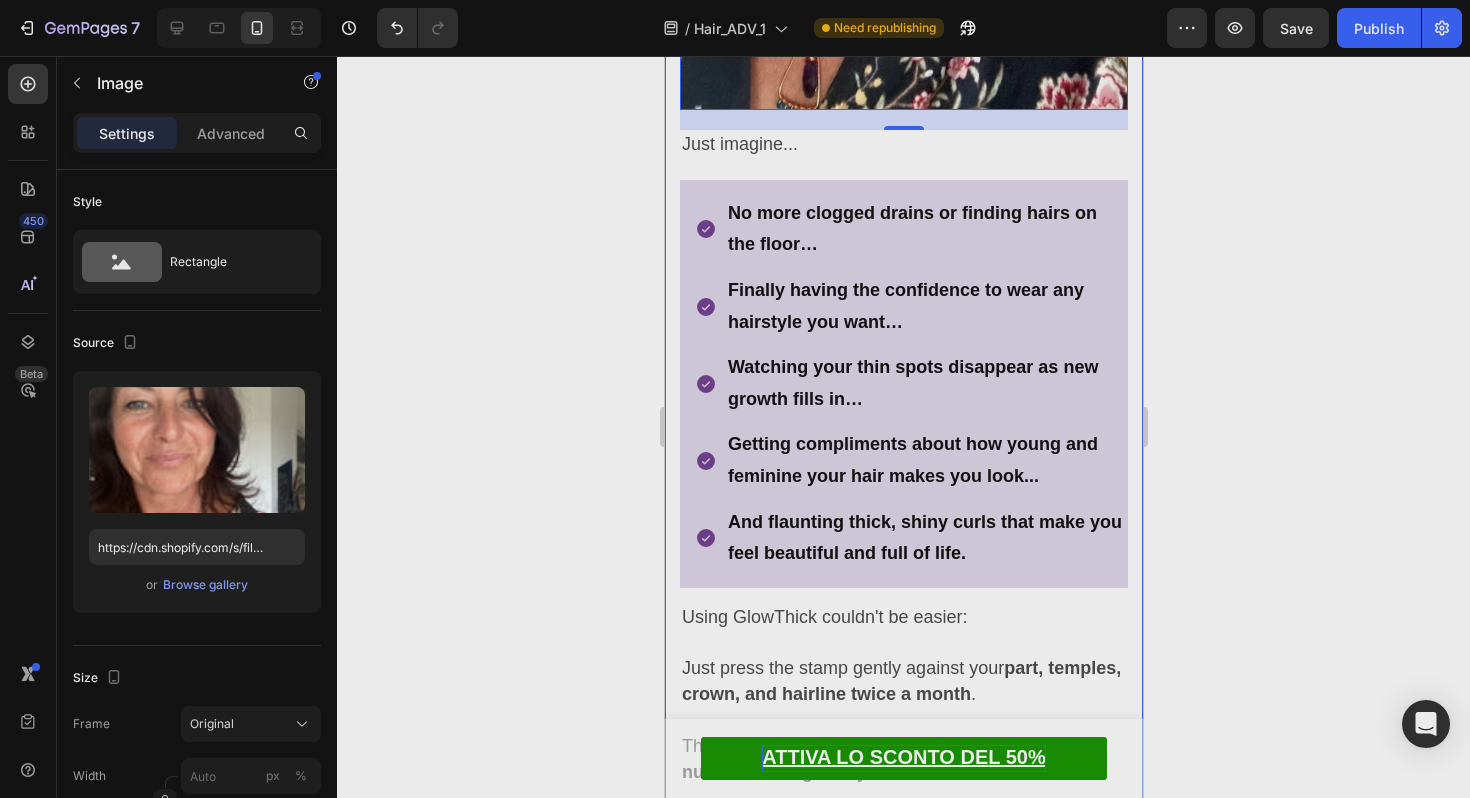 click 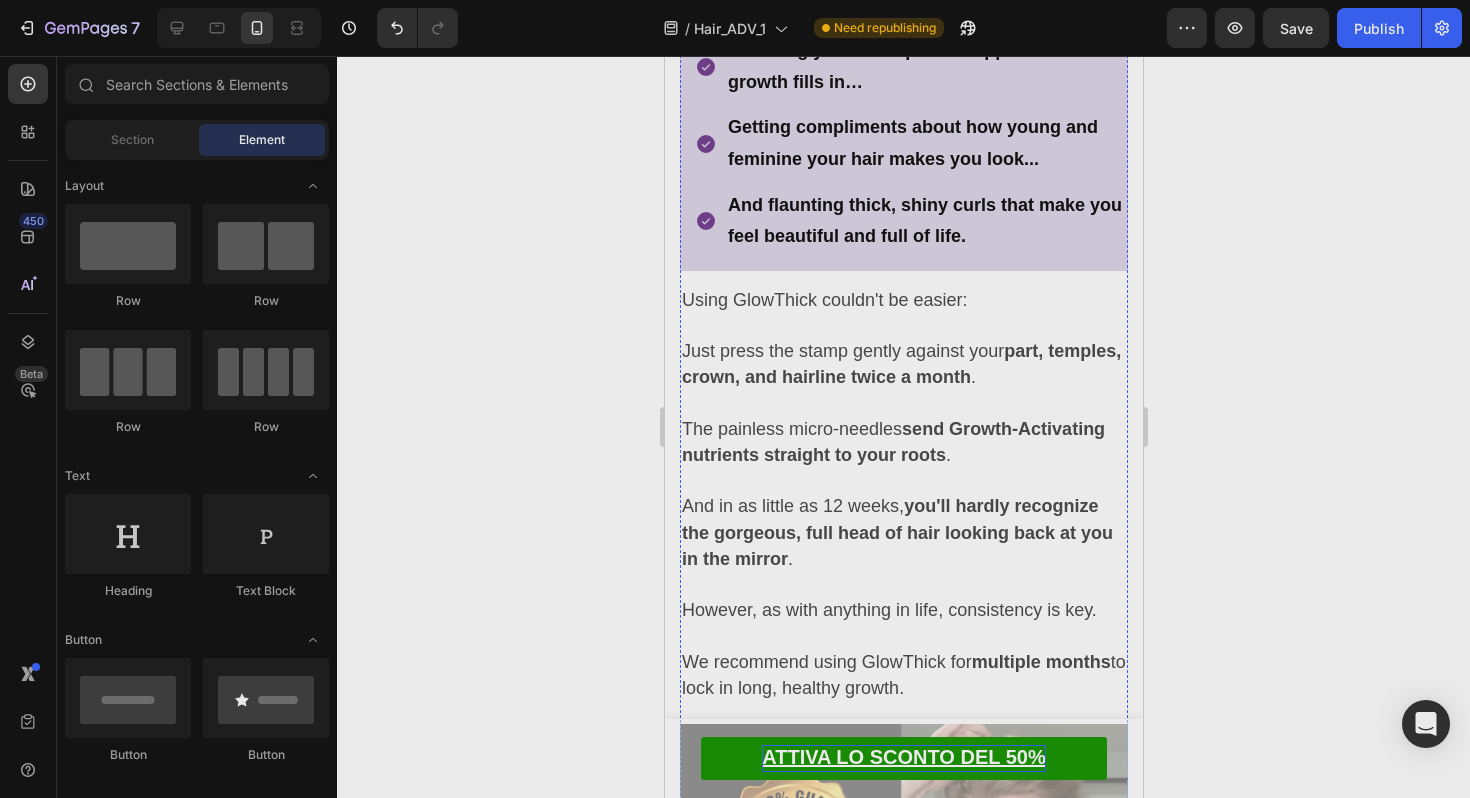 scroll, scrollTop: 11816, scrollLeft: 0, axis: vertical 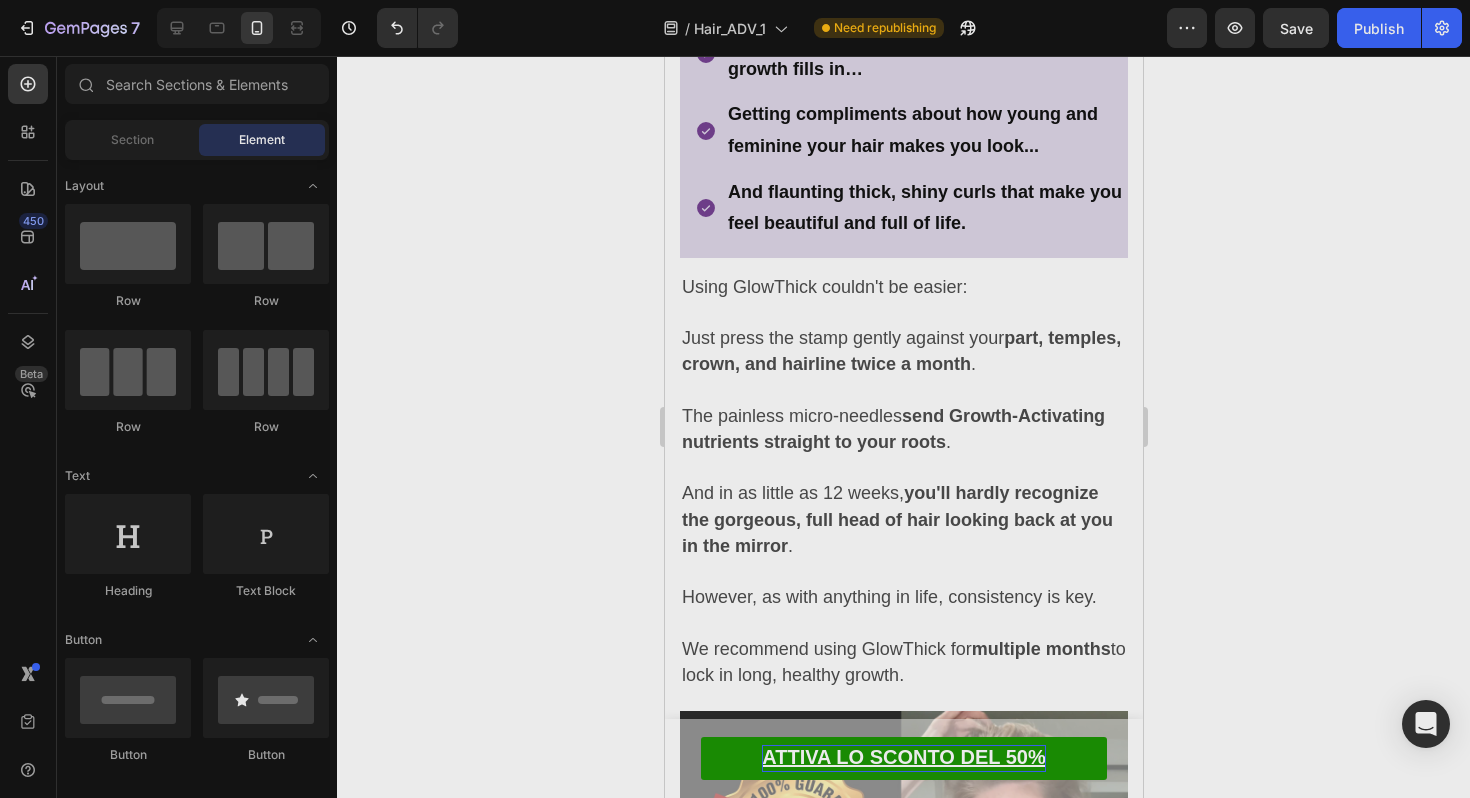 click at bounding box center [903, -584] 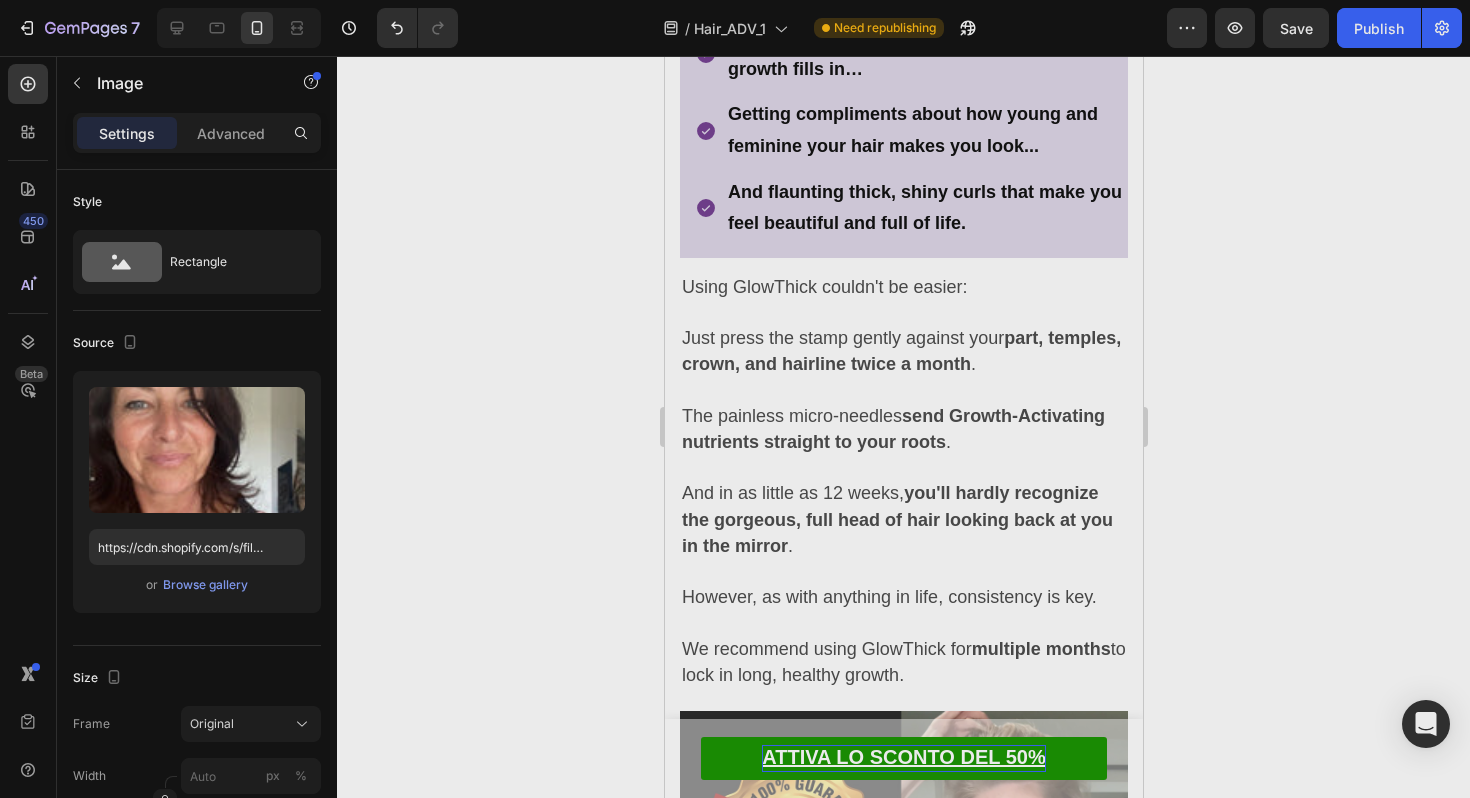 click at bounding box center (903, -584) 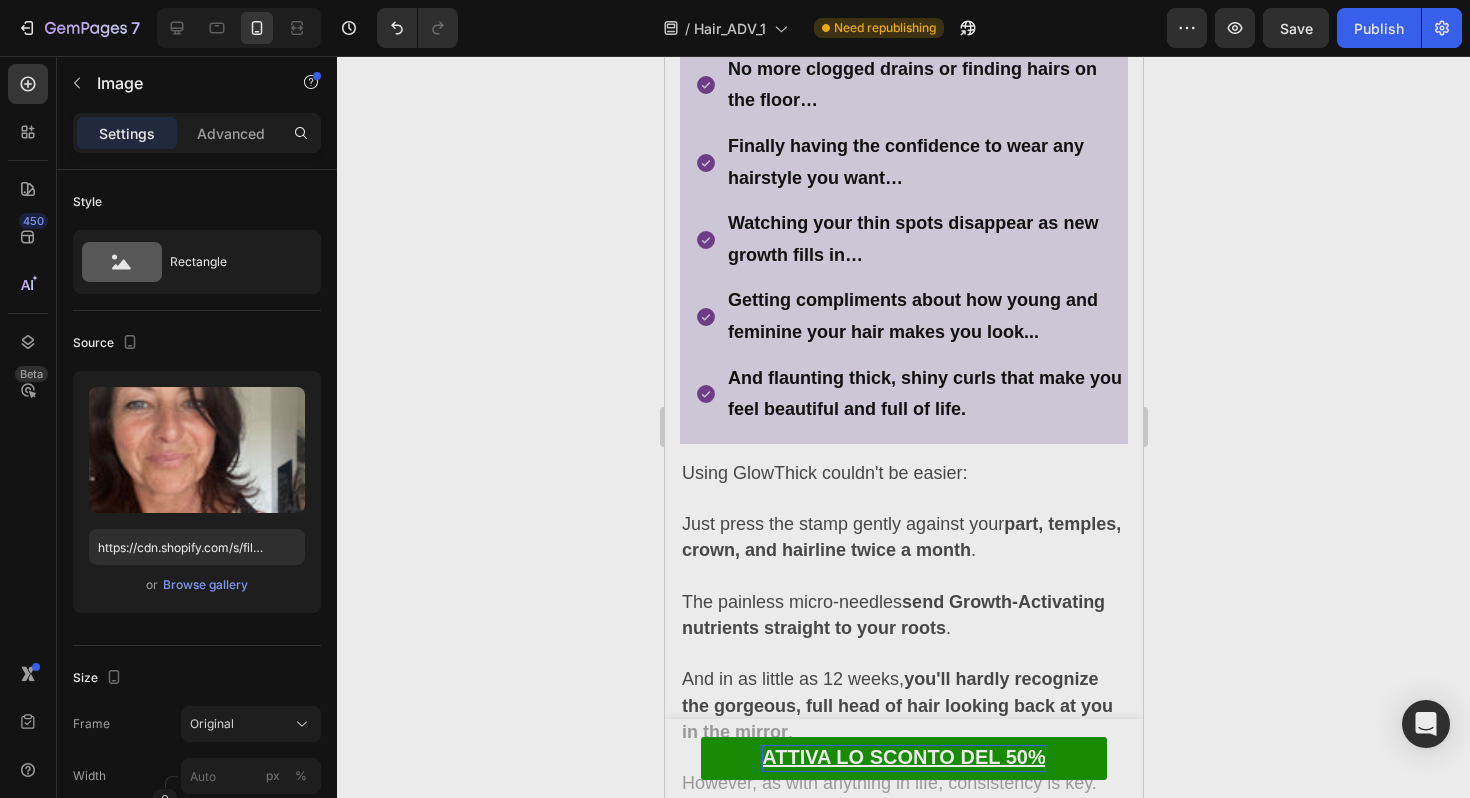 scroll, scrollTop: 11591, scrollLeft: 0, axis: vertical 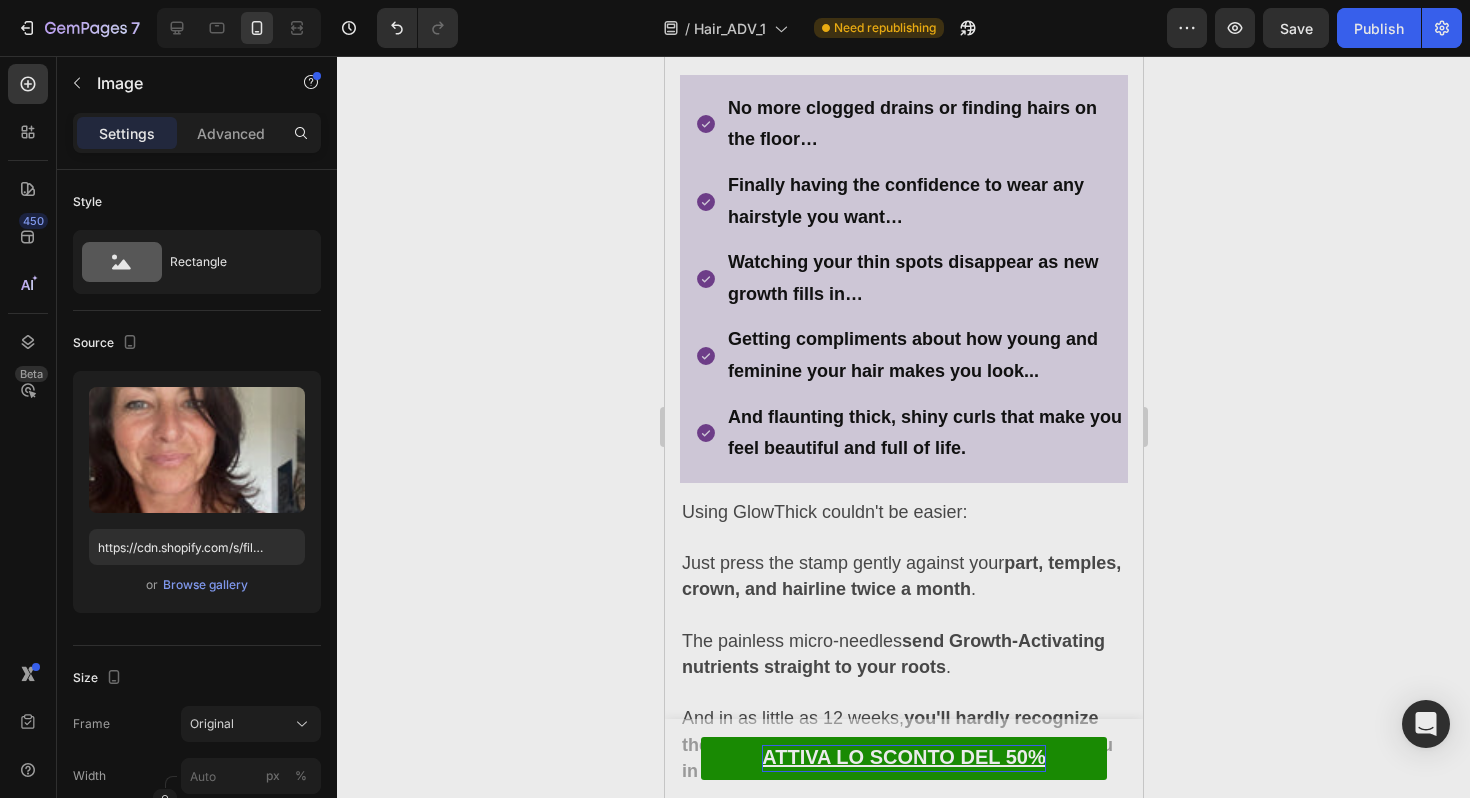 click at bounding box center [903, -359] 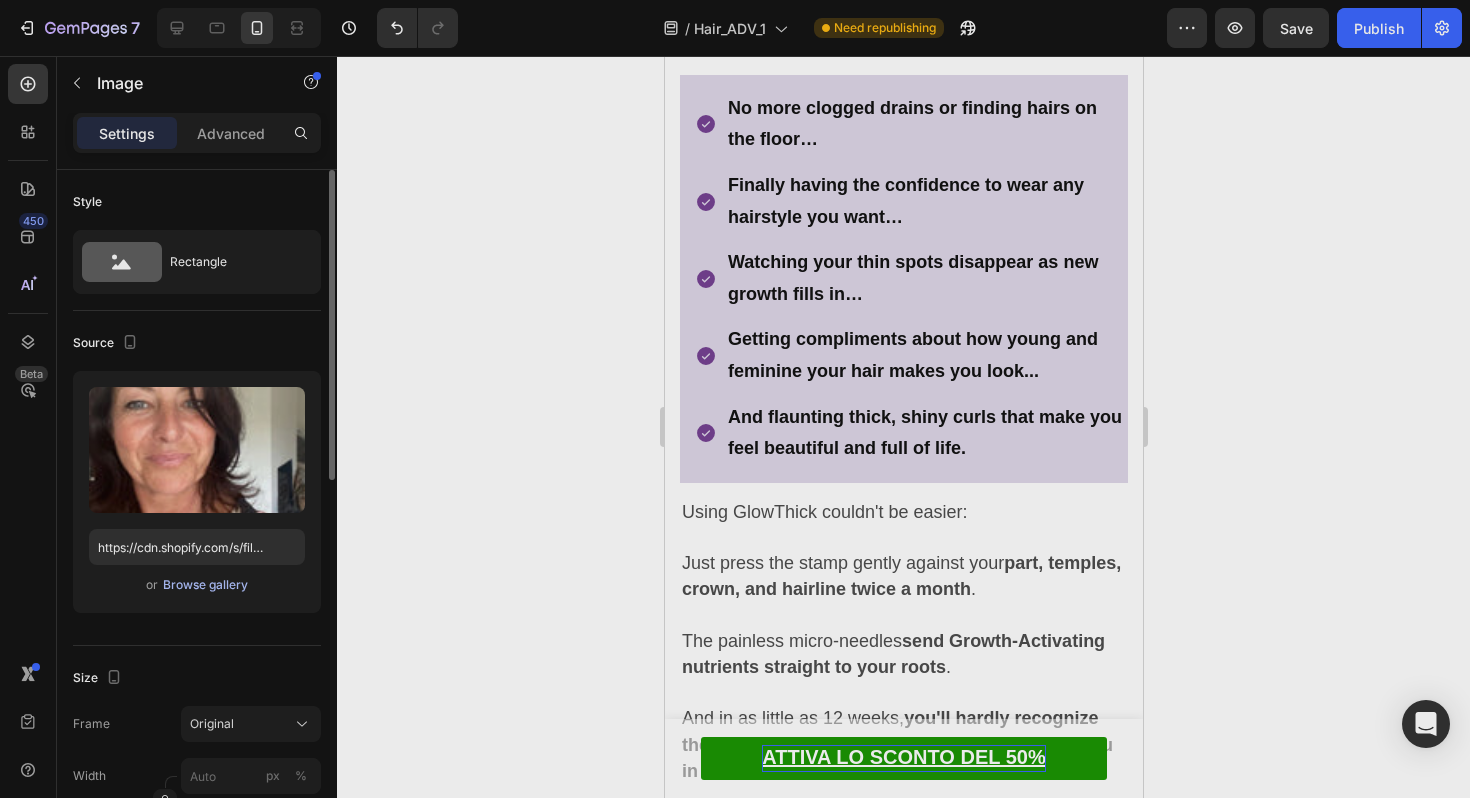 click on "Browse gallery" at bounding box center (205, 585) 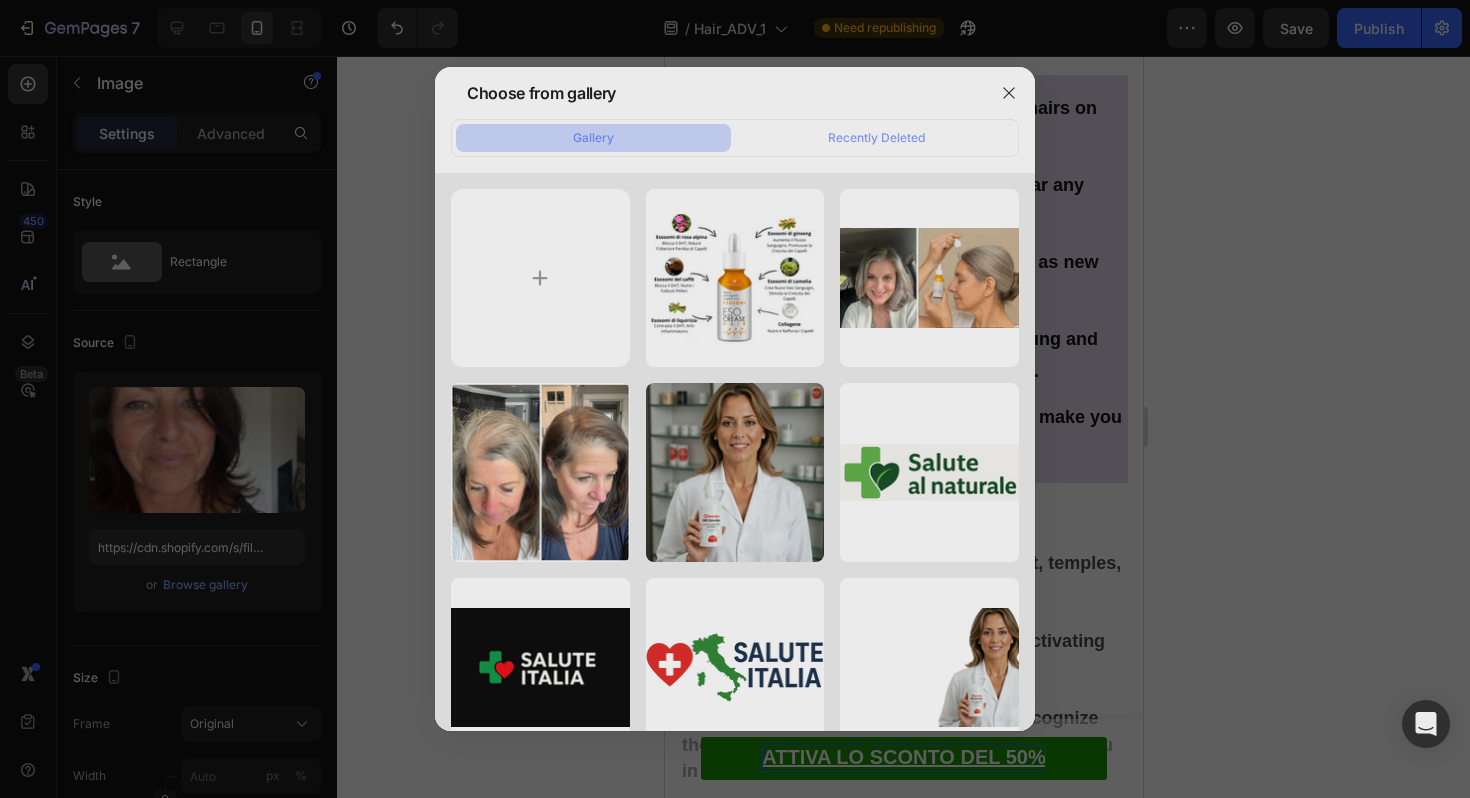 type on "C:\fakepath\Progetto senza titolo (39).jpg" 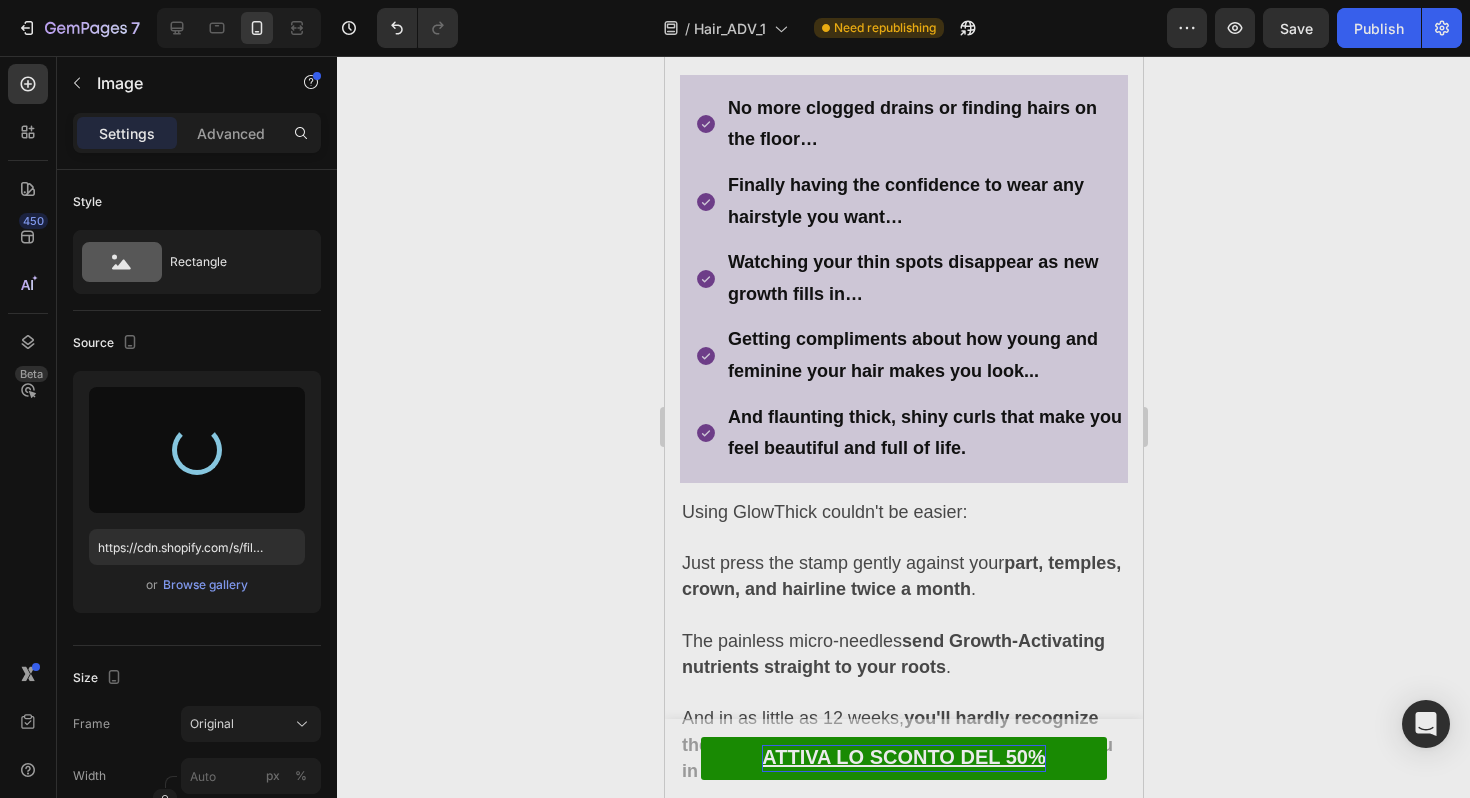 type on "https://cdn.shopify.com/s/files/1/0931/8069/0767/files/gempages_561972038995018657-07230dc0-3558-4963-b6bd-ad89b14fd529.jpg" 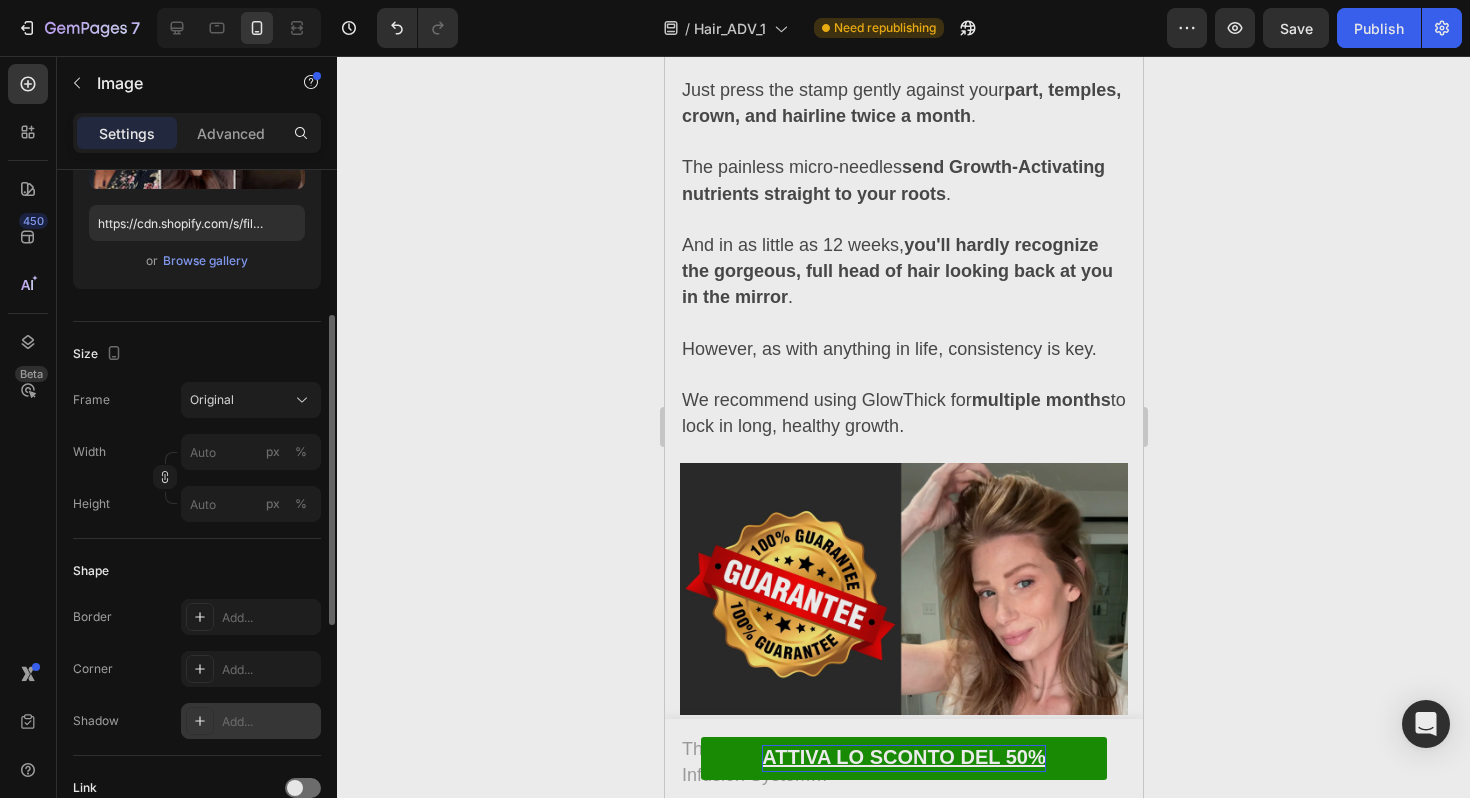 scroll, scrollTop: 499, scrollLeft: 0, axis: vertical 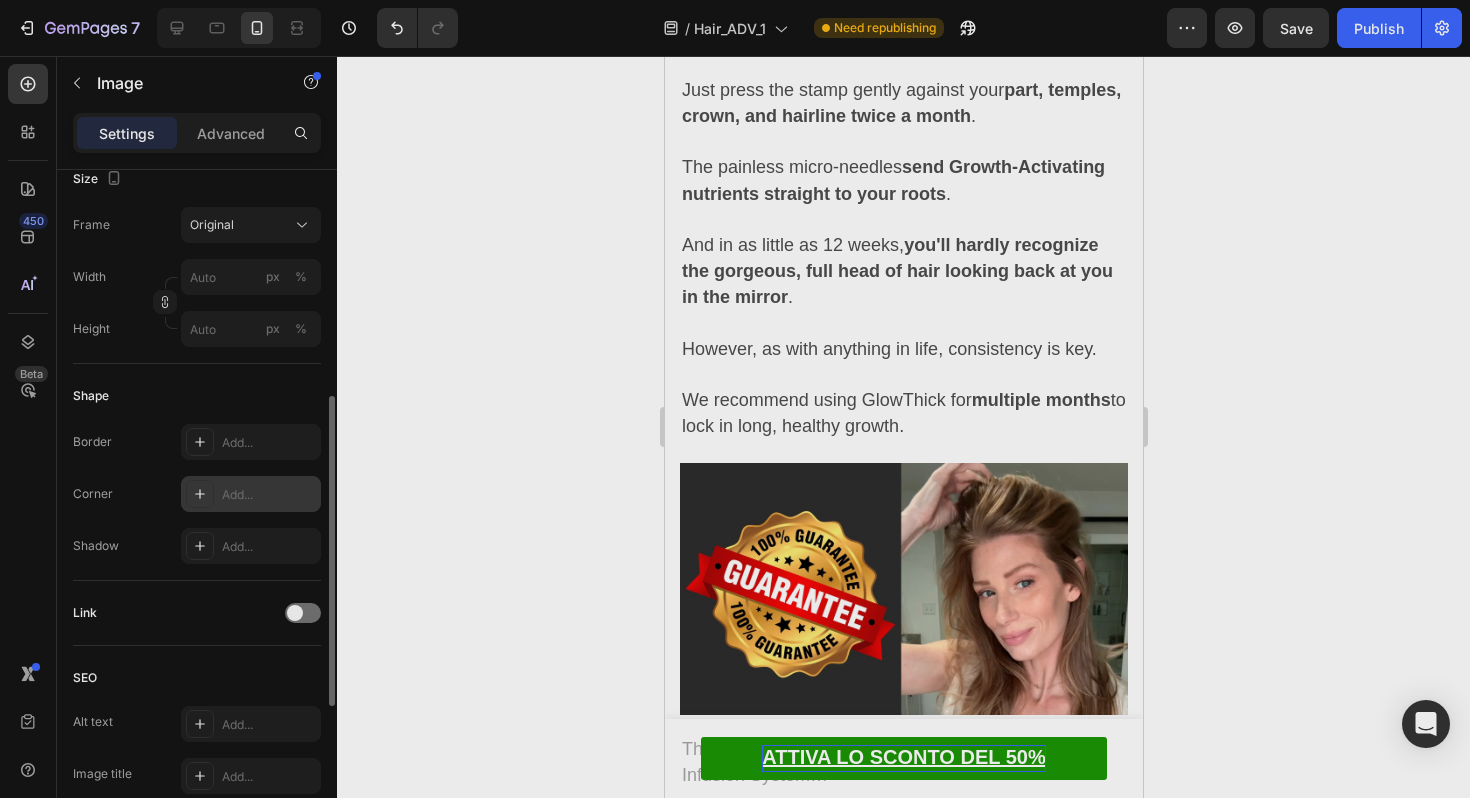 click on "Add..." at bounding box center [269, 495] 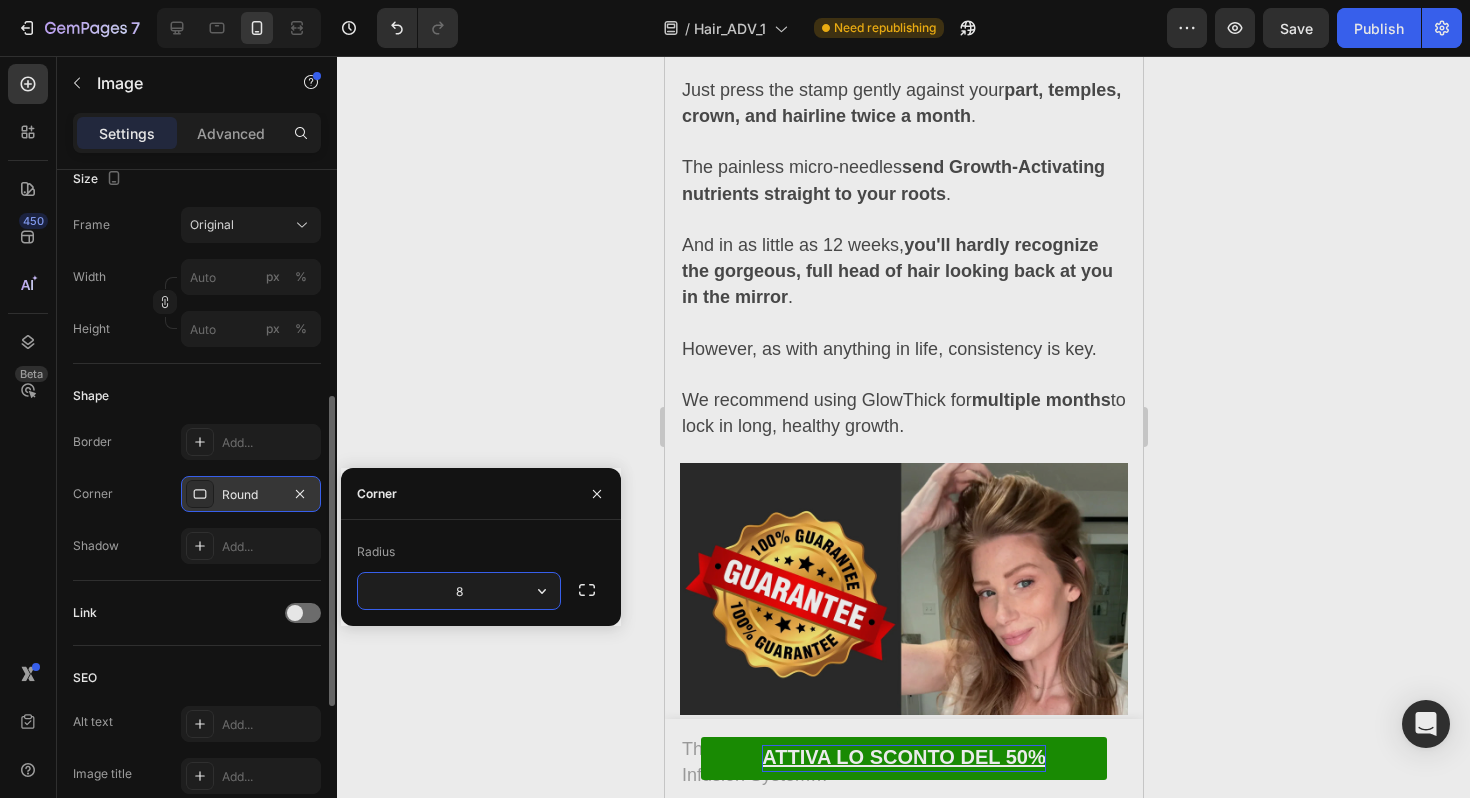 click 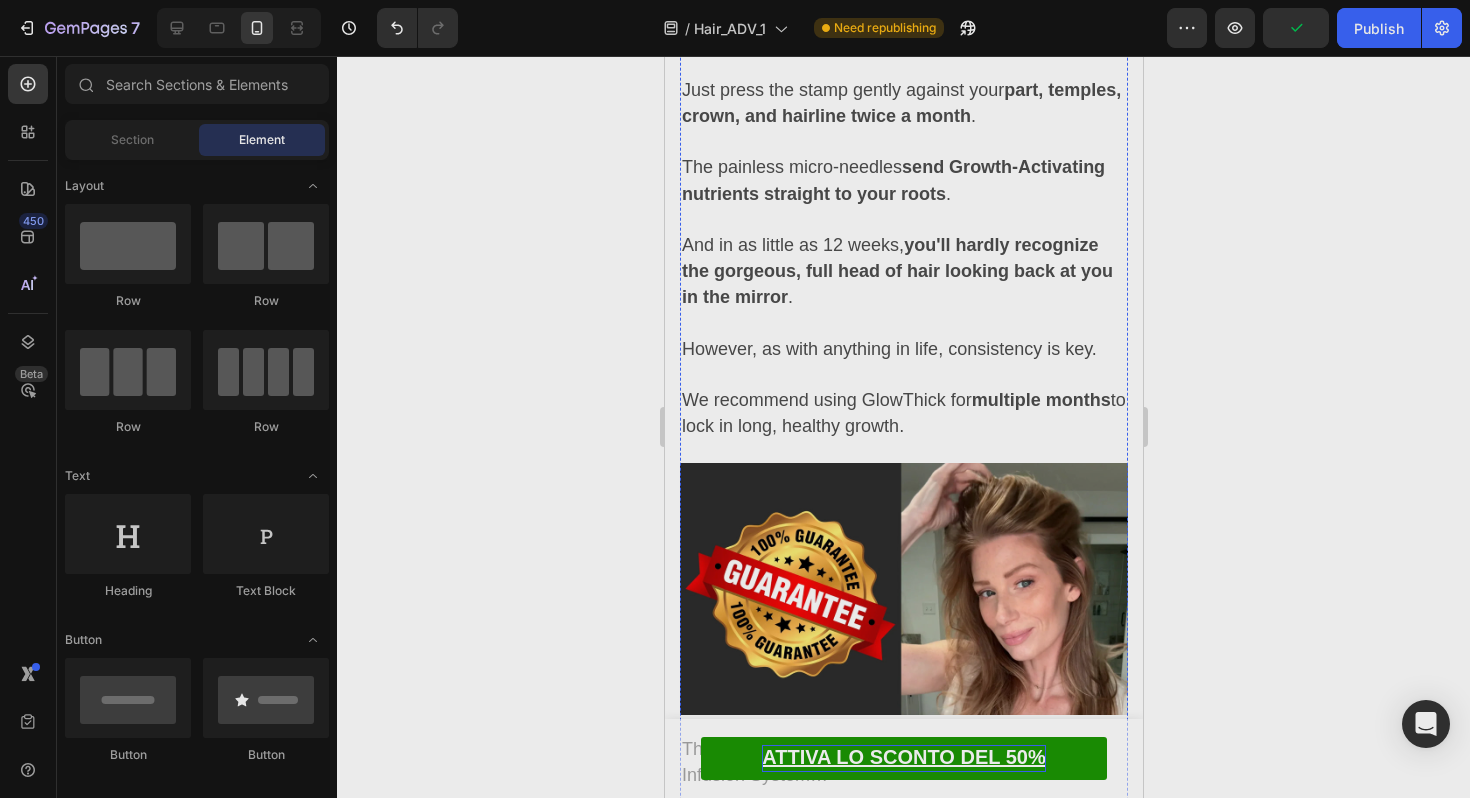 click on "Just imagine..." at bounding box center [903, -434] 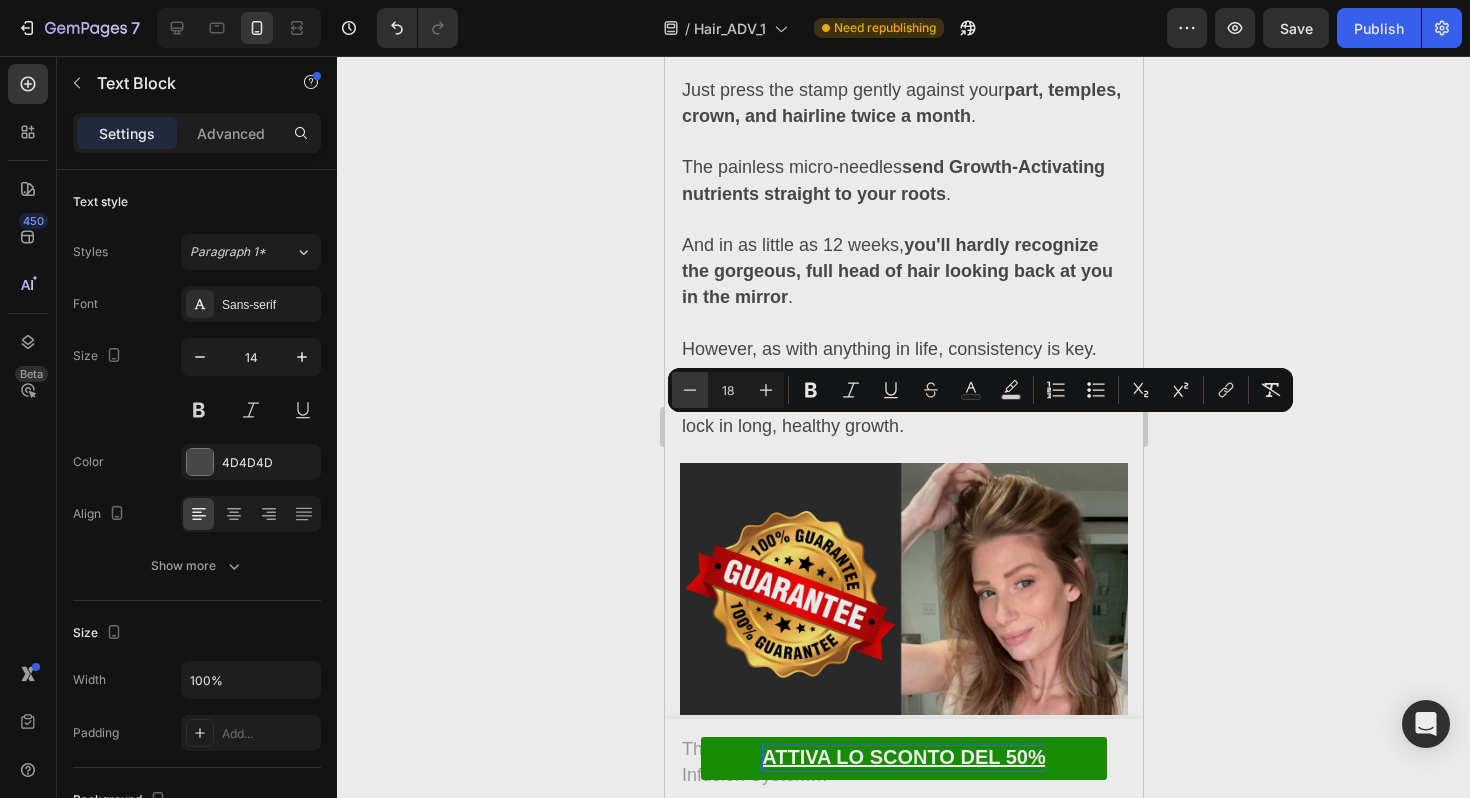 click 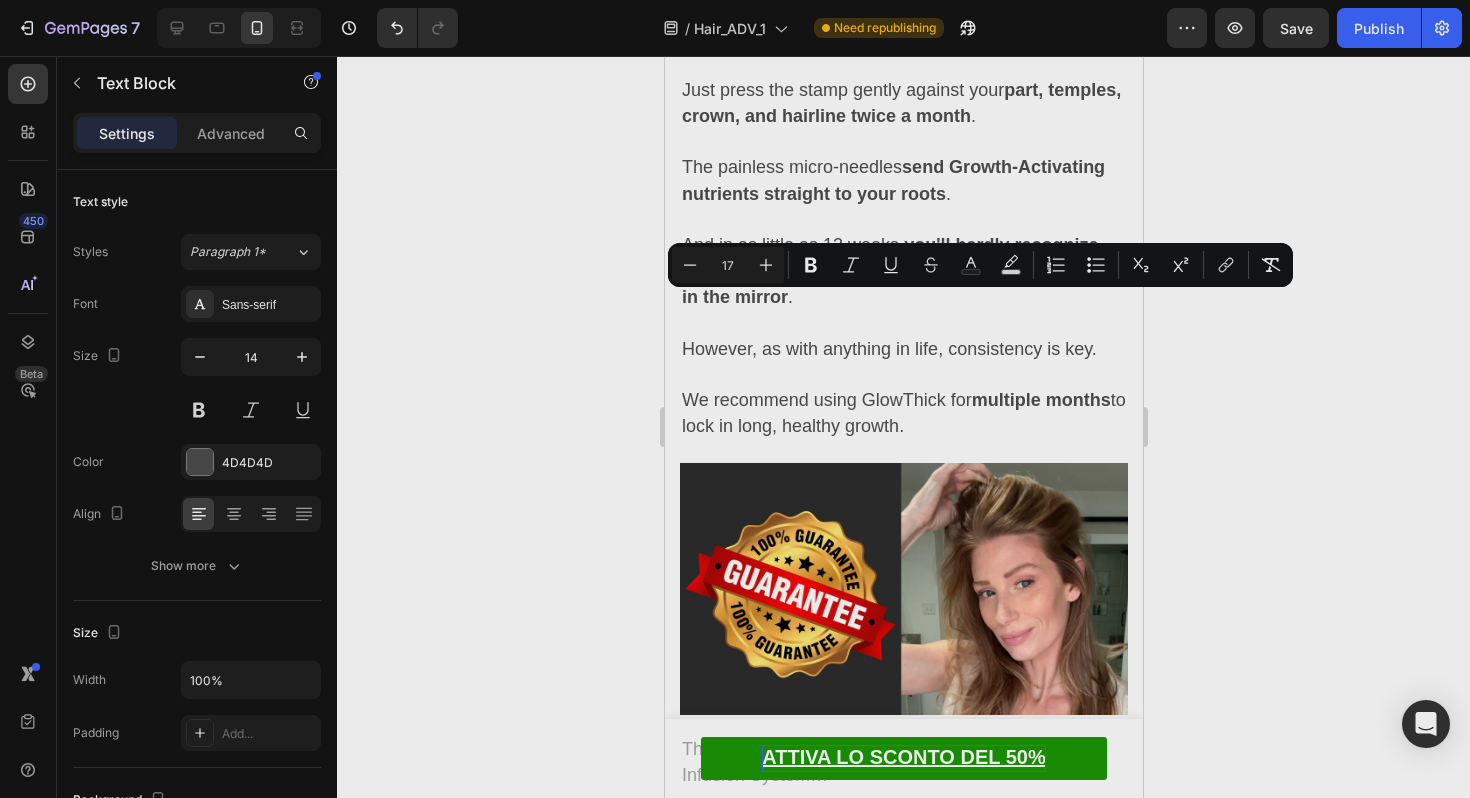 scroll, scrollTop: 11717, scrollLeft: 0, axis: vertical 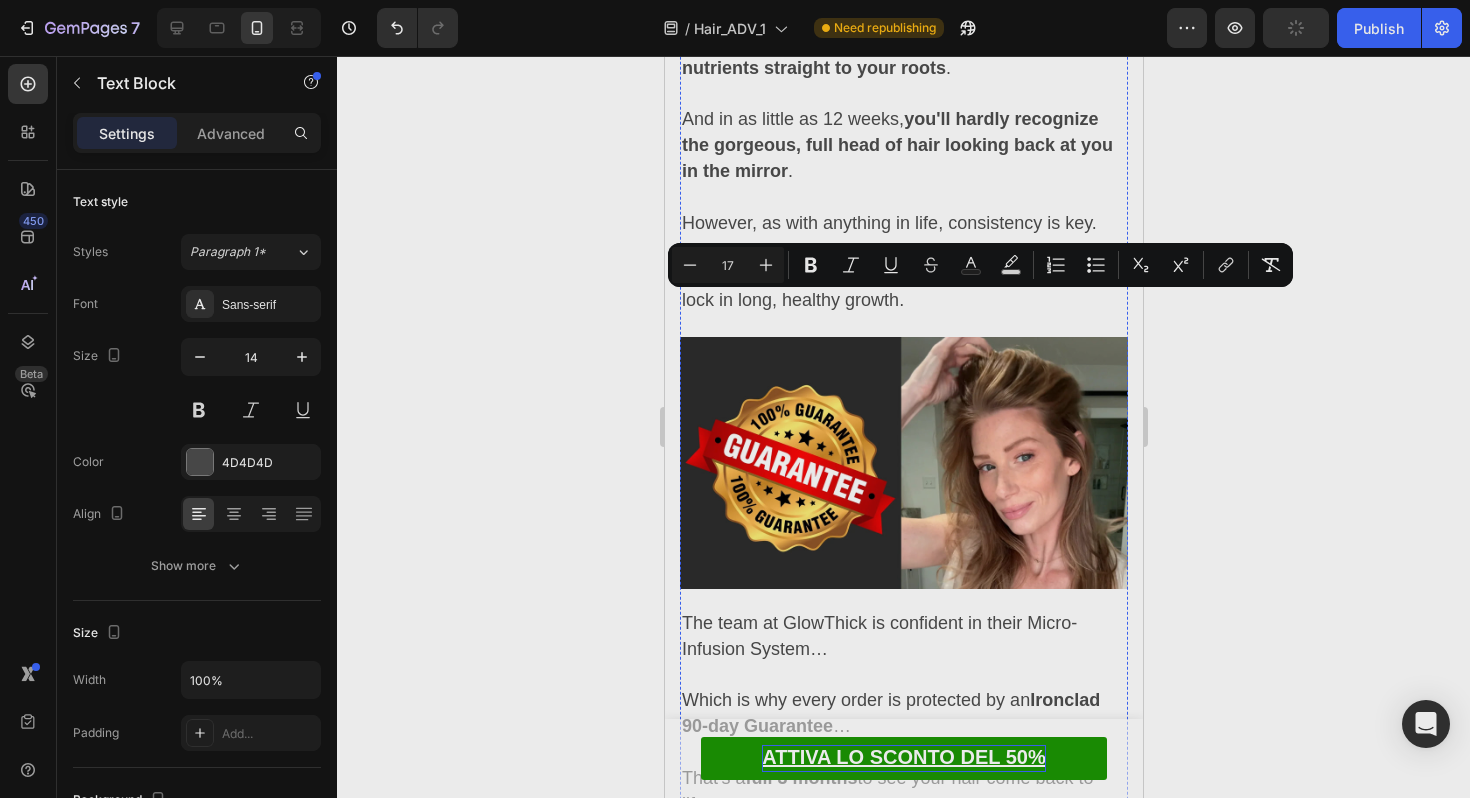 click on "No more clogged drains or finding hairs on the floor…" at bounding box center [911, -476] 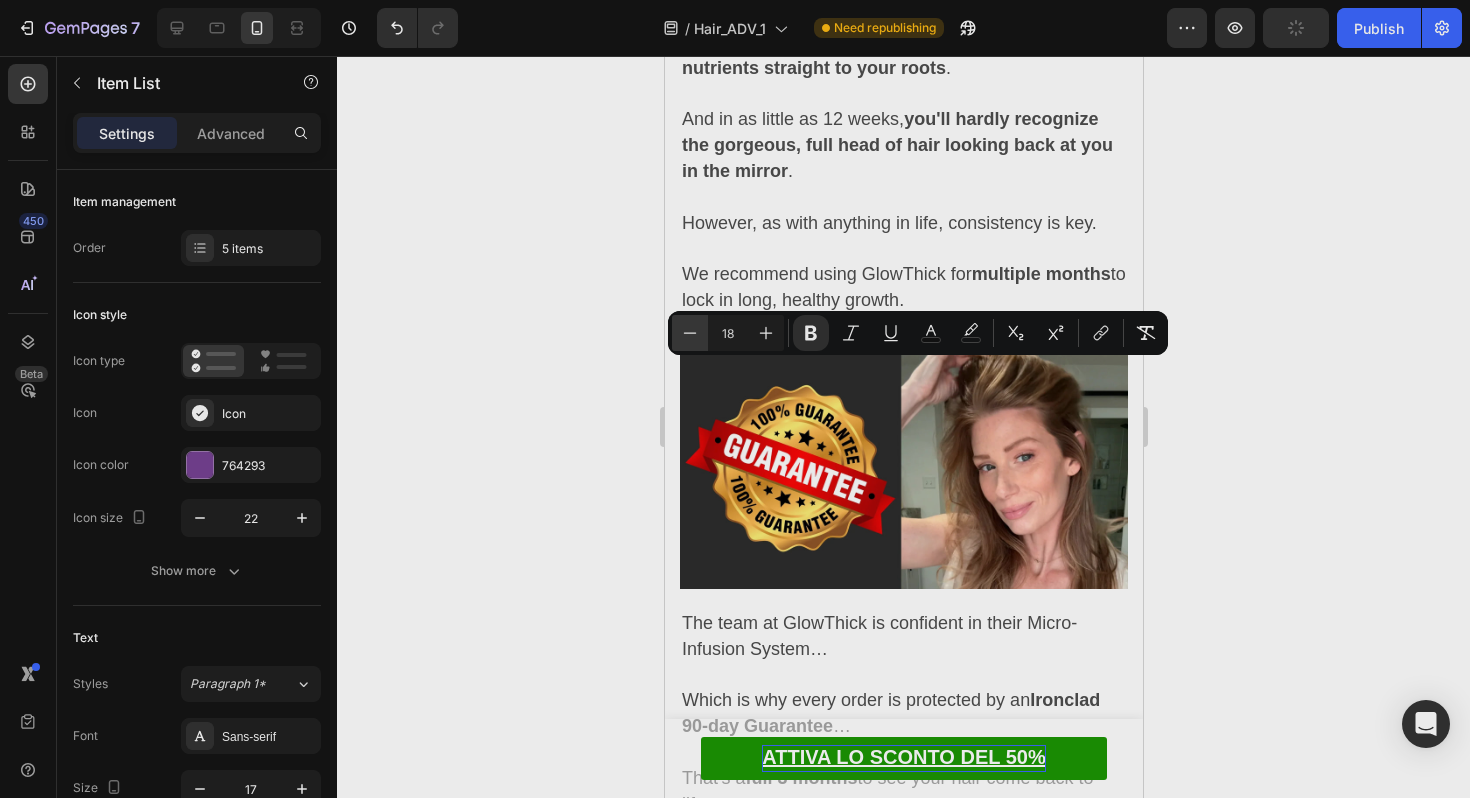 click on "Minus" at bounding box center [690, 333] 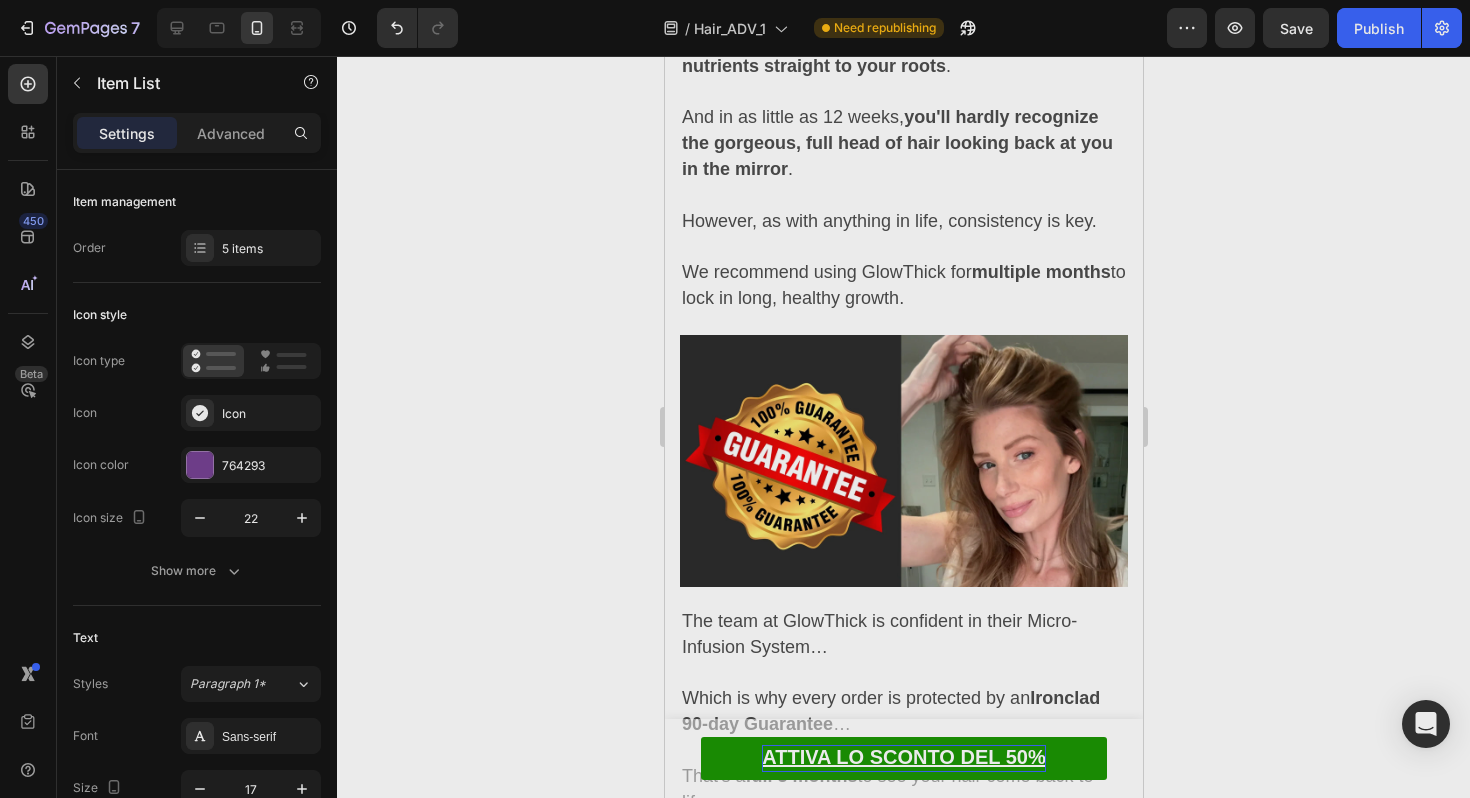 click on "Finally having the confidence to wear any hairstyle you want…" at bounding box center (905, -400) 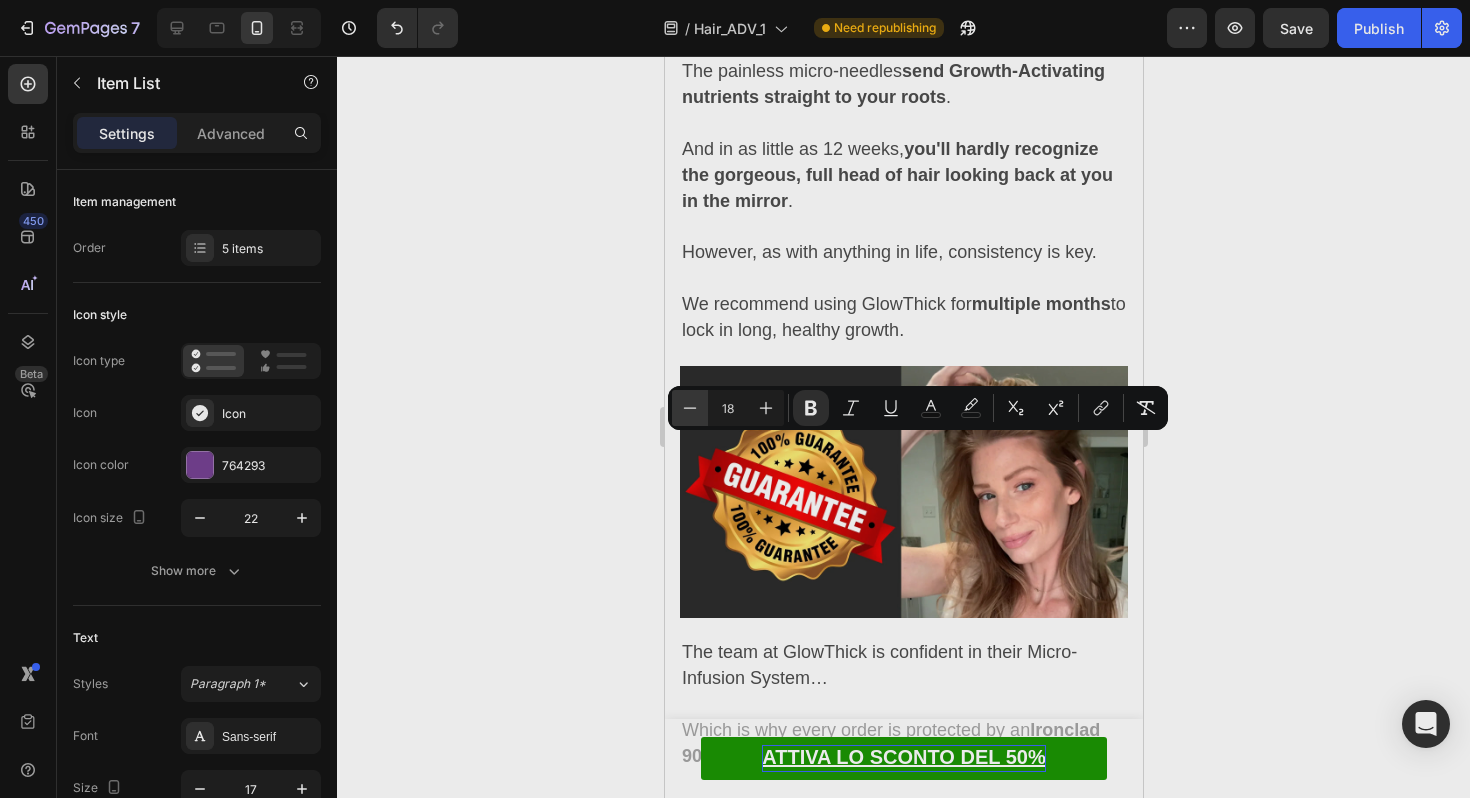 click 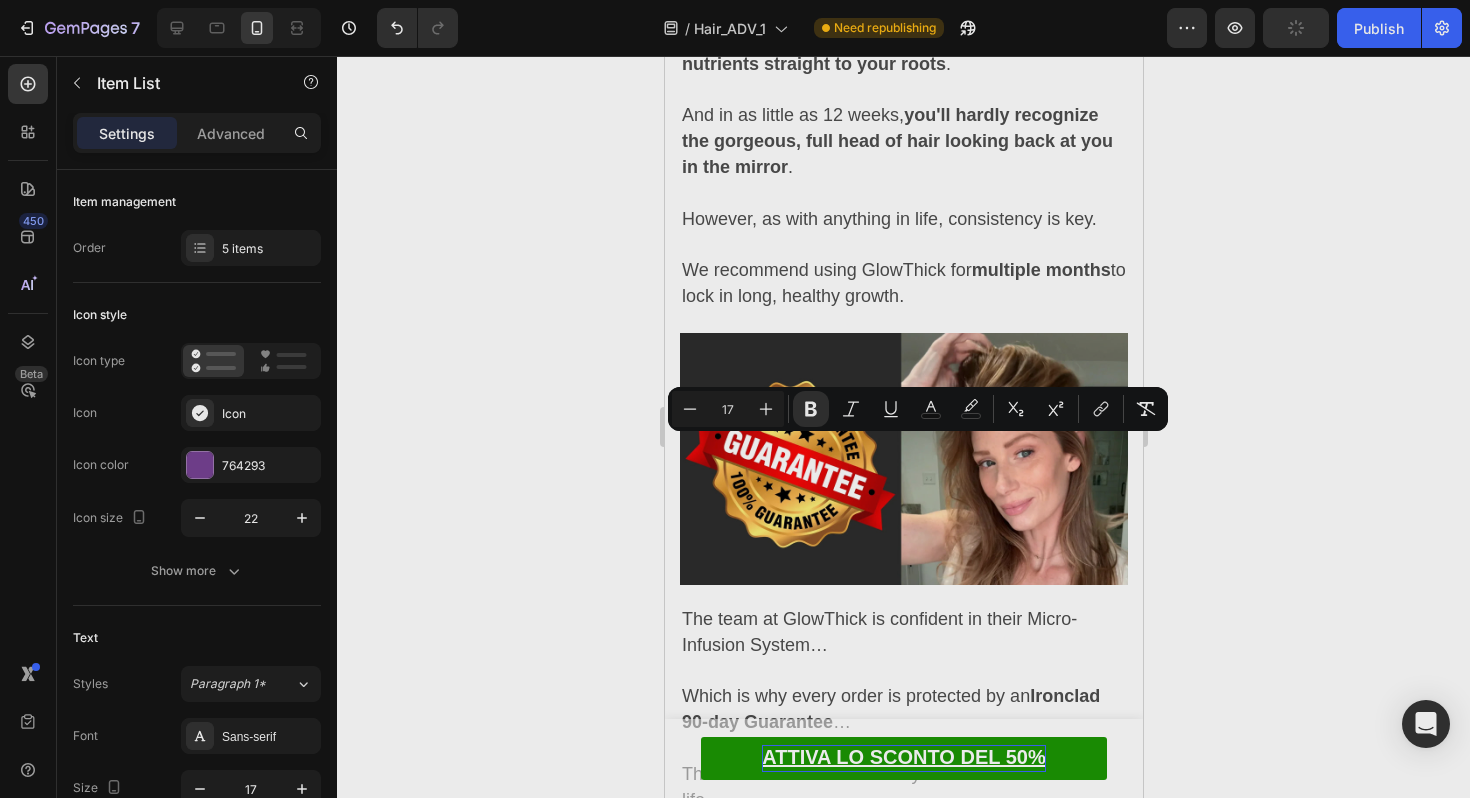 click on "Watching your thin spots disappear as new growth fills in…" at bounding box center (925, -325) 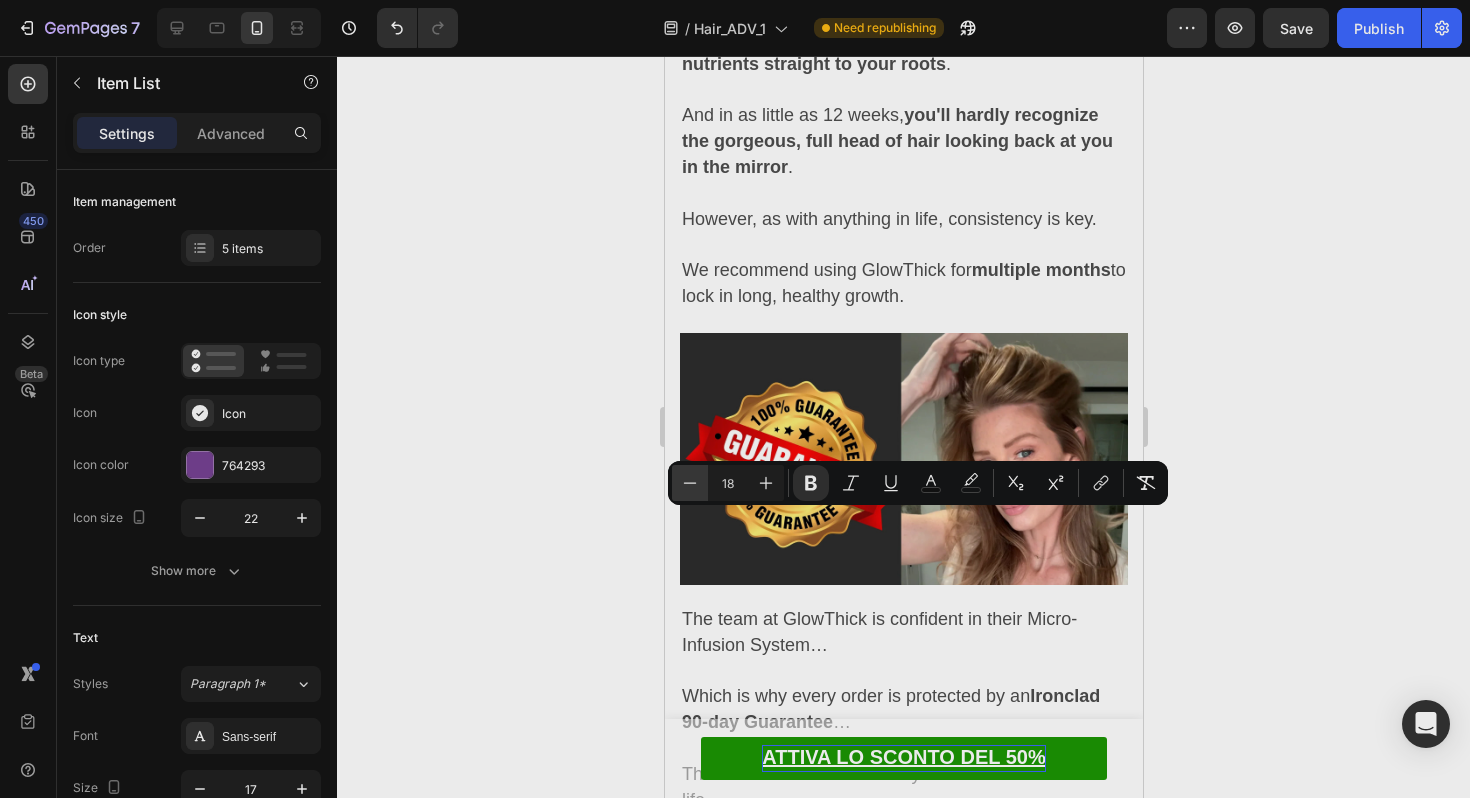 click 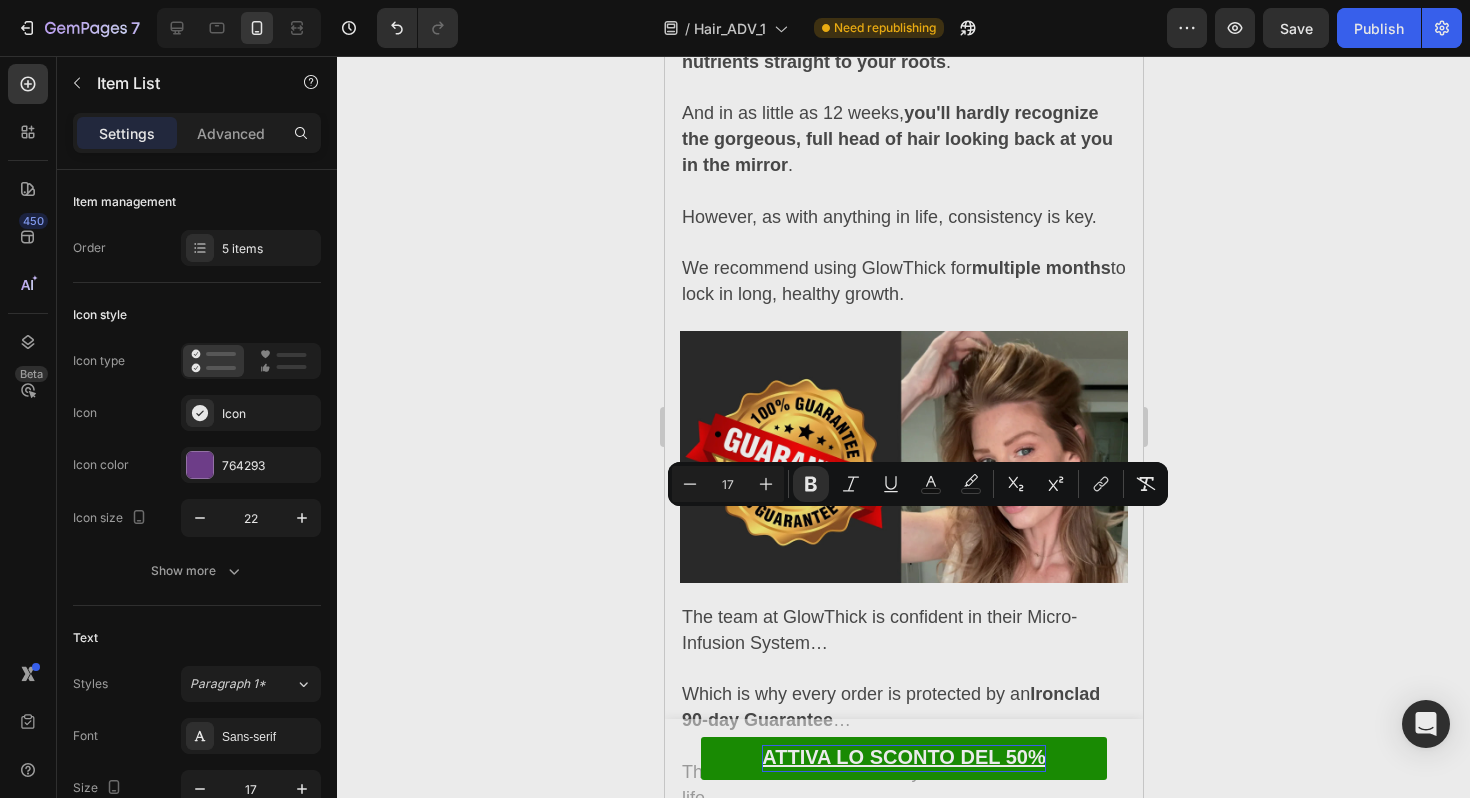 click on "Getting compliments about how young and feminine your hair makes you look..." at bounding box center [925, -250] 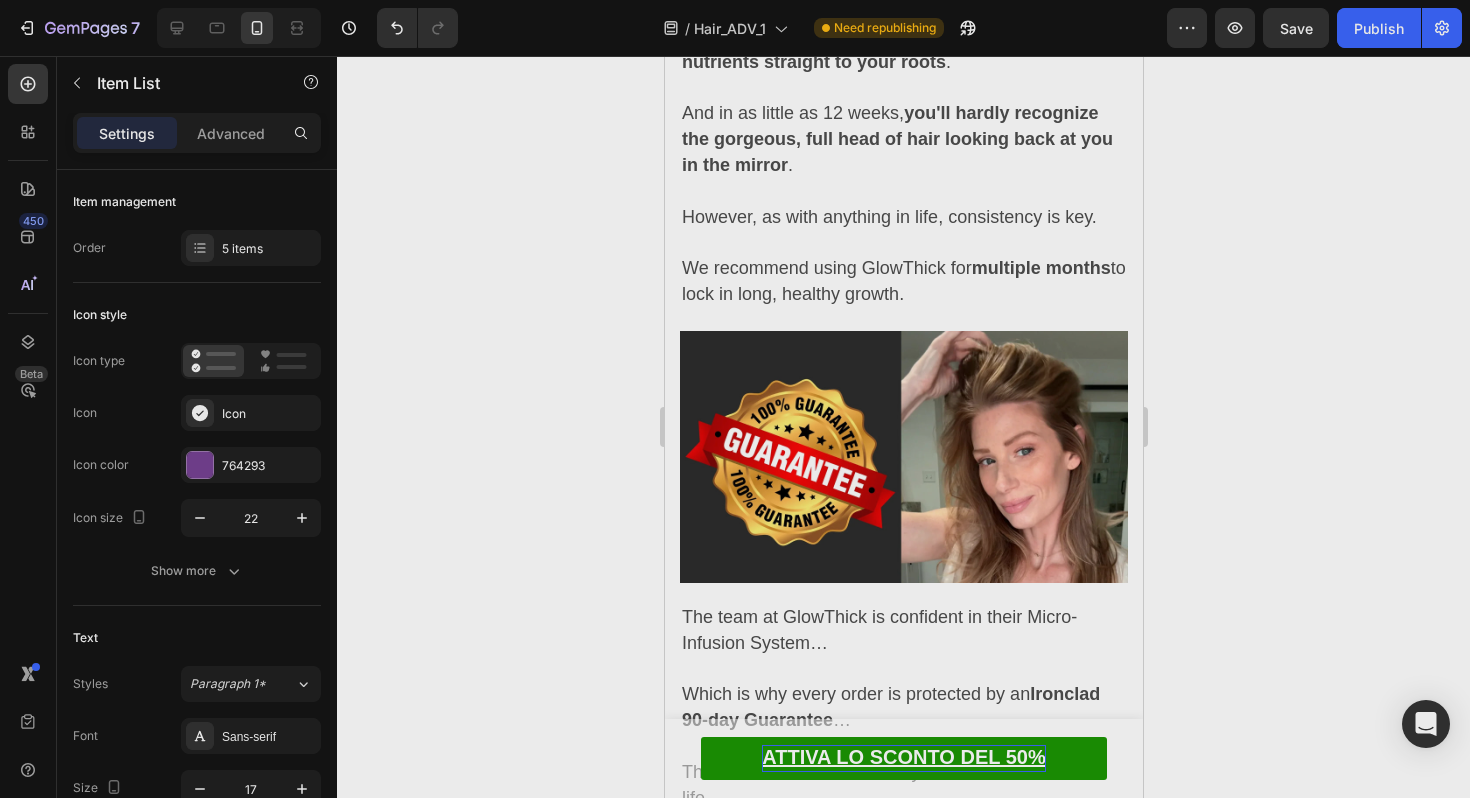 click on "Getting compliments about how young and feminine your hair makes you look..." at bounding box center (925, -250) 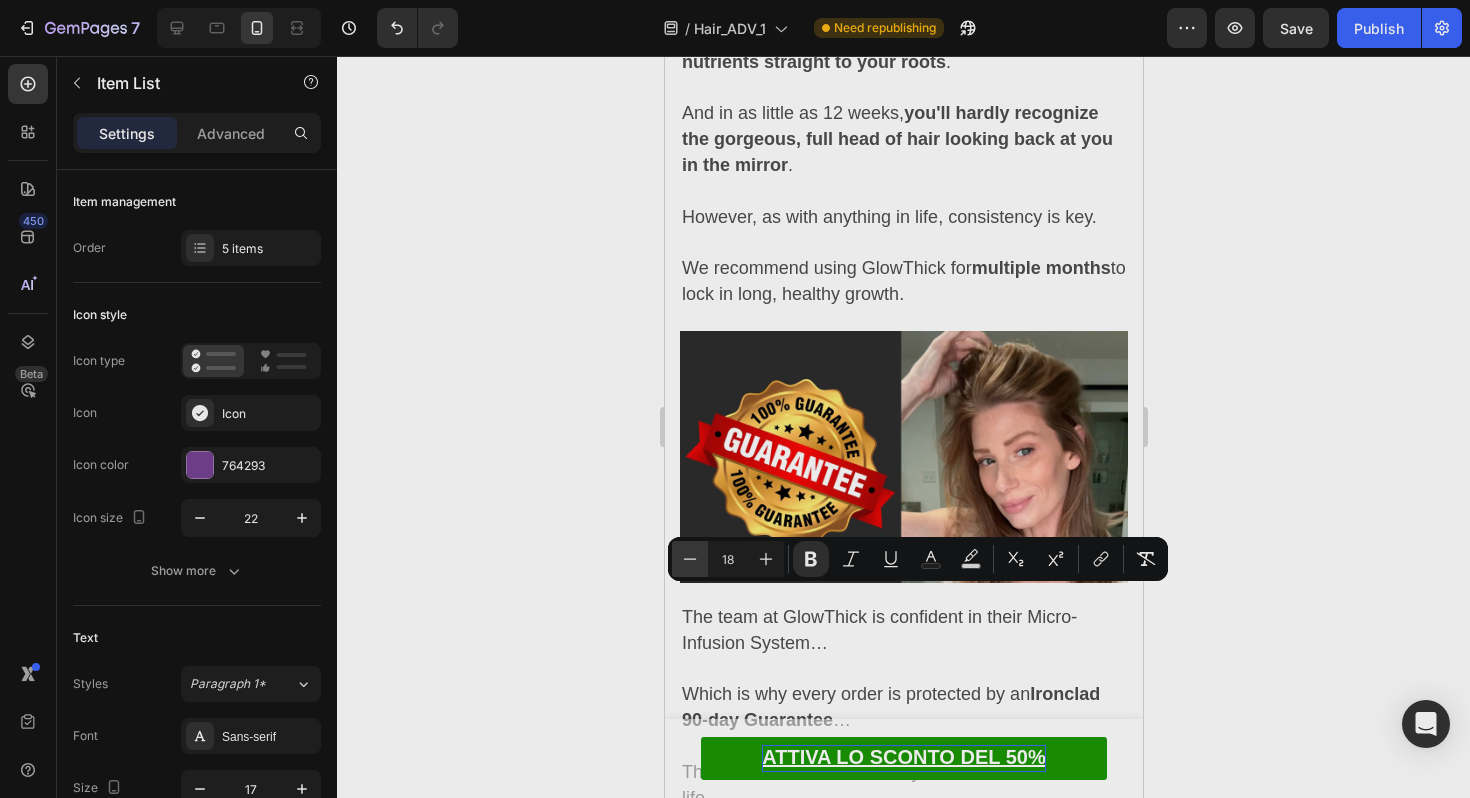 click 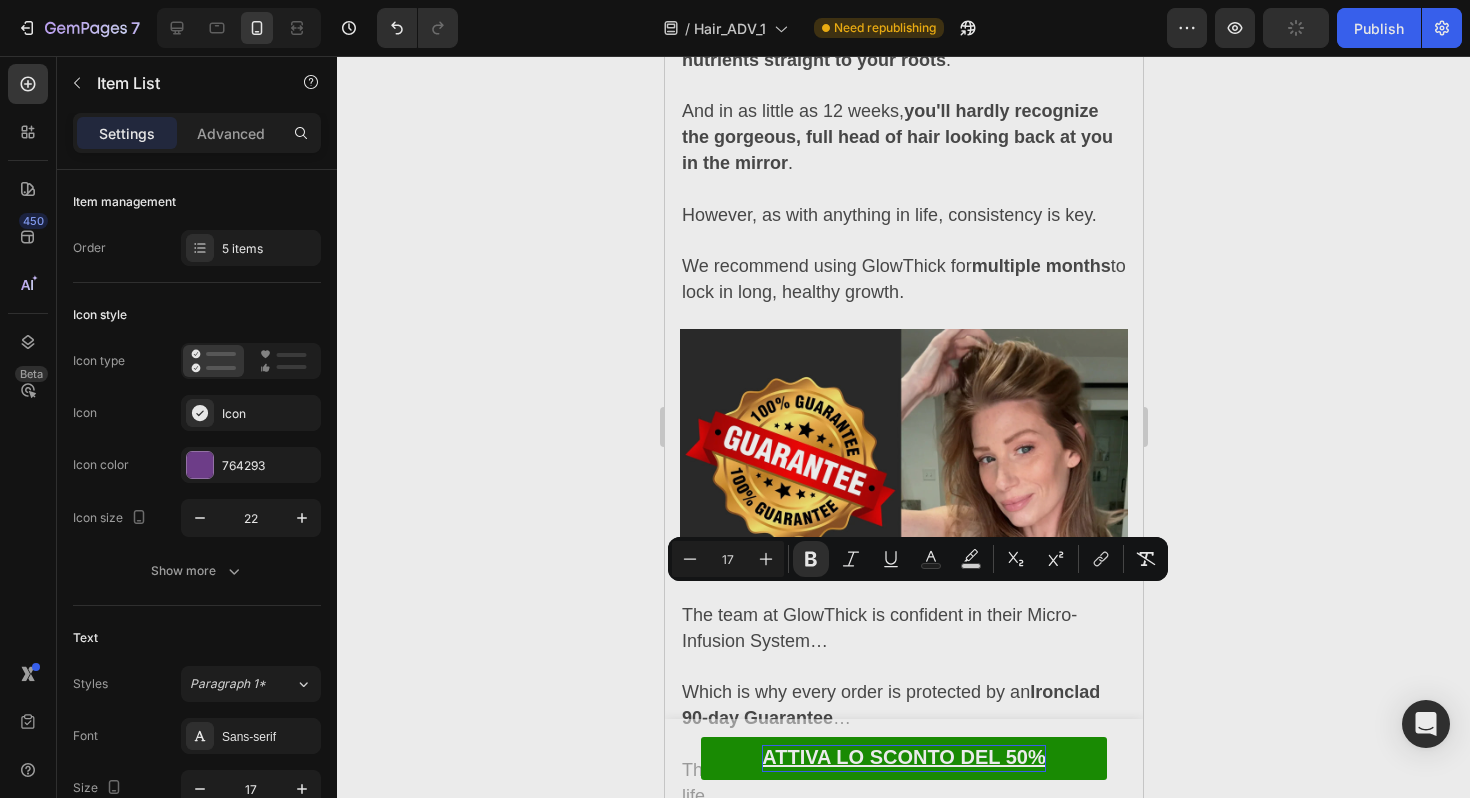 click on "And flaunting thick, shiny curls that make you feel beautiful and full of life." at bounding box center (924, -175) 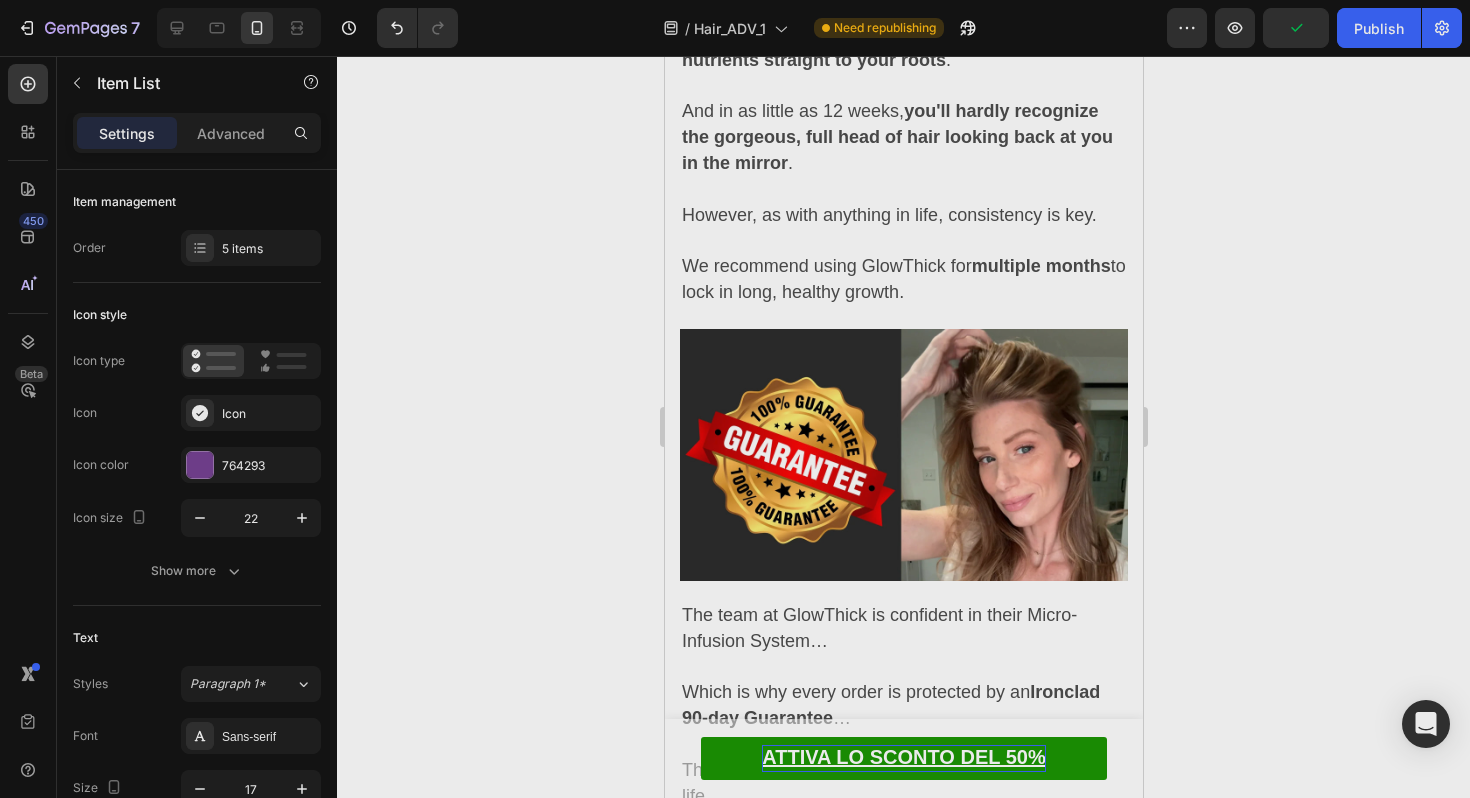 click on "And flaunting thick, shiny curls that make you feel beautiful and full of life." at bounding box center [924, -175] 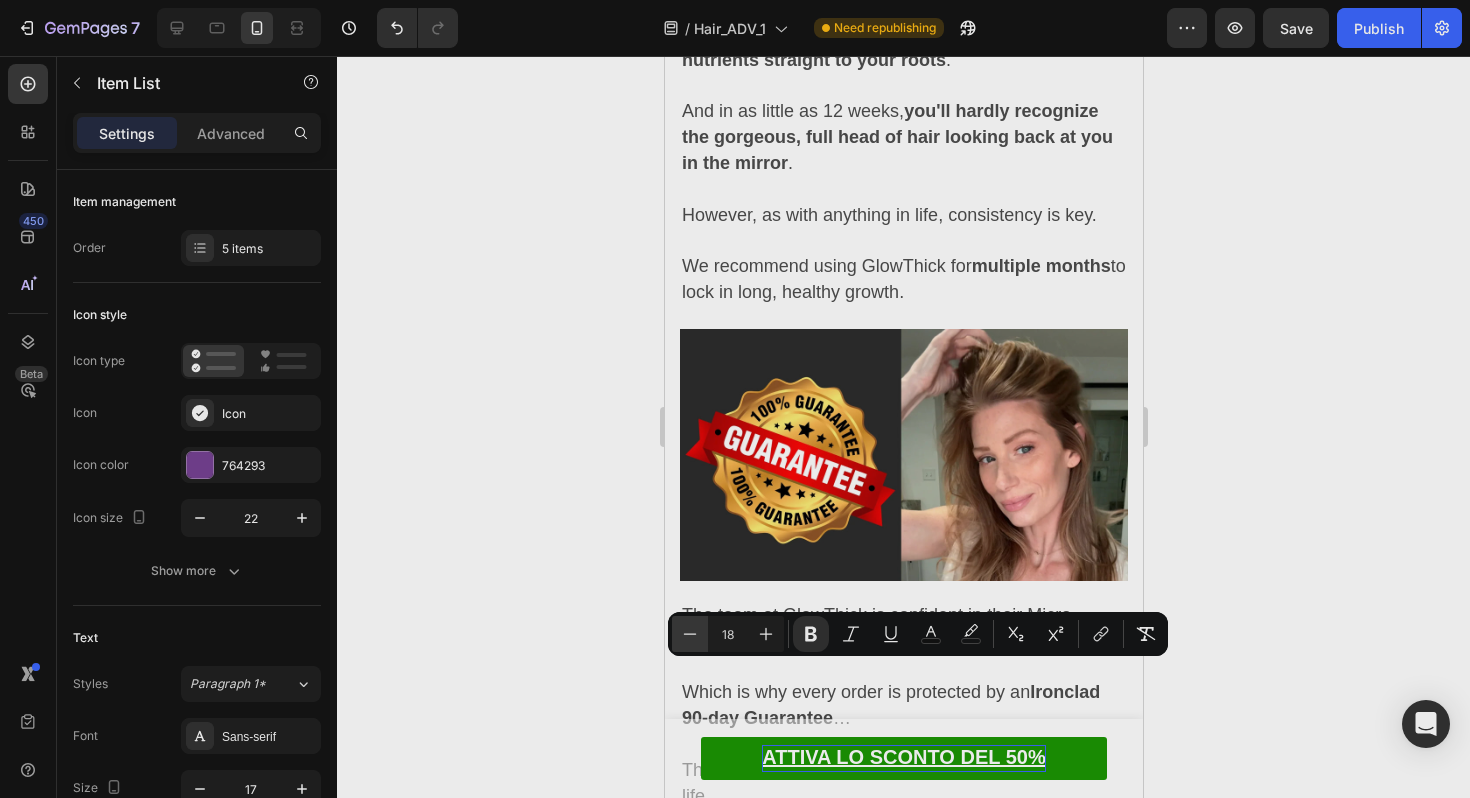 click 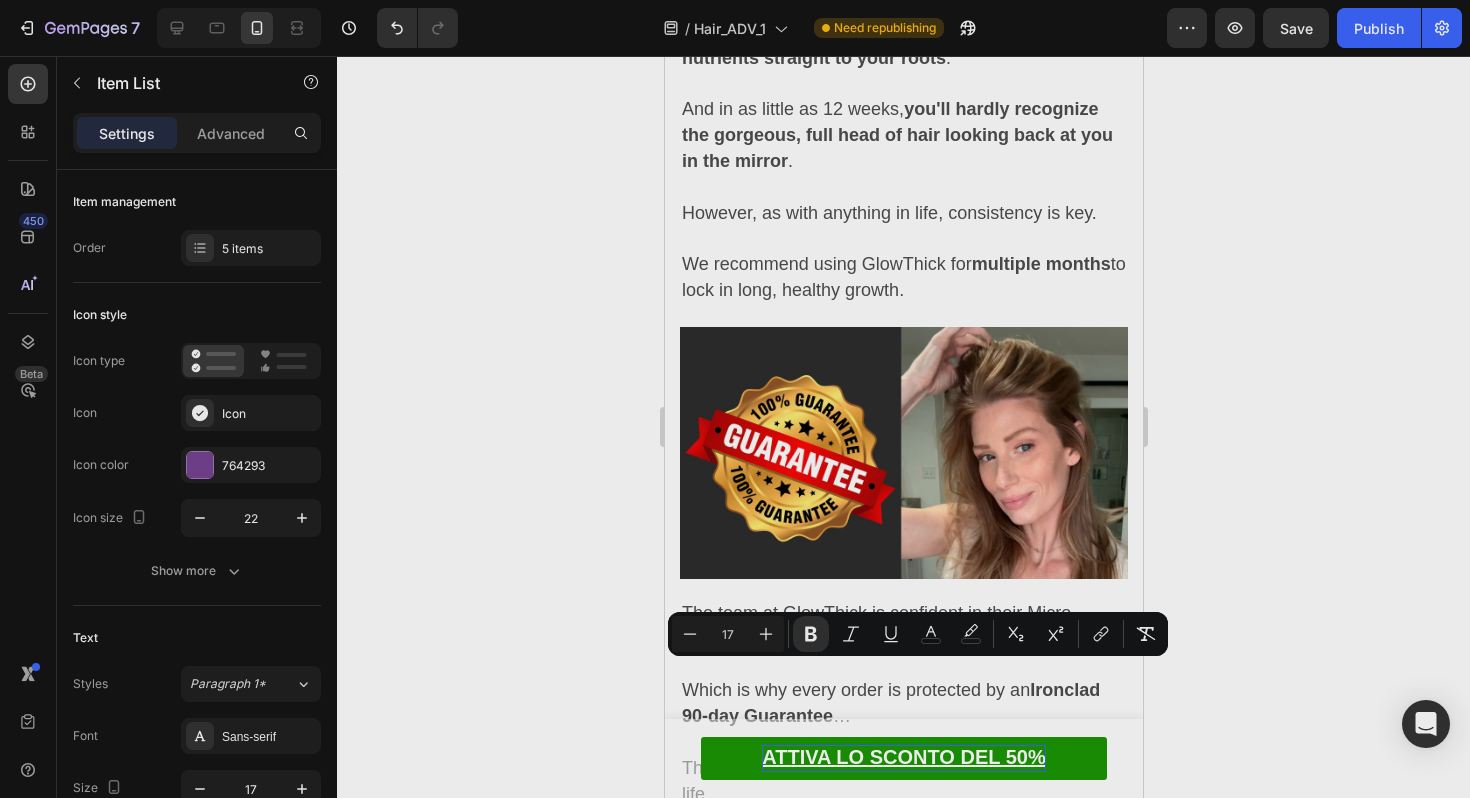 click 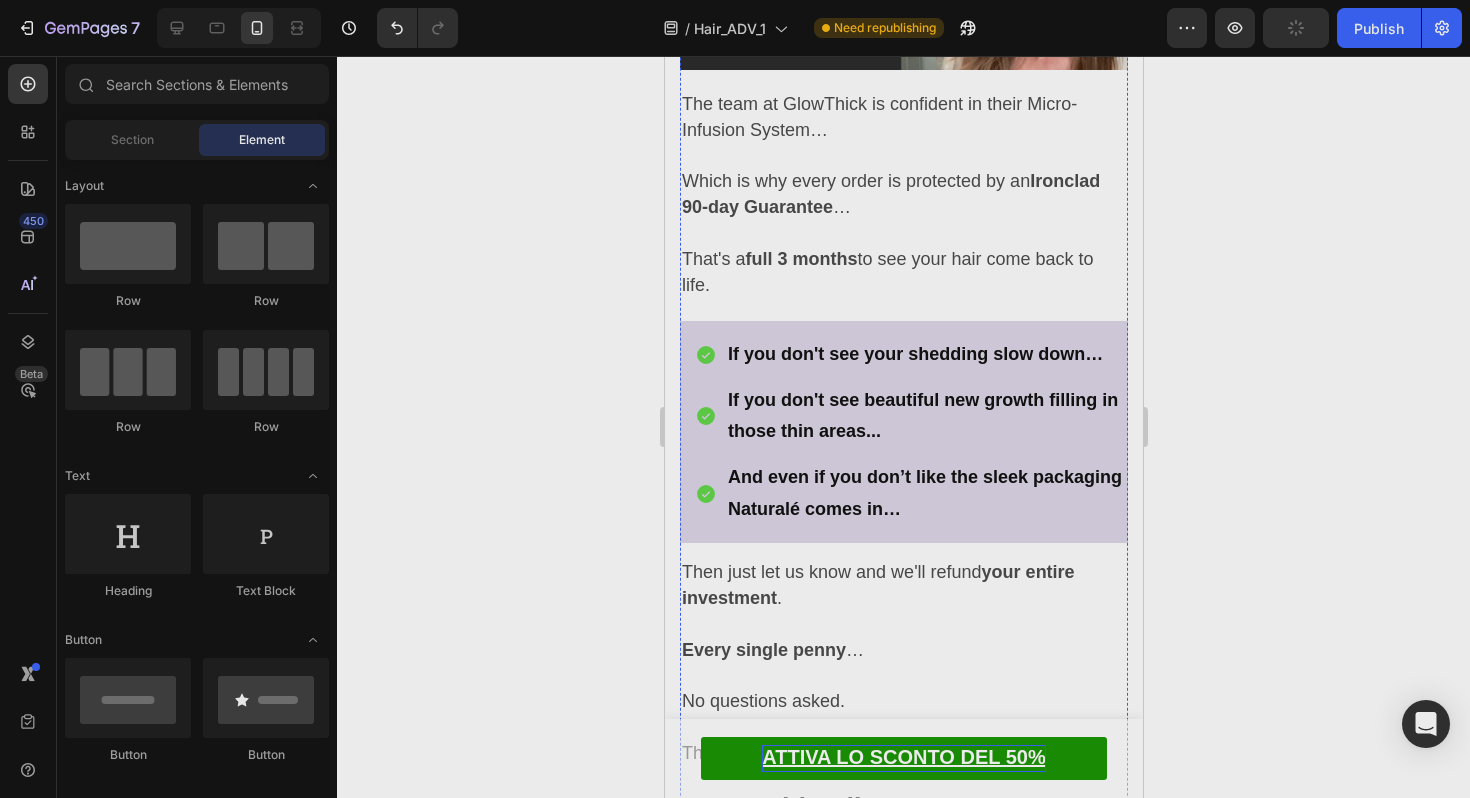 scroll, scrollTop: 12306, scrollLeft: 0, axis: vertical 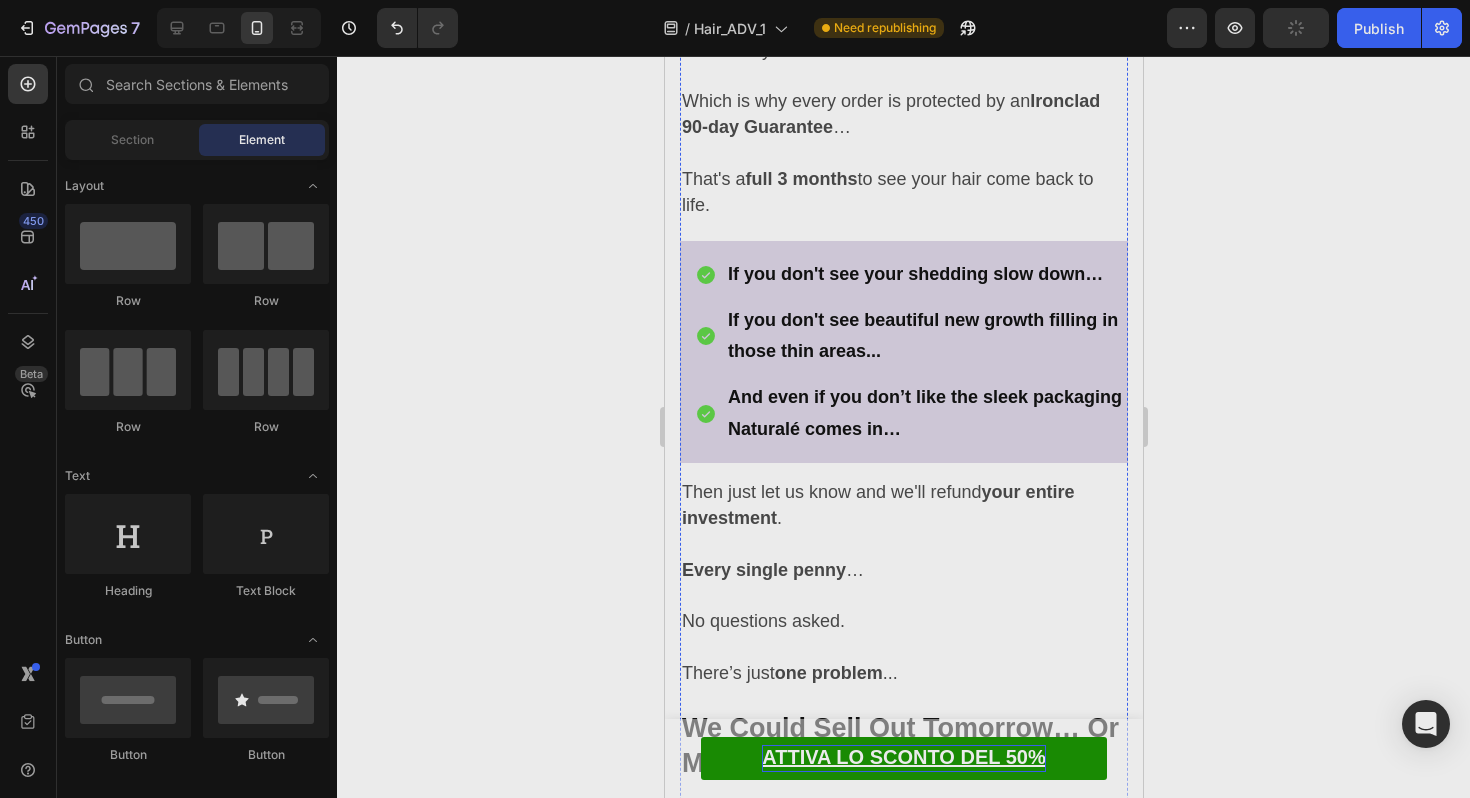 click on "And in as little as 12 weeks,  you'll hardly recognize the gorgeous, full head of hair looking back at you in the mirror ." at bounding box center (896, -454) 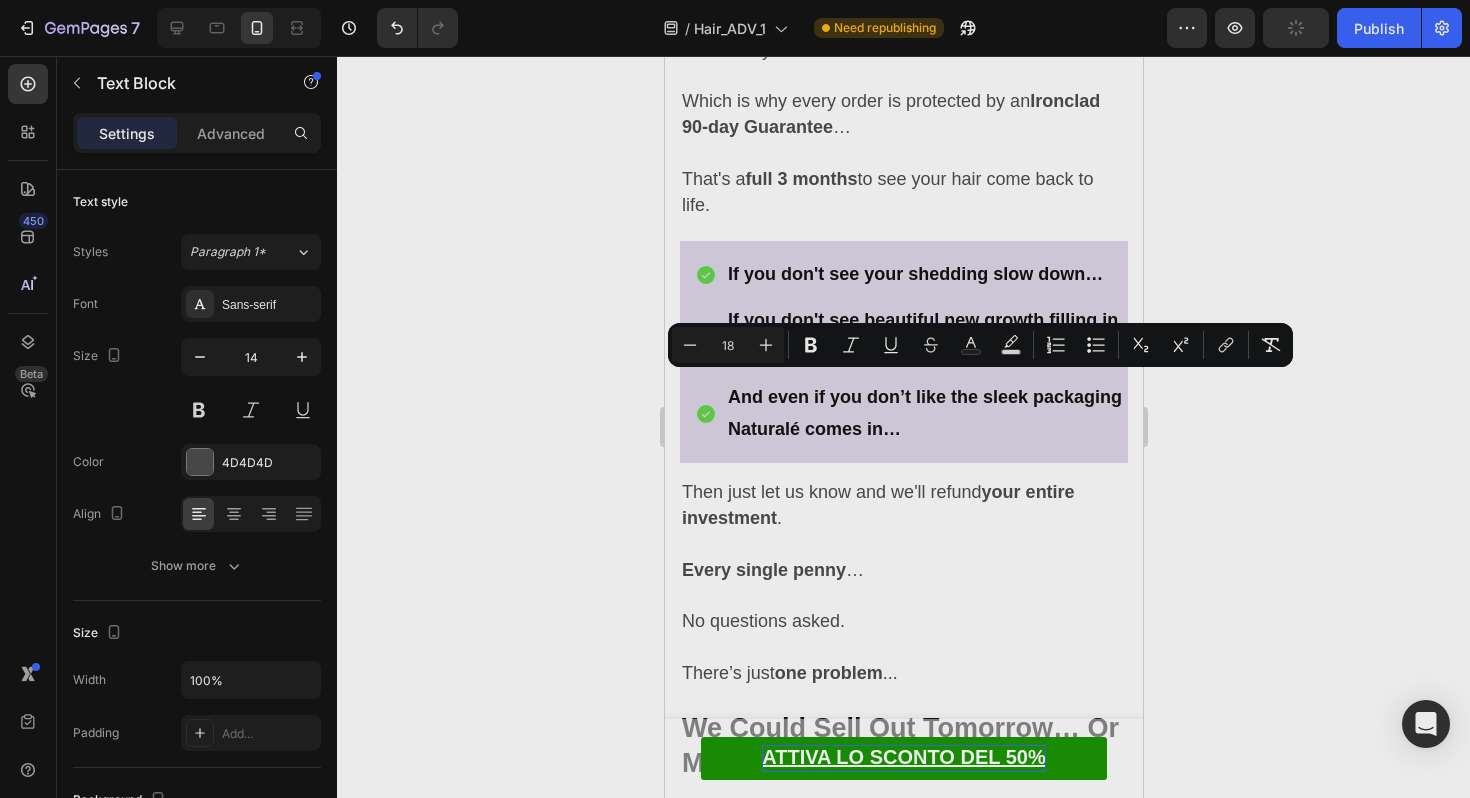 click on "And in as little as 12 weeks,  you'll hardly recognize the gorgeous, full head of hair looking back at you in the mirror ." at bounding box center [903, -465] 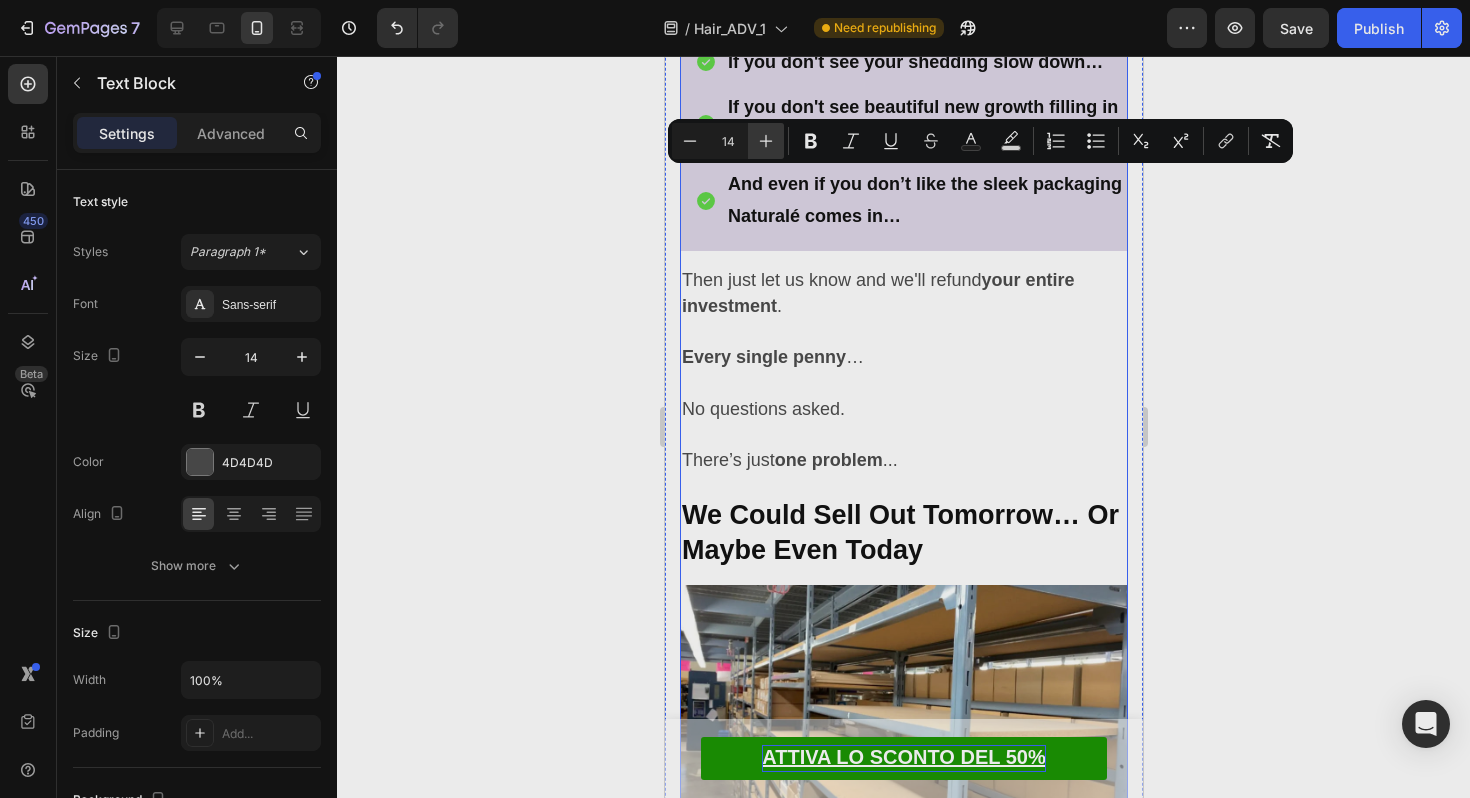 click 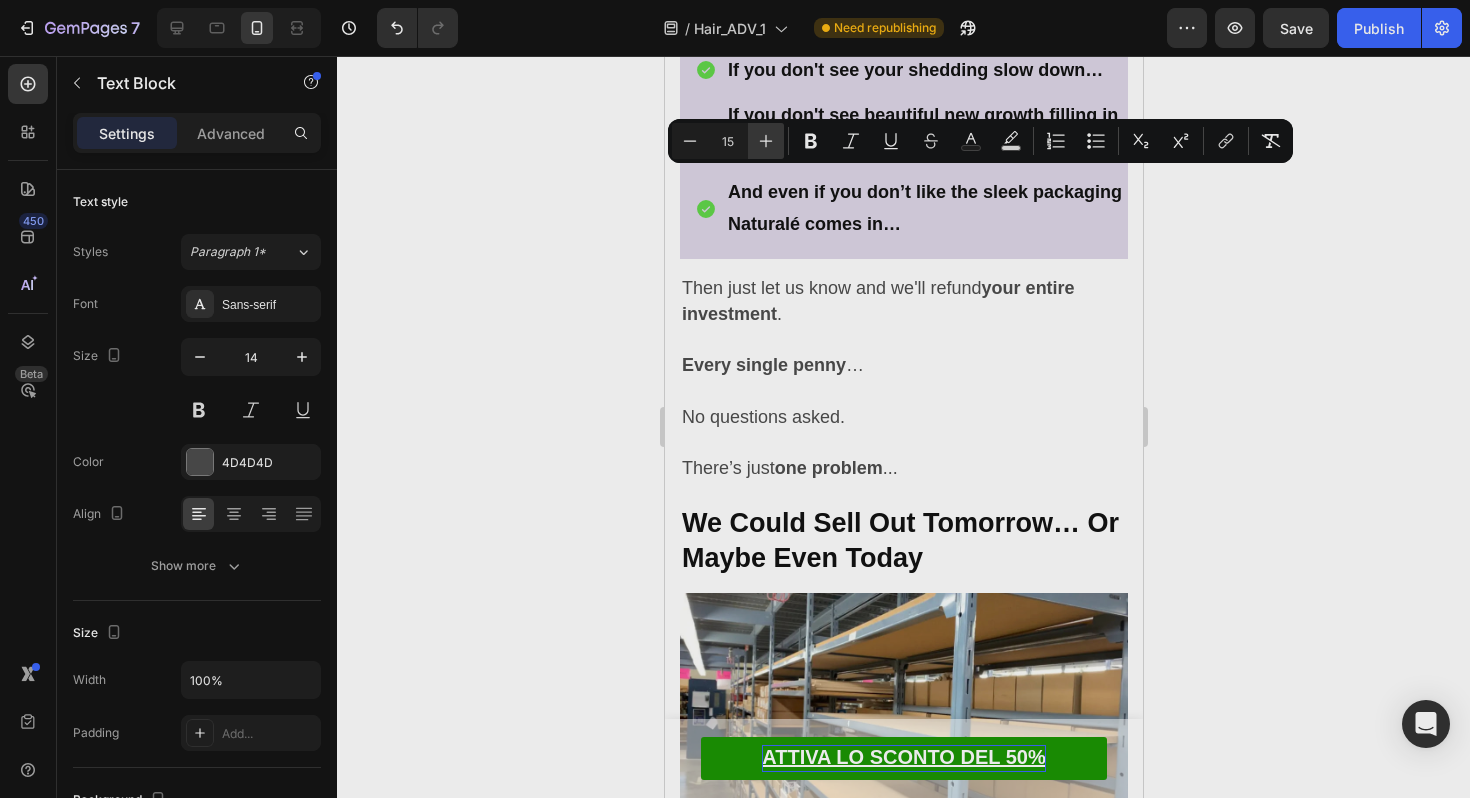 click 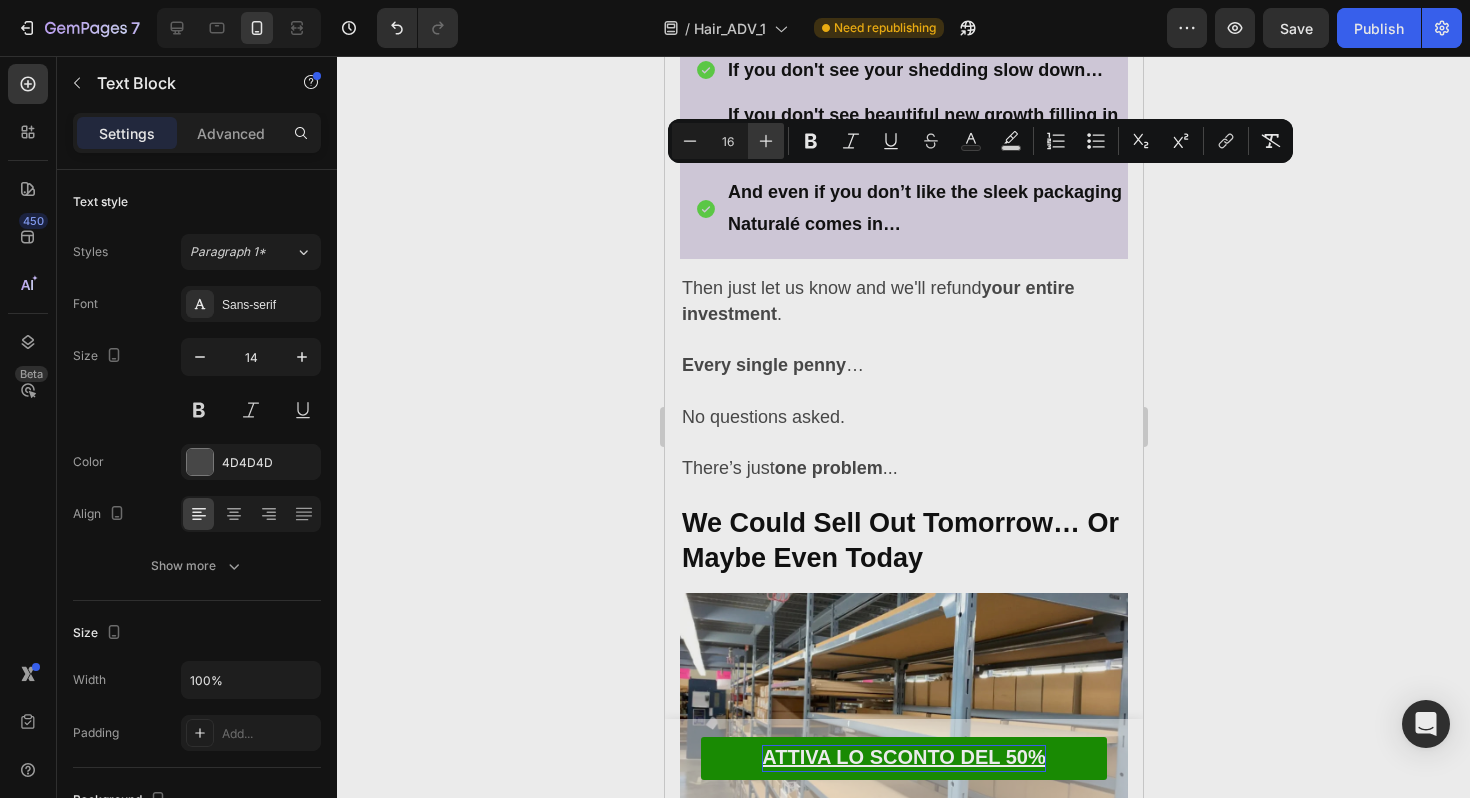 click 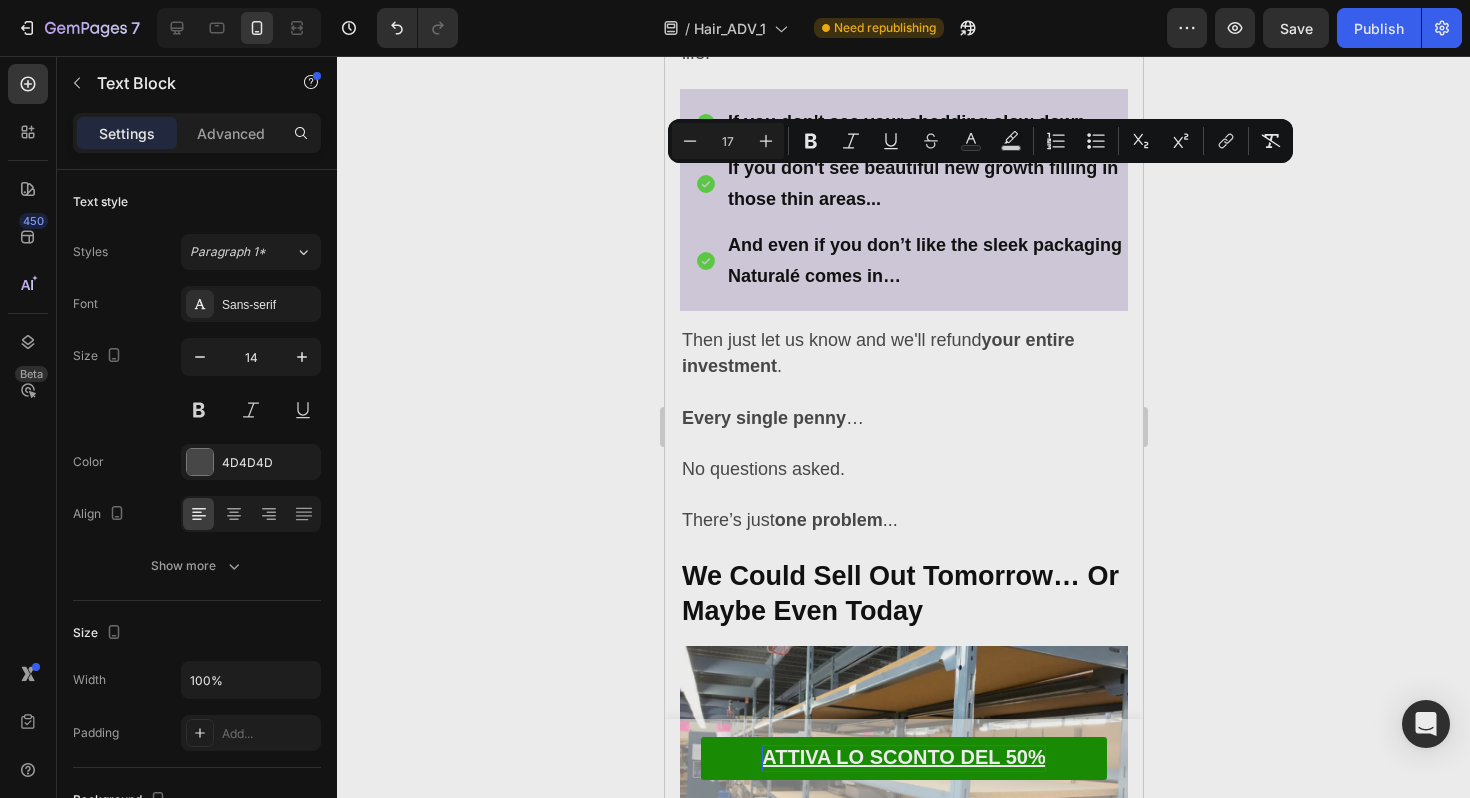 click on "Usare Esocrease Hair è semplicissimo:" at bounding box center [903, -686] 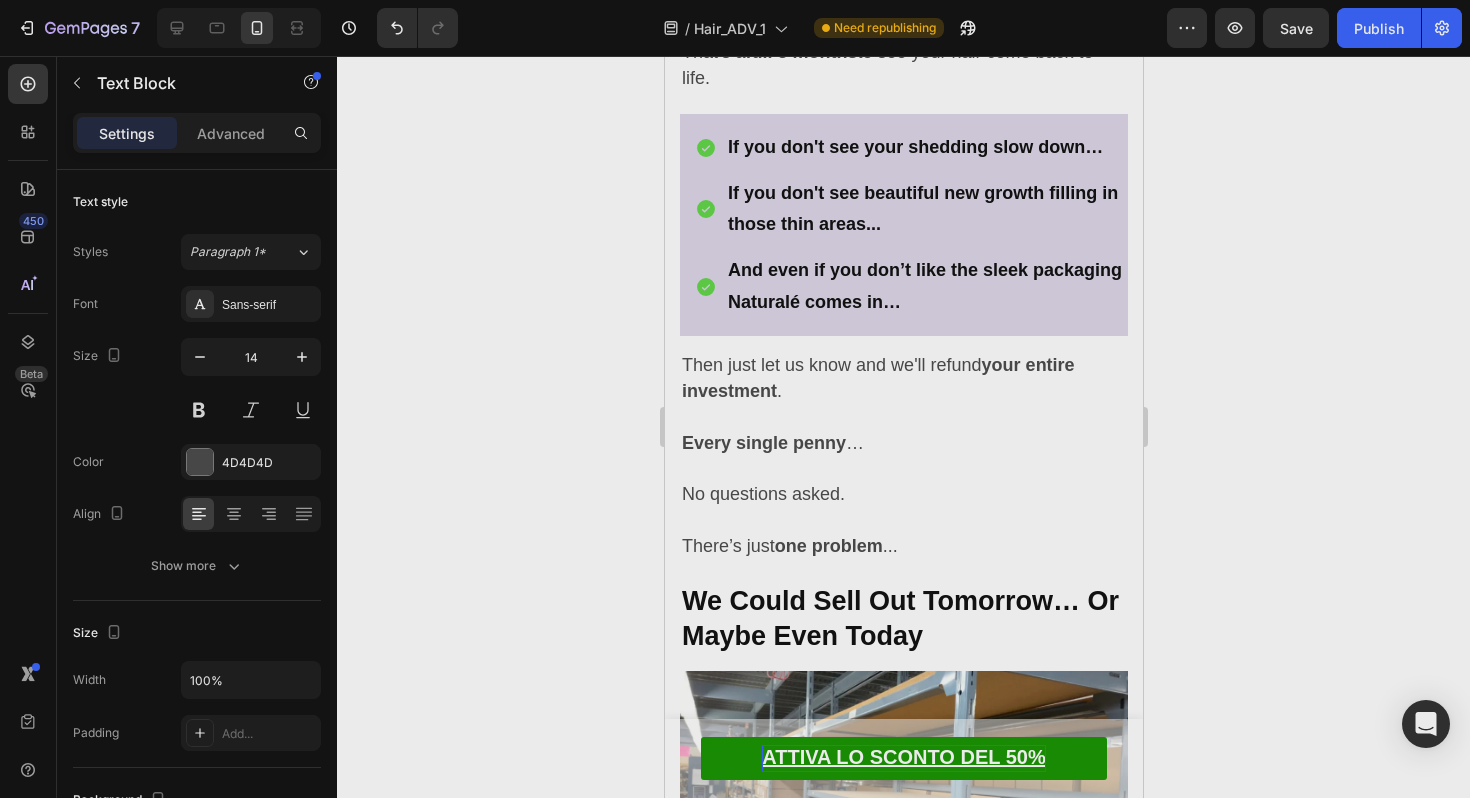 click on "Basta  applicare il siero sulle zone più diradate del cuoio capelluto  due volte a settimana." at bounding box center [903, -621] 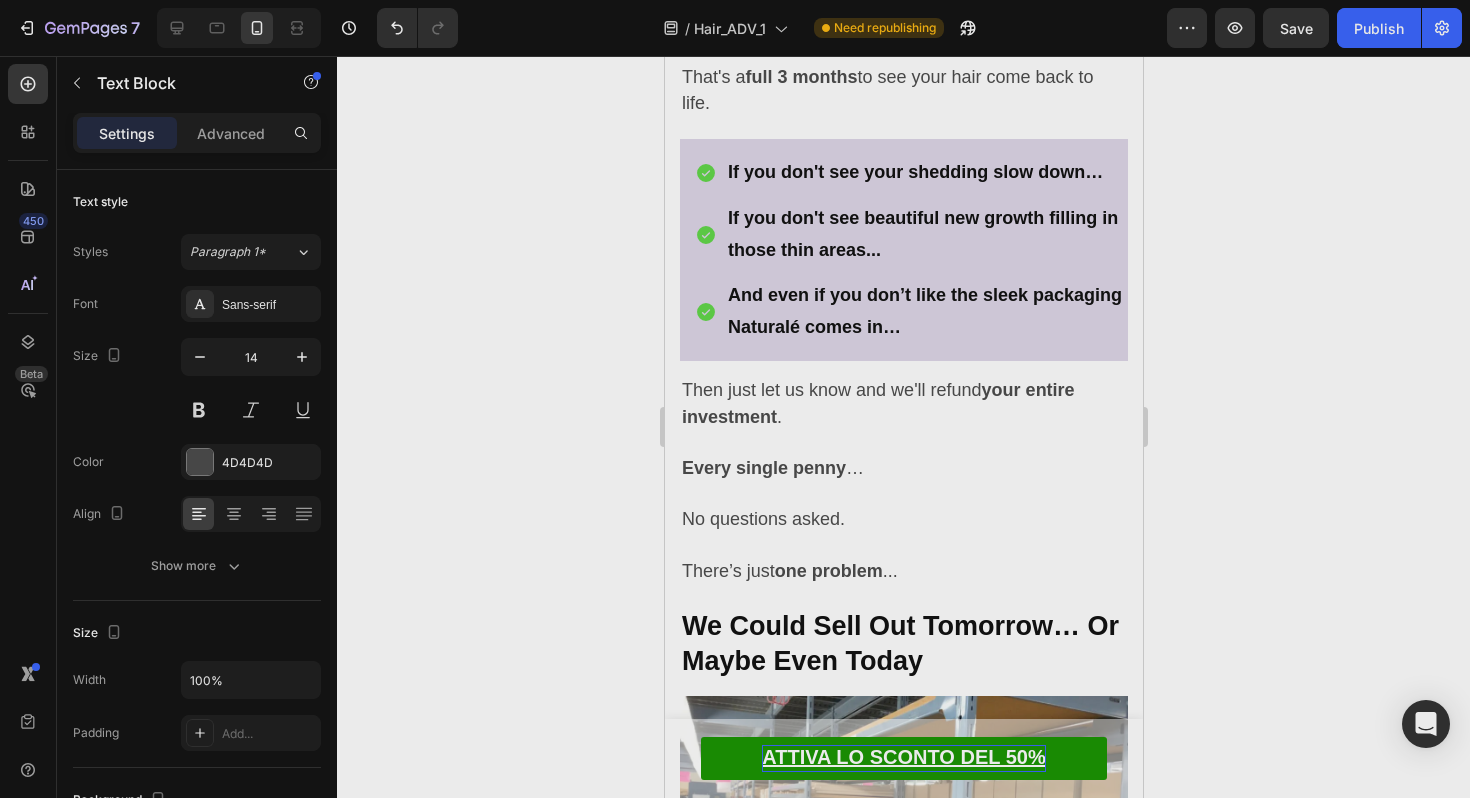 click on "La formula penetrante  porta i nutrienti direttamente ai follicoli indeboliti ." at bounding box center [903, -544] 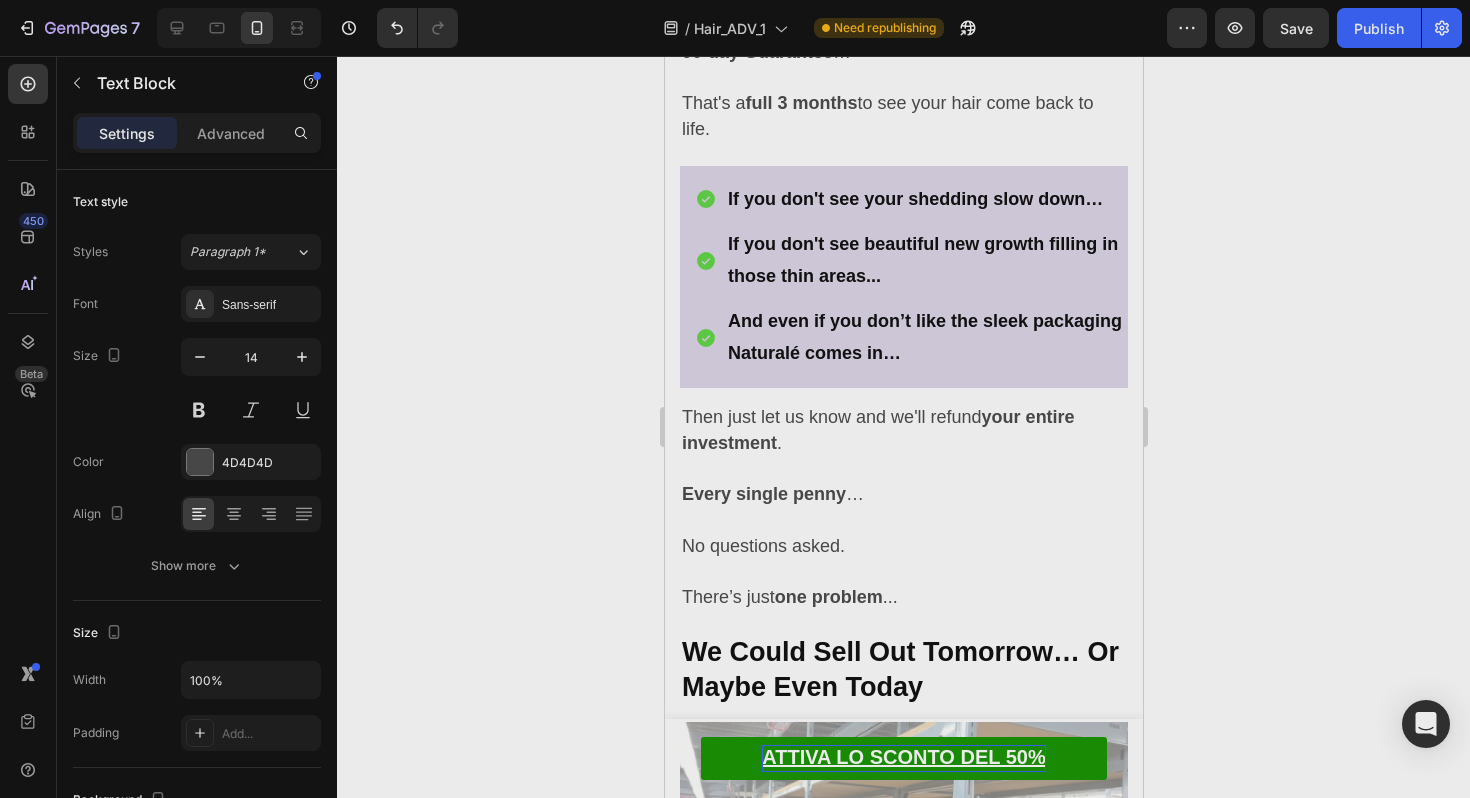click on "E nel giro di 14 settimane,  vedrai una trasformazione così evidente che ti sembrerà di guardare una foto di 10 anni fa ." at bounding box center [903, -452] 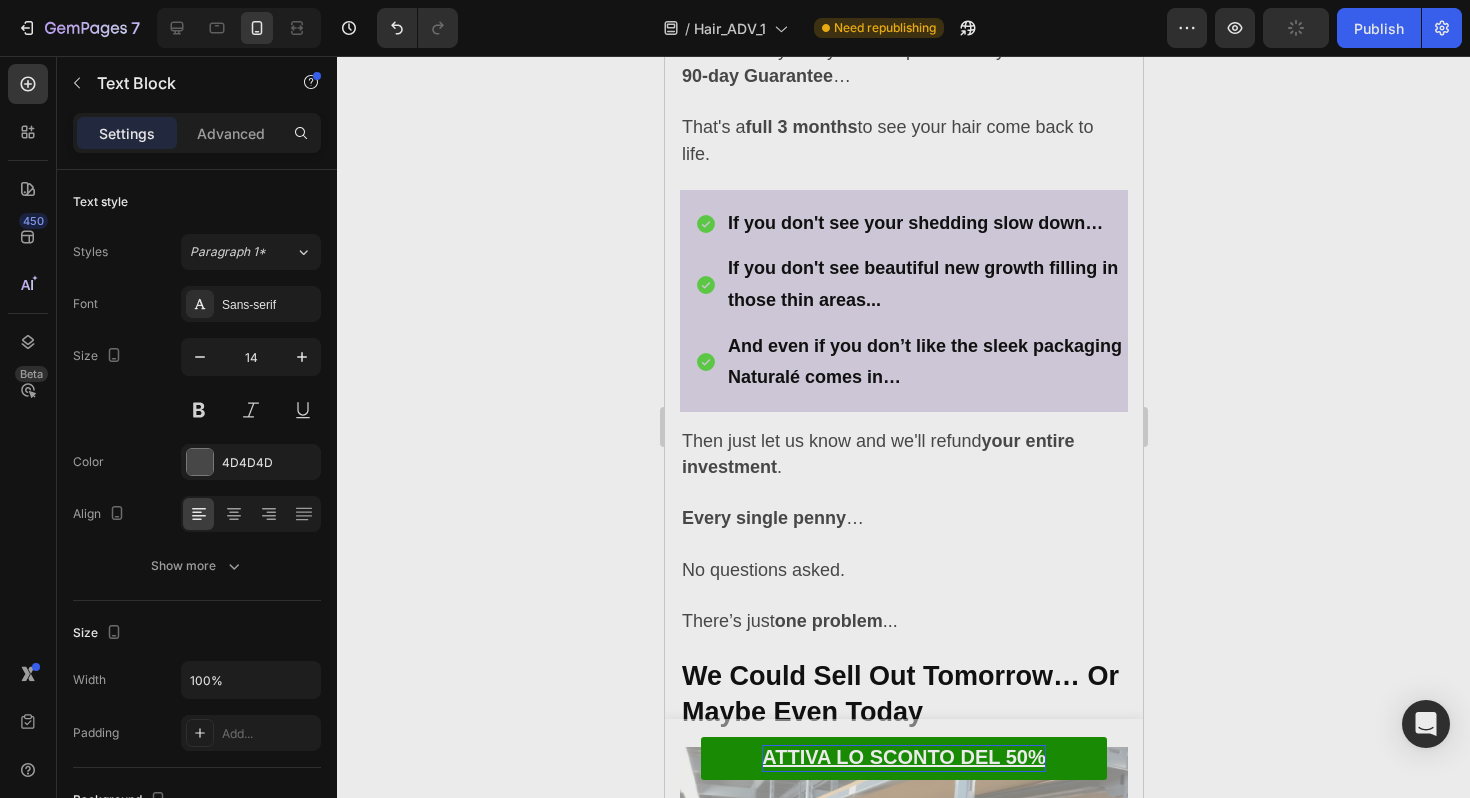 click on "Come per ogni trattamento efficace, la costanza è fondamentale." at bounding box center [903, -362] 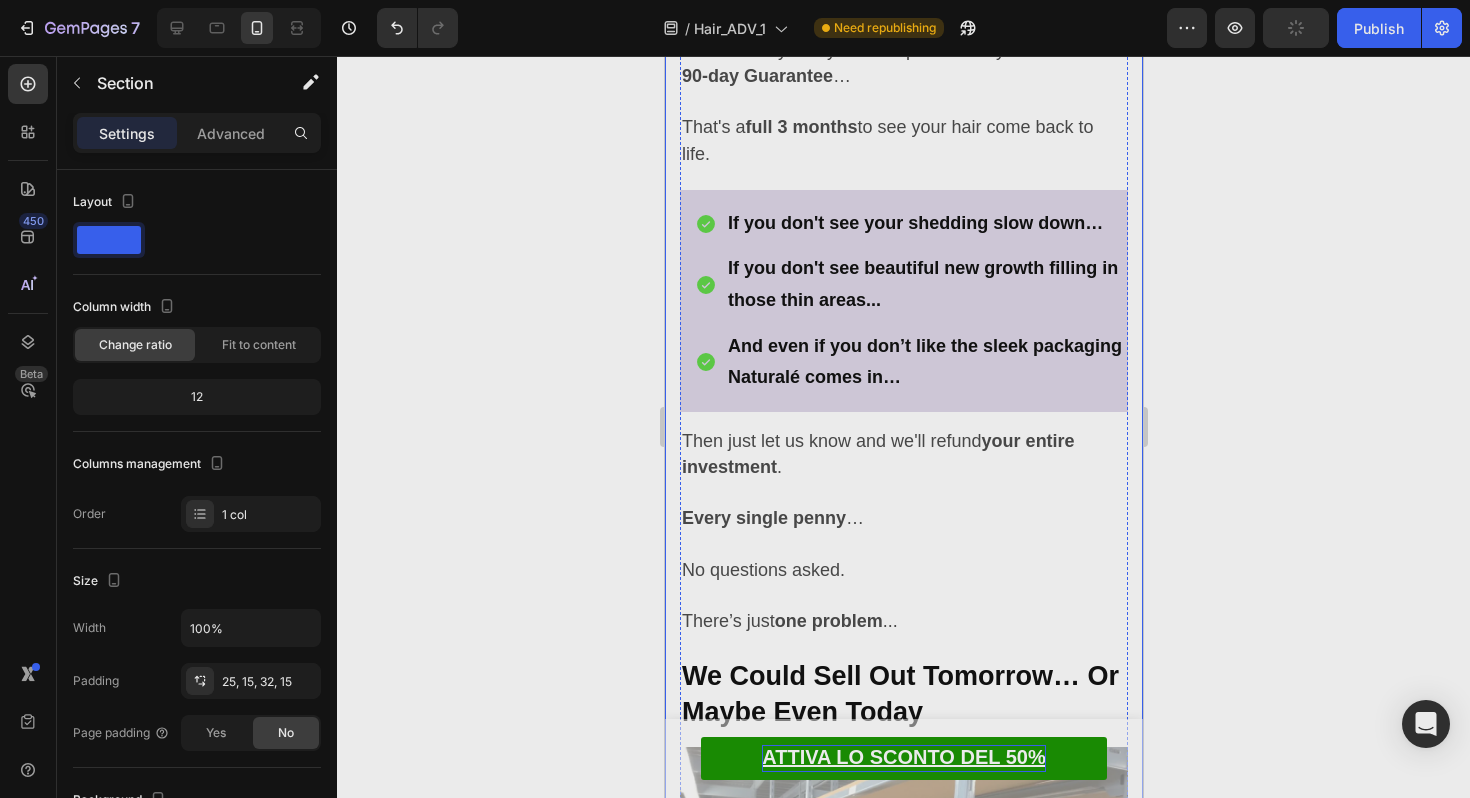 click on "Come per ogni trattamento efficace, la costanza è fondamentale." at bounding box center (903, -362) 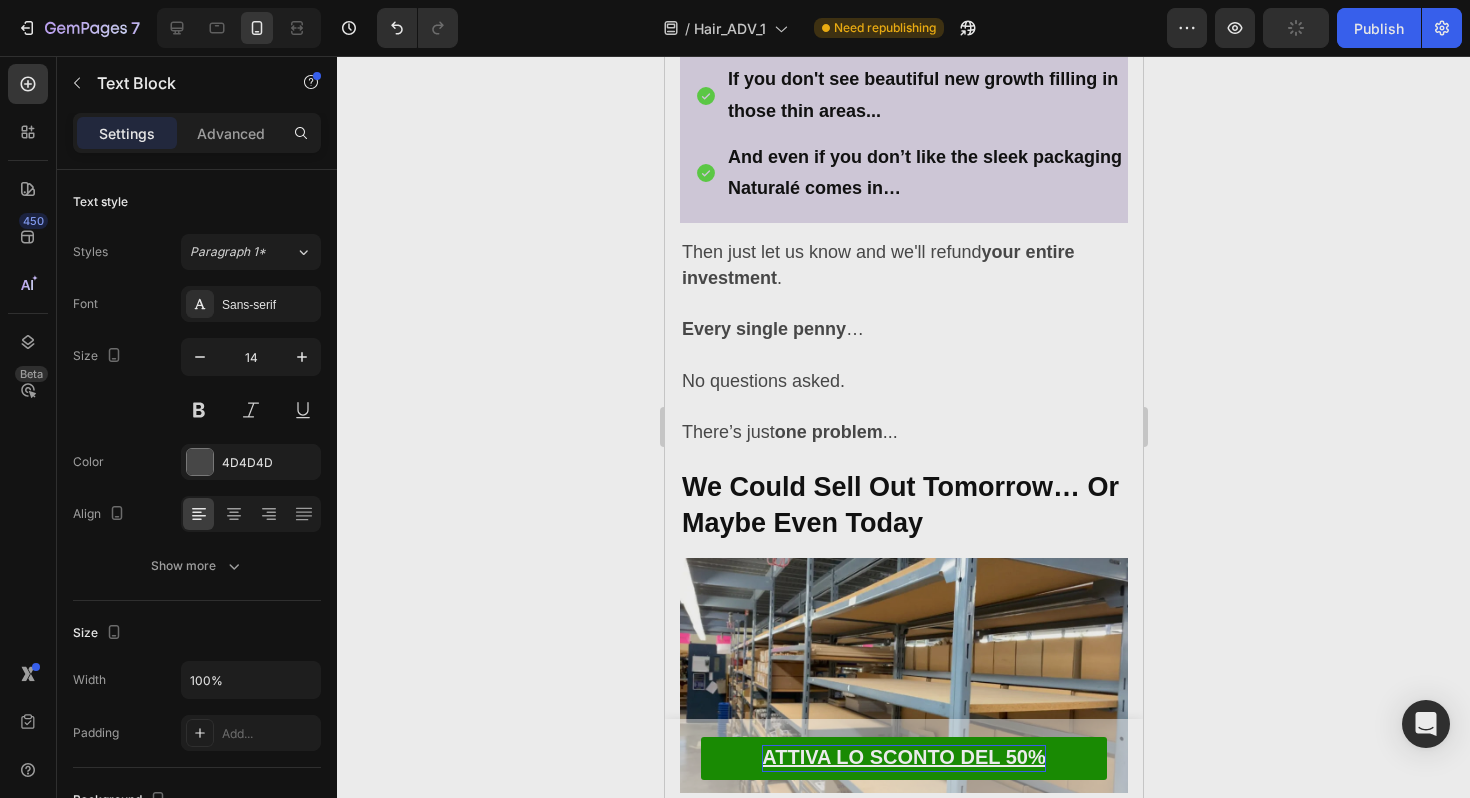 scroll, scrollTop: 12494, scrollLeft: 0, axis: vertical 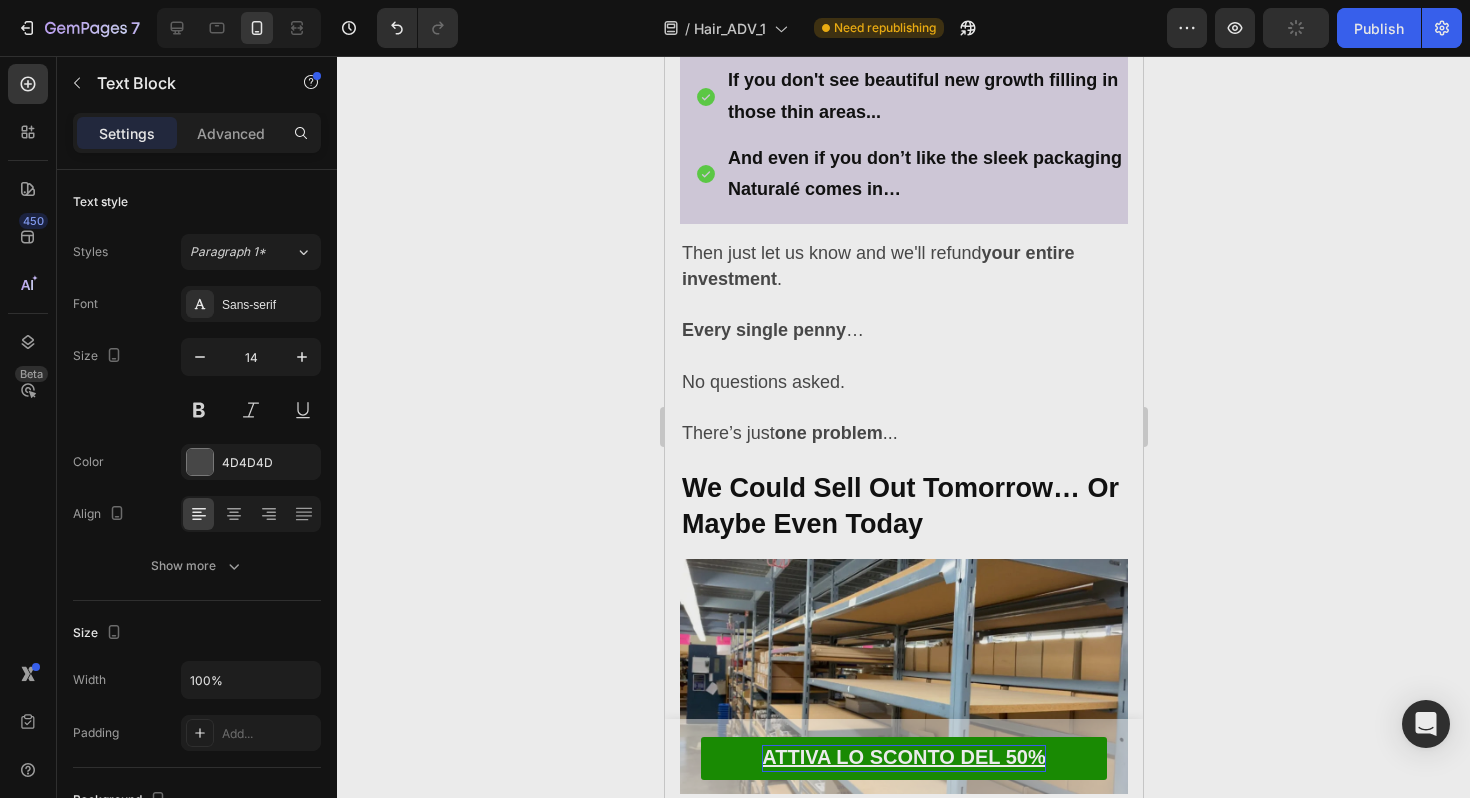 click on "Video Image Dr. Anna Sandrini Text Block Image 30/07/2025 Text Block Row Mi chiamo Dott. Anna Sandrini e sono una farmacista specializzata nella perdita di capelli. Negli ultimi 9 anni, ho dedicato  oltre 12.000 ore  ad aiutare le donne a superare questo problema che ha un impatto devastante sulla propria autostima.   Ho trattato  più di 1.100 pazienti  che si sono rivolte a me con ogni tipo di problematica: Text Block Diradamento da menopausa Image" at bounding box center (903, -4135) 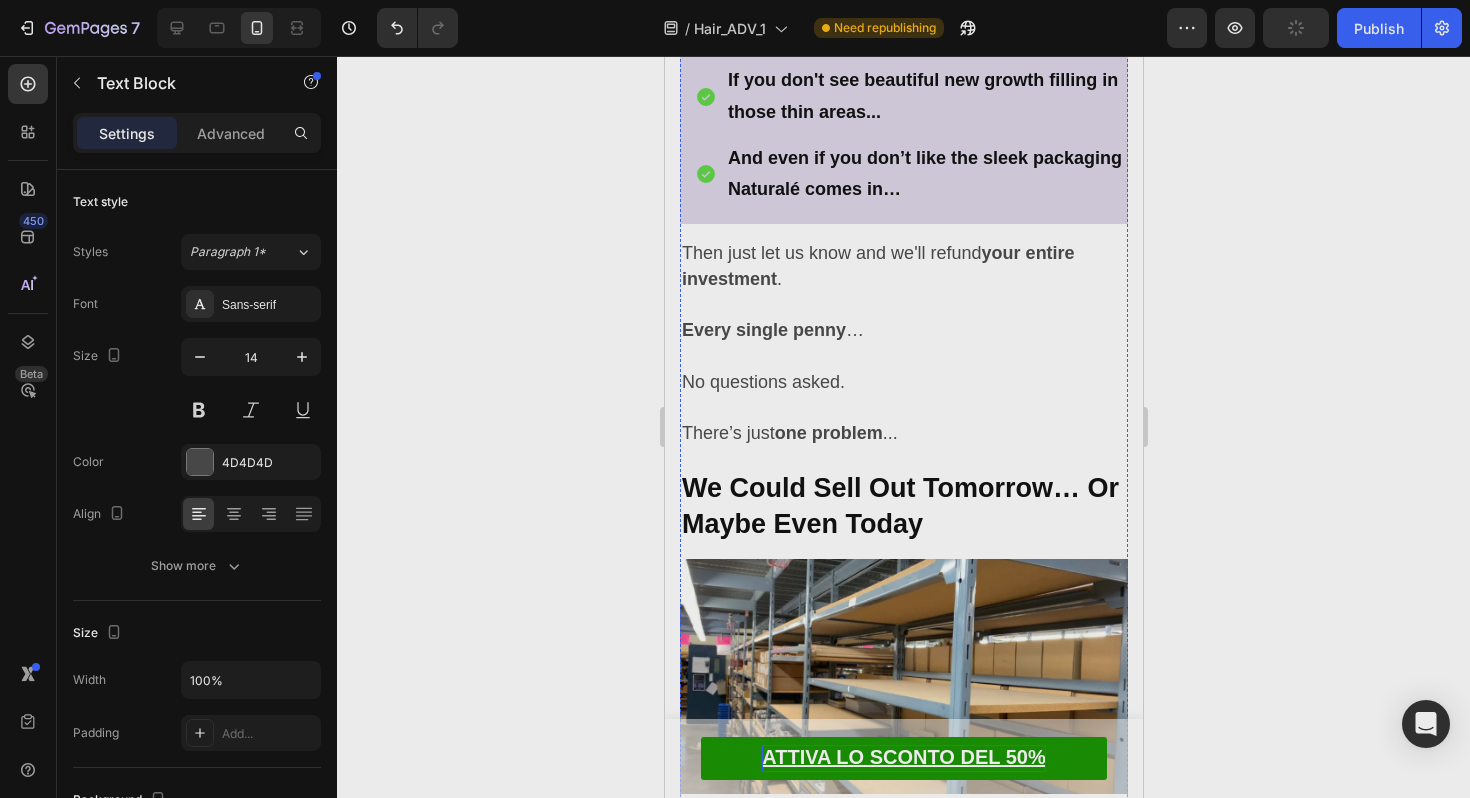 click on "Come per ogni trattamento efficace, la costanza è fondamentale." at bounding box center [903, -550] 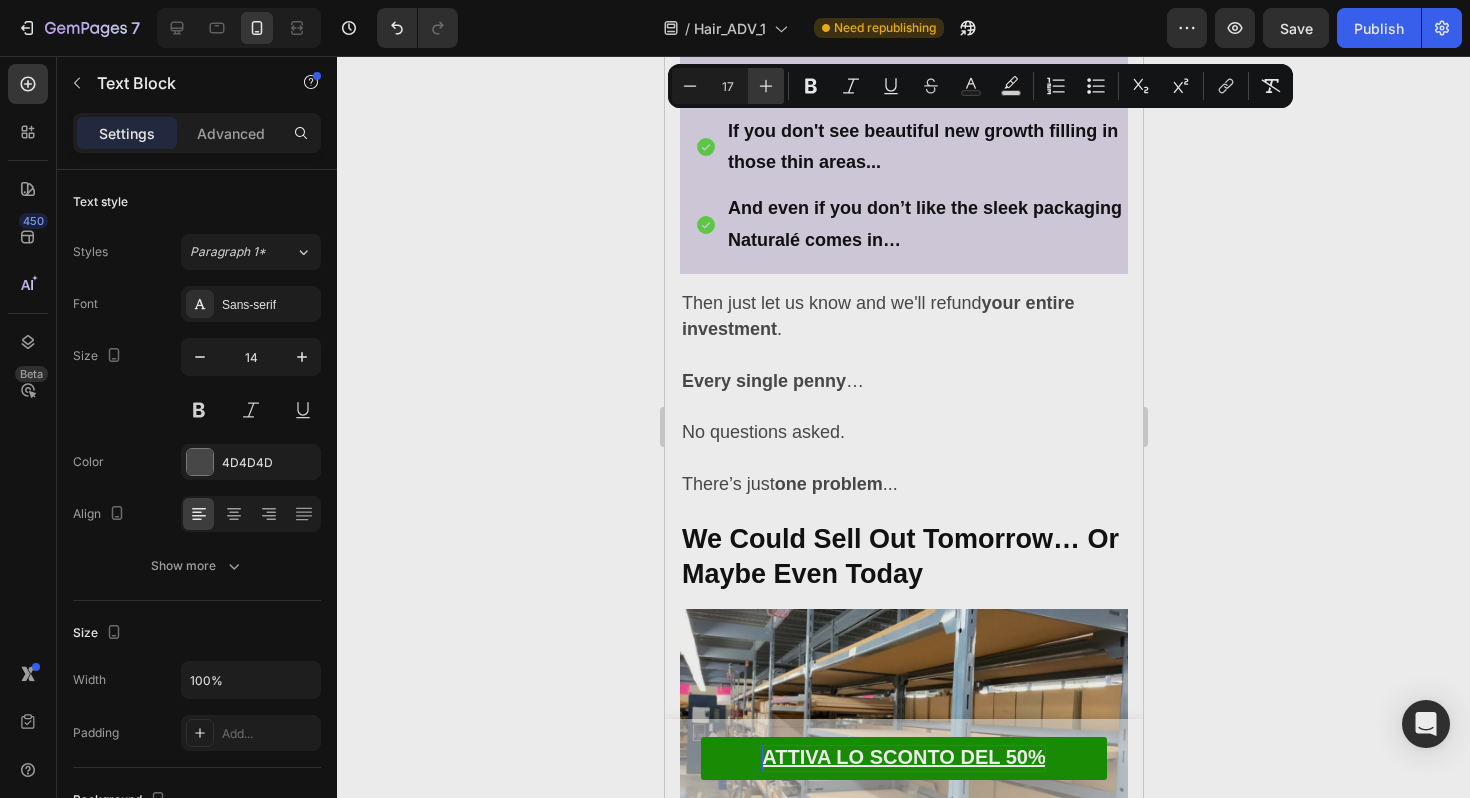 click 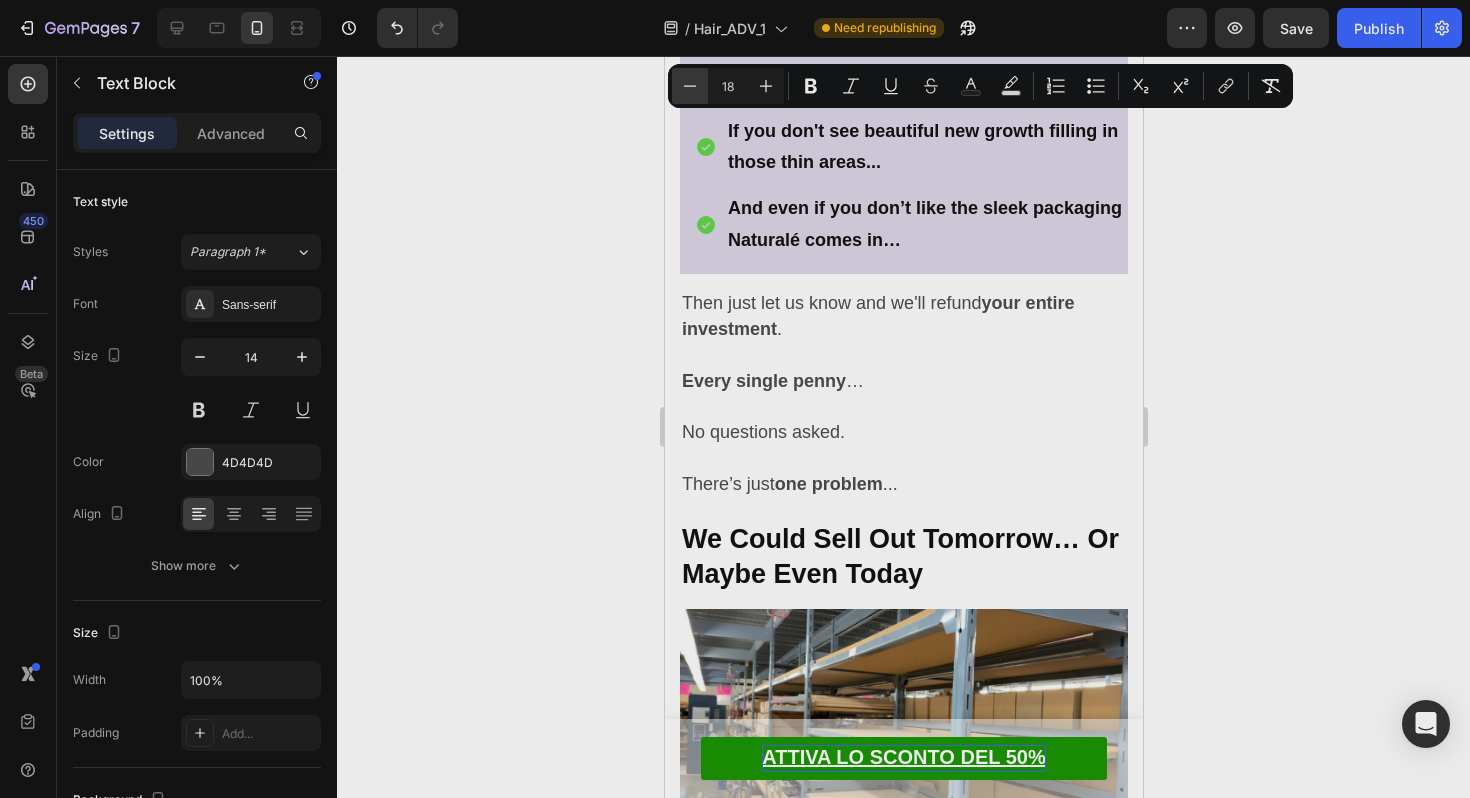 click 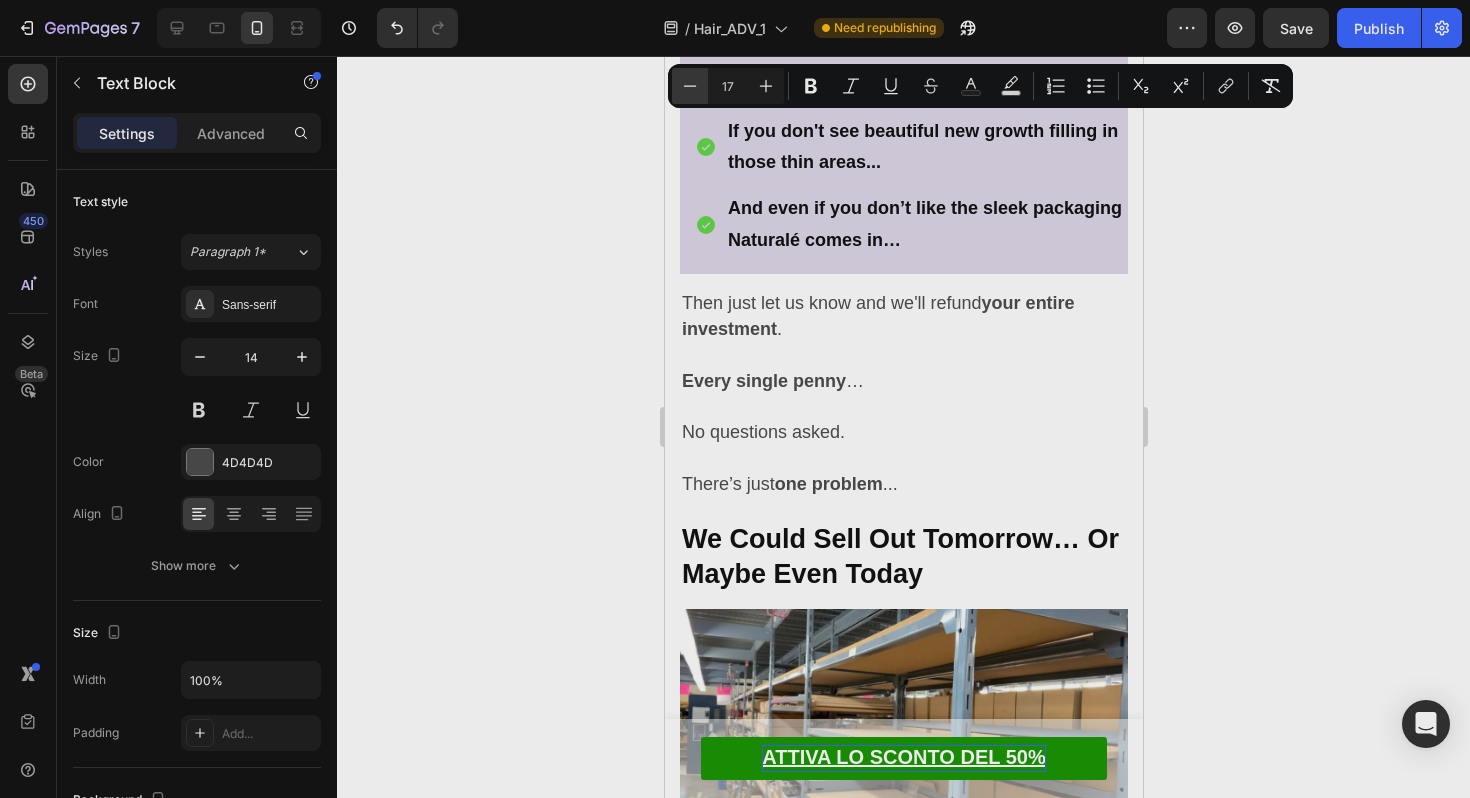 scroll, scrollTop: 12494, scrollLeft: 0, axis: vertical 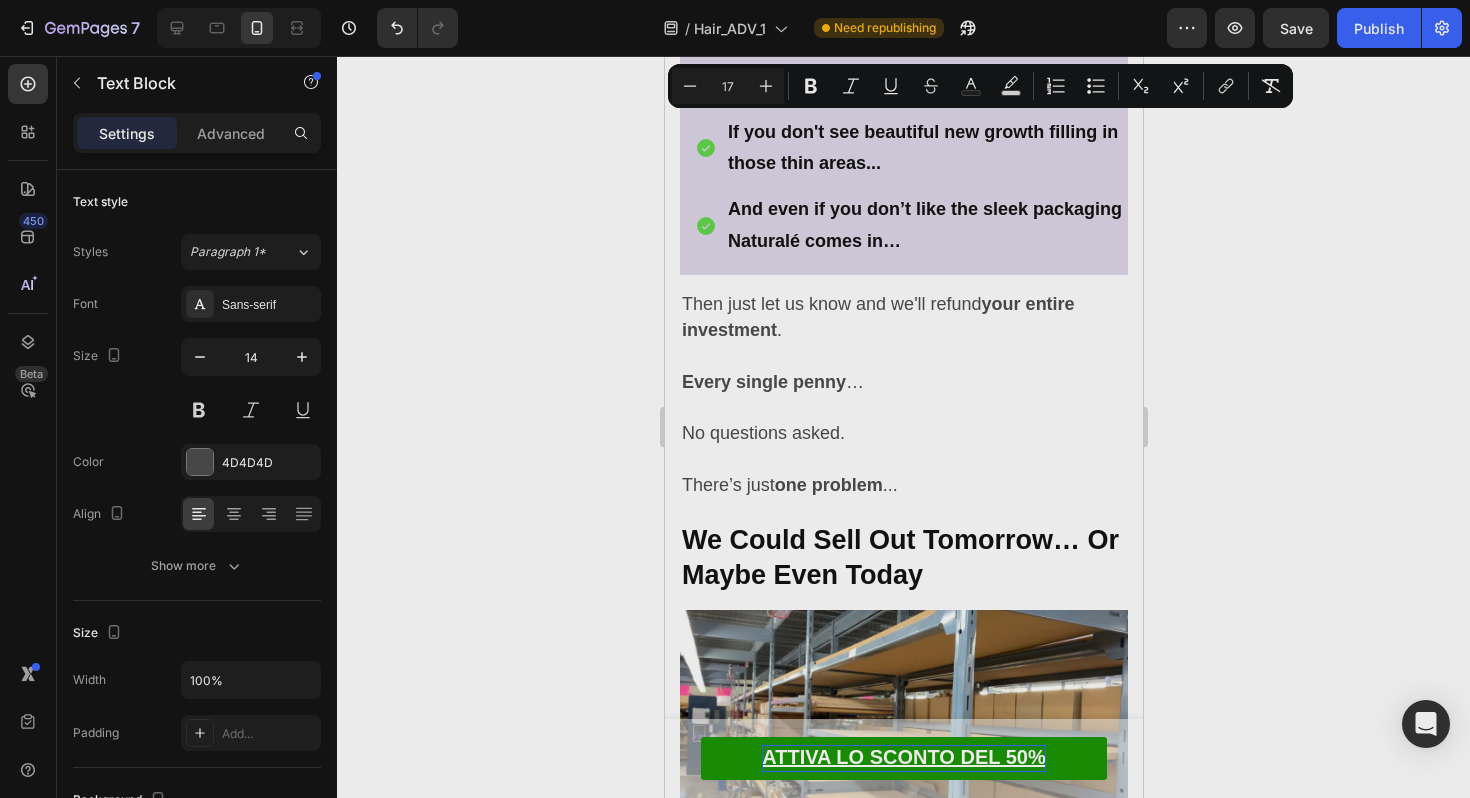 click 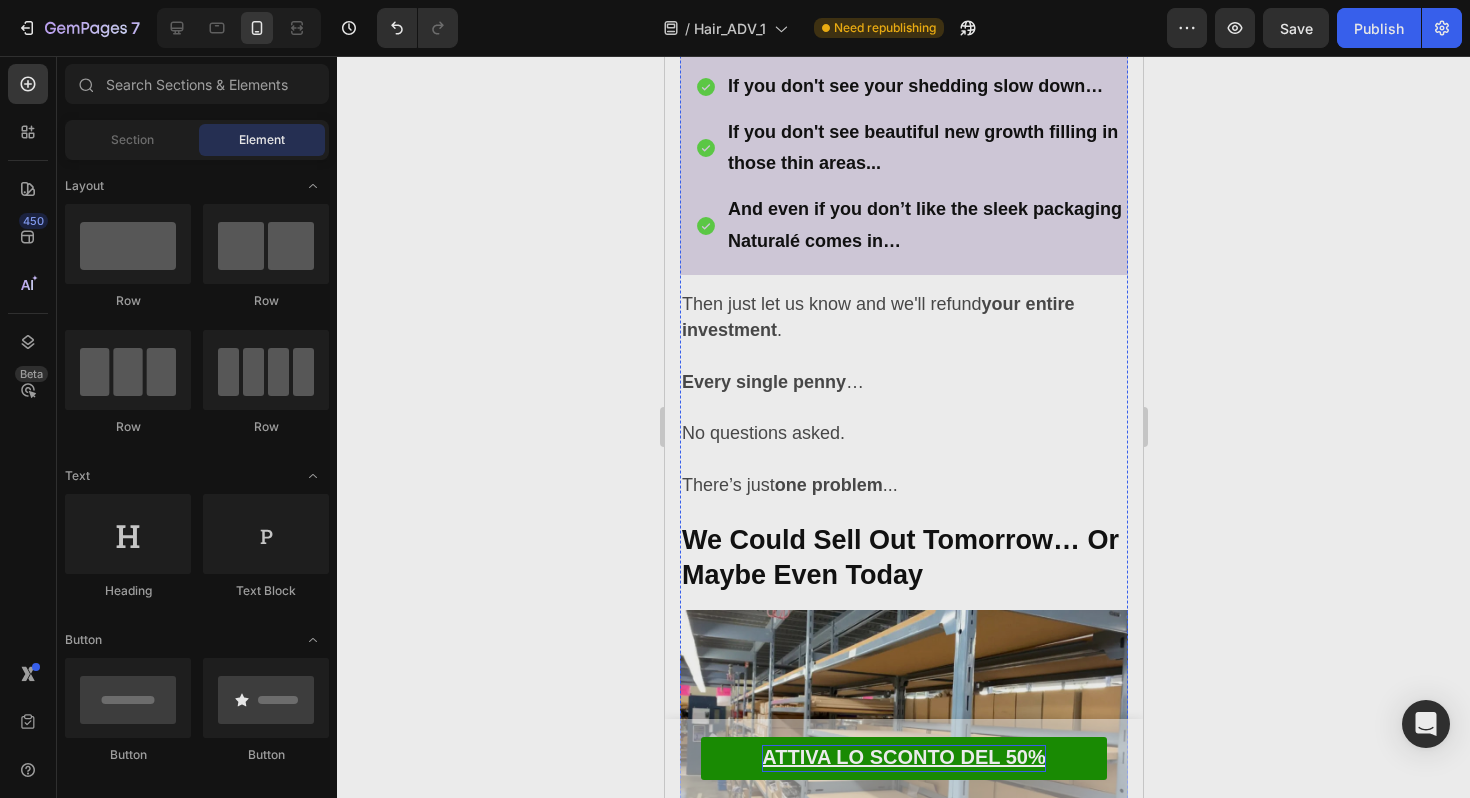 click on "Come per ogni trattamento efficace, la costanza è fondamentale. Per questo consigliamo di usarlo per almeno 2 mesi" at bounding box center (903, -524) 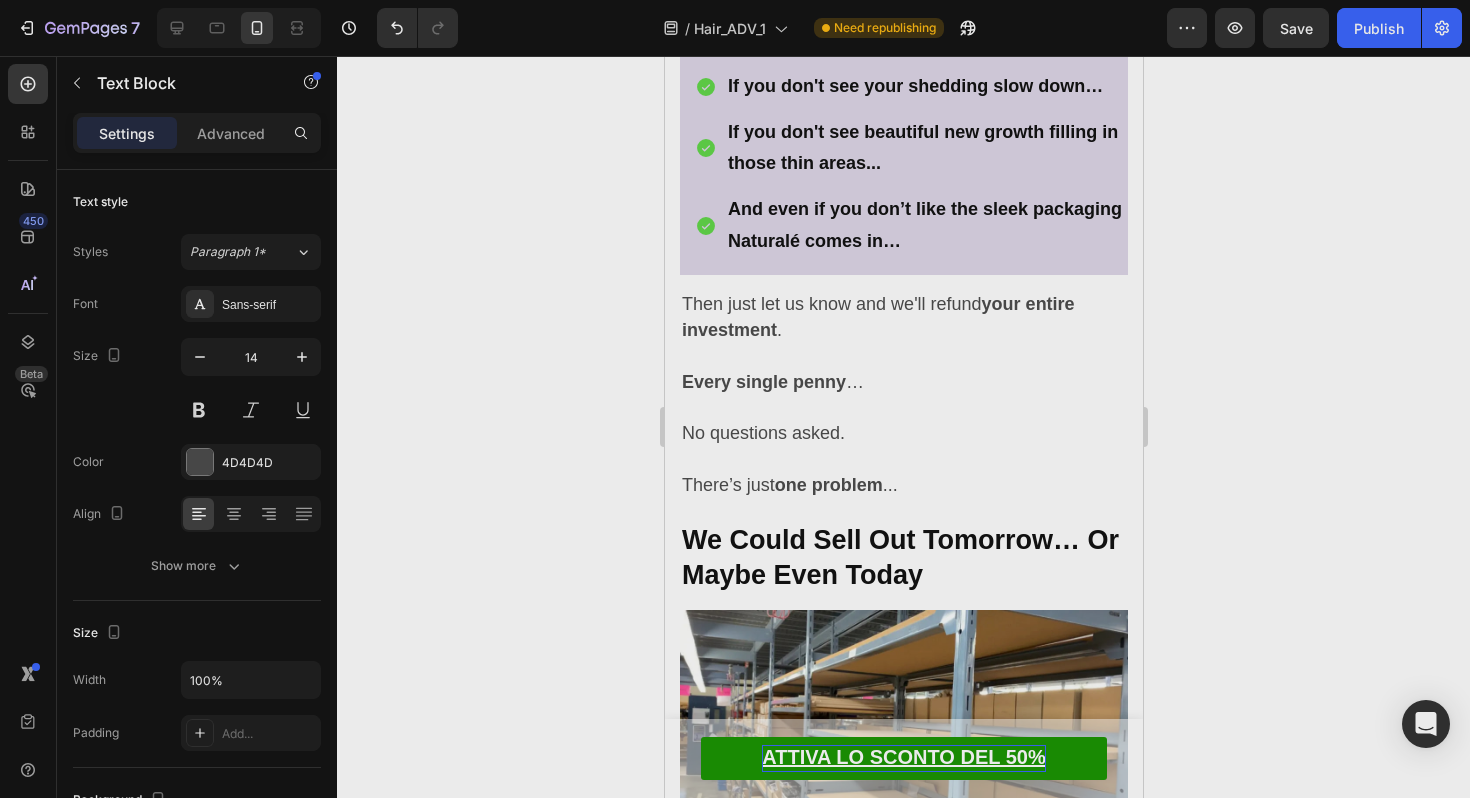 click on "Come per ogni trattamento efficace, la costanza è fondamentale. Per questo consigliamo di usarlo per almeno 2 mesi" at bounding box center [903, -524] 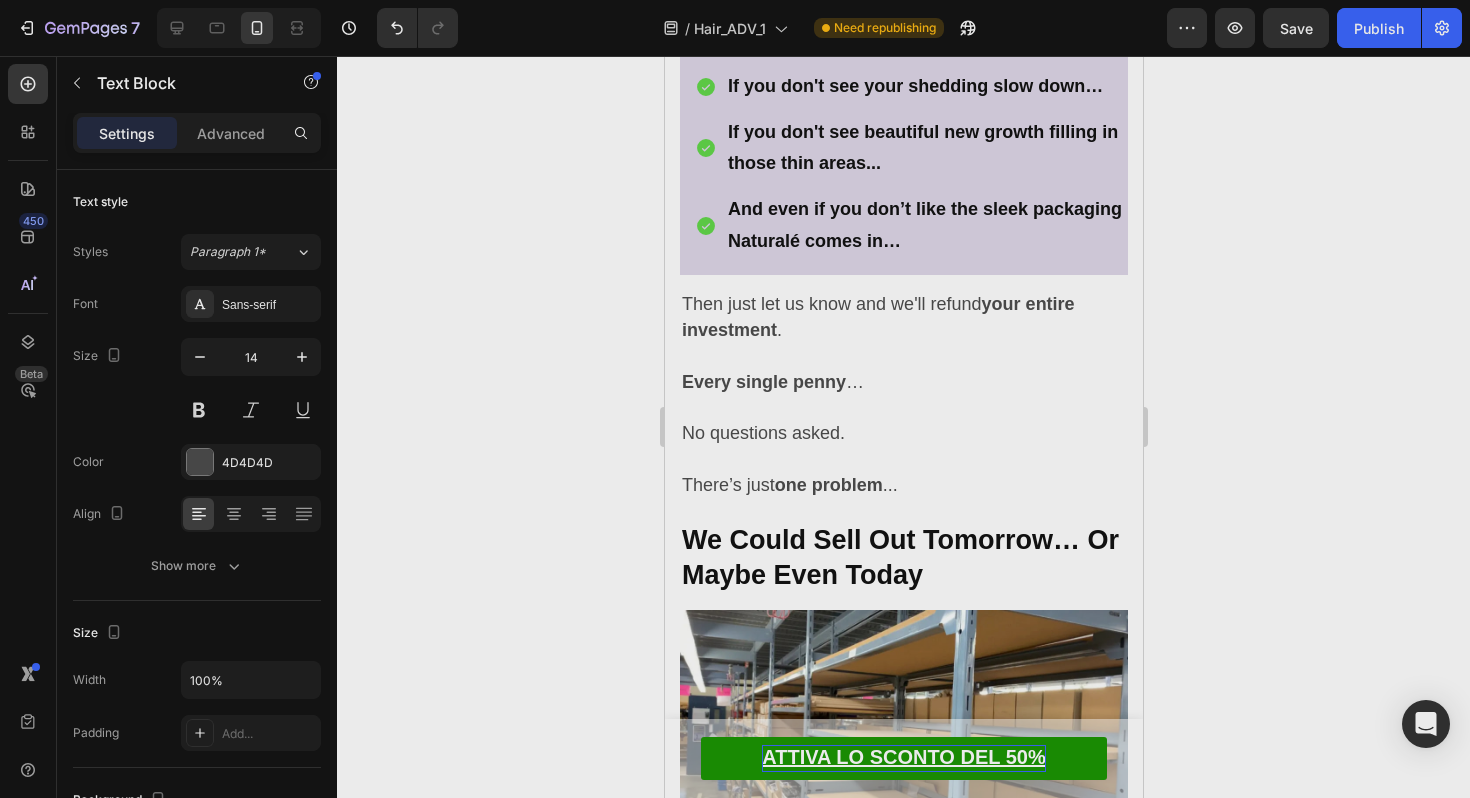 click 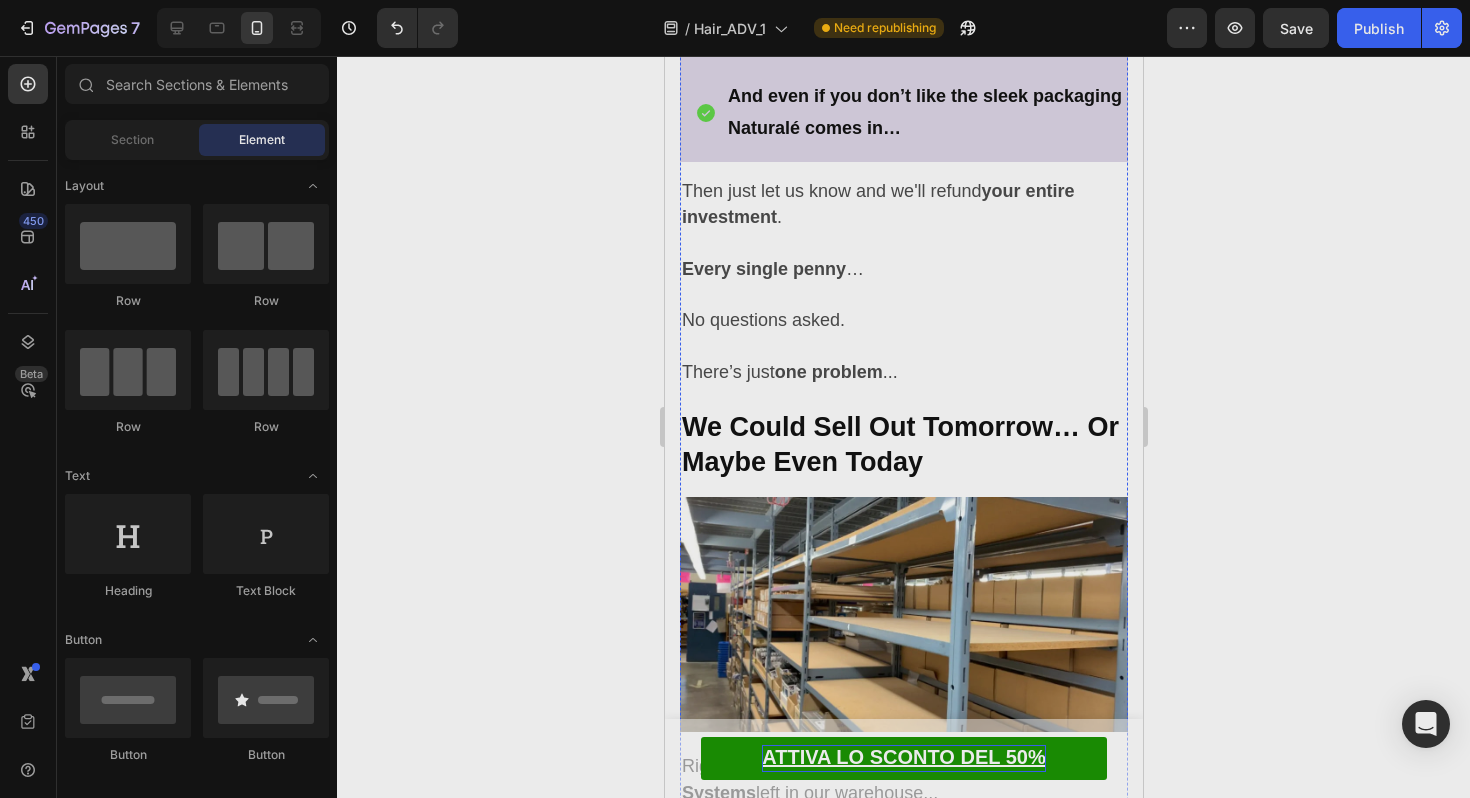 scroll, scrollTop: 12637, scrollLeft: 0, axis: vertical 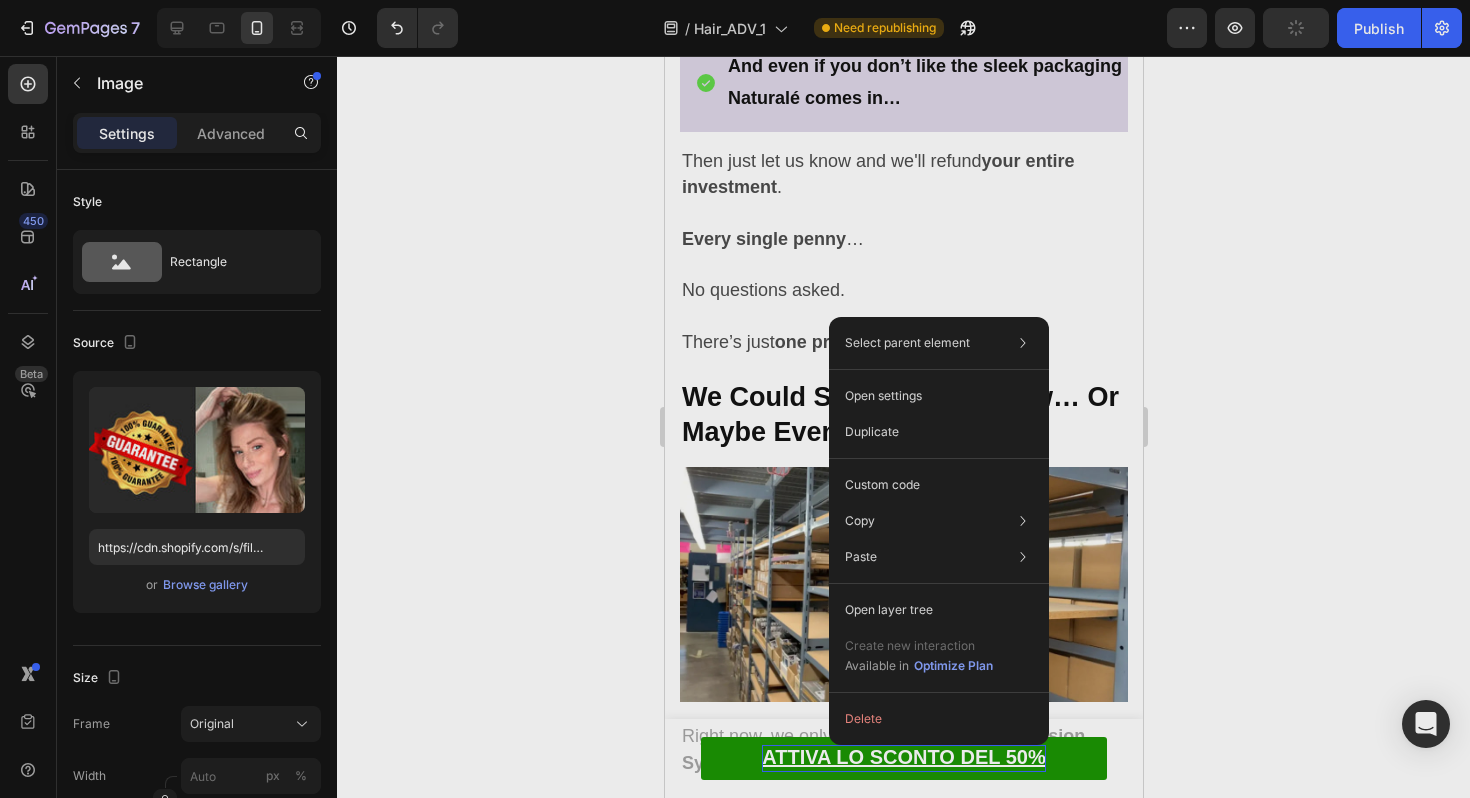 click at bounding box center (903, -467) 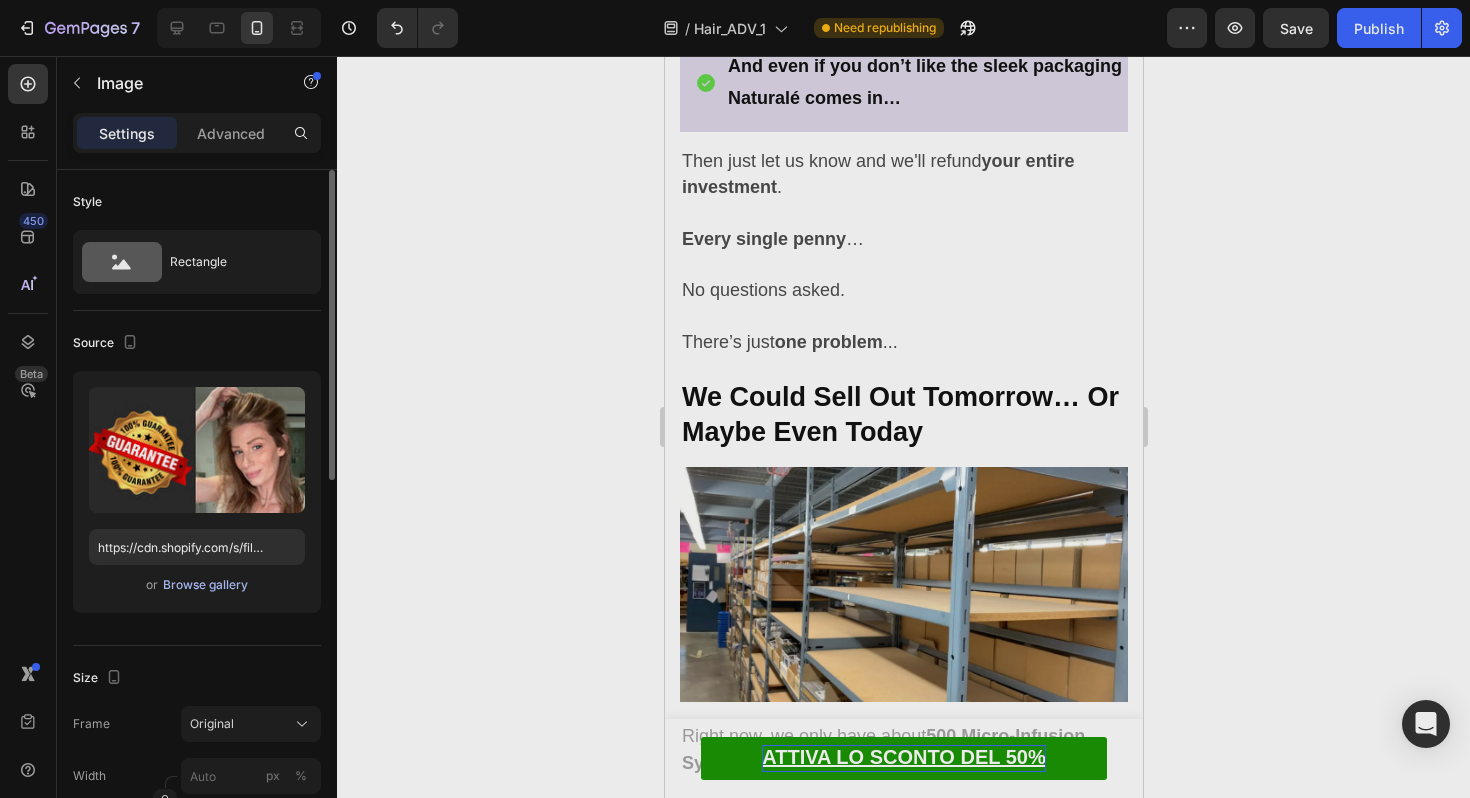 click on "Browse gallery" at bounding box center [205, 585] 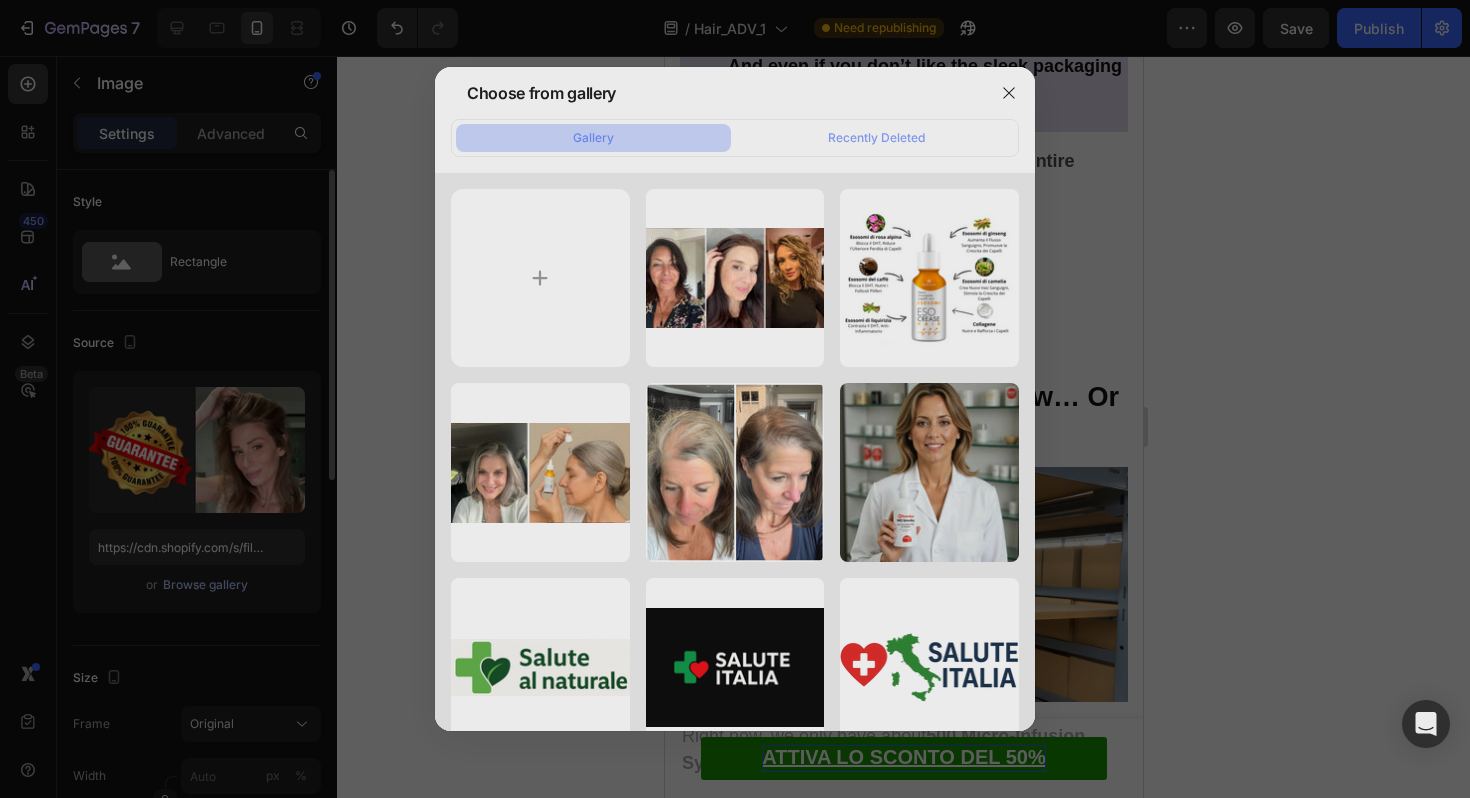 type on "C:\fakepath\Progetto senza titolo (40).jpg" 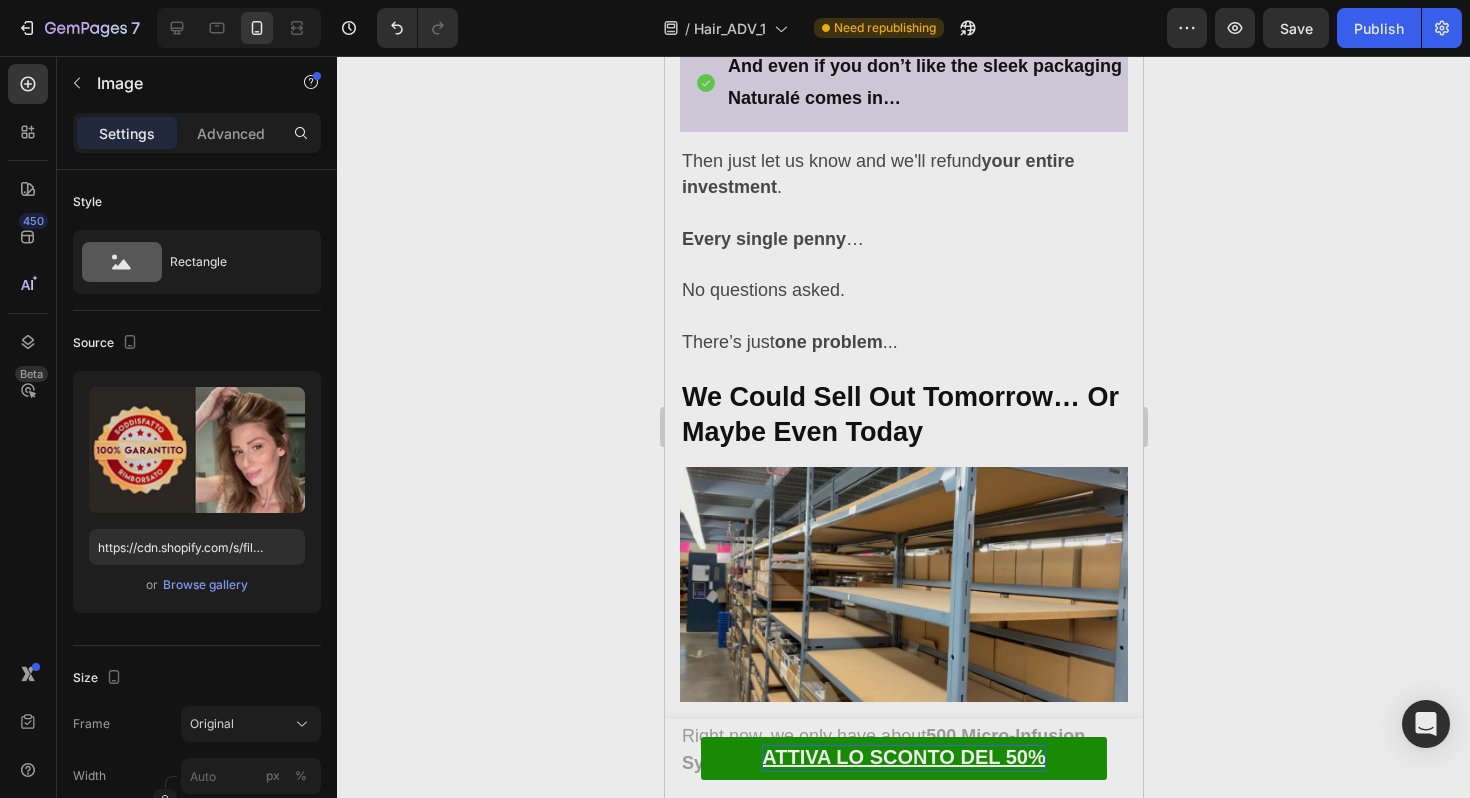 type on "https://cdn.shopify.com/s/files/1/0931/8069/0767/files/gempages_561972038995018657-90405b9d-9a8e-4944-b18f-15fbf8fc2ccb.jpg" 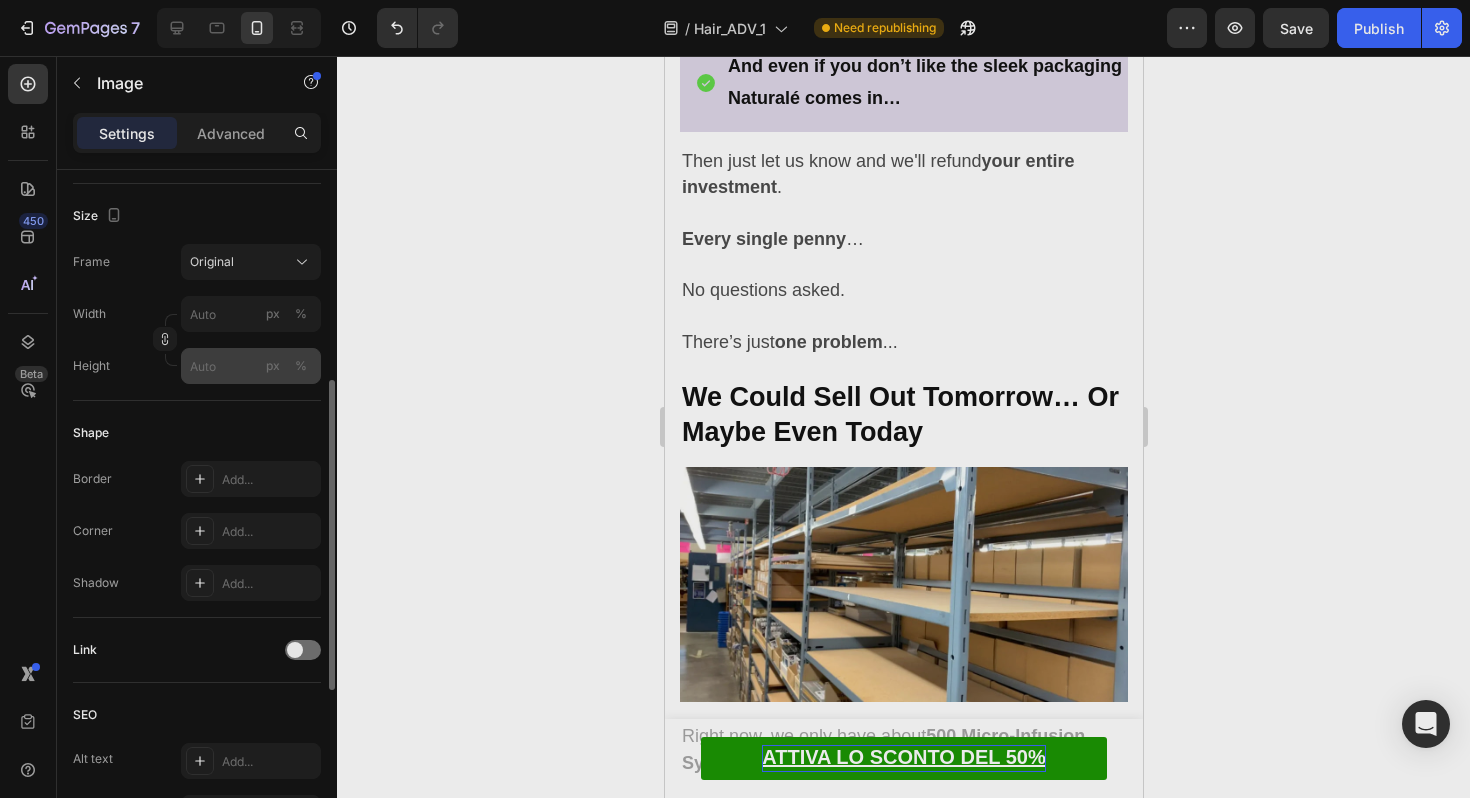 scroll, scrollTop: 470, scrollLeft: 0, axis: vertical 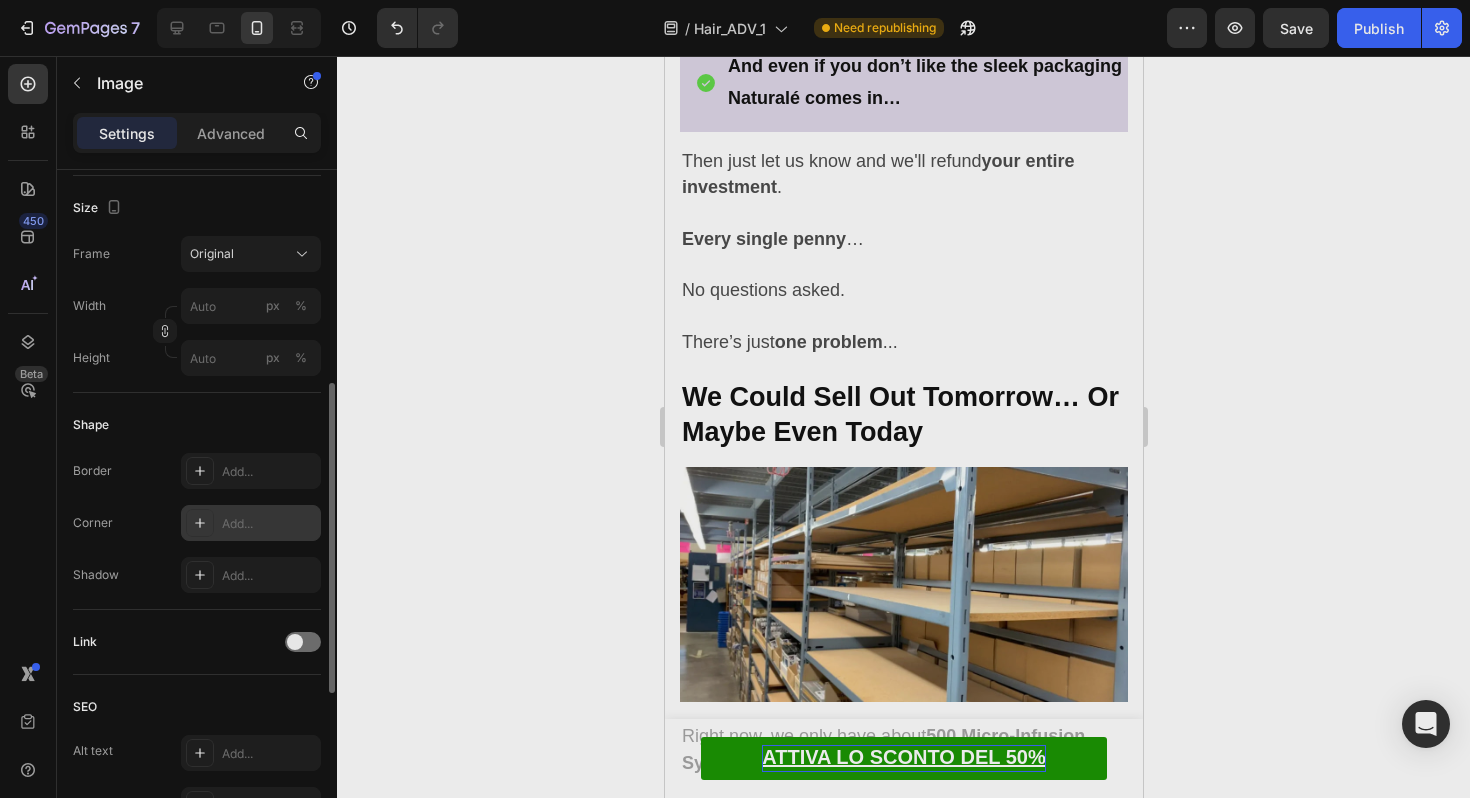 click on "Add..." at bounding box center [251, 523] 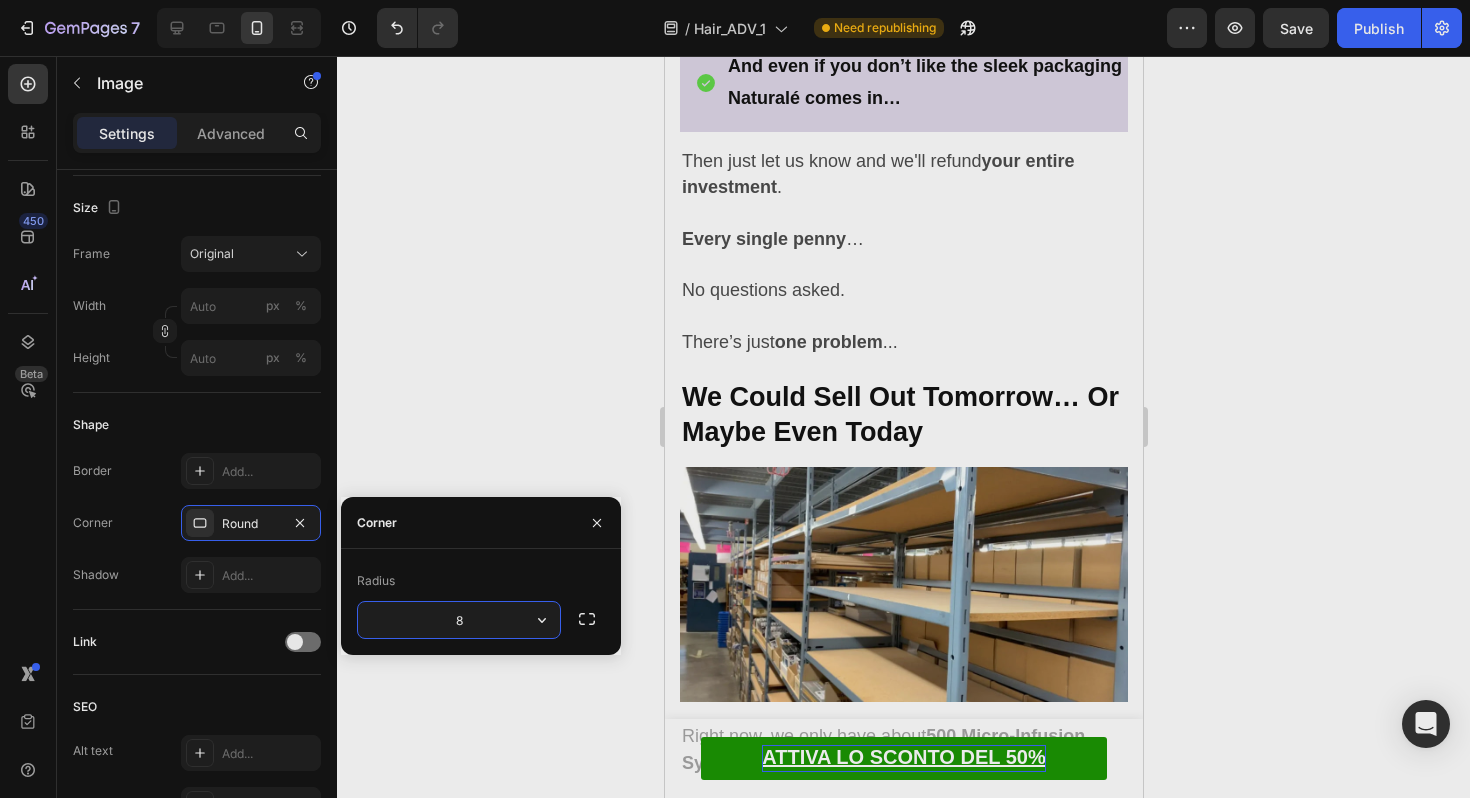 click 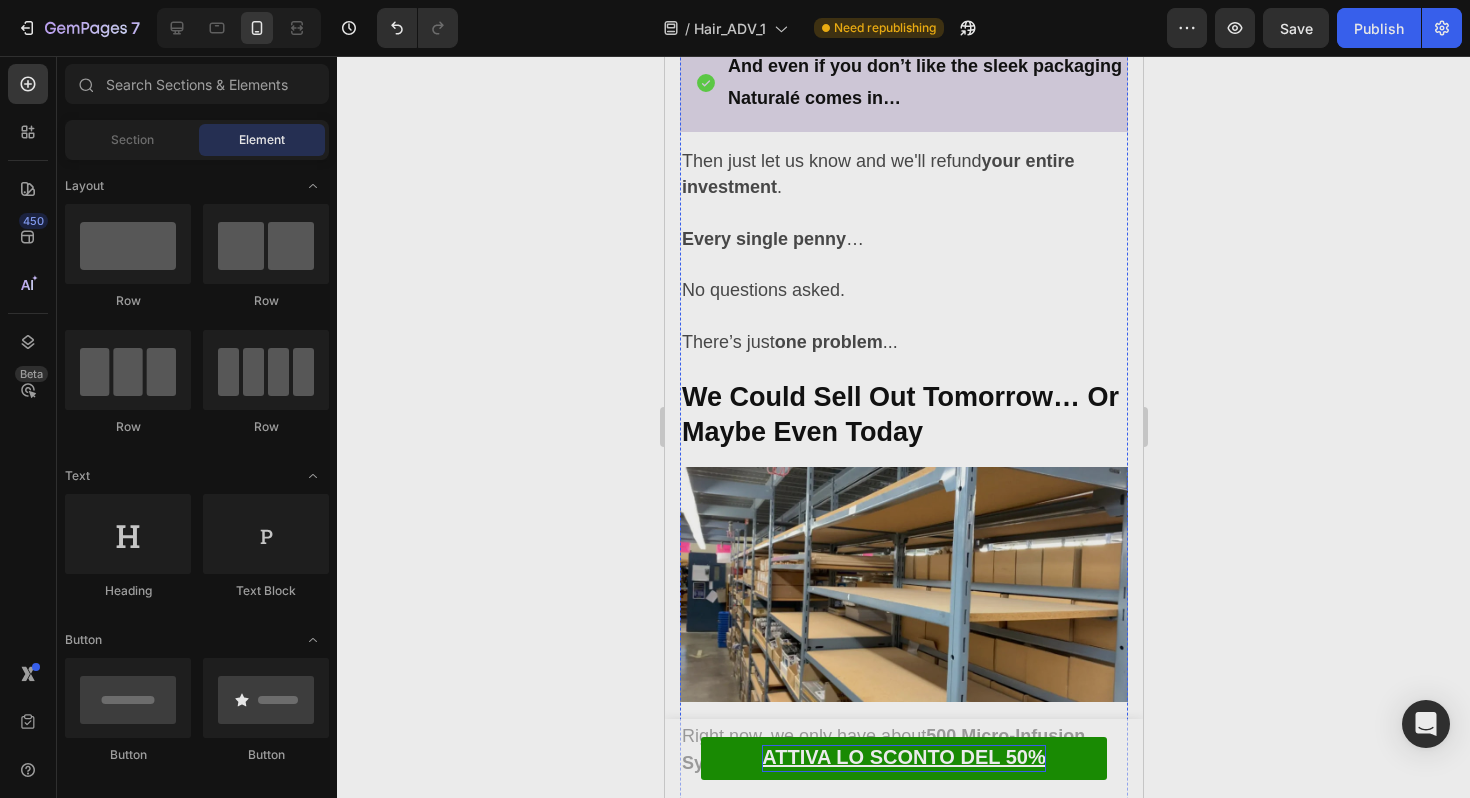 scroll, scrollTop: 12895, scrollLeft: 0, axis: vertical 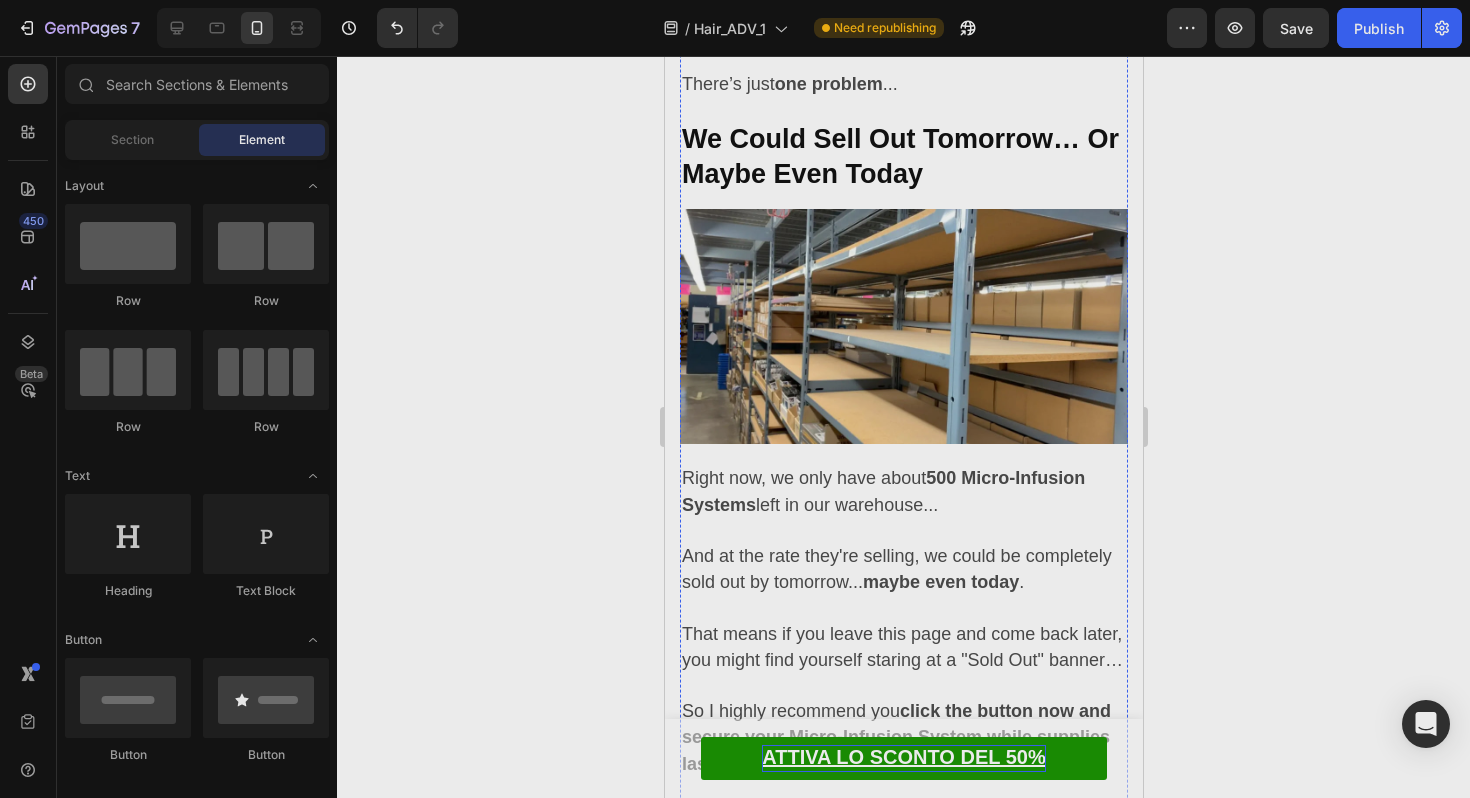 click on "That's a  full 3 months  to see your hair come back to life." at bounding box center (903, -408) 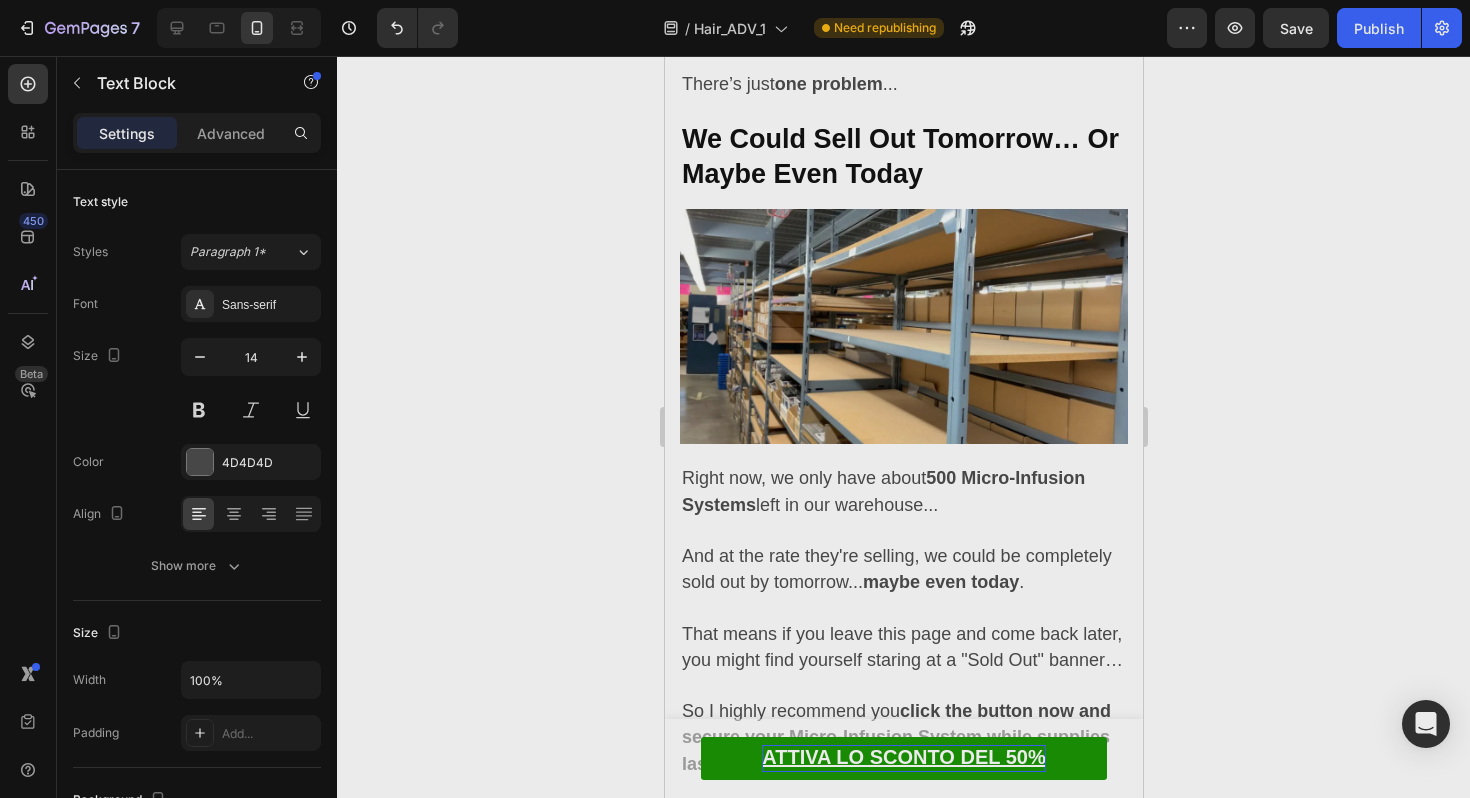 scroll, scrollTop: 12913, scrollLeft: 0, axis: vertical 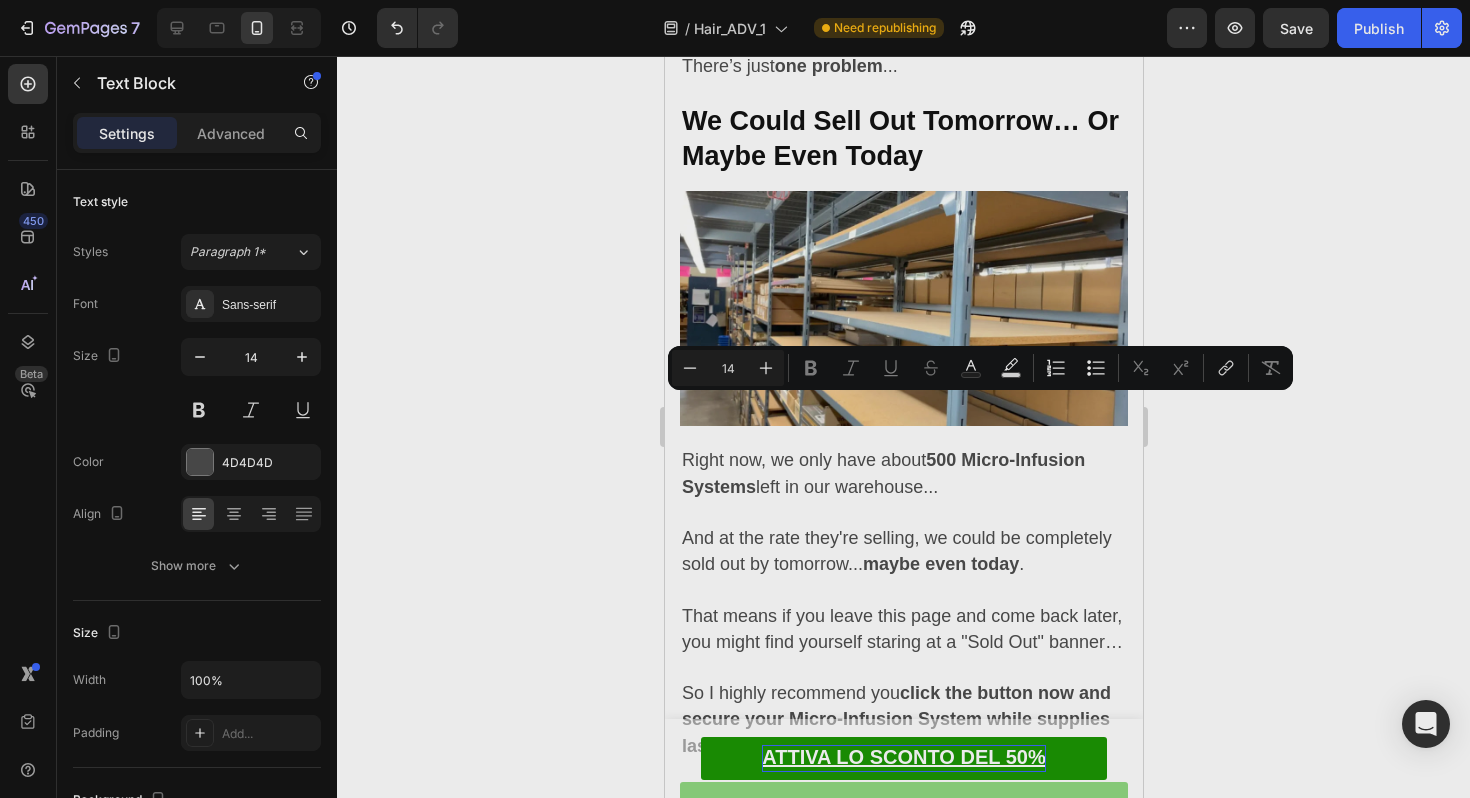 click 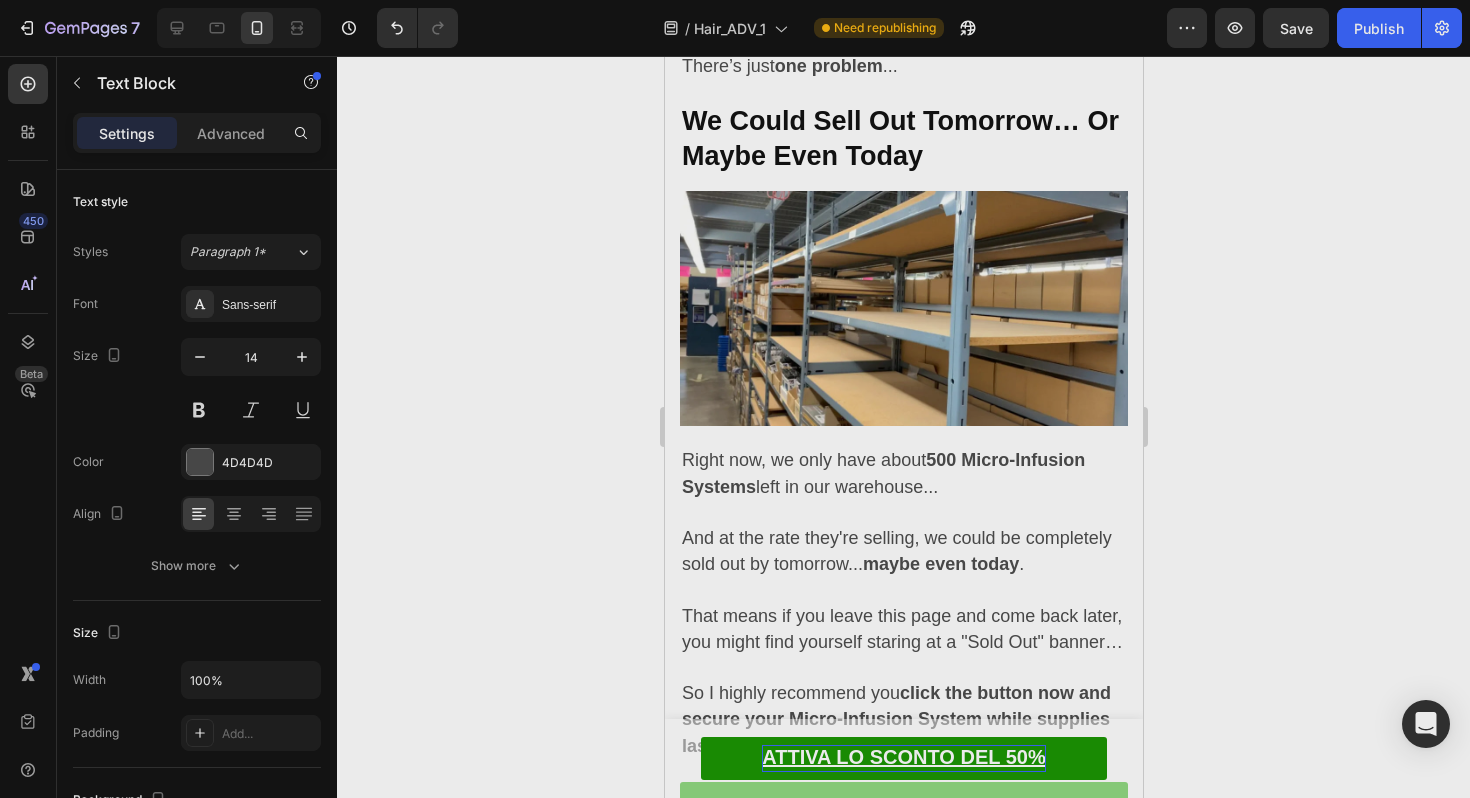 click on "⁠⁠⁠⁠⁠⁠⁠ Which is why every order is protected by an  Ironclad 90-day Guarantee …" at bounding box center [903, -504] 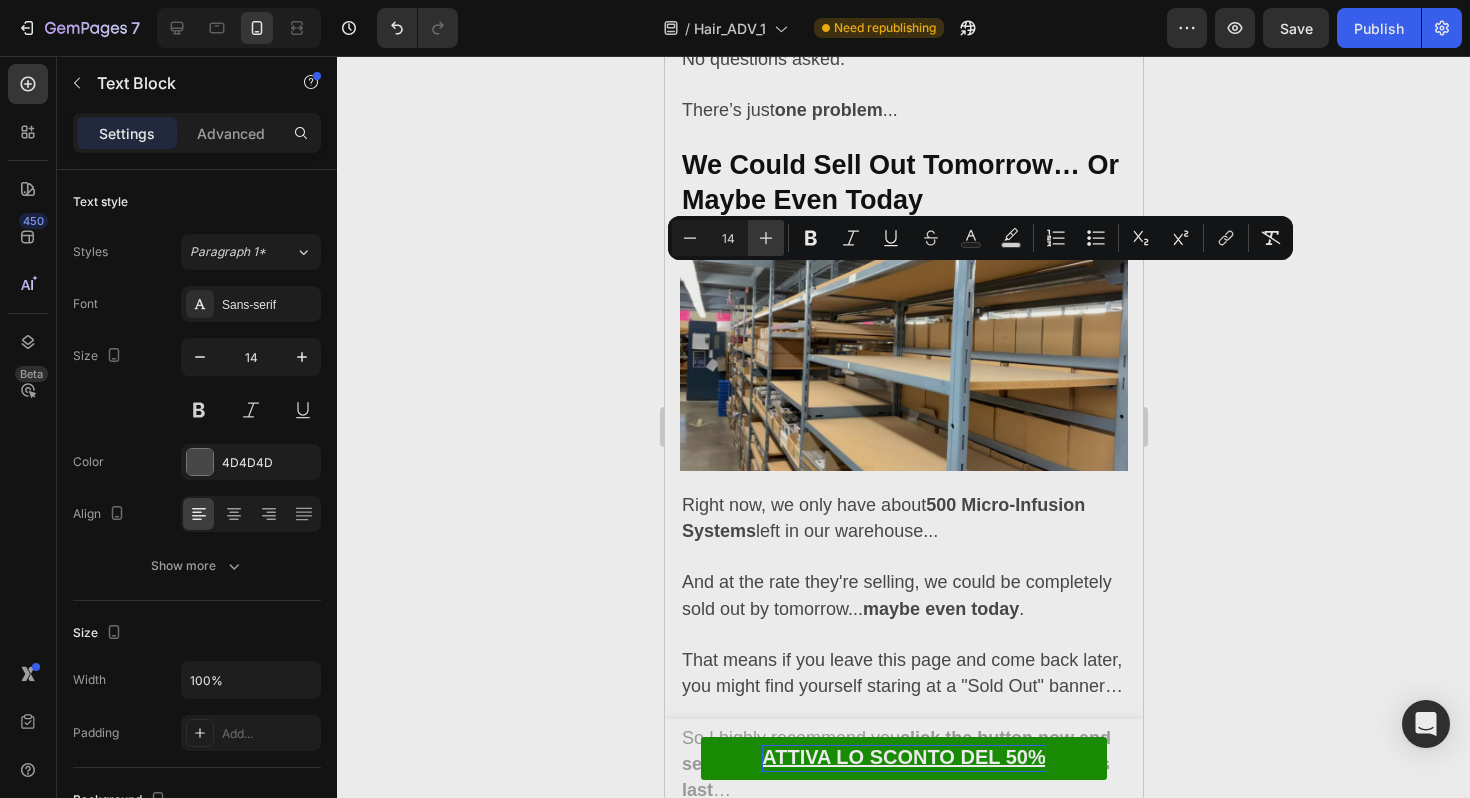 click 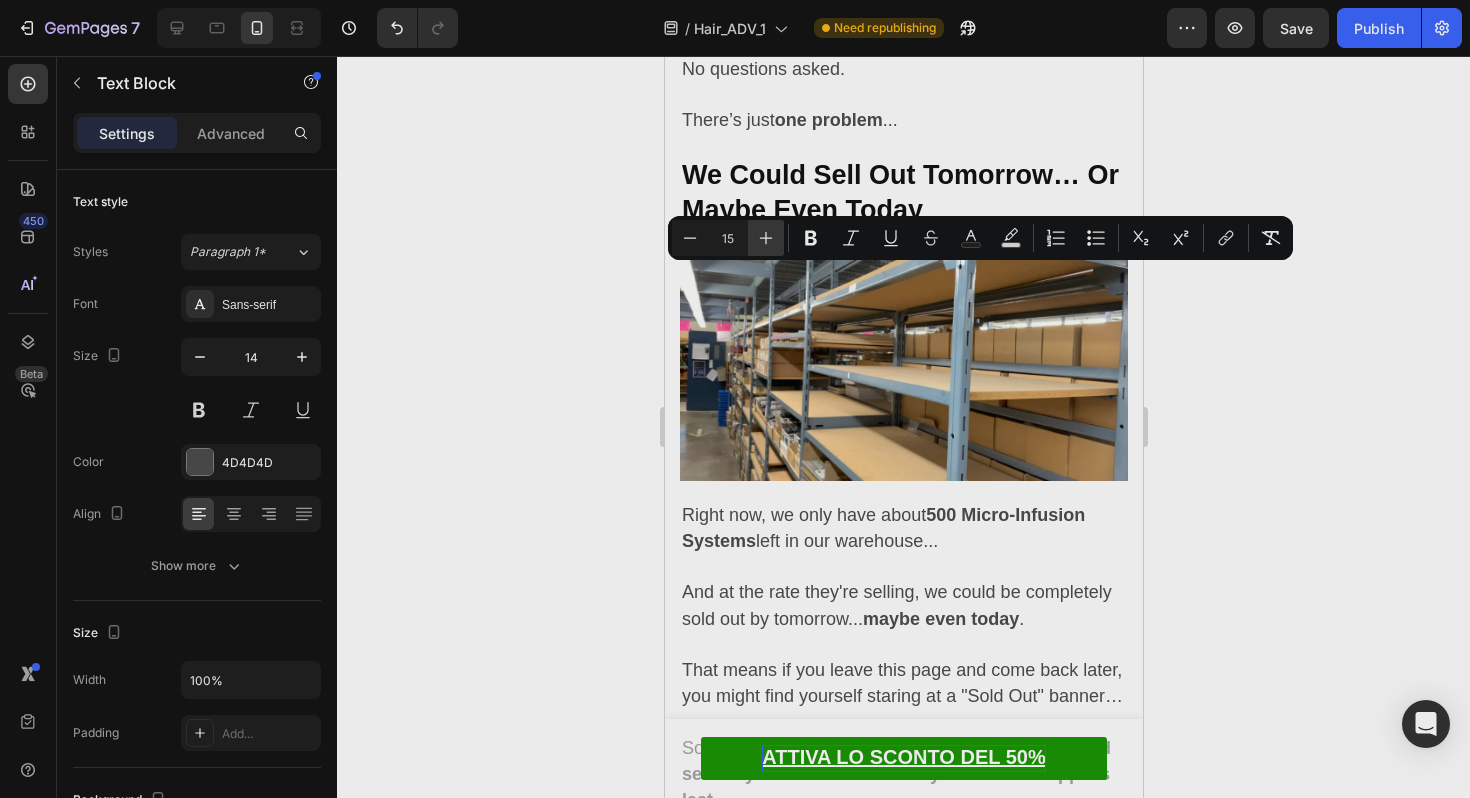 click 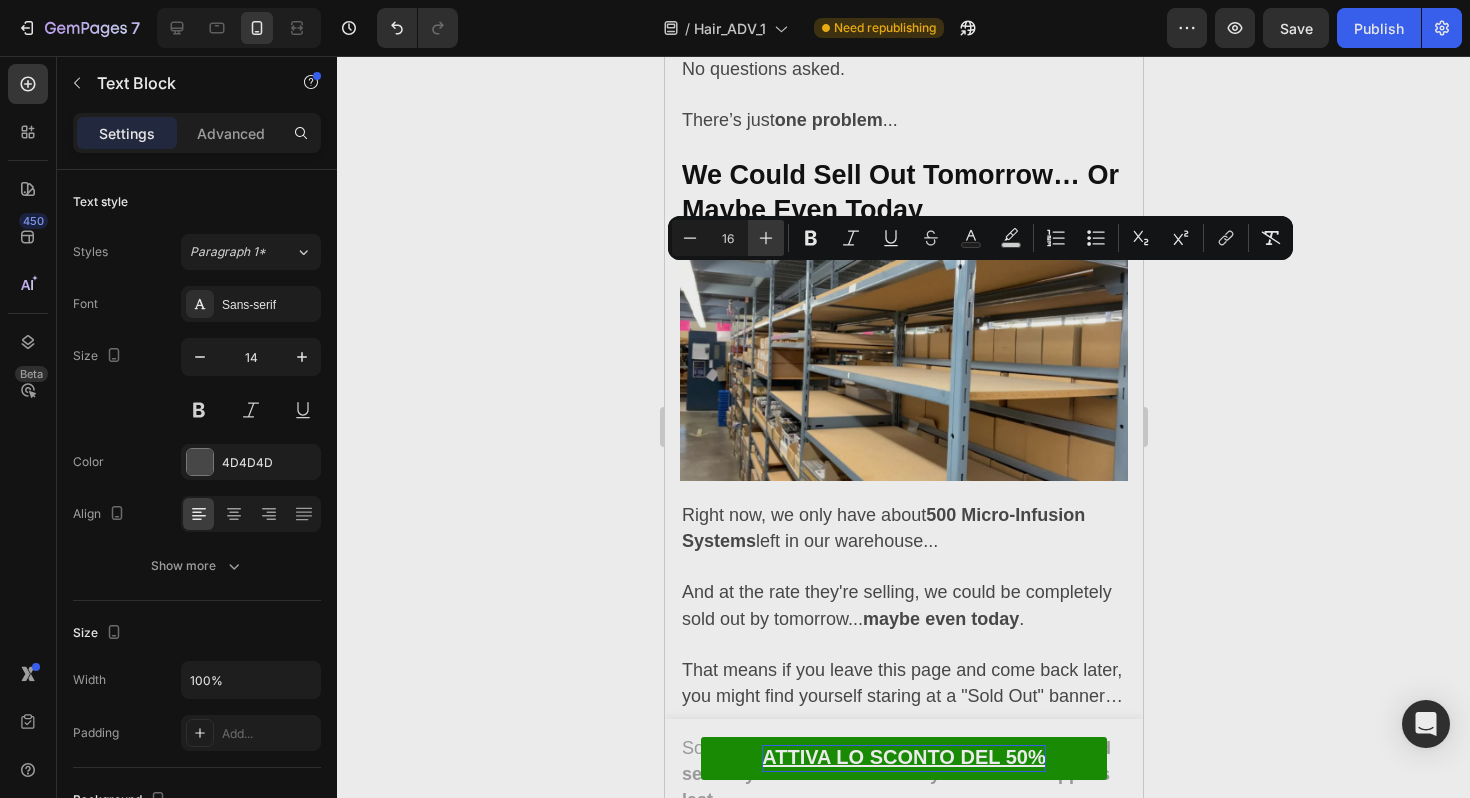 click 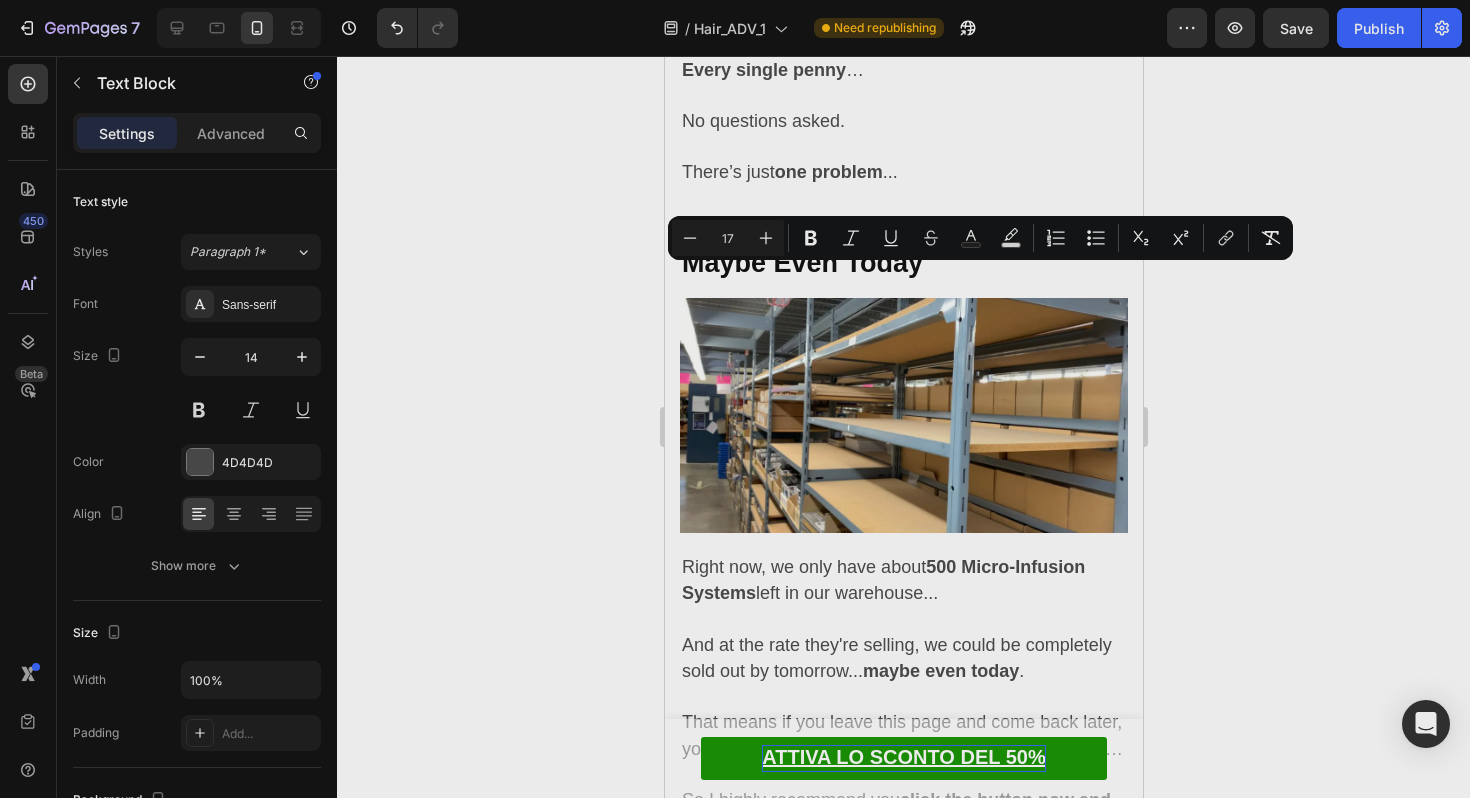 click on "Che ogni ordine è protetto da una  Garanzia Soddisfatti o Rimborsati di 30 Giorni ..." at bounding box center (903, -543) 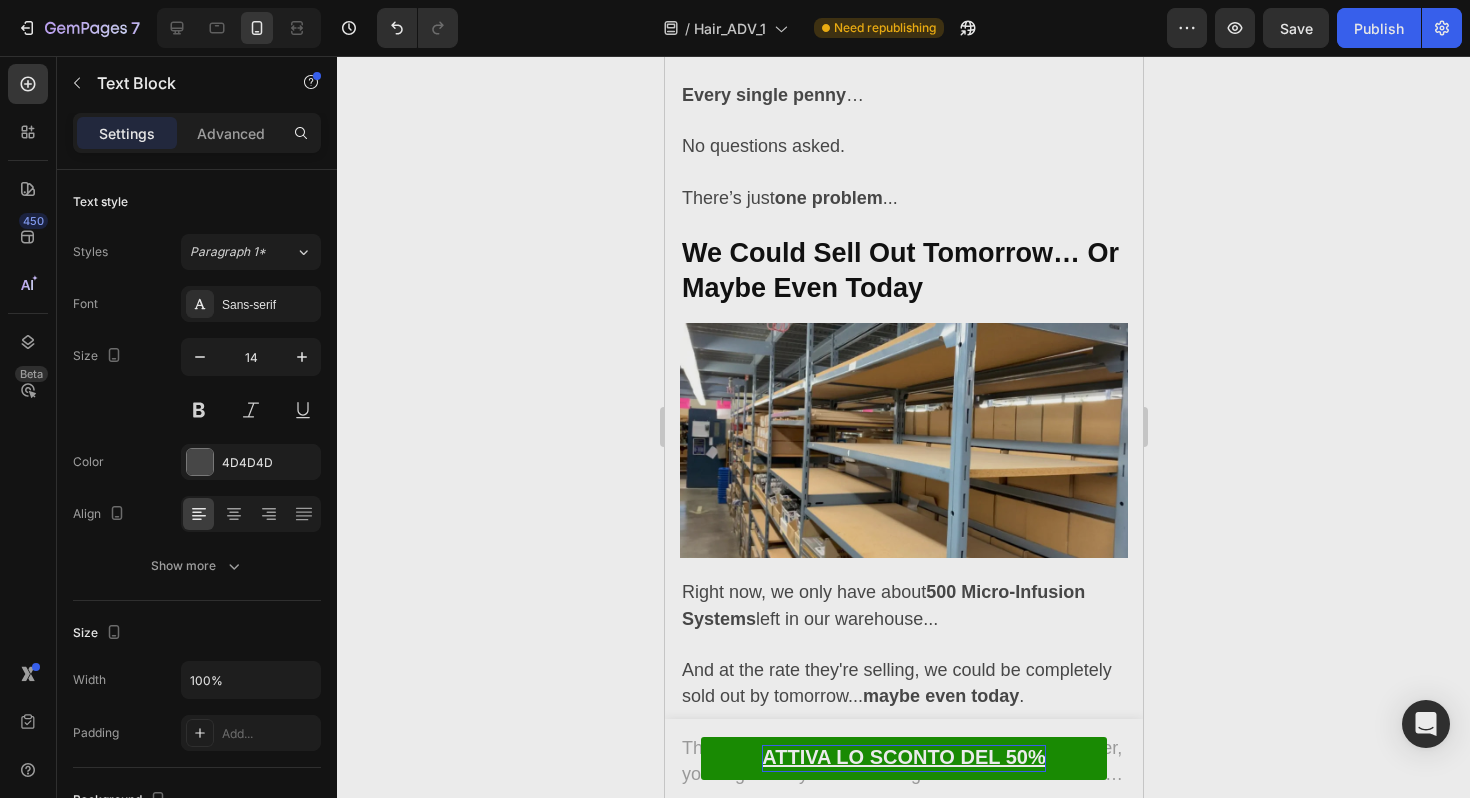 click on "Hai  un mese intero  per vedere i tuoi capelli tornare alla vita." at bounding box center [903, -466] 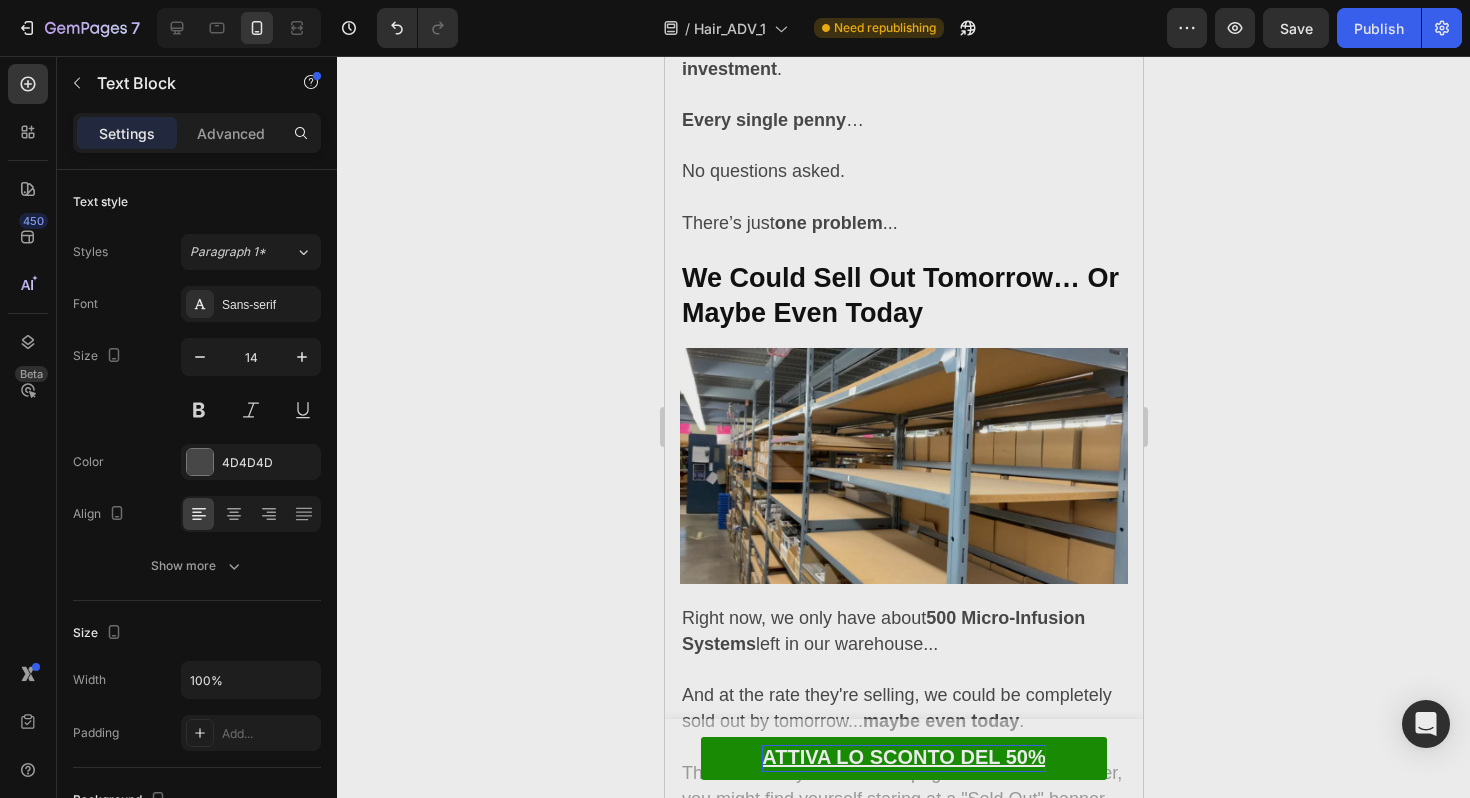 click on "Se non vedi la caduta diminuire..." at bounding box center [903, -401] 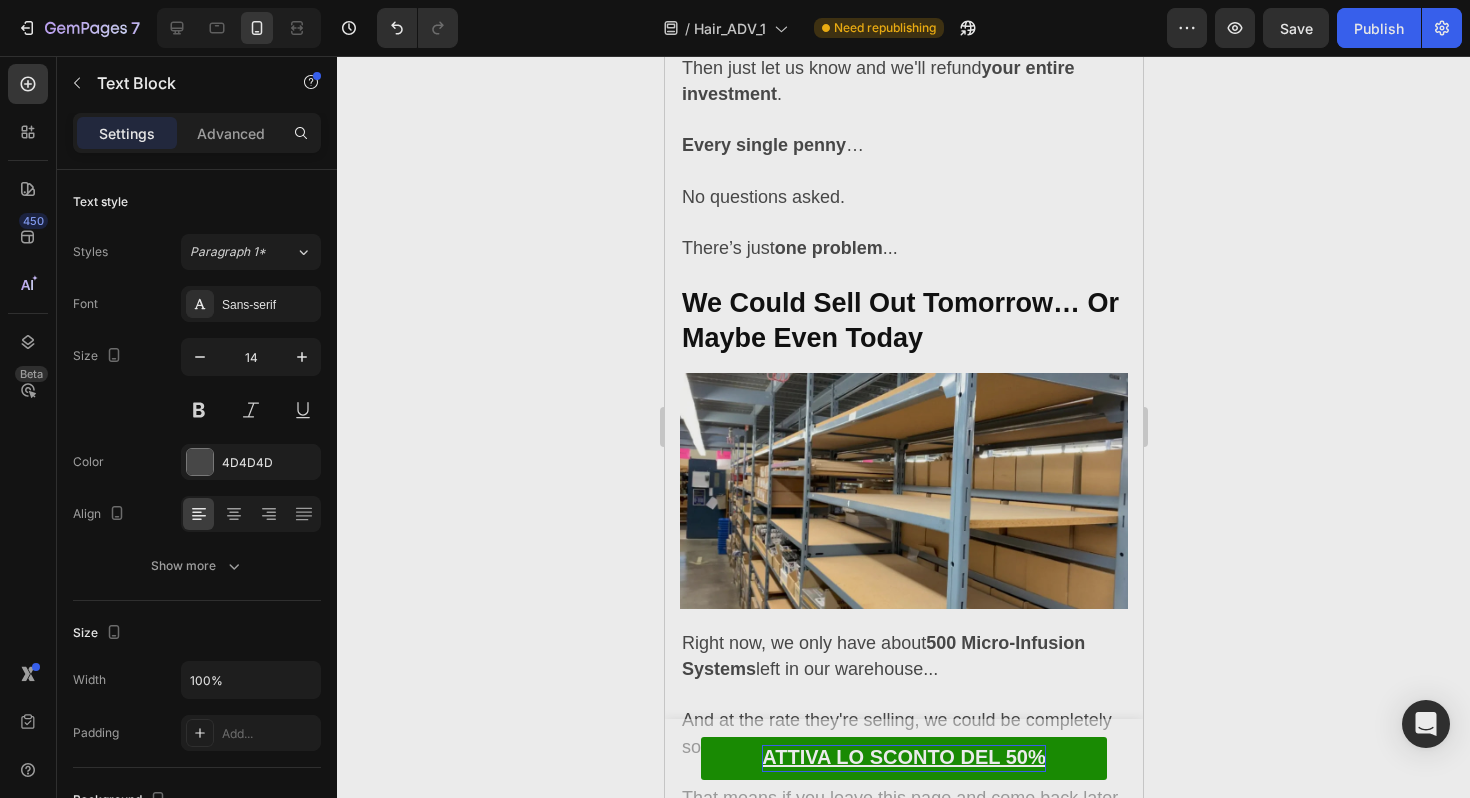 click on "Se non noti nuova crescita nelle zone diradate..." at bounding box center (903, -350) 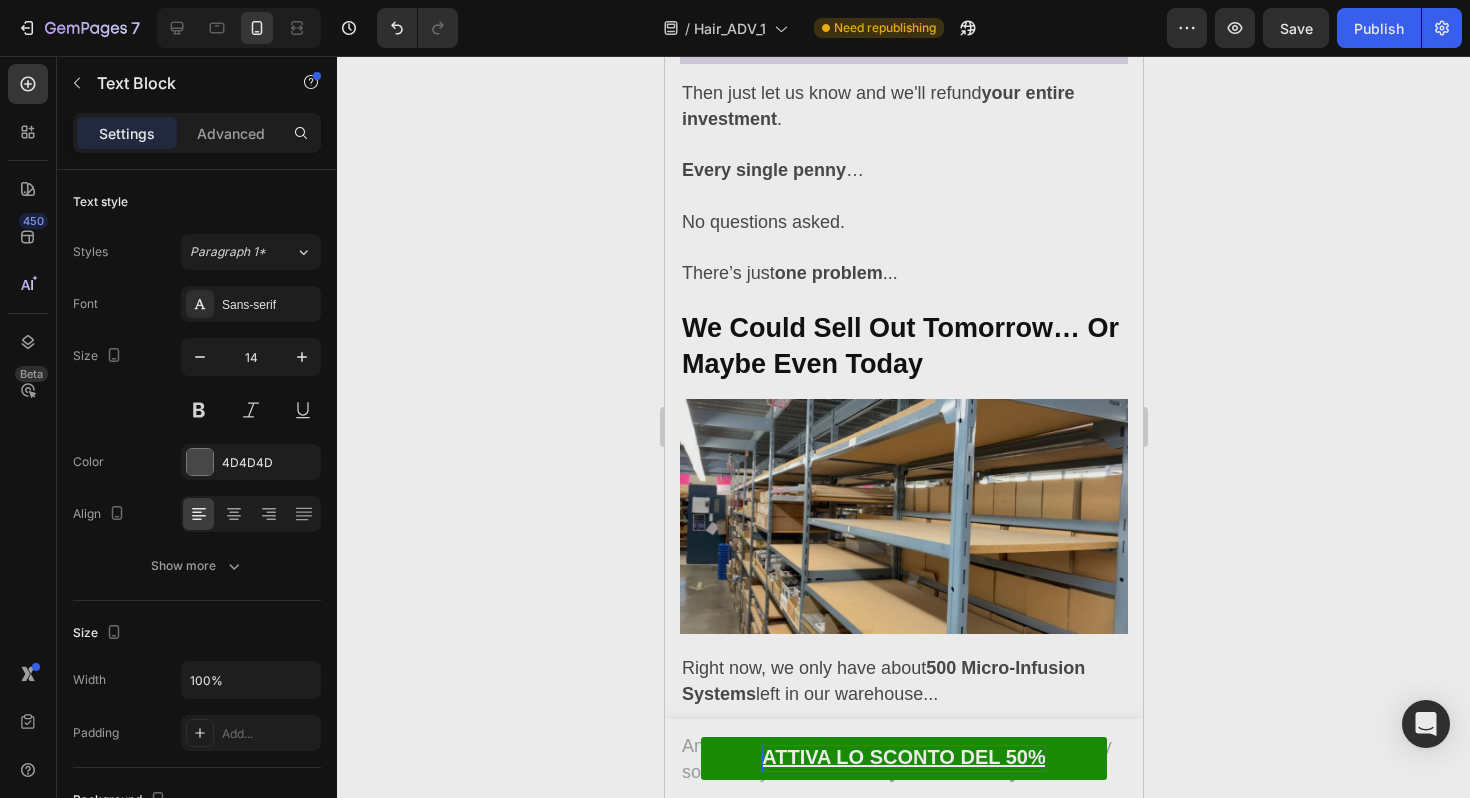 click on "O se per qualsiasi motivo non sei completamente soddisfatta..." at bounding box center [903, -285] 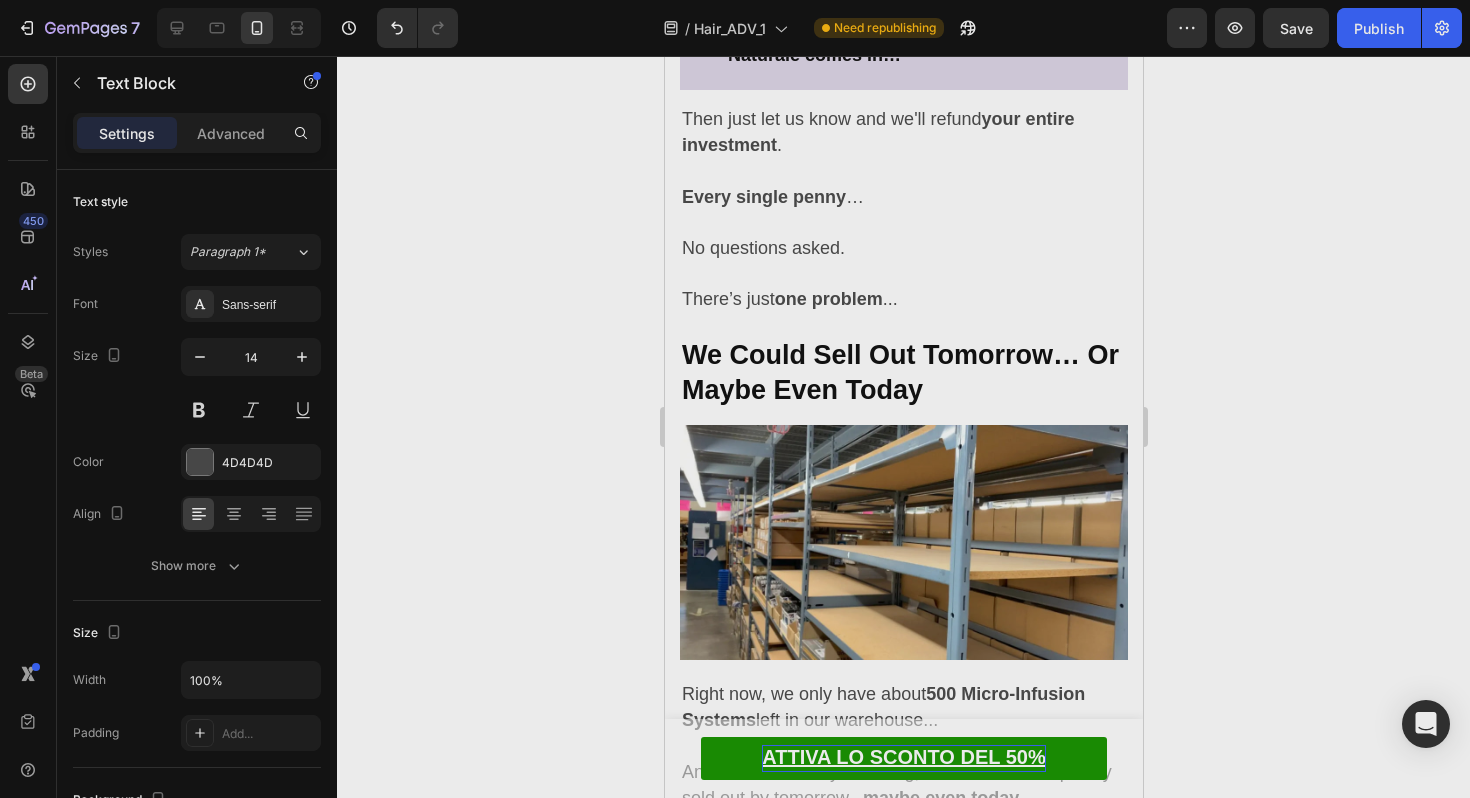 click on "Senza fare domande, senza complicazioni." at bounding box center (903, -193) 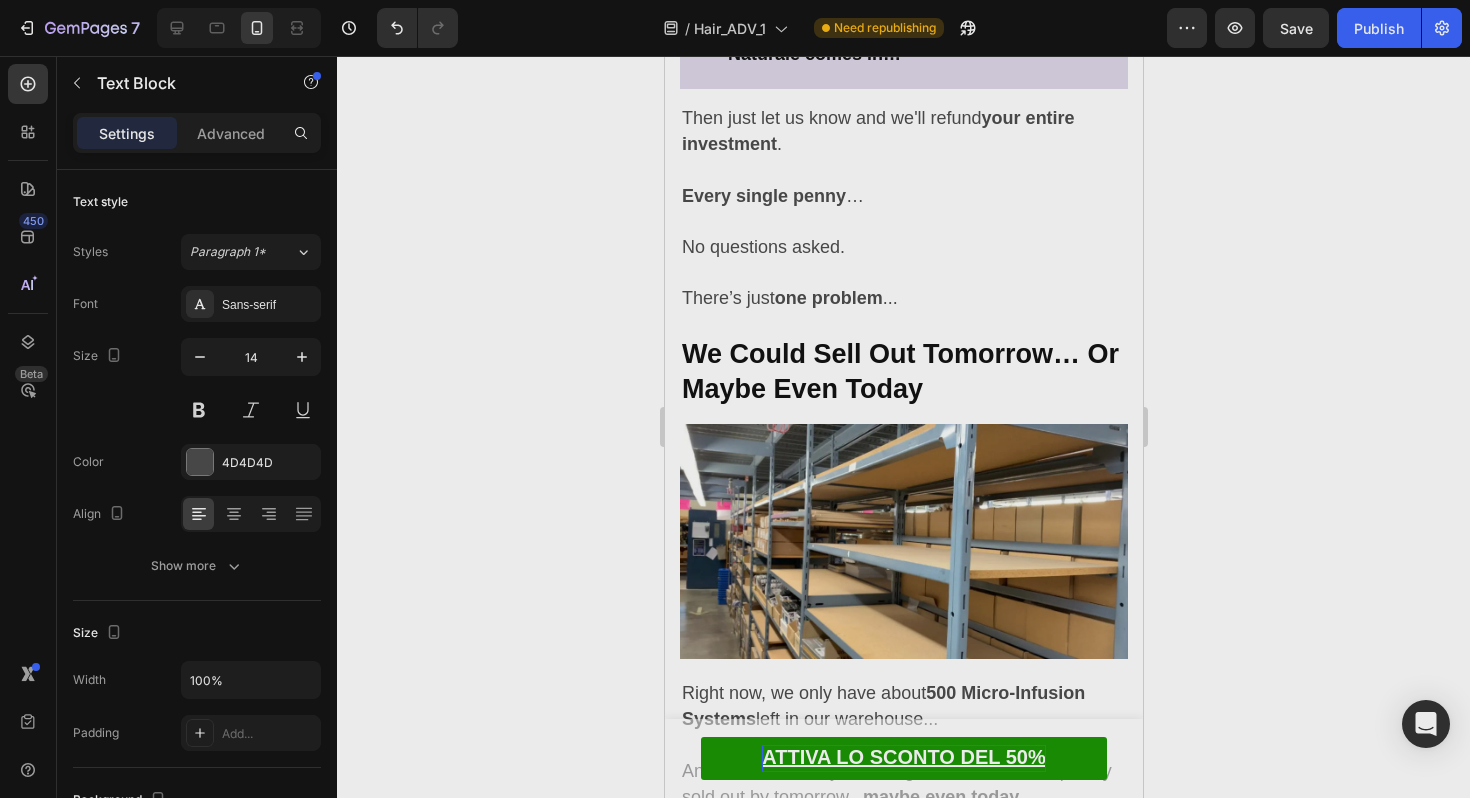 click on "Ti rimborsiamo  fino all'ultimo centesimo ." at bounding box center (903, -221) 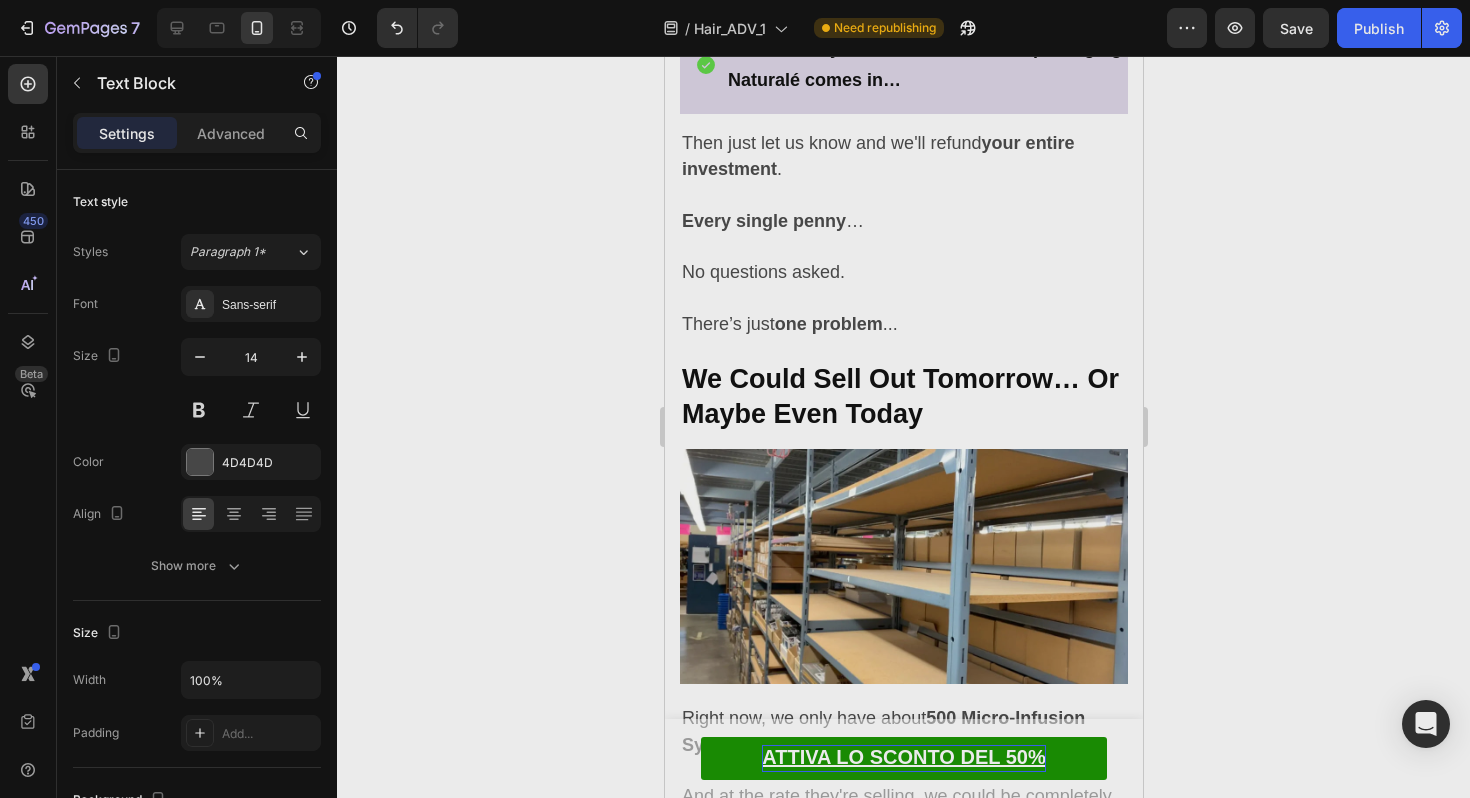 click on "Senza fare domande, senza complicazioni." at bounding box center [903, -169] 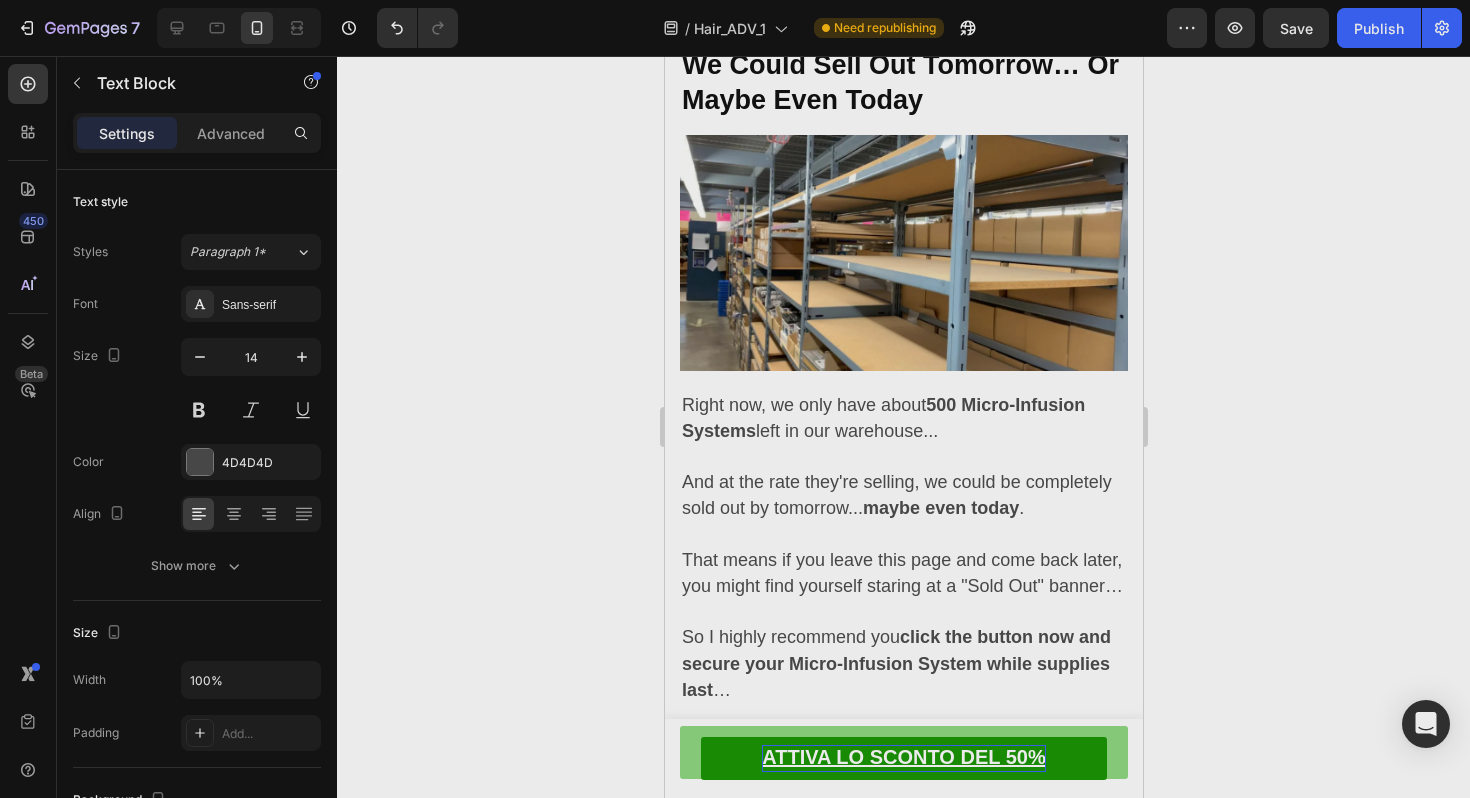 scroll, scrollTop: 13282, scrollLeft: 0, axis: vertical 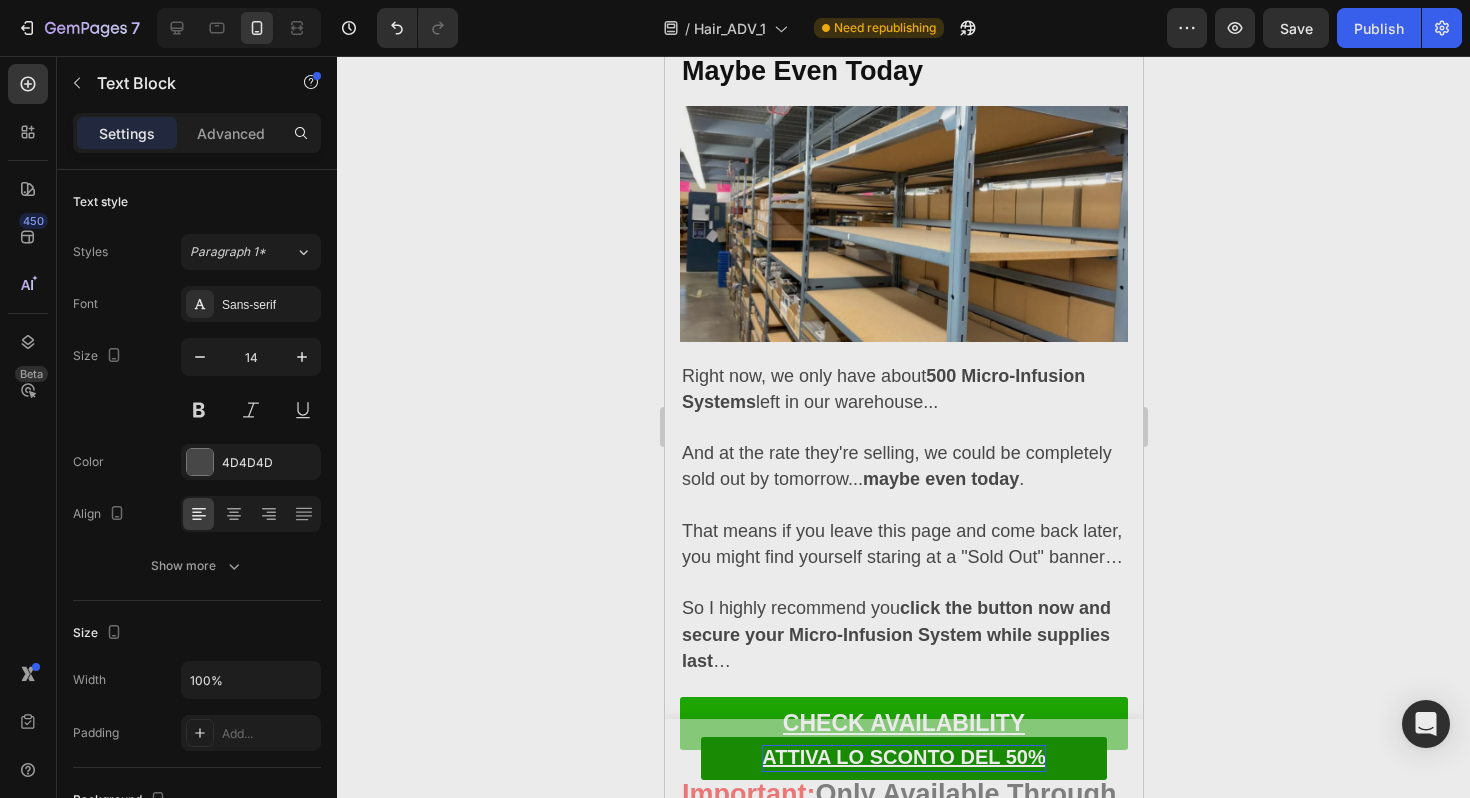 click 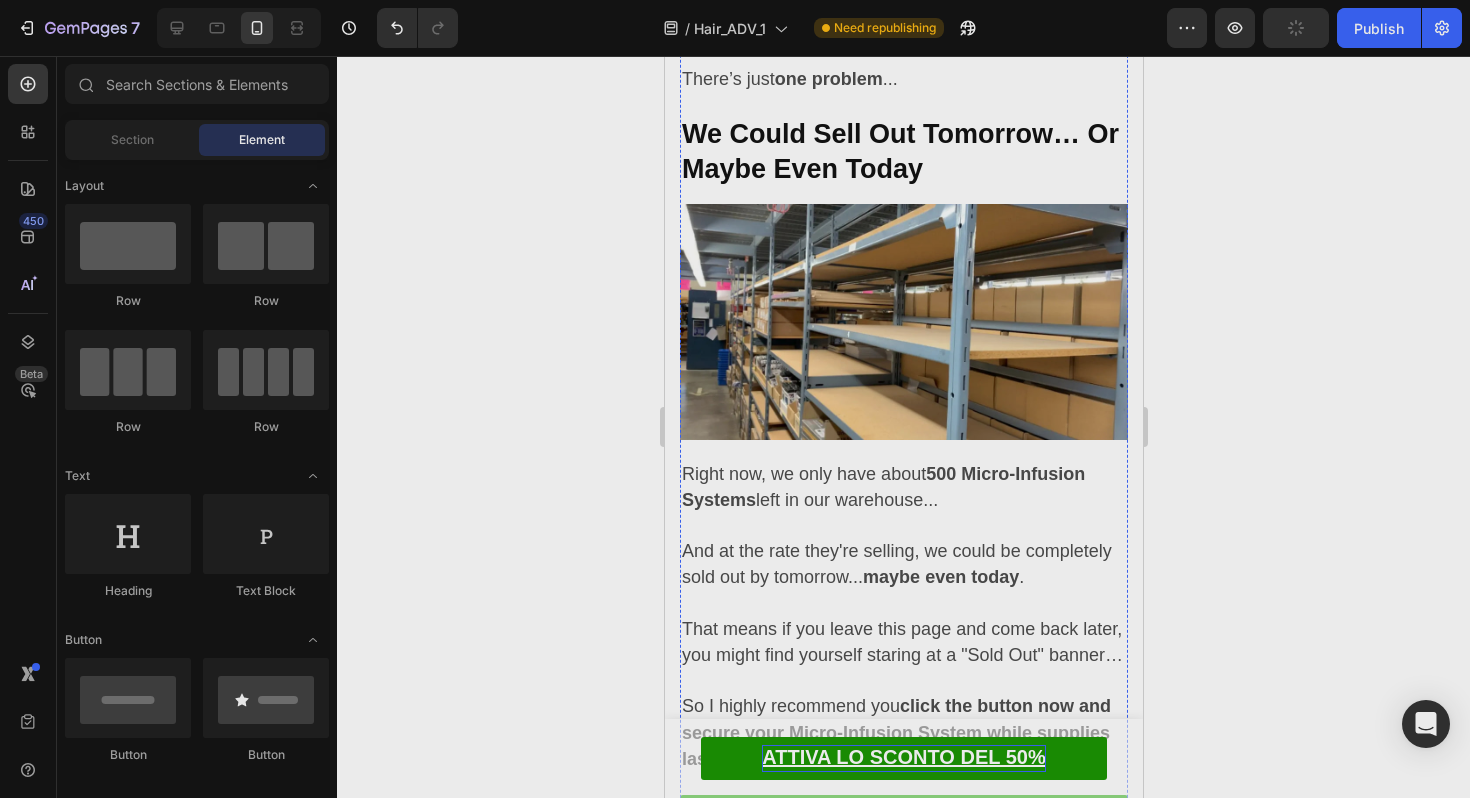 scroll, scrollTop: 13178, scrollLeft: 0, axis: vertical 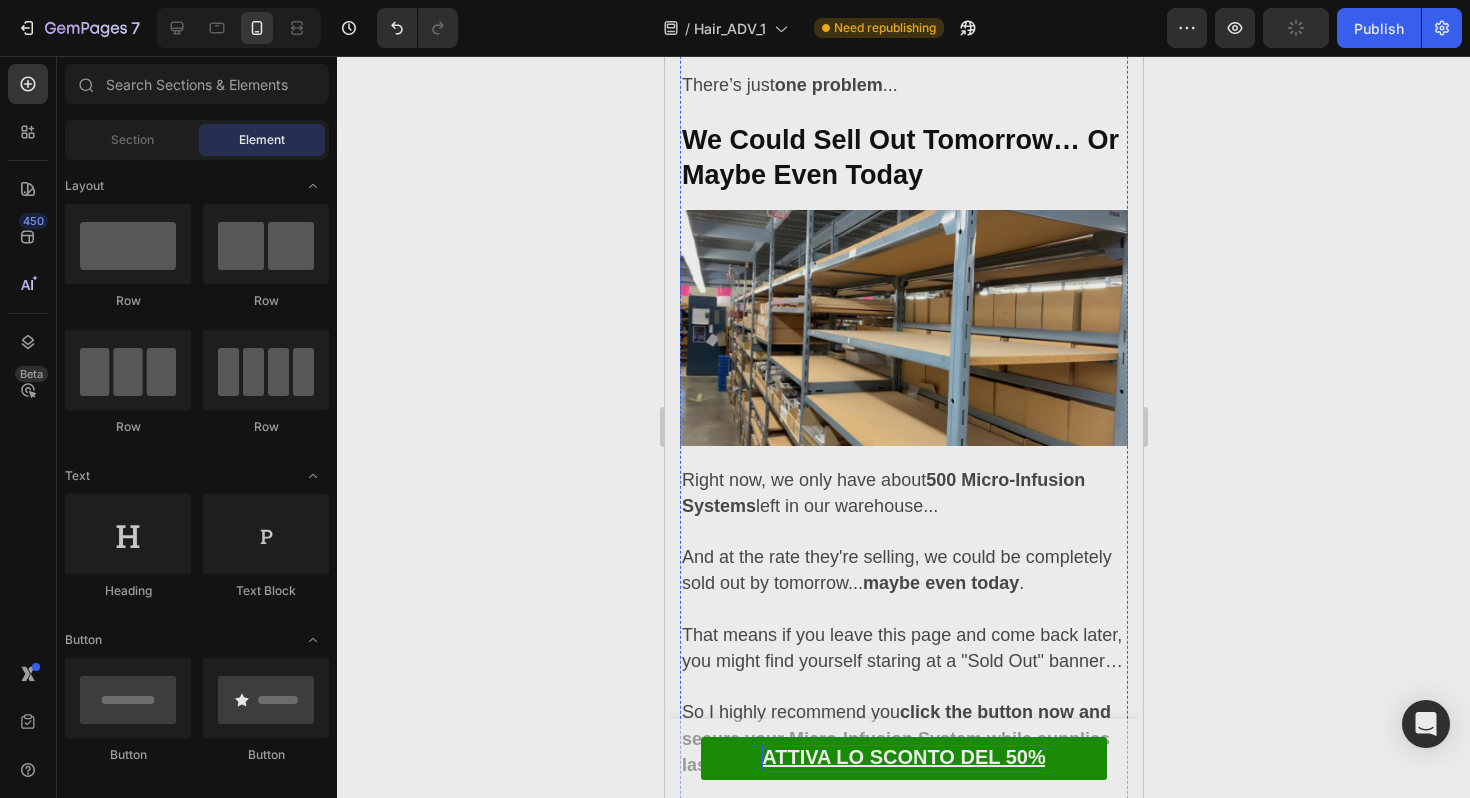 click at bounding box center [903, -641] 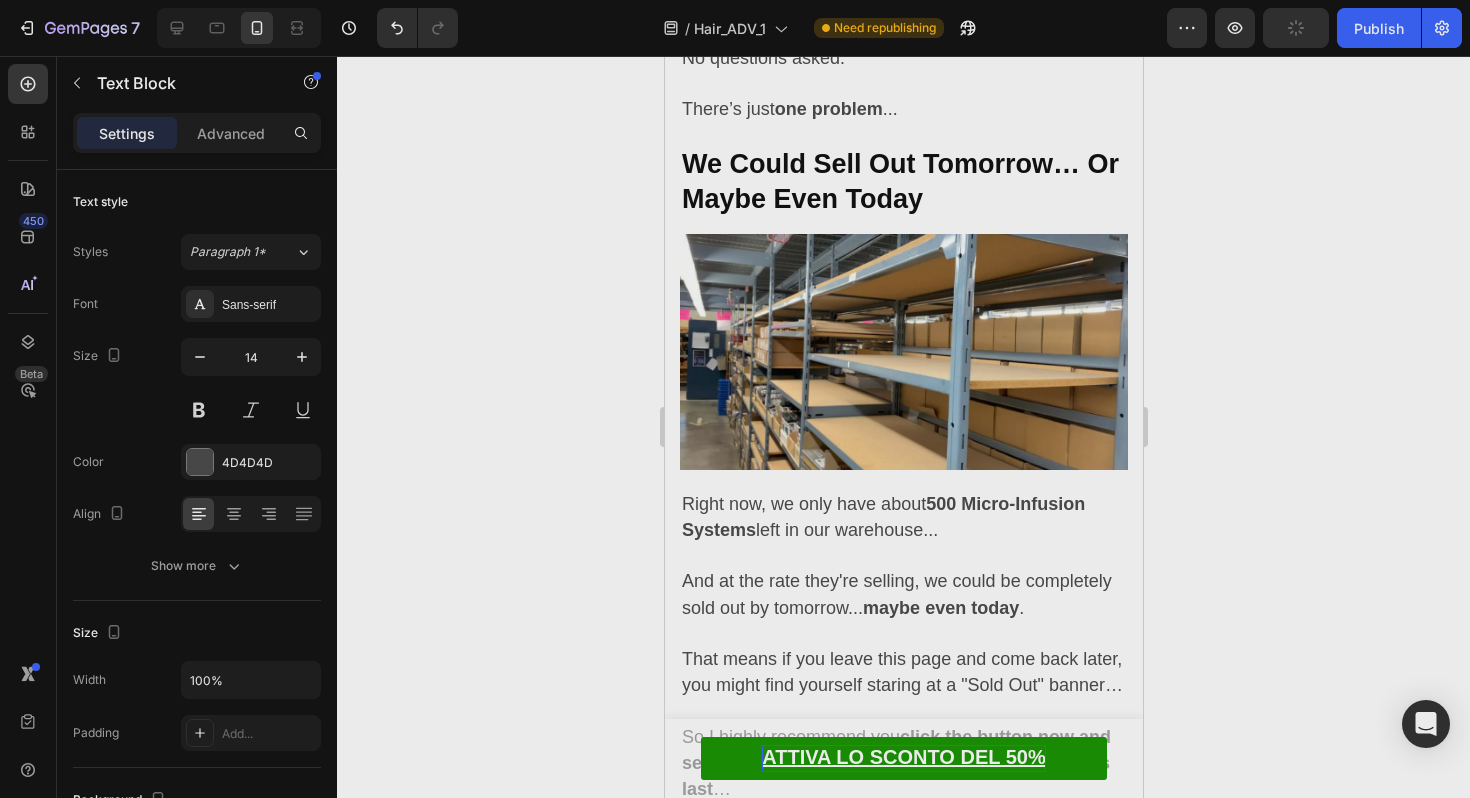 drag, startPoint x: 935, startPoint y: 221, endPoint x: 819, endPoint y: 196, distance: 118.66339 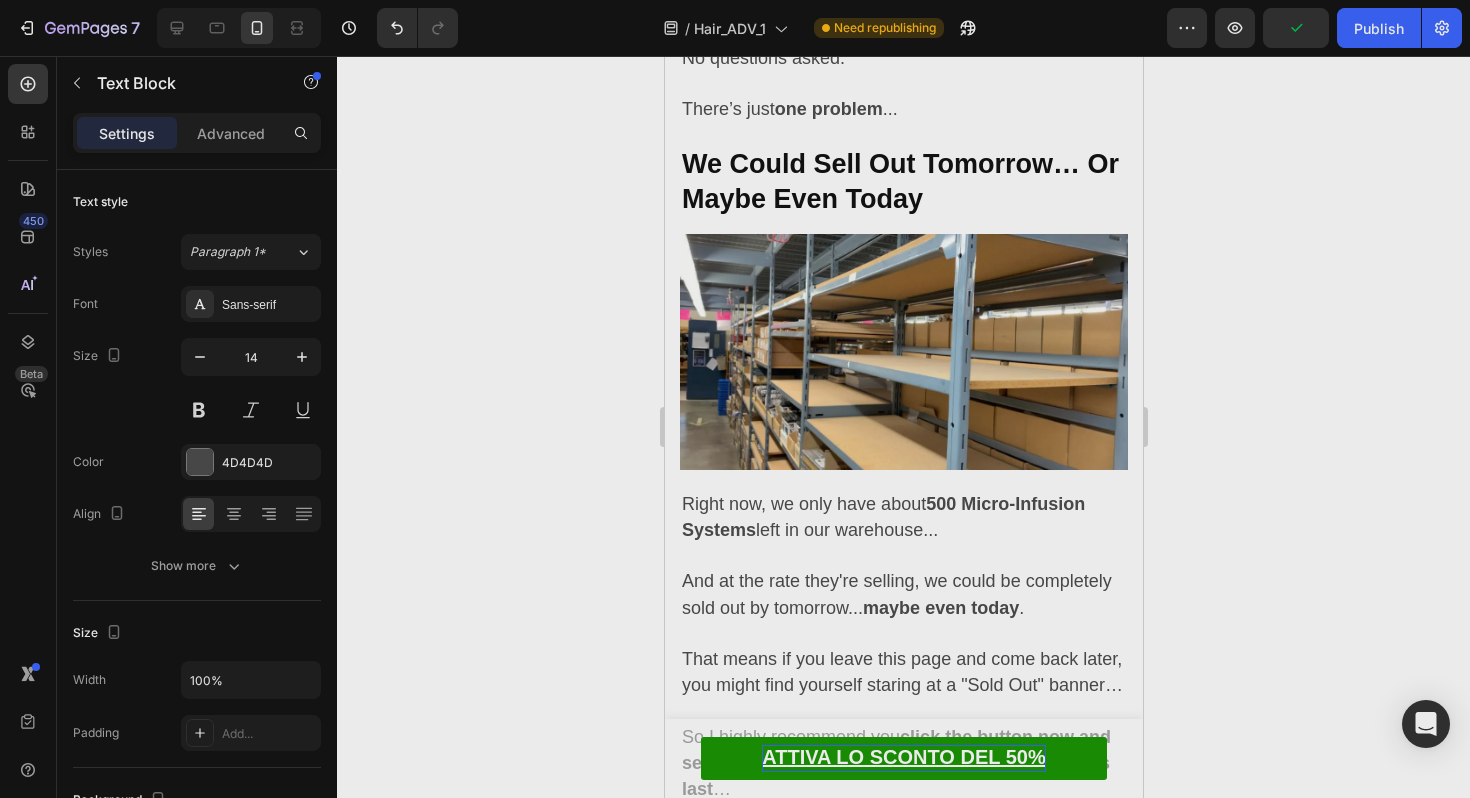 drag, startPoint x: 963, startPoint y: 184, endPoint x: 643, endPoint y: 183, distance: 320.00156 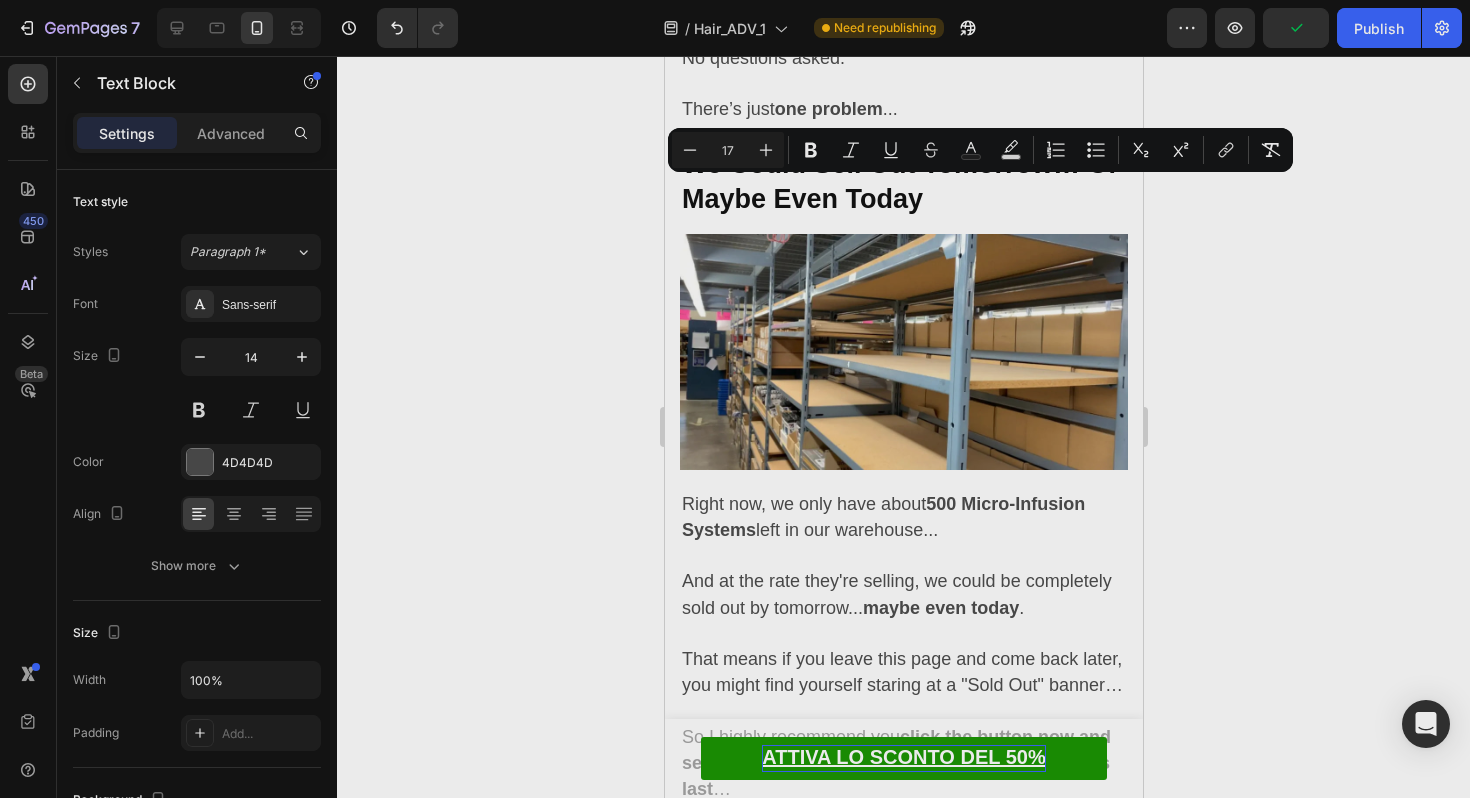 copy on "Se non vedi la caduta diminuire..." 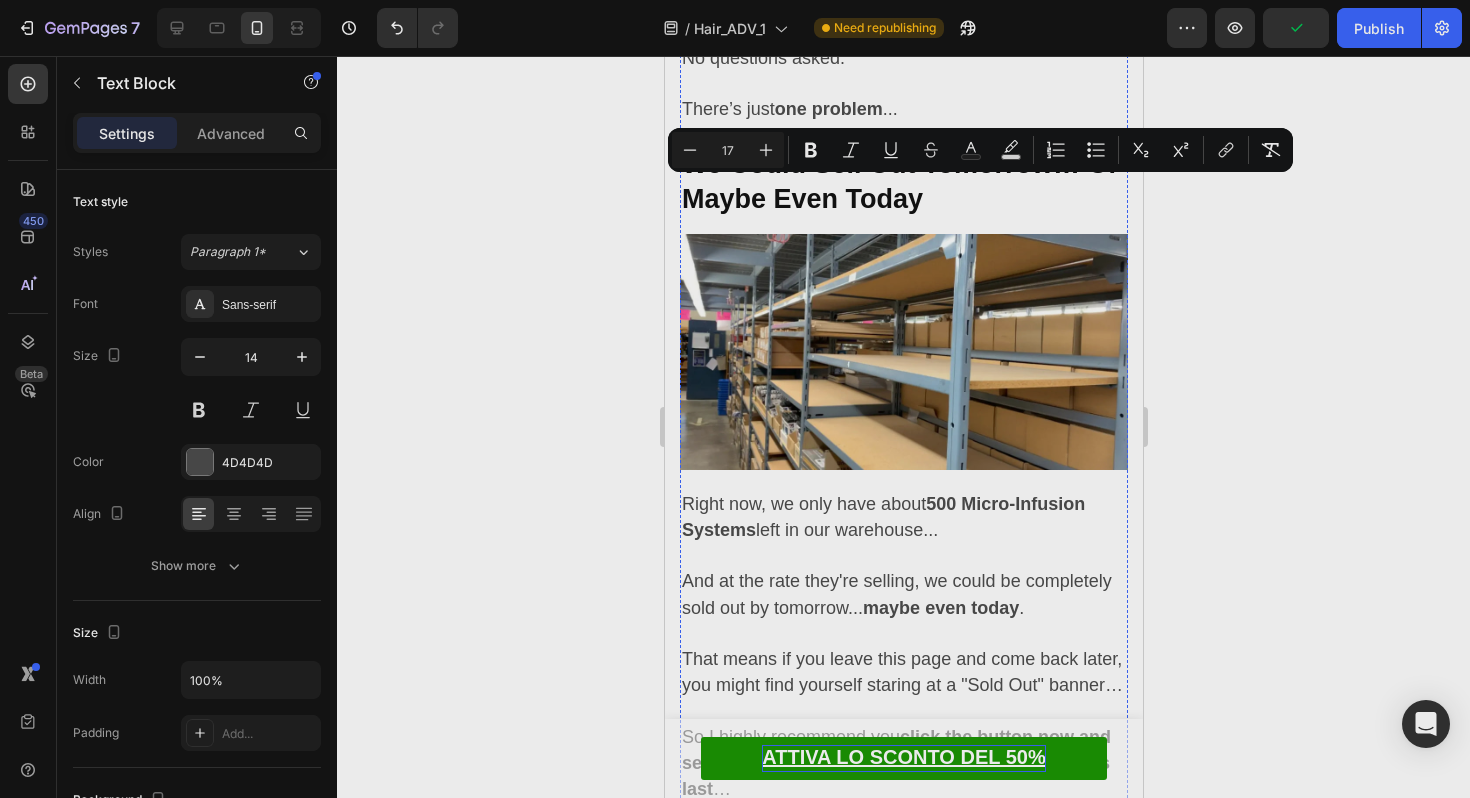 click on "If you don't see your shedding slow down…" at bounding box center (914, -289) 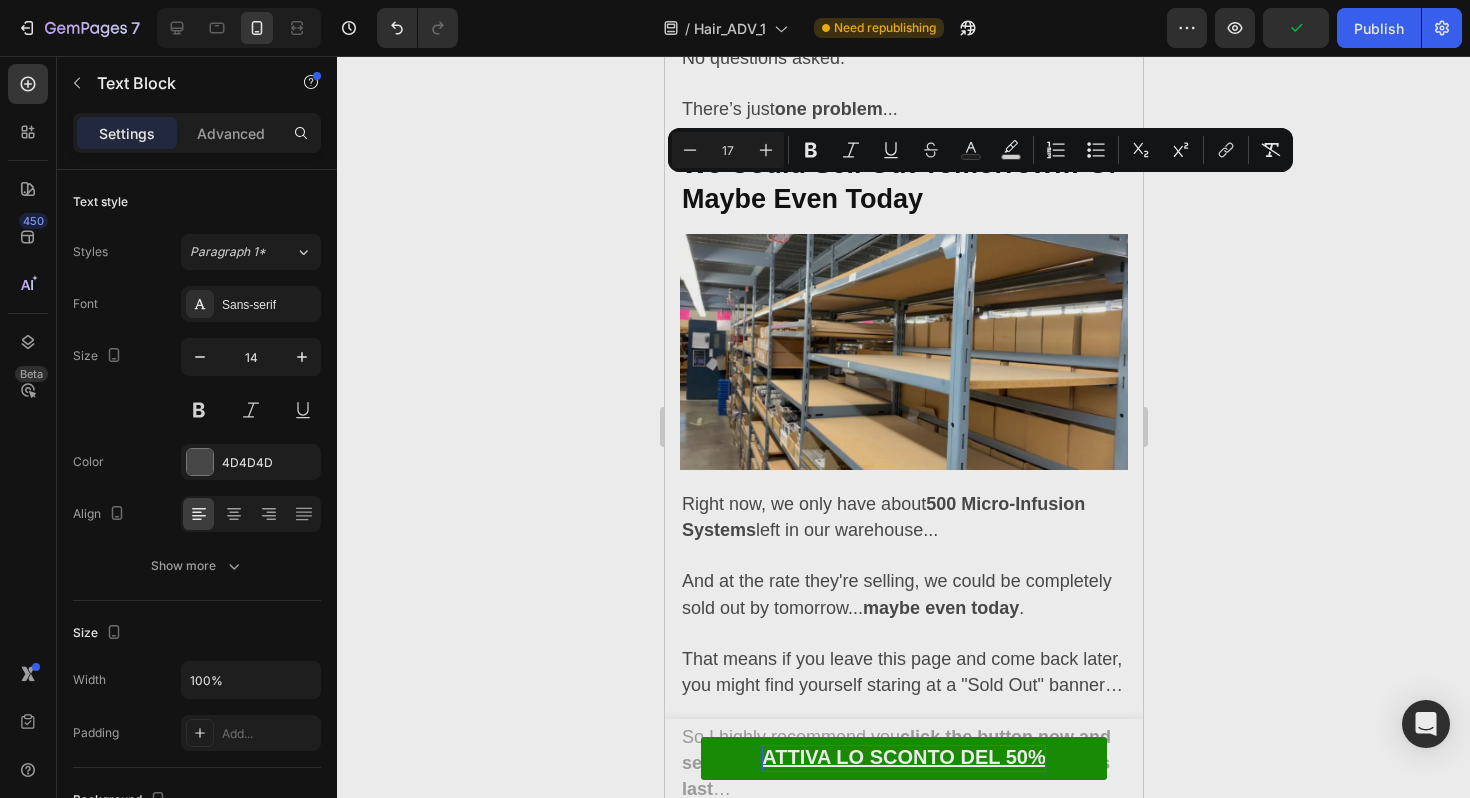 click on "If you don't see your shedding slow down…" at bounding box center [914, -289] 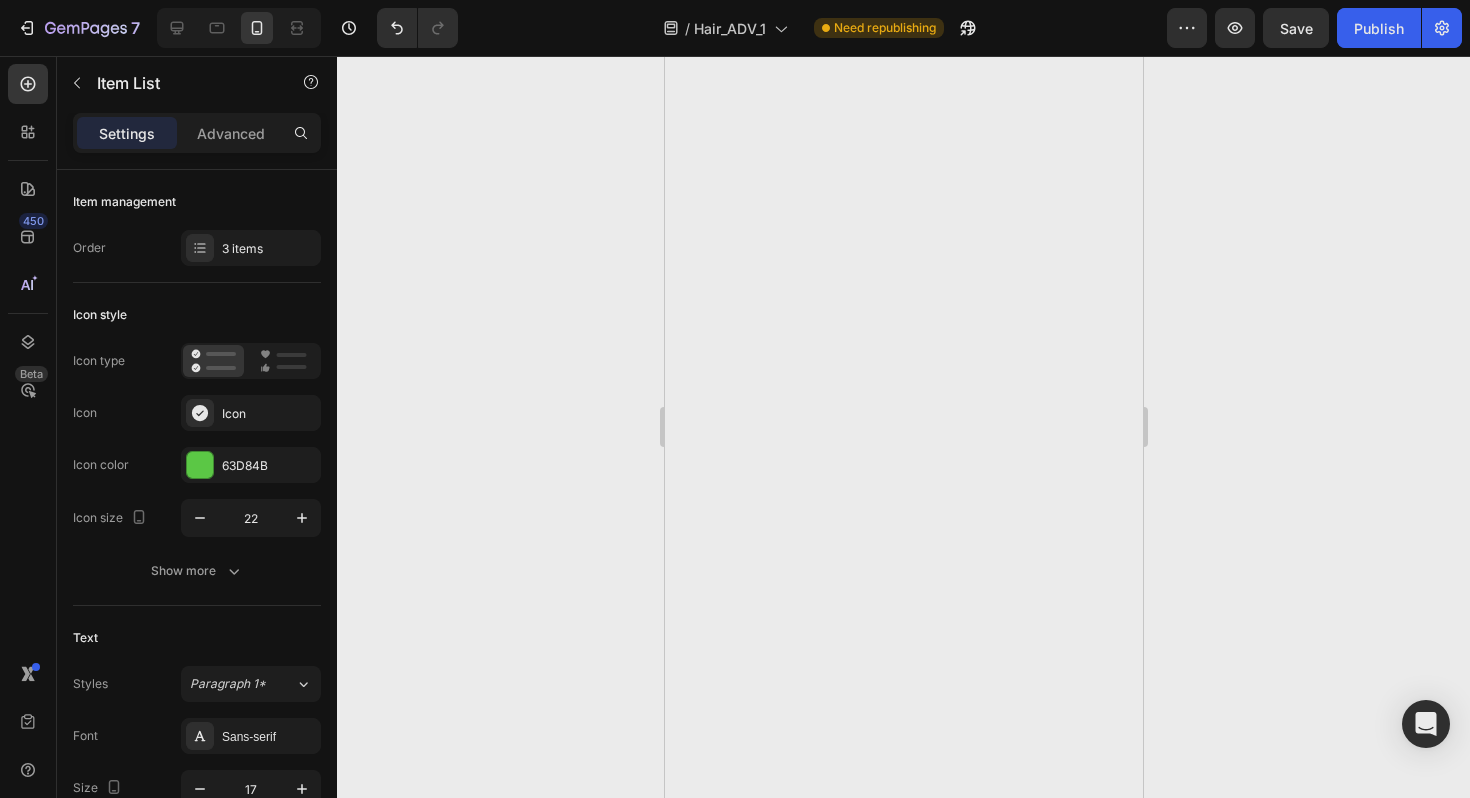 scroll, scrollTop: 0, scrollLeft: 0, axis: both 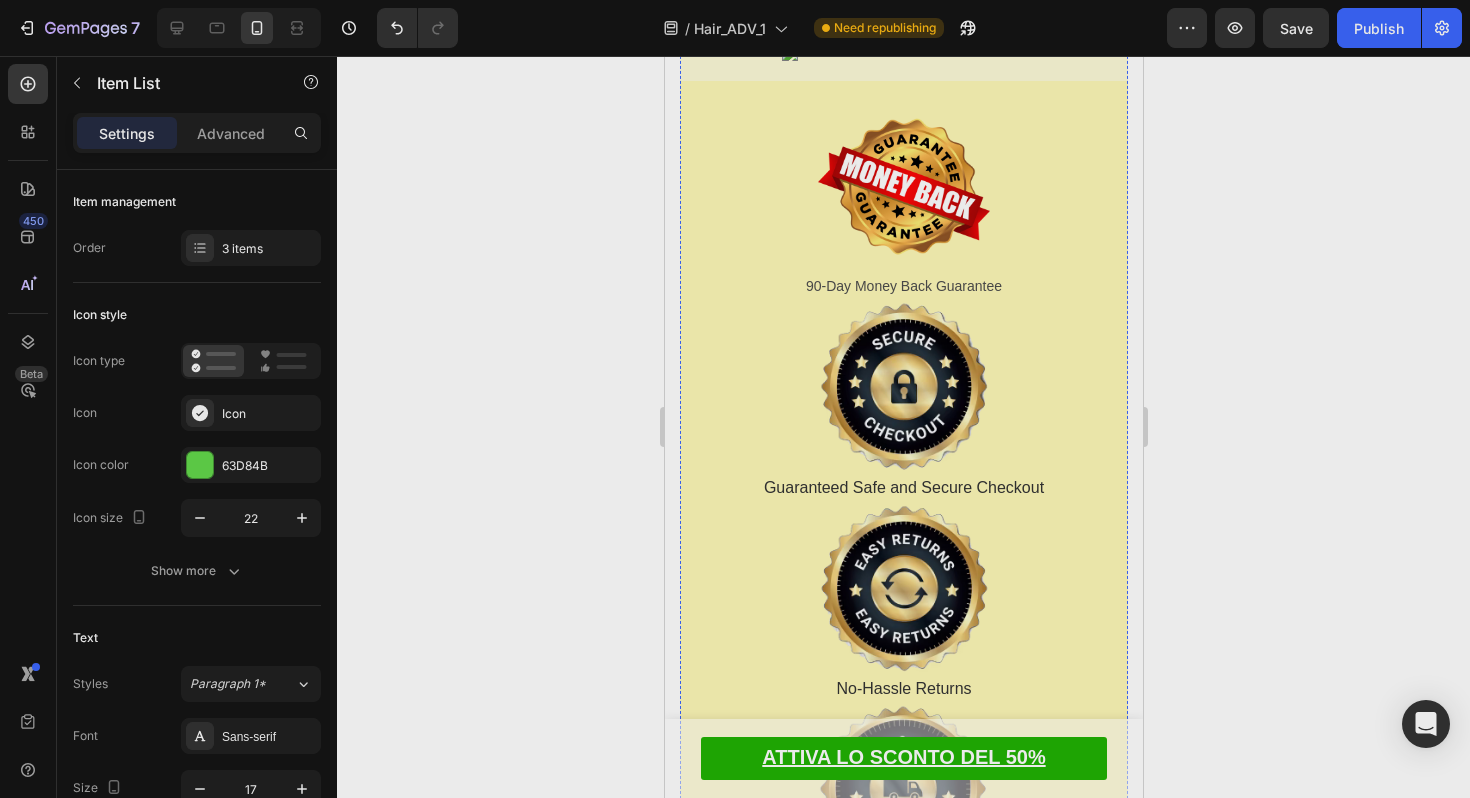 click on "Se non noti nuova crescita nelle zone diradate..." at bounding box center [862, -3825] 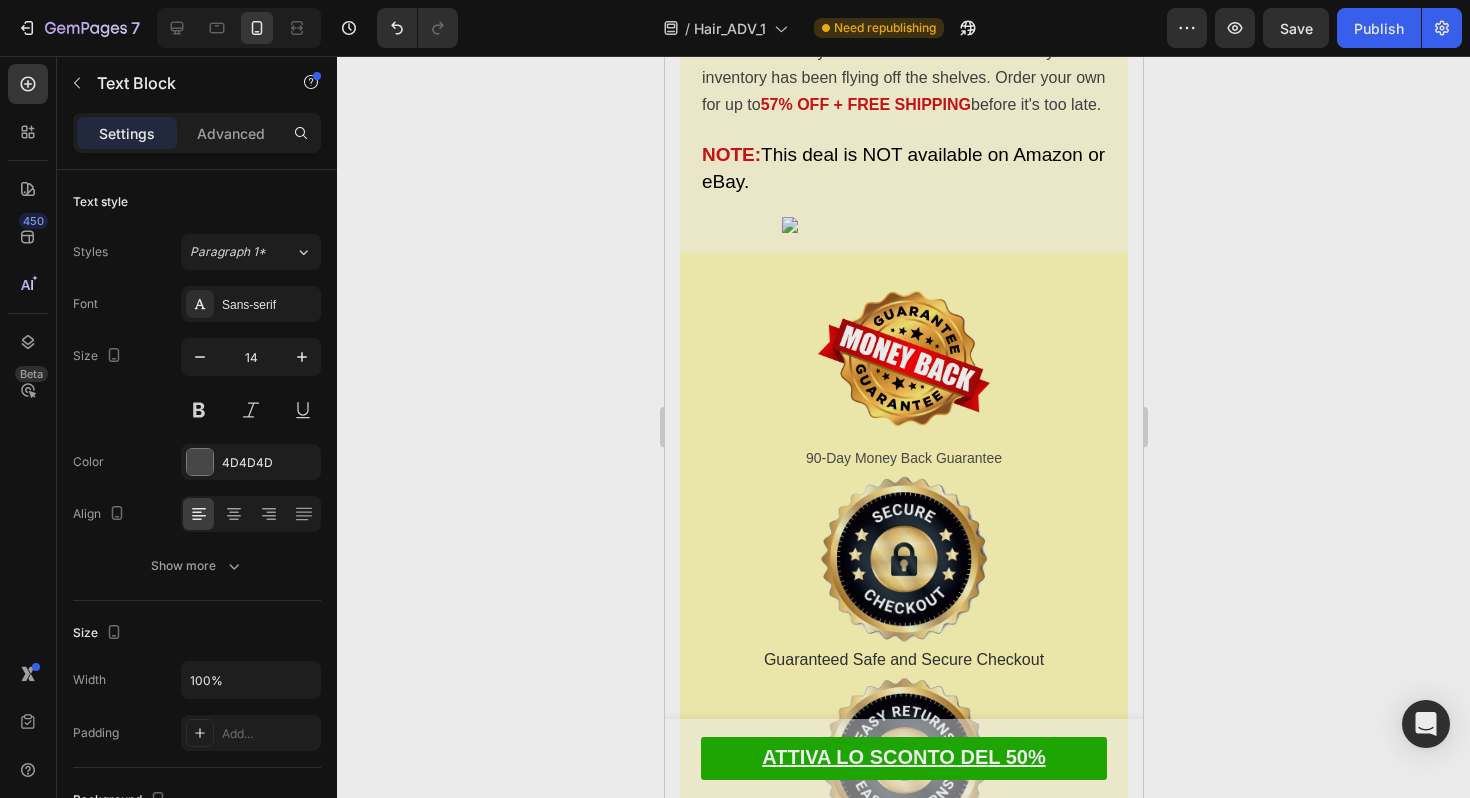 scroll, scrollTop: 13058, scrollLeft: 0, axis: vertical 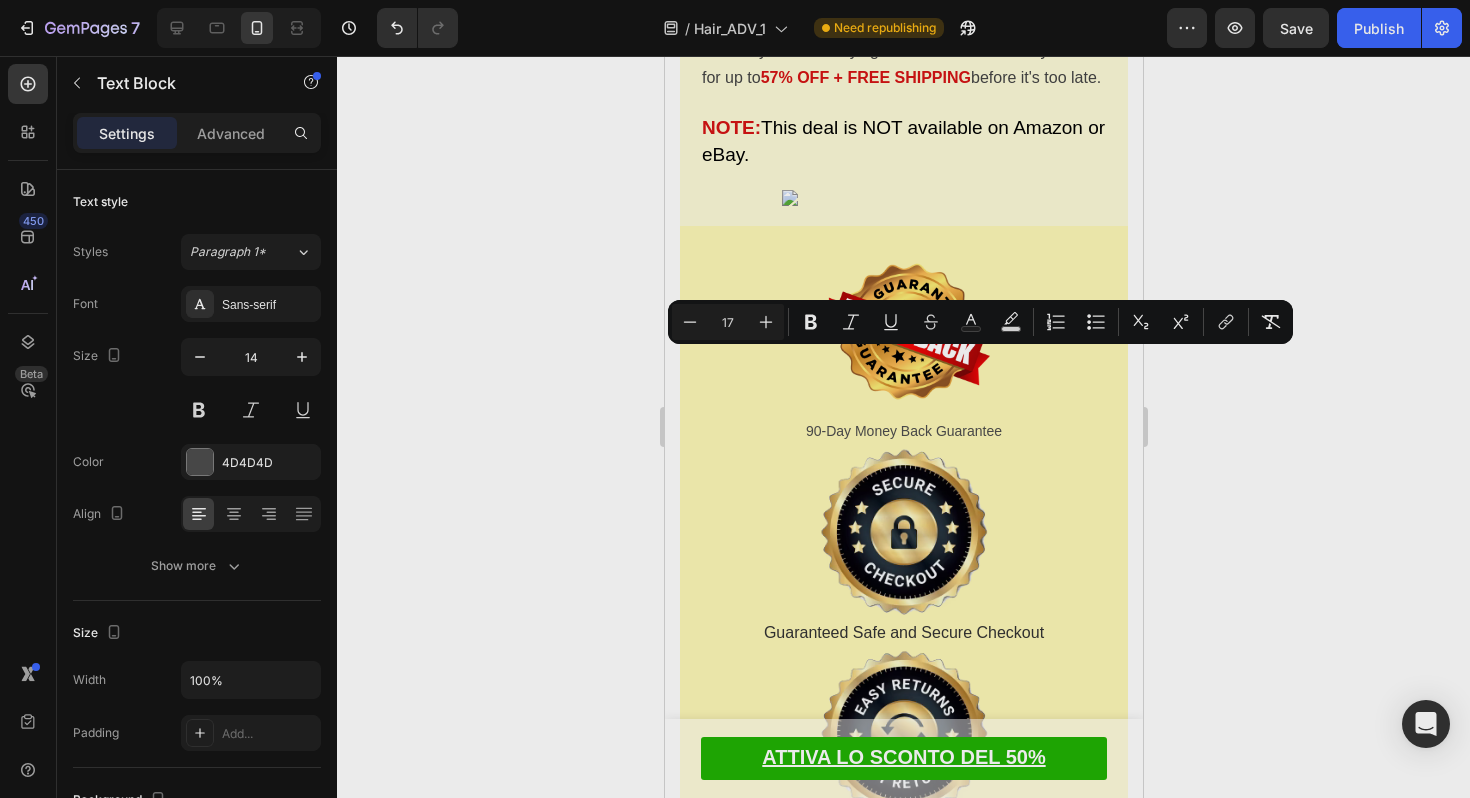 drag, startPoint x: 1080, startPoint y: 369, endPoint x: 679, endPoint y: 368, distance: 401.00125 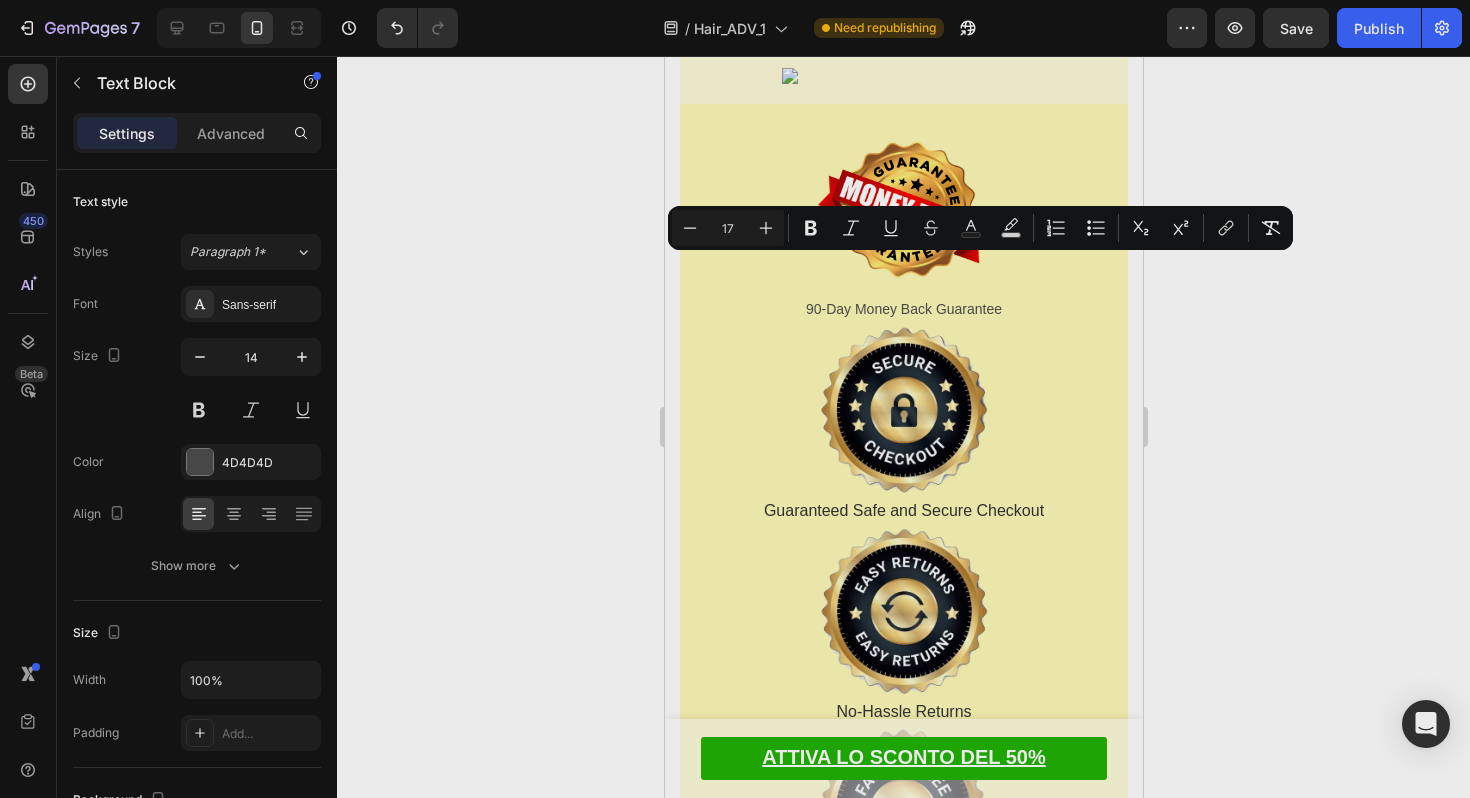 scroll, scrollTop: 13313, scrollLeft: 0, axis: vertical 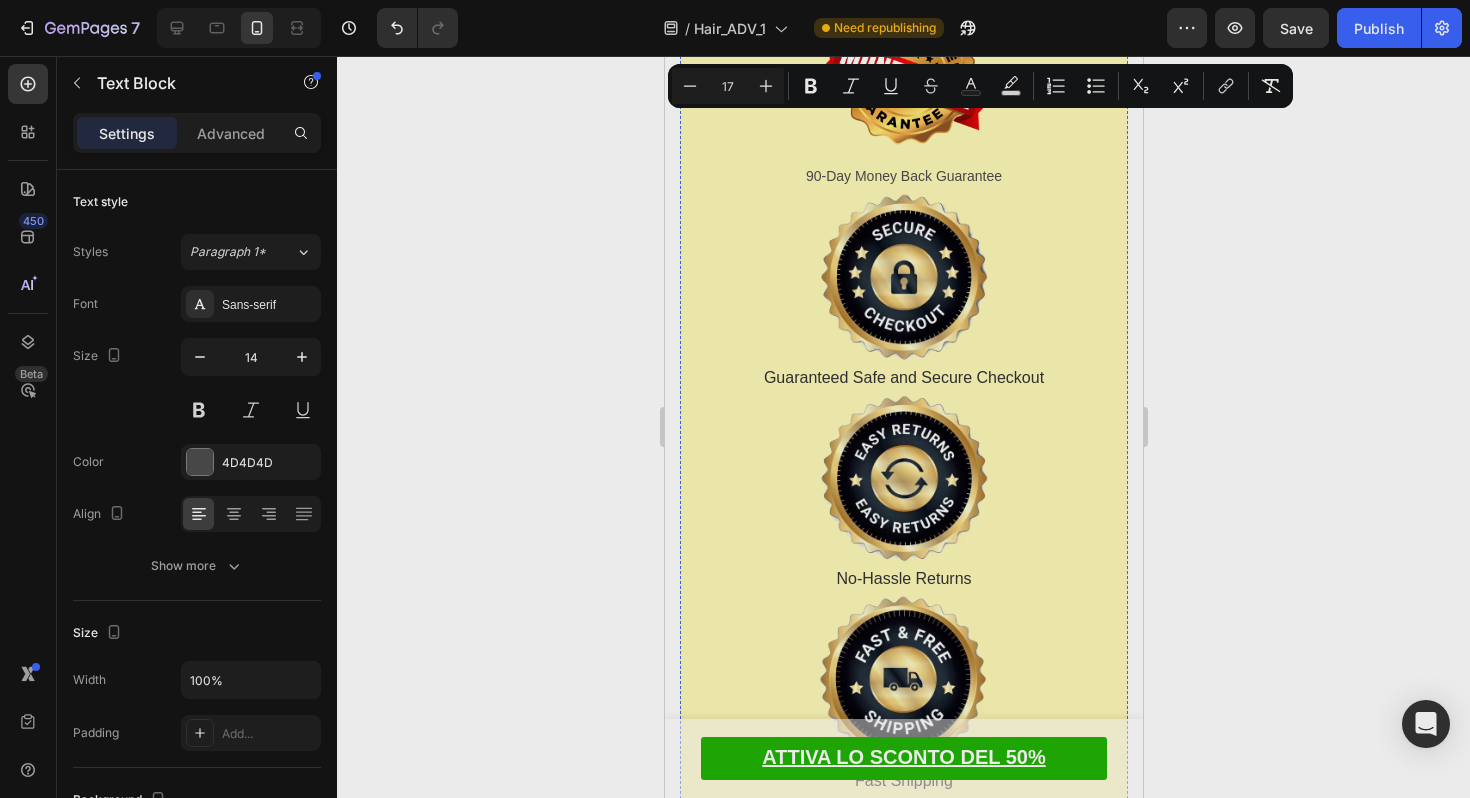 click on "If you don't see beautiful new growth filling in those thin areas..." at bounding box center [922, -3547] 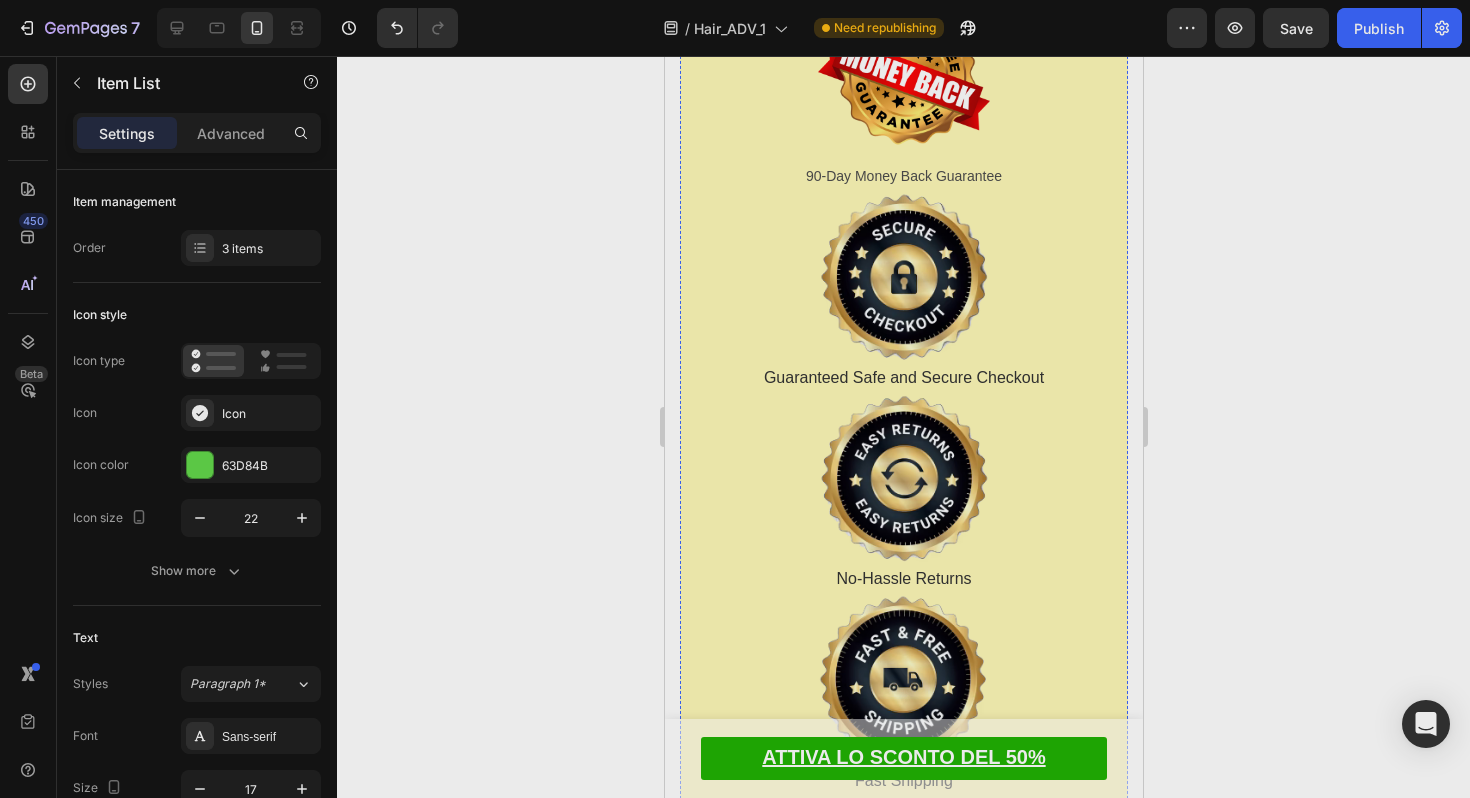 click on "O se per qualsiasi motivo non sei completamente soddisfatta..." at bounding box center (903, -3895) 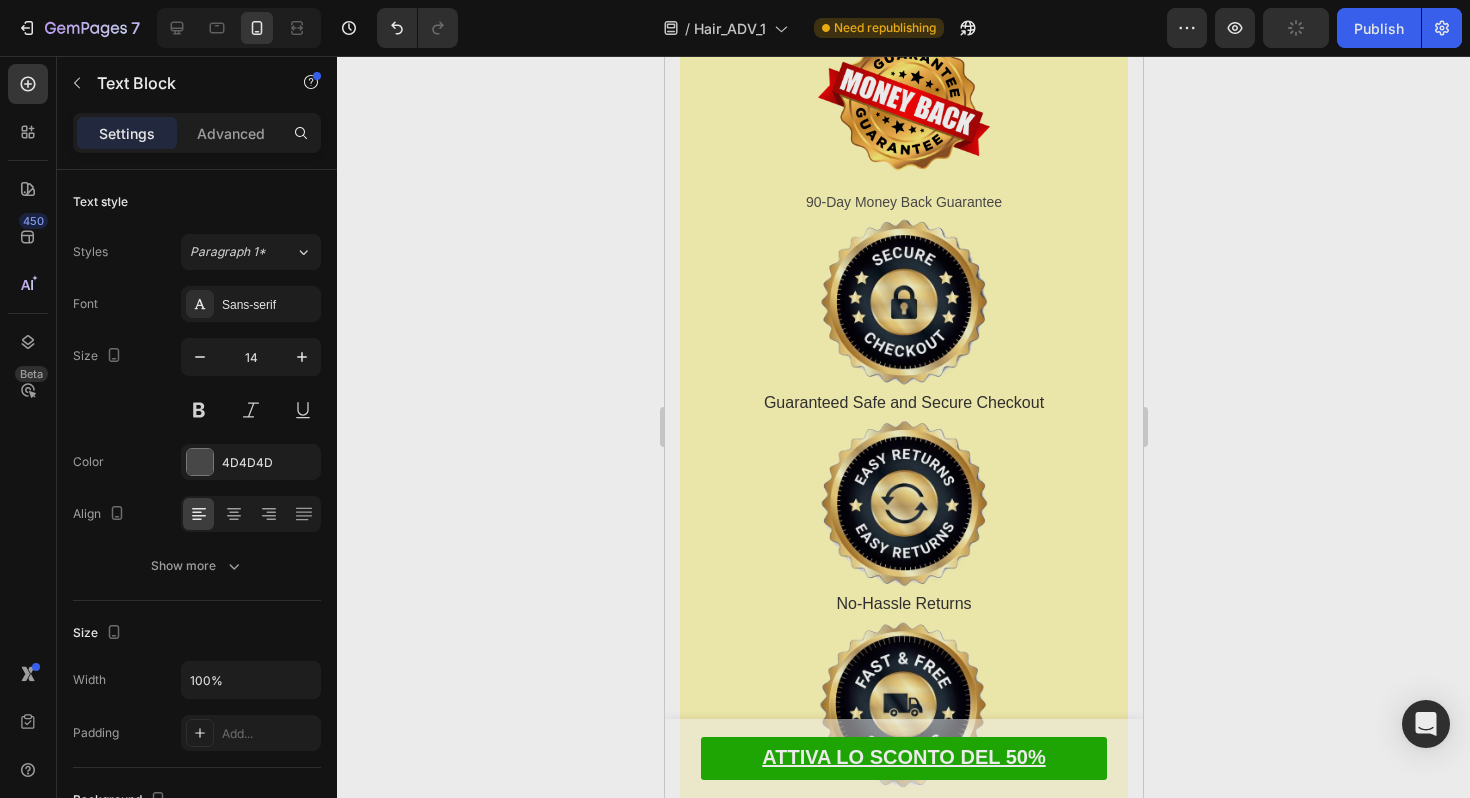 drag, startPoint x: 954, startPoint y: 188, endPoint x: 682, endPoint y: 156, distance: 273.8759 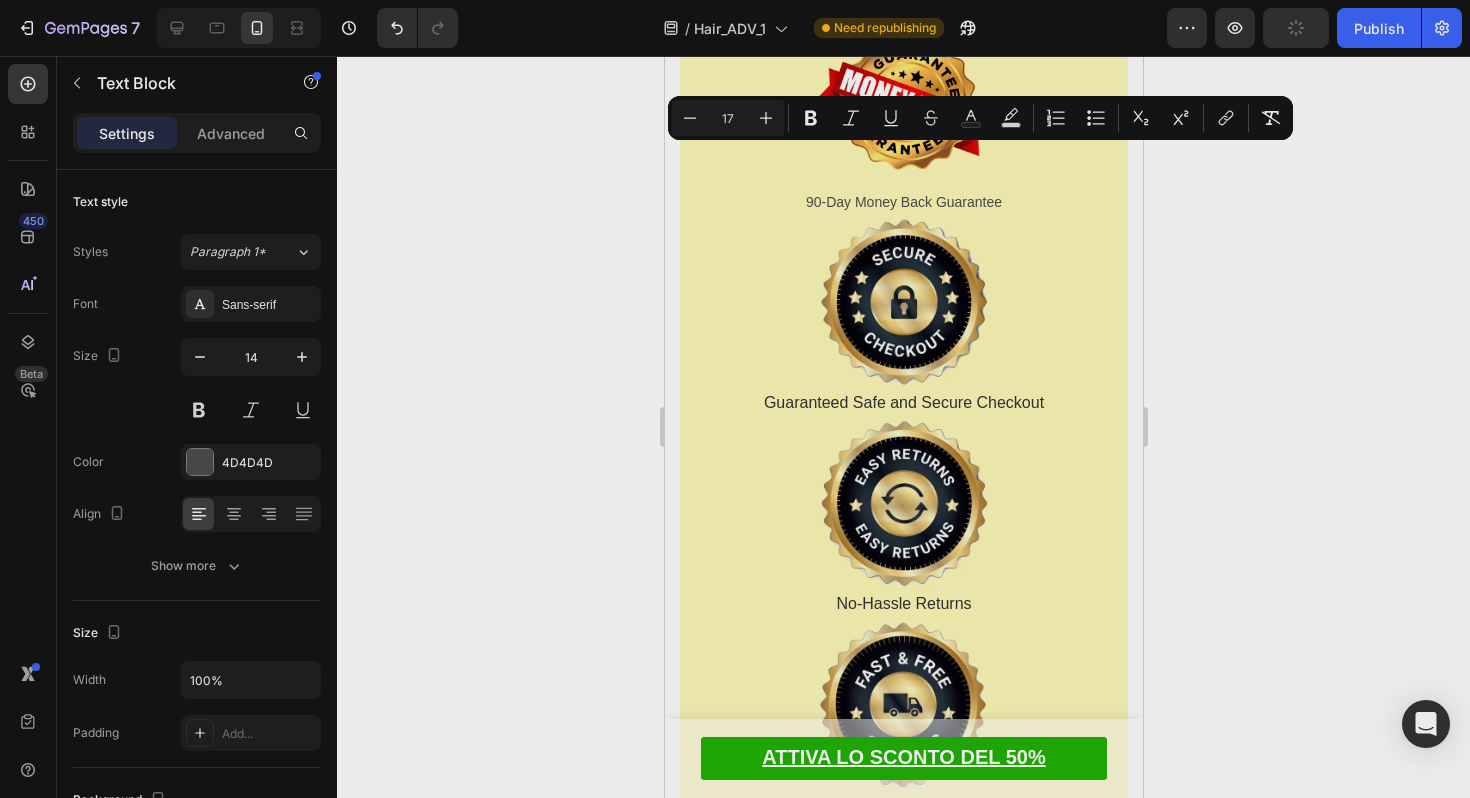 copy on "O se per qualsiasi motivo non sei completamente soddisfatta..." 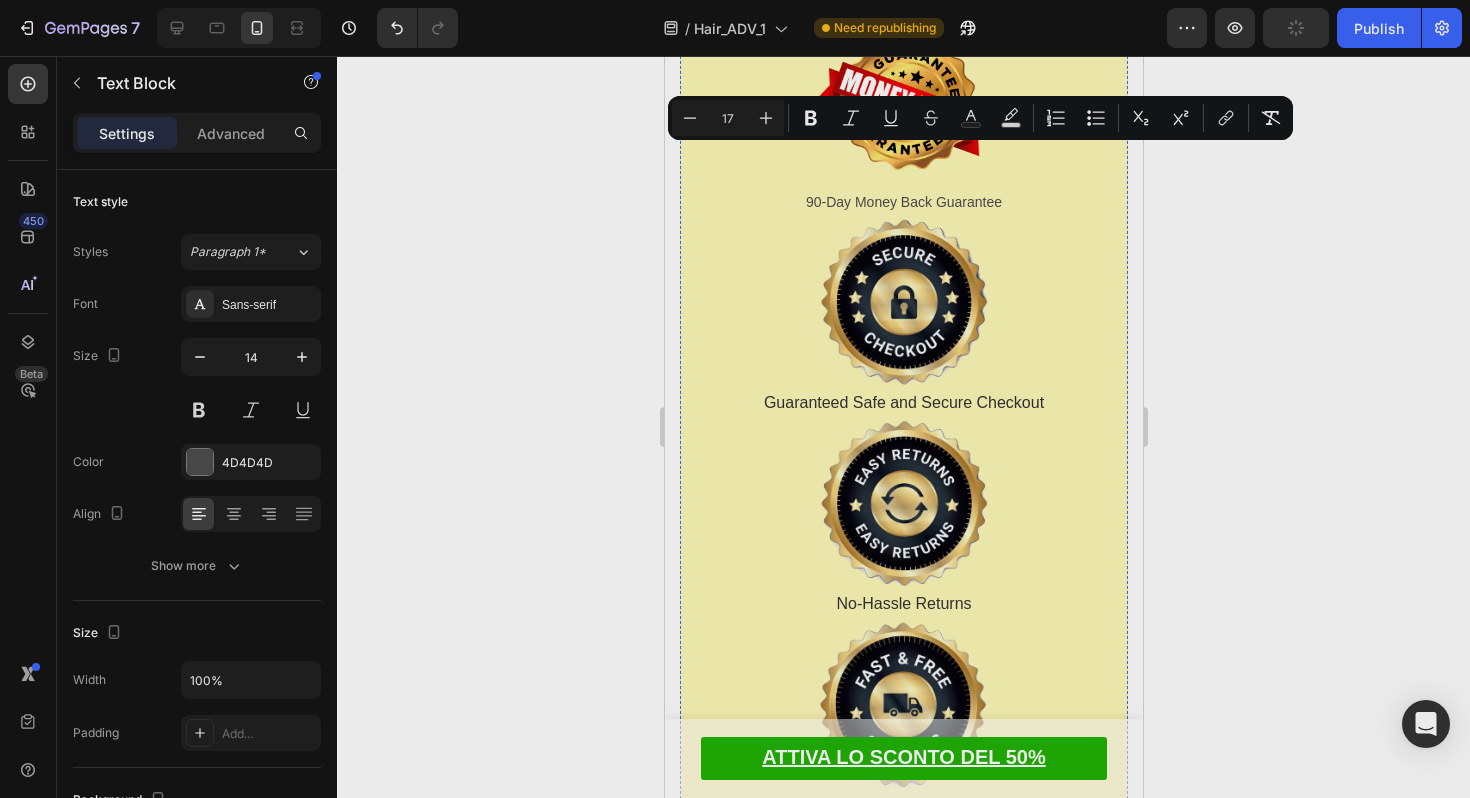 click on "And even if you don’t like the sleek packaging Naturalé comes in…" at bounding box center [925, -3445] 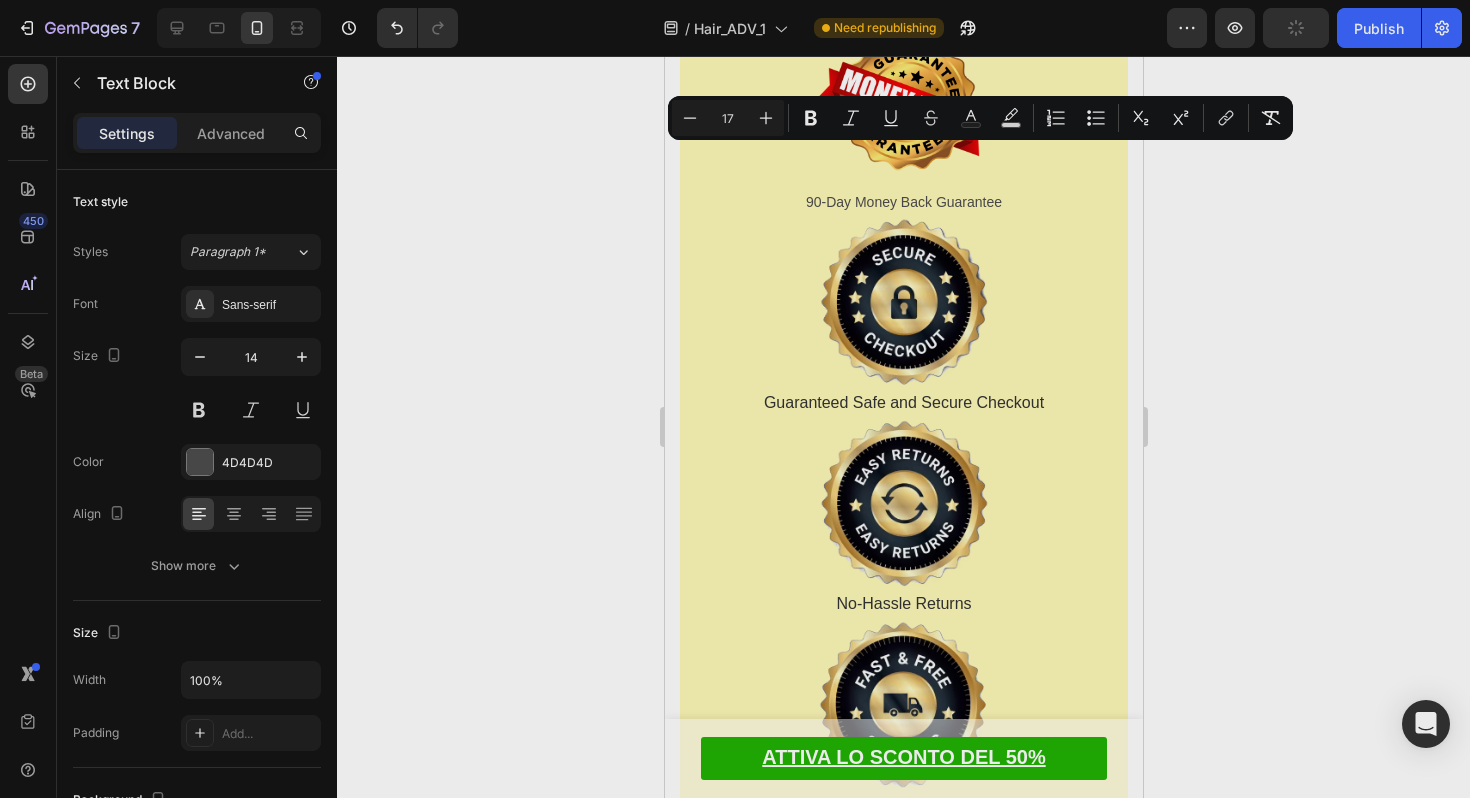 click on "And even if you don’t like the sleek packaging Naturalé comes in…" at bounding box center (925, -3445) 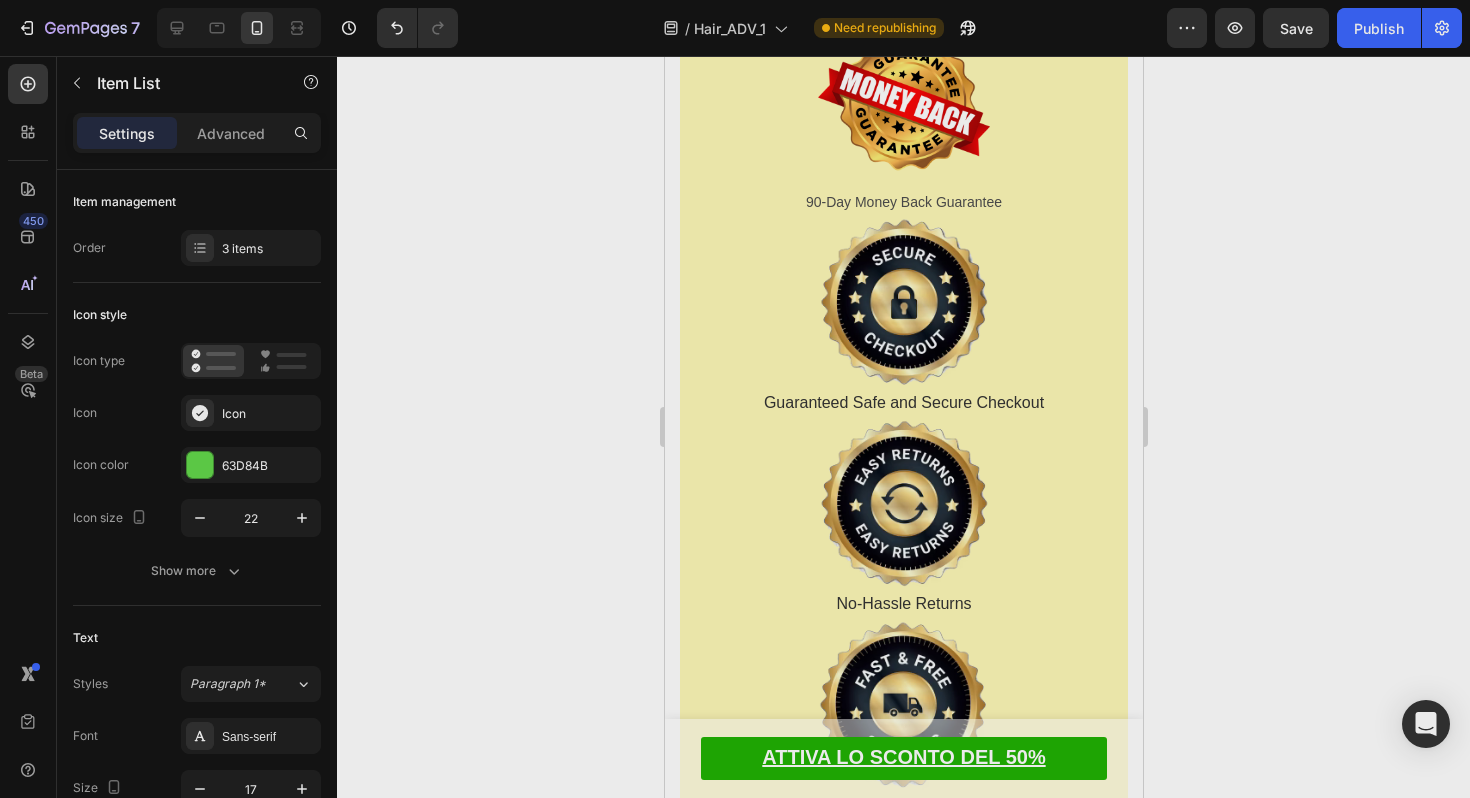 click 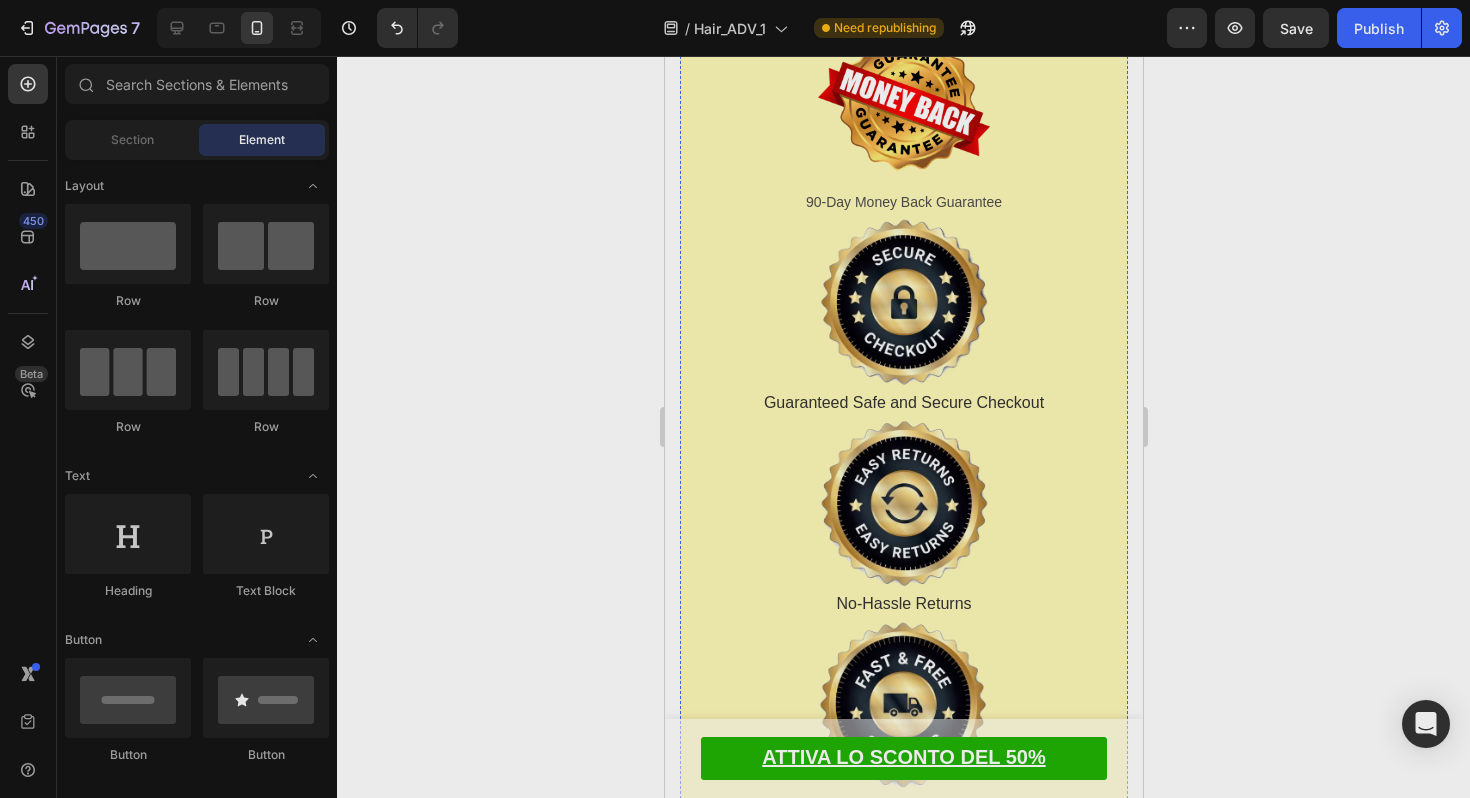 click at bounding box center [903, -3715] 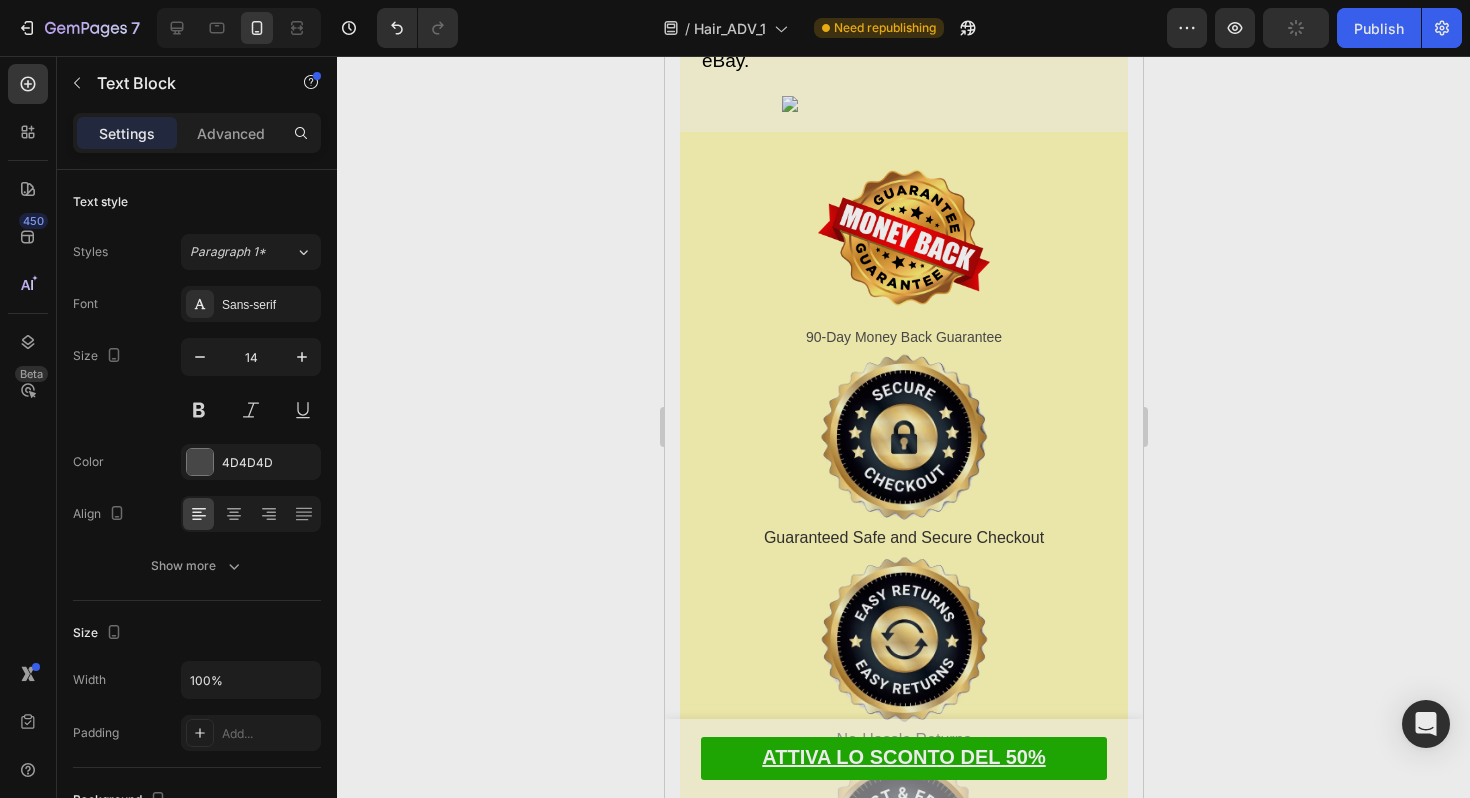 scroll, scrollTop: 13096, scrollLeft: 0, axis: vertical 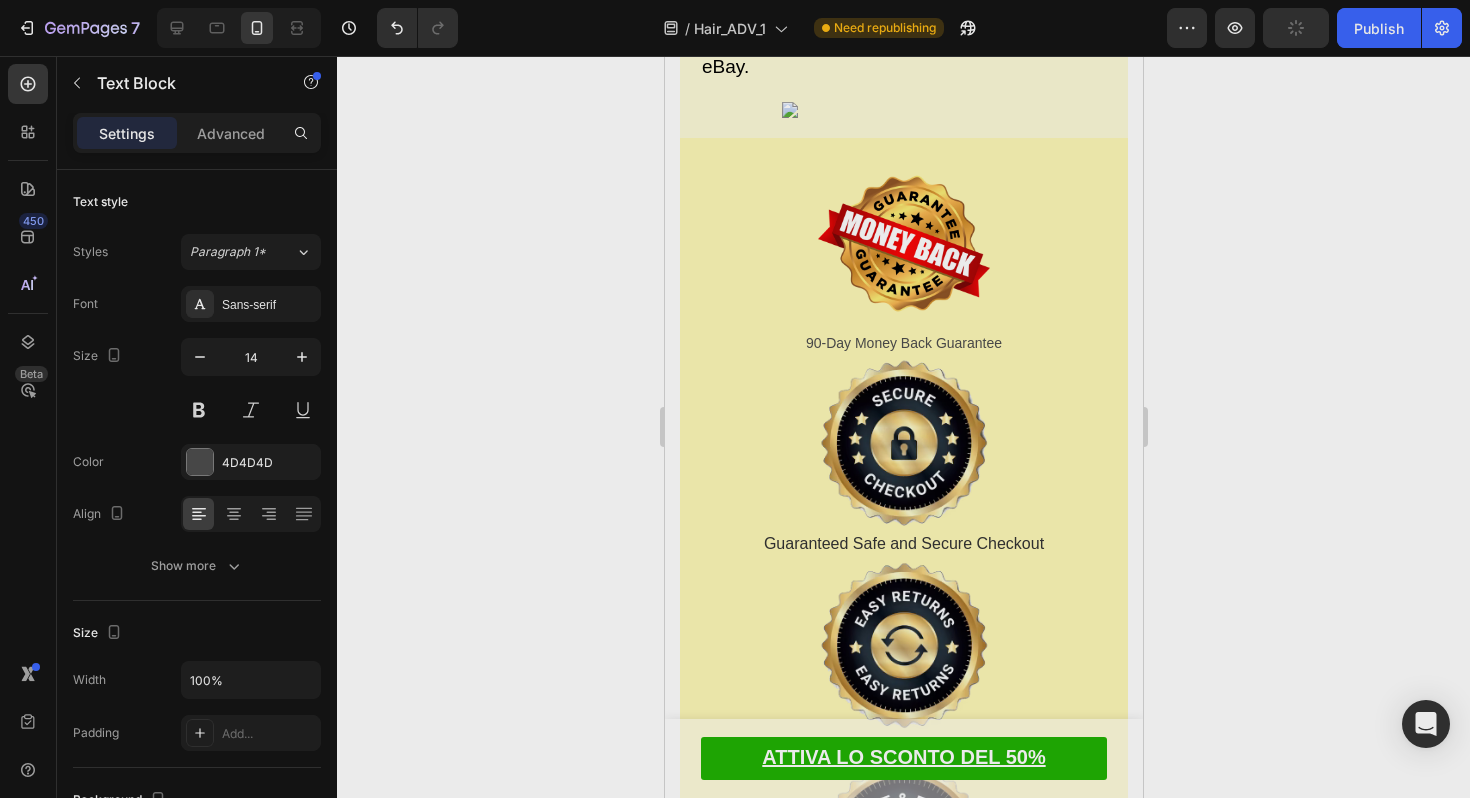 click on "C'è solo  un piccolo problema ..." at bounding box center (903, -3510) 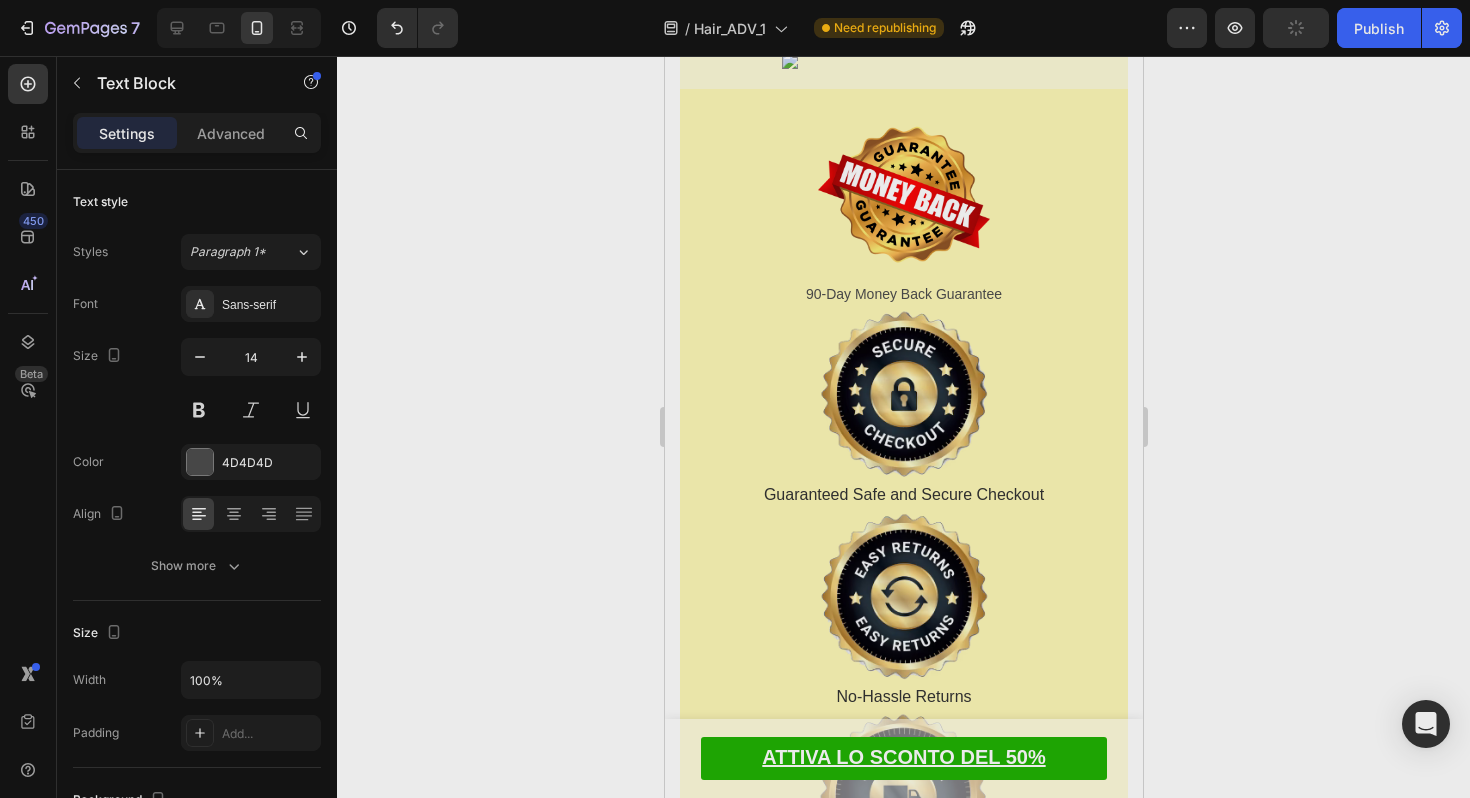 scroll, scrollTop: 13133, scrollLeft: 0, axis: vertical 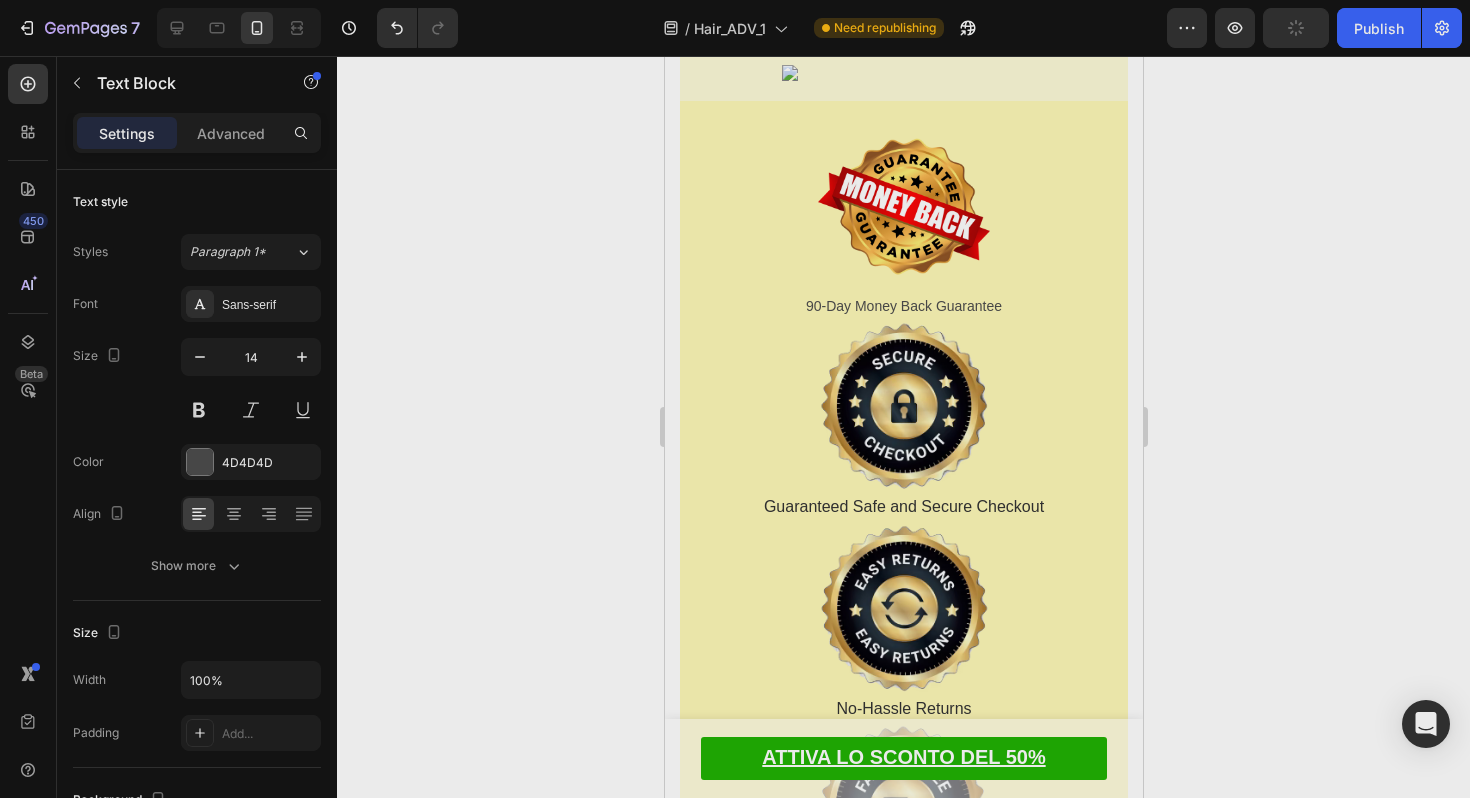 drag, startPoint x: 953, startPoint y: 380, endPoint x: 690, endPoint y: 236, distance: 299.8416 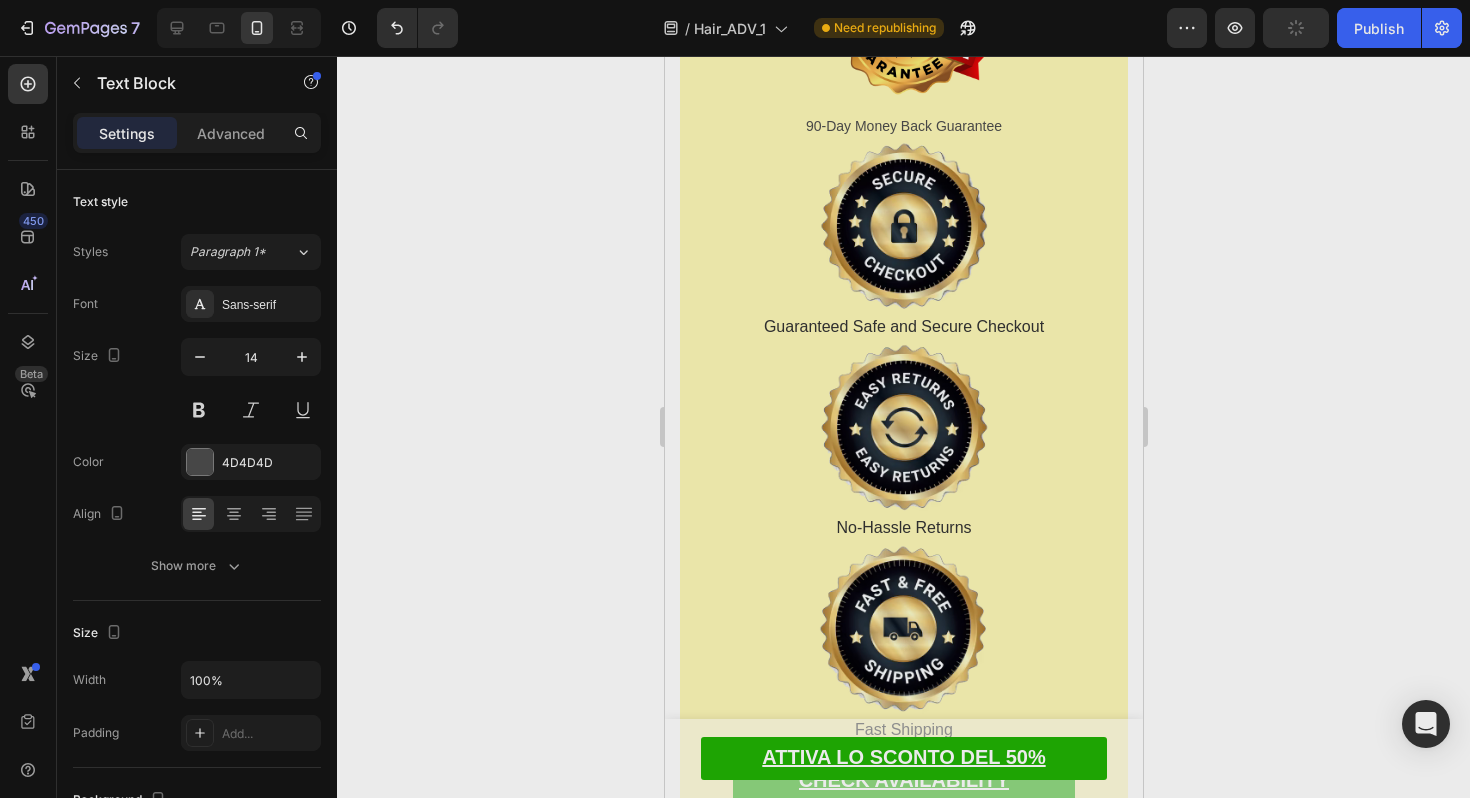click on "Senza fare domande, senza complicazioni." at bounding box center [903, -3779] 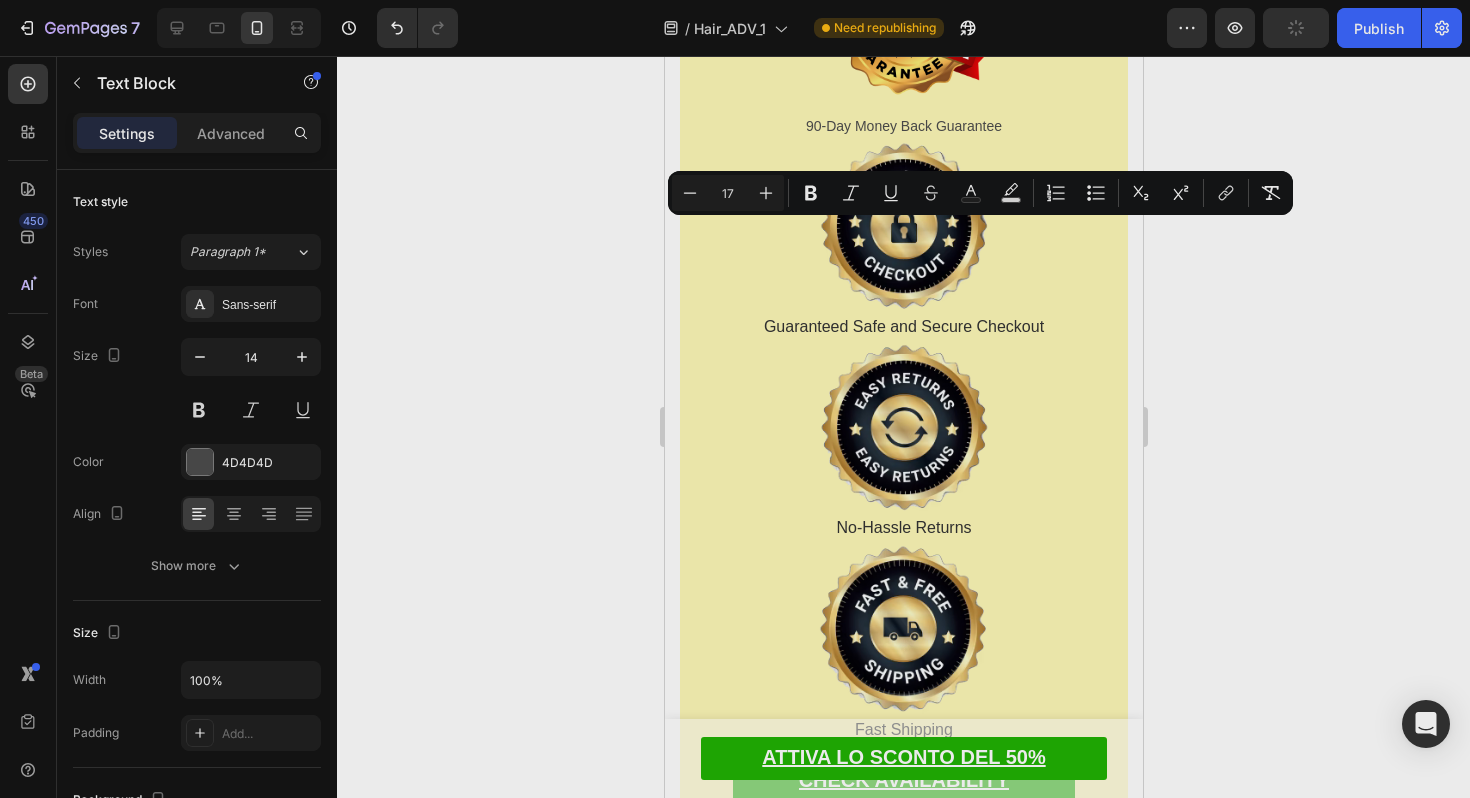drag, startPoint x: 1056, startPoint y: 331, endPoint x: 657, endPoint y: 219, distance: 414.4213 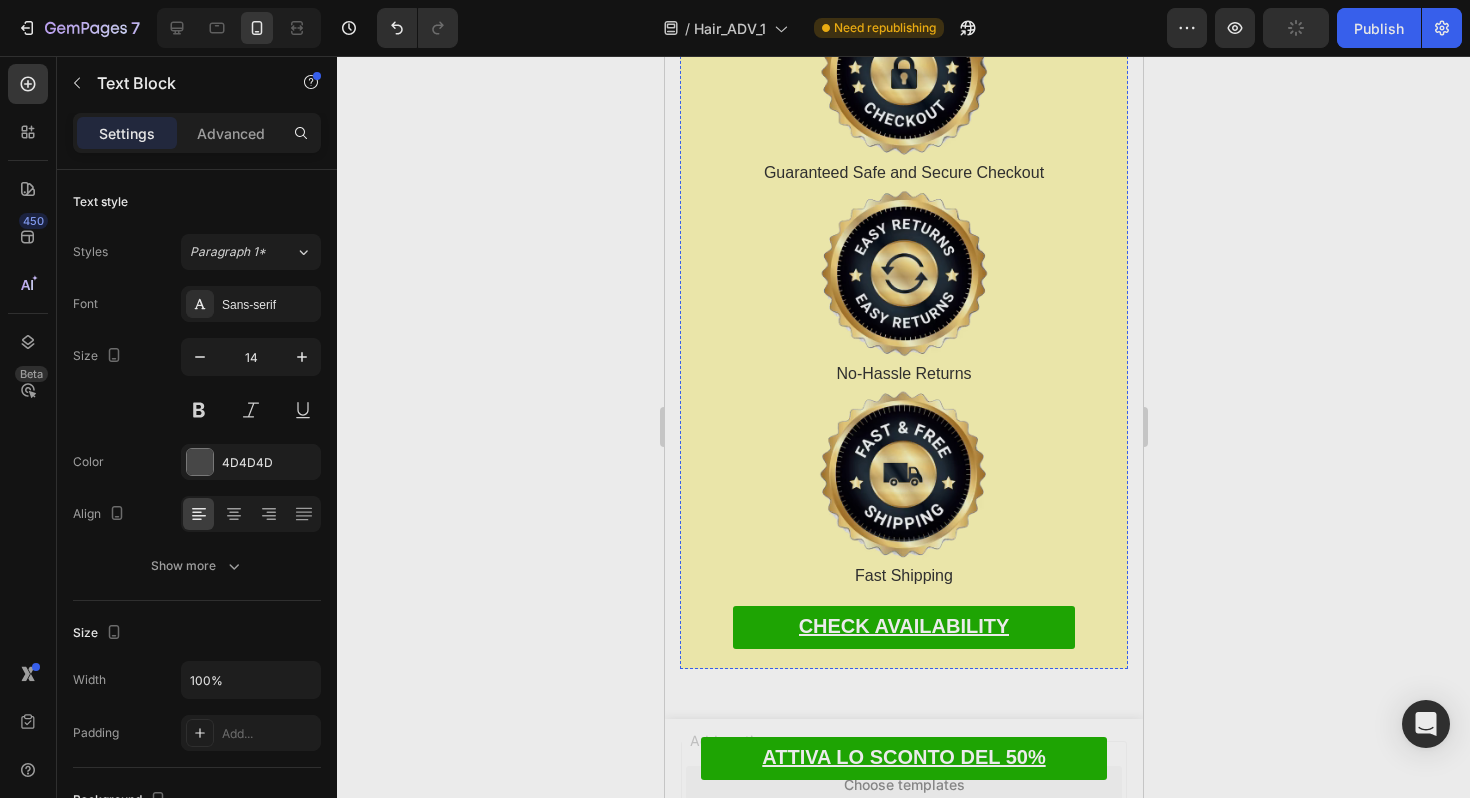 click on "Then just let us know and we'll refund your entire investment ." at bounding box center (903, -3582) 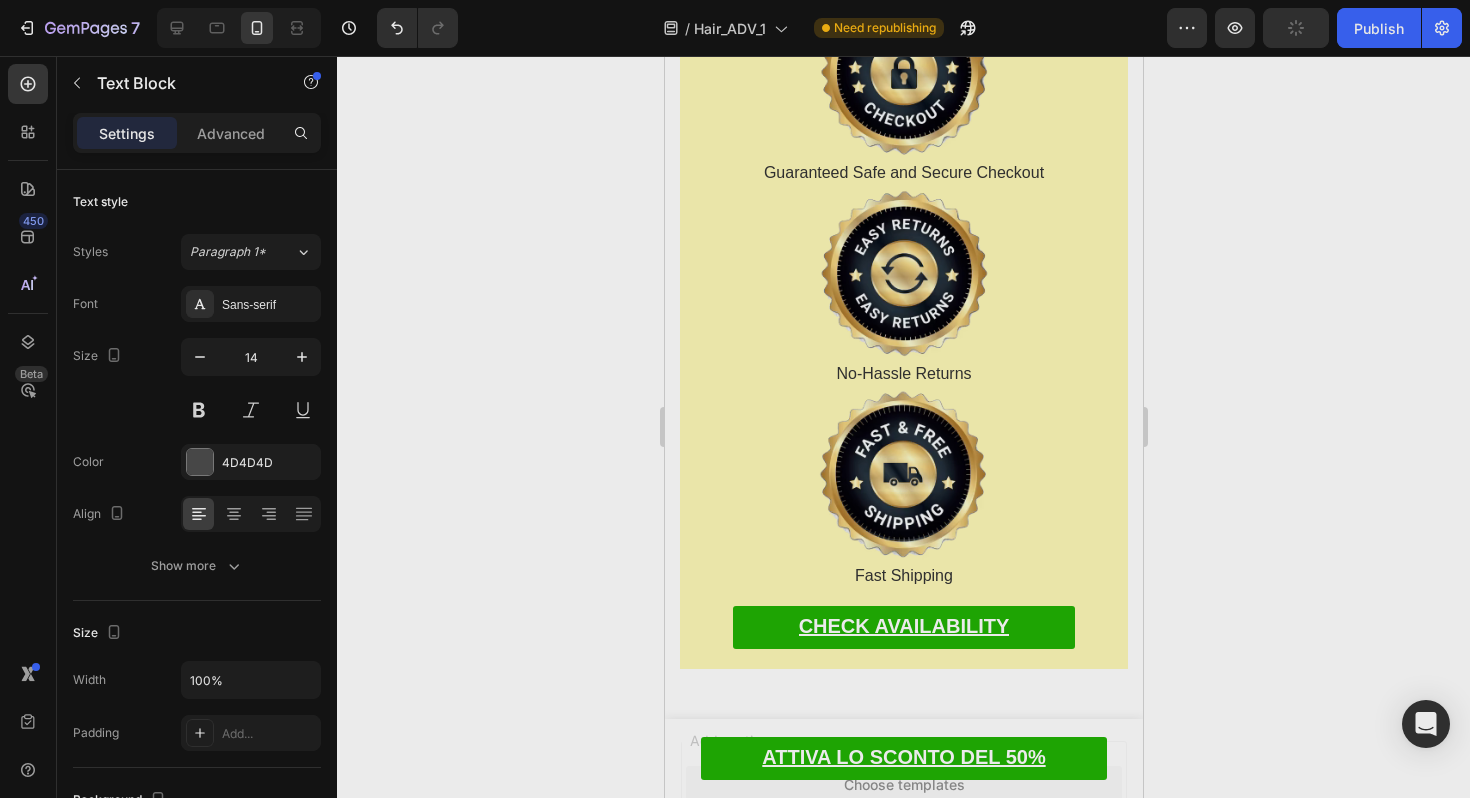 scroll, scrollTop: 470, scrollLeft: 0, axis: vertical 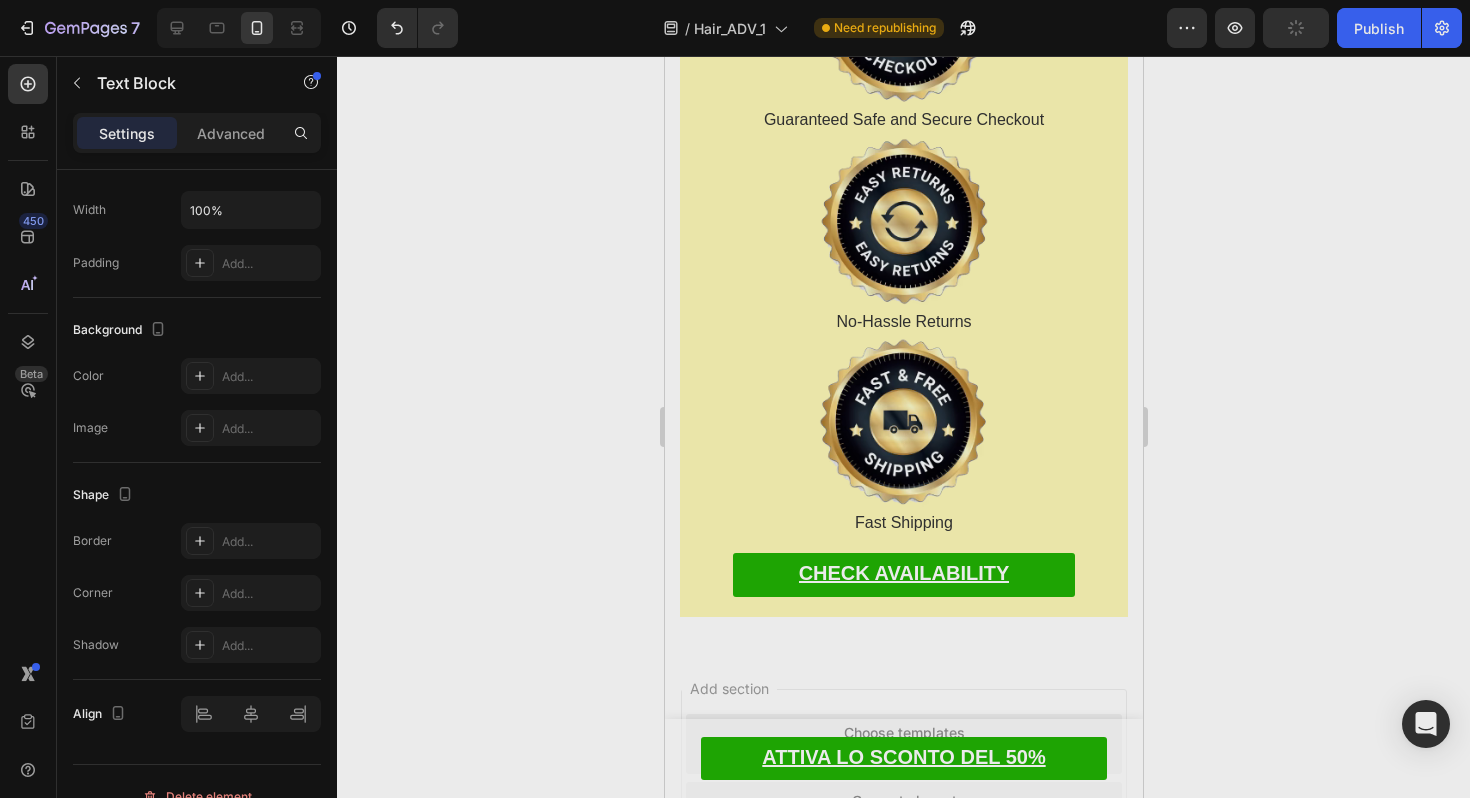 click on "Ti rimborsiamo  fino all'ultimo centesimo ." at bounding box center [838, -3571] 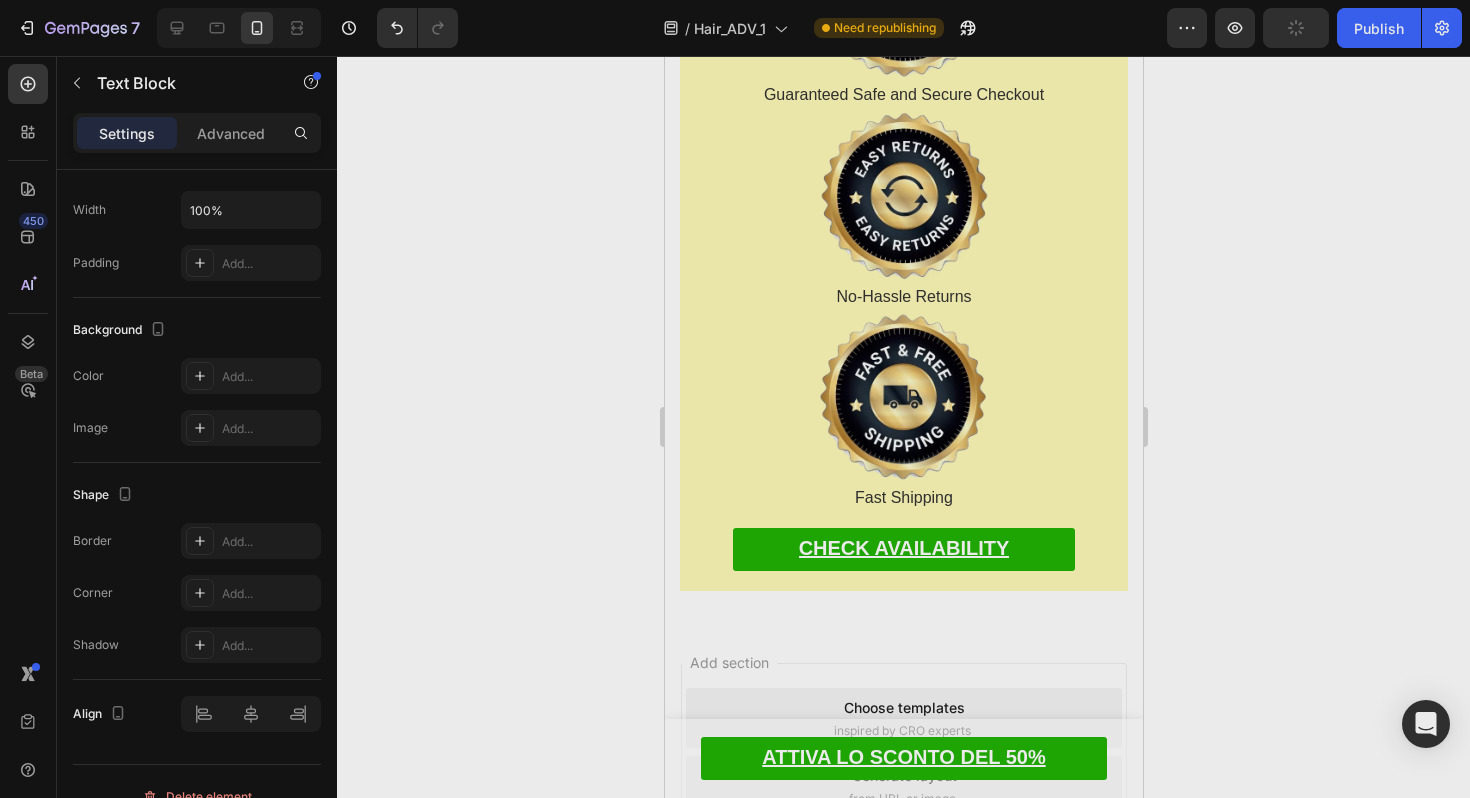 click 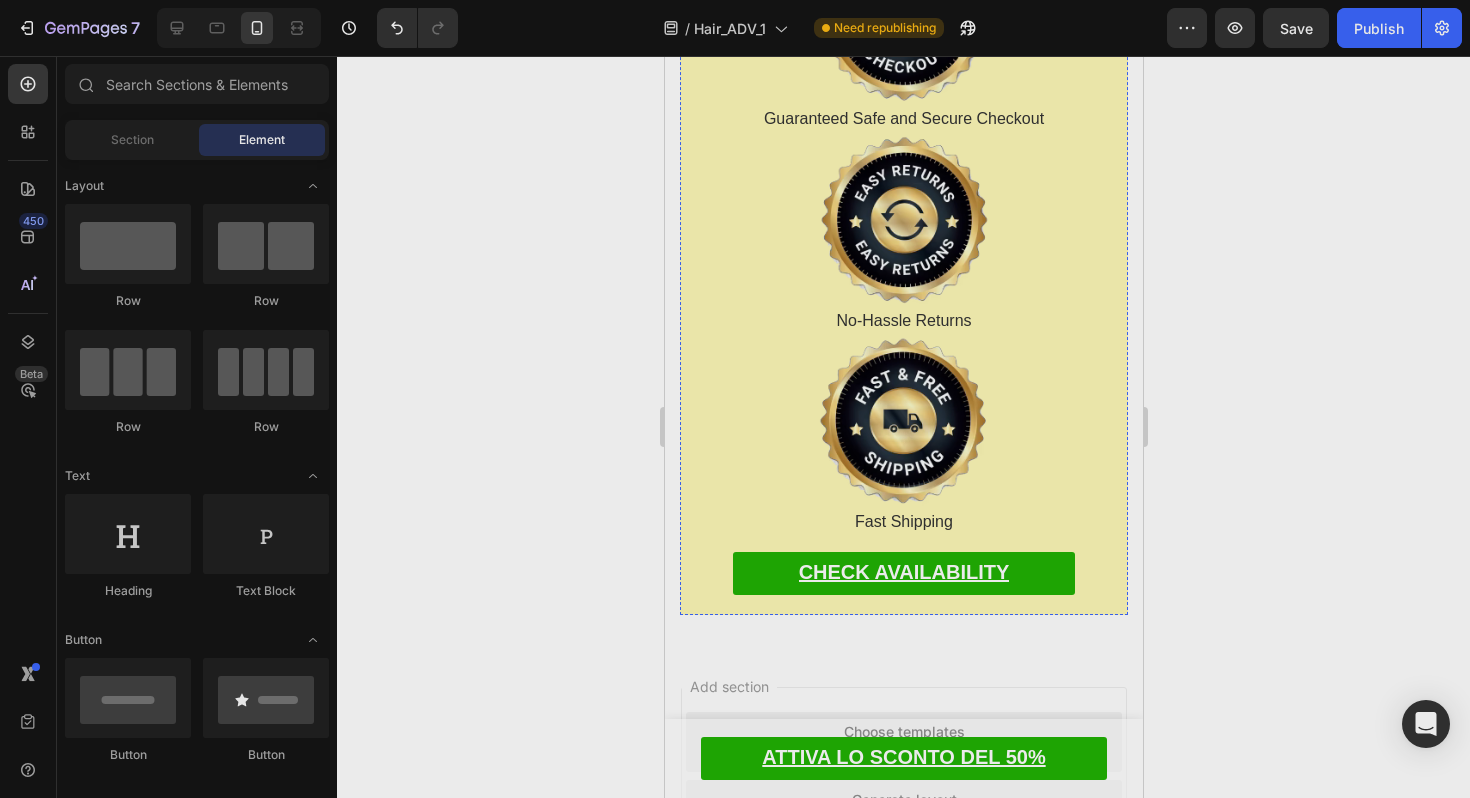scroll, scrollTop: 13115, scrollLeft: 0, axis: vertical 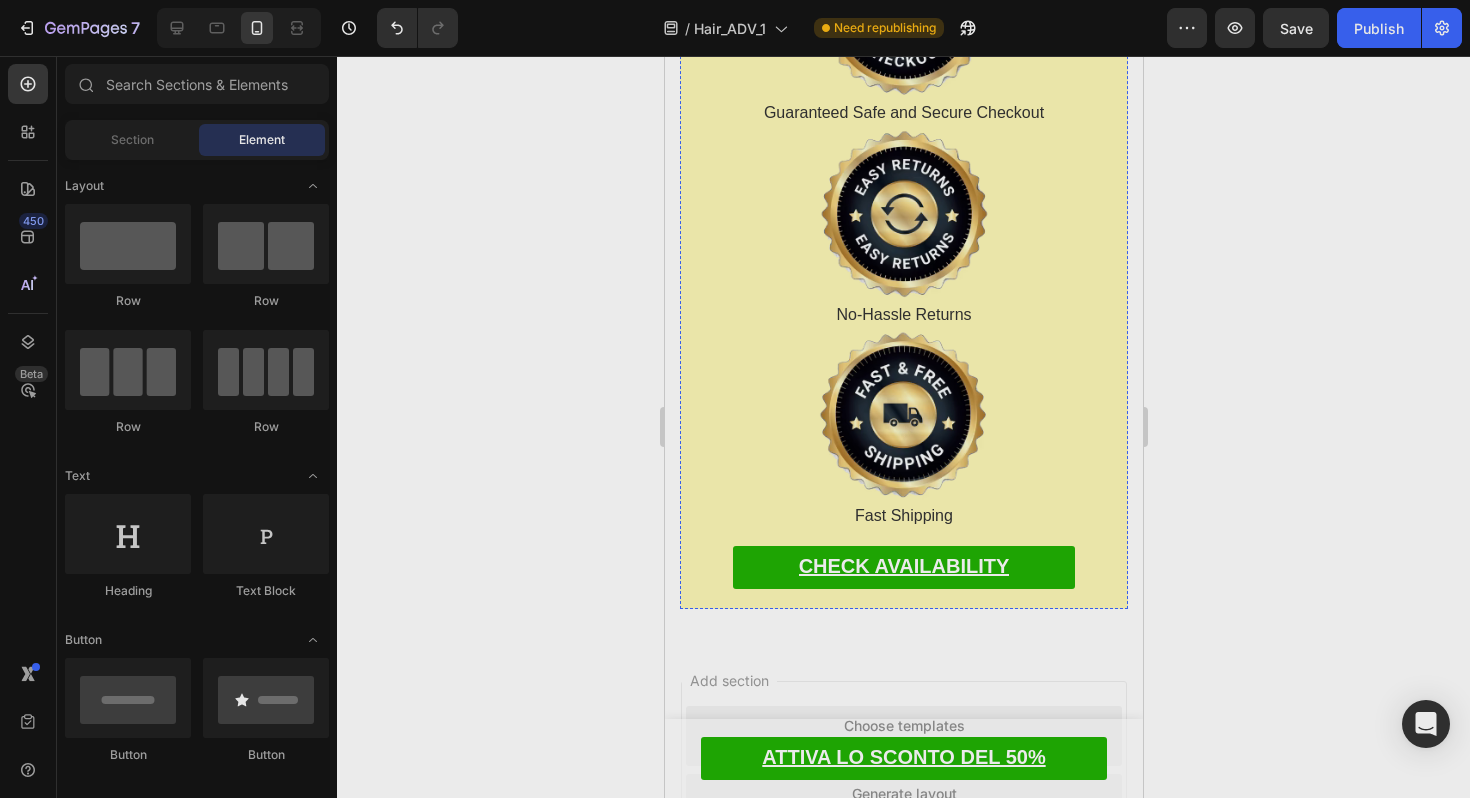 click on "Se non vedi la caduta diminuire..." at bounding box center [869, -3796] 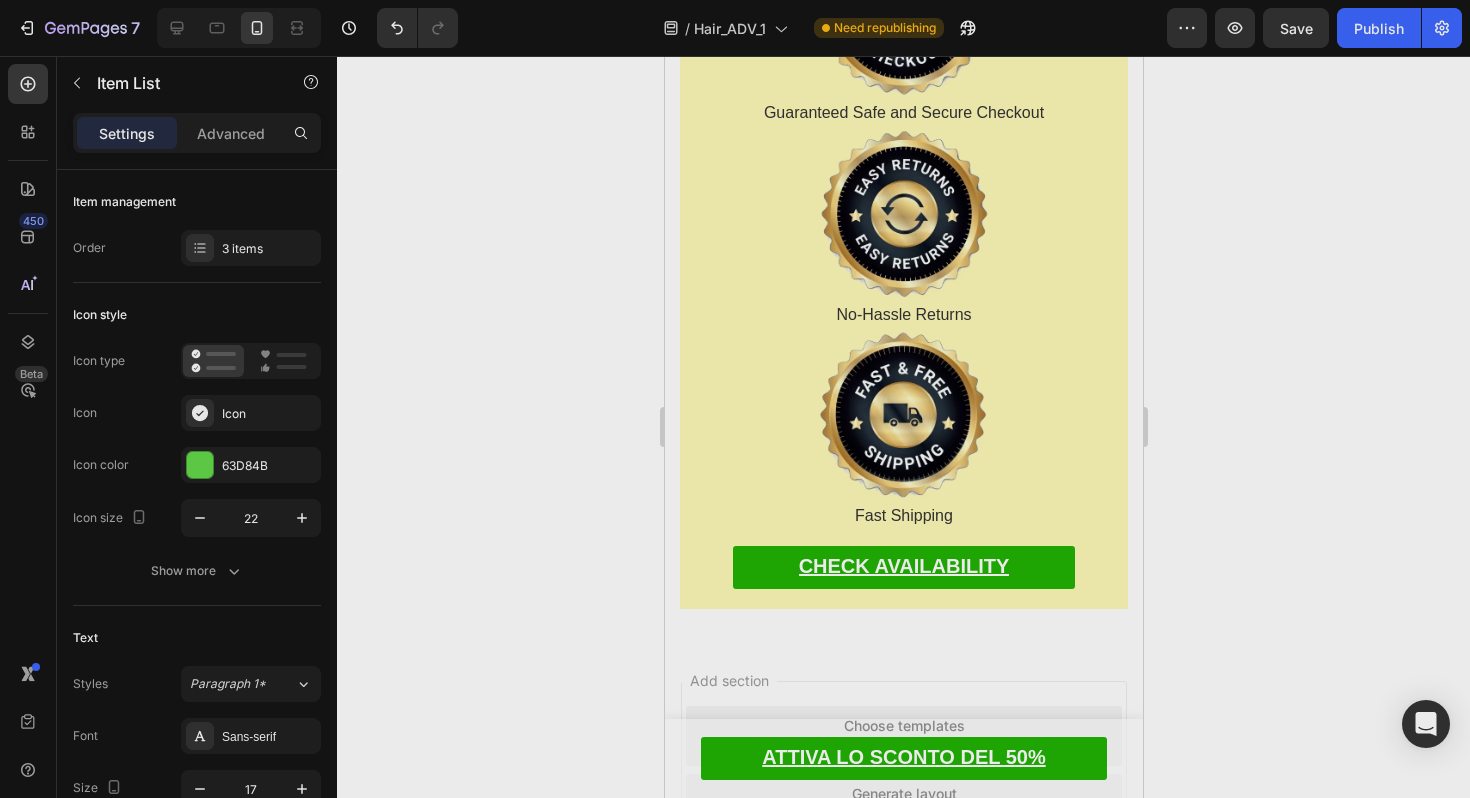 click on "Se non vedi la caduta diminuire..." at bounding box center [869, -3796] 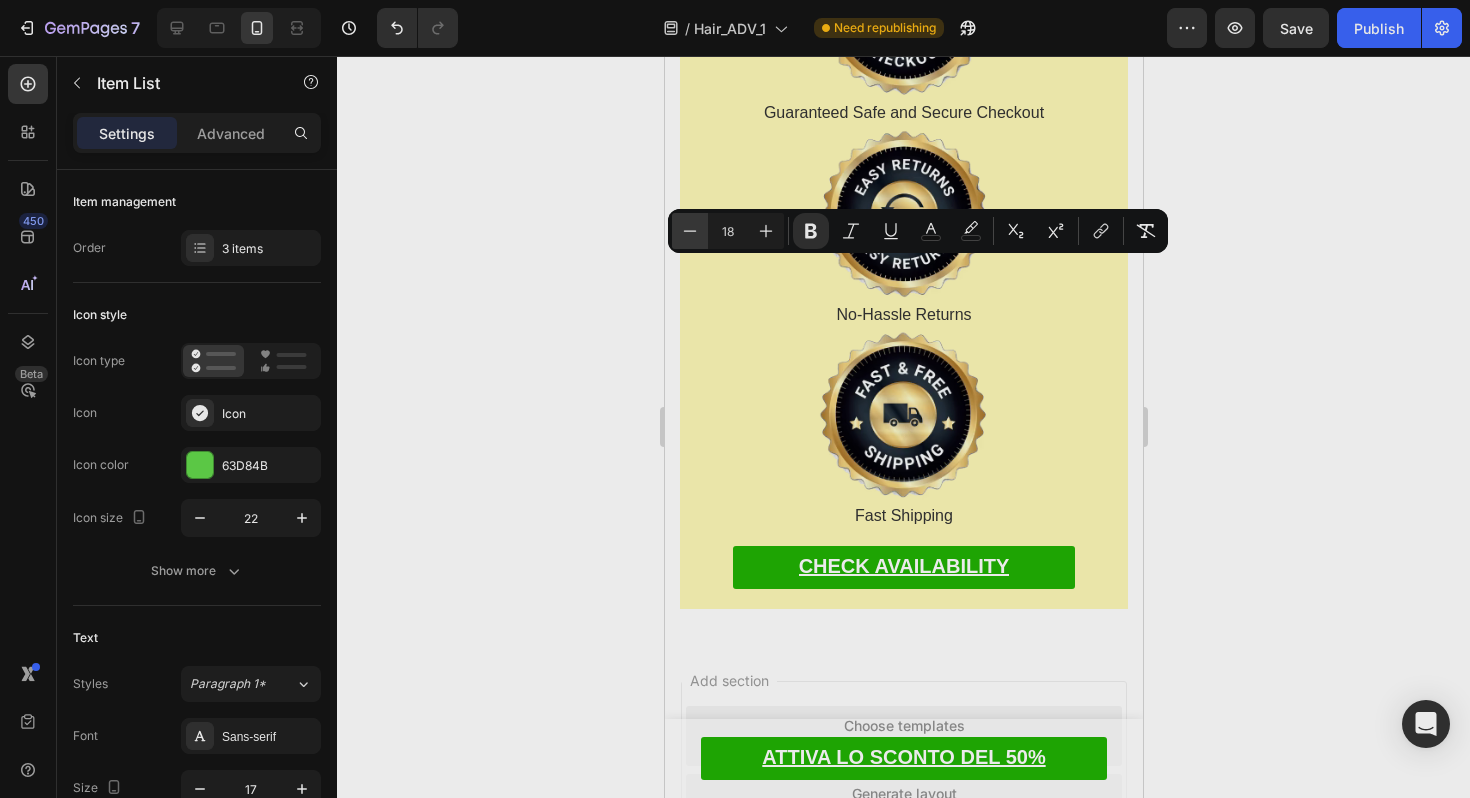 click 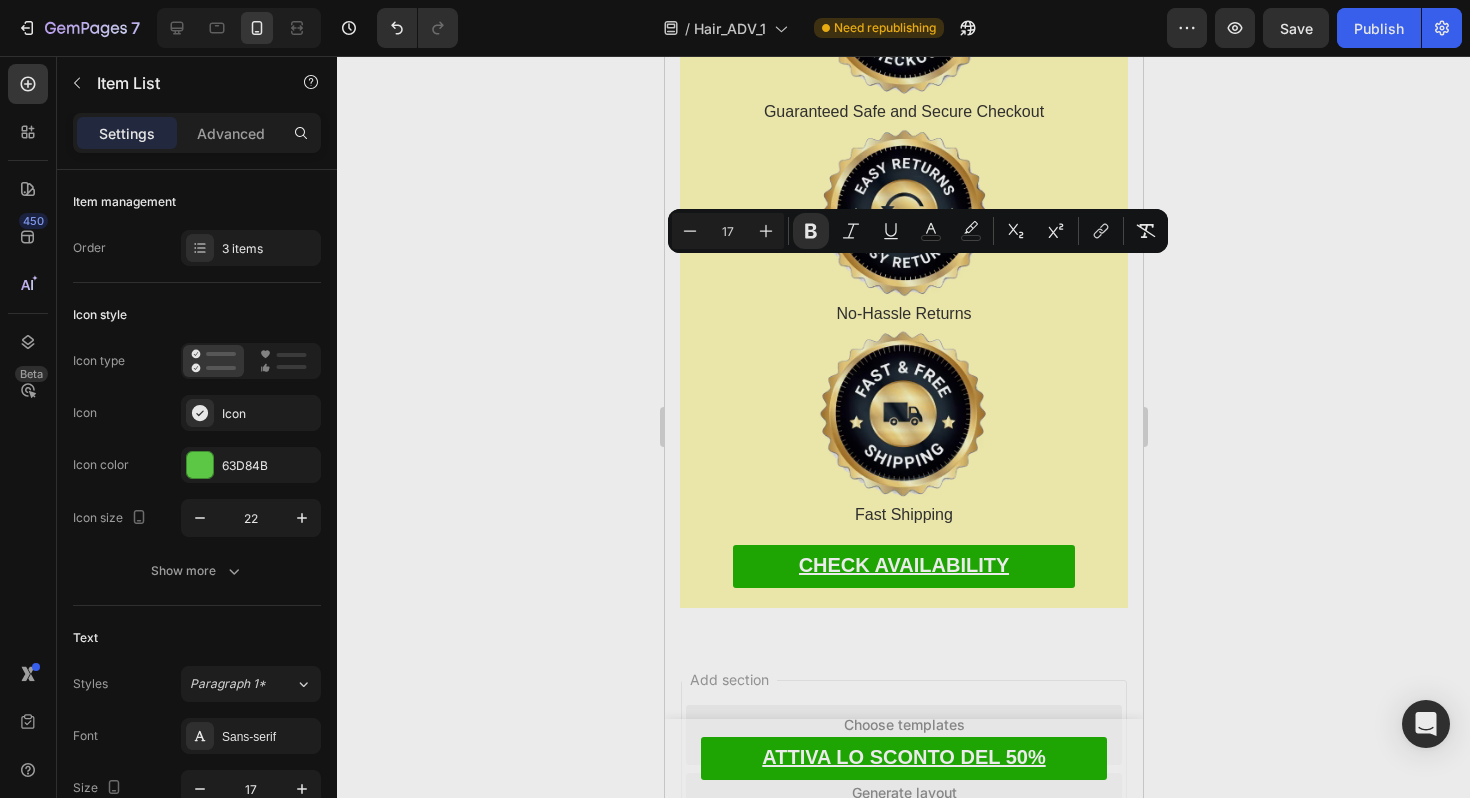 click on "O se per qualsiasi motivo non sei completamente soddisfatta..." at bounding box center (925, -3658) 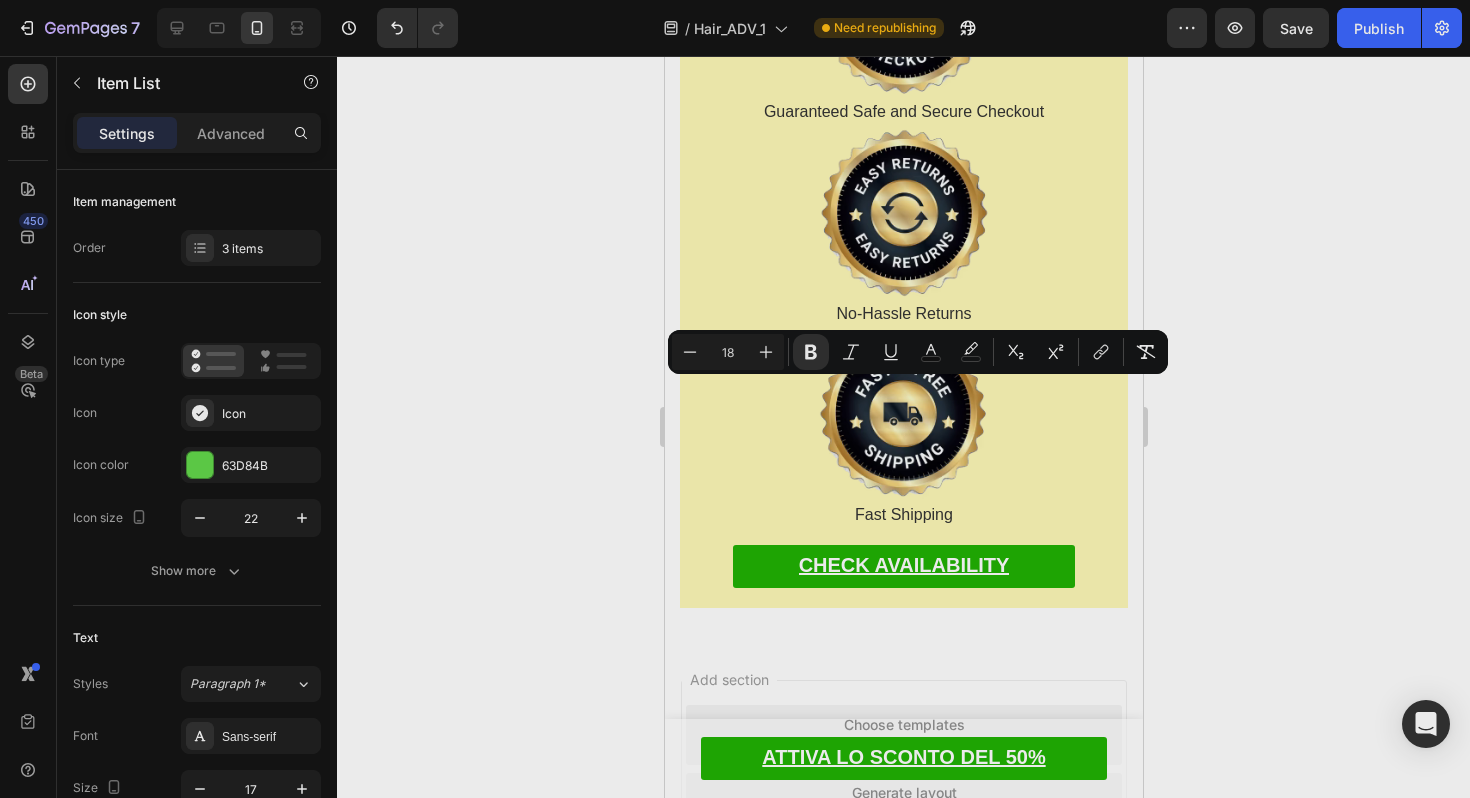 click on "Minus 18 Plus Bold Italic Underline
color
color Subscript Superscript       link Remove Format" at bounding box center [918, 352] 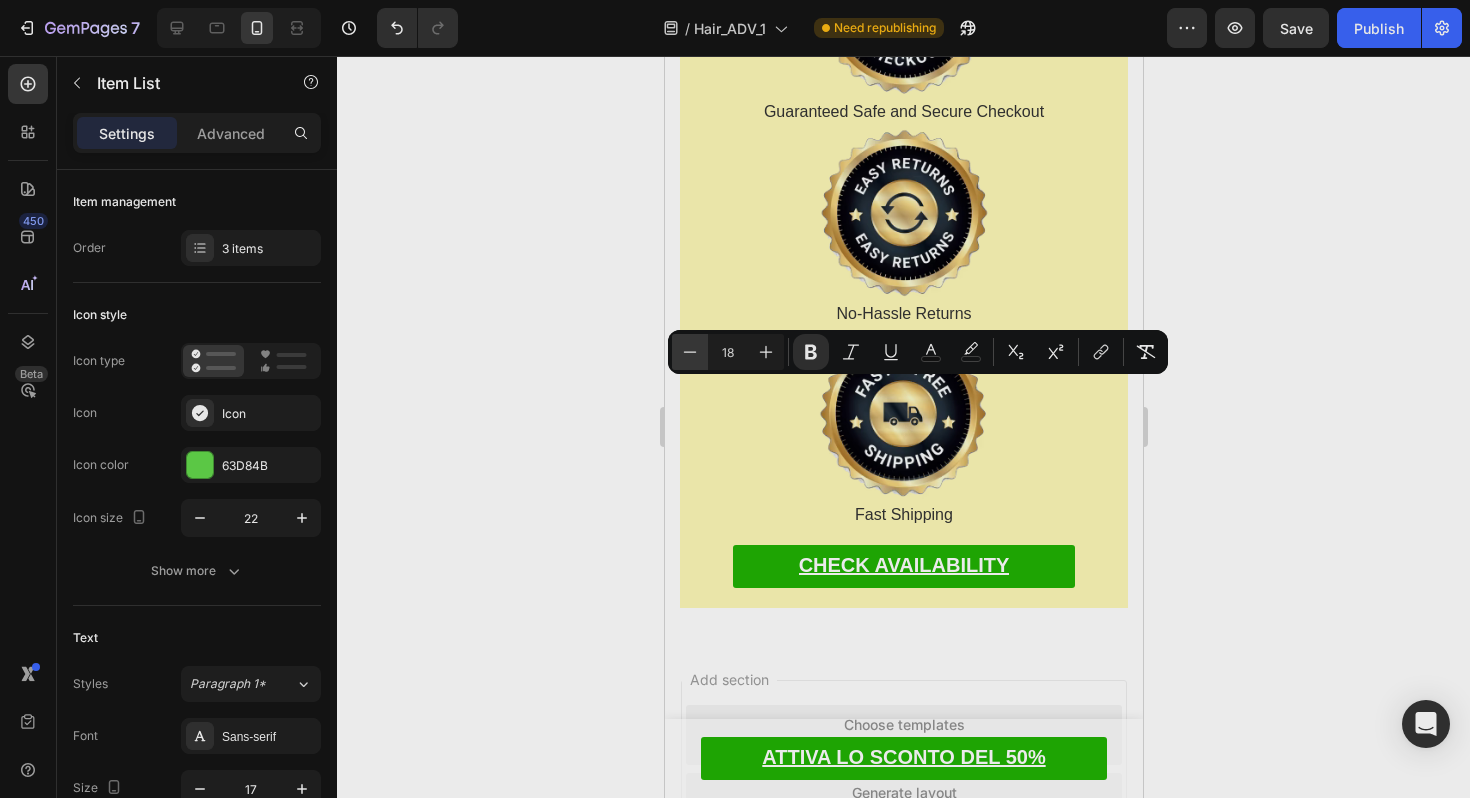click 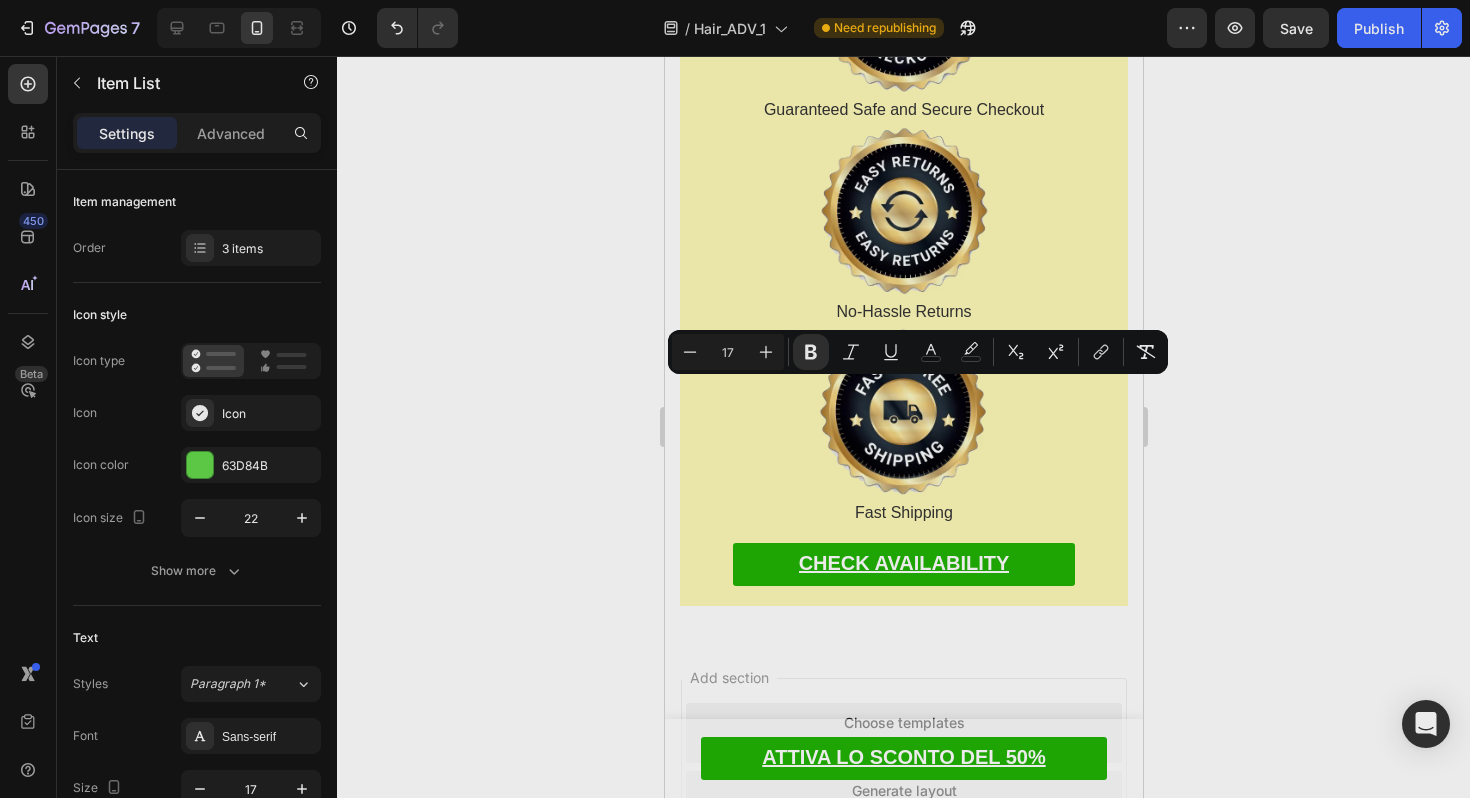 click on "Se non noti nuova crescita nelle zone diradate..." at bounding box center (887, -3735) 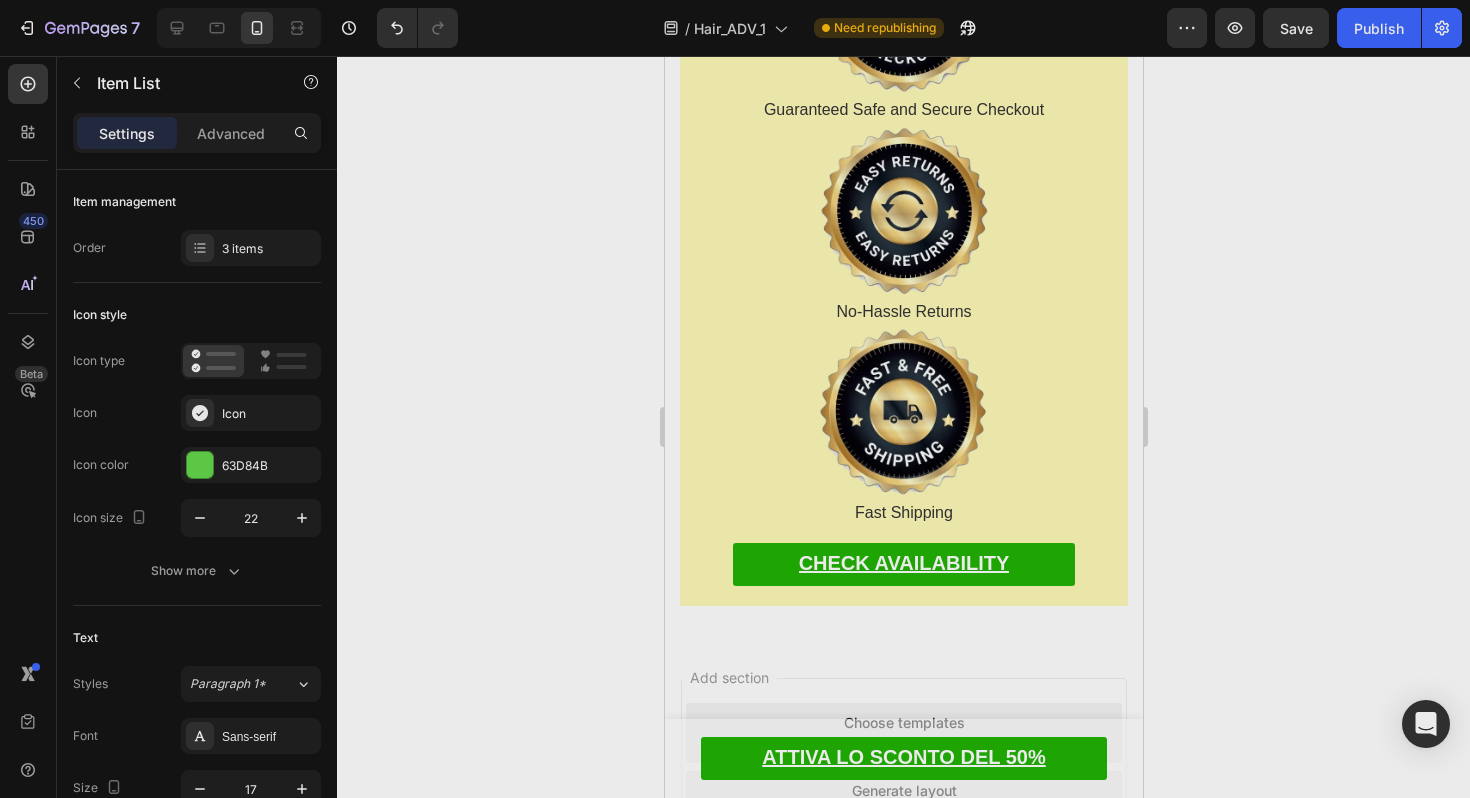 click on "Se non noti nuova crescita nelle zone diradate..." at bounding box center (887, -3735) 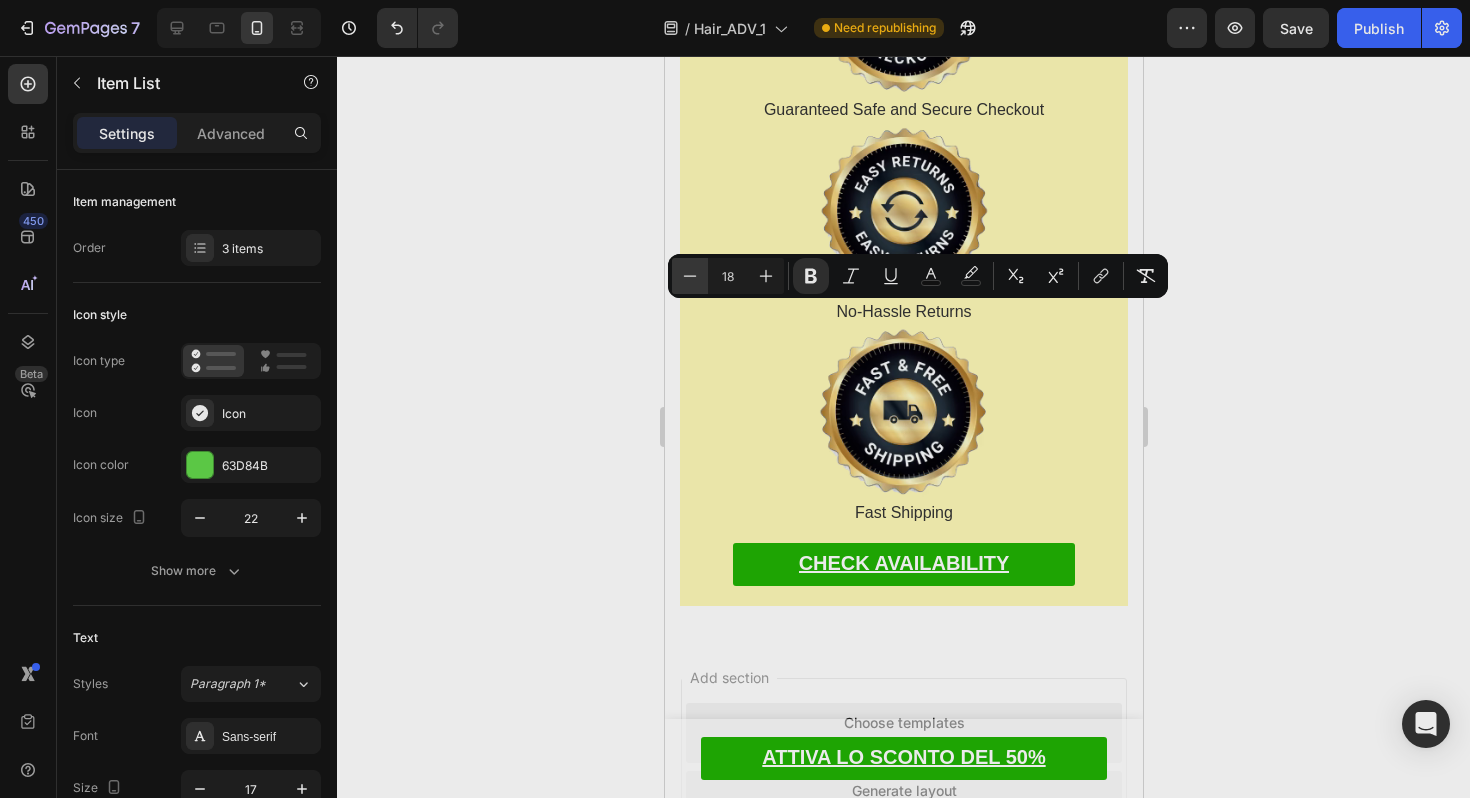 click 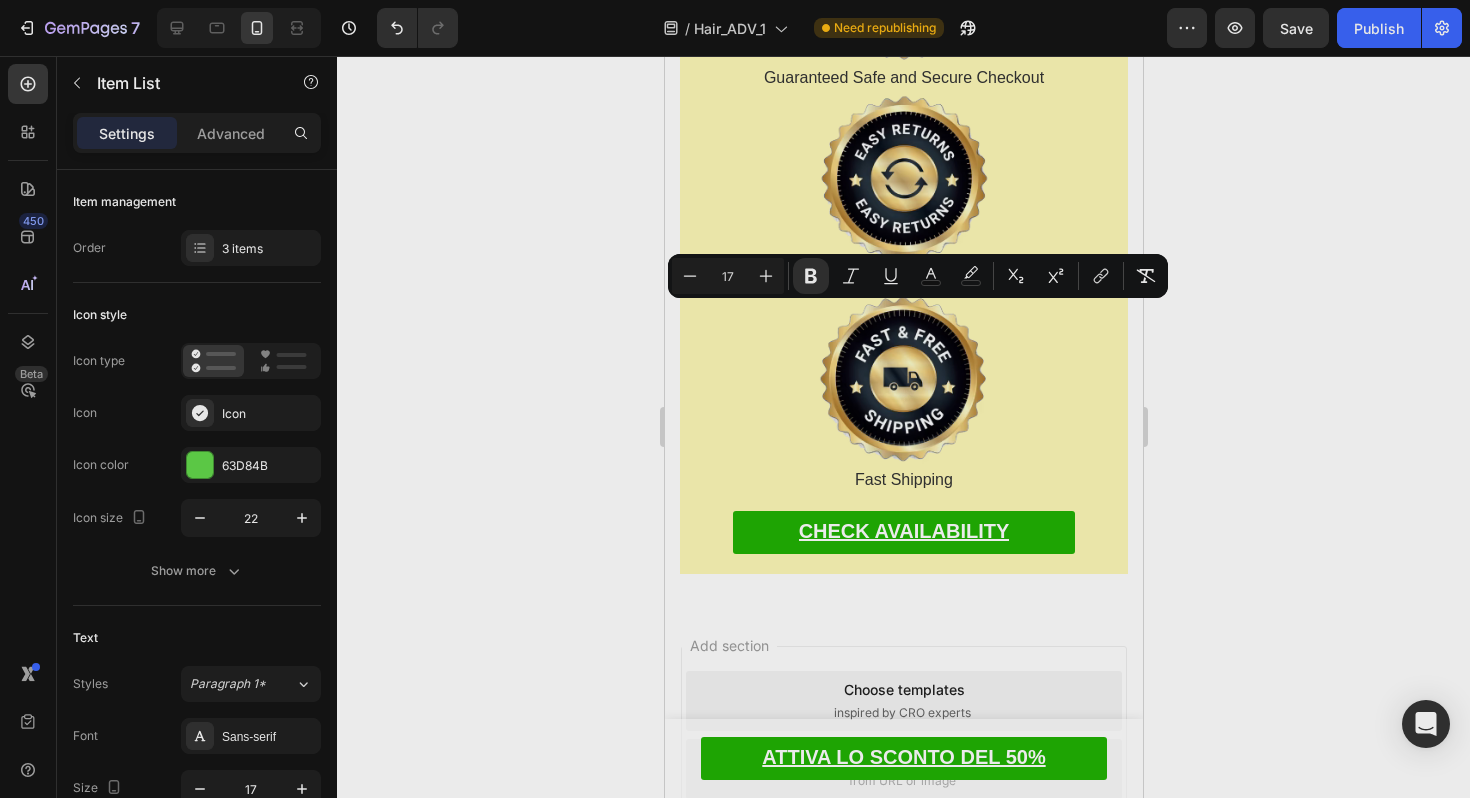 click on "Se non vedi la caduta diminuire... Se non noti nuova crescita nelle zone diradate... O se per qualsiasi motivo non sei completamente soddisfatta..." at bounding box center (903, -3736) 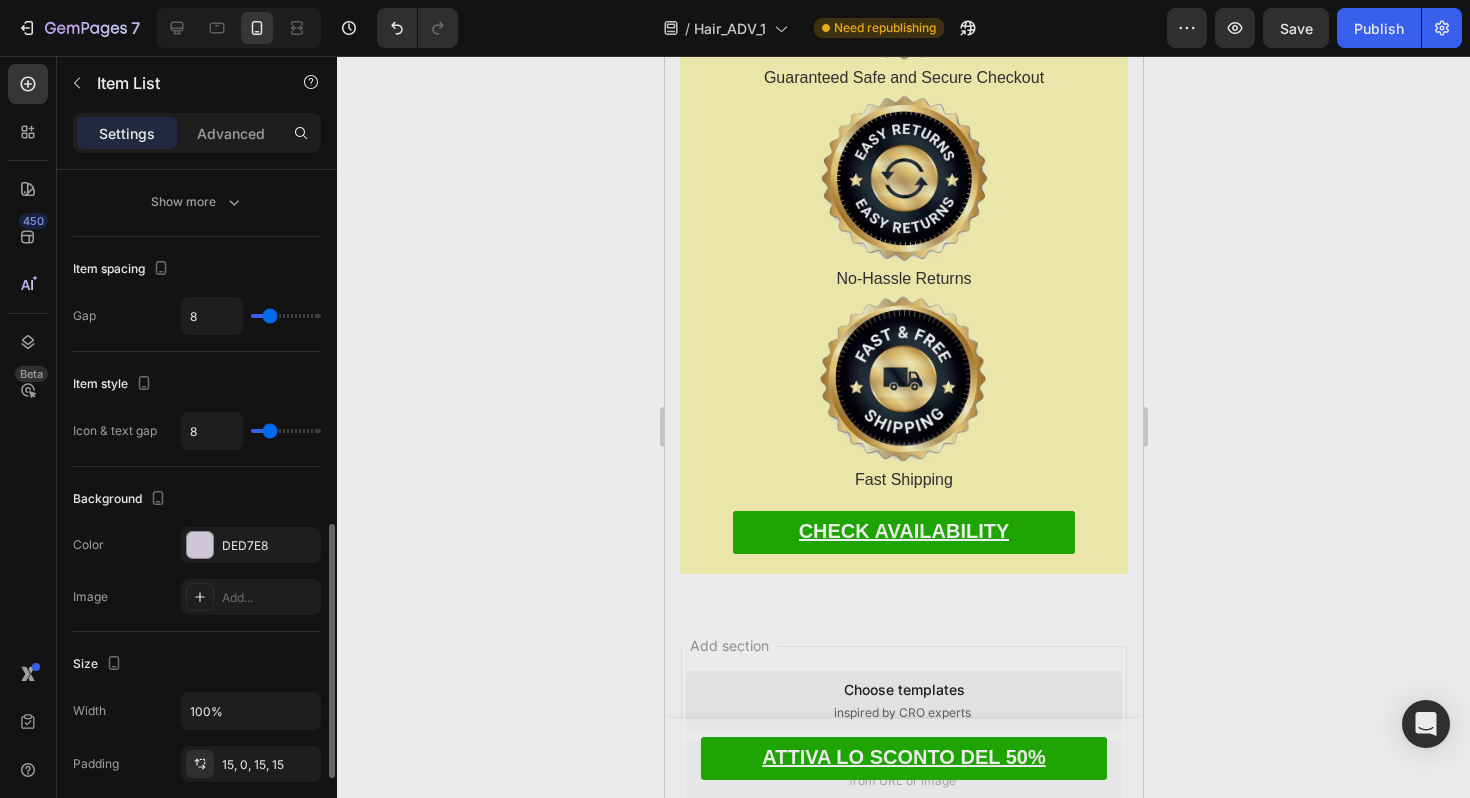 scroll, scrollTop: 801, scrollLeft: 0, axis: vertical 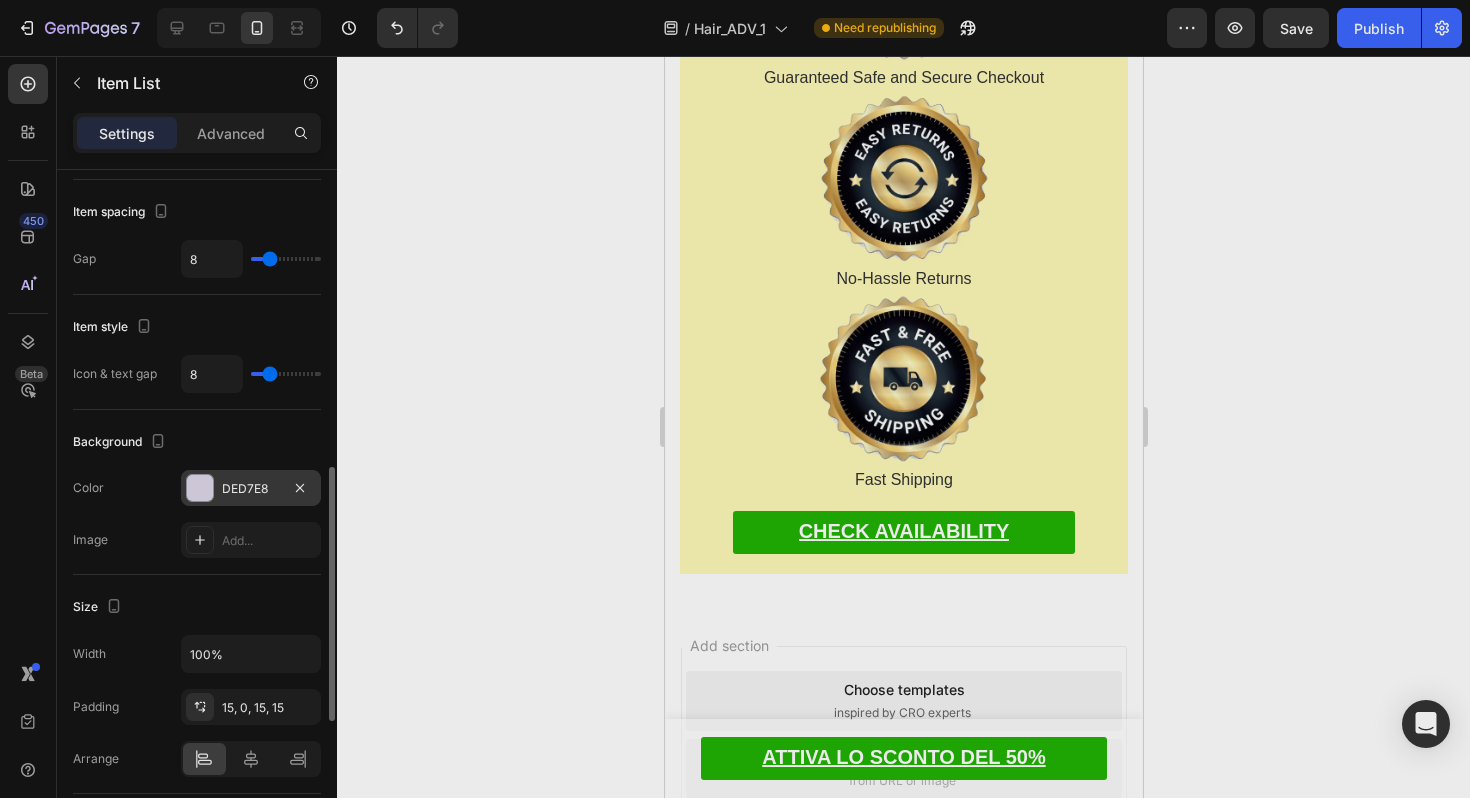 click on "DED7E8" at bounding box center (251, 489) 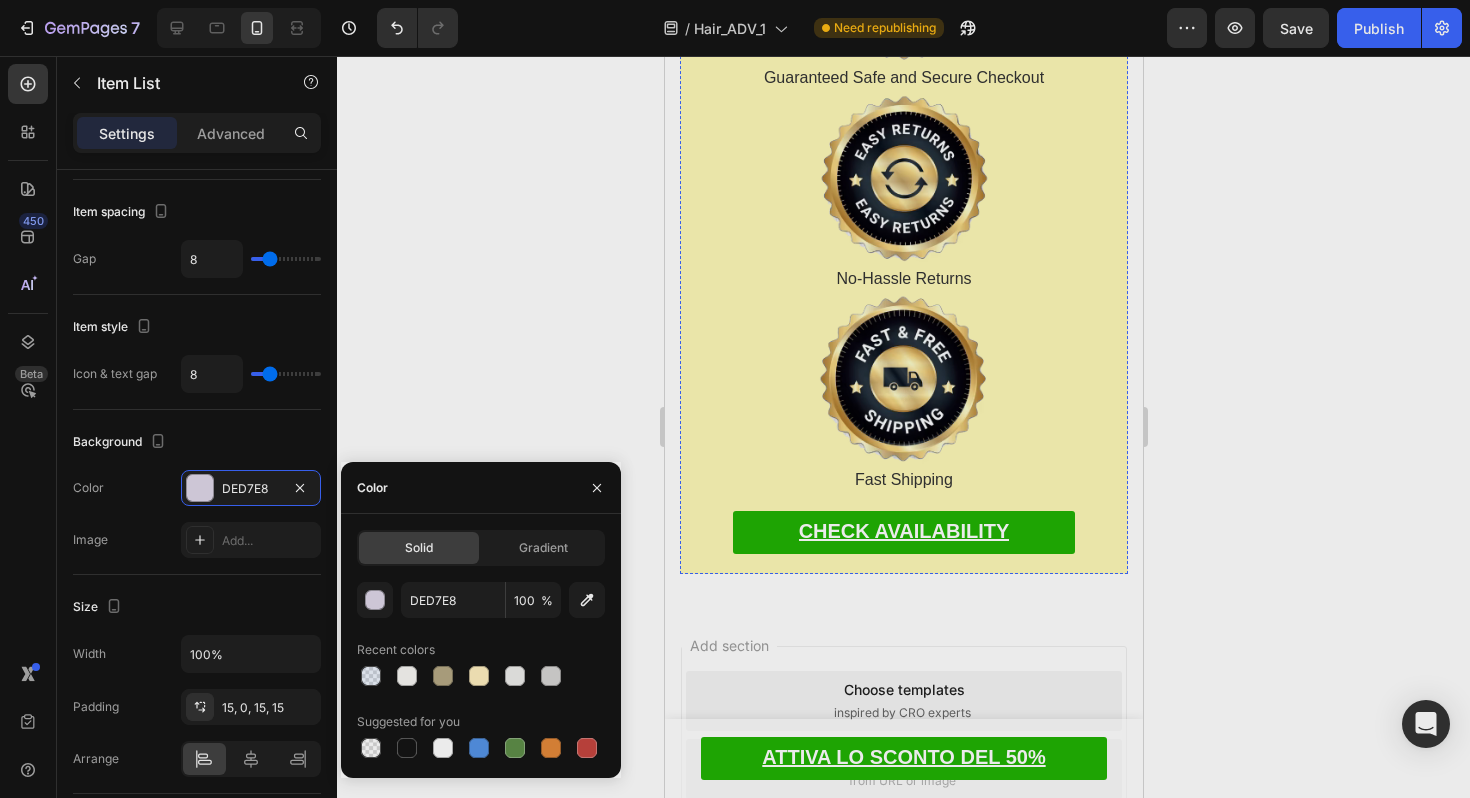 click on "Senza fare domande, senza complicazioni." at bounding box center (843, -3562) 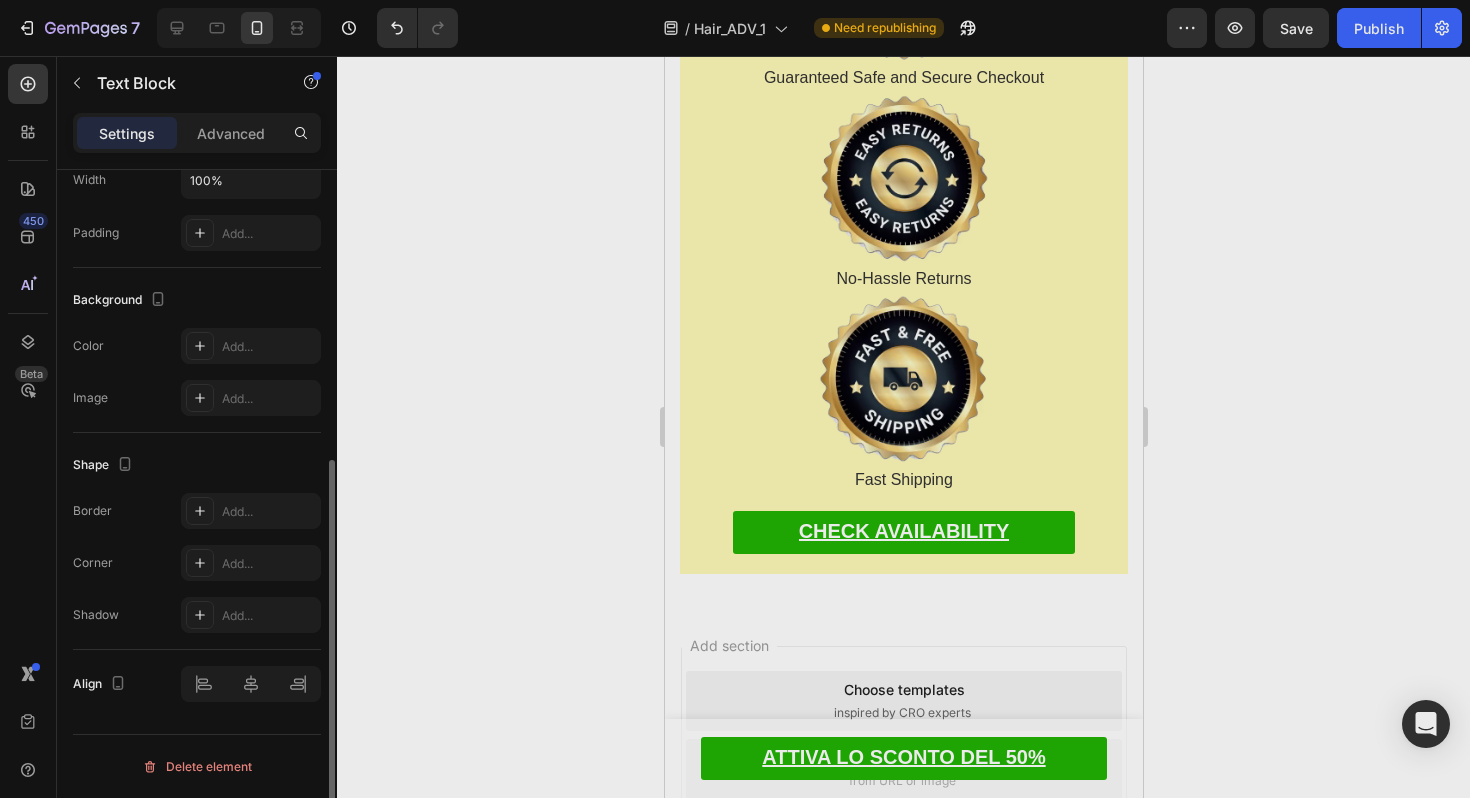 scroll, scrollTop: 0, scrollLeft: 0, axis: both 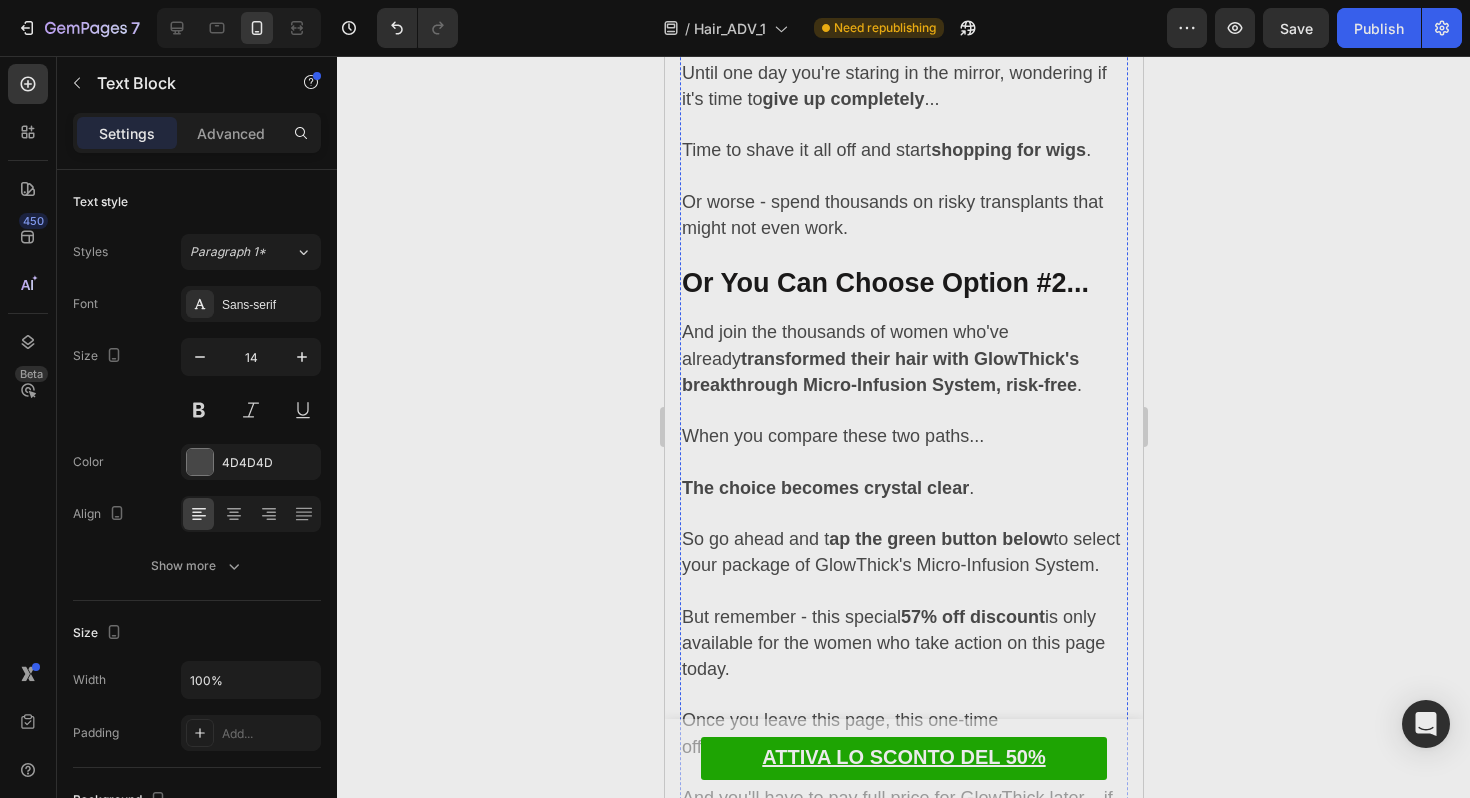 click on "Niente più capelli sul cuscino o nel piatto della doccia... Finalmente la libertà di scegliere qualsiasi acconciatura senza nascondere zone diradate... Vedere le tempie e la corona tornare folte e piene... Ricevere complimenti per quanto sembri più giovane e radiosa... E sfoggiare una chioma voluminosa che ti fa sentire di nuovo femminile e sicura di te." at bounding box center [903, -3080] 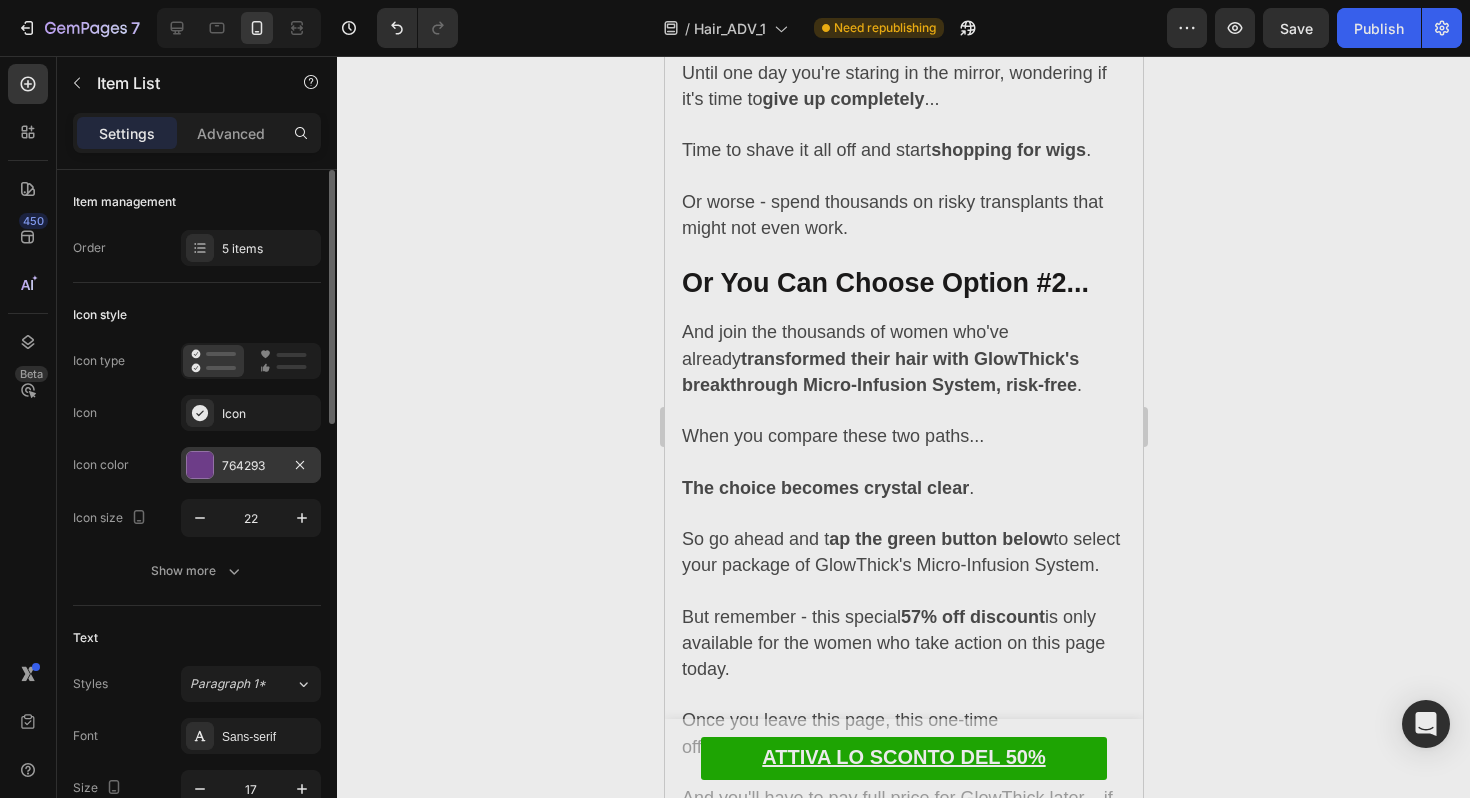 click at bounding box center [200, 465] 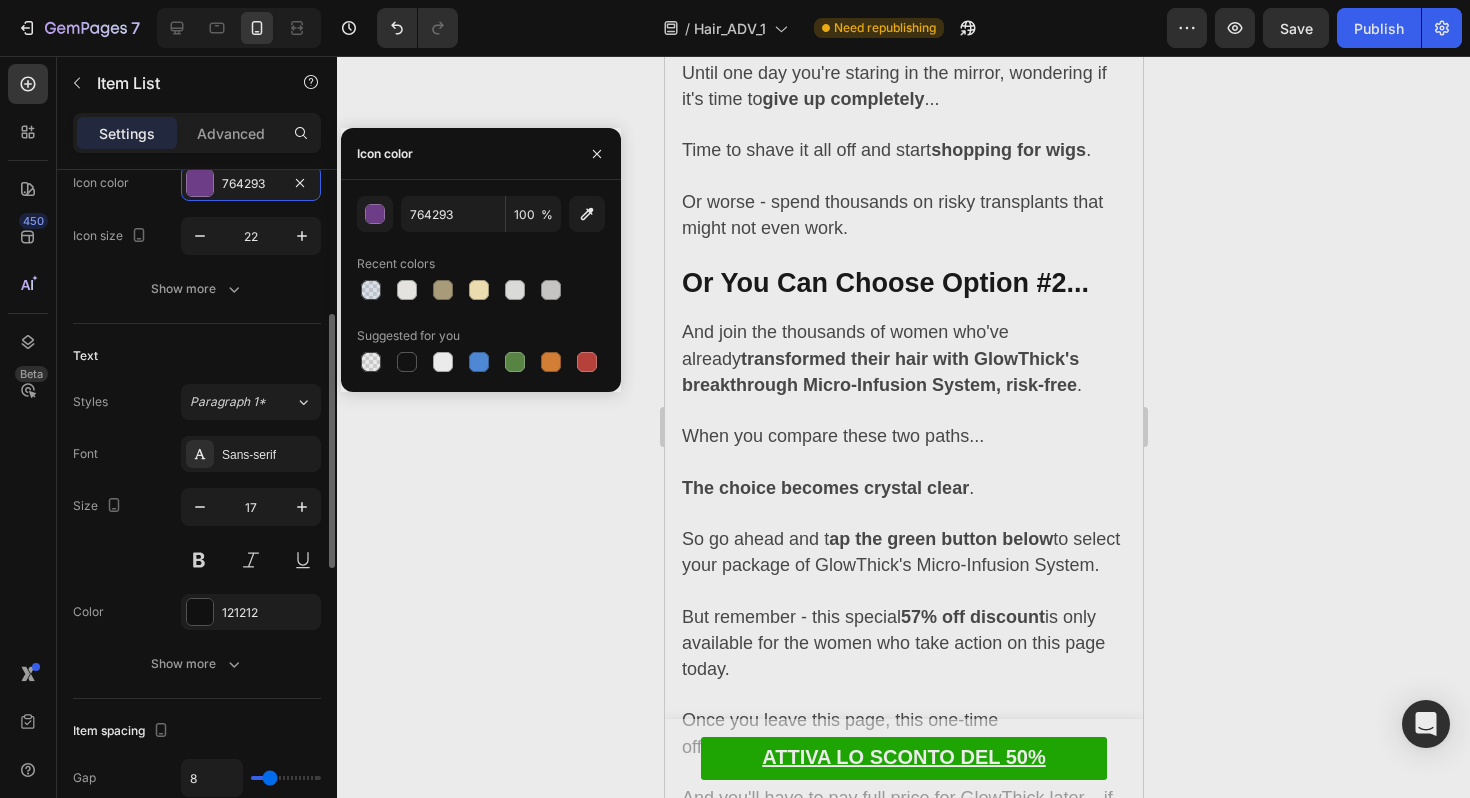 scroll, scrollTop: 311, scrollLeft: 0, axis: vertical 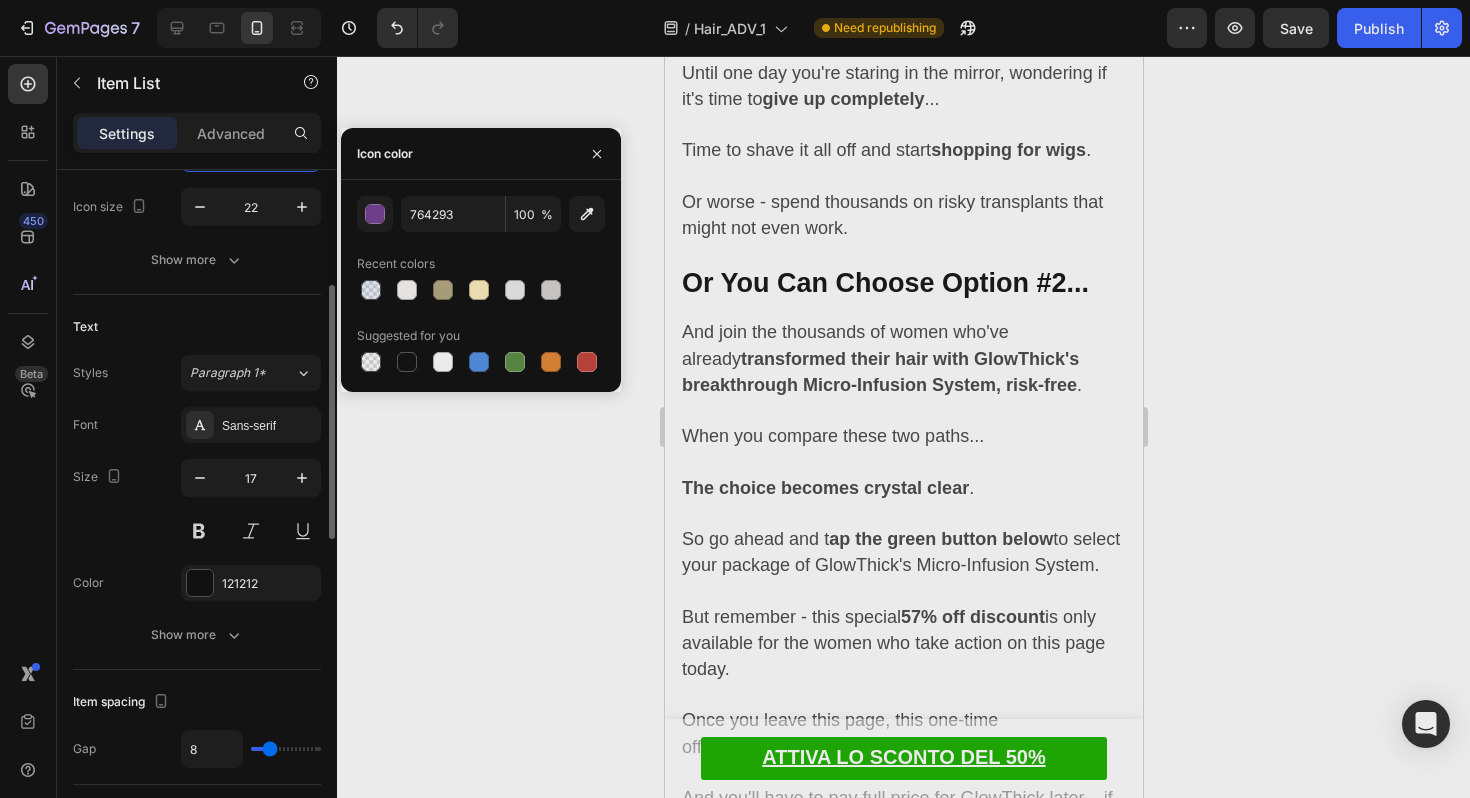 click on "764293 100 % Recent colors Suggested for you" at bounding box center (481, 286) 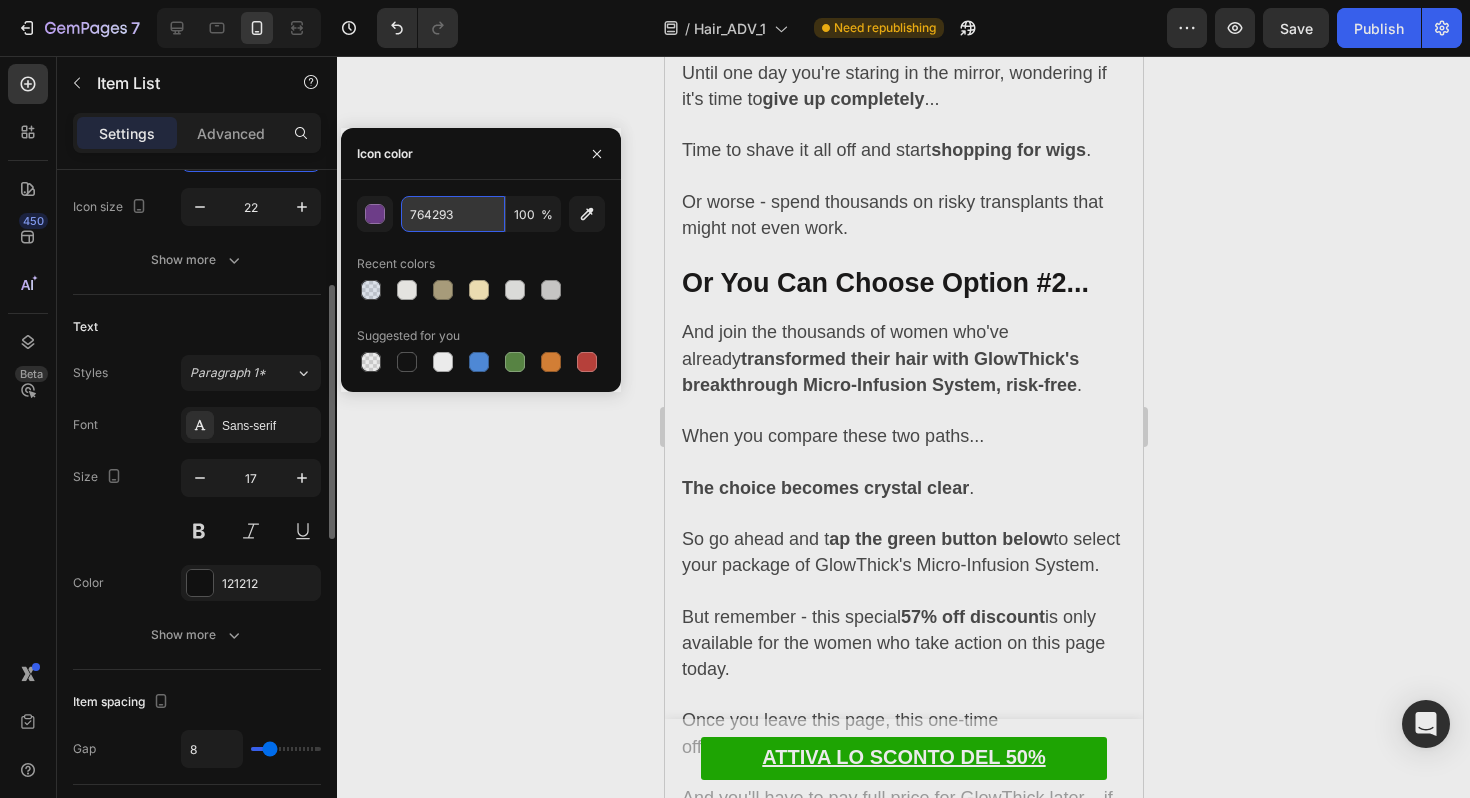 click on "764293" at bounding box center (453, 214) 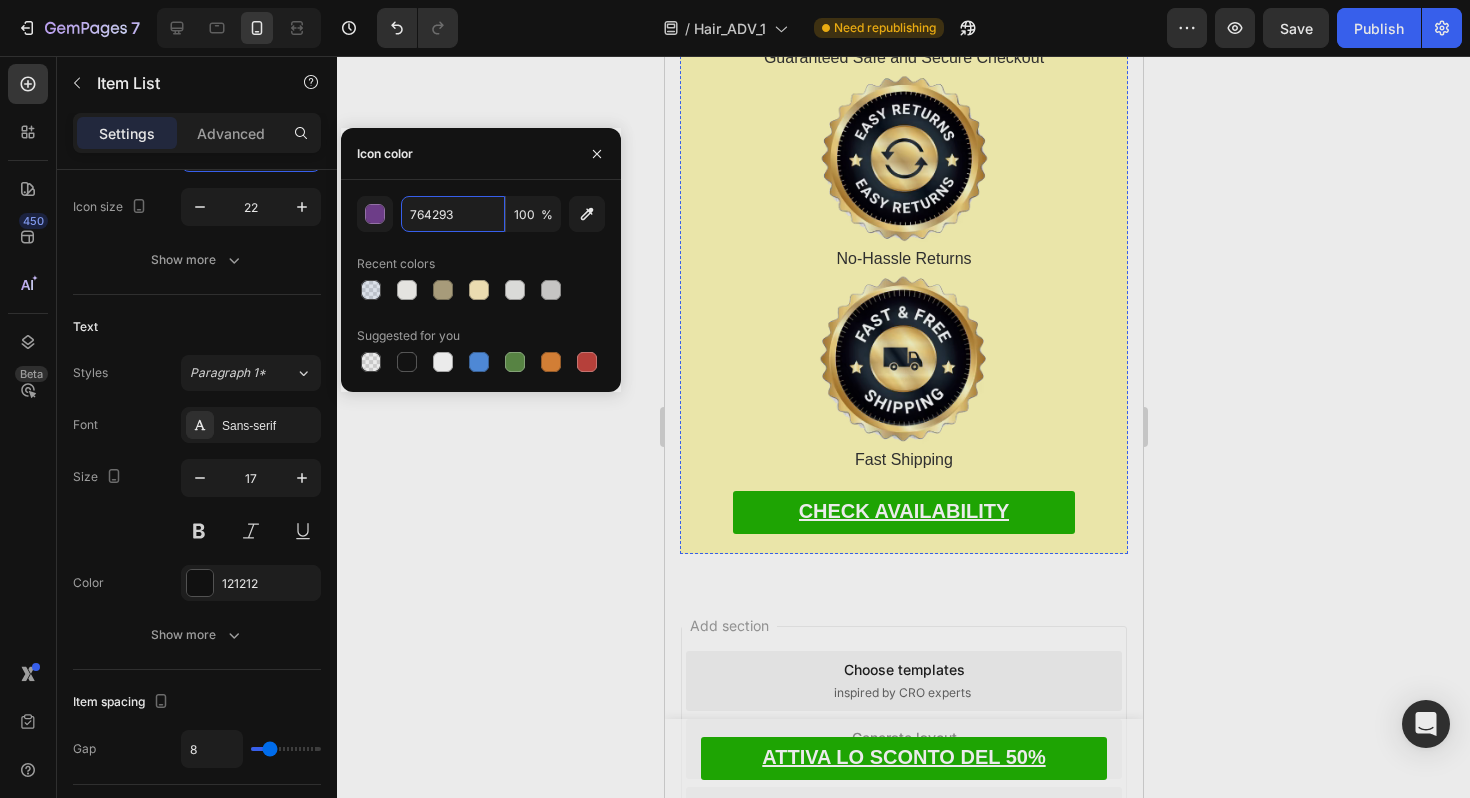 scroll, scrollTop: 13142, scrollLeft: 0, axis: vertical 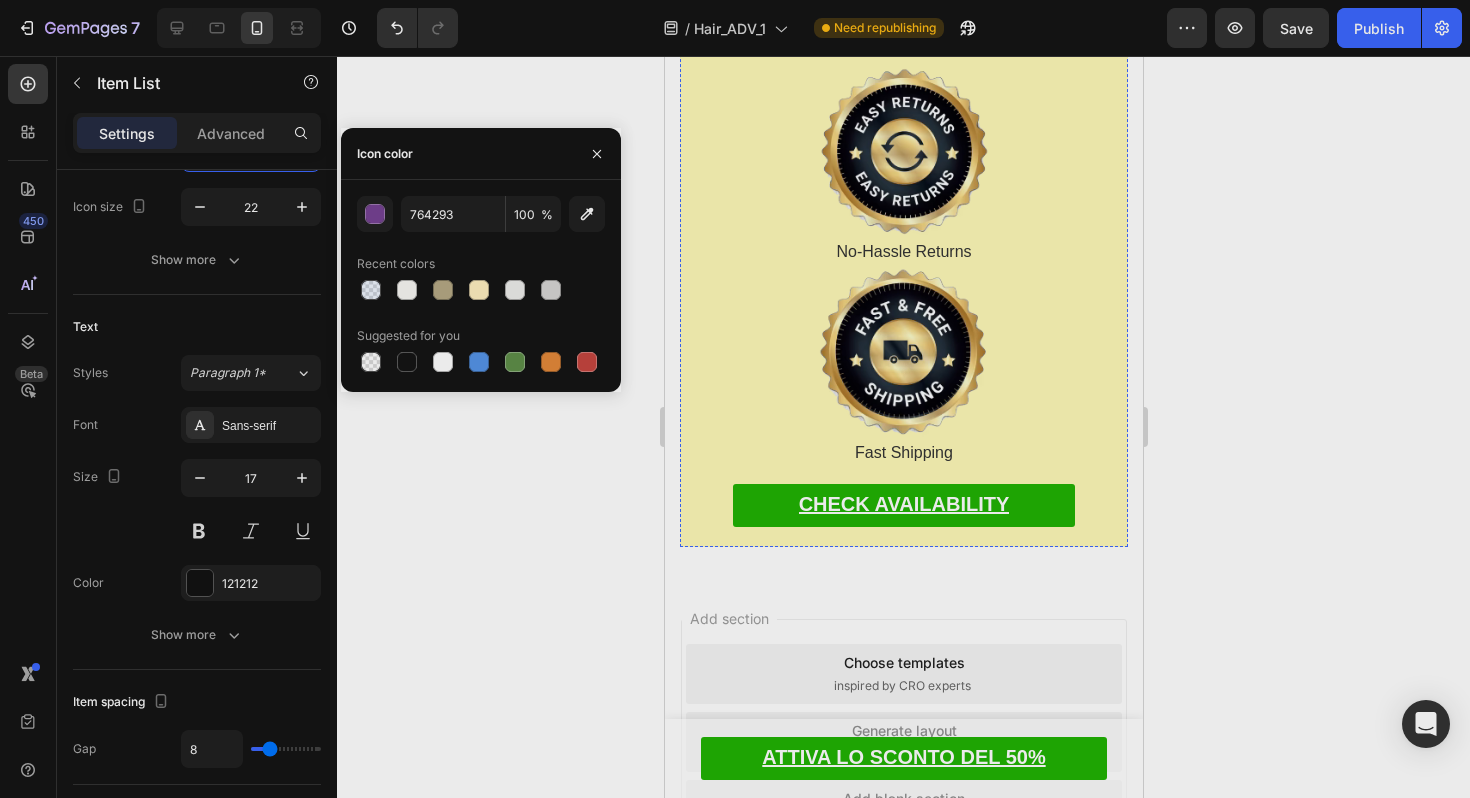 click on "O se per qualsiasi motivo non sei completamente soddisfatta..." at bounding box center [862, -3719] 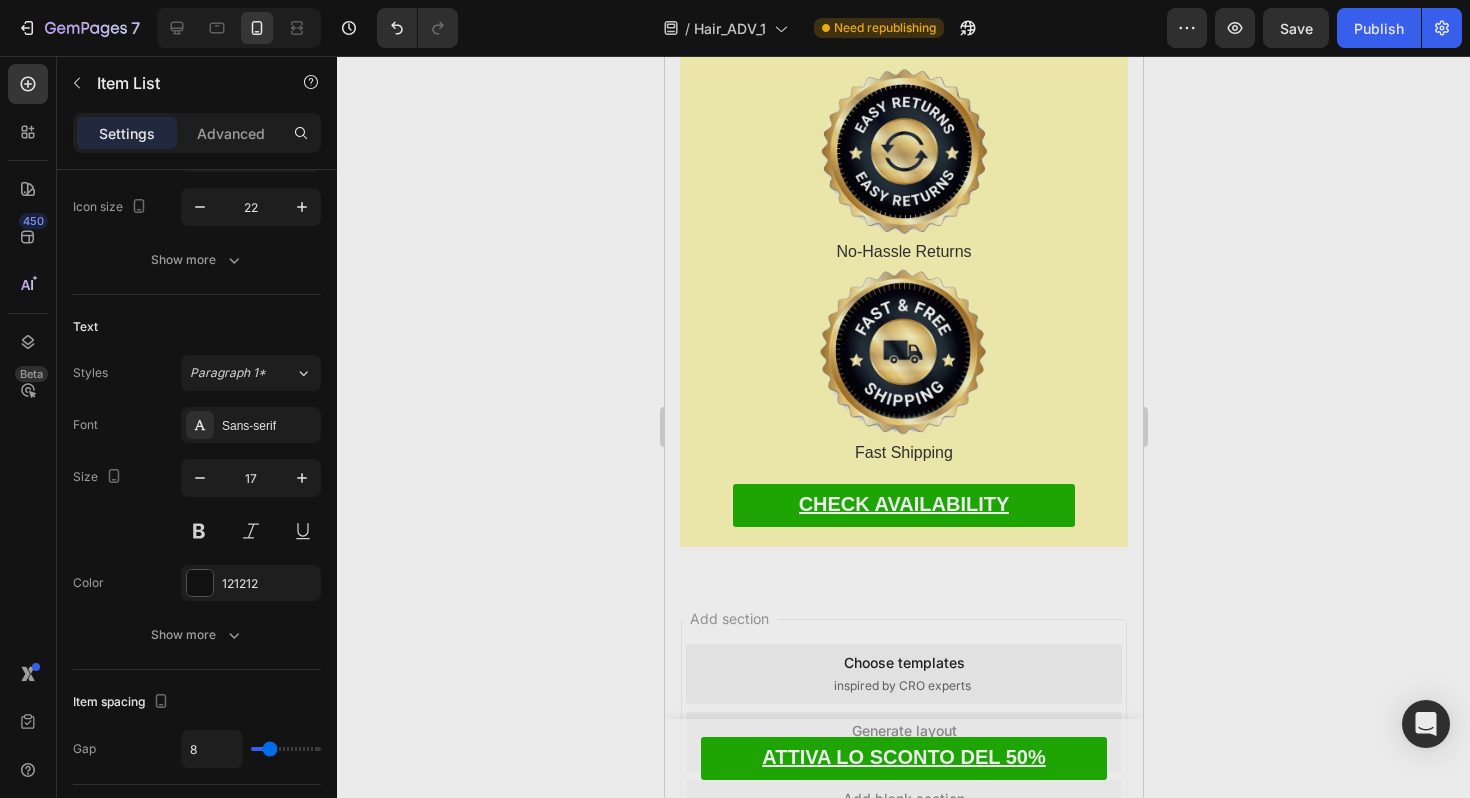 click on "Se non vedi la caduta diminuire..." at bounding box center (910, -3823) 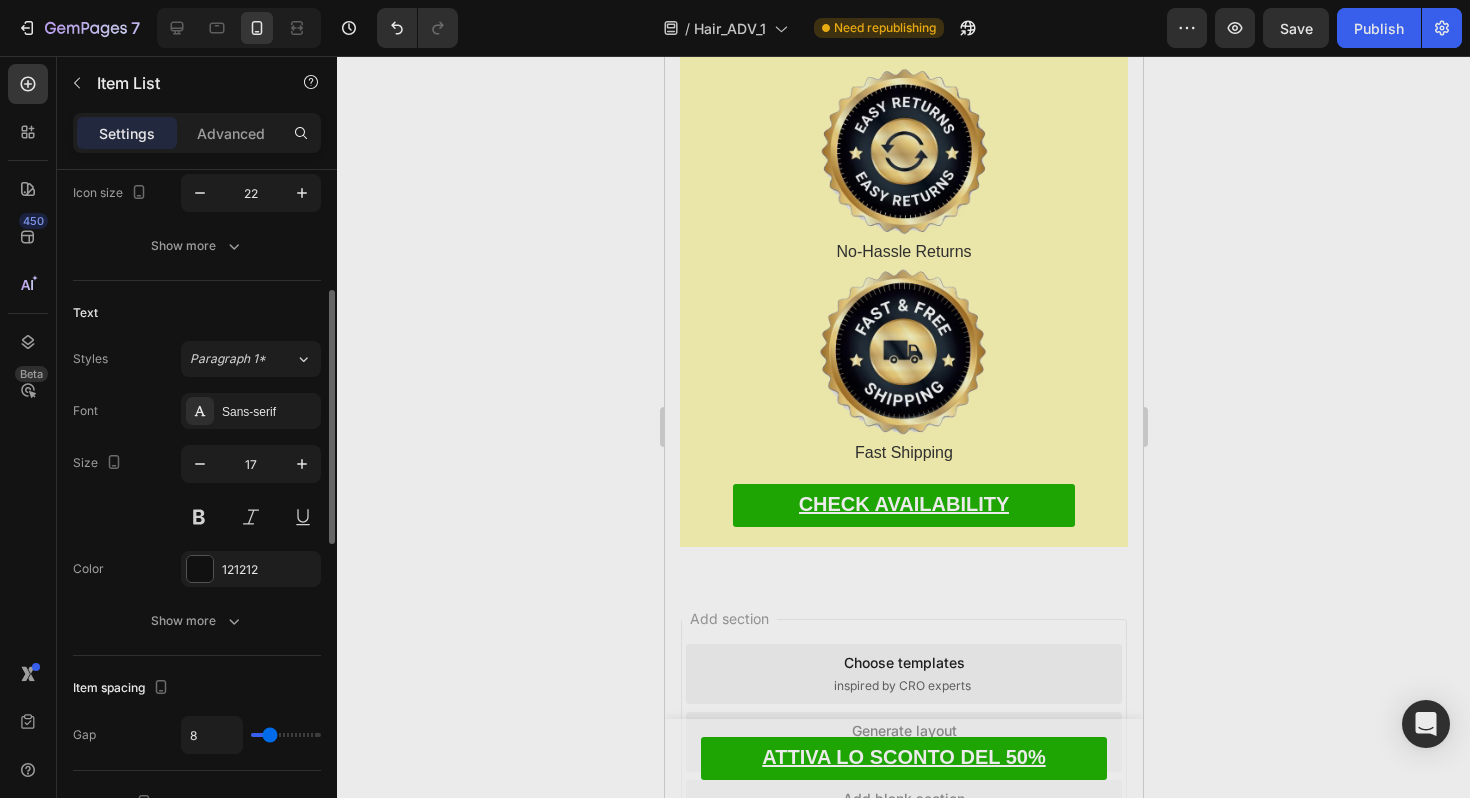 scroll, scrollTop: 335, scrollLeft: 0, axis: vertical 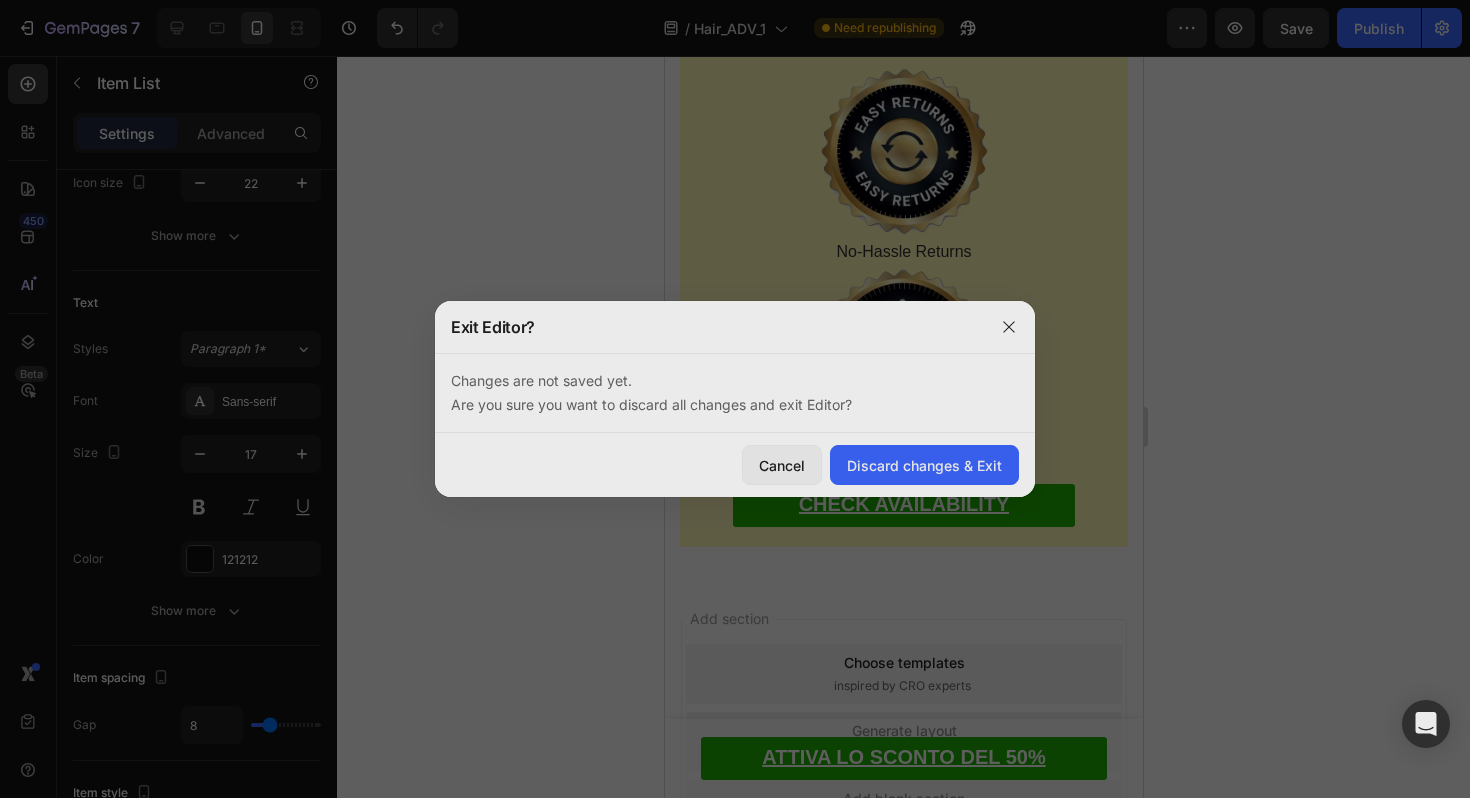 click at bounding box center (735, 399) 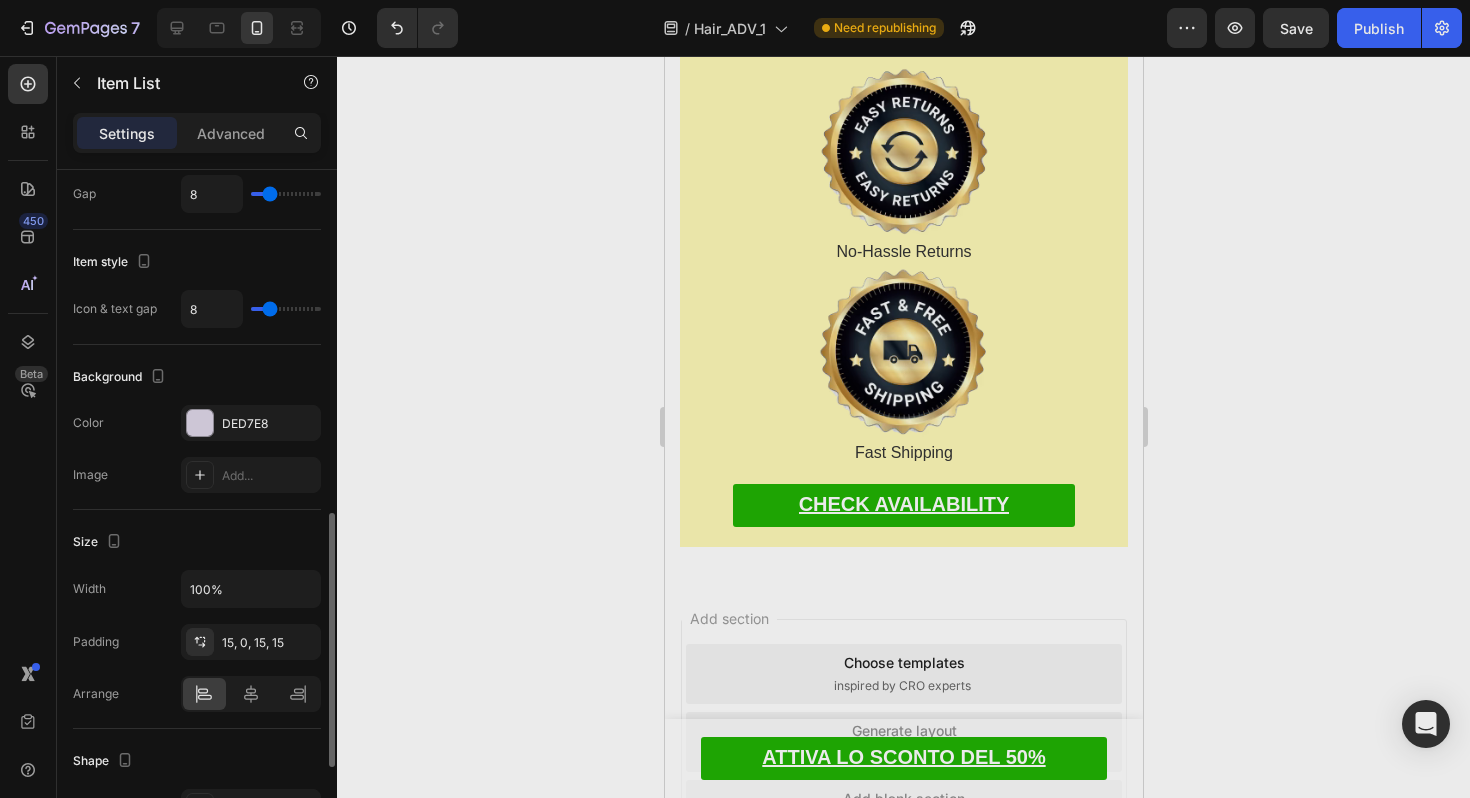 scroll, scrollTop: 882, scrollLeft: 0, axis: vertical 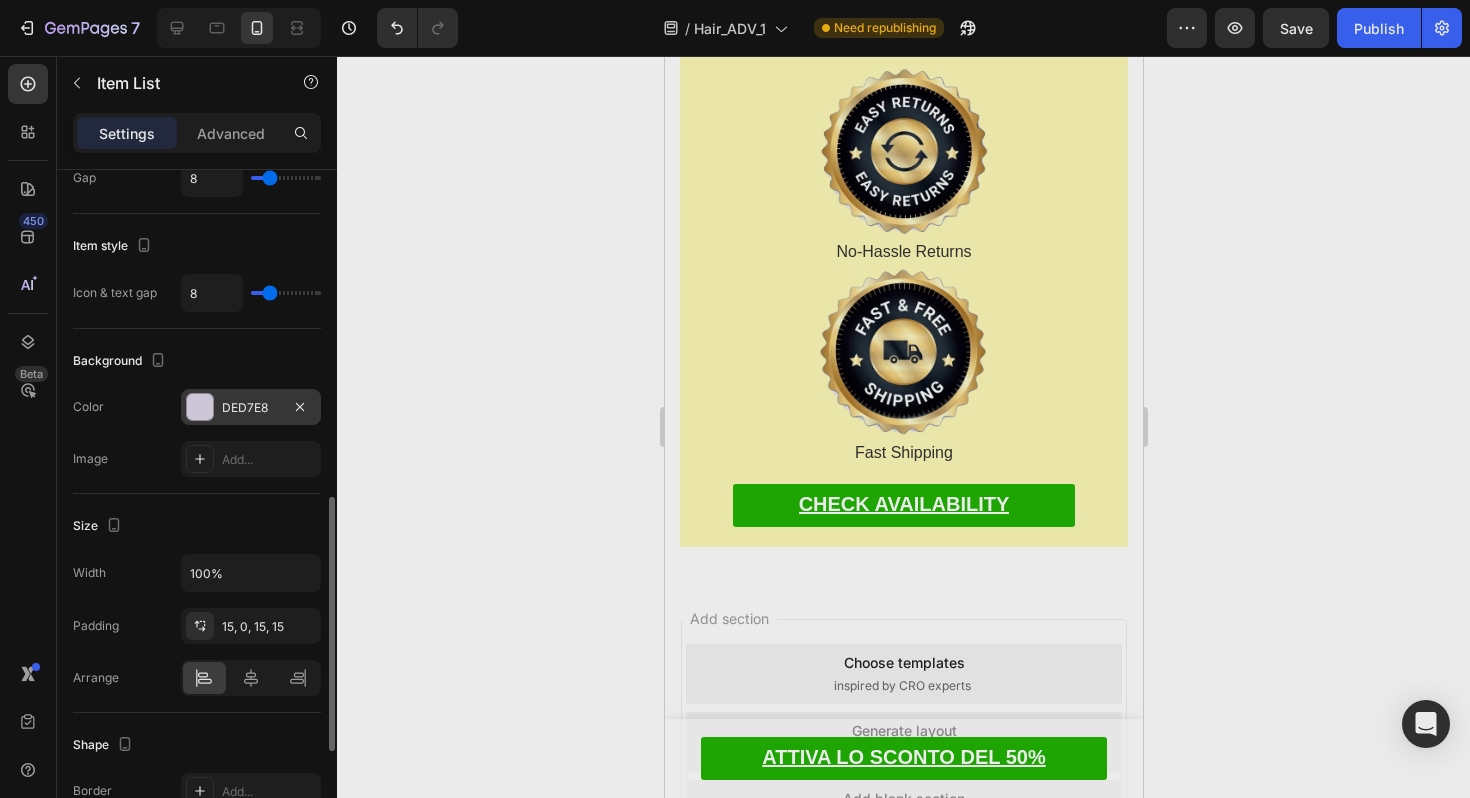 click on "DED7E8" at bounding box center [251, 408] 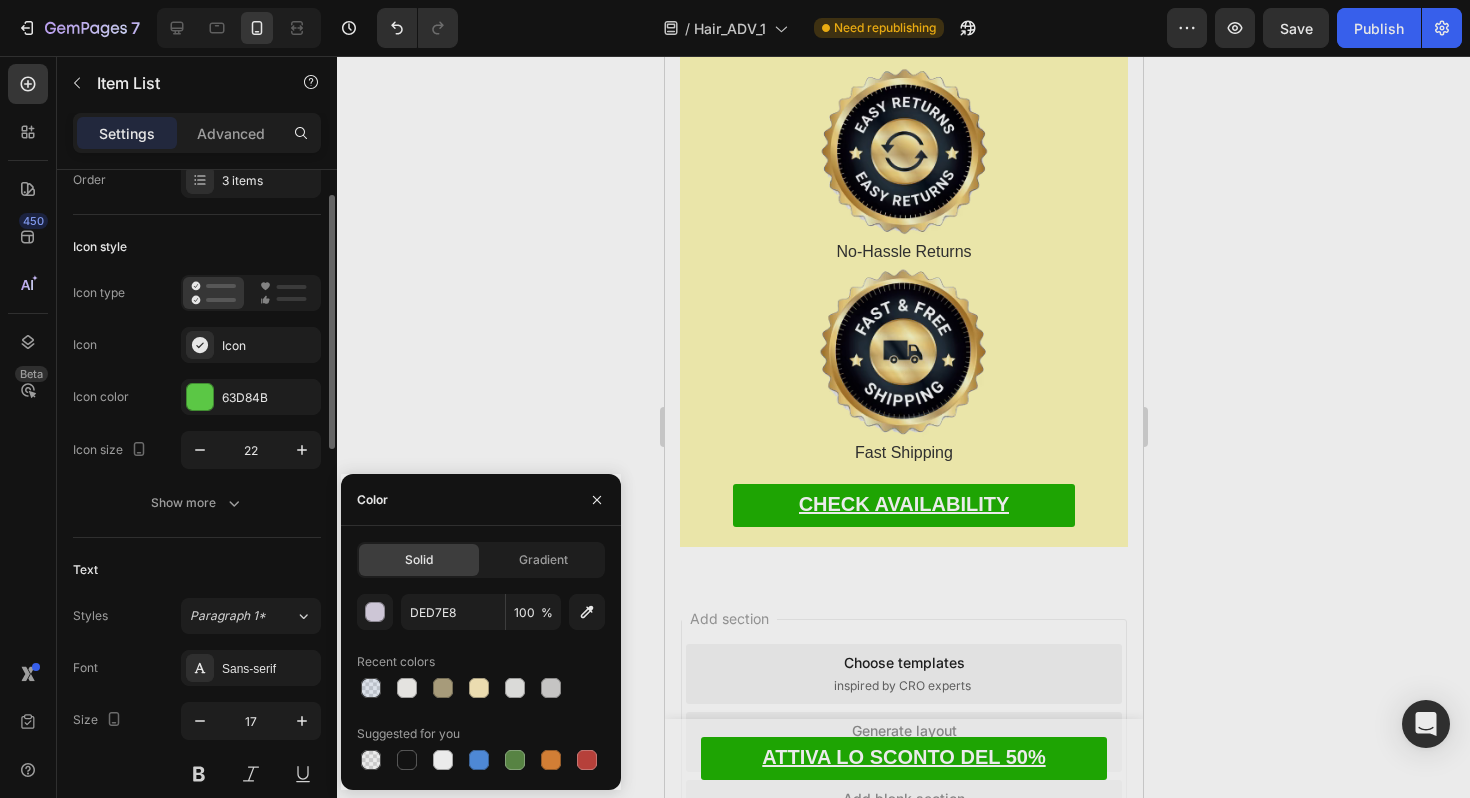 scroll, scrollTop: 0, scrollLeft: 0, axis: both 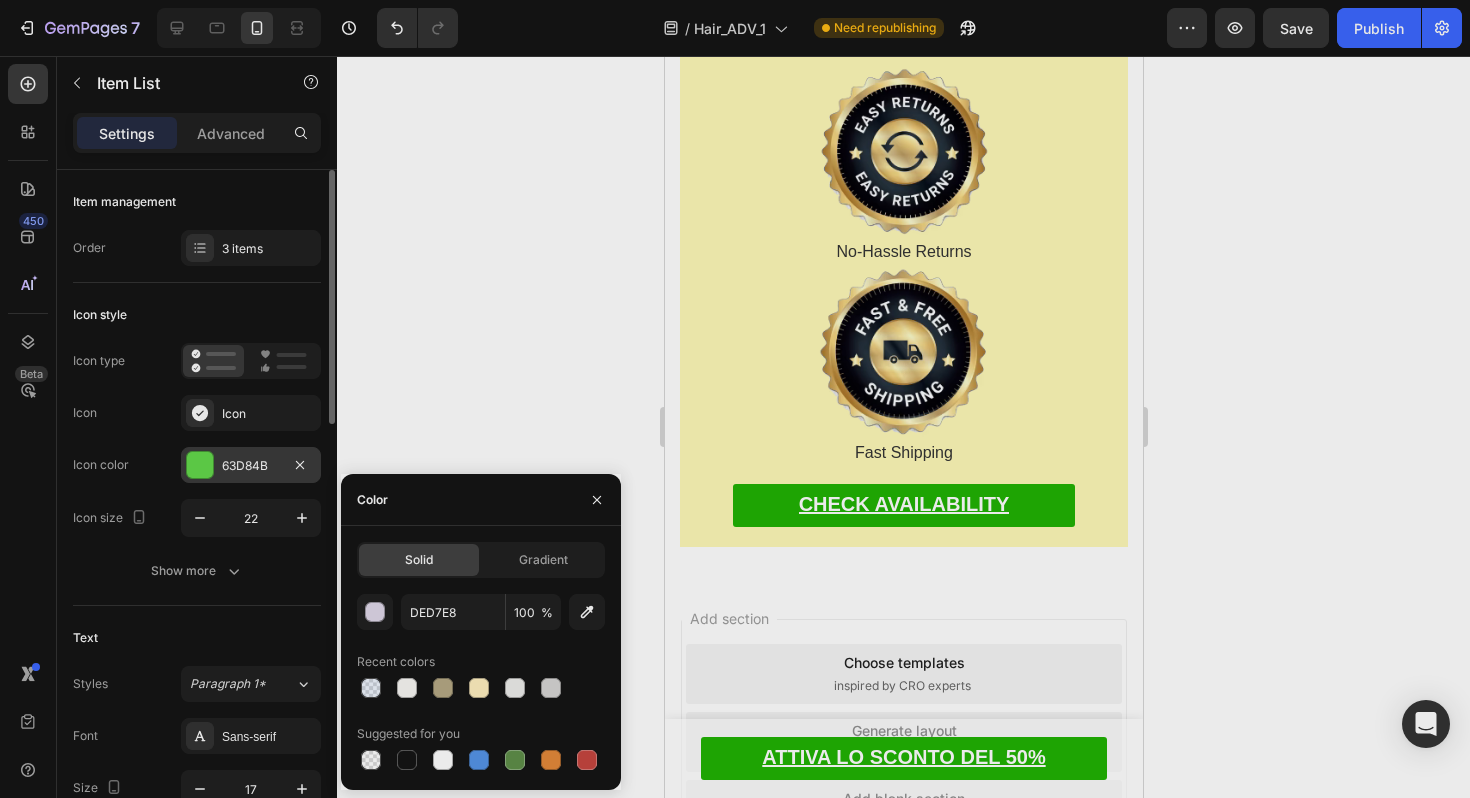 click on "63D84B" at bounding box center (251, 466) 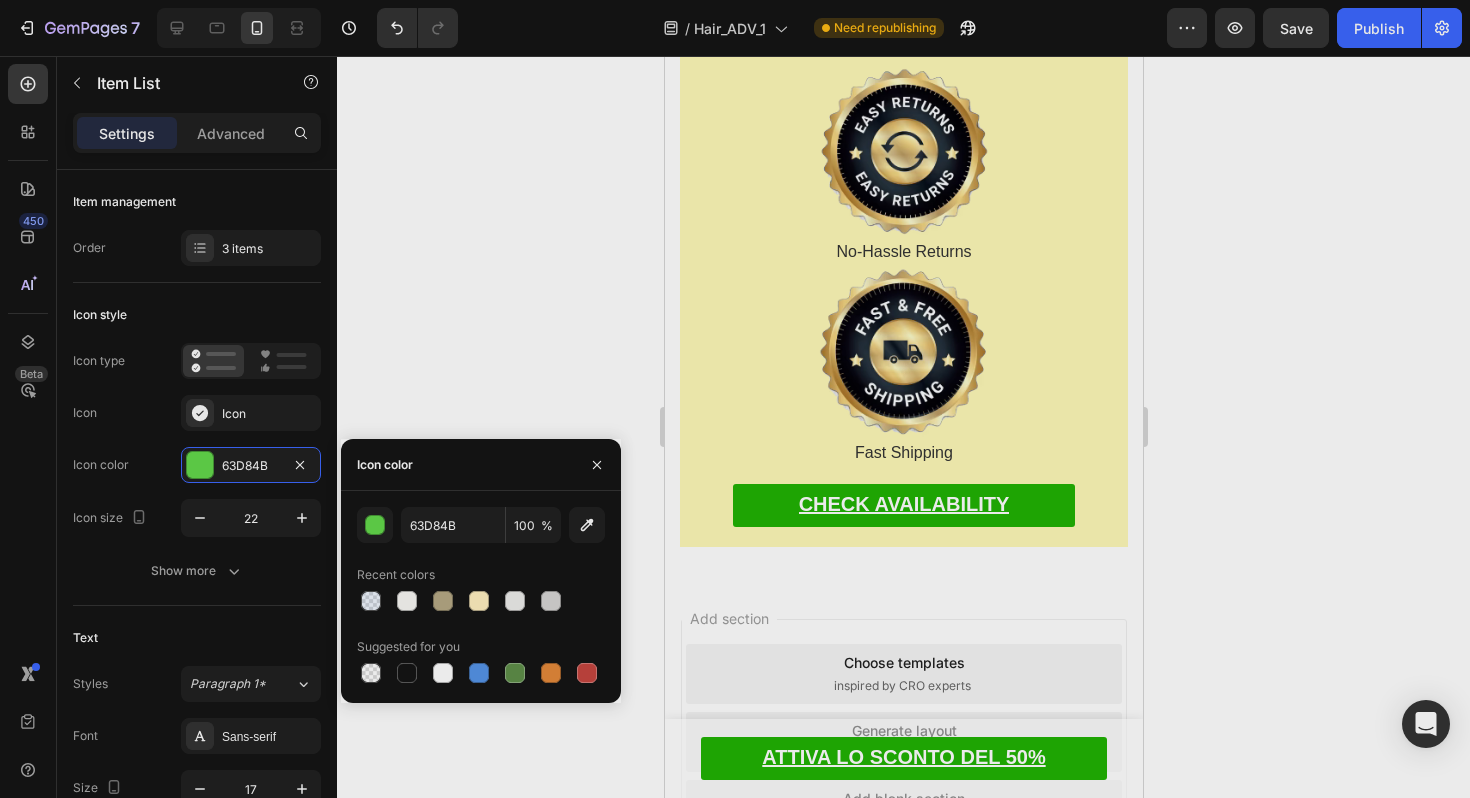 type on "764293" 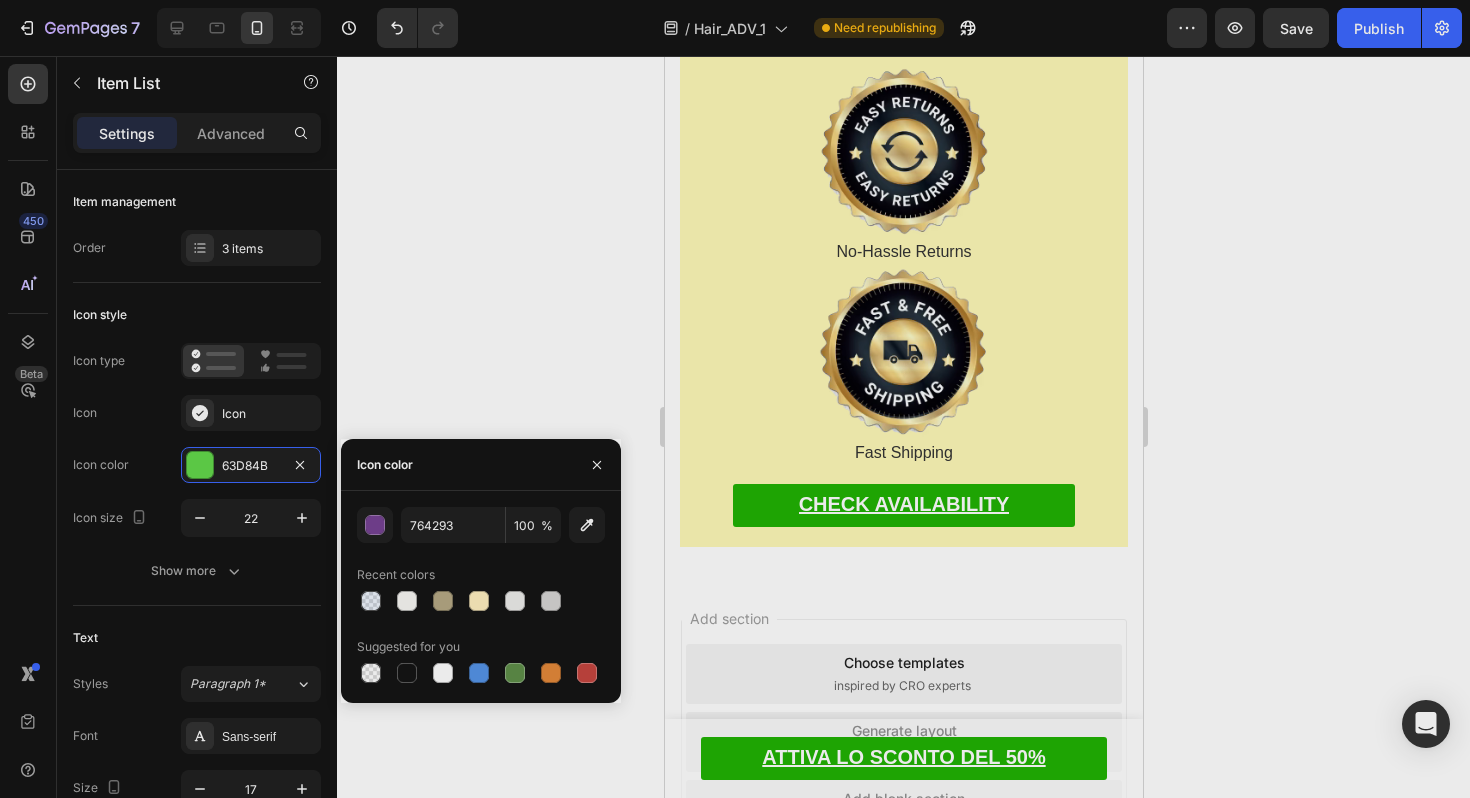 click 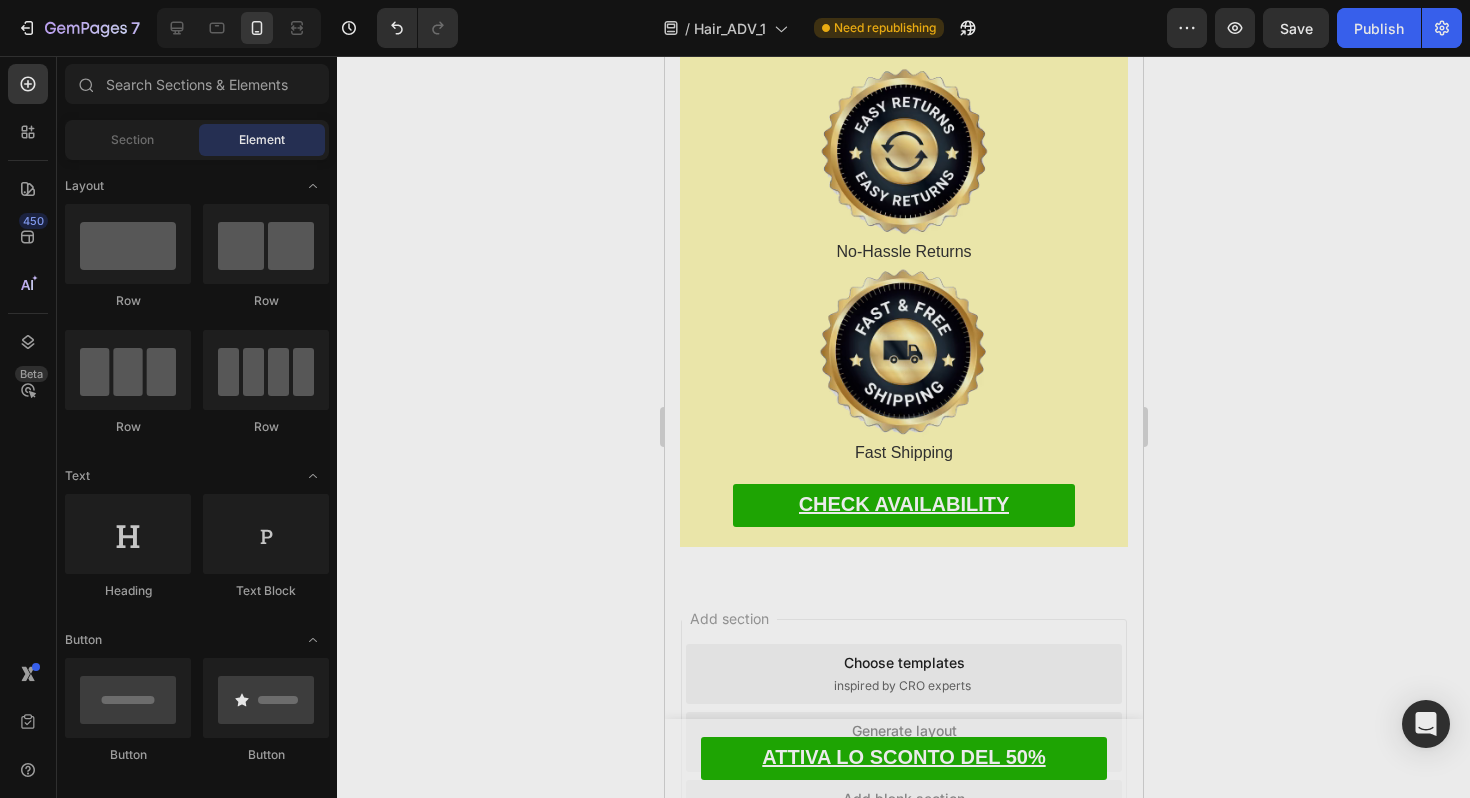 click 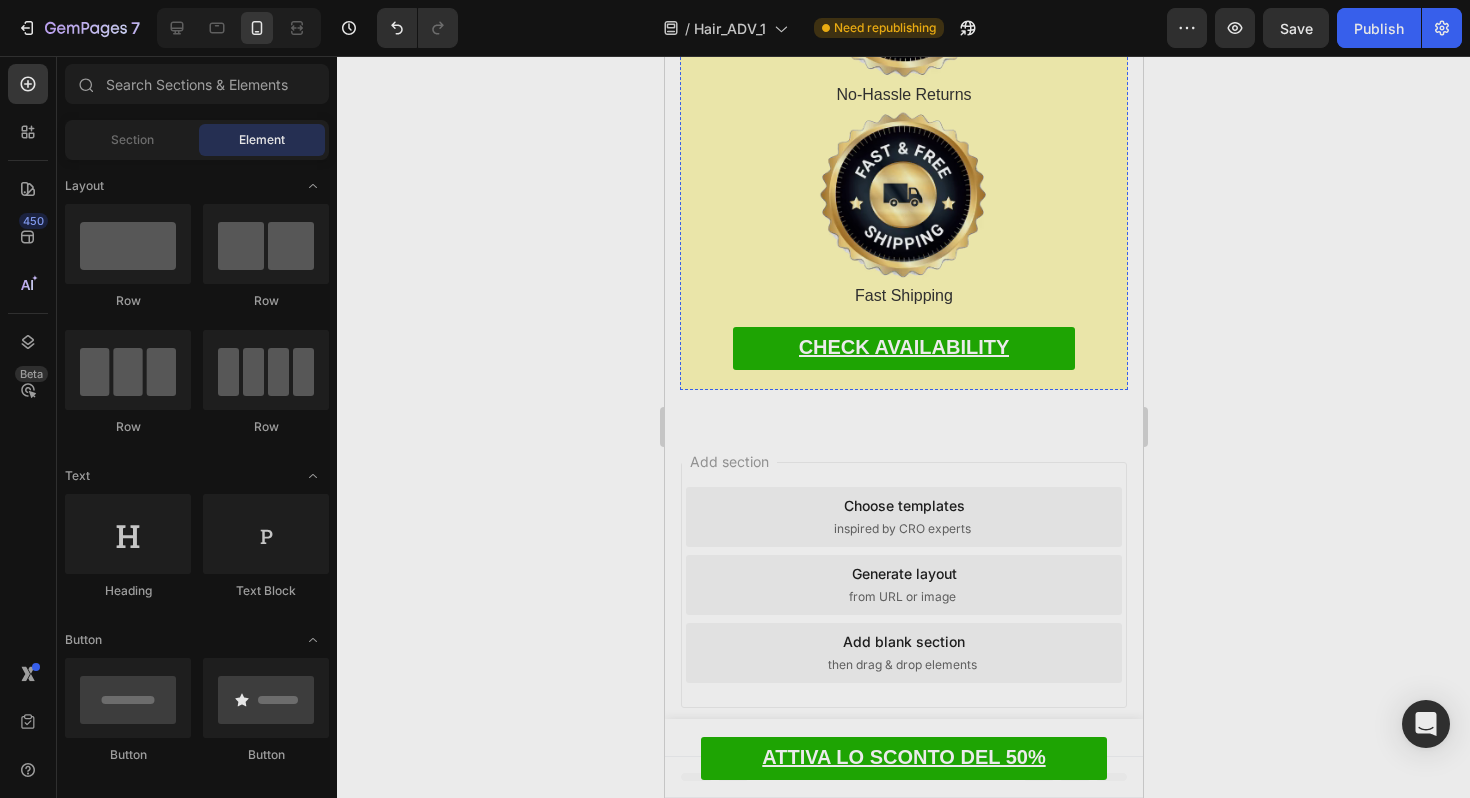 scroll, scrollTop: 13478, scrollLeft: 0, axis: vertical 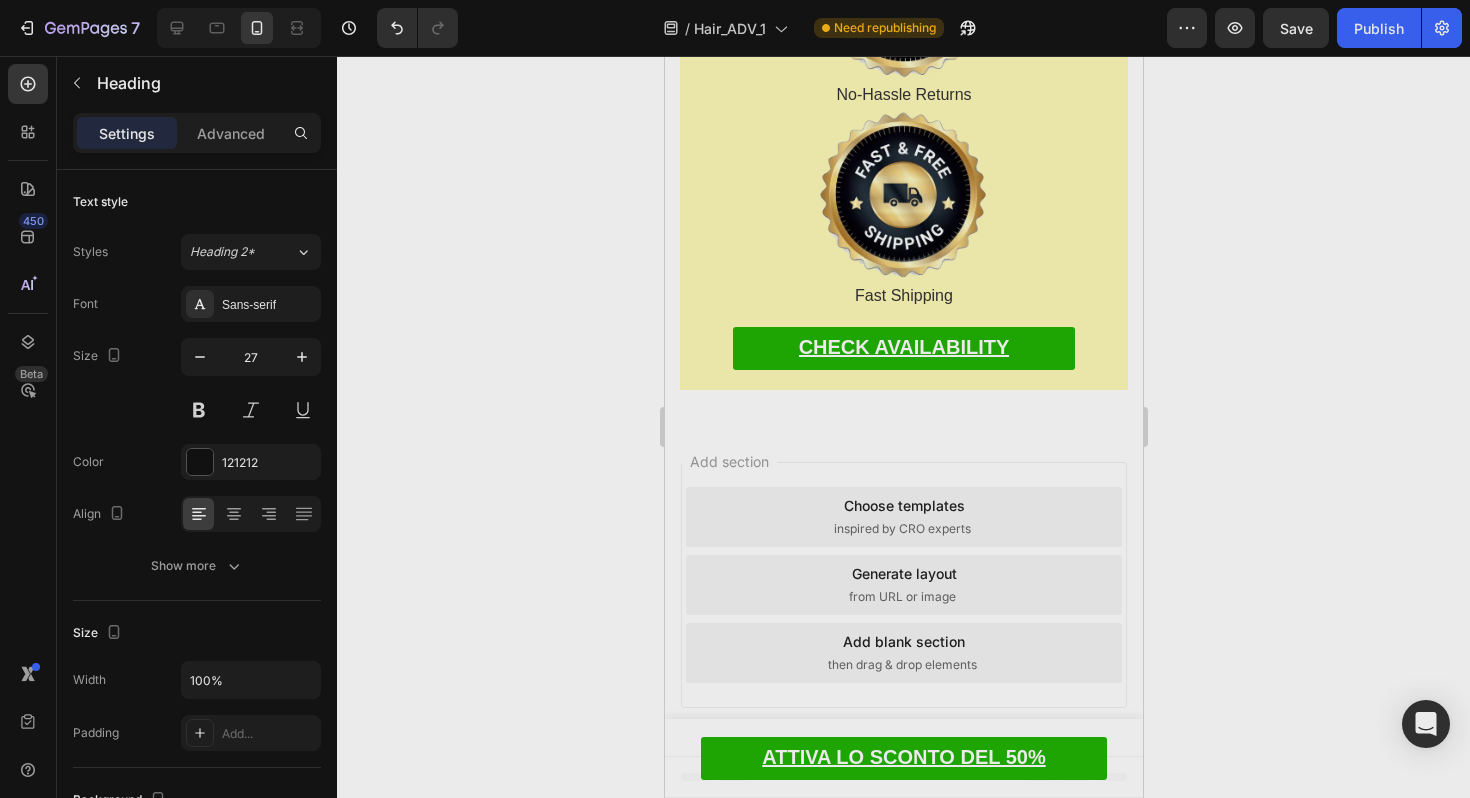 click on "We Could Sell Out Tomorrow… Or Maybe Even Today" at bounding box center (903, -3621) 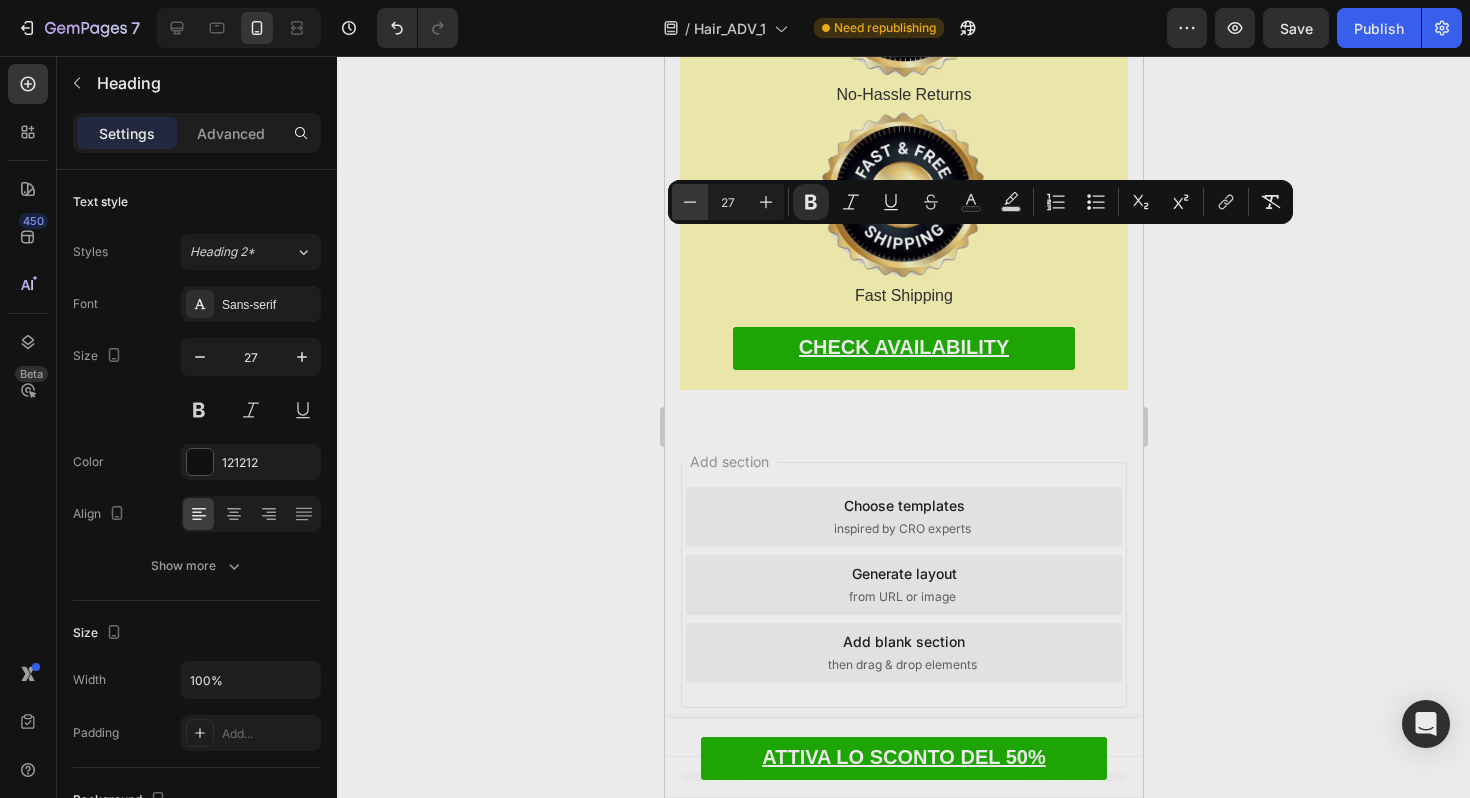 click 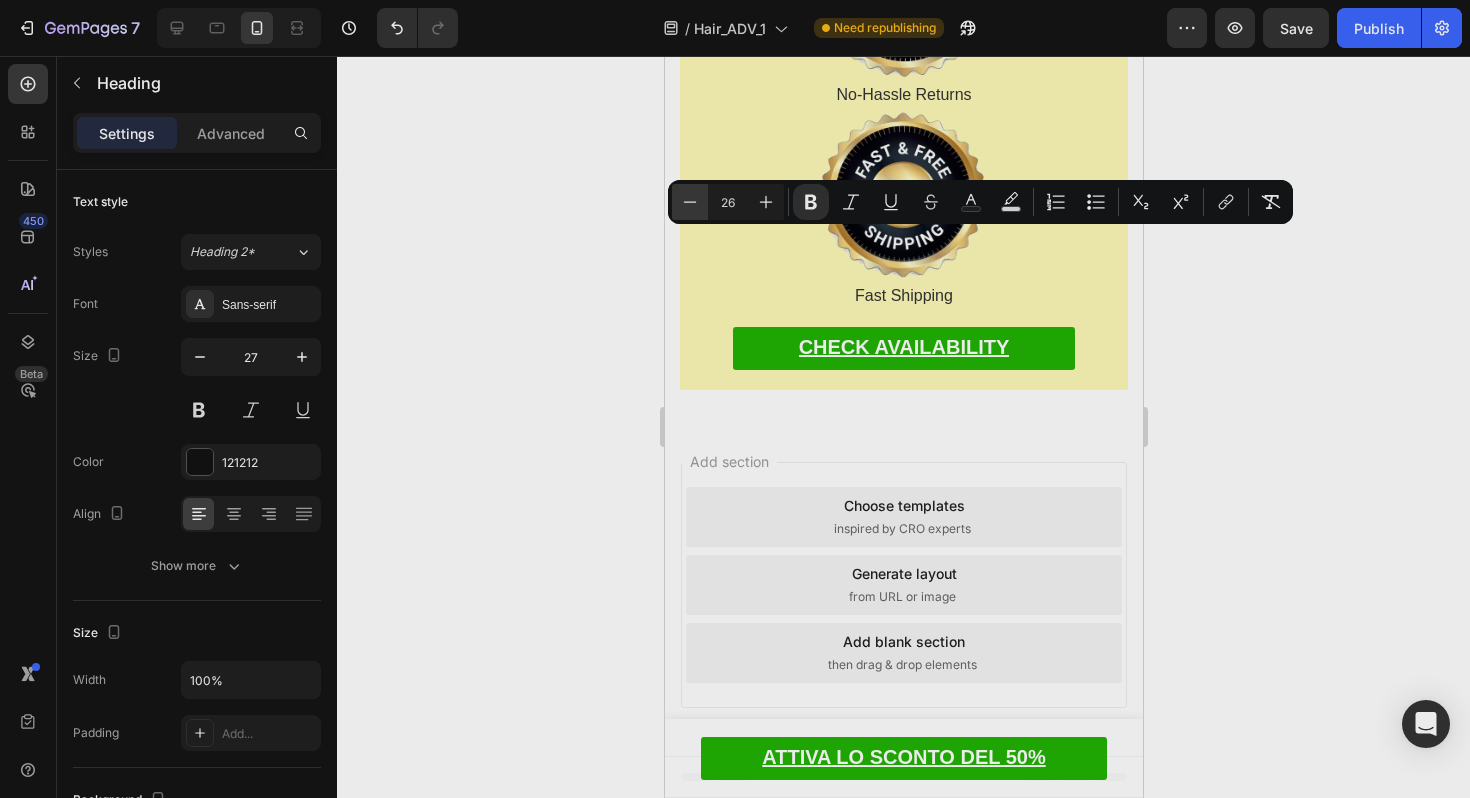 click 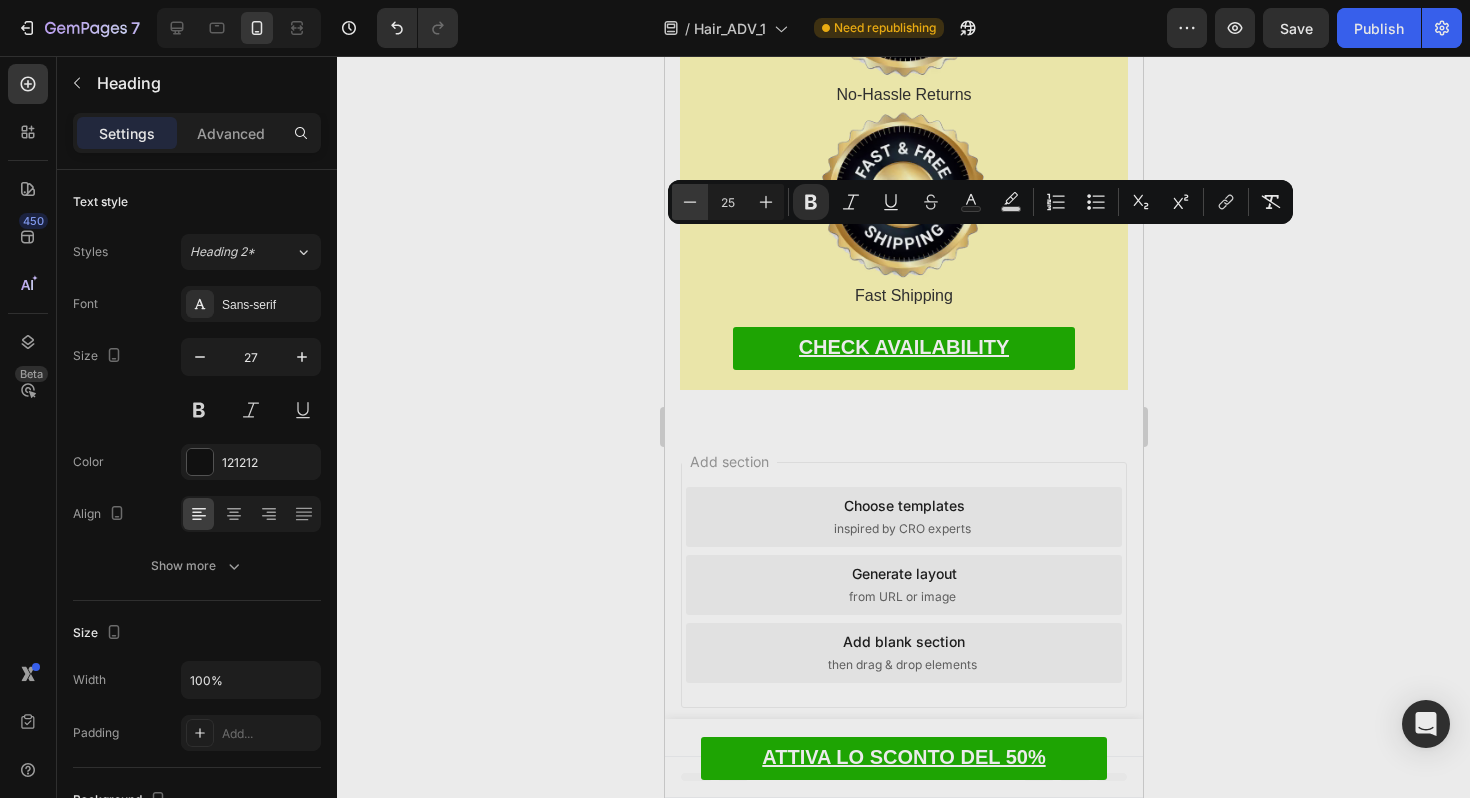 click 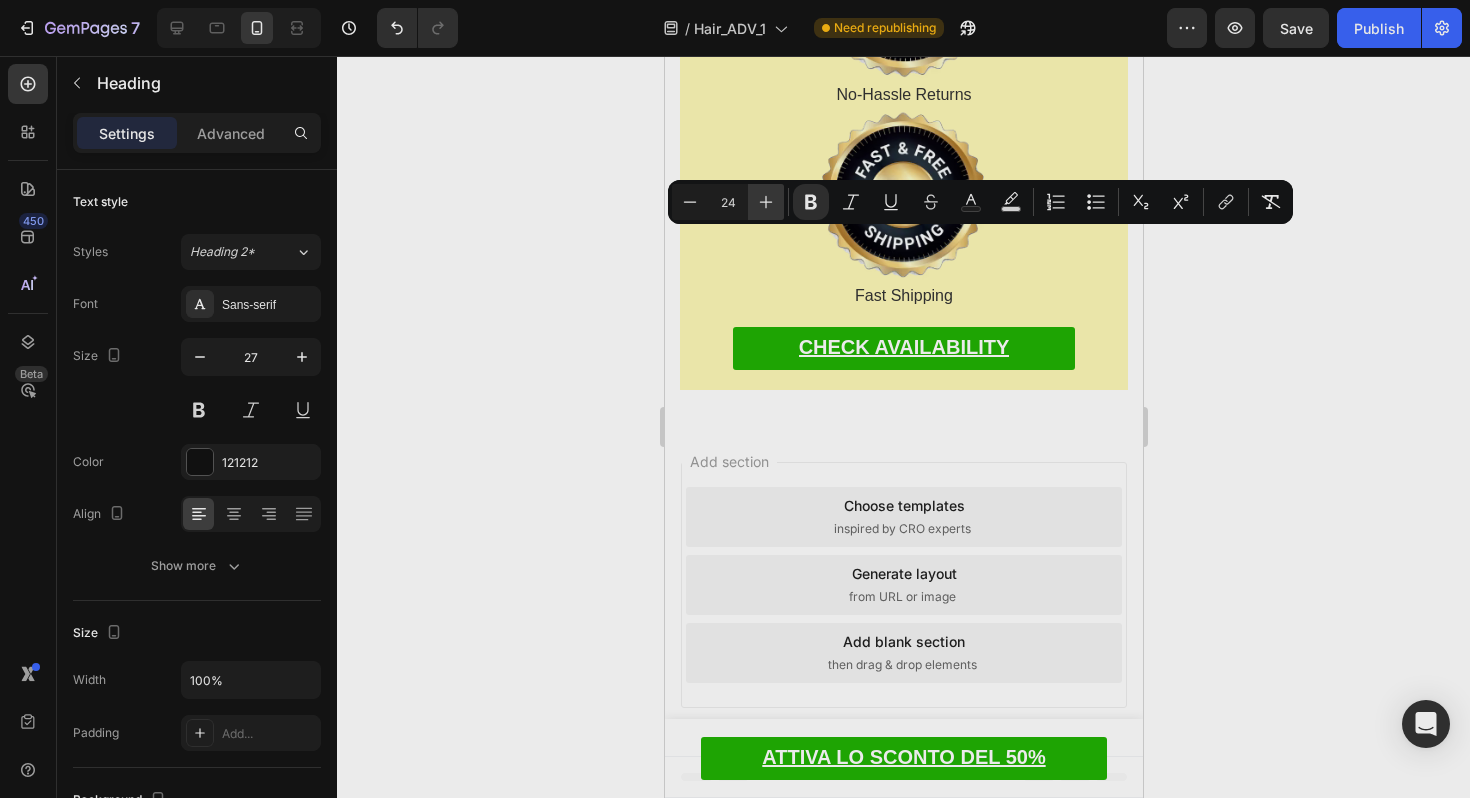 click 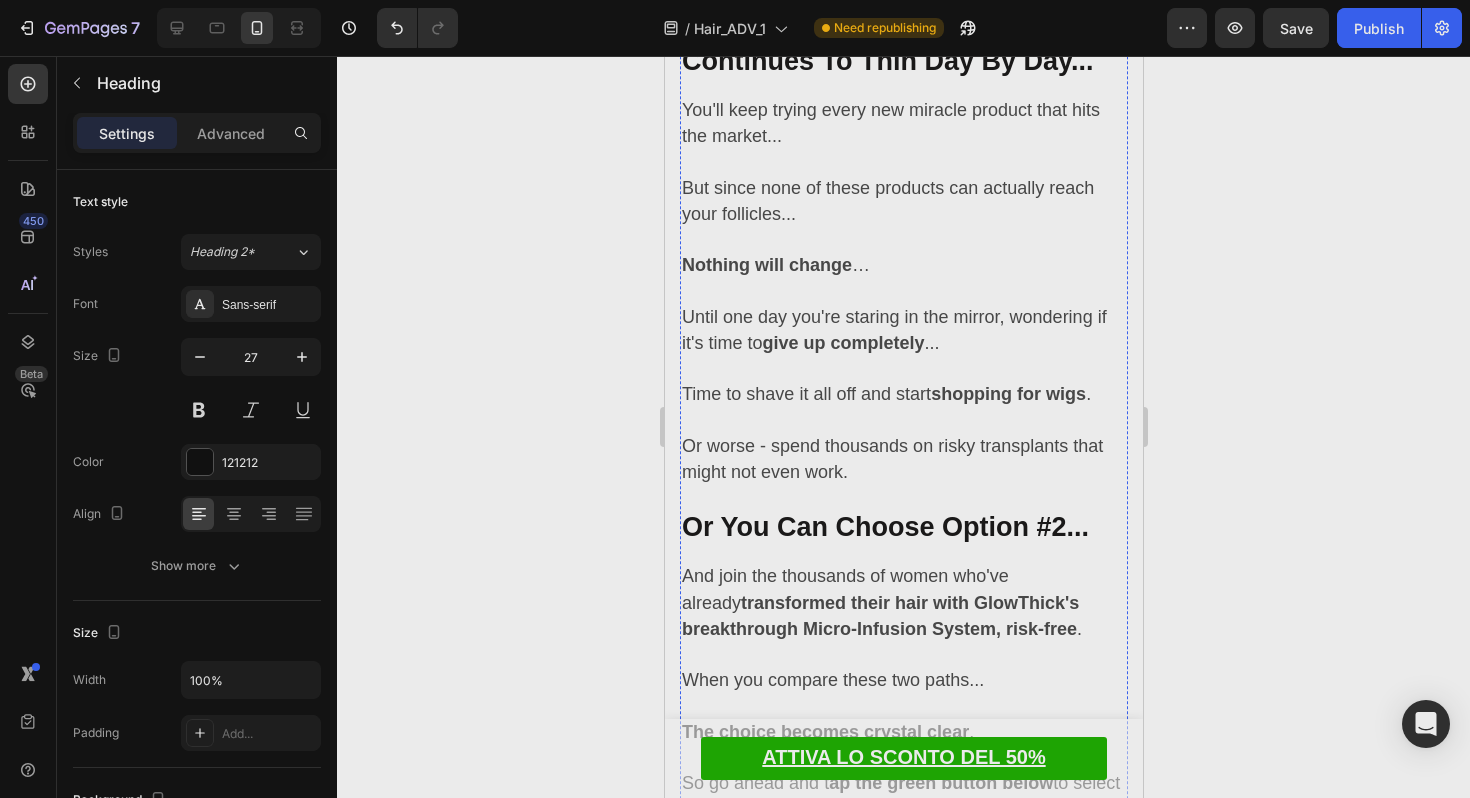 scroll, scrollTop: 11182, scrollLeft: 0, axis: vertical 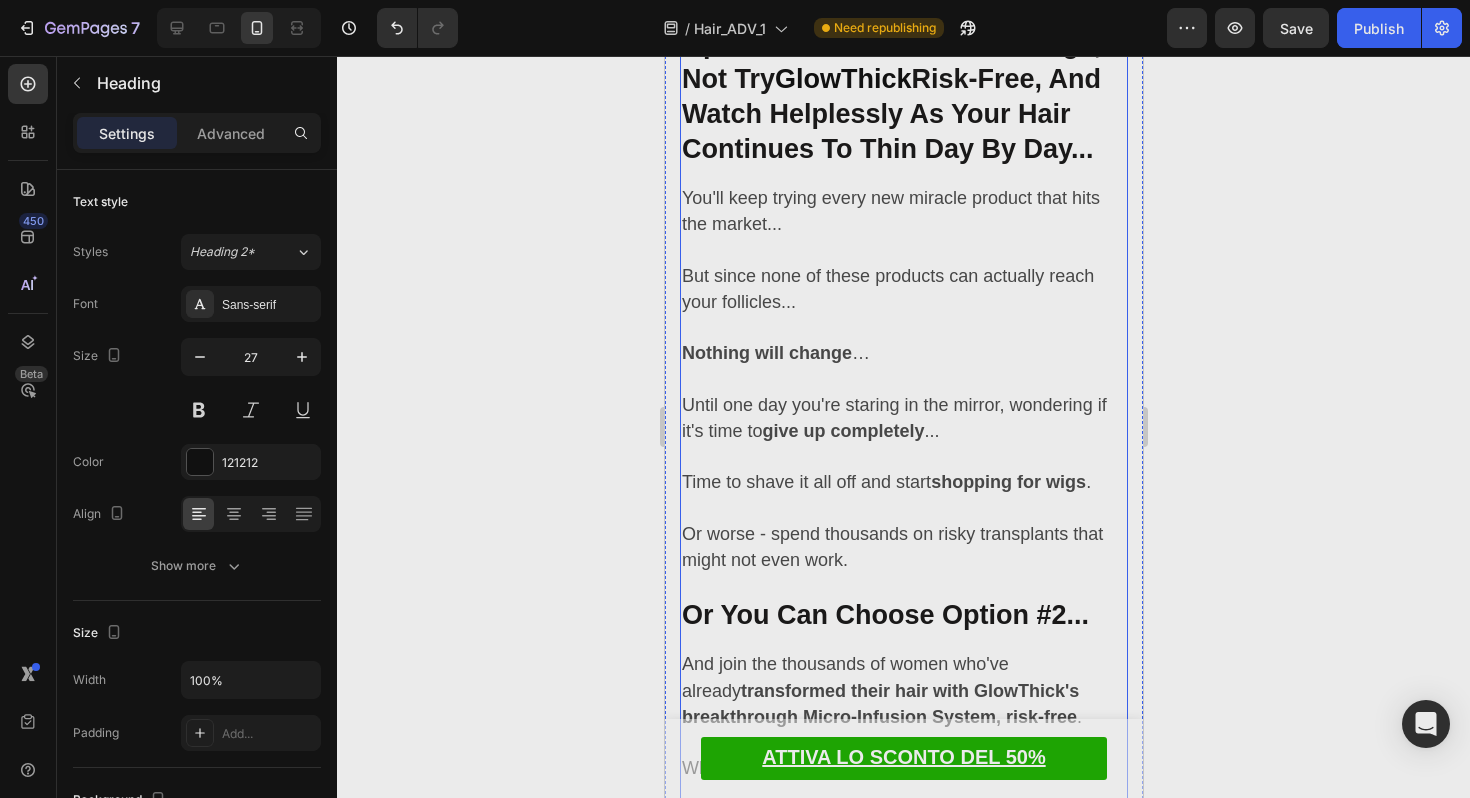 click on "Esocrease Hair Ha Già Aiutato Più di 1300 Donne Italiane a Ritrovare Capelli Folti e Splendenti in Sole 14 Settimane!" at bounding box center (899, -3106) 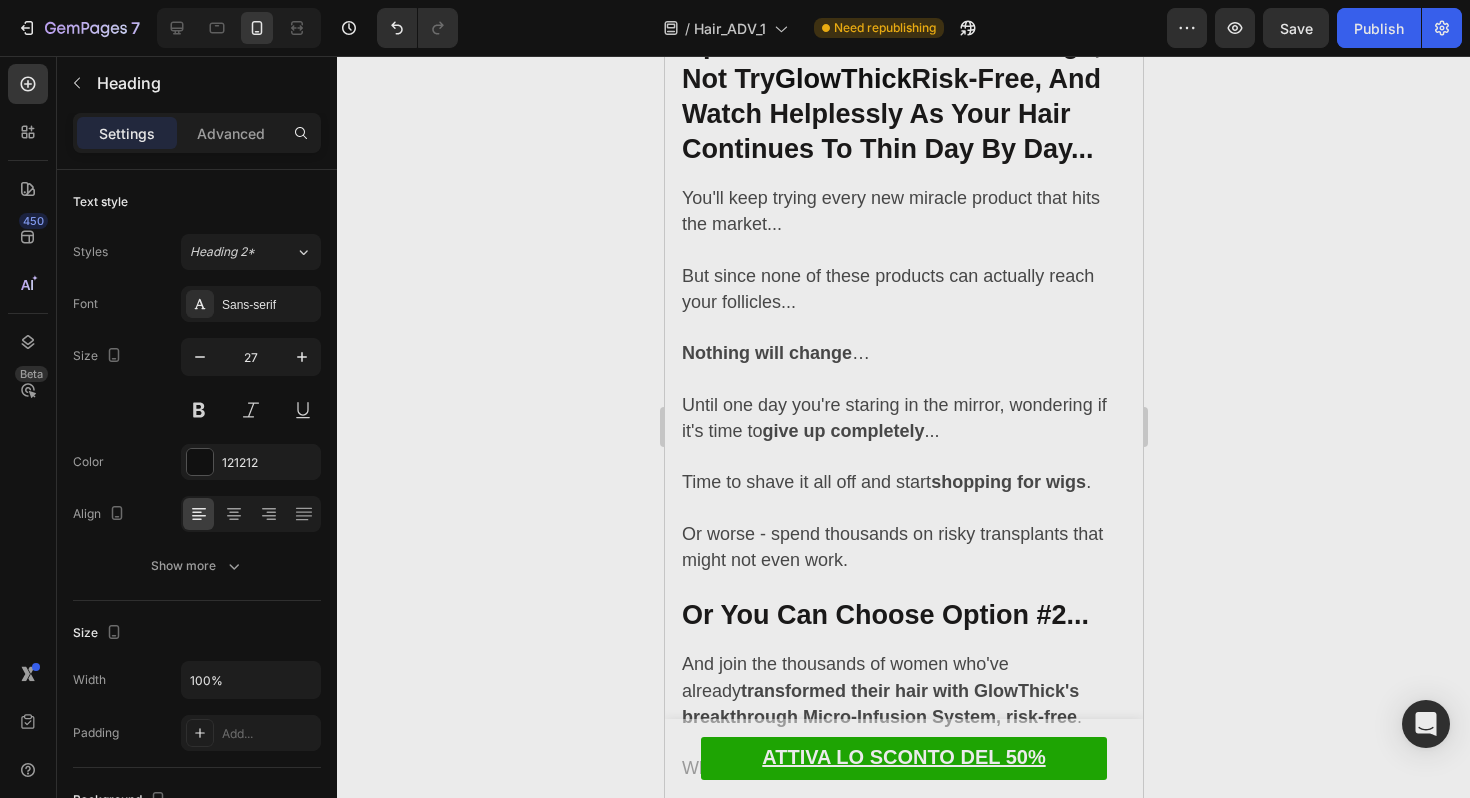 click on "Esocrease Hair Ha Già Aiutato Più di 1300 Donne Italiane a Ritrovare Capelli Folti e Splendenti in Sole 14 Settimane!" at bounding box center (899, -3106) 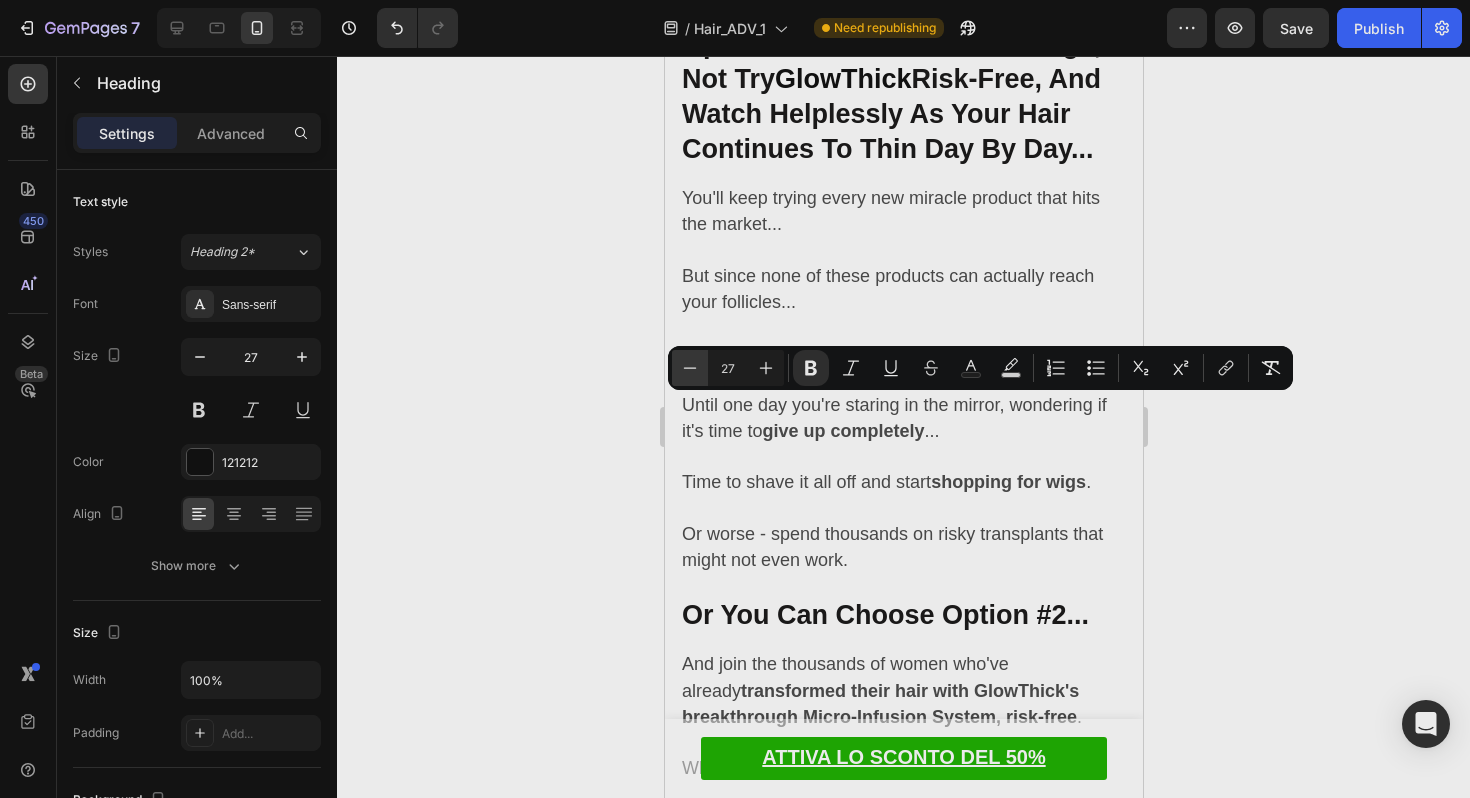 click 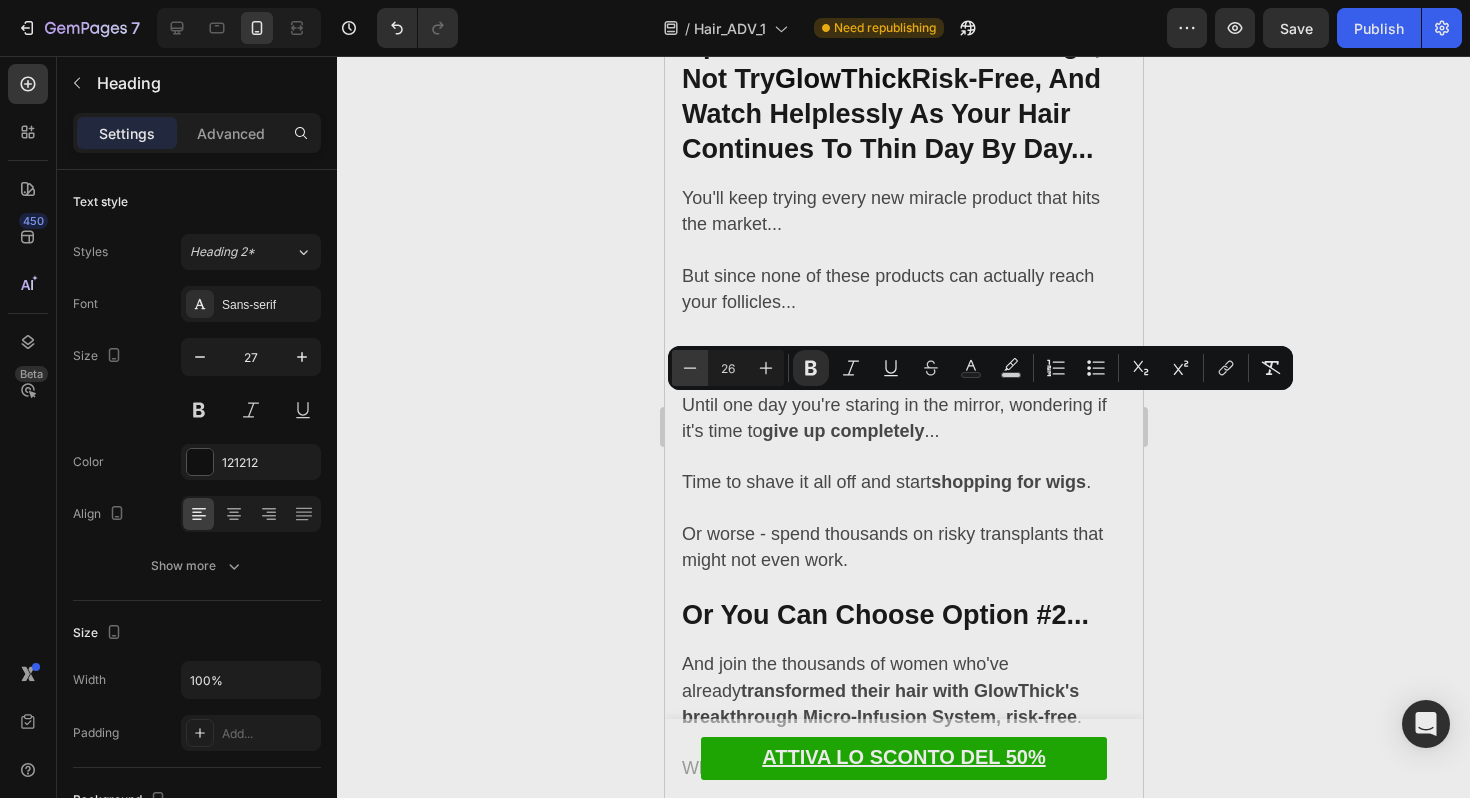 click 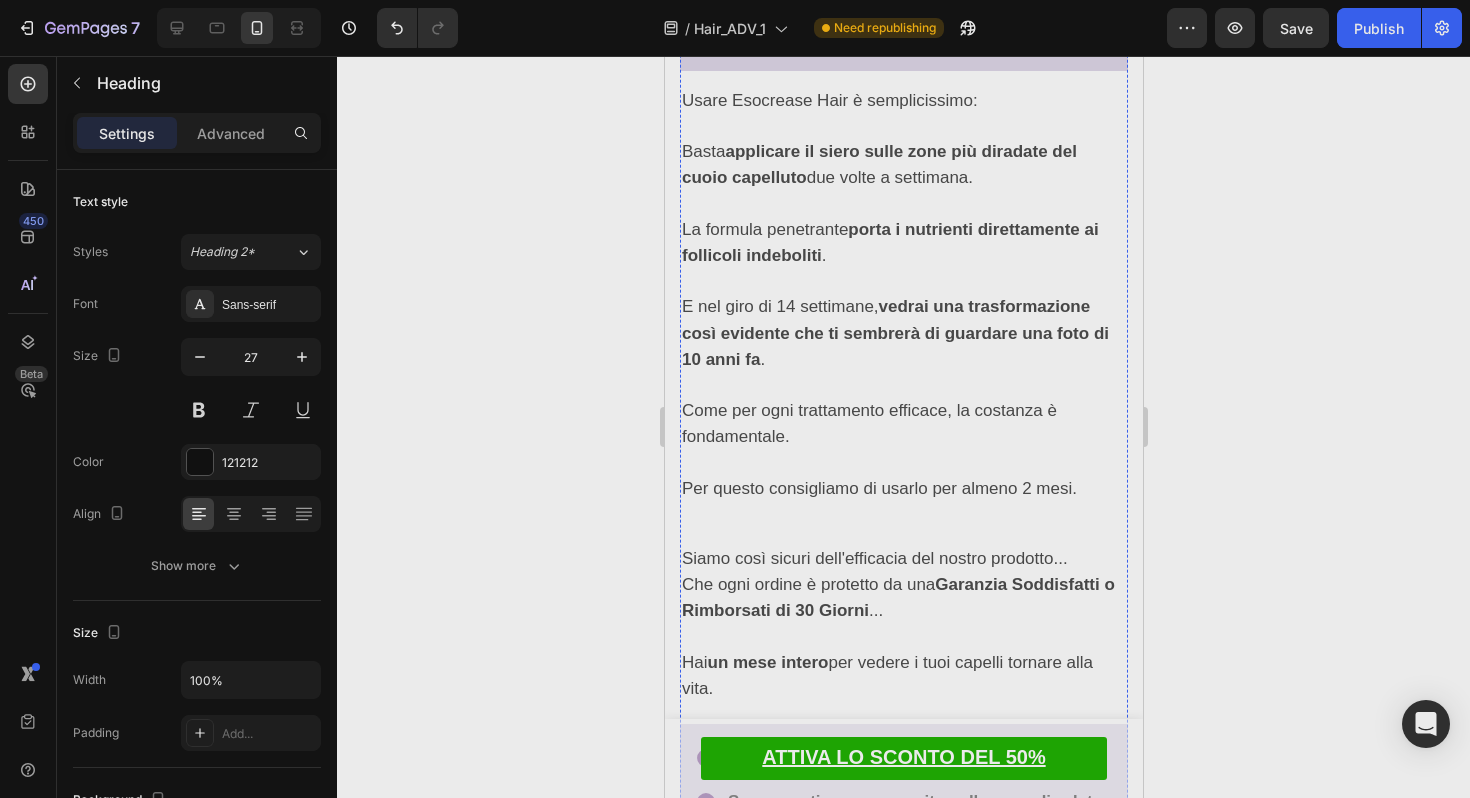 scroll, scrollTop: 8450, scrollLeft: 0, axis: vertical 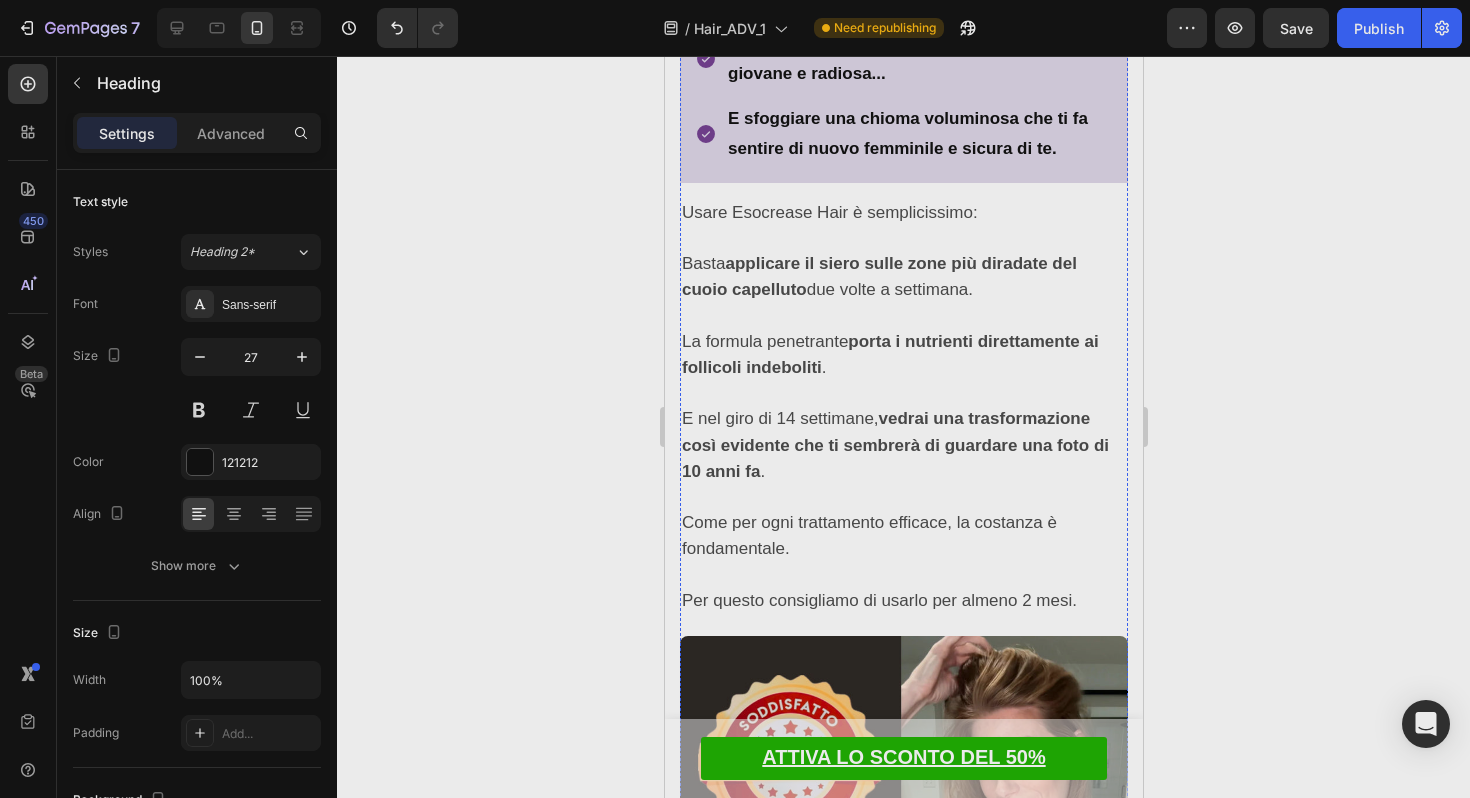 click on "Gli Esosomi Sono: Una Rivoluzione del 2025 per la perdita di capelli" at bounding box center [902, -1579] 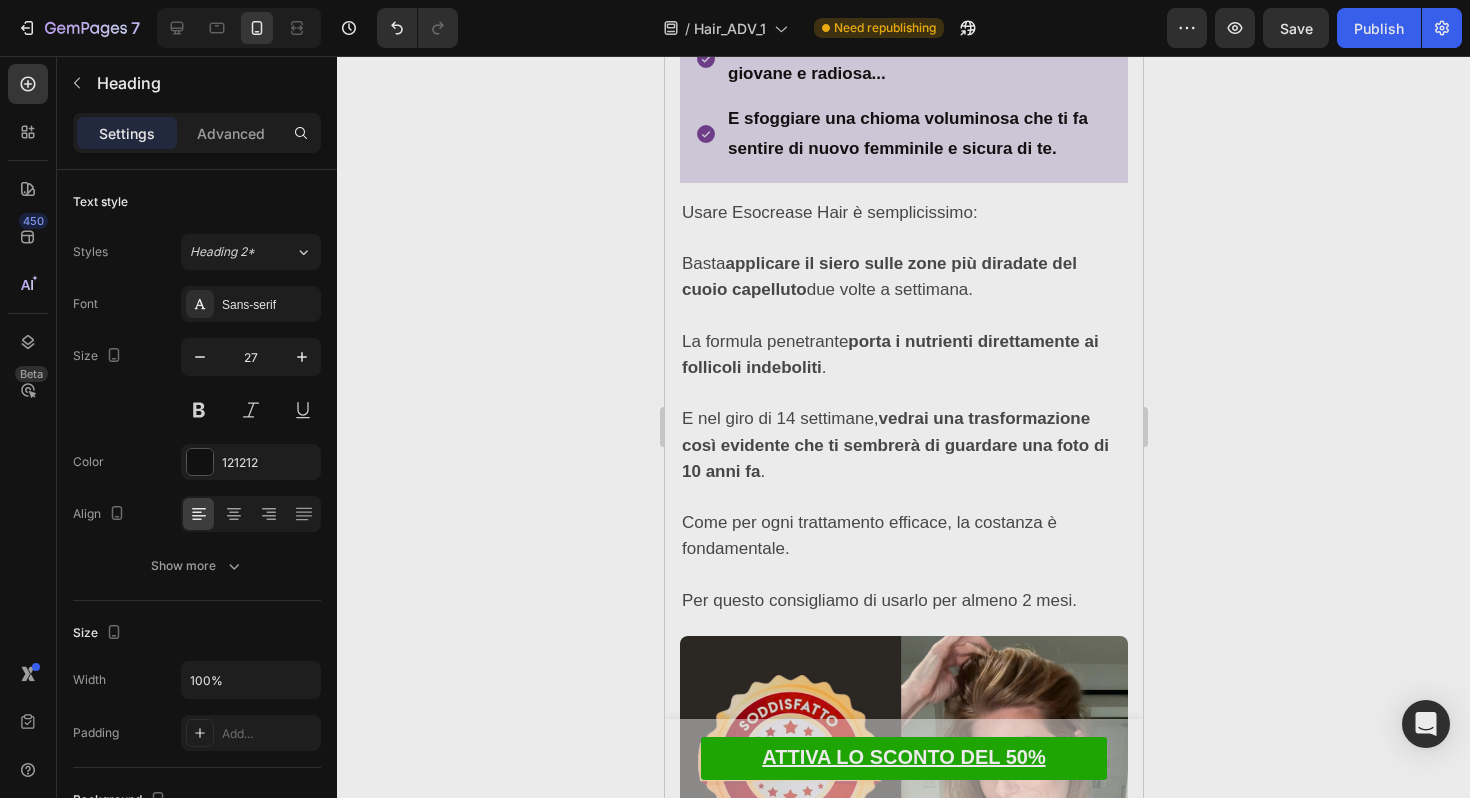 click on "Gli Esosomi Sono: Una Rivoluzione del 2025 per la perdita di capelli" at bounding box center (902, -1579) 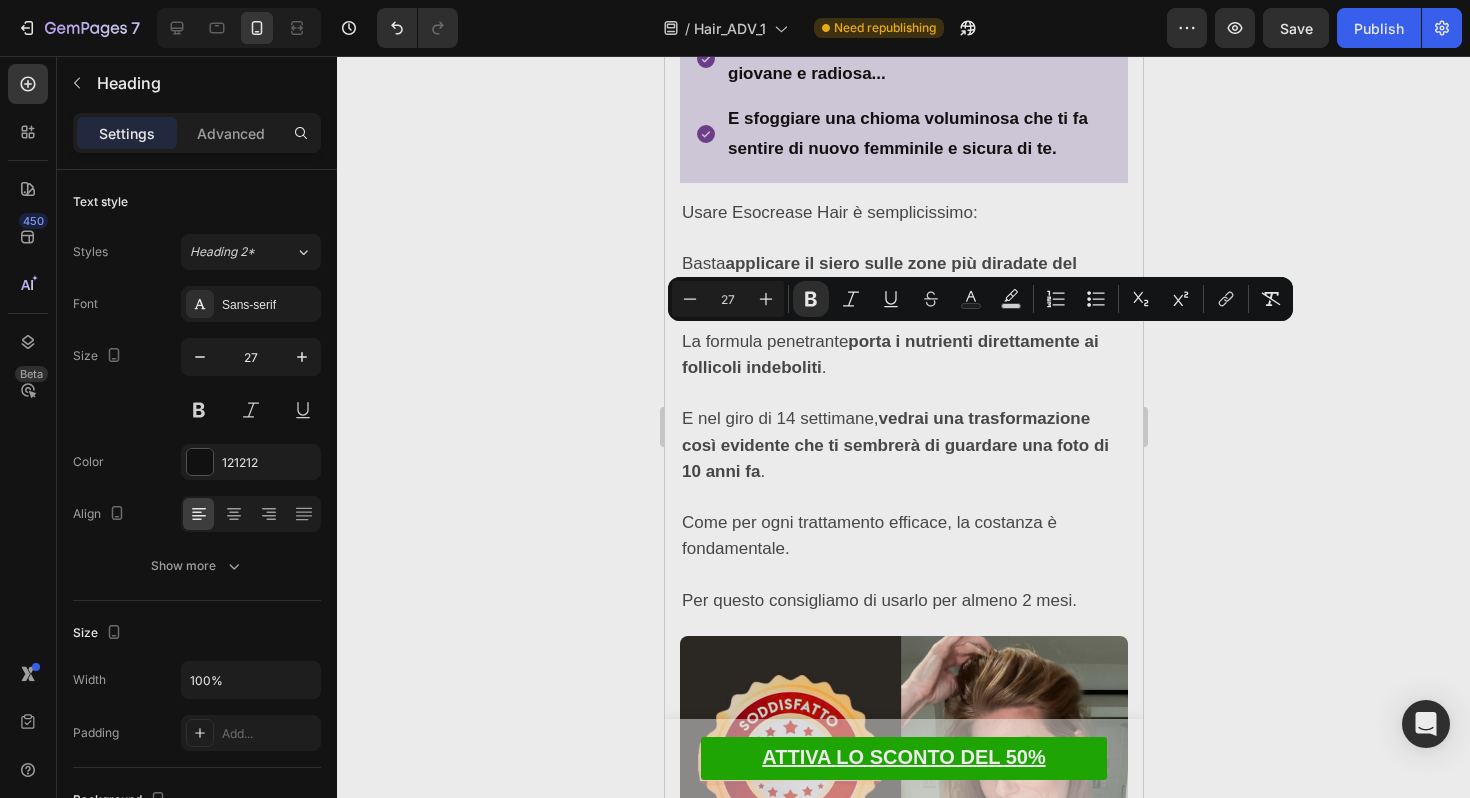 click on "Minus 27 Plus Bold Italic Underline       Strikethrough
Text Color
Text Background Color Numbered List Bulleted List Subscript Superscript       link Remove Format" at bounding box center (980, 299) 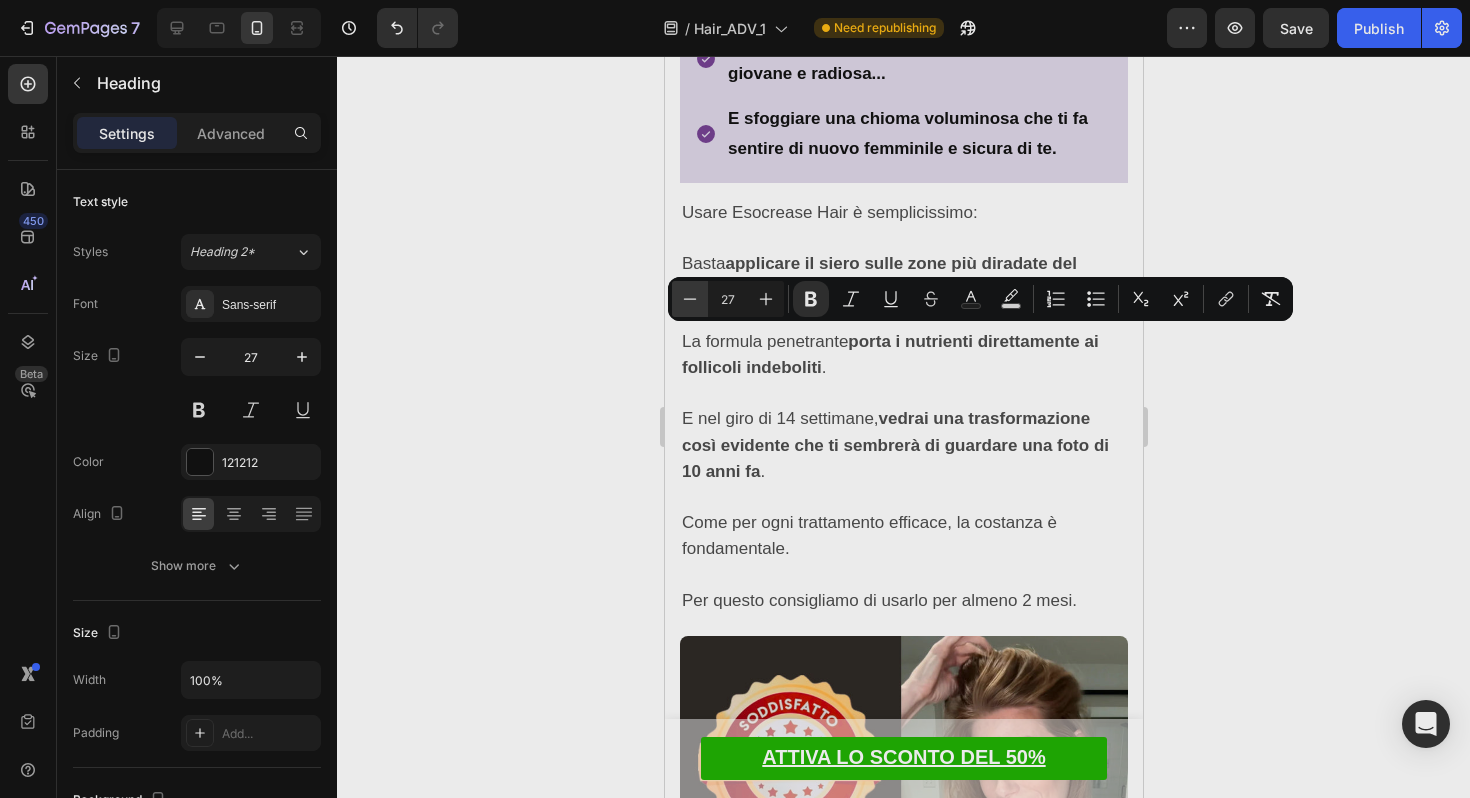 click 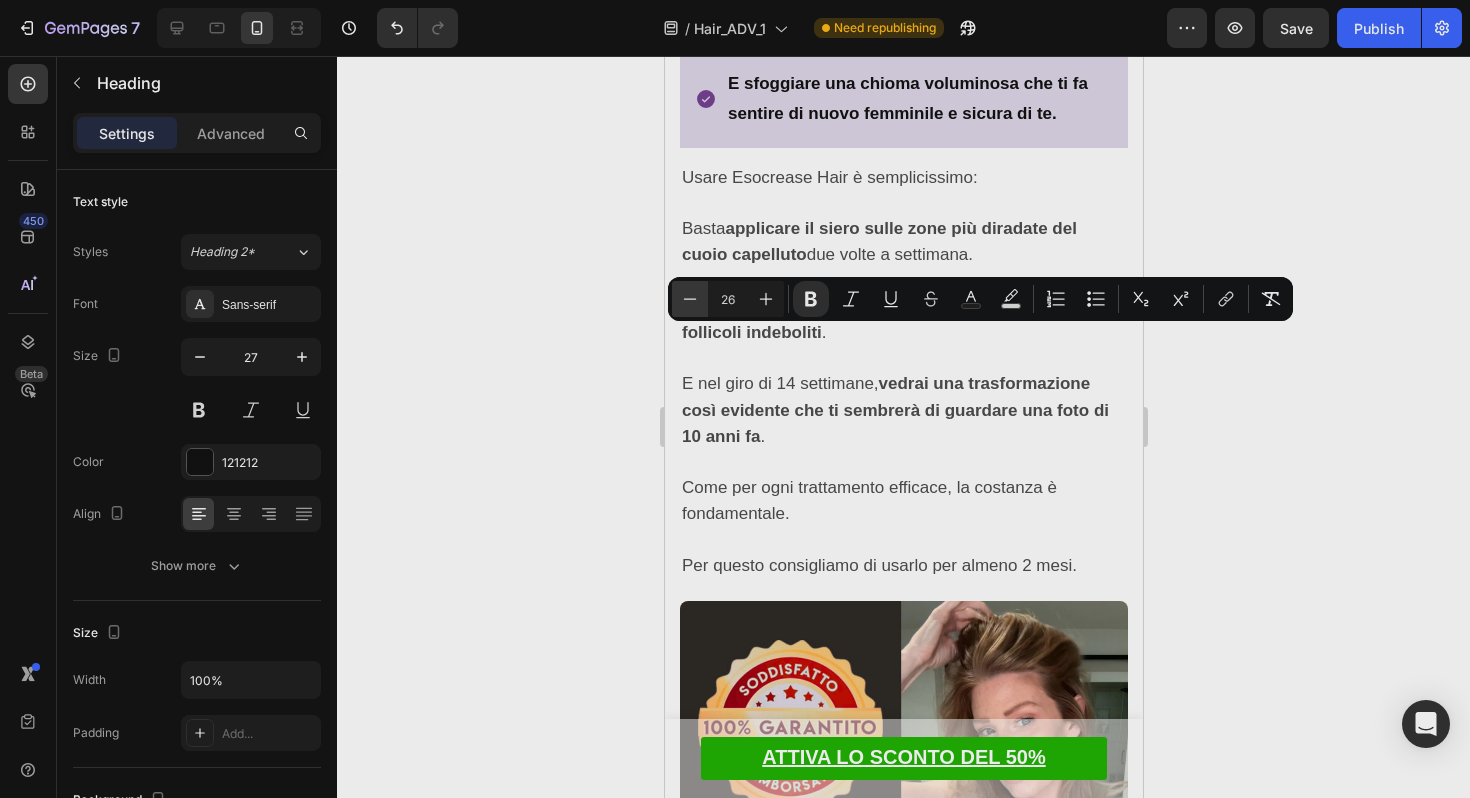 click 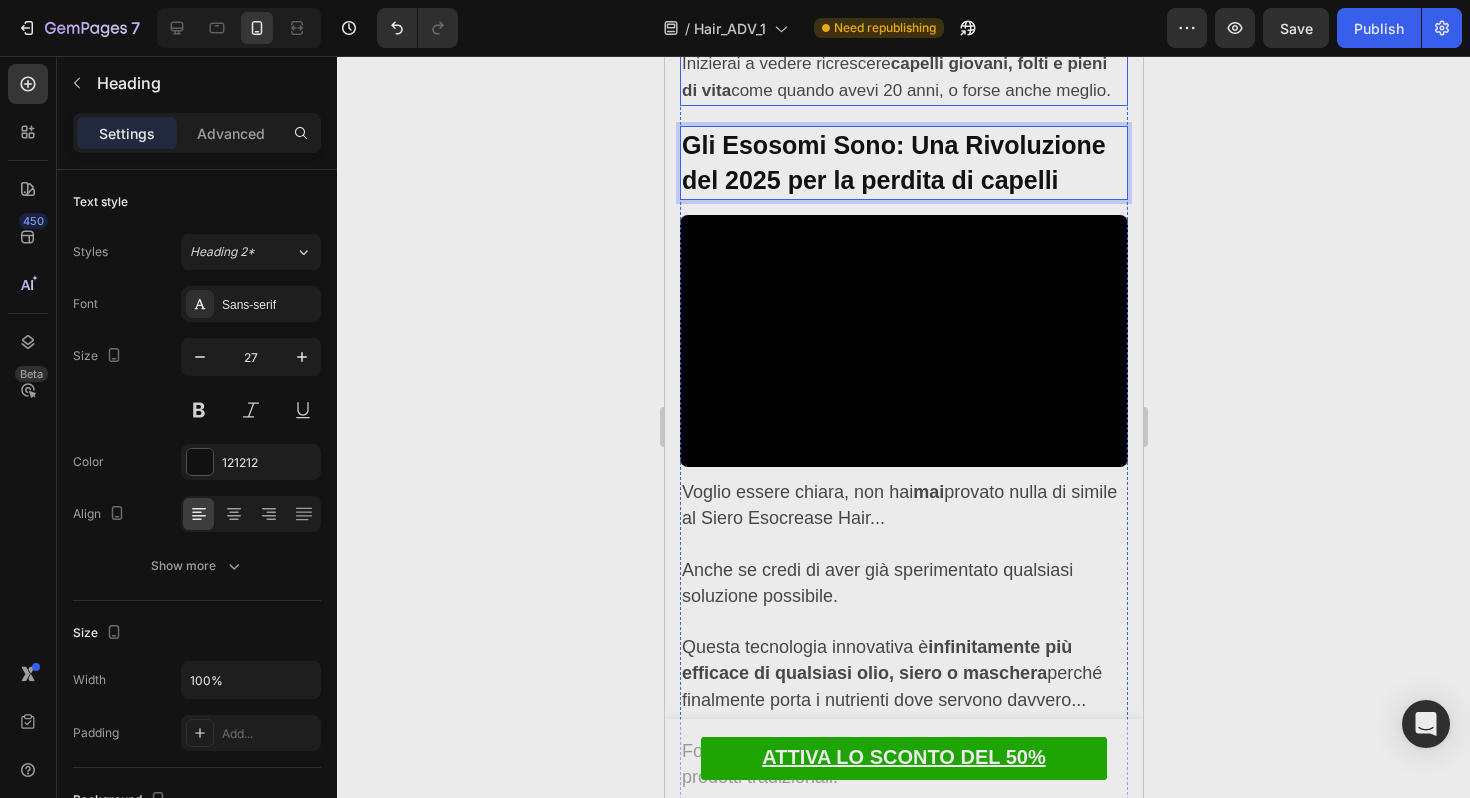scroll, scrollTop: 6520, scrollLeft: 0, axis: vertical 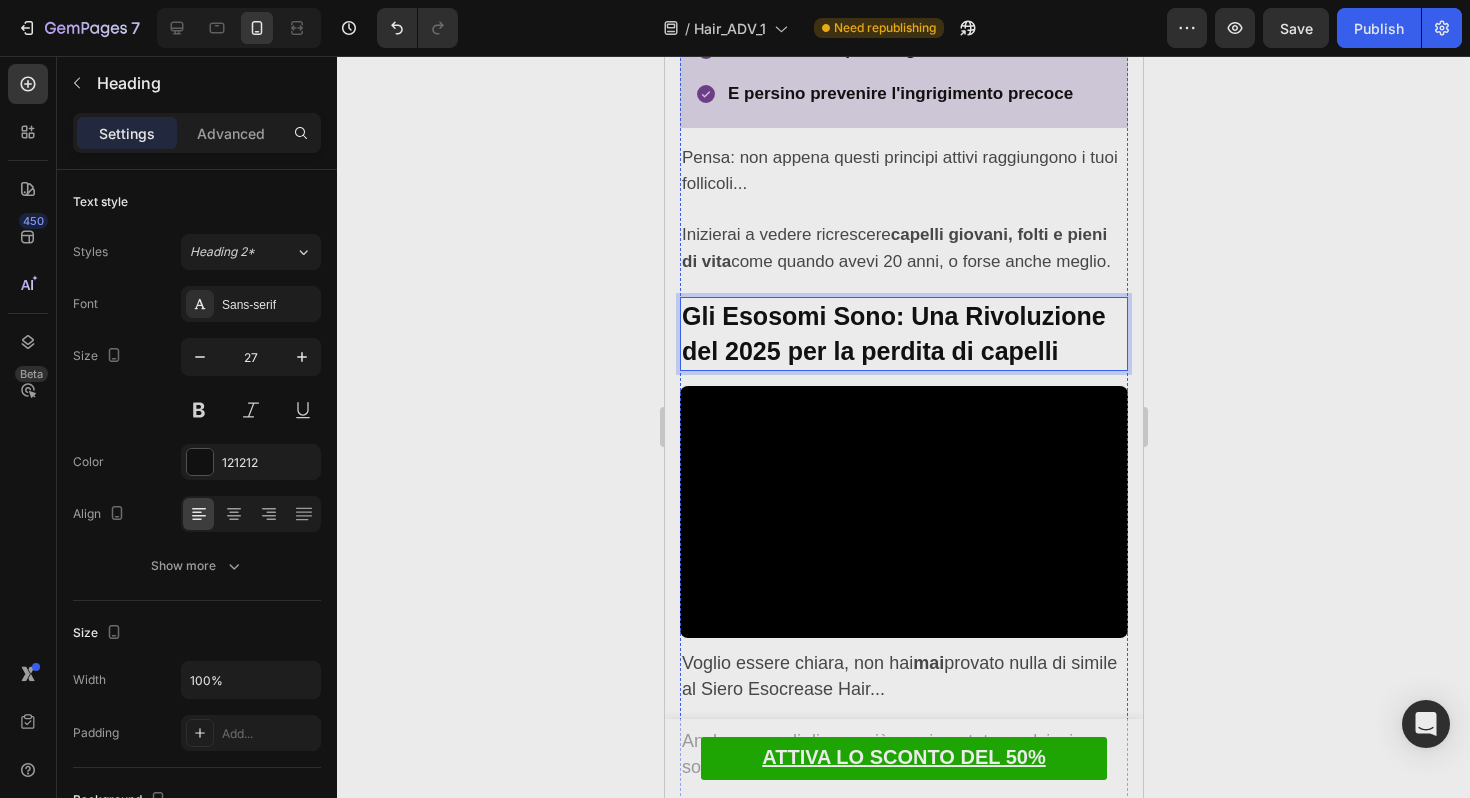 click on "Sono fiera di presentarti: Il Siero Esocrease Hair" at bounding box center [889, -1070] 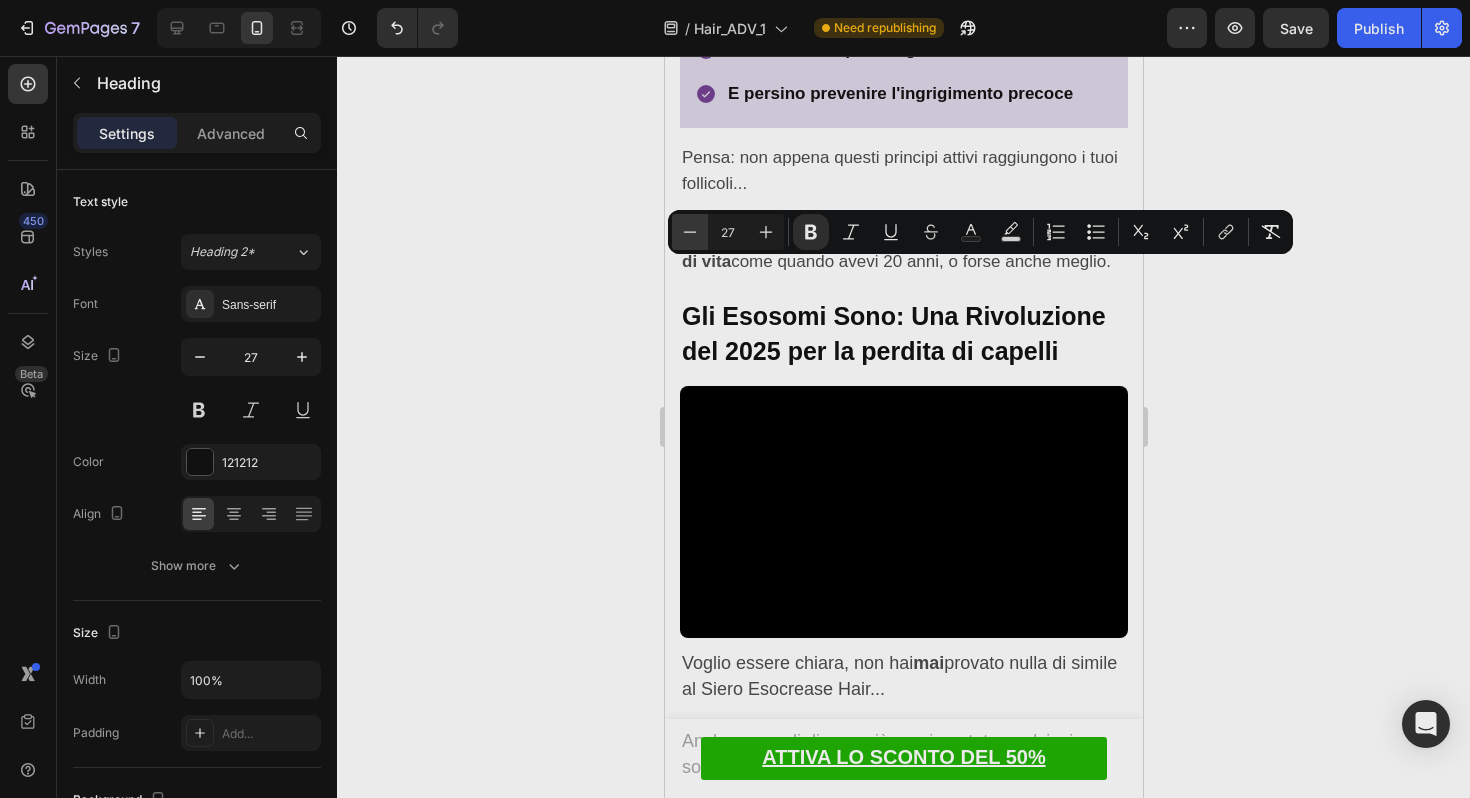 click on "Minus" at bounding box center (690, 232) 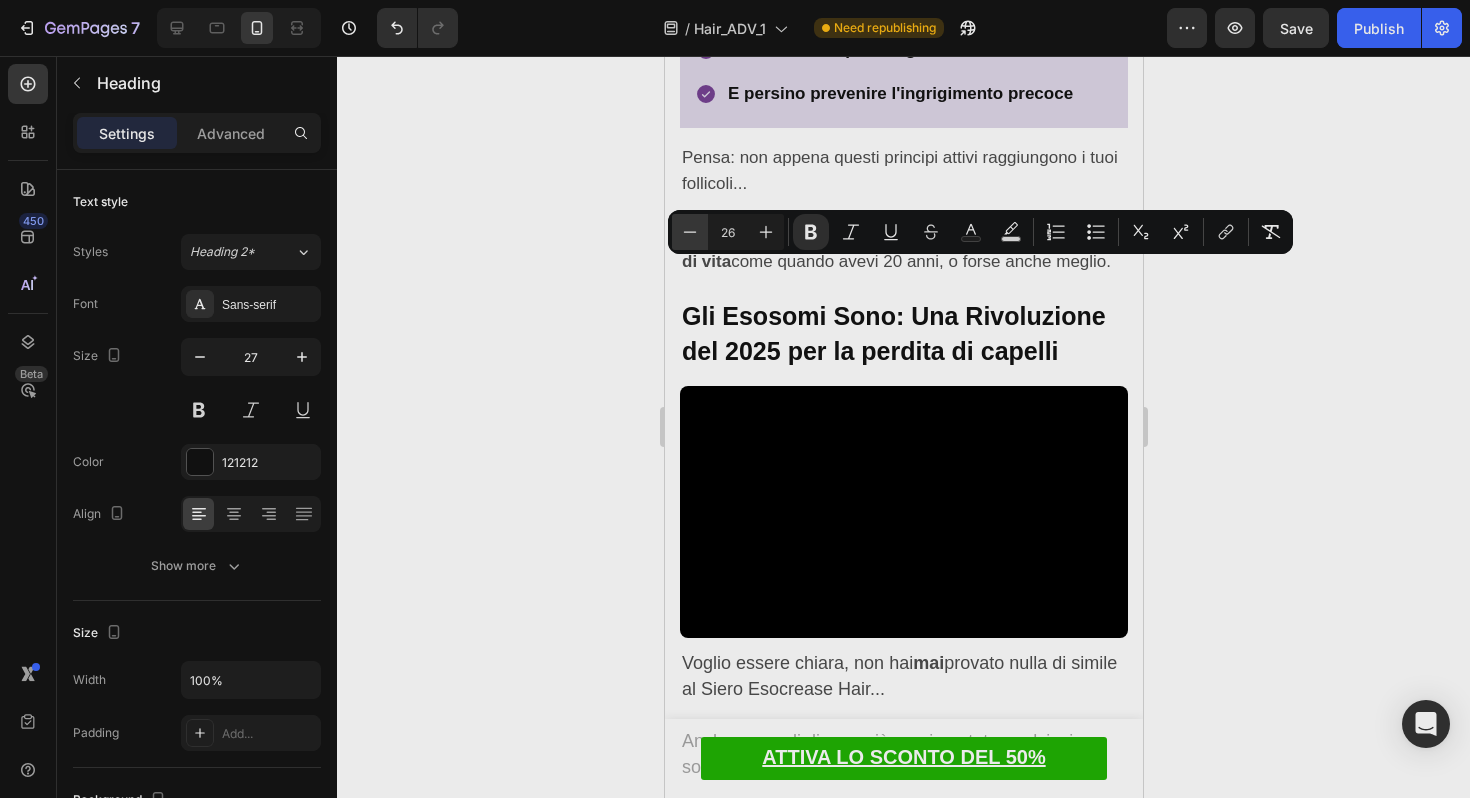 click 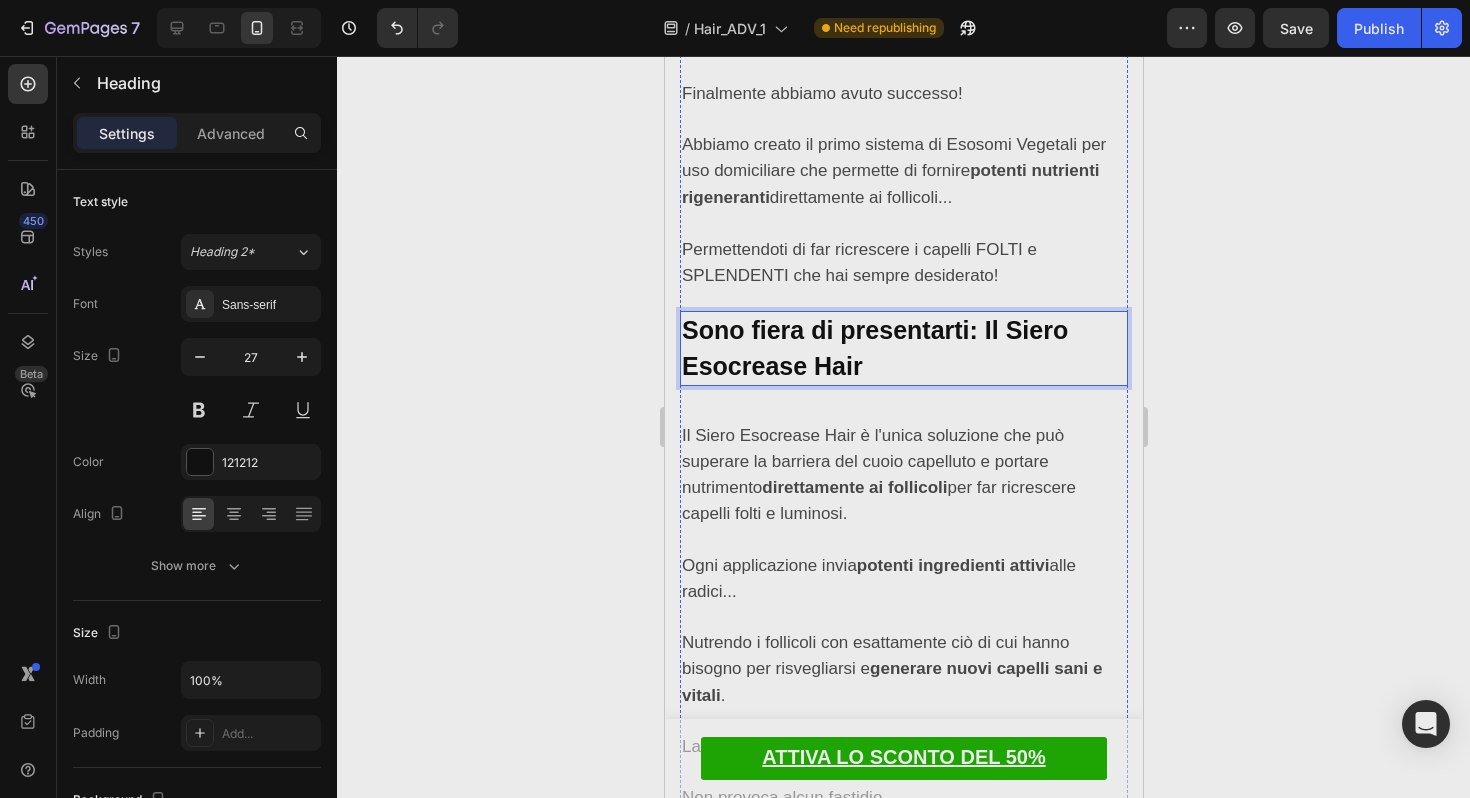 scroll, scrollTop: 5091, scrollLeft: 0, axis: vertical 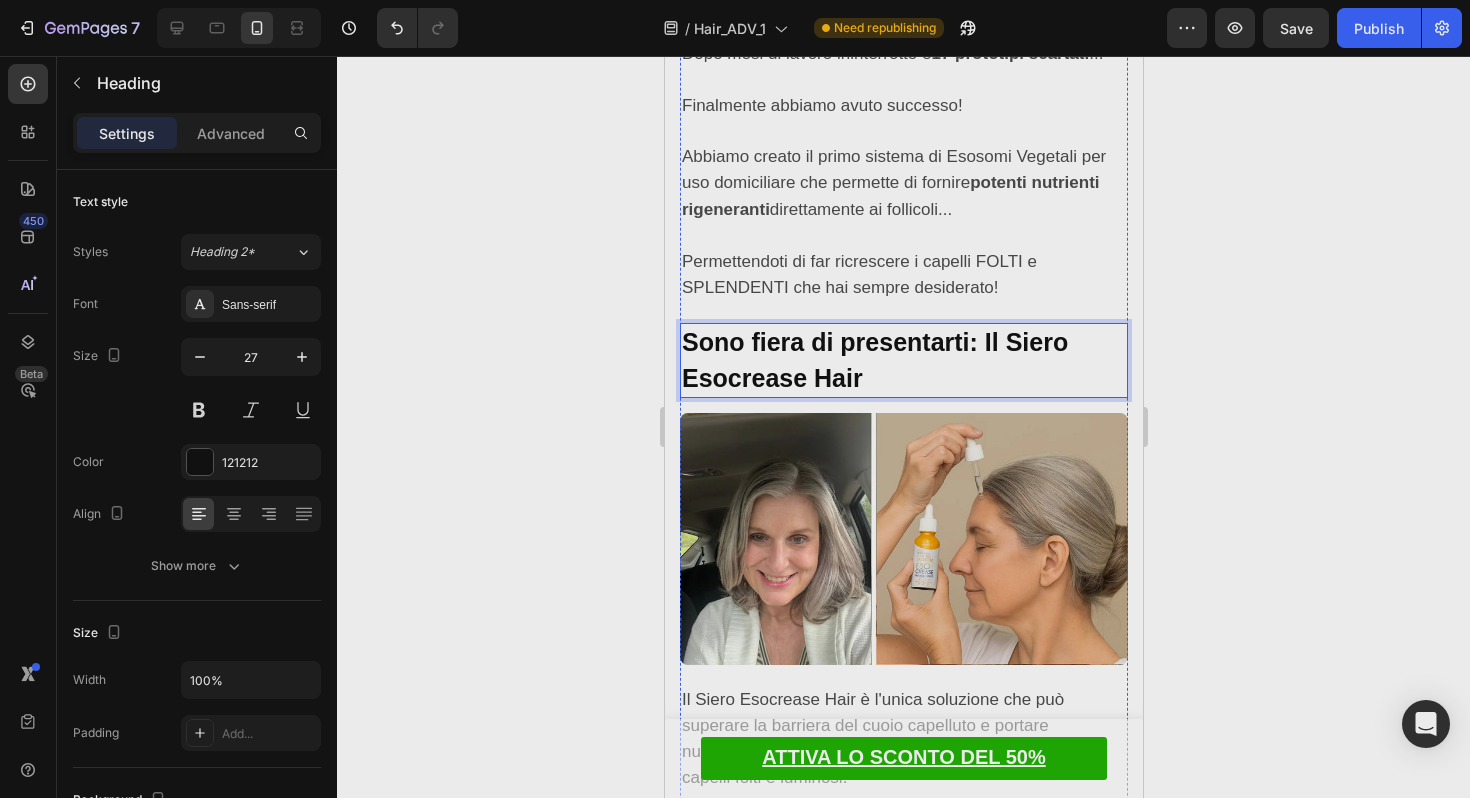 click on "Finalmente, La Scienza Ha Trovato Un Metodo Per Nutrire Direttamente I Follicoli Affamati" at bounding box center [900, -703] 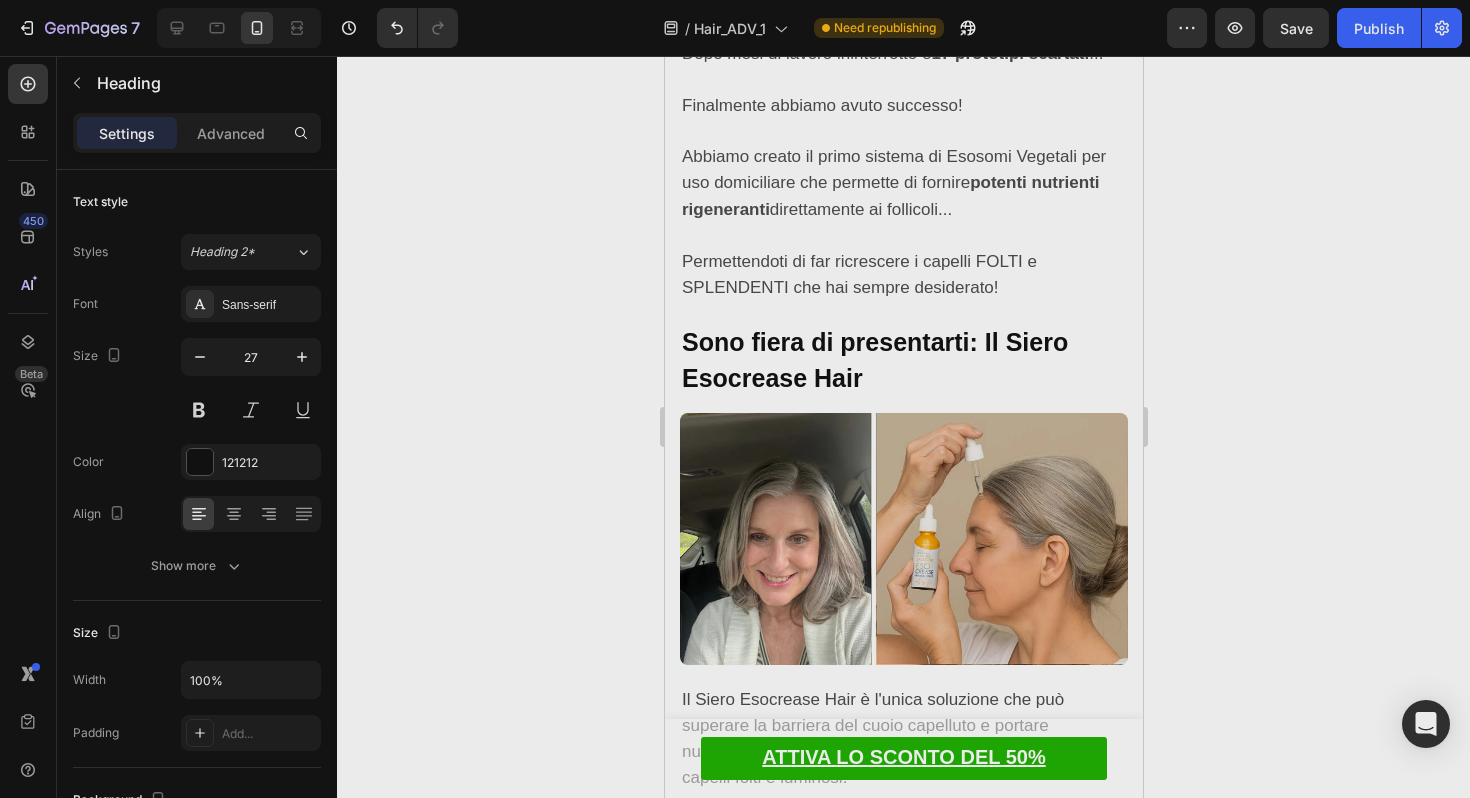 click on "Finalmente, La Scienza Ha Trovato Un Metodo Per Nutrire Direttamente I Follicoli Affamati" at bounding box center (900, -703) 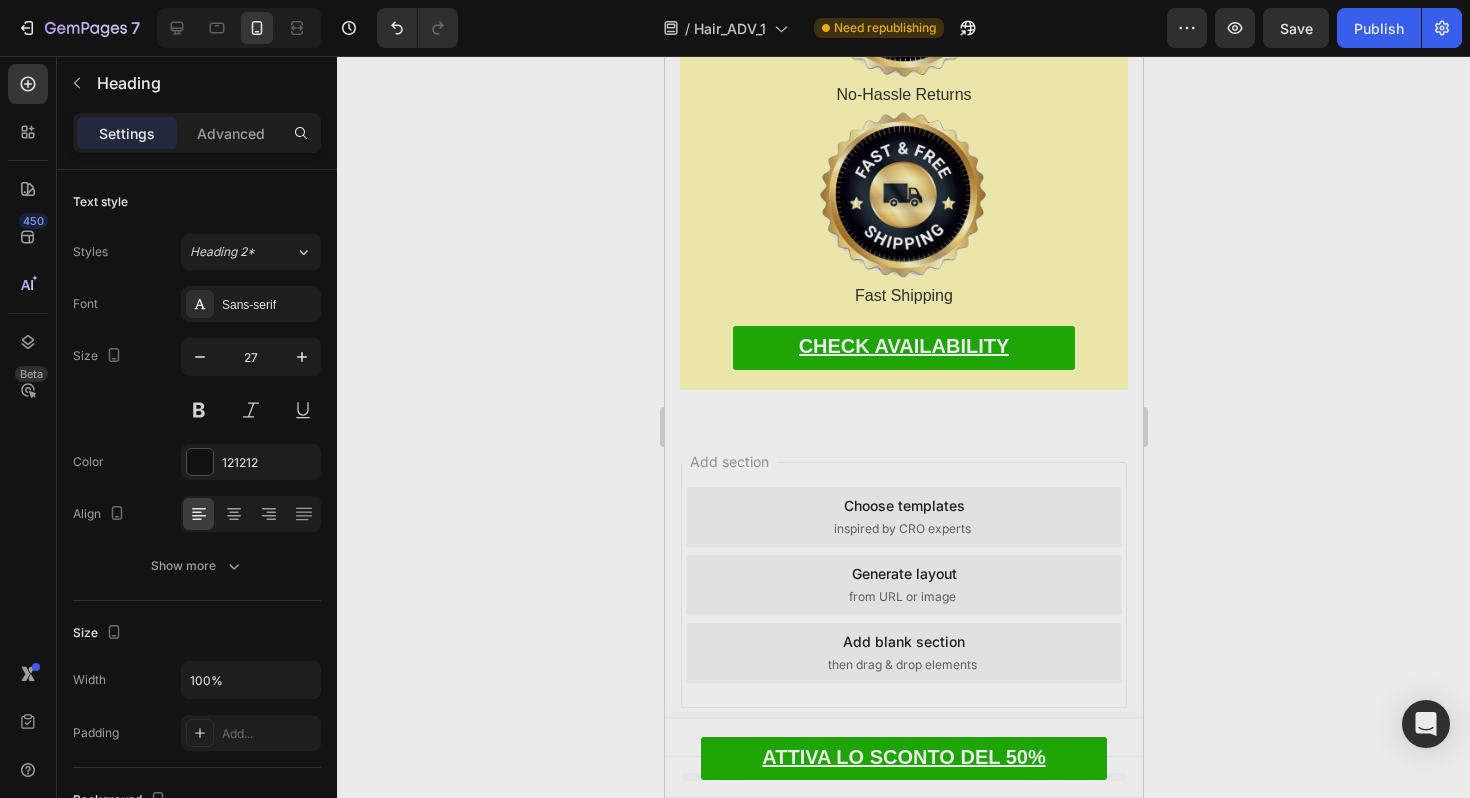 scroll, scrollTop: 13893, scrollLeft: 0, axis: vertical 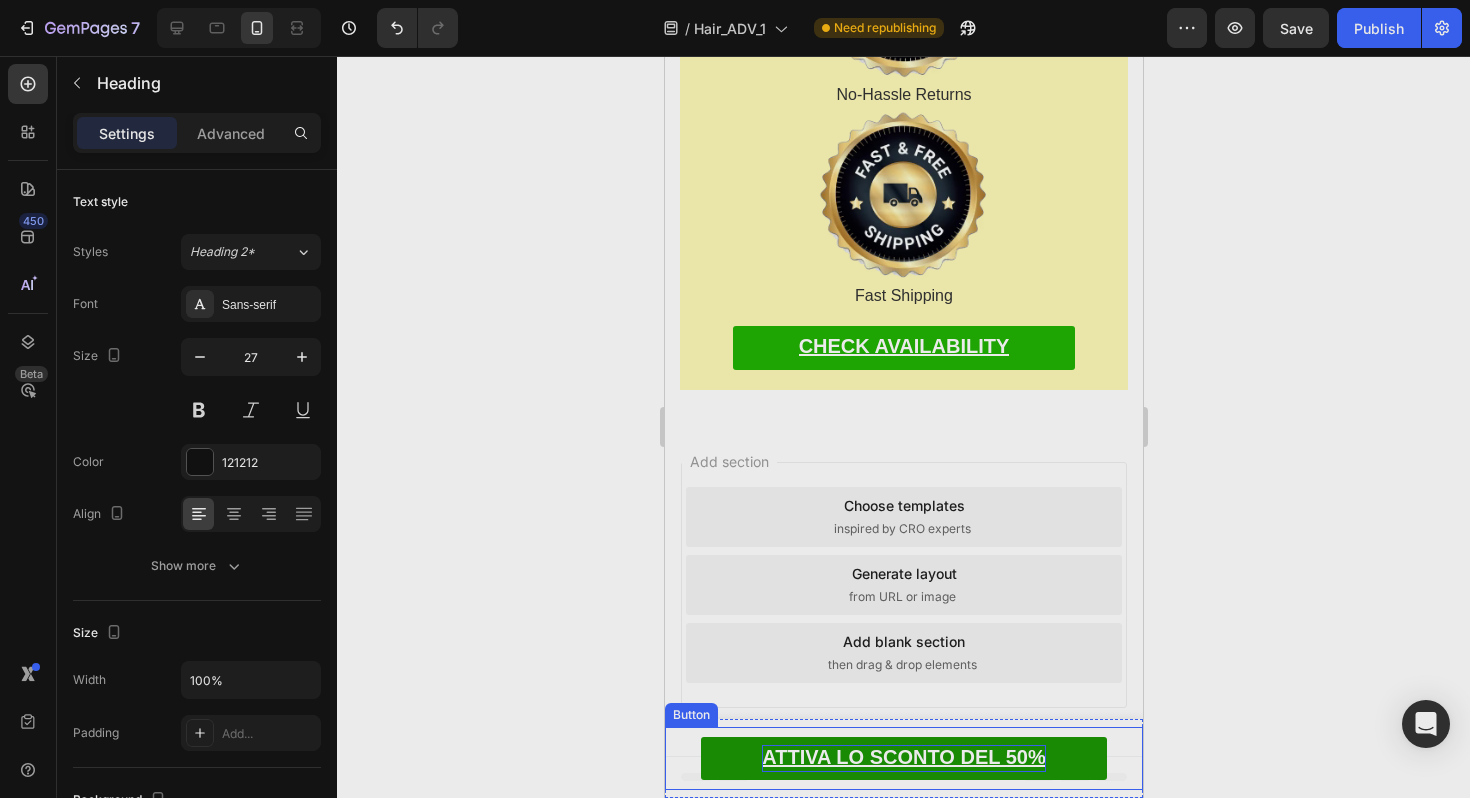 click on "ATTIVA LO SCONTO DEL 50%" at bounding box center (902, 757) 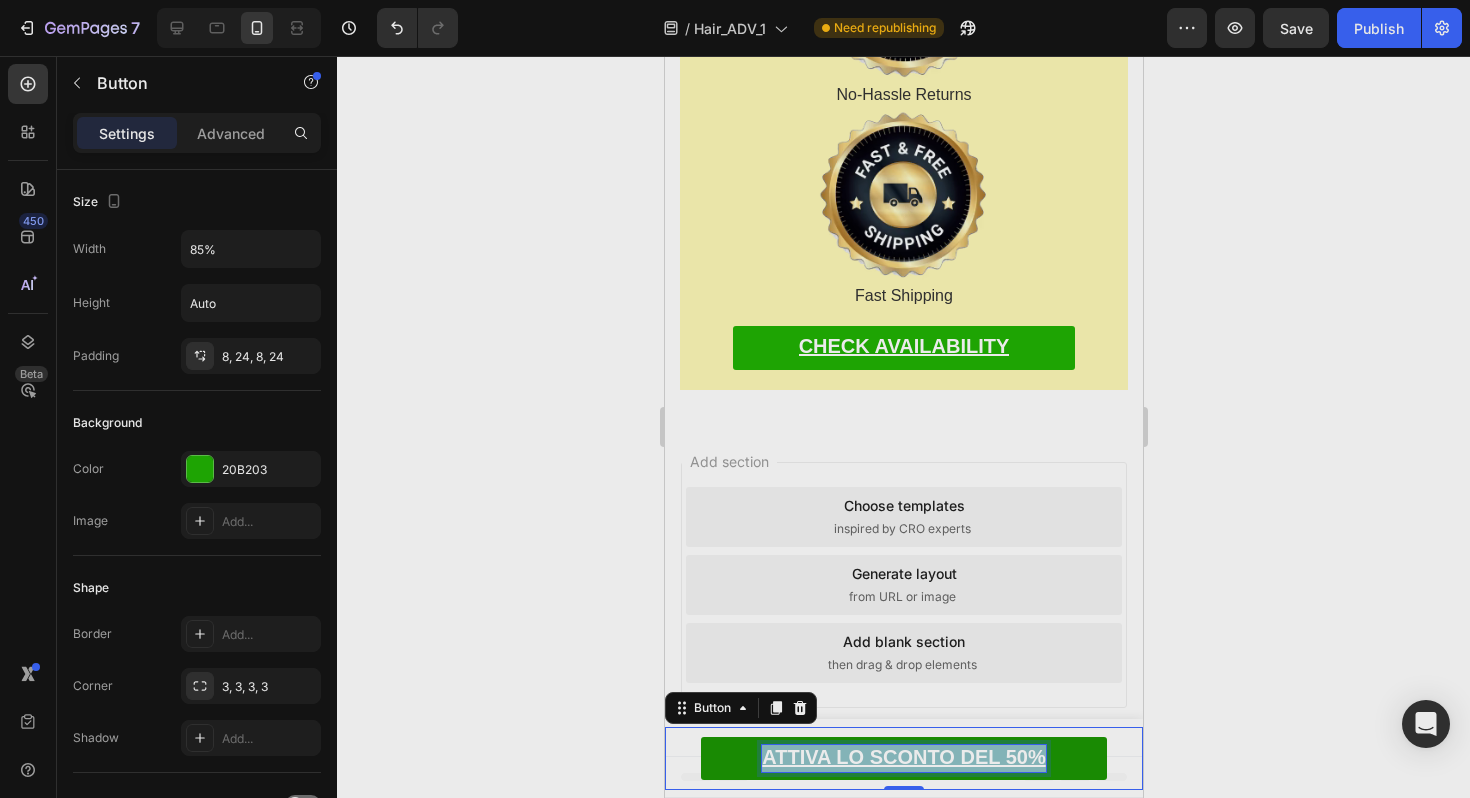 click on "ATTIVA LO SCONTO DEL 50%" at bounding box center [902, 757] 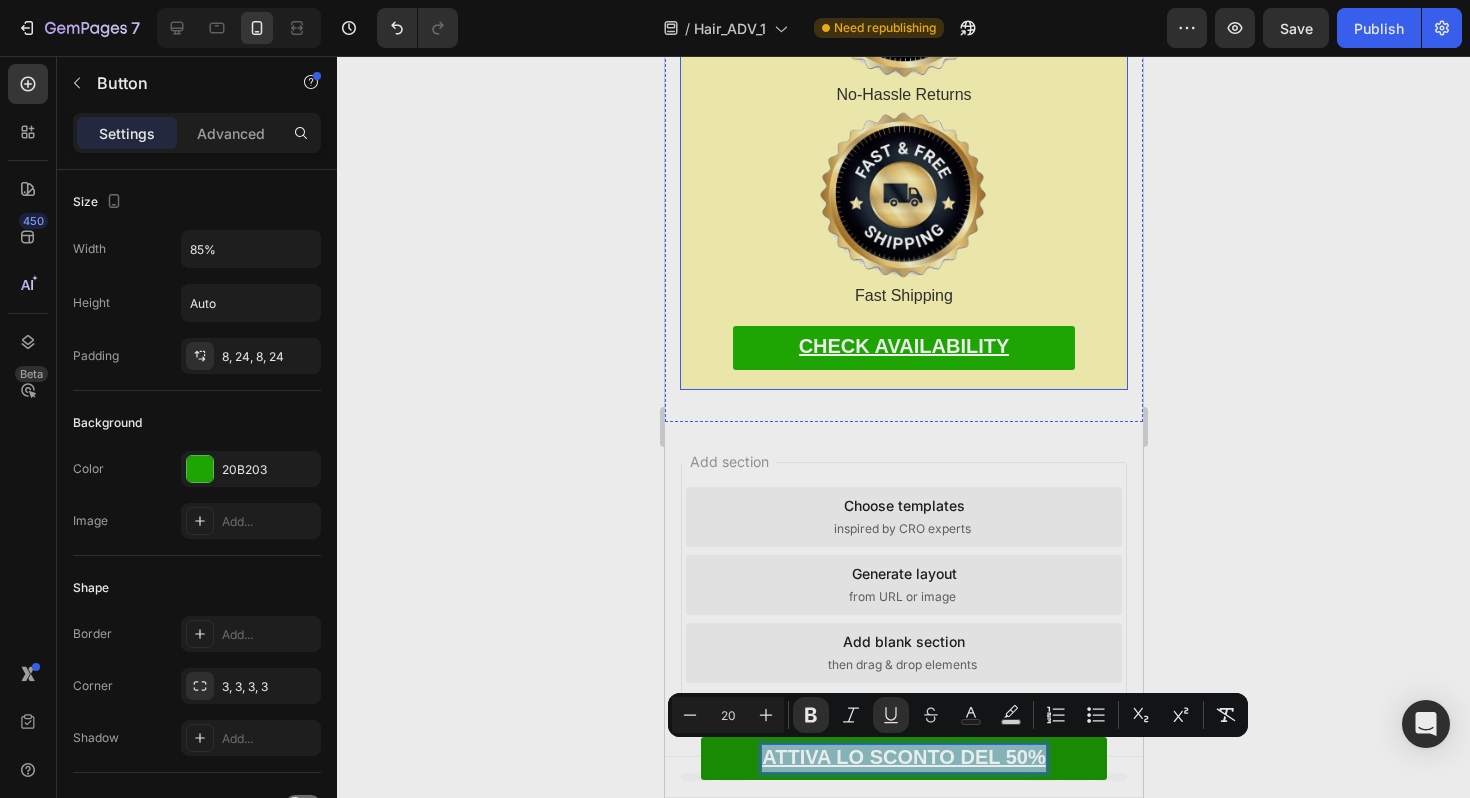click on "CHECK AVAILABILITY" at bounding box center (903, -3188) 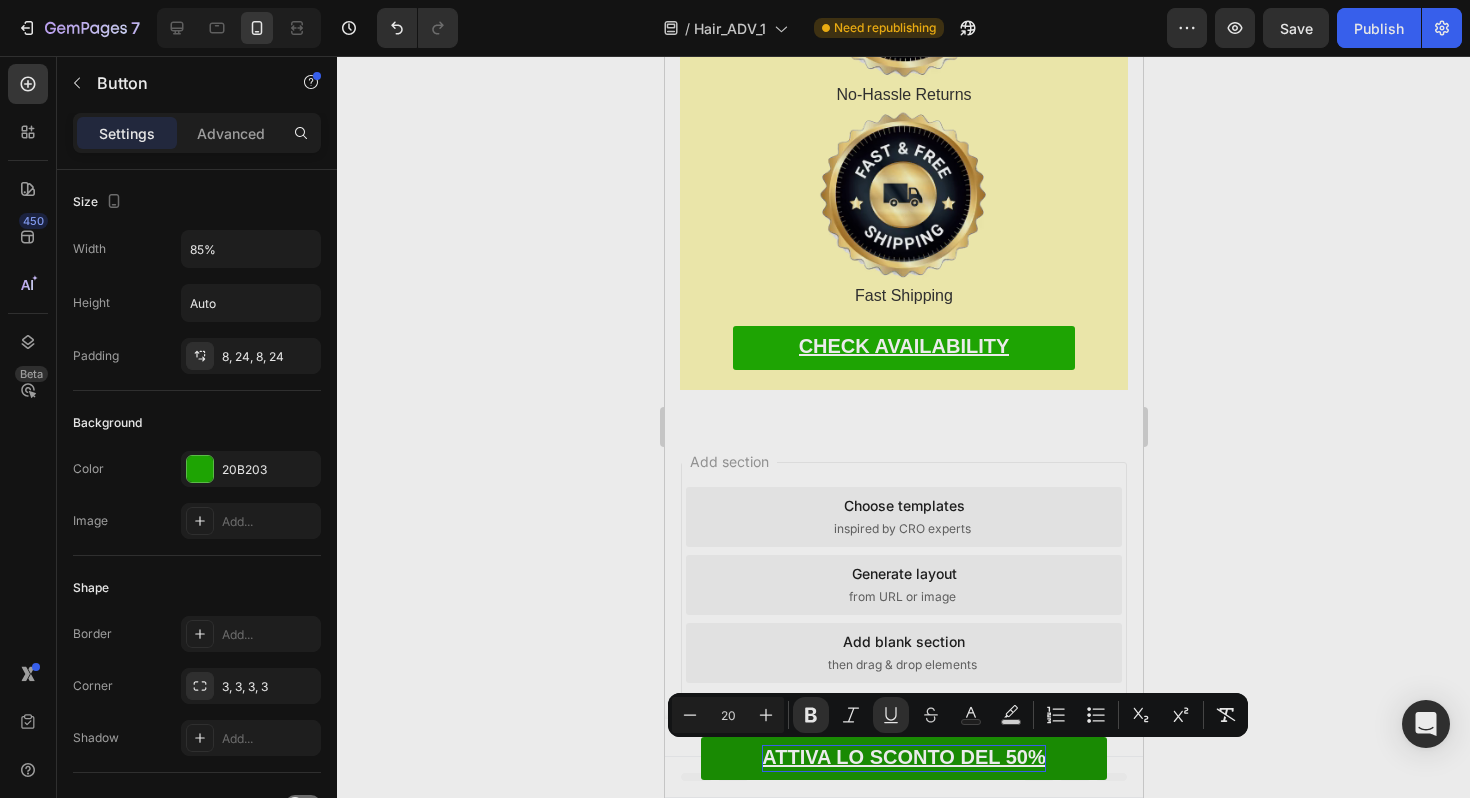 click on "CHECK AVAILABILITY" at bounding box center (903, -3188) 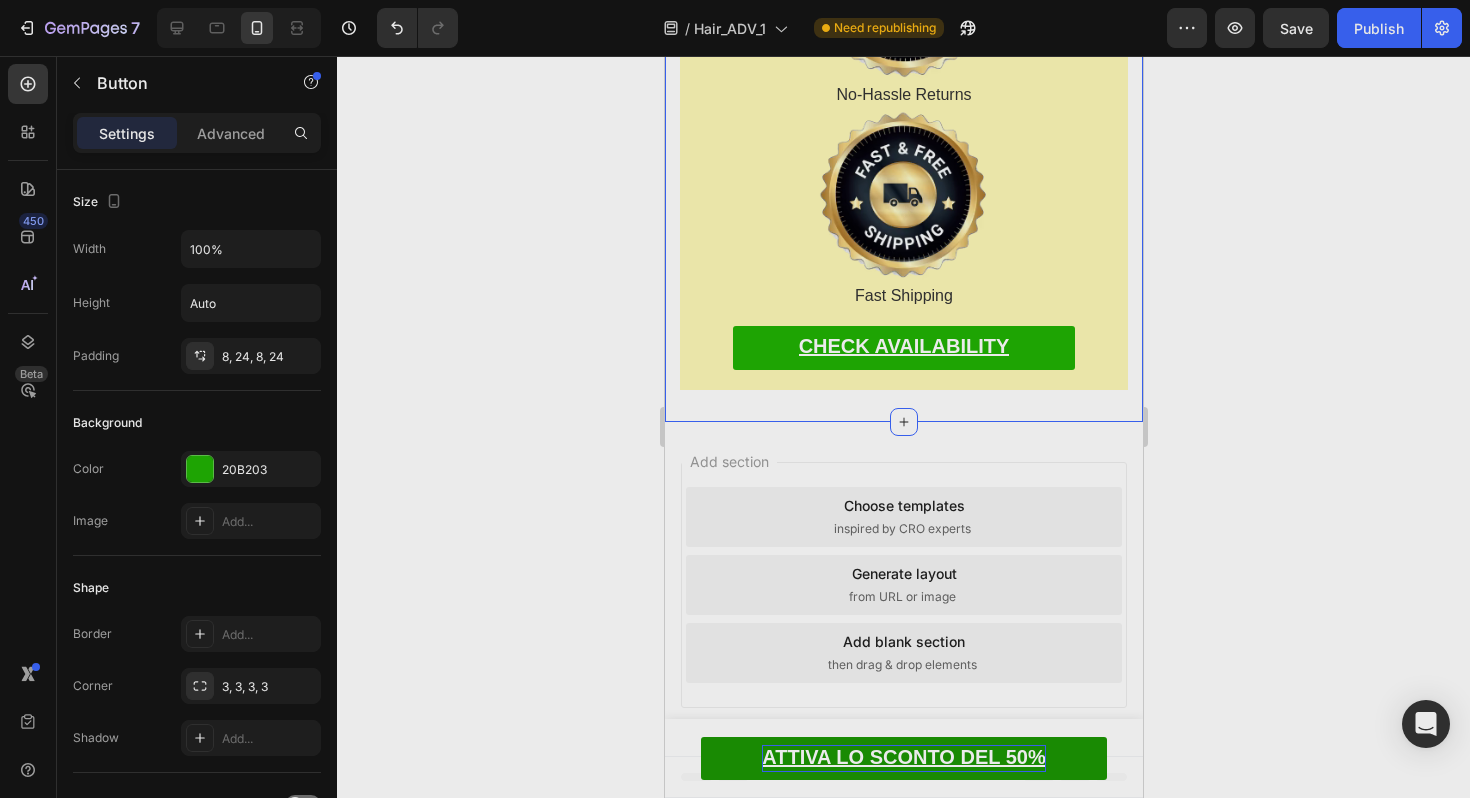 click 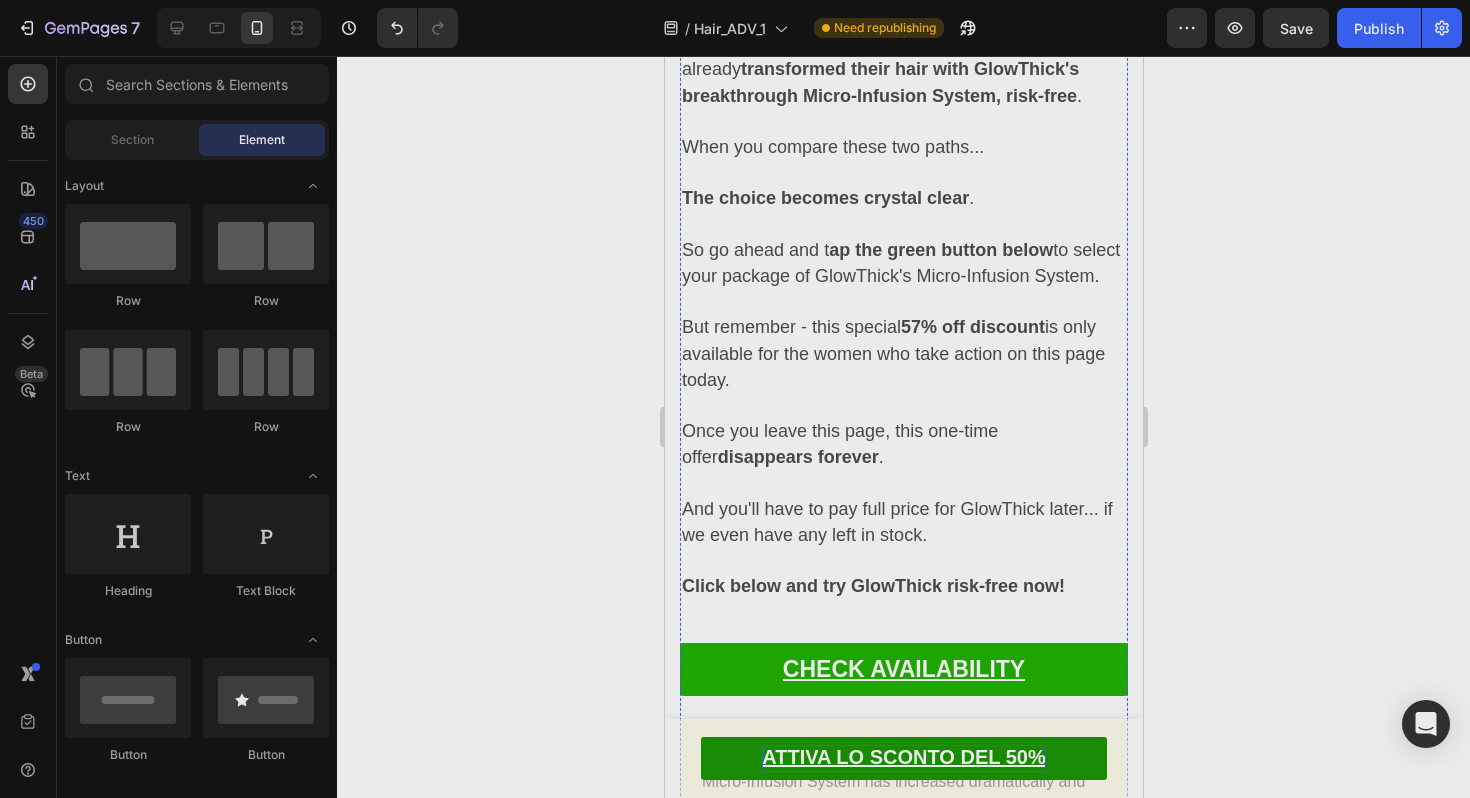 scroll, scrollTop: 10972, scrollLeft: 0, axis: vertical 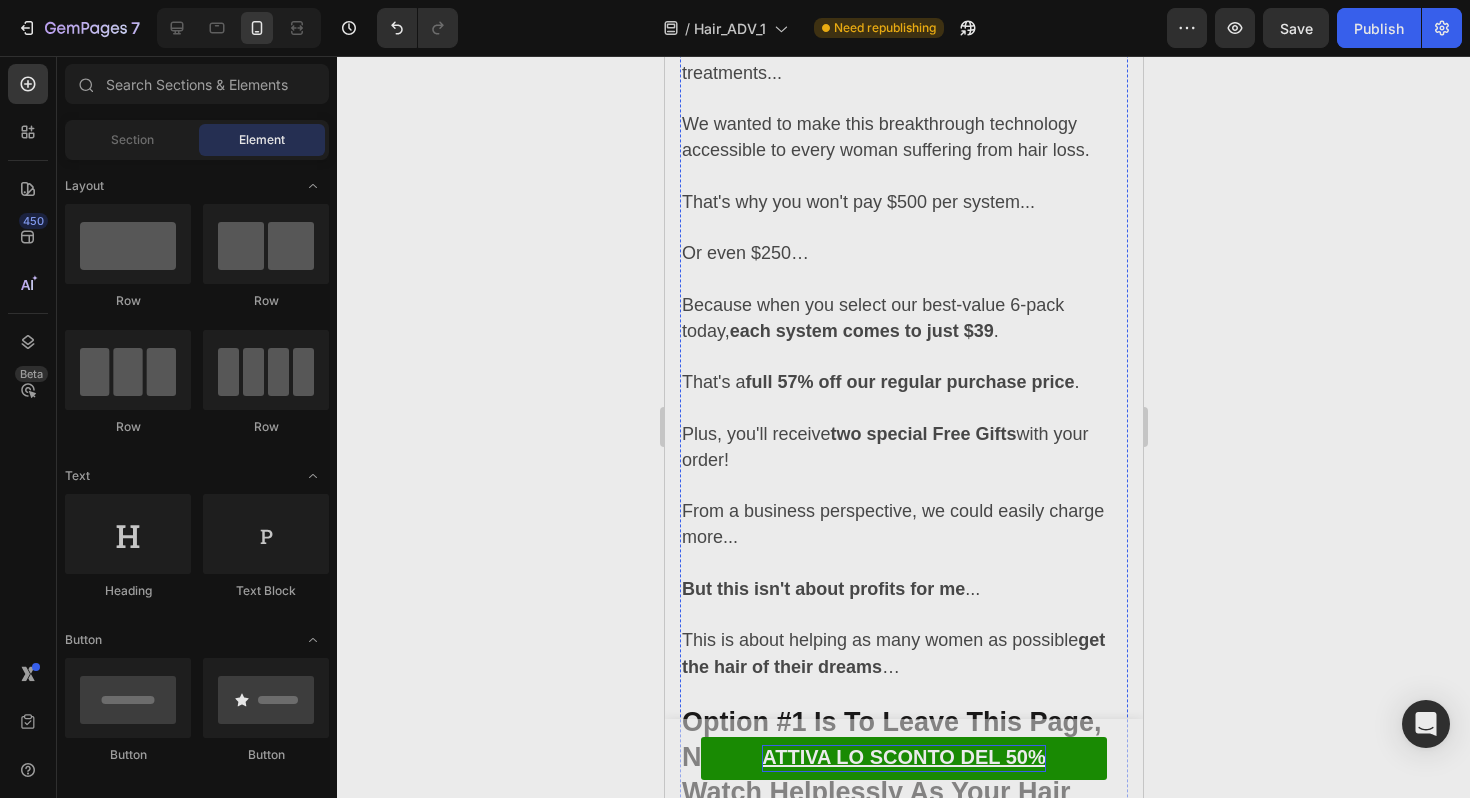 click on "ATTIVA LO SCONTO DEL 50%" at bounding box center (903, -2827) 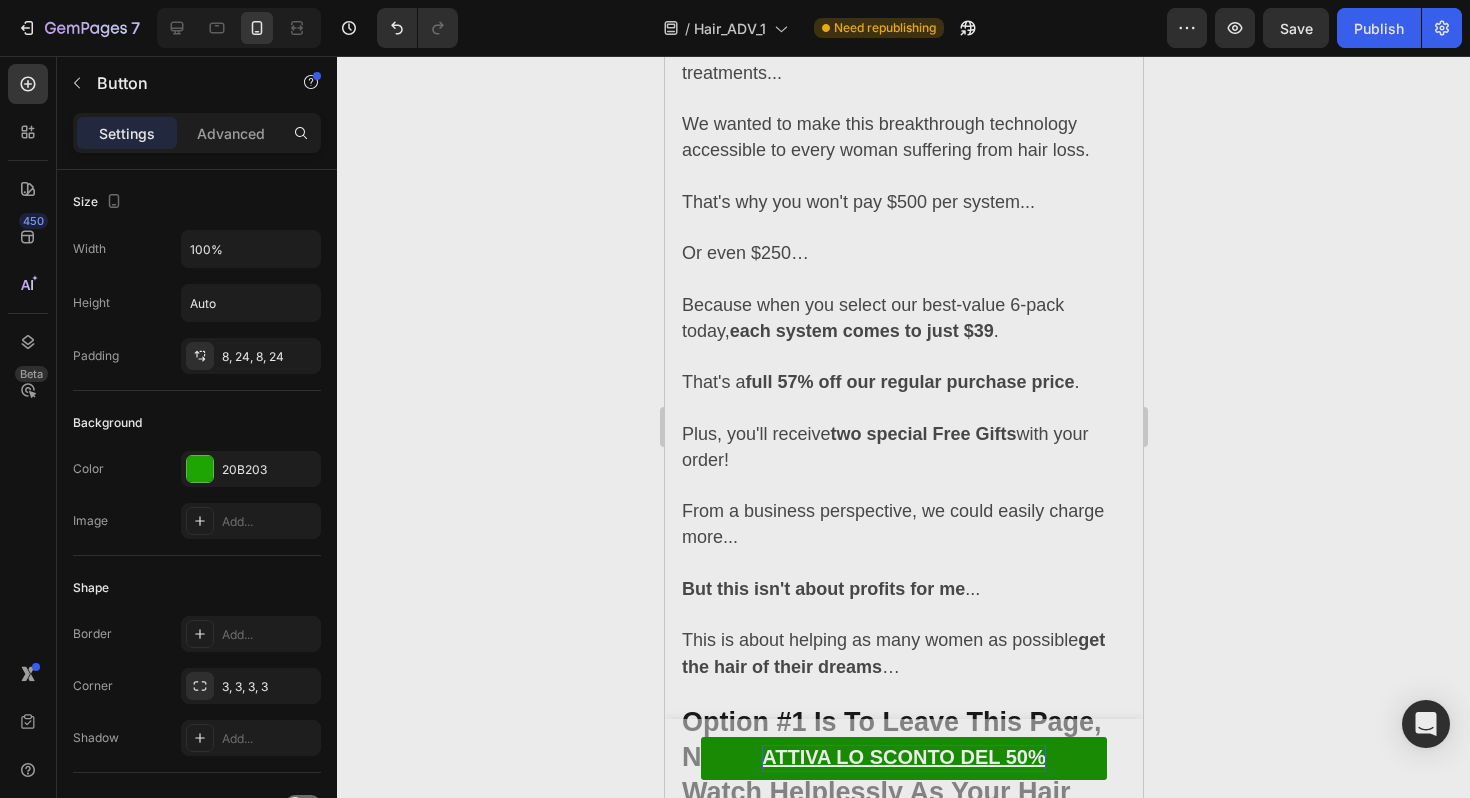 click on "ATTIVA LO SCONTO DEL 50%" at bounding box center [903, -2827] 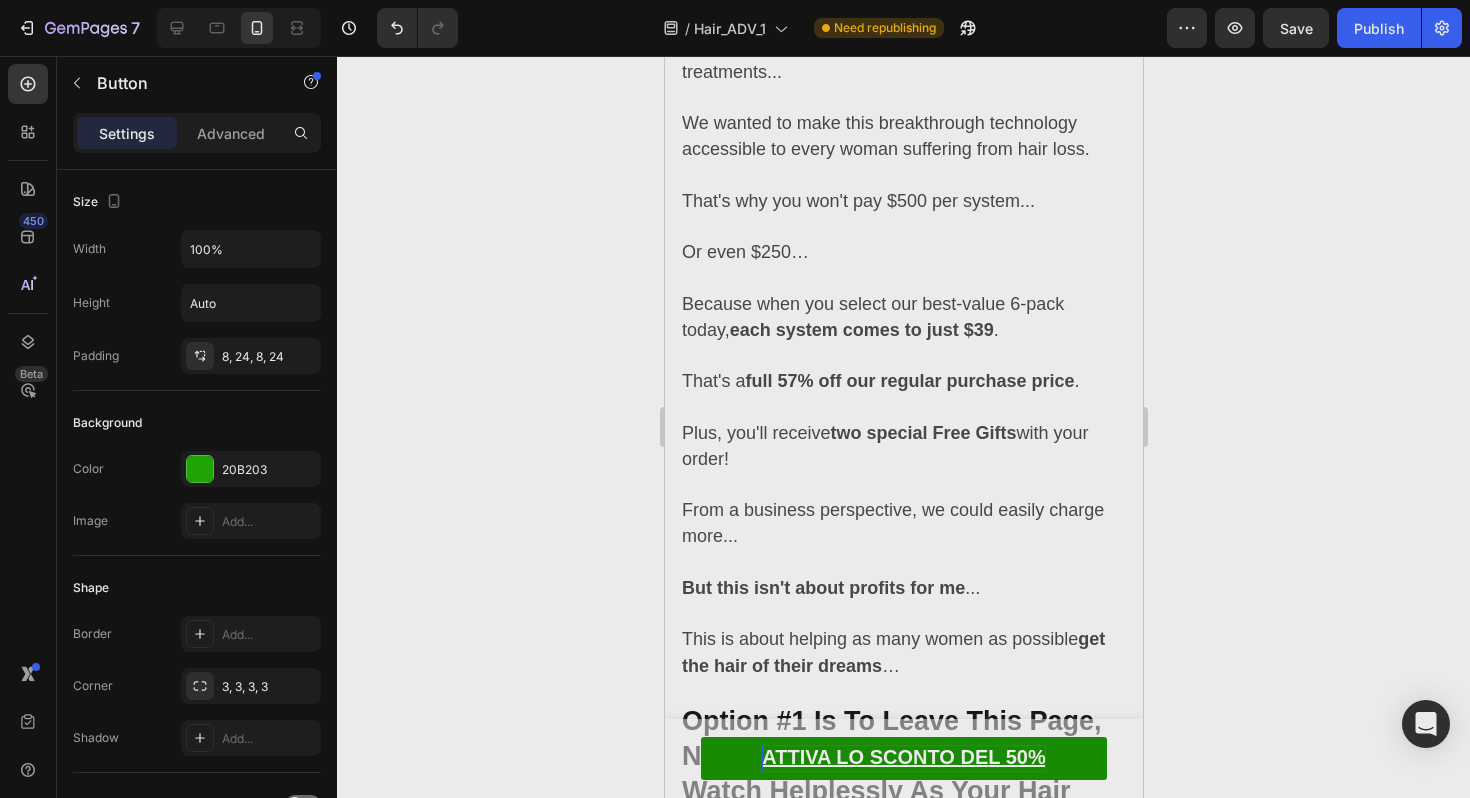 click 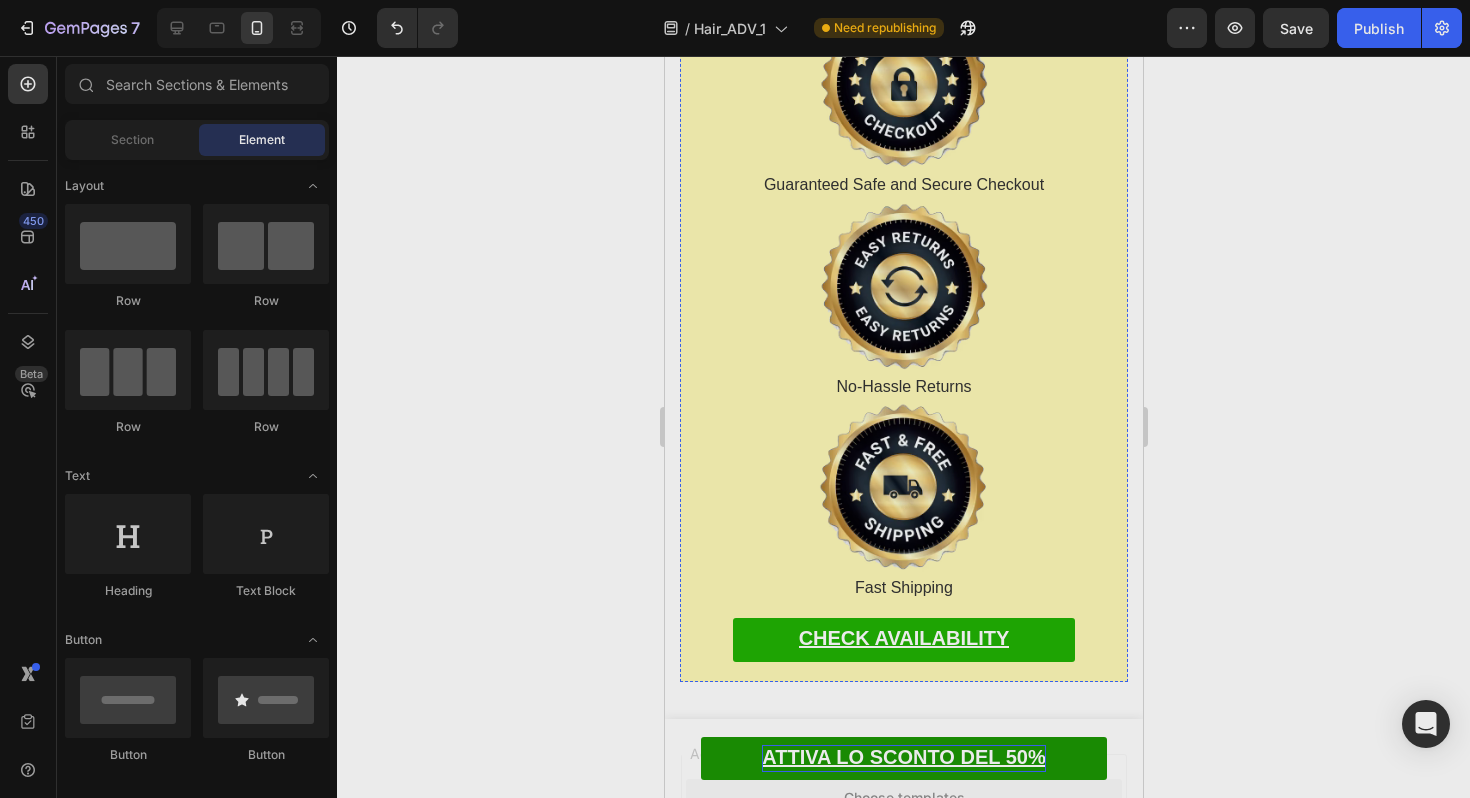 scroll, scrollTop: 13727, scrollLeft: 0, axis: vertical 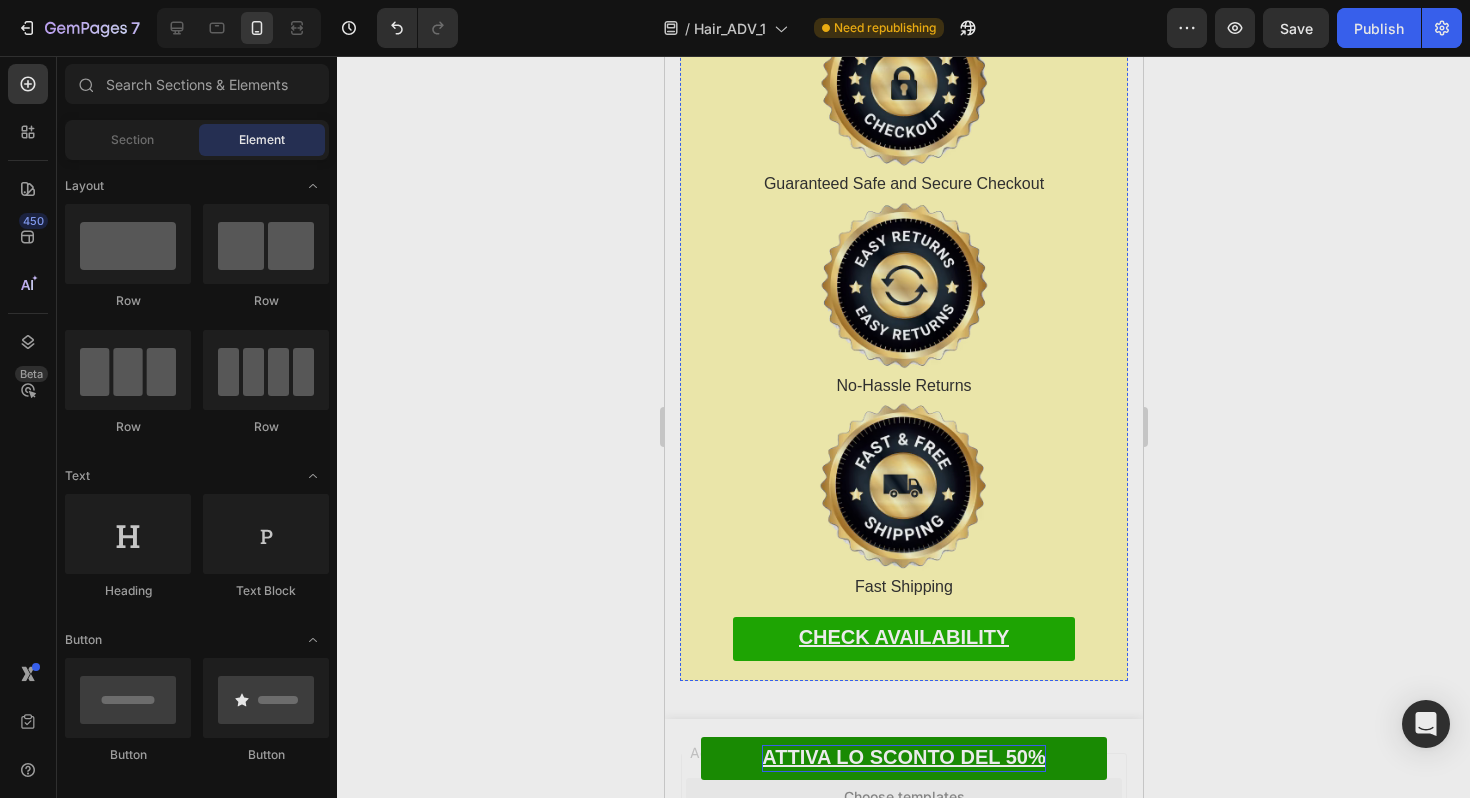 click on "That means if you leave this page and come back later, you might find yourself staring at a "Sold Out" banner…" at bounding box center [901, -3327] 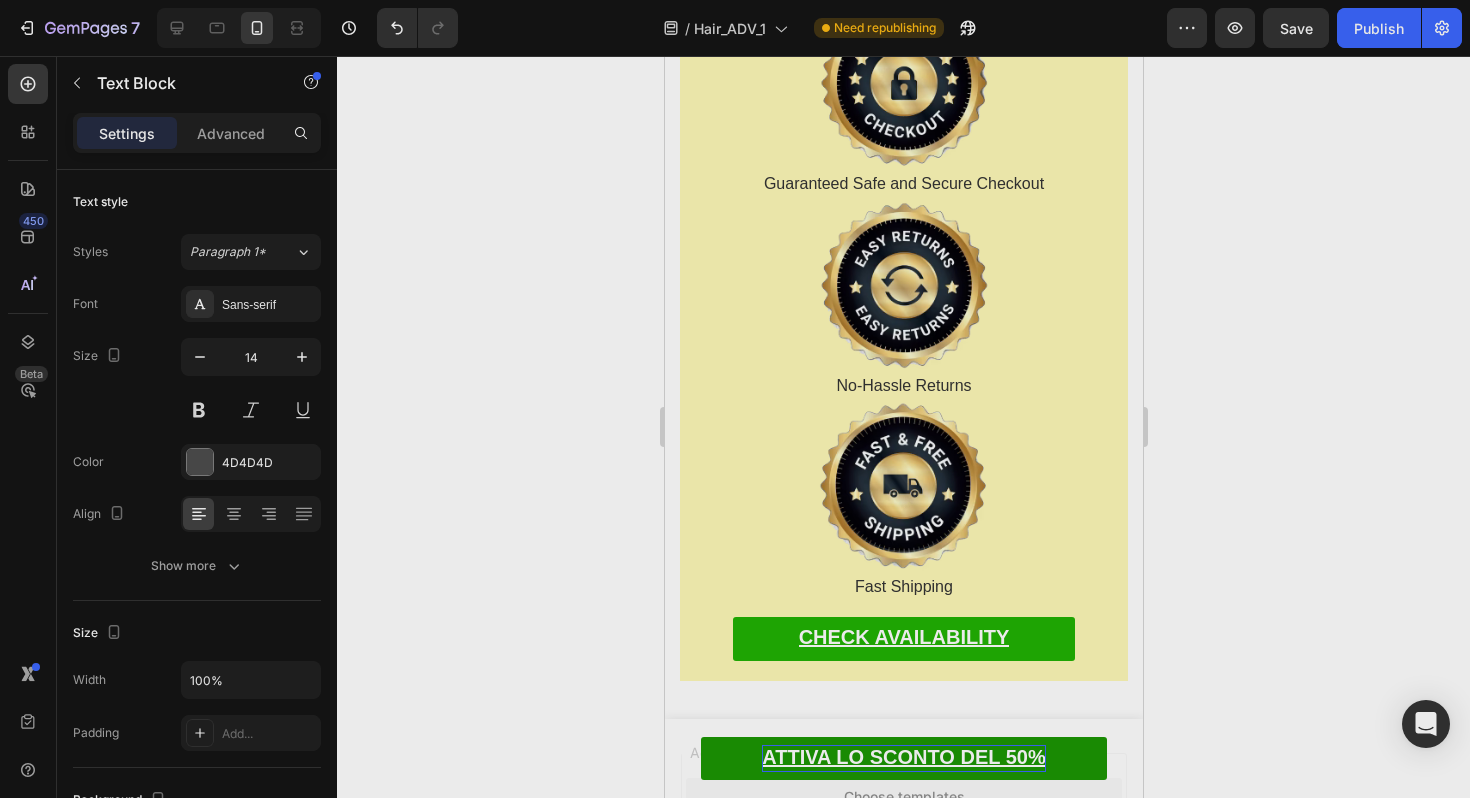 click on "That means if you leave this page and come back later, you might find yourself staring at a "Sold Out" banner…" at bounding box center [901, -3327] 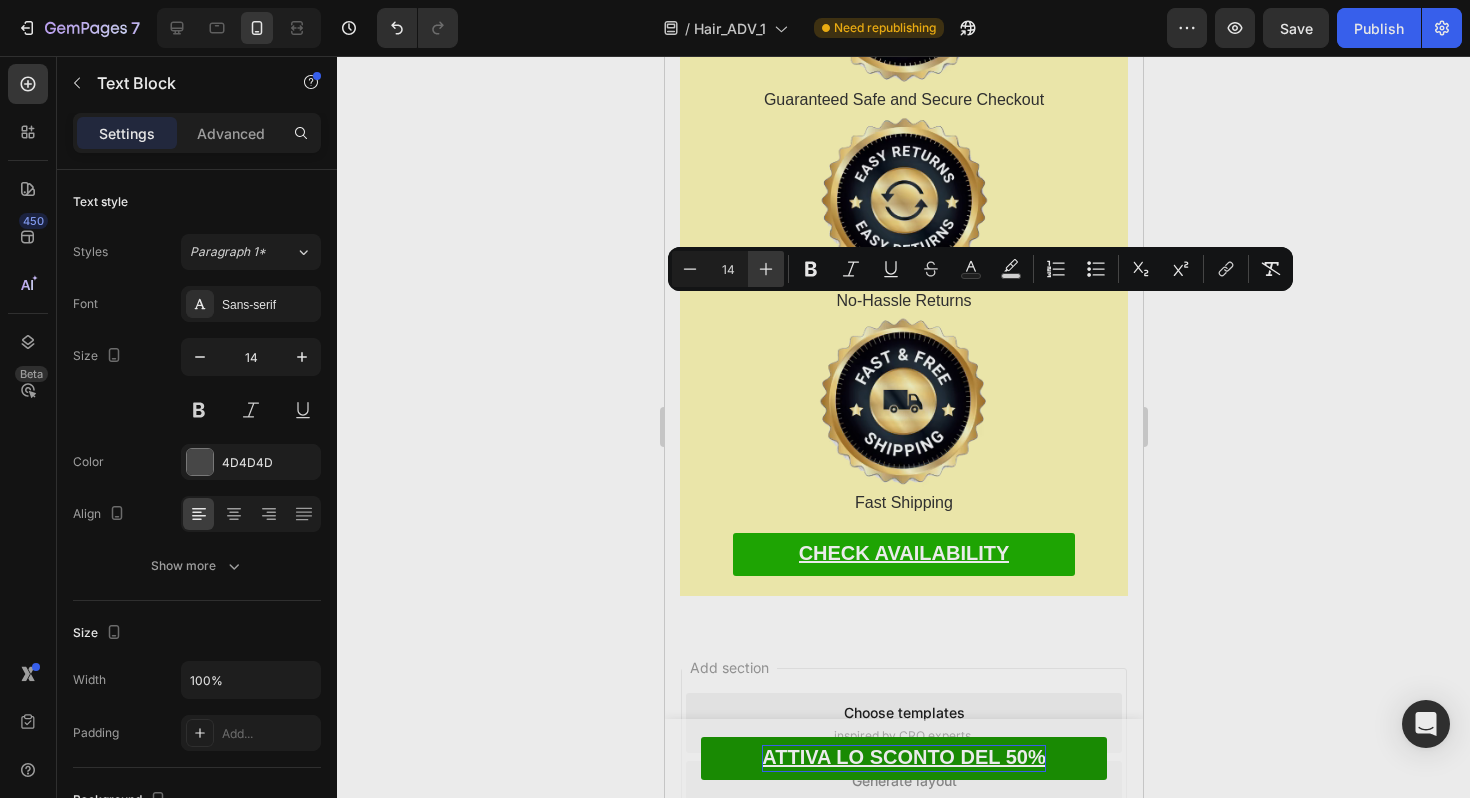 click on "Plus" at bounding box center (766, 269) 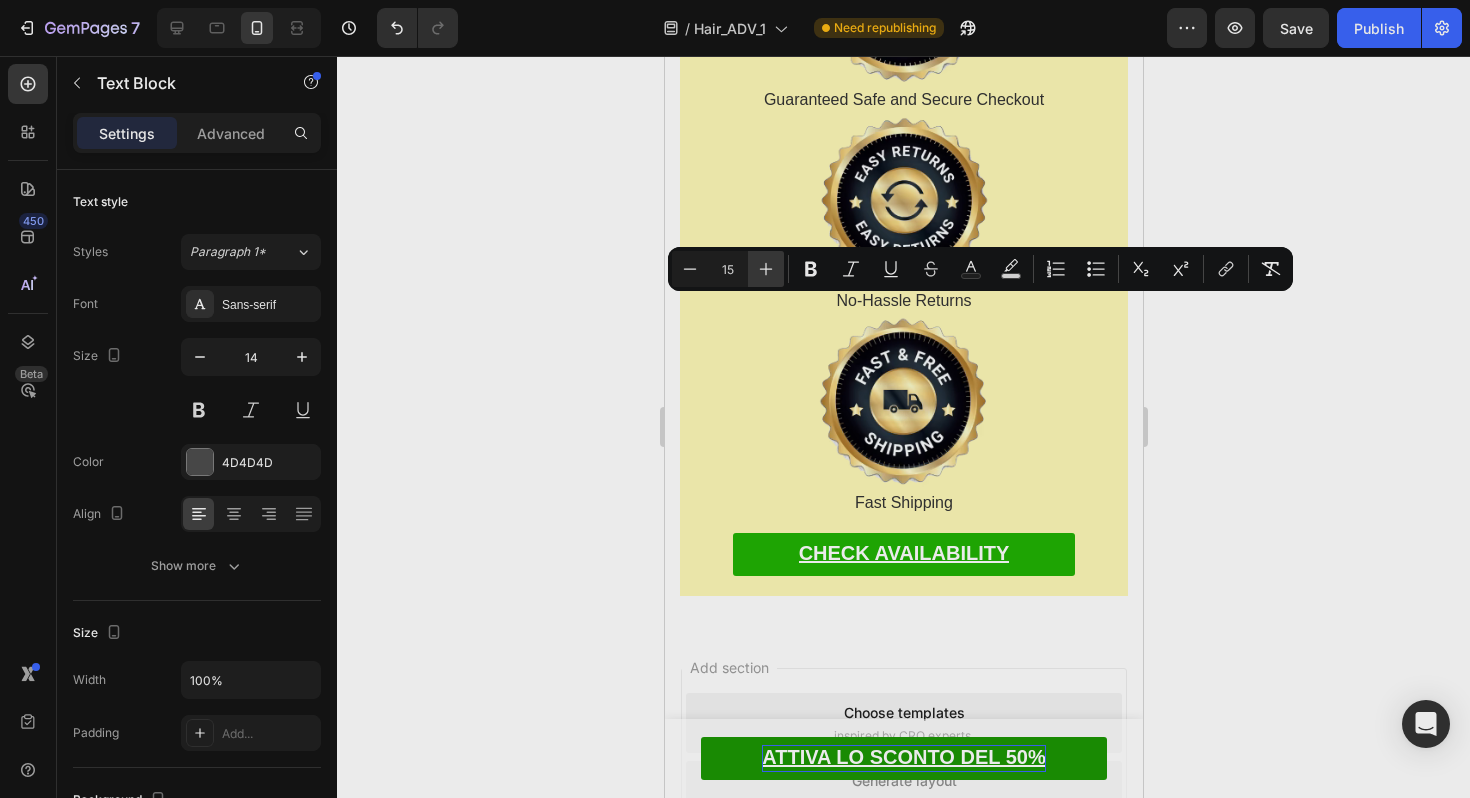 click on "Plus" at bounding box center [766, 269] 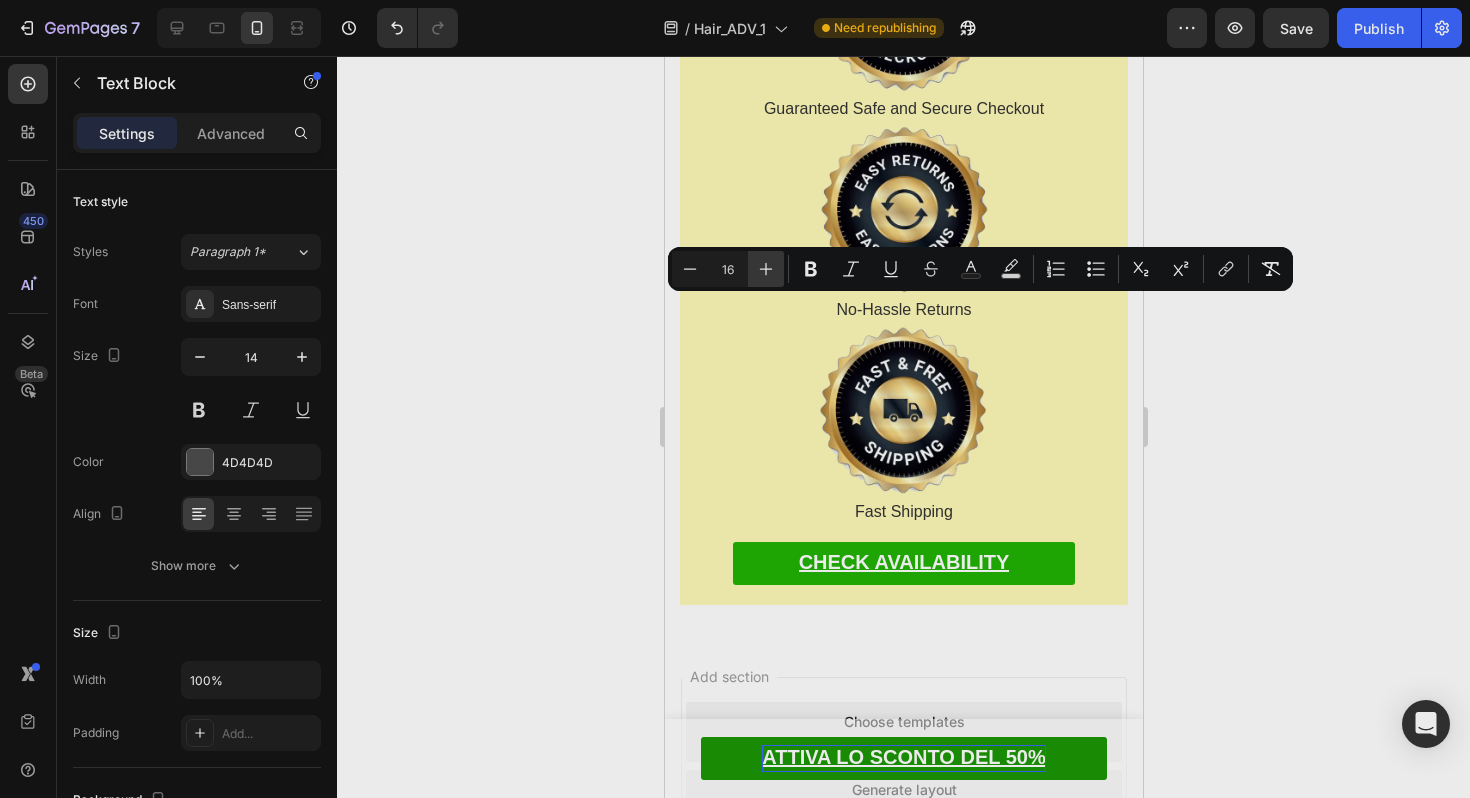 click on "Plus" at bounding box center (766, 269) 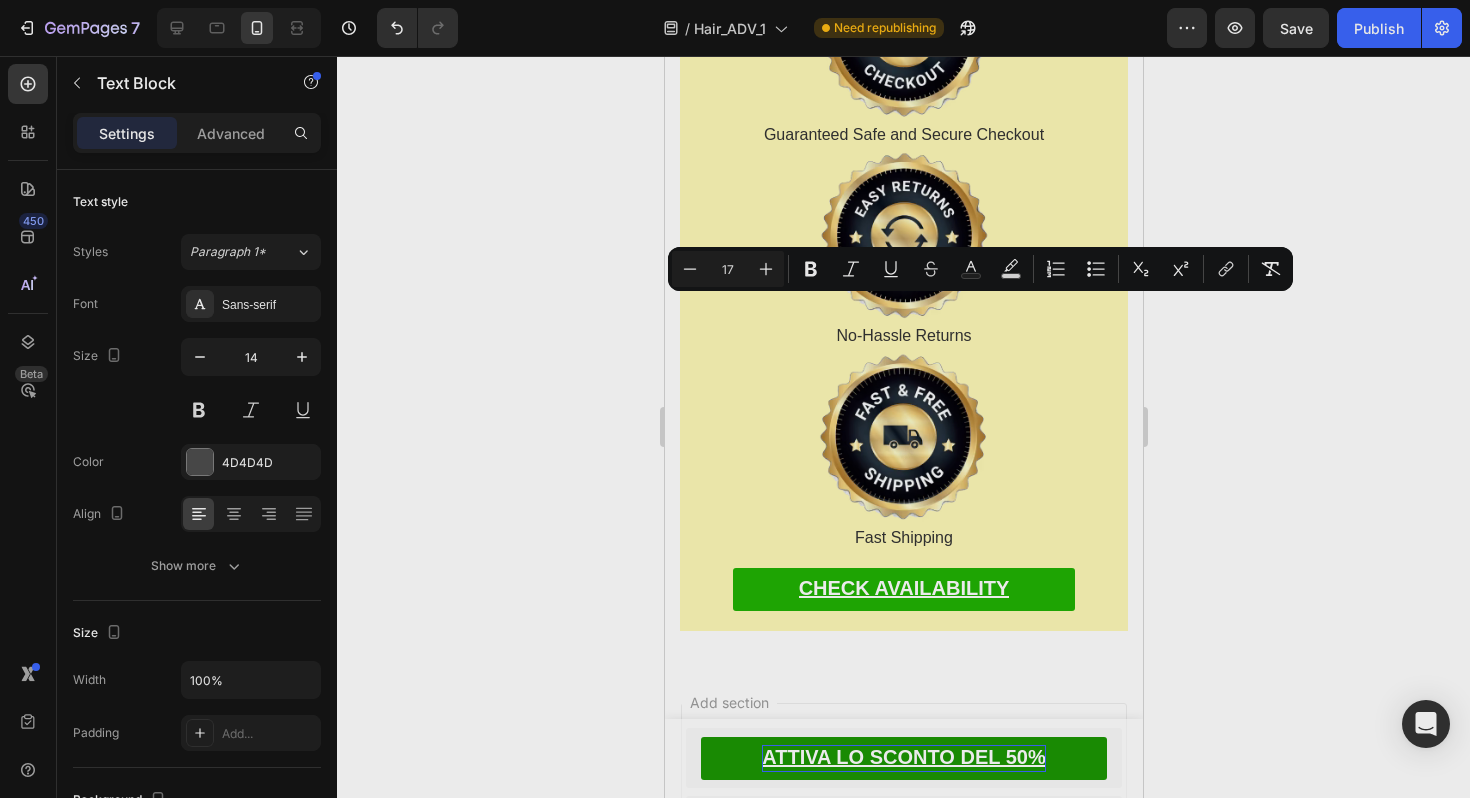 click on "In questo momento, abbiamo solo  57 flaconi di Esocrease Hair rimasti in magazzino ..." at bounding box center (903, -3481) 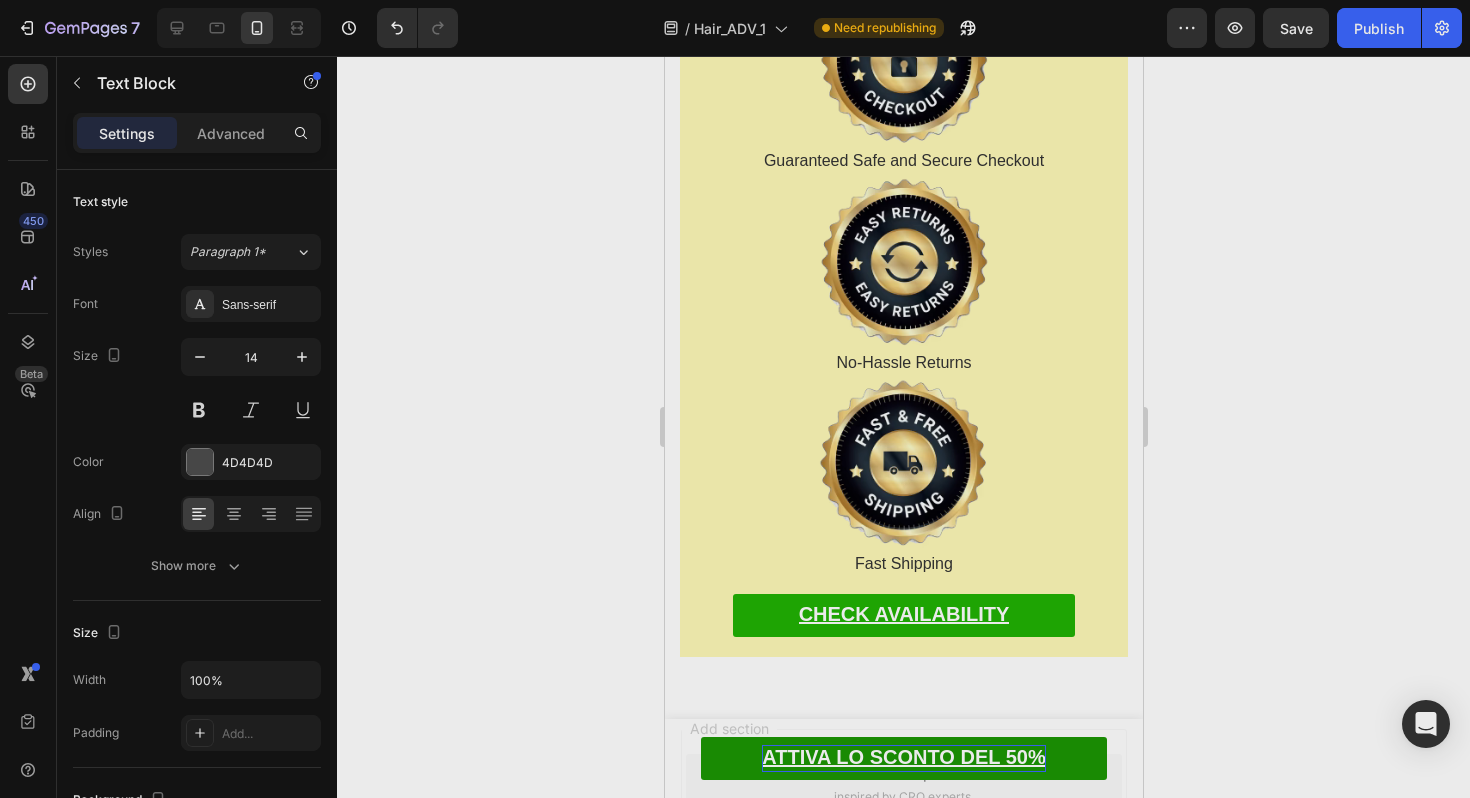 click on "E al ritmo con cui stanno andando, potremmo essere completamente esauriti entro domani... forse anche oggi." at bounding box center [903, -3390] 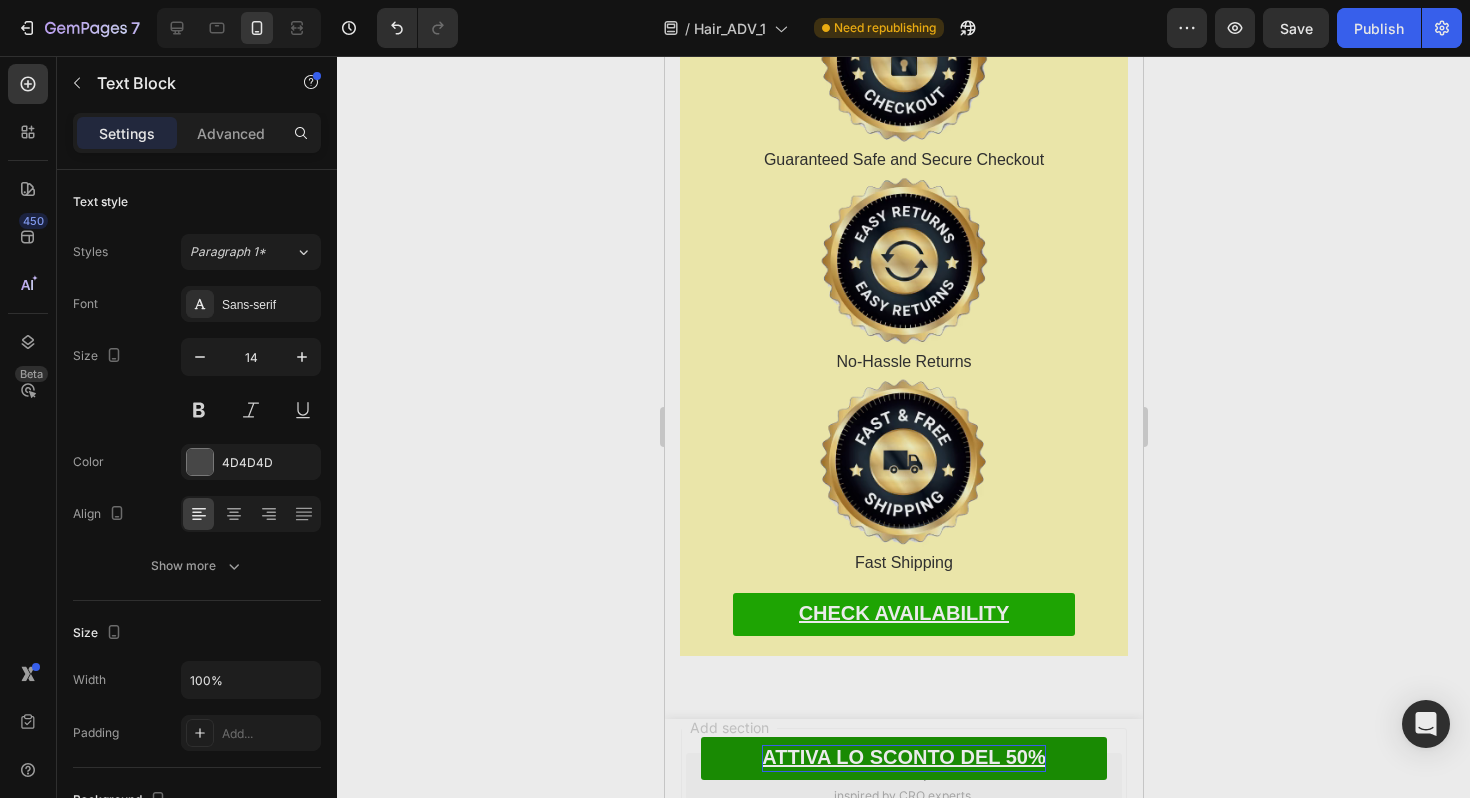 click on "E al ritmo con cui stanno andando, potremmo essere completamente esauriti entro domani... forse anche oggi." at bounding box center (903, -3391) 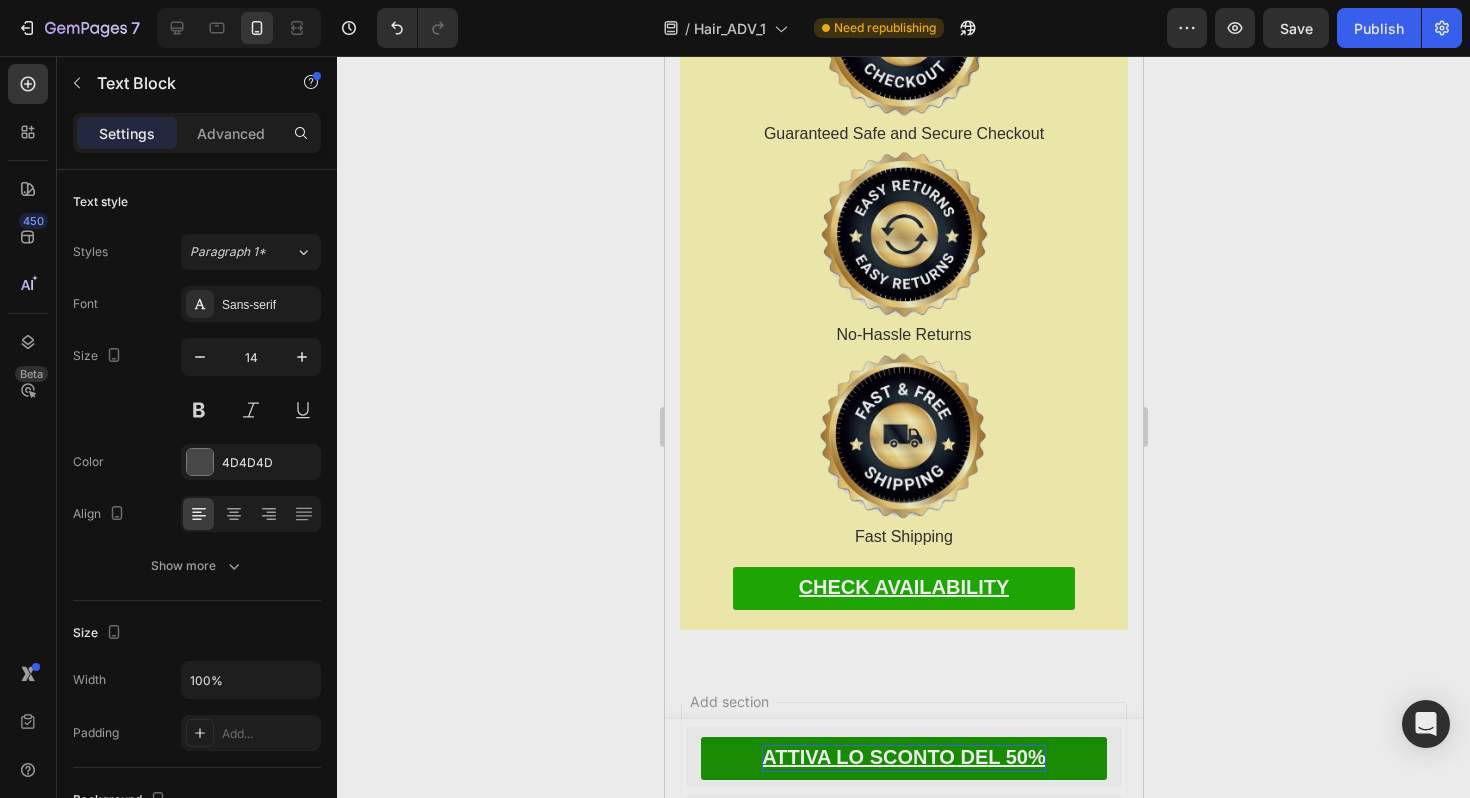 click on "E al ritmo con cui stanno andando, potremmo essere completamente esauriti entro domani... forse anche oggi." at bounding box center [895, -3405] 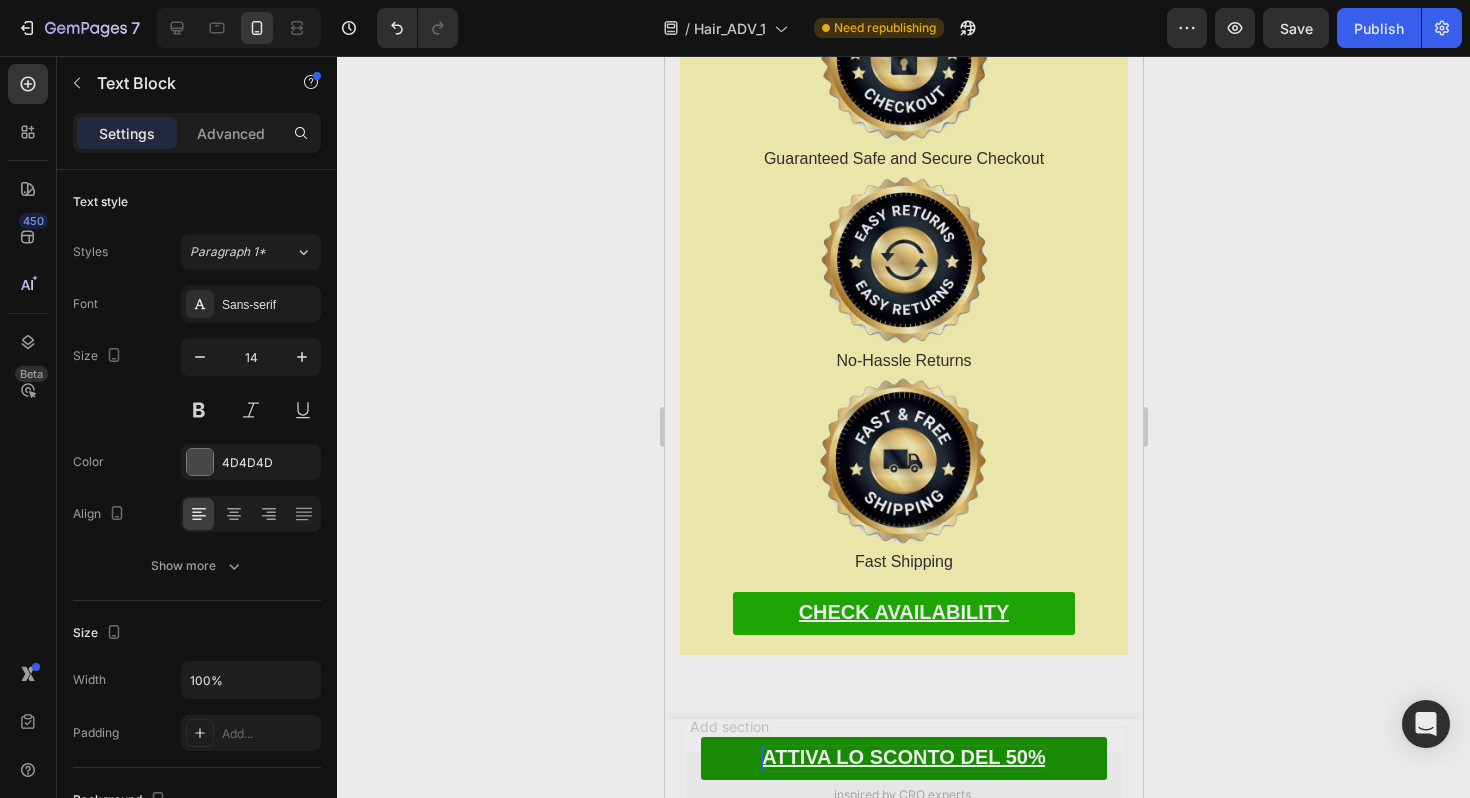 click on "Questo significa che se lasci questa pagina e decidi di tornare più tardi, potresti trovare la scritta  "Esaurito" ..." at bounding box center [903, -3326] 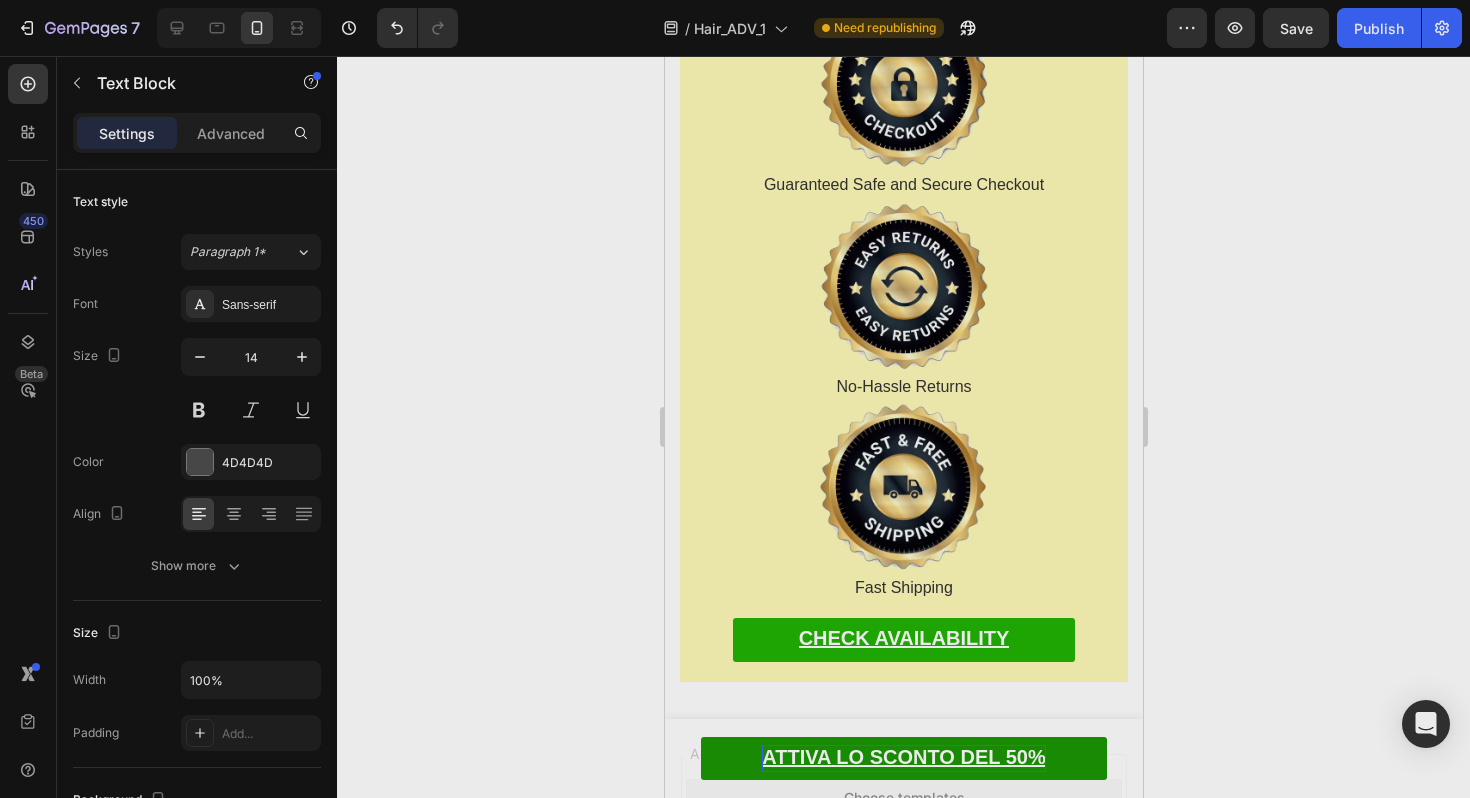 click 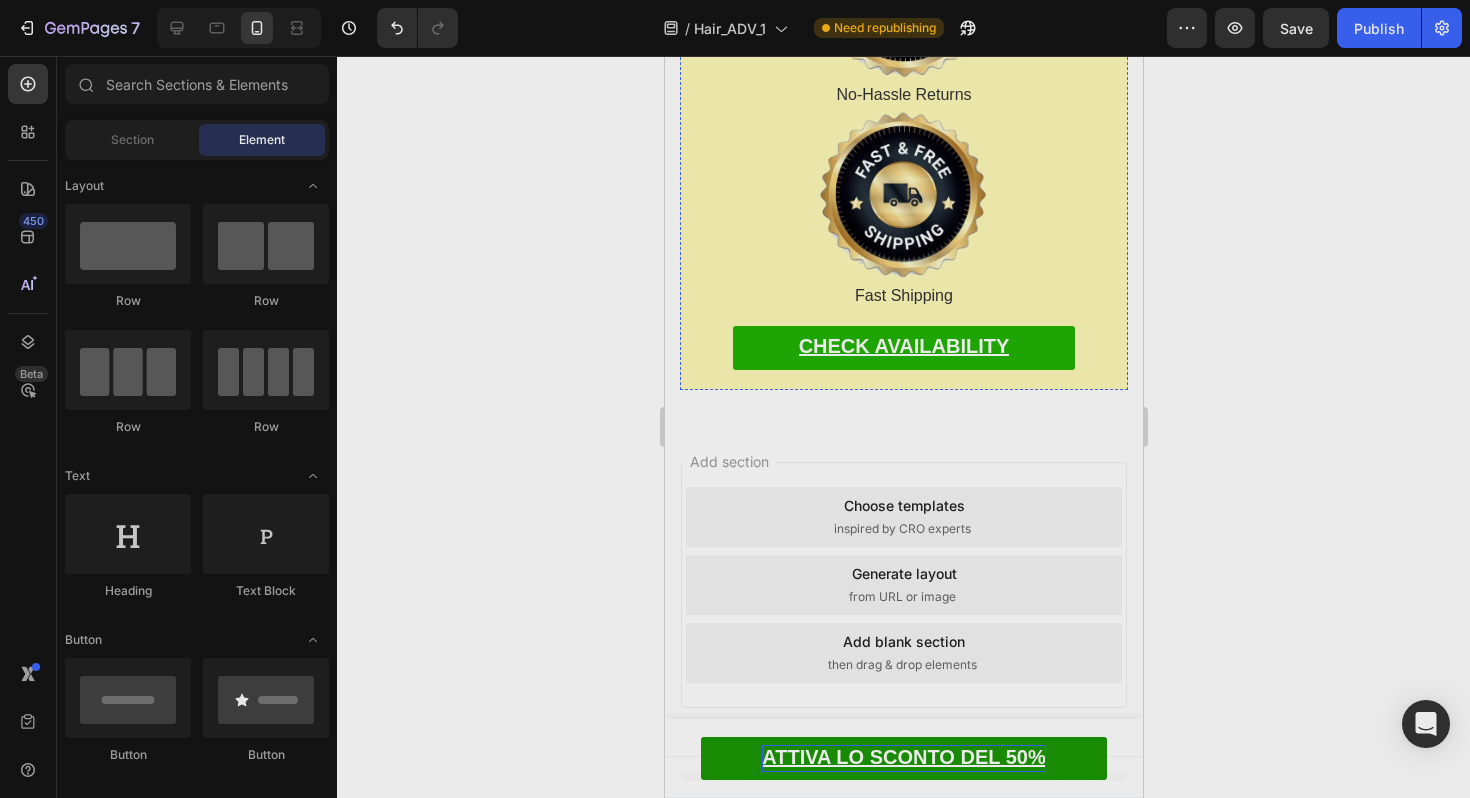 scroll, scrollTop: 14173, scrollLeft: 0, axis: vertical 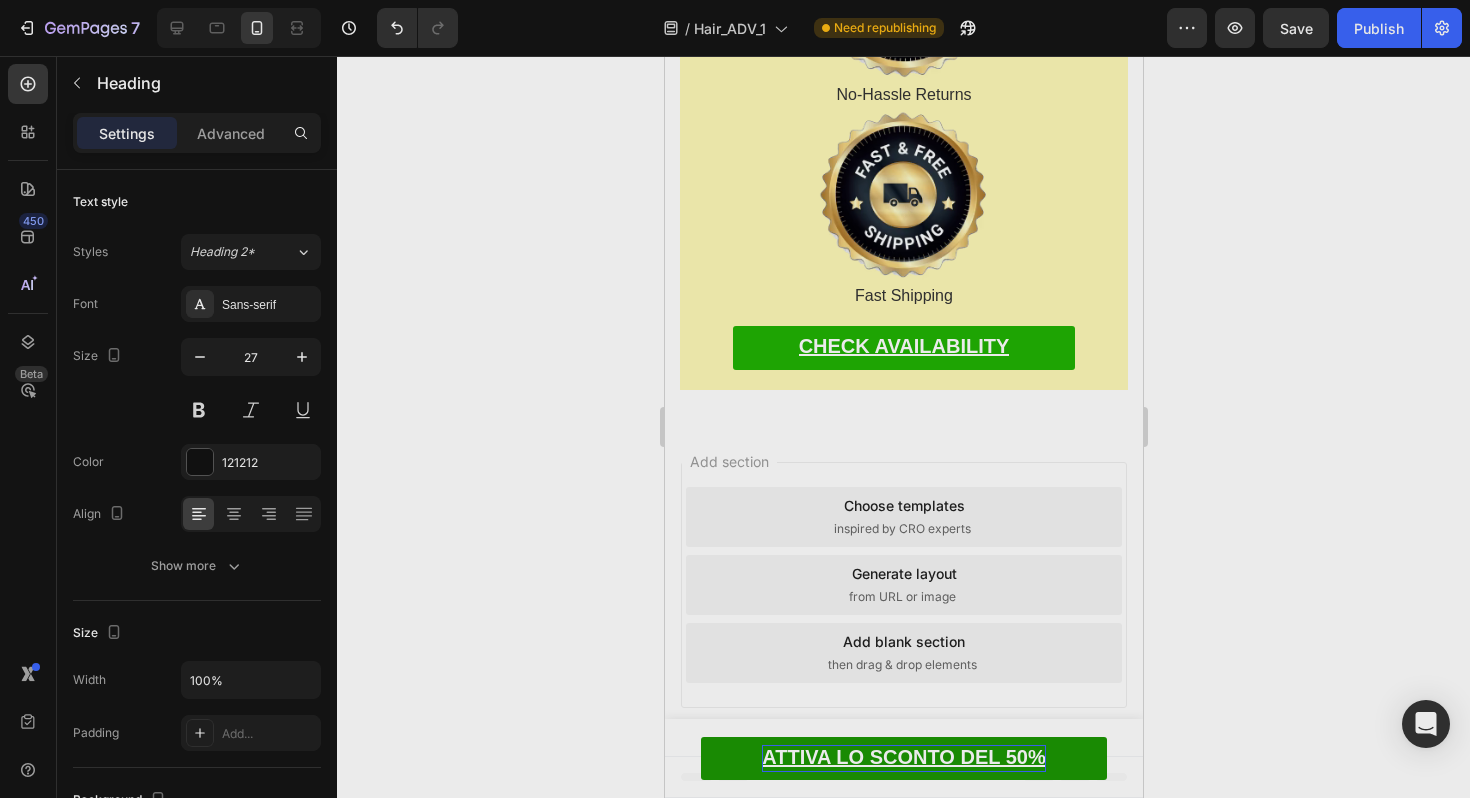 click on "Only Available Through Our Official Website" at bounding box center [898, -3352] 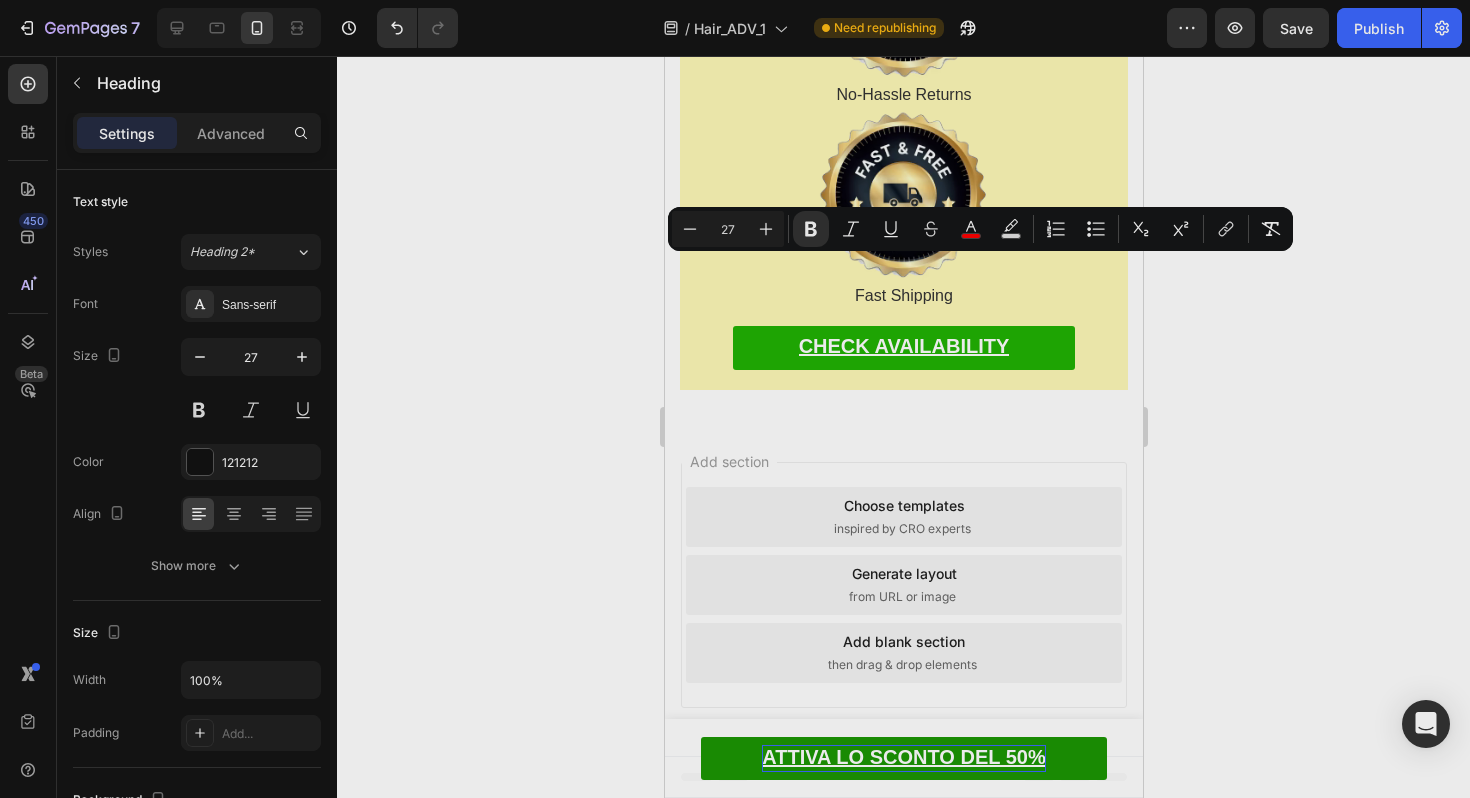 click on "Important: Only Available Through Our Official Website" at bounding box center [903, -3351] 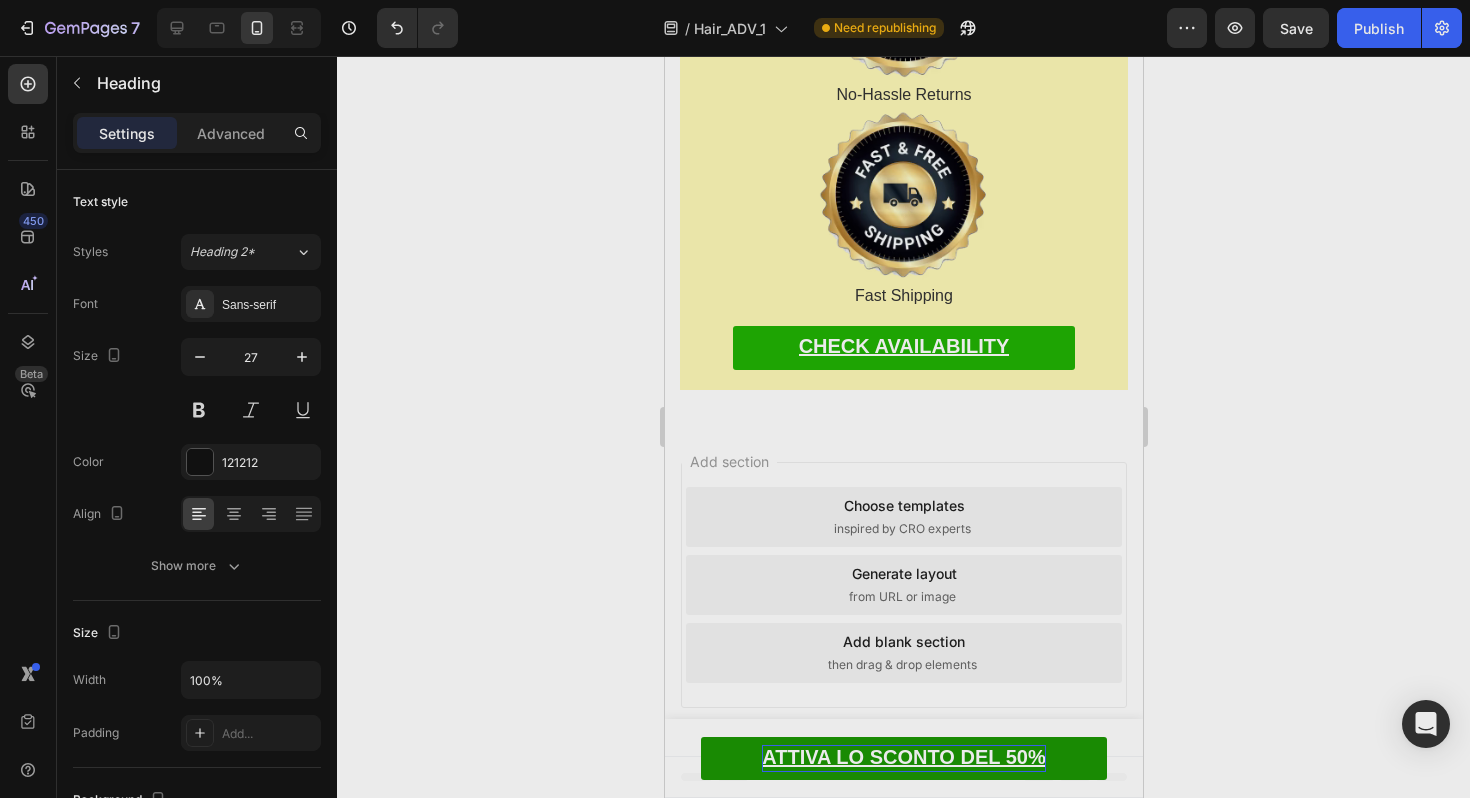 drag, startPoint x: 1097, startPoint y: 306, endPoint x: 843, endPoint y: 267, distance: 256.97665 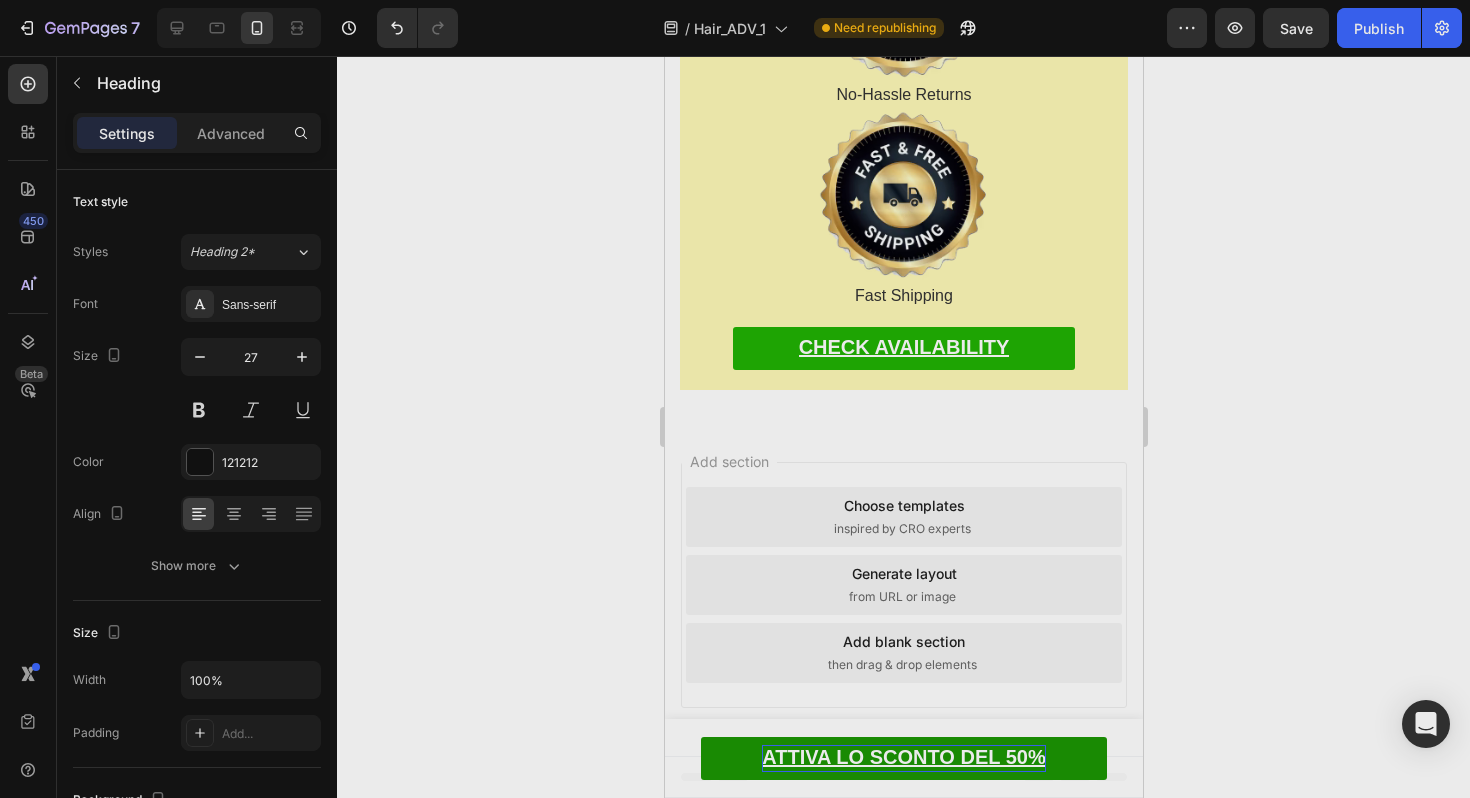 drag, startPoint x: 1008, startPoint y: 263, endPoint x: 846, endPoint y: 260, distance: 162.02777 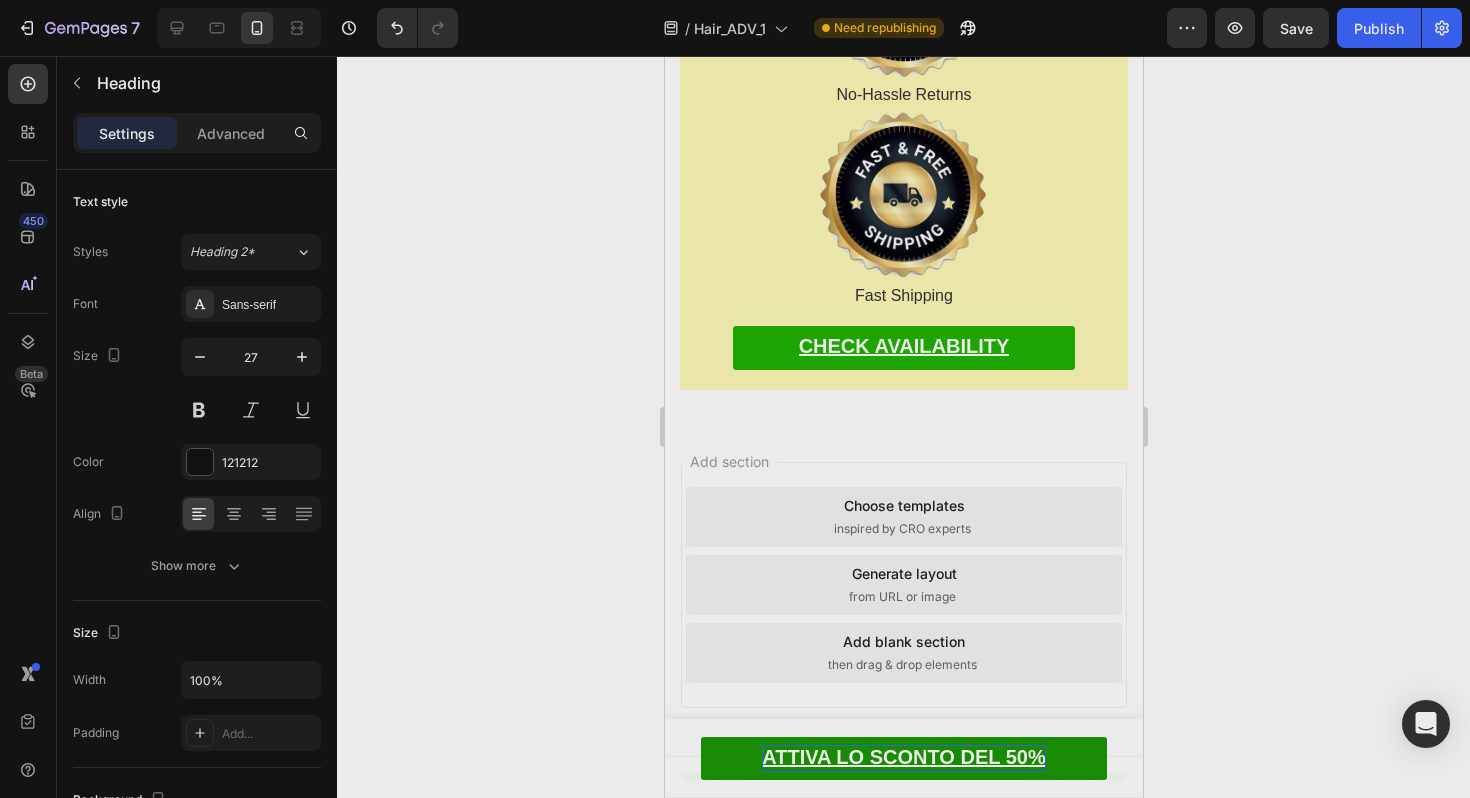 click on "Disponibile Solo Sul Nostro Sito Ufficiale" at bounding box center [886, -3352] 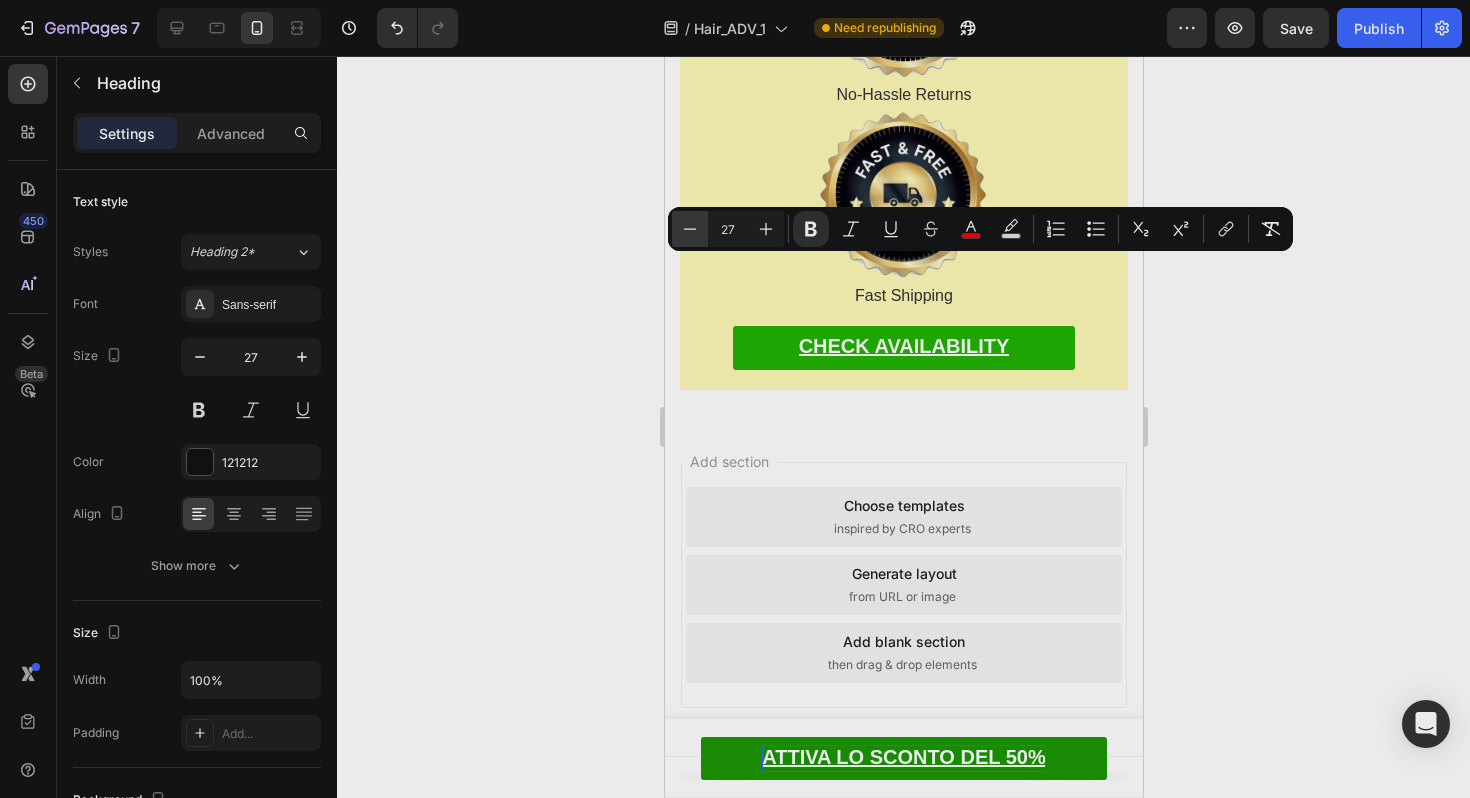 click on "Minus" at bounding box center (690, 229) 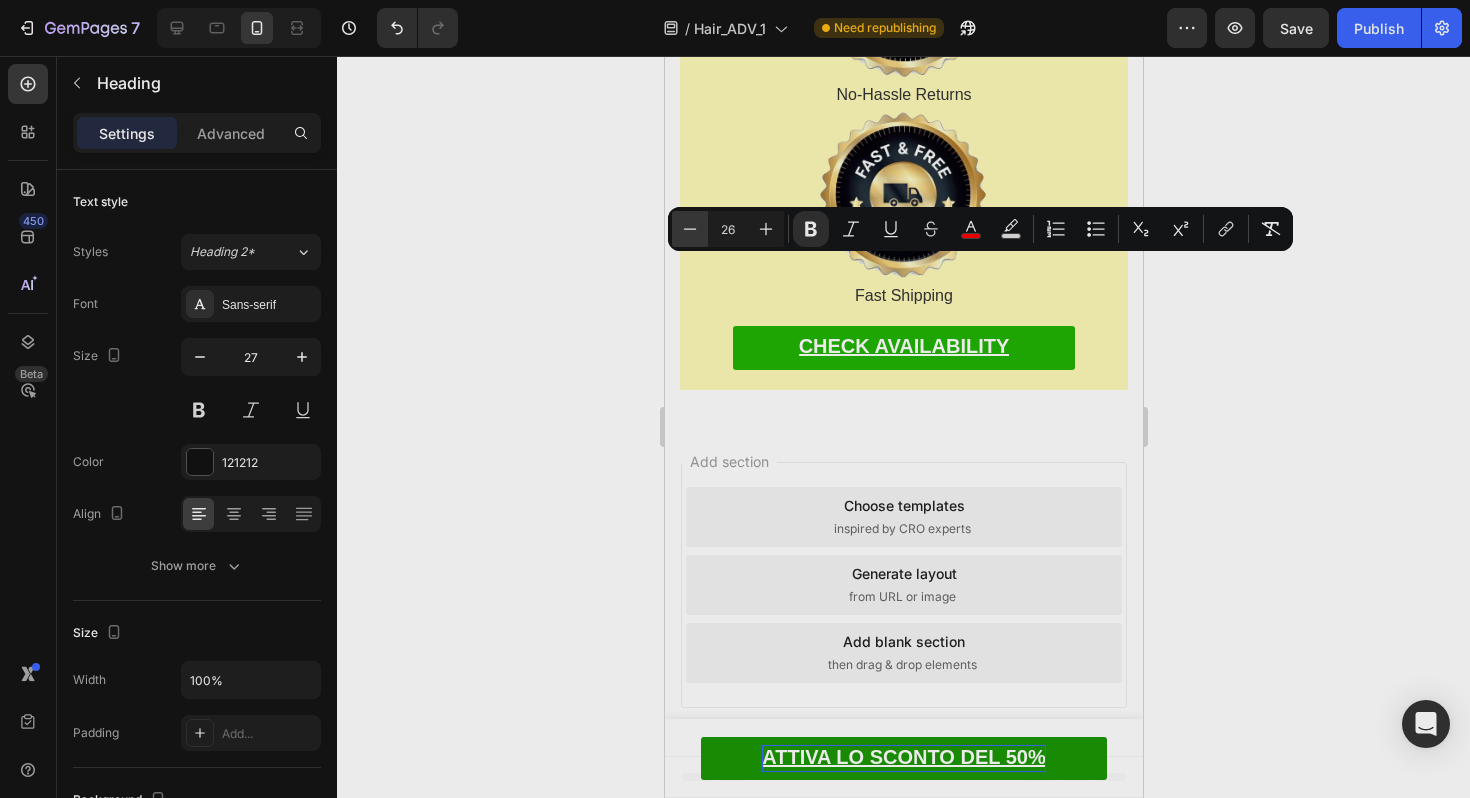 click on "Minus" at bounding box center (690, 229) 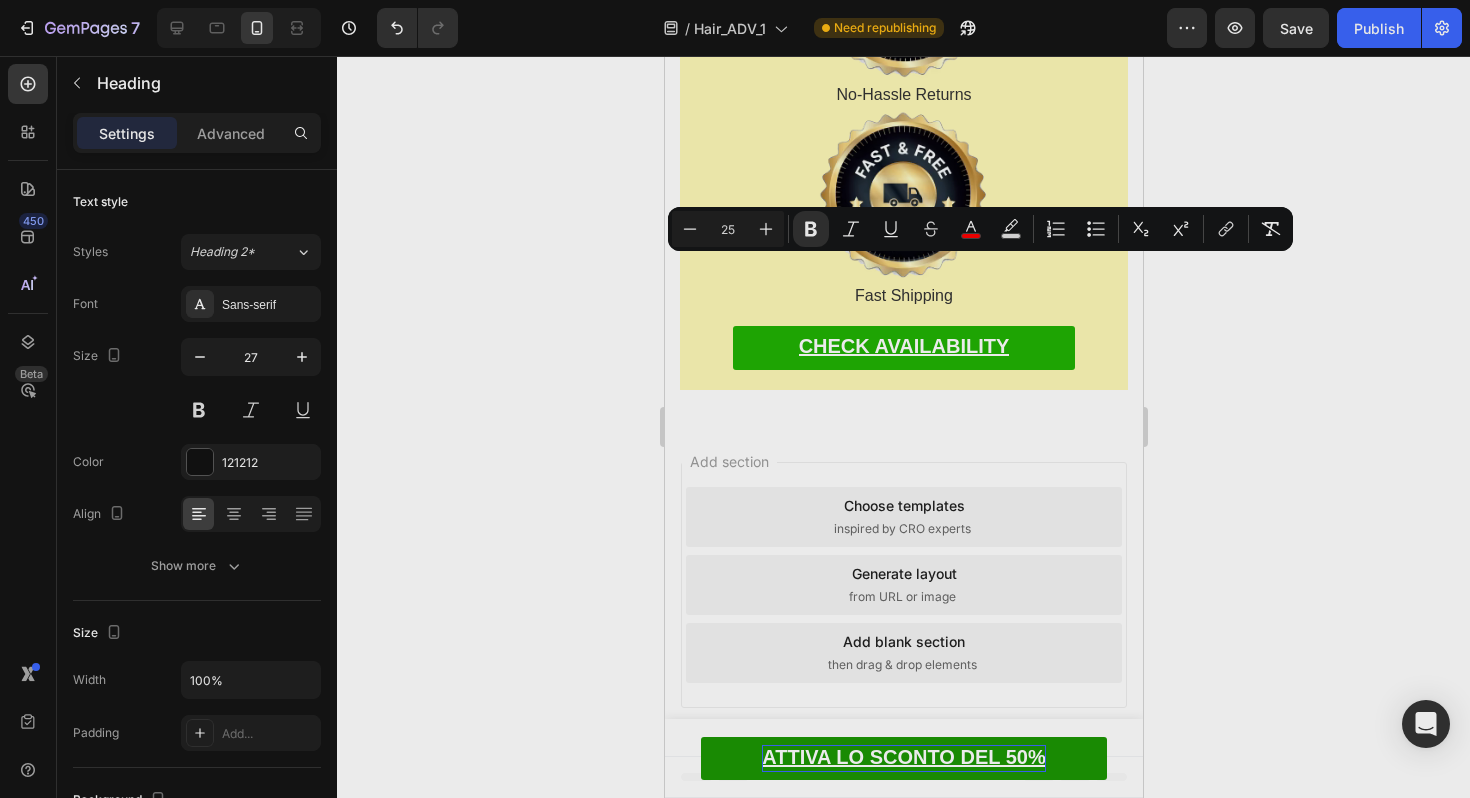 click 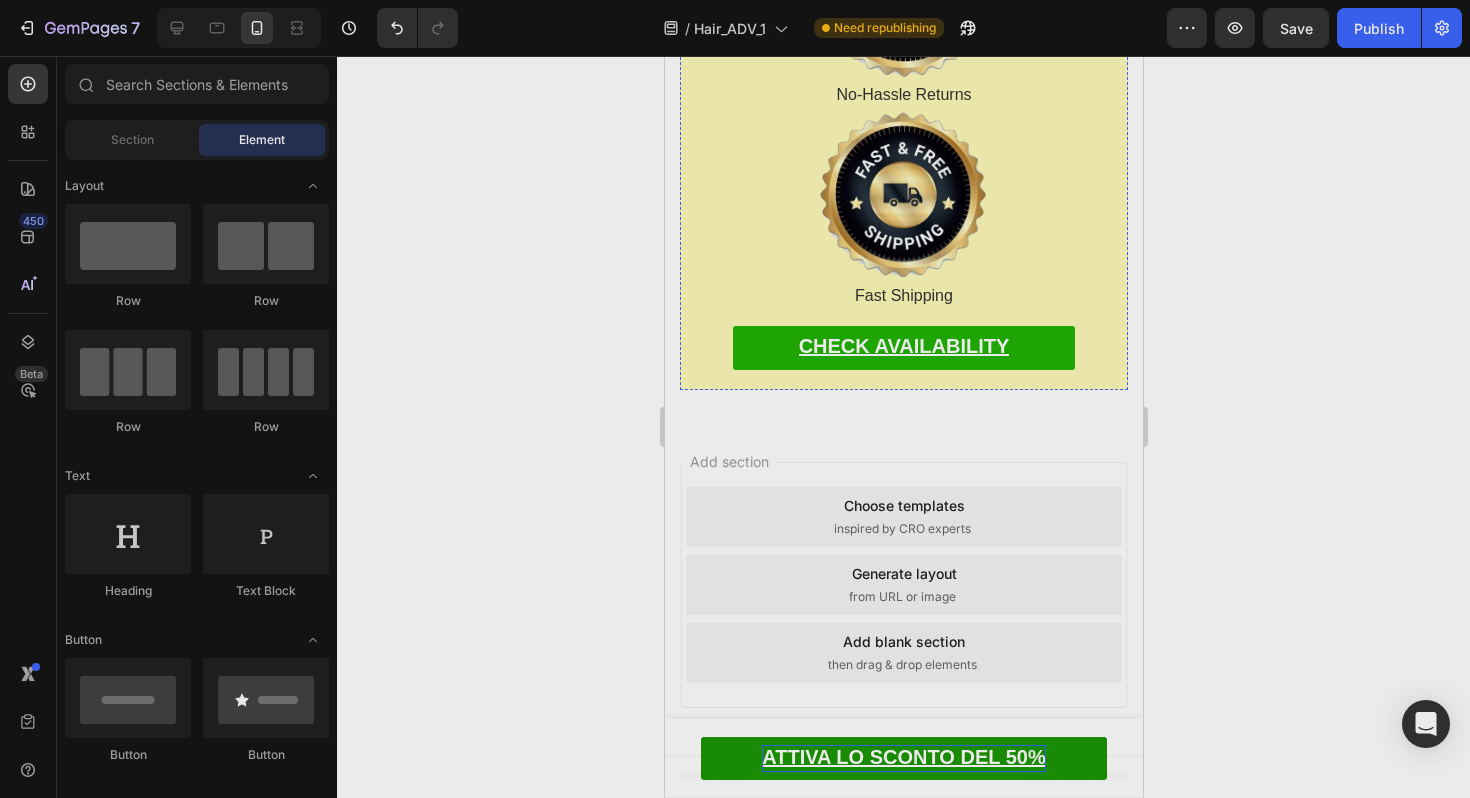 scroll, scrollTop: 14926, scrollLeft: 0, axis: vertical 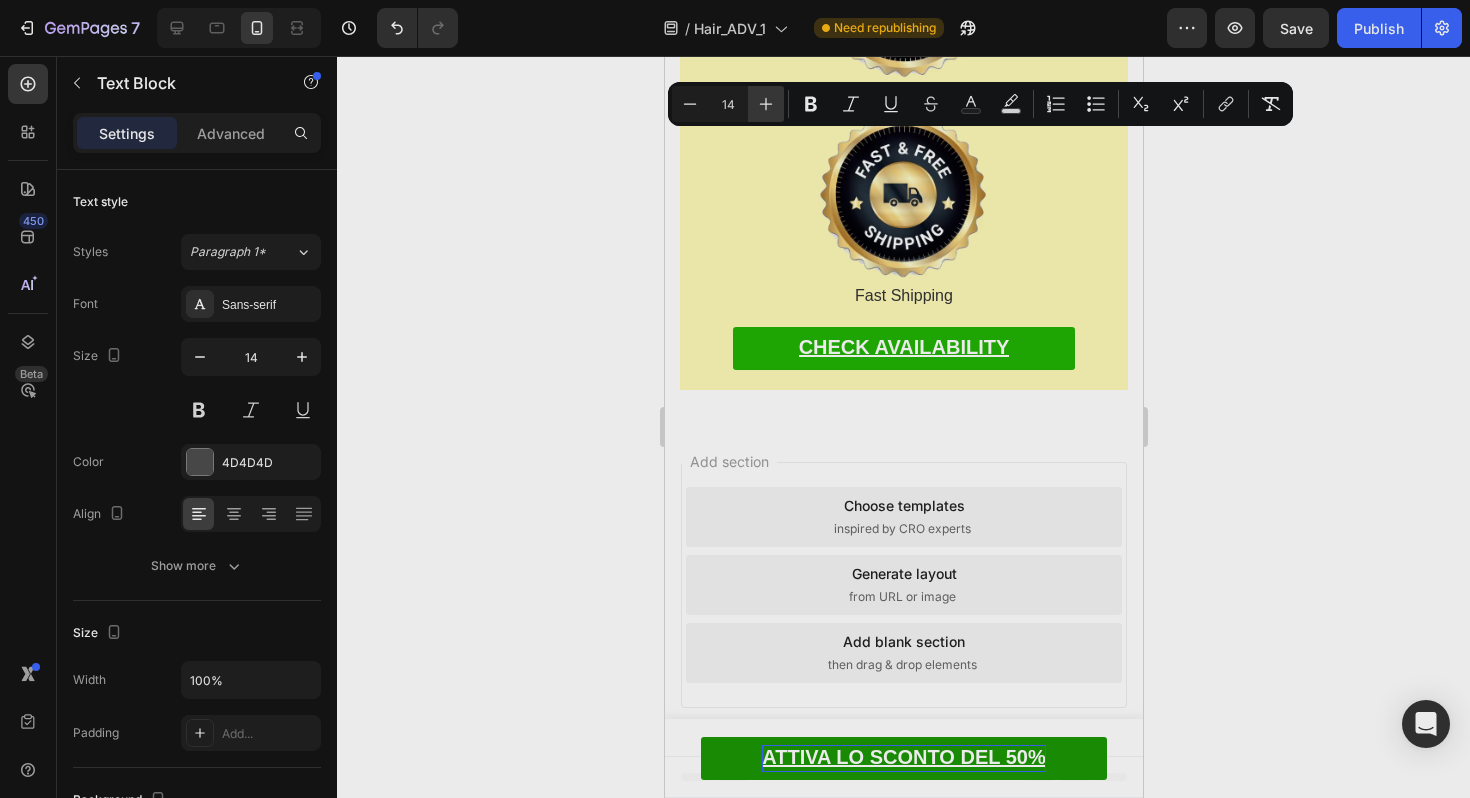 click 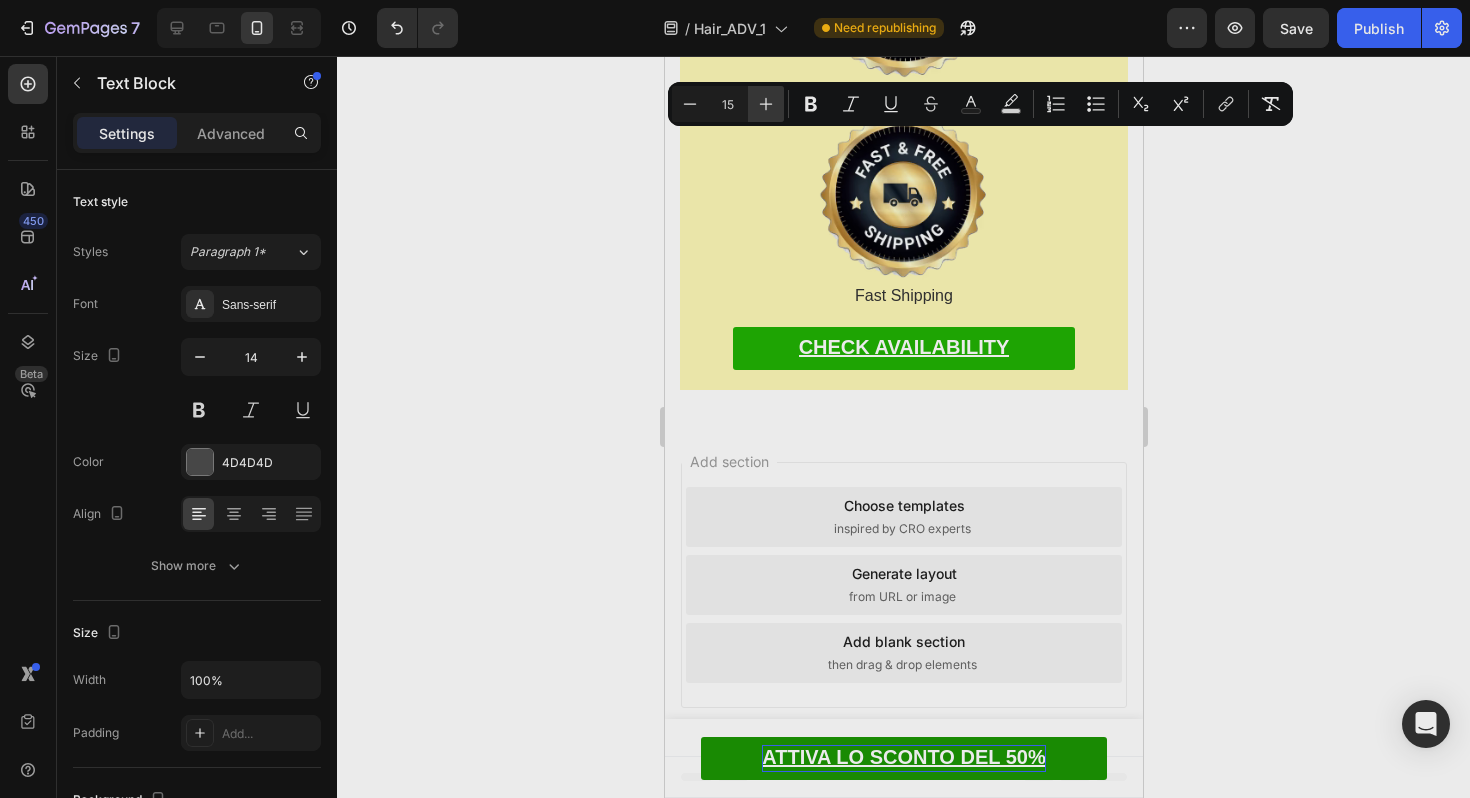 click 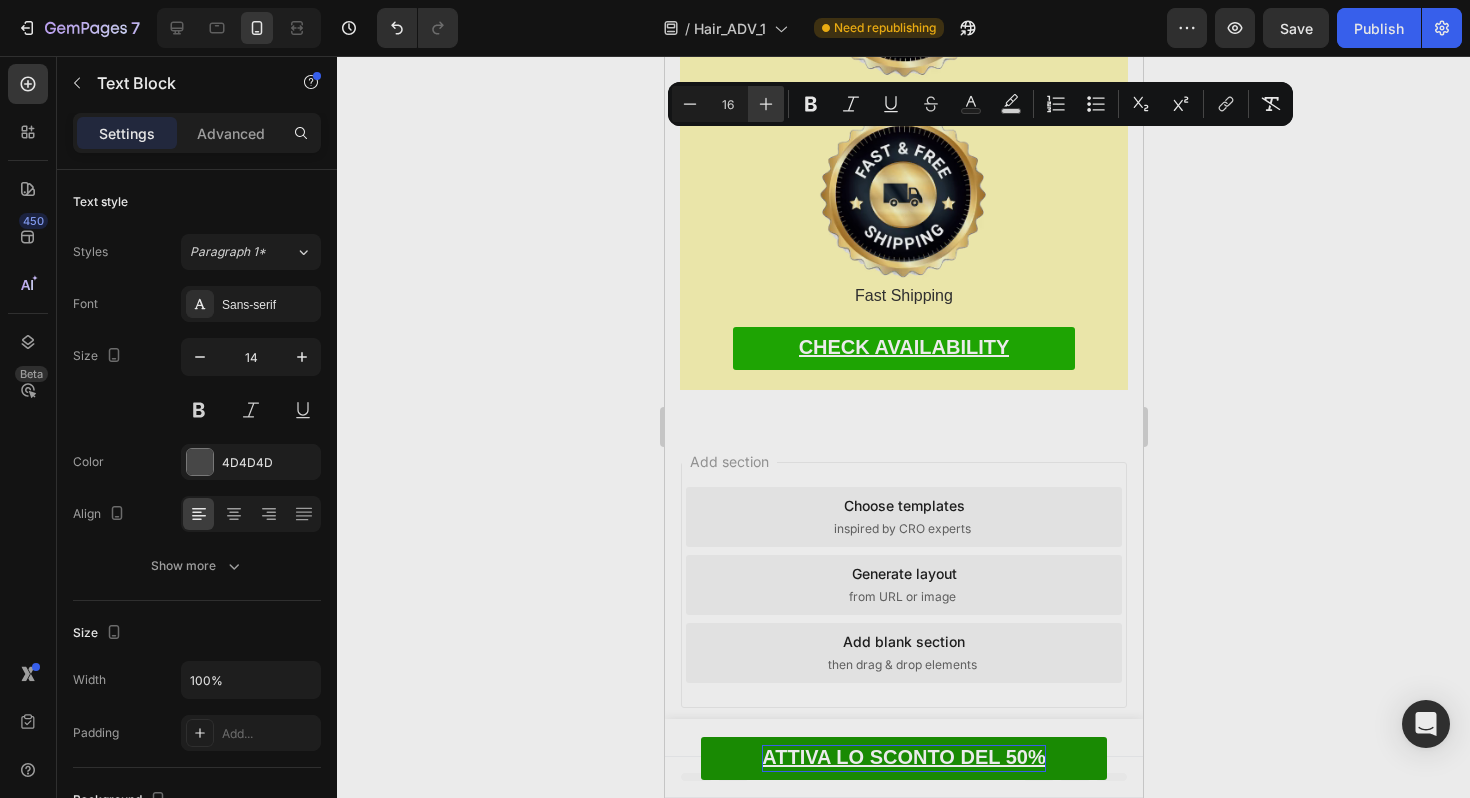 click 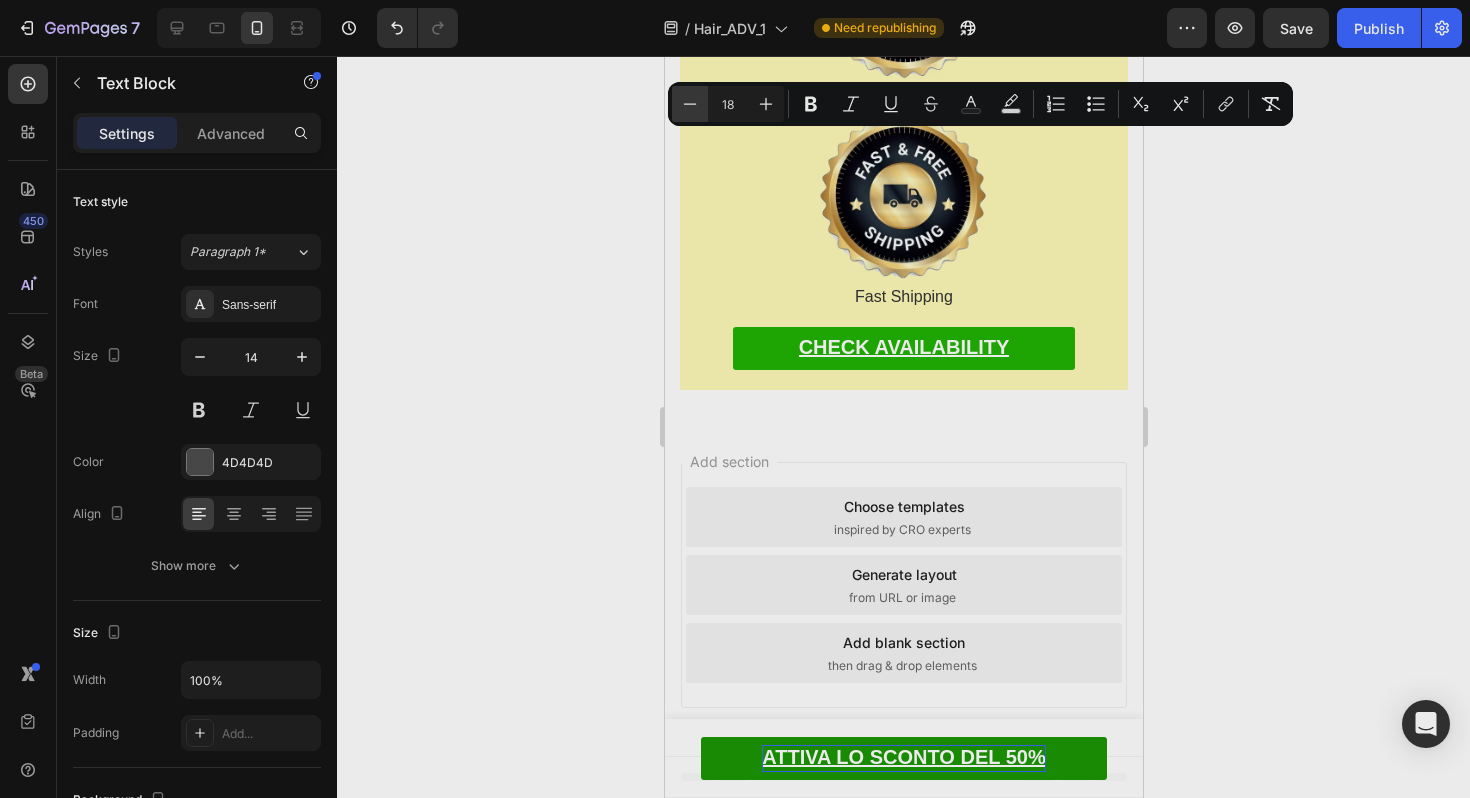 click 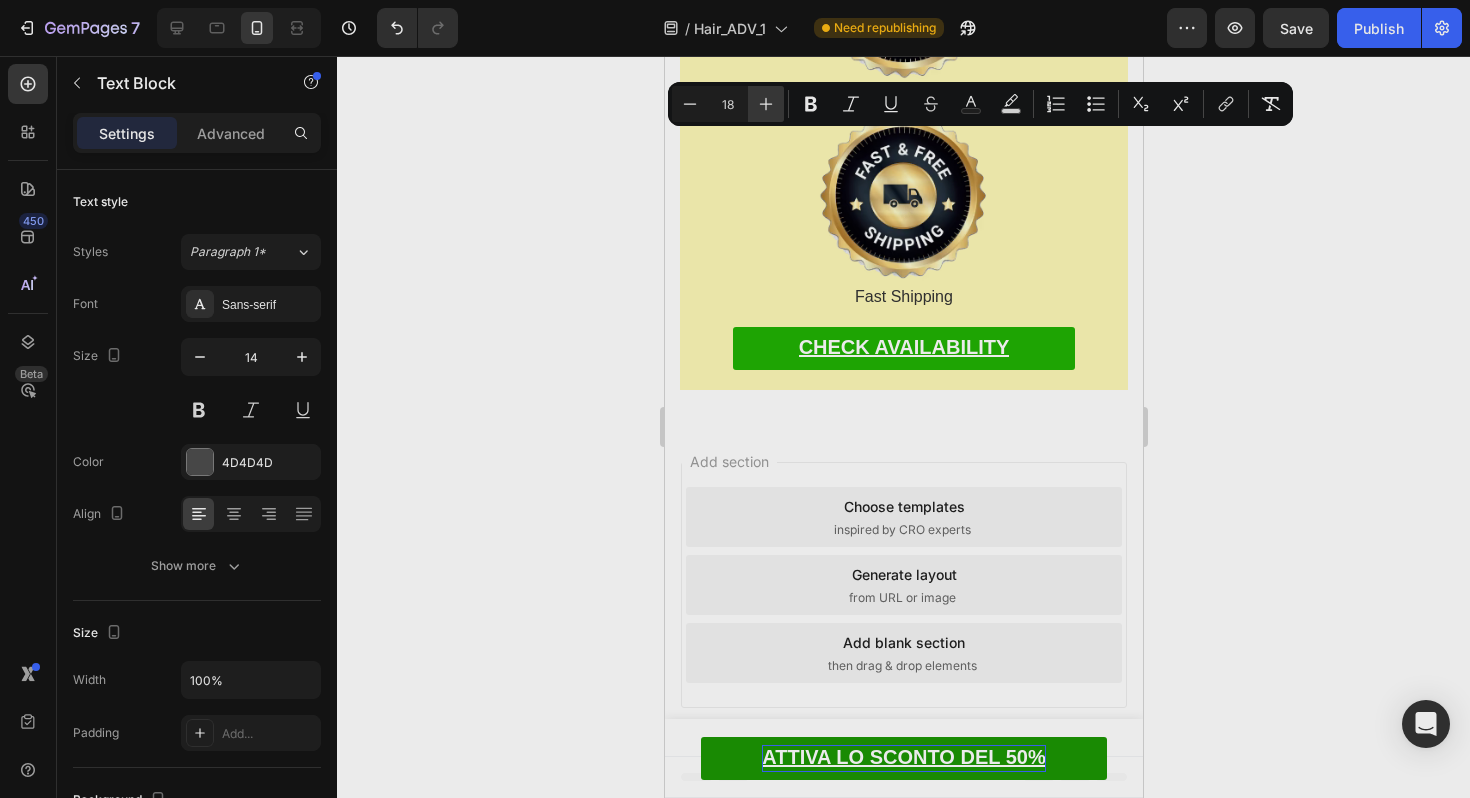 type on "17" 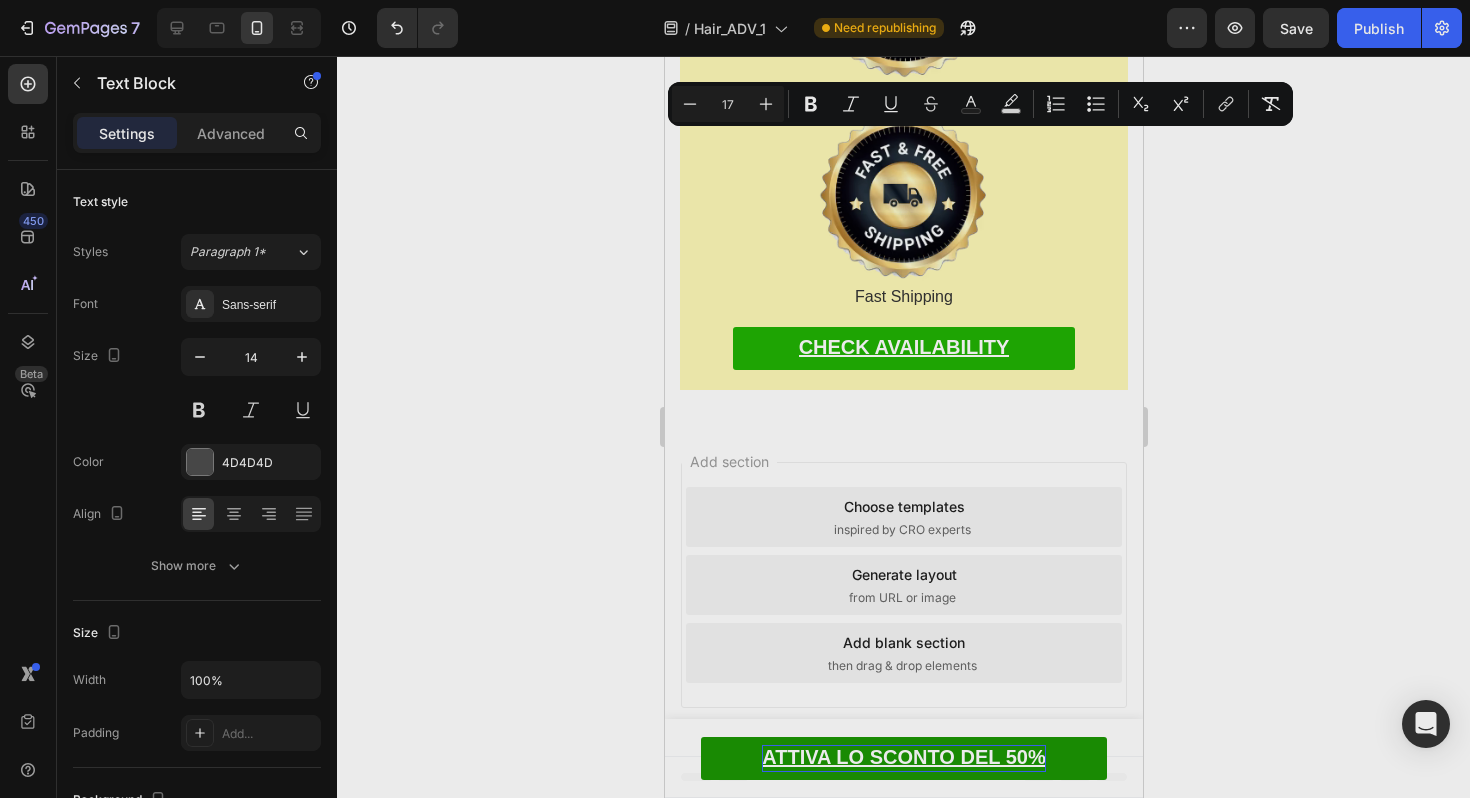 click on "Esocrease Hair Serum is not sold in pharmacies, on Amazon, or other online sites ." at bounding box center [903, -2943] 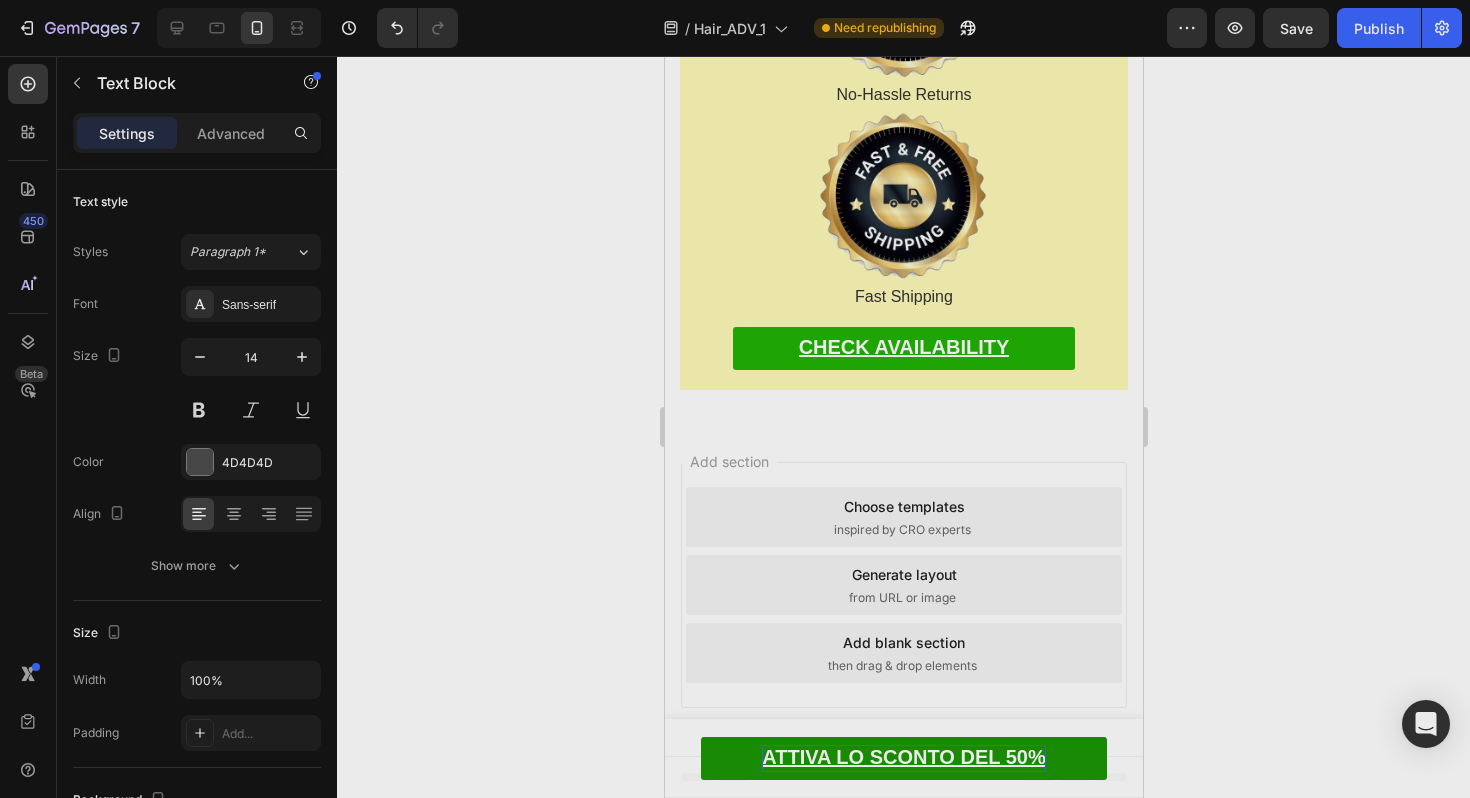 click on "If you see similar products elsewhere, be careful... They often contain low-quality ingredients that can irritate the scalp and worsen the situation." at bounding box center [903, -2877] 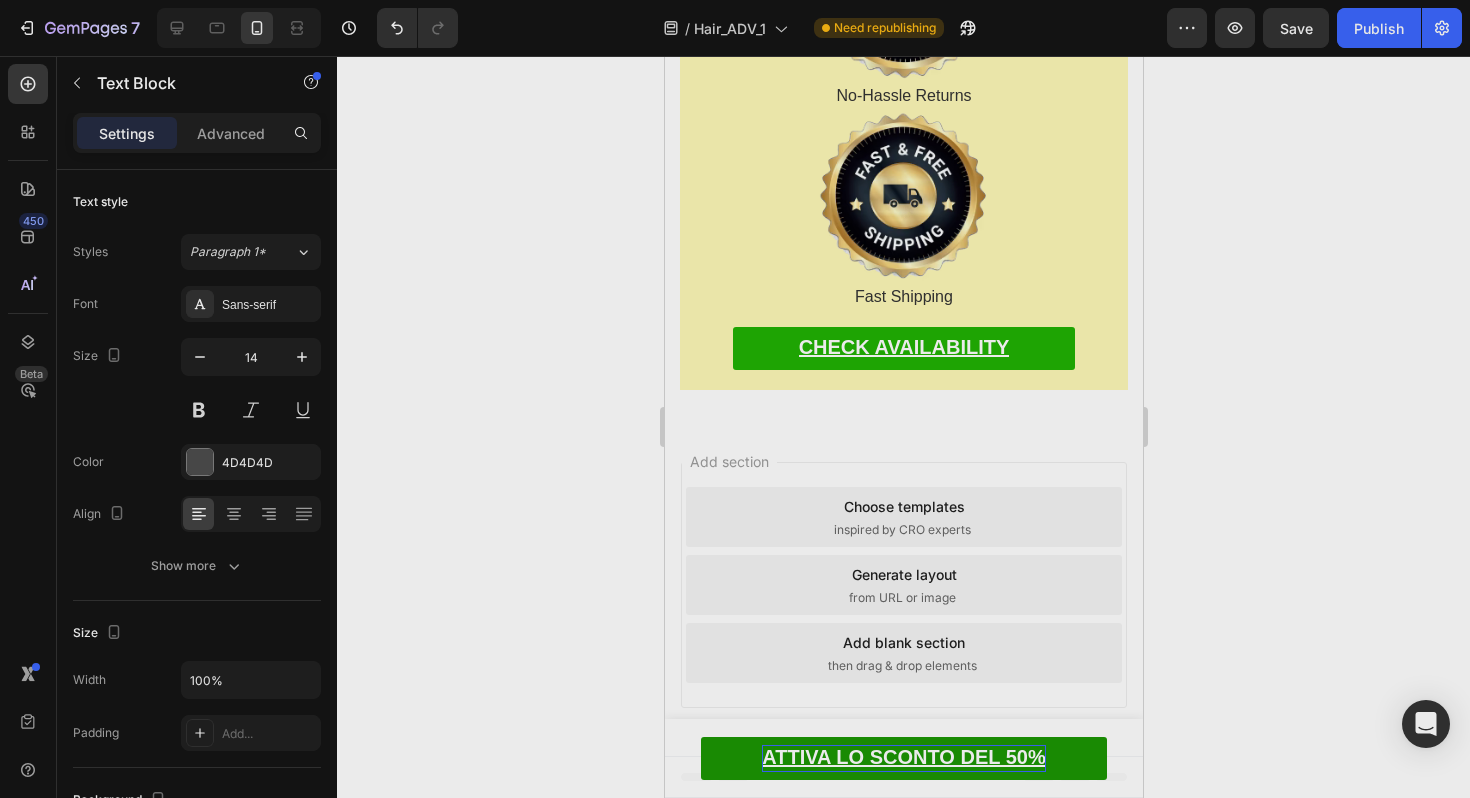 click on "They often contain low-quality ingredients that can irritate the scalp and worsen the situation." at bounding box center [903, -2877] 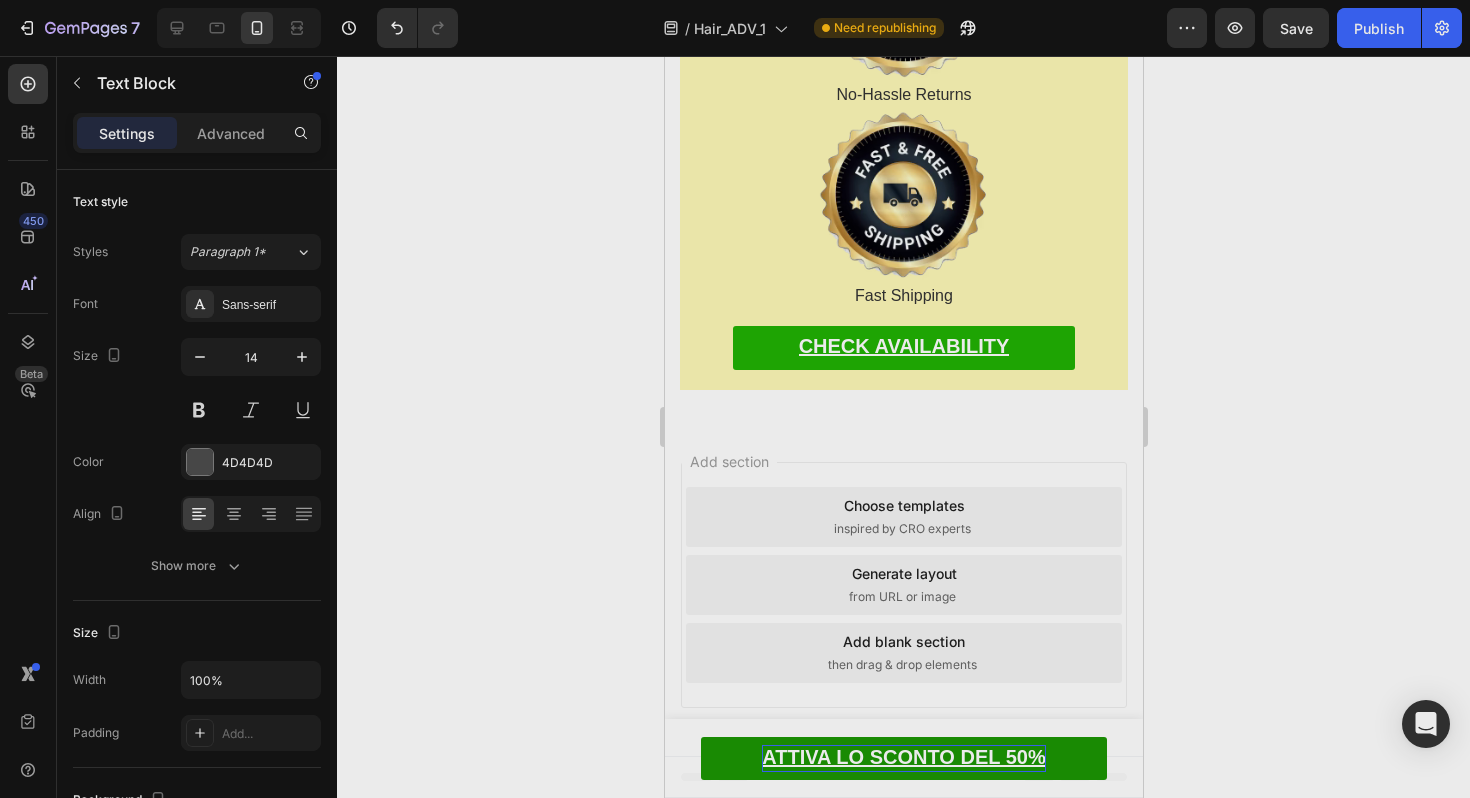 click on "L'unico posto dove acquistare l'autentico Esocrease Hair è attraverso il nostro sito ufficiale." at bounding box center [903, -2812] 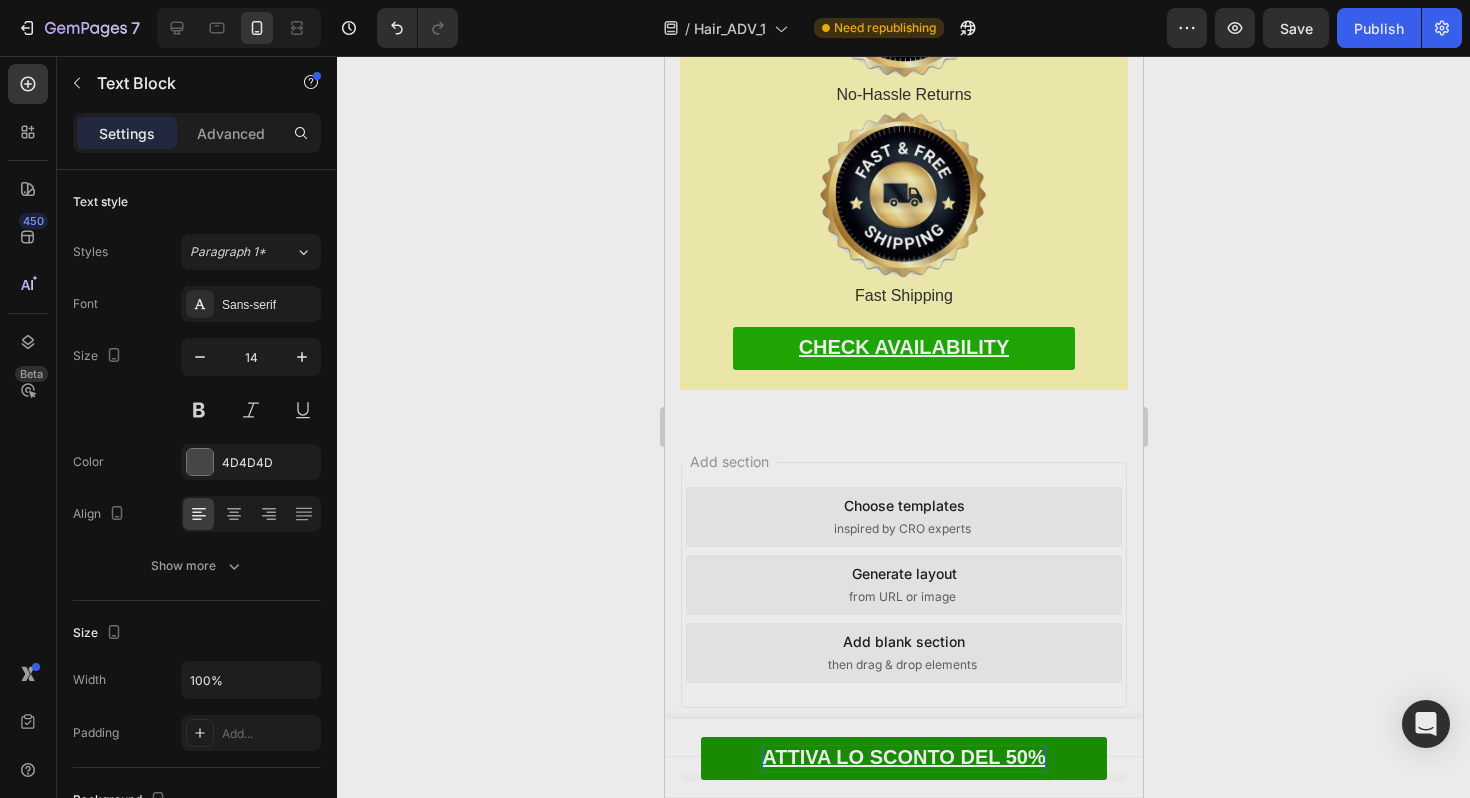 click on "E mentre le cliniche specializzate fanno pagare centinaia di euro per trattamenti simili..." at bounding box center (903, -2759) 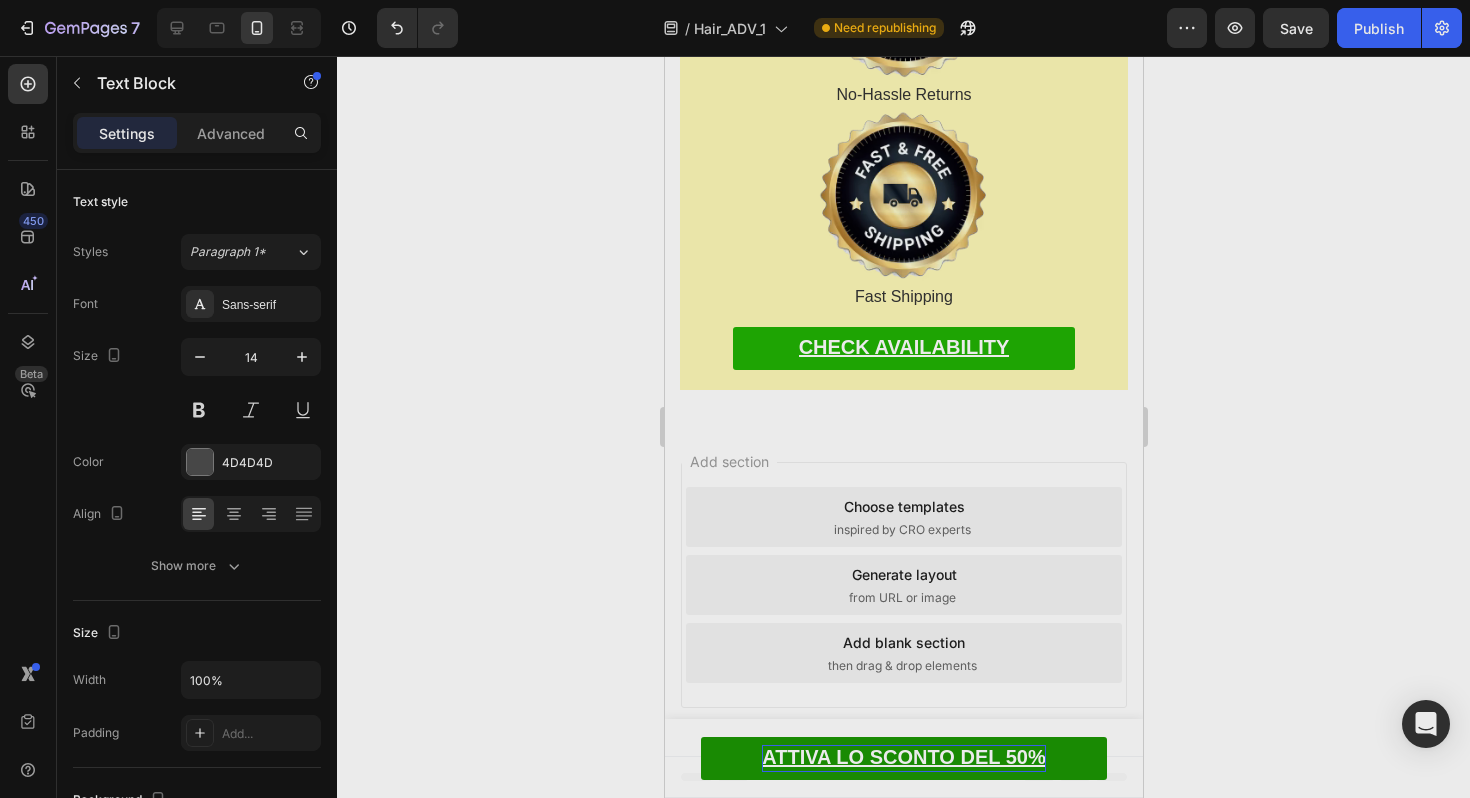 scroll, scrollTop: 14466, scrollLeft: 0, axis: vertical 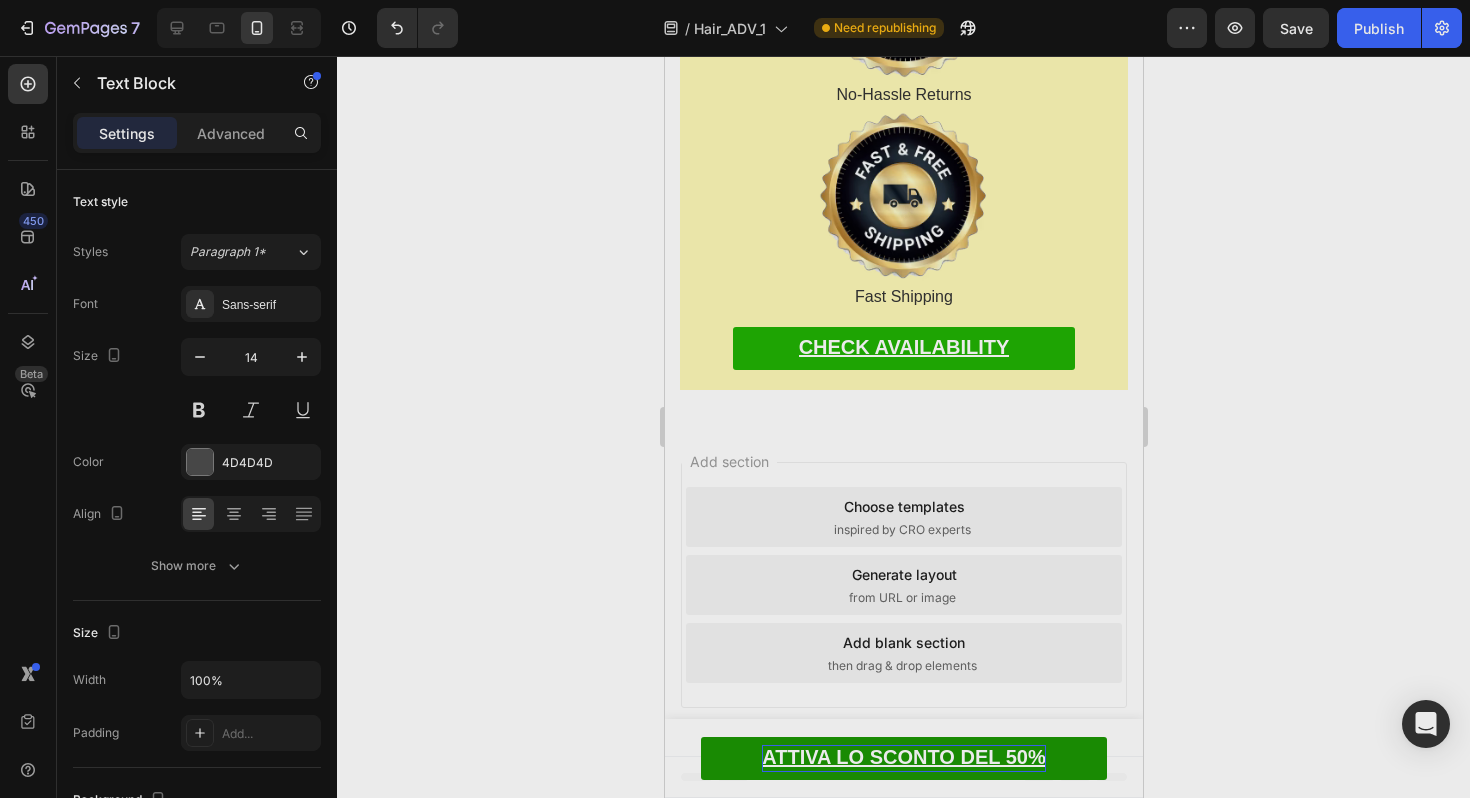 click on "Ecco perché non pagherai 500€ per flacone... E nemmeno 250€..." at bounding box center (903, -2628) 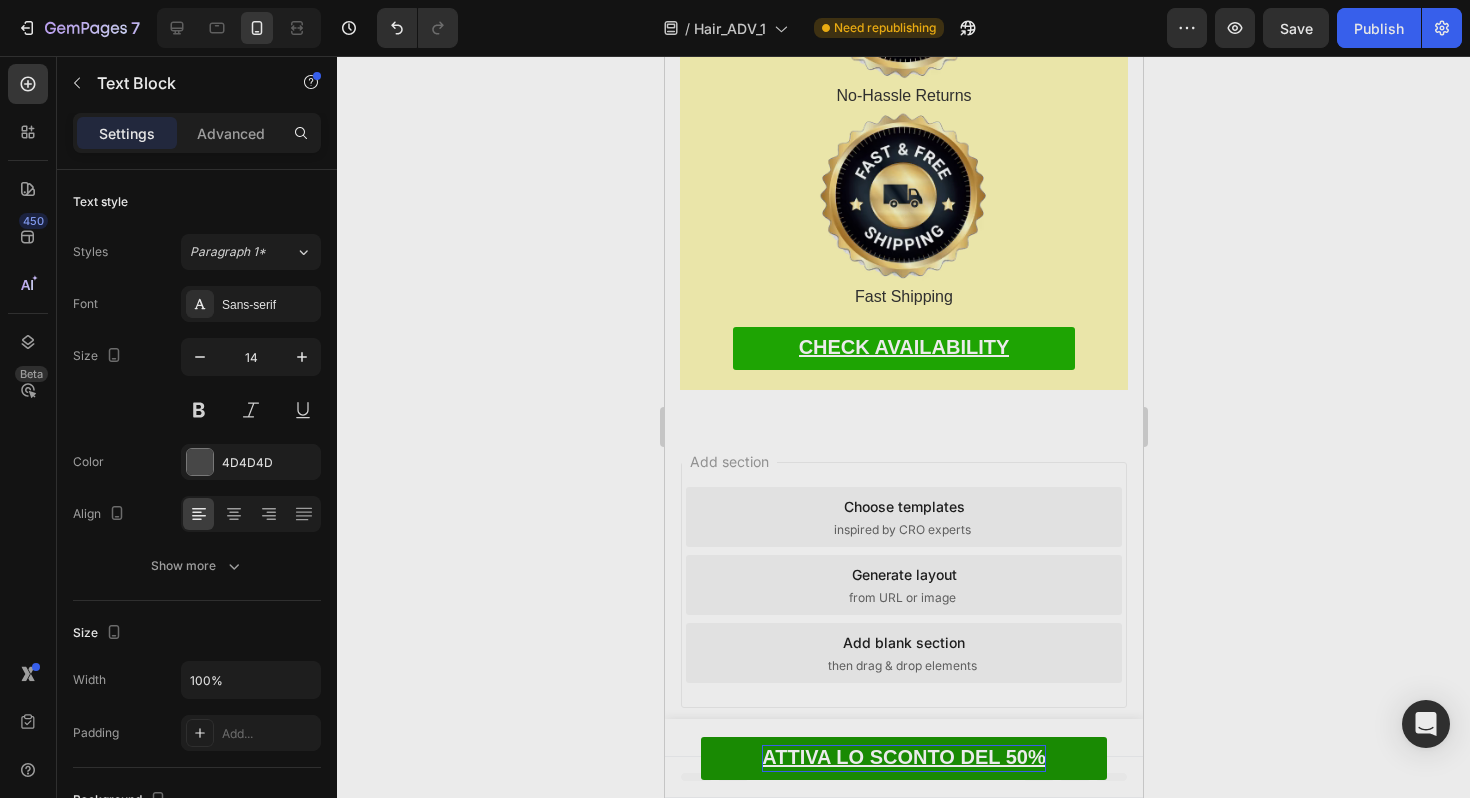 click on "⁠⁠⁠⁠⁠⁠⁠ E nemmeno 250€..." at bounding box center (903, -2628) 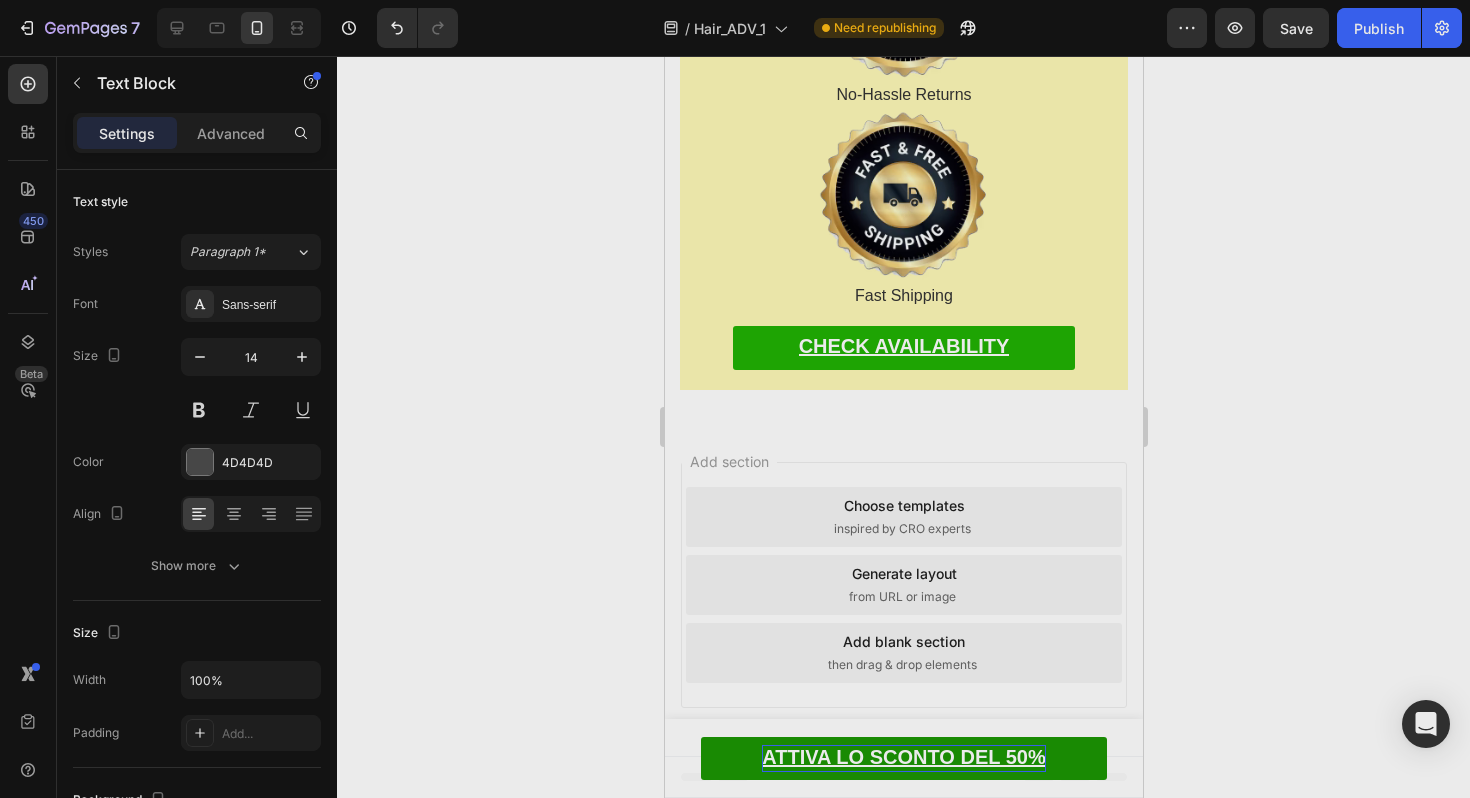 scroll, scrollTop: 14616, scrollLeft: 0, axis: vertical 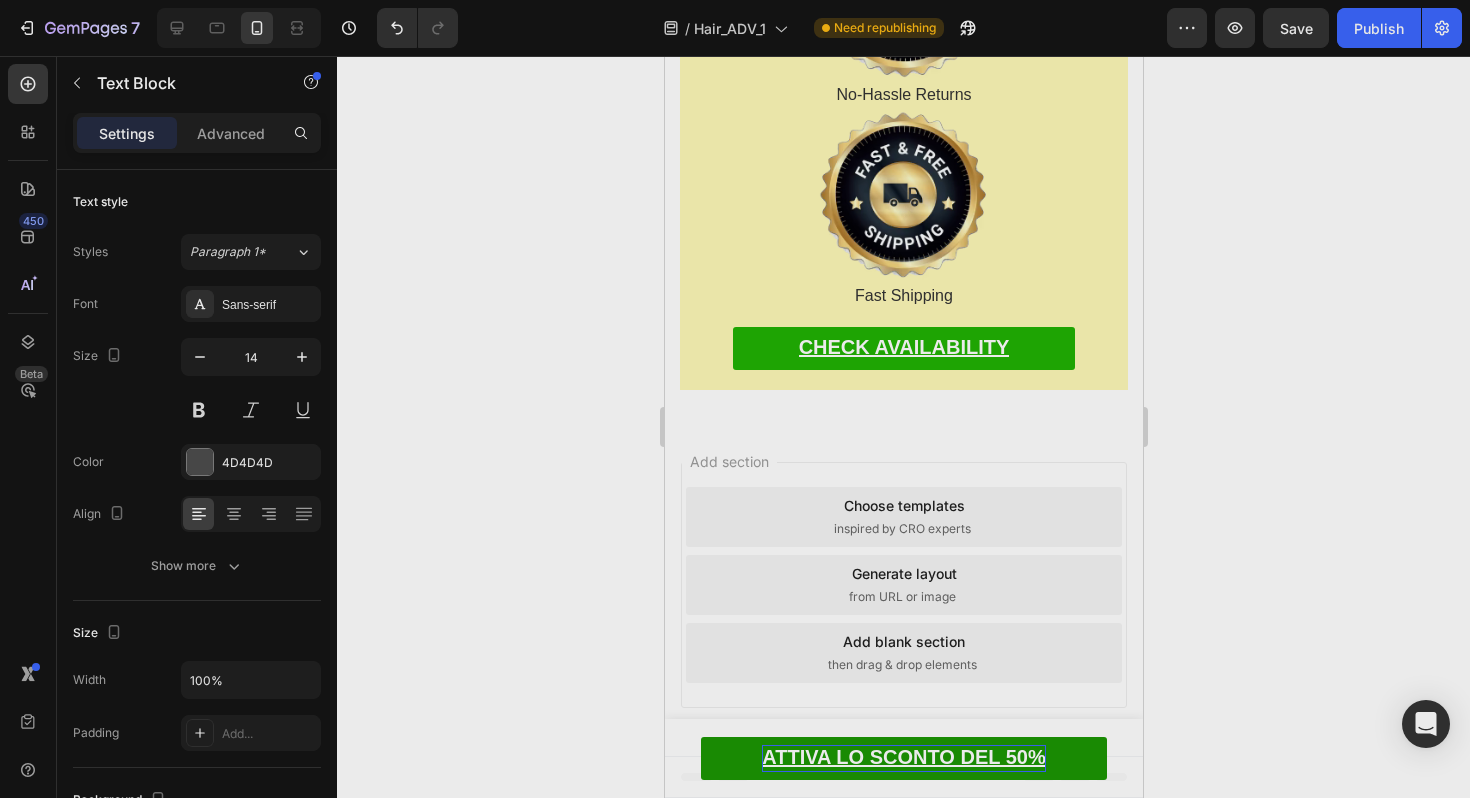 click on "Ecco perché non pagherai 500€ per flacone..." at bounding box center (853, -2718) 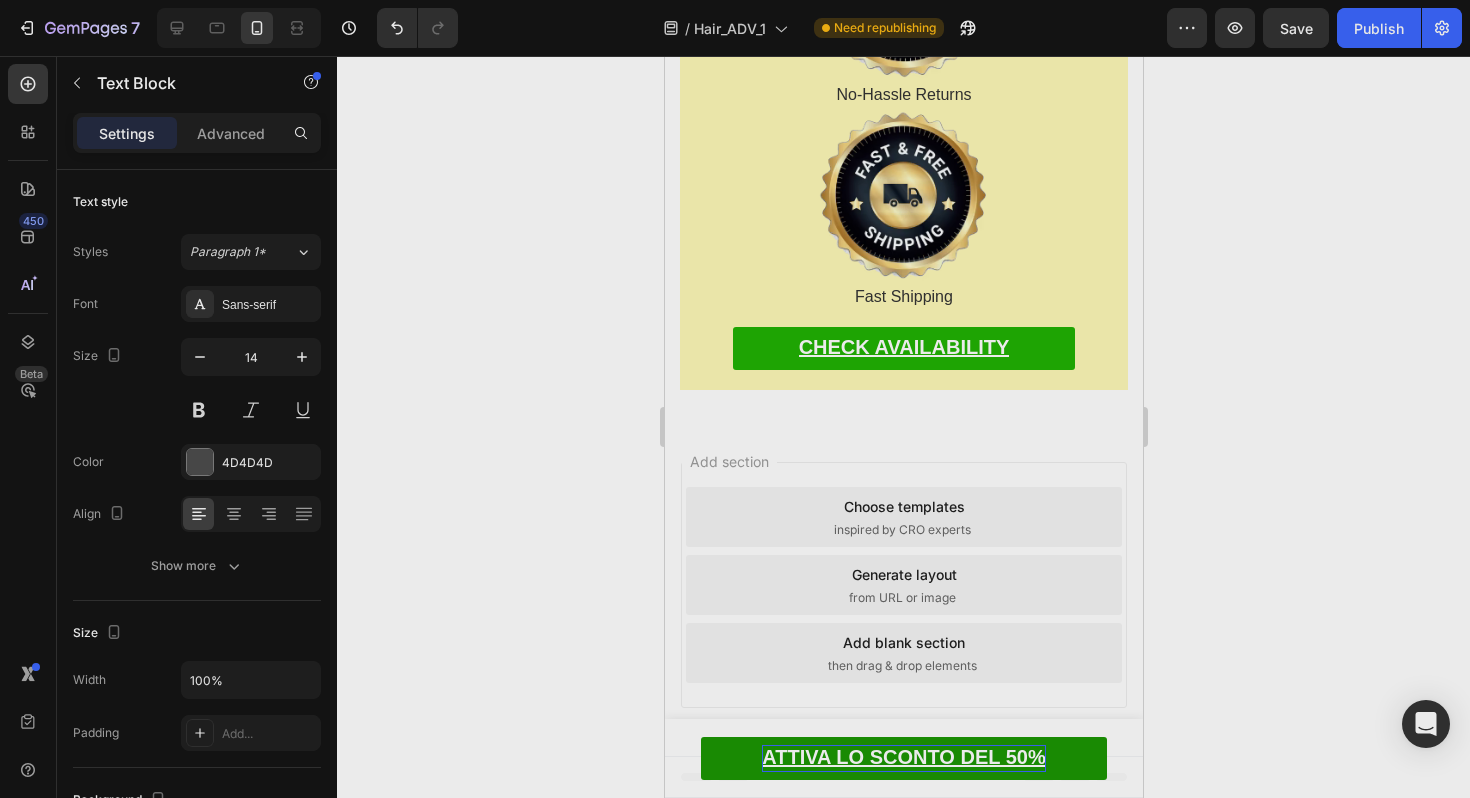 click on "Inoltre, riceverai la  spedizione gratuita  con il tuo ordine!" at bounding box center [903, -2510] 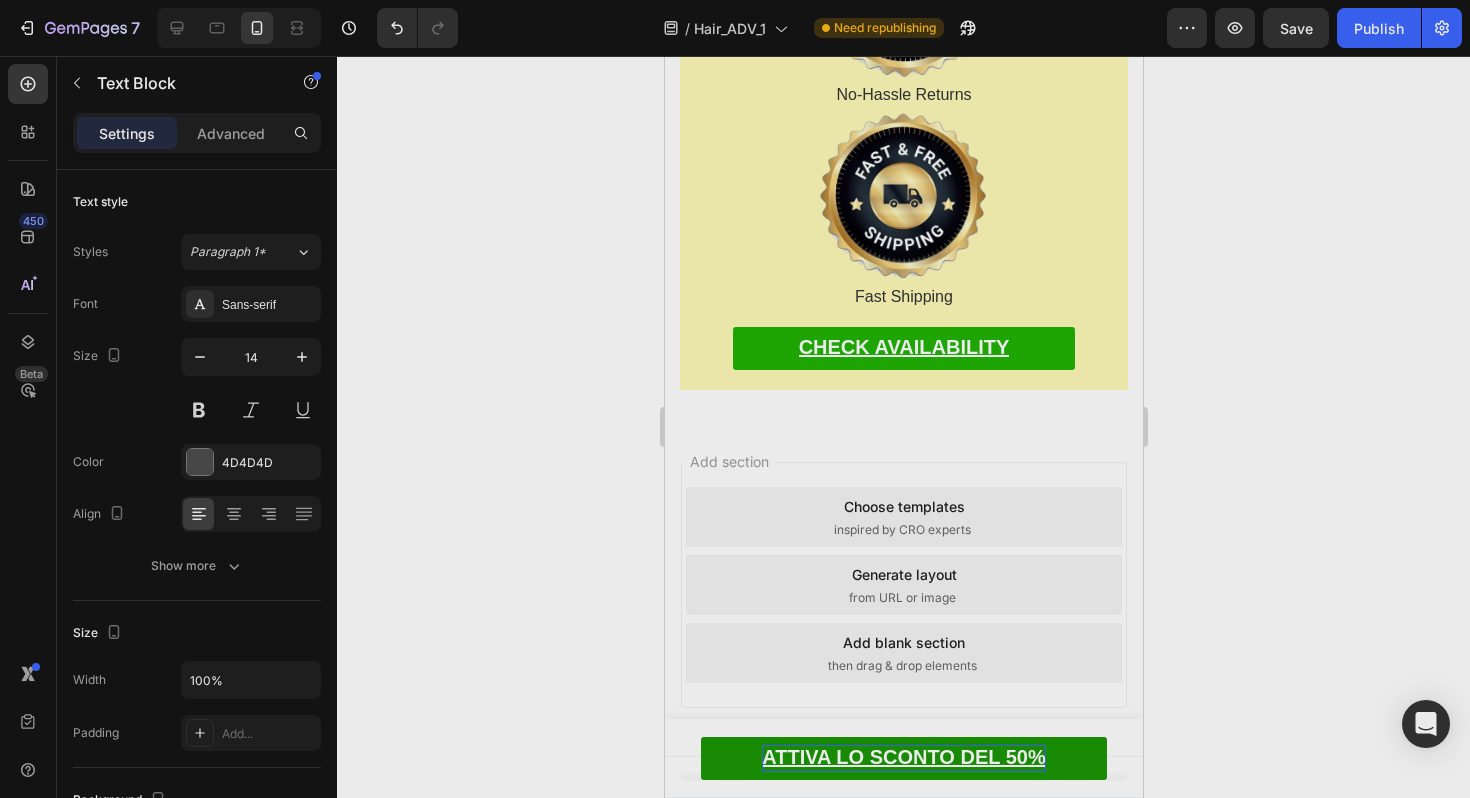 click on "Da un punto di vista commerciale, potremmo facilmente chiedere di più... Ma questo progetto non riguarda solo il profitto..." at bounding box center (903, -2458) 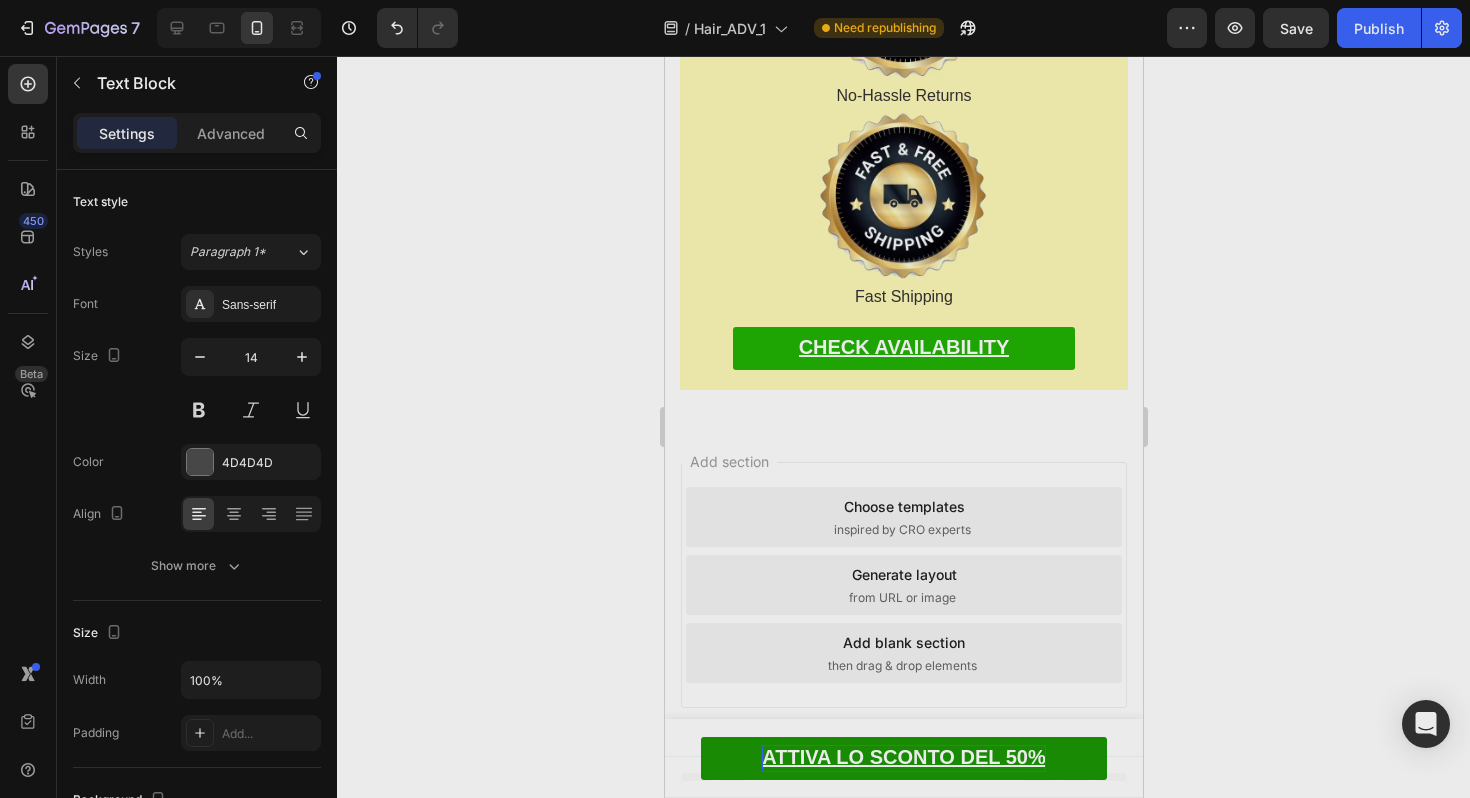 scroll, scrollTop: 14755, scrollLeft: 0, axis: vertical 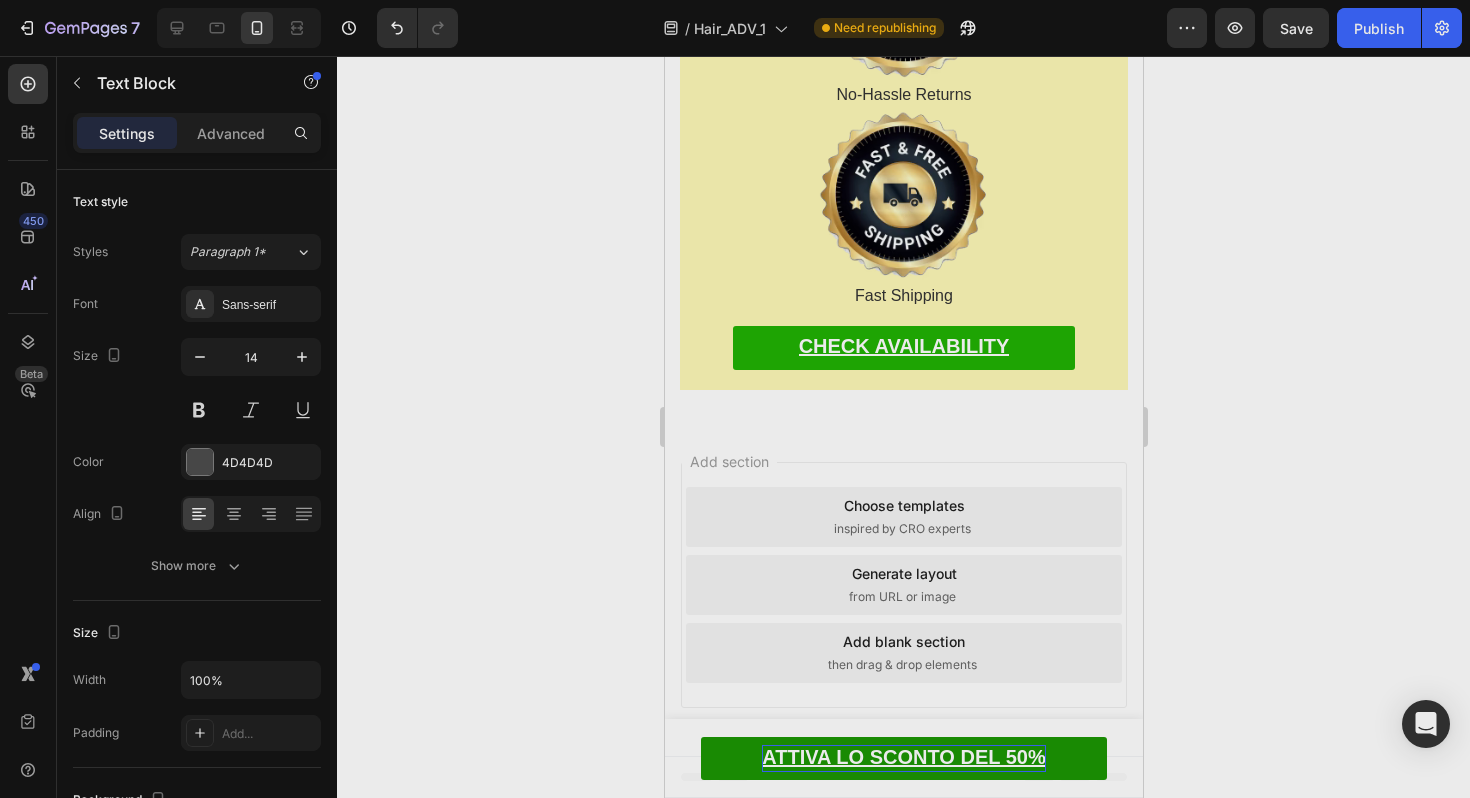 click 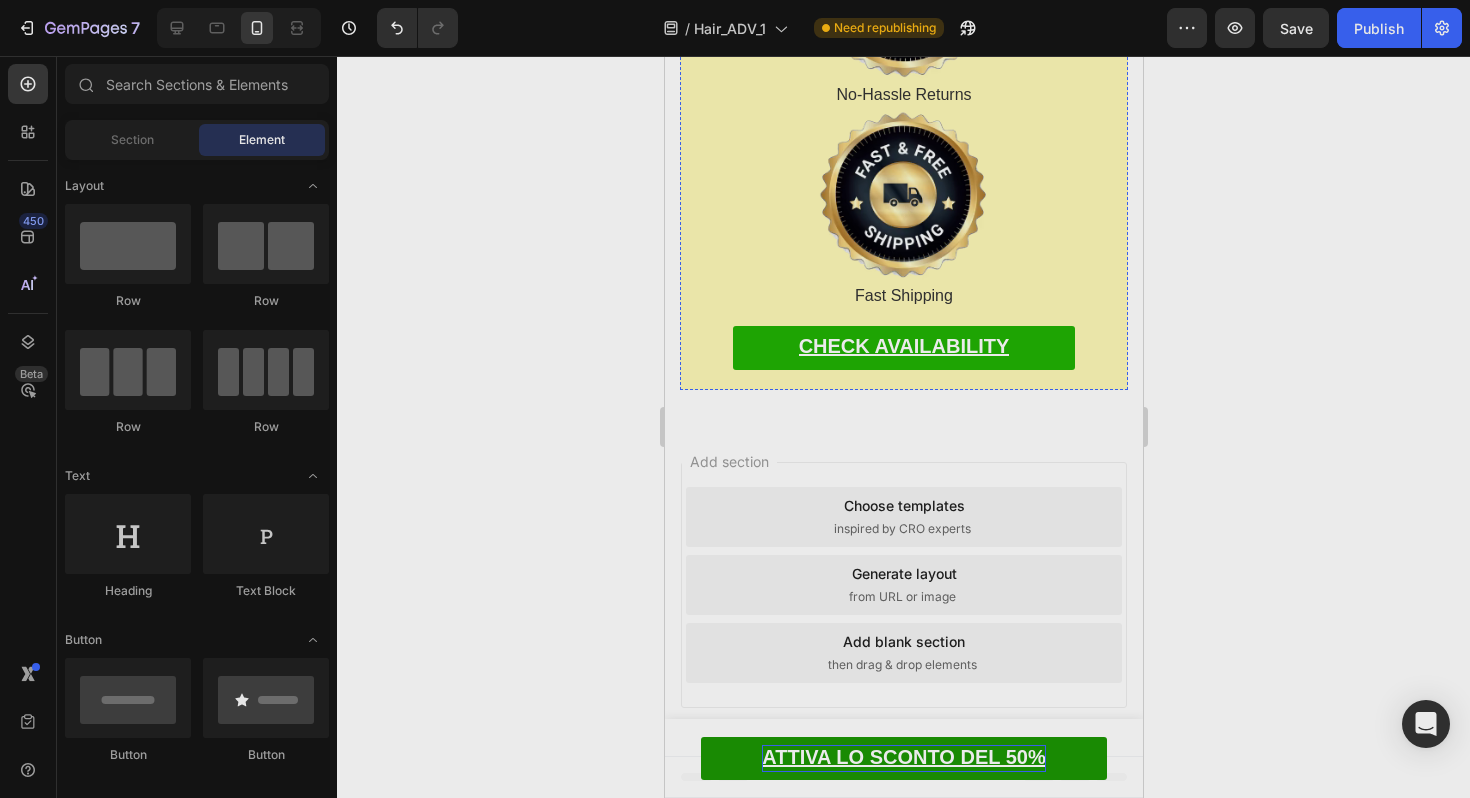 scroll, scrollTop: 15346, scrollLeft: 0, axis: vertical 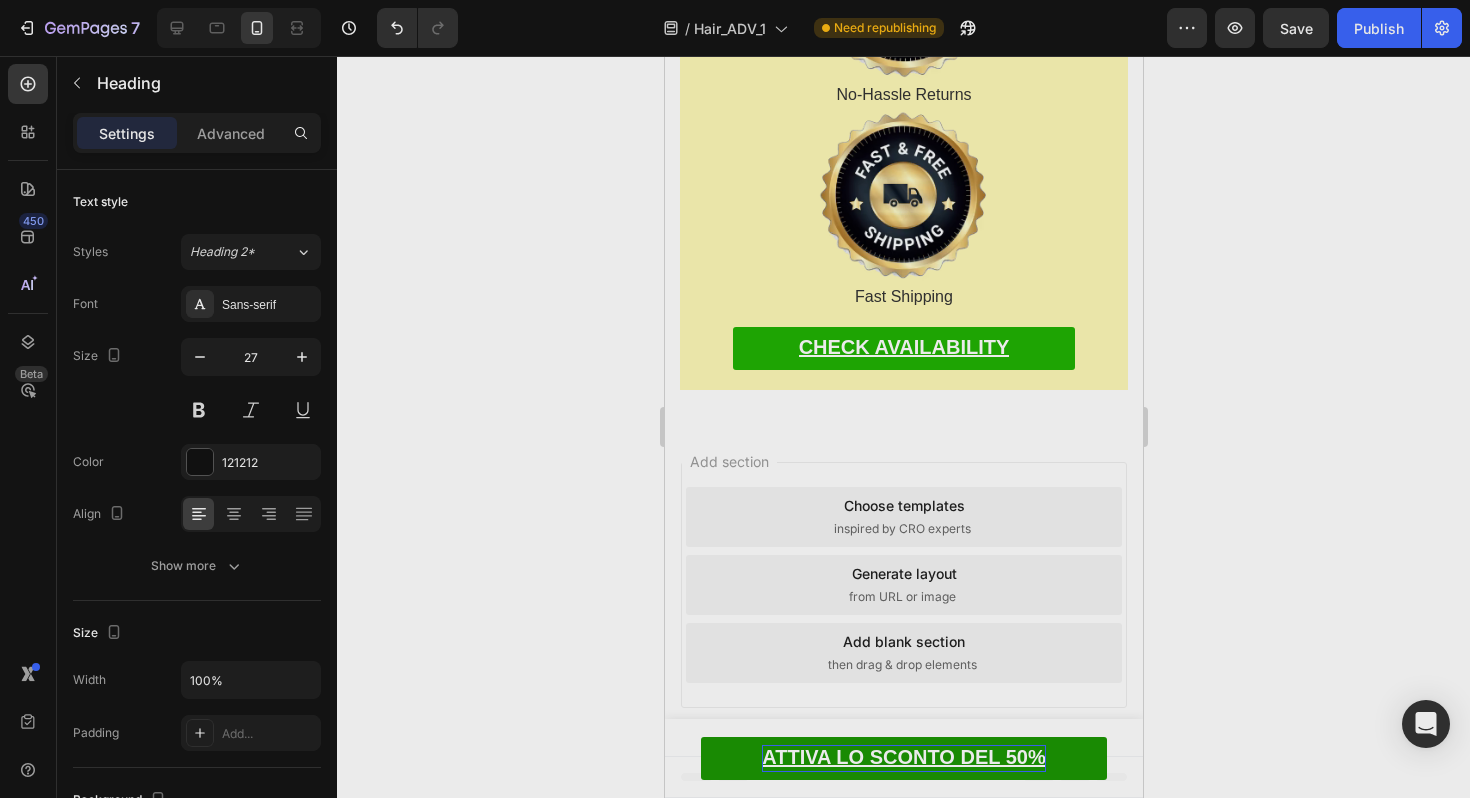 click on "La Scelta È Tua: Opzione 1: Lasciare Questa Pagina, Non Provare Esocrease Hair Senza Rischi, E Guardare Impotente I Tuoi Capelli Continuare A Diradarsi Giorno Dopo Giorno..." at bounding box center [903, -2324] 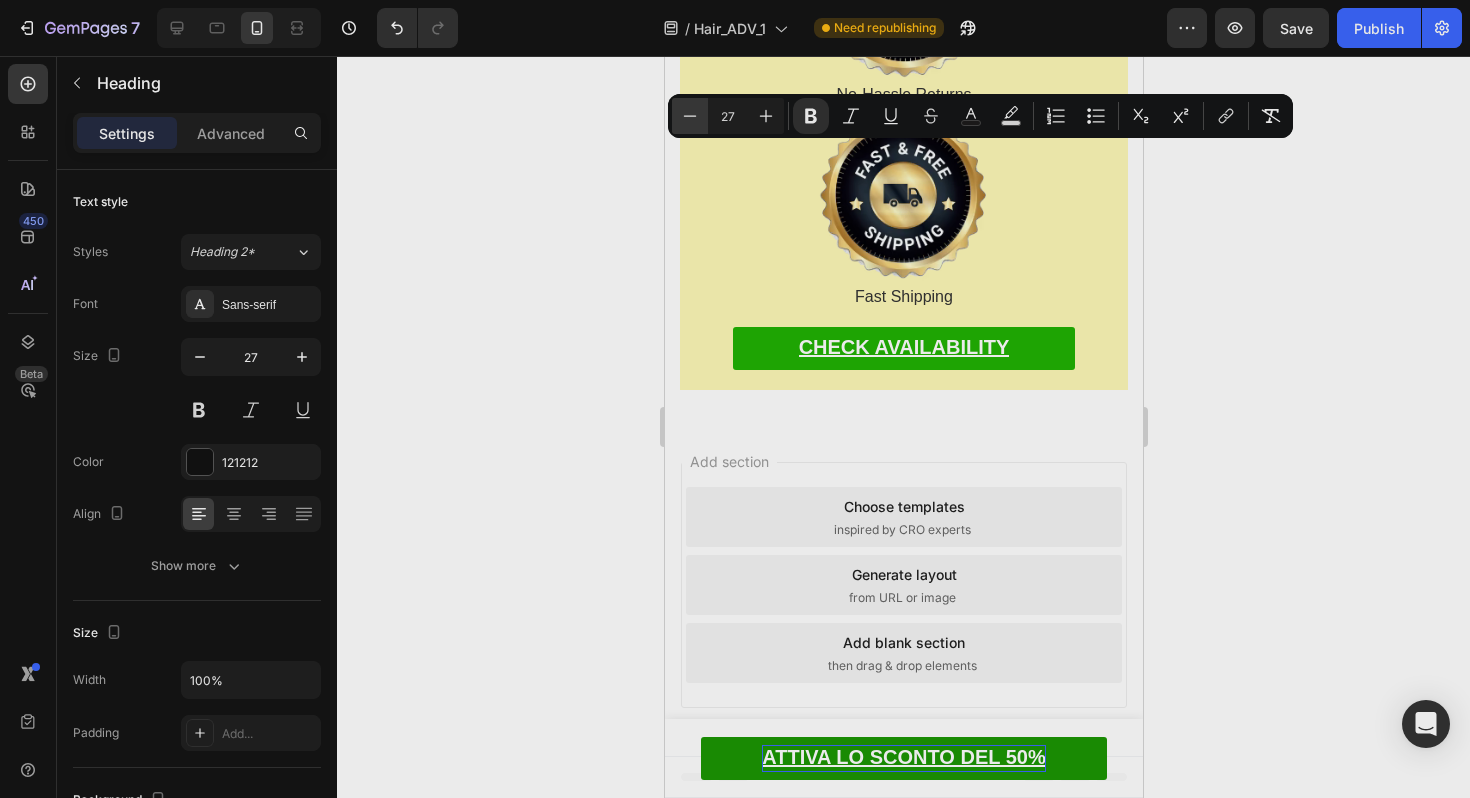 click 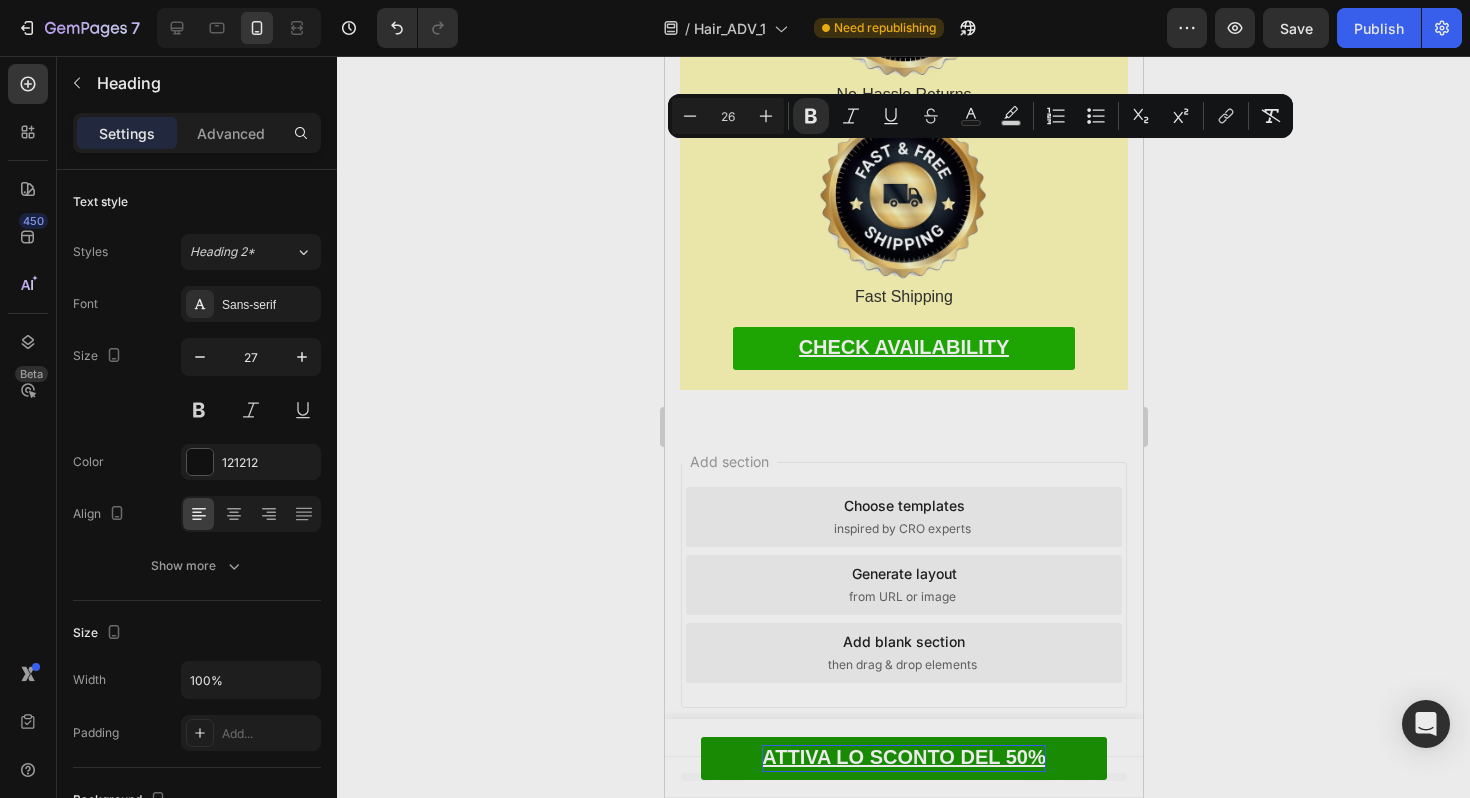 click on "Opzione 1: Lasciare Questa Pagina, Non Provare Esocrease Hair Senza Rischi, E Guardare Impotente I Tuoi Capelli Continuare A Diradarsi Giorno Dopo Giorno..." at bounding box center [901, -2290] 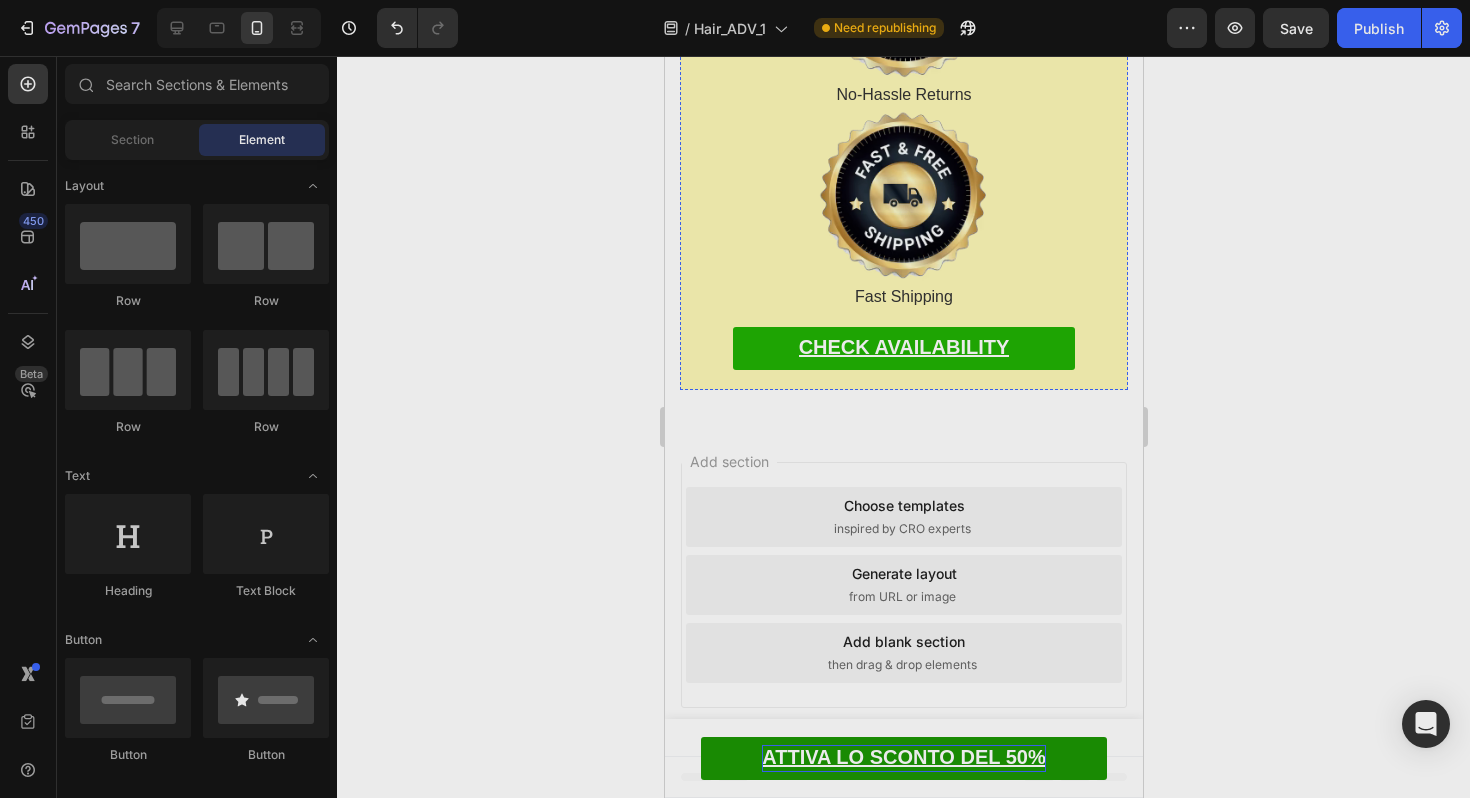 click on "Opzione 1: Lasciare Questa Pagina, Non Provare Esocrease Hair Senza Rischi, E Guardare Impotente I Tuoi Capelli Continuare A Diradarsi Giorno Dopo Giorno..." at bounding box center [901, -2290] 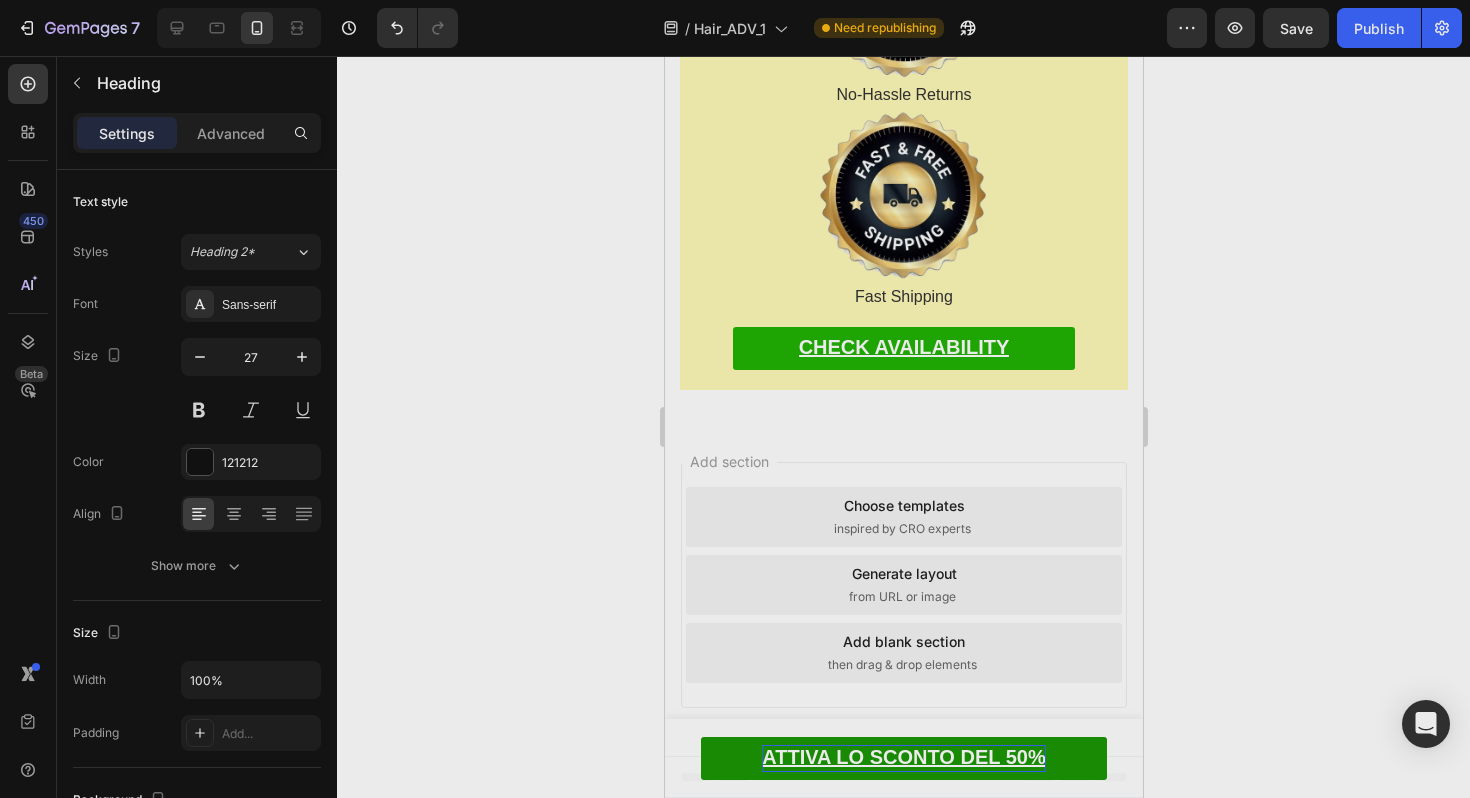 drag, startPoint x: 971, startPoint y: 175, endPoint x: 717, endPoint y: 172, distance: 254.01772 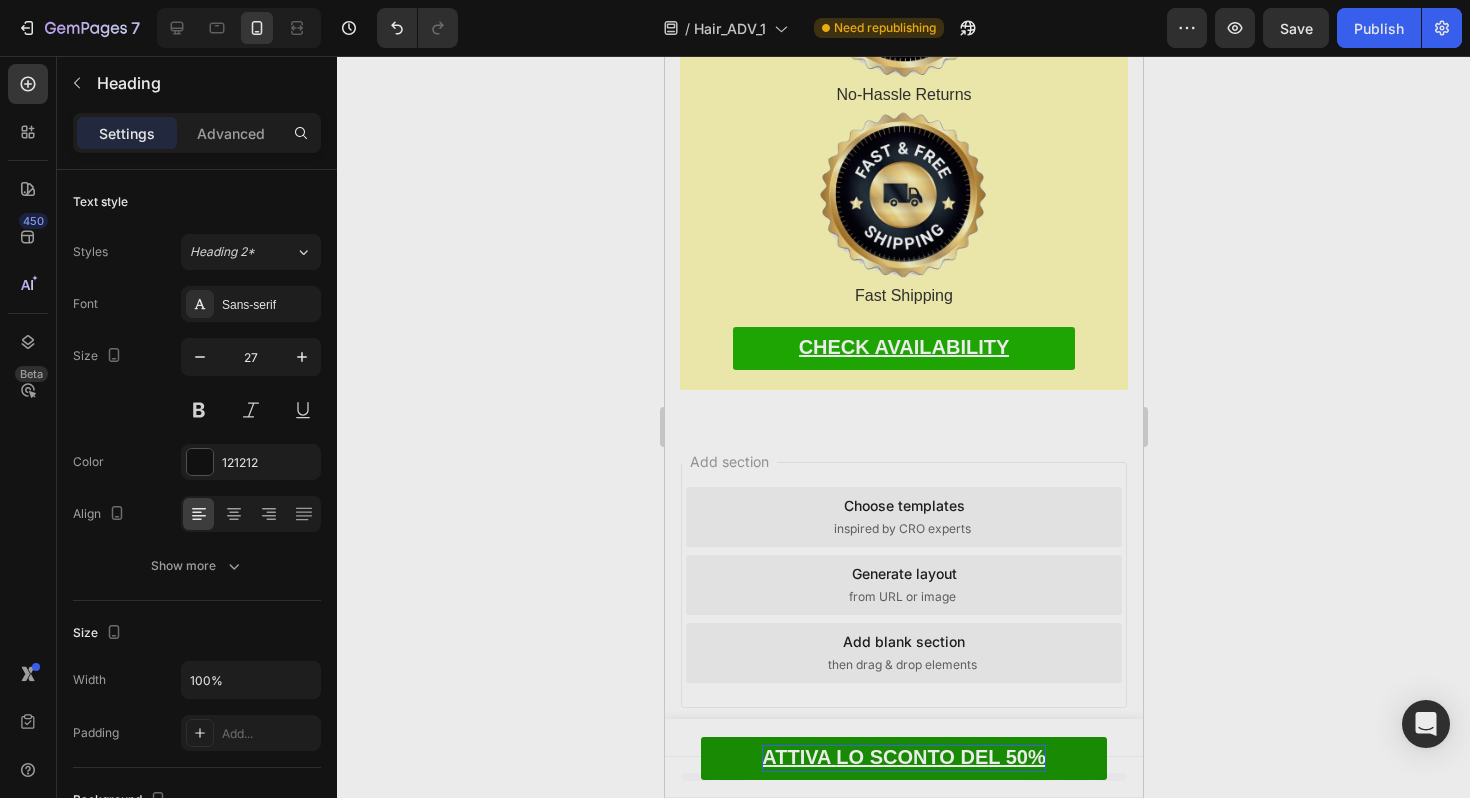 click on "Opzione 1: Lasciare Questa Pagina, Non Provare Esocrease Hair Senza Rischi, E Guardare Impotente I Tuoi Capelli Continuare A Diradarsi Giorno Dopo Giorno..." at bounding box center (901, -2290) 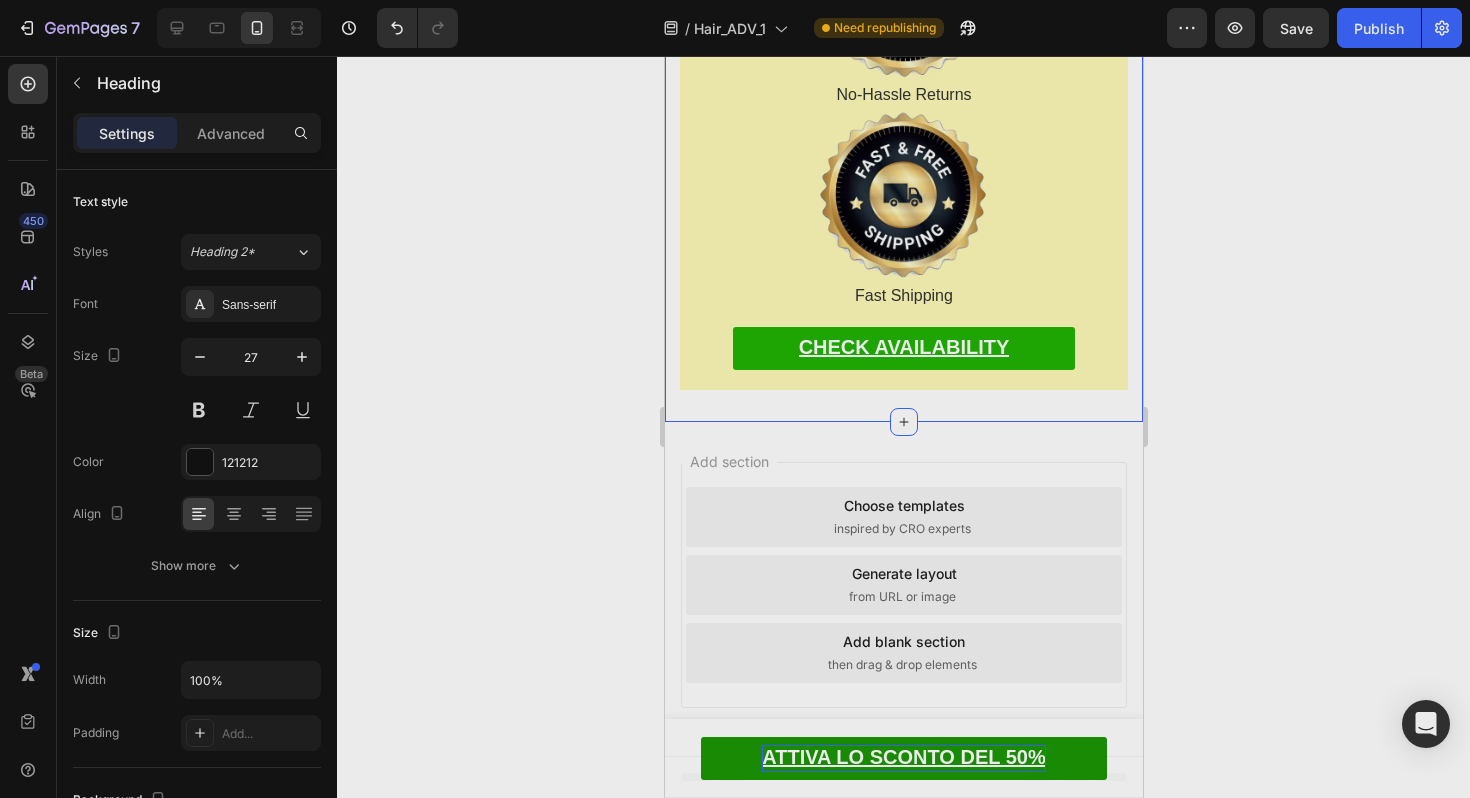 click 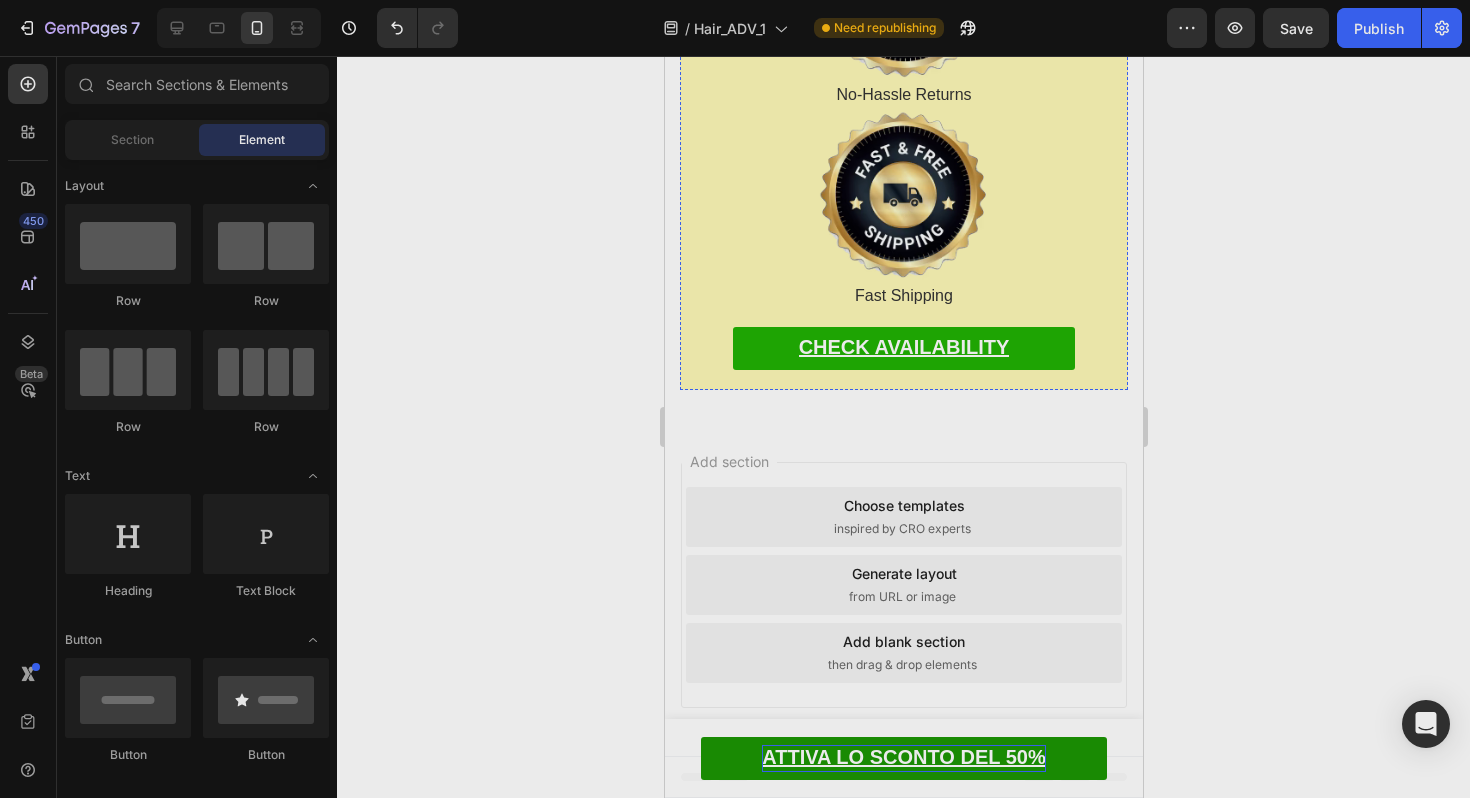 click on "Opzione 1: Puoi Lasciare Questa Pagina, Non Provare Esocrease Hair Senza Rischi, E Guardare Impotente I Tuoi Capelli Continuare A Diradarsi Giorno Dopo Giorno..." at bounding box center (899, -2290) 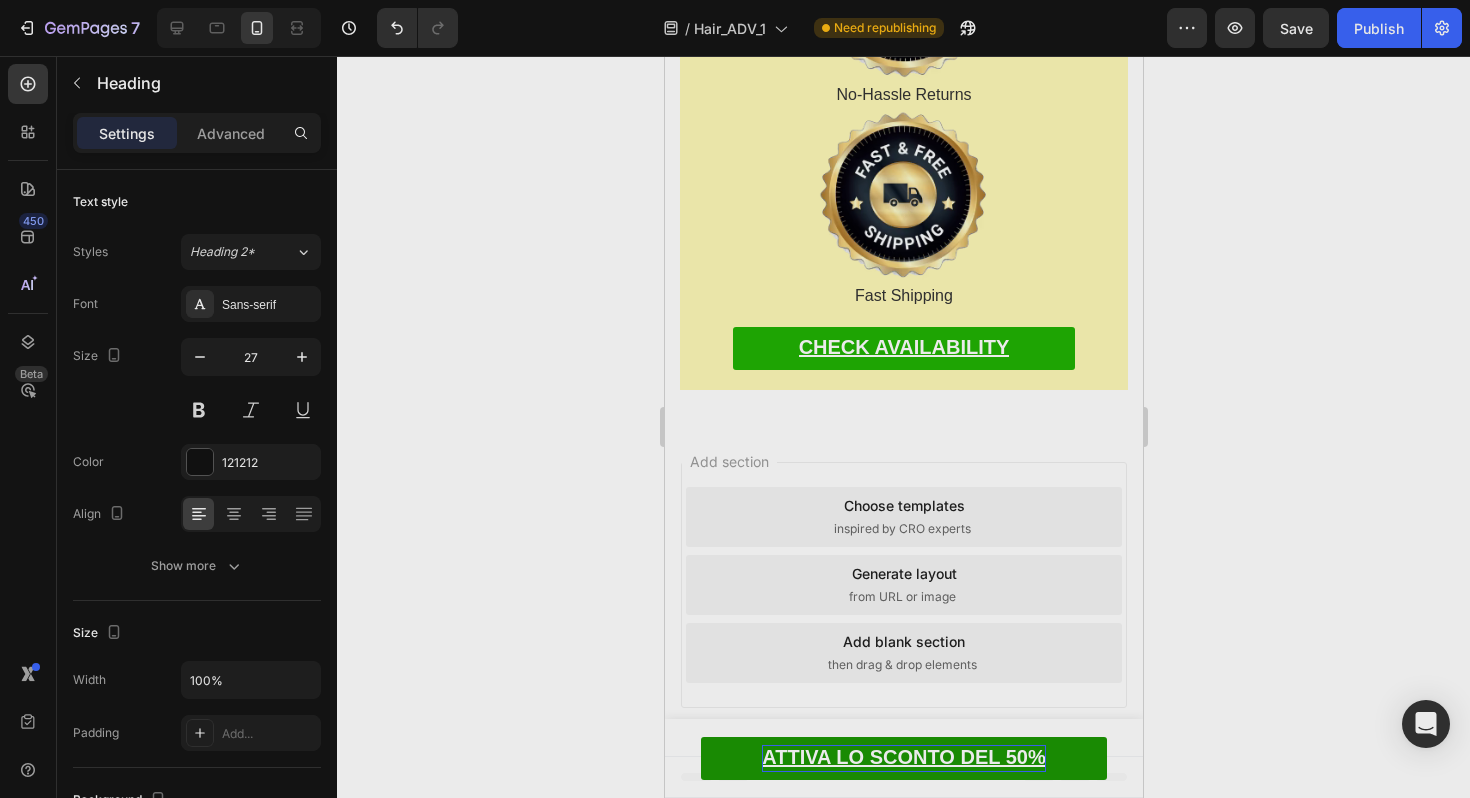 click on "Opzione 1: Puoi Lasciare Questa Pagina, Non Provare Esocrease Hair Senza Rischi, E Guardare Impotente I Tuoi Capelli Continuare A Diradarsi Giorno Dopo Giorno..." at bounding box center [899, -2290] 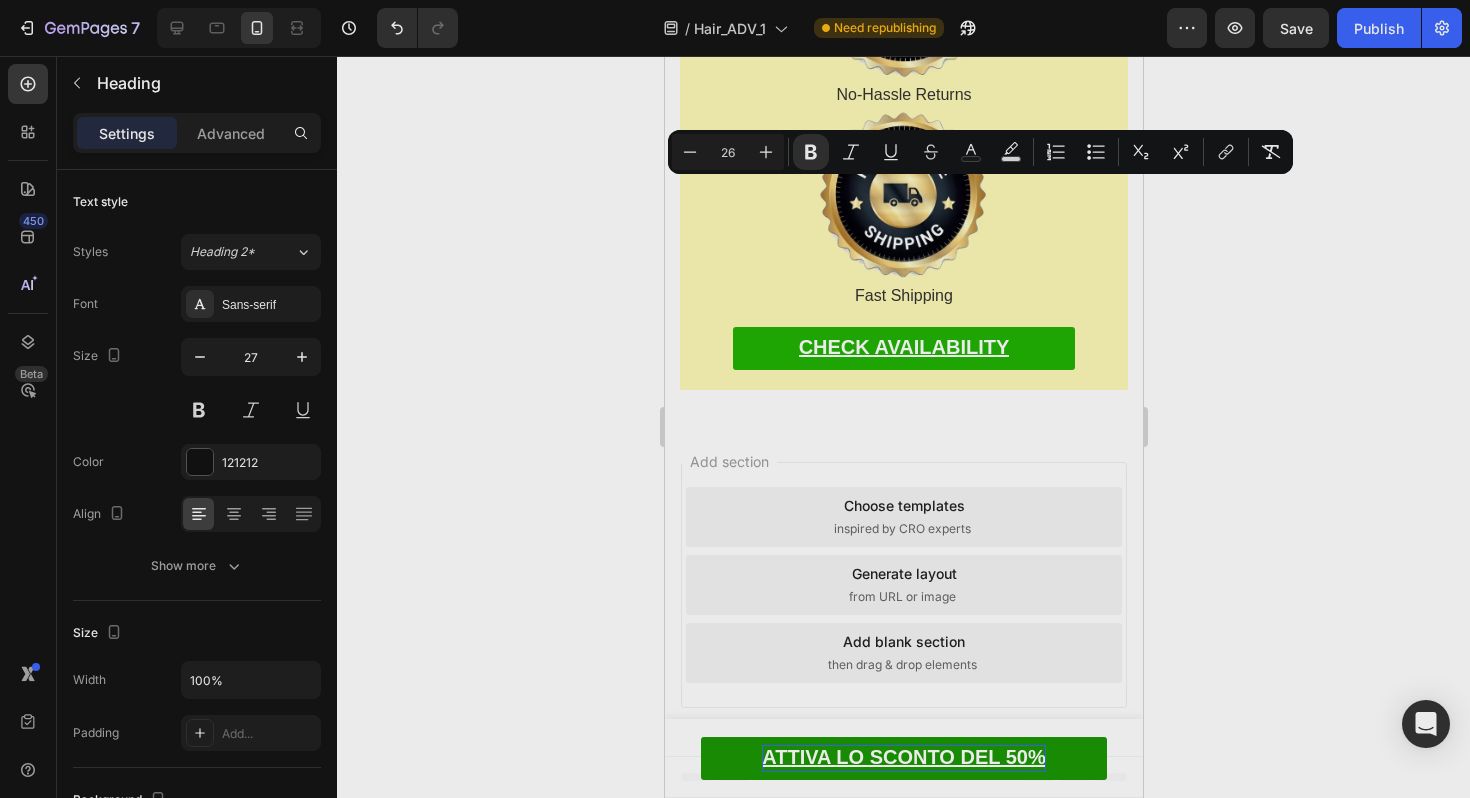 drag, startPoint x: 773, startPoint y: 185, endPoint x: 894, endPoint y: 219, distance: 125.68612 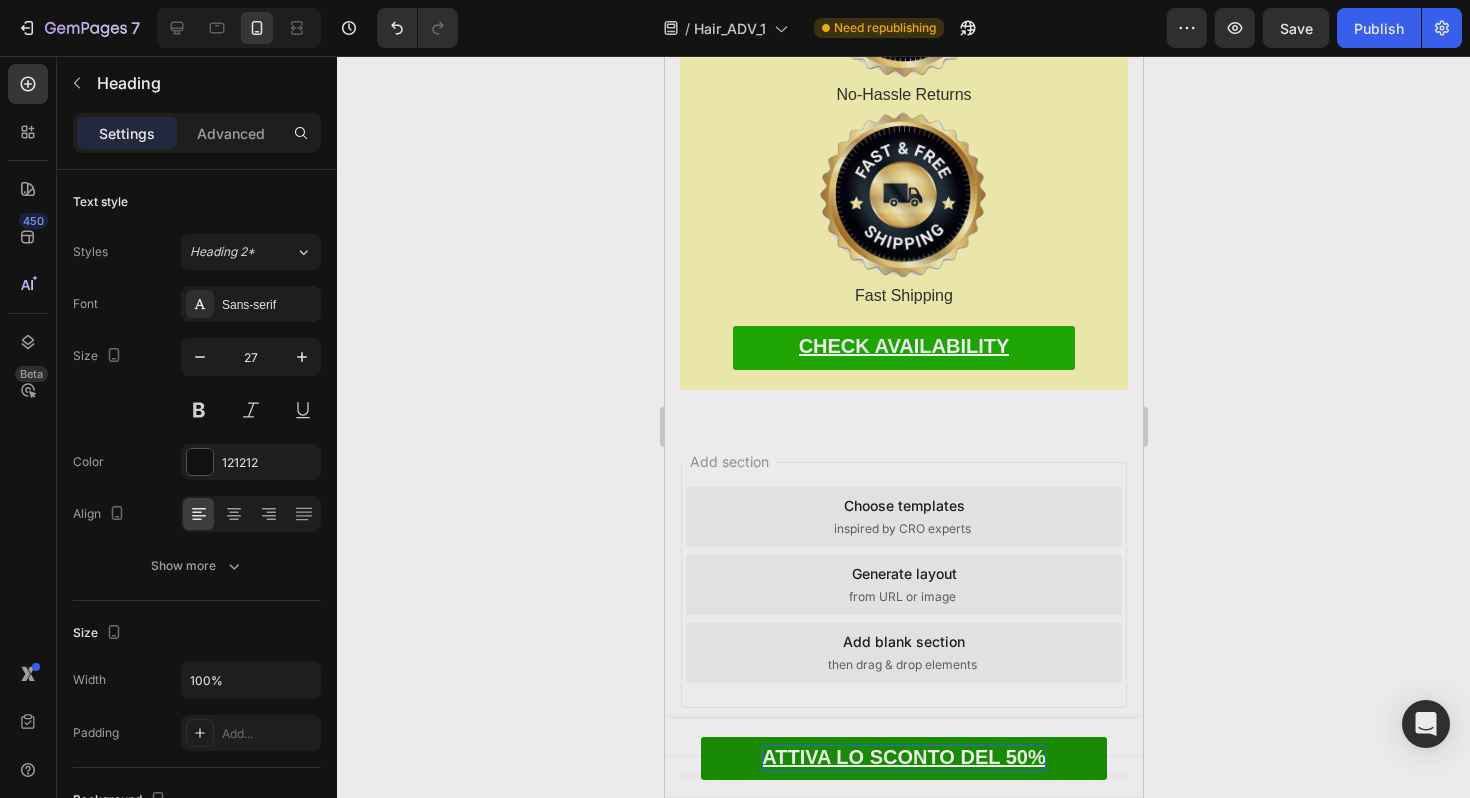 drag, startPoint x: 1054, startPoint y: 196, endPoint x: 926, endPoint y: 188, distance: 128.24976 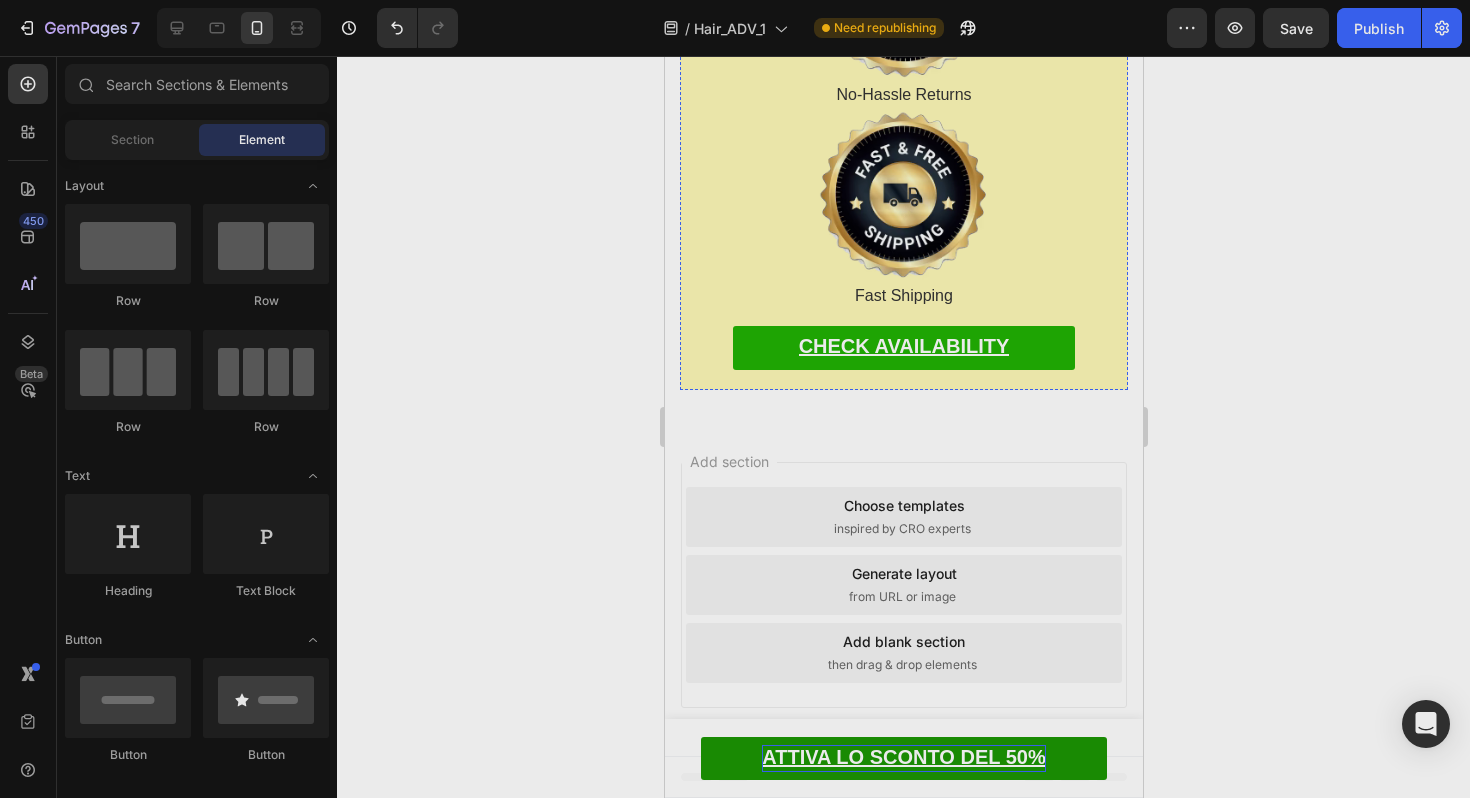 click on "You'll keep trying every new miracle product that hits the market..." at bounding box center (903, -2157) 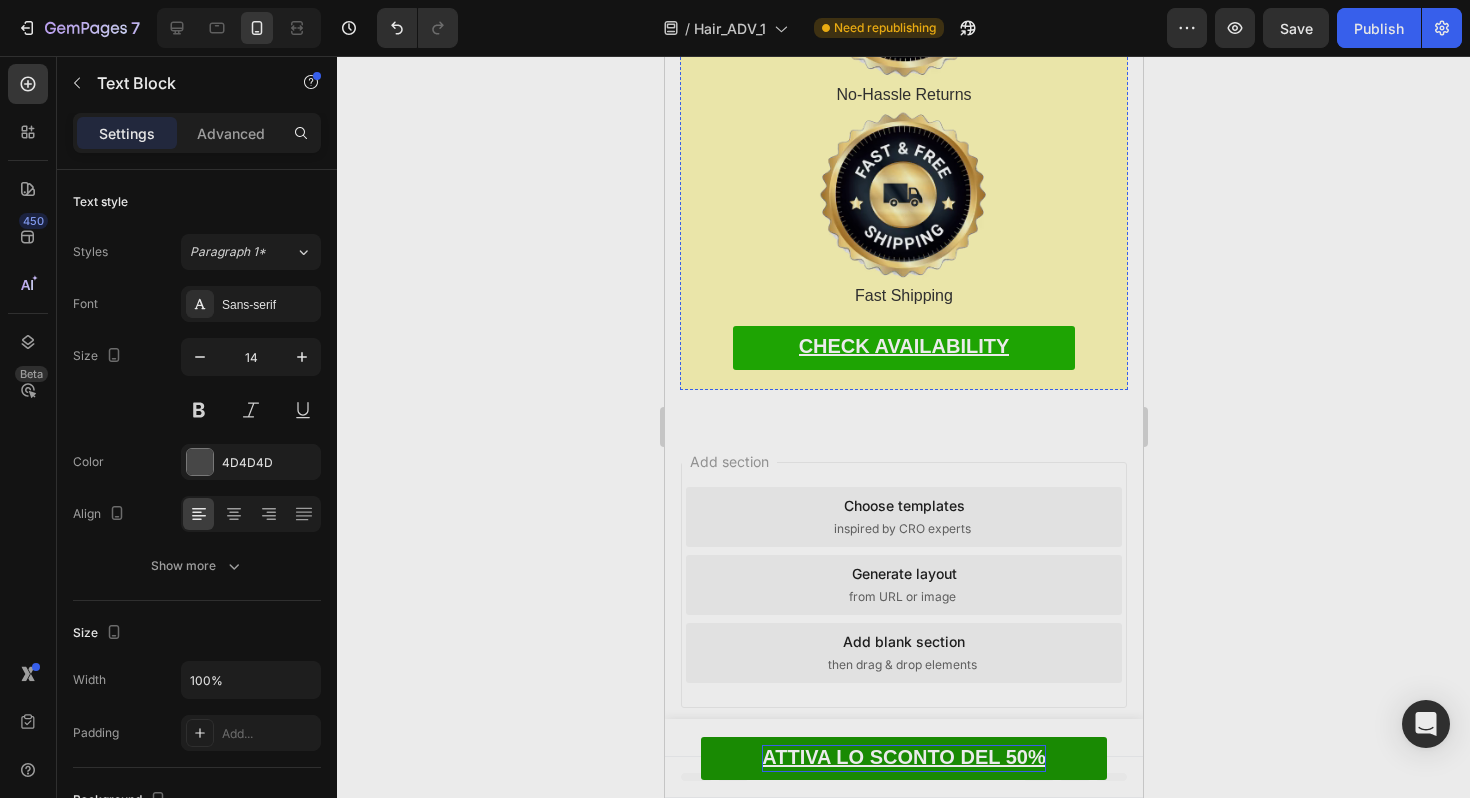 click on "You'll keep trying every new miracle product that hits the market..." at bounding box center (903, -2157) 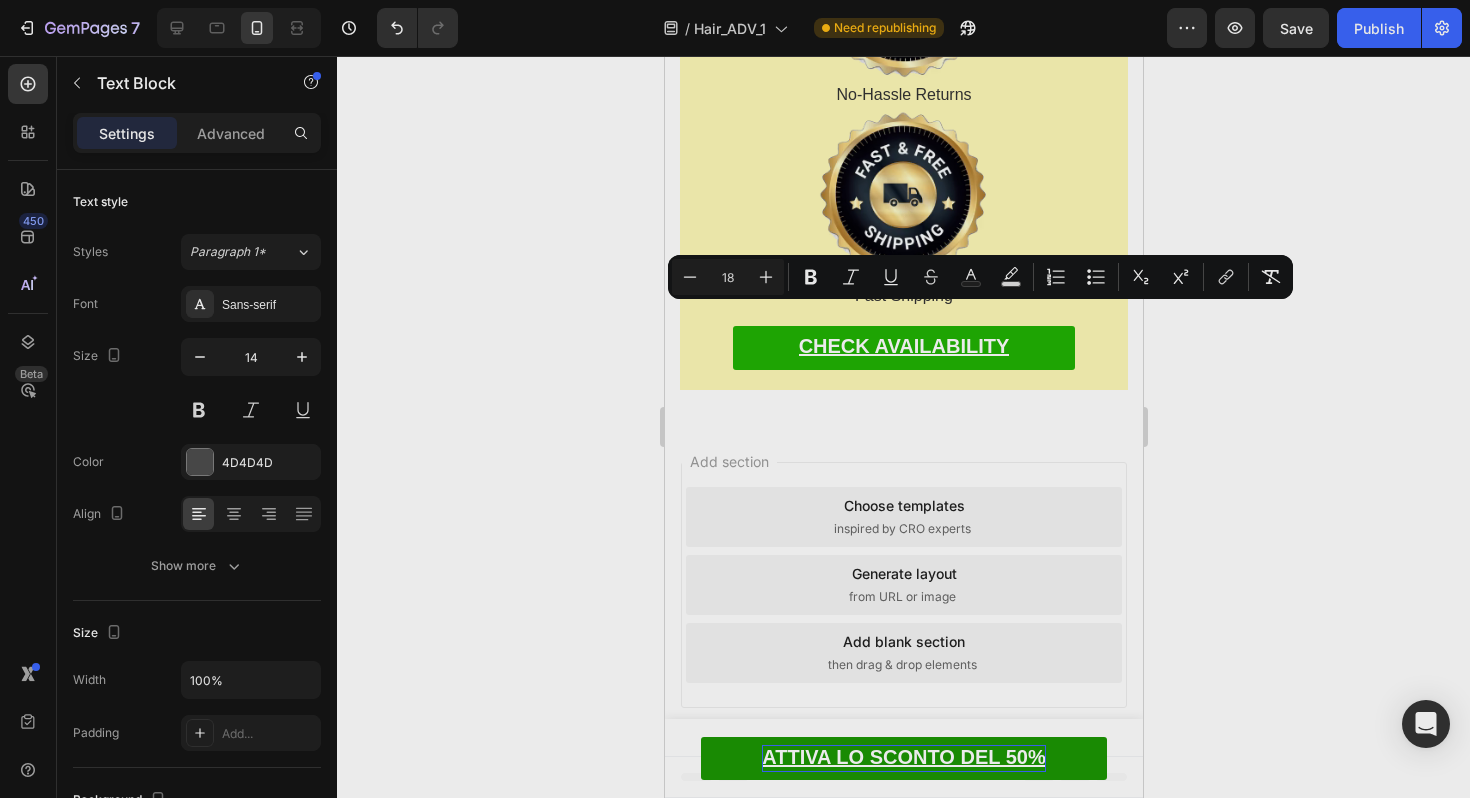 type on "14" 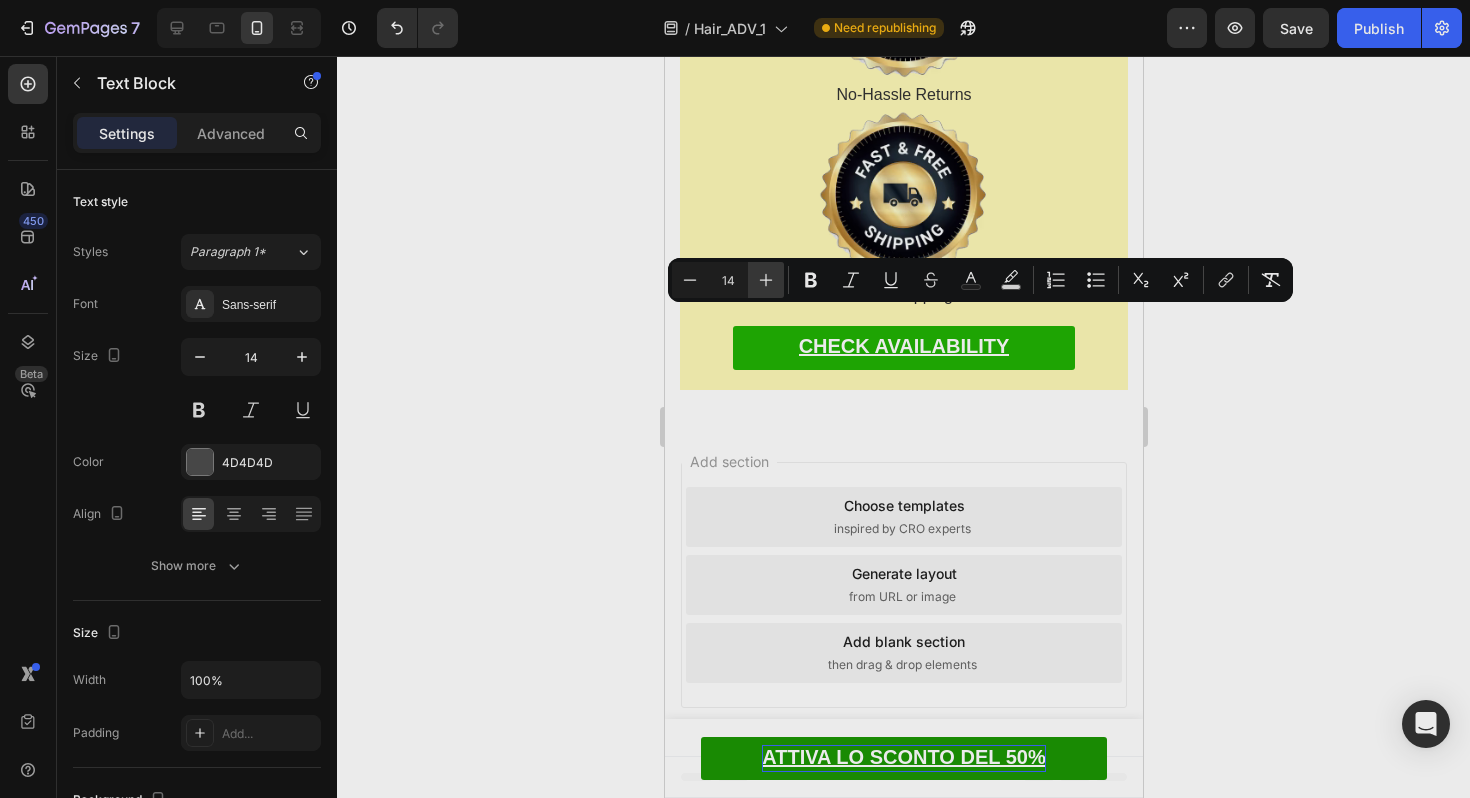 click 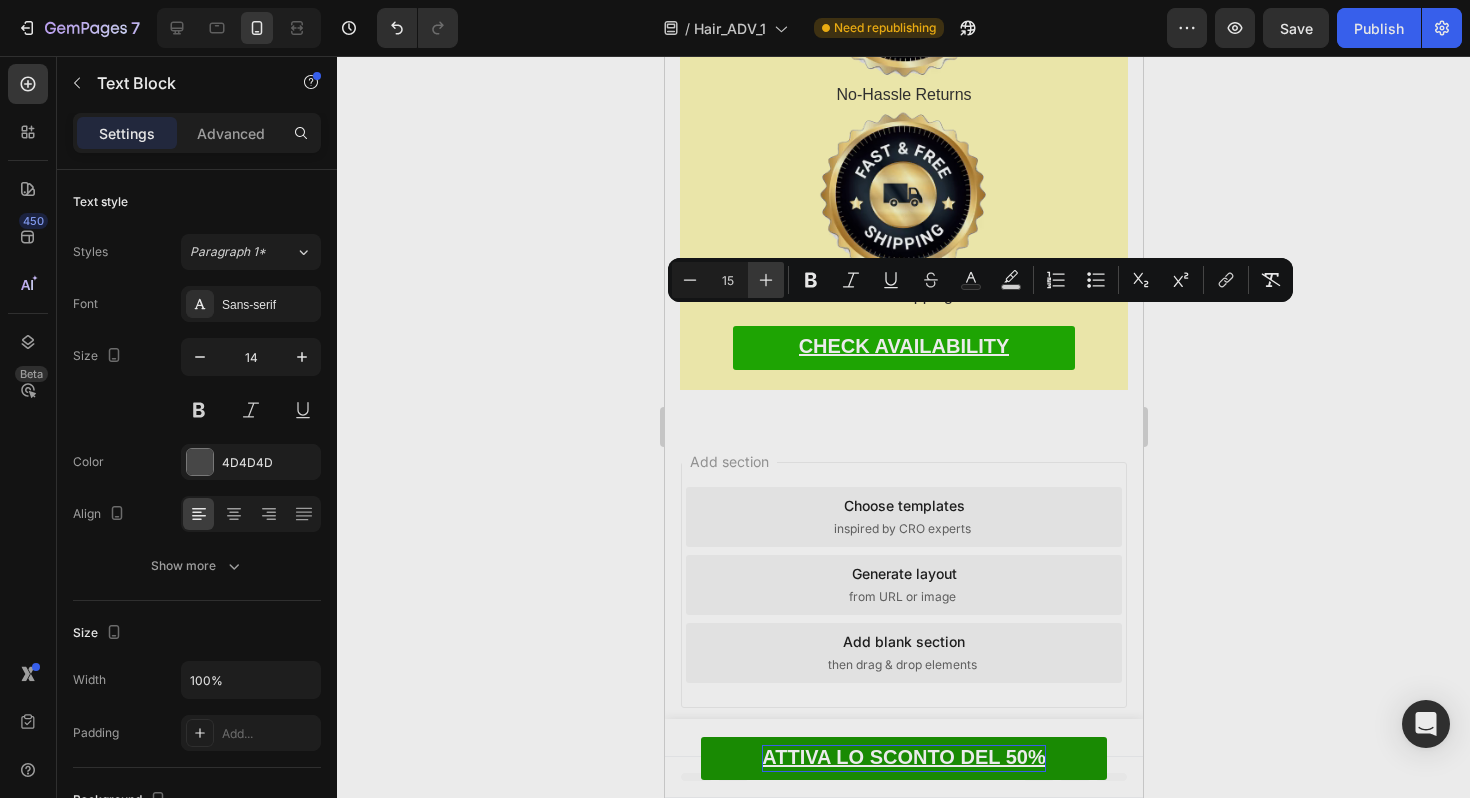 click 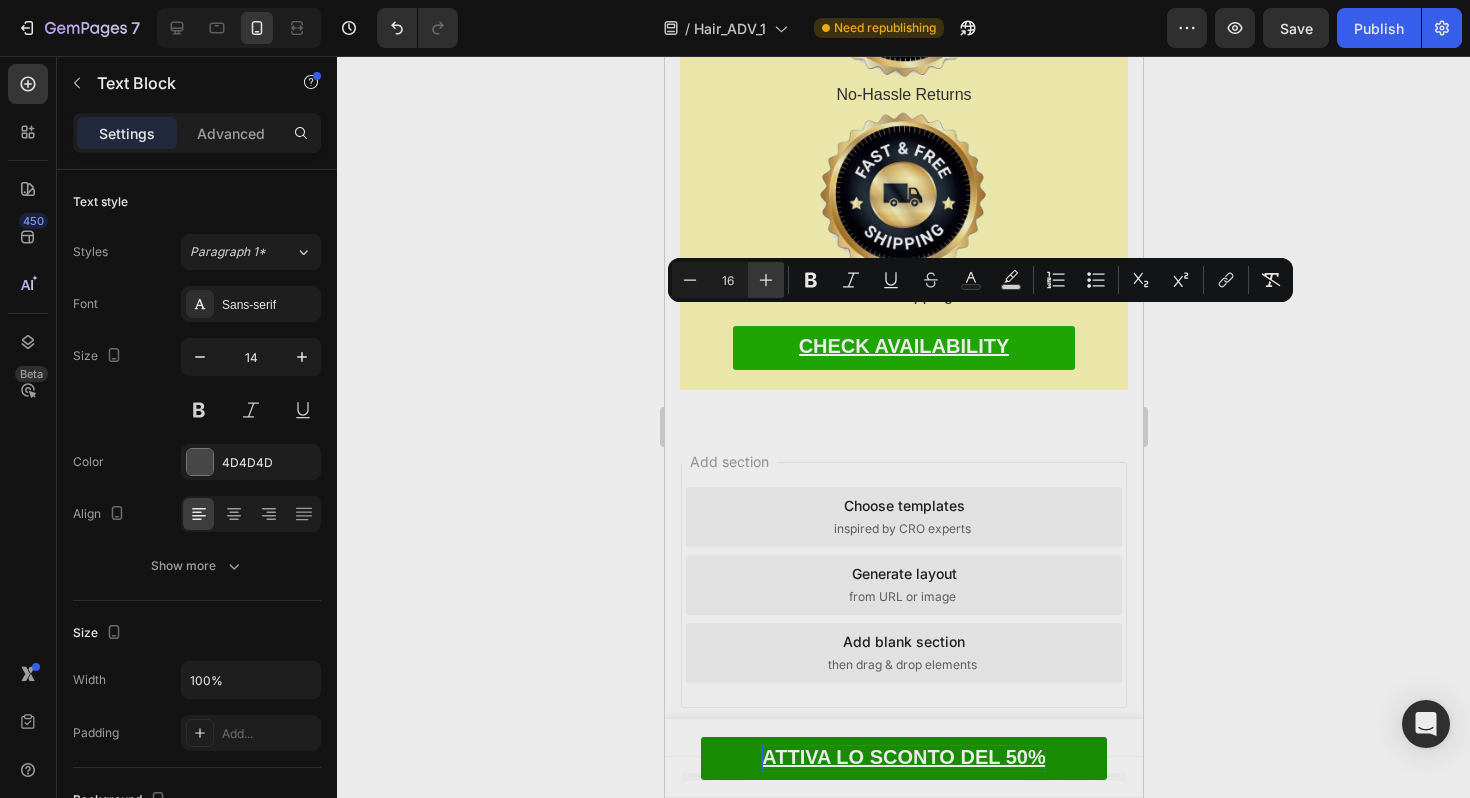 click 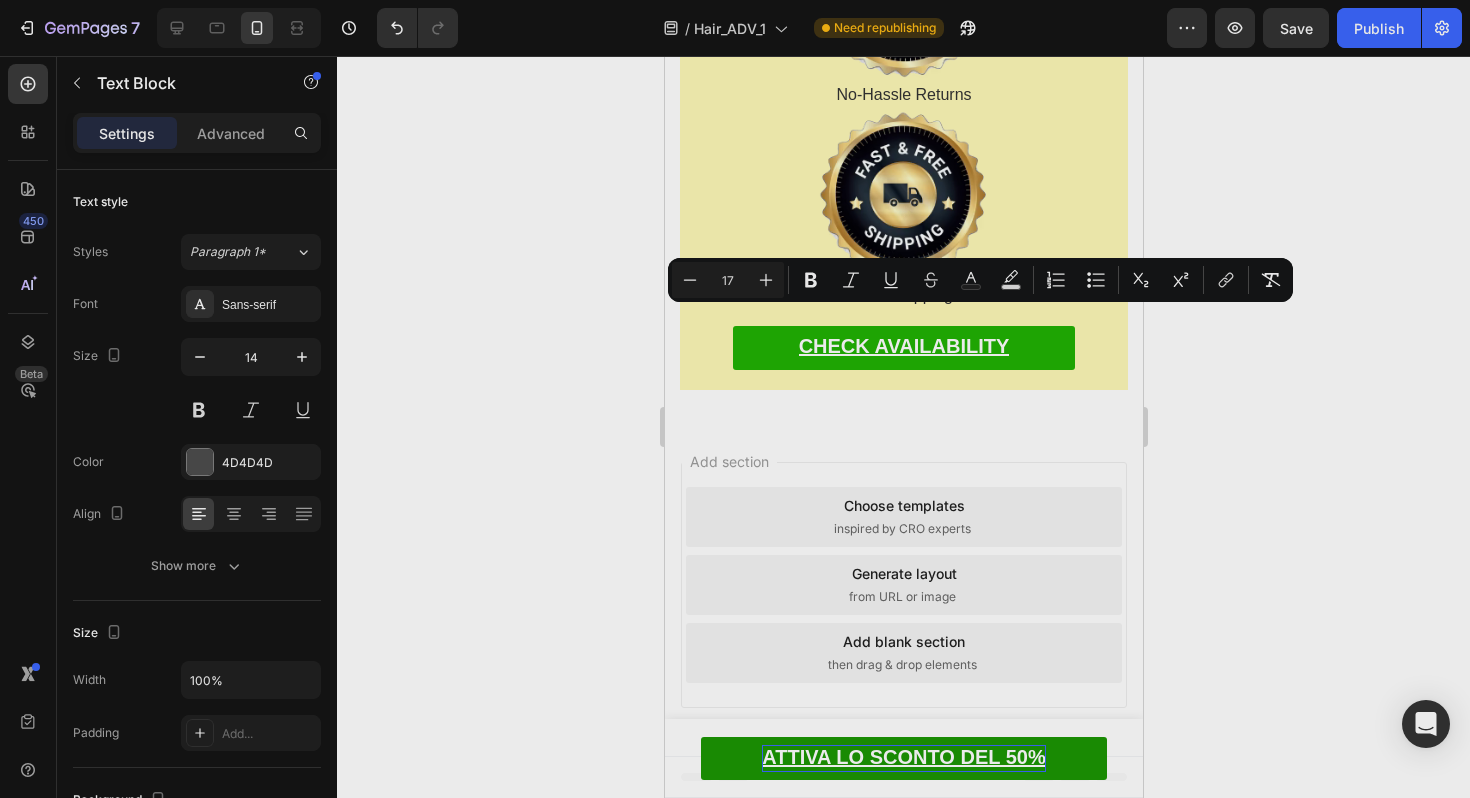 click on "Continuerai a provare ogni nuovo prodotto "miracoloso" che vedi pubblicizzato... Ma poiché nessuno di questi prodotti può realmente raggiungere i follicoli... Nulla cambierà..." at bounding box center [903, -1992] 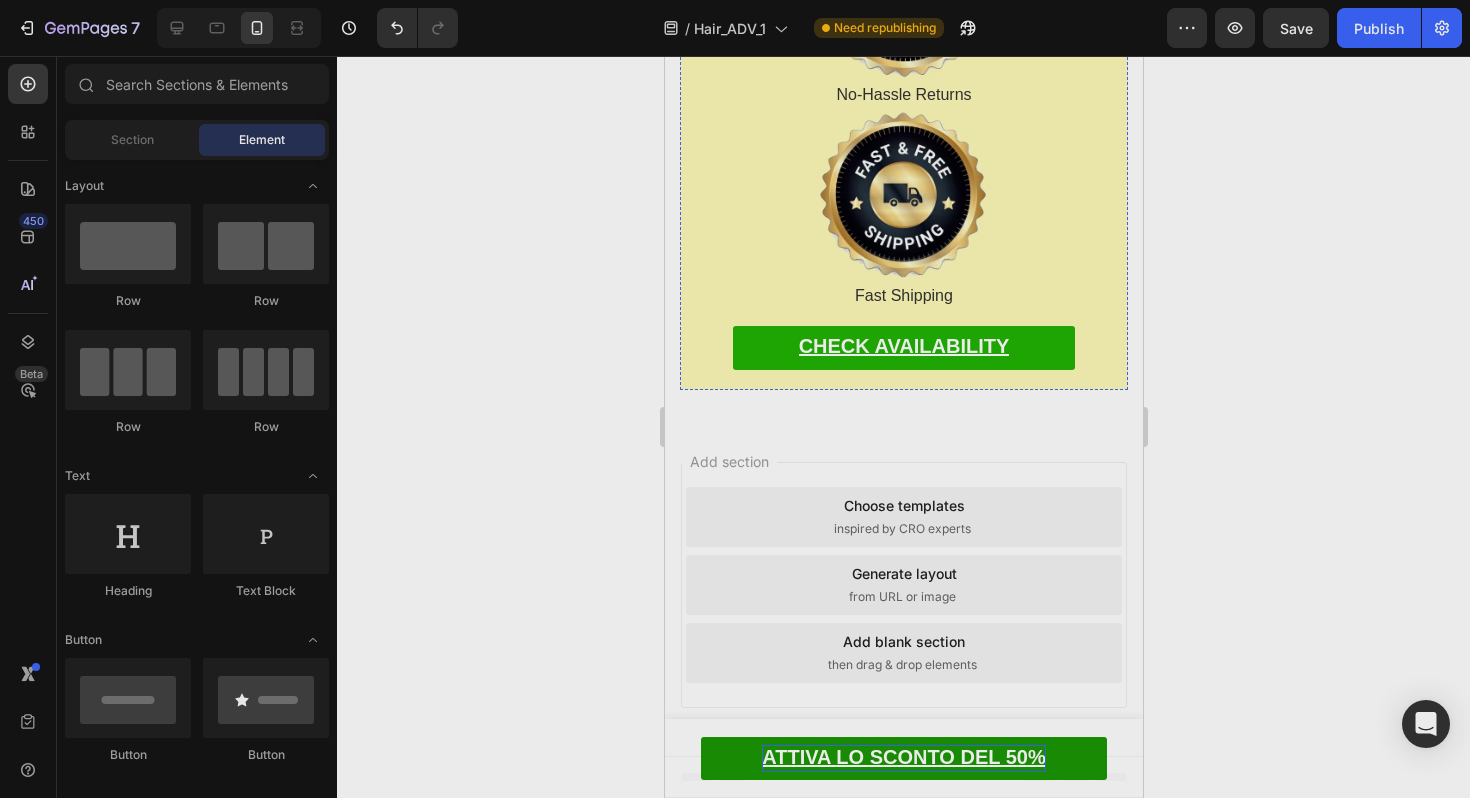 click on "Continuerai a provare ogni nuovo prodotto "miracoloso" che vedi pubblicizzato... Ma poiché nessuno di questi prodotti può realmente raggiungere i follicoli... Nulla cambierà..." at bounding box center [903, -1992] 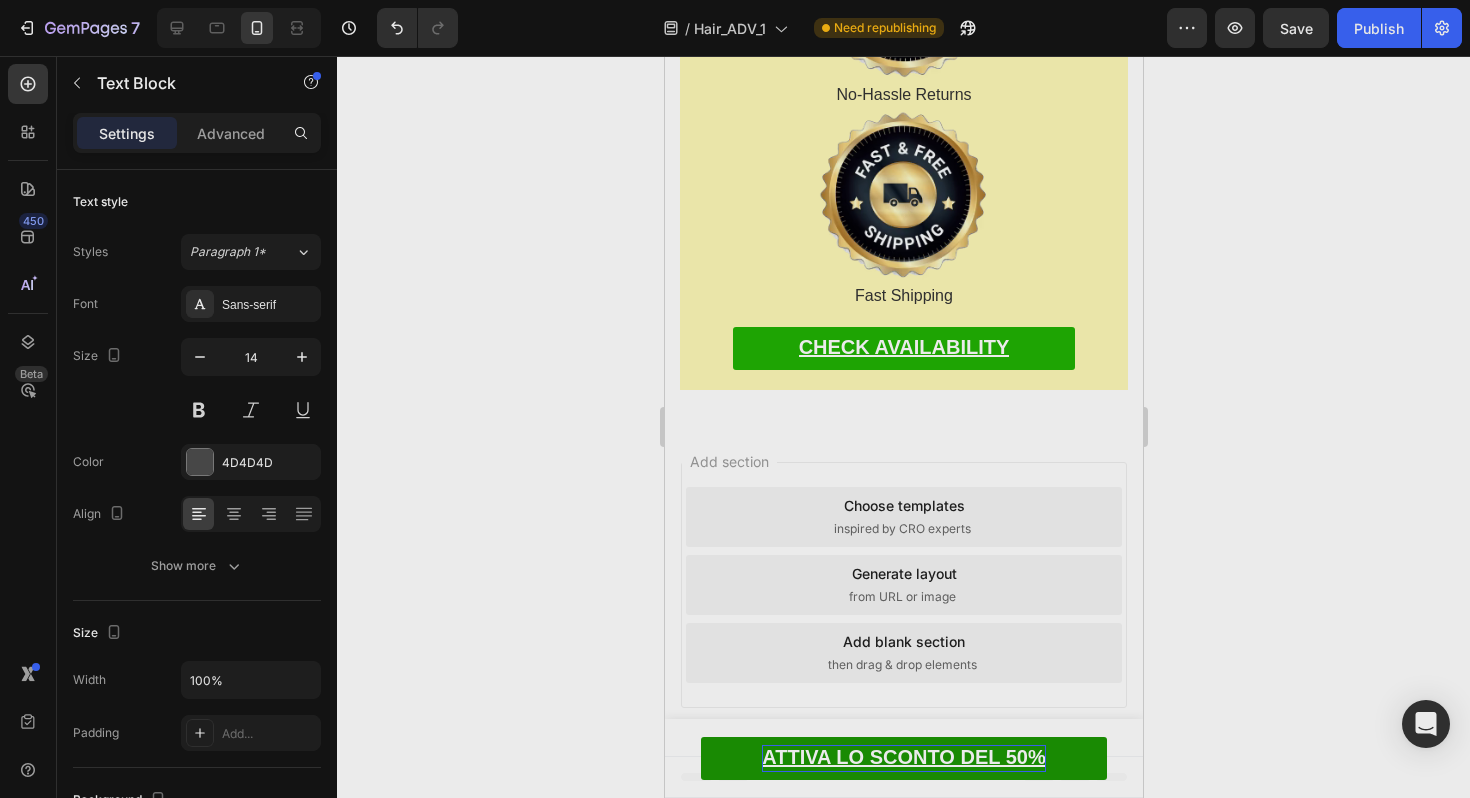 click on "Ma poiché nessuno di questi prodotti può realmente raggiungere i follicoli..." at bounding box center (876, -1979) 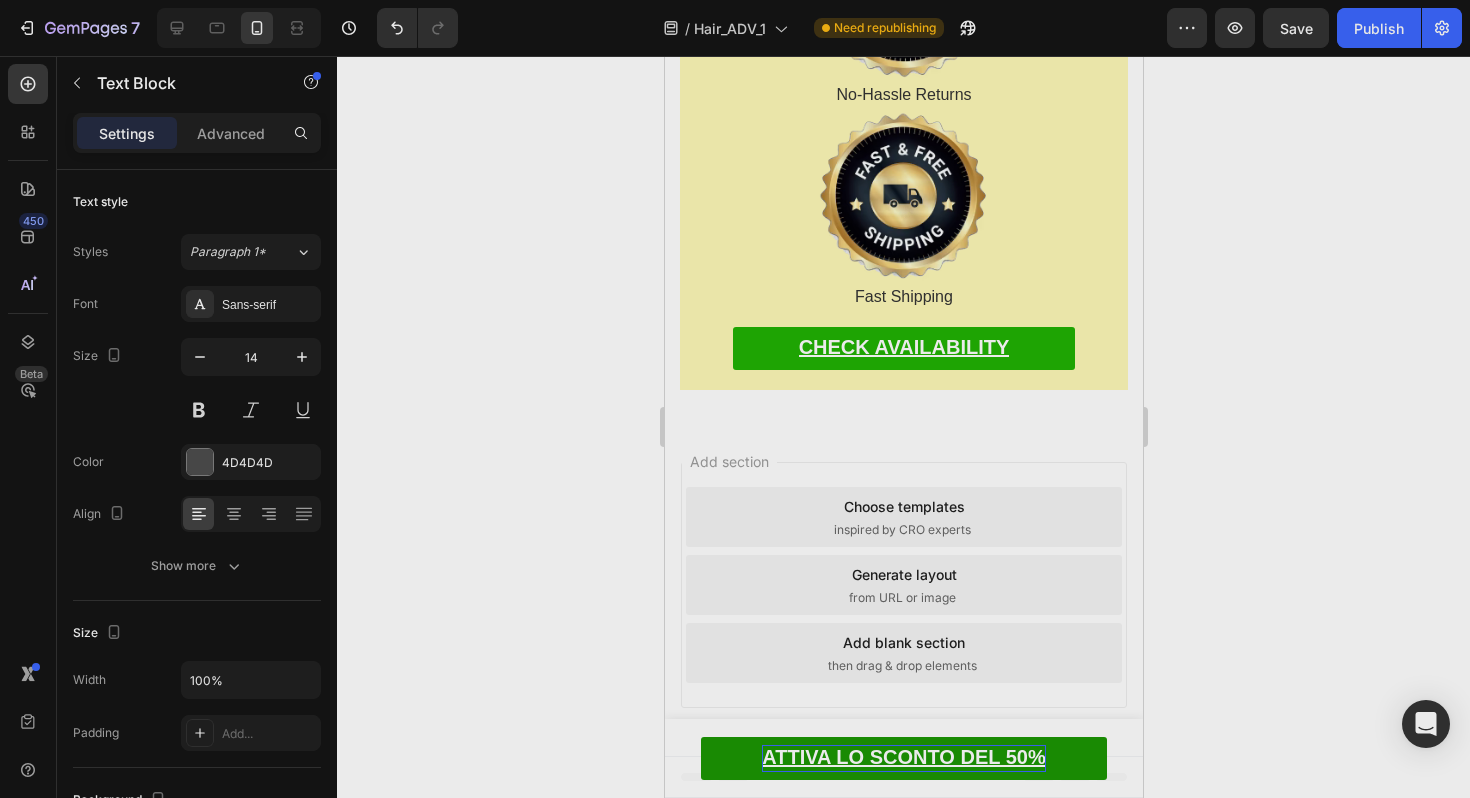 click on "Finché un giorno ti ritroverai davanti allo specchio, chiedendoti se sia il momento di  arrenderti completamente ..." at bounding box center [903, -1899] 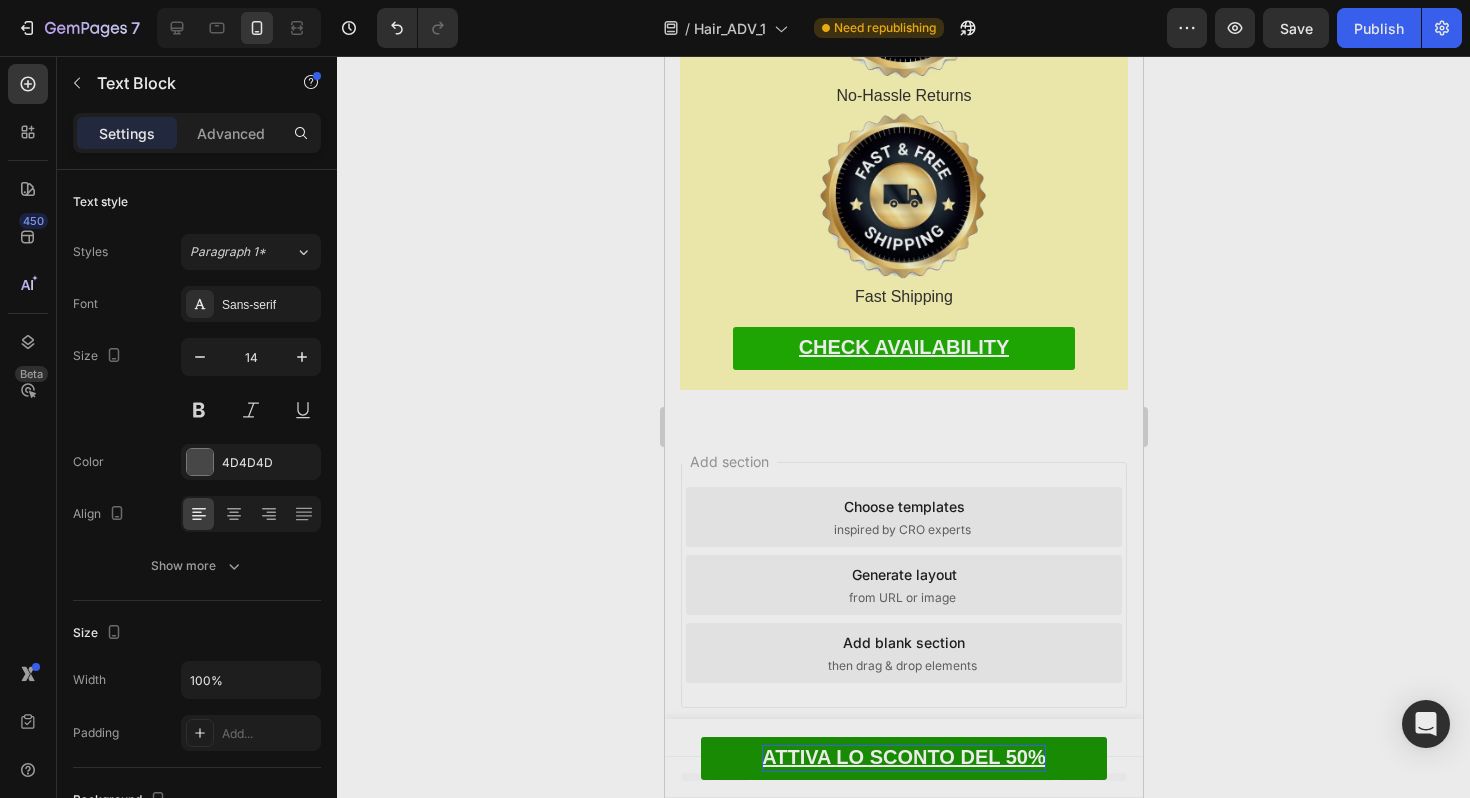 click on "To opt for expensive extensions or wigs. Or worse - spend thousands on risky transplants that might not work." at bounding box center (903, -1834) 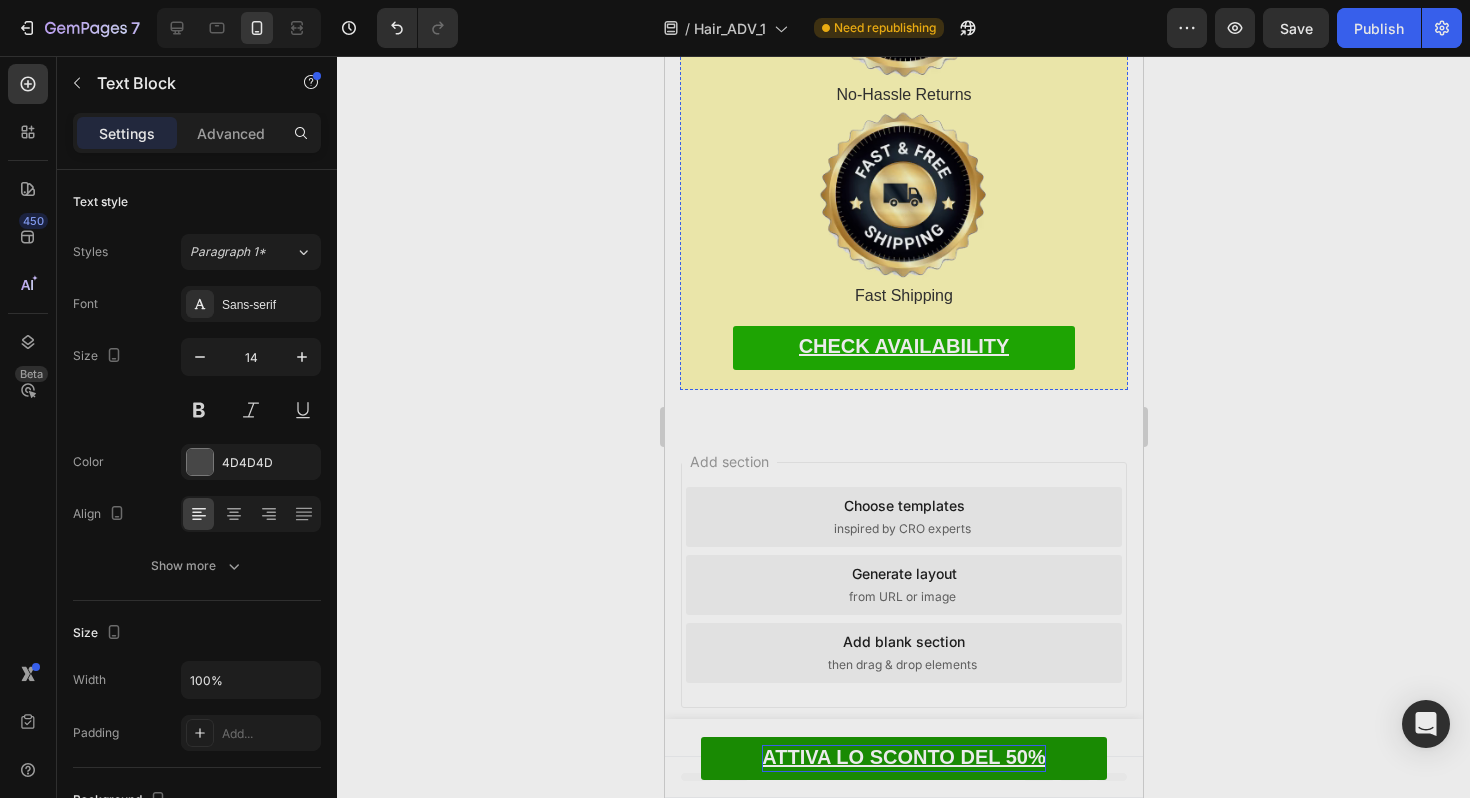 click on "Option 1: You Can Leave This Page, And Watch Your Hair Continue To Thin Day By Day..." at bounding box center (902, -2256) 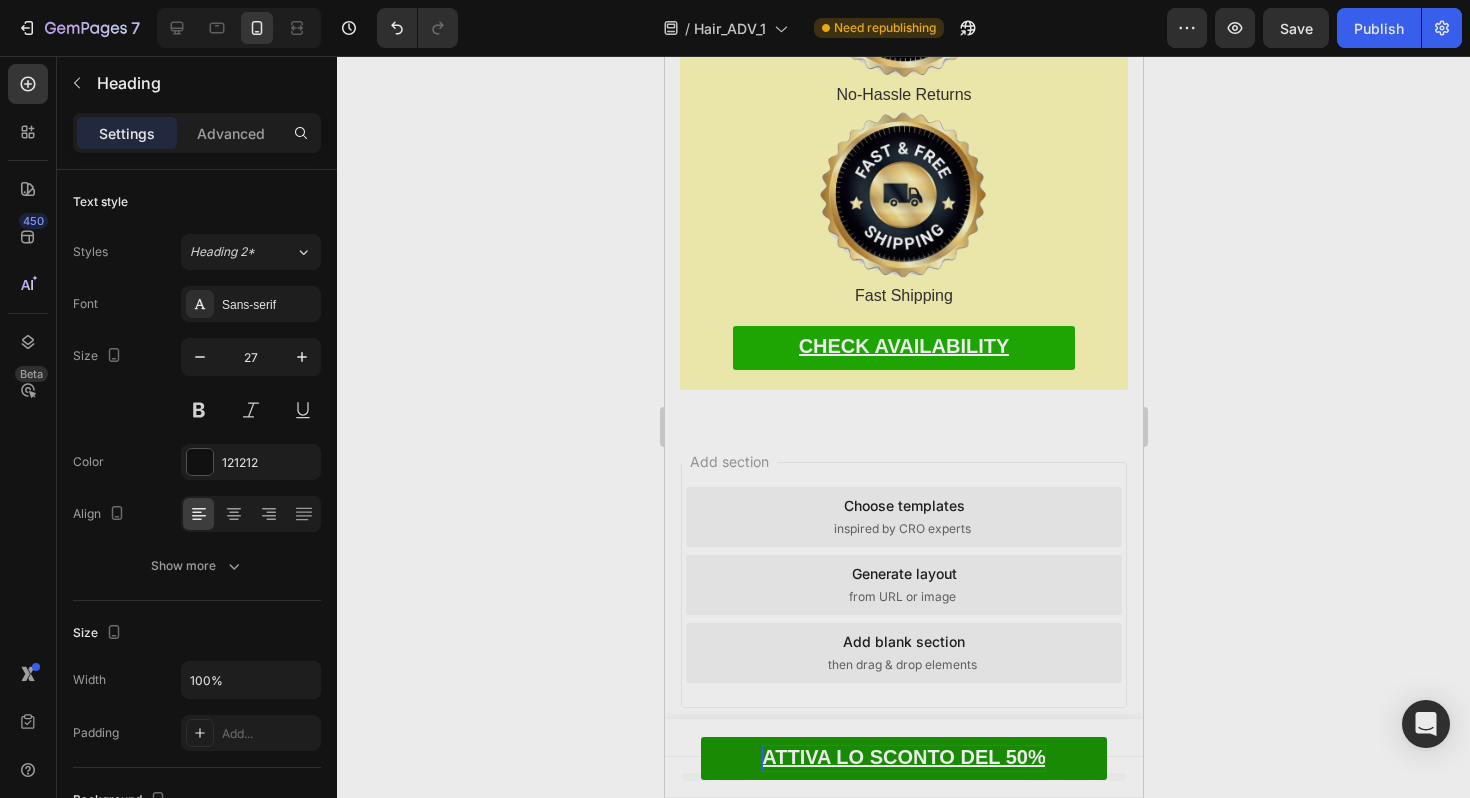 scroll, scrollTop: 15759, scrollLeft: 0, axis: vertical 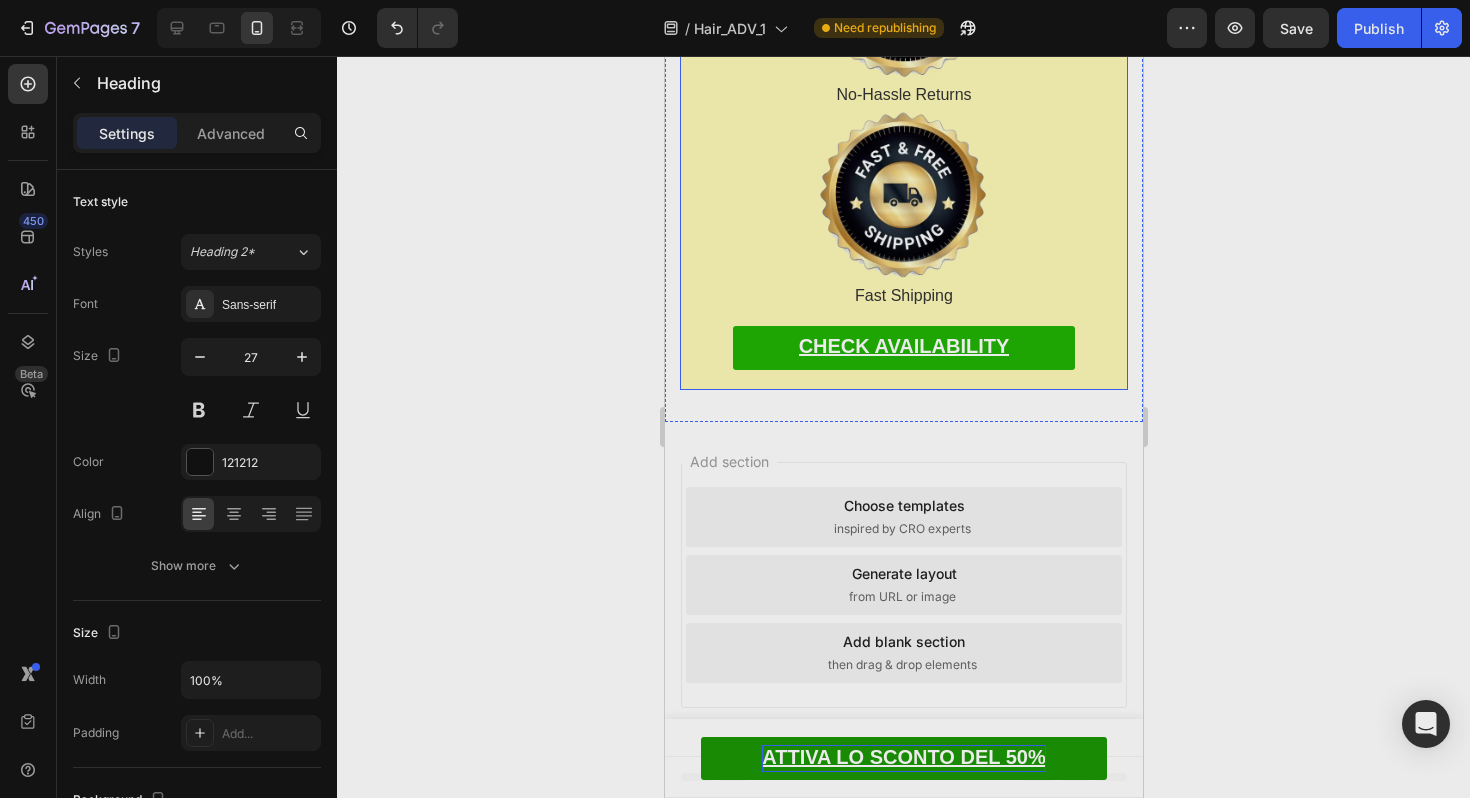 click on "Or You Can Choose Option #2..." at bounding box center (884, -1754) 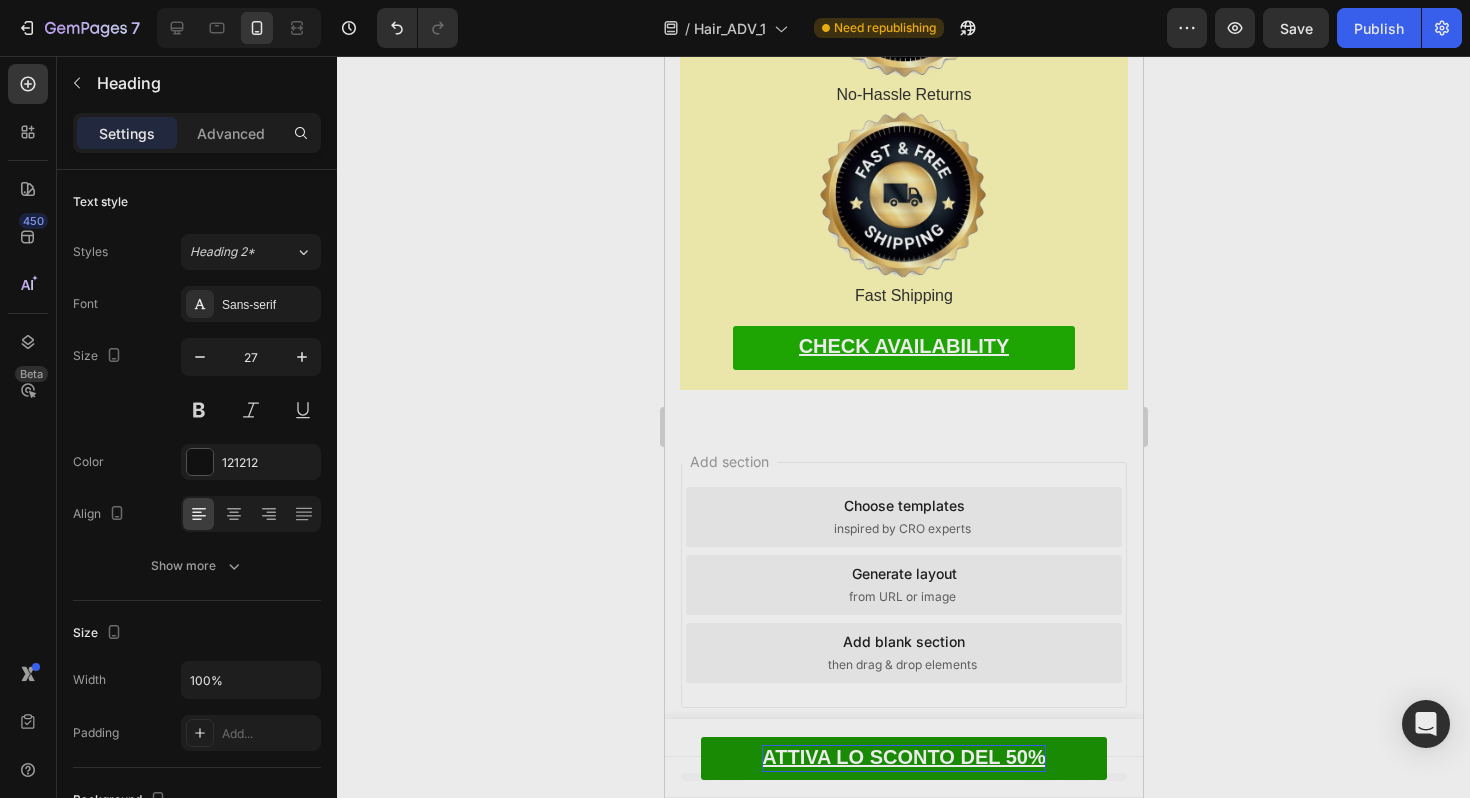 click on "Or You Can Choose Option #2..." at bounding box center [884, -1754] 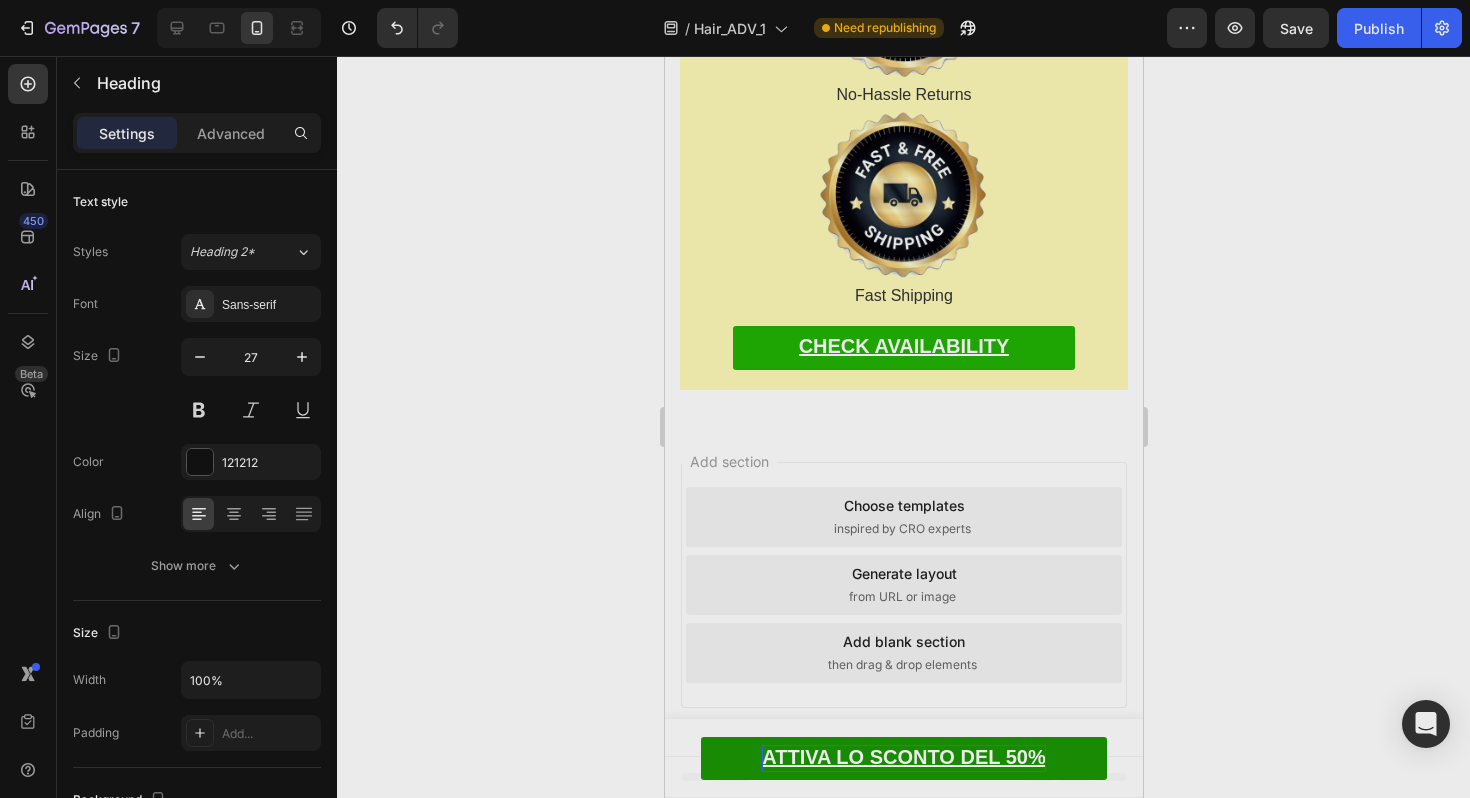 scroll, scrollTop: 15992, scrollLeft: 0, axis: vertical 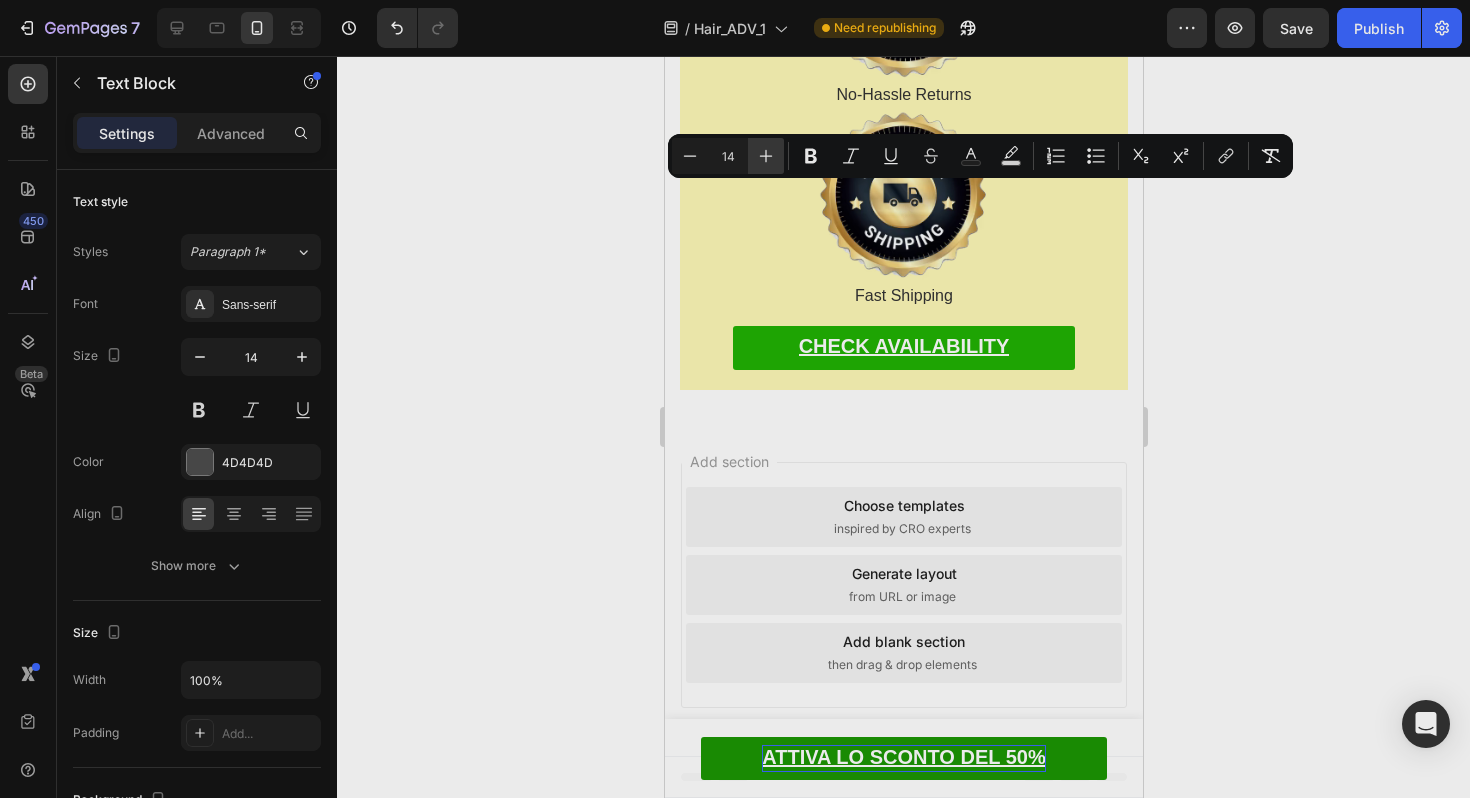 click 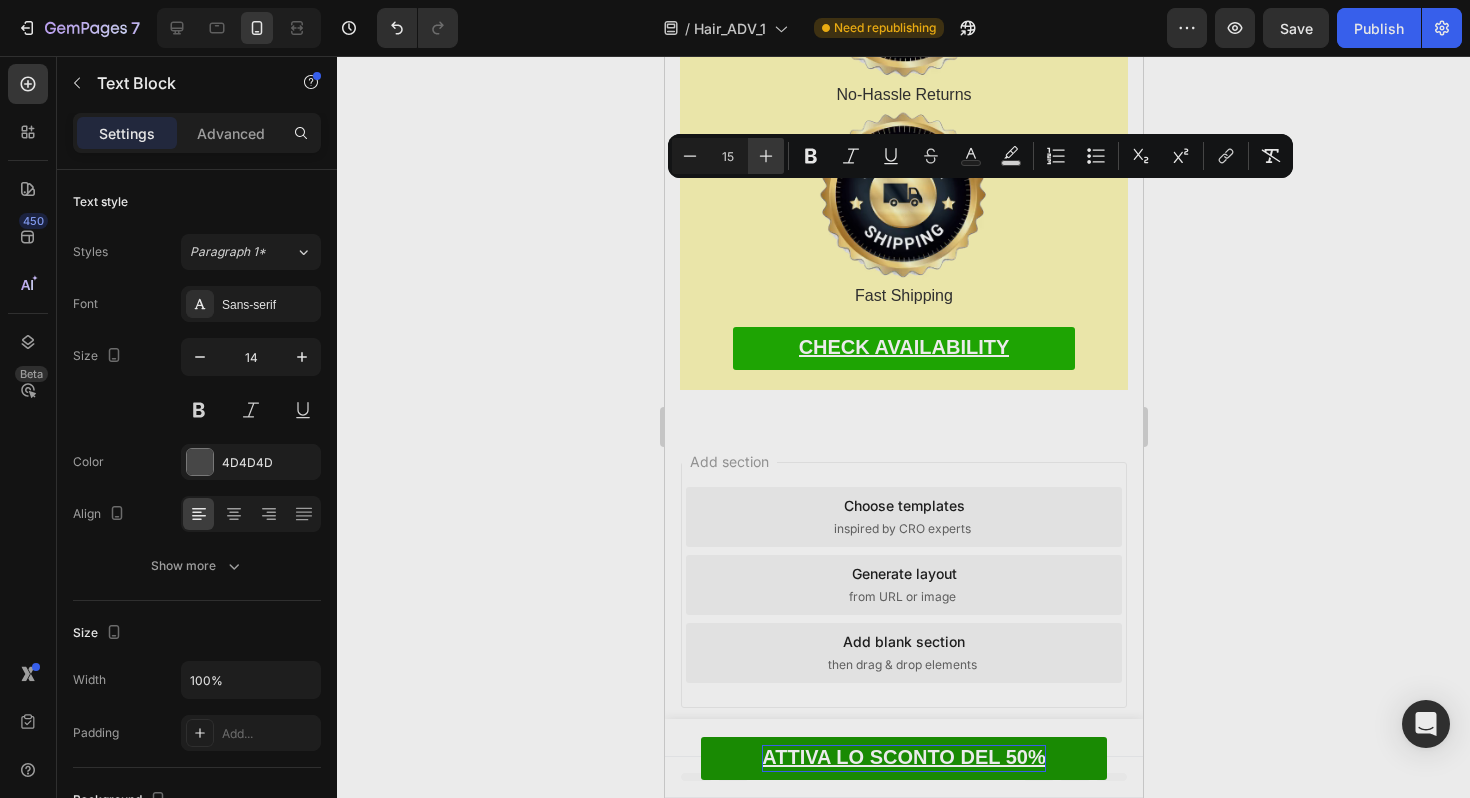 click 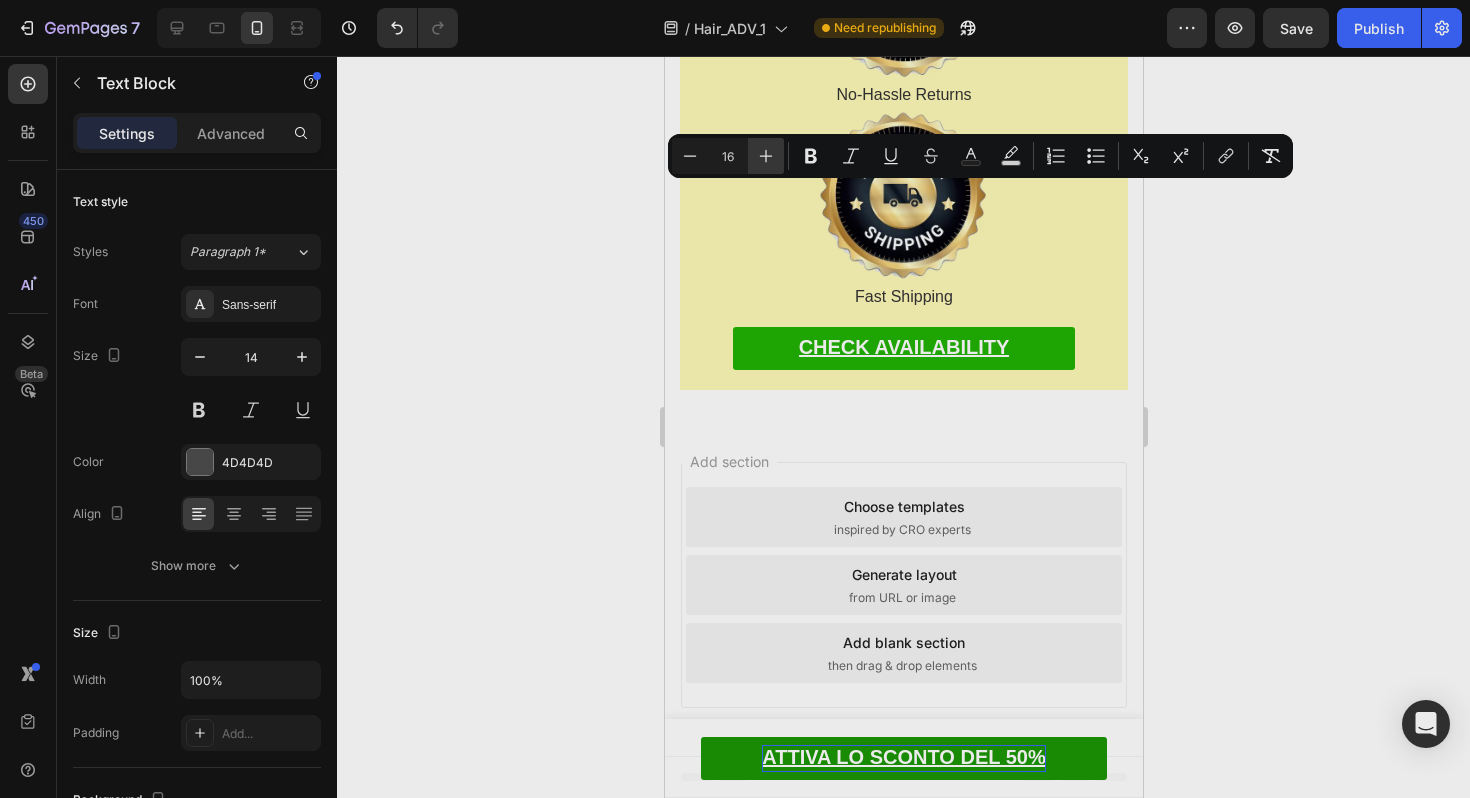click 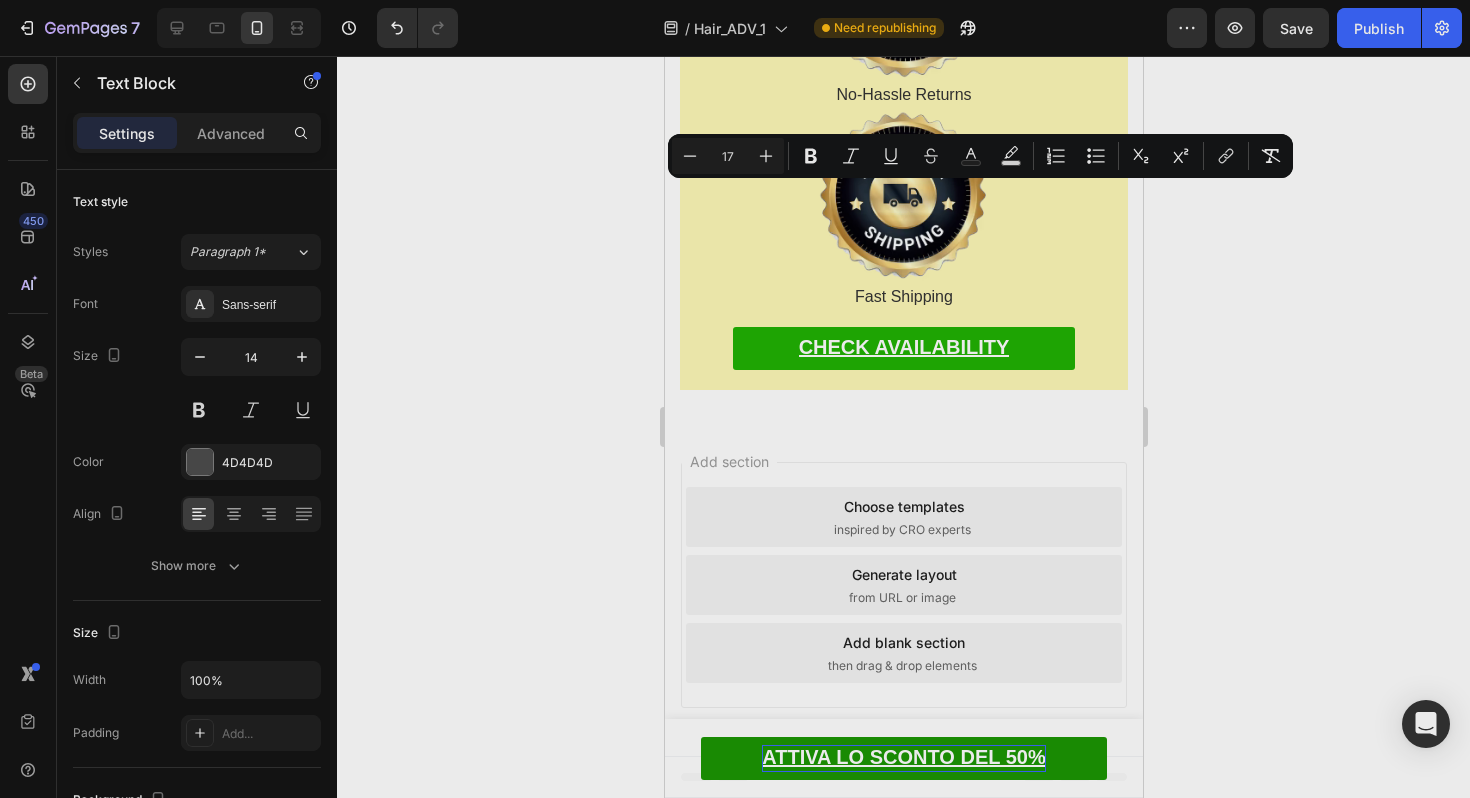 click on "E unirti alle migliaia di donne italiane che hanno già  trasformato i loro capelli con Esocrease Hair , senza alcun rischio." at bounding box center (903, -1475) 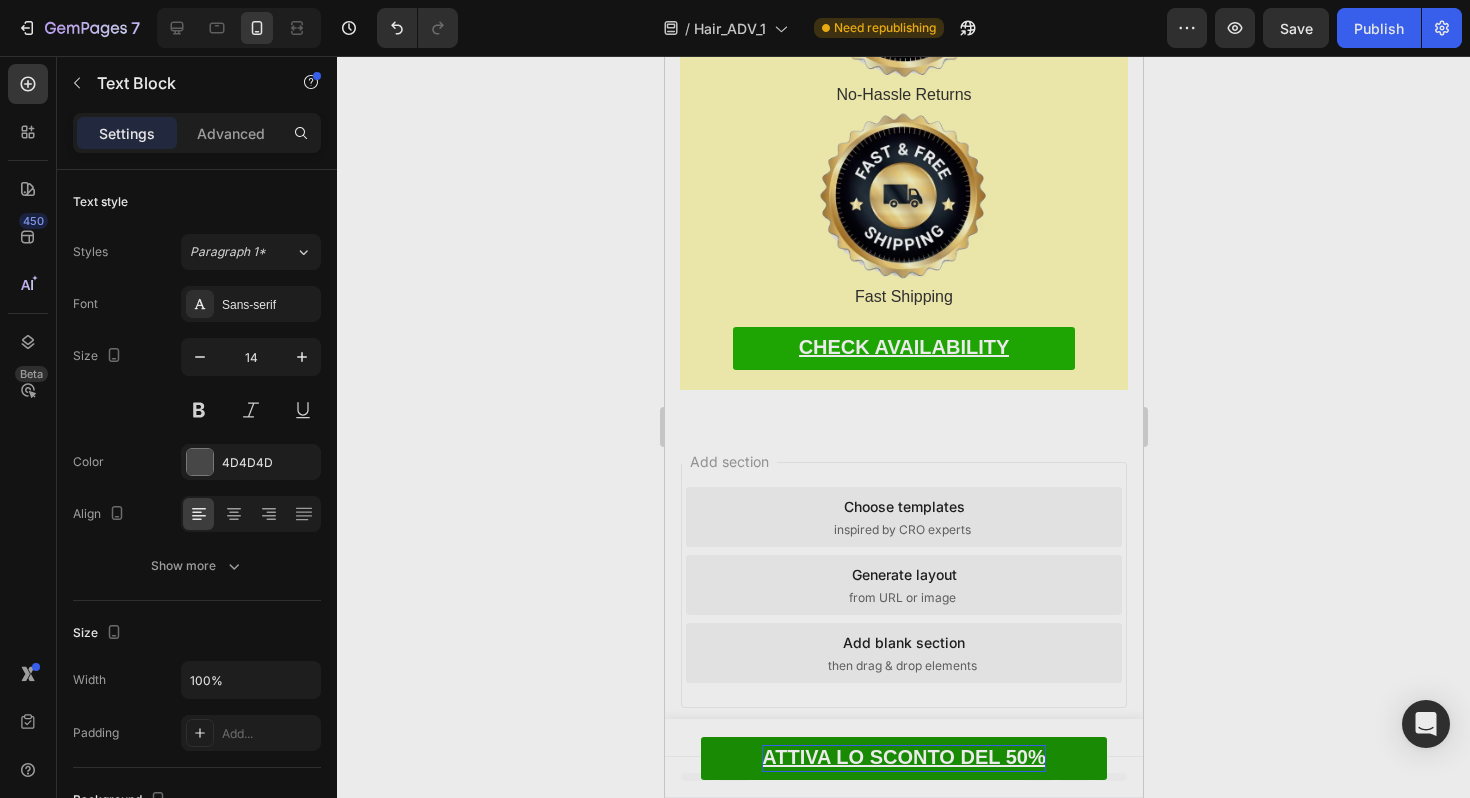 click on "Quando confronti queste due strade... La scelta diventa cristallina." at bounding box center (903, -1409) 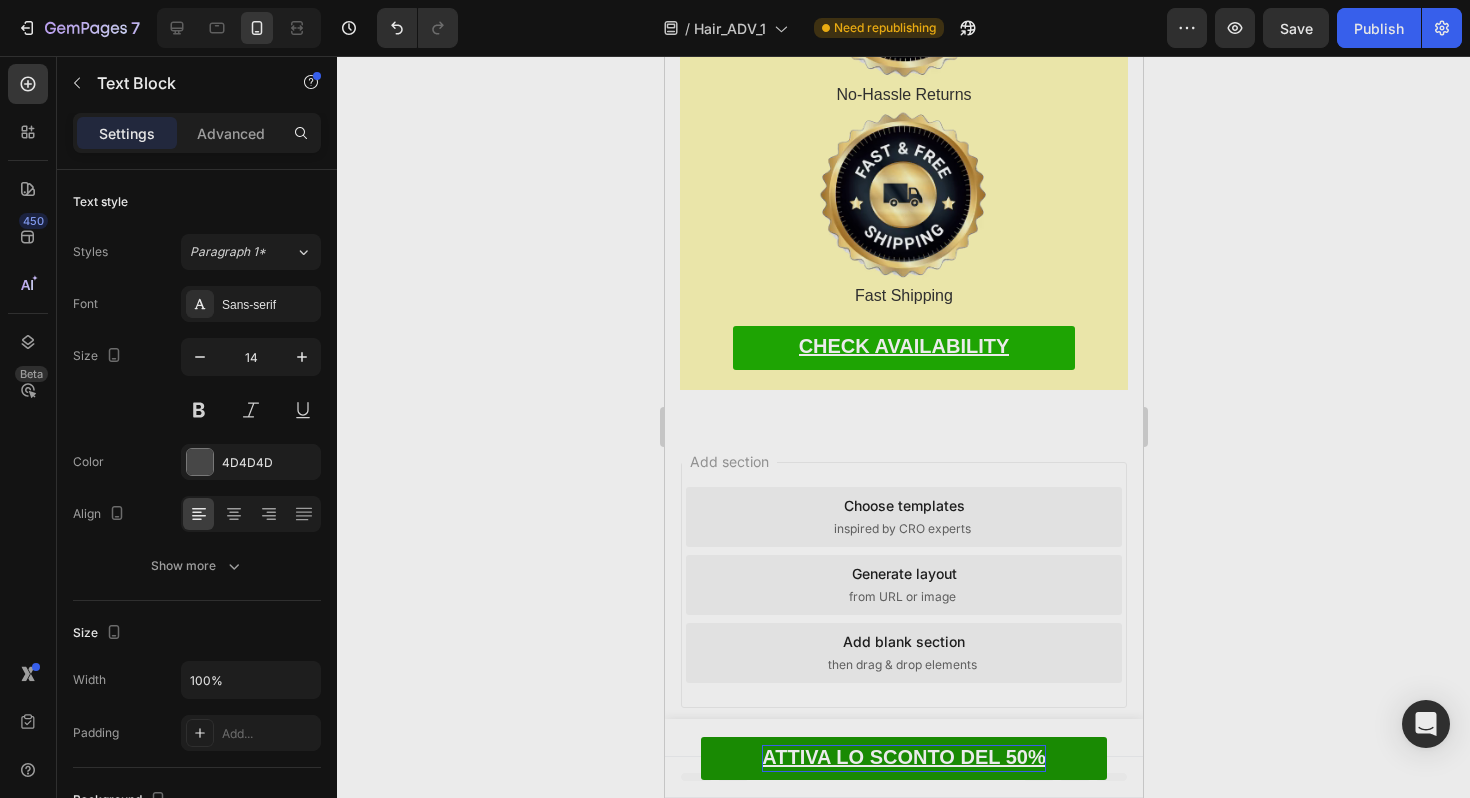 click on "Quindi clicca sul pulsante verde qui sotto per ottenere il tuo Esocrease Hair." at bounding box center [903, -1357] 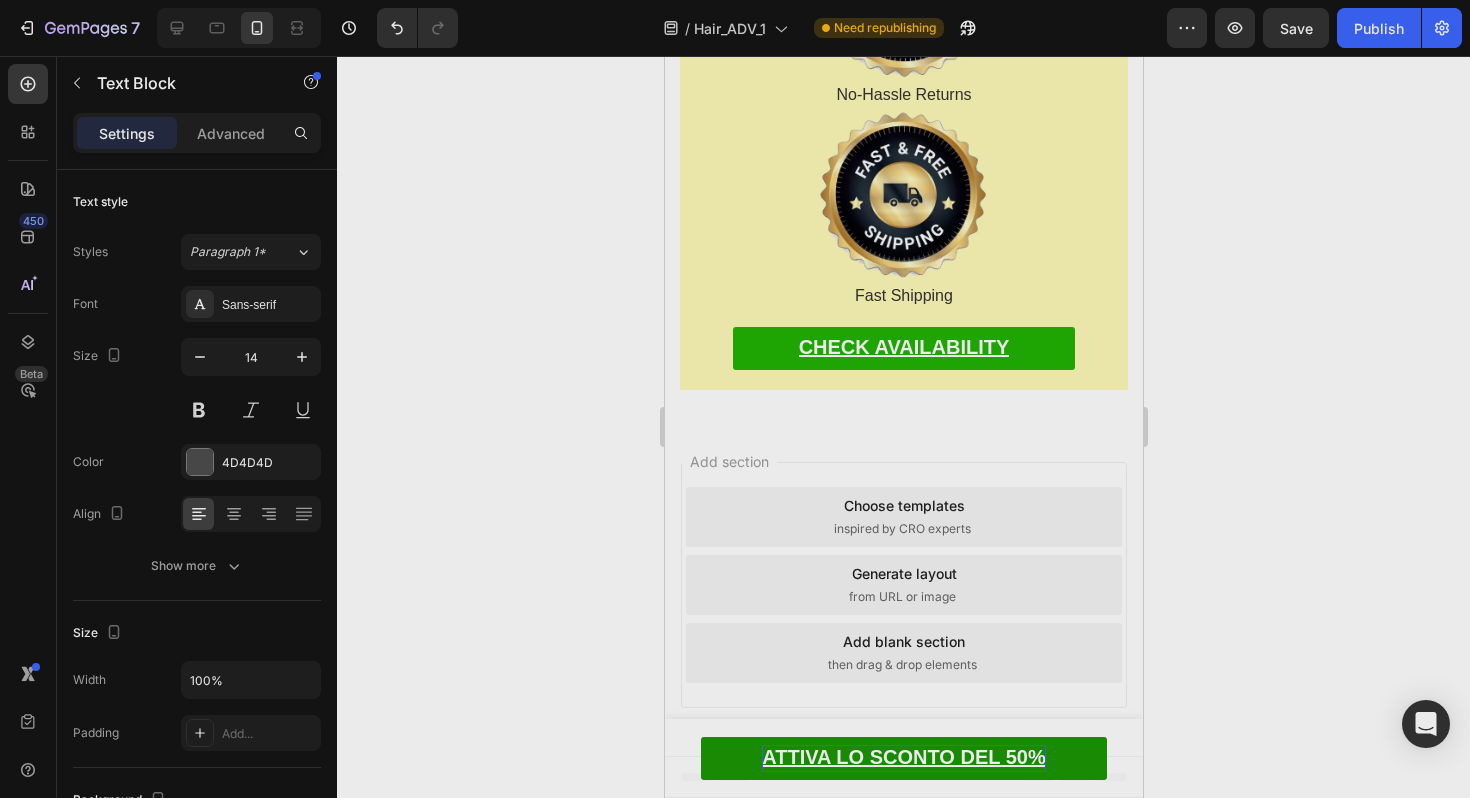 click on "But remember - this 50% off discount is only available for those who act today on this page." at bounding box center [903, -1305] 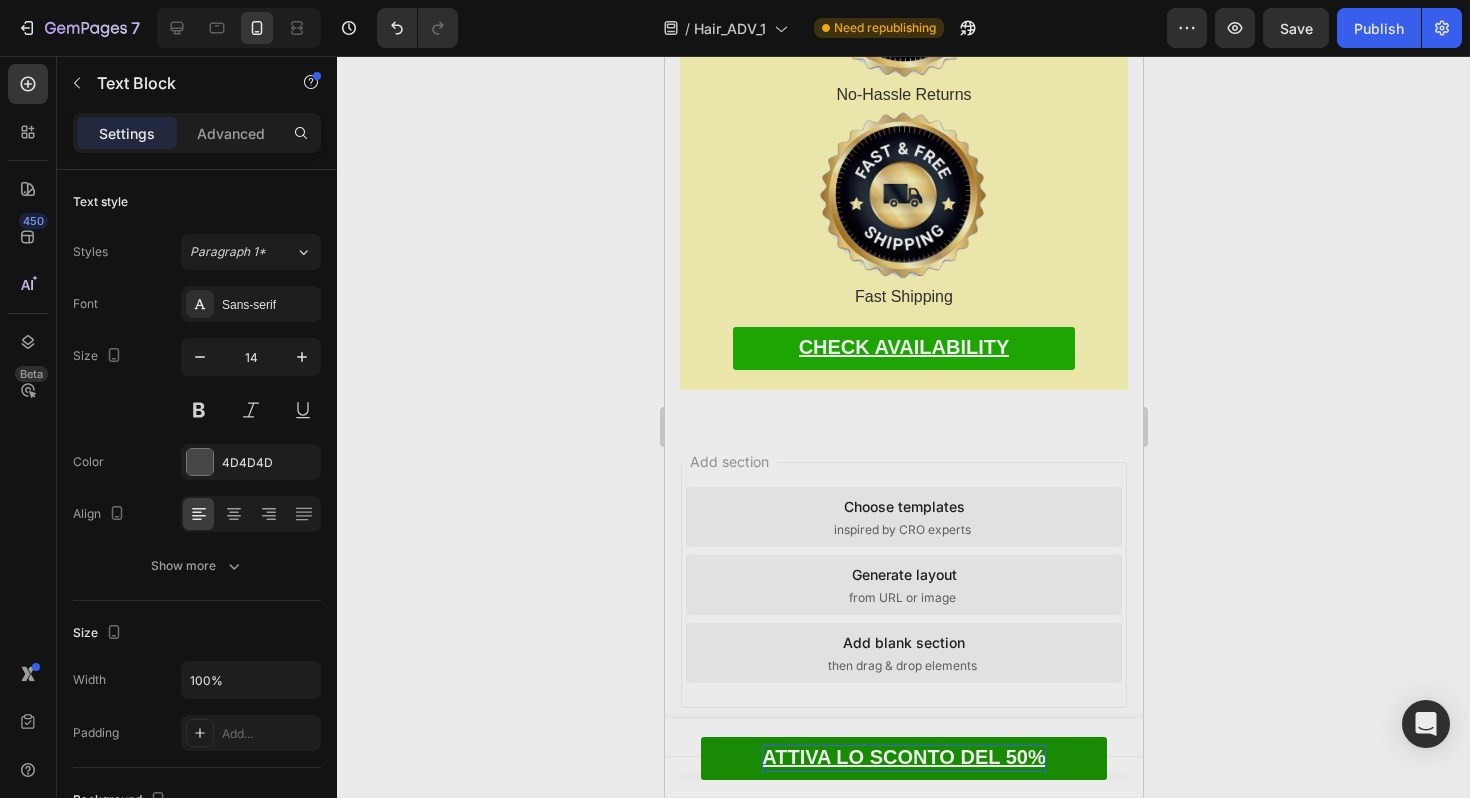click on "Una volta che lasci questa pagina, questa offerta unica  scompare per sempre ." at bounding box center [903, -1252] 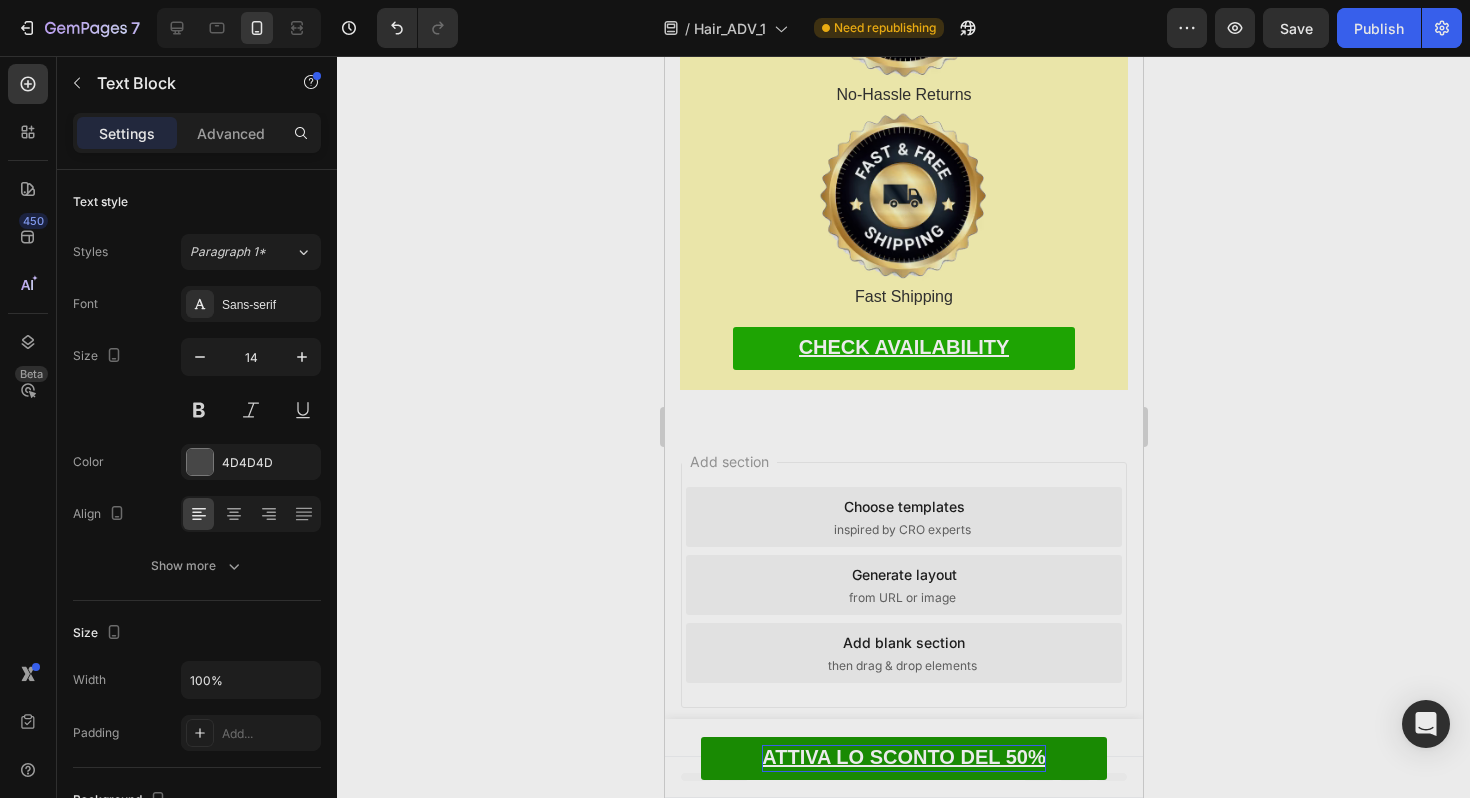 click on "E dovrai pagare il prezzo intero per Esocrease Hair in futuro... se ne avremo ancora in magazzino." at bounding box center [903, -1199] 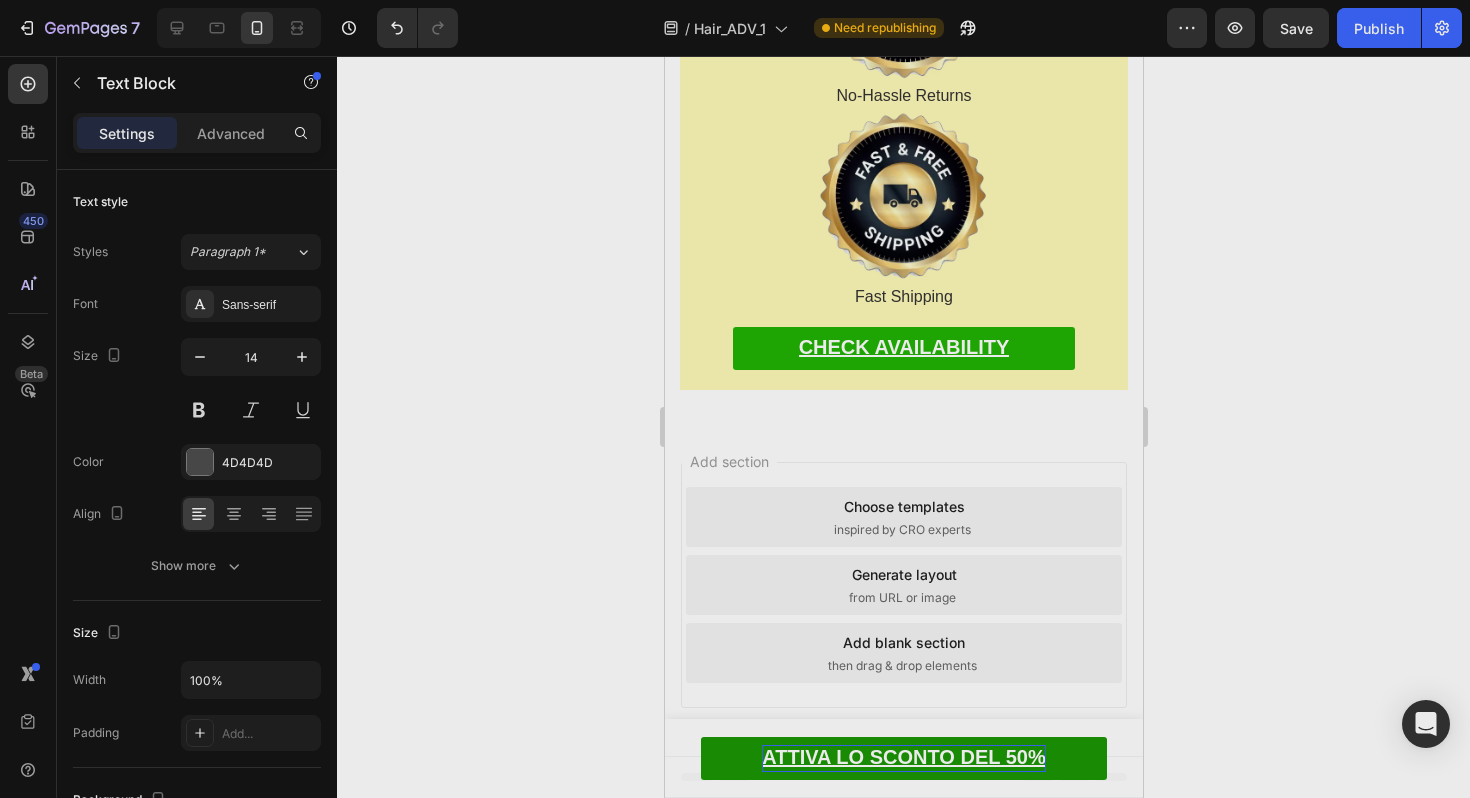 click 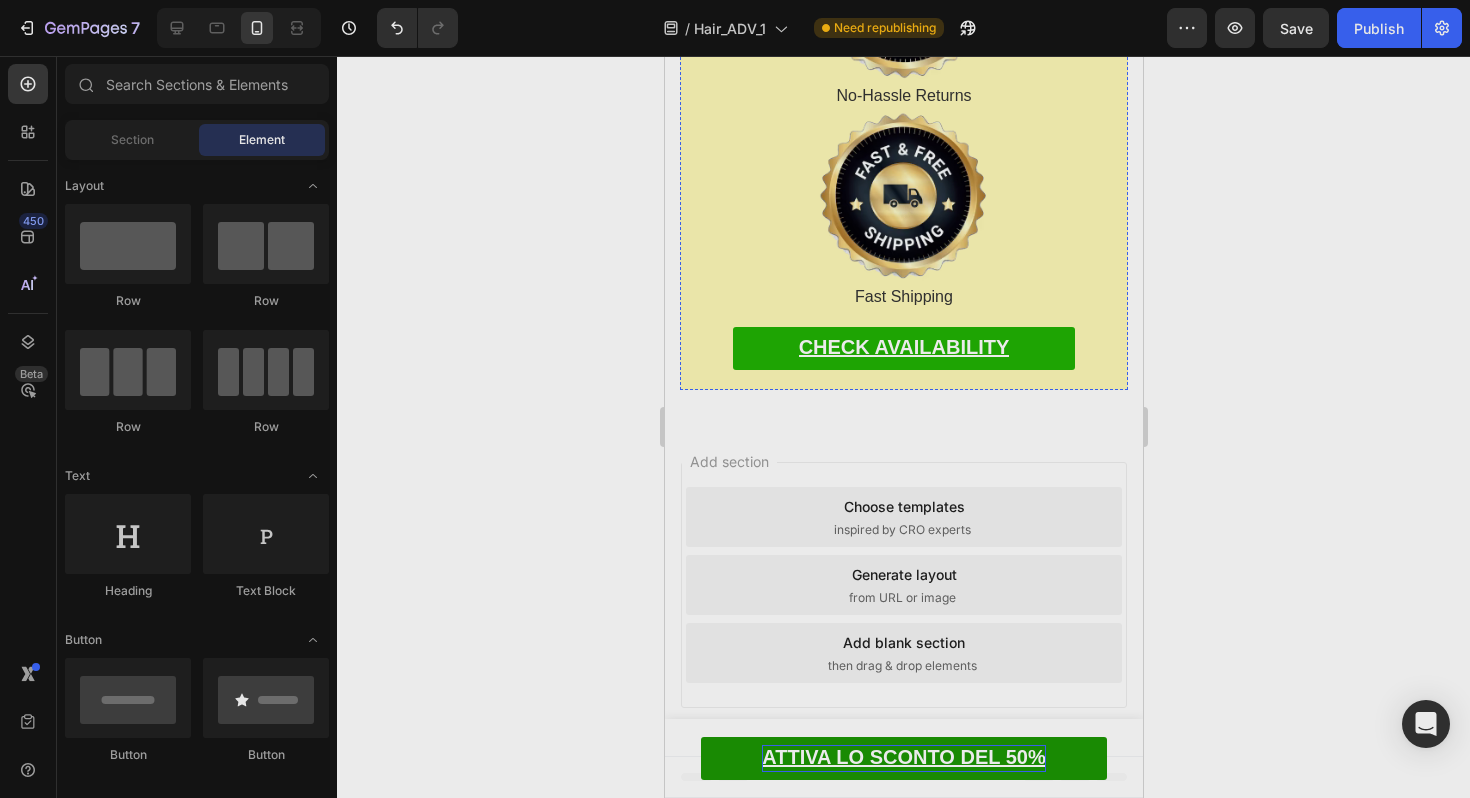 scroll, scrollTop: 16263, scrollLeft: 0, axis: vertical 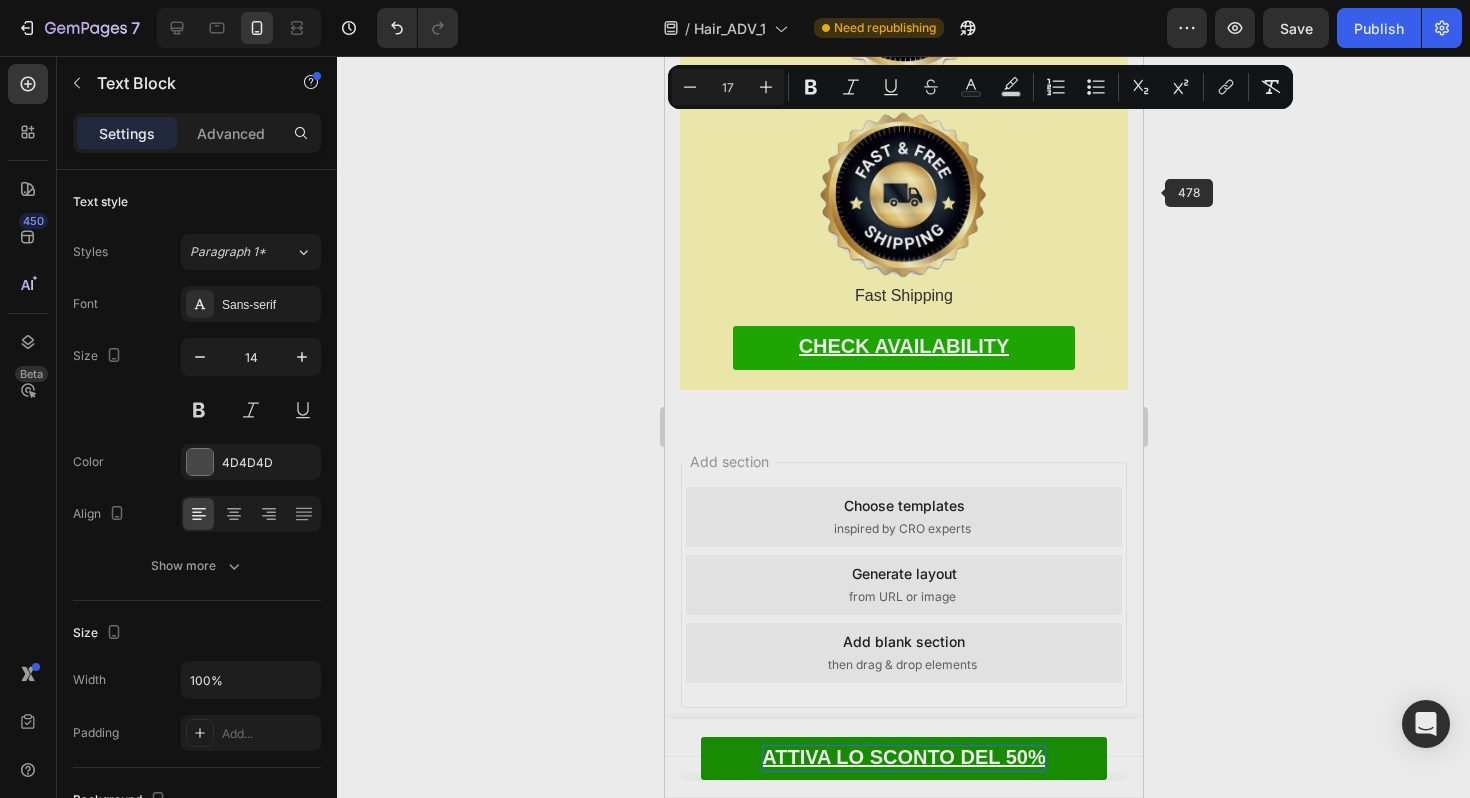 click 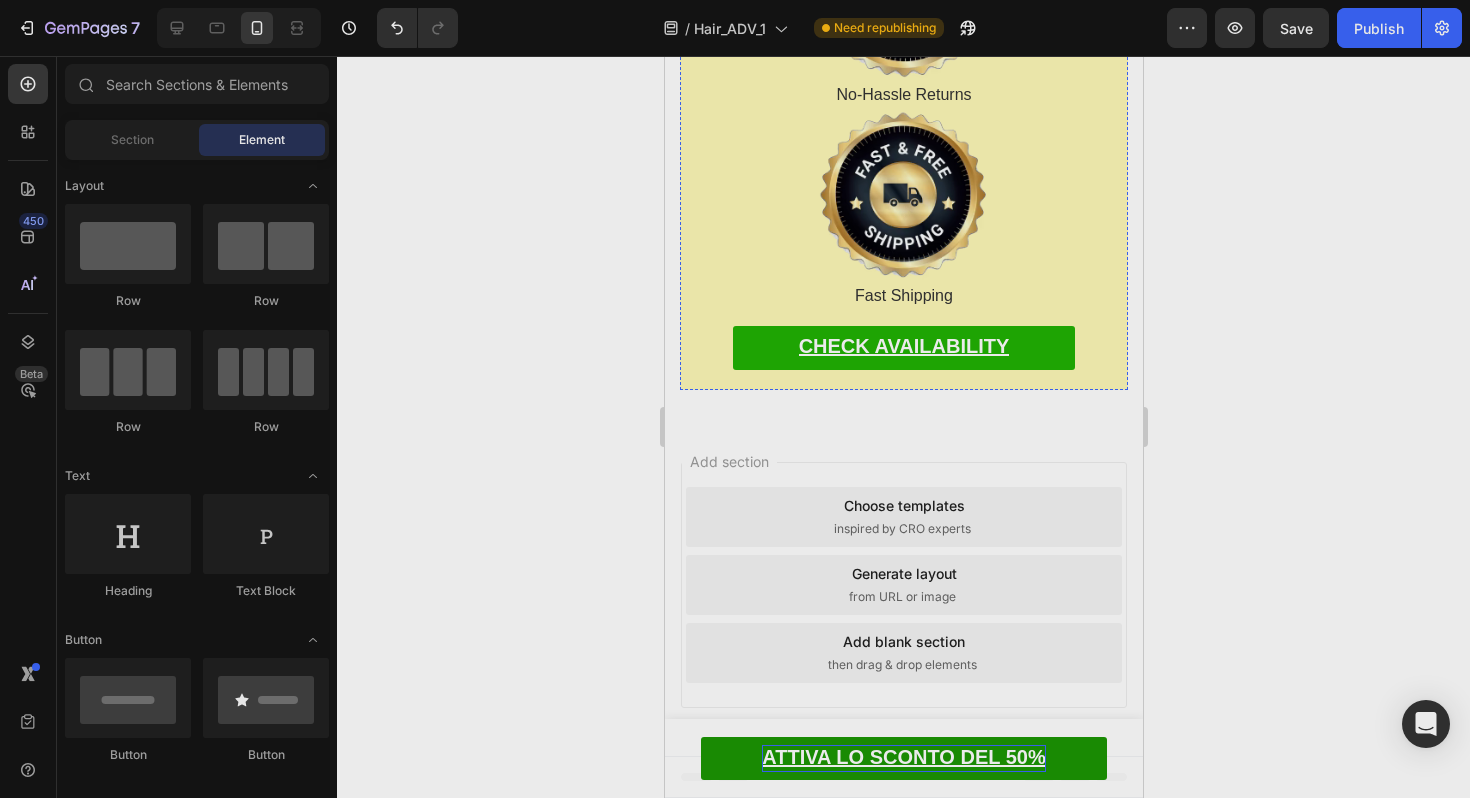 click at bounding box center (903, -1199) 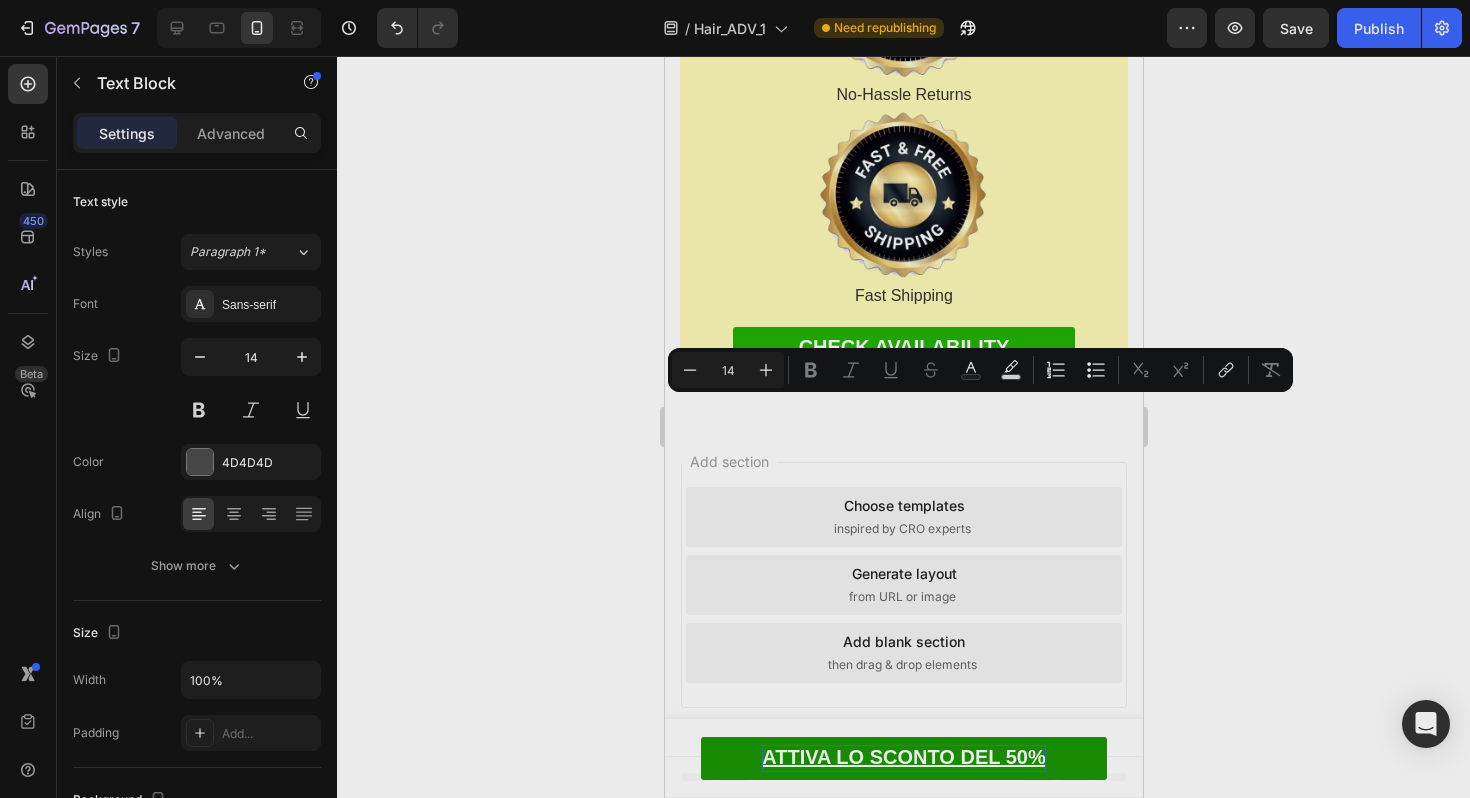 click at bounding box center (903, -1211) 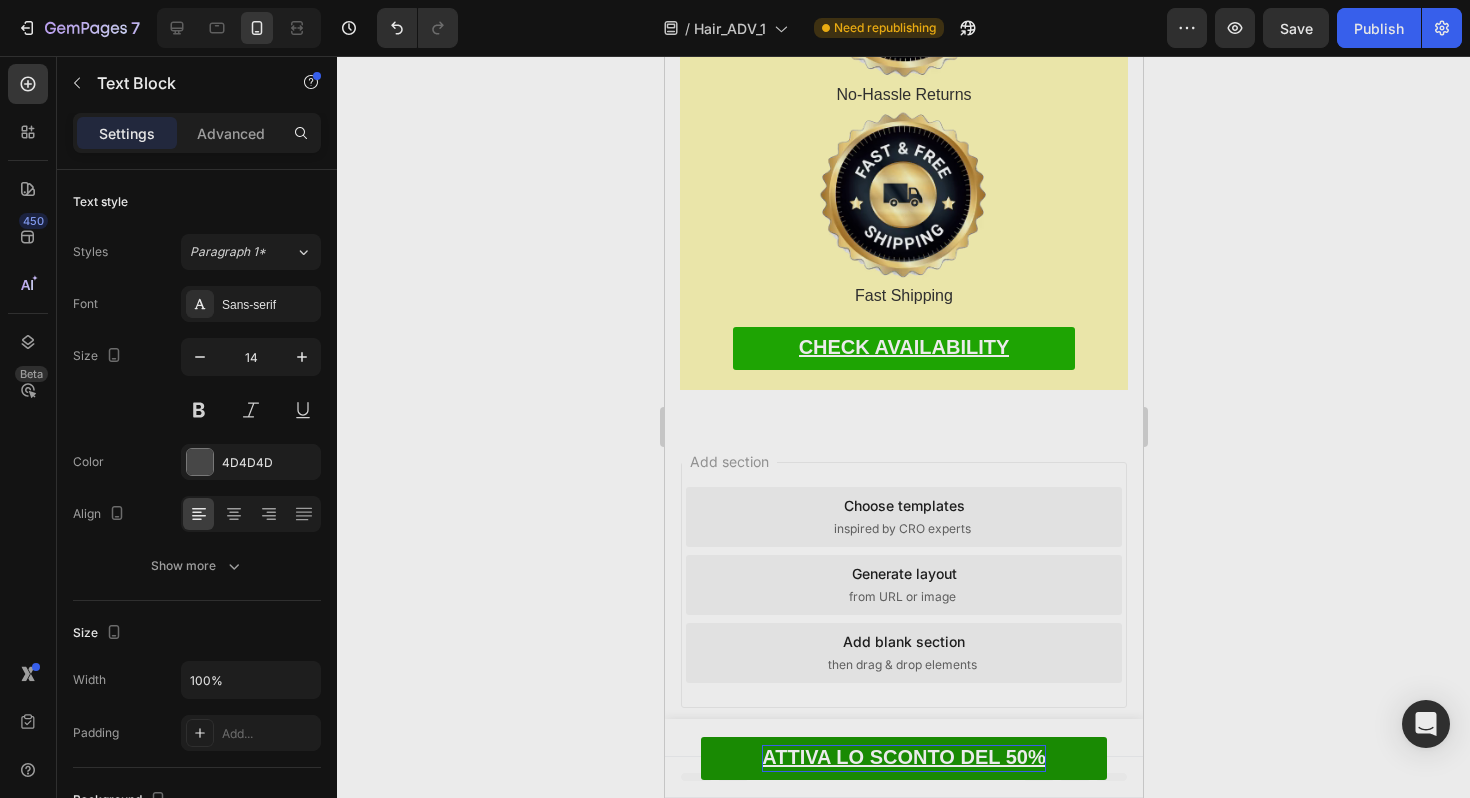 click on "⁠⁠⁠⁠⁠⁠⁠" at bounding box center (903, -1211) 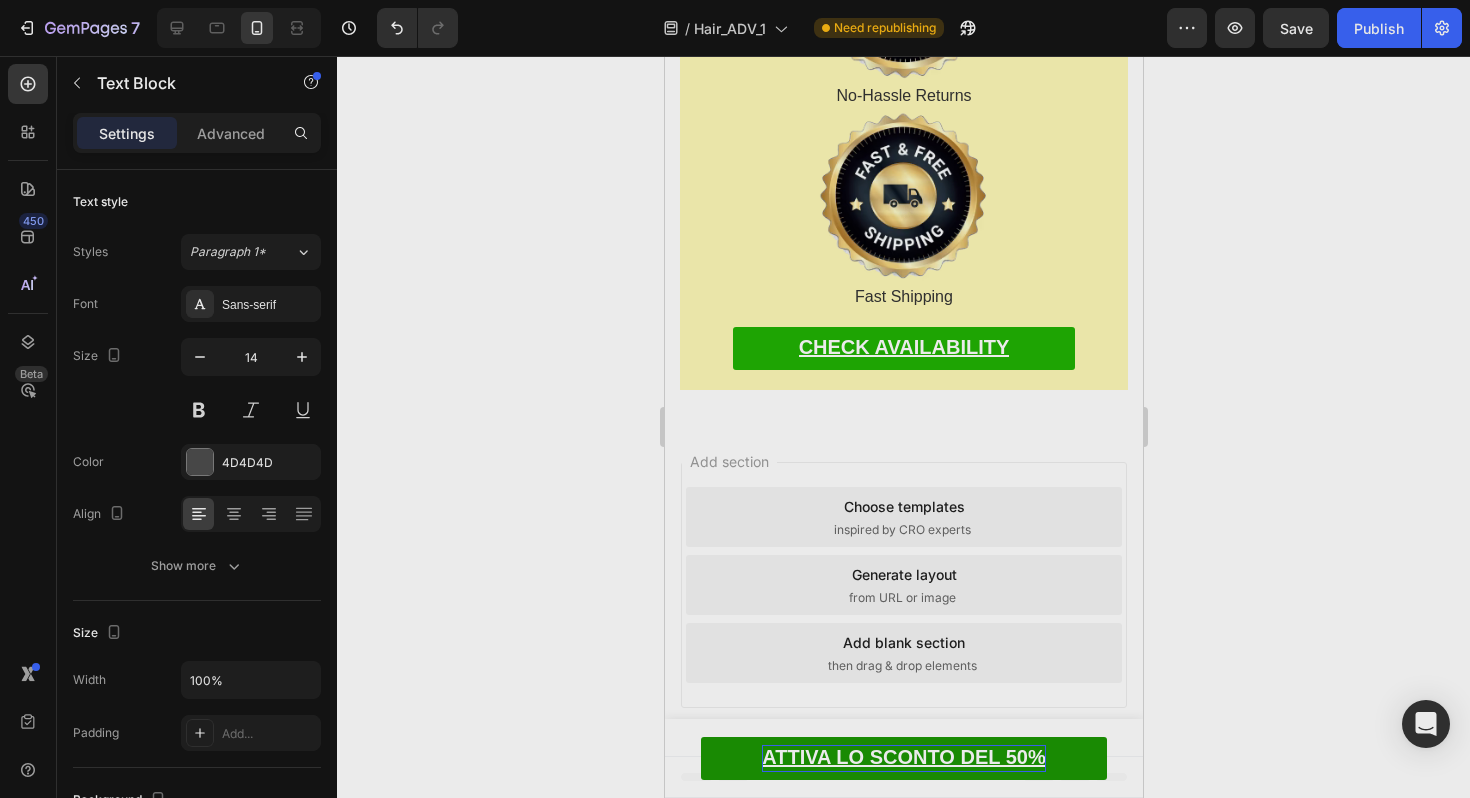 scroll, scrollTop: 16526, scrollLeft: 0, axis: vertical 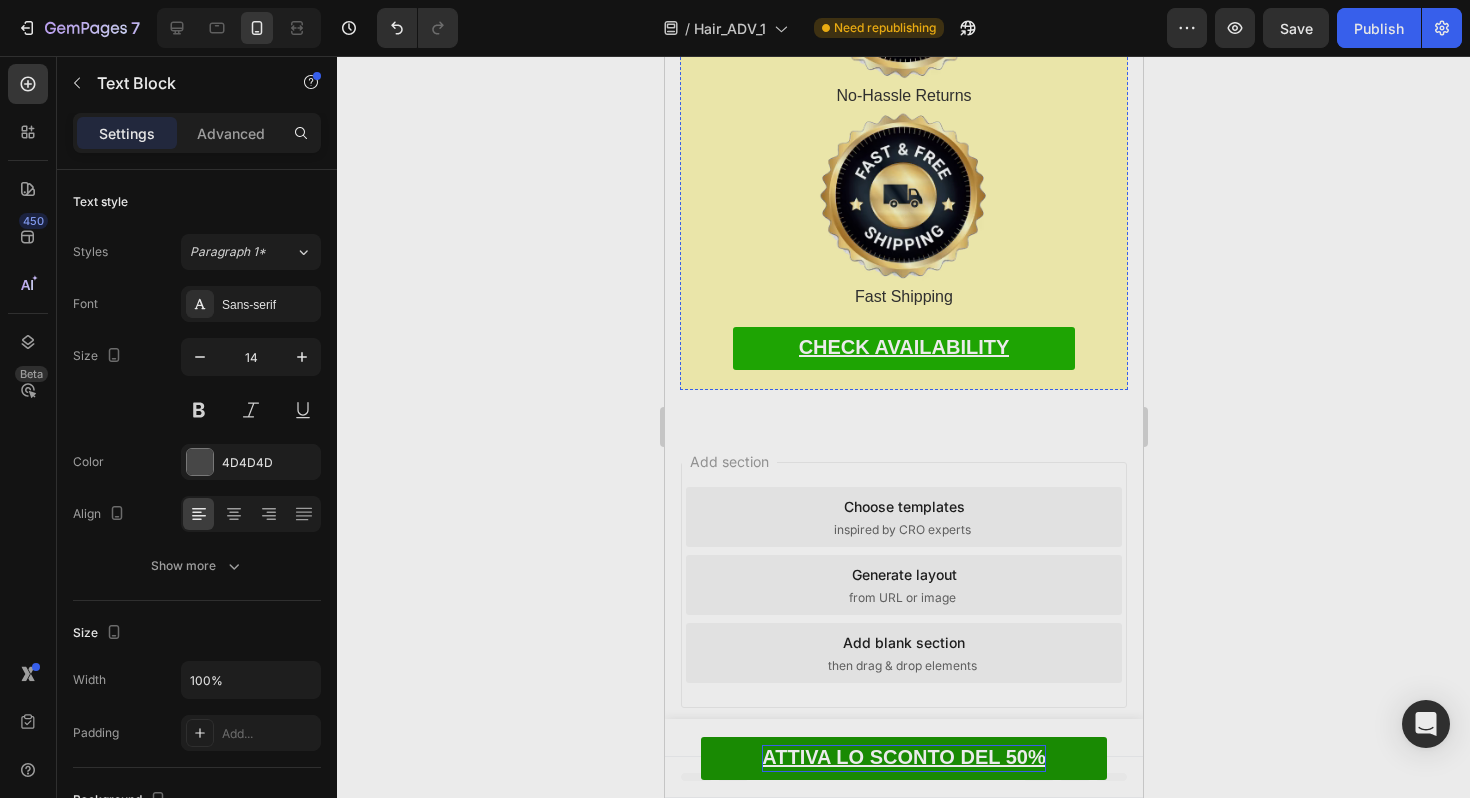 click at bounding box center (903, -999) 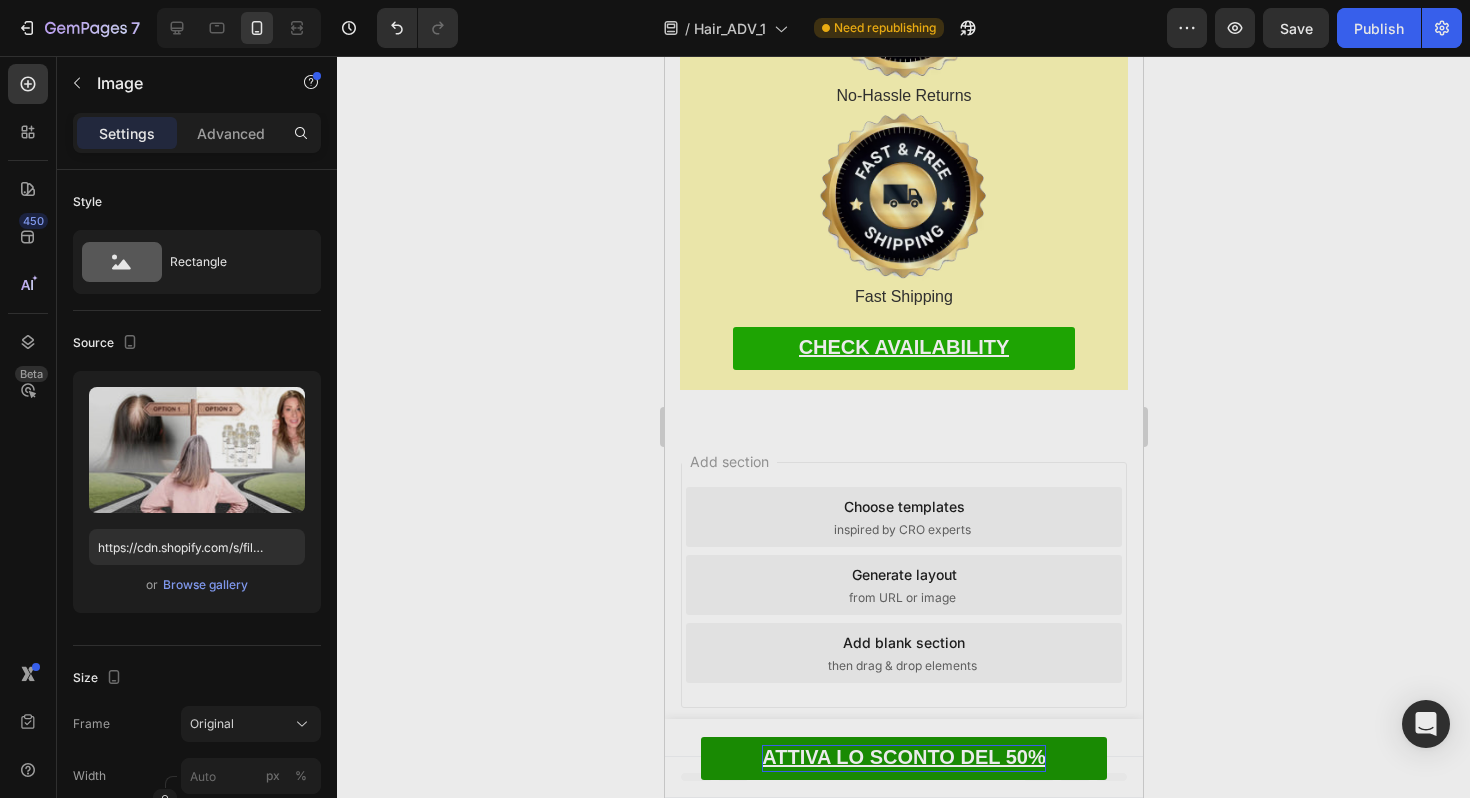 click 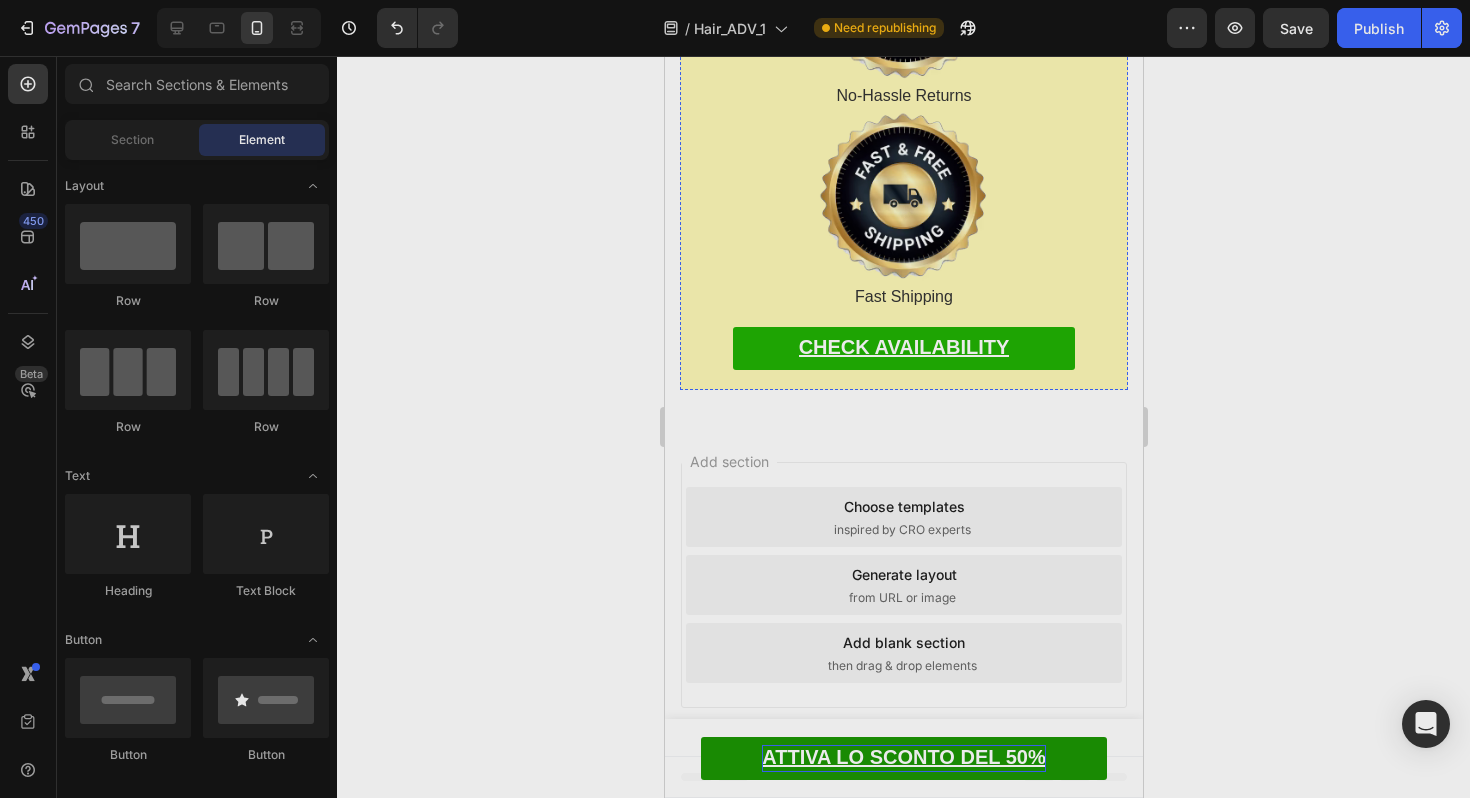 scroll, scrollTop: 16580, scrollLeft: 0, axis: vertical 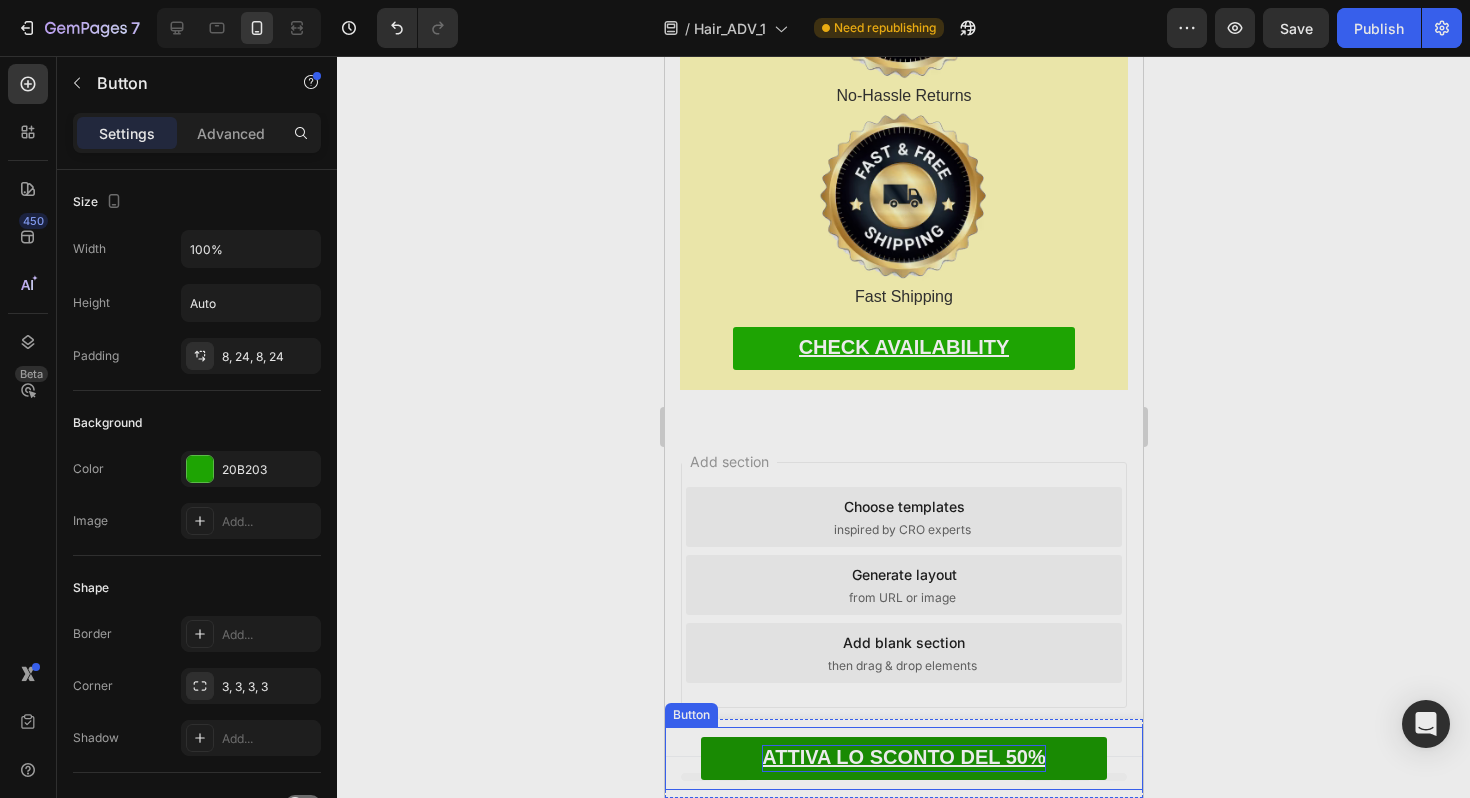 click on "ATTIVA LO SCONTO DEL 50%" at bounding box center (902, 757) 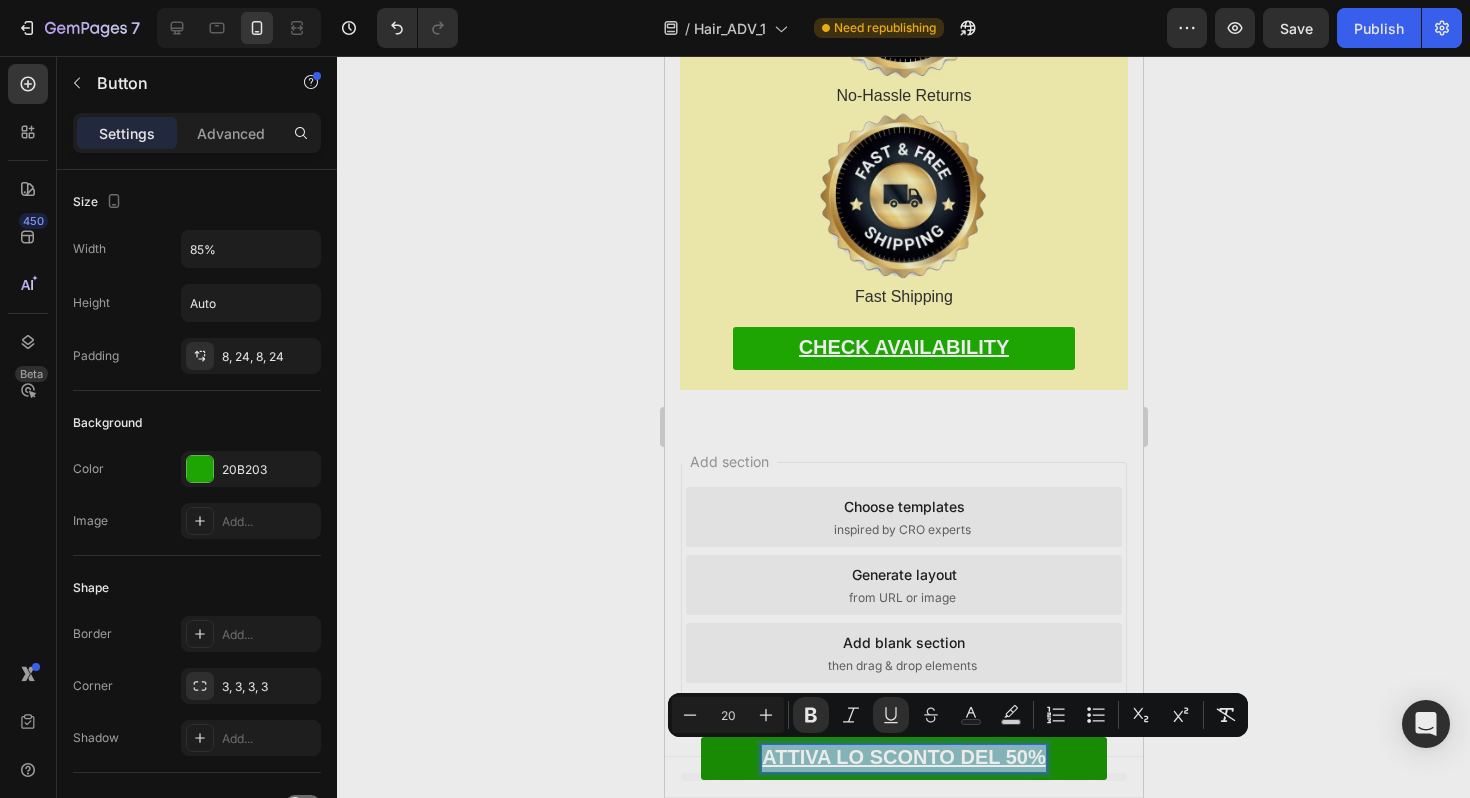 copy on "ATTIVA LO SCONTO DEL 50%" 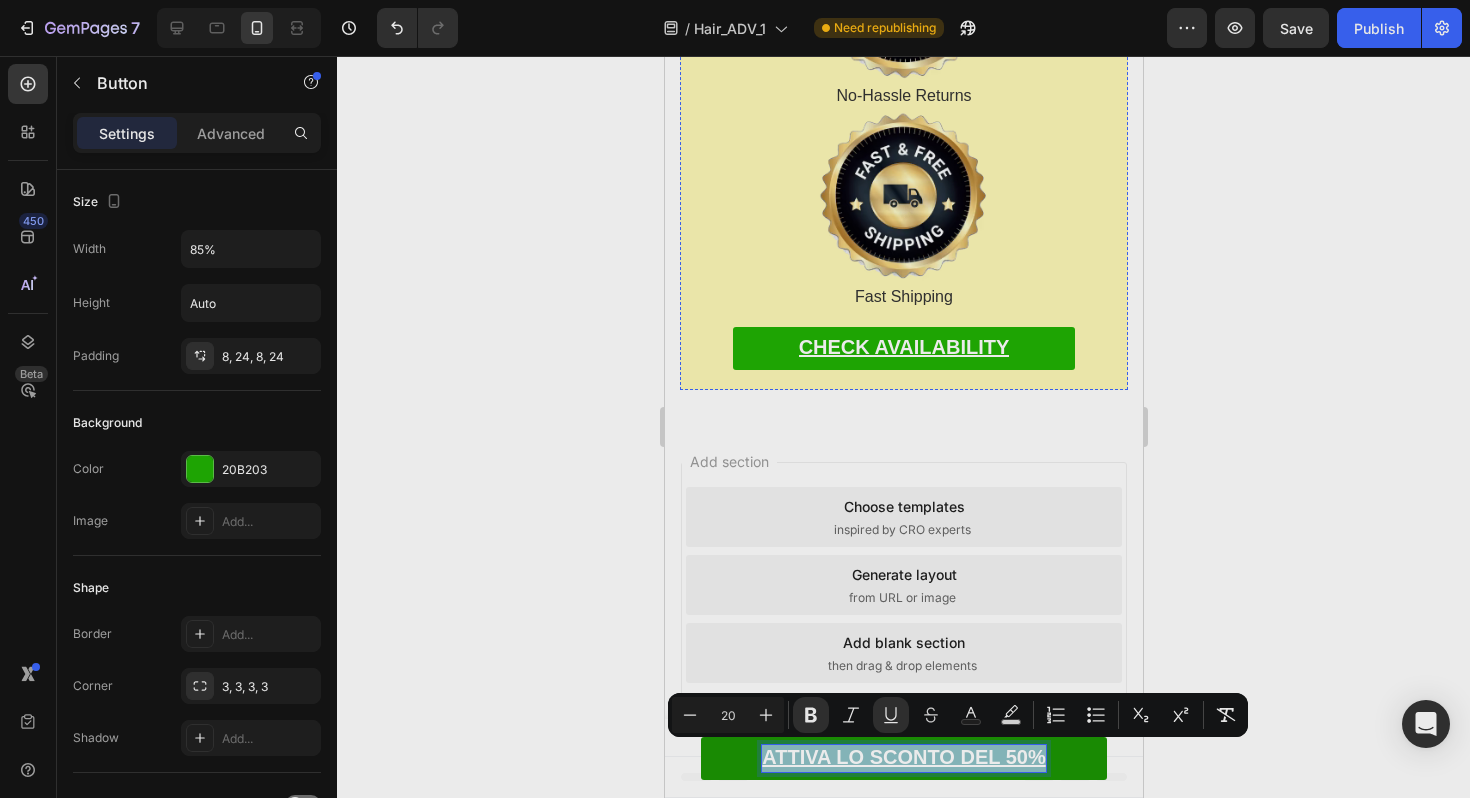 click on "CHECK AVAILABILITY" at bounding box center [903, -827] 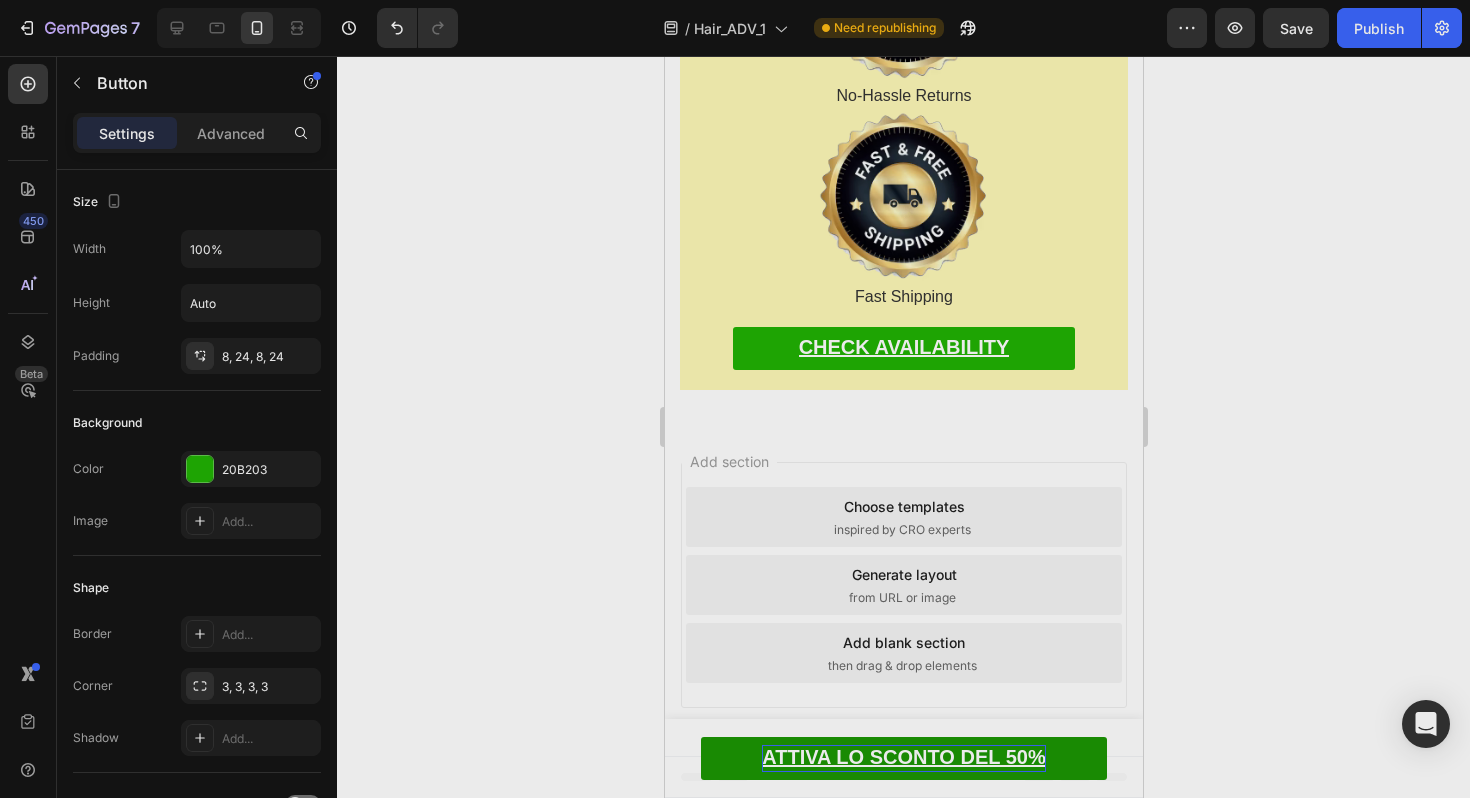 click on "CHECK AVAILABILITY" at bounding box center (903, -827) 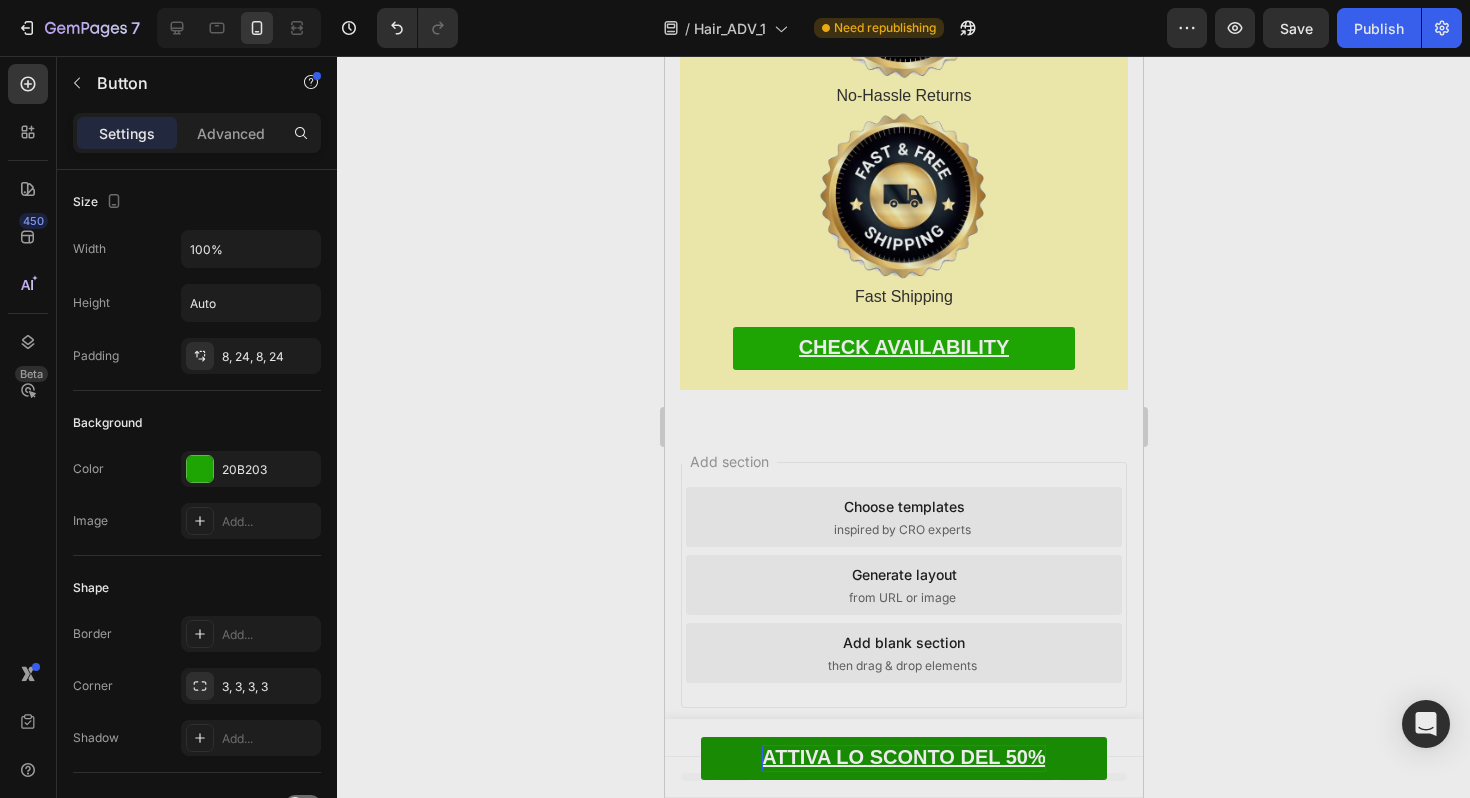 click 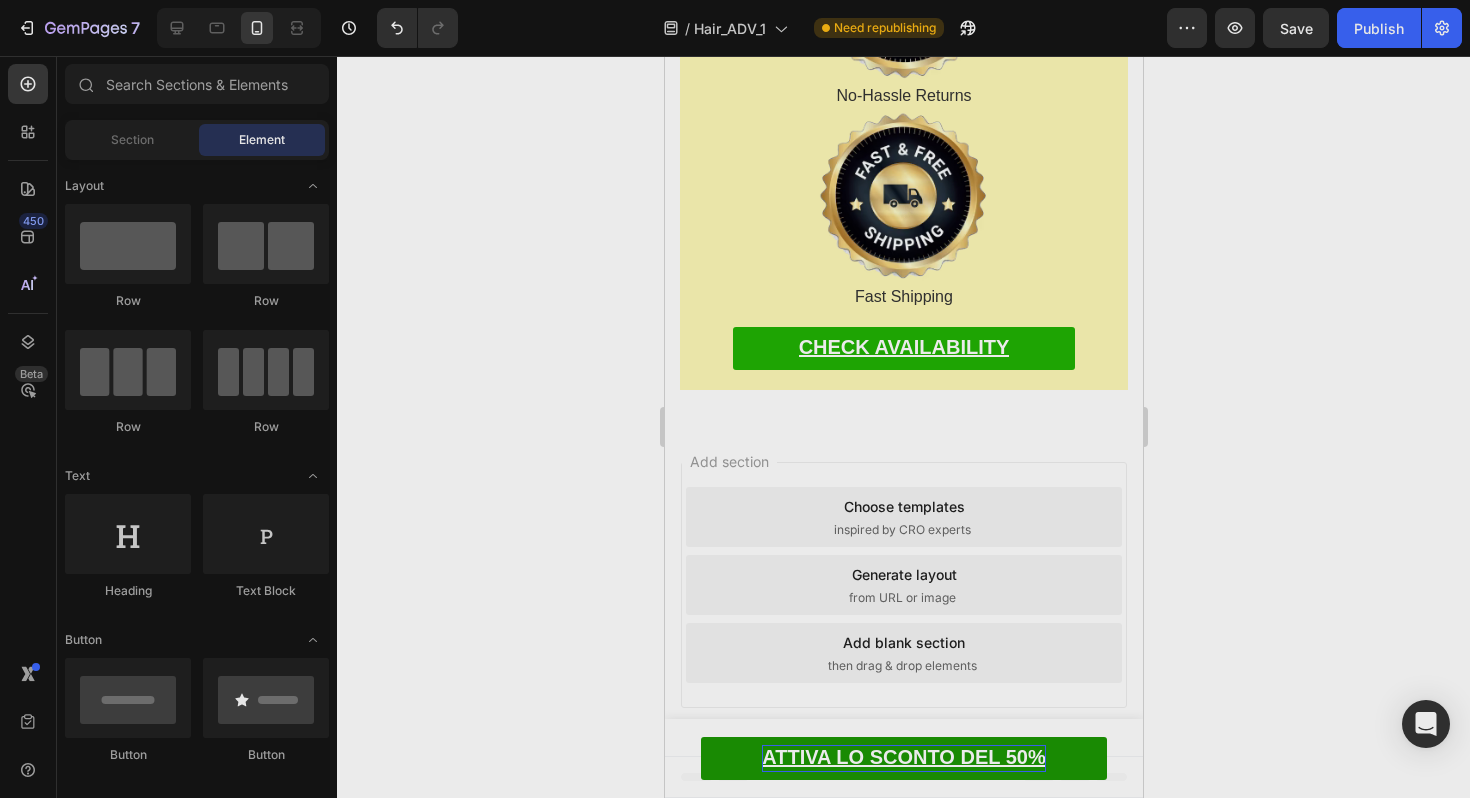 click on "UPDATE:" at bounding box center (736, -741) 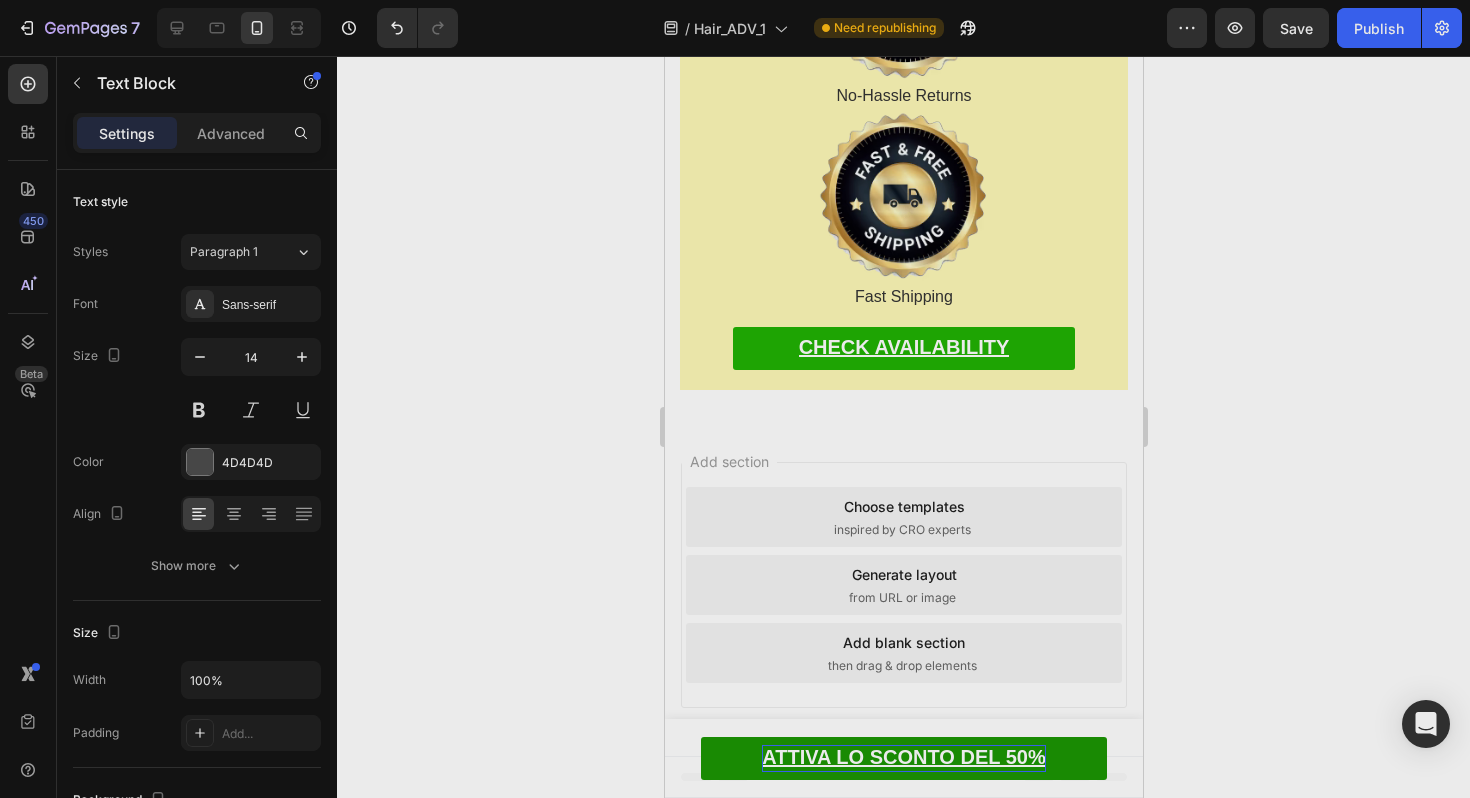 click on "UPDATE:" at bounding box center (736, -741) 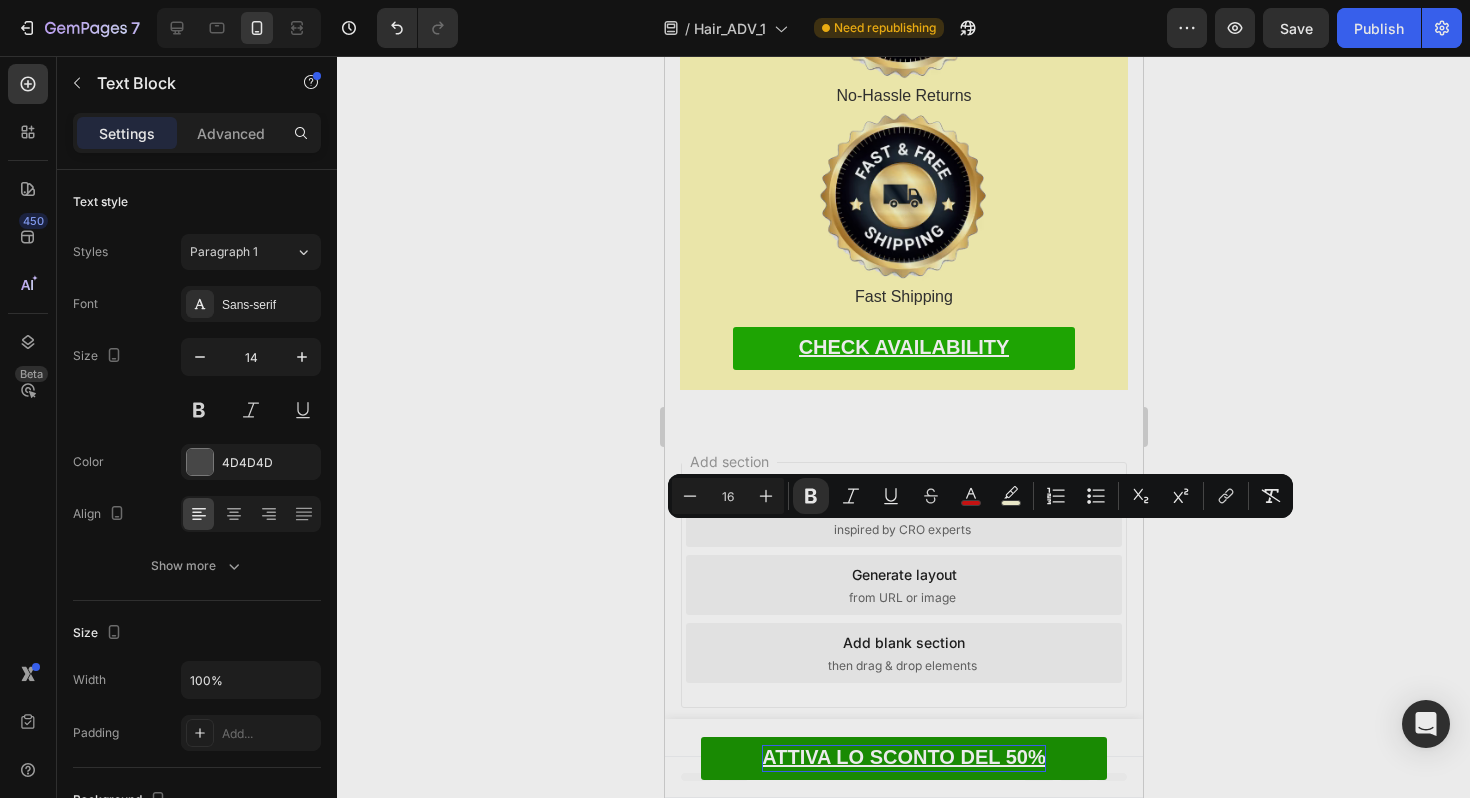 click on "UPDATE:" at bounding box center [736, -741] 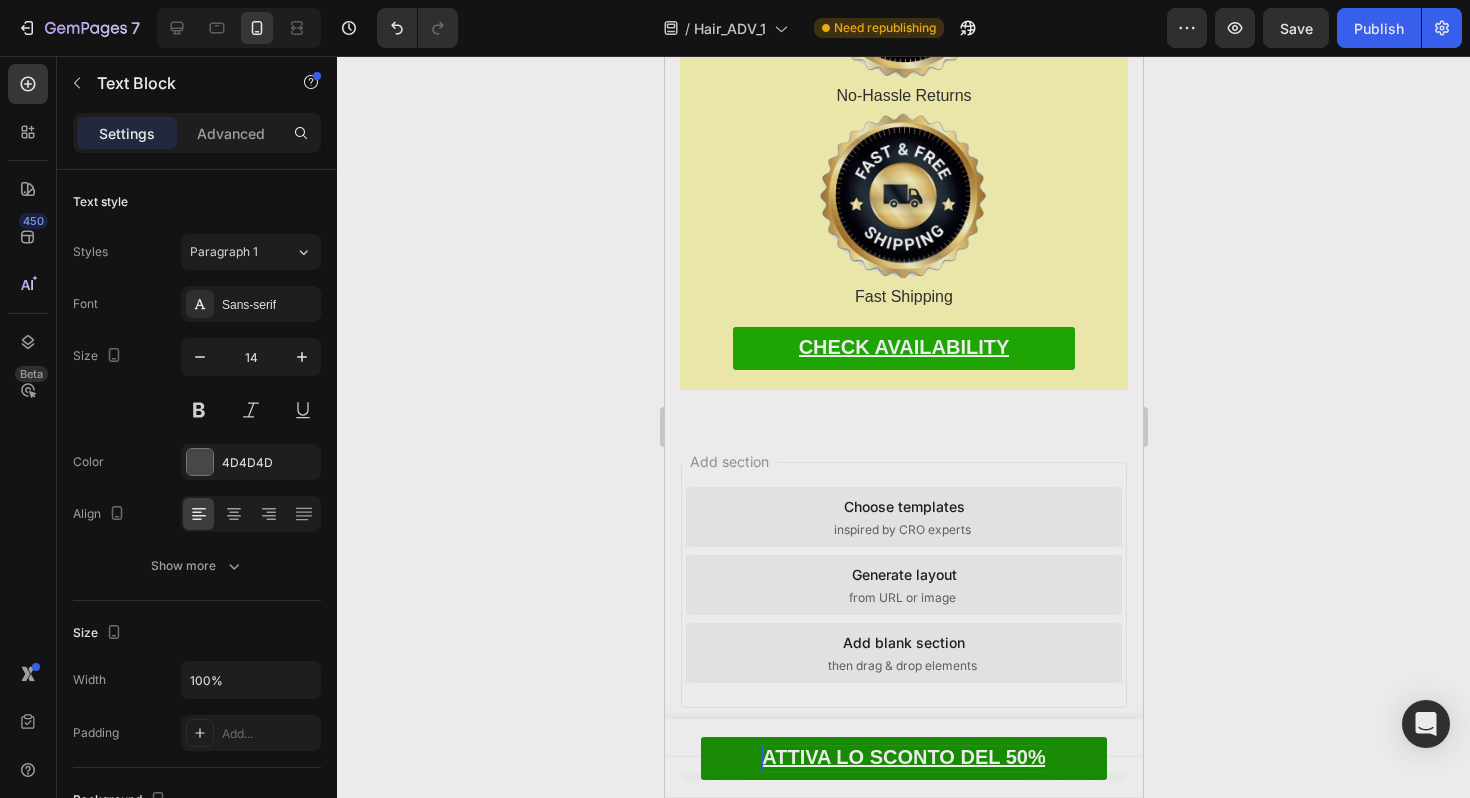 click on "As of April 2025 - The demand for GlowThick's Micro-Infusion System has increased dramatically and inventory has been flying off the shelves. Order your own for up to" at bounding box center (902, -701) 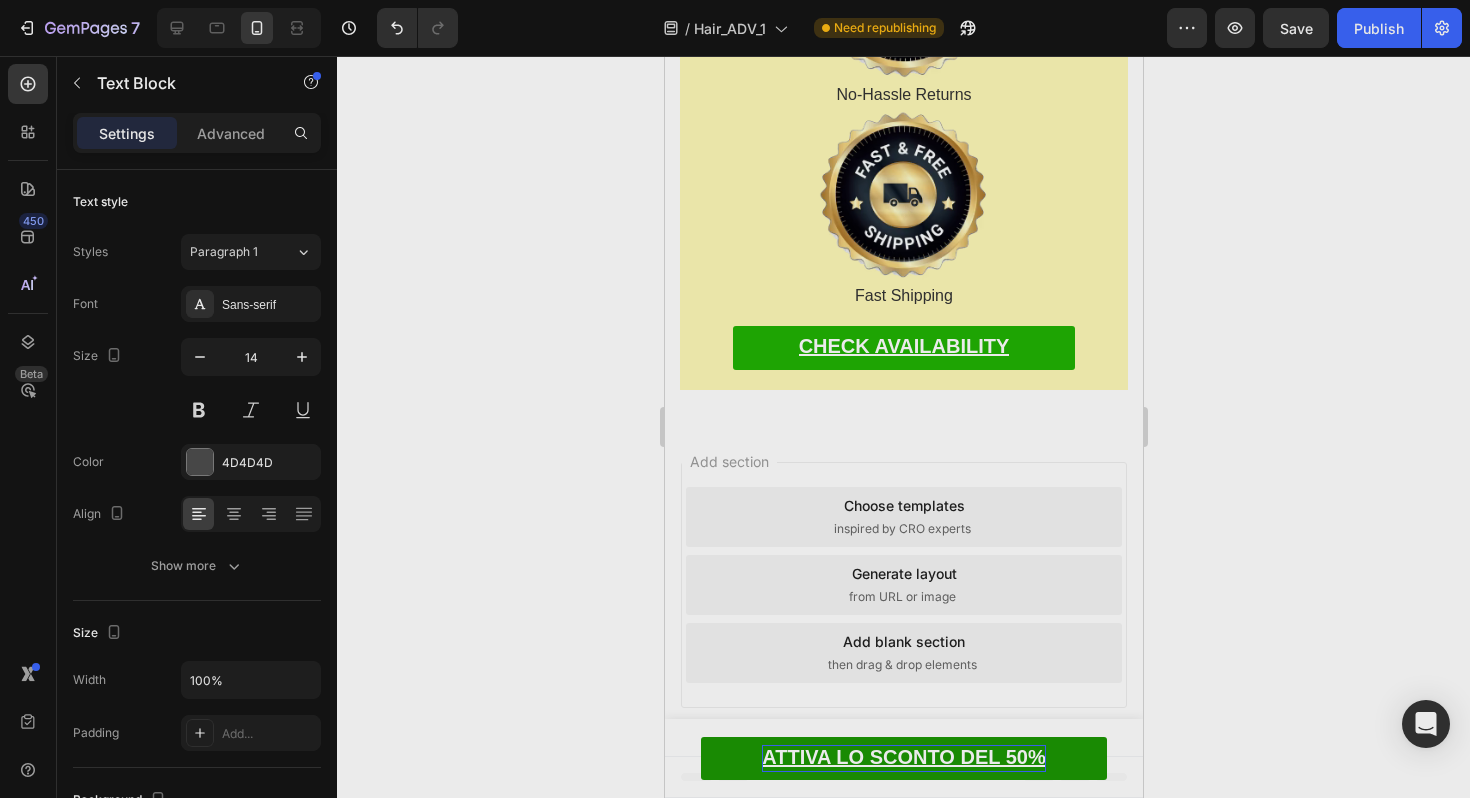 drag, startPoint x: 774, startPoint y: 531, endPoint x: 689, endPoint y: 531, distance: 85 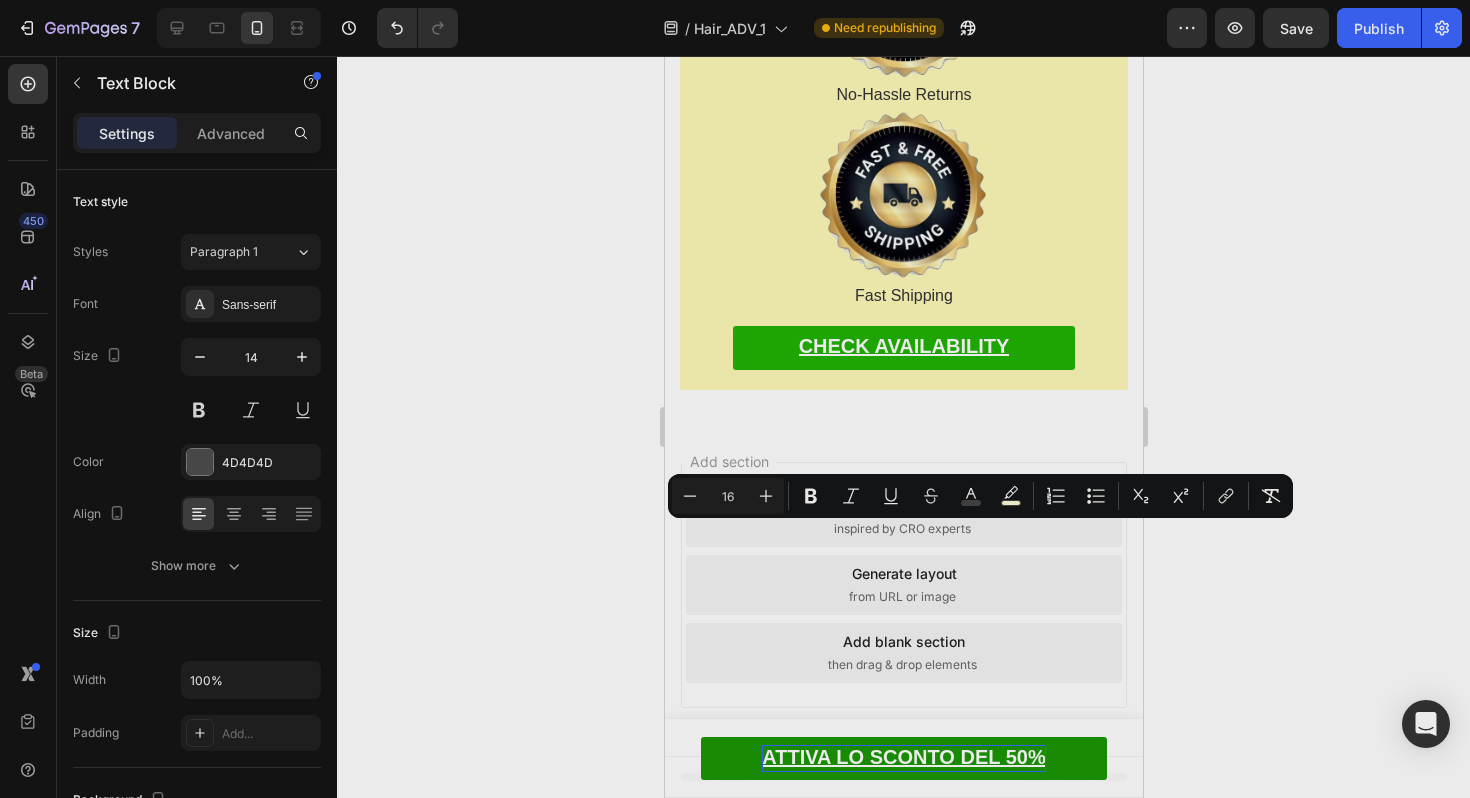 click on "As of April 2025 - The demand for GlowThick's Micro-Infusion System has increased dramatically and inventory has been flying off the shelves. Order your own for up to" at bounding box center (896, -728) 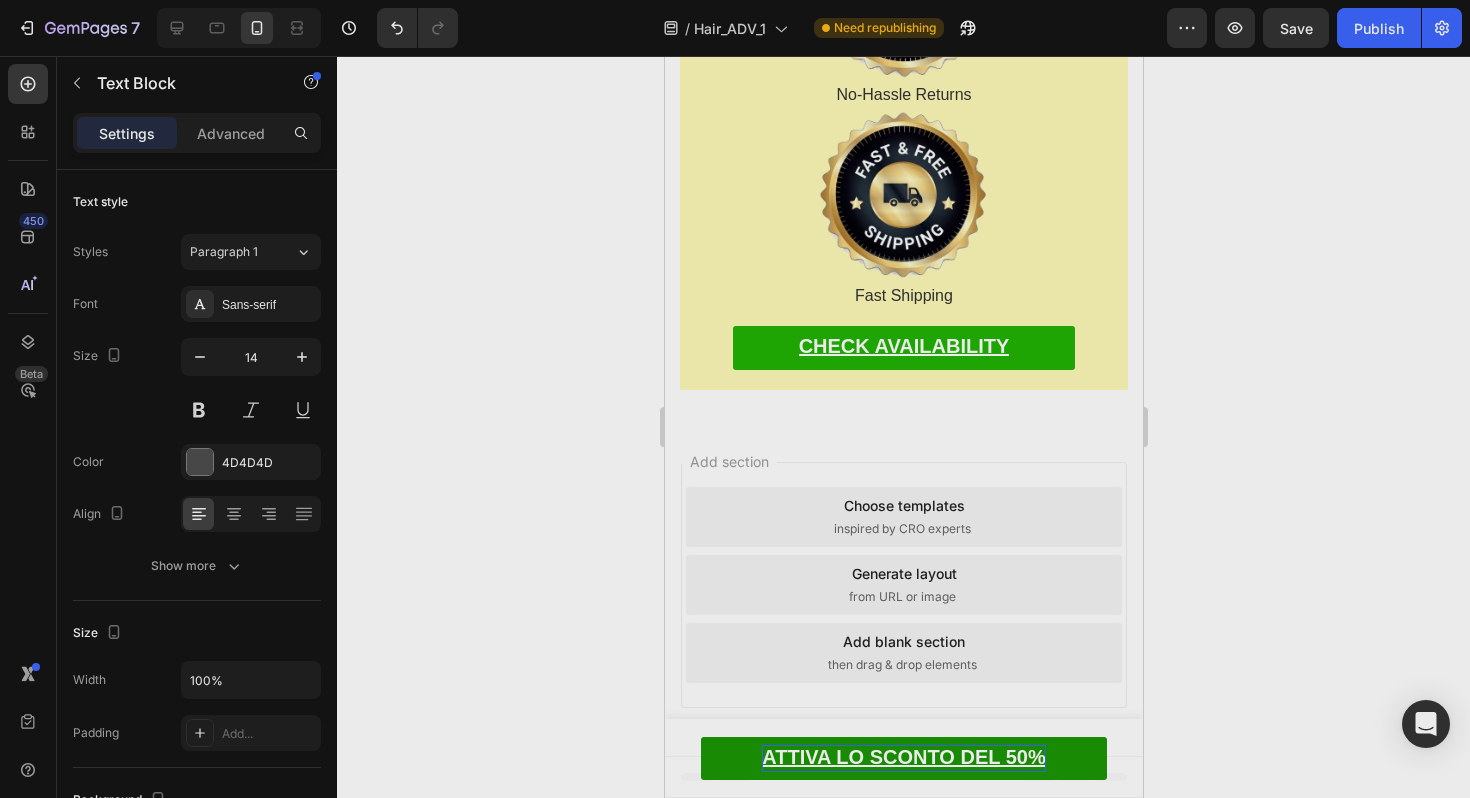 drag, startPoint x: 866, startPoint y: 535, endPoint x: 764, endPoint y: 612, distance: 127.80063 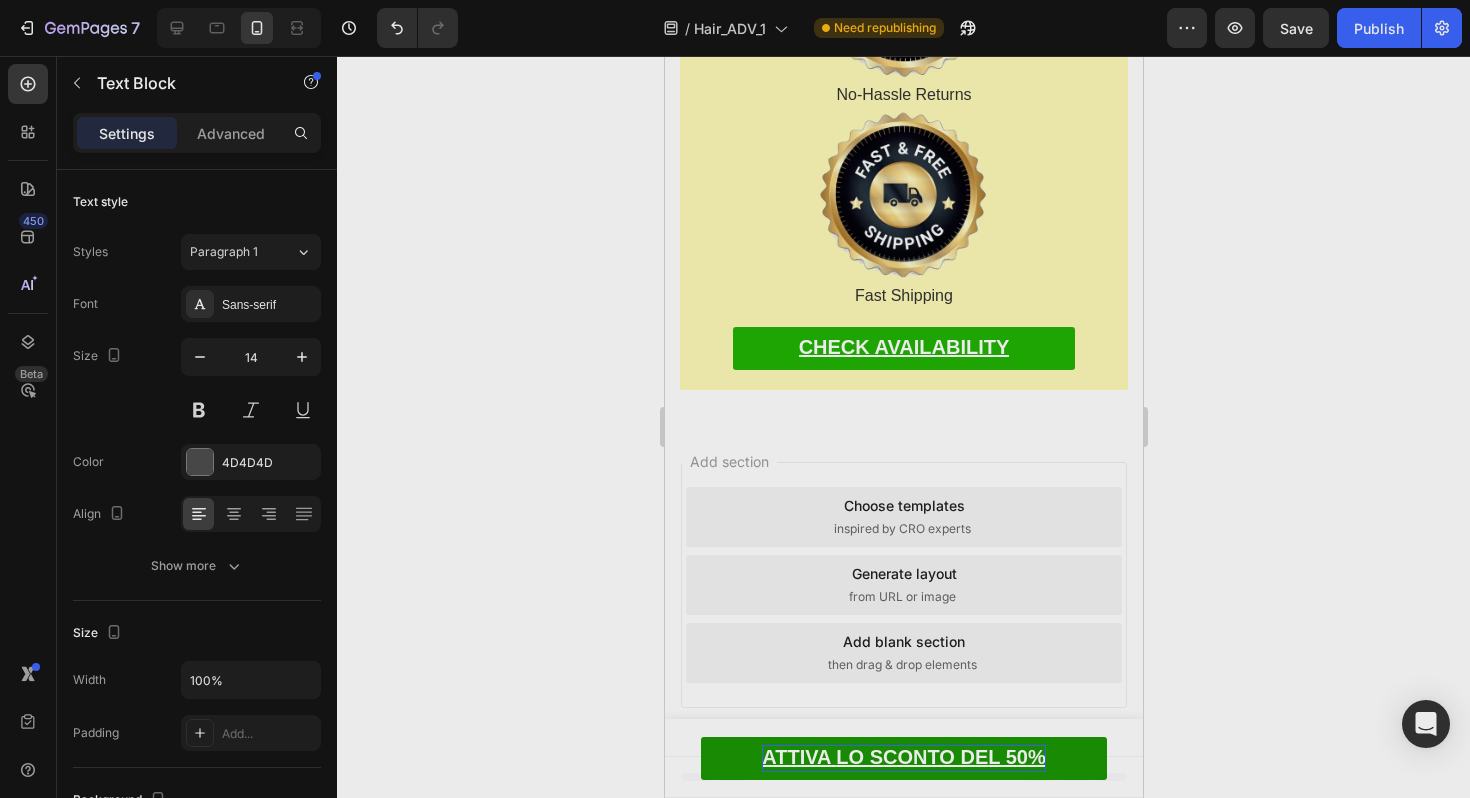 drag, startPoint x: 933, startPoint y: 664, endPoint x: 706, endPoint y: 635, distance: 228.84492 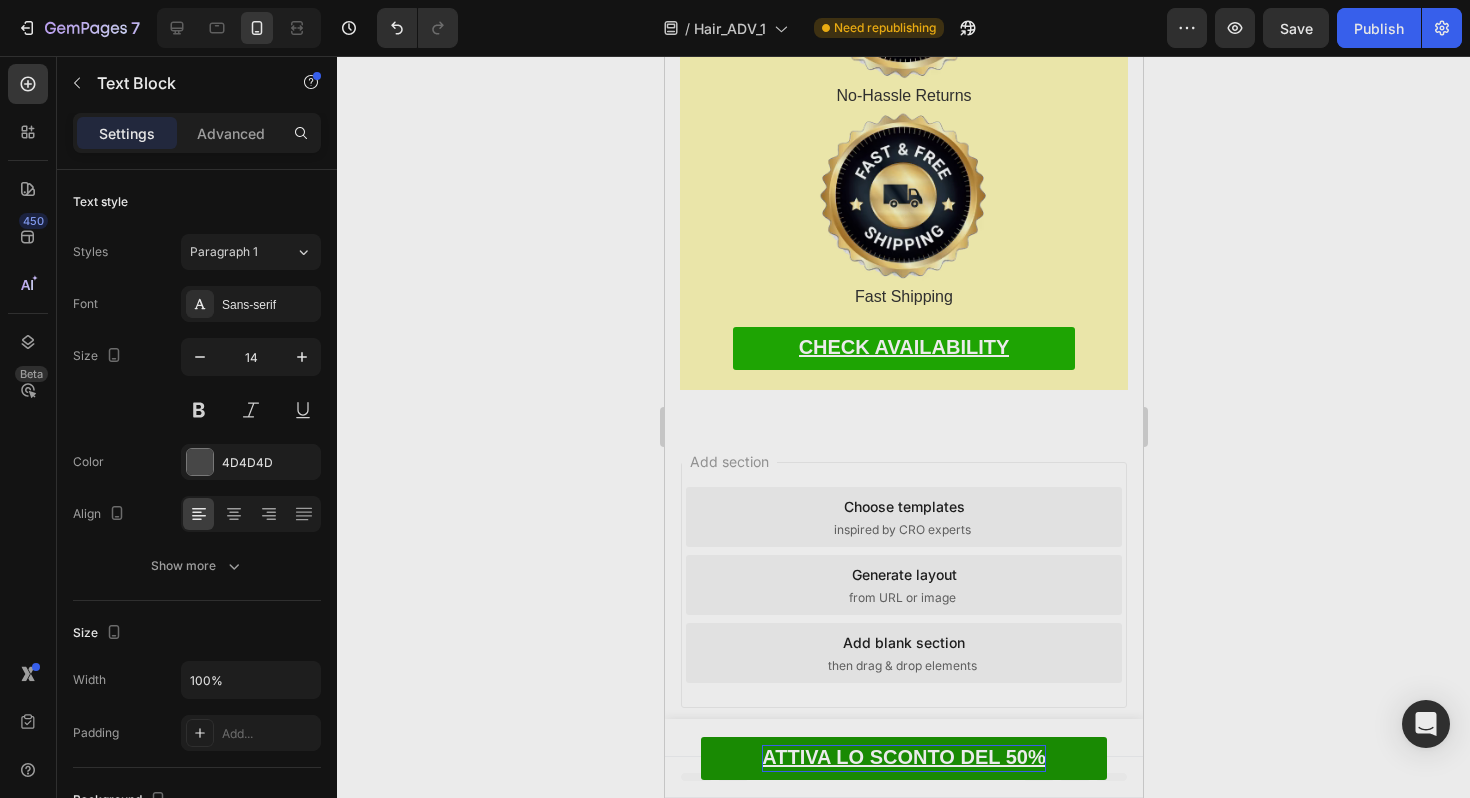 drag, startPoint x: 920, startPoint y: 582, endPoint x: 883, endPoint y: 620, distance: 53.037724 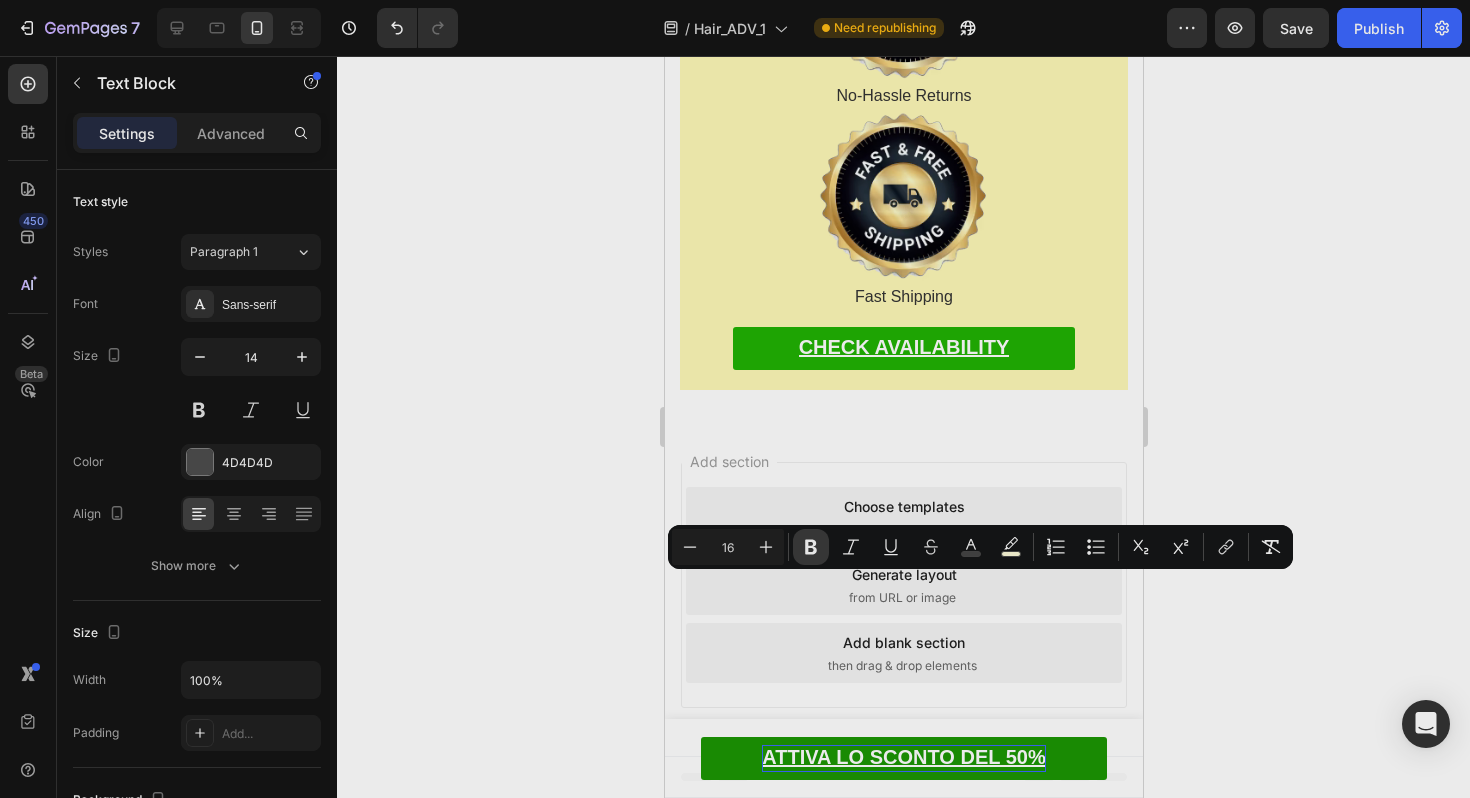 click on "Bold" at bounding box center [811, 547] 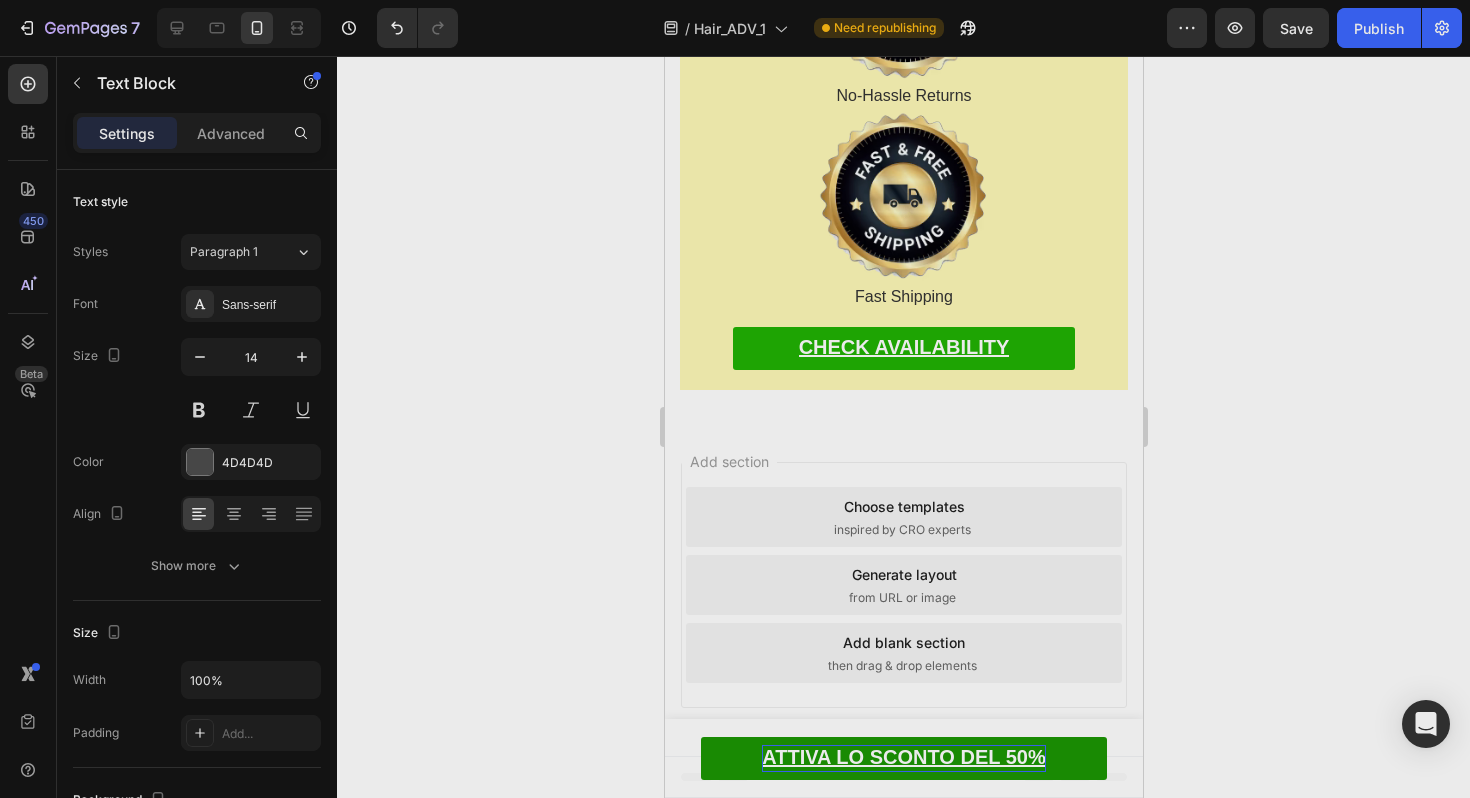 click on "UPDATE: - The demand for Esocrease Hair has increased dramatically and inventory has been flying off the shelves. Order yours with 50% OFF + FREE SHIPPING before it's too late." at bounding box center (903, -701) 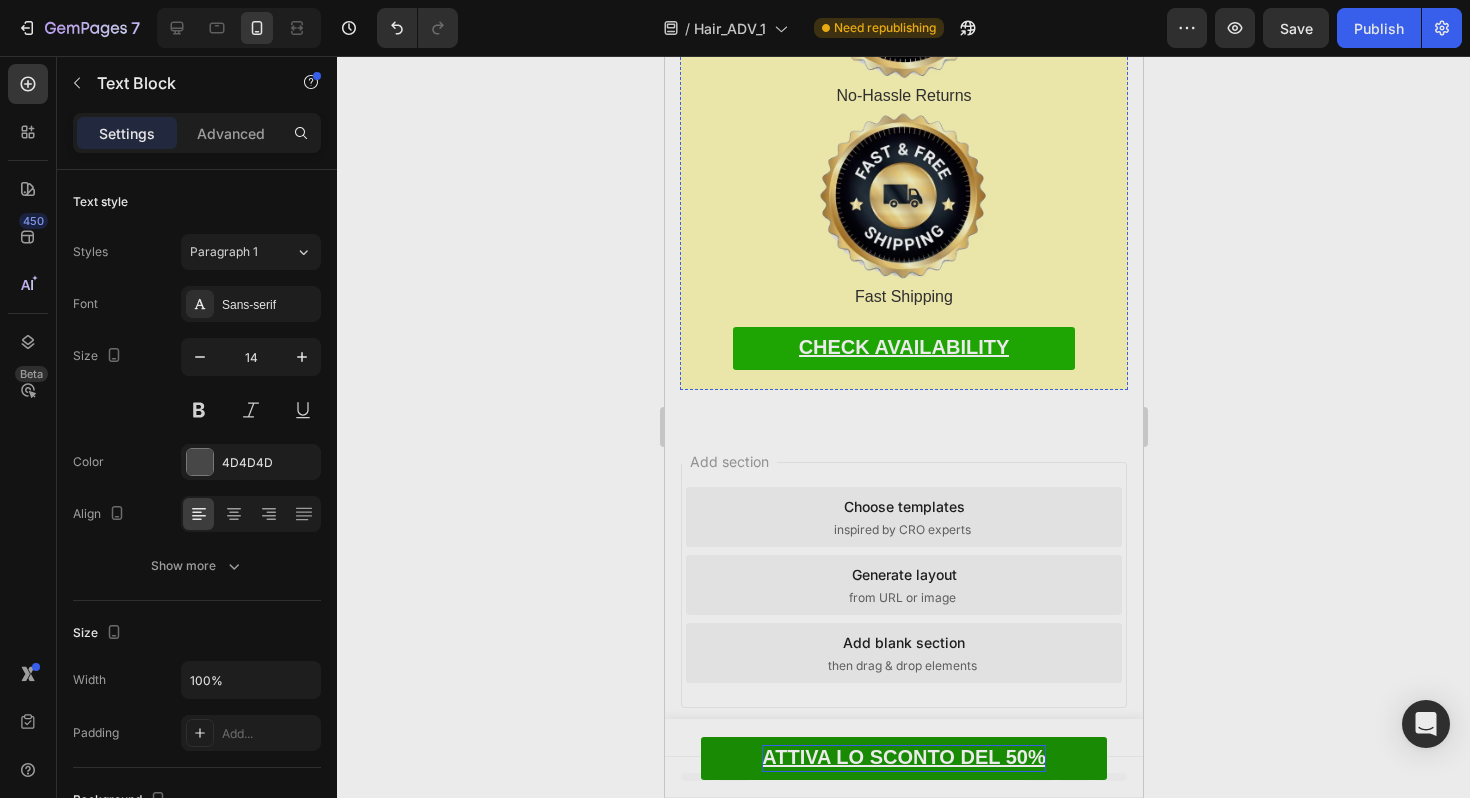 click 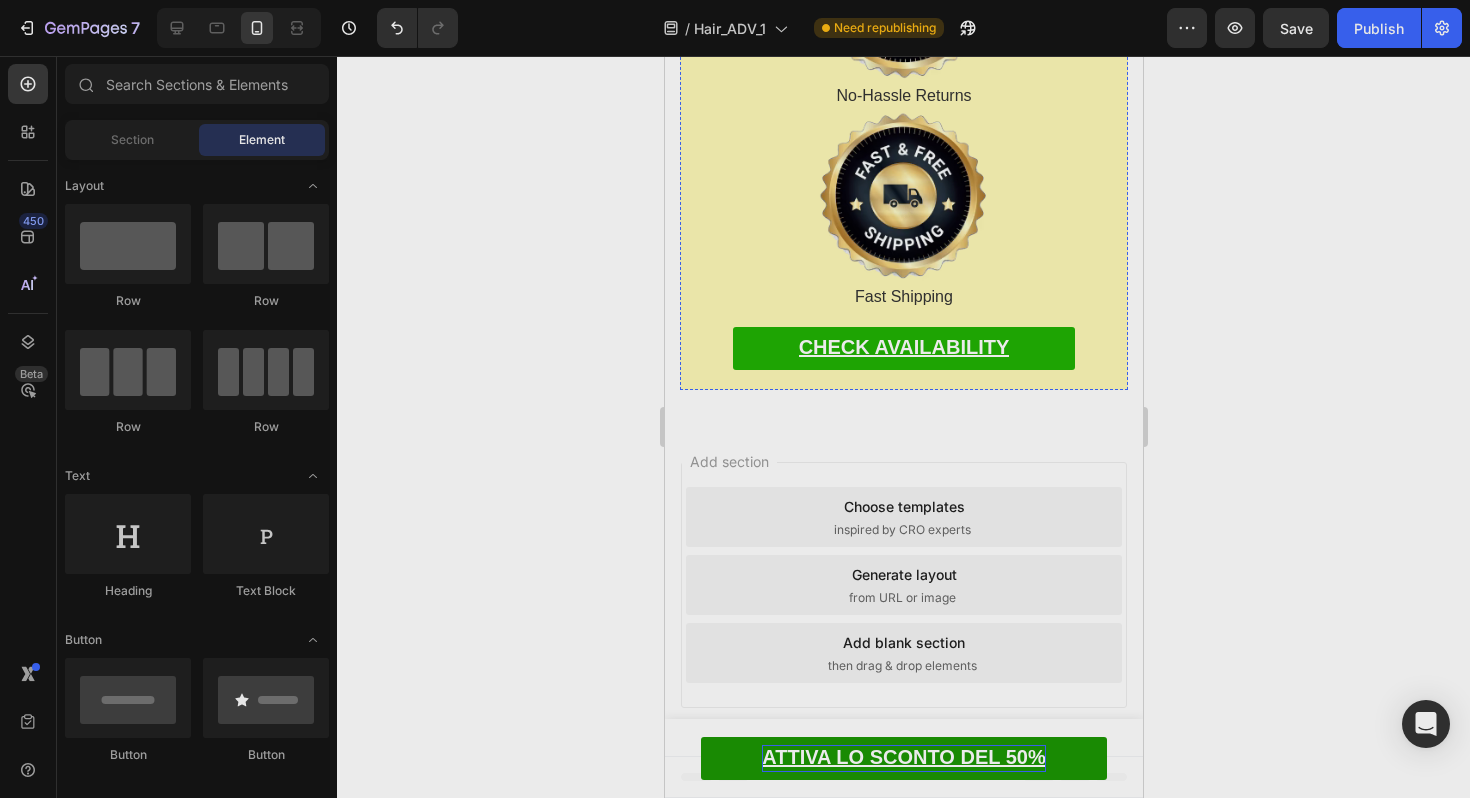 click on "- La domanda per Esocrease Hair è aumentata drasticamente e le scorte stanno volando dagli scaffali. Ordina il tuo con SCONTO DEL 50% + SPEDIZIONE GRATUITA prima che sia troppo tardi." at bounding box center (902, -701) 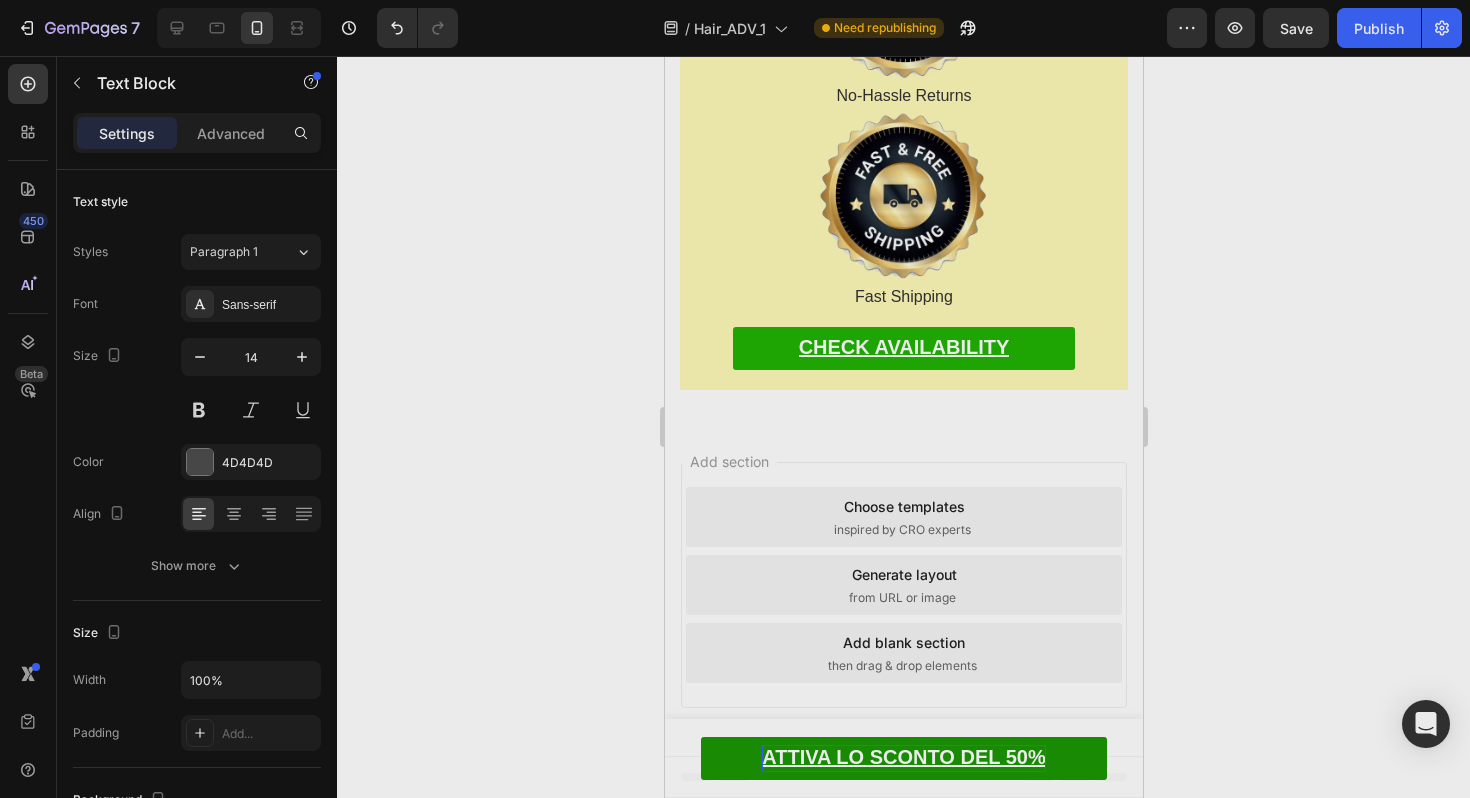click on "SCONTO DEL 50% + SPEDIZIONE GRATUITA" at bounding box center (893, -675) 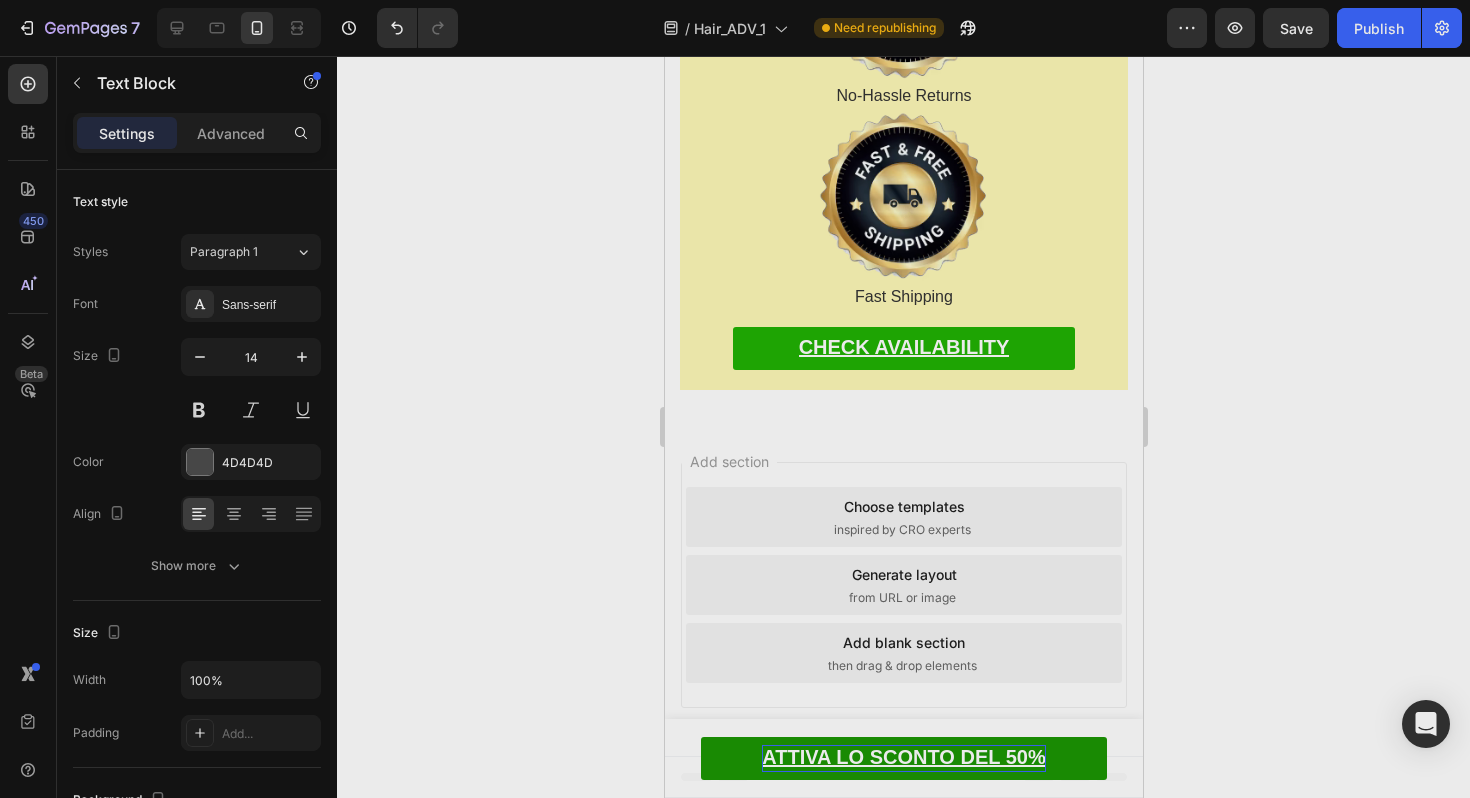 drag, startPoint x: 921, startPoint y: 530, endPoint x: 881, endPoint y: 557, distance: 48.259712 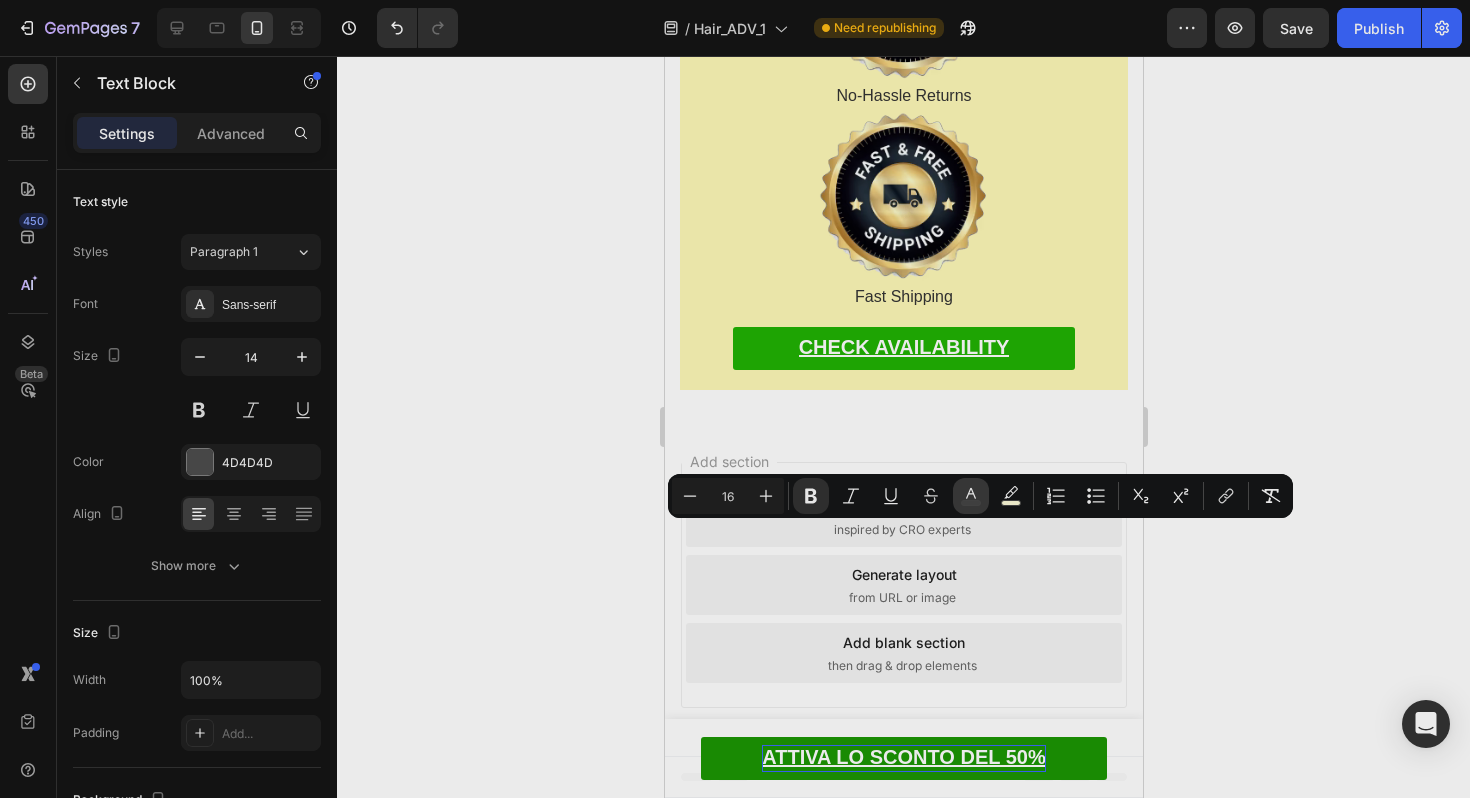 click 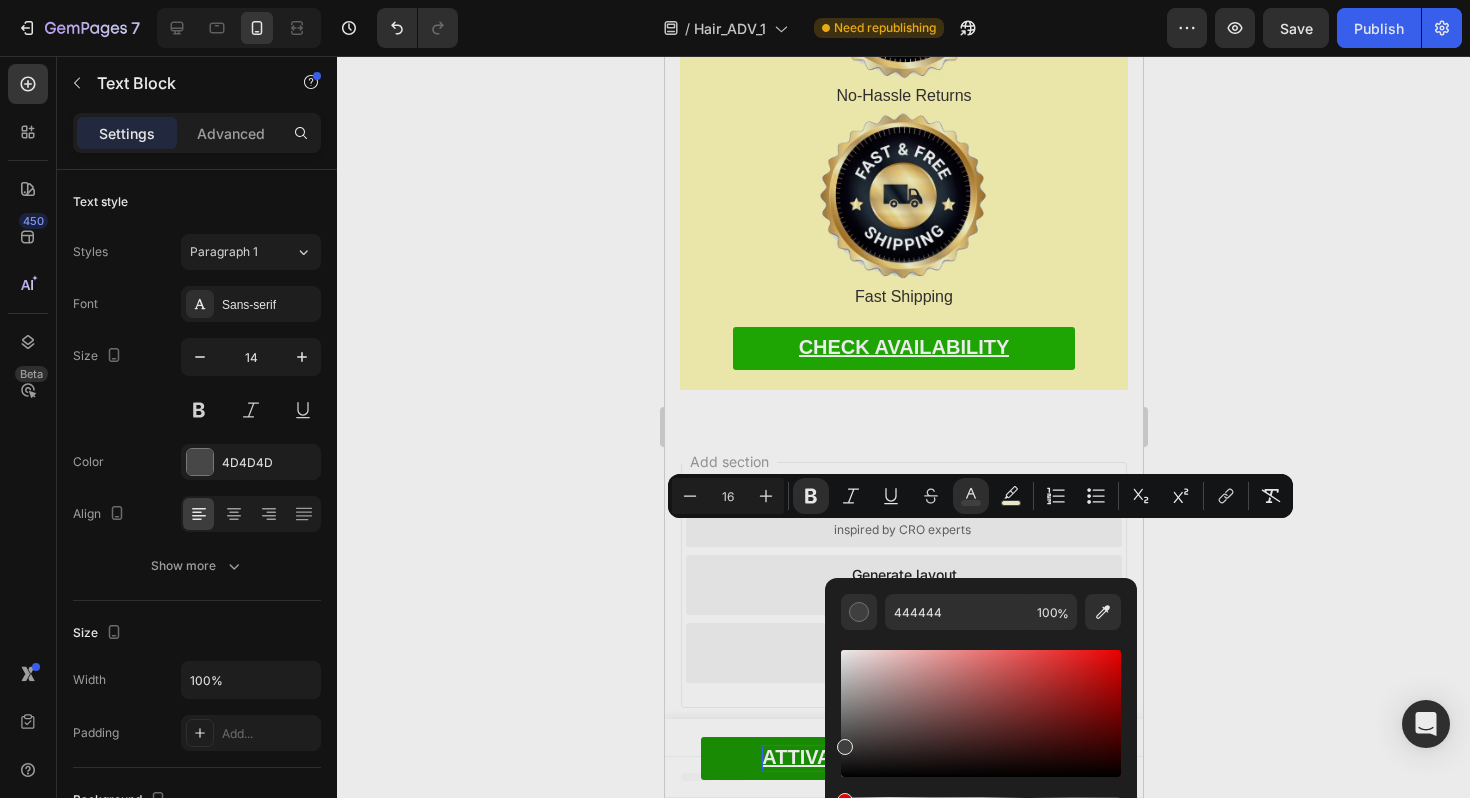click at bounding box center [981, 713] 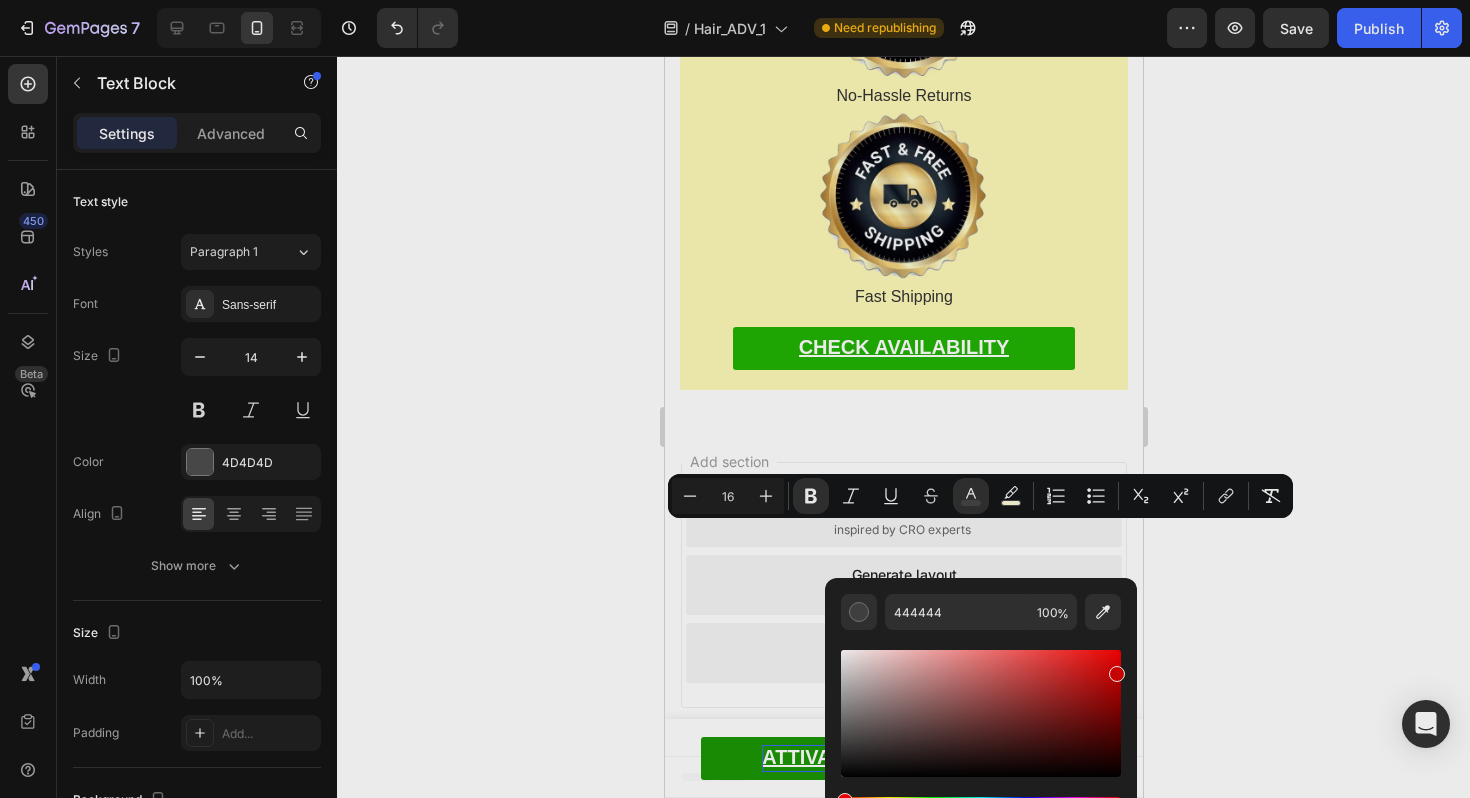 type on "D60404" 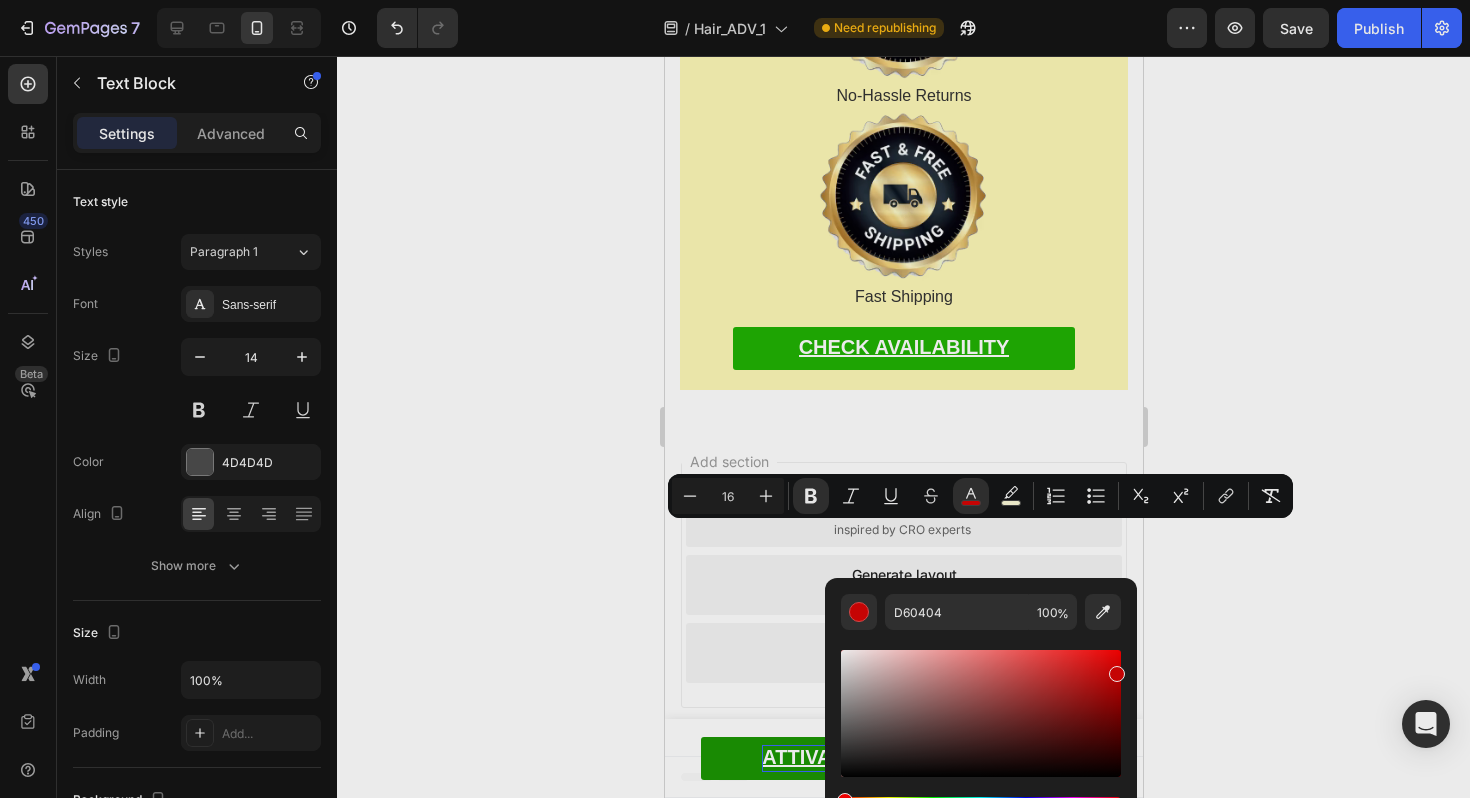 click 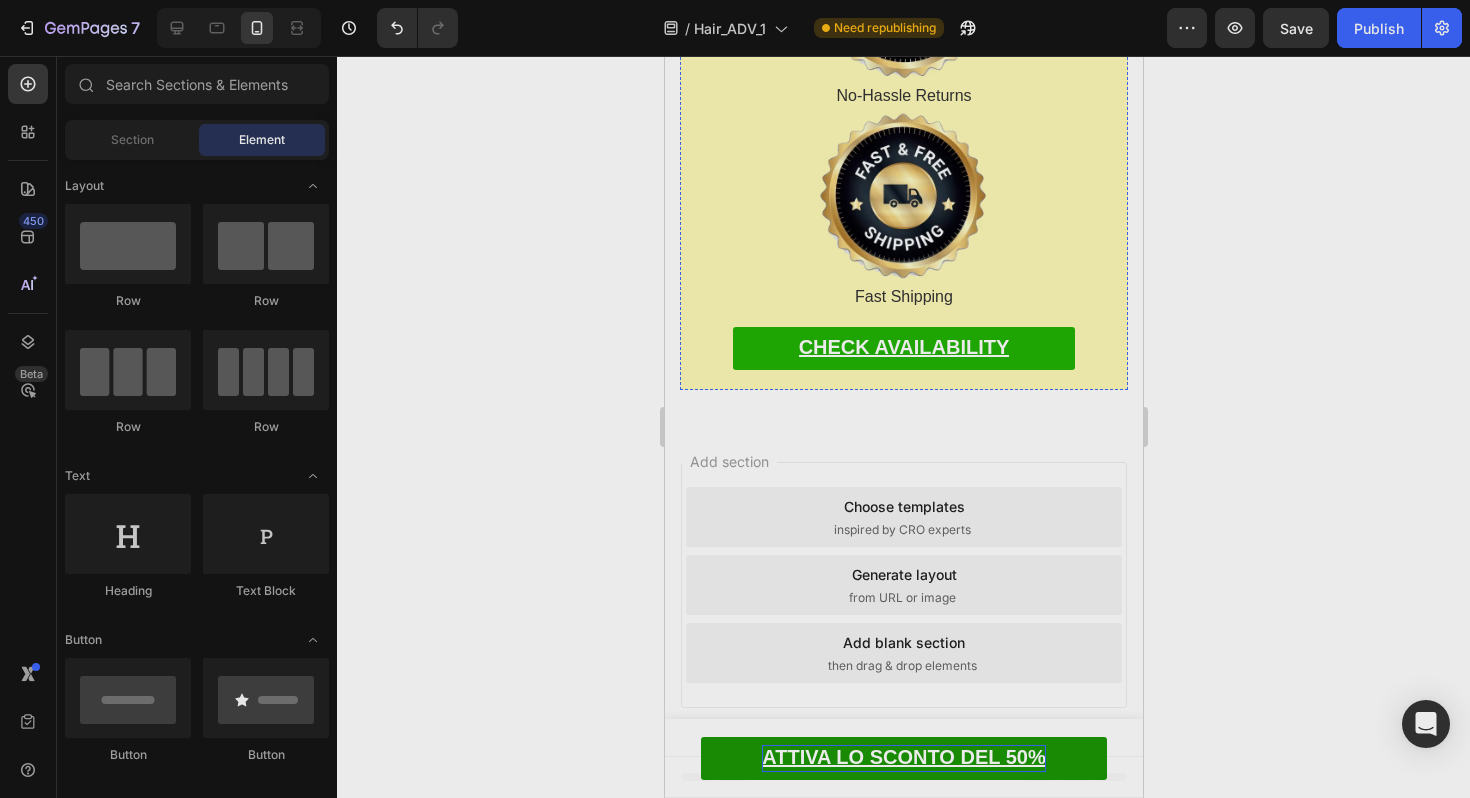 scroll, scrollTop: 16667, scrollLeft: 0, axis: vertical 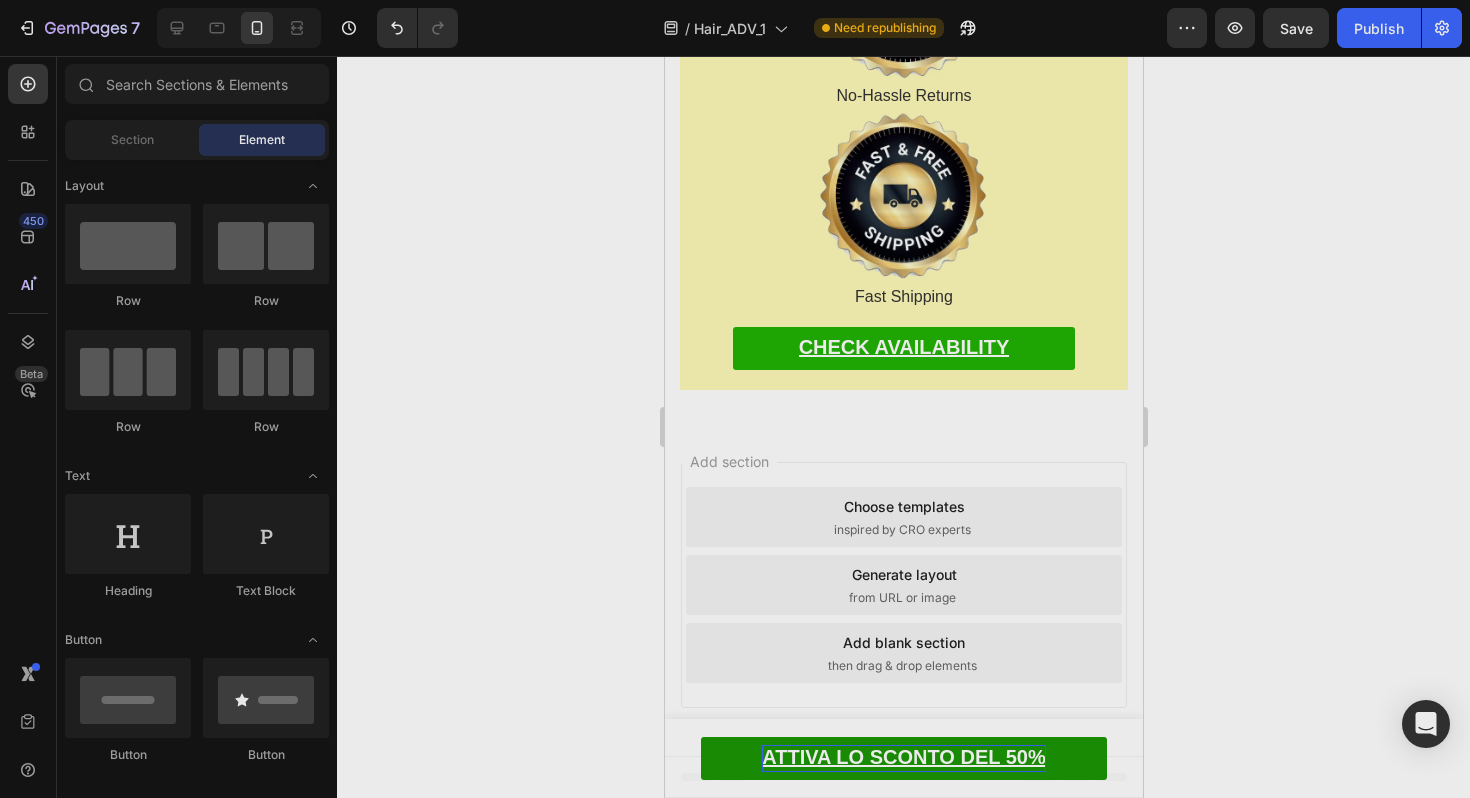 click on "NOTE: This deal is NOT available on Amazon or eBay." at bounding box center (903, -597) 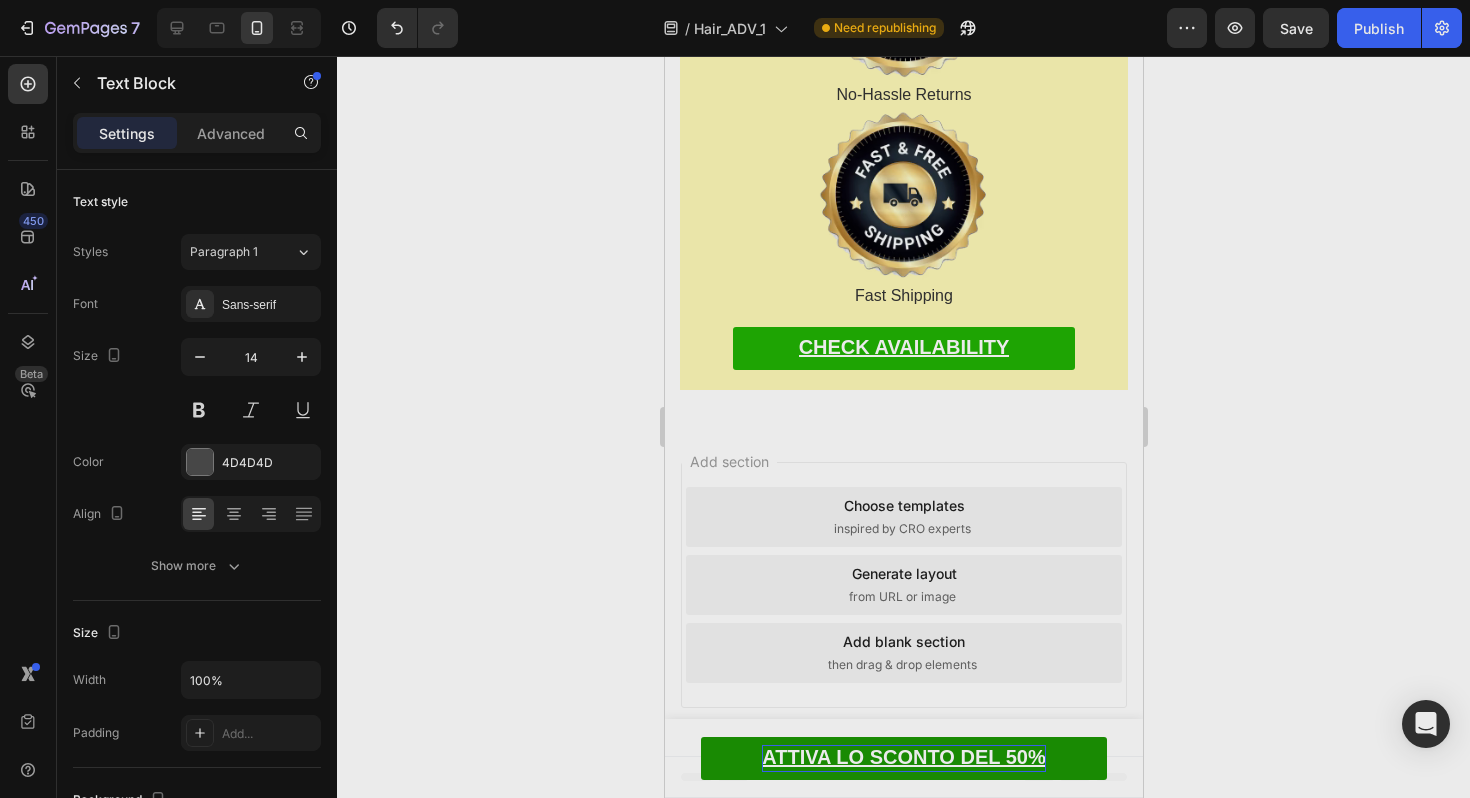 drag, startPoint x: 851, startPoint y: 600, endPoint x: 774, endPoint y: 596, distance: 77.10383 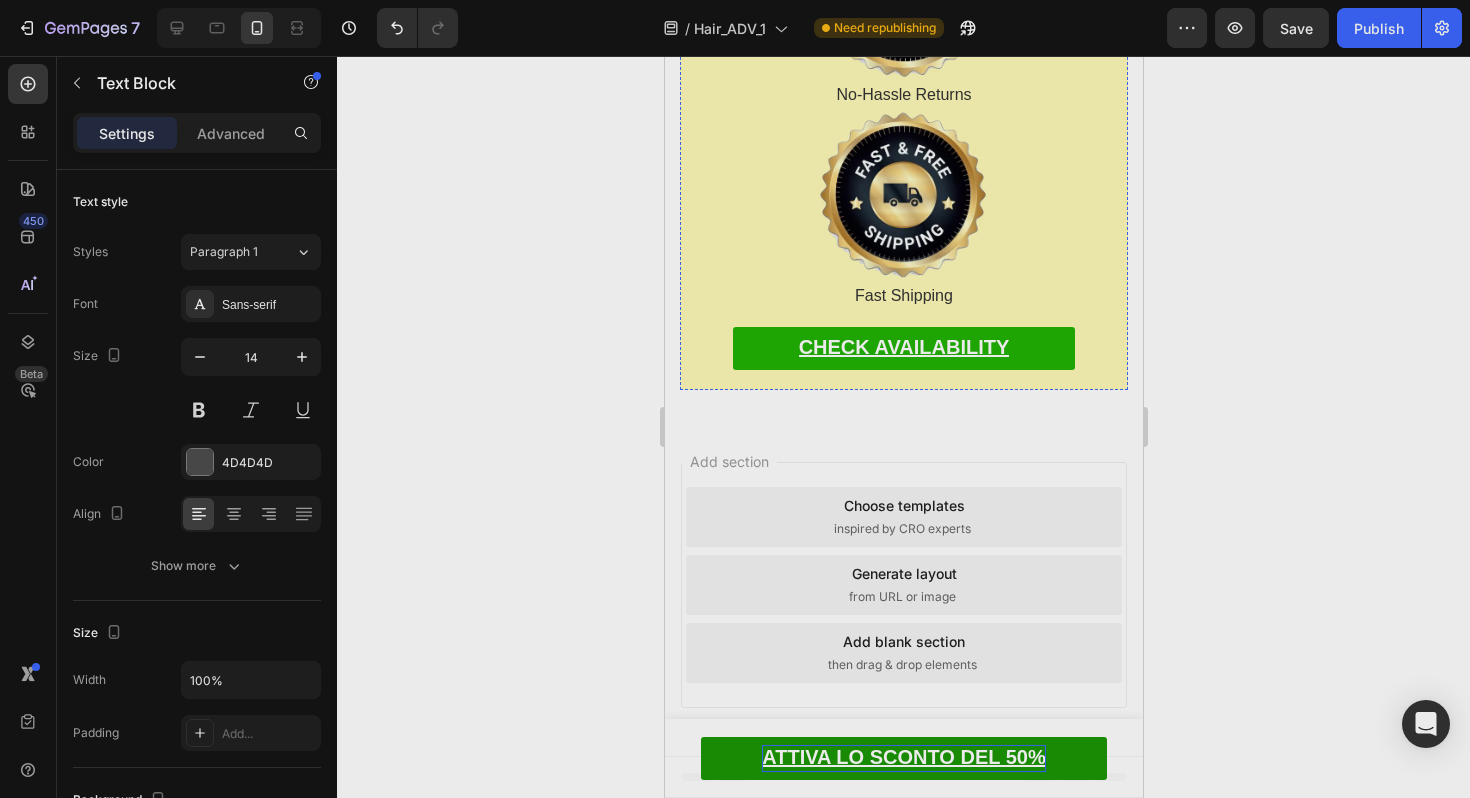 drag, startPoint x: 757, startPoint y: 573, endPoint x: 697, endPoint y: 573, distance: 60 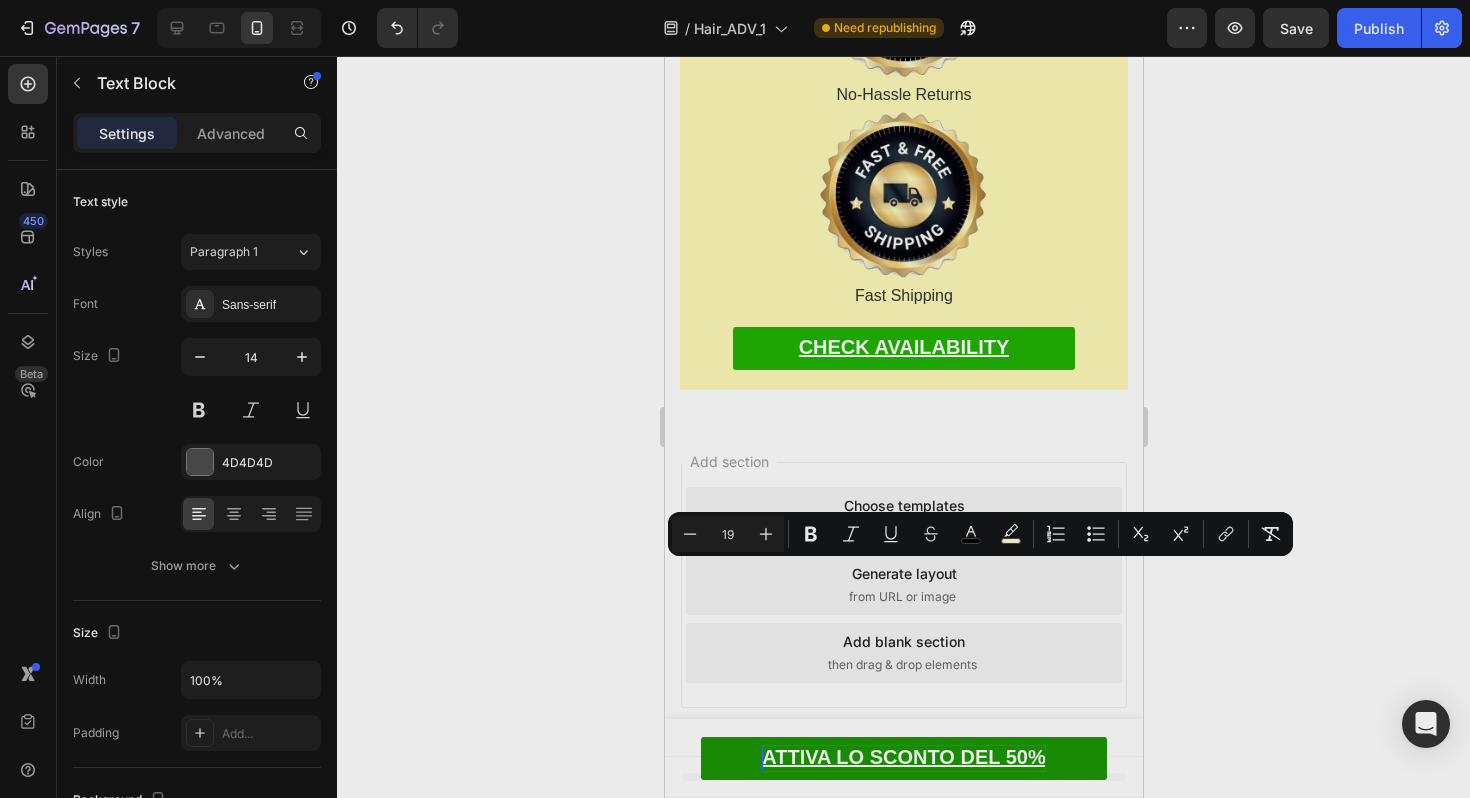 drag, startPoint x: 799, startPoint y: 600, endPoint x: 770, endPoint y: 574, distance: 38.948685 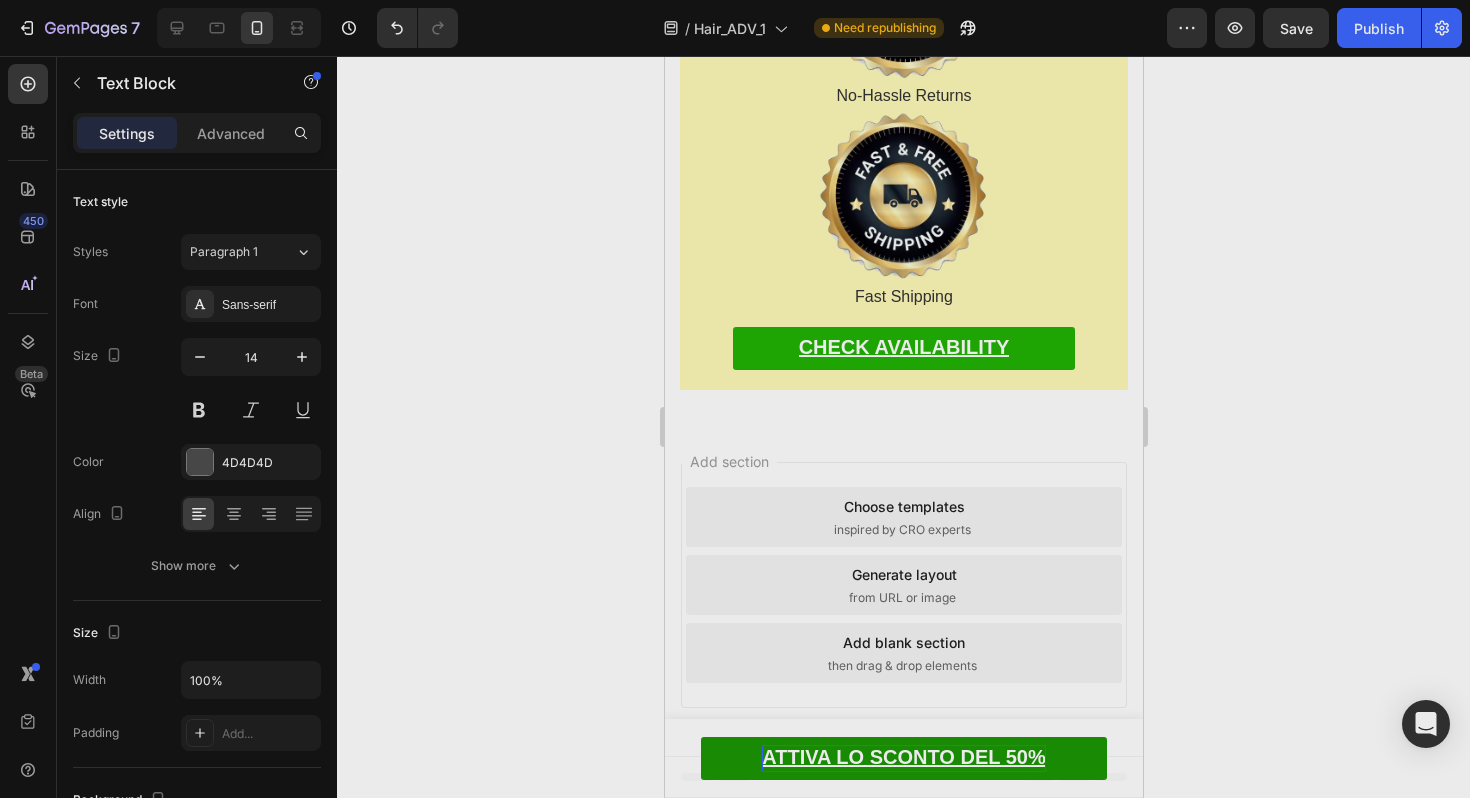 click at bounding box center [903, -540] 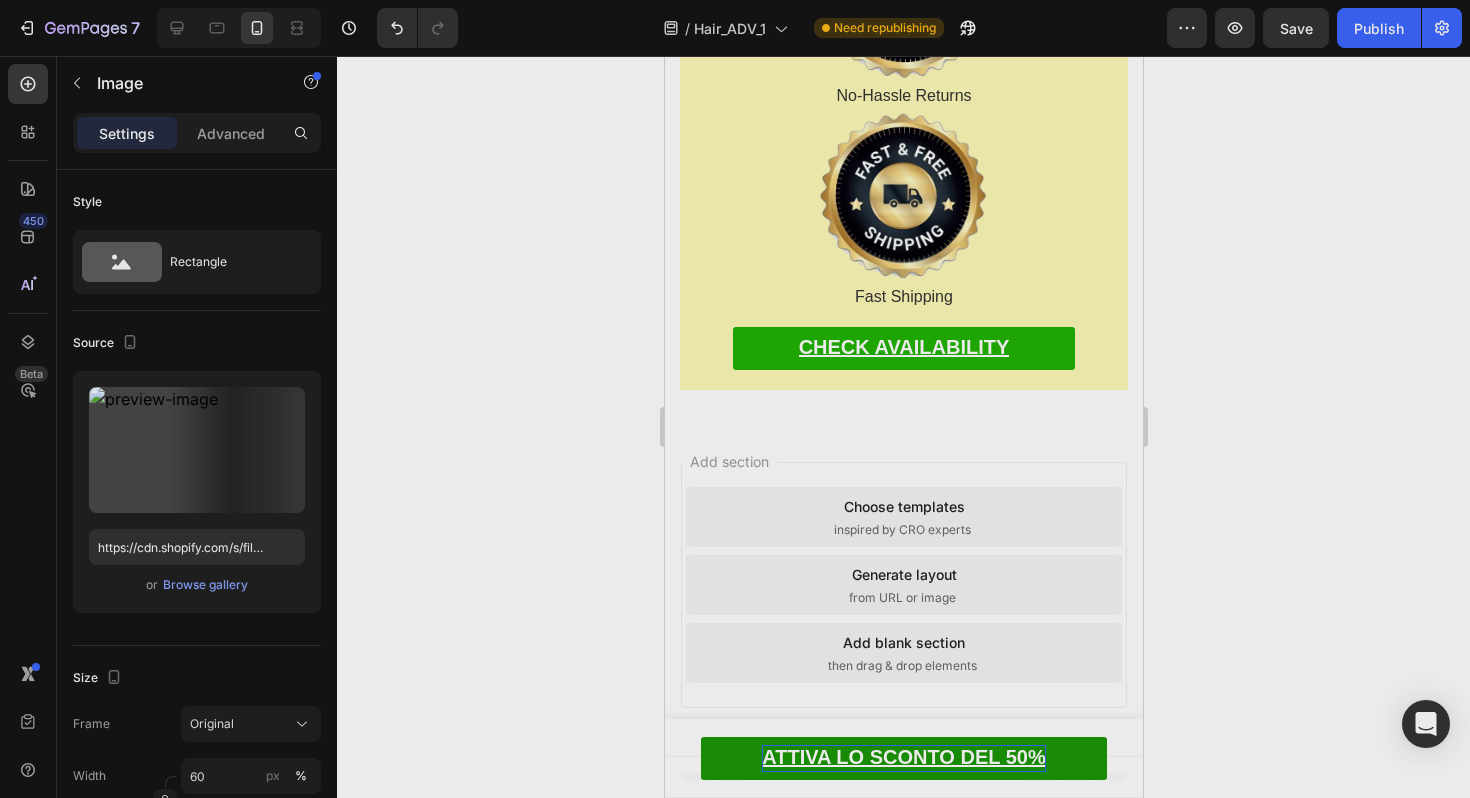 scroll, scrollTop: 16989, scrollLeft: 0, axis: vertical 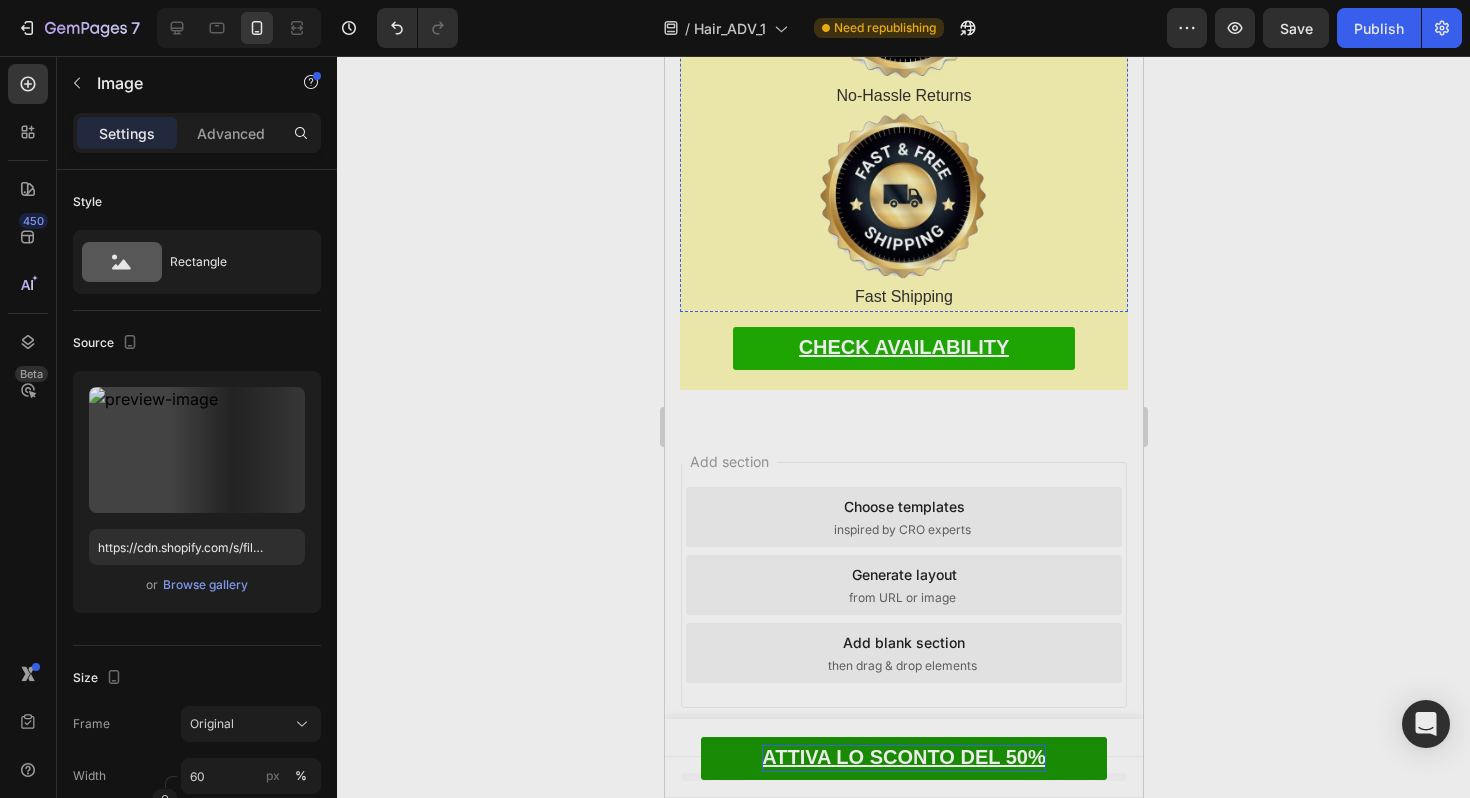 click at bounding box center (902, -407) 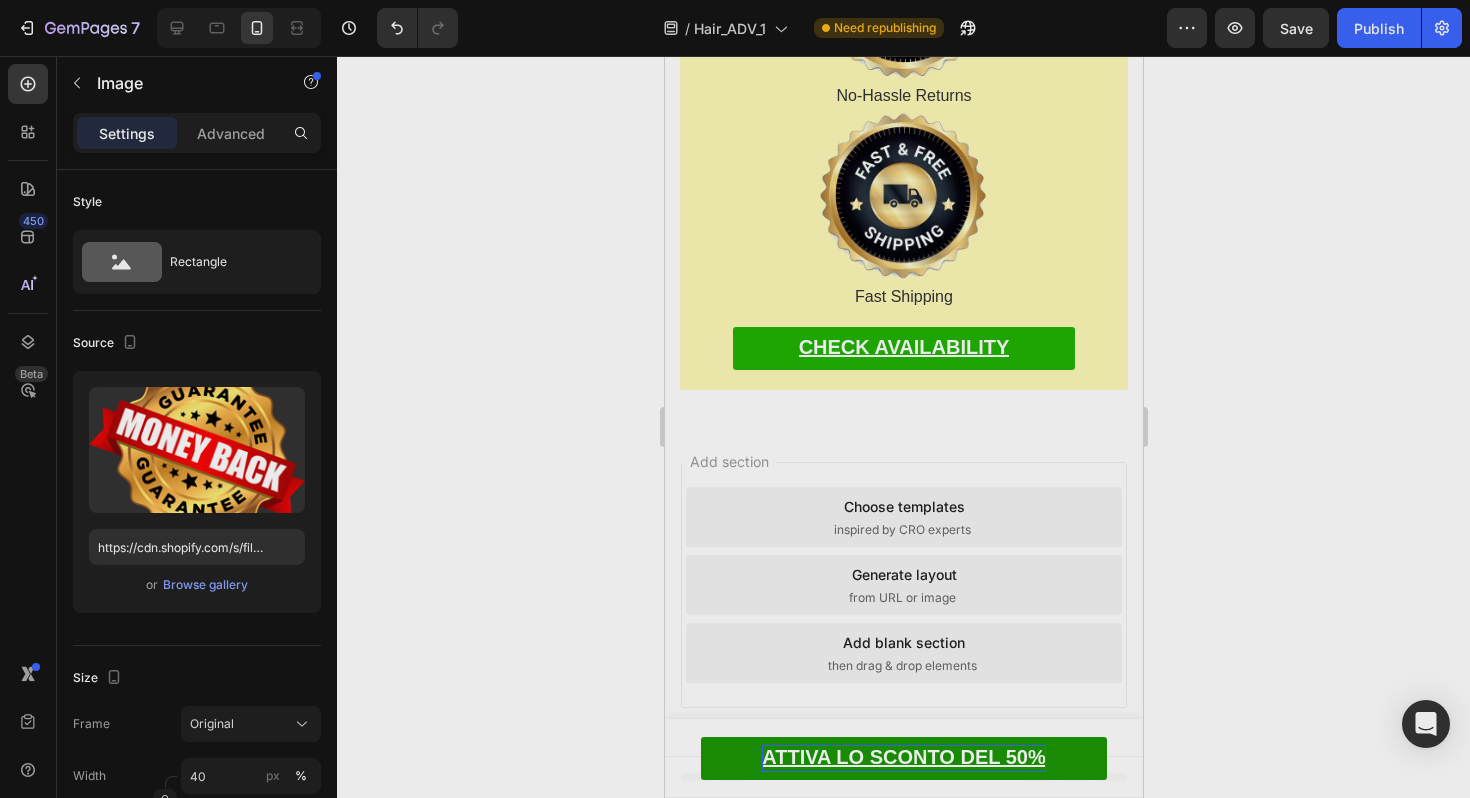 scroll, scrollTop: 17180, scrollLeft: 0, axis: vertical 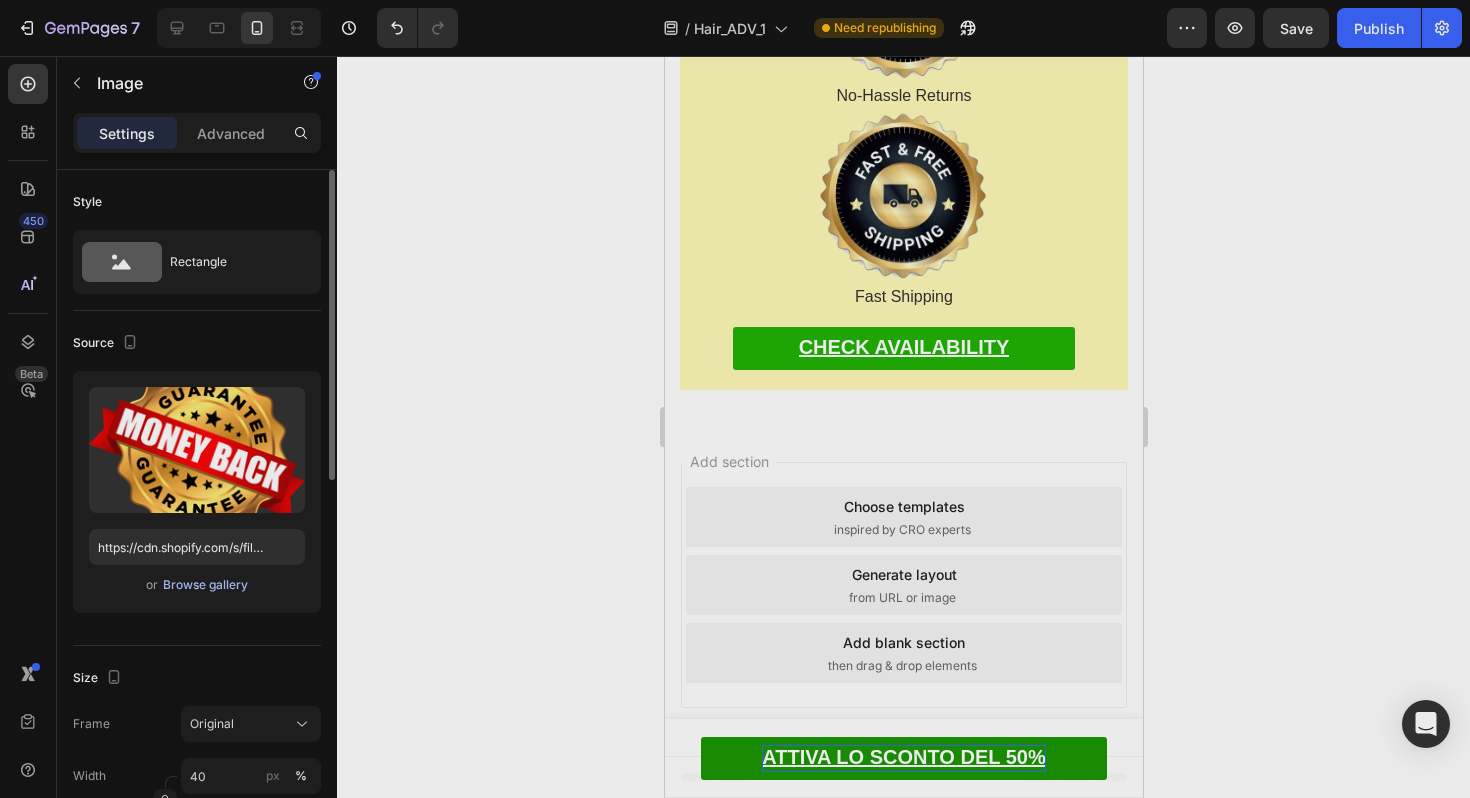 click on "Browse gallery" at bounding box center [205, 585] 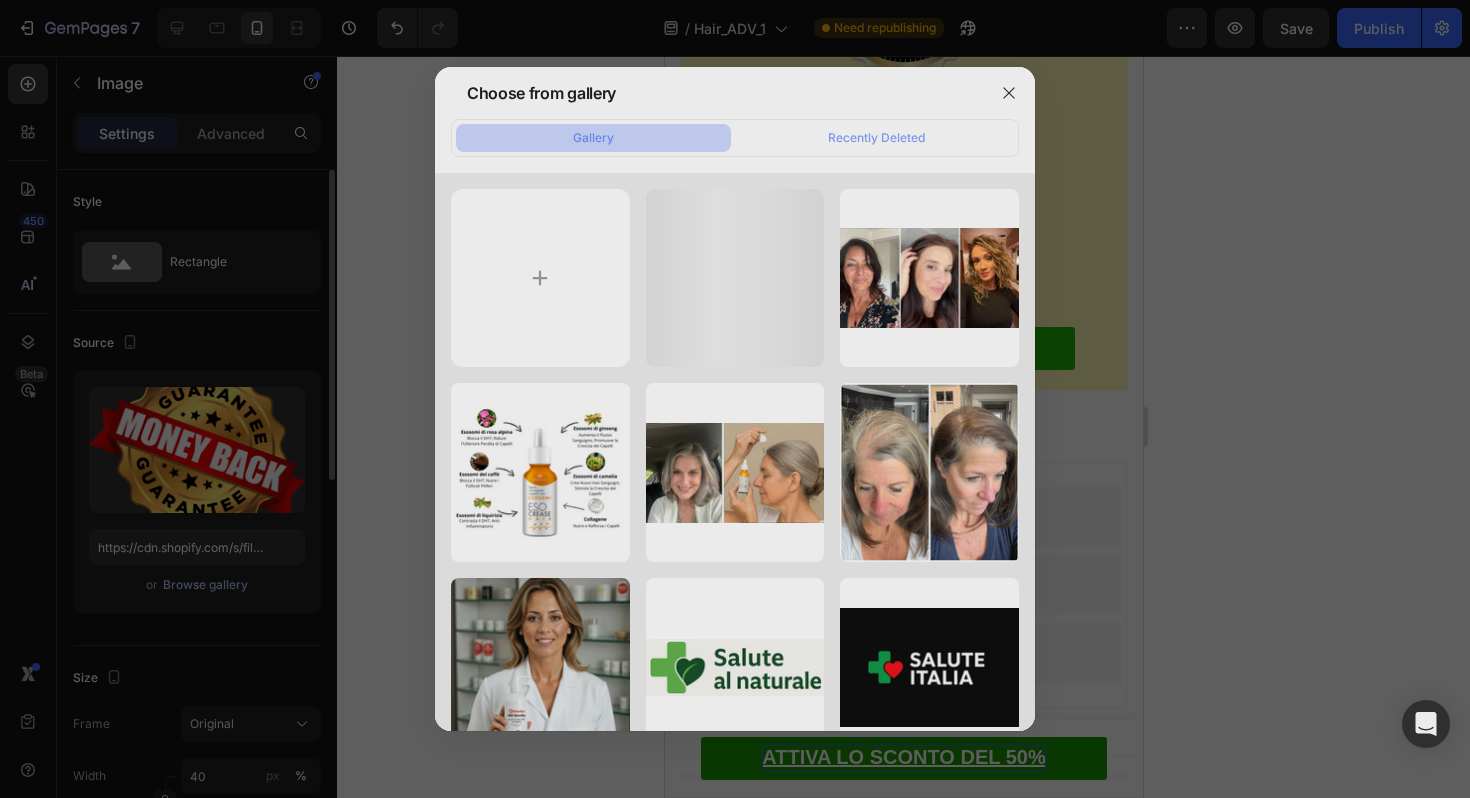 type on "C:\fakepath\NERO83.jpg" 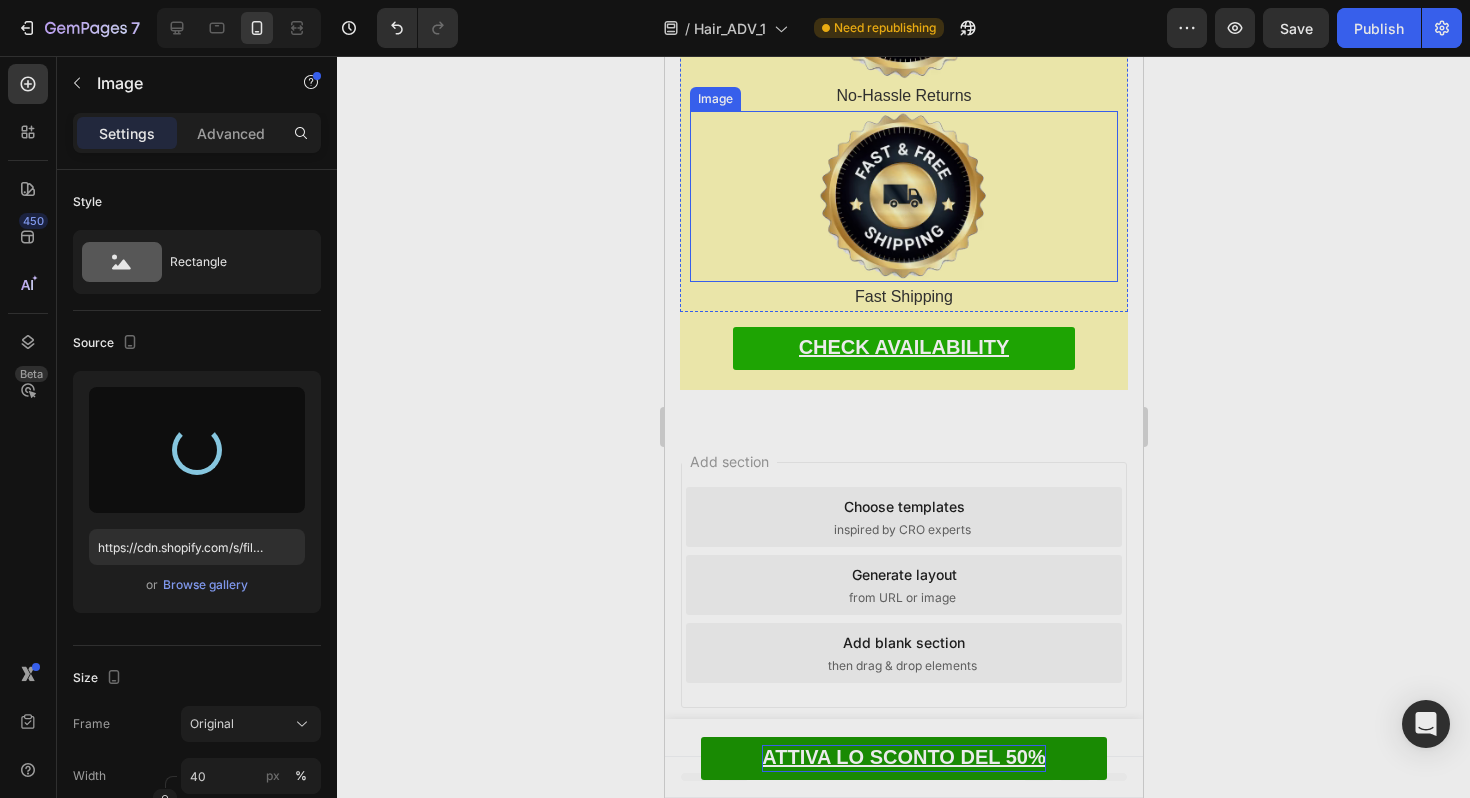 scroll, scrollTop: 16792, scrollLeft: 0, axis: vertical 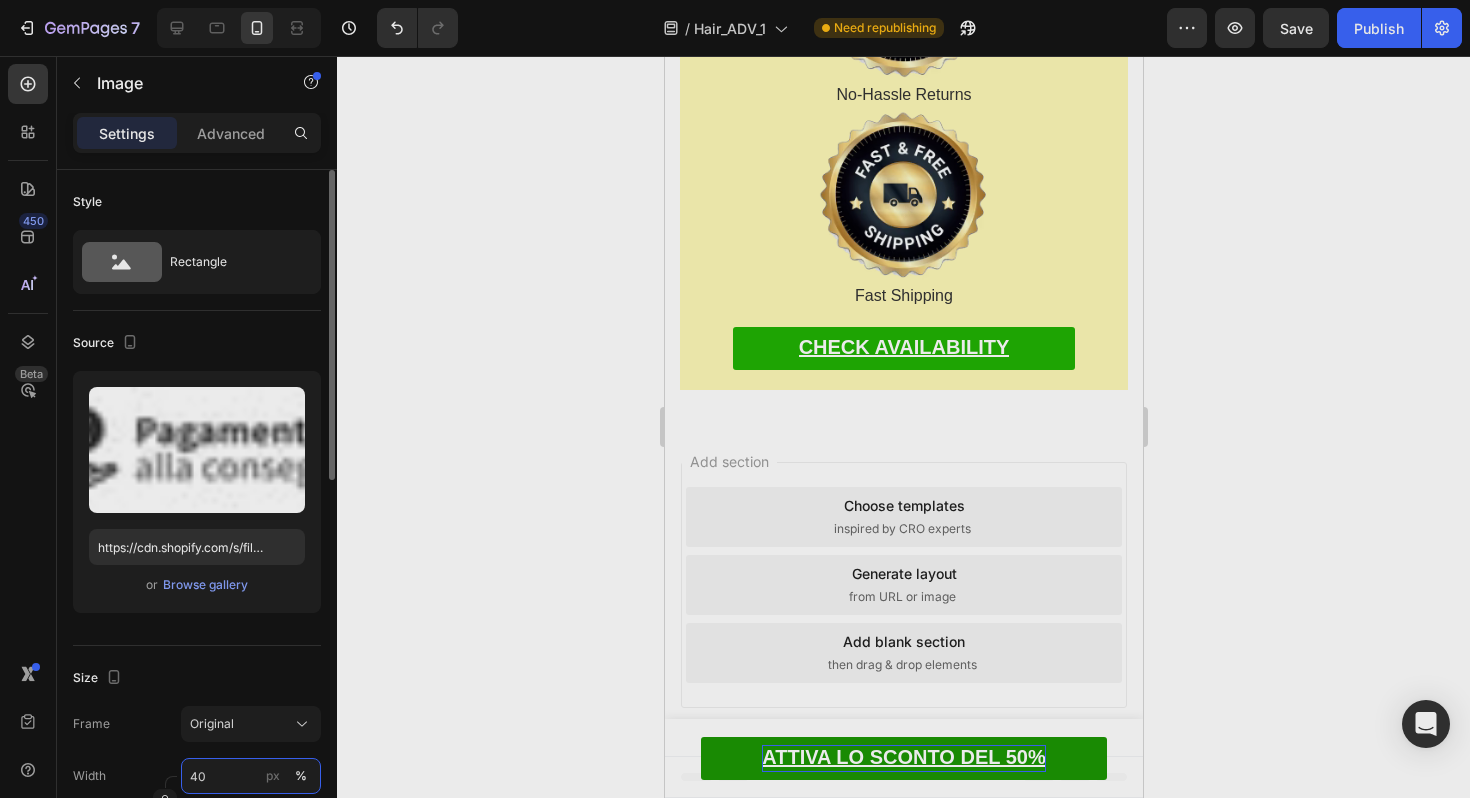 click on "40" at bounding box center (251, 776) 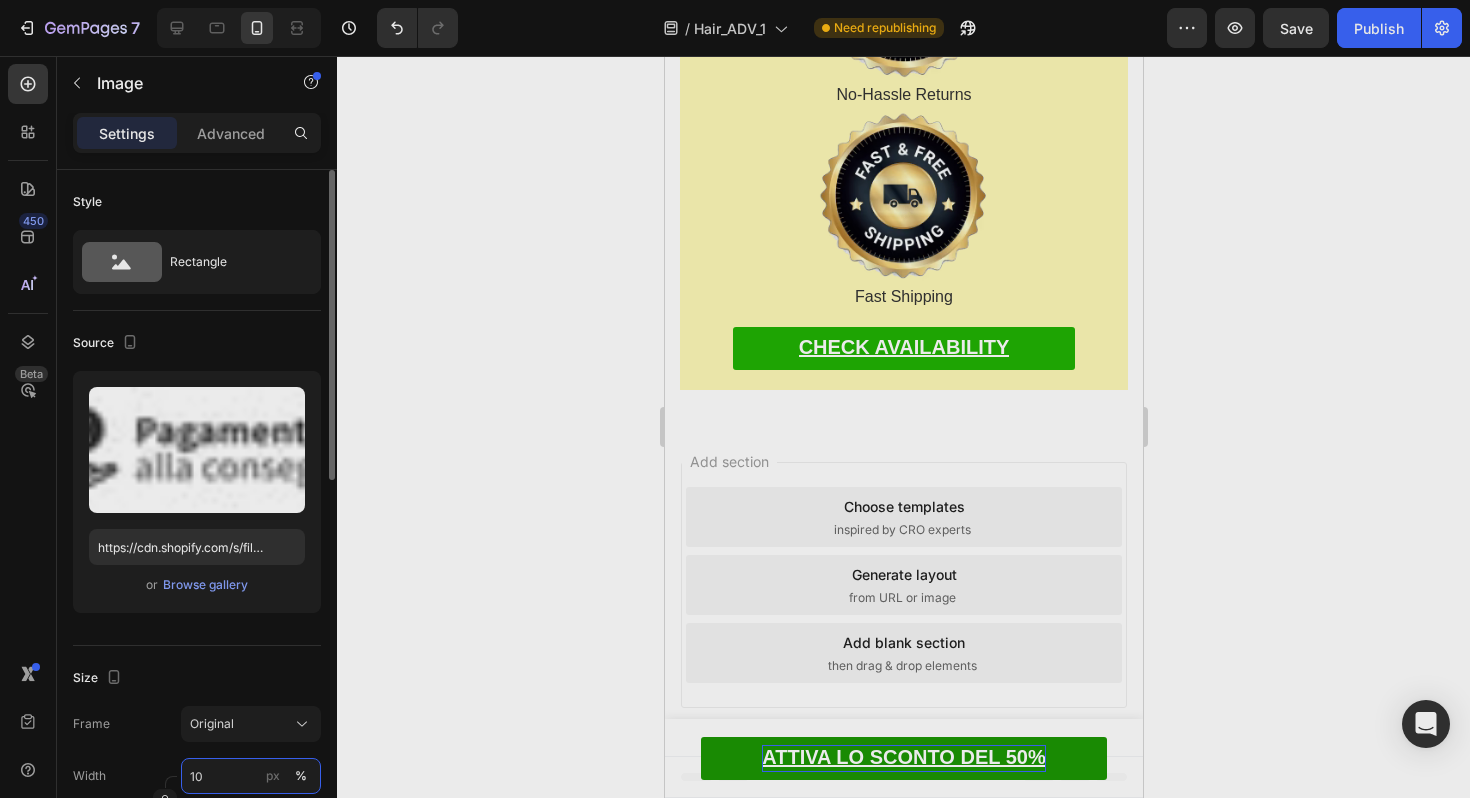 type on "100" 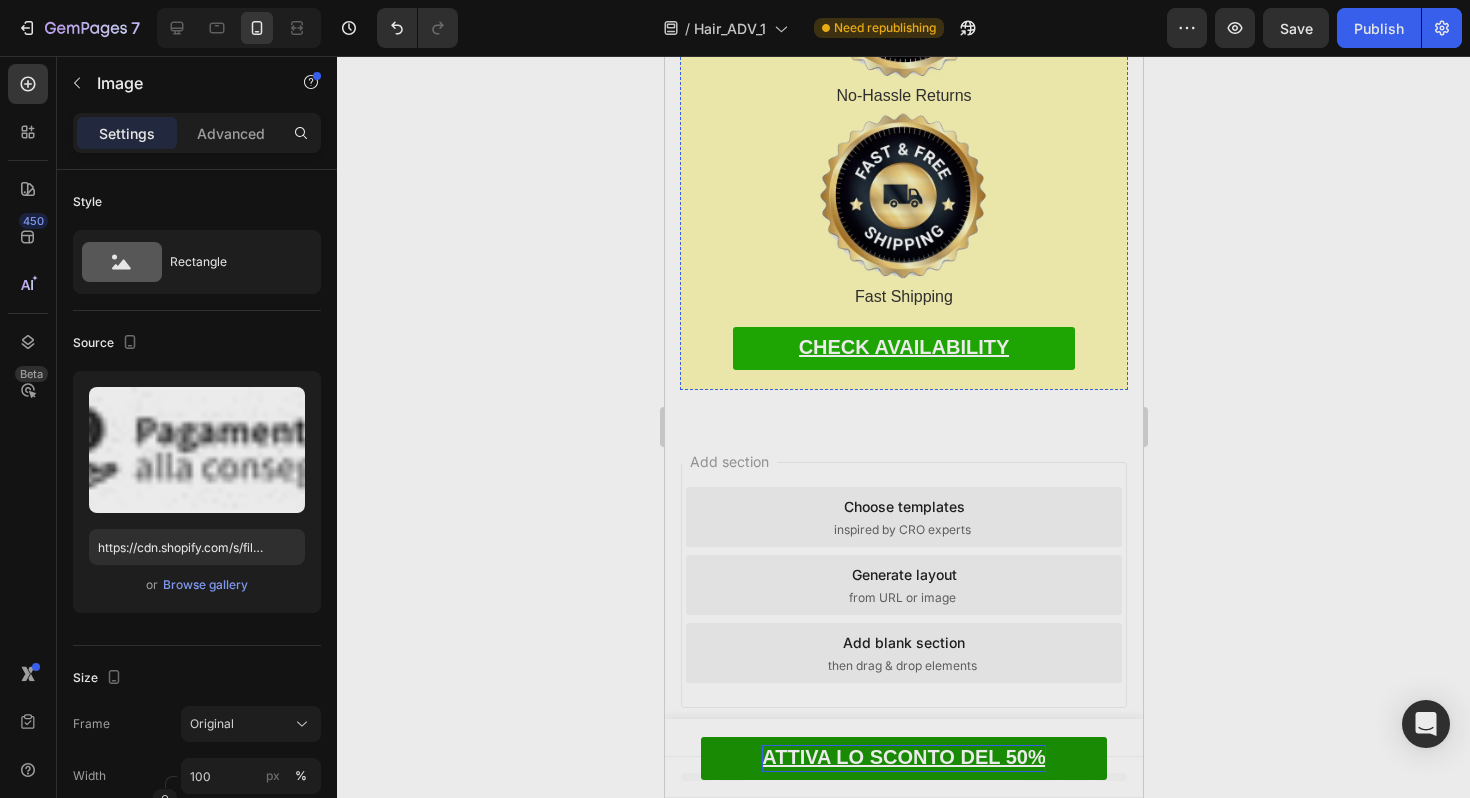 click on "UPDATE: - The demand for Esocrease Hair has increased dramatically and inventory has been flying off the shelves. Order yours with 50% OFF + FREE SHIPPING before it's too late. Text Block NOTA: This offer is NOT available on Amazon or in pharmacies. Text Block Image" at bounding box center [903, -522] 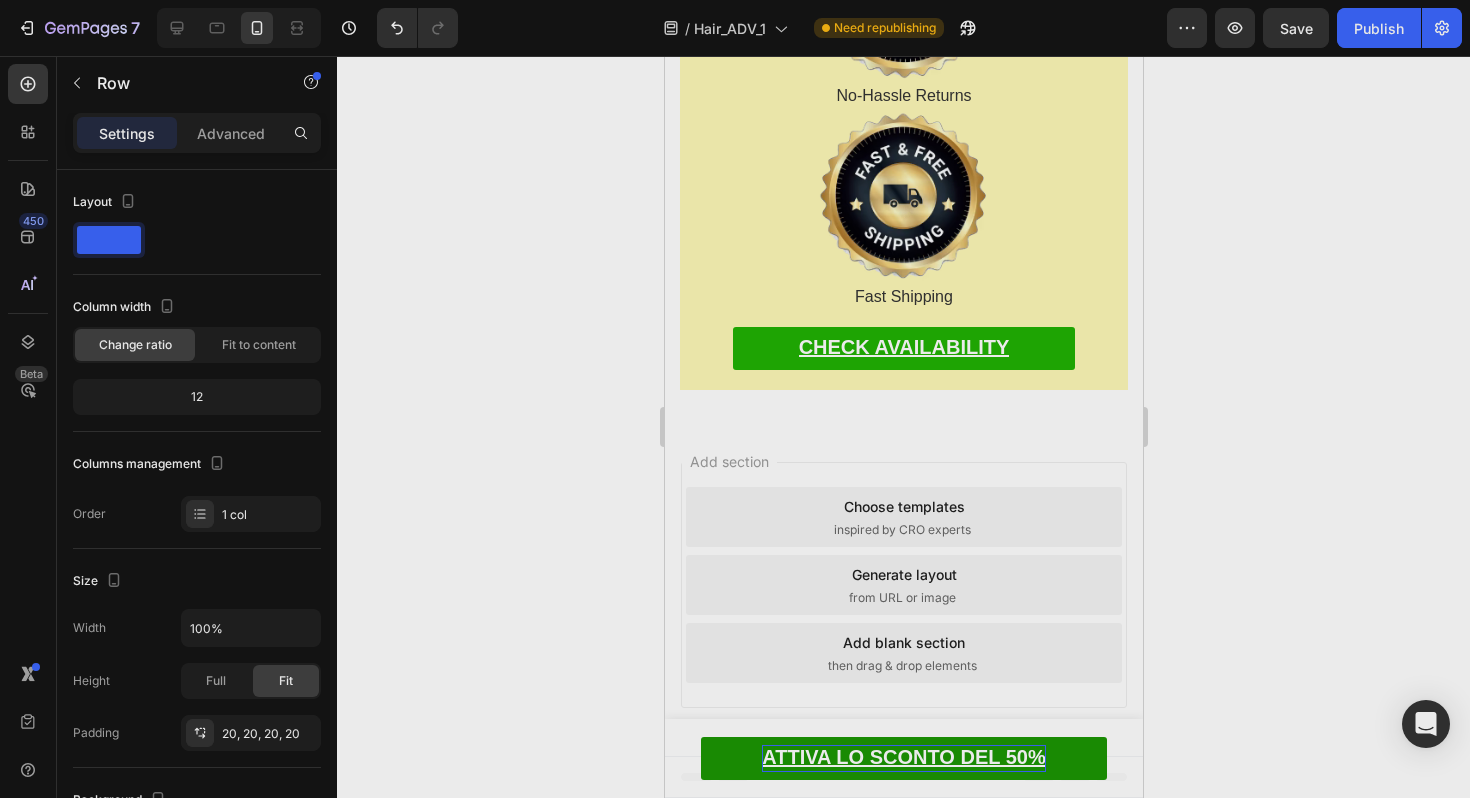 click at bounding box center (903, -418) 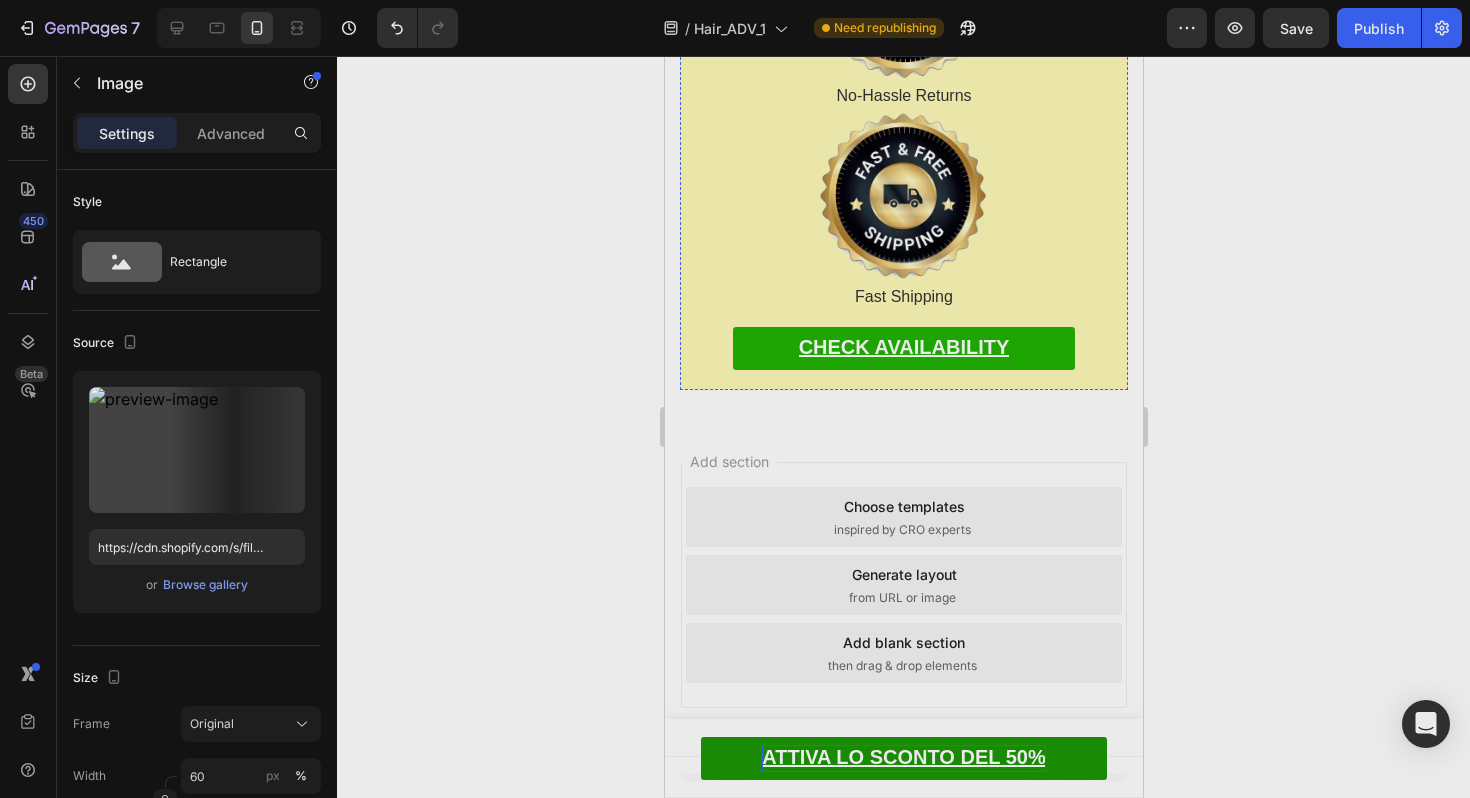 click on "AGGIORNAMENTO:  - La domanda per Esocrease Hair è aumentata drasticamente e le scorte stanno volando dagli scaffali. Ordina il tuo con  SCONTO DEL 50% + SPEDIZIONE GRATUITA   prima che sia troppo tardi.  Text Block NOTA:  Questa offerta NON è disponibile su Amazon o in farmacia. Text Block Image   0" at bounding box center [903, -522] 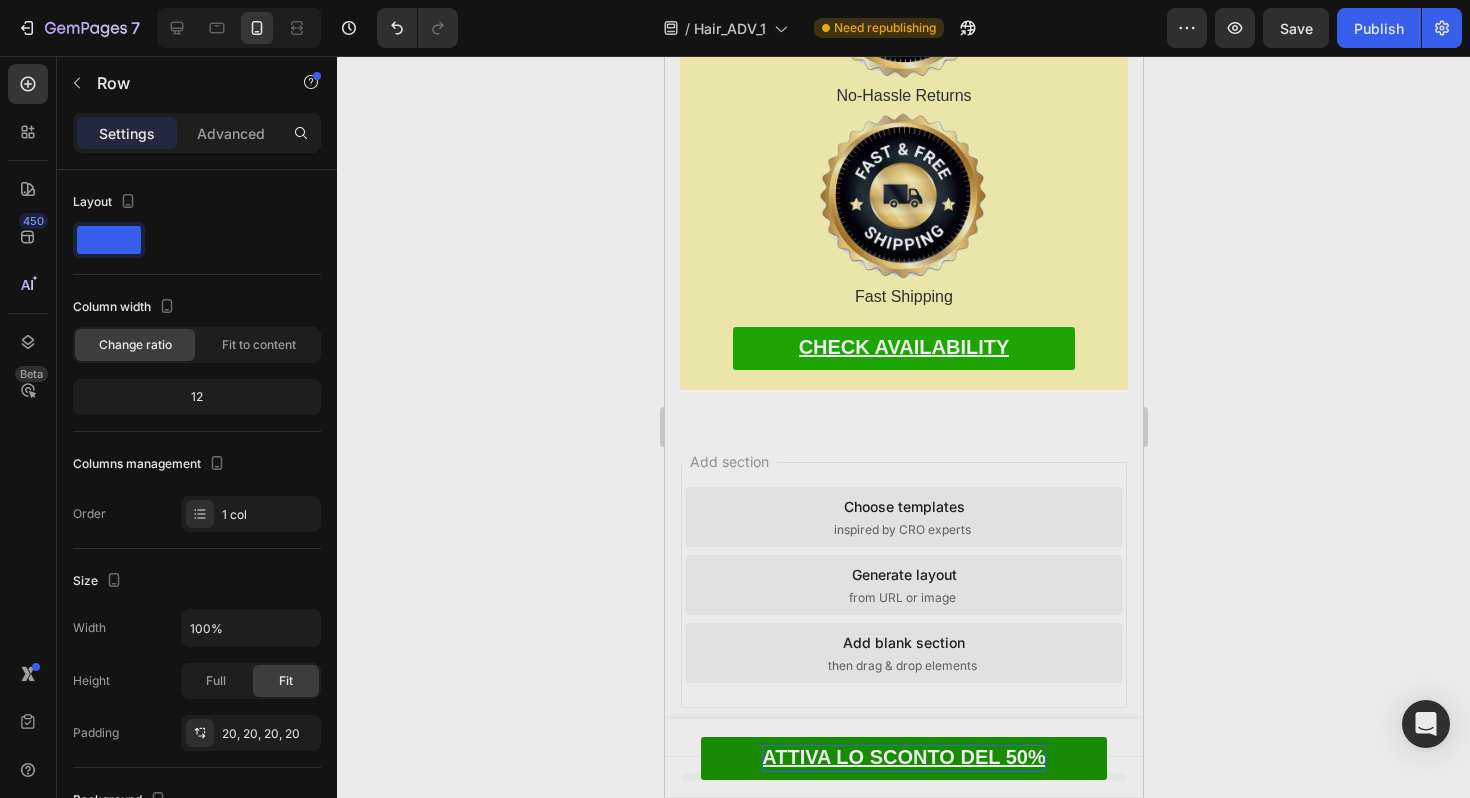 click at bounding box center (903, -418) 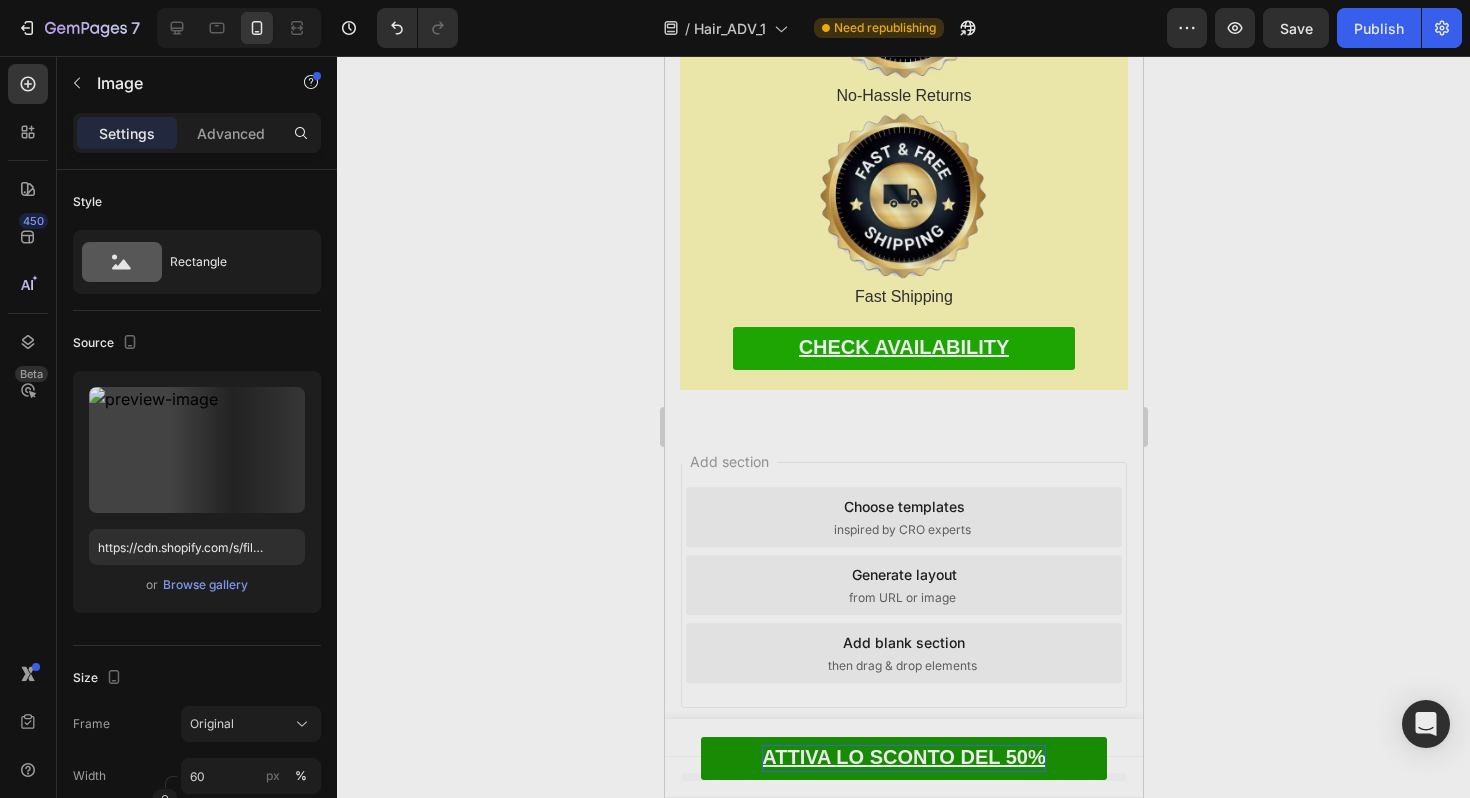 click 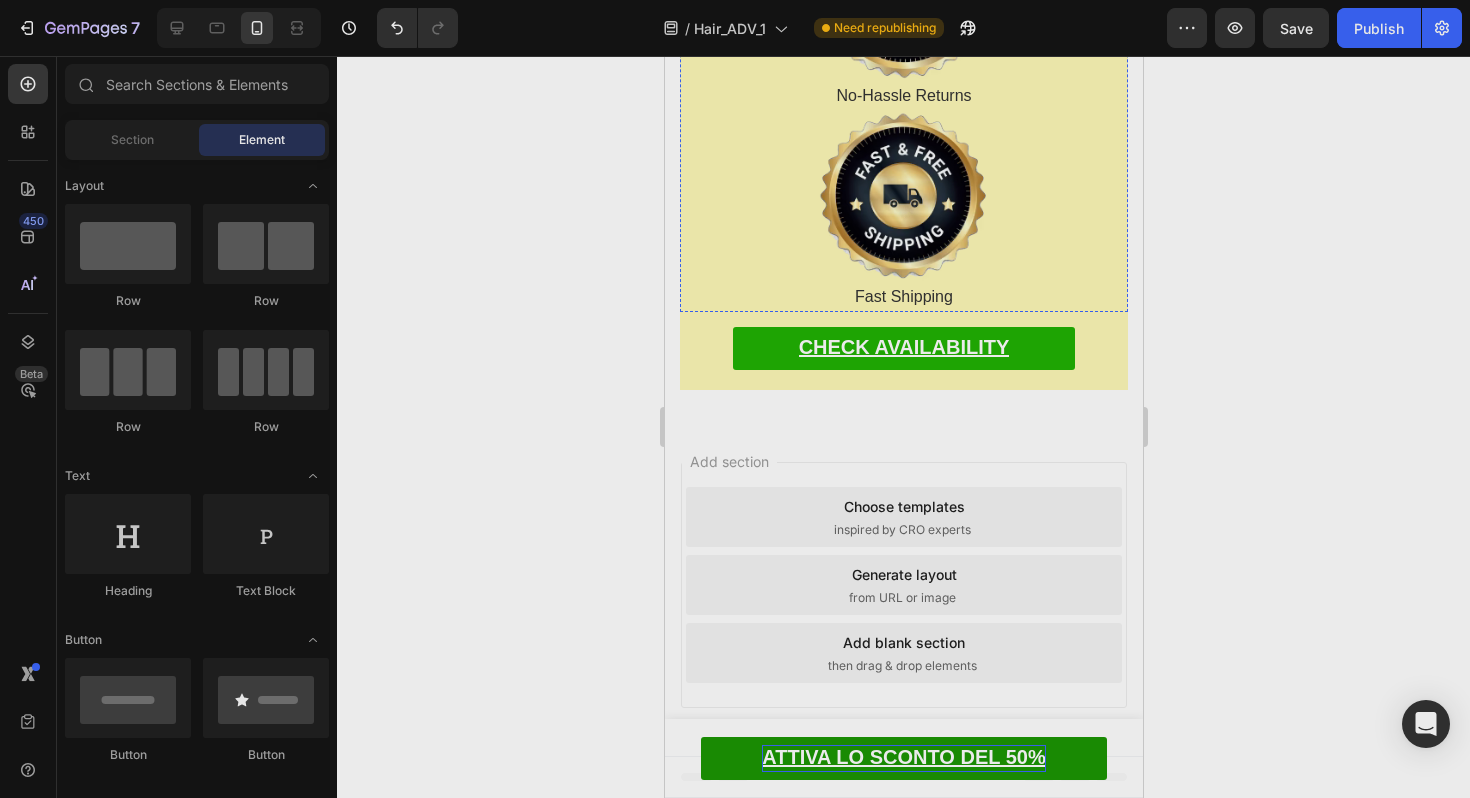 click on "90-Day Money Back Guarantee" at bounding box center [903, -307] 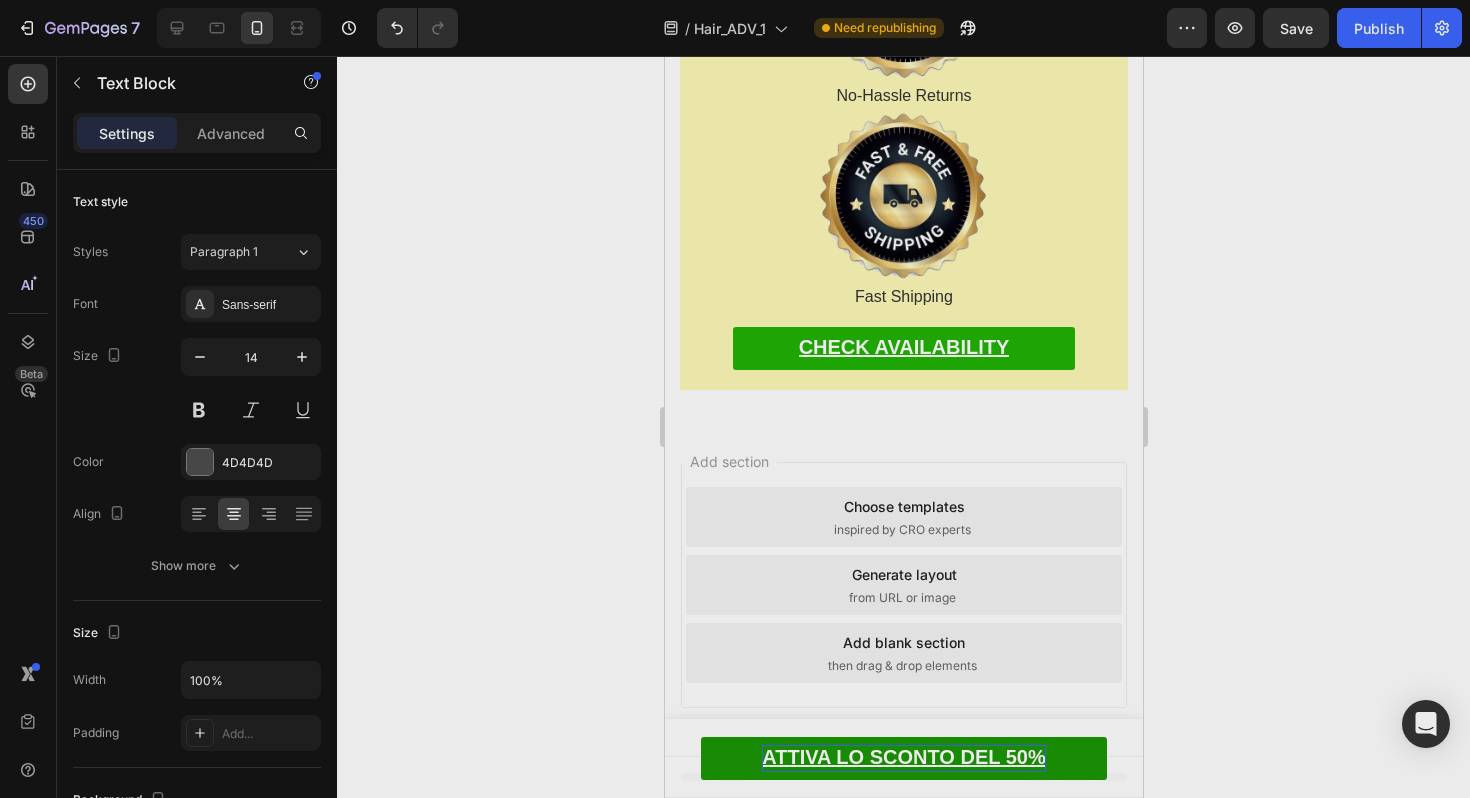 click 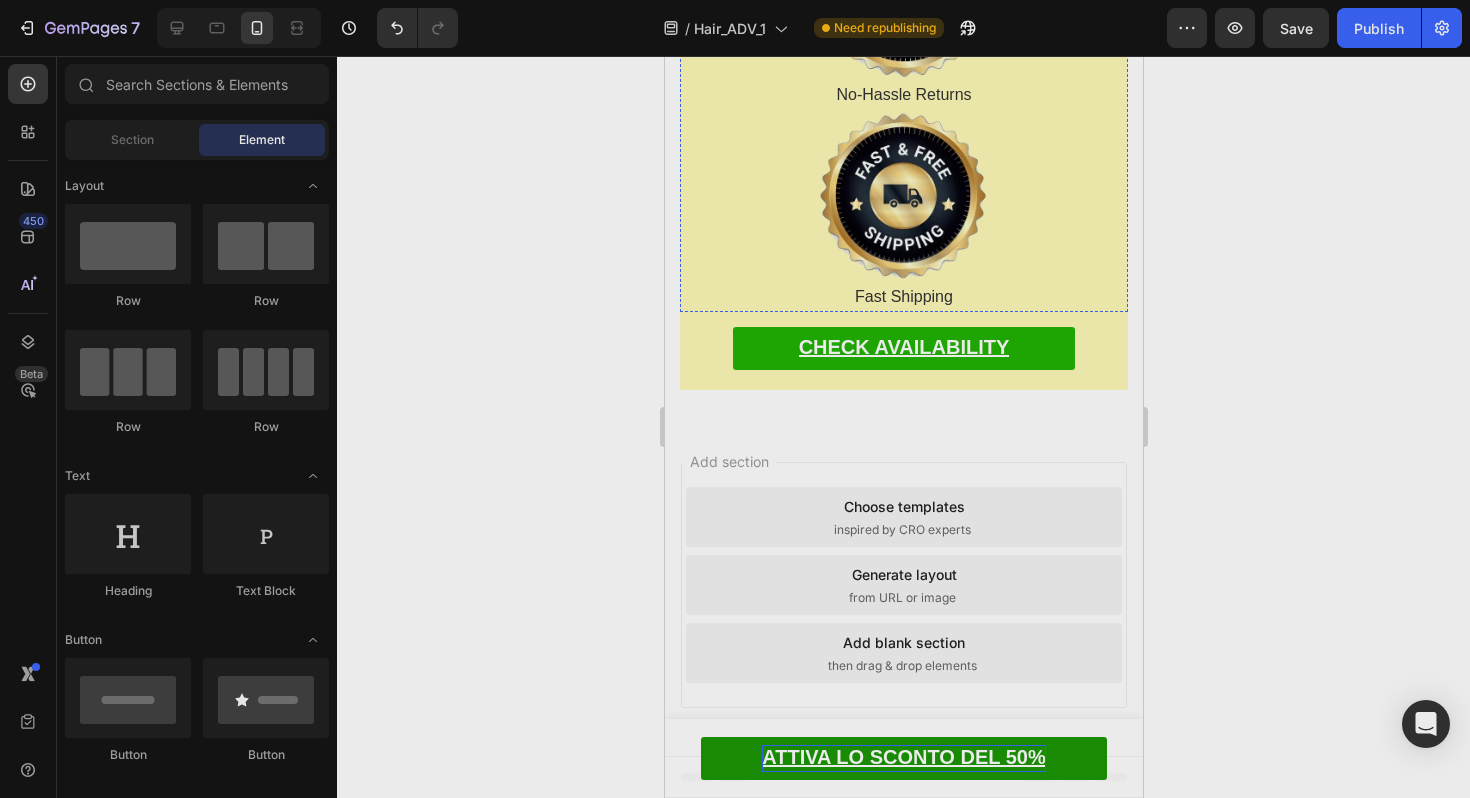 scroll, scrollTop: 17111, scrollLeft: 0, axis: vertical 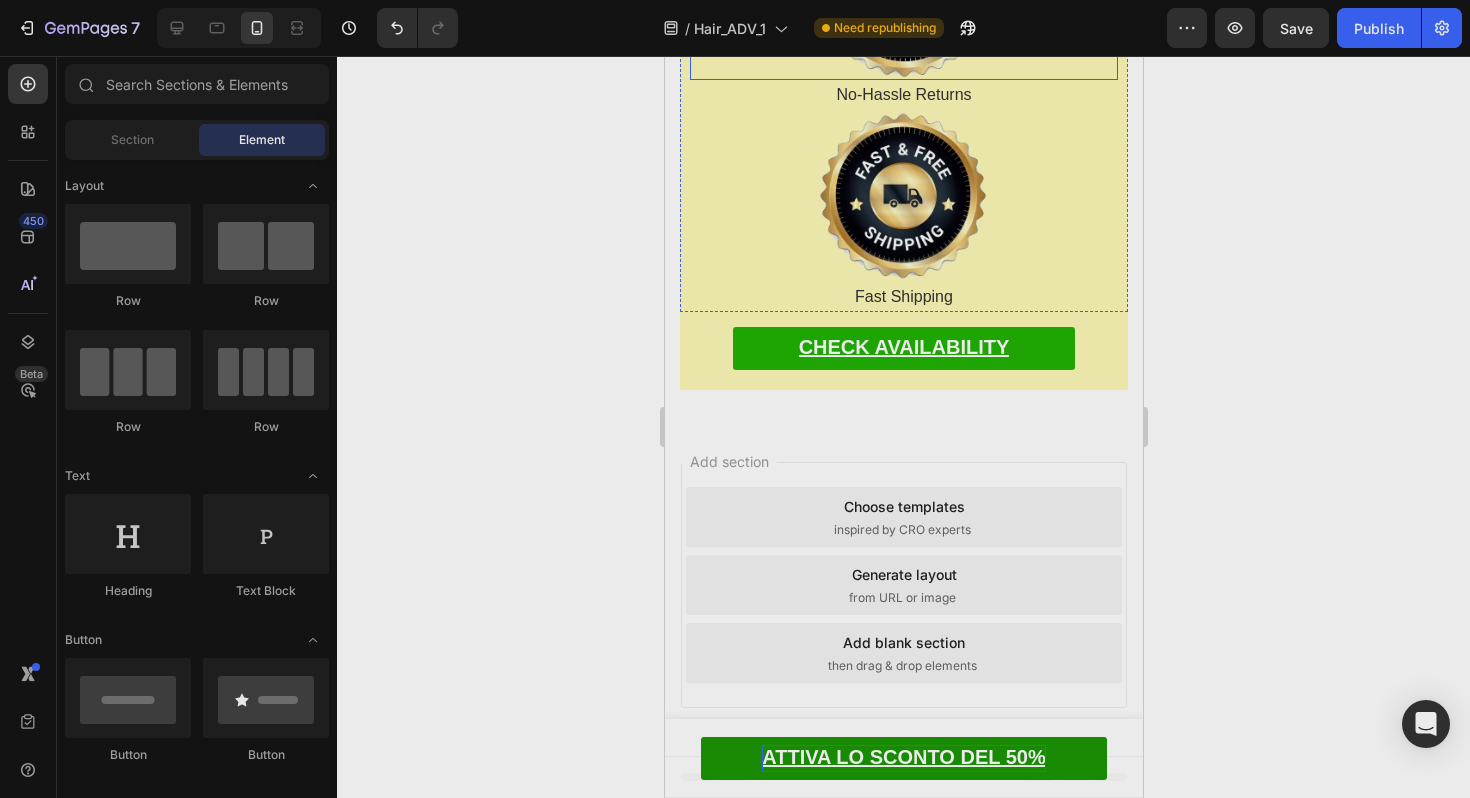 click at bounding box center [902, -207] 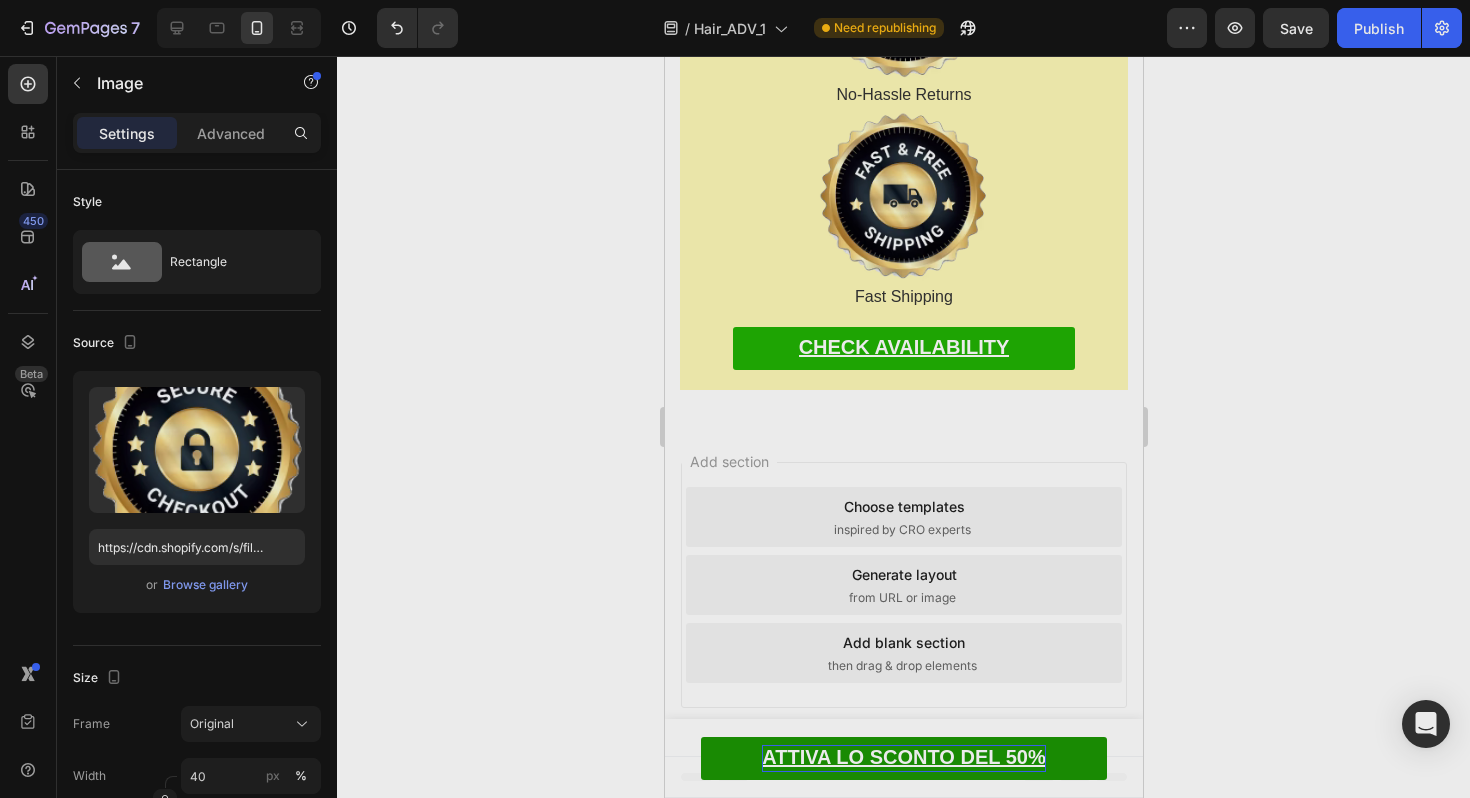 click at bounding box center (822, -311) 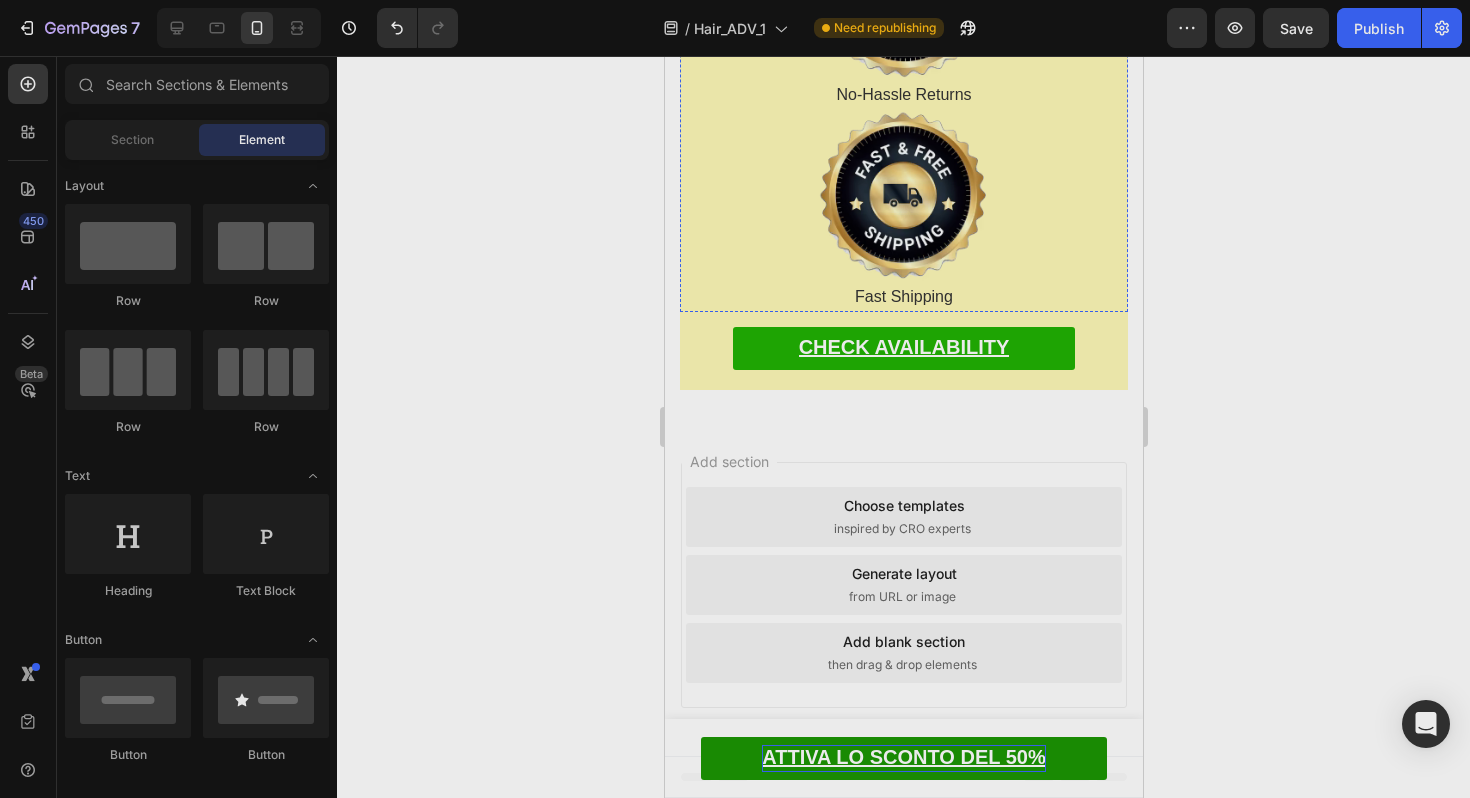 click on "Guaranteed Safe and Secure Checkout" at bounding box center [903, -106] 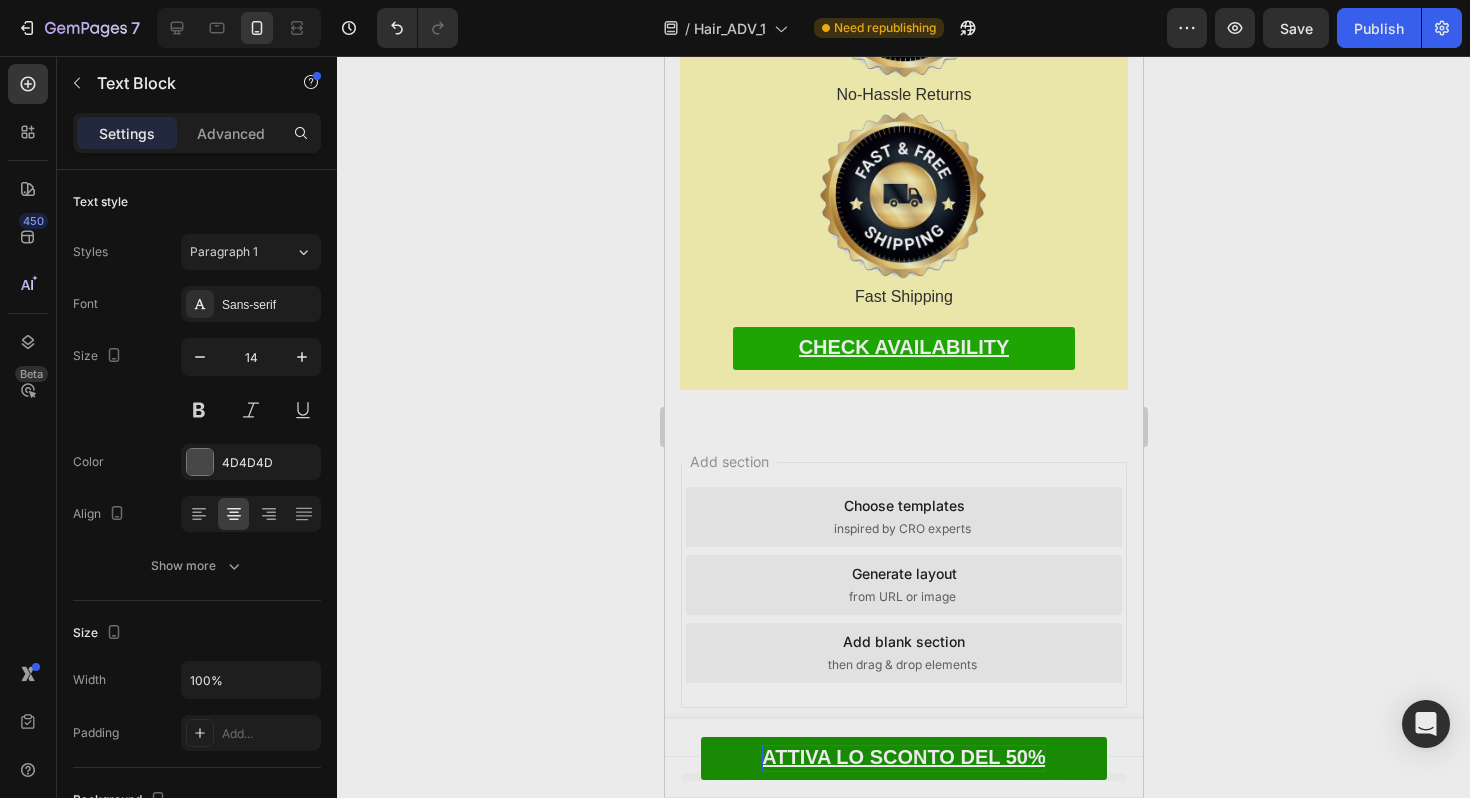 click on "Guaranteed Safe and Secure Checkout" at bounding box center (903, -107) 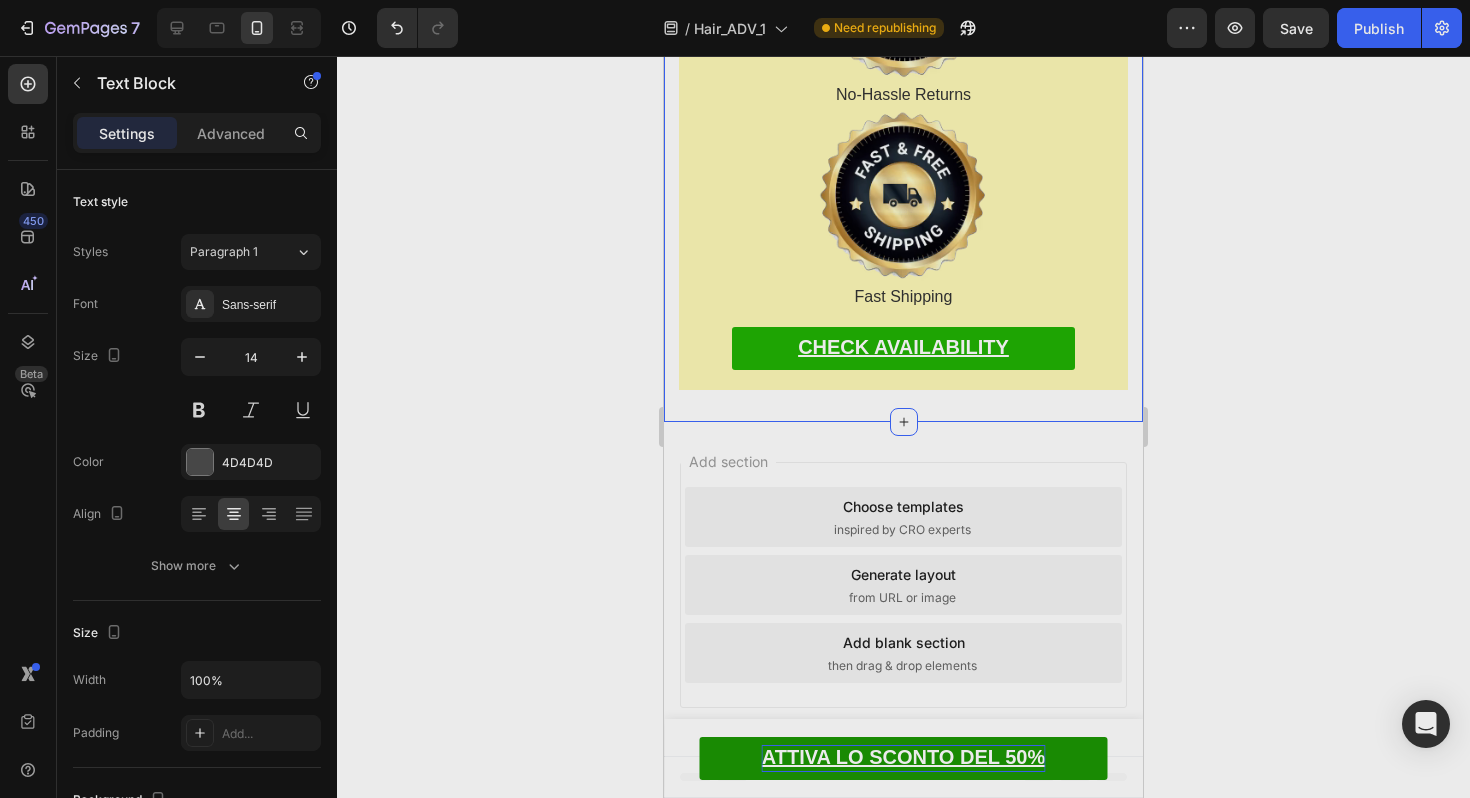 scroll, scrollTop: 17123, scrollLeft: 0, axis: vertical 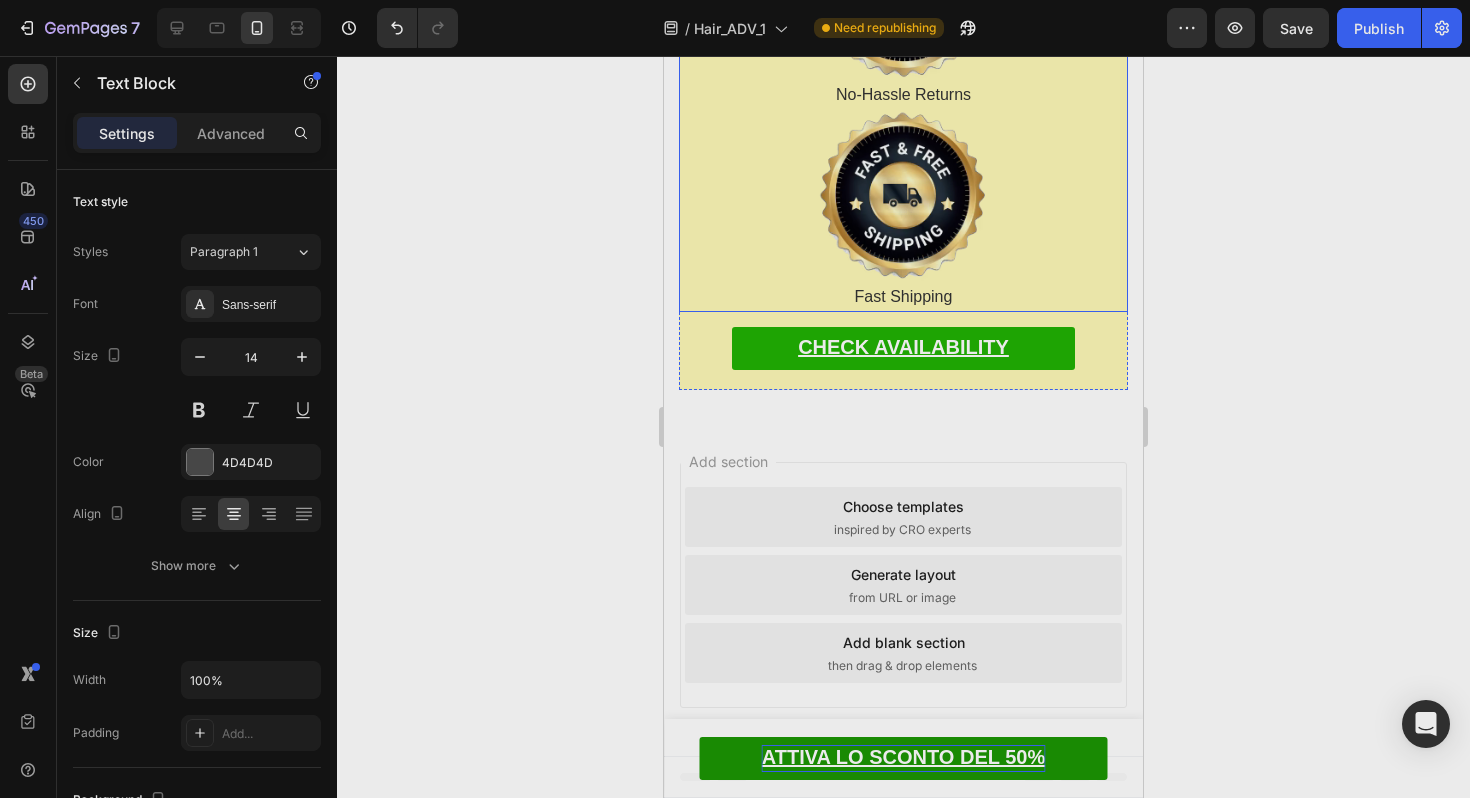 click 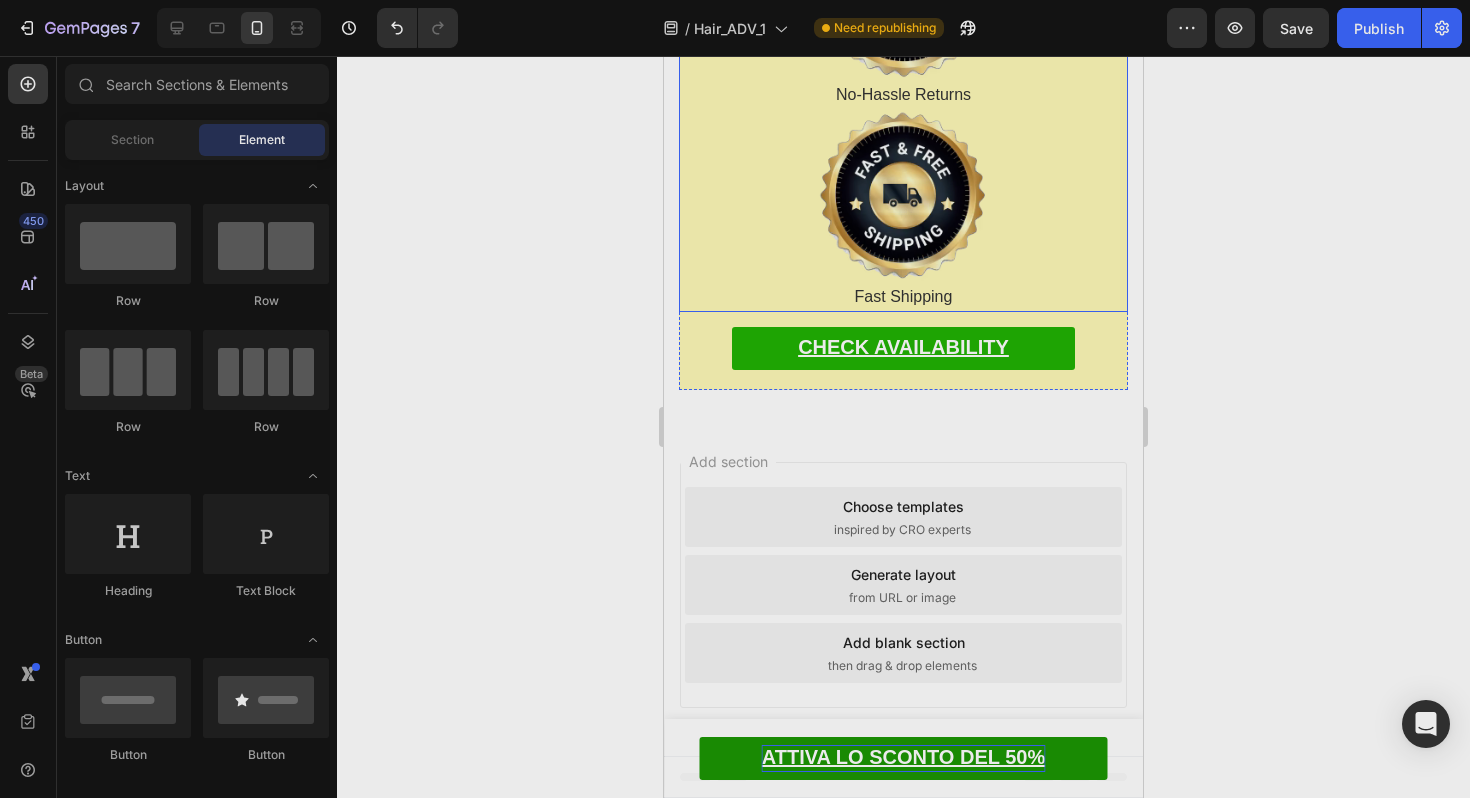 click at bounding box center [903, -6] 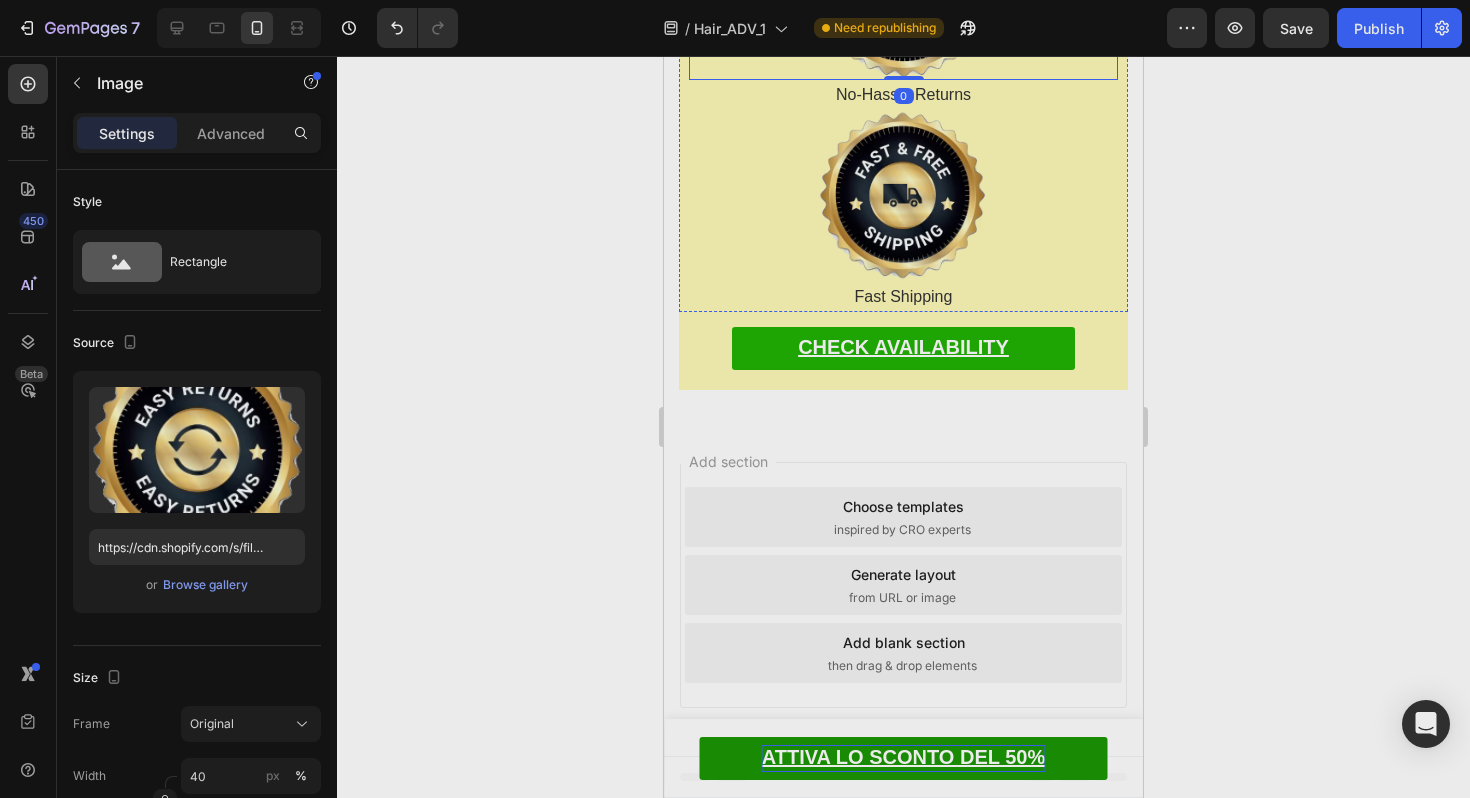 scroll, scrollTop: 17098, scrollLeft: 0, axis: vertical 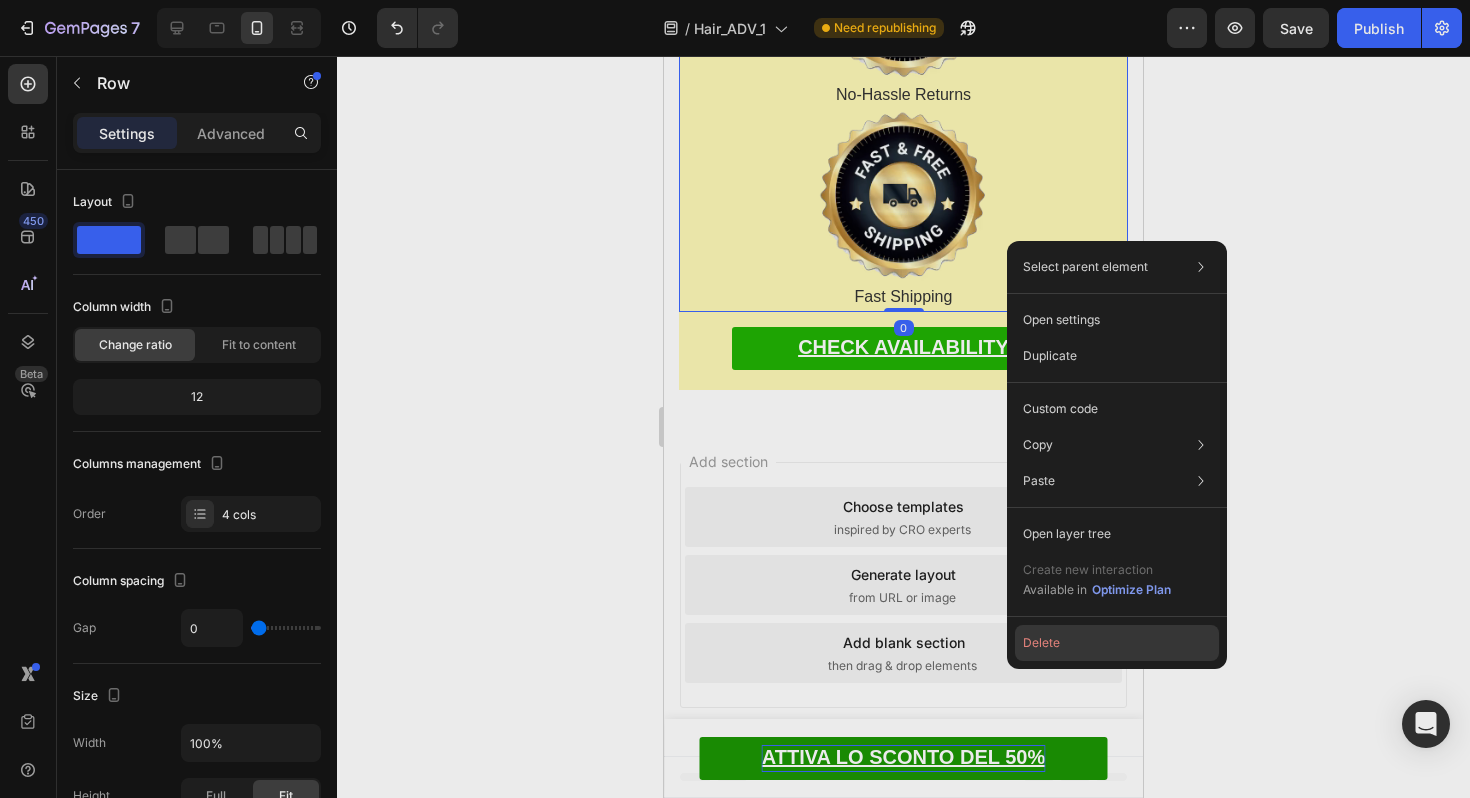 drag, startPoint x: 1047, startPoint y: 628, endPoint x: 386, endPoint y: 574, distance: 663.2021 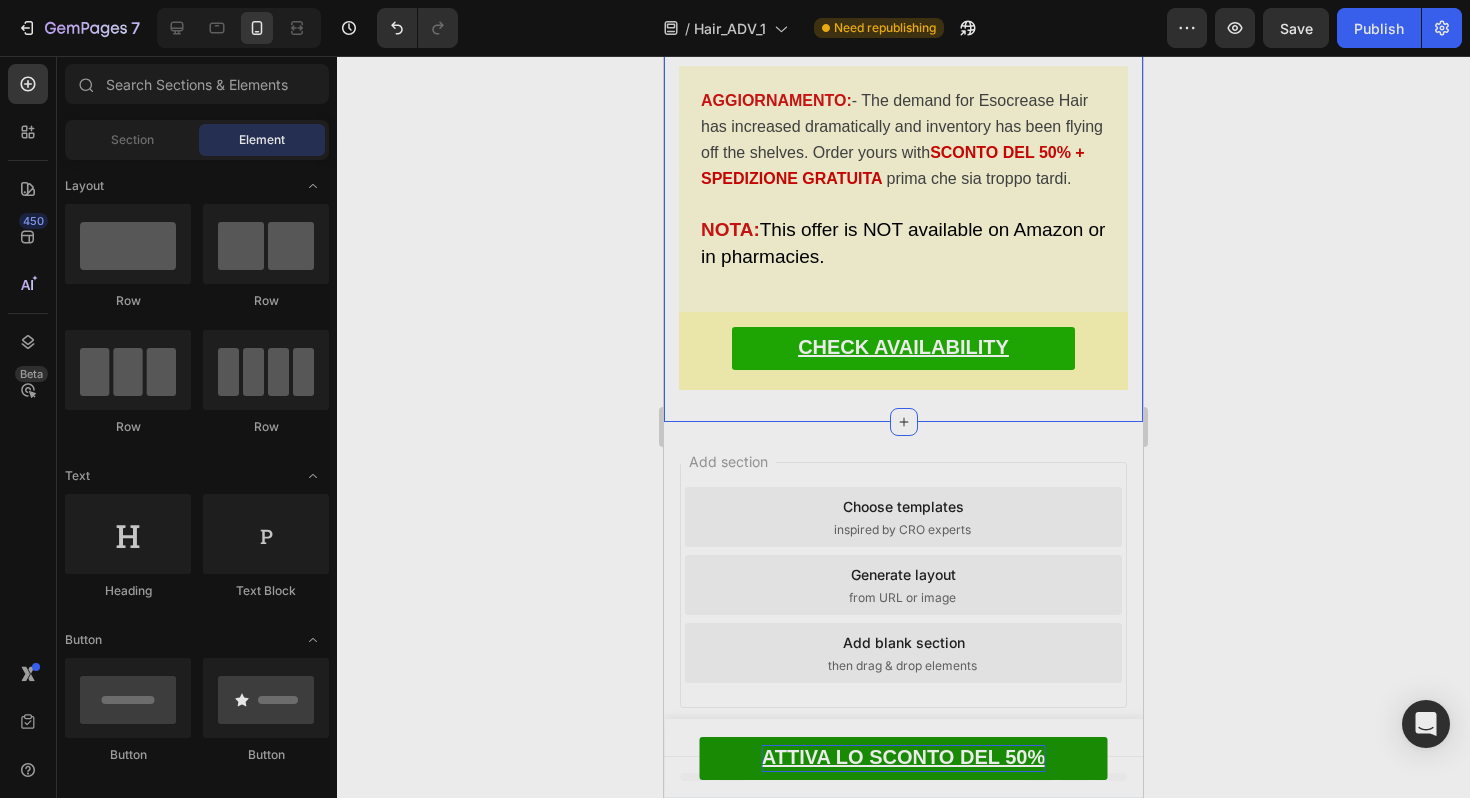scroll, scrollTop: 17098, scrollLeft: 0, axis: vertical 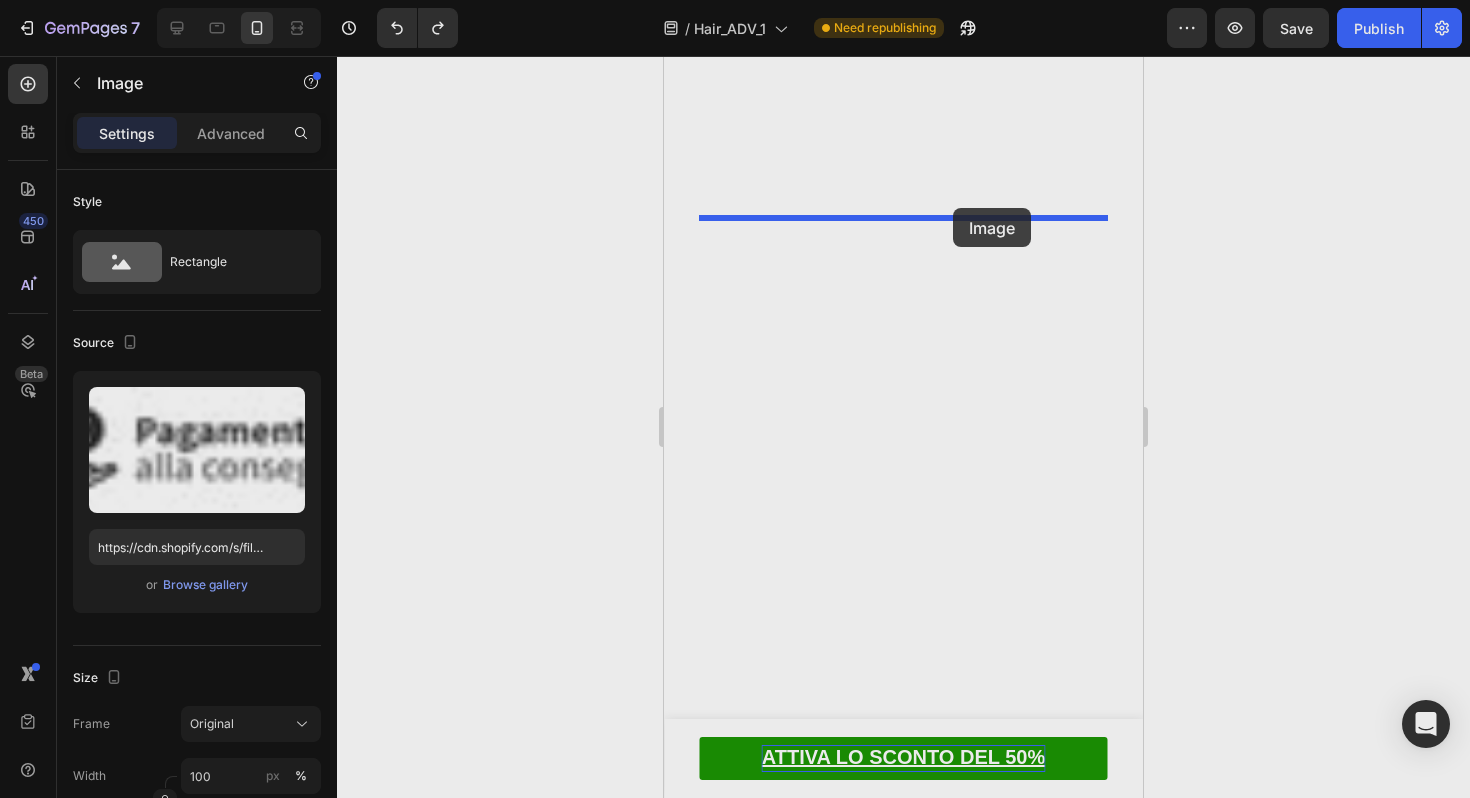 drag, startPoint x: 996, startPoint y: 297, endPoint x: 1031, endPoint y: 377, distance: 87.32124 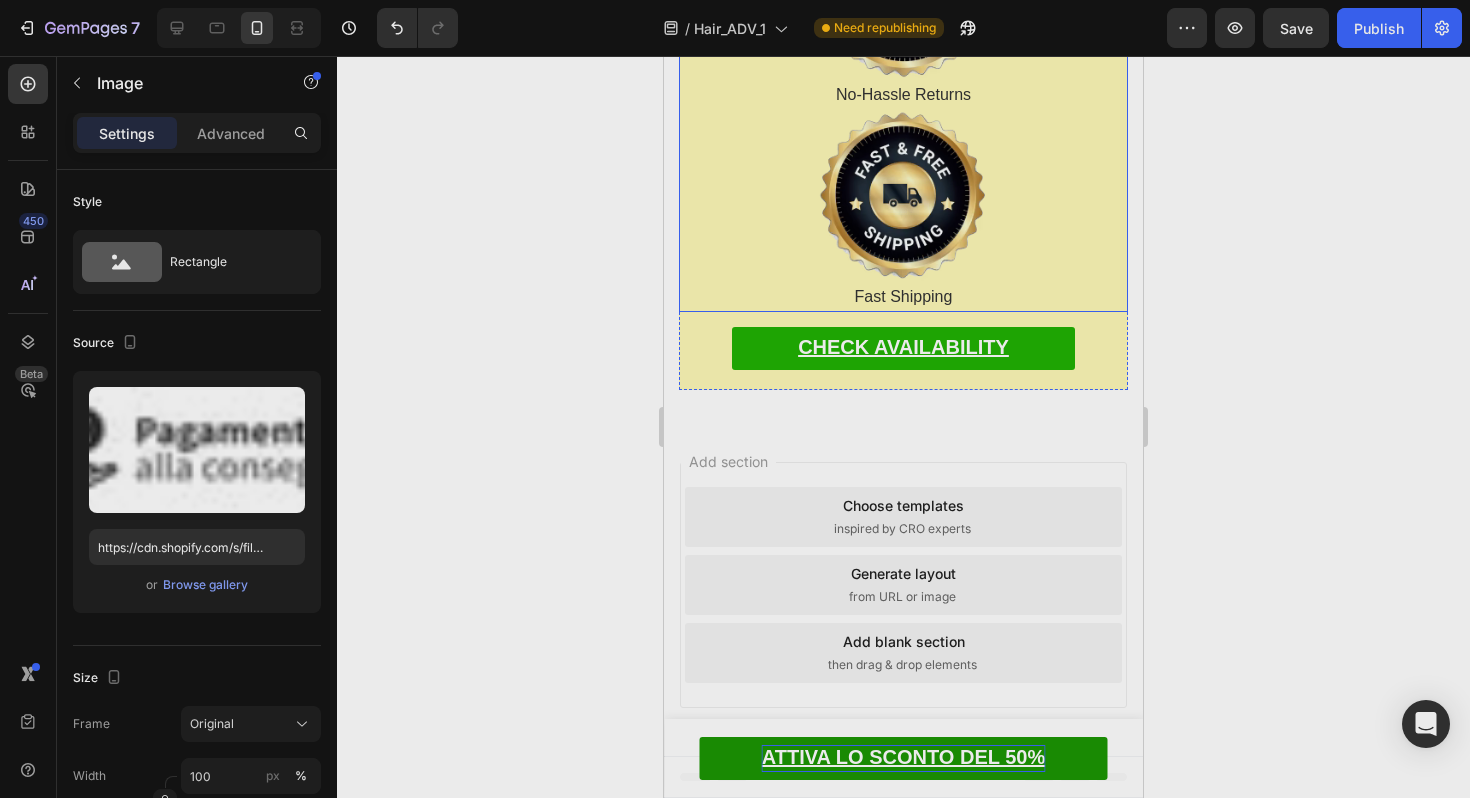 click on "Drop element here Guaranteed Safe and Secure Checkout Text Block Image No-Hassle Returns Text Block Image Fast Shipping Text Block Row" at bounding box center (903, 55) 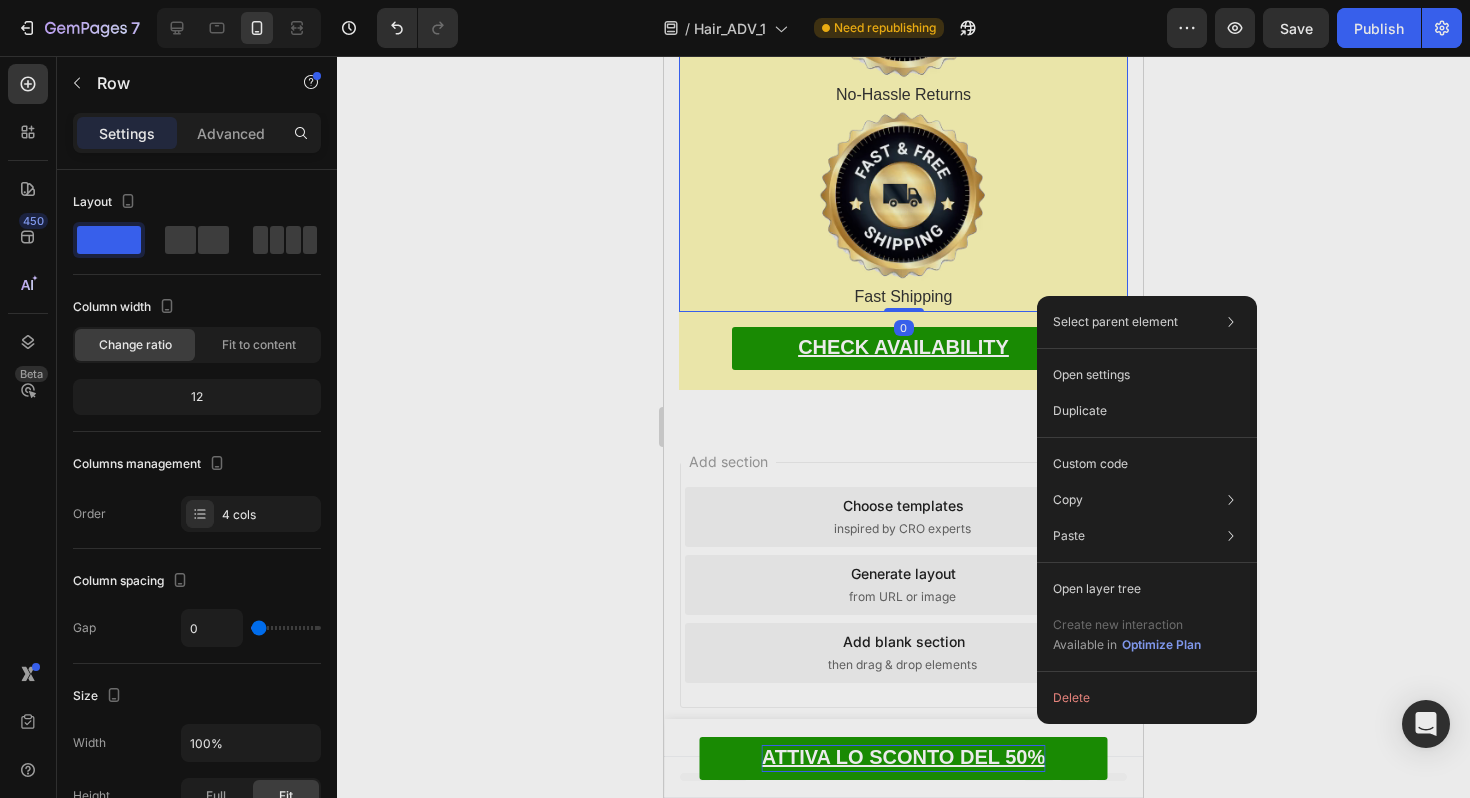 click 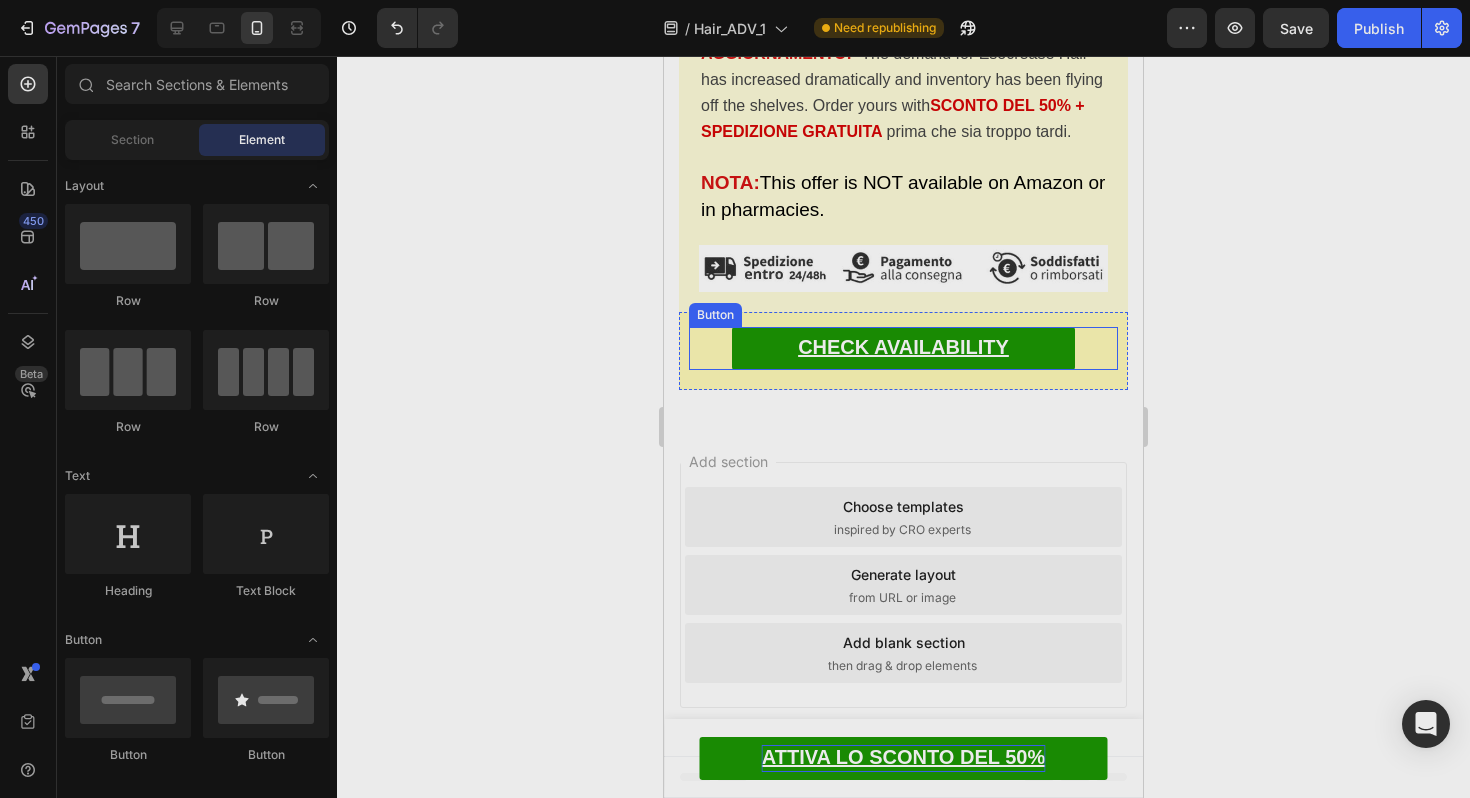 scroll, scrollTop: 17071, scrollLeft: 0, axis: vertical 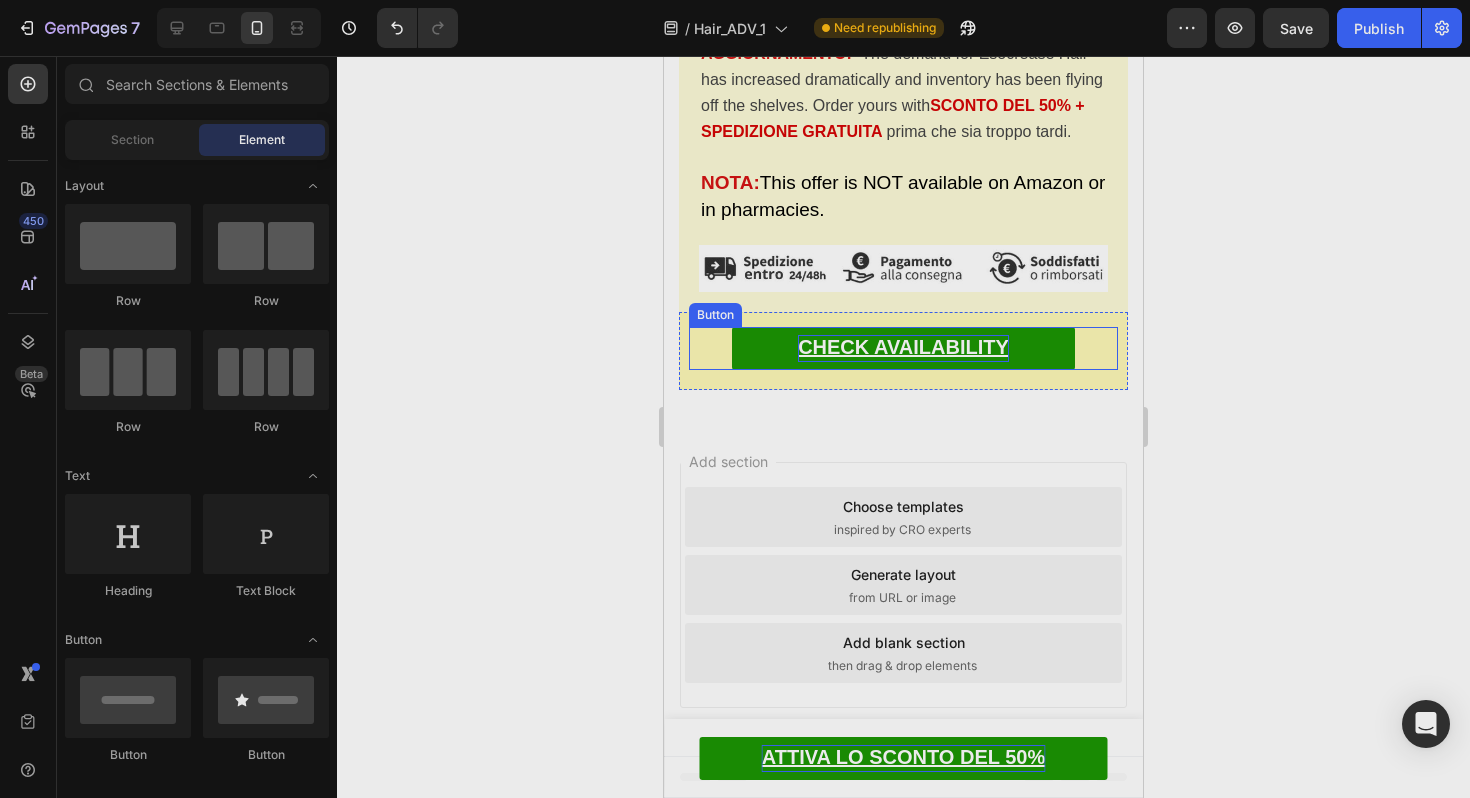 click on "CHECK AVAILABILITY" at bounding box center [903, 347] 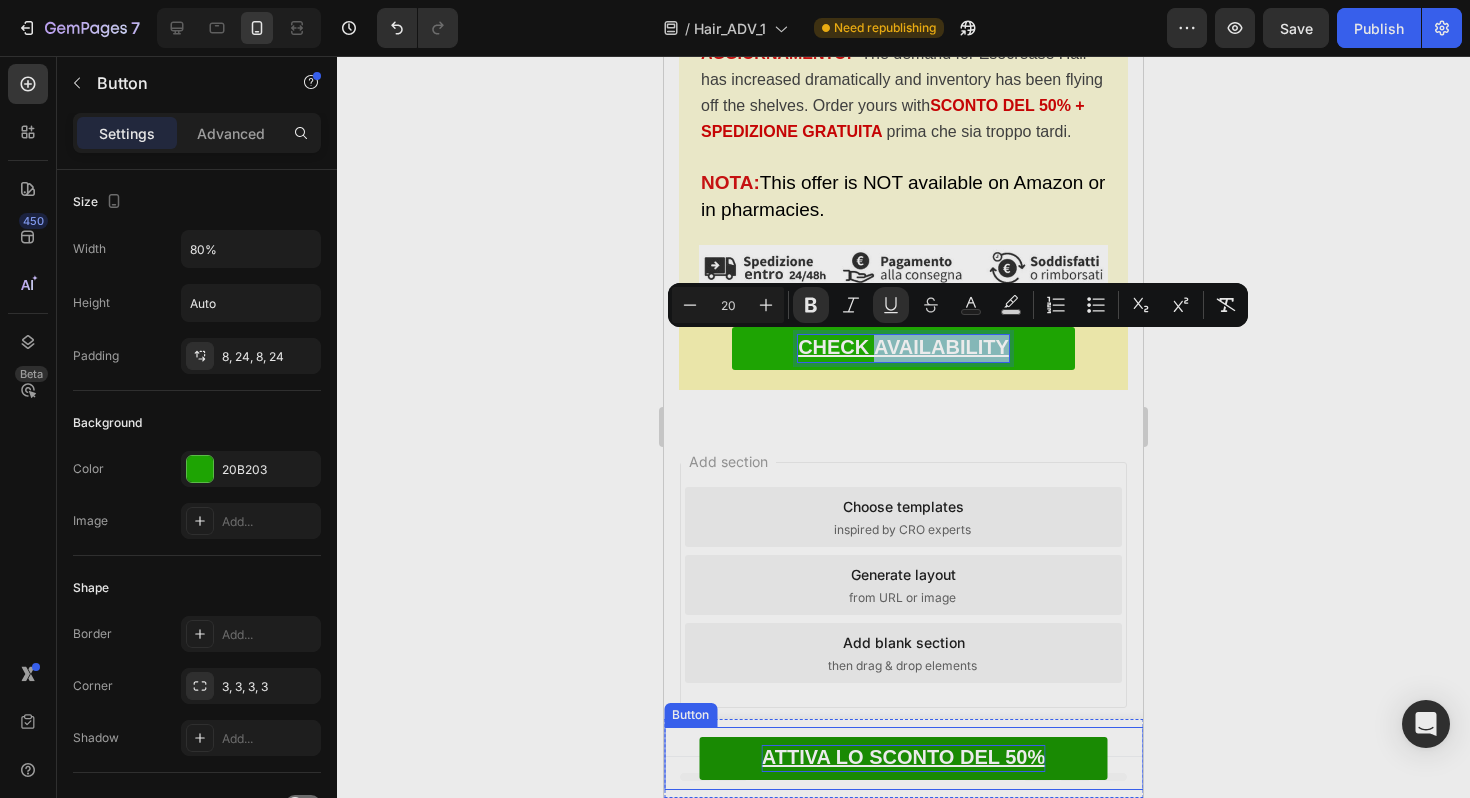 click on "ATTIVA LO SCONTO DEL 50%" at bounding box center (903, 758) 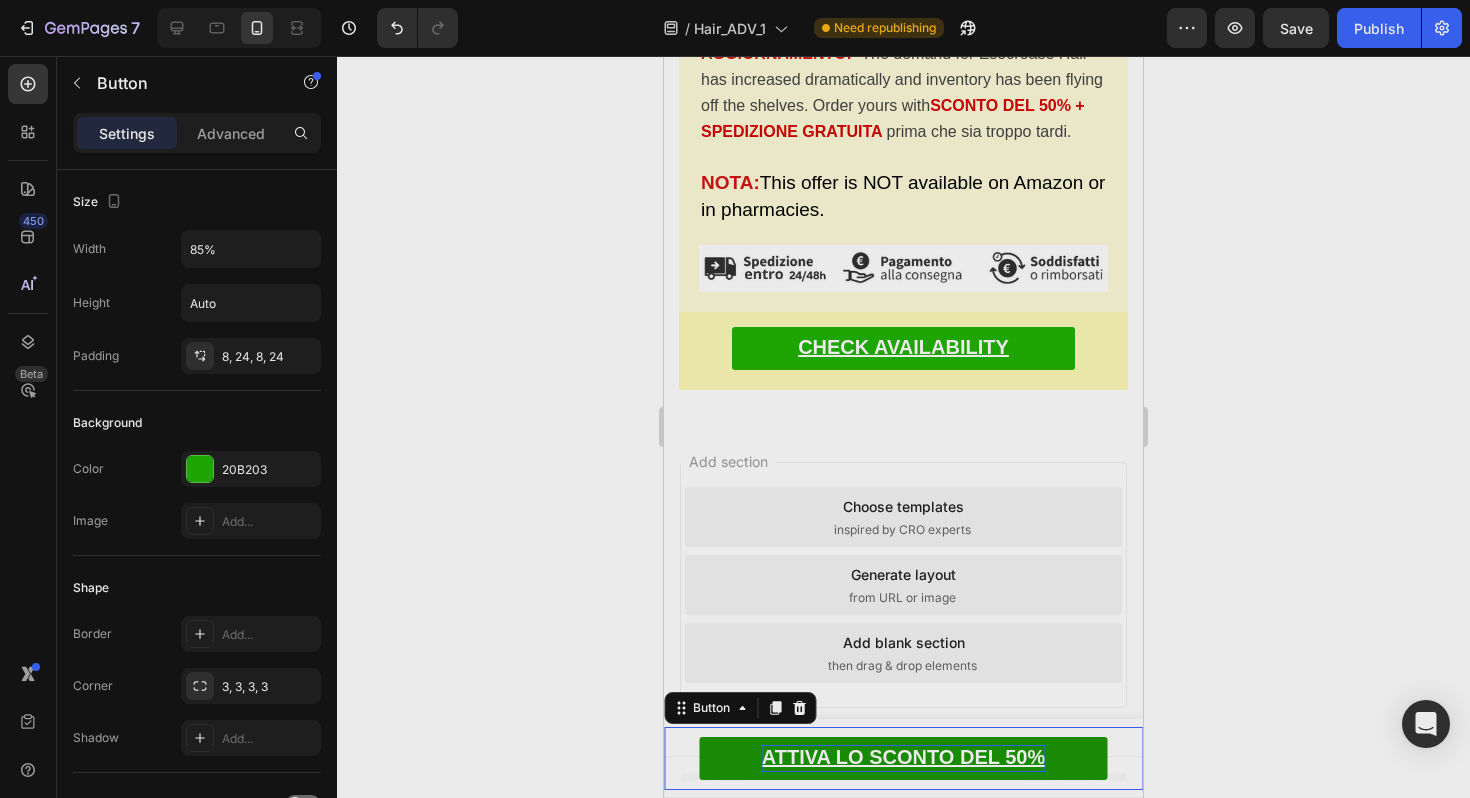 click on "ATTIVA LO SCONTO DEL 50%" at bounding box center [903, 758] 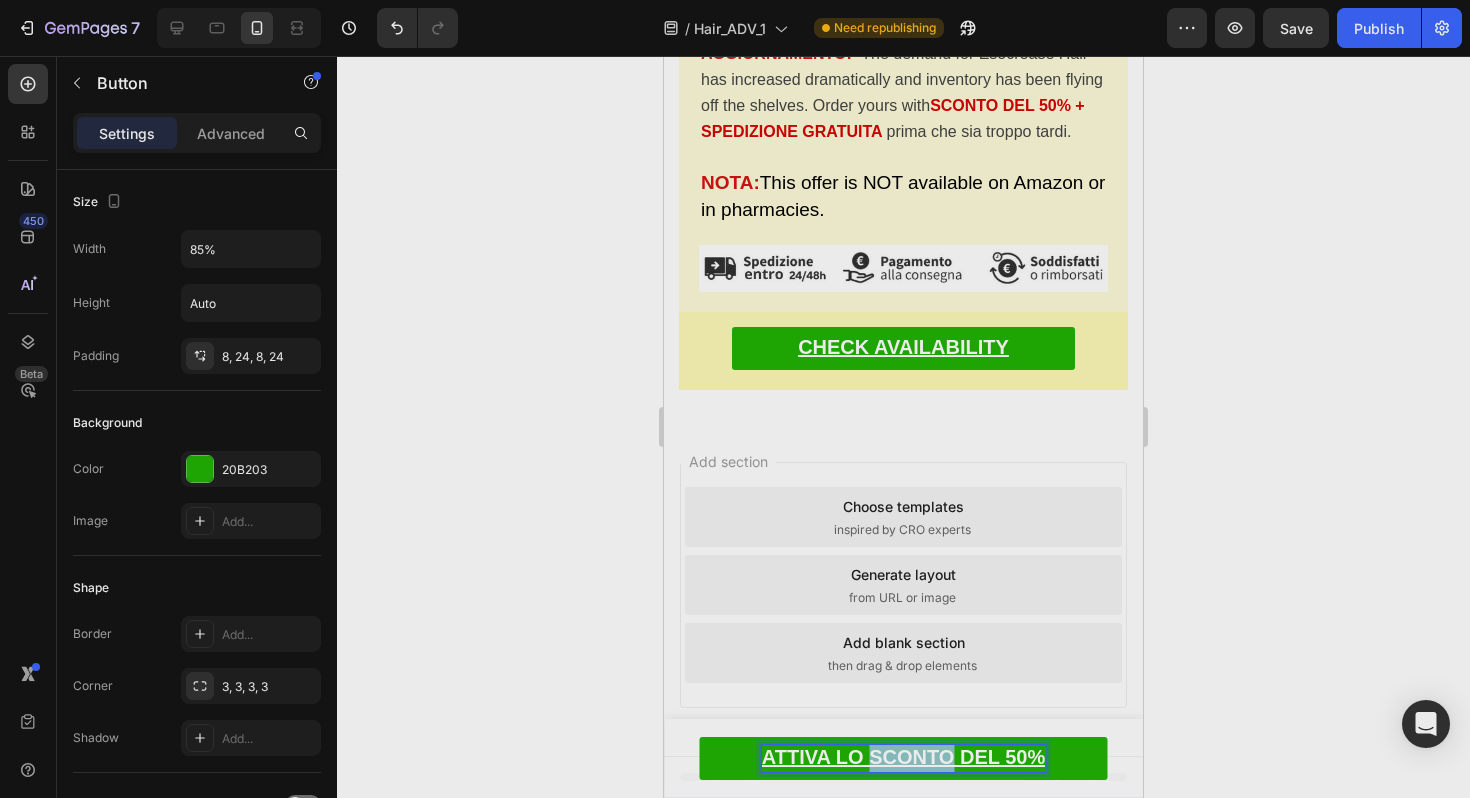 click on "ATTIVA LO SCONTO DEL 50%" at bounding box center [903, 757] 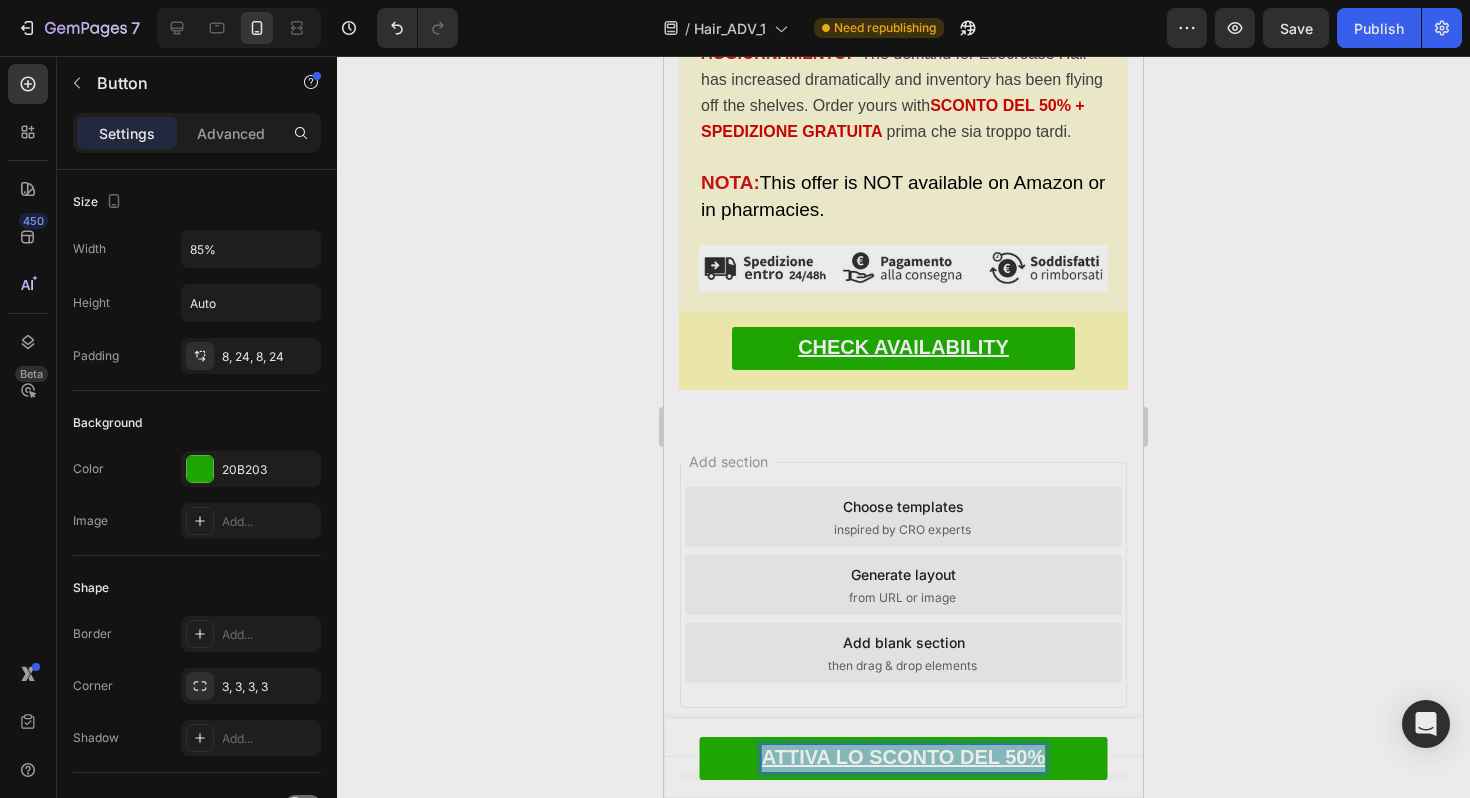 click on "ATTIVA LO SCONTO DEL 50%" at bounding box center (903, 757) 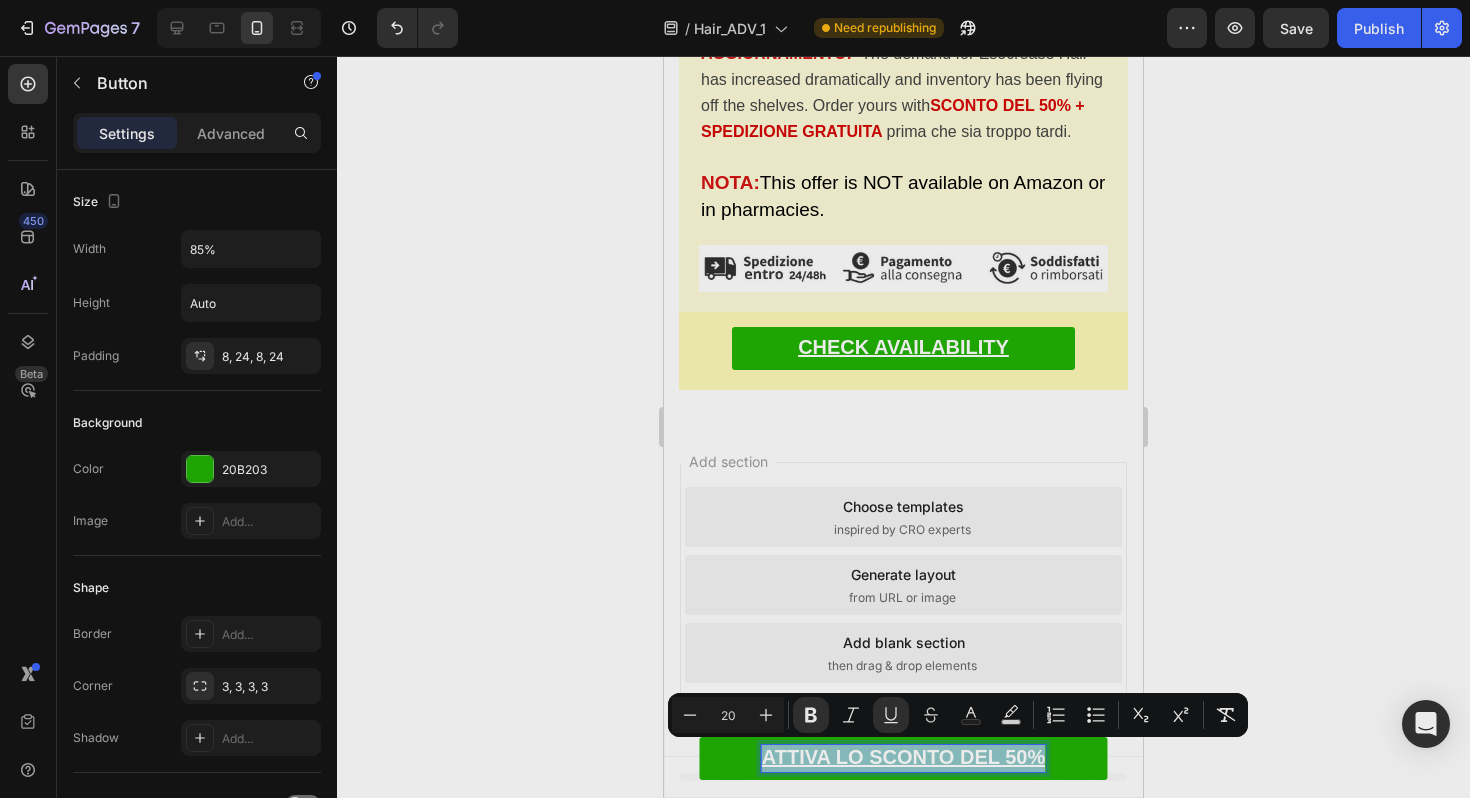 copy on "ATTIVA LO SCONTO DEL 50%" 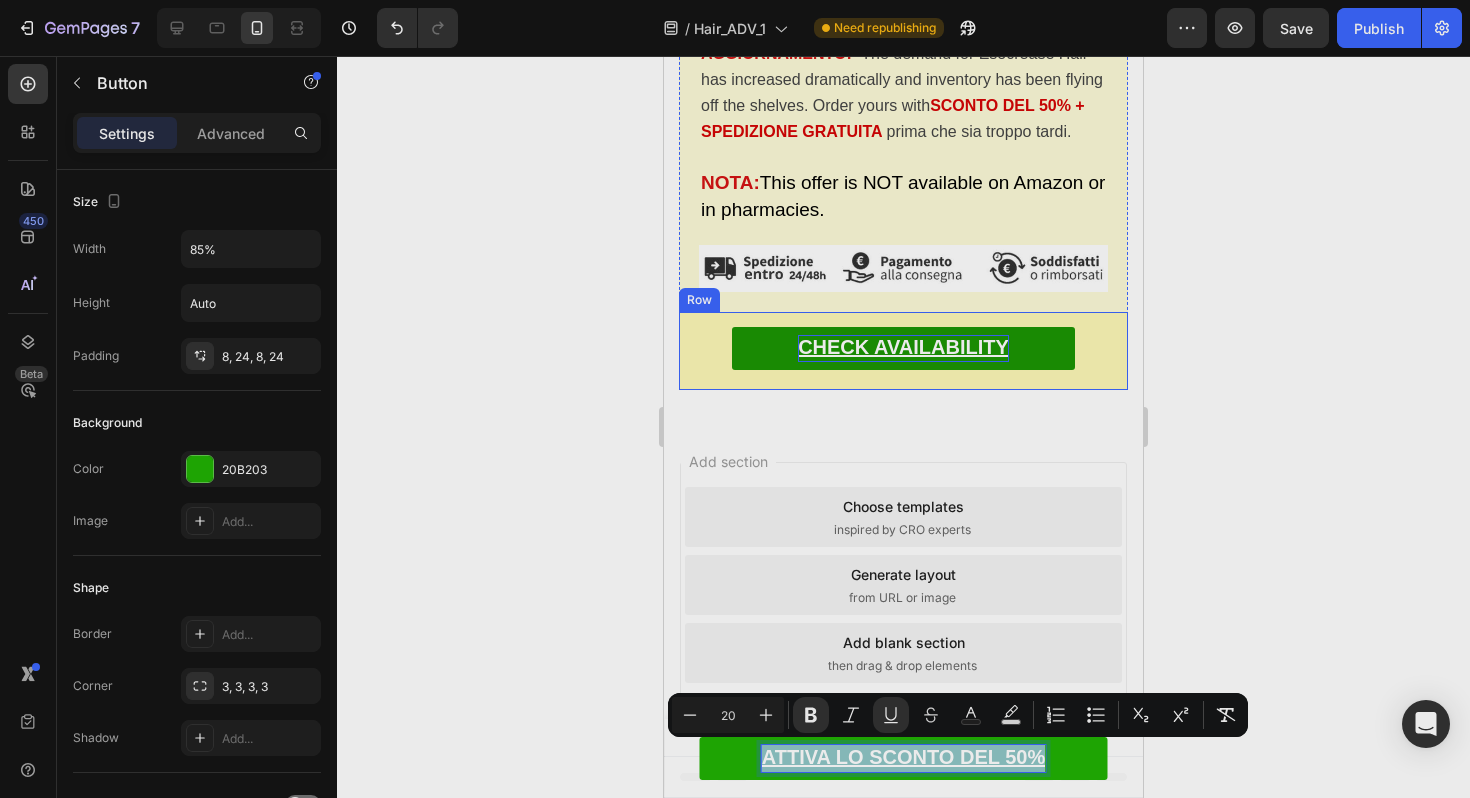 click on "CHECK AVAILABILITY" at bounding box center [903, 347] 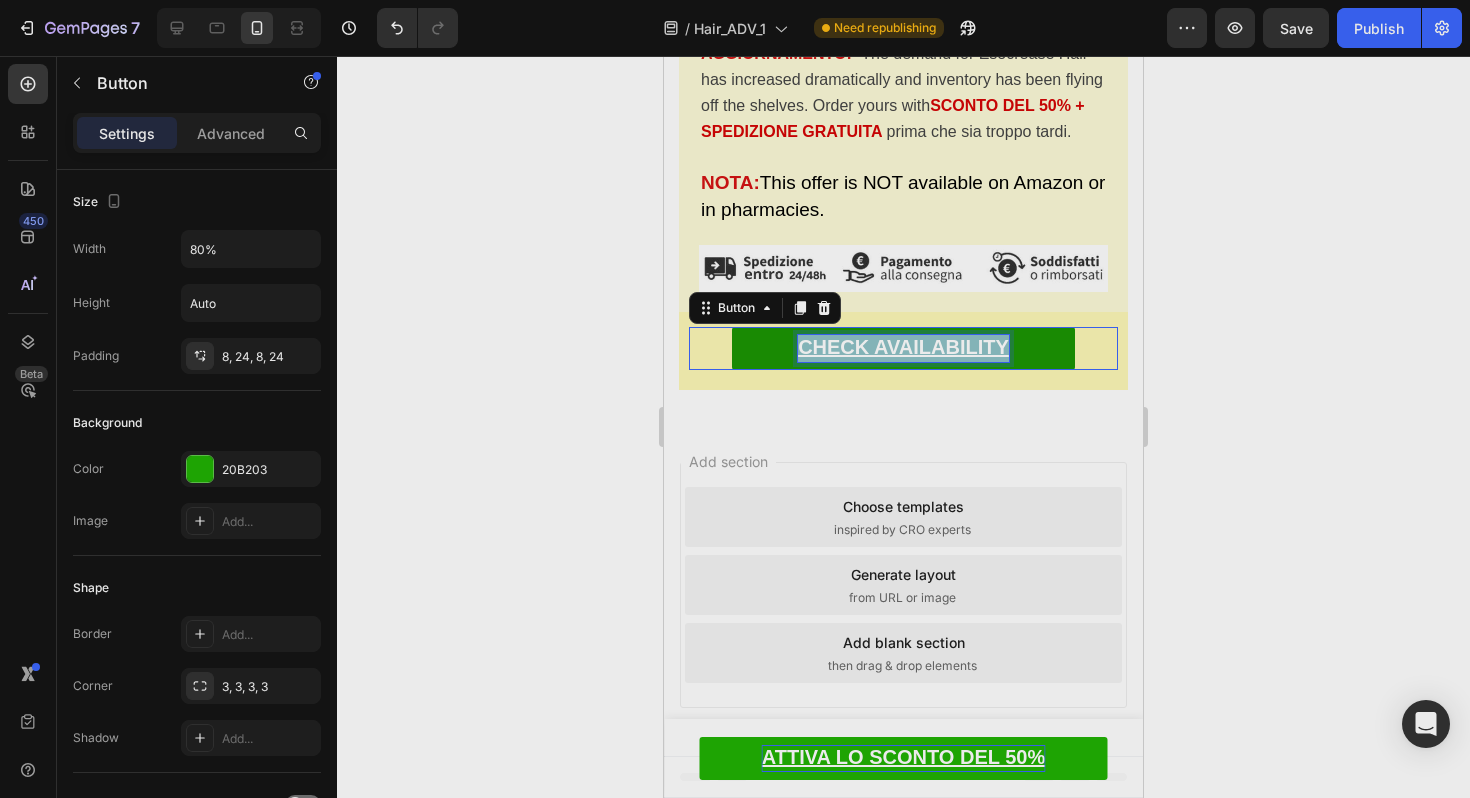 click on "CHECK AVAILABILITY" at bounding box center (903, 347) 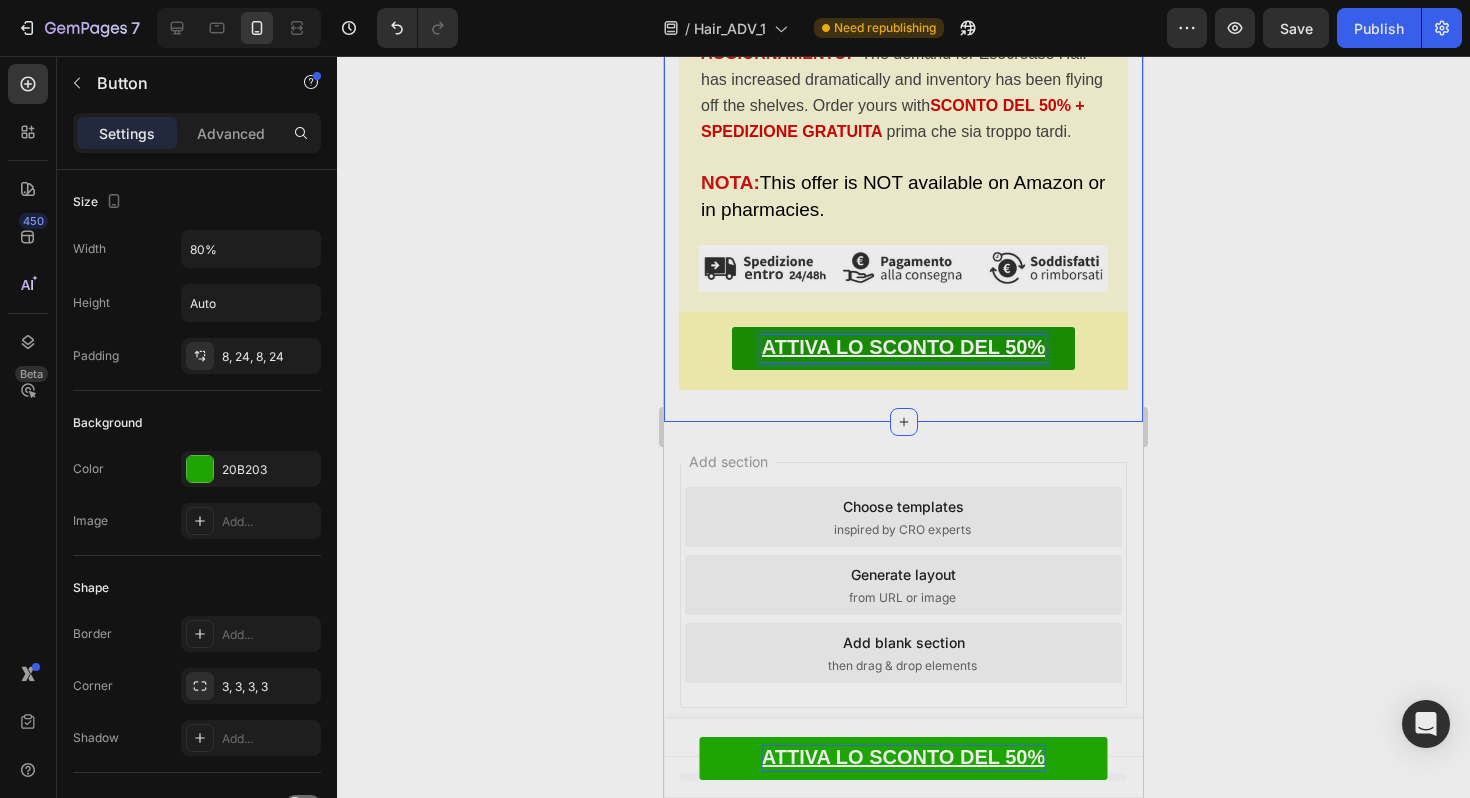 click 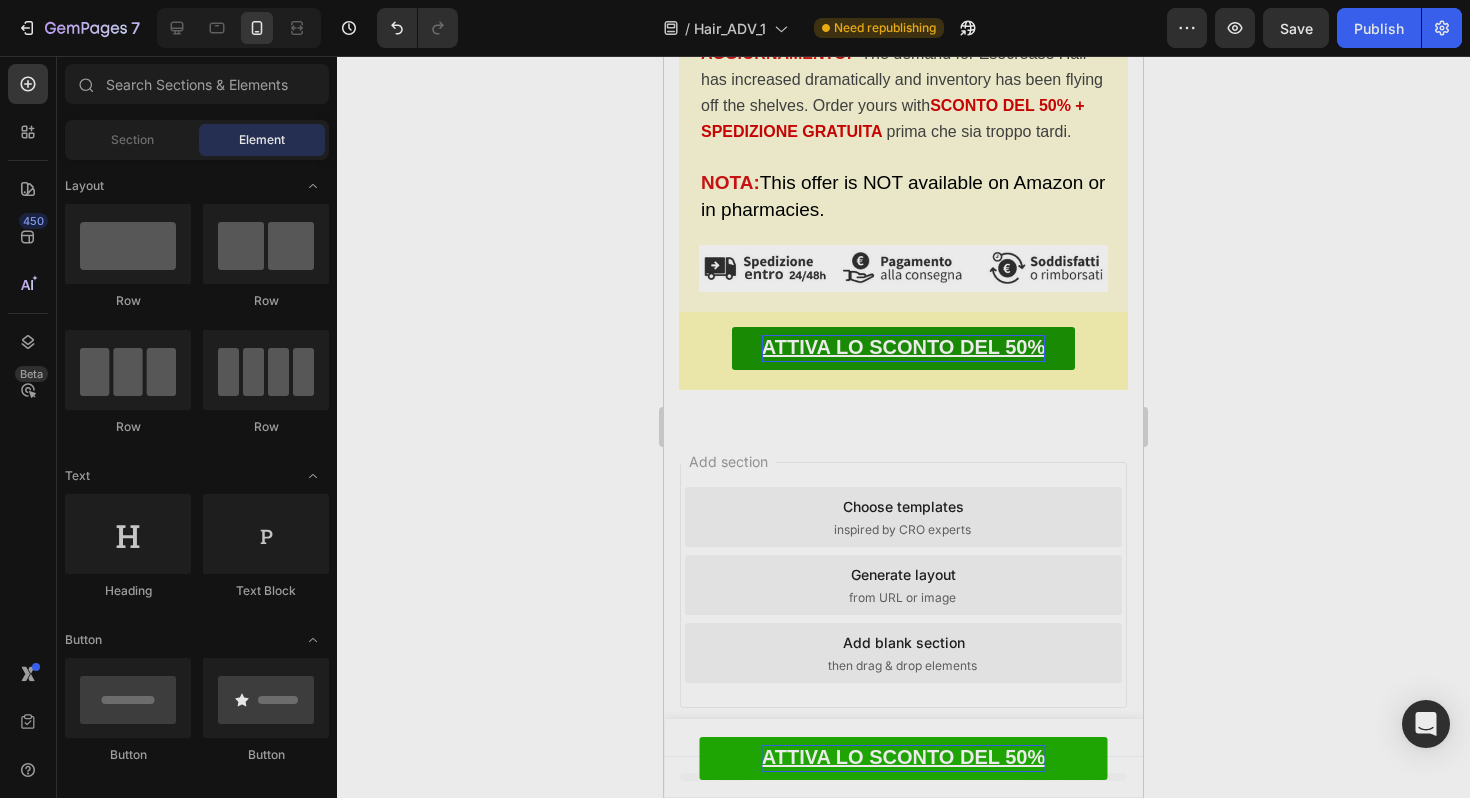 click 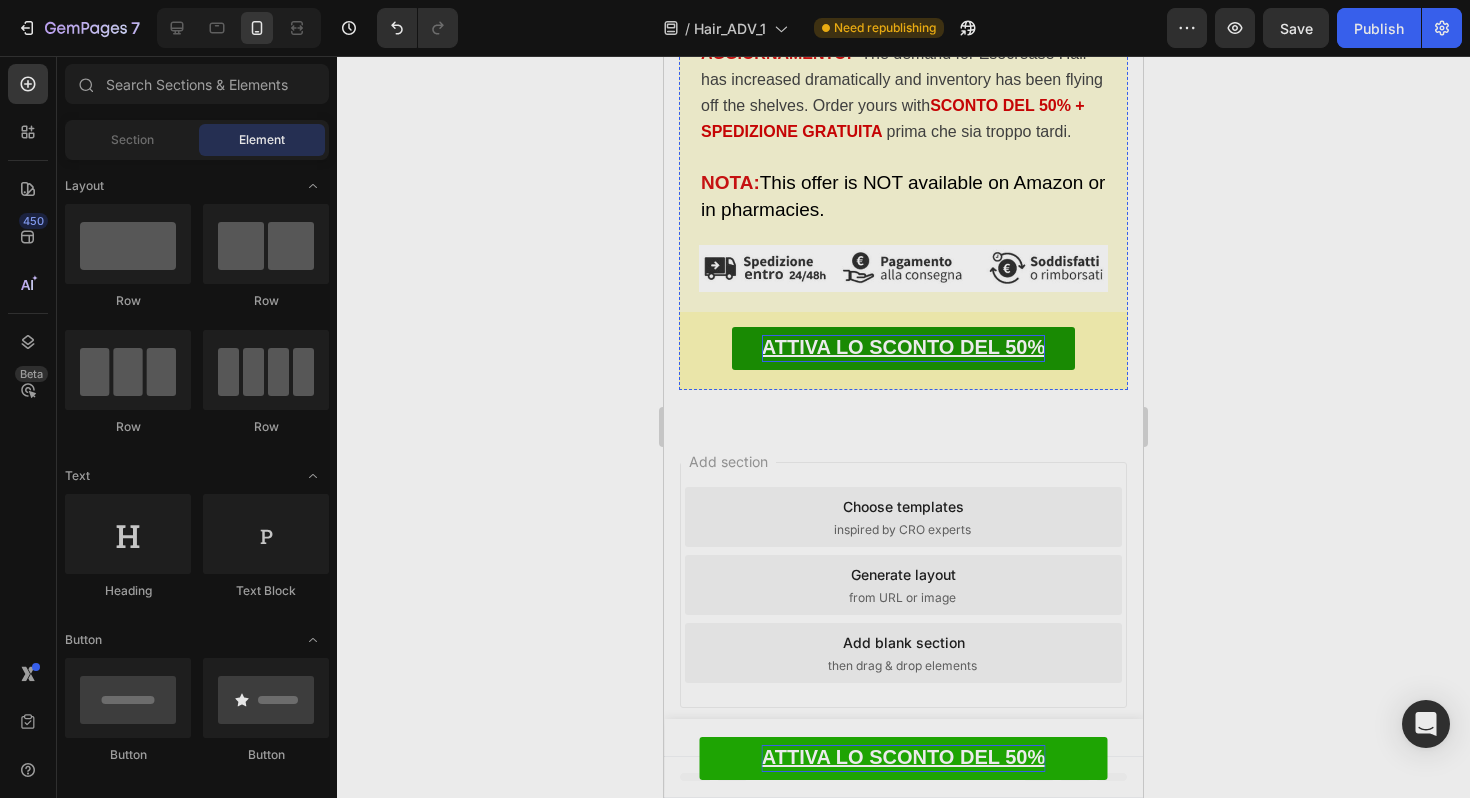 scroll, scrollTop: 16530, scrollLeft: 0, axis: vertical 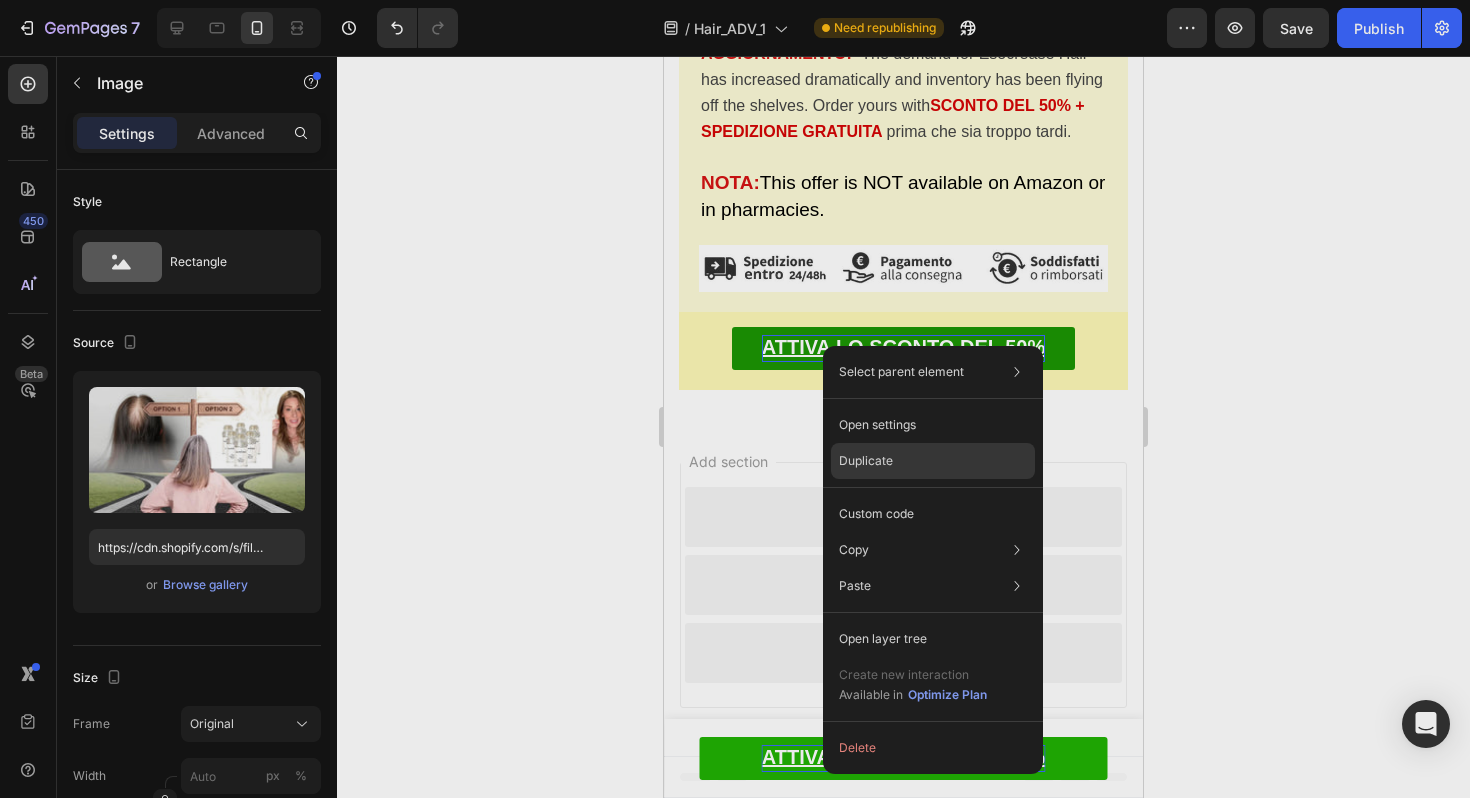 drag, startPoint x: 884, startPoint y: 462, endPoint x: 281, endPoint y: 278, distance: 630.44824 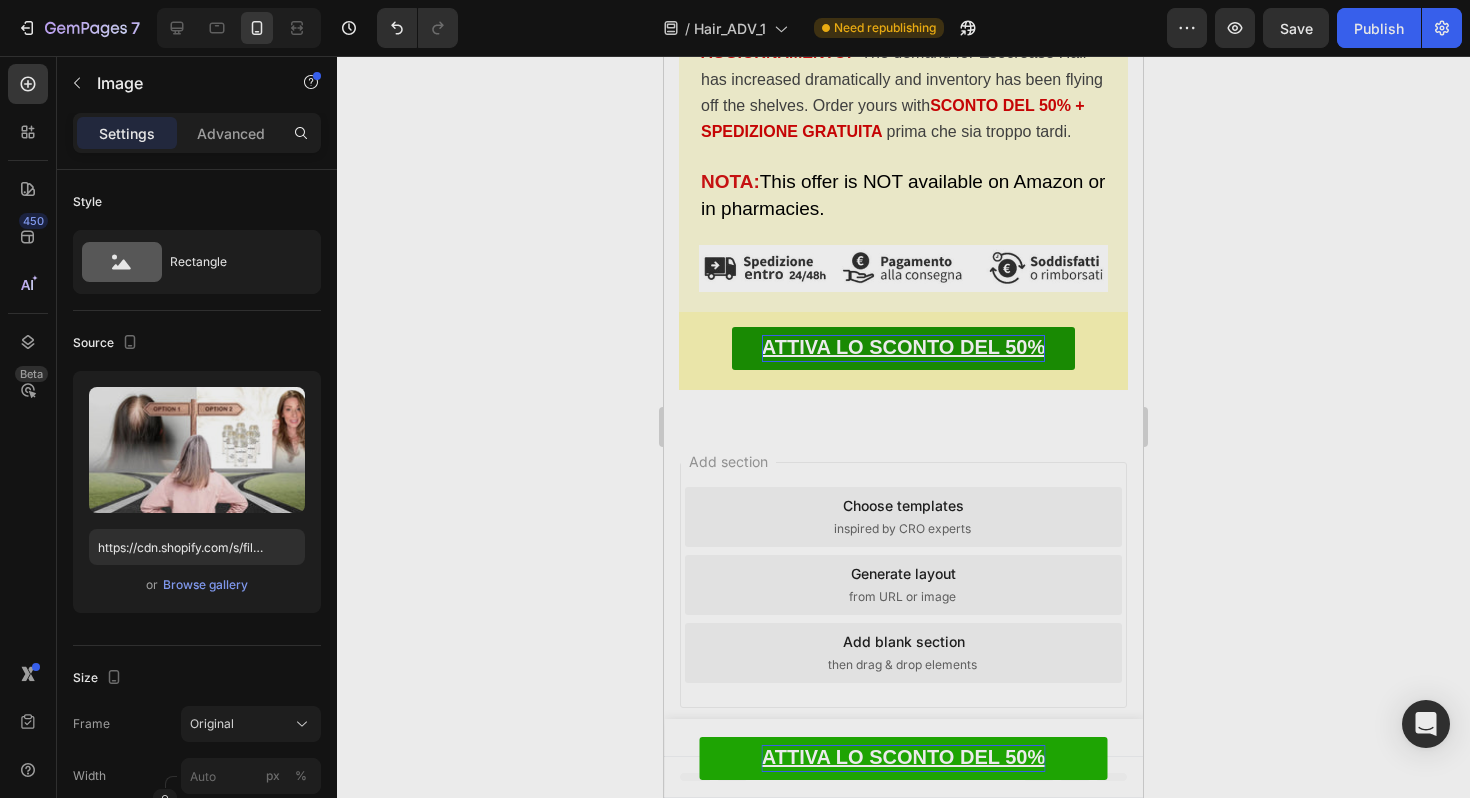 scroll, scrollTop: 17018, scrollLeft: 0, axis: vertical 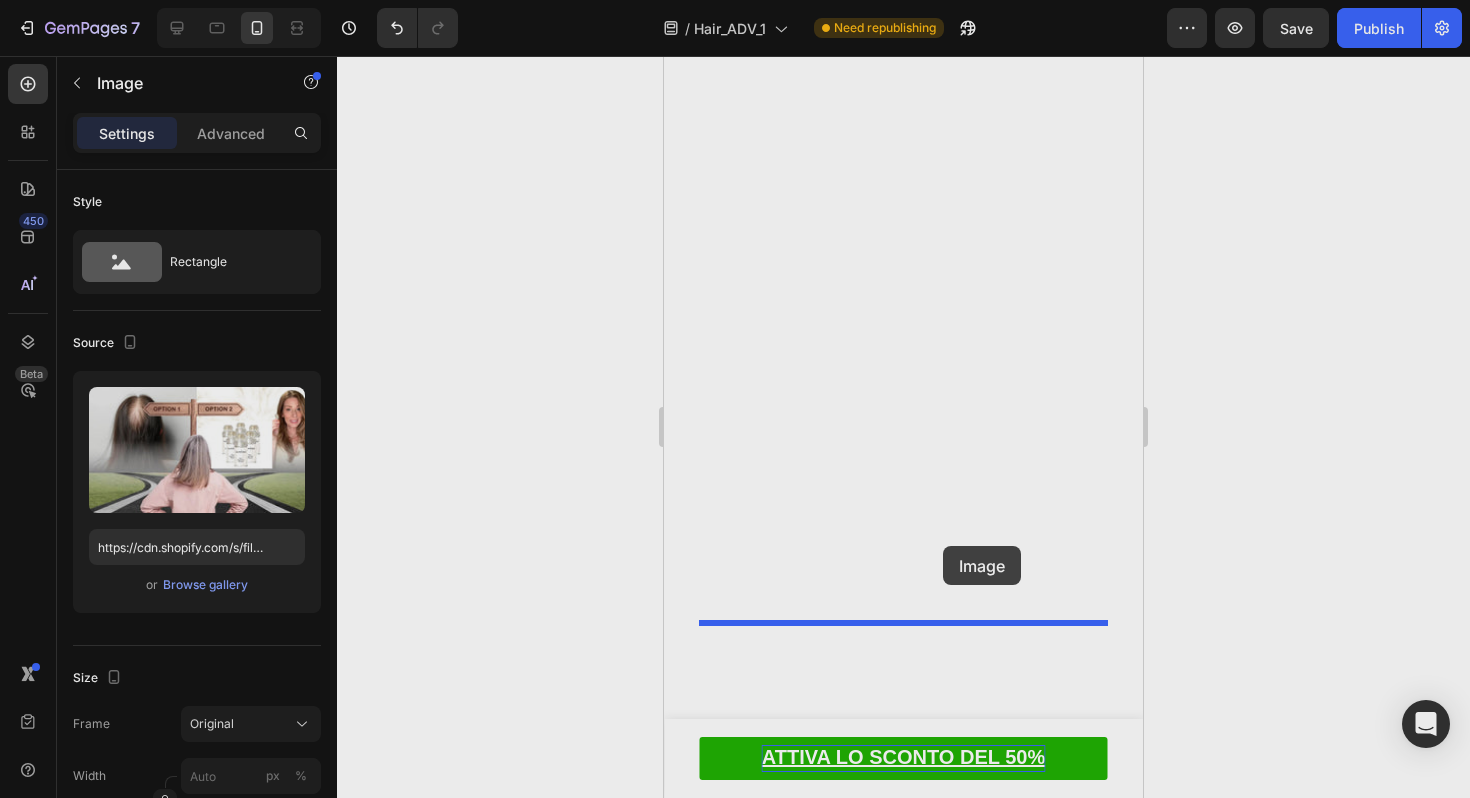 drag, startPoint x: 976, startPoint y: 155, endPoint x: 1845, endPoint y: 570, distance: 963.00885 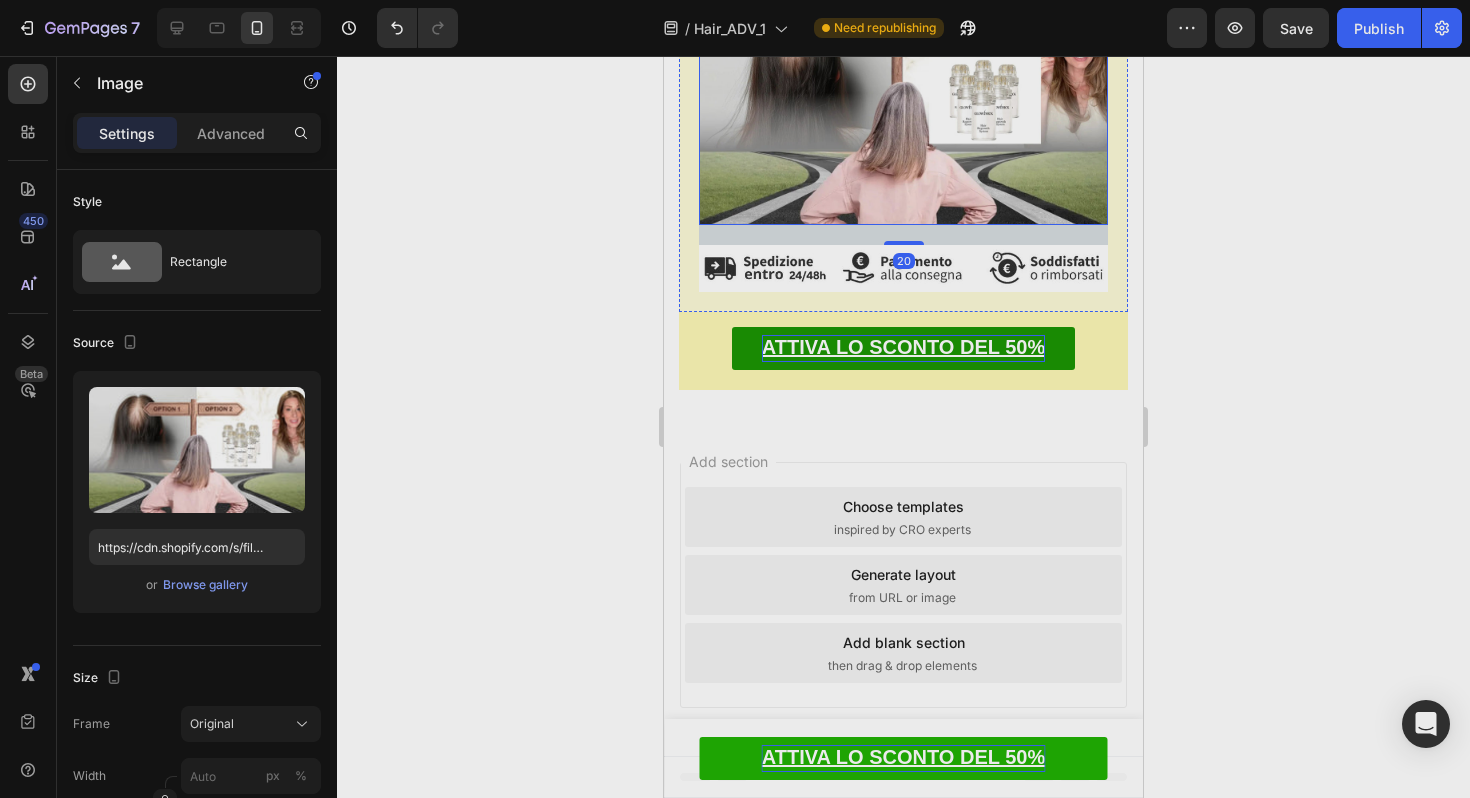 scroll, scrollTop: 17141, scrollLeft: 0, axis: vertical 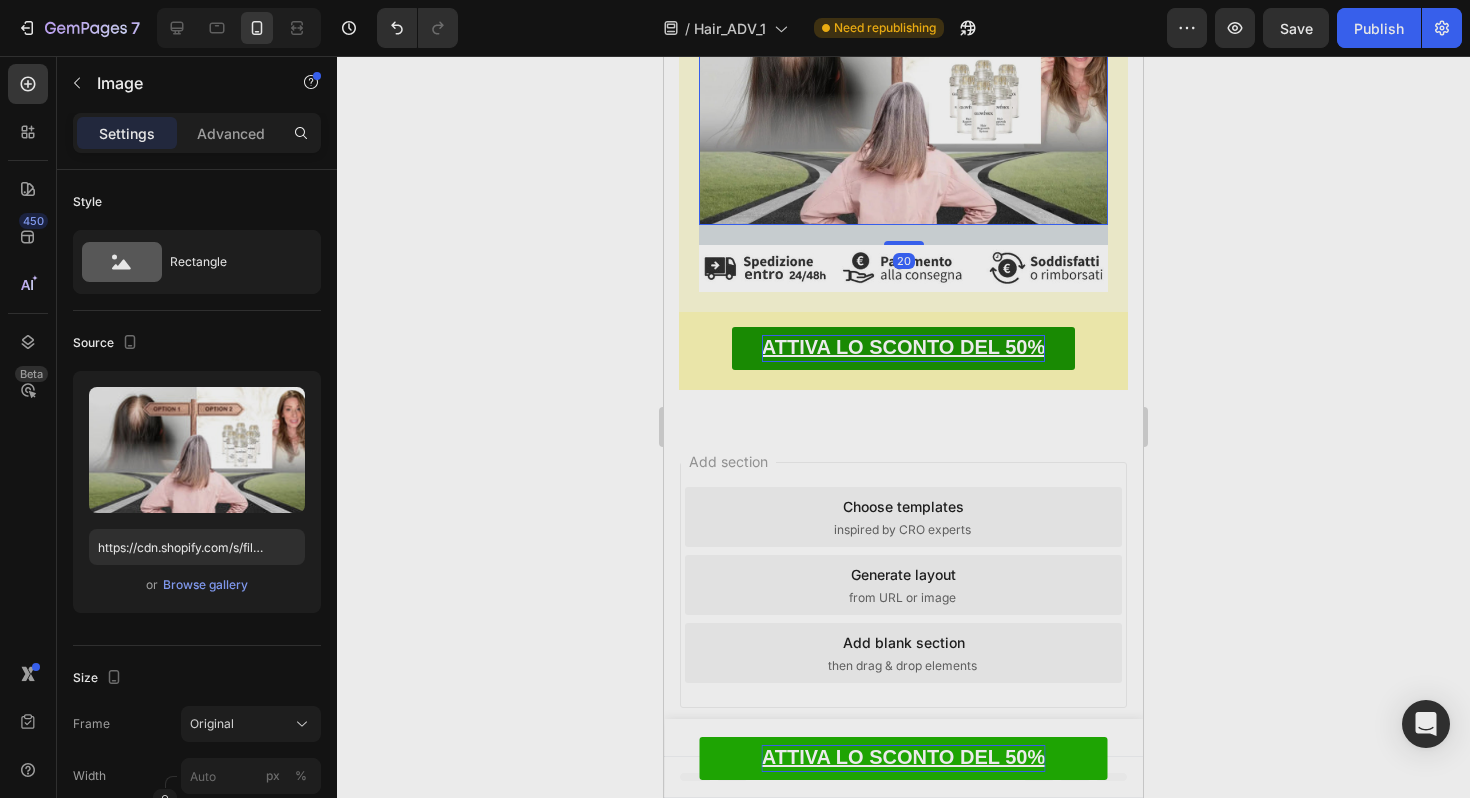 click at bounding box center [903, 110] 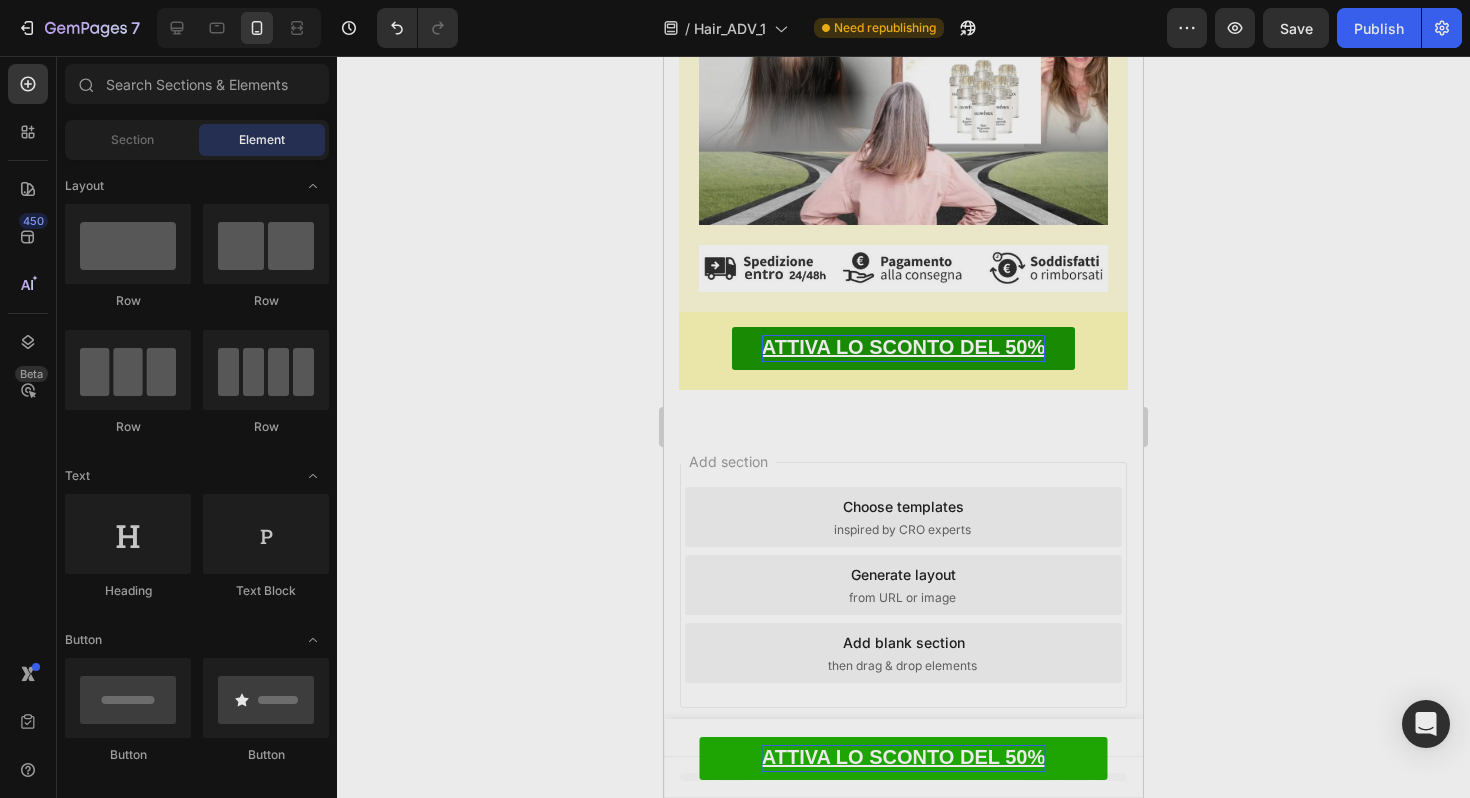 click at bounding box center (903, 110) 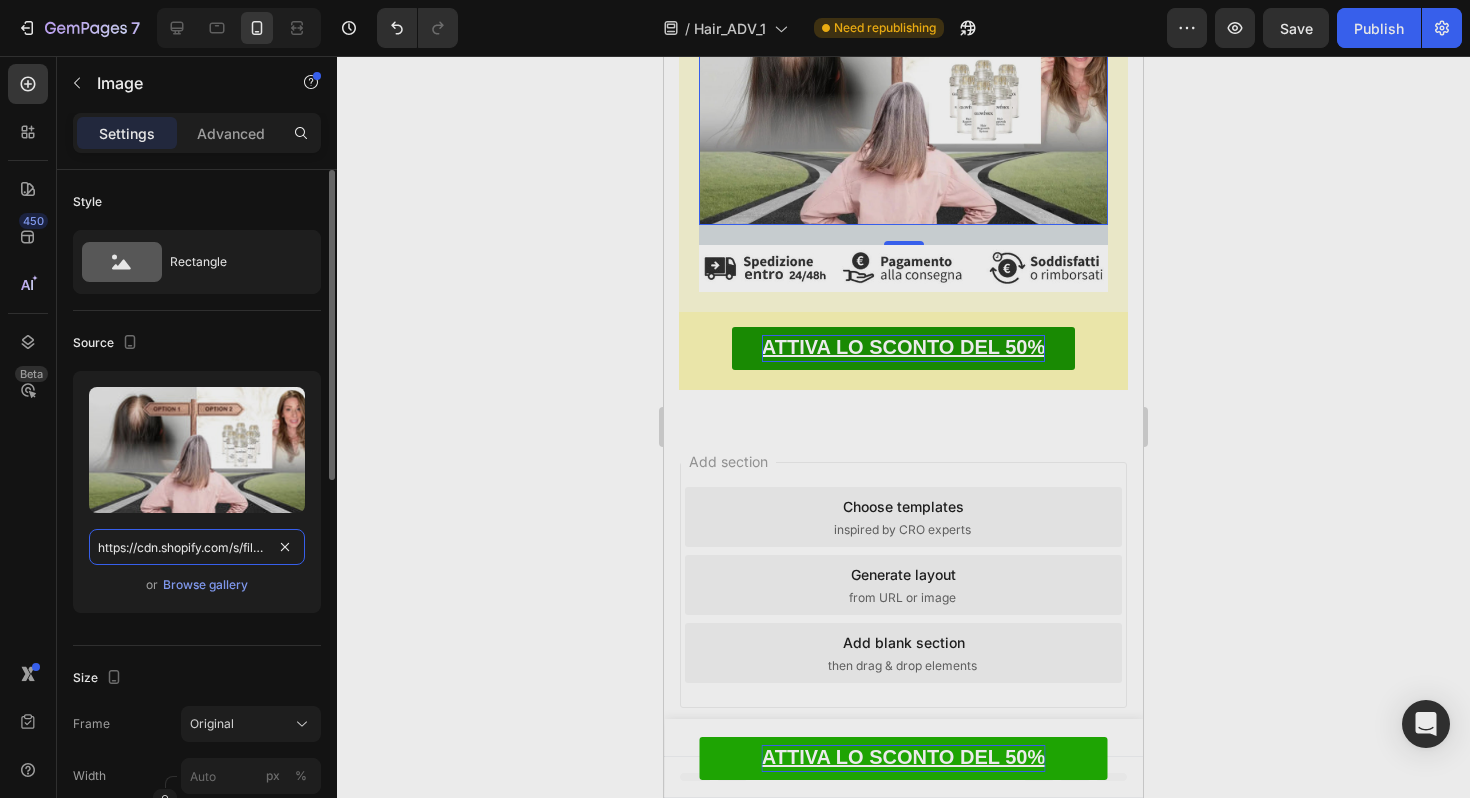 click on "https://cdn.shopify.com/s/files/1/0931/8069/0767/files/gempages_561972038995018657-ec906d51-6030-4717-9f11-ecb7cf4ee8d2.jpg" at bounding box center [197, 547] 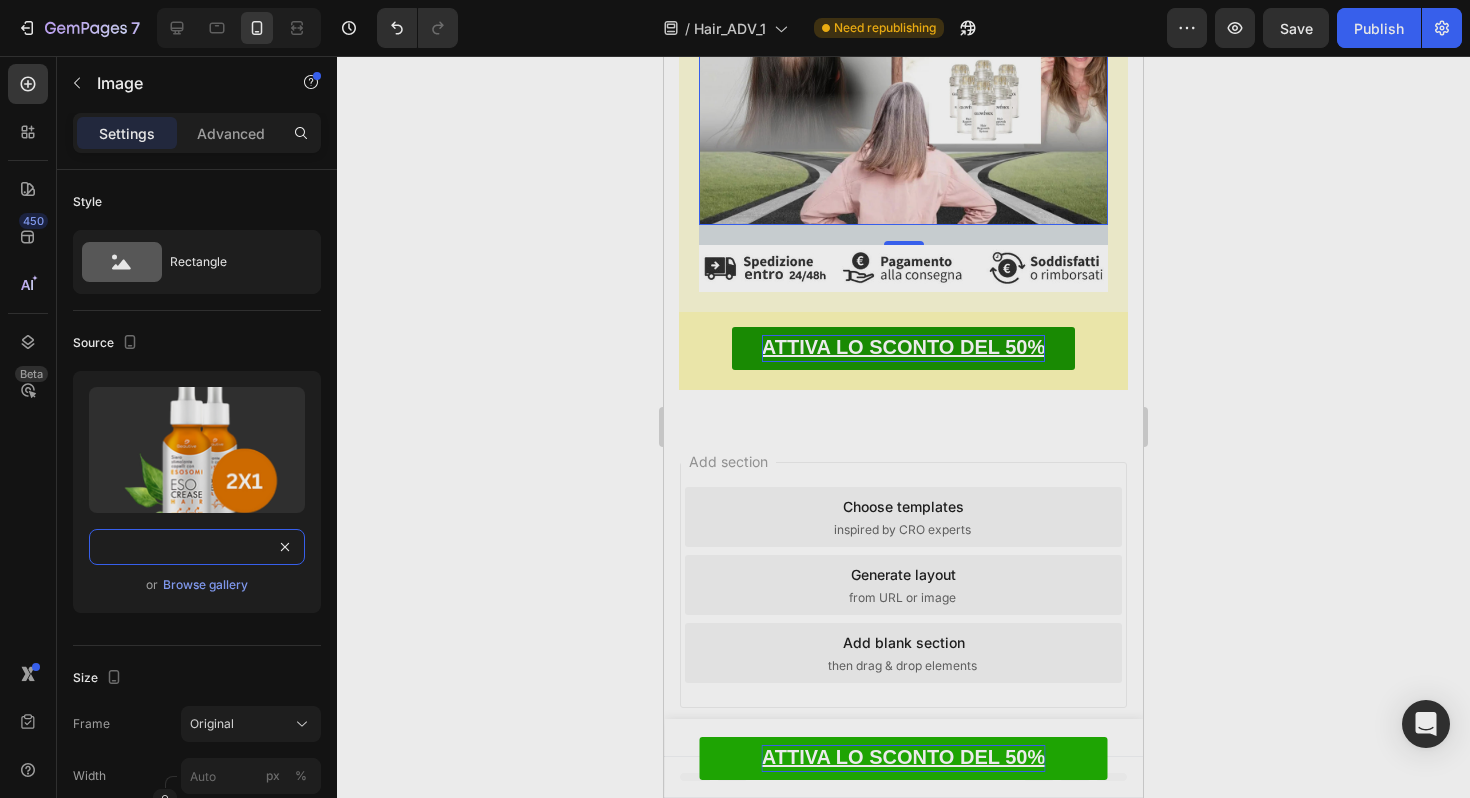 type on "https://cdn.shopify.com/s/files/1/0931/8069/0767/files/gempages_561972038995018657-9fd54477-c660-4896-8424-0730ffd10e8b.png?v=1752682910" 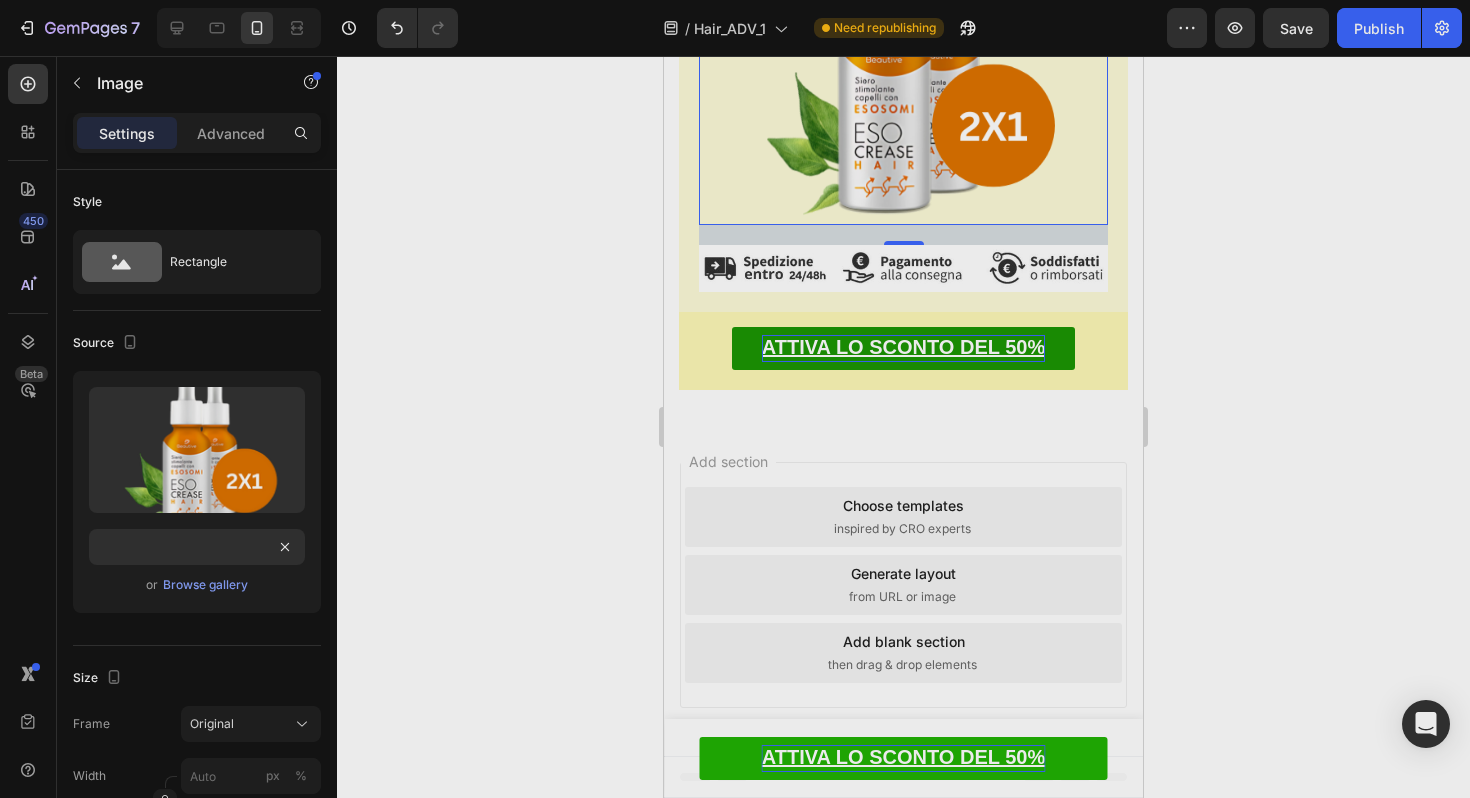 click 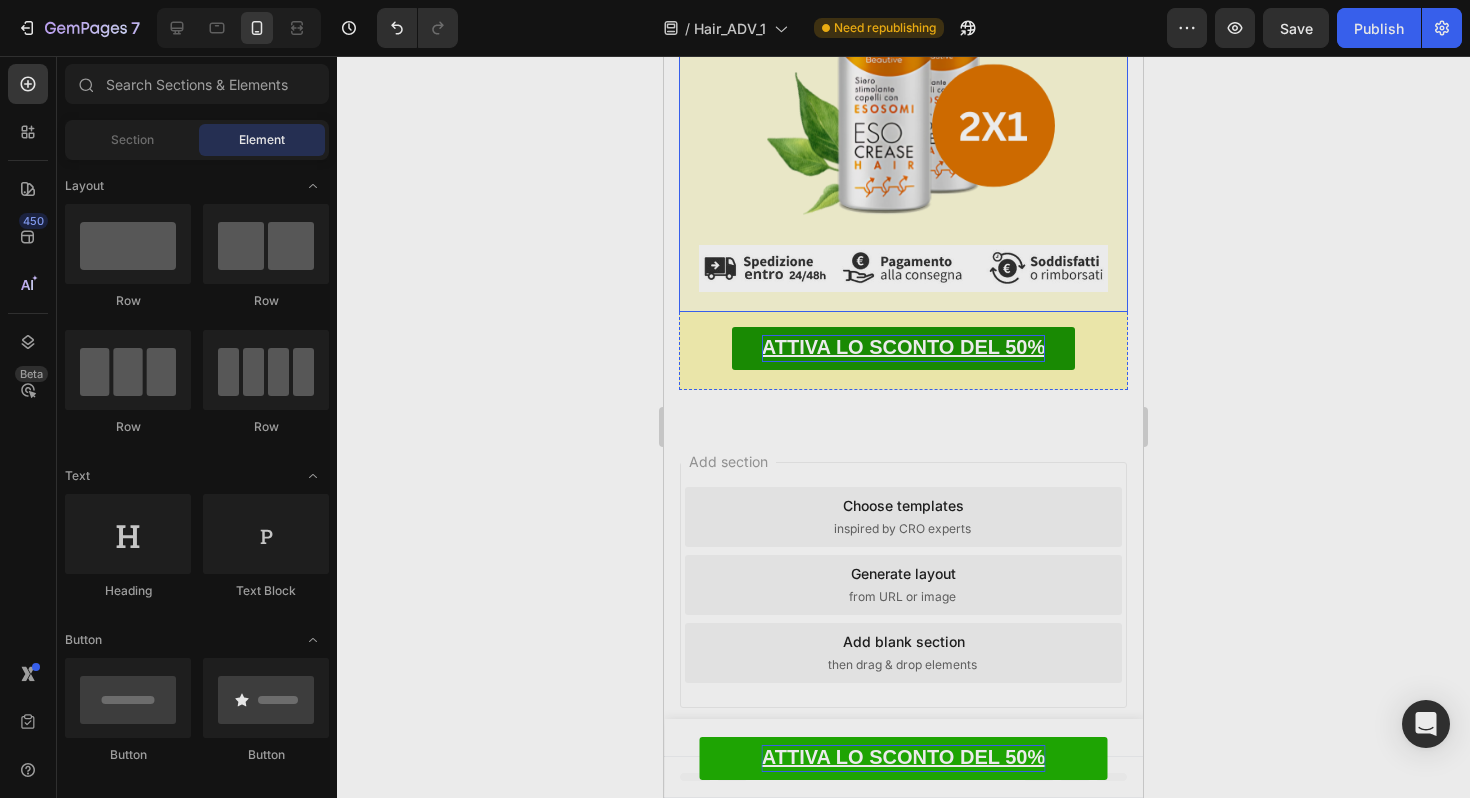 click on "UPDATE: - The demand for Esocrease Hair has increased dramatically and inventory has been flying off the shelves. Order yours with 50% OFF + FREE SHIPPING before it's too late. Text Block NOTA: This offer is NOT available on Amazon or in pharmacies. Text Block Image Image" at bounding box center (903, -3) 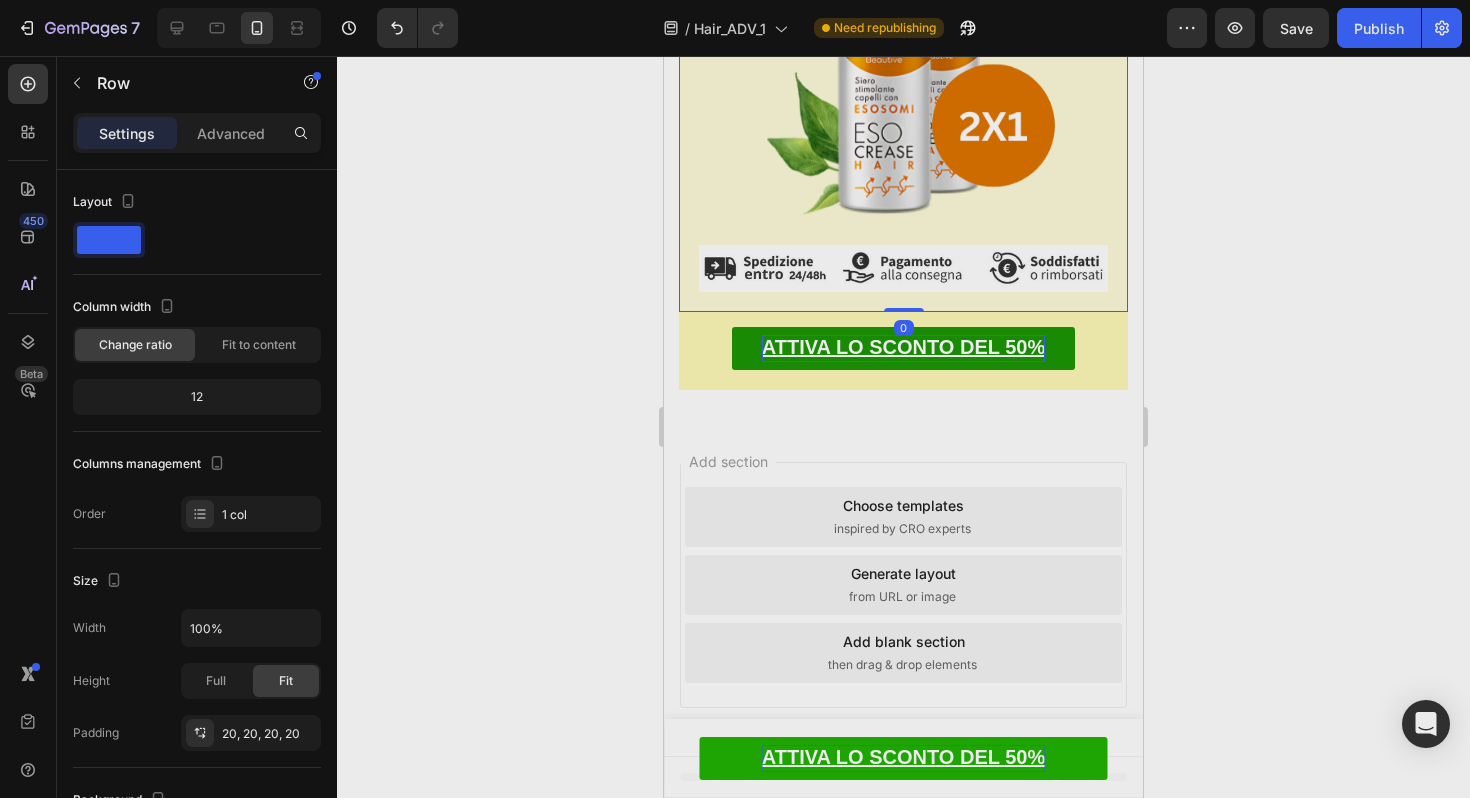 click on "NOTA: This offer is NOT available on Amazon or in pharmacies." at bounding box center (903, -139) 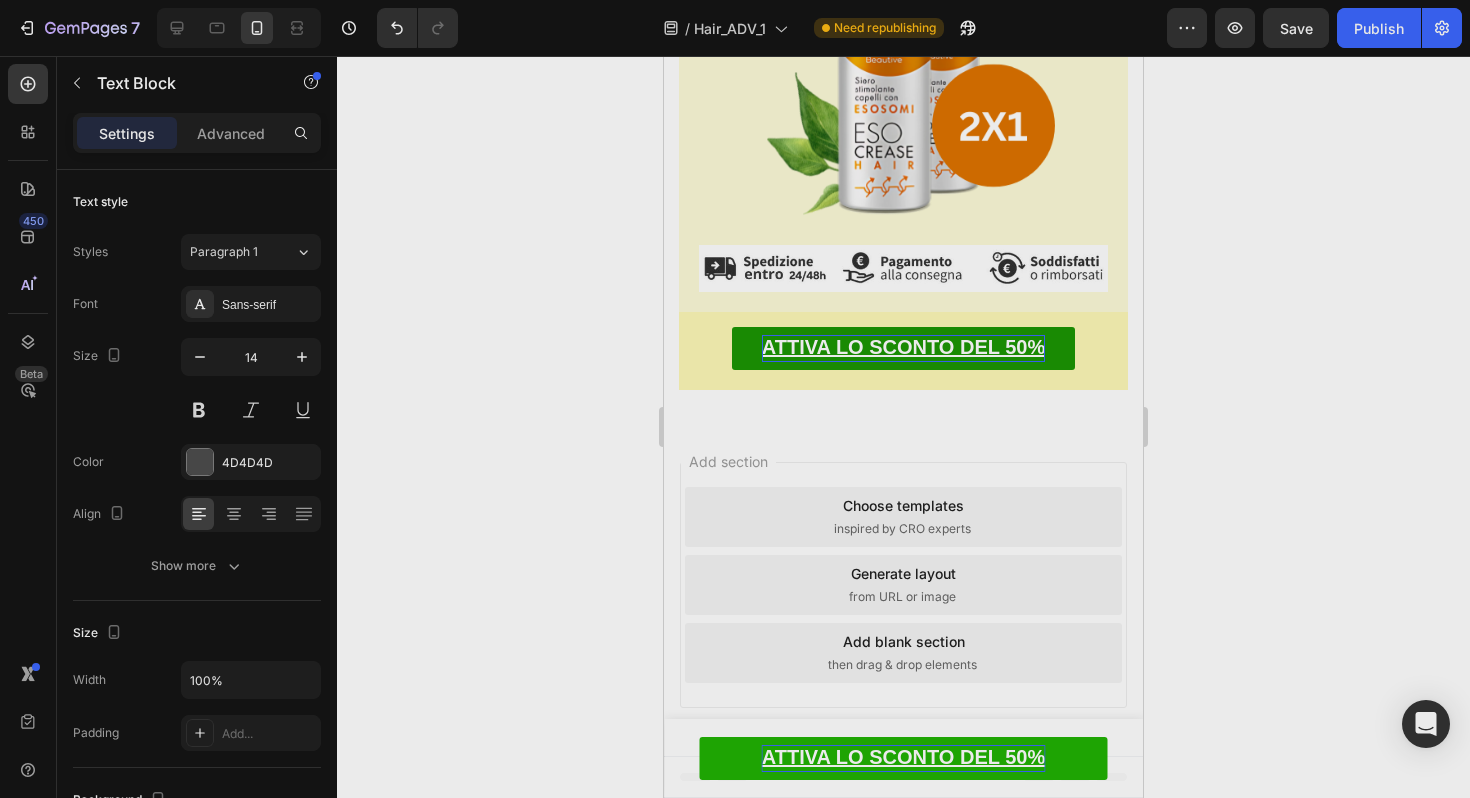 click at bounding box center [904, -94] 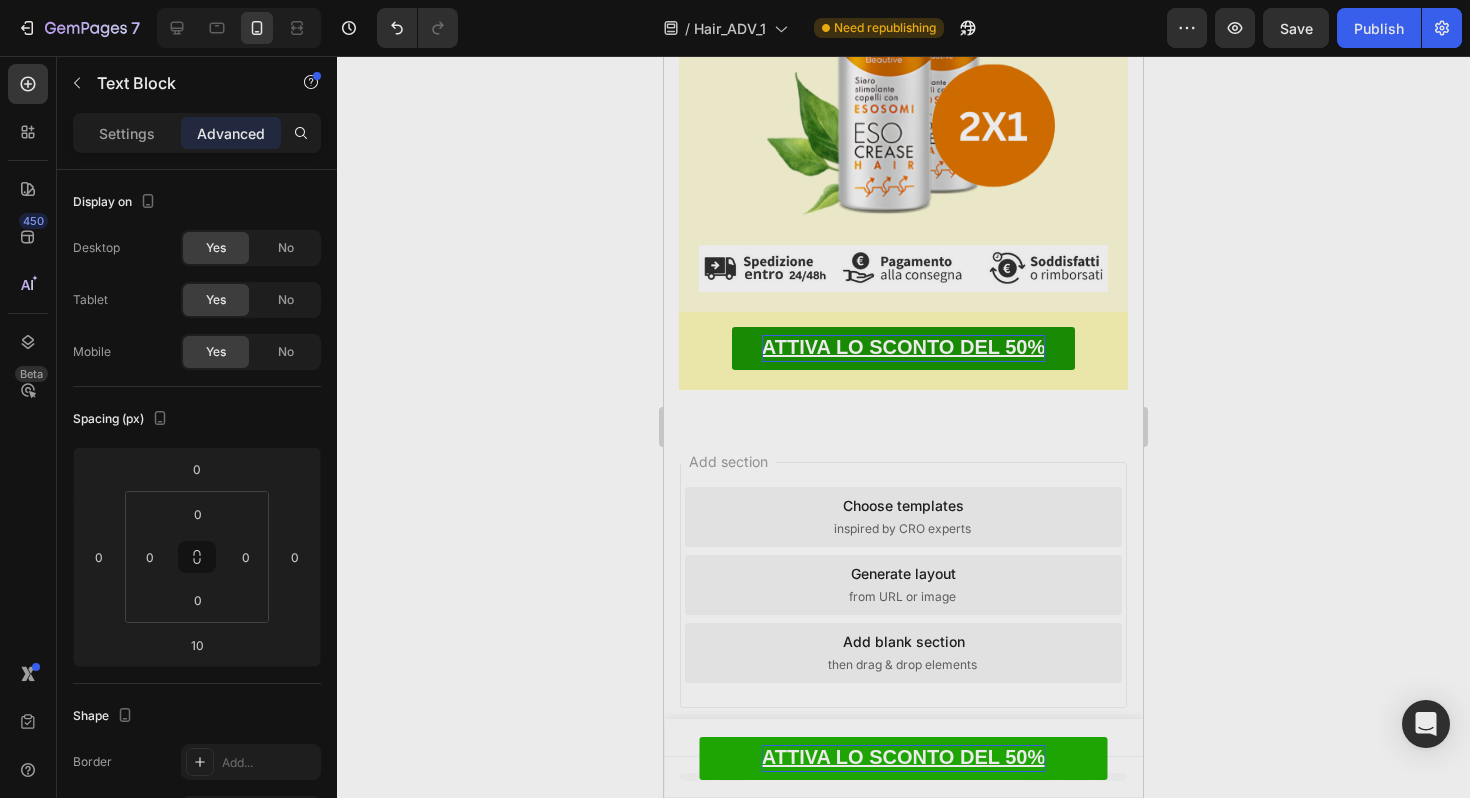 click 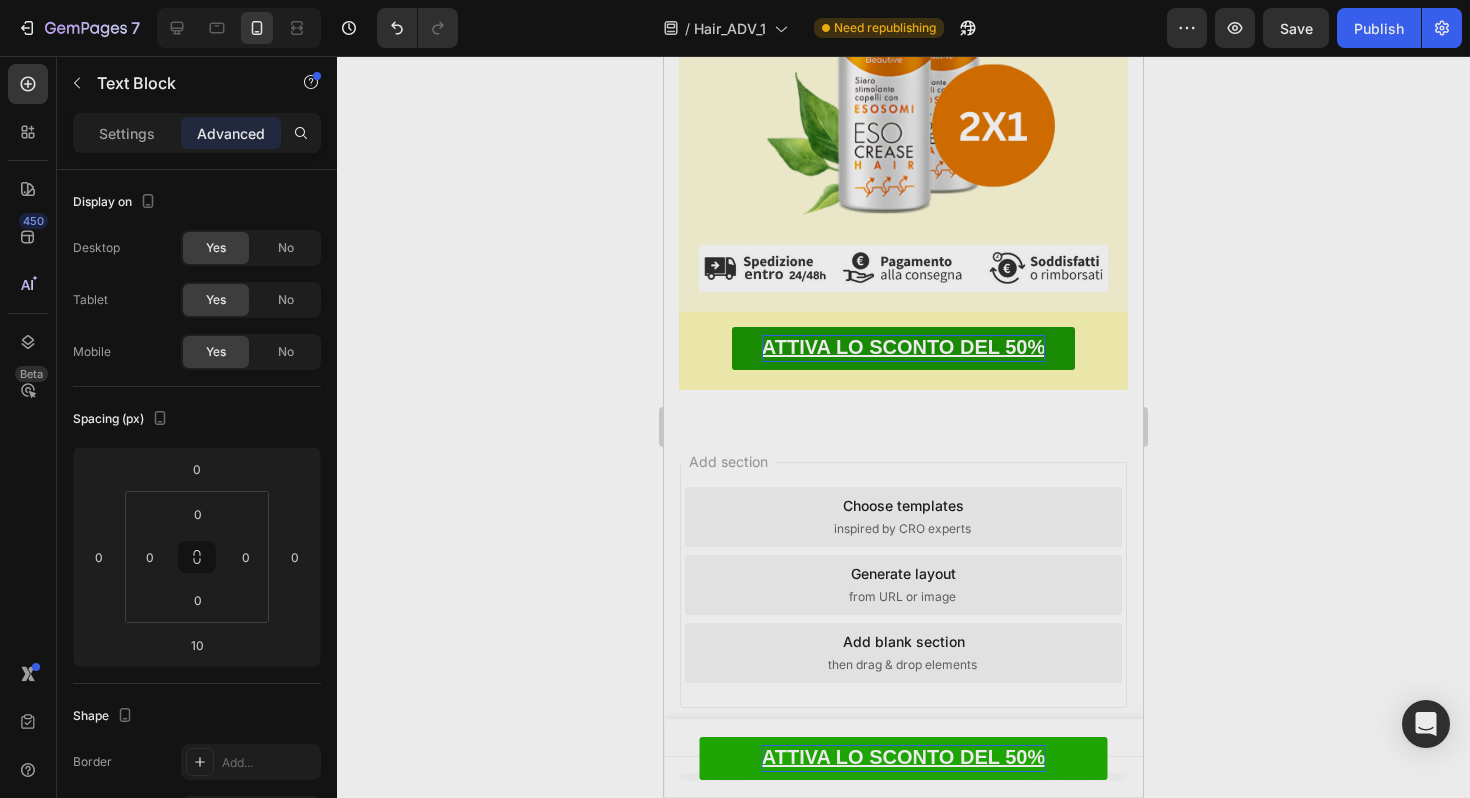 click at bounding box center [903, 67] 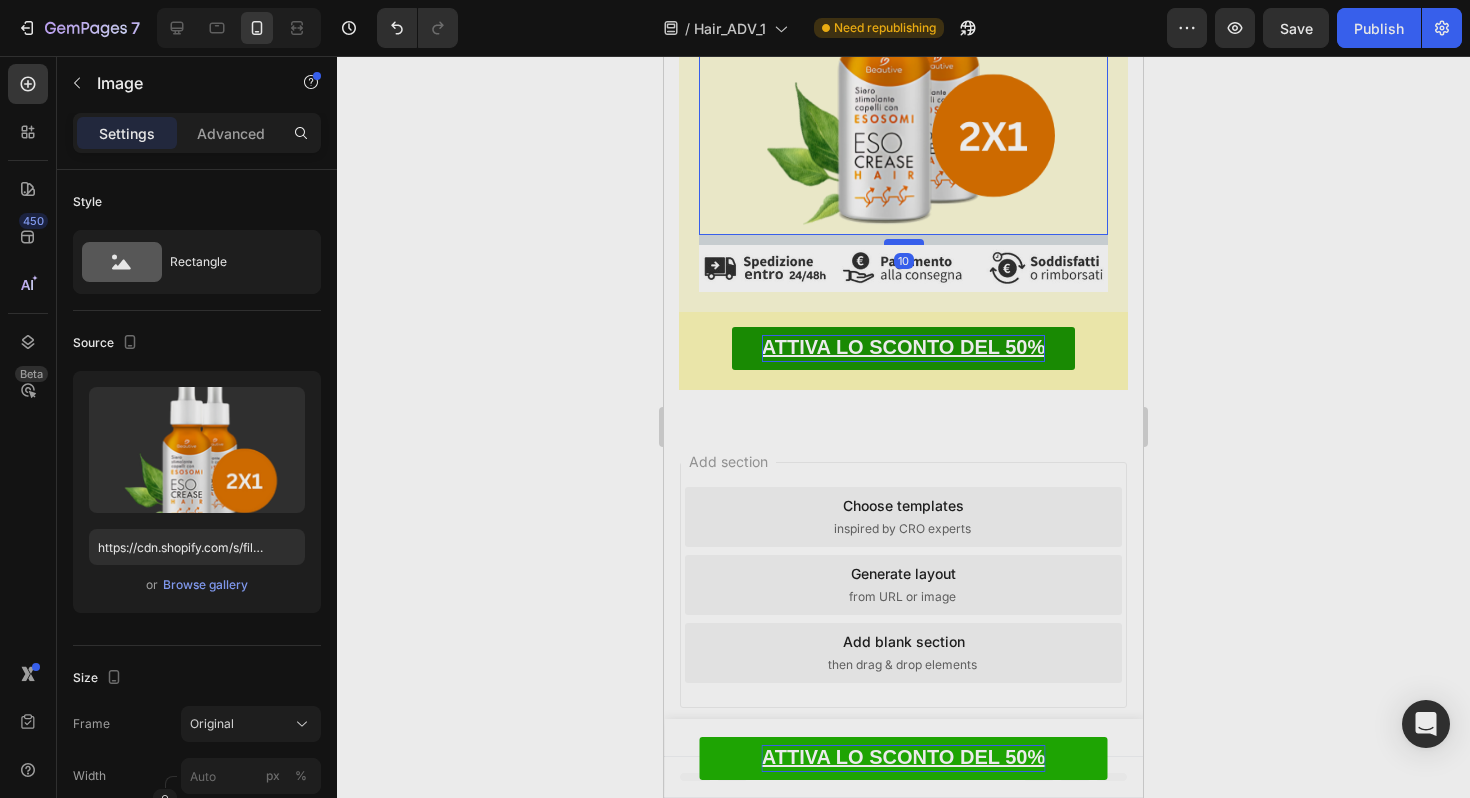 drag, startPoint x: 912, startPoint y: 497, endPoint x: 921, endPoint y: 487, distance: 13.453624 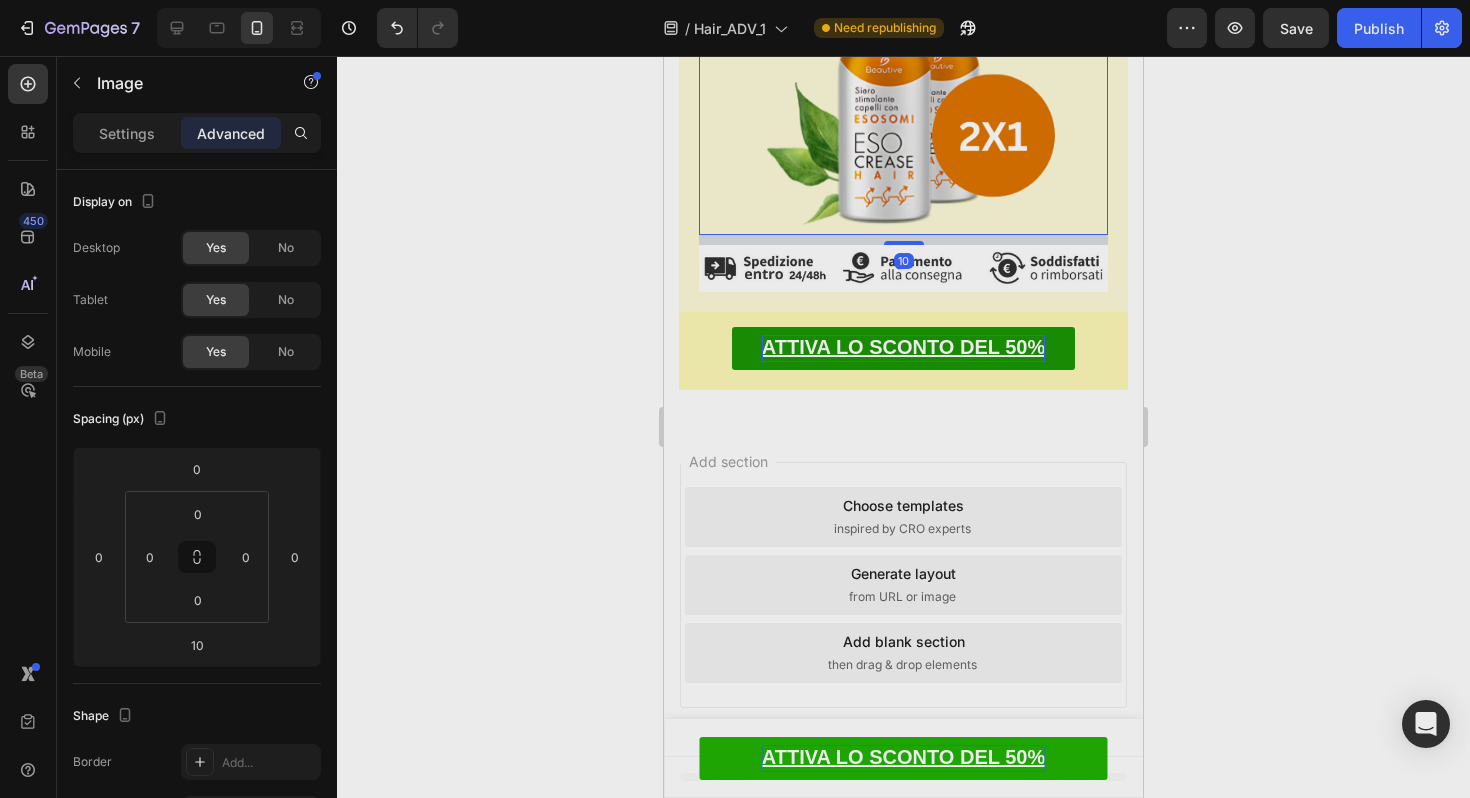 click 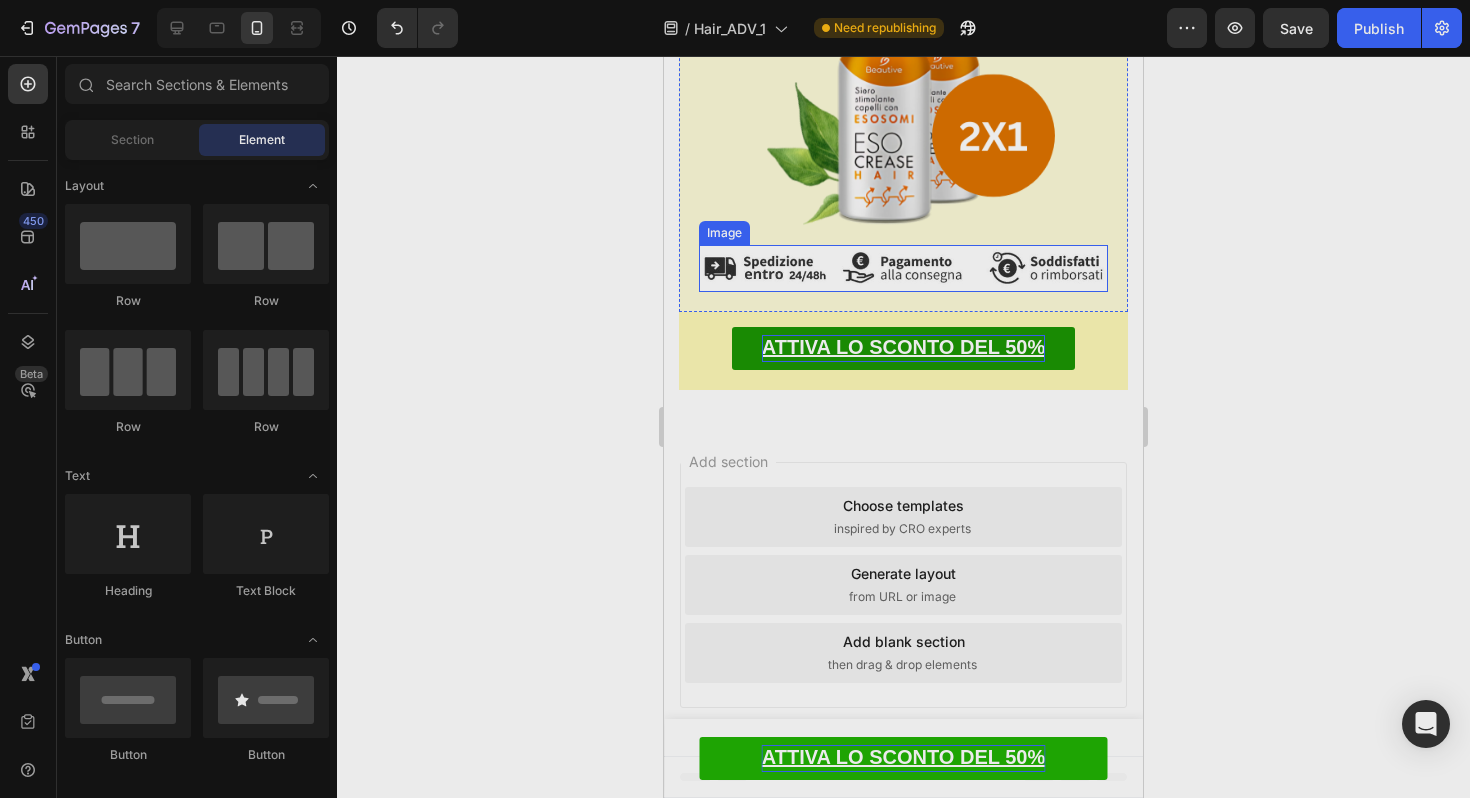 click on "UPDATE: - The demand for Esocrease Hair has increased dramatically and inventory has been flying off the shelves. Order yours with 50% OFF + FREE SHIPPING before it's too late. Text Block NOTA: This offer is NOT available on Amazon or in pharmacies. Text Block Image Image Row" at bounding box center (903, 7) 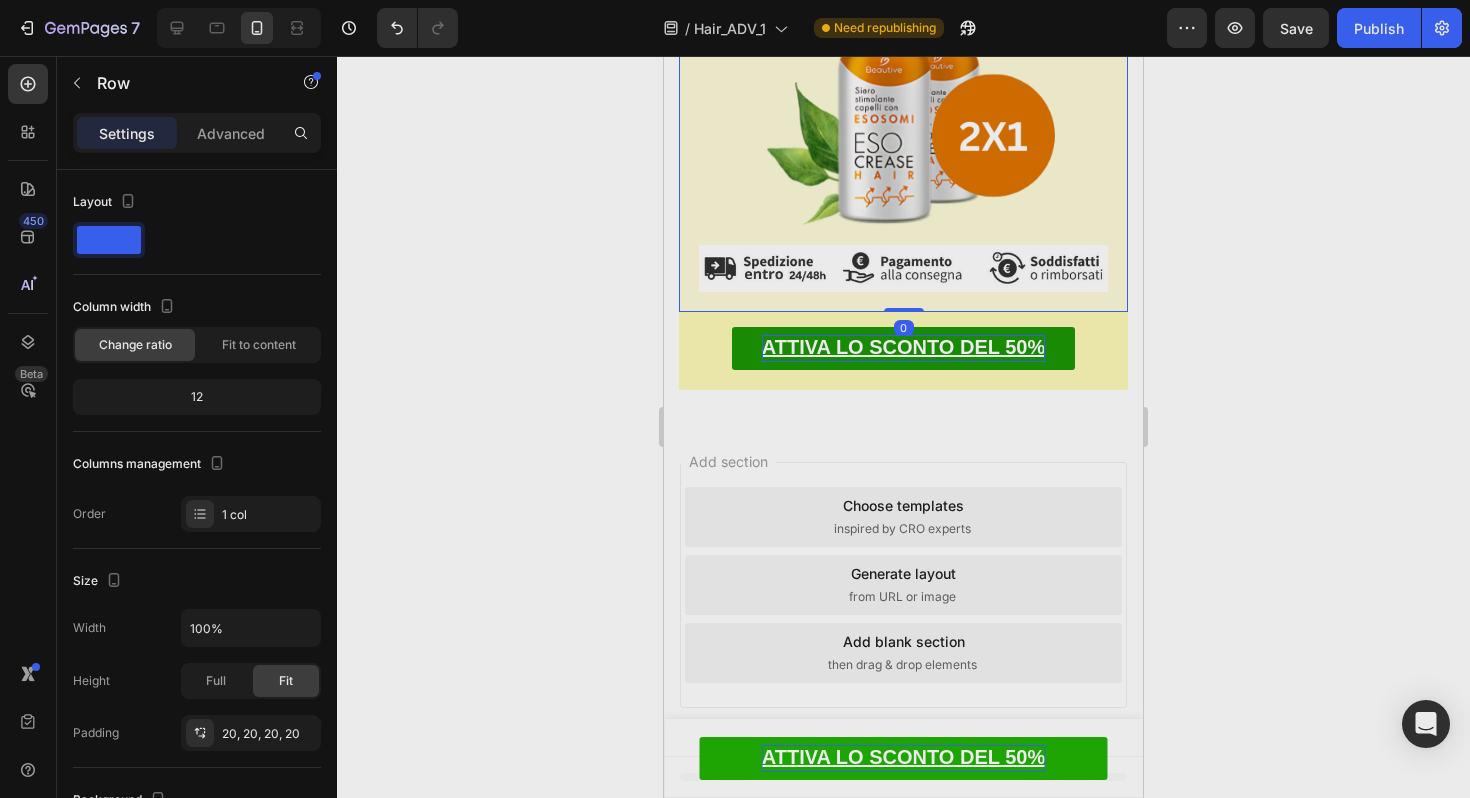 click 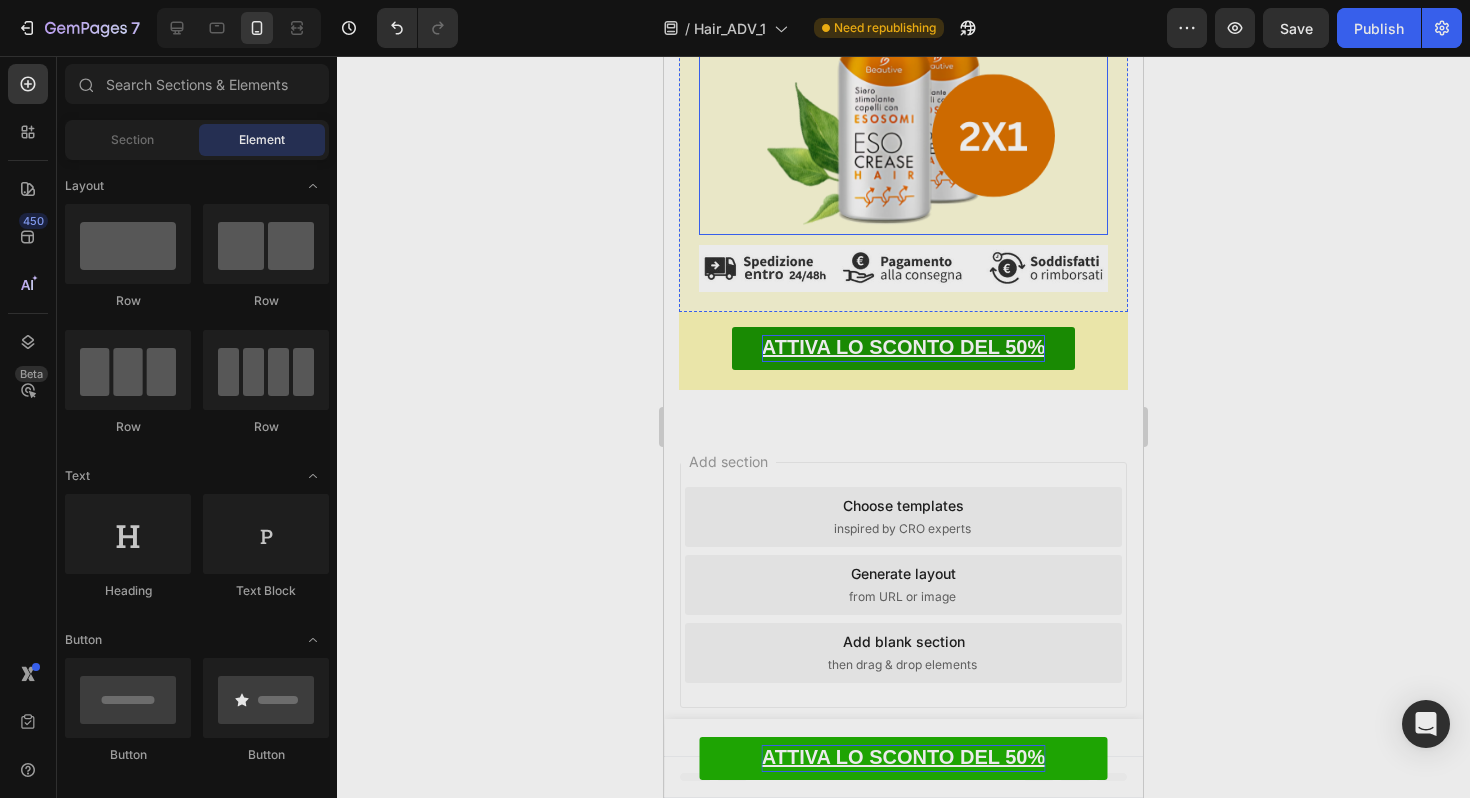 scroll, scrollTop: 16908, scrollLeft: 0, axis: vertical 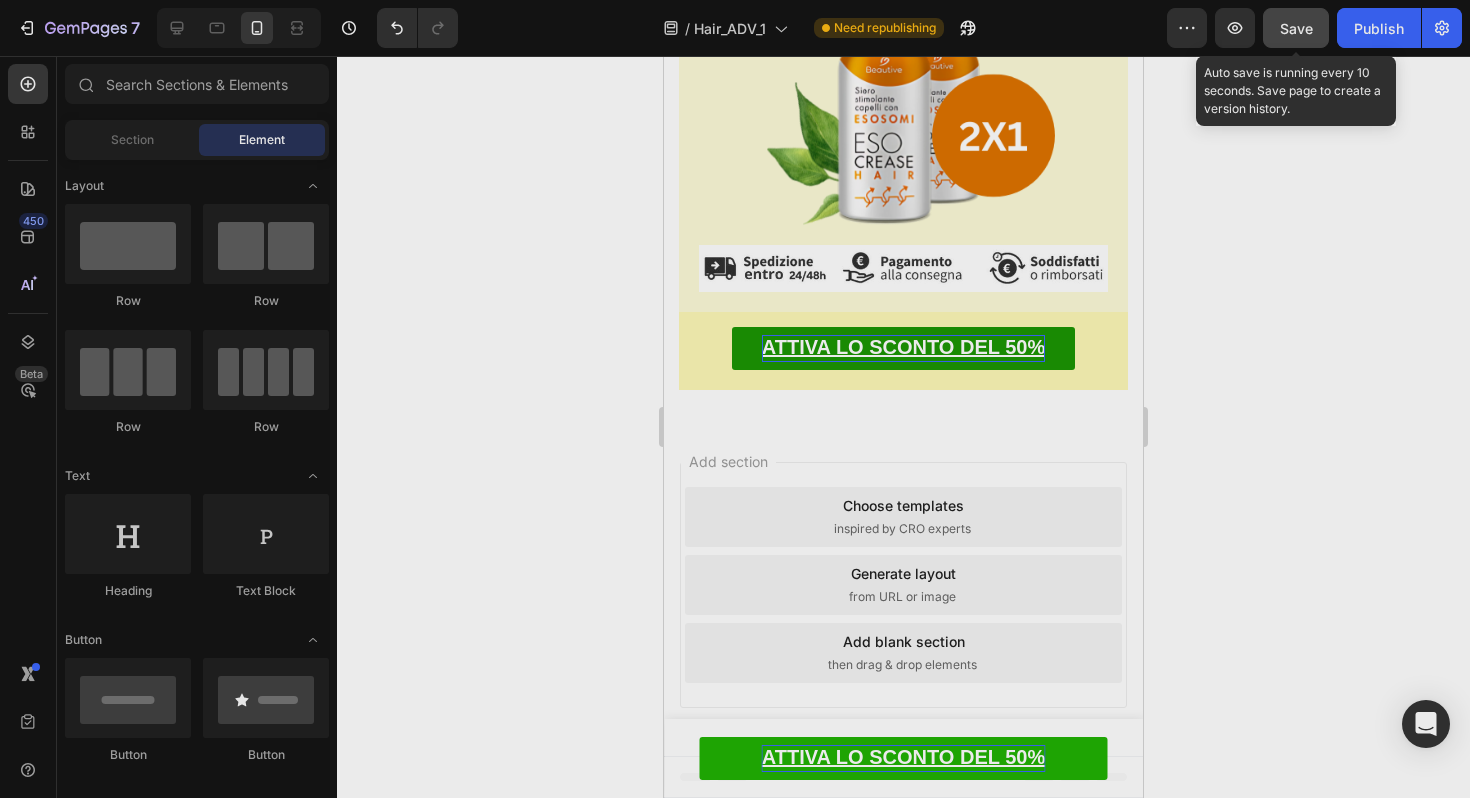 click on "Save" at bounding box center (1296, 28) 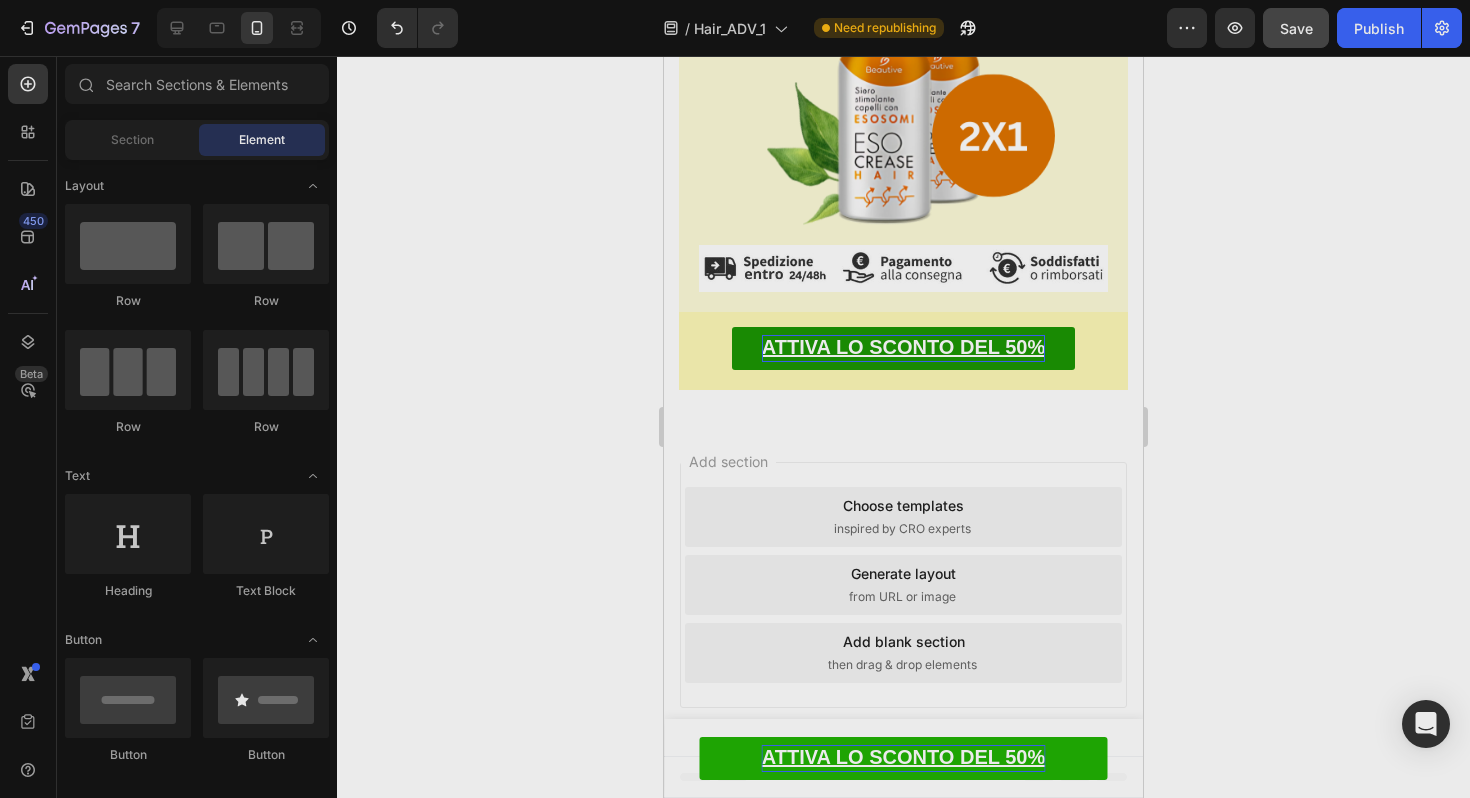 click at bounding box center (903, -522) 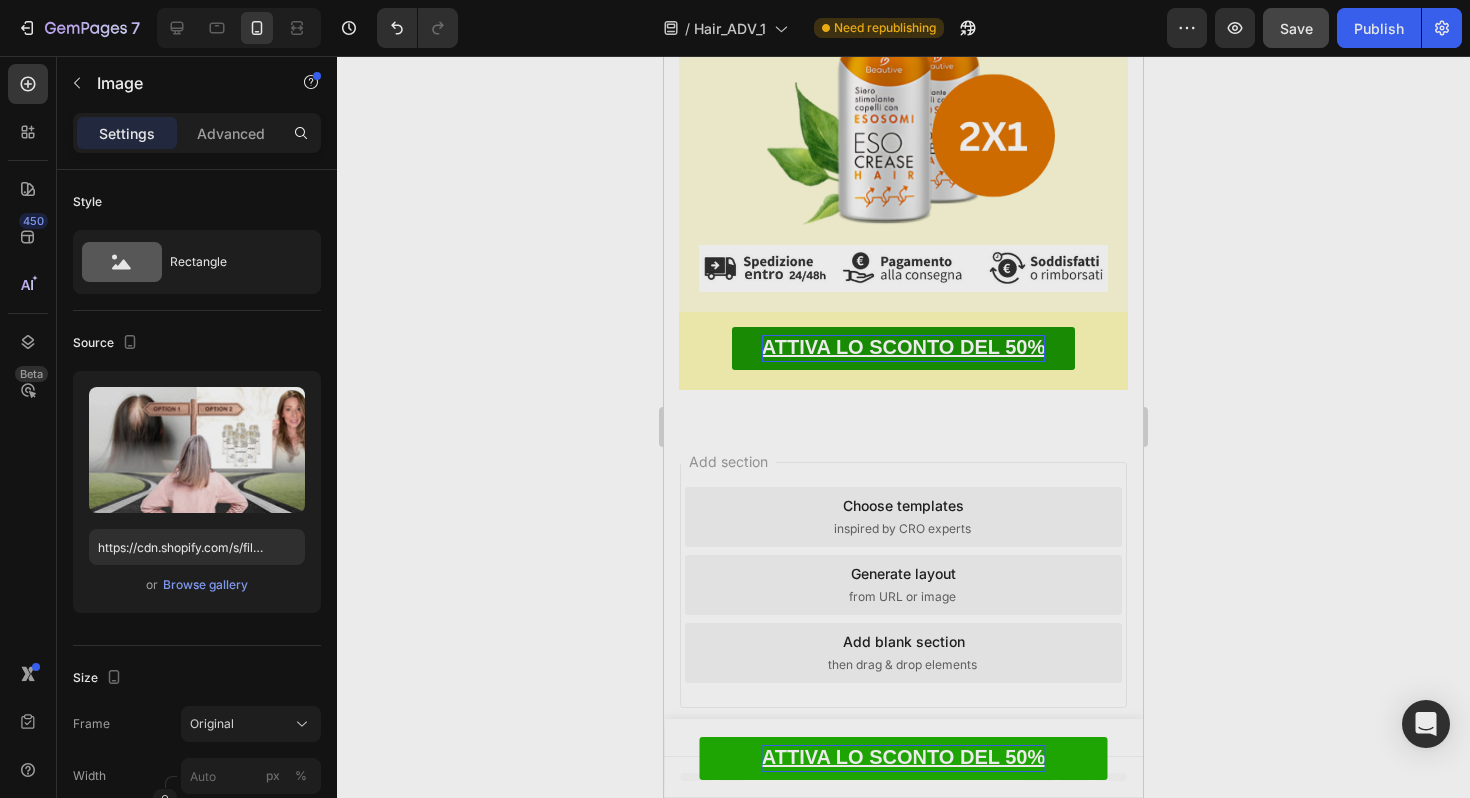 drag, startPoint x: 903, startPoint y: 301, endPoint x: 1029, endPoint y: 489, distance: 226.31836 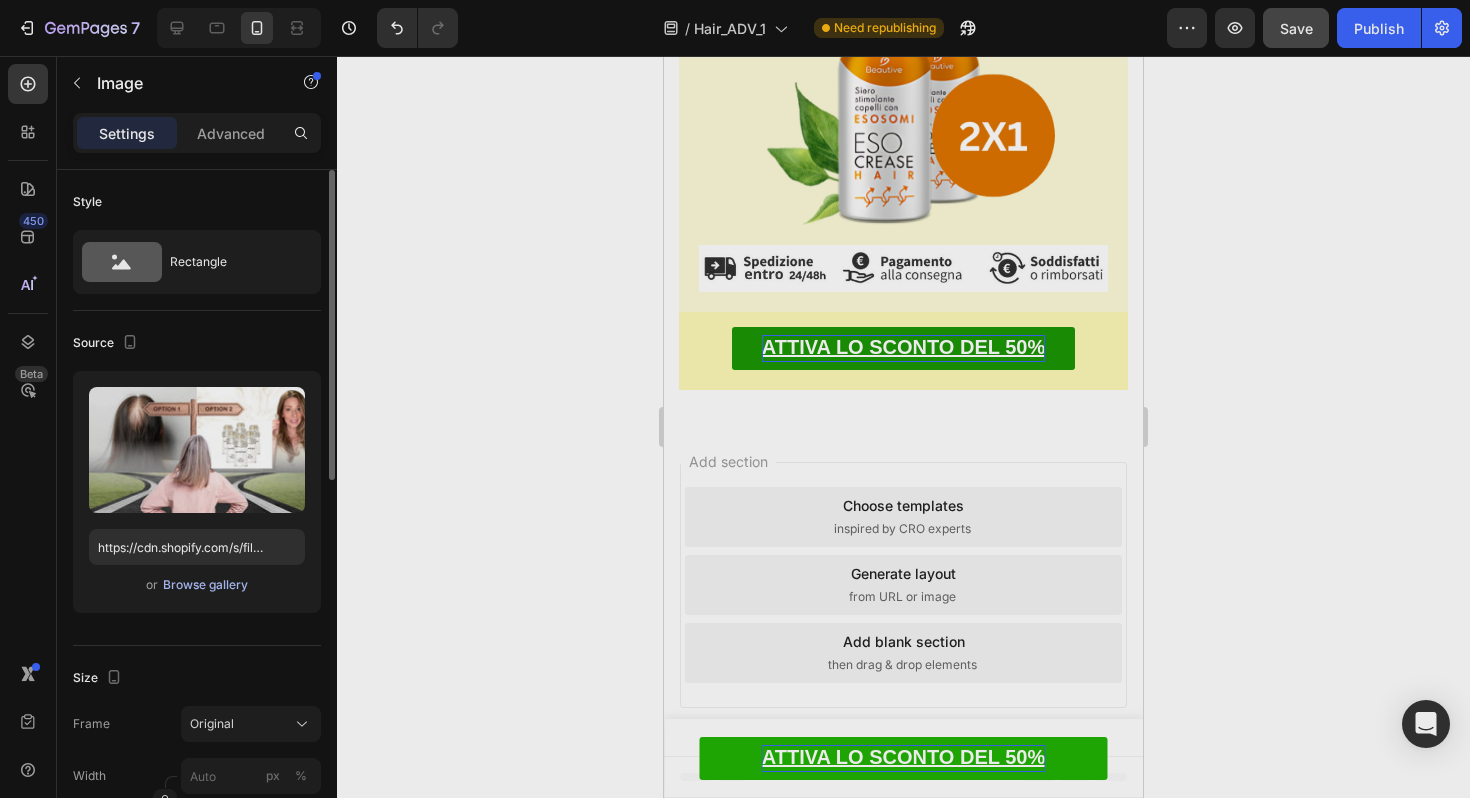 click on "Browse gallery" at bounding box center (205, 585) 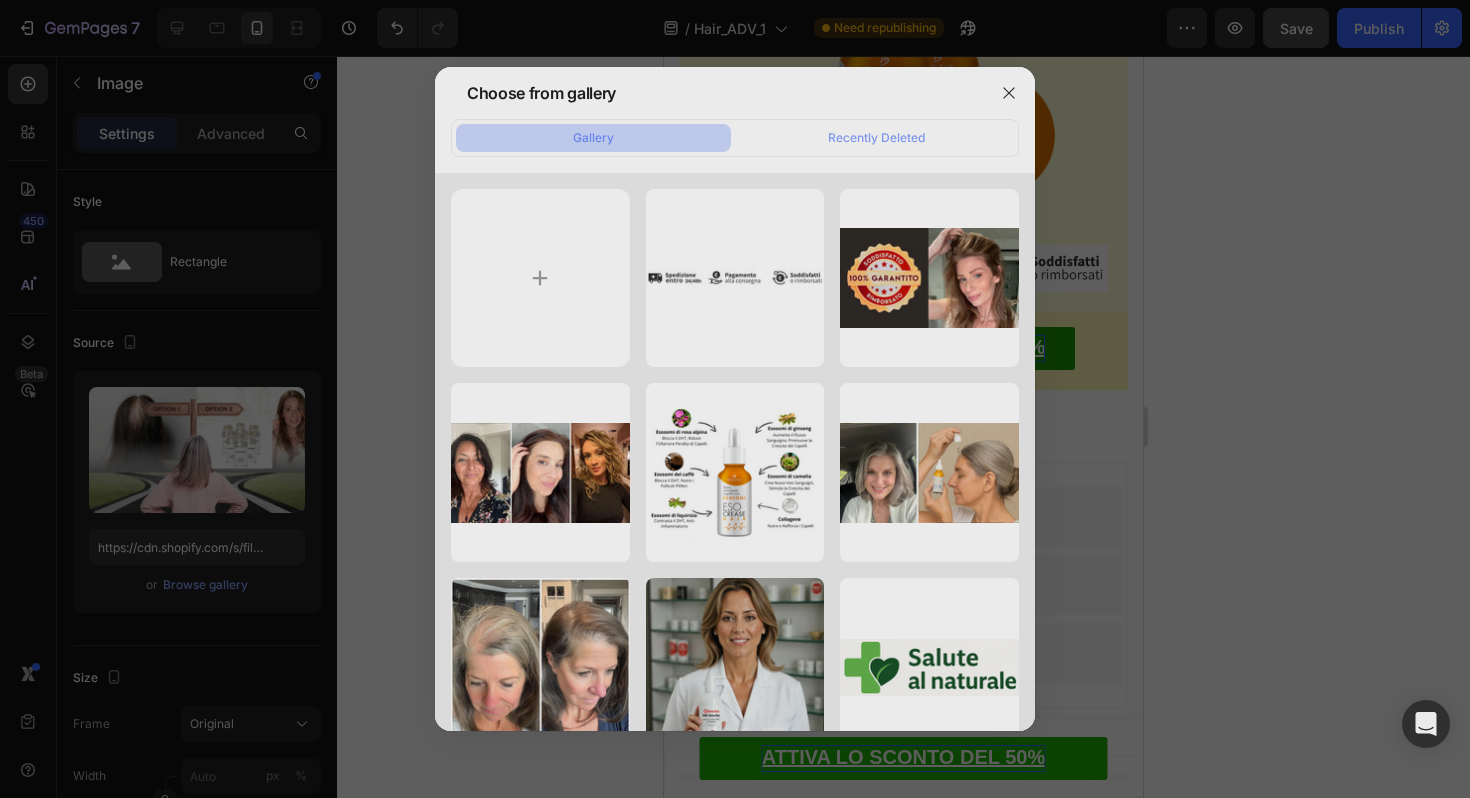 type on "C:\fakepath\Progetto senza titolo (41).jpg" 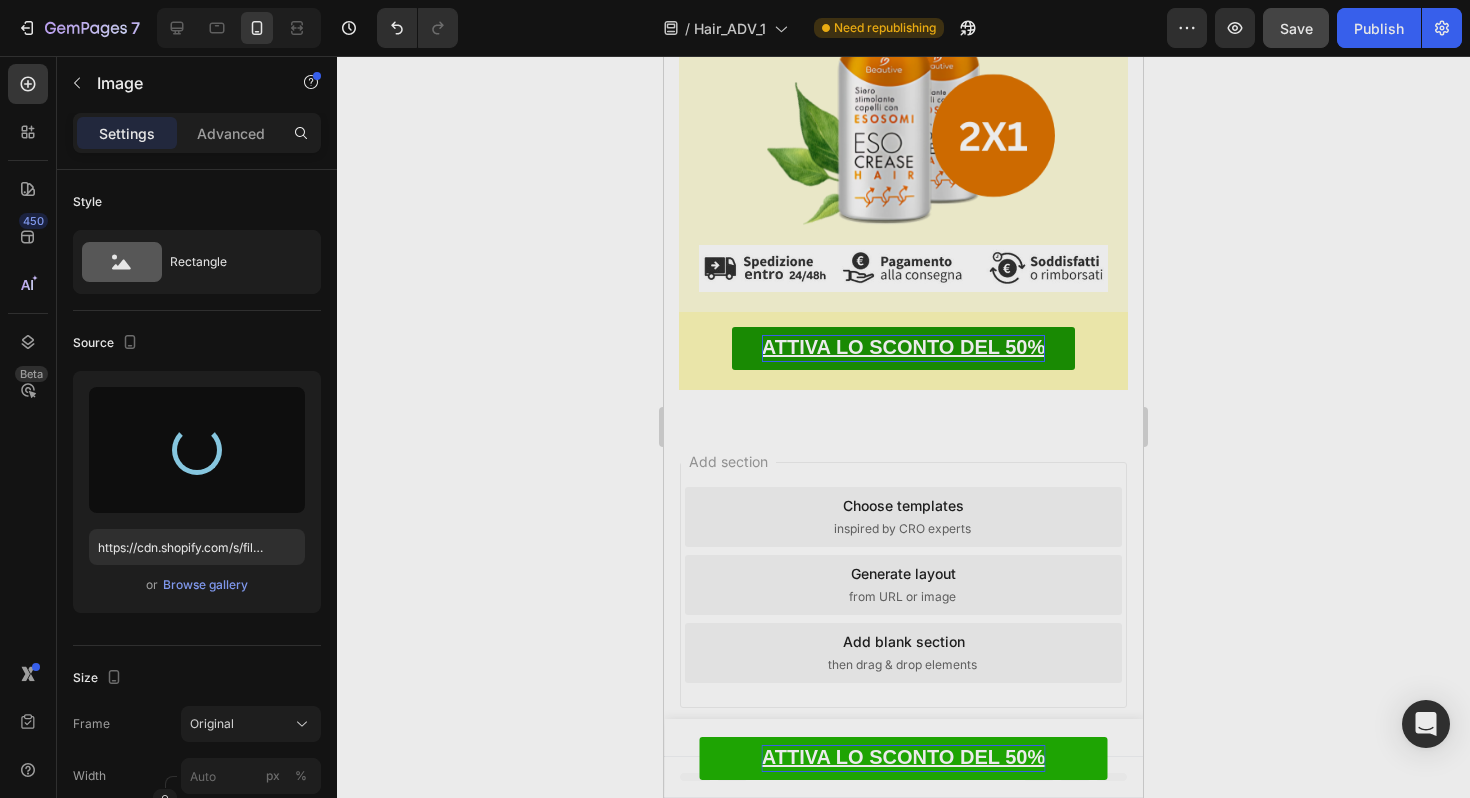type on "https://cdn.shopify.com/s/files/1/0931/8069/0767/files/gempages_561972038995018657-a99c678a-ae6c-4971-92bd-39bb5ff0f9c6.jpg" 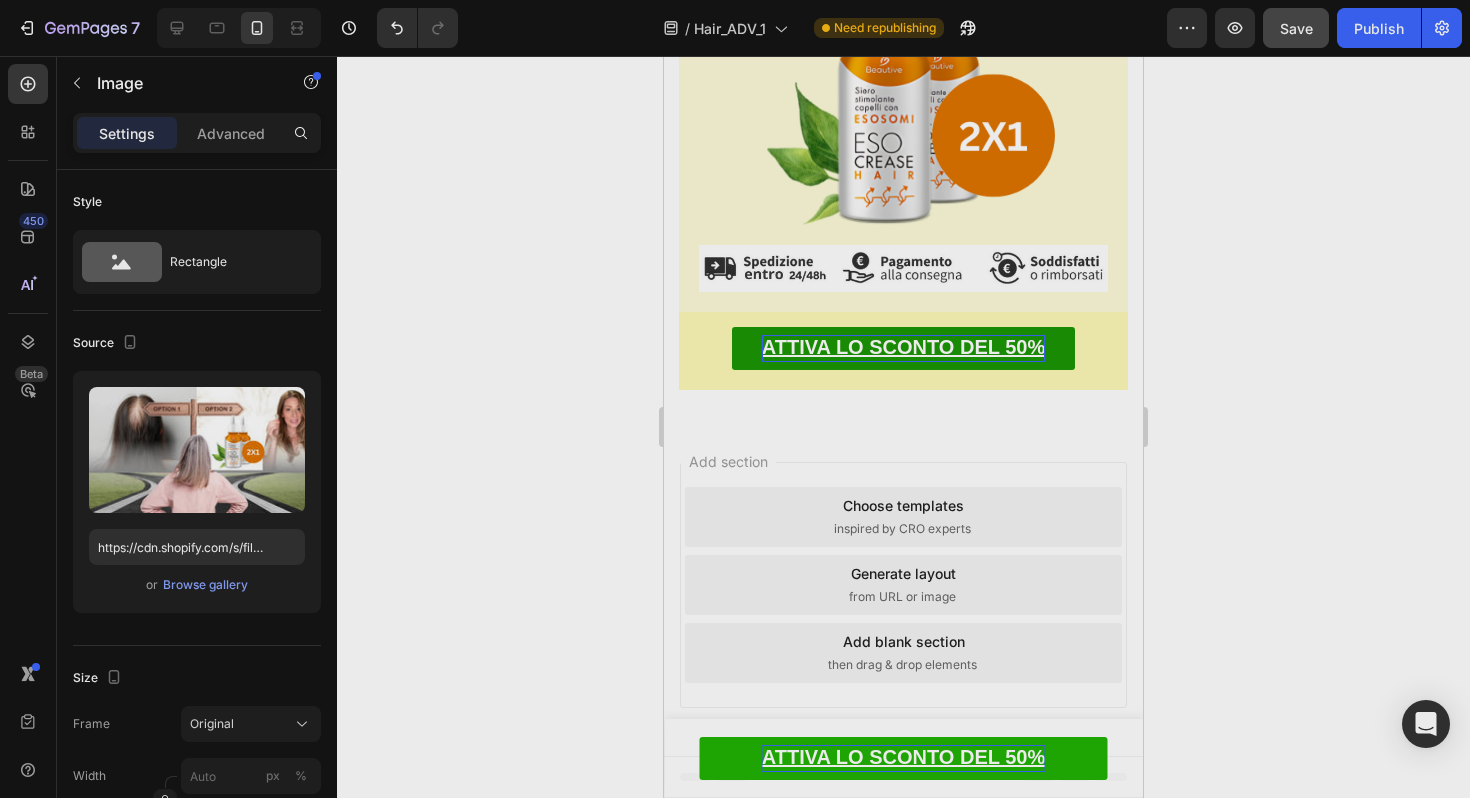 click 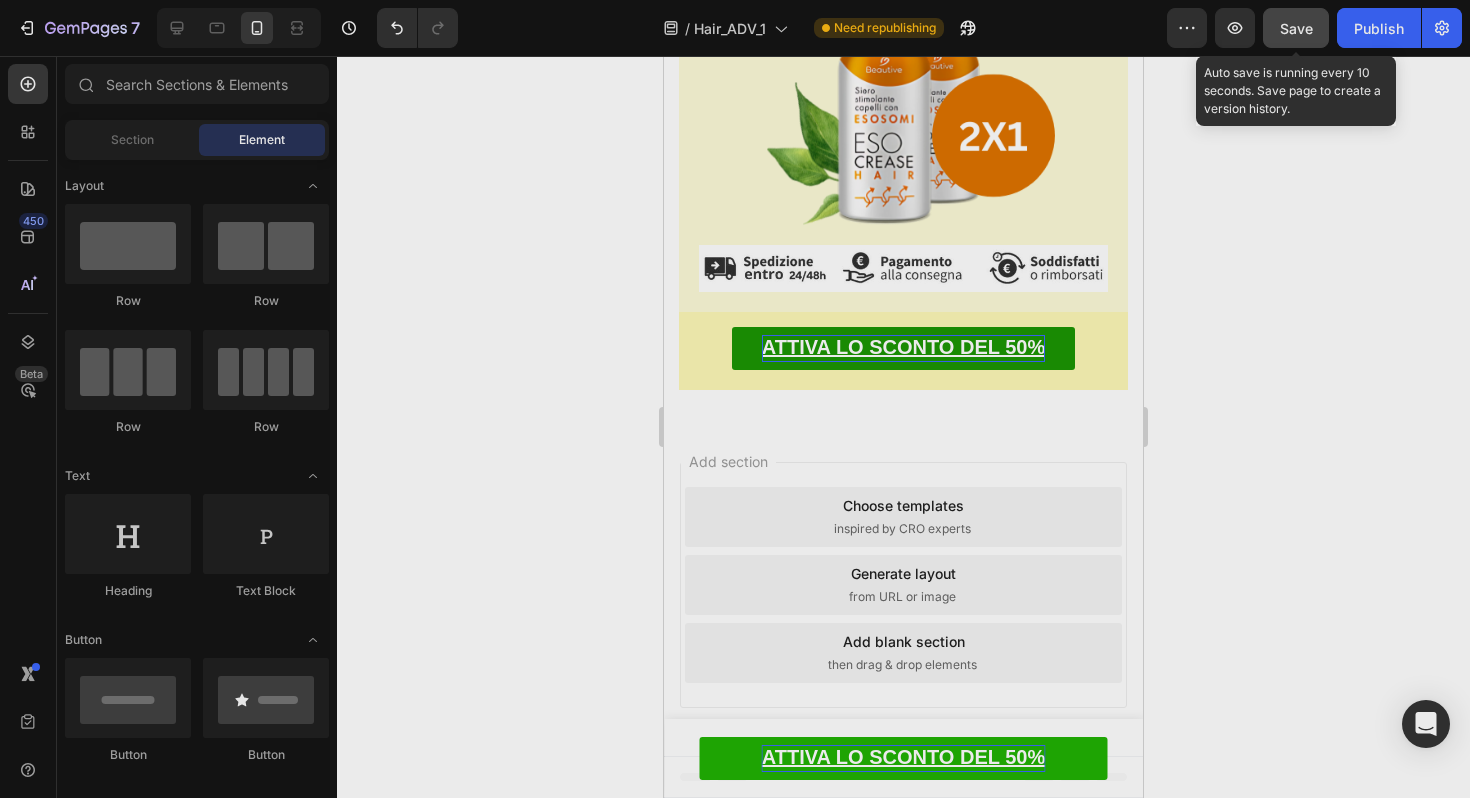 click on "Save" at bounding box center (1296, 28) 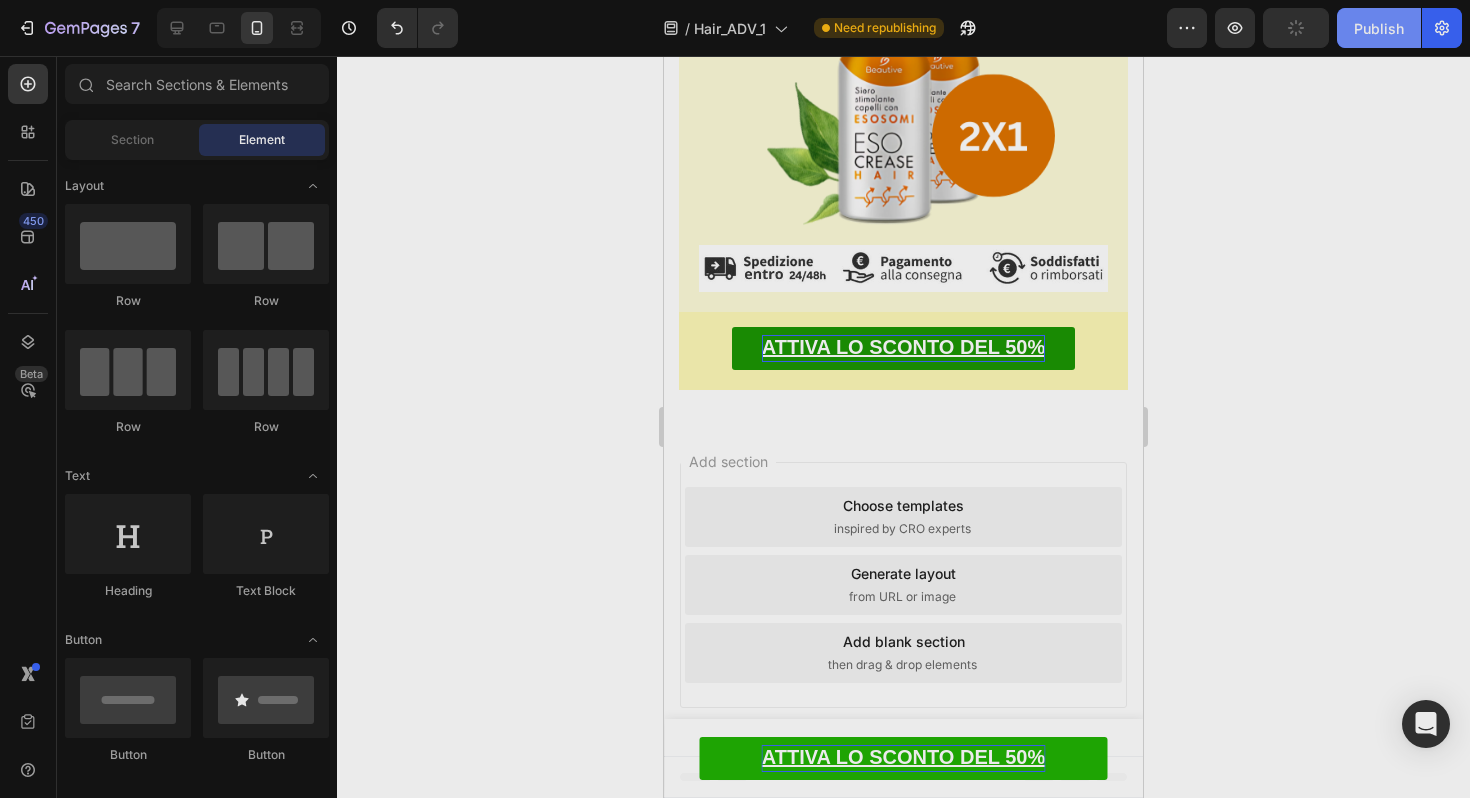 click on "Publish" 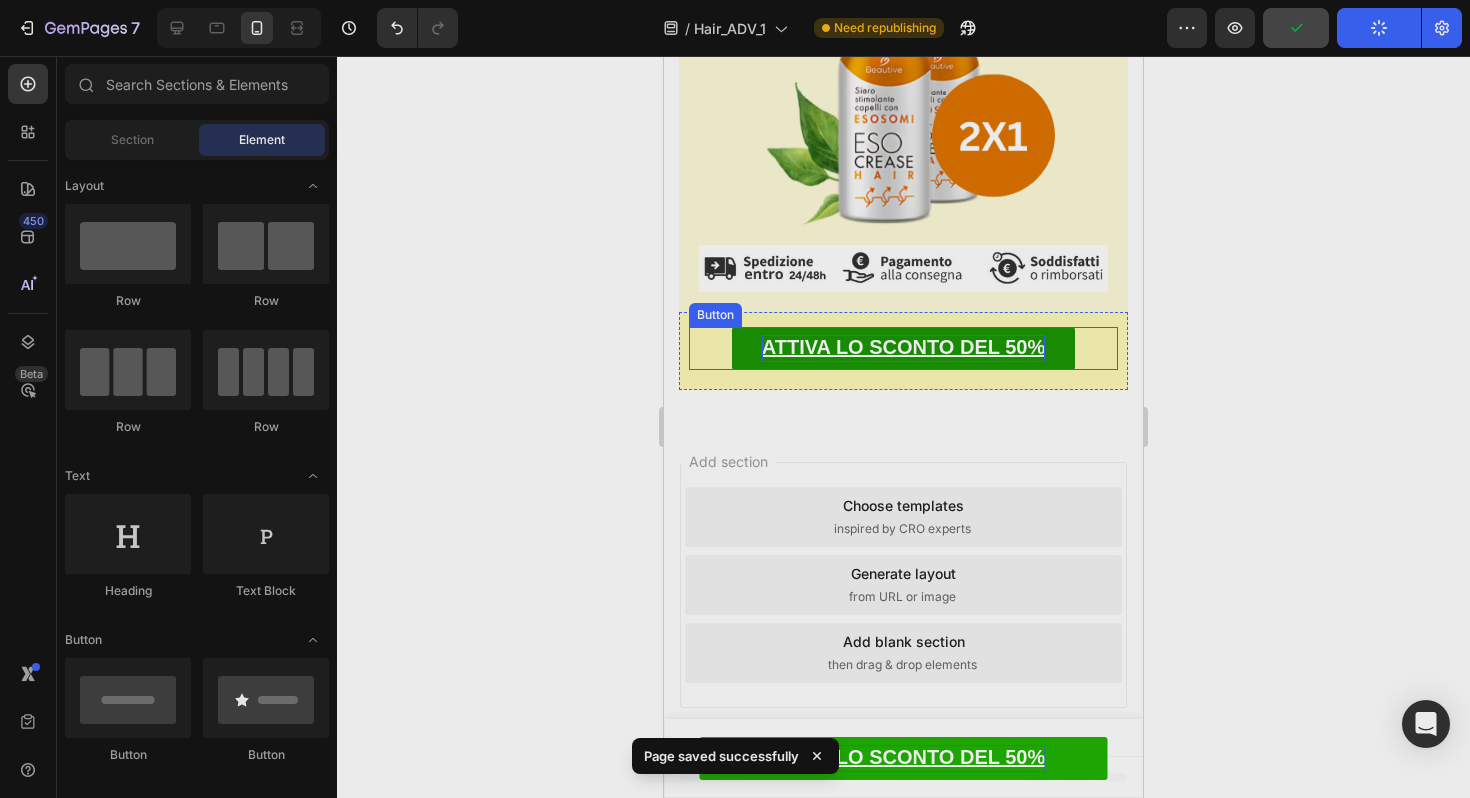 scroll, scrollTop: 14913, scrollLeft: 0, axis: vertical 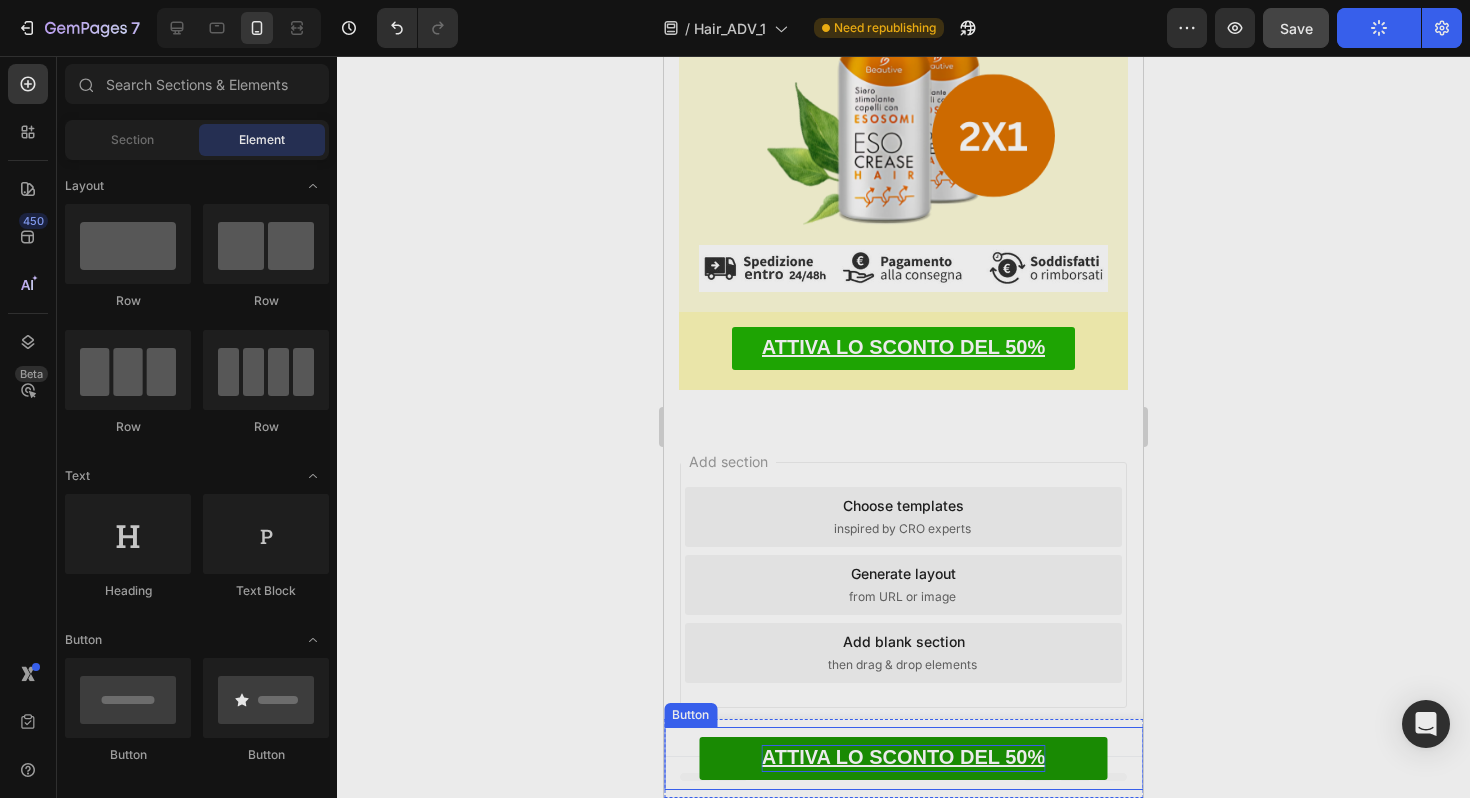 click on "ATTIVA LO SCONTO DEL 50%" at bounding box center (903, 758) 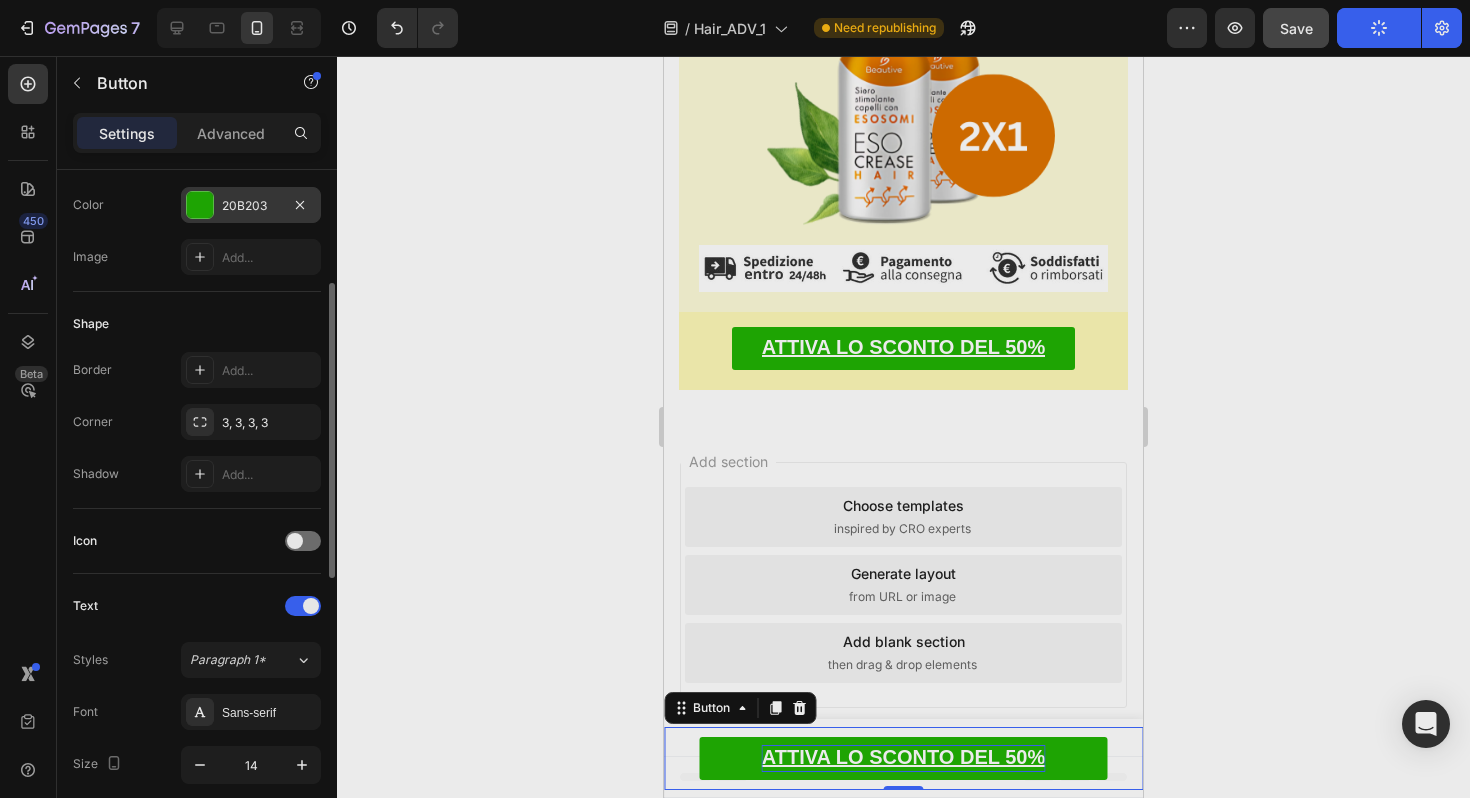 scroll, scrollTop: 905, scrollLeft: 0, axis: vertical 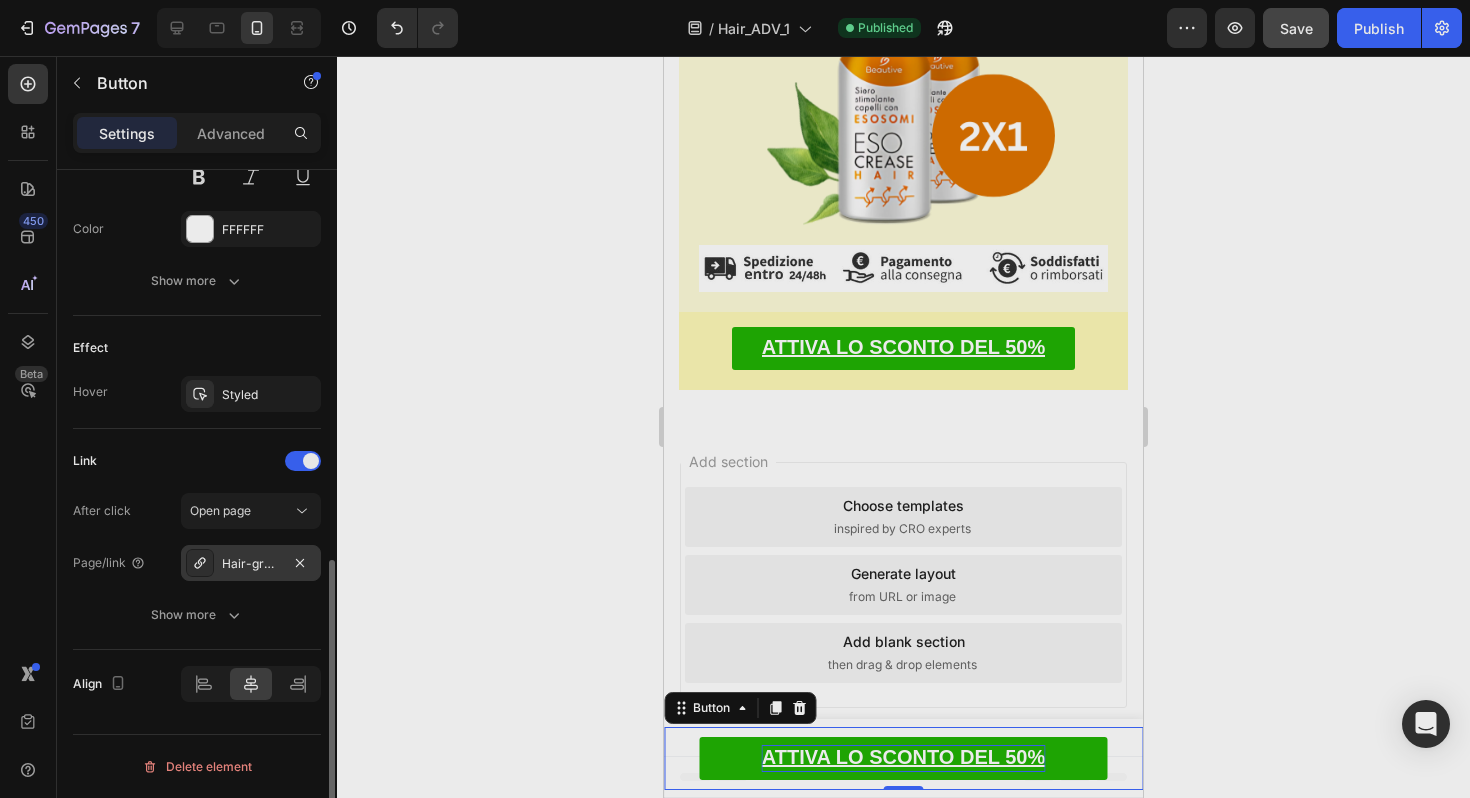 click on "Hair-growth-system-landing-1" at bounding box center [251, 564] 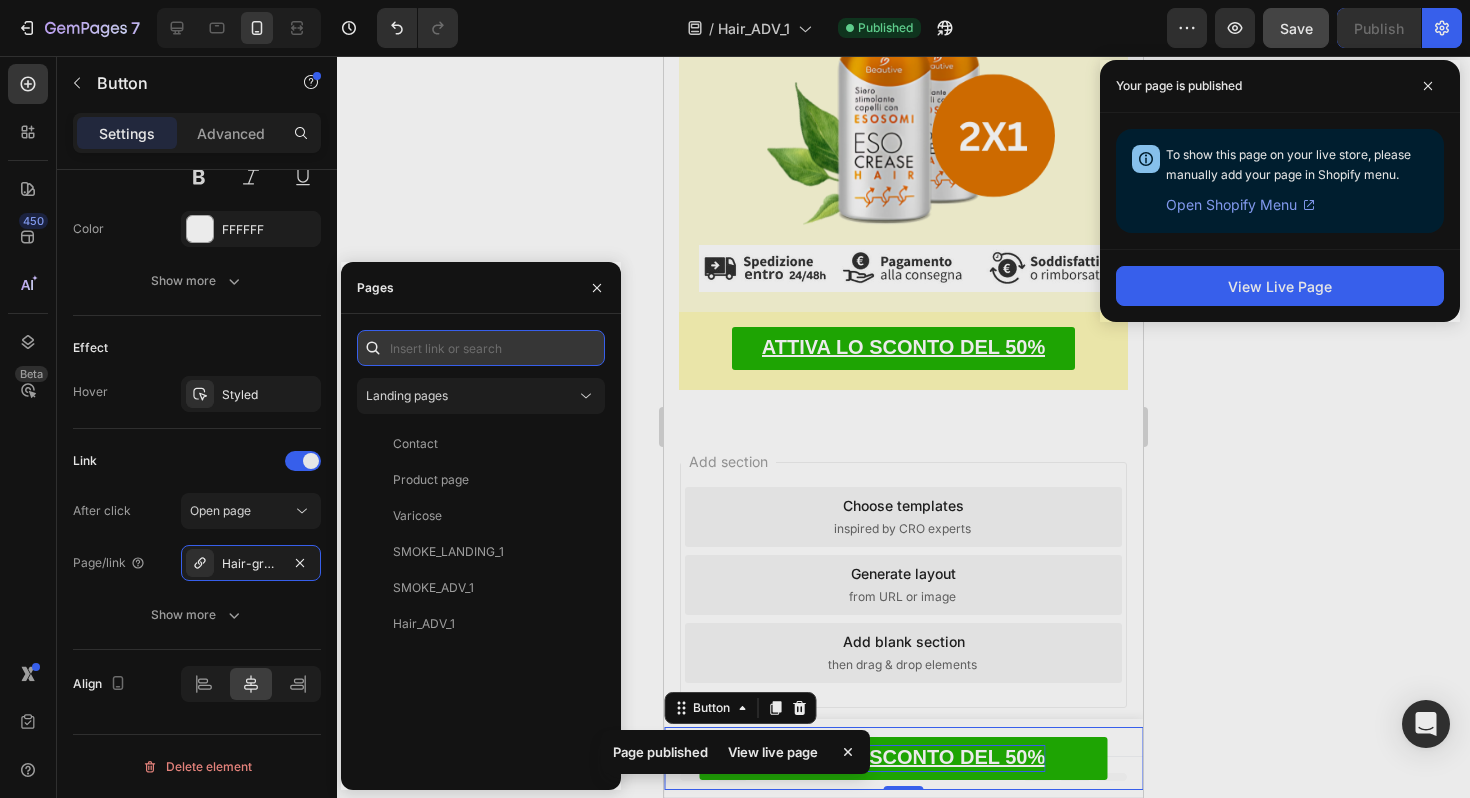click at bounding box center (481, 348) 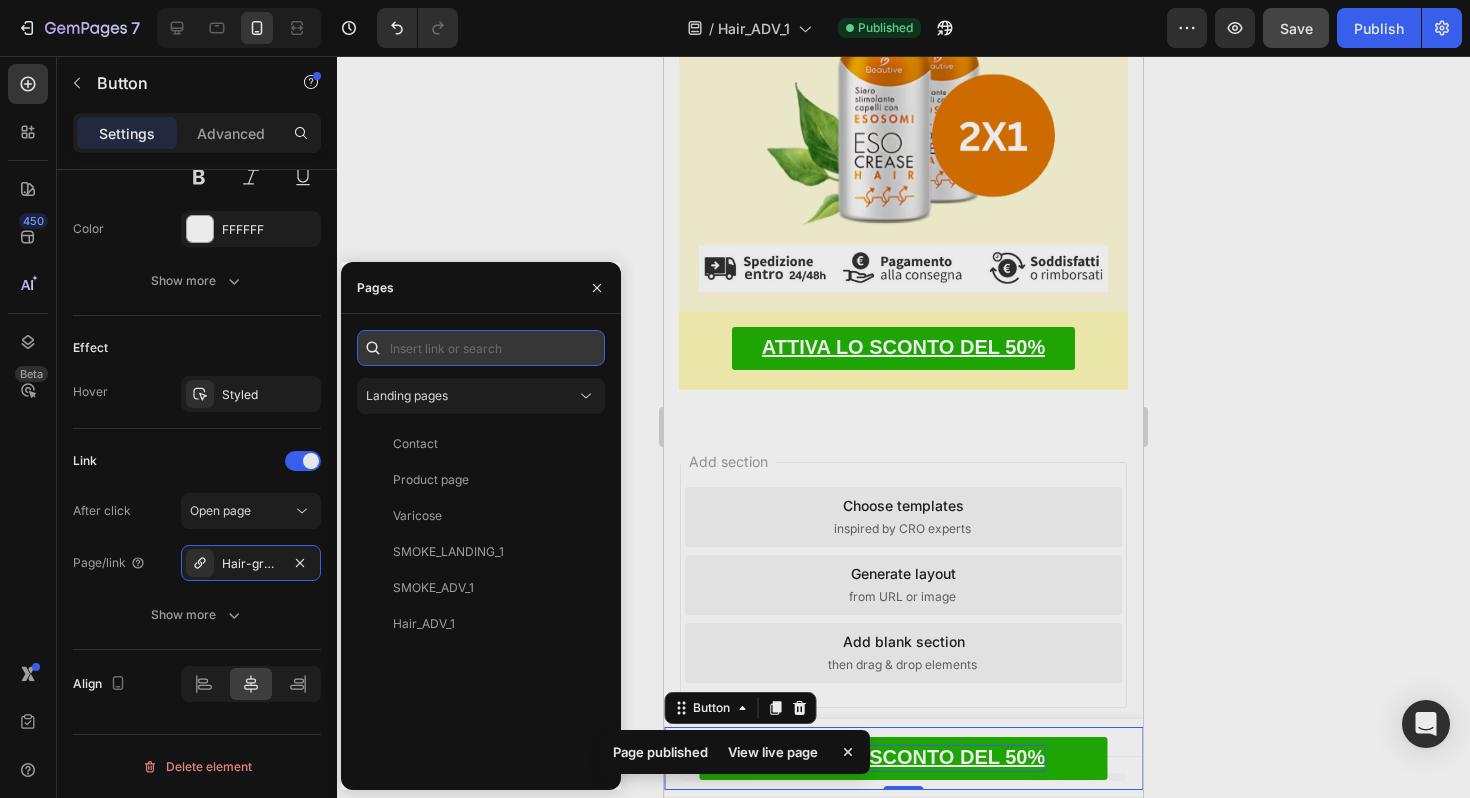 paste on "https://glowthick.com/pages/hair_product-page_2" 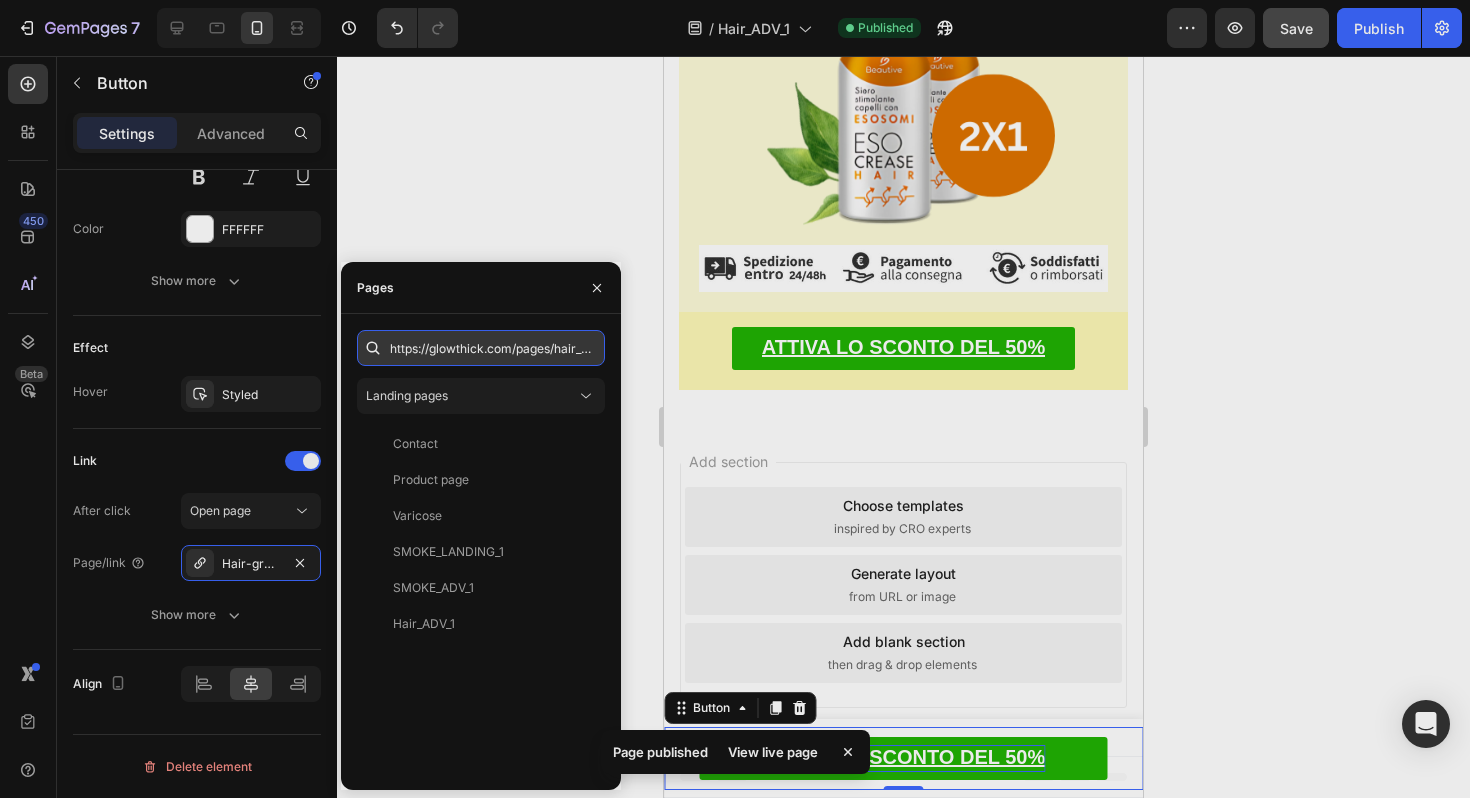 scroll, scrollTop: 0, scrollLeft: 110, axis: horizontal 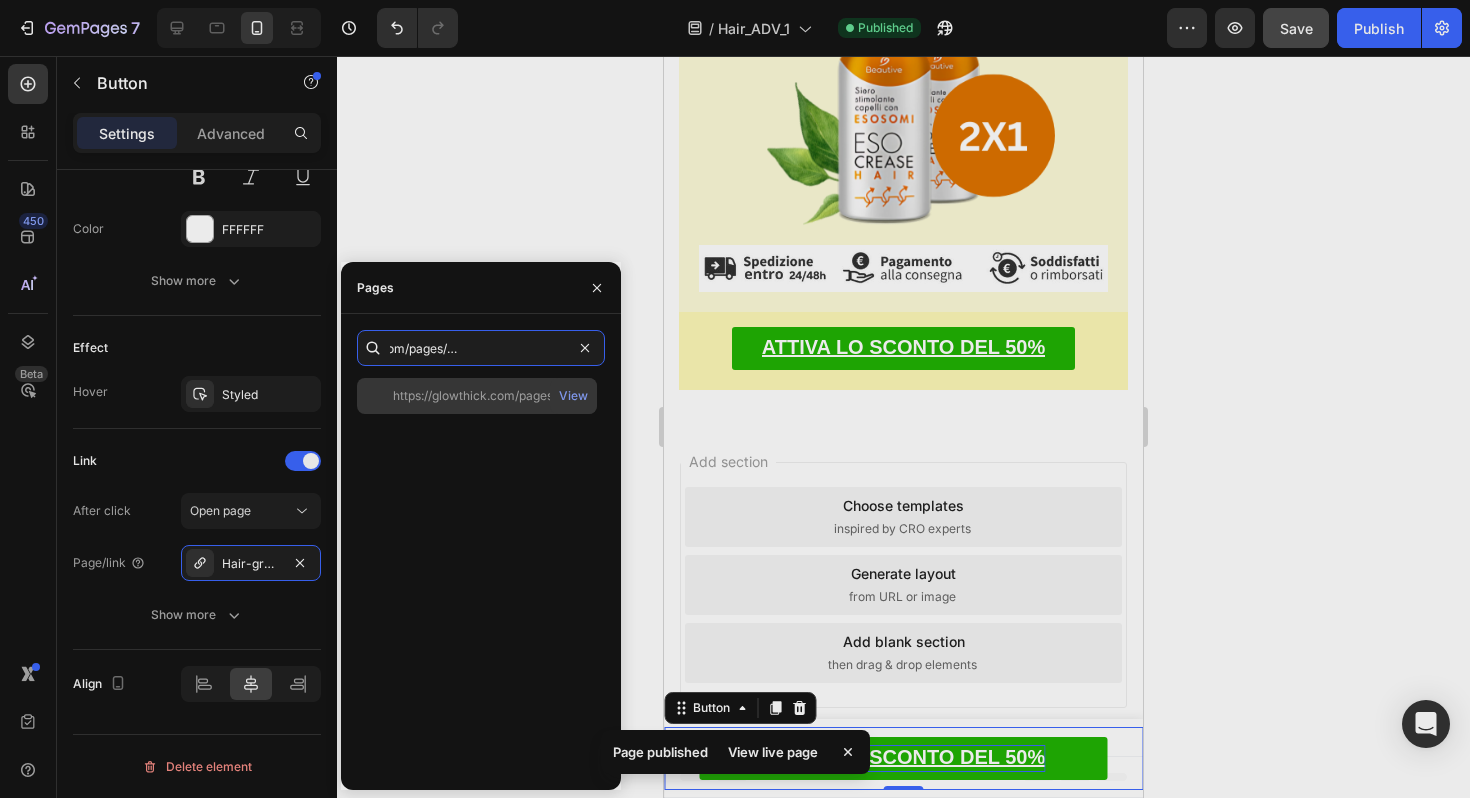 type on "https://glowthick.com/pages/hair_product-page_2" 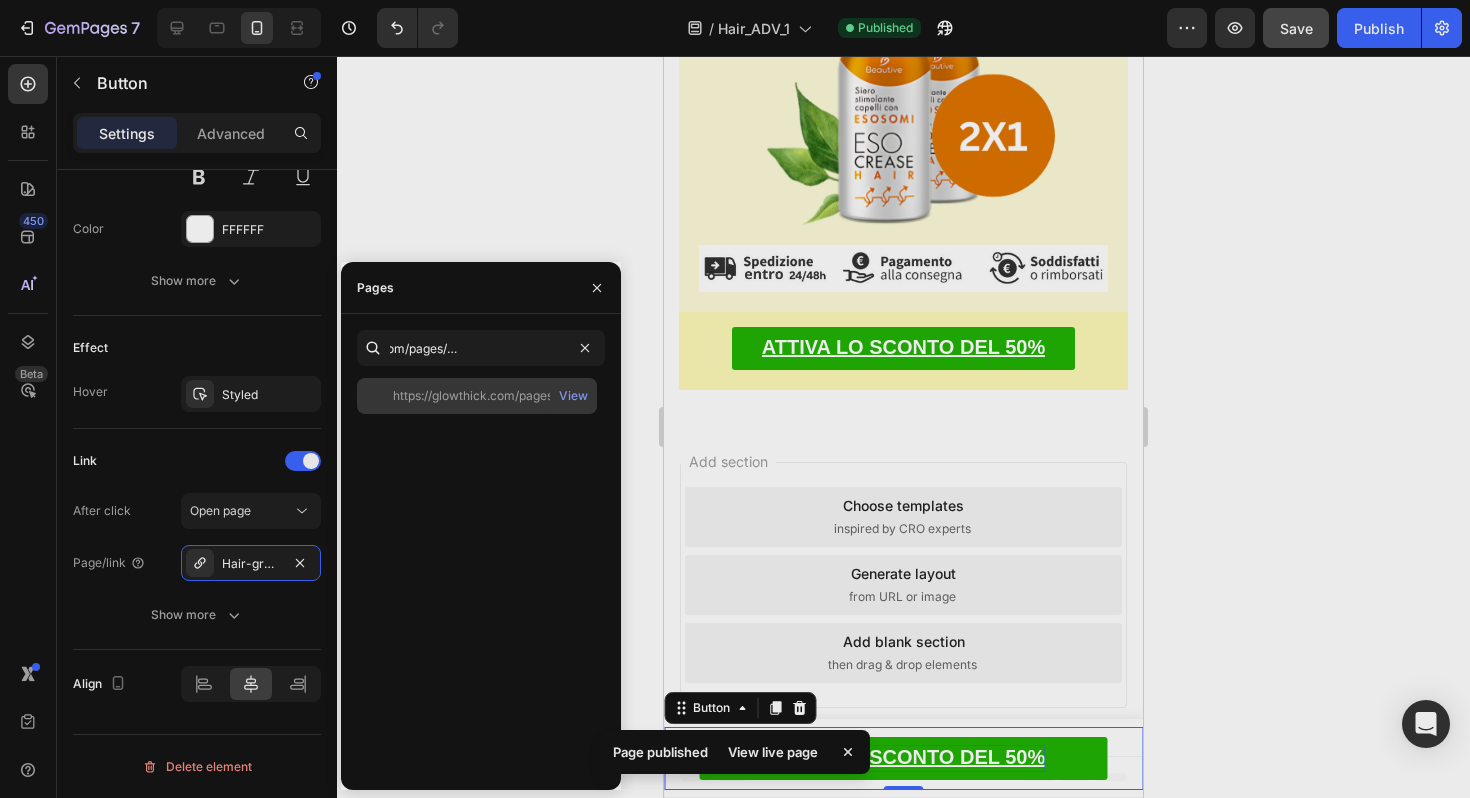 scroll, scrollTop: 0, scrollLeft: 0, axis: both 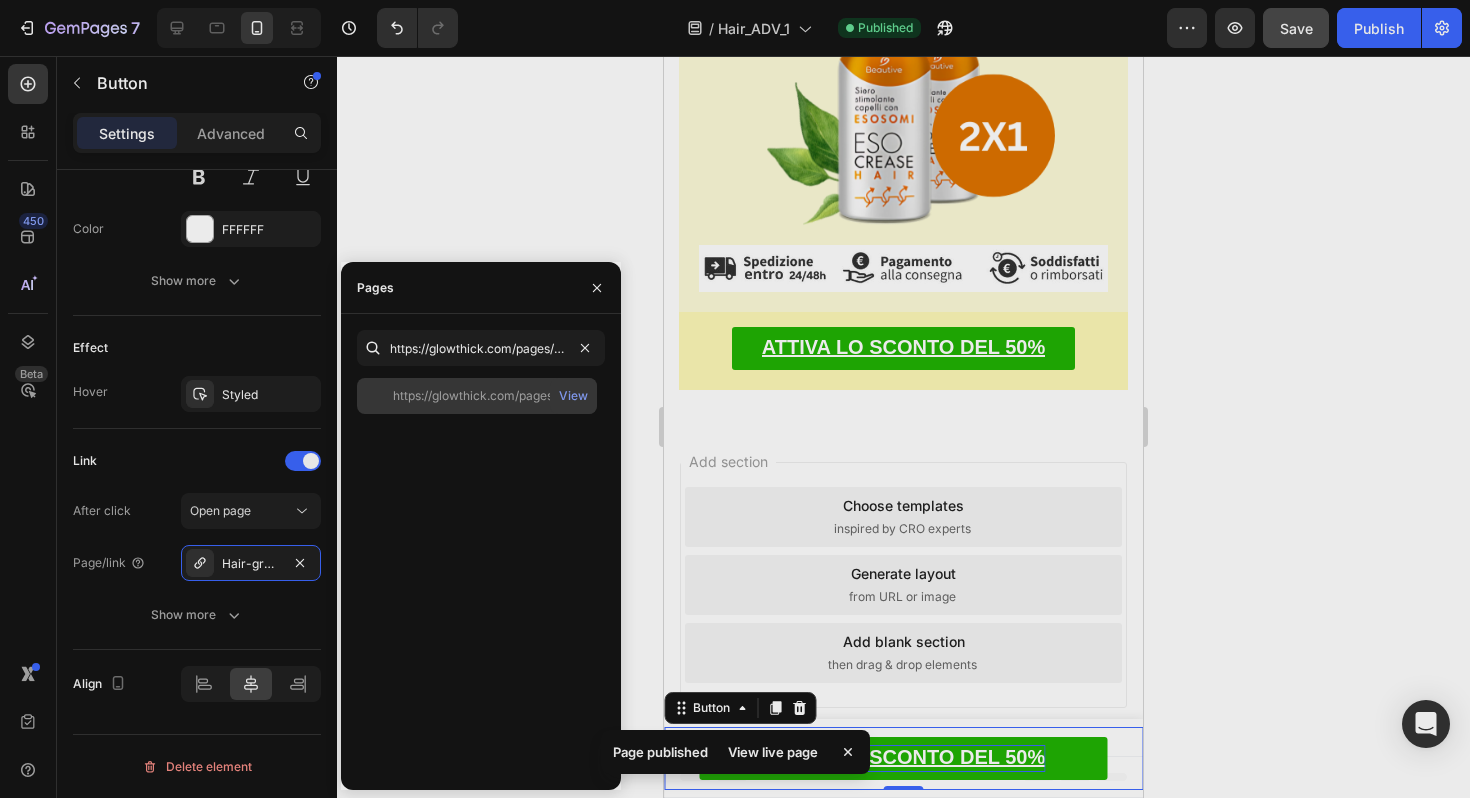 click on "https://glowthick.com/pages/hair_product-page_2" 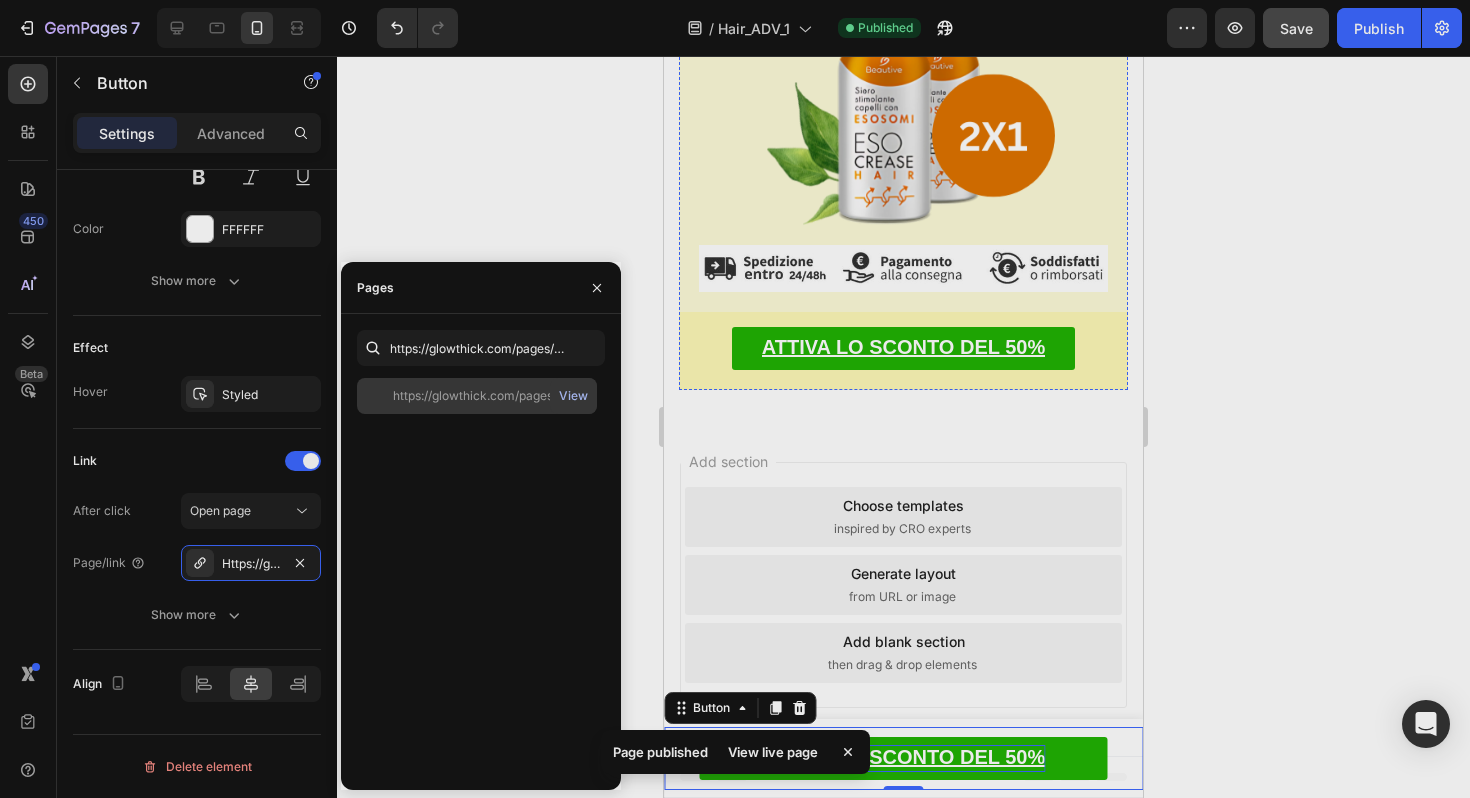 click on "View" at bounding box center (573, 396) 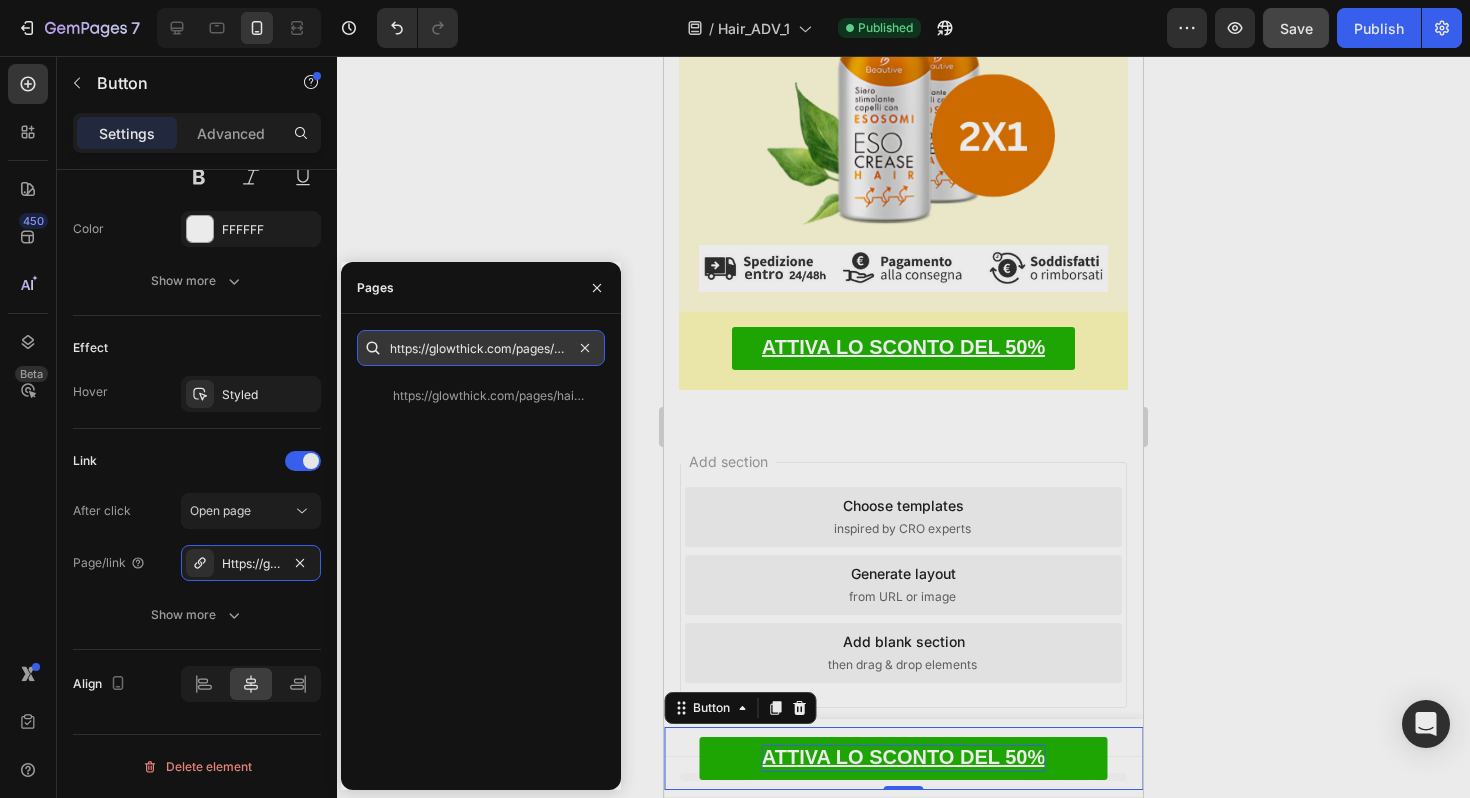 click on "https://glowthick.com/pages/hair_product-page_2" at bounding box center (481, 348) 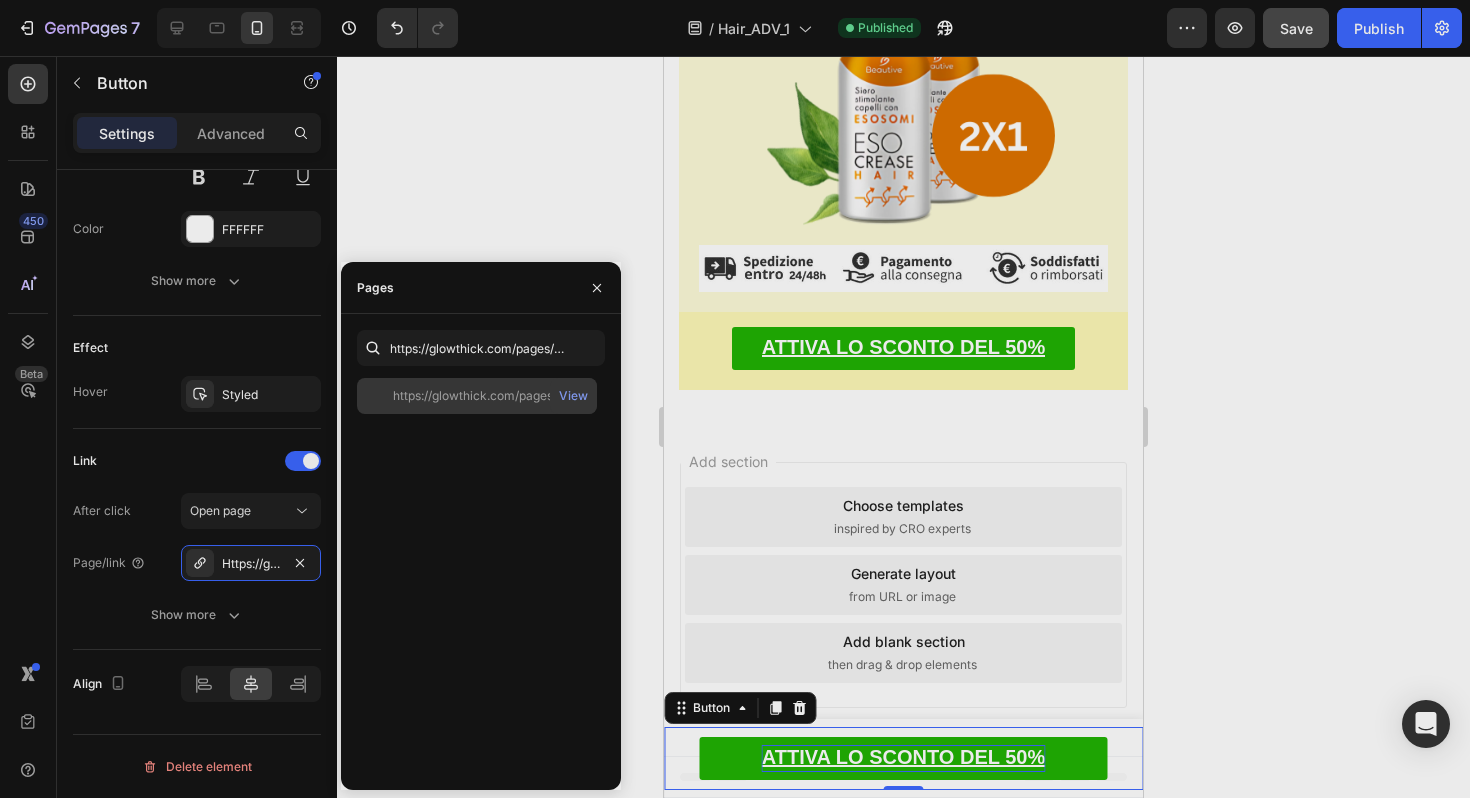 click on "https://glowthick.com/pages/hair_product-page_2" 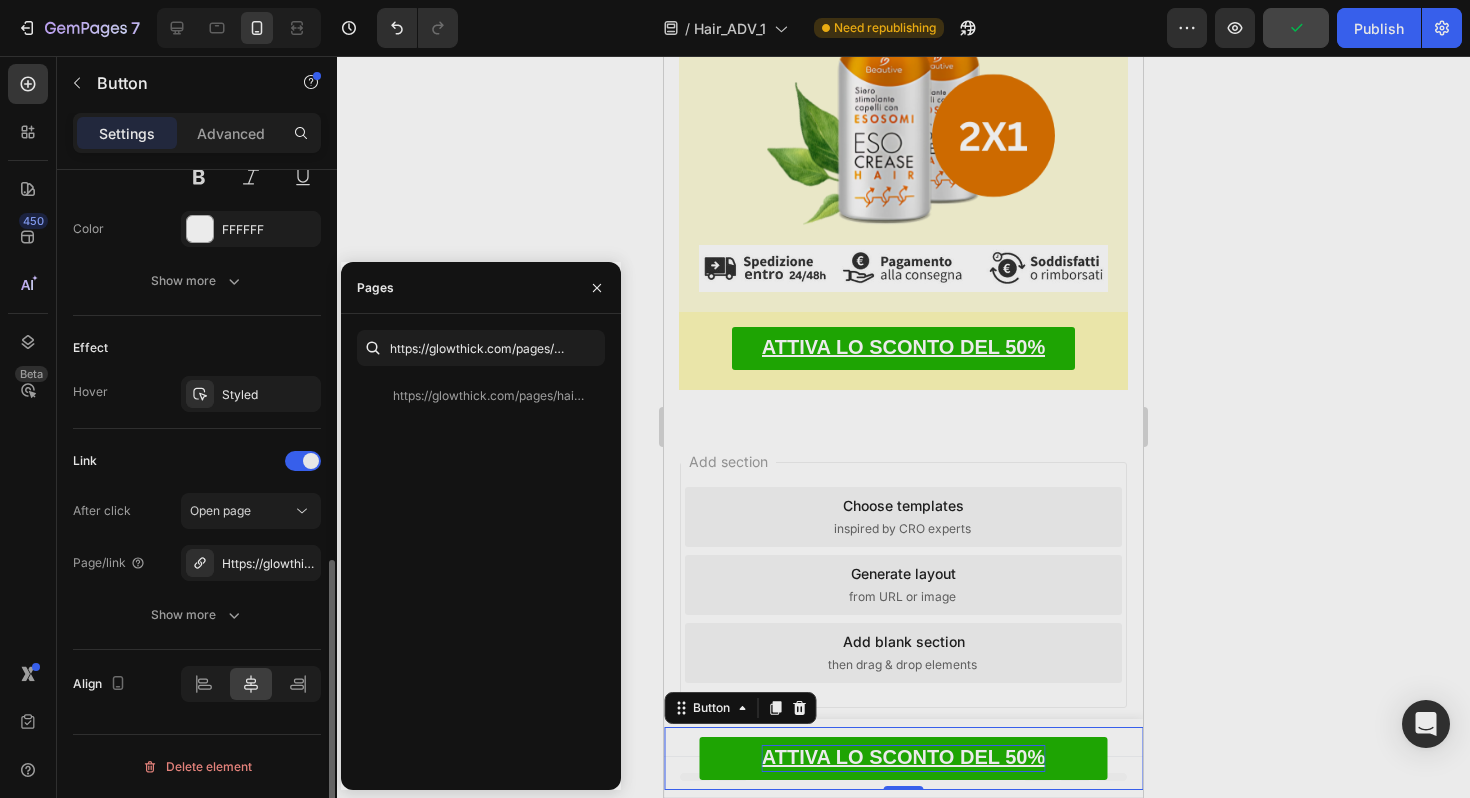 click on "Link" at bounding box center [197, 461] 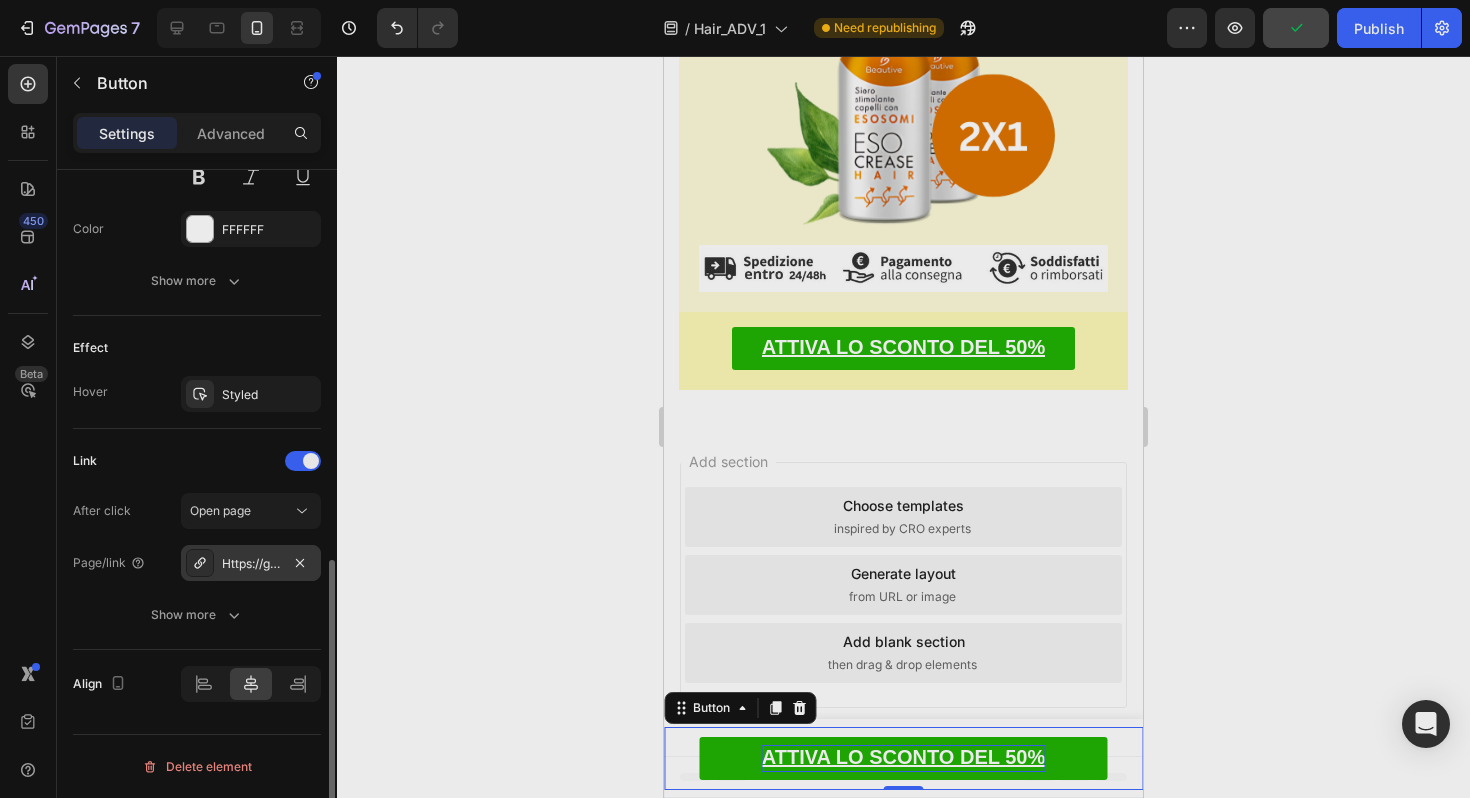 click on "Https://glowthick.Com/hair_product-page_2" at bounding box center [251, 564] 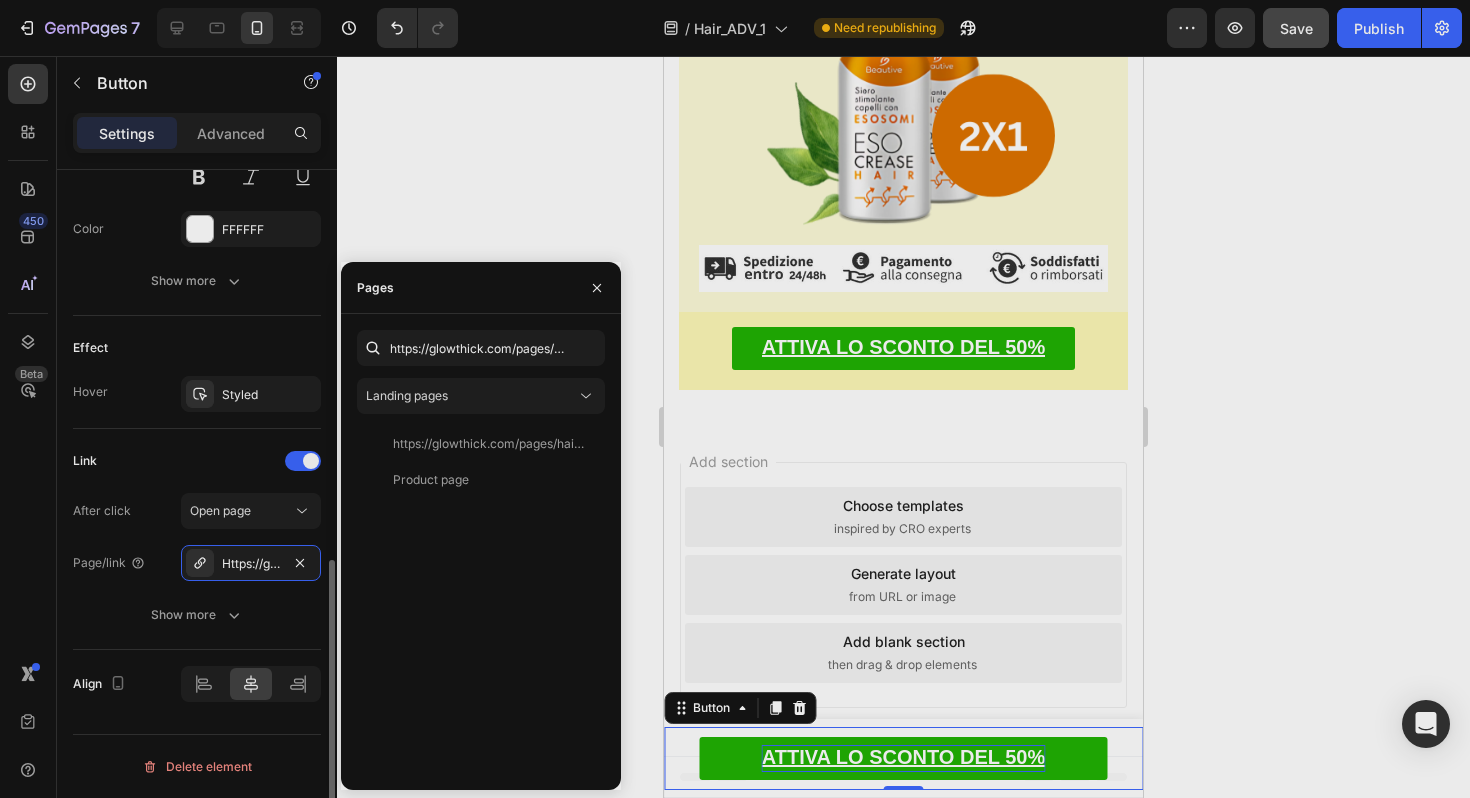 click on "Link" at bounding box center (197, 461) 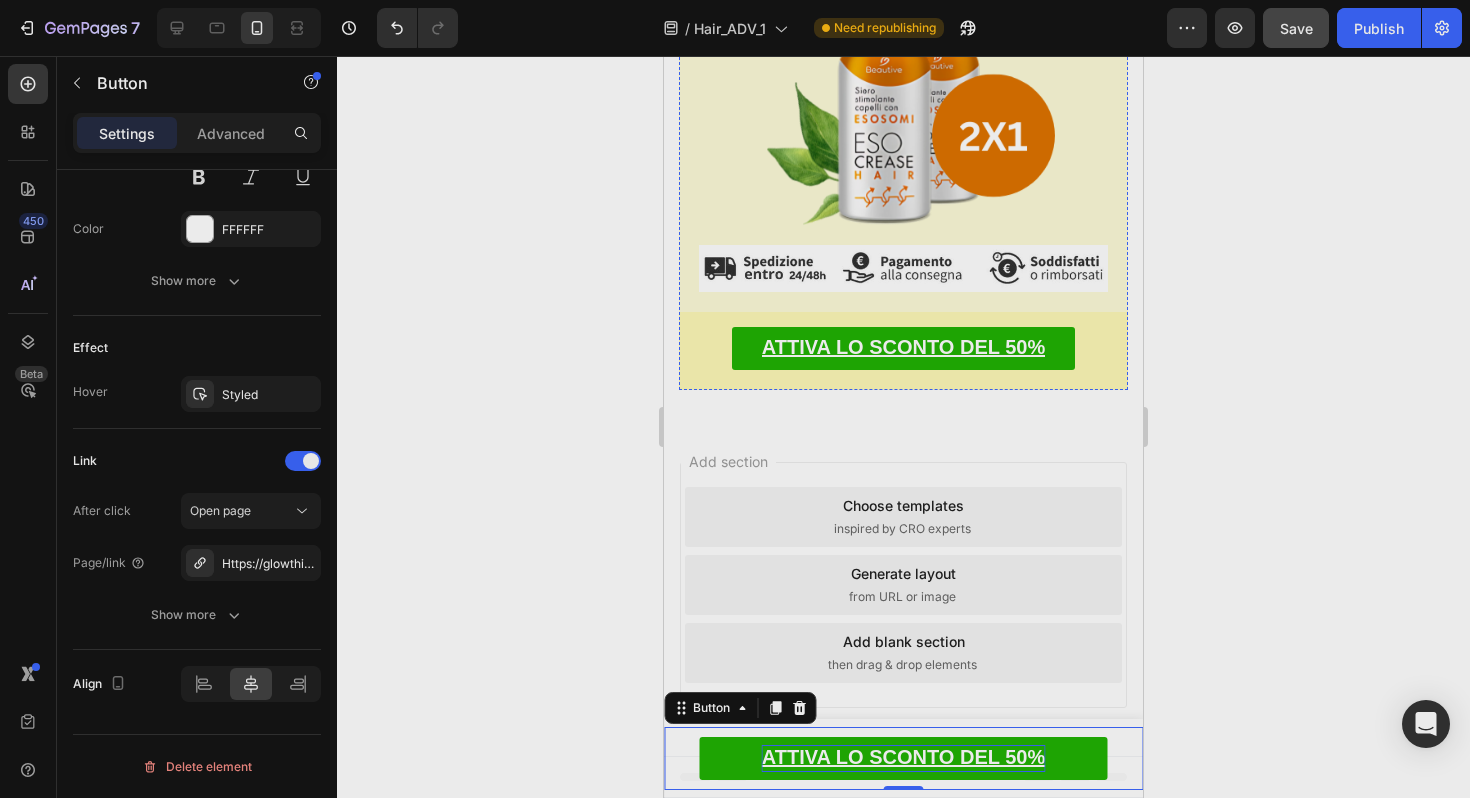 scroll, scrollTop: 17388, scrollLeft: 0, axis: vertical 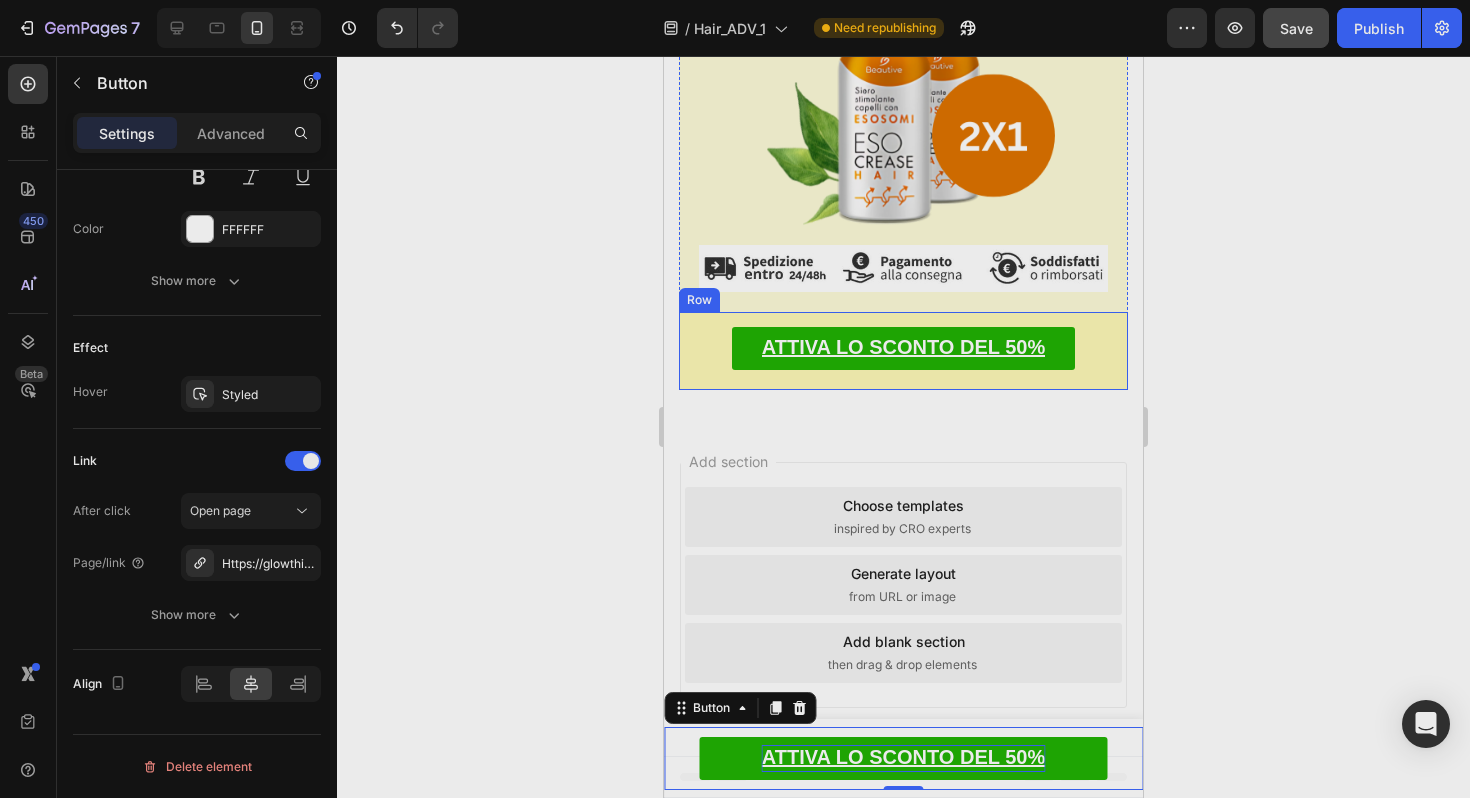 click on "ATTIVA LO SCONTO DEL 50% Button Row" at bounding box center [903, 351] 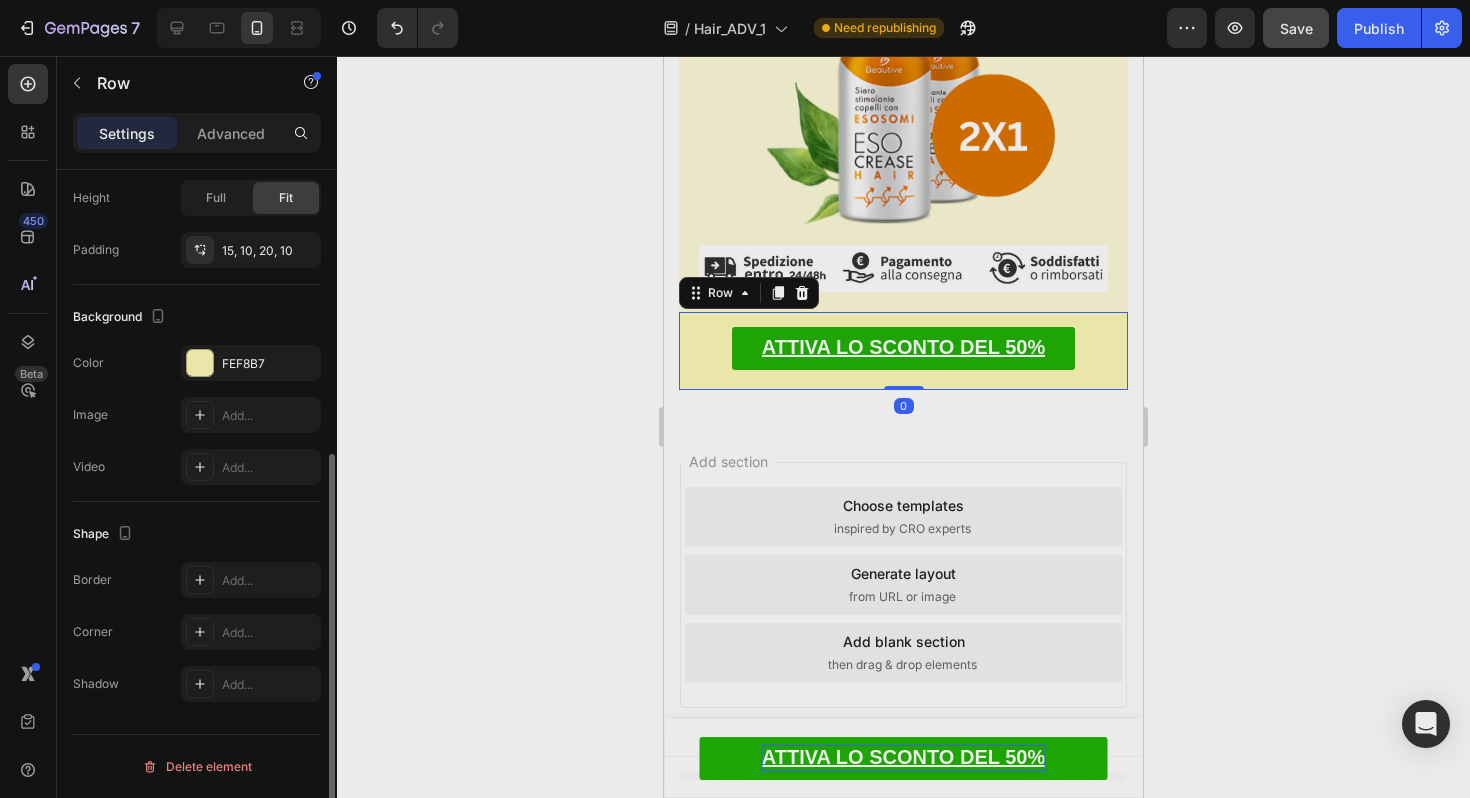 scroll, scrollTop: 0, scrollLeft: 0, axis: both 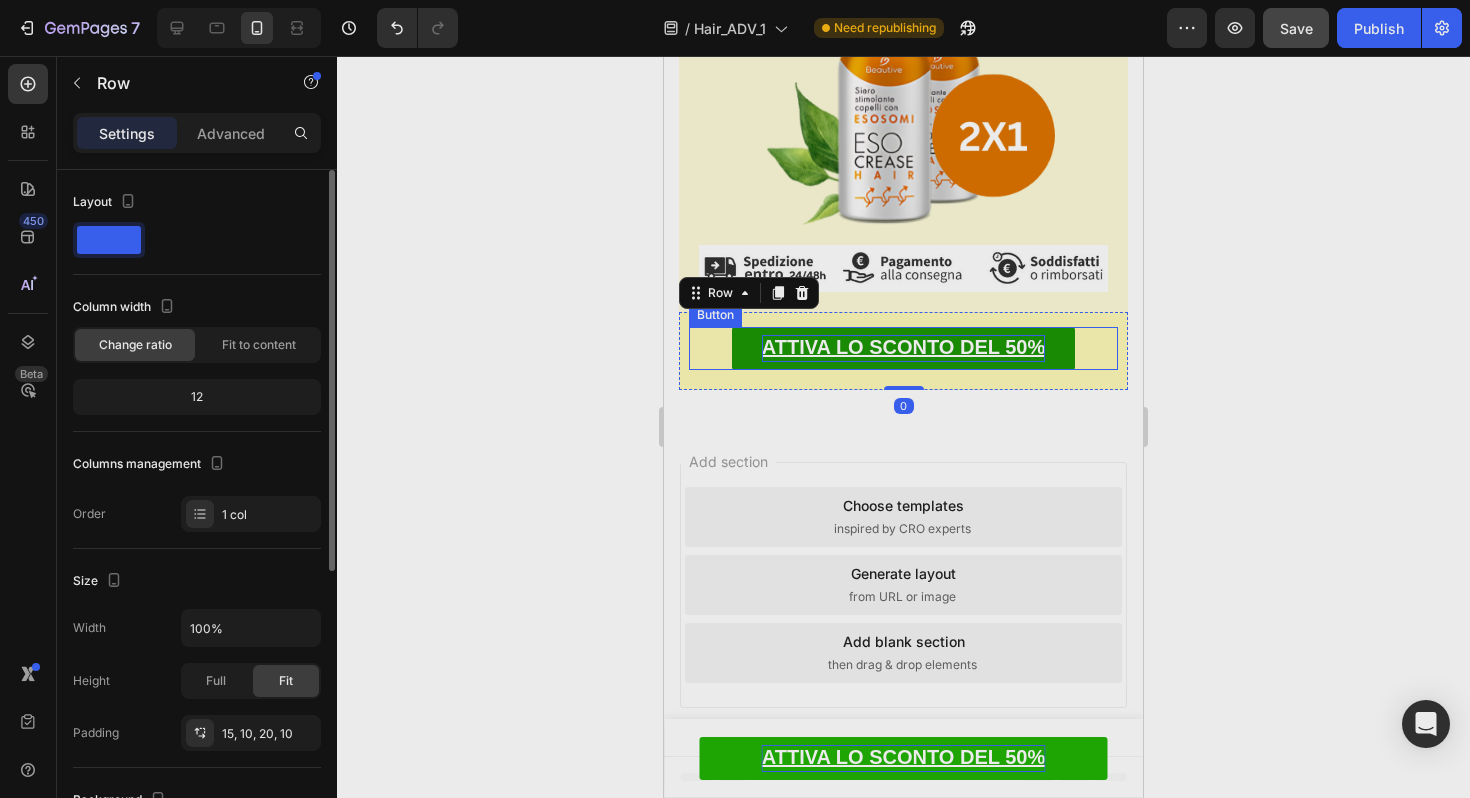 click on "ATTIVA LO SCONTO DEL 50%" at bounding box center [903, 347] 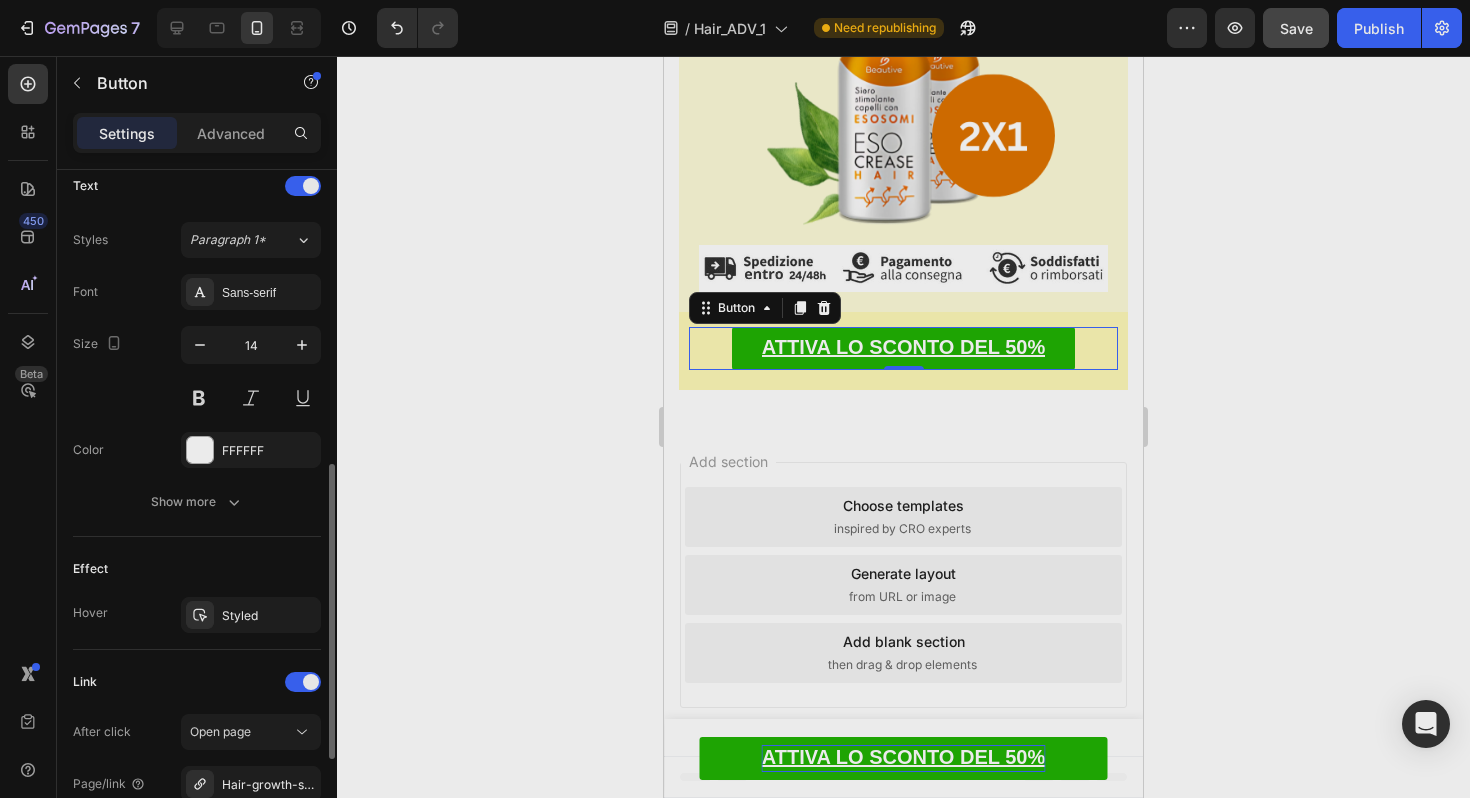 scroll, scrollTop: 905, scrollLeft: 0, axis: vertical 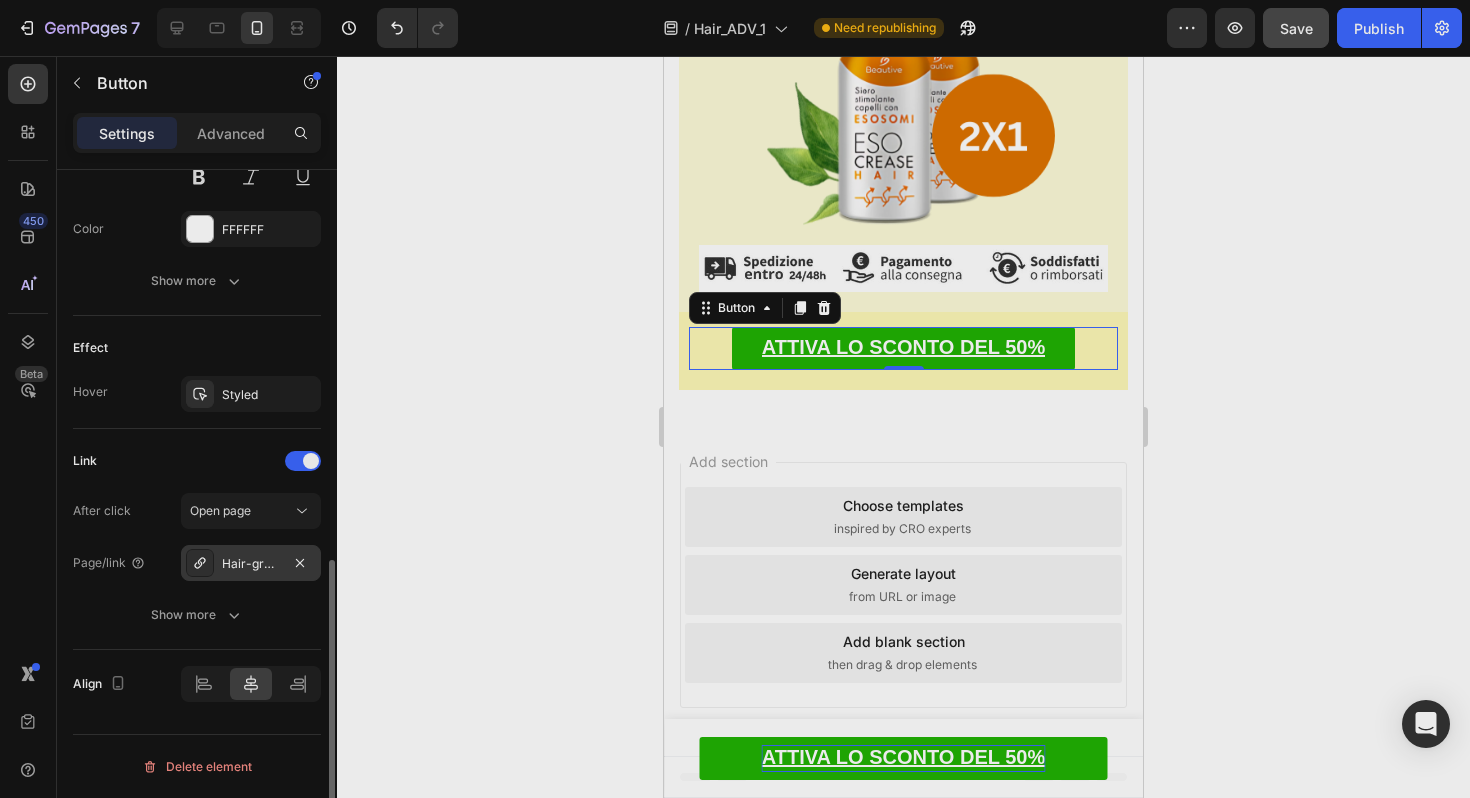click on "Hair-growth-system-landing-1" at bounding box center [251, 564] 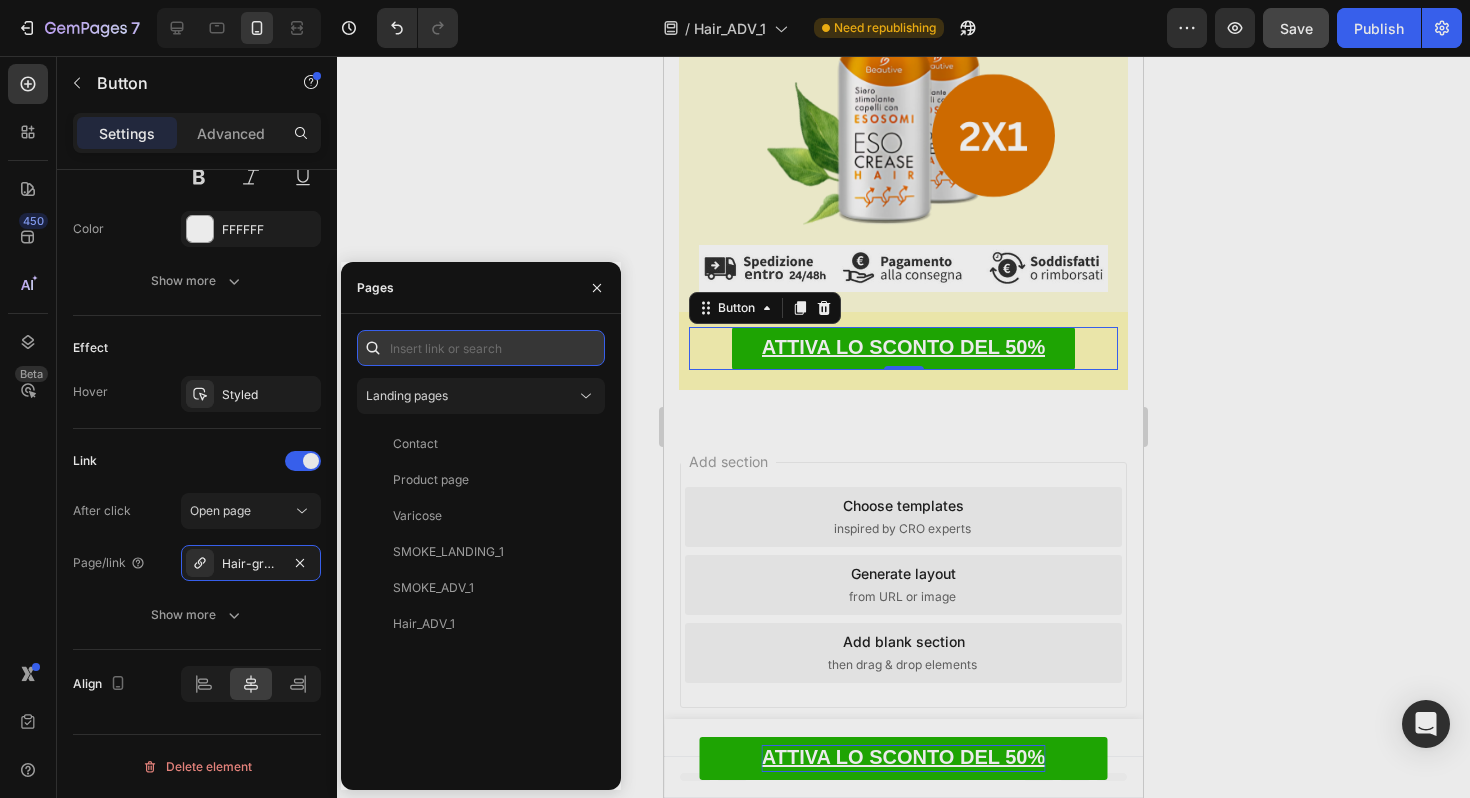 click at bounding box center [481, 348] 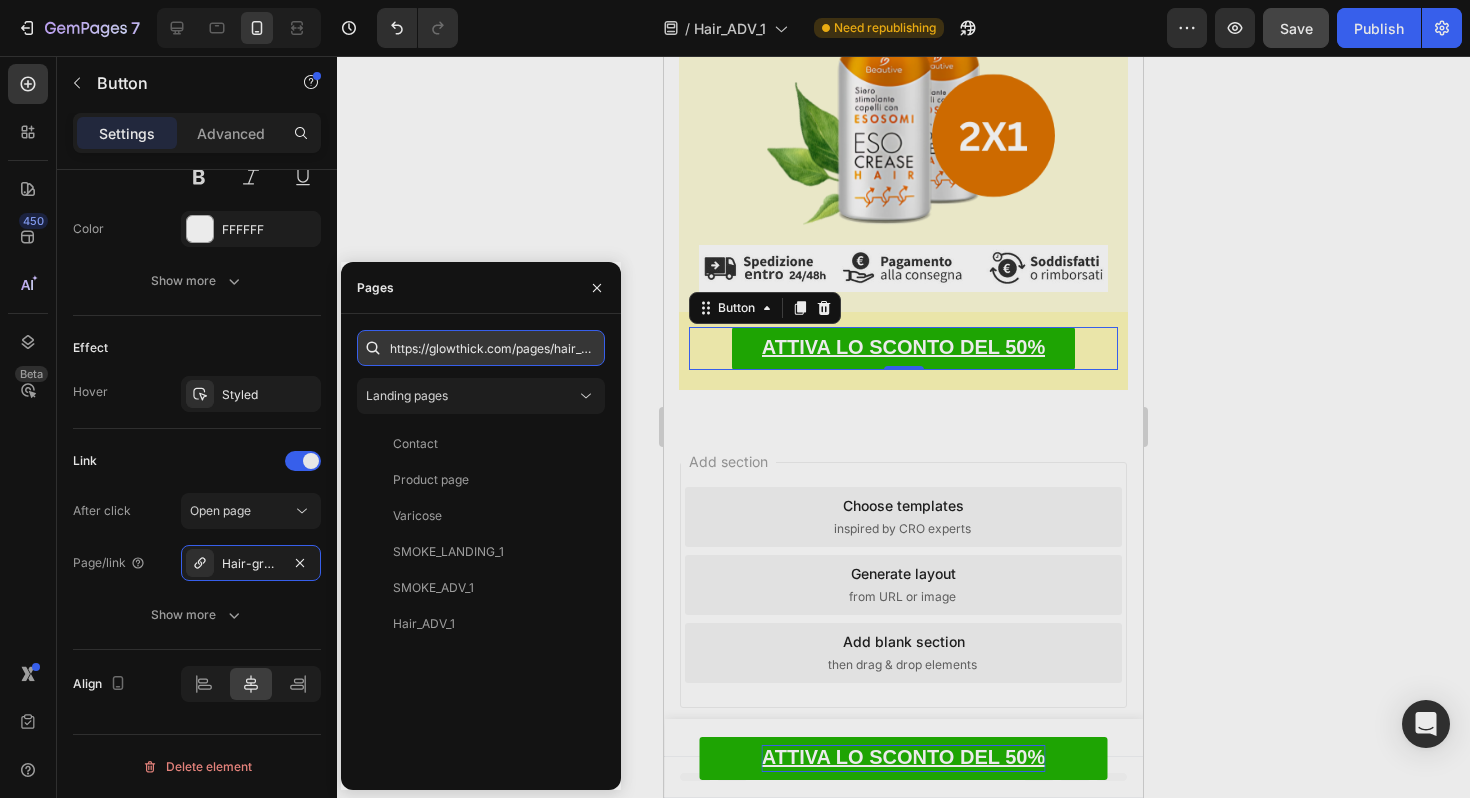 scroll, scrollTop: 0, scrollLeft: 110, axis: horizontal 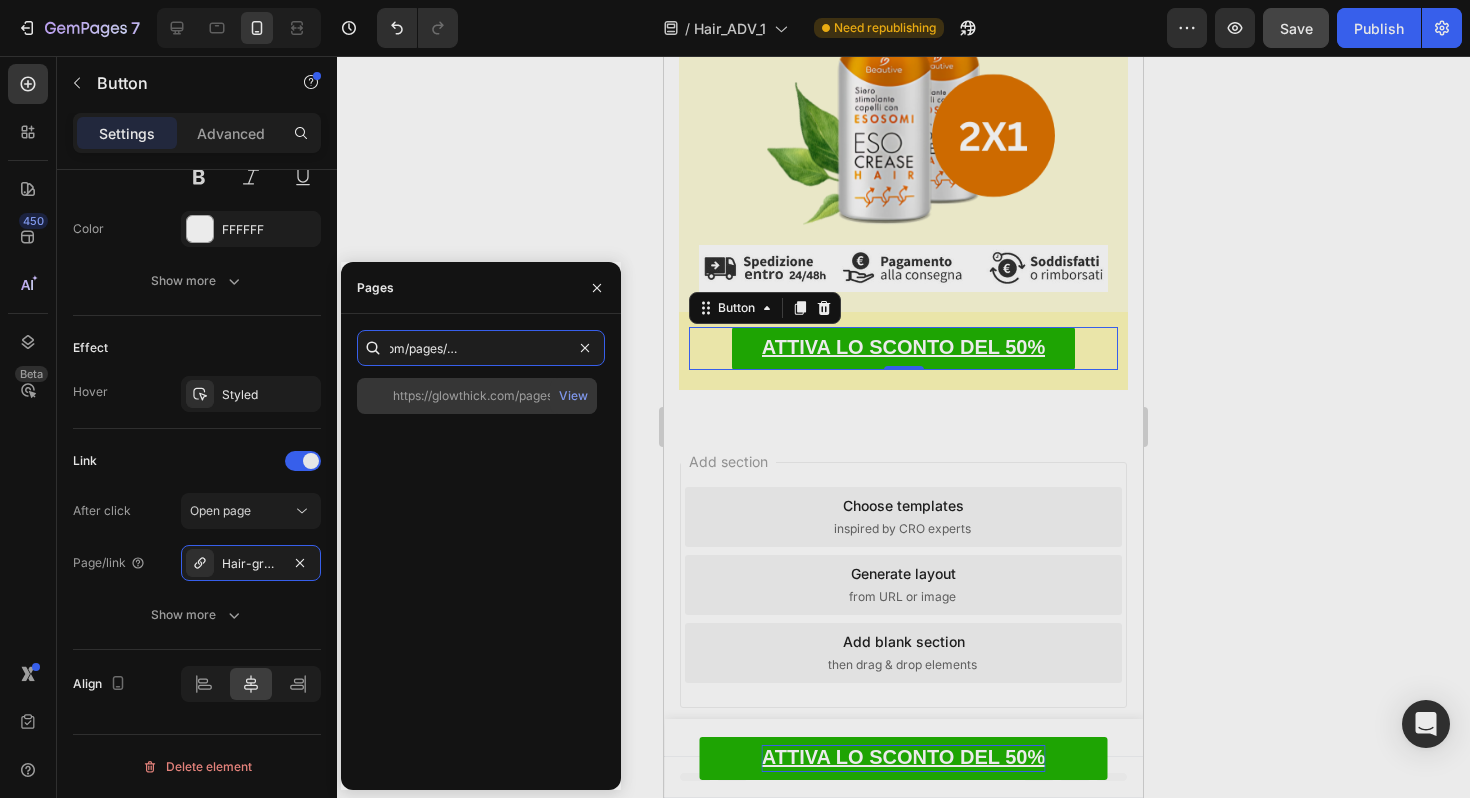 type on "https://glowthick.com/pages/hair_product-page_2" 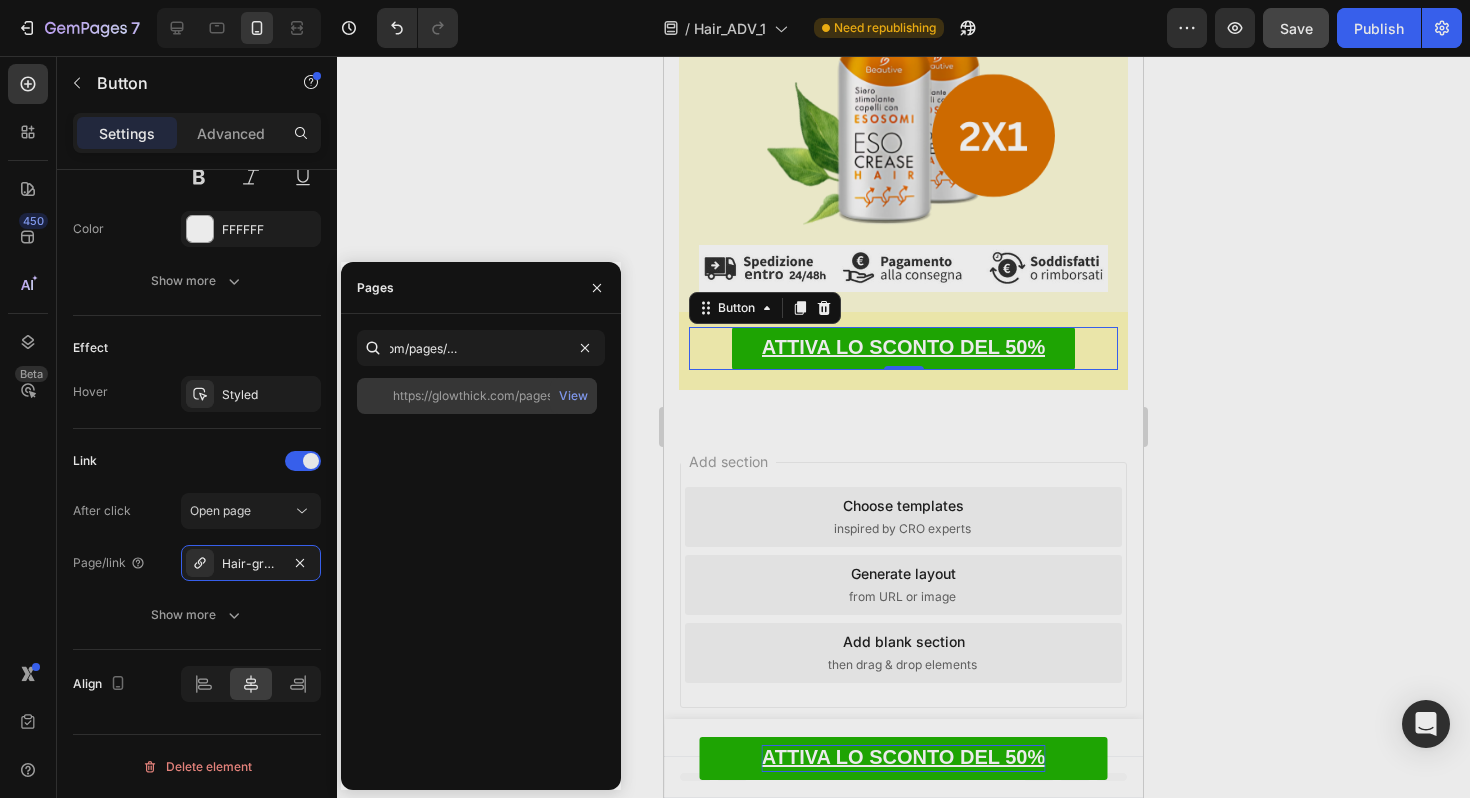 click on "https://glowthick.com/pages/hair_product-page_2" 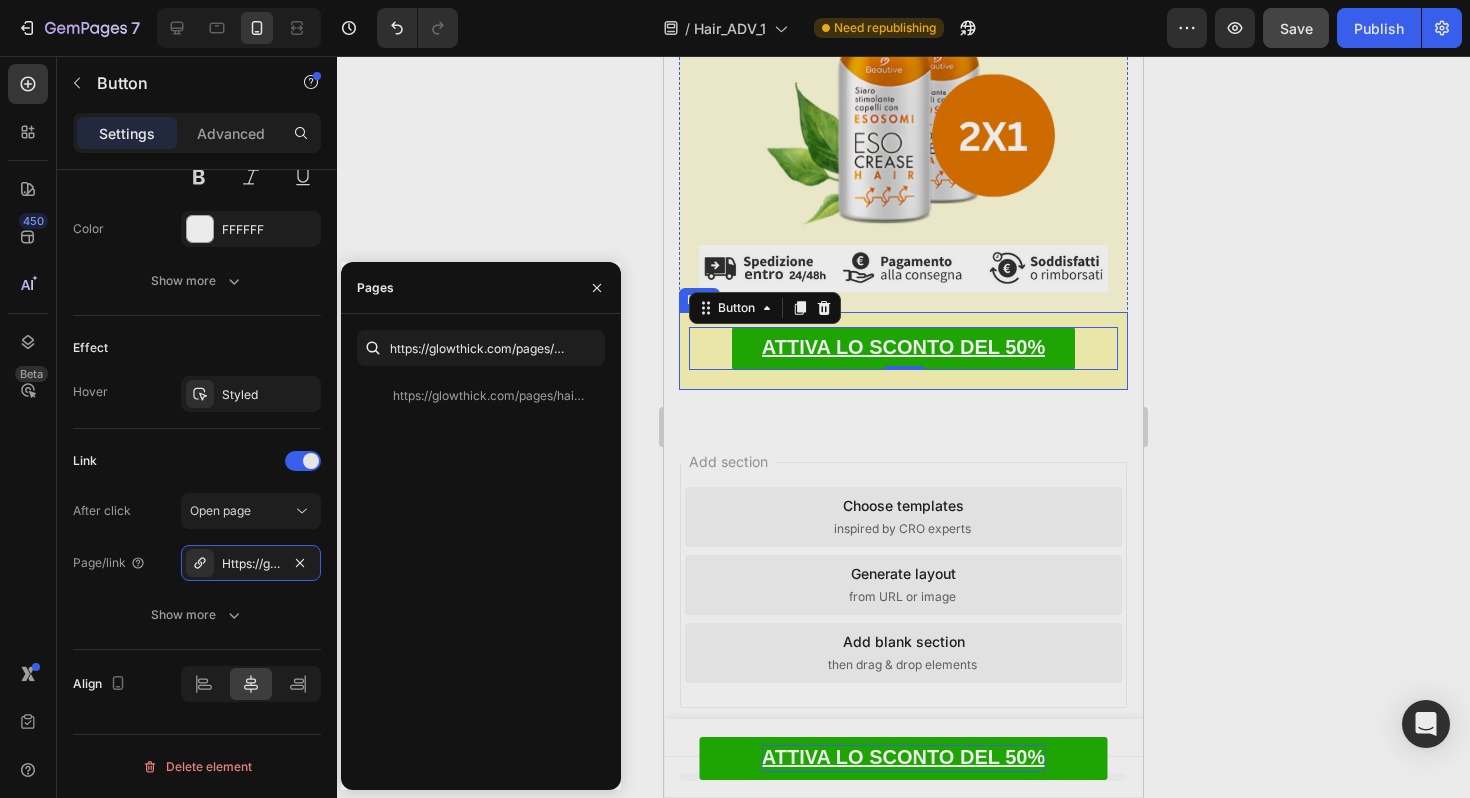 click 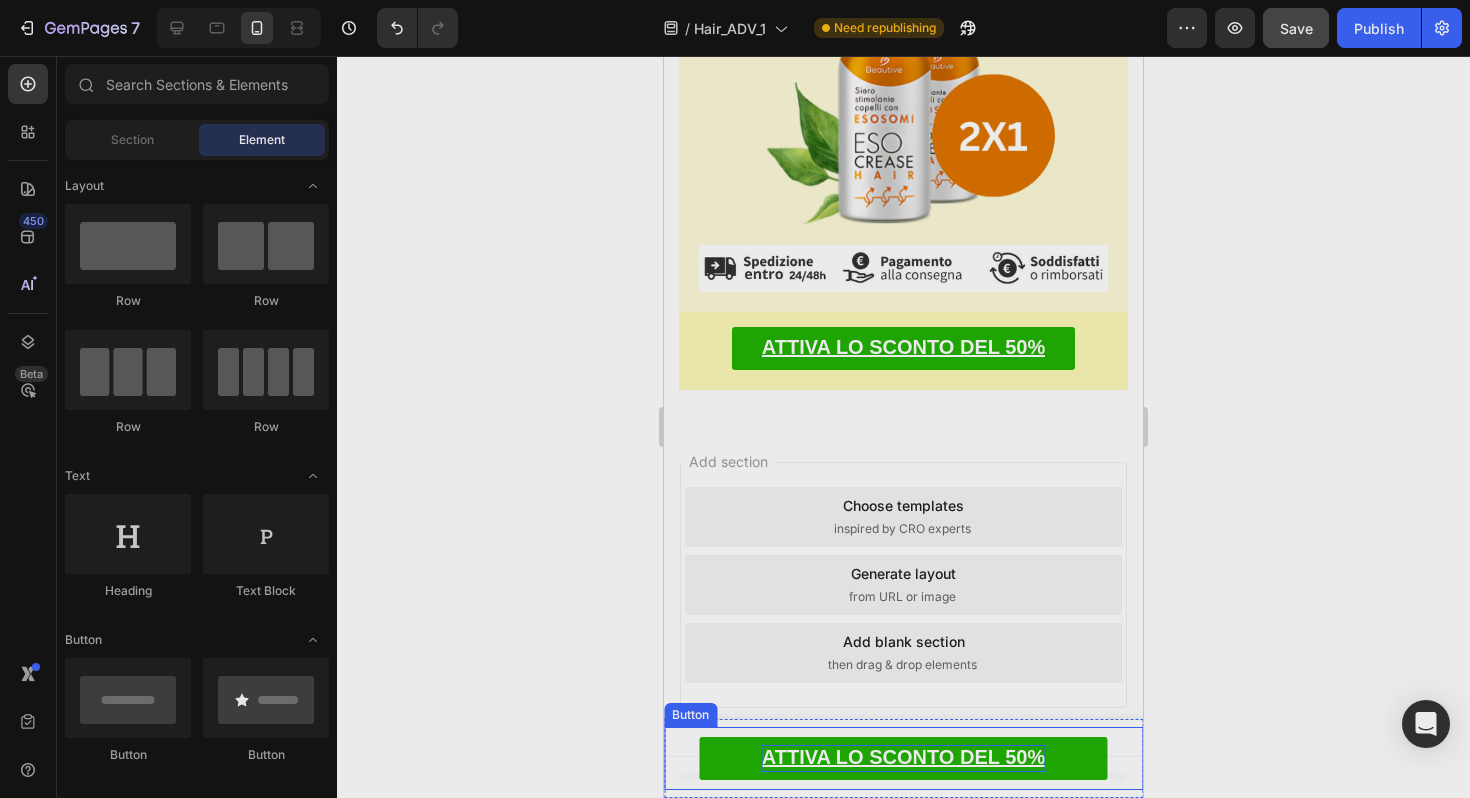 click on "ATTIVA LO SCONTO DEL 50%" at bounding box center (903, 757) 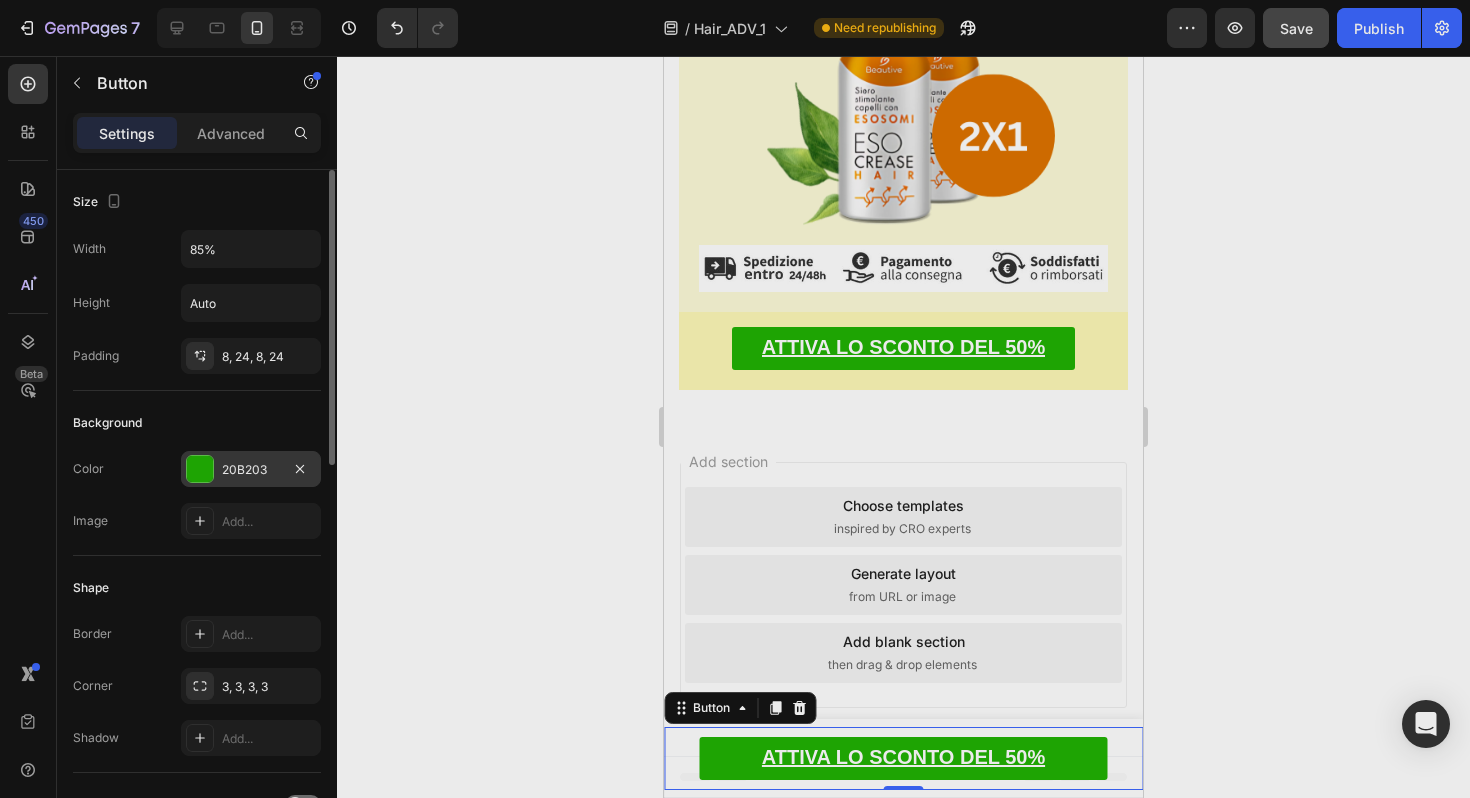 scroll, scrollTop: 905, scrollLeft: 0, axis: vertical 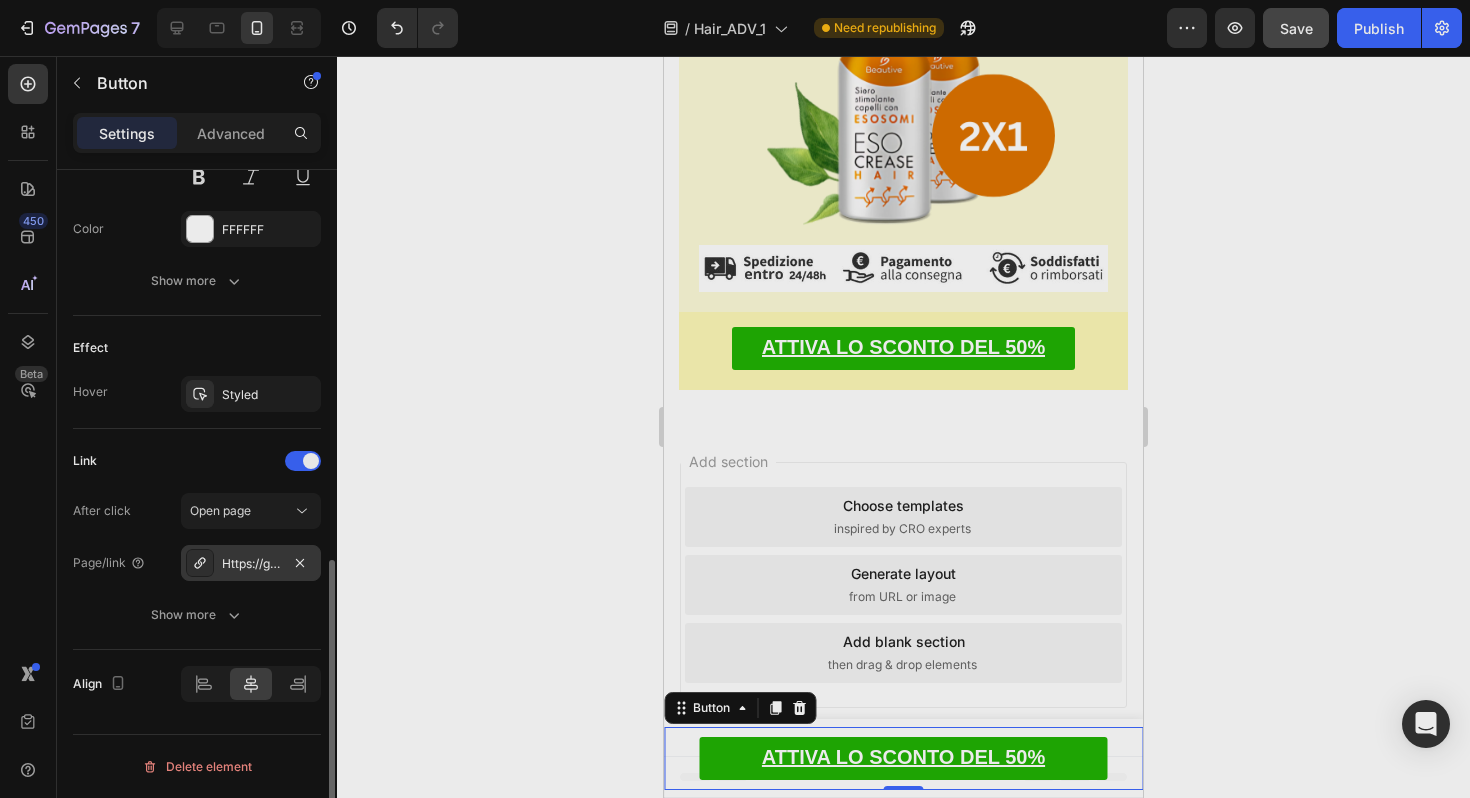 click on "Https://glowthick.Com/hair_product-page_2" at bounding box center (251, 564) 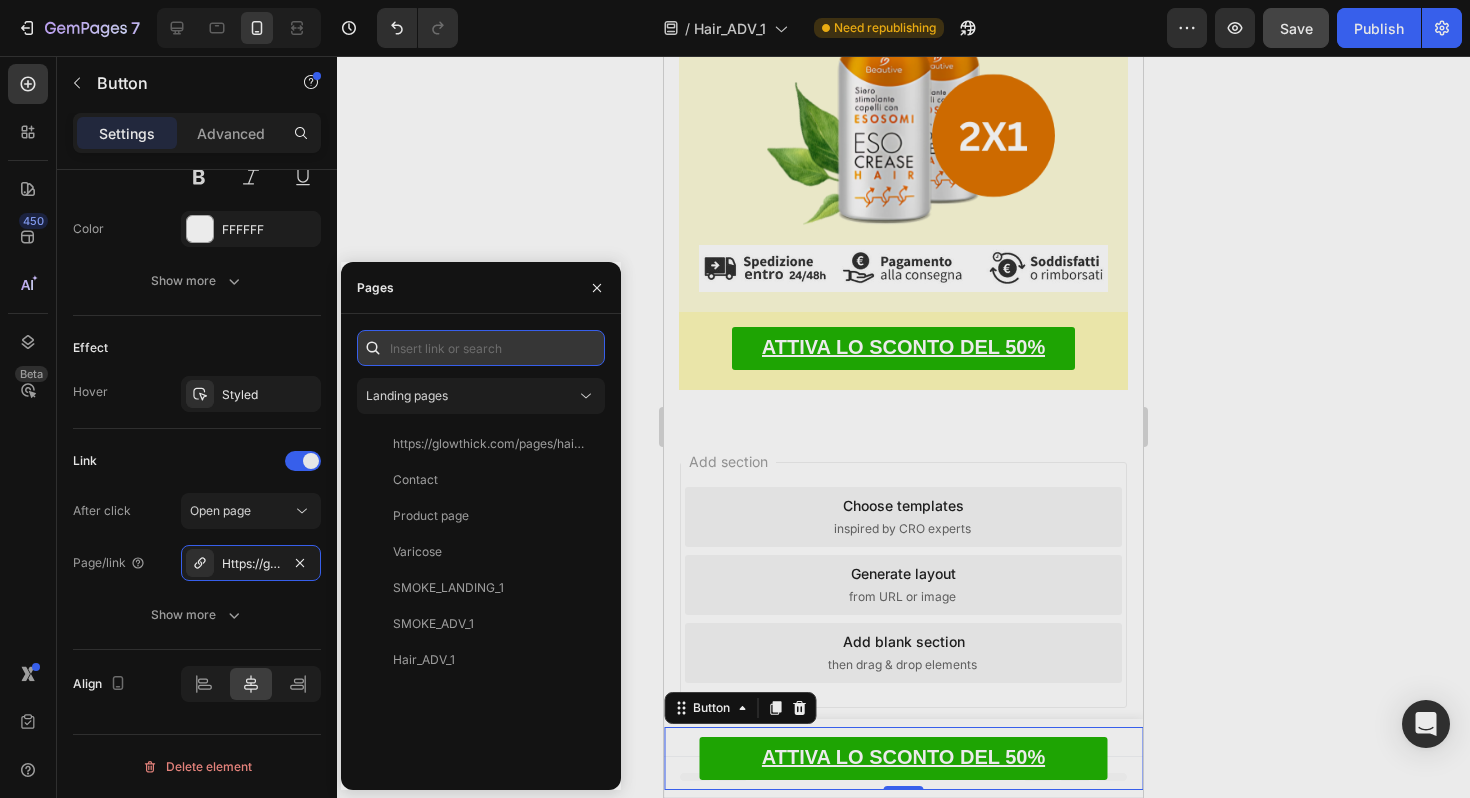 click at bounding box center (481, 348) 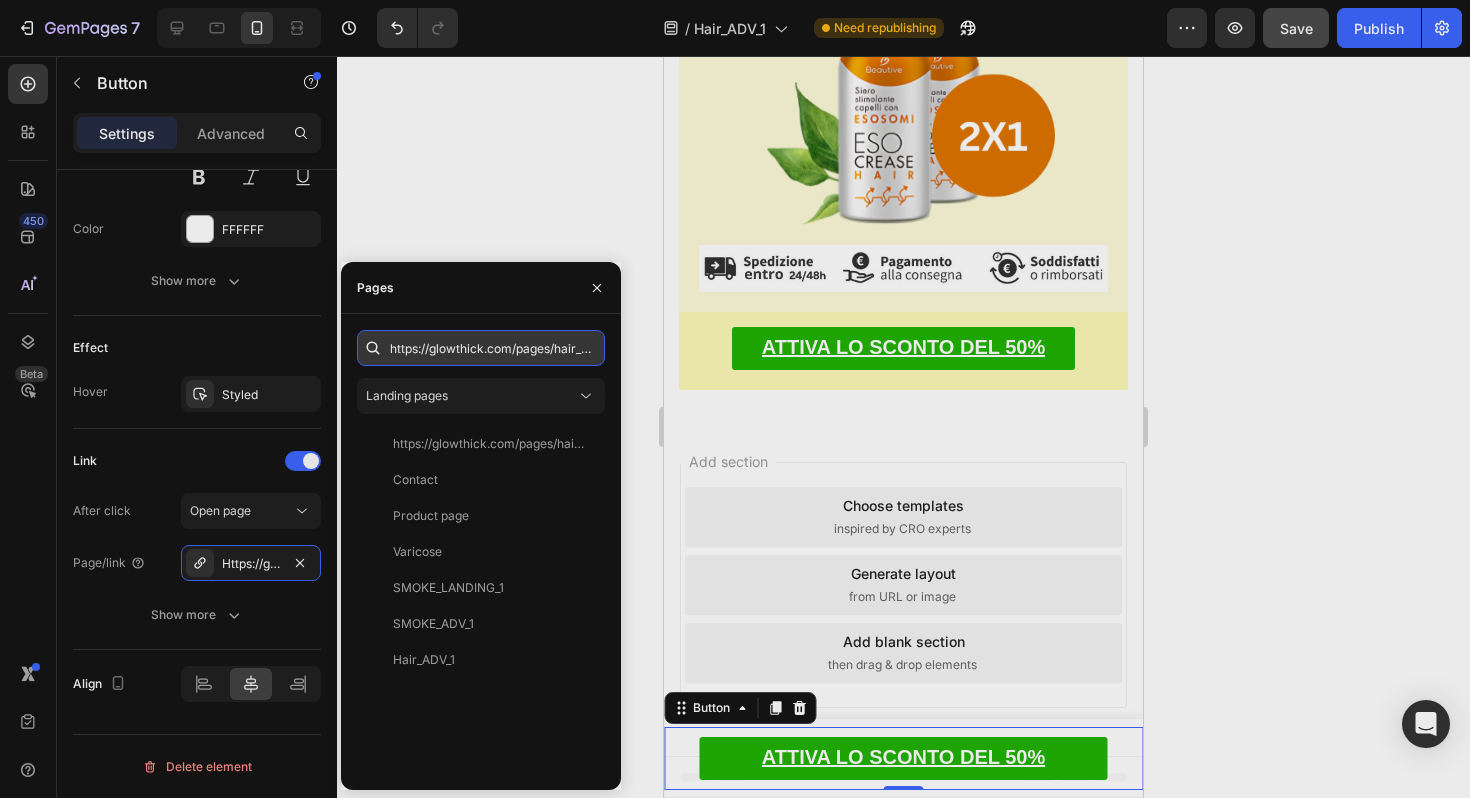 scroll, scrollTop: 0, scrollLeft: 110, axis: horizontal 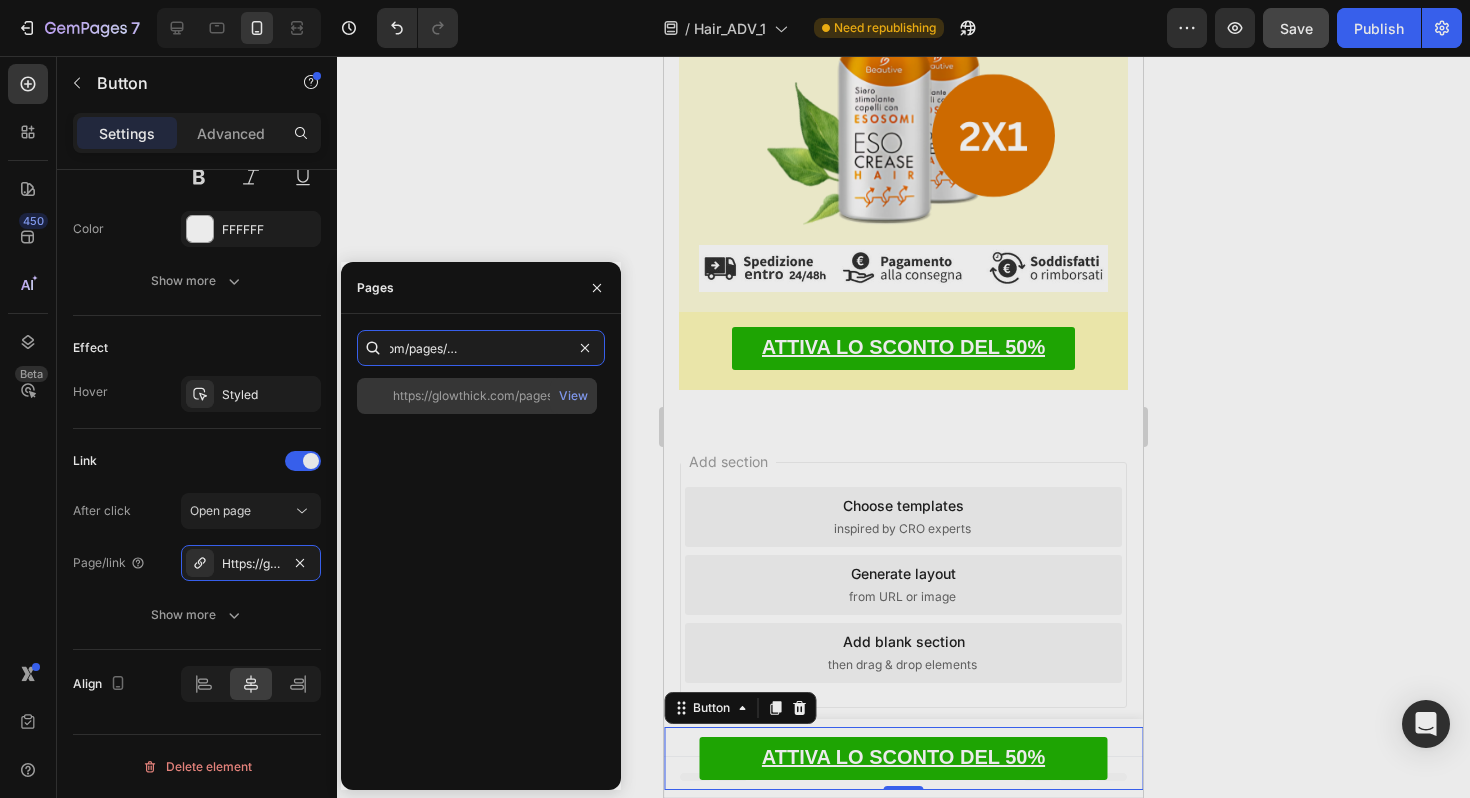 type on "https://glowthick.com/pages/hair_product-page_2" 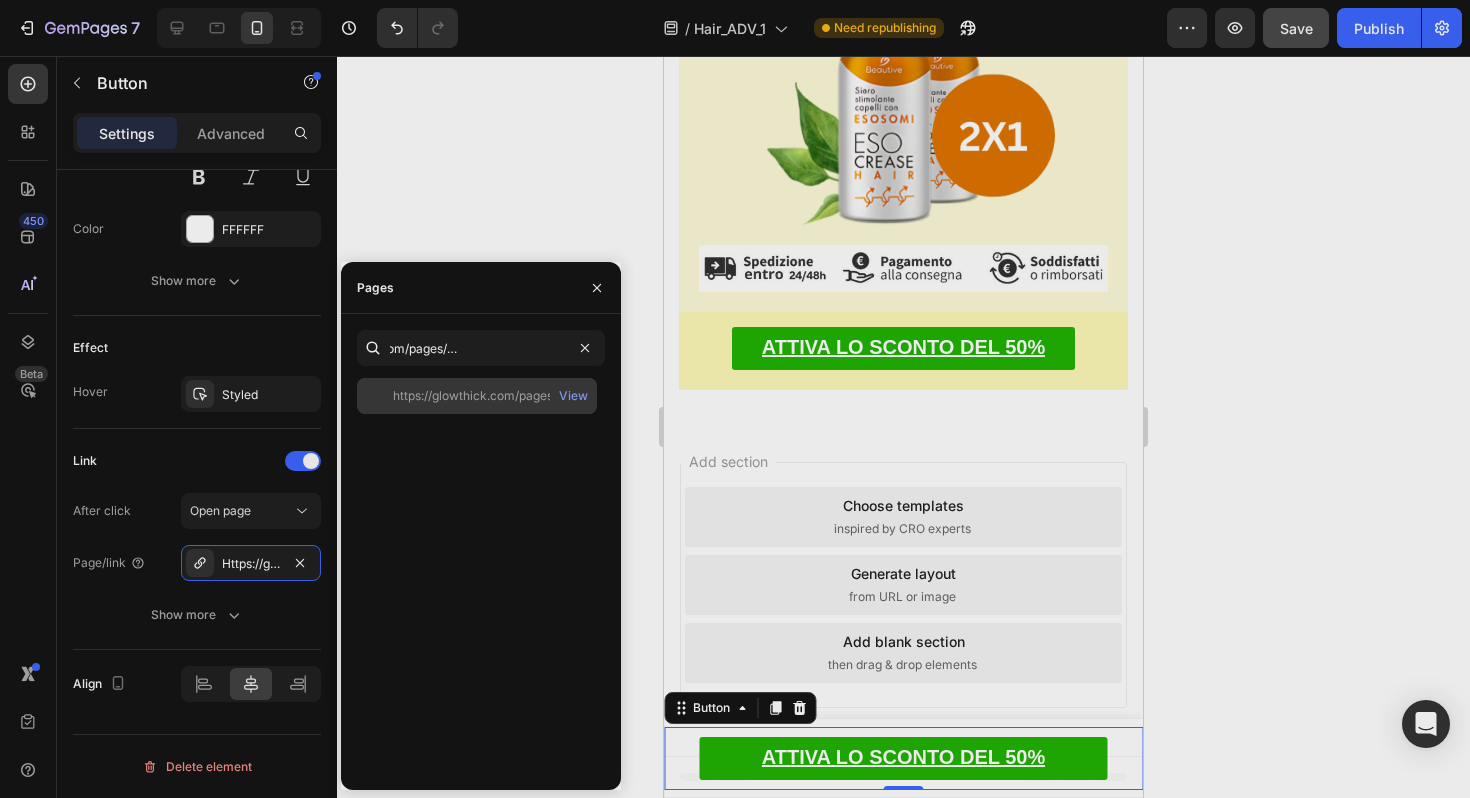 scroll, scrollTop: 0, scrollLeft: 0, axis: both 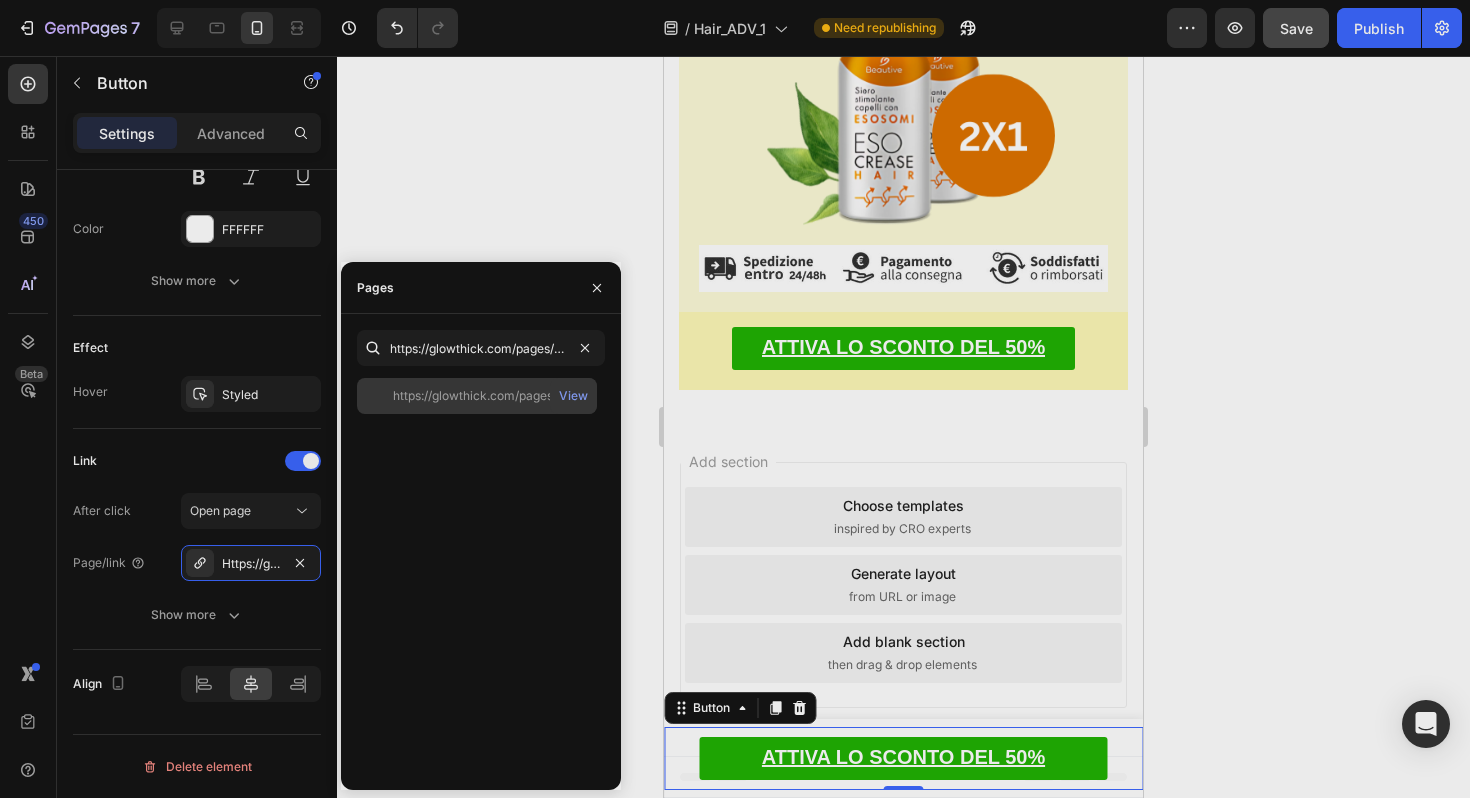 click on "https://glowthick.com/pages/hair_product-page_2" 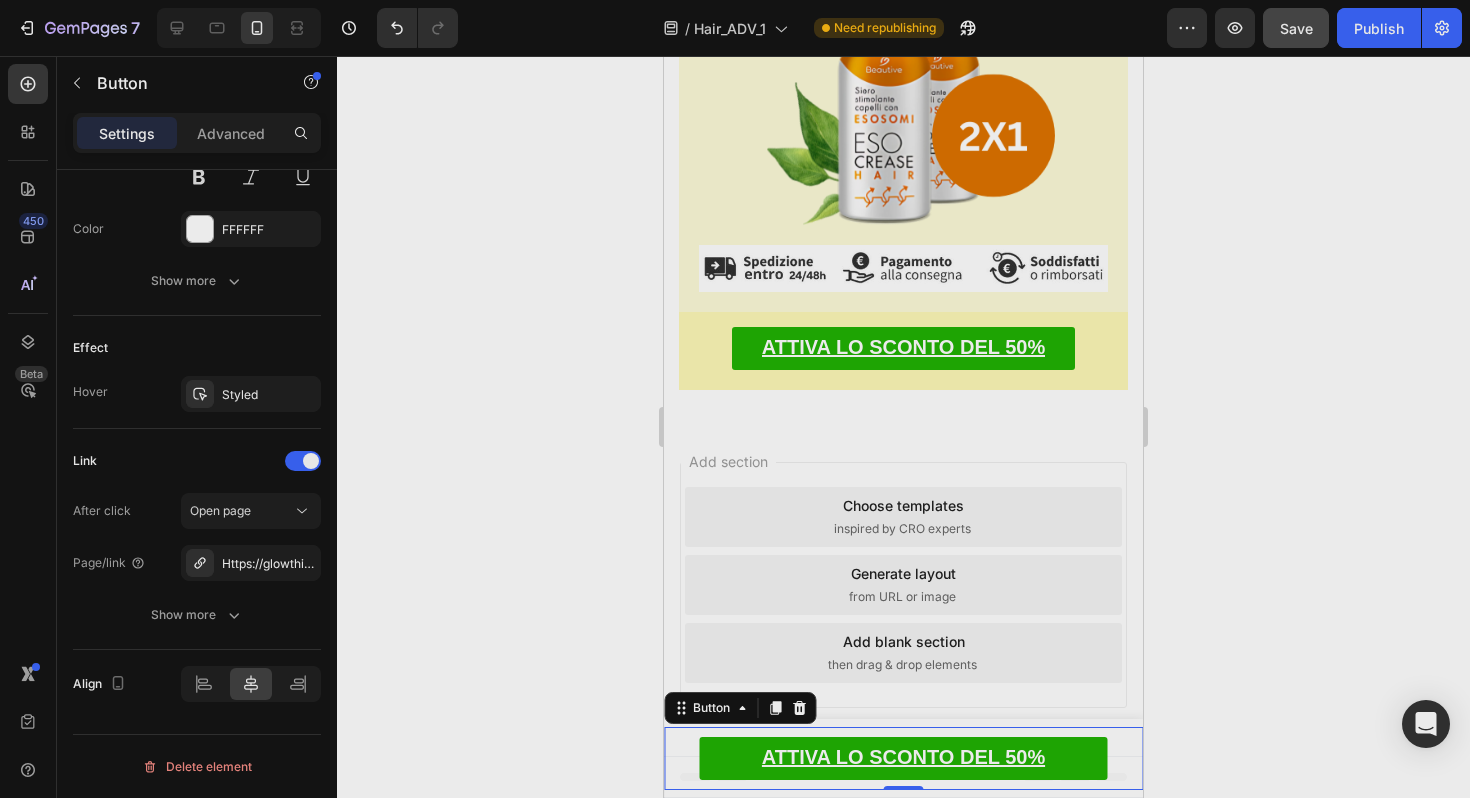 click 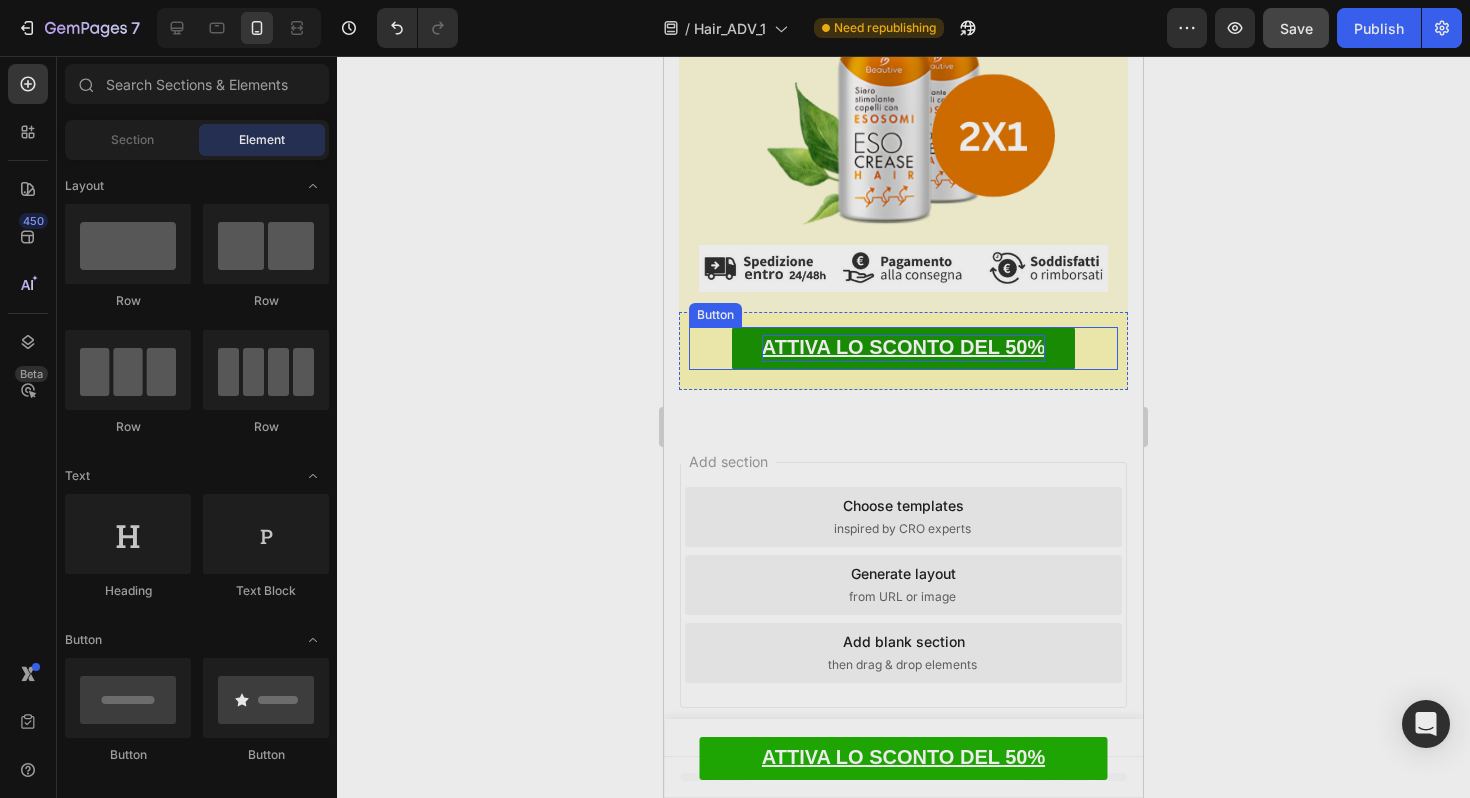 scroll, scrollTop: 16765, scrollLeft: 0, axis: vertical 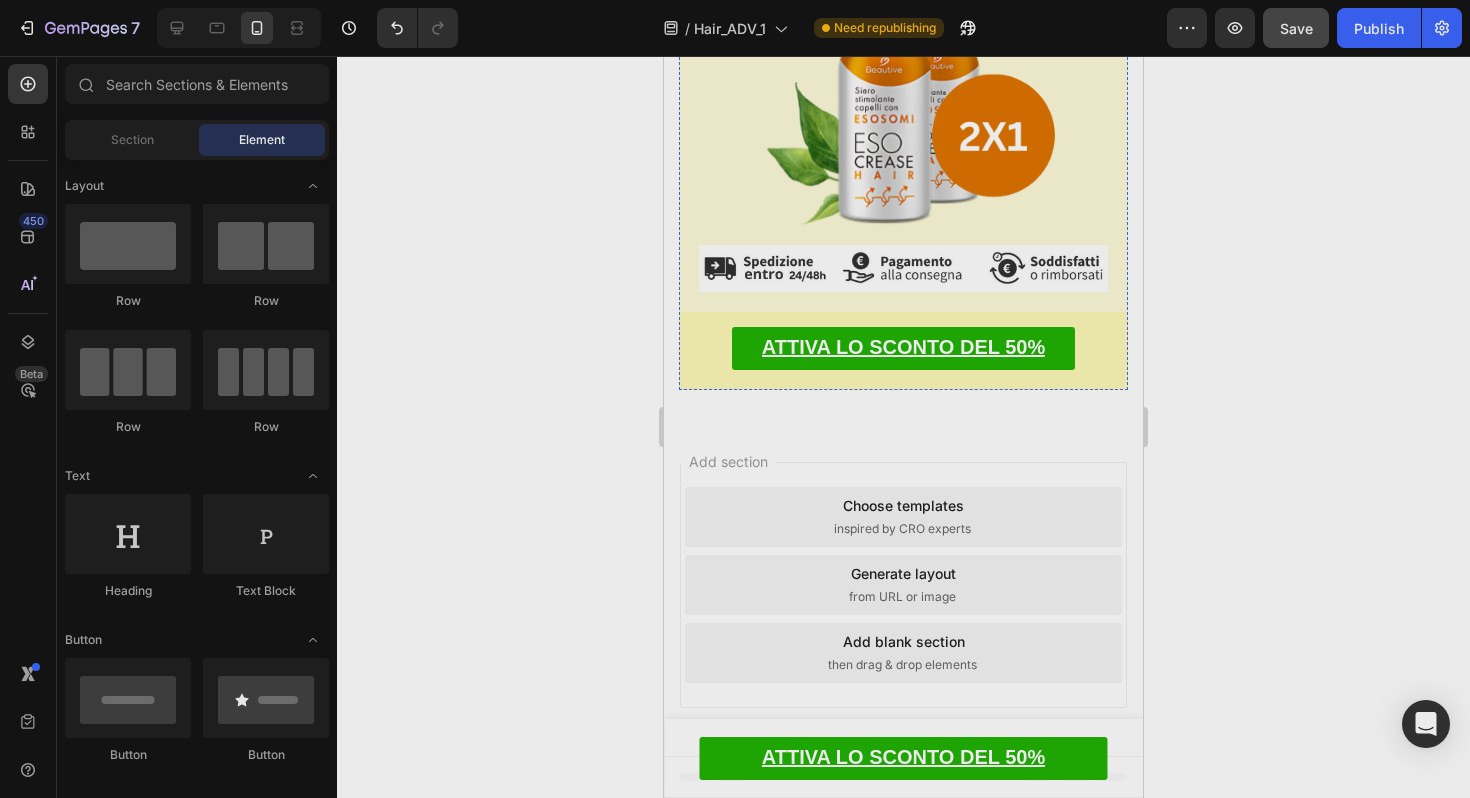 click on "ATTIVA LO SCONTO DEL 50%" at bounding box center [903, -349] 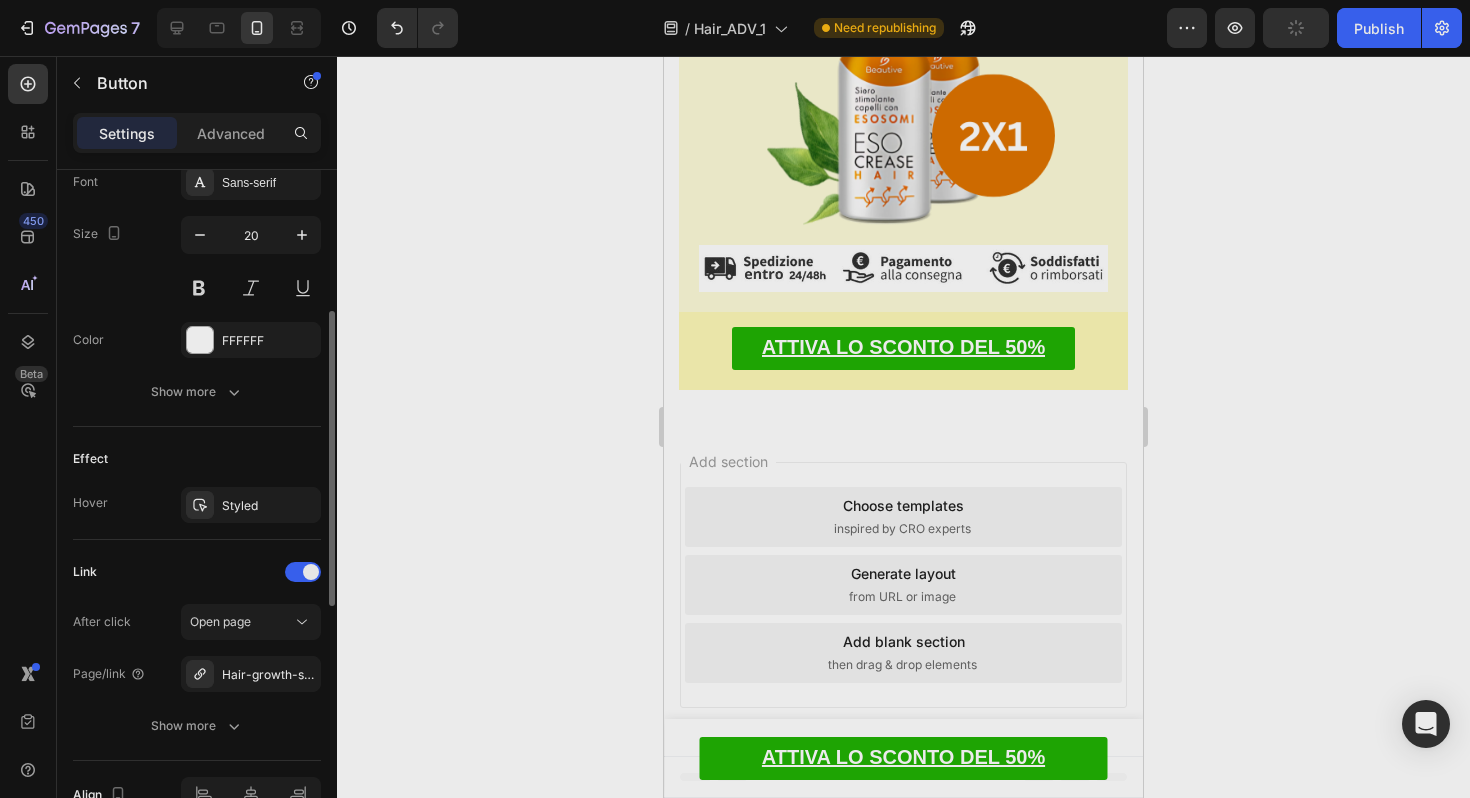 scroll, scrollTop: 905, scrollLeft: 0, axis: vertical 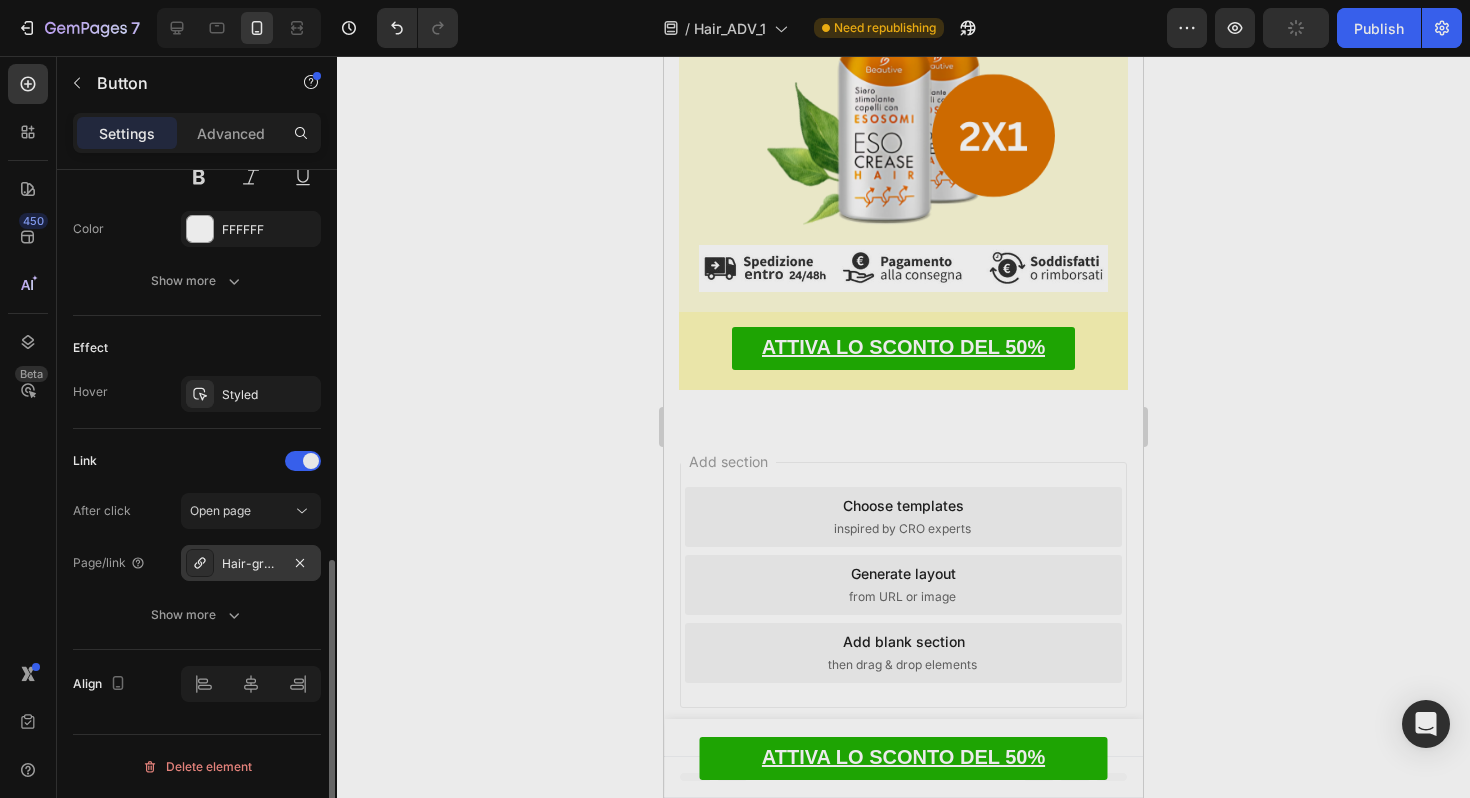 click on "Hair-growth-system-landing-1" at bounding box center [251, 564] 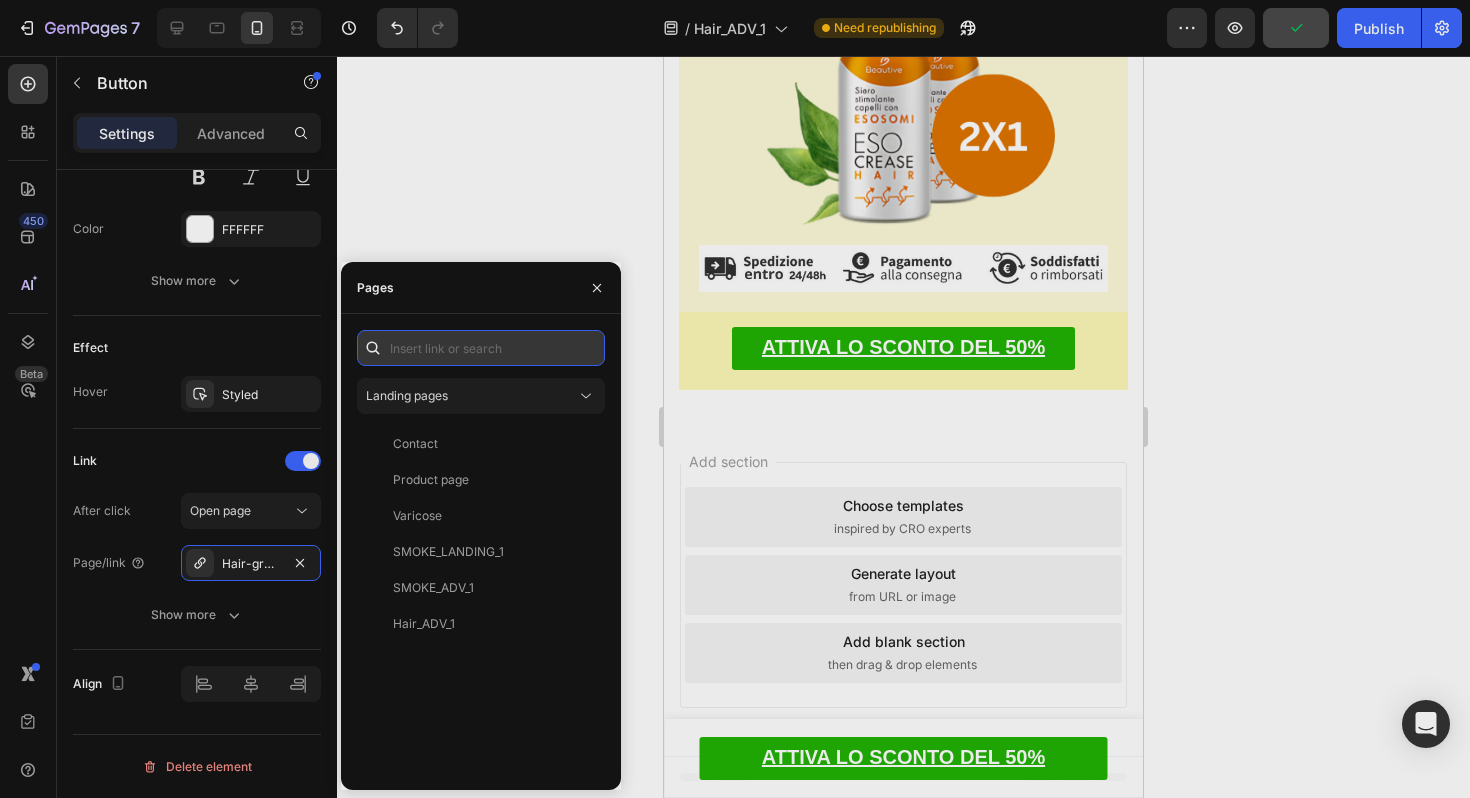click at bounding box center [481, 348] 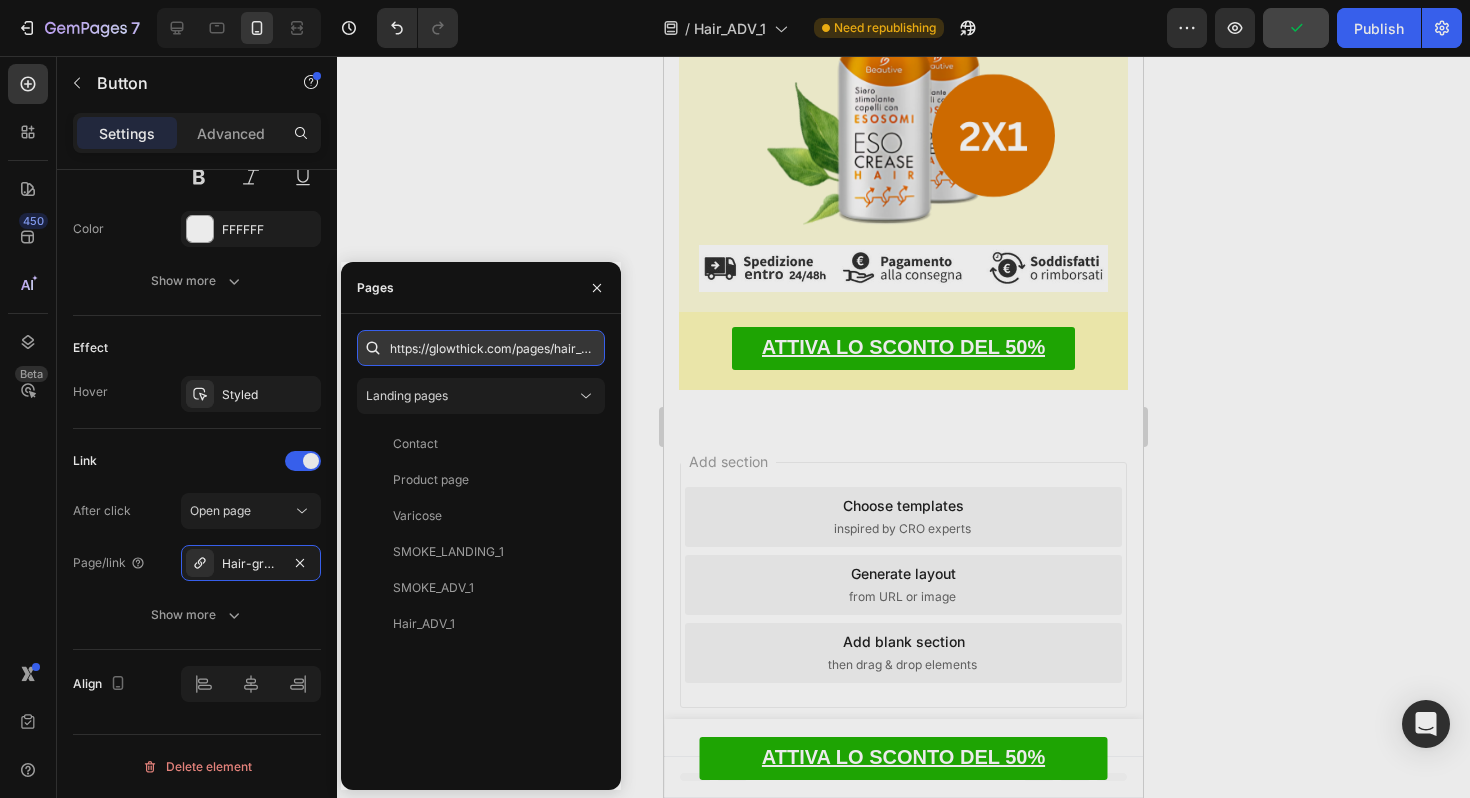 scroll, scrollTop: 0, scrollLeft: 110, axis: horizontal 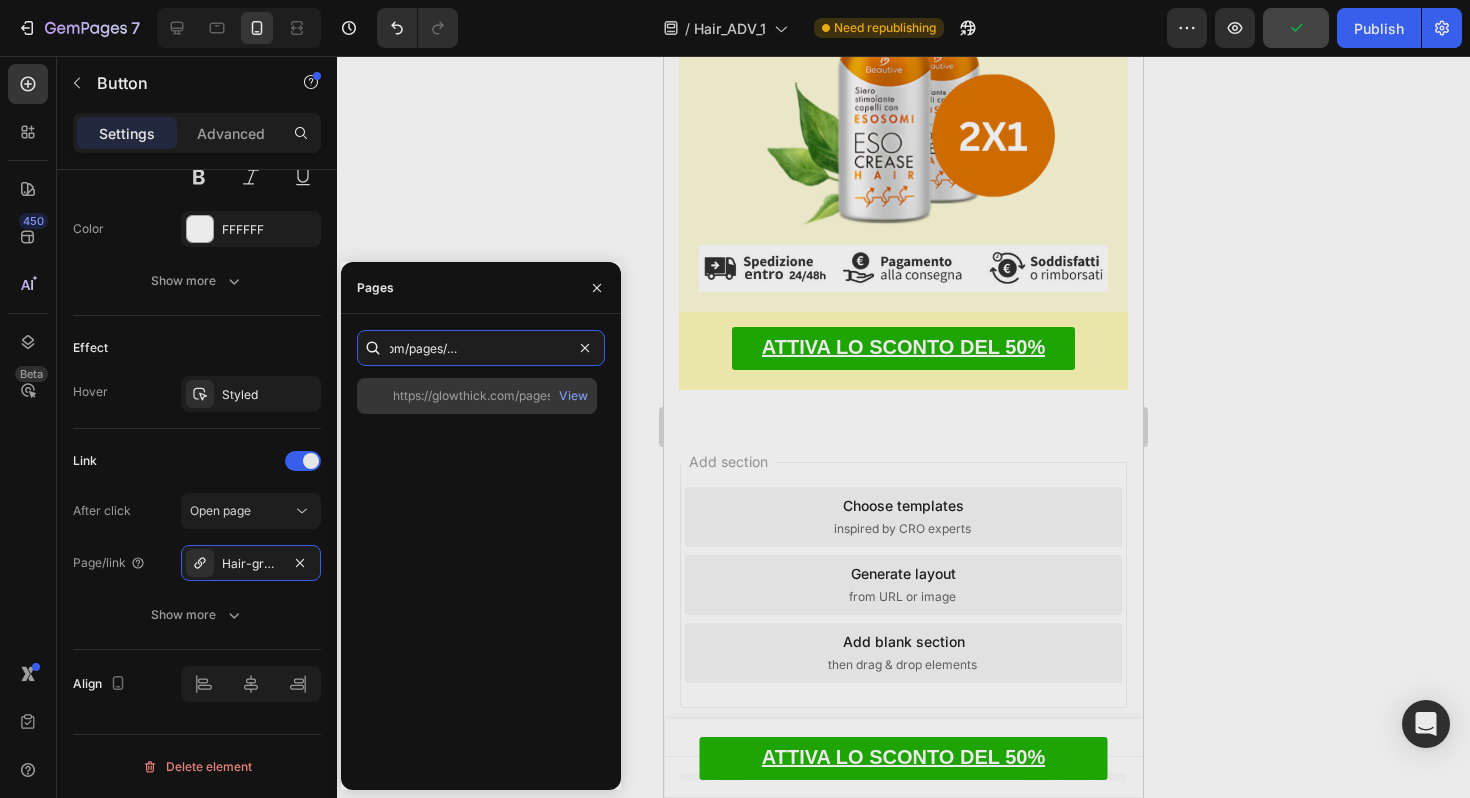 type on "https://glowthick.com/pages/hair_product-page_2" 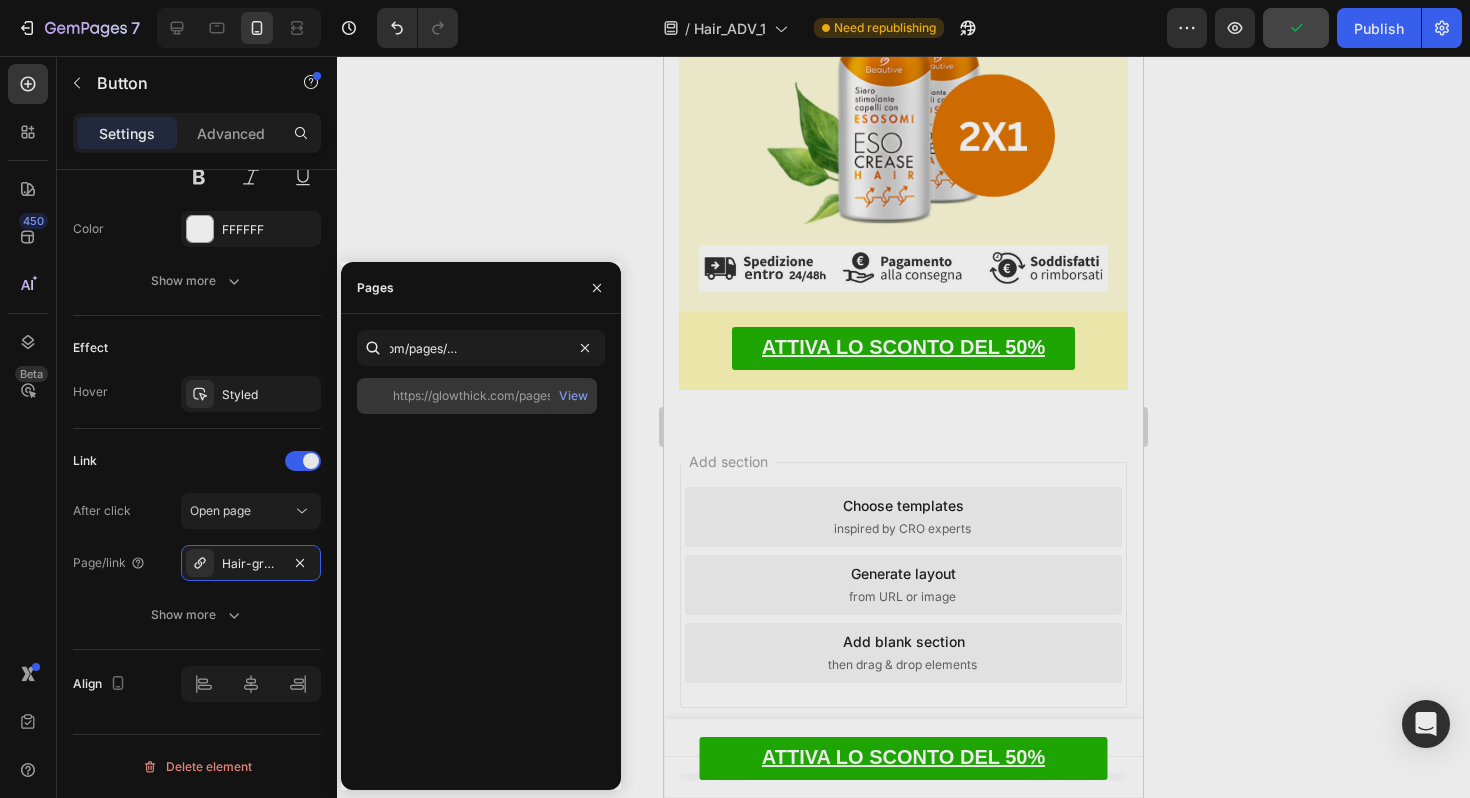click on "https://glowthick.com/pages/hair_product-page_2" 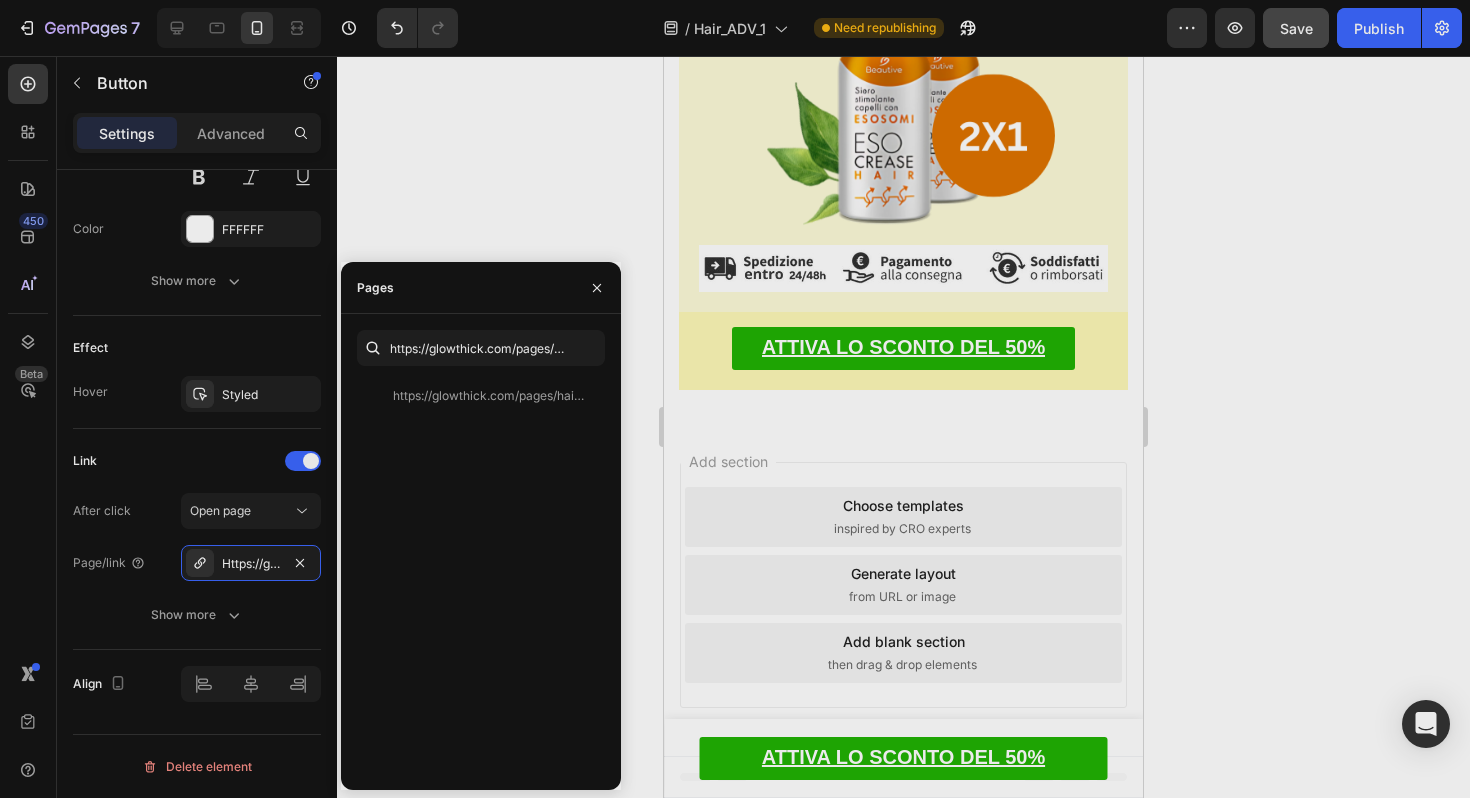 click 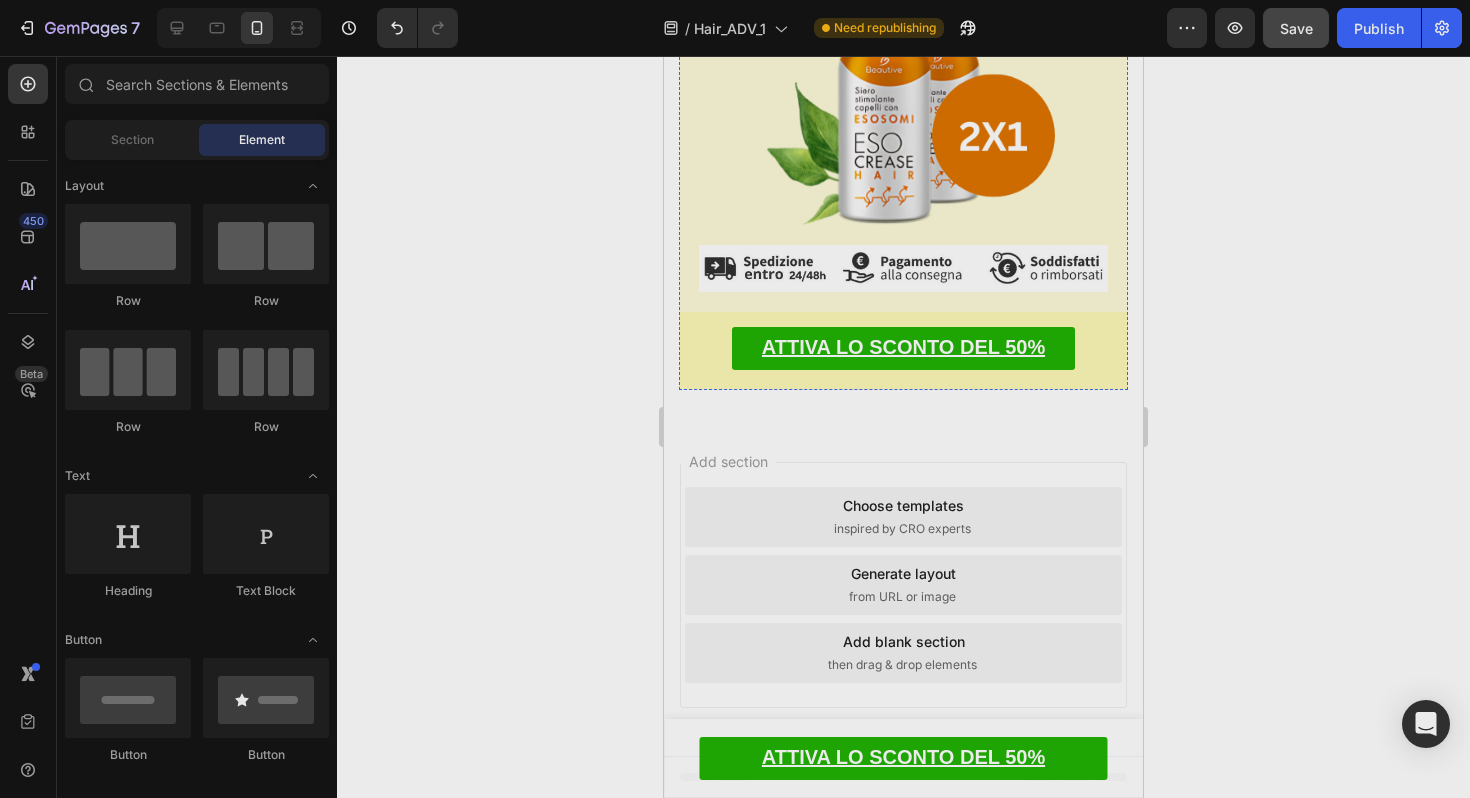 scroll, scrollTop: 13873, scrollLeft: 0, axis: vertical 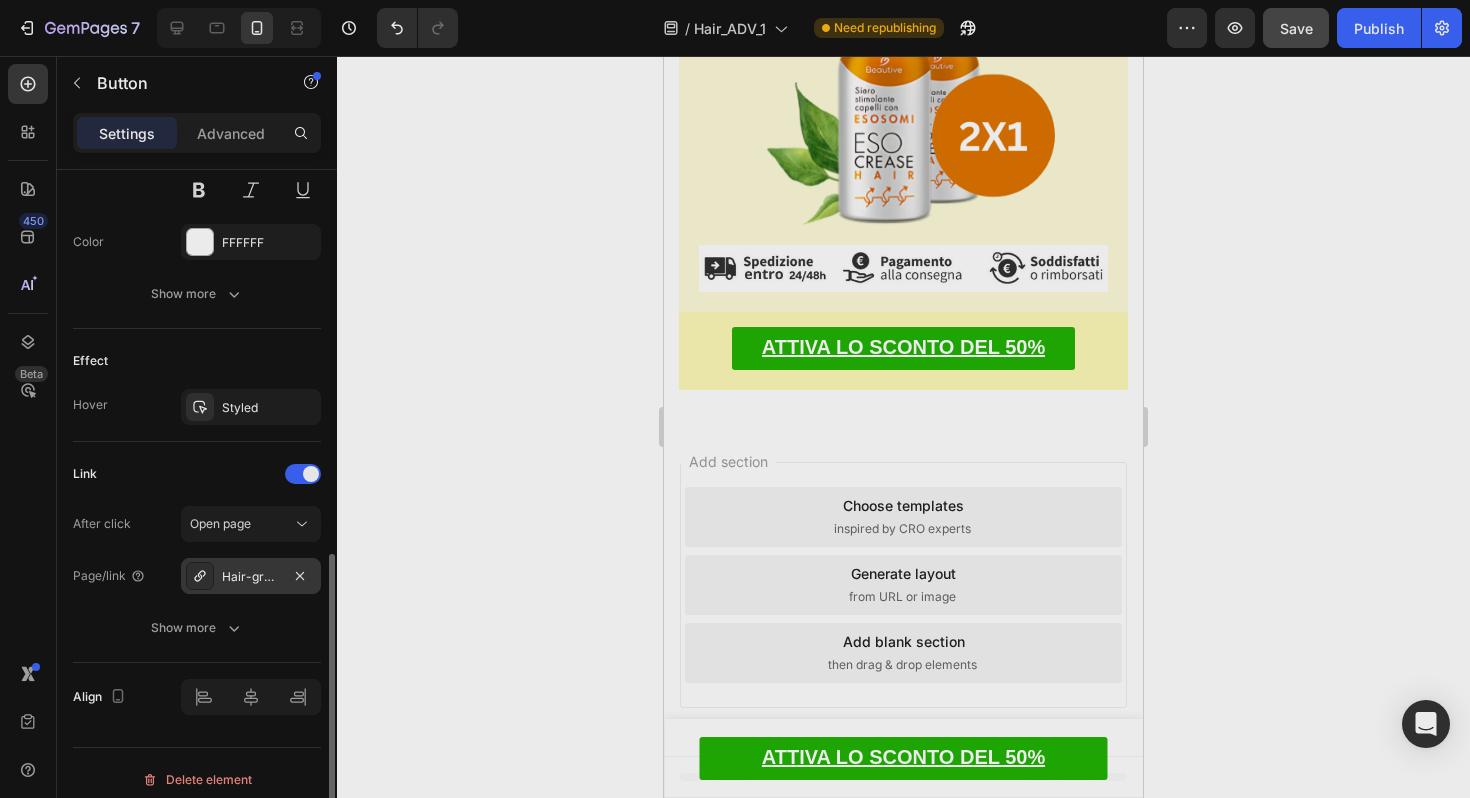 click on "Hair-growth-system-landing-1" at bounding box center (251, 577) 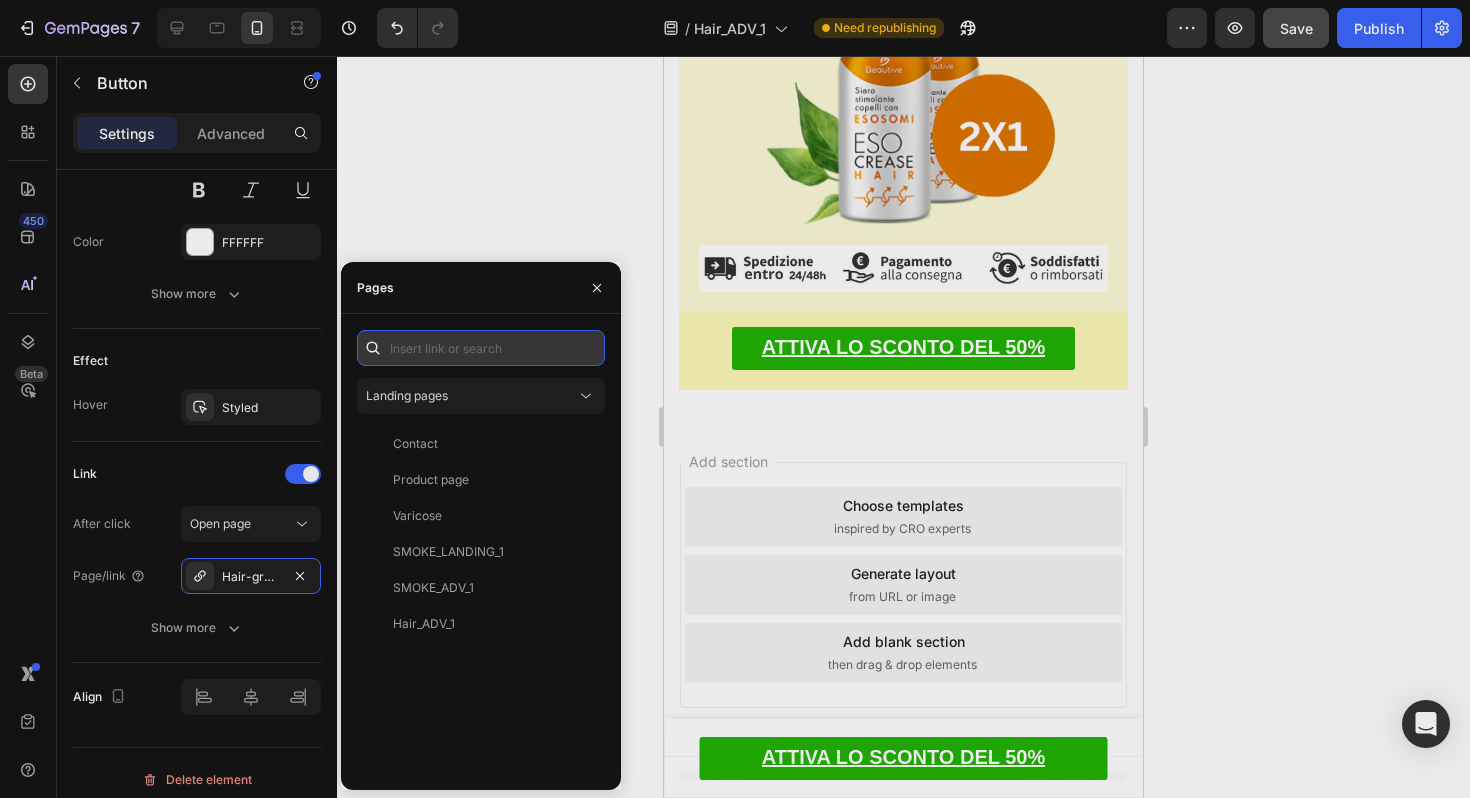 click at bounding box center [481, 348] 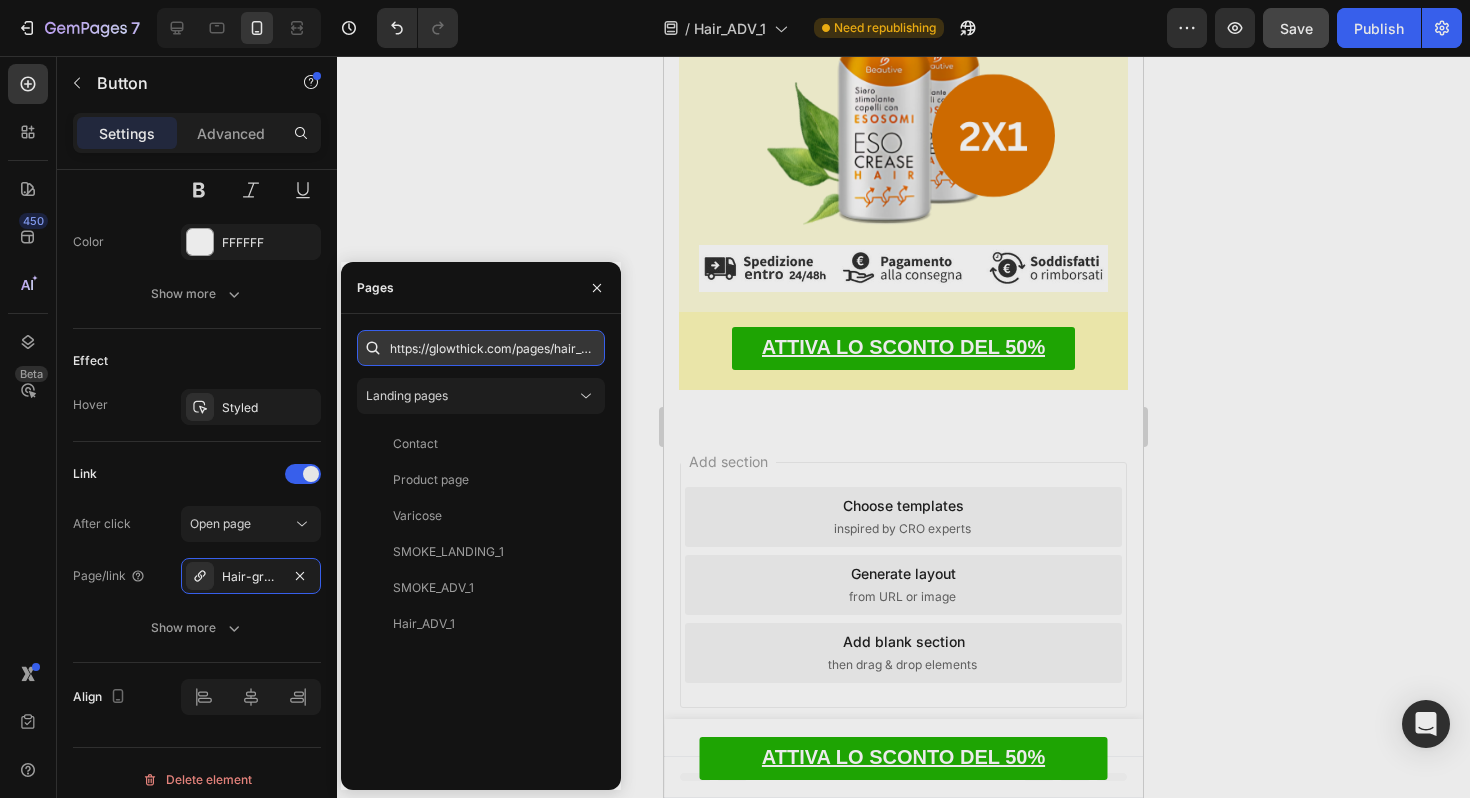scroll, scrollTop: 0, scrollLeft: 110, axis: horizontal 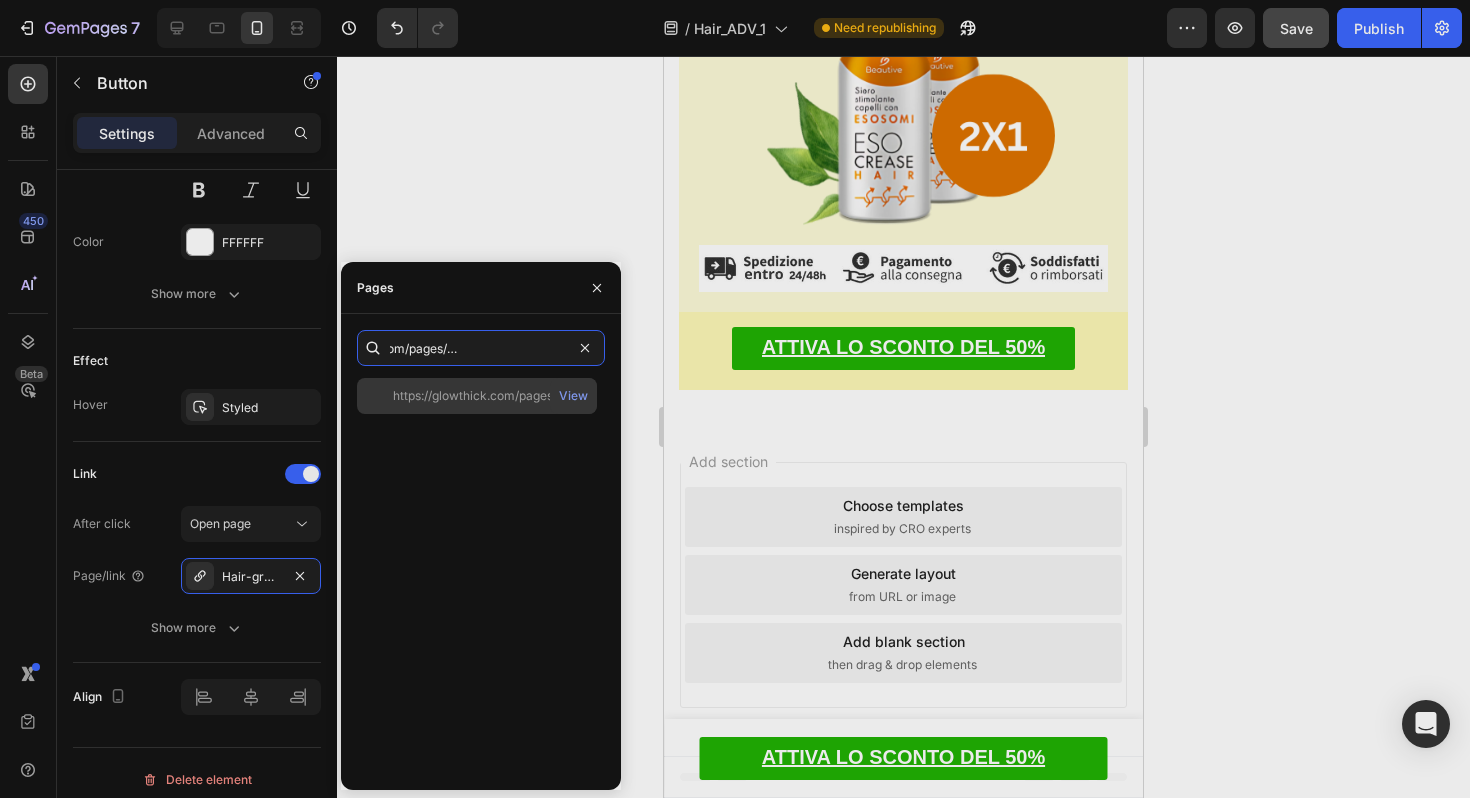 type on "https://glowthick.com/pages/hair_product-page_2" 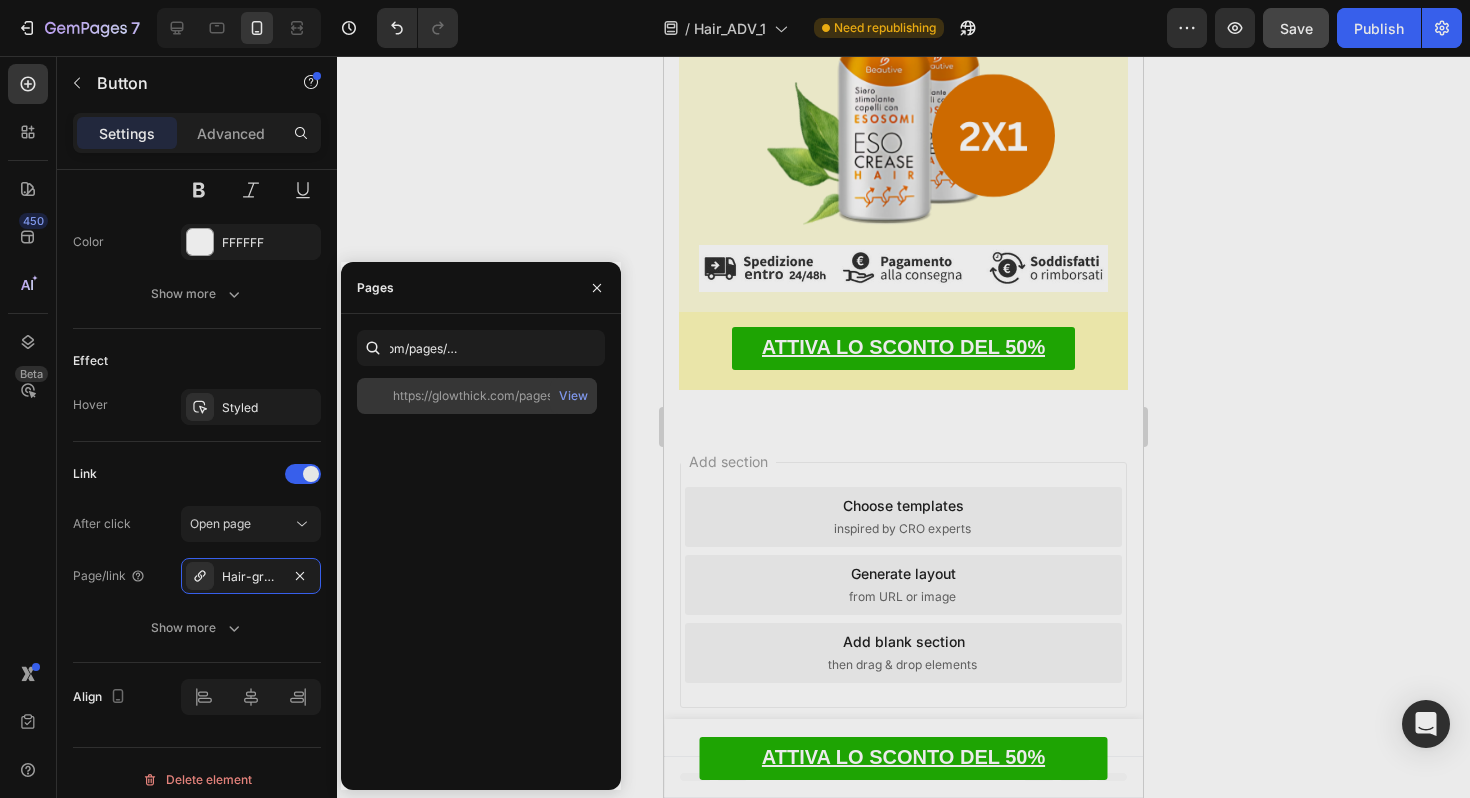 click on "https://glowthick.com/pages/hair_product-page_2" 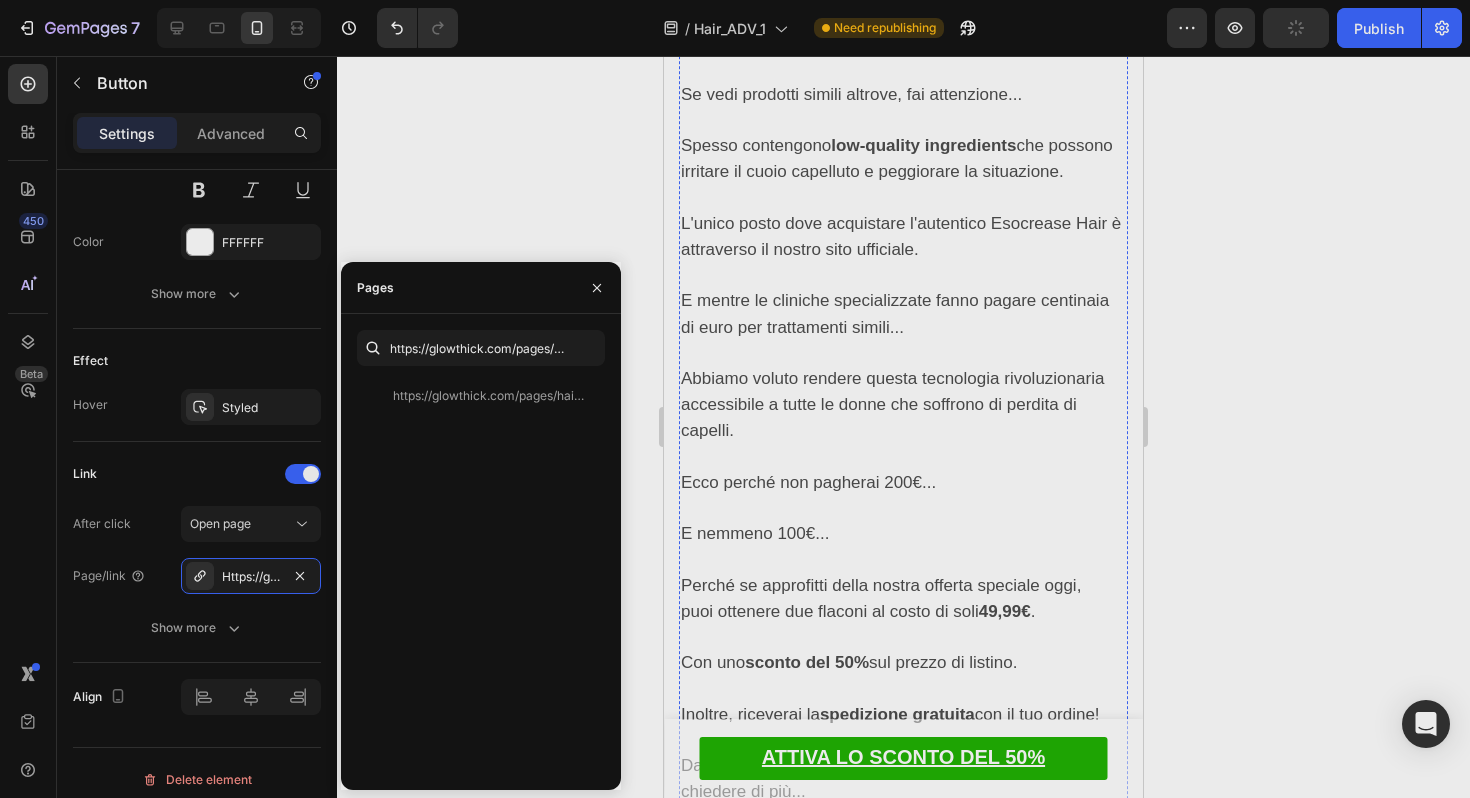 scroll, scrollTop: 10822, scrollLeft: 0, axis: vertical 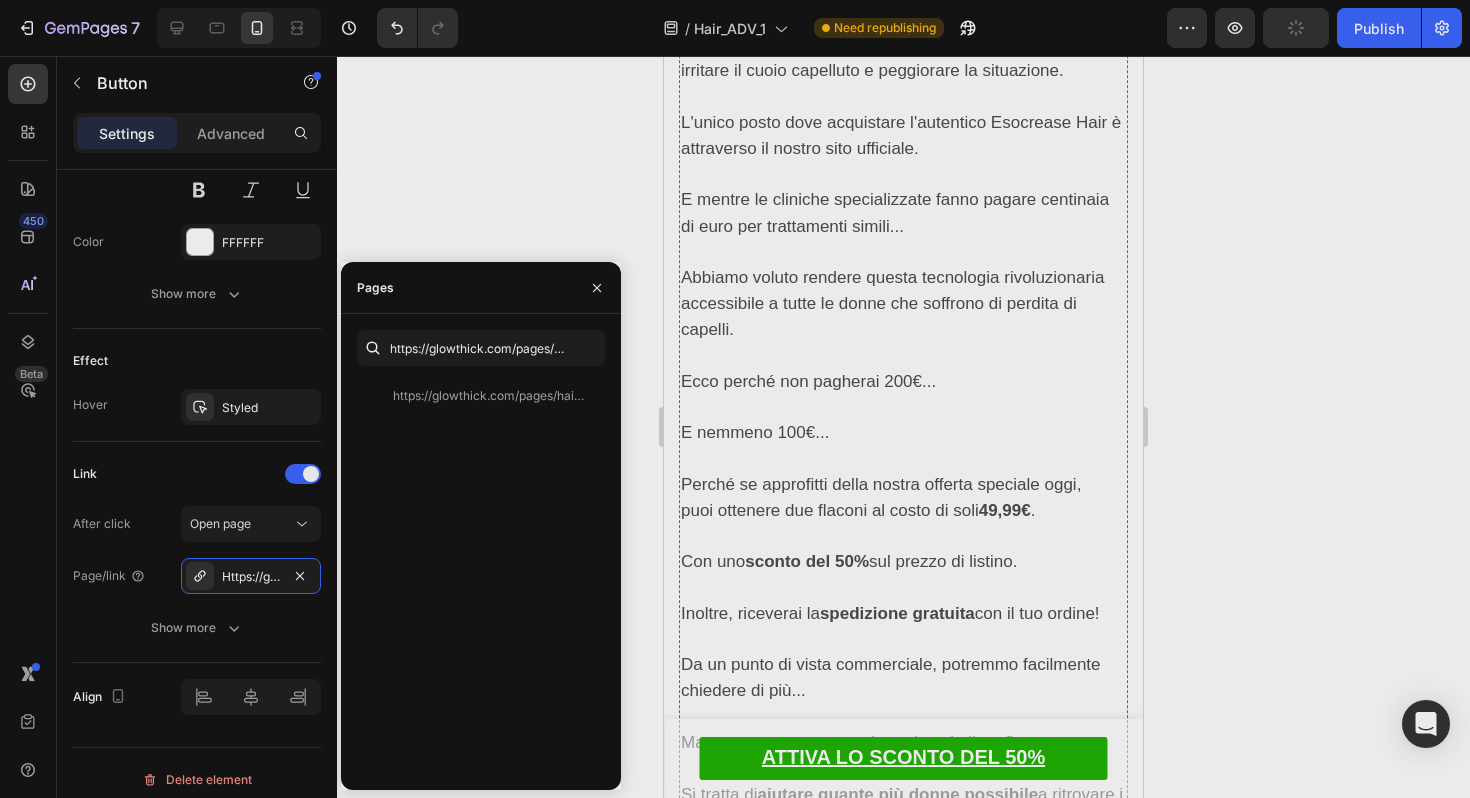 click on "ATTIVA LO SCONTO DEL 50%" at bounding box center [903, -2675] 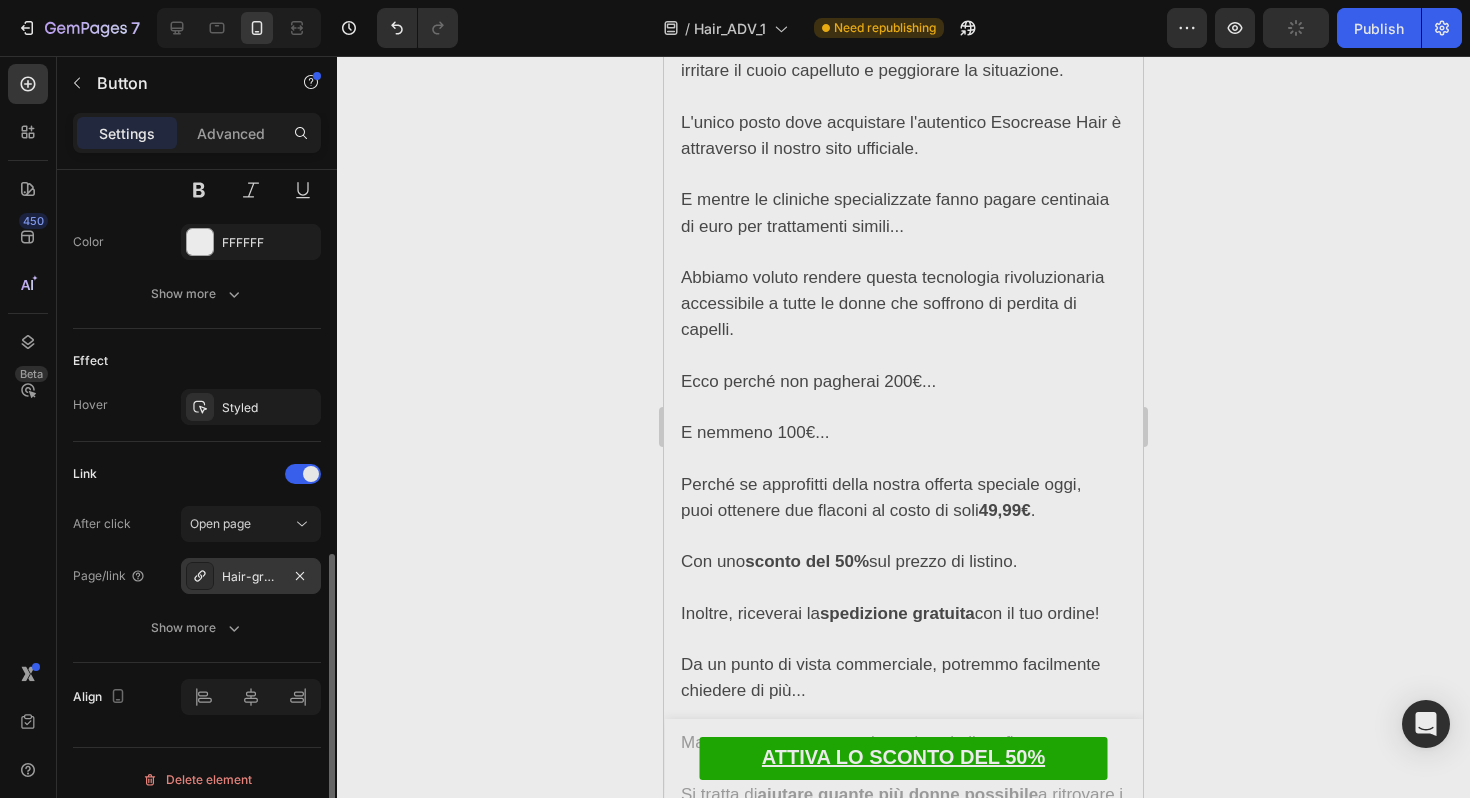 click on "Hair-growth-system-landing-1" at bounding box center [251, 576] 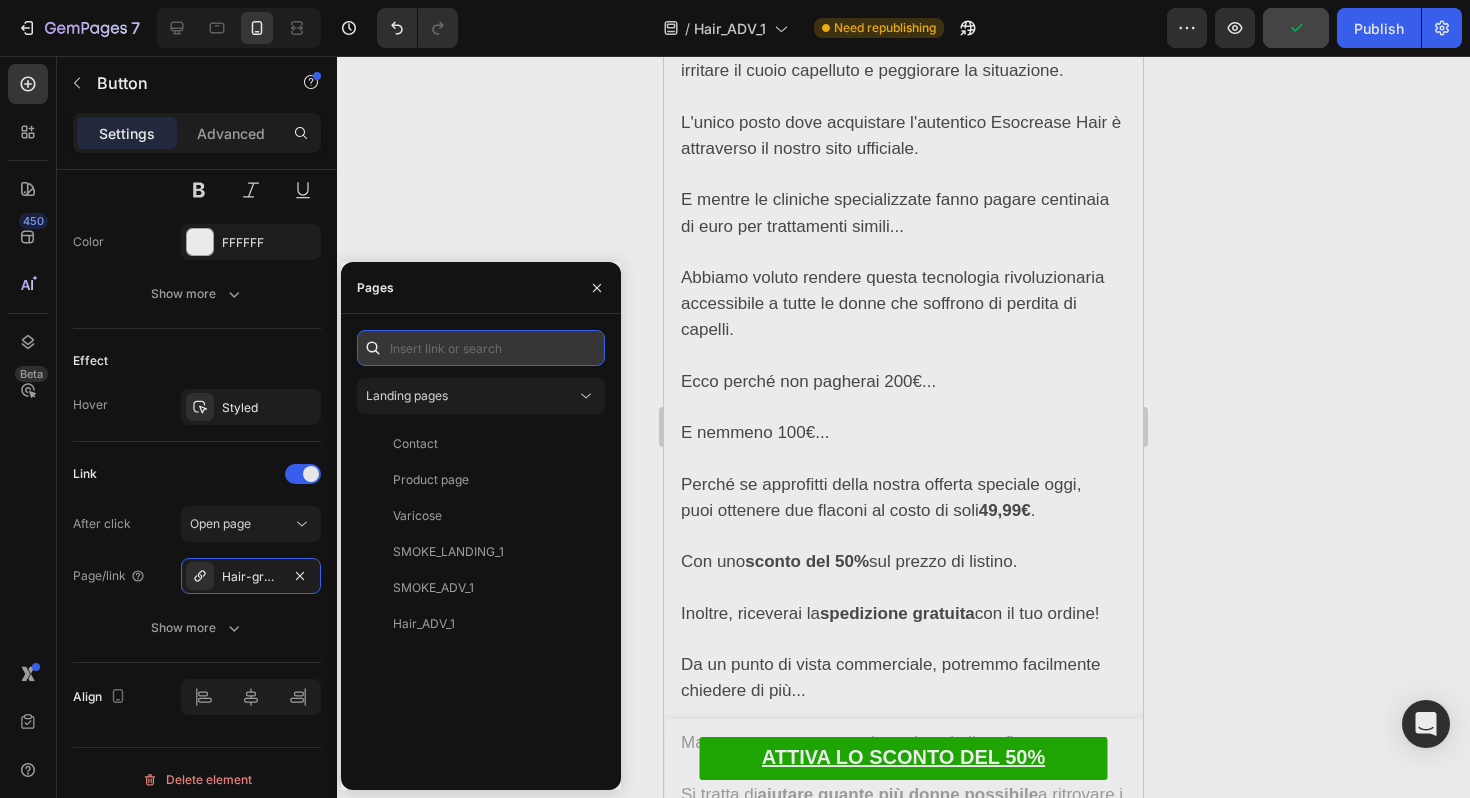 click at bounding box center (481, 348) 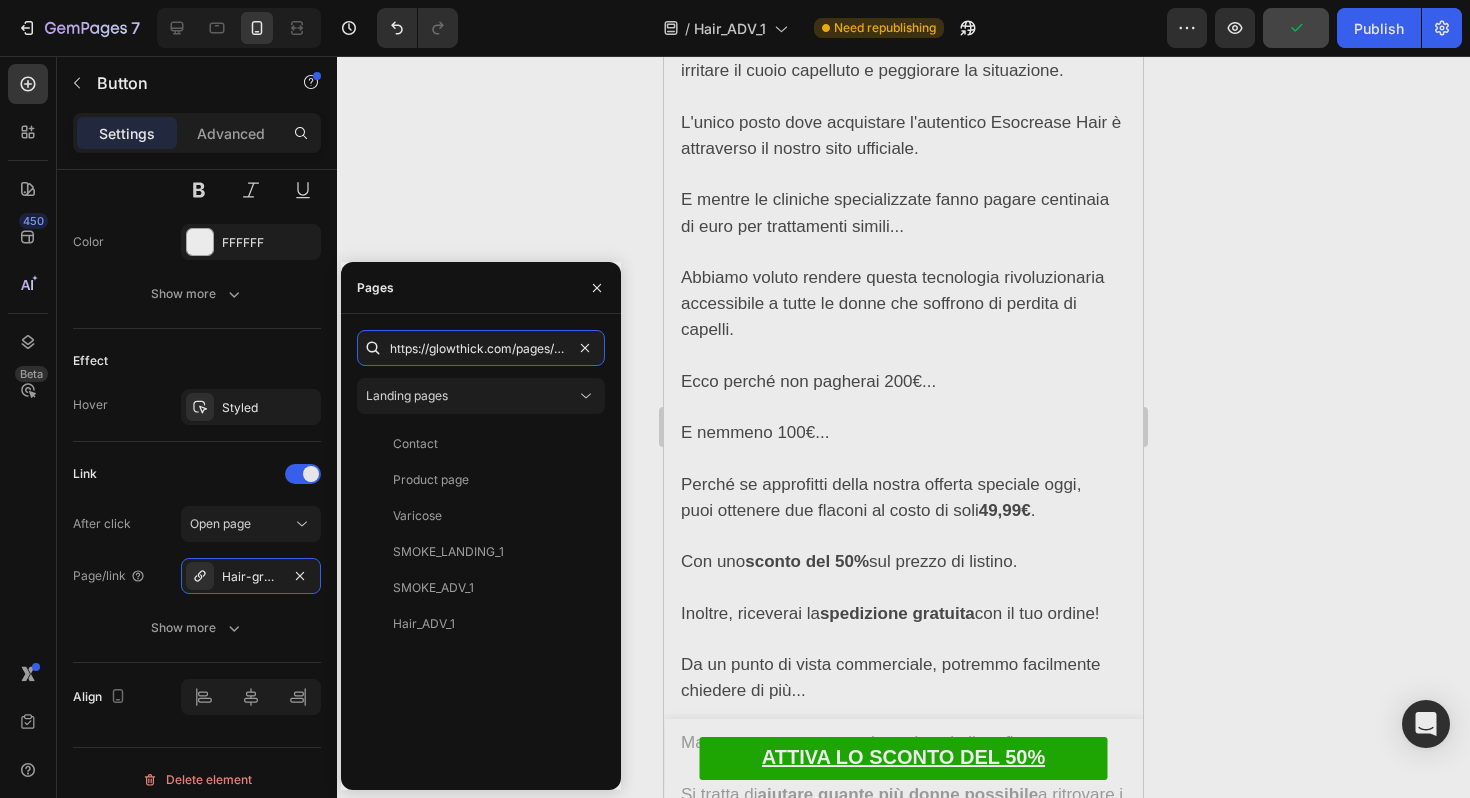 scroll, scrollTop: 0, scrollLeft: 110, axis: horizontal 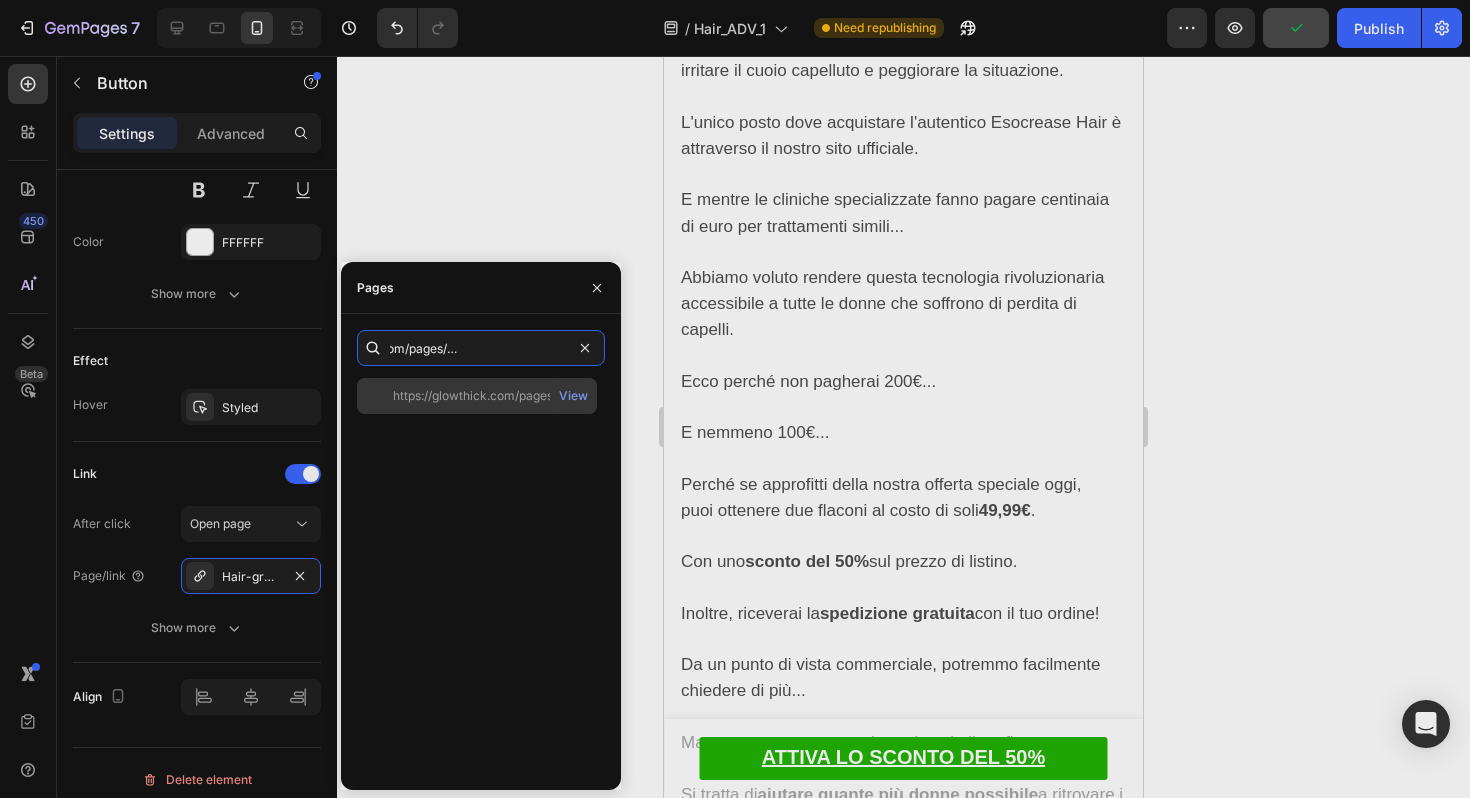 type on "https://glowthick.com/pages/hair_product-page_2" 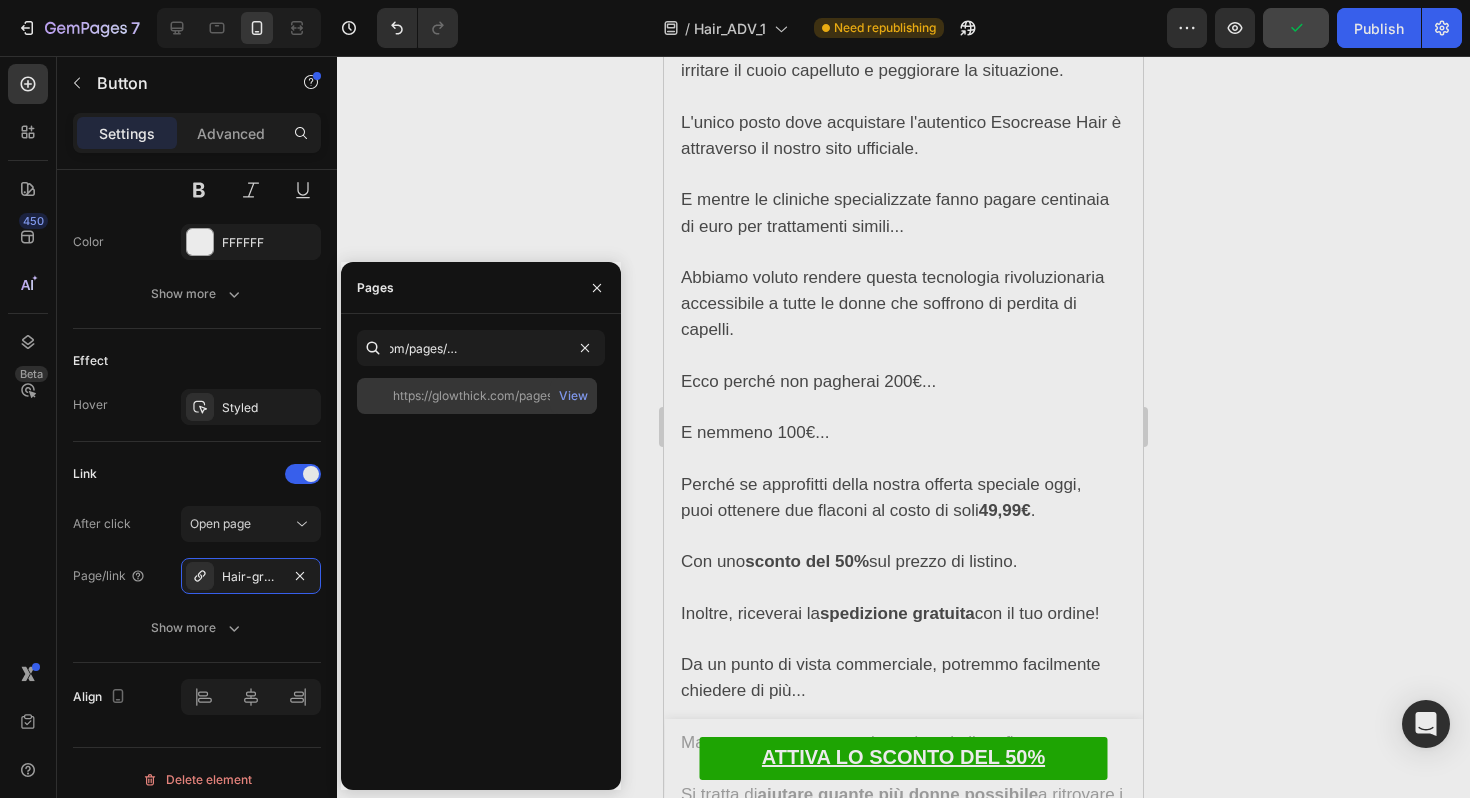 scroll, scrollTop: 0, scrollLeft: 0, axis: both 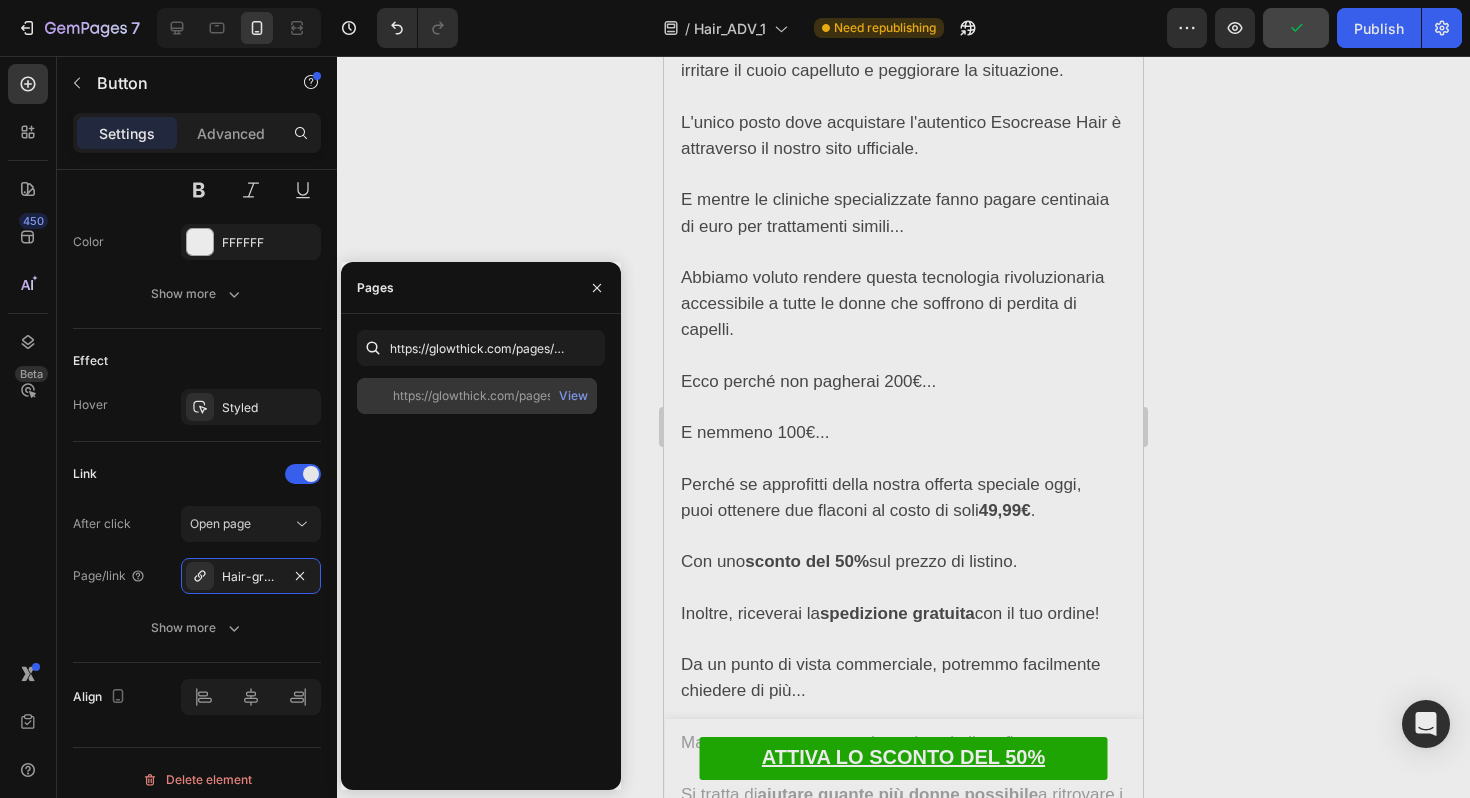 click on "https://glowthick.com/pages/hair_product-page_2" 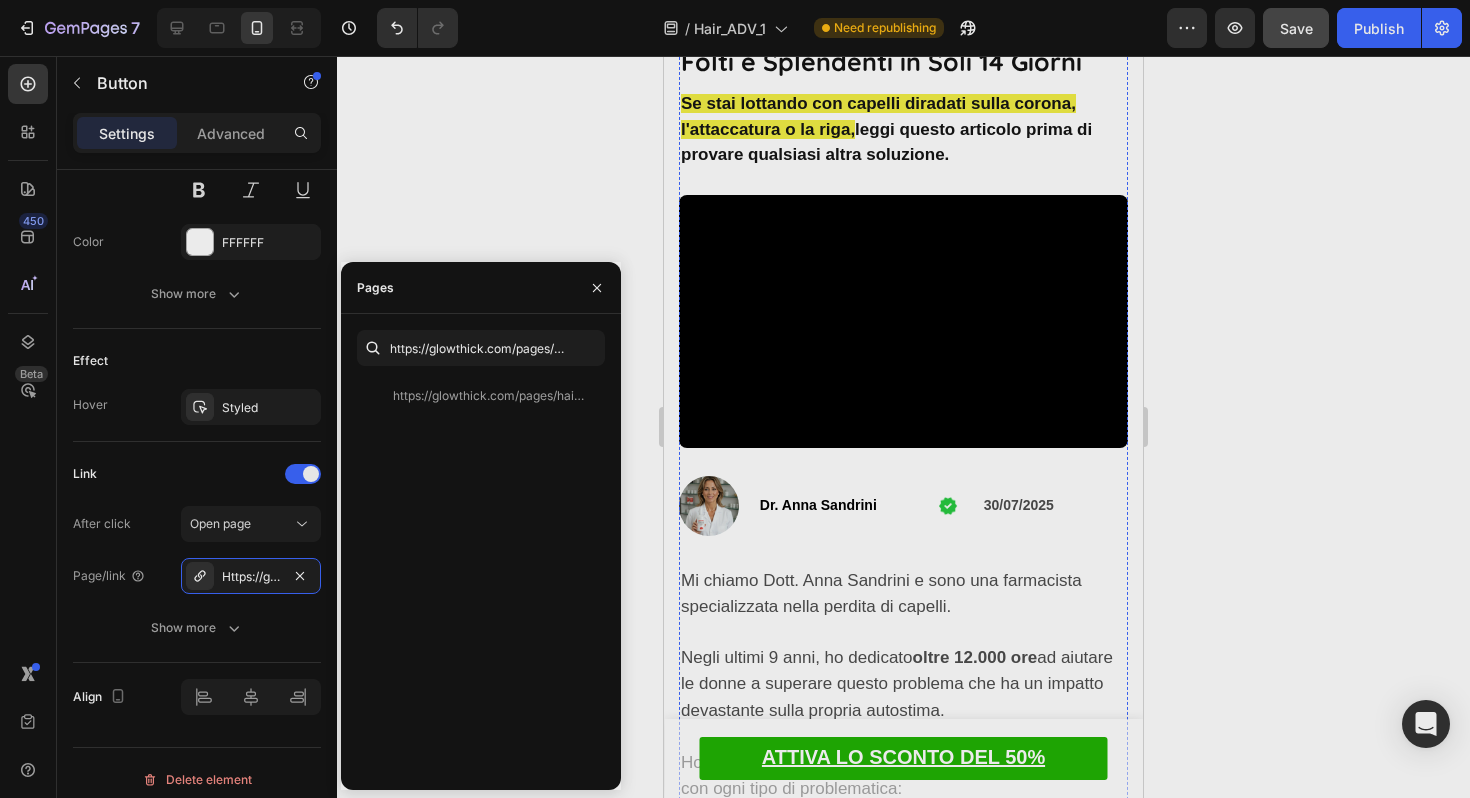 scroll, scrollTop: 0, scrollLeft: 0, axis: both 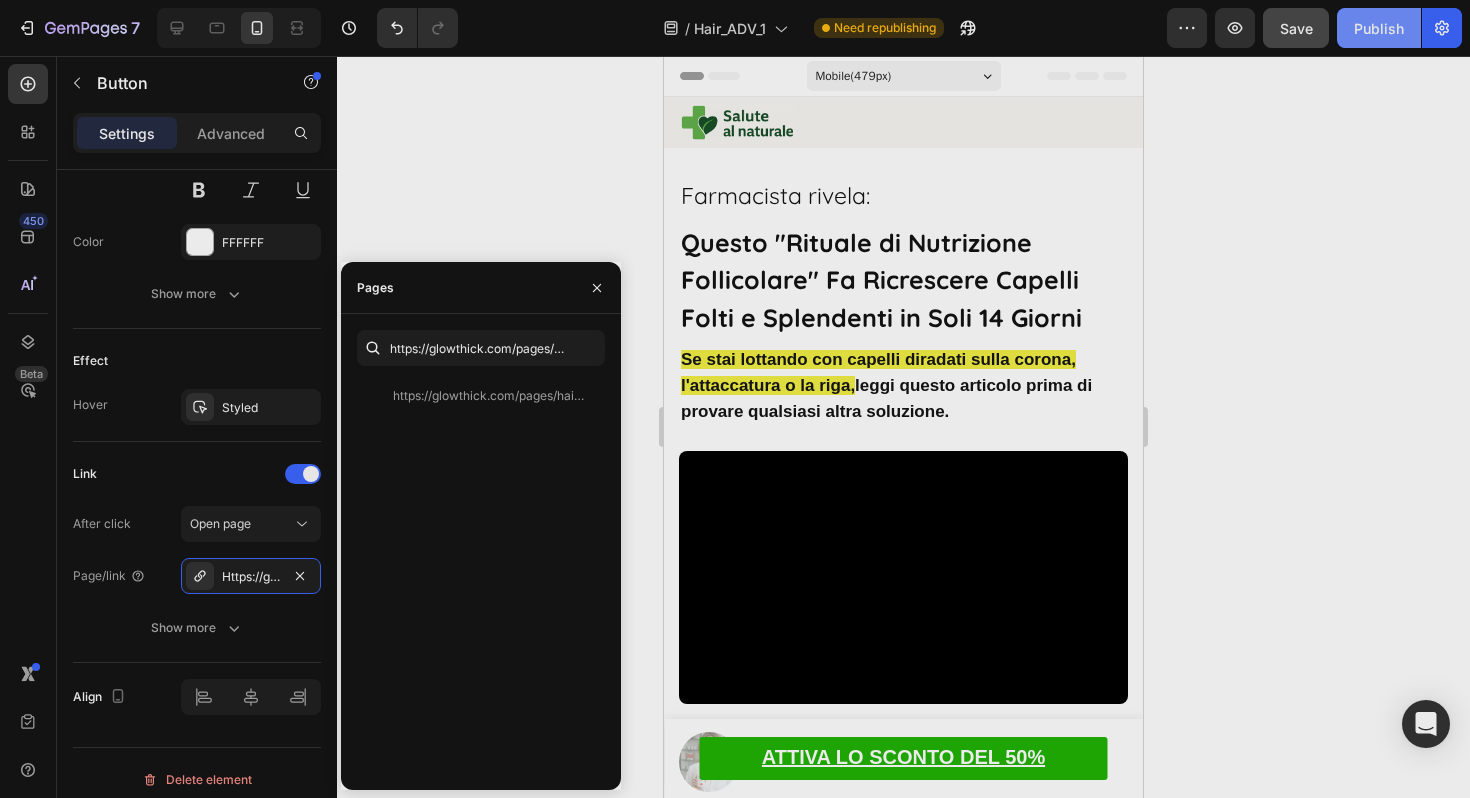 click on "Publish" at bounding box center [1379, 28] 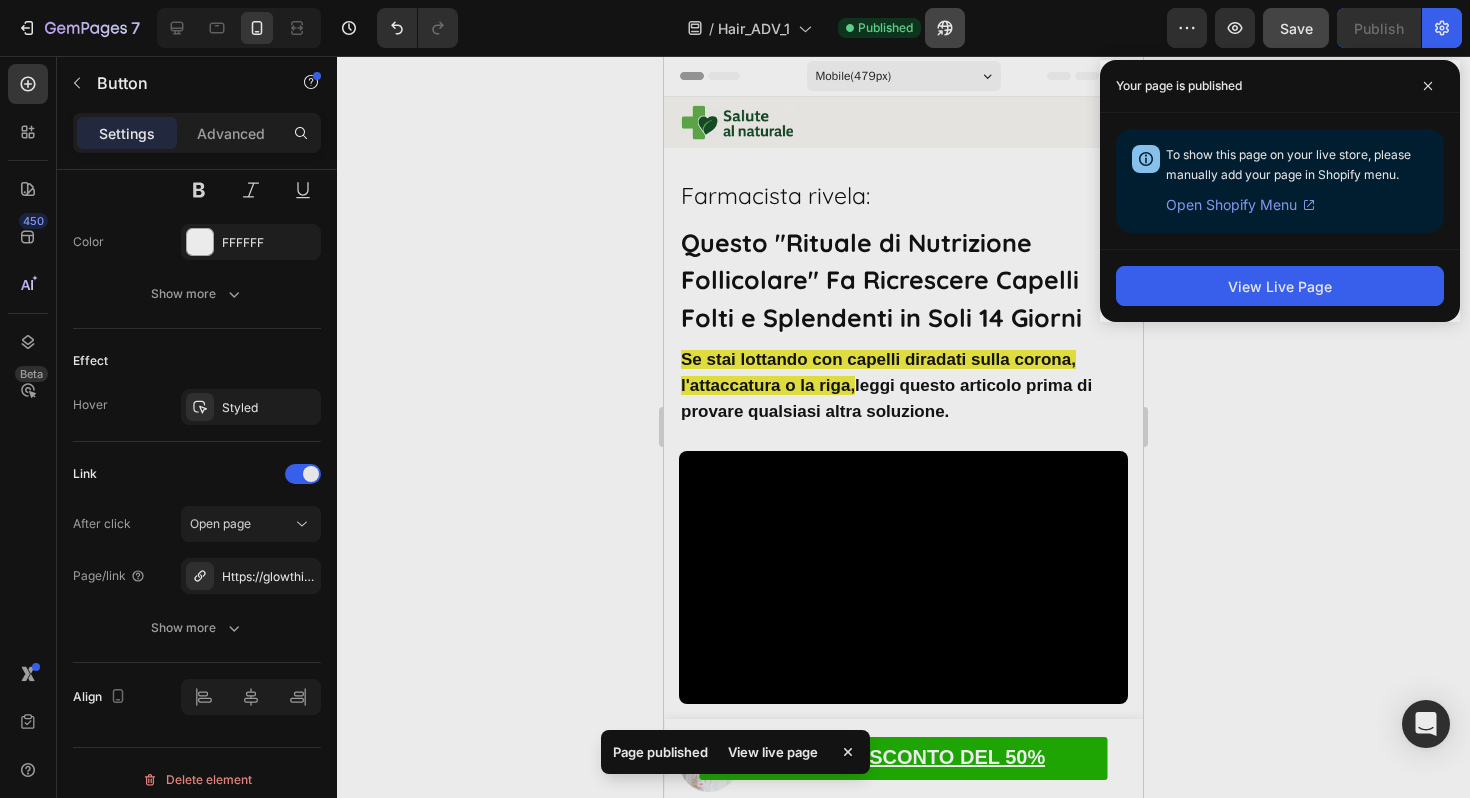 click 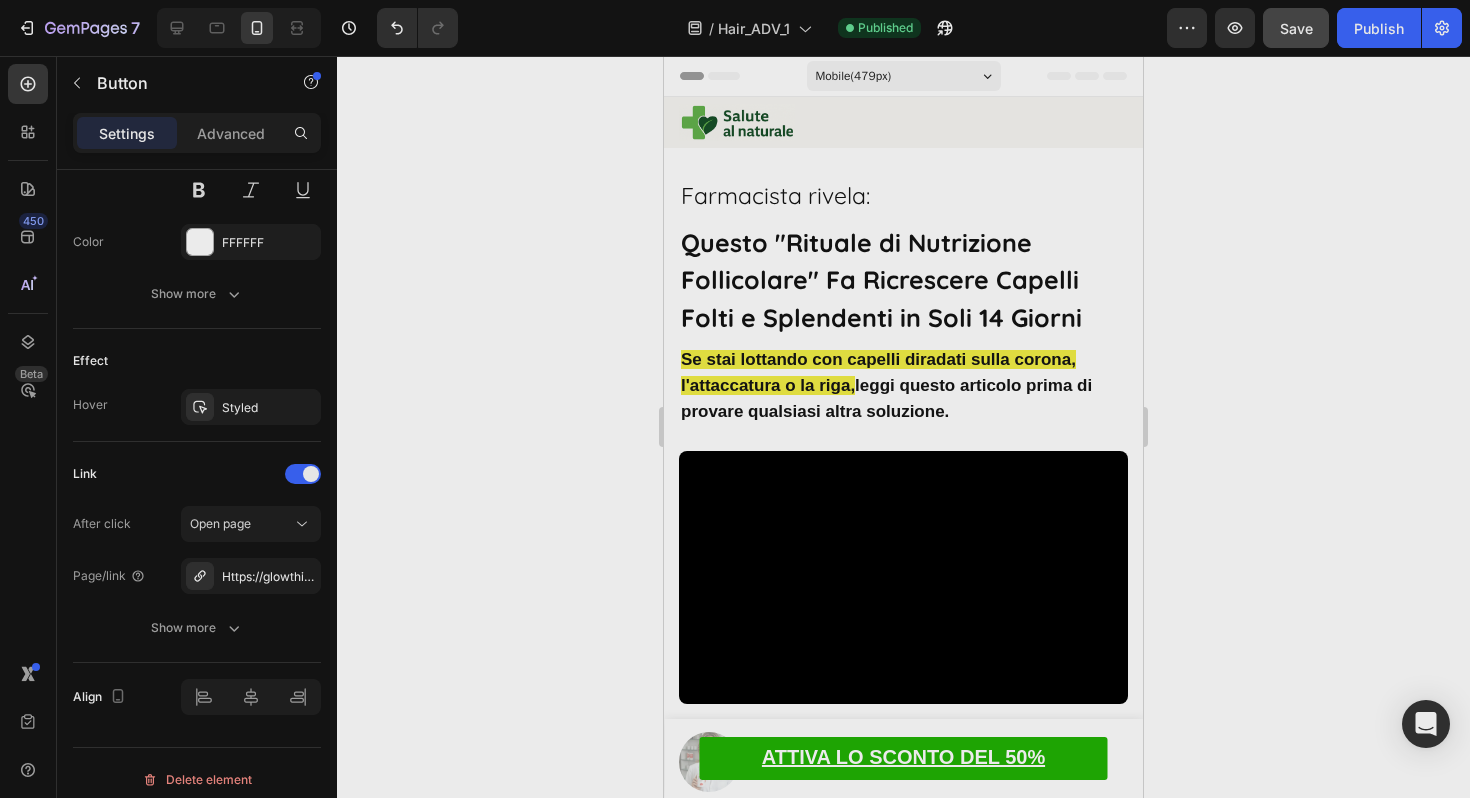 click on "⁠⁠⁠⁠⁠⁠⁠ Questo "Rituale di Nutrizione Follicolare" Fa Ricrescere Capelli Folti e Splendenti in Soli 14 Giorni" at bounding box center [903, 280] 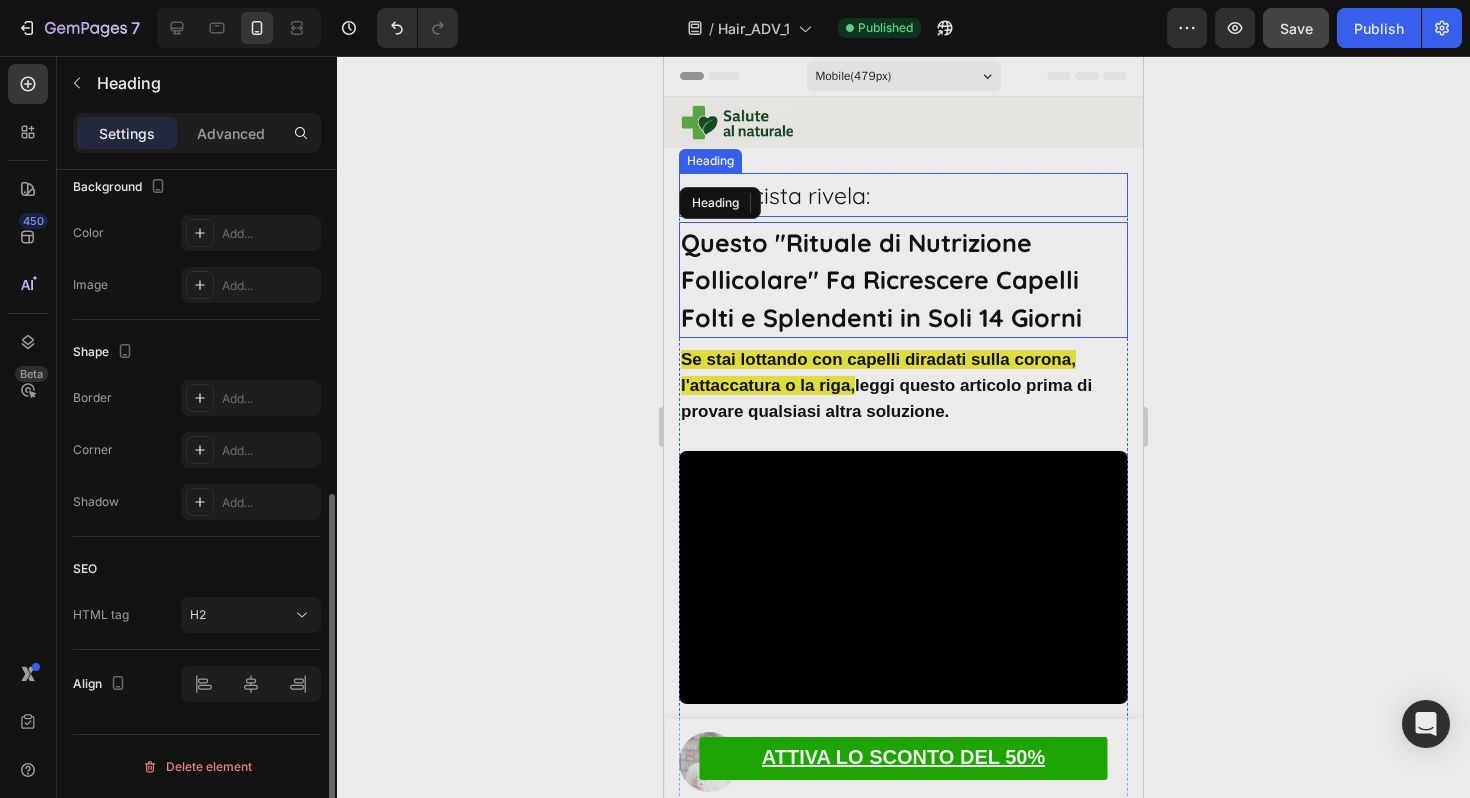 scroll, scrollTop: 72, scrollLeft: 0, axis: vertical 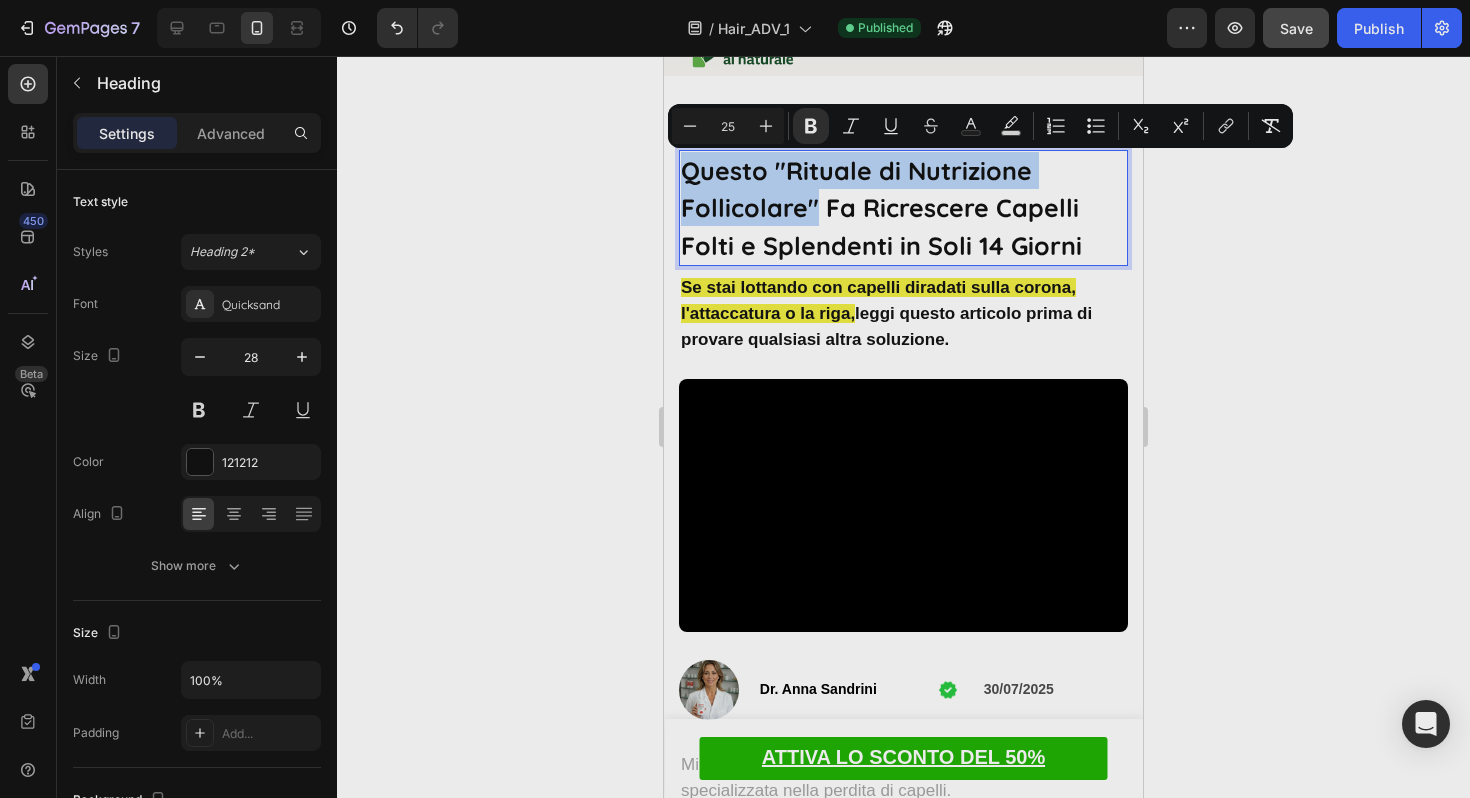 drag, startPoint x: 814, startPoint y: 202, endPoint x: 687, endPoint y: 171, distance: 130.72873 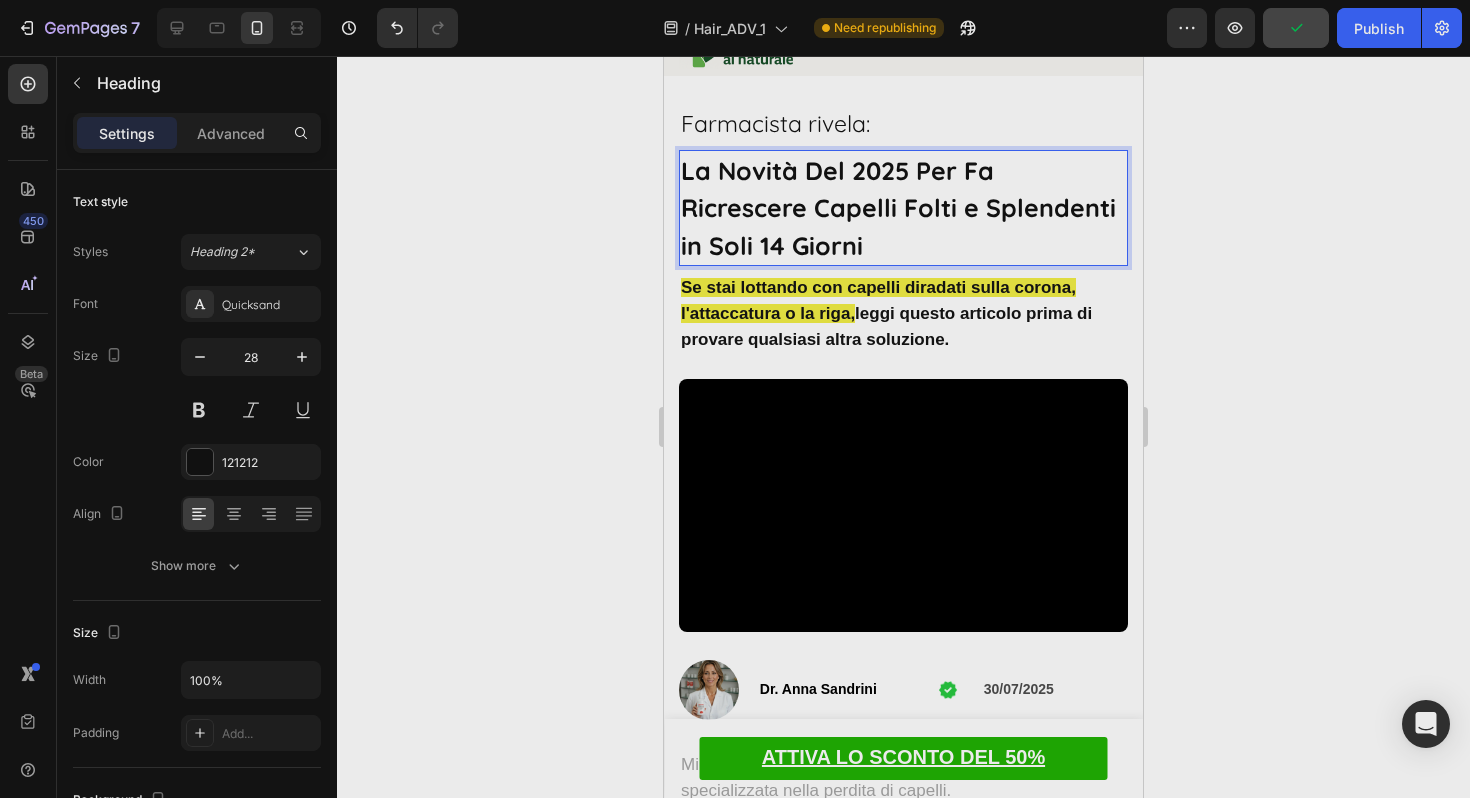 click on "La Novità Del 2025 Per Fa Ricrescere Capelli Folti e Splendenti in Soli 14 Giorni" at bounding box center (898, 208) 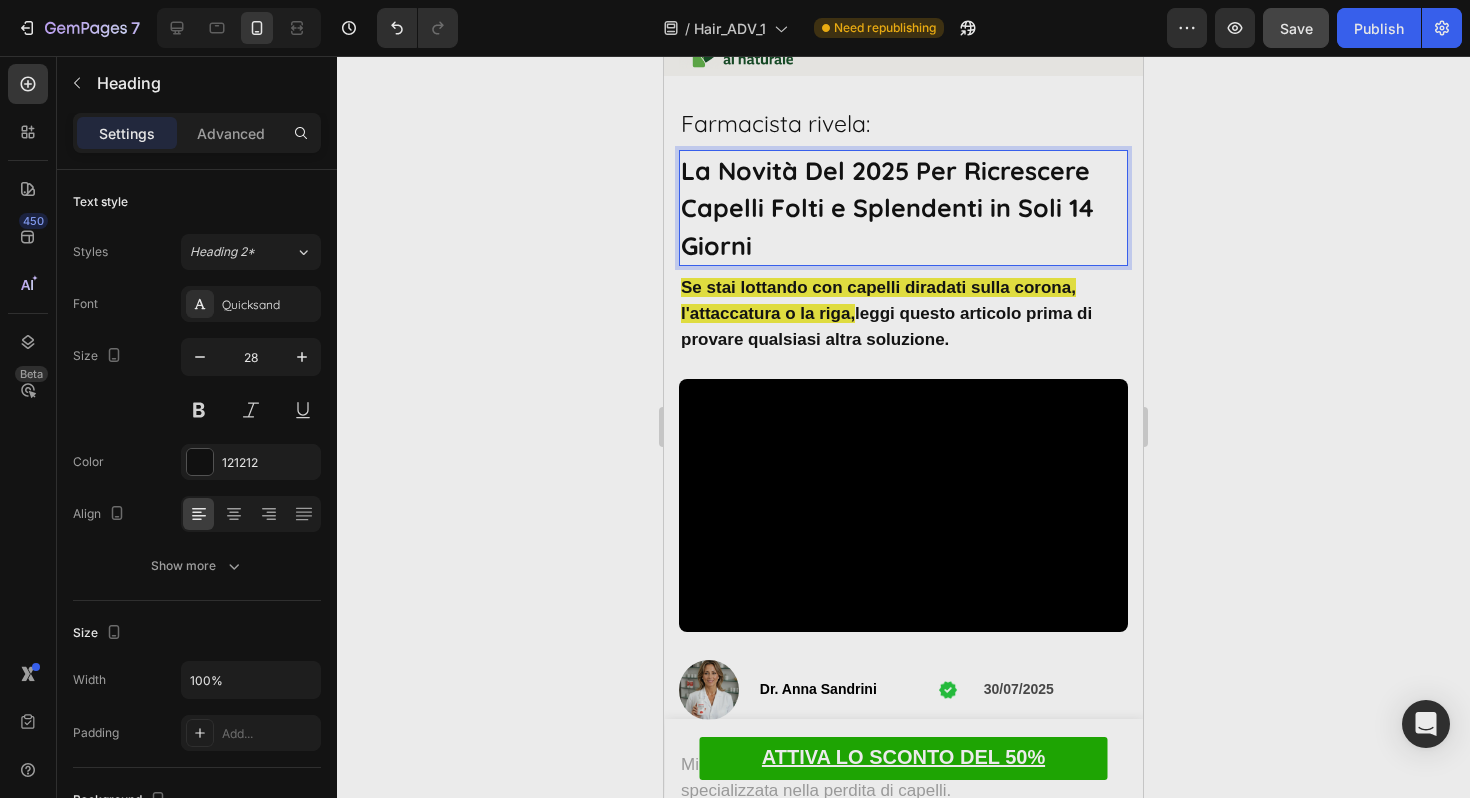 click on "La Novità Del 2025 Per Ricrescere Capelli Folti e Splendenti in Soli 14 Giorni" at bounding box center [903, 208] 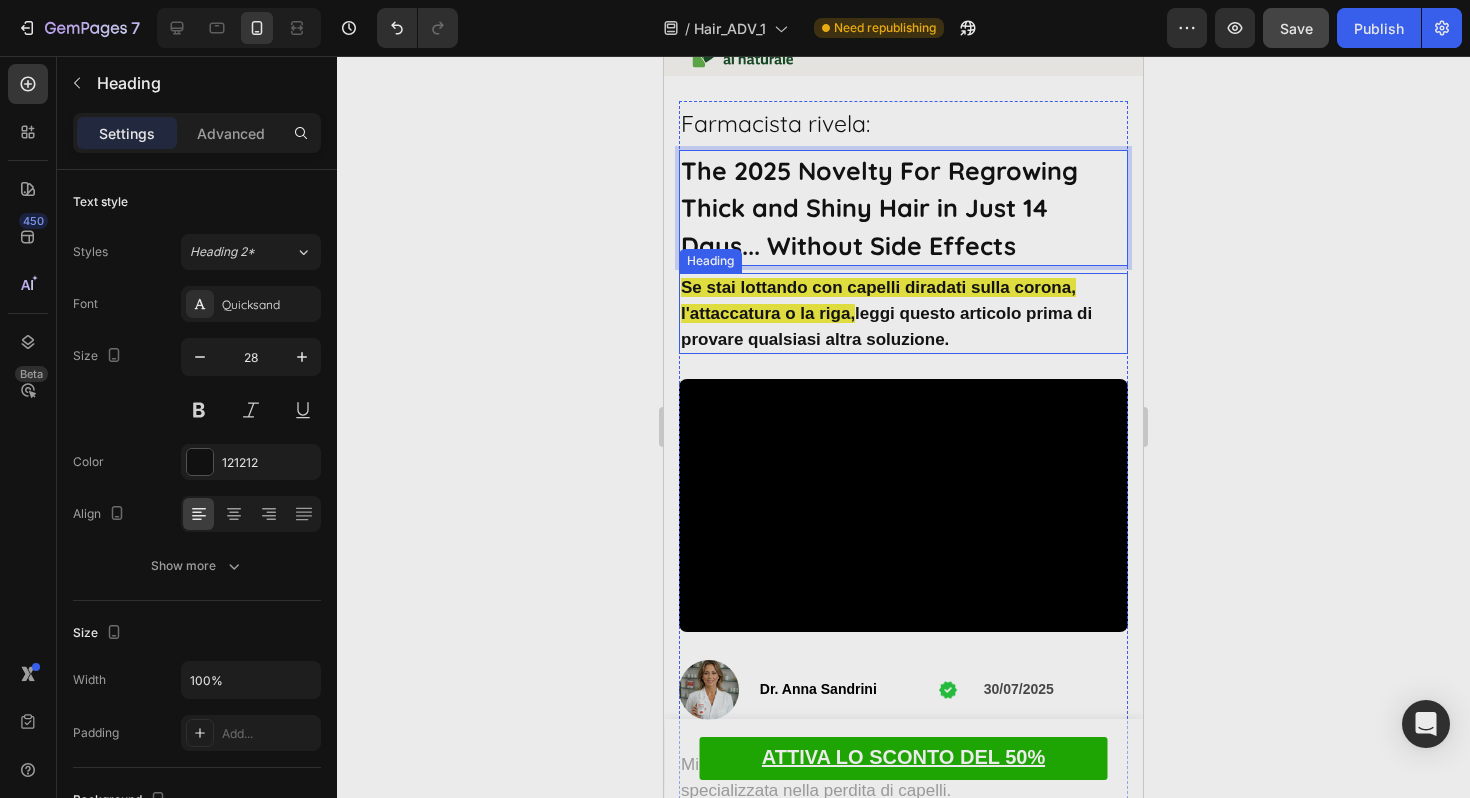 click 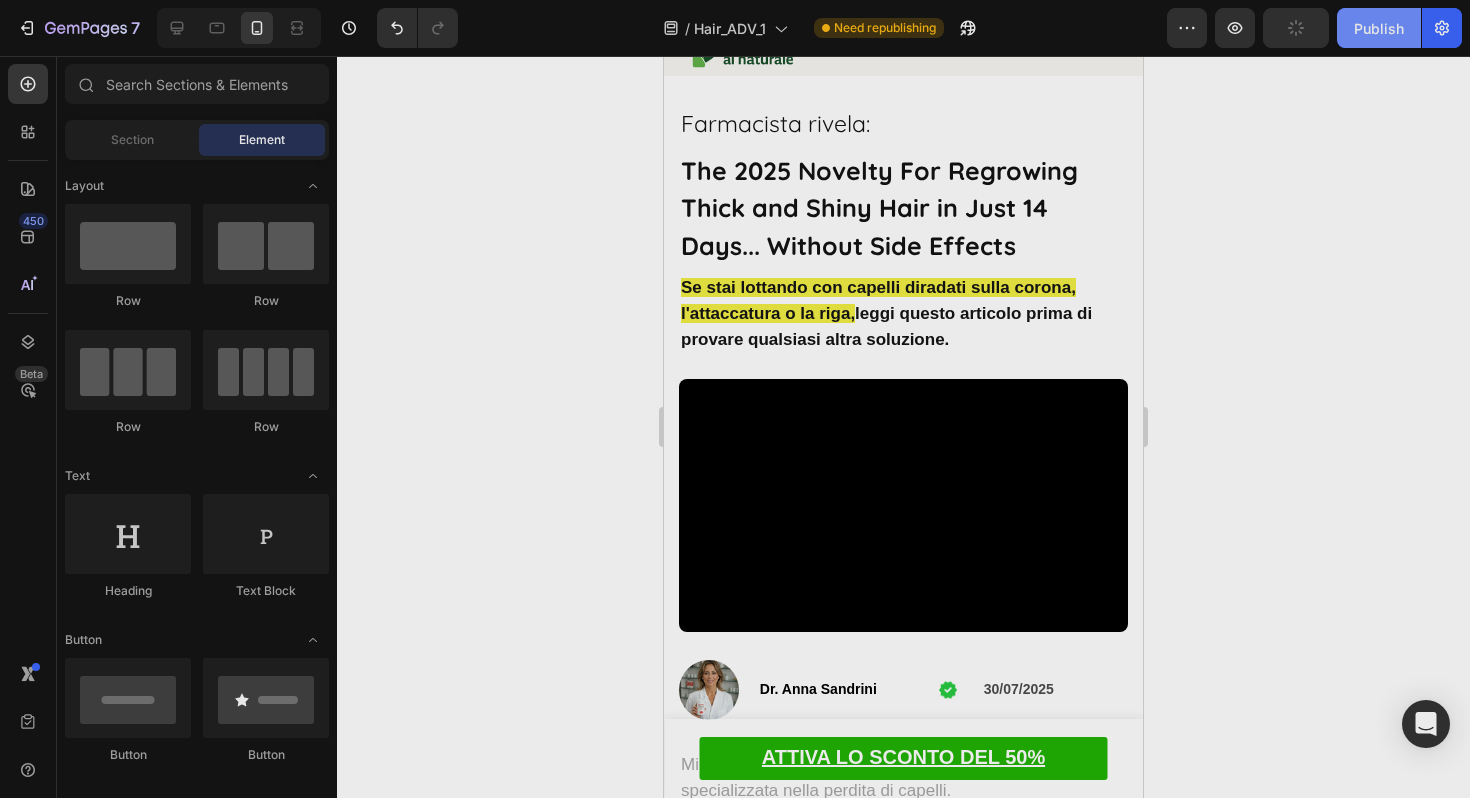 click on "Publish" 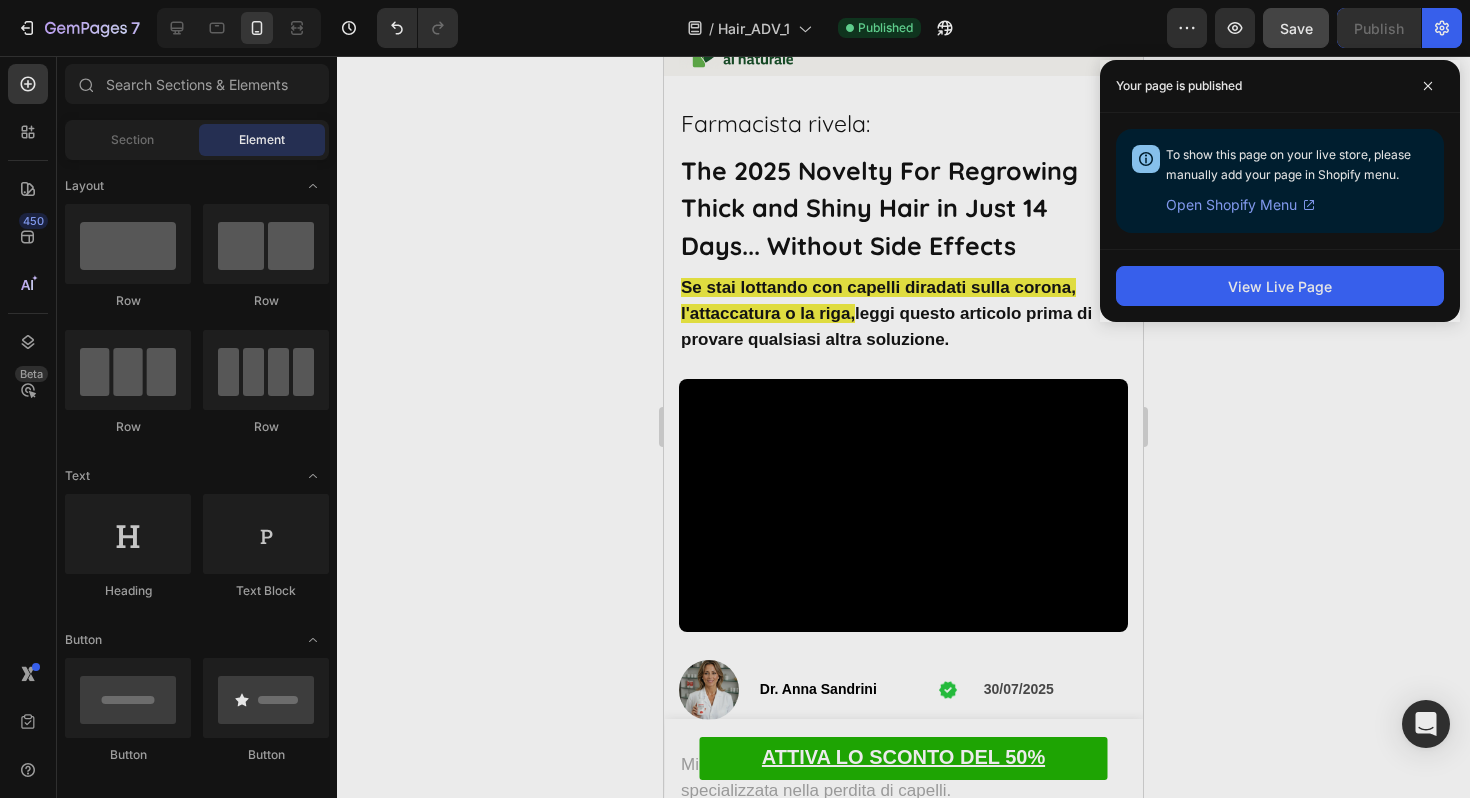 click on "Se stai lottando con capelli diradati sulla corona, l'attaccatura o la riga," at bounding box center (878, 300) 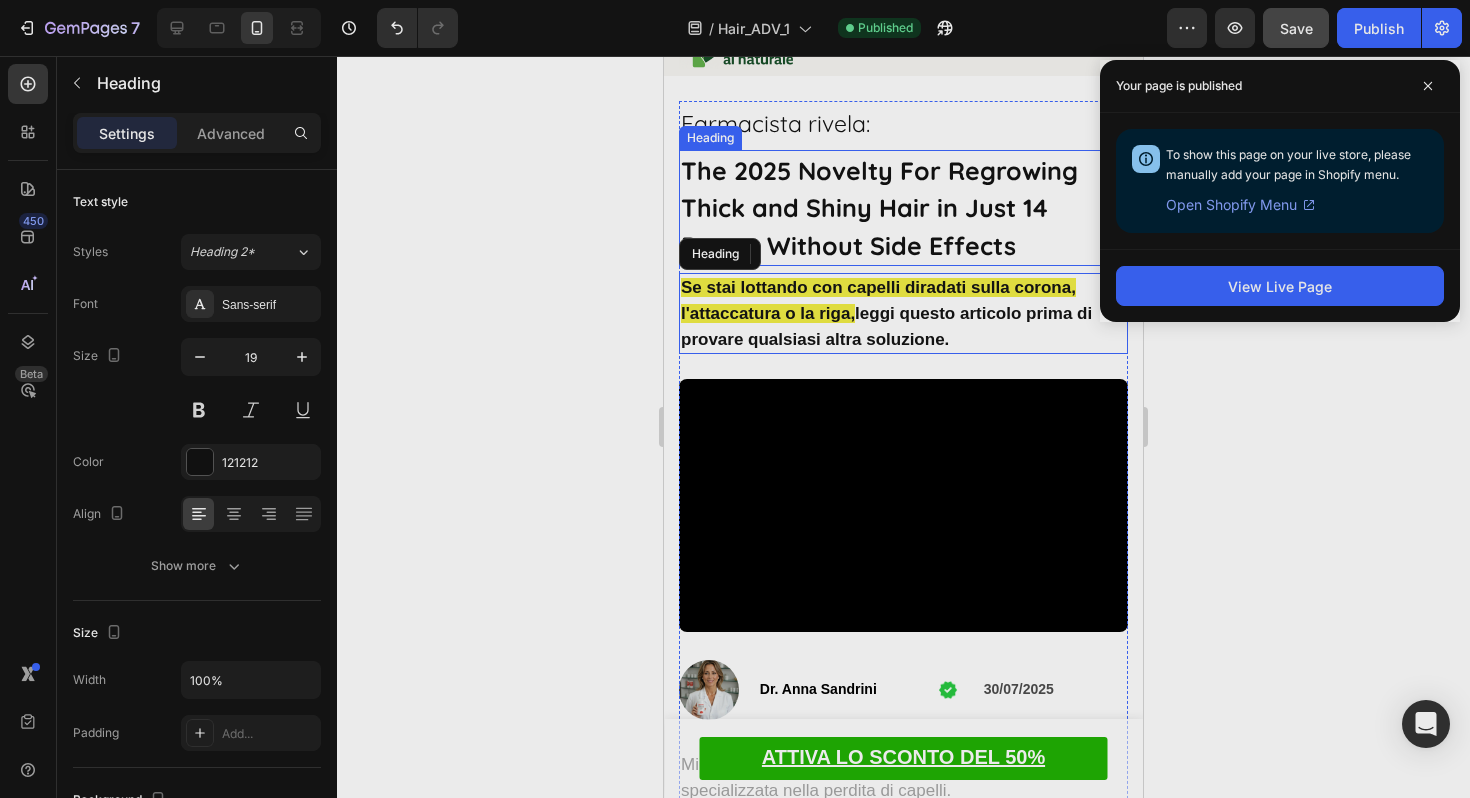 click on "The 2025 Novelty For Regrowing Thick and Shiny Hair in Just 14 Days... Without Side Effects" at bounding box center [879, 208] 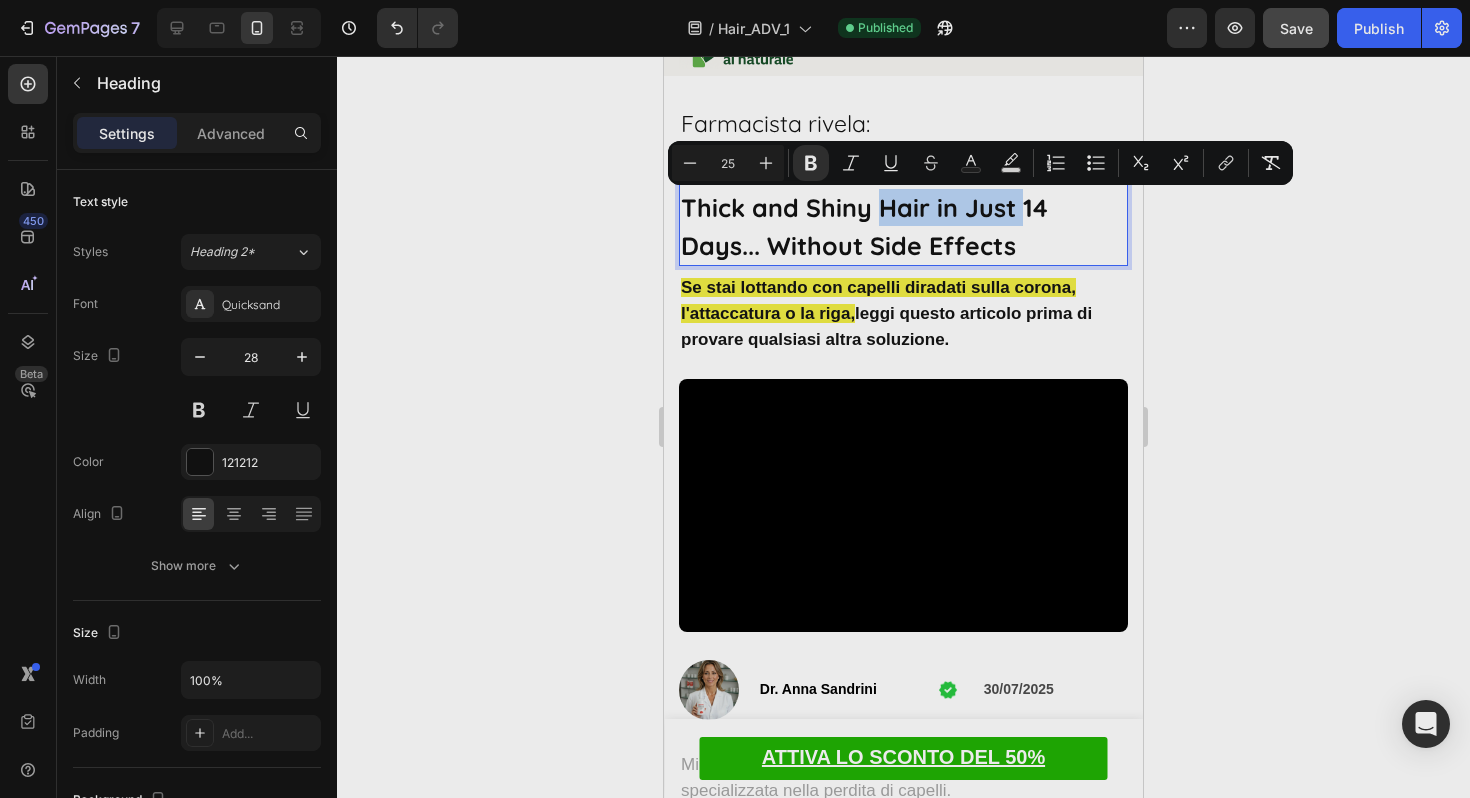 drag, startPoint x: 824, startPoint y: 208, endPoint x: 980, endPoint y: 212, distance: 156.05127 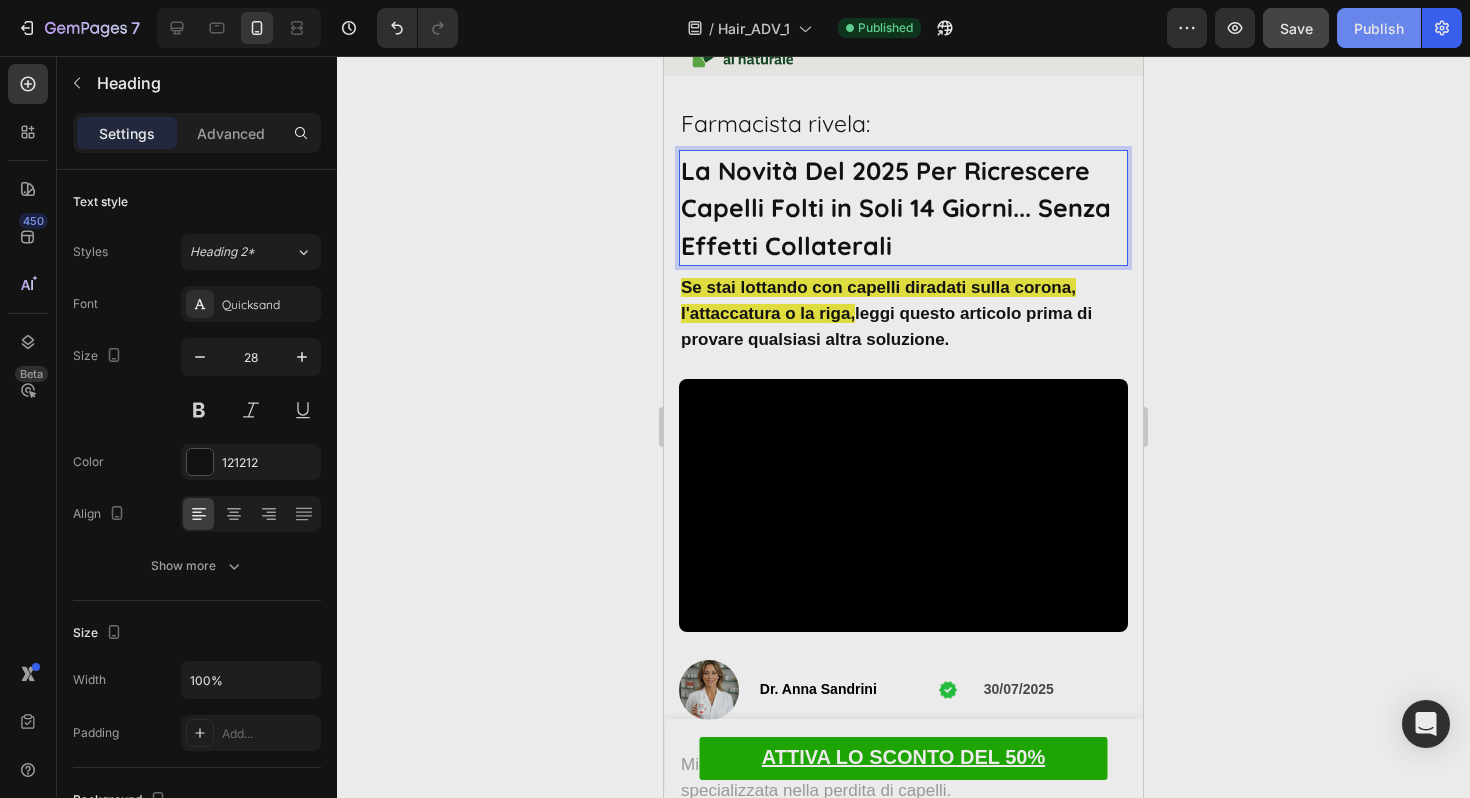 click on "Publish" 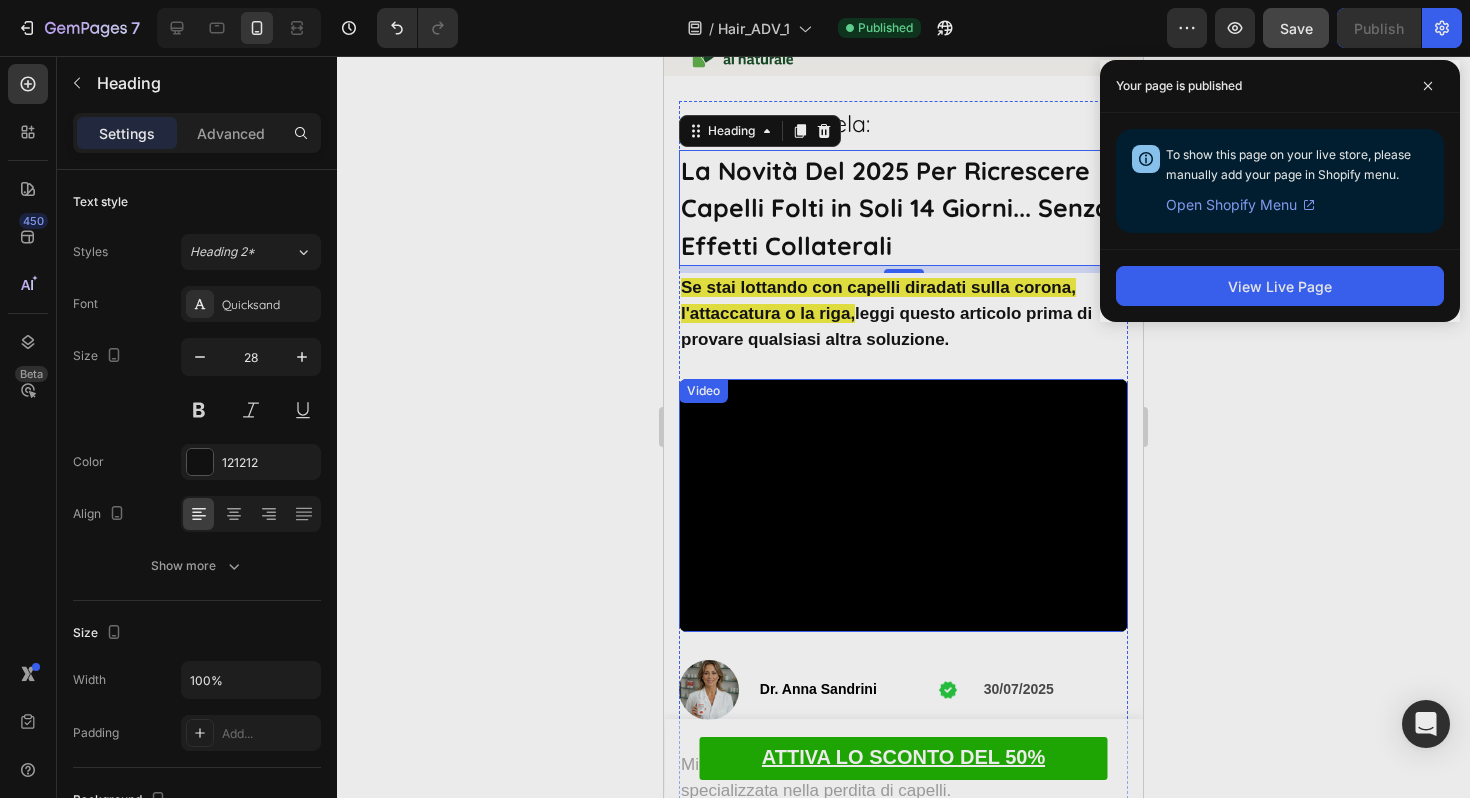 click at bounding box center (903, 505) 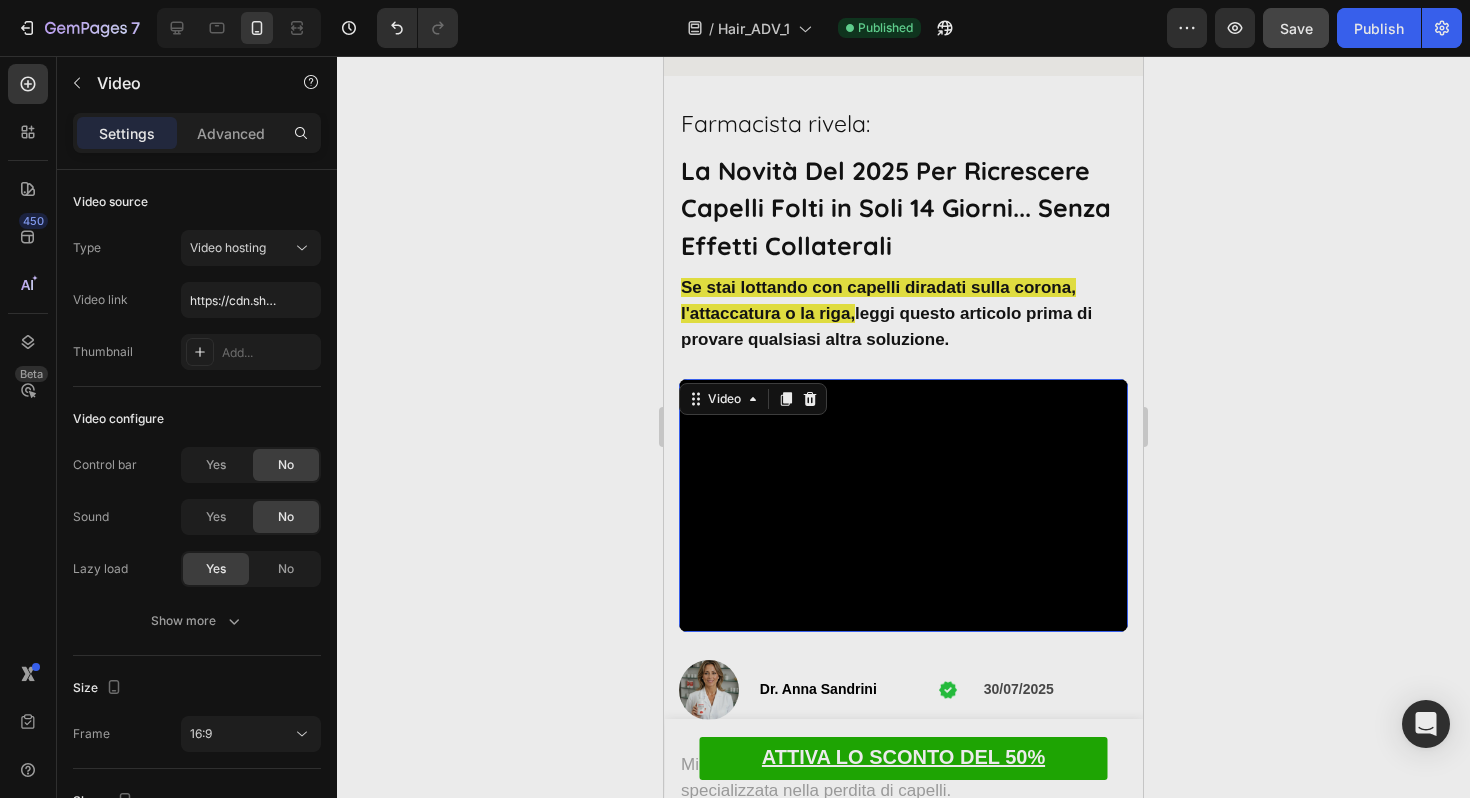 scroll, scrollTop: 217, scrollLeft: 0, axis: vertical 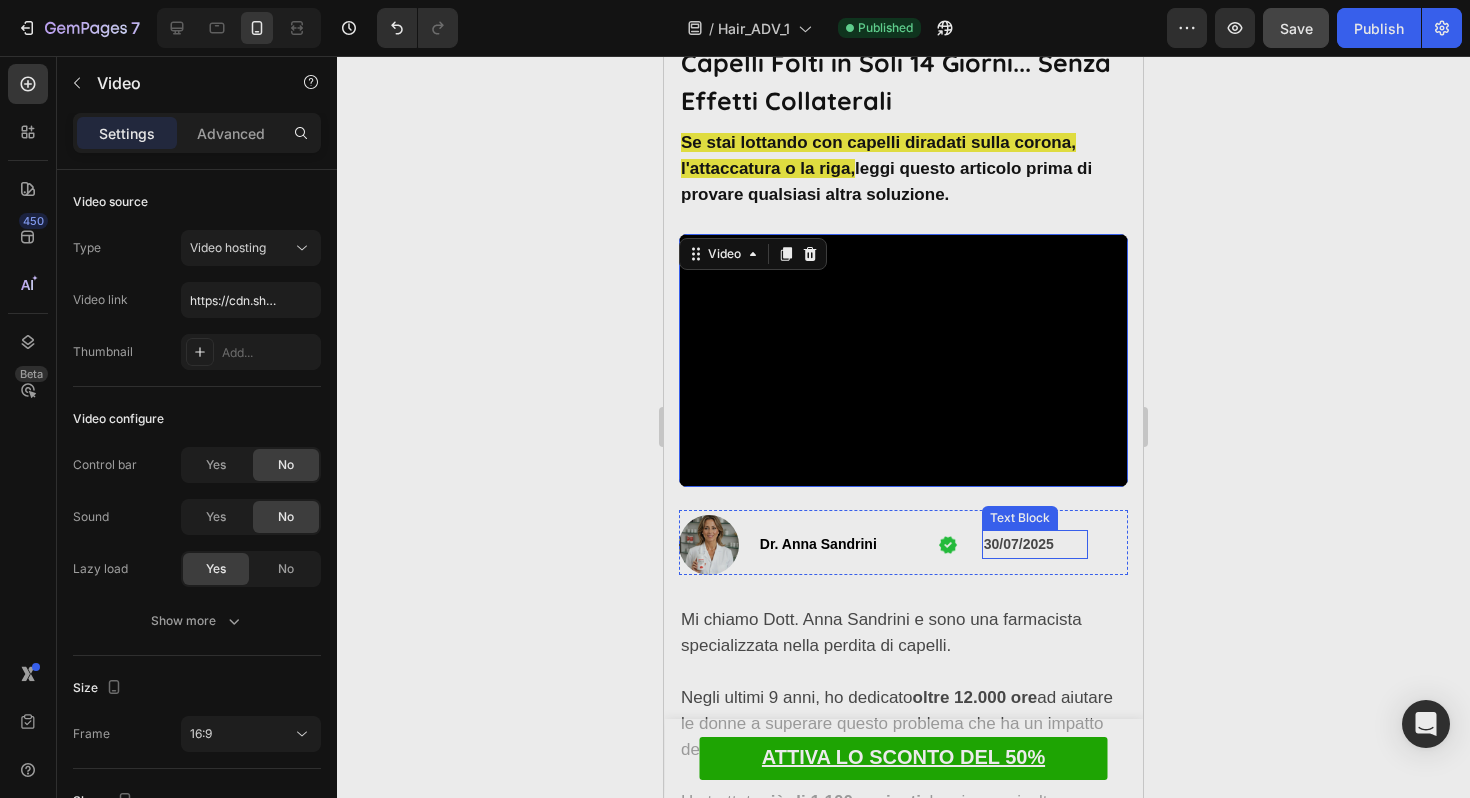 click on "30/07/2025" at bounding box center (1019, 544) 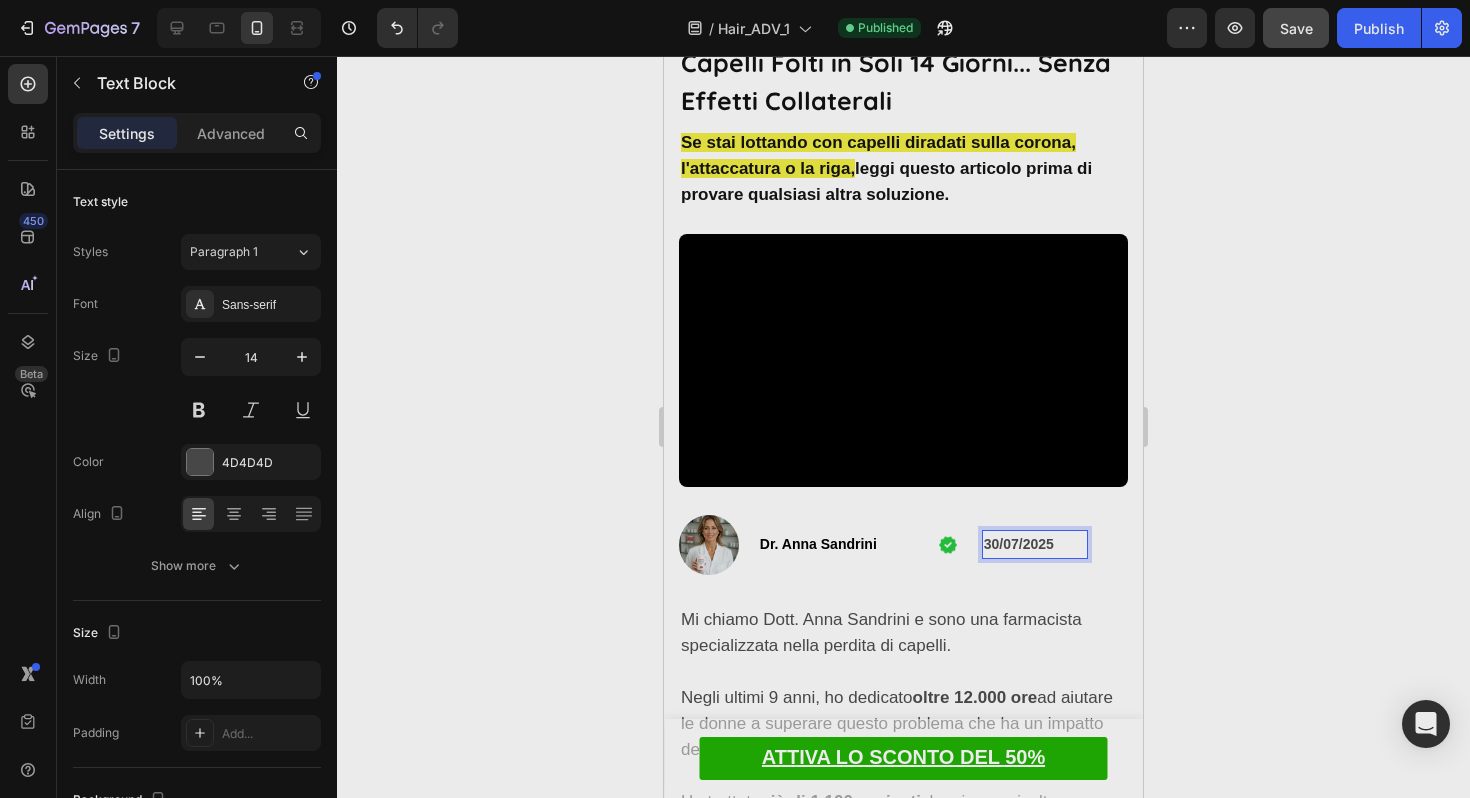 click on "30/07/2025" at bounding box center [1019, 544] 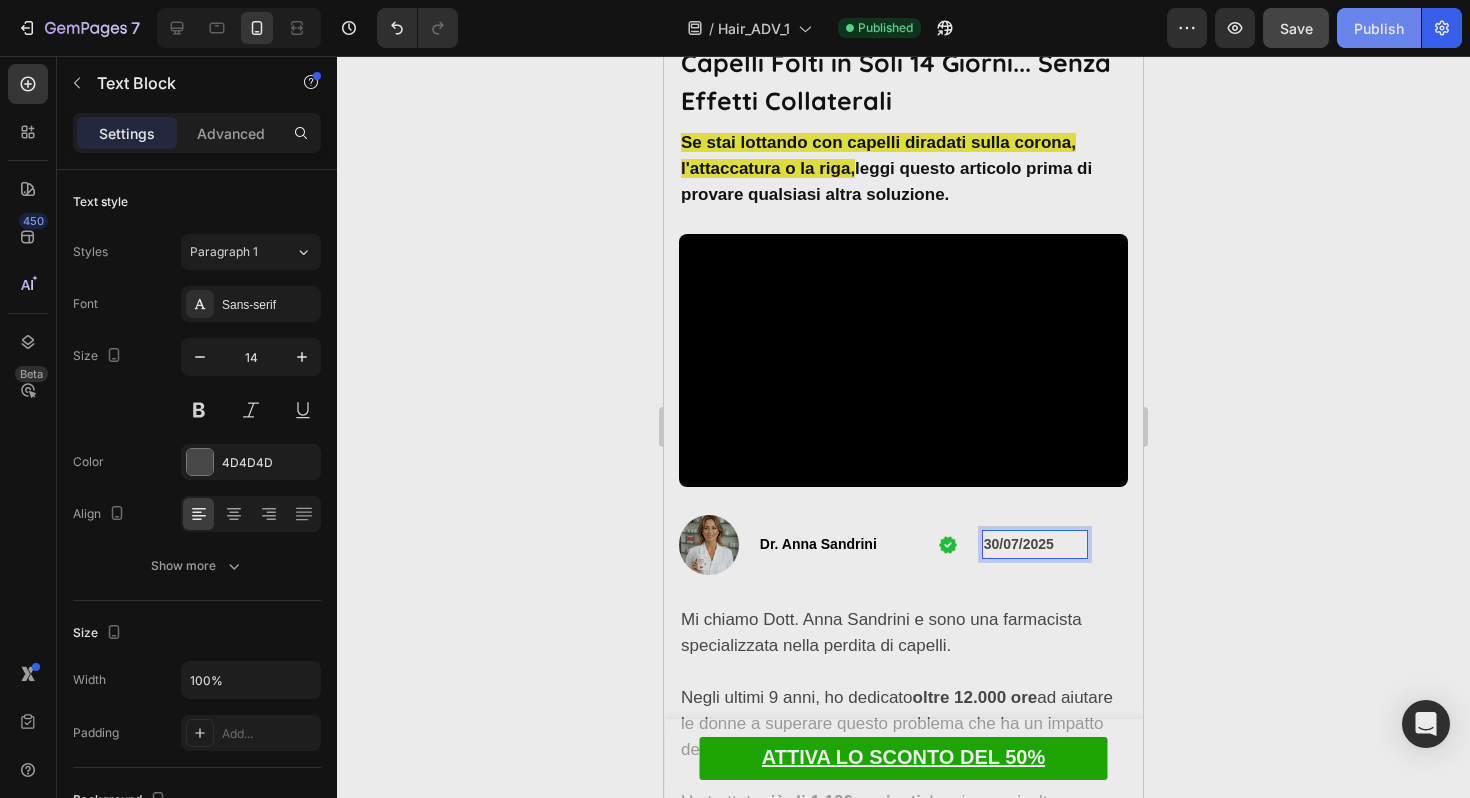 click on "Publish" 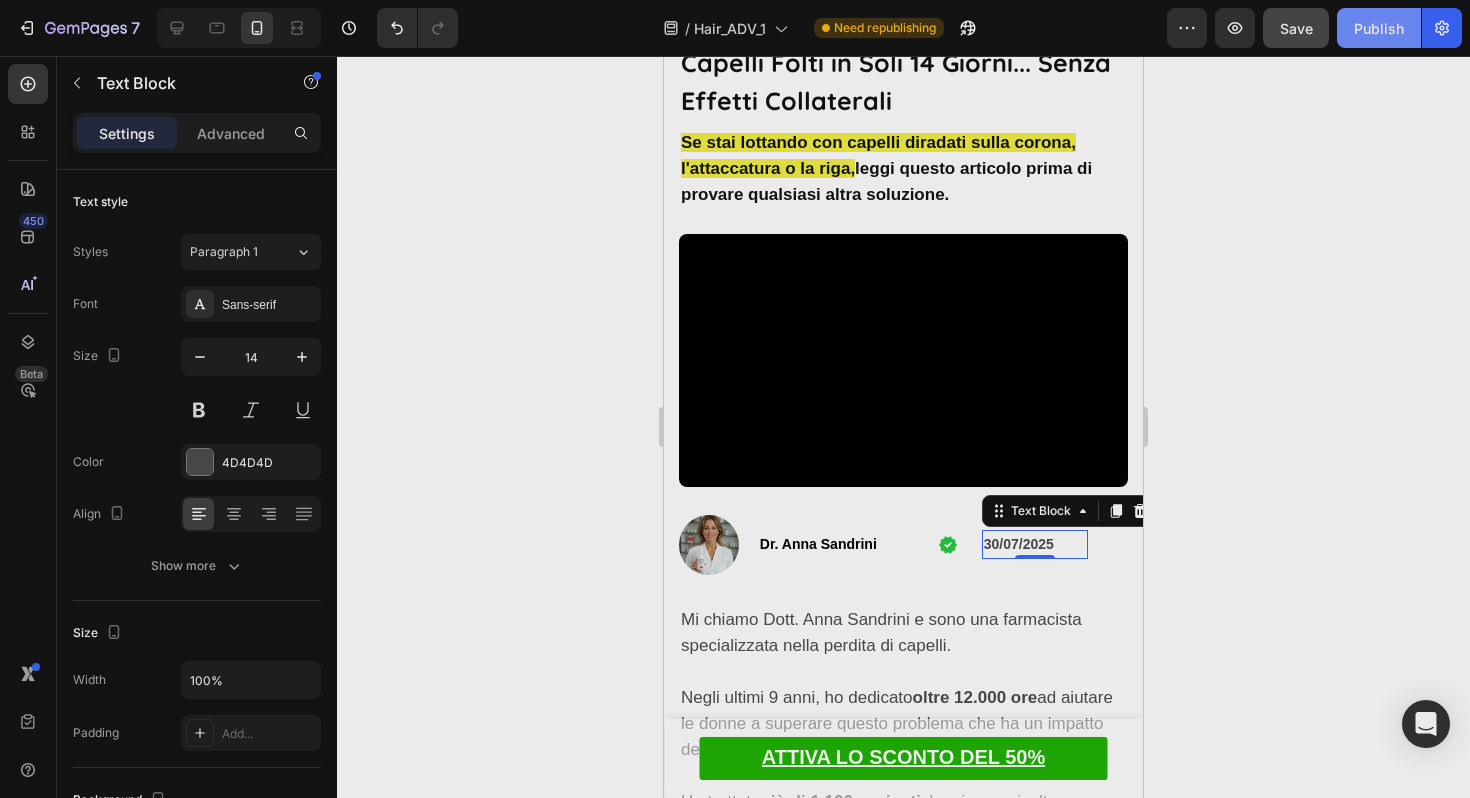 click on "Publish" 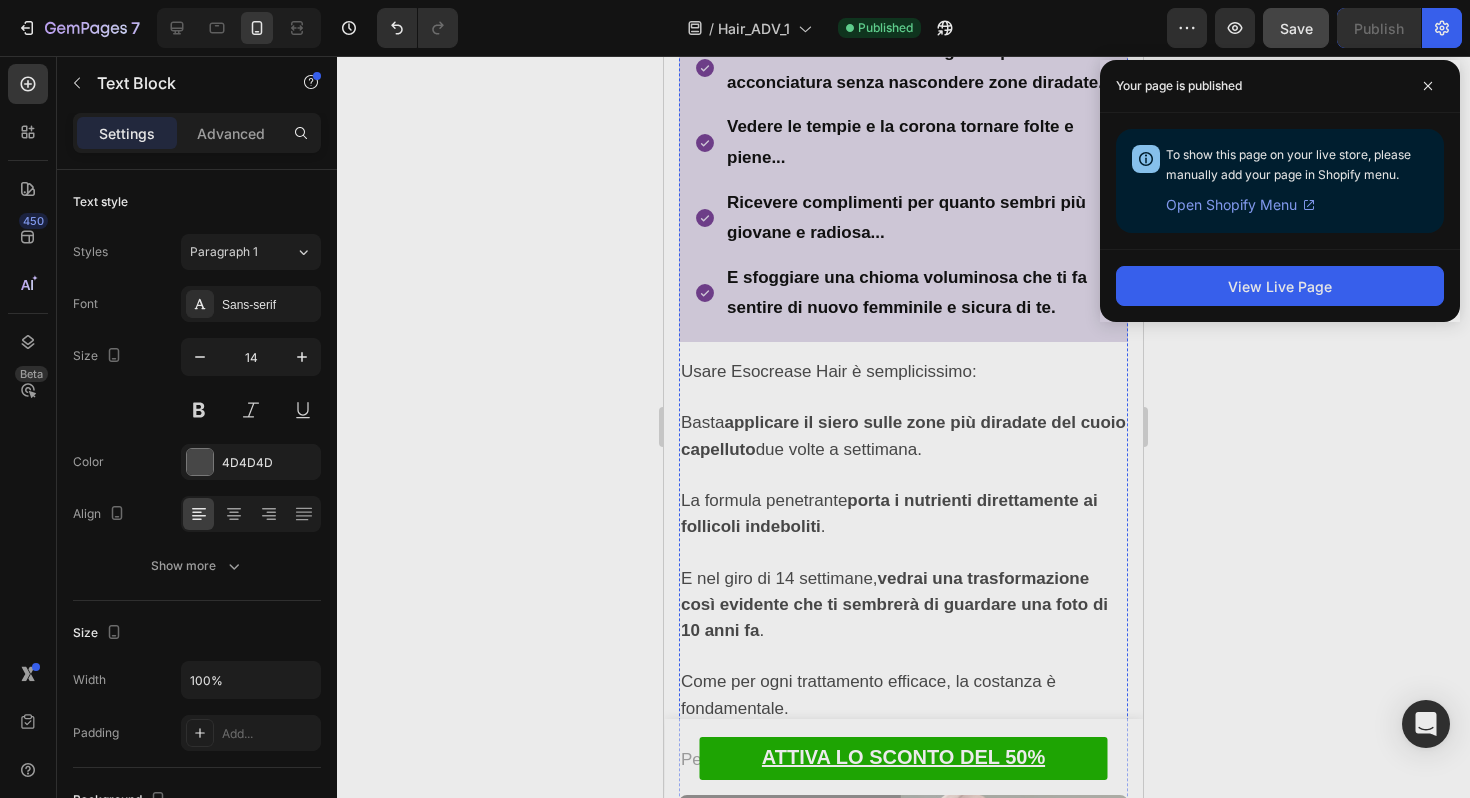 scroll, scrollTop: 8539, scrollLeft: 0, axis: vertical 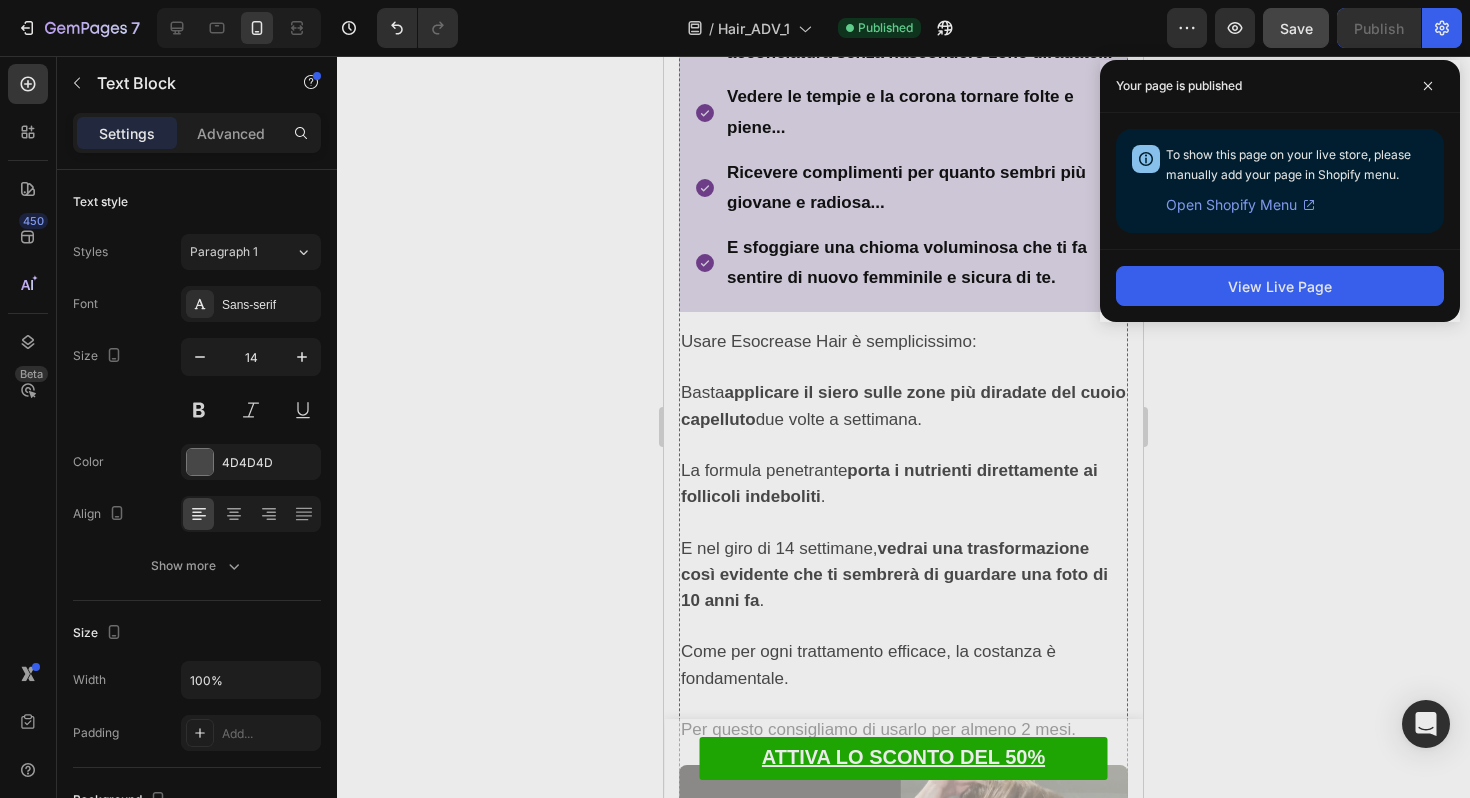click on "Gli Esosomi Sono: Una Rivoluzione del 2025 per la perdita di capelli" at bounding box center (893, -1432) 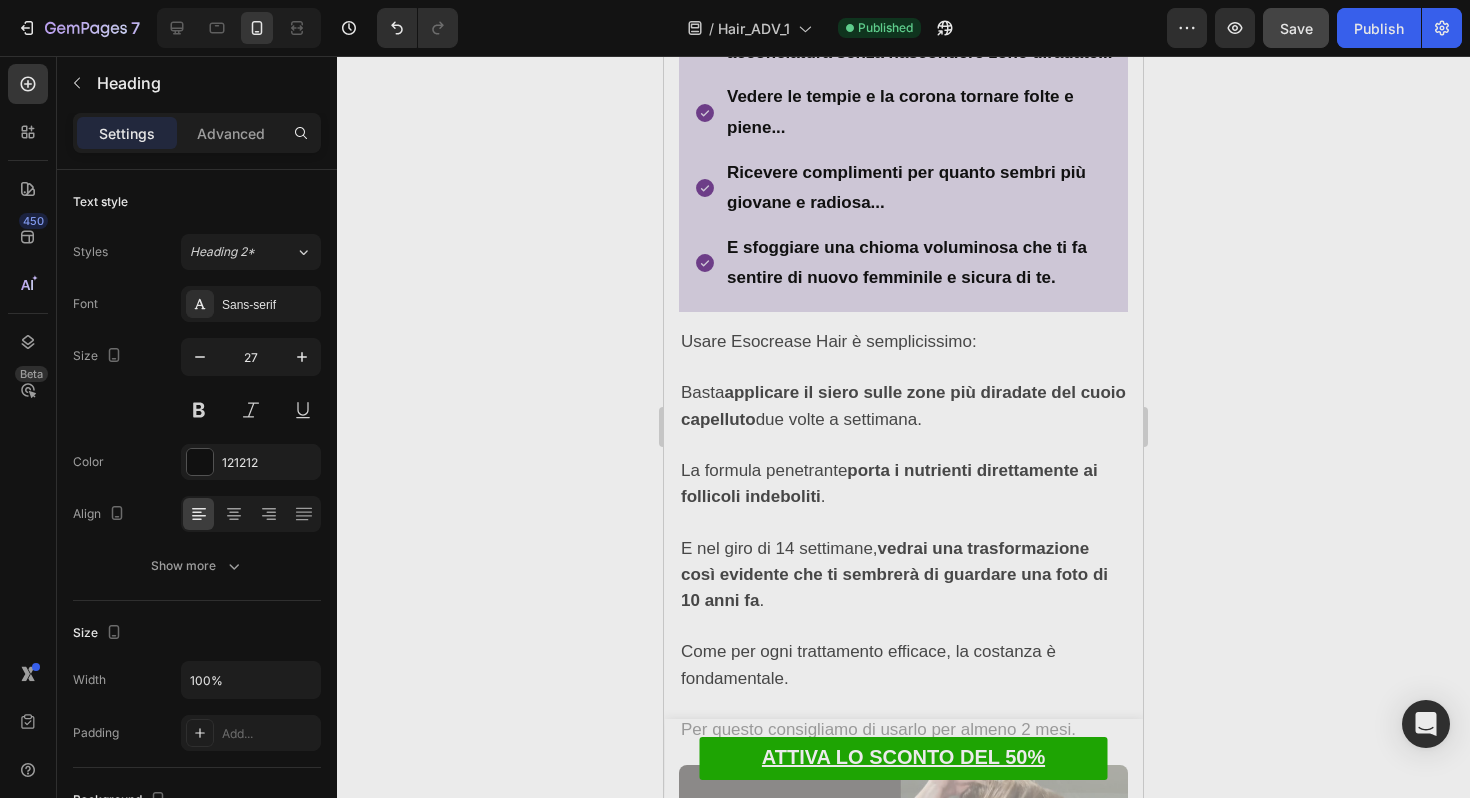 click on "Gli Esosomi Sono: Una Rivoluzione del 2025 per la perdita di capelli" at bounding box center (903, -1431) 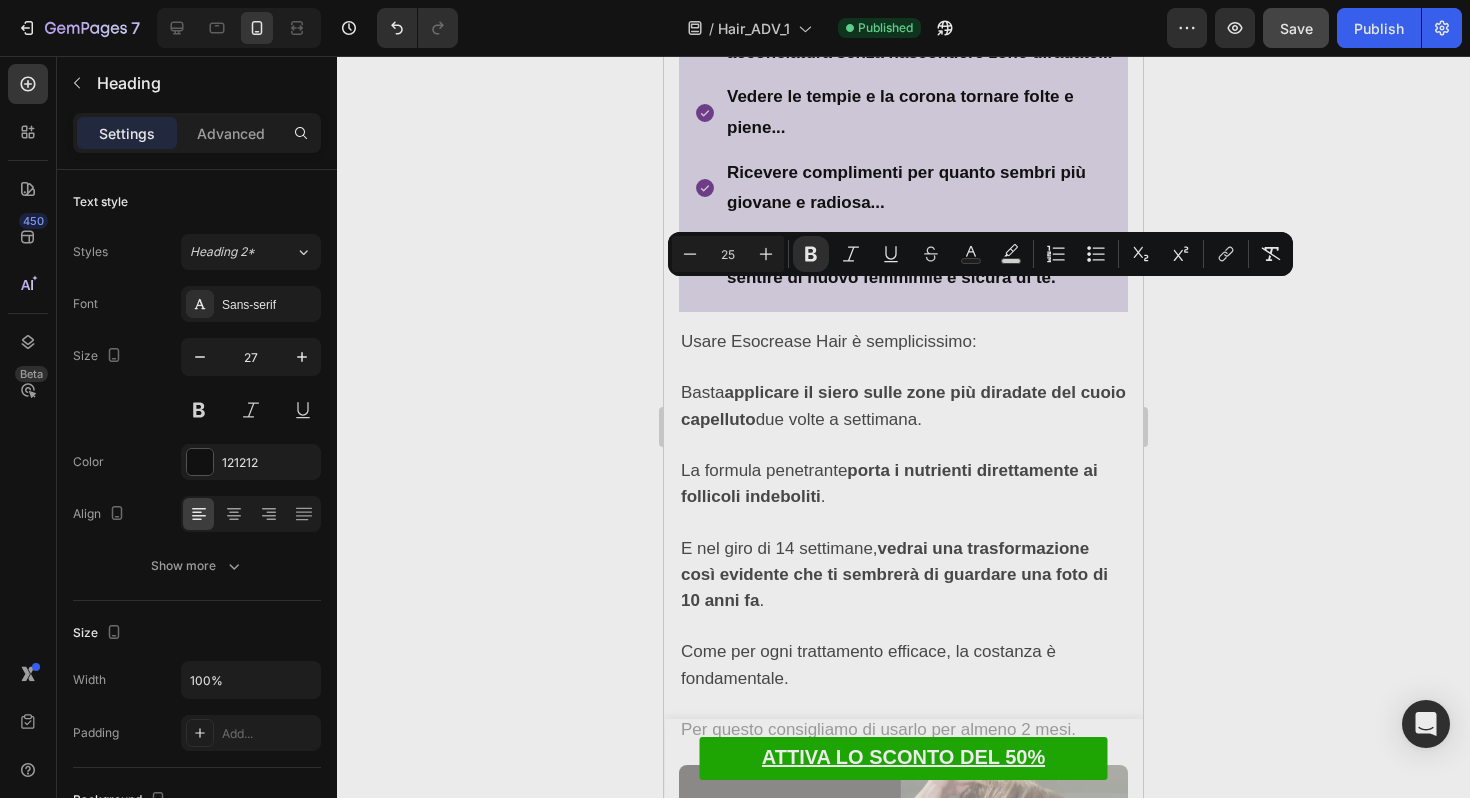 click on "Text Color" at bounding box center (971, 254) 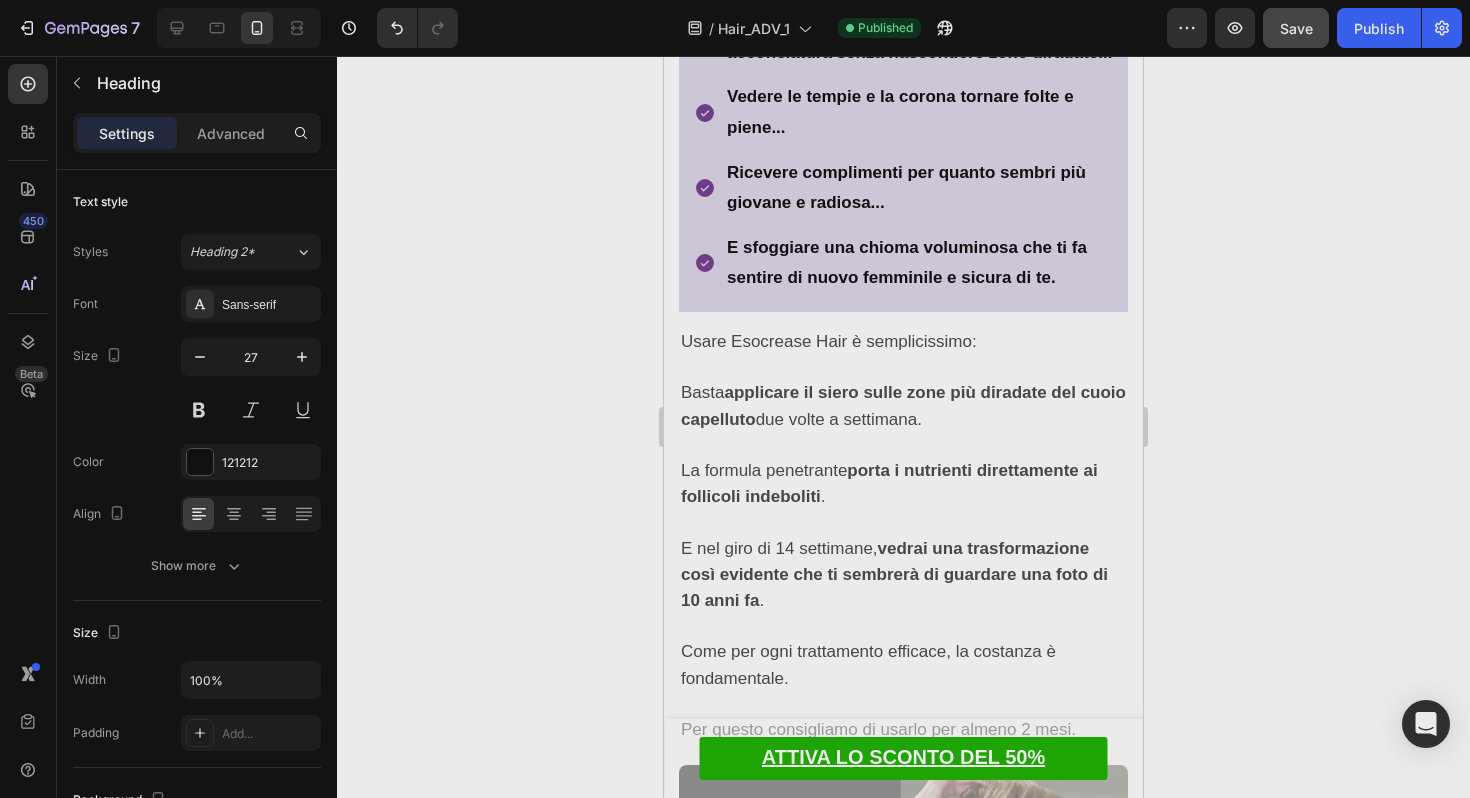 drag, startPoint x: 959, startPoint y: 263, endPoint x: 893, endPoint y: 270, distance: 66.37017 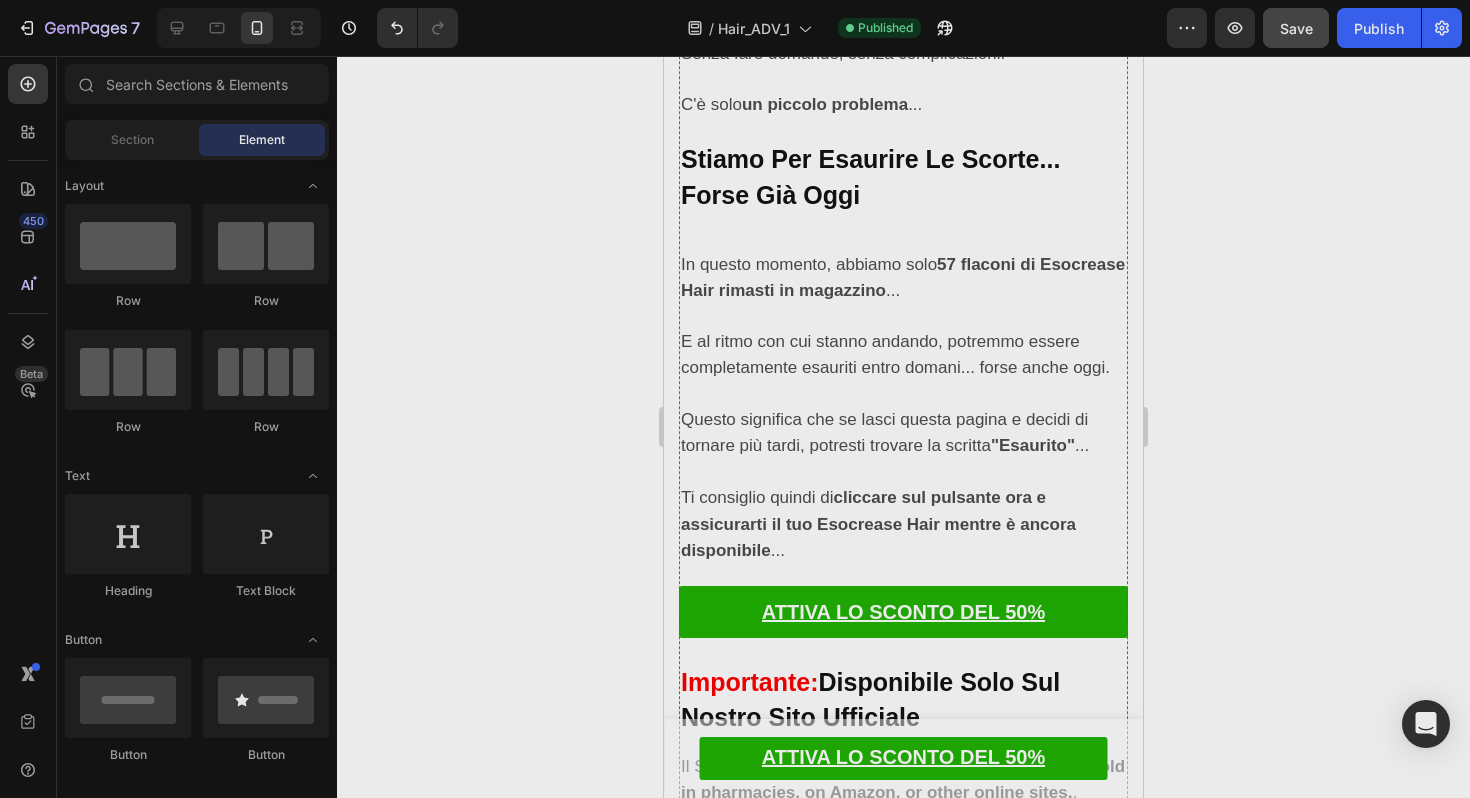 scroll, scrollTop: 10226, scrollLeft: 0, axis: vertical 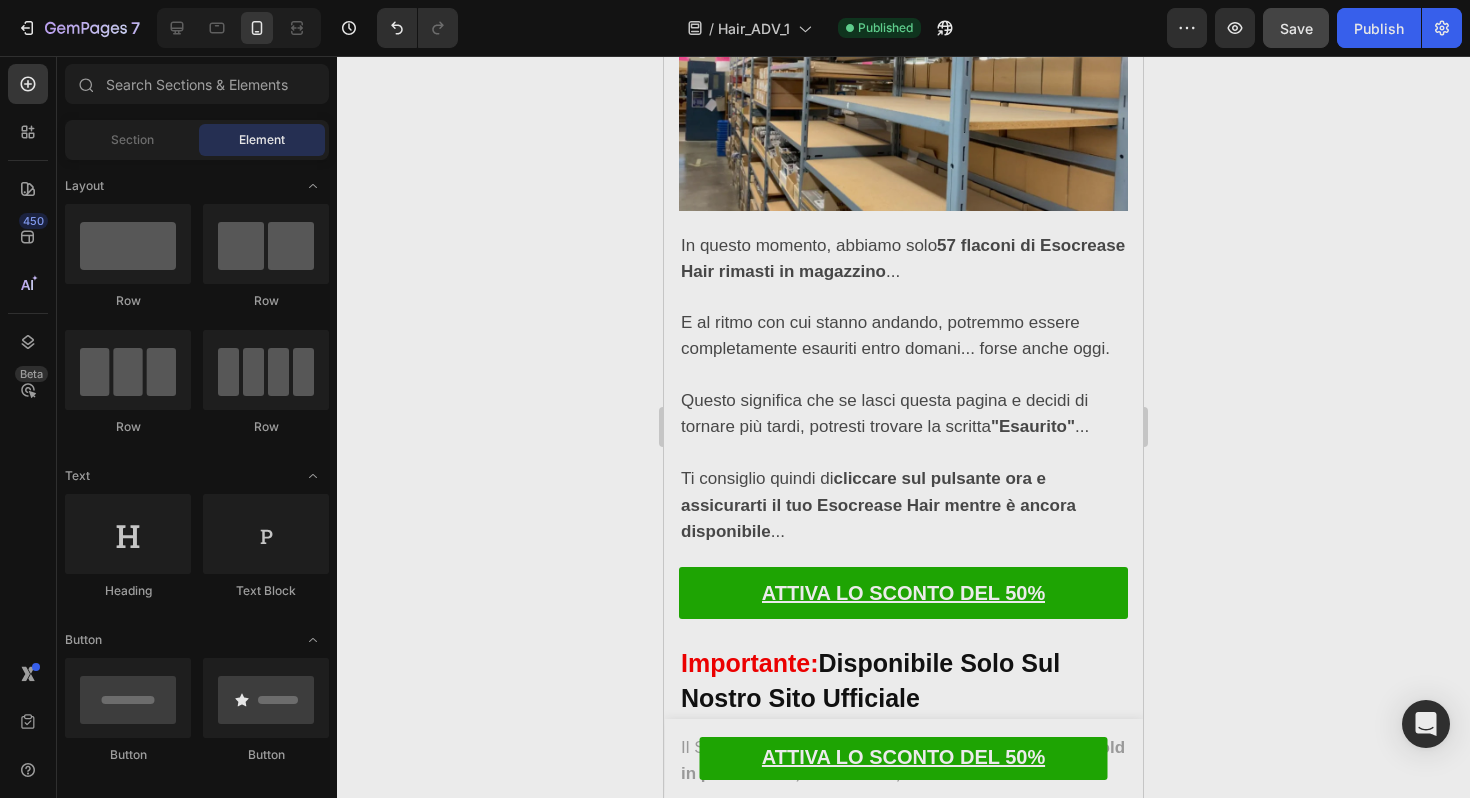 click on "7  Version history  /  Hair_ADV_1 Published Preview  Save   Publish" 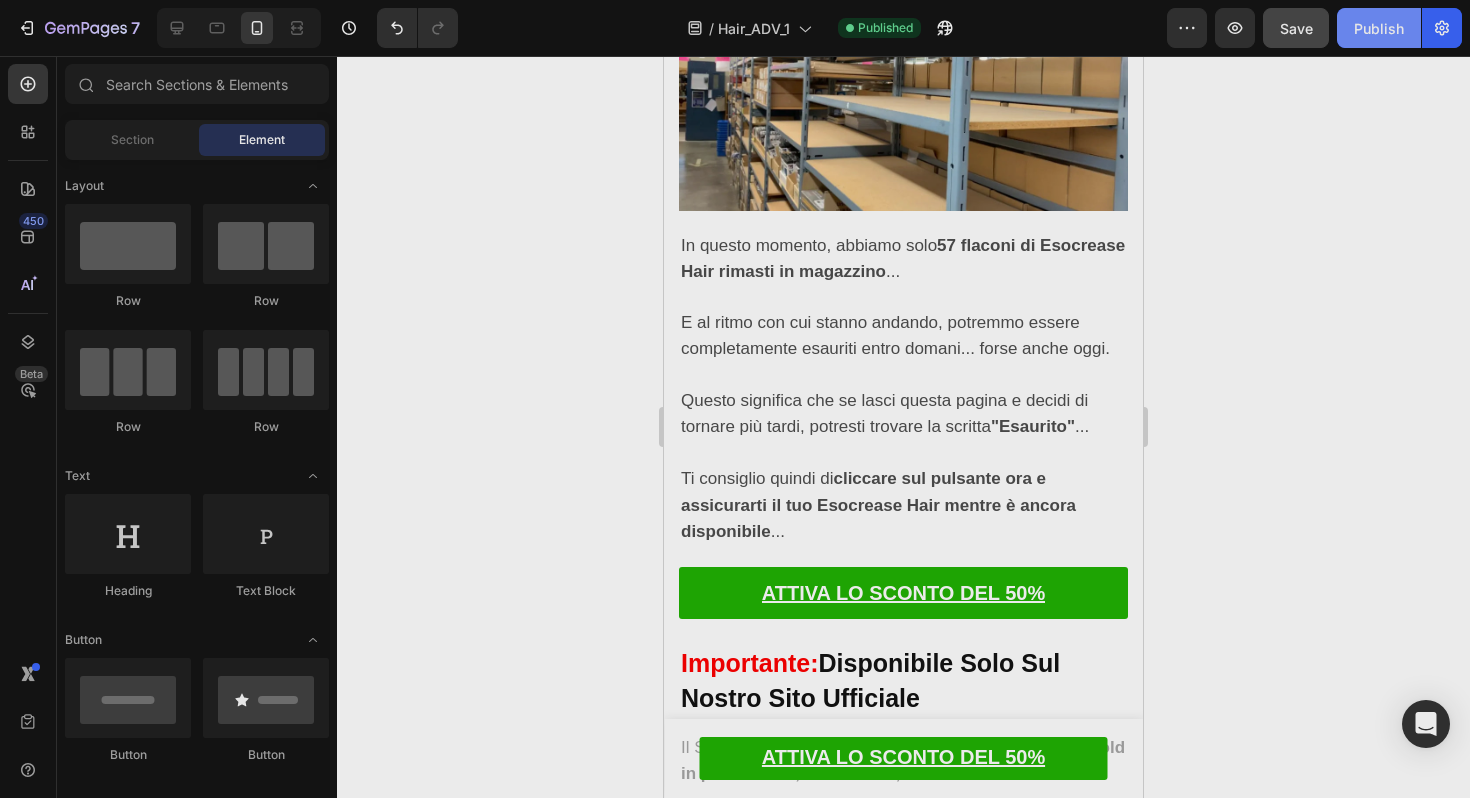 click on "Publish" at bounding box center [1379, 28] 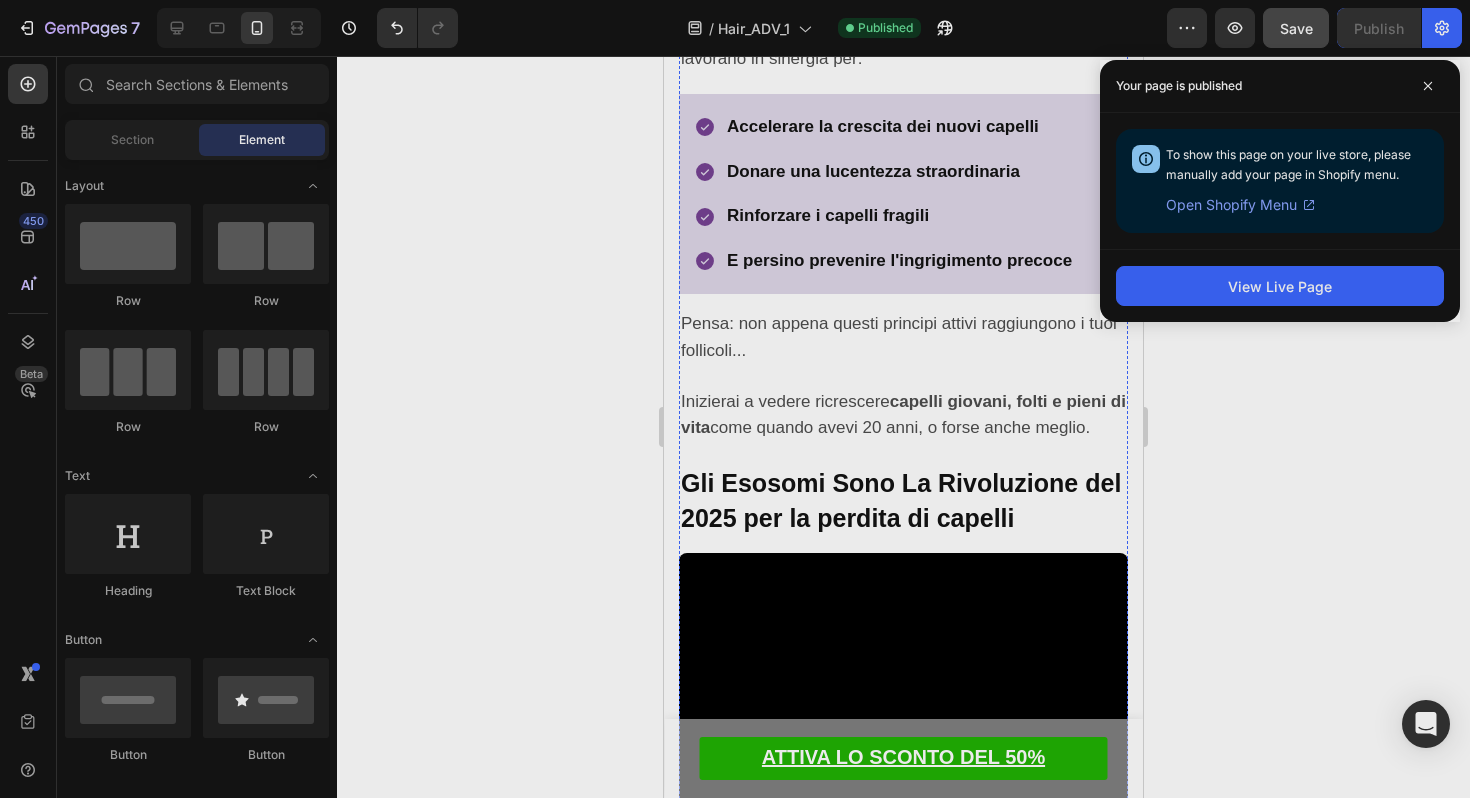 scroll, scrollTop: 5912, scrollLeft: 0, axis: vertical 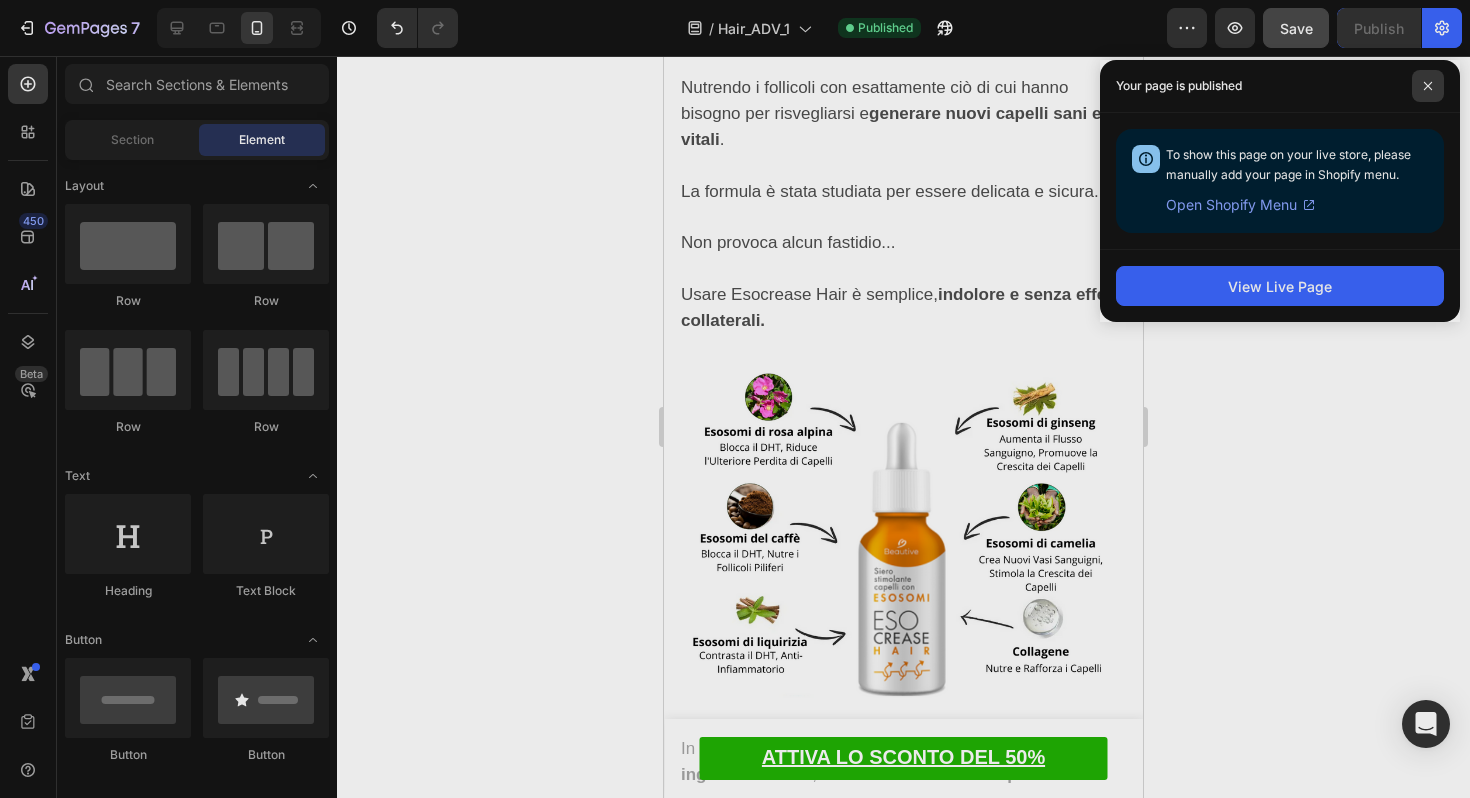 click at bounding box center (1428, 86) 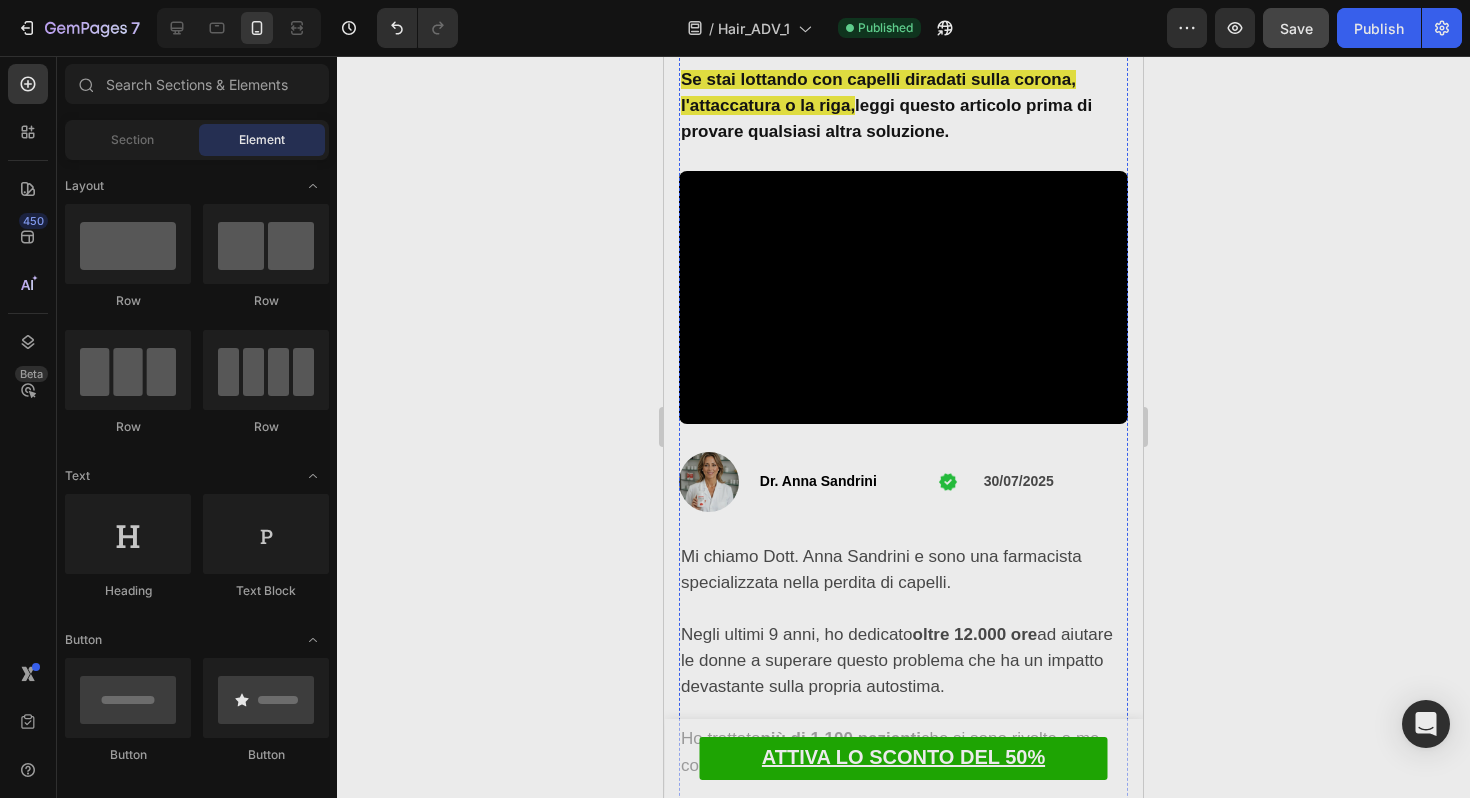 scroll, scrollTop: 0, scrollLeft: 0, axis: both 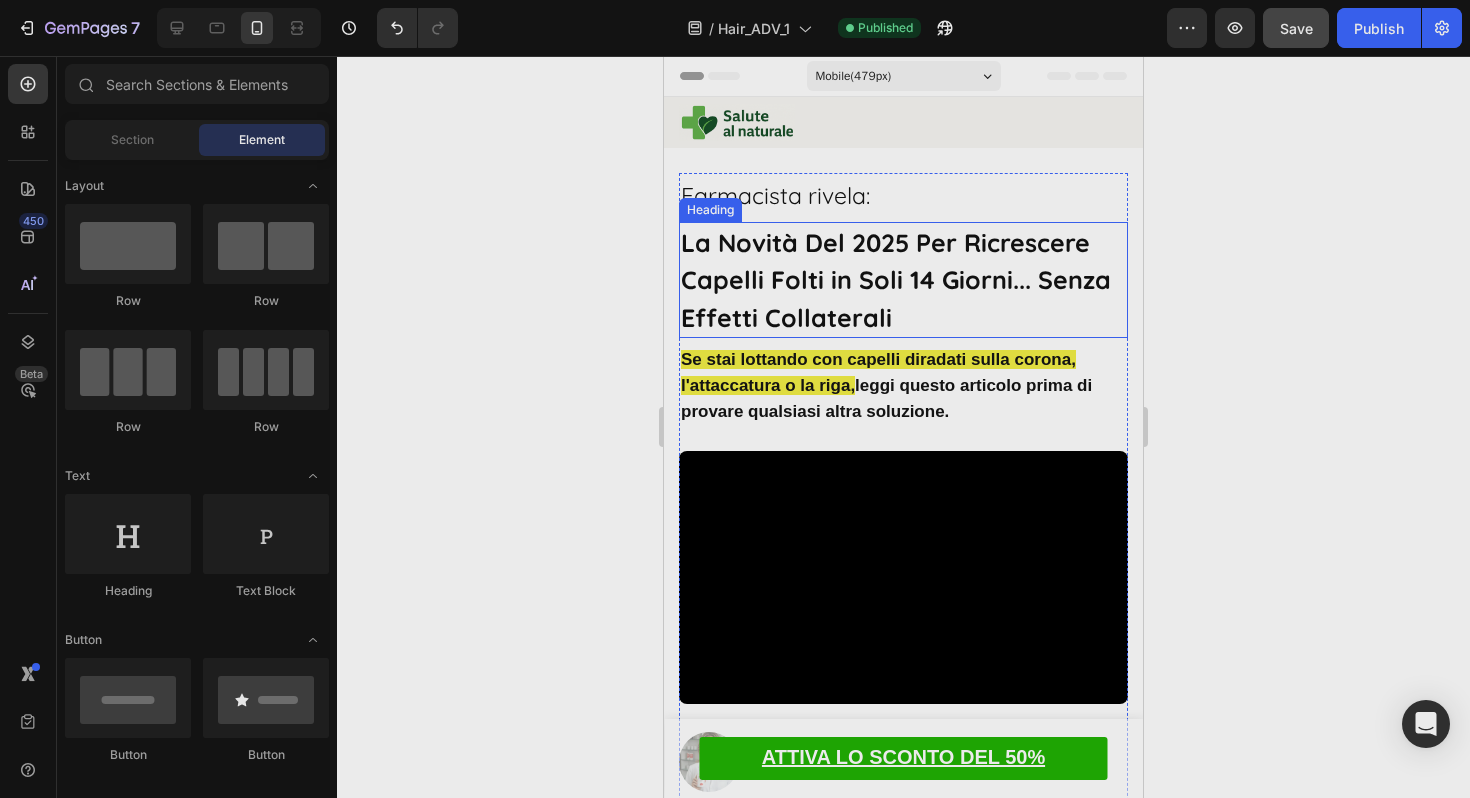 click on "⁠⁠⁠⁠⁠⁠⁠ La Novità Del 2025 Per Ricrescere Capelli Folti in Soli 14 Giorni... Senza Effetti Collaterali" at bounding box center (903, 280) 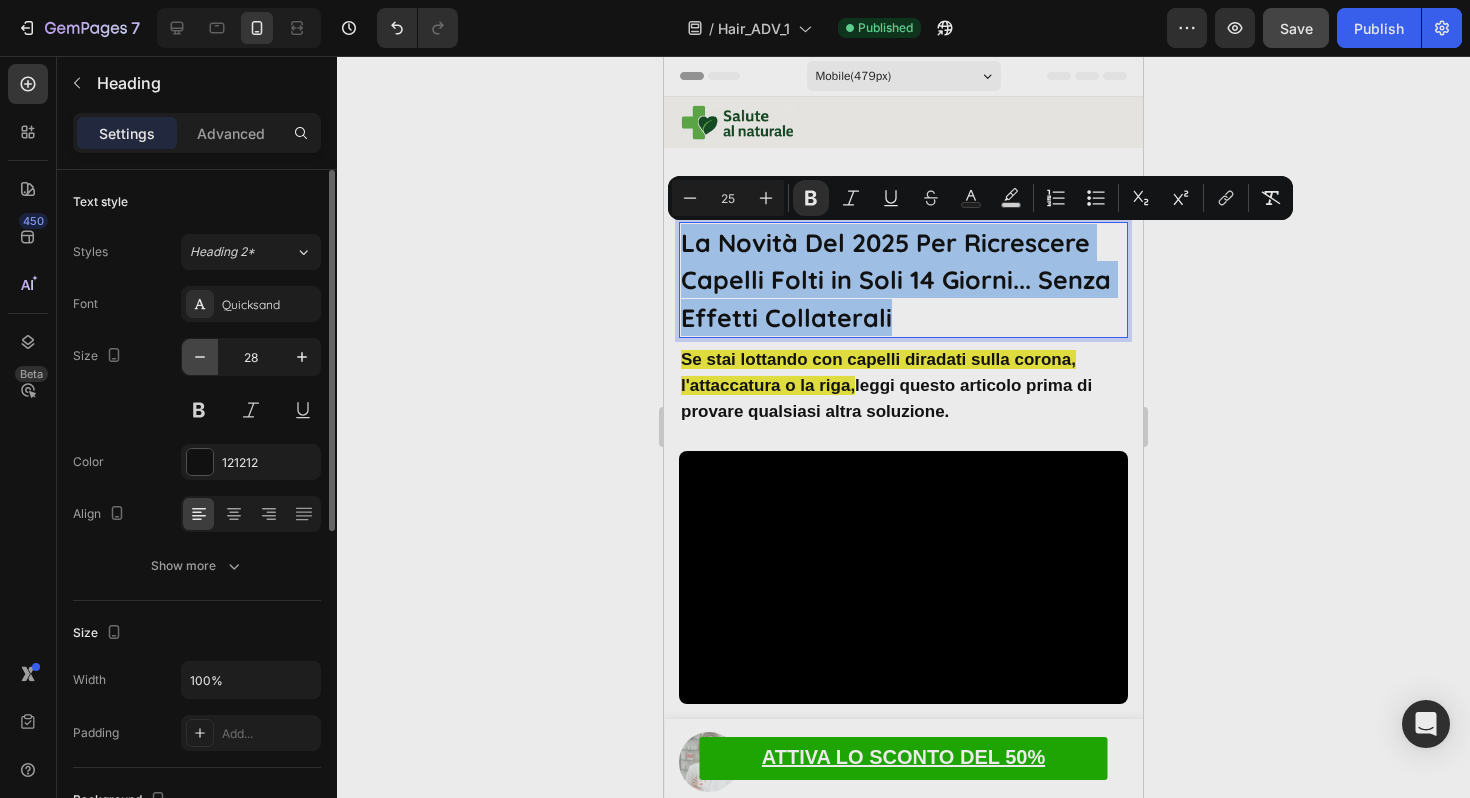 click 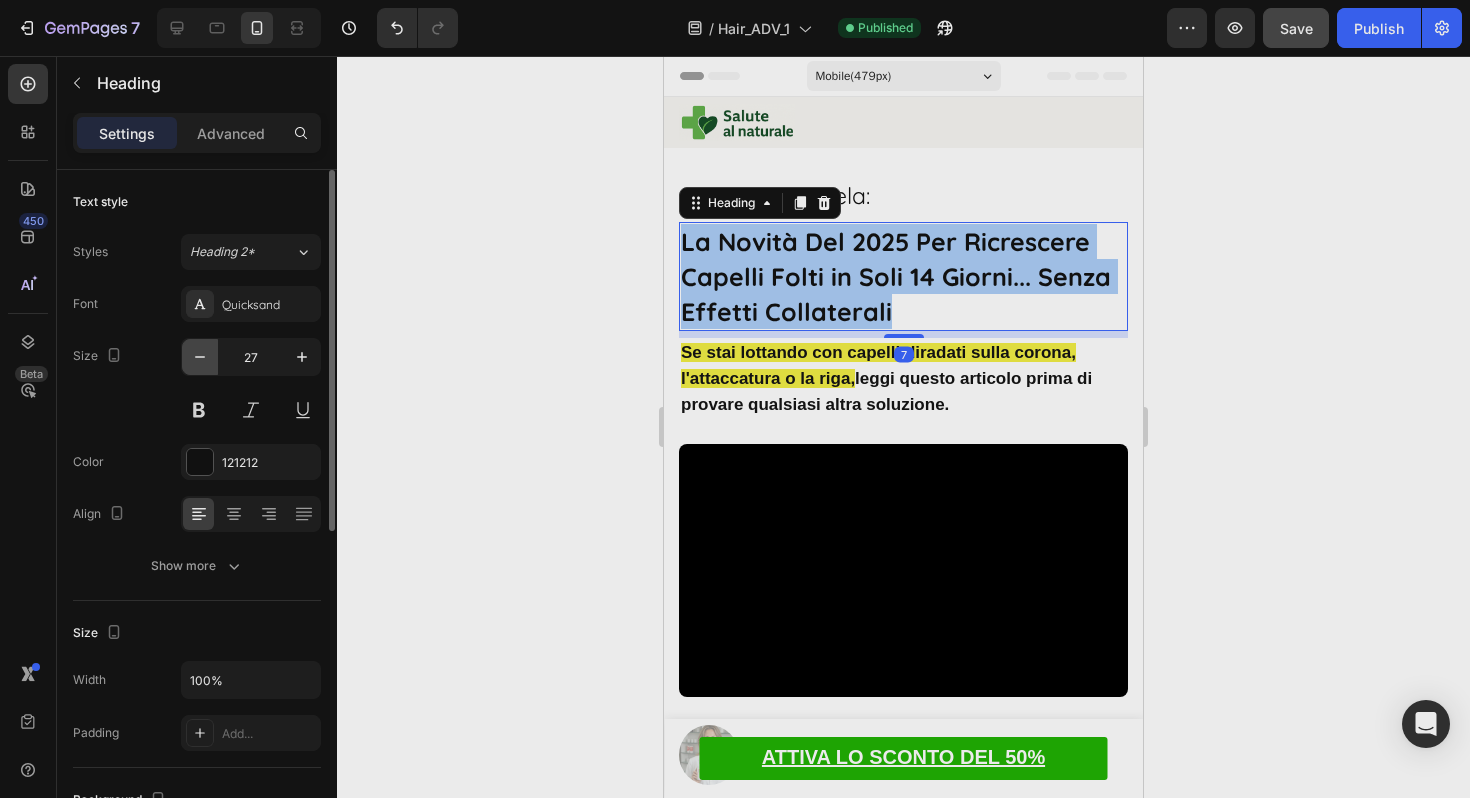 click 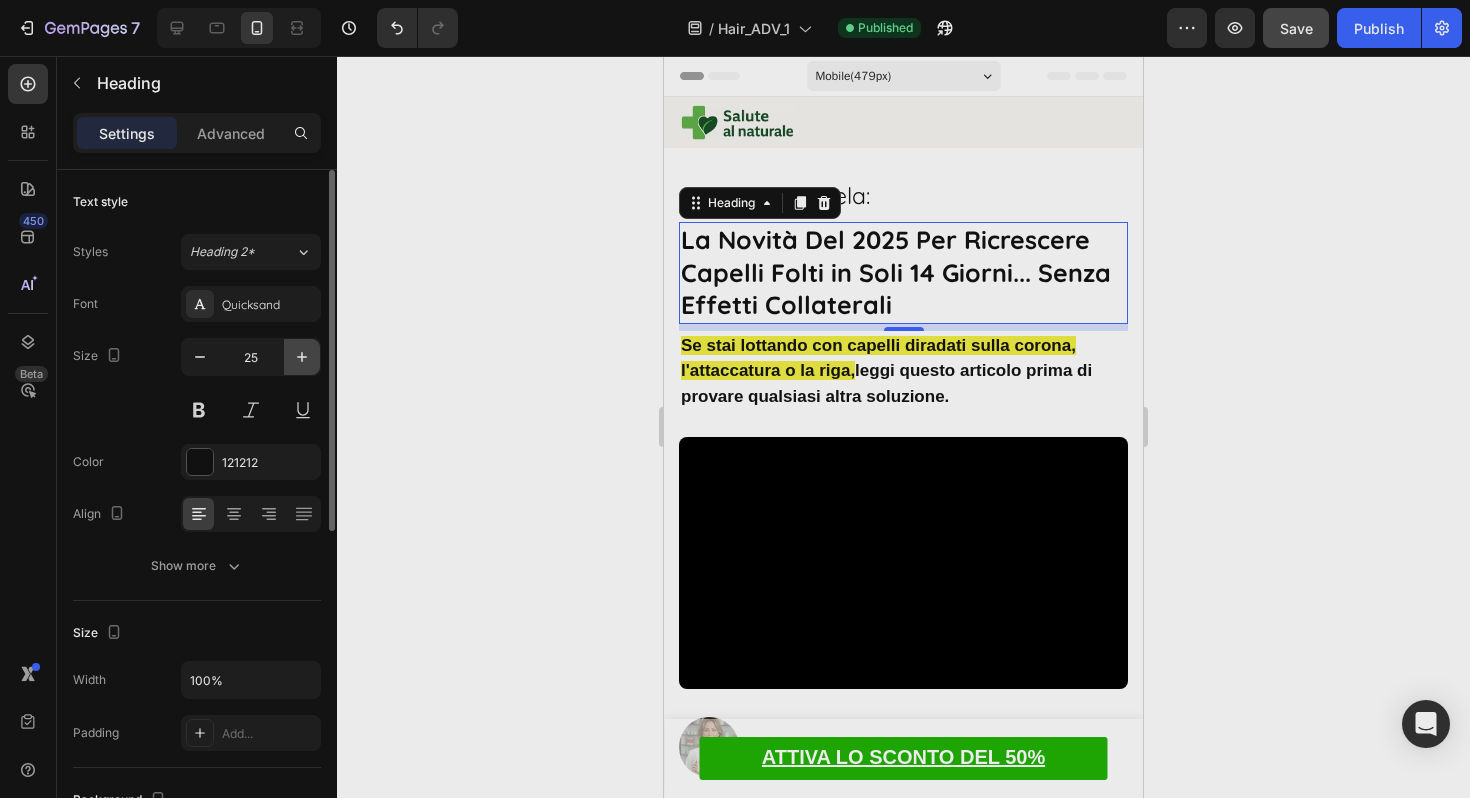click 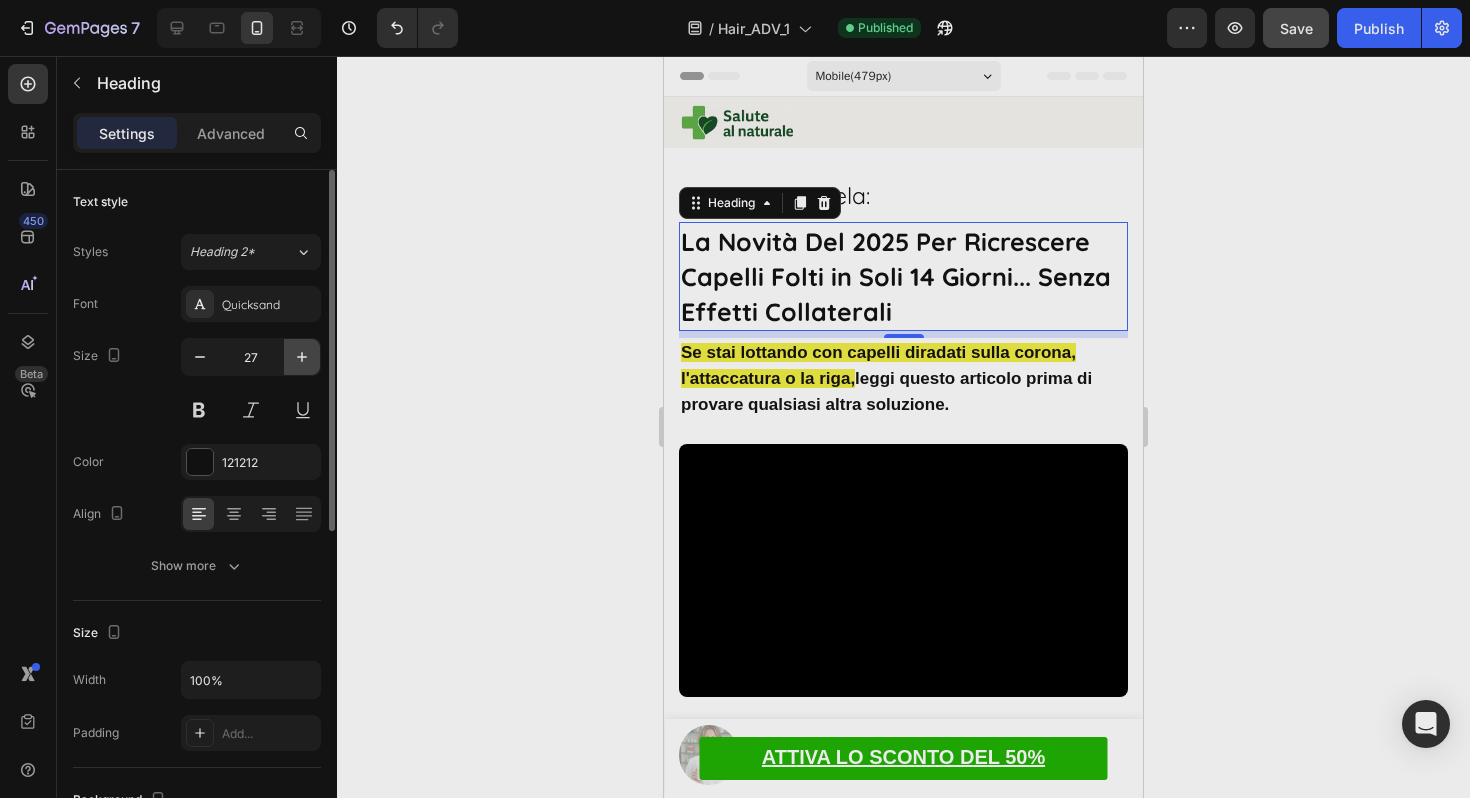 click 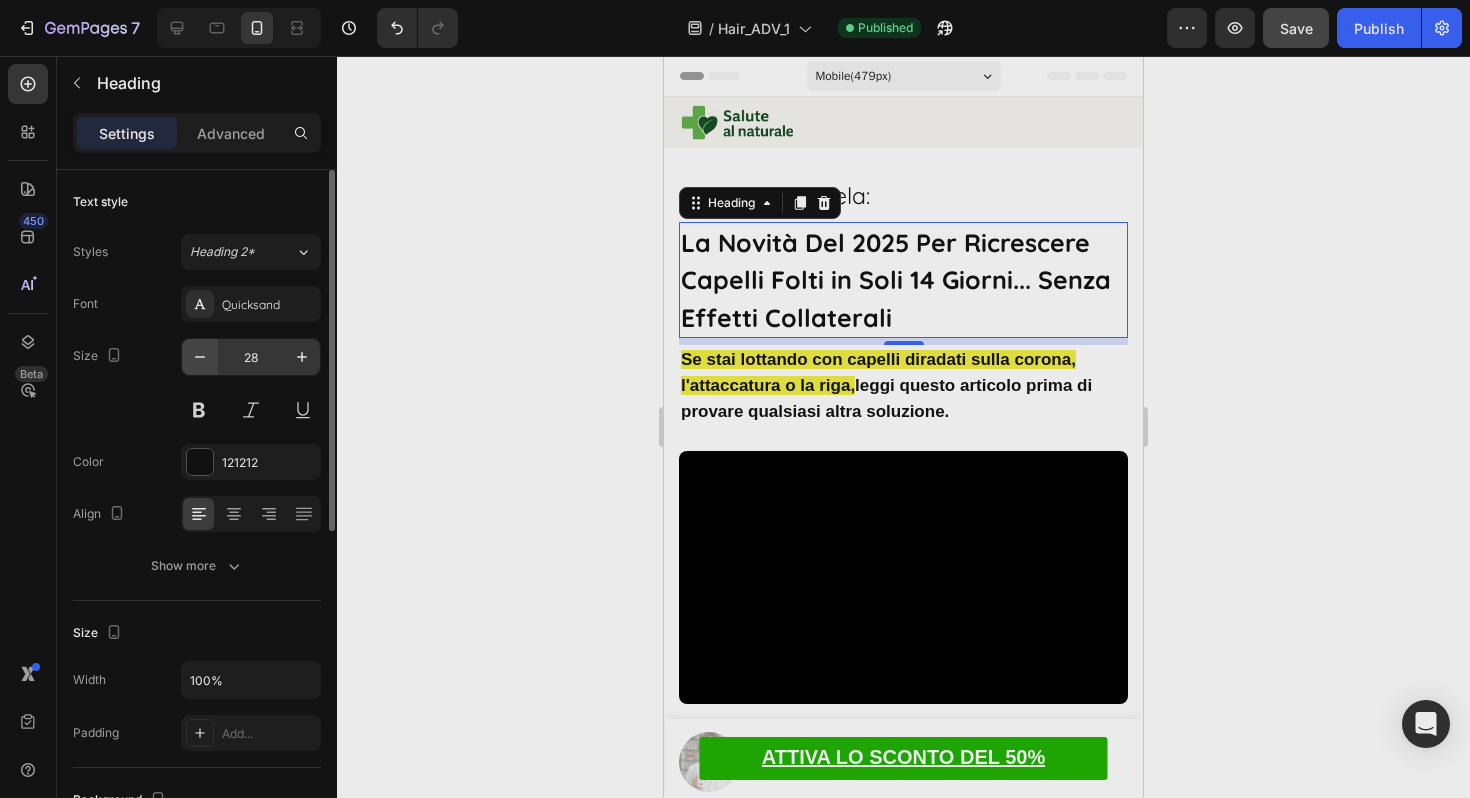 click at bounding box center (200, 357) 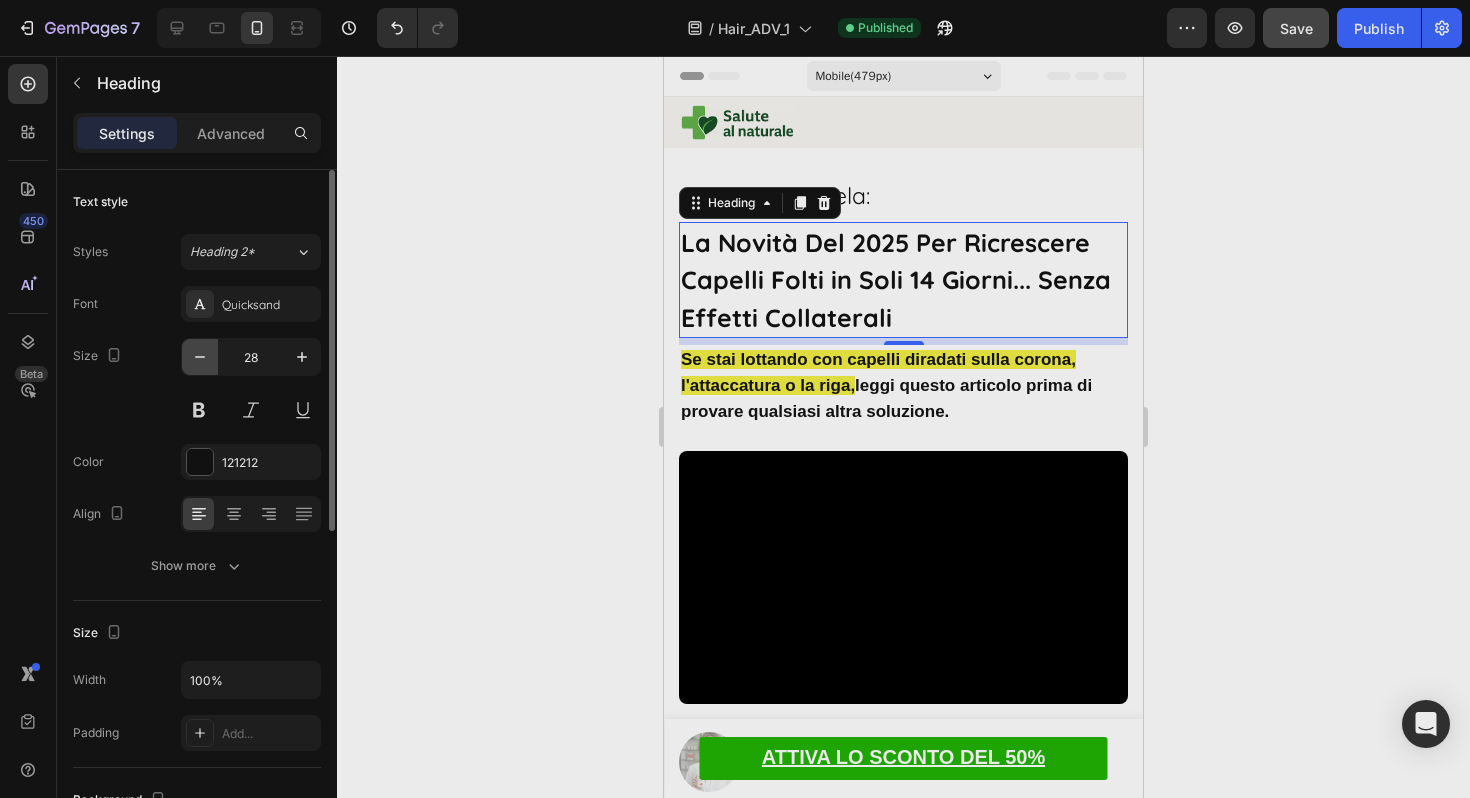 click 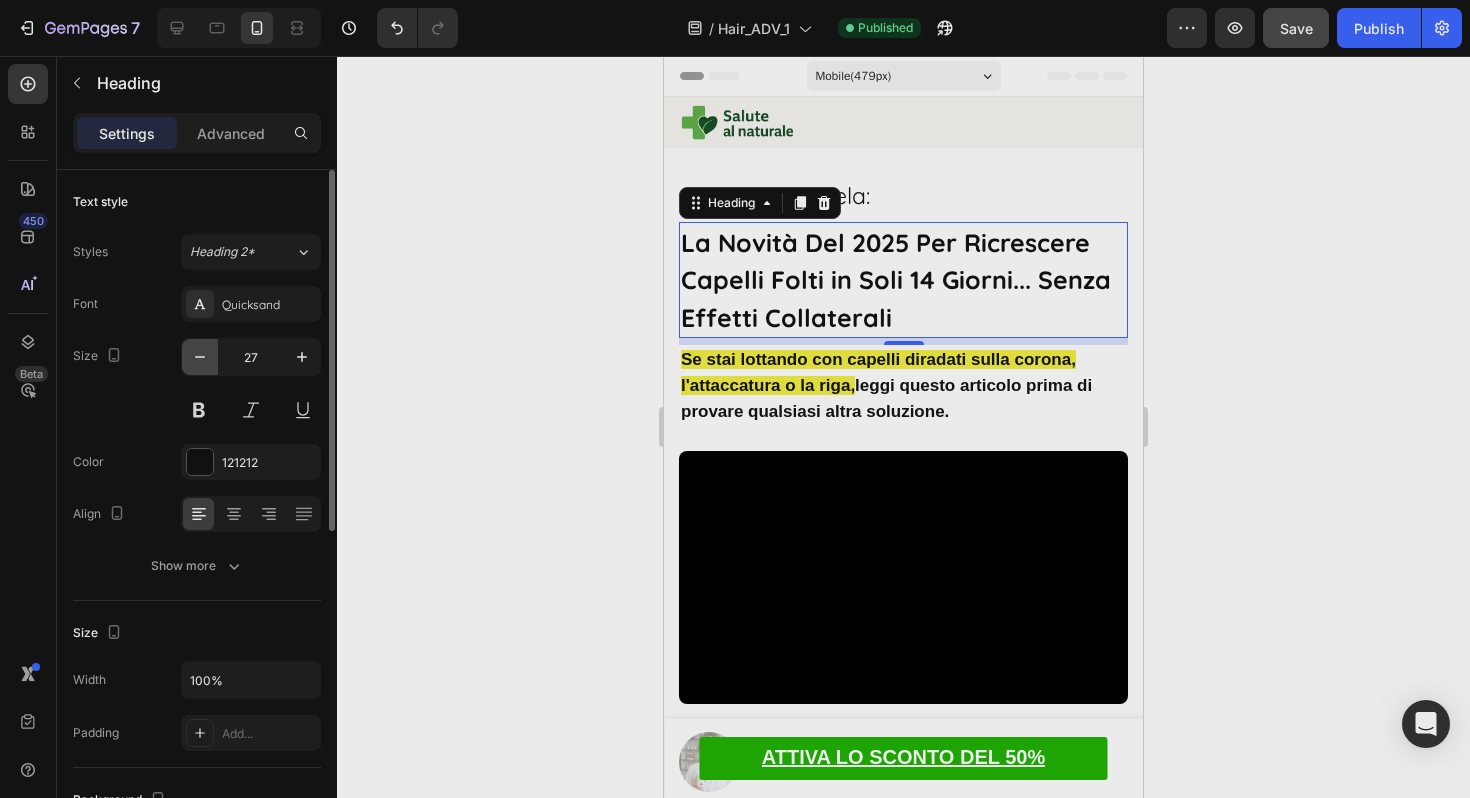 click 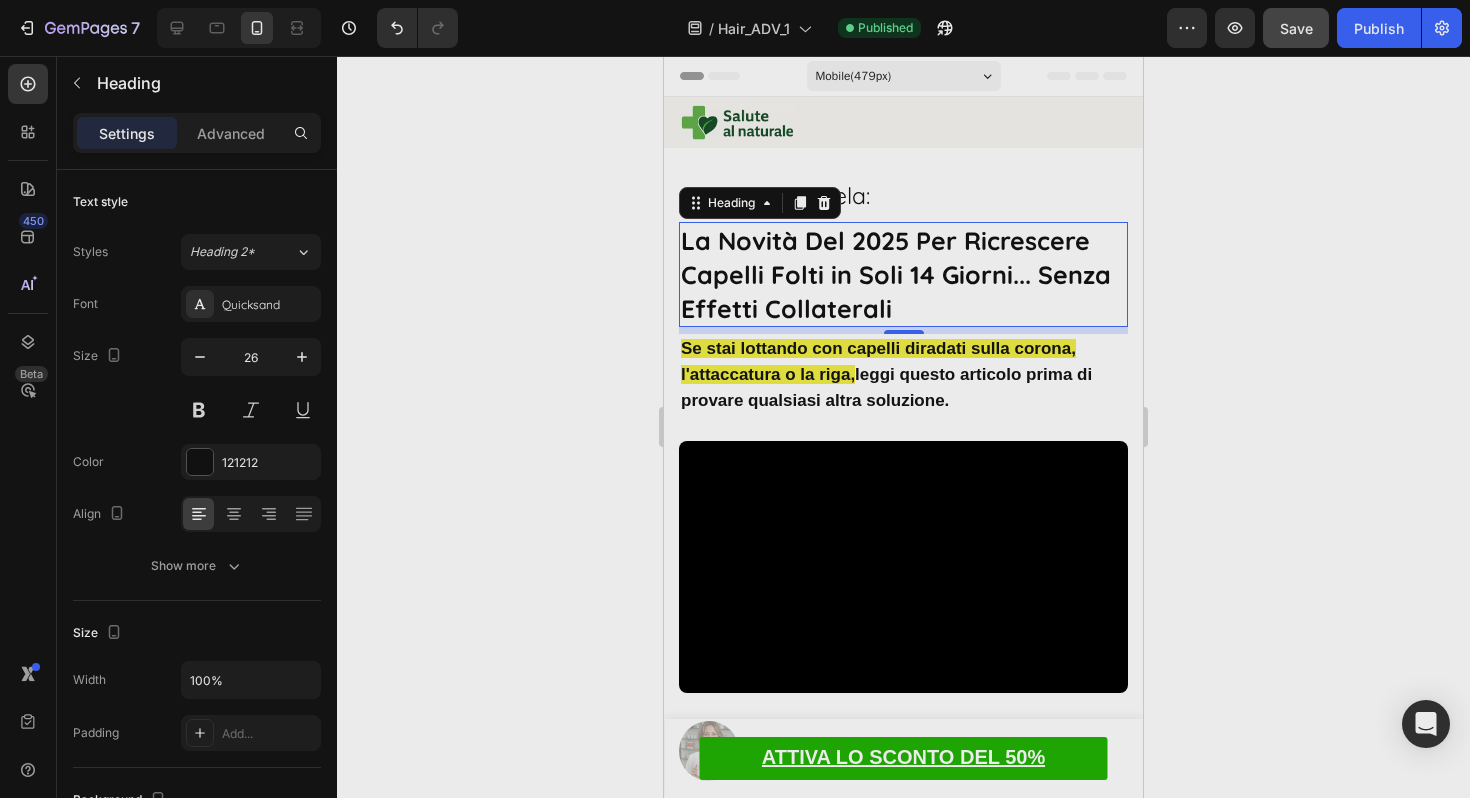 type on "25" 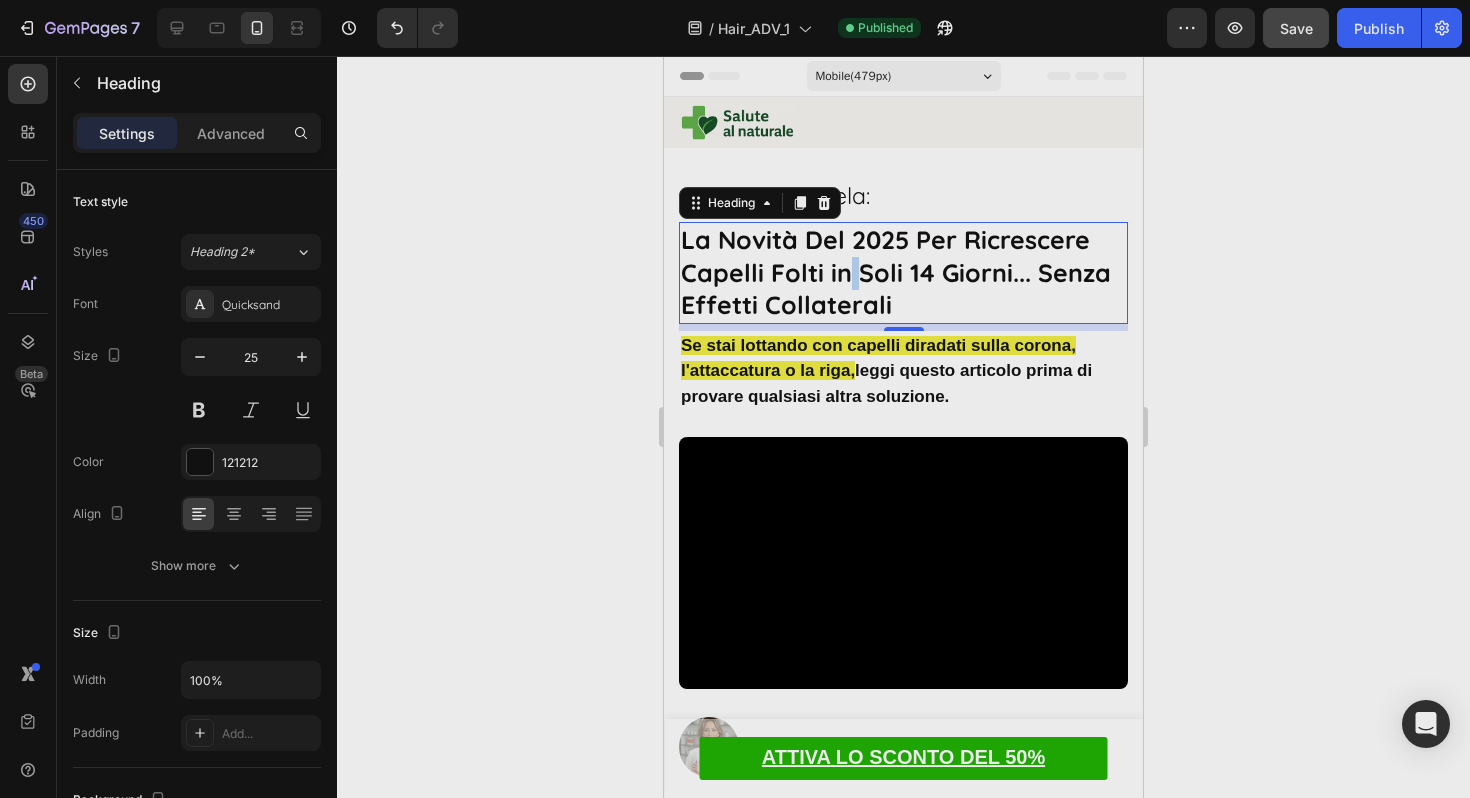 click on "La Novità Del 2025 Per Ricrescere Capelli Folti in Soli 14 Giorni... Senza Effetti Collaterali" at bounding box center [896, 272] 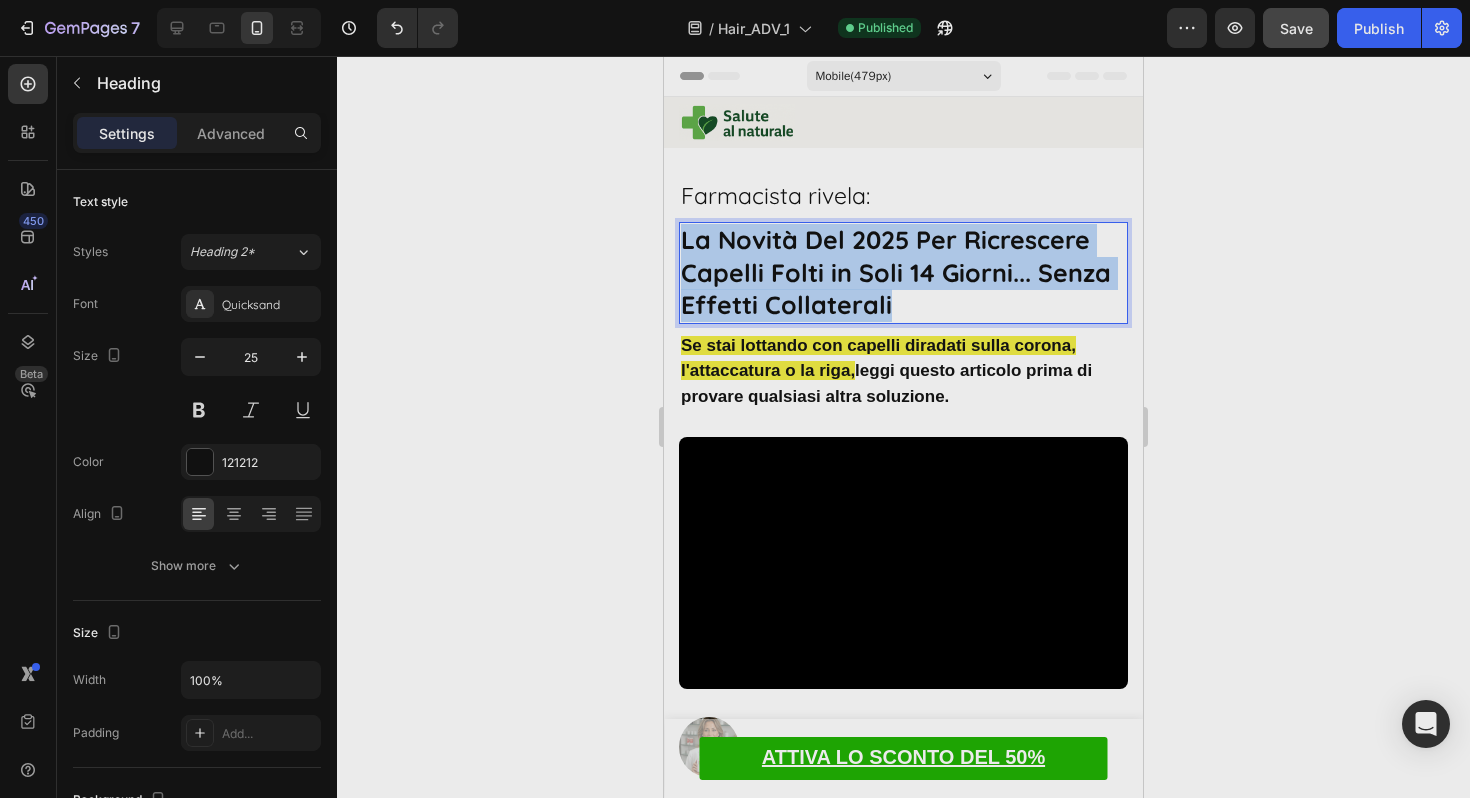 click on "La Novità Del 2025 Per Ricrescere Capelli Folti in Soli 14 Giorni... Senza Effetti Collaterali" at bounding box center (896, 272) 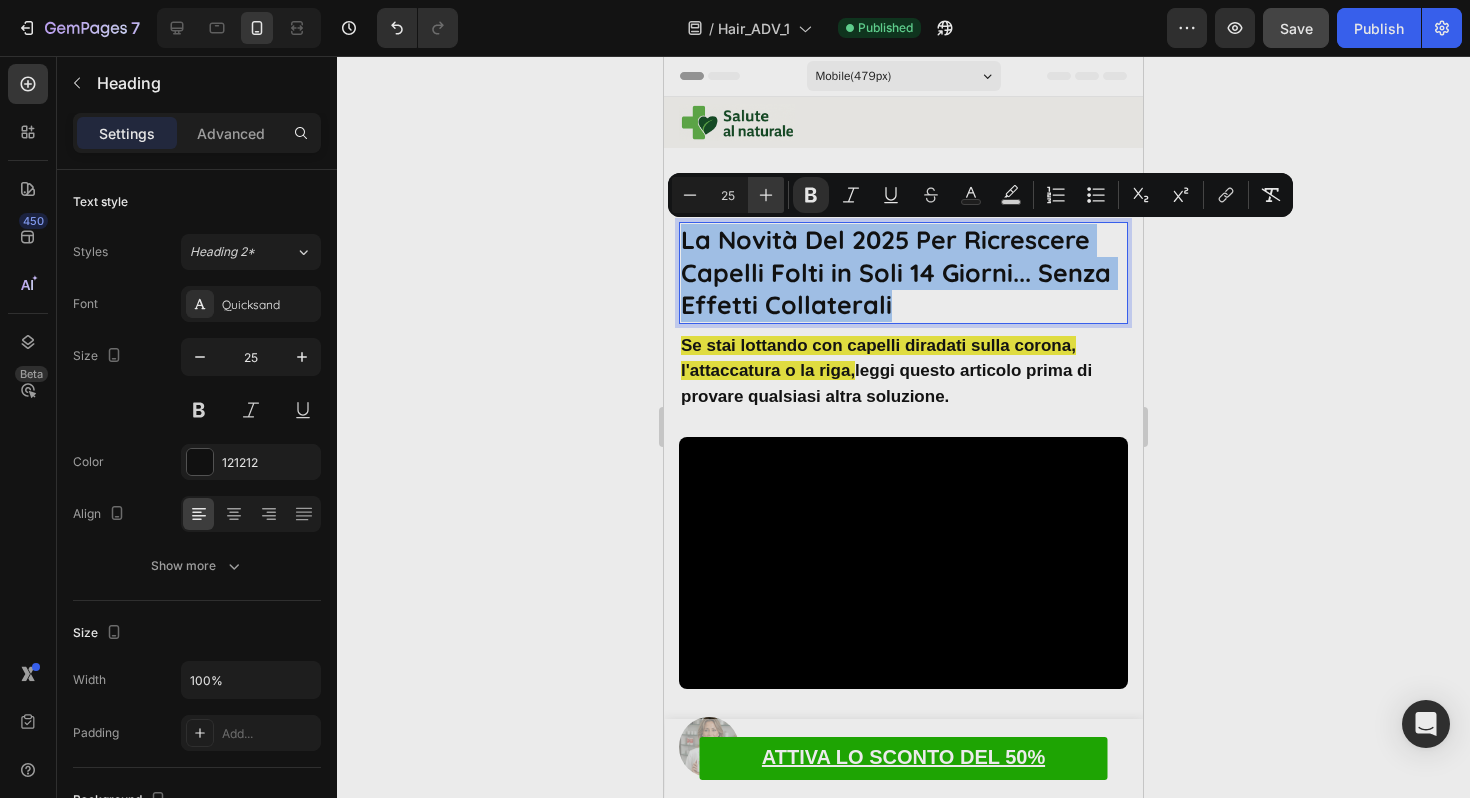 click 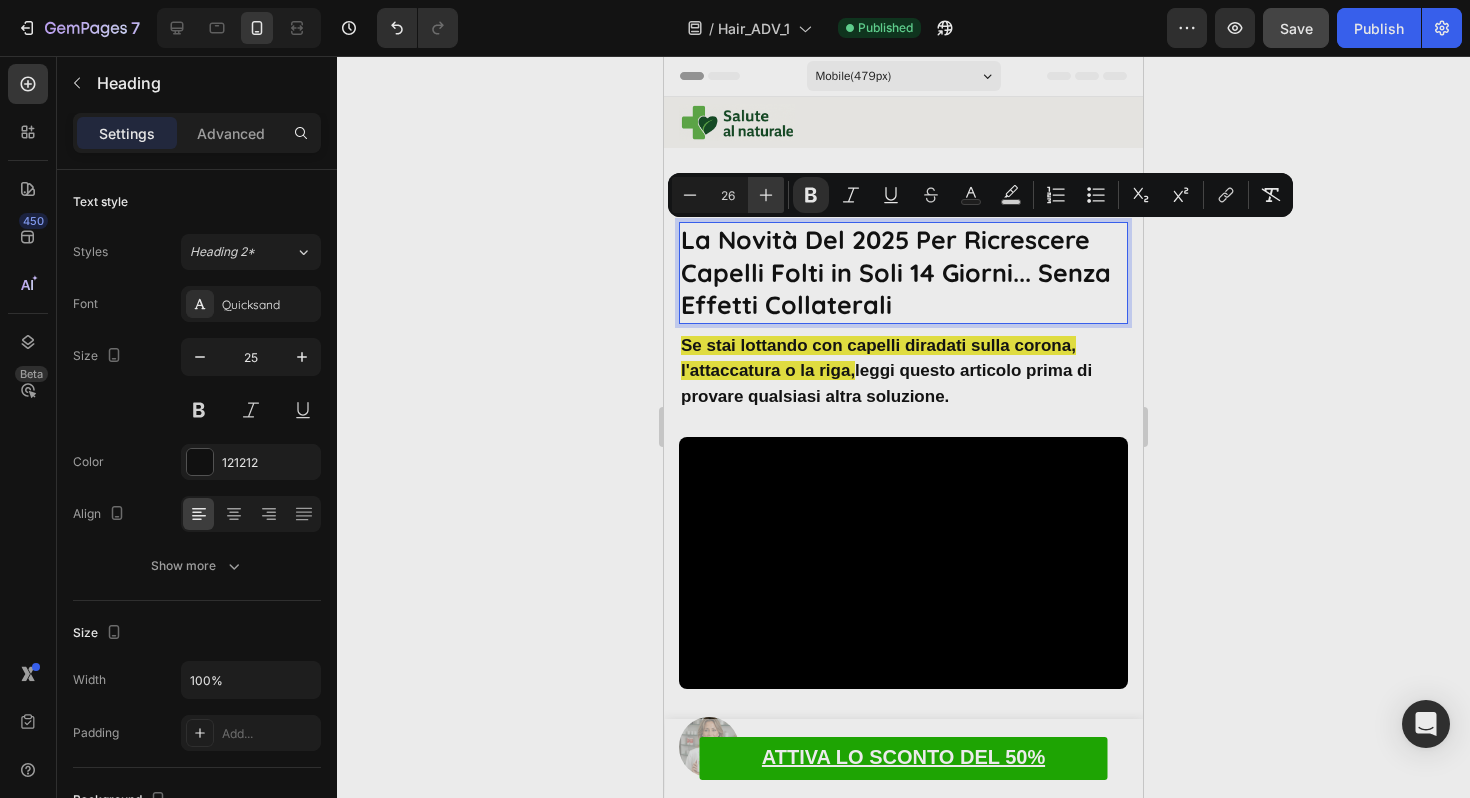 click 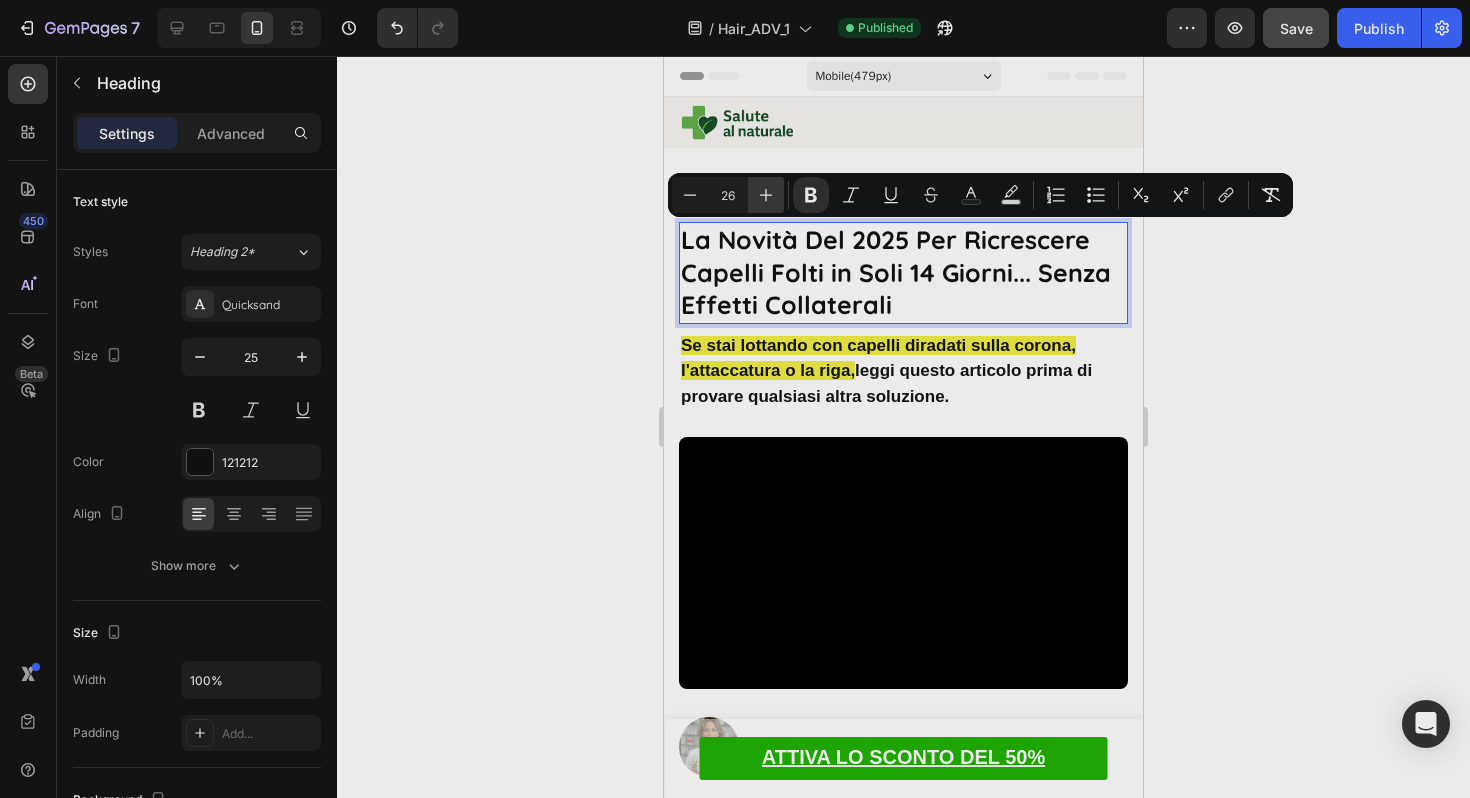 type on "27" 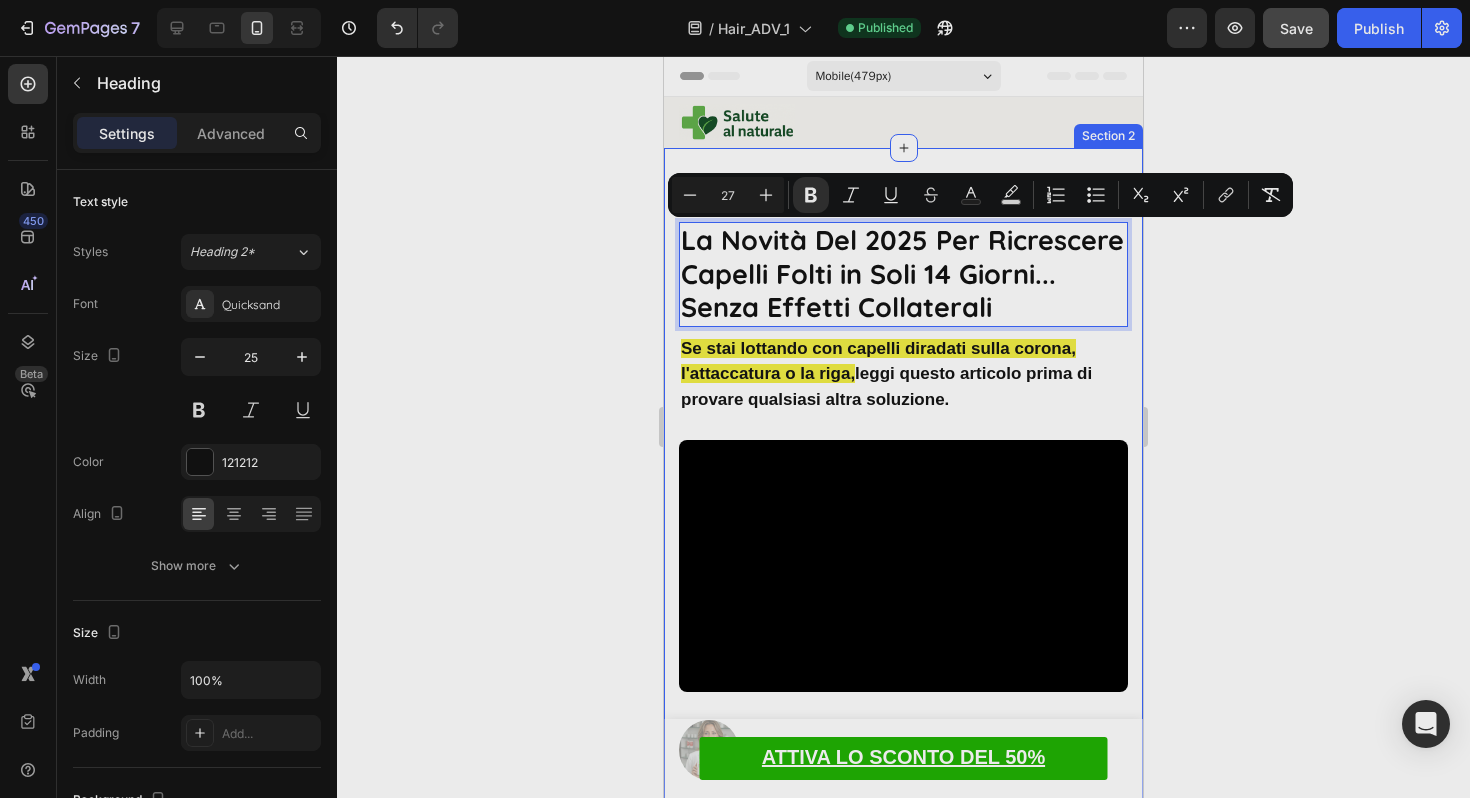 click 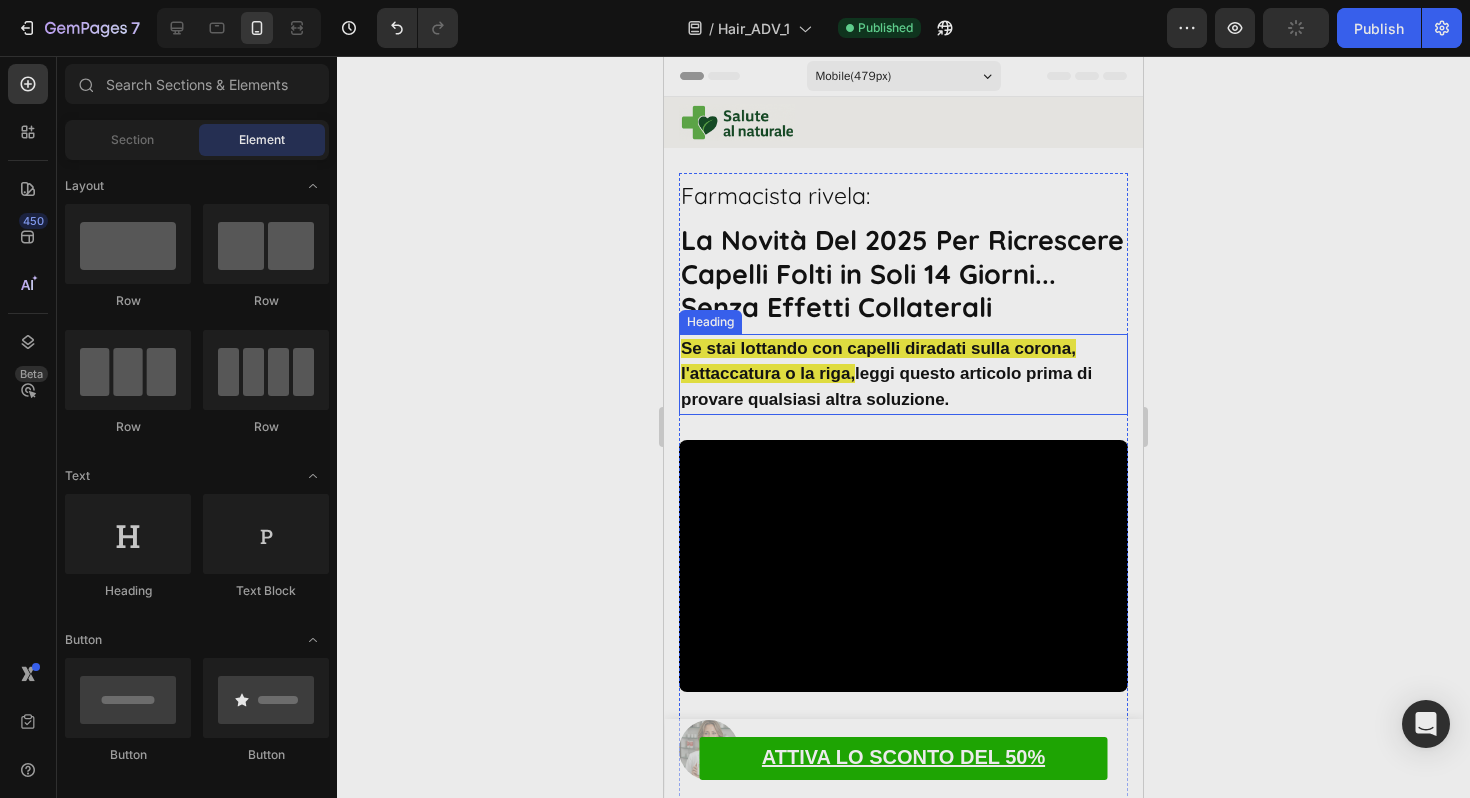 click on "Se stai lottando con capelli diradati sulla corona, l'attaccatura o la riga," at bounding box center [878, 361] 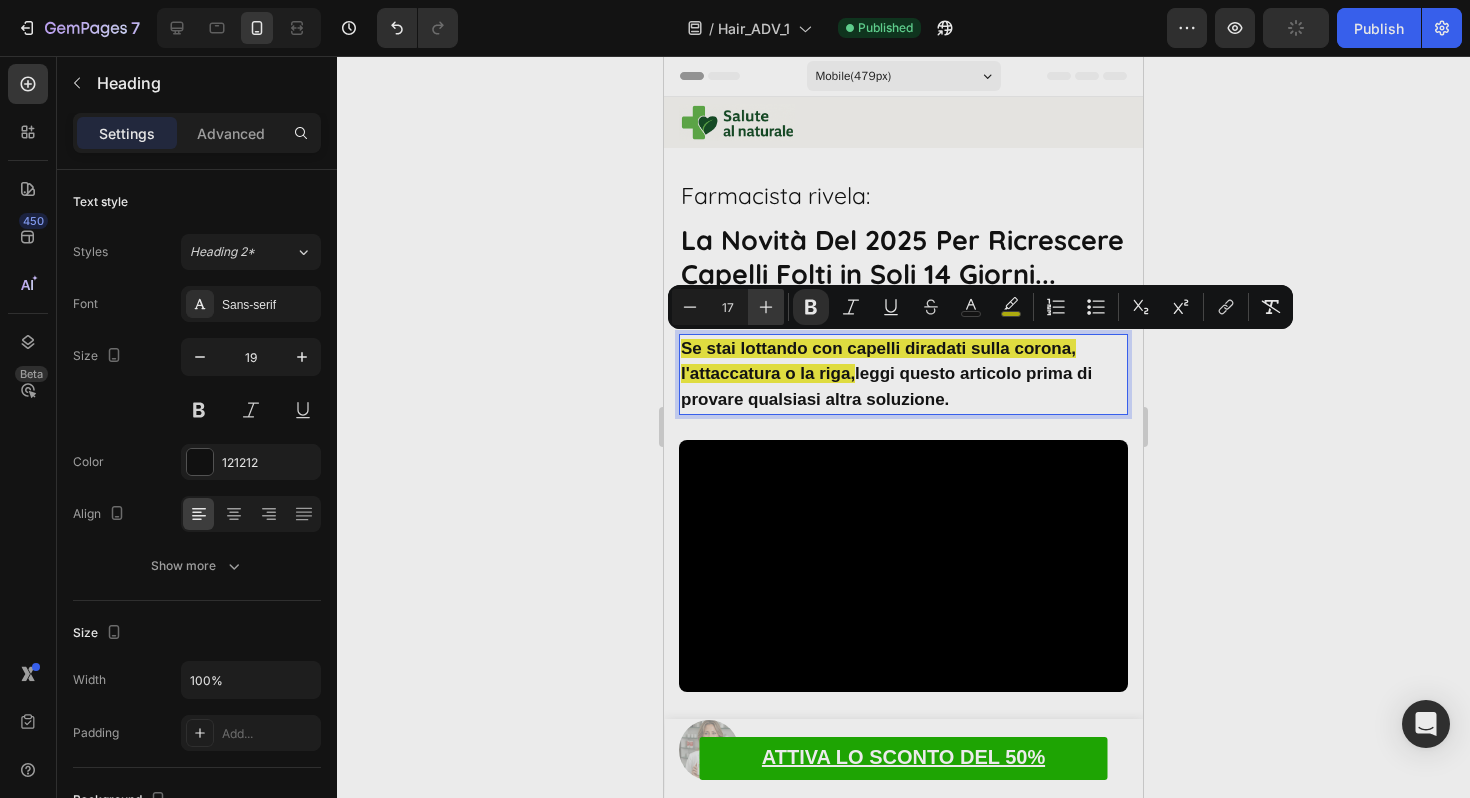 click 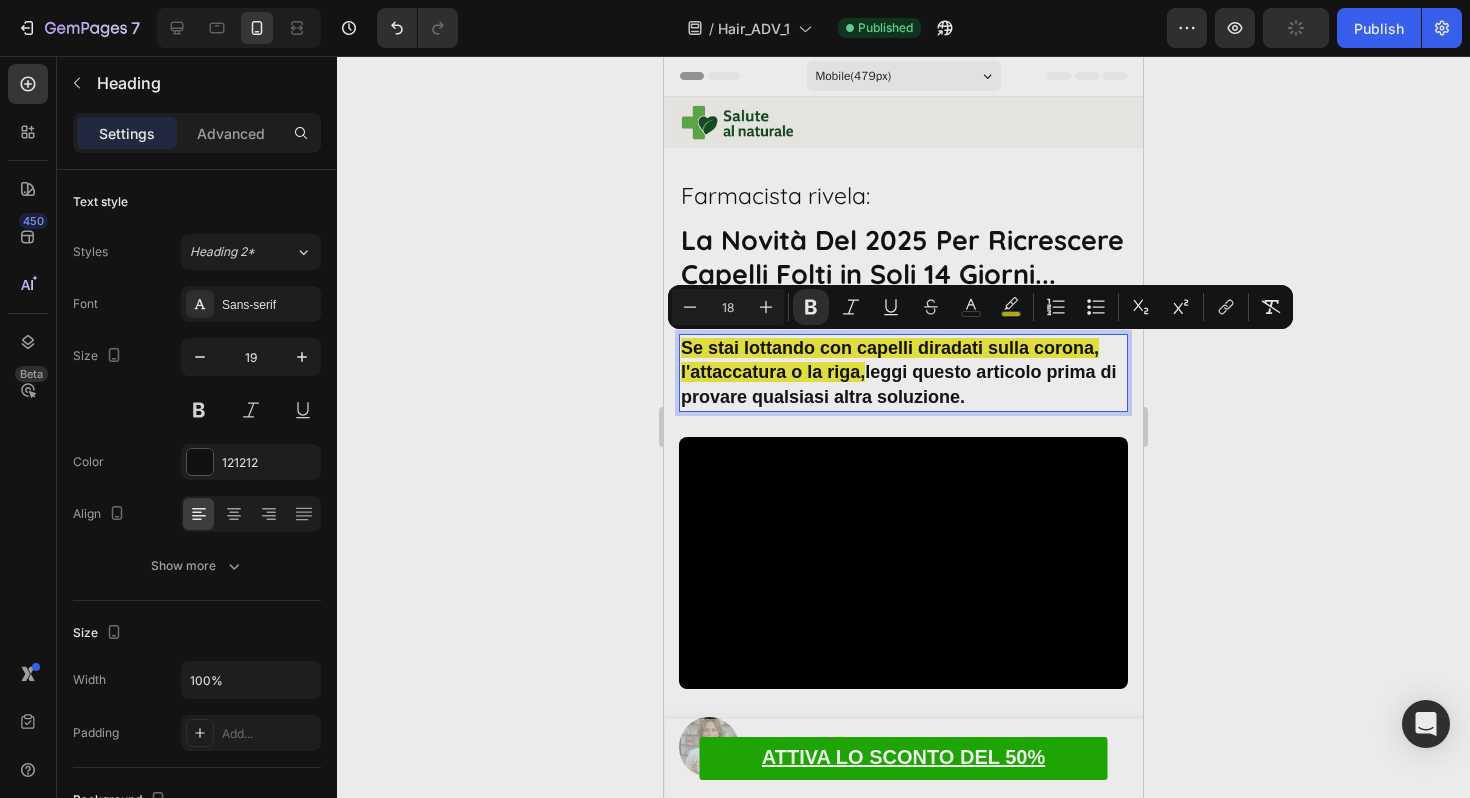 click 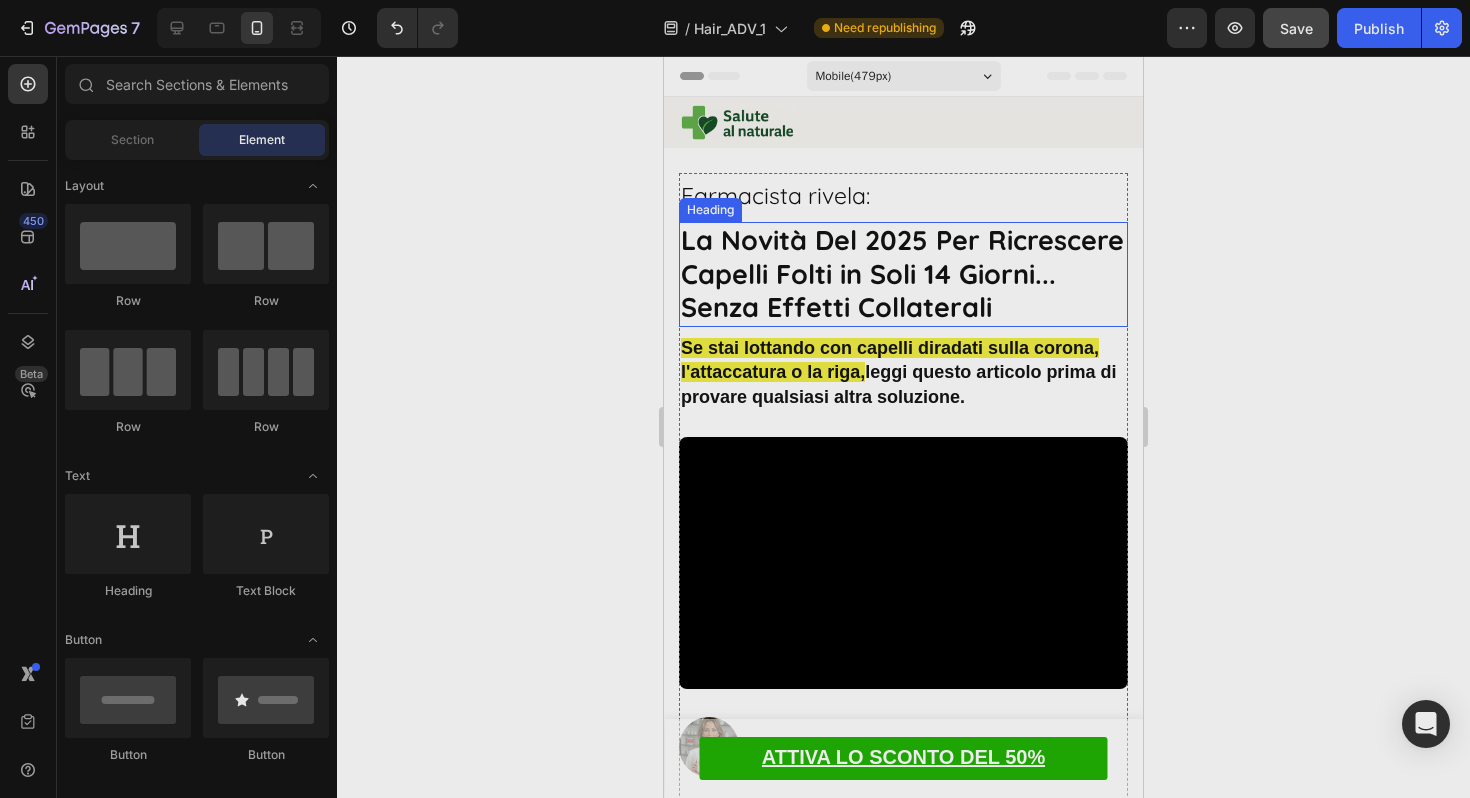 click on "⁠⁠⁠⁠⁠⁠⁠ La Novità Del 2025 Per Ricrescere Capelli Folti in Soli 14 Giorni... Senza Effetti Collaterali" at bounding box center (903, 274) 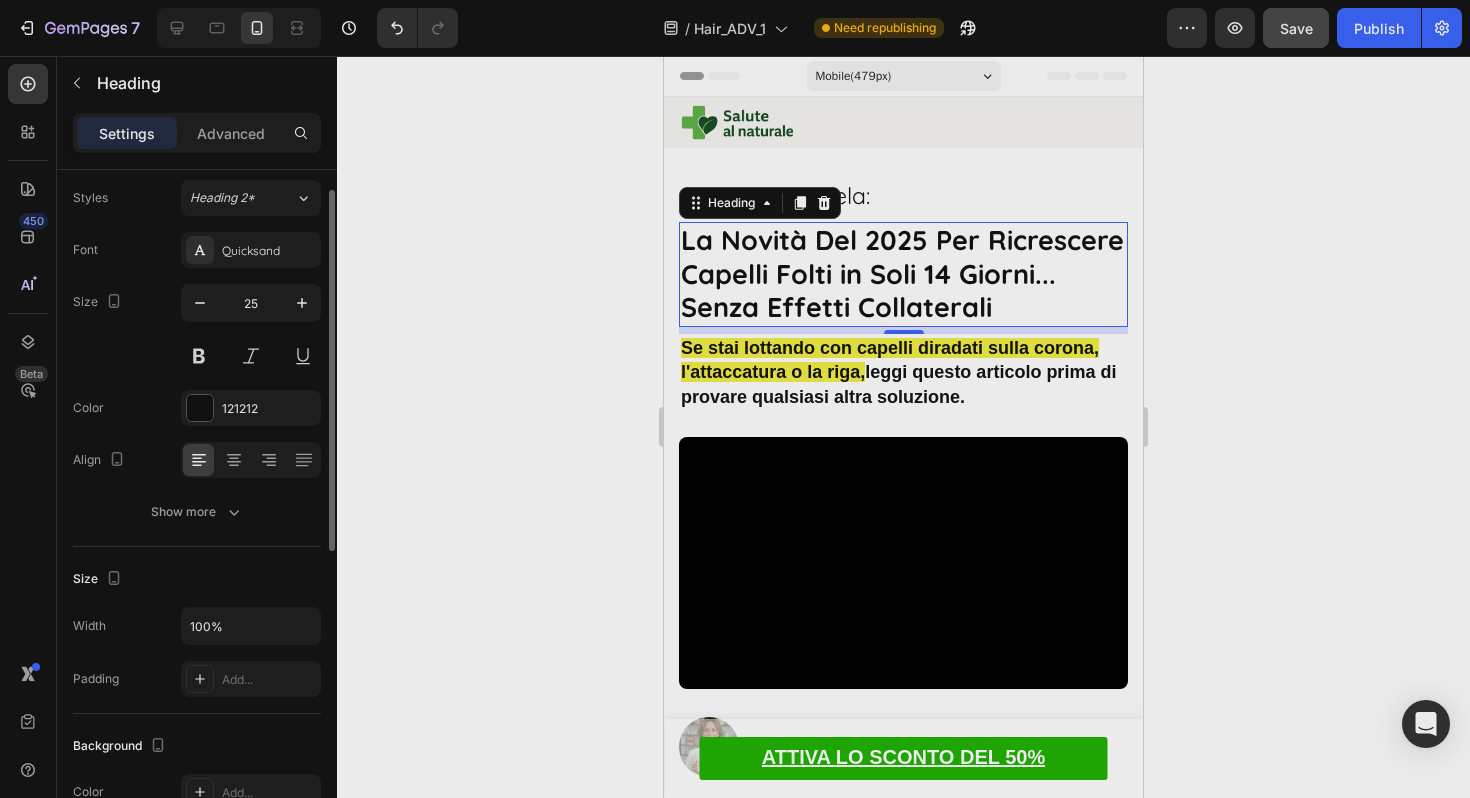 scroll, scrollTop: 71, scrollLeft: 0, axis: vertical 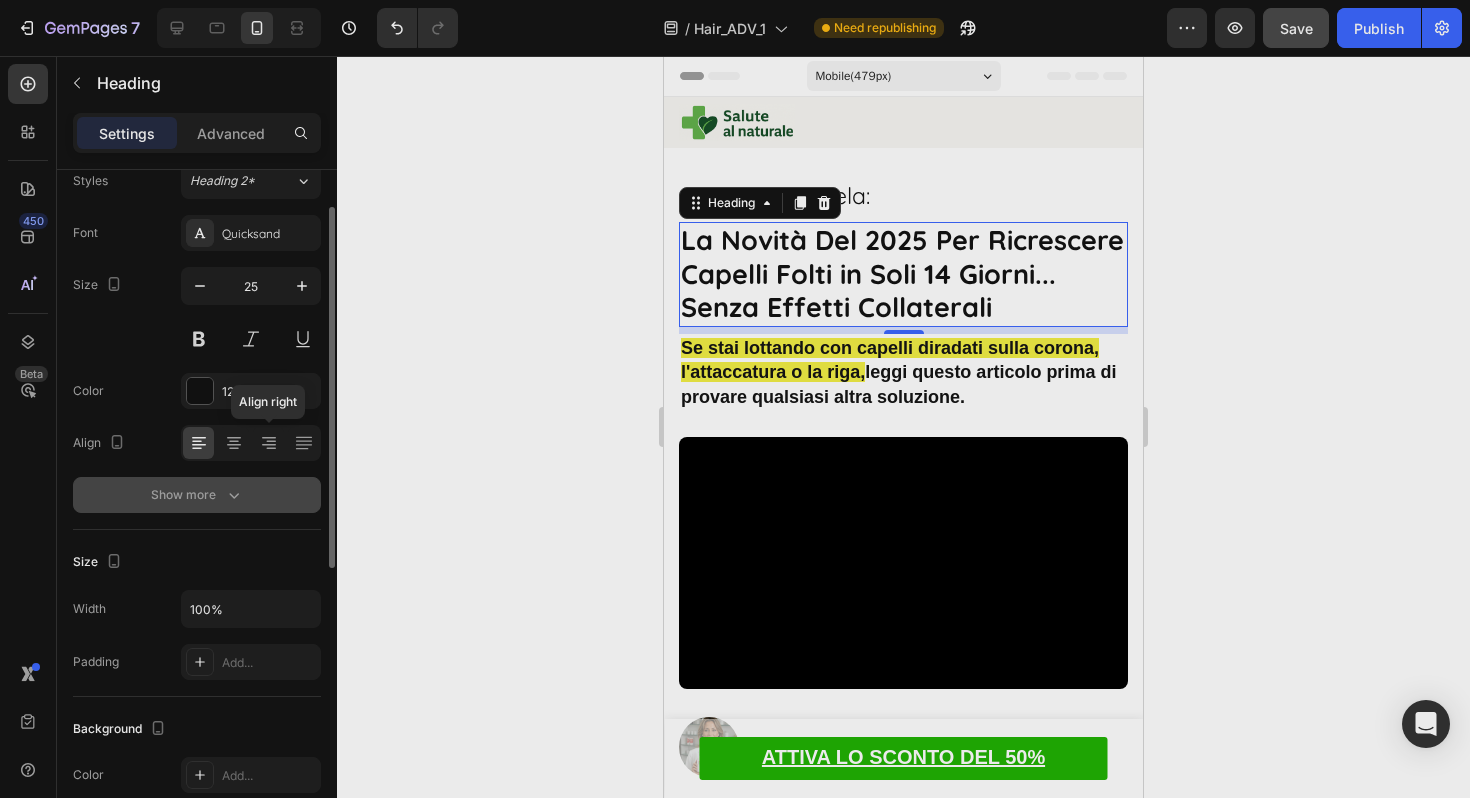 click on "Show more" at bounding box center (197, 495) 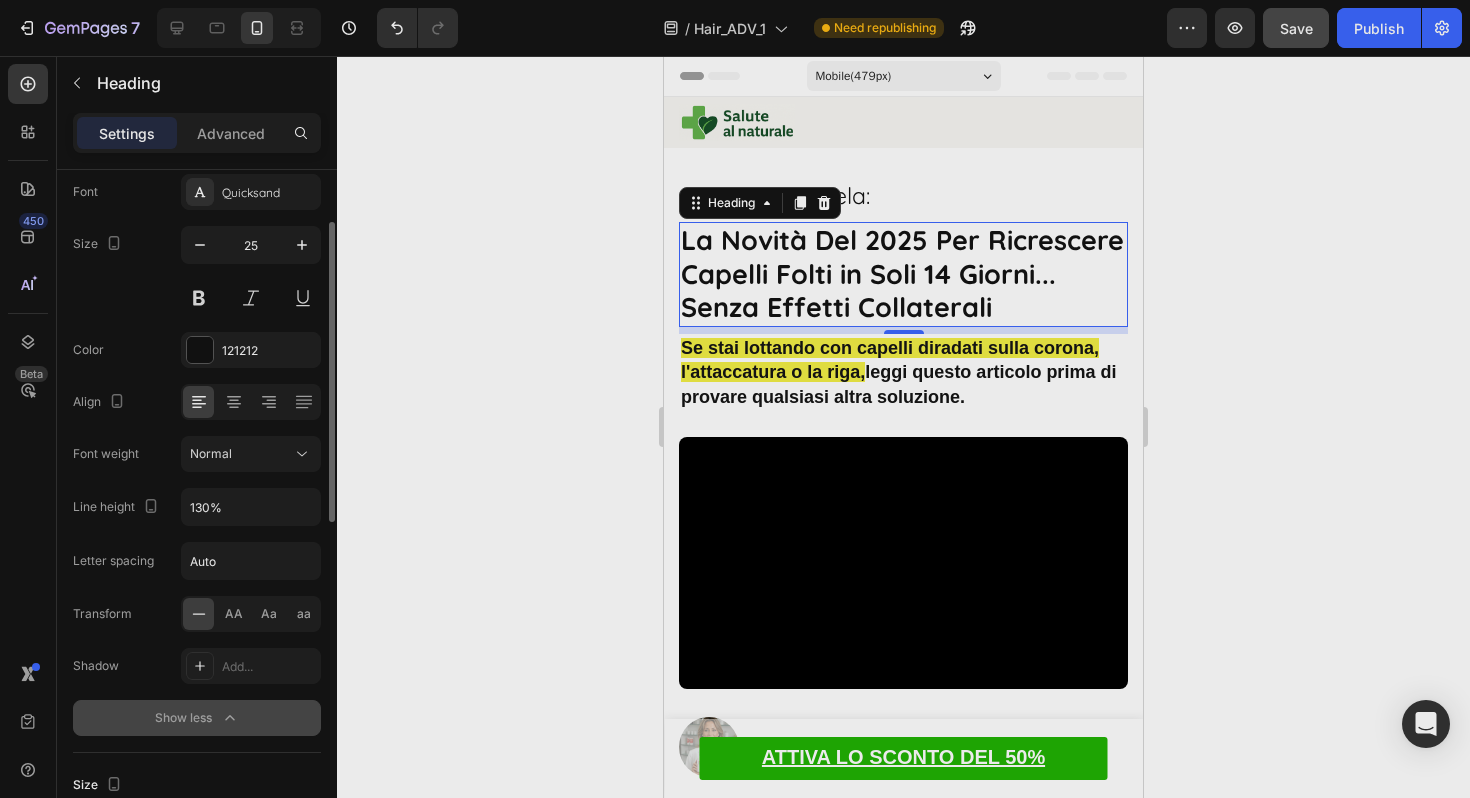 scroll, scrollTop: 117, scrollLeft: 0, axis: vertical 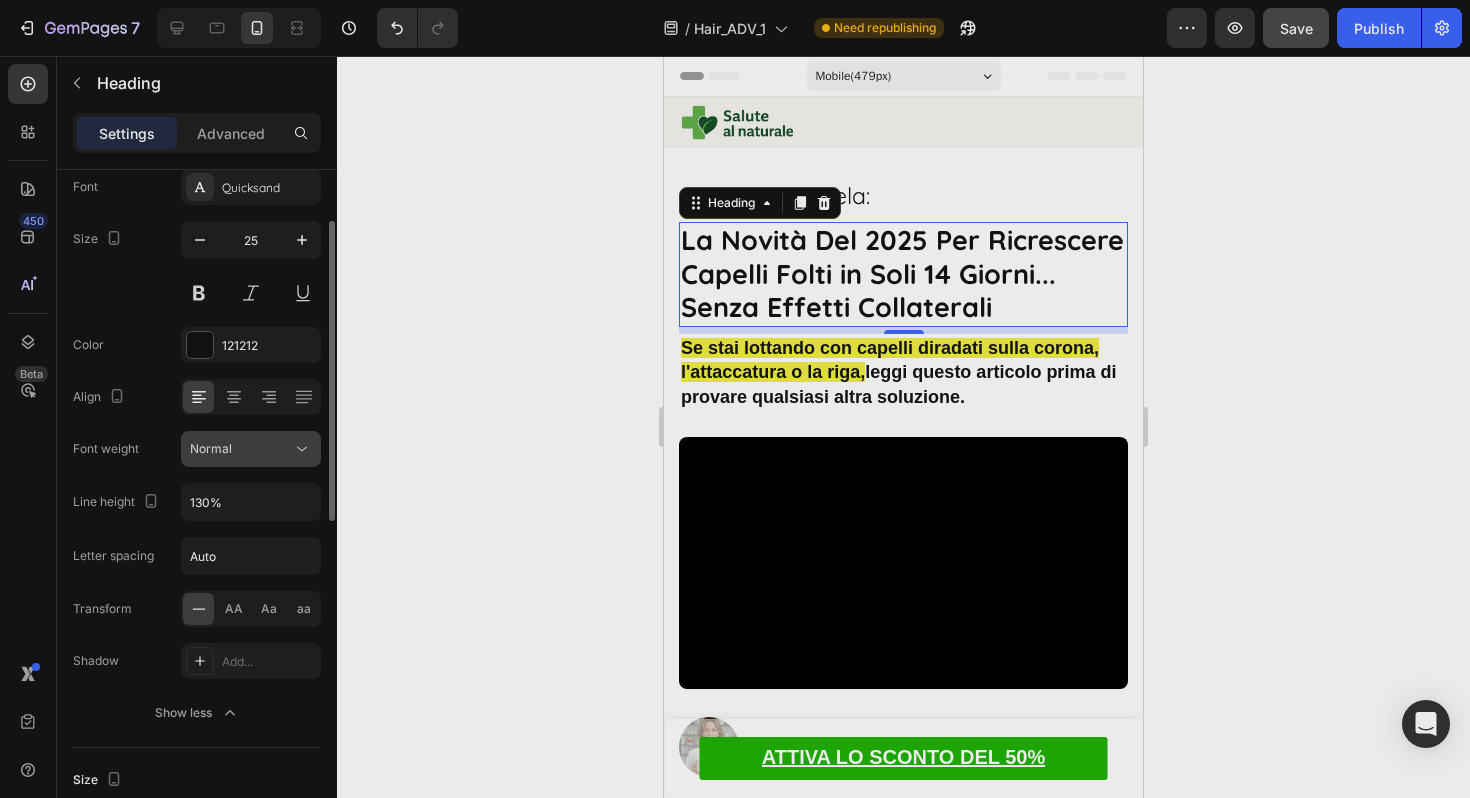 click on "Normal" at bounding box center [241, 449] 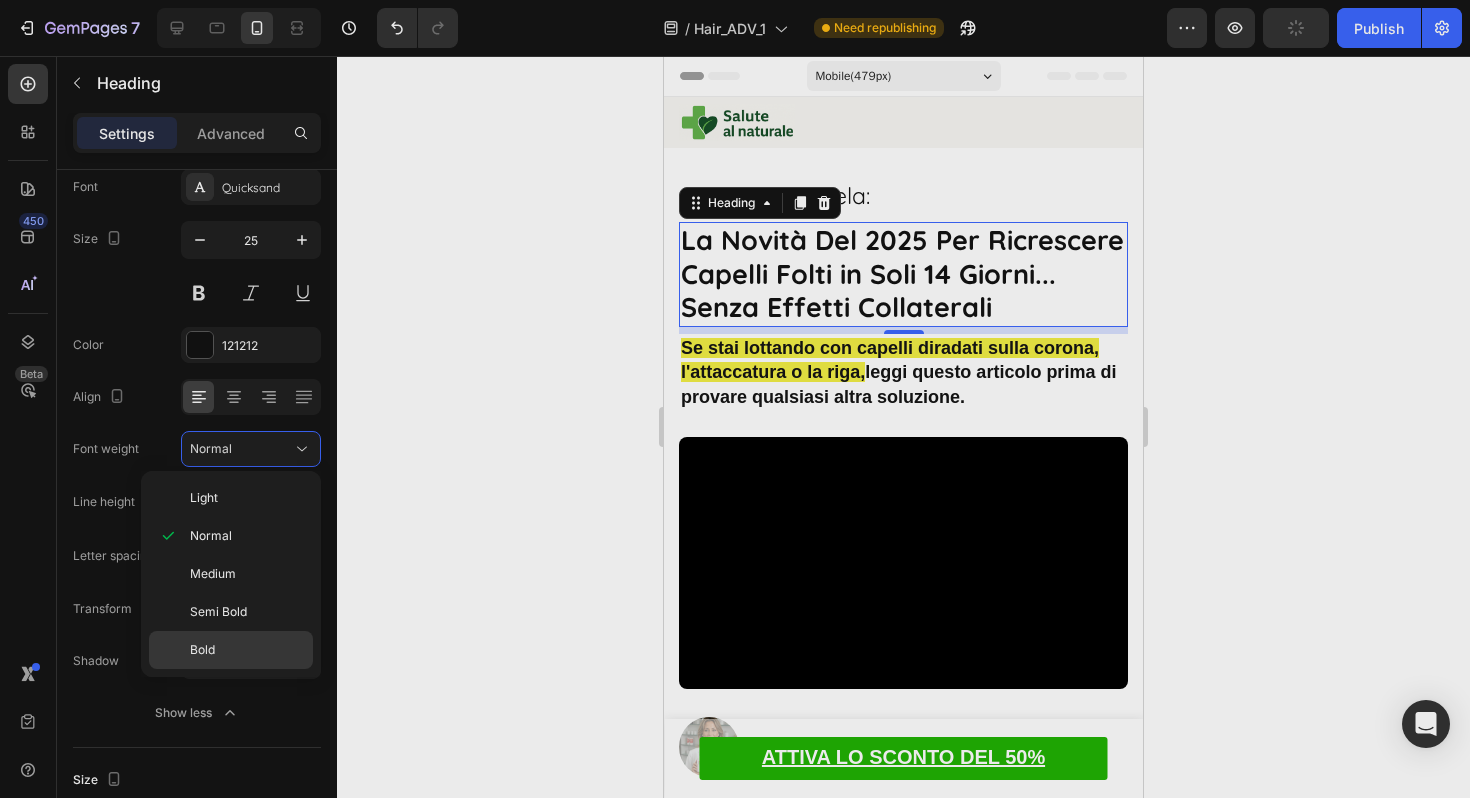 drag, startPoint x: 232, startPoint y: 643, endPoint x: 353, endPoint y: 216, distance: 443.81302 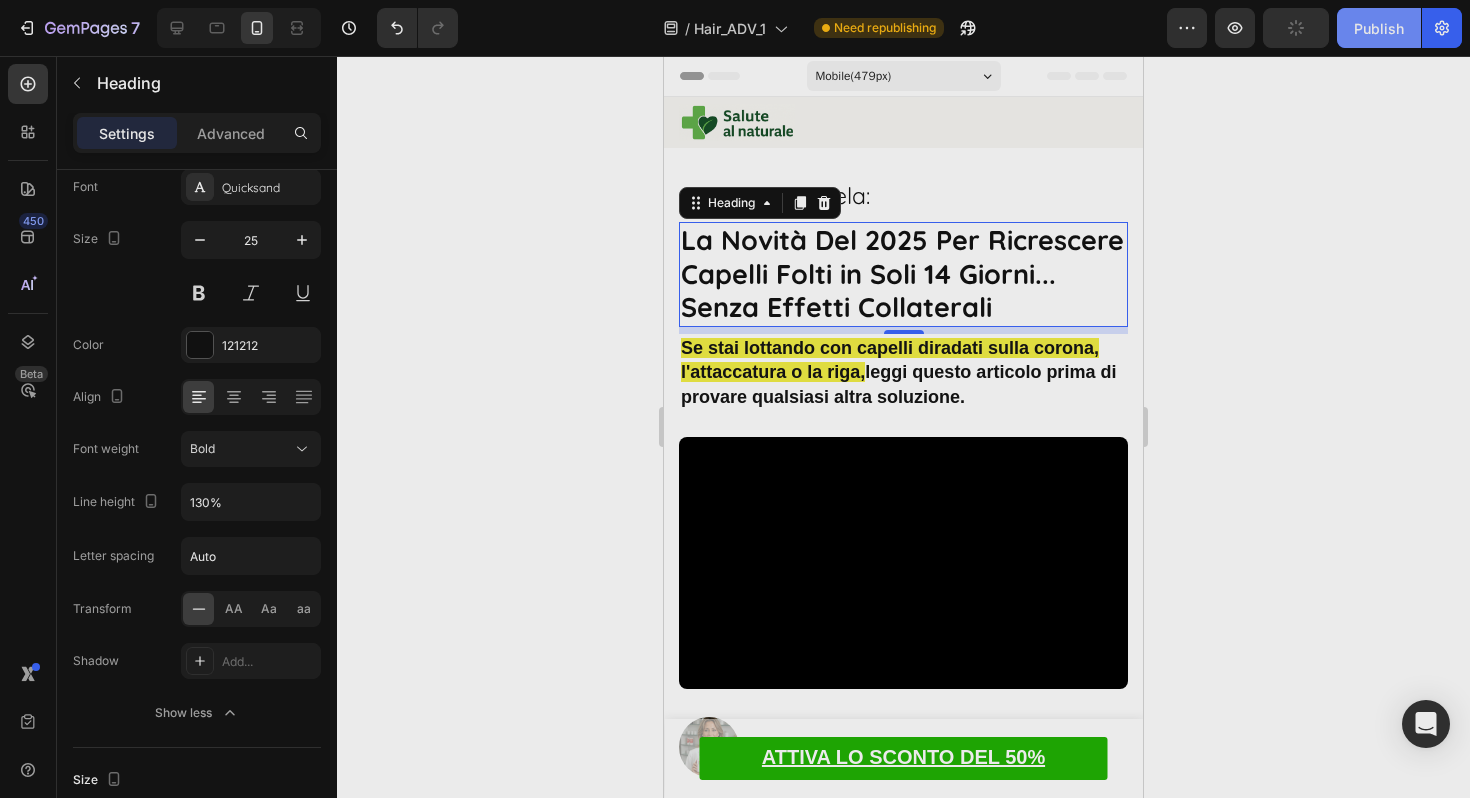 click on "Publish" 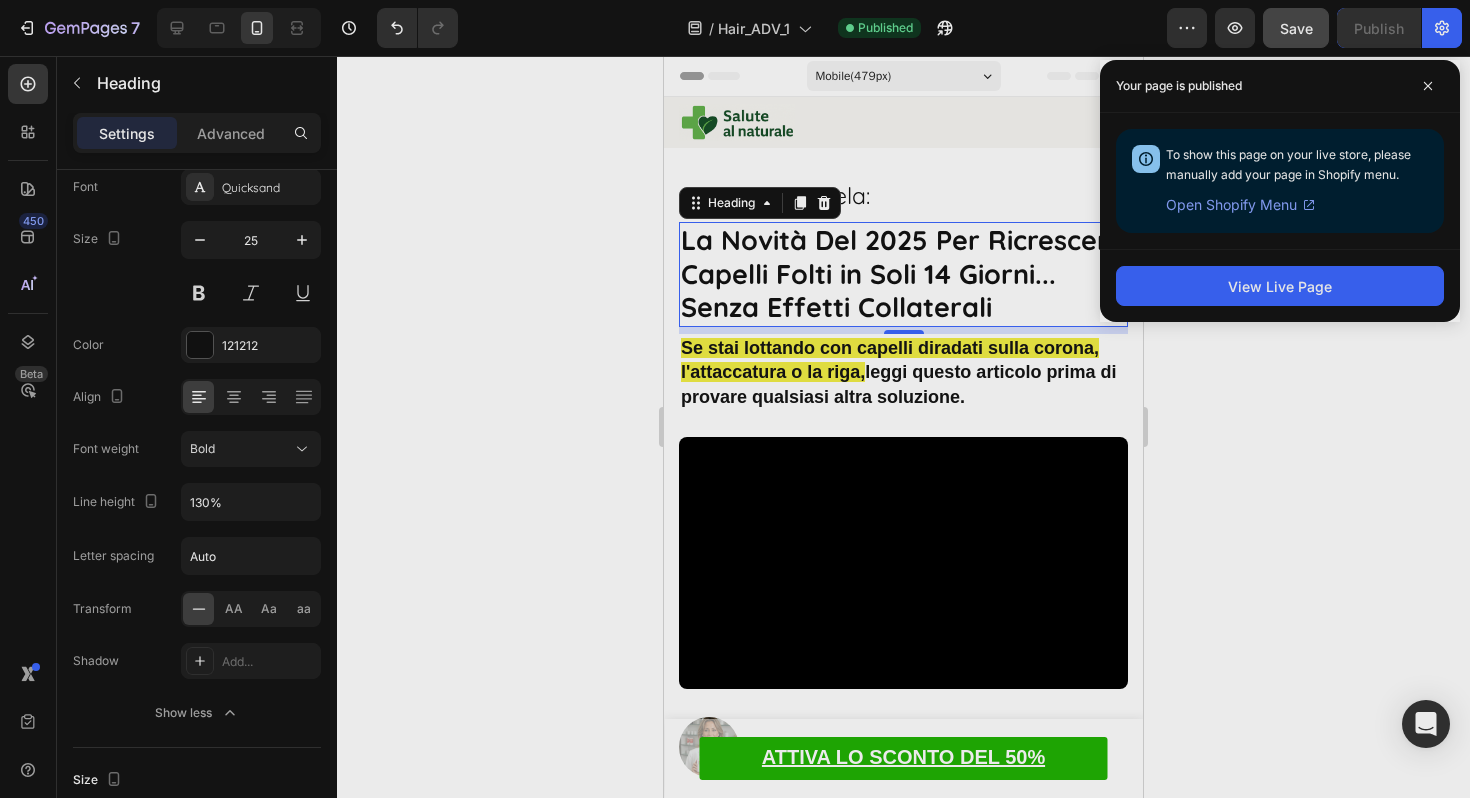 click at bounding box center [903, 563] 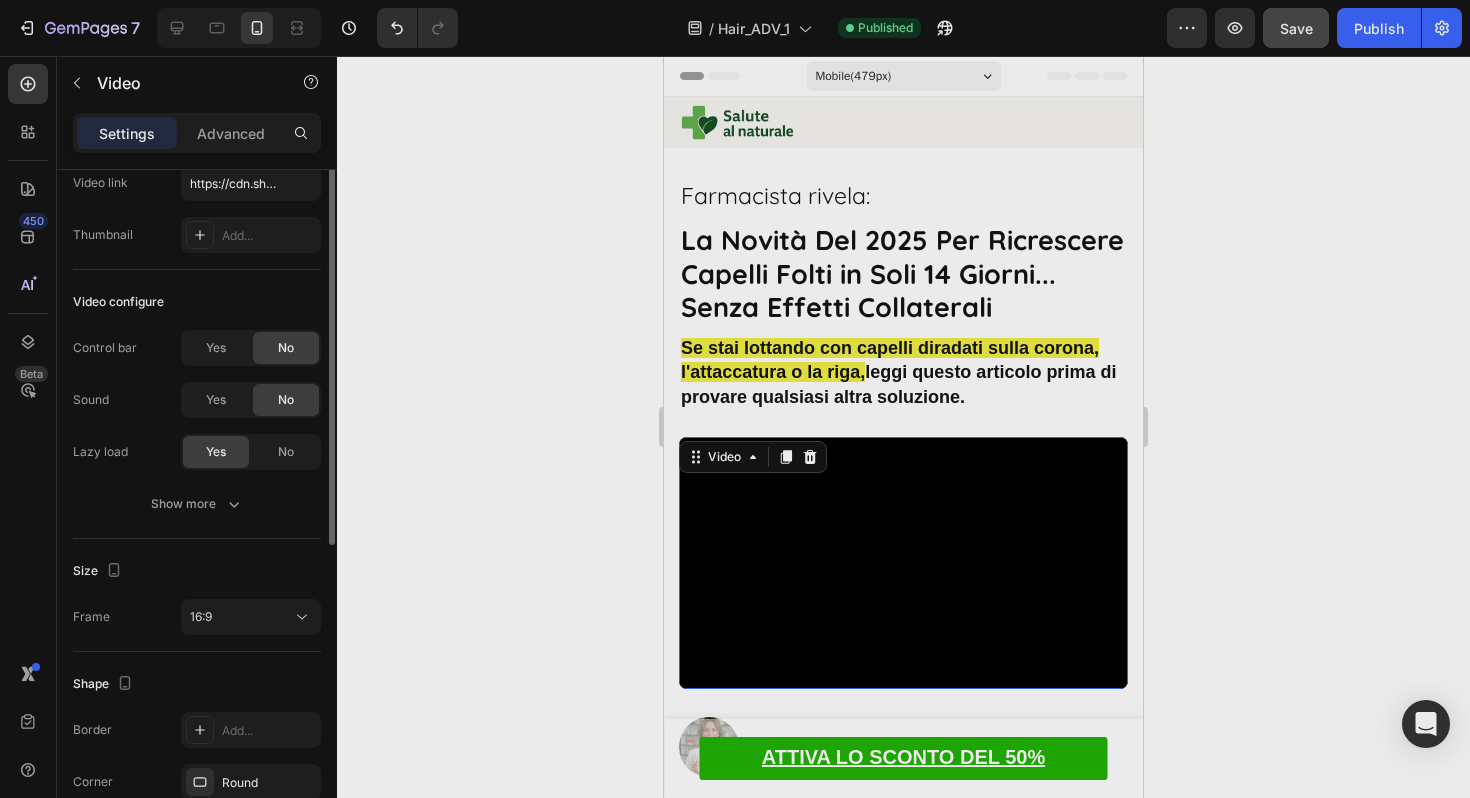 scroll, scrollTop: 0, scrollLeft: 0, axis: both 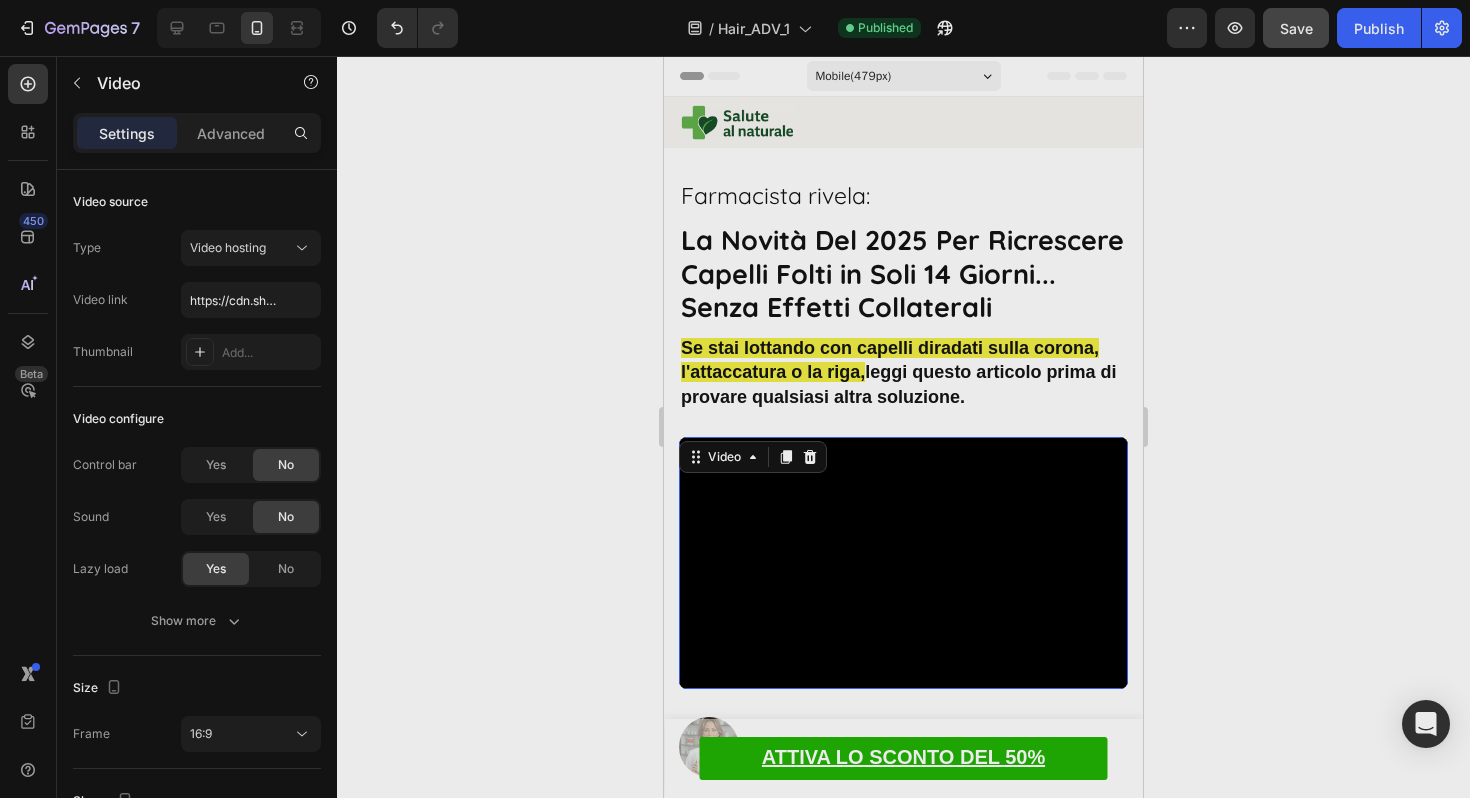 click on "leggi questo articolo prima di provare qualsiasi altra soluzione." at bounding box center [898, 384] 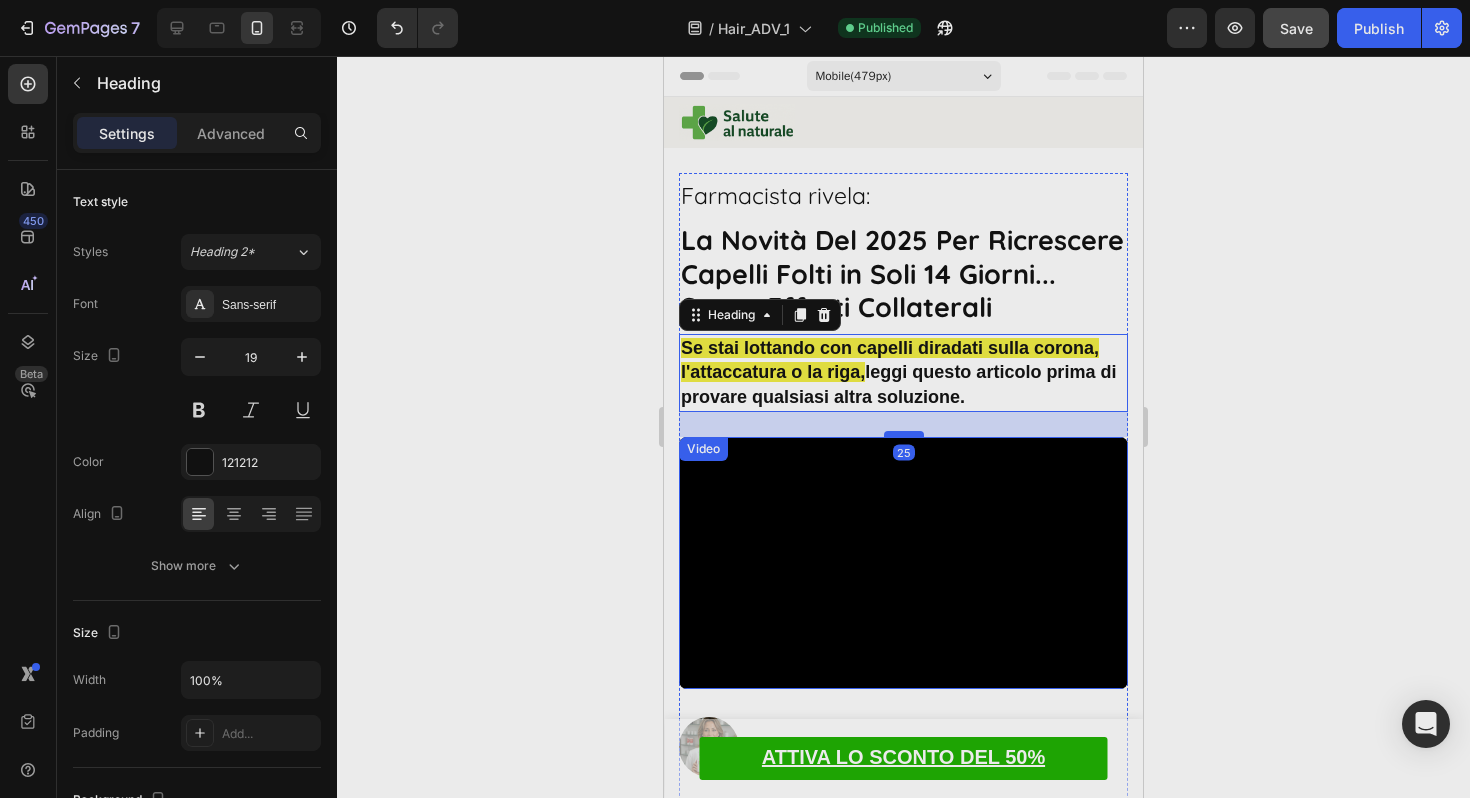 click at bounding box center (904, 434) 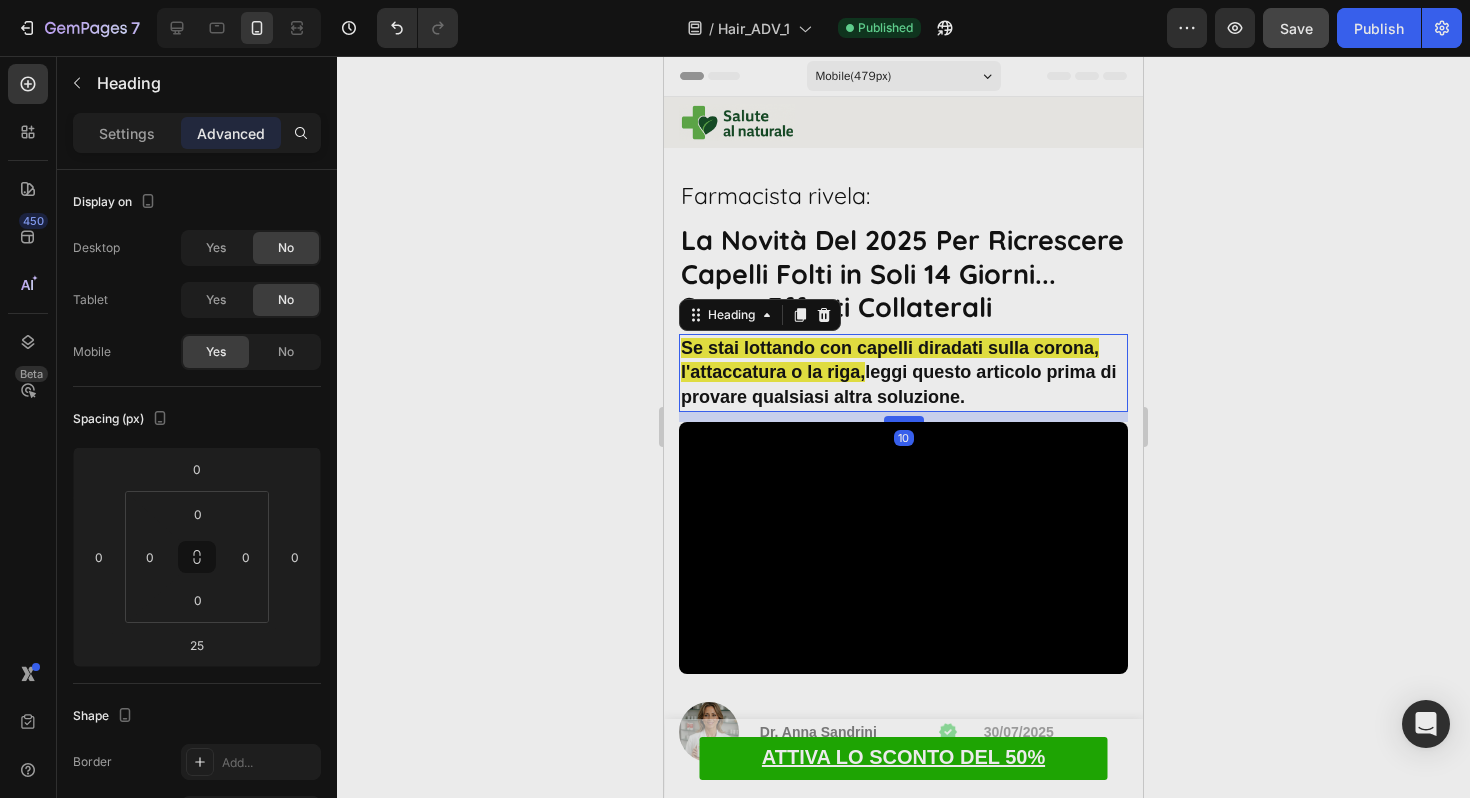 drag, startPoint x: 905, startPoint y: 435, endPoint x: 911, endPoint y: 420, distance: 16.155495 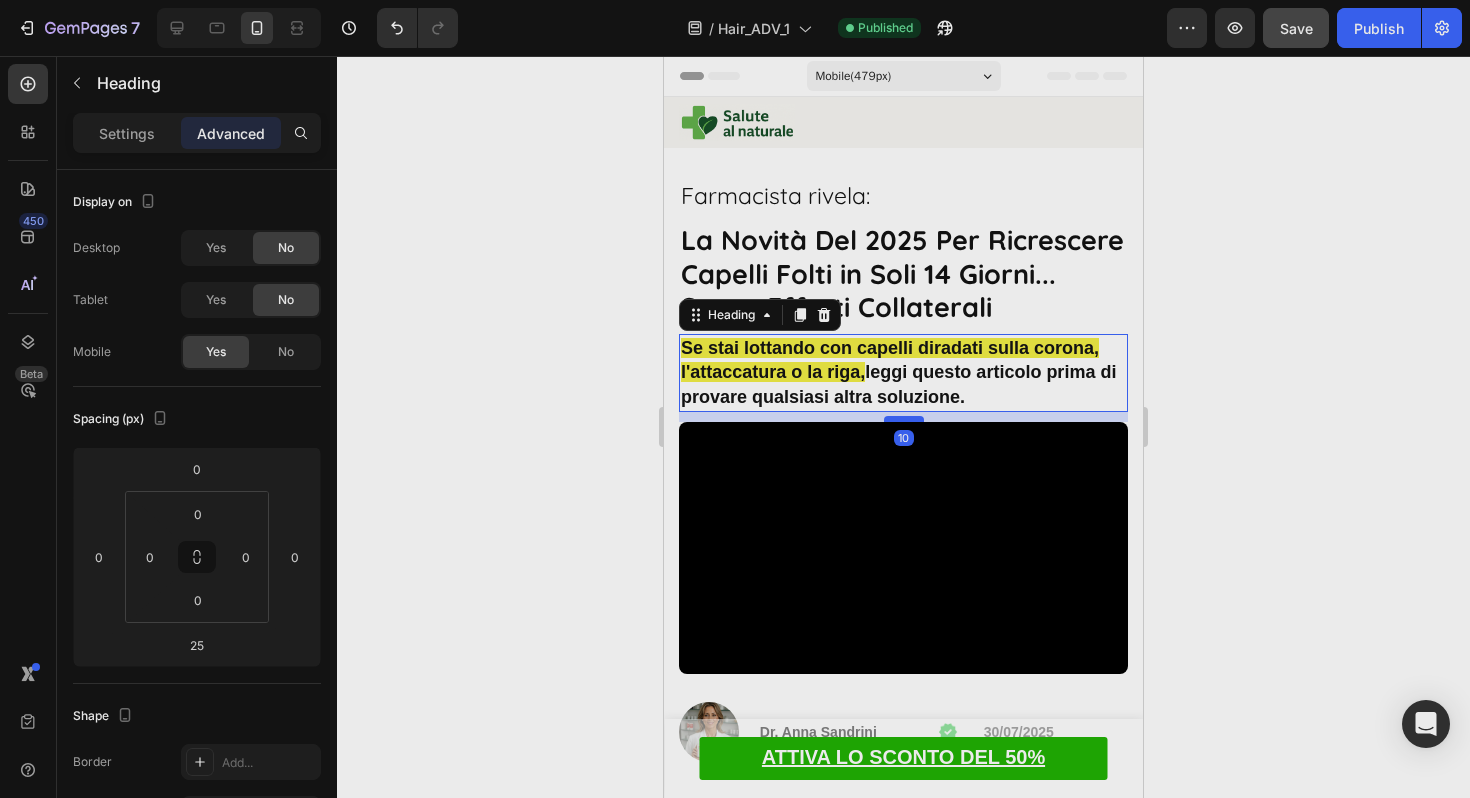 click at bounding box center [904, 419] 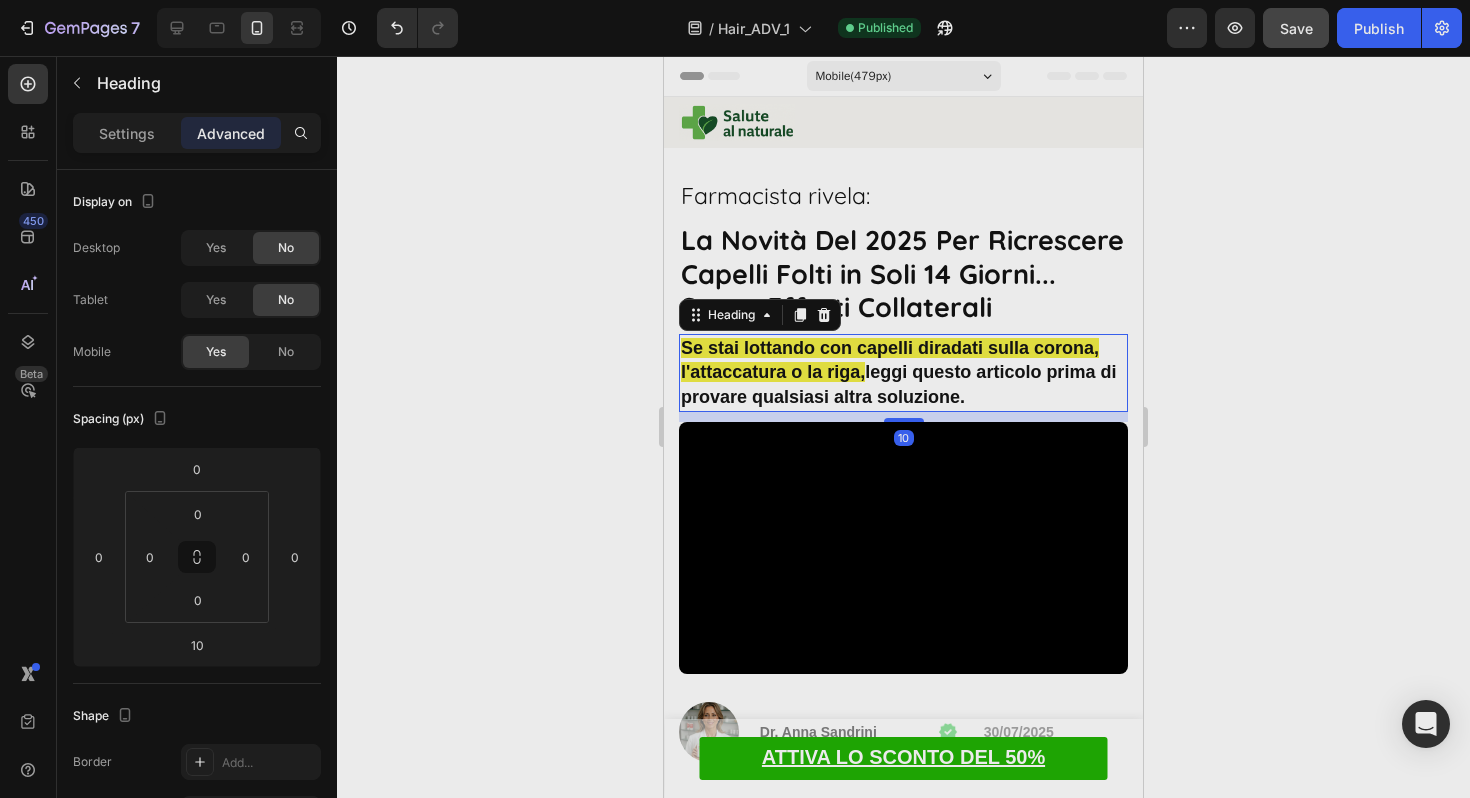click 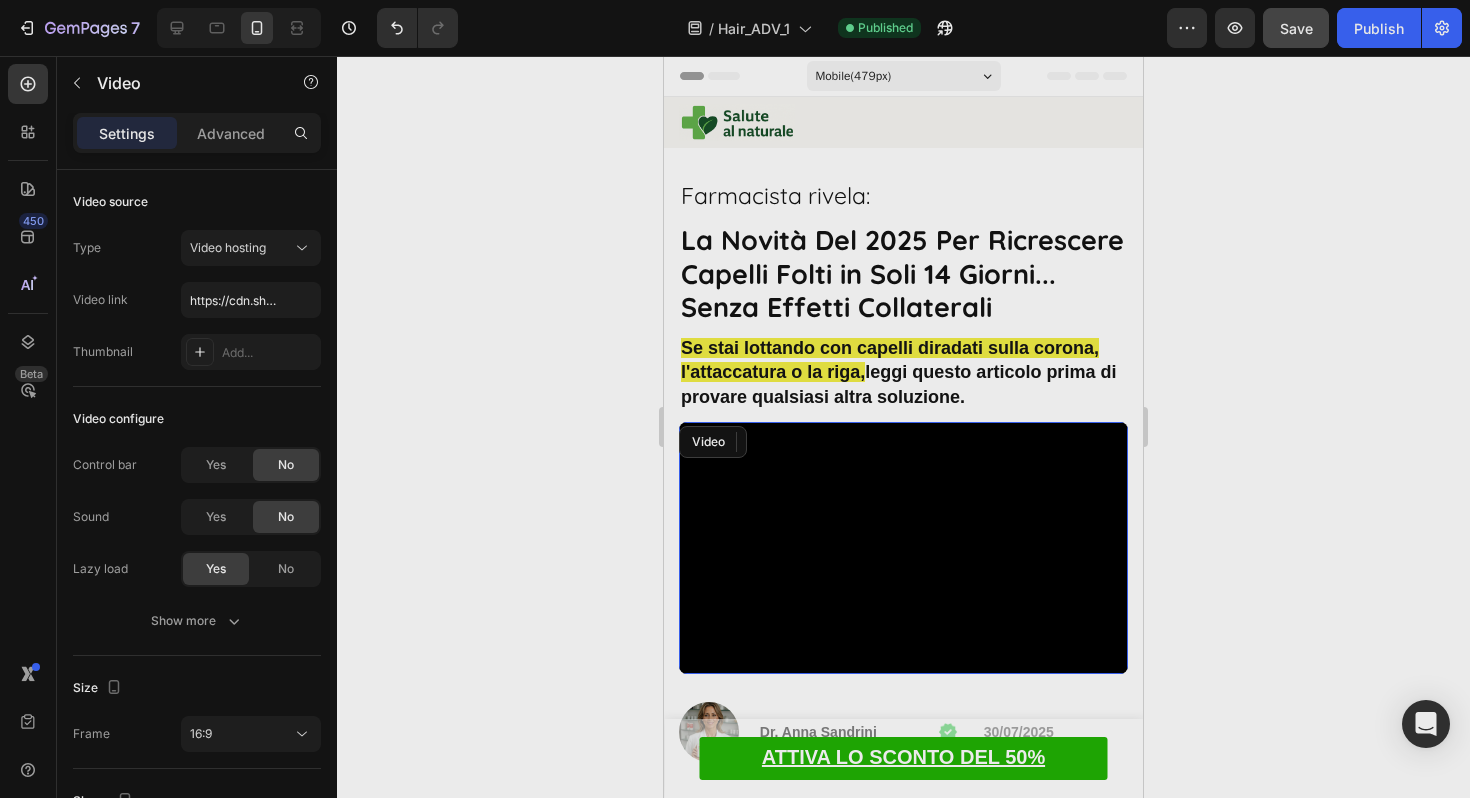 click at bounding box center [903, 548] 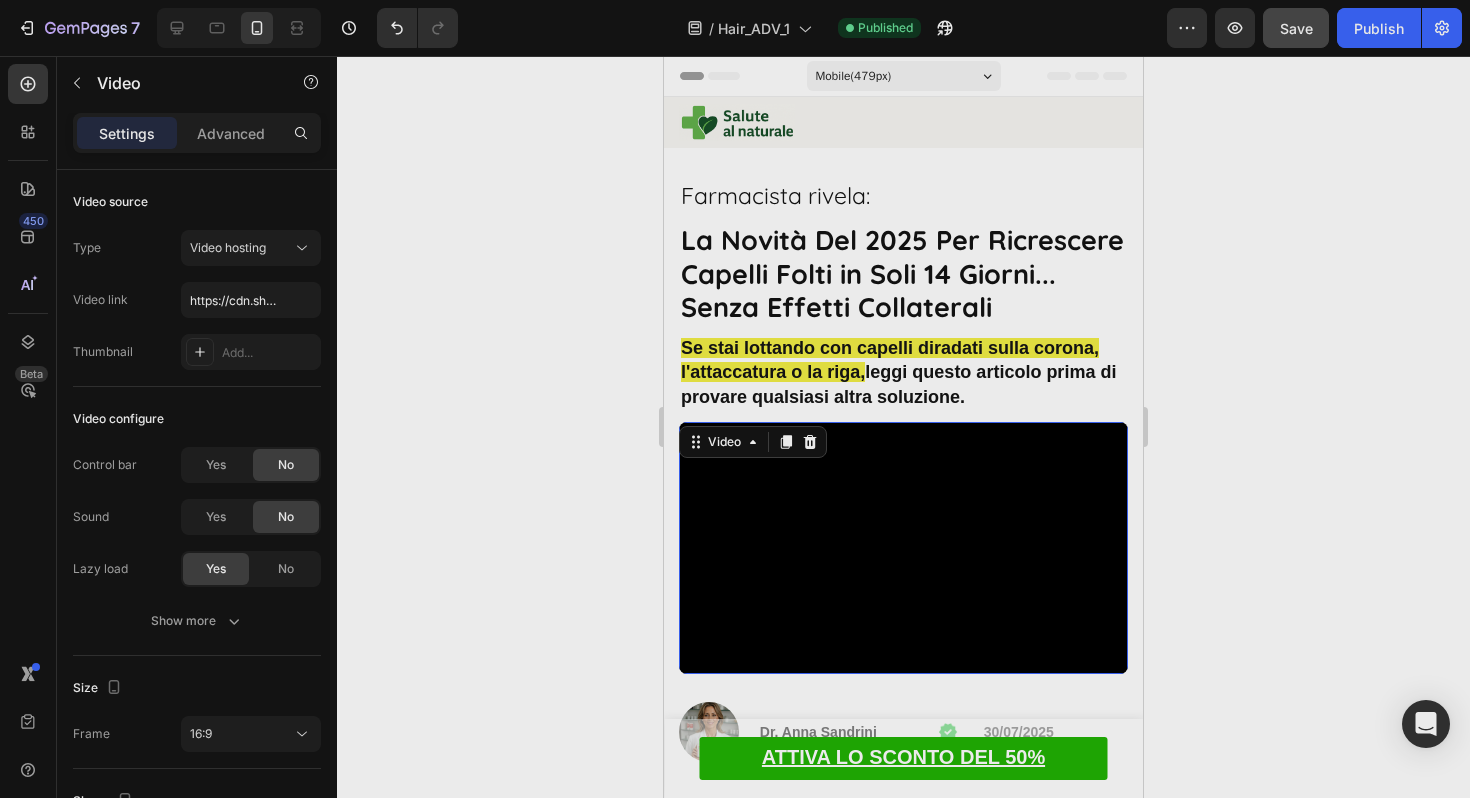 click at bounding box center (903, 548) 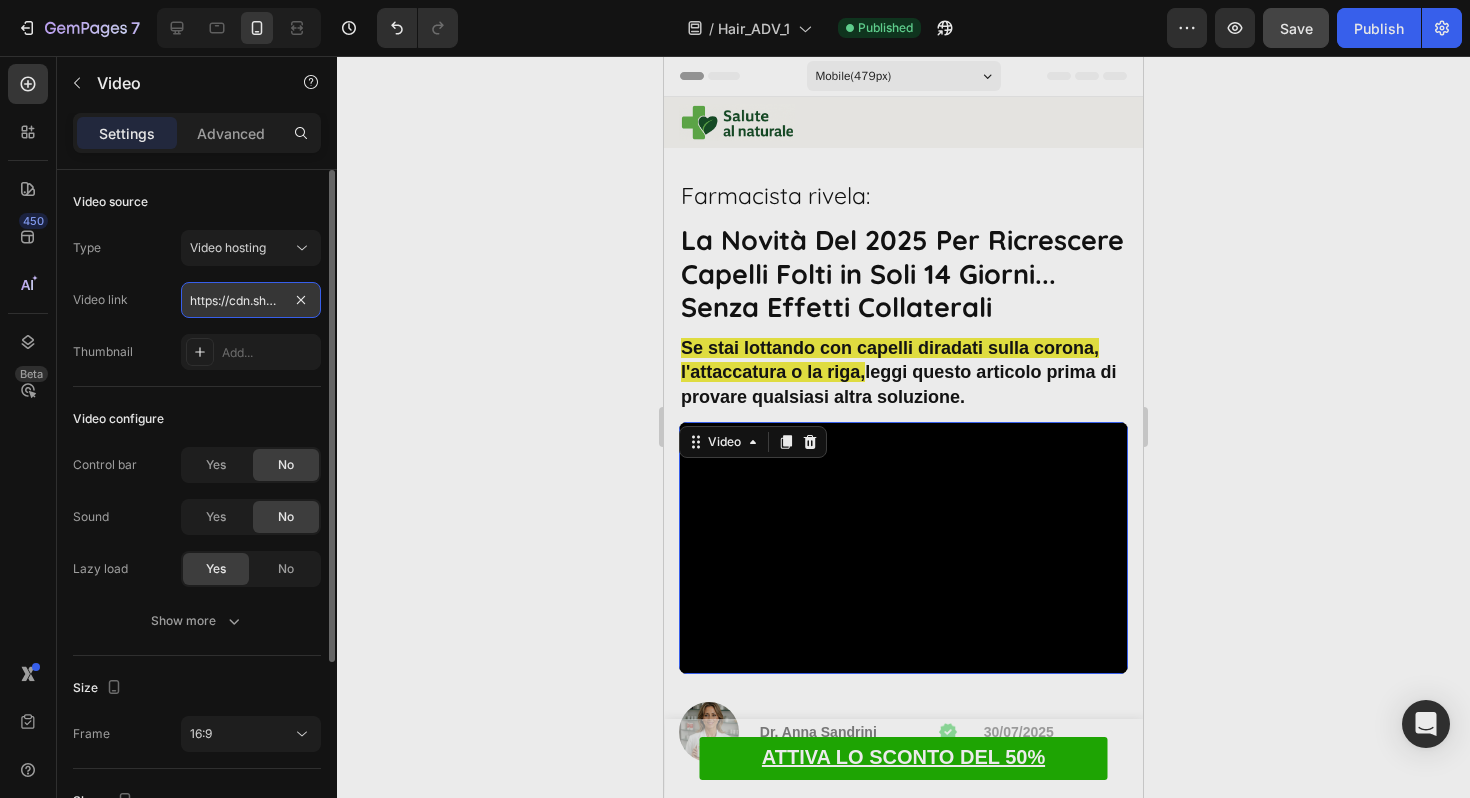 click on "https://cdn.shopify.com/videos/c/o/v/be1d2aae957044409441a3f49376d311.mp4" at bounding box center (251, 300) 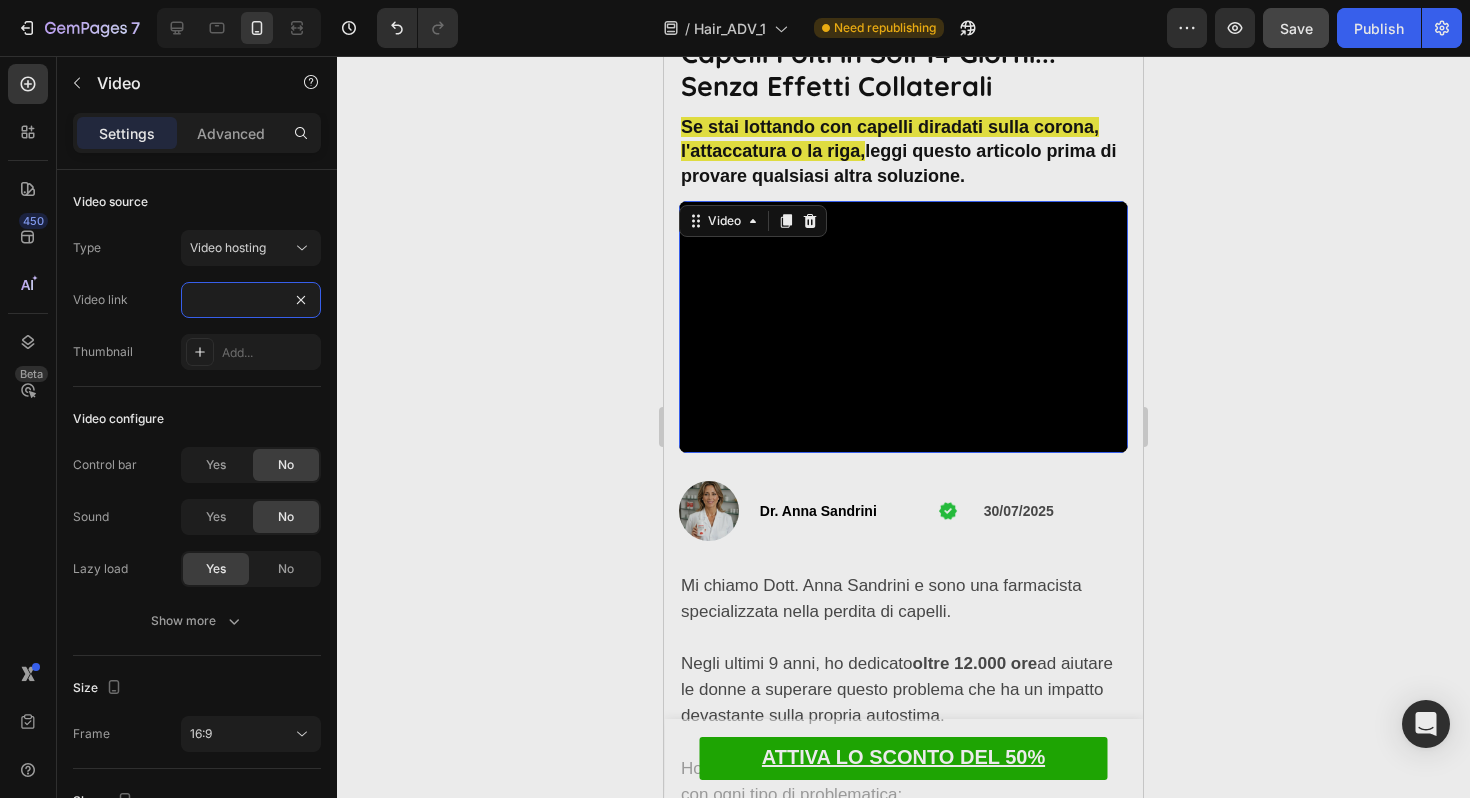 scroll, scrollTop: 268, scrollLeft: 0, axis: vertical 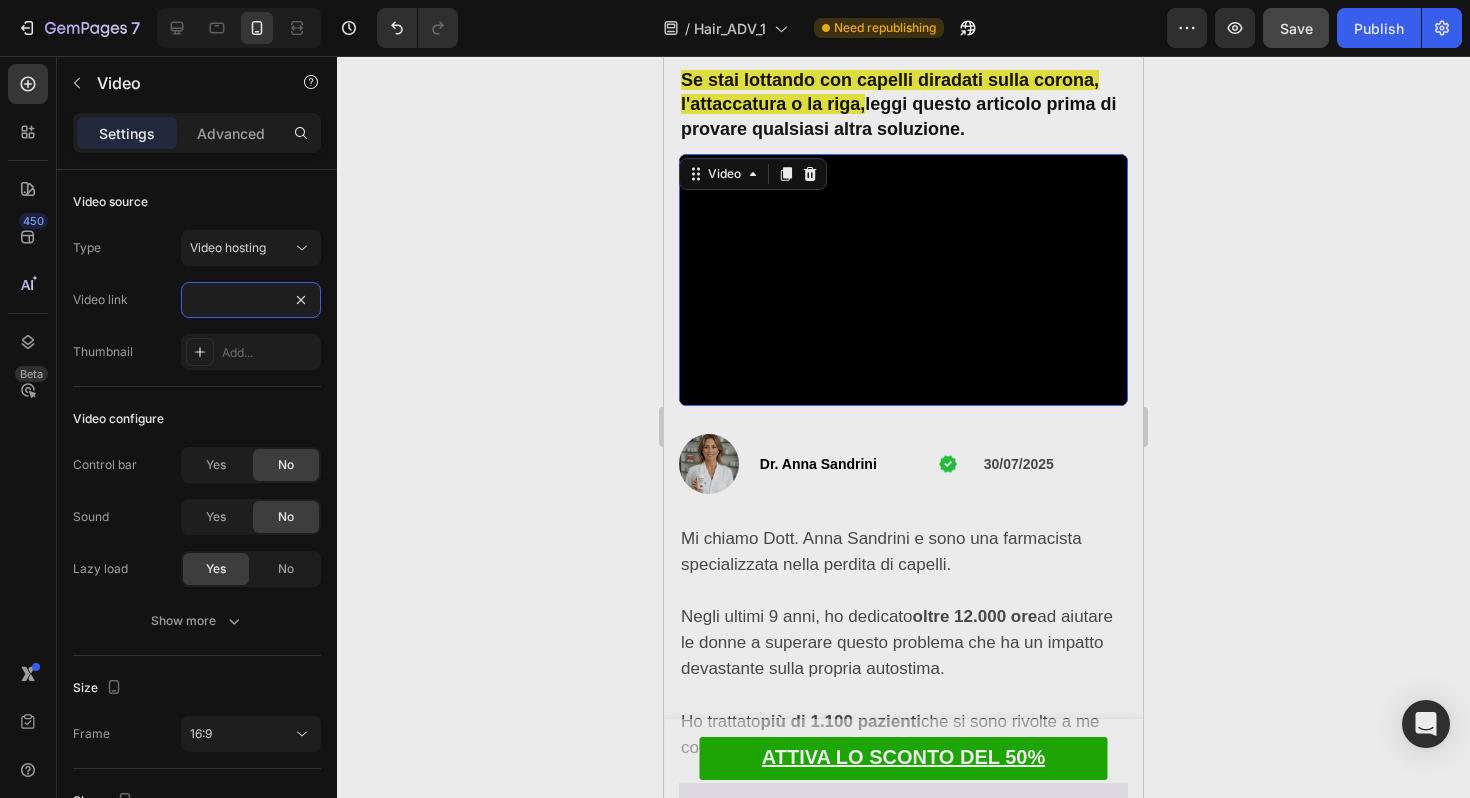 type on "https://cdn.shopify.com/videos/c/o/v/f69571042d39491c9546810c9f7771bc.mp4" 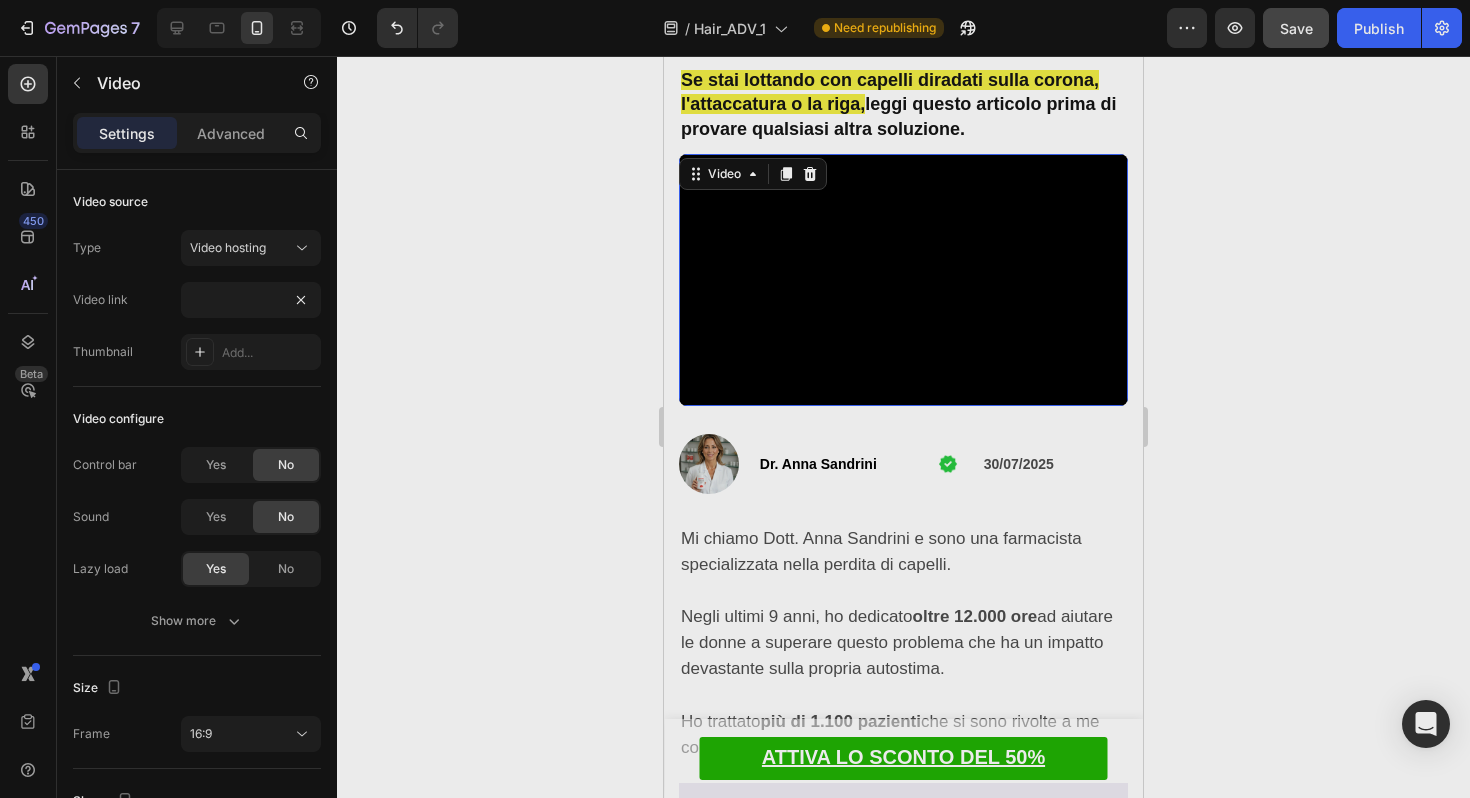click at bounding box center [903, 280] 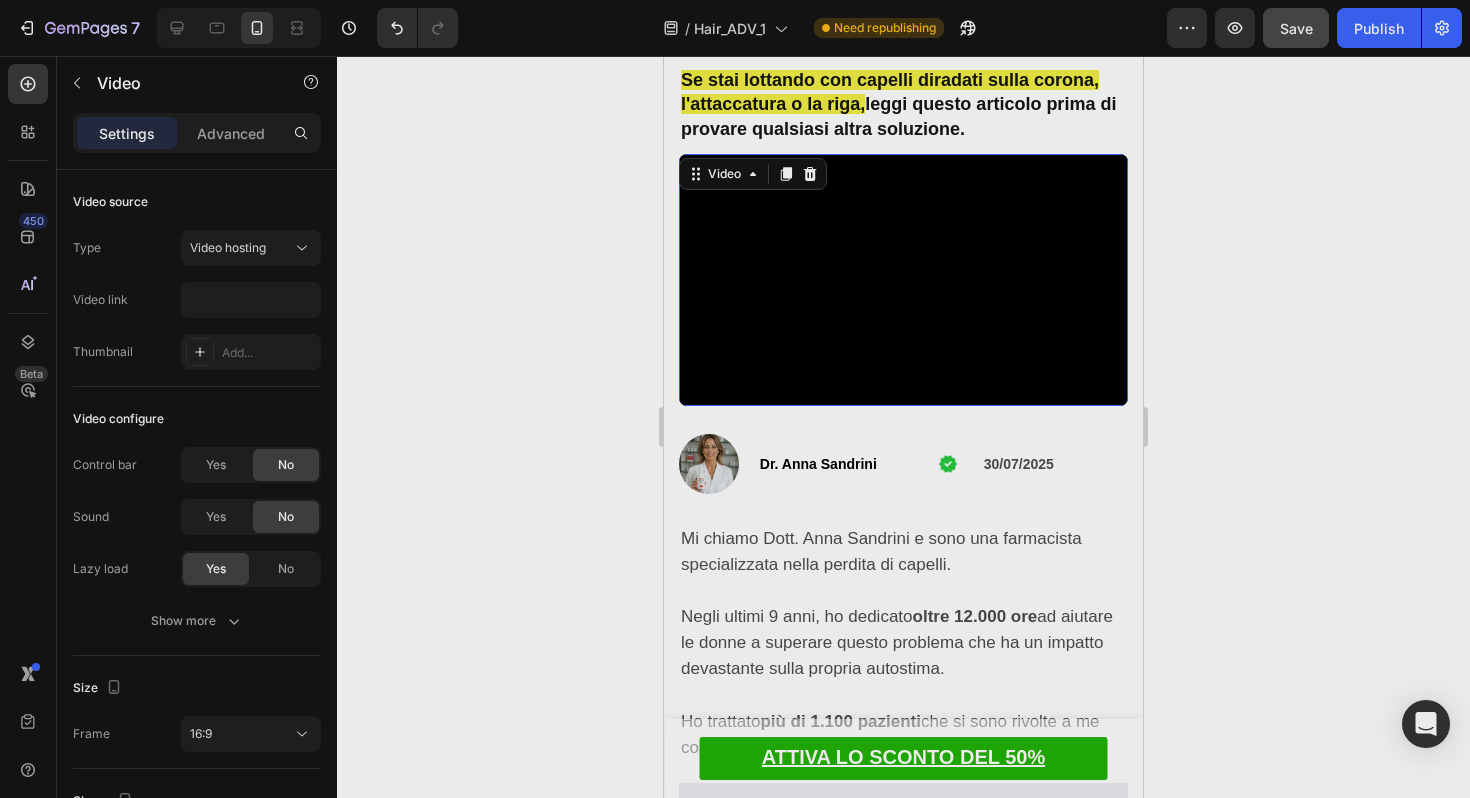 scroll, scrollTop: 0, scrollLeft: 0, axis: both 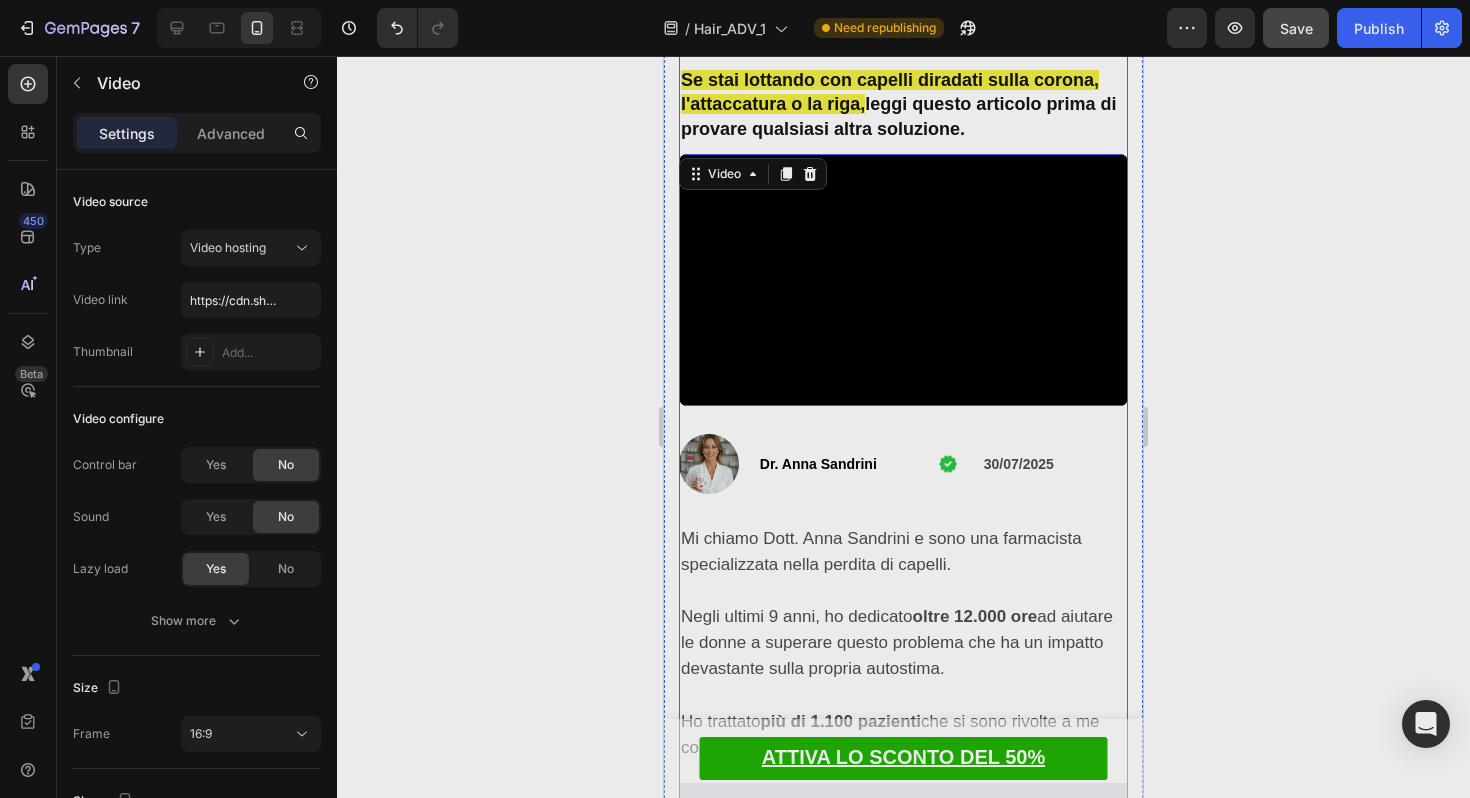 click on "⁠⁠⁠⁠⁠⁠⁠ Farmacista rivela: Heading ⁠⁠⁠⁠⁠⁠⁠ La Novità Del 2025 Per Ricrescere Capelli Folti in Soli 14 Giorni... Senza Effetti Collaterali Heading Revealed: This 'Scalp Stamping Ritual' Grows Thick, Healthy Hair FAST Heading ⁠⁠⁠⁠⁠⁠⁠ Se stai lottando con capelli diradati sulla corona, l'attaccatura o la riga,   leggi questo articolo prima di provare qualsiasi altra soluzione. Heading If you're dealing with hair loss on your crown, hairline, or part,   read this article right now before doing anything else. Heading Video   23 Image [PERSON] Text Block Image 30/07/2025 Text Block Row Mi chiamo Dott. [PERSON] e sono una farmacista specializzata nella perdita di capelli. Negli ultimi 9 anni, ho dedicato  oltre 12.000 ore  ad aiutare le donne a superare questo problema che ha un impatto devastante sulla propria autostima.   Ho trattato  più di 1.100 pazienti  che si sono rivolte a me con ogni tipo di problematica: Text Block Diradamento da menopausa Heading" at bounding box center (903, 7055) 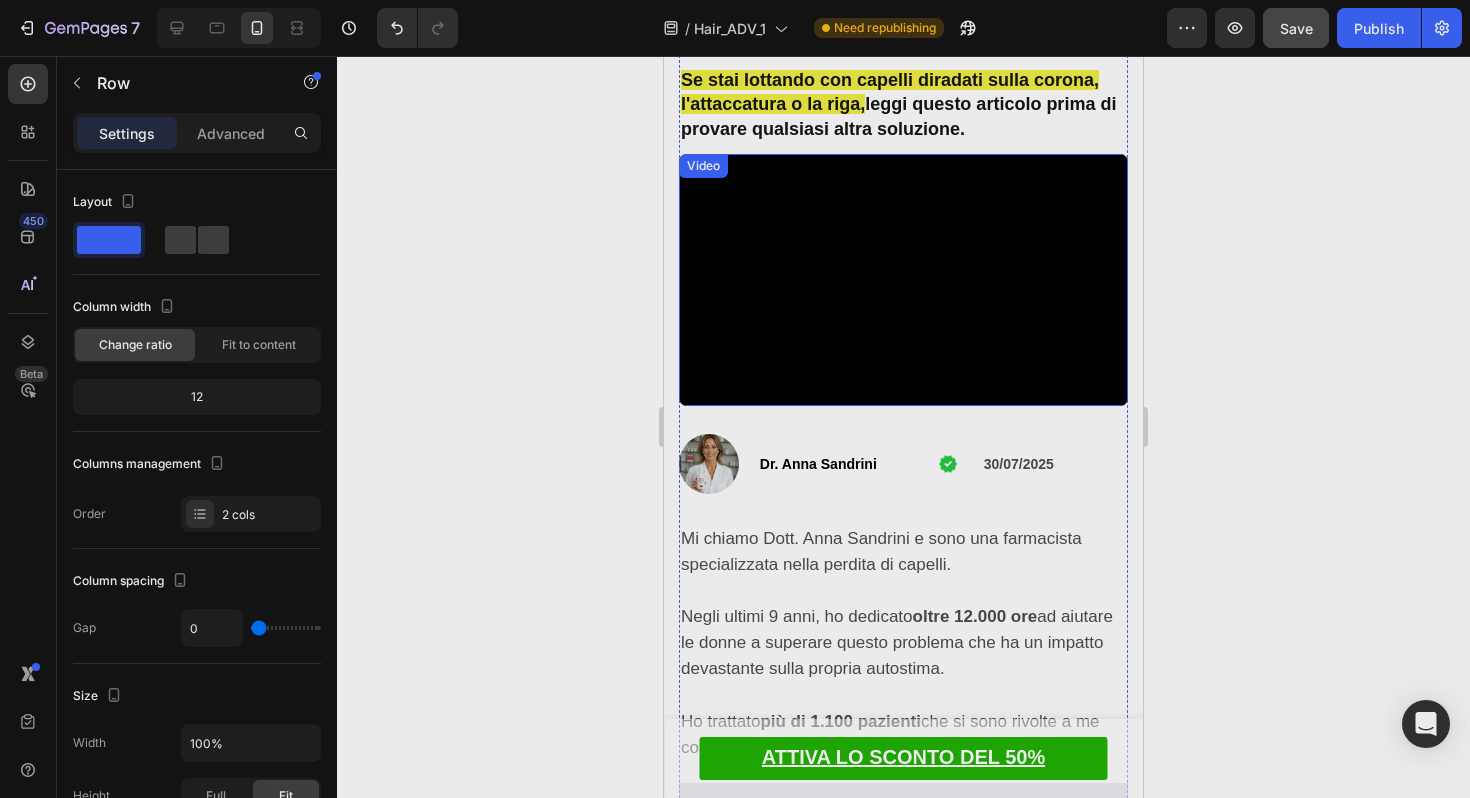 click at bounding box center [903, 280] 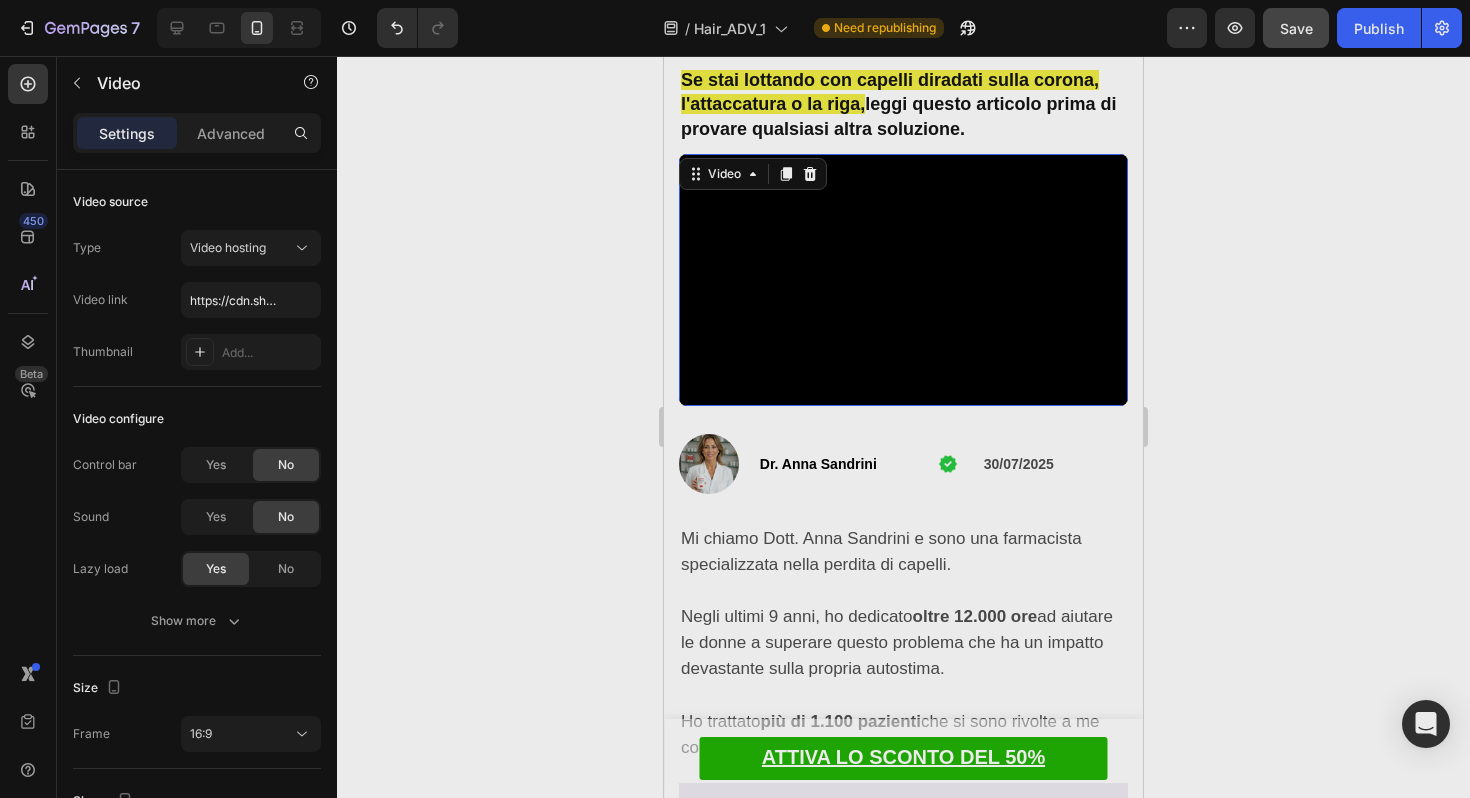 click on "Settings Advanced" at bounding box center (197, 133) 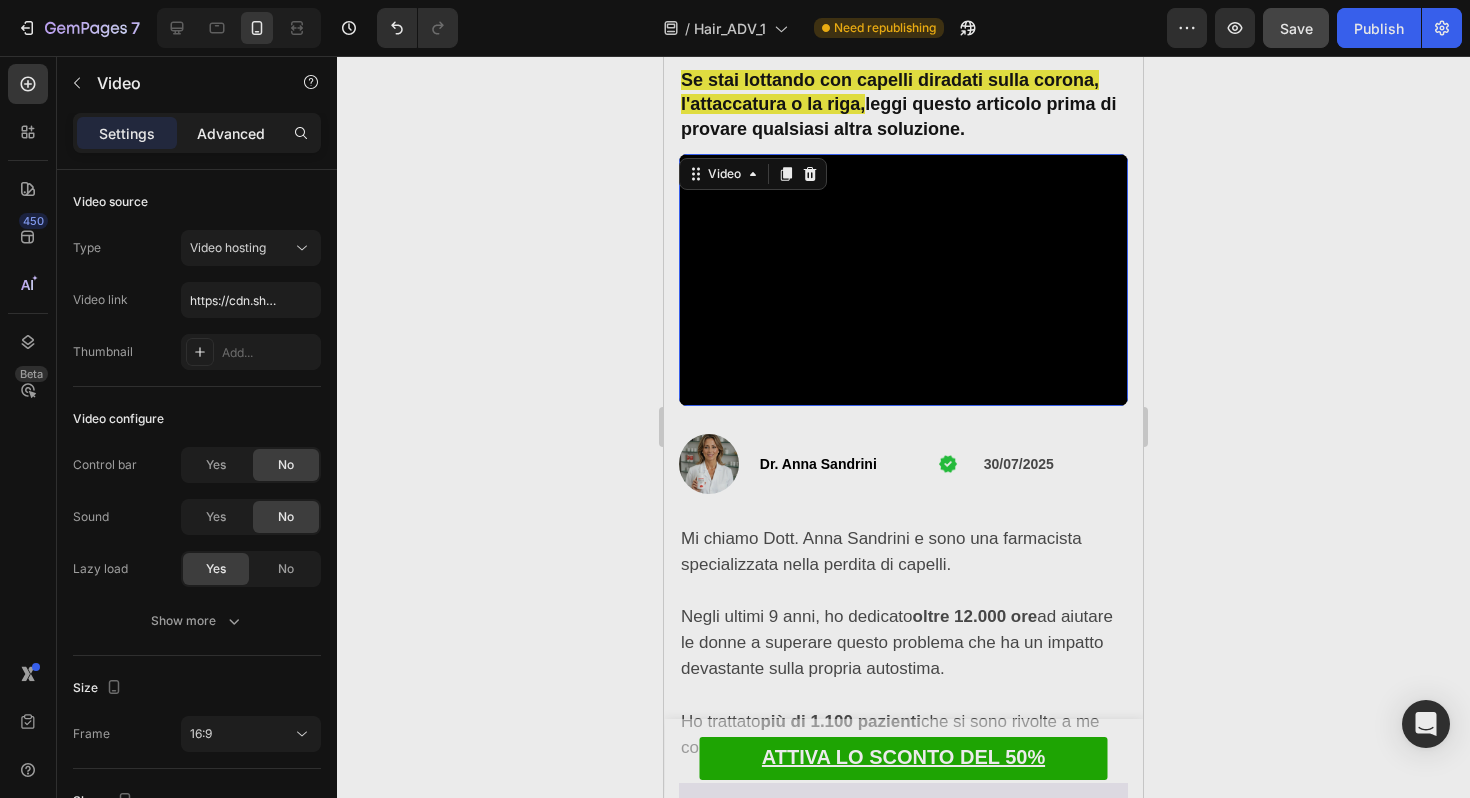 click on "Advanced" at bounding box center (231, 133) 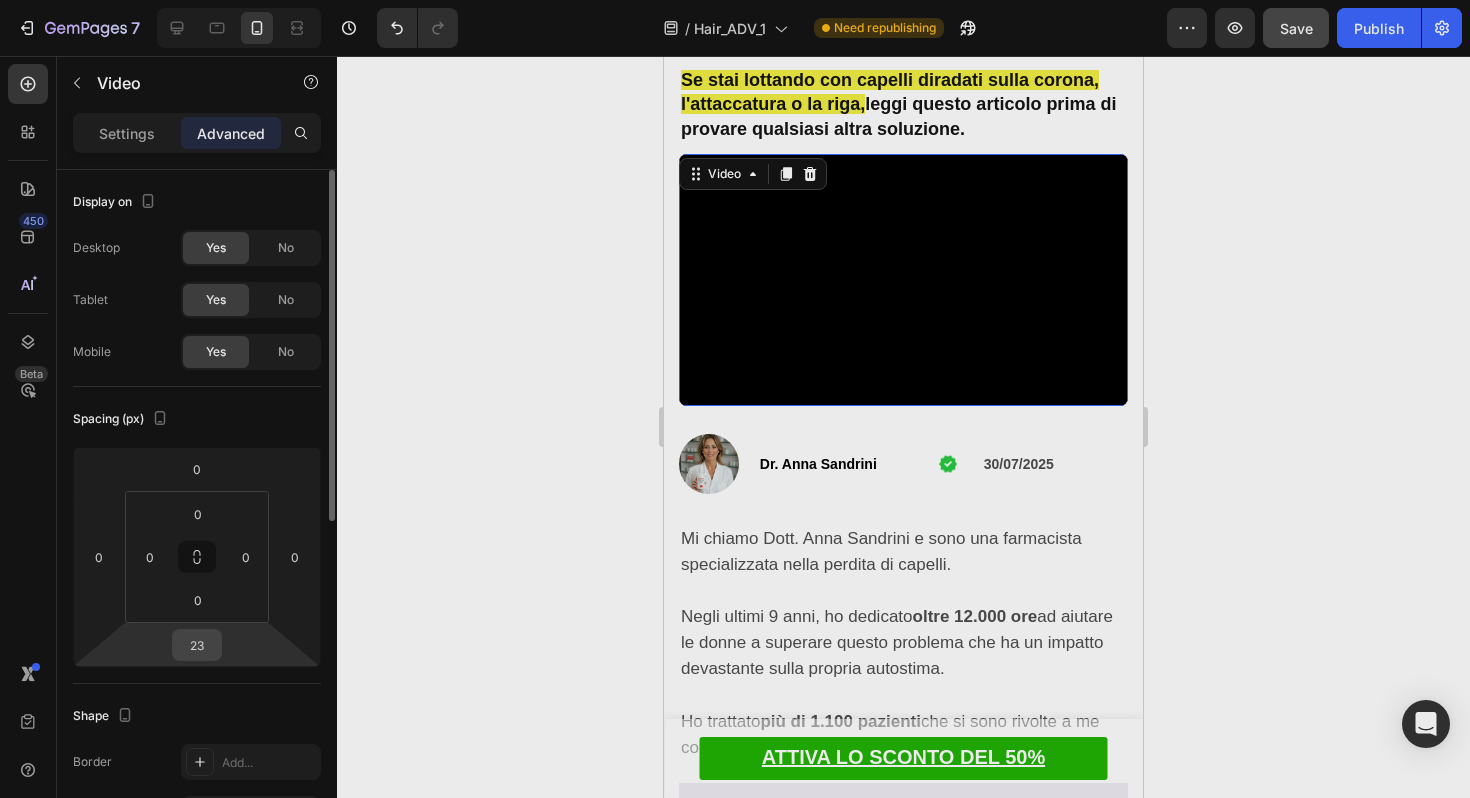 click on "23" at bounding box center [197, 645] 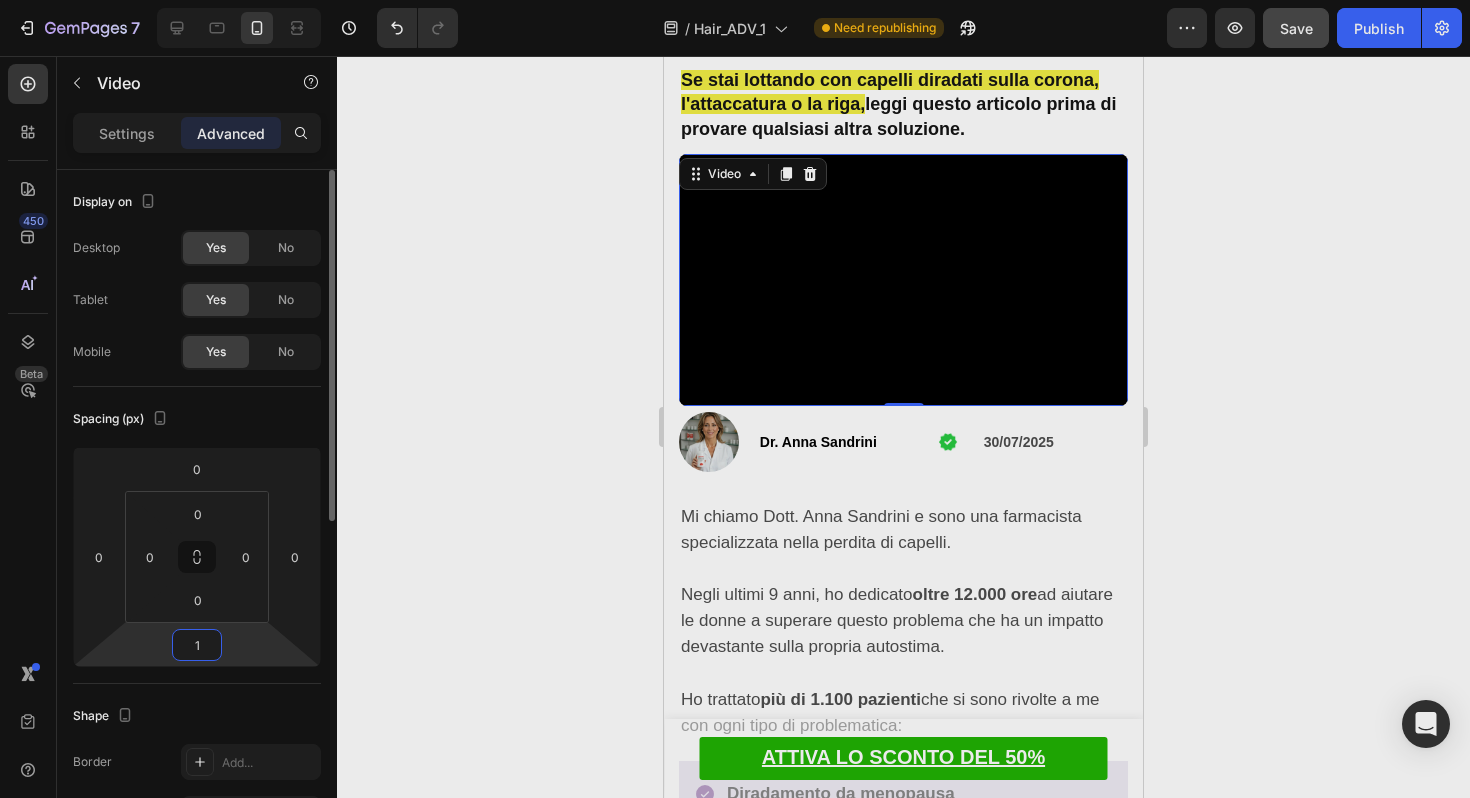 type on "12" 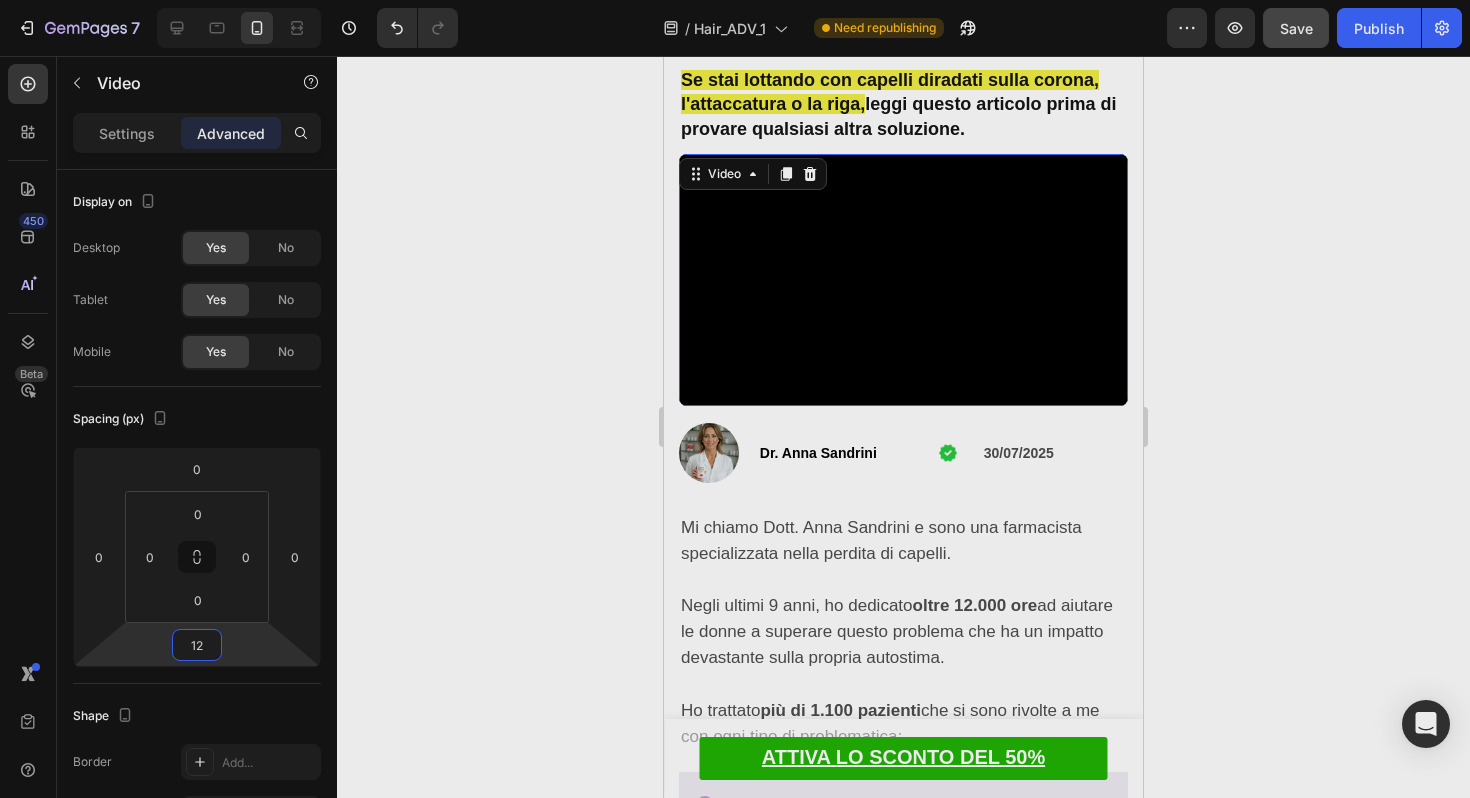 click 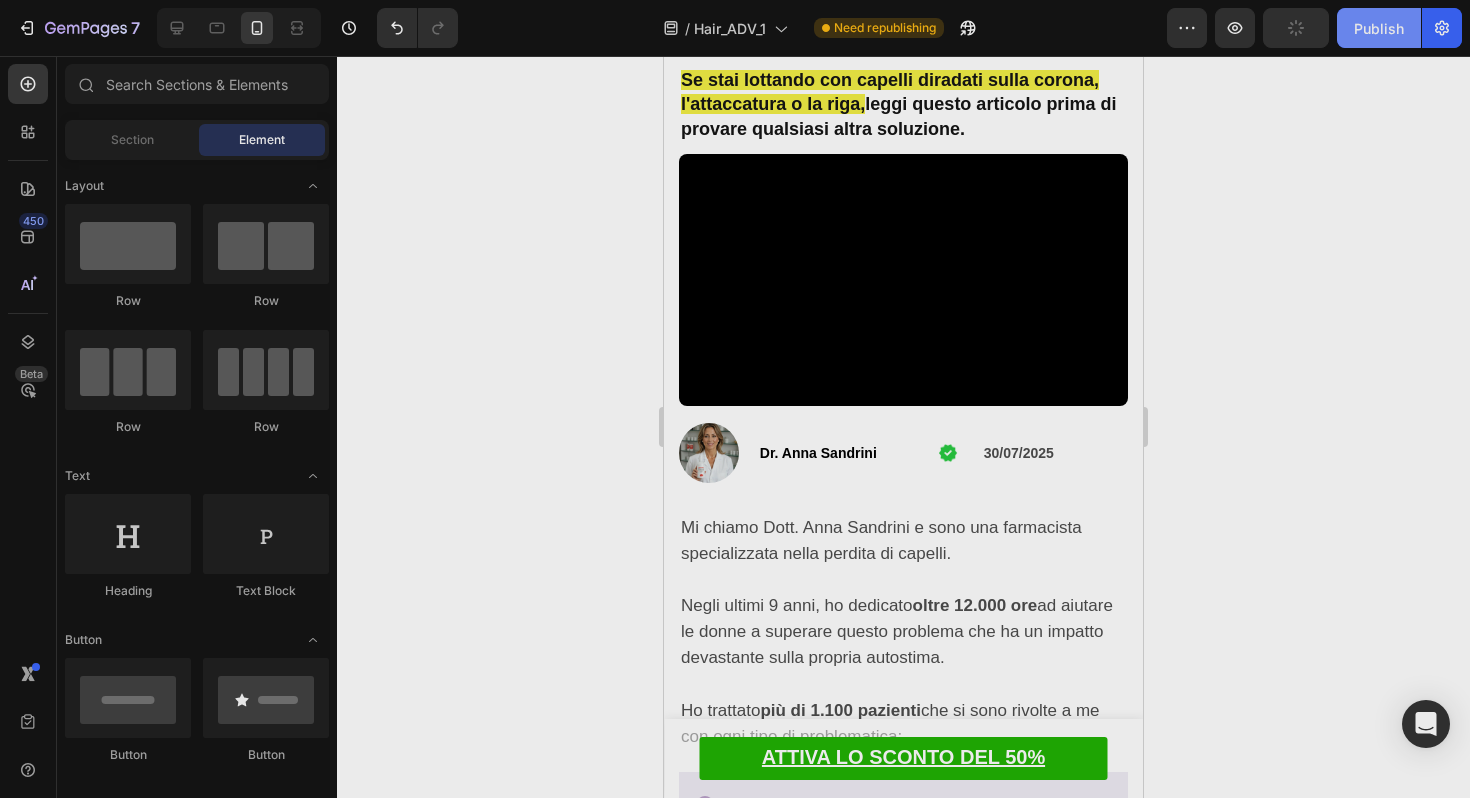 click on "Publish" at bounding box center [1379, 28] 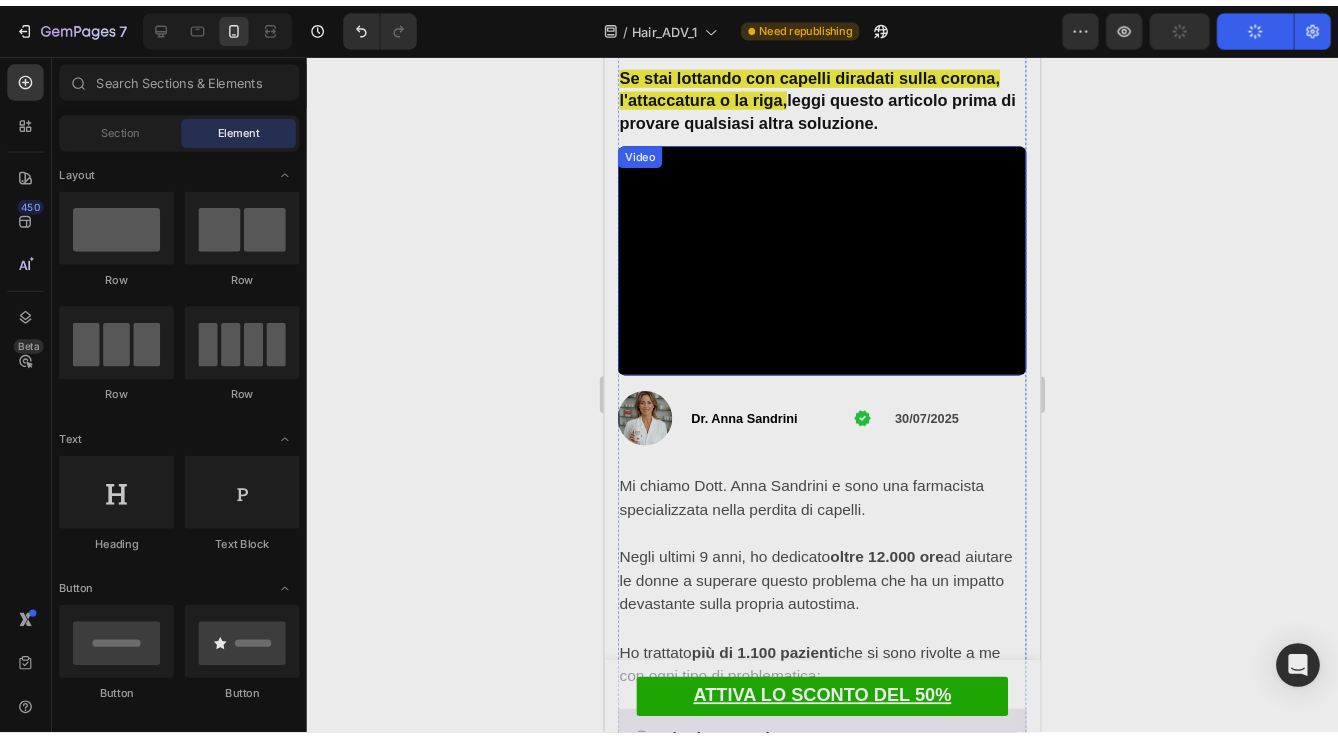 scroll, scrollTop: 0, scrollLeft: 0, axis: both 